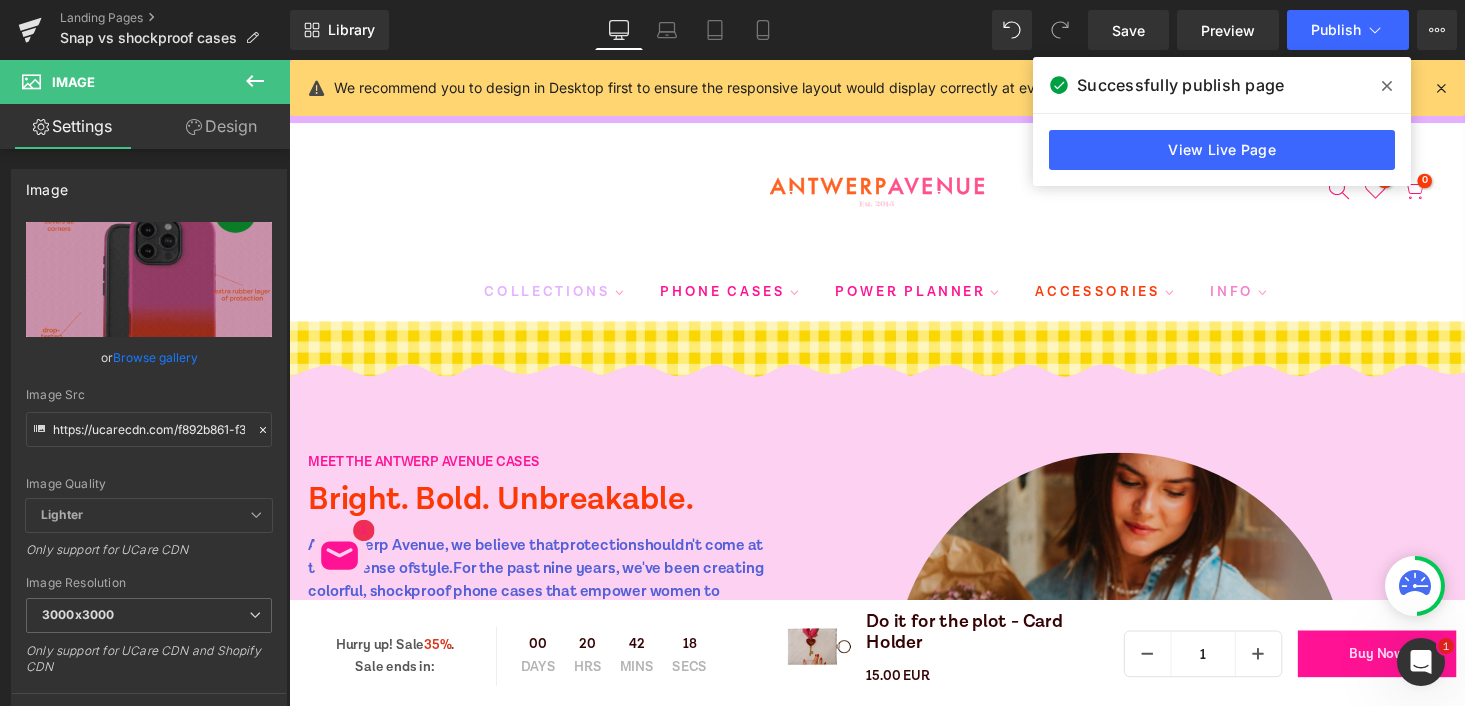 scroll, scrollTop: 5320, scrollLeft: 0, axis: vertical 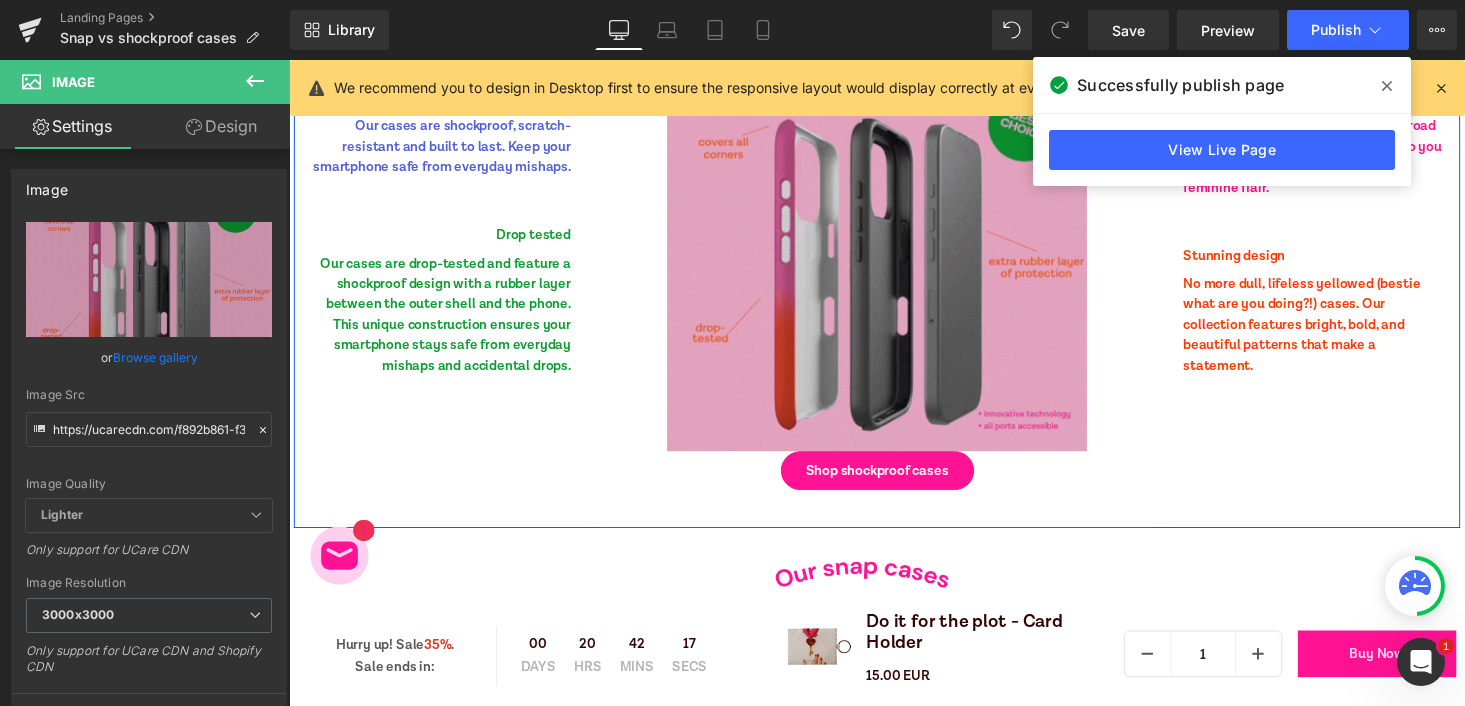 click at bounding box center [894, 247] 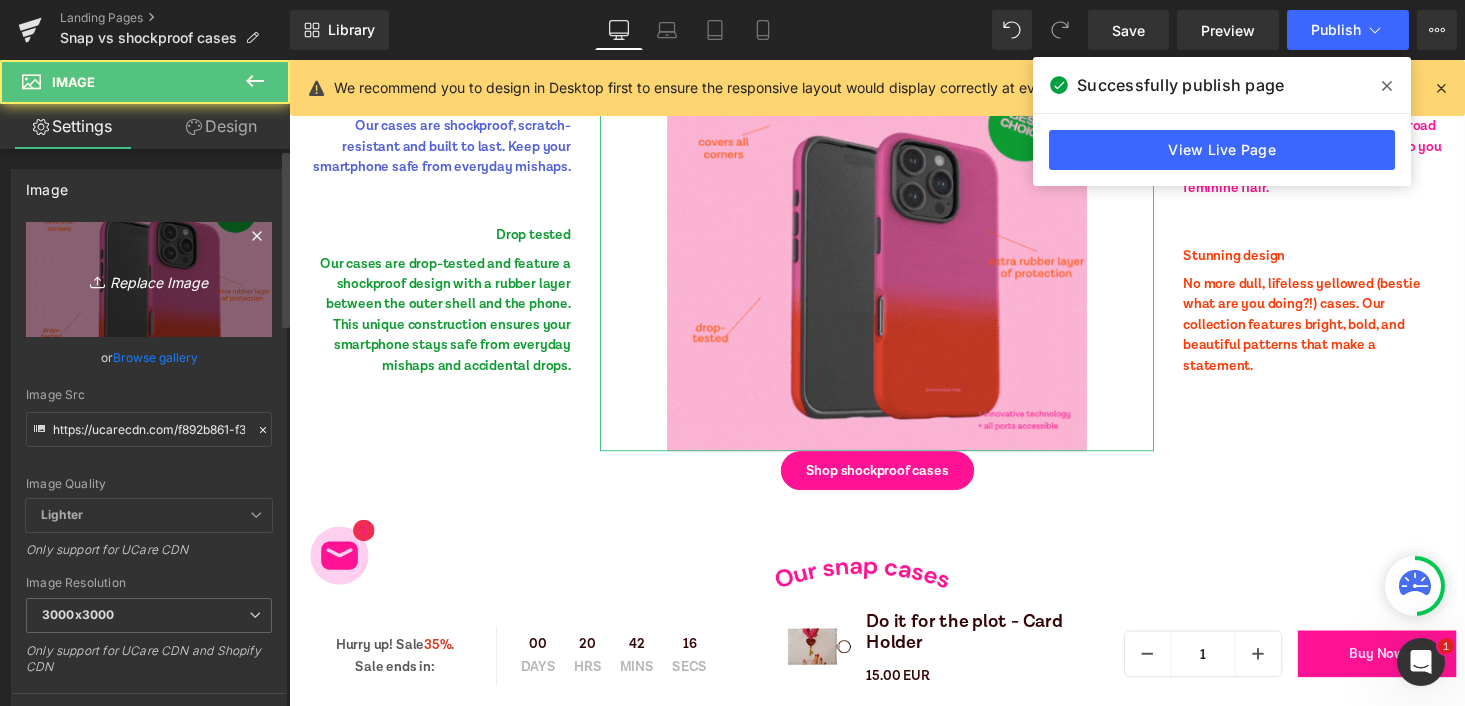 click on "Replace Image" at bounding box center [149, 279] 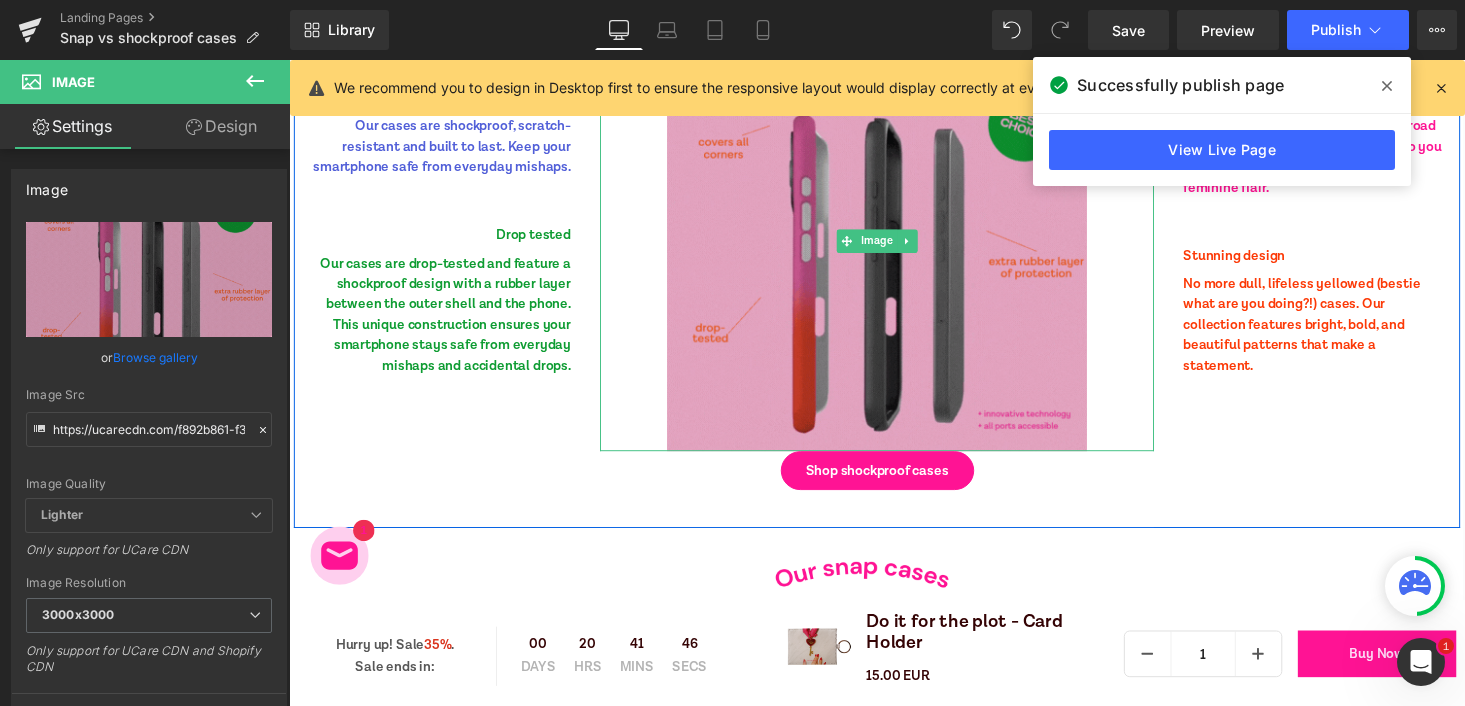 click at bounding box center [894, 247] 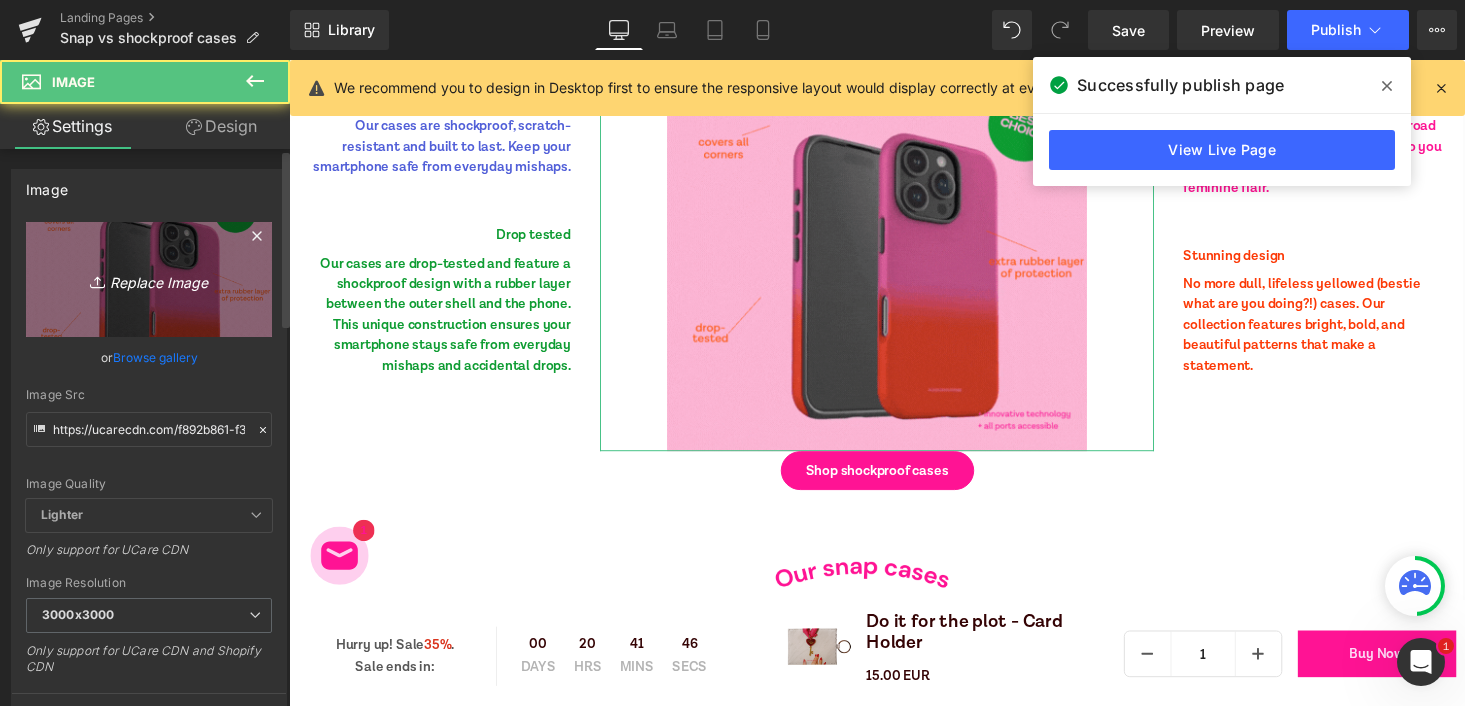 click on "Replace Image" at bounding box center (149, 279) 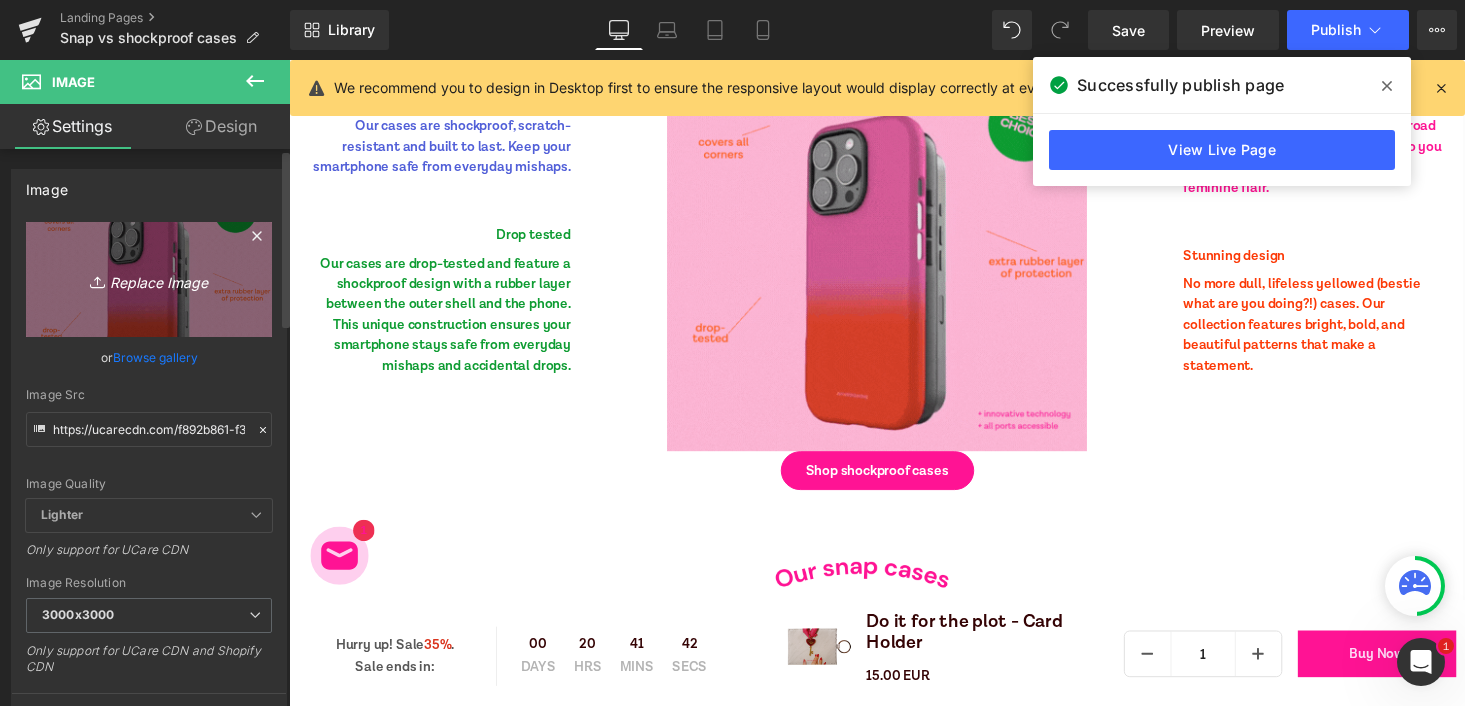 type on "C:\fakepath\ezgif-1273c3ba1bc92e.gif" 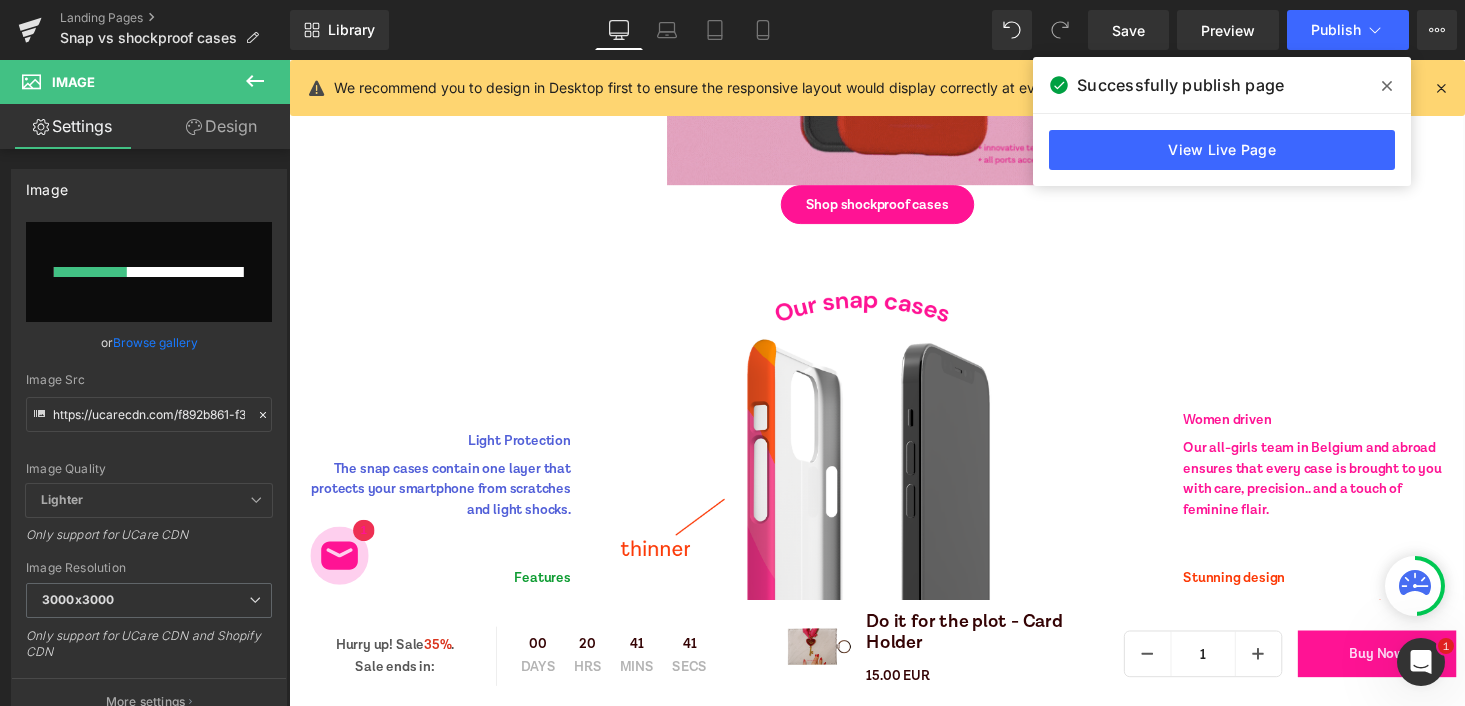 scroll, scrollTop: 5624, scrollLeft: 0, axis: vertical 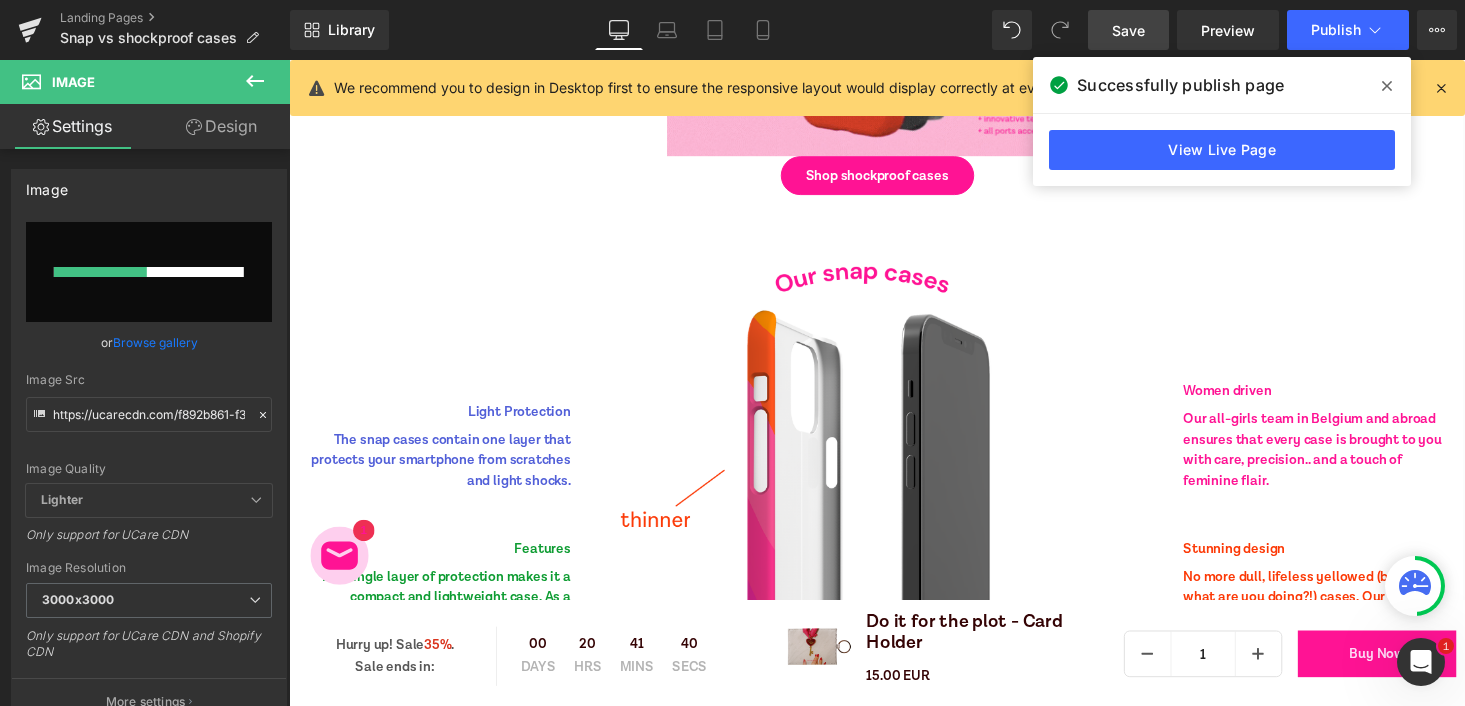 type 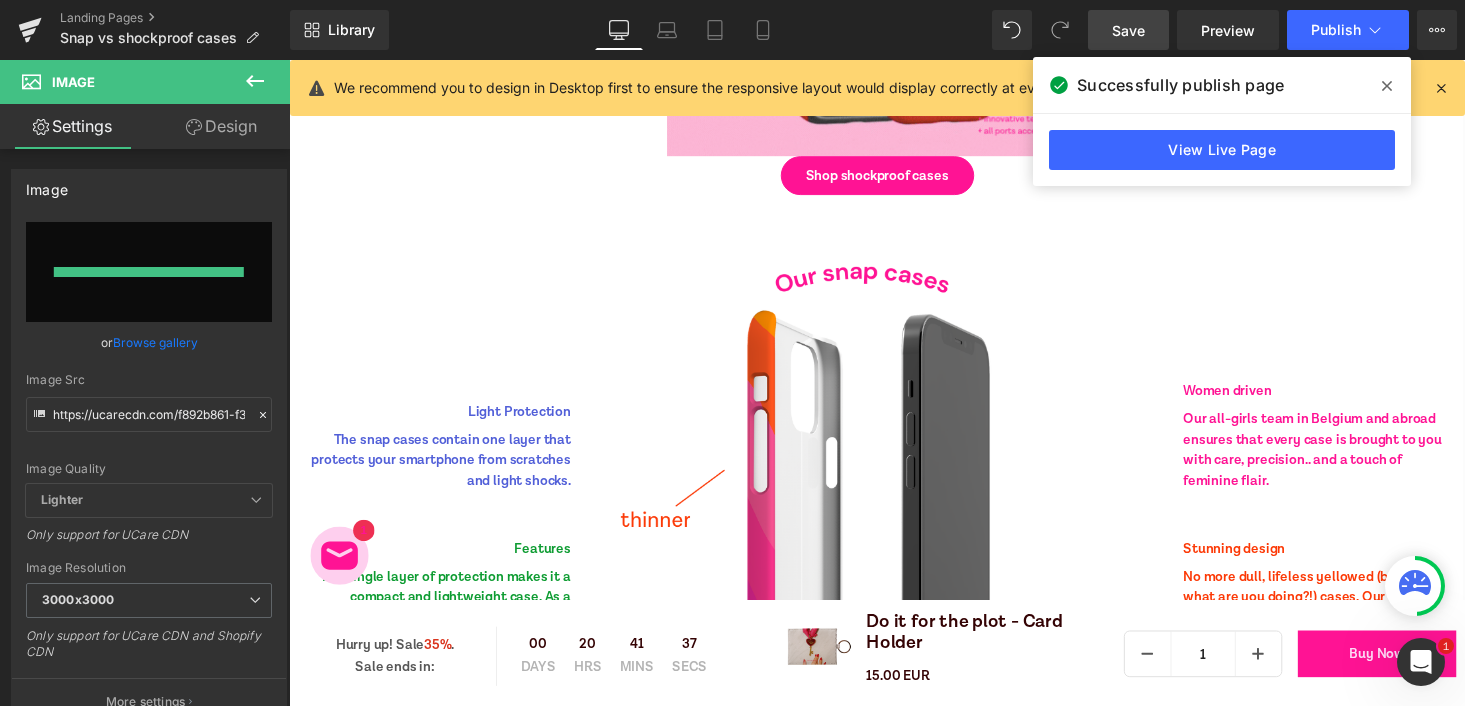 type on "https://ucarecdn.com/57dc2b56-e1da-4087-9913-a0c153cdebe8/ezgif-1273c3ba1bc92e.gif" 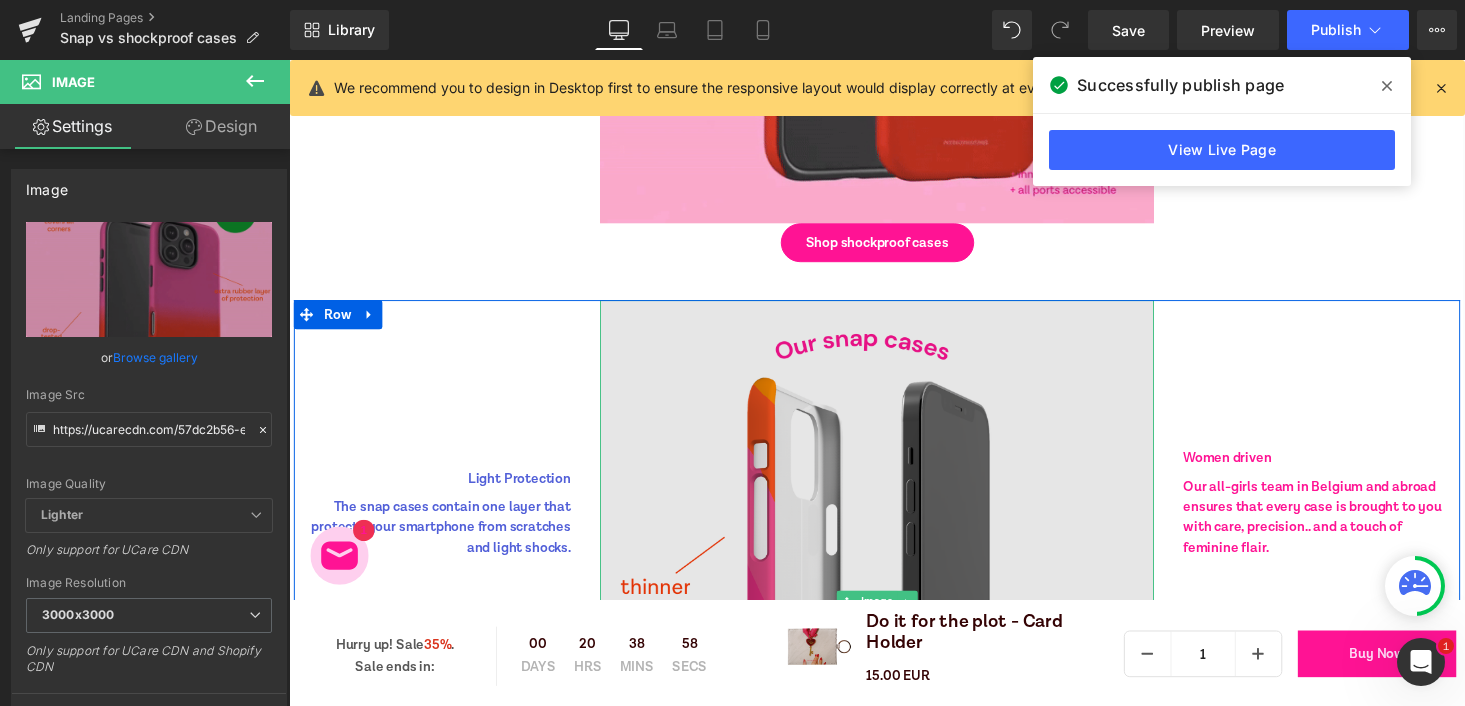 scroll, scrollTop: 5893, scrollLeft: 0, axis: vertical 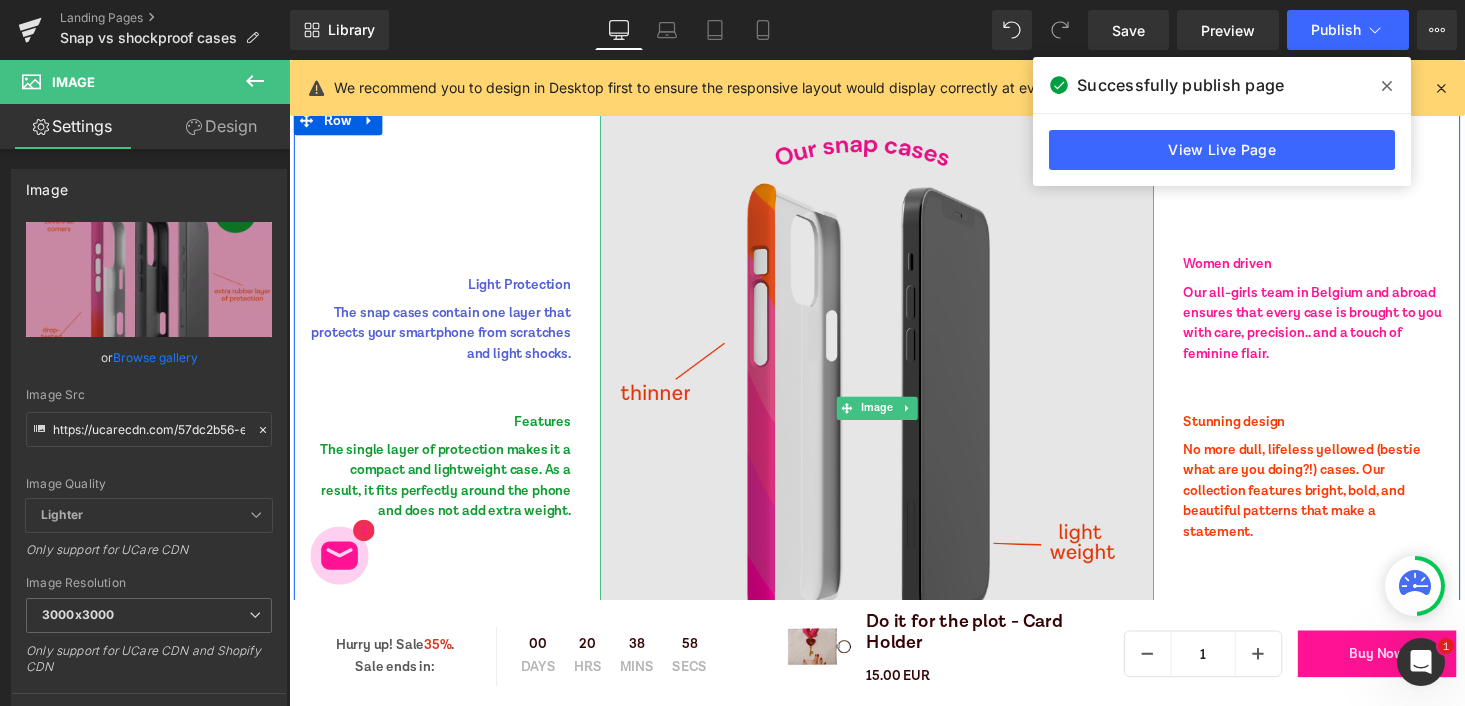 click at bounding box center [894, 417] 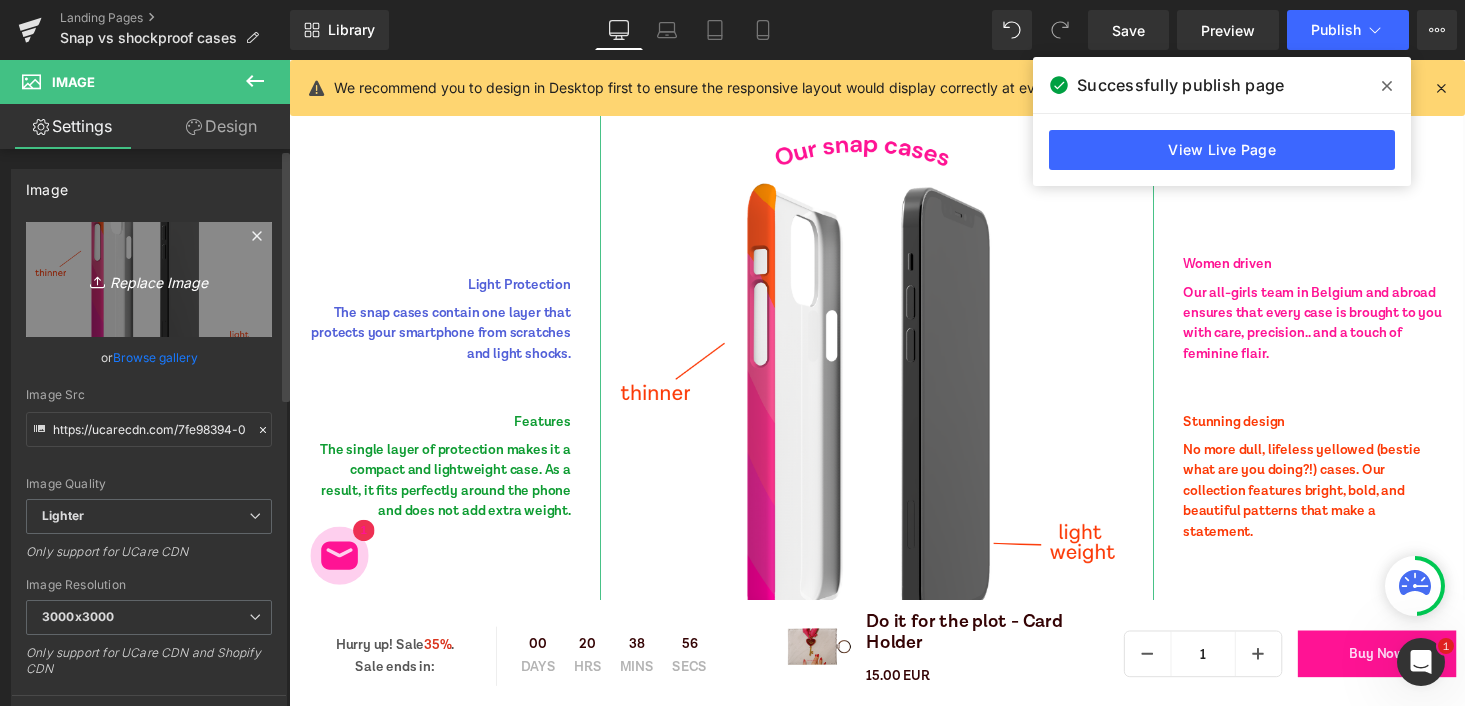 click on "Replace Image" at bounding box center (149, 279) 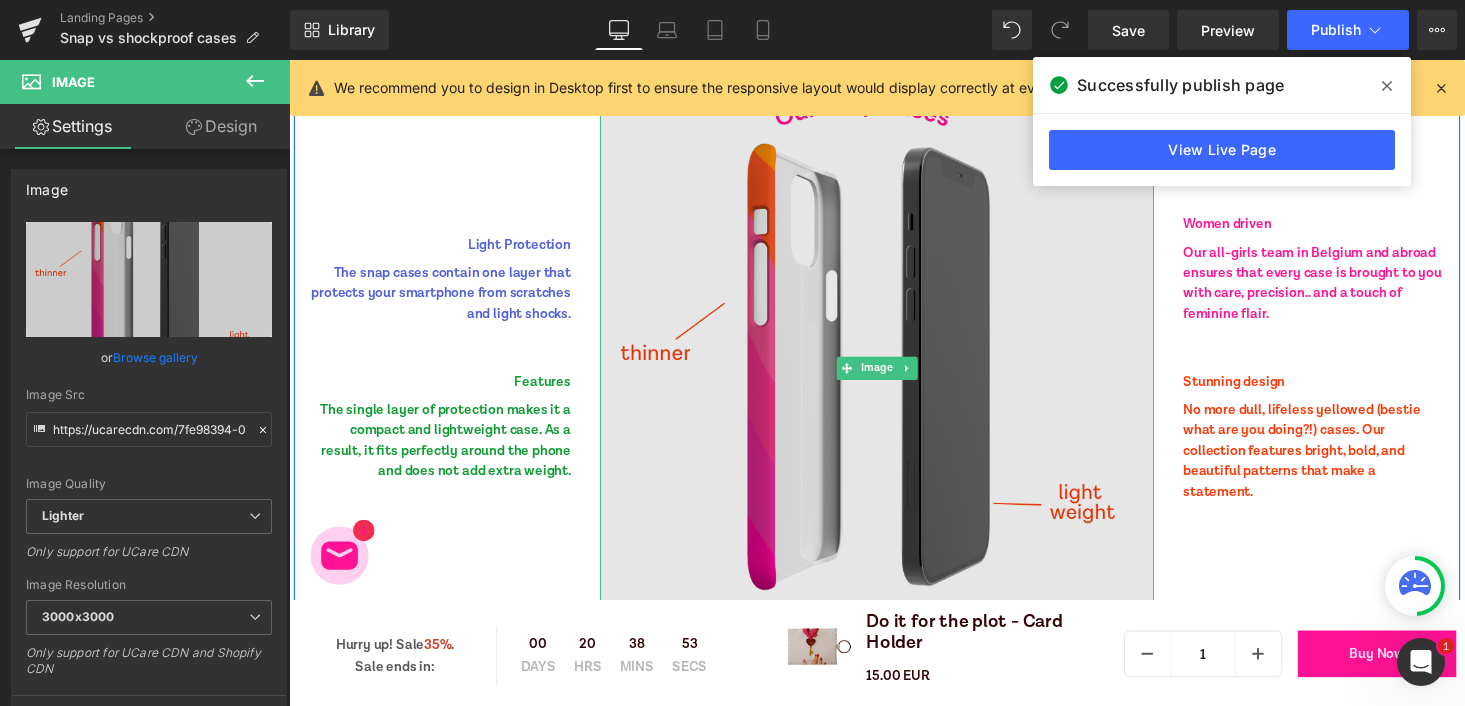 scroll, scrollTop: 5882, scrollLeft: 0, axis: vertical 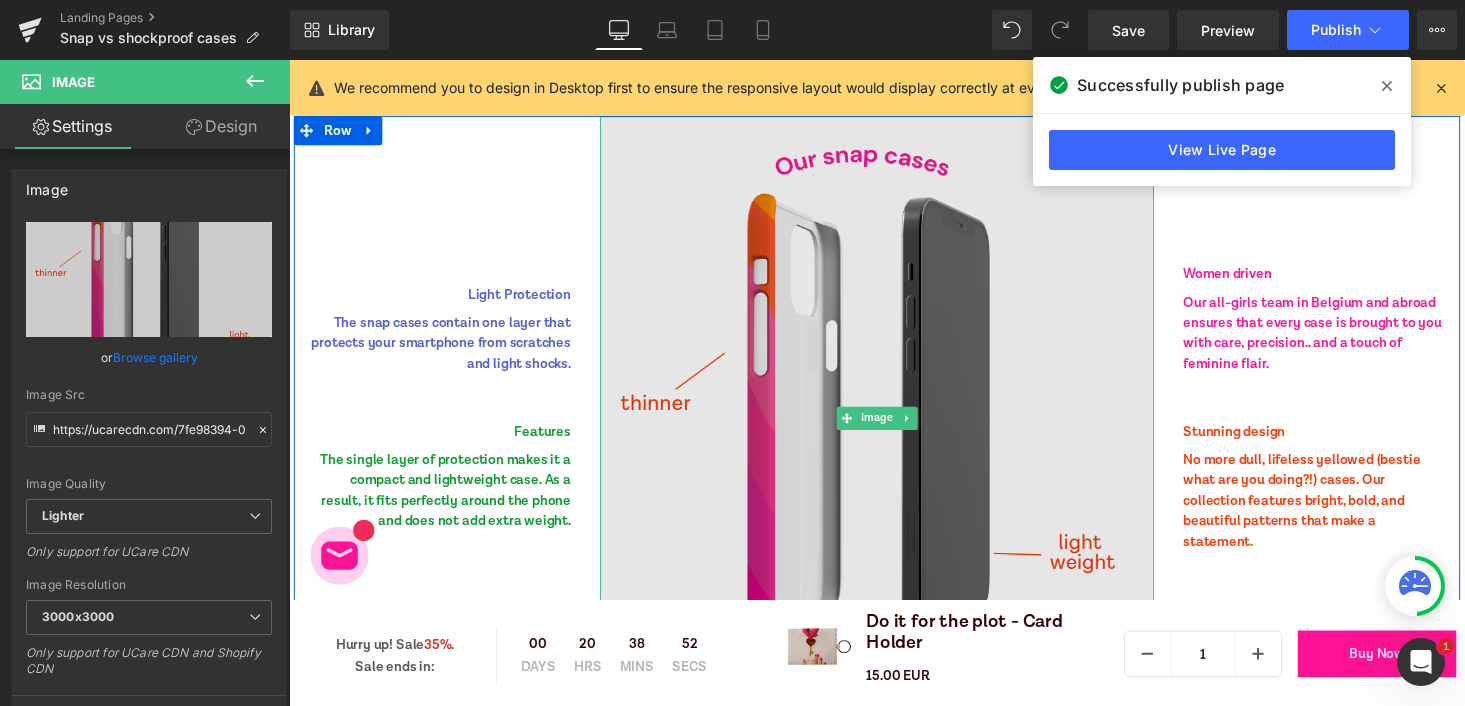 click at bounding box center (894, 428) 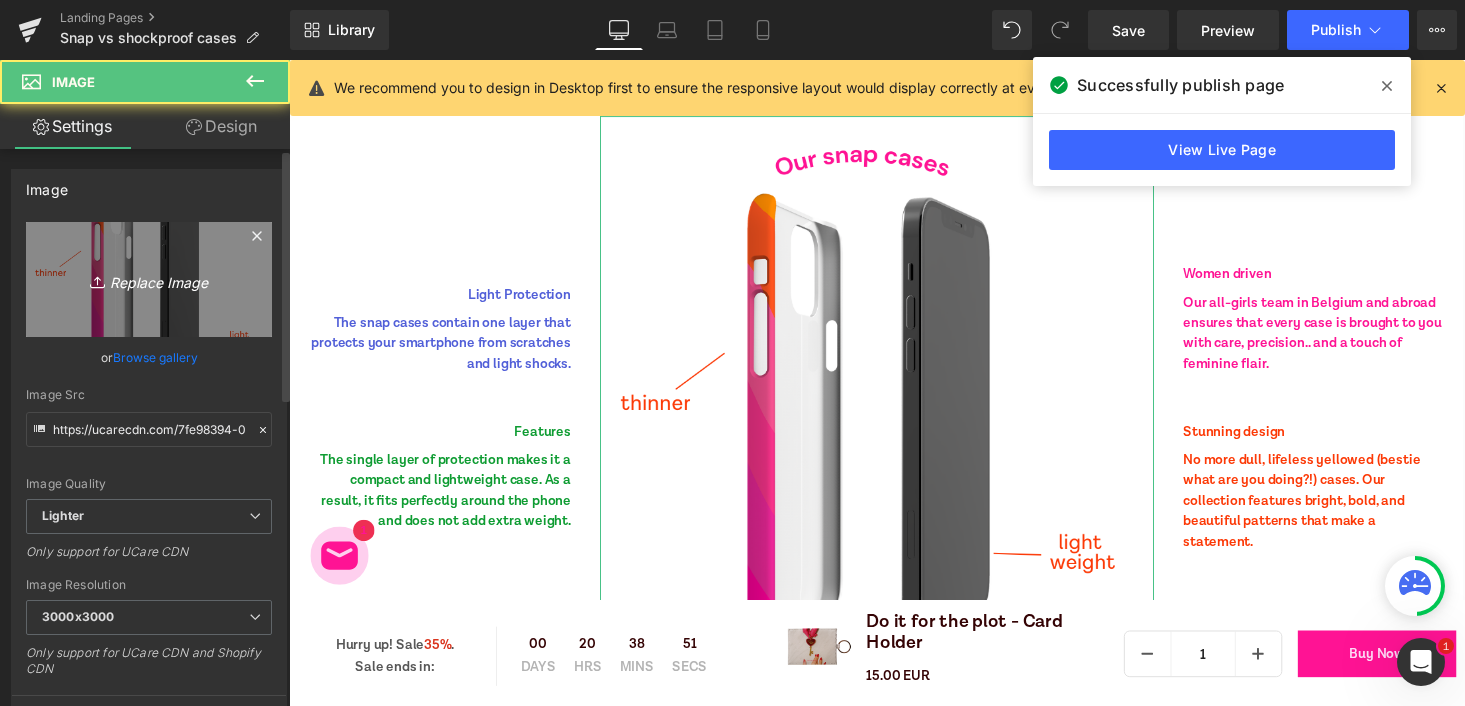 click on "Replace Image" at bounding box center [149, 279] 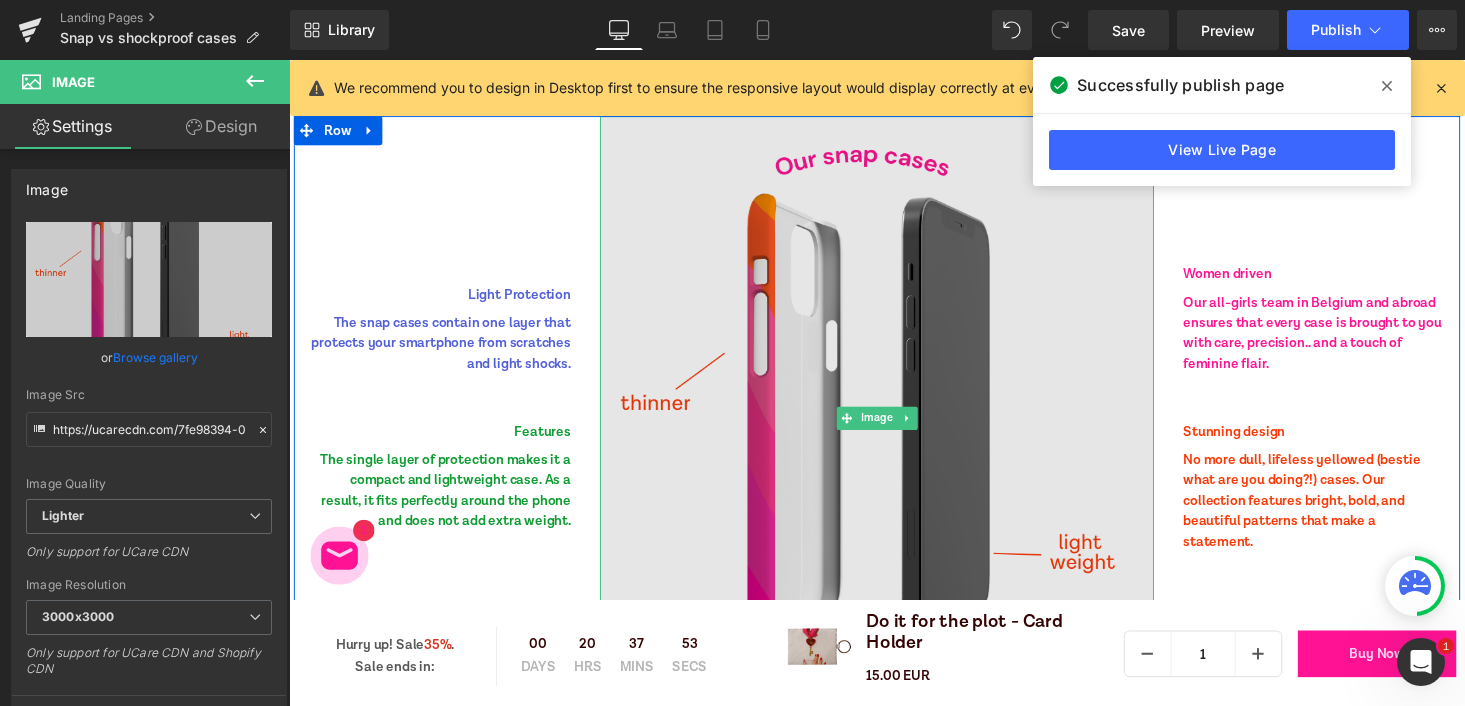 click at bounding box center (894, 428) 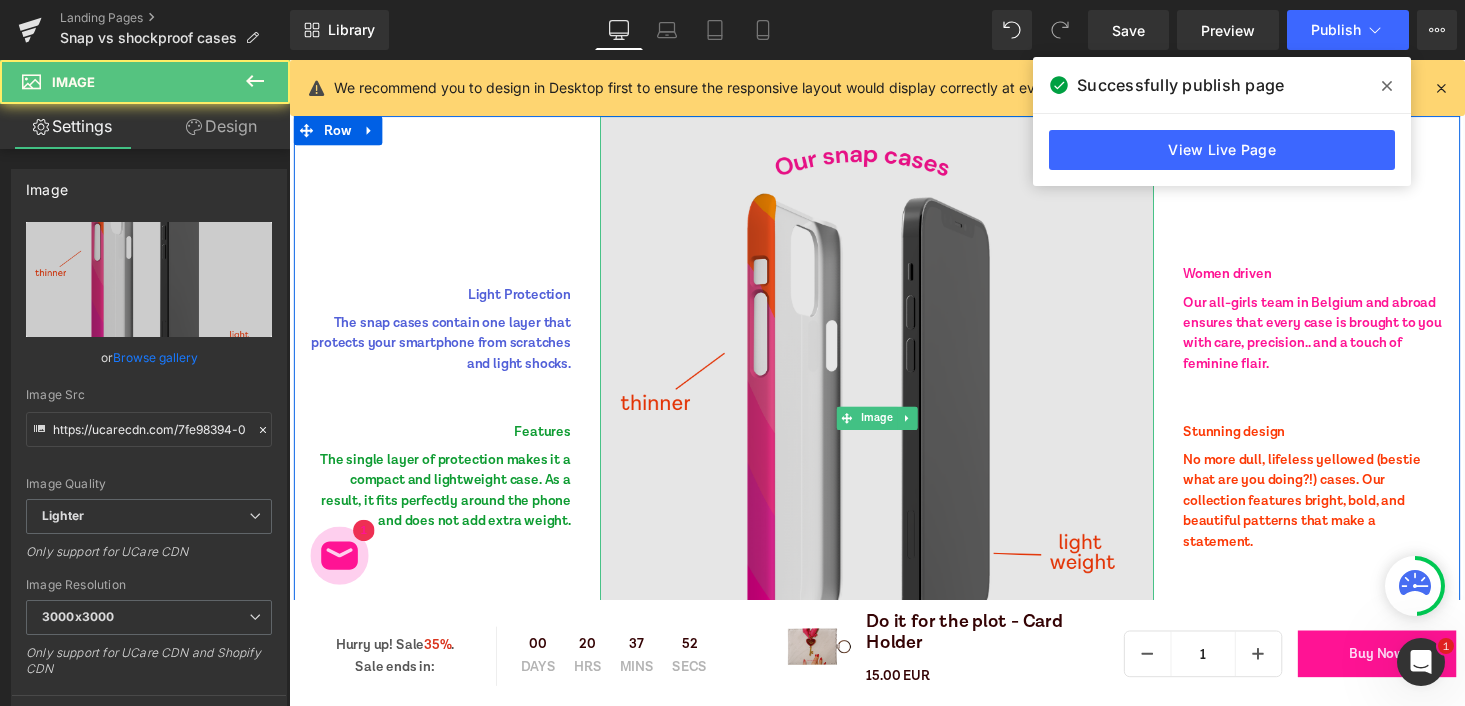click at bounding box center [894, 428] 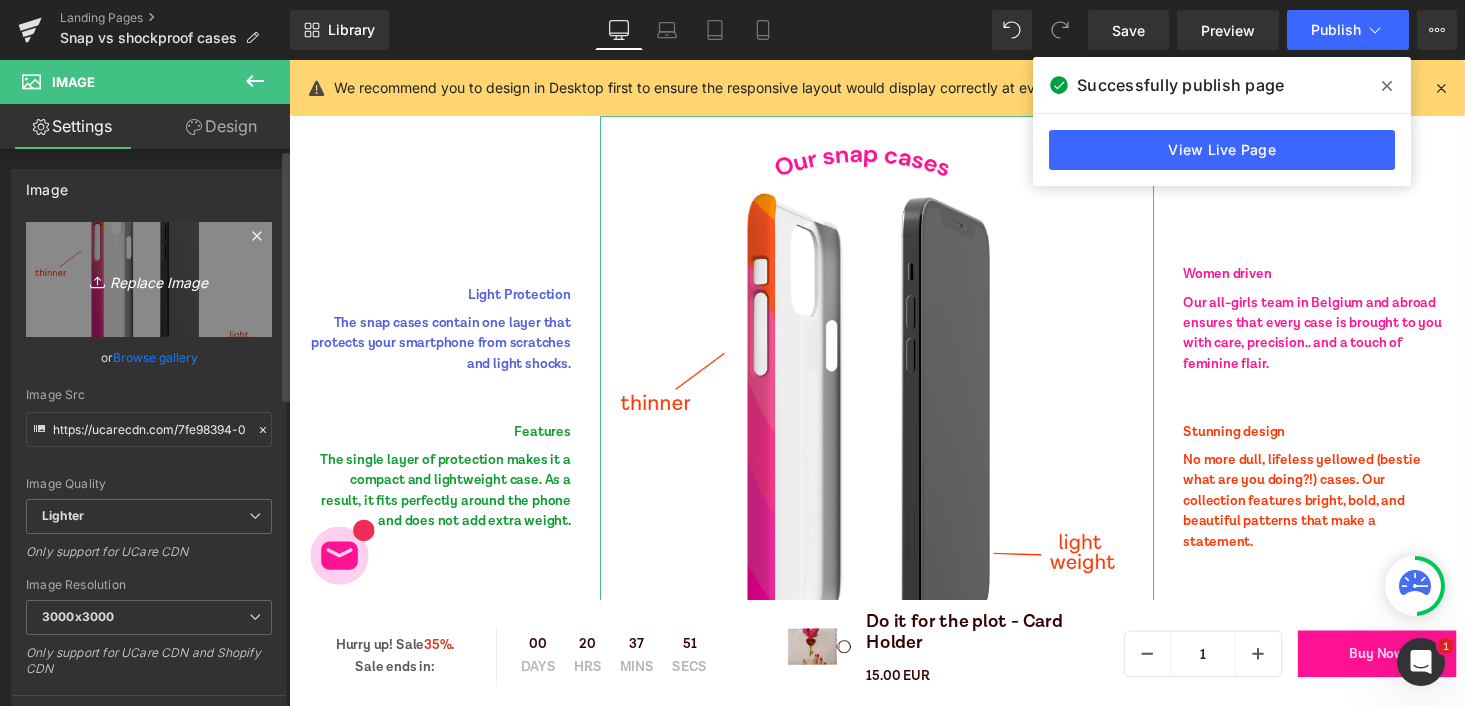 click on "Replace Image" at bounding box center [149, 279] 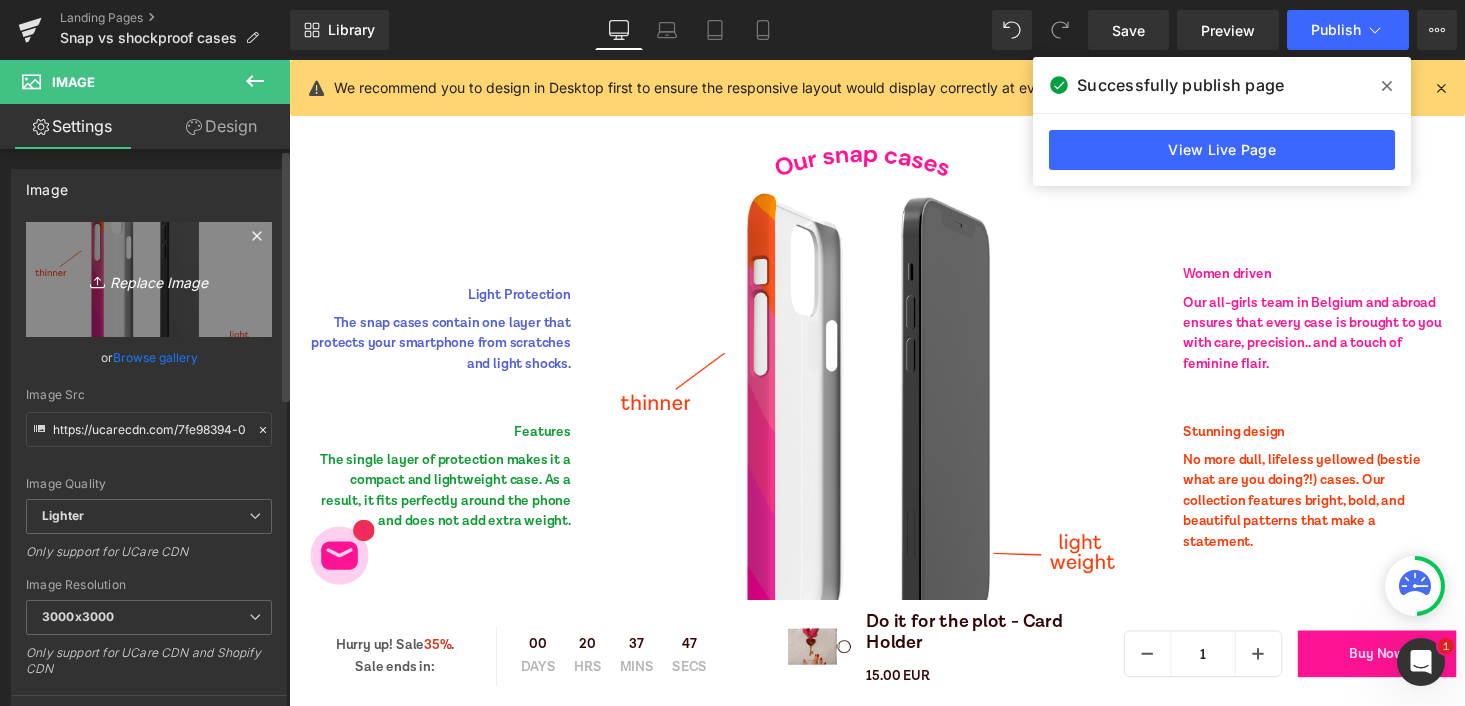 type on "C:\fakepath\Black and White Cute Sea Creatures Pattern Phone Wallpaper.png" 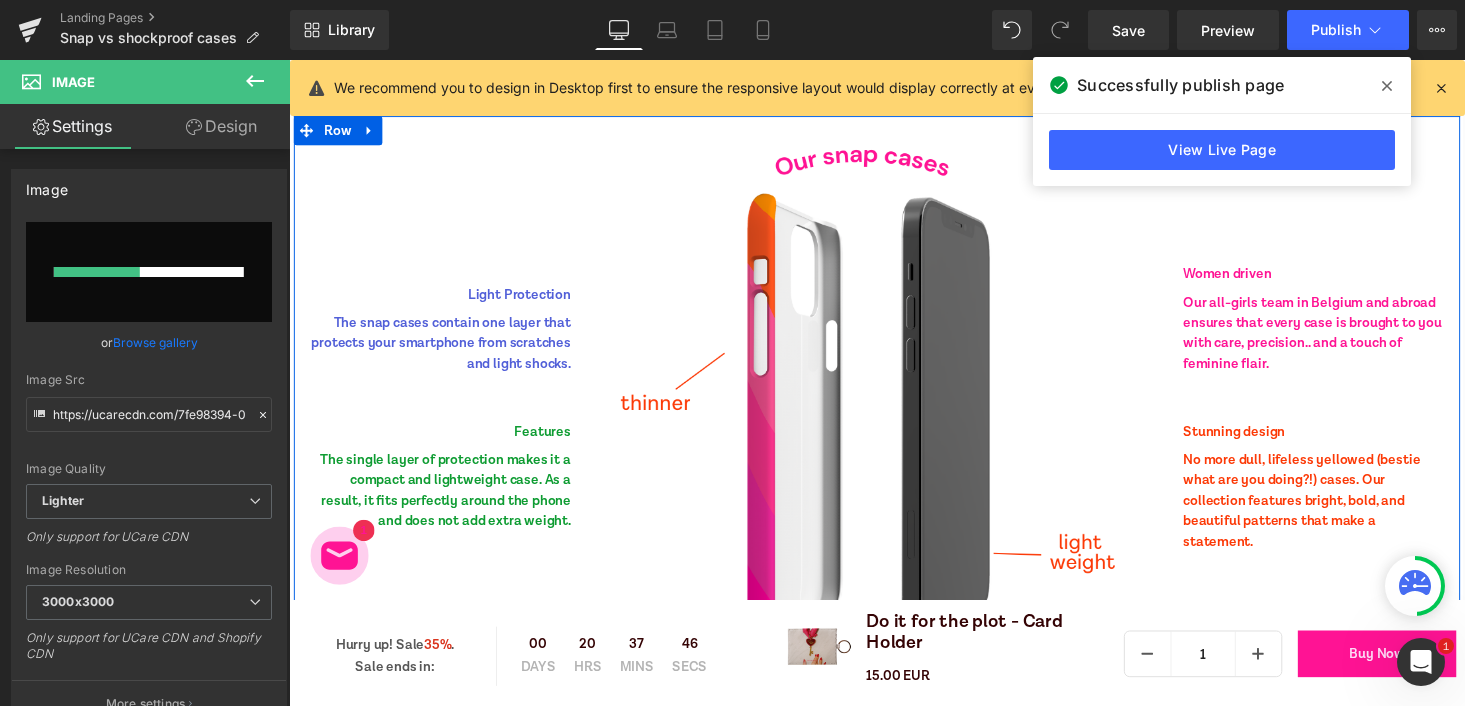 type 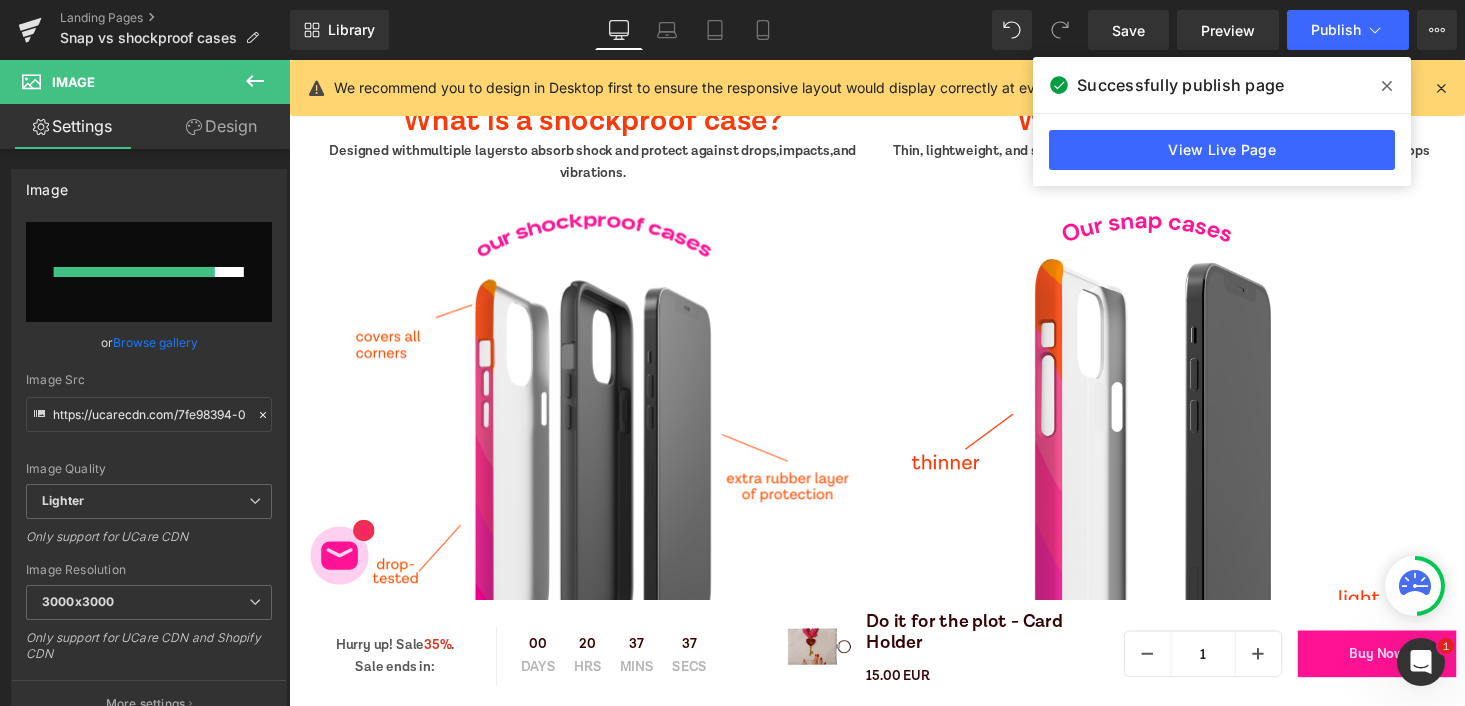 scroll, scrollTop: 1237, scrollLeft: 0, axis: vertical 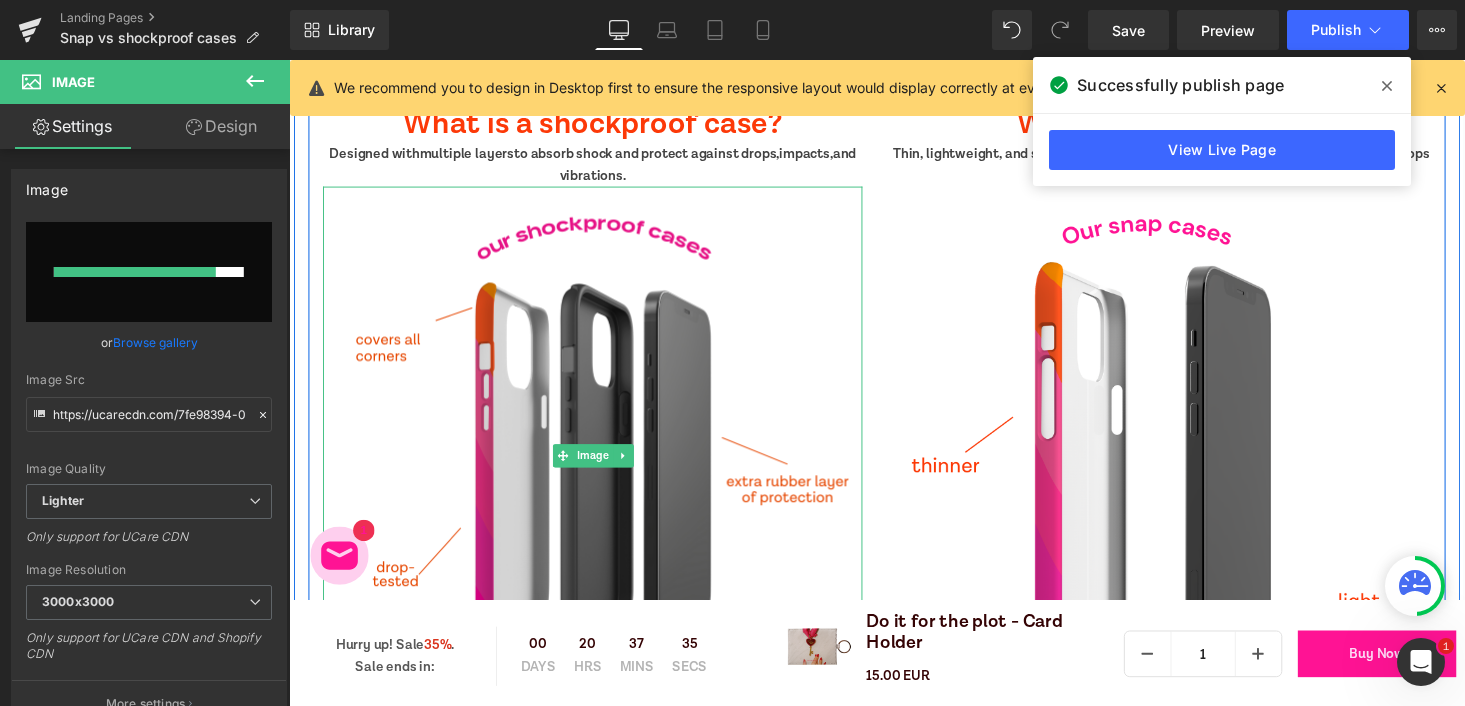 click at bounding box center [601, 467] 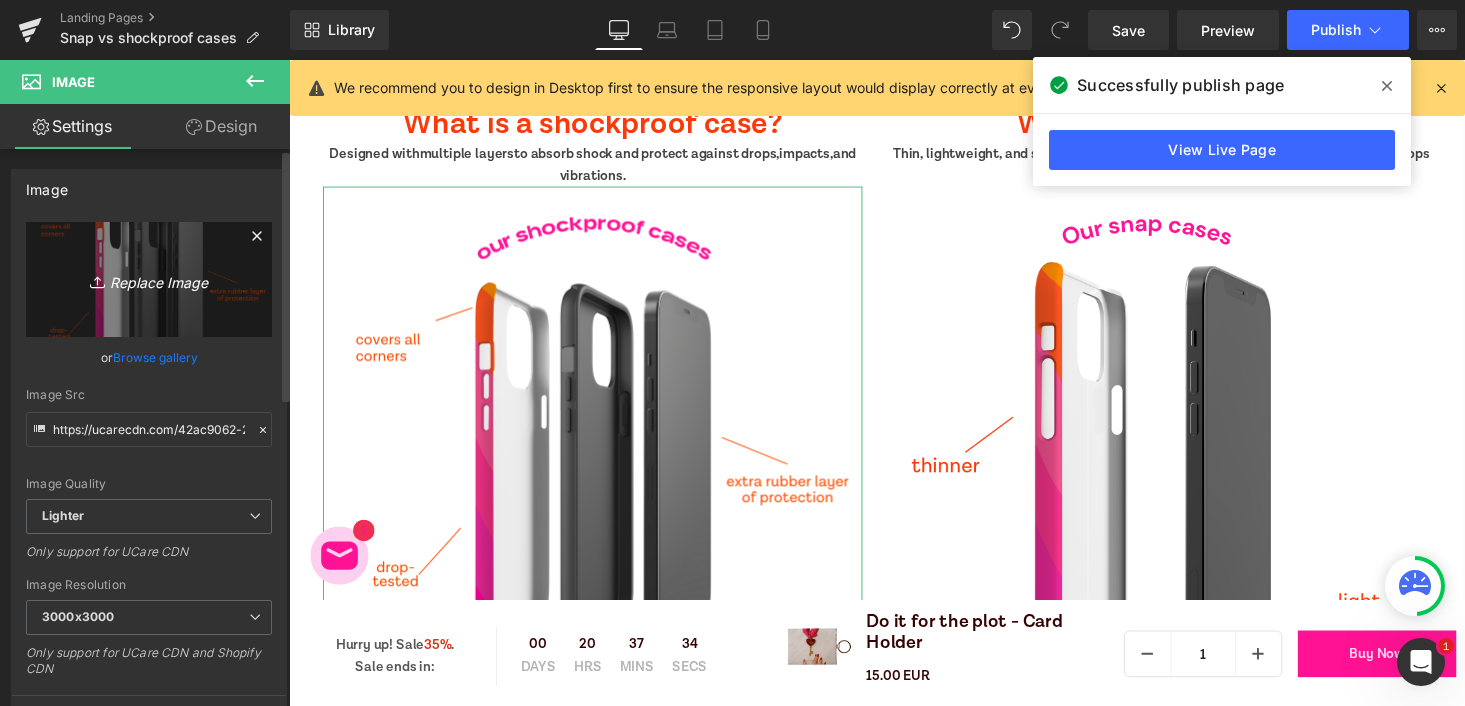 click on "Replace Image" at bounding box center [149, 279] 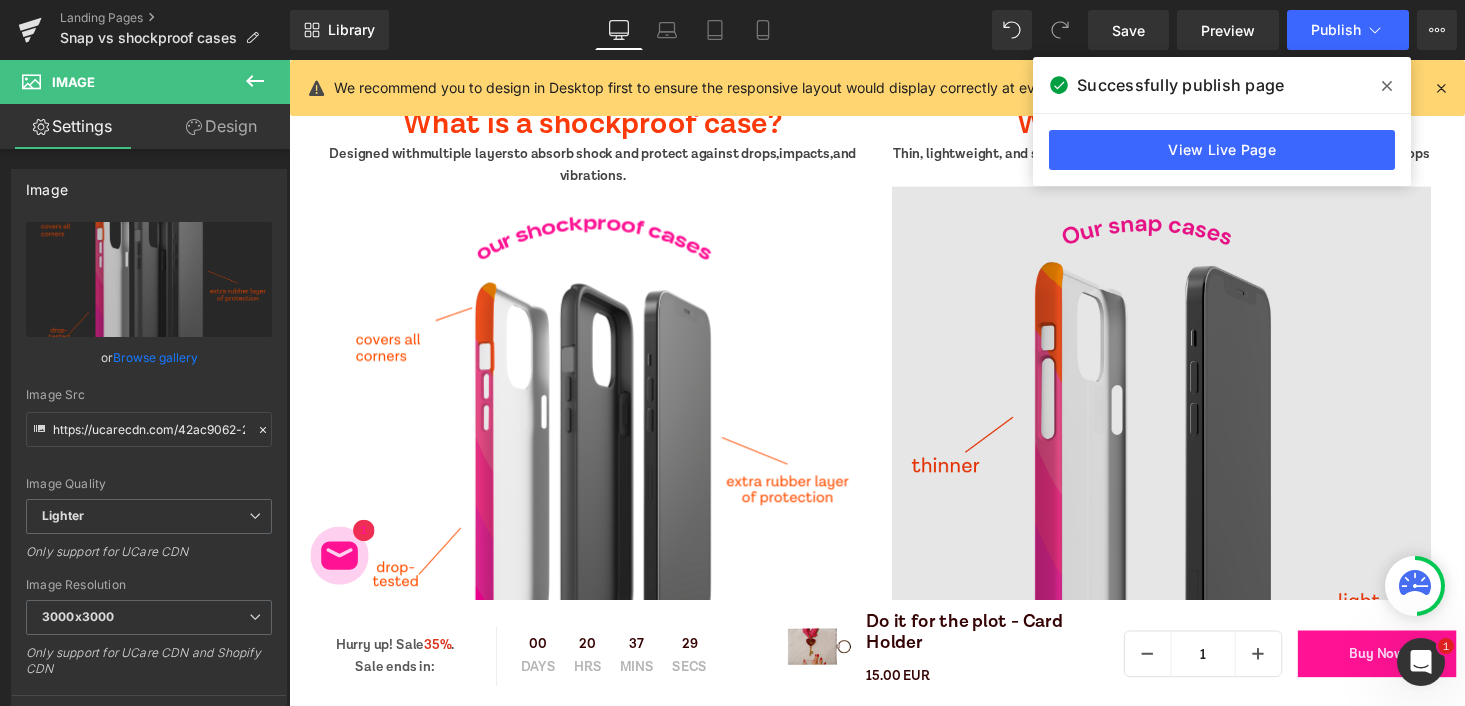 type on "C:\fakepath\ezgif-1273c3ba1bc92e.gif" 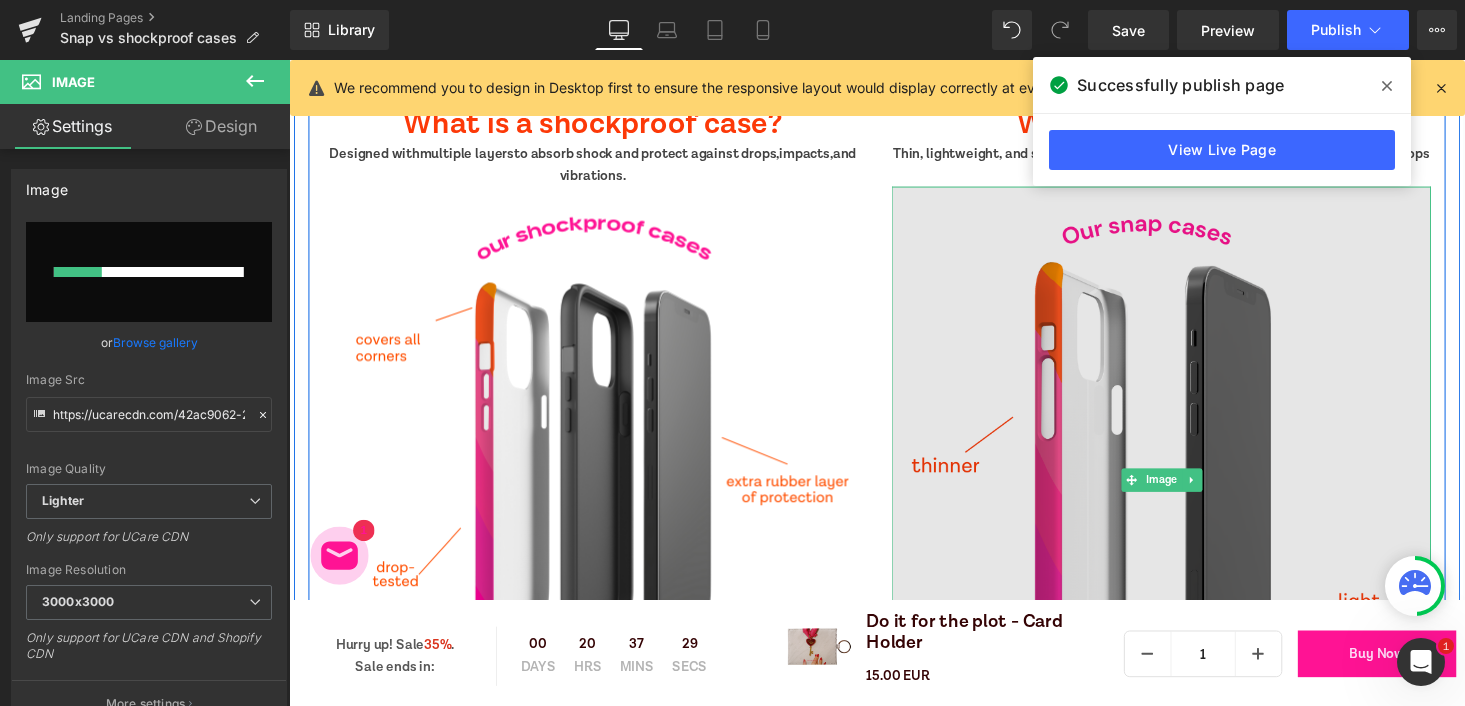 click at bounding box center (1186, 492) 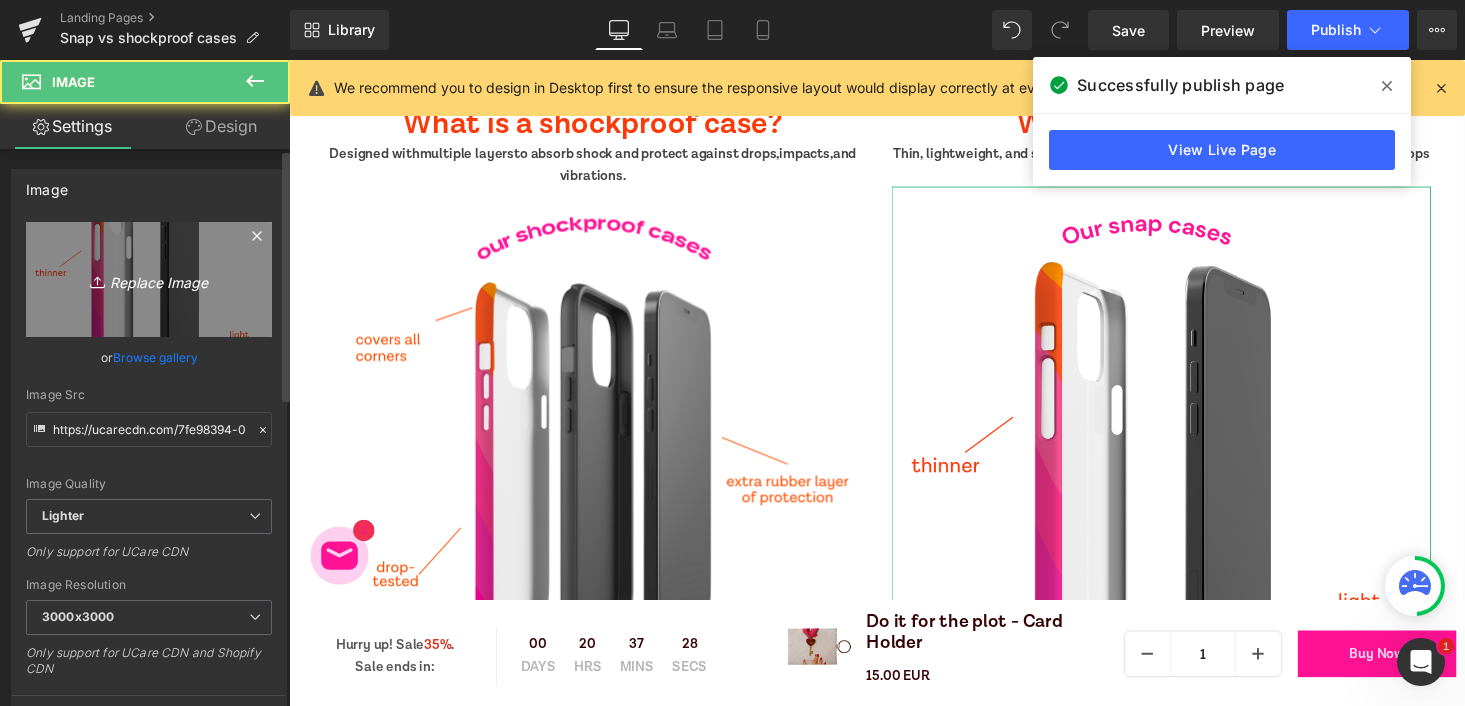 click on "Replace Image" at bounding box center [149, 279] 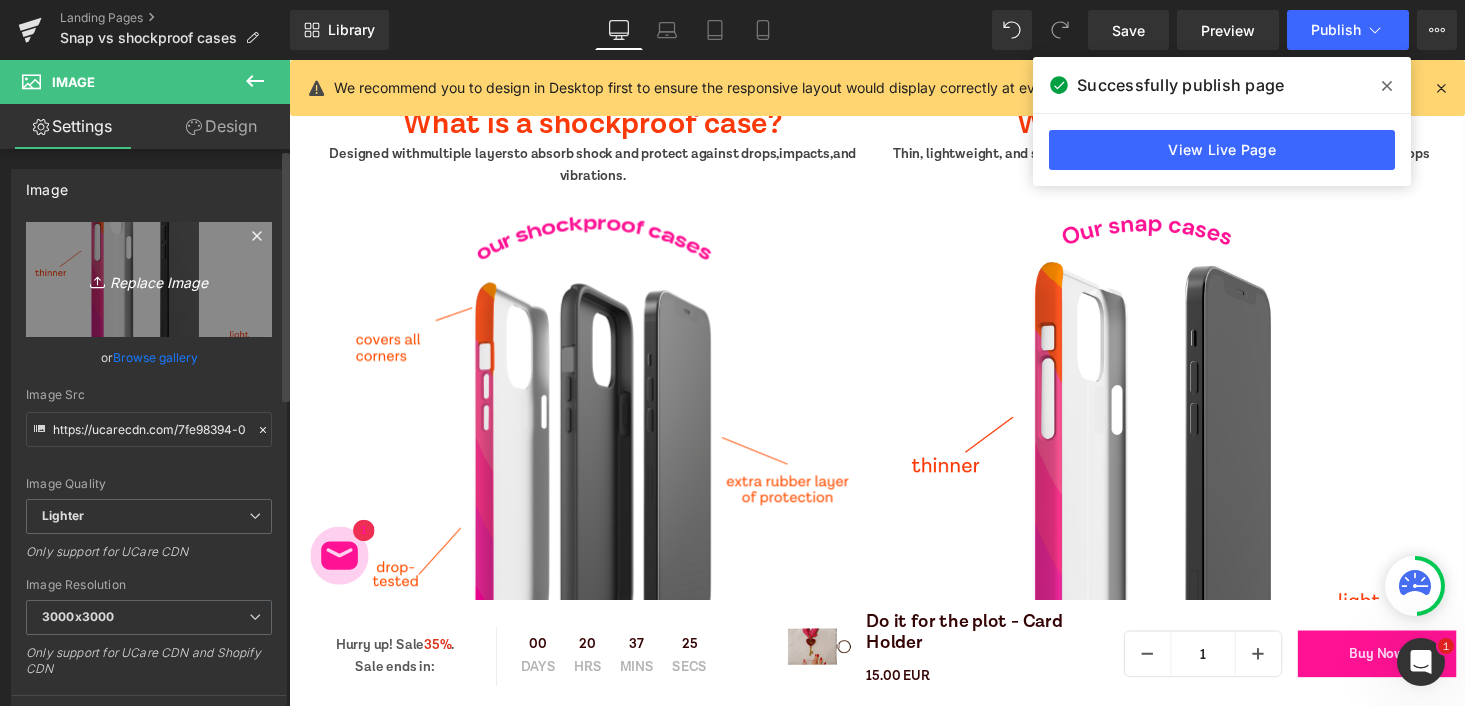 type on "C:\fakepath\Black and White Cute Sea Creatures Pattern Phone Wallpaper.png" 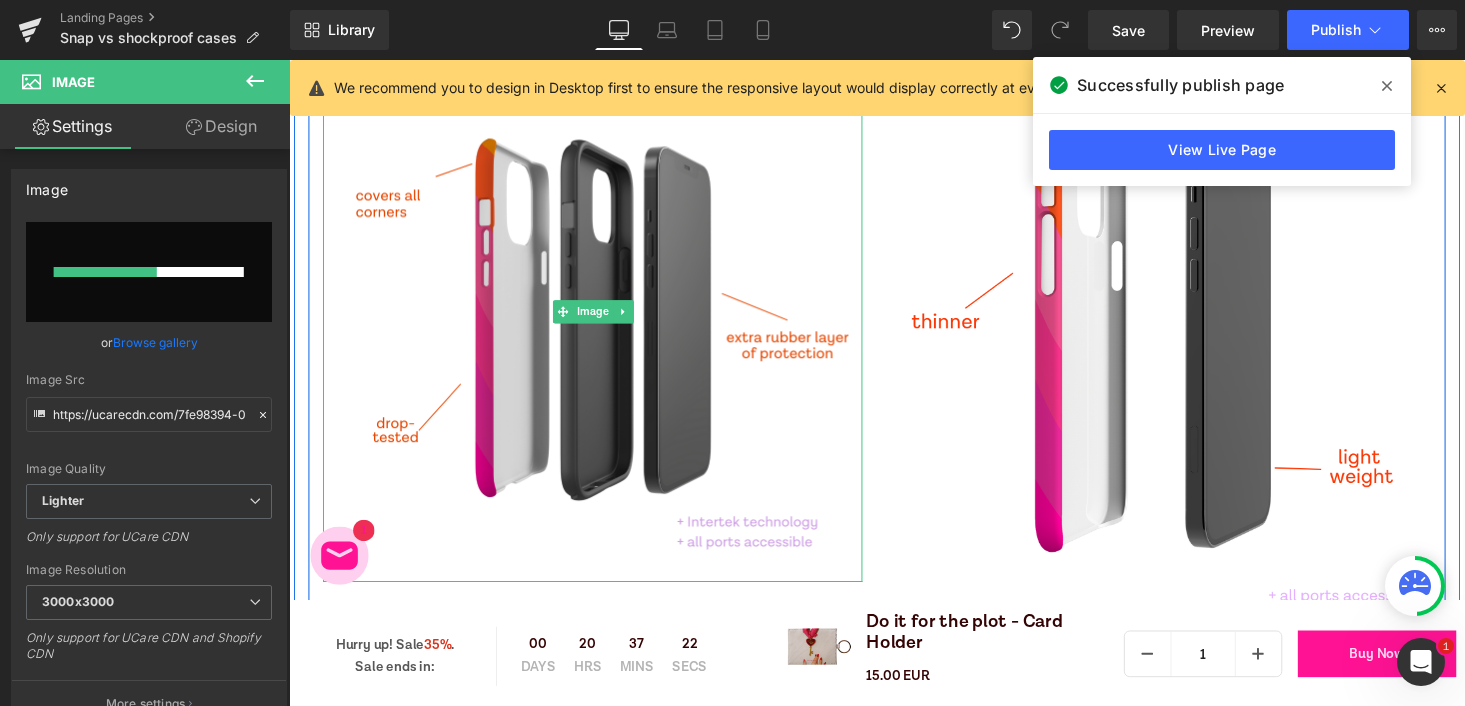scroll, scrollTop: 1384, scrollLeft: 0, axis: vertical 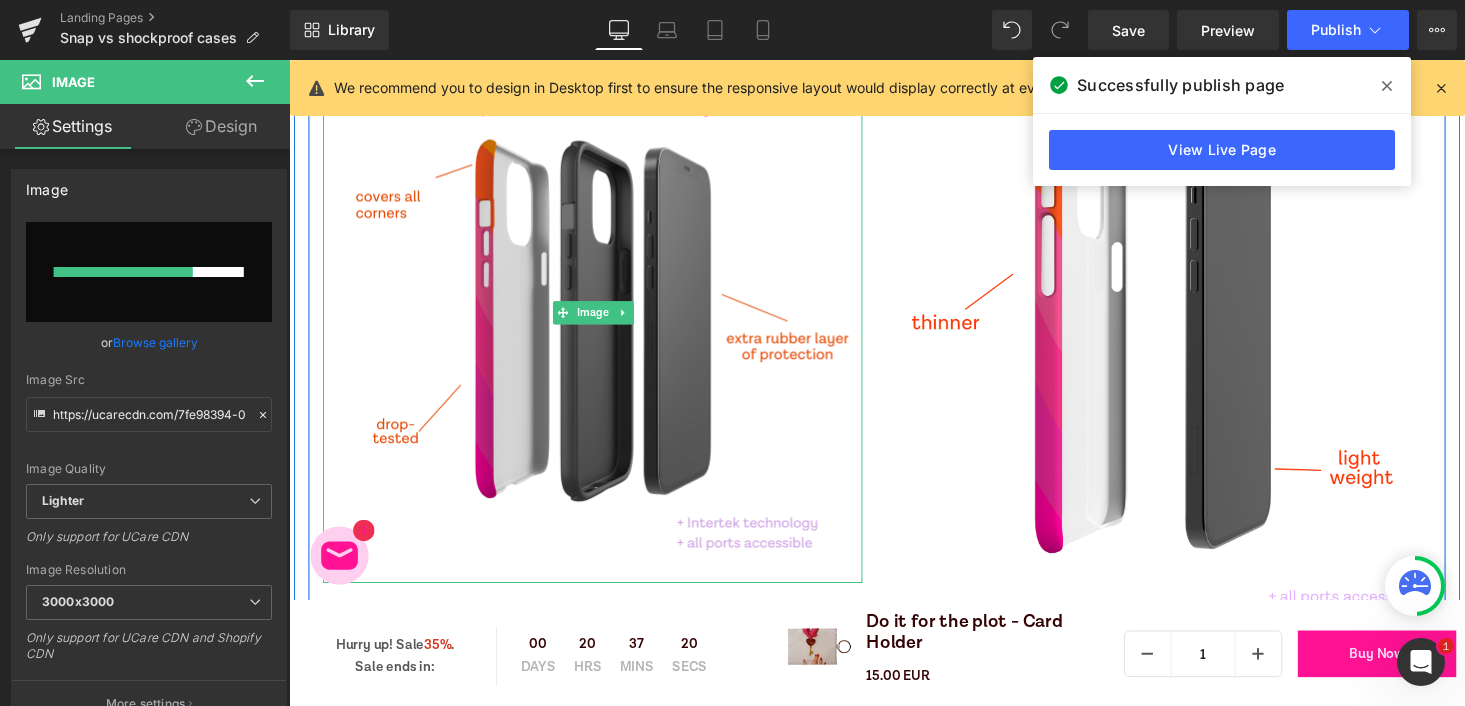 type 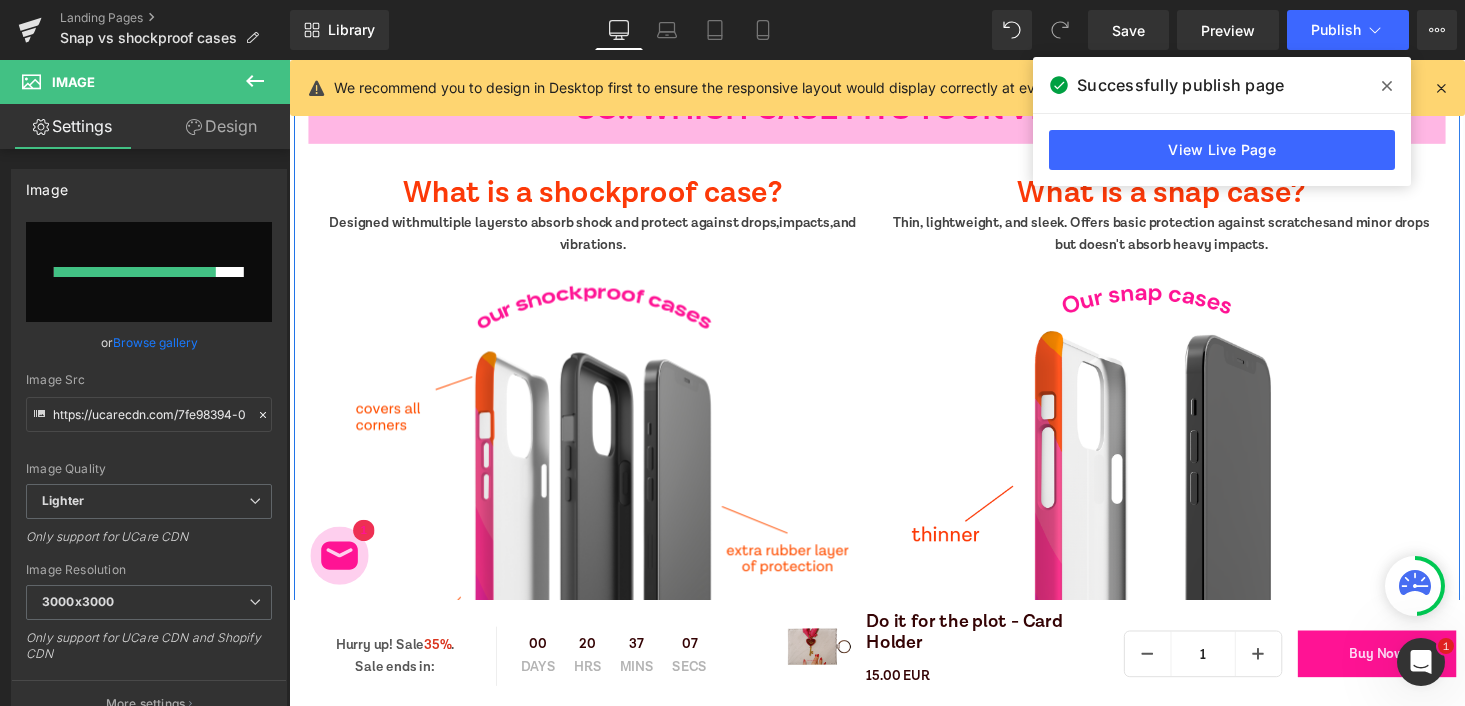 scroll, scrollTop: 1208, scrollLeft: 0, axis: vertical 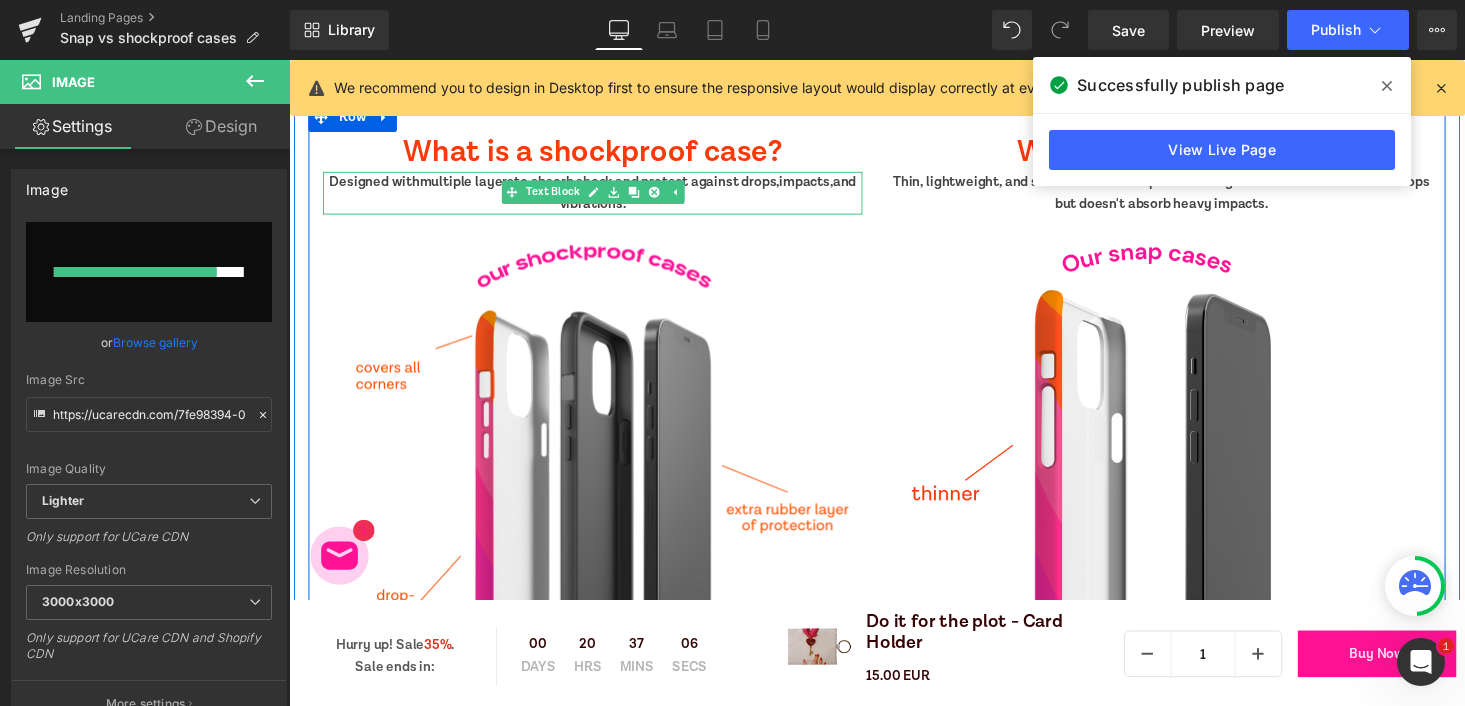 click on "Designed with  multiple layers  to absorb shock and protect against drops,  impacts,  and vibrations." at bounding box center (601, 197) 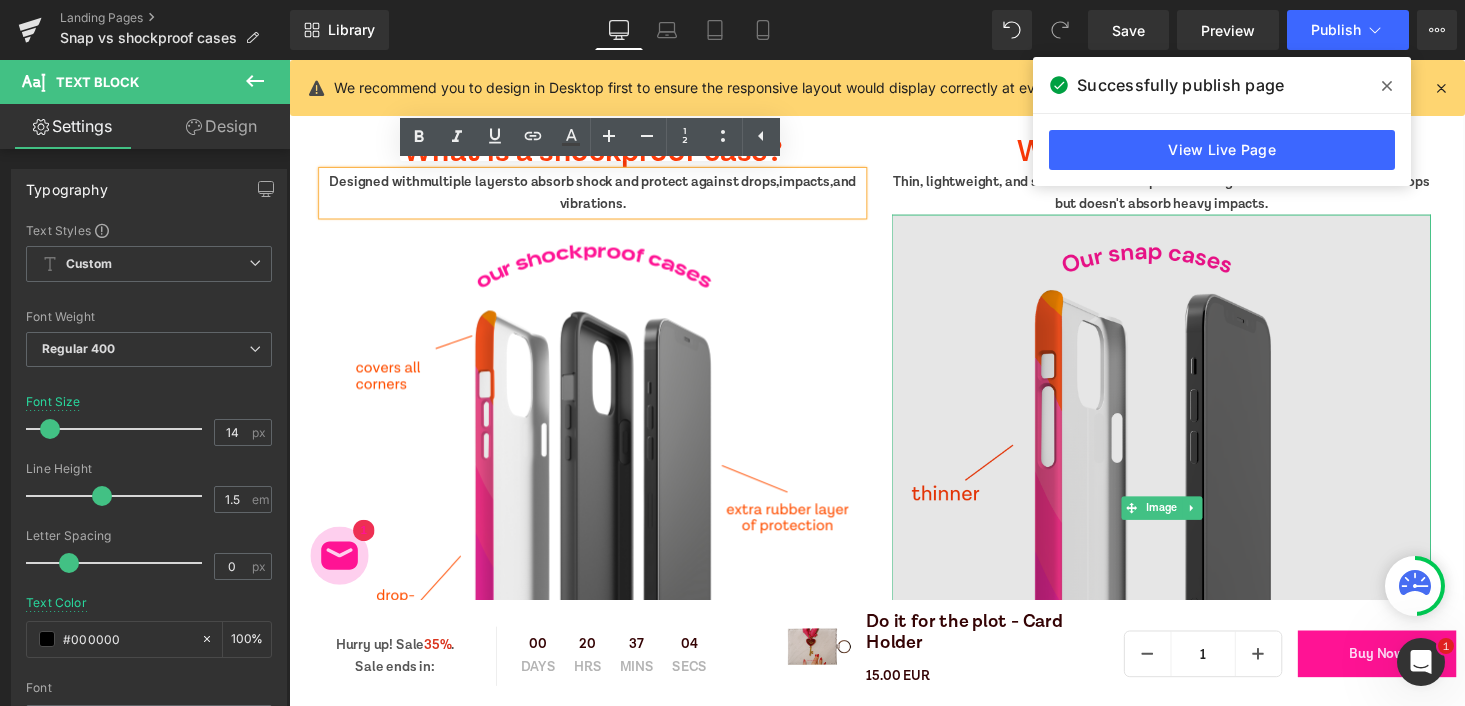 click at bounding box center (1186, 521) 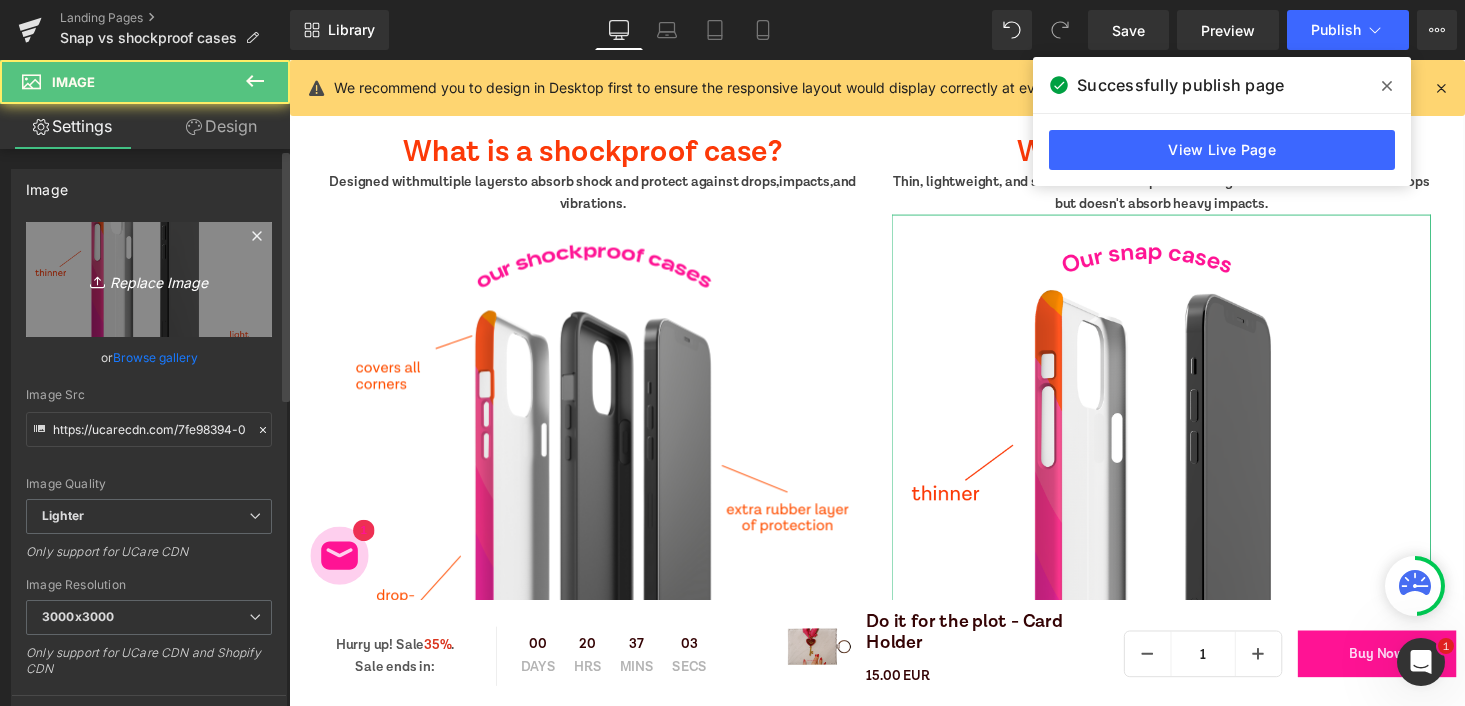 click on "Replace Image" at bounding box center (149, 279) 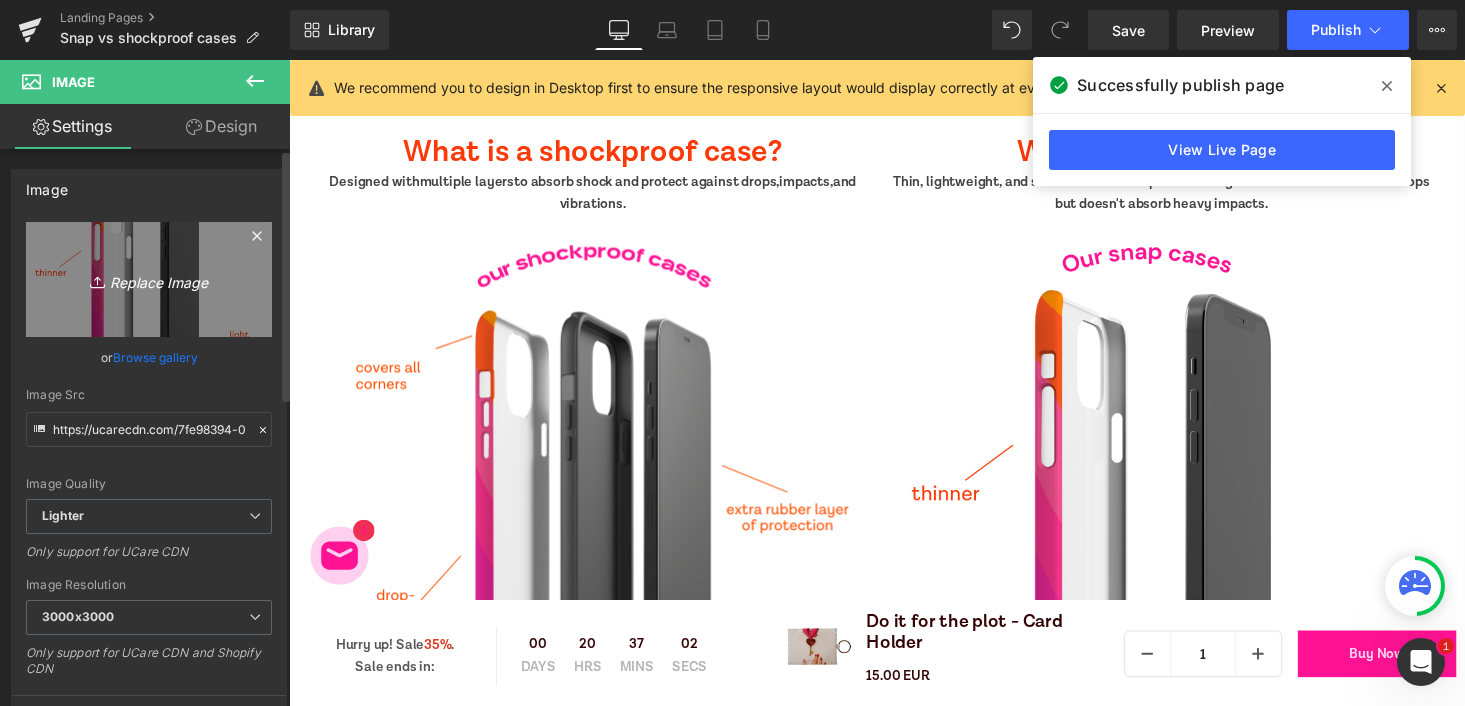 type on "C:\fakepath\Black and White Cute Sea Creatures Pattern Phone Wallpaper.png" 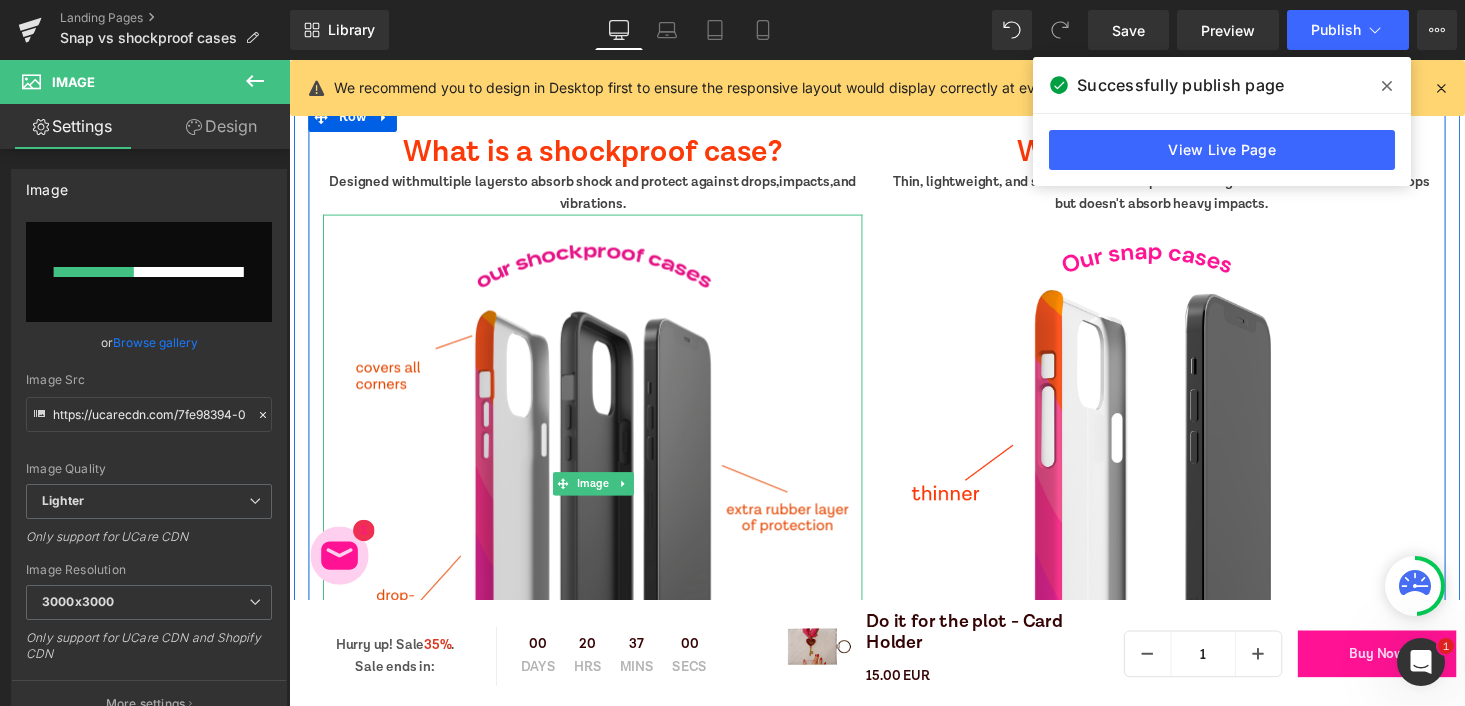 type 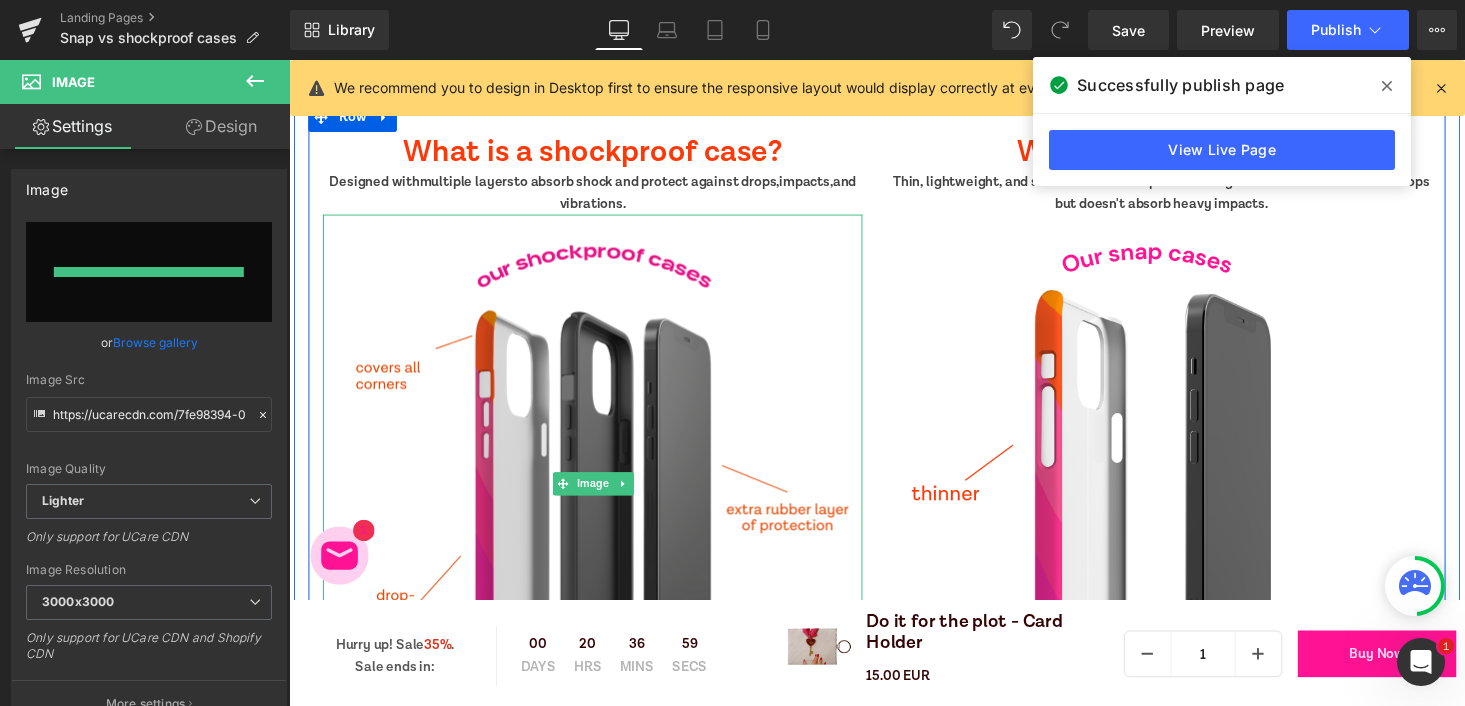 type on "https://ucarecdn.com/a72e1d9d-e0a5-476d-81f3-e7c1b19d736d/-/format/auto/-/preview/3000x3000/-/quality/lighter/Black%20and%20White%20Cute%20Sea%20Creatures%20Pattern%20Phone%20Wallpaper.png" 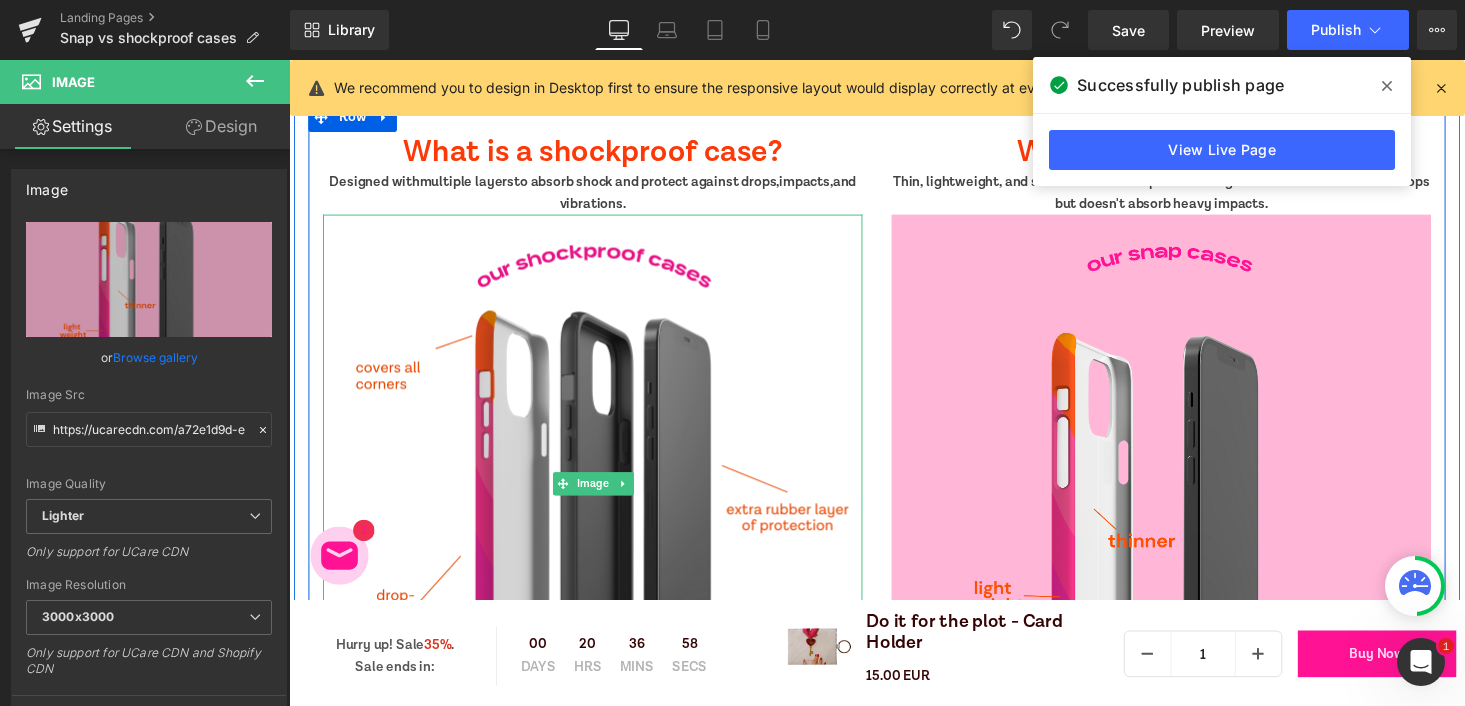 click at bounding box center (601, 496) 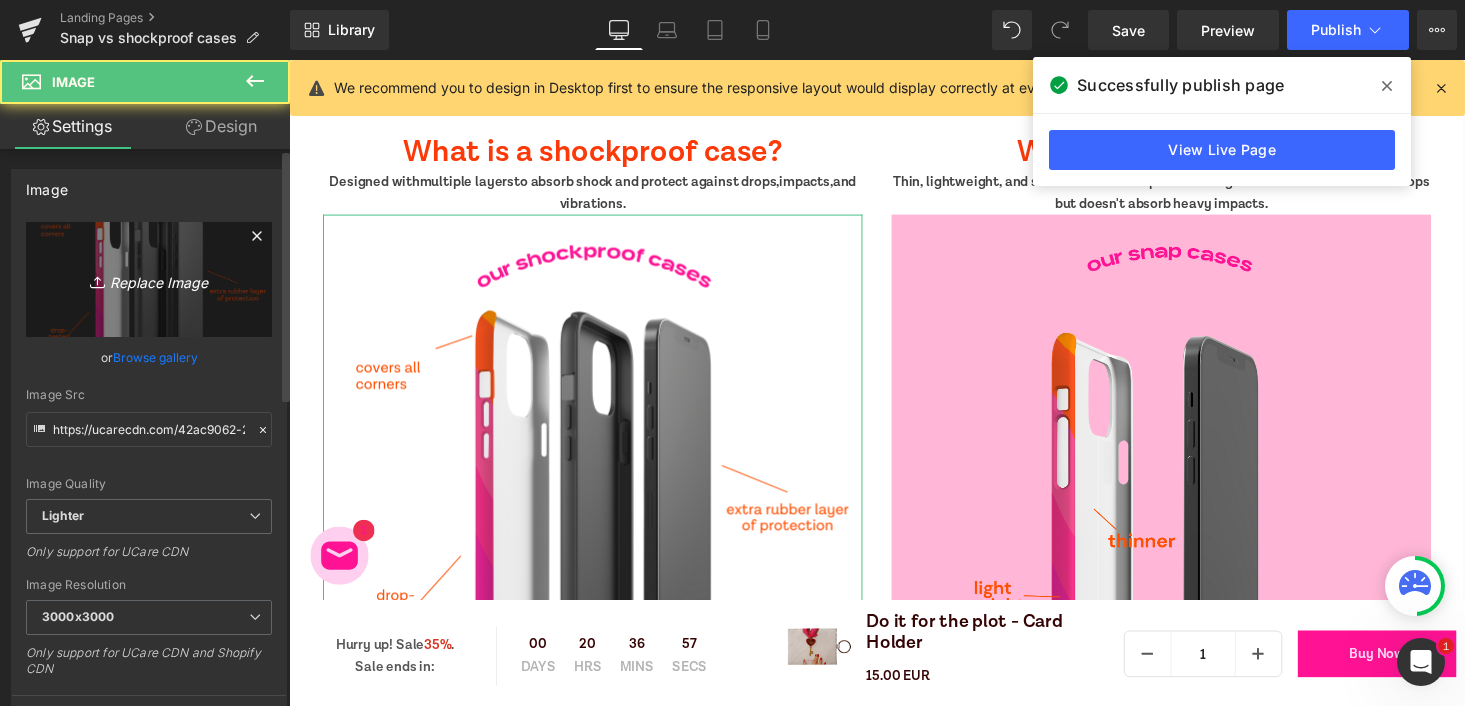 click on "Replace Image" at bounding box center [149, 279] 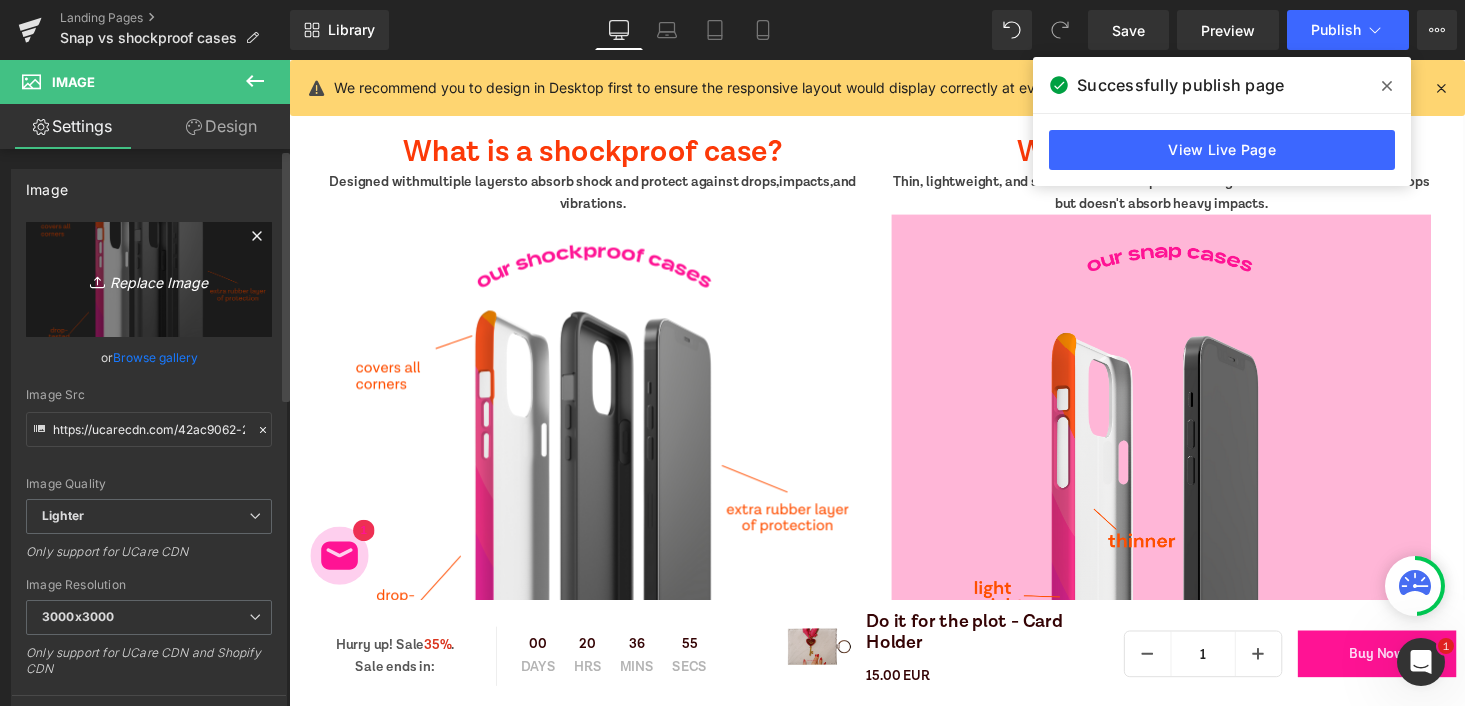 type on "C:\fakepath\ezgif-1273c3ba1bc92e.gif" 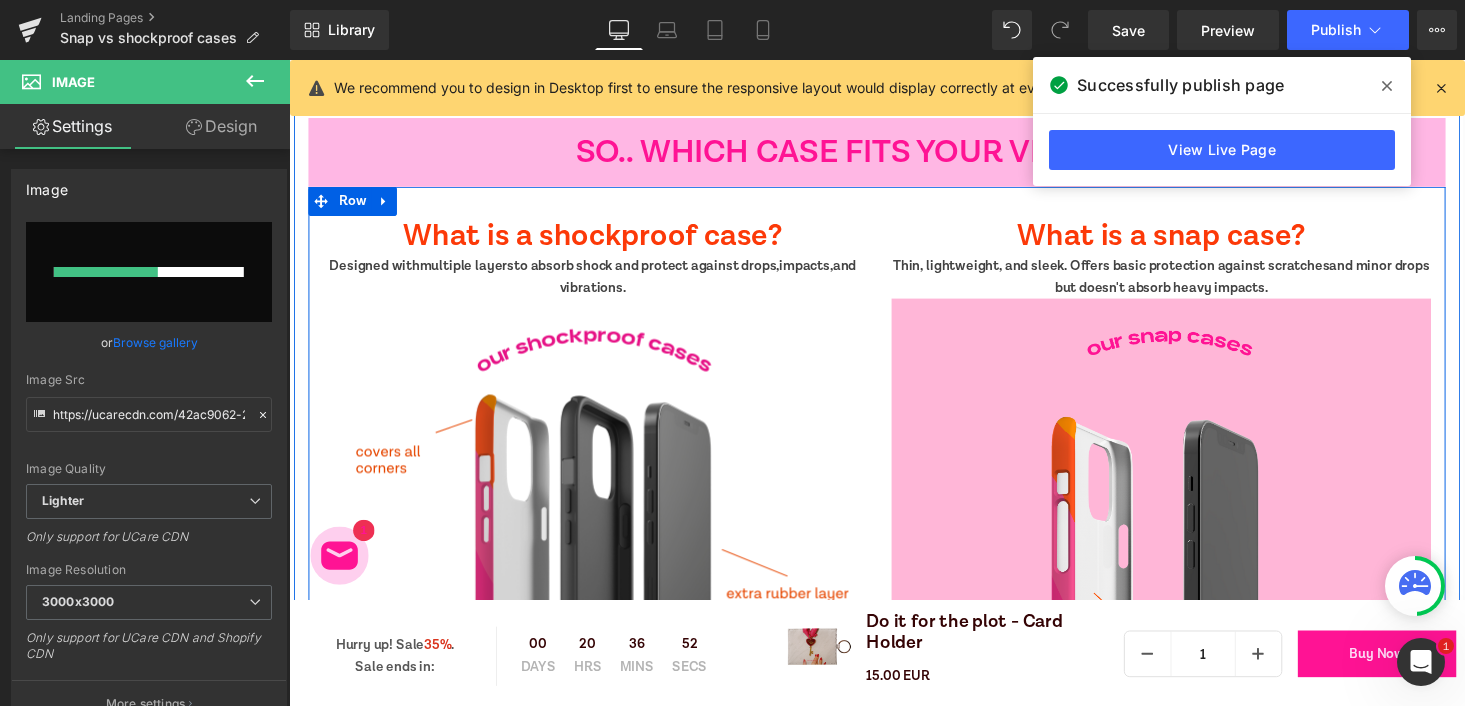 scroll, scrollTop: 1112, scrollLeft: 0, axis: vertical 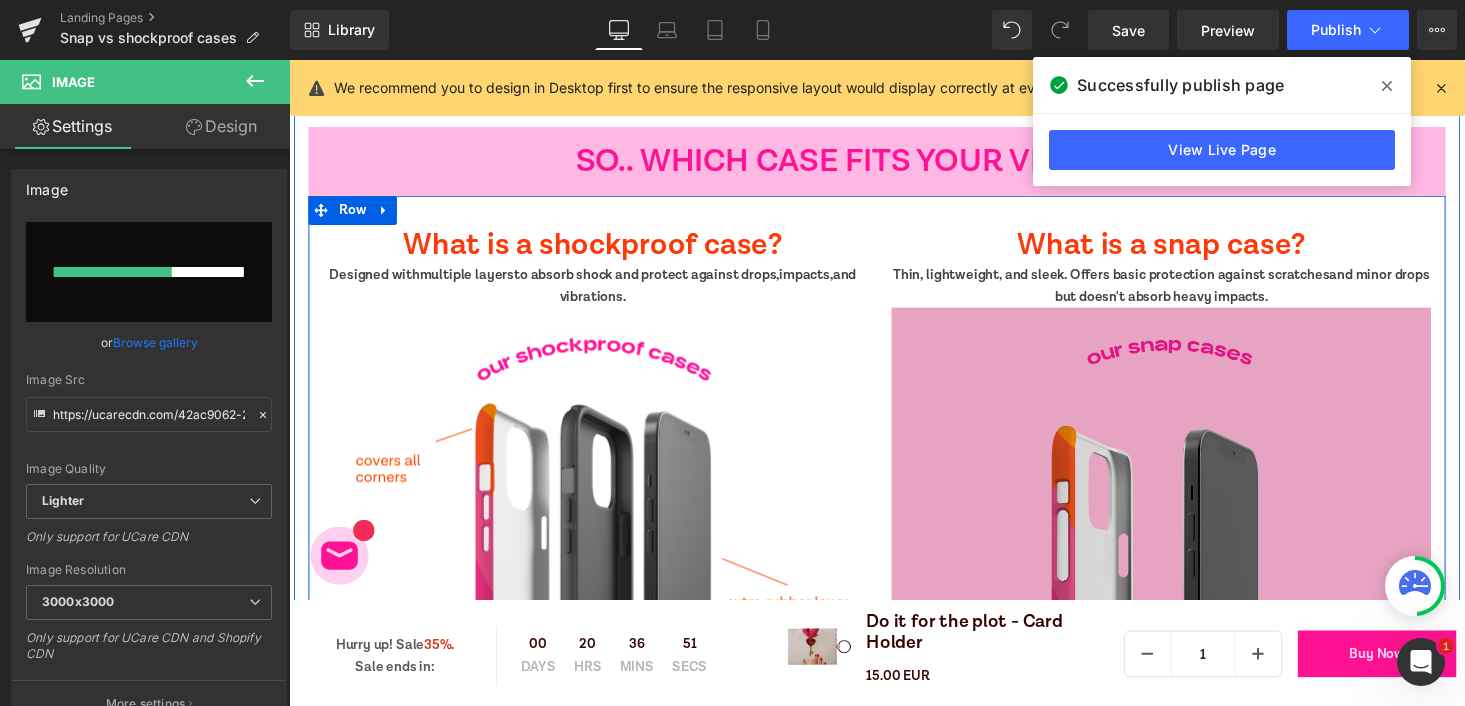 type 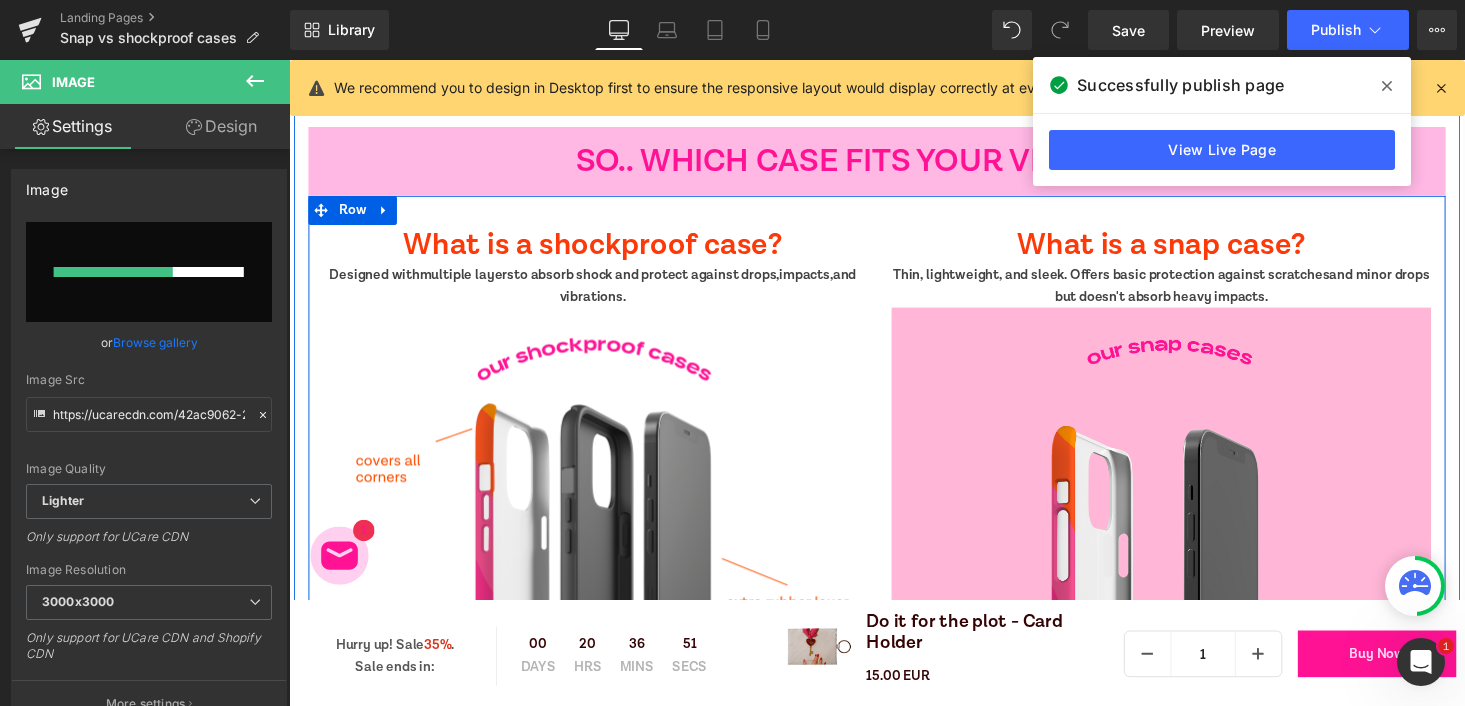 click on "Thin, lightweight, and sleek. Offers basic protection against scratches  and minor drops but doesn't absorb heavy impacts." at bounding box center (1186, 293) 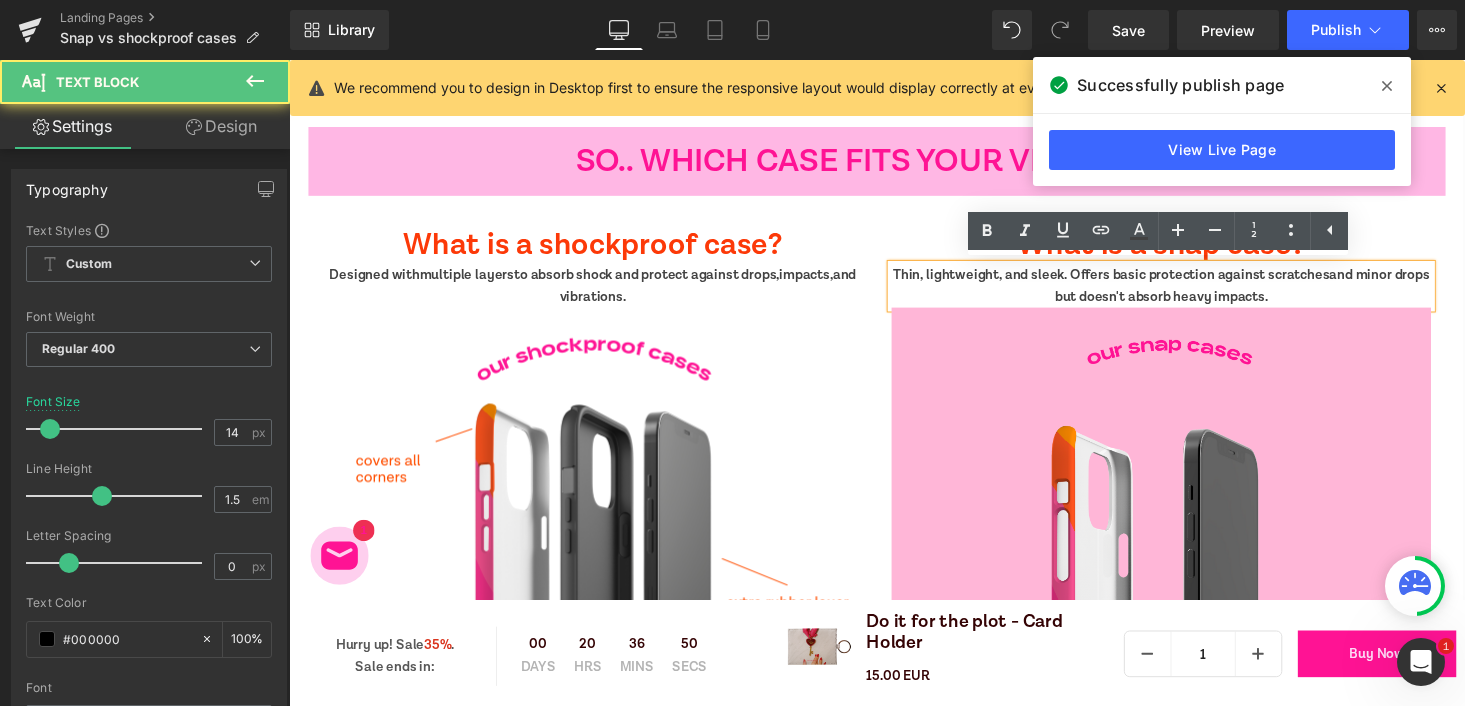 type 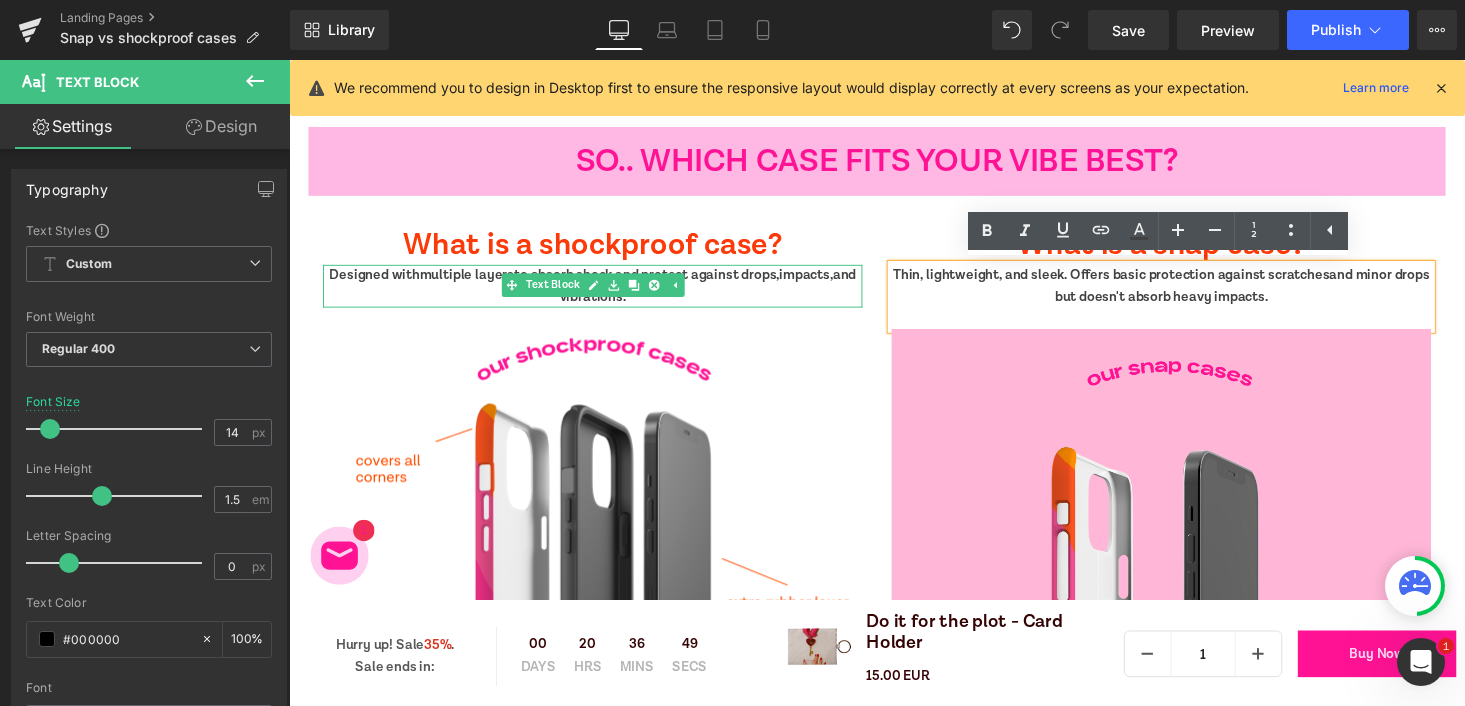 click on "Designed with  multiple layers  to absorb shock and protect against drops,  impacts,  and vibrations." at bounding box center (601, 293) 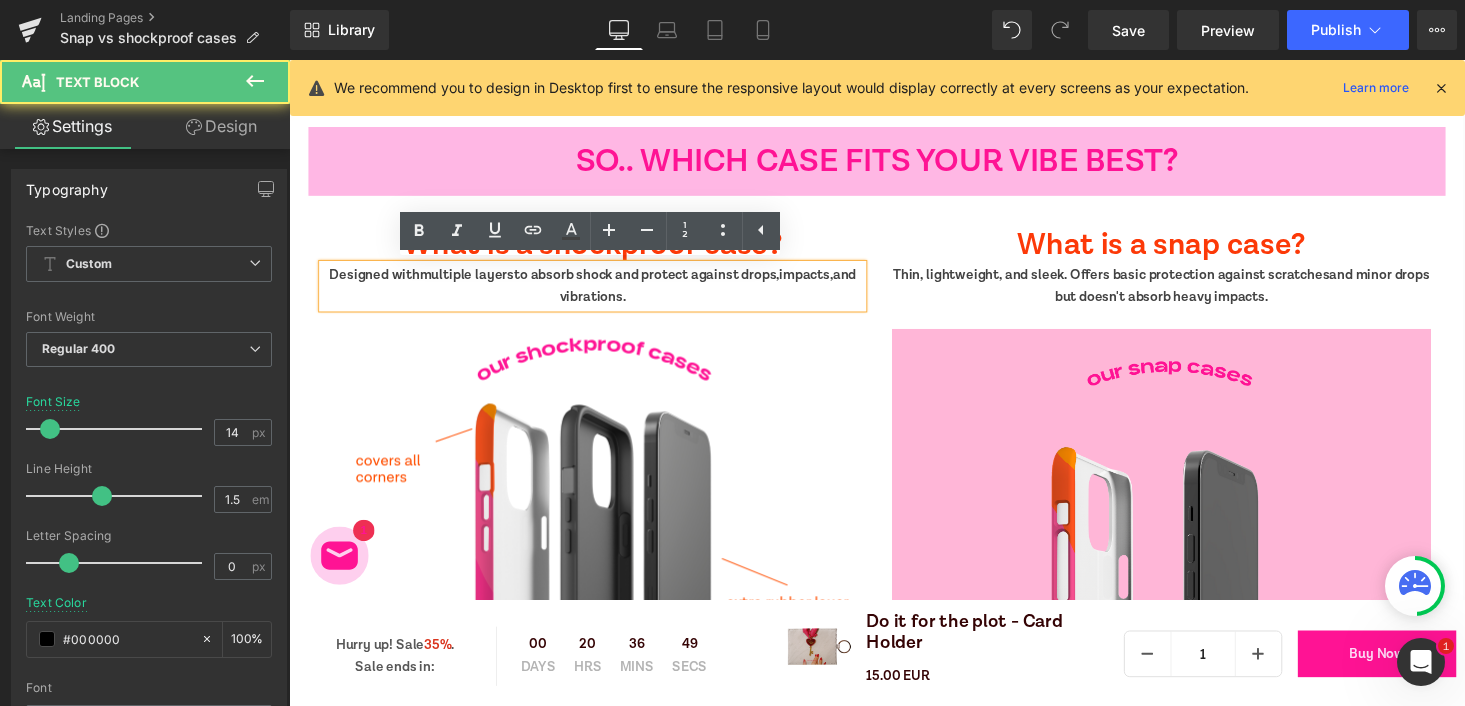 type 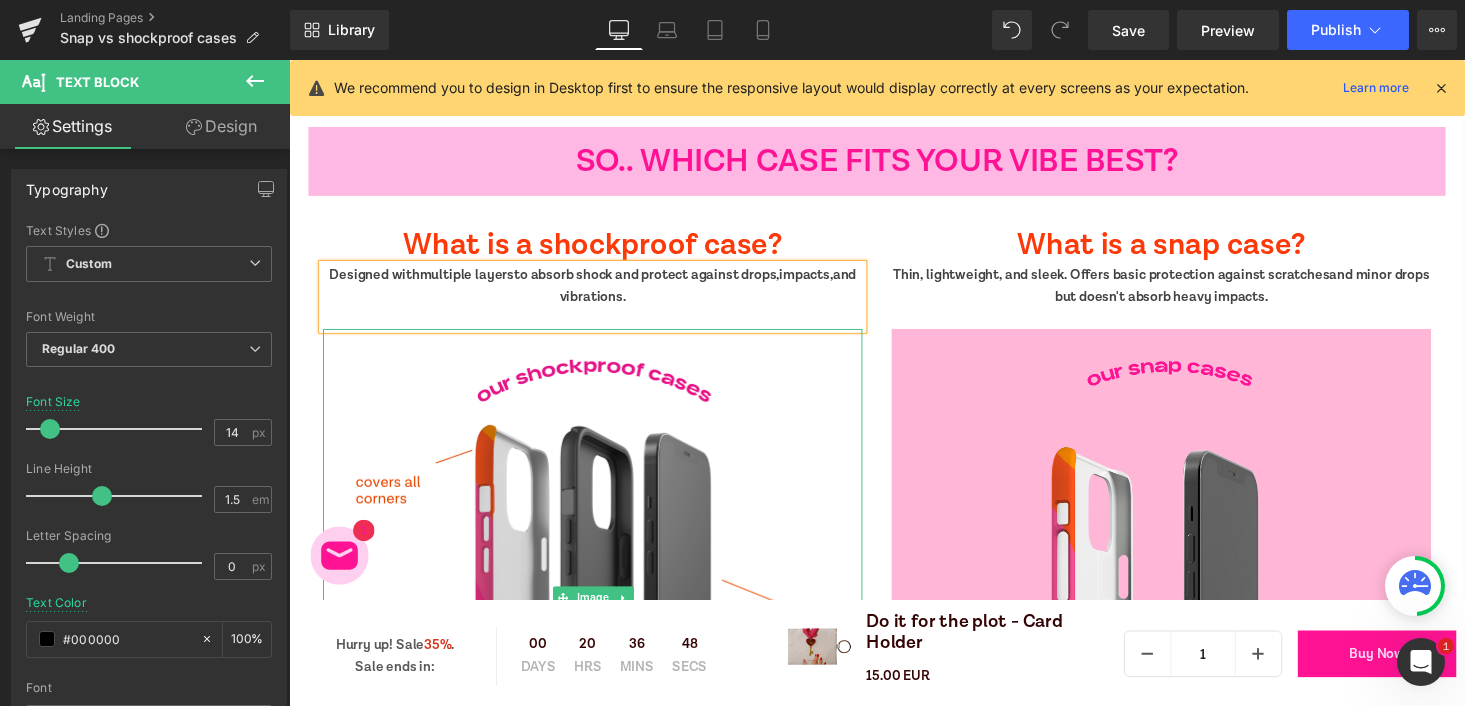 click at bounding box center (601, 614) 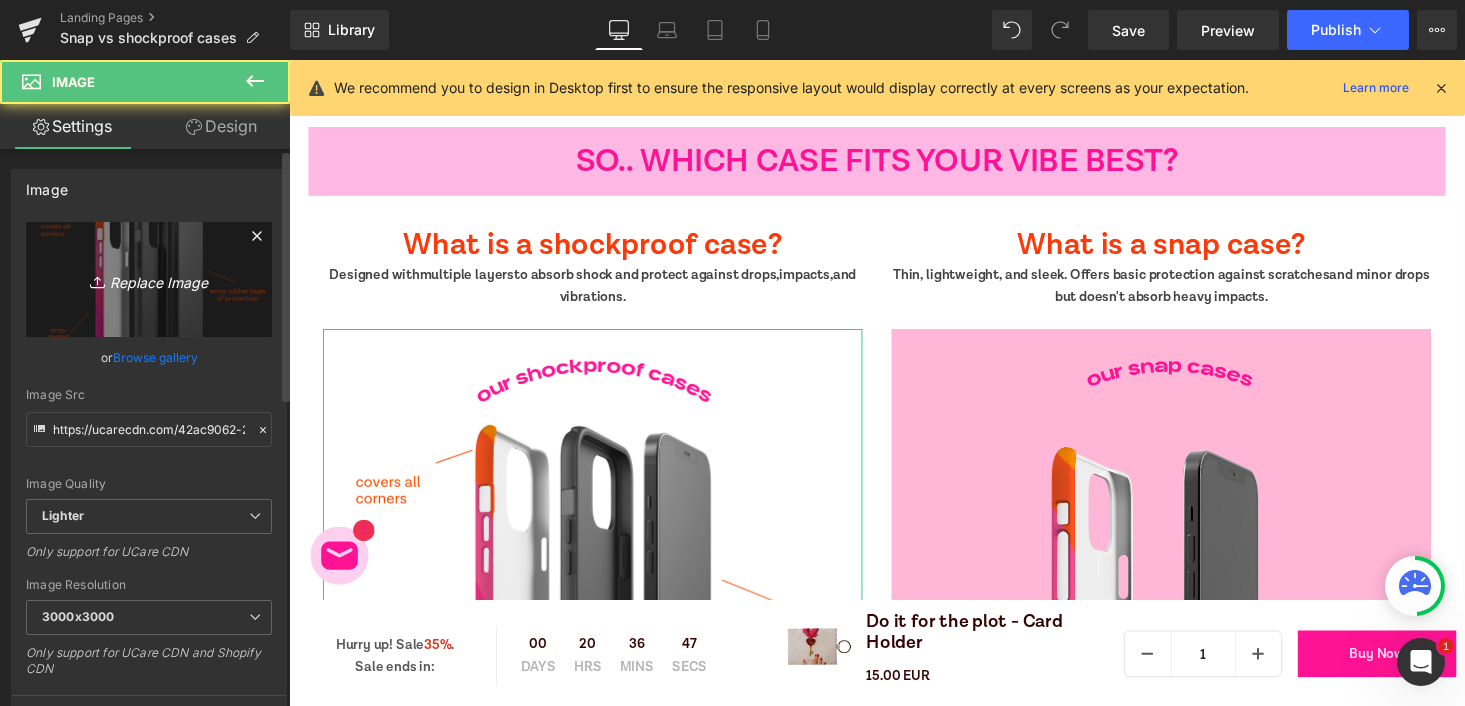 click on "Replace Image" at bounding box center (149, 279) 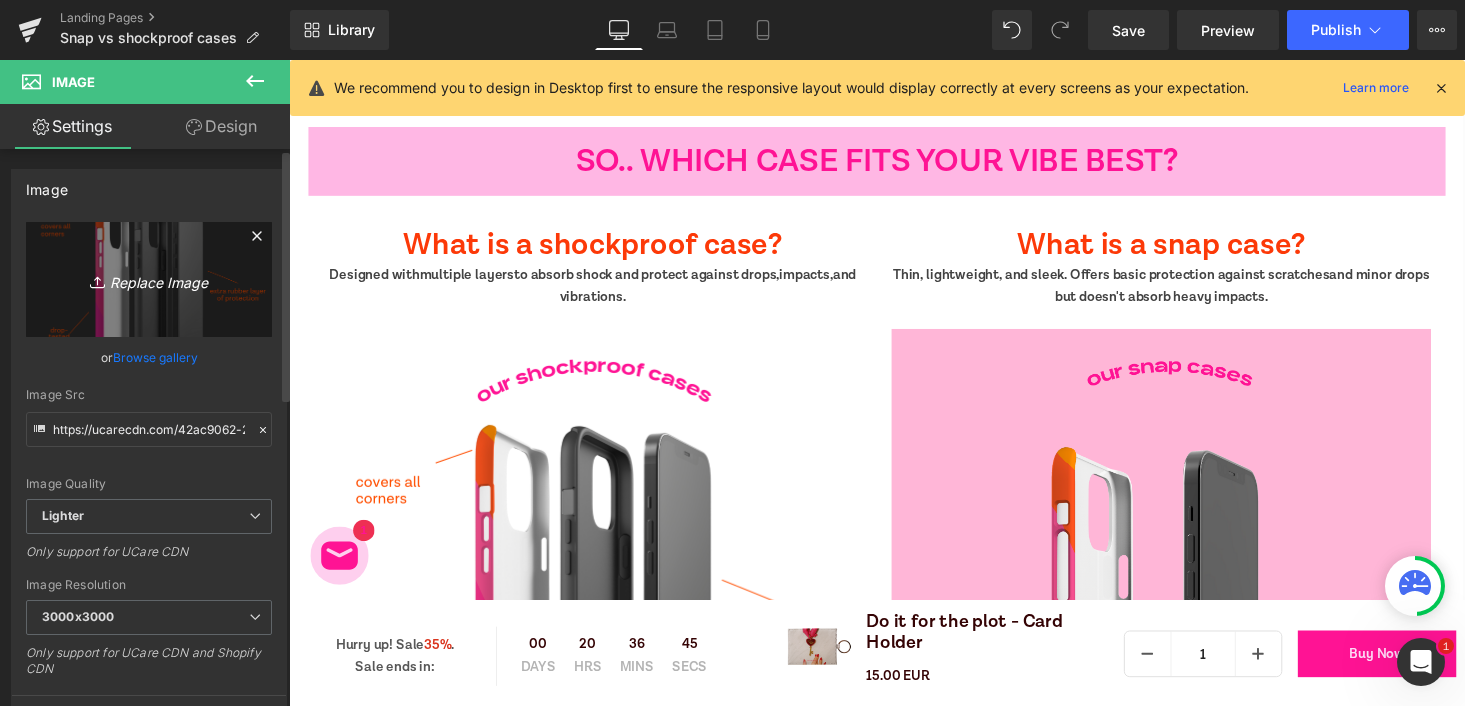 type on "C:\fakepath\ezgif-1273c3ba1bc92e.gif" 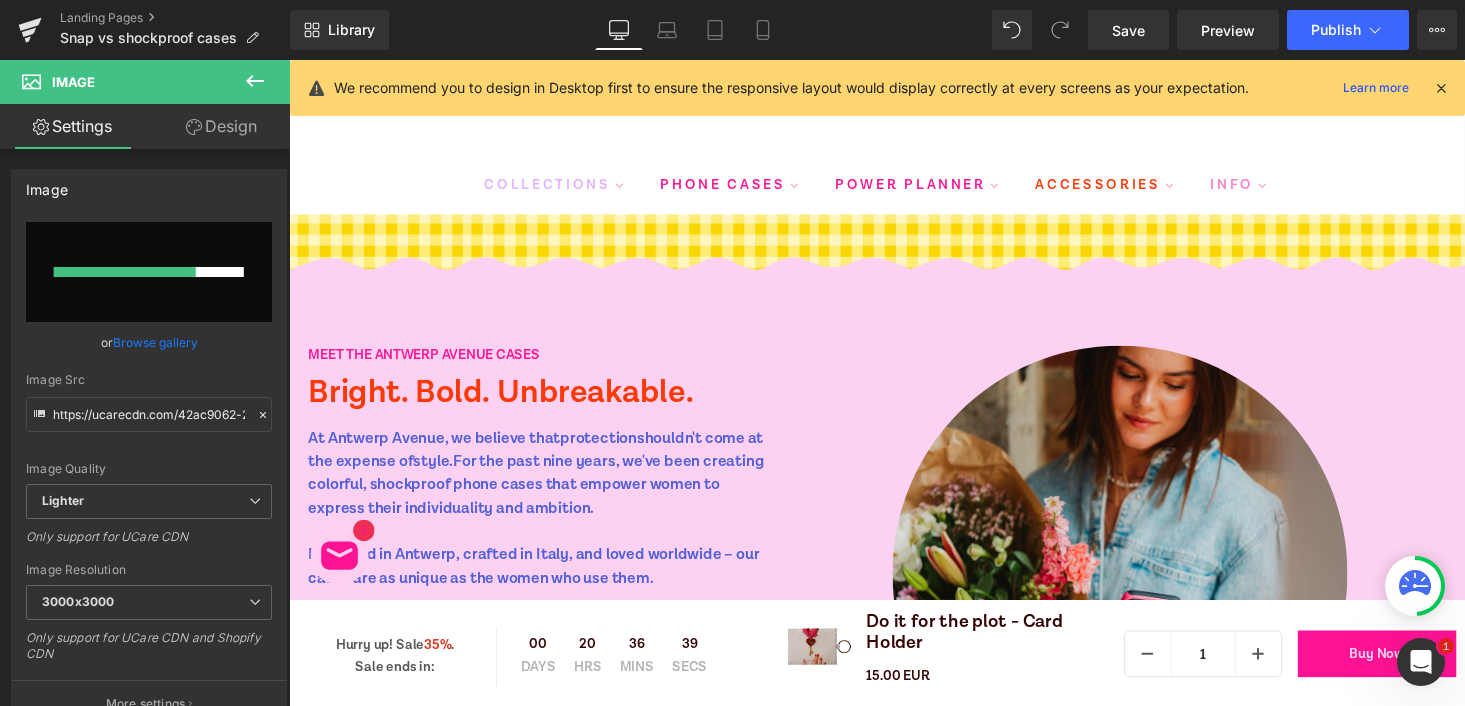 scroll, scrollTop: 0, scrollLeft: 0, axis: both 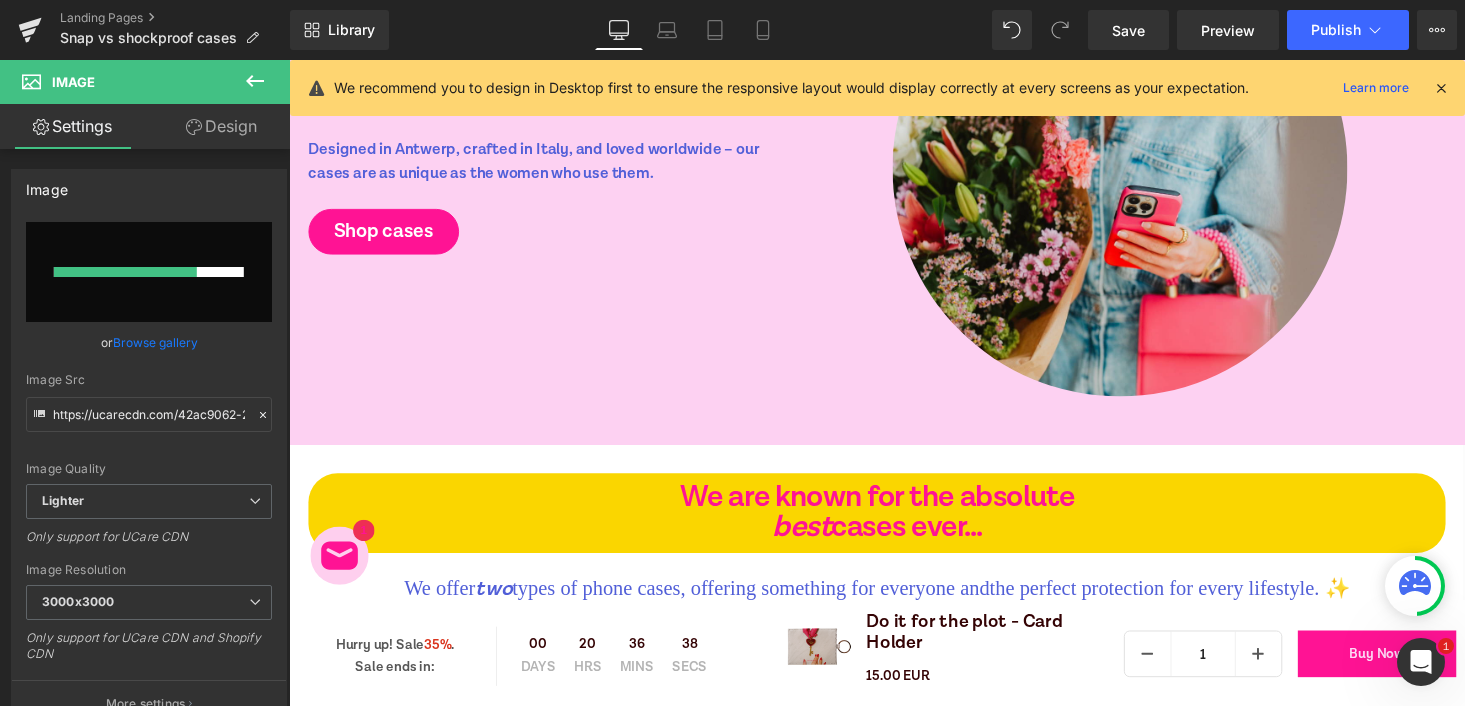 type 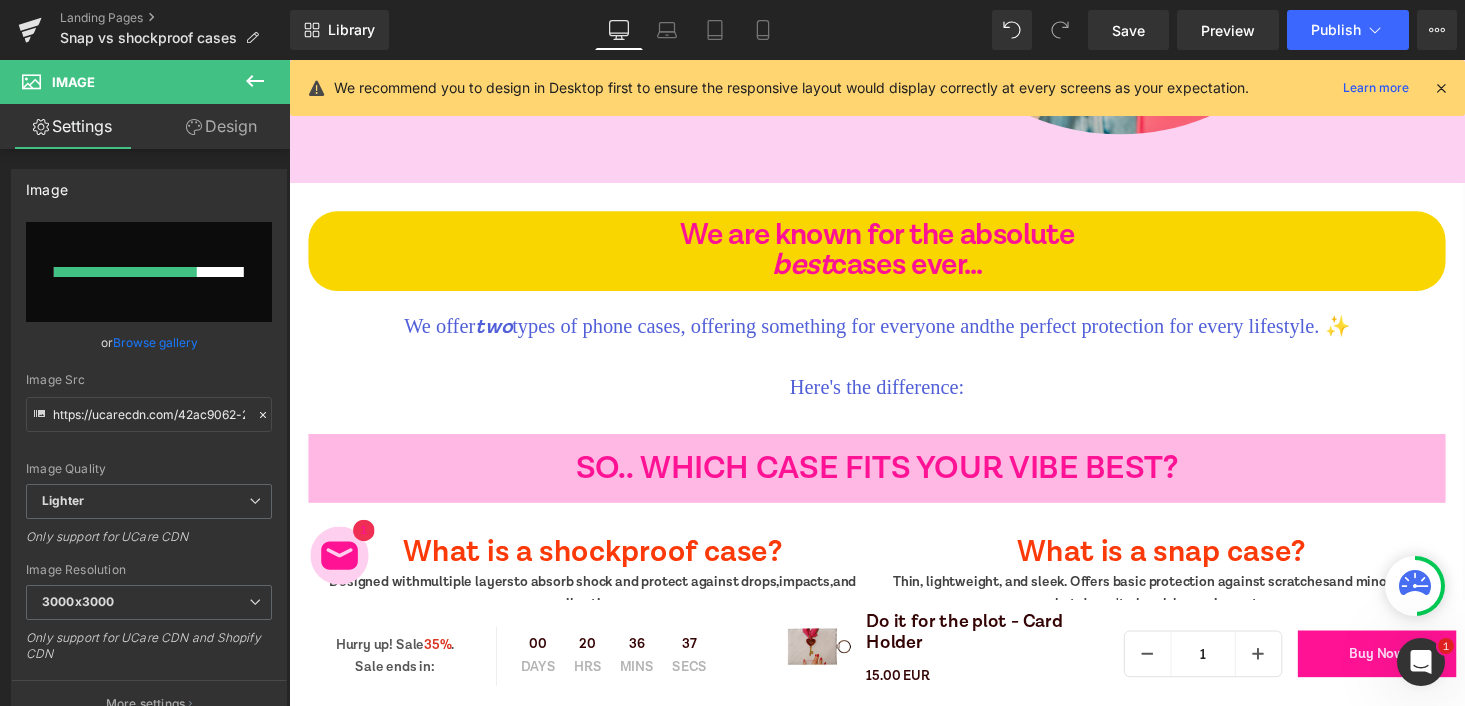 scroll, scrollTop: 844, scrollLeft: 0, axis: vertical 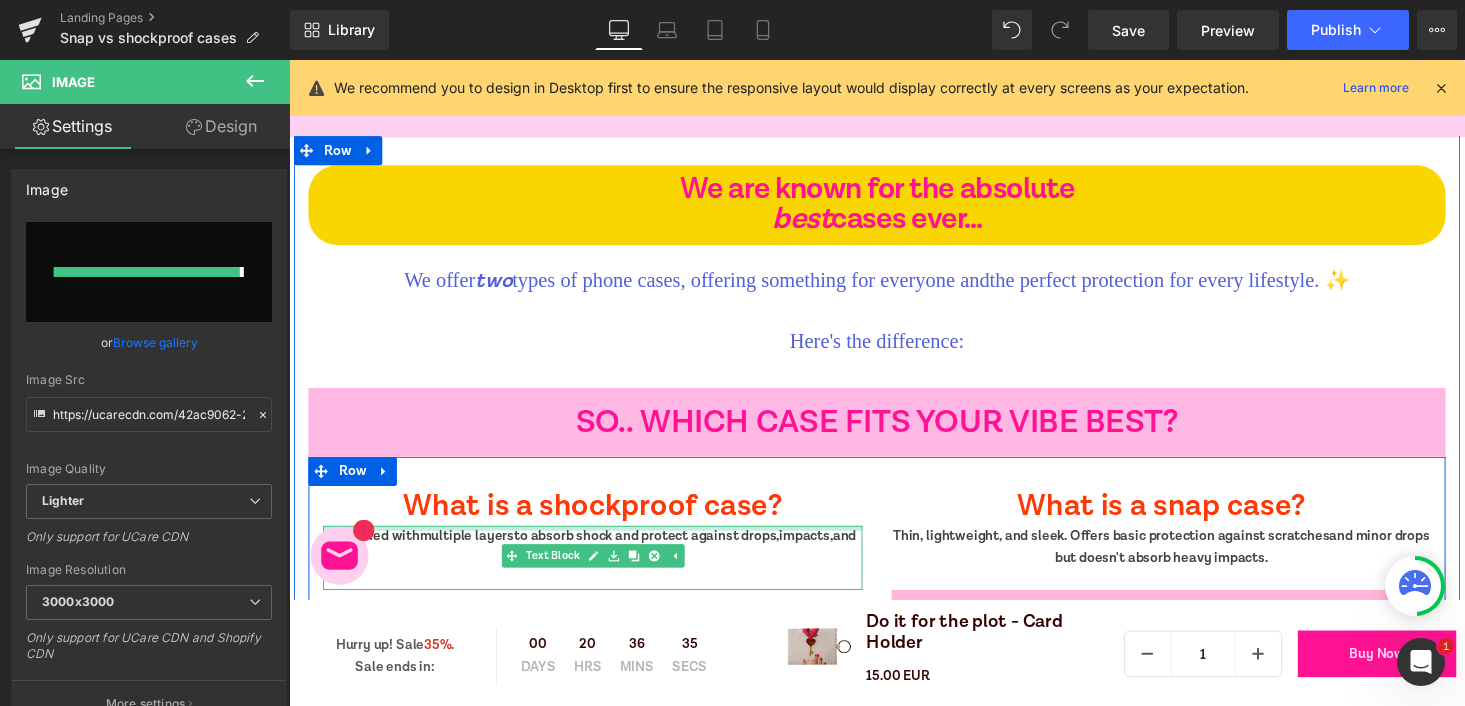 type on "https://ucarecdn.com/586b50c6-6b9f-4a1b-a49d-92e17b35adfc/ezgif-1273c3ba1bc92e.gif" 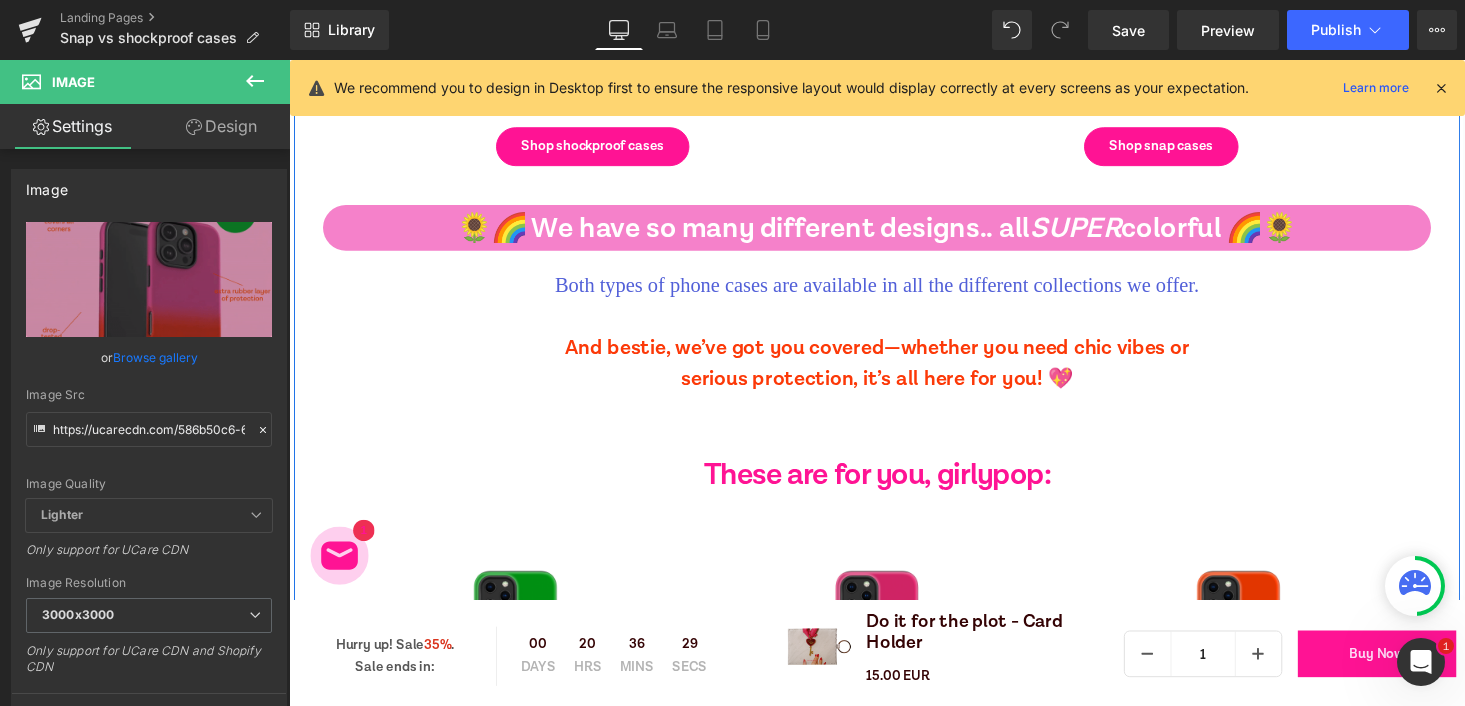 scroll, scrollTop: 2201, scrollLeft: 0, axis: vertical 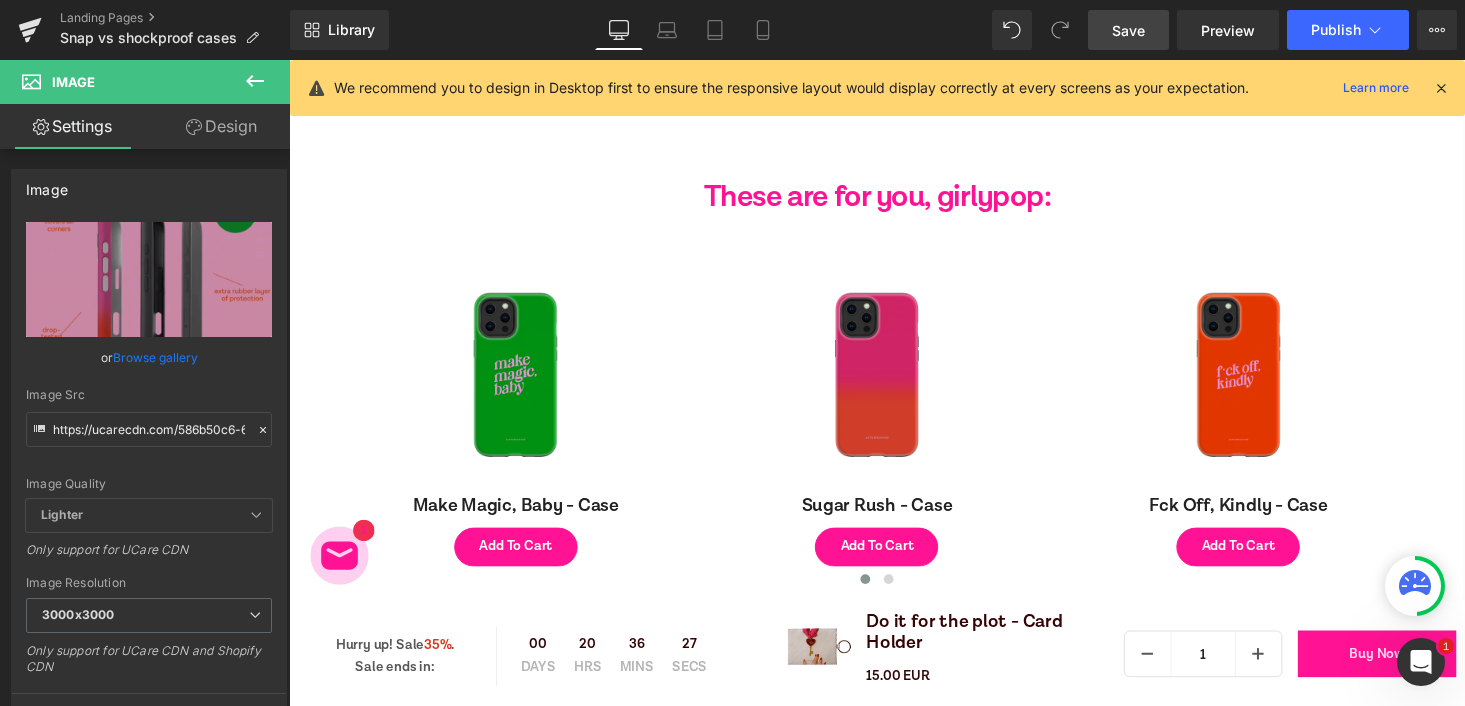 click on "Save" at bounding box center [1128, 30] 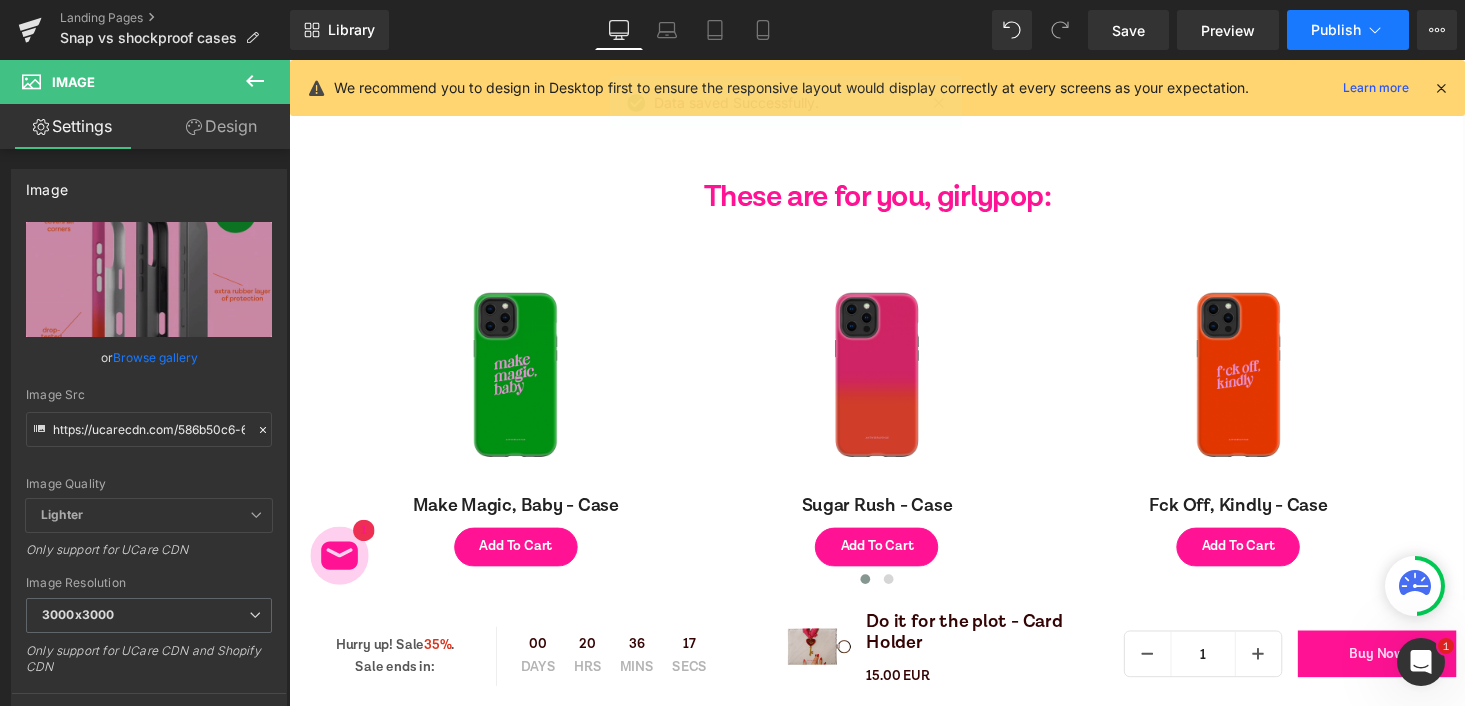 click 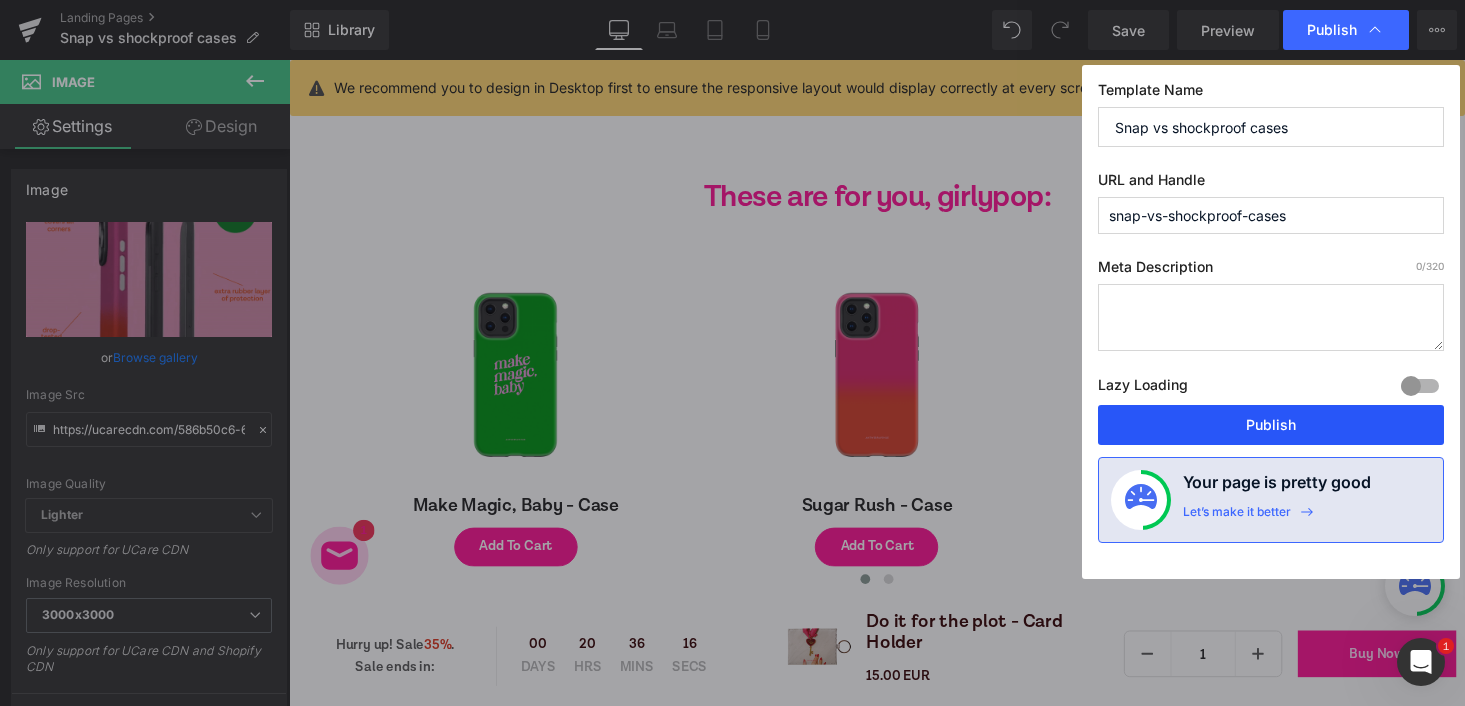 click on "Publish" at bounding box center [1271, 425] 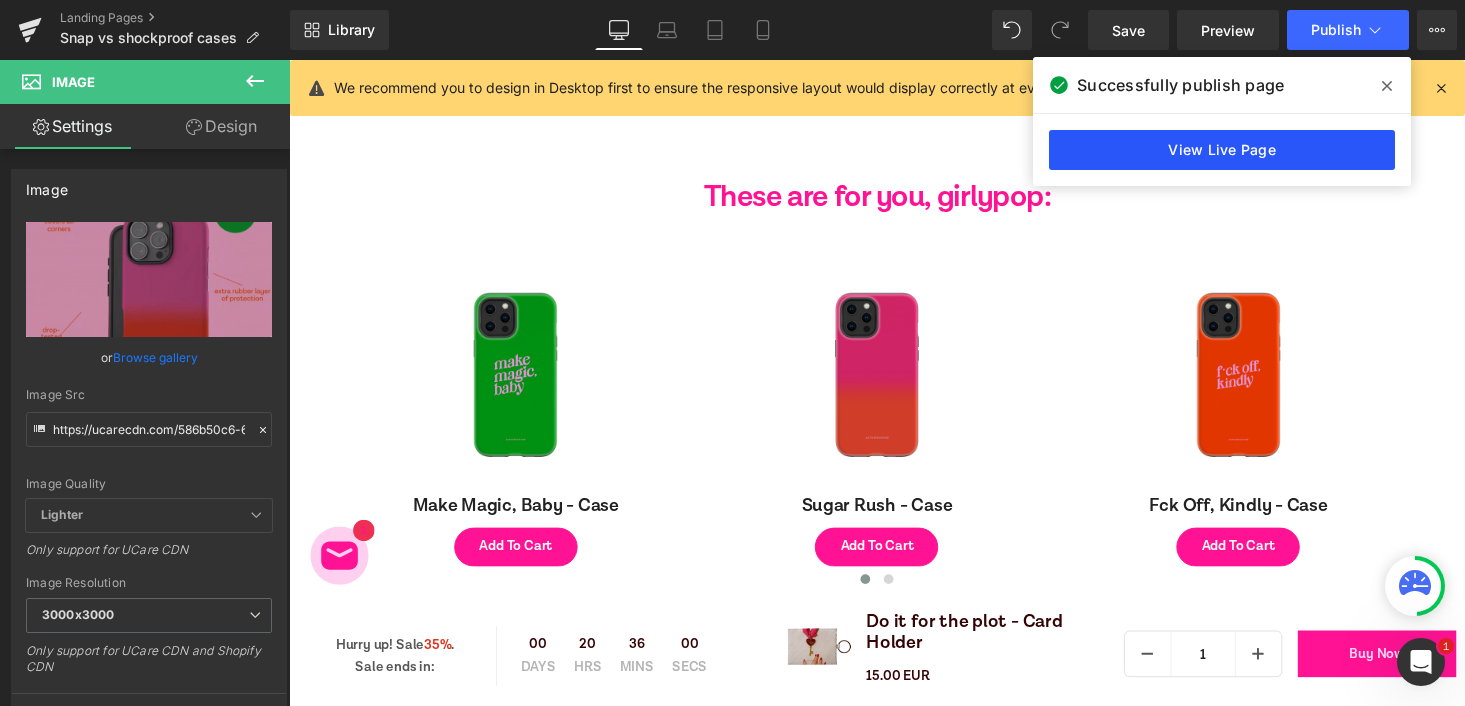 click on "View Live Page" at bounding box center (1222, 150) 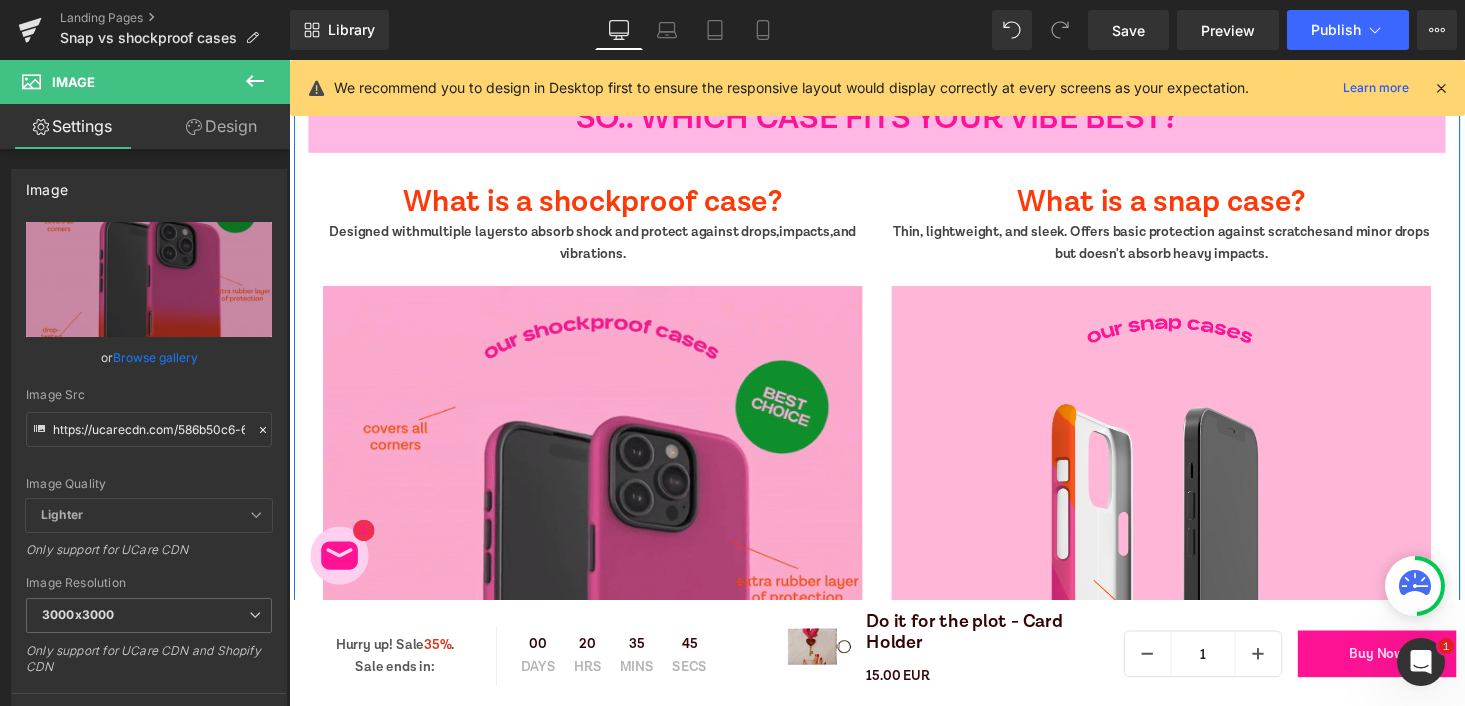 scroll, scrollTop: 1070, scrollLeft: 0, axis: vertical 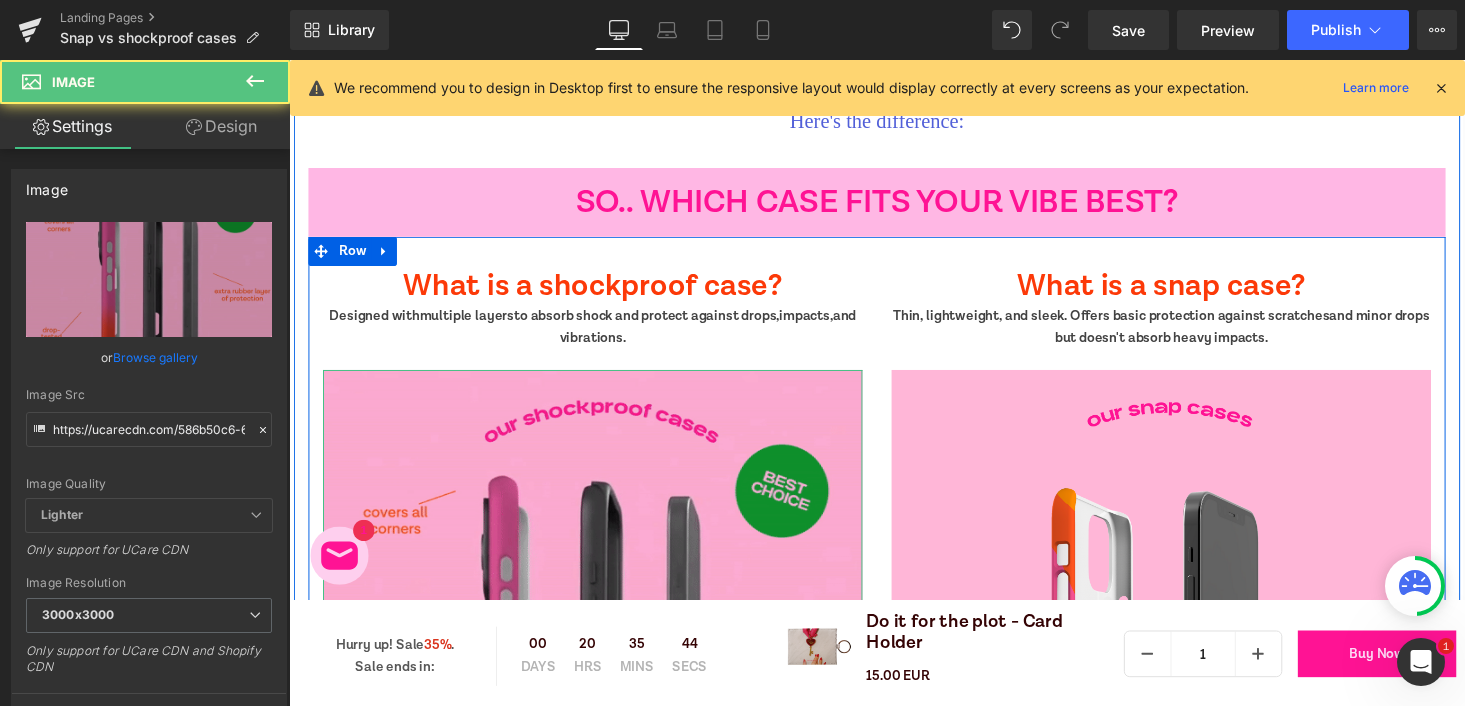 click at bounding box center [601, 656] 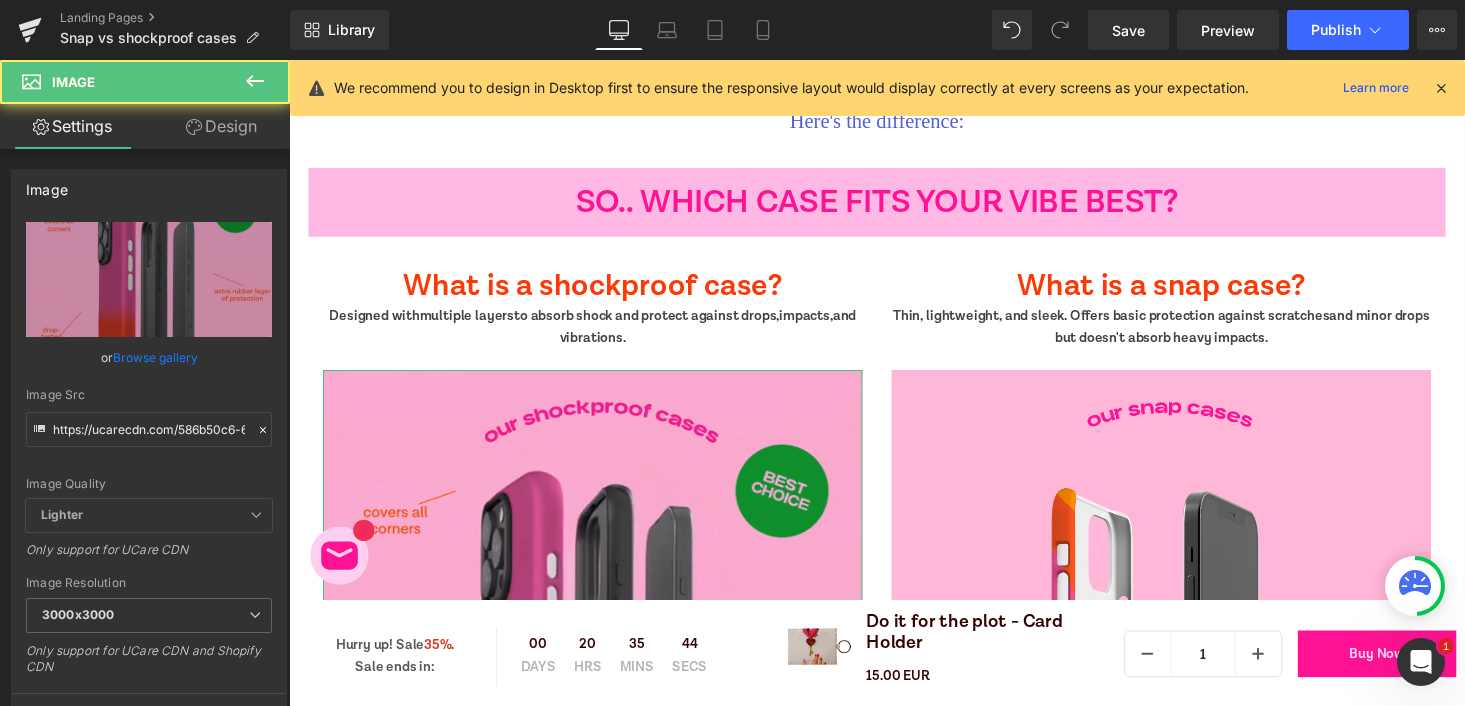 click on "Design" at bounding box center [221, 126] 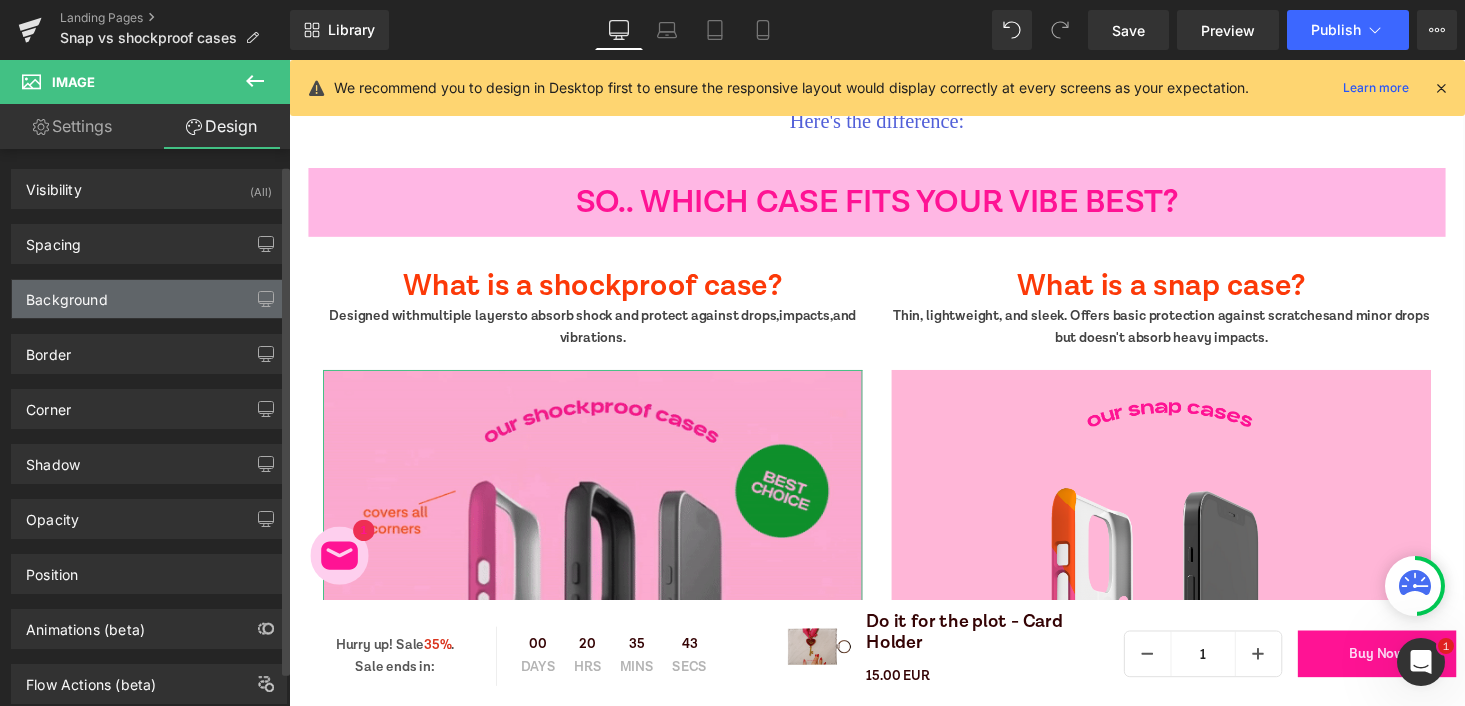 scroll, scrollTop: 17, scrollLeft: 0, axis: vertical 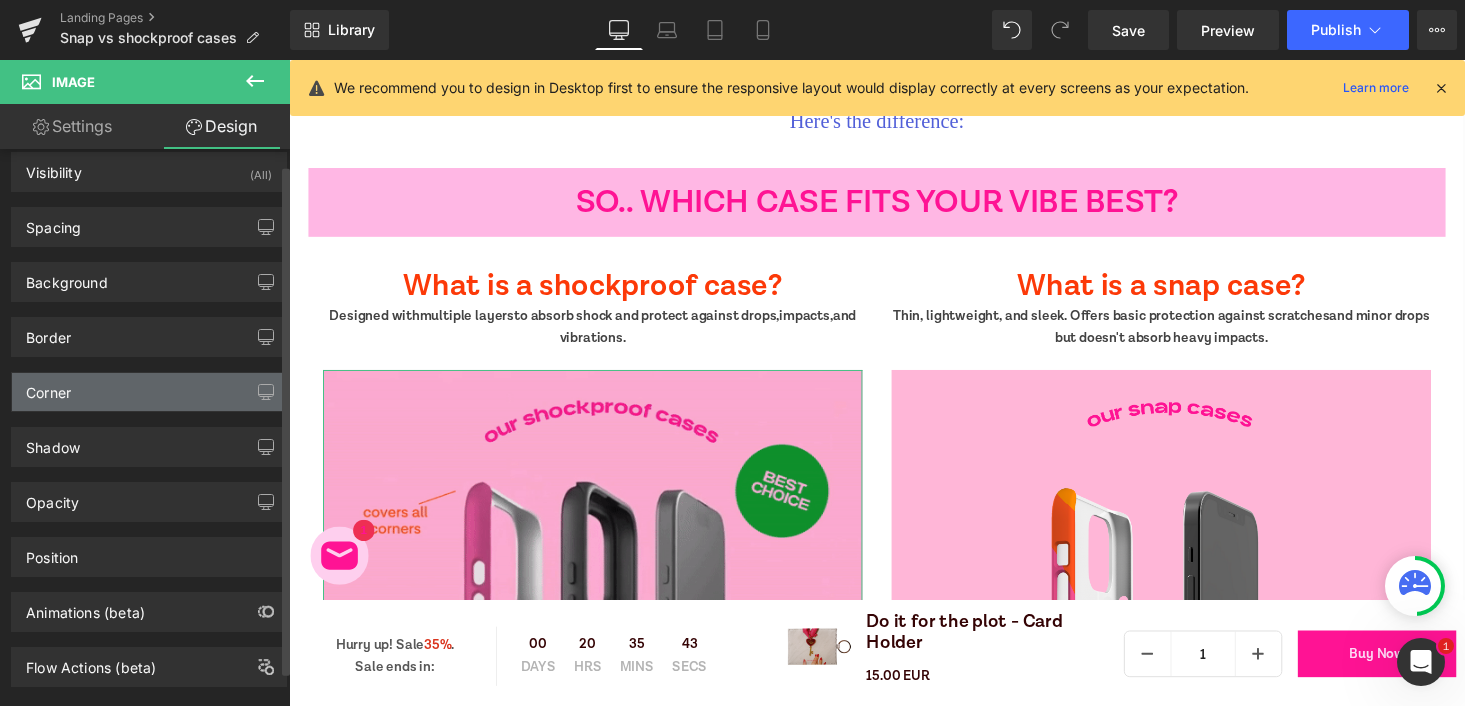 click on "Corner" at bounding box center [149, 392] 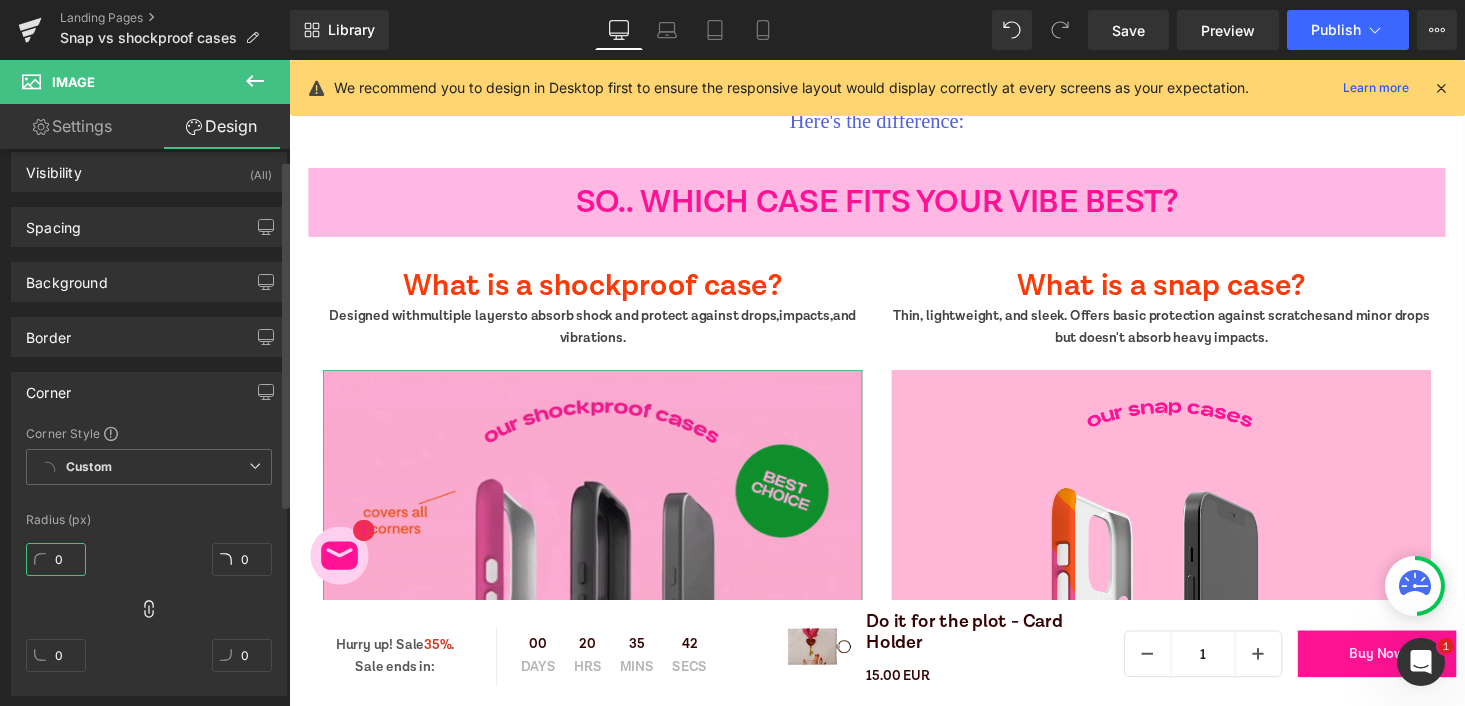 click on "0" at bounding box center [56, 559] 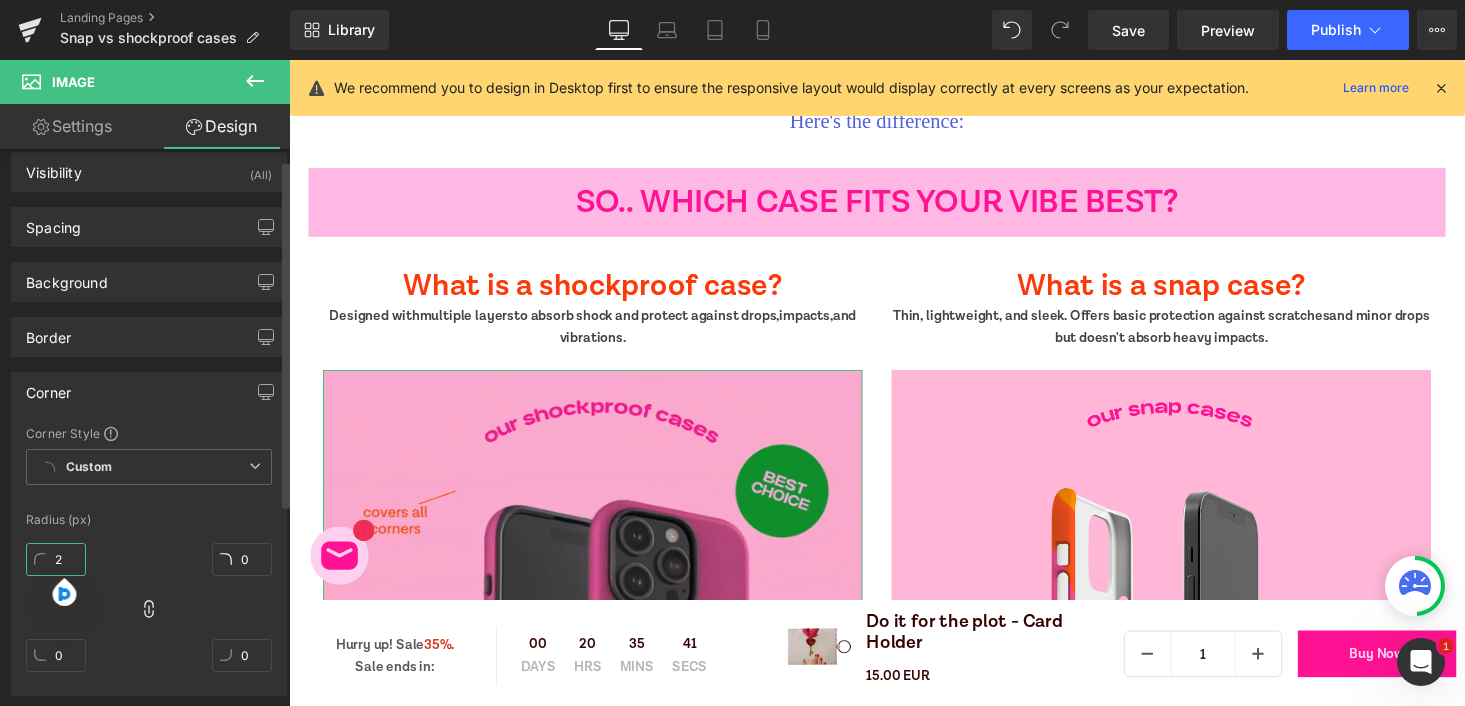 type on "20" 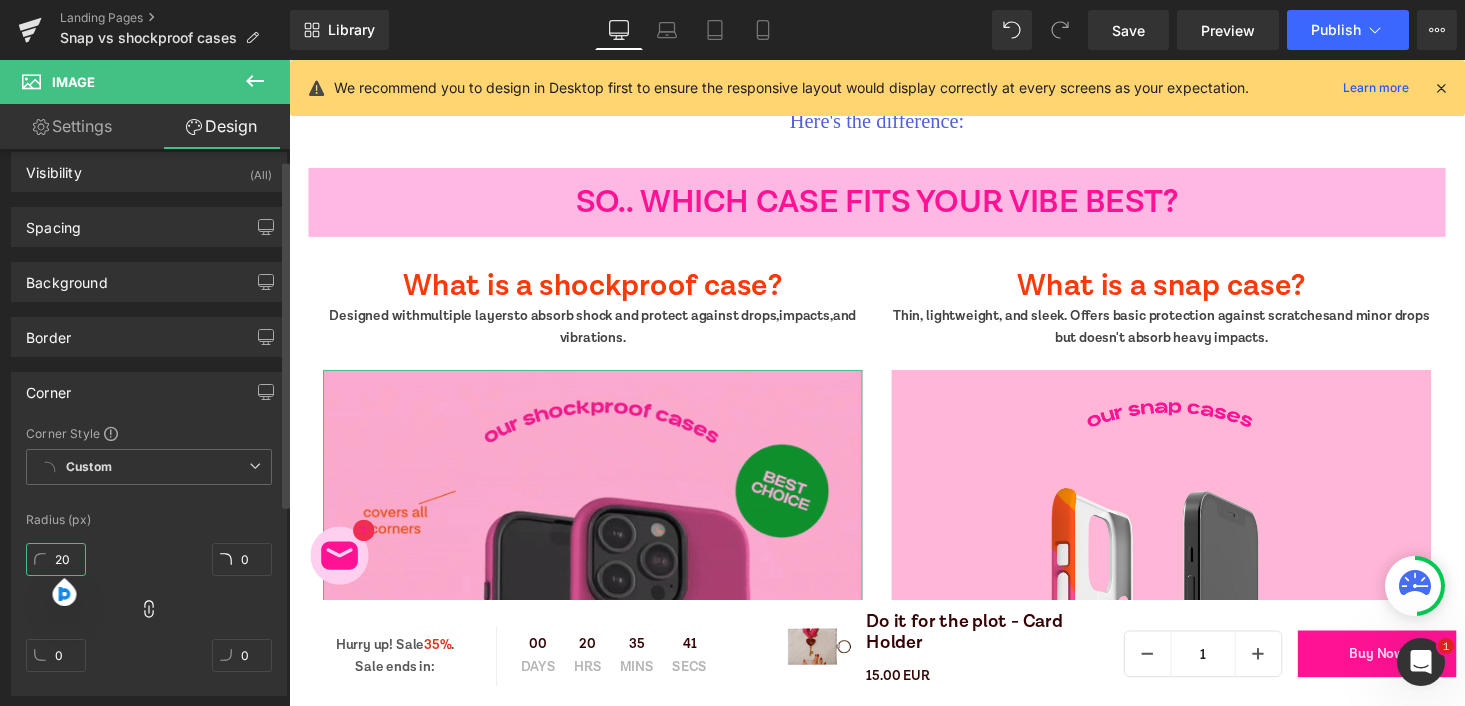 type on "20" 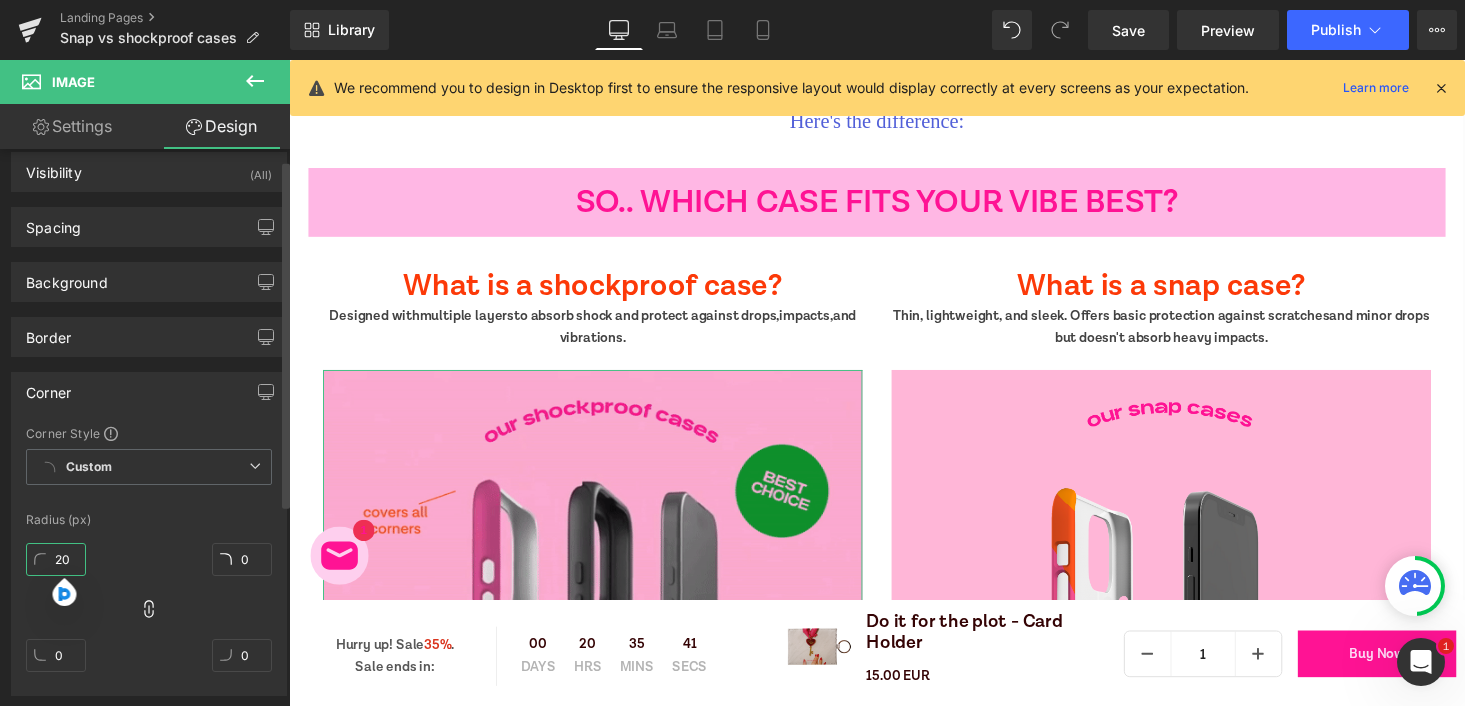 type on "20" 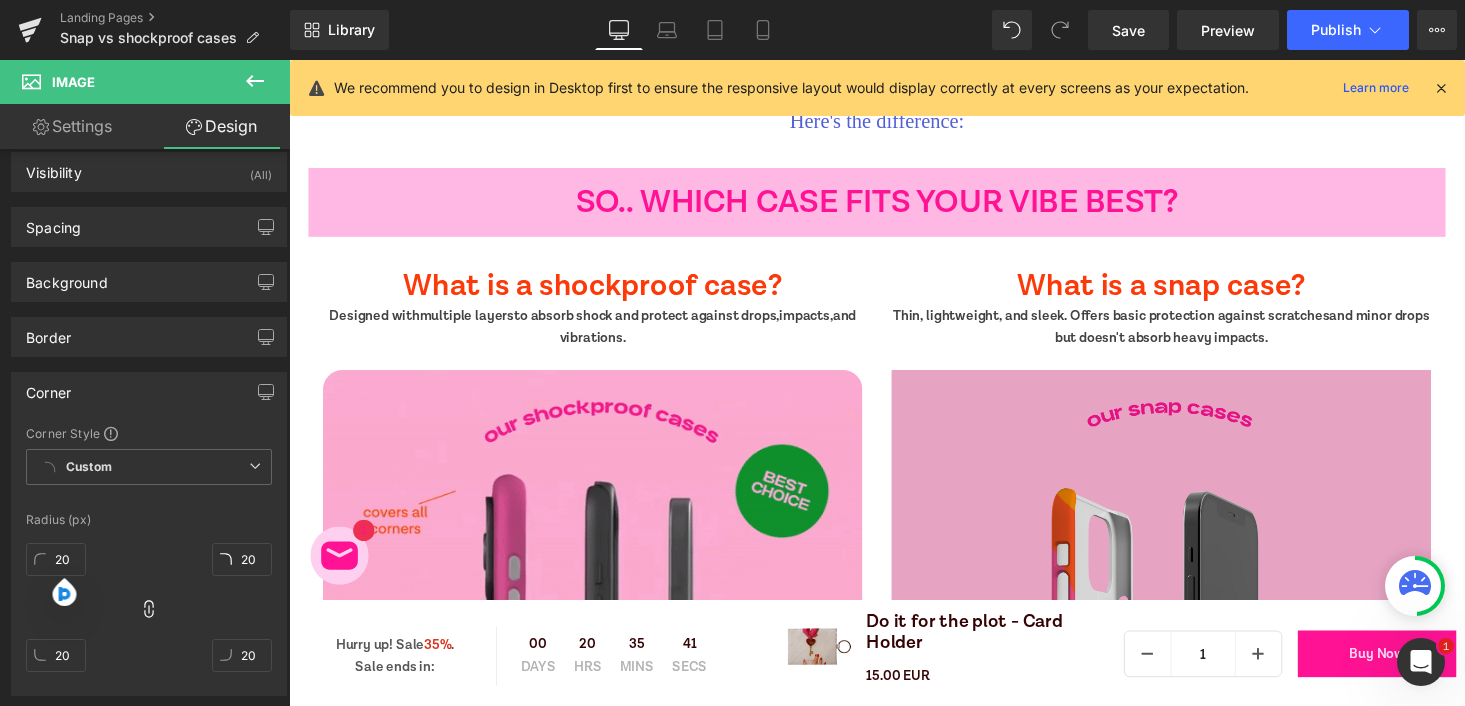 click at bounding box center (1186, 656) 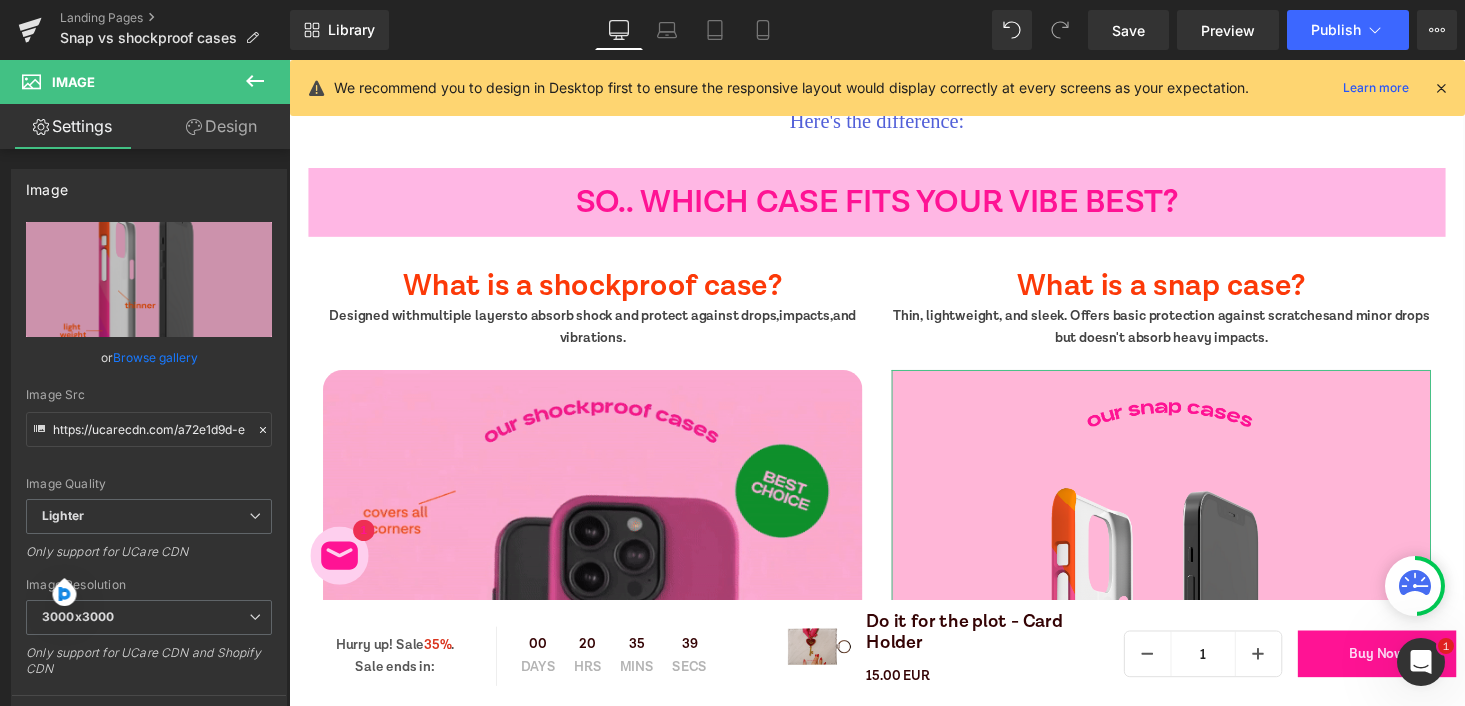 click on "Design" at bounding box center [221, 126] 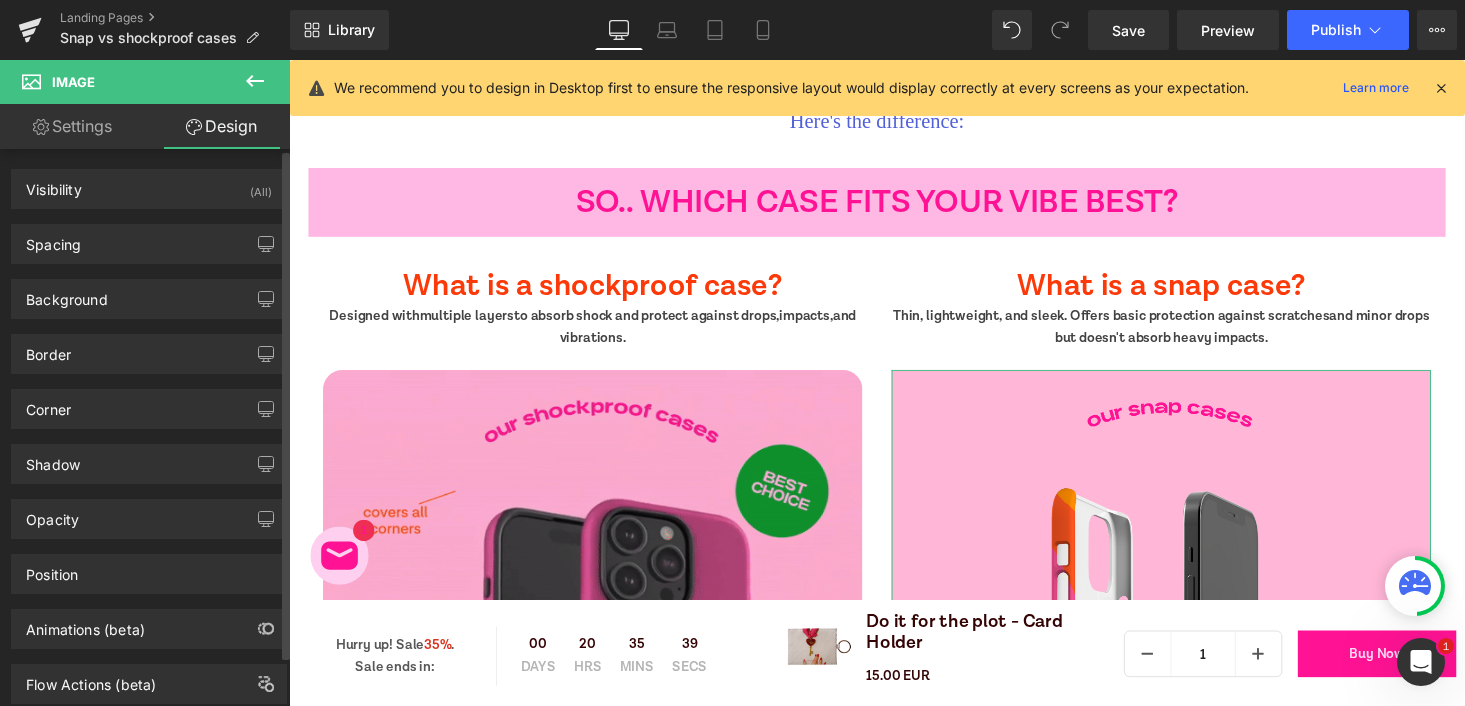 type on "0" 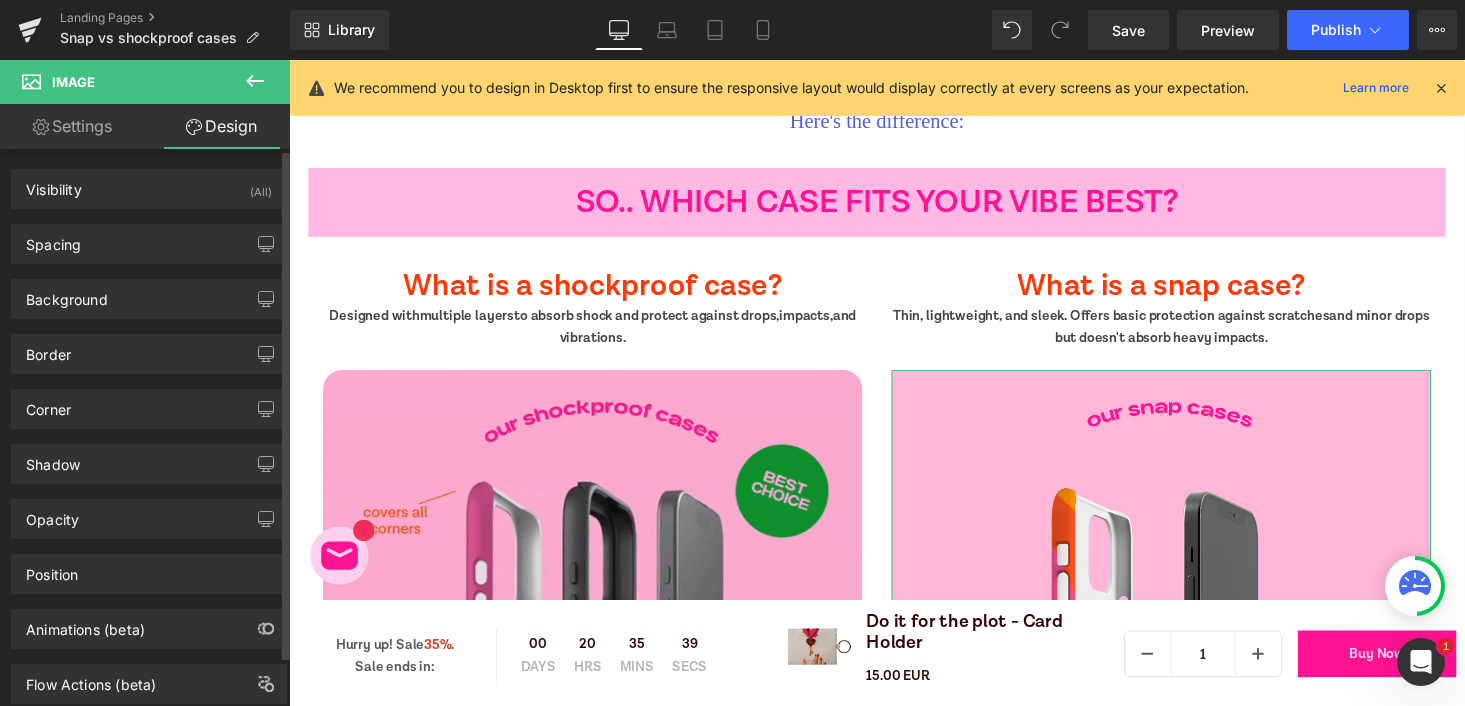type on "0" 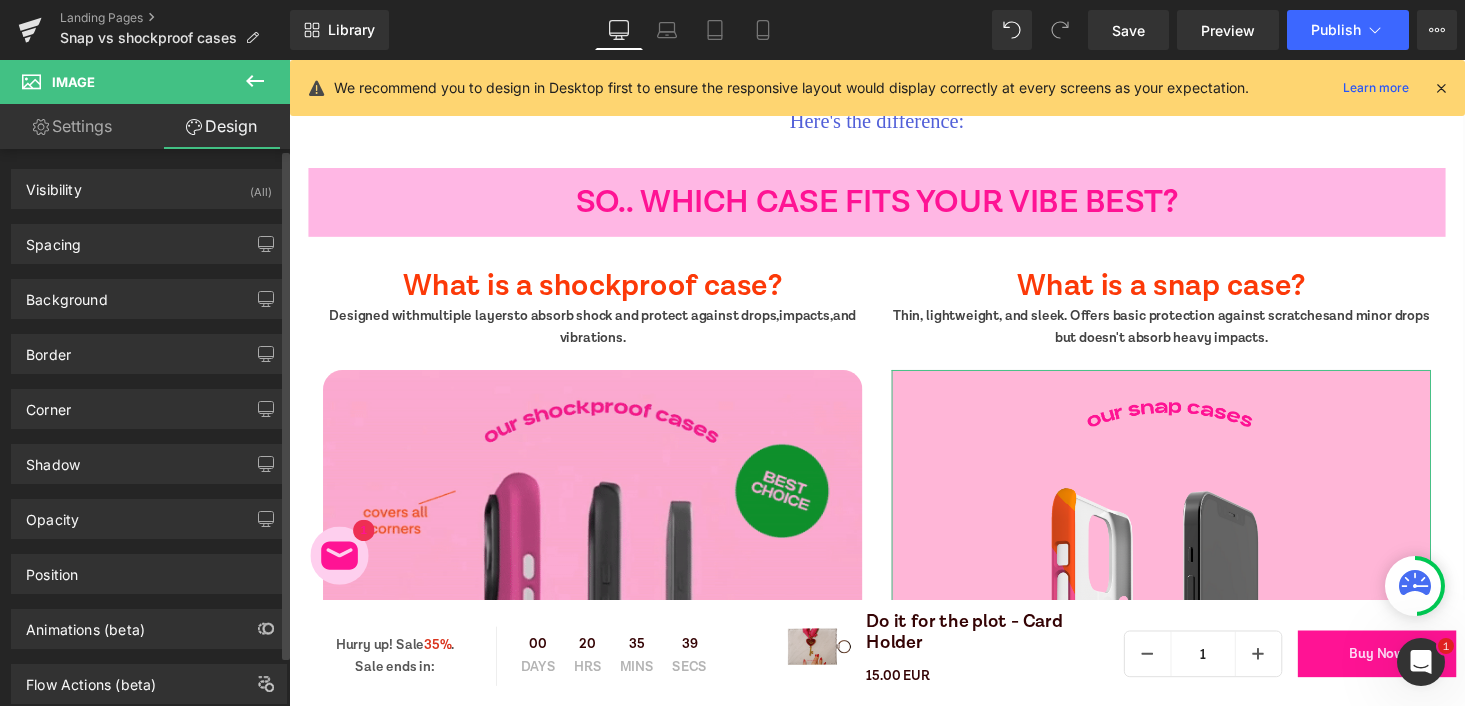 type on "0" 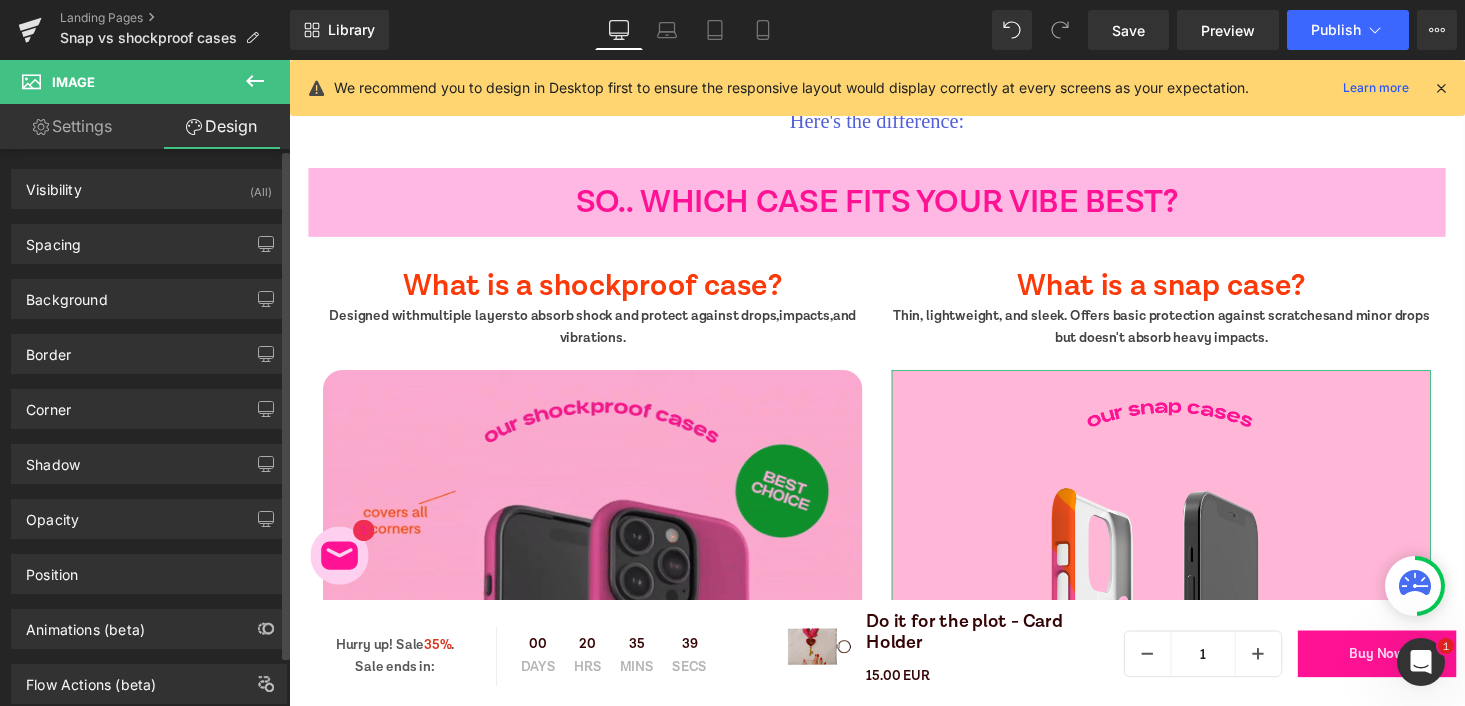type on "0" 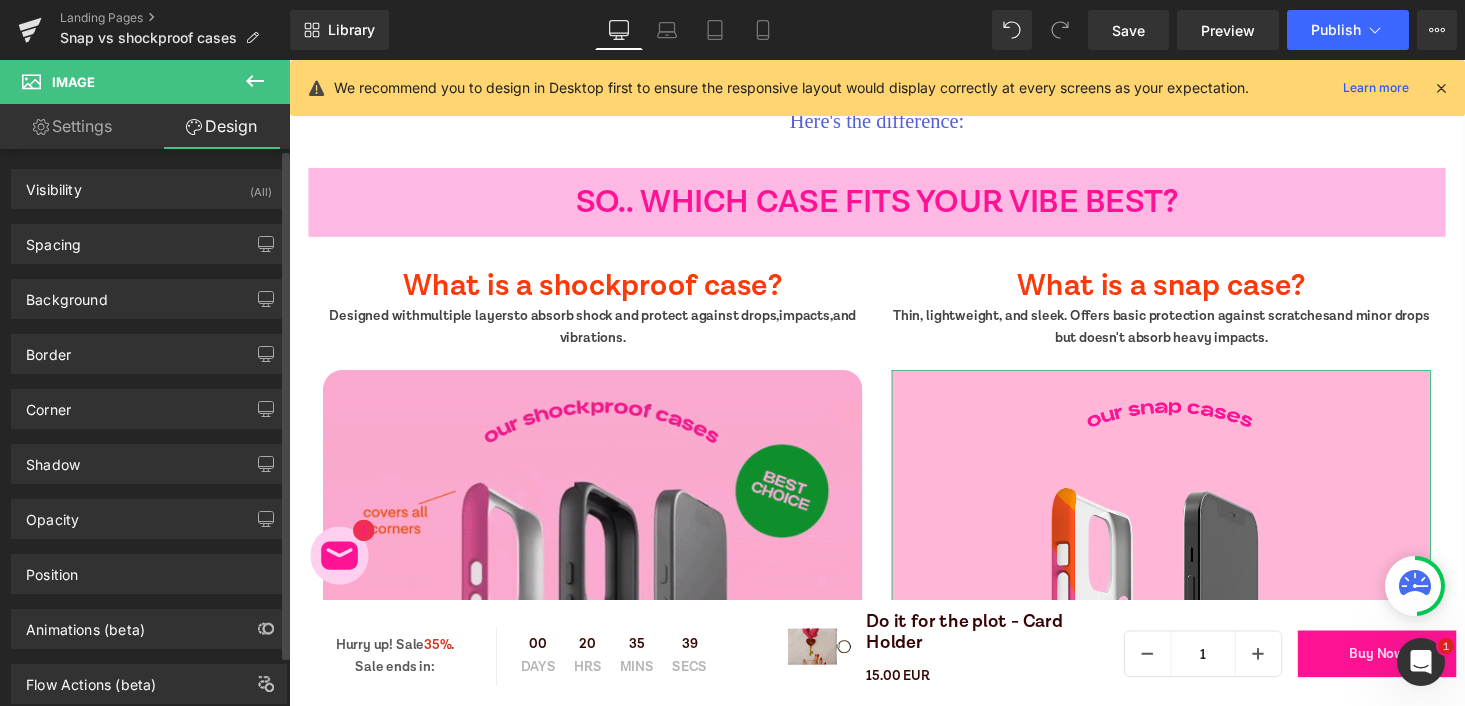 scroll, scrollTop: 55, scrollLeft: 0, axis: vertical 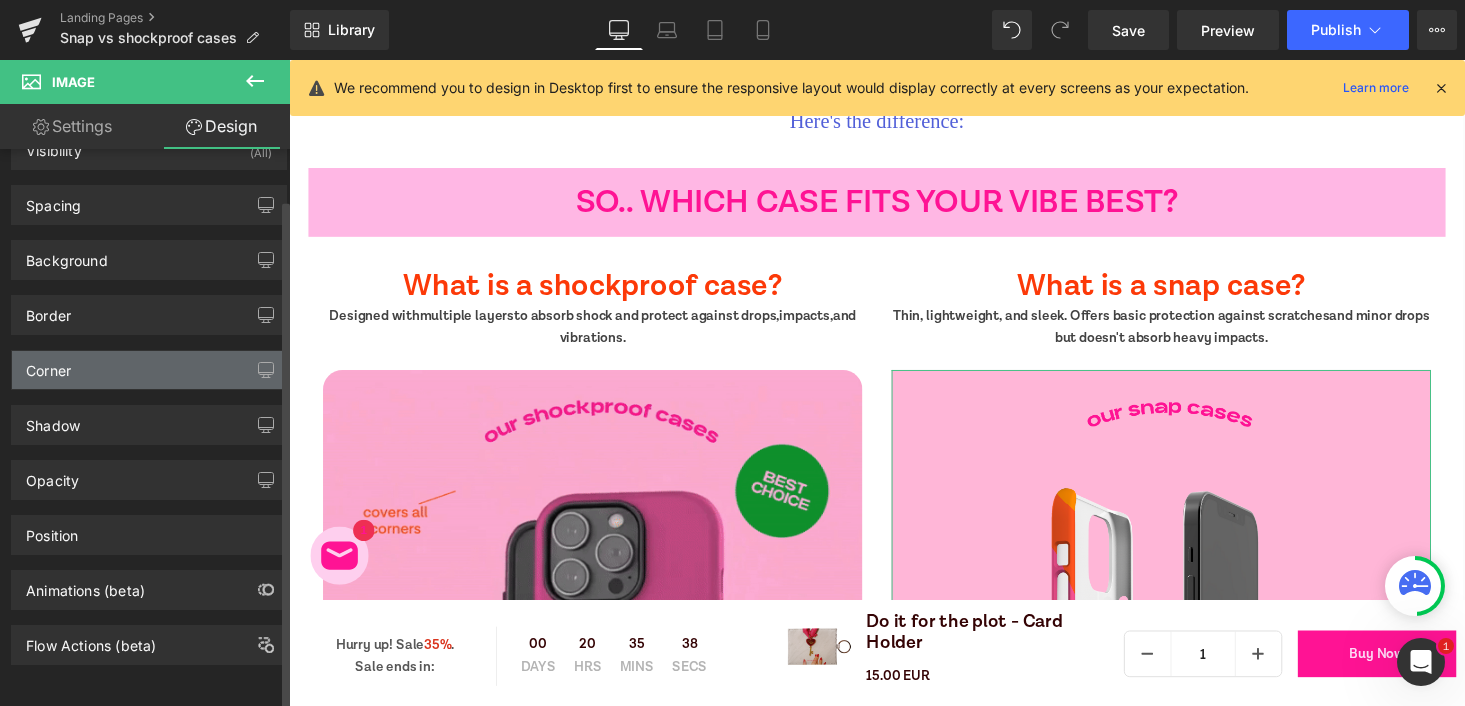 click on "Corner" at bounding box center [149, 370] 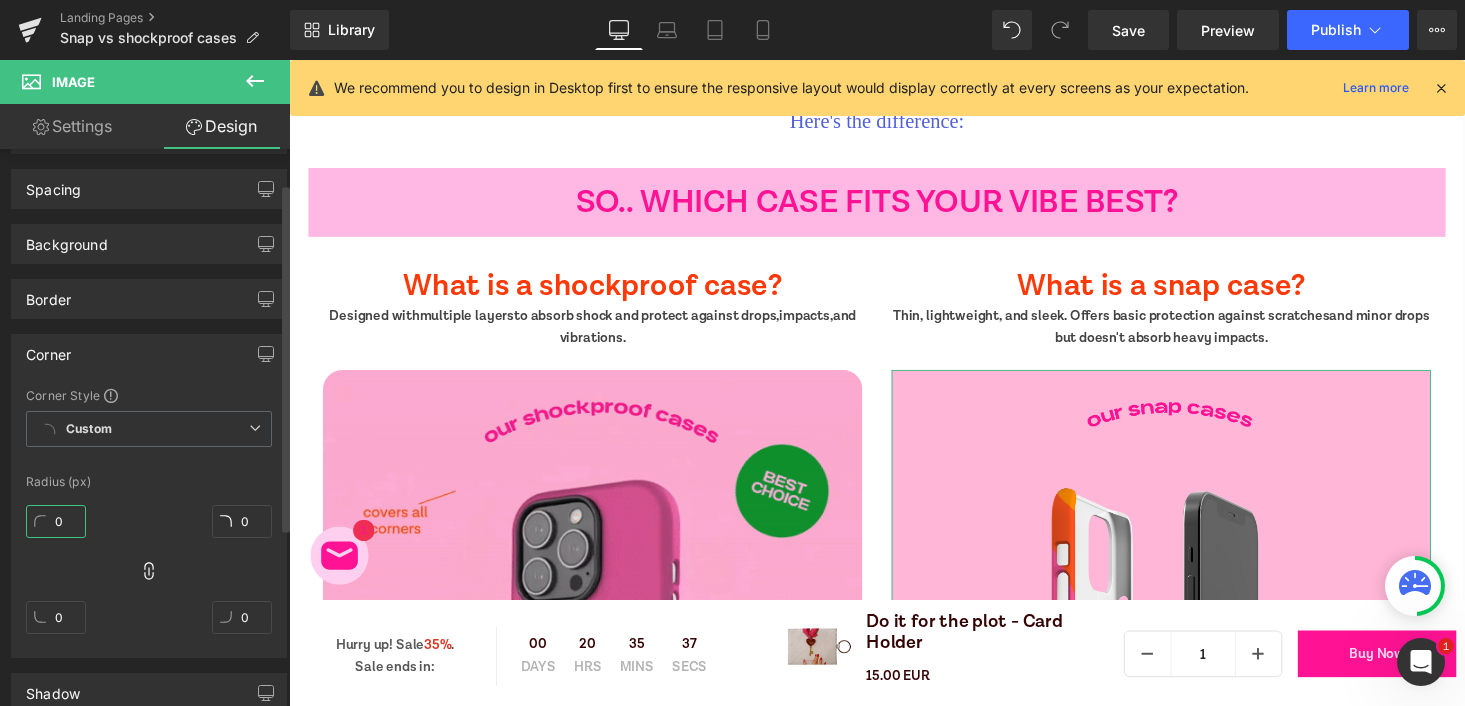 click on "0" at bounding box center [56, 521] 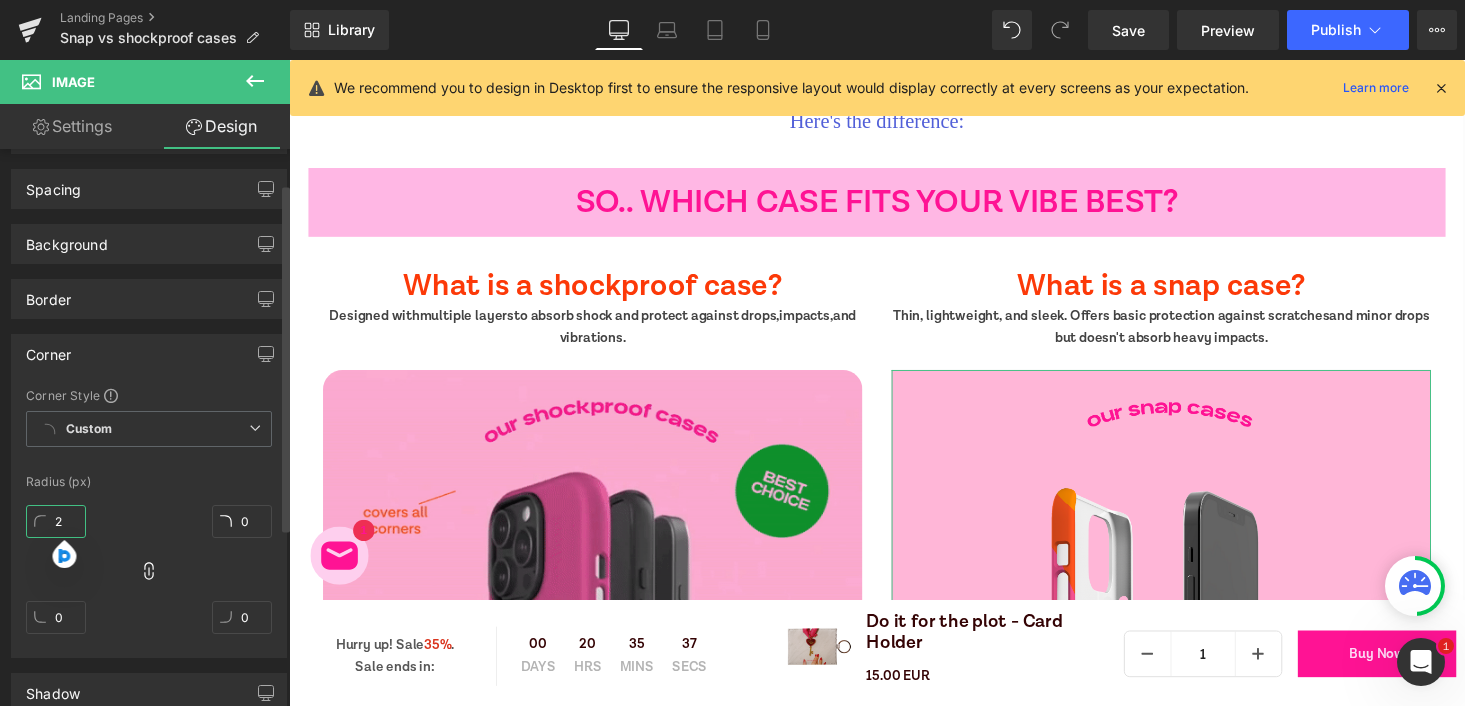 type on "20" 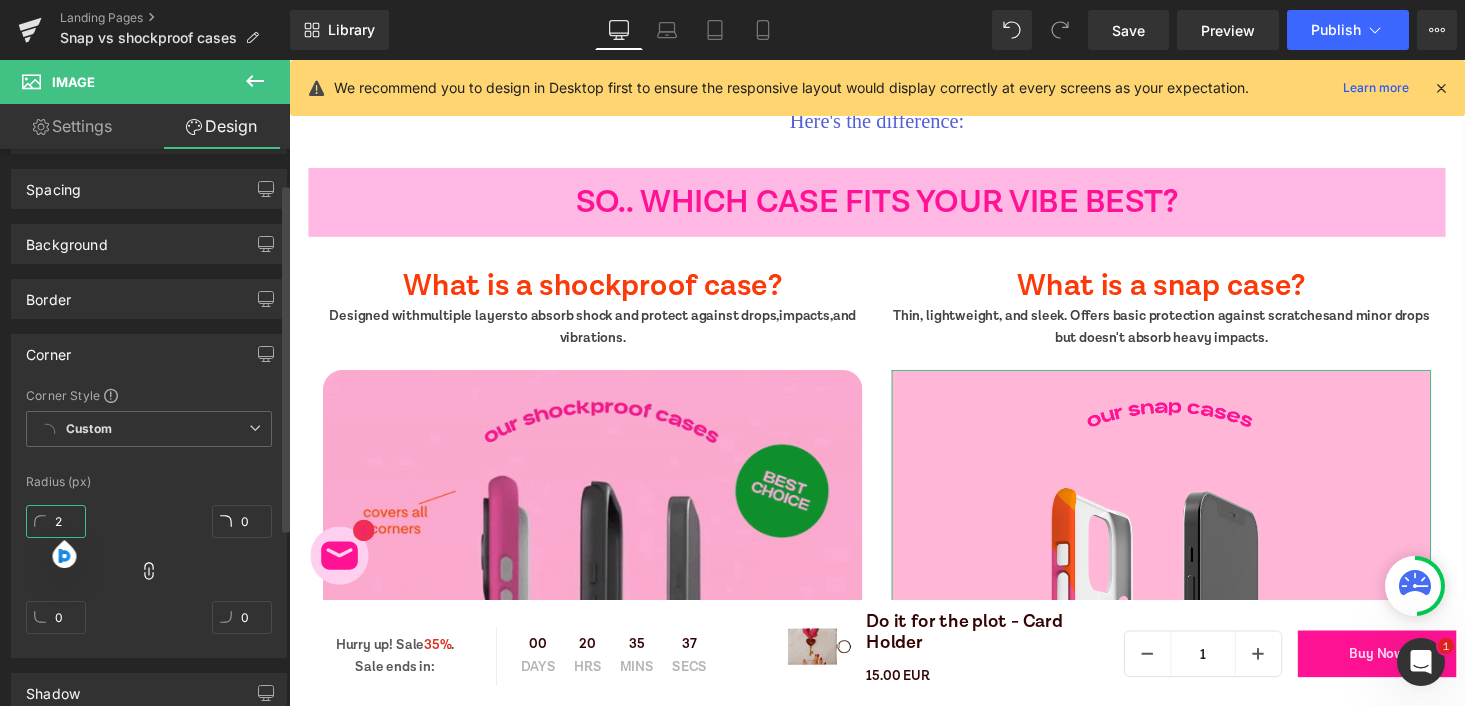 type on "2" 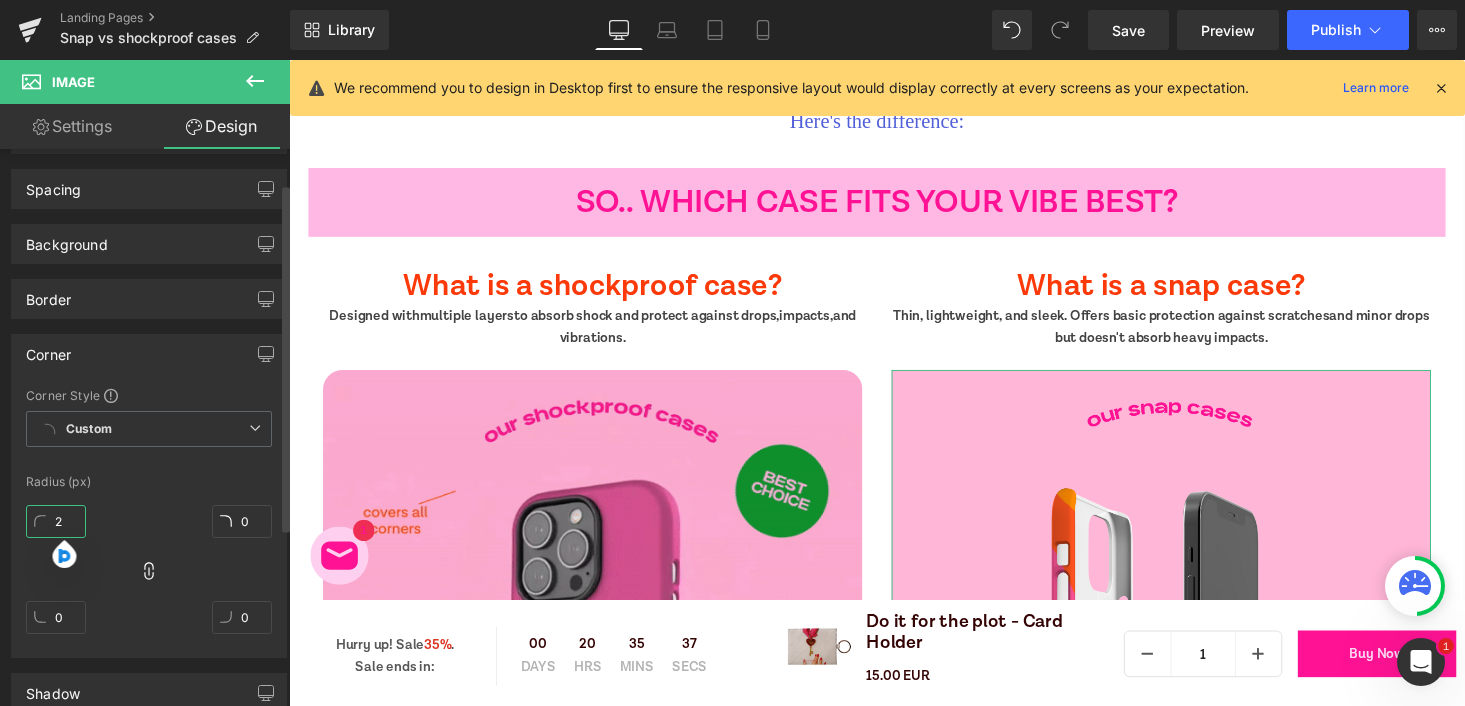 type on "2" 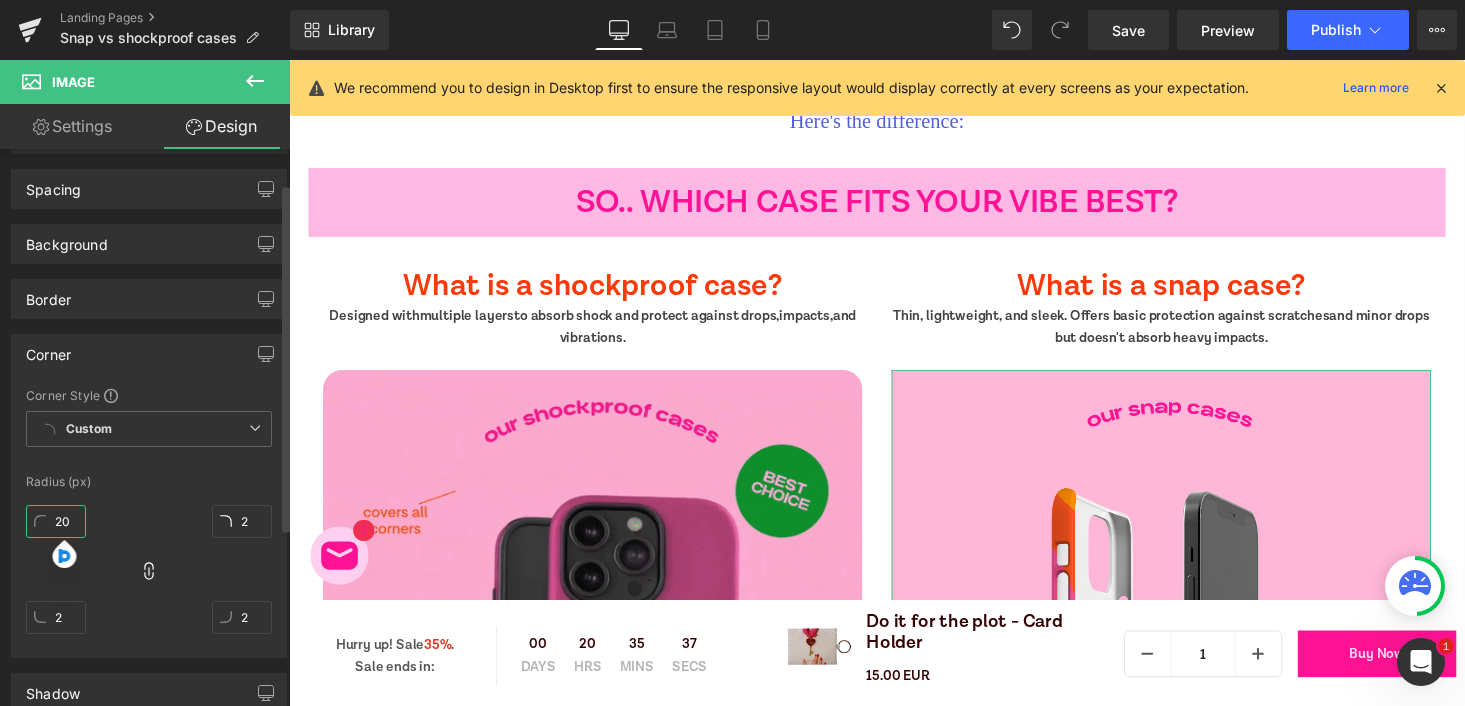 type on "20" 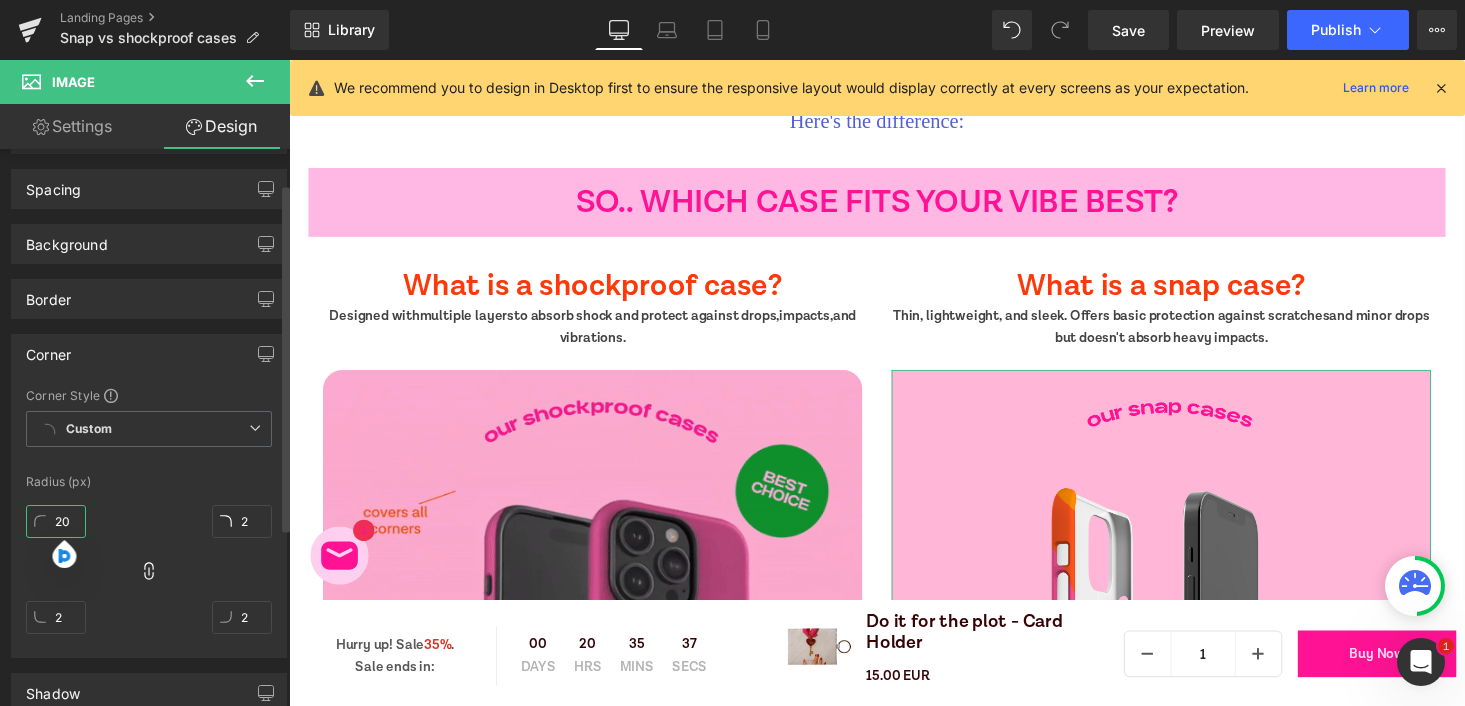 type on "20" 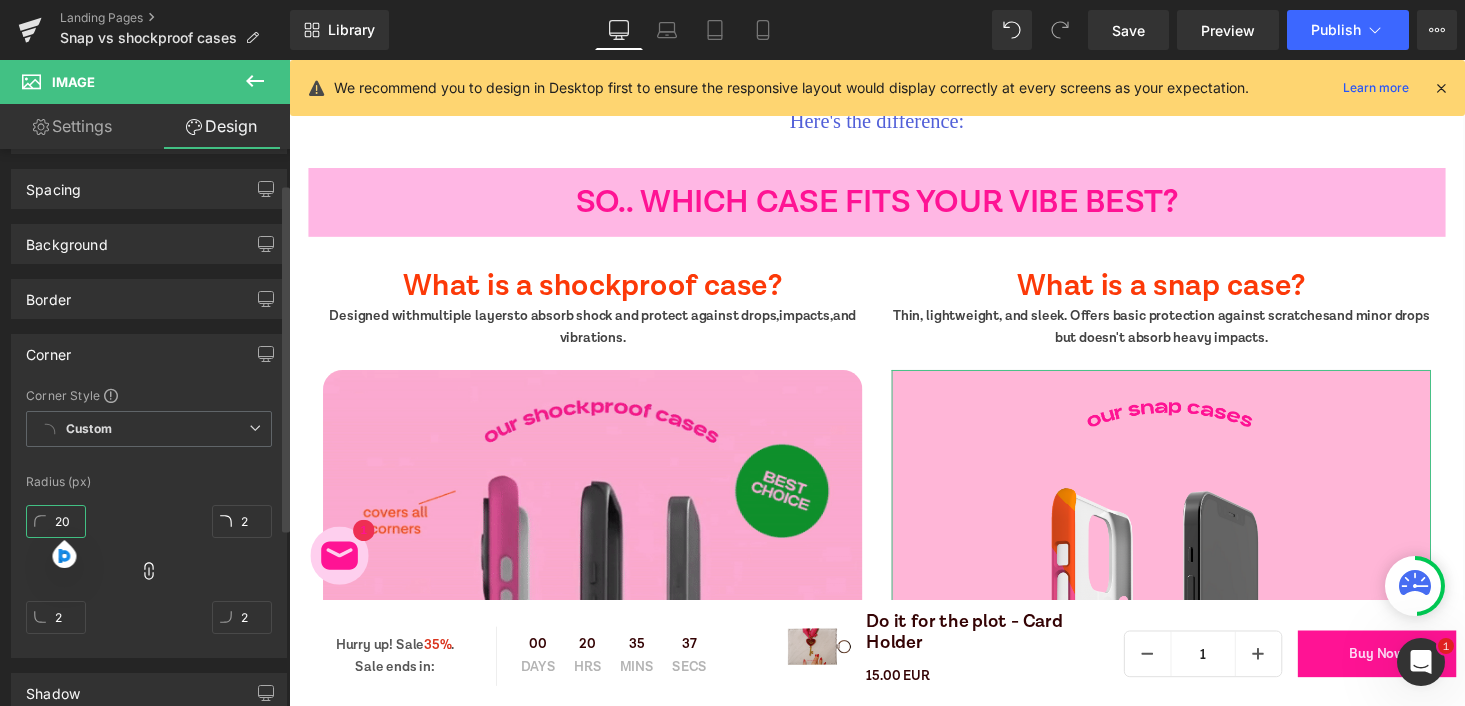 type on "20" 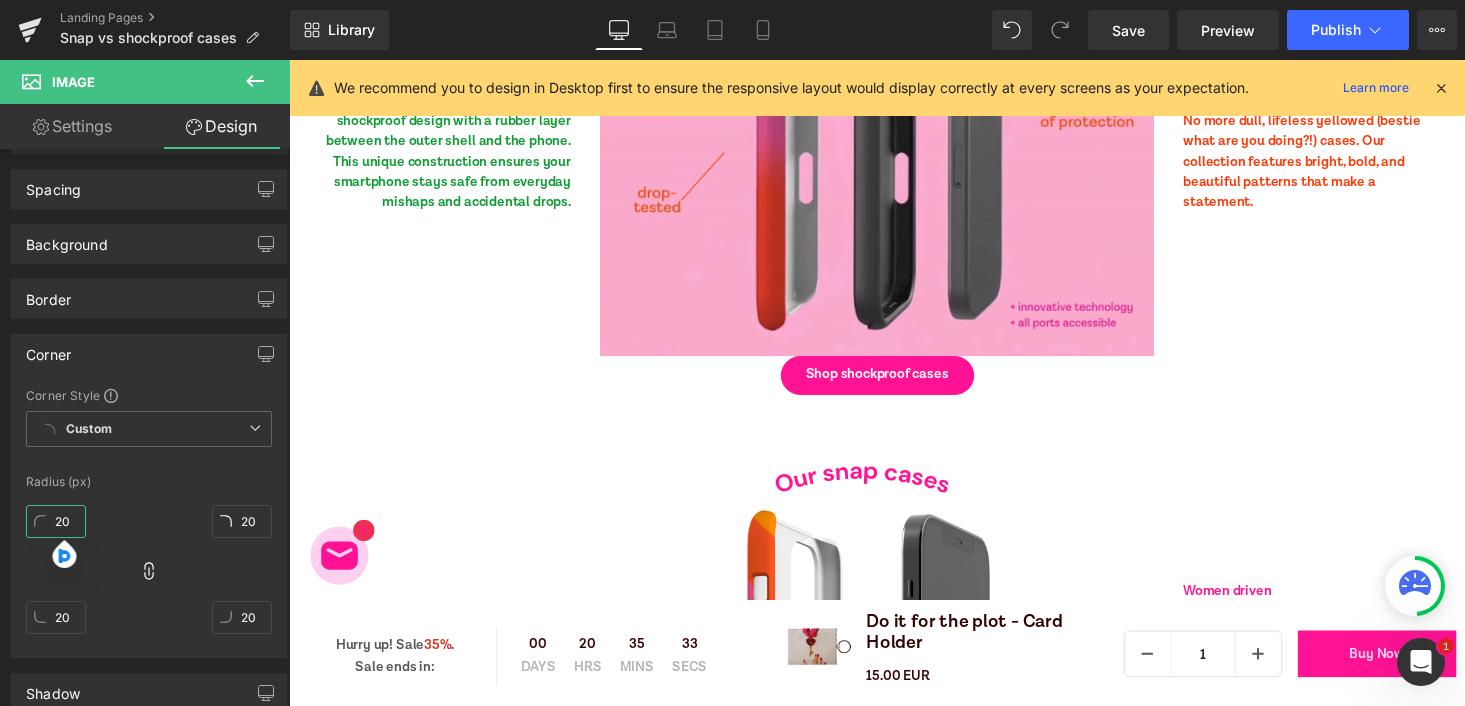 scroll, scrollTop: 5530, scrollLeft: 0, axis: vertical 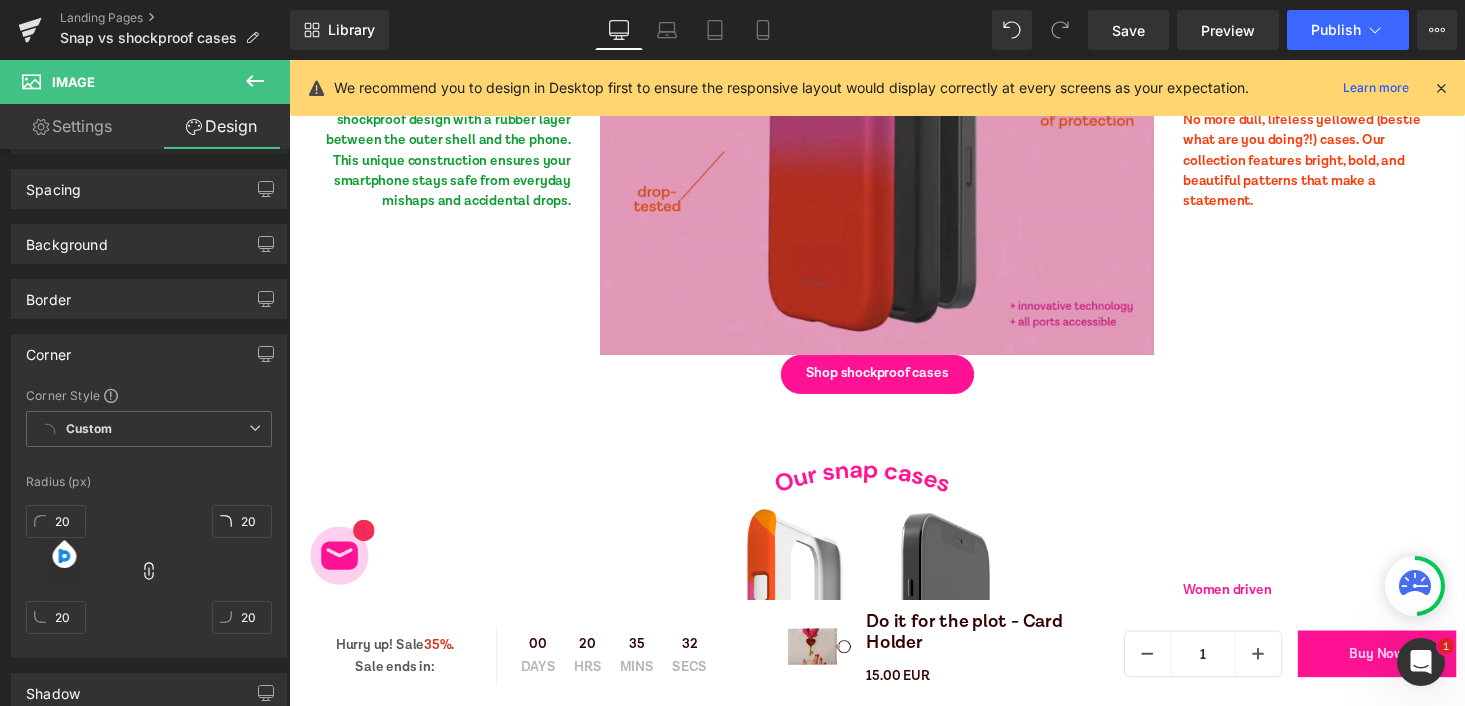 click at bounding box center [894, 79] 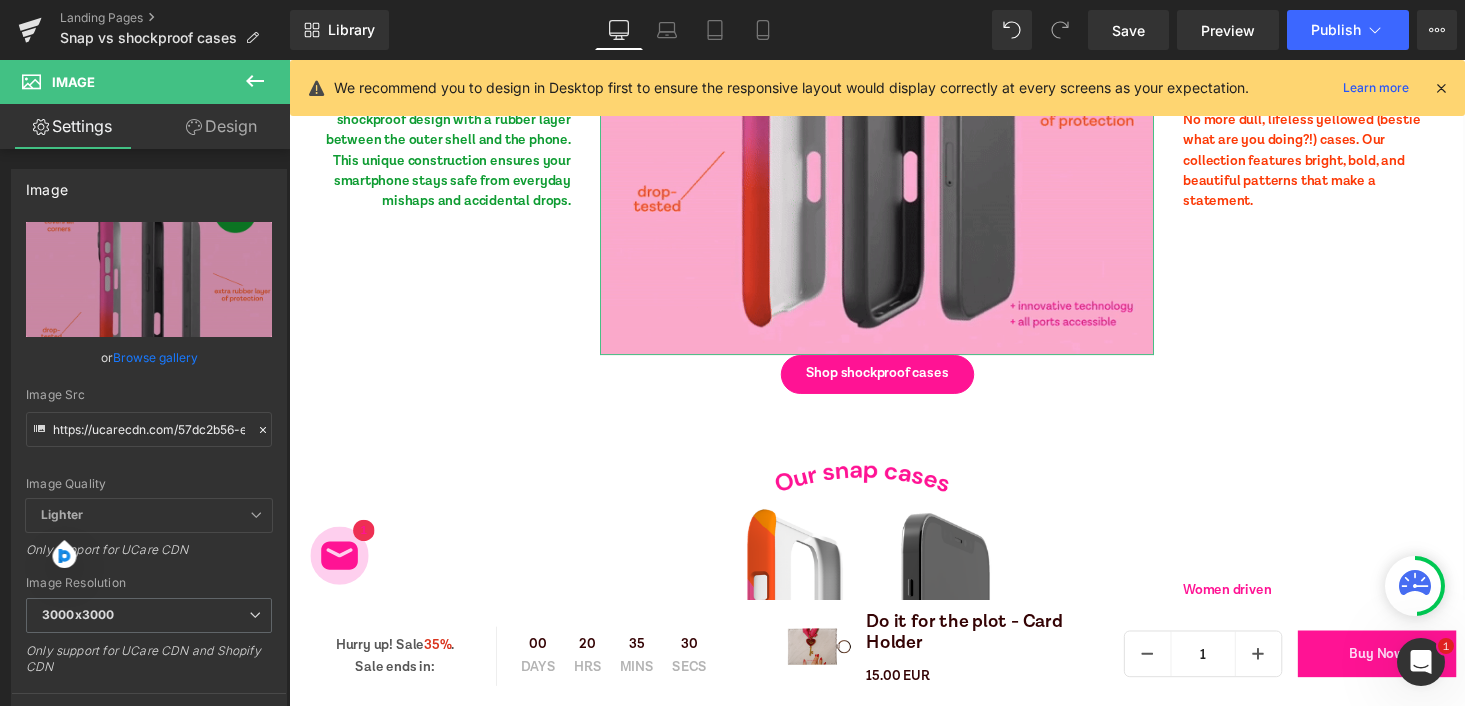 click 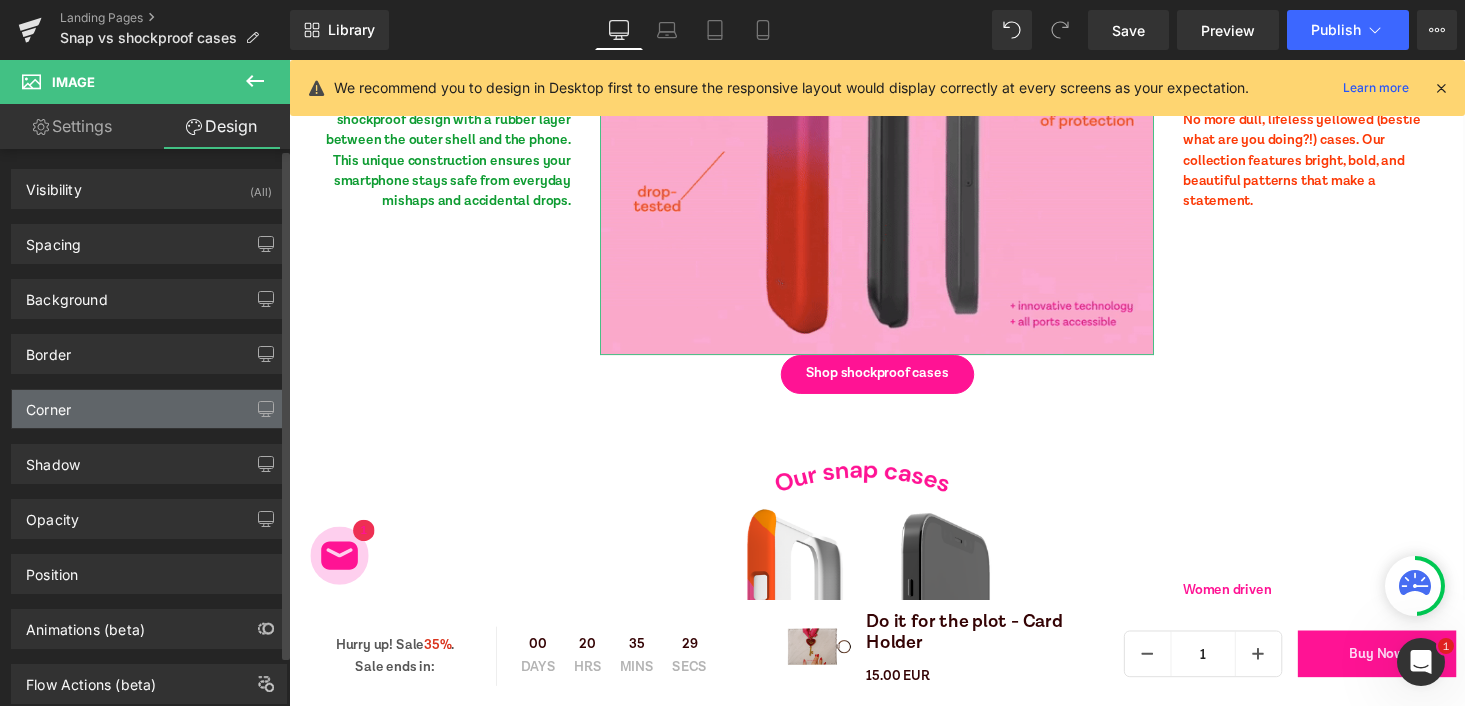 click on "Corner" at bounding box center (149, 409) 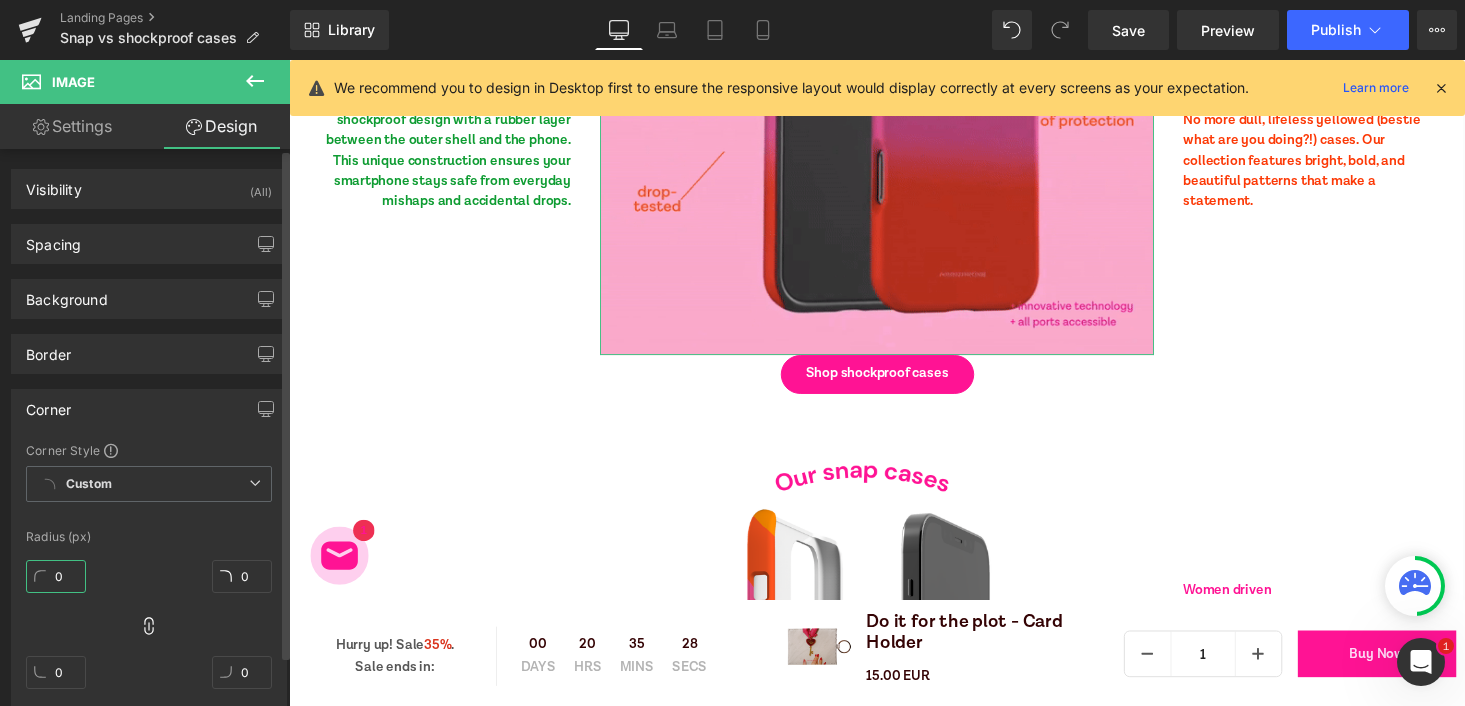 click on "0" at bounding box center (56, 576) 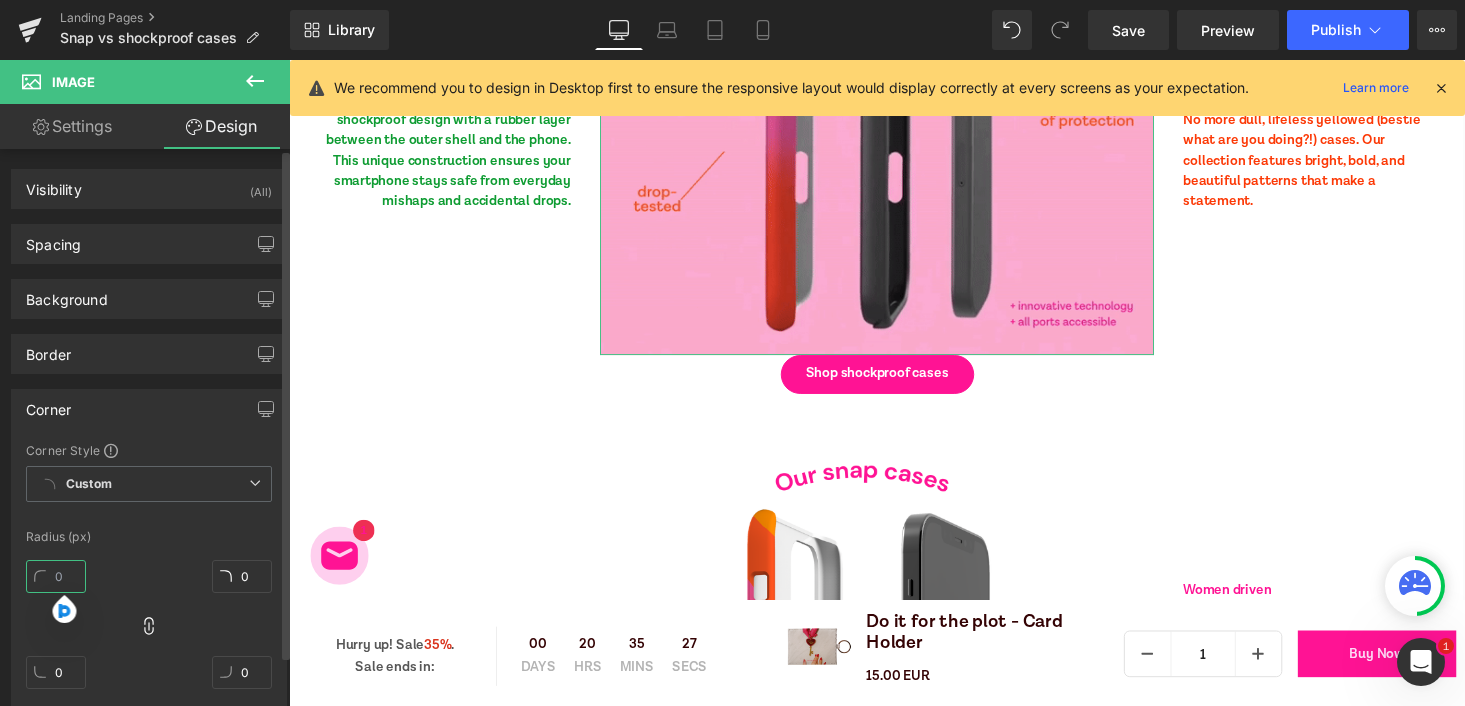 type on "2" 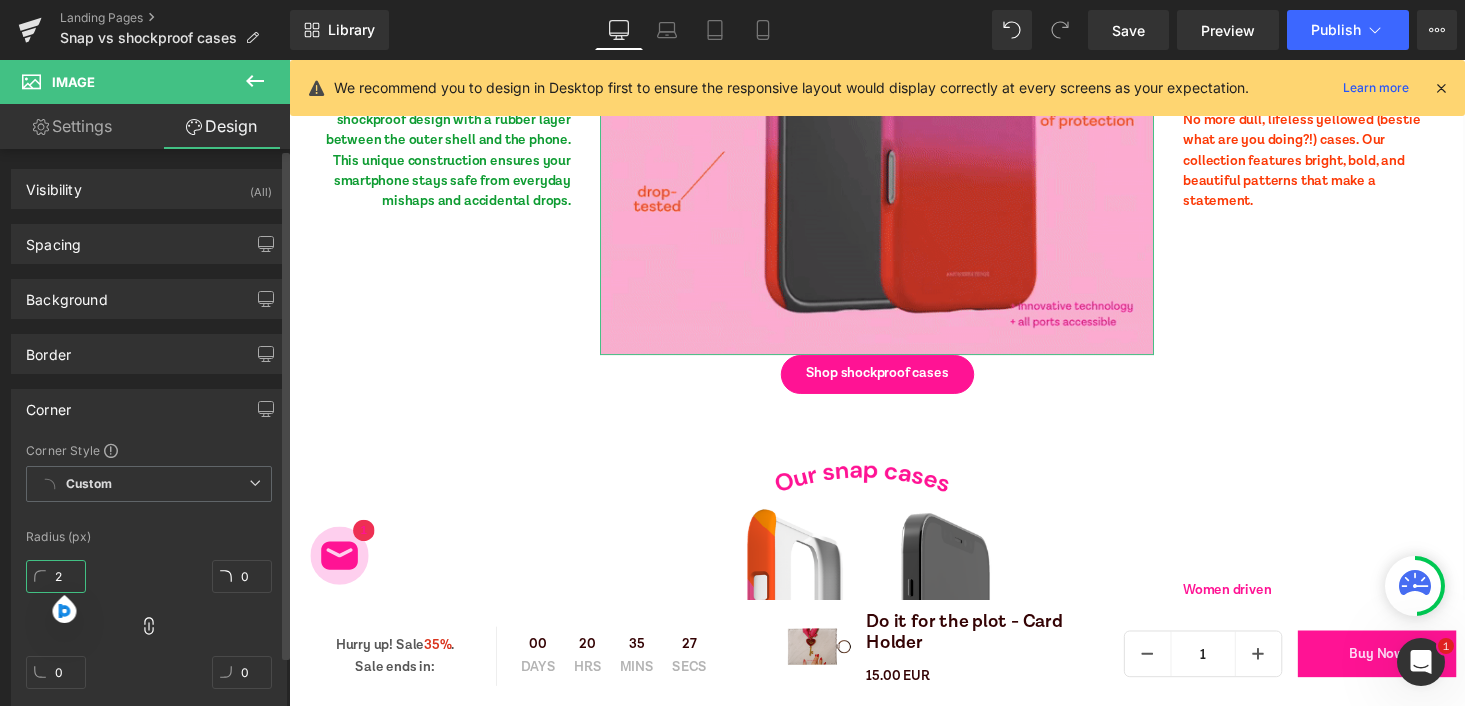 type on "2" 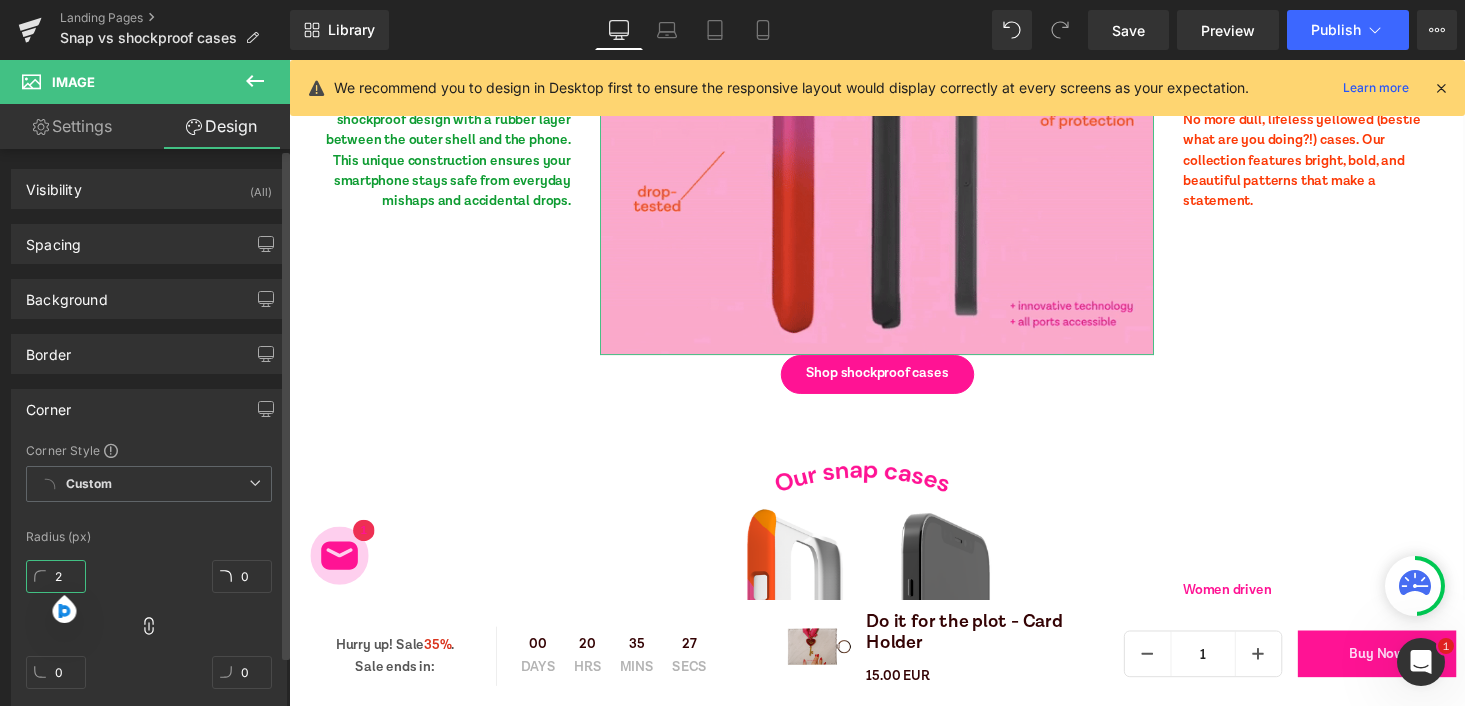 type on "2" 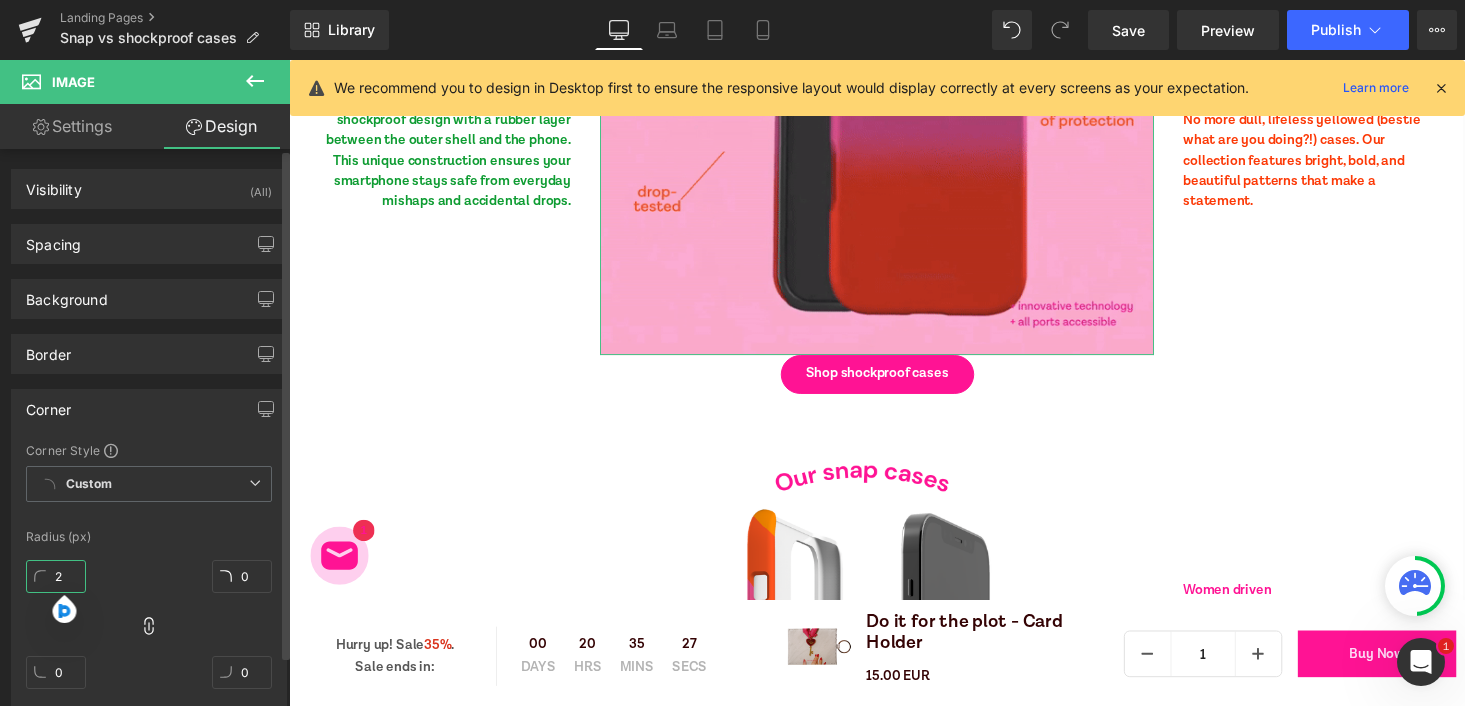 type on "2" 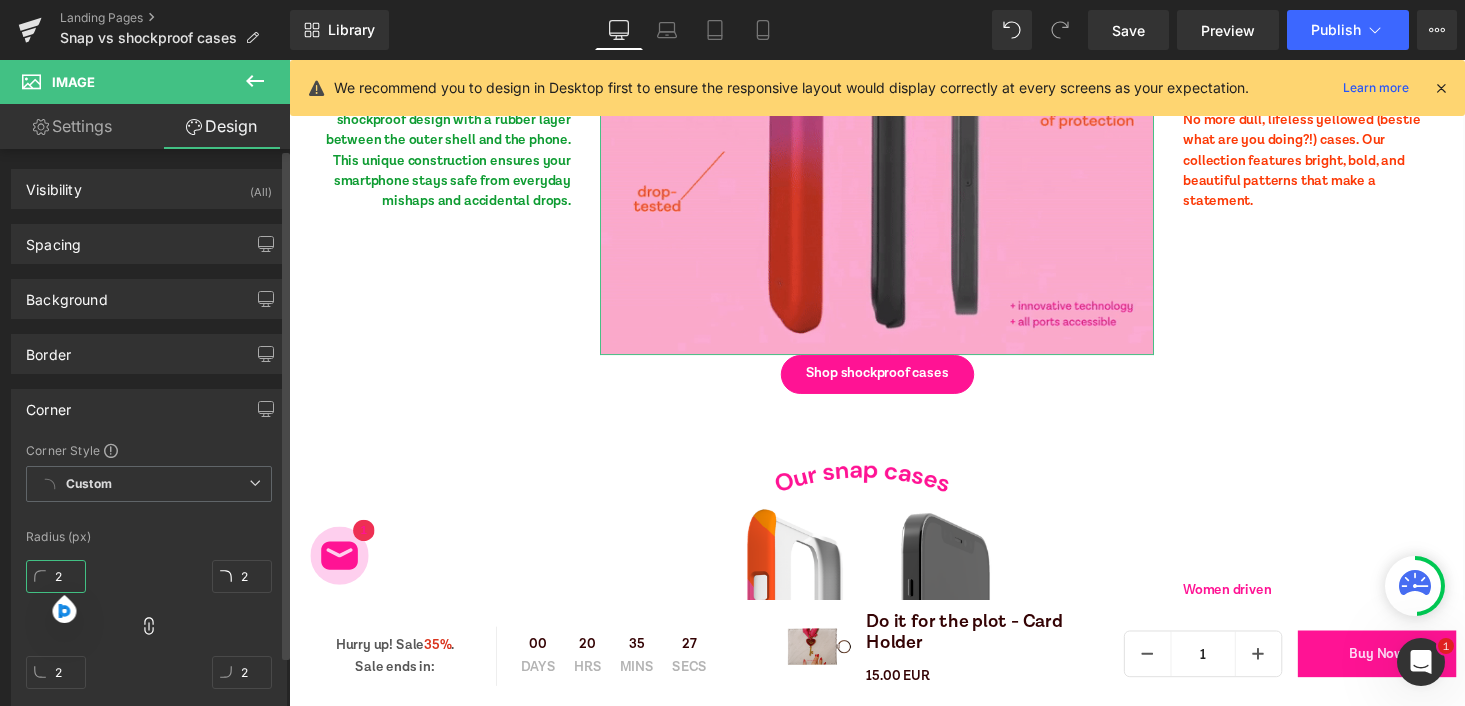 type on "20" 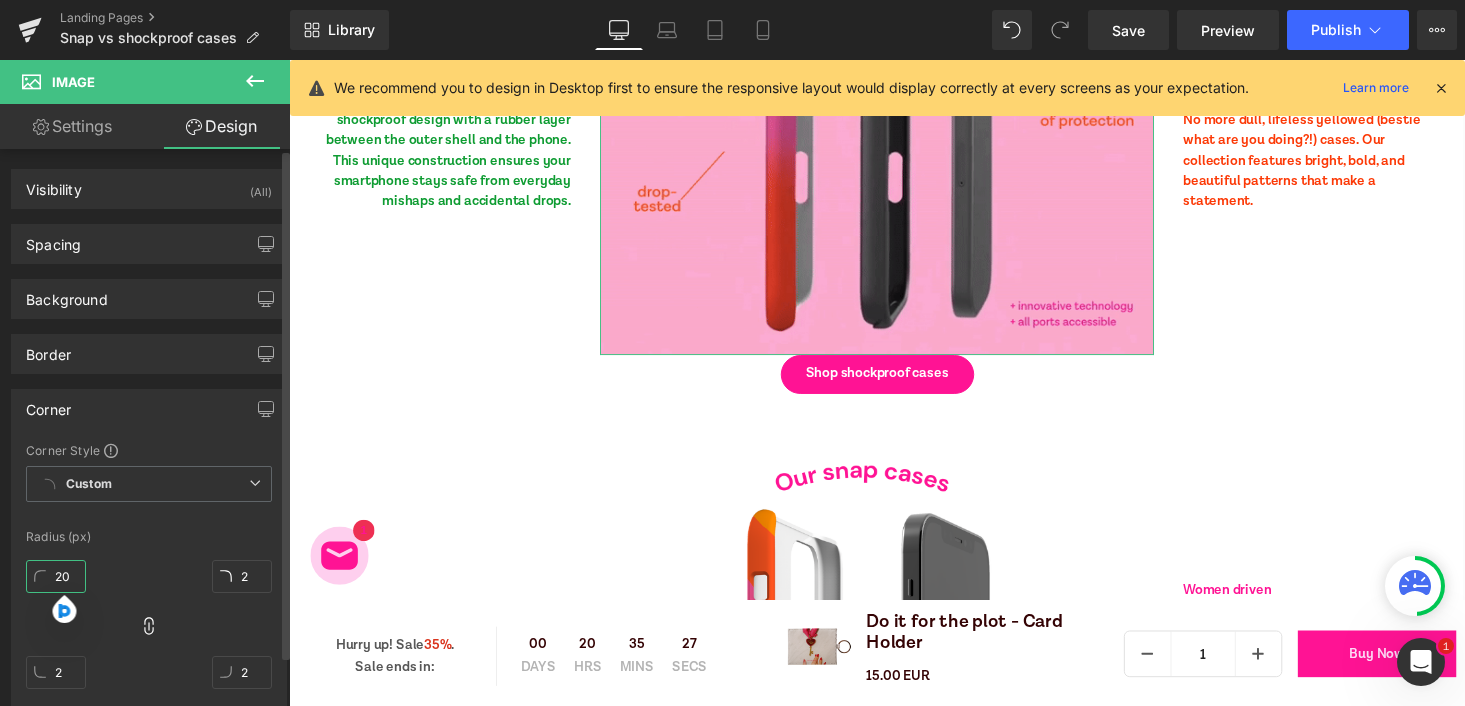 type on "20" 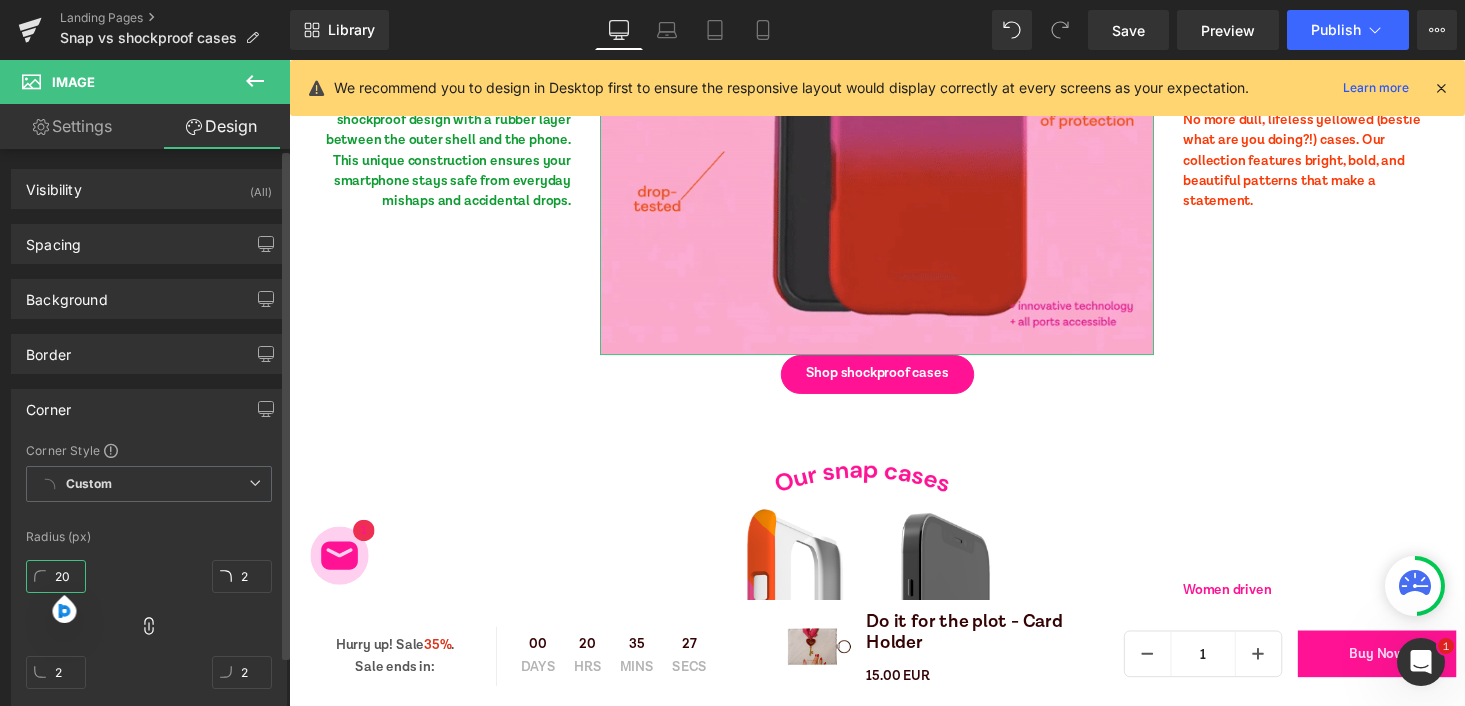 type on "20" 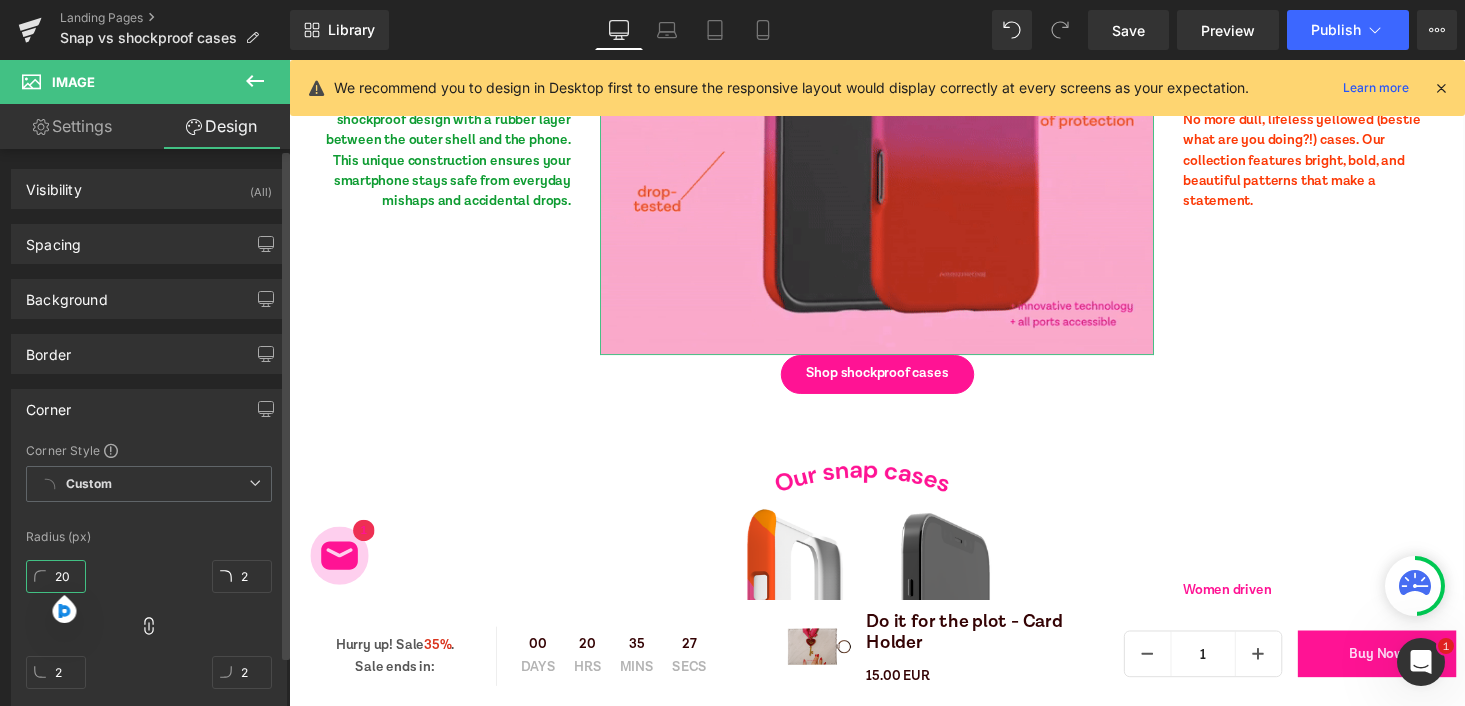 type on "20" 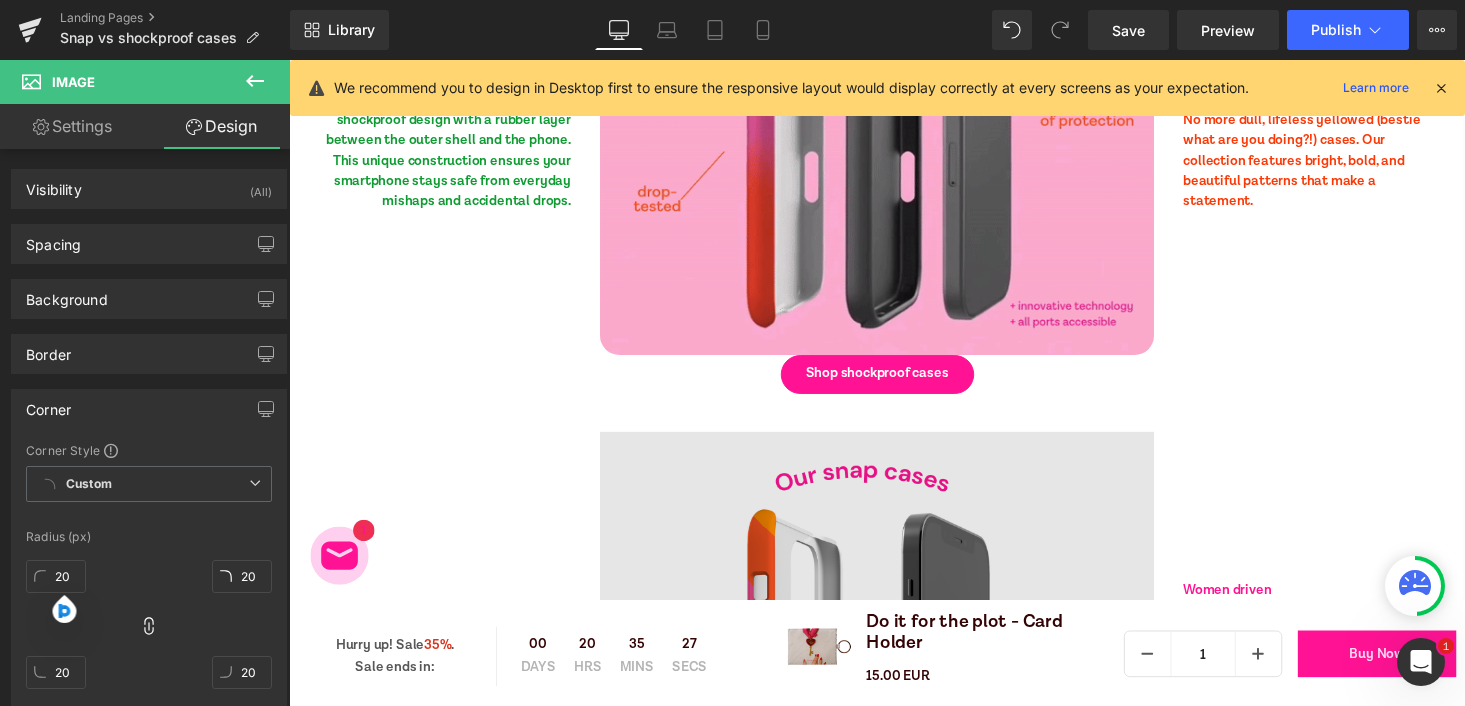 click at bounding box center (894, 753) 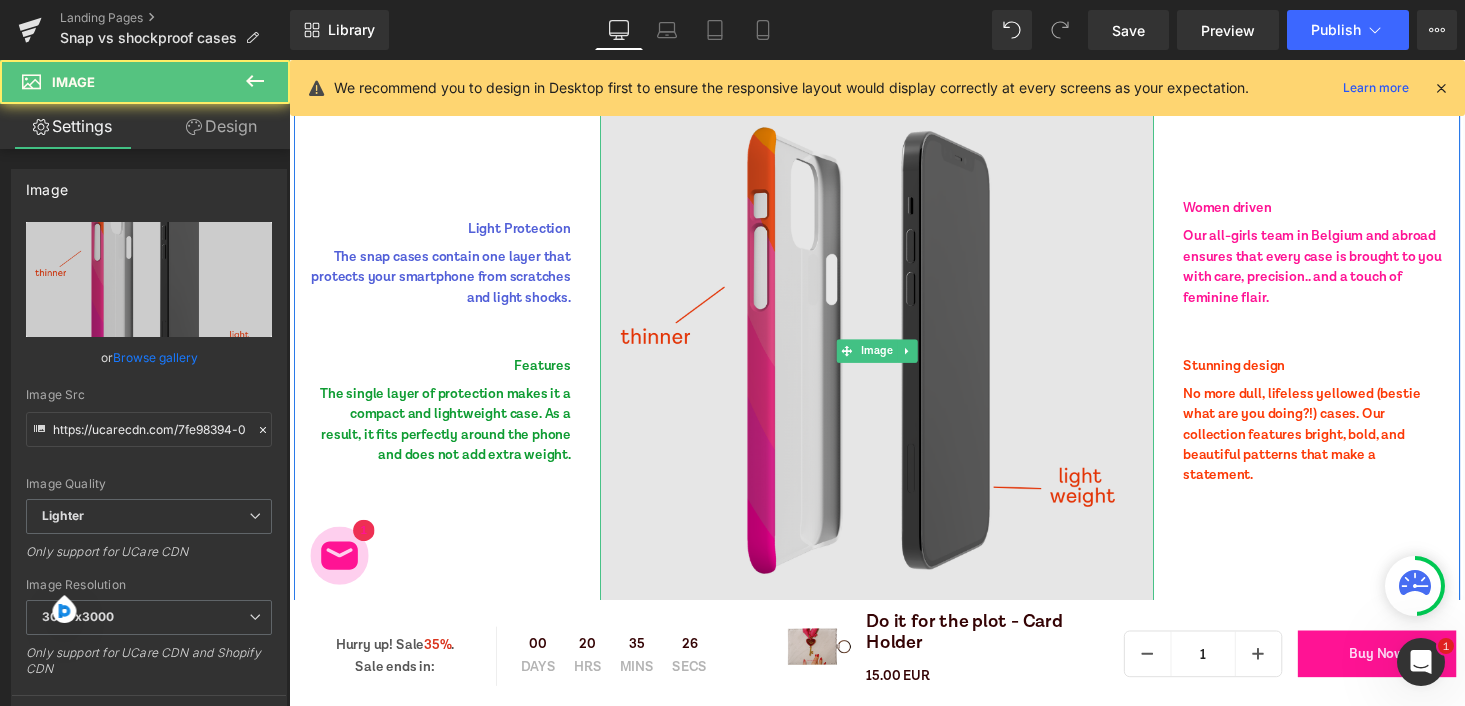 scroll, scrollTop: 5957, scrollLeft: 0, axis: vertical 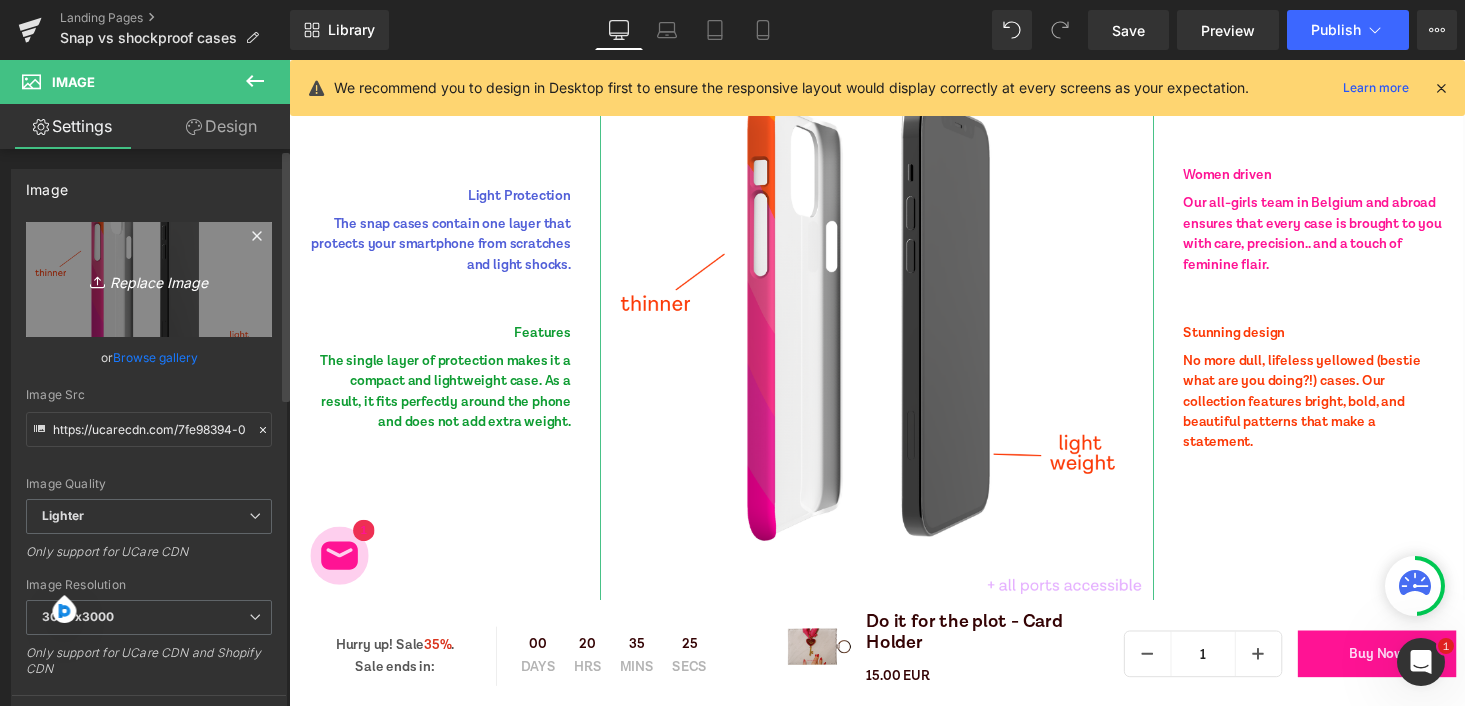 click on "Replace Image" at bounding box center (149, 279) 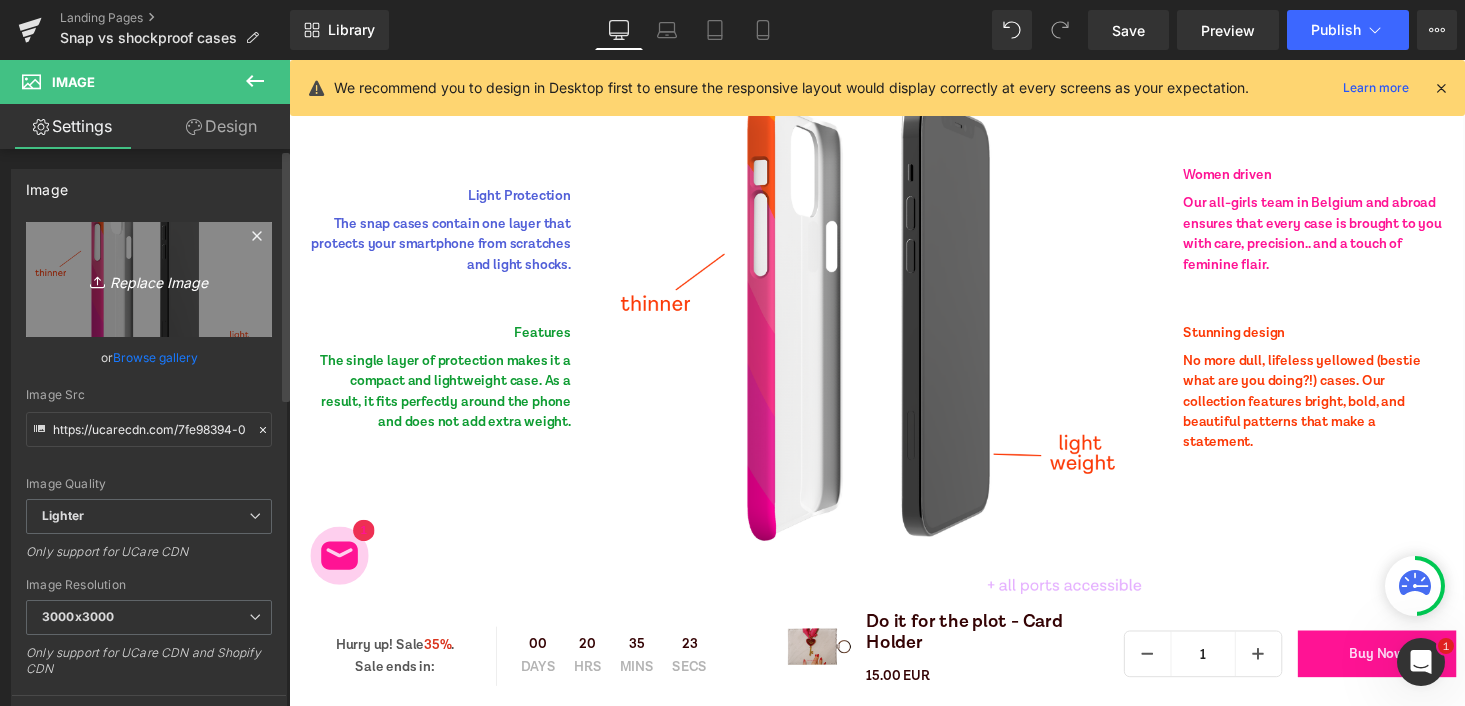 type on "C:\fakepath\Black and White Cute Sea Creatures Pattern Phone Wallpaper.png" 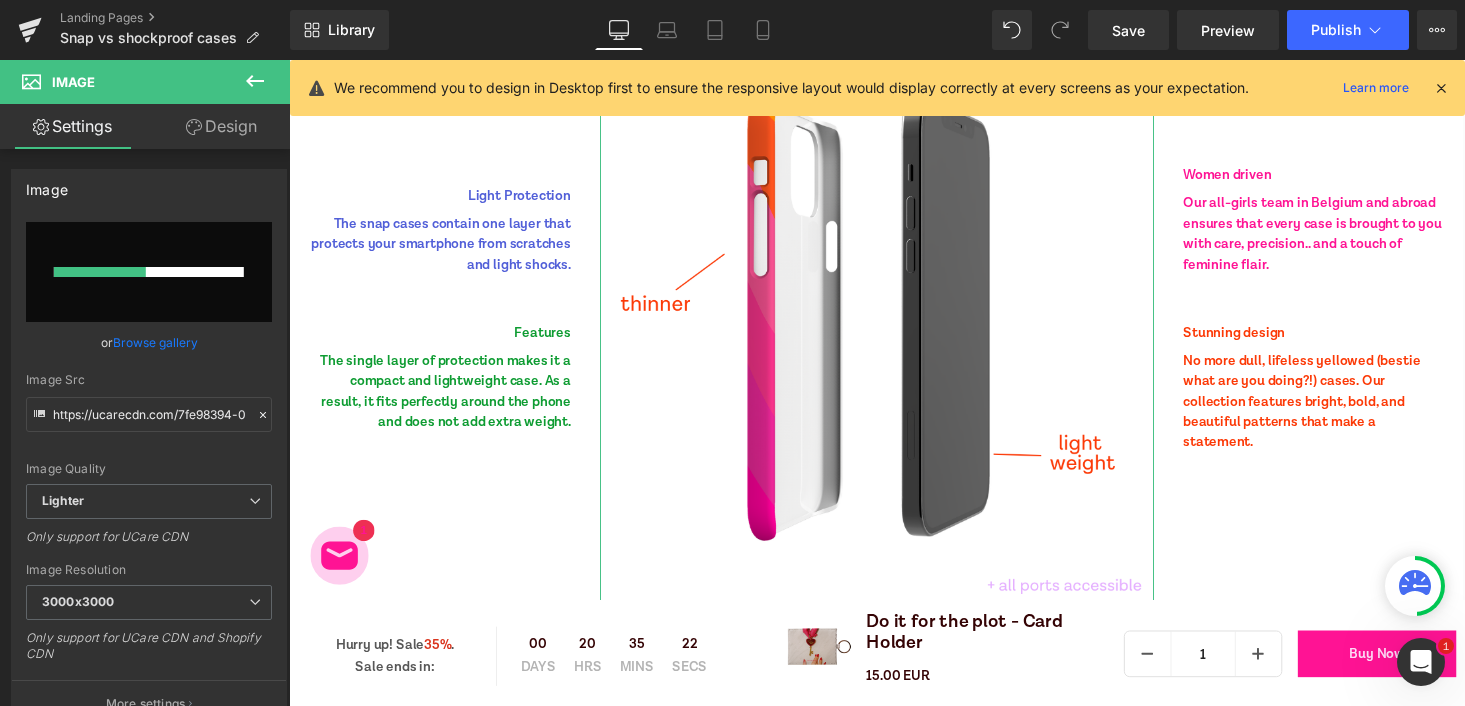 type 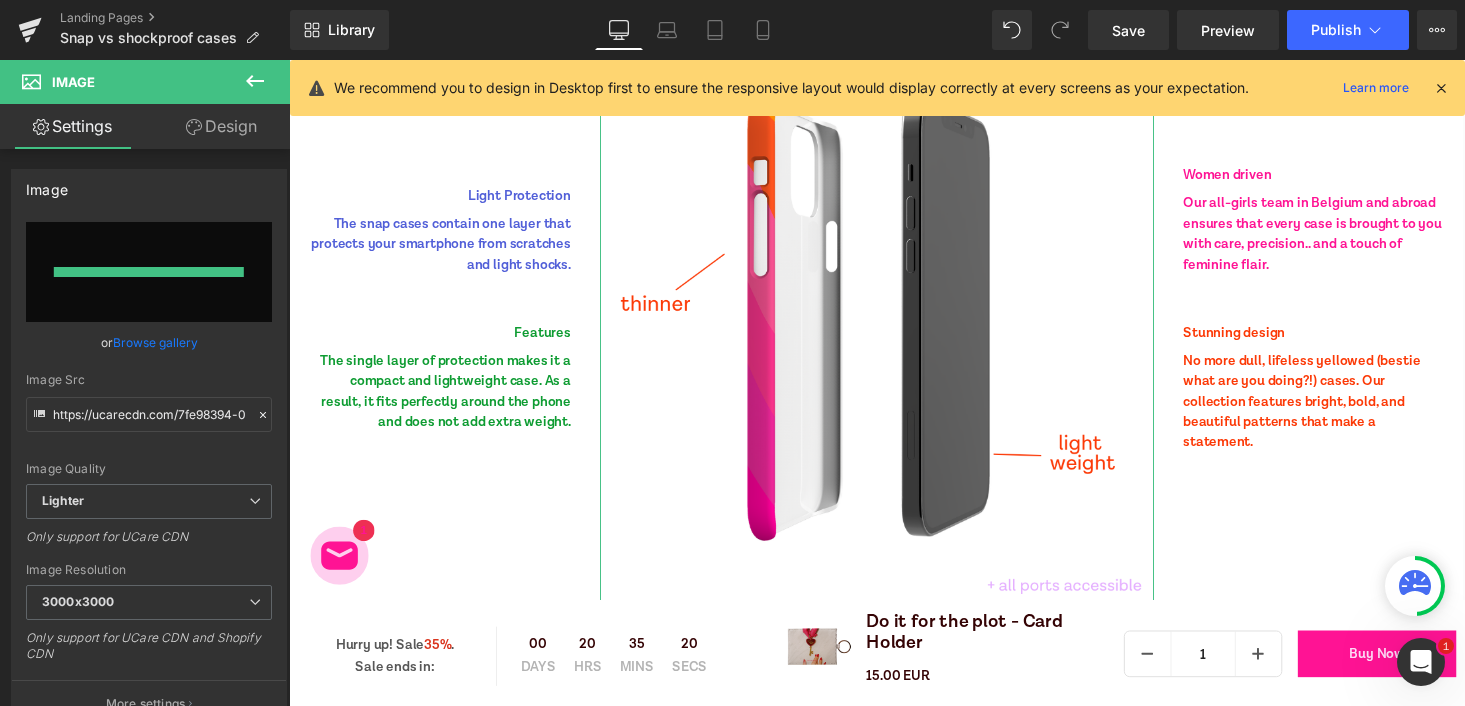 type on "https://ucarecdn.com/48255522-1ceb-4fbe-9a29-e29f210de343/-/format/auto/-/preview/3000x3000/-/quality/lighter/Black%20and%20White%20Cute%20Sea%20Creatures%20Pattern%20Phone%20Wallpaper.png" 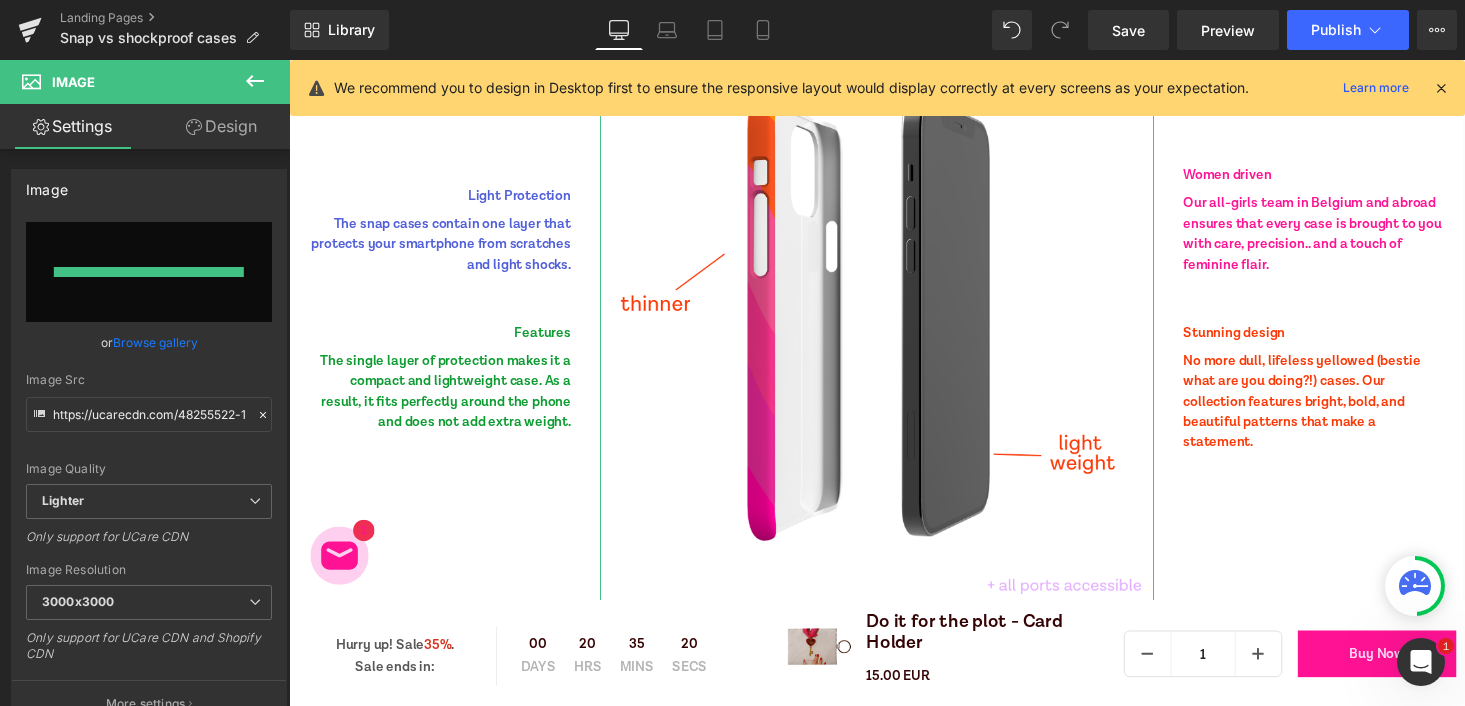scroll, scrollTop: 5931, scrollLeft: 0, axis: vertical 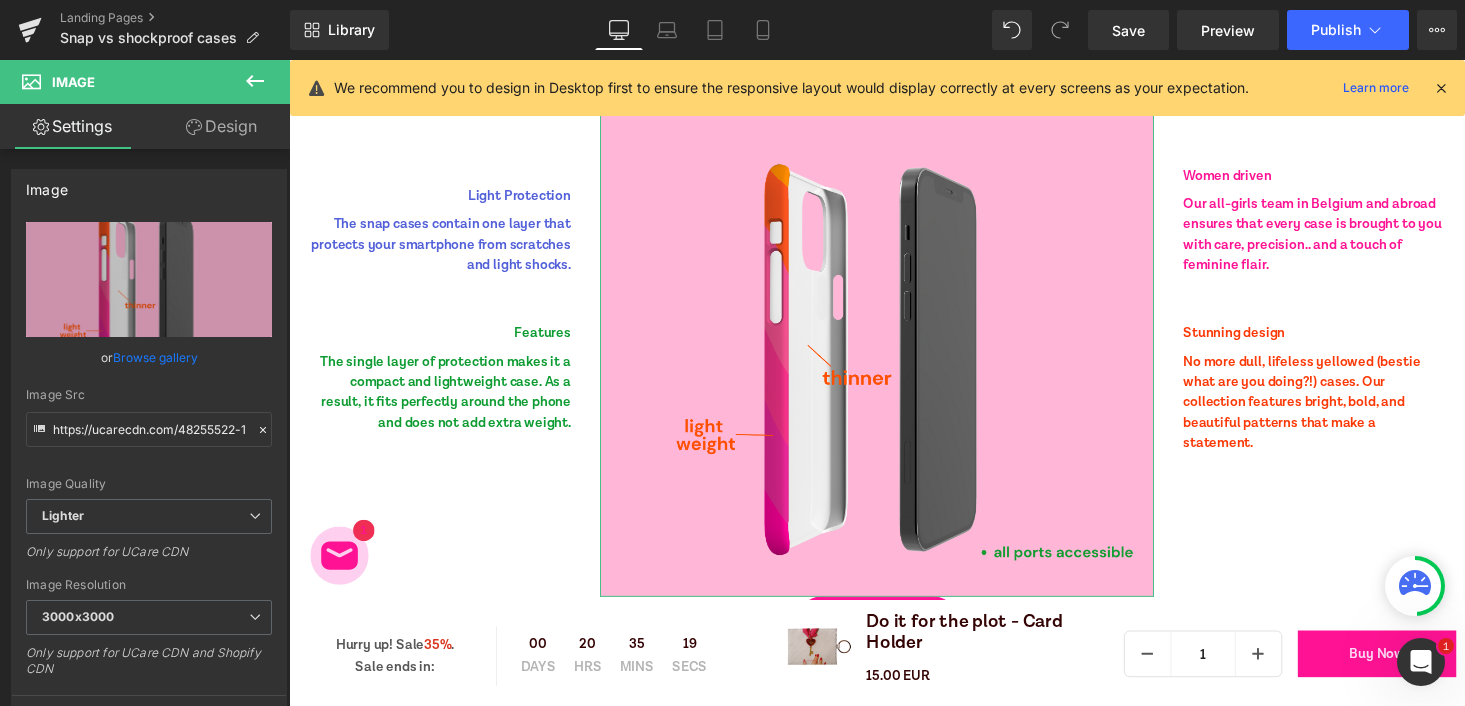 click on "Design" at bounding box center (221, 126) 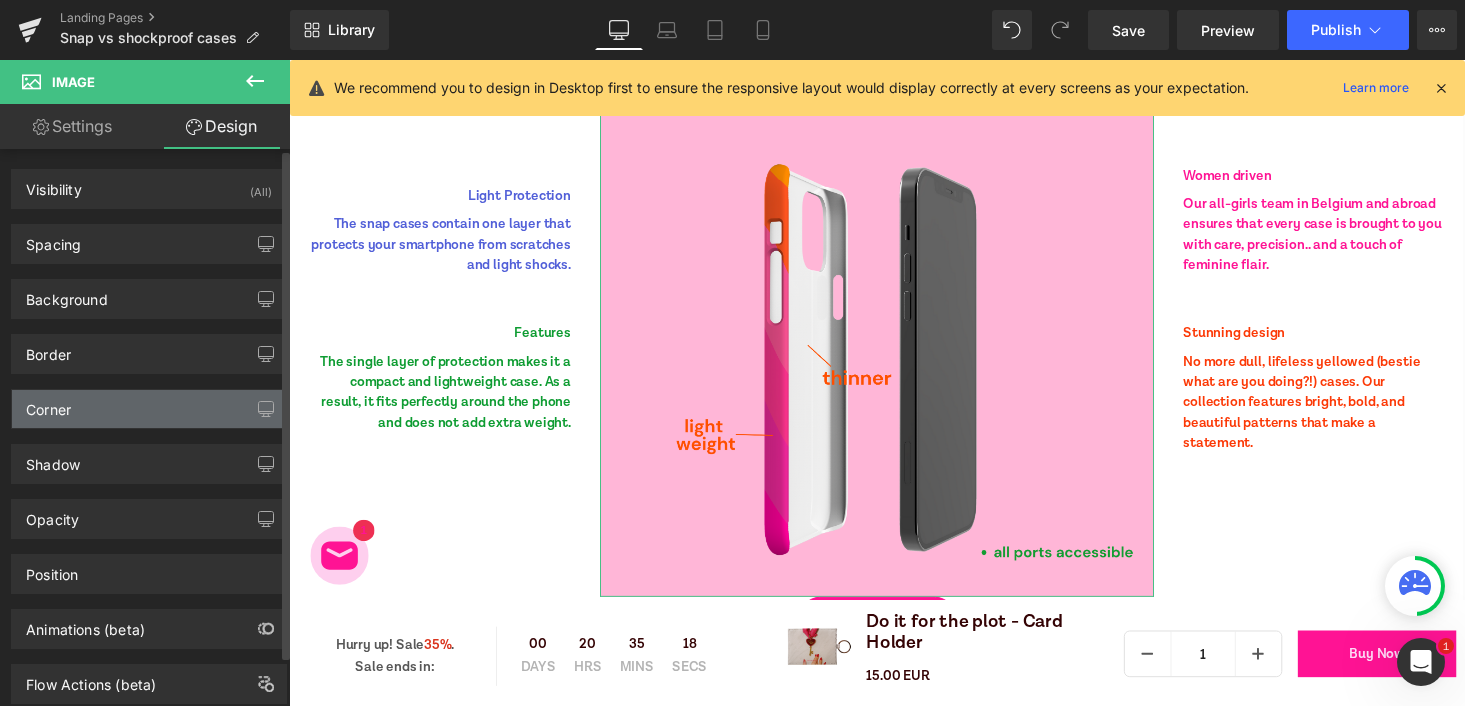 click on "Corner" at bounding box center (149, 409) 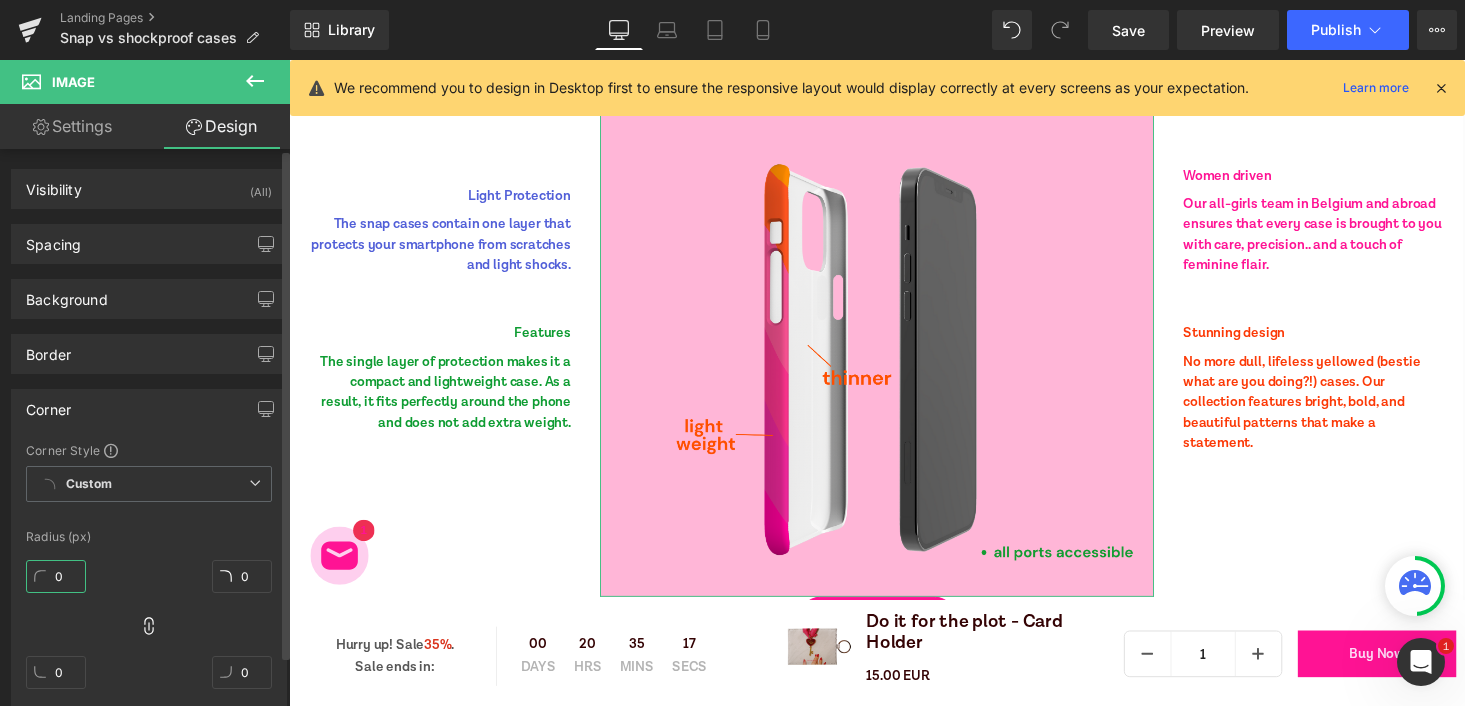 click on "0" at bounding box center [56, 576] 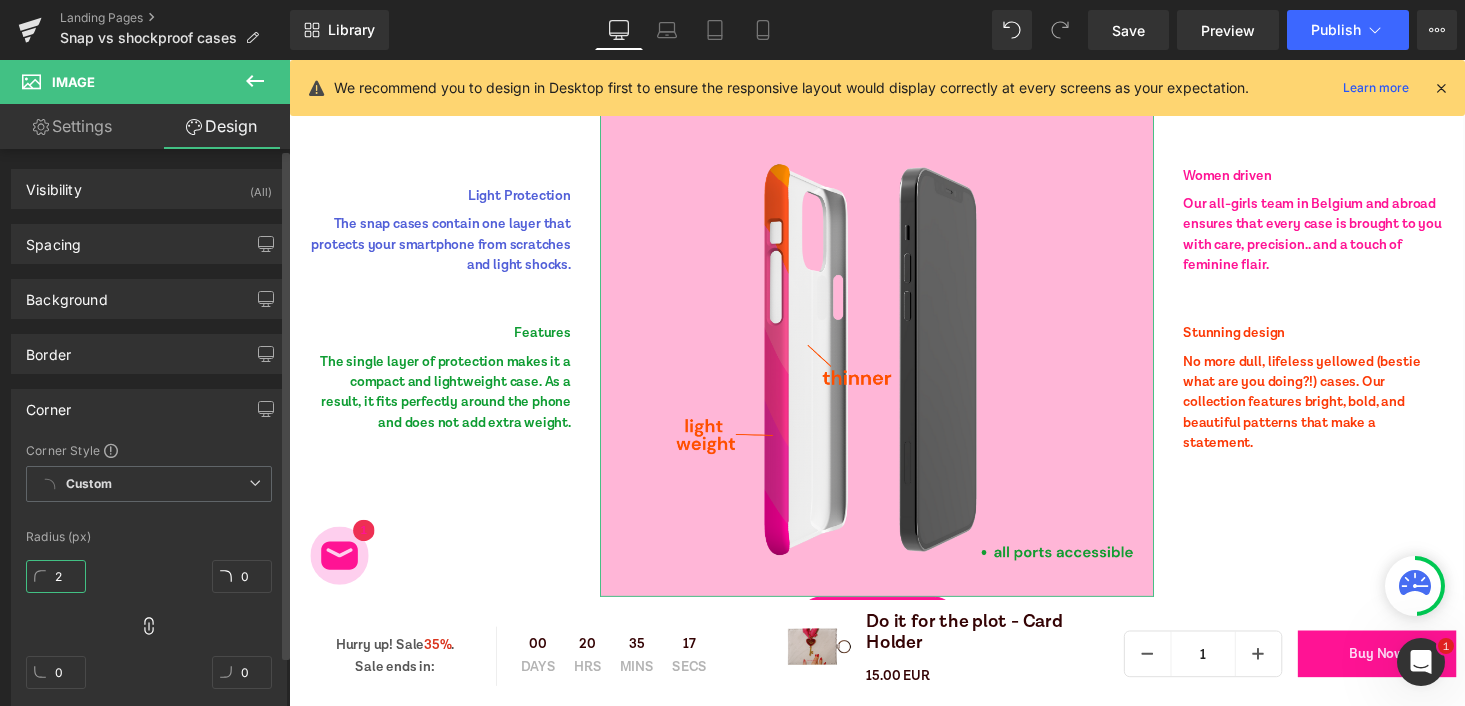 type on "20" 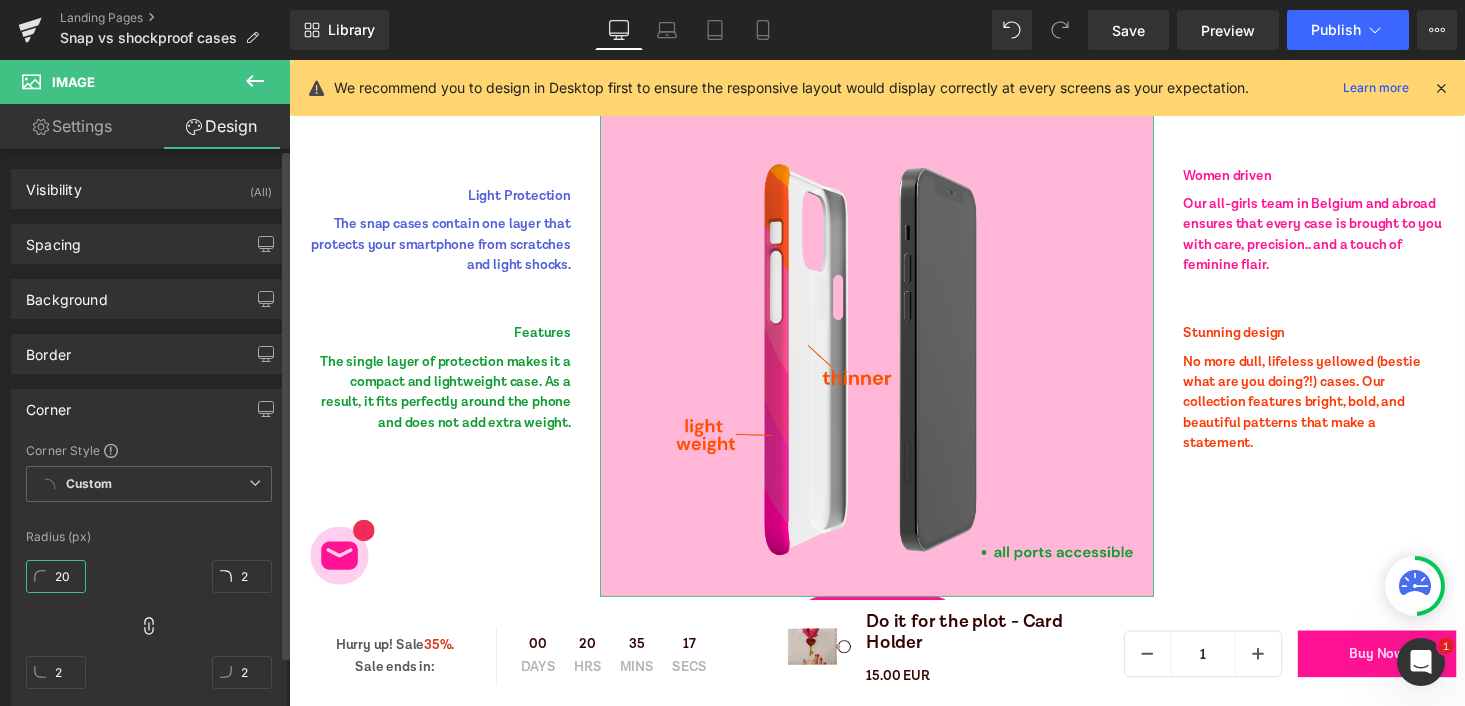 type on "20" 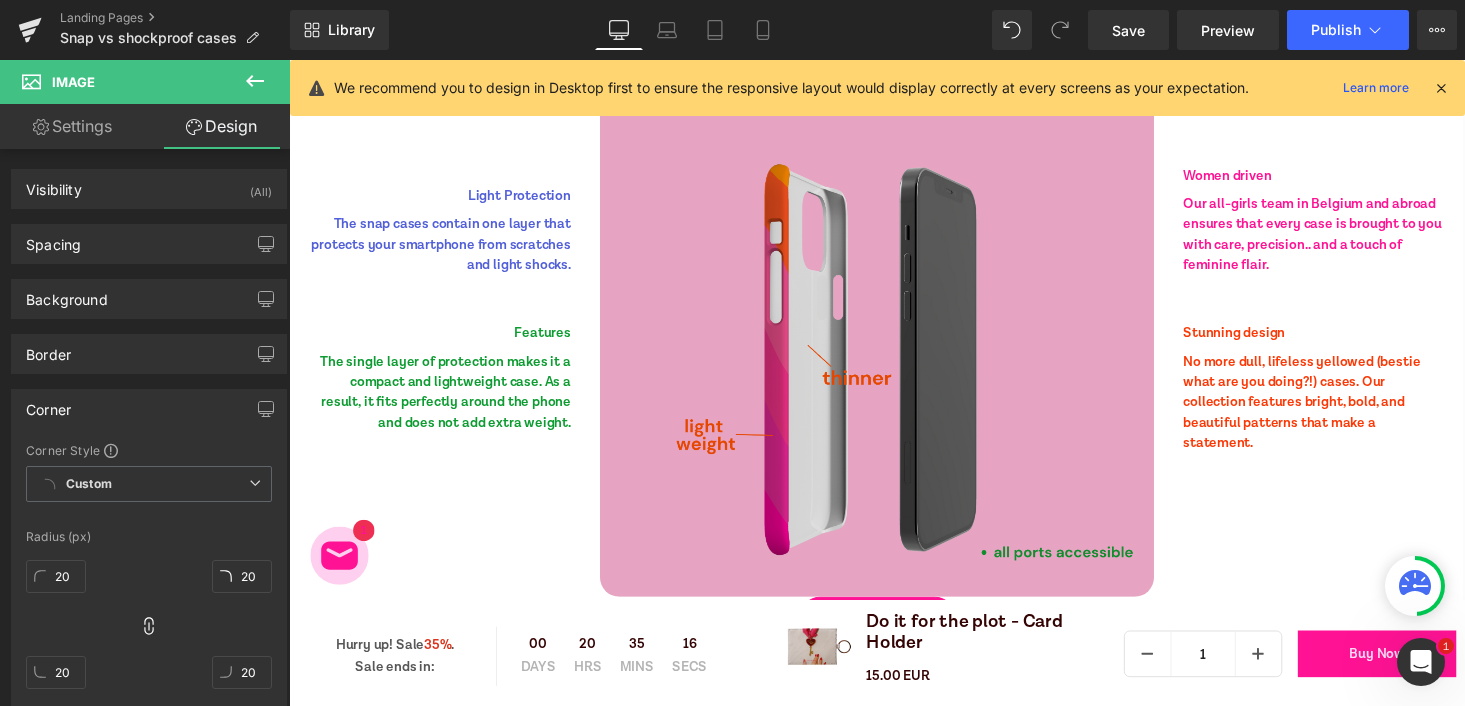 click at bounding box center (894, 327) 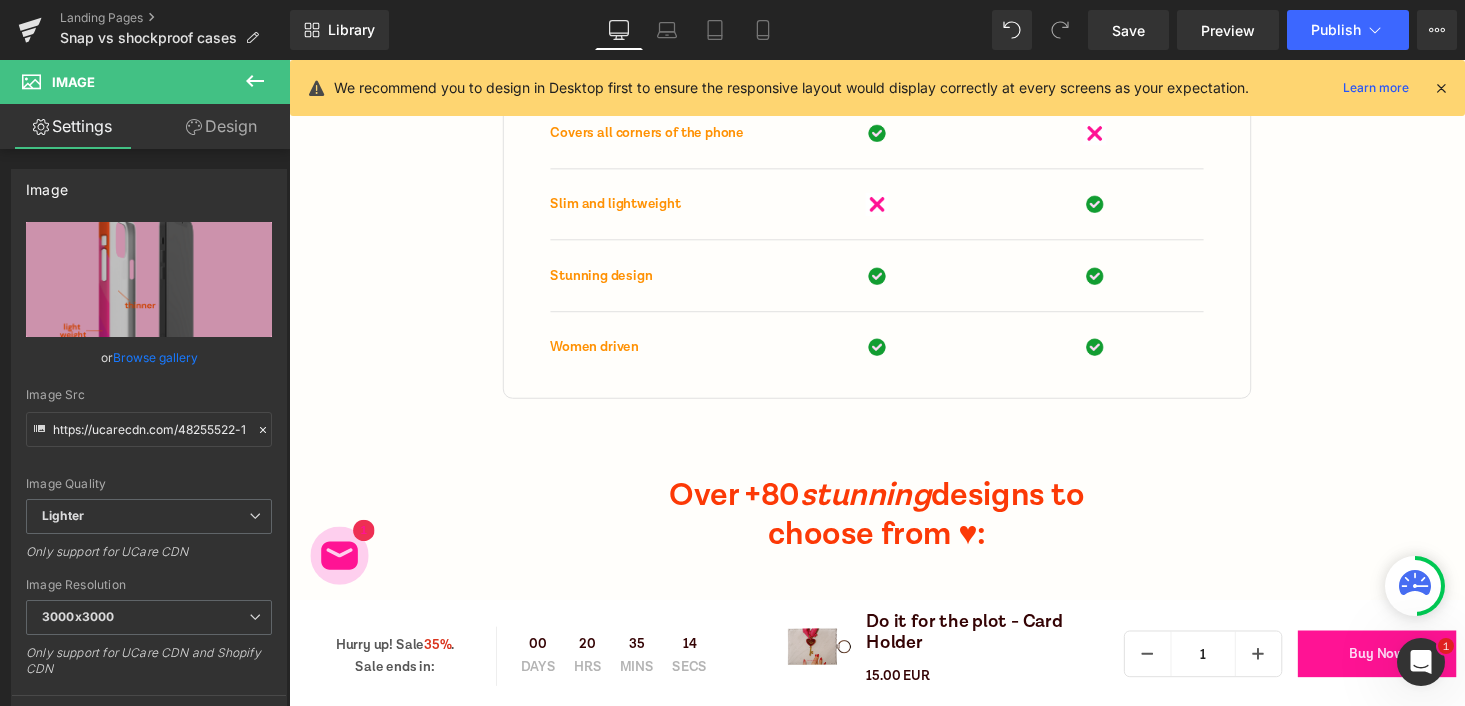 scroll, scrollTop: 7865, scrollLeft: 0, axis: vertical 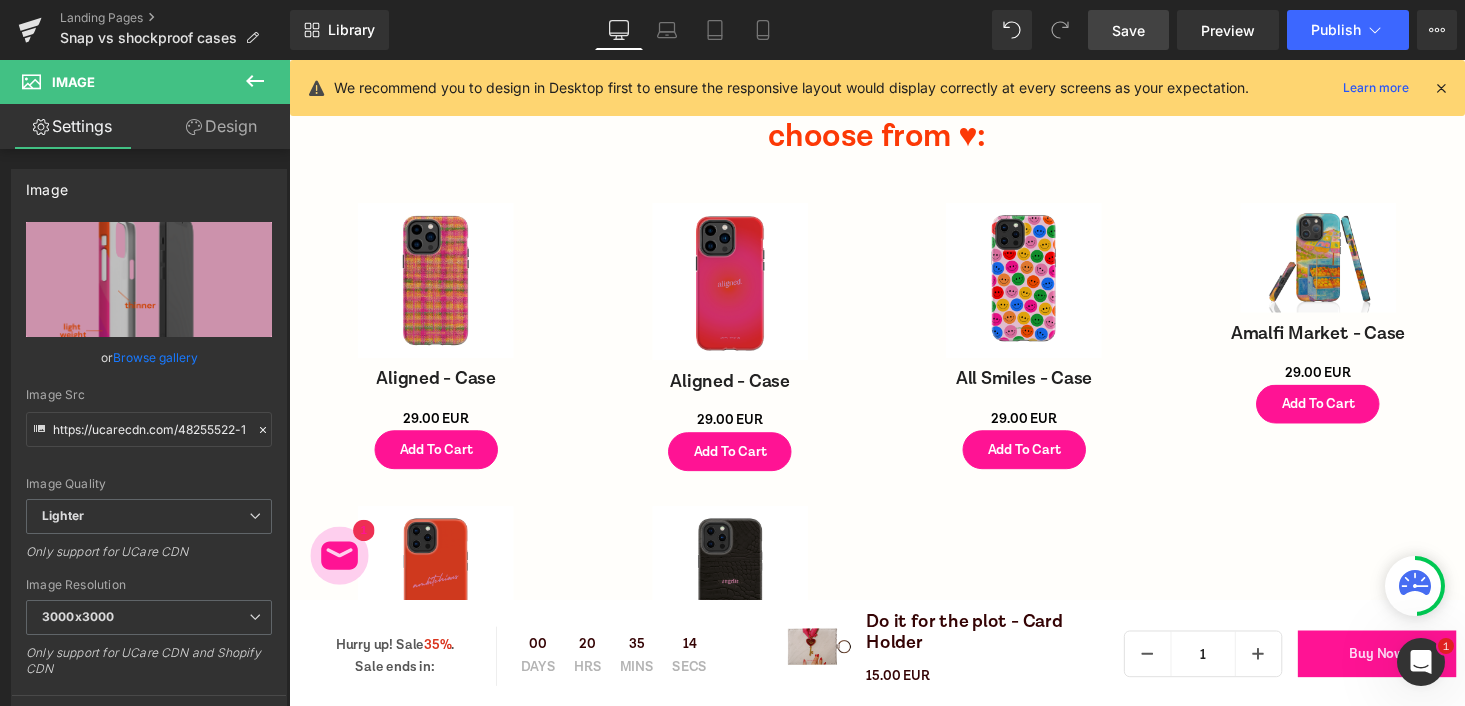 click on "Save" at bounding box center [1128, 30] 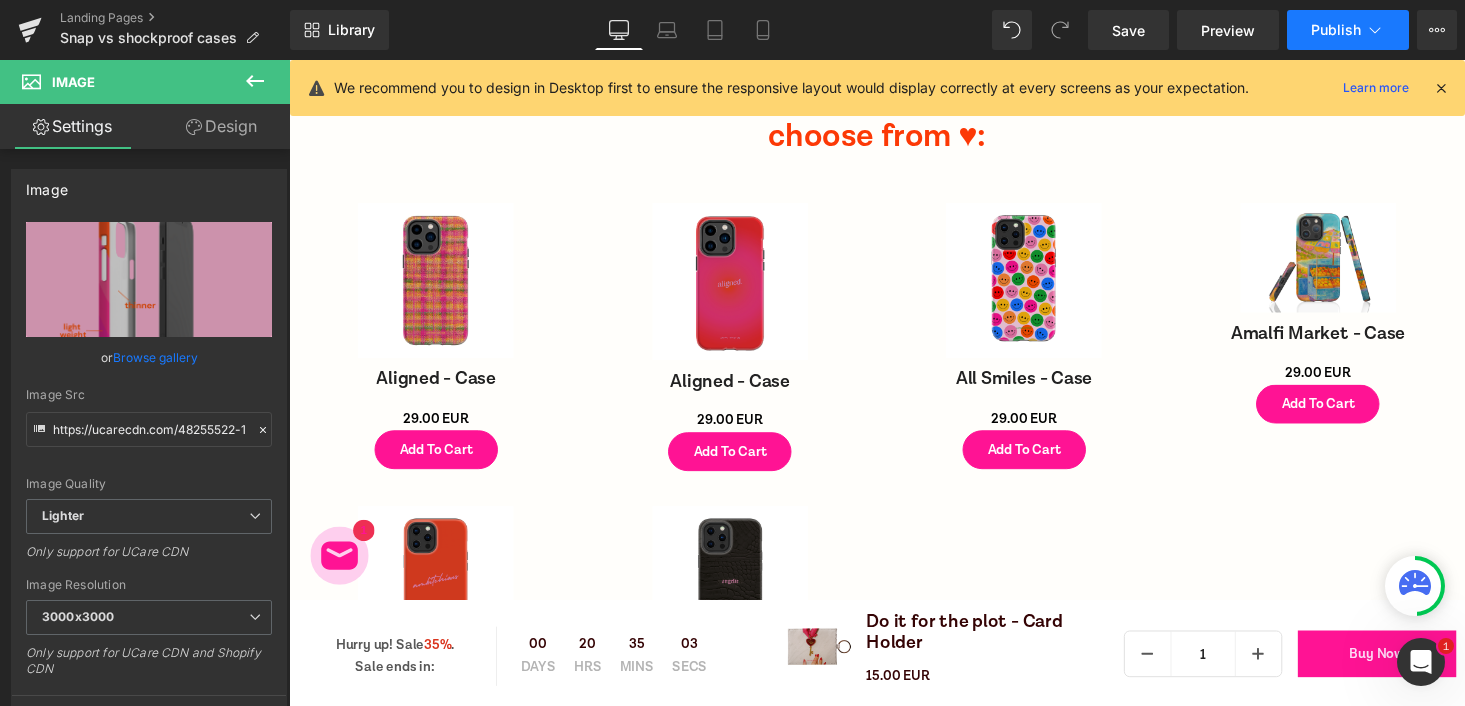 click on "Publish" at bounding box center (1348, 30) 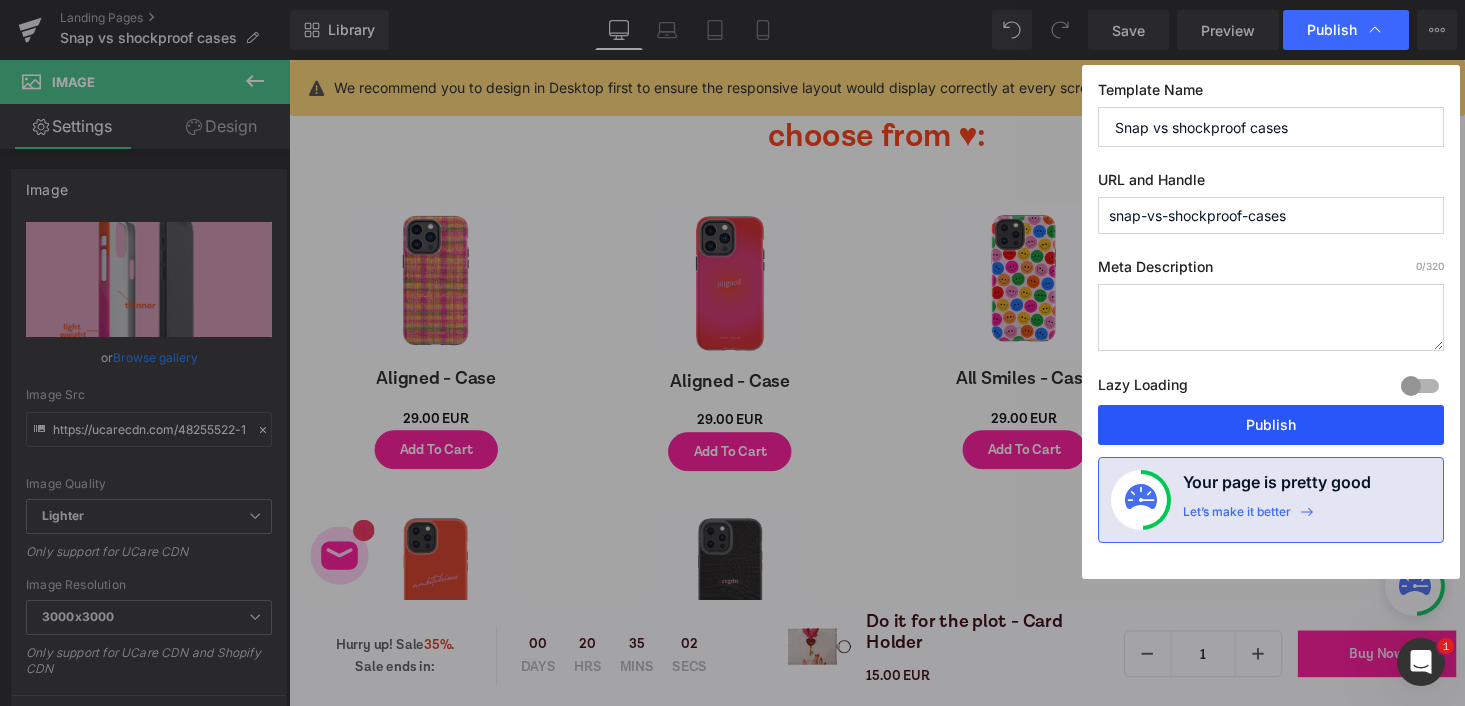 click on "Publish" at bounding box center (1271, 425) 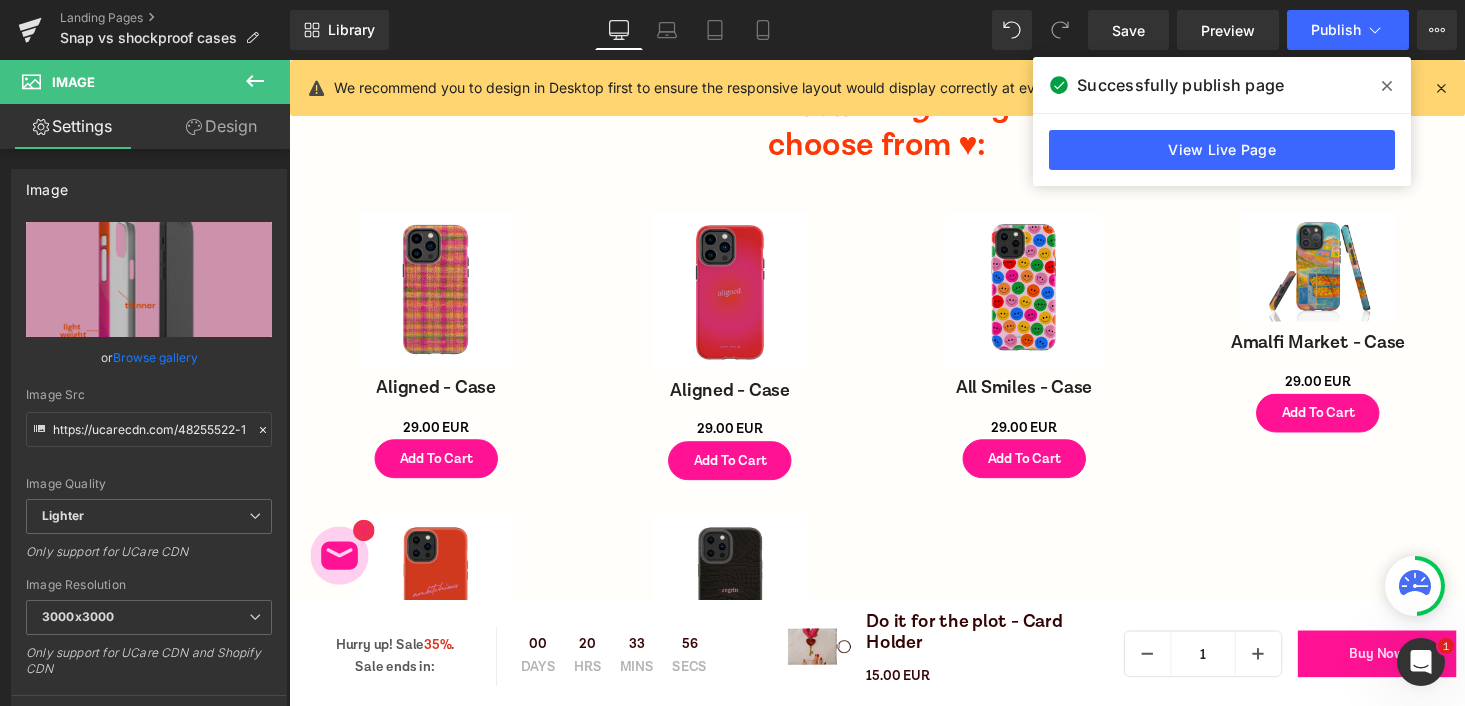 scroll, scrollTop: 7752, scrollLeft: 0, axis: vertical 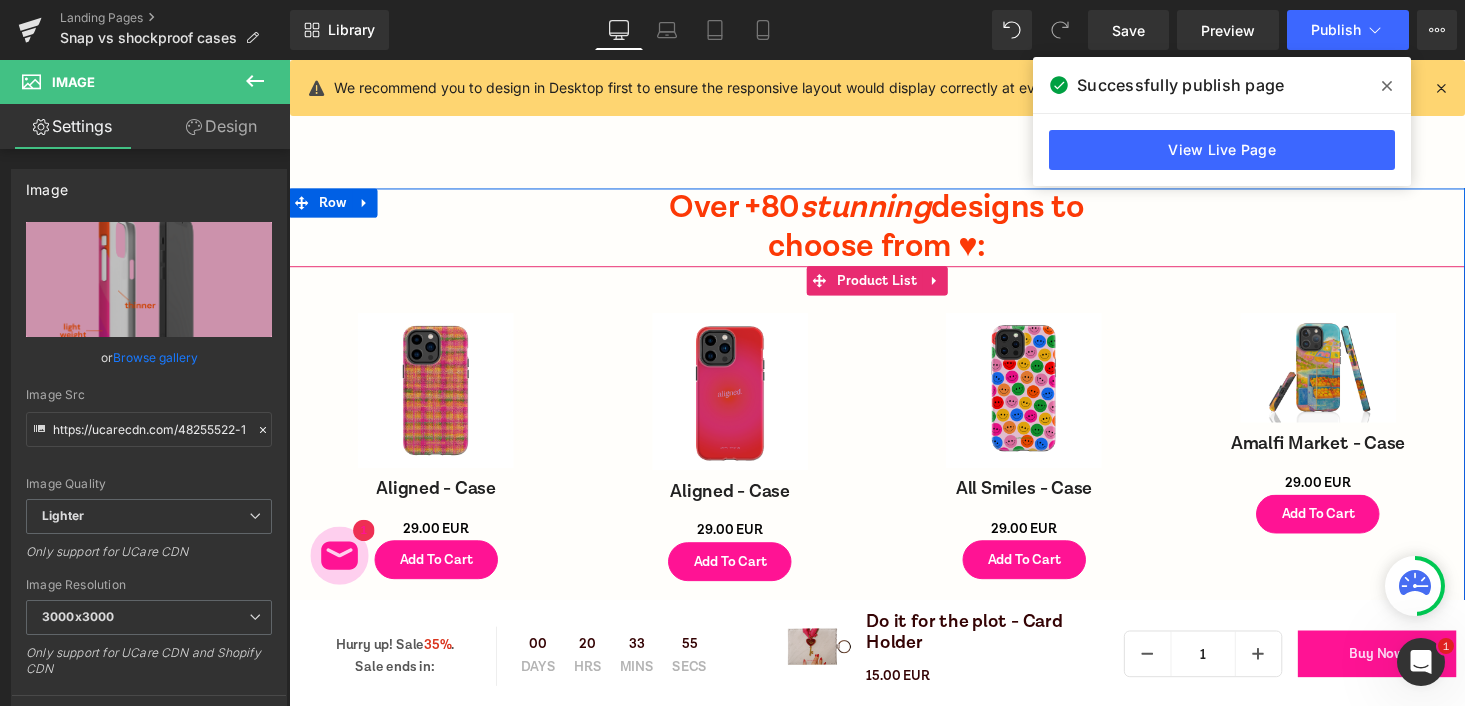 click on "Sale Off
(P) Image
All Smiles - Case
(P) Title
0 EUR
29.00 EUR
(P) Price
Add To Cart
(P) Cart Button
Product" at bounding box center (1045, 457) 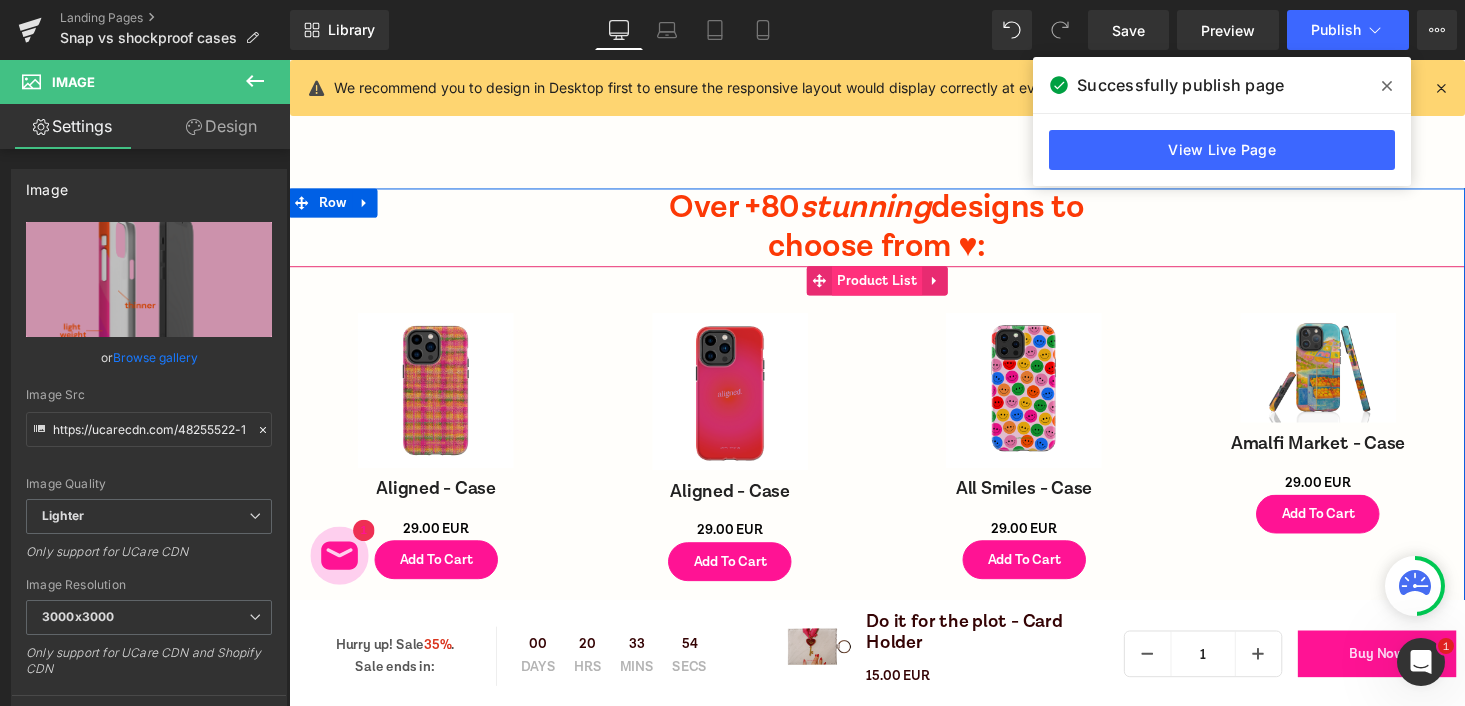 click on "Product List" at bounding box center (894, 287) 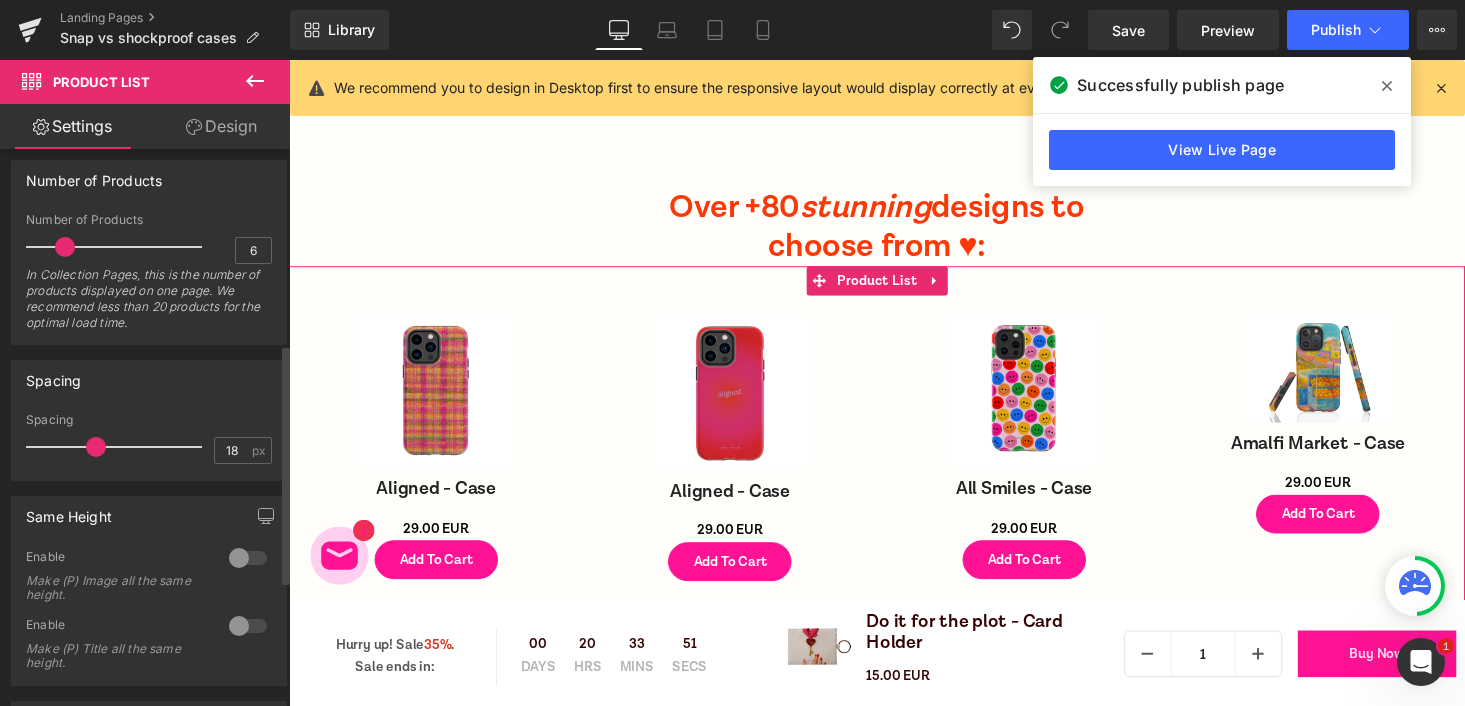 scroll, scrollTop: 424, scrollLeft: 0, axis: vertical 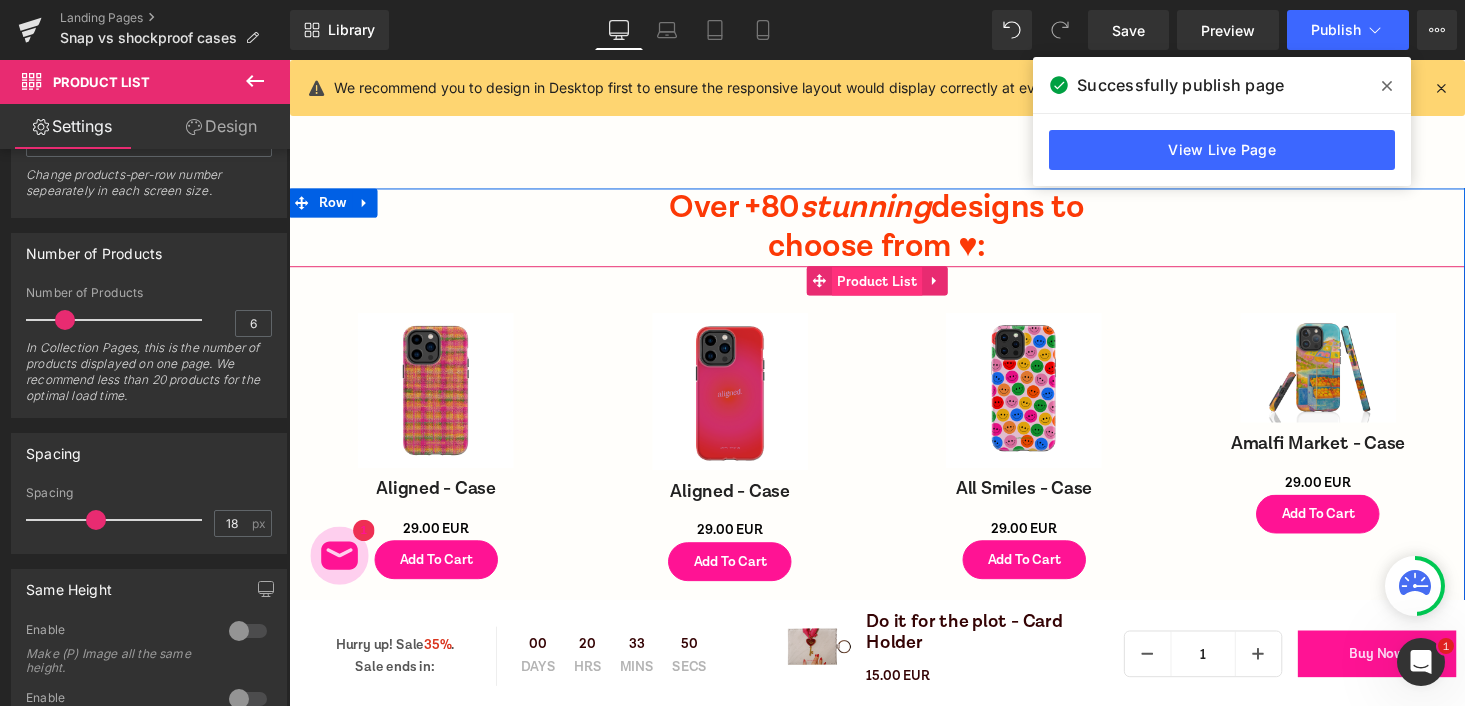 click on "Product List" at bounding box center [894, 288] 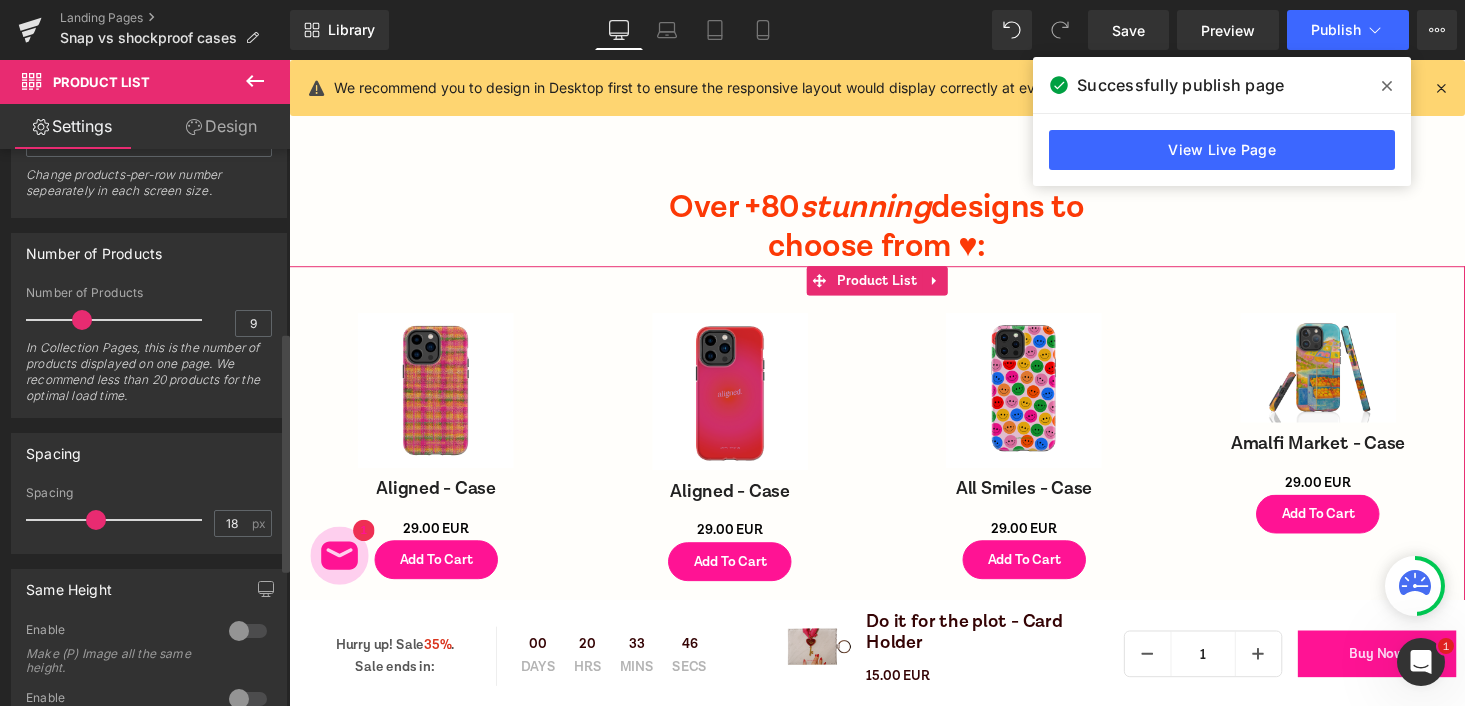 type on "8" 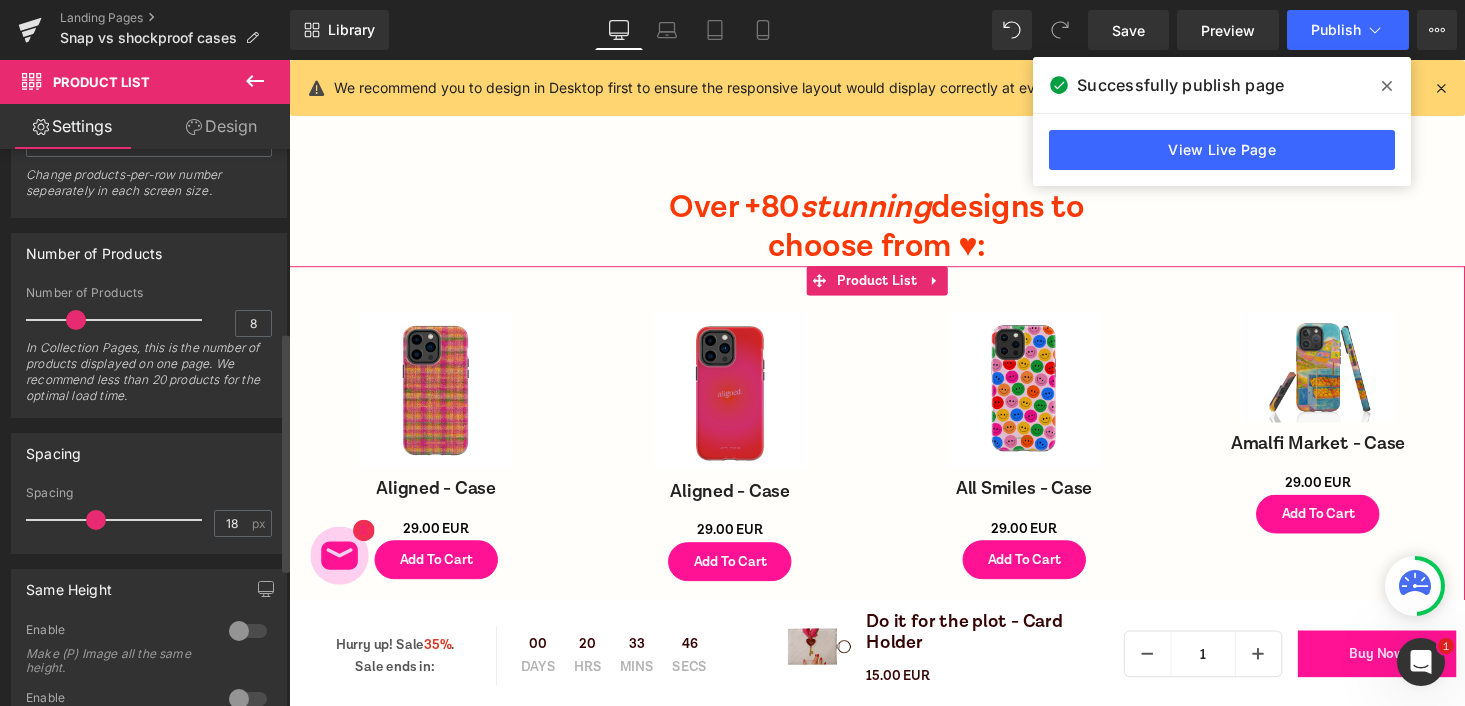 drag, startPoint x: 71, startPoint y: 320, endPoint x: 84, endPoint y: 322, distance: 13.152946 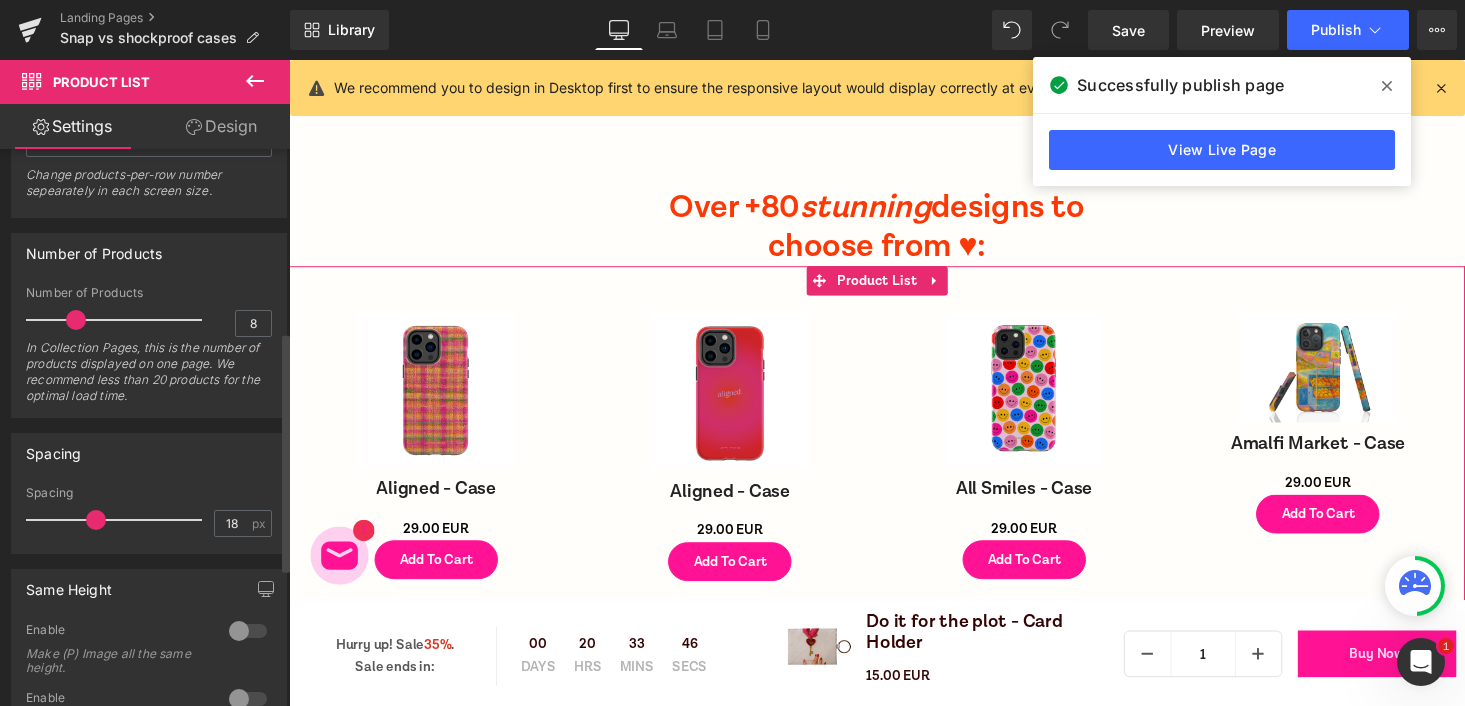 click at bounding box center (119, 320) 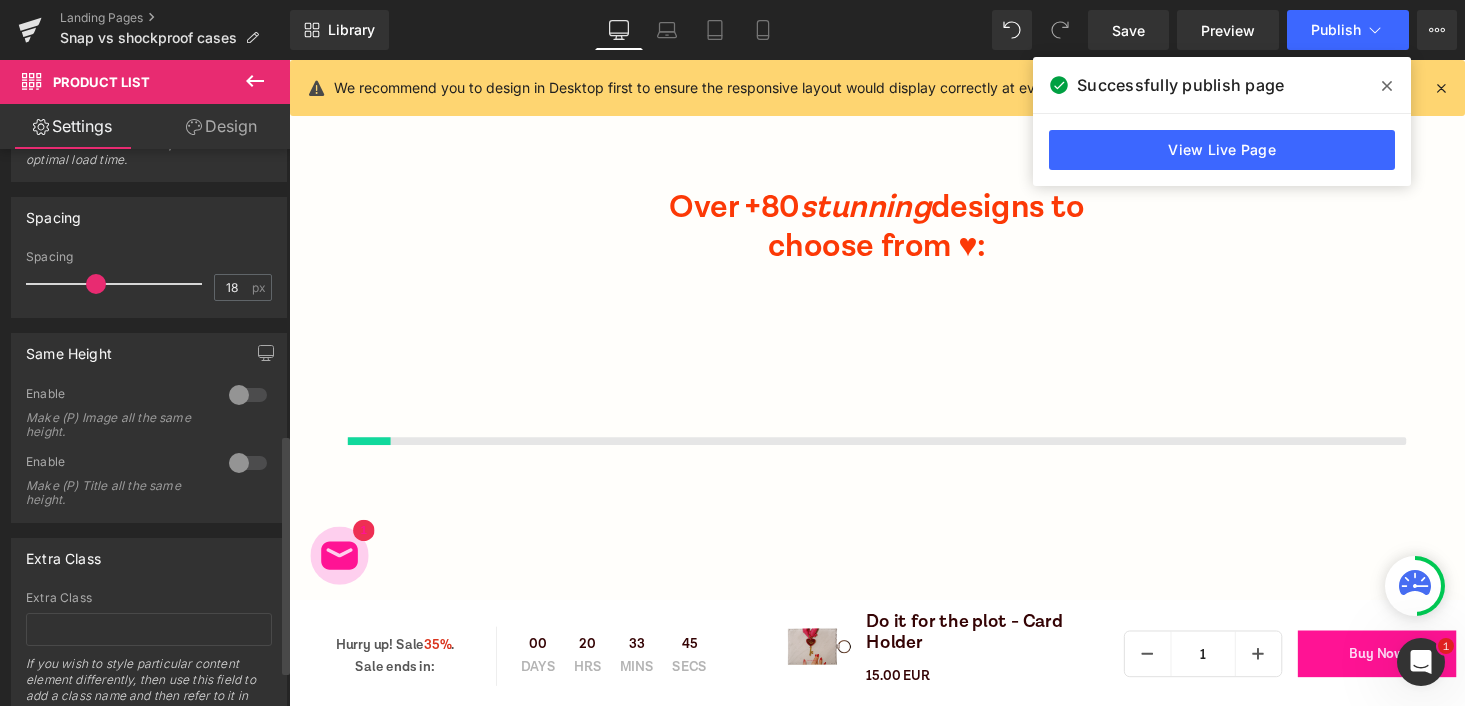 scroll, scrollTop: 661, scrollLeft: 0, axis: vertical 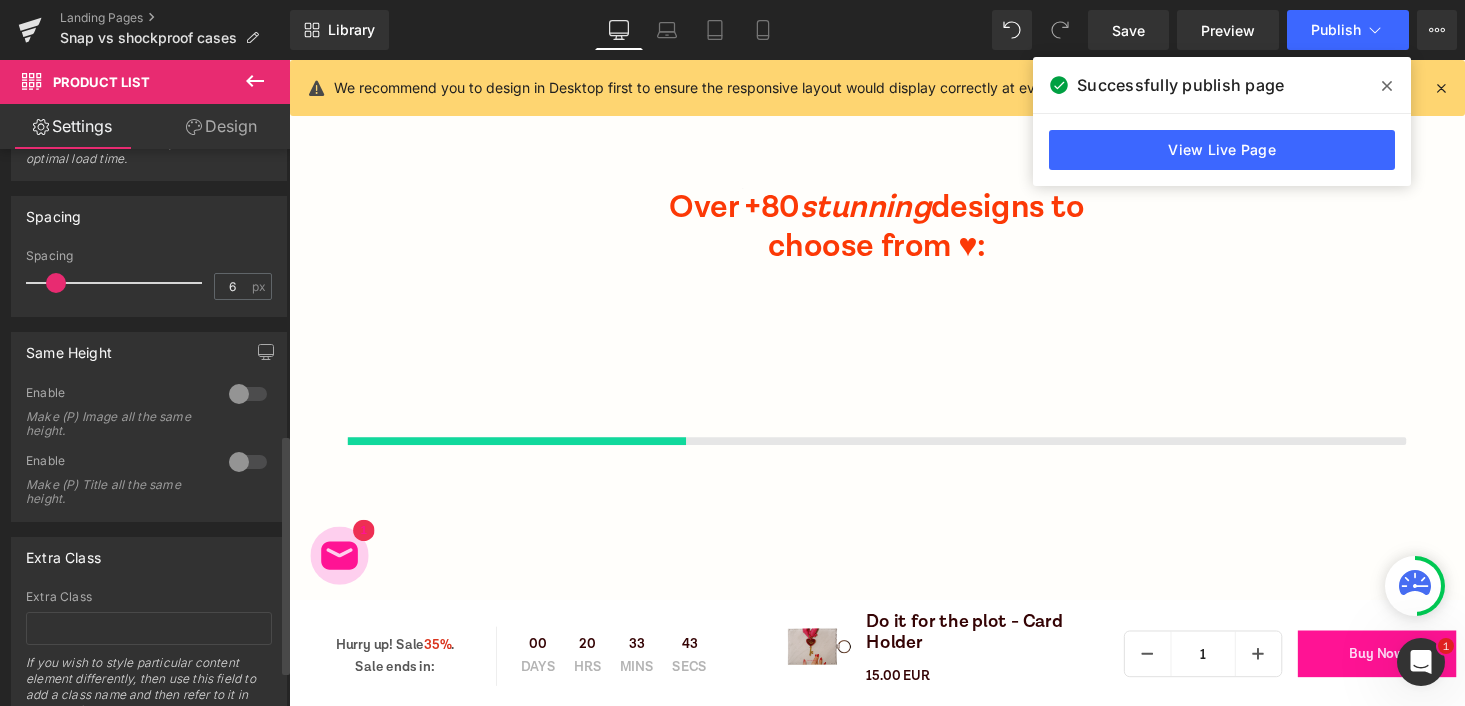 drag, startPoint x: 88, startPoint y: 278, endPoint x: 49, endPoint y: 278, distance: 39 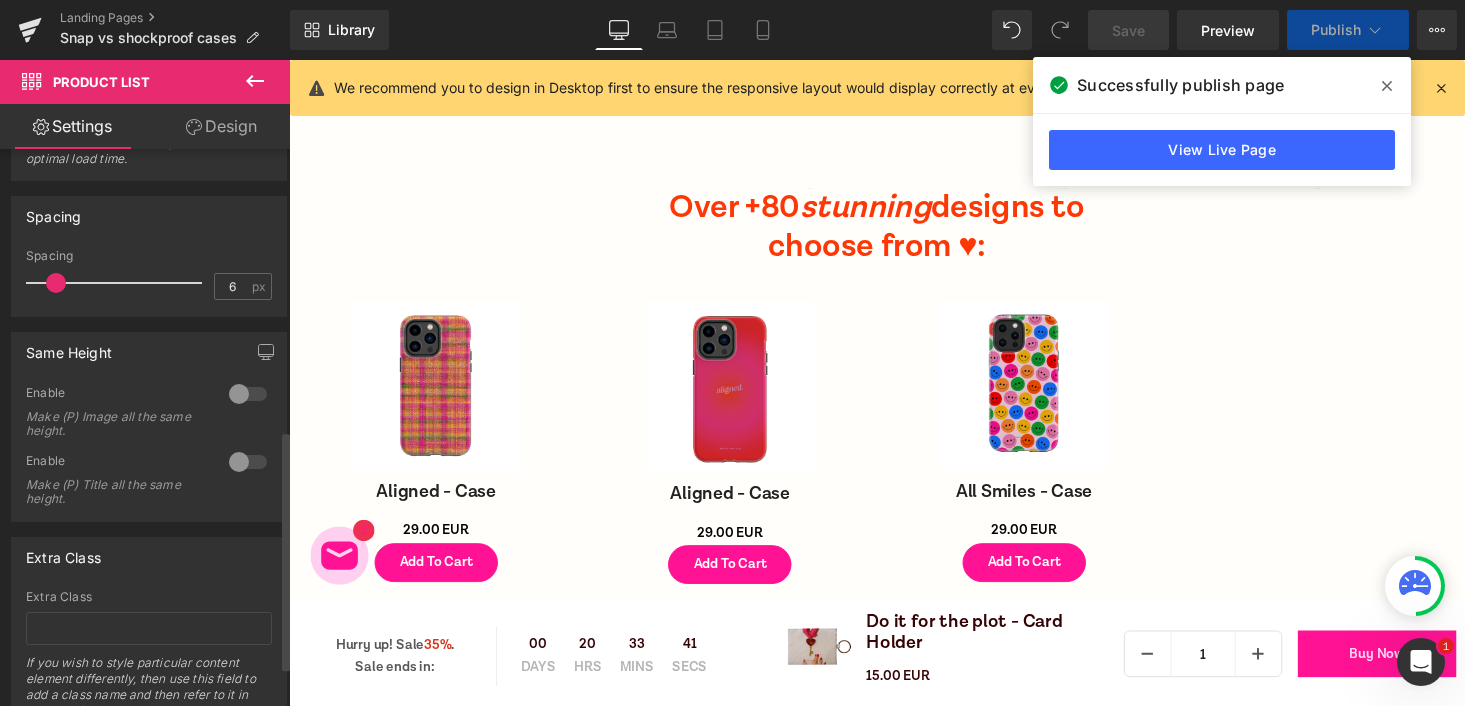 scroll, scrollTop: 652, scrollLeft: 0, axis: vertical 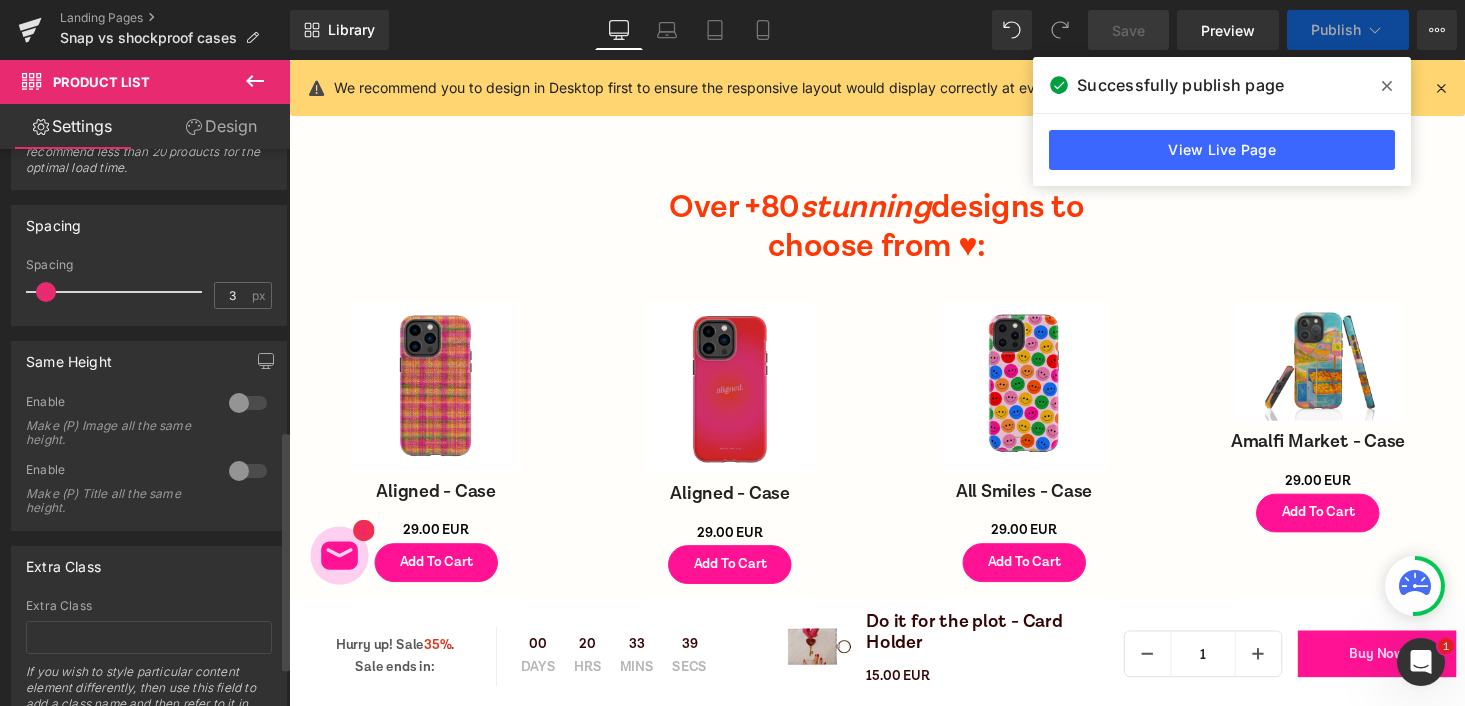 type on "2" 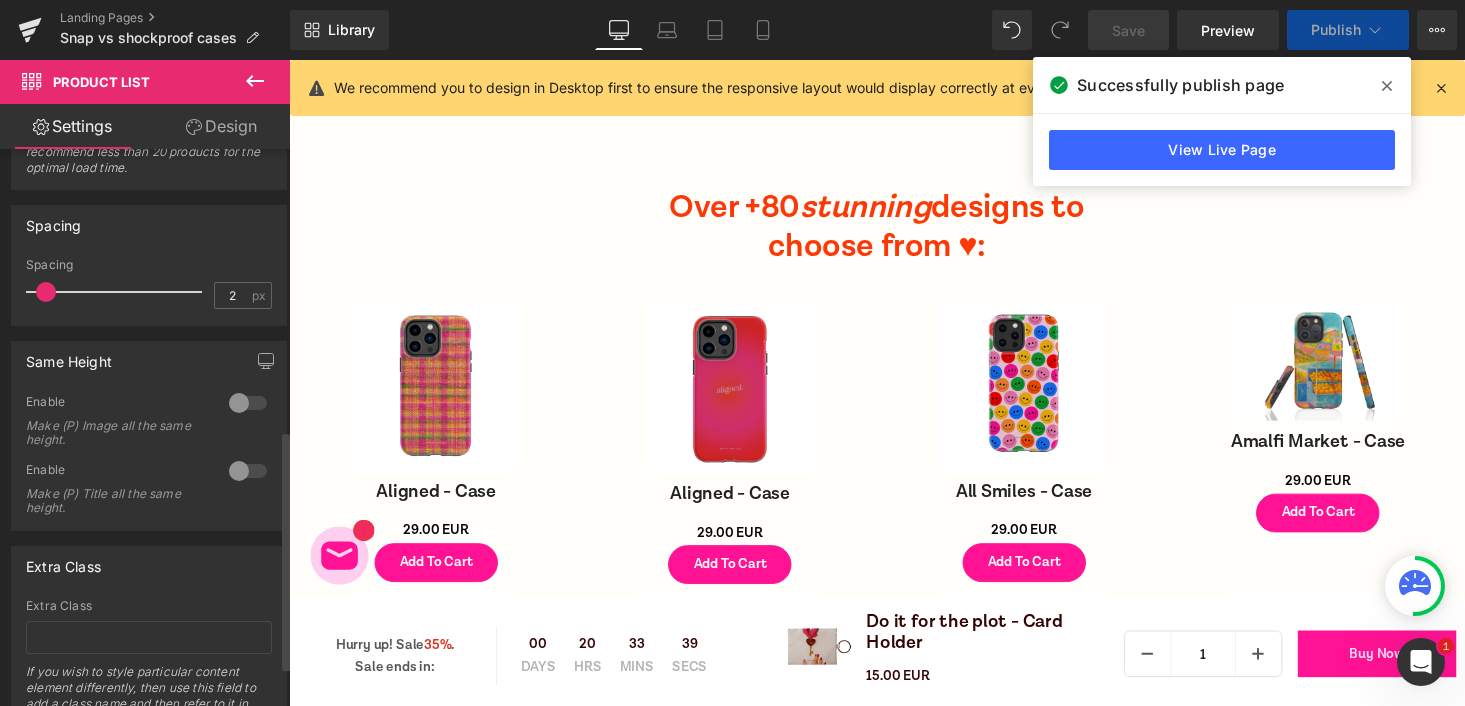 click at bounding box center [46, 292] 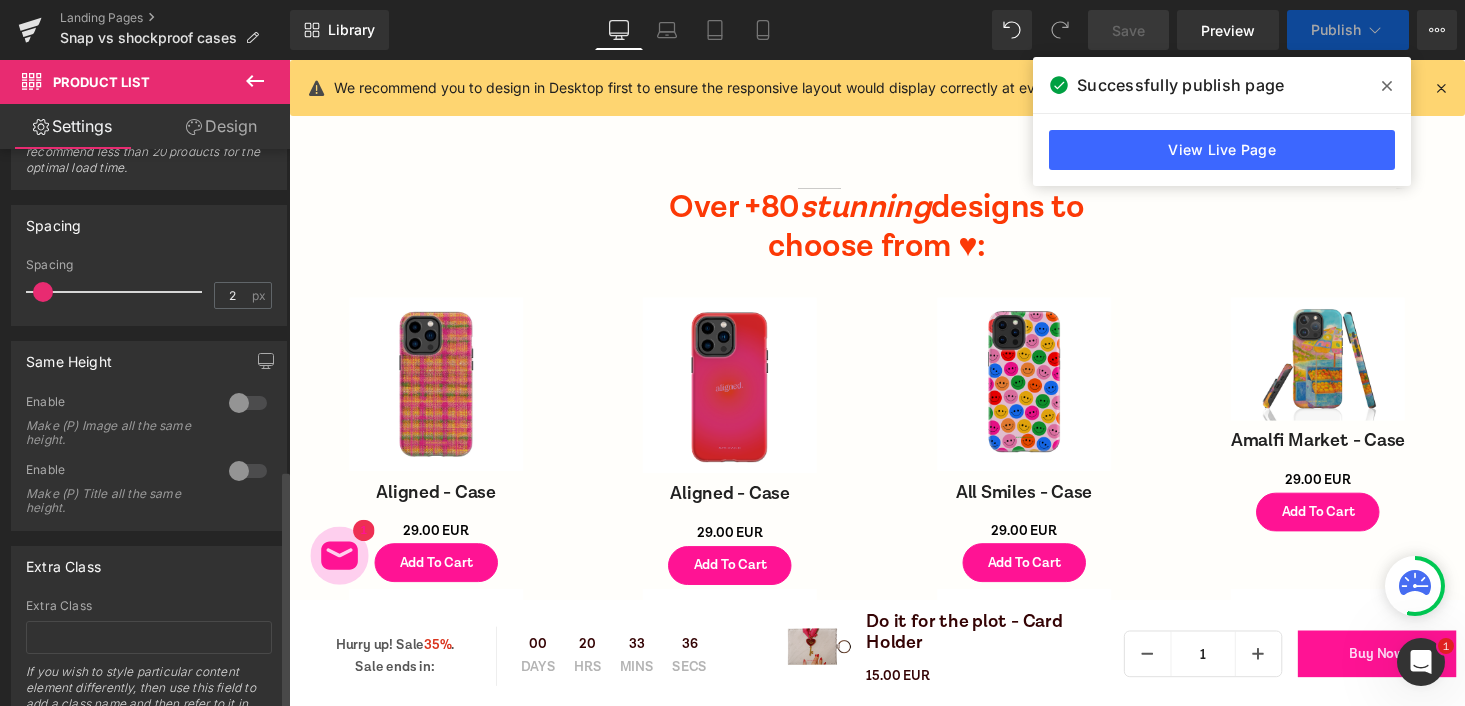 scroll, scrollTop: 744, scrollLeft: 0, axis: vertical 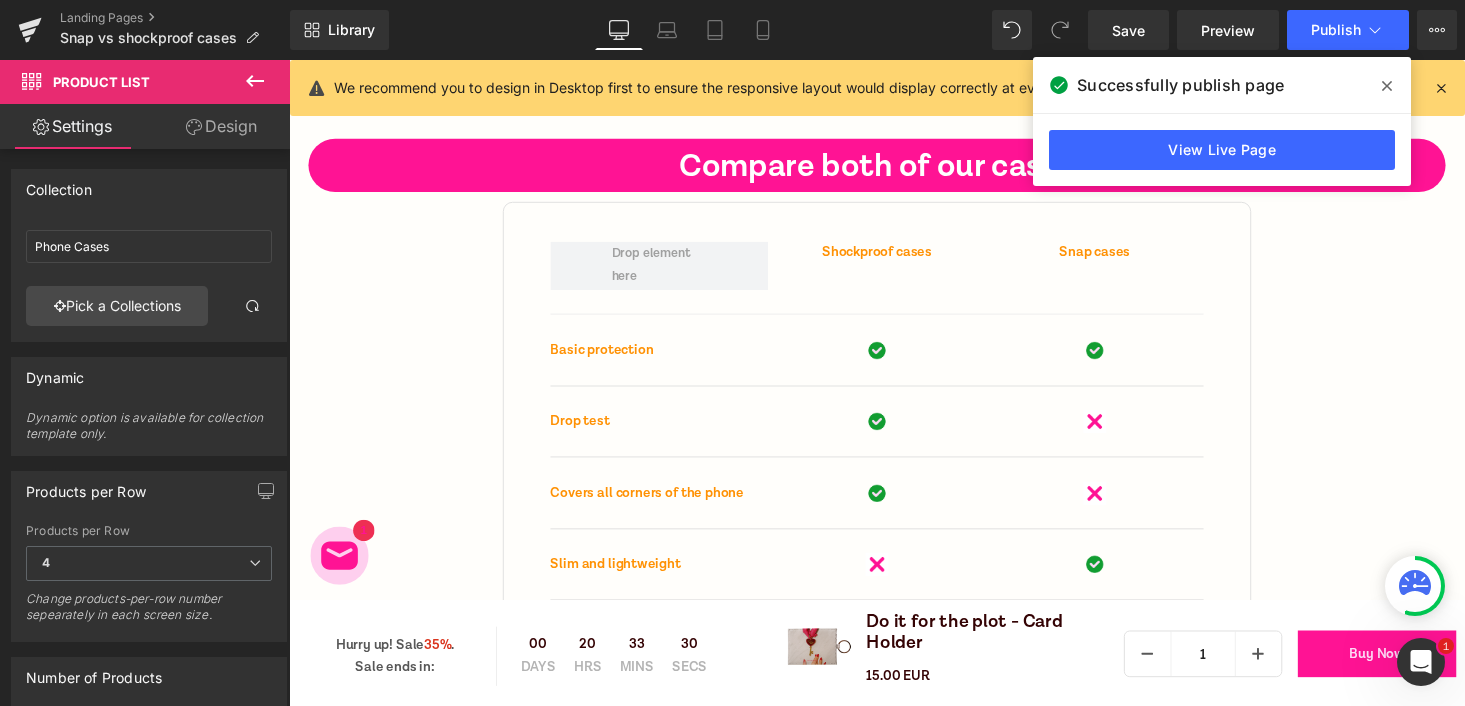 click on "Design" at bounding box center (221, 126) 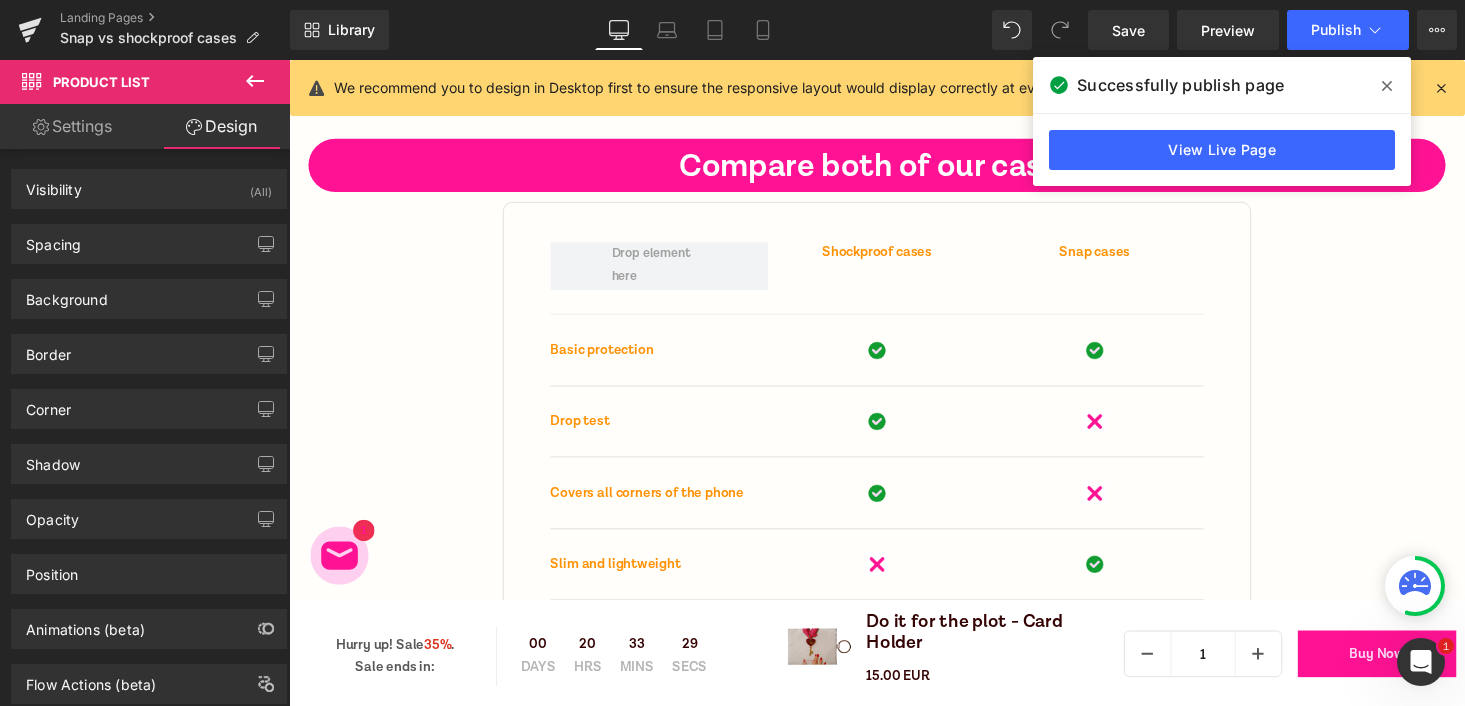 click on "Settings" at bounding box center (72, 126) 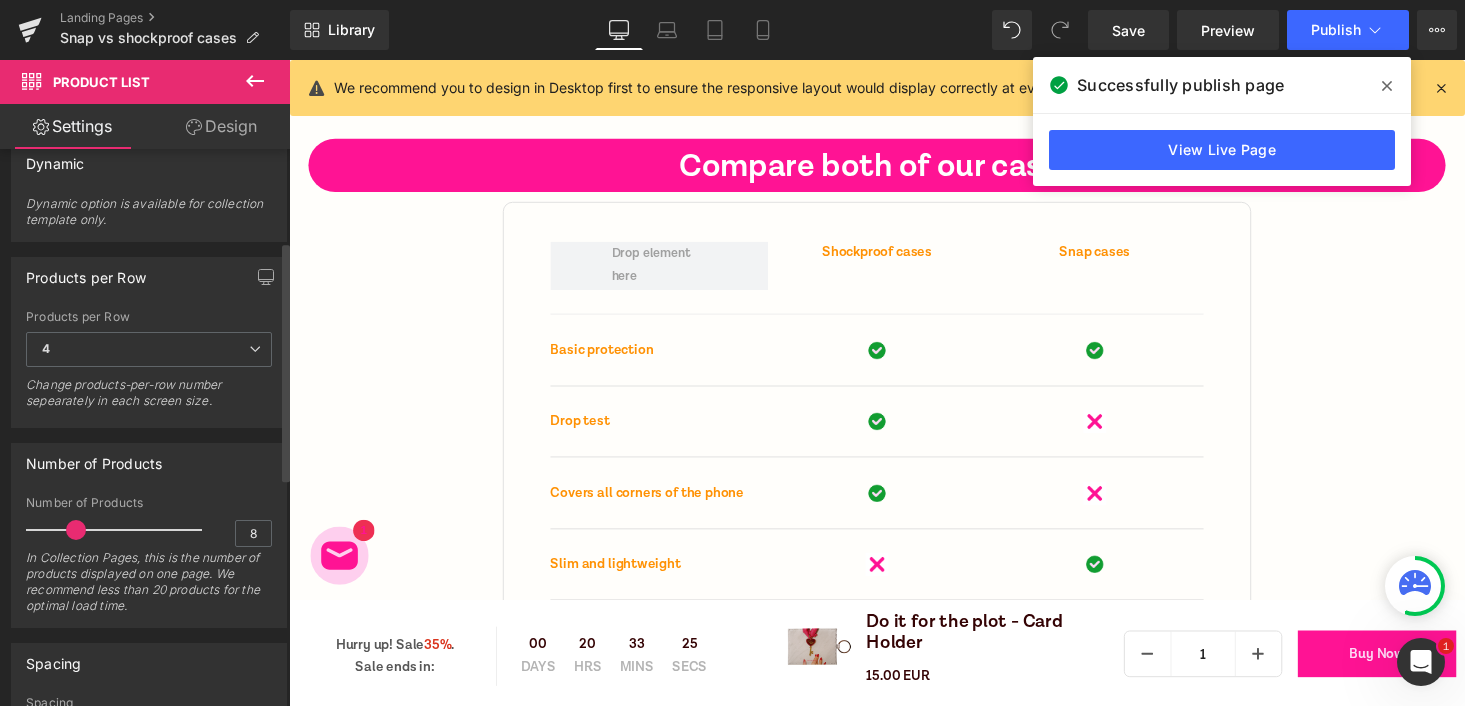 scroll, scrollTop: 0, scrollLeft: 0, axis: both 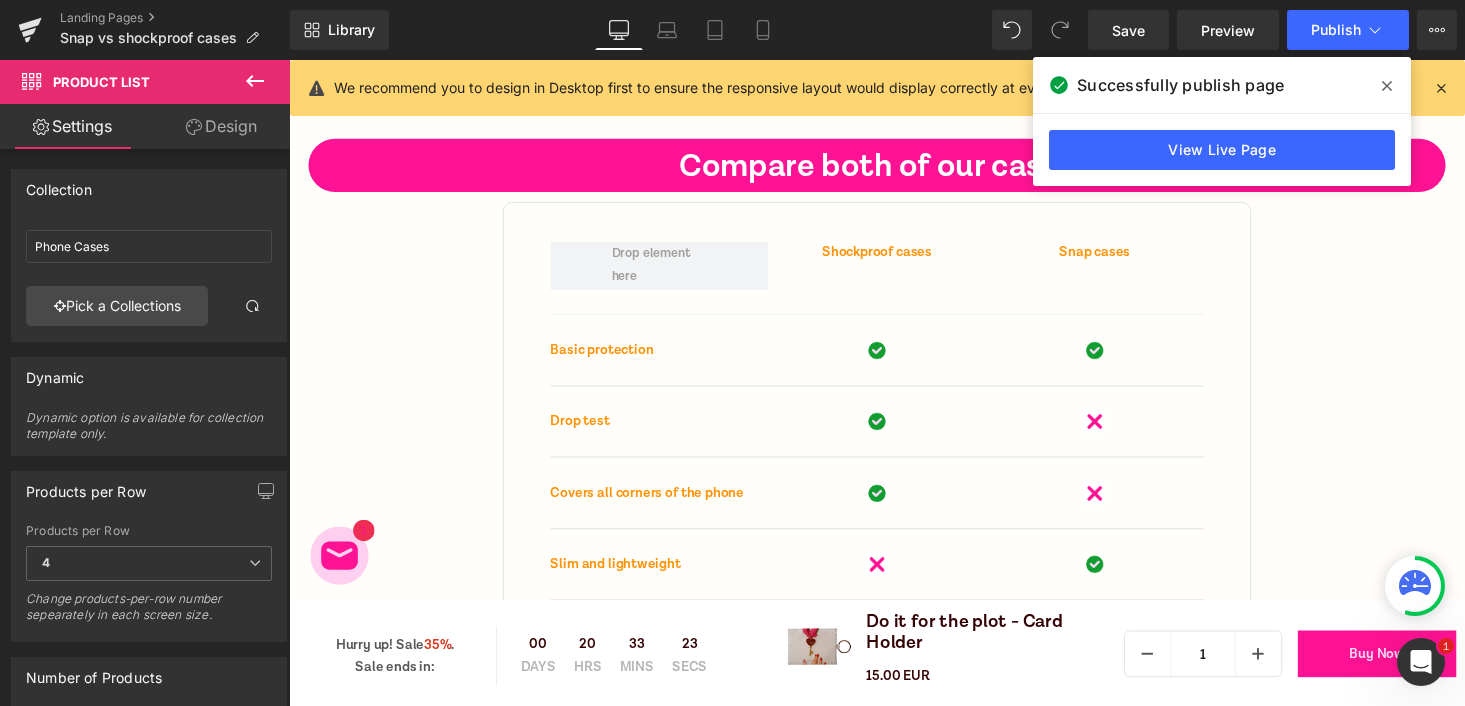 click on "Design" at bounding box center (221, 126) 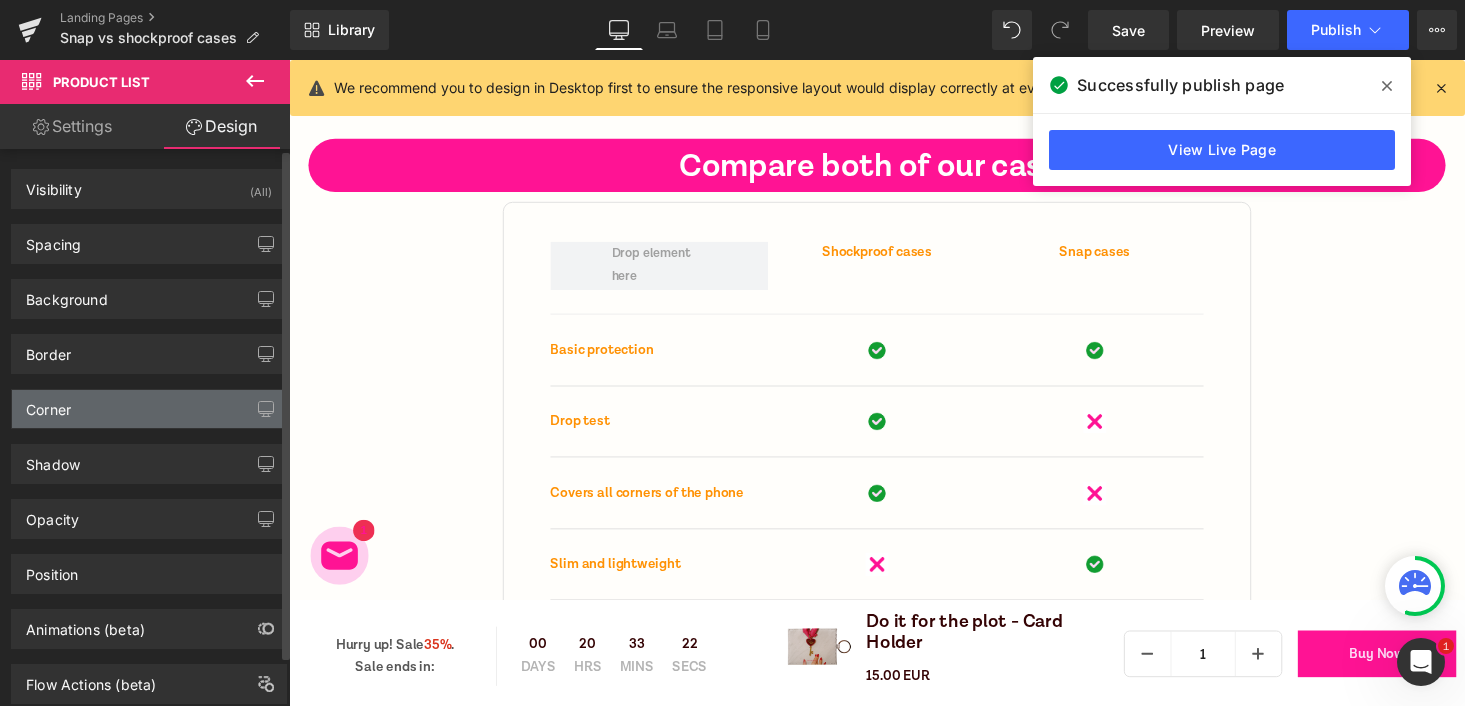 scroll, scrollTop: 55, scrollLeft: 0, axis: vertical 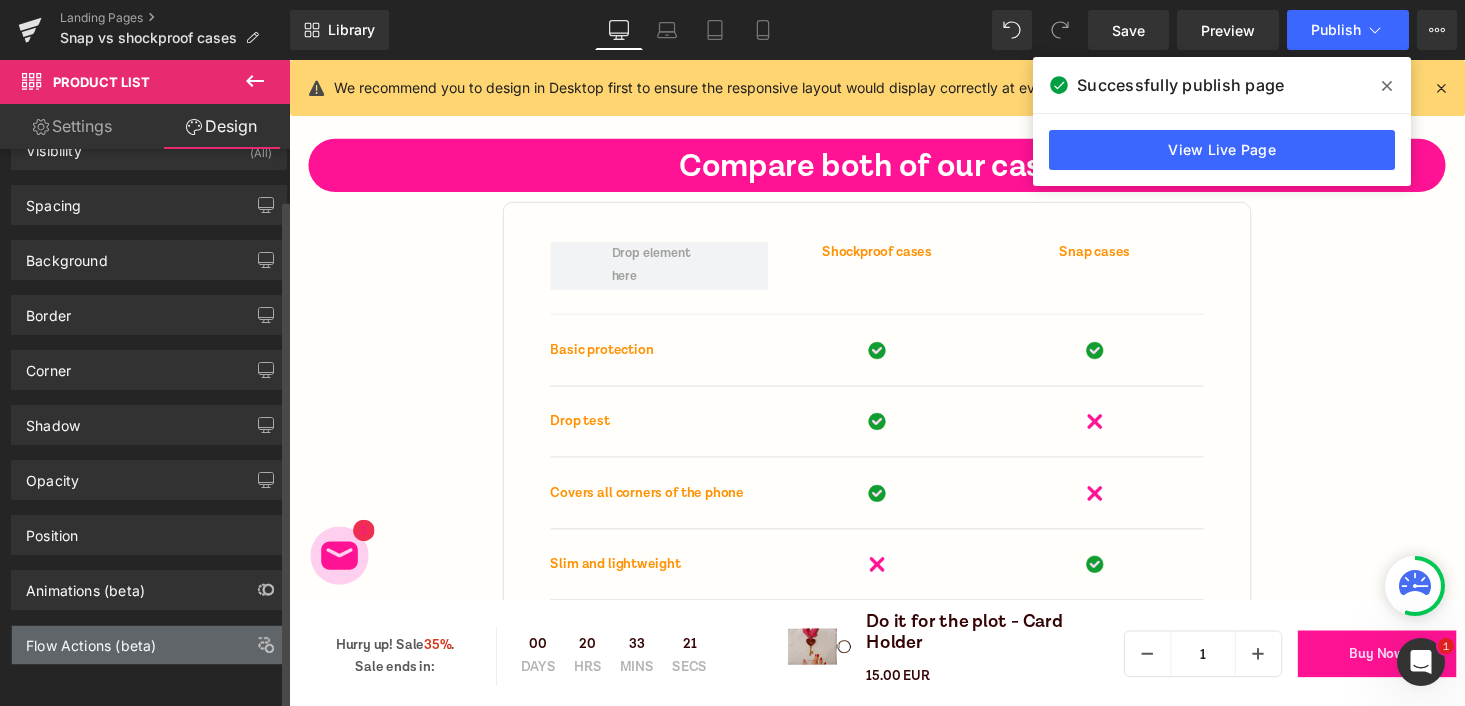 click on "Flow Actions (beta)" at bounding box center (91, 640) 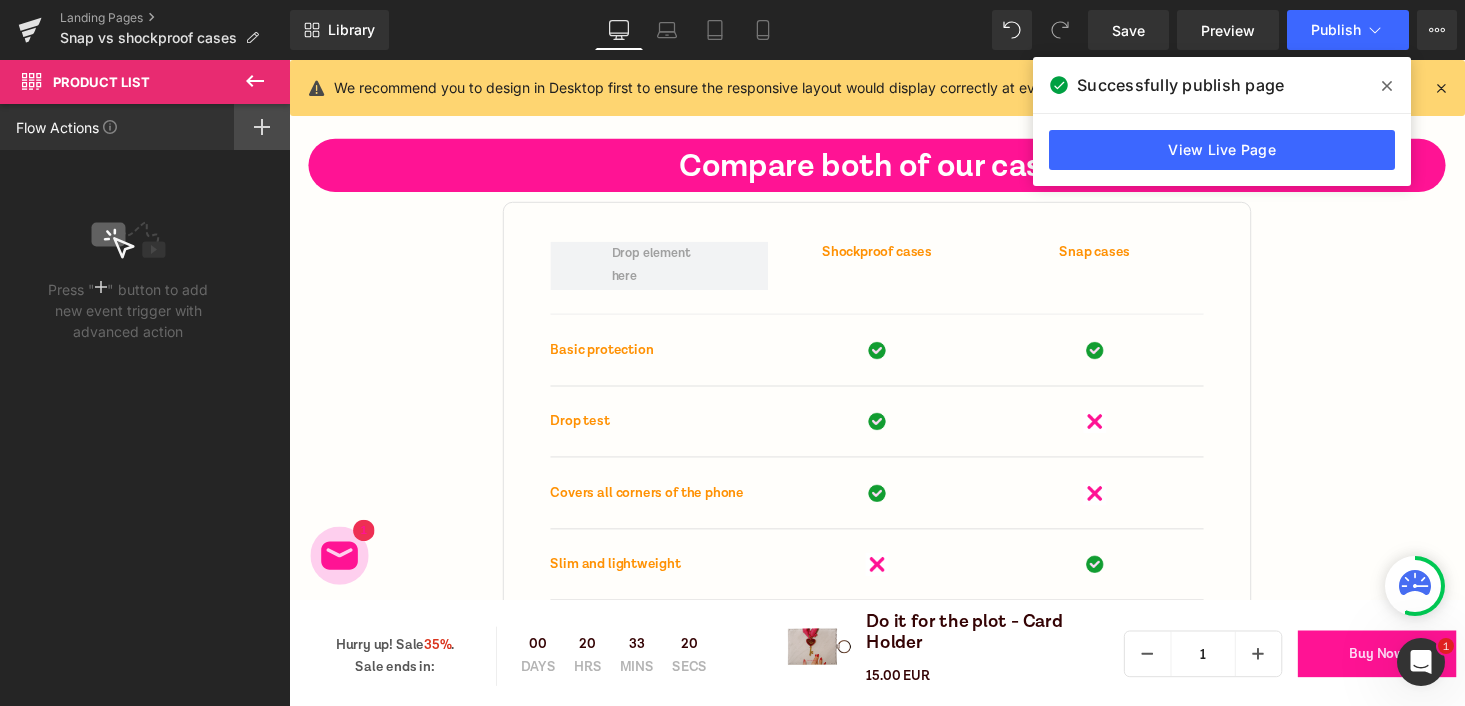 click at bounding box center (262, 127) 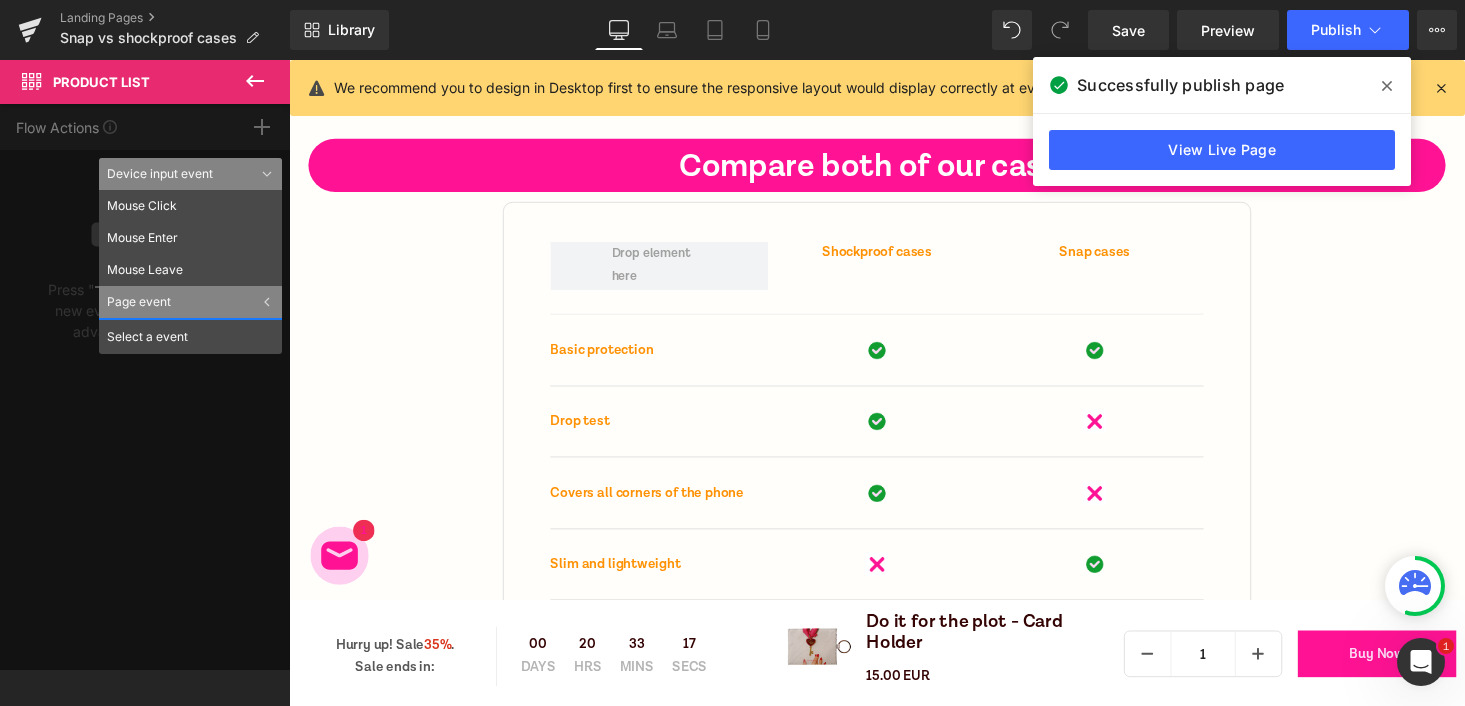 click 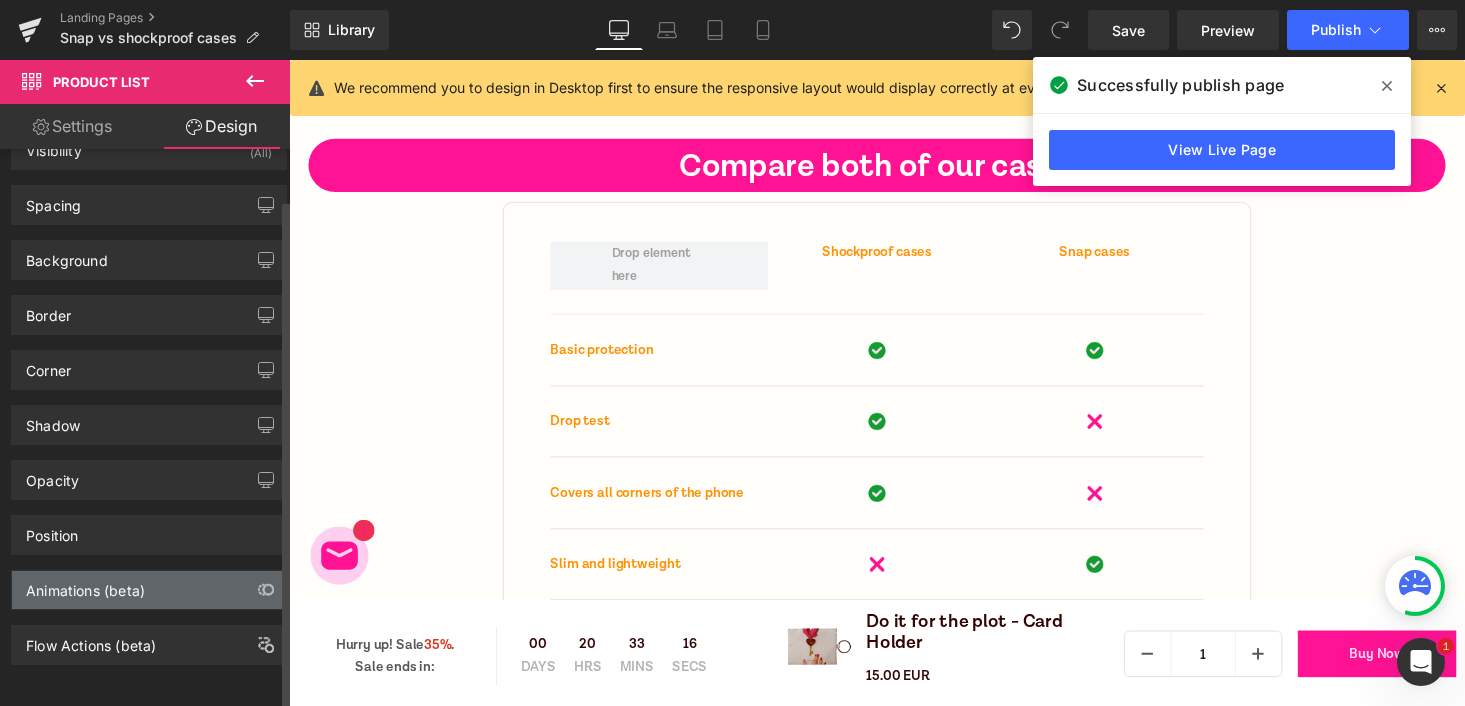 click on "Animations (beta)" at bounding box center [85, 585] 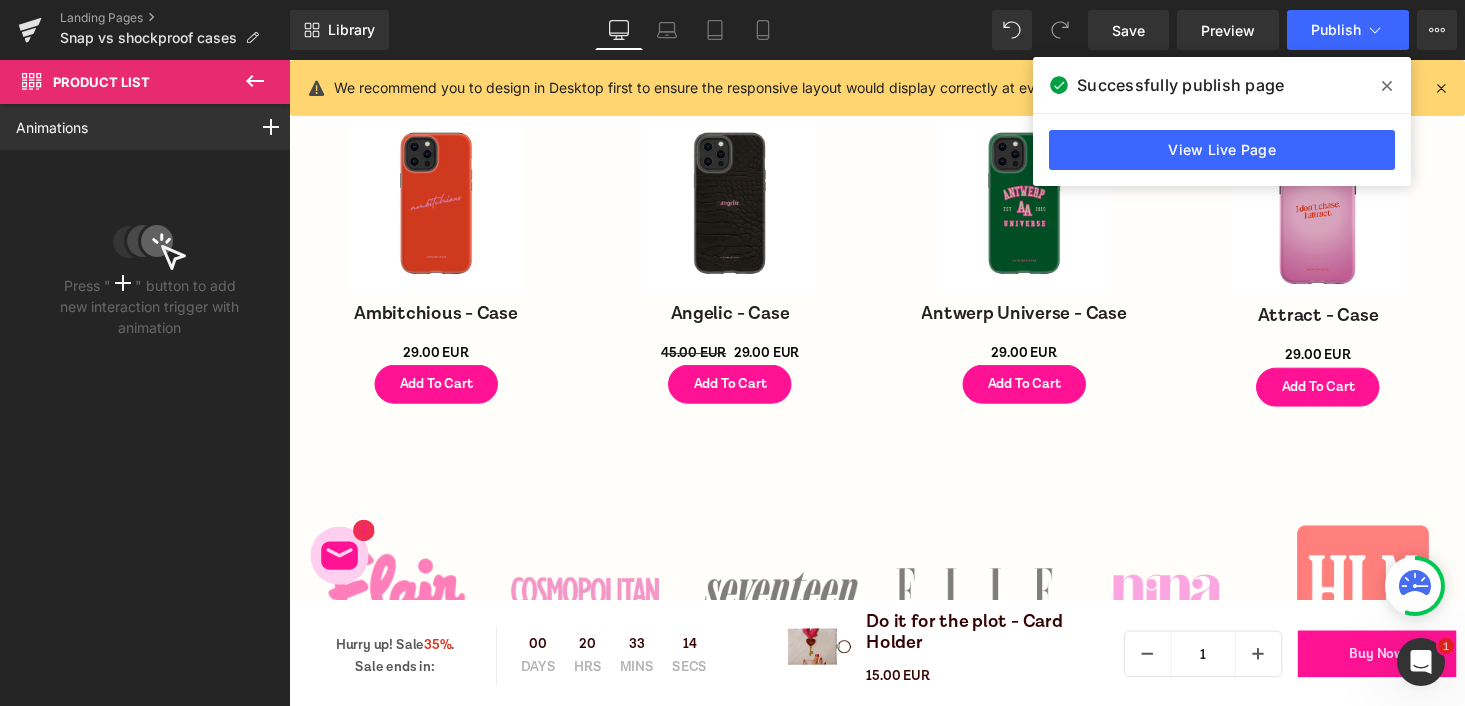 scroll, scrollTop: 8190, scrollLeft: 0, axis: vertical 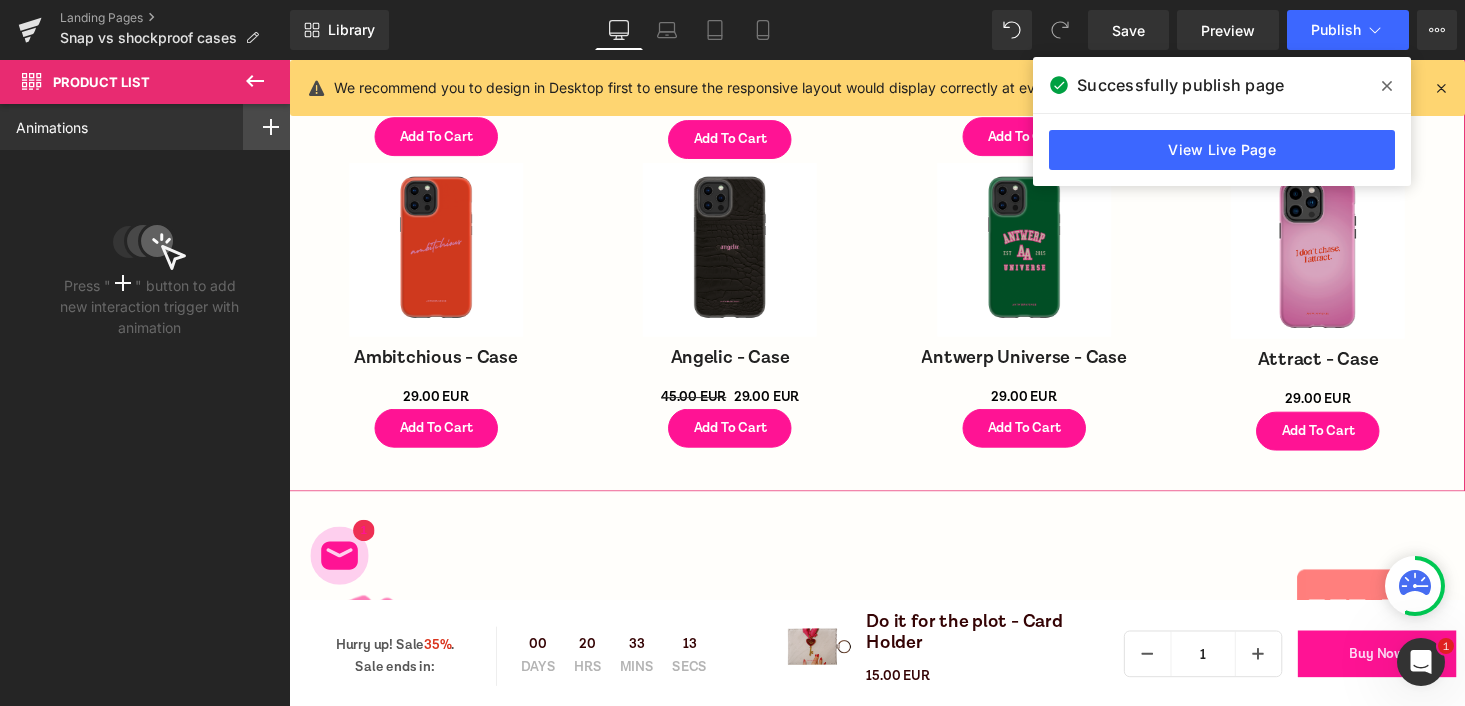 click at bounding box center (271, 127) 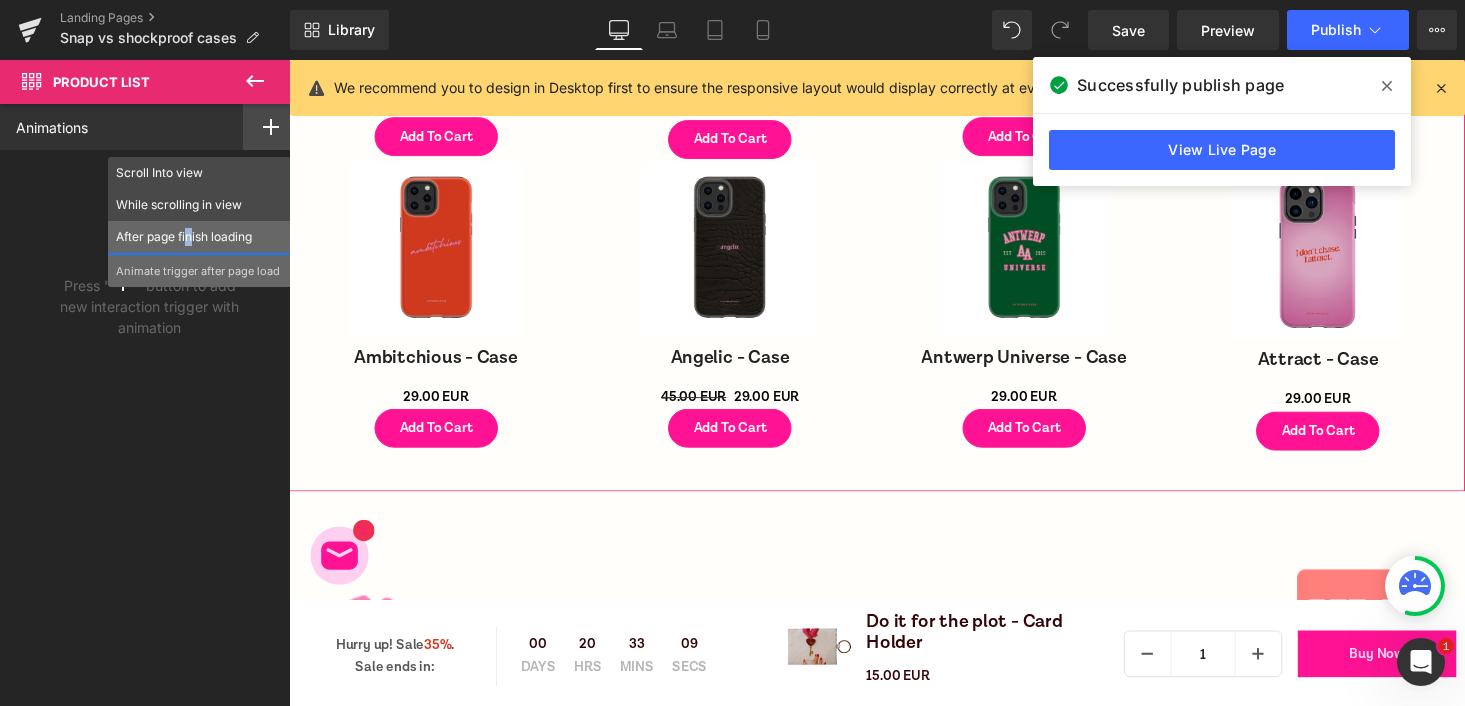 click on "After page finish loading" at bounding box center [199, 237] 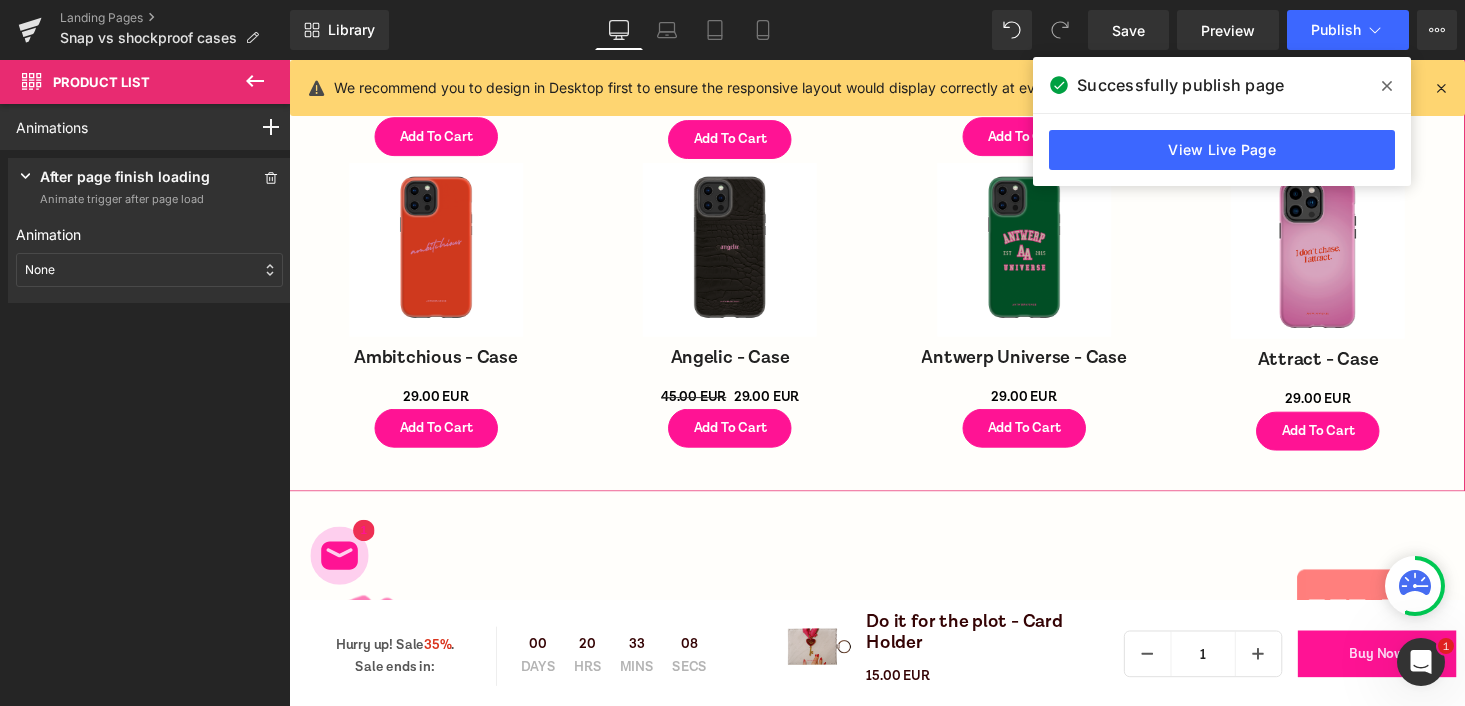 click on "None" at bounding box center [40, 270] 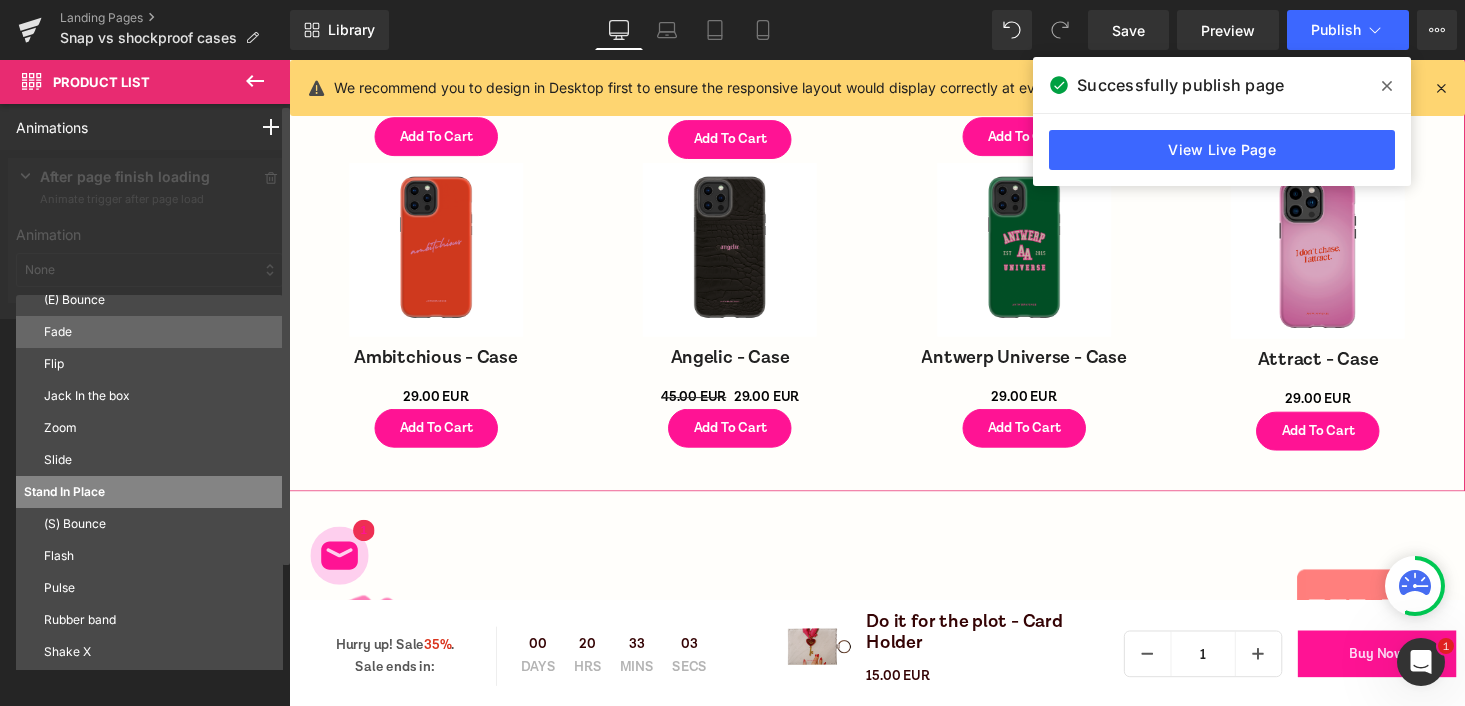 scroll, scrollTop: 0, scrollLeft: 0, axis: both 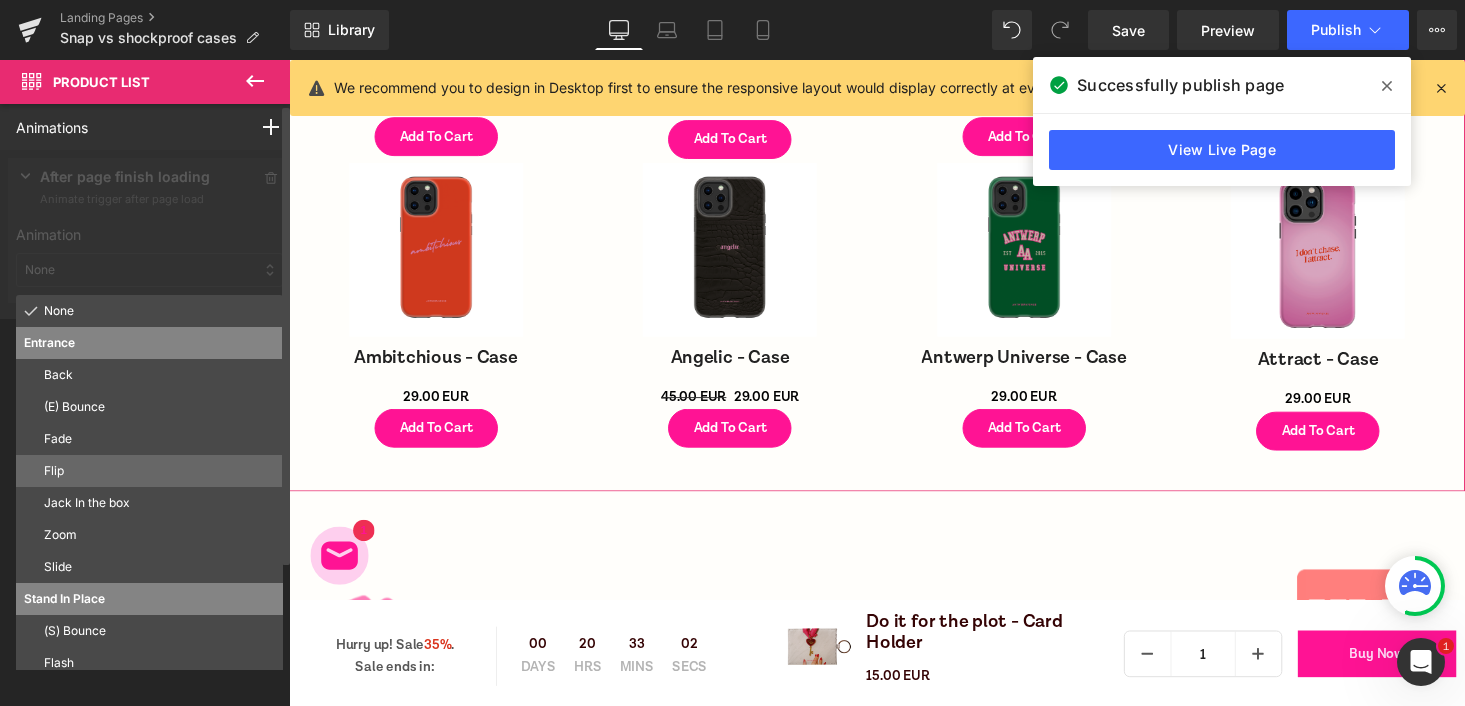 click on "Flip" at bounding box center (159, 471) 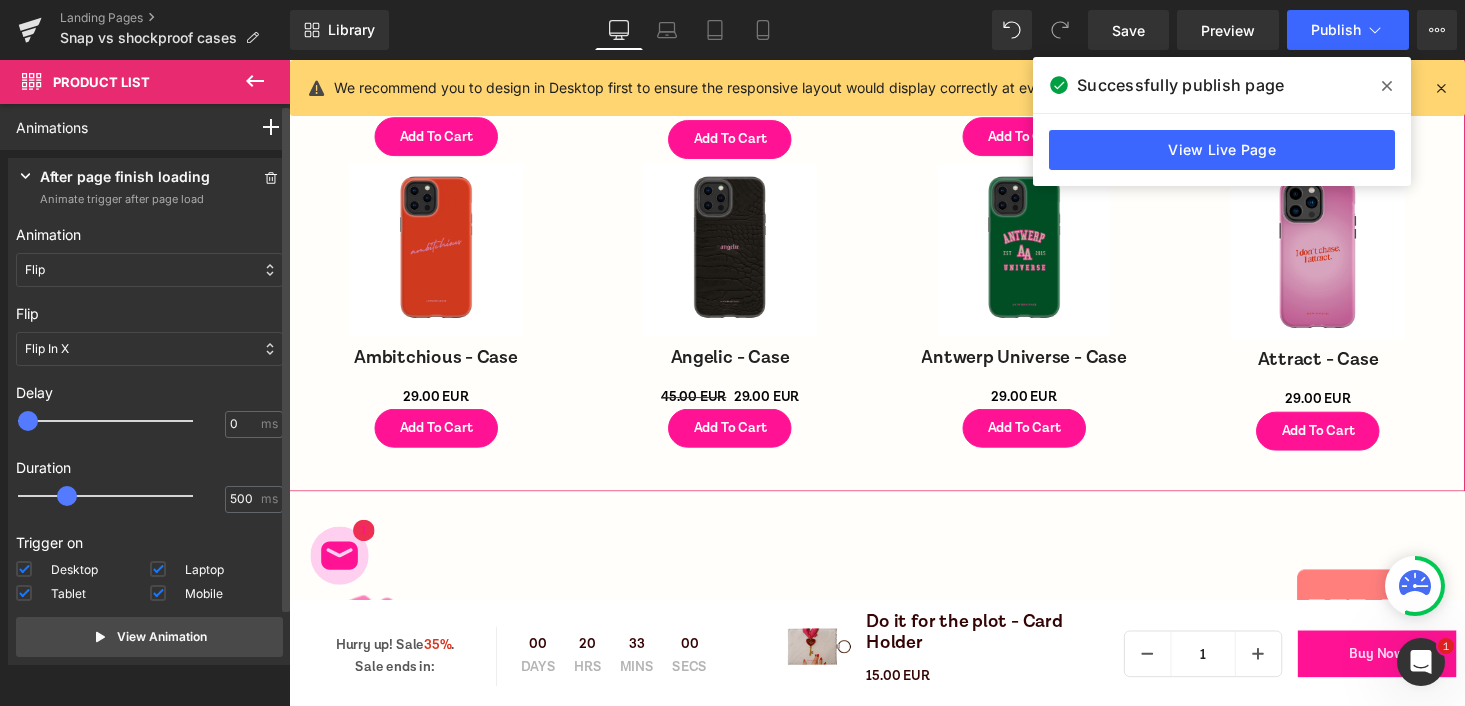 scroll, scrollTop: 6, scrollLeft: 0, axis: vertical 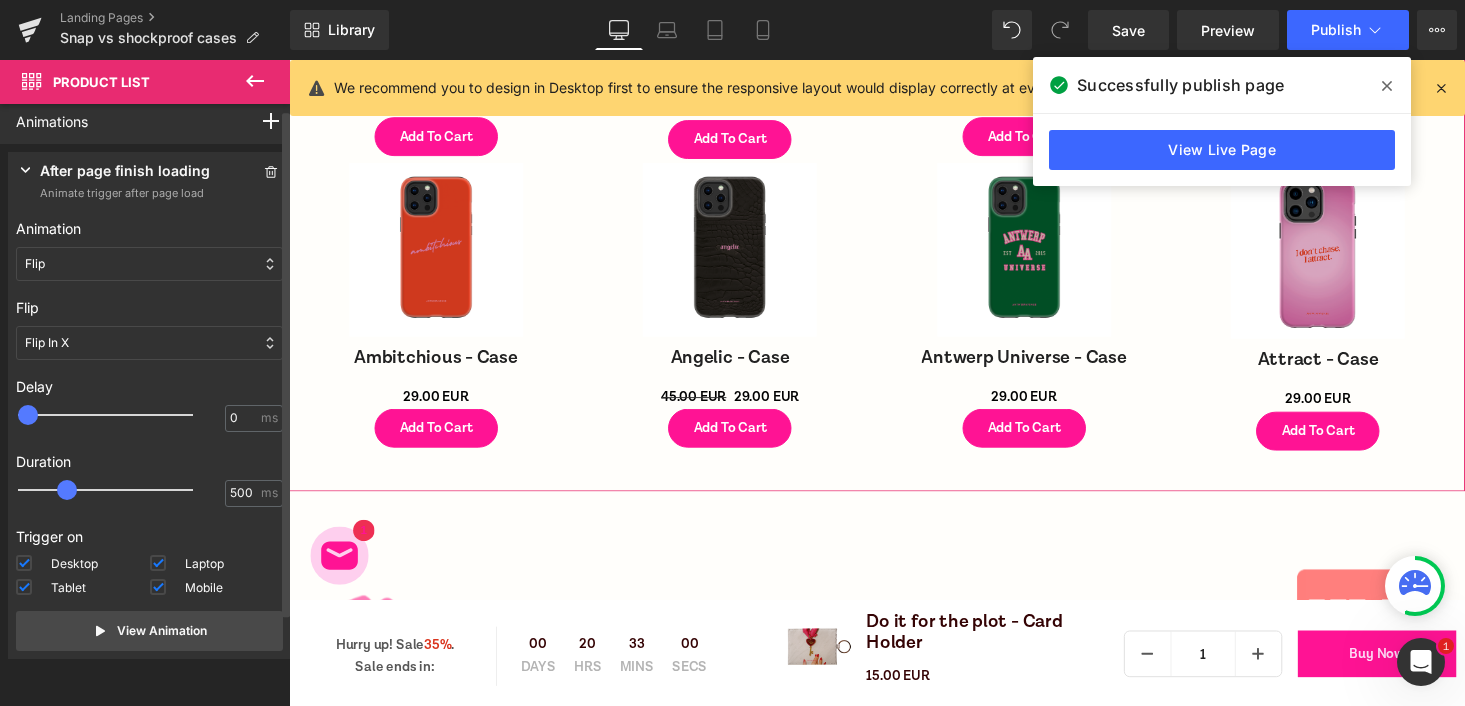 click on "Flip" at bounding box center [149, 264] 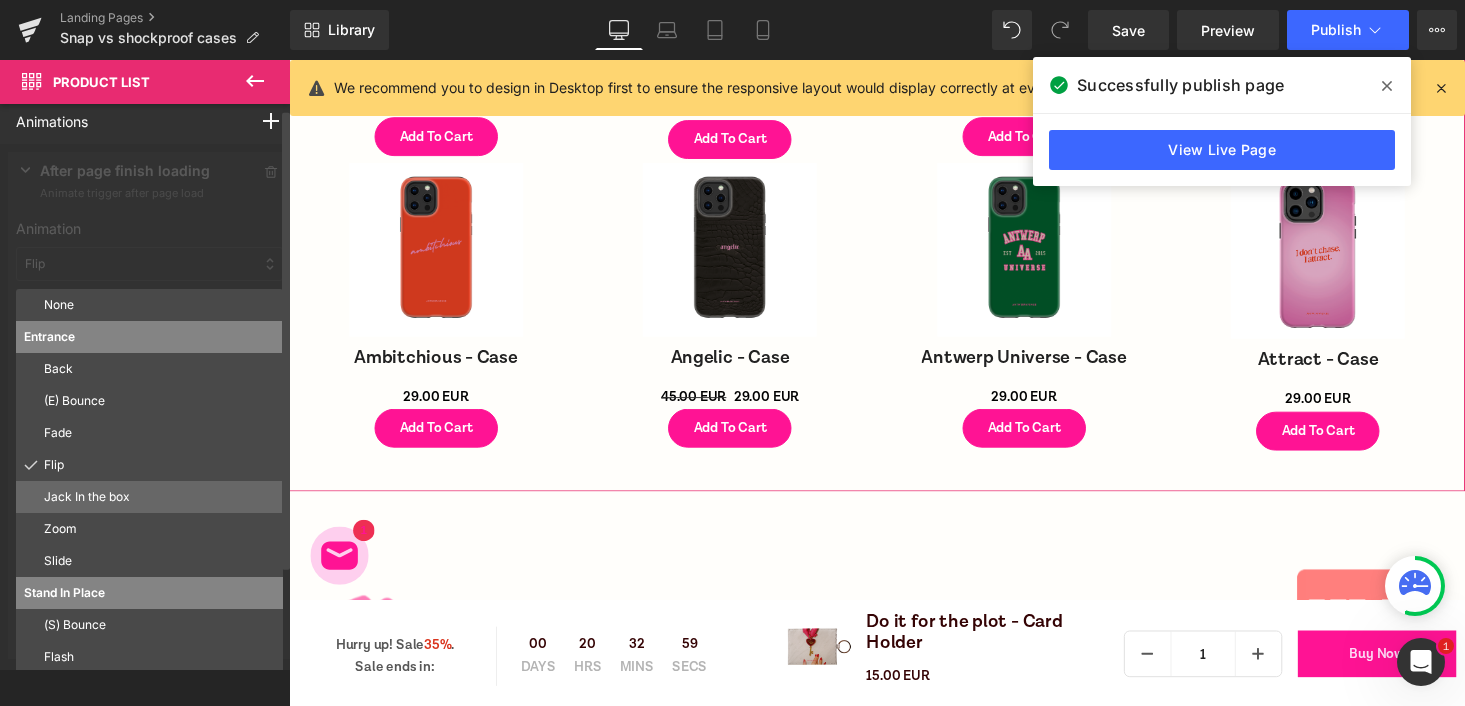 click on "Jack In the box" at bounding box center [159, 497] 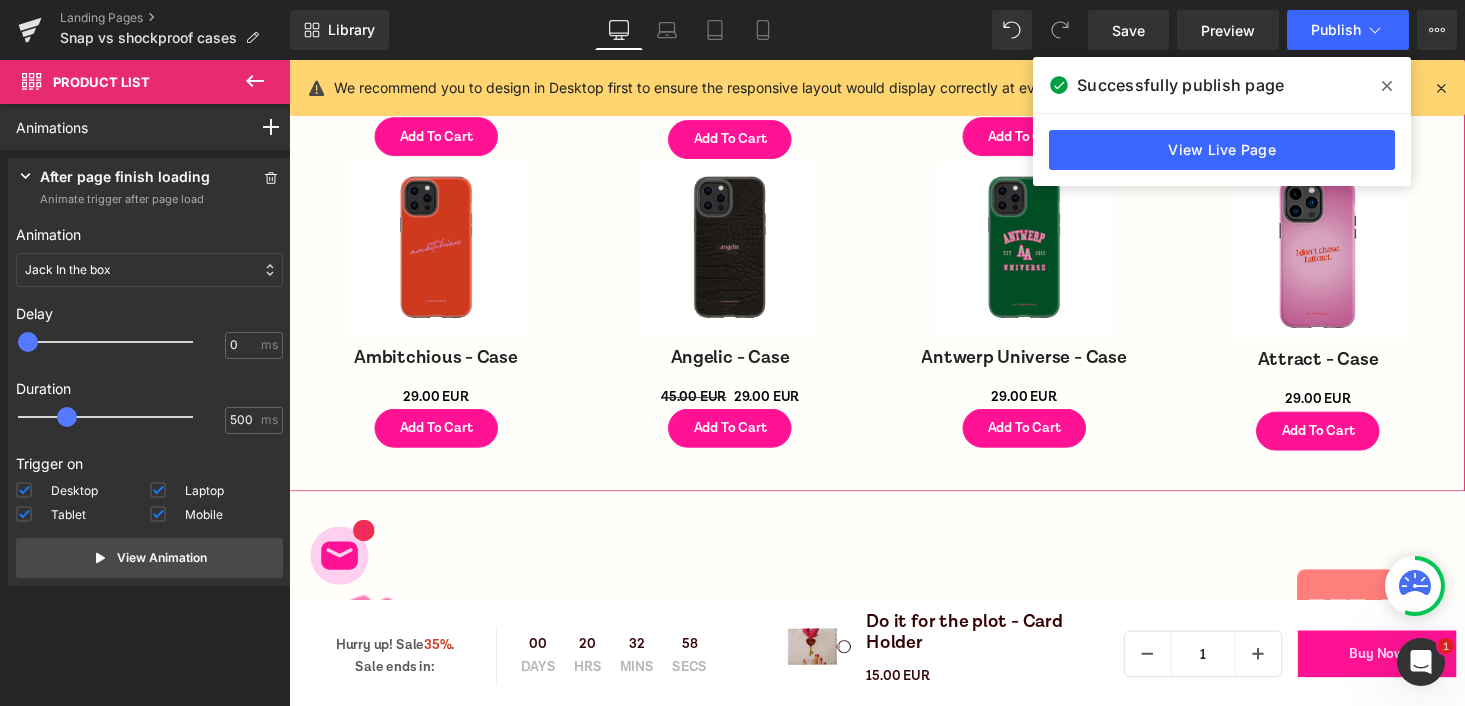 click on "Jack In the box" at bounding box center [149, 270] 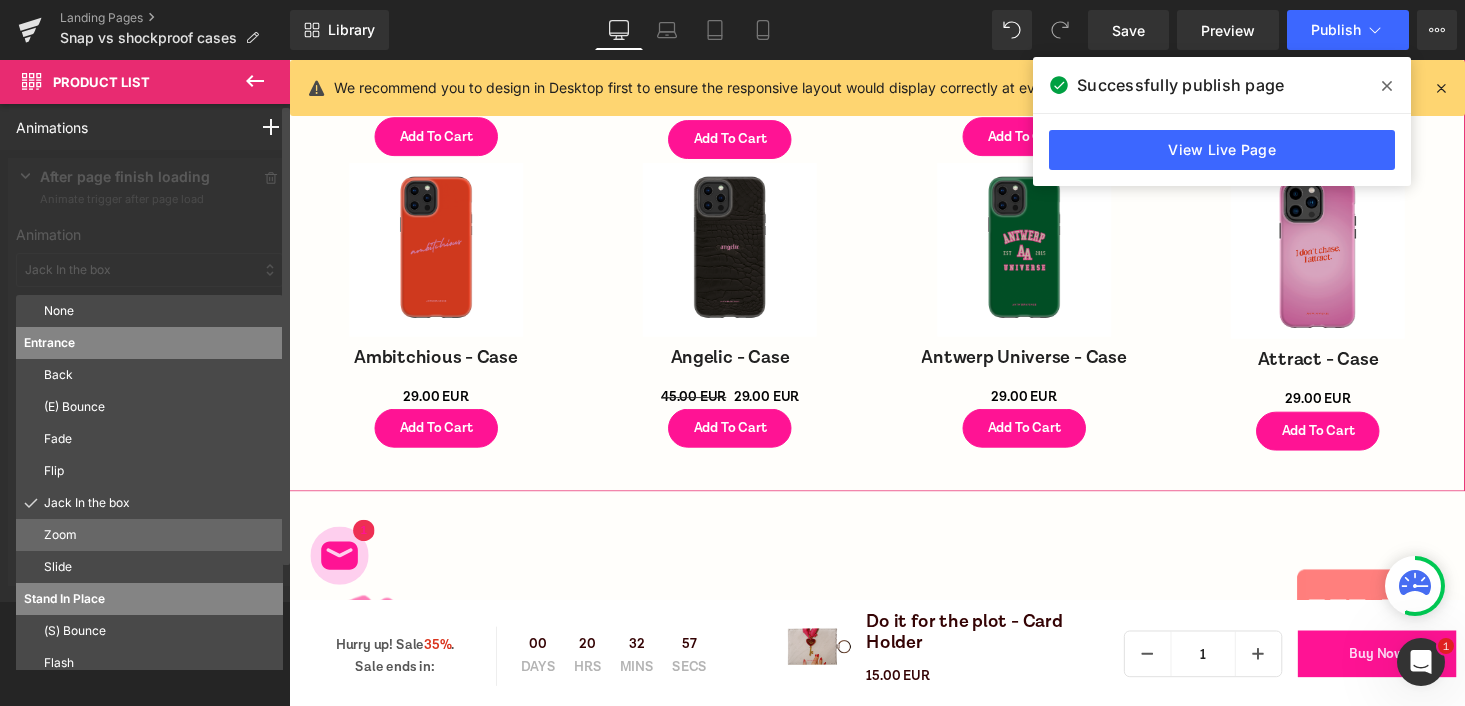 click on "Zoom" at bounding box center [159, 535] 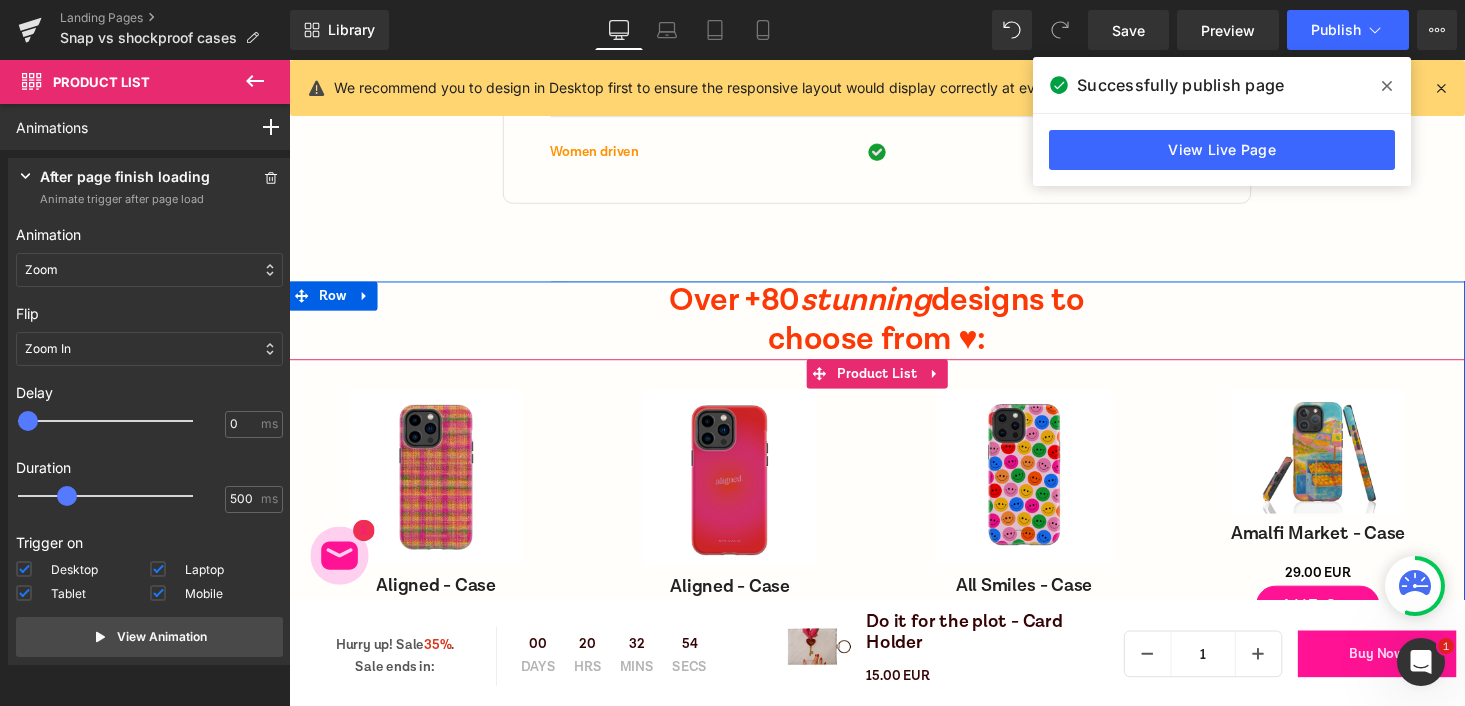 scroll, scrollTop: 7626, scrollLeft: 0, axis: vertical 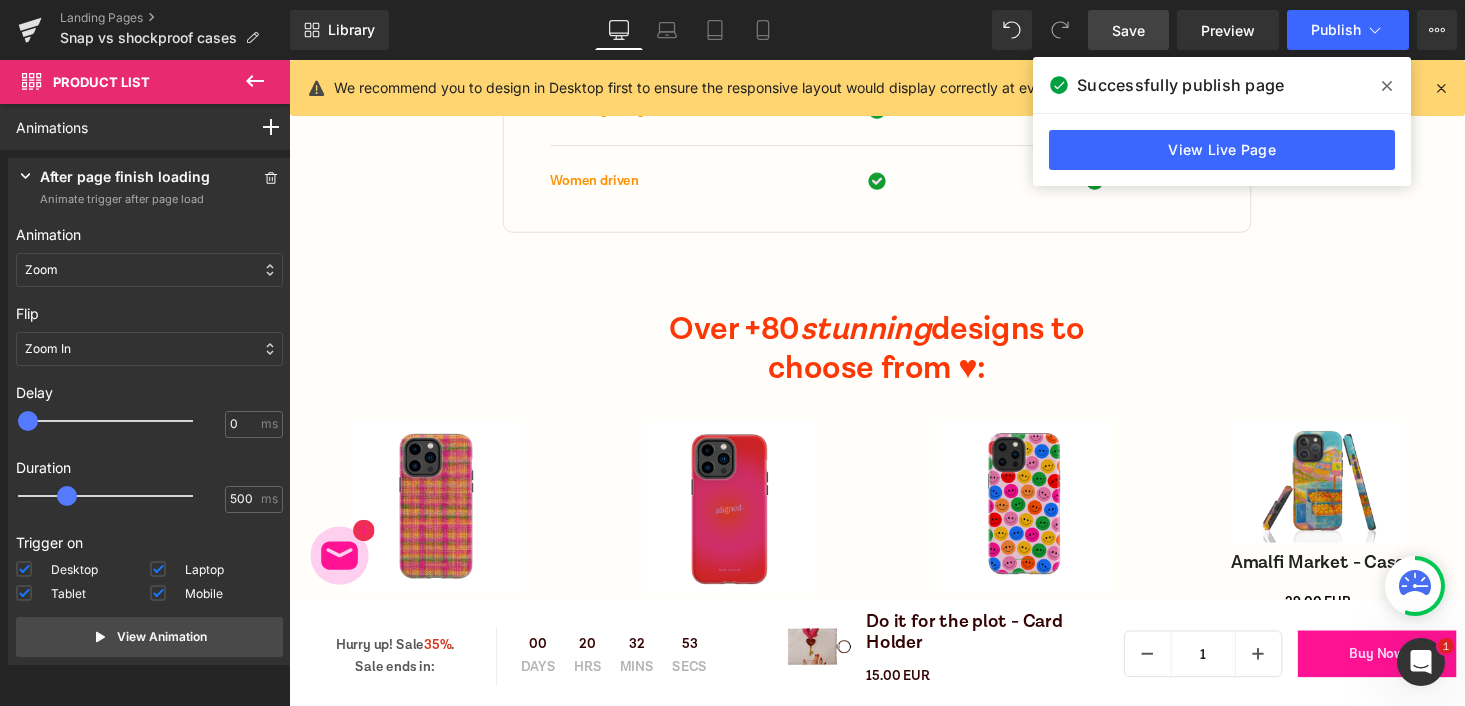 click on "Save" at bounding box center (1128, 30) 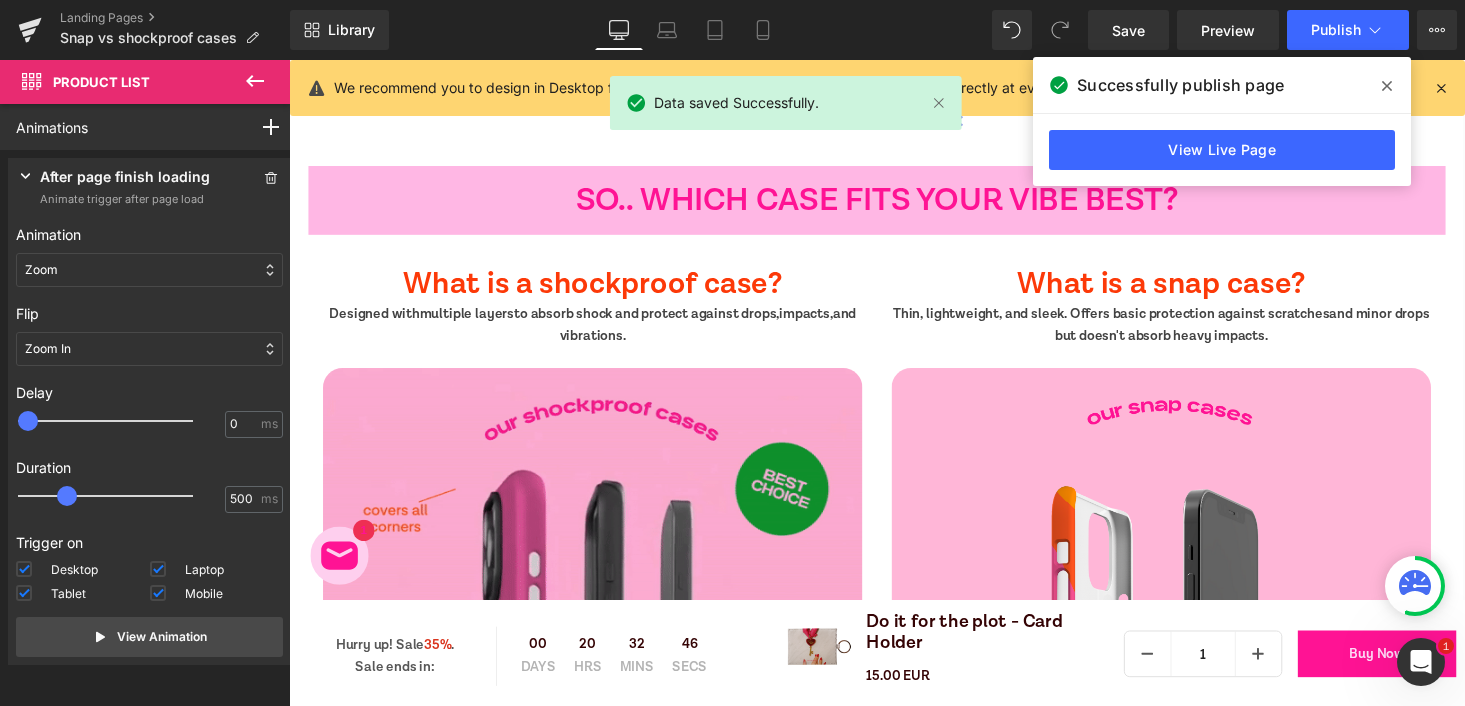 scroll, scrollTop: 0, scrollLeft: 0, axis: both 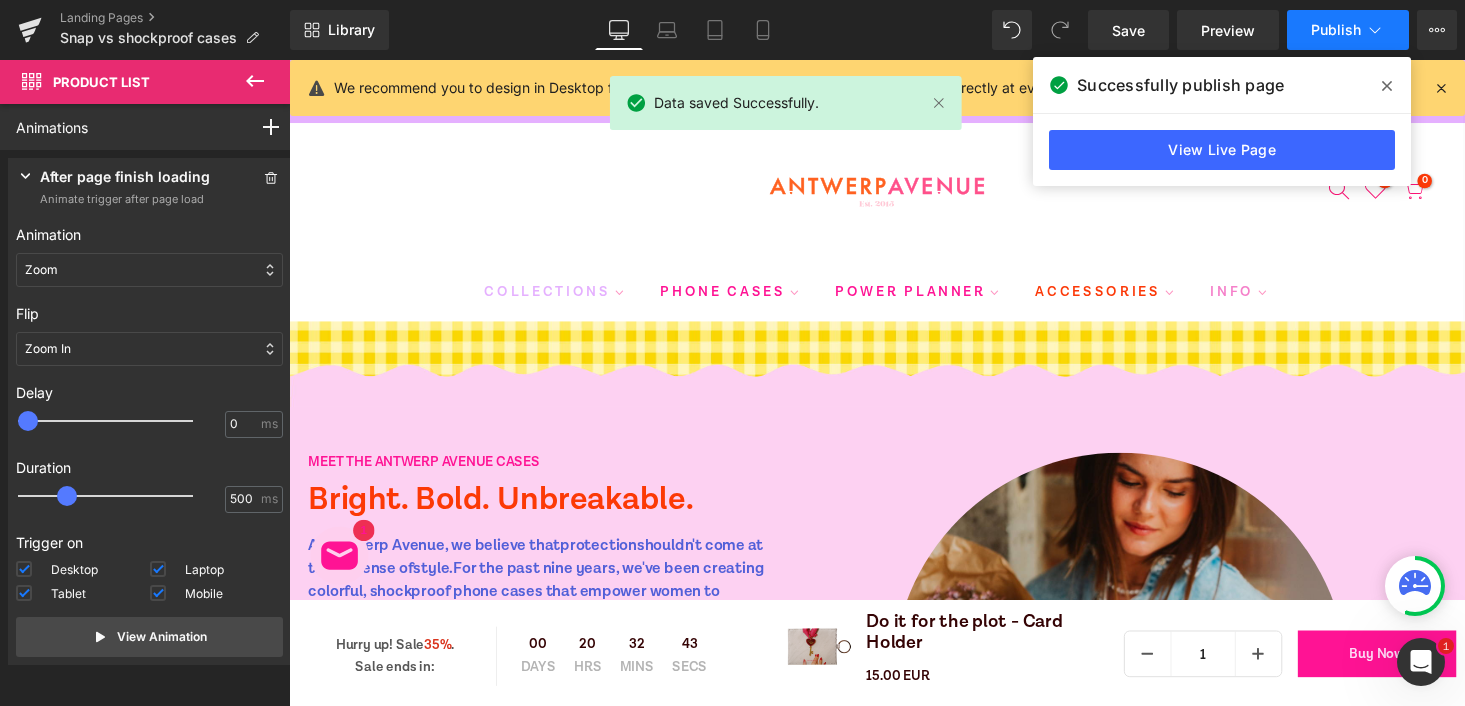 click on "Publish" at bounding box center (1348, 30) 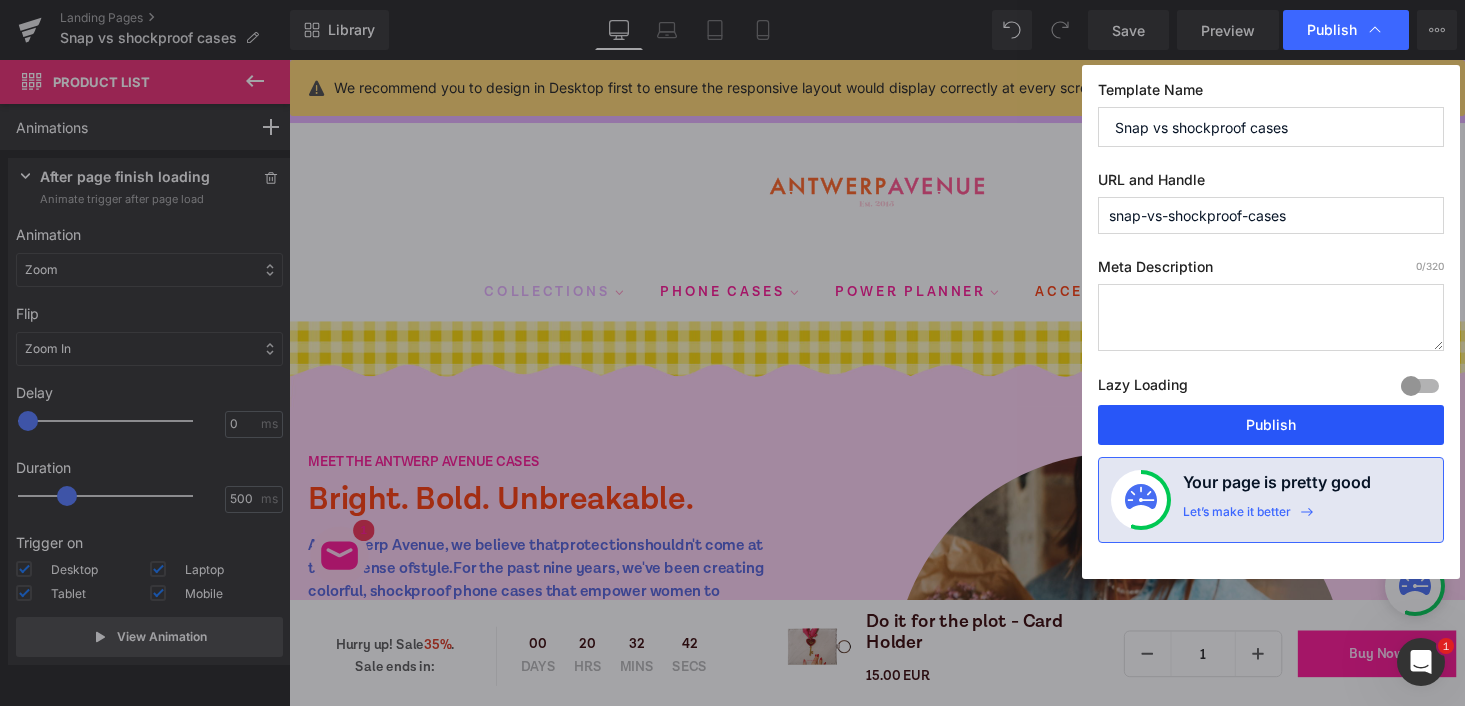 click on "Publish" at bounding box center [1271, 425] 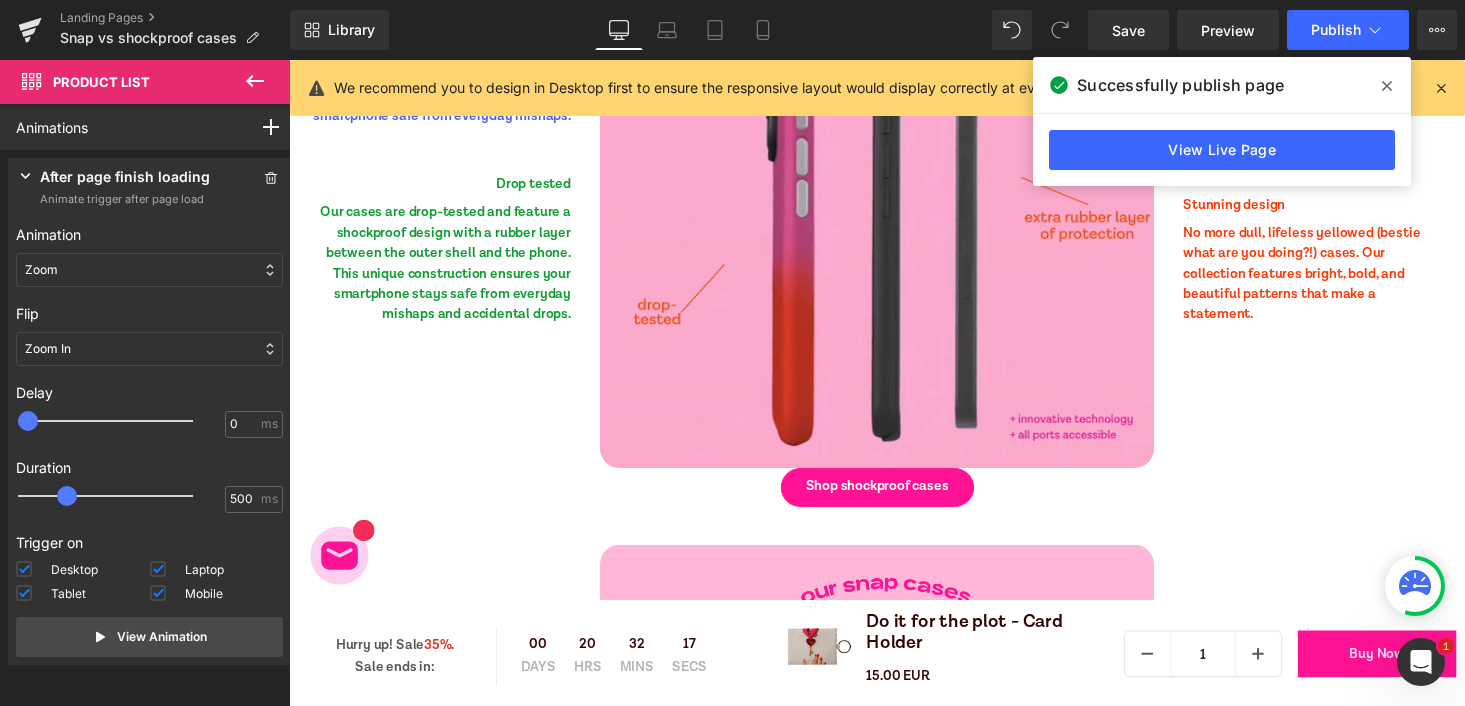 scroll, scrollTop: 5518, scrollLeft: 0, axis: vertical 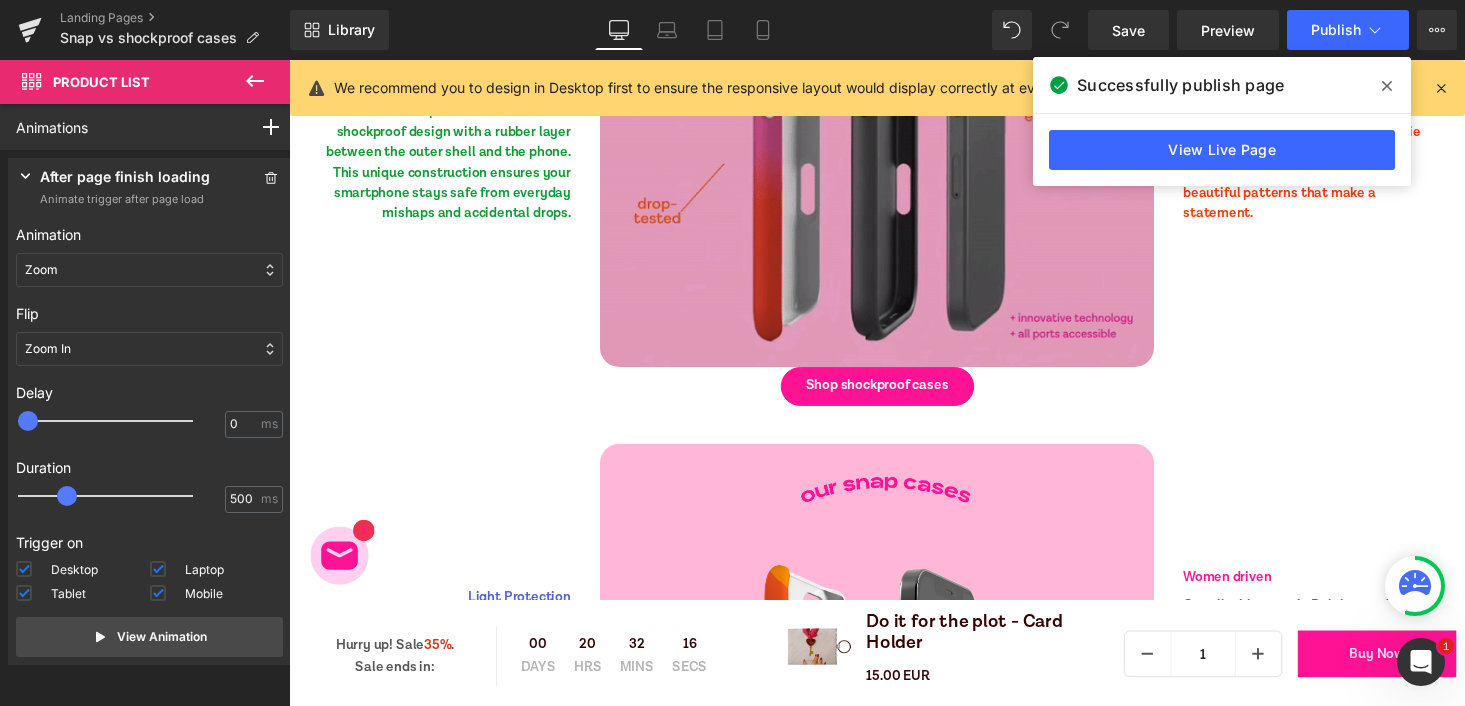 click at bounding box center (894, 91) 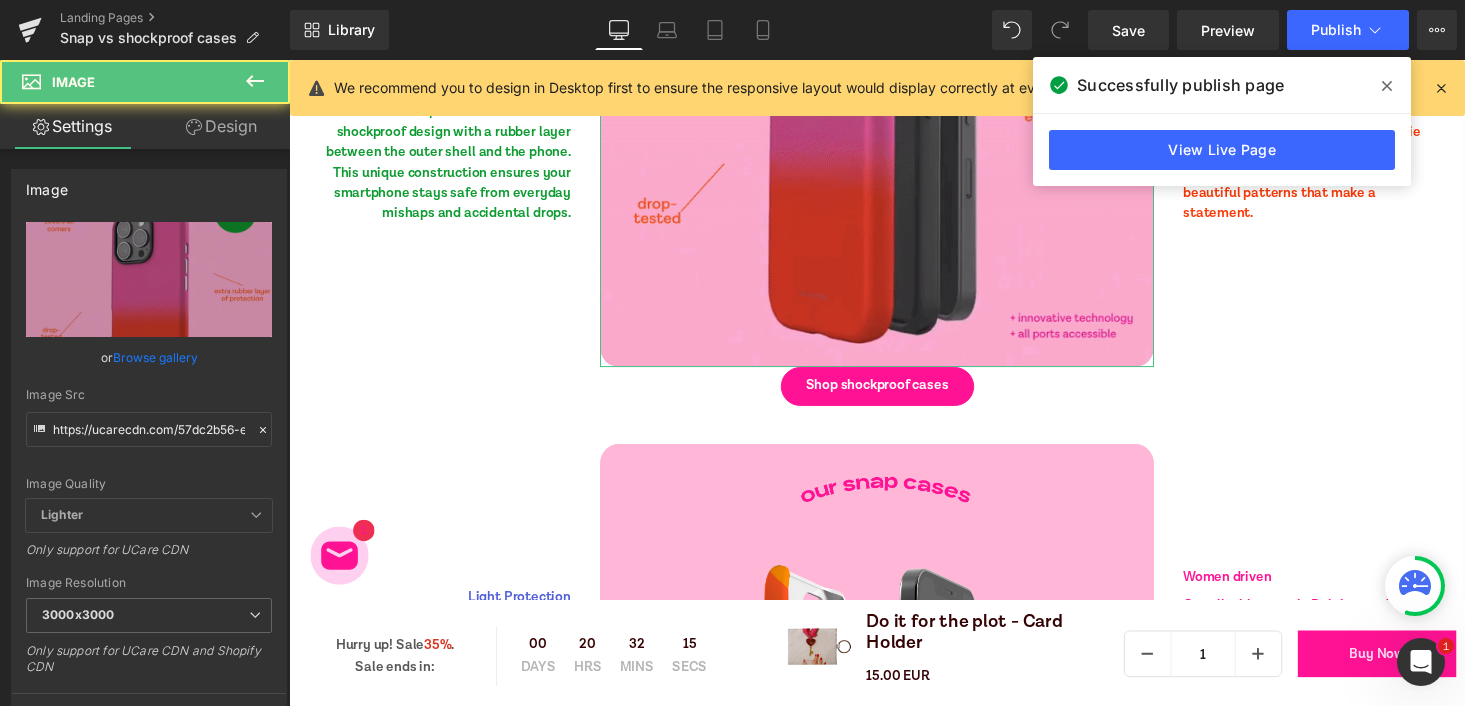 click on "Design" at bounding box center [221, 126] 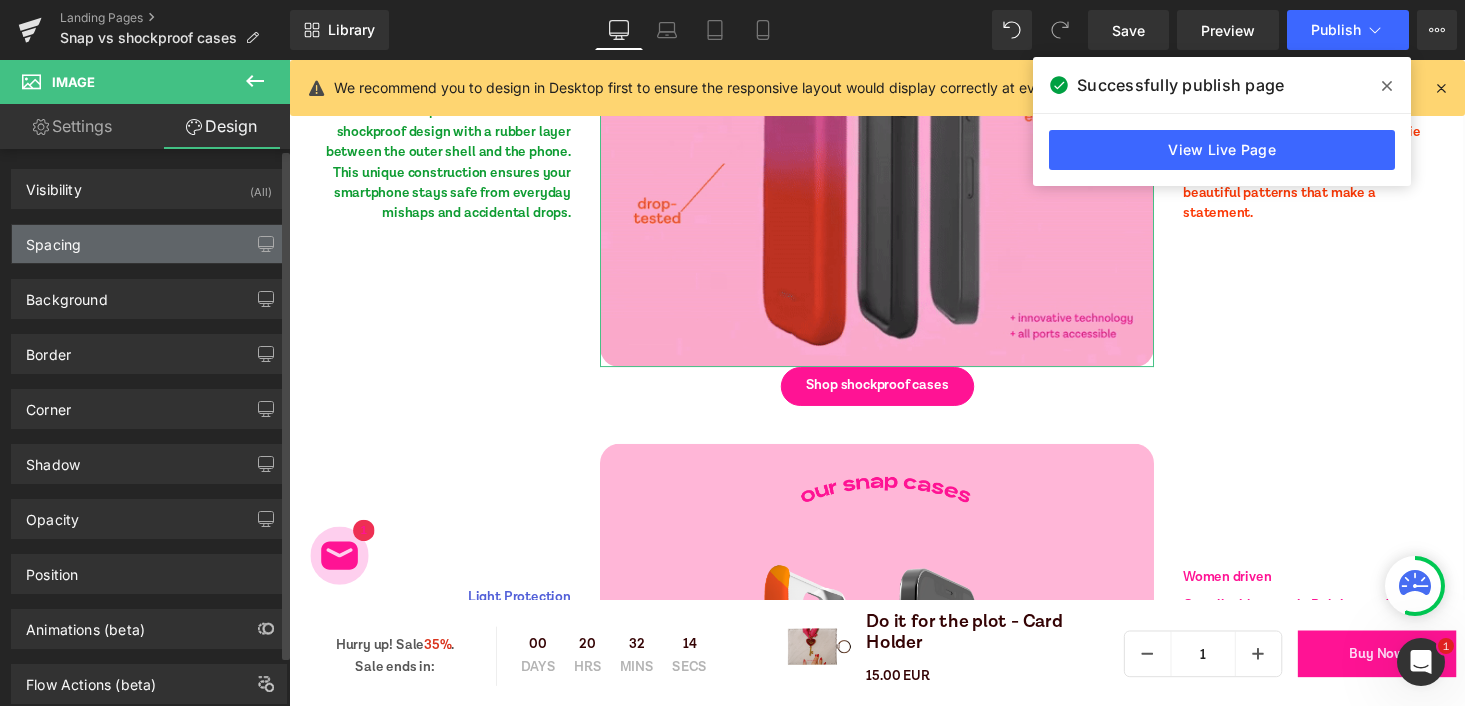 click on "Spacing" at bounding box center (149, 244) 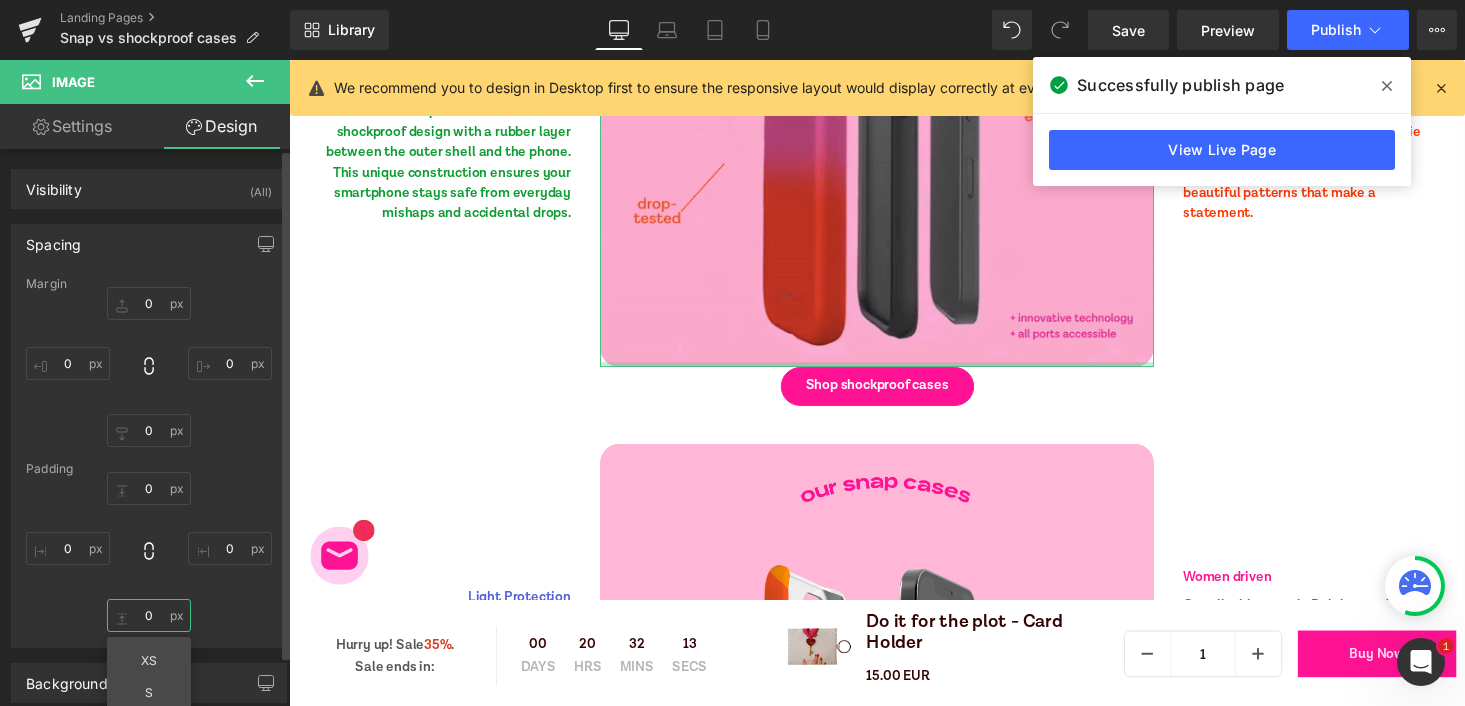 click on "0" at bounding box center (149, 615) 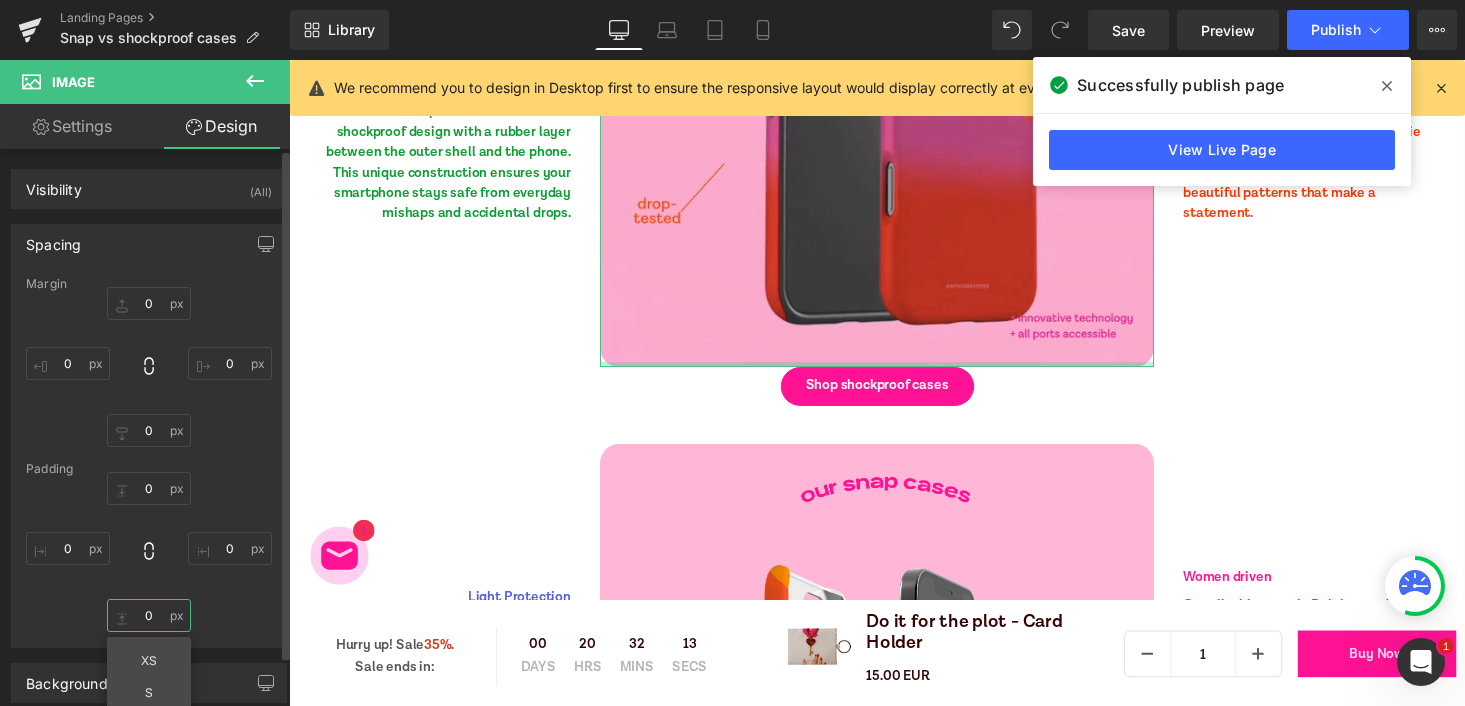 click on "0" at bounding box center [149, 615] 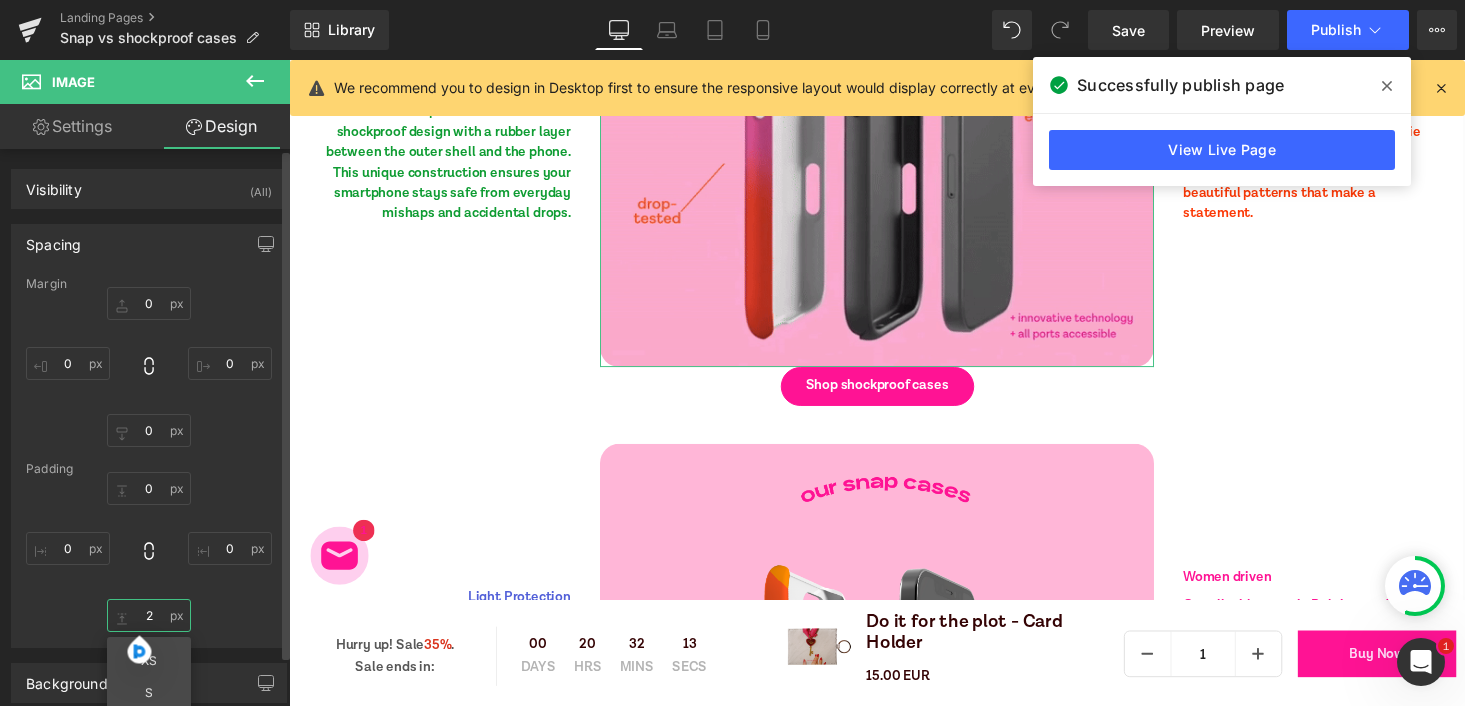 type on "20" 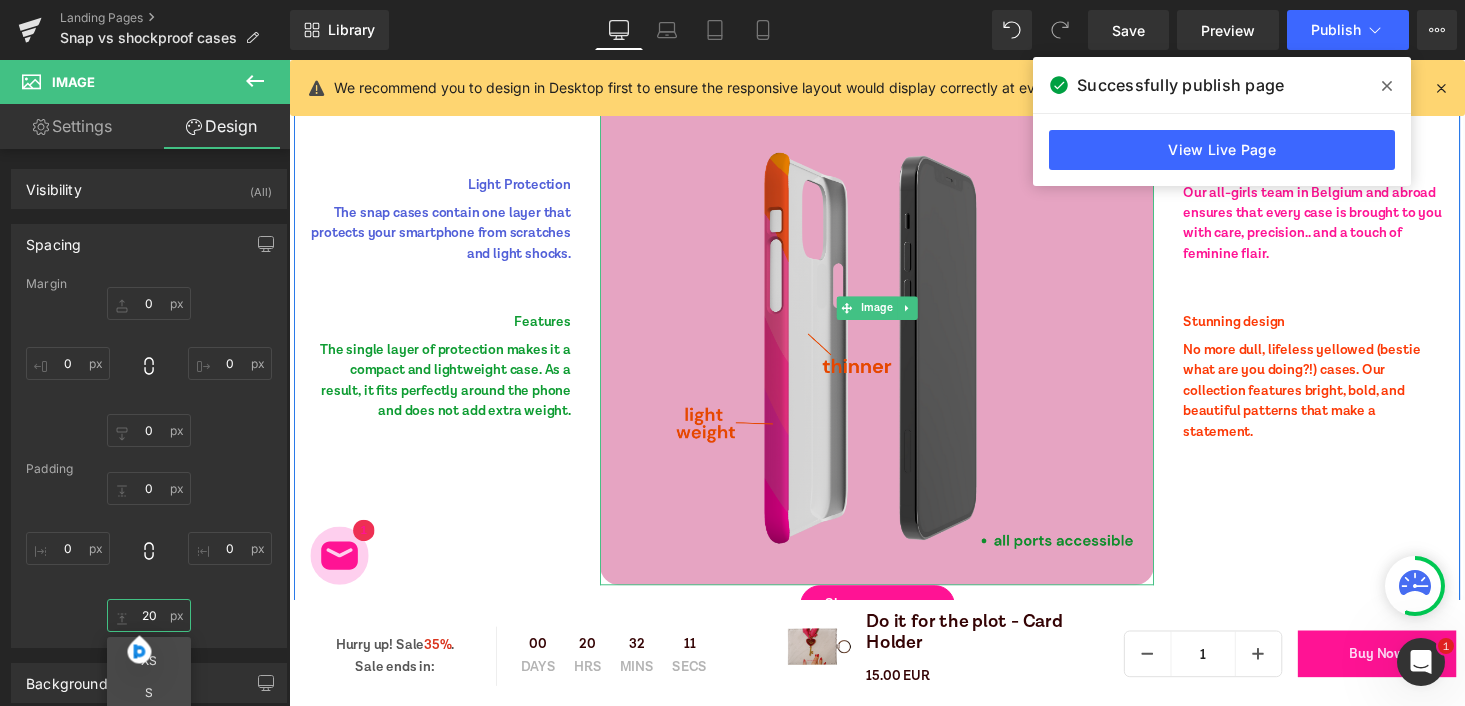scroll, scrollTop: 5984, scrollLeft: 0, axis: vertical 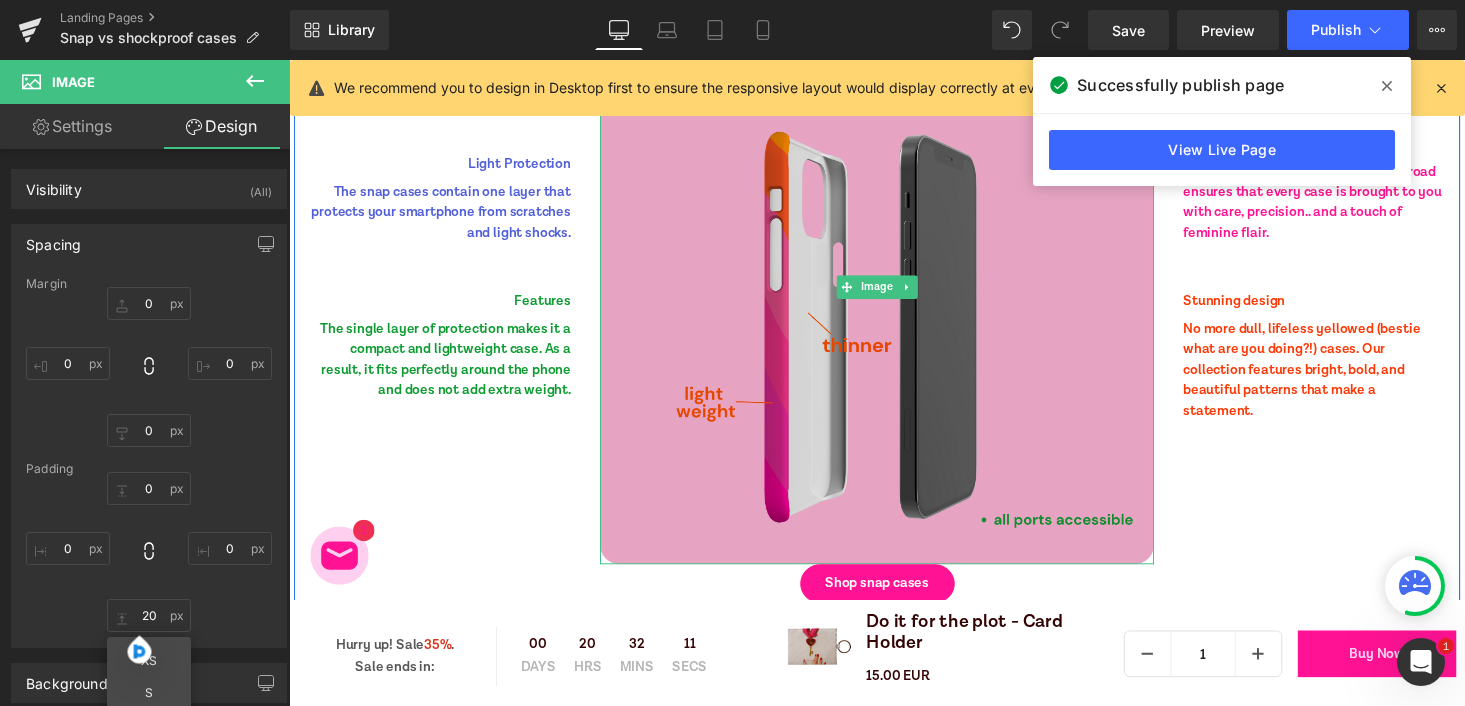 click at bounding box center (894, 294) 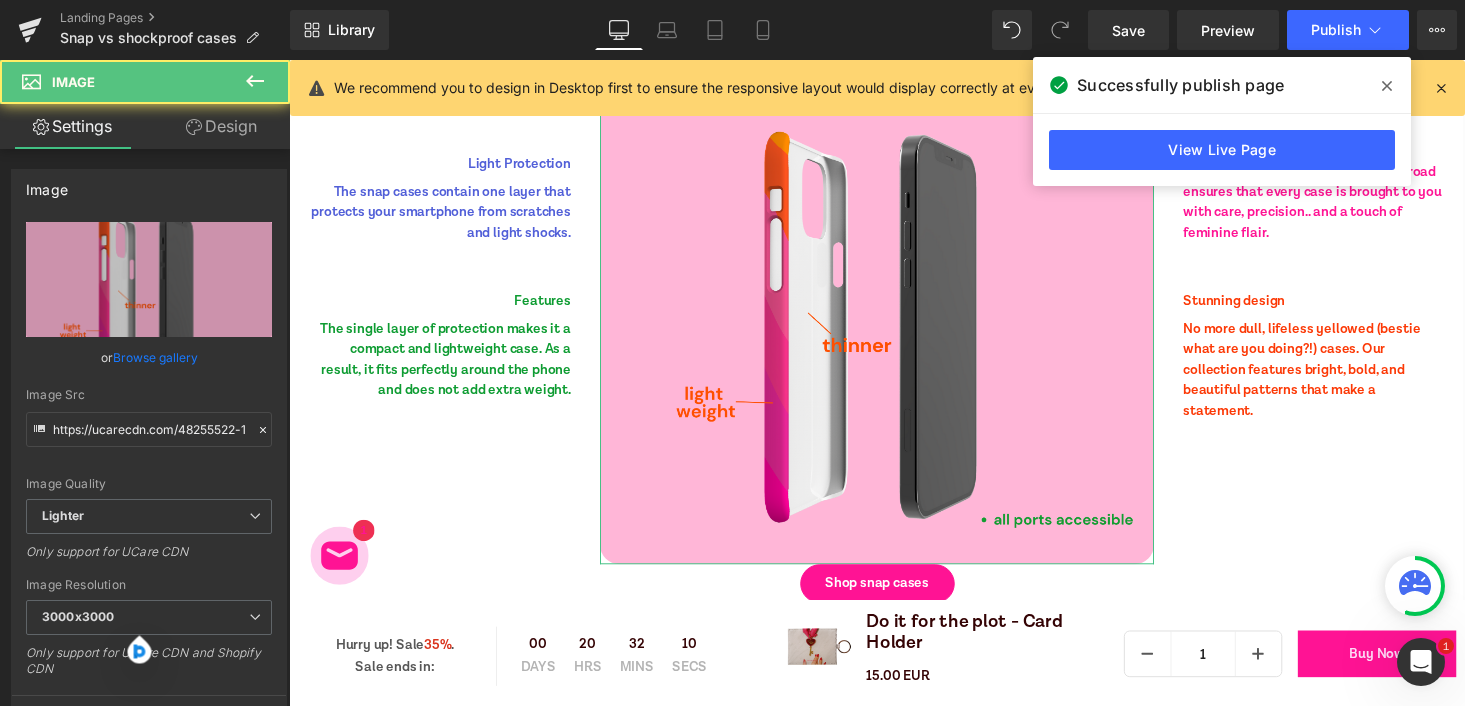 click on "Design" at bounding box center (221, 126) 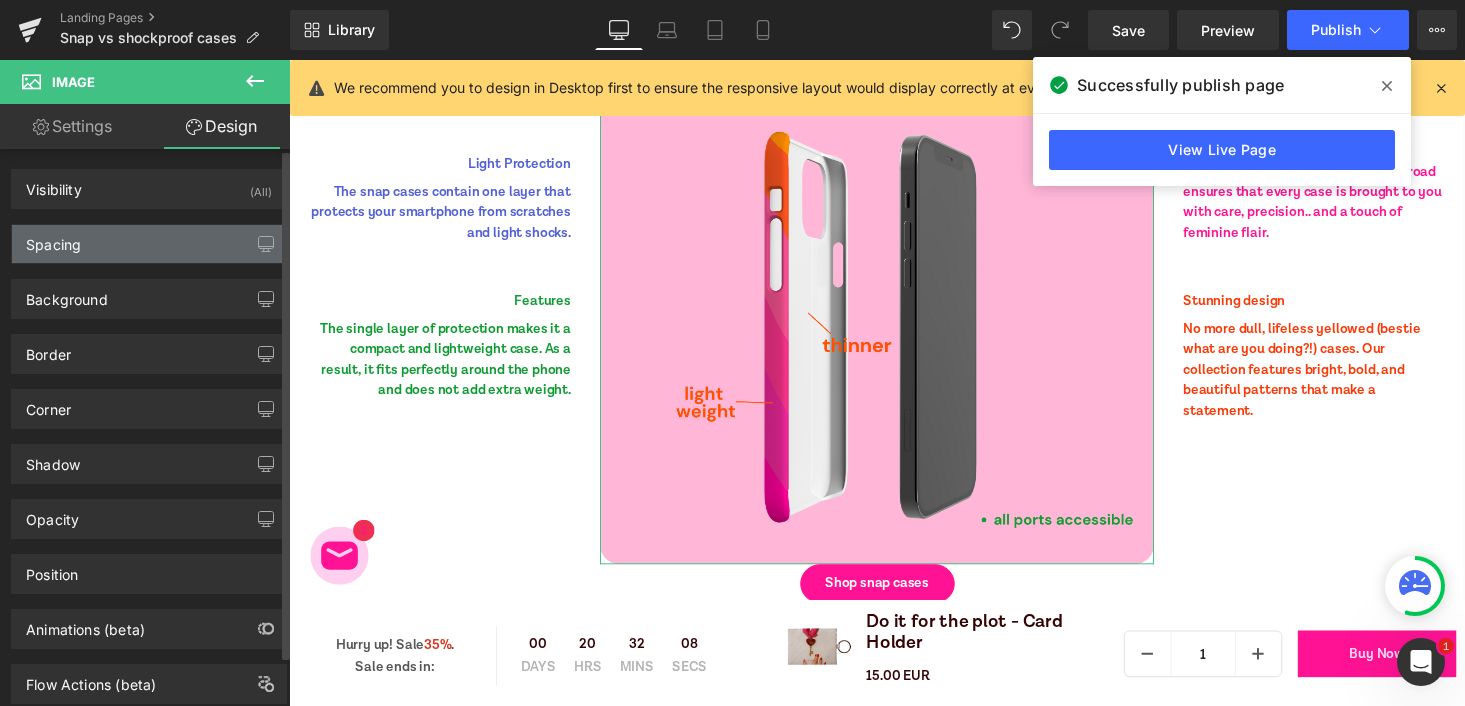 click on "Spacing" at bounding box center (149, 244) 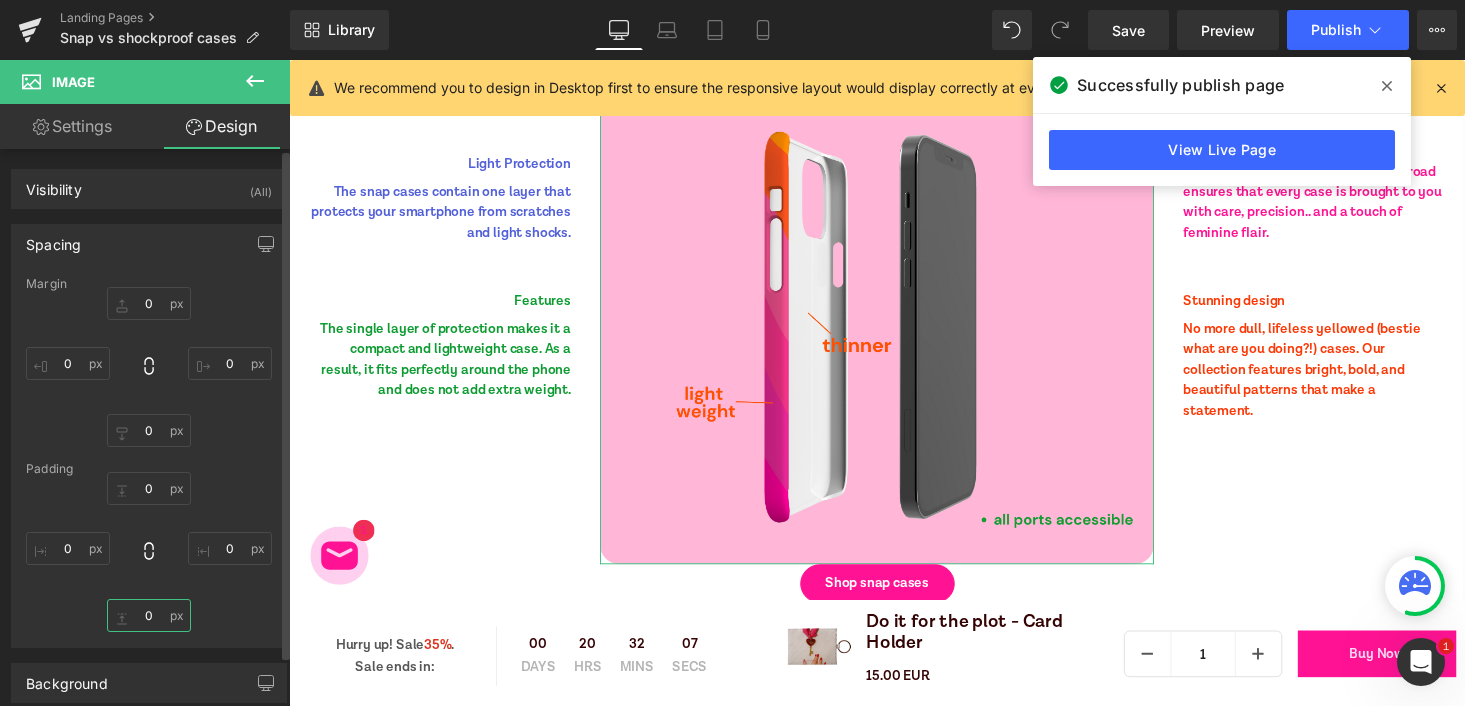 click on "0" at bounding box center [149, 615] 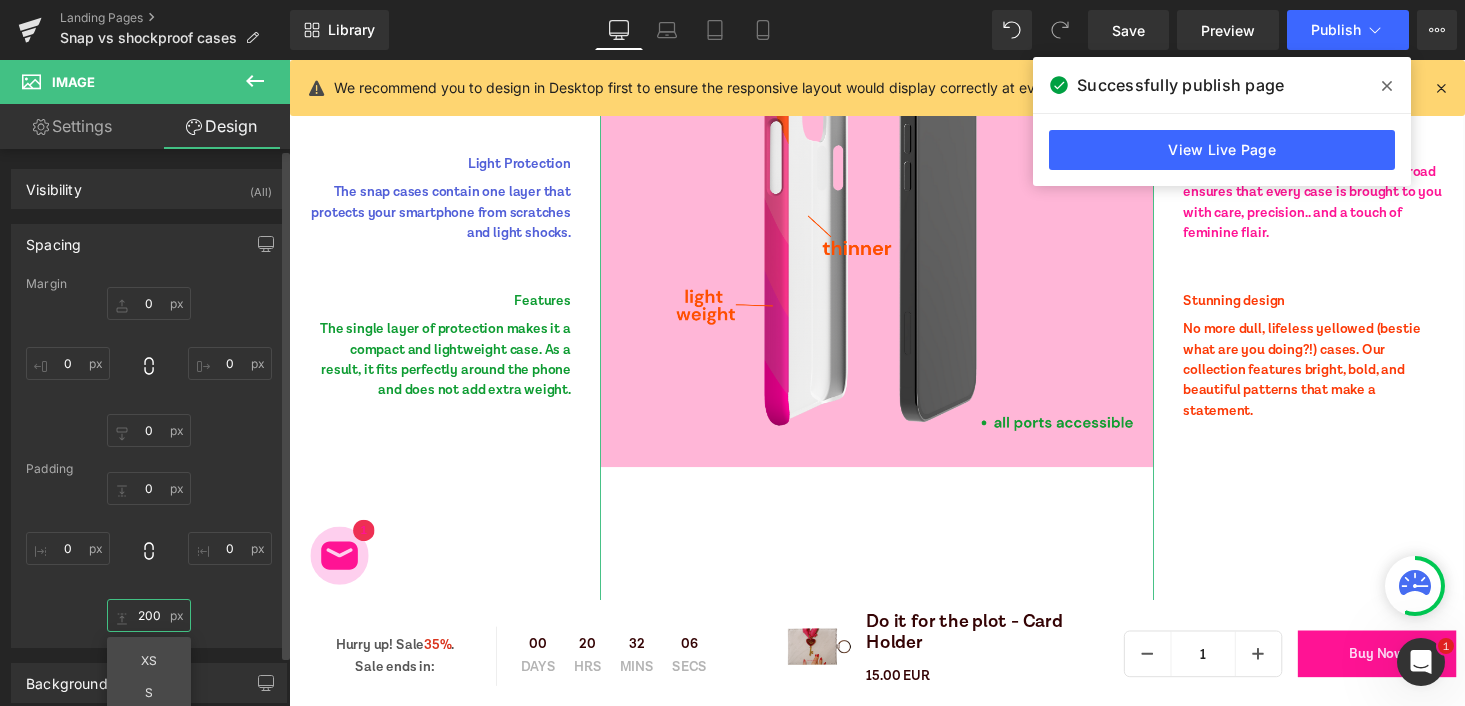 type on "20" 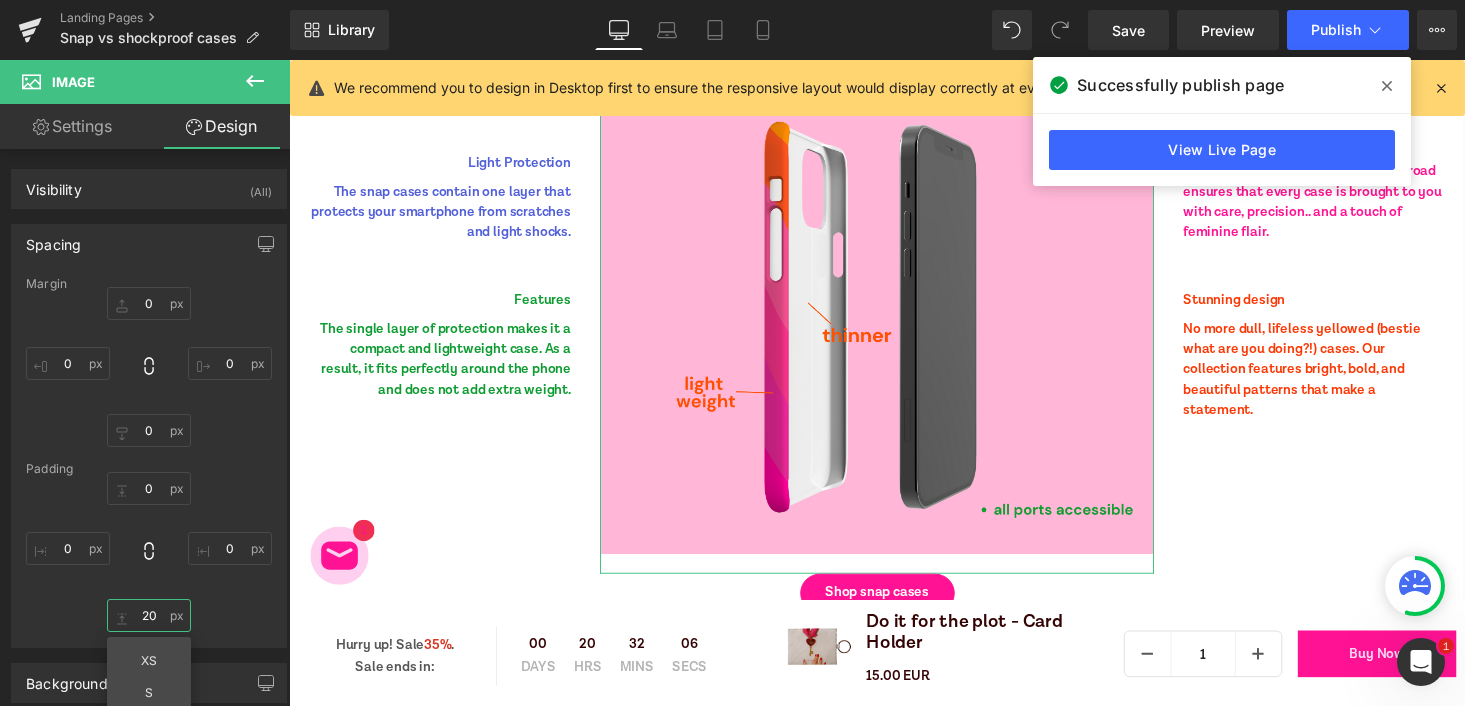 scroll, scrollTop: 5994, scrollLeft: 0, axis: vertical 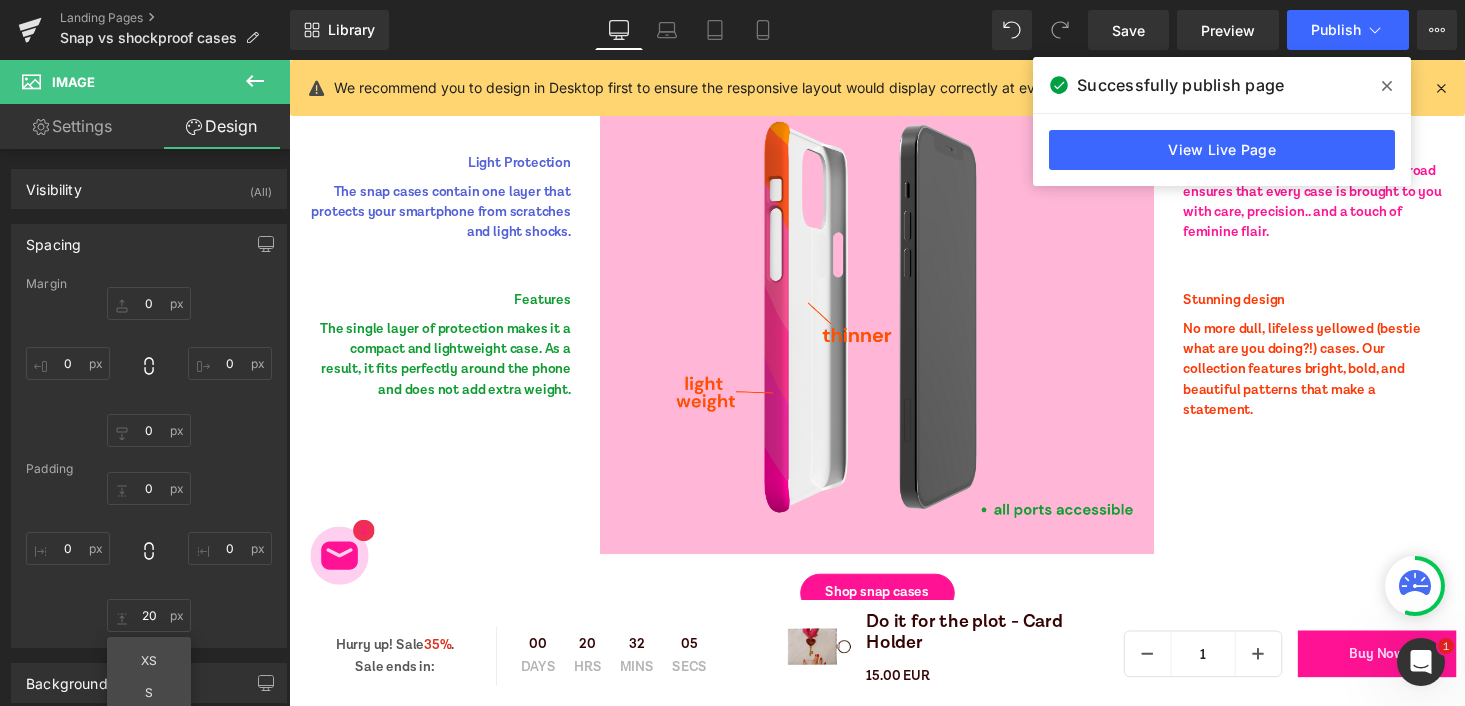 click on "Women driven Text Block         Our all-girls team in Belgium and abroad ensures that every case is brought to you with care, precision.. and a touch of feminine flair. Text Block         Stunning design Text Block         No more dull, lifeless yellowed (bestie what are you doing?!) cases. Our collection features bright, bold, and beautiful patterns that make a statement. Text Block         Row" at bounding box center (1344, 314) 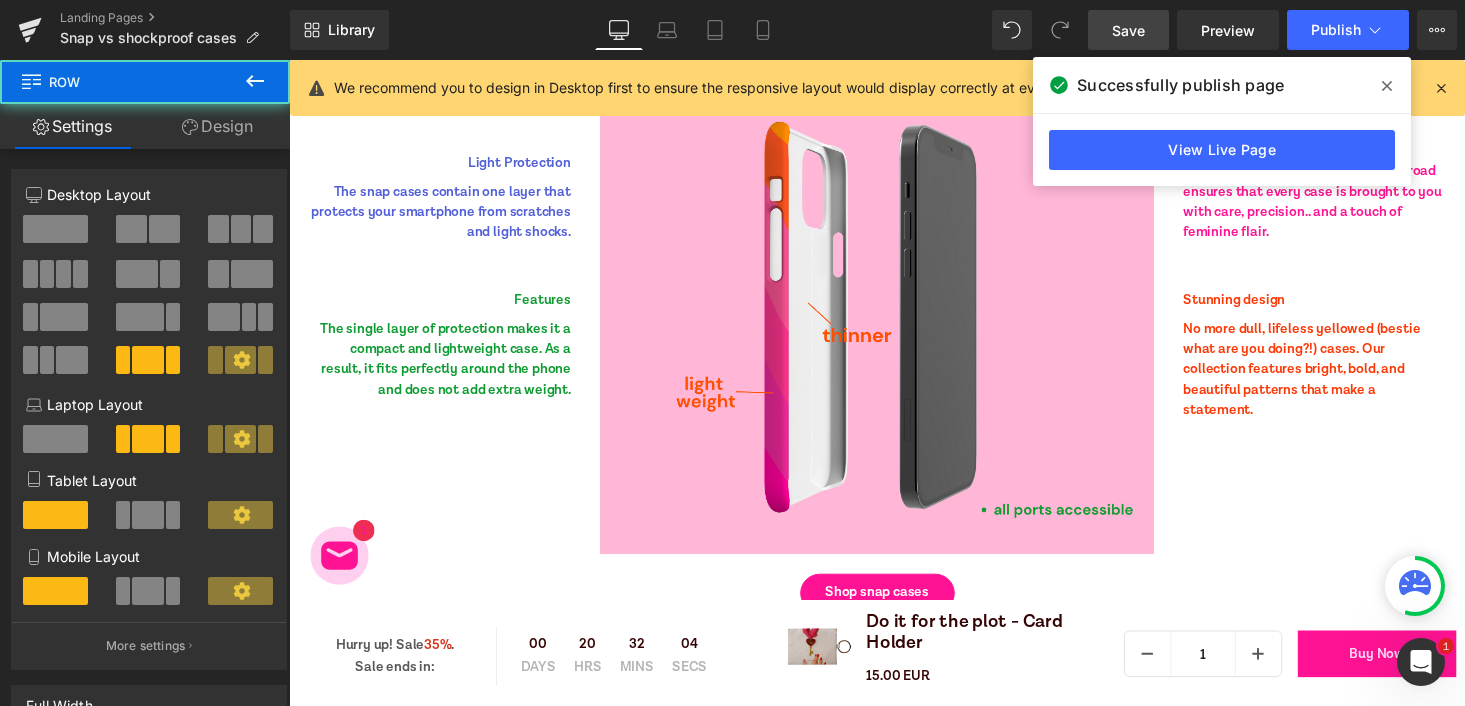 click on "Save" at bounding box center (1128, 30) 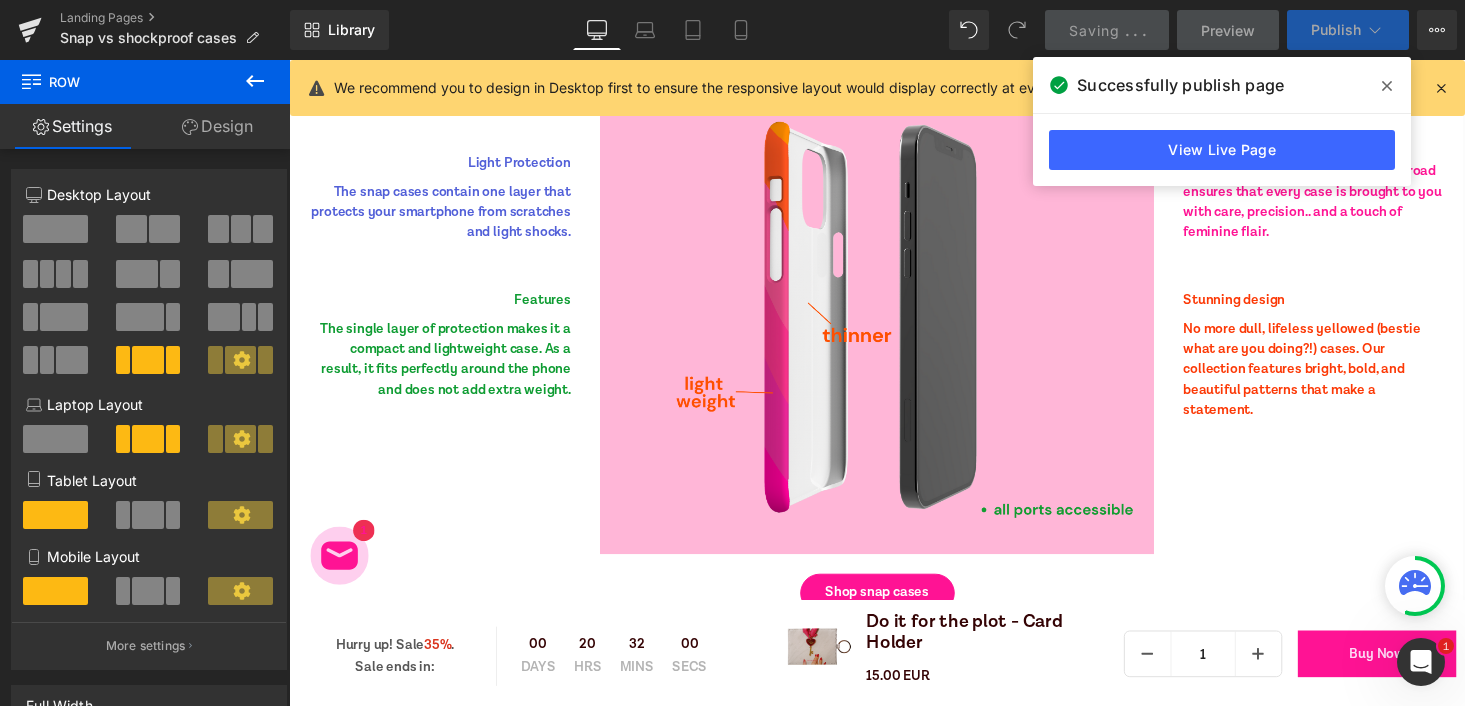click on "Publish" at bounding box center (1336, 30) 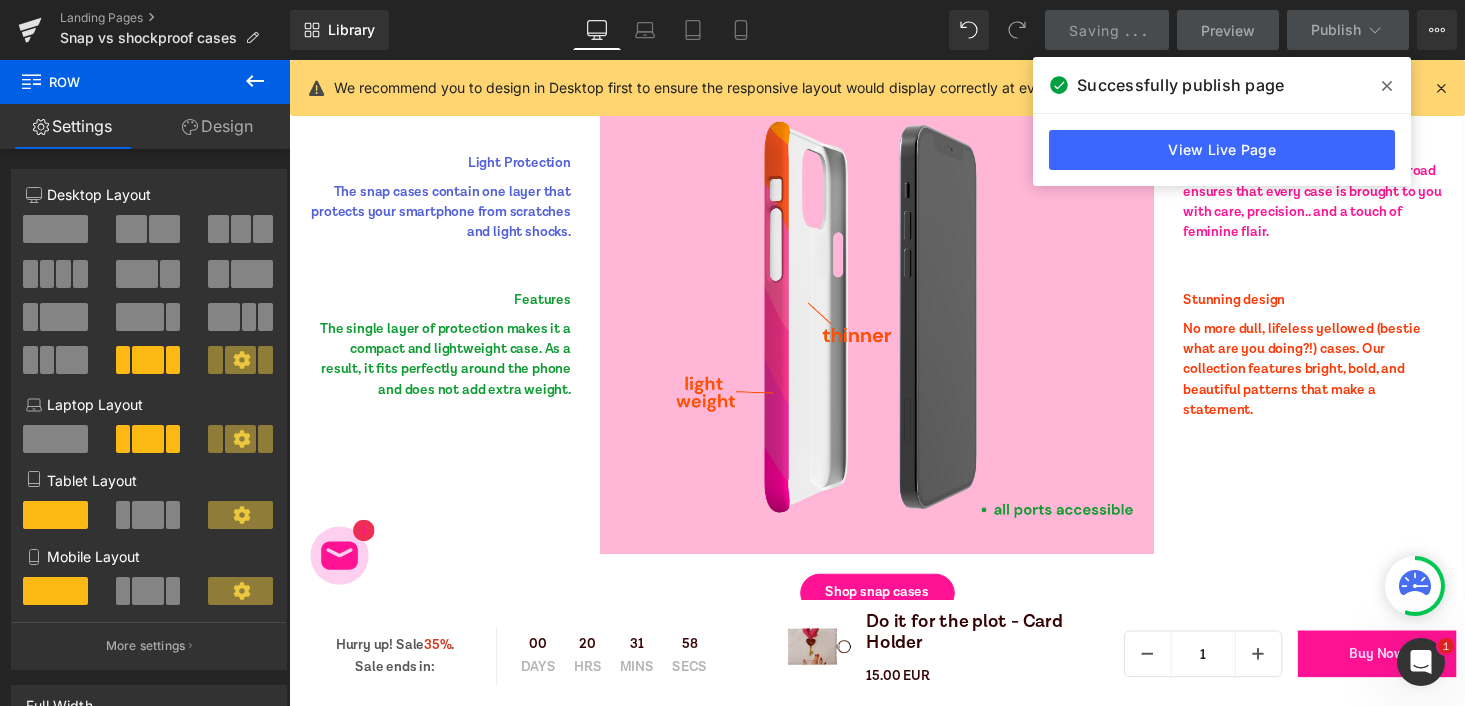 click 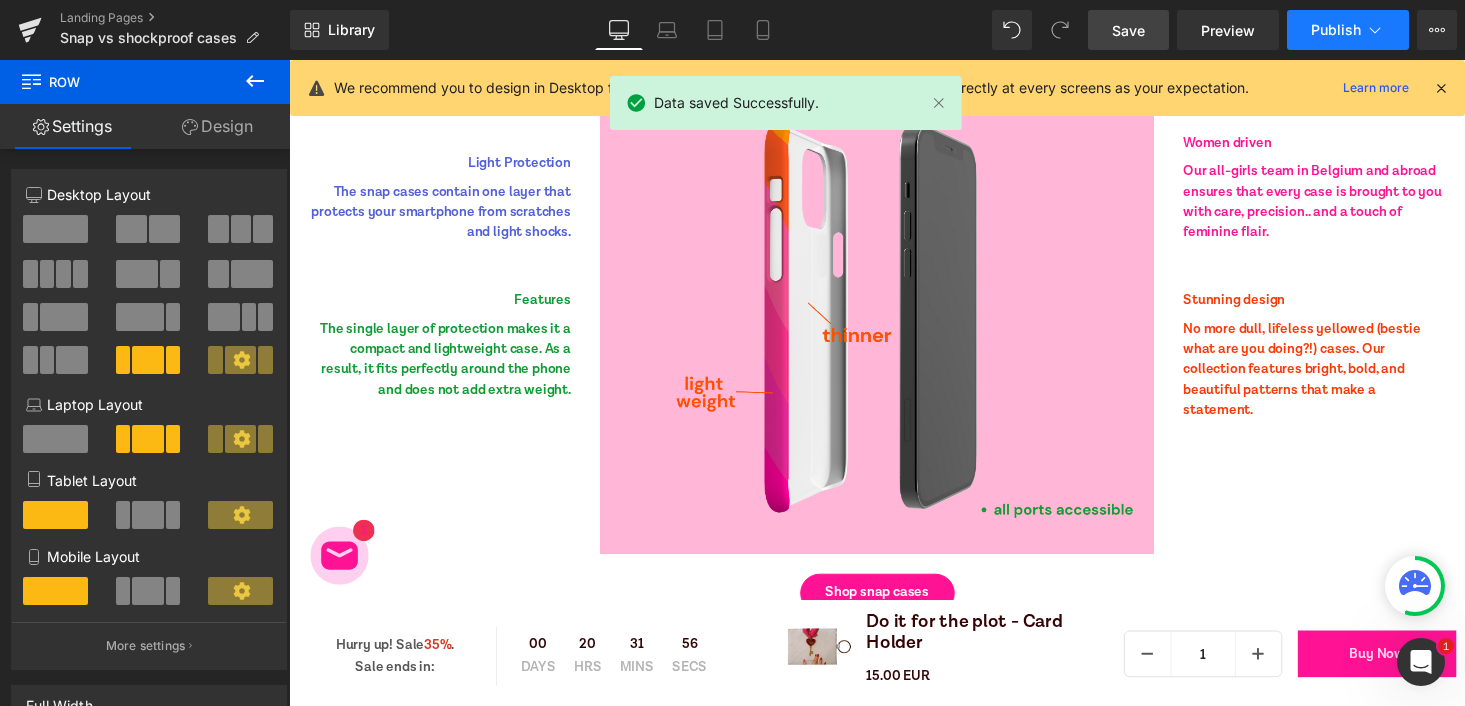 click on "Publish" at bounding box center (1348, 30) 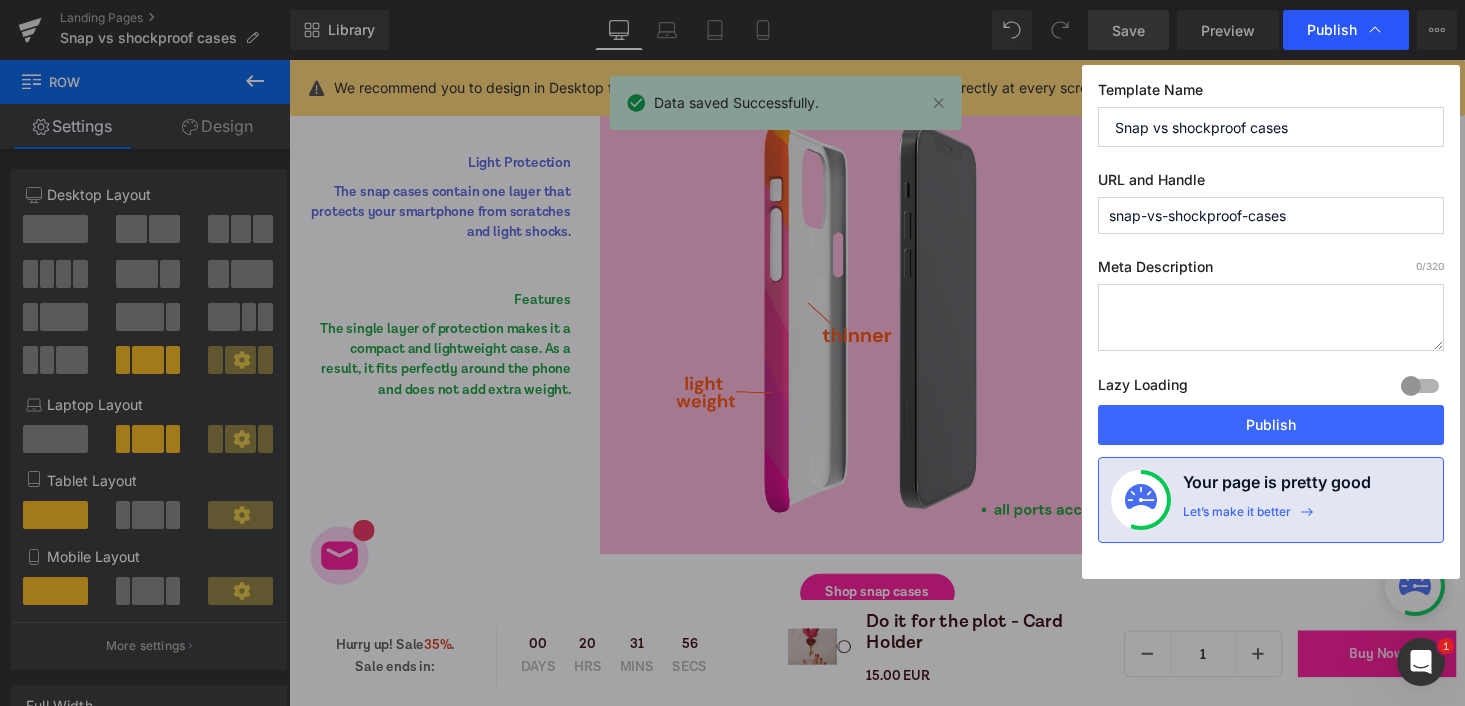 click on "Publish" at bounding box center [1332, 30] 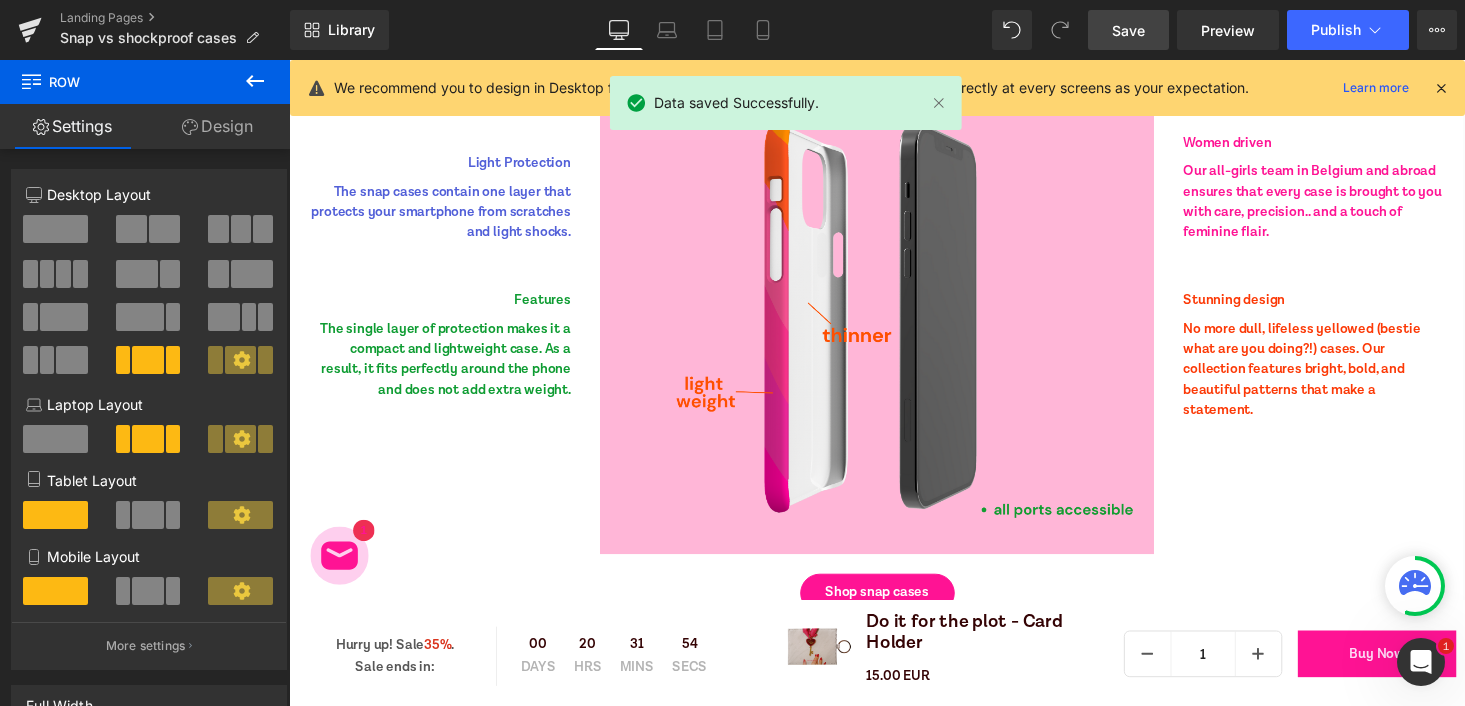 click on "Save Preview Publish Scheduled View Live Page View with current Template Save Template to Library Schedule Publish  Optimize  Publish Settings Shortcuts We recommend you to design in Desktop first to ensure the responsive layout would display correctly at every screens as your expectation. Learn more  Your page can’t be published   You've reached the maximum number of published pages on your plan  (0/0).  You need to upgrade your plan or unpublish all your pages to get 1 publish slot.   Unpublish pages   Upgrade plan" at bounding box center (1272, 30) 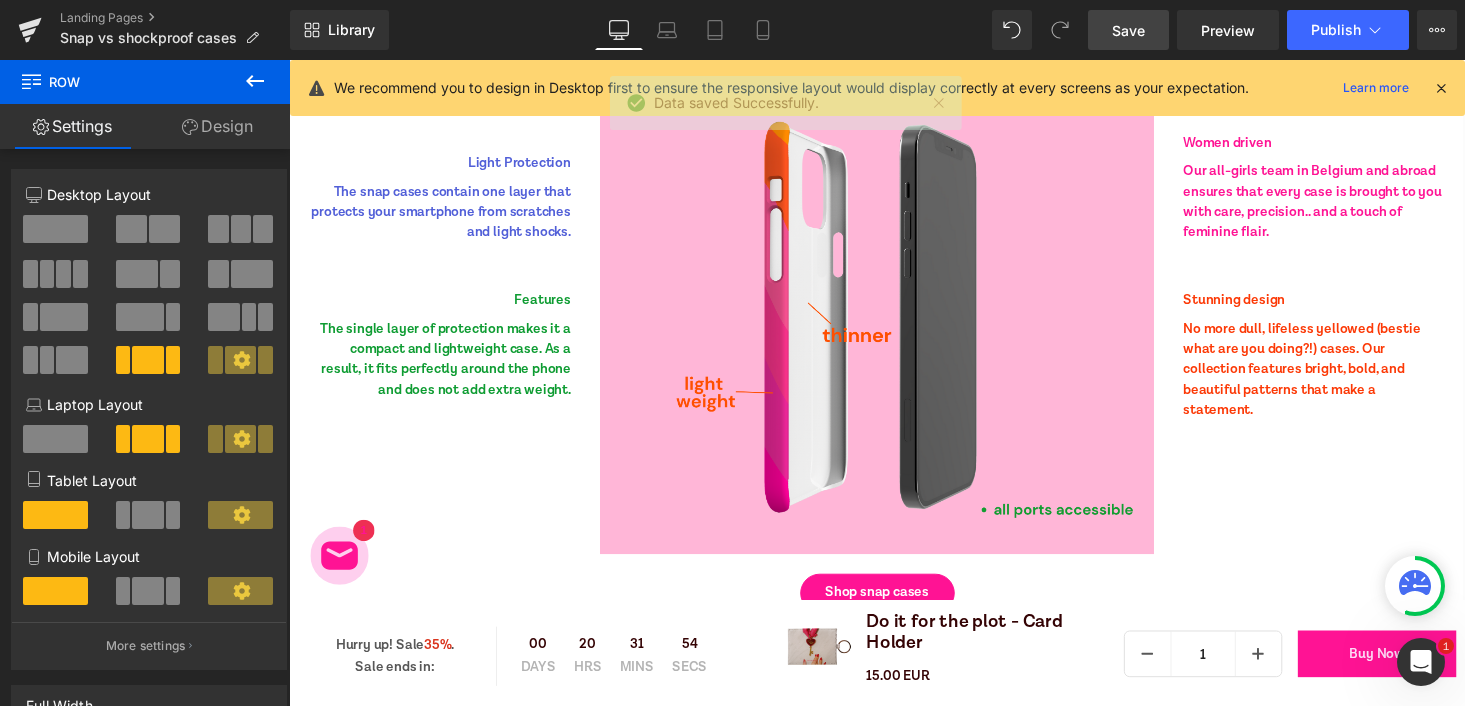 click on "Save" at bounding box center (1128, 30) 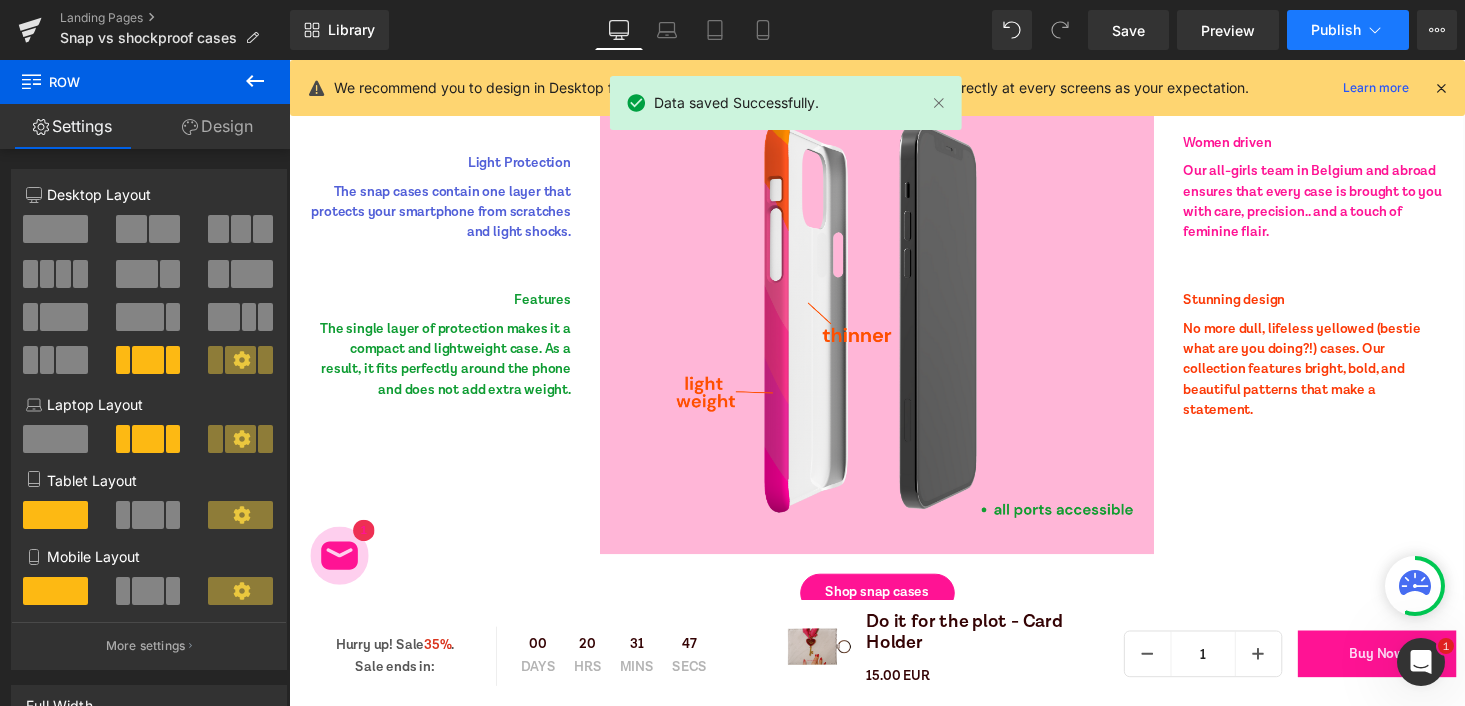 click on "Publish" at bounding box center (1336, 30) 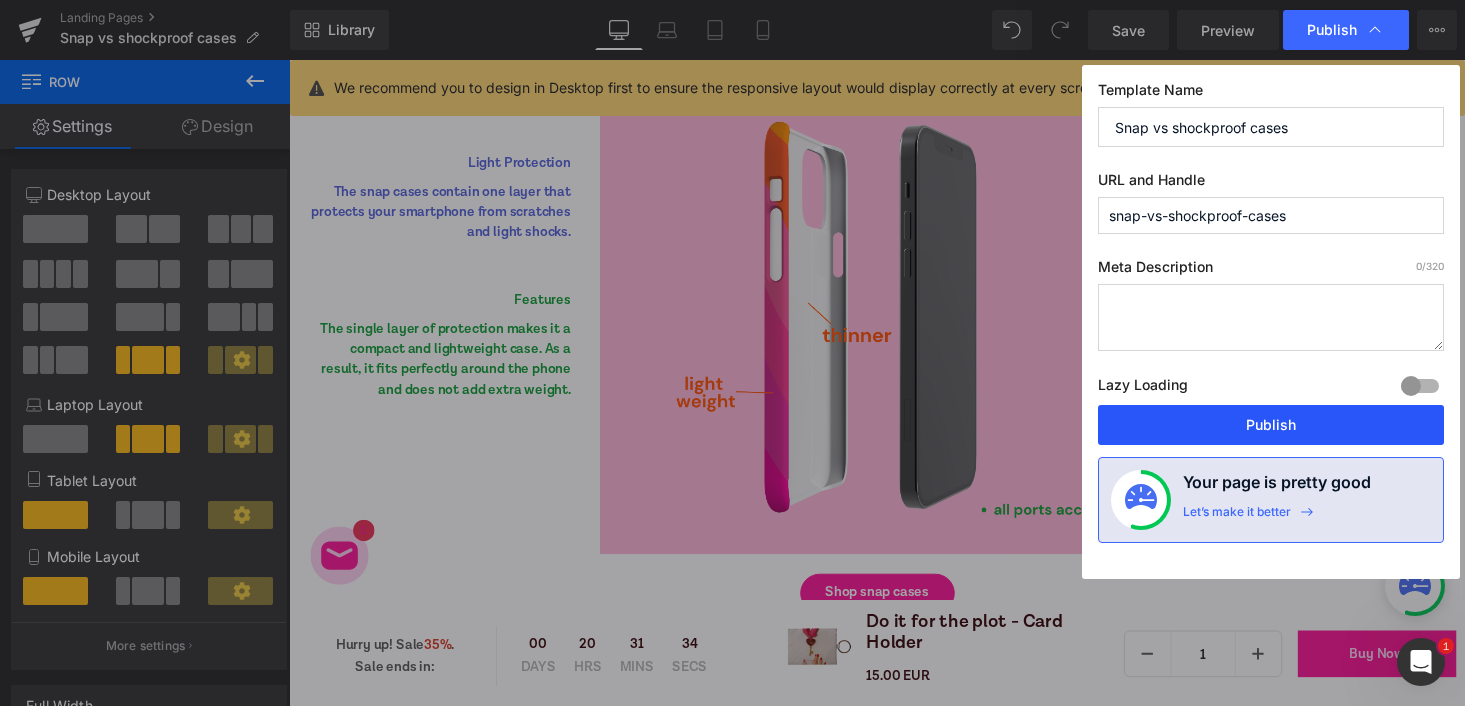 drag, startPoint x: 1240, startPoint y: 433, endPoint x: 786, endPoint y: 441, distance: 454.07047 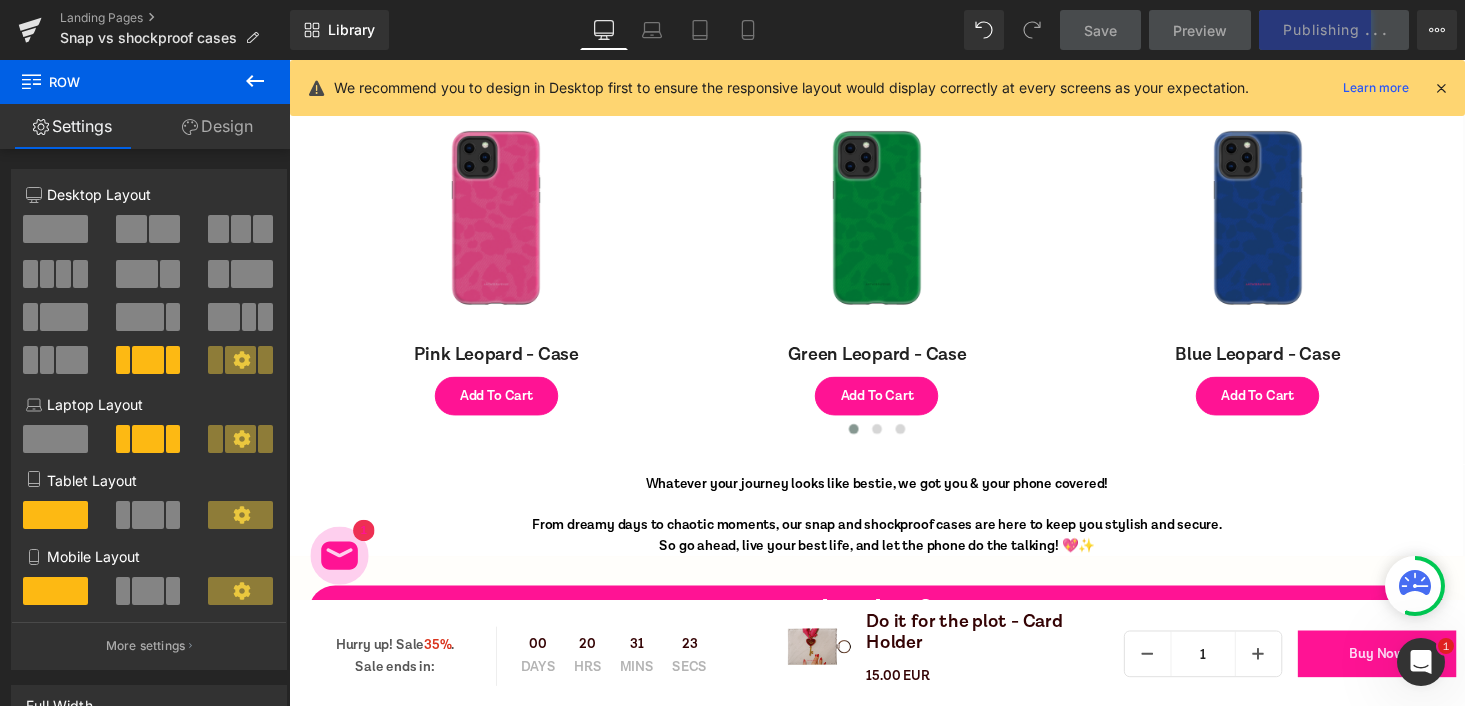scroll, scrollTop: 6676, scrollLeft: 0, axis: vertical 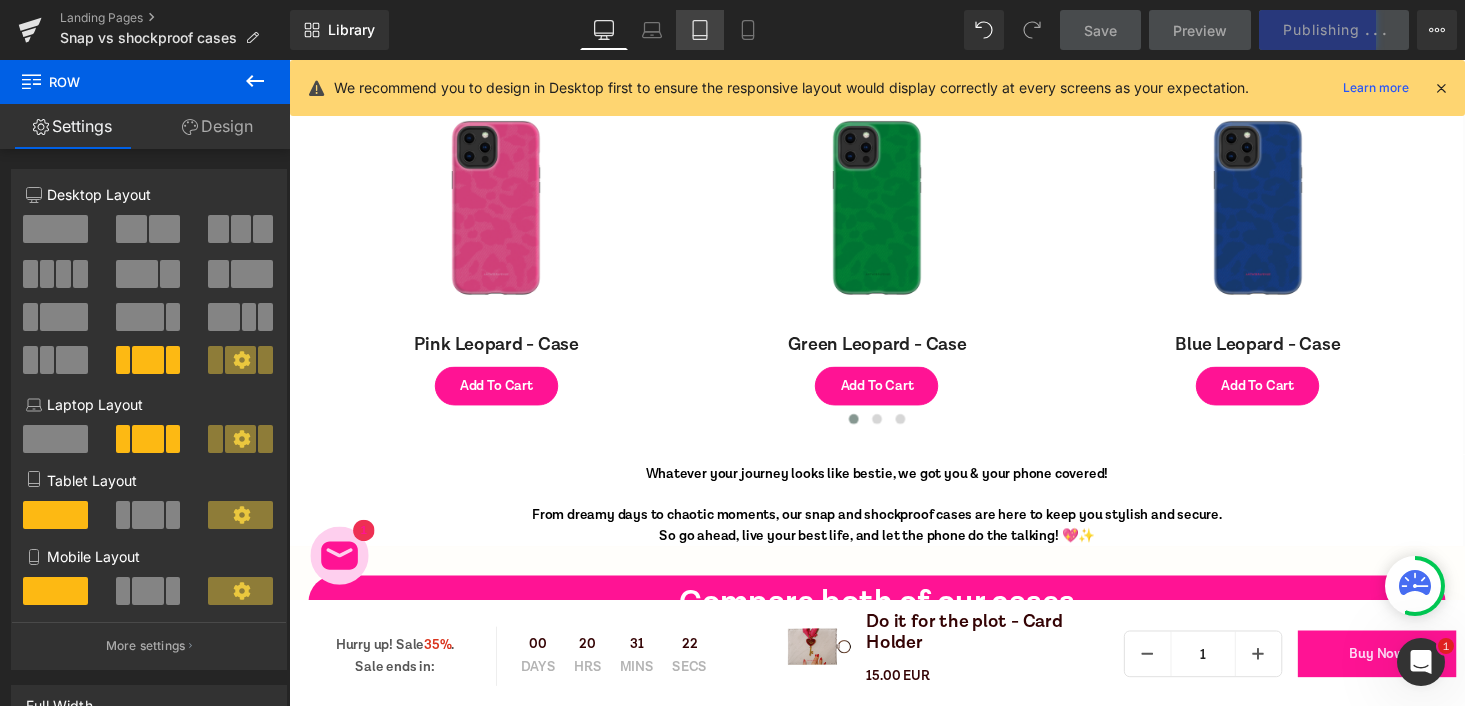 click on "Tablet" at bounding box center (700, 30) 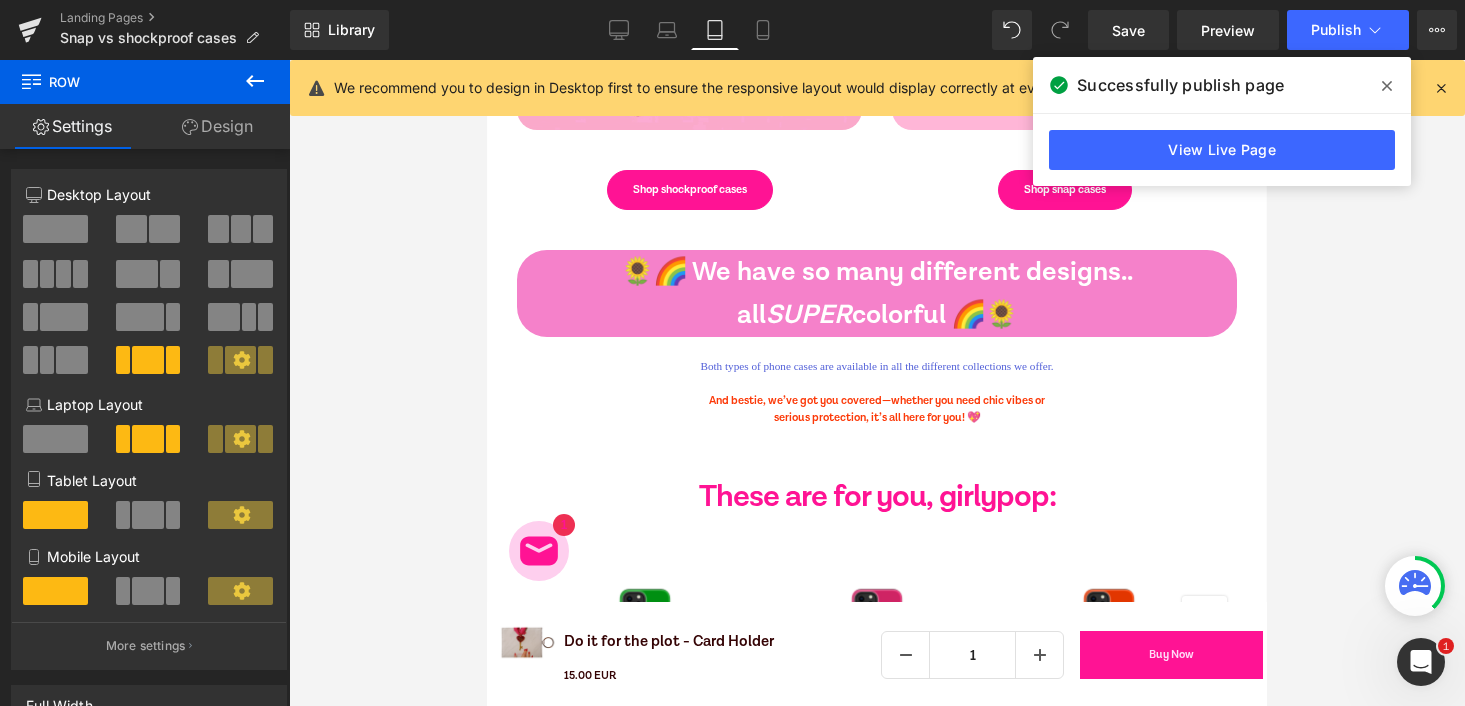 scroll, scrollTop: 1572, scrollLeft: 0, axis: vertical 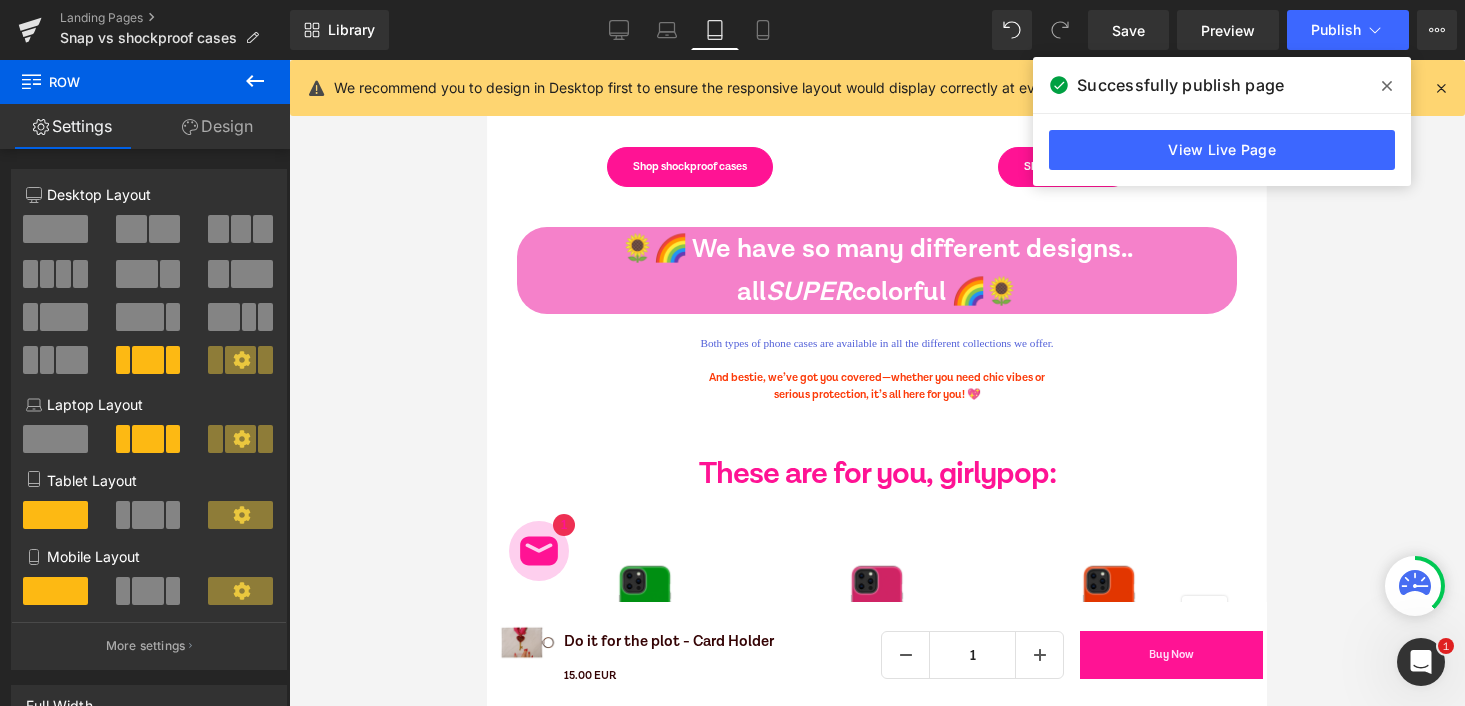 click on "Both types of phone cases are available in all the different collections we offer." at bounding box center (877, 352) 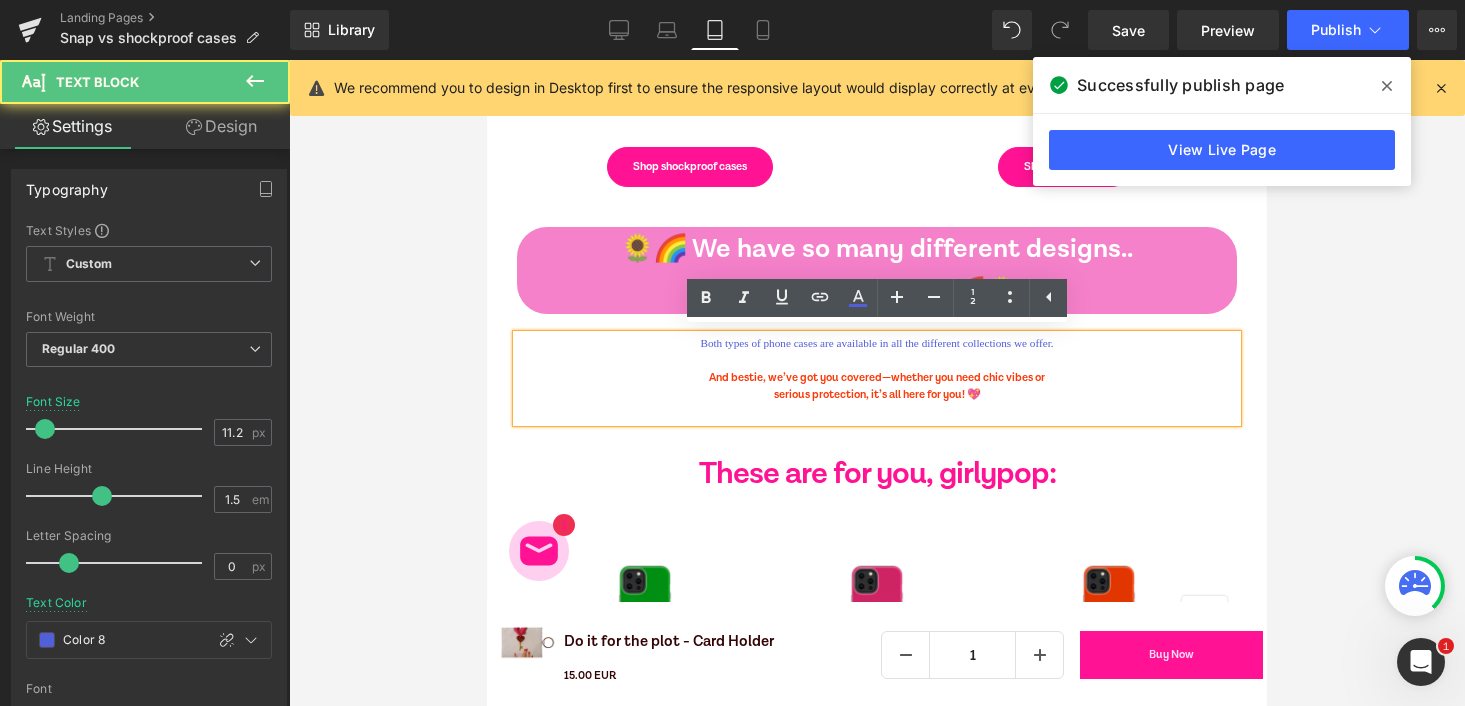 click on "Both types of phone cases are available in all the different collections we offer." at bounding box center (877, 352) 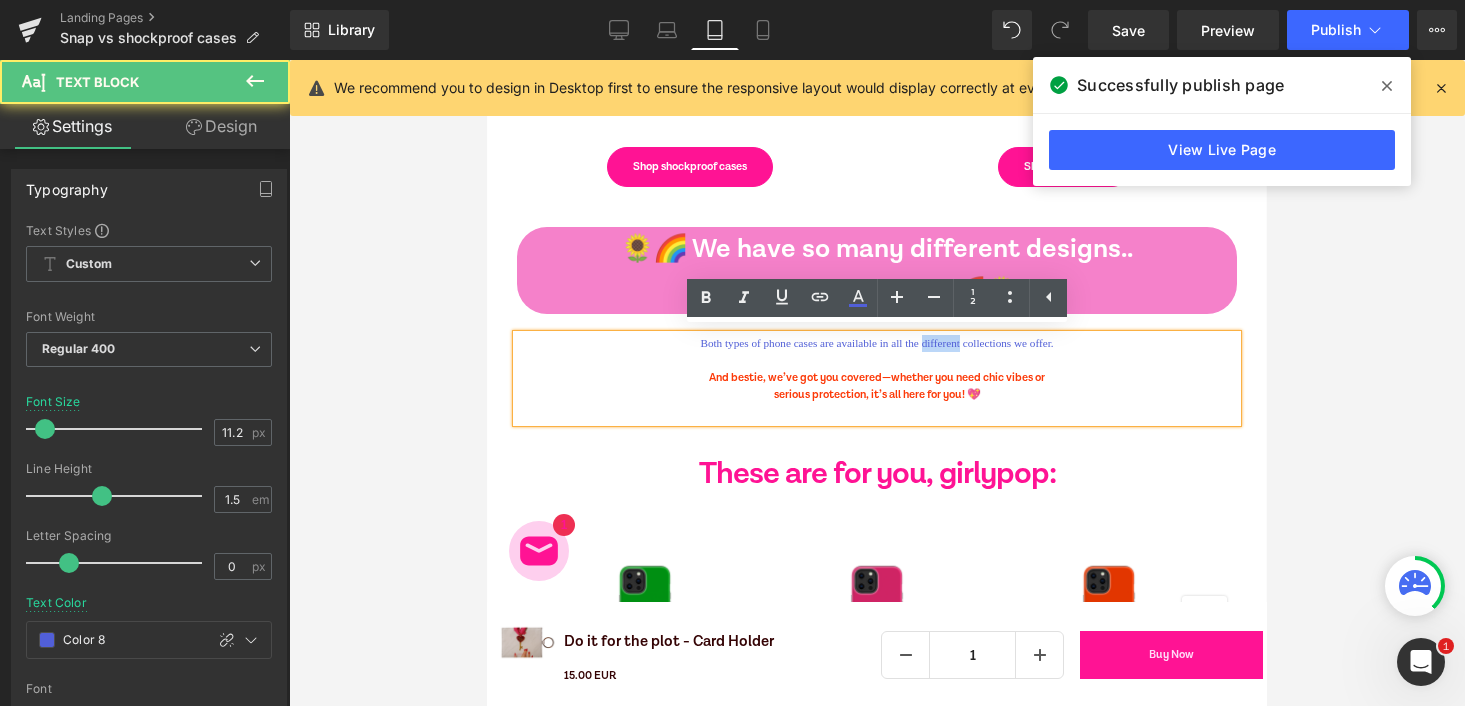 click on "Both types of phone cases are available in all the different collections we offer." at bounding box center (877, 352) 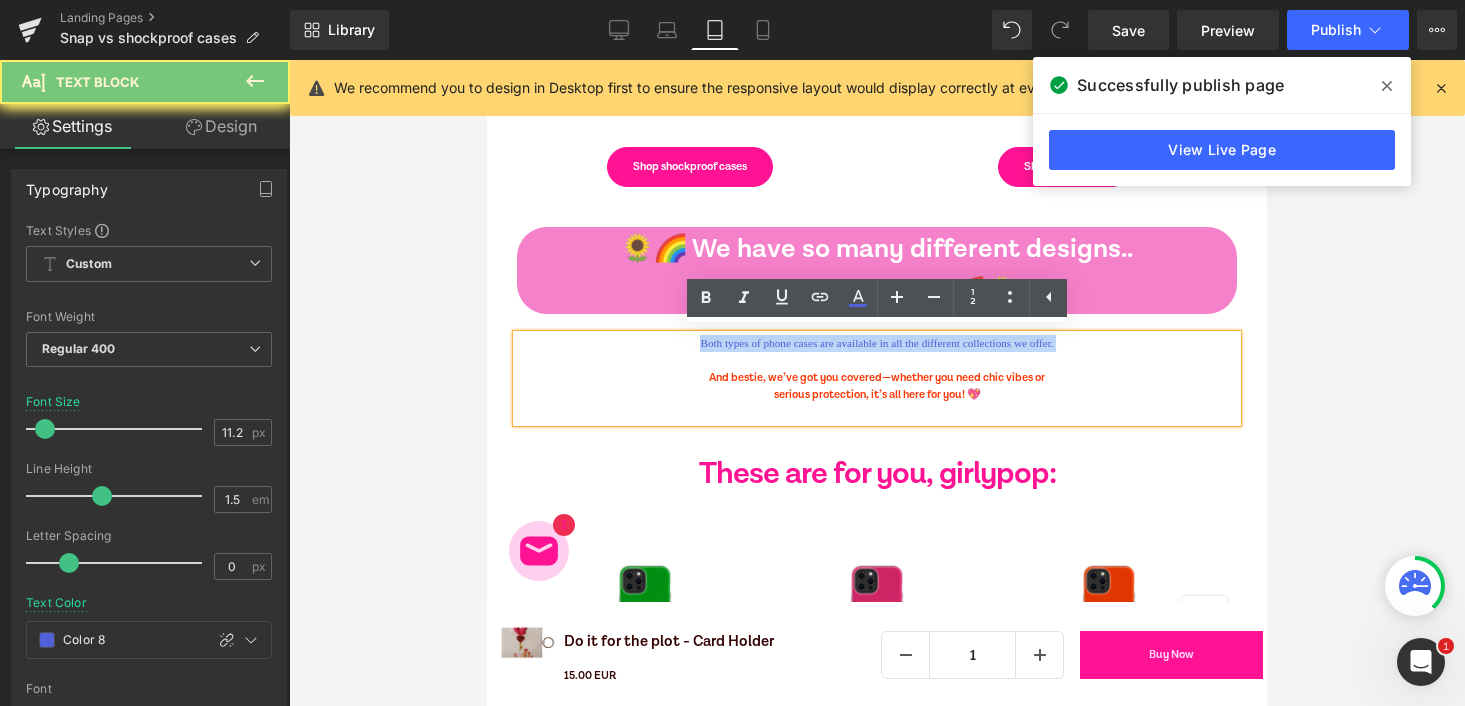 click on "Both types of phone cases are available in all the different collections we offer." at bounding box center (877, 352) 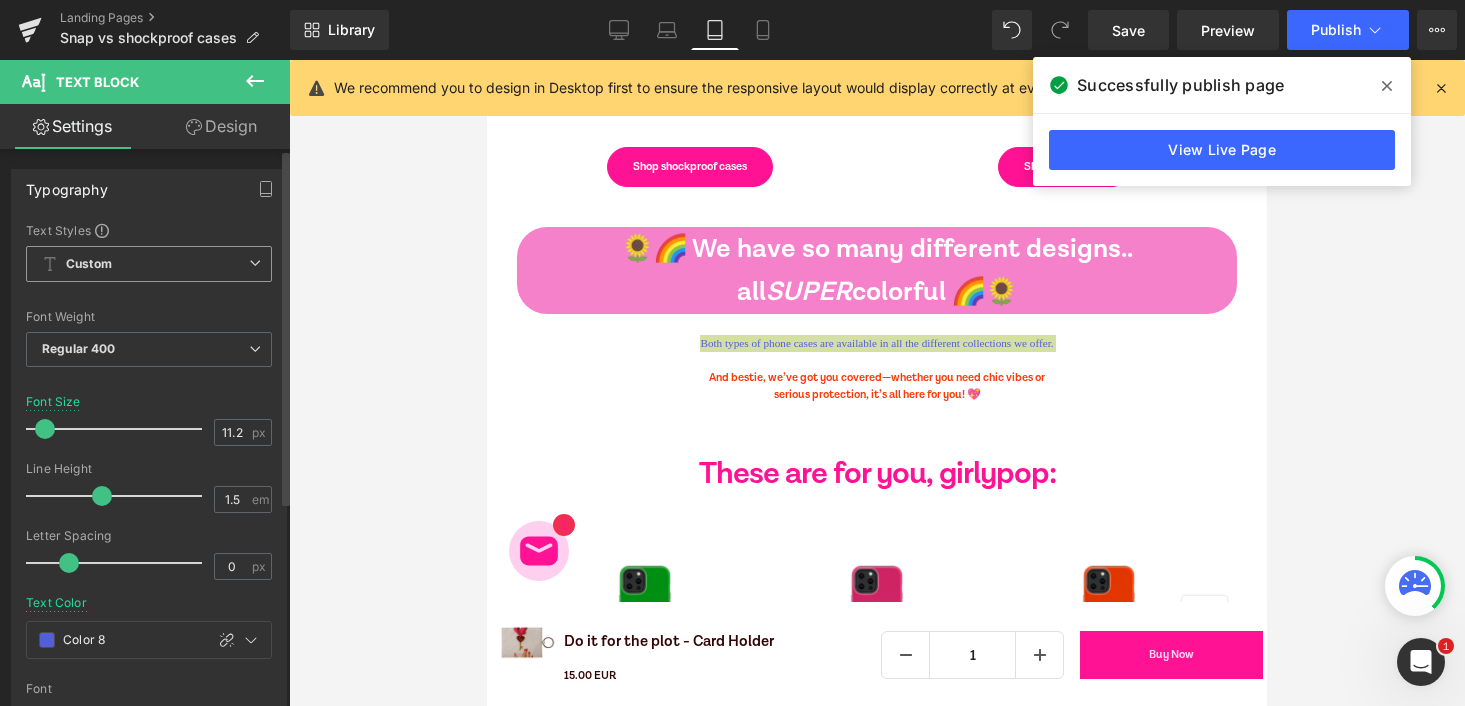 click on "Custom" at bounding box center [149, 264] 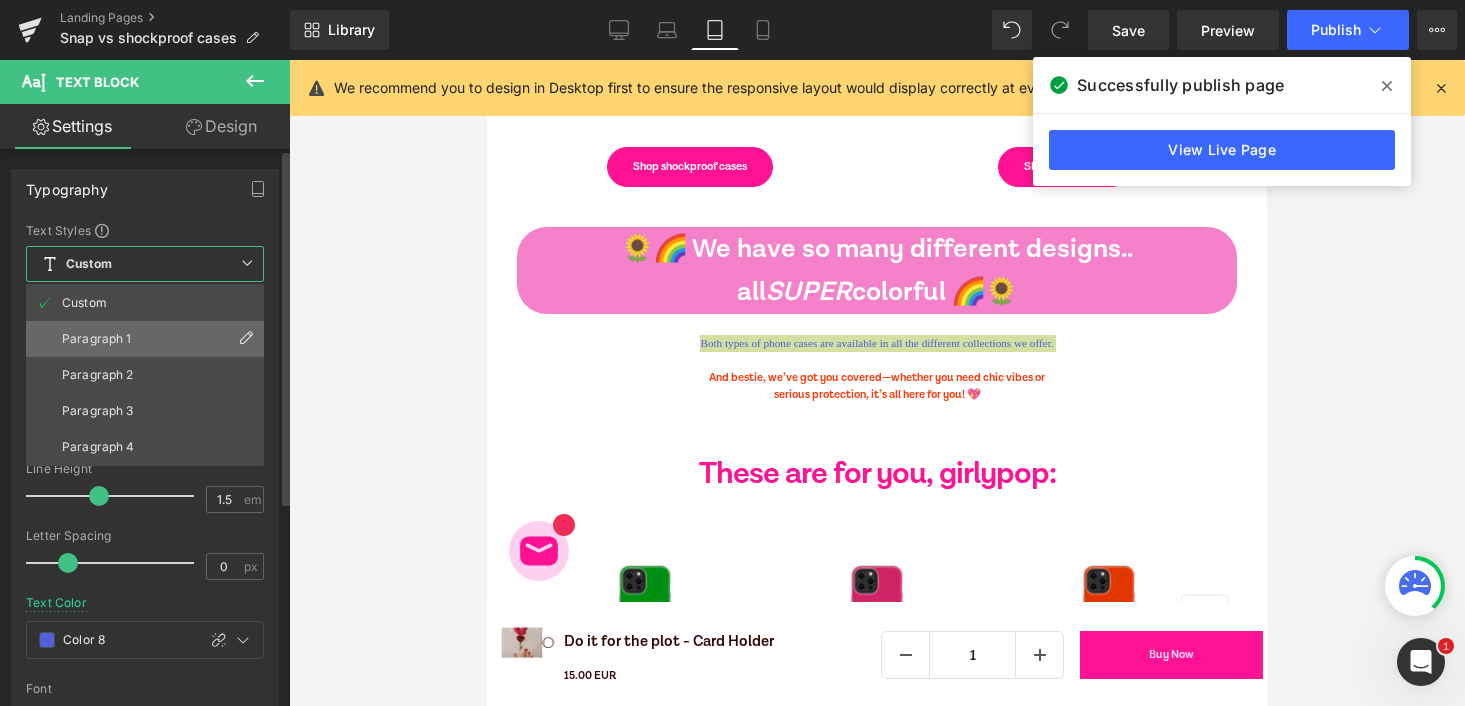 click on "Paragraph 1" at bounding box center (145, 339) 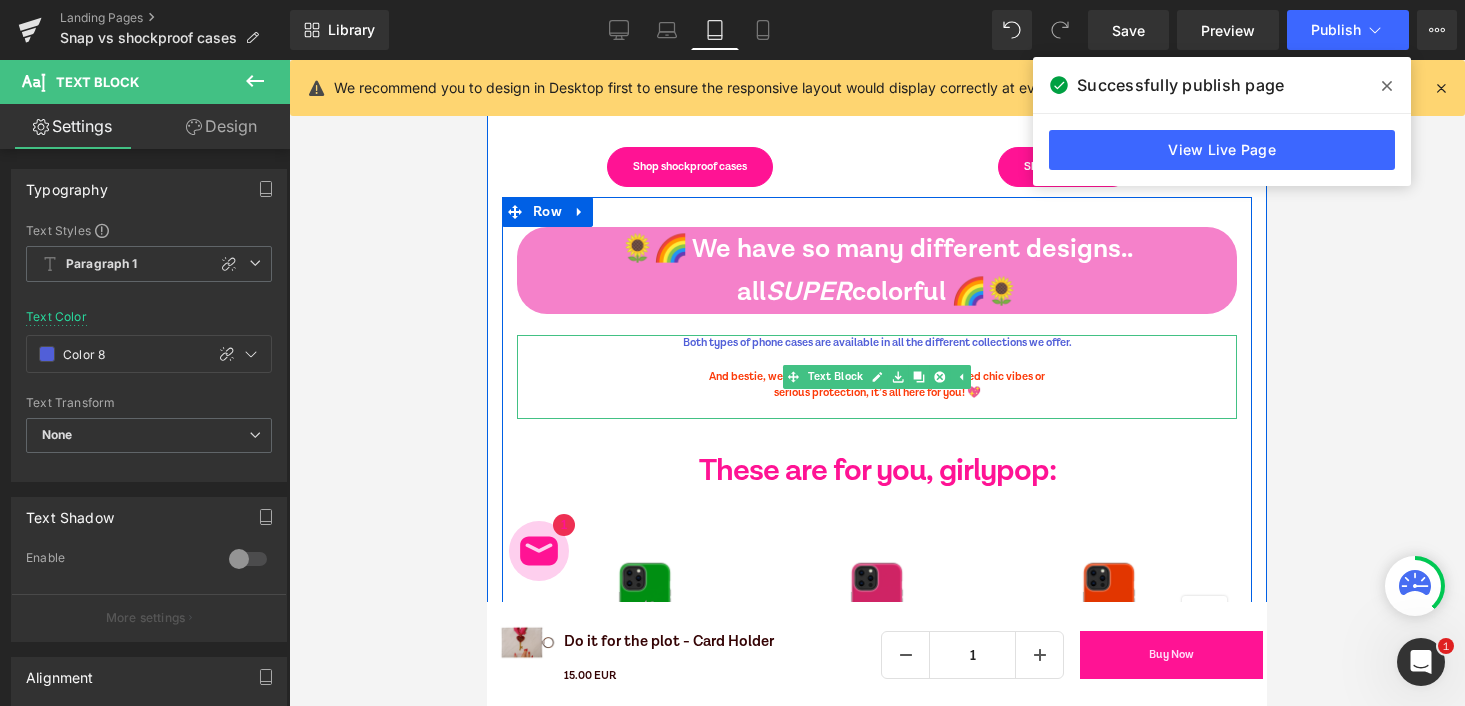 click on "And bestie, we’ve got you covered—whether you need chic vibes or  serious protection, it’s all here for you! 💖" at bounding box center [877, 385] 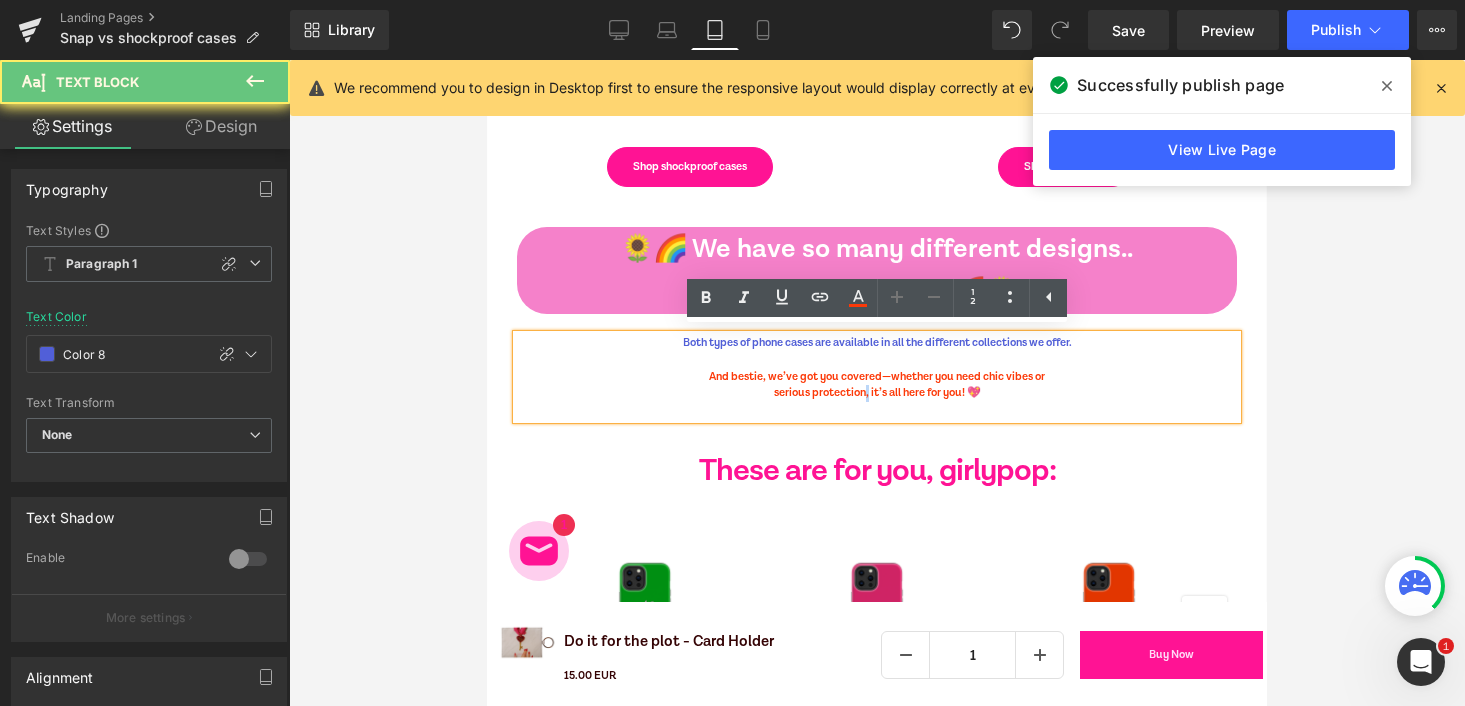 click on "And bestie, we’ve got you covered—whether you need chic vibes or  serious protection, it’s all here for you! 💖" at bounding box center [877, 385] 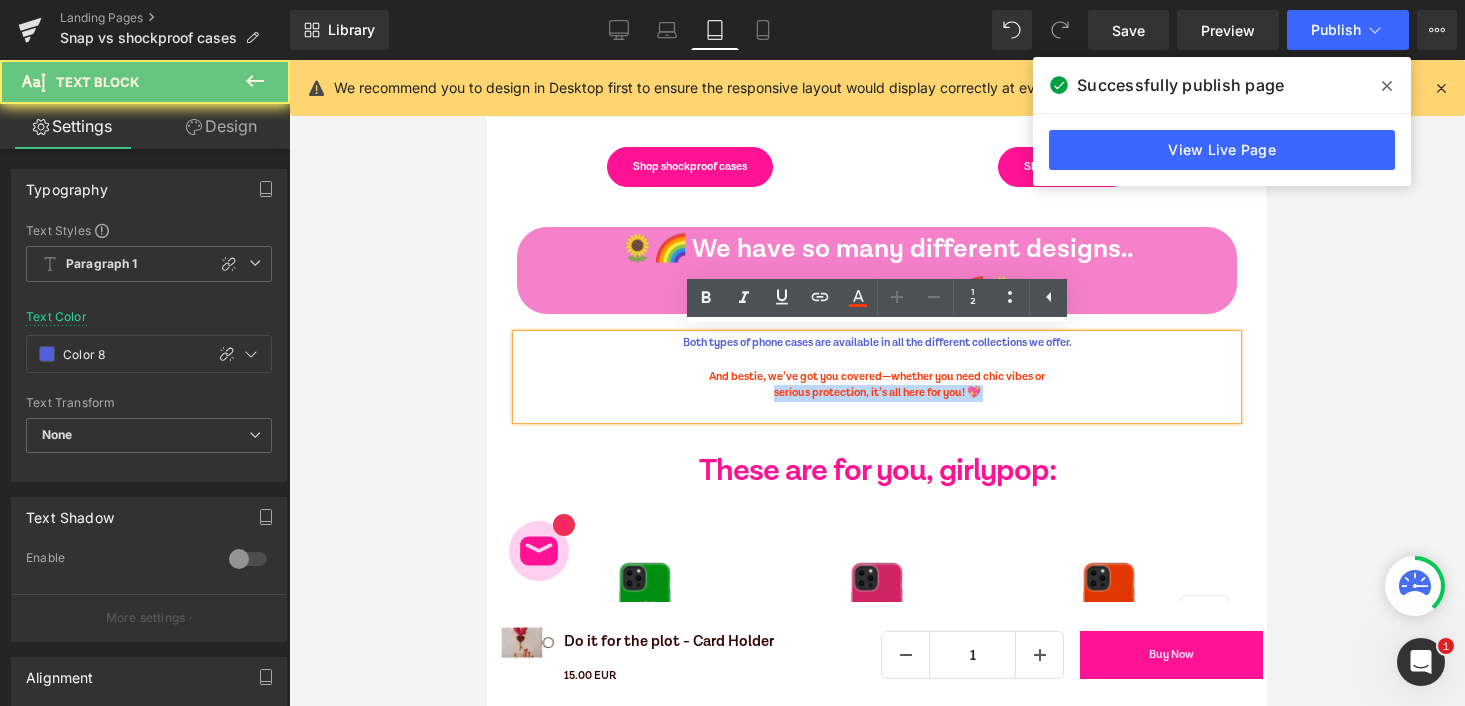 click on "And bestie, we’ve got you covered—whether you need chic vibes or  serious protection, it’s all here for you! 💖" at bounding box center [877, 385] 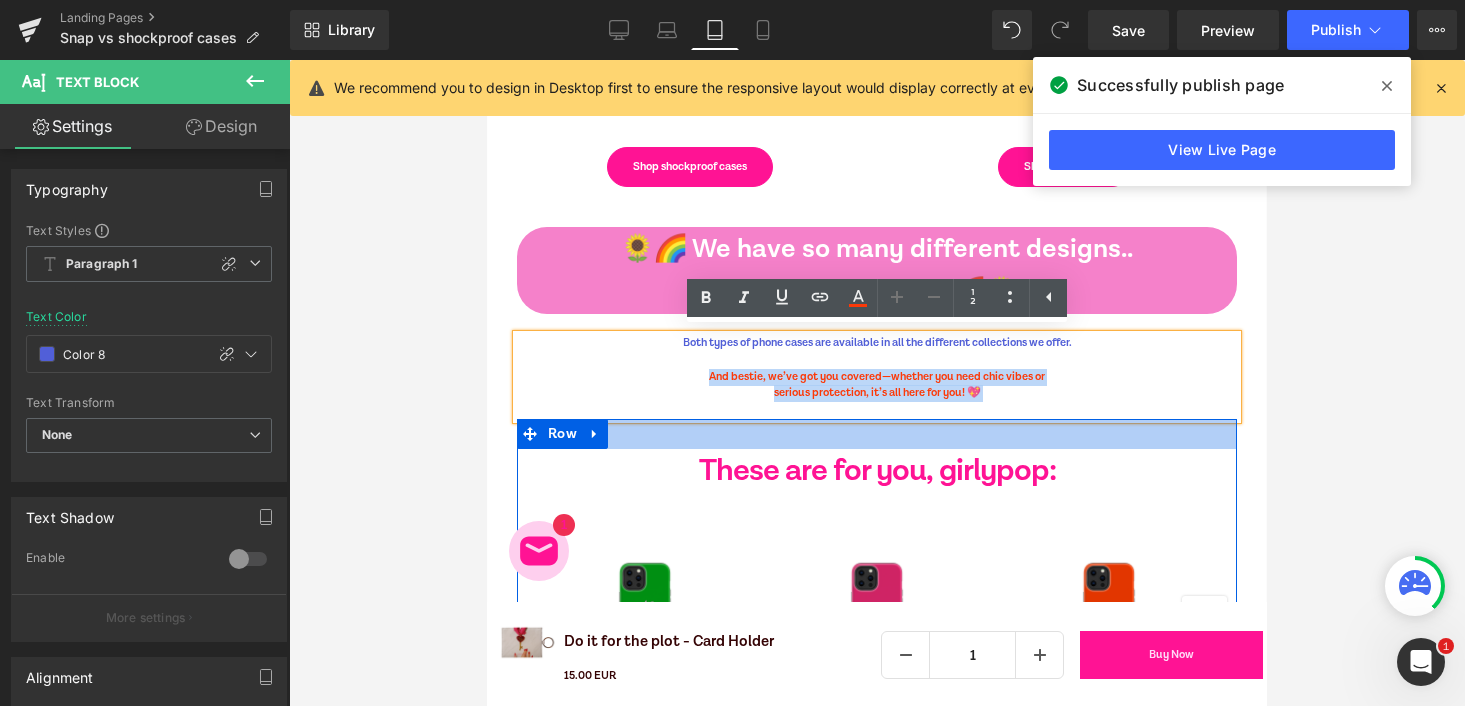 drag, startPoint x: 690, startPoint y: 371, endPoint x: 1095, endPoint y: 439, distance: 410.66898 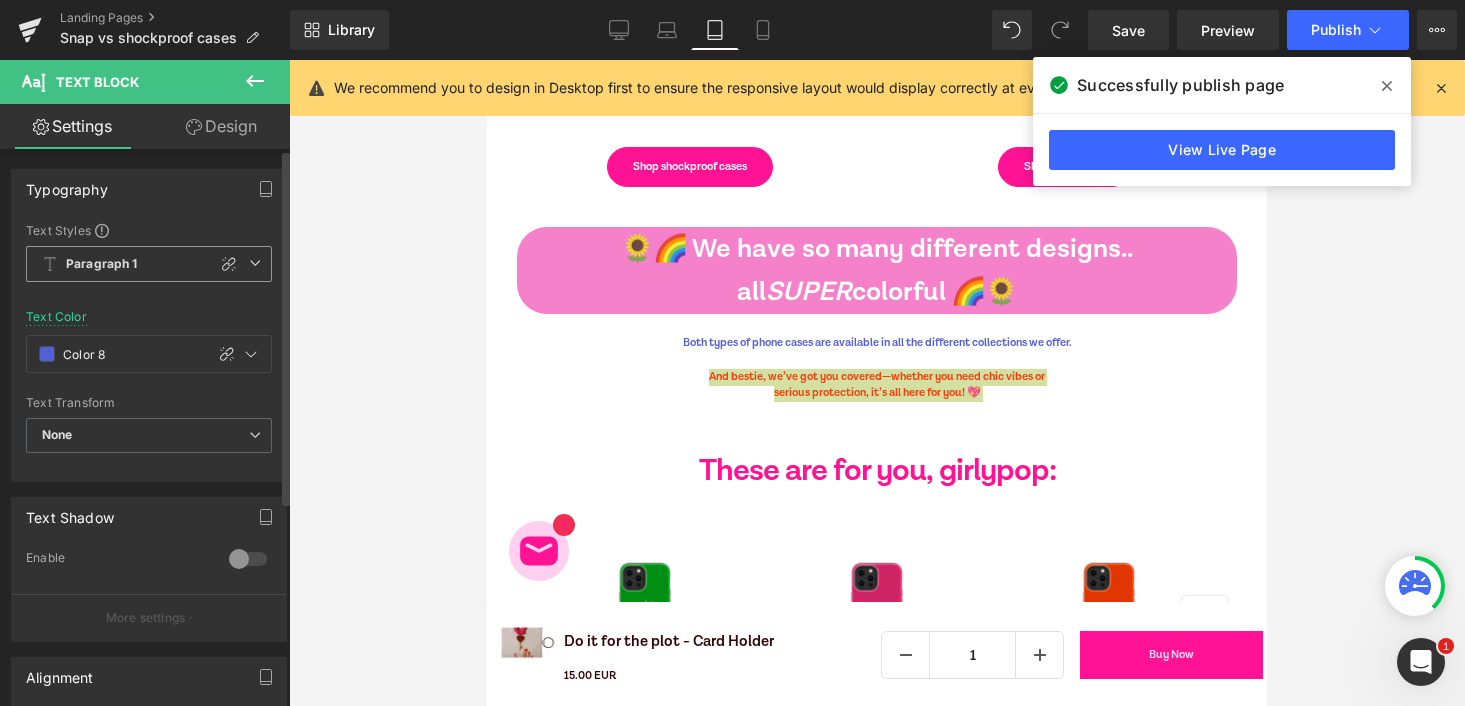 click on "Paragraph 1" at bounding box center (149, 264) 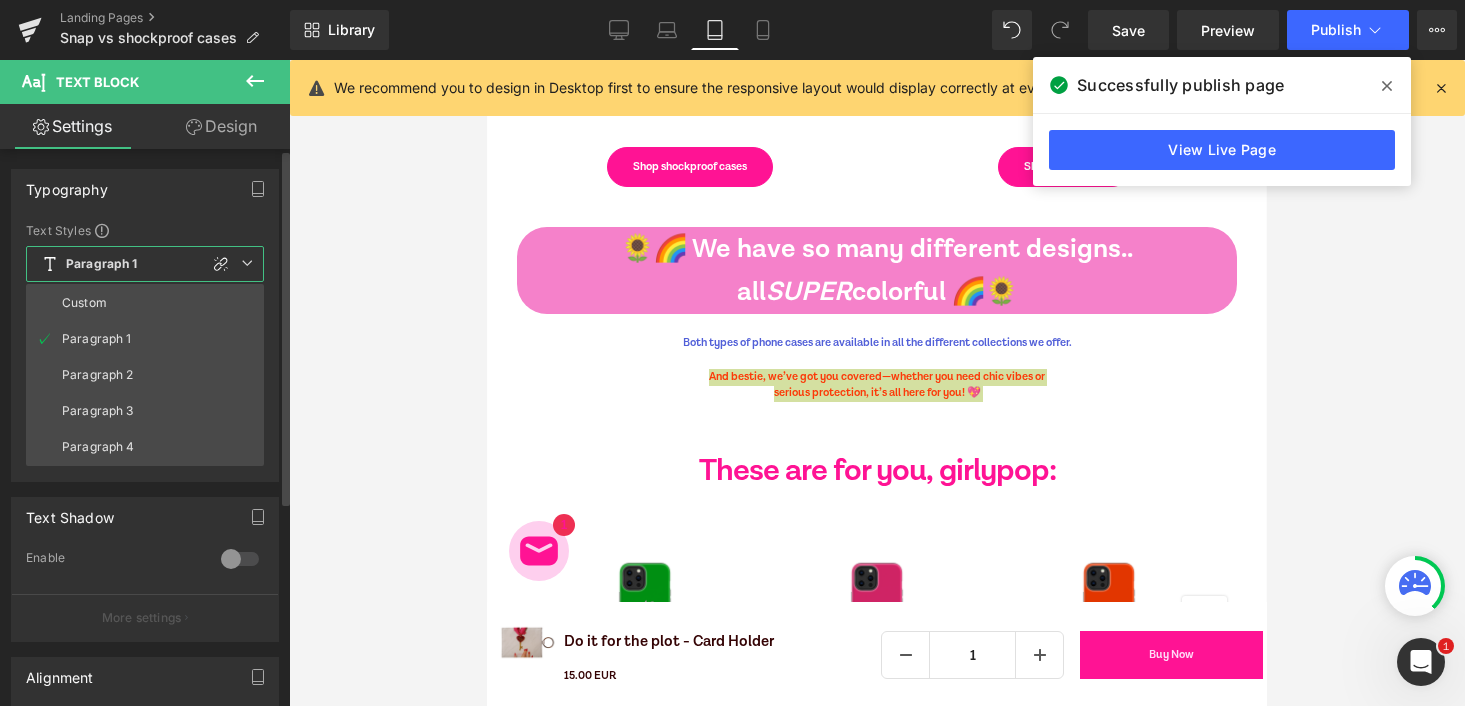 click on "Paragraph 1" at bounding box center [145, 264] 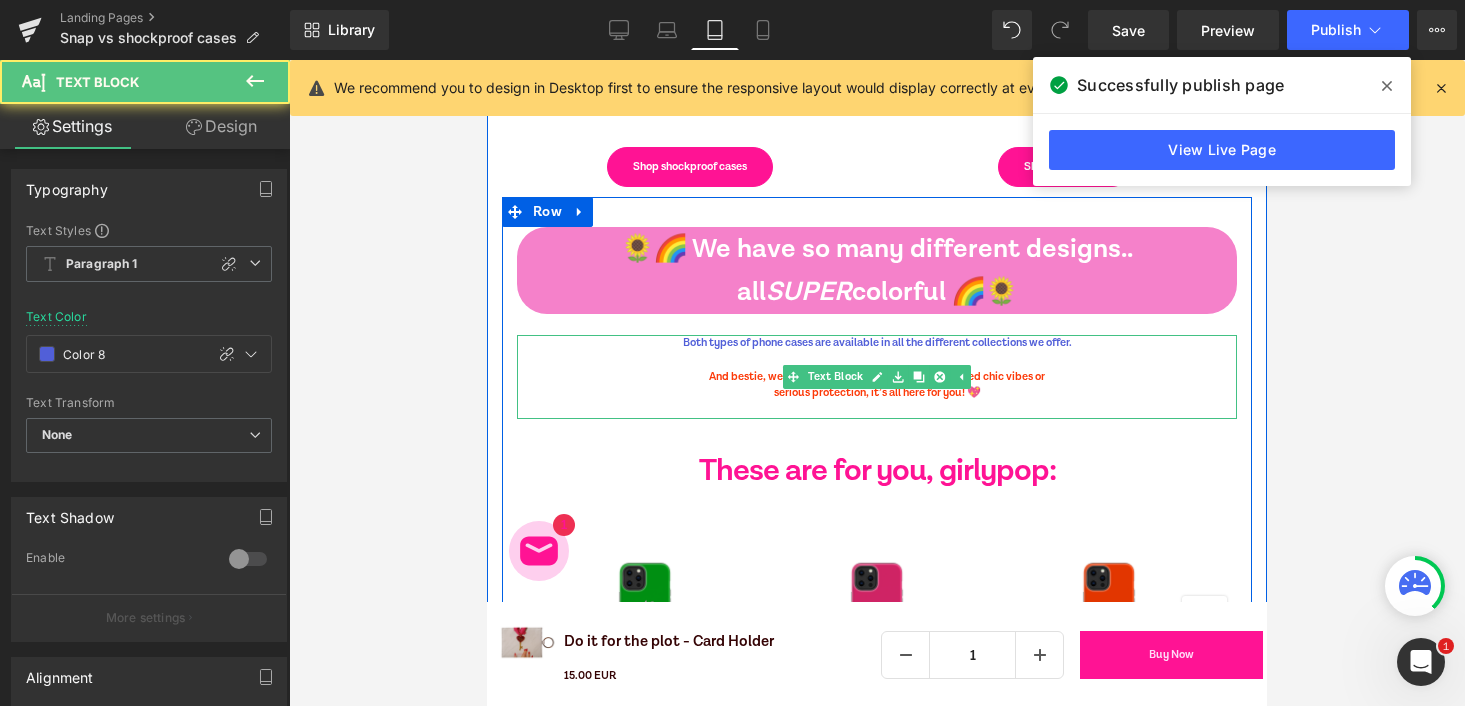 click on "And bestie, we’ve got you covered—whether you need chic vibes or  serious protection, it’s all here for you! 💖" at bounding box center (877, 394) 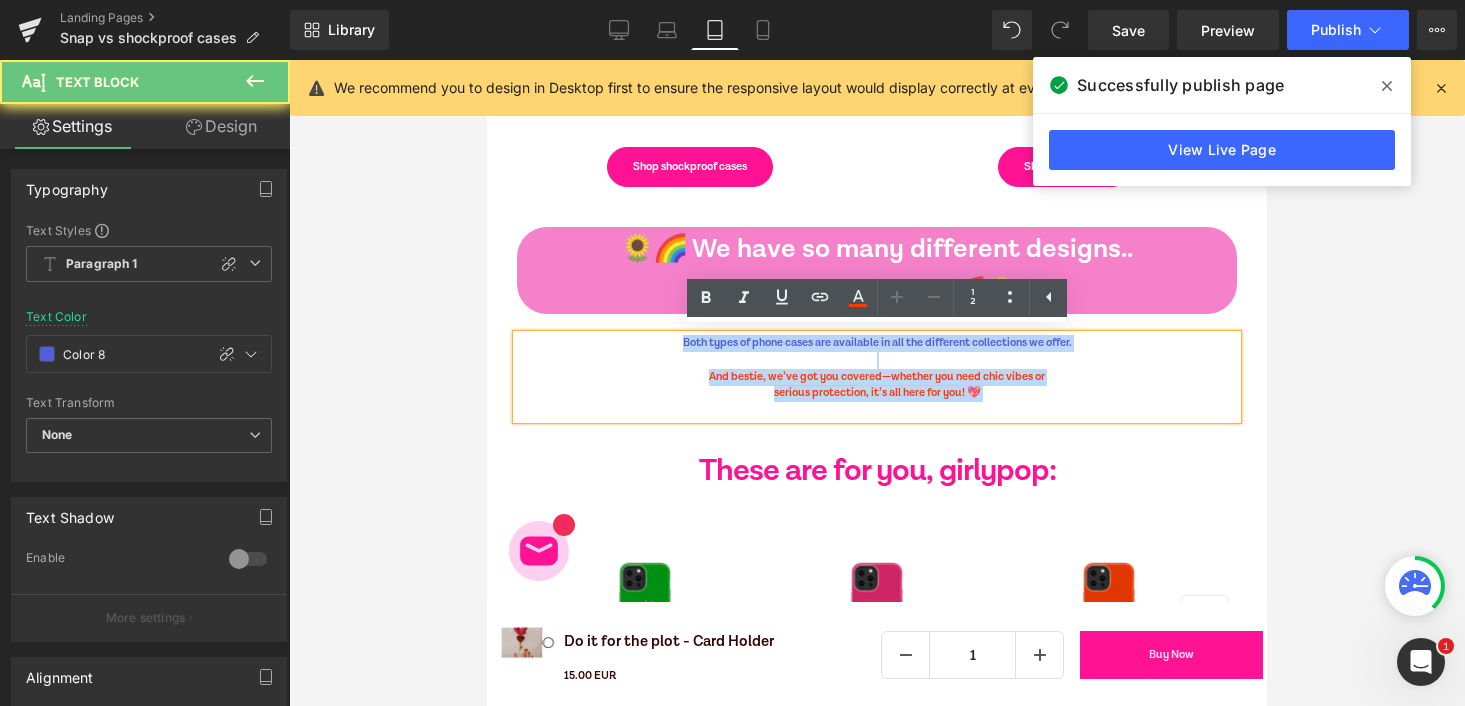 drag, startPoint x: 1079, startPoint y: 402, endPoint x: 620, endPoint y: 321, distance: 466.09225 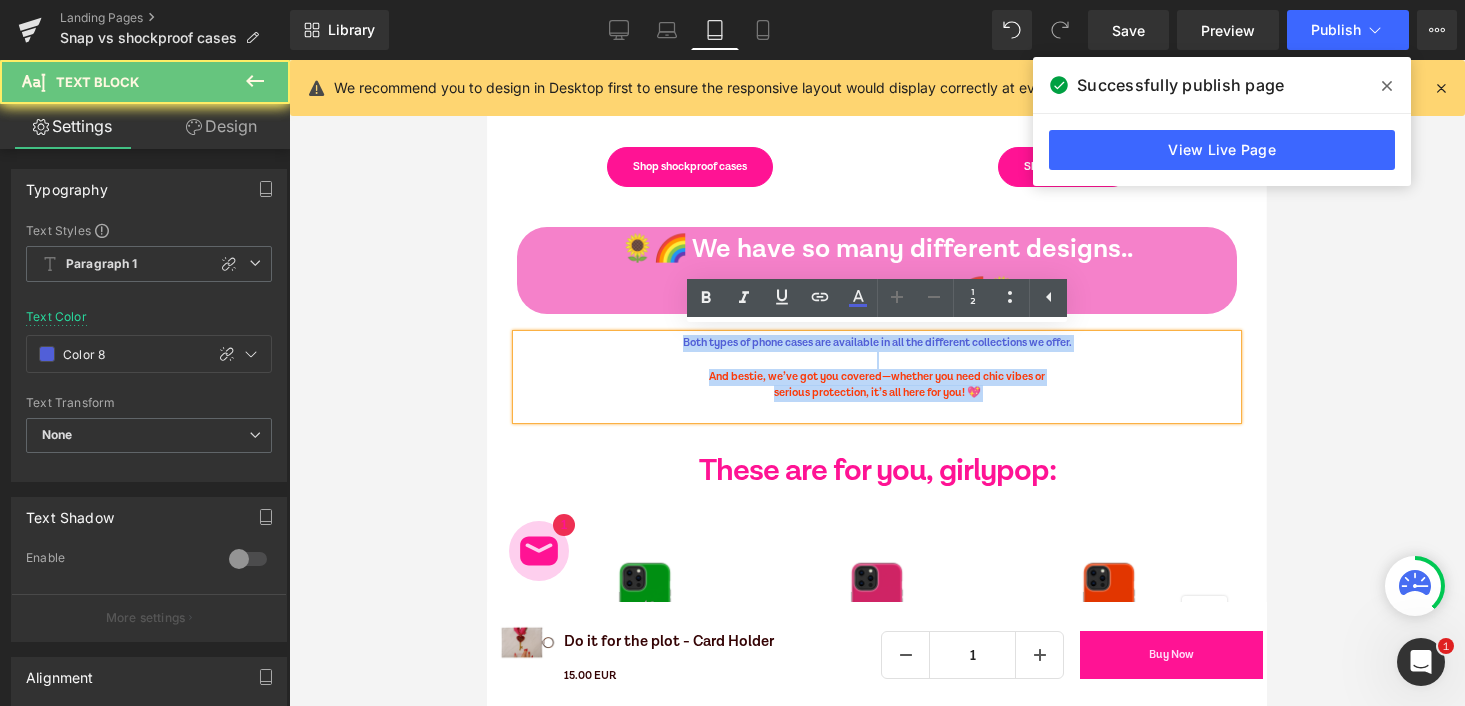 click at bounding box center [877, 329] 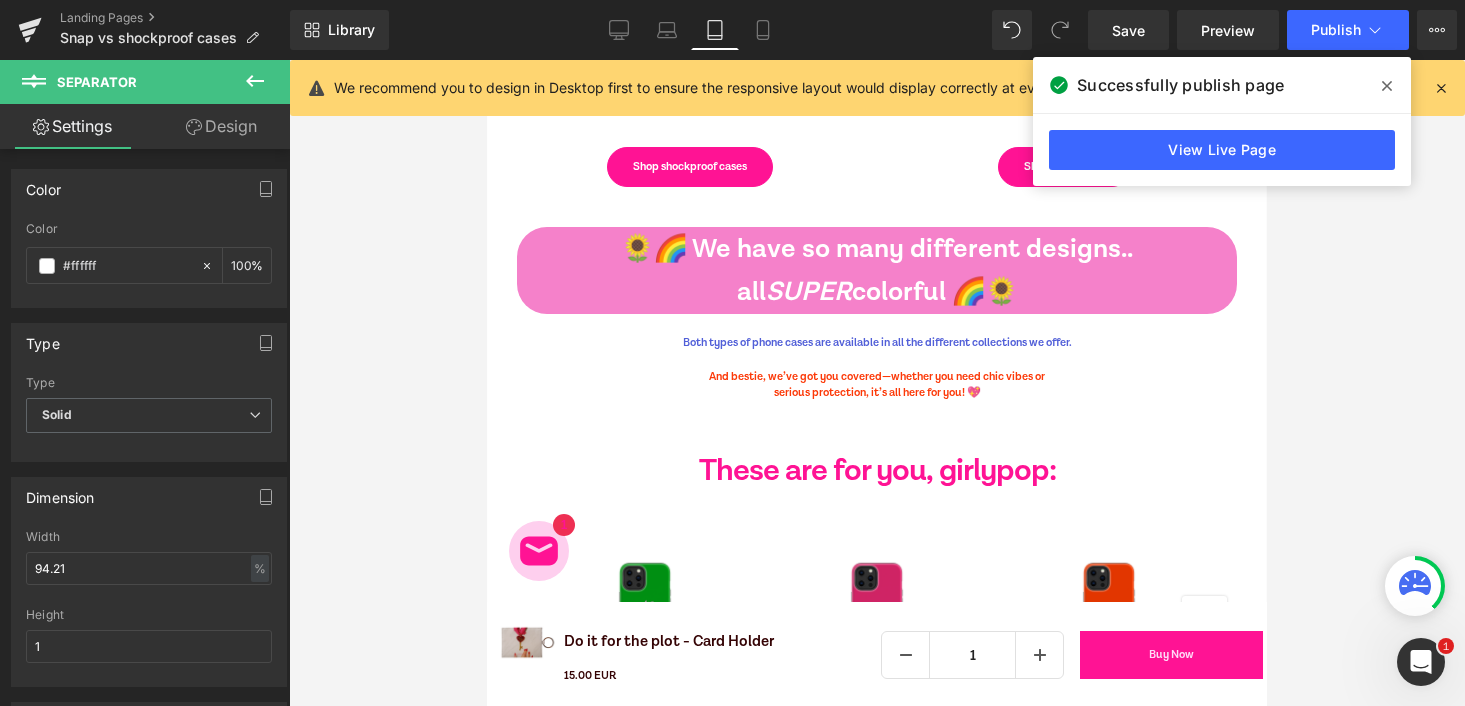 click on "And bestie, we’ve got you covered—whether you need chic vibes or  serious protection, it’s all here for you! 💖" at bounding box center (877, 394) 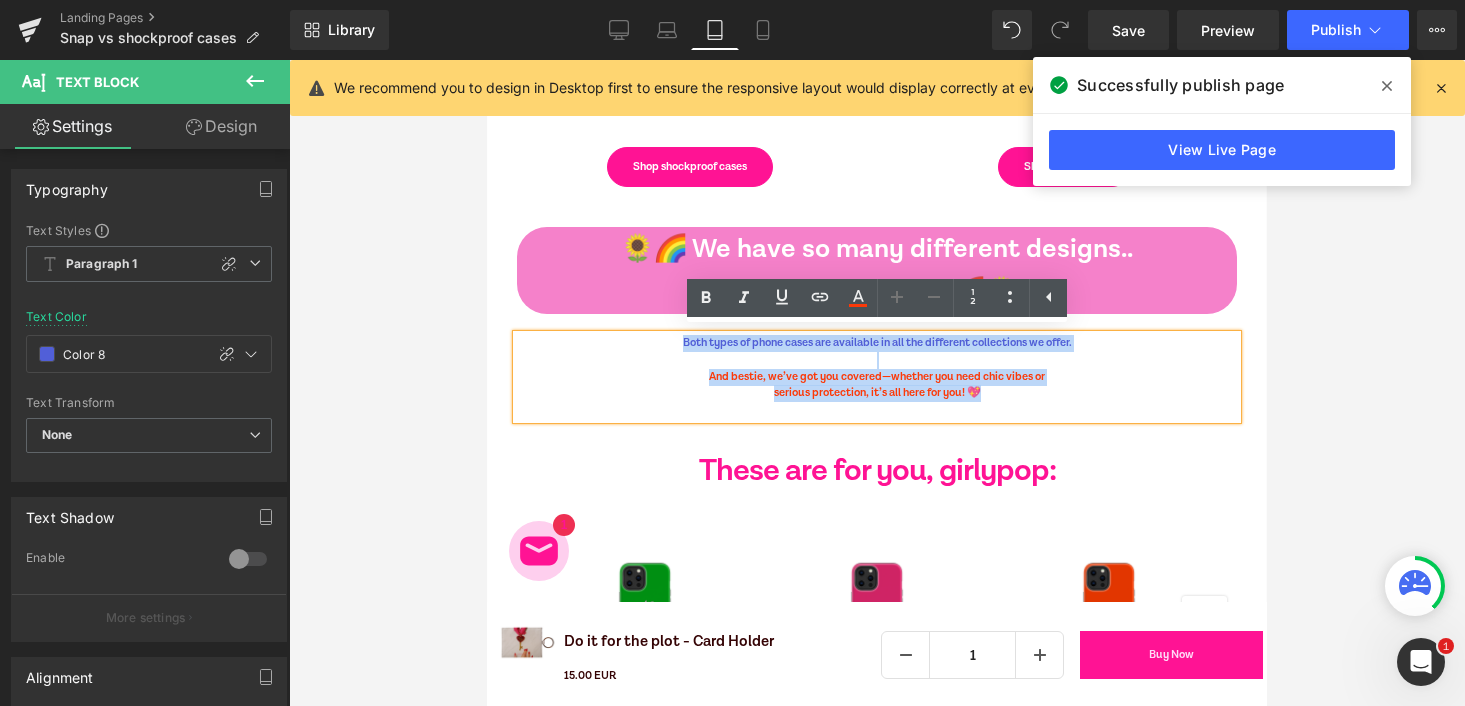 drag, startPoint x: 820, startPoint y: 388, endPoint x: 651, endPoint y: 334, distance: 177.41759 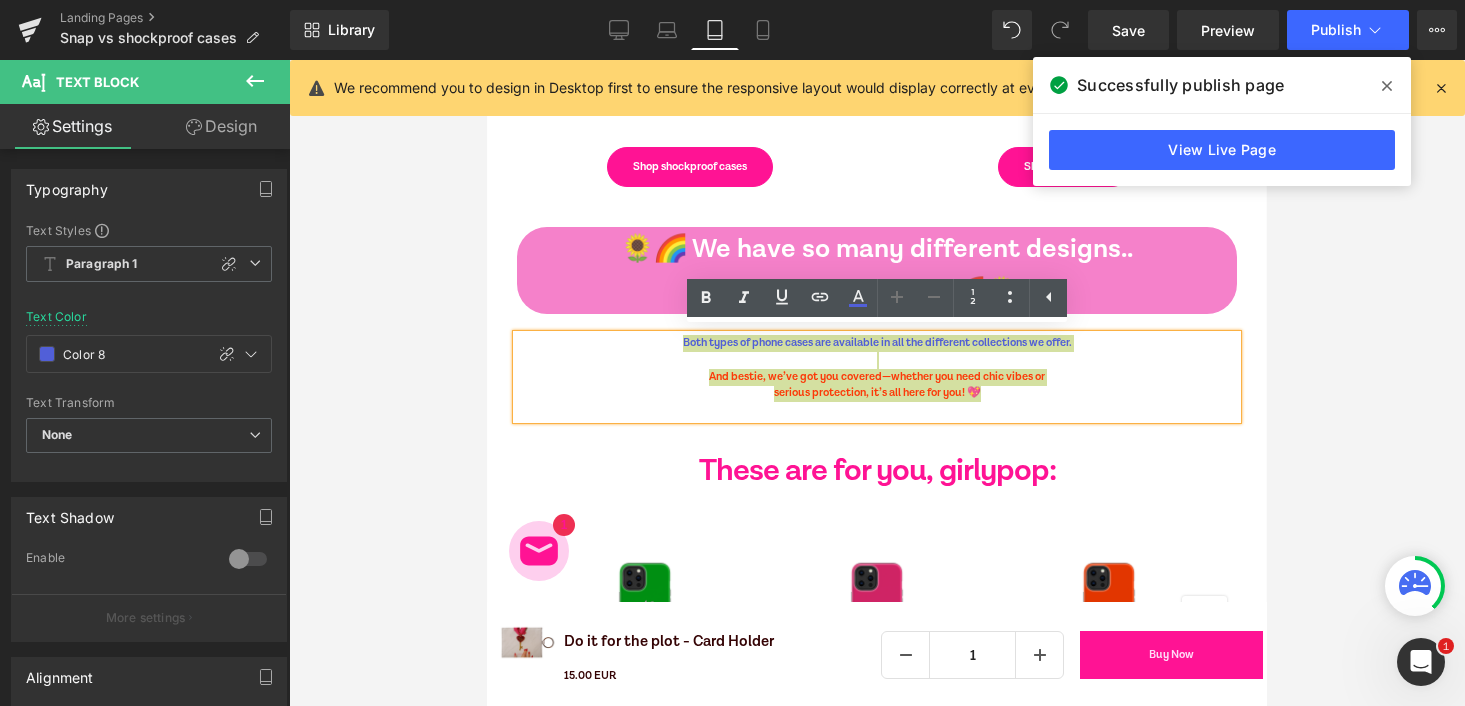 click 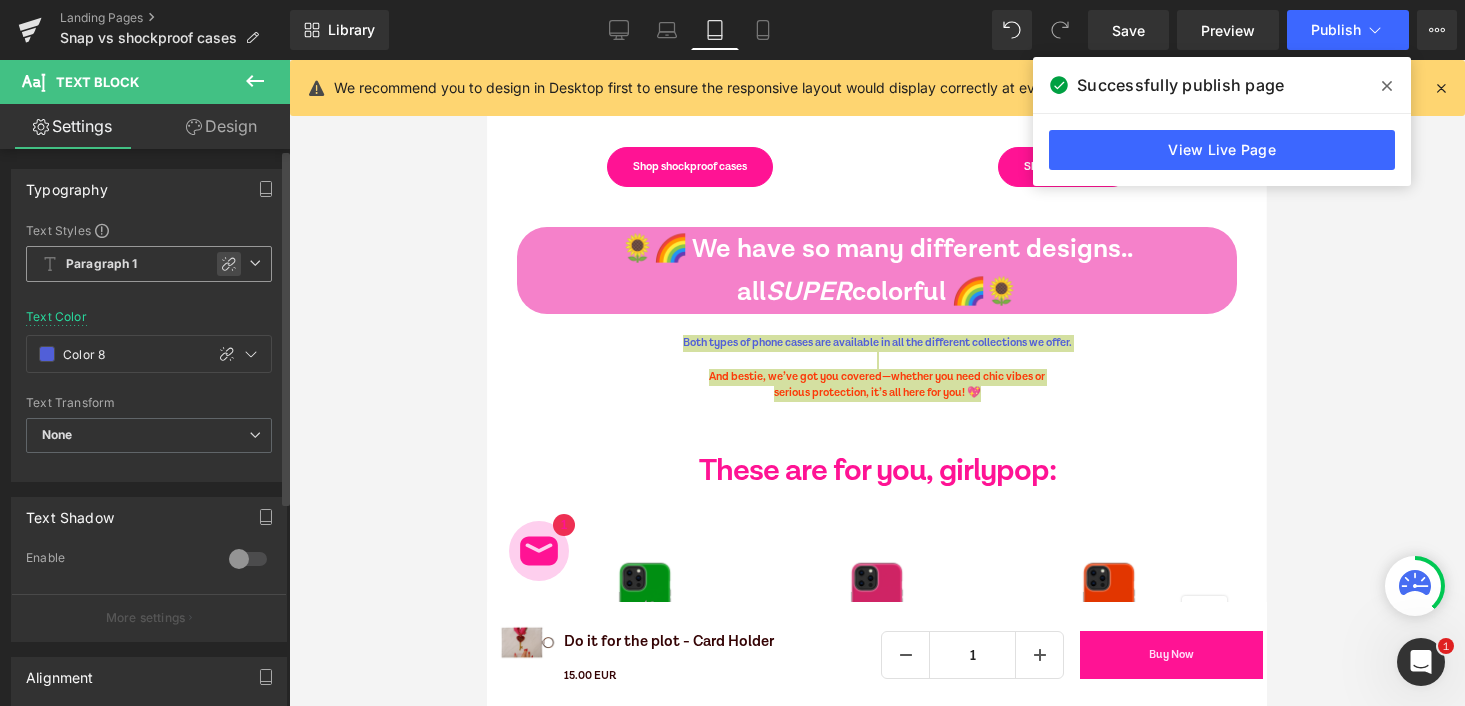 click 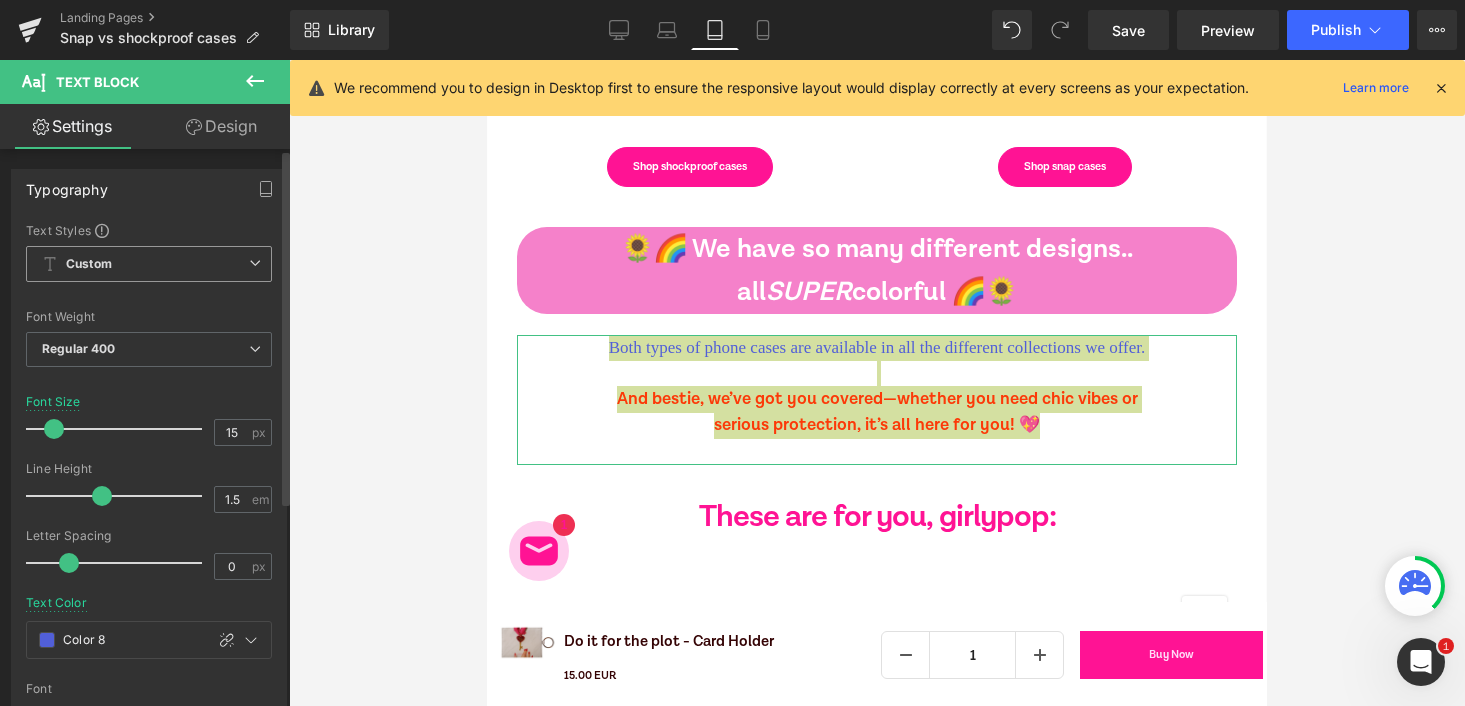 type on "14" 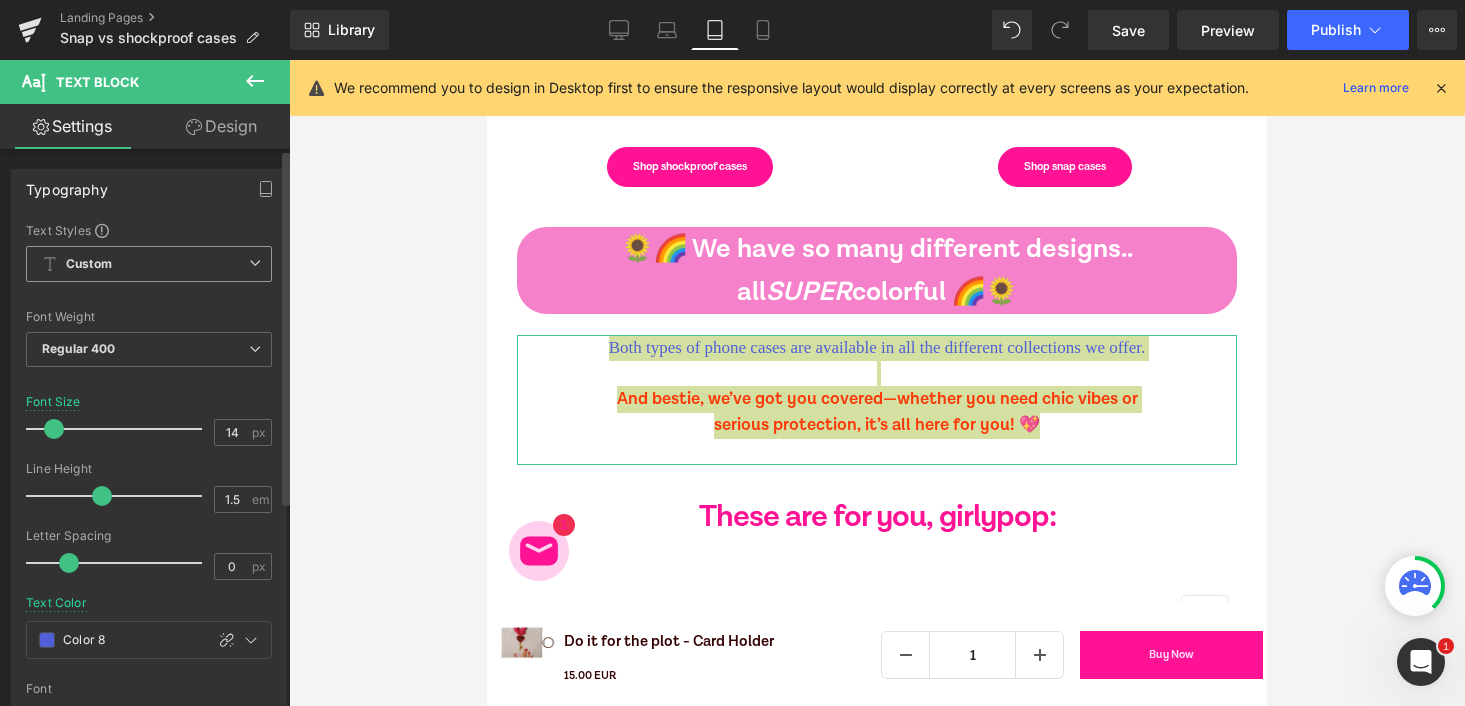 click at bounding box center (54, 429) 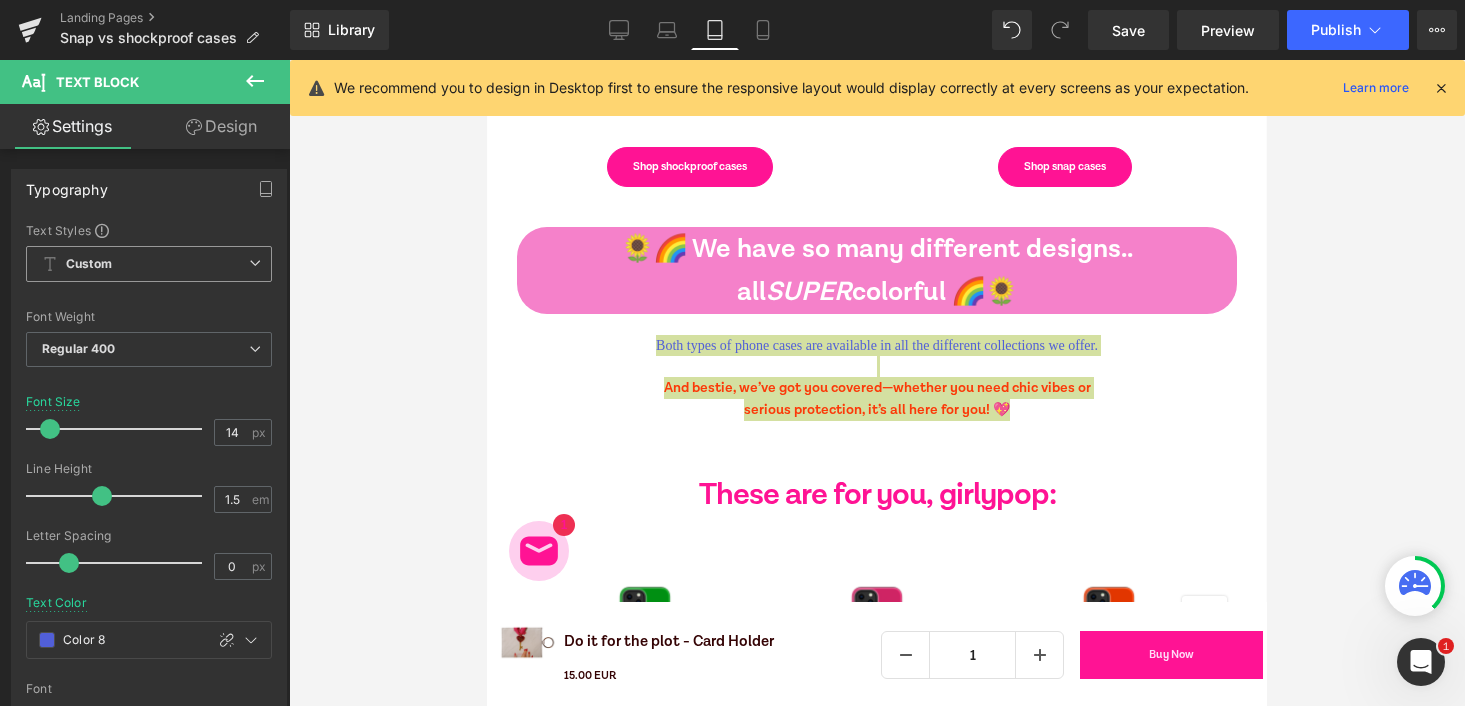 click at bounding box center (877, 383) 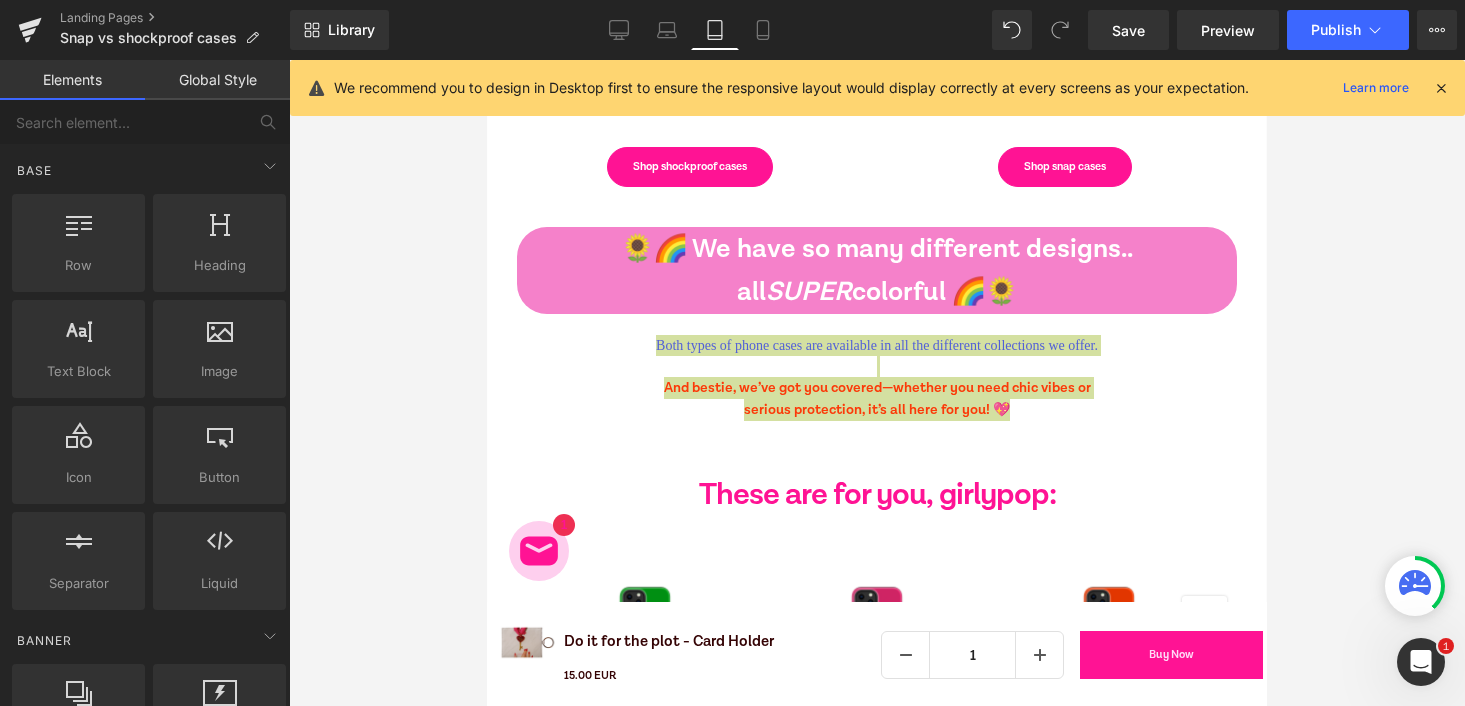 click on "Library Tablet Desktop Laptop Tablet Mobile Save Preview Publish Scheduled View Live Page View with current Template Save Template to Library Schedule Publish  Optimize  Publish Settings Shortcuts We recommend you to design in Desktop first to ensure the responsive layout would display correctly at every screens as your expectation. Learn more  Your page can’t be published   You've reached the maximum number of published pages on your plan  (0/0).  You need to upgrade your plan or unpublish all your pages to get 1 publish slot.   Unpublish pages   Upgrade plan" at bounding box center [877, 30] 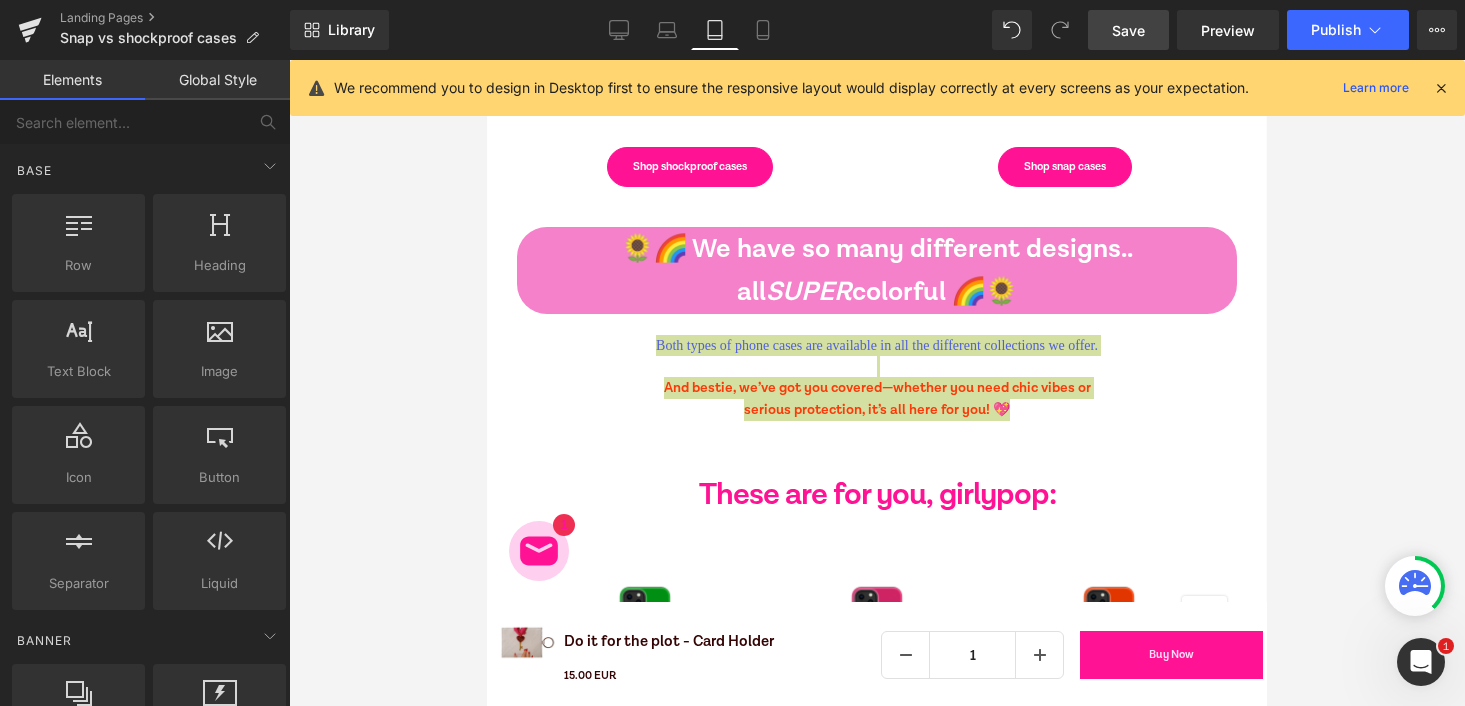click on "Save" at bounding box center (1128, 30) 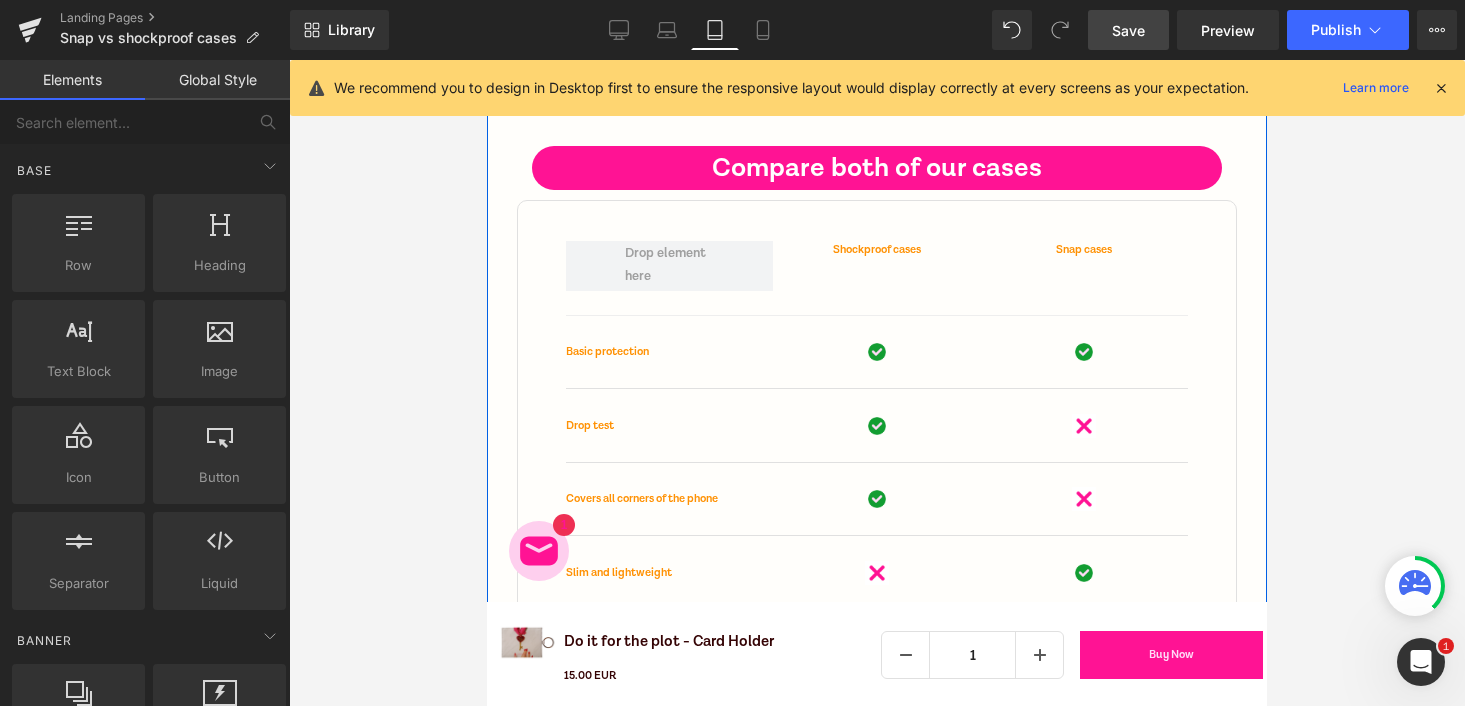 scroll, scrollTop: 8410, scrollLeft: 0, axis: vertical 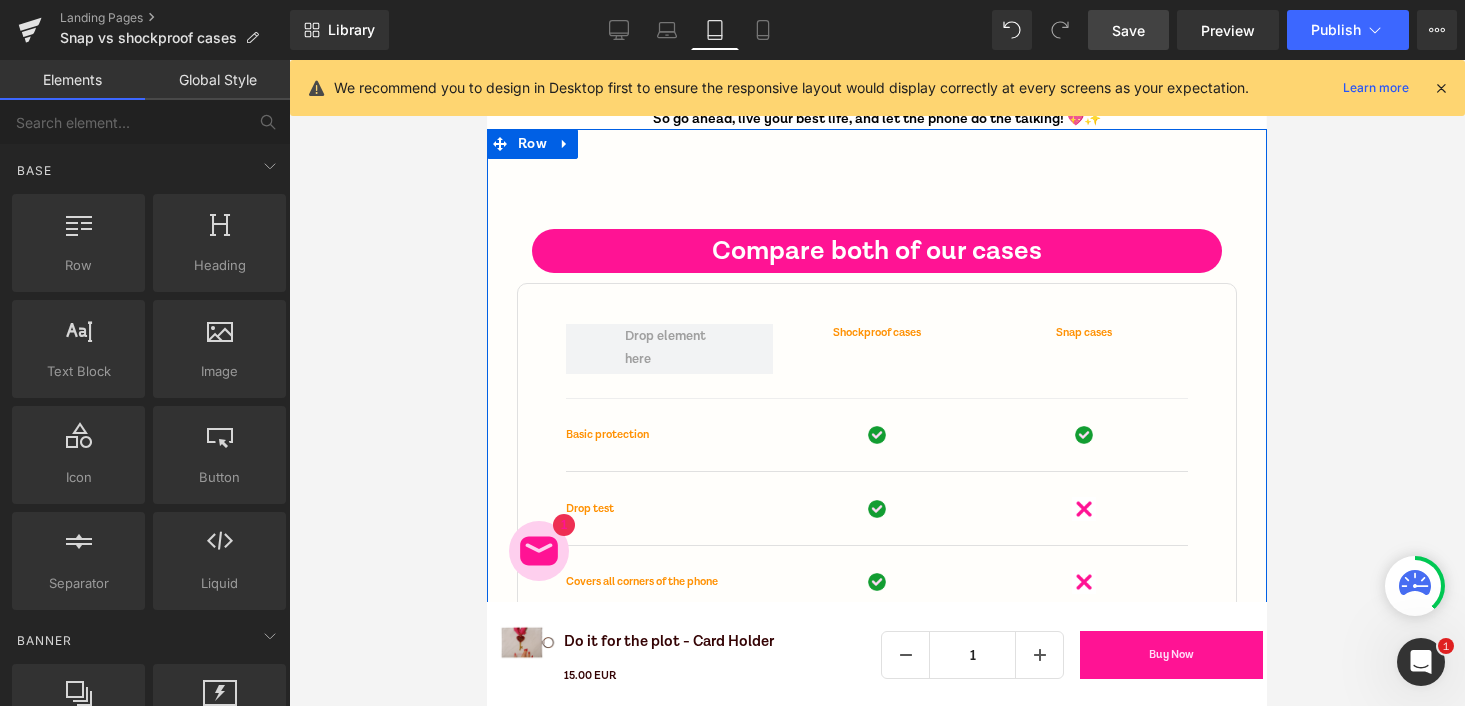 click on "Compare both of our cases" at bounding box center [877, 251] 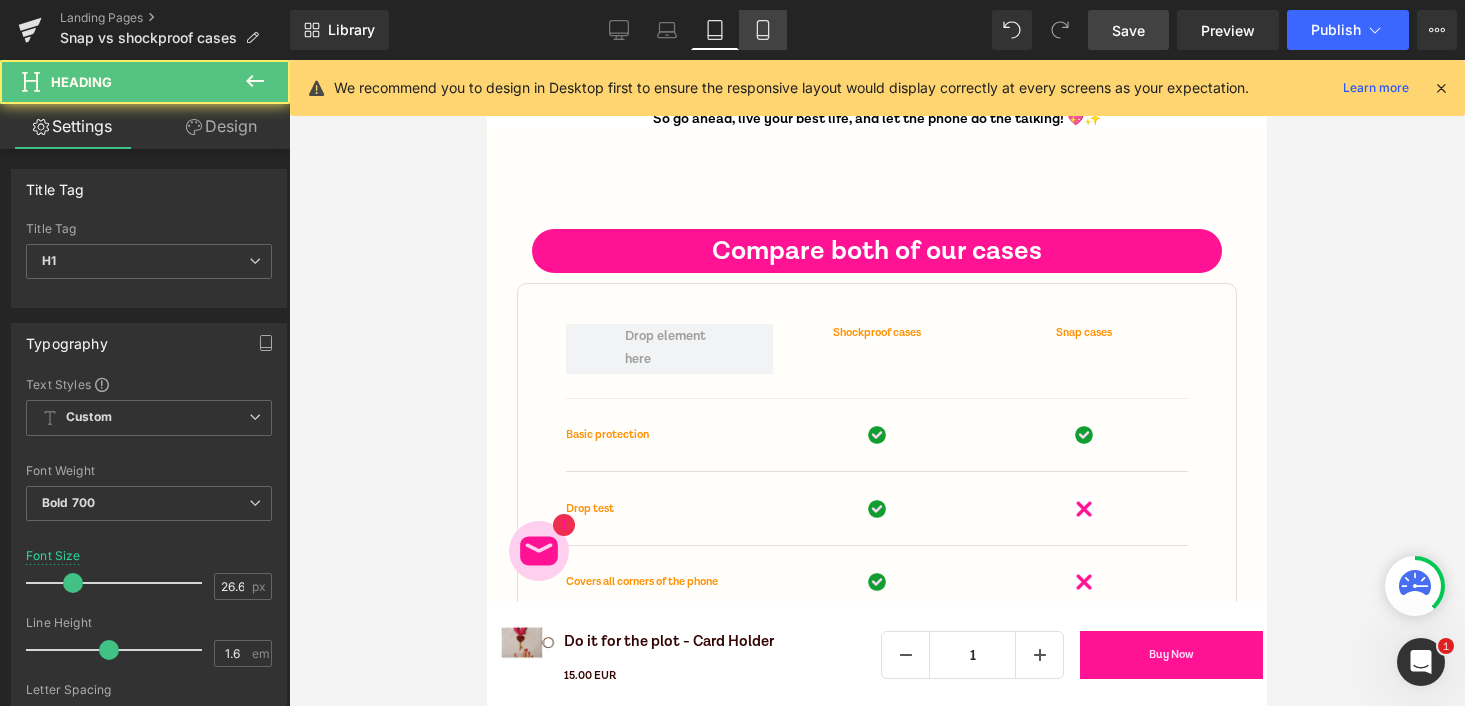 click 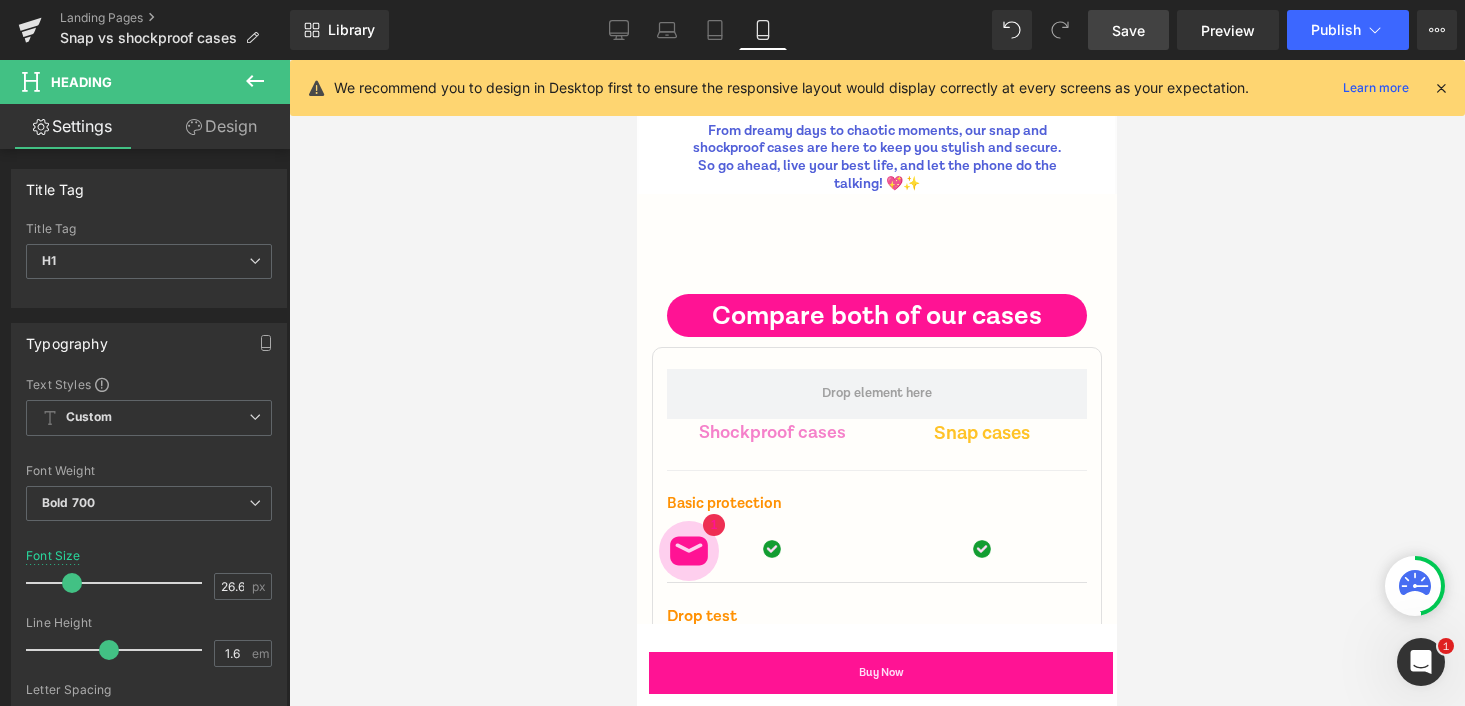 scroll, scrollTop: 8748, scrollLeft: 0, axis: vertical 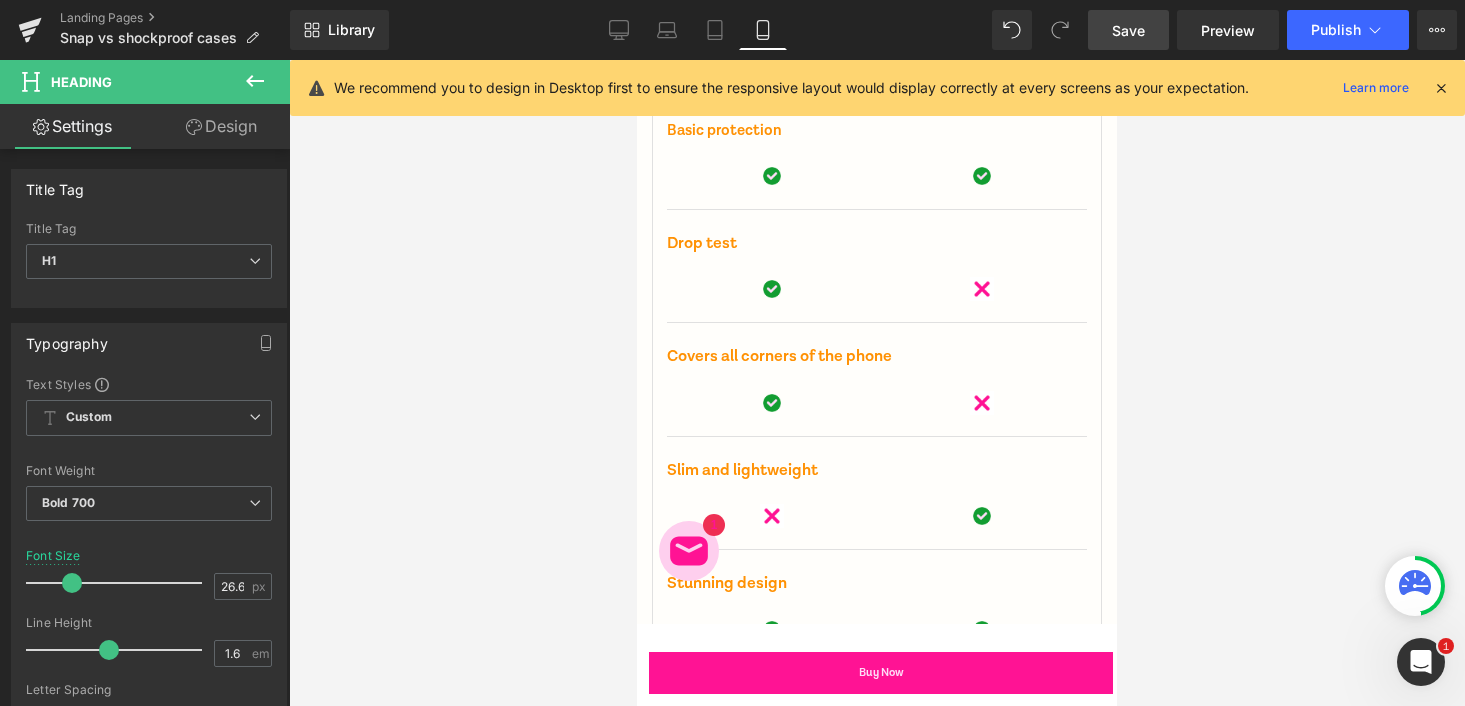 click on "Compare both of our cases Heading" at bounding box center [877, -57] 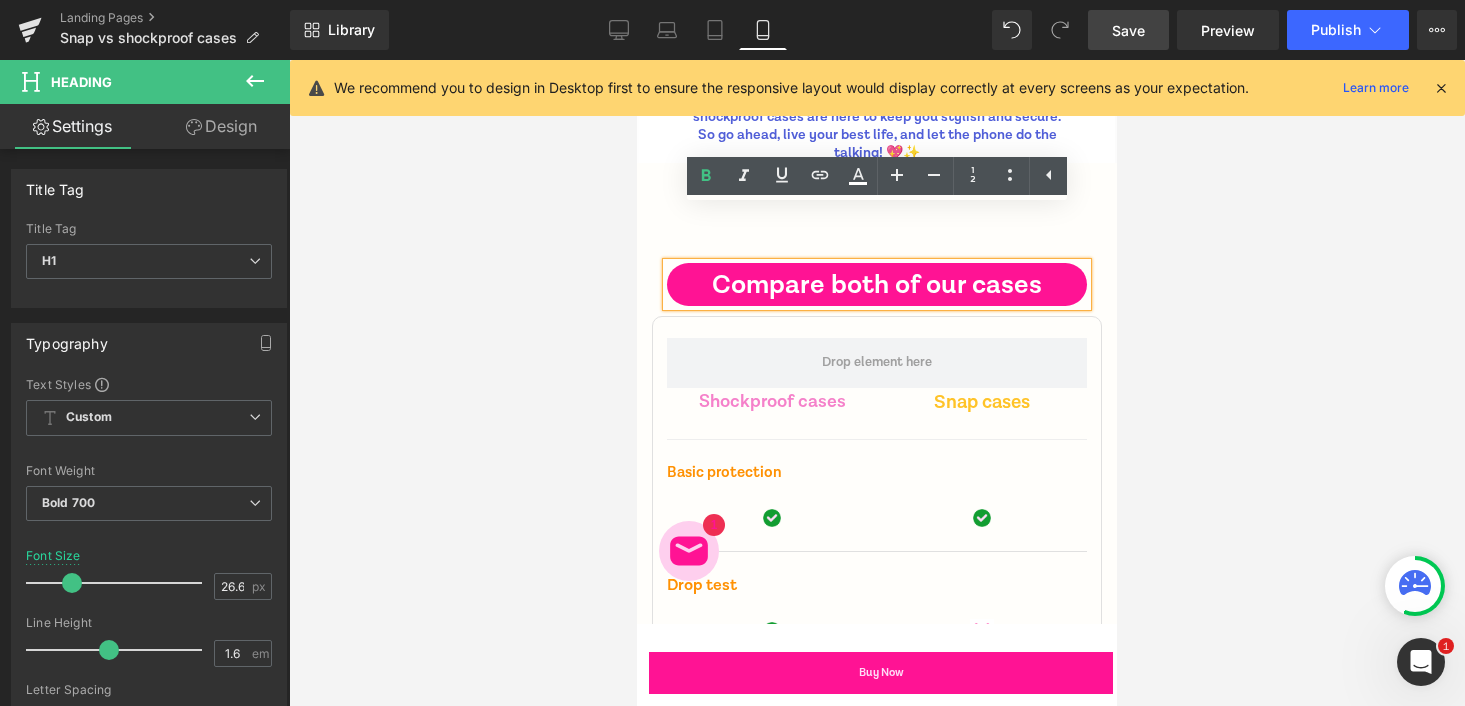 click on "Compare both of our cases Heading         Row         Shockproof cases Text Block         Snap cases Text Block         Row         Row         Basic protection Text Block         Image         Image         Row         Row         Drop test Text Block         Image         Image         Row         Row         Covers all corners of the phone Text Block         Image         Image         Row         Row         Slim and lightweight Text Block         Image         Image         Row         Row         Stunning design Text Block         Image         Image         Row         Row         Women driven Text Block         Image         Image         Row         Row         Row       48px   48px Row" at bounding box center [877, 676] 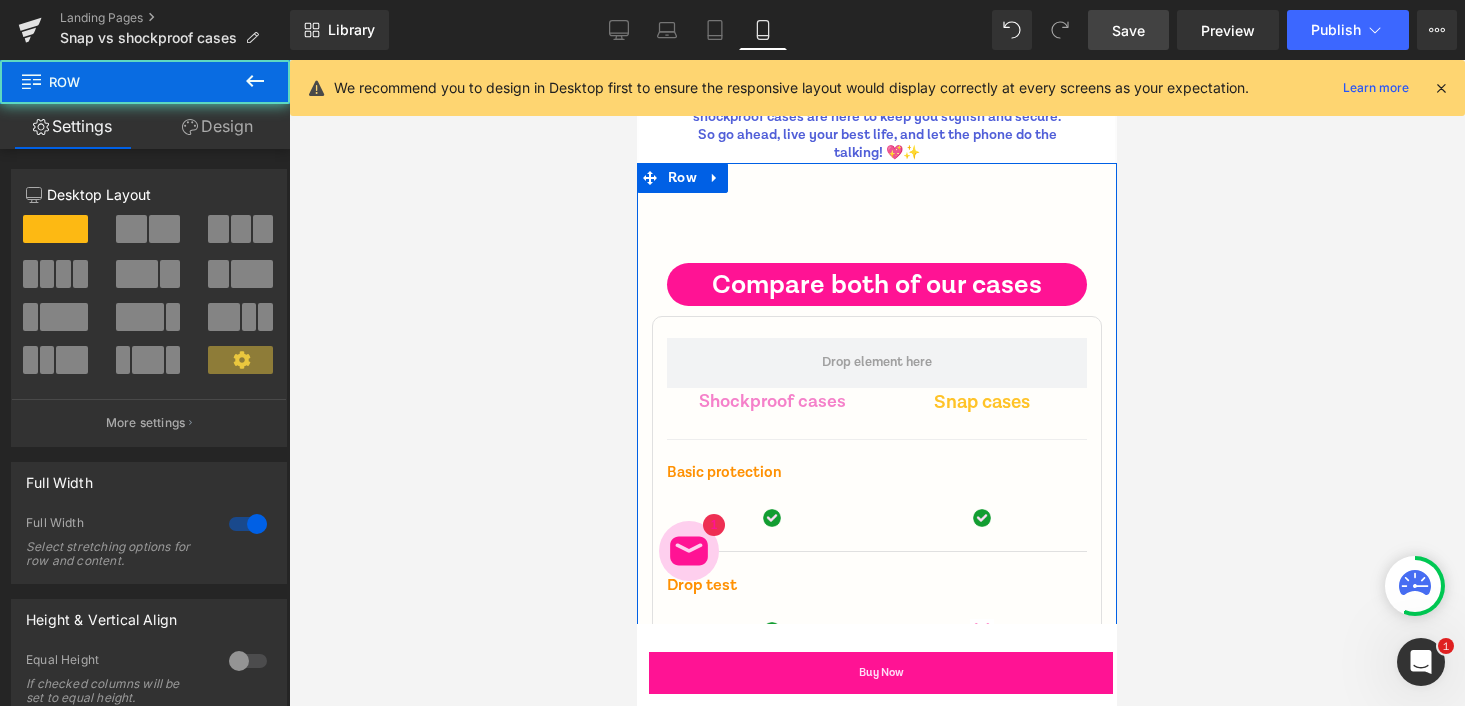 click on "Compare both of our cases" at bounding box center (877, 285) 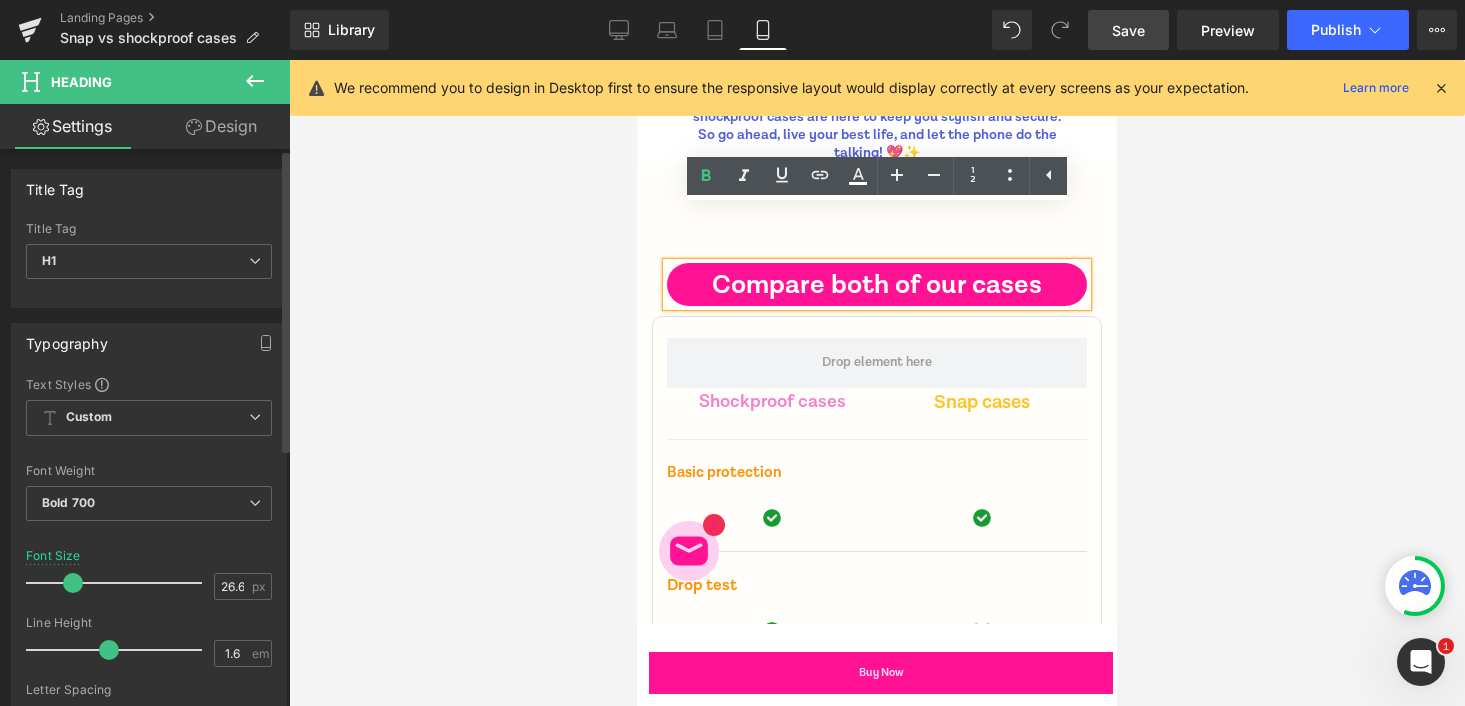 scroll, scrollTop: 131, scrollLeft: 0, axis: vertical 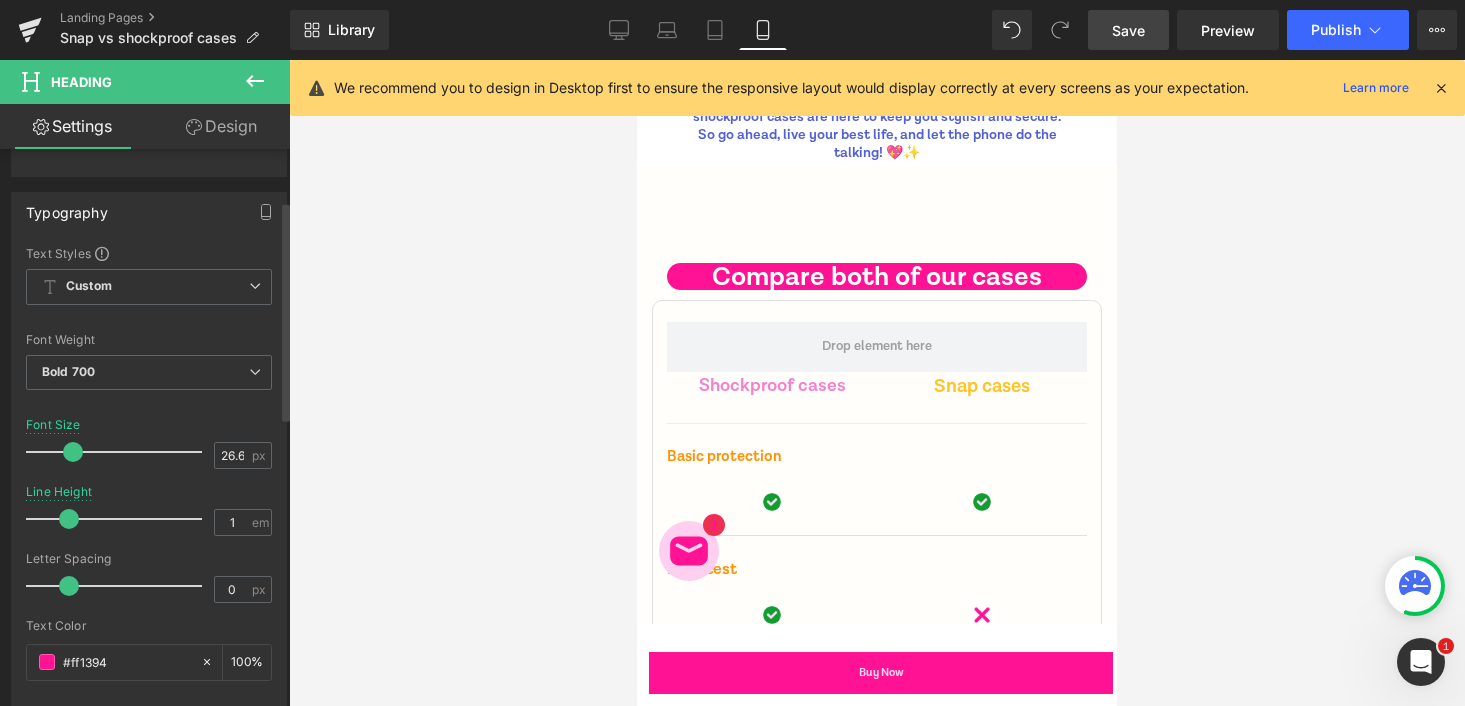 type on "0.9" 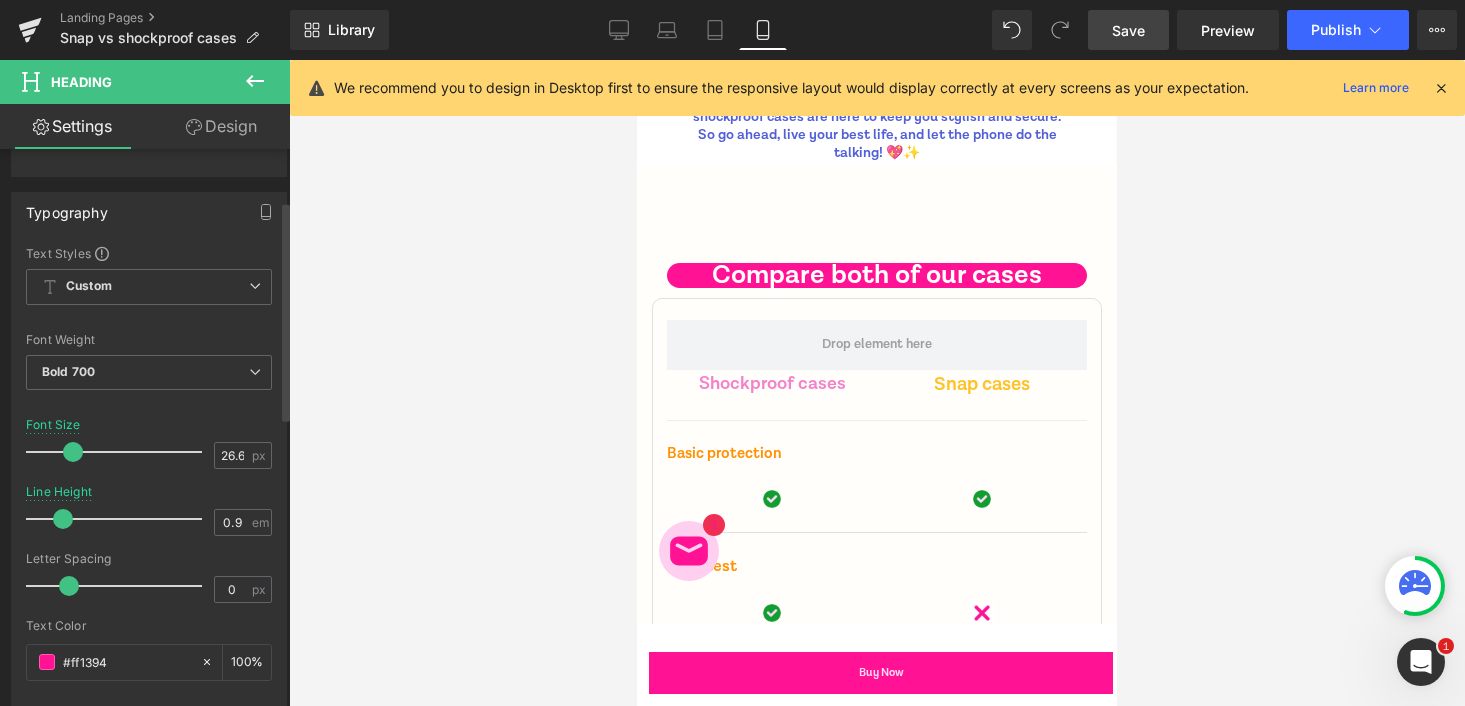drag, startPoint x: 100, startPoint y: 524, endPoint x: 63, endPoint y: 525, distance: 37.01351 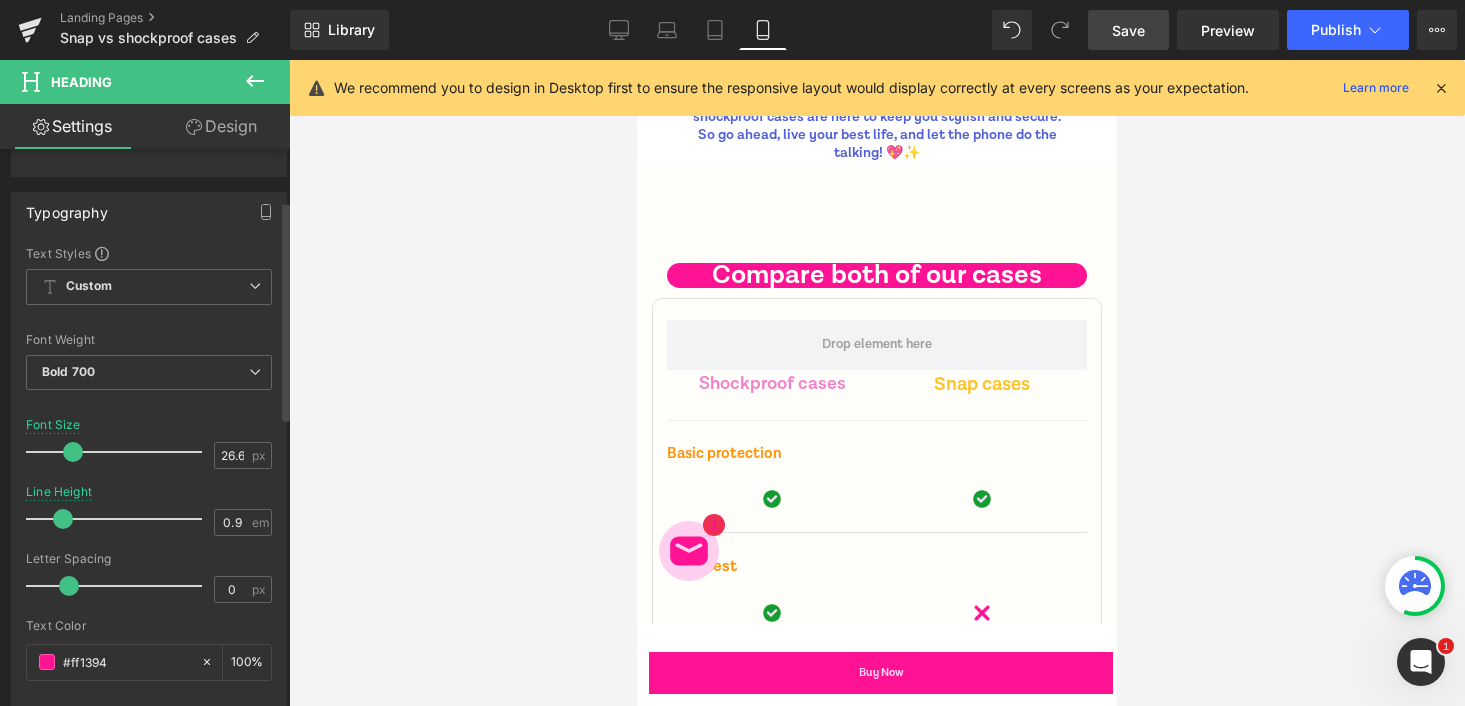 click at bounding box center [63, 519] 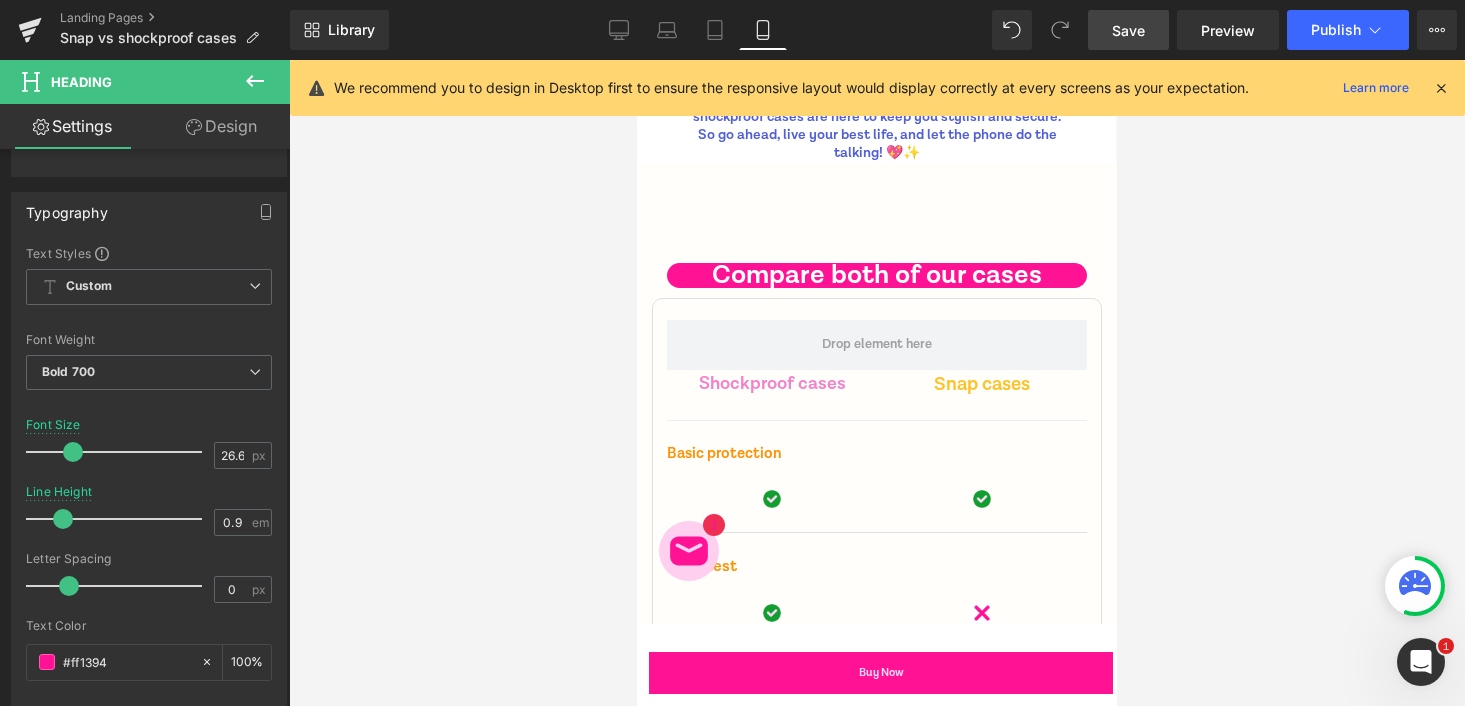click on "Design" at bounding box center (221, 126) 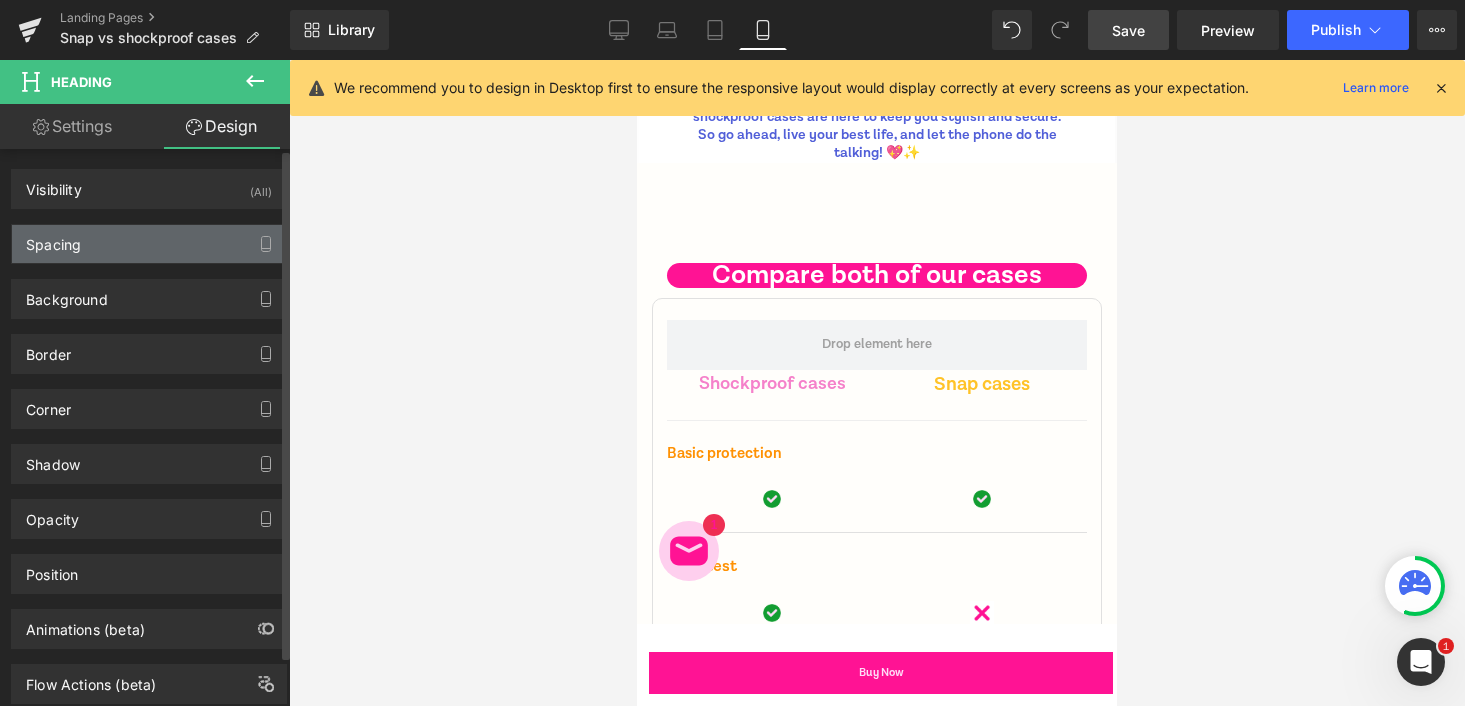click on "Spacing" at bounding box center (149, 244) 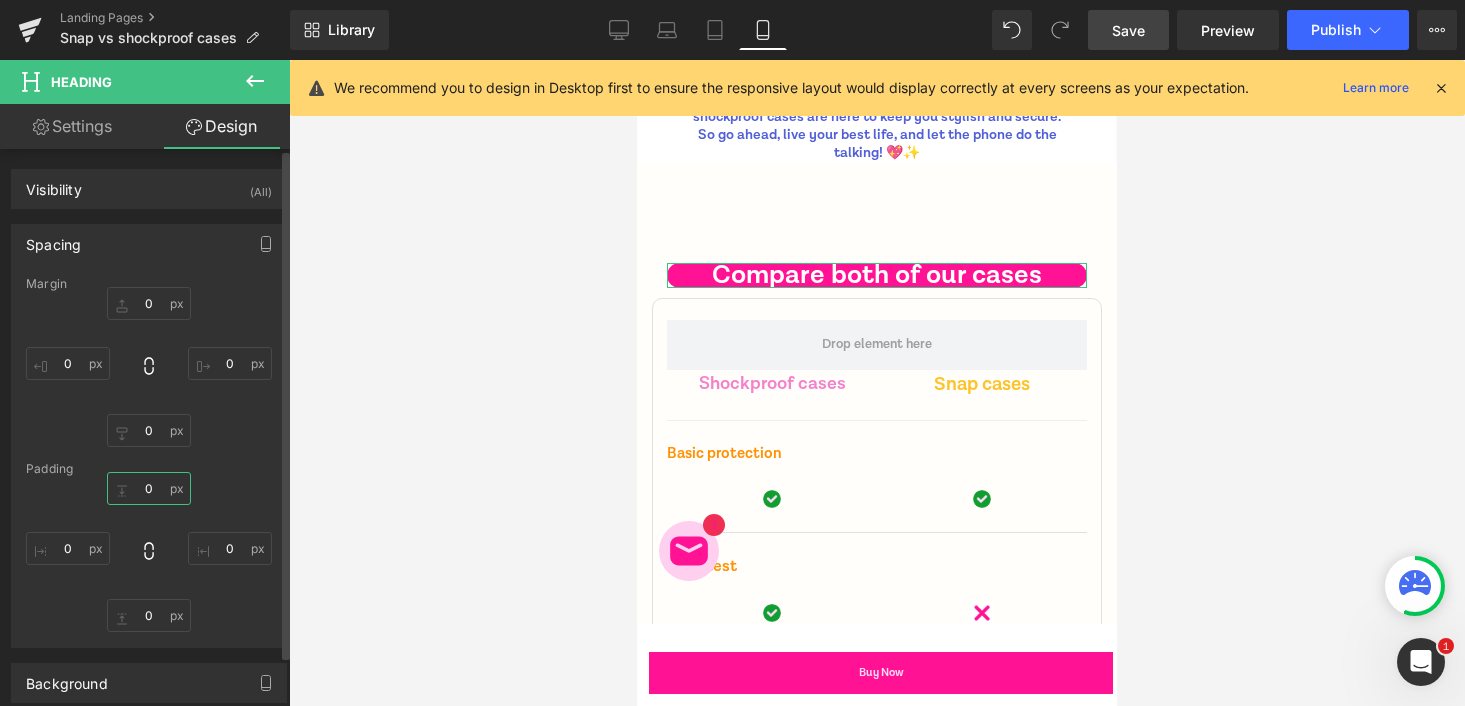 click on "0" at bounding box center (149, 488) 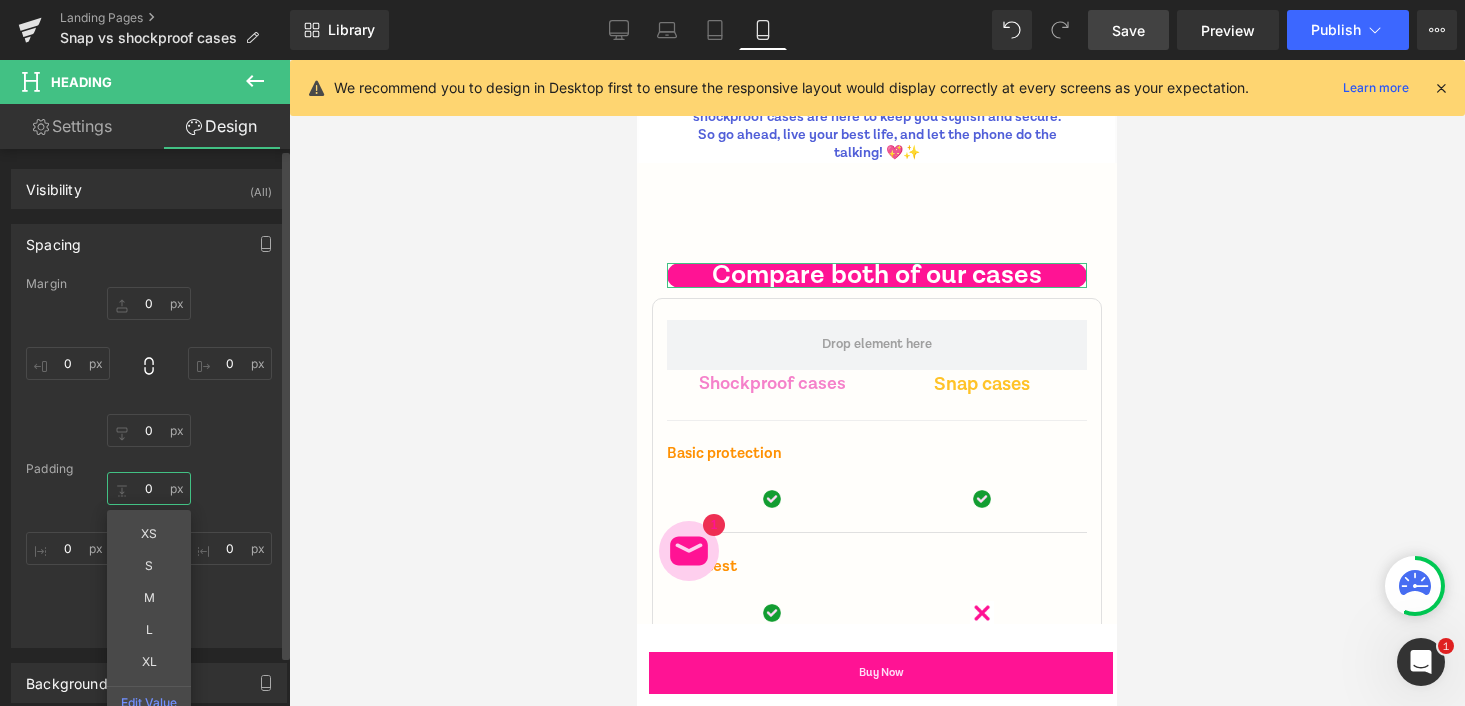 click on "0" at bounding box center (149, 488) 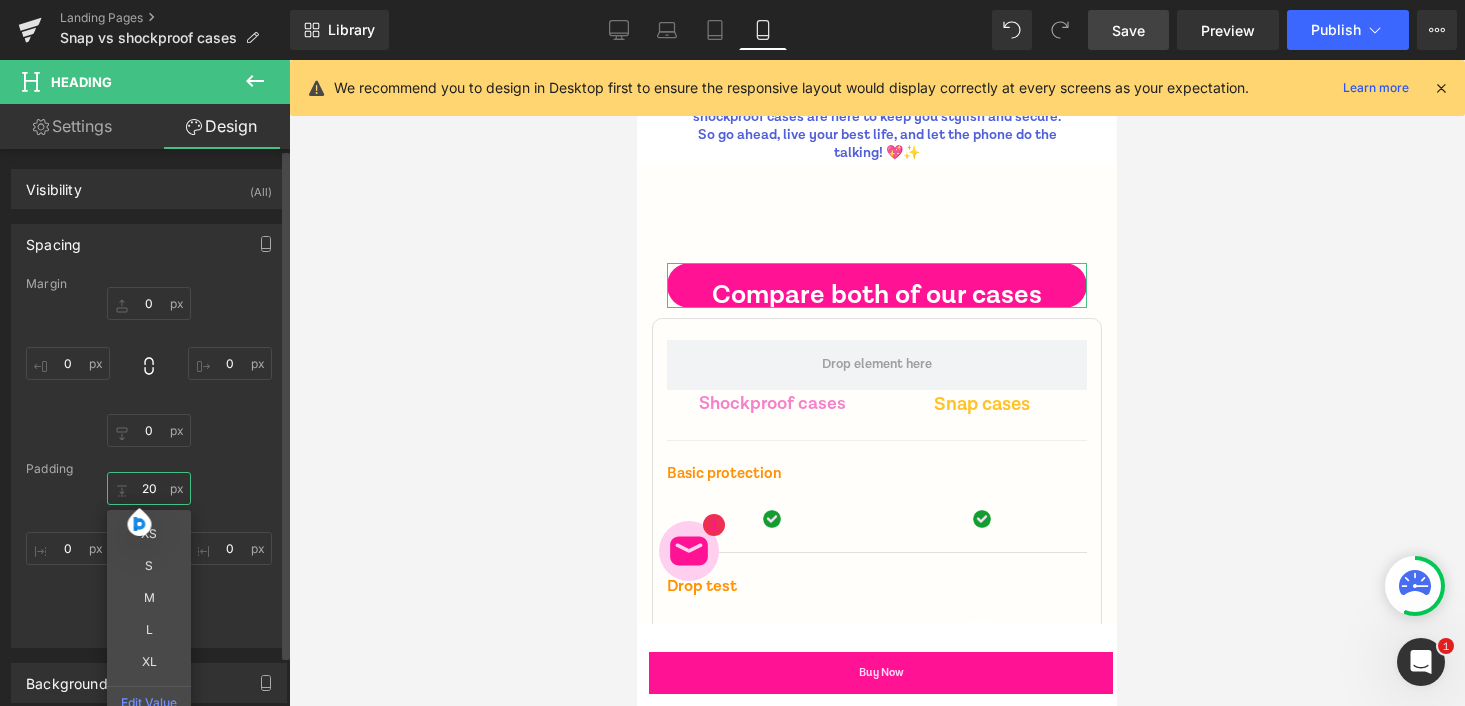 type on "2" 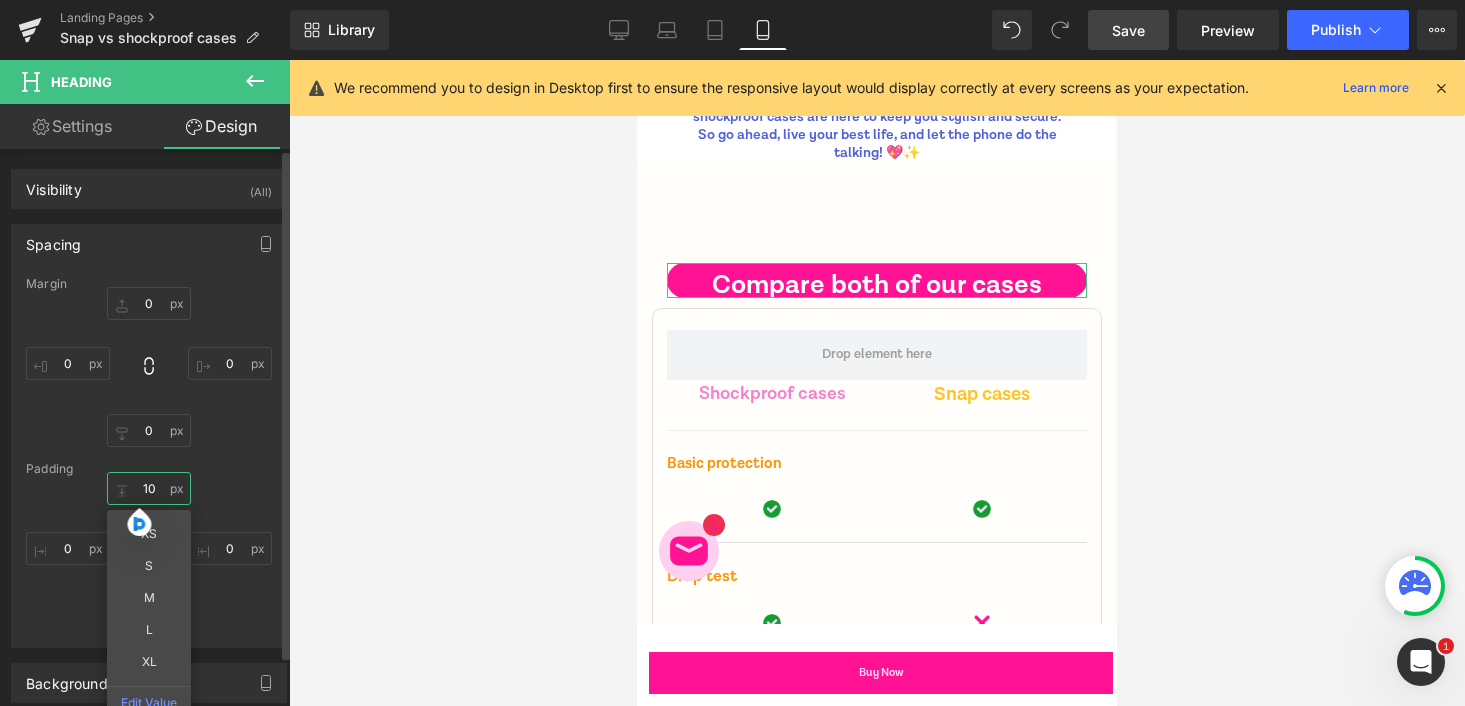 type on "10" 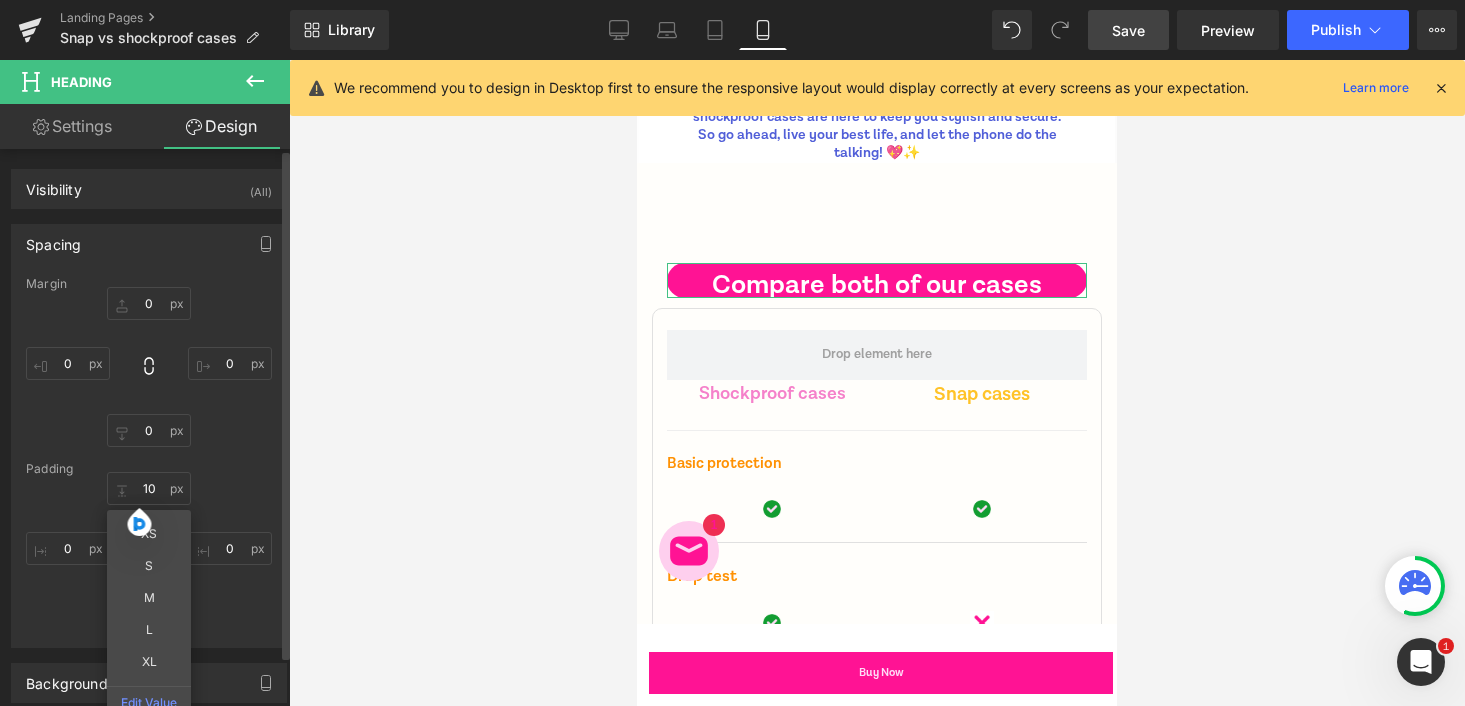click on "Margin
0px 0
0px 0
0px 0
0px 0
Padding
10 10 XS S M L XL Edit Value
0px 0
0px 0
0px 0" at bounding box center (149, 462) 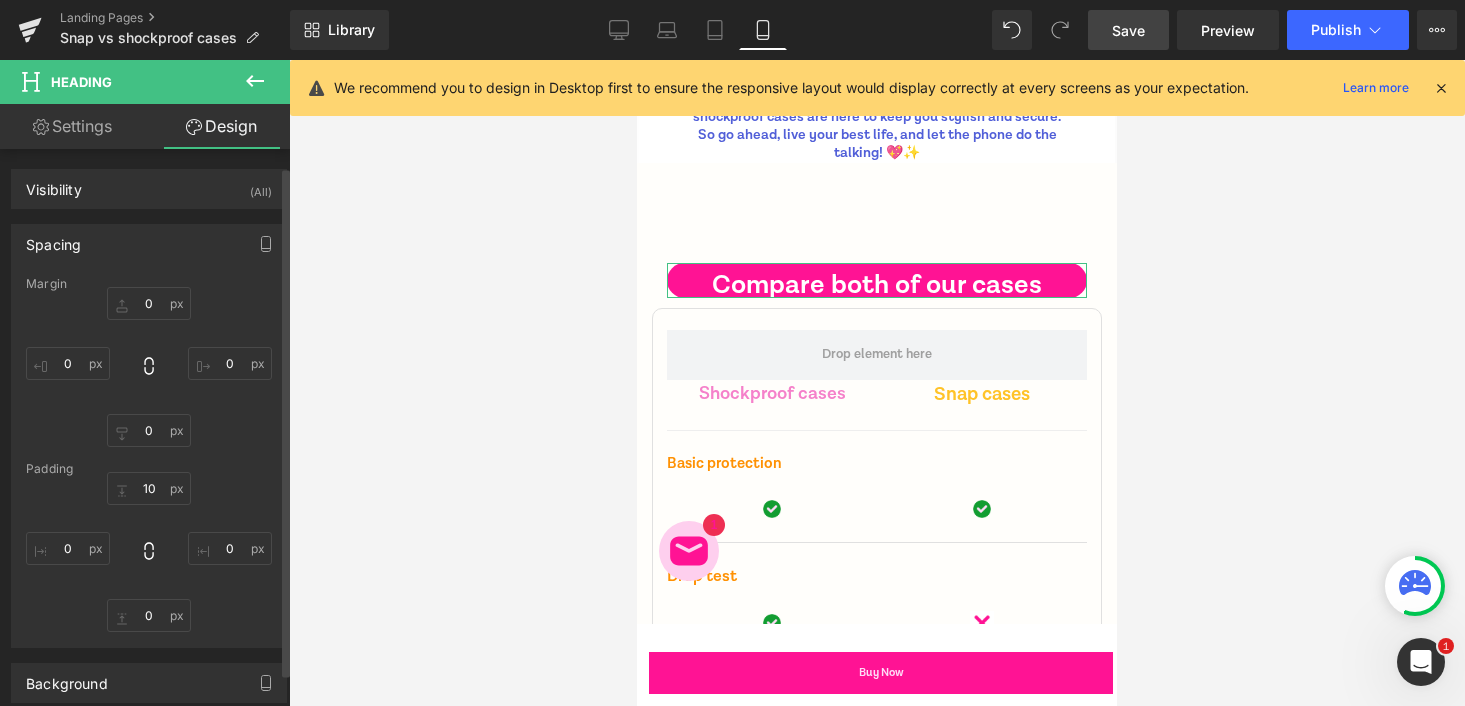 scroll, scrollTop: 42, scrollLeft: 0, axis: vertical 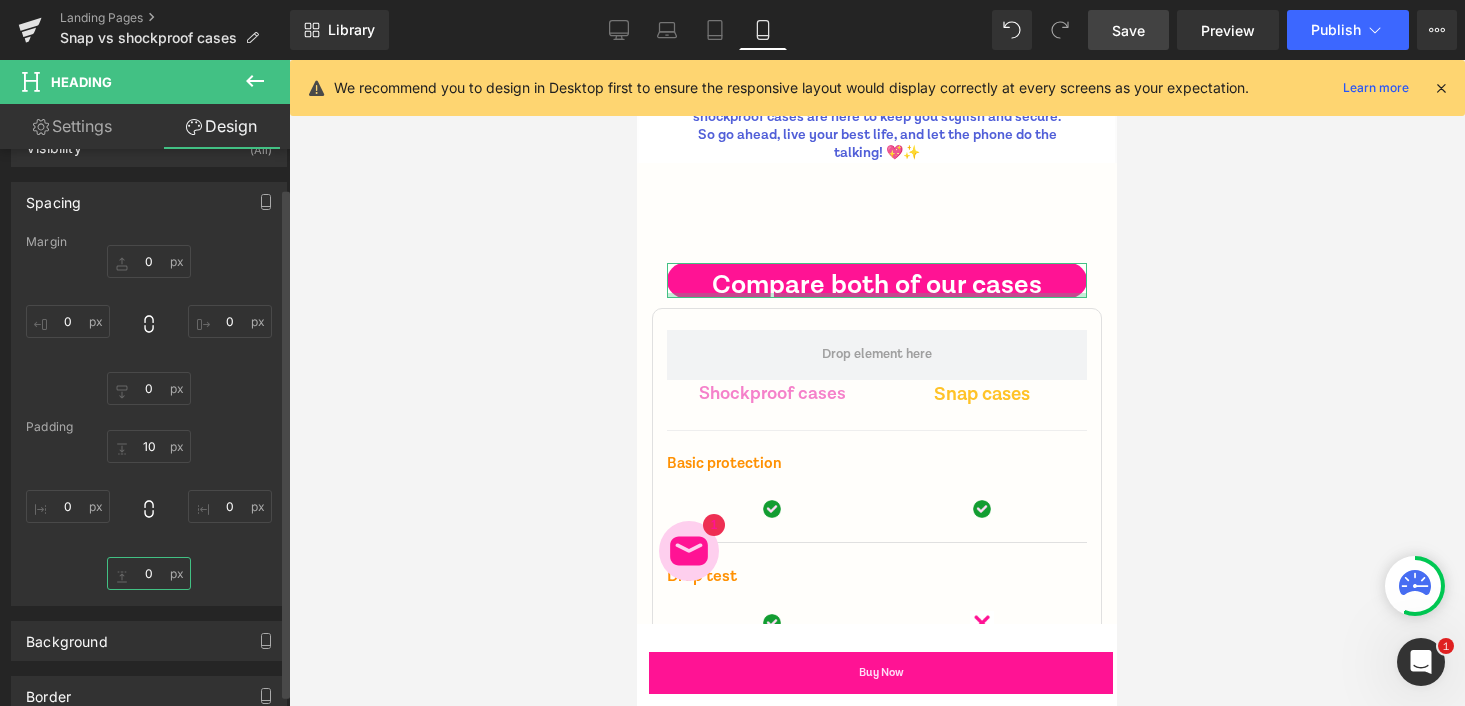 click on "0" at bounding box center (149, 573) 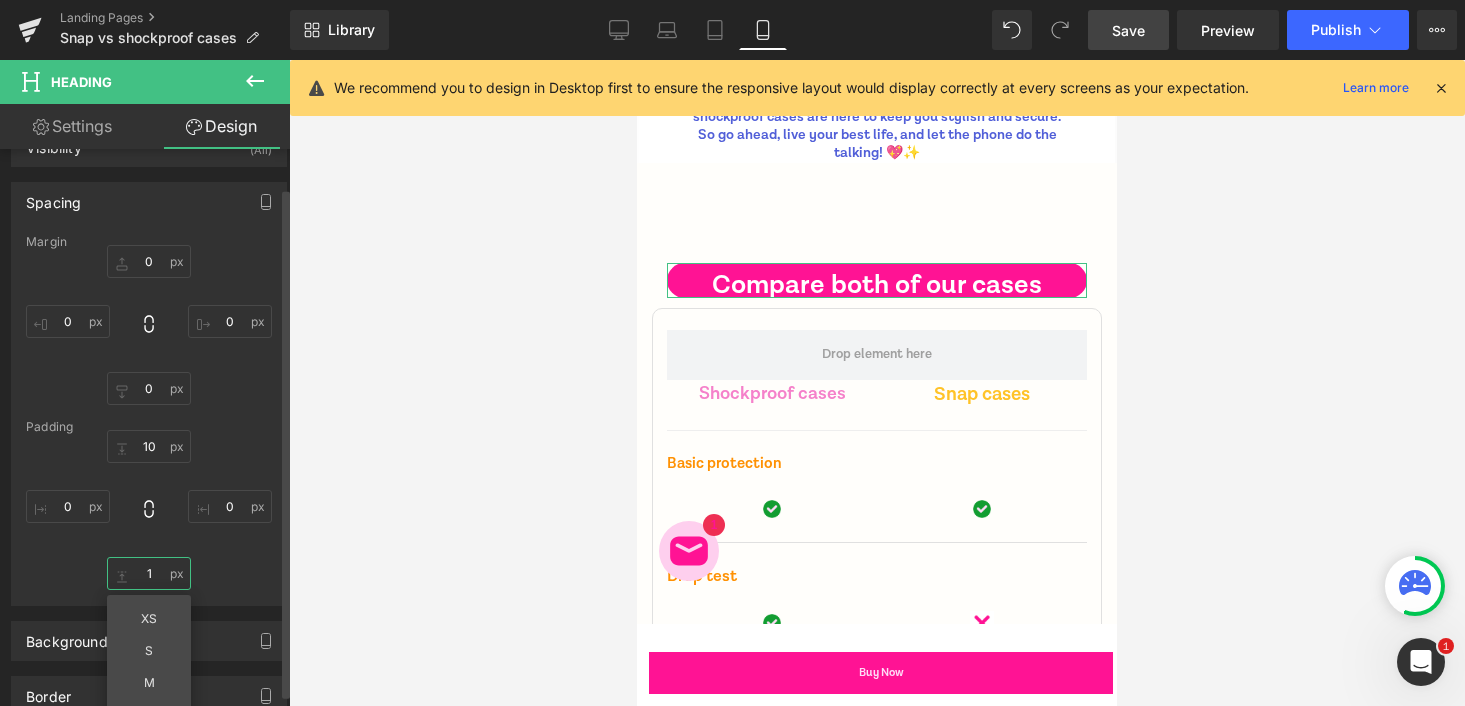 type on "10" 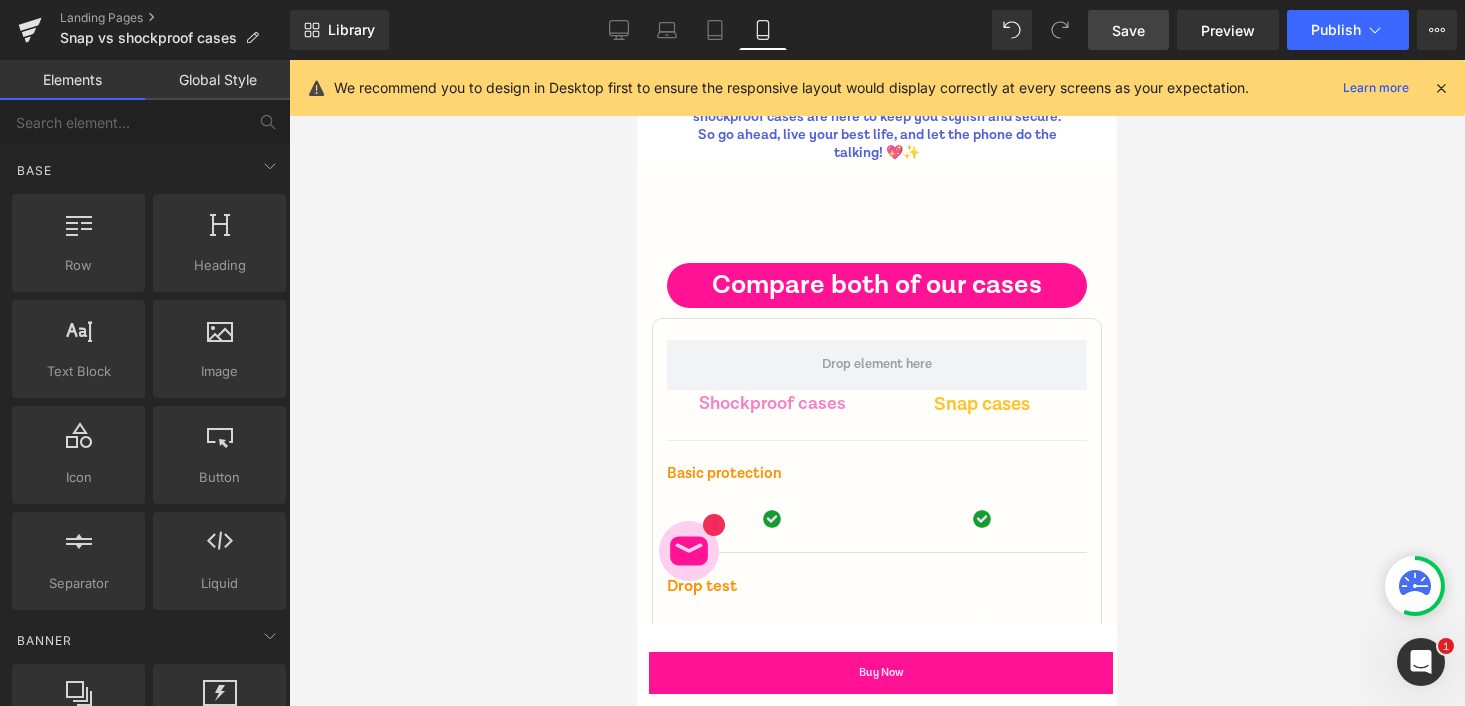 click at bounding box center [877, 383] 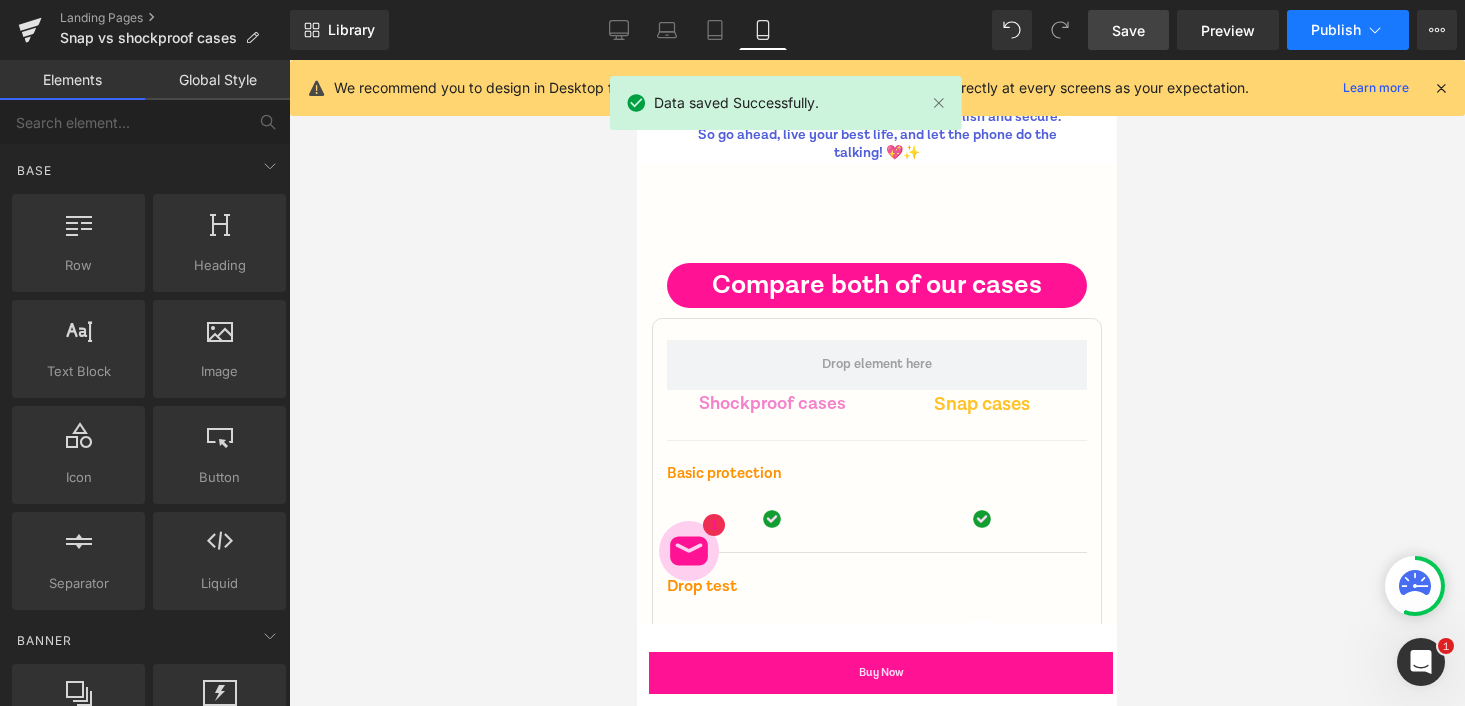click on "Publish" at bounding box center (1348, 30) 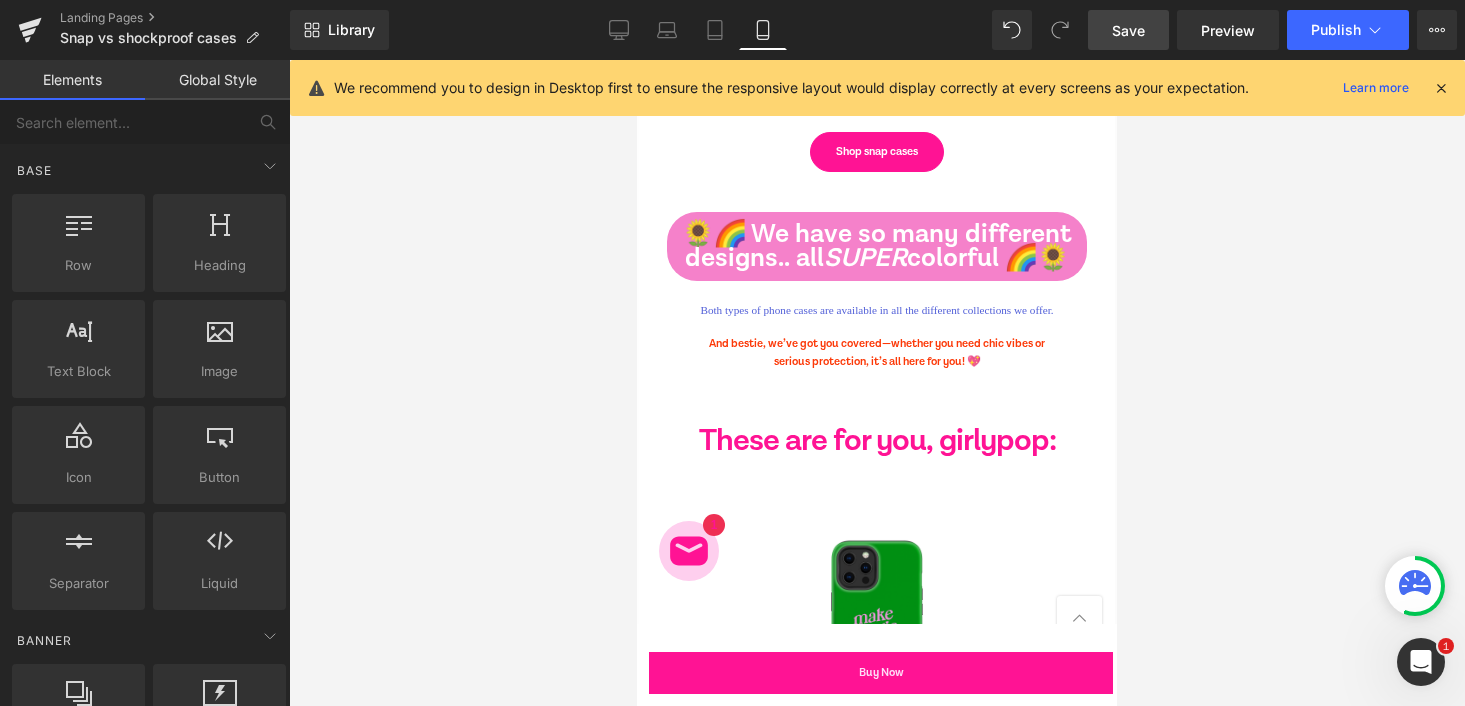 scroll, scrollTop: 2326, scrollLeft: 0, axis: vertical 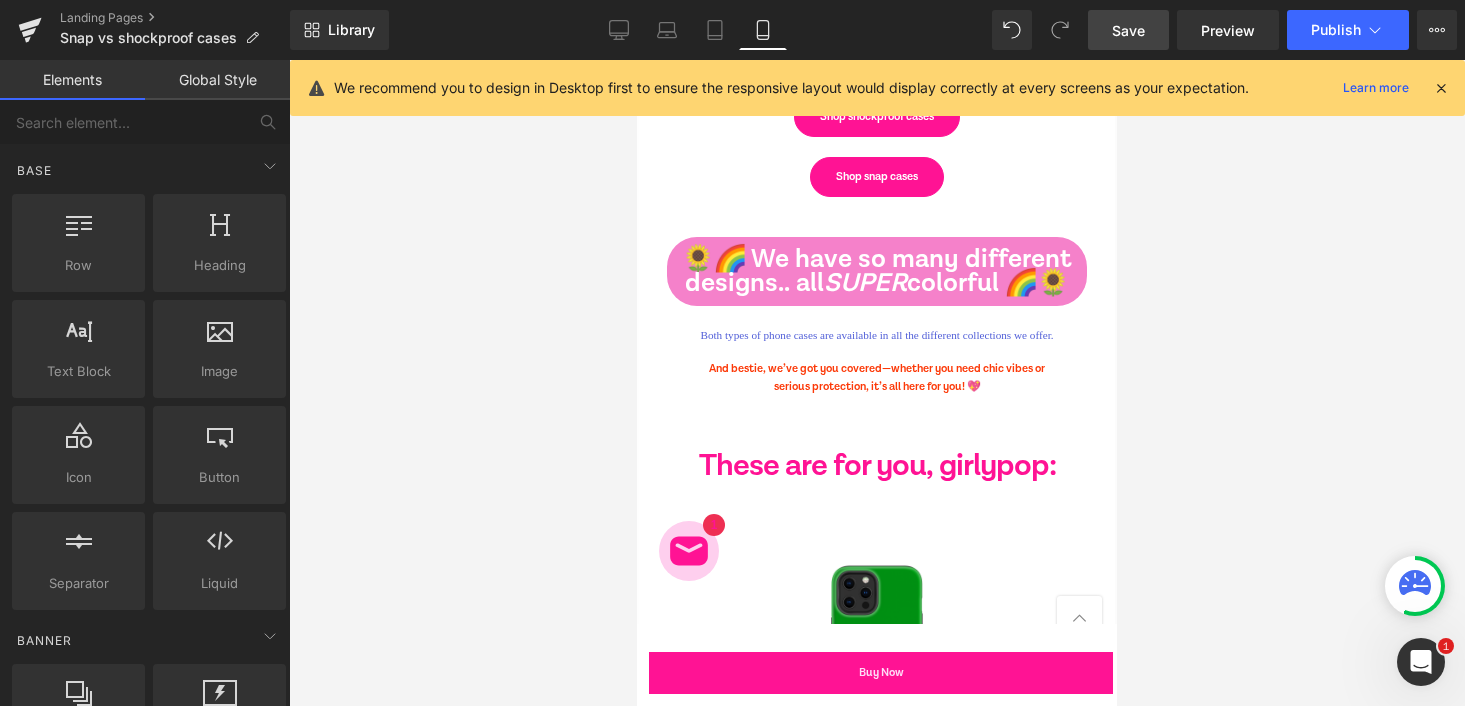 click 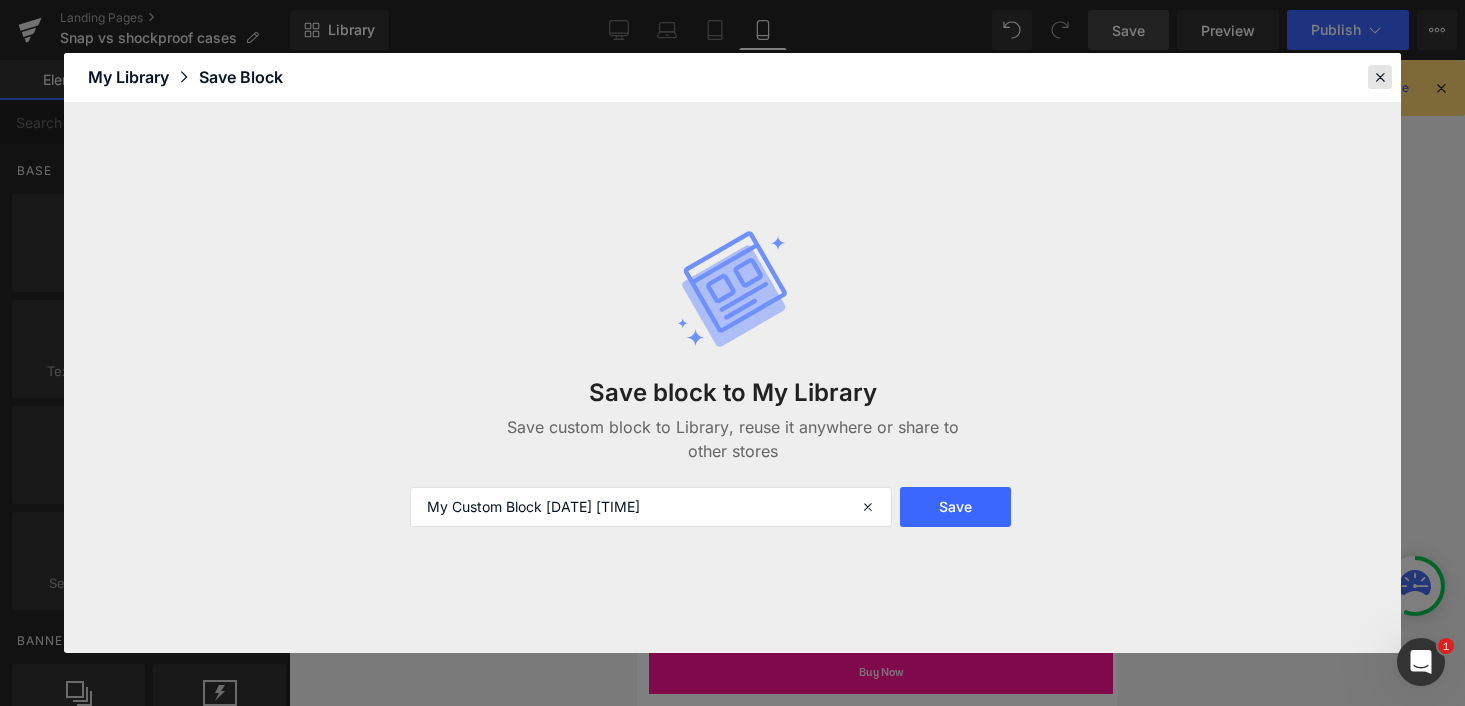 click at bounding box center (1380, 77) 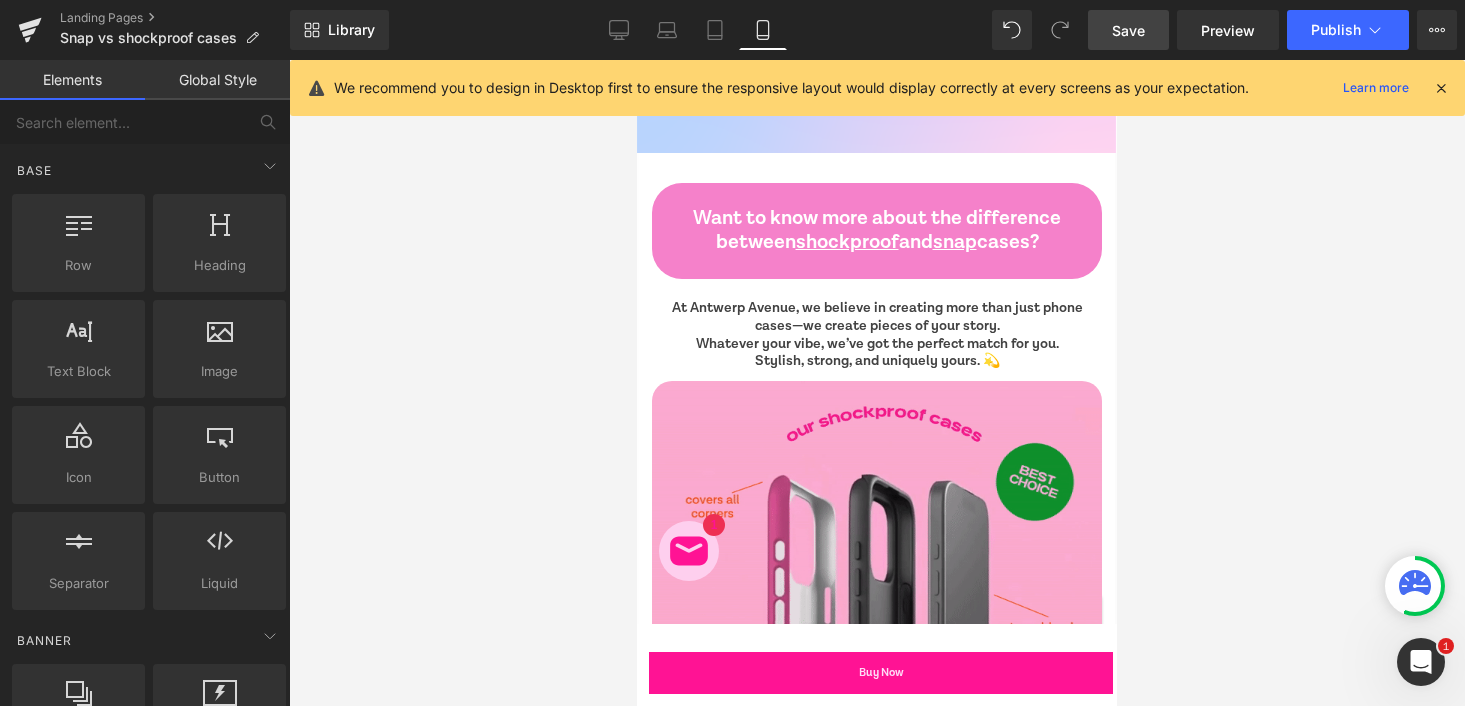 scroll, scrollTop: 5962, scrollLeft: 0, axis: vertical 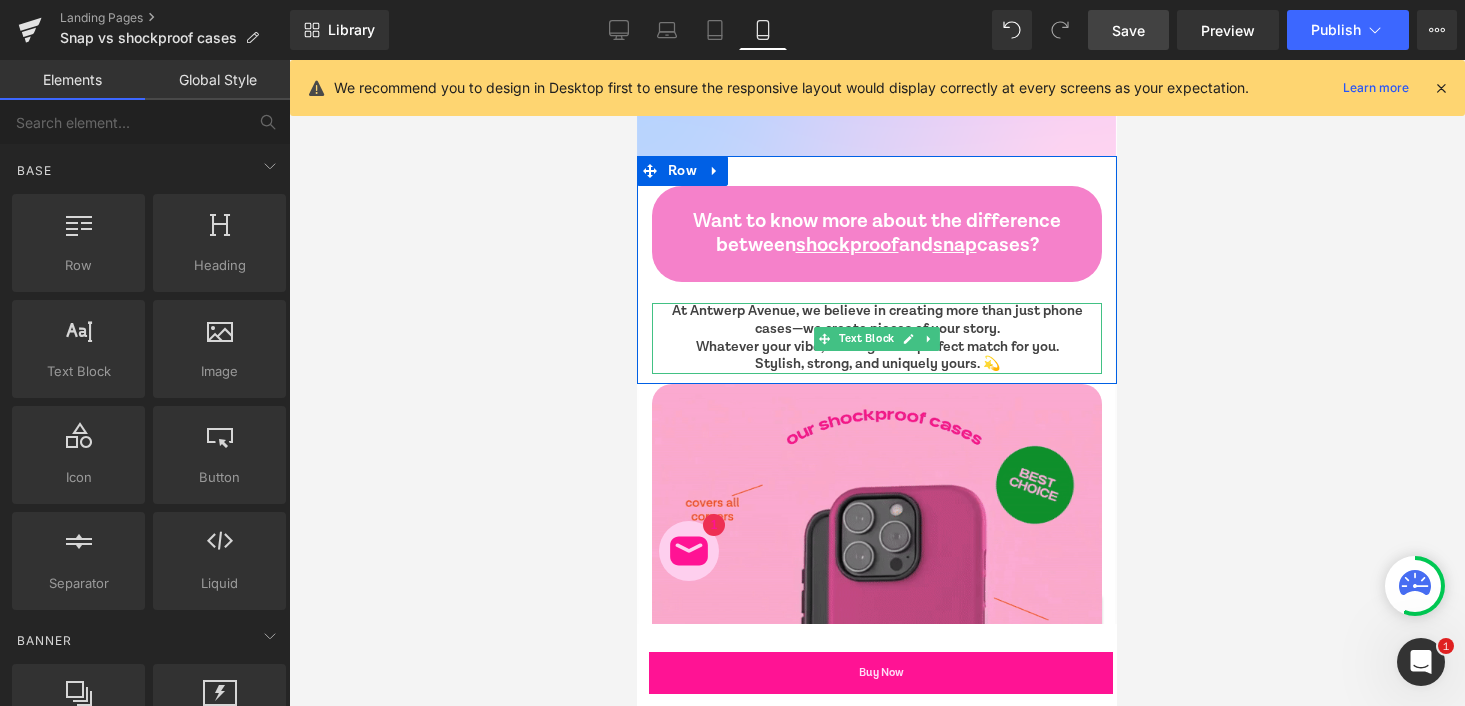 click on "At Antwerp Avenue, we believe in creating more than just phone cases—we create pieces of your story.  Whatever your vibe, we’ve got the perfect match for you." at bounding box center [877, 329] 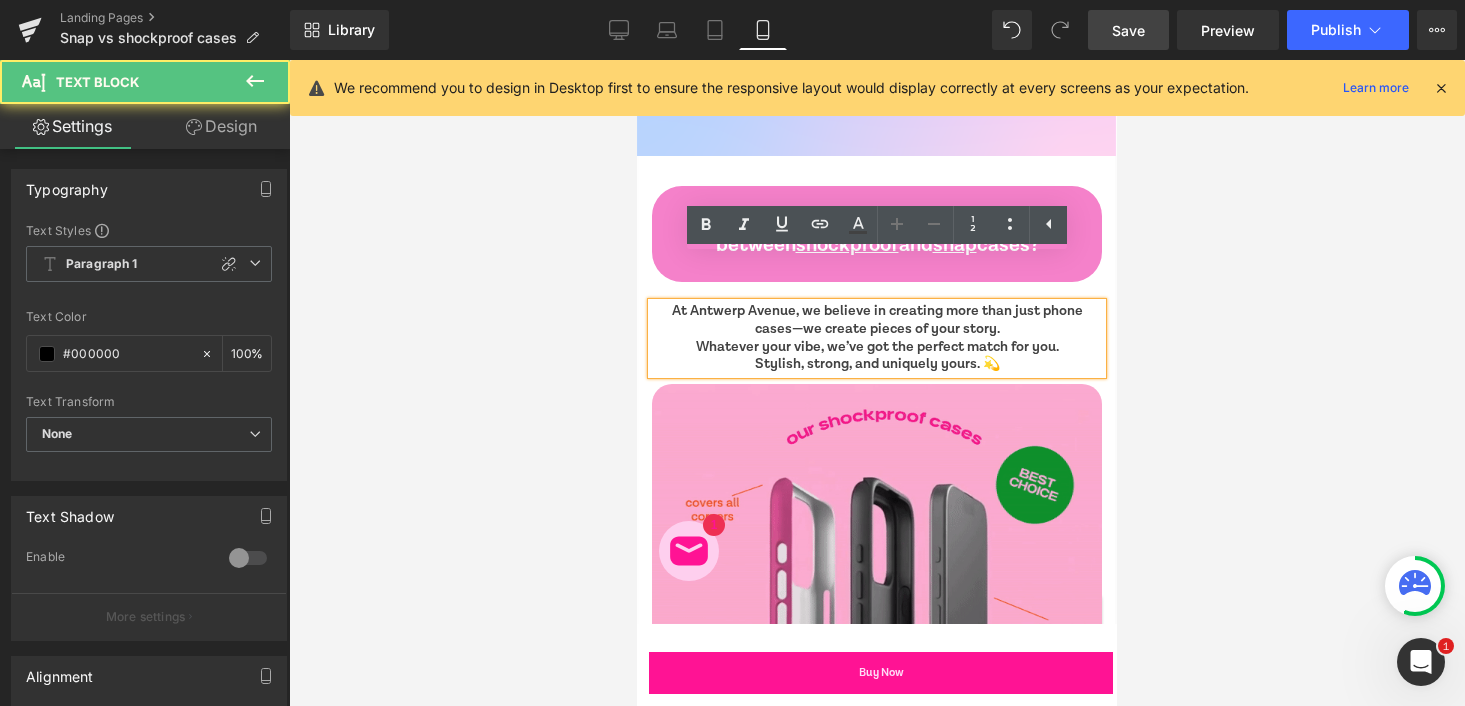 click on "Stylish, strong, and uniquely yours. 💫" at bounding box center [877, 365] 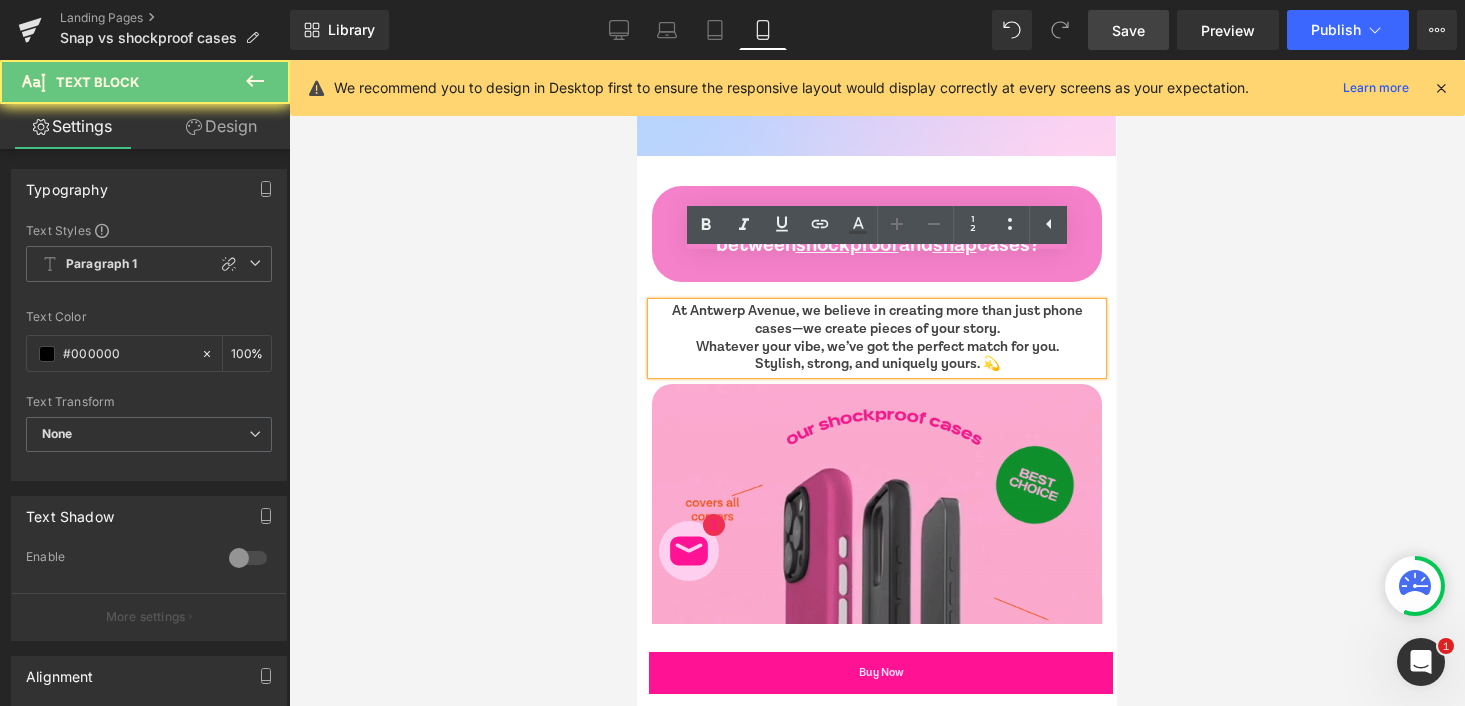 type 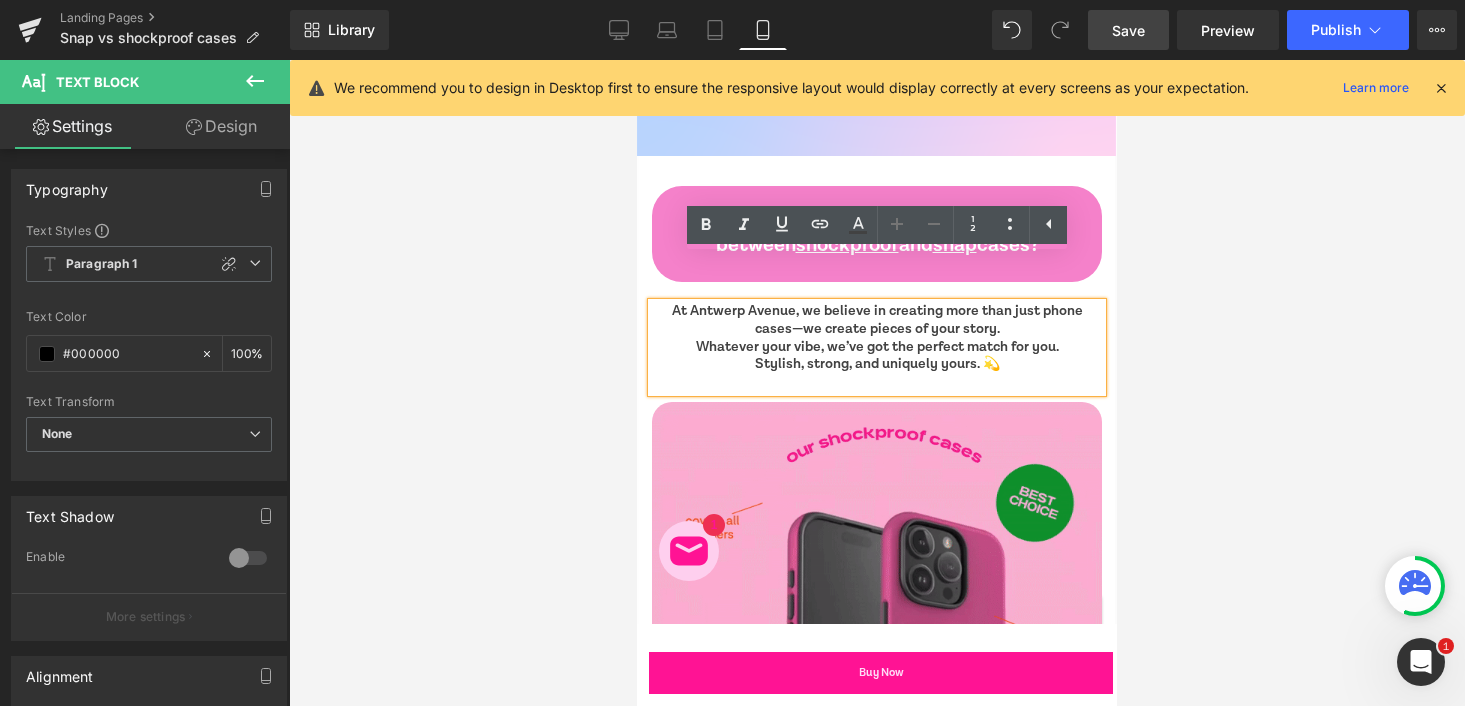 click on "At Antwerp Avenue, we believe in creating more than just phone cases—we create pieces of your story.  Whatever your vibe, we’ve got the perfect match for you." at bounding box center [877, 329] 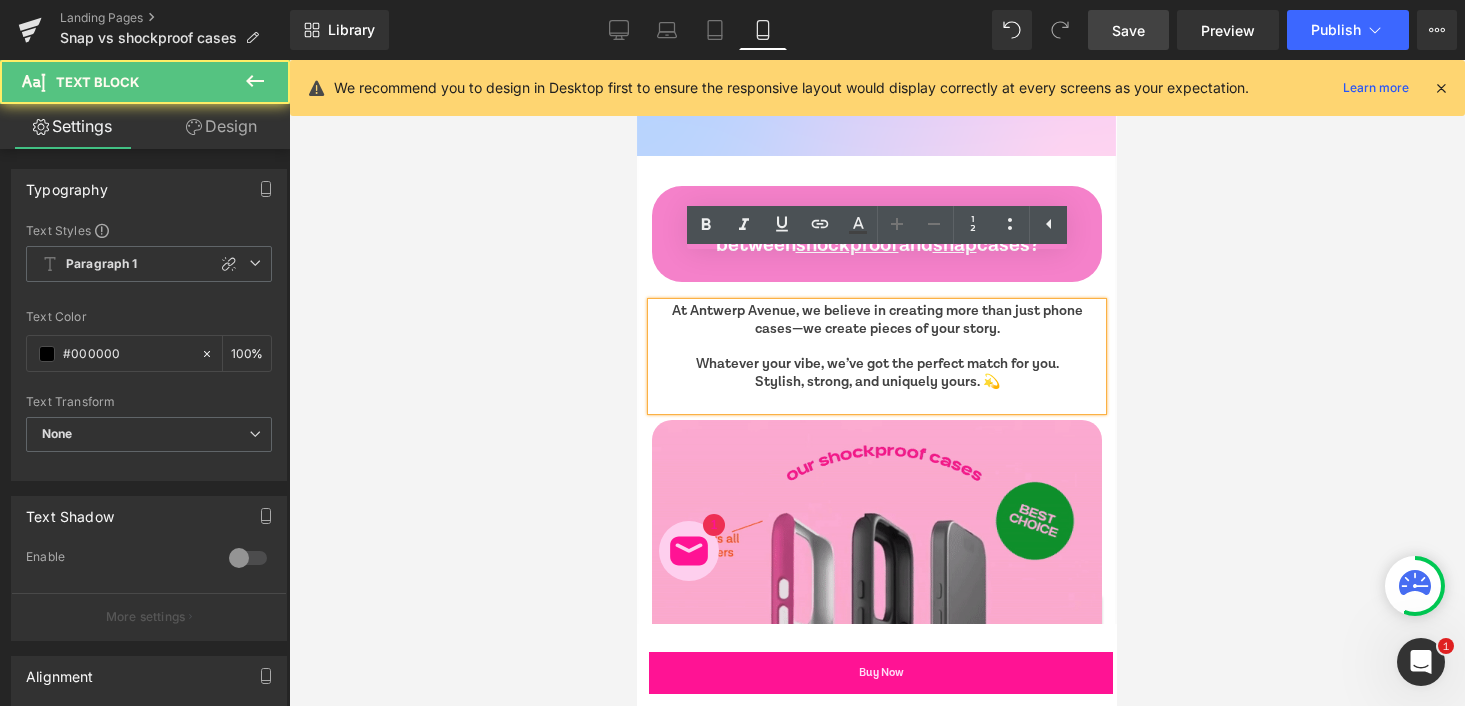click at bounding box center (877, 383) 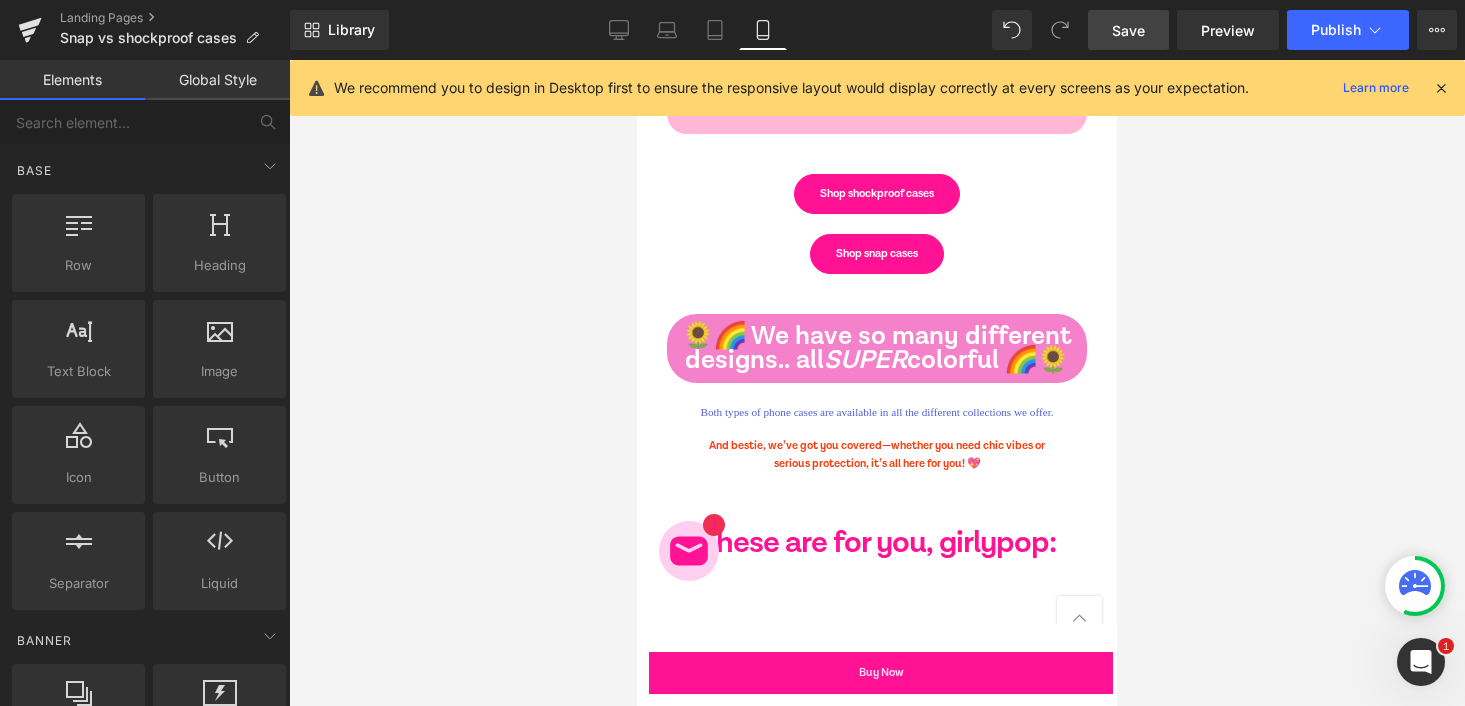 scroll, scrollTop: 2207, scrollLeft: 0, axis: vertical 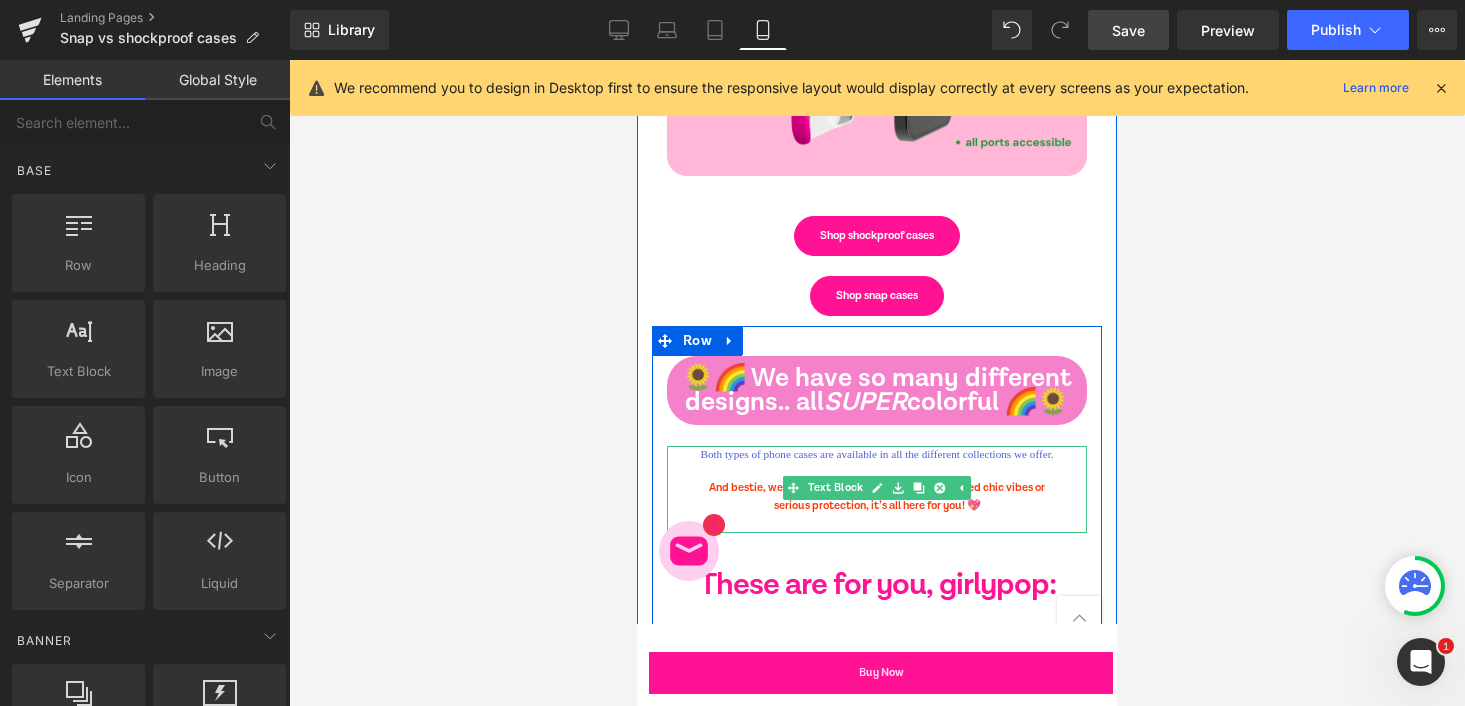 click on "And bestie, we’ve got you covered—whether you need chic vibes or  serious protection, it’s all here for you! 💖" at bounding box center [877, 505] 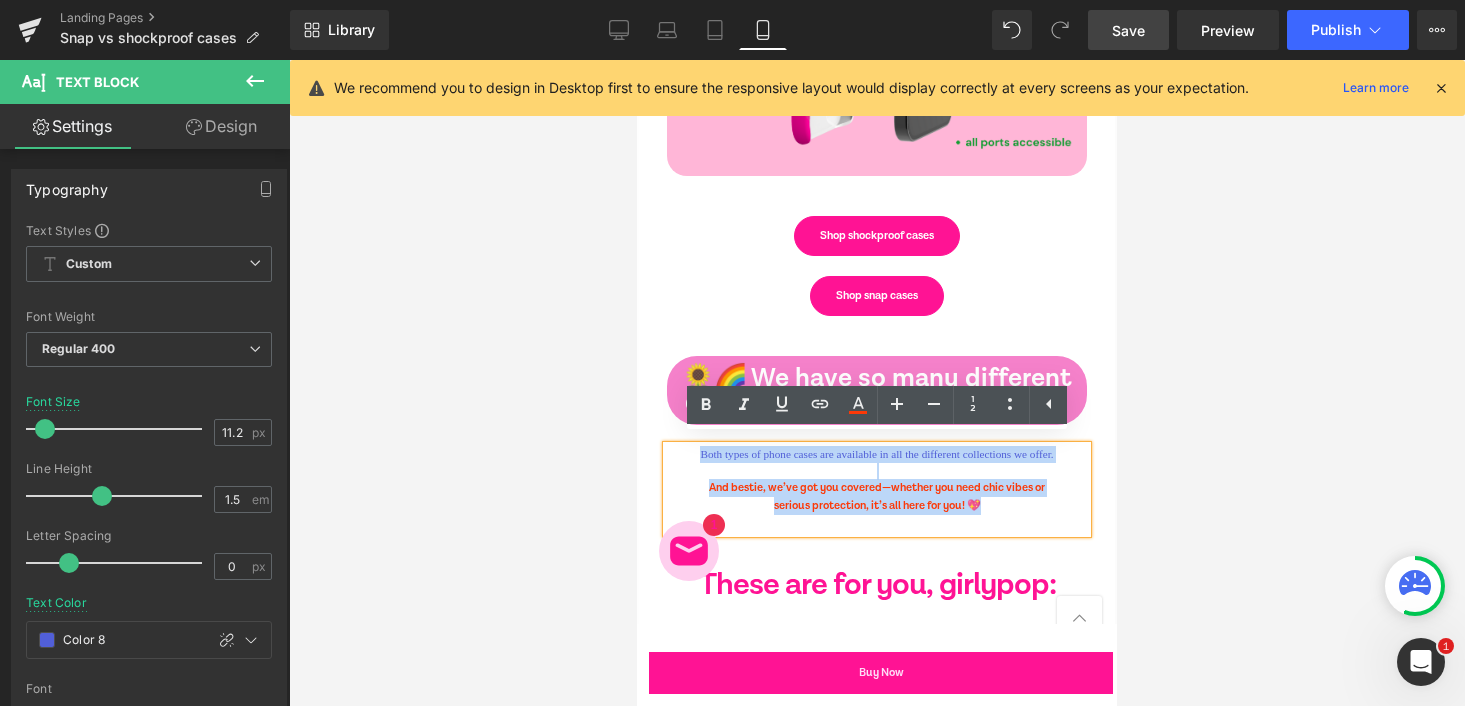 drag, startPoint x: 1040, startPoint y: 494, endPoint x: 677, endPoint y: 453, distance: 365.30807 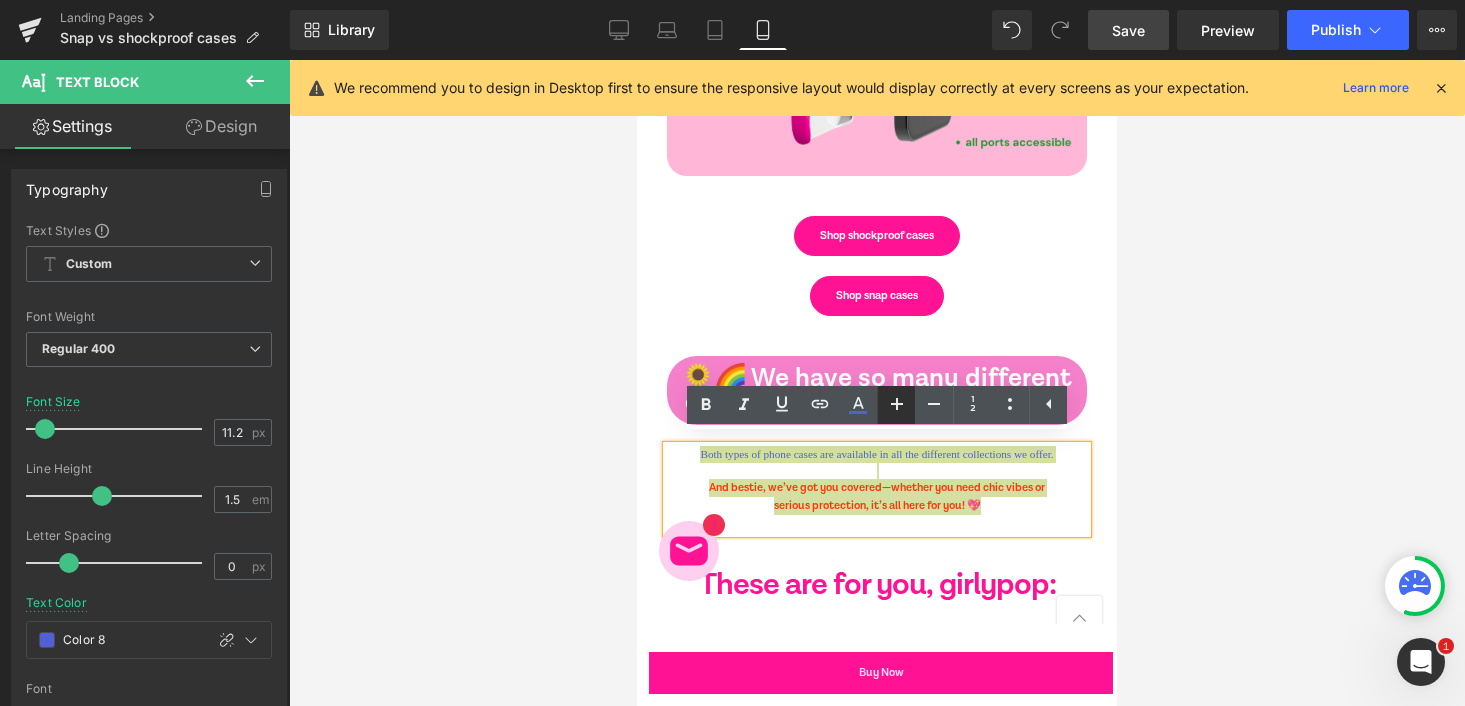 click 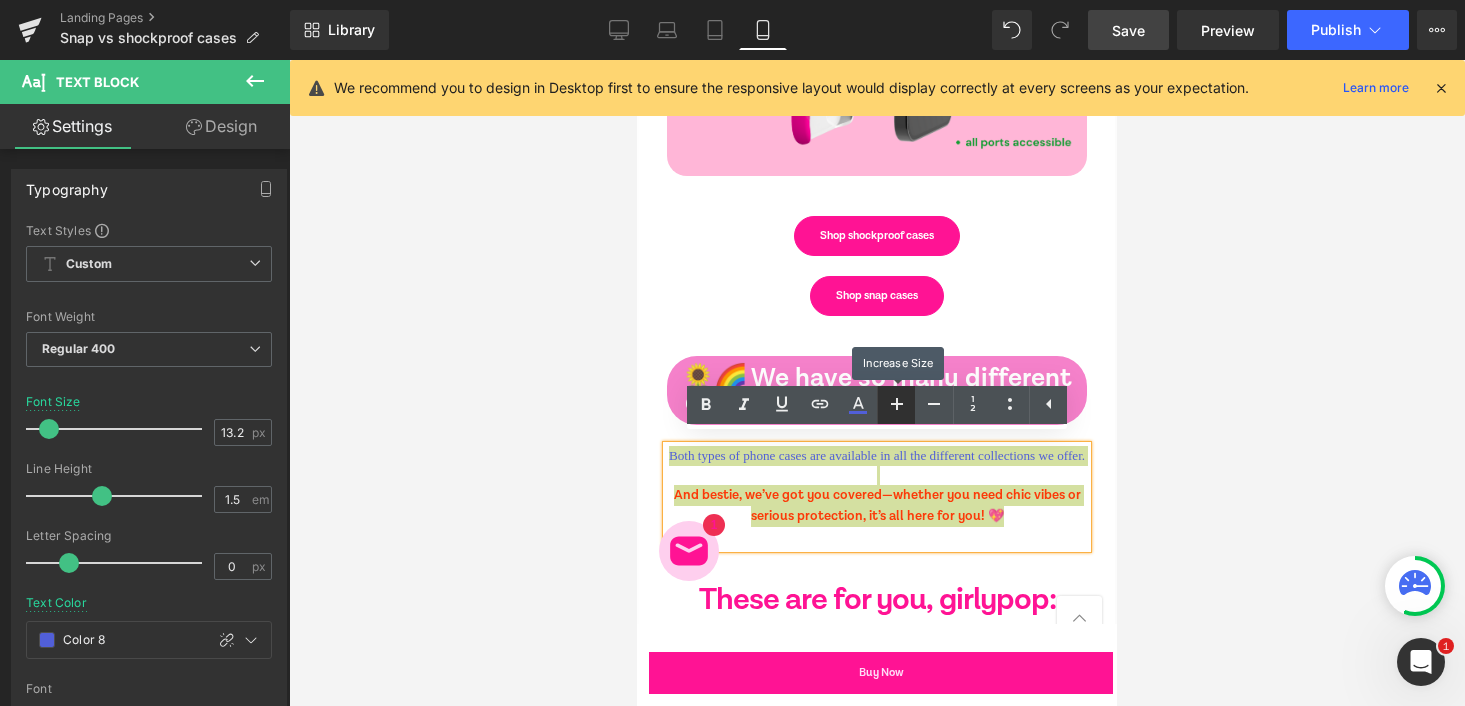 click 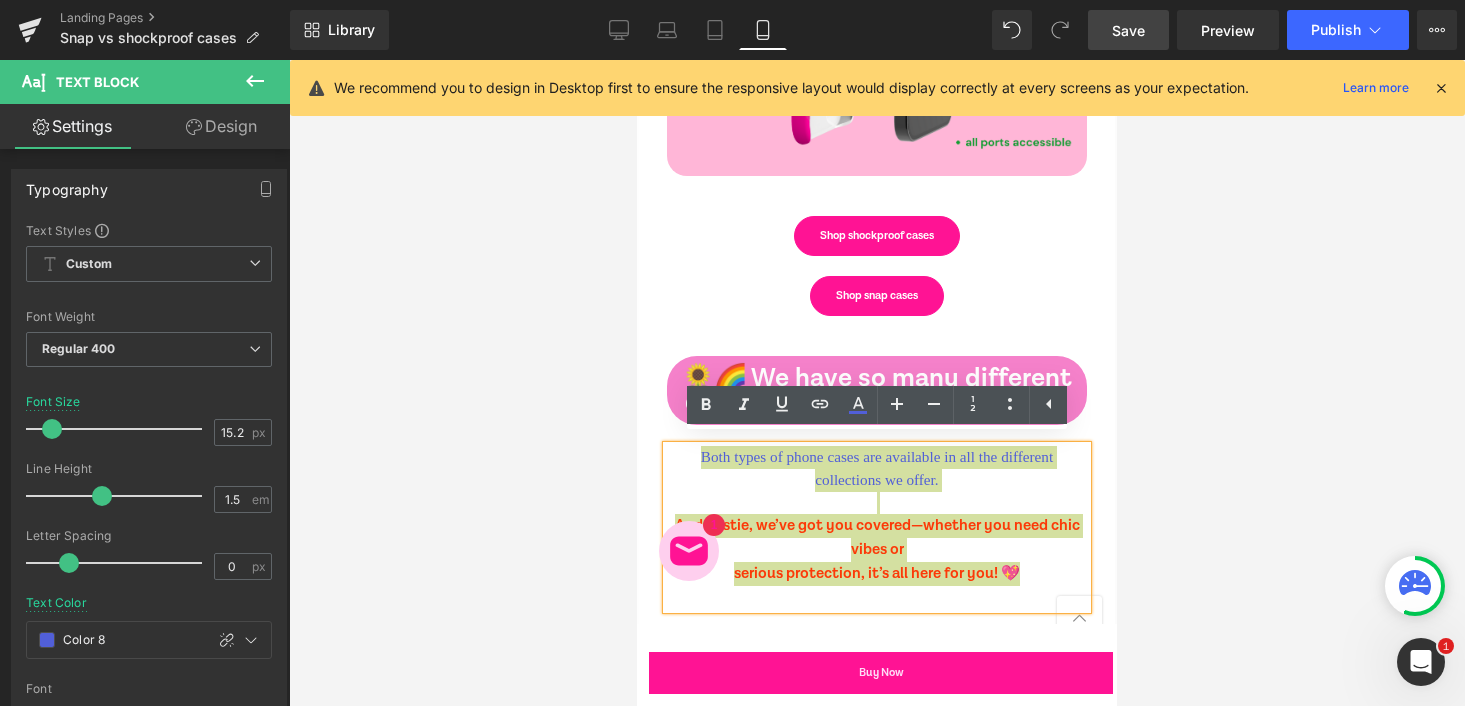 click at bounding box center (877, 383) 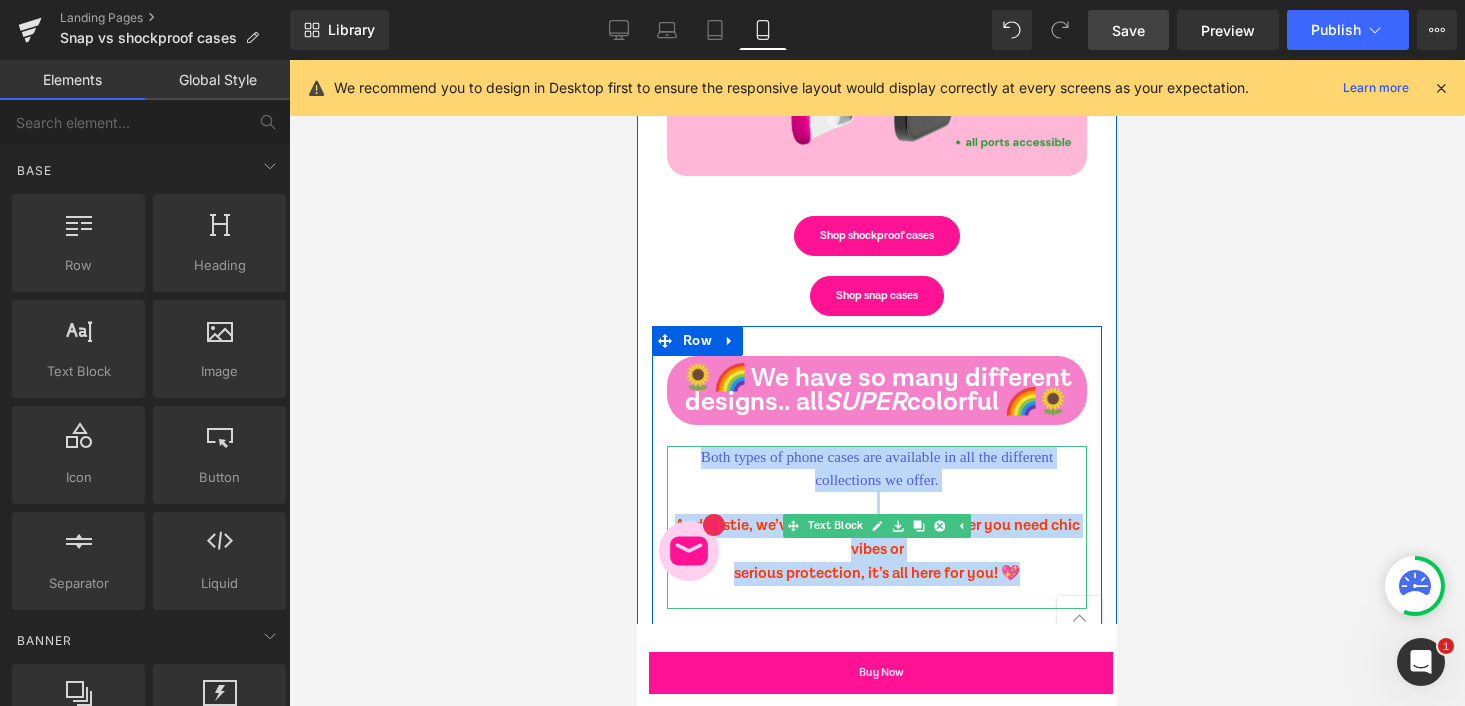click on "And bestie, we’ve got you covered—whether you need chic vibes or  serious protection, it’s all here for you! 💖" at bounding box center (877, 549) 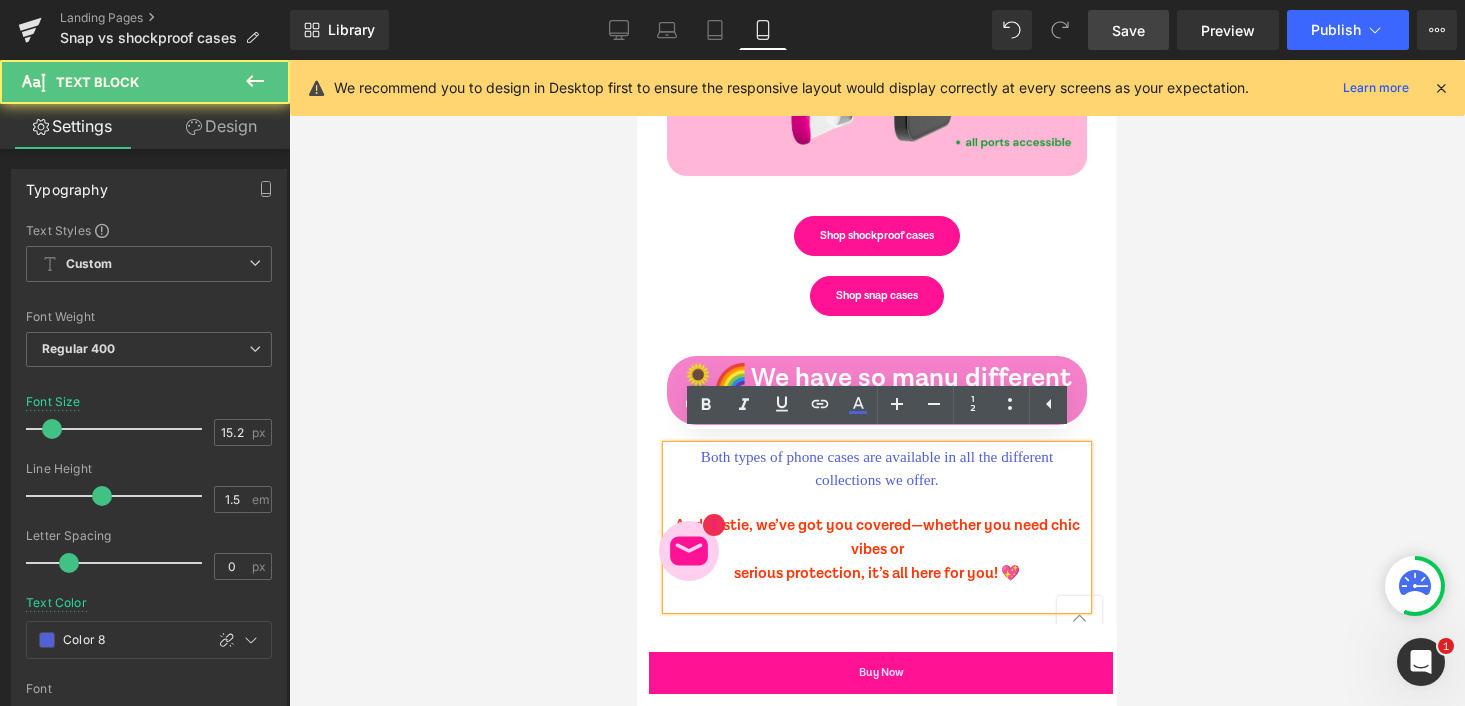 type 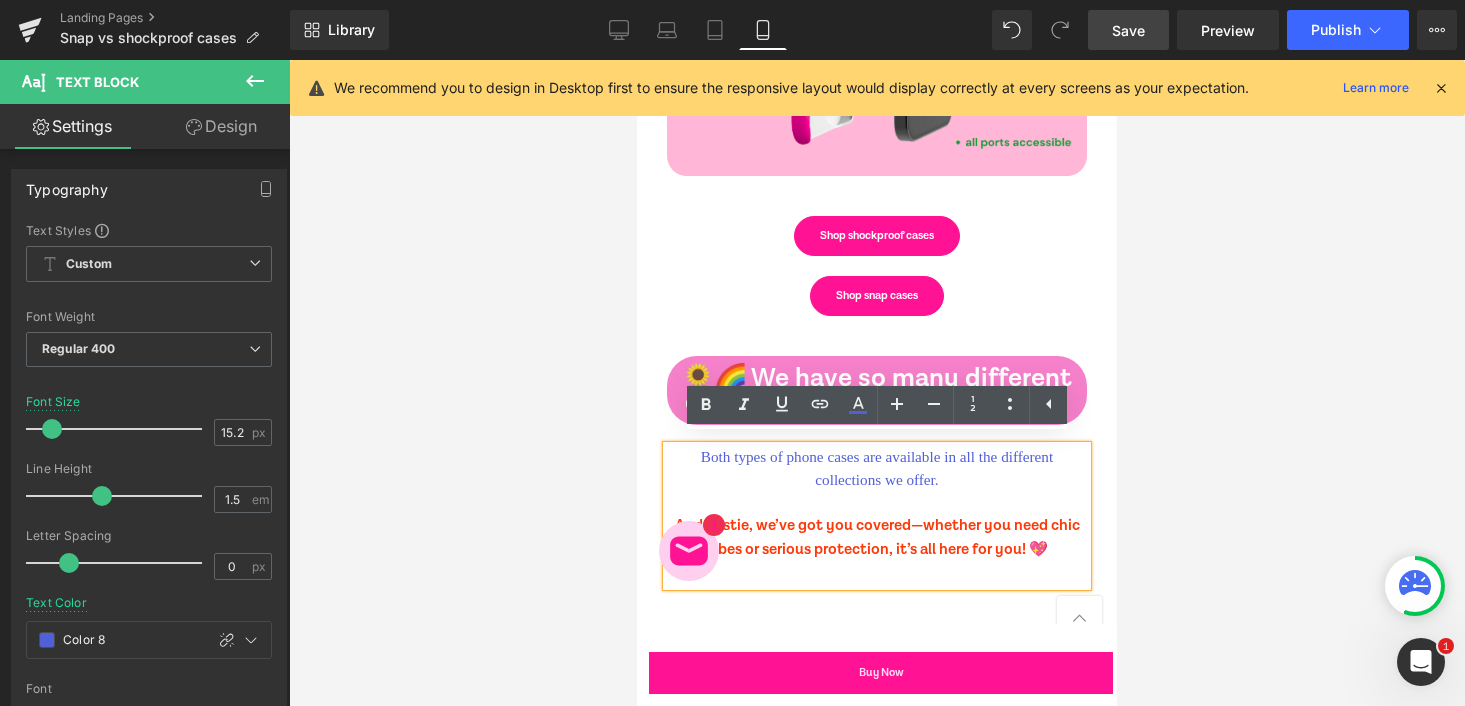 click at bounding box center (877, 383) 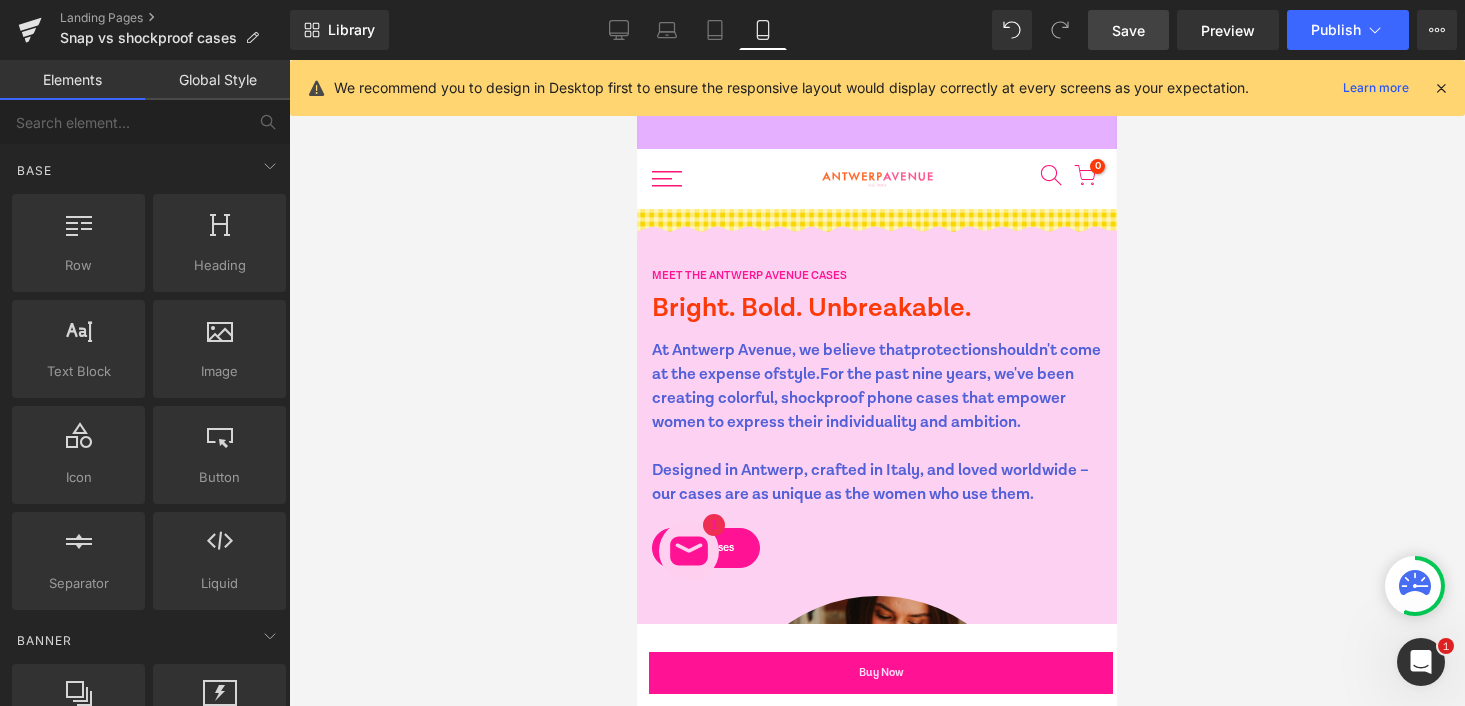 scroll, scrollTop: 16, scrollLeft: 0, axis: vertical 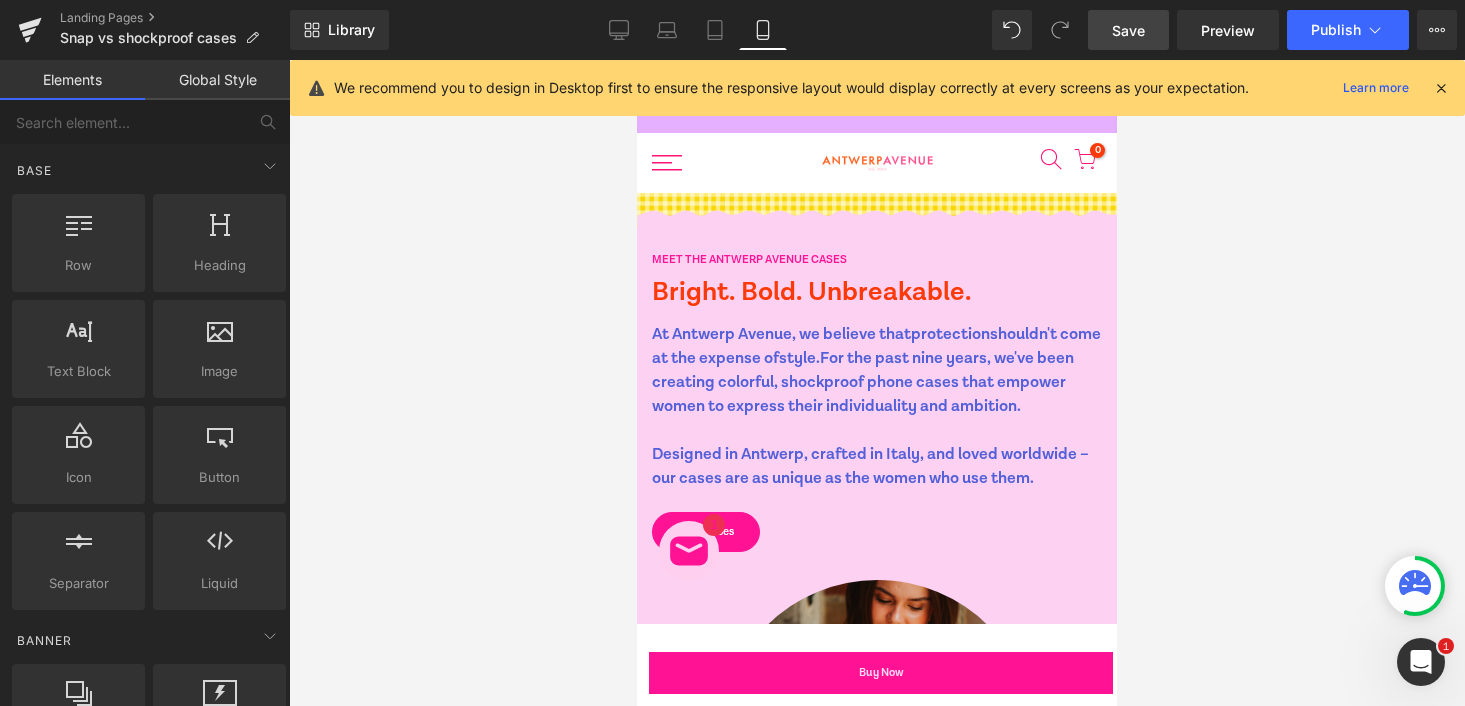 click on "Save" at bounding box center [1128, 30] 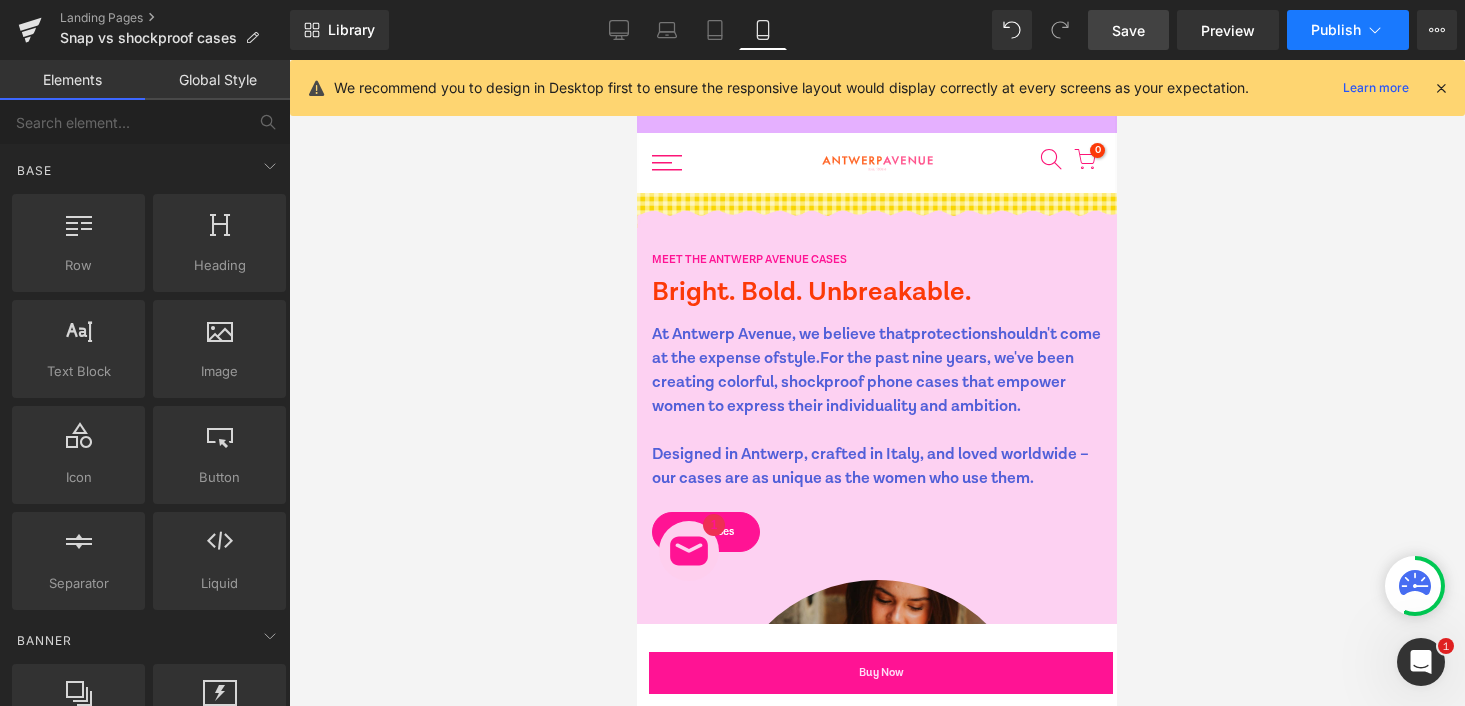 click 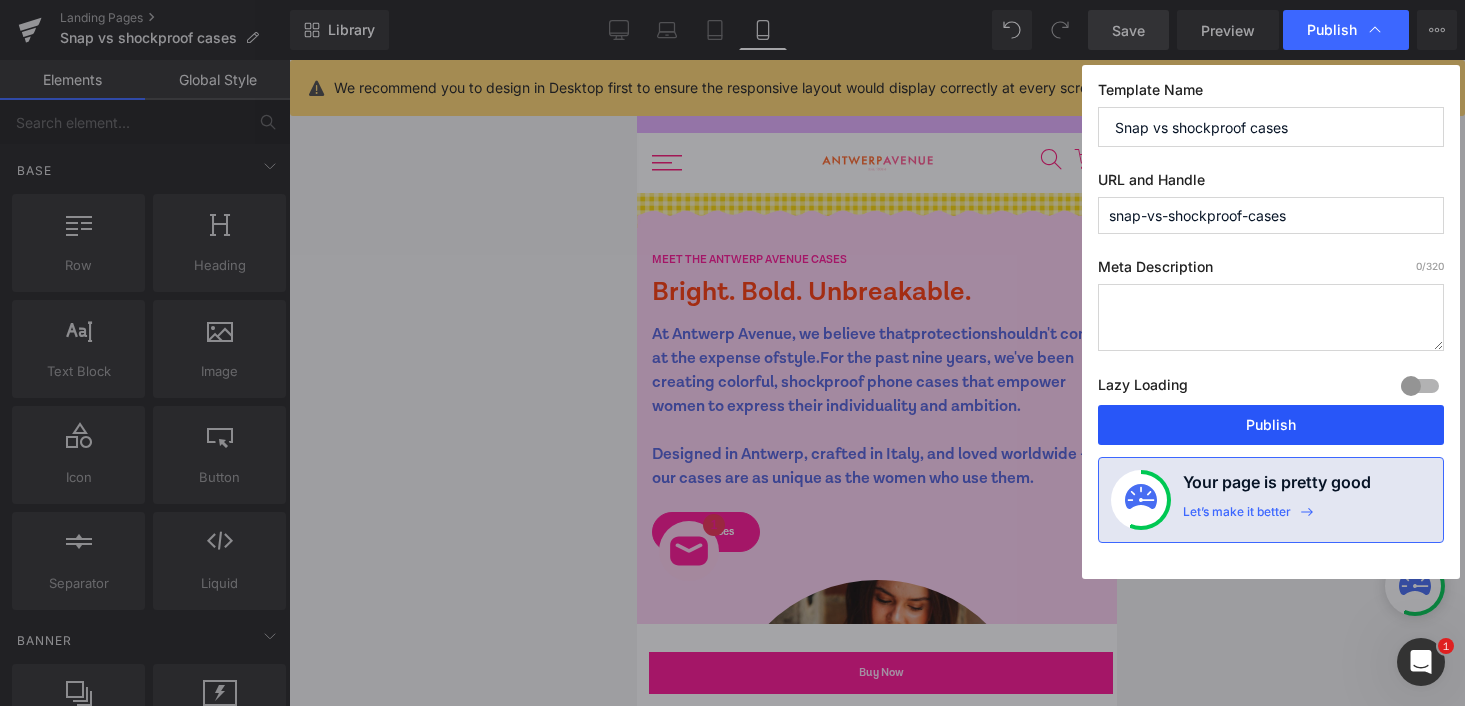 click on "Publish" at bounding box center (1271, 425) 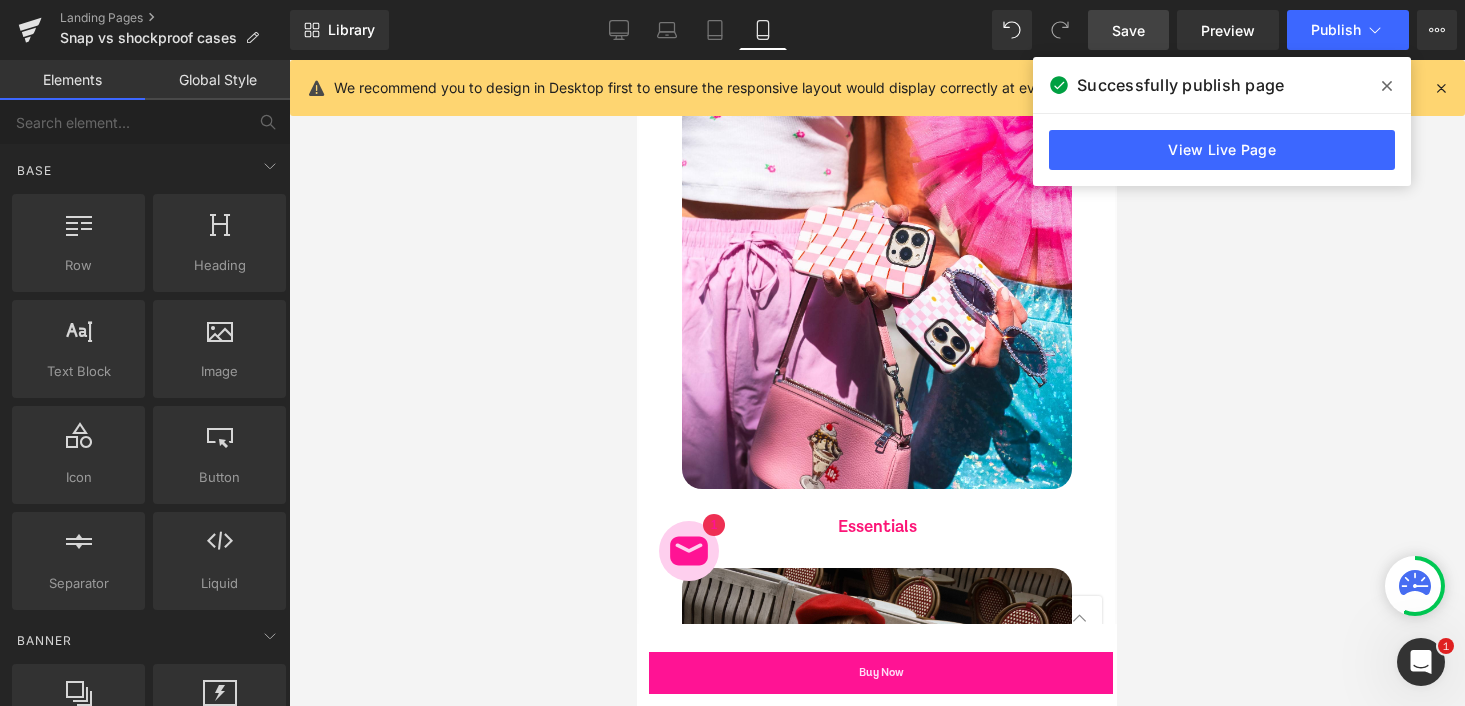 scroll, scrollTop: 3007, scrollLeft: 0, axis: vertical 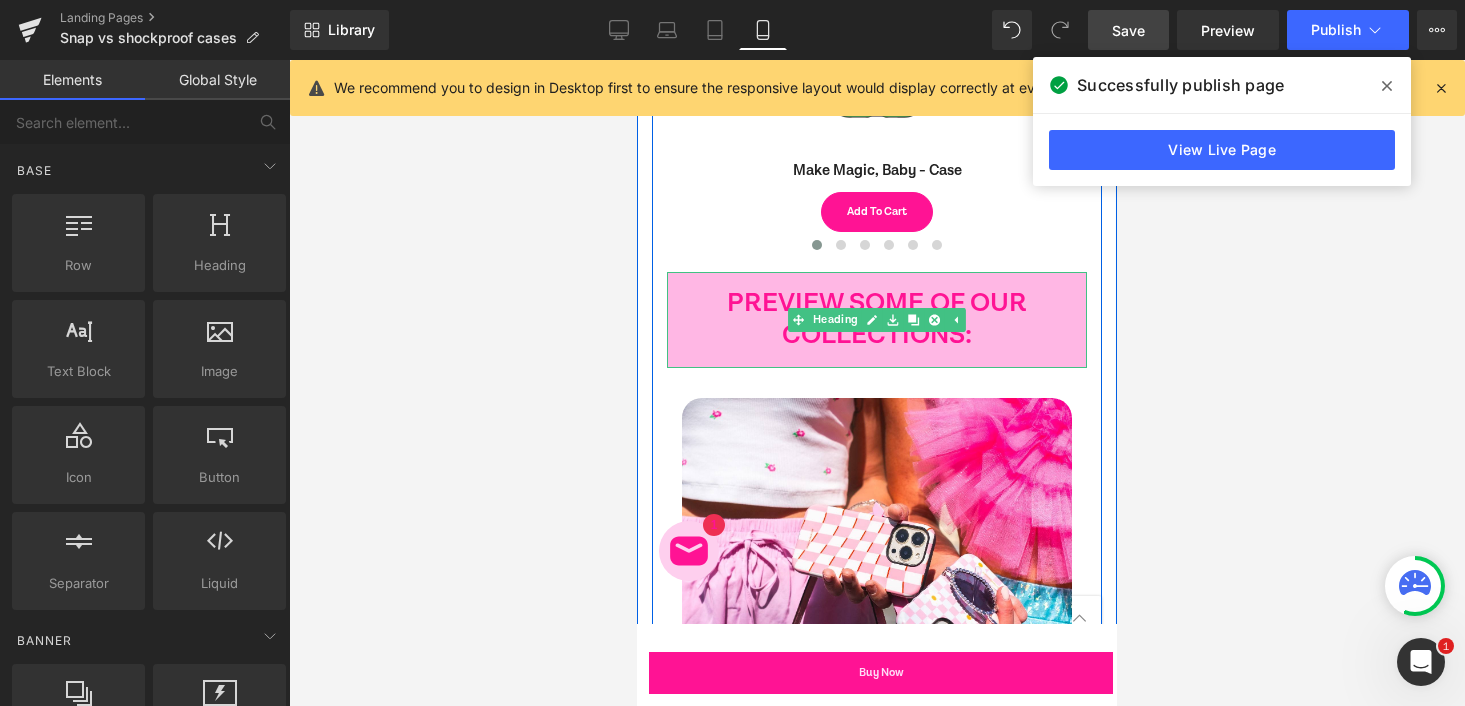 click at bounding box center (955, 320) 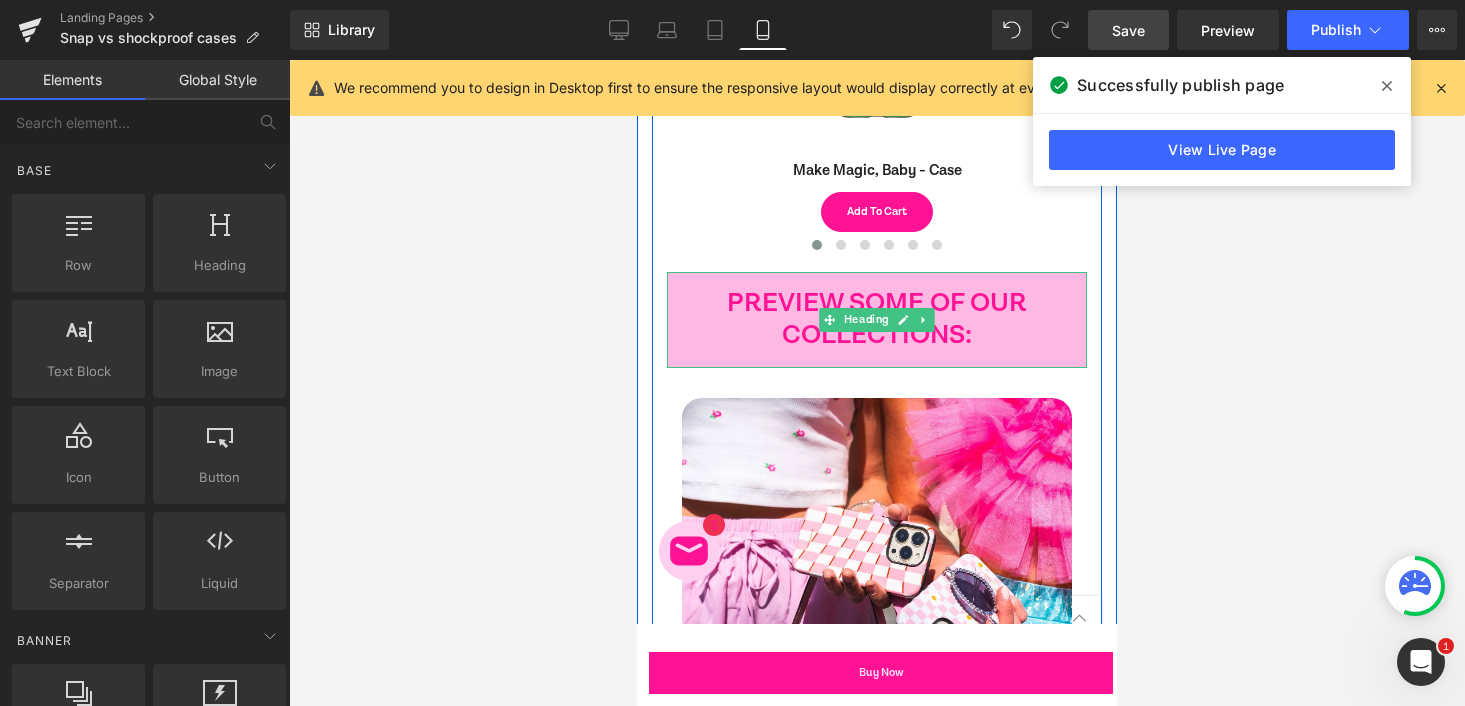 click on "PREVIEW SOME OF OUR COLLECTIONS:" at bounding box center [877, 320] 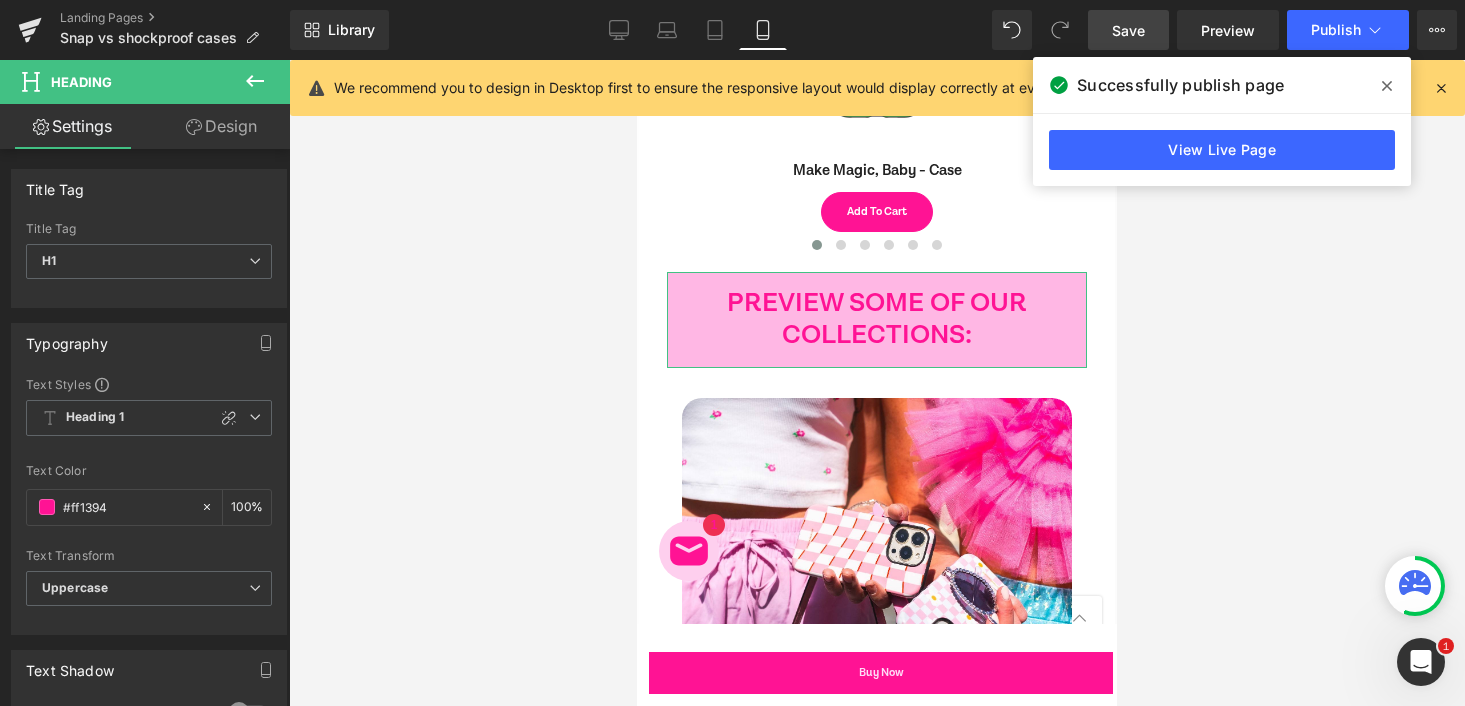 click on "Design" at bounding box center [221, 126] 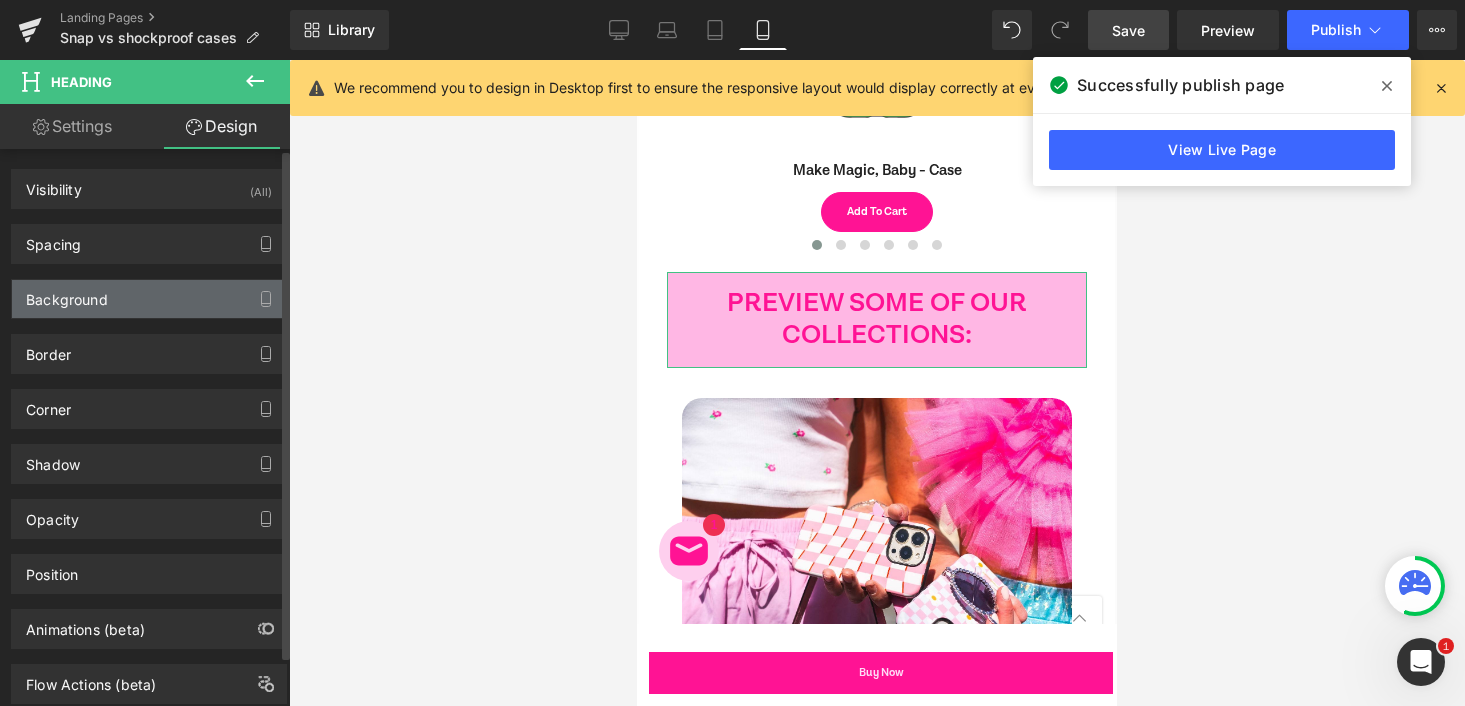 click on "Background" at bounding box center (67, 294) 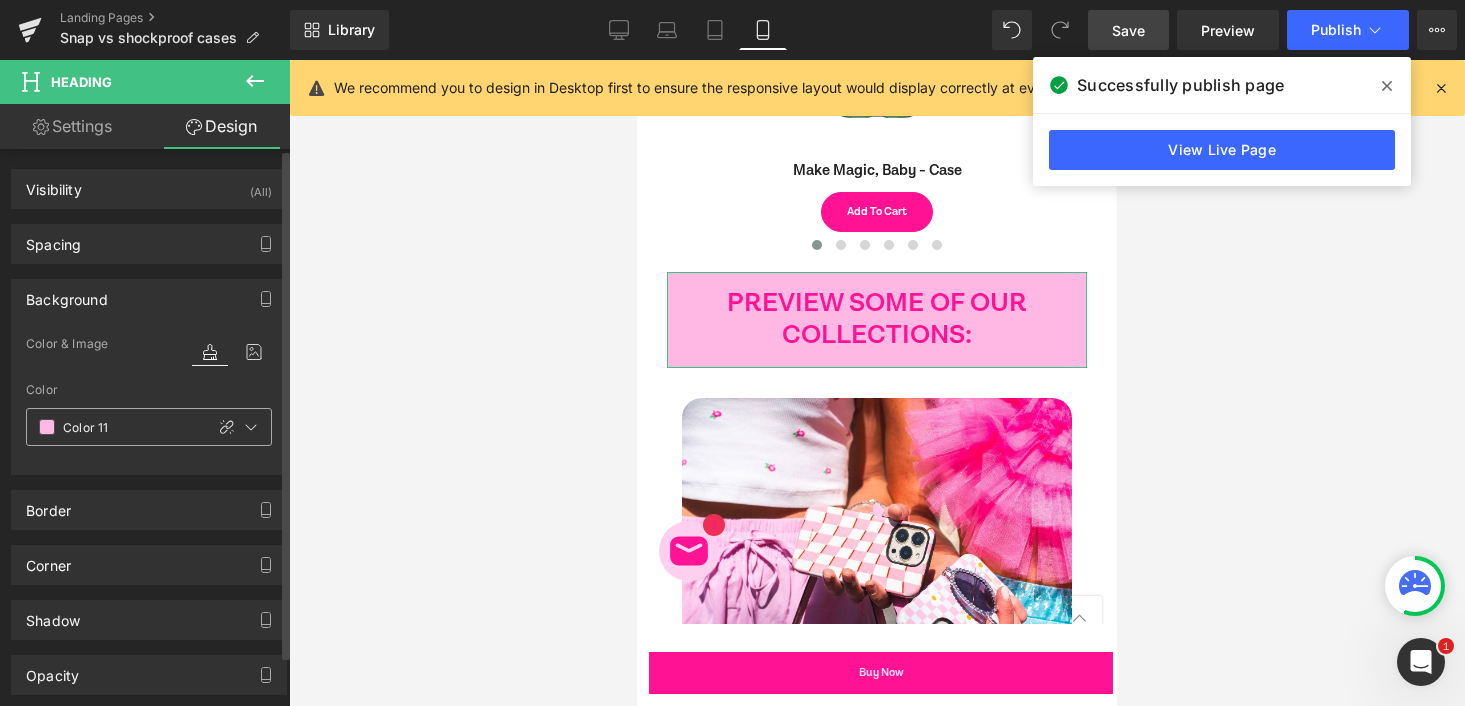 click on "Color 11" at bounding box center [128, 427] 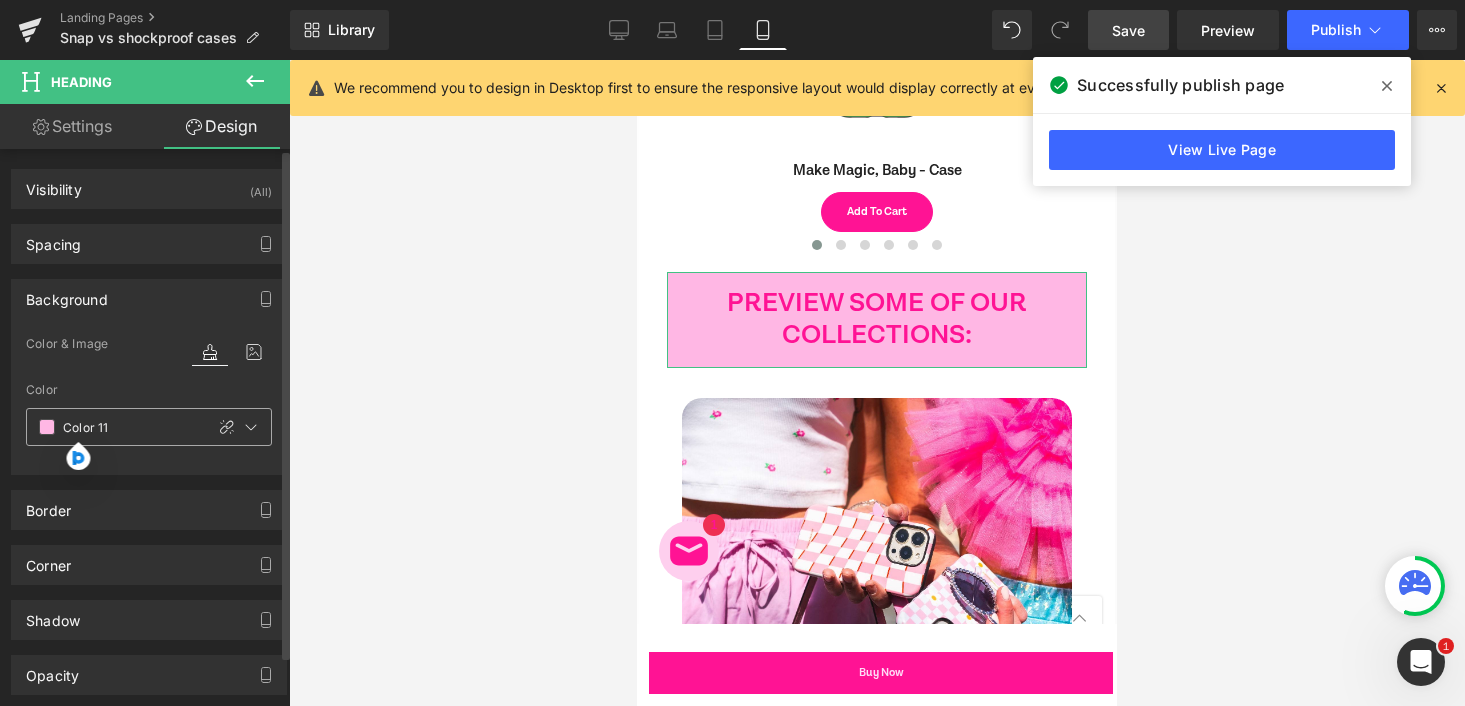 type on "0" 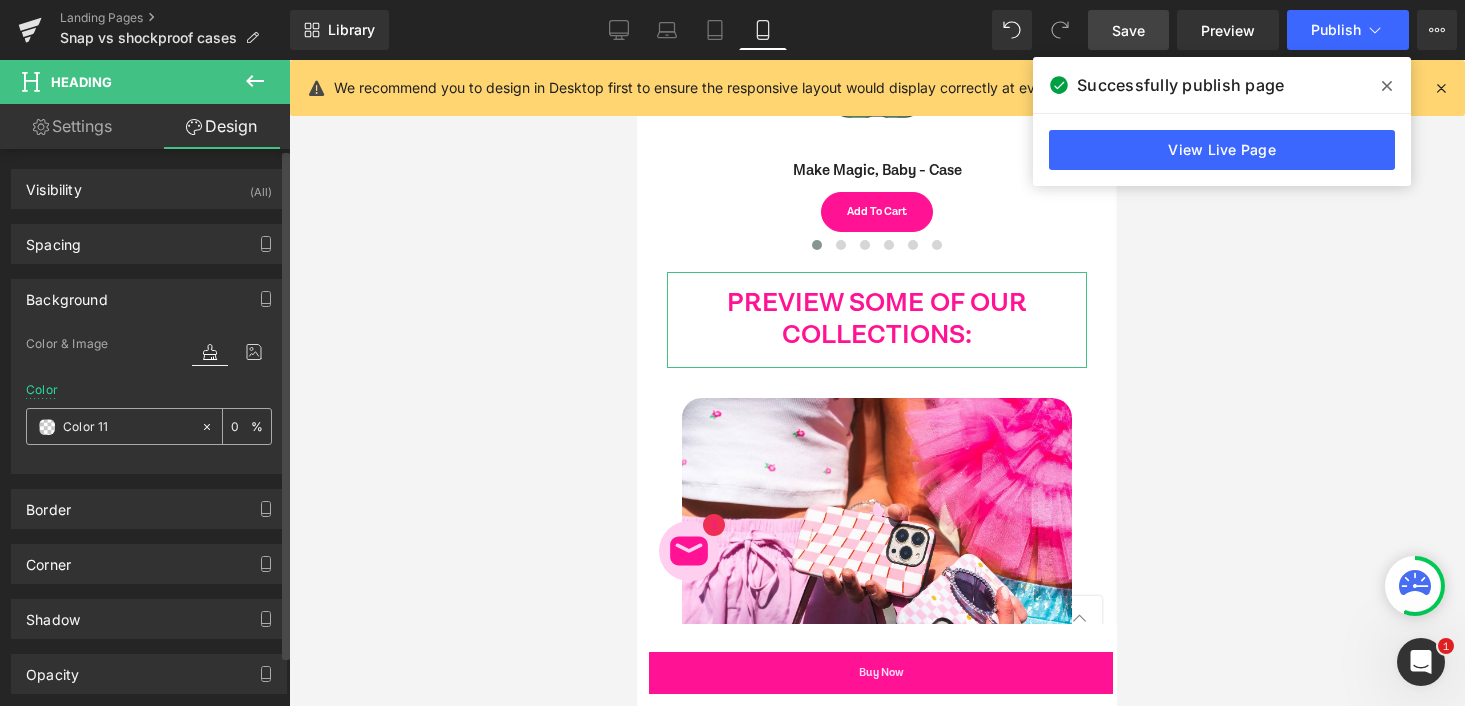 click on "Color 11" at bounding box center (127, 427) 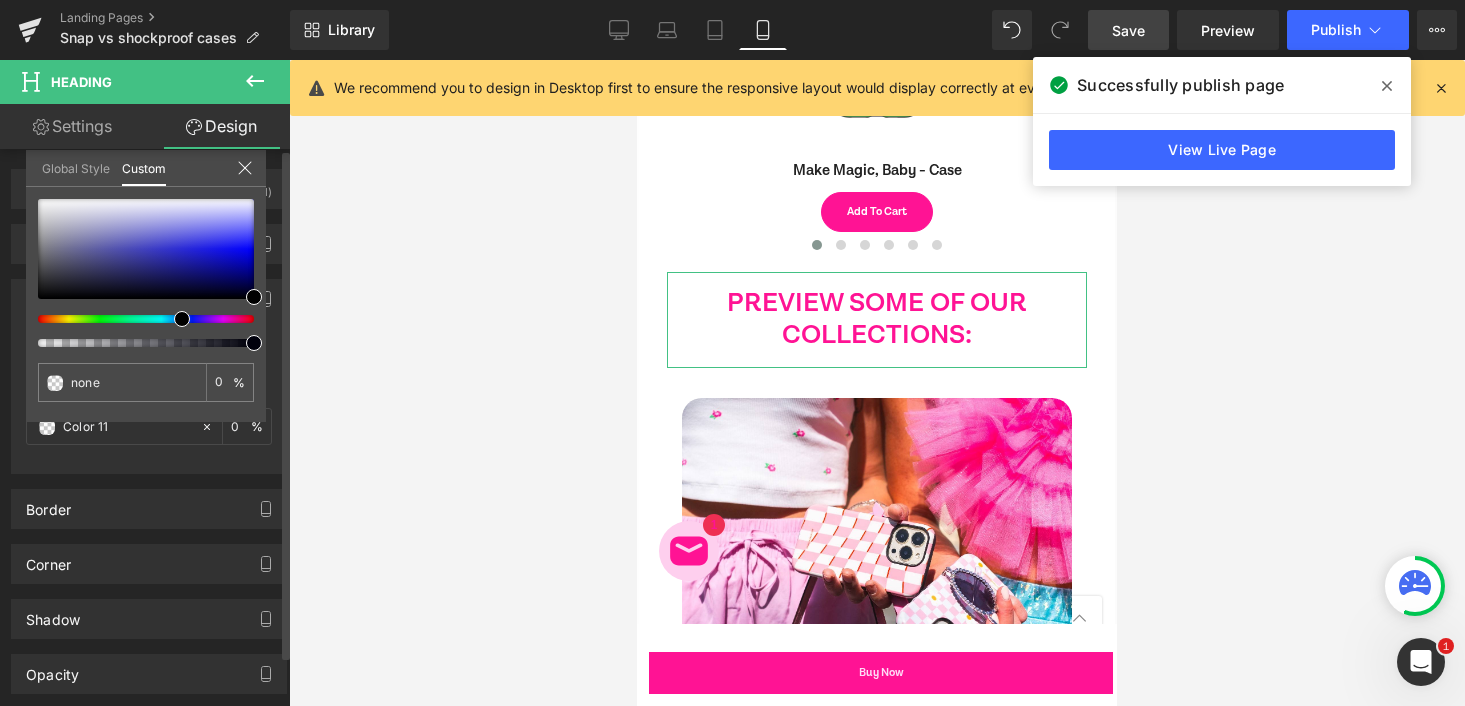 click on "Global Style" at bounding box center (76, 167) 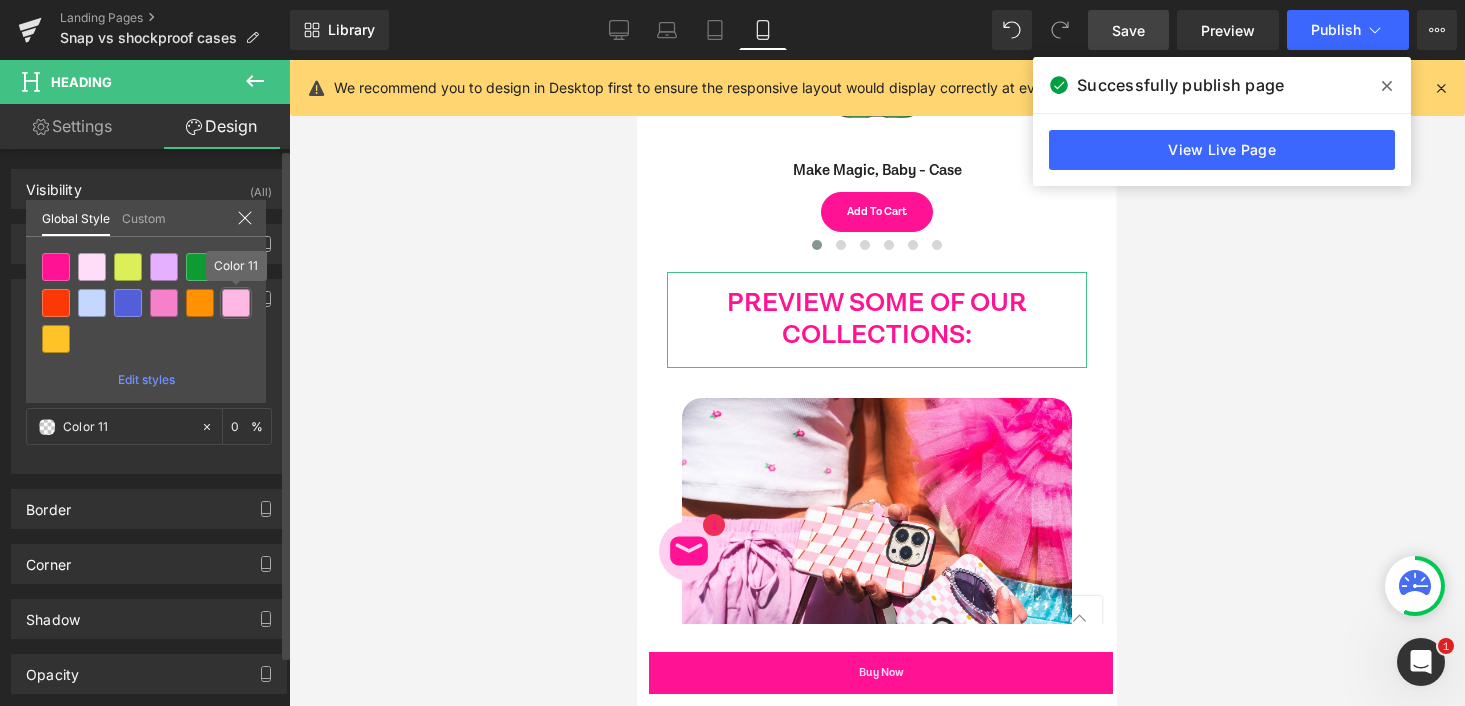 click at bounding box center [236, 303] 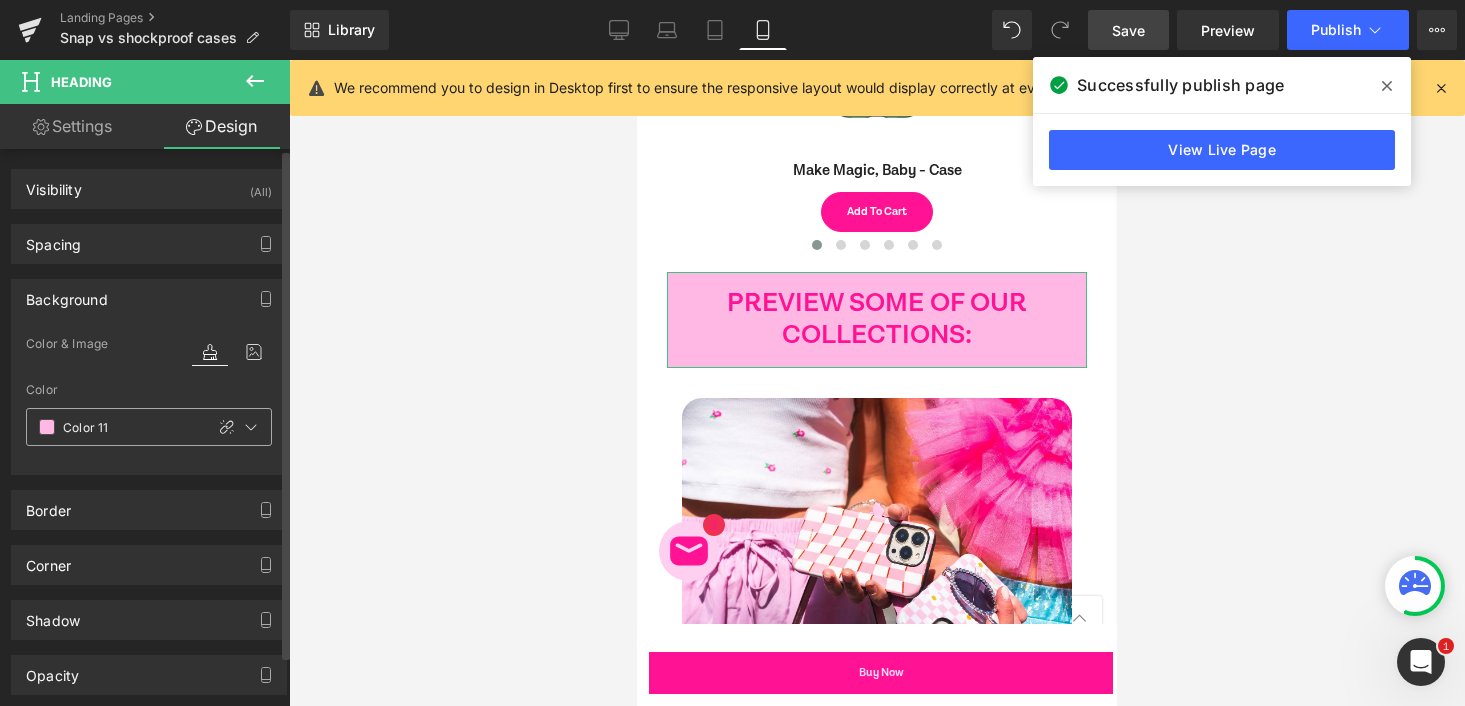 click at bounding box center (47, 427) 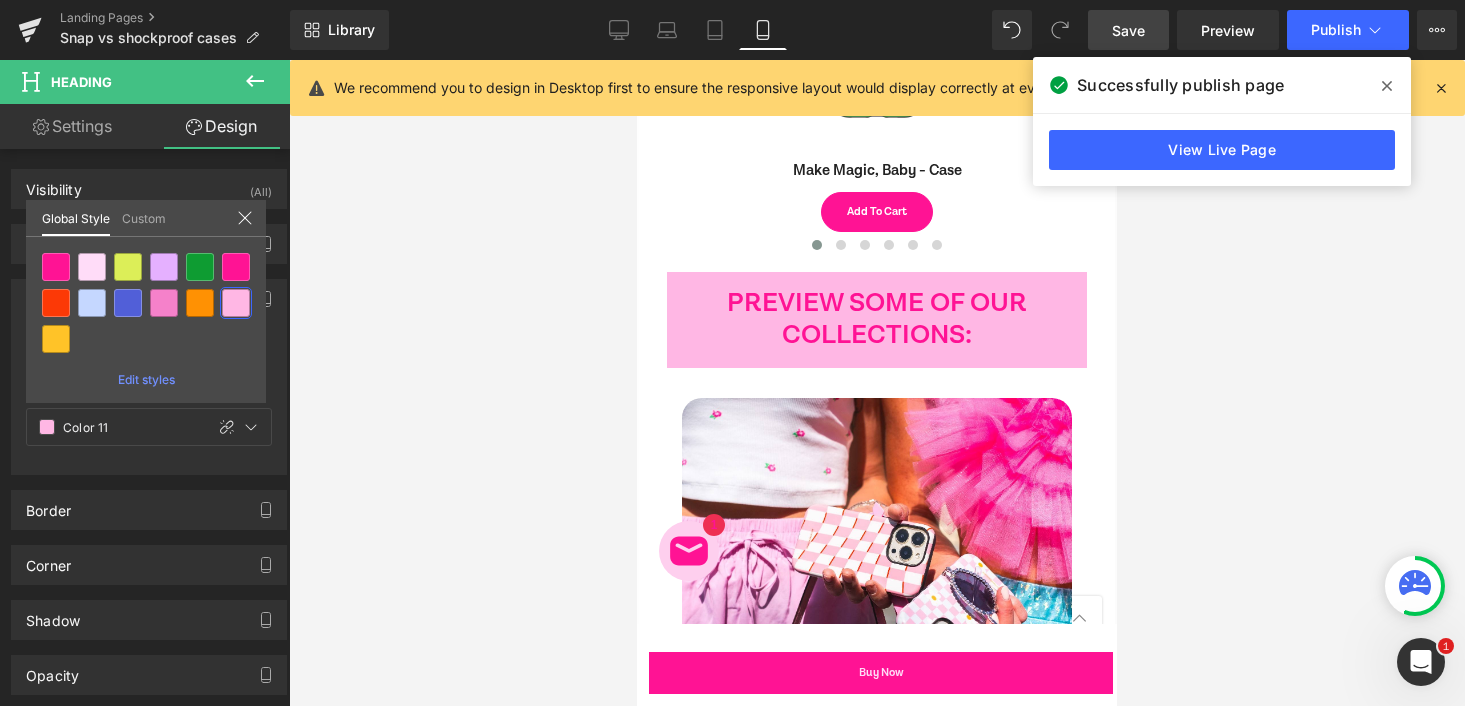 click on "Antwerp Avenue uses cookies to ensure you get the best experience on our website.  Learn More Okay, no probs! Skip to content
close 🐆💖 SHOP NOW: STEVE MADDEN X ANTWERP AVENUE 🐆💖 close
0 0
COLLECTIONS
STEVE MADDEN x ANTWERP AVENUE Retro Ski Club Gingham Girls Tropical Escape 🌴 Lia's Aura Collection ✨ Me Before U Vibrant Essentials Dopamine Follow the Sunset
PHONE CASES
Shop by Type
Snap Shockproof
Shop by Design
Pink Orange + Pink Quotes Happy Pastel Affirmations Leopard Patterns Checkered Hearts Flowers
Shop by Size (iPhone Cases)
iPhone 16 Pro Max iPhone 16 Pro iPhone 16 Plus iPhone 16 iPhone 15 Pro Max iPhone 15 Pro iPhone 15 Plus iPhone 15 iPhone 14 Pro Max iPhone 14 Pro iPhone 14 Plus iPhone 14 iPhone 13 Pro Max" at bounding box center (877, 3497) 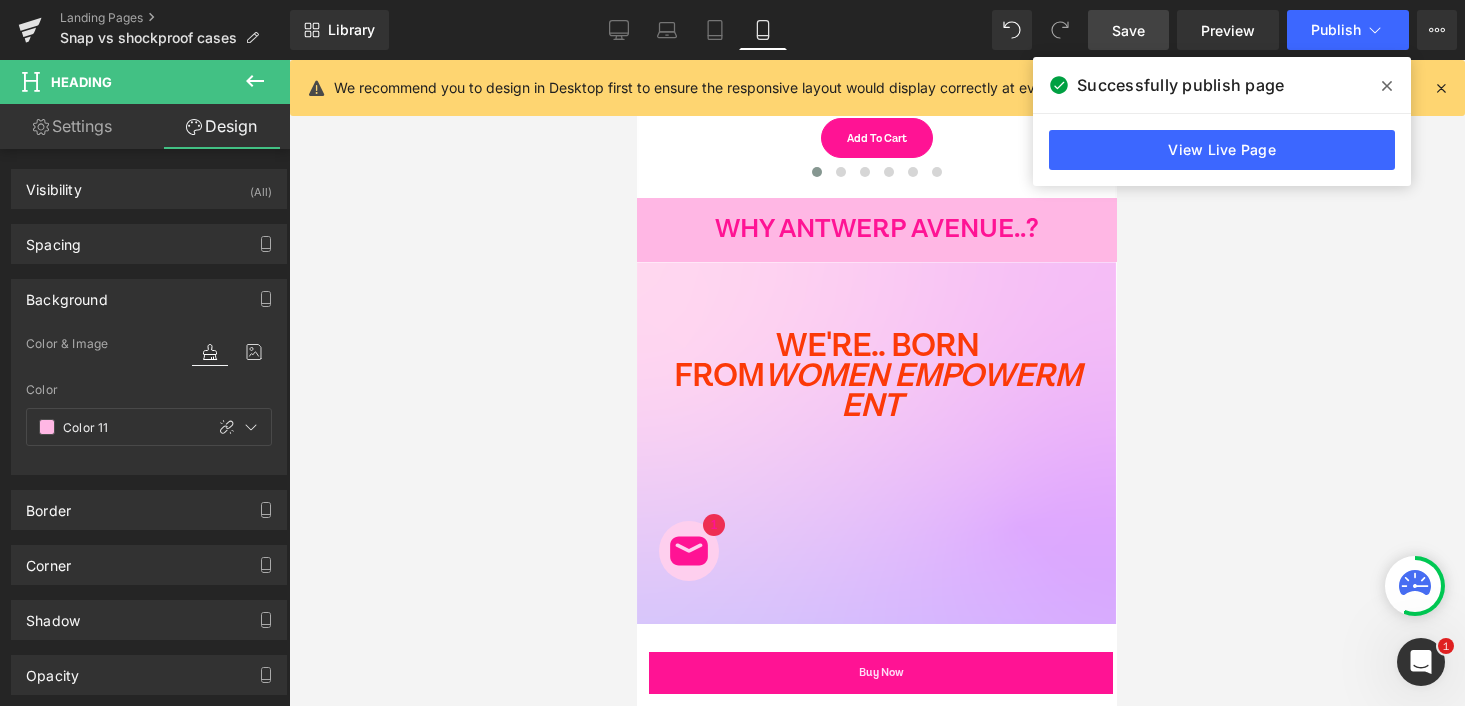 scroll, scrollTop: 5221, scrollLeft: 0, axis: vertical 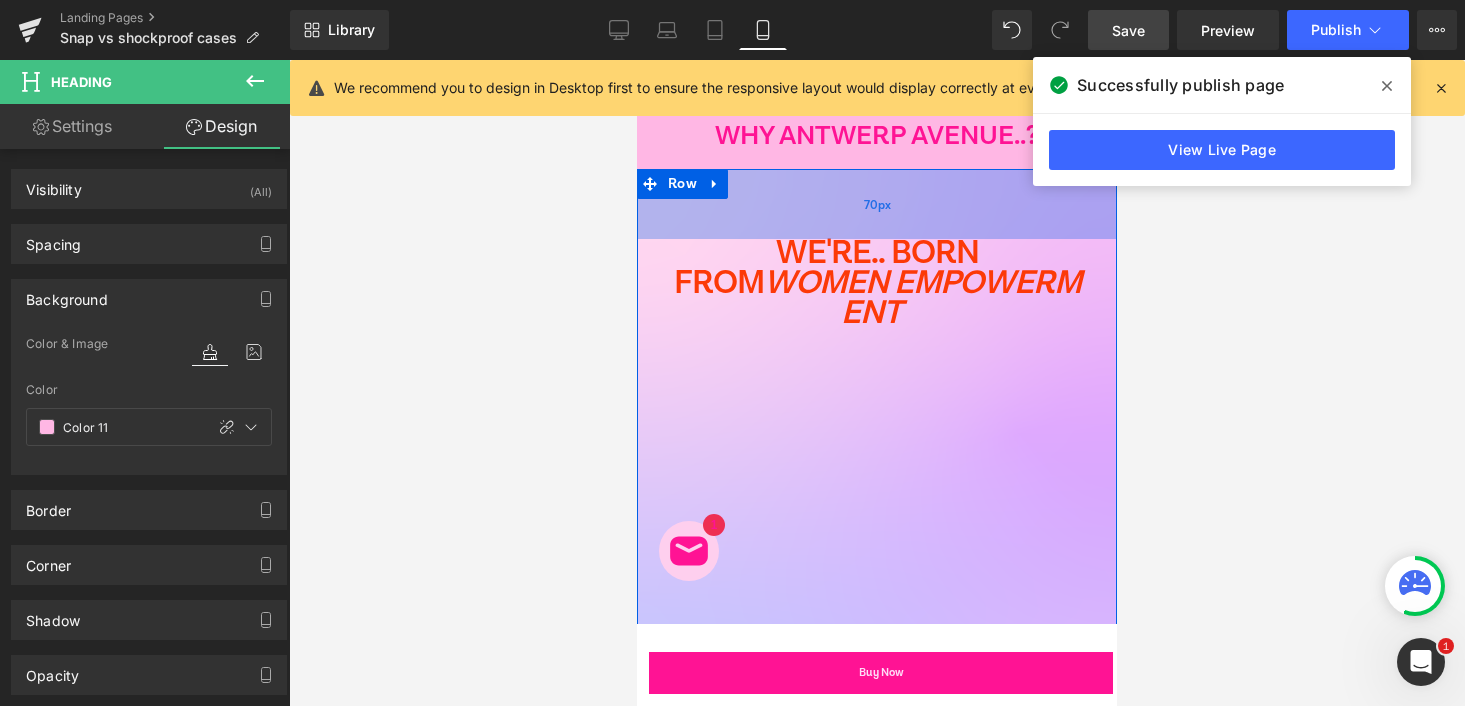 click on "70px" at bounding box center (877, 204) 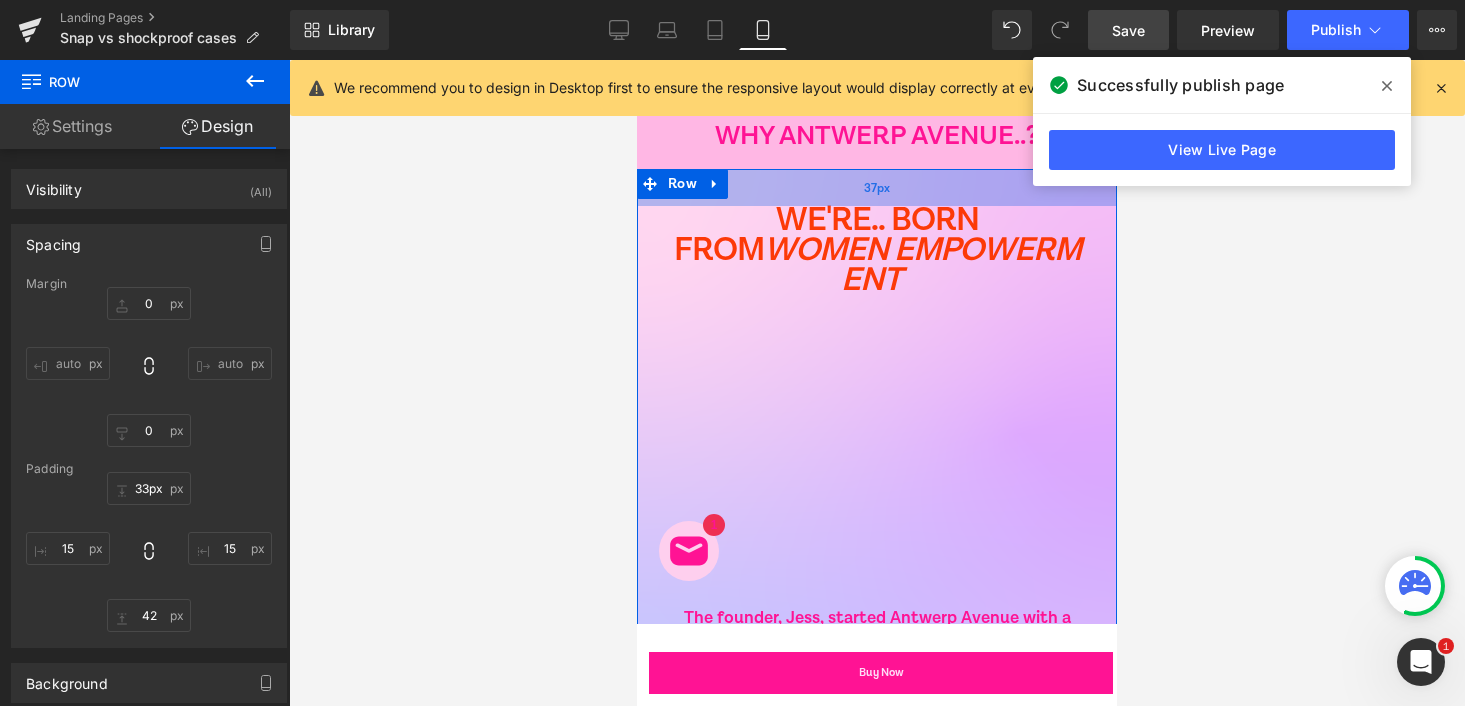 type on "32px" 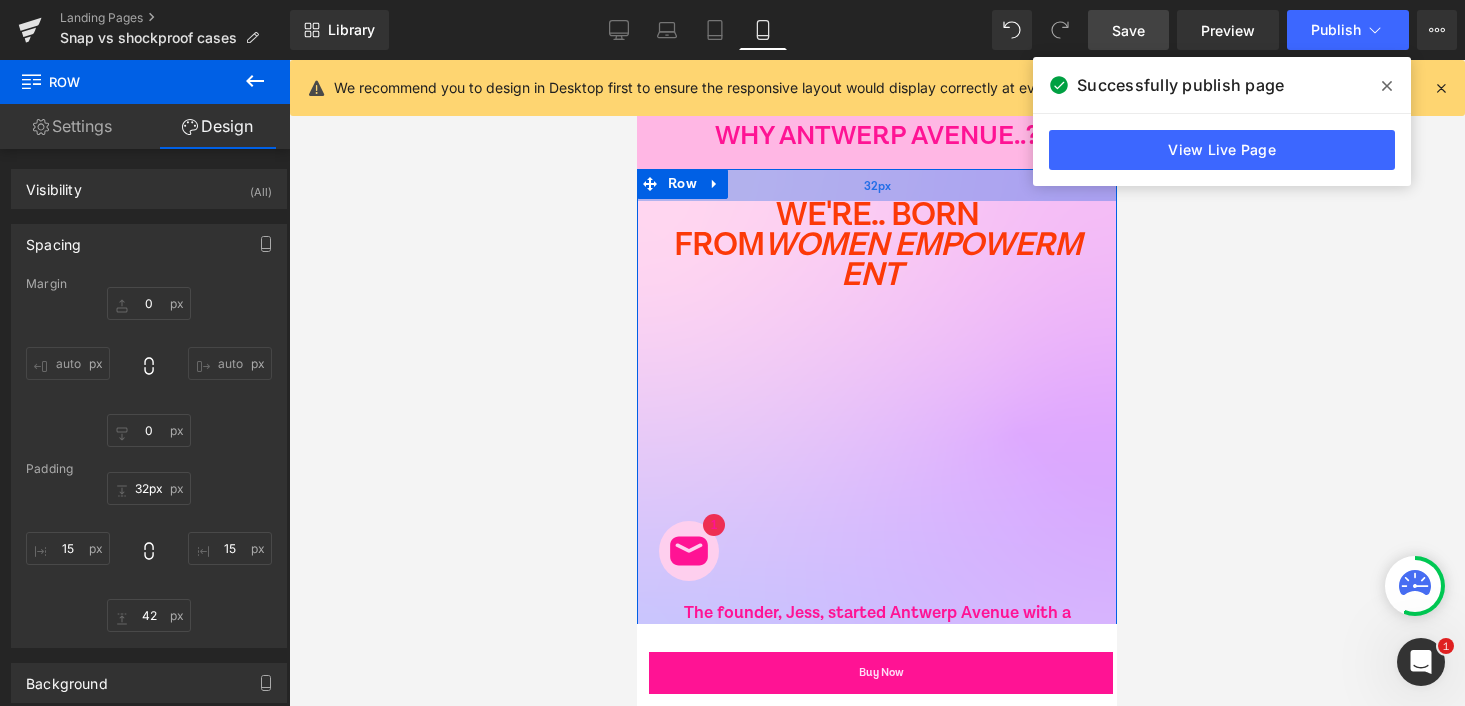 drag, startPoint x: 862, startPoint y: 197, endPoint x: 864, endPoint y: 158, distance: 39.051247 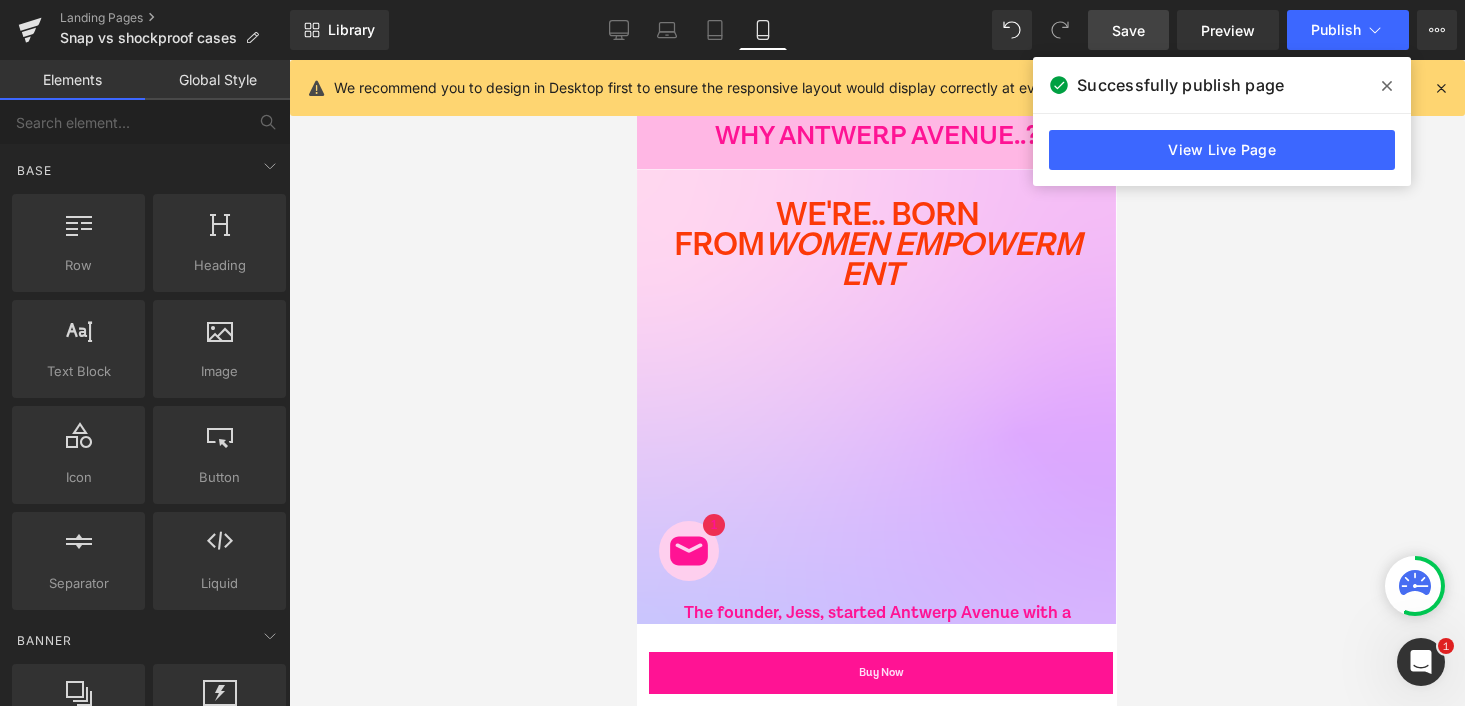 click at bounding box center [877, 383] 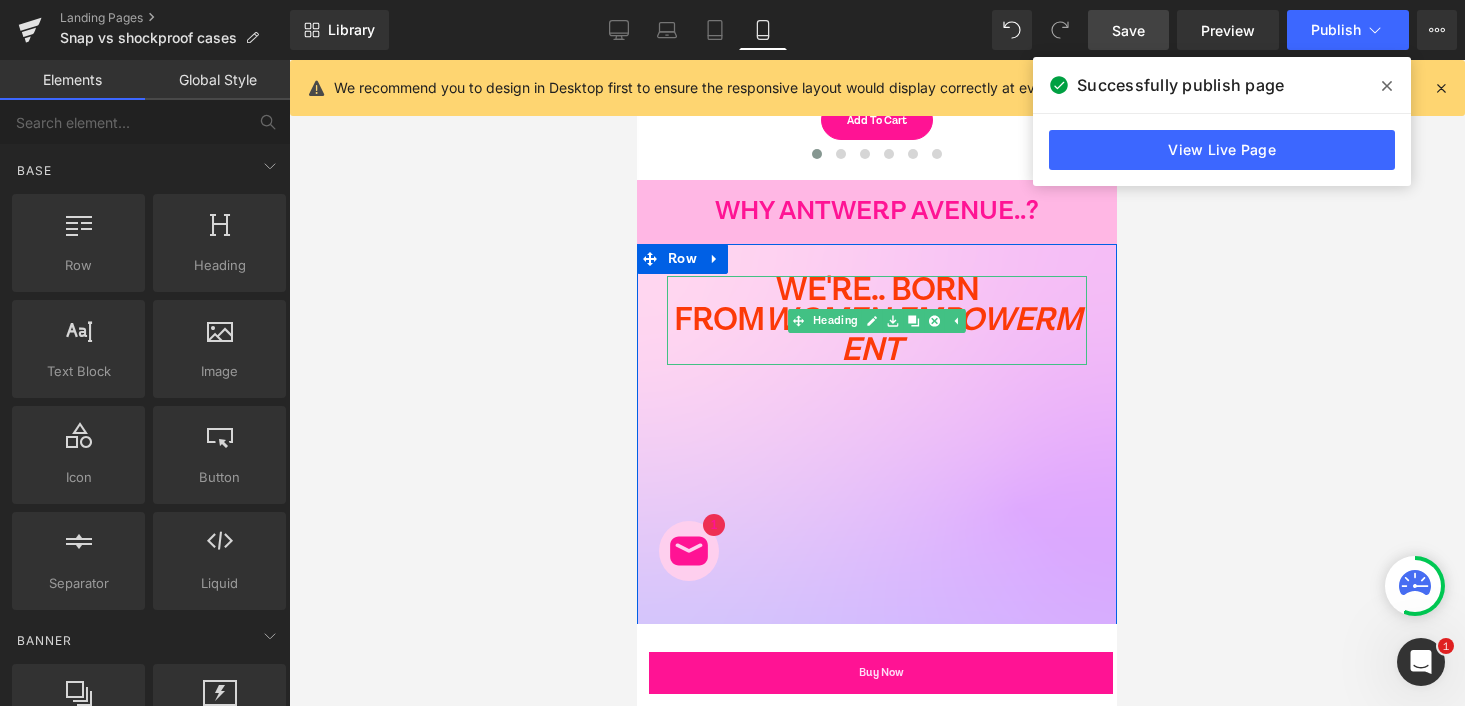 scroll, scrollTop: 5142, scrollLeft: 0, axis: vertical 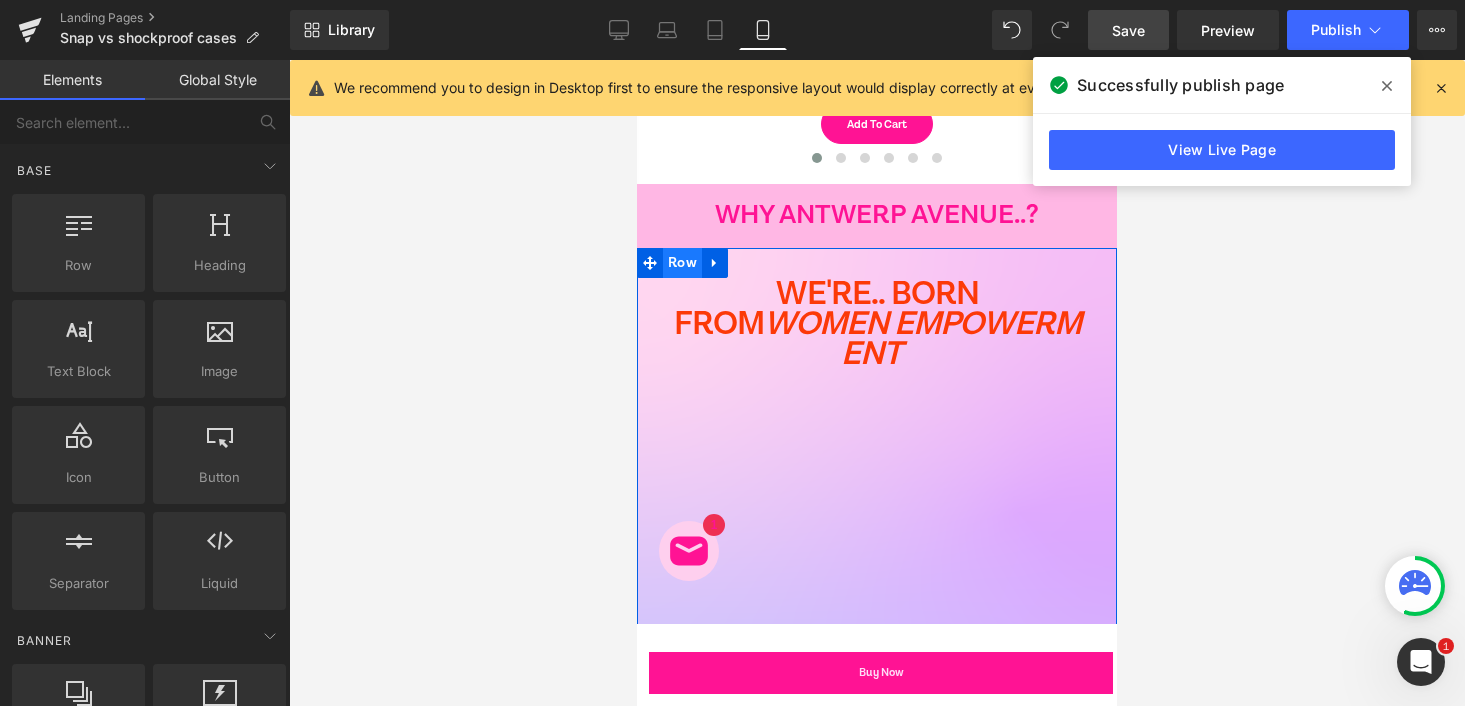click on "Row" at bounding box center [682, 263] 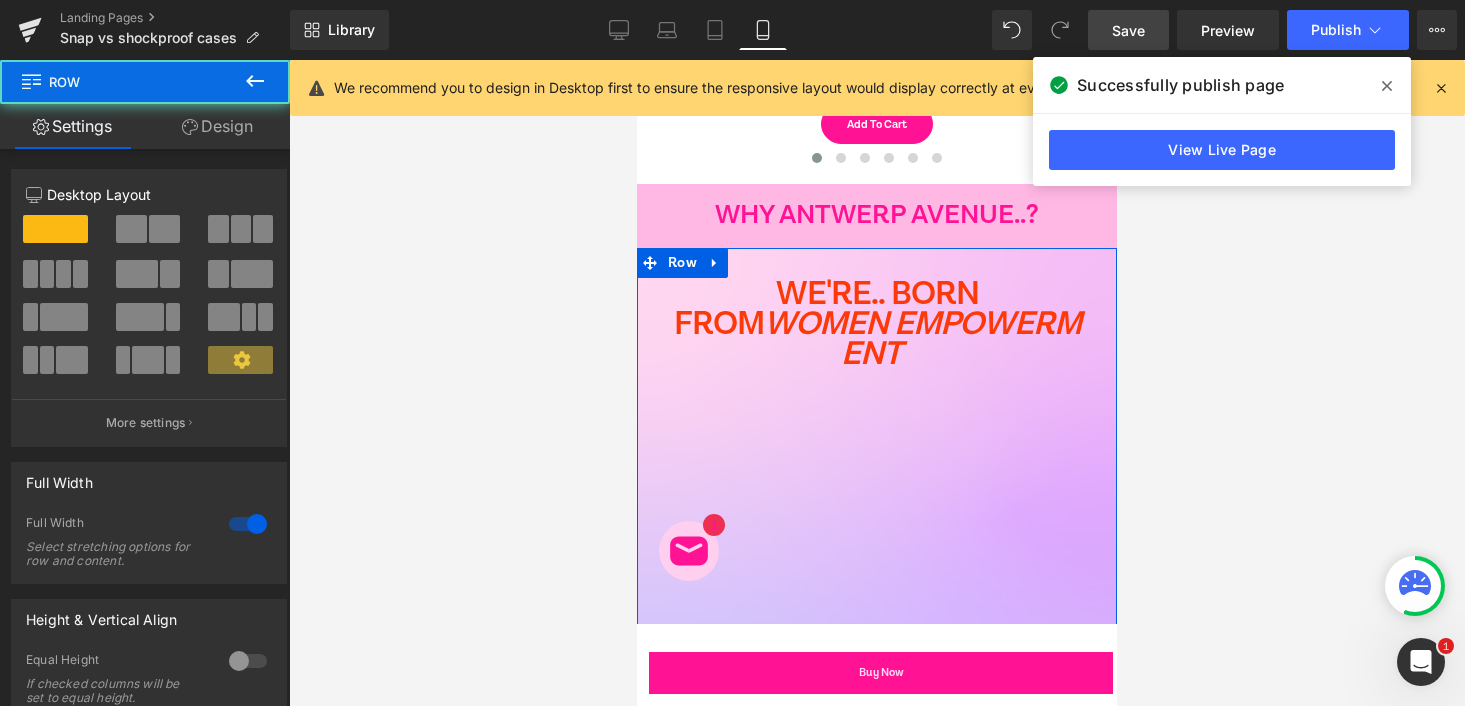 click on "Design" at bounding box center [217, 126] 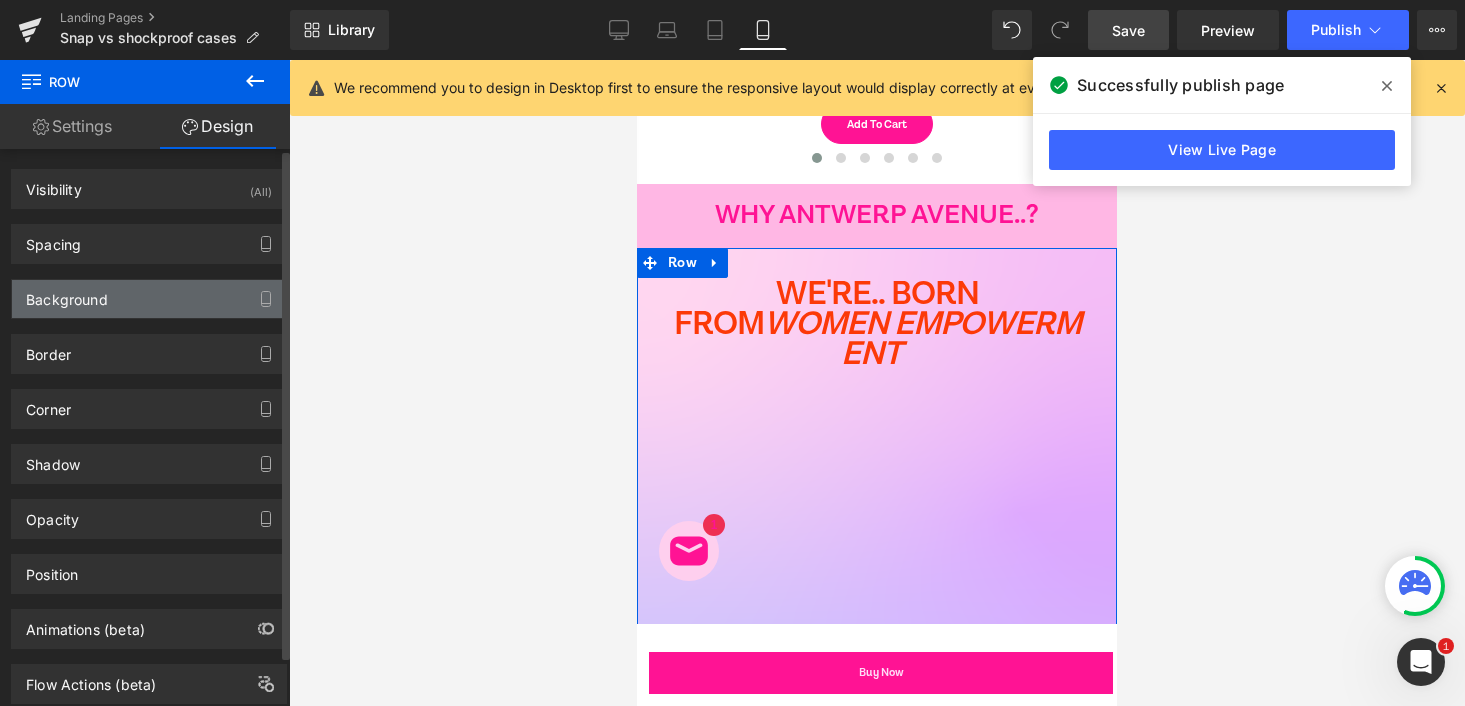 click on "Background" at bounding box center (67, 294) 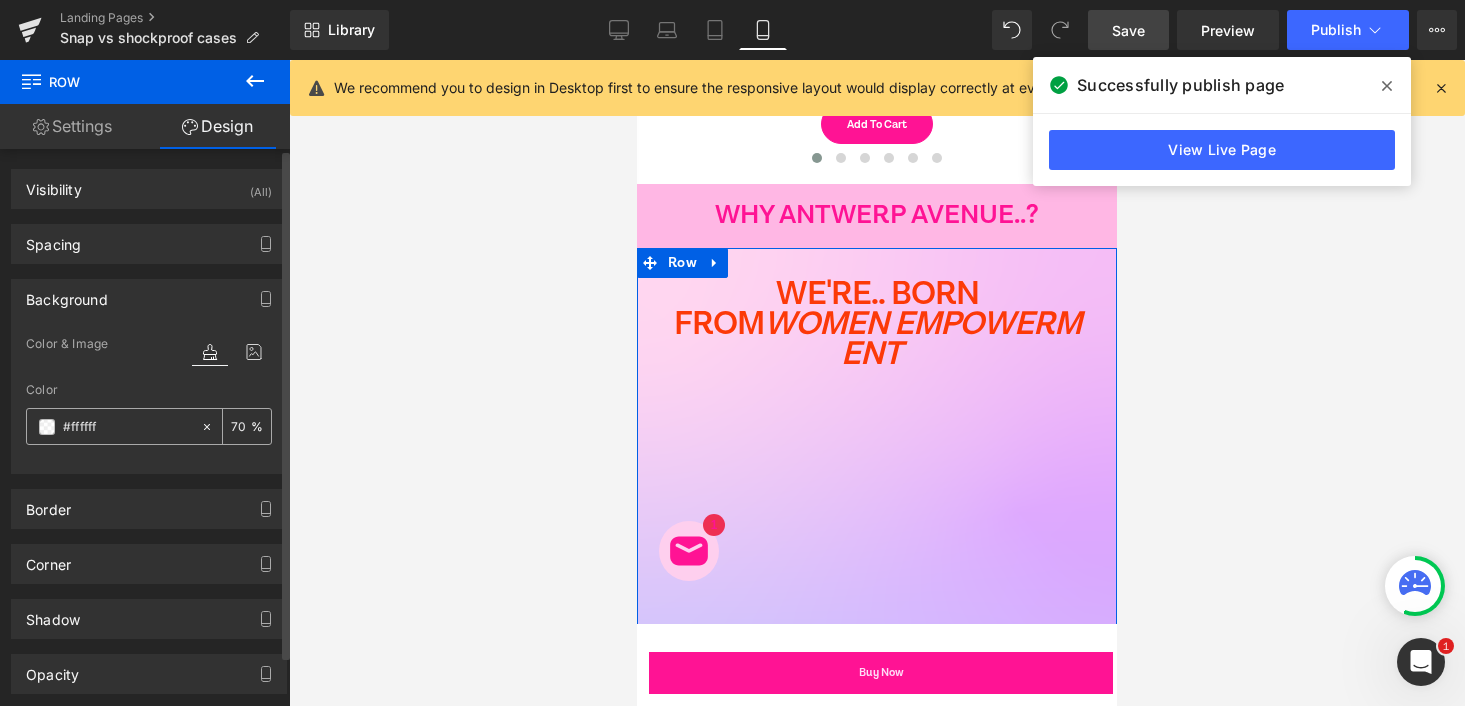click at bounding box center [47, 427] 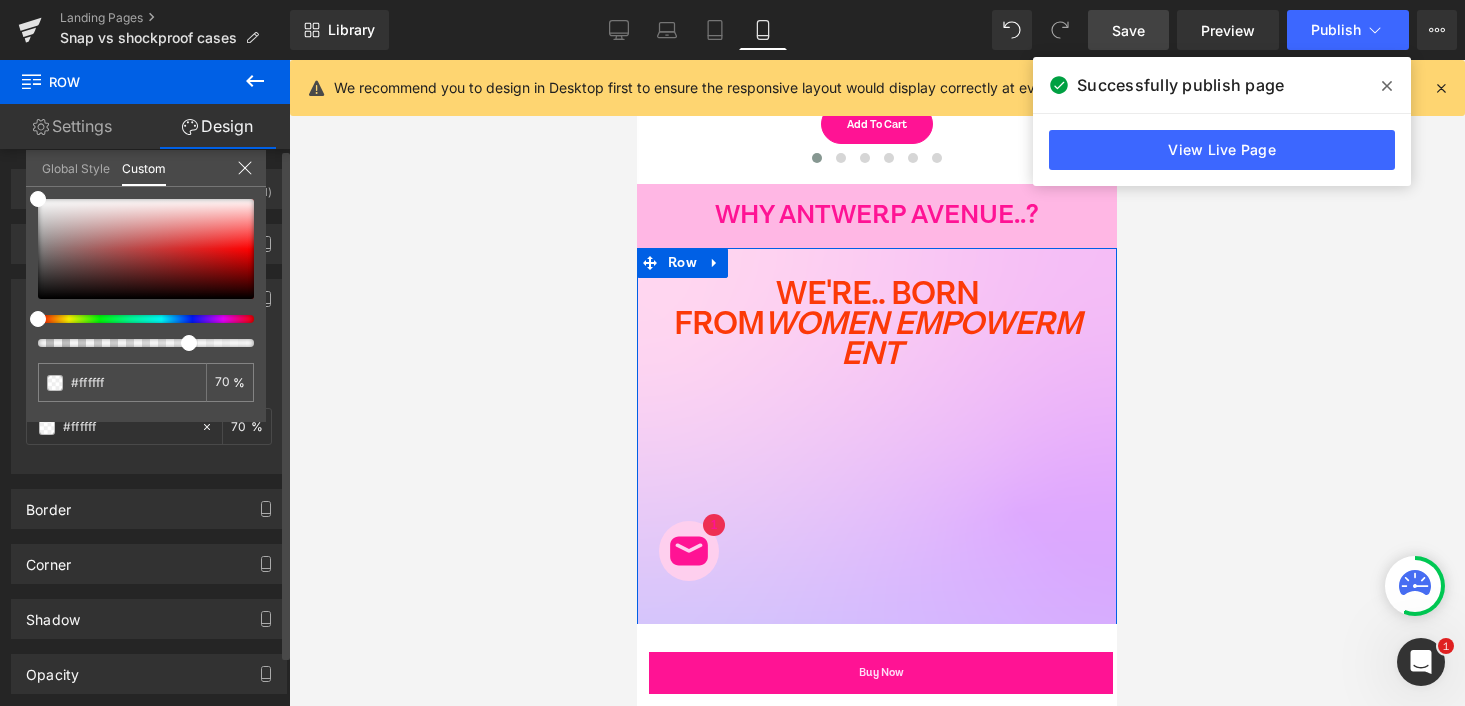 click on "Global Style" at bounding box center [76, 167] 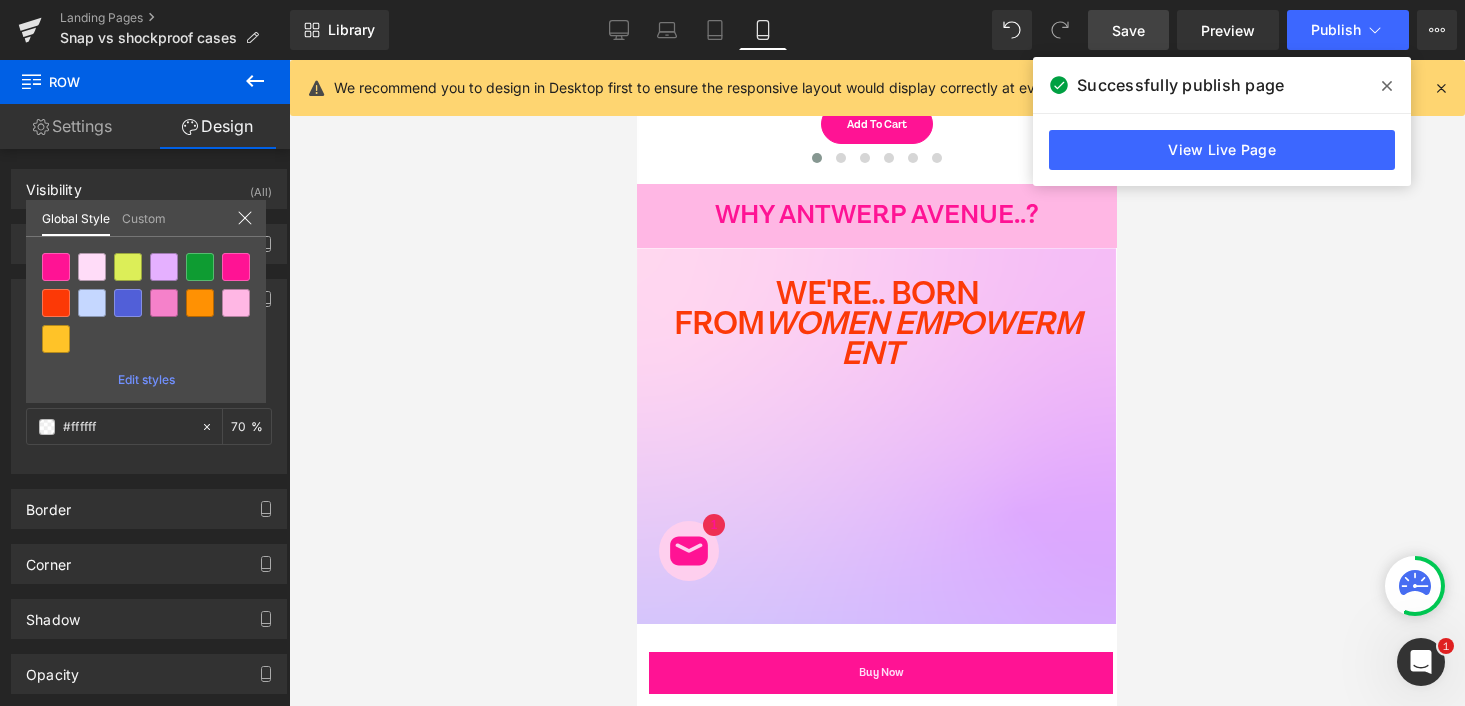 click on "Antwerp Avenue uses cookies to ensure you get the best experience on our website.  Learn More Okay, no probs! Skip to content
close 🐆💖 SHOP NOW: STEVE MADDEN X ANTWERP AVENUE 🐆💖 close
0 0
COLLECTIONS
STEVE MADDEN x ANTWERP AVENUE Retro Ski Club Gingham Girls Tropical Escape 🌴 Lia's Aura Collection ✨ Me Before U Vibrant Essentials Dopamine Follow the Sunset
PHONE CASES
Shop by Type
Snap Shockproof
Shop by Design
Pink Orange + Pink Quotes Happy Pastel Affirmations Leopard Patterns Checkered Hearts Flowers
Shop by Size (iPhone Cases)
iPhone 16 Pro Max iPhone 16 Pro iPhone 16 Plus iPhone 16 iPhone 15 Pro Max iPhone 15 Pro iPhone 15 Plus iPhone 15 iPhone 14 Pro Max iPhone 14 Pro iPhone 14 Plus iPhone 14 iPhone 13 Pro Max" at bounding box center (877, 1343) 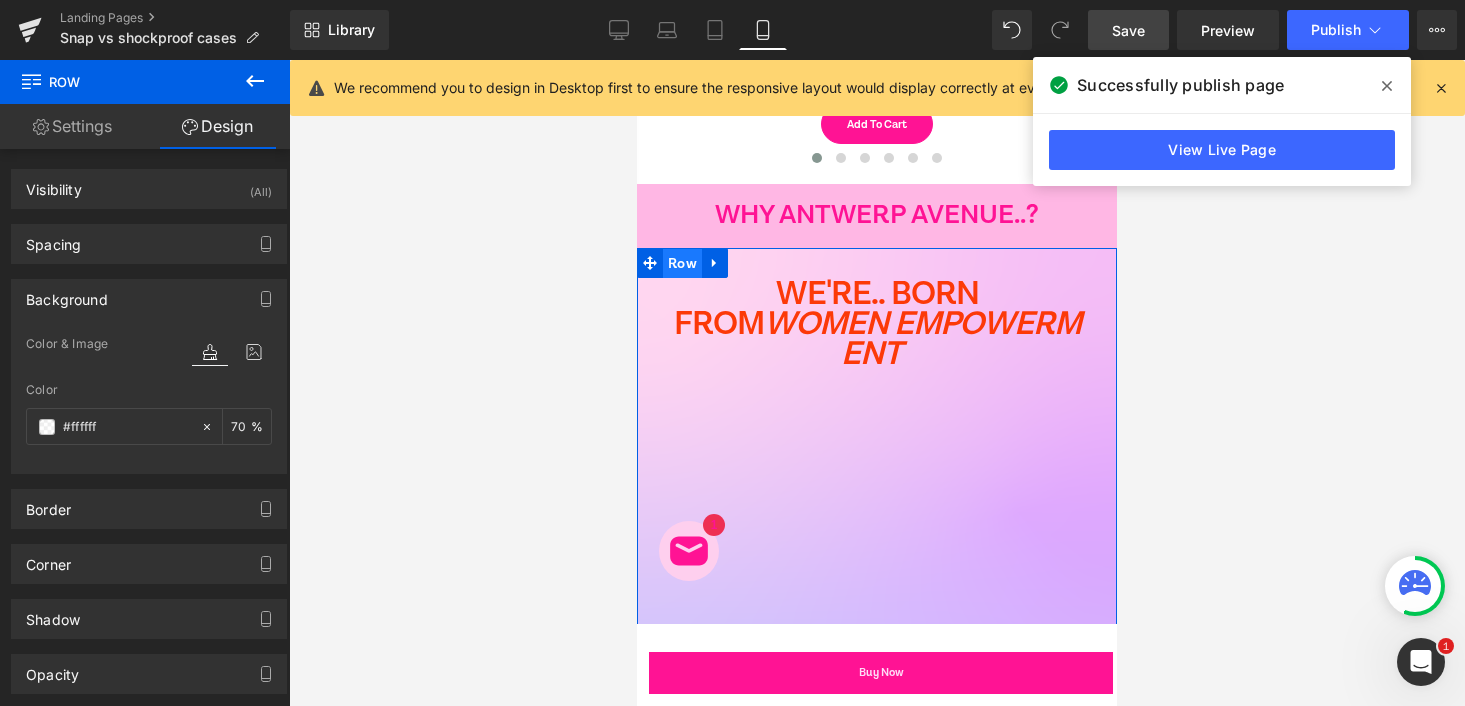 click on "Row" at bounding box center [682, 264] 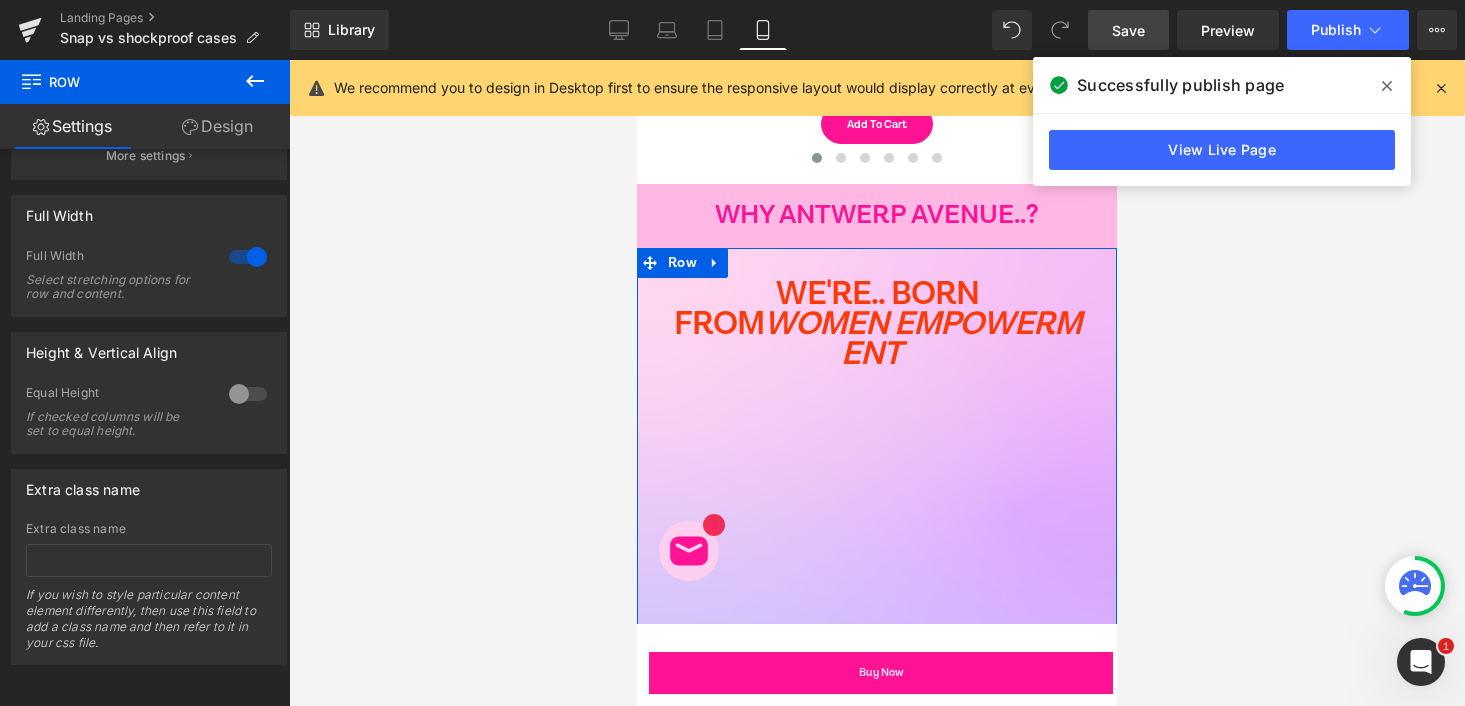 scroll, scrollTop: 279, scrollLeft: 0, axis: vertical 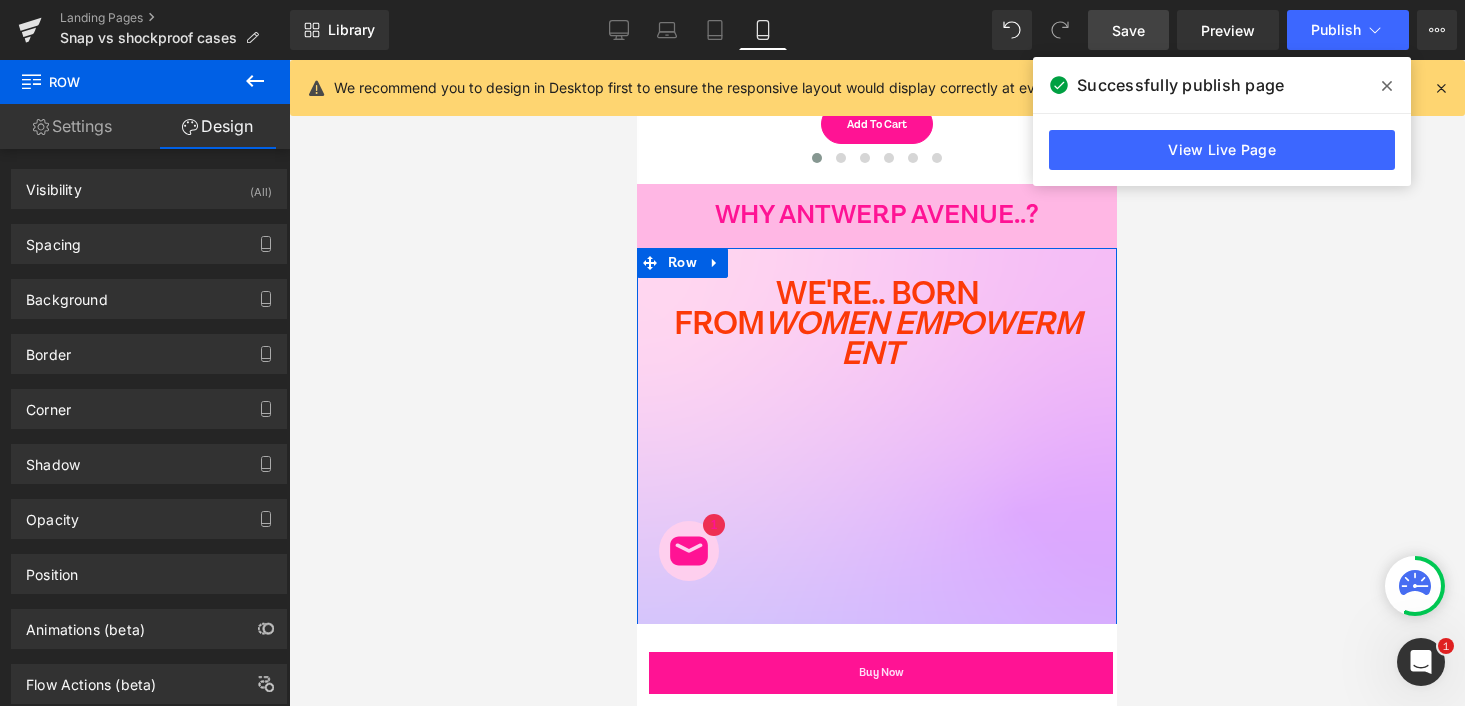 type on "#ffffff" 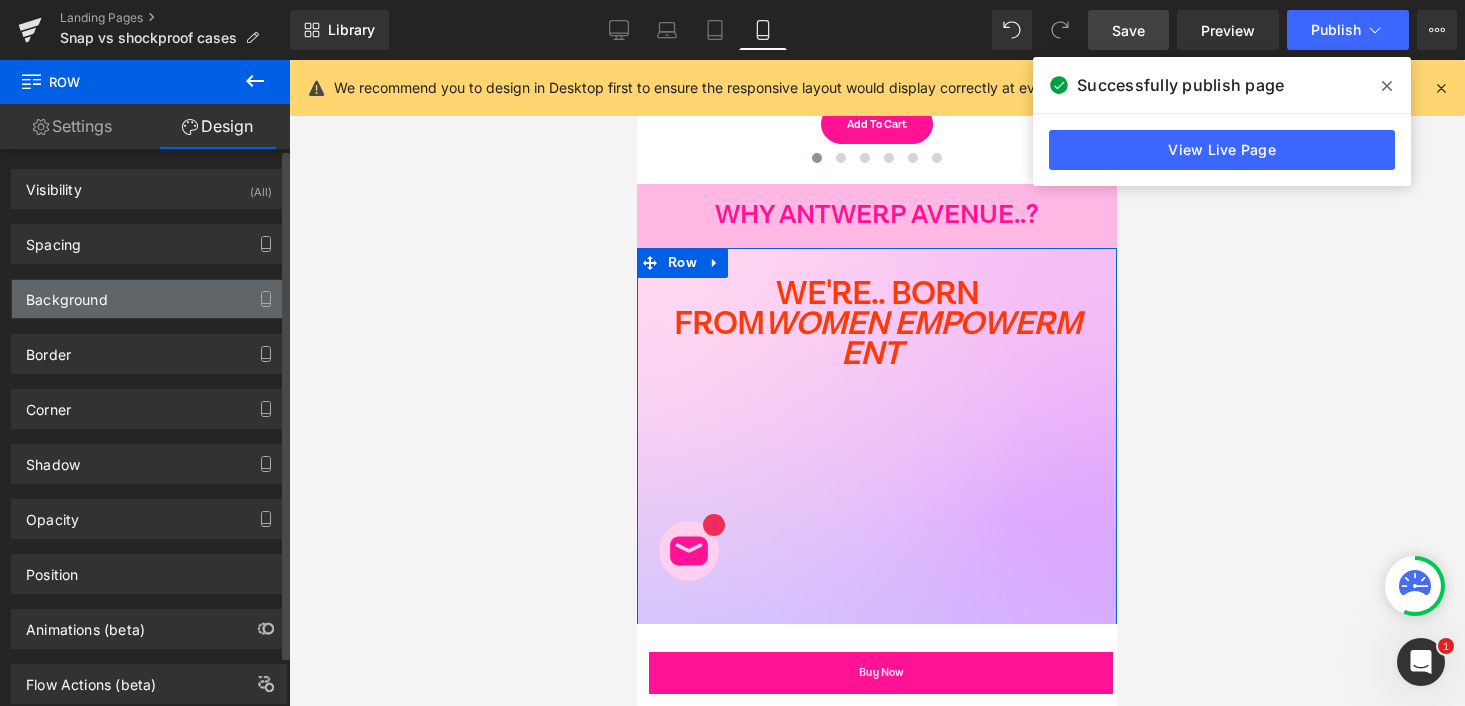 click on "Background" at bounding box center (149, 299) 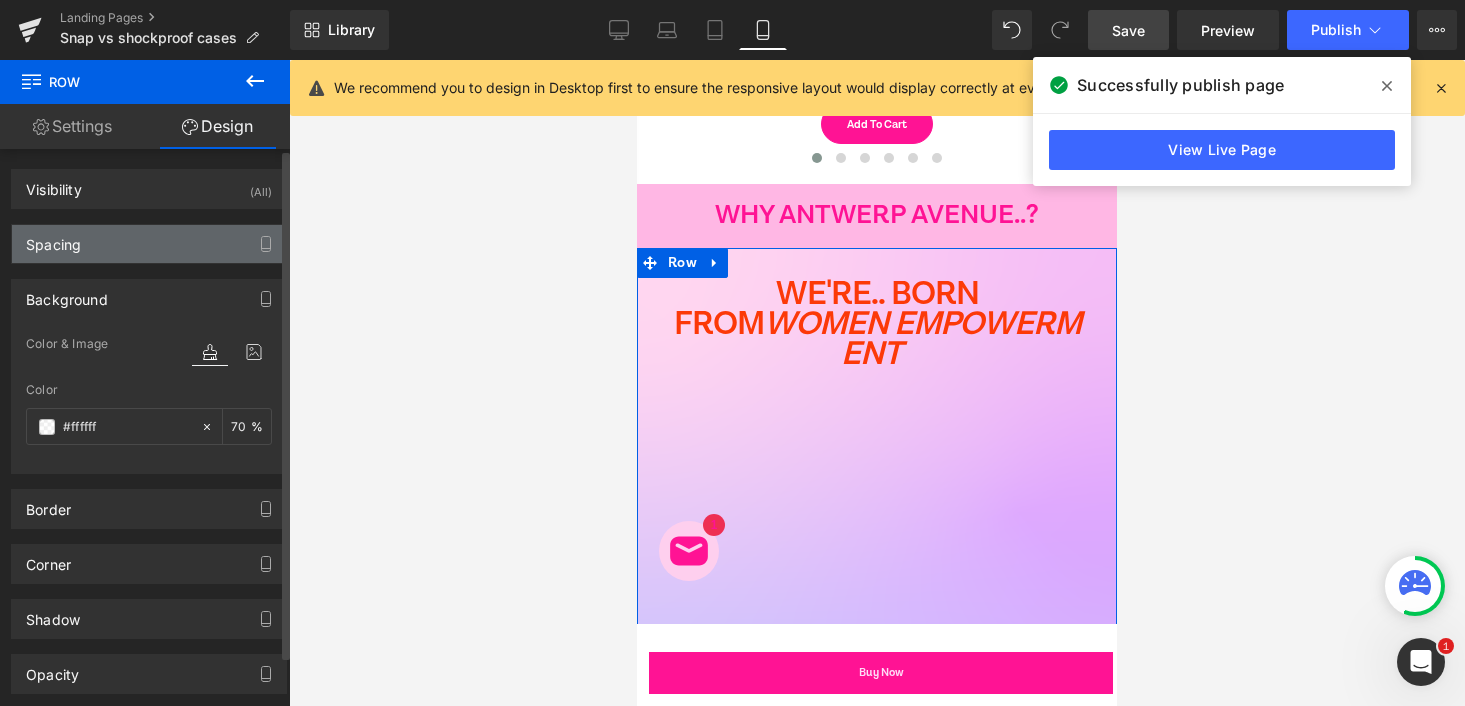 click on "Spacing" at bounding box center (149, 244) 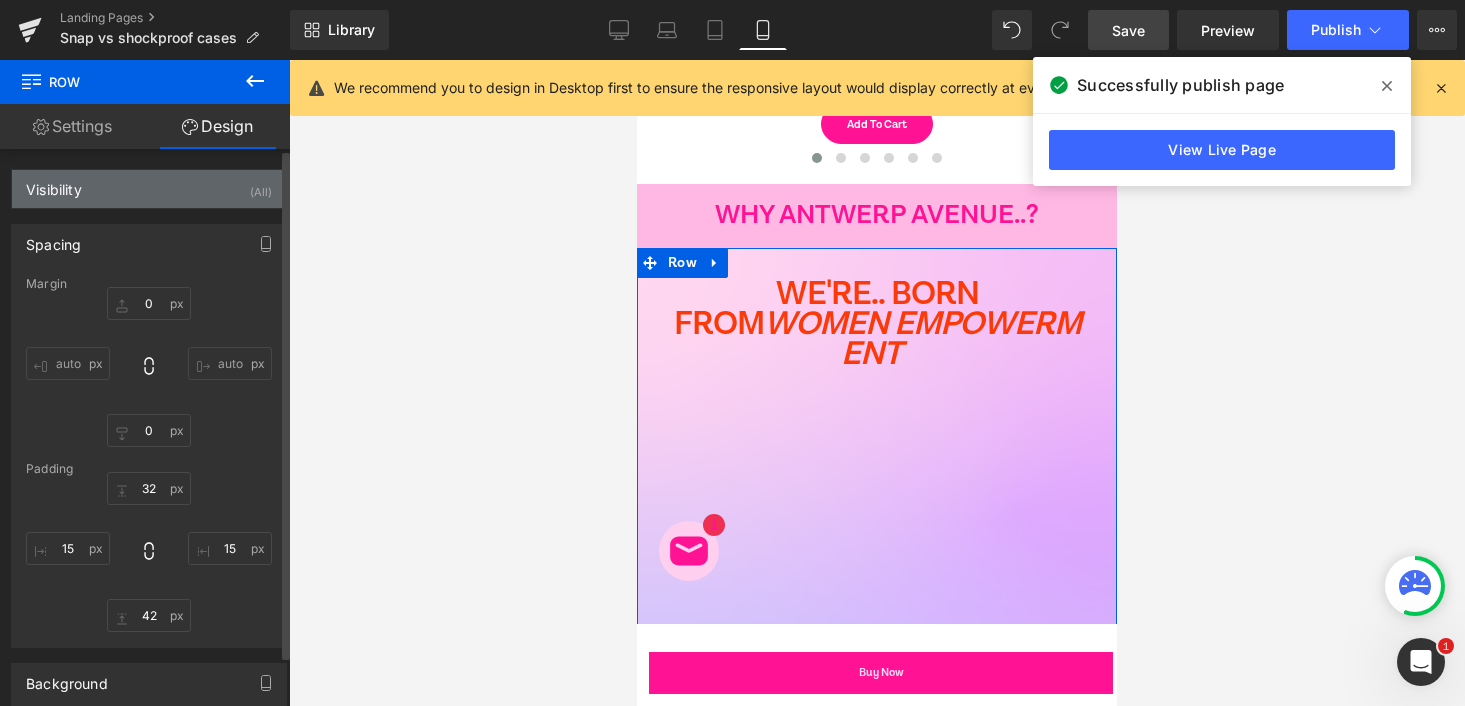click on "Visibility
(All)" at bounding box center [149, 189] 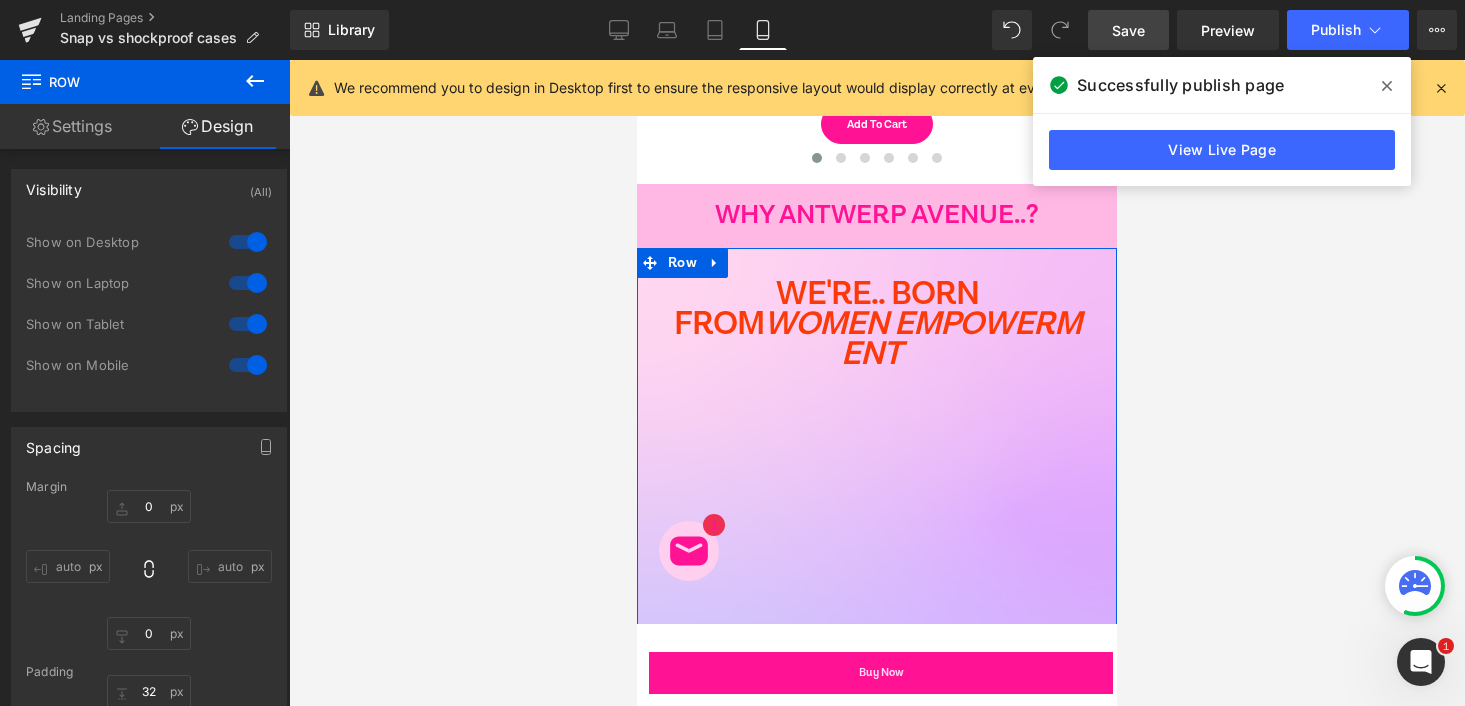 click on "Settings" at bounding box center (72, 126) 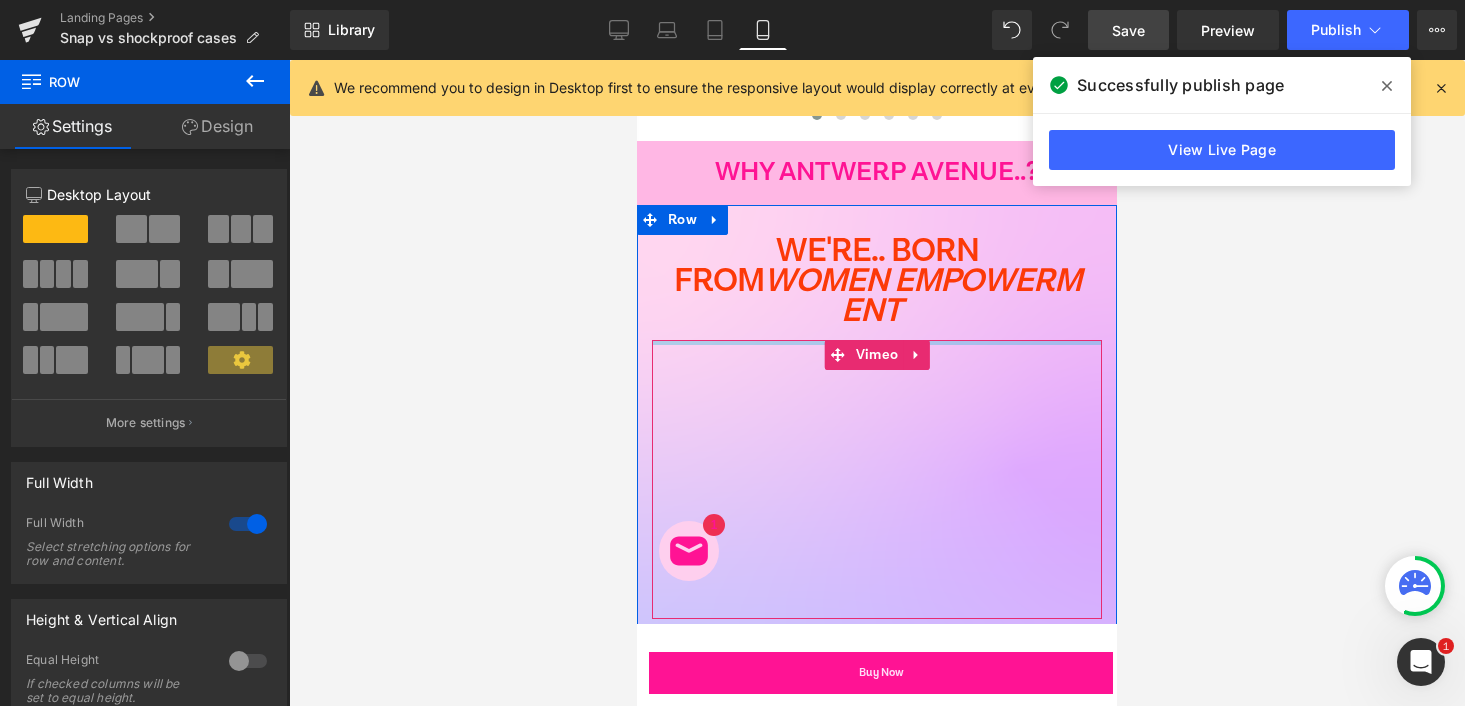 scroll, scrollTop: 5186, scrollLeft: 0, axis: vertical 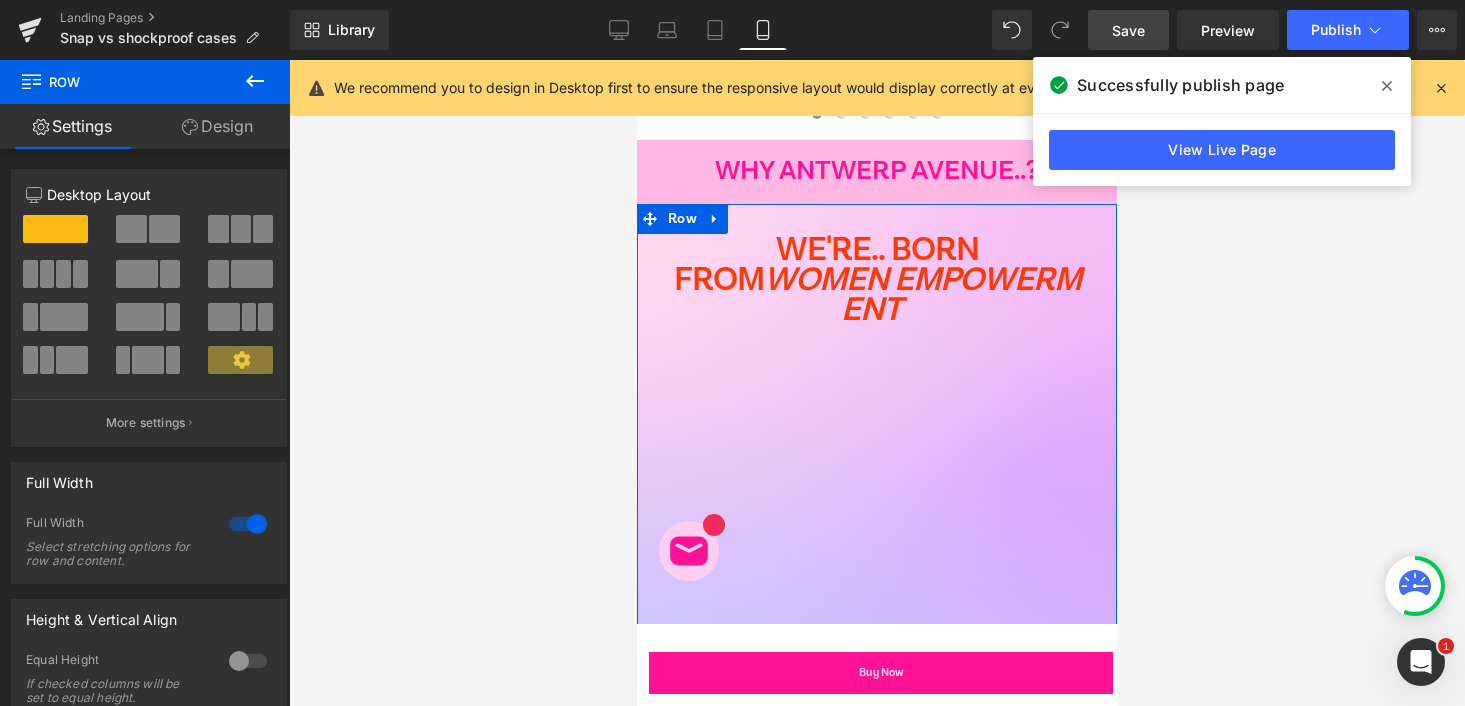 click on "WE'RE.. BORN FROM  WOMEN   EMPOWERMENT  🫶 Heading
Vimeo         The founder, Jess, started Antwerp Avenue with a mission: to break the mold of boring,  uninspiring accessories . Tired of the corporate gray, she envisioned a world where women could flaunt their vibrant personalities without compromising on protection.  Each design is a testament to this vision, blending design and functionality in perfect harmony. ♥︎♥︎♥︎ Text Block         Row   32px" at bounding box center (877, 575) 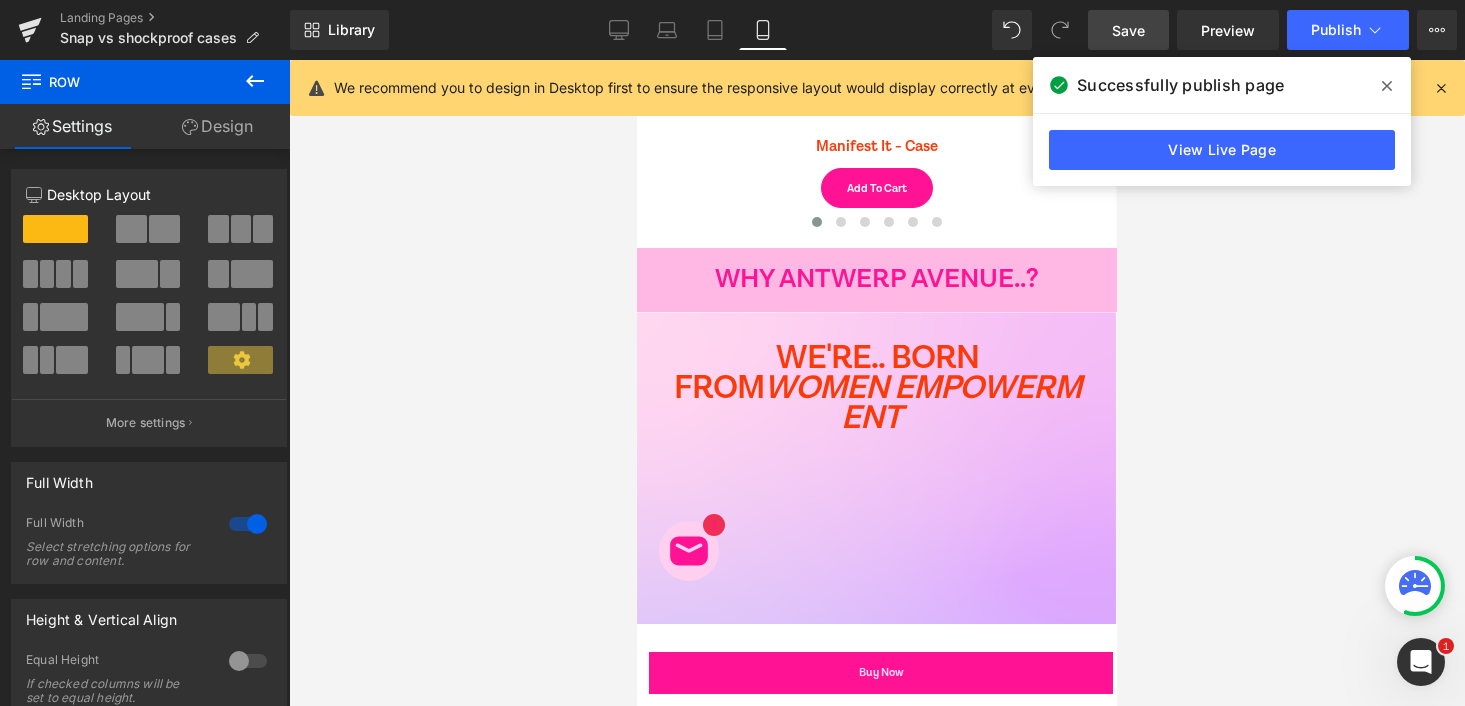 scroll, scrollTop: 5072, scrollLeft: 0, axis: vertical 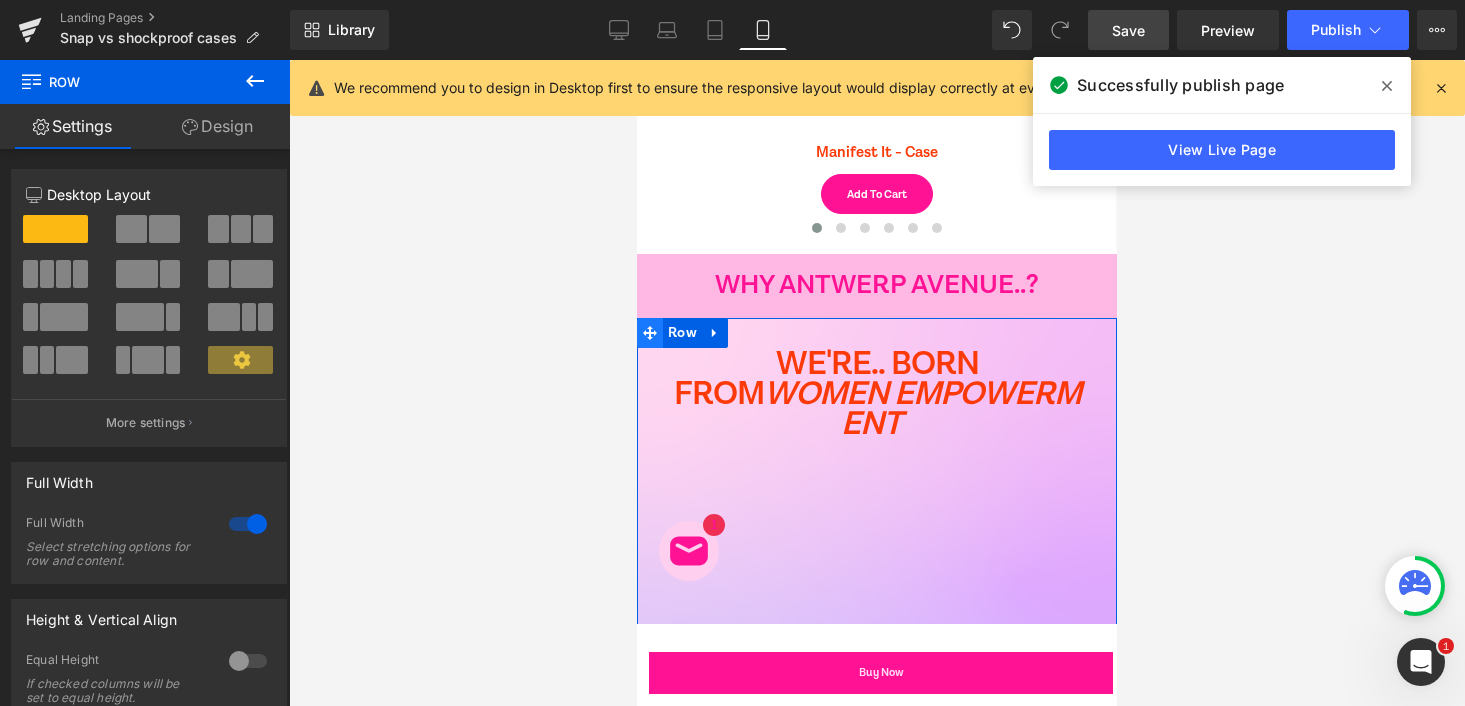 click 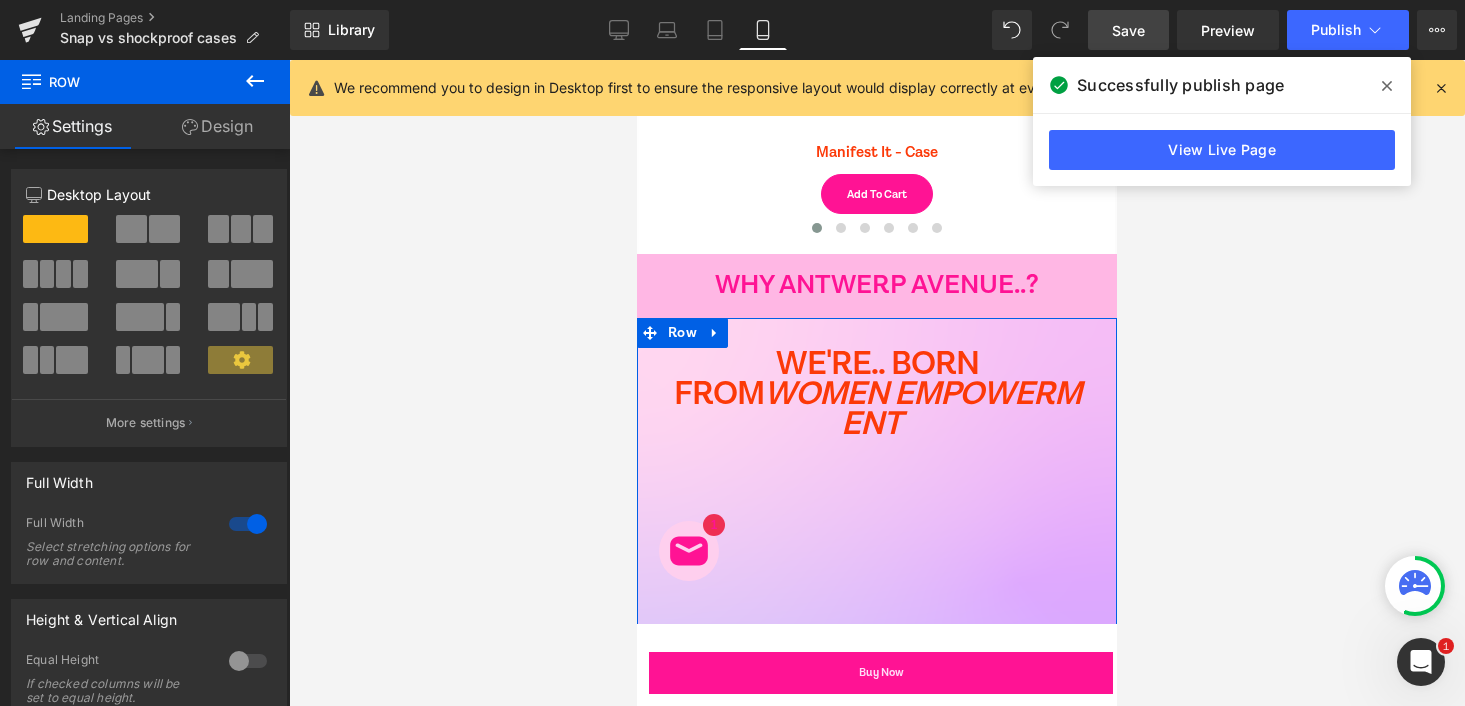 click on "Design" at bounding box center (217, 126) 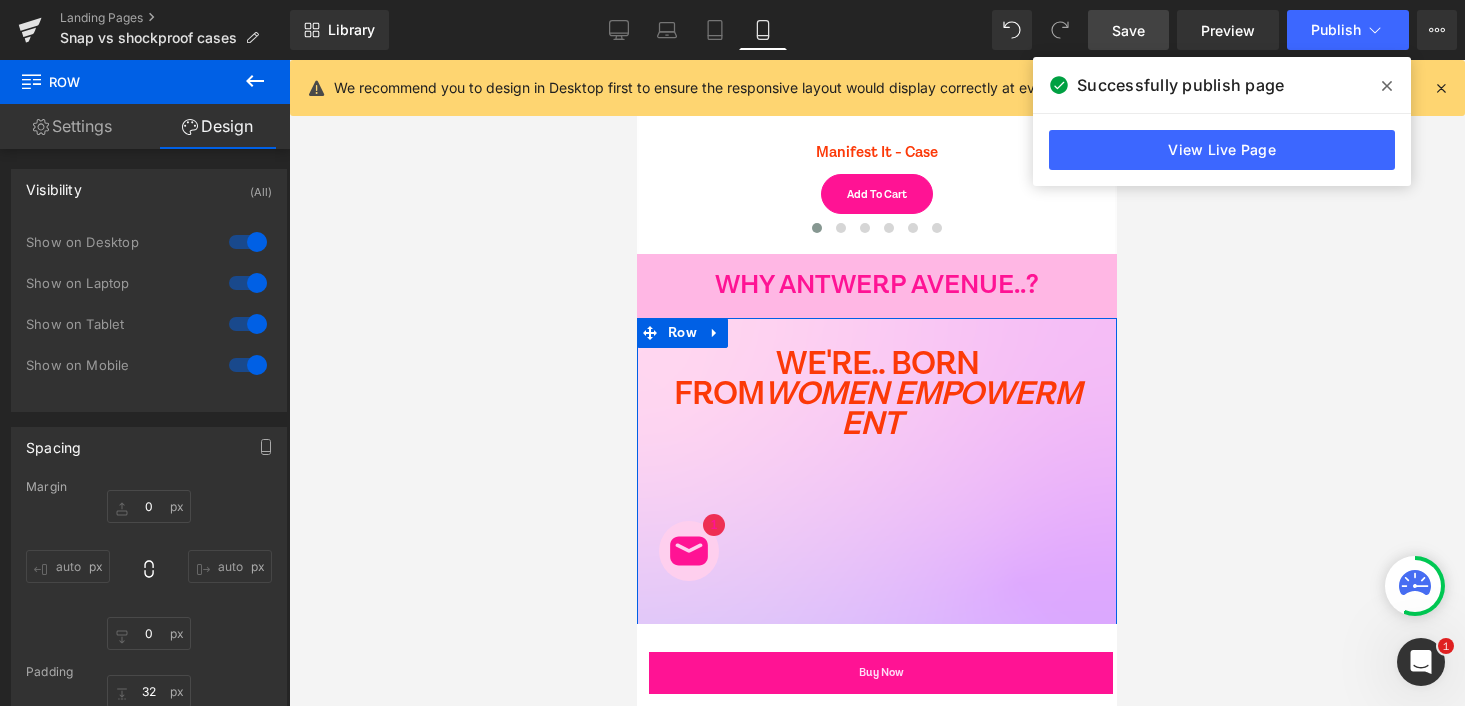 click on "Settings" at bounding box center [72, 126] 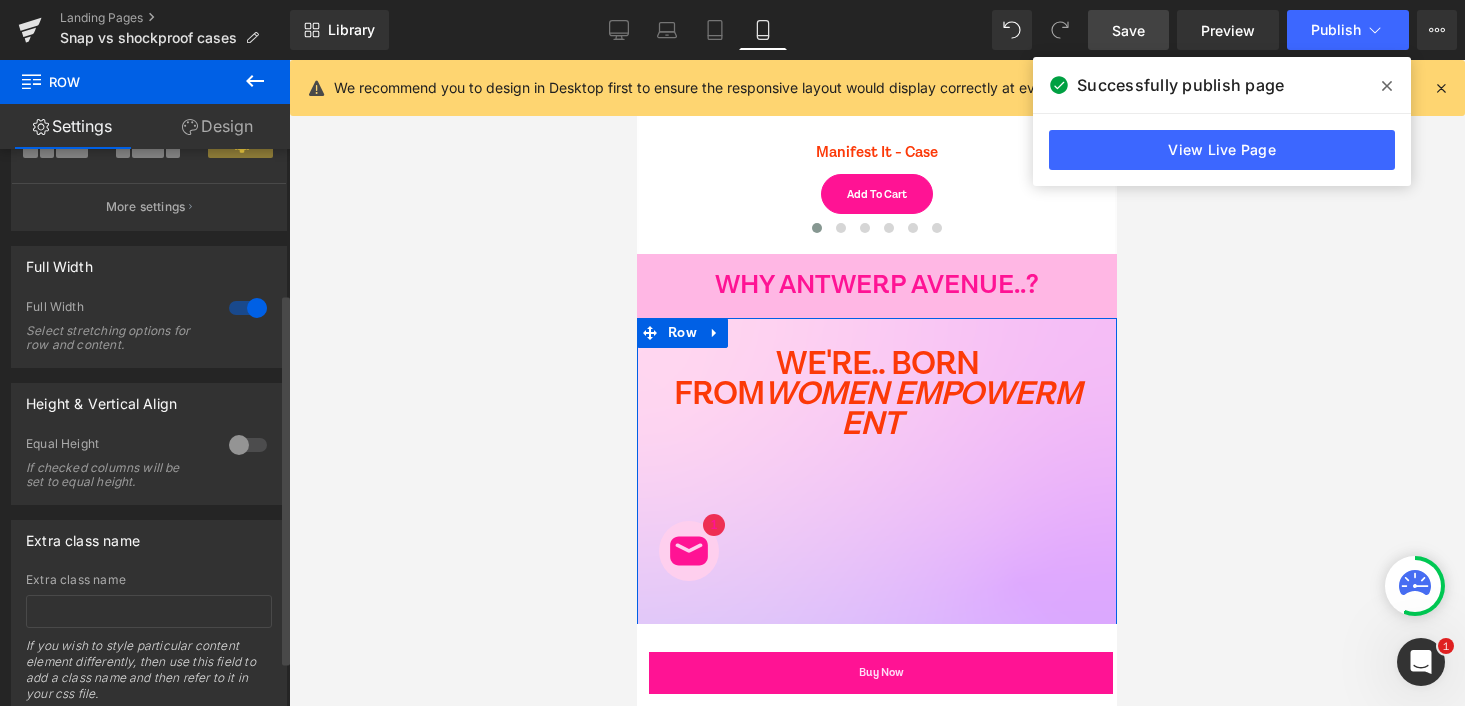 scroll, scrollTop: 283, scrollLeft: 0, axis: vertical 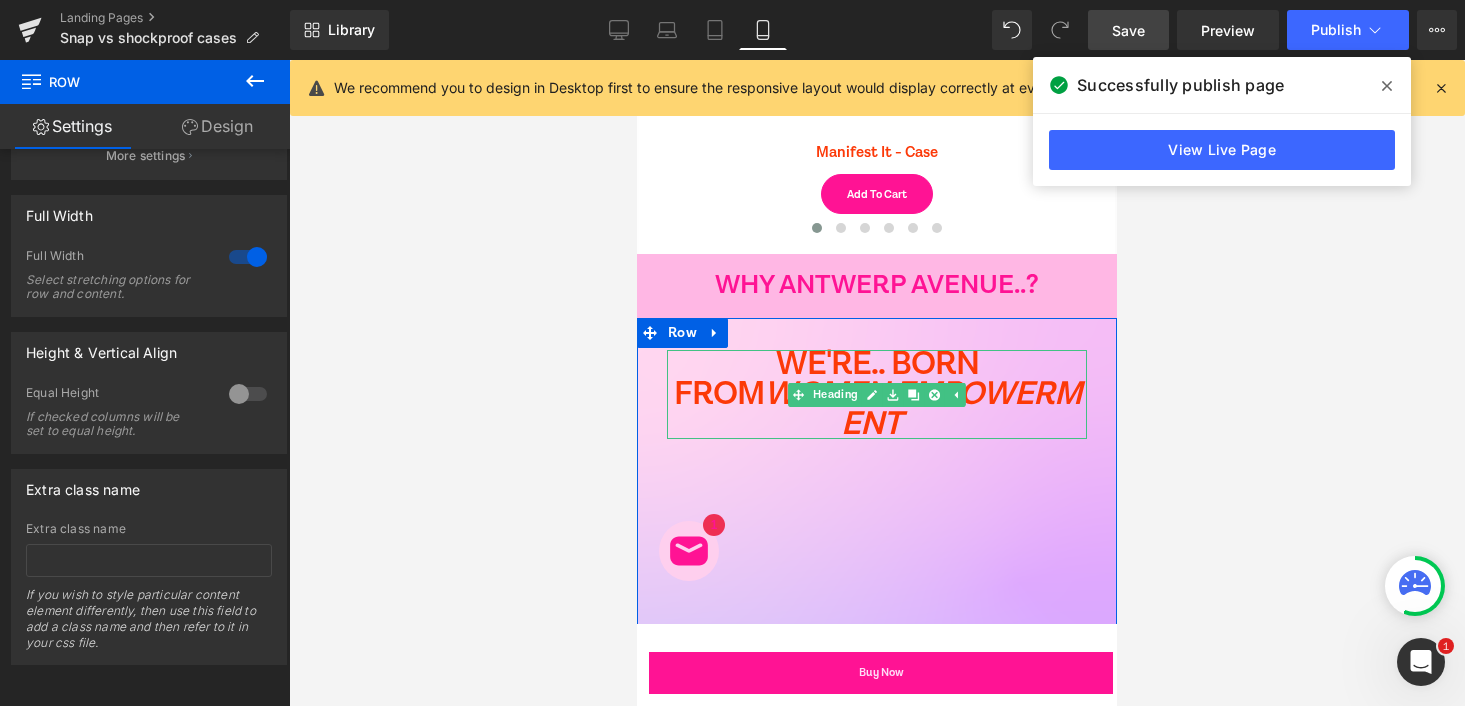 click on "WOMEN" at bounding box center (826, 394) 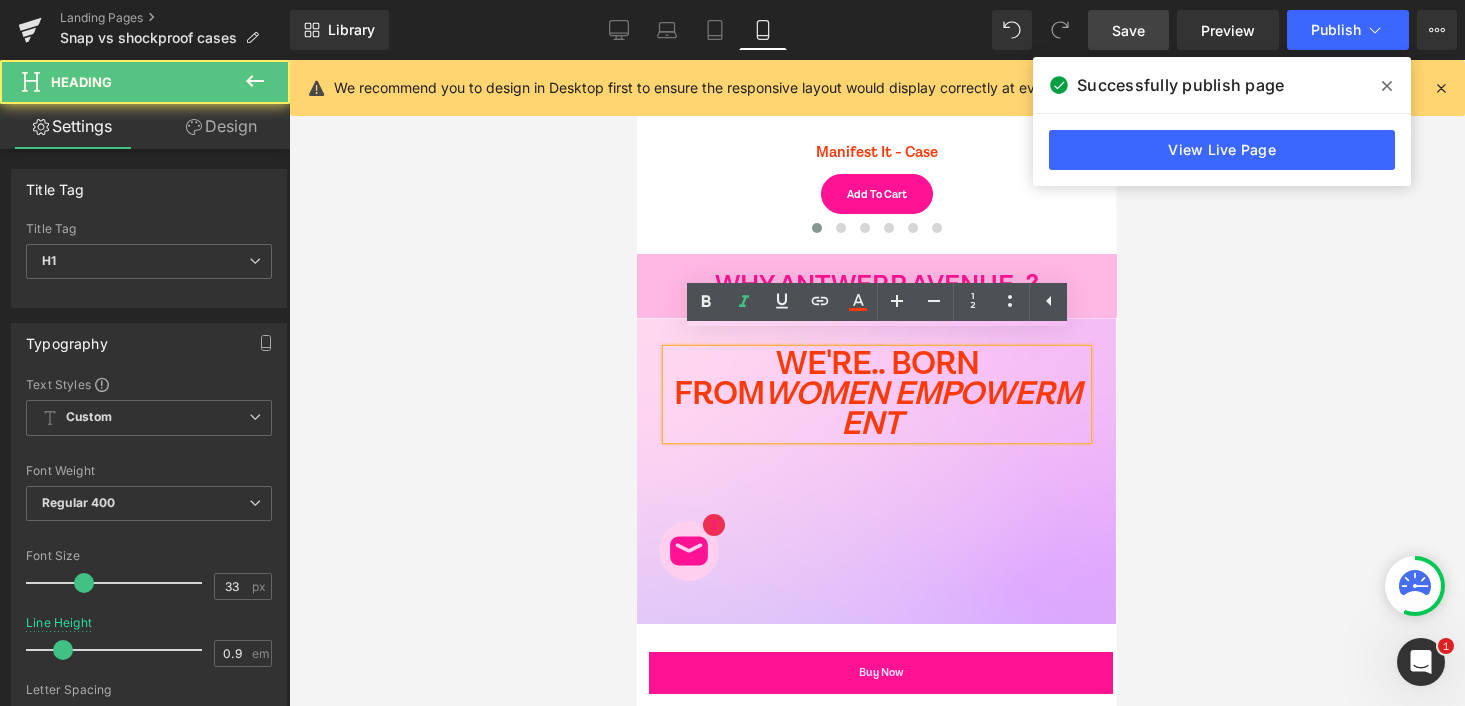 click on "WE'RE.. BORN FROM  WOMEN   EMPOWERMENT  🫶 Heading
Vimeo         The founder, Jess, started Antwerp Avenue with a mission: to break the mold of boring,  uninspiring accessories . Tired of the corporate gray, she envisioned a world where women could flaunt their vibrant personalities without compromising on protection.  Each design is a testament to this vision, blending design and functionality in perfect harmony. ♥︎♥︎♥︎ Text Block         Row   32px" at bounding box center [877, 689] 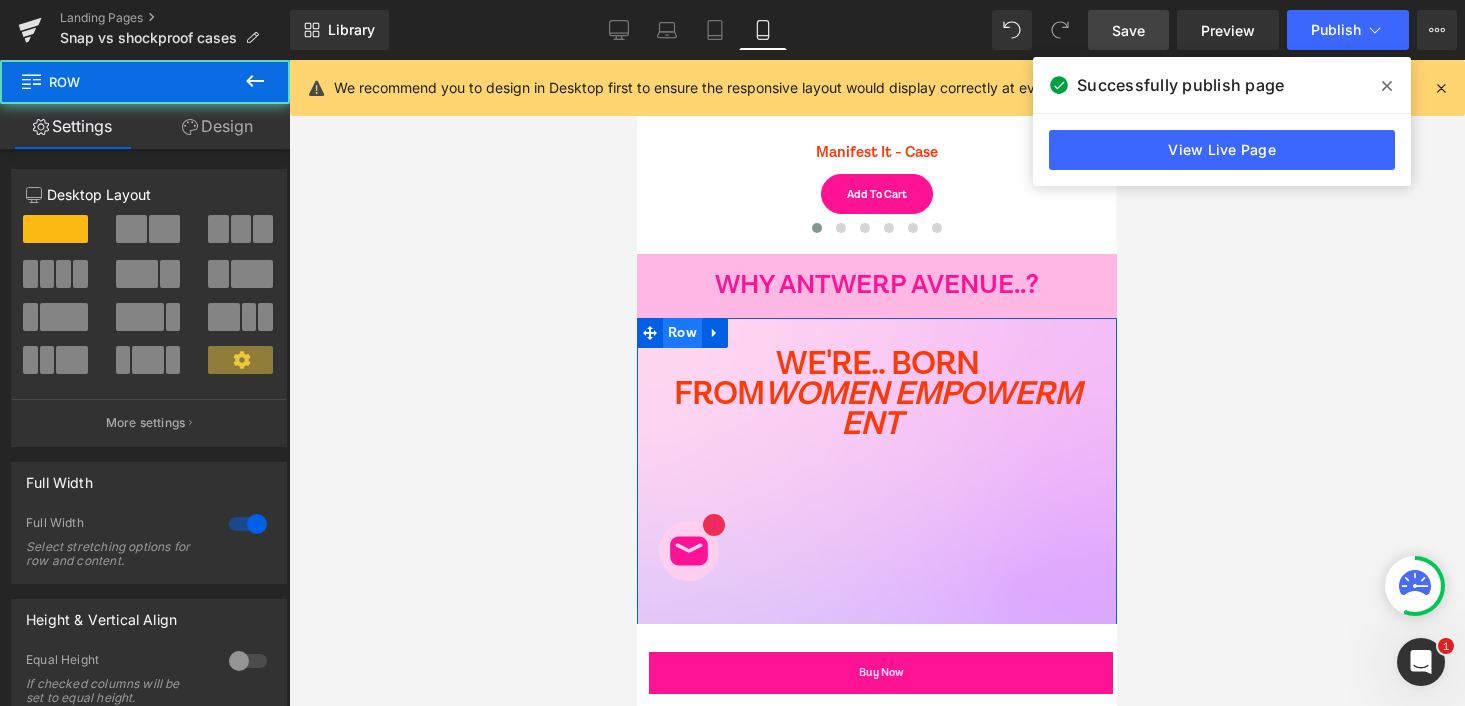 click on "Row" at bounding box center (682, 333) 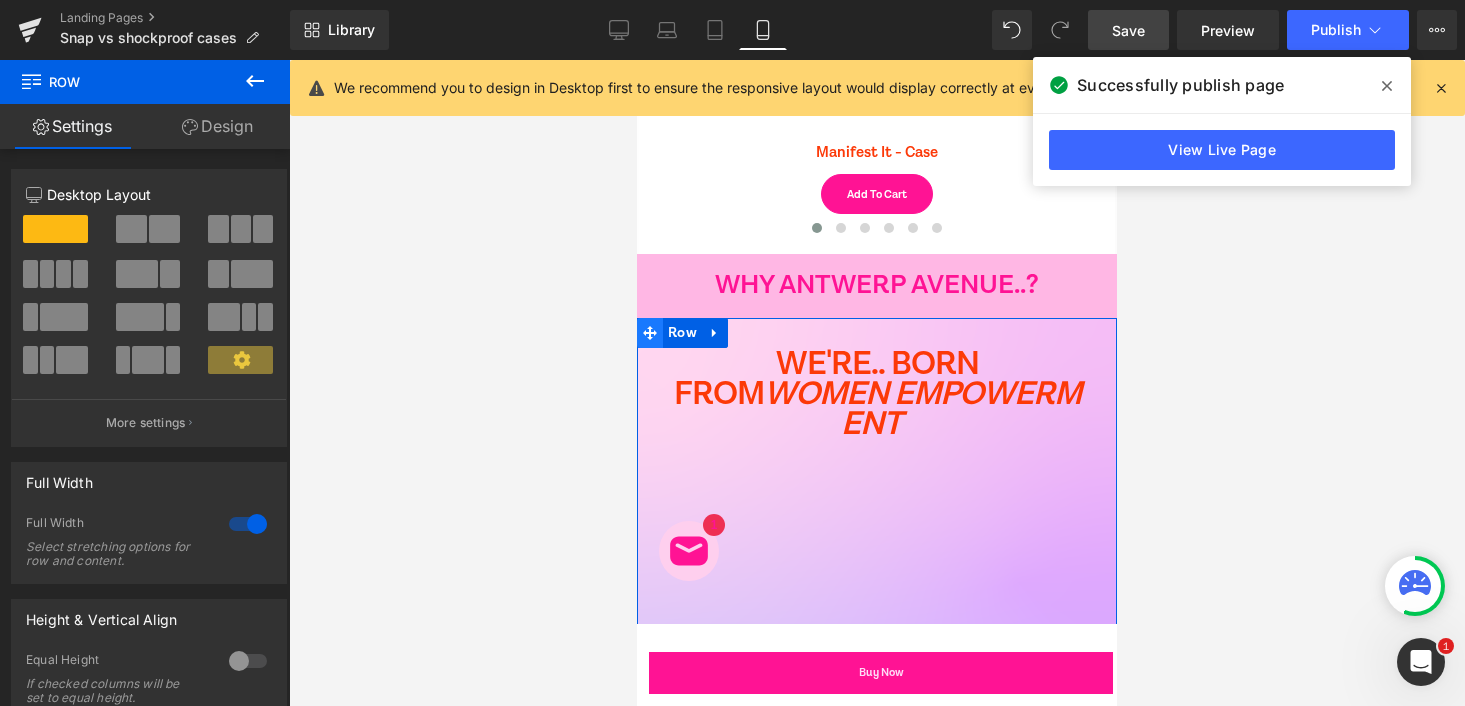 click 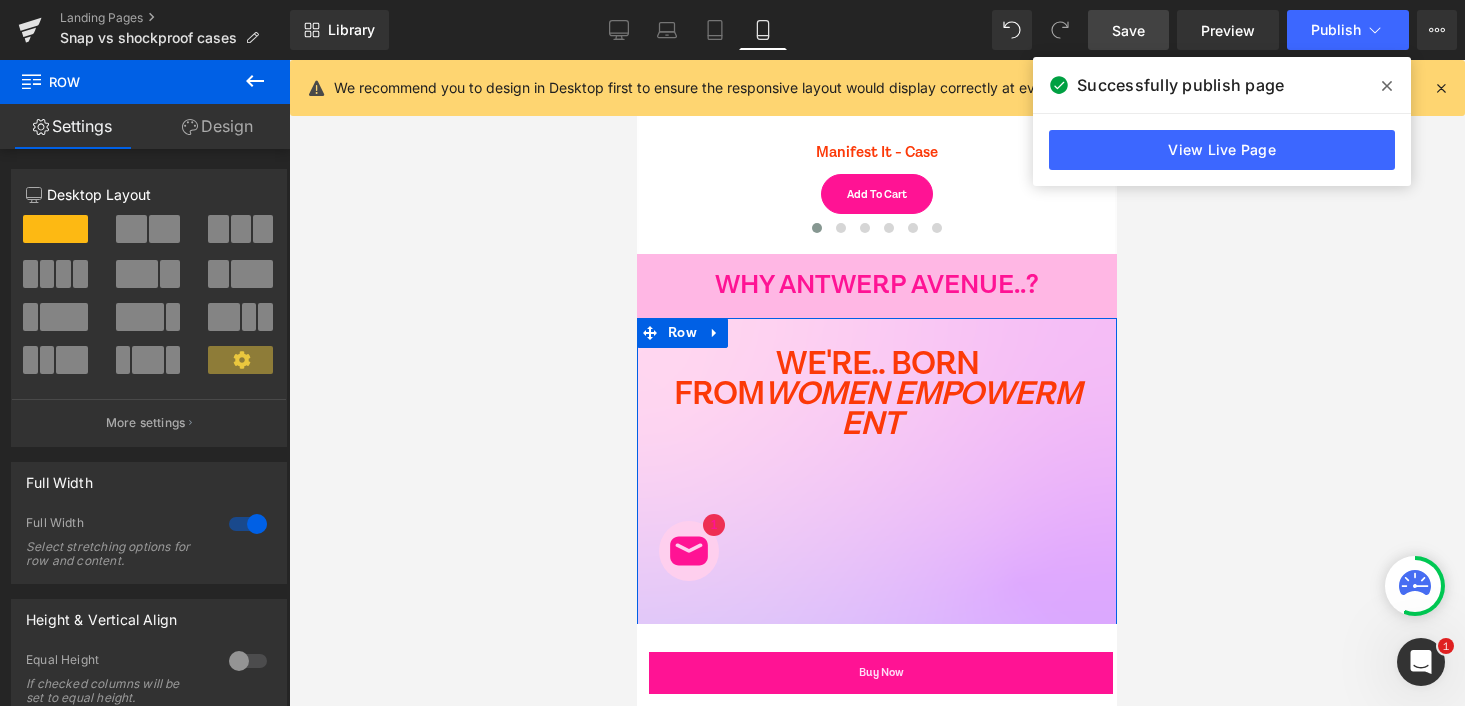 click on "Design" at bounding box center [217, 126] 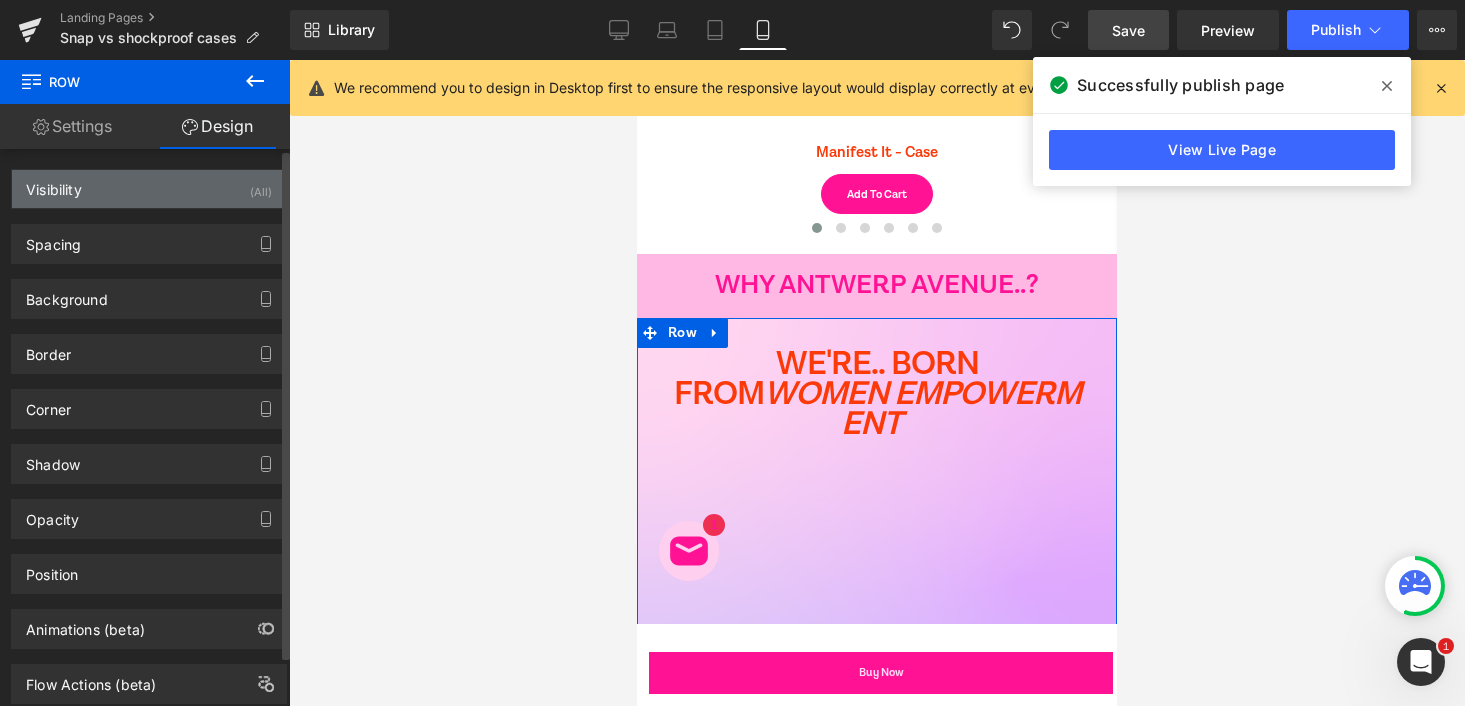 click on "Visibility
(All)" at bounding box center (149, 189) 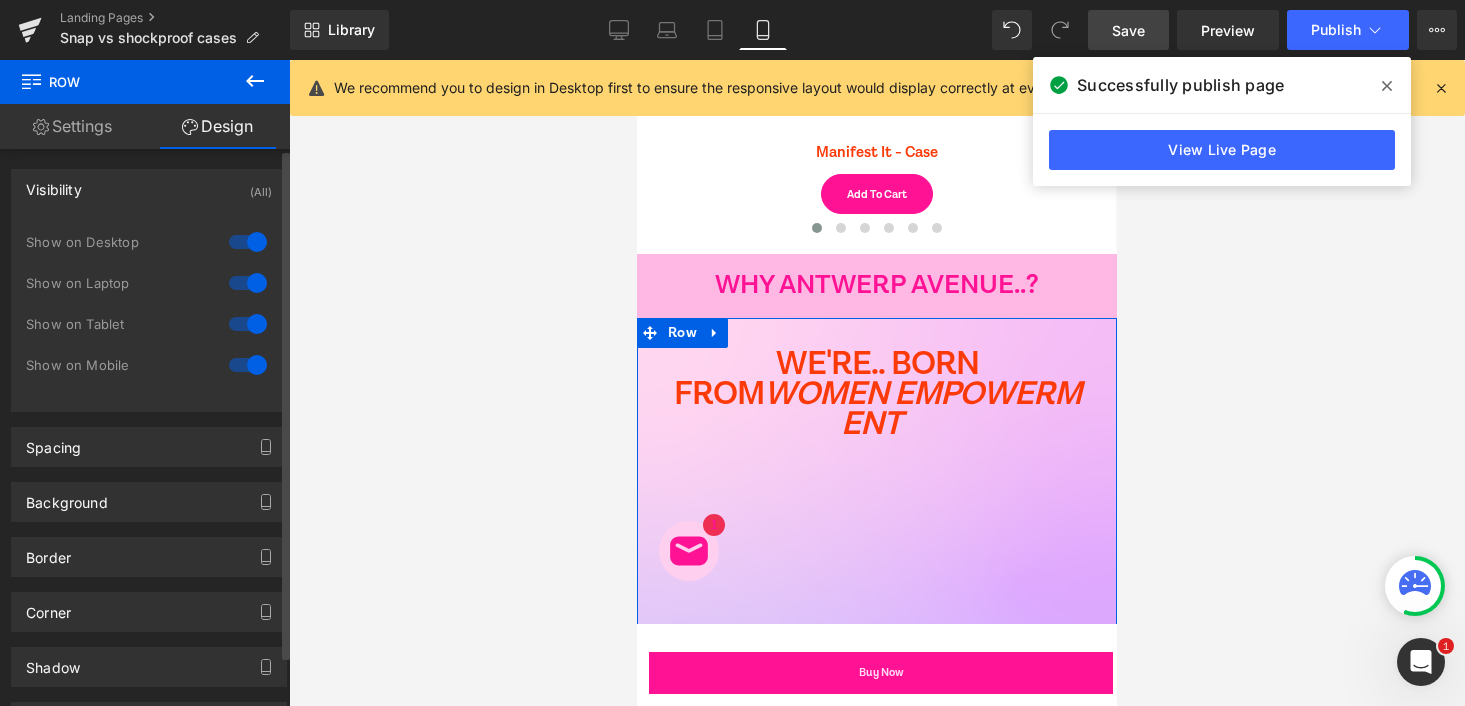 click on "Visibility
(All)" at bounding box center [149, 189] 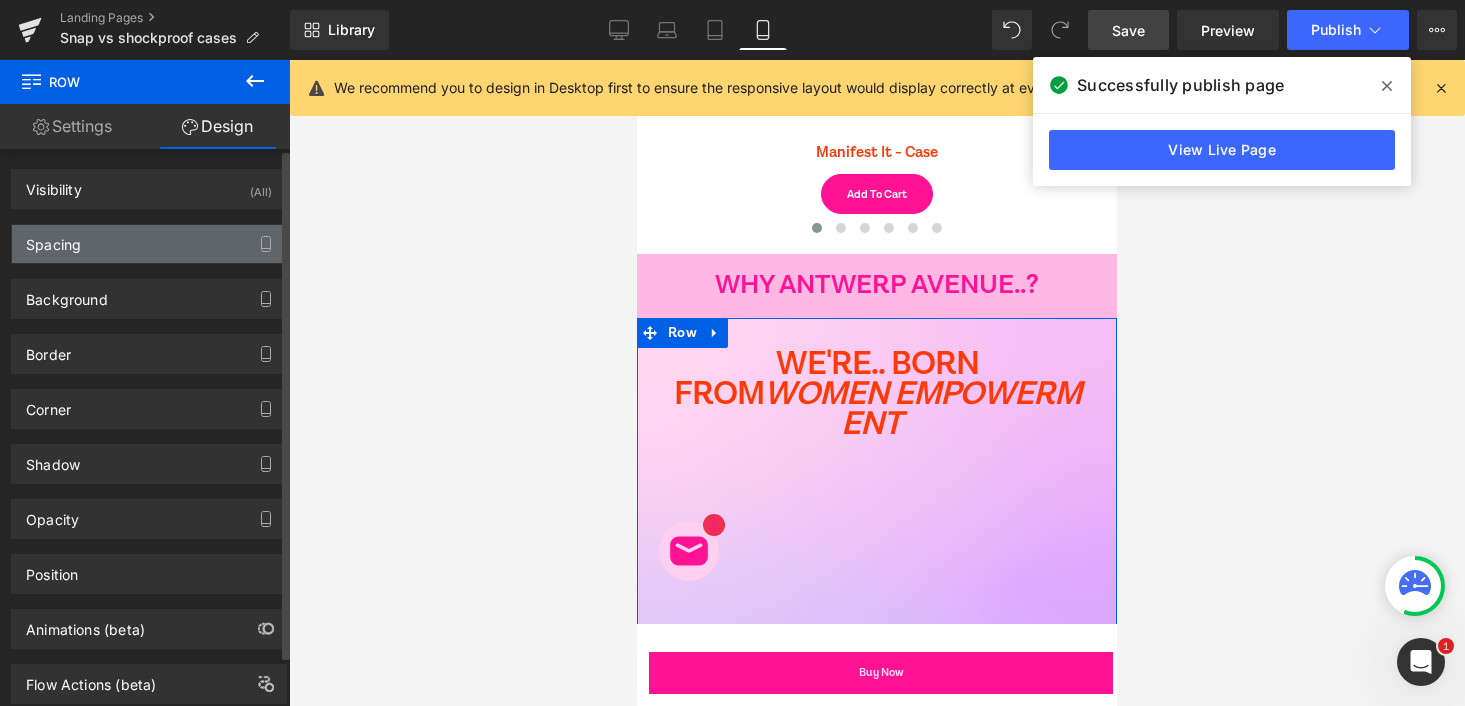 click on "Spacing" at bounding box center (149, 244) 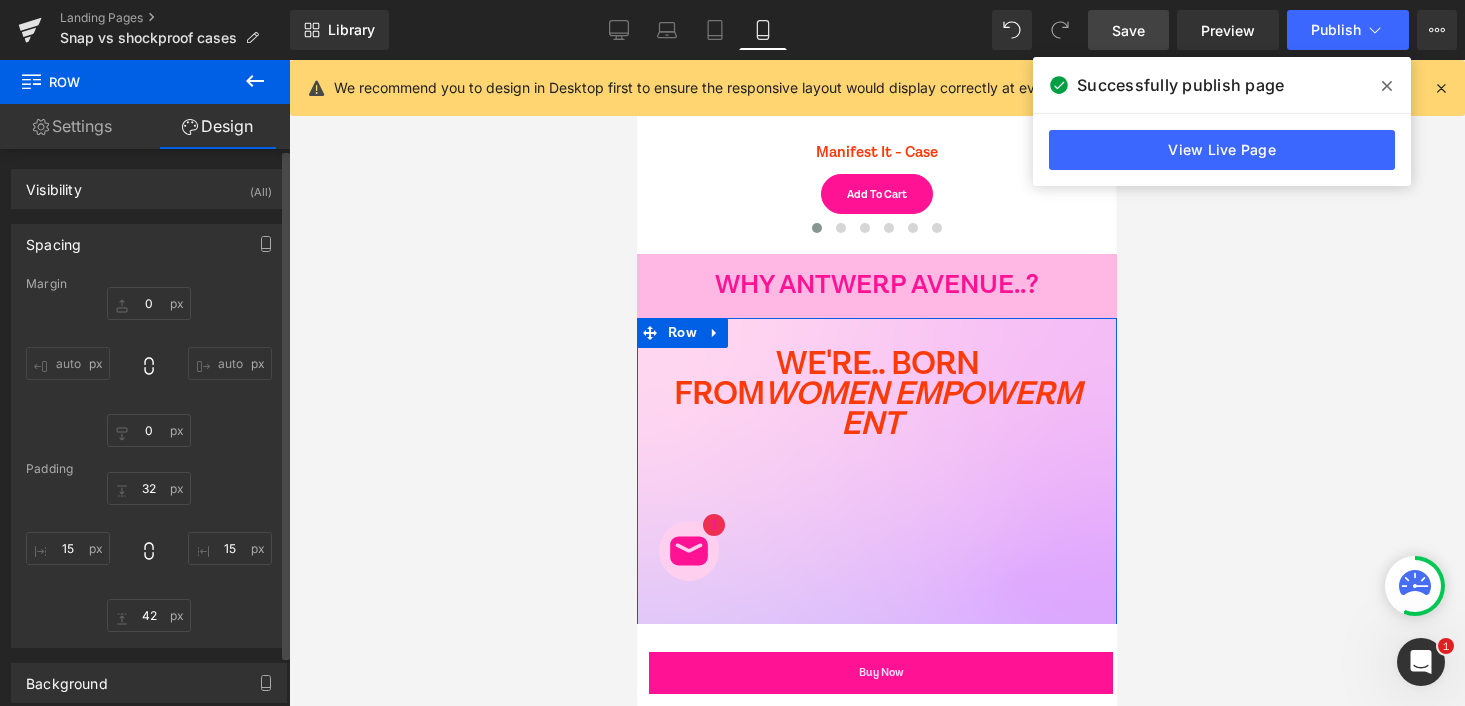 click on "Spacing" at bounding box center [149, 244] 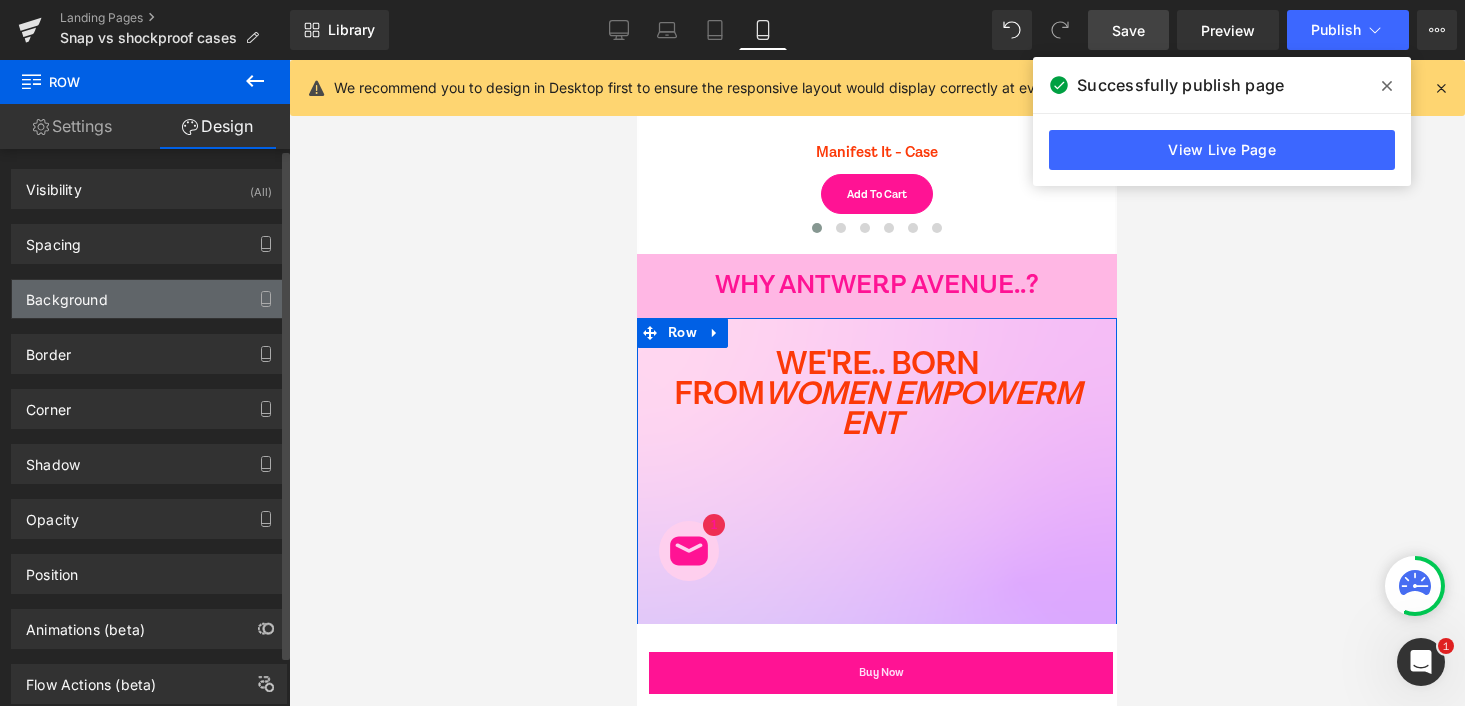 click on "Background" at bounding box center [149, 299] 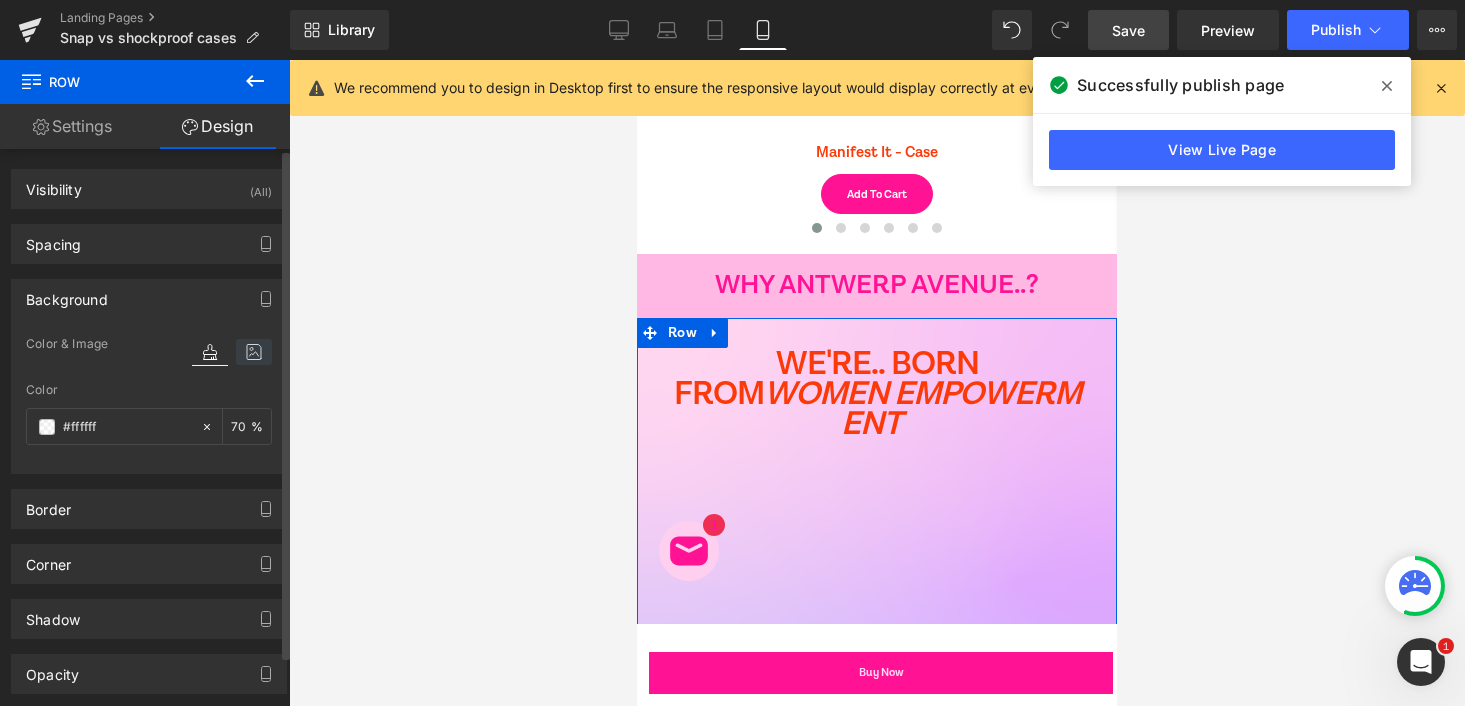 click at bounding box center (254, 352) 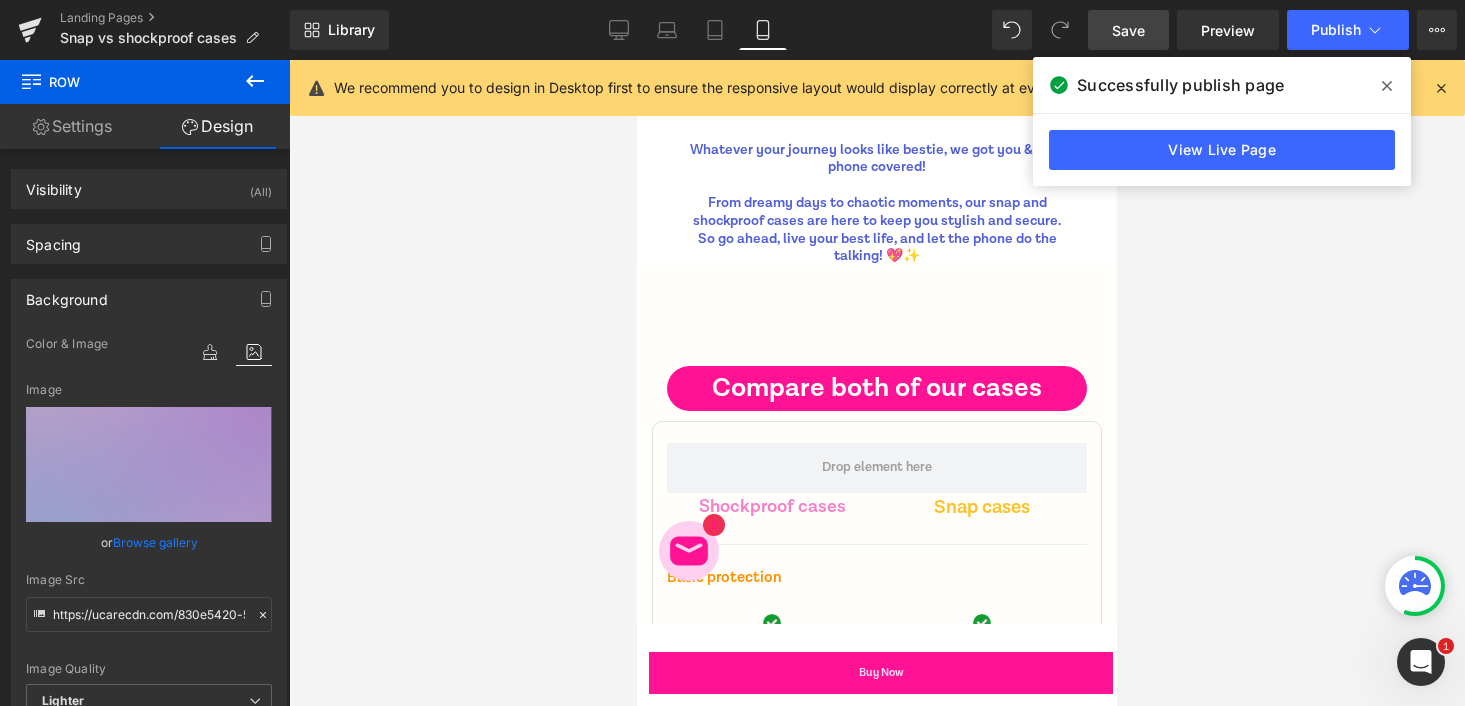 scroll, scrollTop: 8679, scrollLeft: 0, axis: vertical 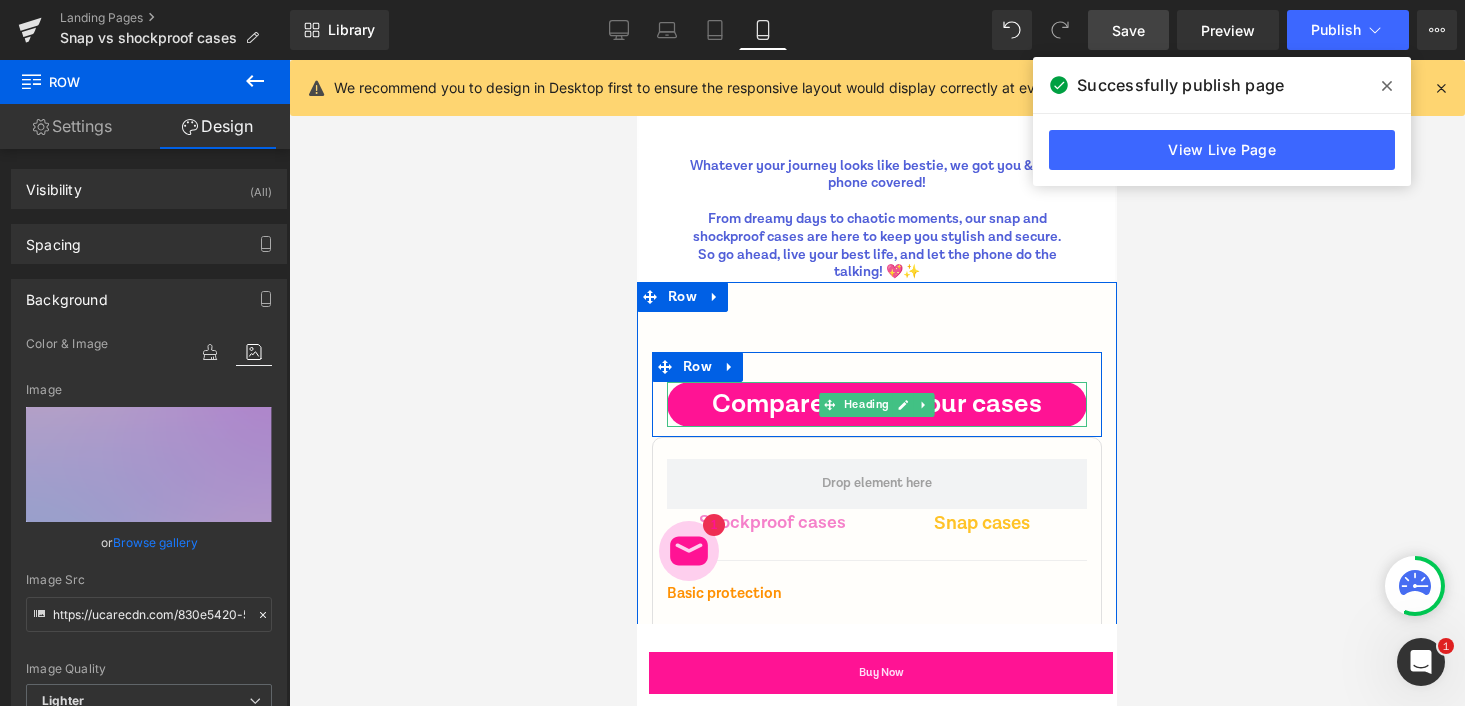 click on "Compare both of our cases" at bounding box center (877, 404) 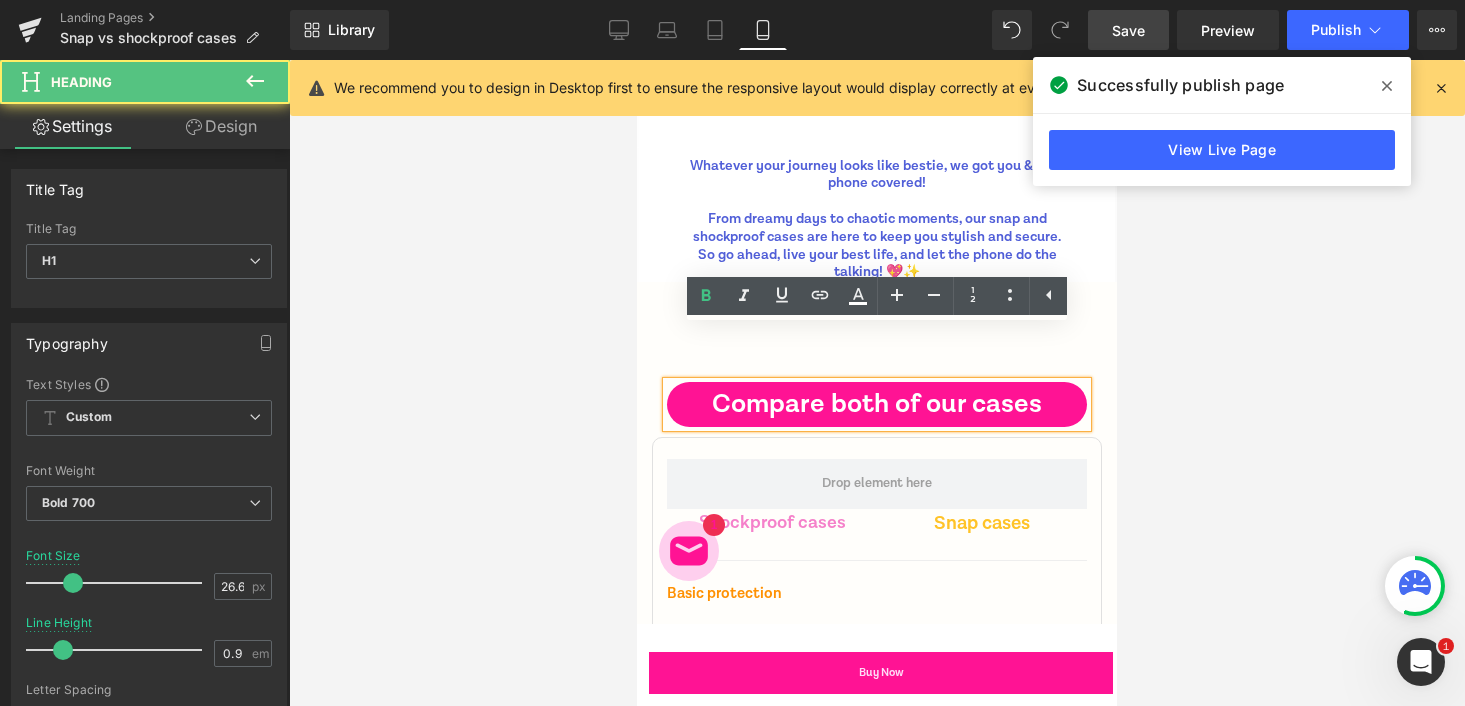 click at bounding box center (877, 383) 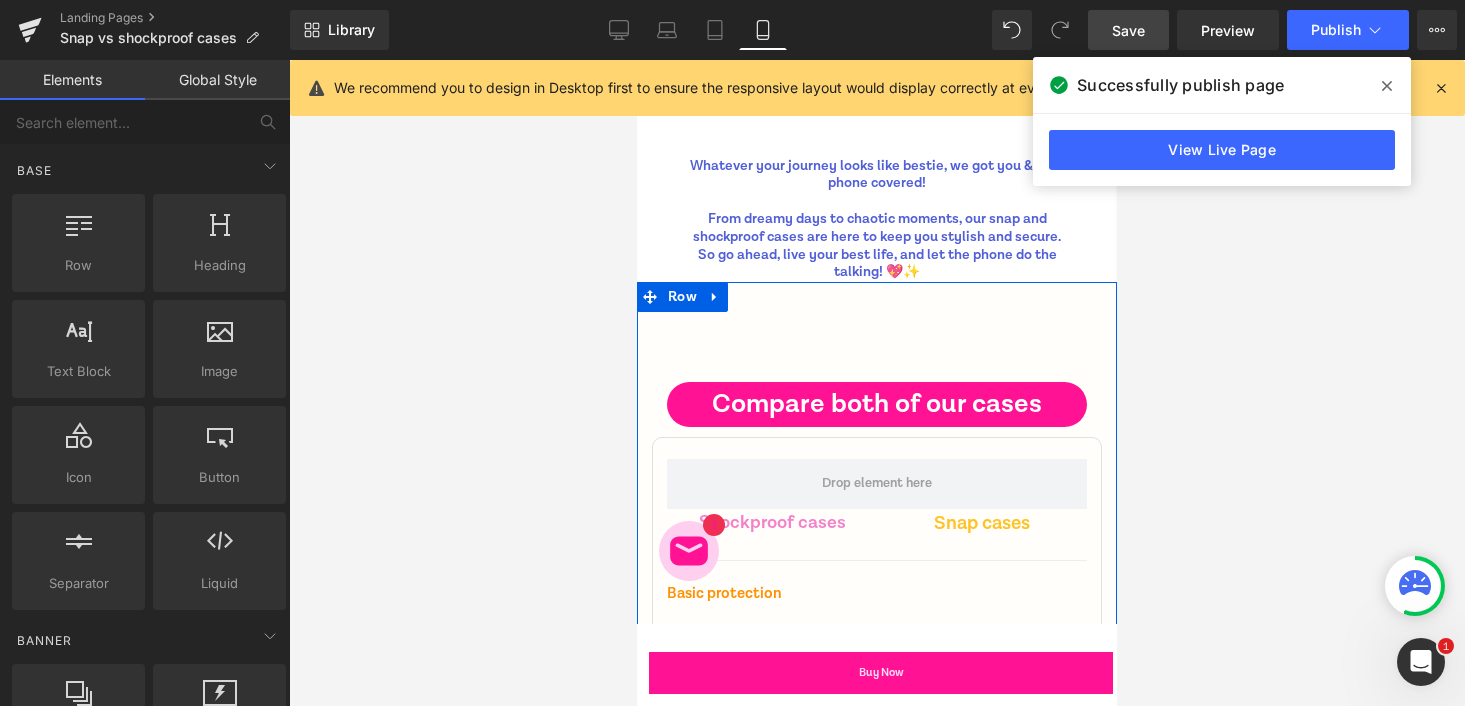 click on "Compare both of our cases Heading         Row         Shockproof cases Text Block         Snap cases Text Block         Row         Row         Basic protection Text Block         Image         Image         Row         Row         Drop test Text Block         Image         Image         Row         Row         Covers all corners of the phone Text Block         Image         Image         Row         Row         Slim and lightweight Text Block         Image         Image         Row         Row         Stunning design Text Block         Image         Image         Row         Row         Women driven Text Block         Image         Image         Row         Row         Row       48px   48px Row" at bounding box center [877, 796] 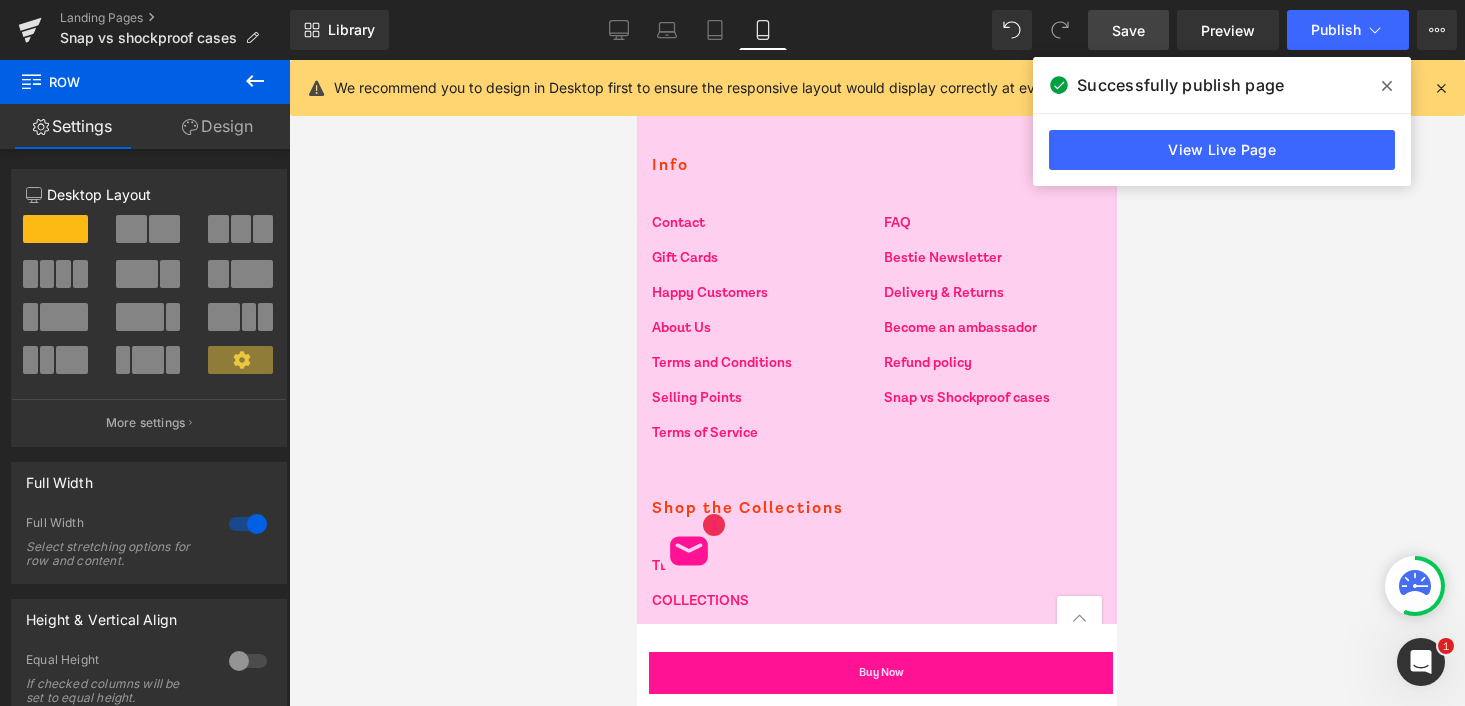 scroll, scrollTop: 12139, scrollLeft: 0, axis: vertical 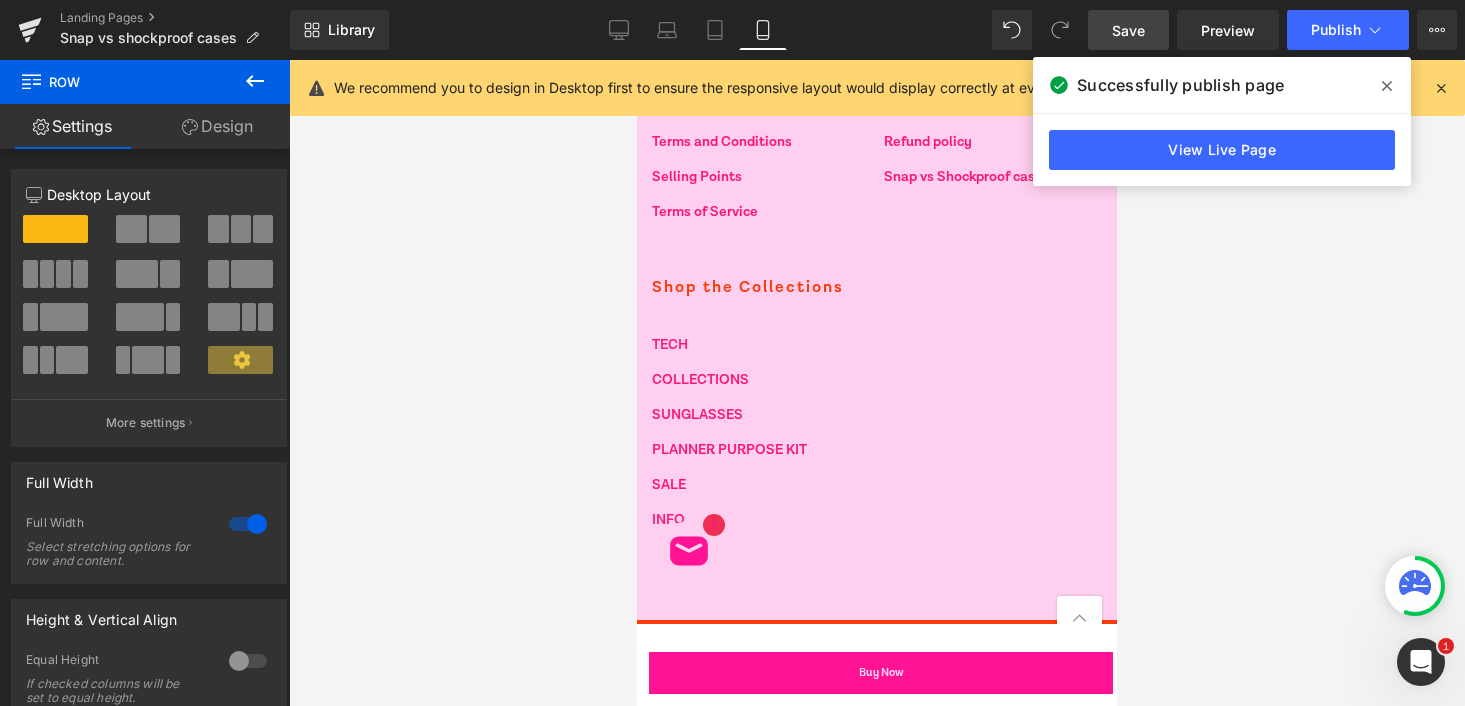 click on "Save" at bounding box center [1128, 30] 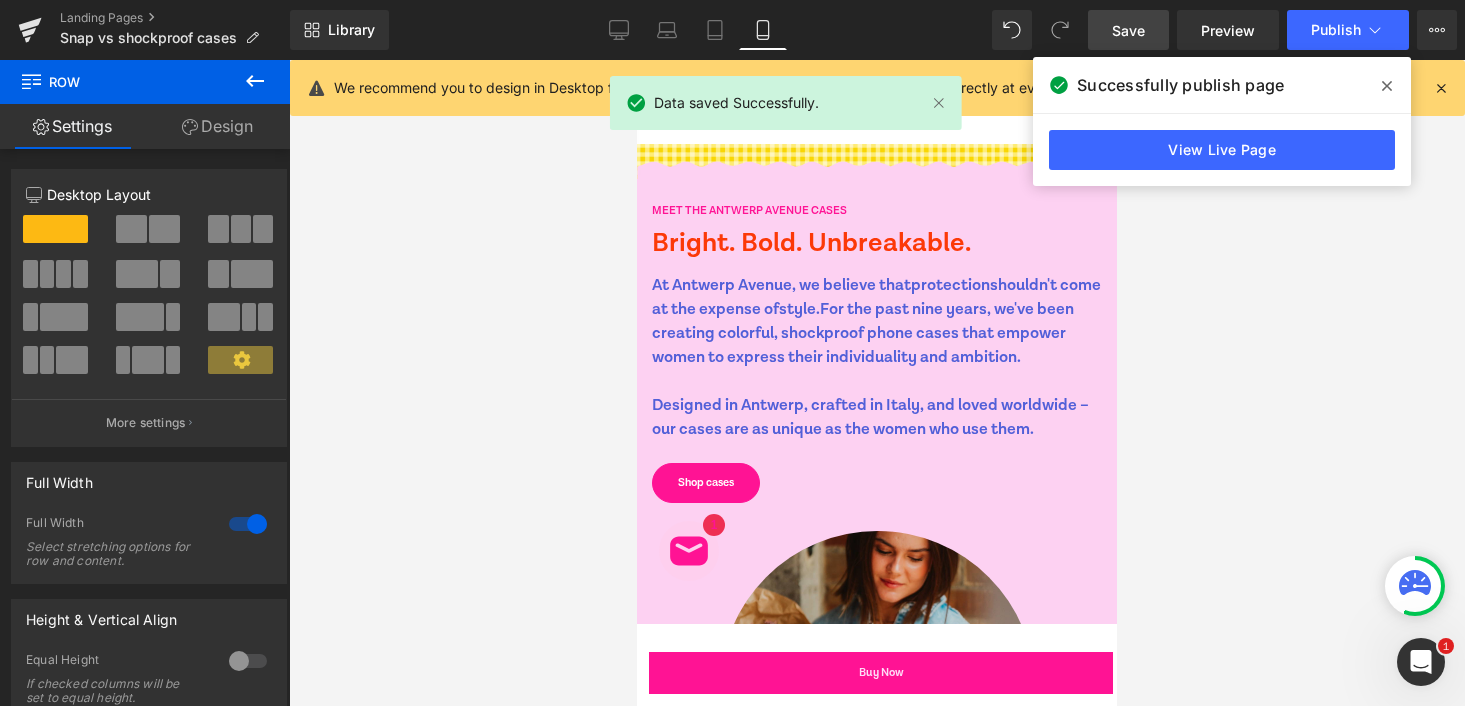 scroll, scrollTop: 0, scrollLeft: 0, axis: both 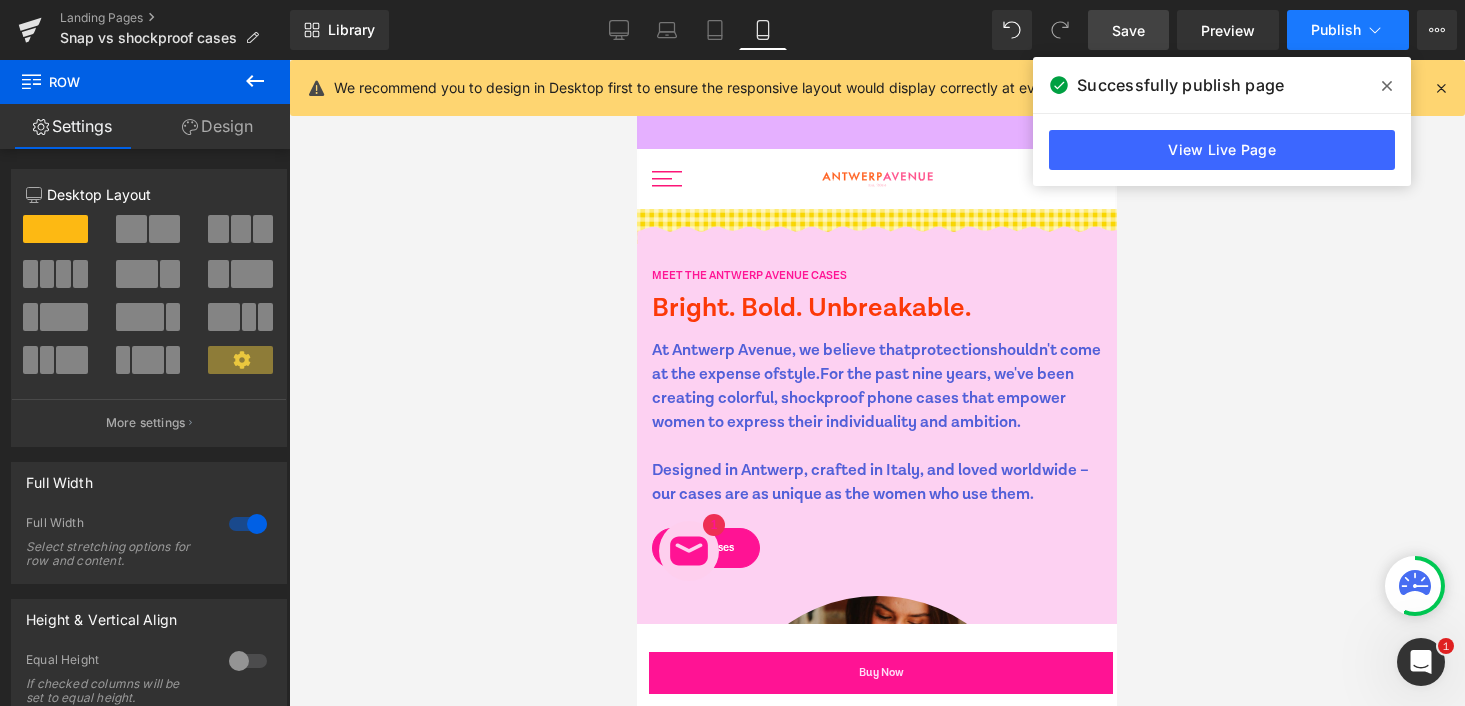 click 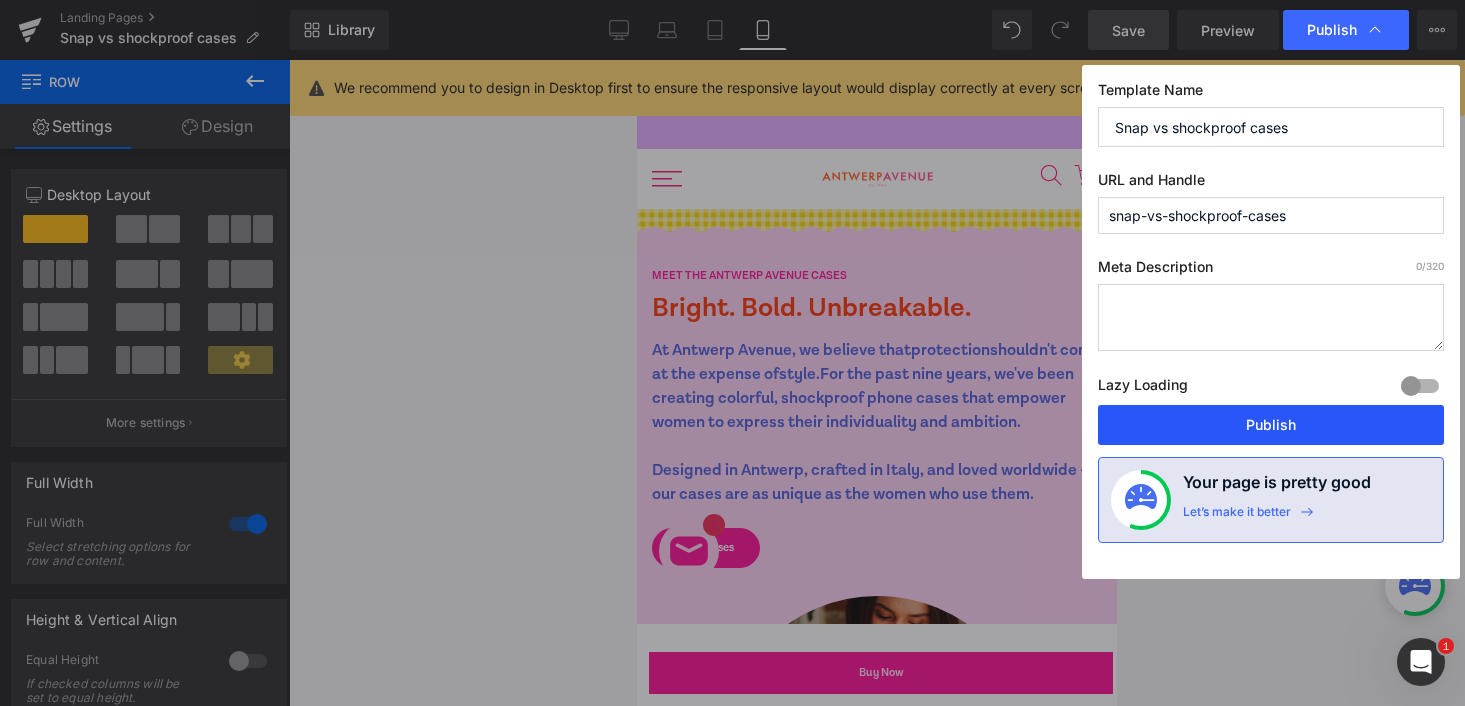 click on "Publish" at bounding box center [1271, 425] 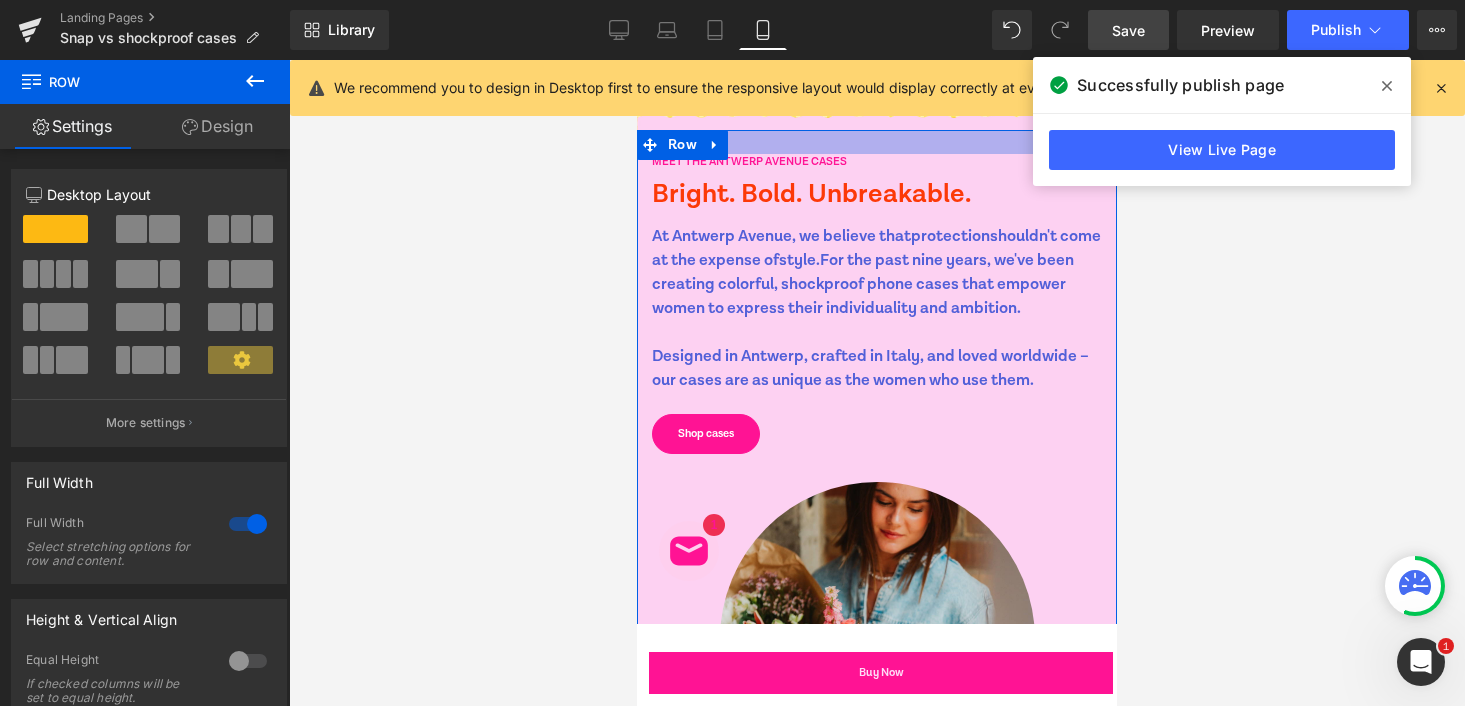 scroll, scrollTop: 130, scrollLeft: 0, axis: vertical 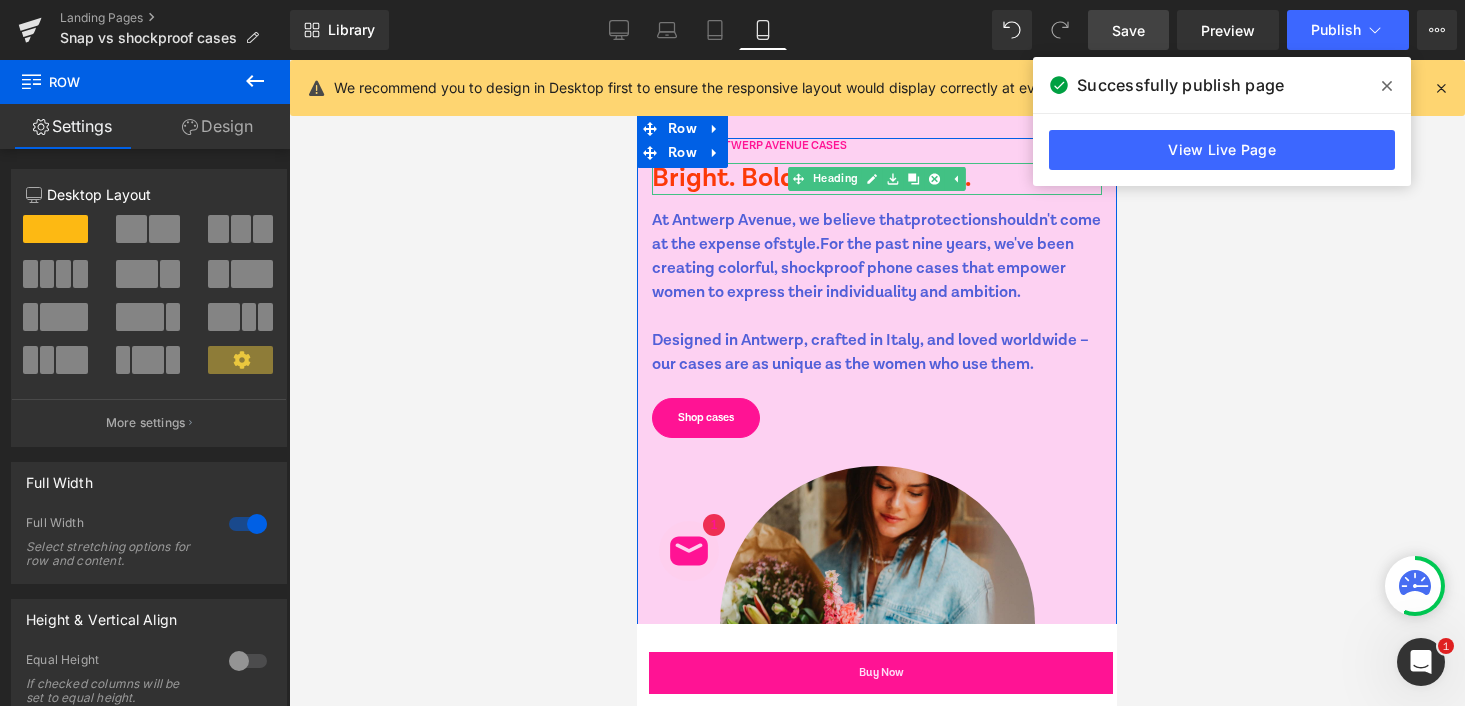 click on "Bright. Bold. Unbreakable." at bounding box center [877, 179] 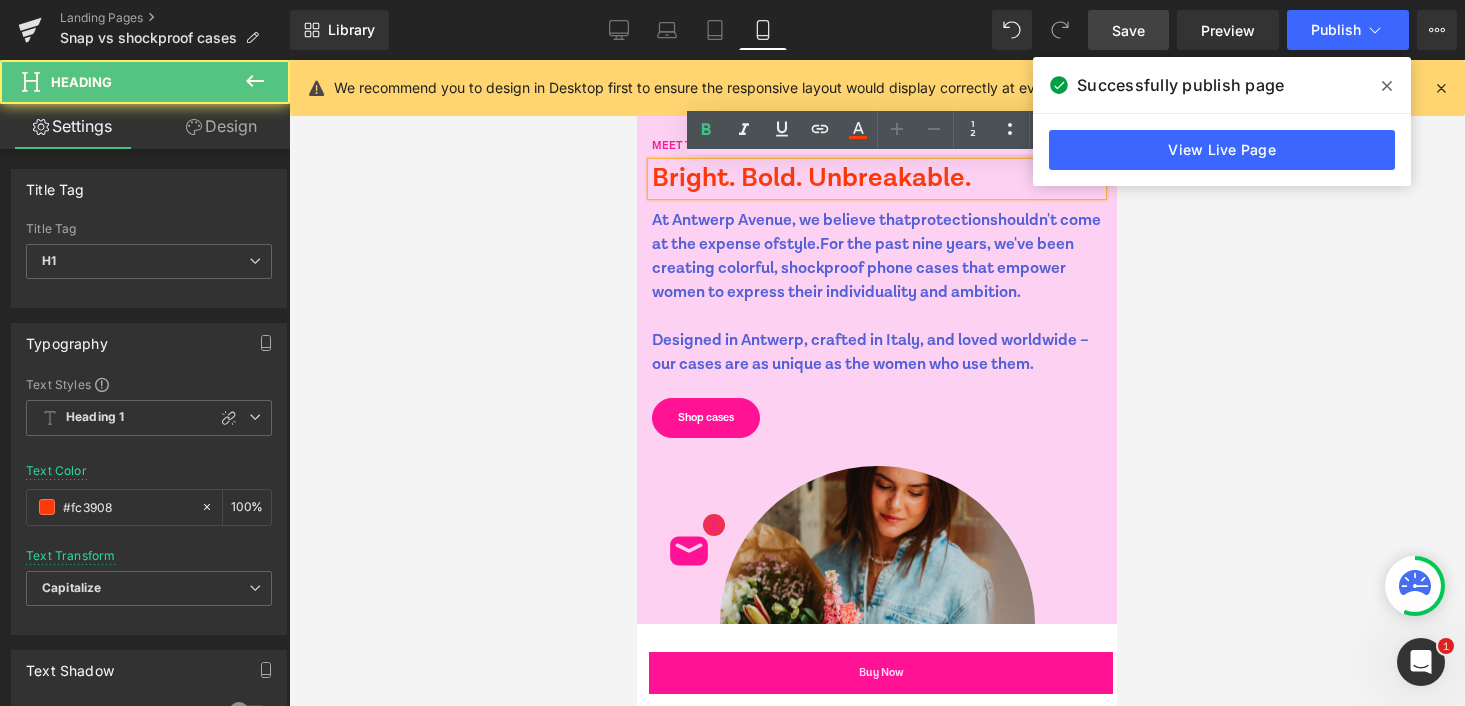click on "Bright. Bold. Unbreakable." at bounding box center [877, 179] 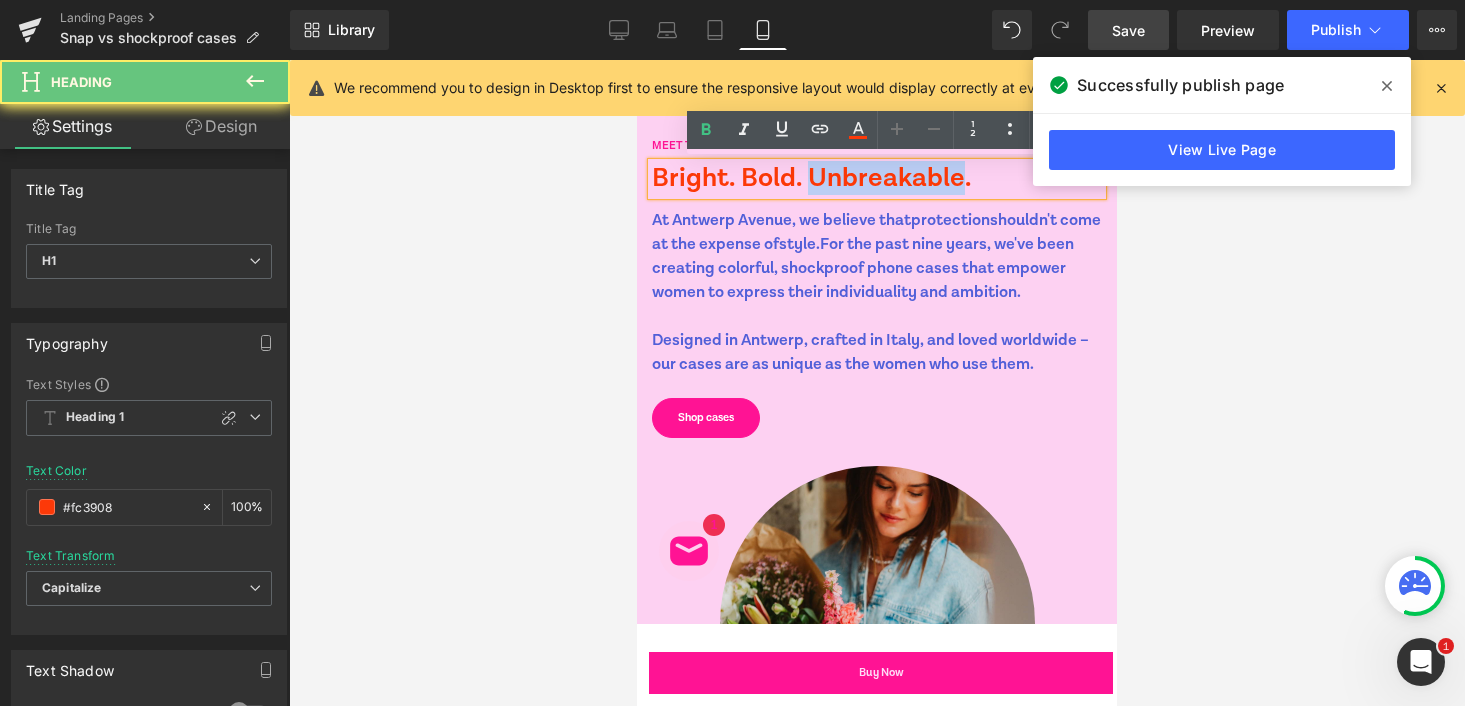 click on "Bright. Bold. Unbreakable." at bounding box center [877, 179] 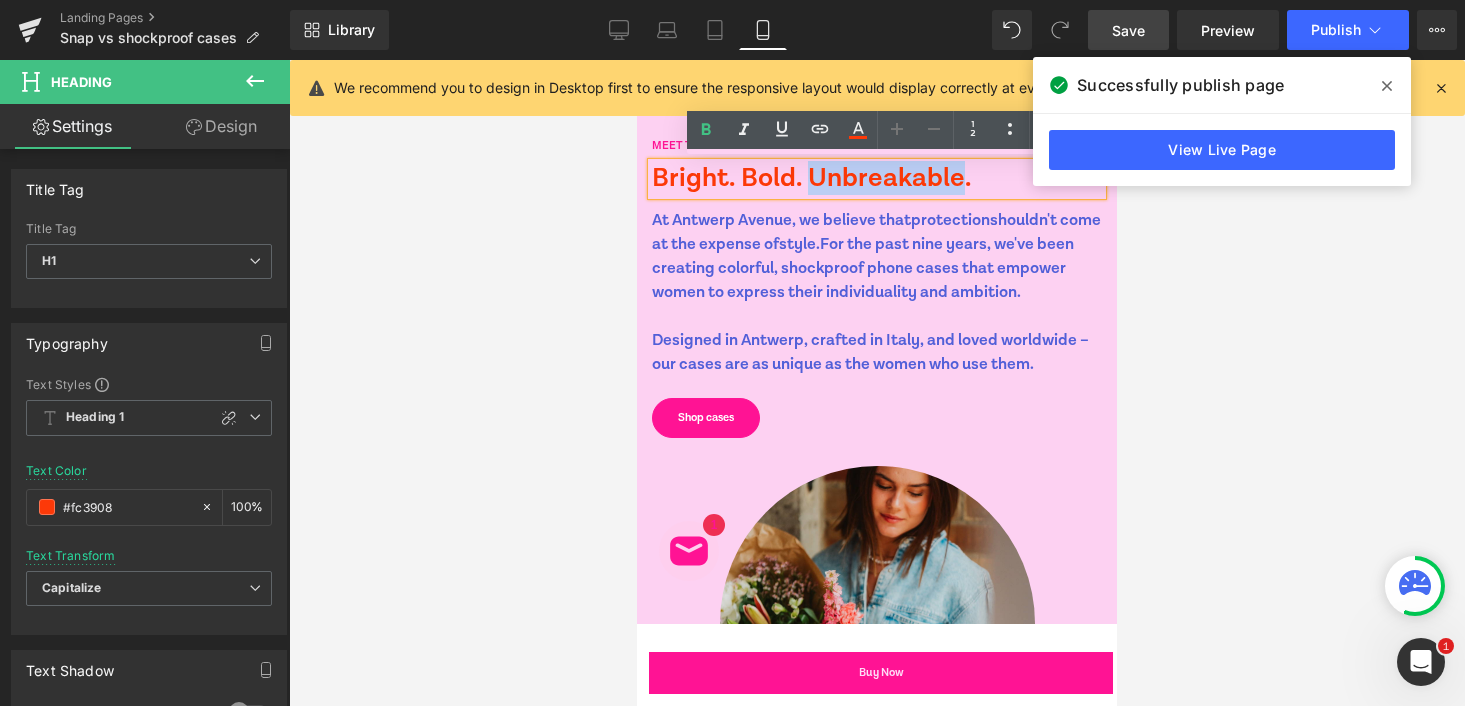 type 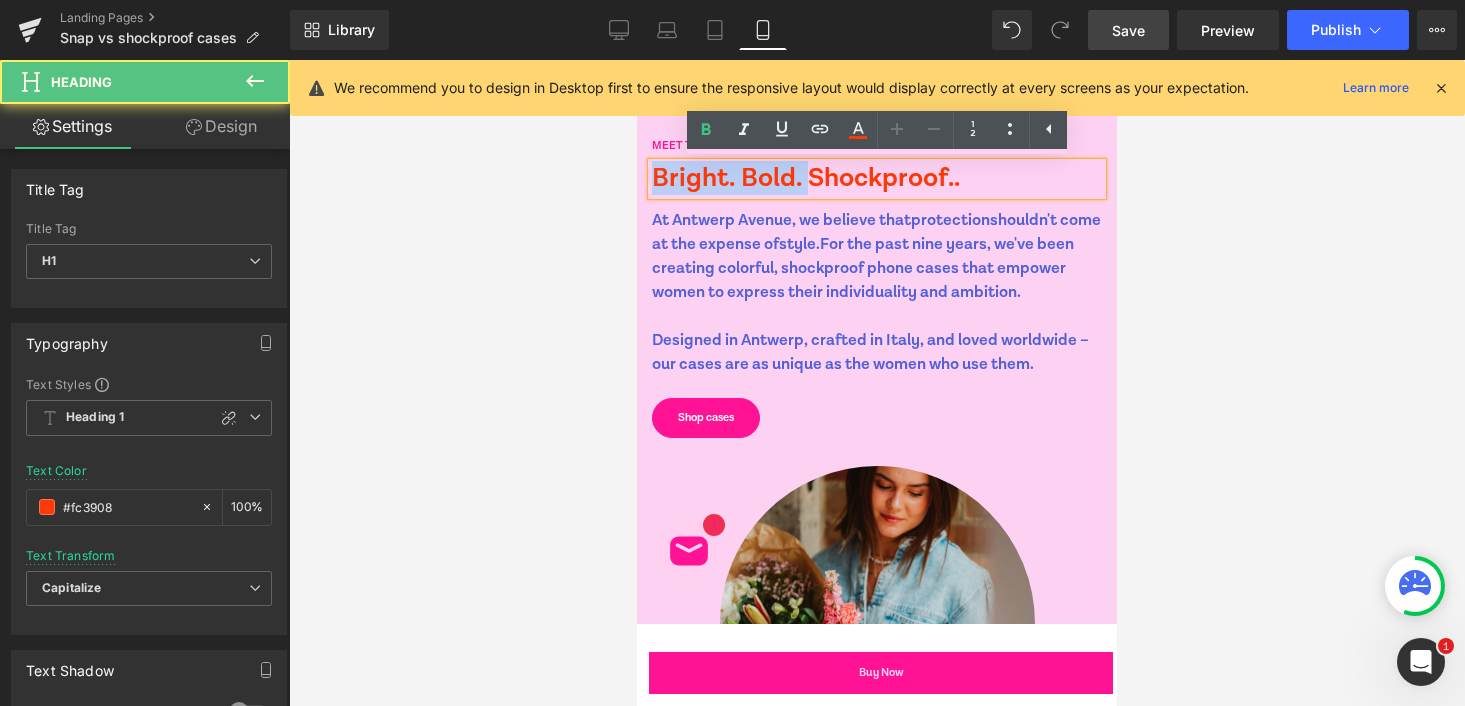 drag, startPoint x: 806, startPoint y: 176, endPoint x: 657, endPoint y: 180, distance: 149.05368 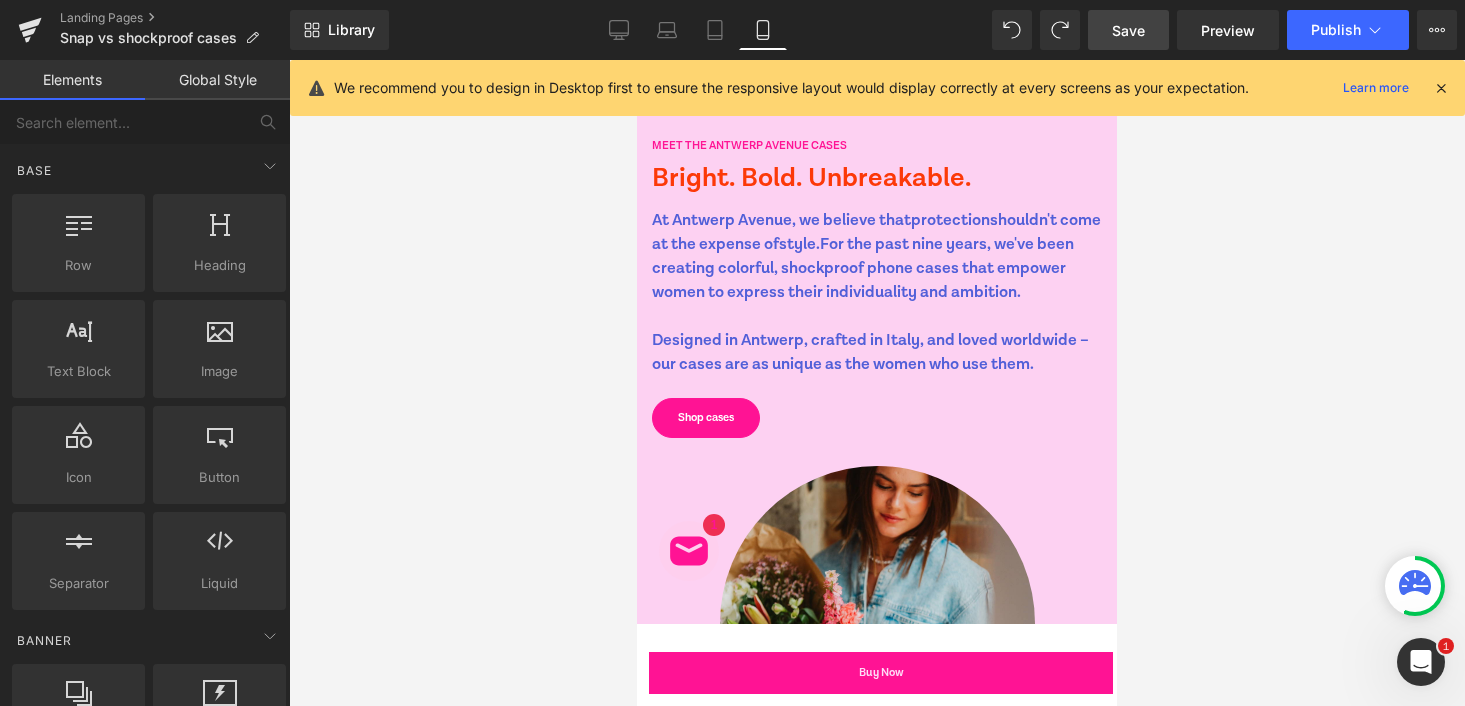 click at bounding box center [877, 383] 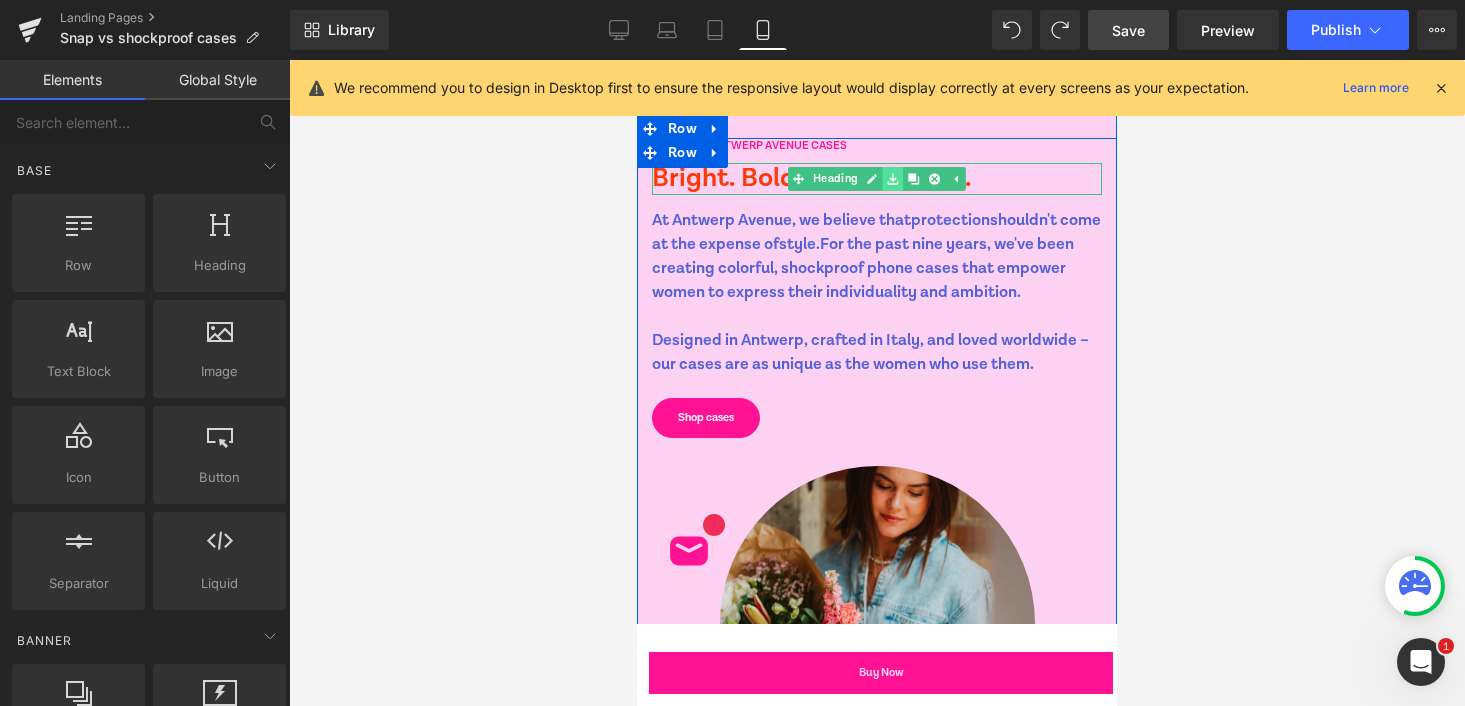 click 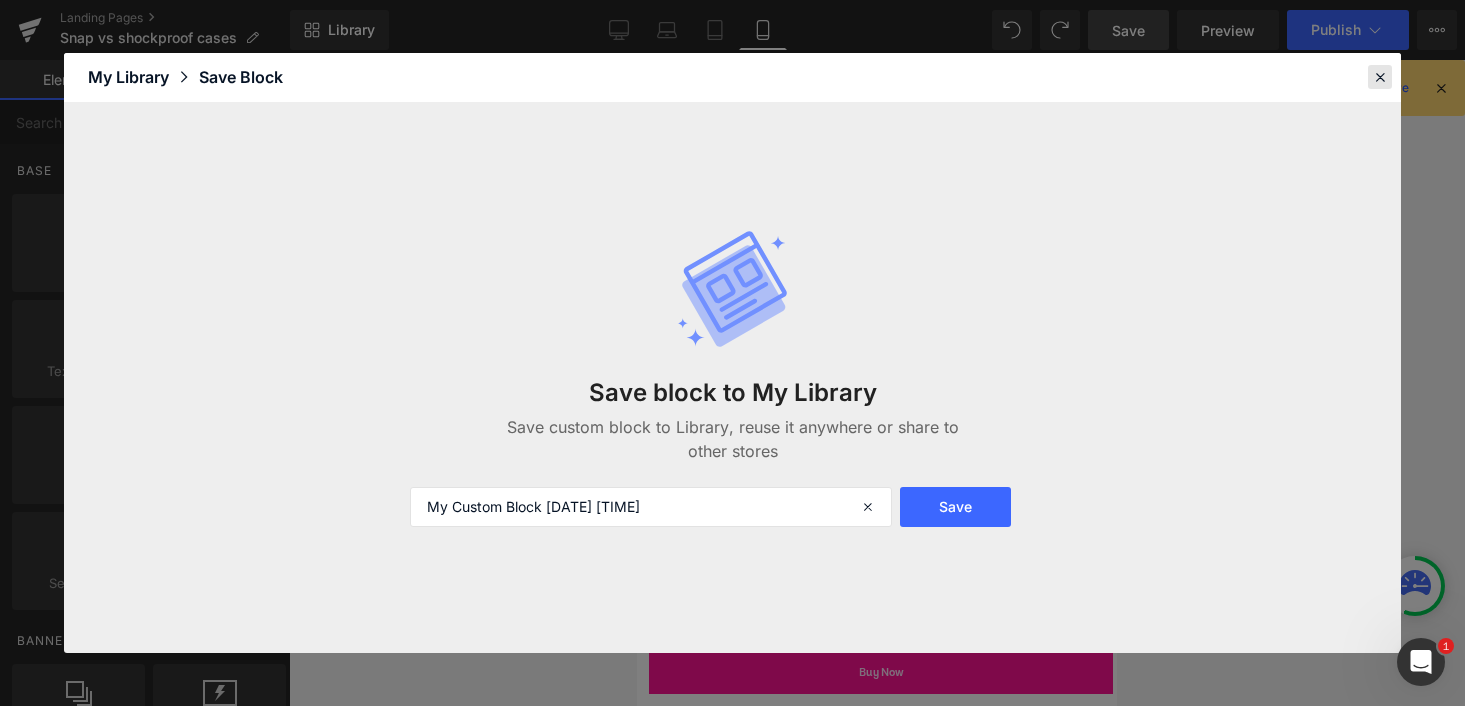 click at bounding box center (1380, 77) 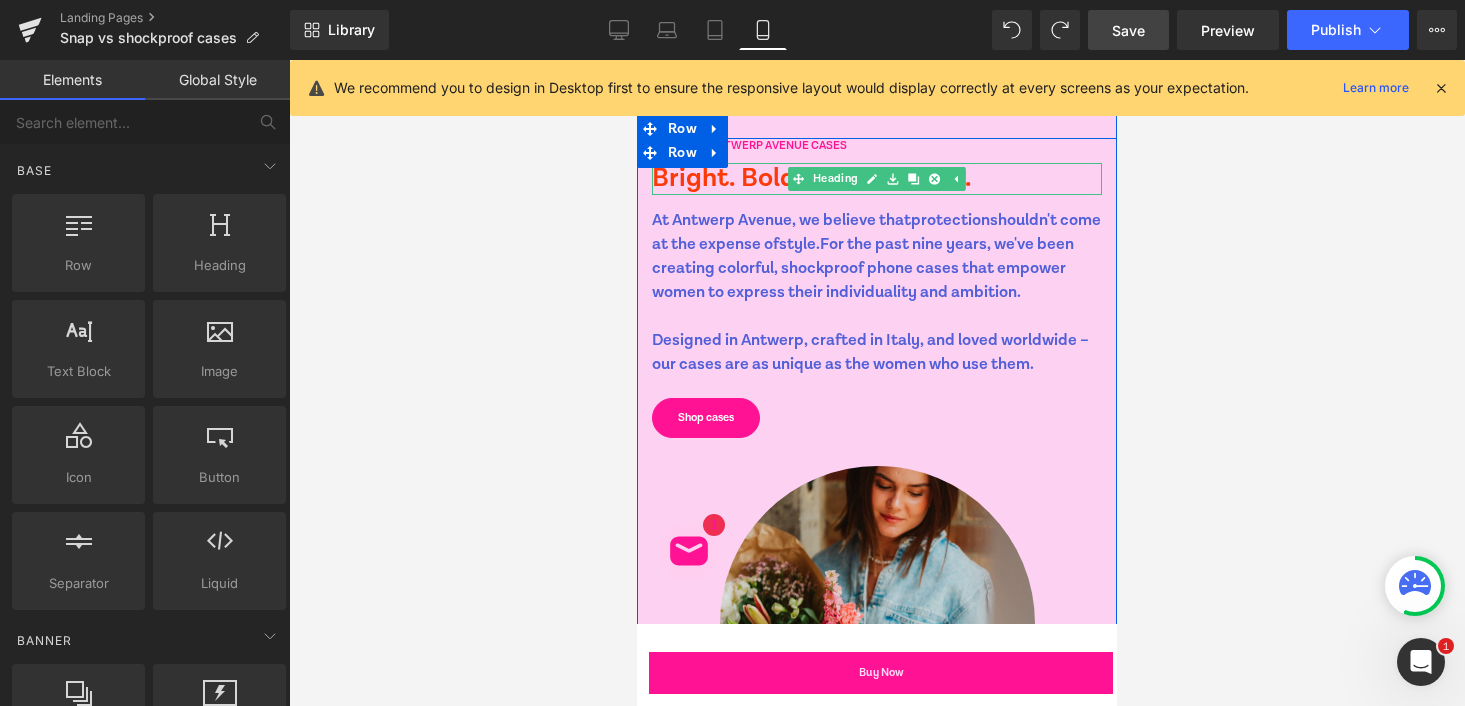 click on "Bright. Bold. Unbreakable." at bounding box center [877, 179] 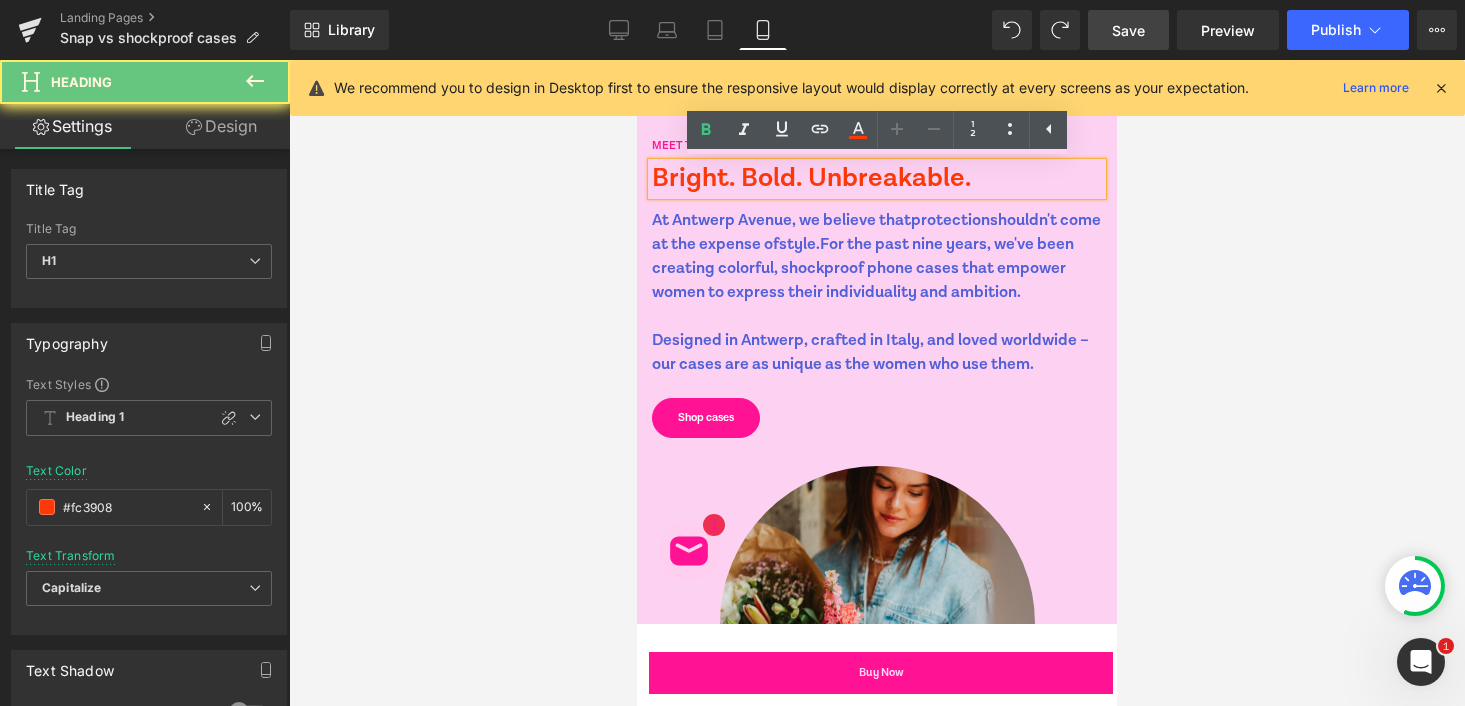 click on "Bright. Bold. Unbreakable." at bounding box center [877, 179] 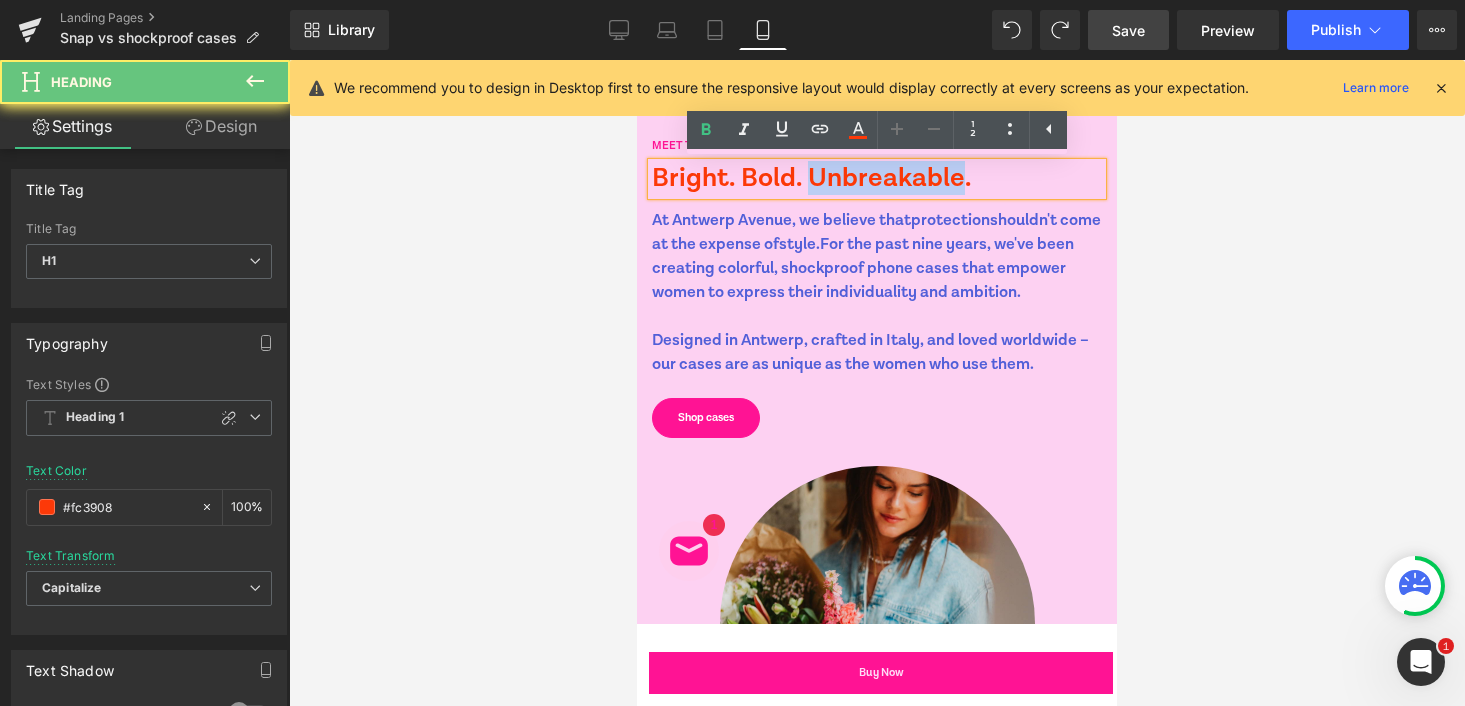click on "Bright. Bold. Unbreakable." at bounding box center (877, 179) 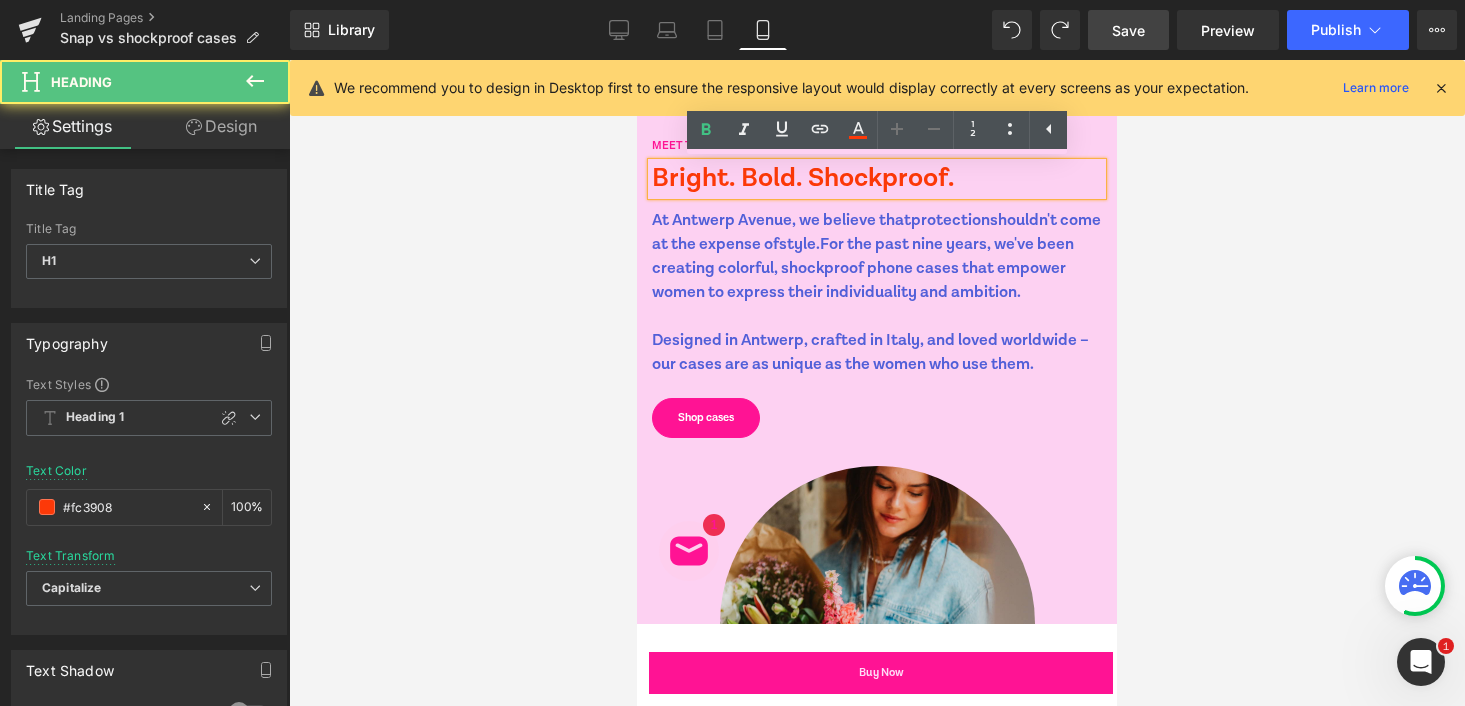click on "Bright. Bold. Shockproof." at bounding box center (877, 179) 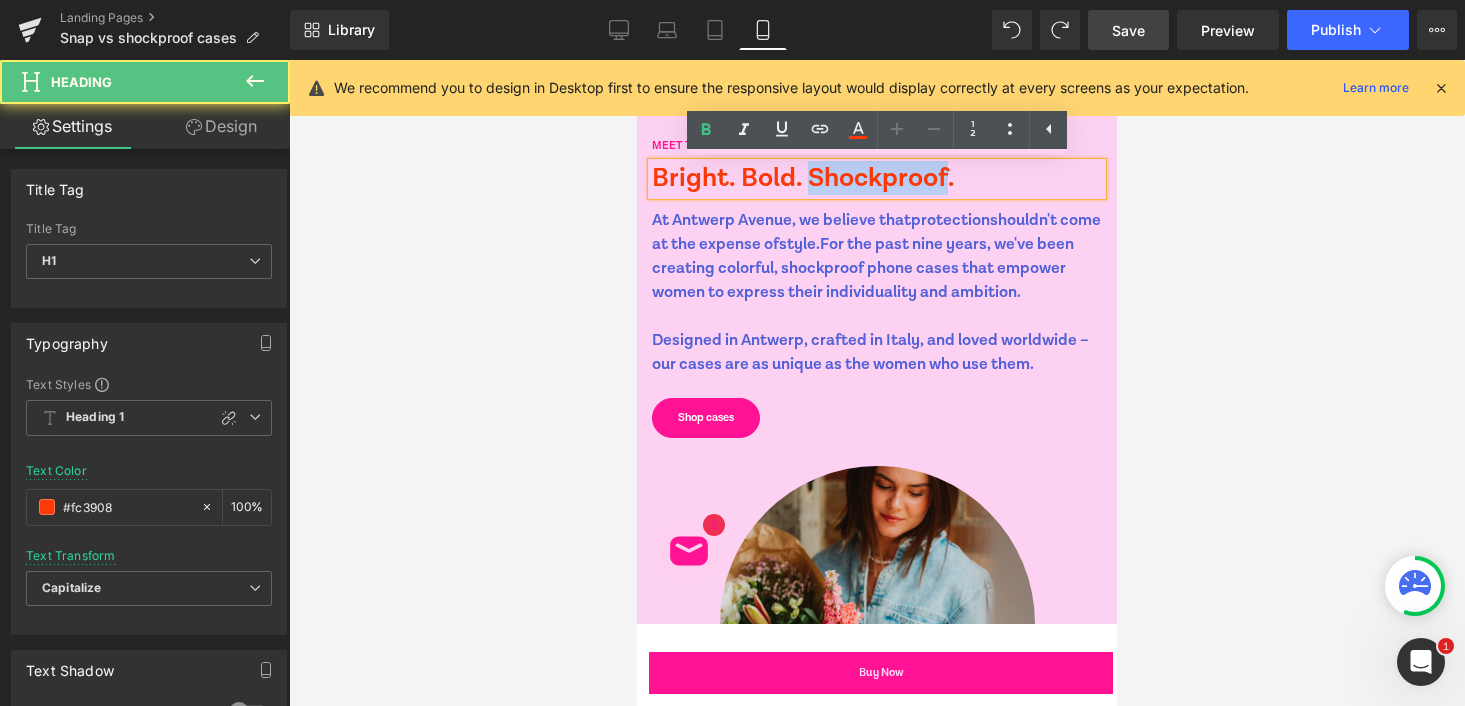 click on "Bright. Bold. Shockproof." at bounding box center [877, 179] 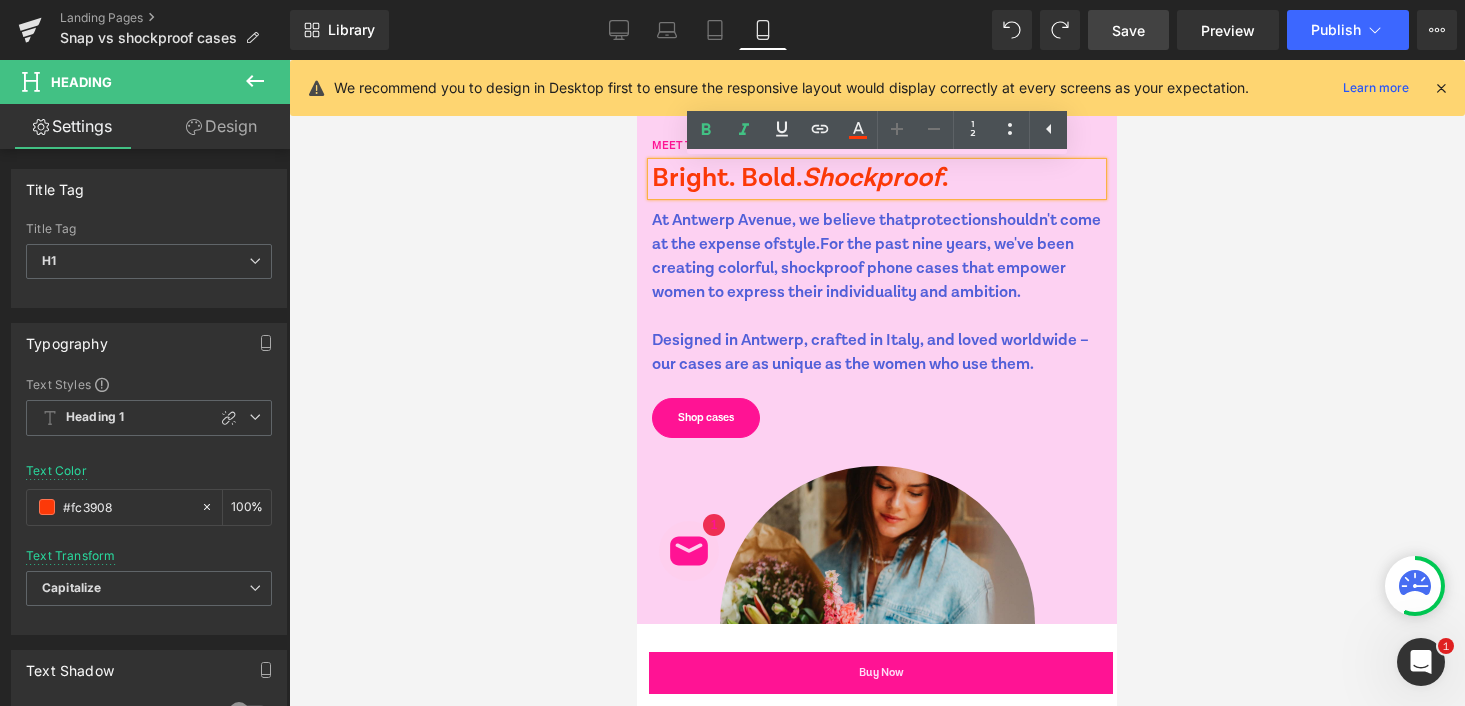 click on "Shockproof" at bounding box center (872, 178) 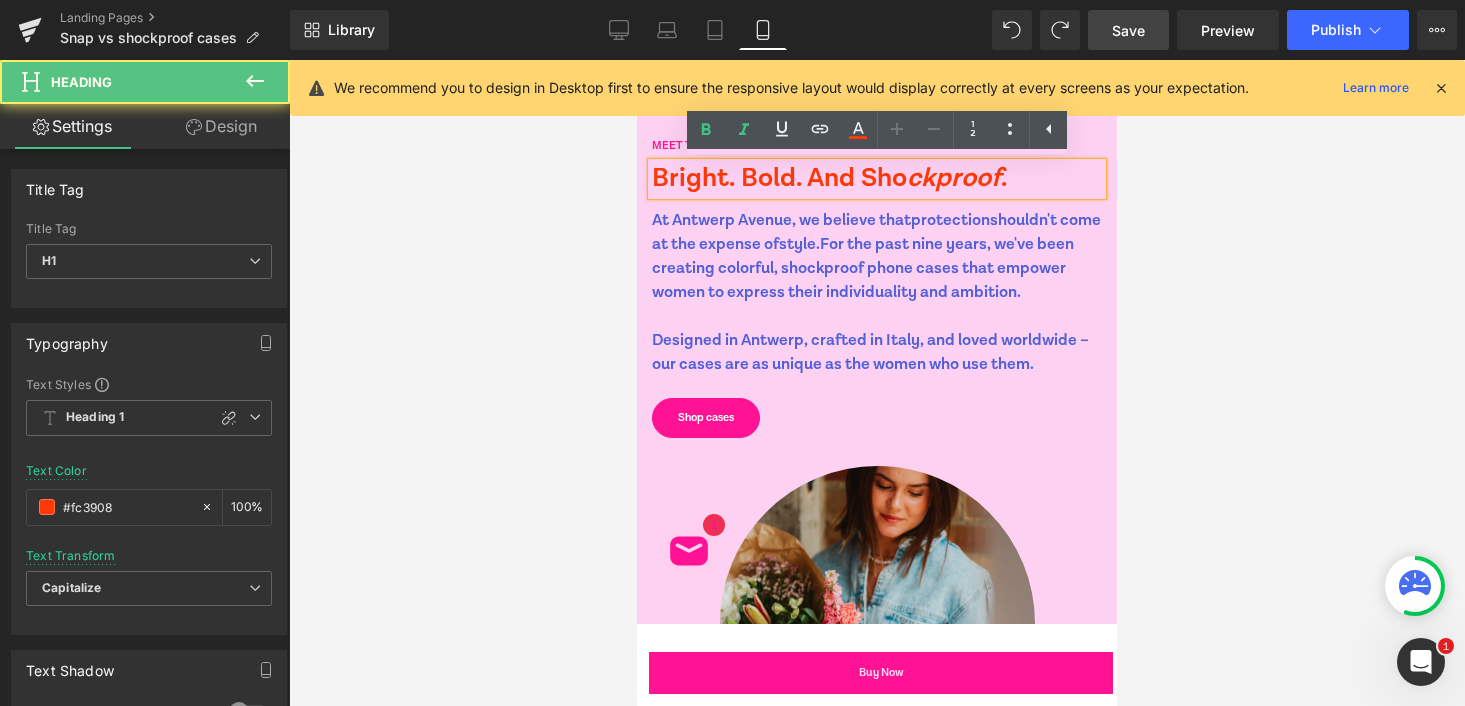 click on "Bright. Bold. and sho ckproof ." at bounding box center (877, 179) 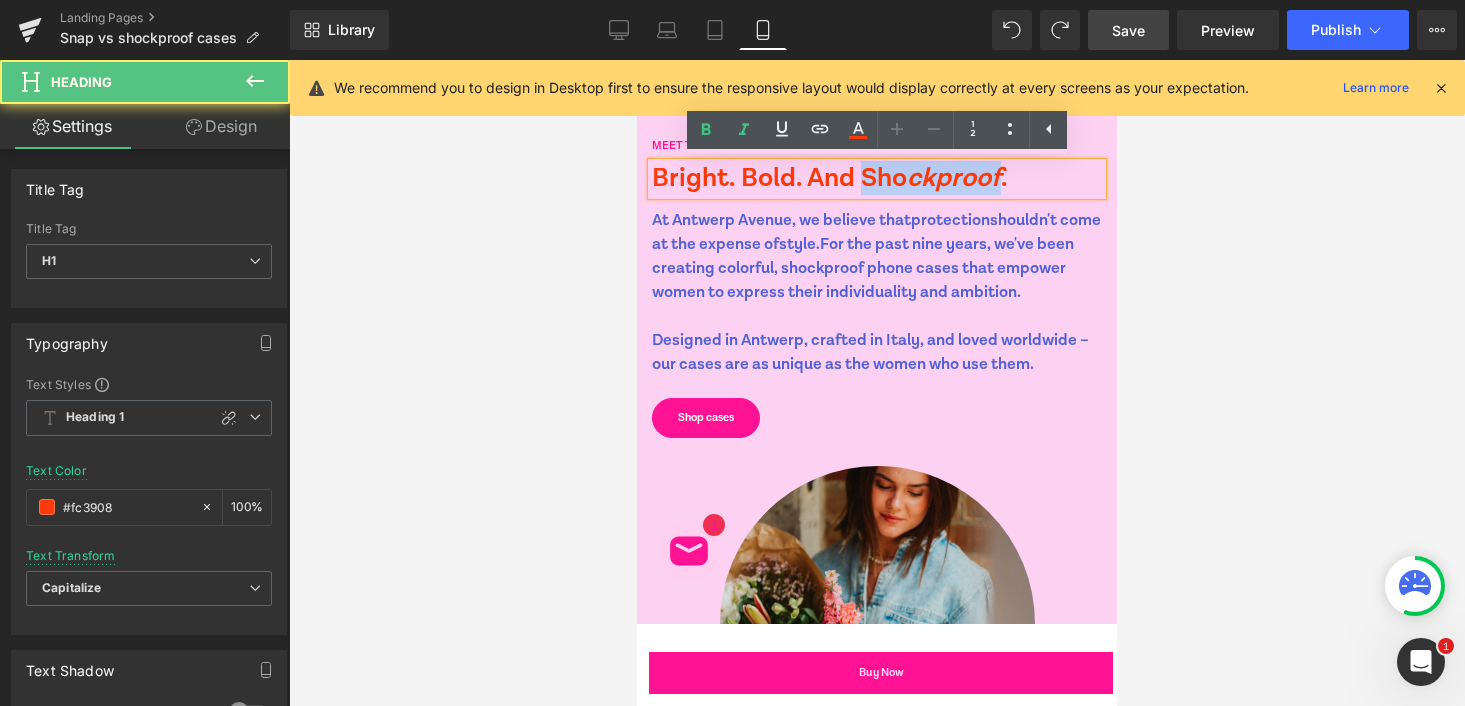 click on "Bright. Bold. and sho ckproof ." at bounding box center (877, 179) 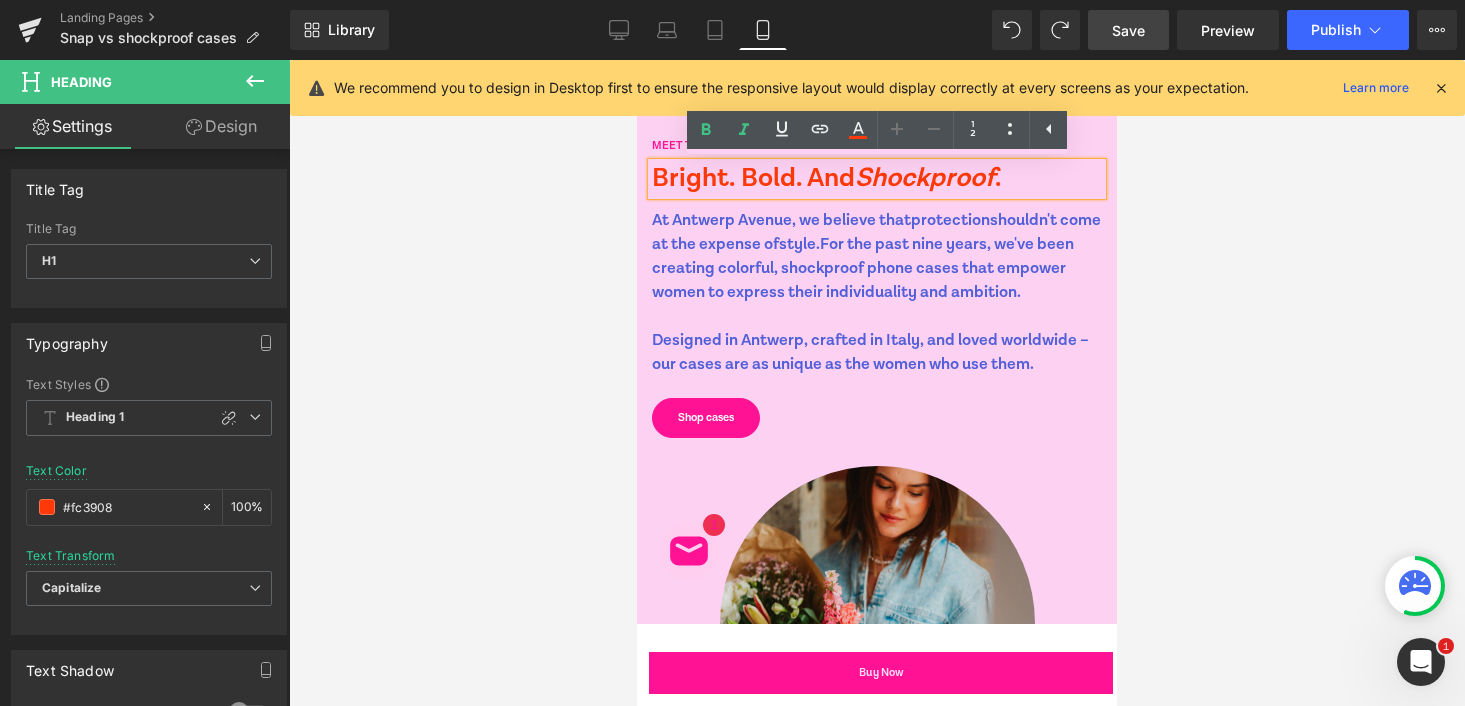 click on "sho ckproof" at bounding box center (925, 178) 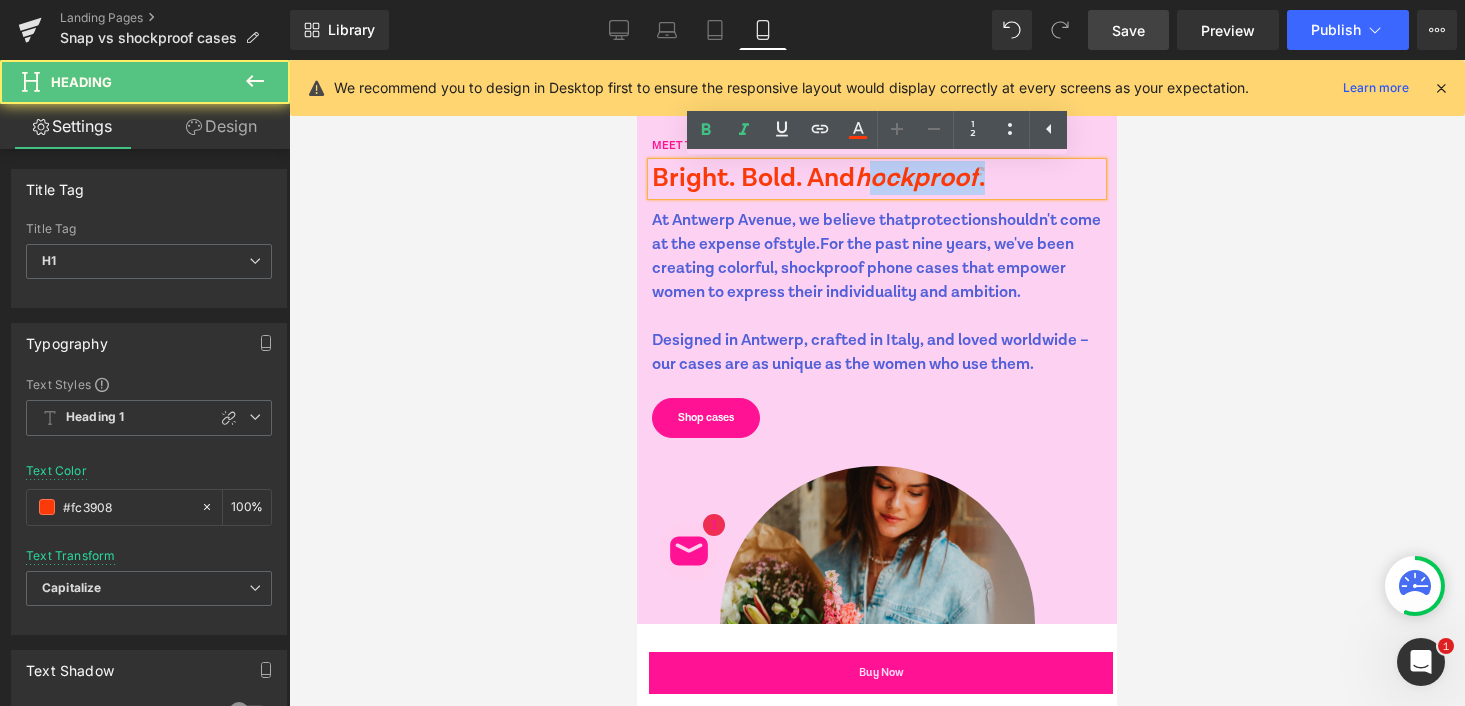 drag, startPoint x: 1022, startPoint y: 182, endPoint x: 874, endPoint y: 182, distance: 148 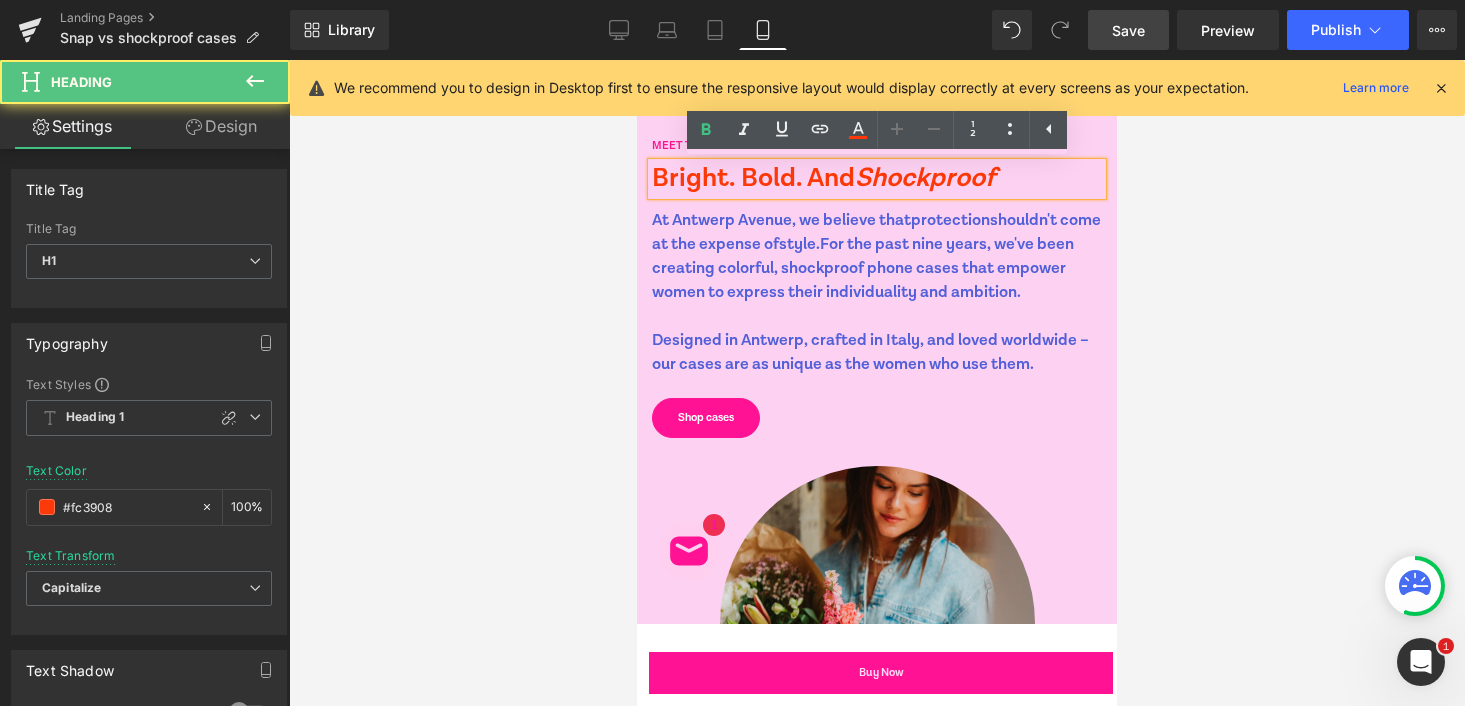click on "shockproof" at bounding box center (925, 178) 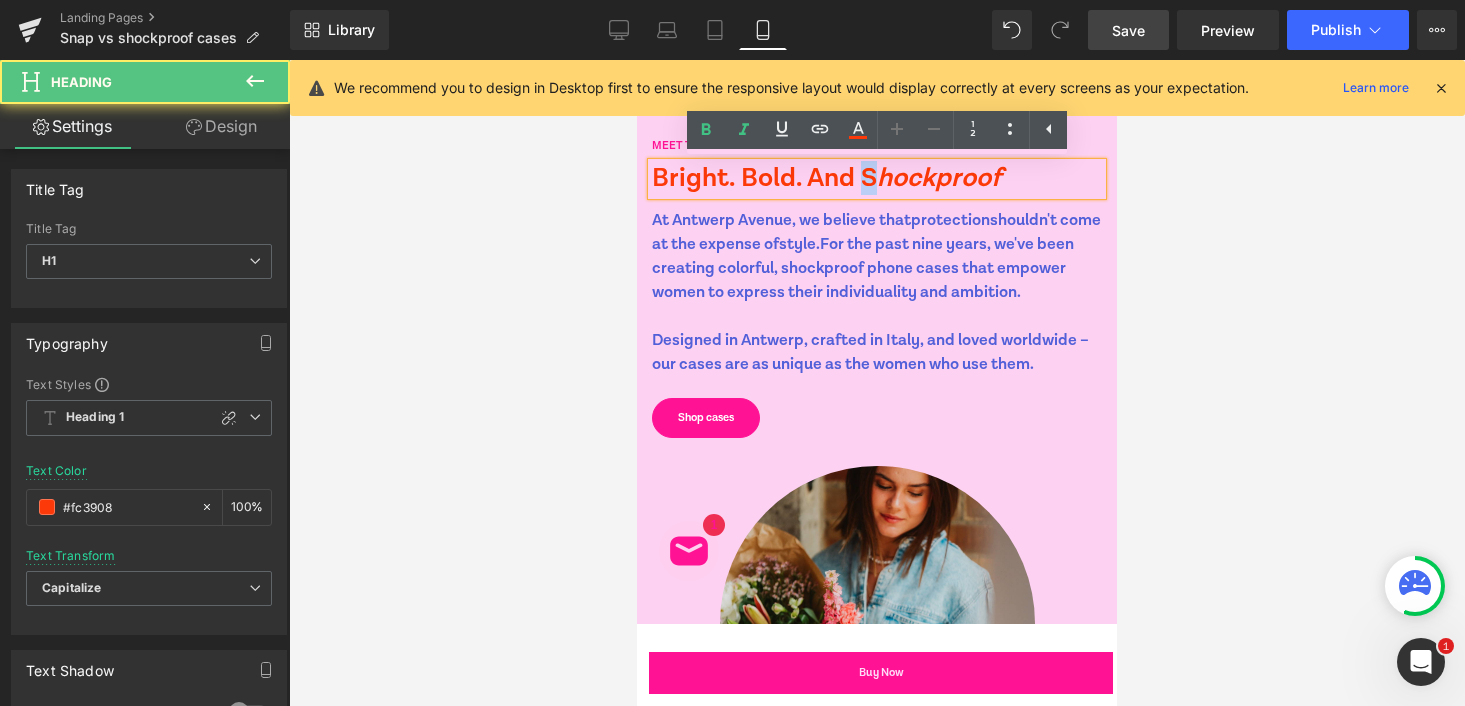 drag, startPoint x: 878, startPoint y: 173, endPoint x: 865, endPoint y: 172, distance: 13.038404 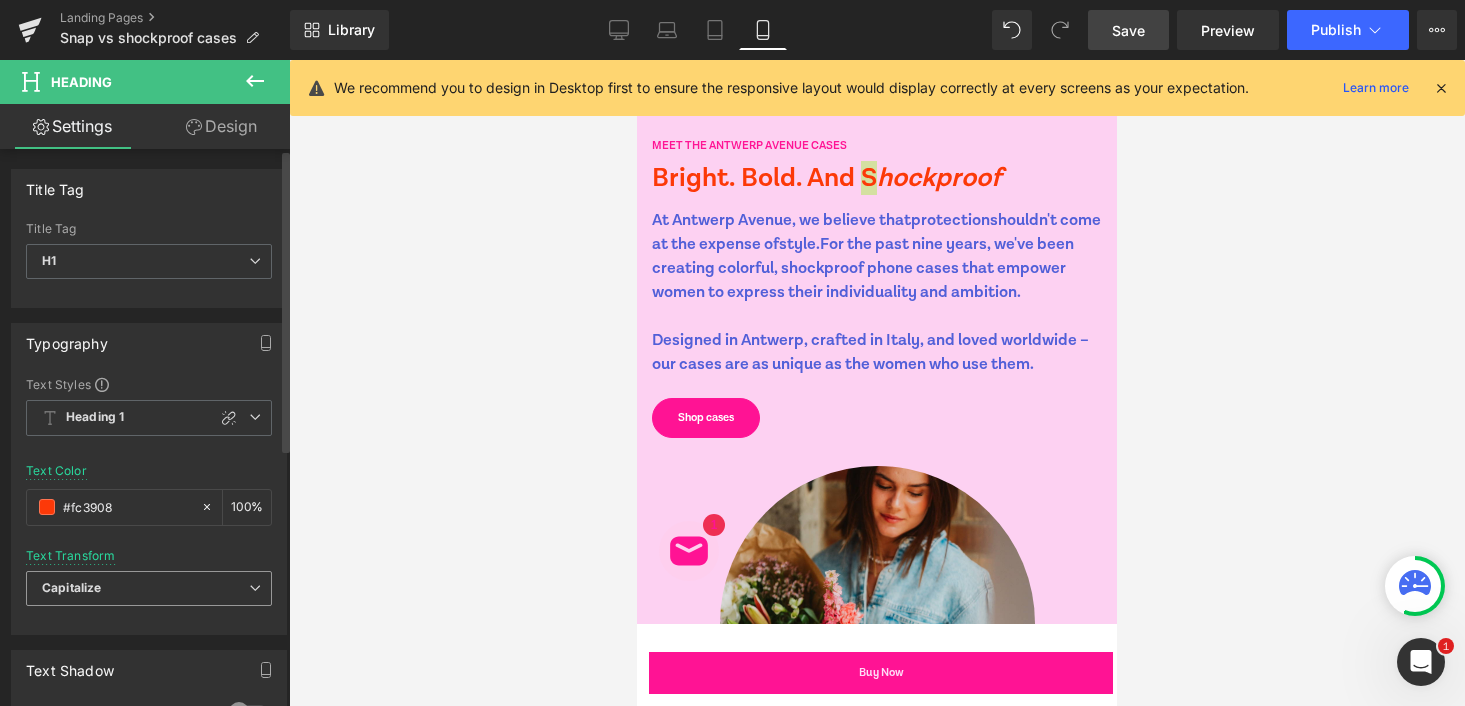 click on "Capitalize" at bounding box center (149, 588) 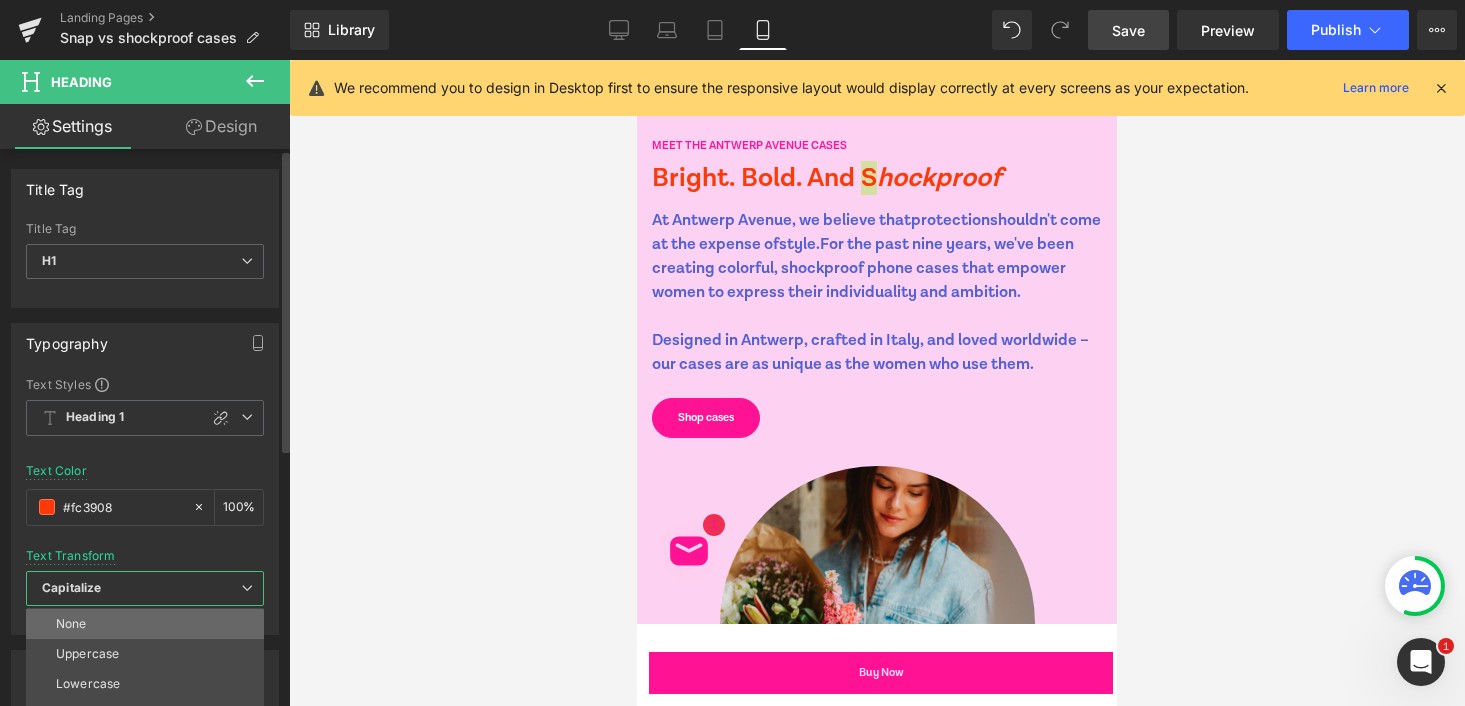 click on "None" at bounding box center (145, 624) 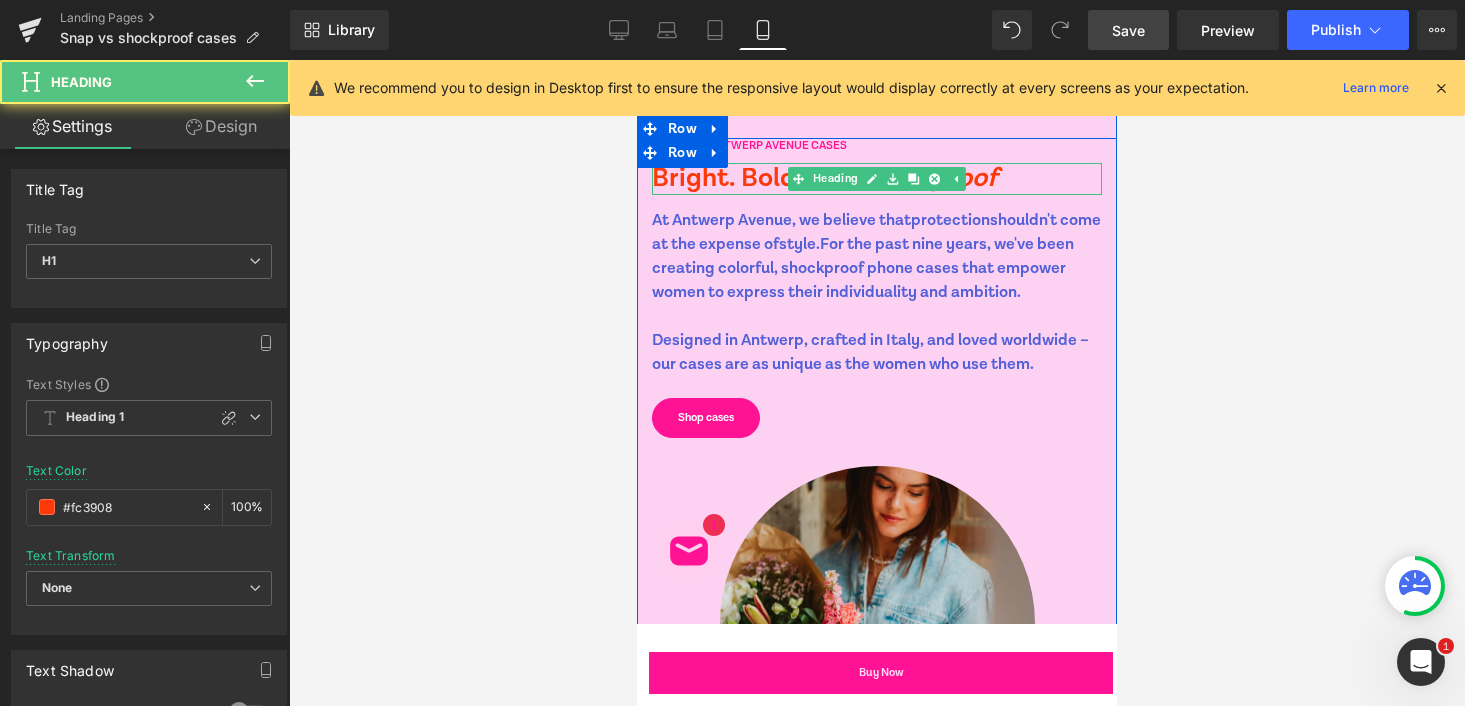 click on "Bright. Bold. and s hockproof" at bounding box center (877, 179) 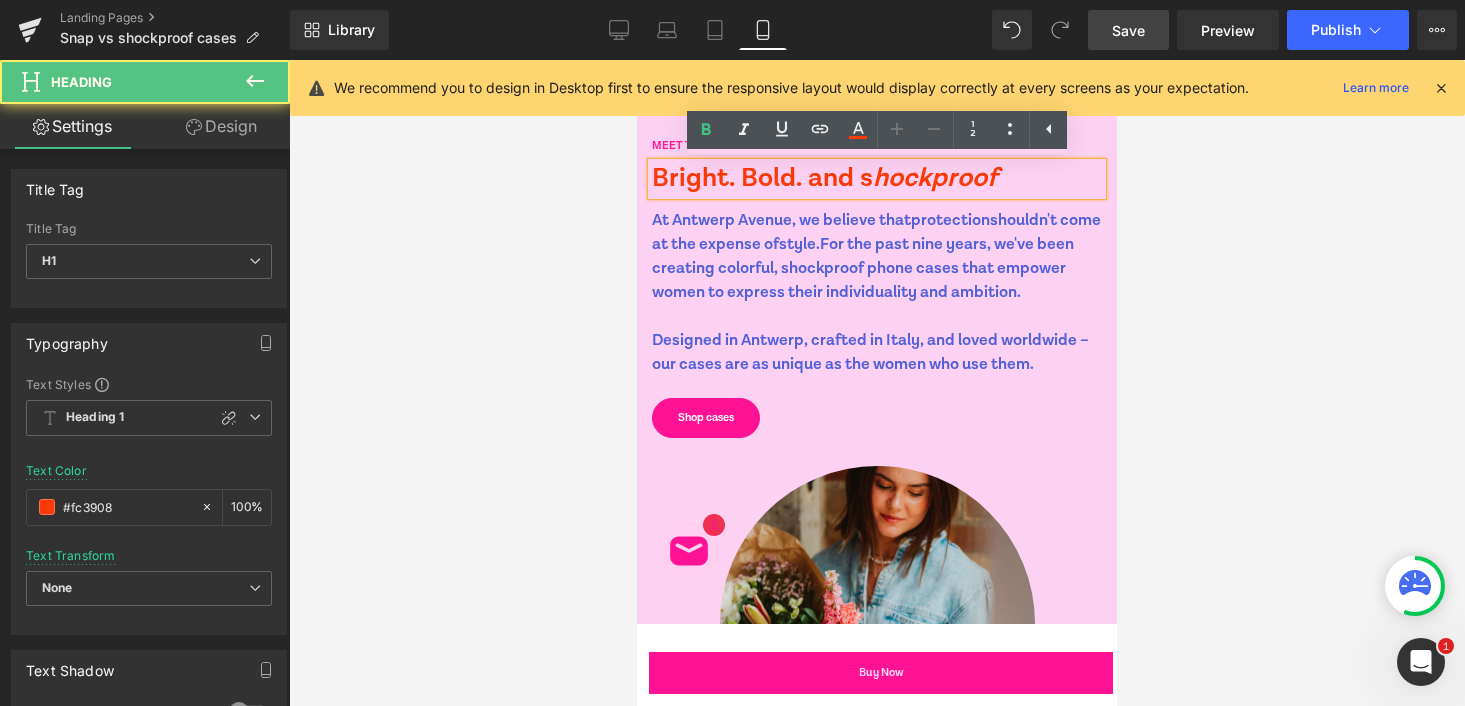 click on "Bright. Bold. and s hockproof" at bounding box center [877, 179] 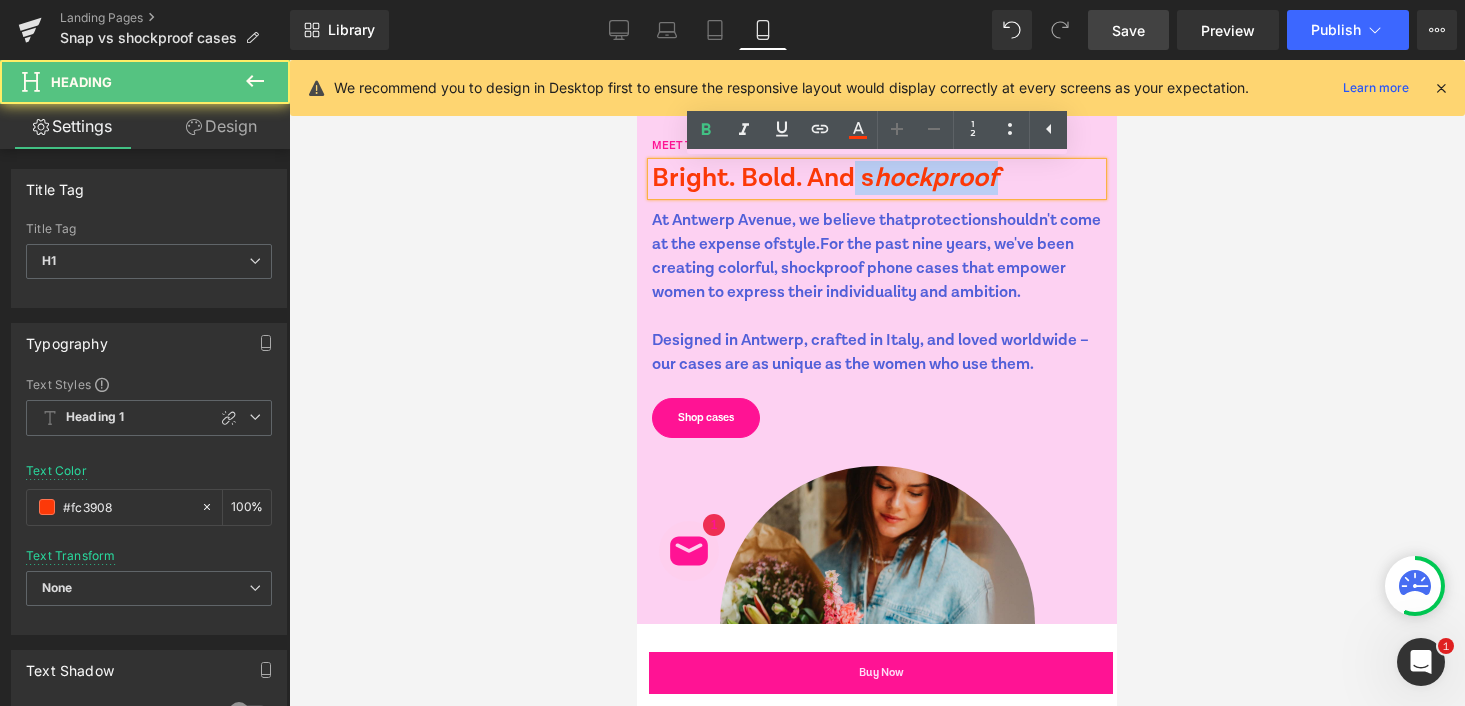 drag, startPoint x: 986, startPoint y: 180, endPoint x: 853, endPoint y: 179, distance: 133.00375 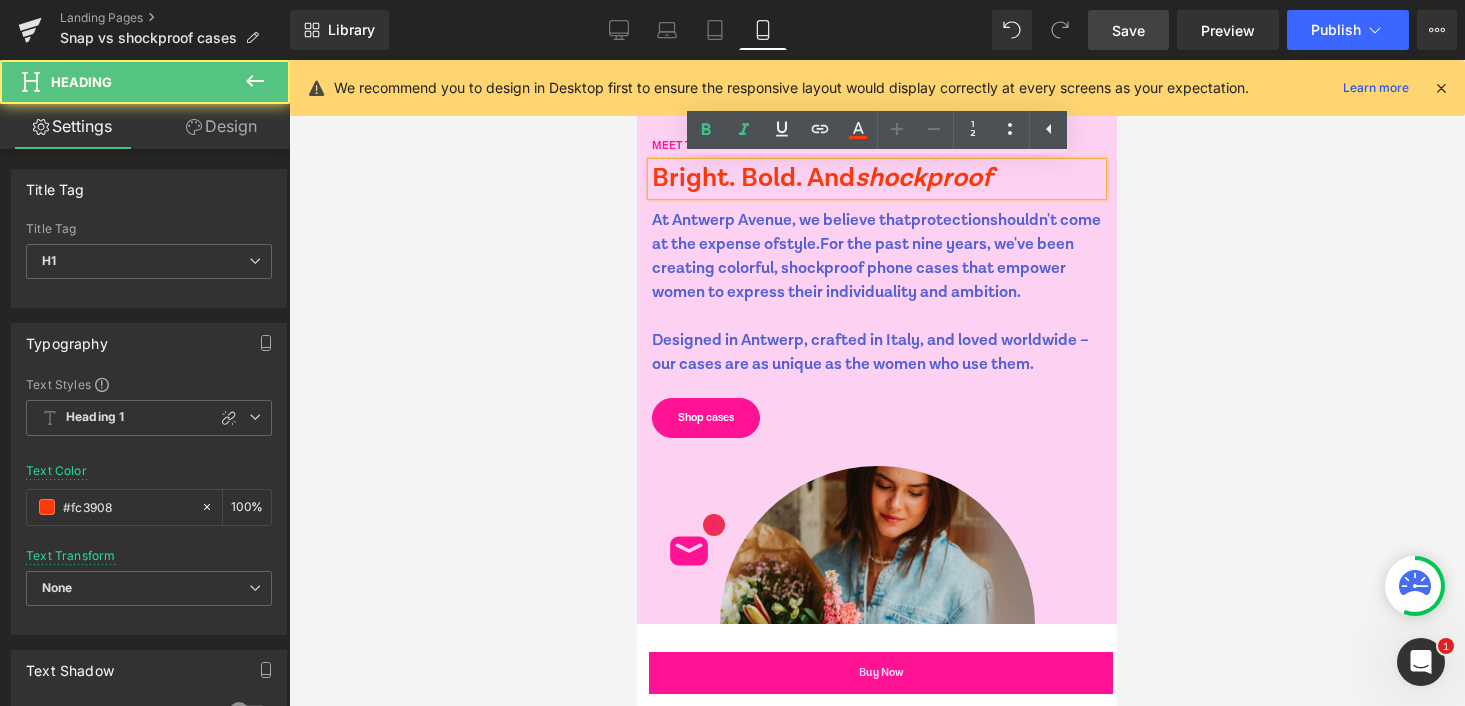 click on "Bright. Bold. And  s hockproof" at bounding box center (877, 179) 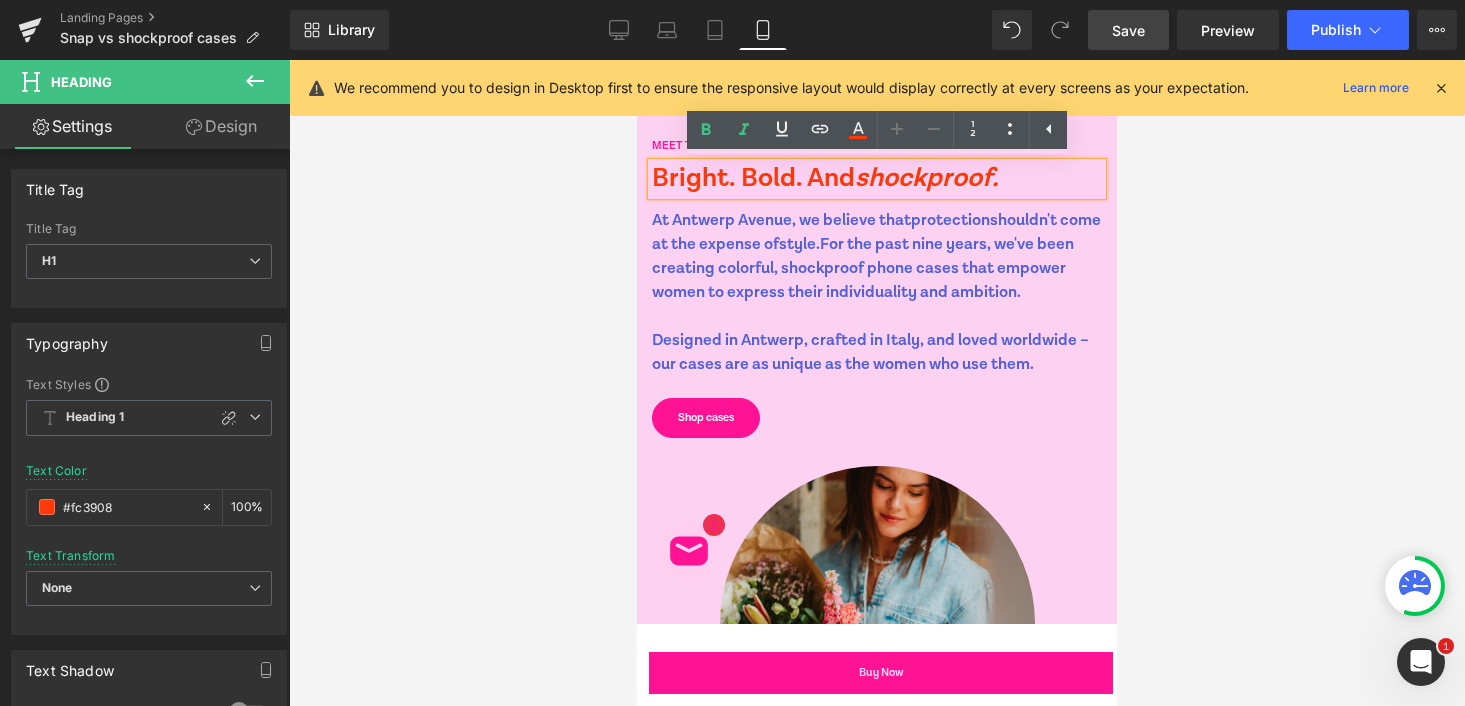 click on "s hockproof." at bounding box center [926, 178] 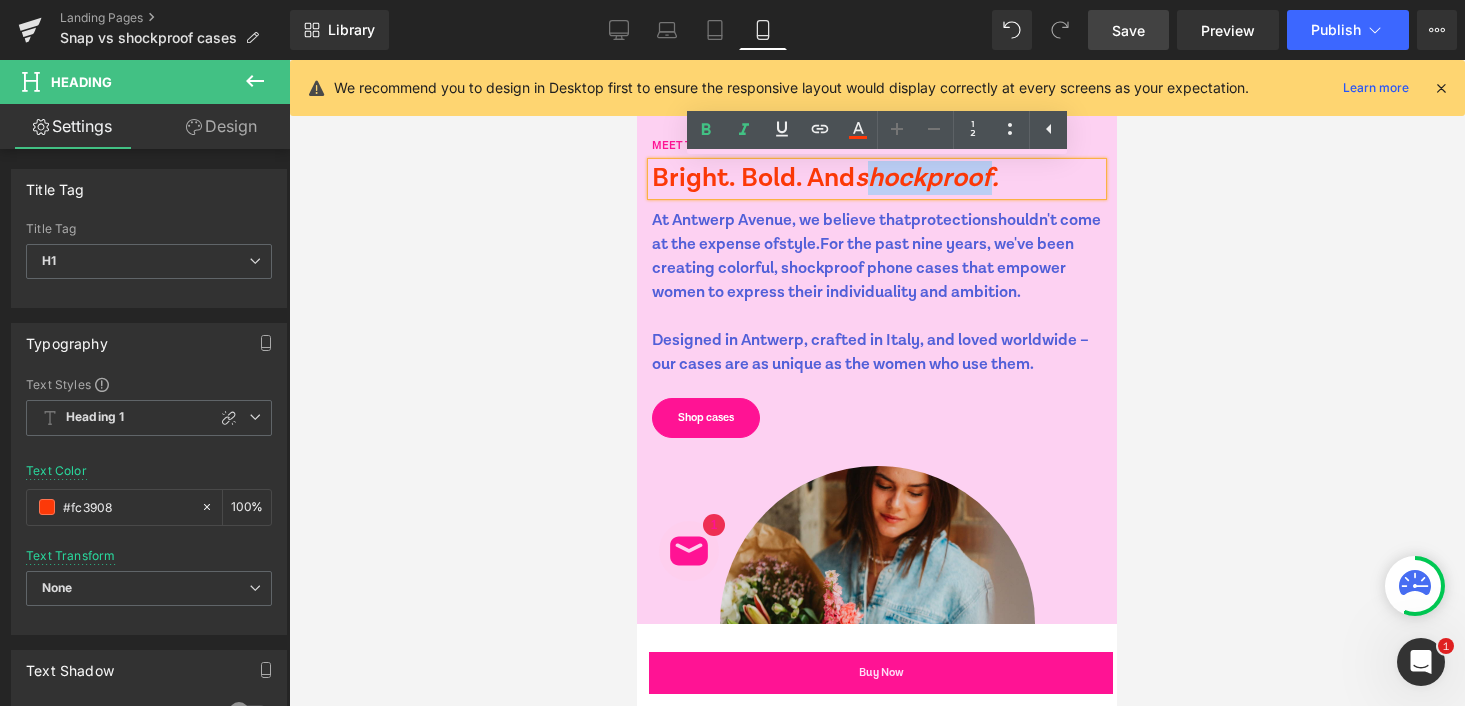 click on "s hockproof." at bounding box center (926, 178) 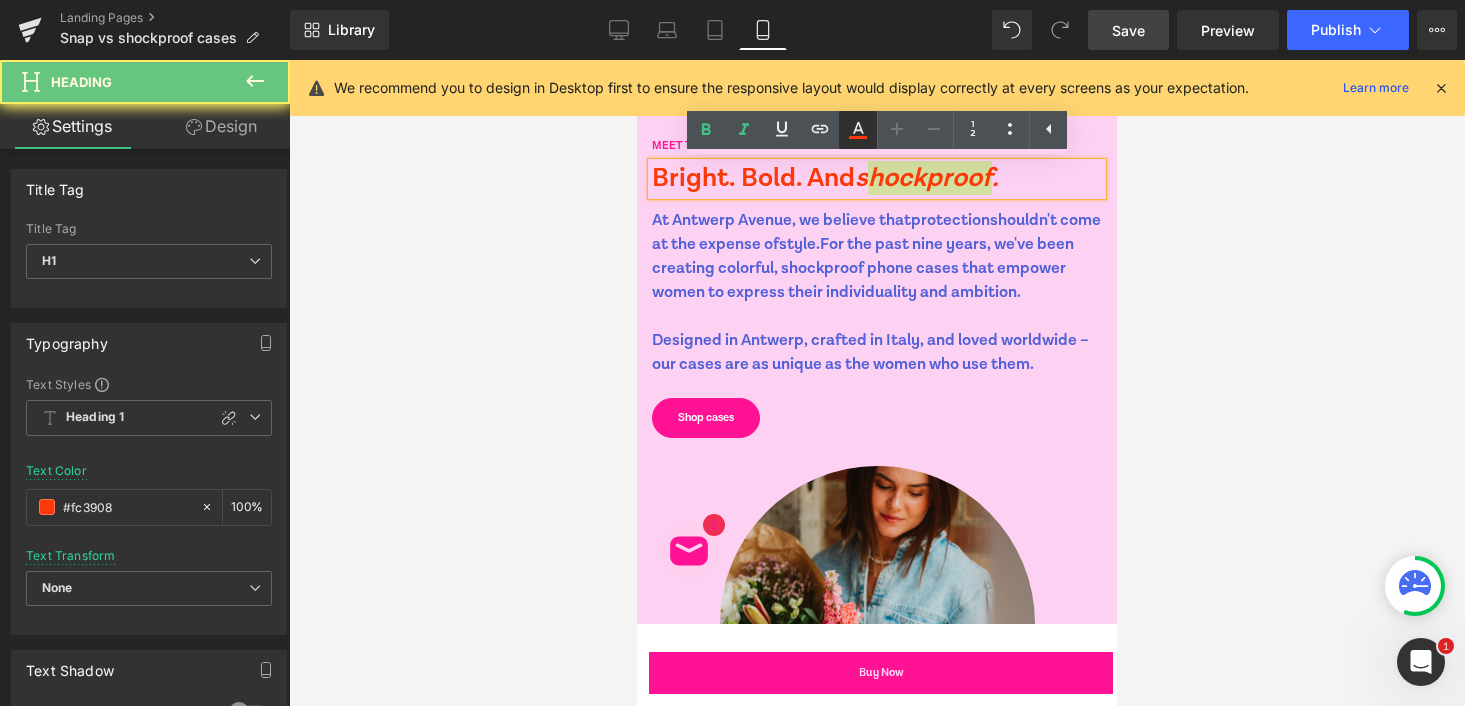 click 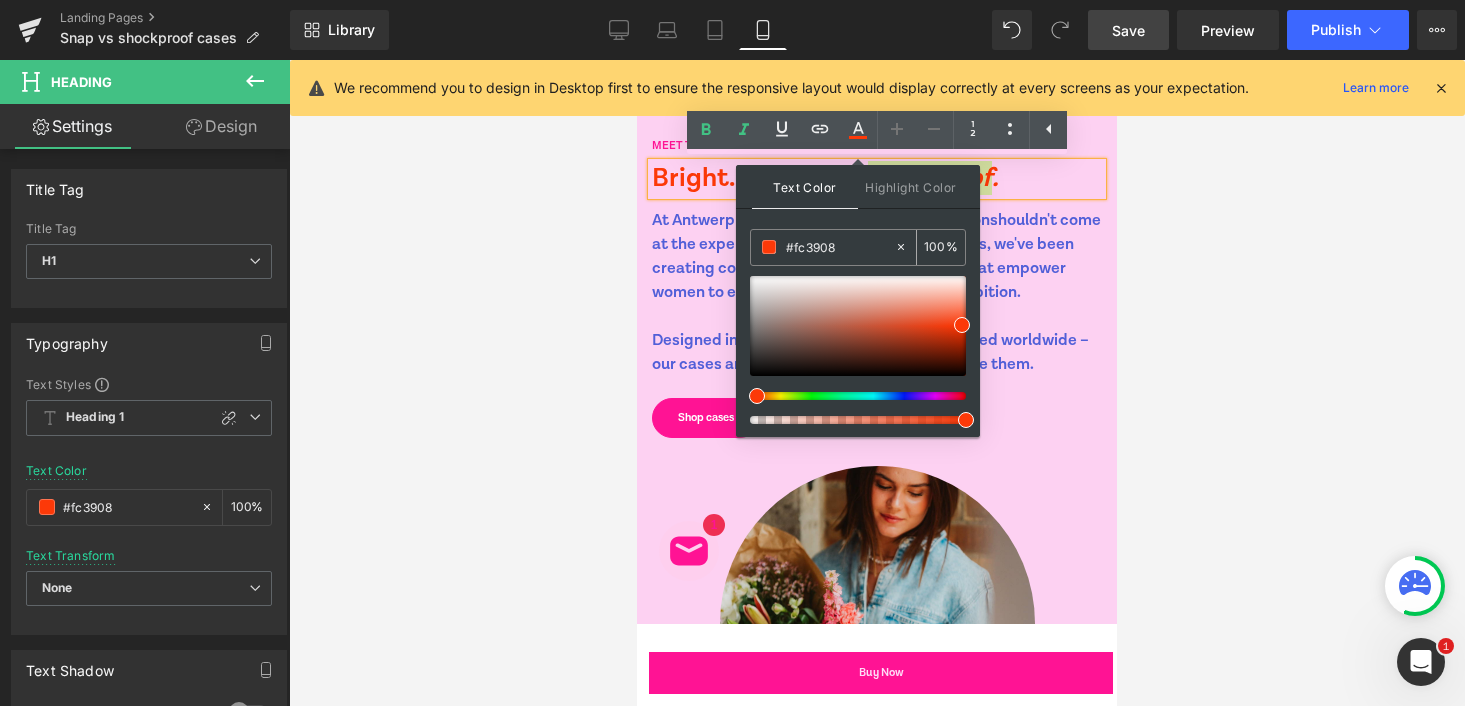 click at bounding box center (769, 247) 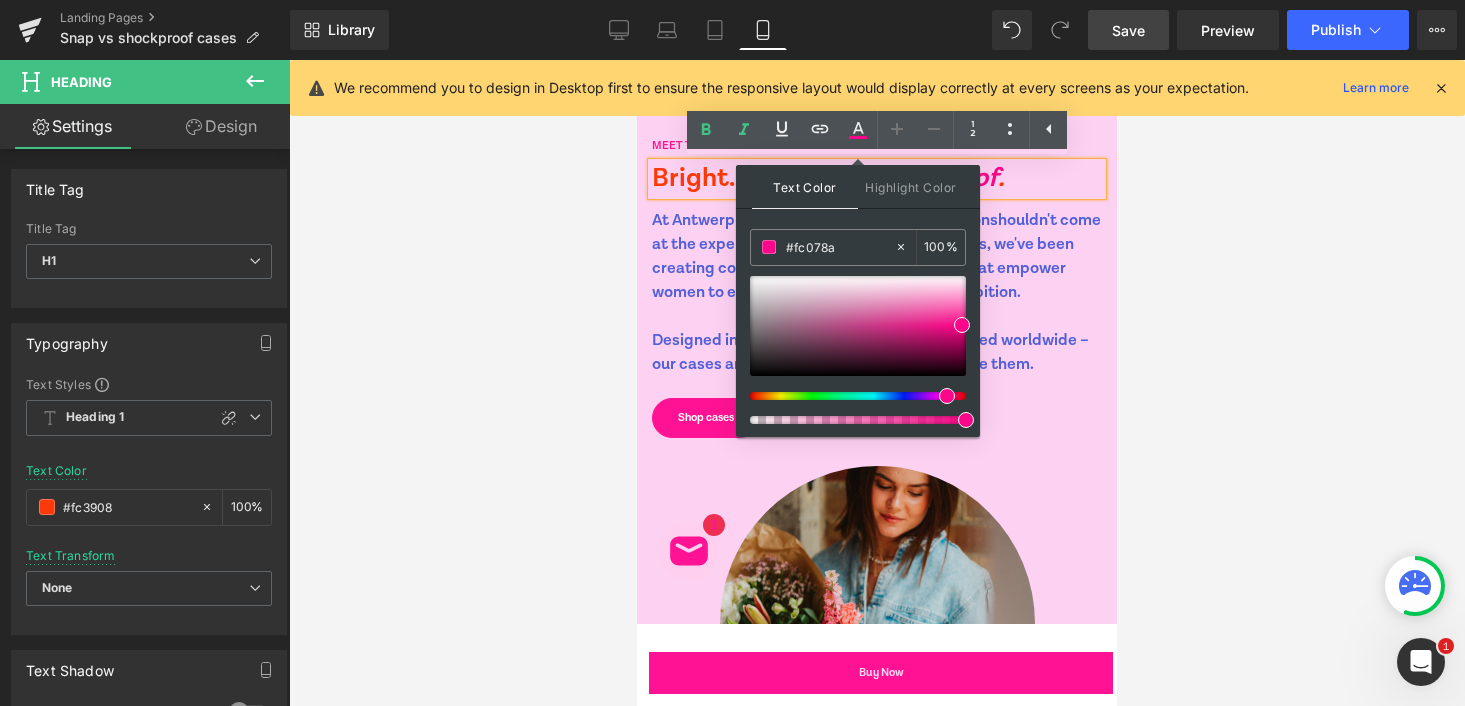 click at bounding box center [850, 396] 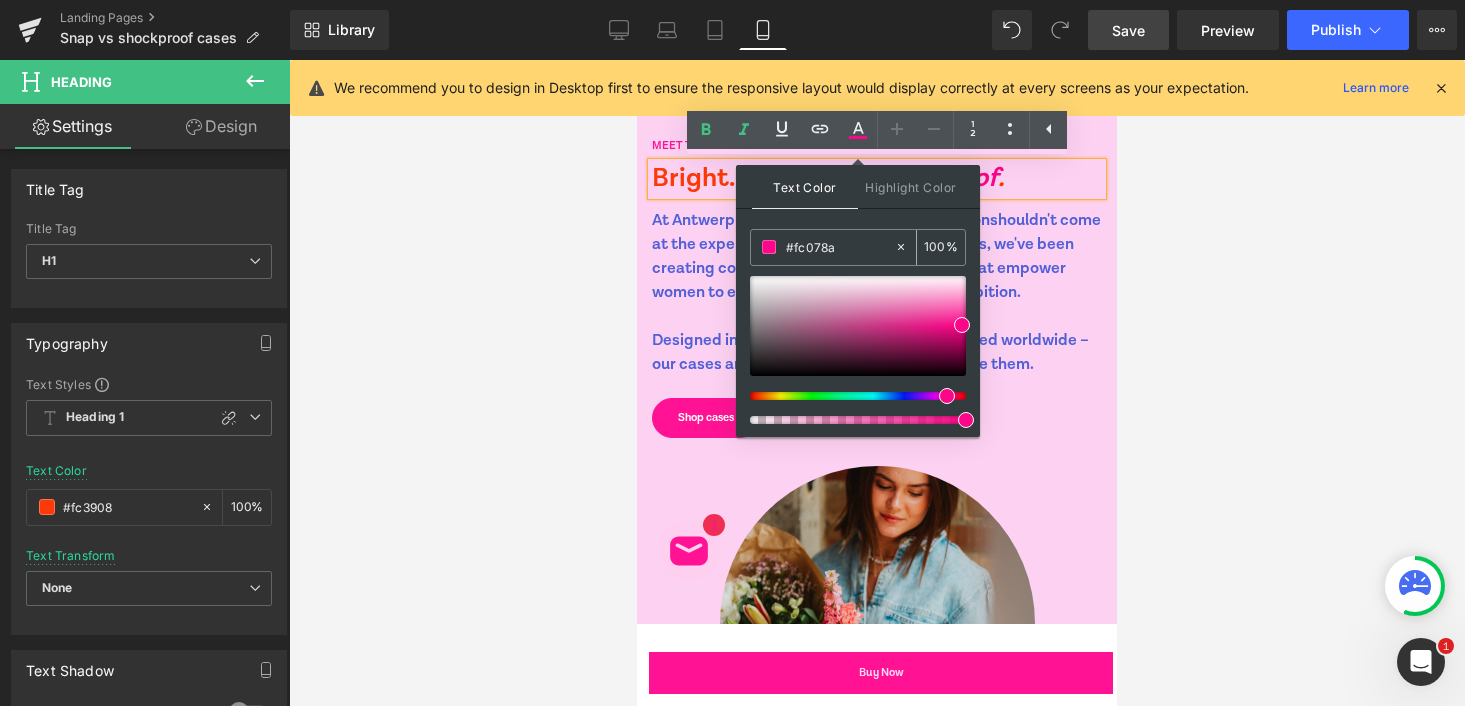 click on "#fc078a" at bounding box center [840, 247] 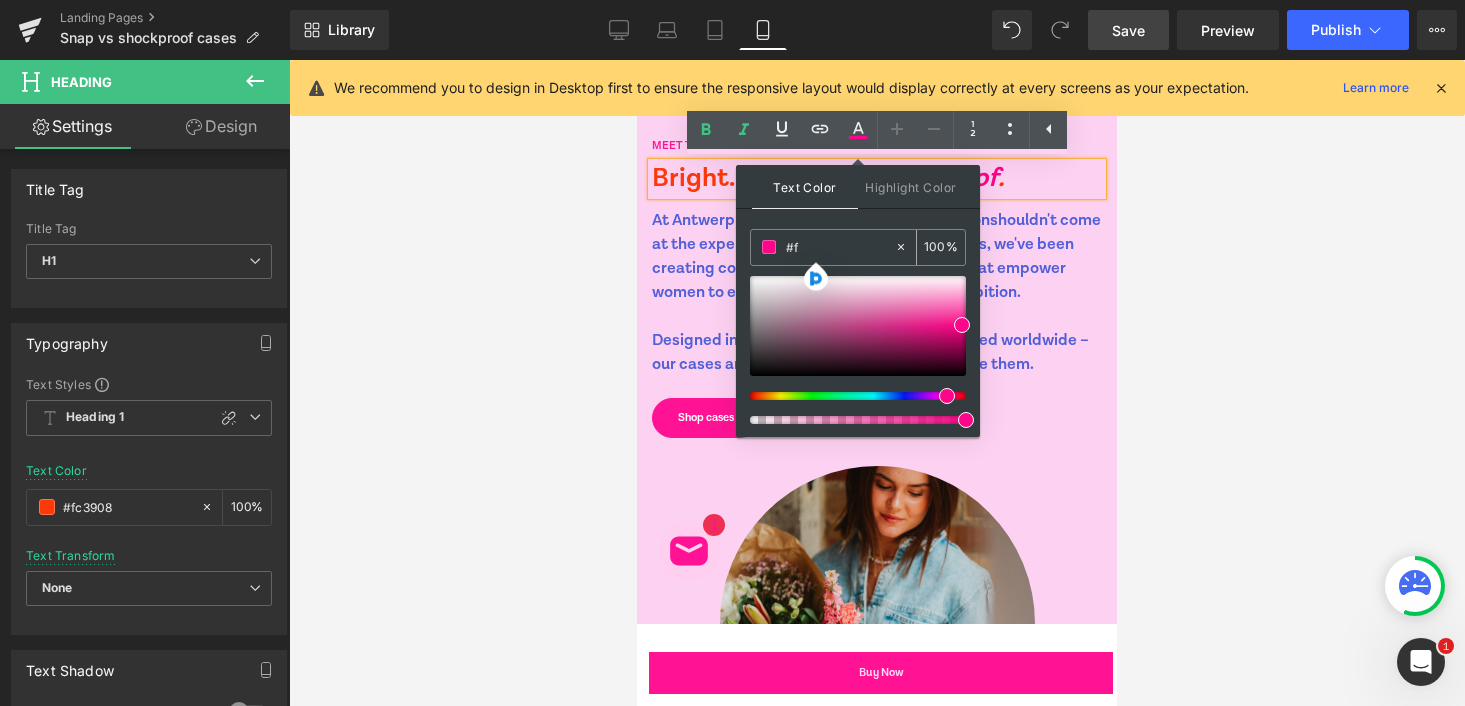 type on "0" 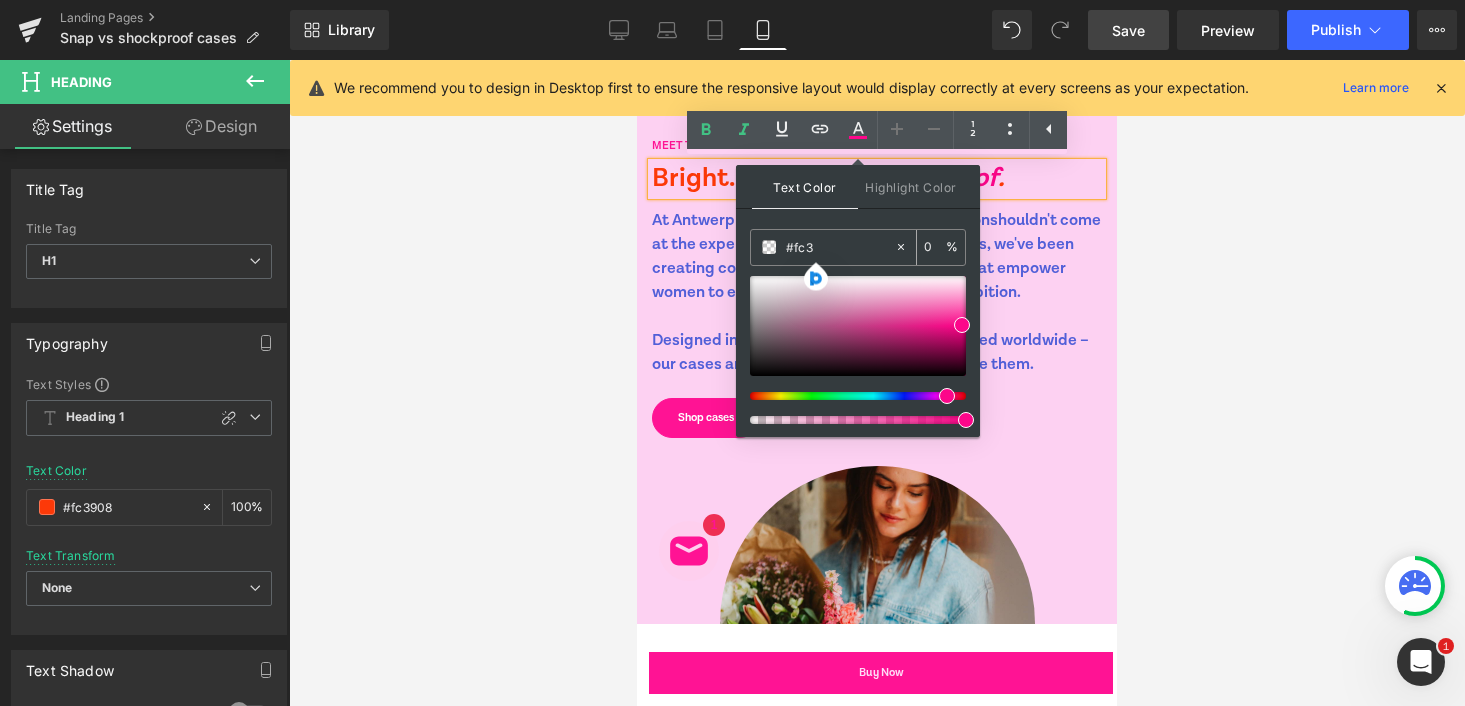 type on "#fc39" 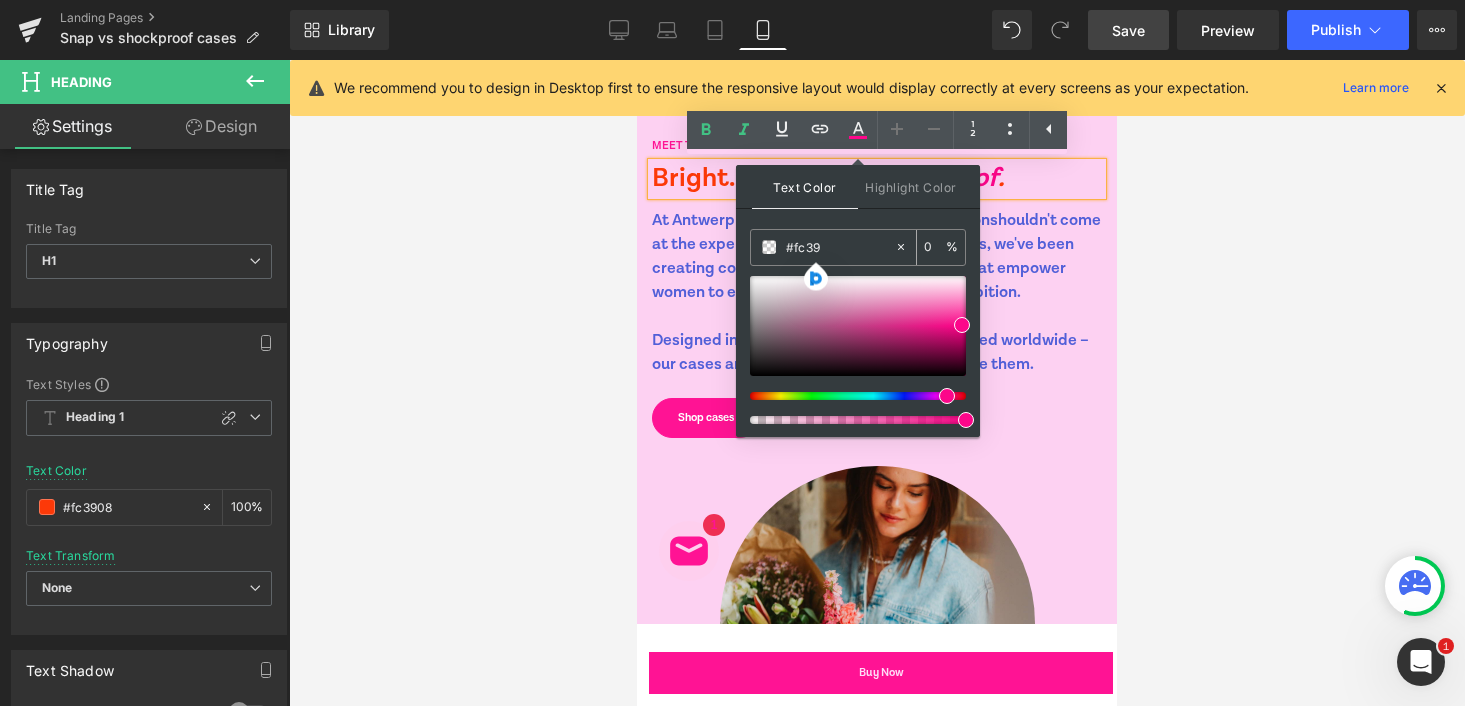 type on "60" 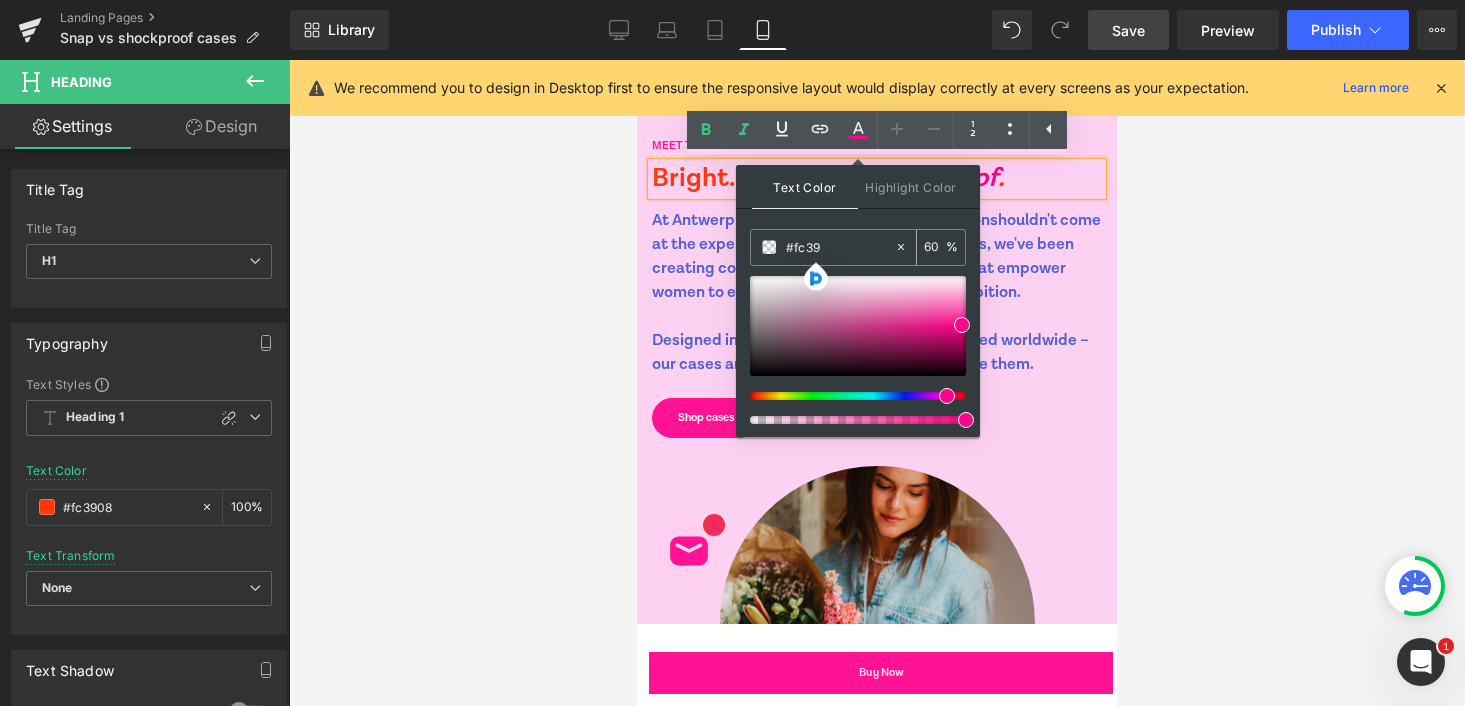 type on "#fc390" 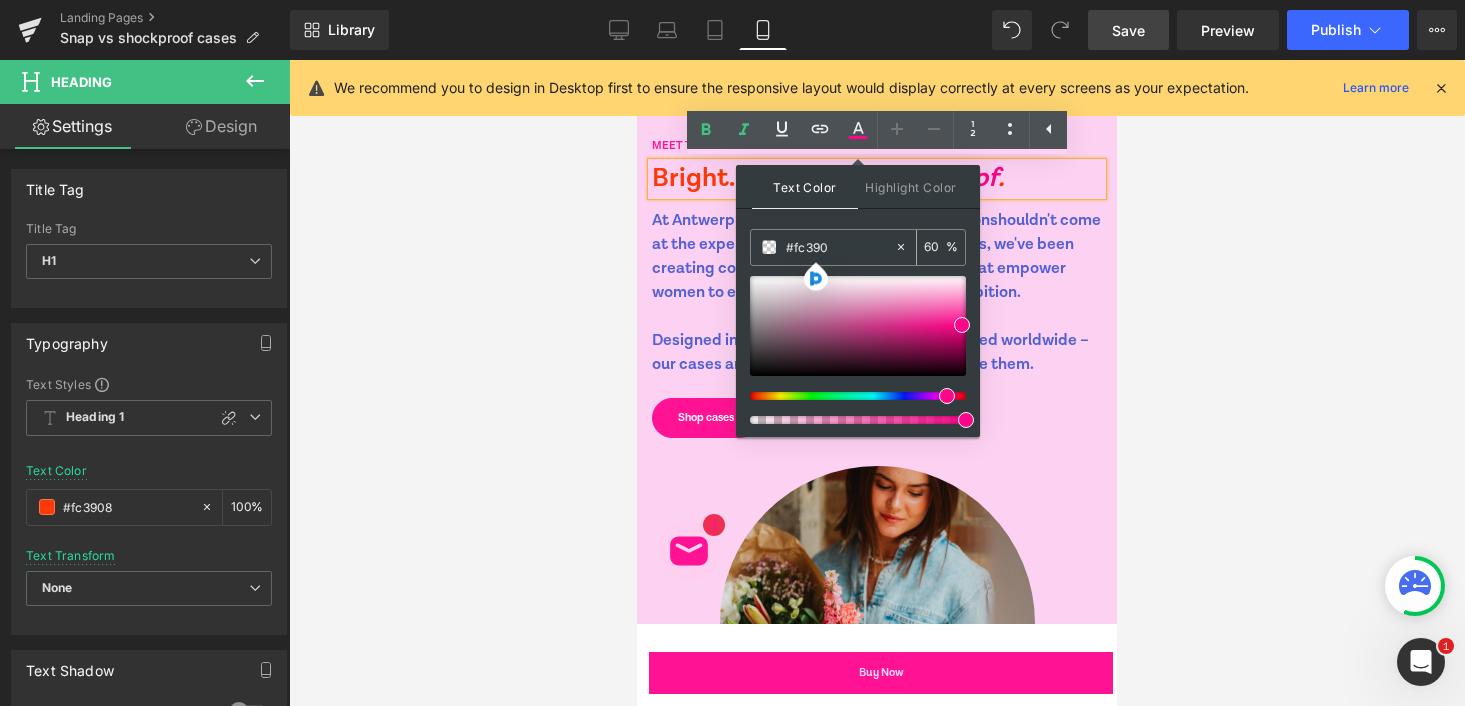 type on "0" 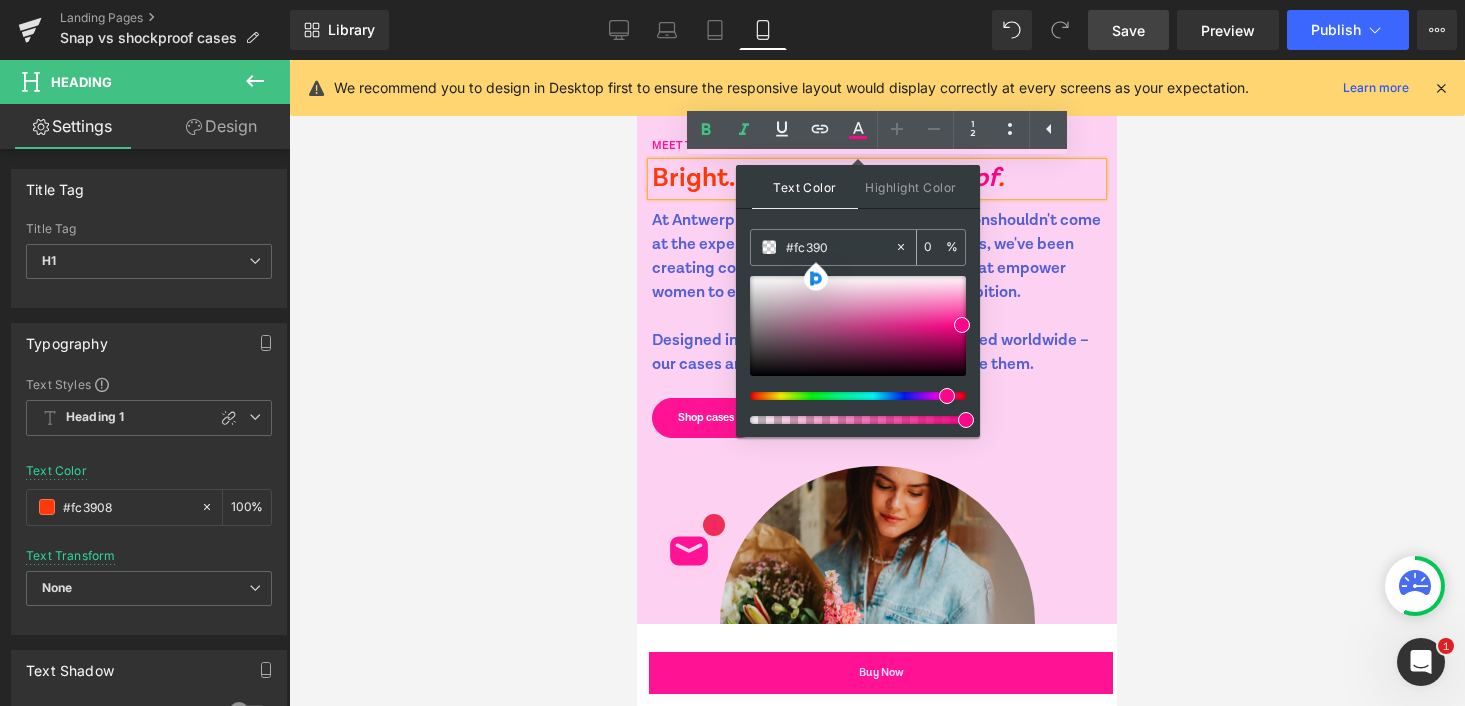 type on "#fc3908" 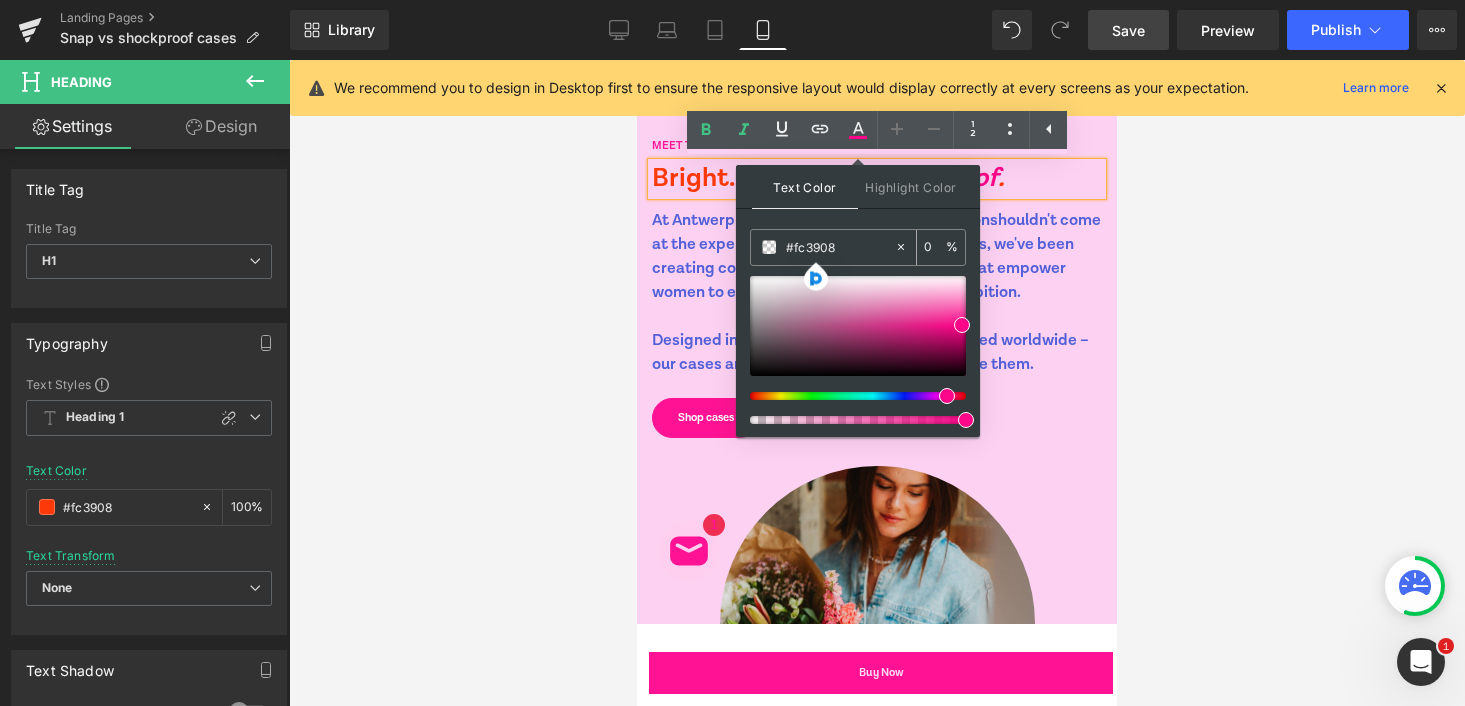 type on "100" 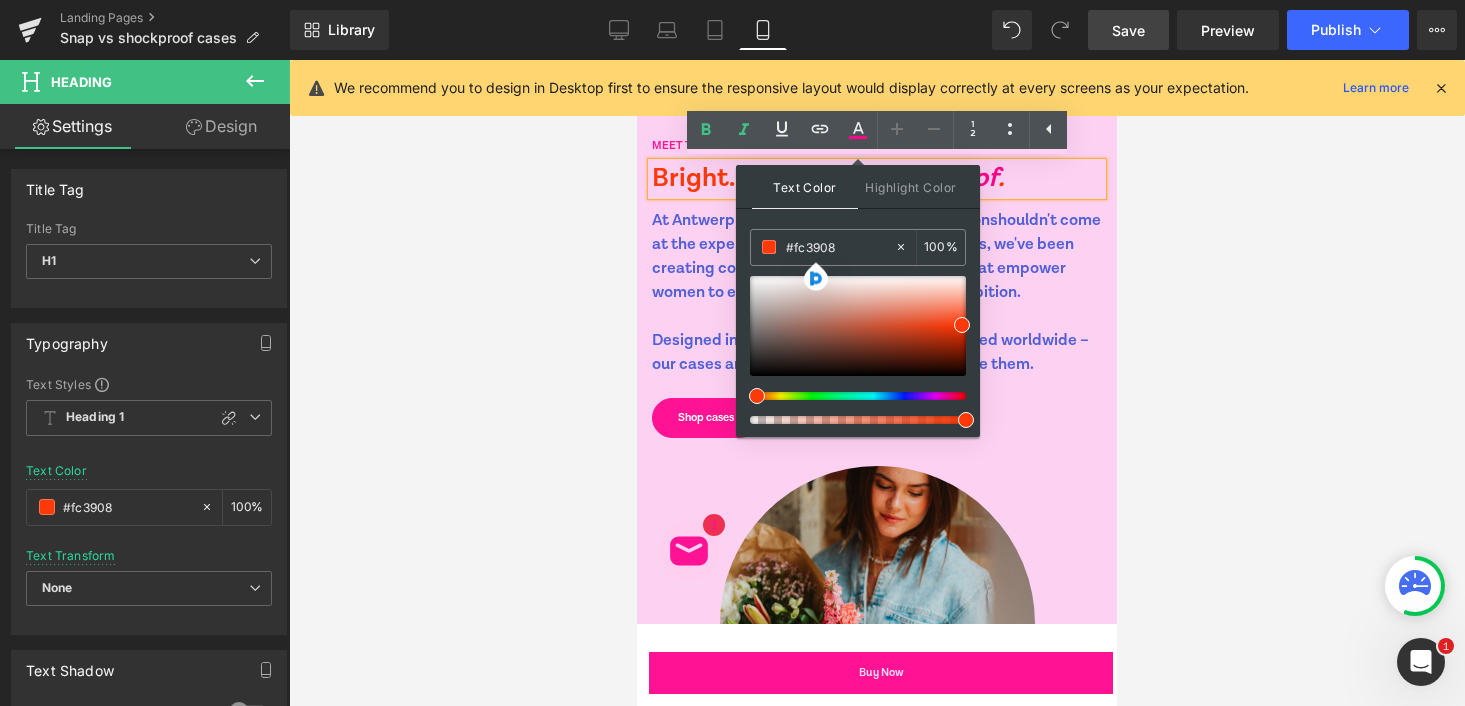 click at bounding box center [877, 383] 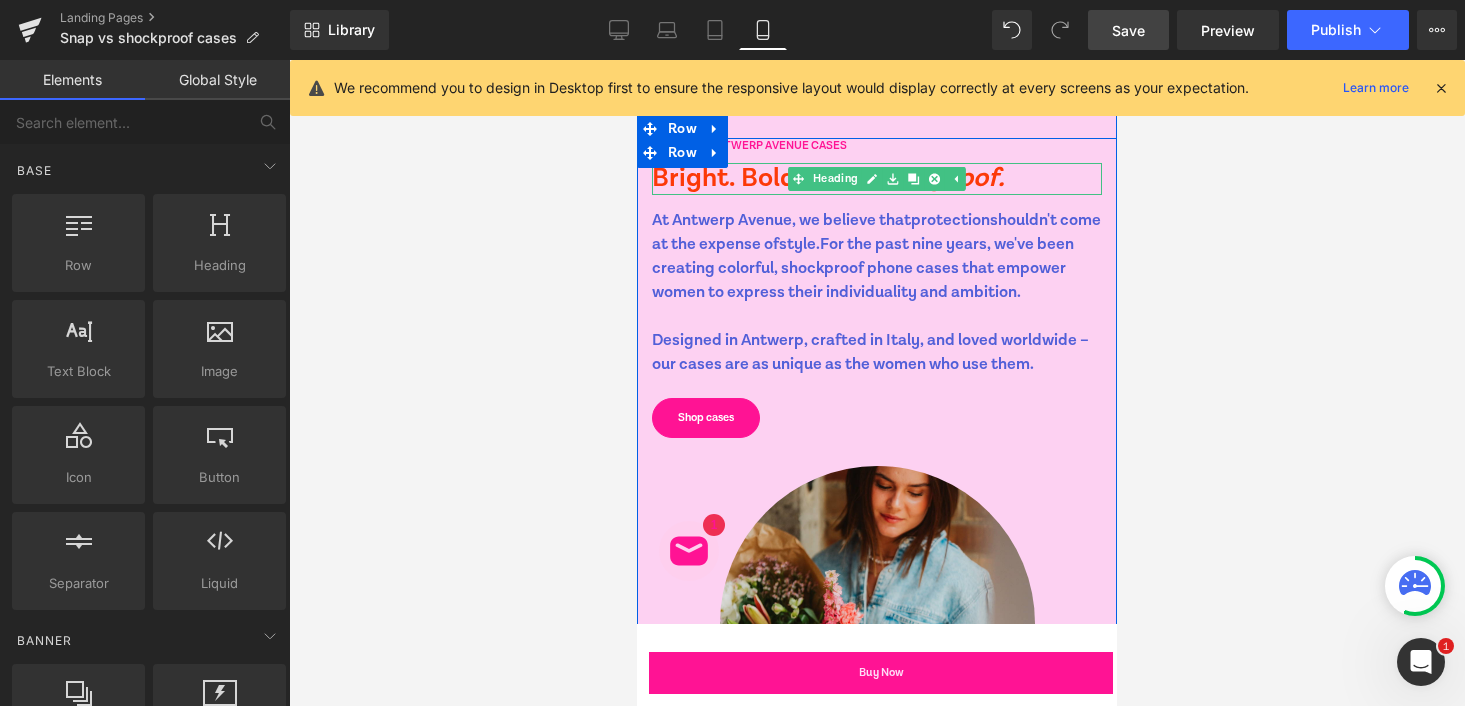 click on "Bright. Bold. And   s hockproof ." at bounding box center (877, 179) 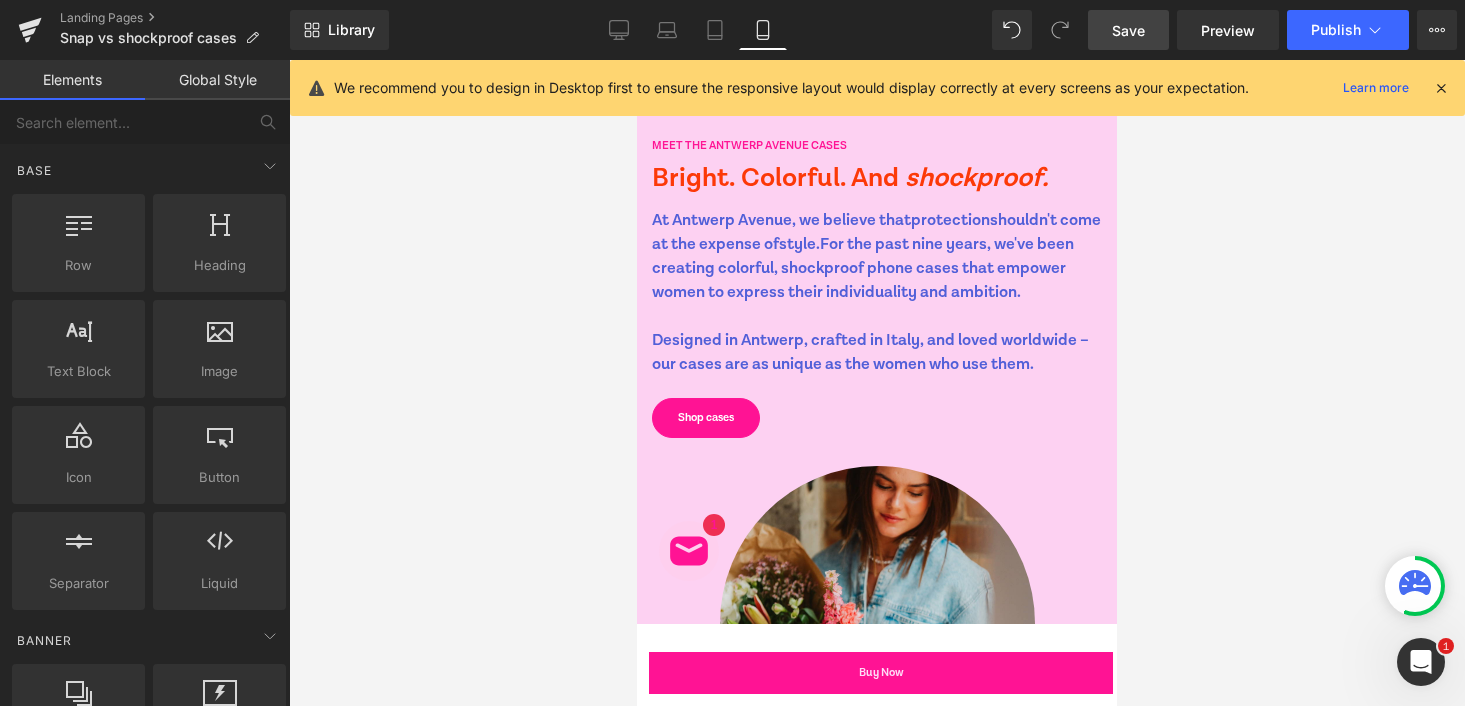 click at bounding box center [877, 383] 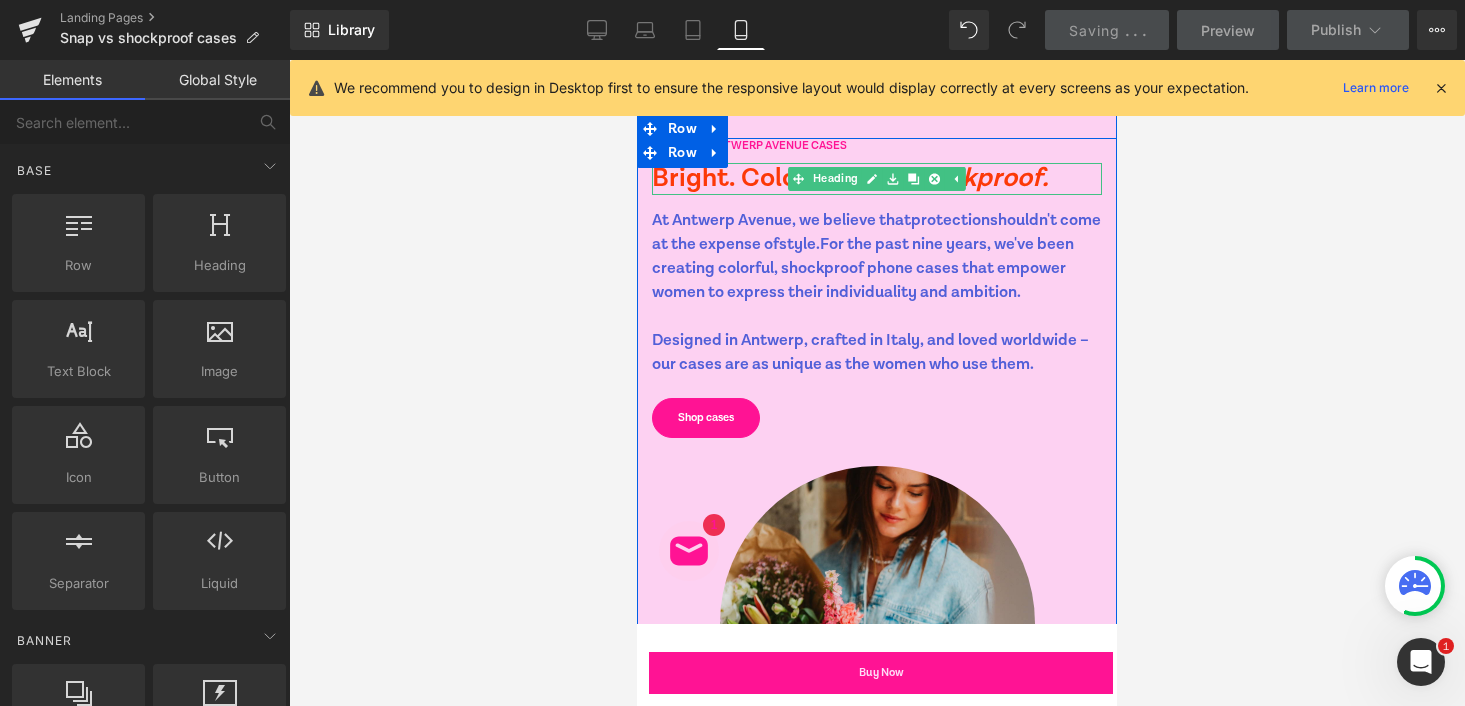 click on "Bright. Colorful. And   s hockproof ." at bounding box center (877, 179) 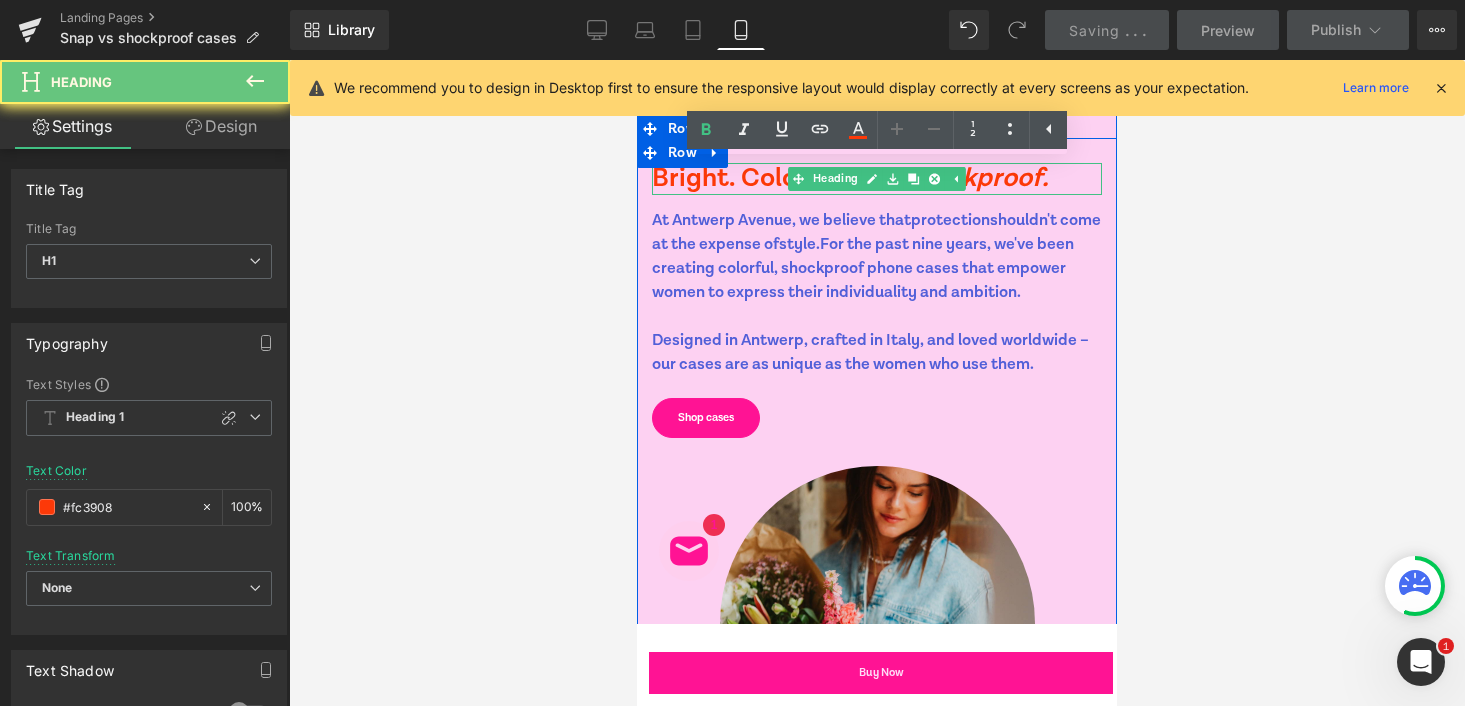 click on "Bright. Colorful. And   s hockproof ." at bounding box center [877, 179] 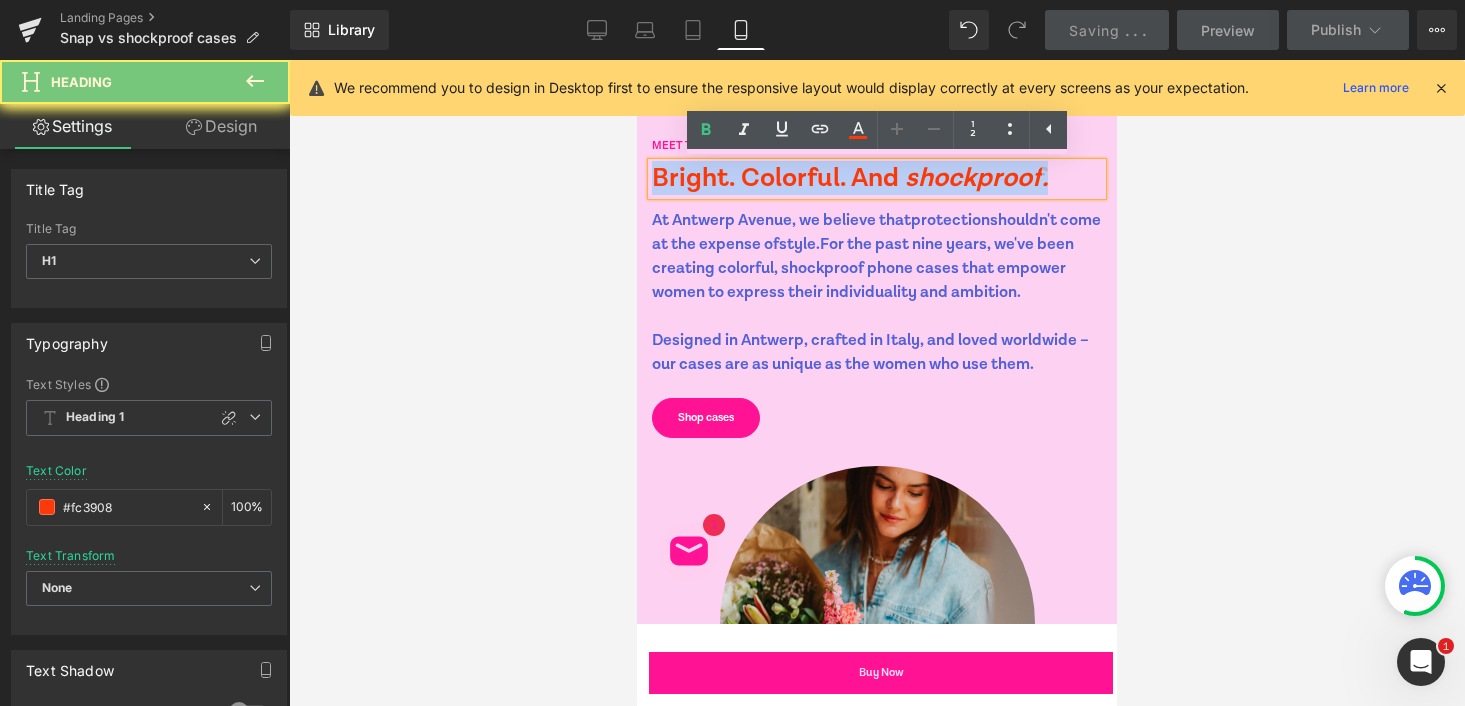 click on "Bright. Colorful. And   s hockproof ." at bounding box center (877, 179) 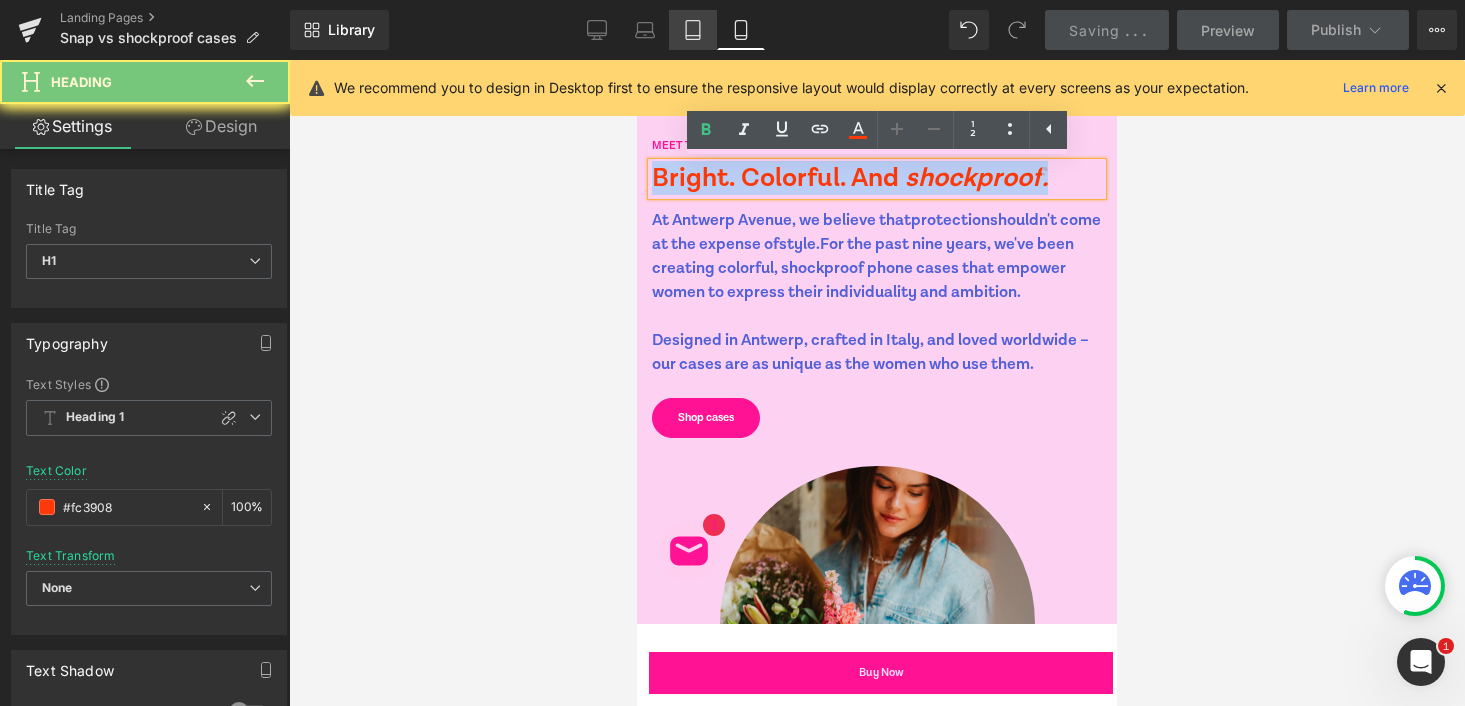 copy on "Bright. Colorful. And   s hockproof ." 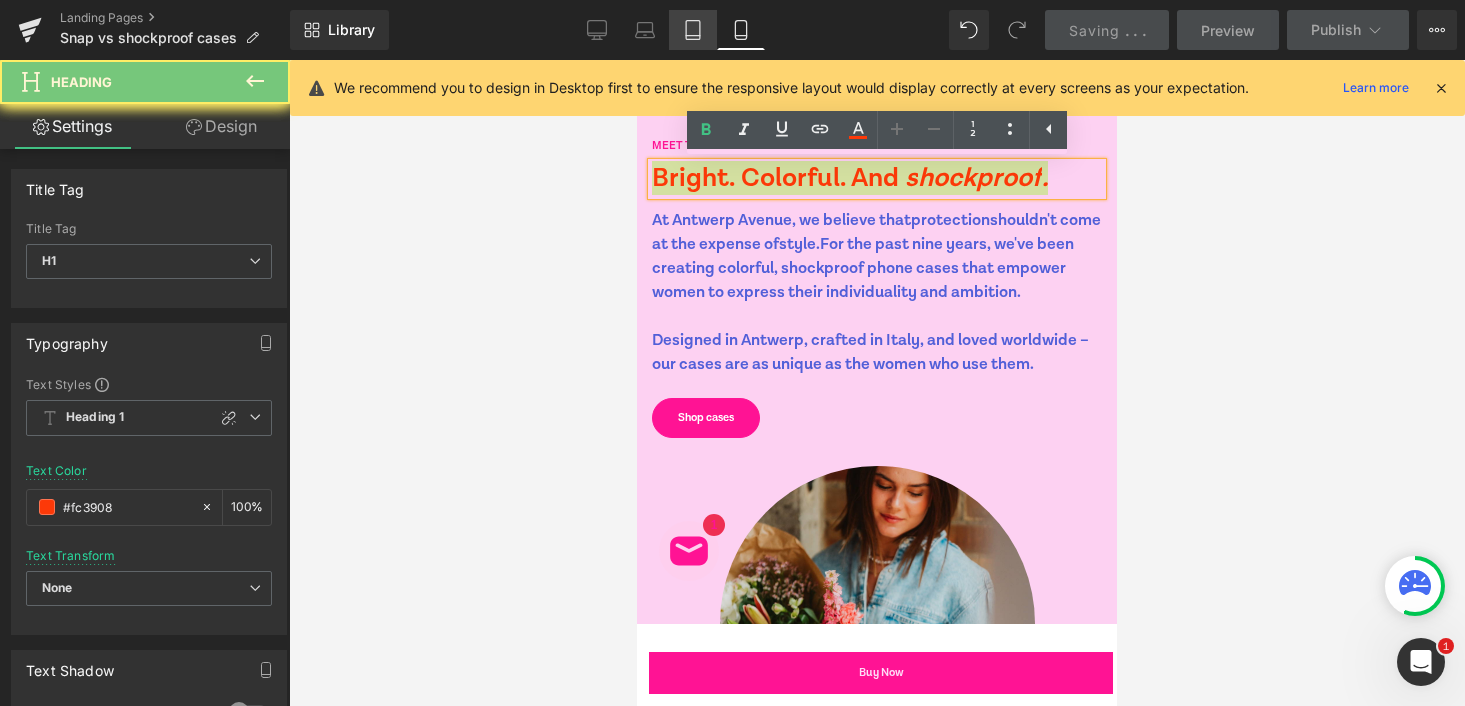 click 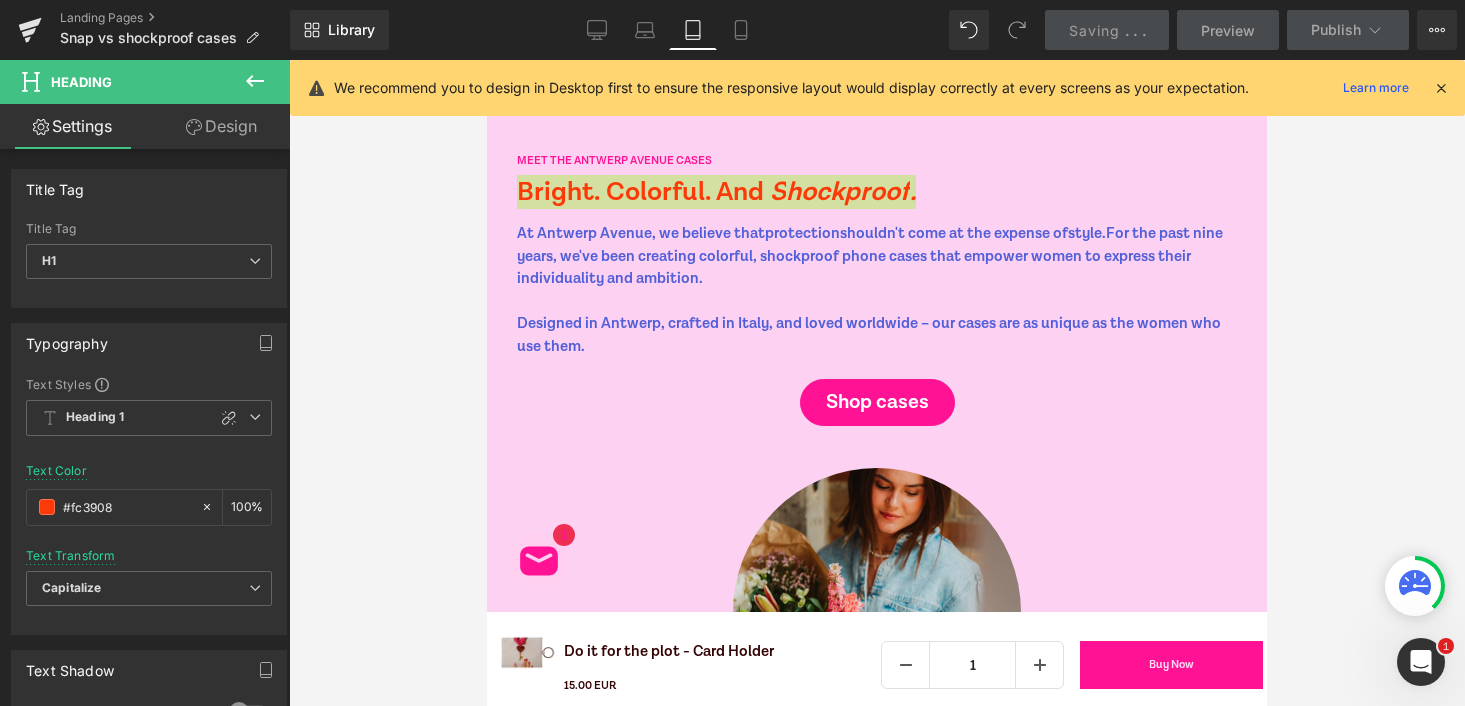scroll, scrollTop: 144, scrollLeft: 0, axis: vertical 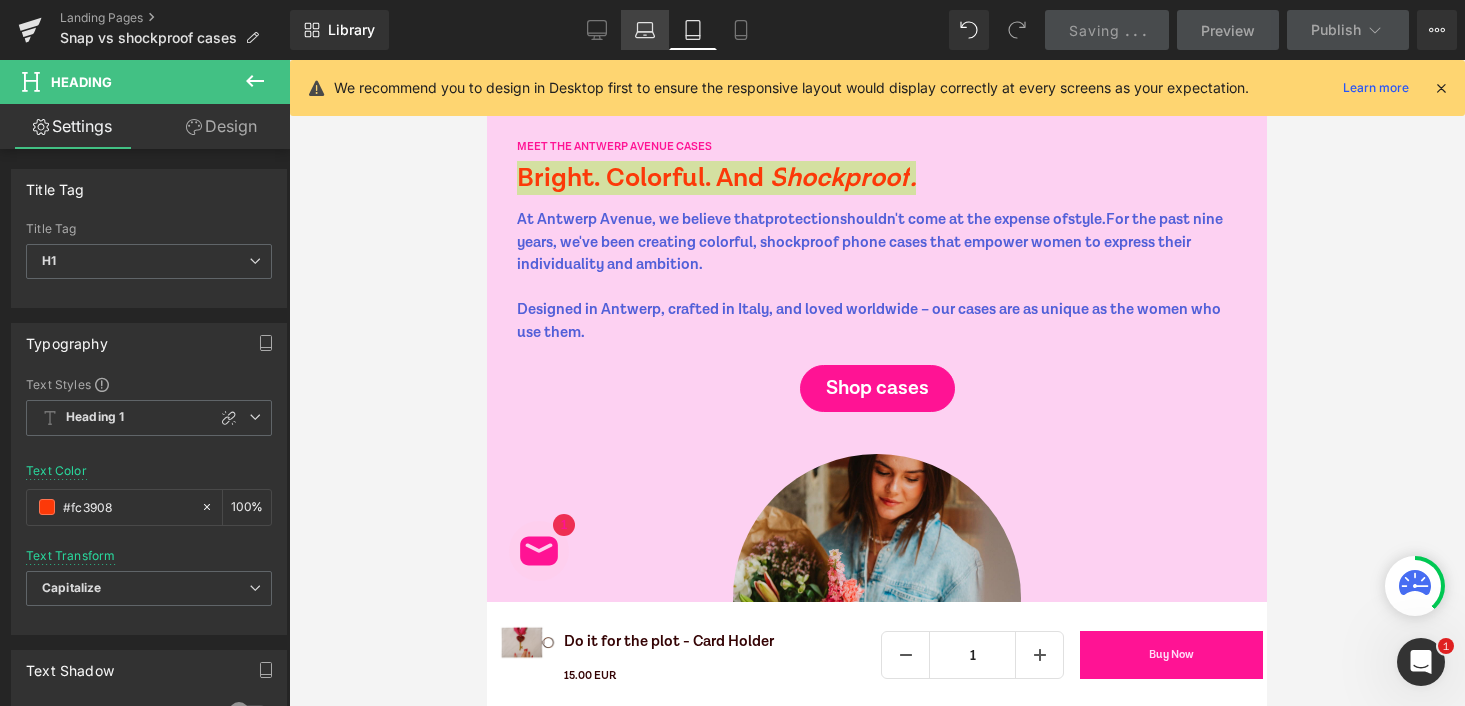 click on "Laptop" at bounding box center (645, 30) 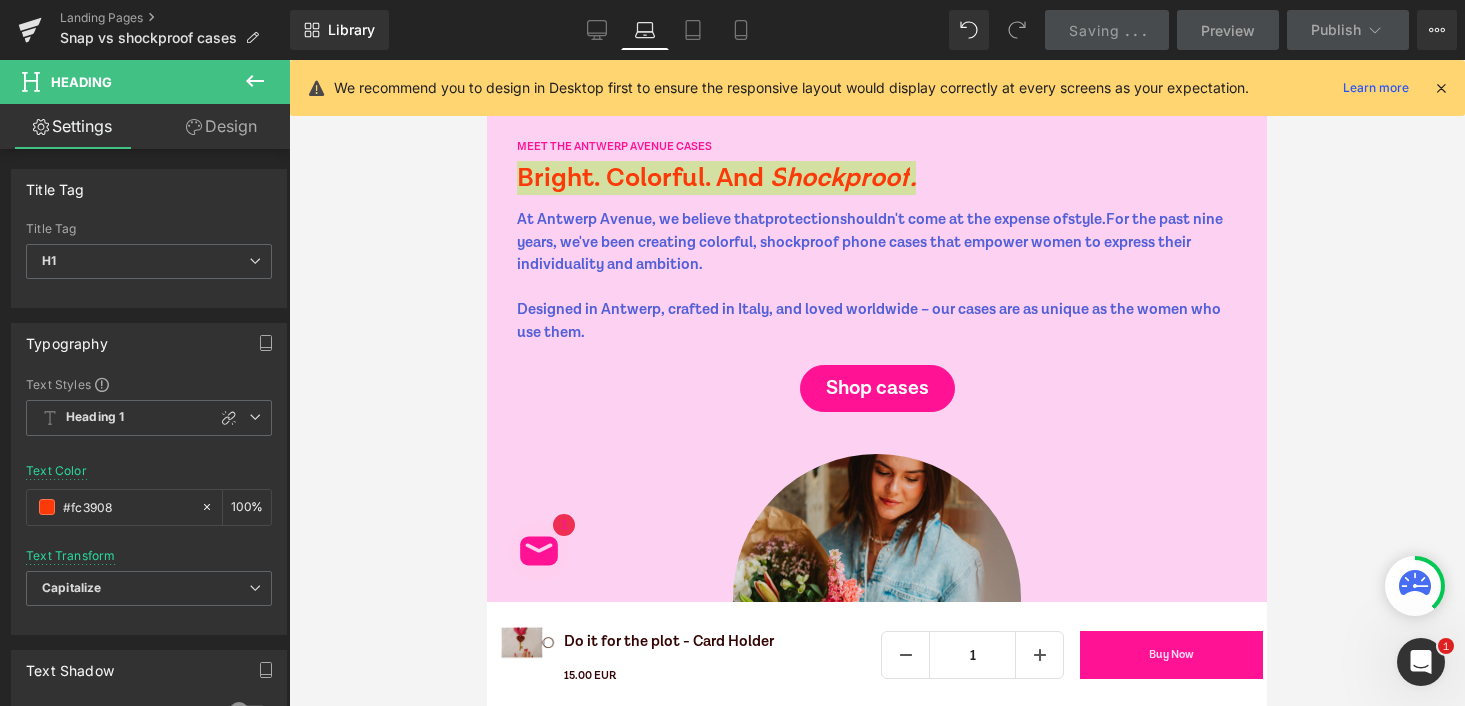 type on "Color 6" 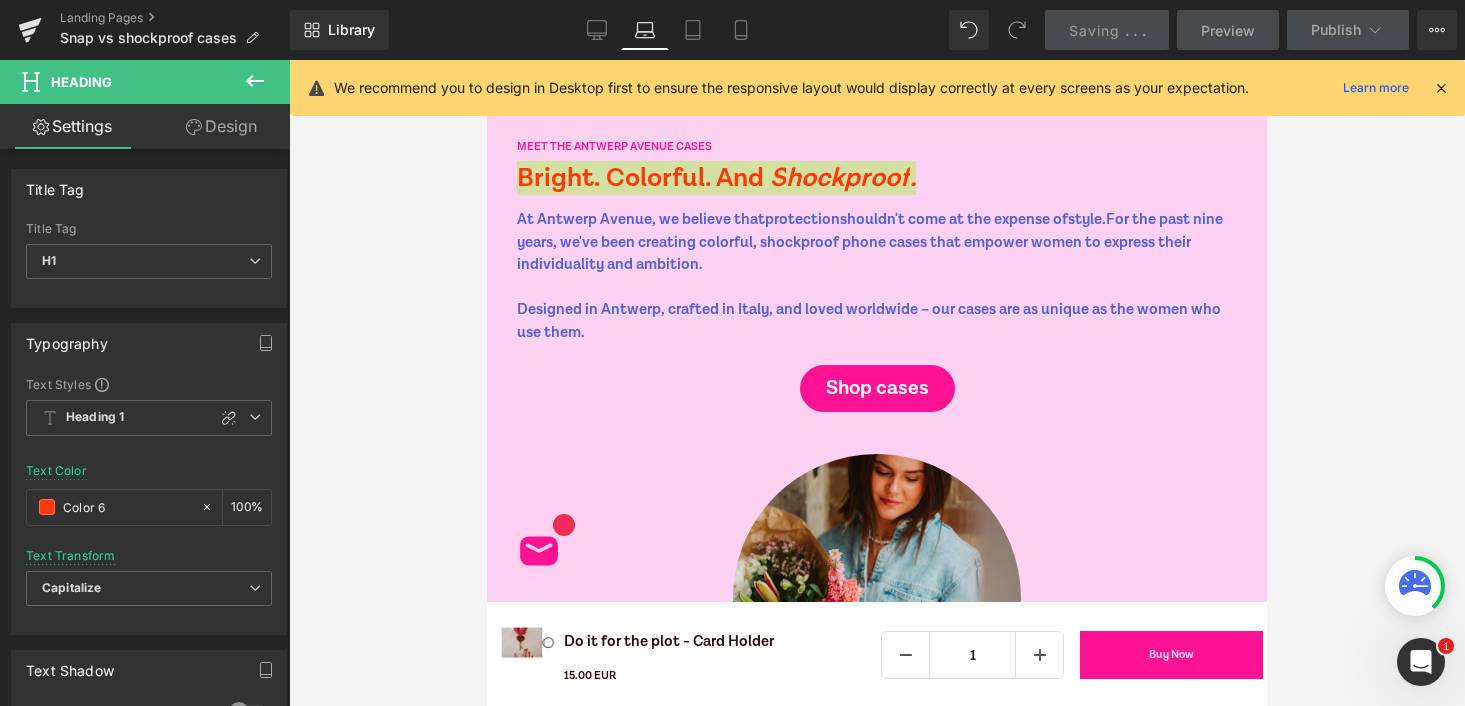 scroll, scrollTop: 328, scrollLeft: 0, axis: vertical 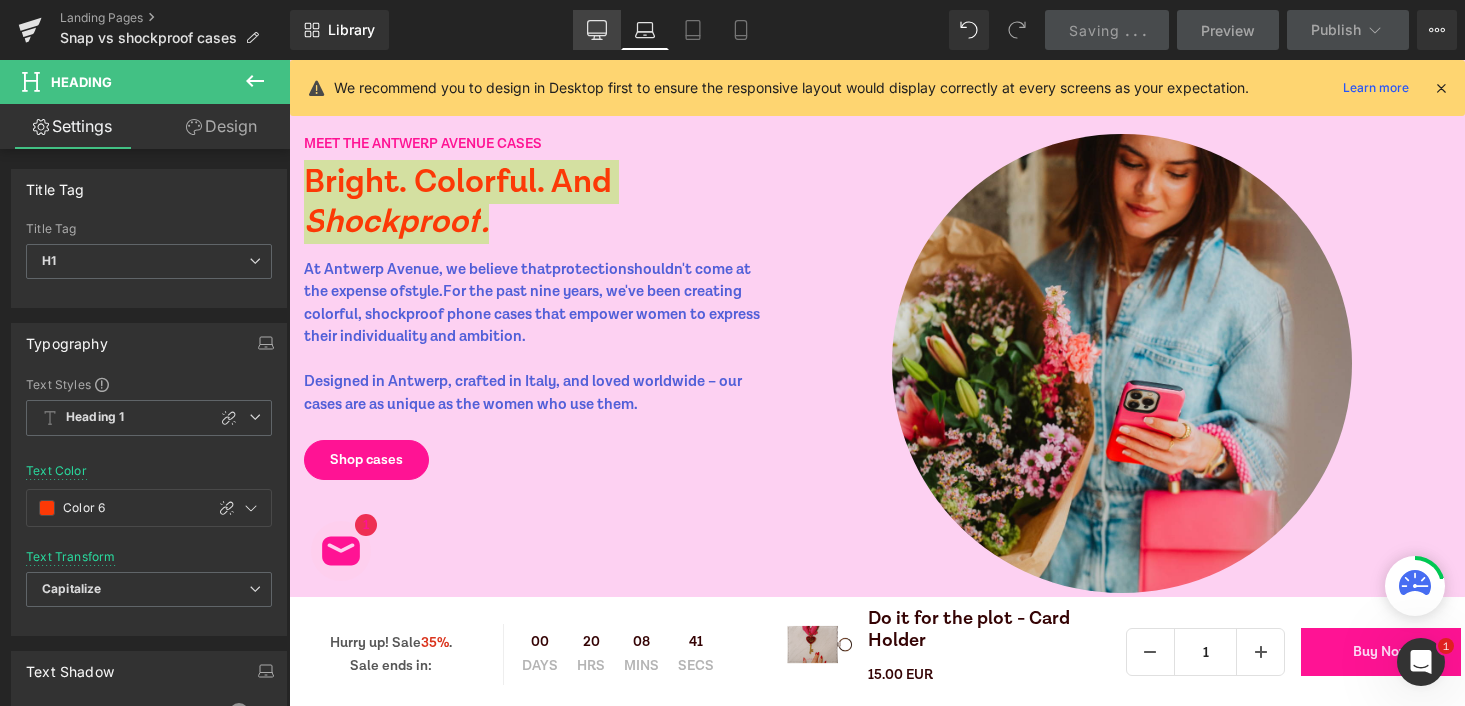 click 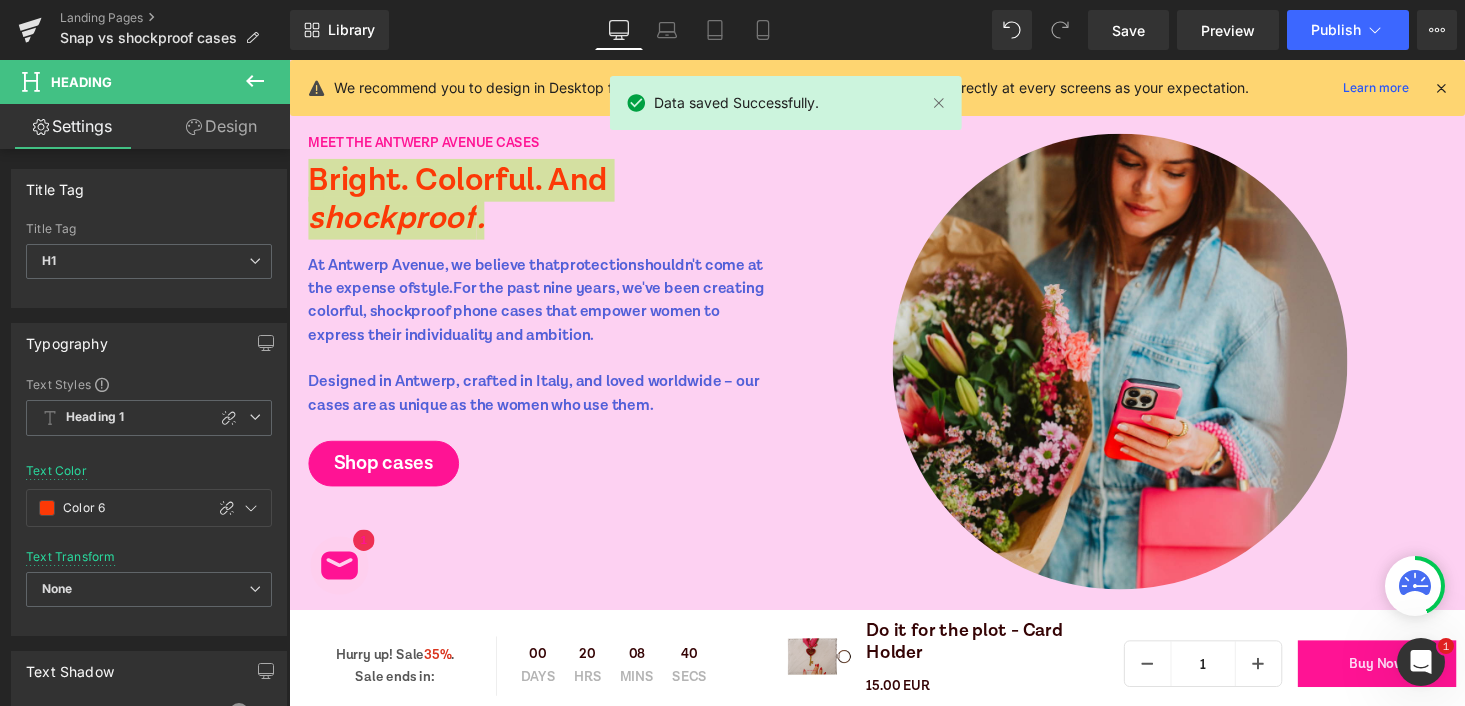 scroll, scrollTop: 330, scrollLeft: 0, axis: vertical 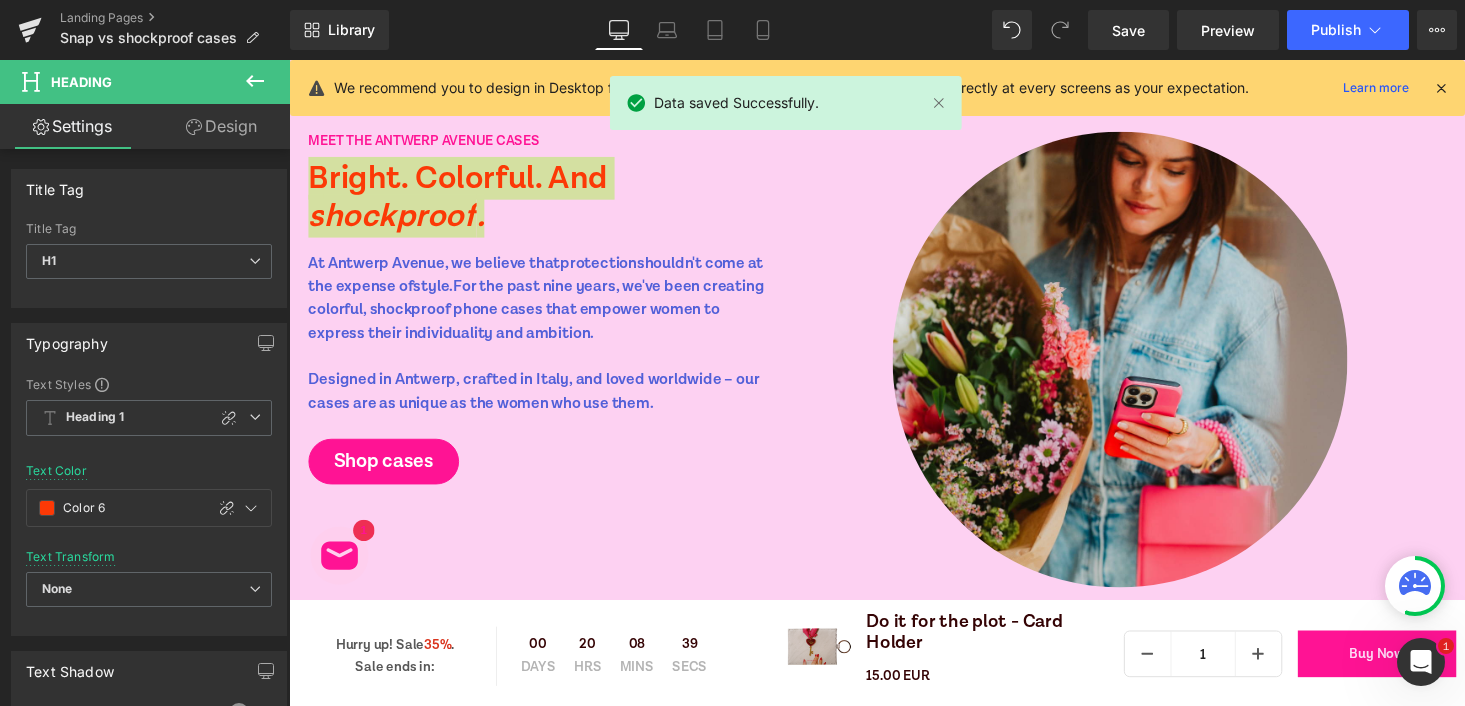 click on "Desktop" at bounding box center (619, 30) 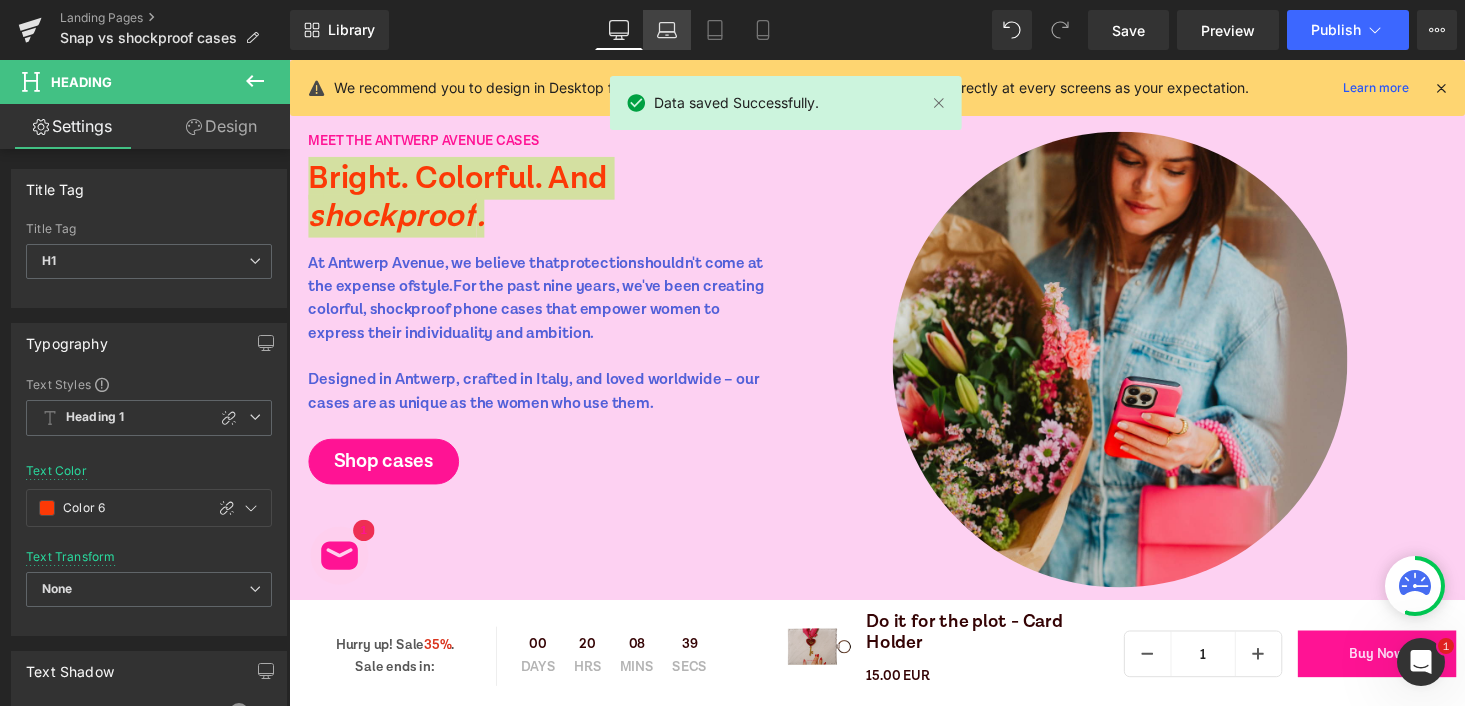 click 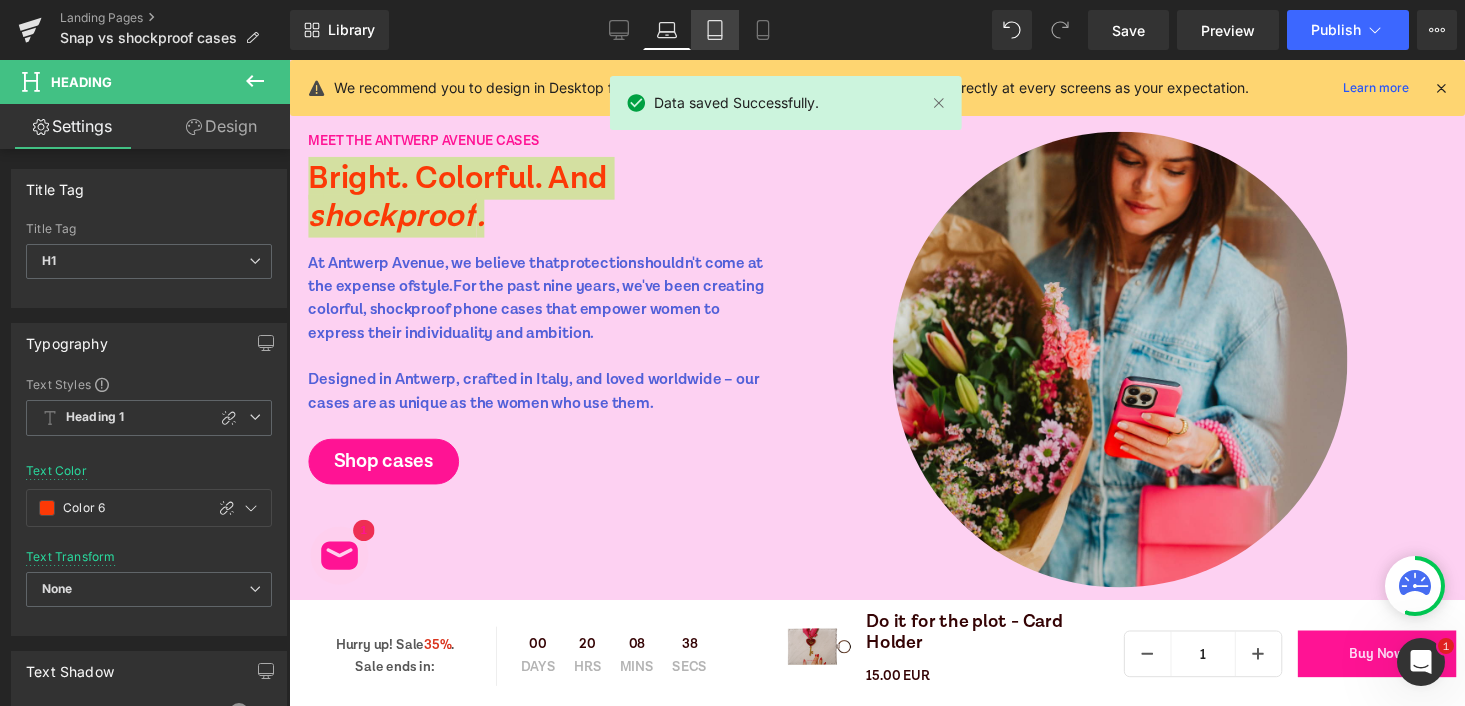 type on "100" 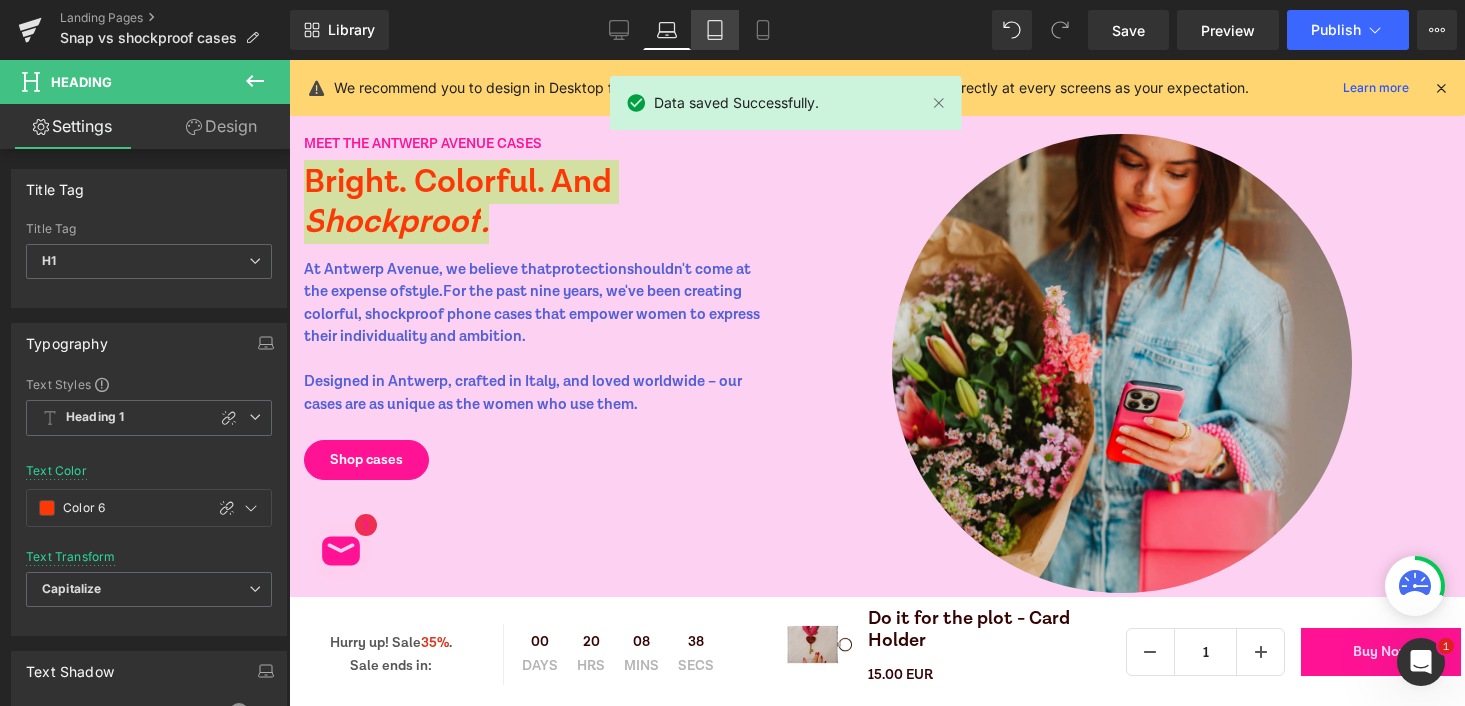 click 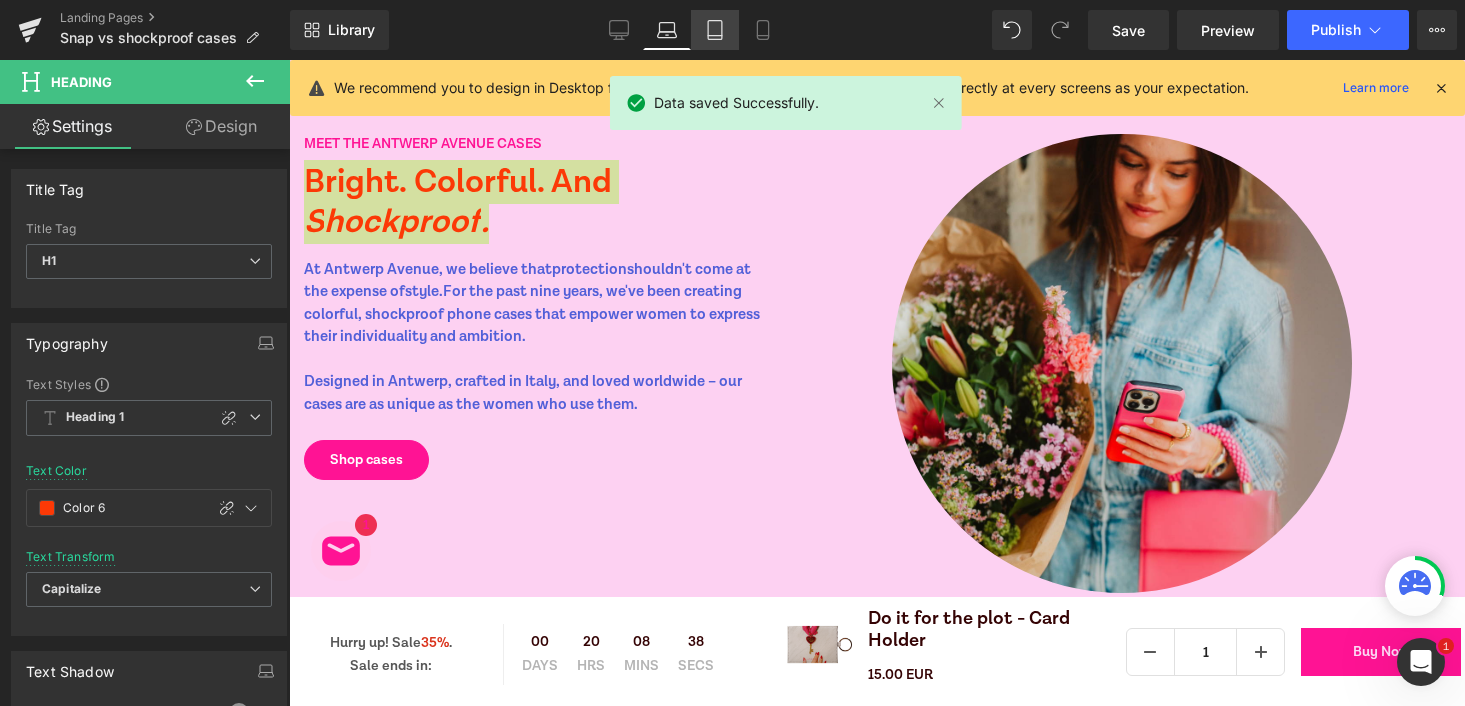 type on "#fc3908" 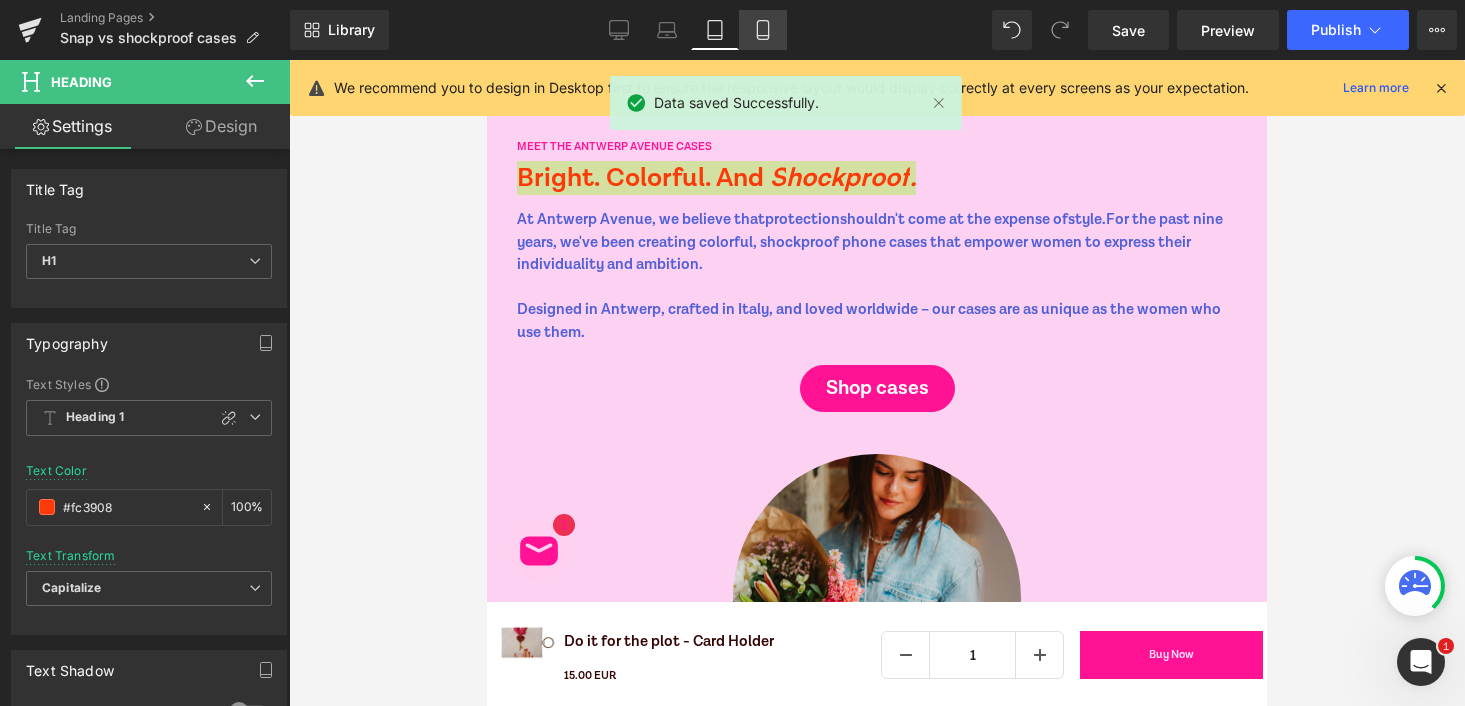 click 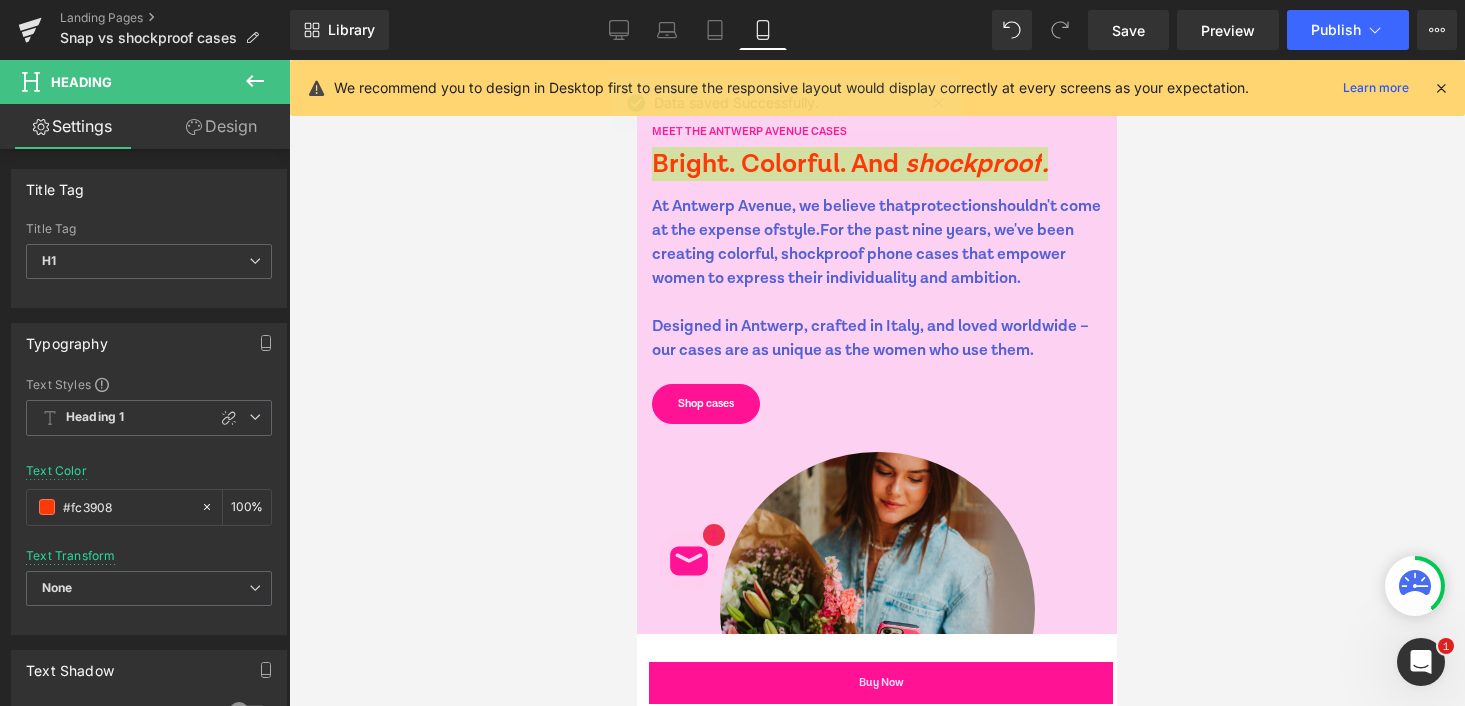 scroll, scrollTop: 130, scrollLeft: 0, axis: vertical 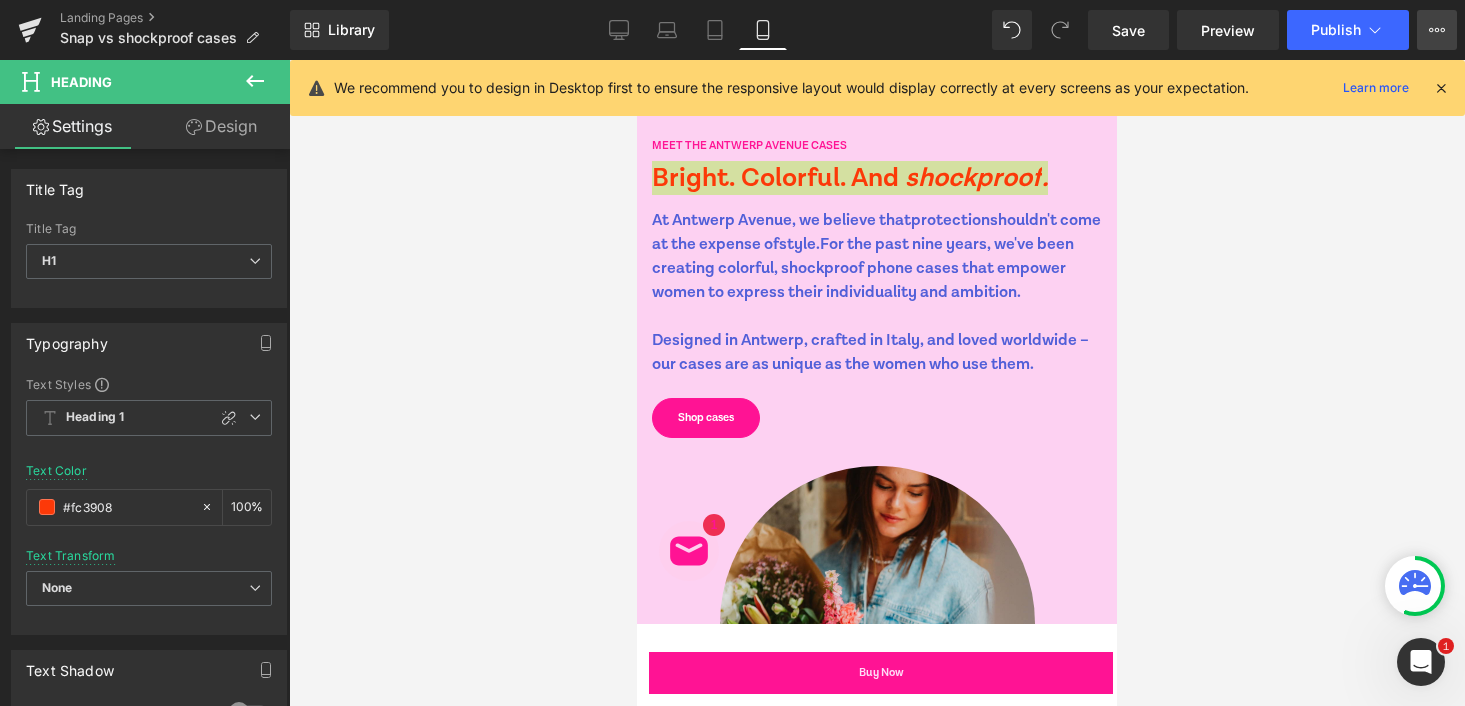 click 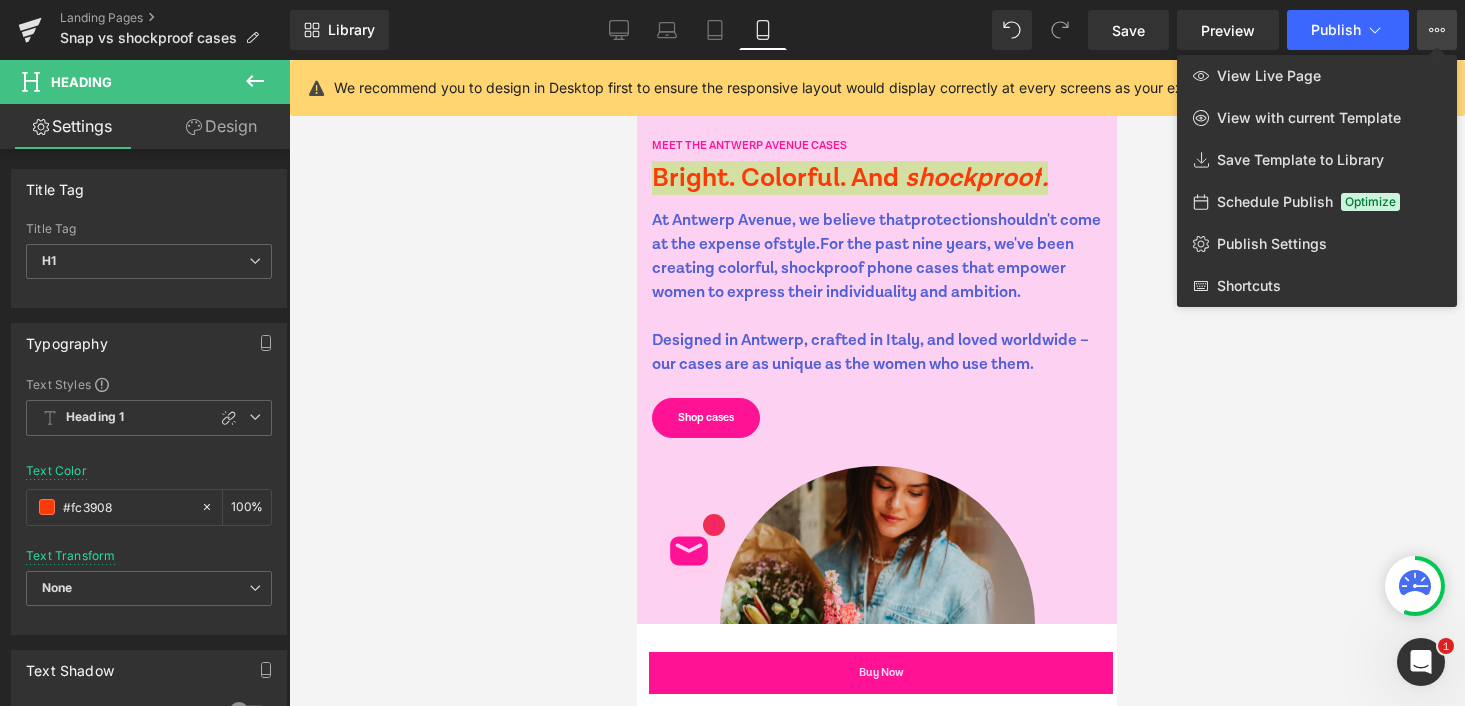 click 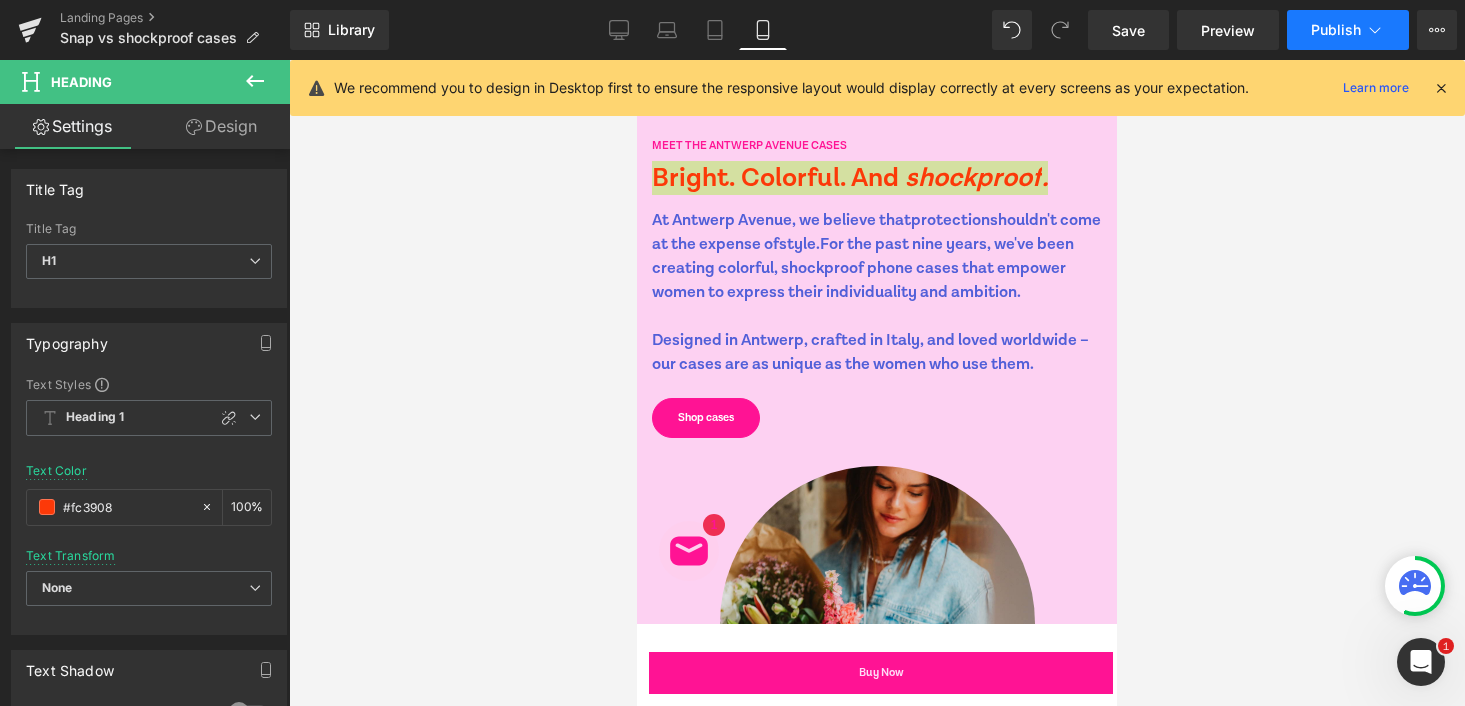 click on "Publish" at bounding box center (1336, 30) 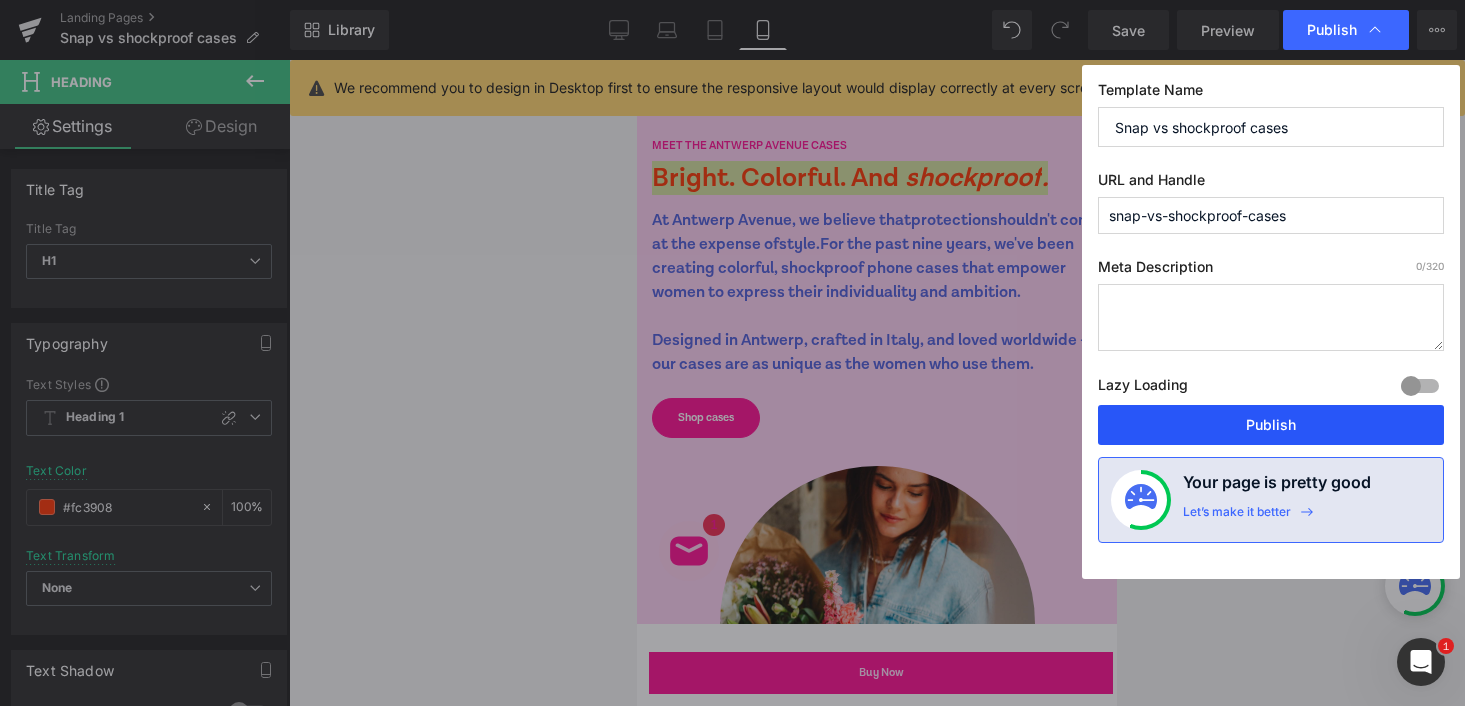 click on "Publish" at bounding box center (1271, 425) 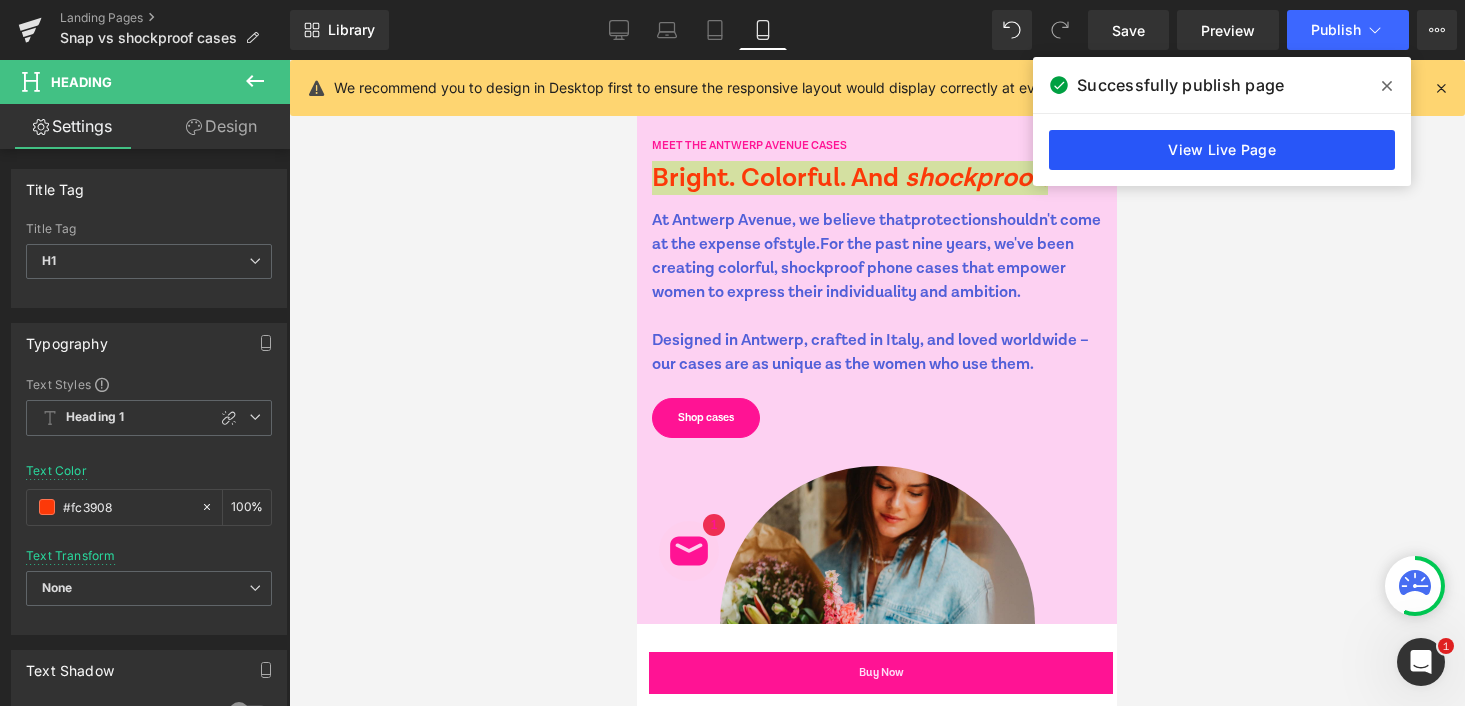 click on "View Live Page" at bounding box center (1222, 150) 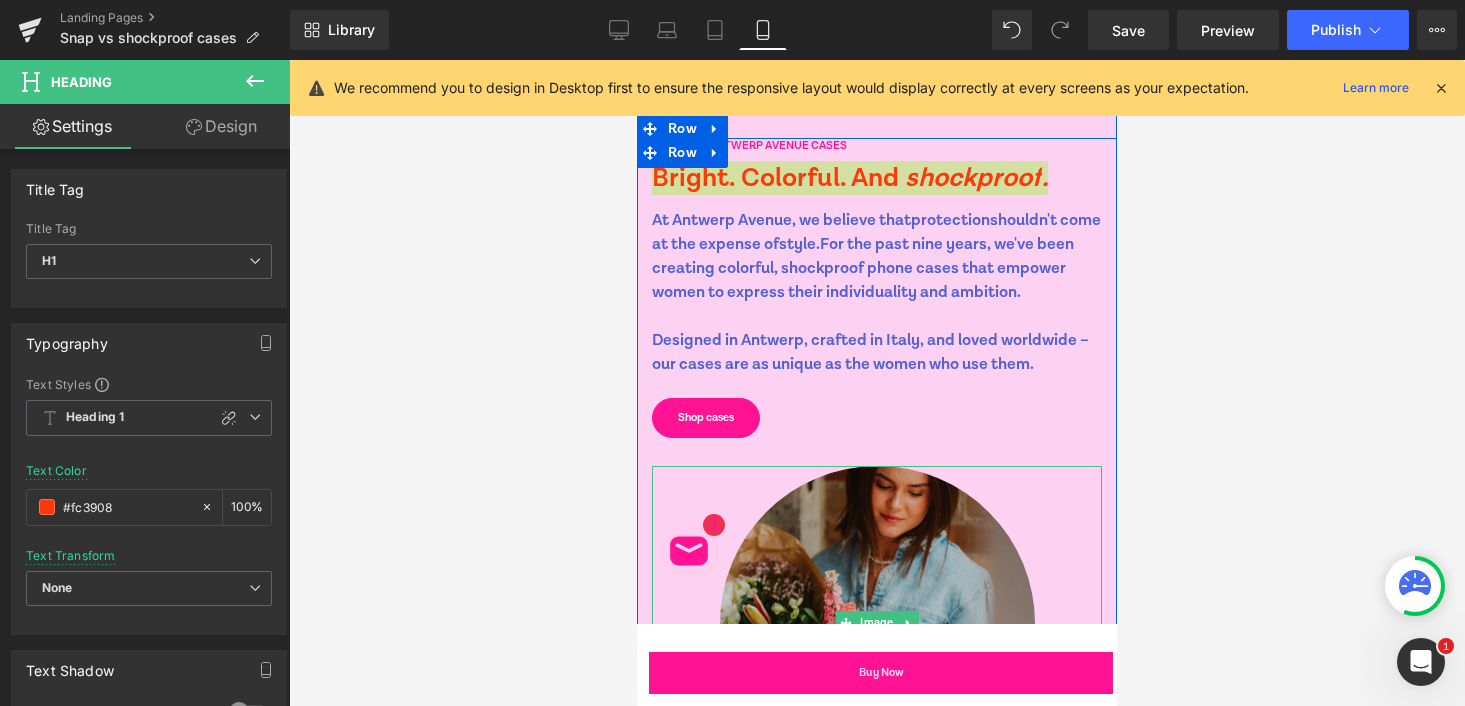 scroll, scrollTop: 0, scrollLeft: 0, axis: both 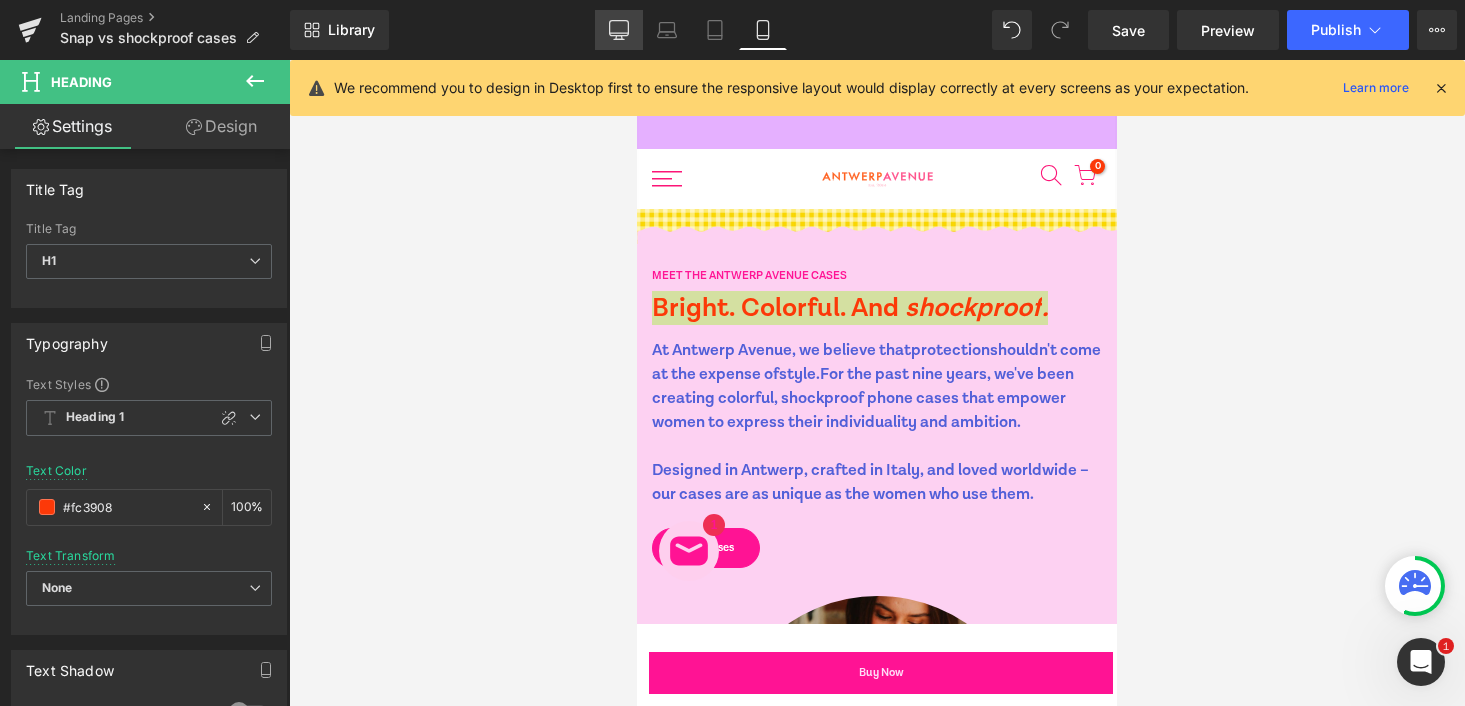 click 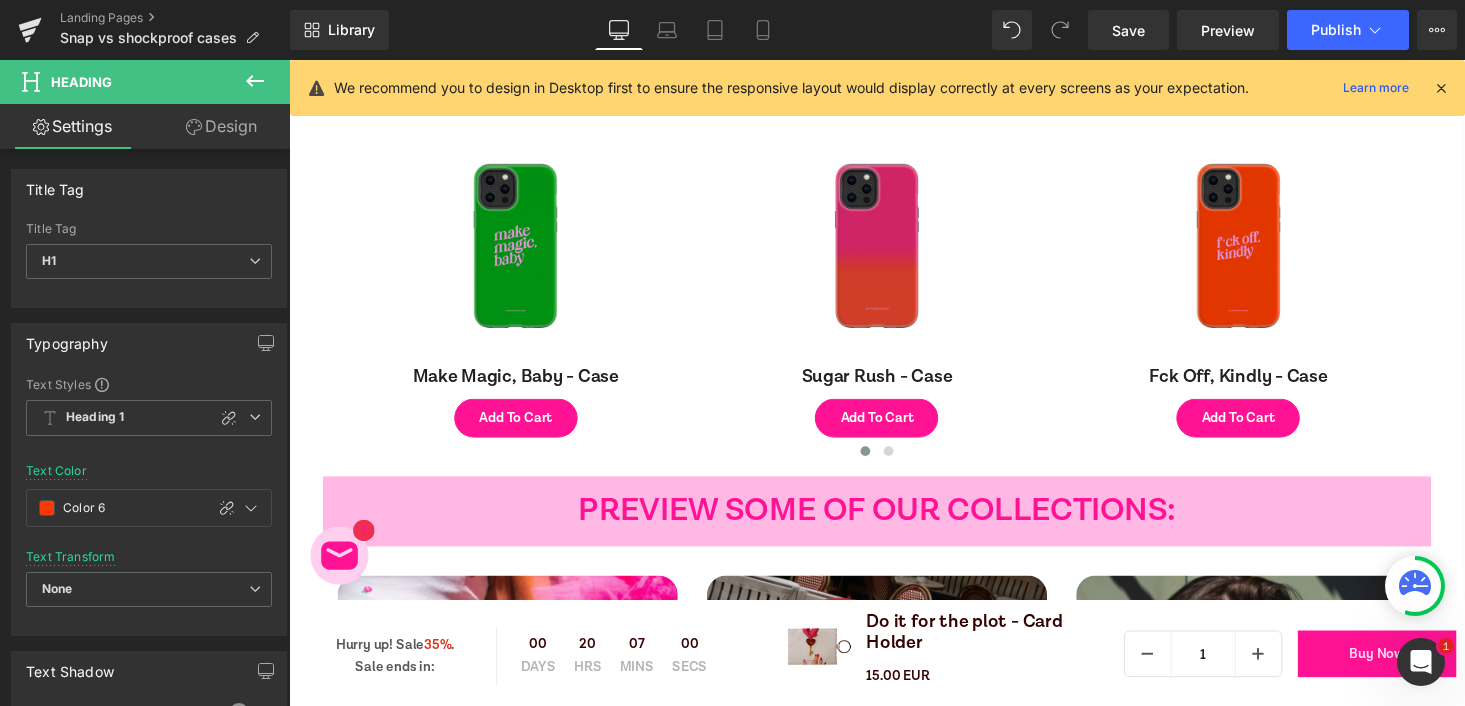 scroll, scrollTop: 2269, scrollLeft: 0, axis: vertical 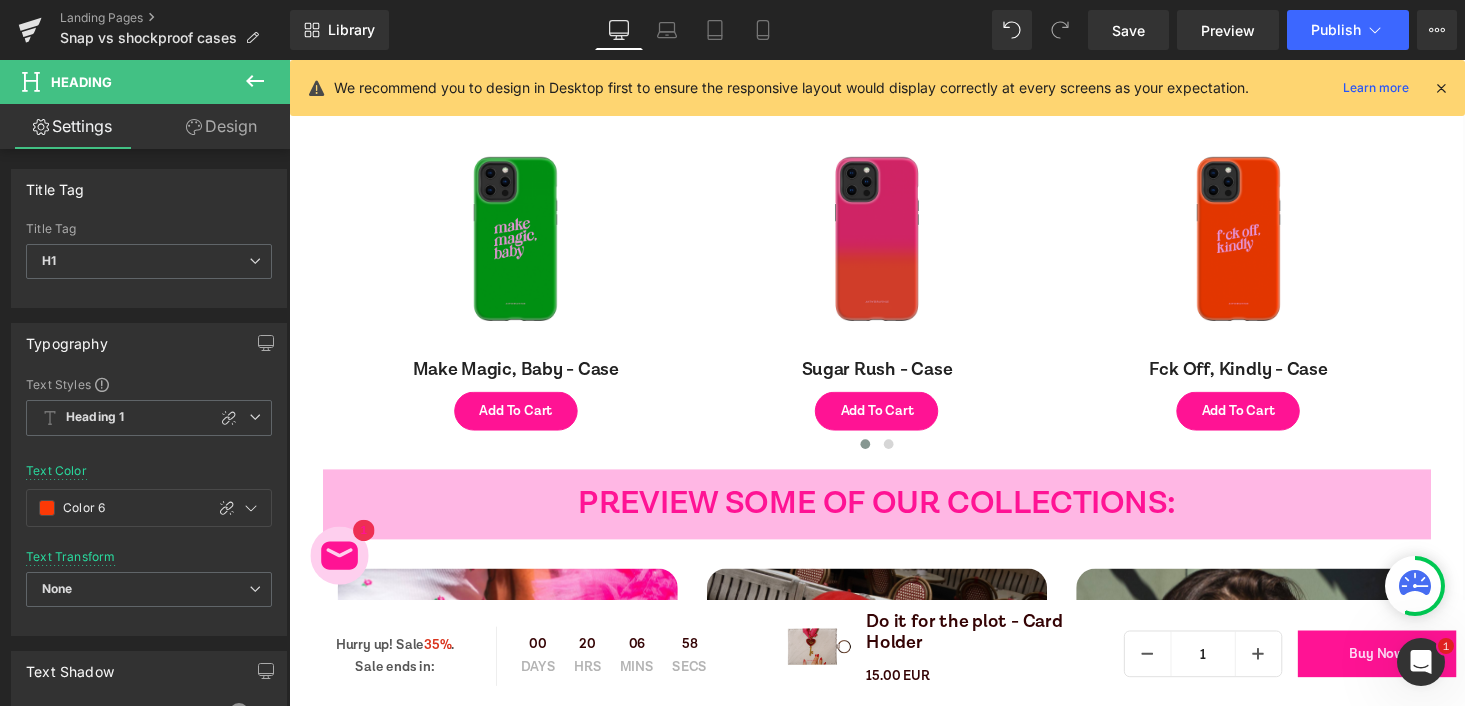 click 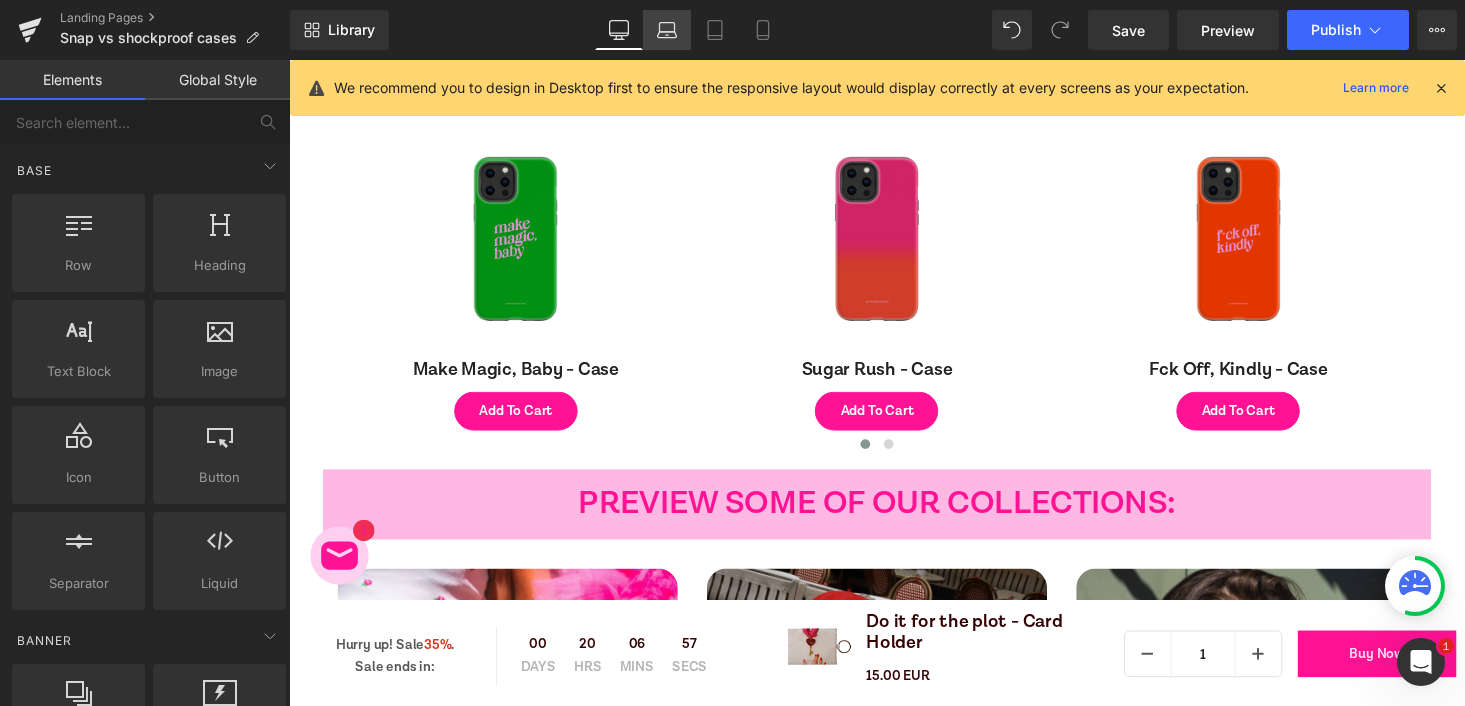 click on "Laptop" at bounding box center (667, 30) 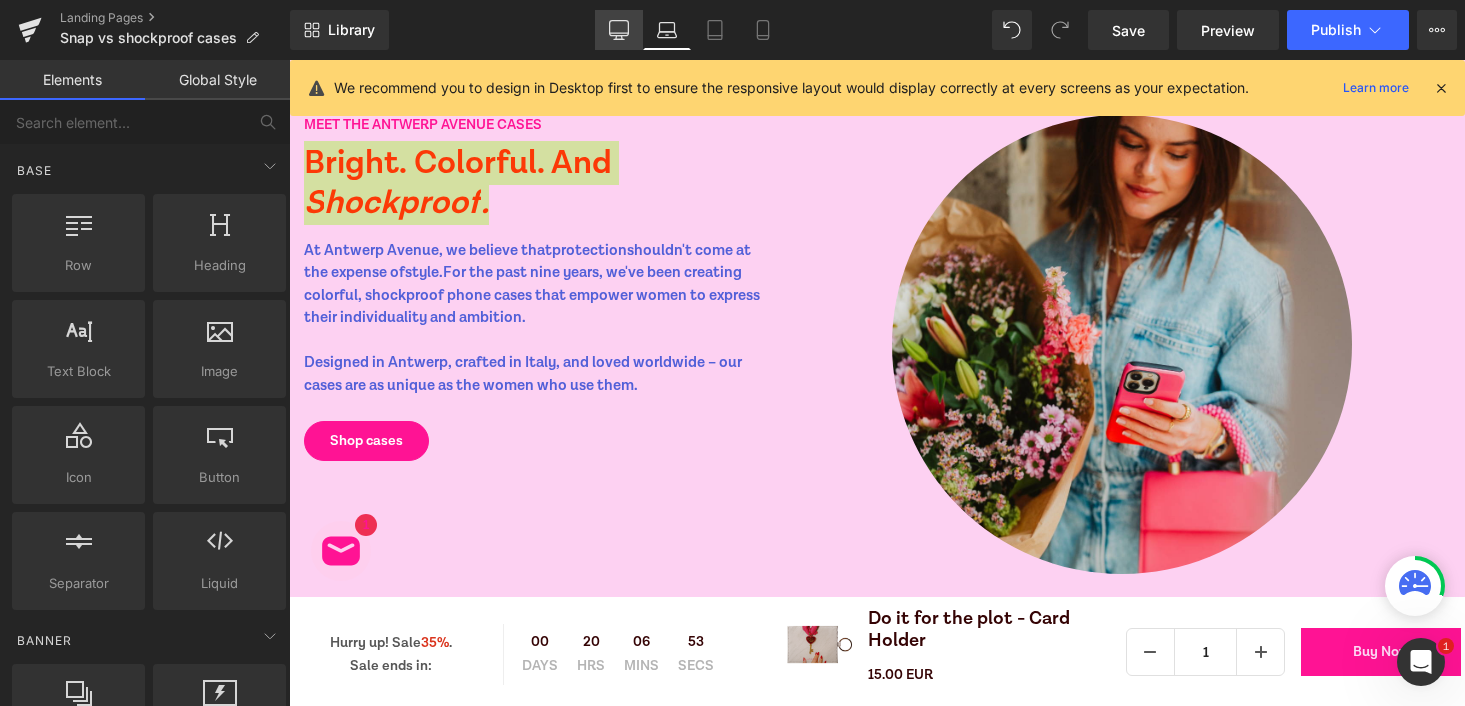 click 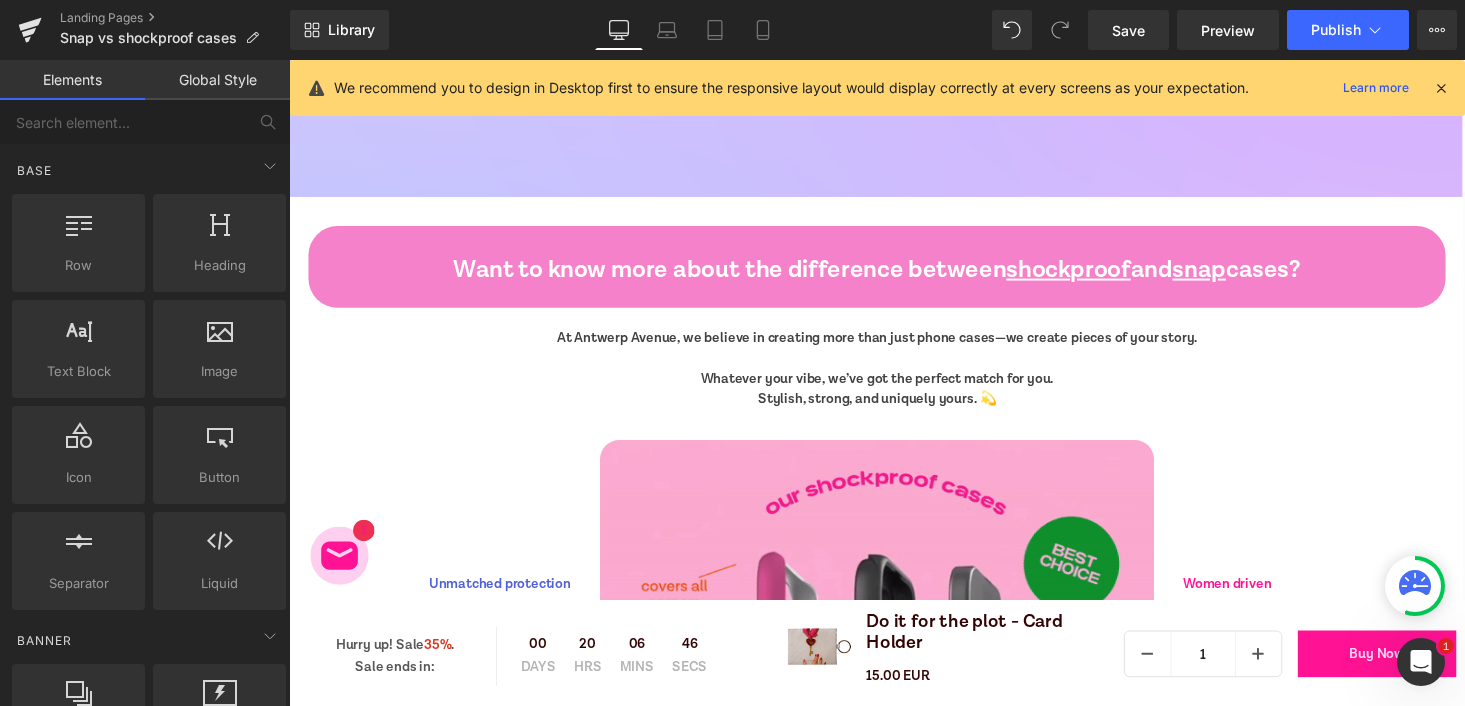 scroll, scrollTop: 4830, scrollLeft: 0, axis: vertical 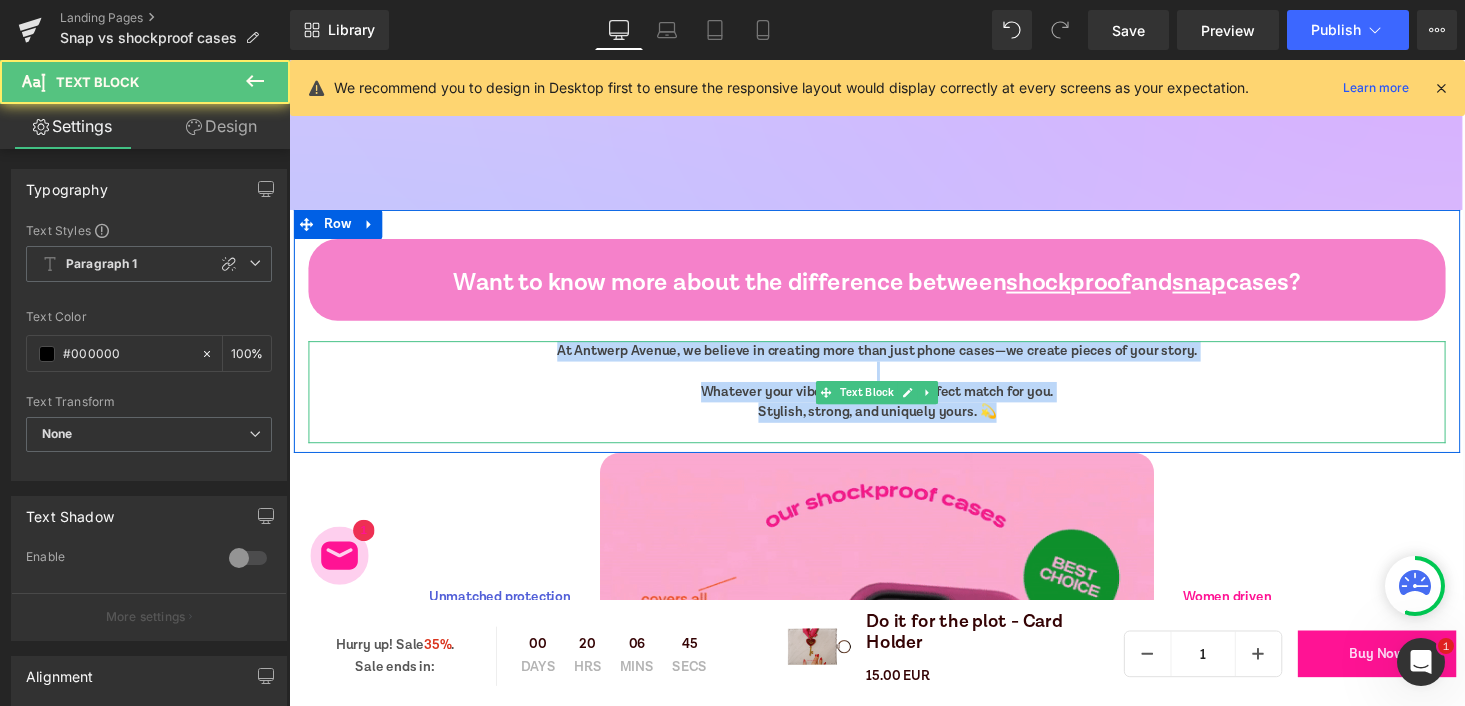 drag, startPoint x: 567, startPoint y: 384, endPoint x: 540, endPoint y: 335, distance: 55.946404 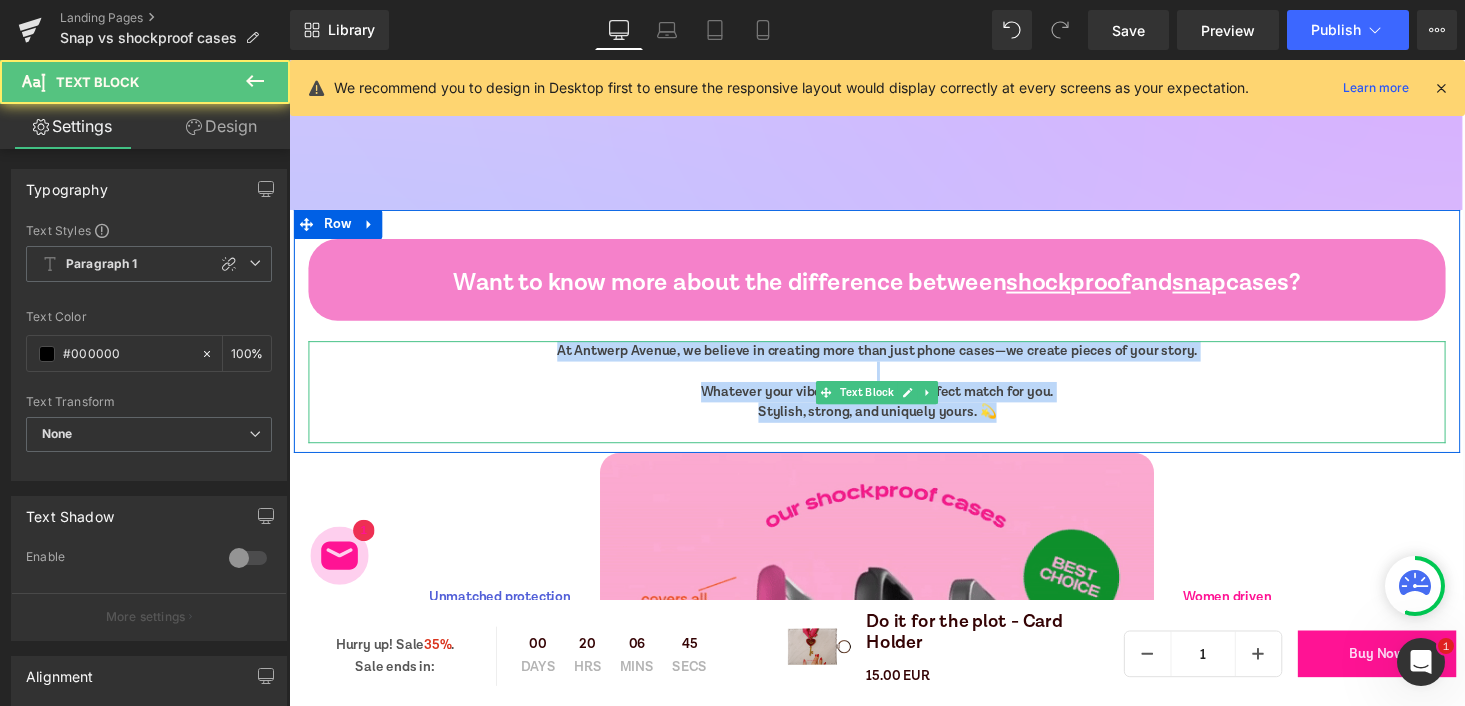 click on "At Antwerp Avenue, we believe in creating more than just phone cases—we create pieces of your story. Whatever your vibe, we’ve got the perfect match for you.  Stylish, strong, and uniquely yours. 💫" at bounding box center [894, 401] 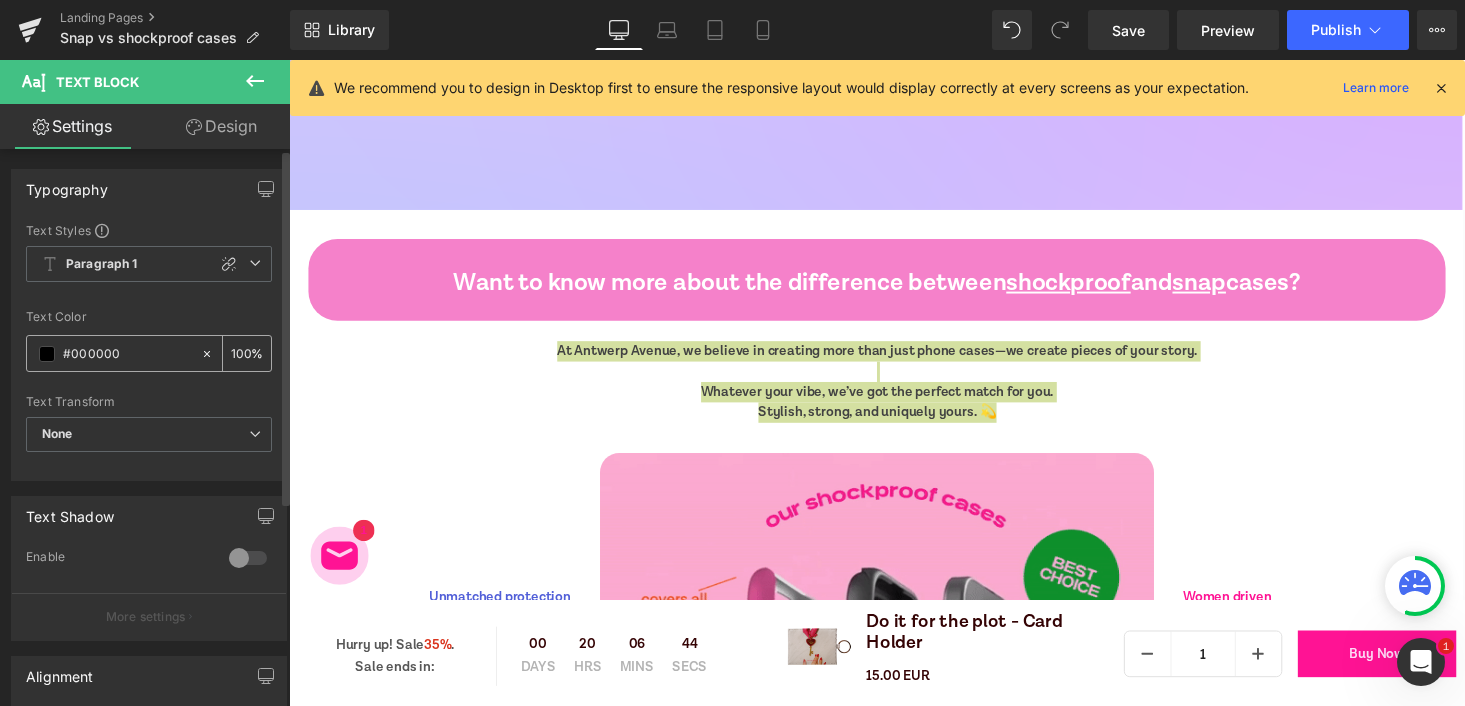 click at bounding box center [47, 354] 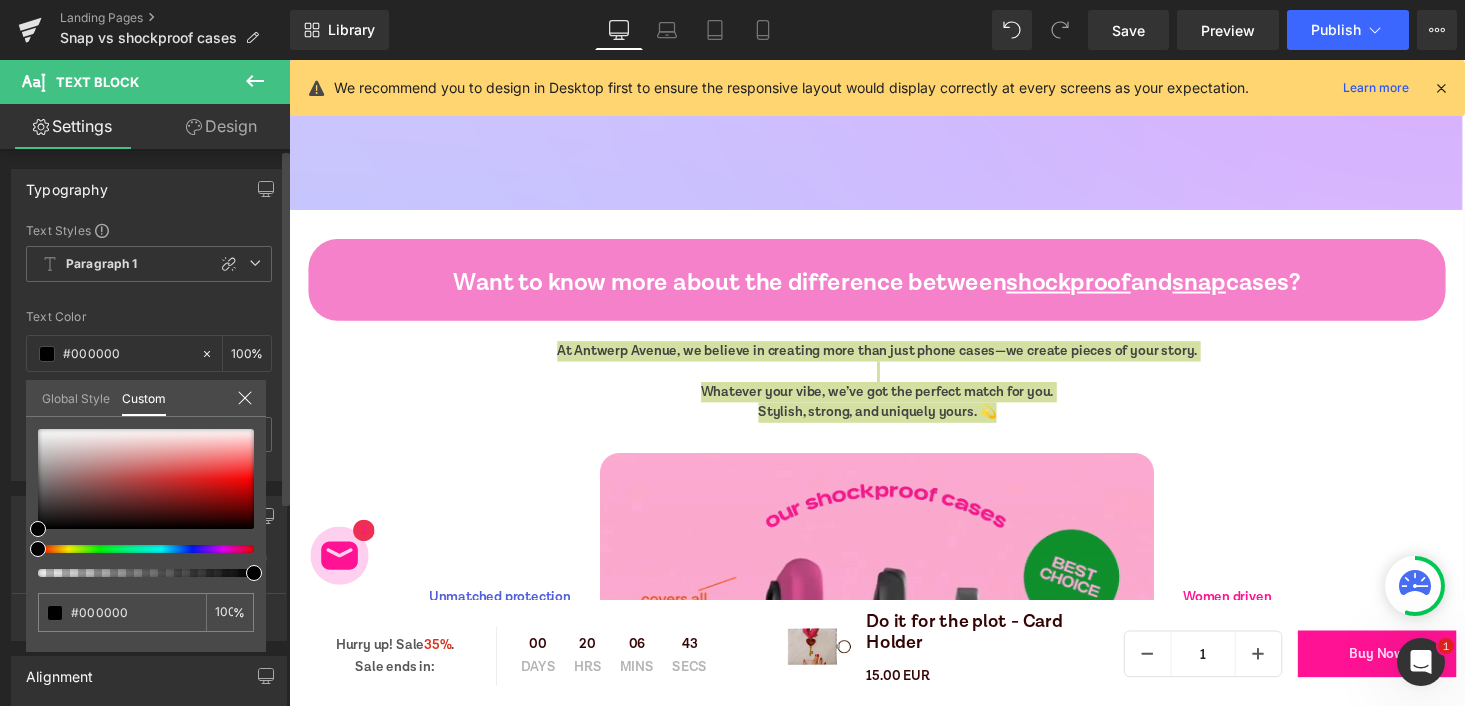 click on "Global Style" at bounding box center [76, 397] 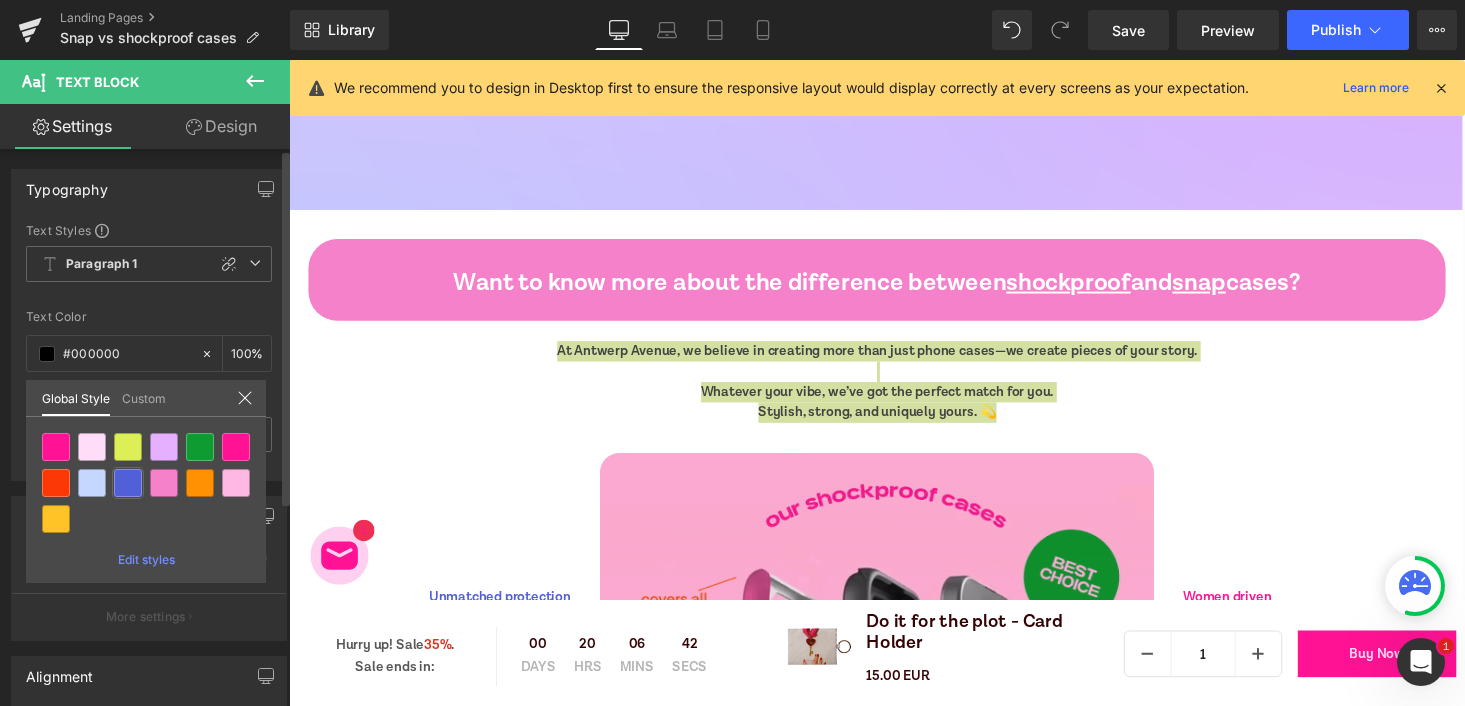 click at bounding box center [128, 483] 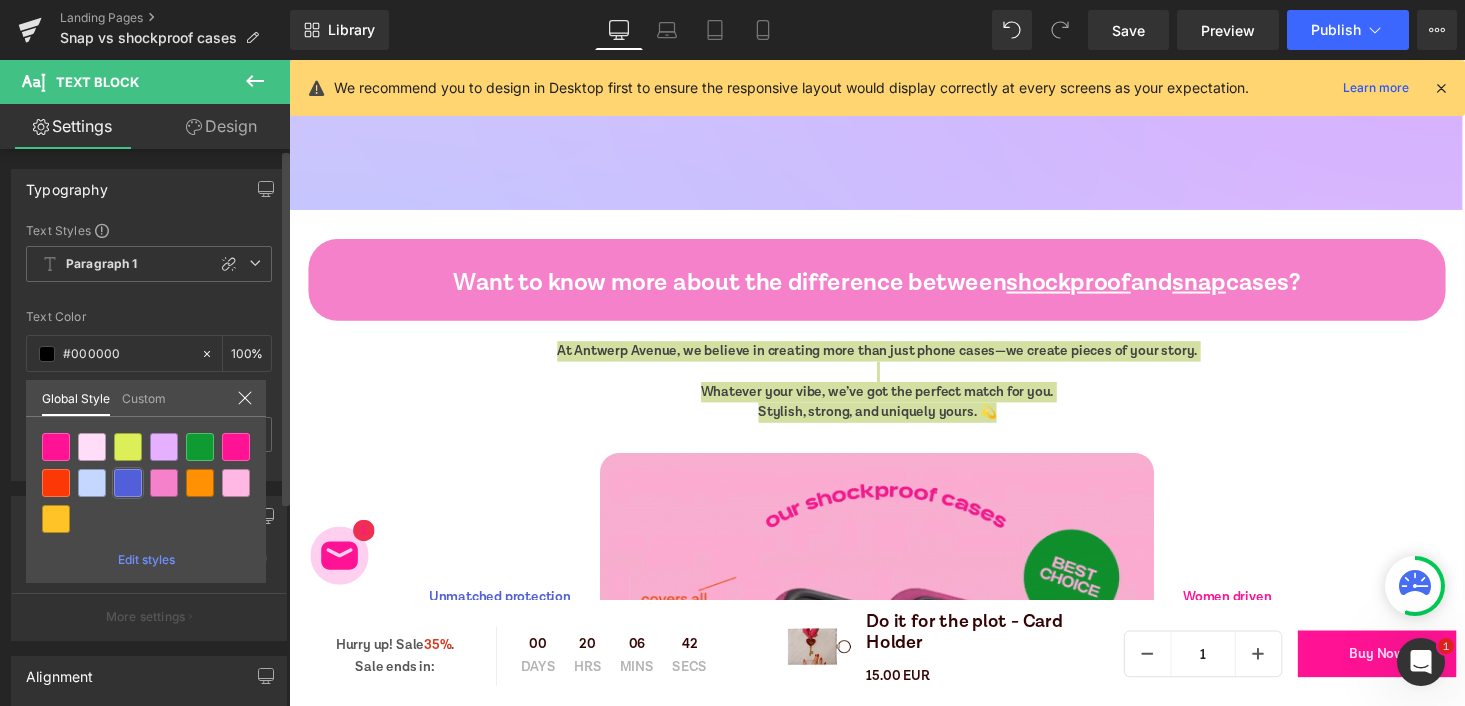 type on "Color 8" 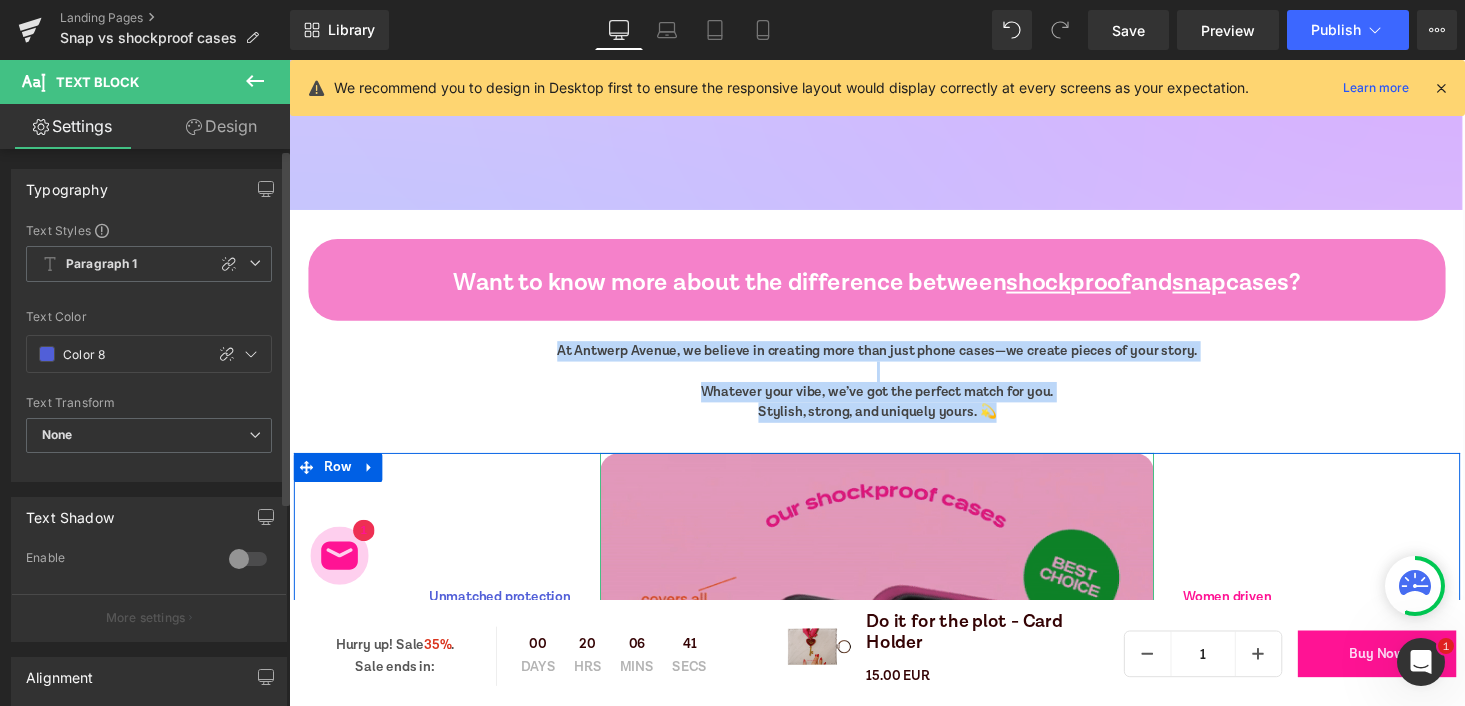 click at bounding box center [894, 759] 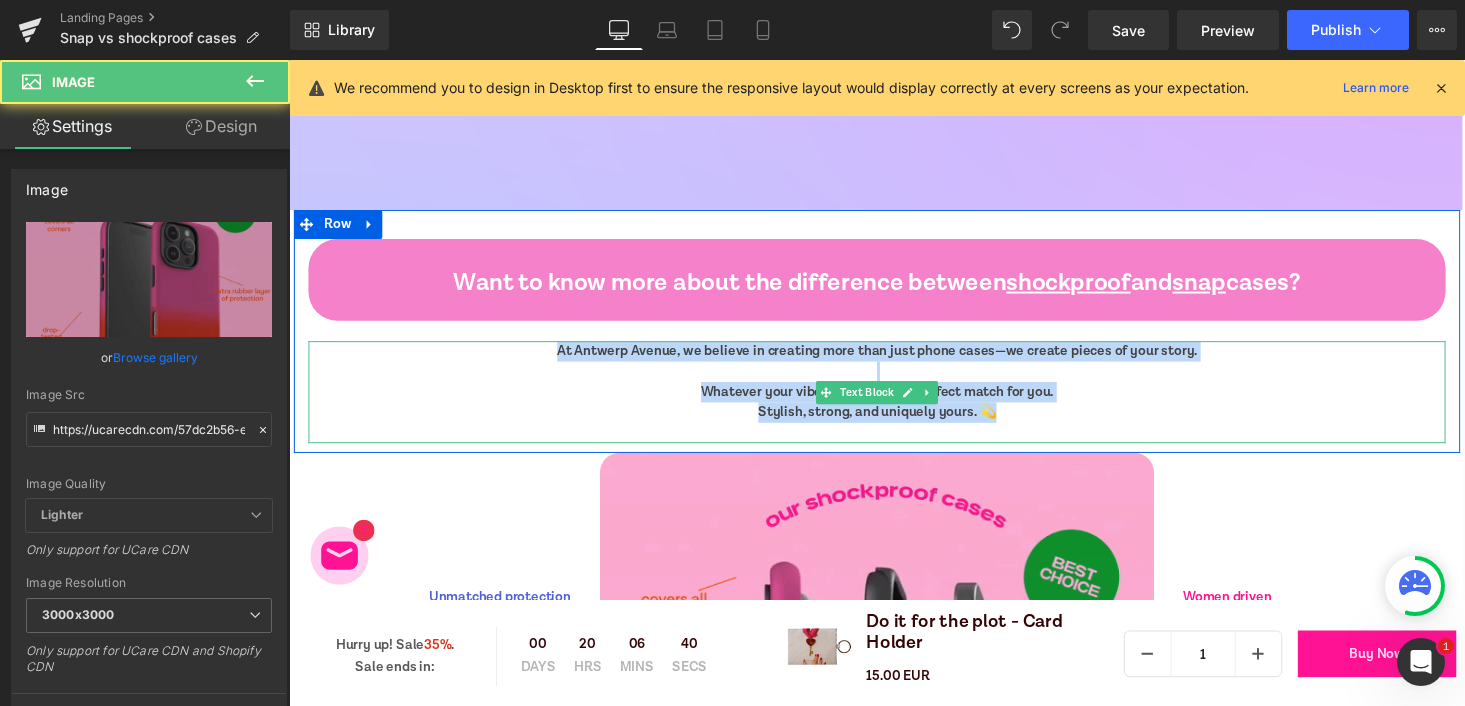 click on "Stylish, strong, and uniquely yours. 💫" at bounding box center [894, 422] 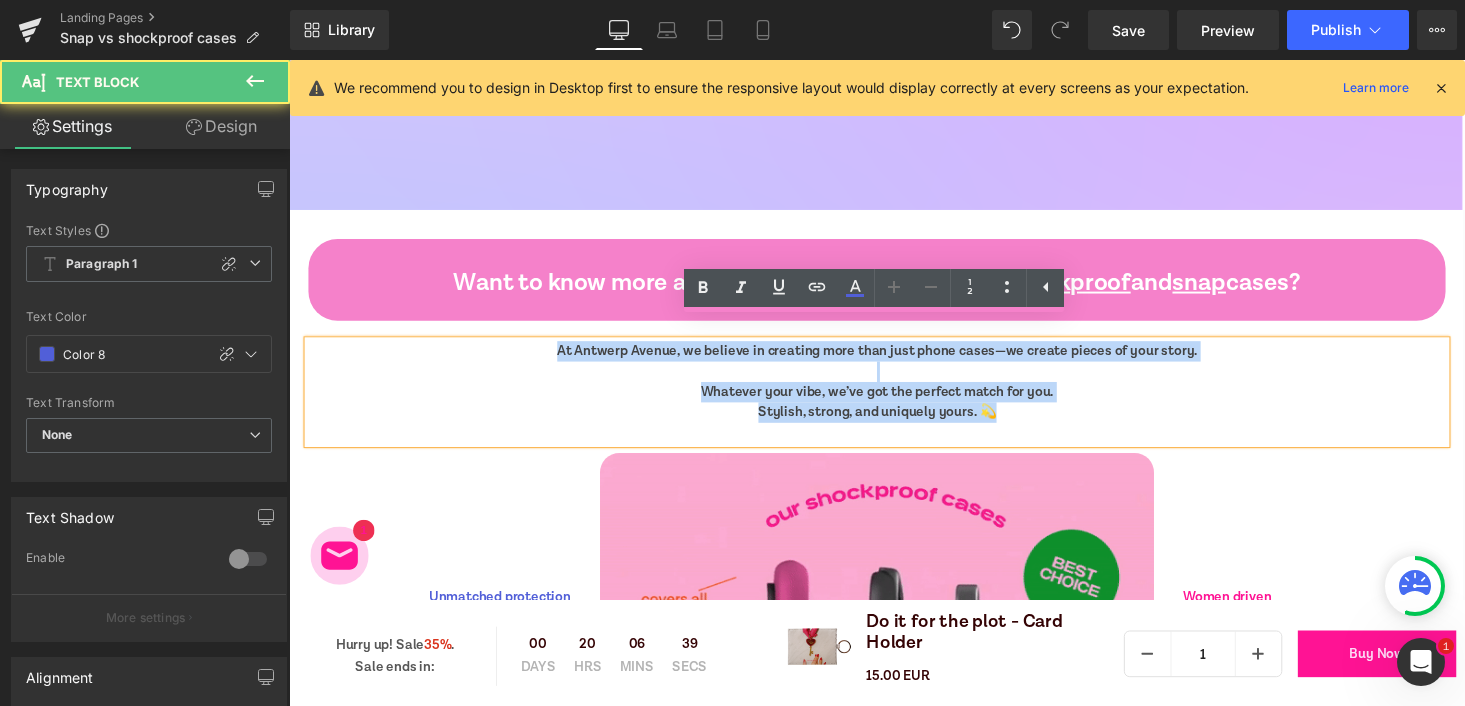 drag, startPoint x: 526, startPoint y: 357, endPoint x: 432, endPoint y: 342, distance: 95.189285 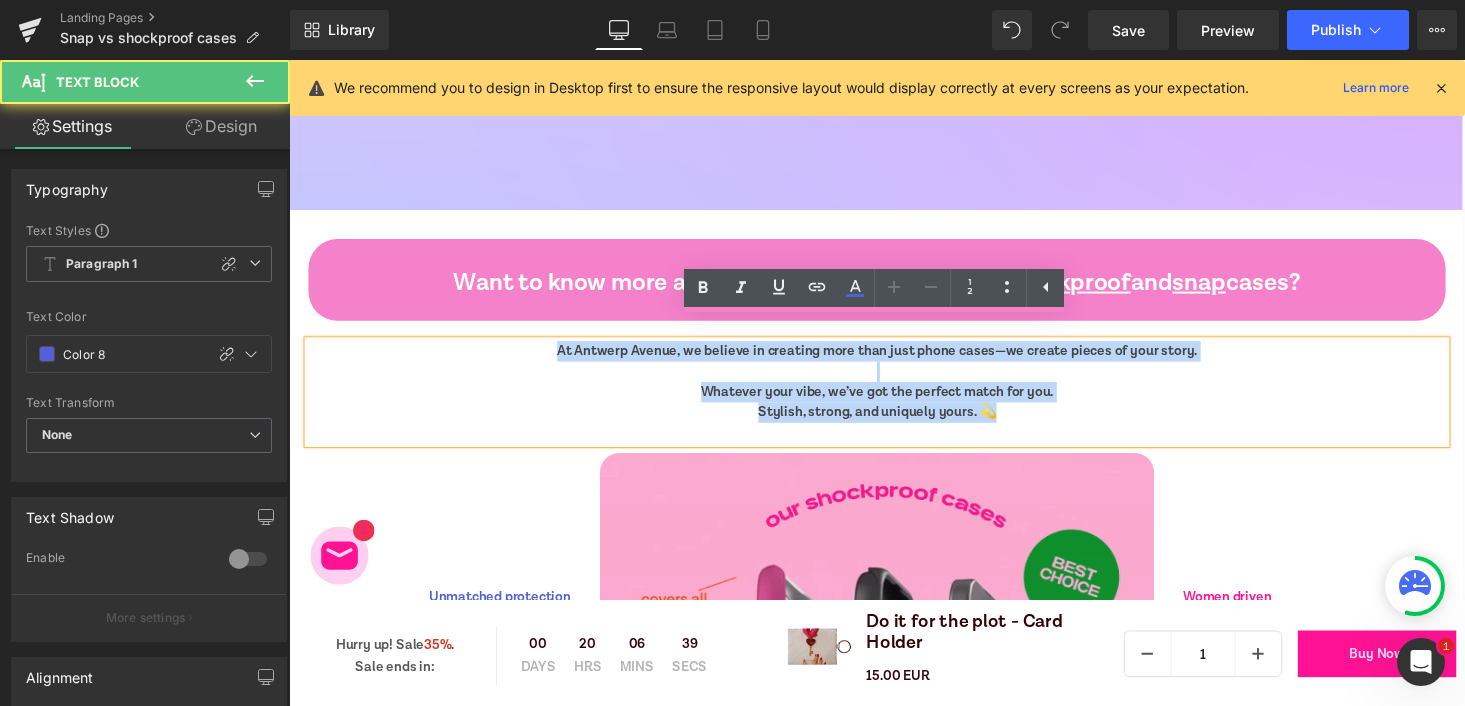 click on "At Antwerp Avenue, we believe in creating more than just phone cases—we create pieces of your story. Whatever your vibe, we’ve got the perfect match for you.  Stylish, strong, and uniquely yours. 💫" at bounding box center (894, 401) 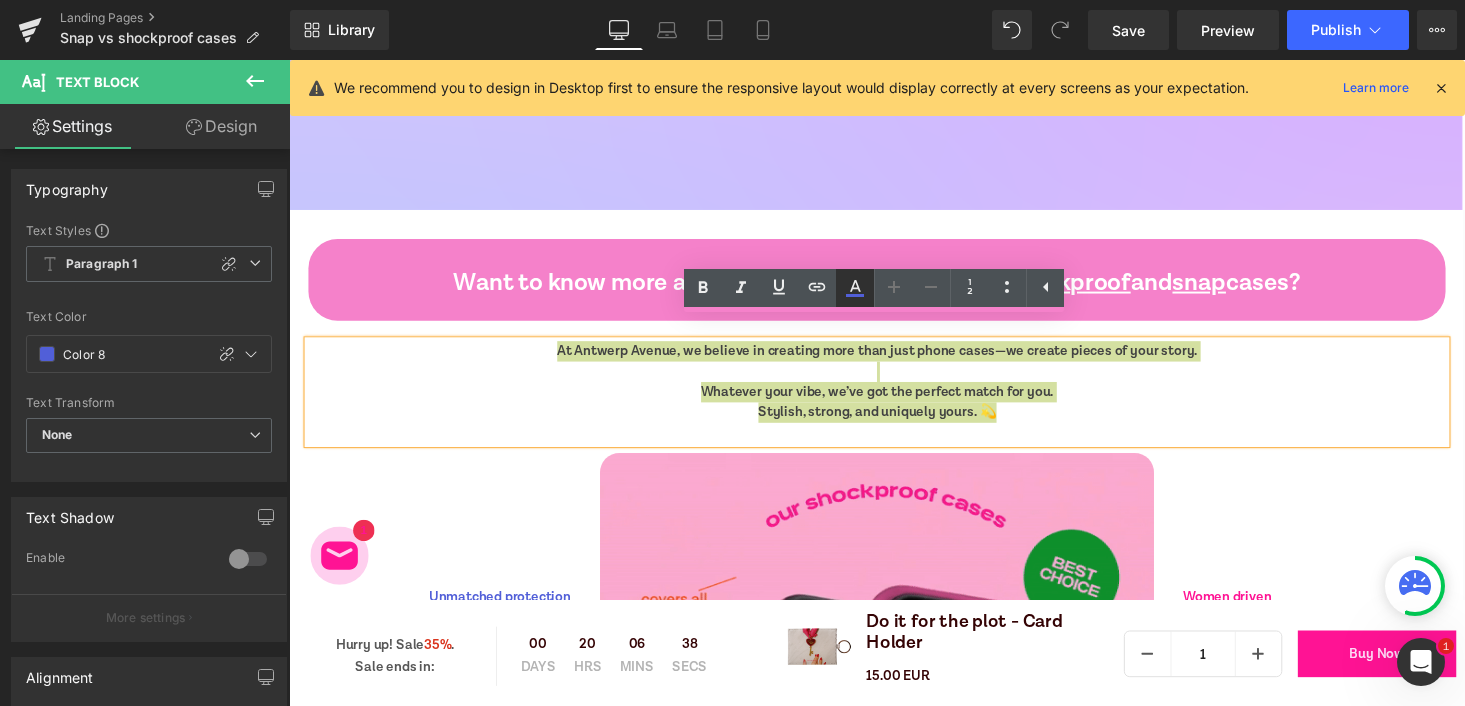 click 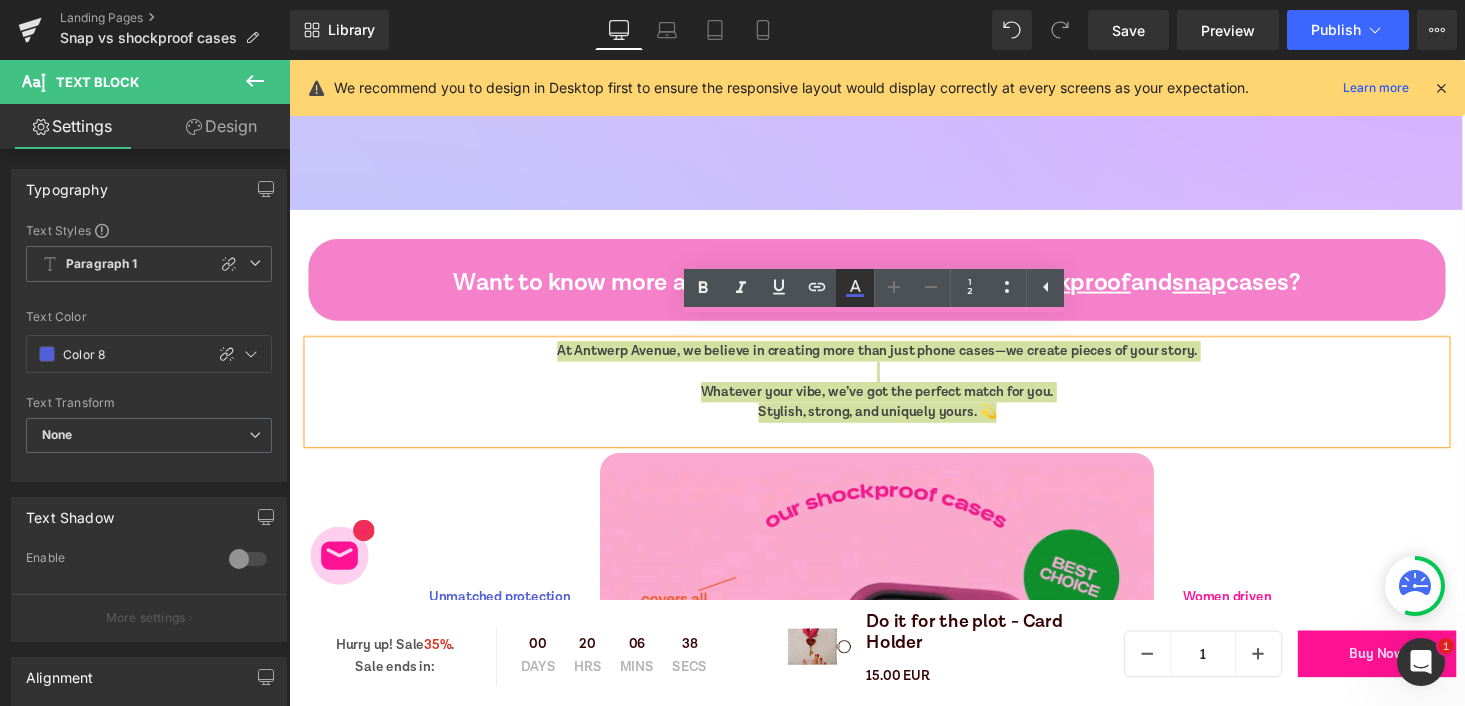 type on "#515fd8" 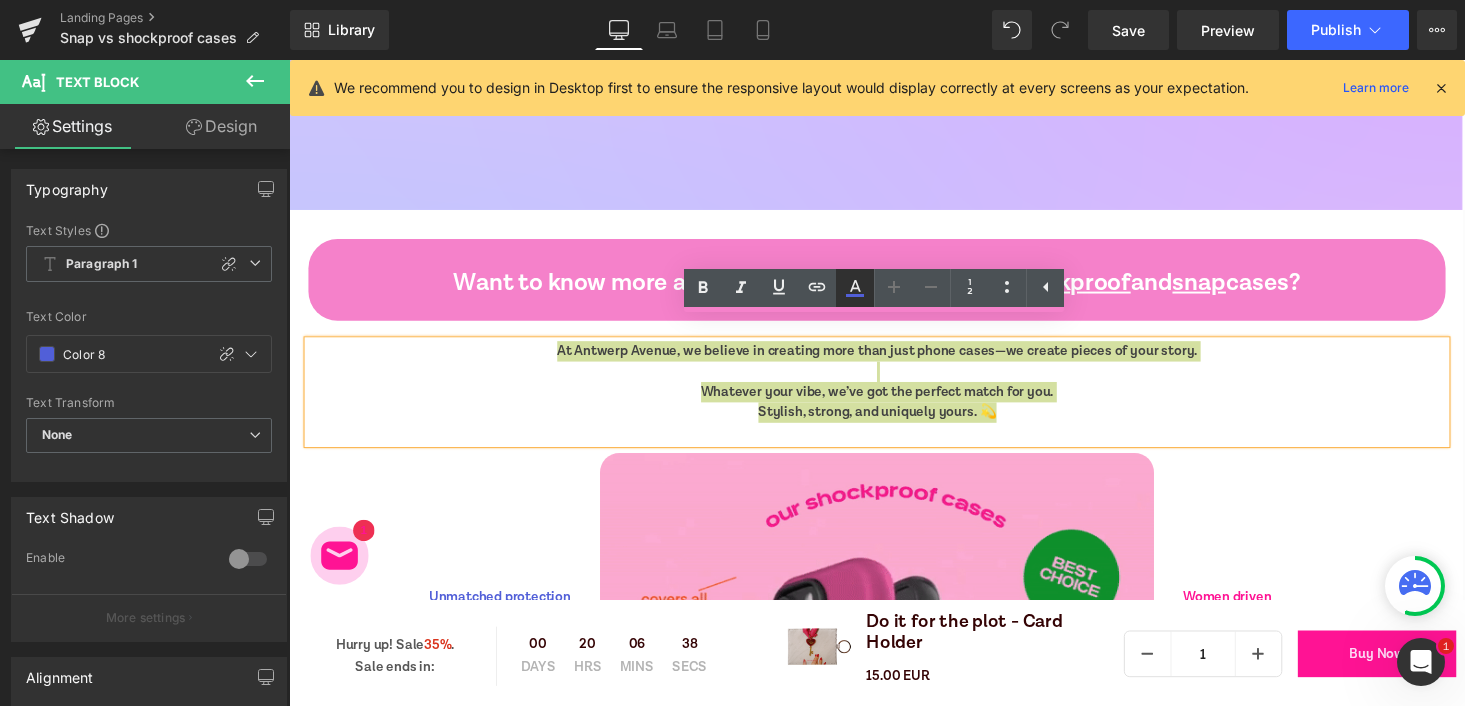 type on "100" 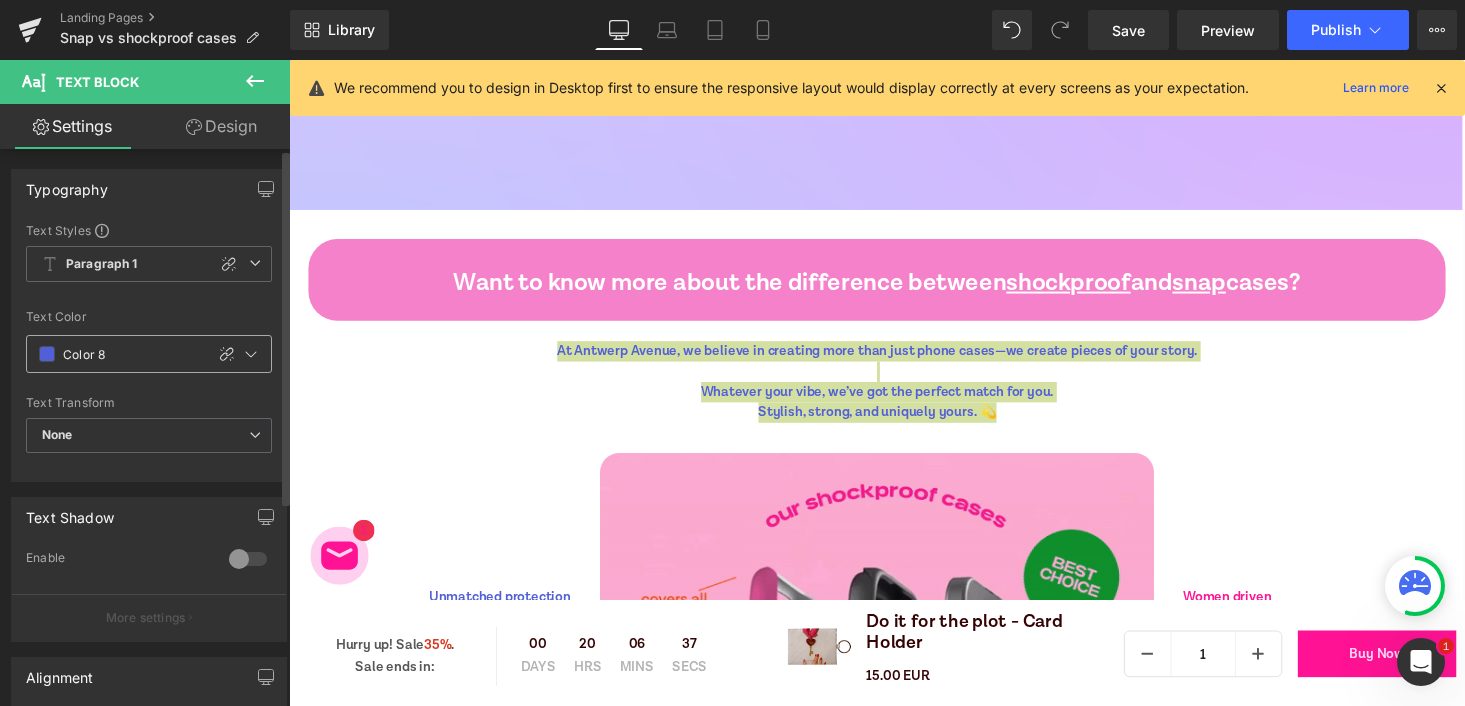 click on "Color 8" at bounding box center (128, 354) 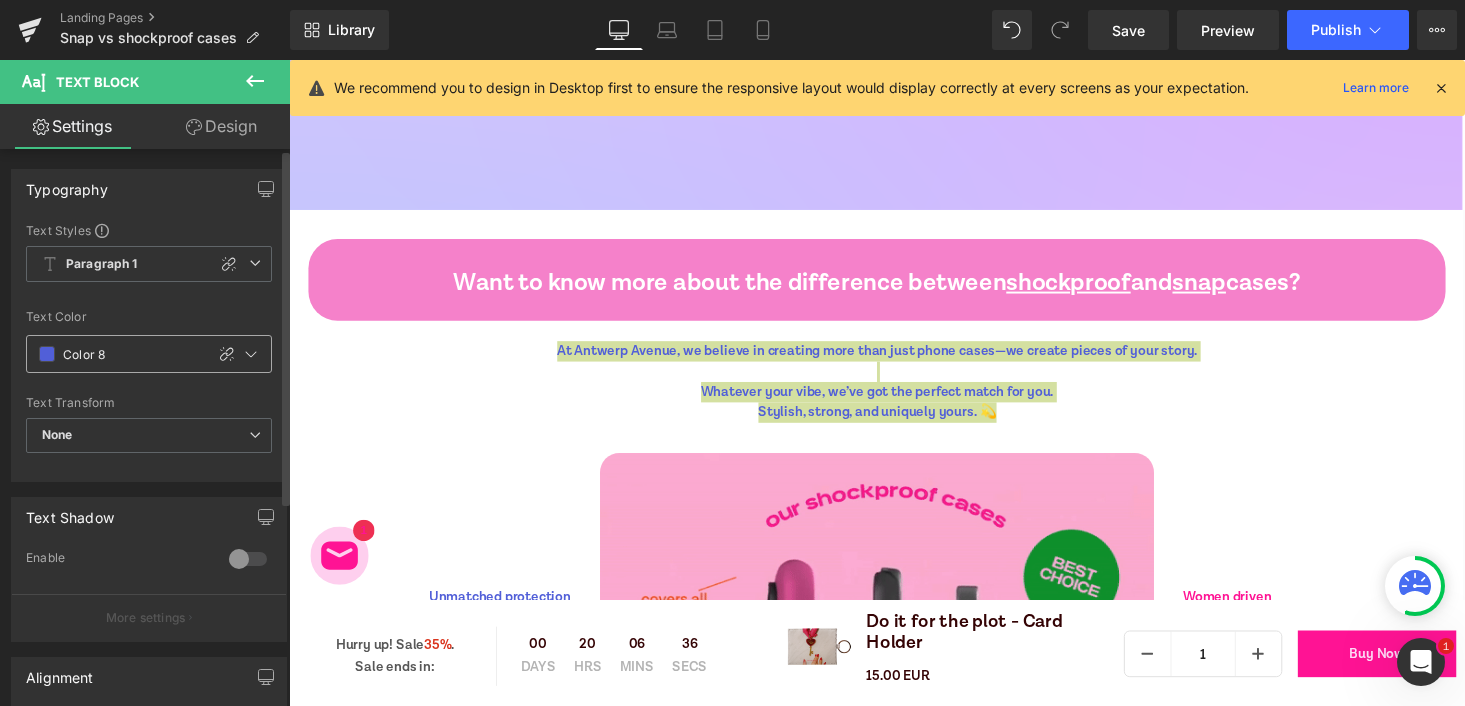 click at bounding box center (47, 354) 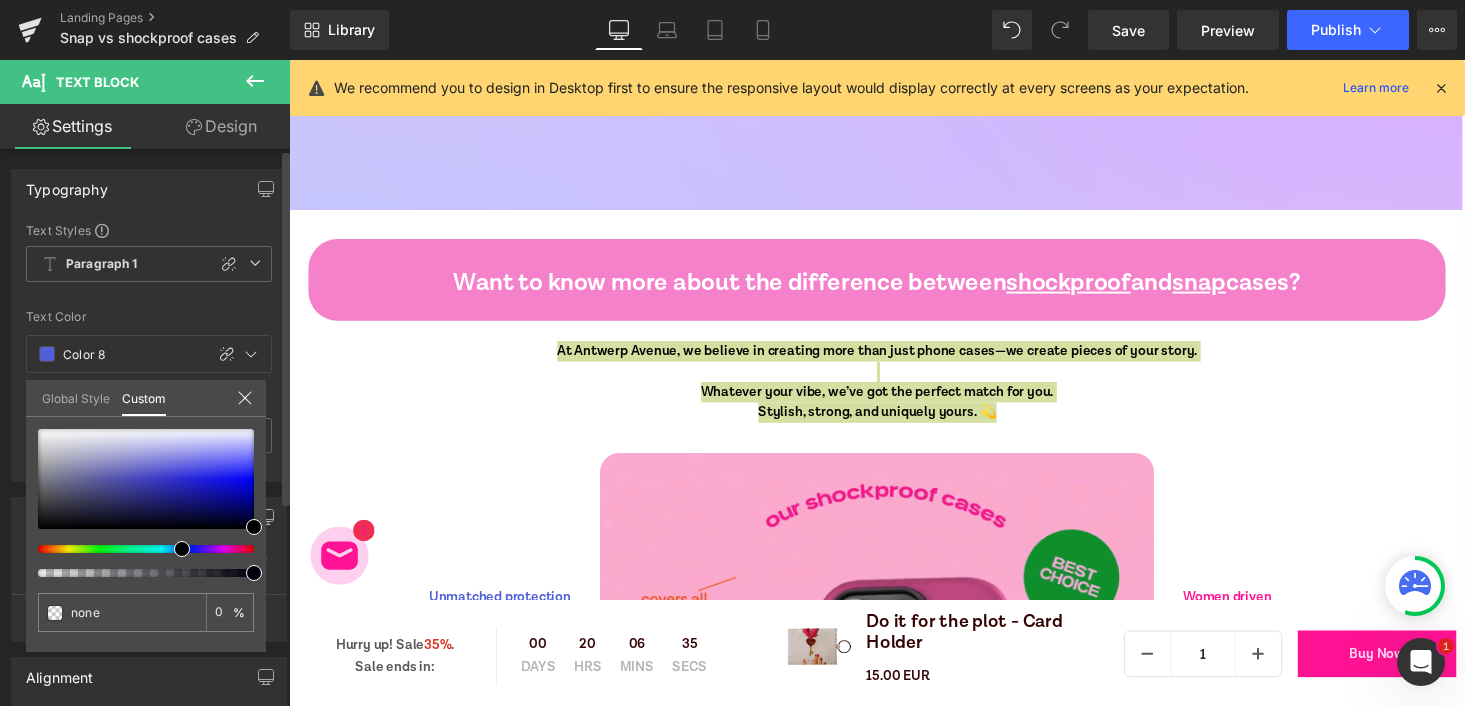 click on "Global Style" at bounding box center (76, 397) 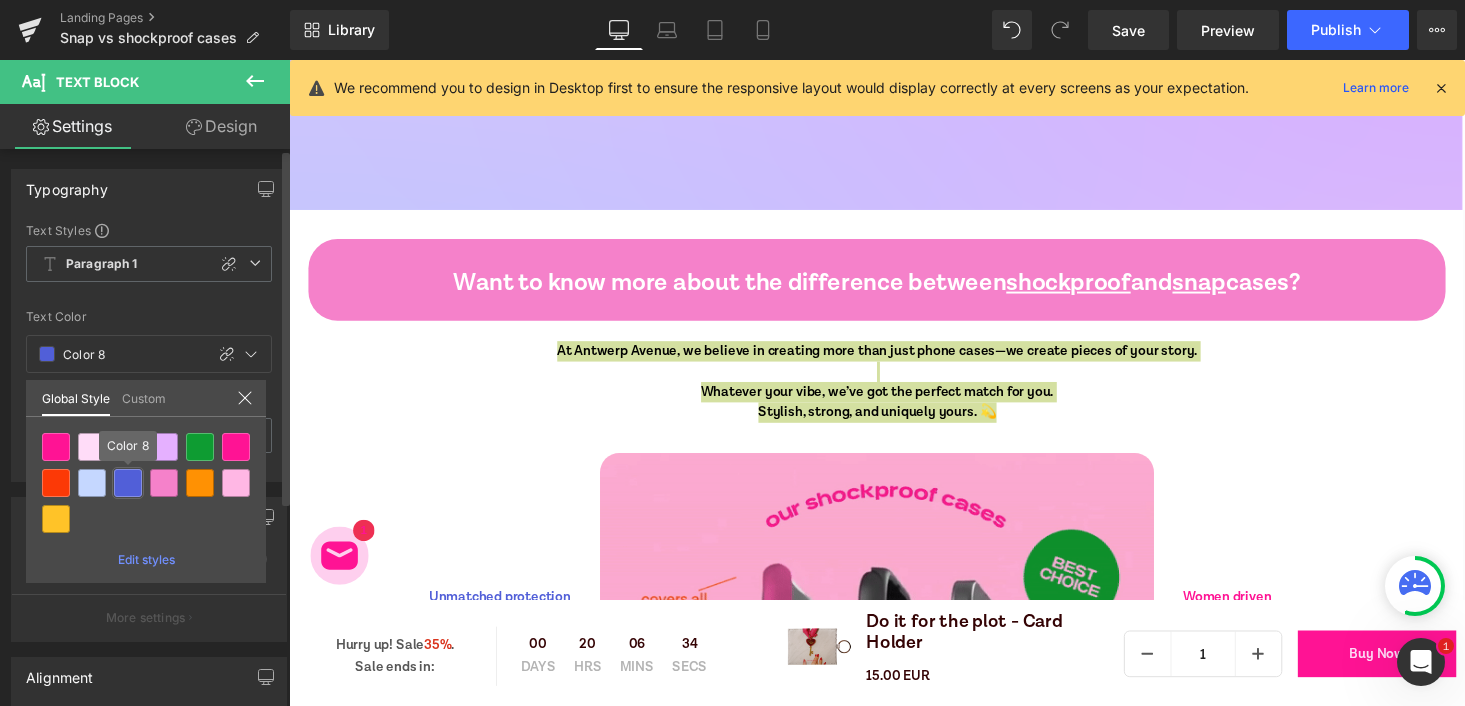 click at bounding box center [128, 483] 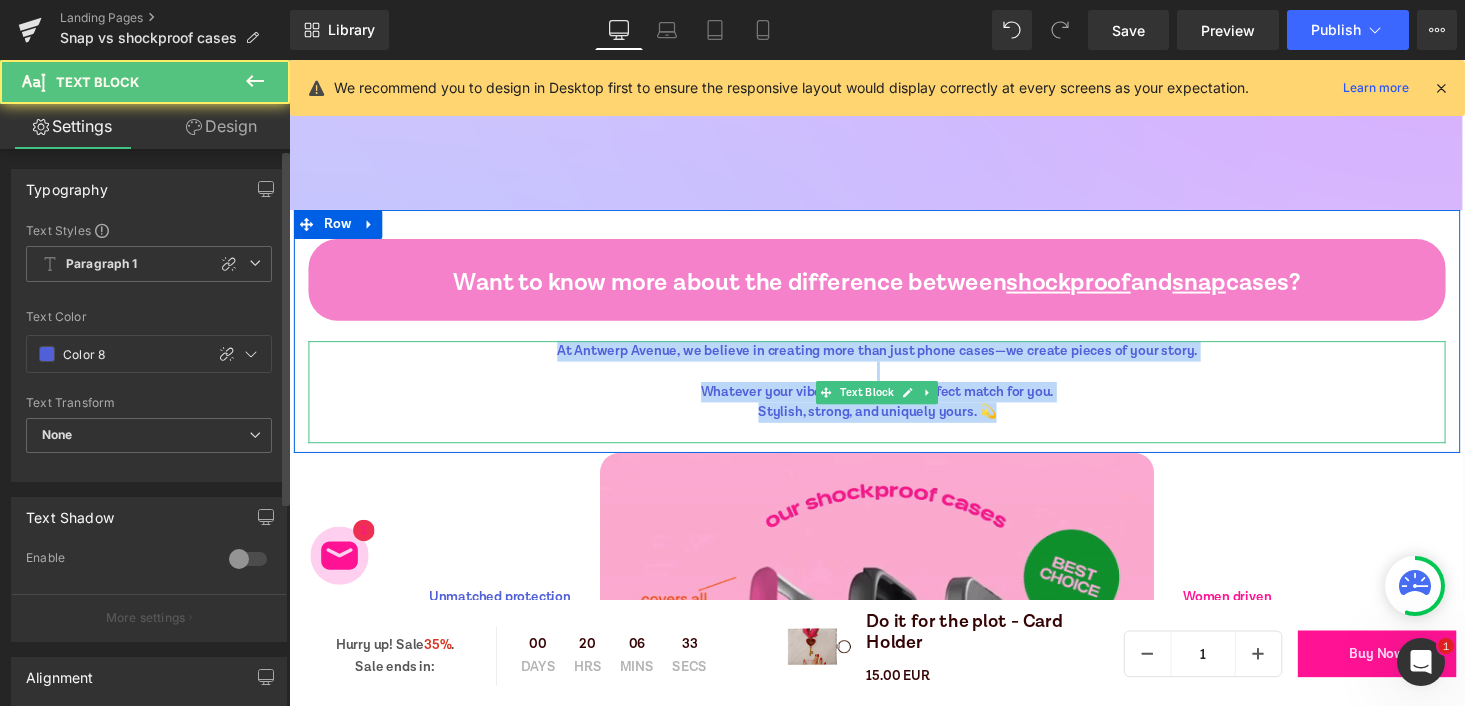 click on "Stylish, strong, and uniquely yours. 💫" at bounding box center [894, 422] 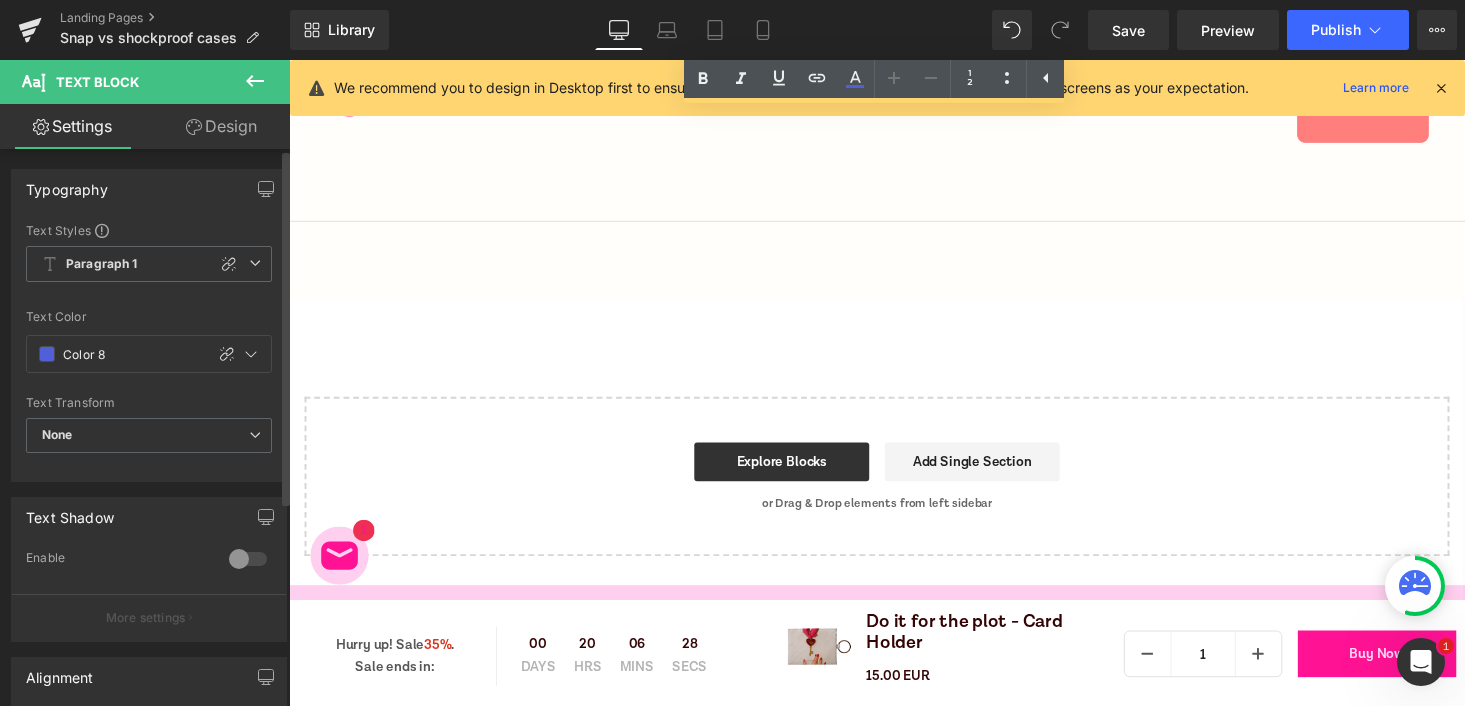 scroll, scrollTop: 8806, scrollLeft: 0, axis: vertical 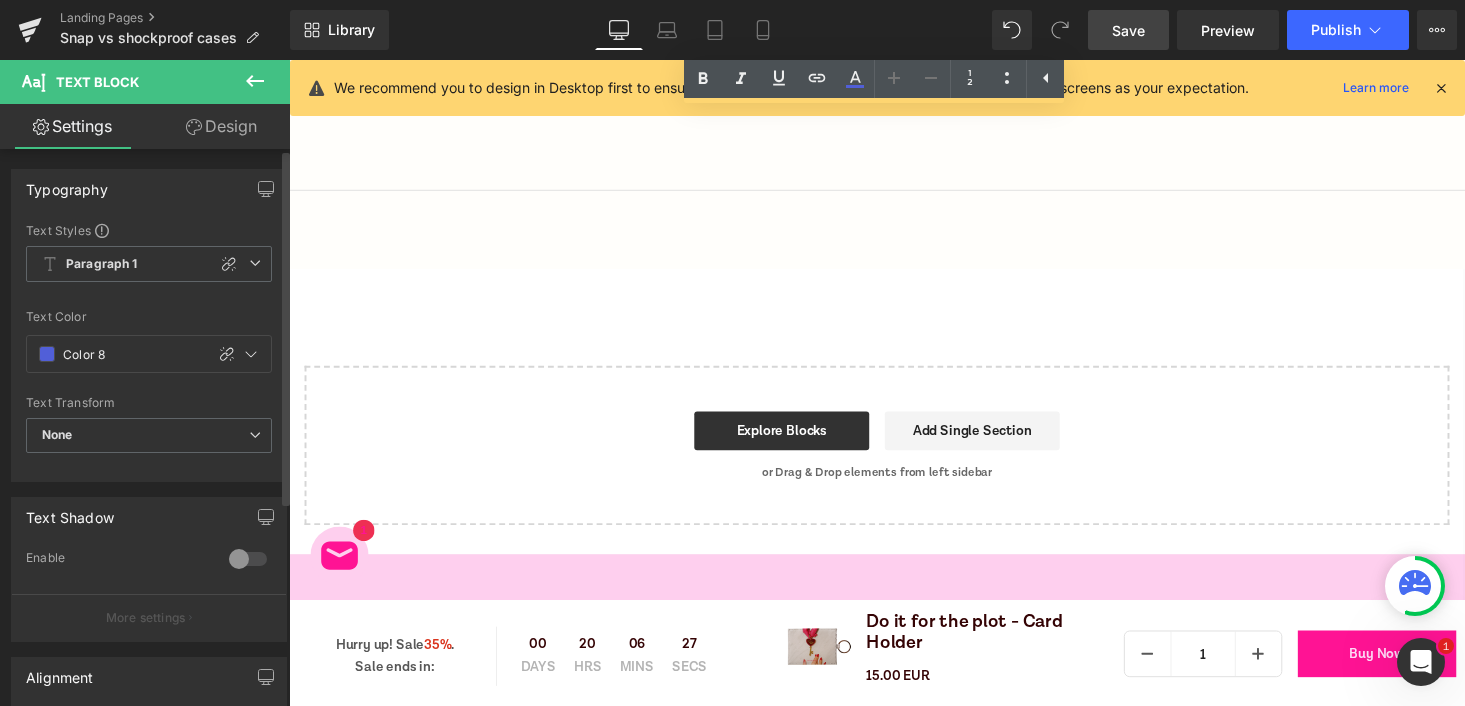 click on "Save" at bounding box center (1128, 30) 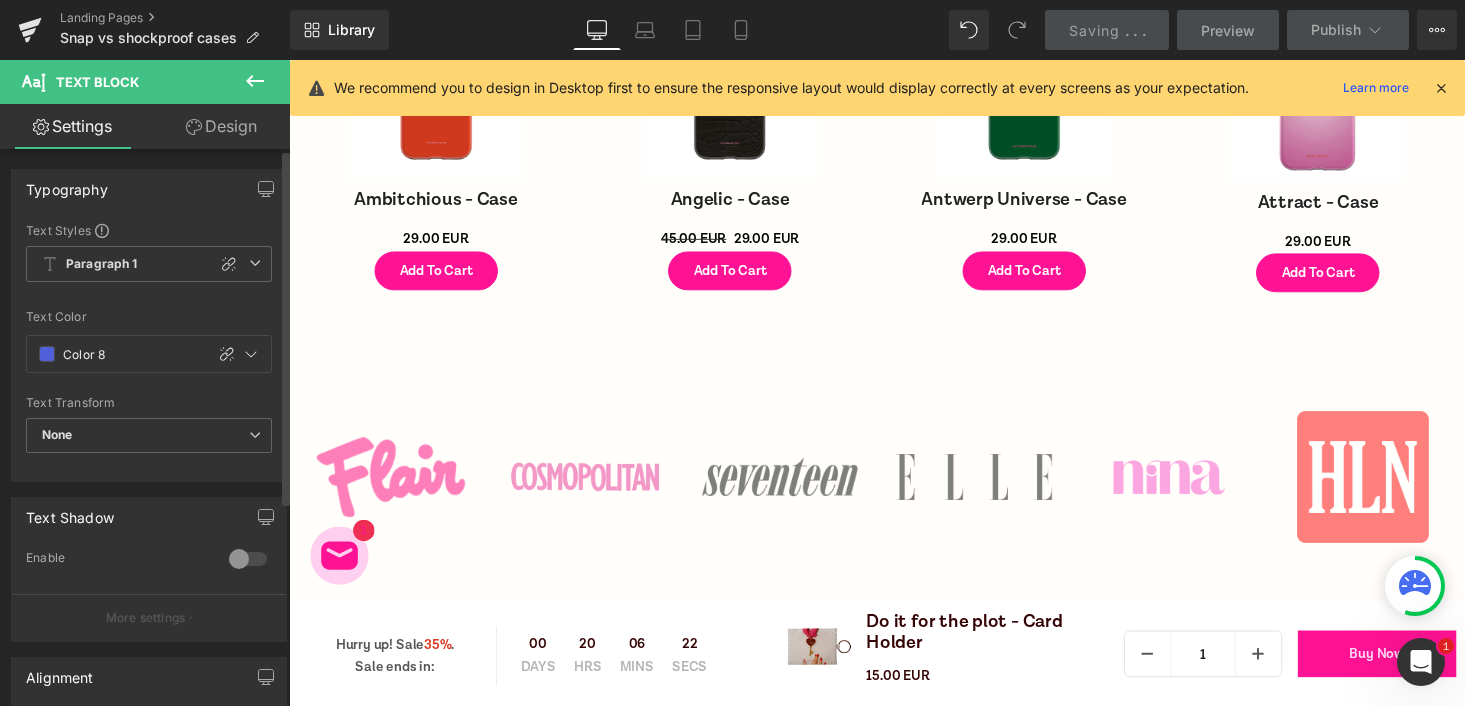 scroll, scrollTop: 8357, scrollLeft: 0, axis: vertical 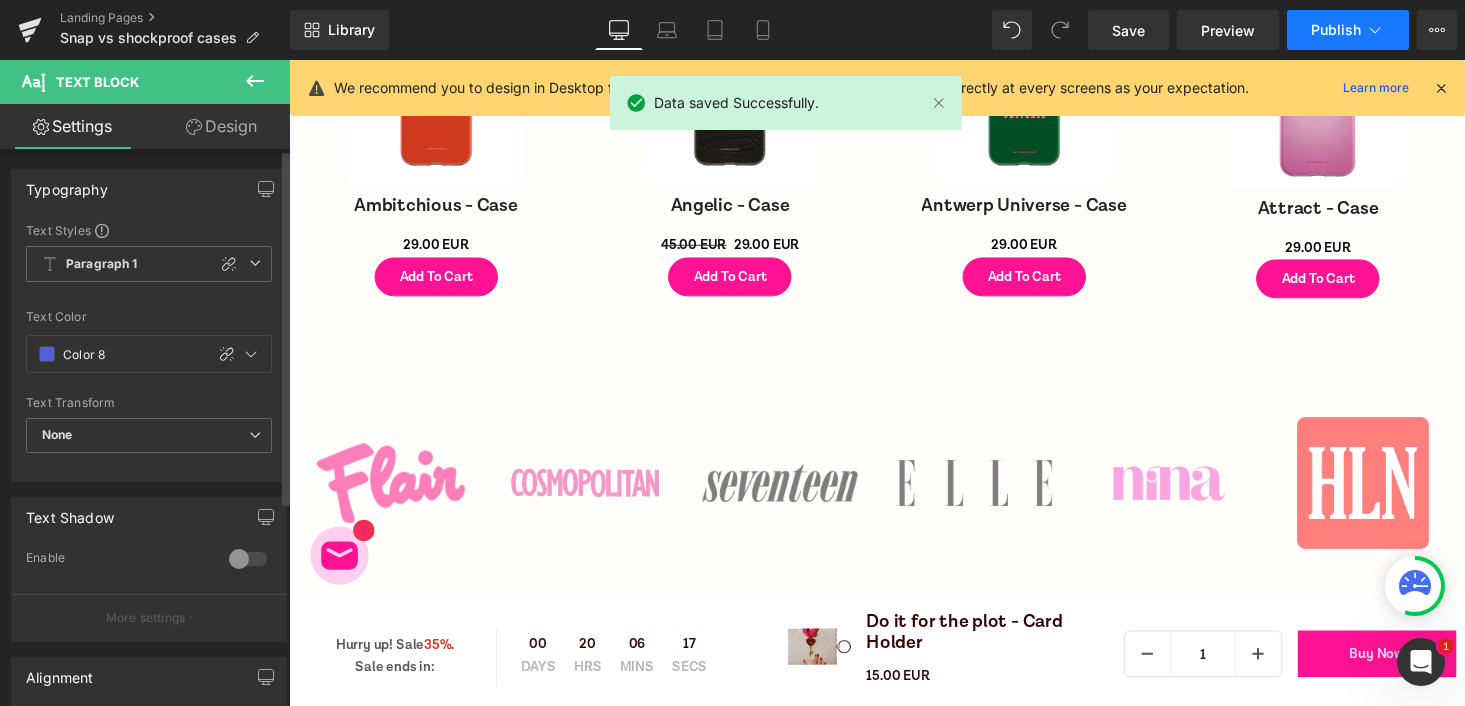 click on "Publish" at bounding box center [1348, 30] 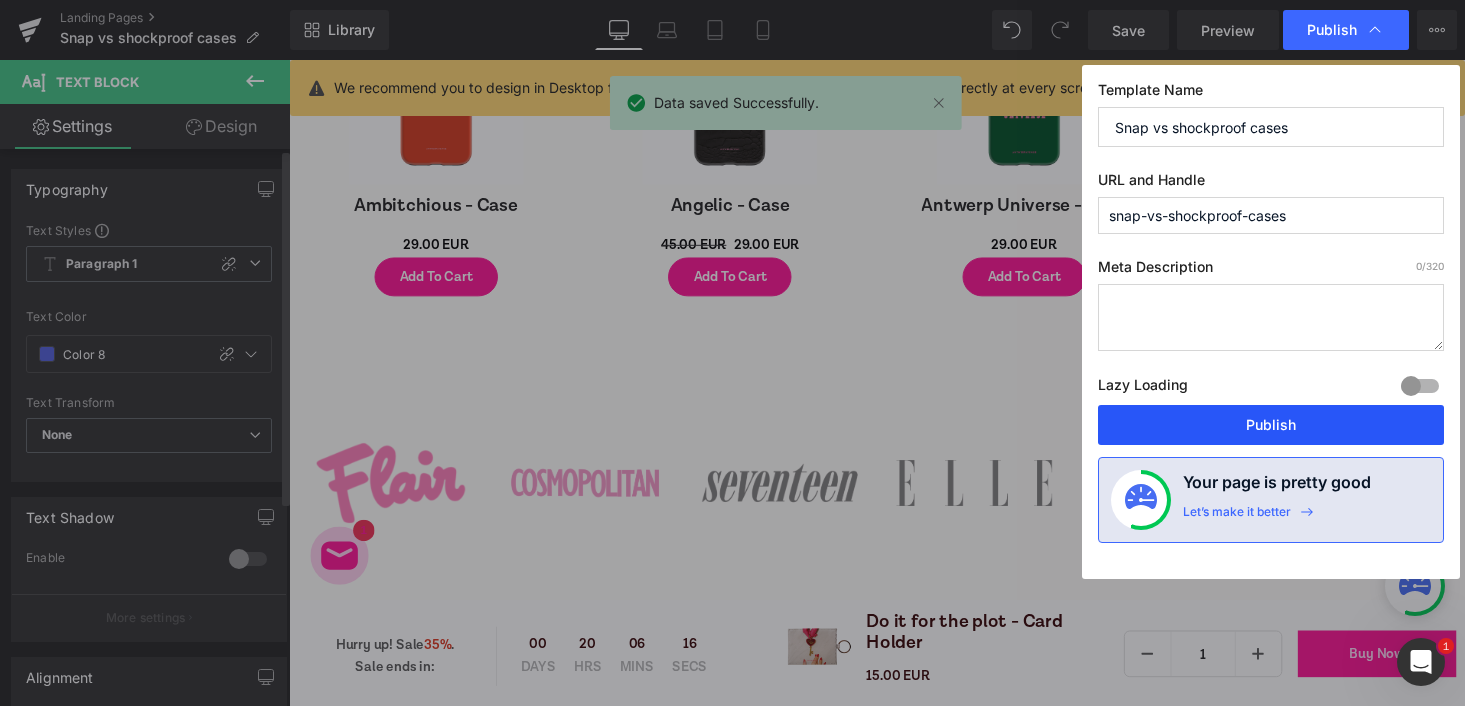 click on "Publish" at bounding box center (1271, 425) 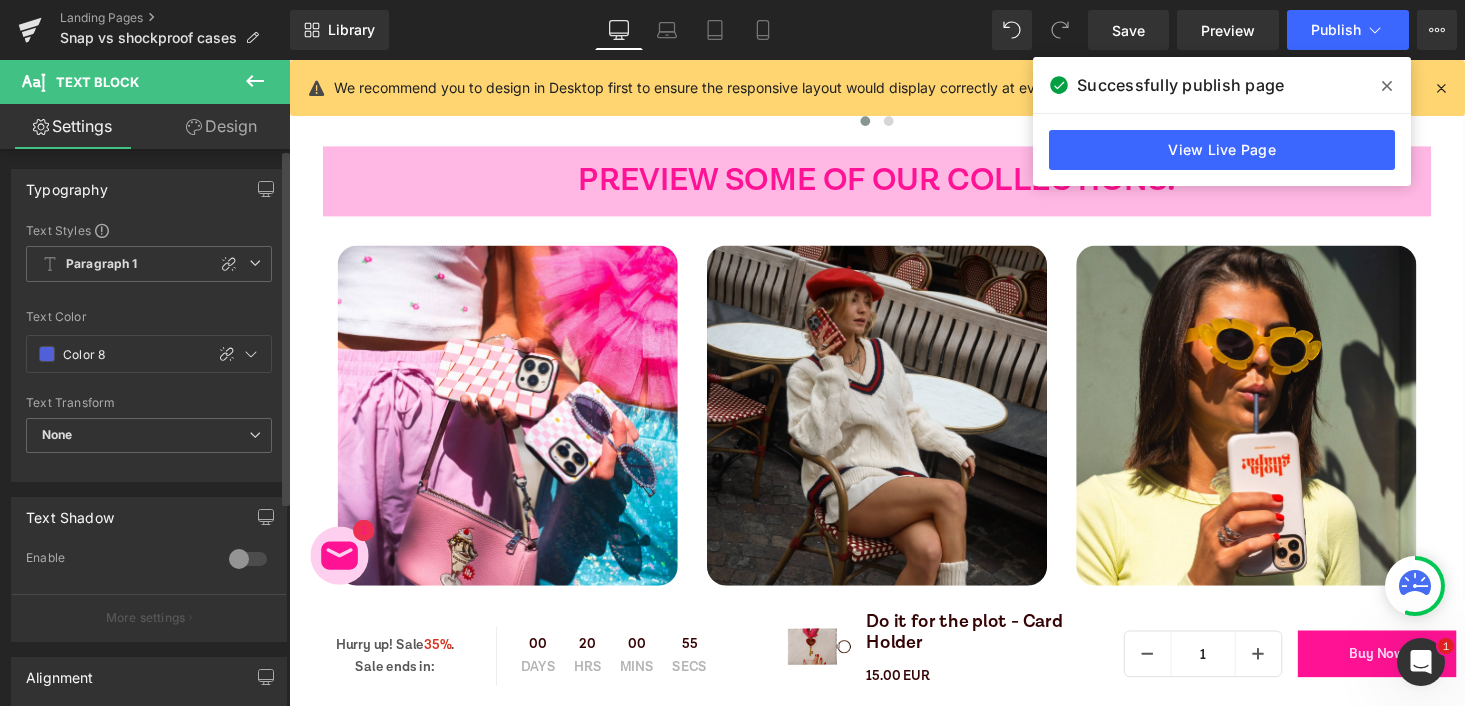 scroll, scrollTop: 2600, scrollLeft: 0, axis: vertical 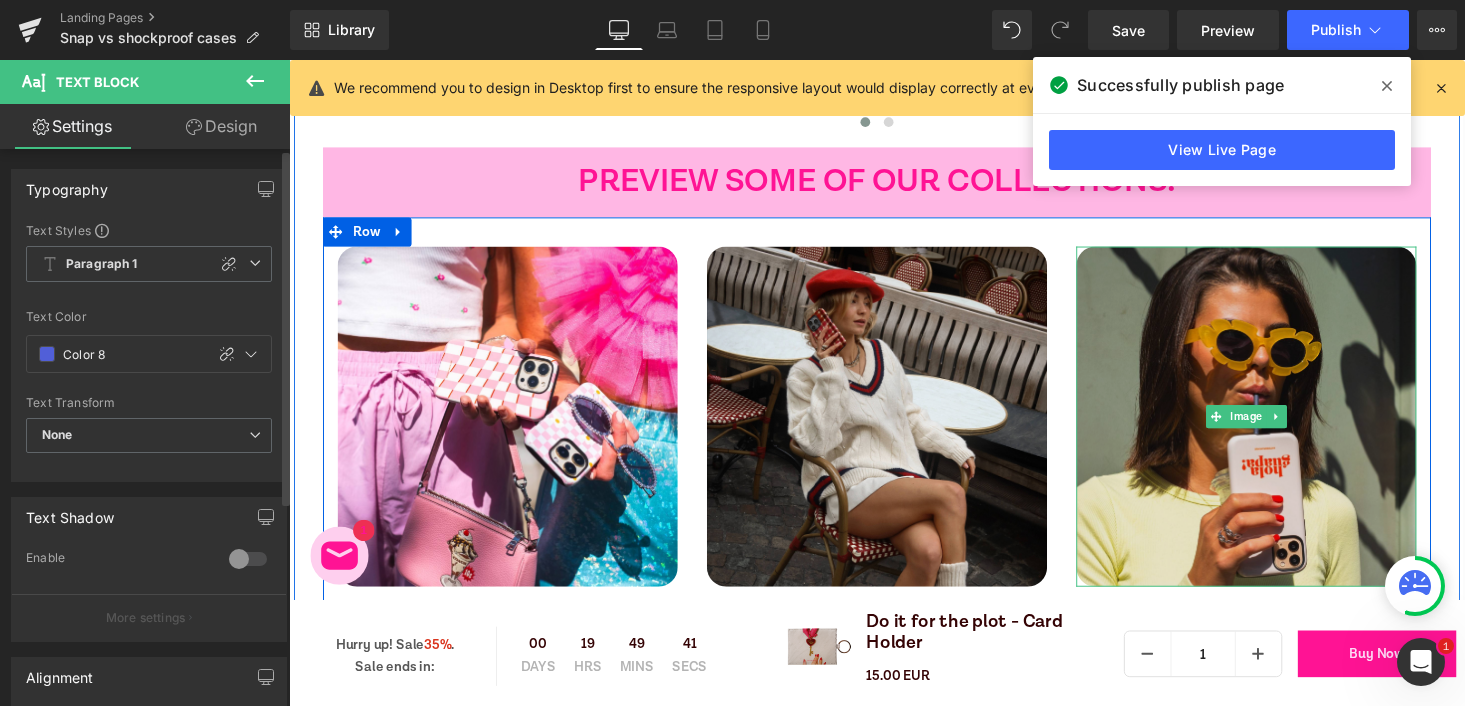click at bounding box center [1274, 427] 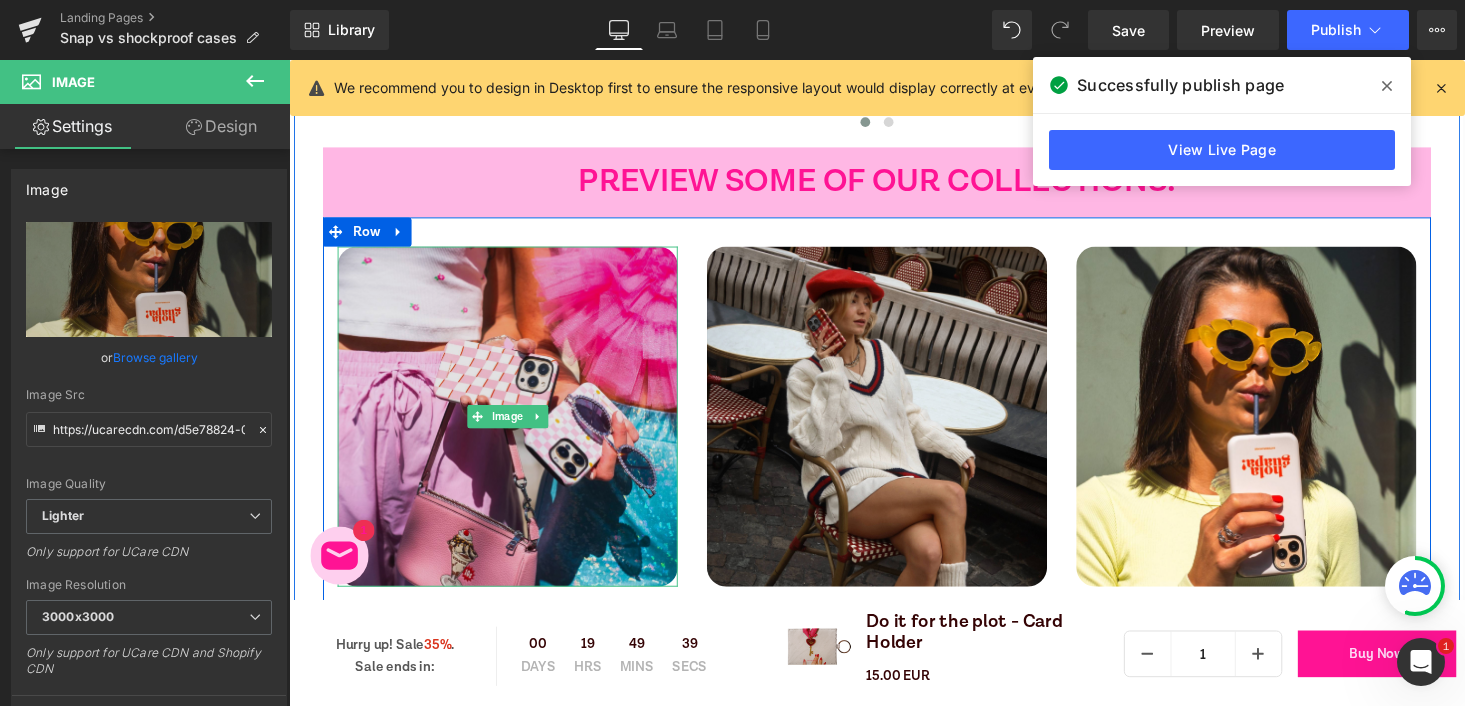 click at bounding box center (514, 427) 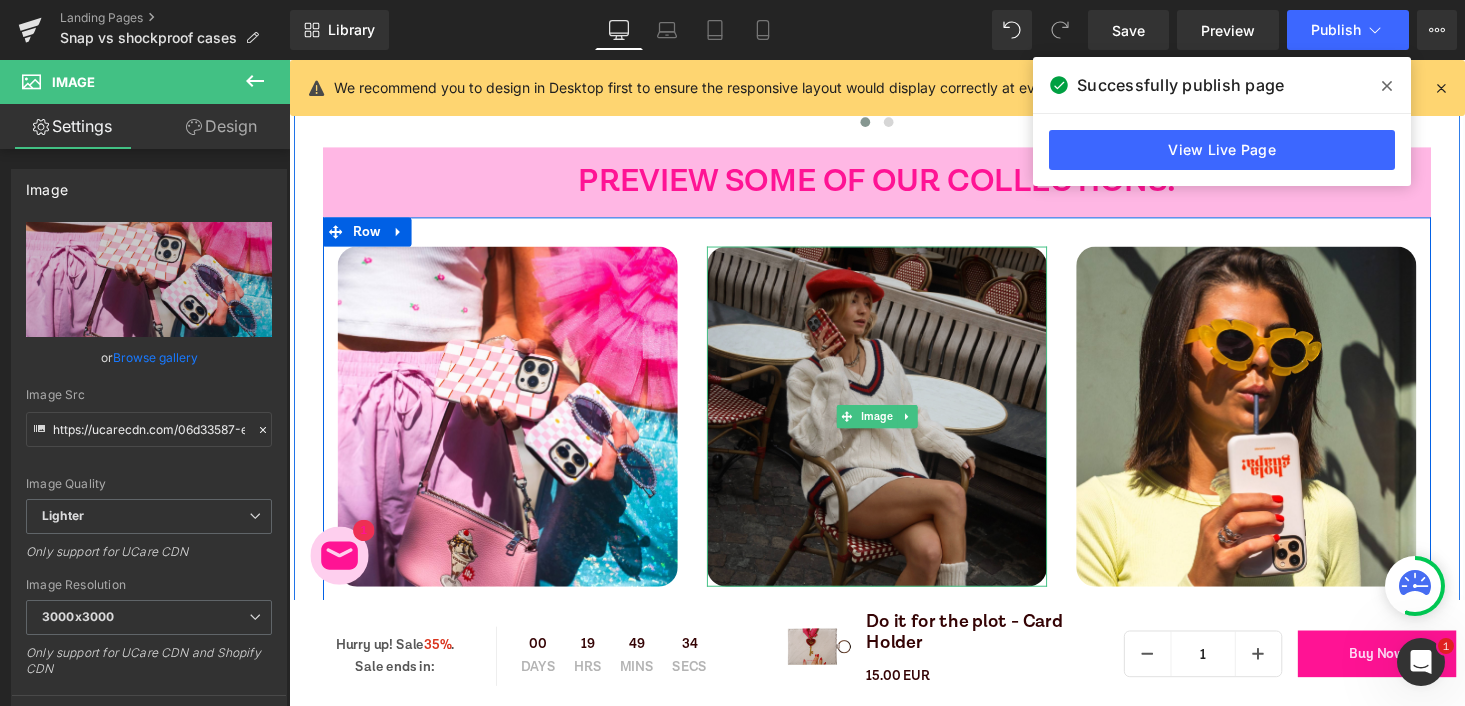 click at bounding box center [894, 427] 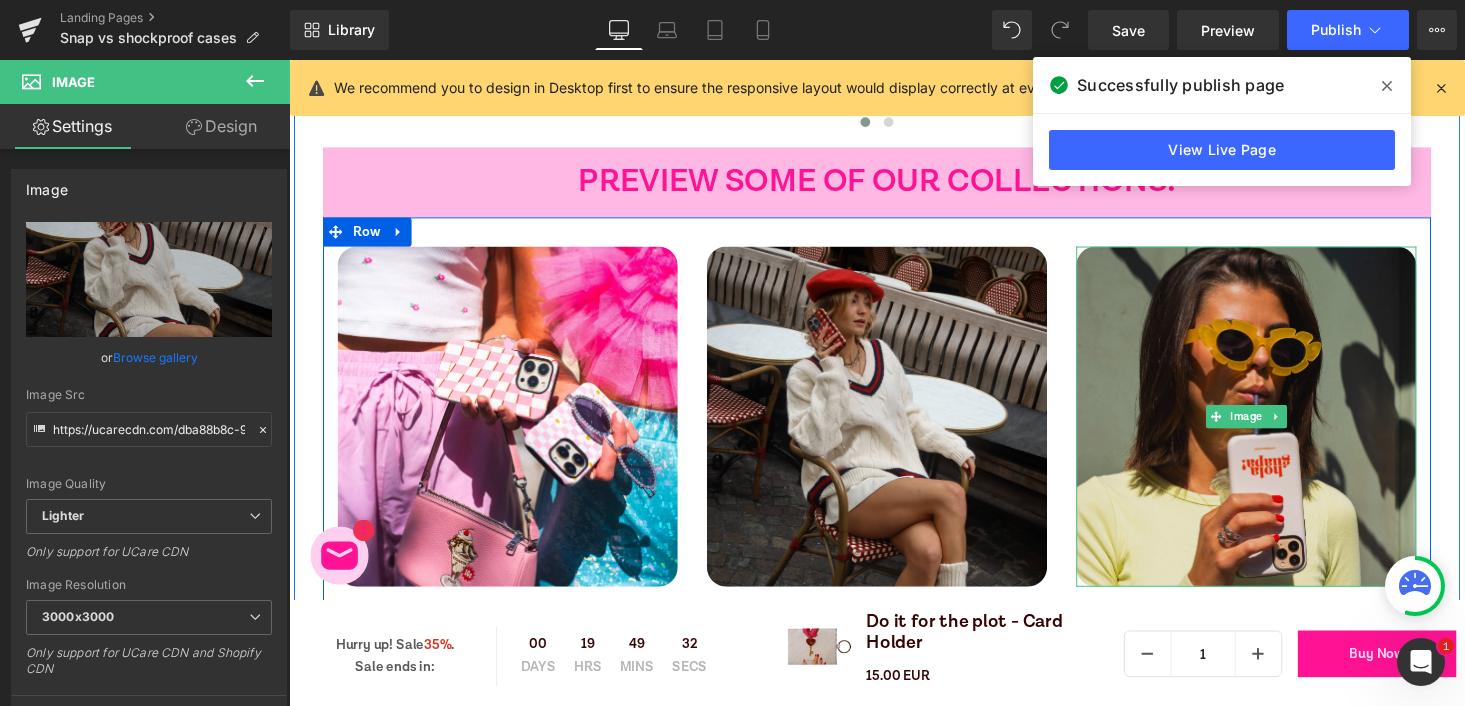 click at bounding box center (1274, 427) 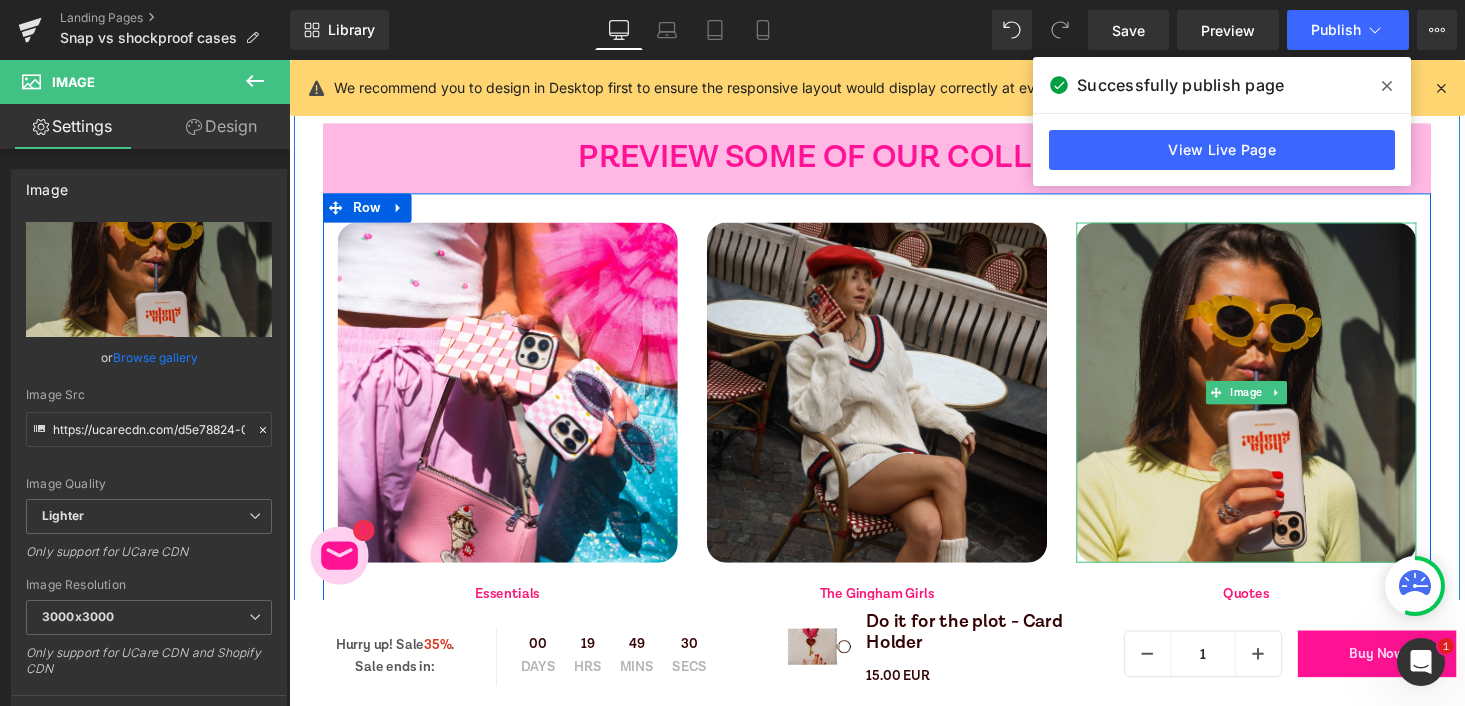 scroll, scrollTop: 2603, scrollLeft: 0, axis: vertical 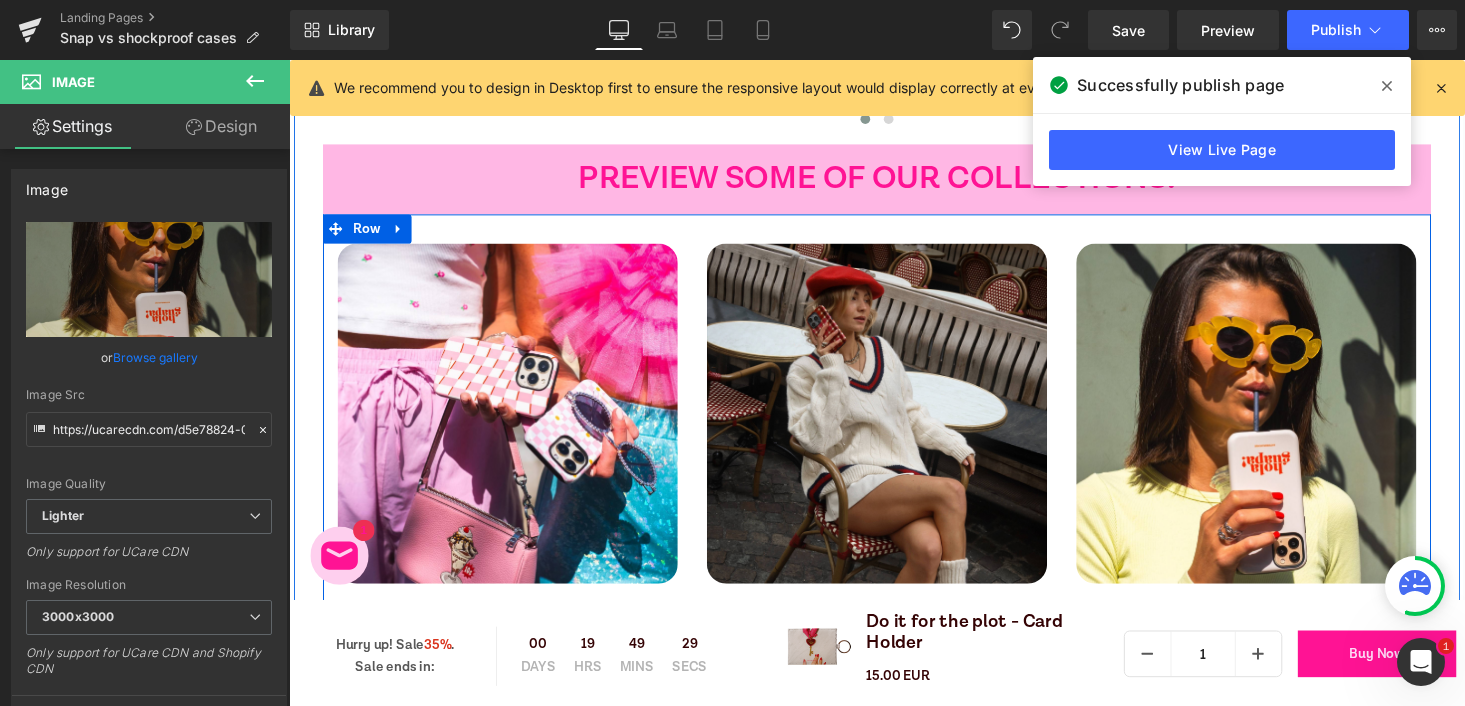 click on "Image" at bounding box center (514, 424) 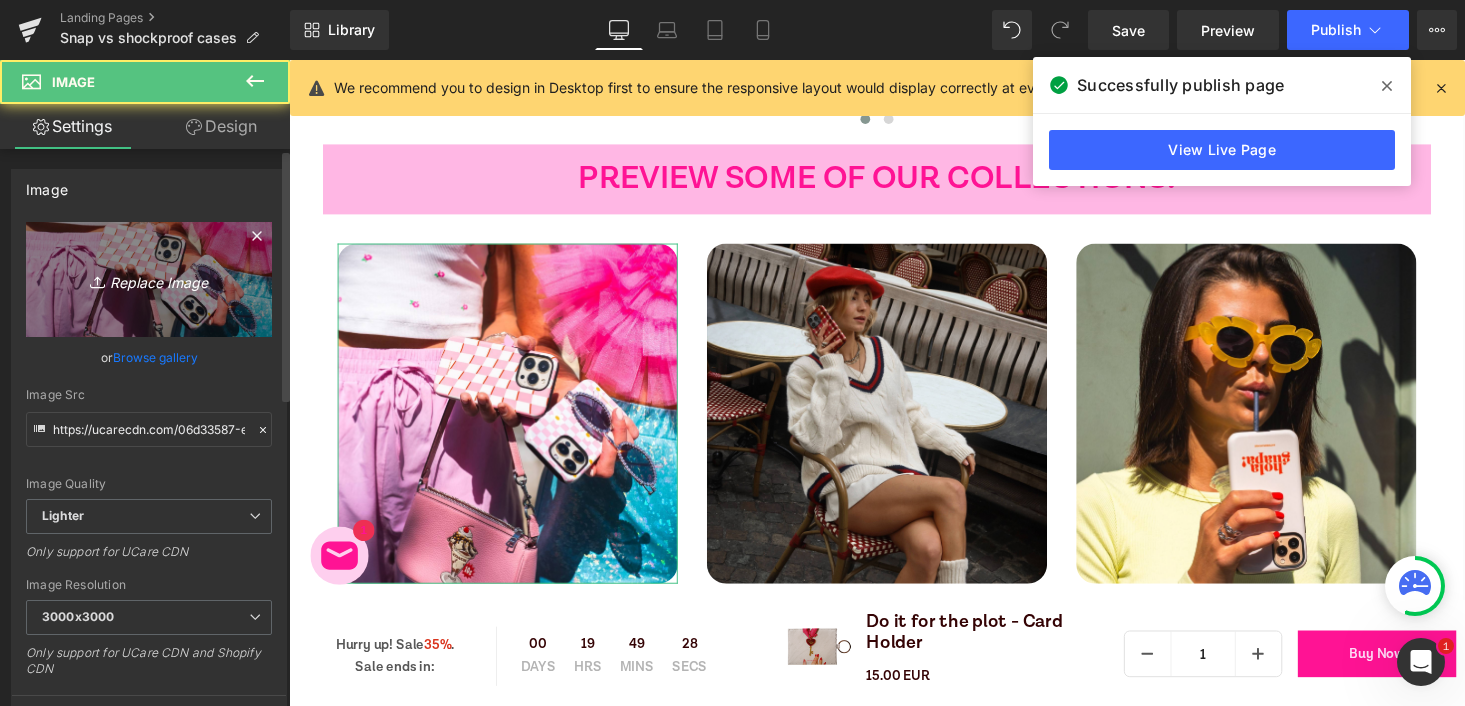 click on "Replace Image" at bounding box center (149, 279) 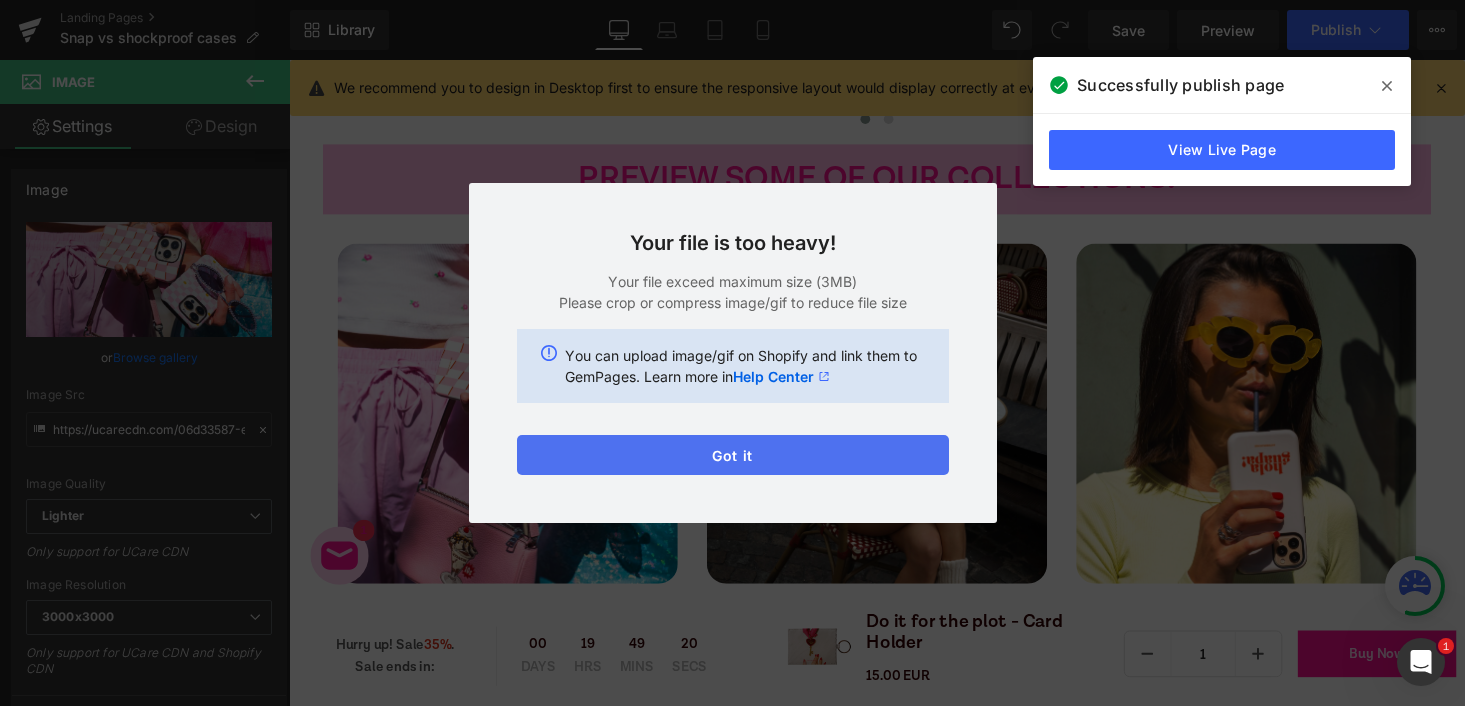 click on "Got it" at bounding box center [733, 455] 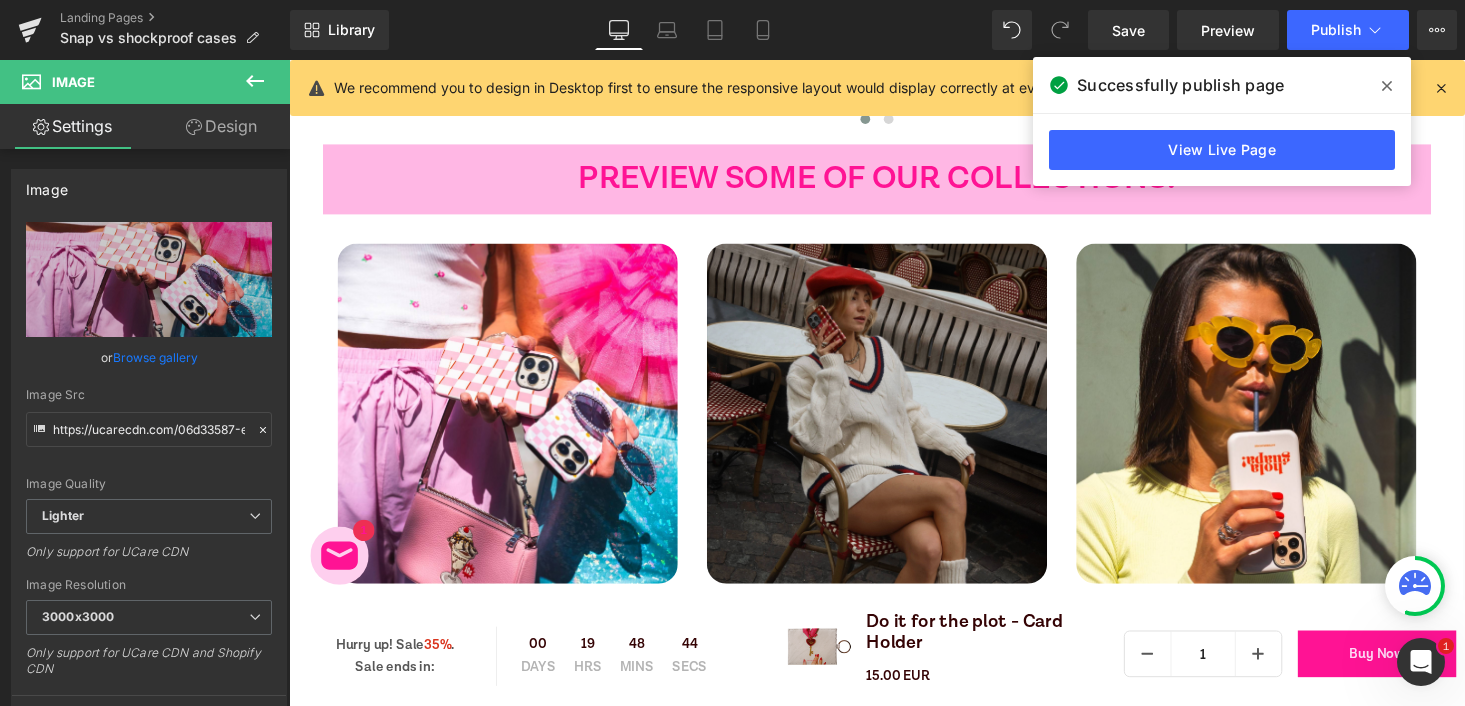 click at bounding box center [894, 424] 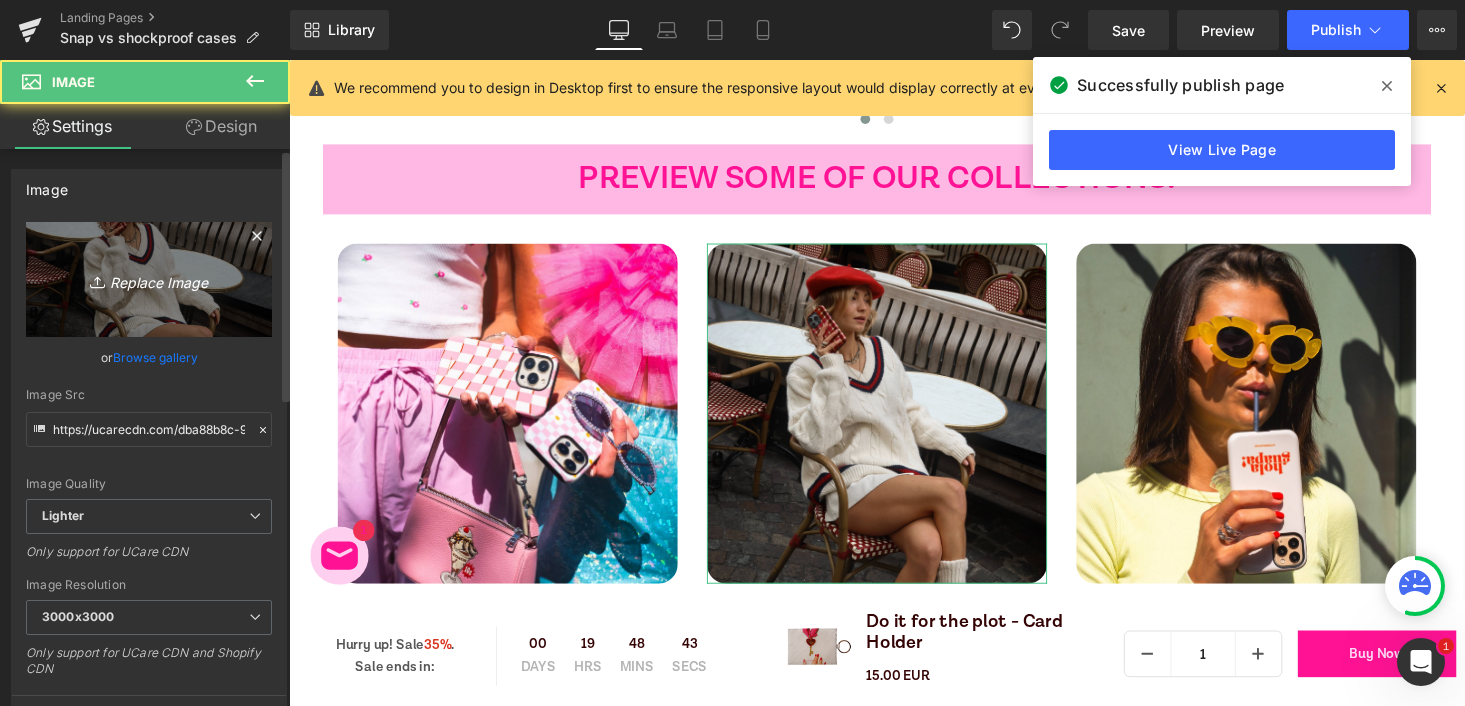 click on "Replace Image" at bounding box center [149, 279] 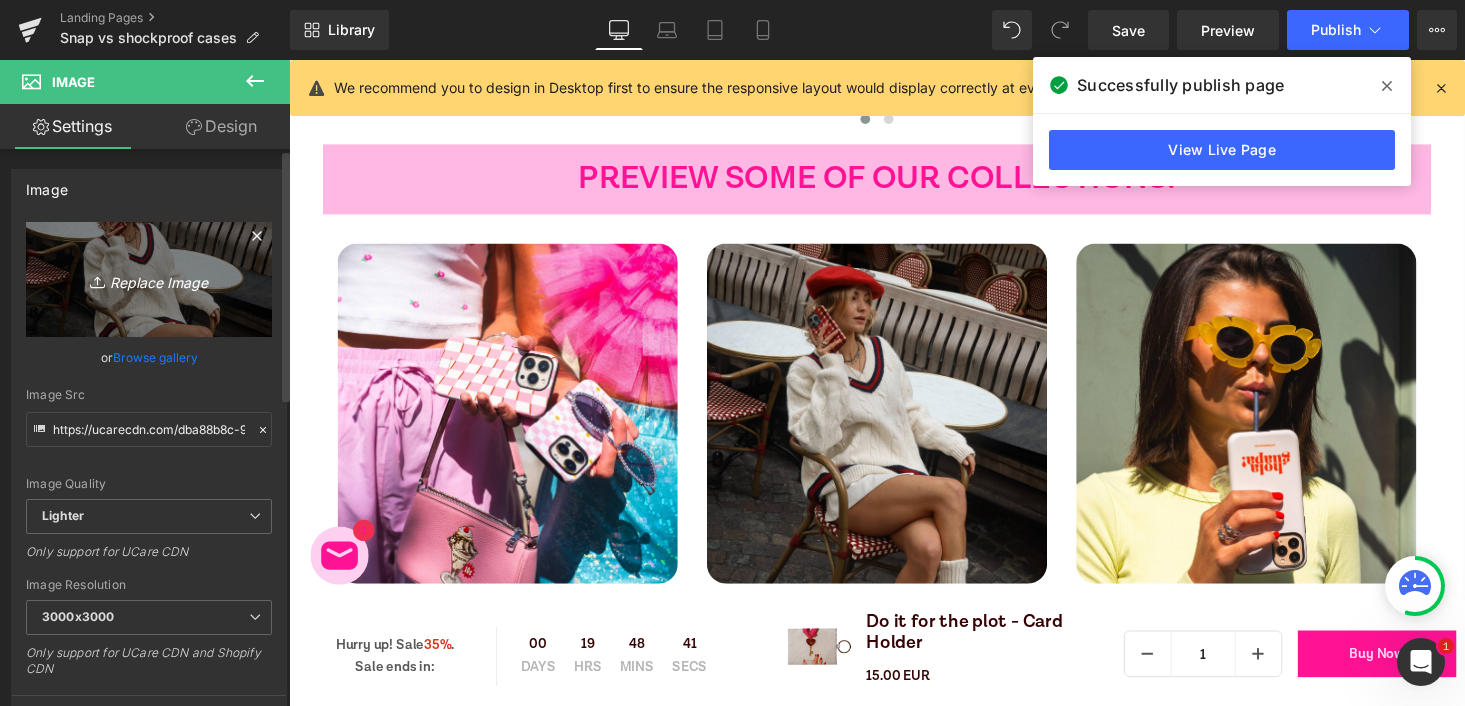 type on "C:\fakepath\ezgif-6abc77bf1b09bb.gif" 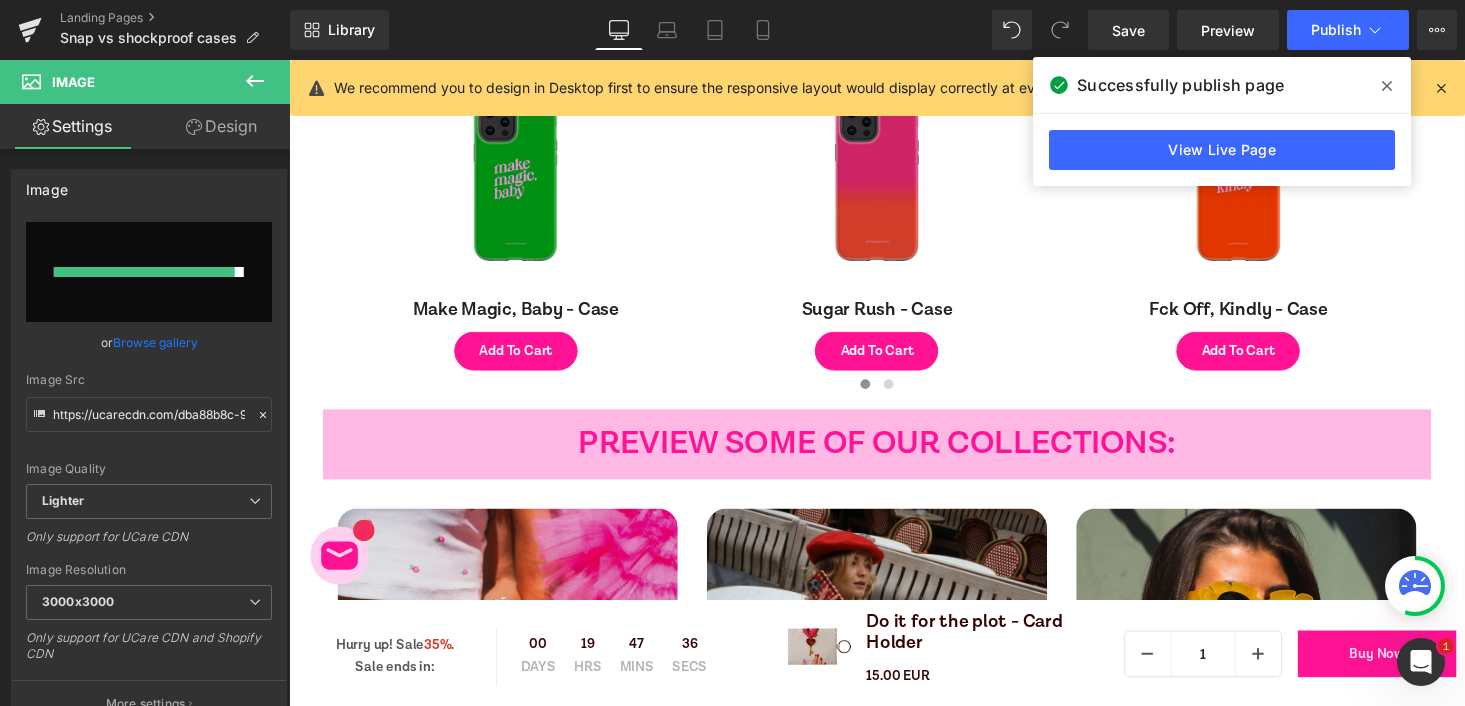 scroll, scrollTop: 2687, scrollLeft: 0, axis: vertical 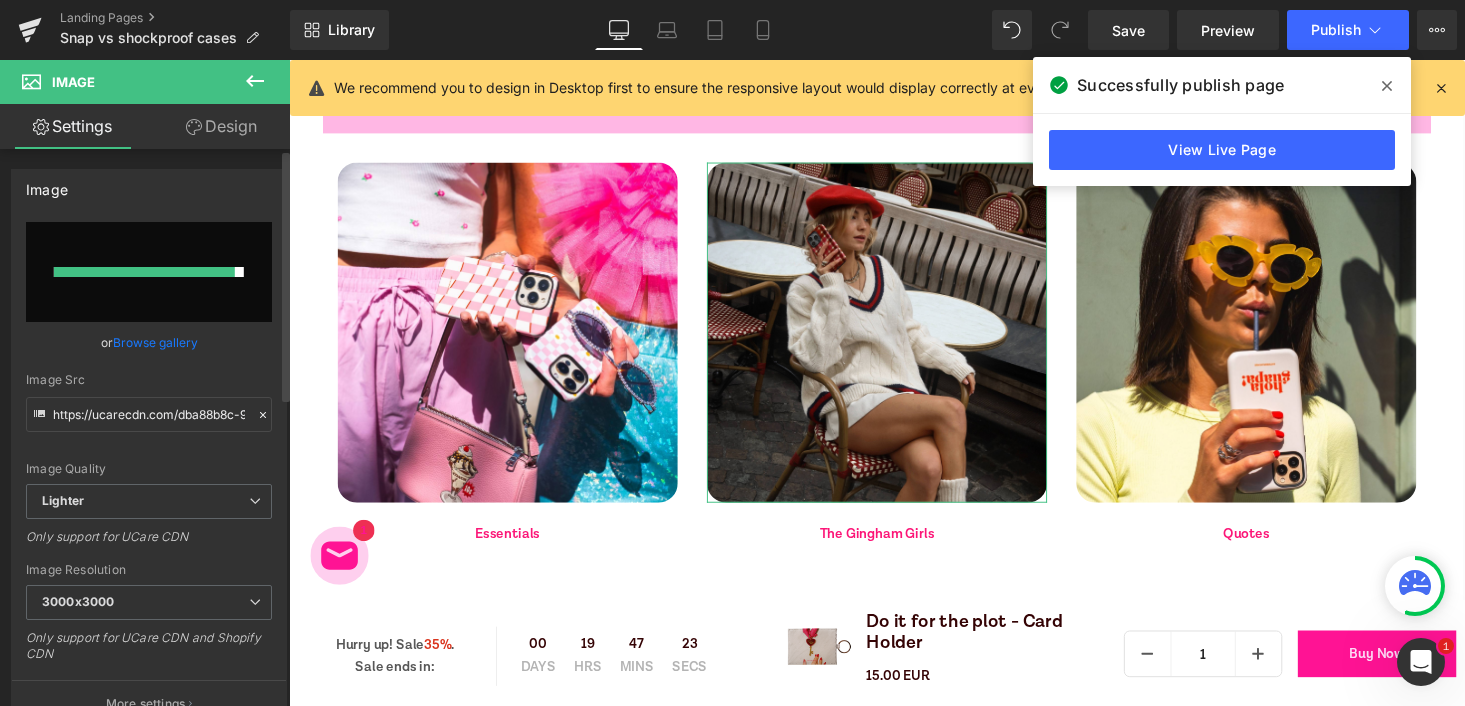 click at bounding box center [144, 272] 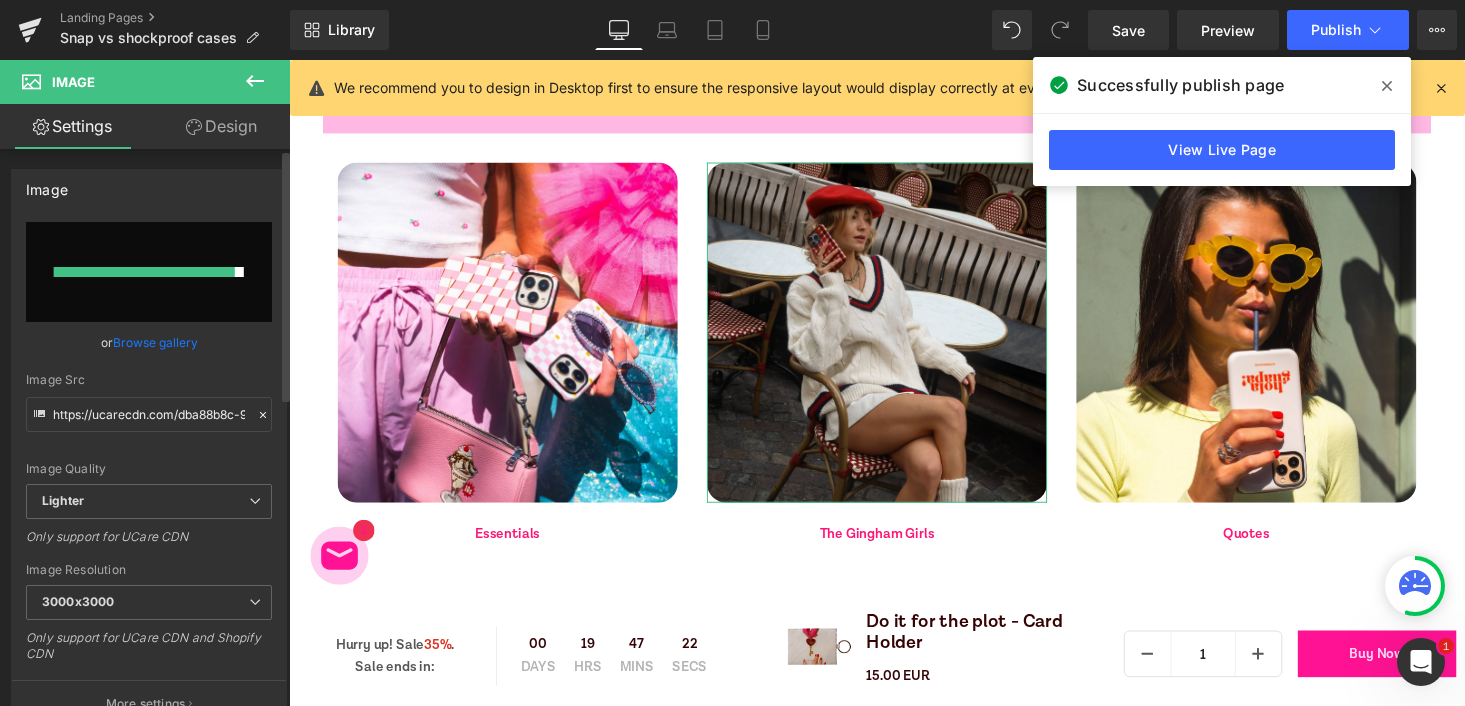 click at bounding box center [149, 272] 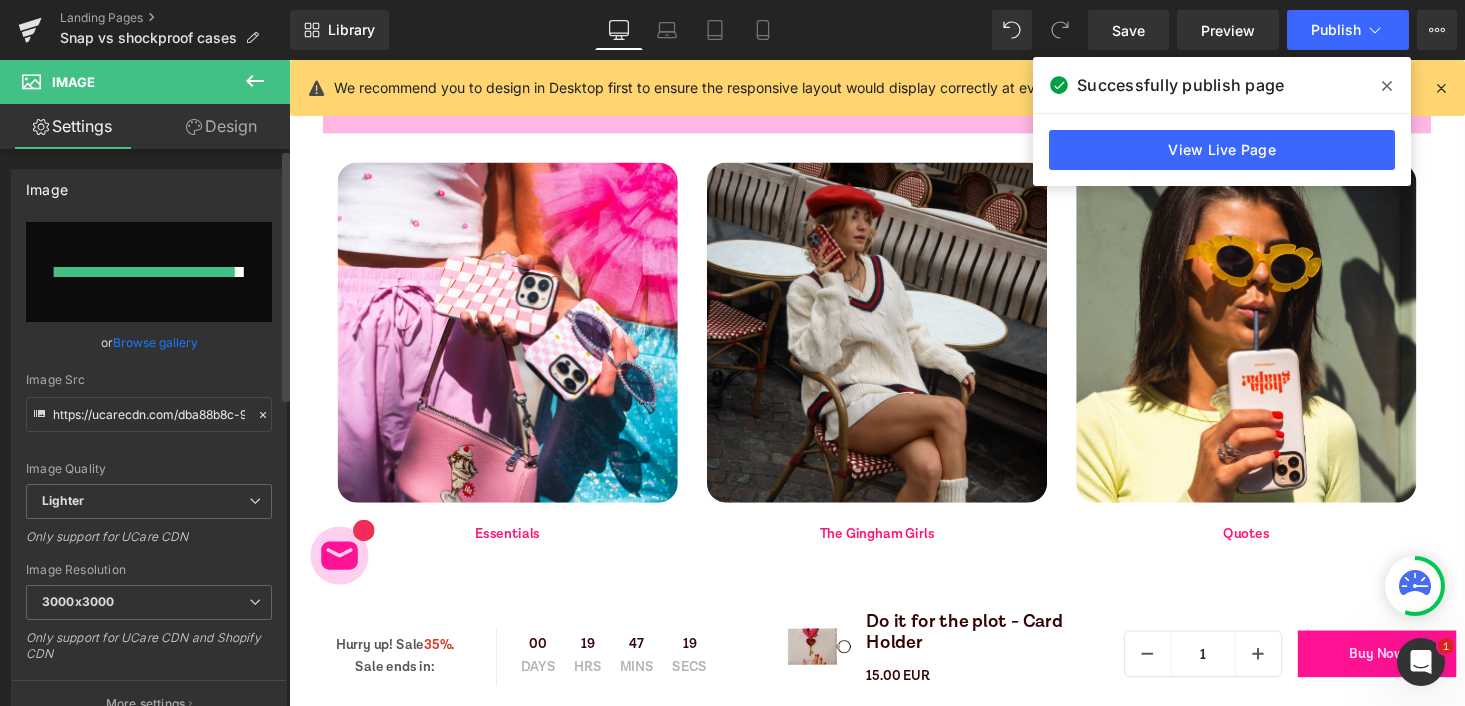 type on "C:\fakepath\ezgif-6abc77bf1b09bb.gif" 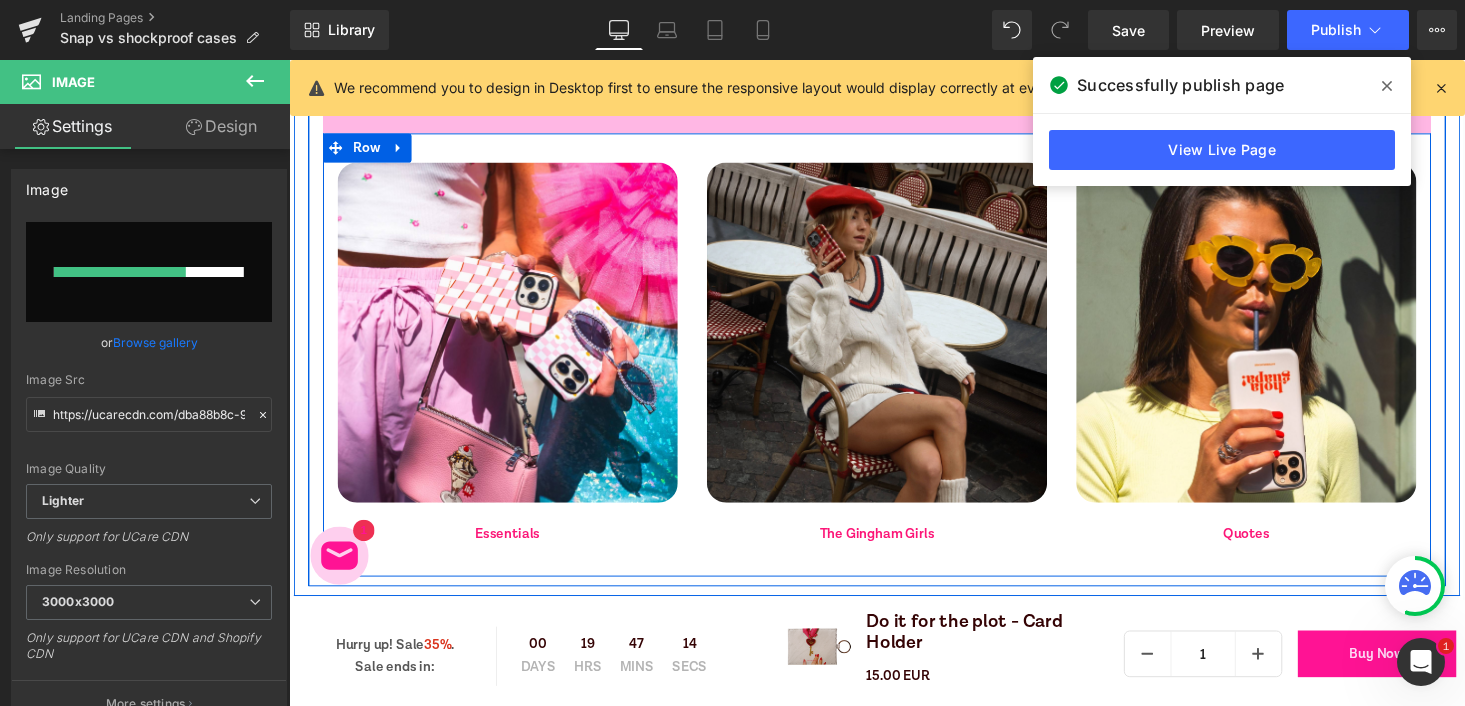 type 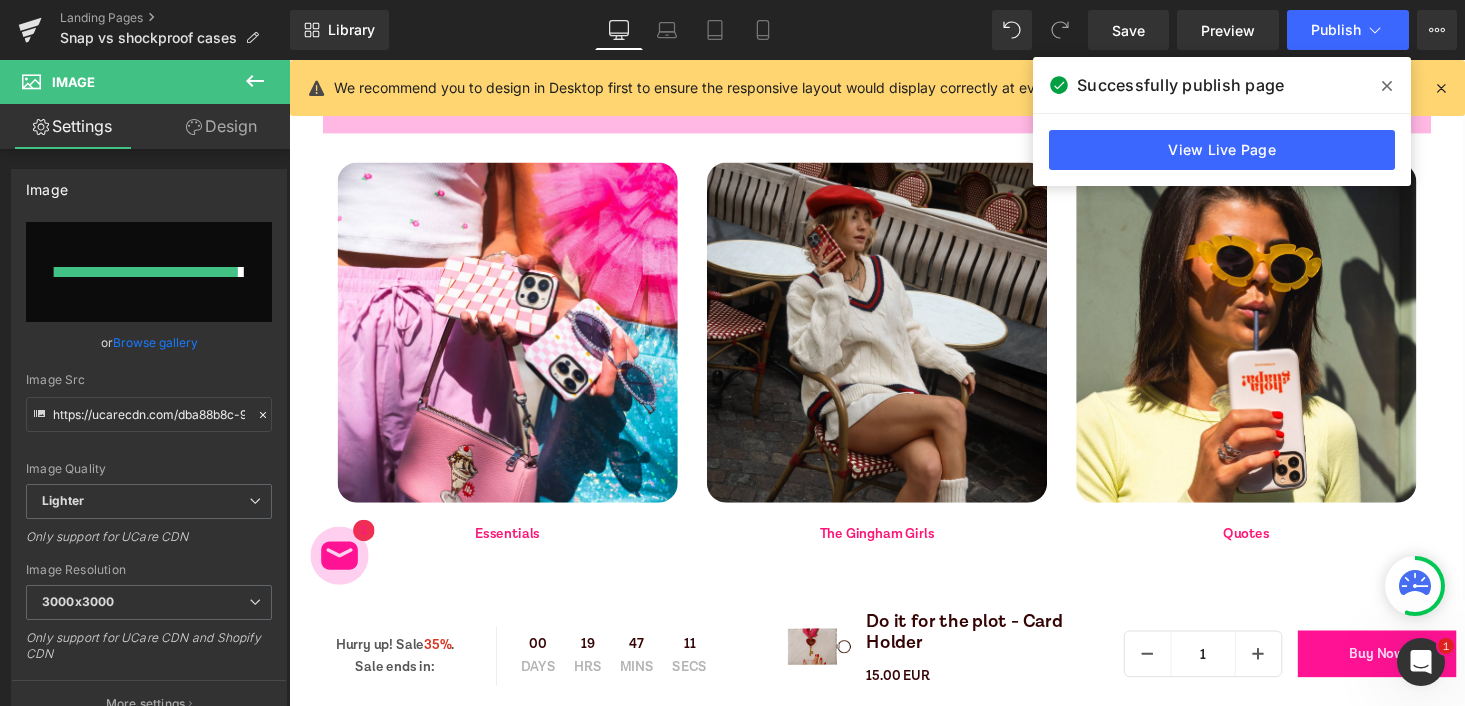 type on "https://ucarecdn.com/98e6a1cf-73c2-4be6-8037-b62da711f4ae/ezgif-6abc77bf1b09bb.gif" 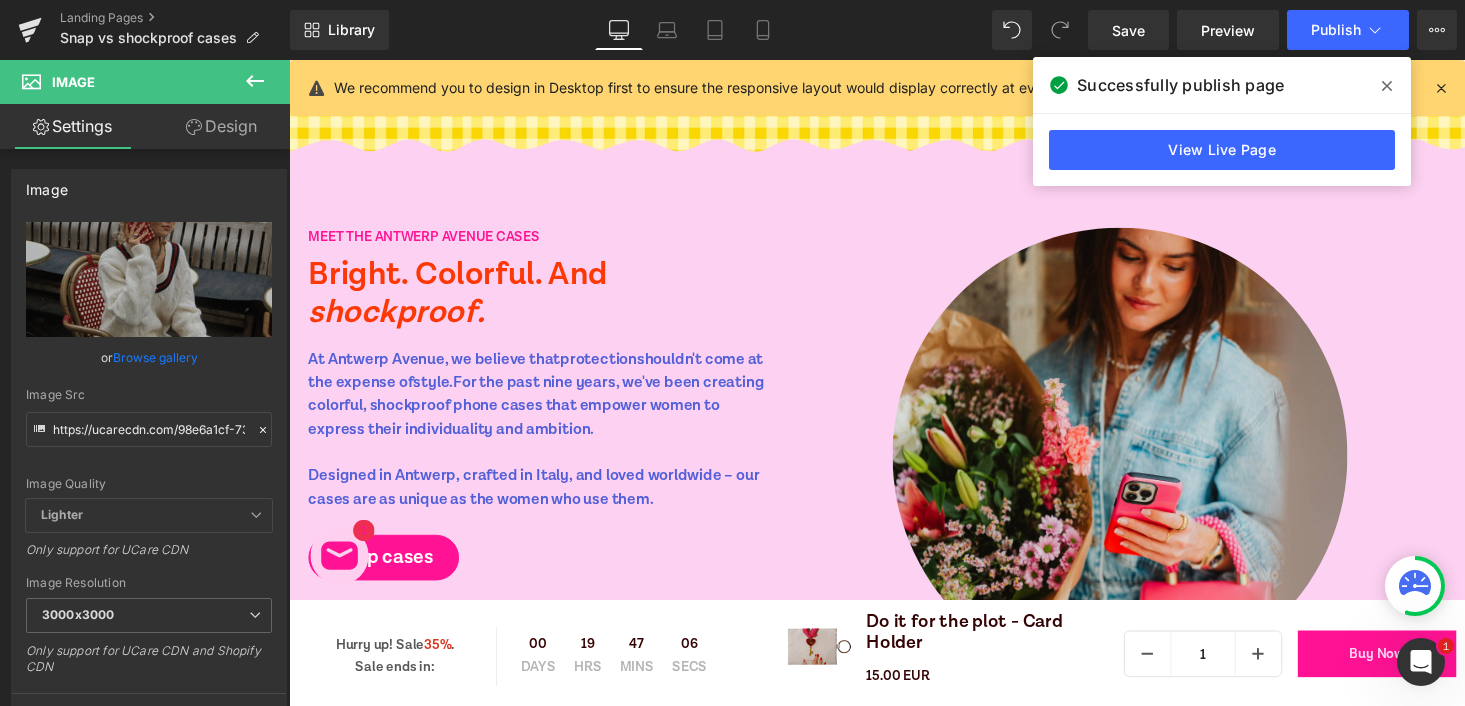 scroll, scrollTop: 98, scrollLeft: 0, axis: vertical 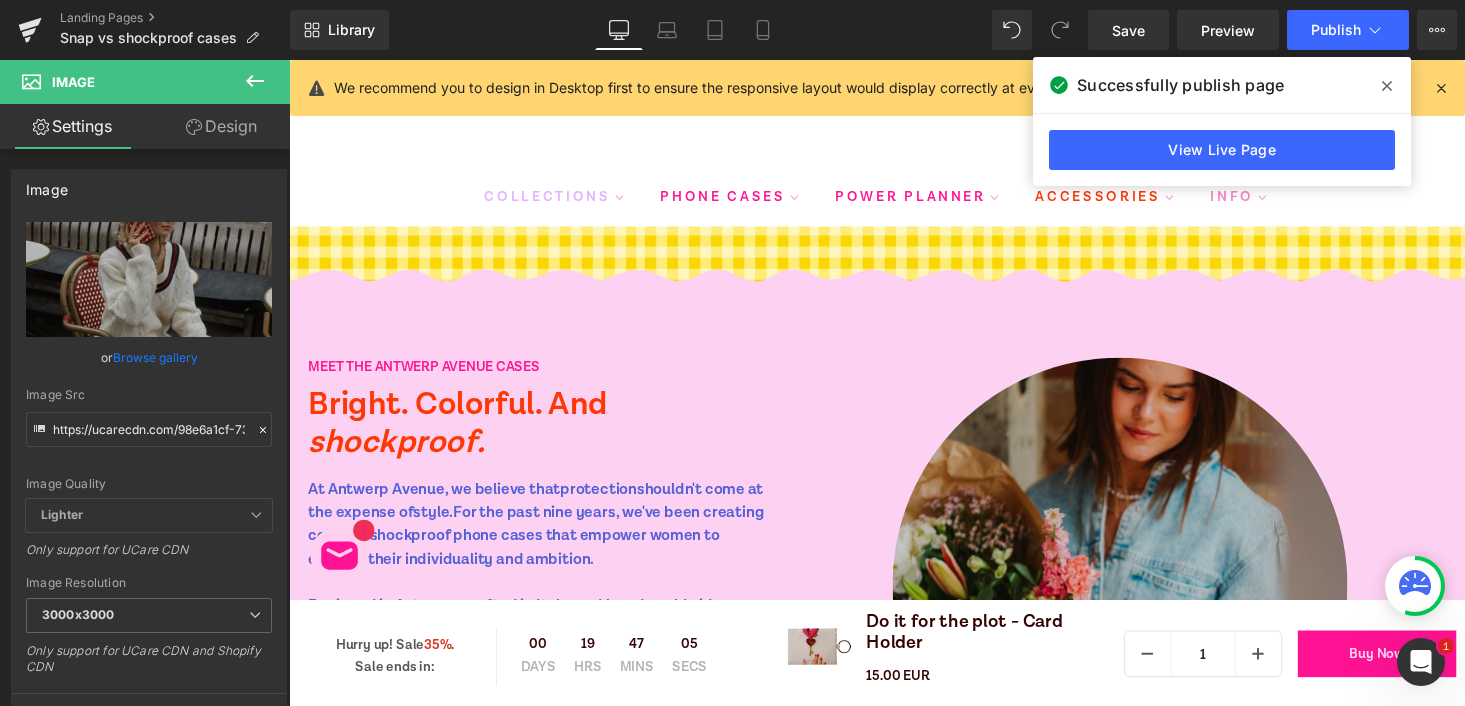 click at bounding box center (1144, 600) 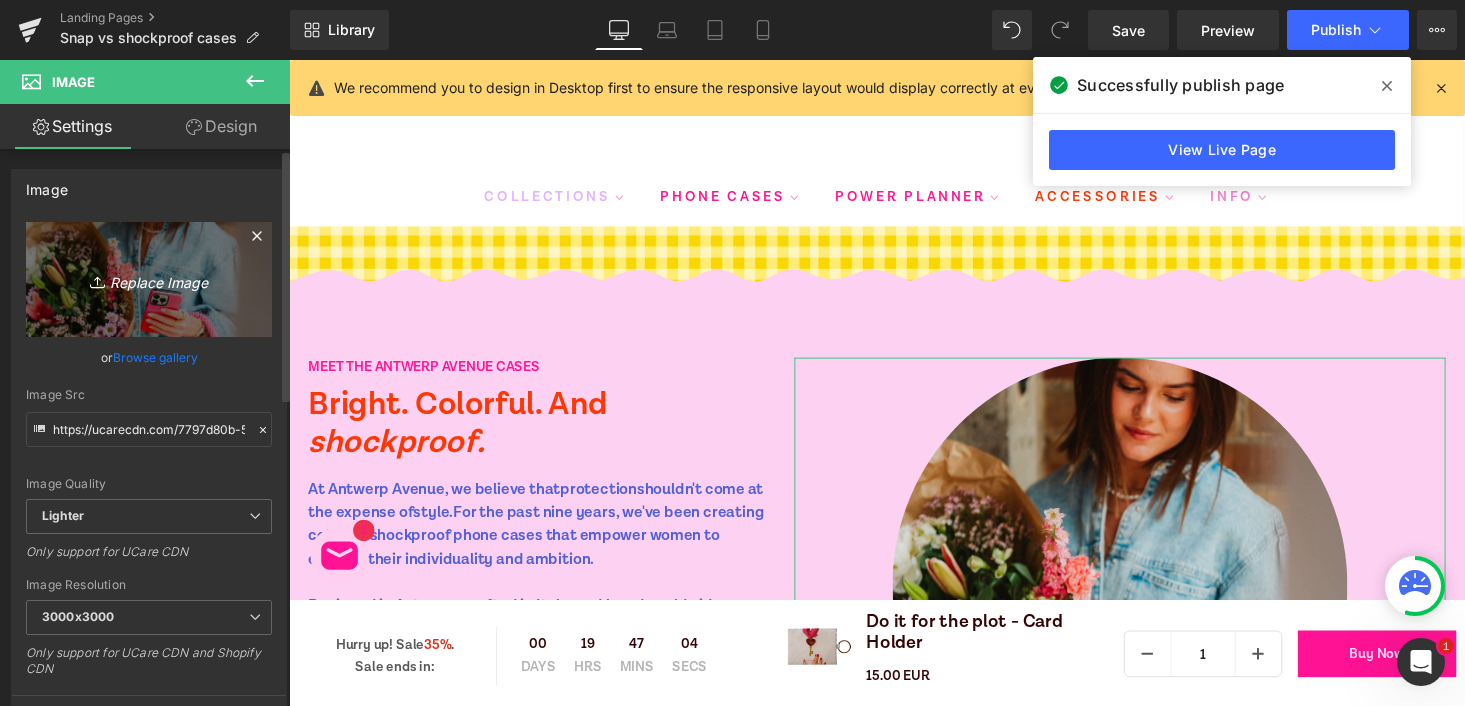 click on "Replace Image" at bounding box center (149, 279) 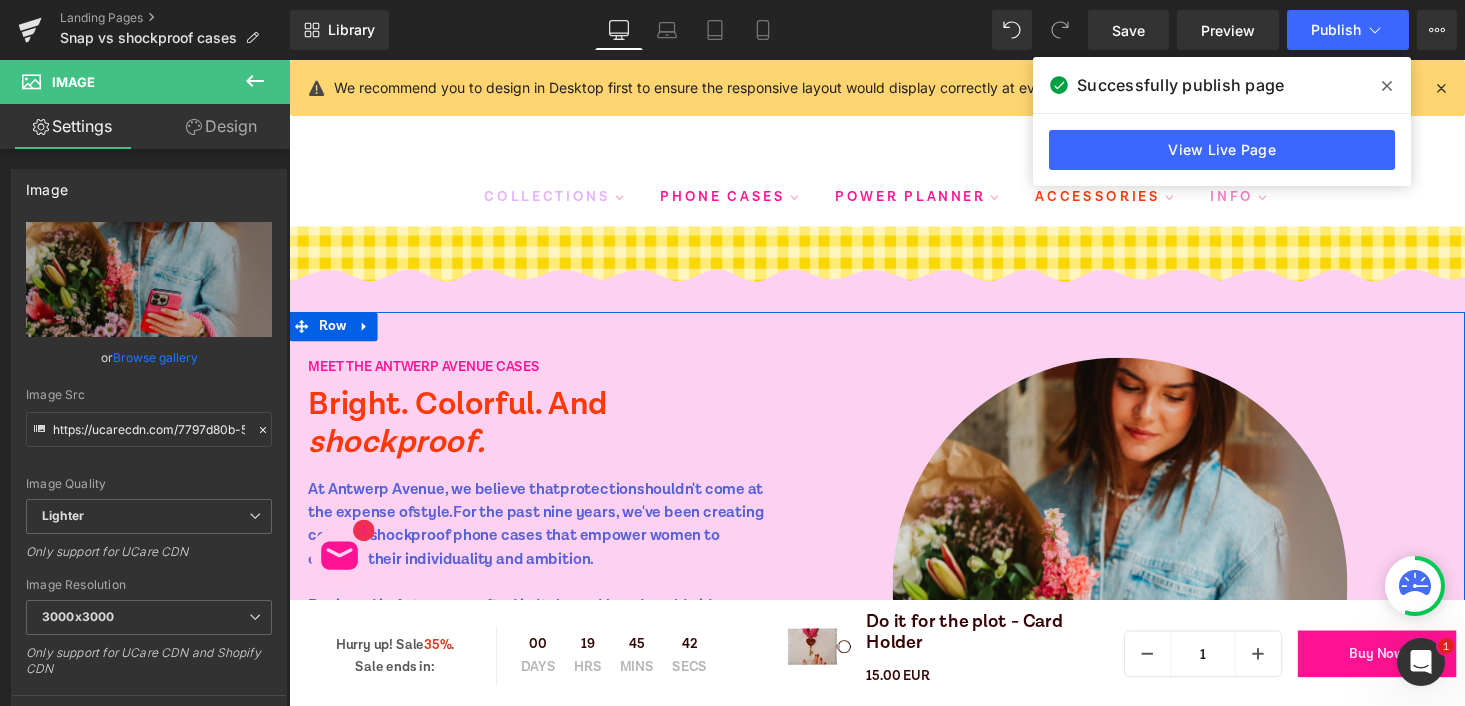 scroll, scrollTop: 95, scrollLeft: 0, axis: vertical 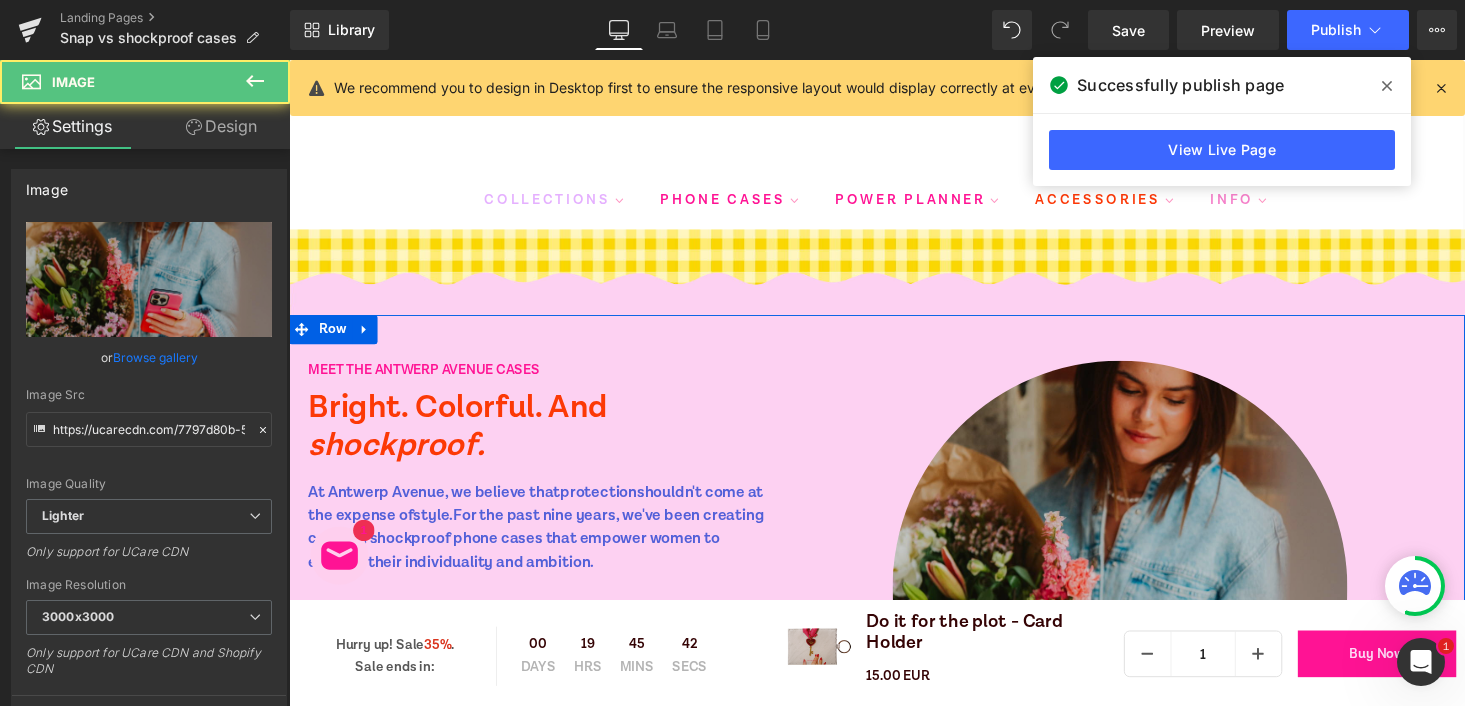 click at bounding box center (1144, 603) 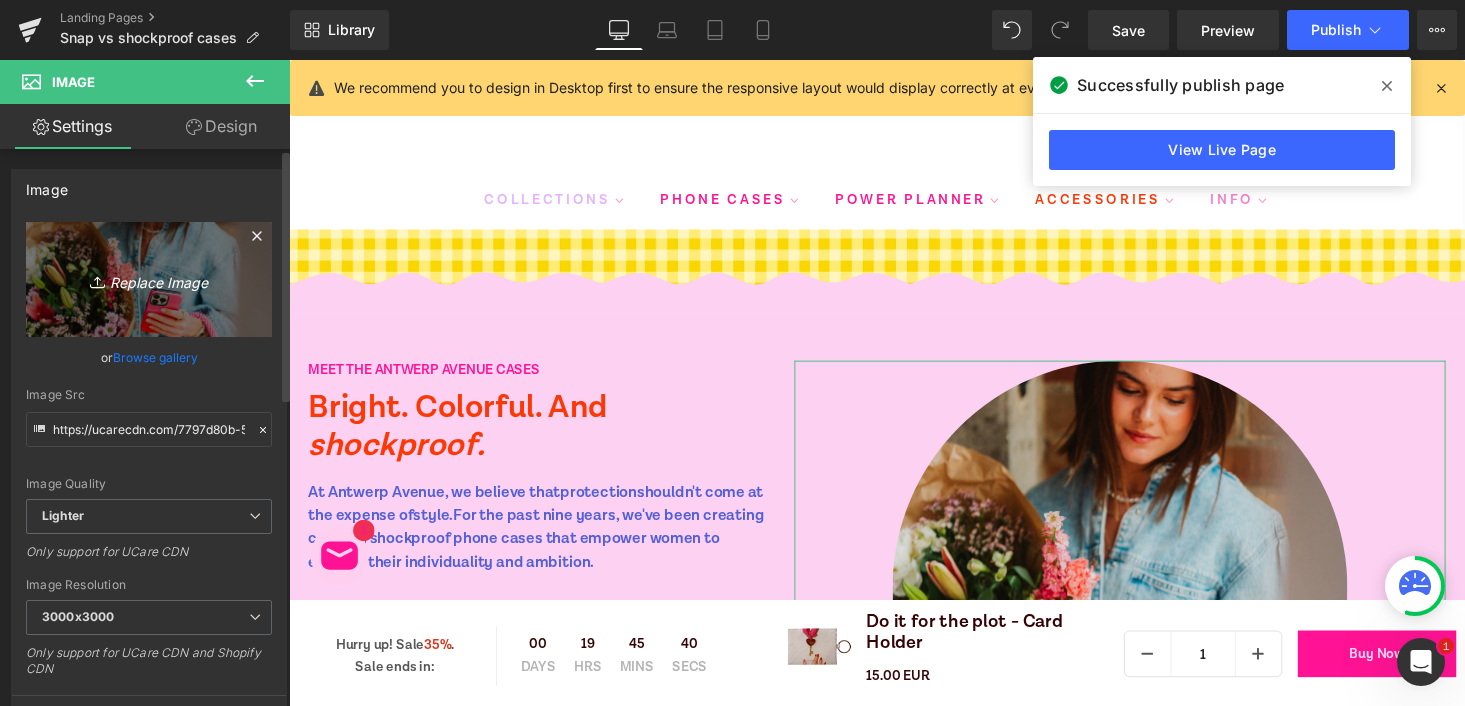 click on "Replace Image" at bounding box center [149, 279] 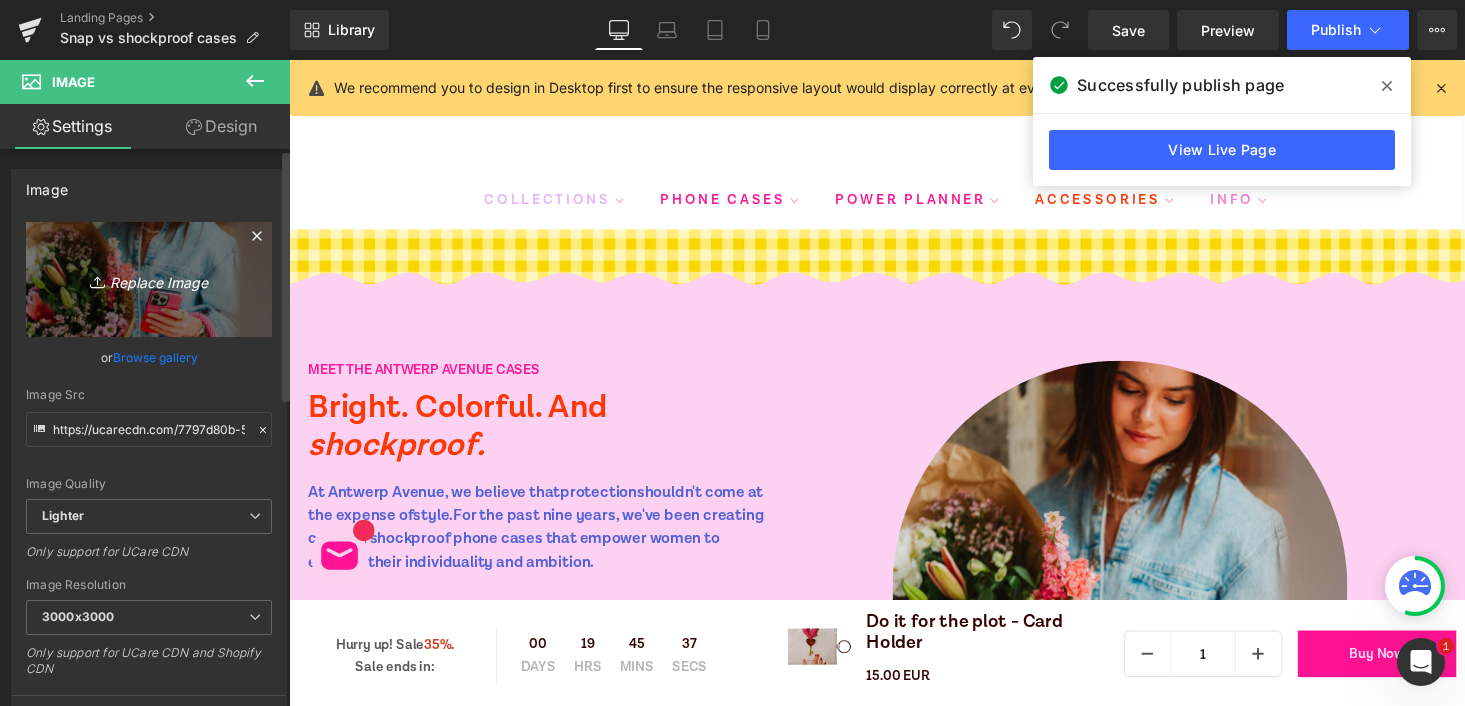 type on "C:\fakepath\ezgif-68b54529d85101.gif" 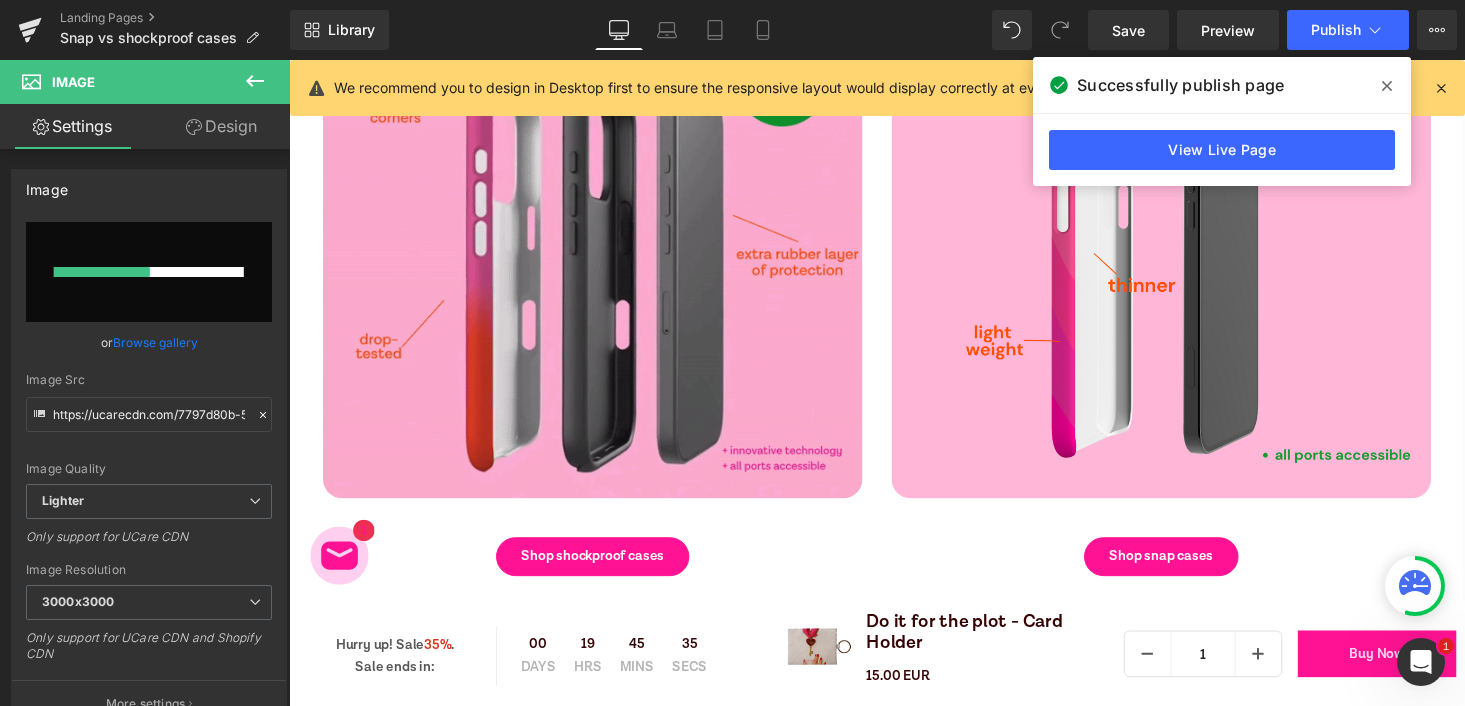 type 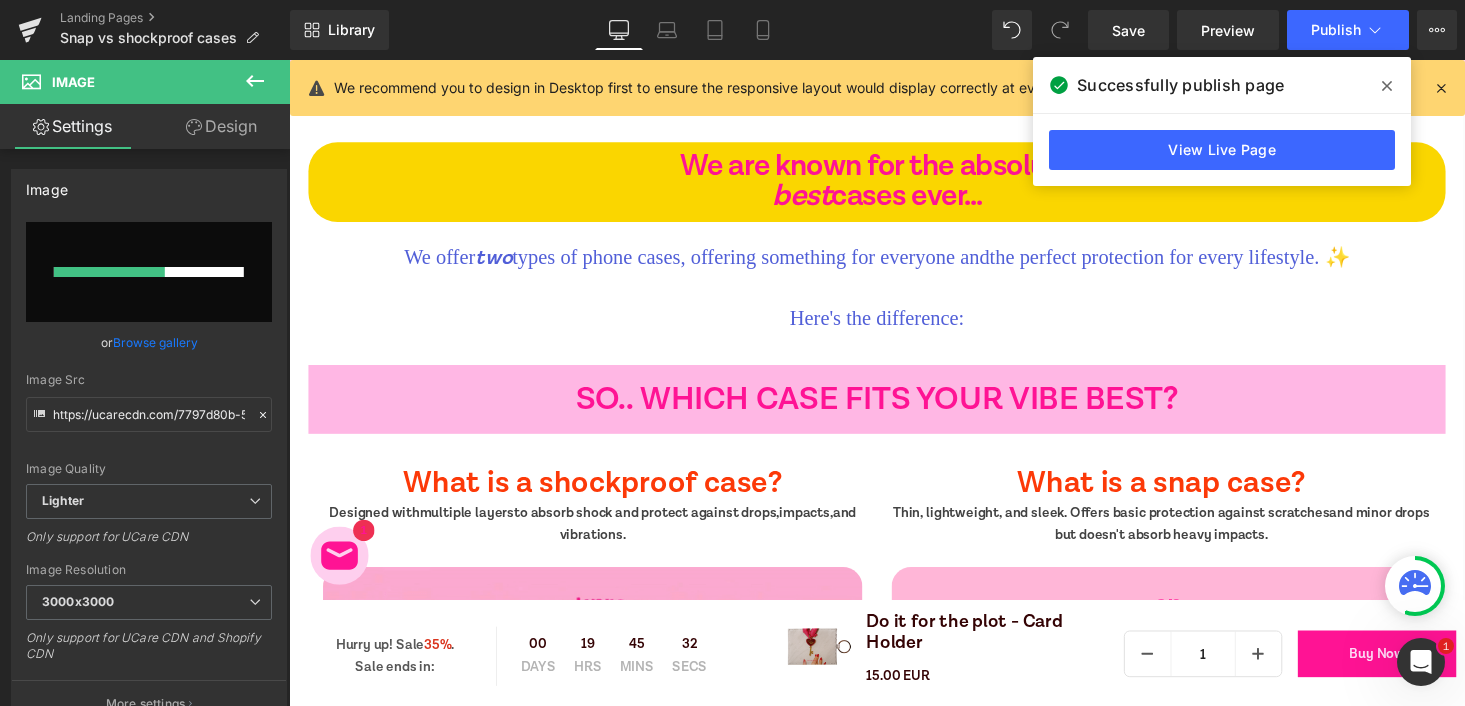 scroll, scrollTop: 0, scrollLeft: 0, axis: both 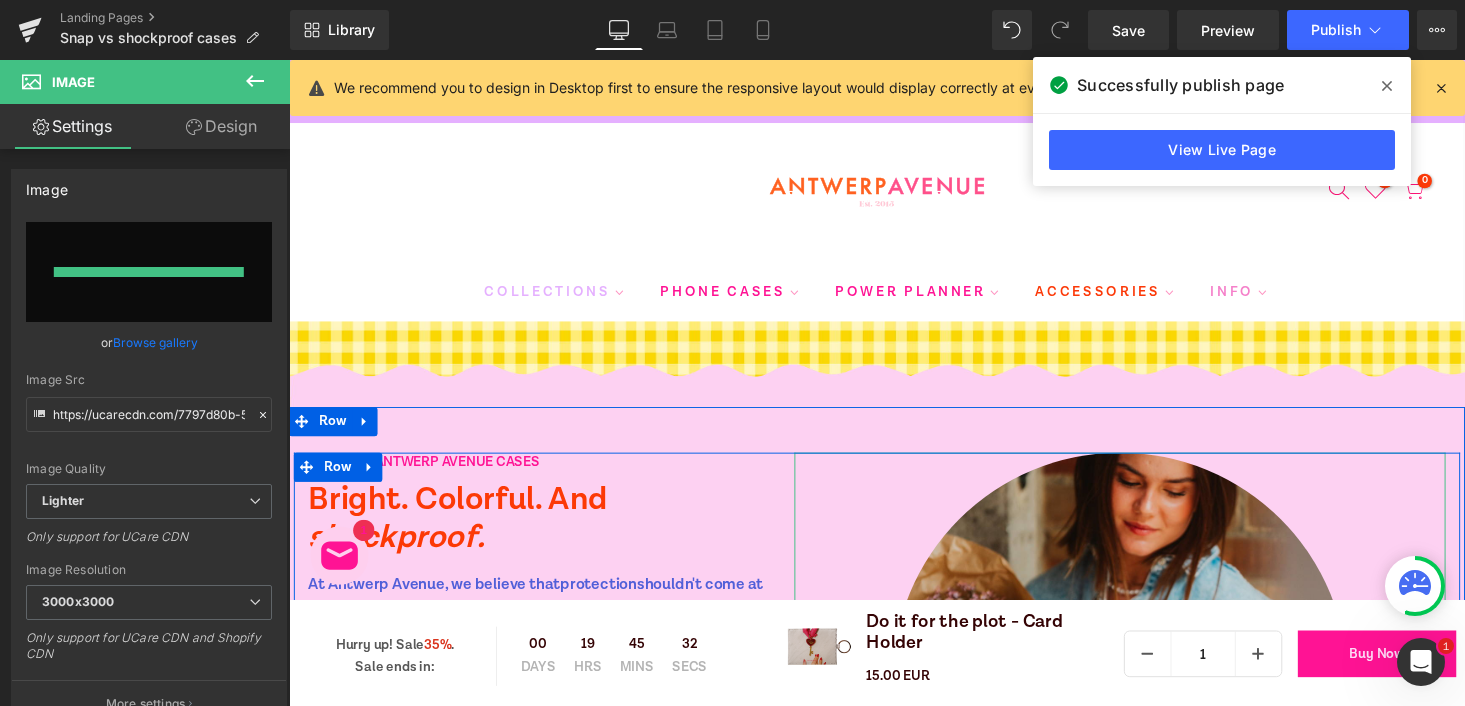 type on "https://ucarecdn.com/bdbb04e2-5fdf-4da1-bb49-144245e7d639/ezgif-68b54529d85101.gif" 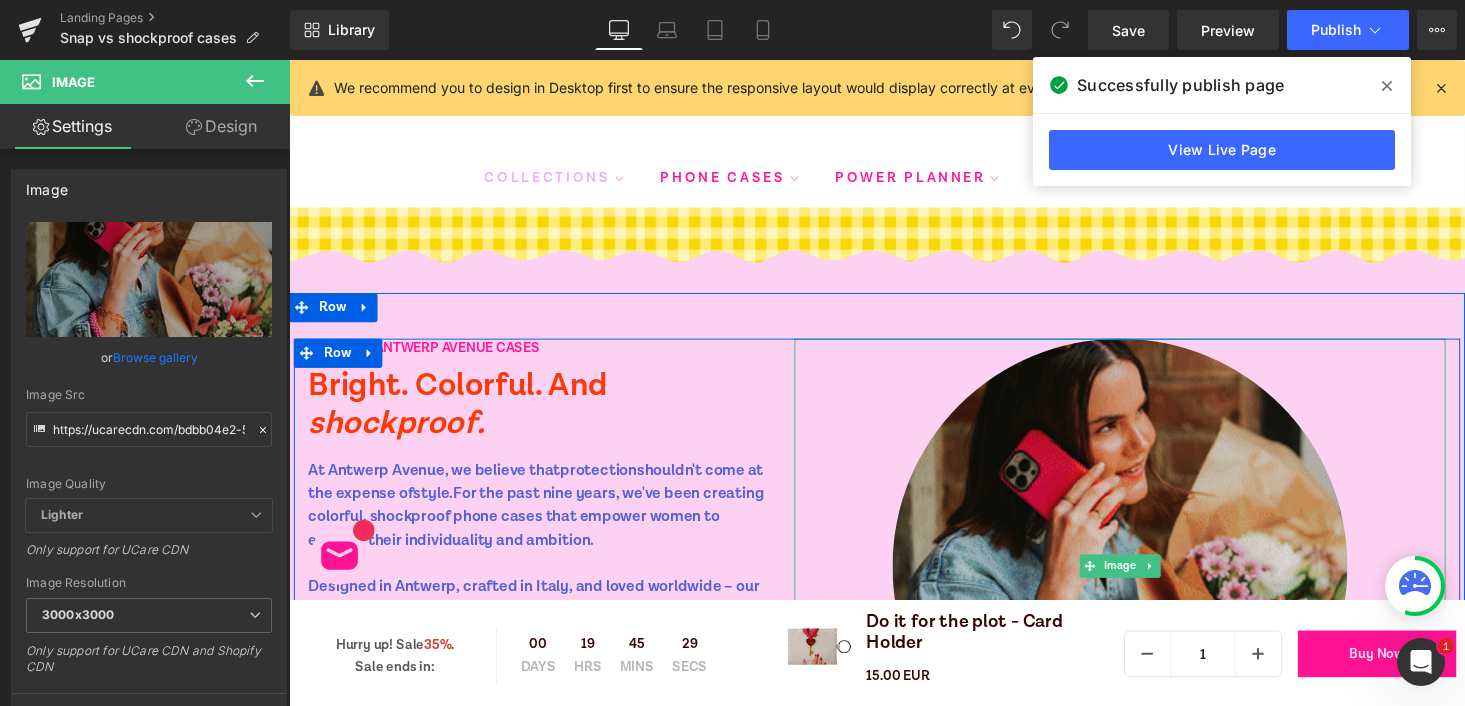 scroll, scrollTop: 0, scrollLeft: 0, axis: both 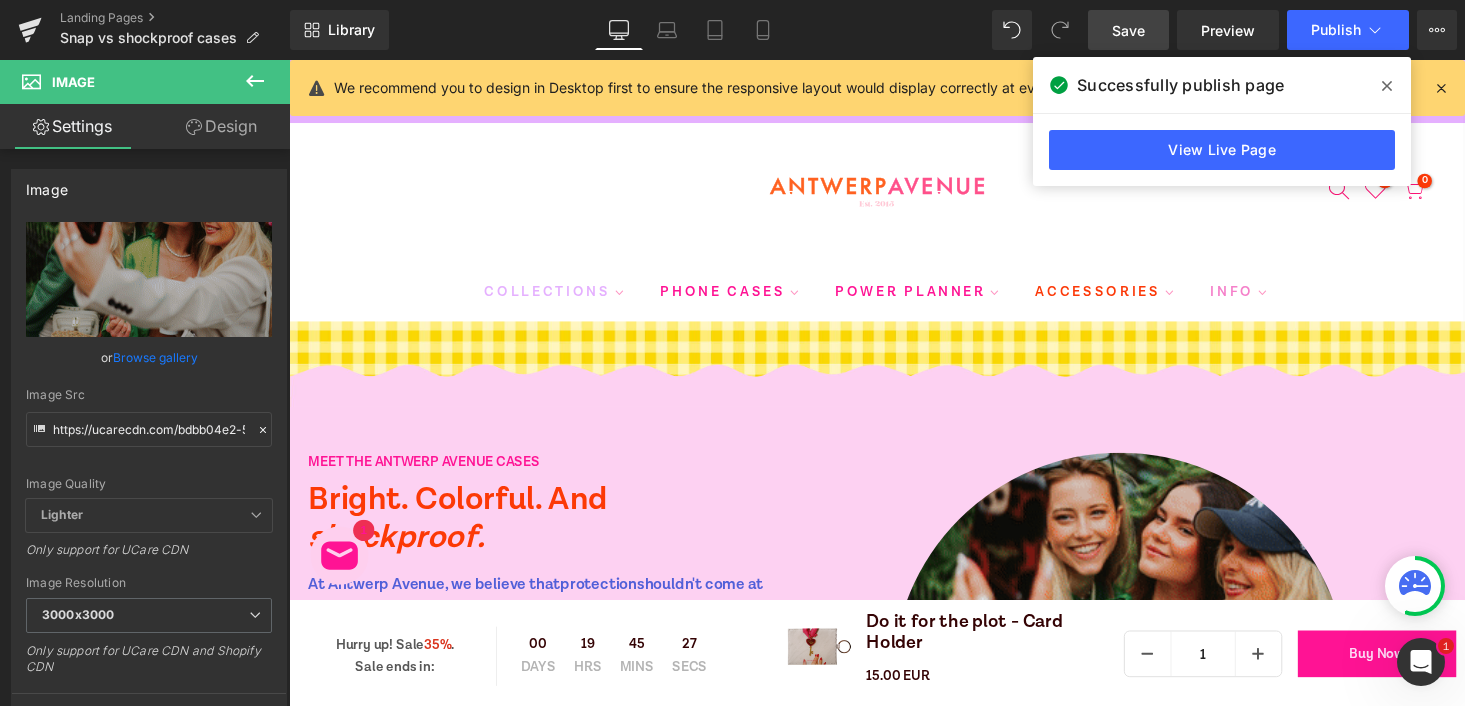 click on "Save" at bounding box center (1128, 30) 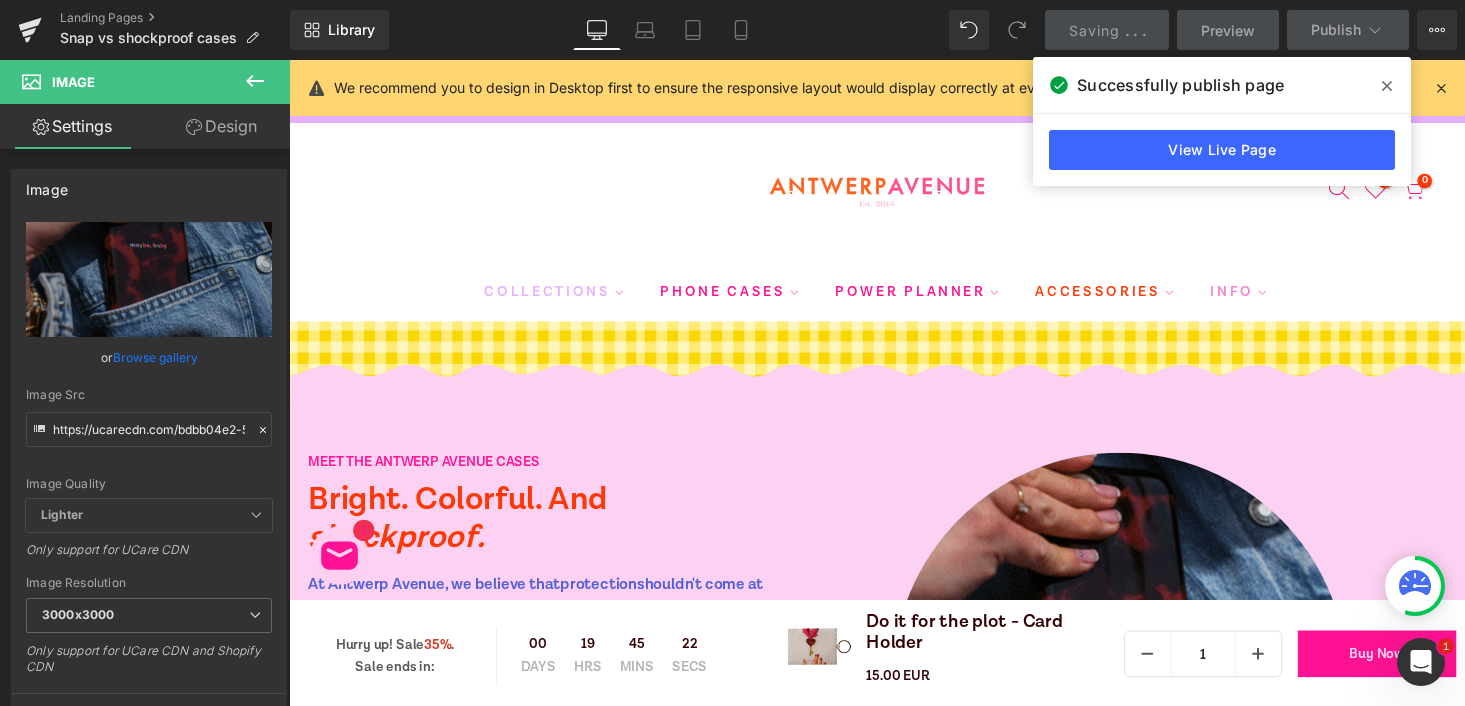 click 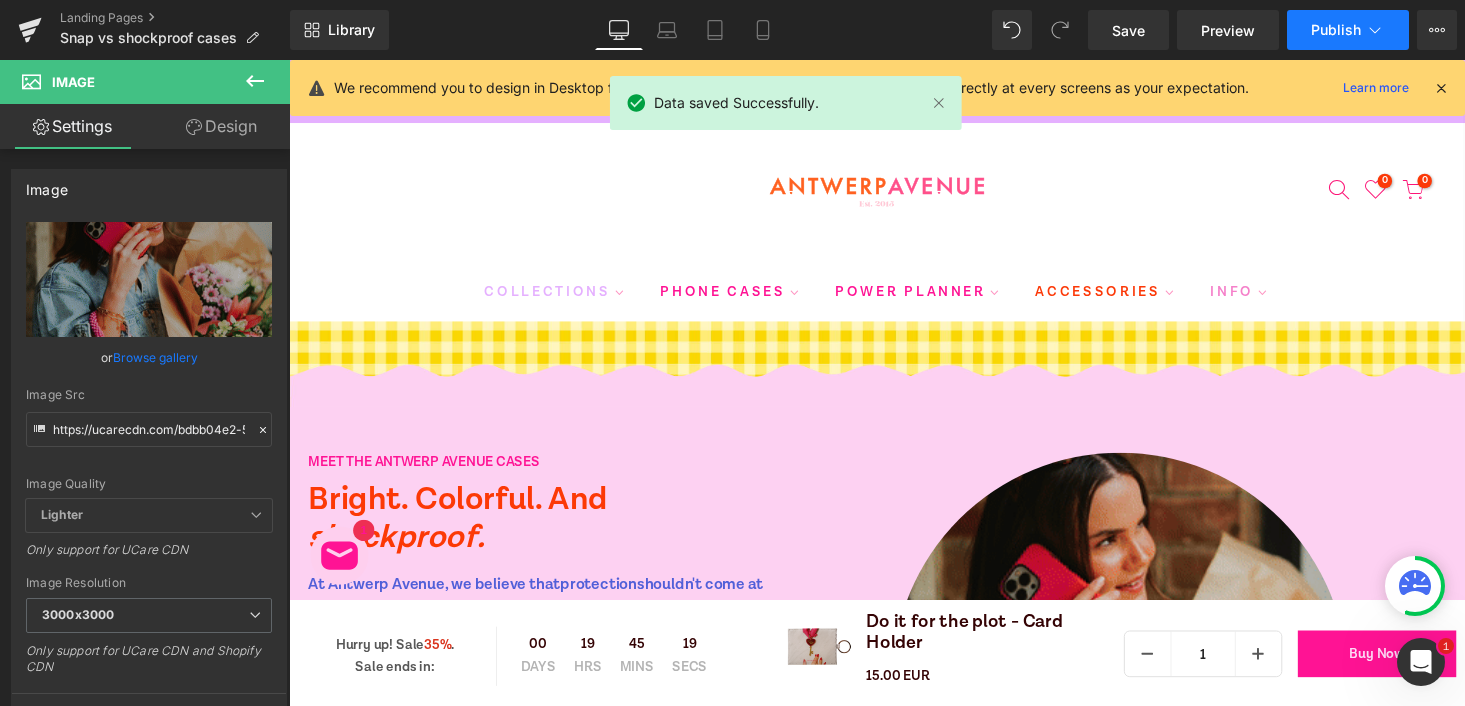 click 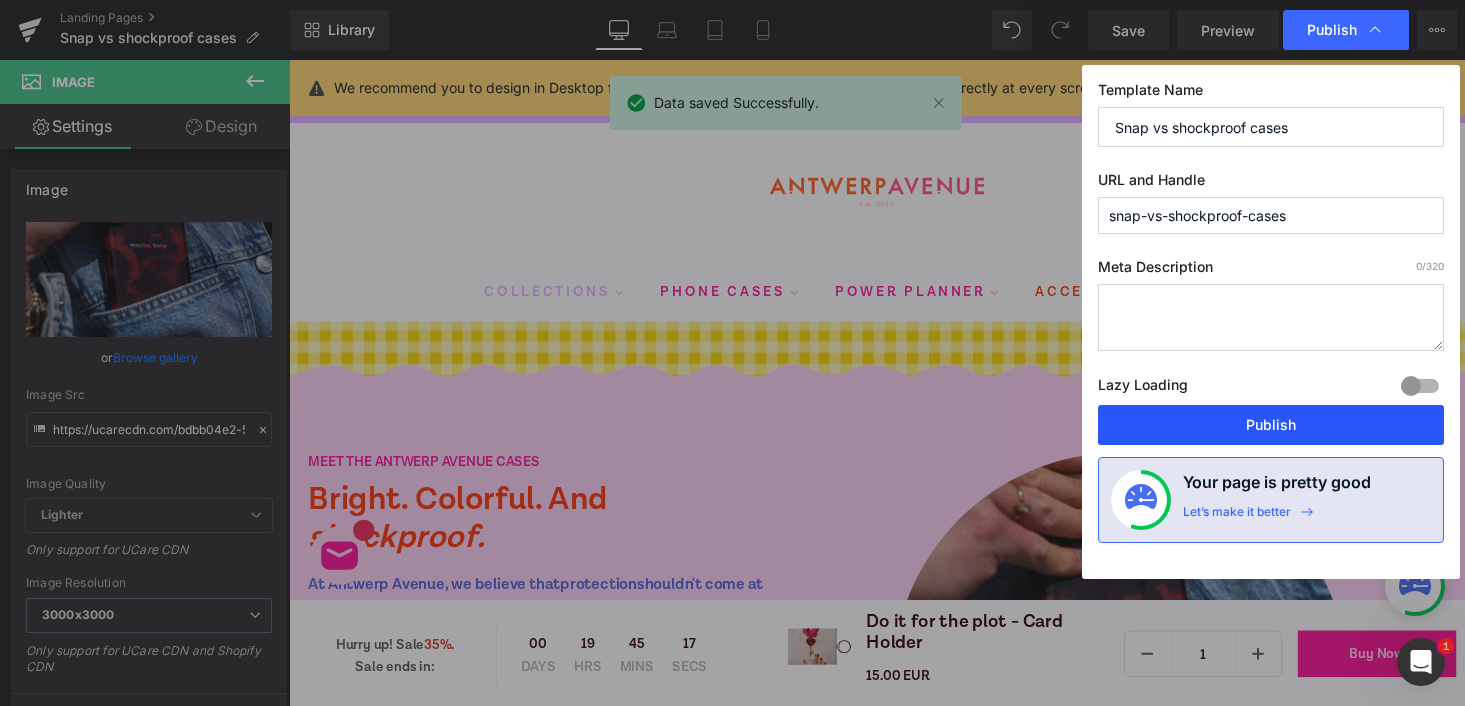drag, startPoint x: 1314, startPoint y: 436, endPoint x: 294, endPoint y: 653, distance: 1042.8274 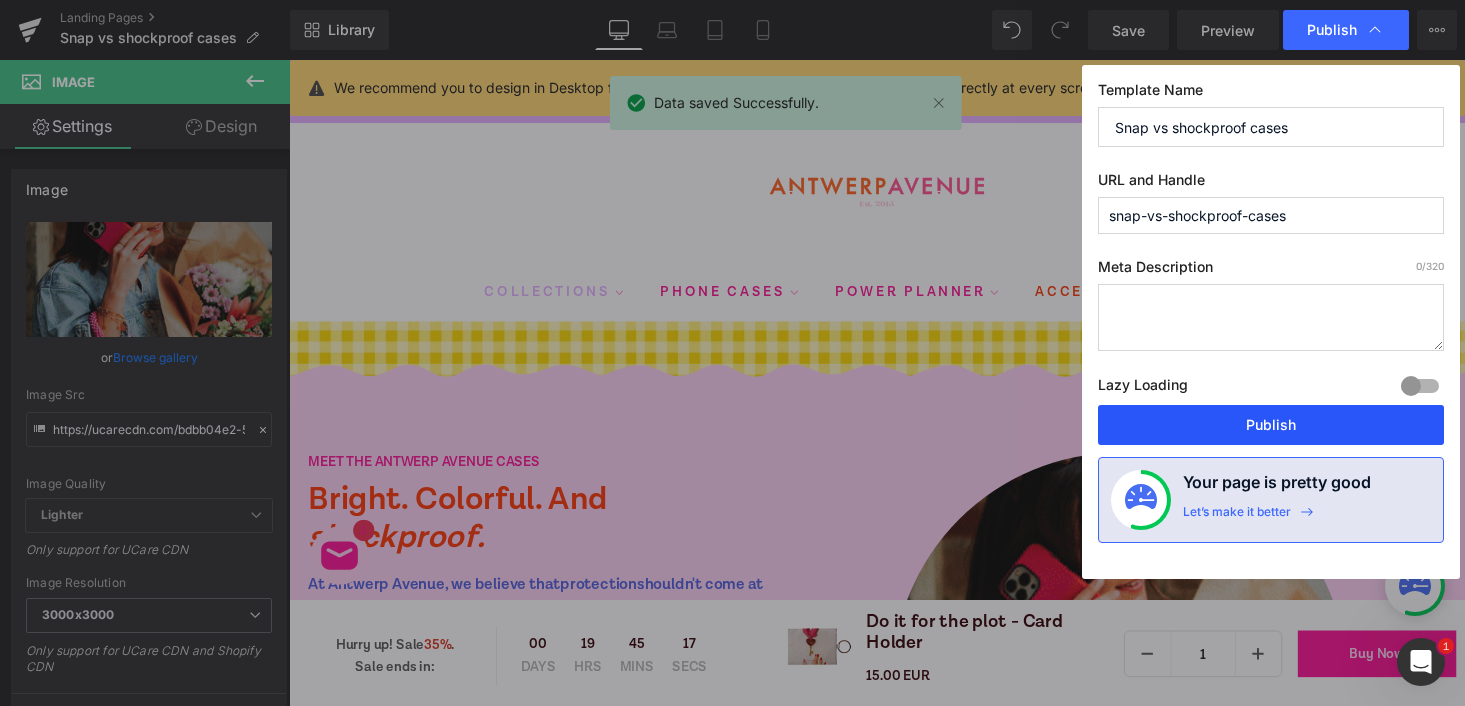 click on "Publish" at bounding box center (1271, 425) 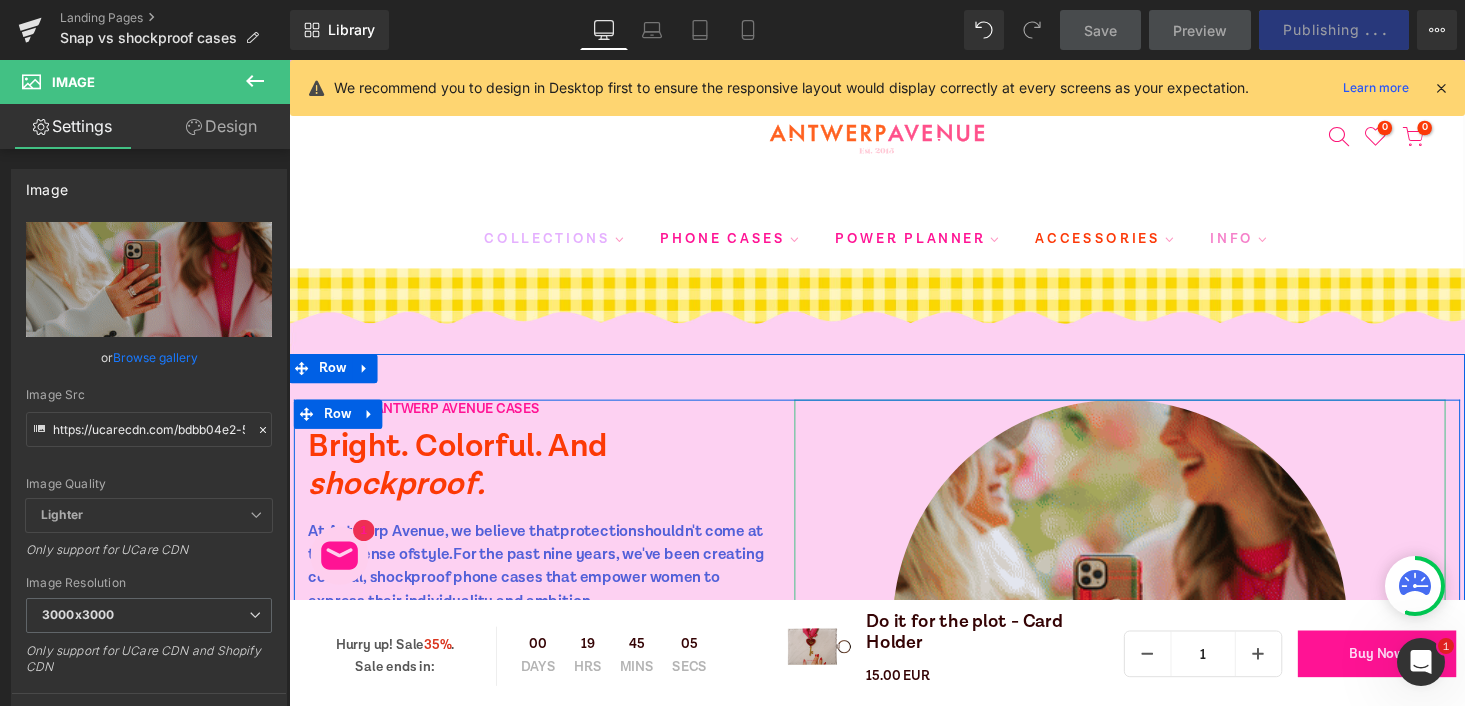 scroll, scrollTop: 0, scrollLeft: 0, axis: both 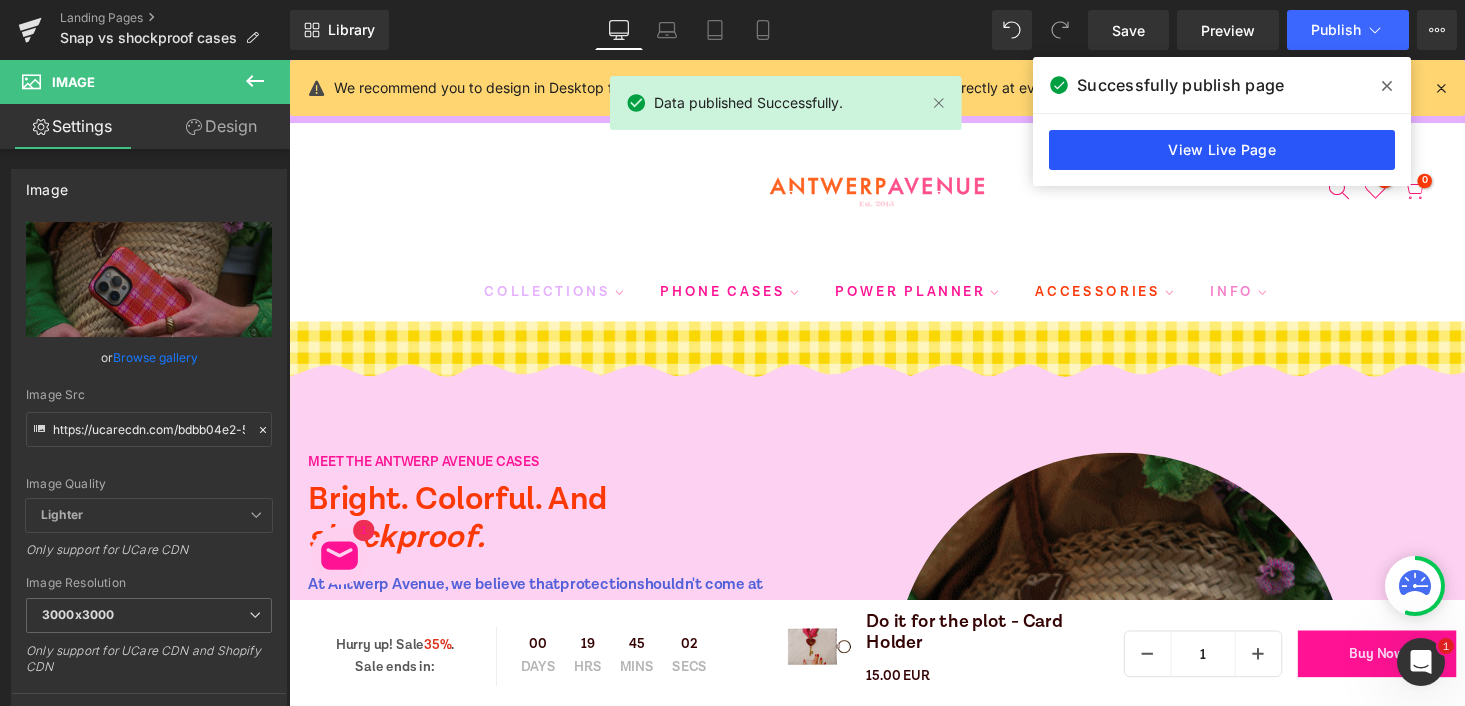 click on "View Live Page" at bounding box center (1222, 150) 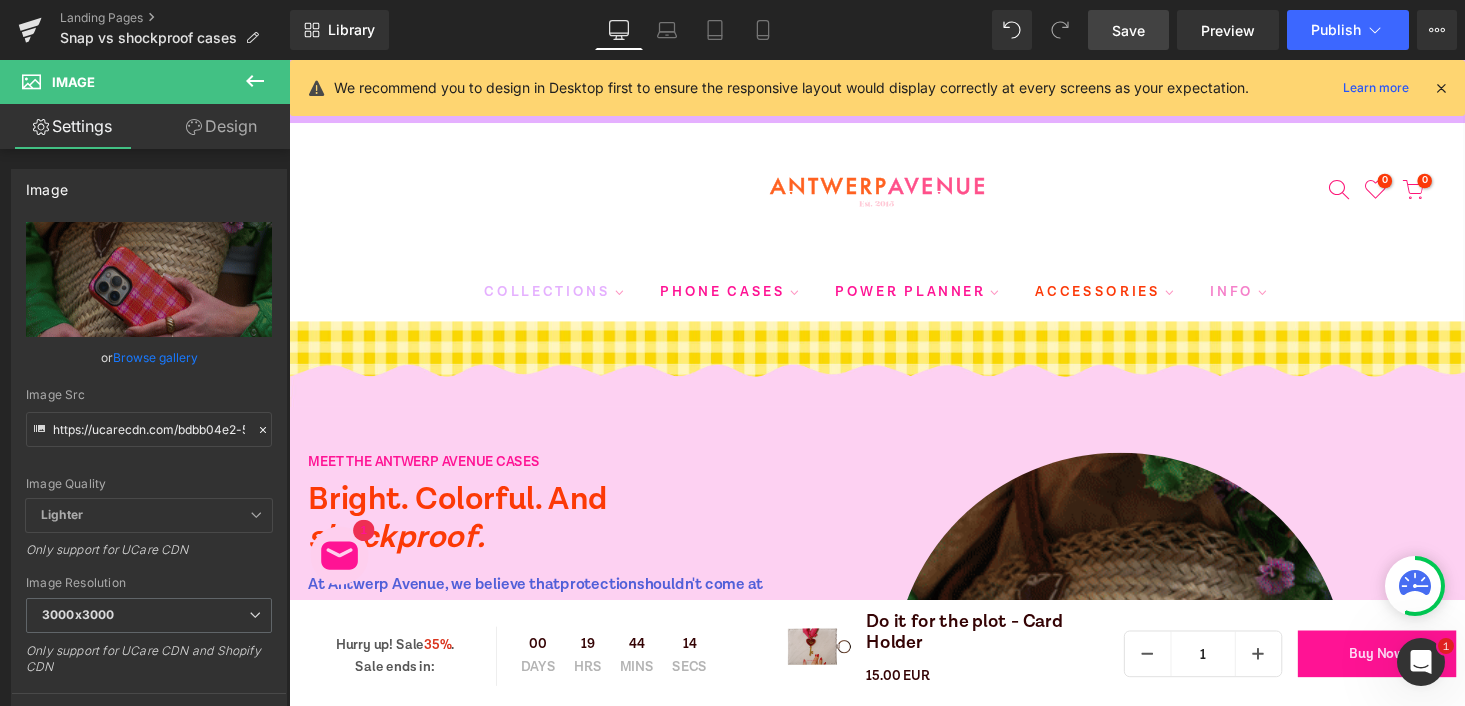 click on "Save" at bounding box center (1128, 30) 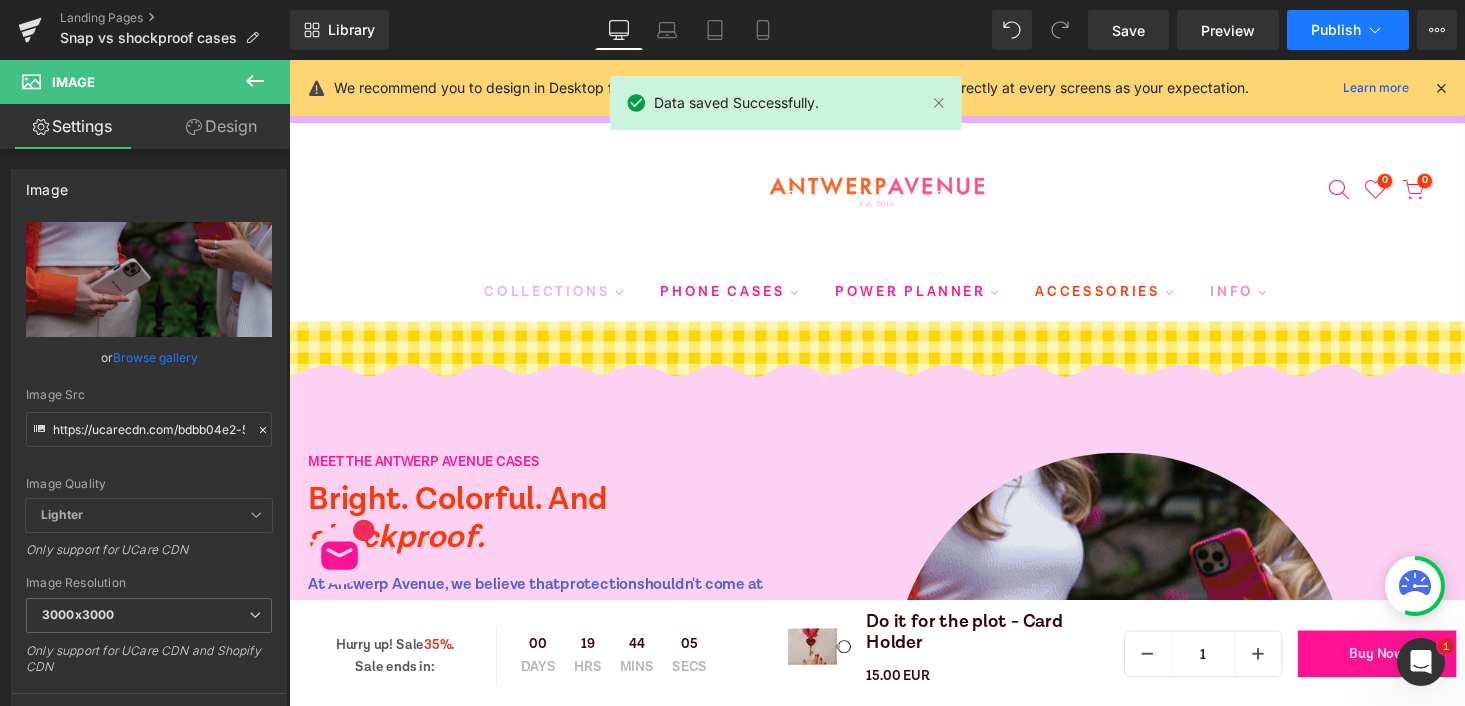click on "Publish" at bounding box center (1348, 30) 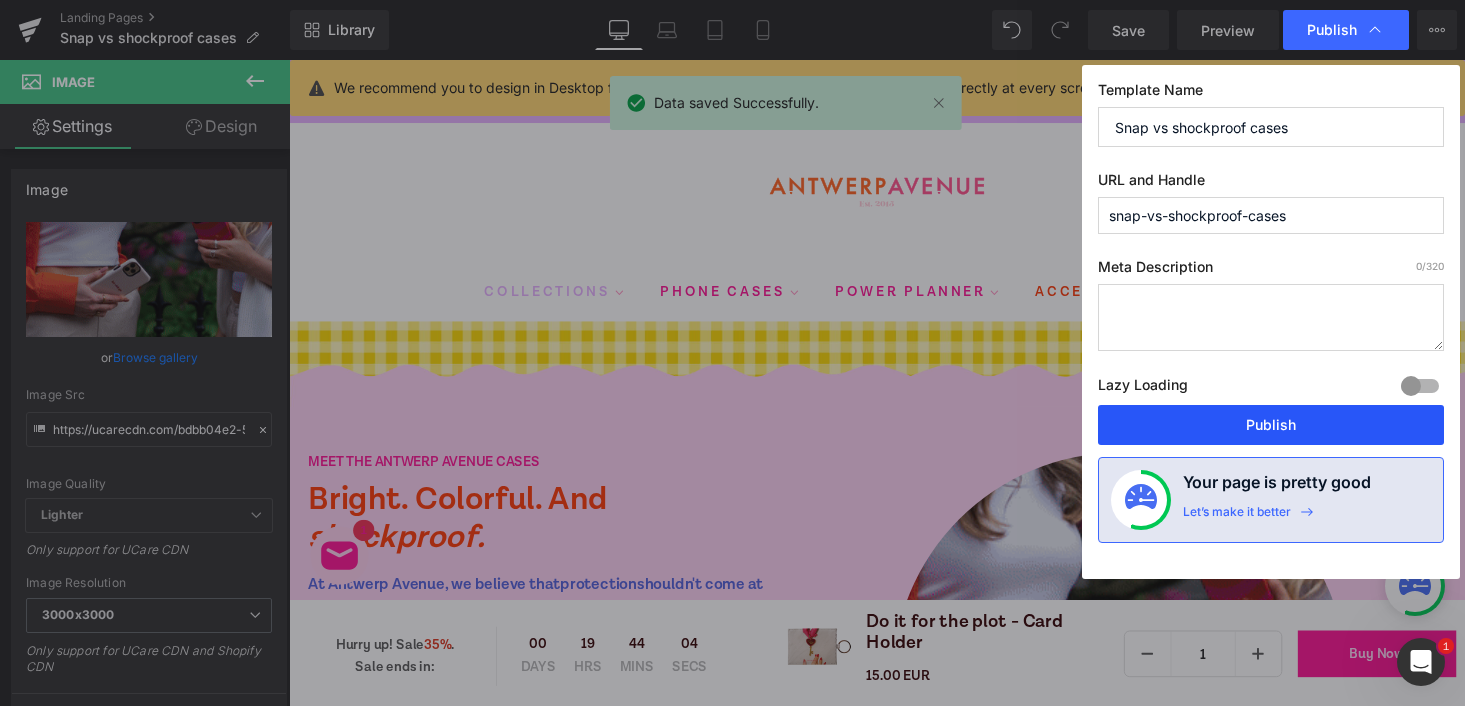 click on "Publish" at bounding box center (1271, 425) 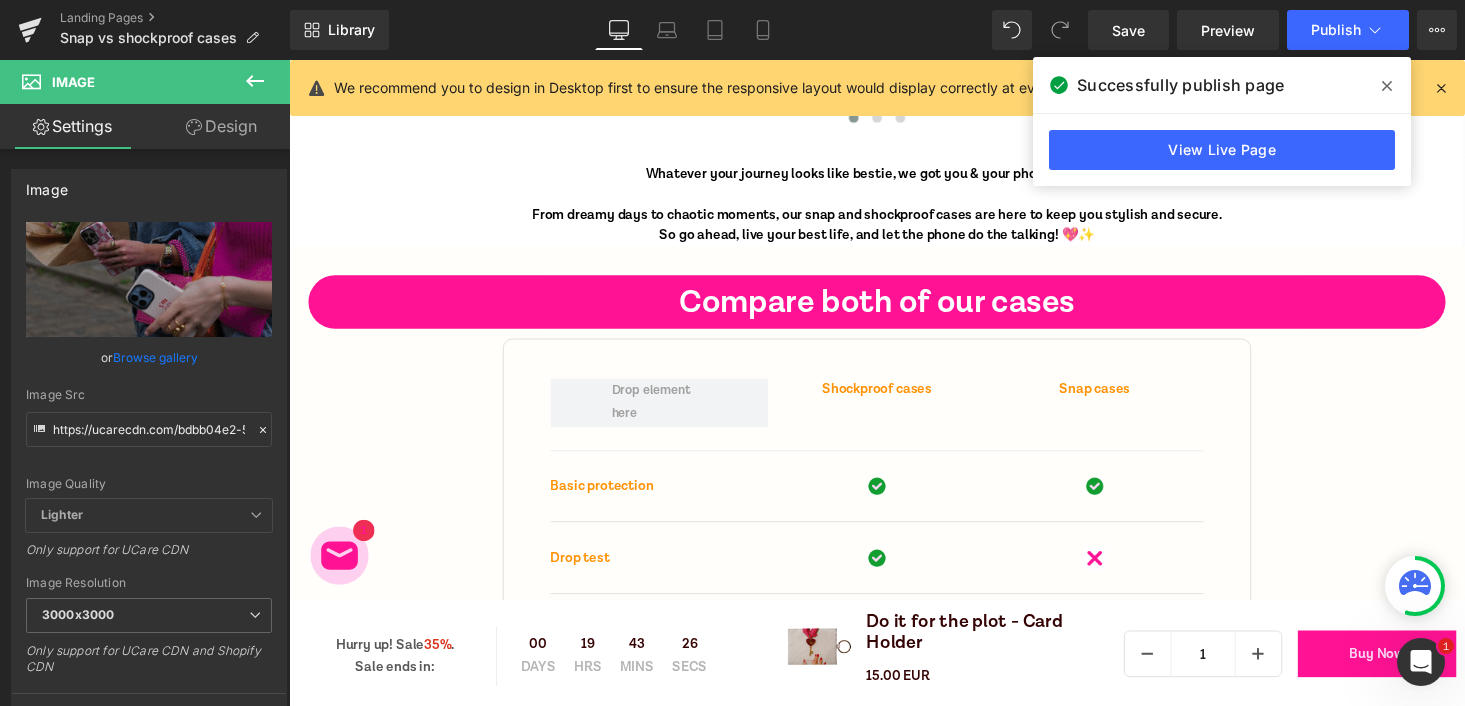 scroll, scrollTop: 6829, scrollLeft: 0, axis: vertical 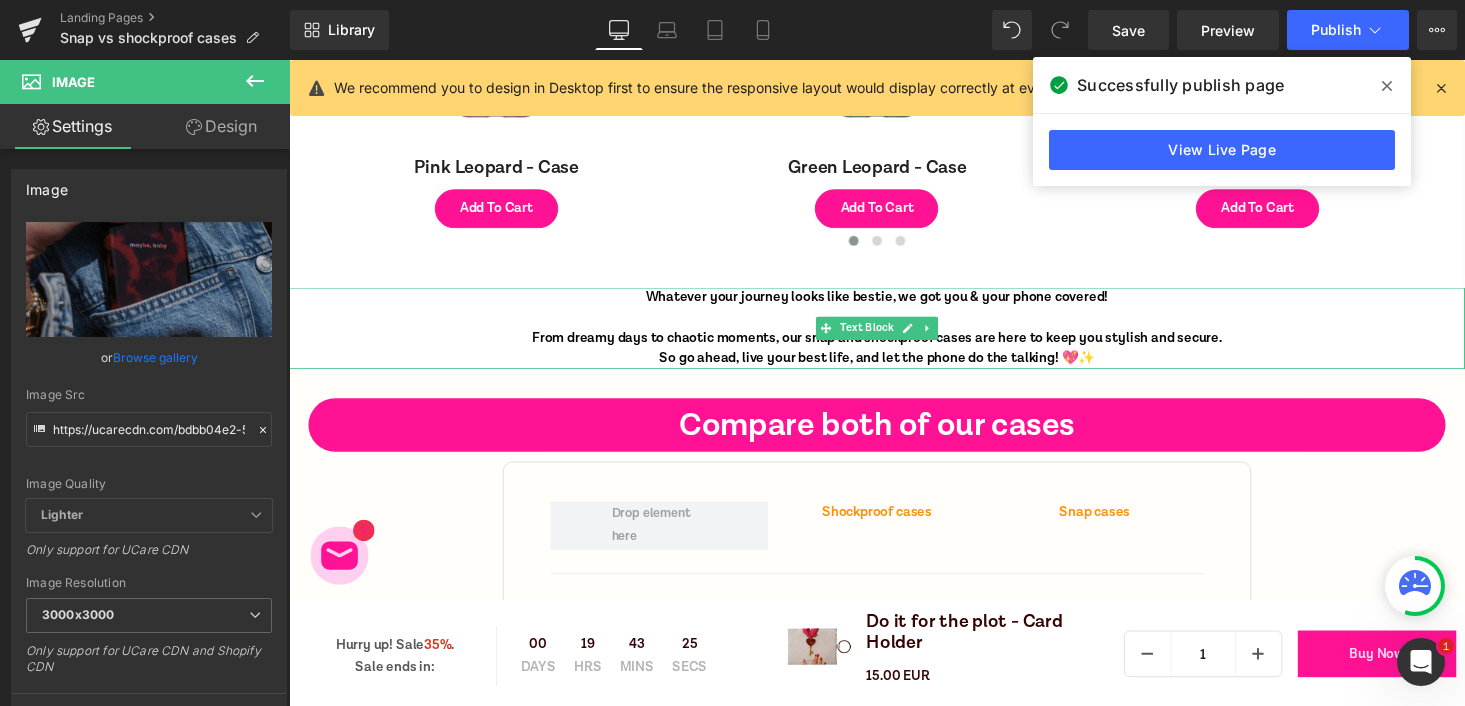 click at bounding box center (894, 375) 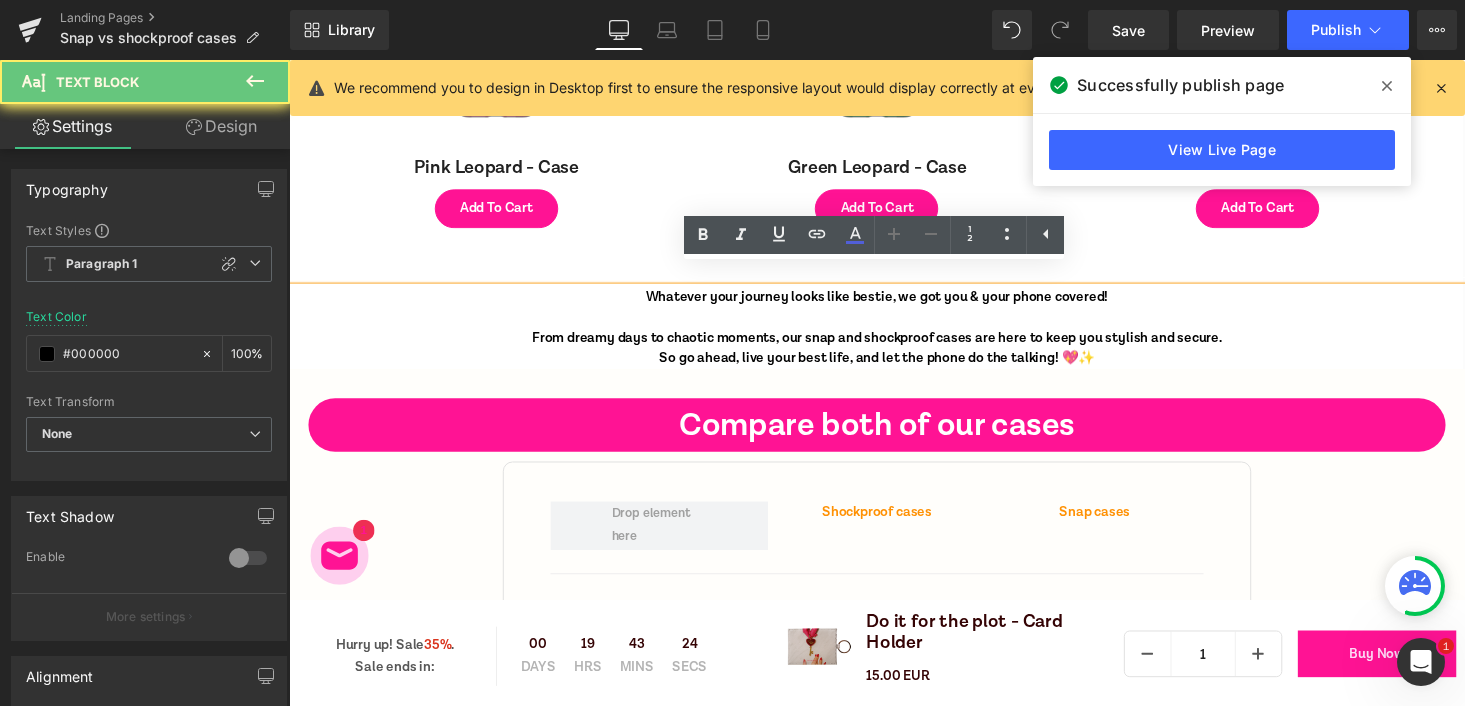 click on "rom dreamy days to chaotic moments, our snap and shockproof cases are here to keep you stylish and secure." at bounding box center (898, 346) 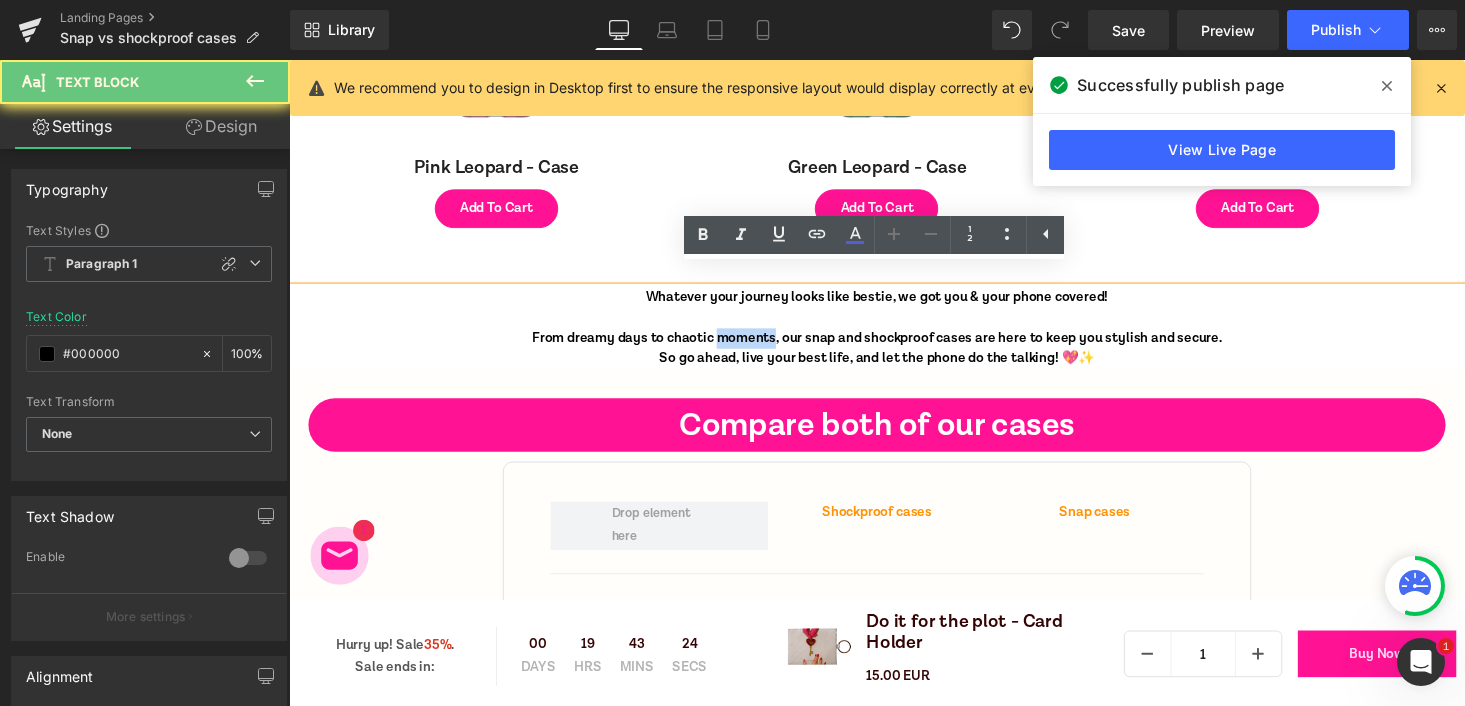 click on "rom dreamy days to chaotic moments, our snap and shockproof cases are here to keep you stylish and secure." at bounding box center (898, 346) 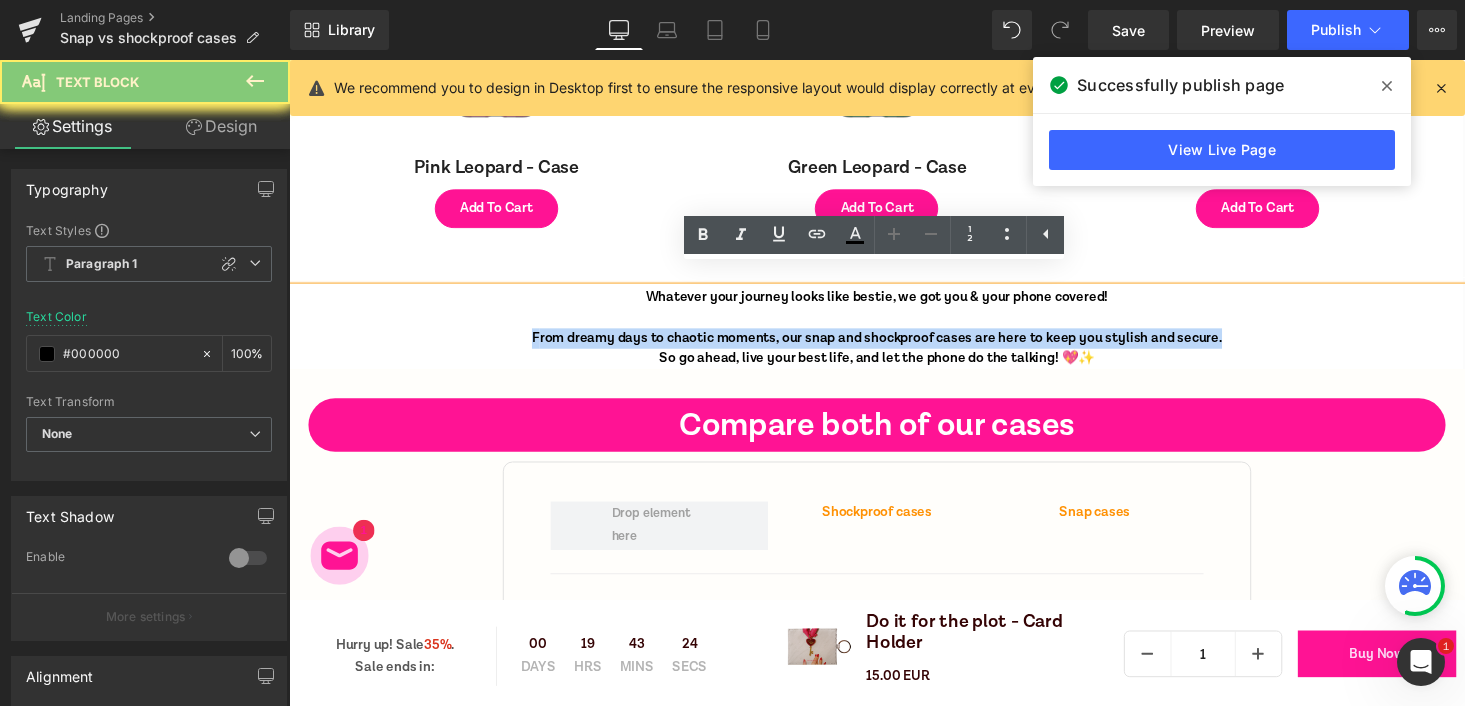click on "rom dreamy days to chaotic moments, our snap and shockproof cases are here to keep you stylish and secure." at bounding box center [898, 346] 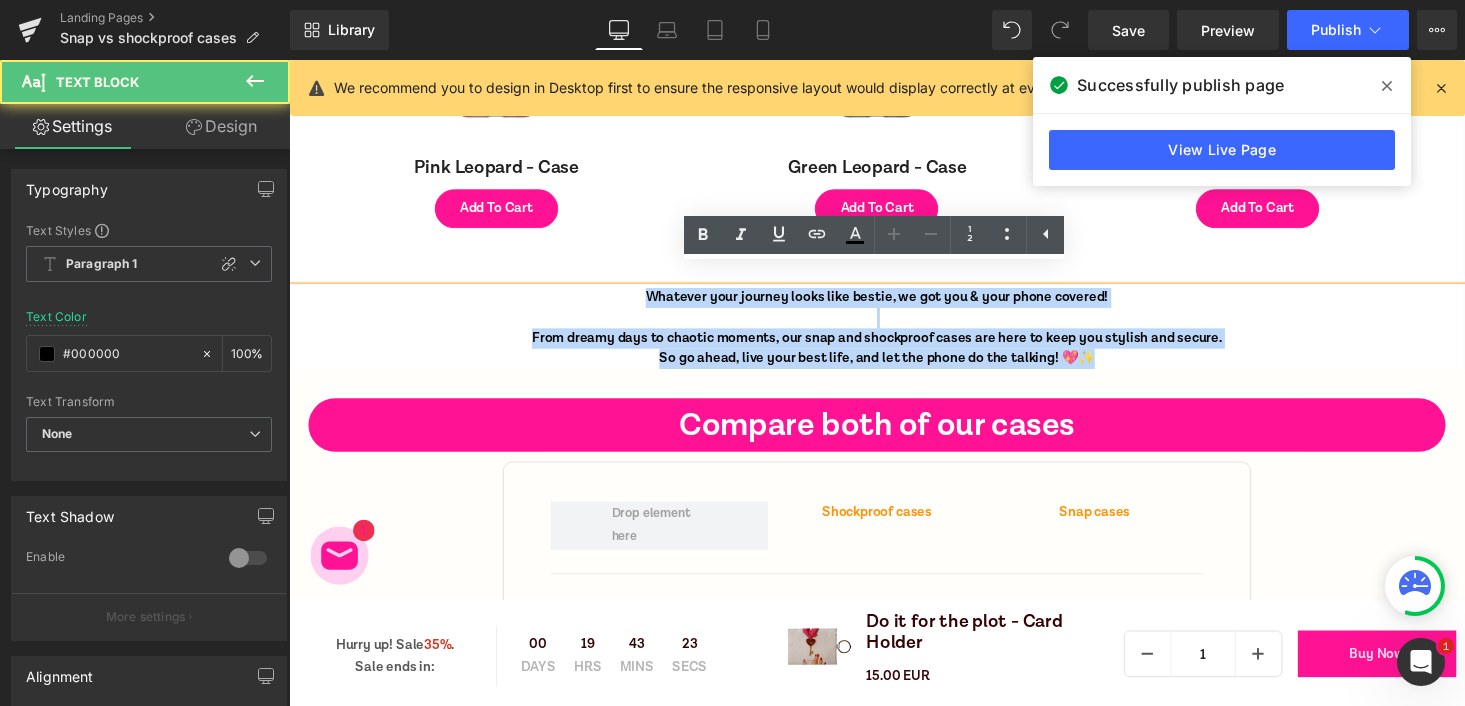 drag, startPoint x: 1132, startPoint y: 346, endPoint x: 568, endPoint y: 279, distance: 567.9657 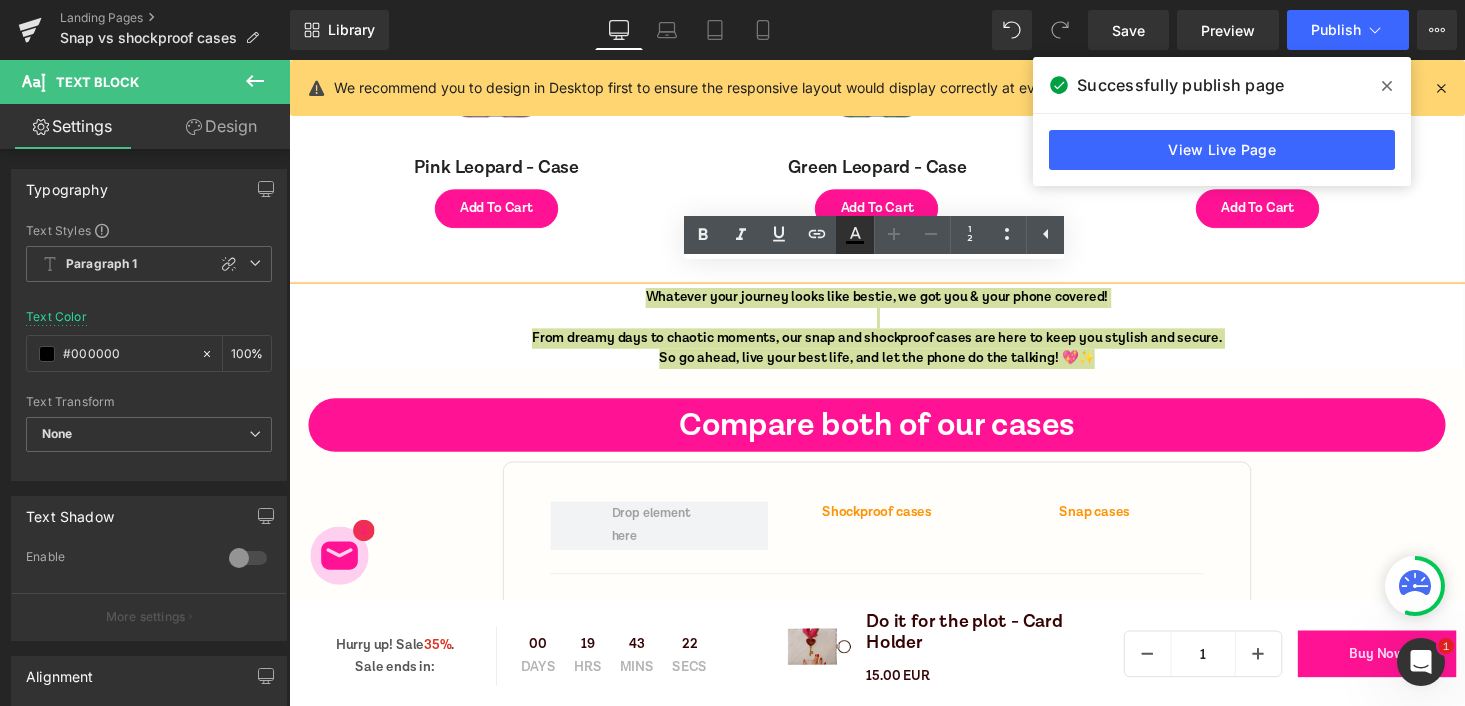 click 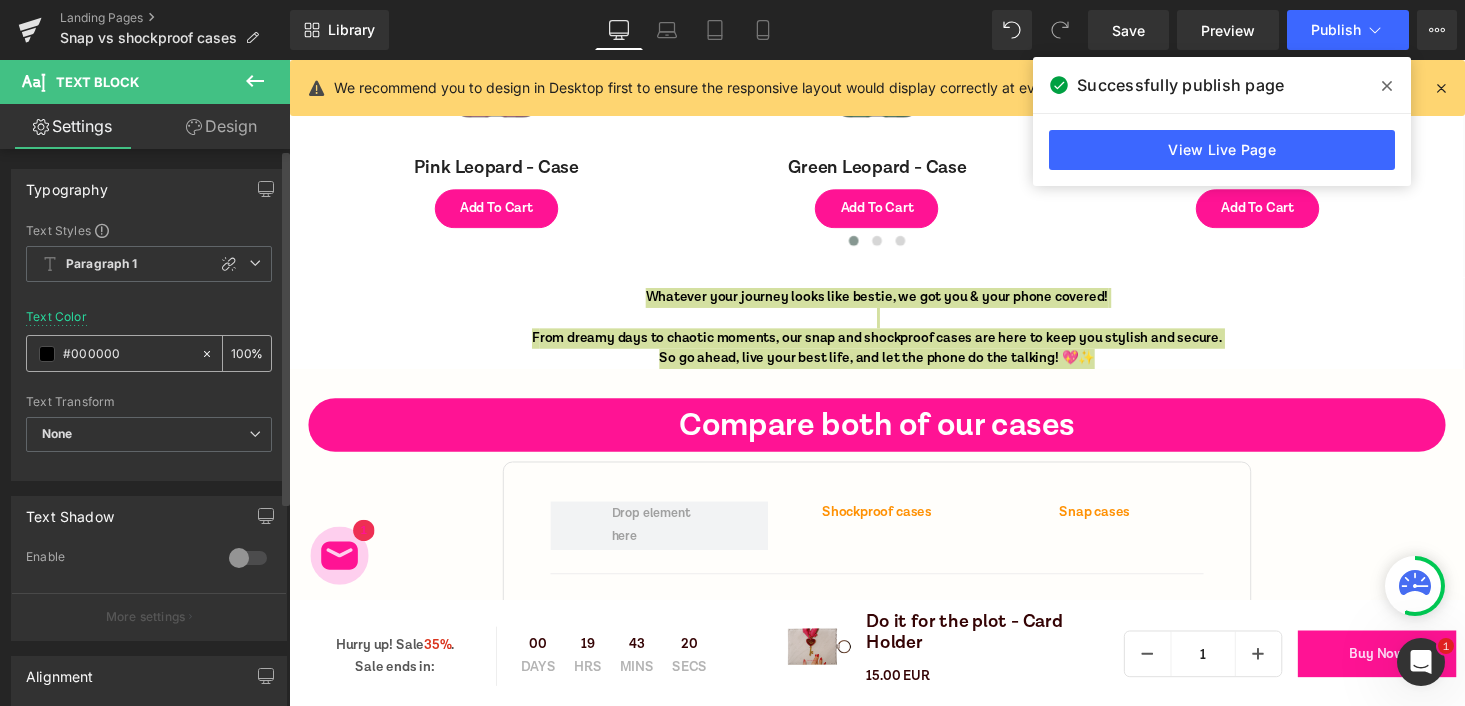click at bounding box center [47, 354] 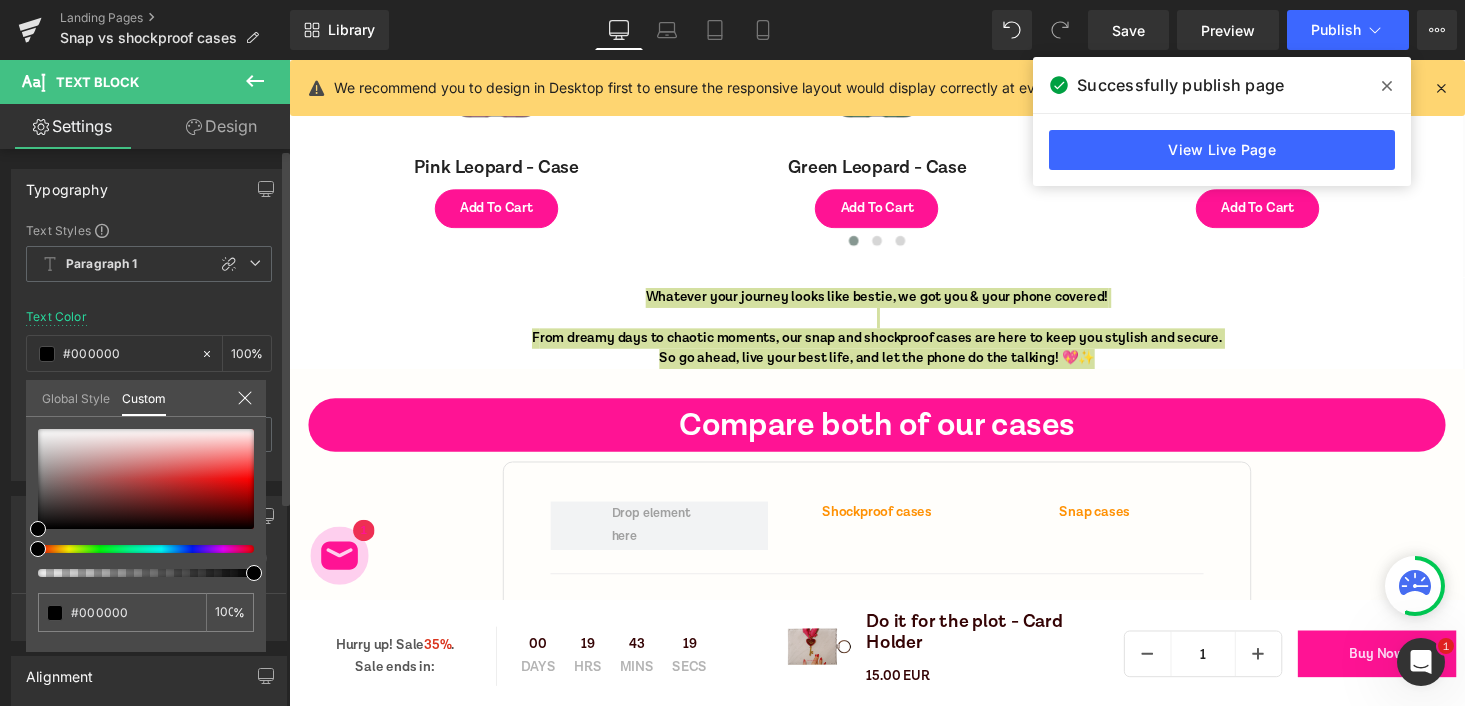 click on "Global Style" at bounding box center [76, 397] 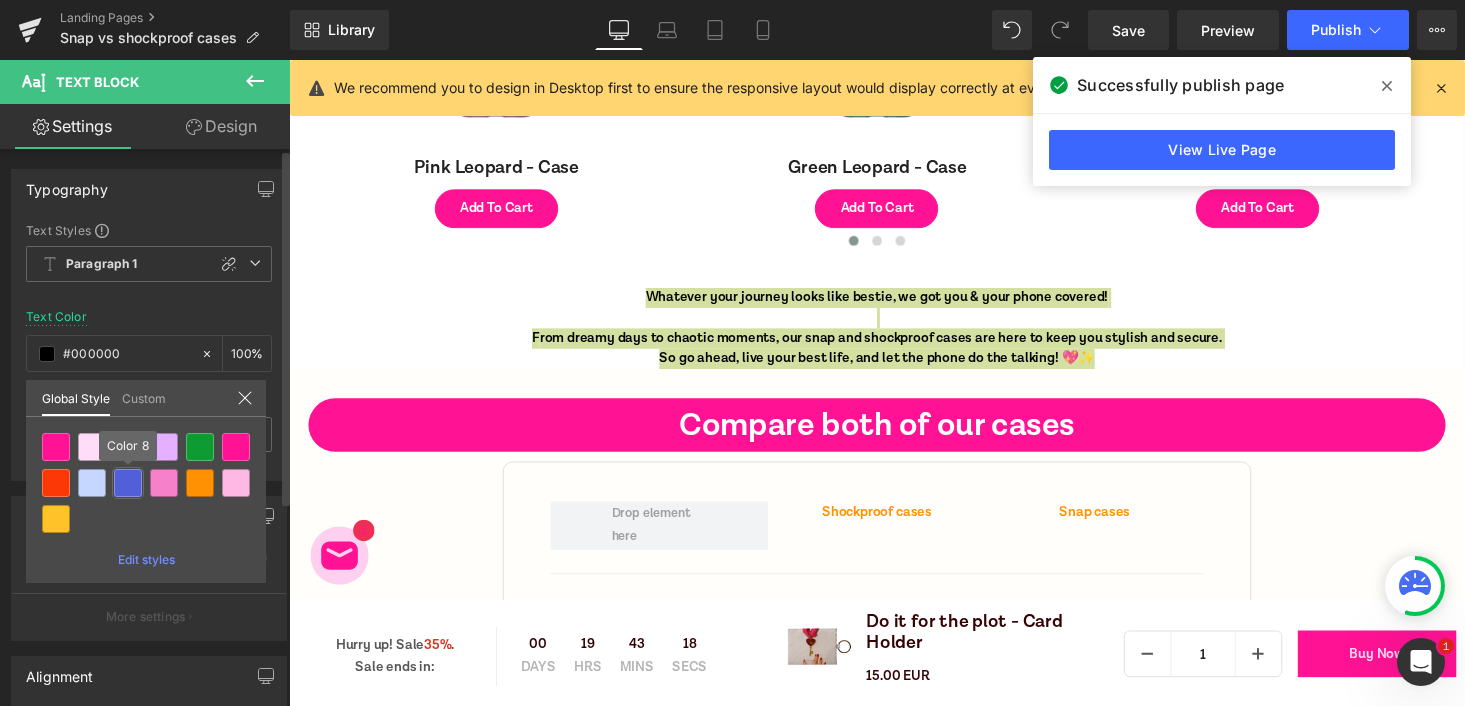click at bounding box center (128, 483) 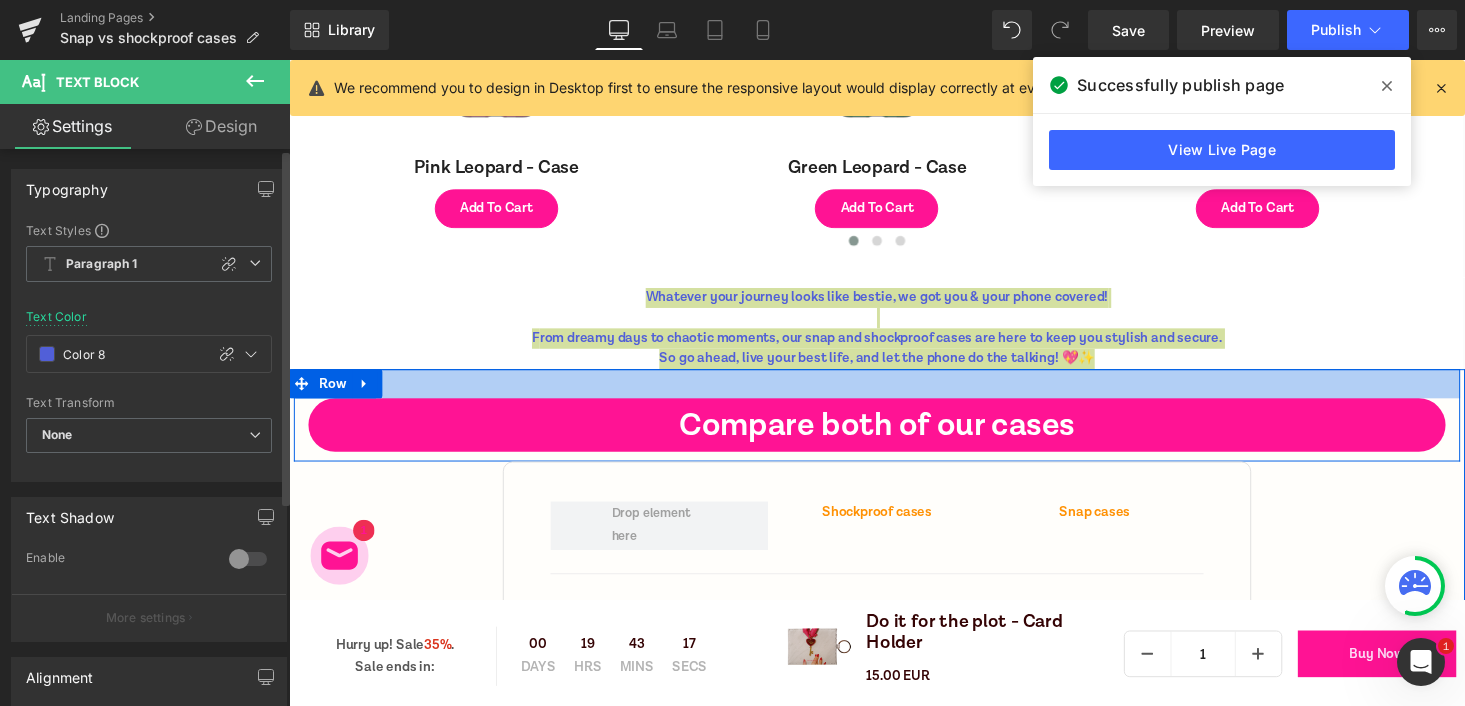 click at bounding box center [894, 380] 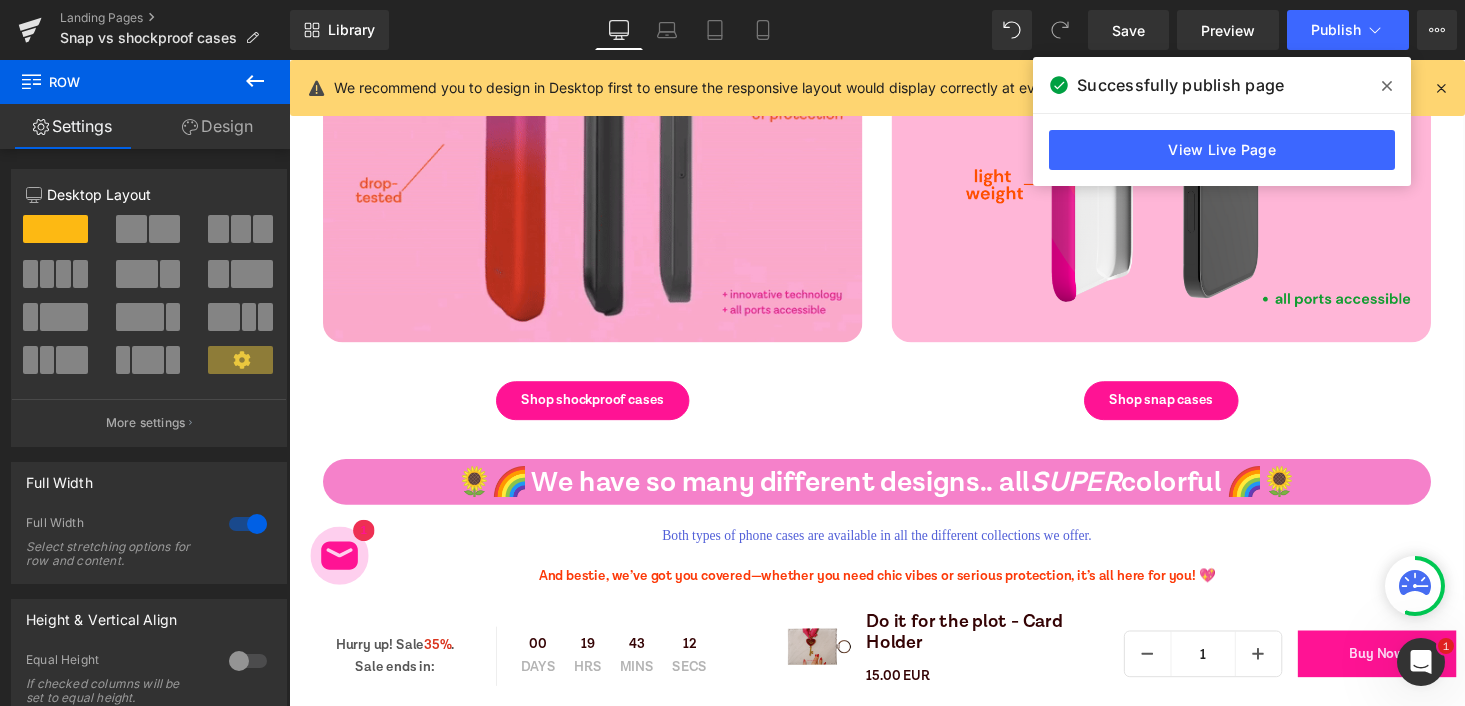 scroll, scrollTop: 1694, scrollLeft: 0, axis: vertical 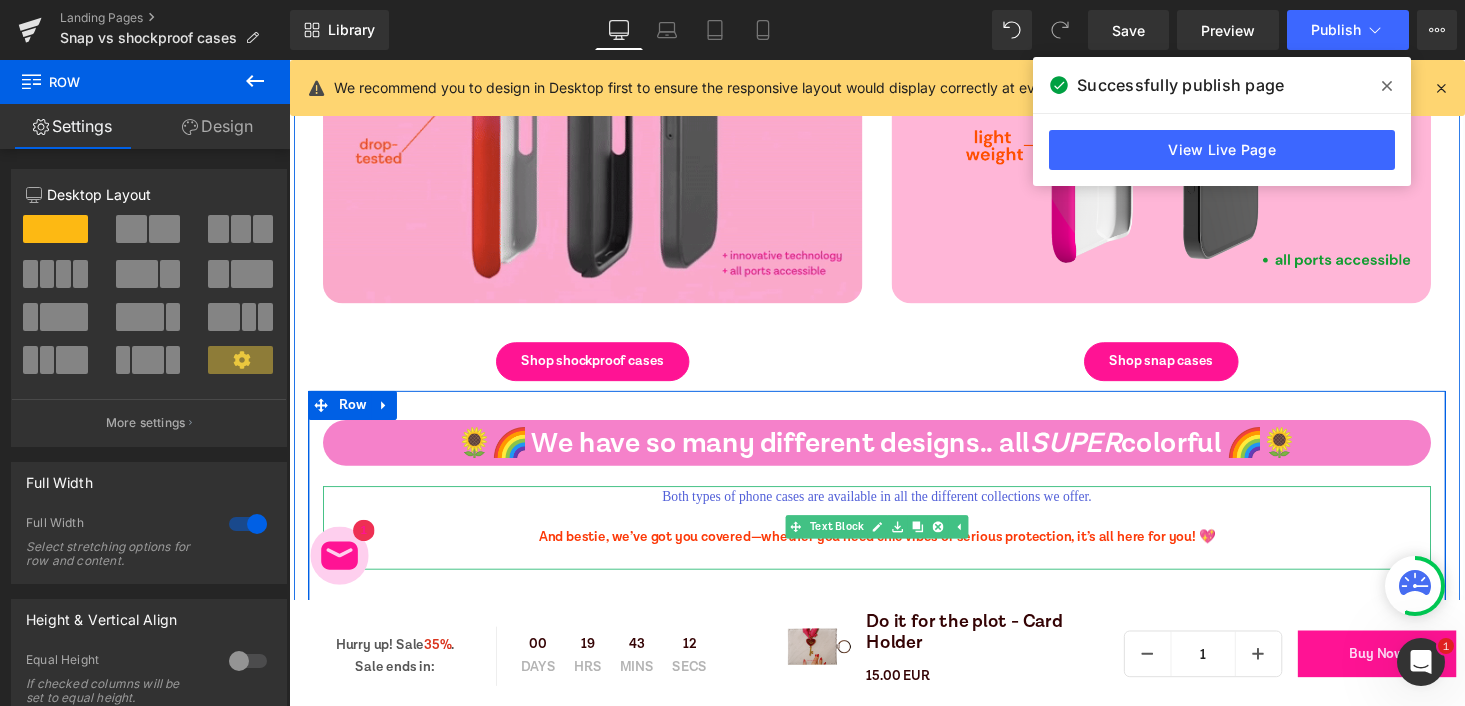click on "Both types of phone cases are available in all the different collections we offer." at bounding box center [894, 519] 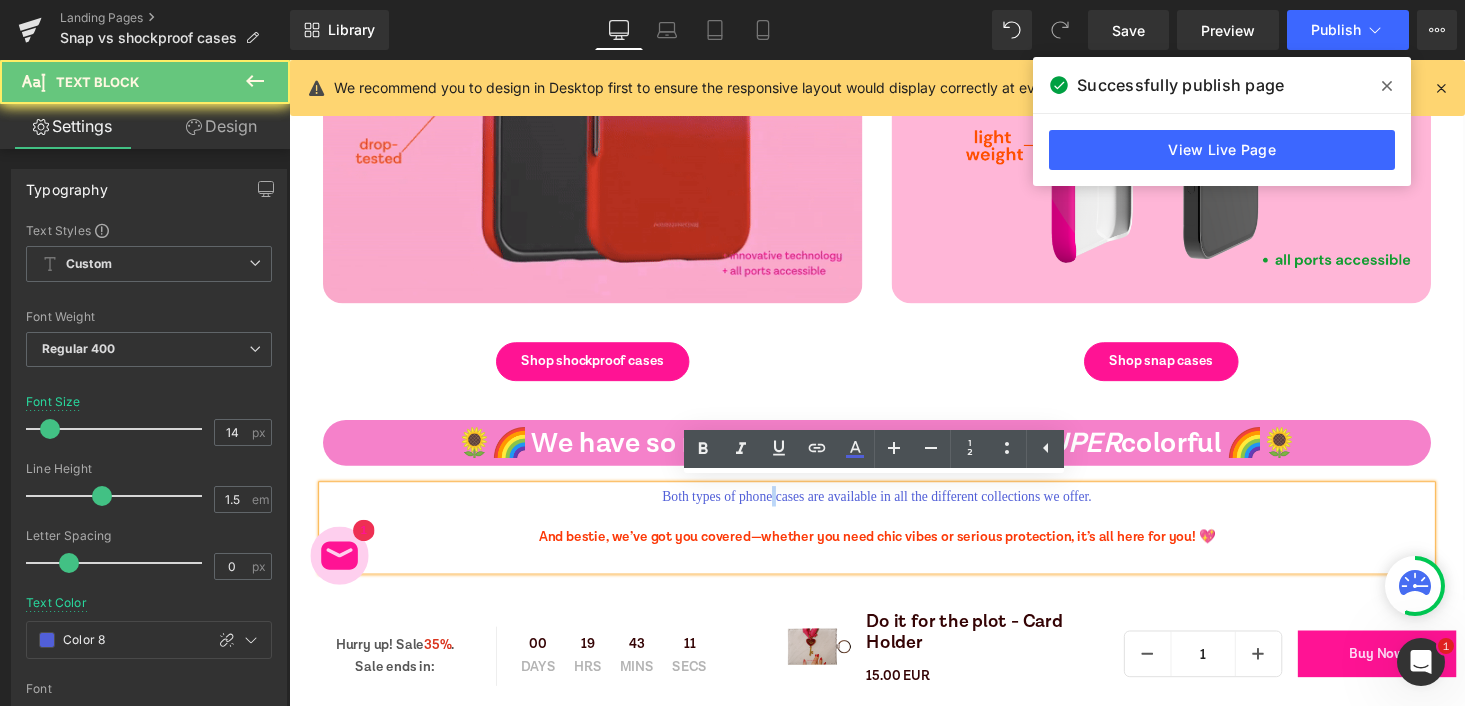 click on "Both types of phone cases are available in all the different collections we offer." at bounding box center (894, 519) 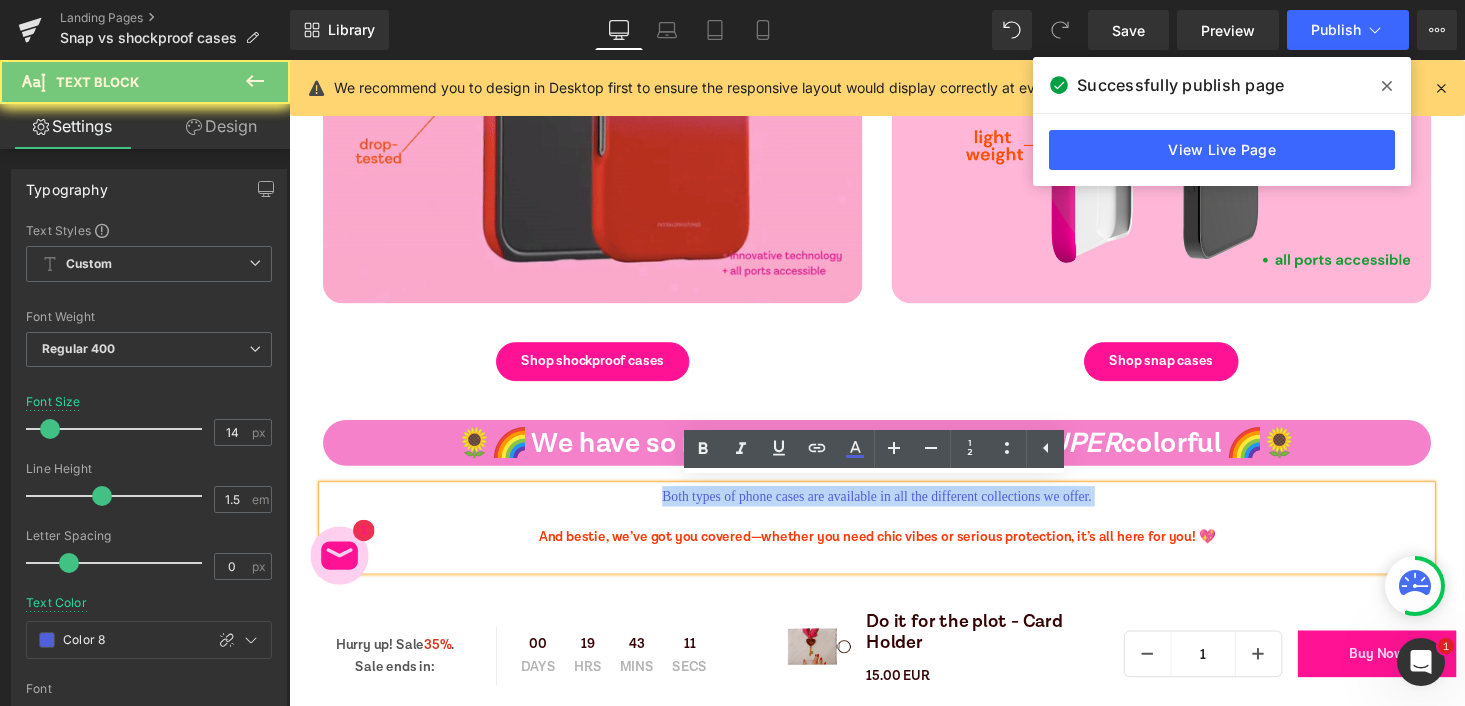 click on "Both types of phone cases are available in all the different collections we offer." at bounding box center (894, 519) 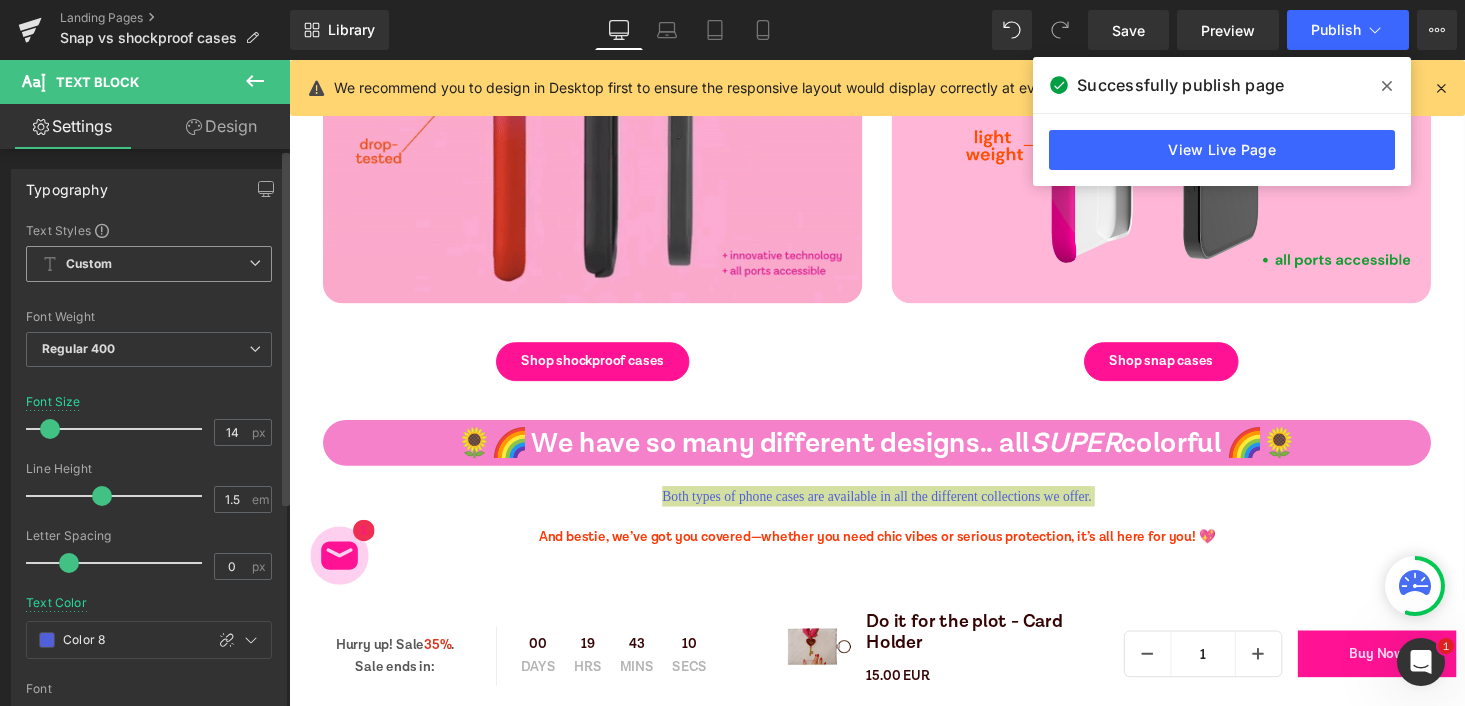 click on "Custom" at bounding box center (149, 264) 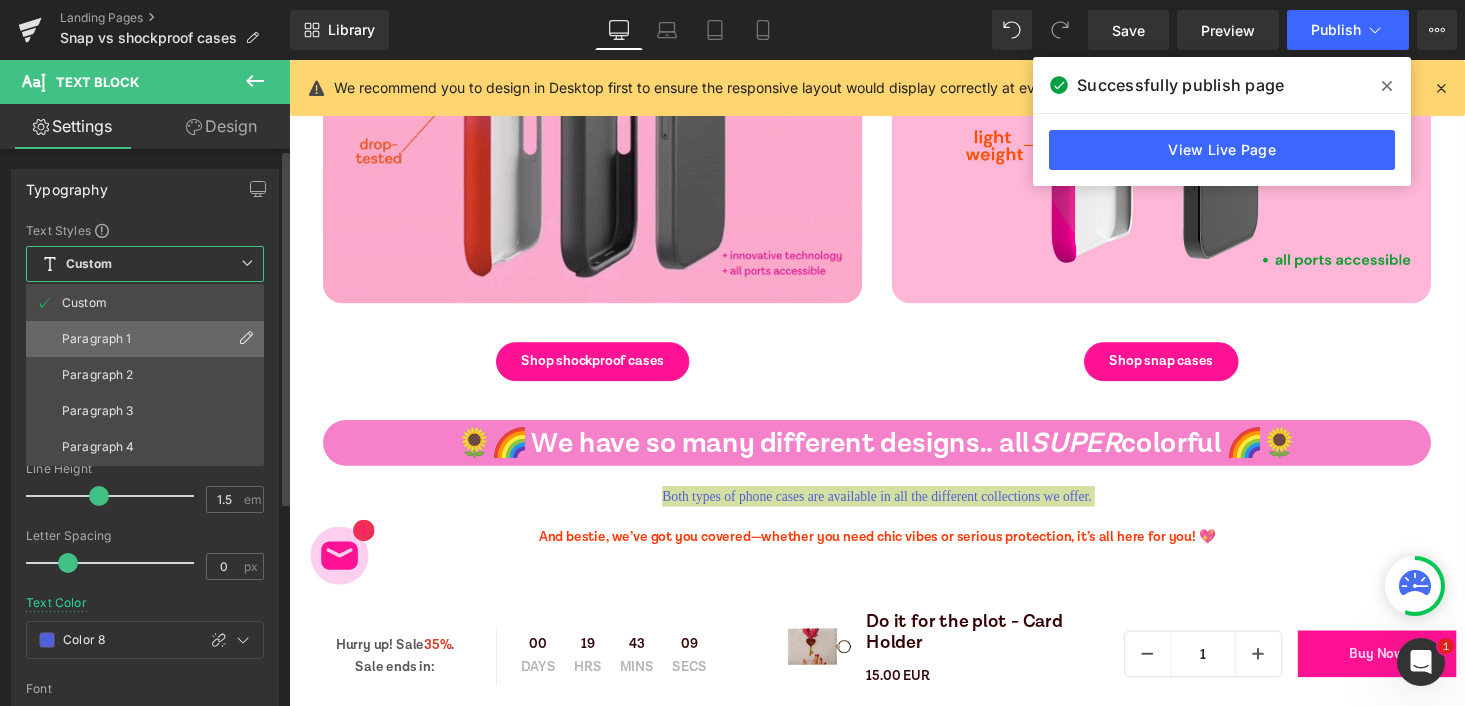 click on "Paragraph 1" at bounding box center [97, 339] 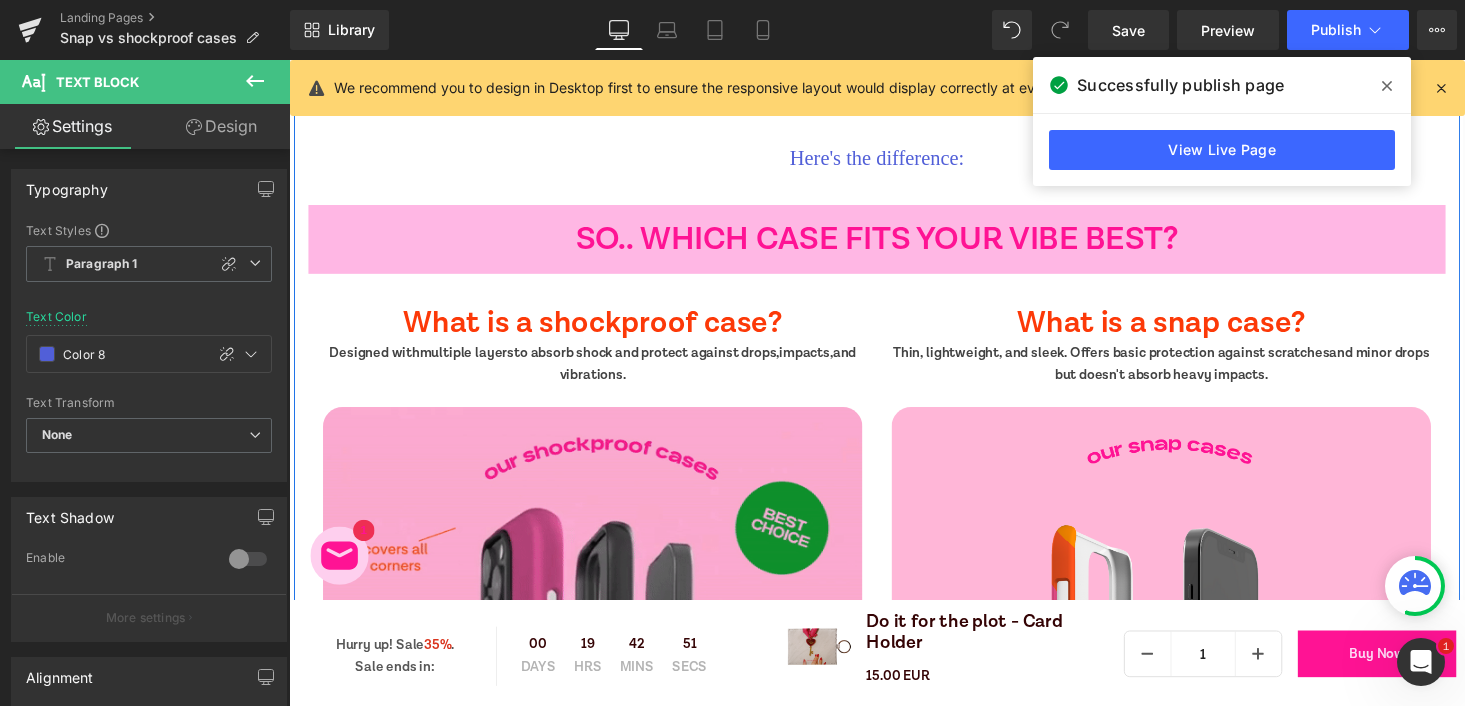 scroll, scrollTop: 877, scrollLeft: 0, axis: vertical 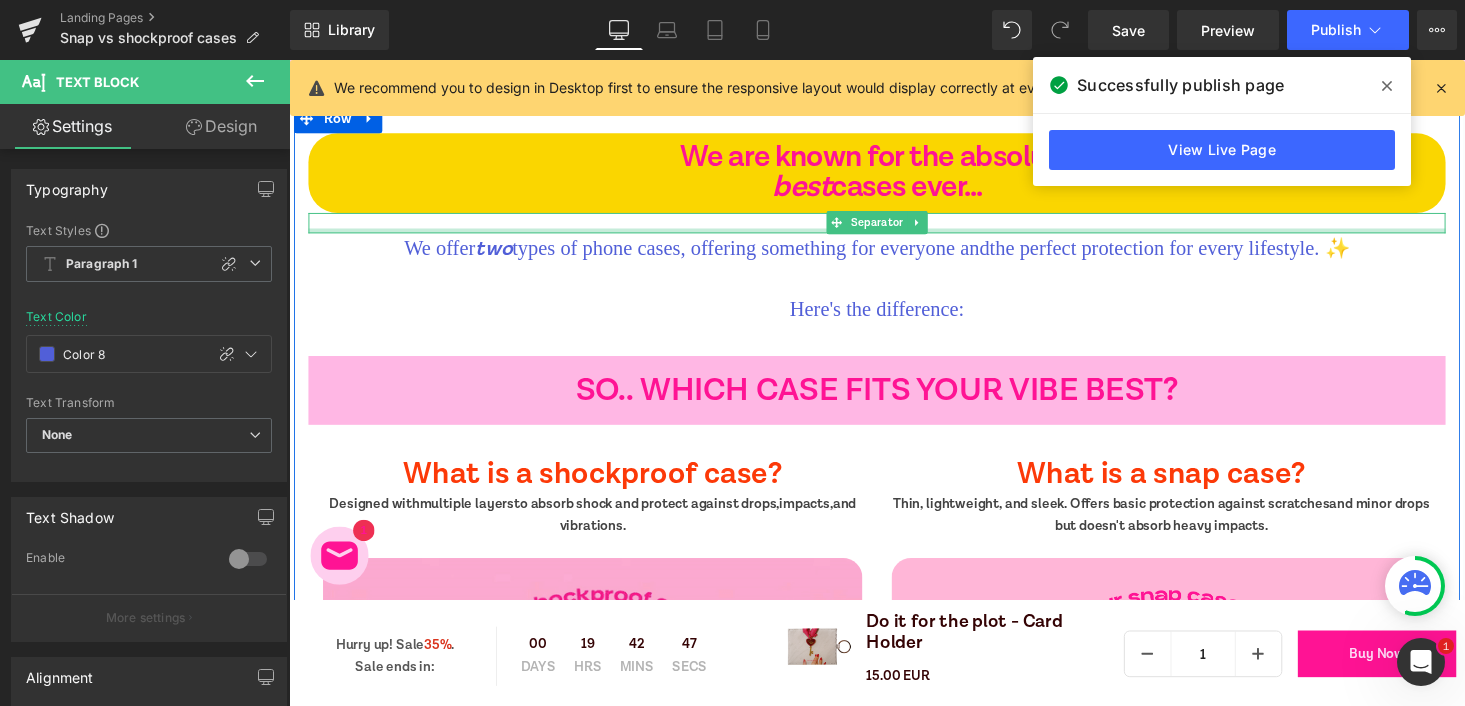 click on "We offer  two  types of phone cases, offering something for everyone and  the perfect protection for every lifestyle. ✨" at bounding box center [894, 254] 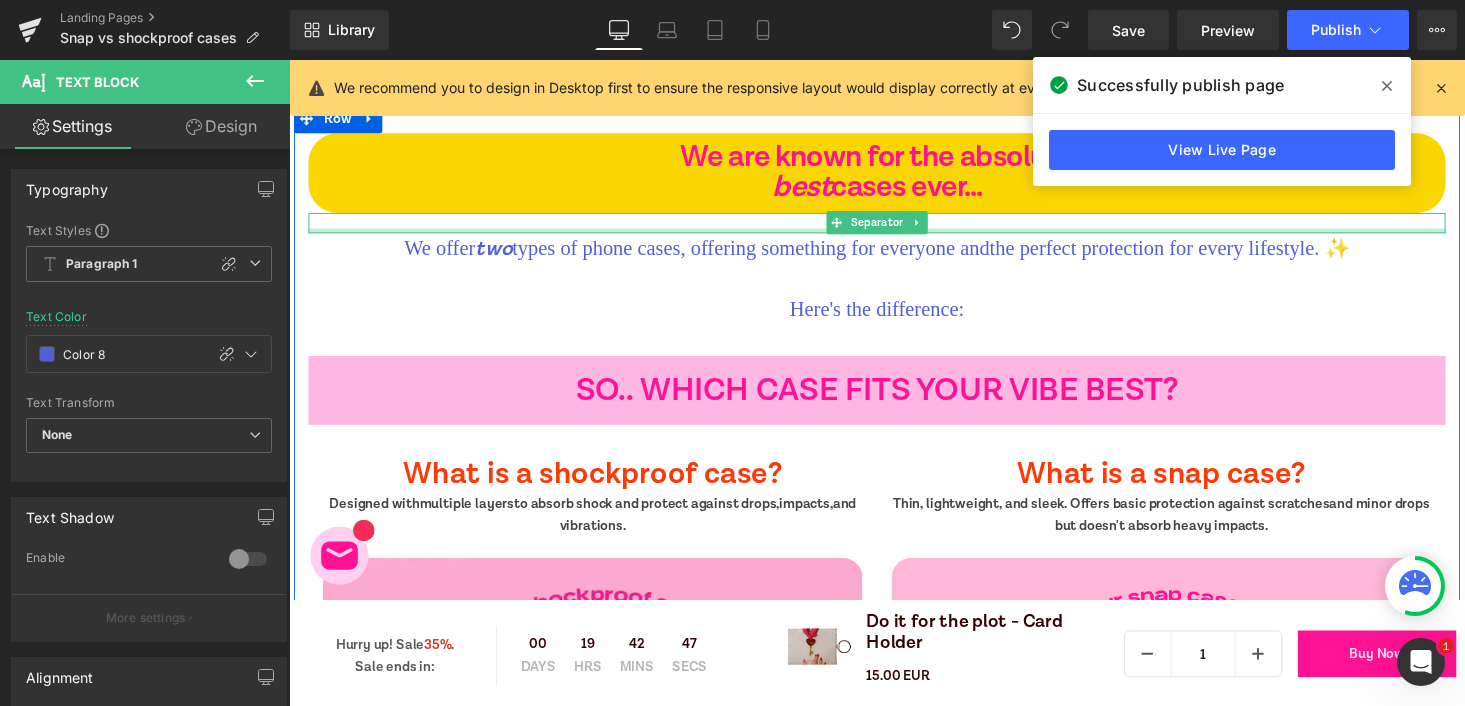 click on "We offer  two  types of phone cases, offering something for everyone and  the perfect protection for every lifestyle. ✨" at bounding box center (894, 254) 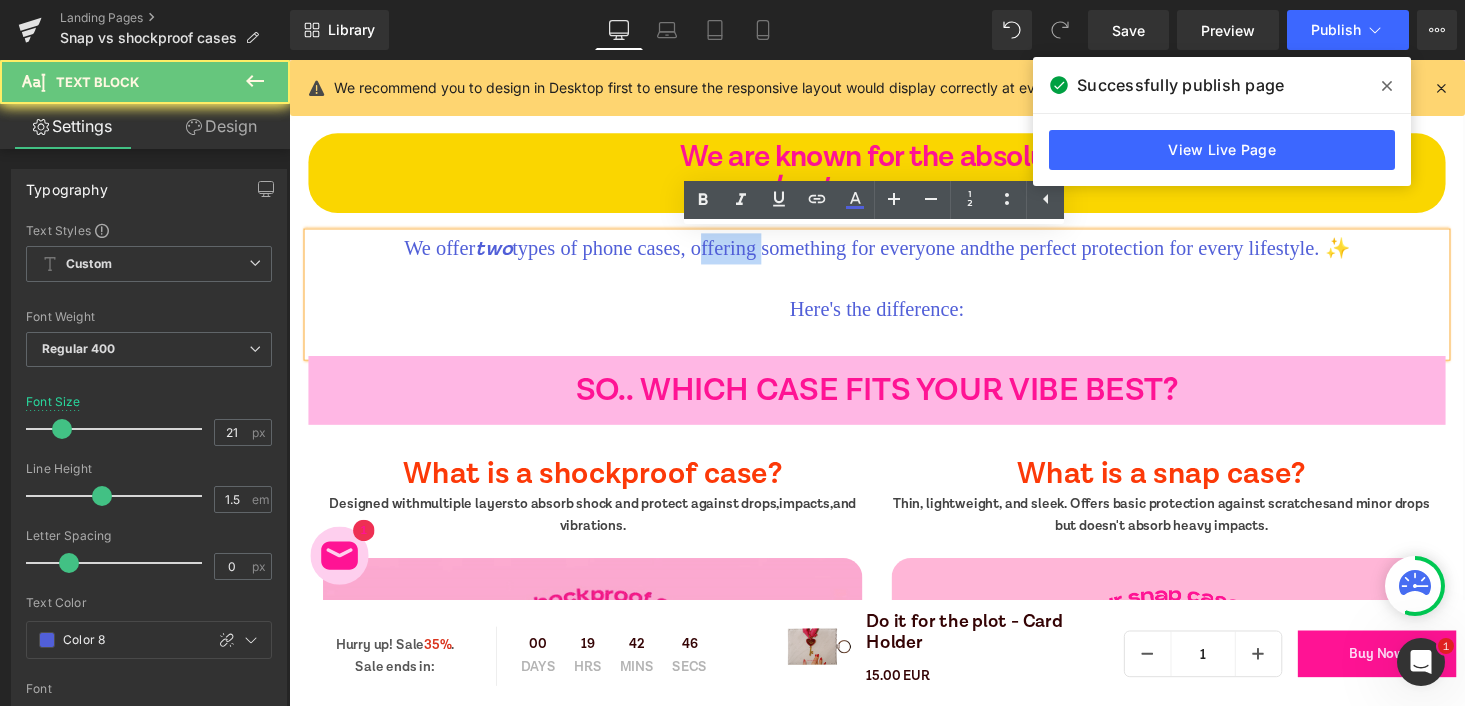 click on "We offer  two  types of phone cases, offering something for everyone and  the perfect protection for every lifestyle. ✨" at bounding box center (894, 254) 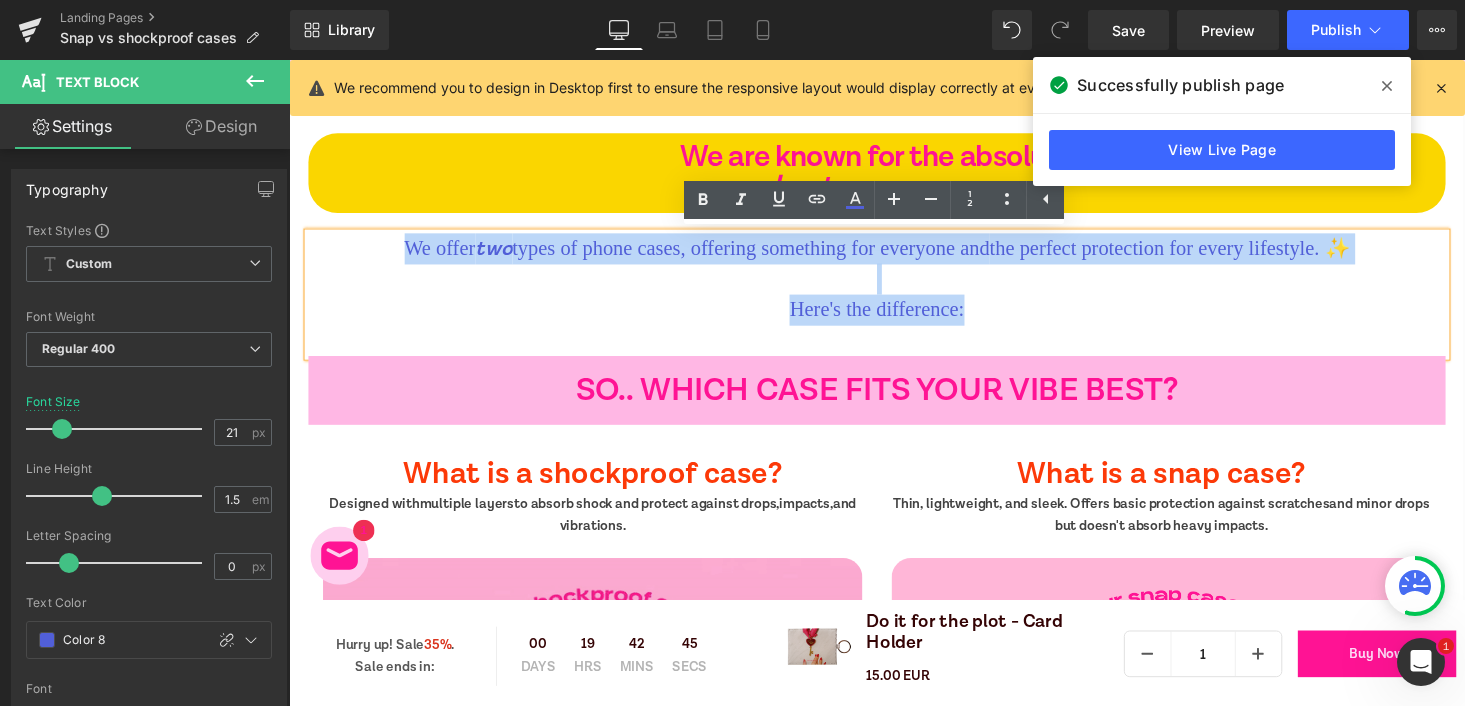 drag, startPoint x: 894, startPoint y: 317, endPoint x: 329, endPoint y: 240, distance: 570.2228 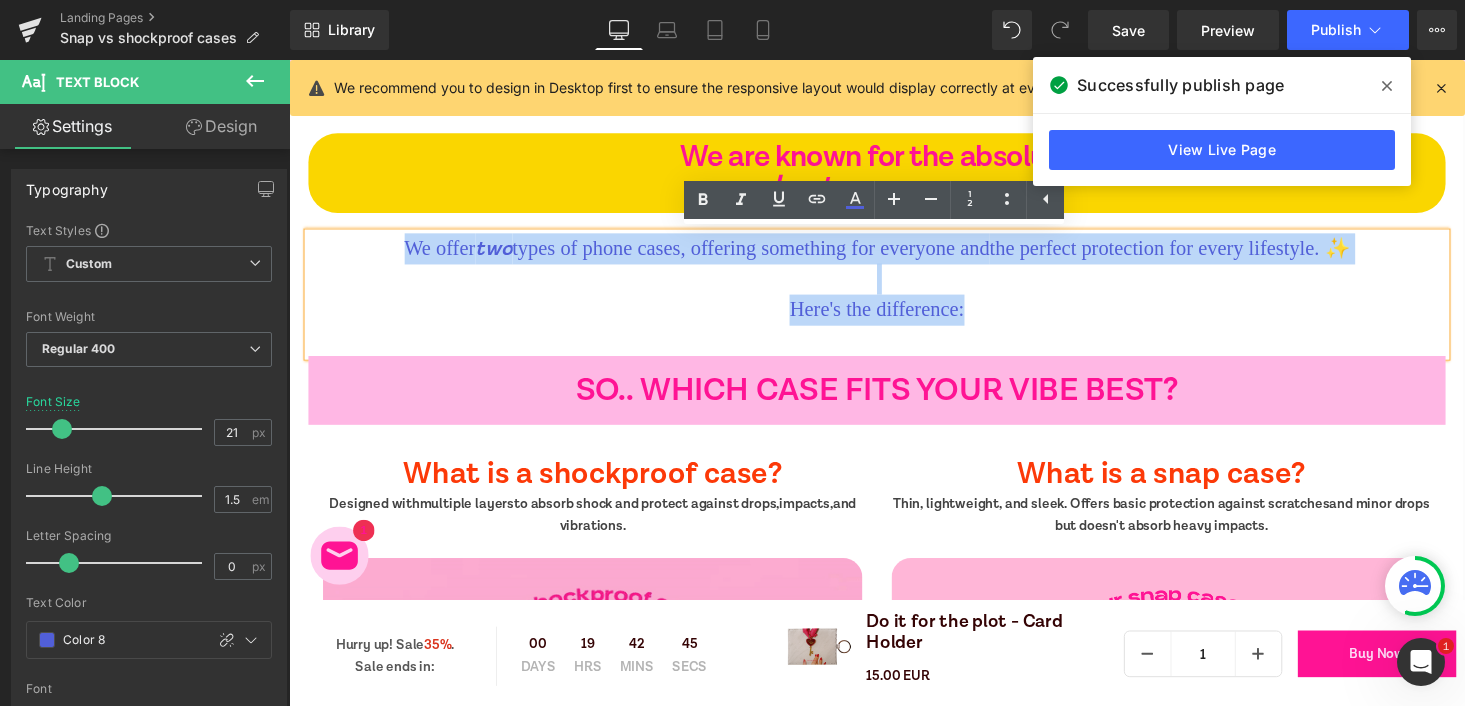 click on "We offer  two  types of phone cases, offering something for everyone and  the perfect protection for every lifestyle. ✨ Here's the difference:" at bounding box center (894, 301) 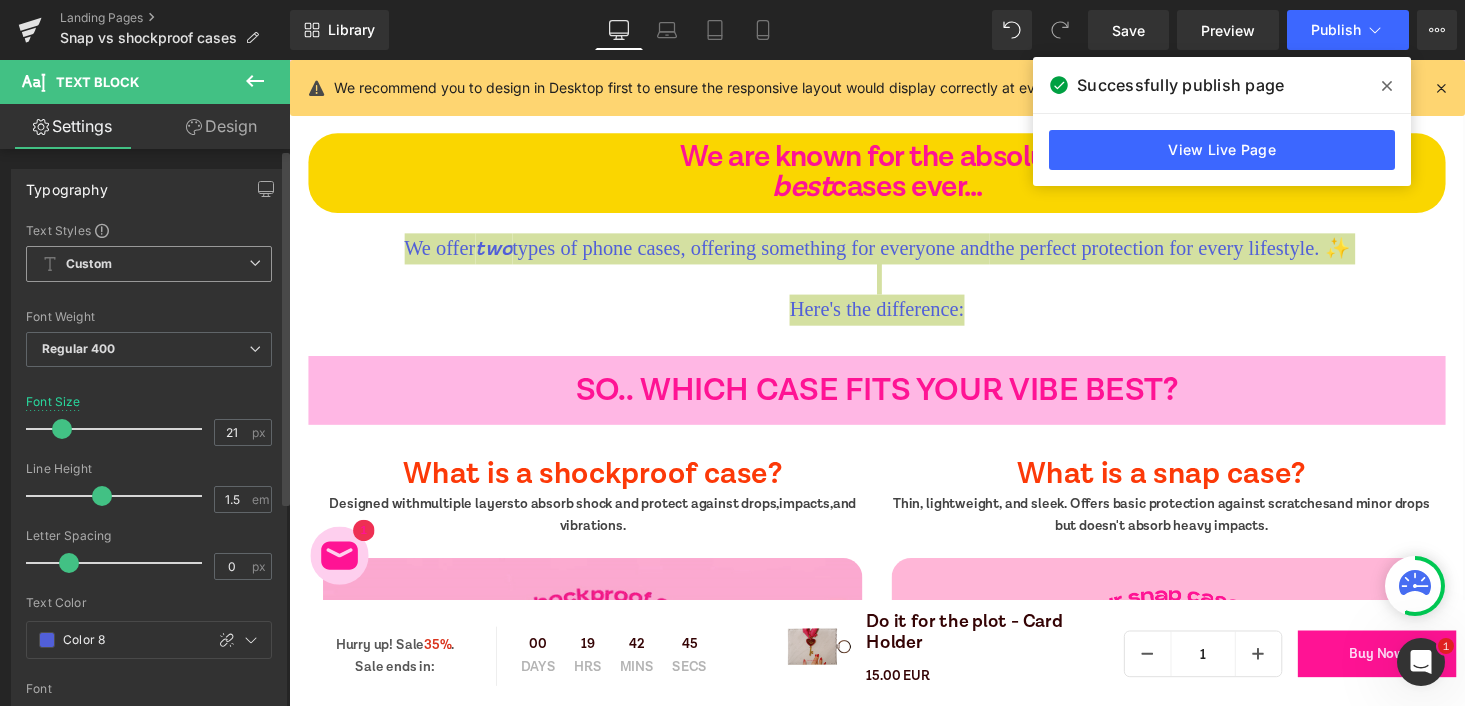 click on "Custom" at bounding box center (149, 264) 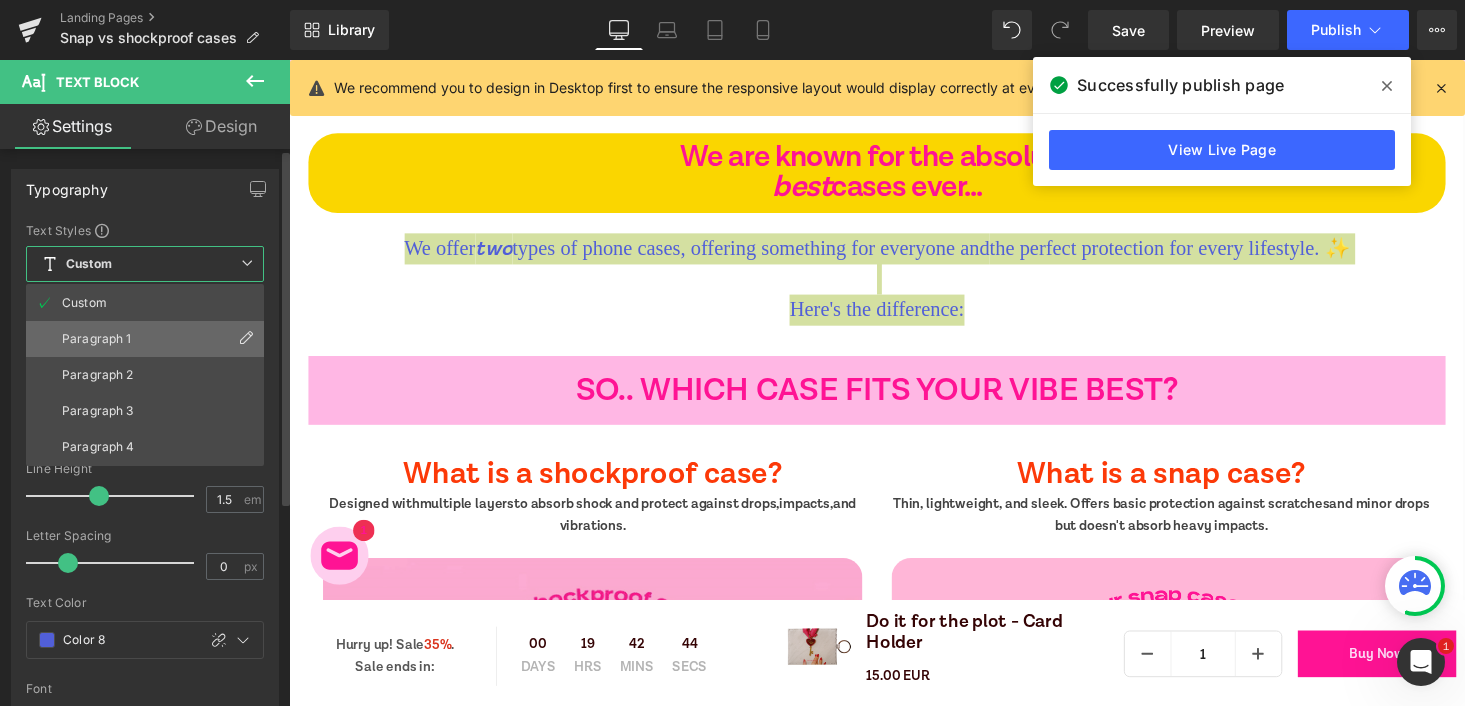 click on "Paragraph 1" at bounding box center (145, 339) 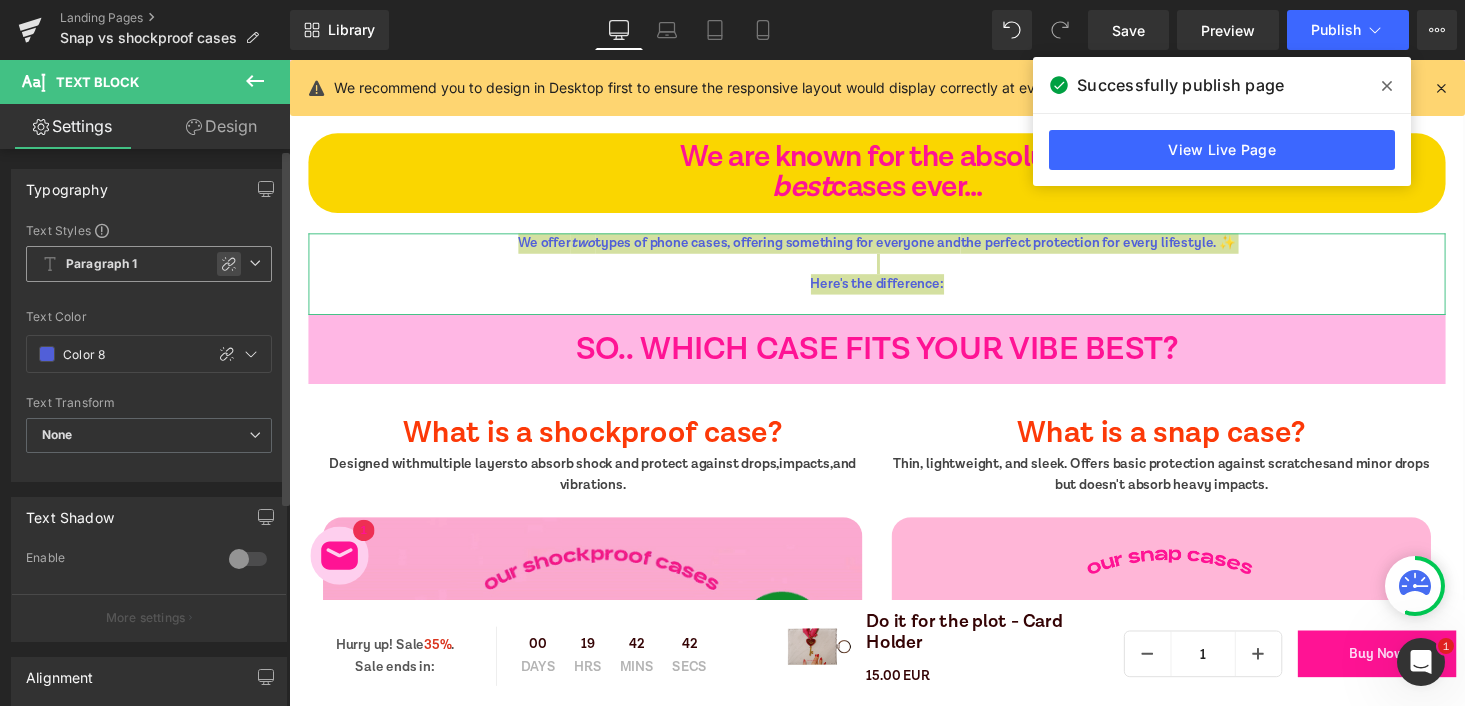 click 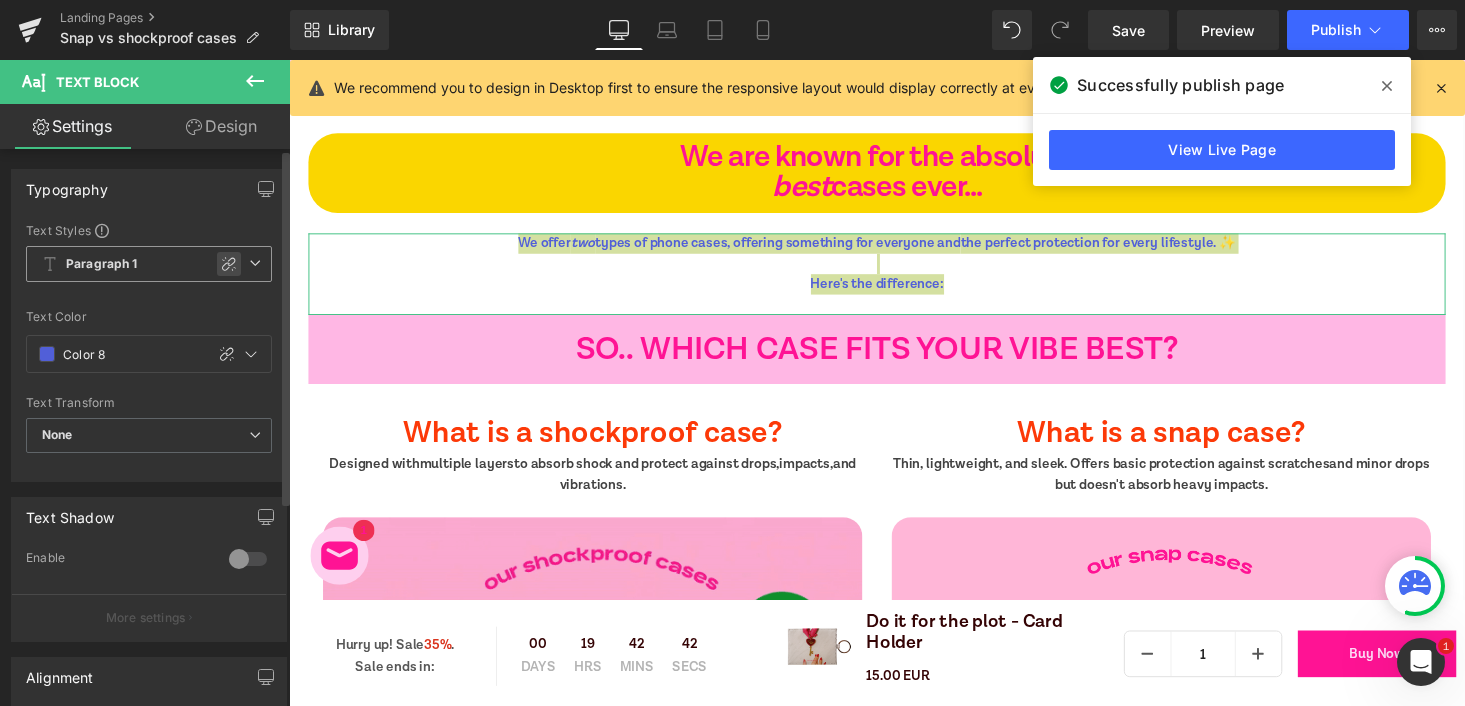 type on "14" 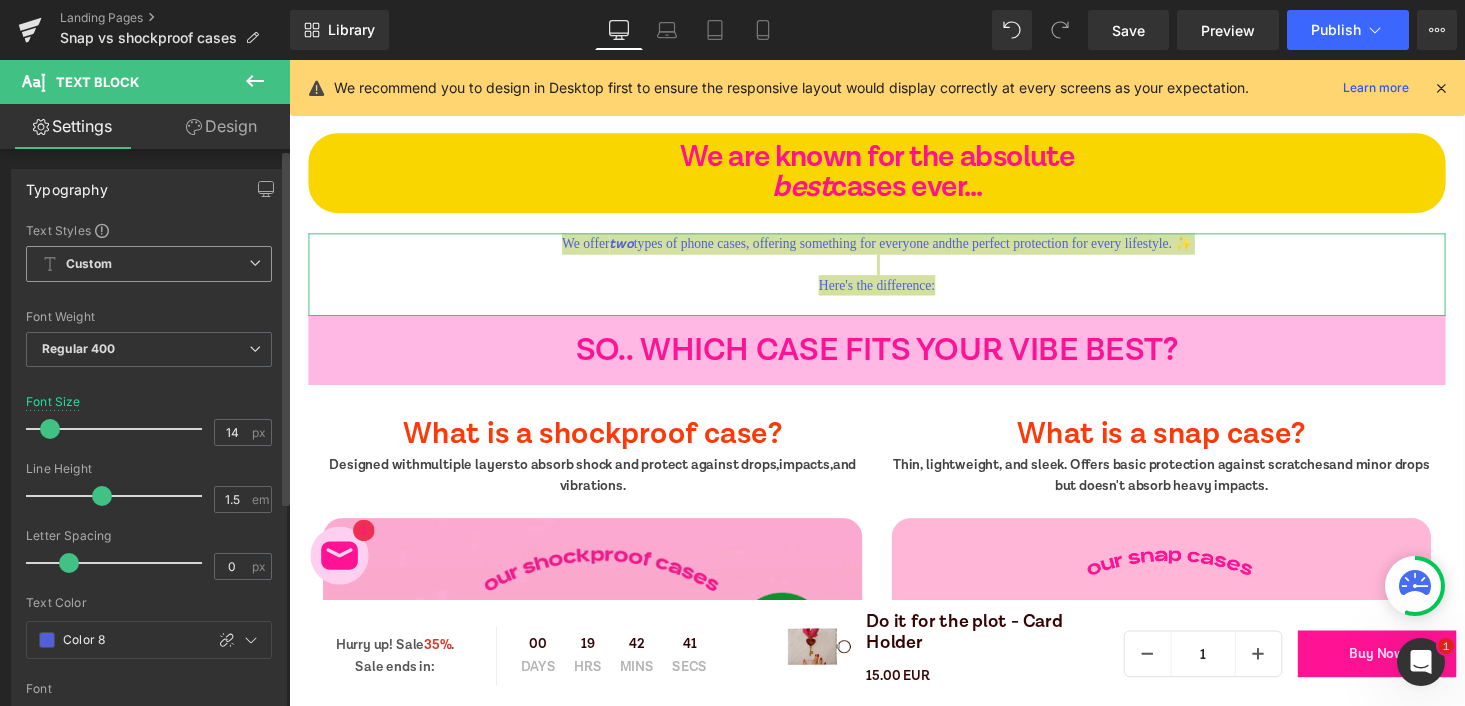click on "Custom" at bounding box center (149, 264) 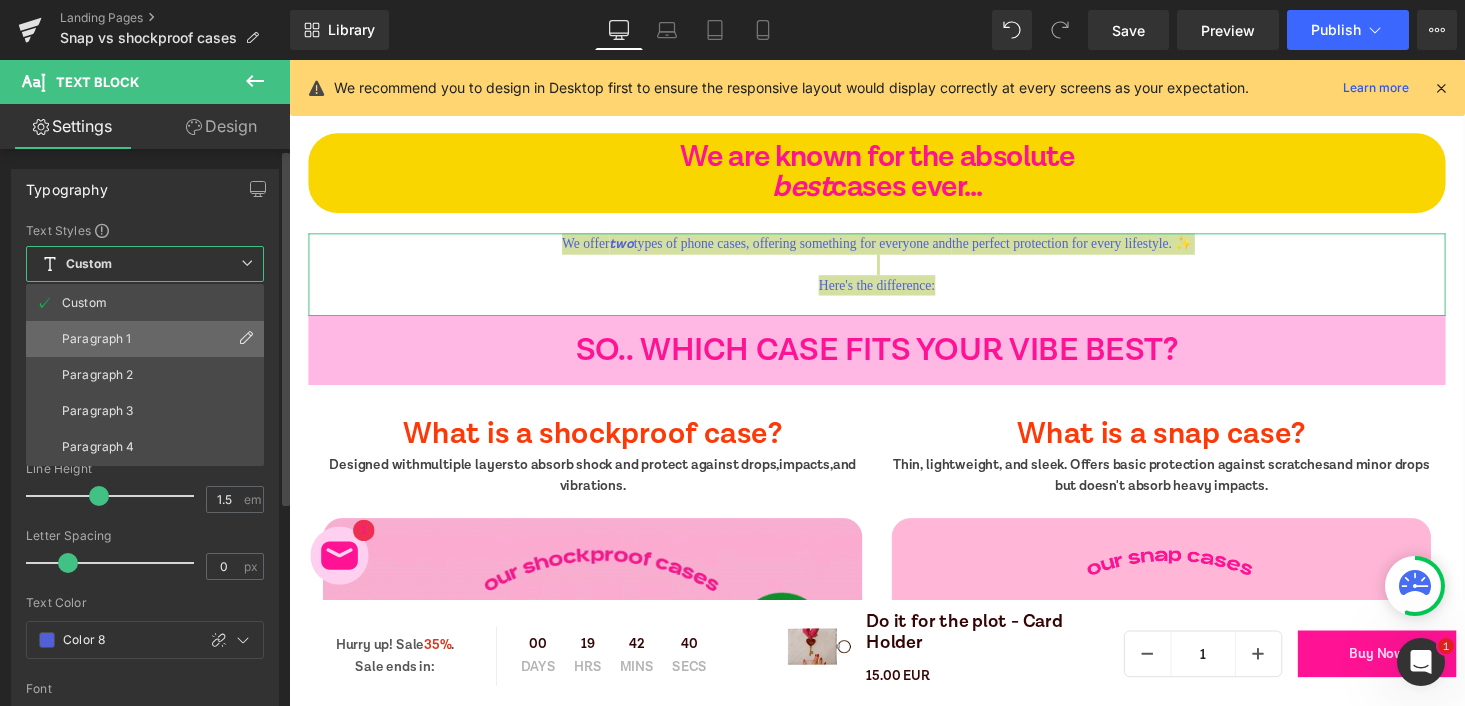 click on "Paragraph 1" at bounding box center (145, 339) 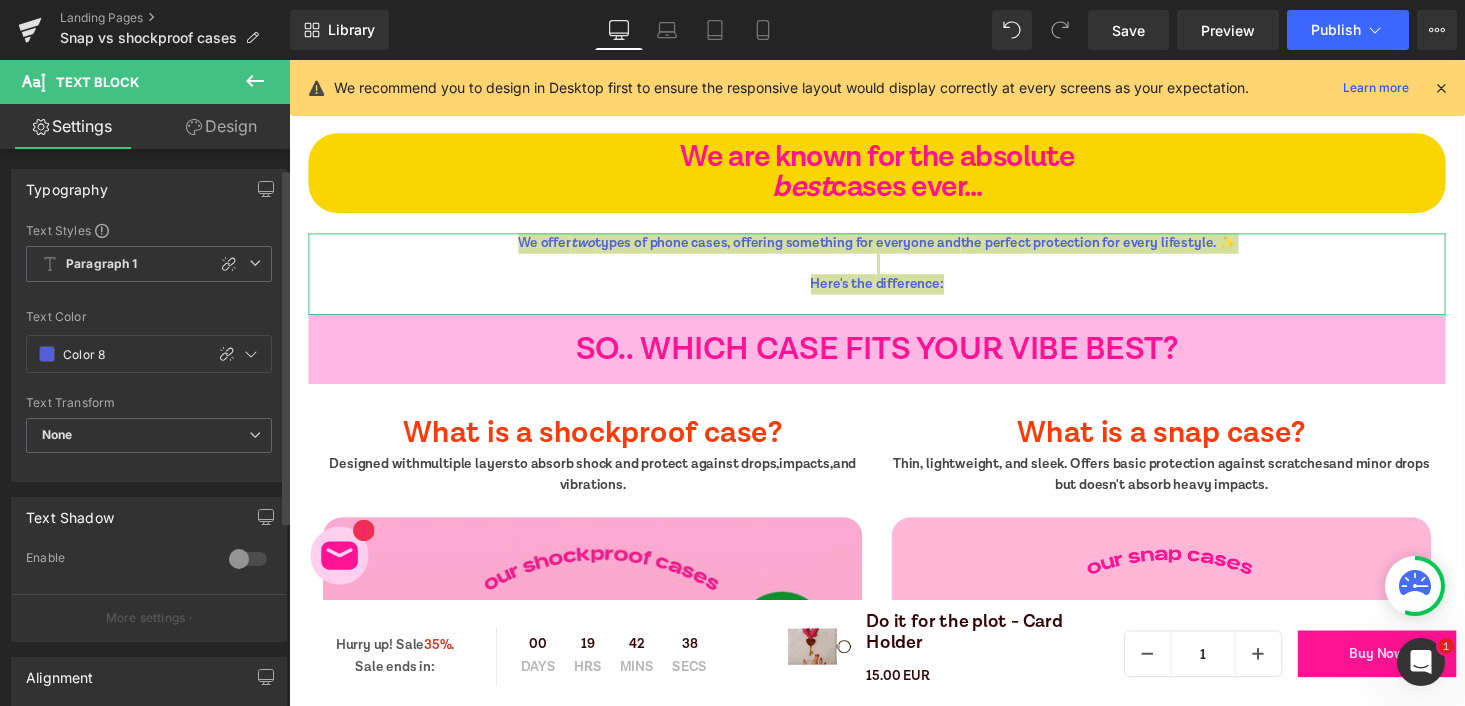 scroll, scrollTop: 39, scrollLeft: 0, axis: vertical 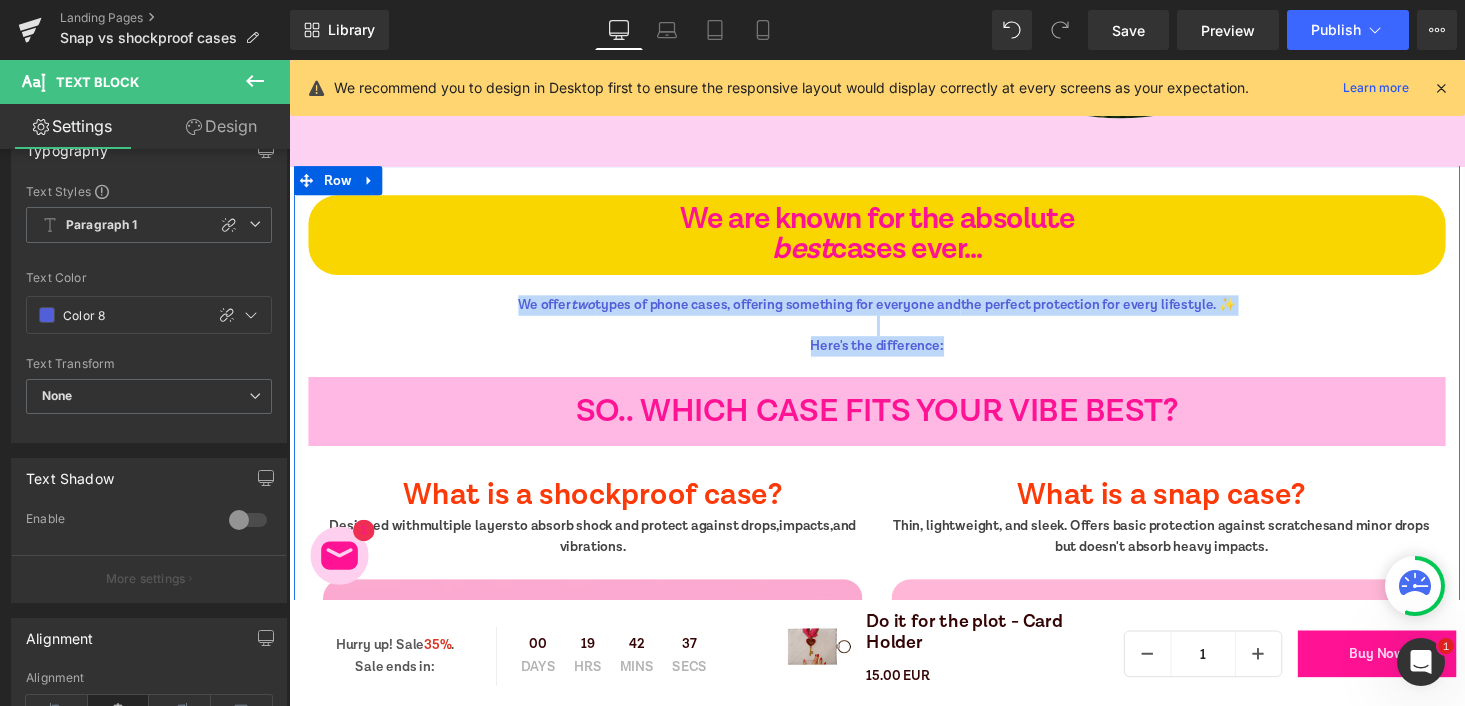 click on "We offer  two  types of phone cases, offering something for everyone and  the perfect protection for every lifestyle. ✨" at bounding box center [894, 312] 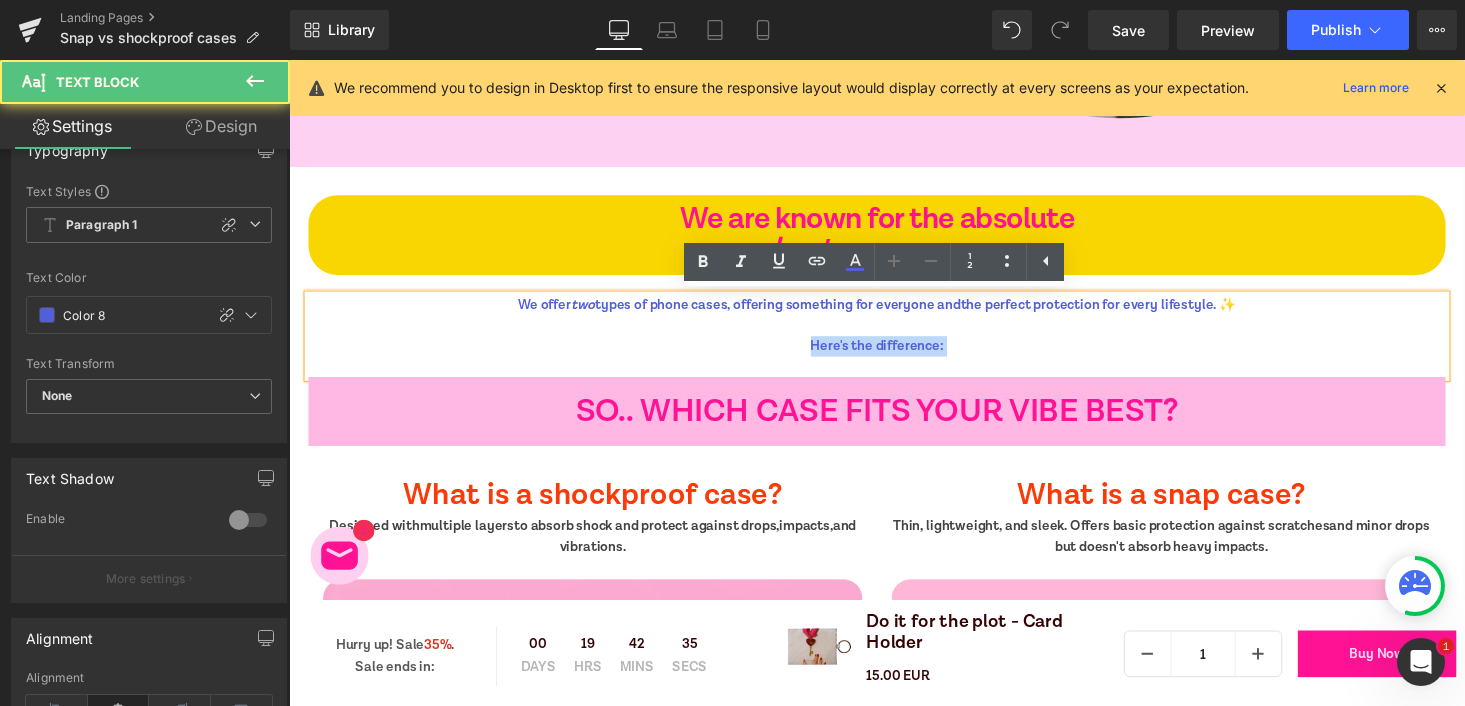 drag, startPoint x: 971, startPoint y: 349, endPoint x: 385, endPoint y: 298, distance: 588.2151 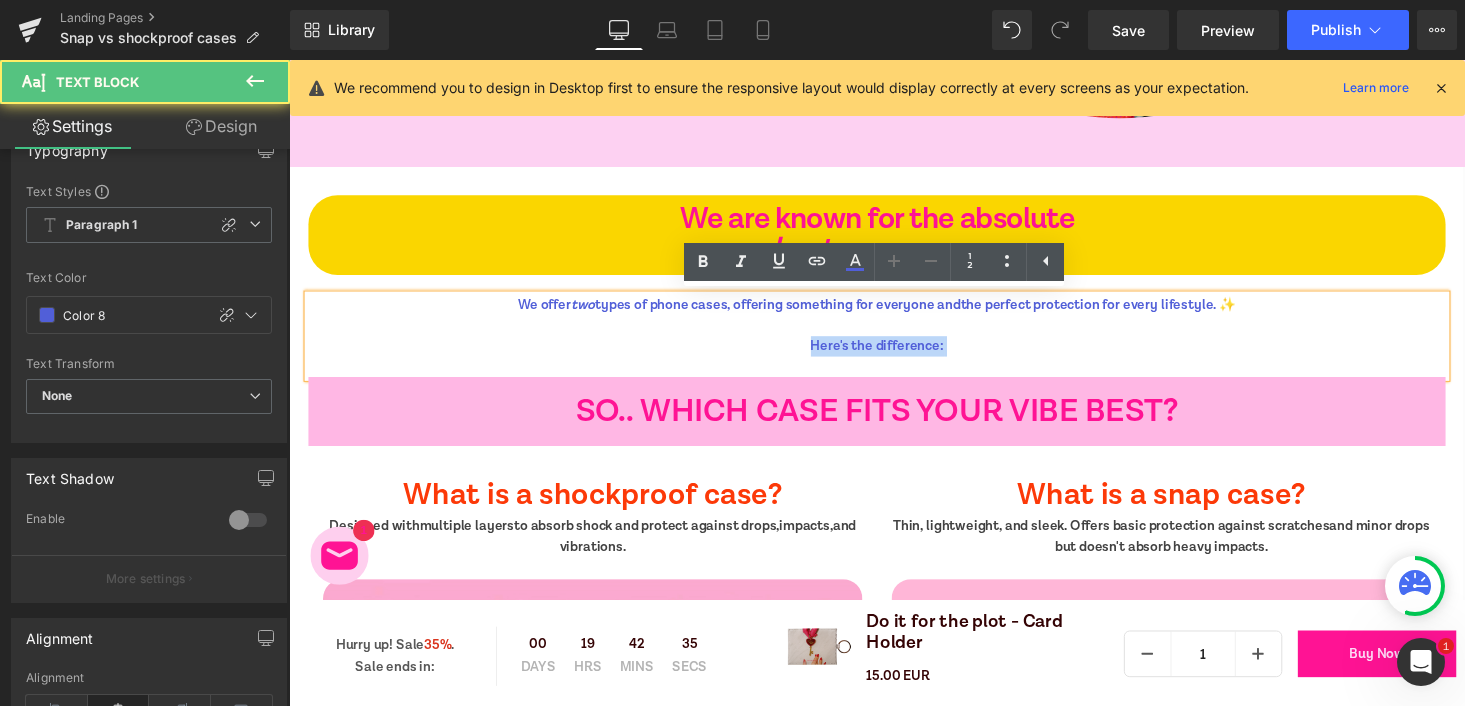 click on "We offer  two  types of phone cases, offering something for everyone and  the perfect protection for every lifestyle. ✨ Here's the difference:" at bounding box center (894, 344) 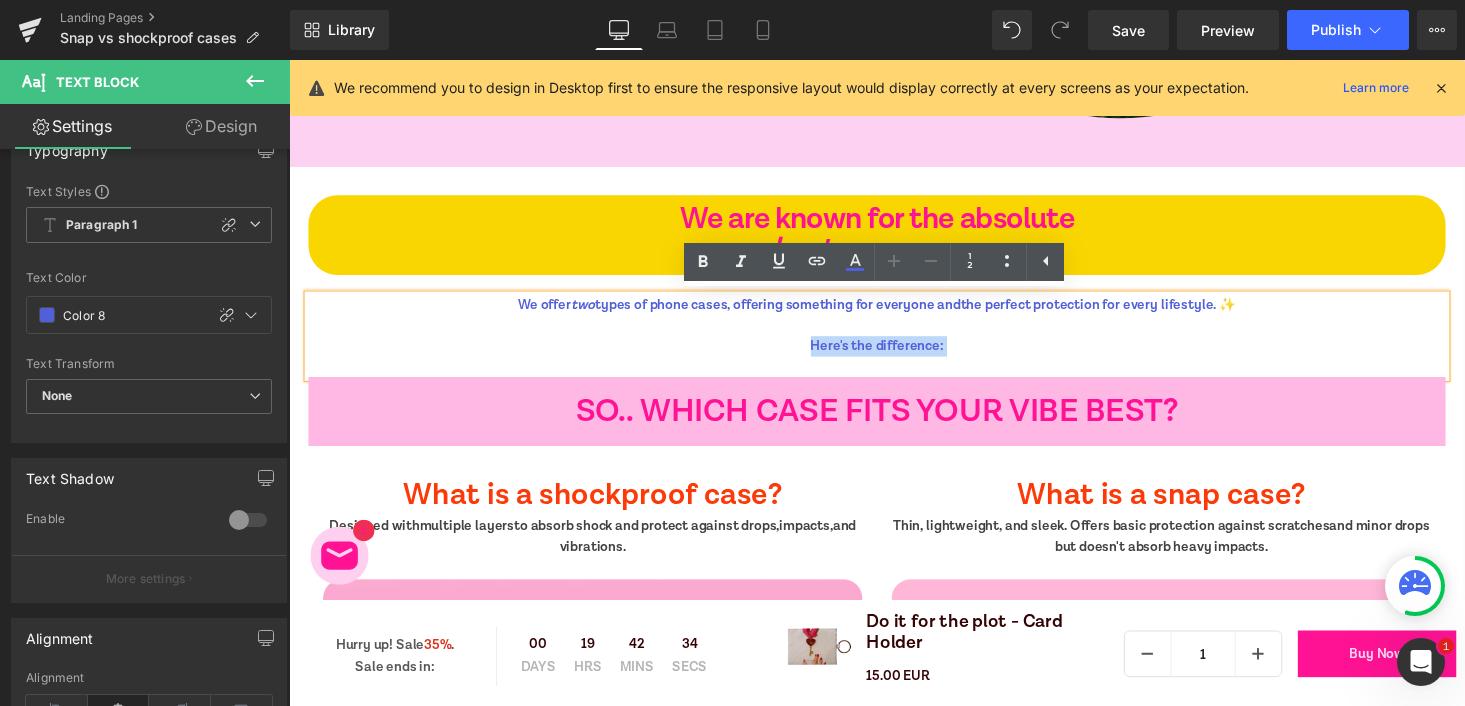 click on "Here's the difference:" at bounding box center (894, 365) 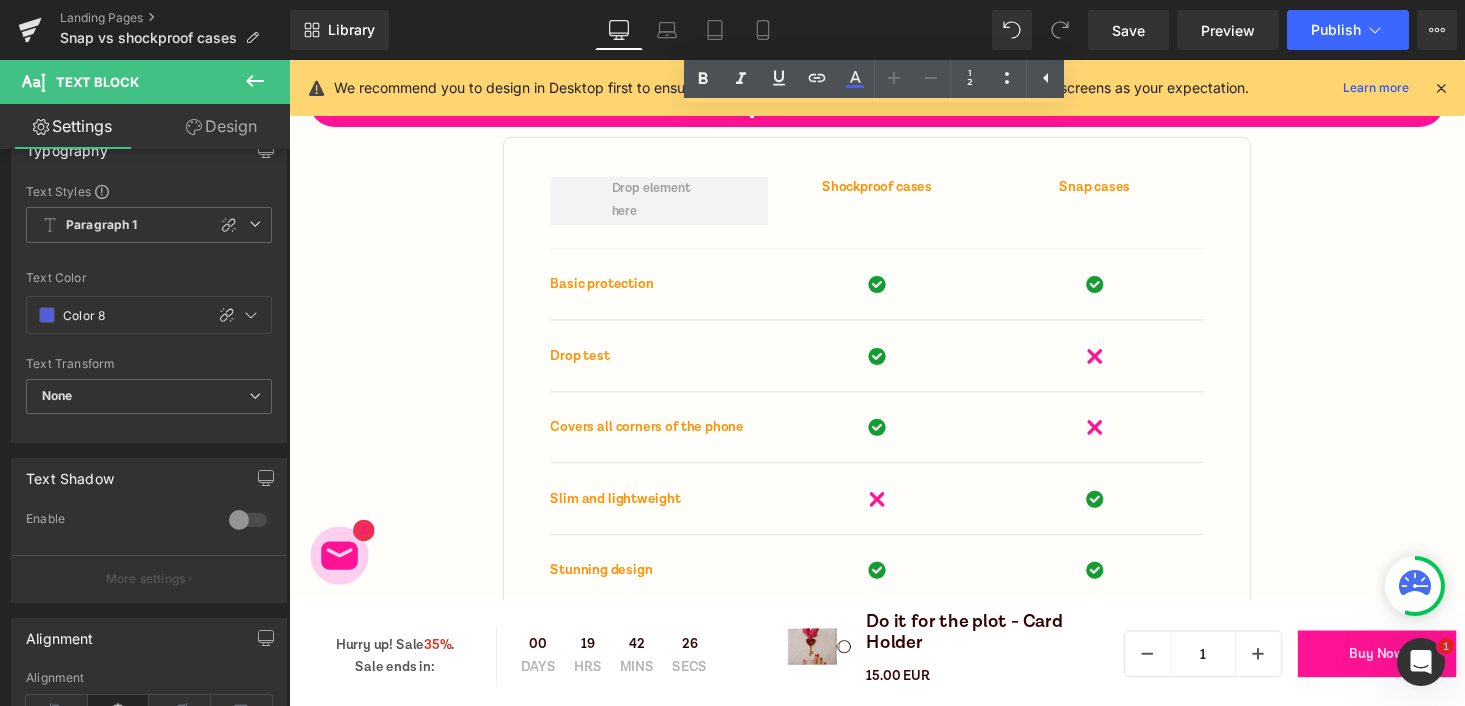 scroll, scrollTop: 7122, scrollLeft: 0, axis: vertical 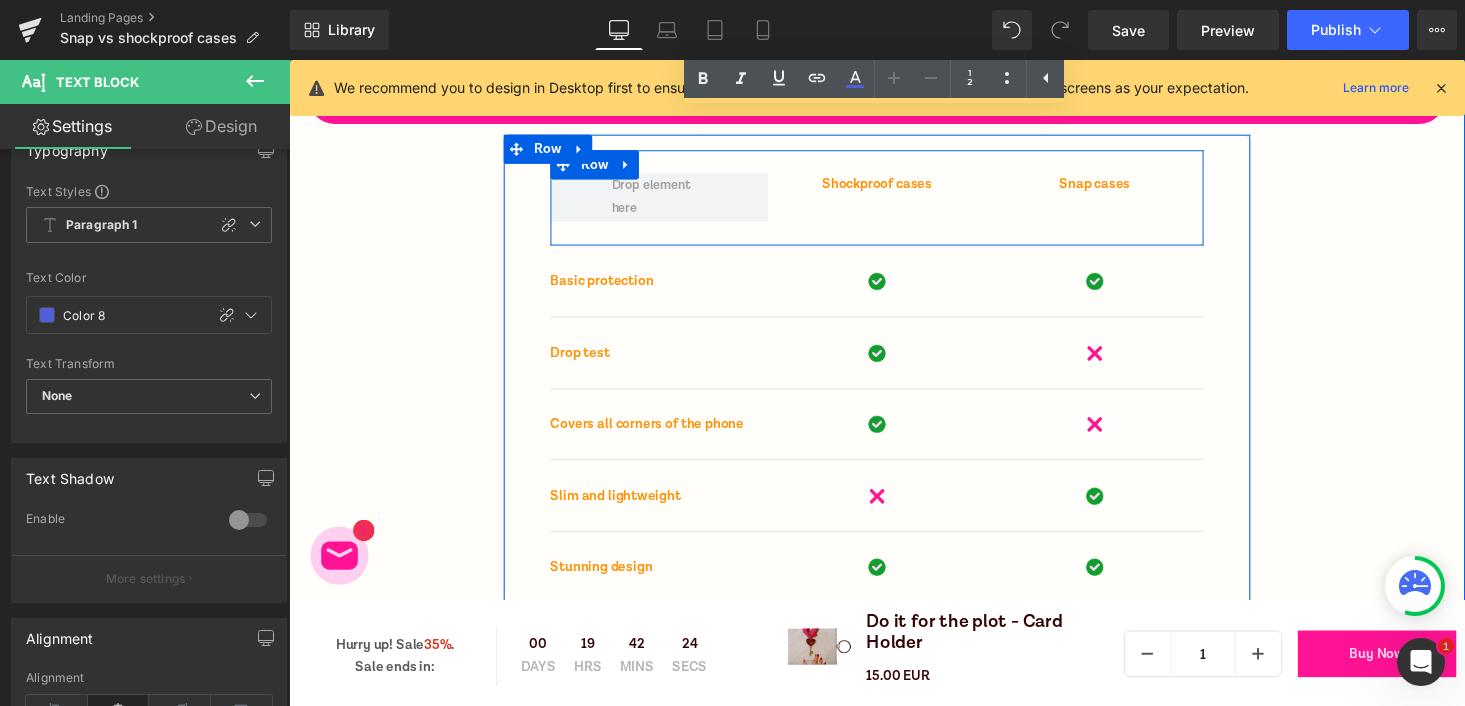 click on "Shockproof cases Text Block         Snap cases Text Block         Row         Row" at bounding box center (894, 202) 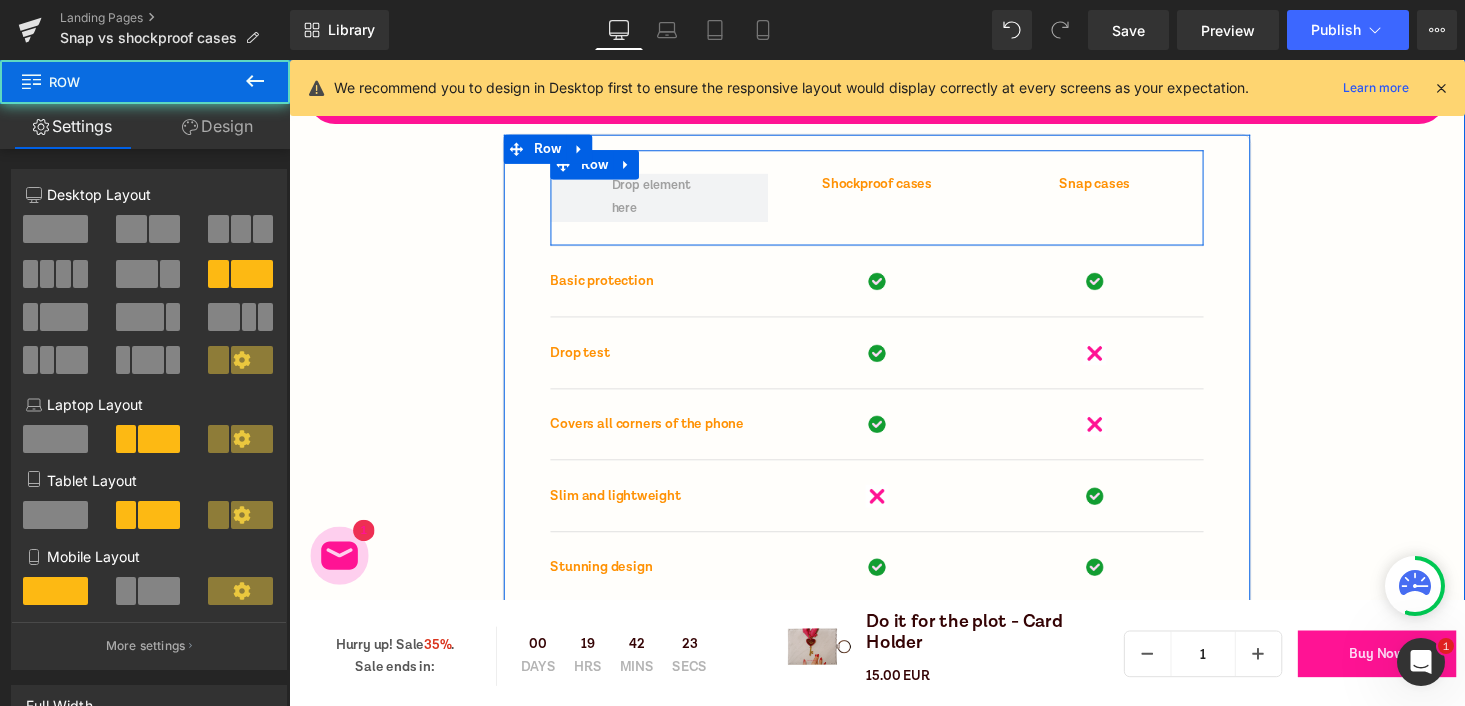 click on "Row" at bounding box center [590, 168] 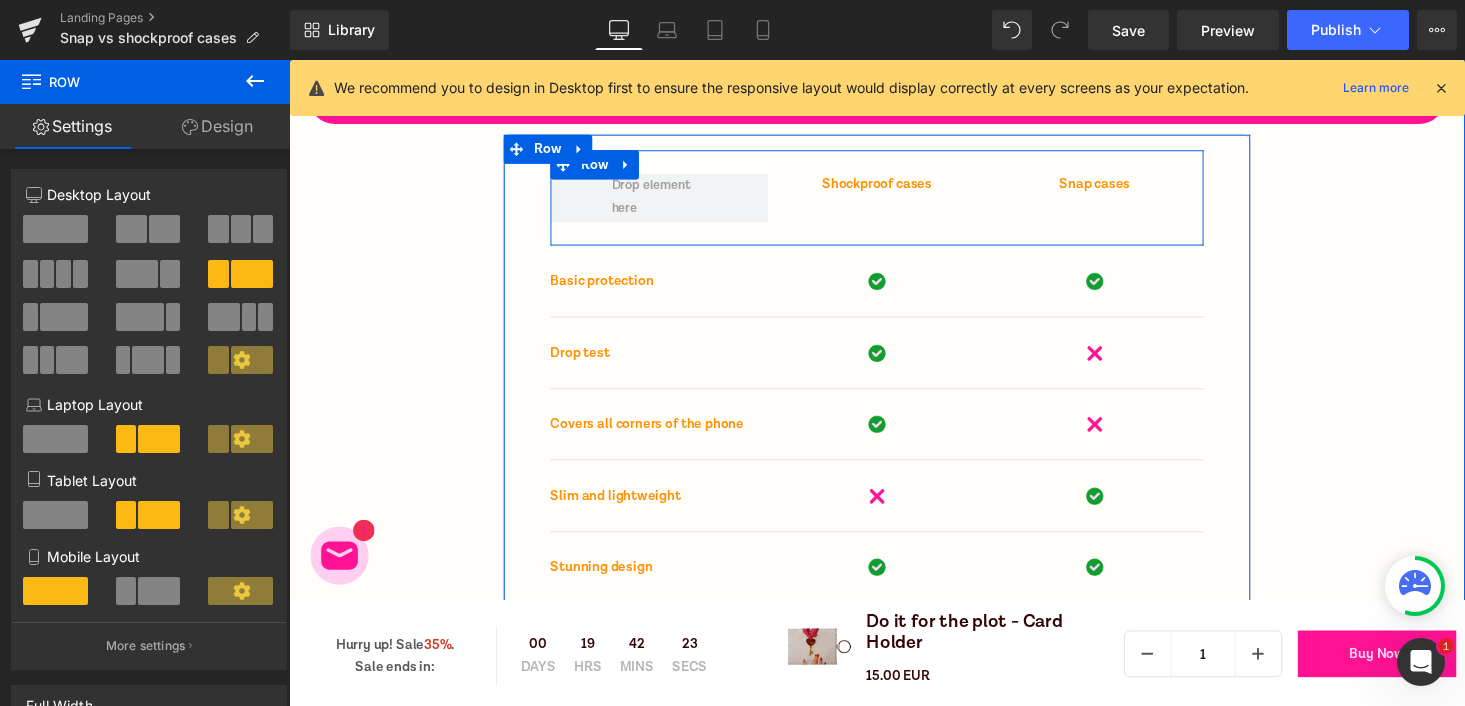 click on "Row" at bounding box center [603, 168] 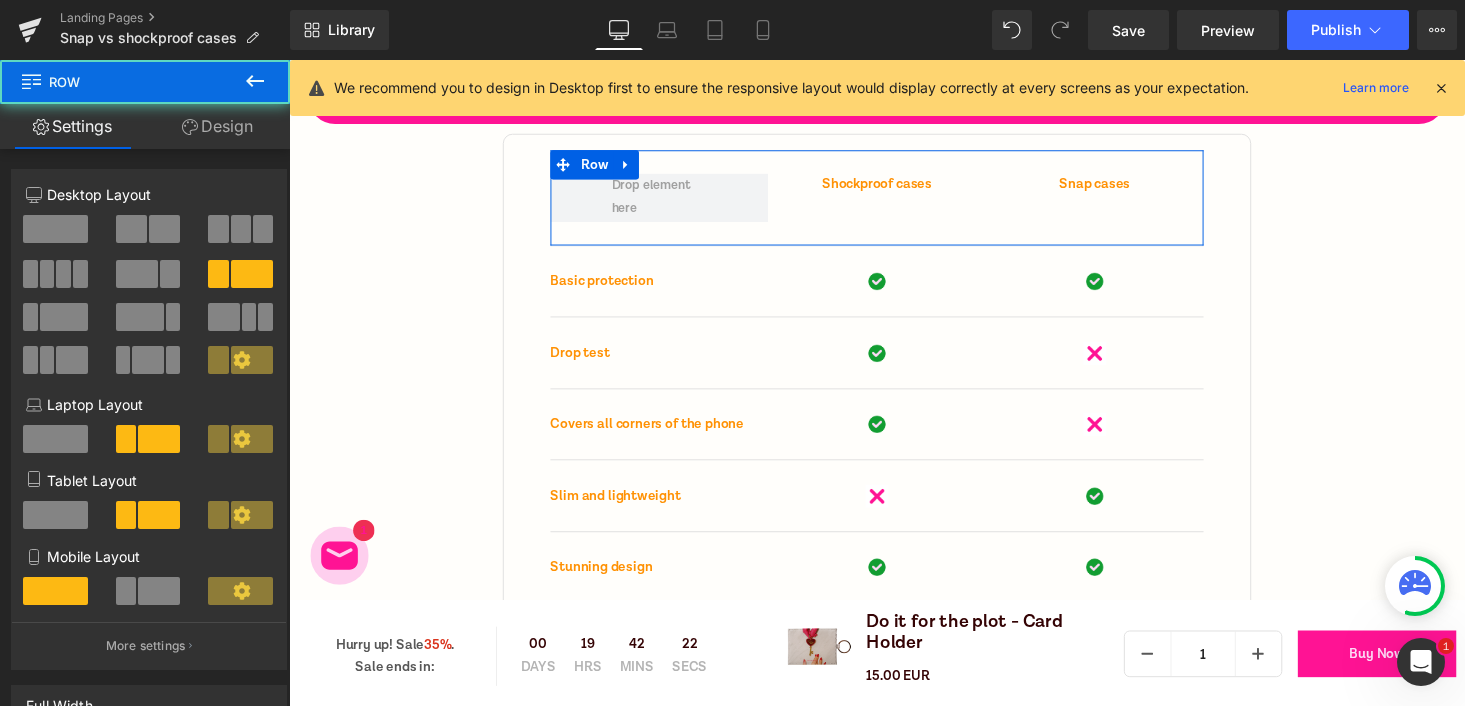 click on "Design" at bounding box center [217, 126] 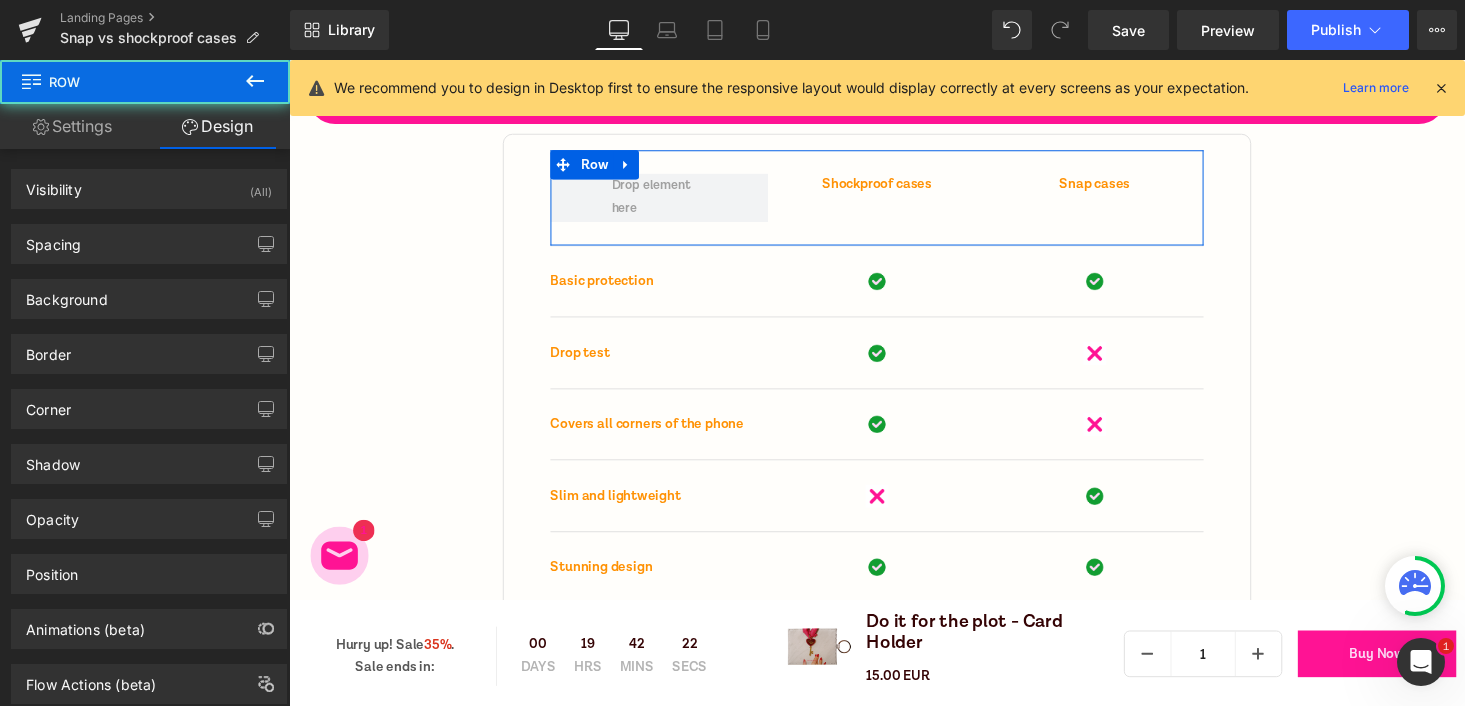 type on "transparent" 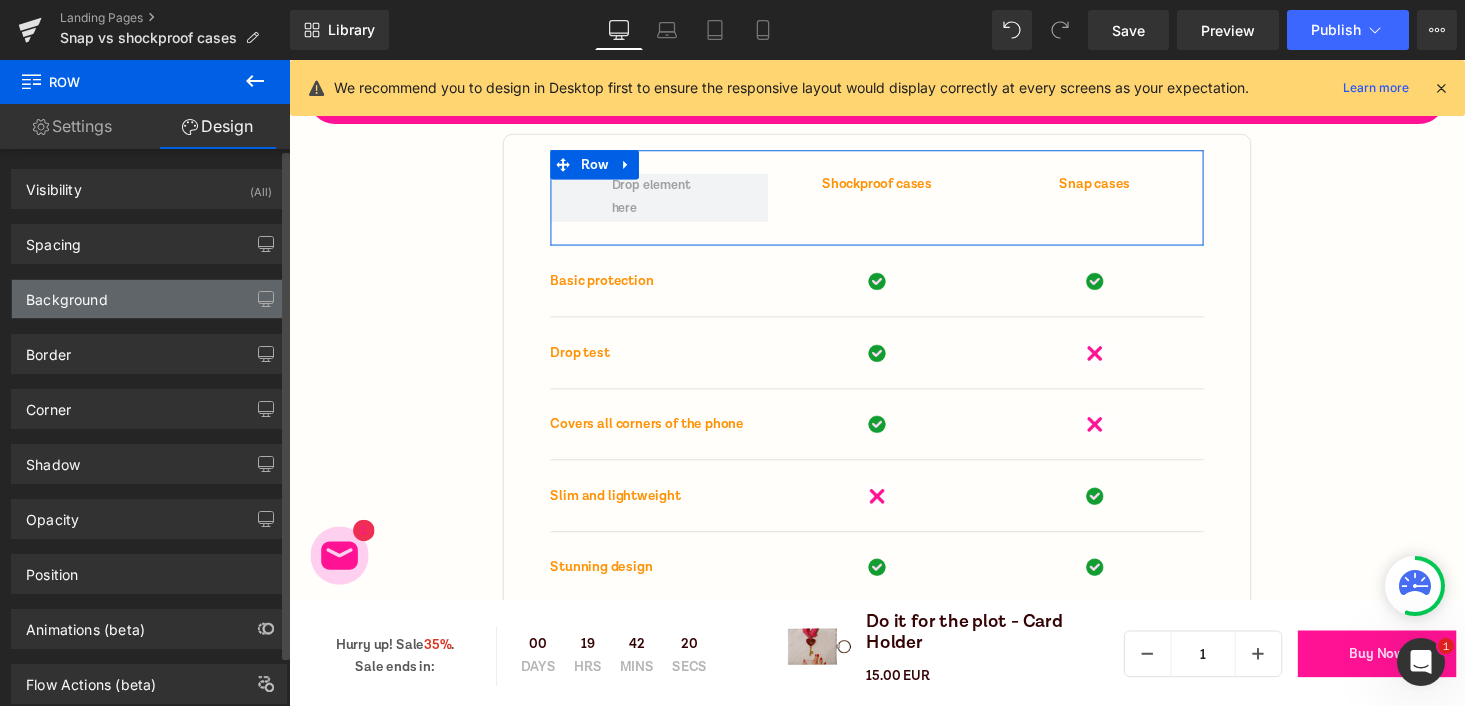 click on "Background" at bounding box center [67, 294] 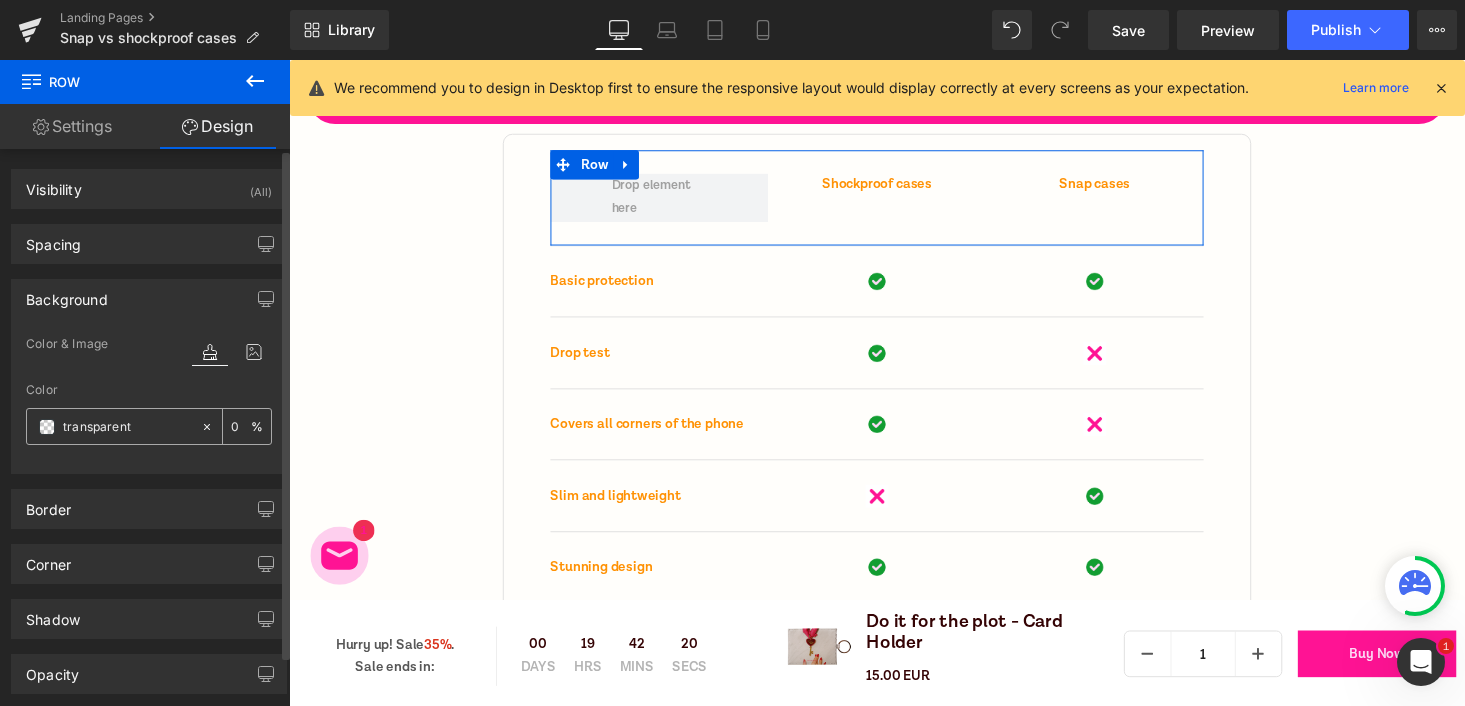 click at bounding box center (47, 427) 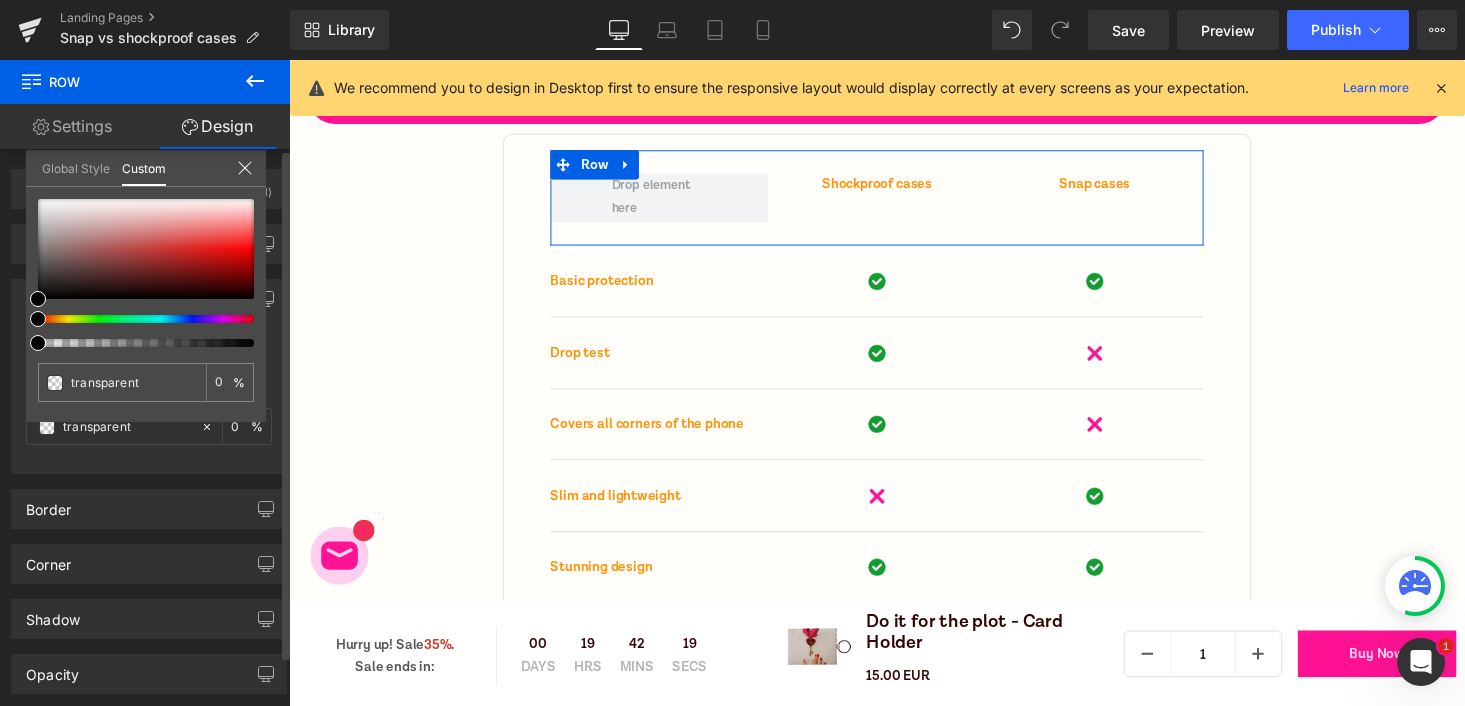 click on "Global Style" at bounding box center [76, 167] 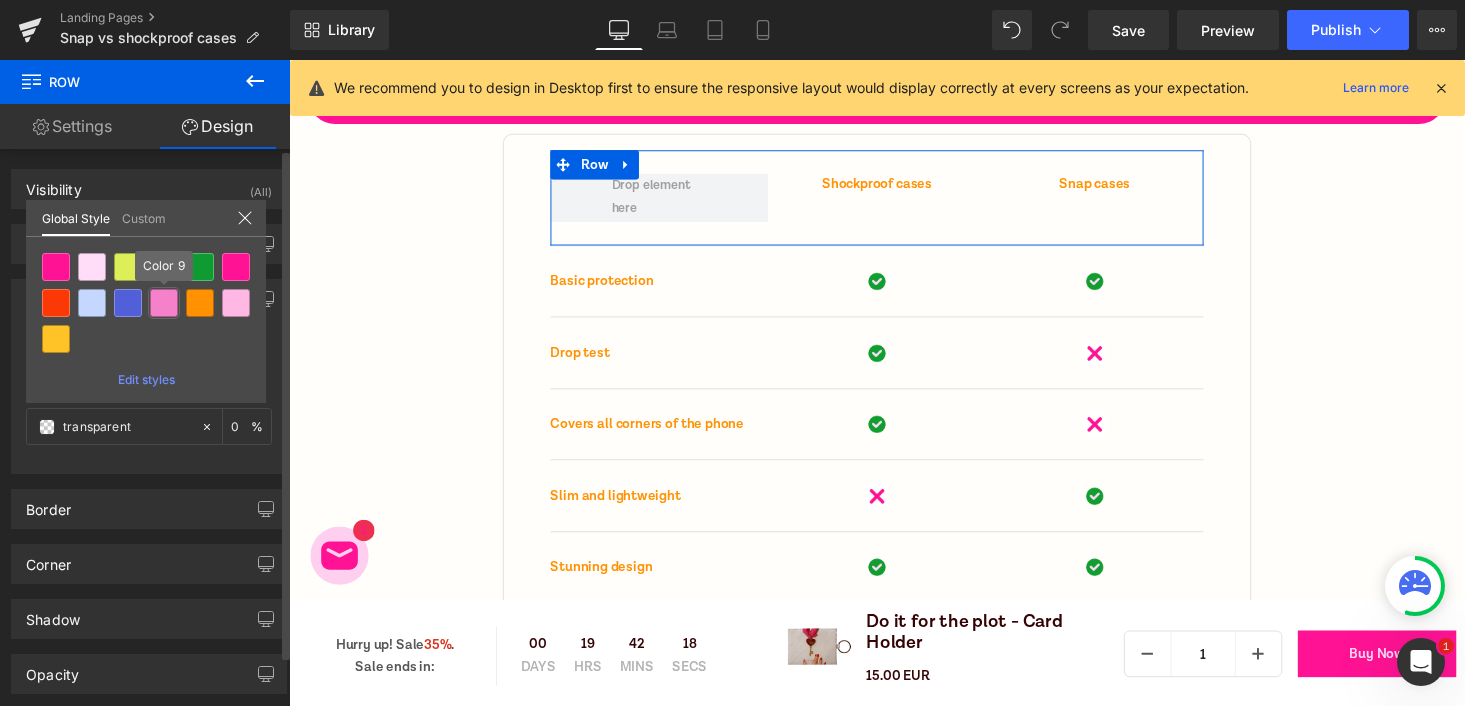 click at bounding box center [164, 303] 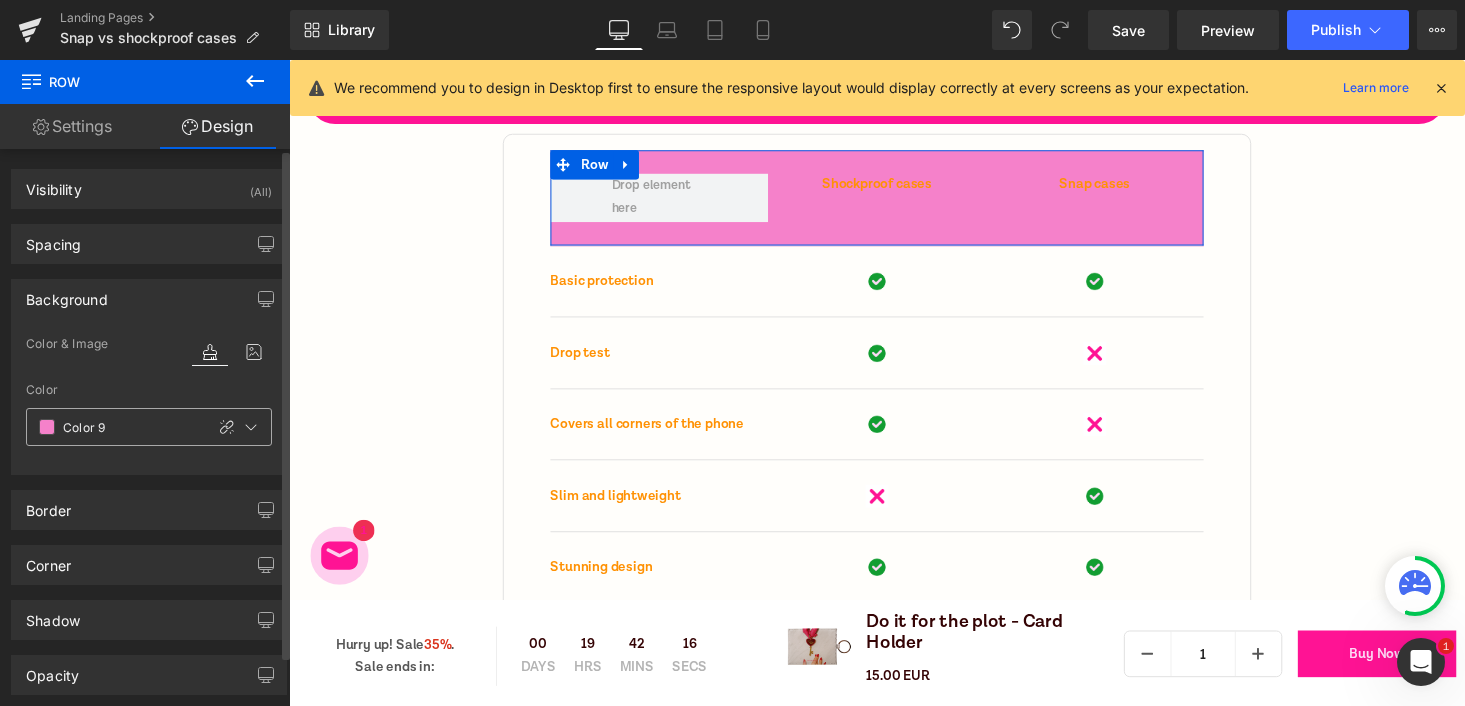 click at bounding box center [47, 427] 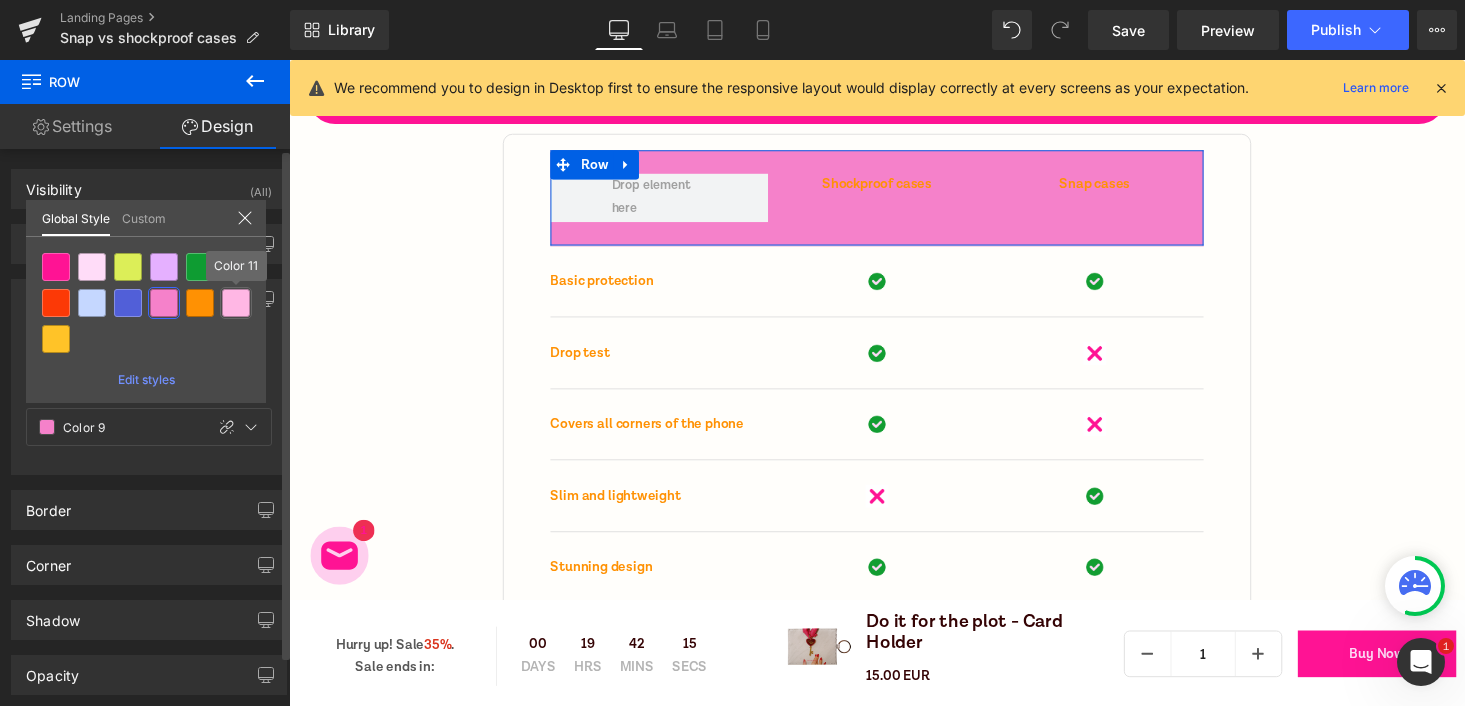 click at bounding box center [236, 303] 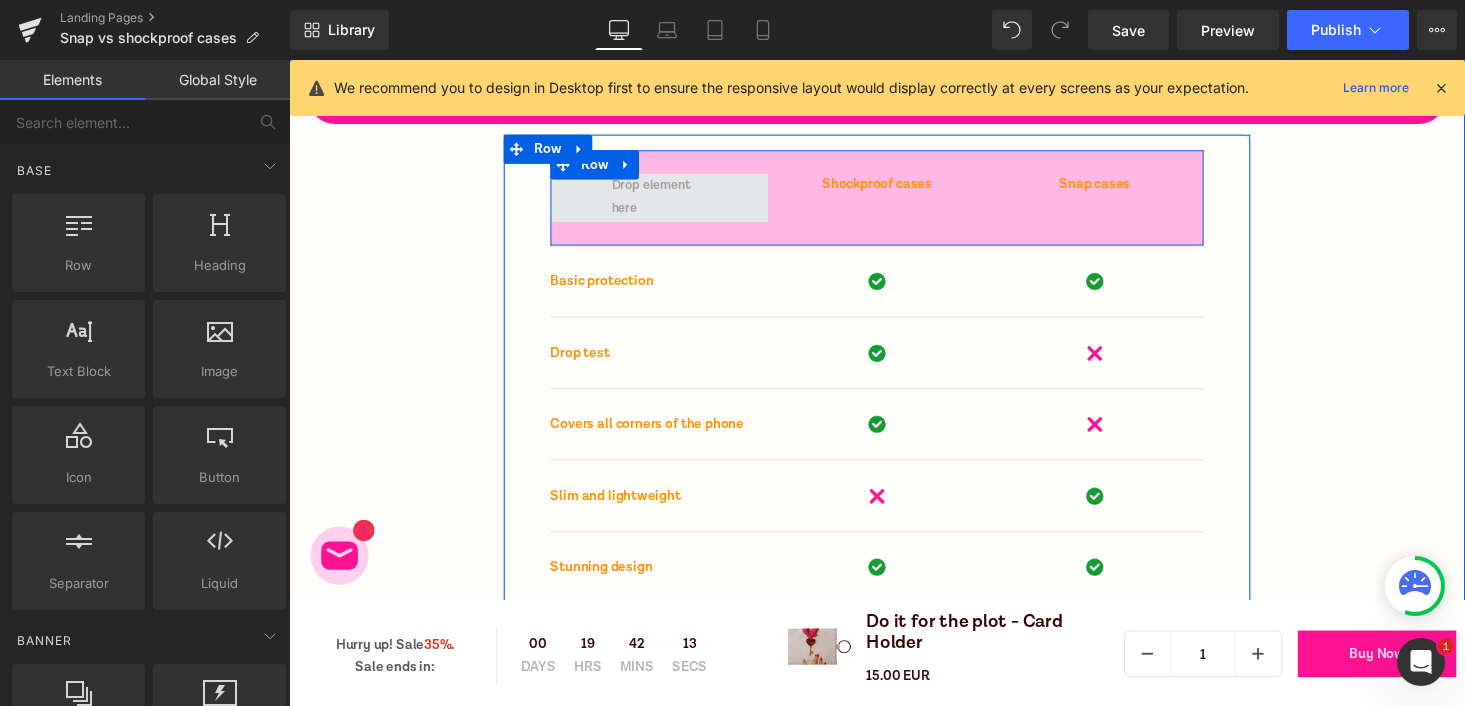 click at bounding box center [670, 202] 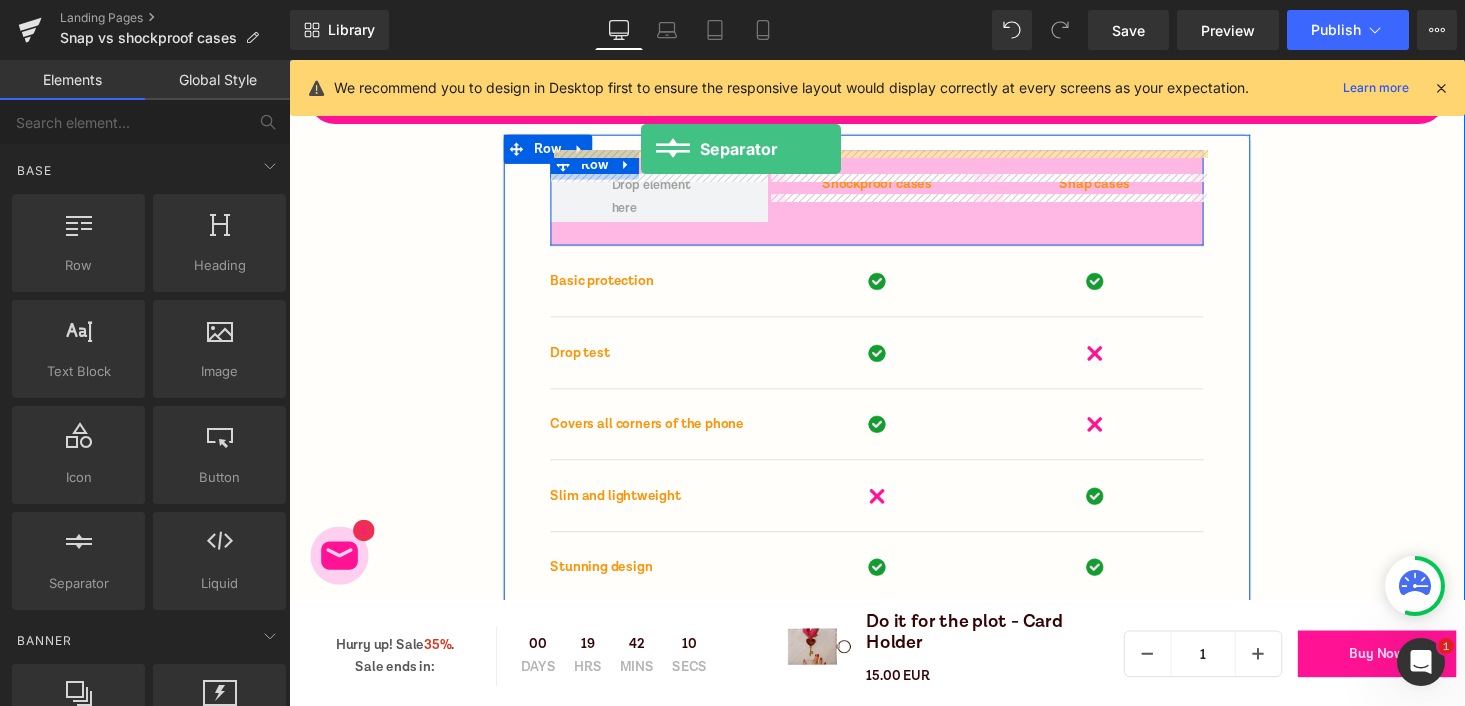 scroll, scrollTop: 7102, scrollLeft: 0, axis: vertical 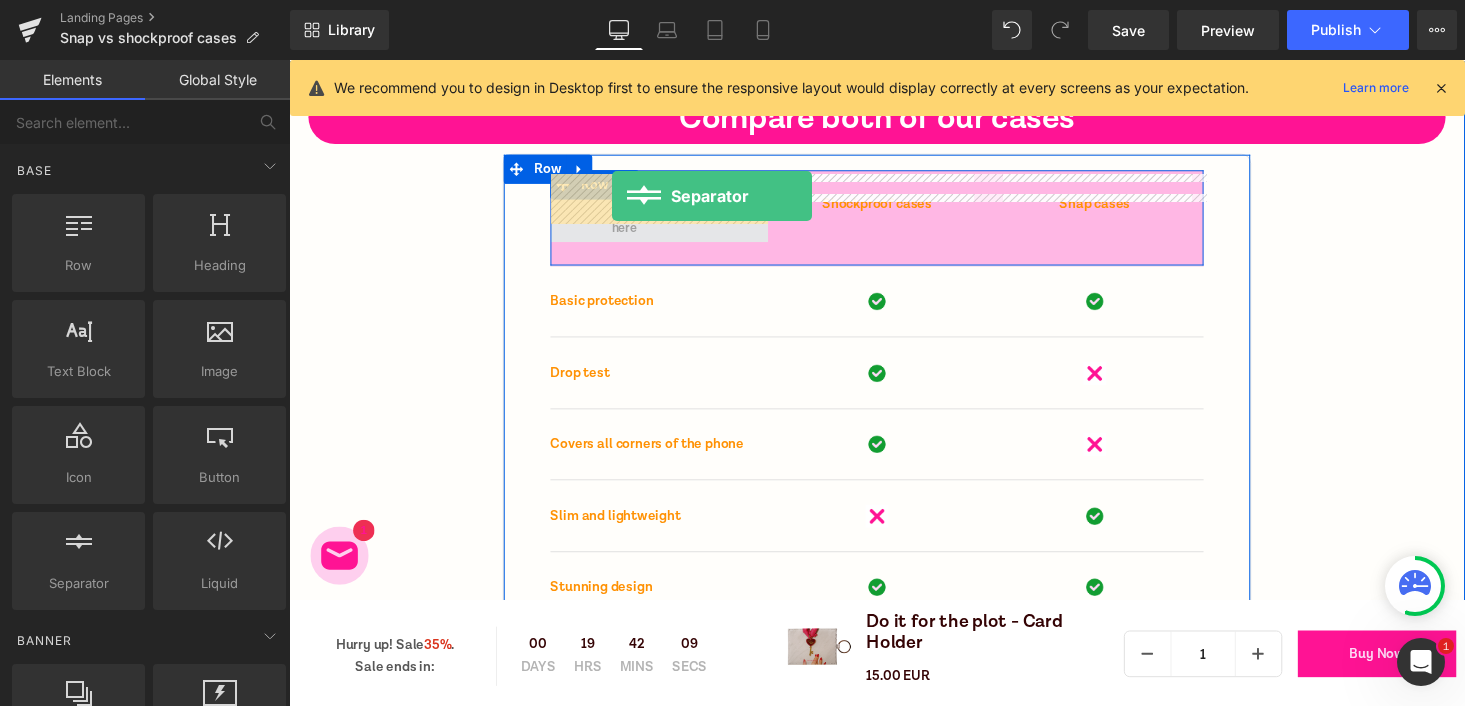 drag, startPoint x: 332, startPoint y: 641, endPoint x: 621, endPoint y: 200, distance: 527.259 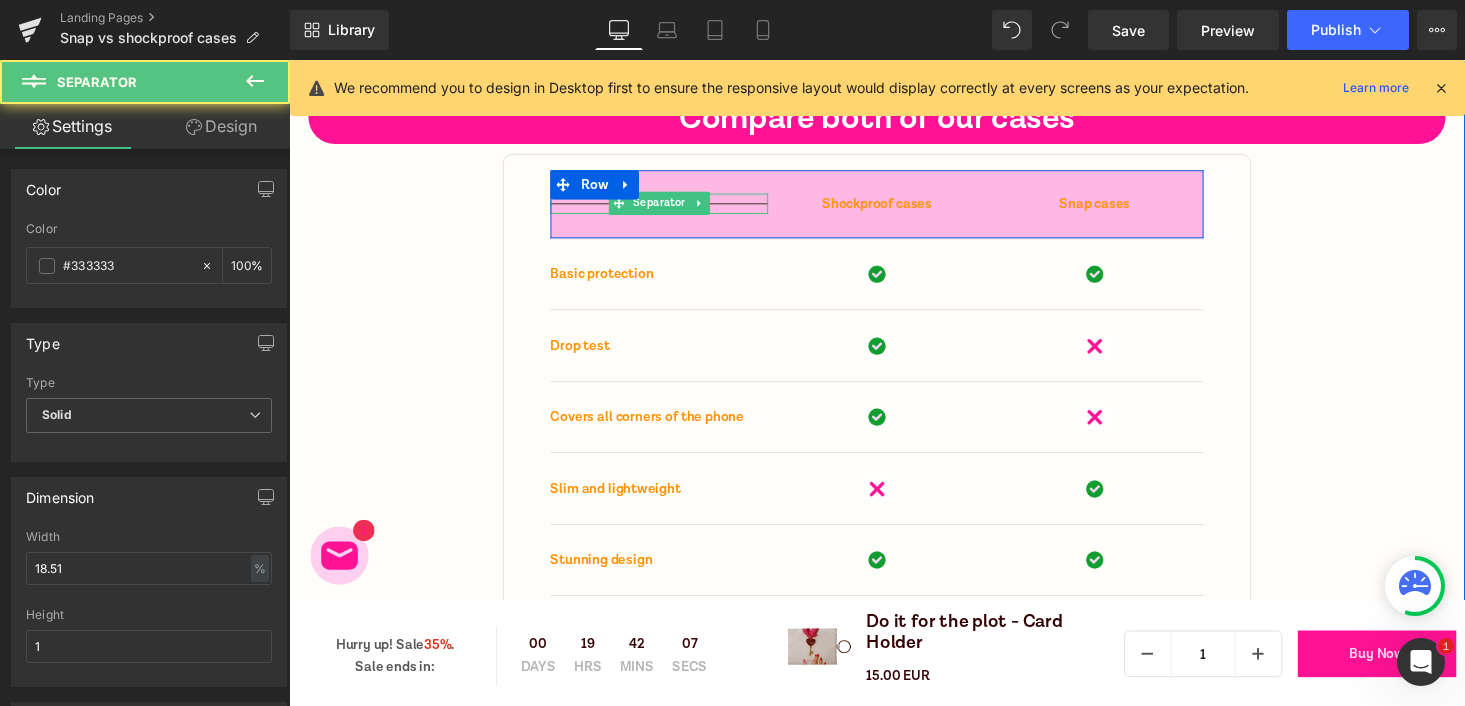 click at bounding box center [670, 212] 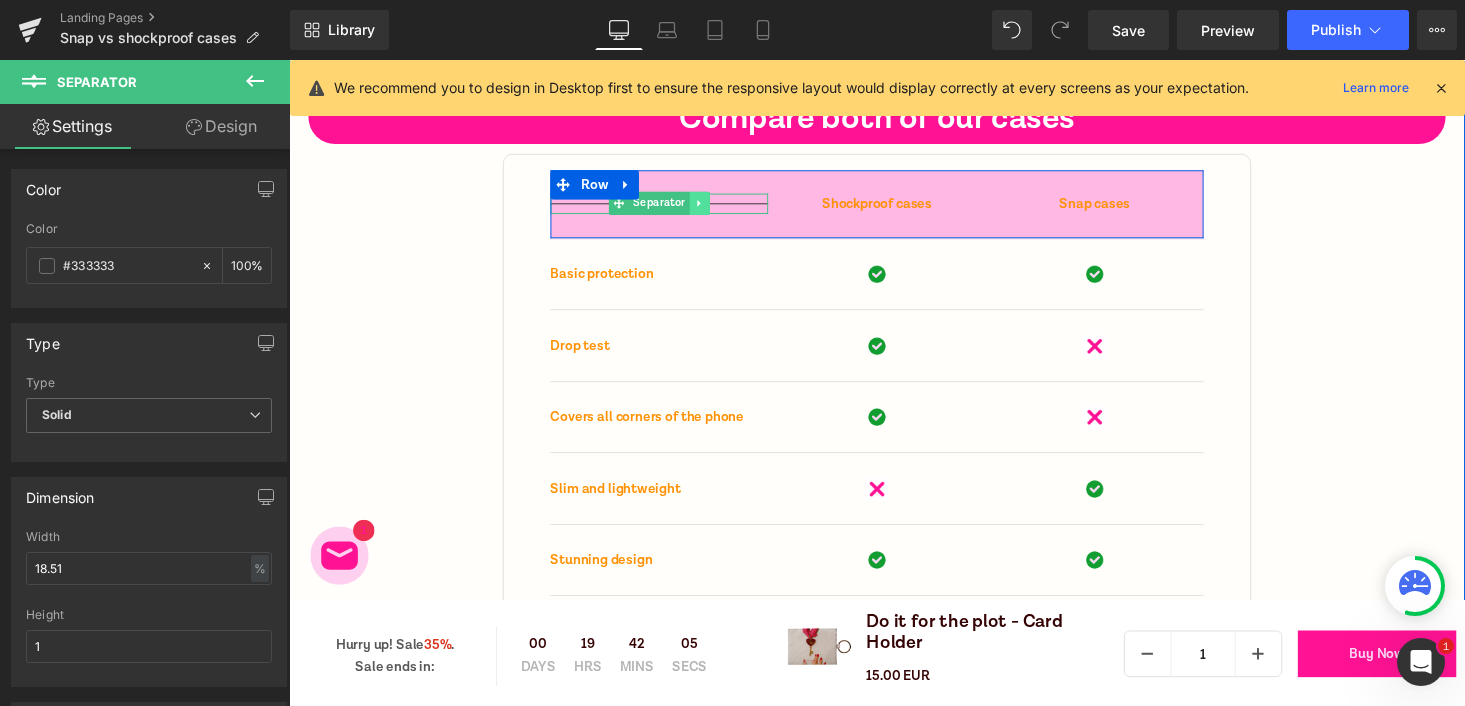 click 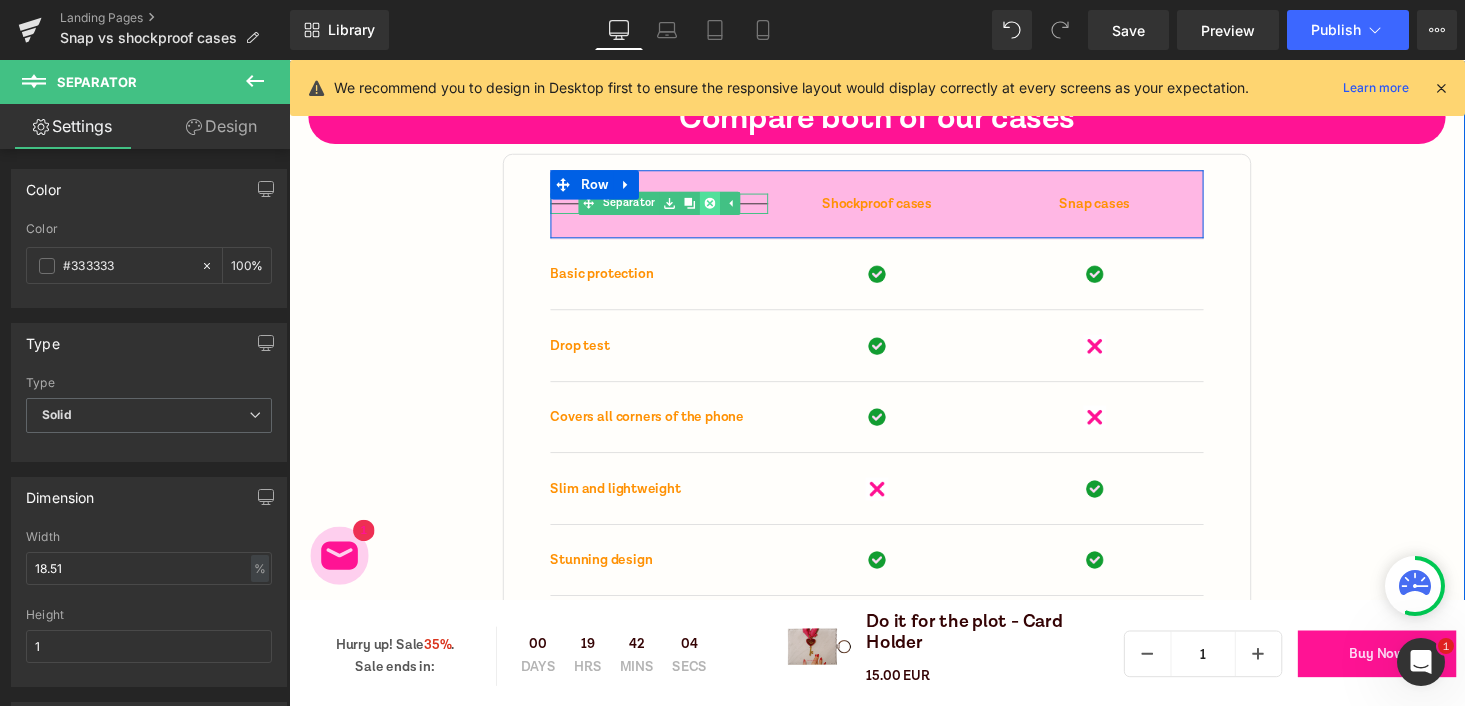 click 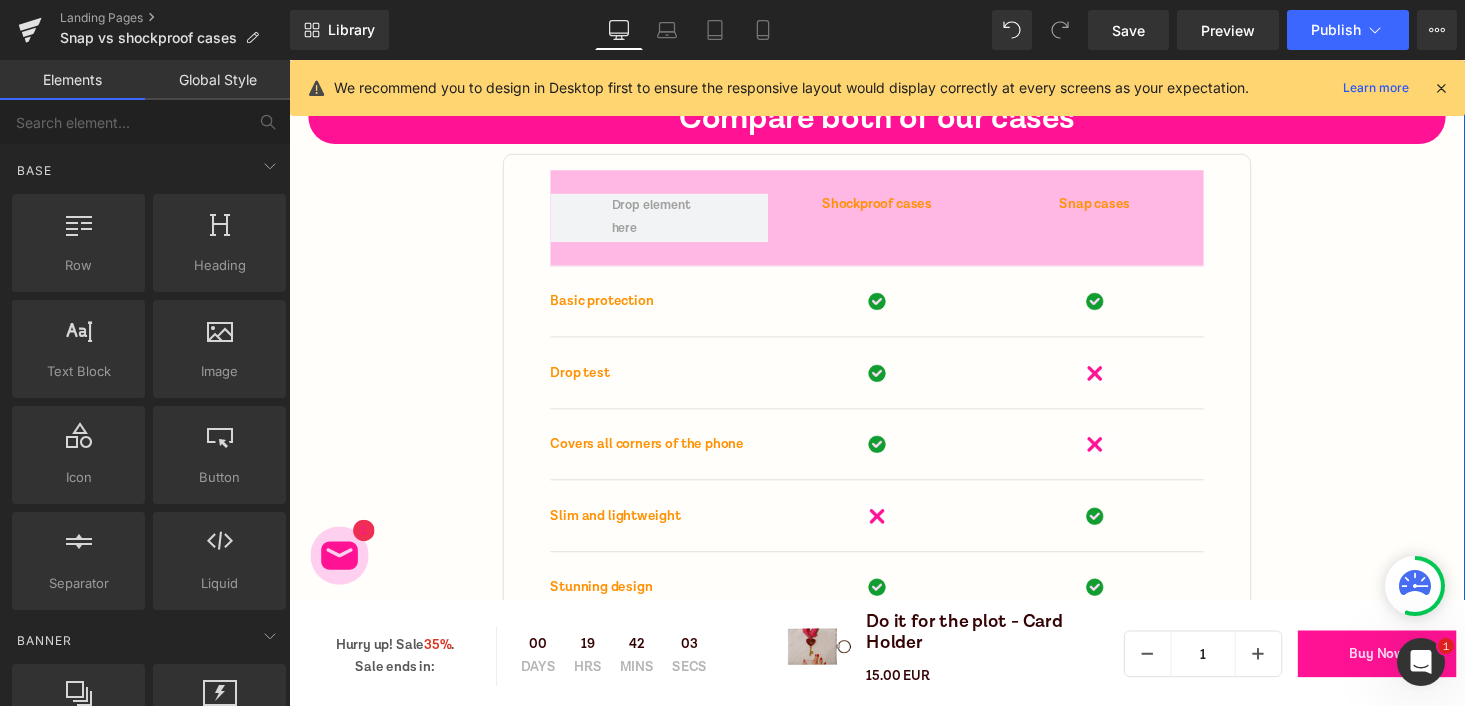click on "Compare both of our cases Heading         Row         Shockproof cases Text Block         Snap cases Text Block         Row         Row         Basic protection Text Block         Image         Image         Row         Row         Drop test Text Block         Image         Image         Row         Row         Covers all corners of the phone Text Block         Image         Image         Row         Row         Slim and lightweight Text Block         Image         Image         Row         Row         Stunning design Text Block         Image         Image         Row         Row         Women driven Text Block         Image         Image         Row         Row         Row       48px   48px" at bounding box center (894, 395) 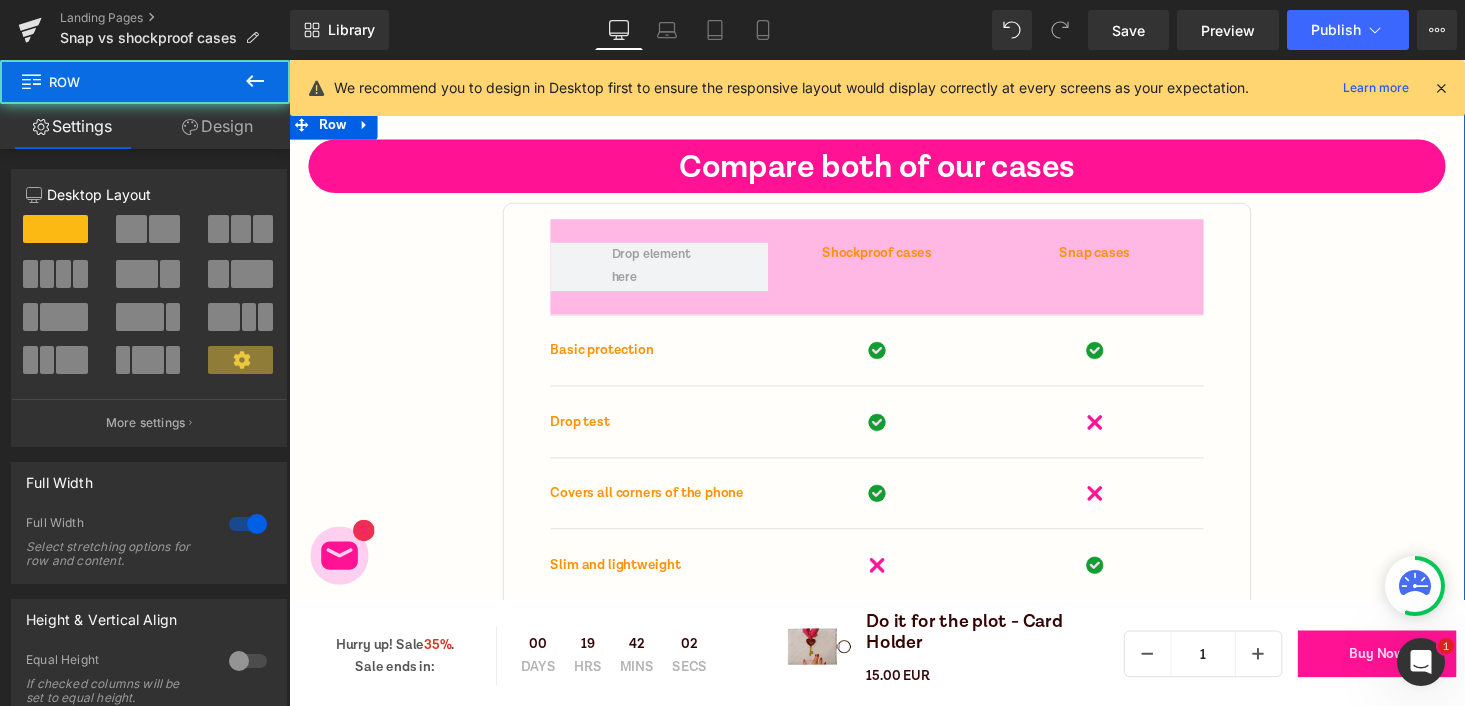 scroll, scrollTop: 7052, scrollLeft: 0, axis: vertical 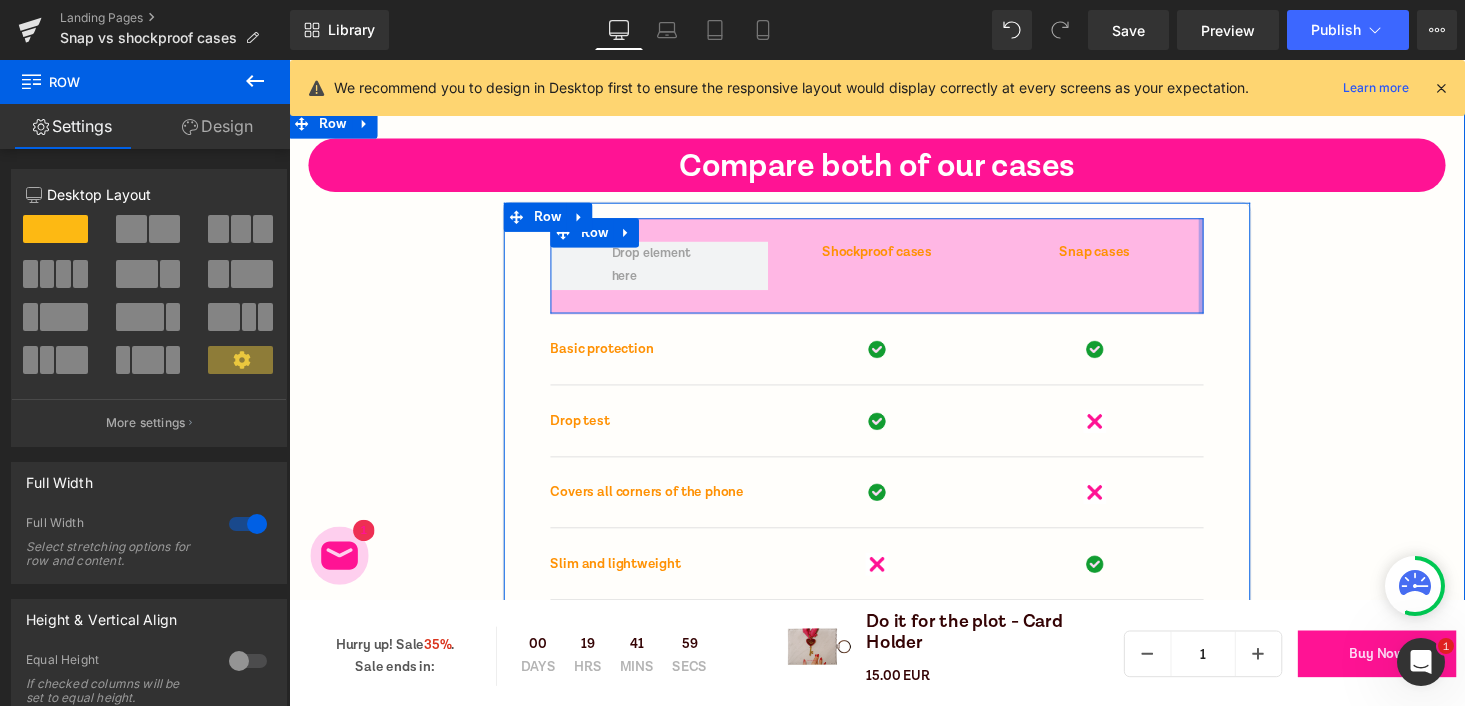click at bounding box center [1227, 272] 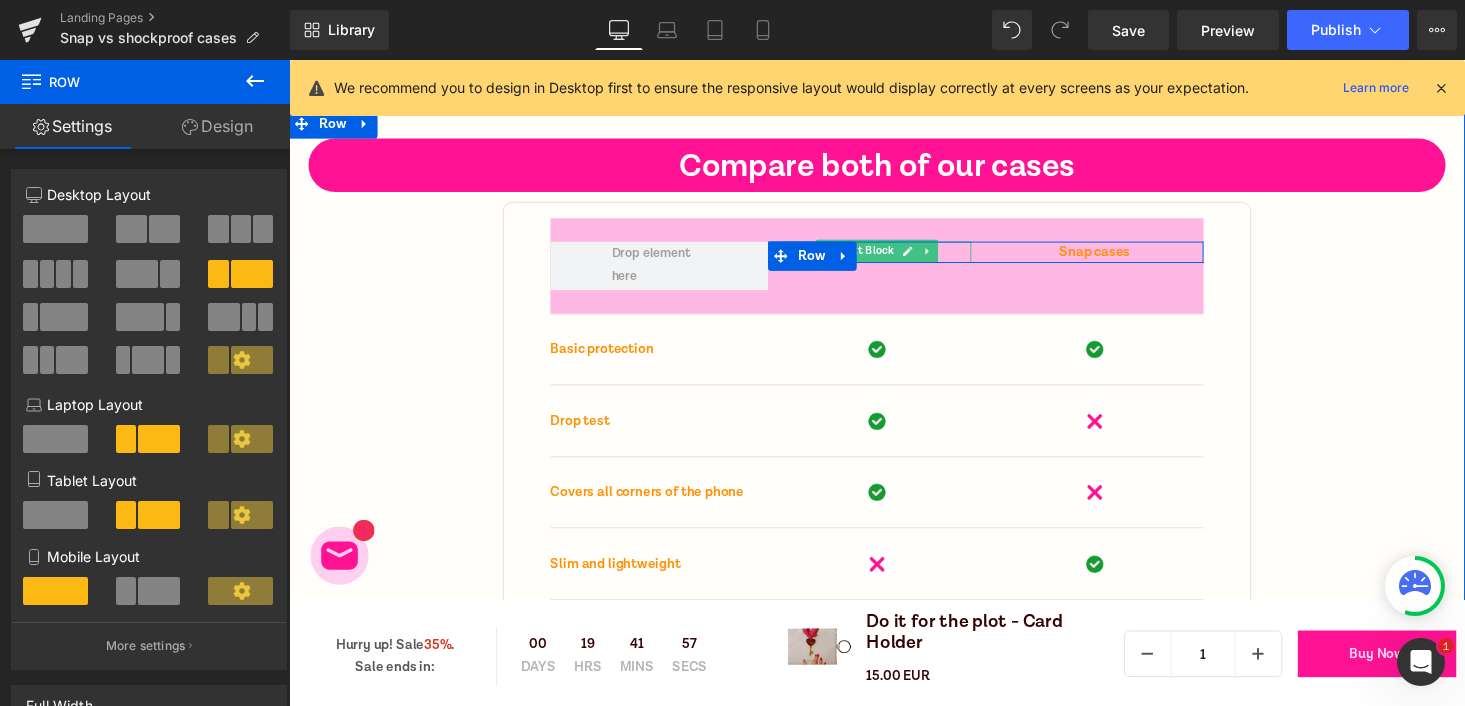 click 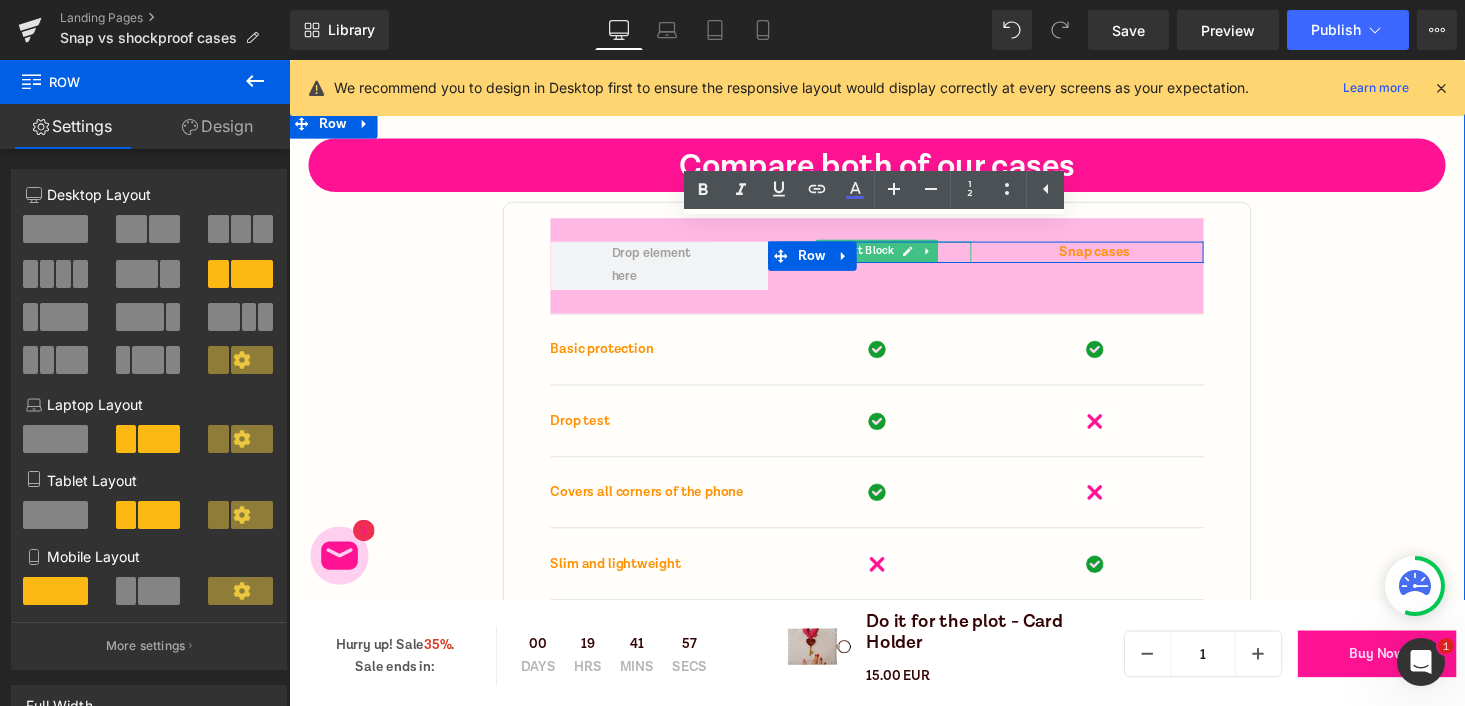 click 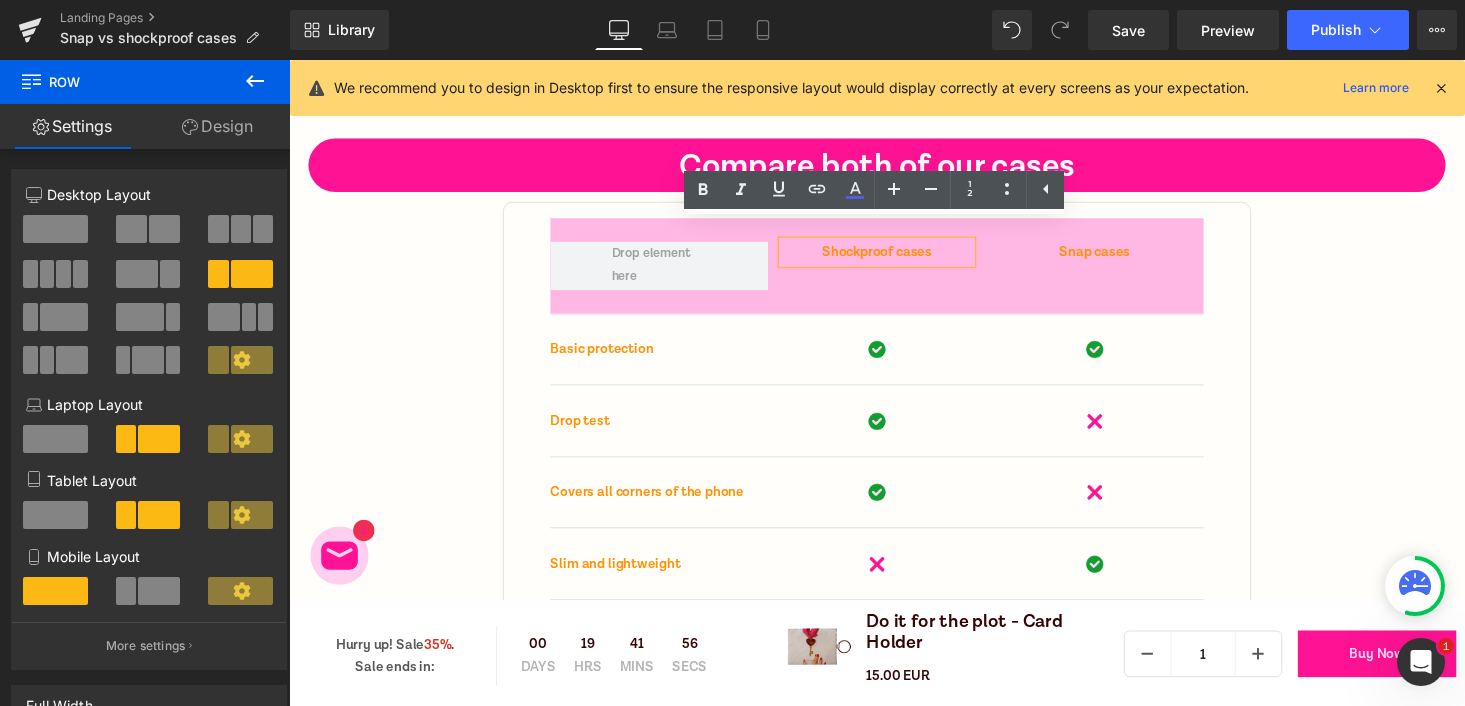 click on "Shockproof cases" at bounding box center [893, 258] 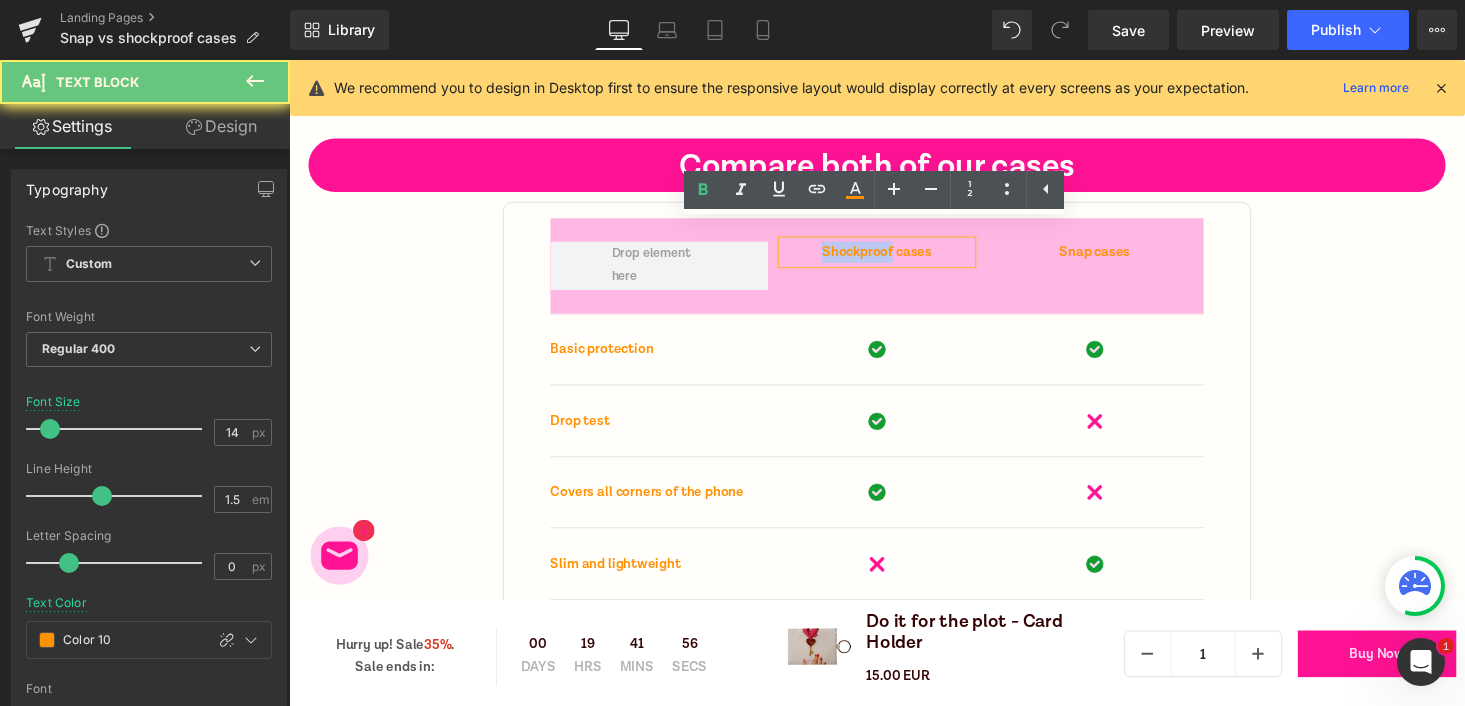 click on "Shockproof cases" at bounding box center [893, 258] 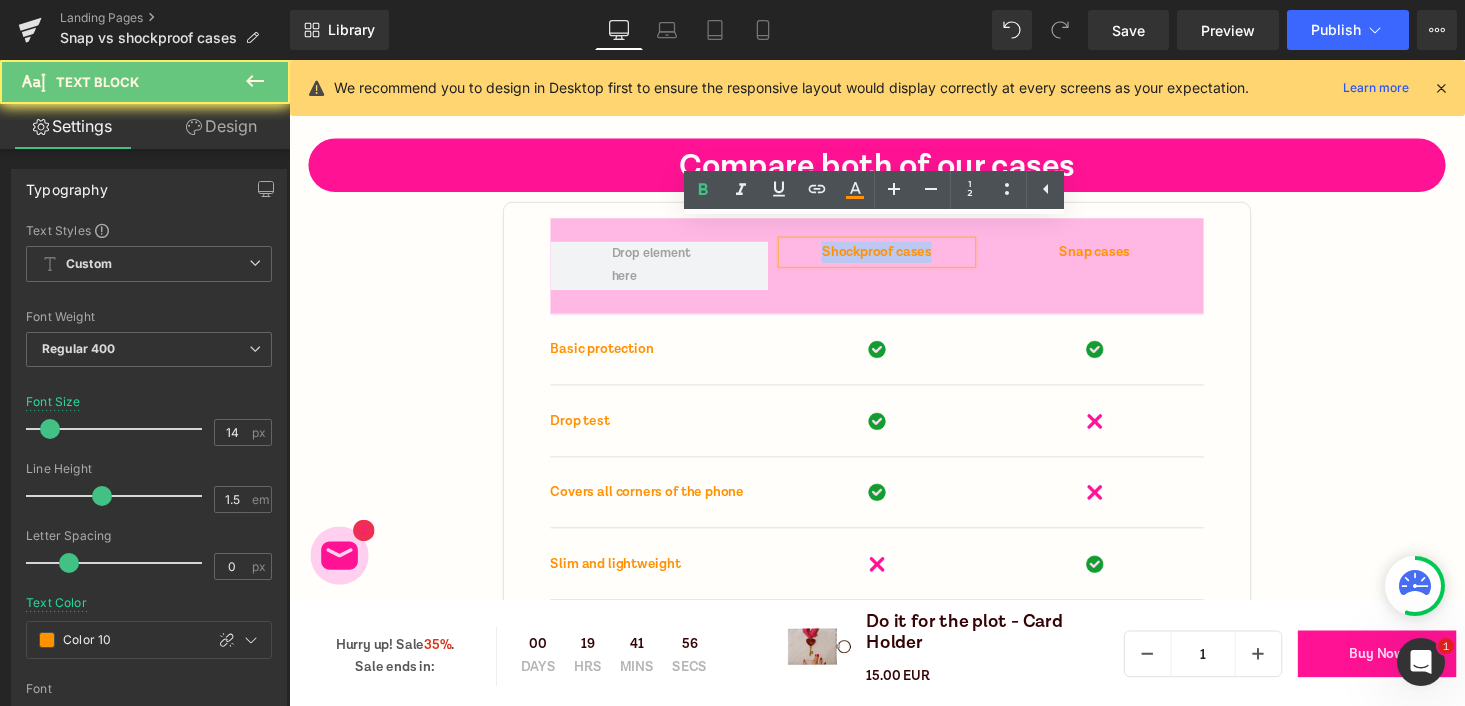 click on "Shockproof cases" at bounding box center (893, 258) 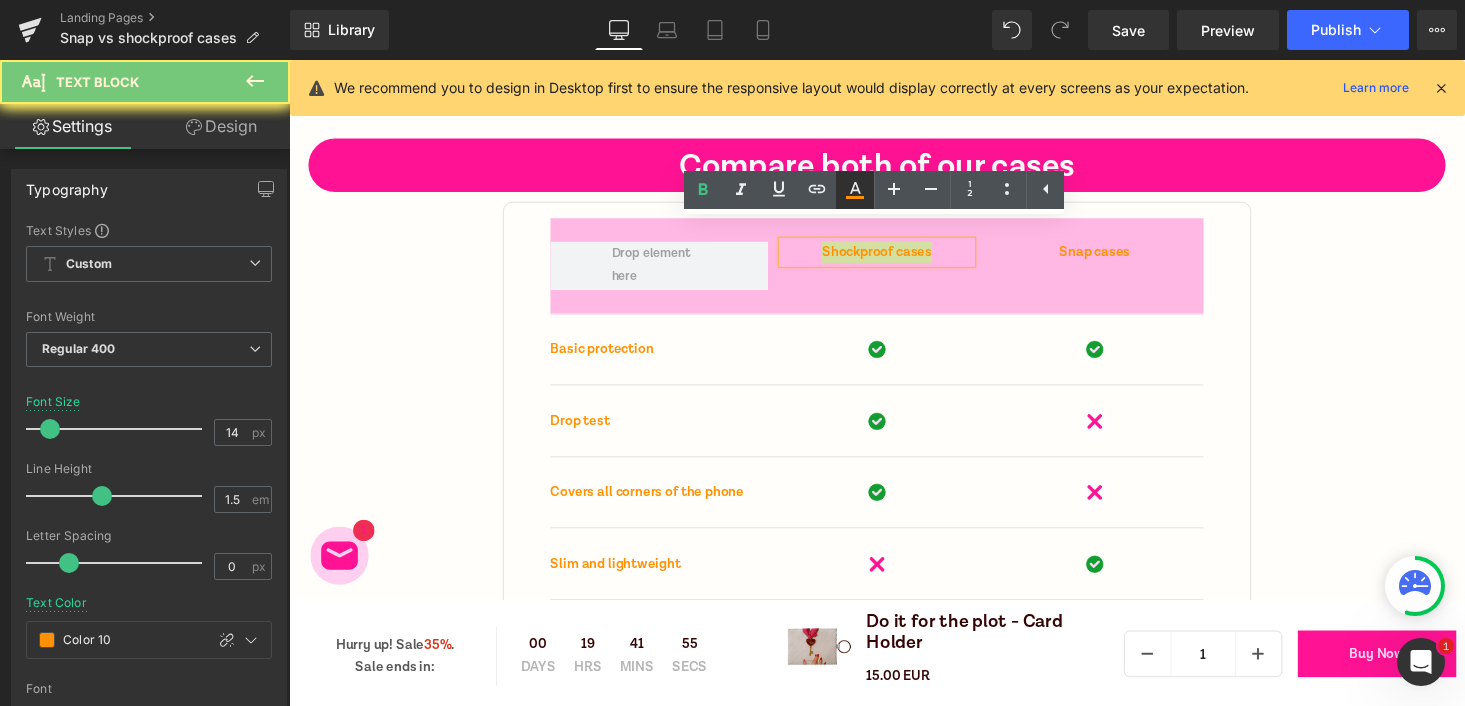 click 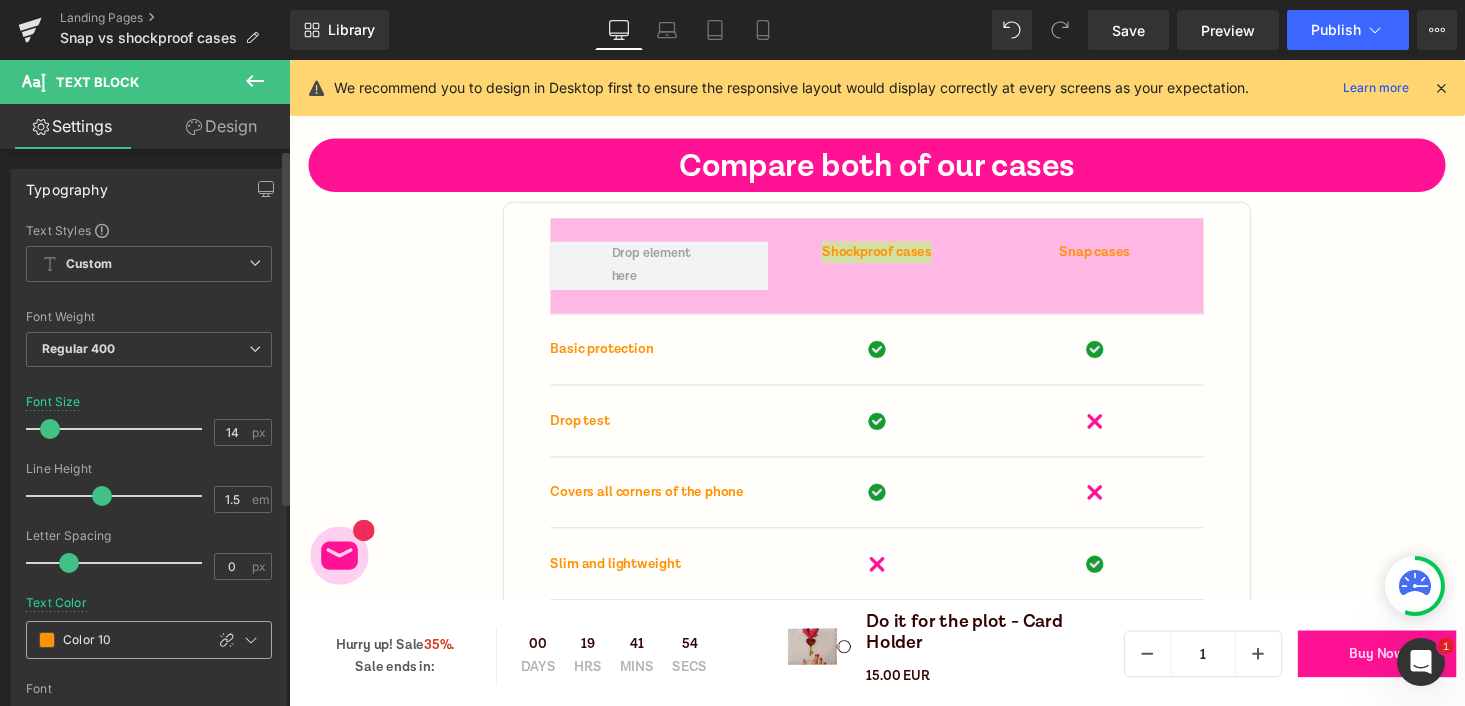 click at bounding box center (47, 640) 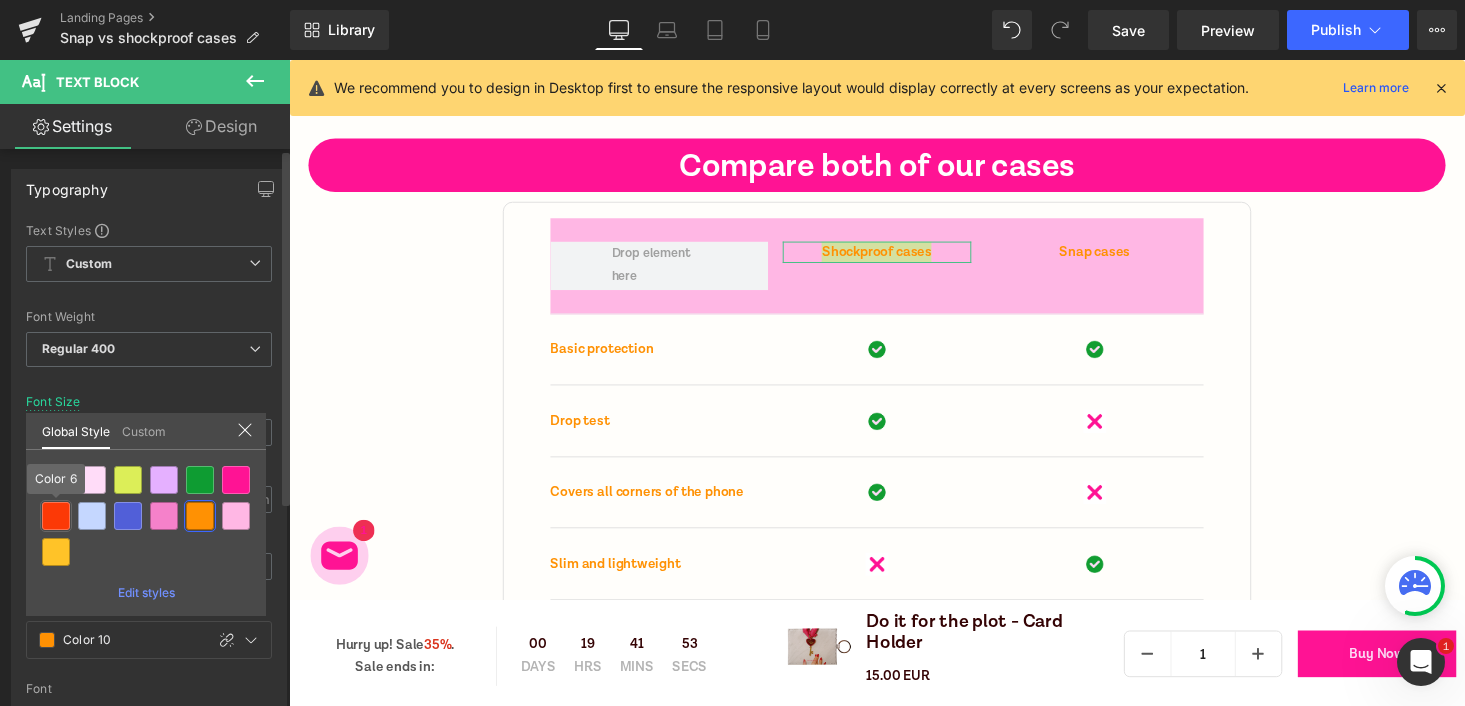 click at bounding box center (56, 516) 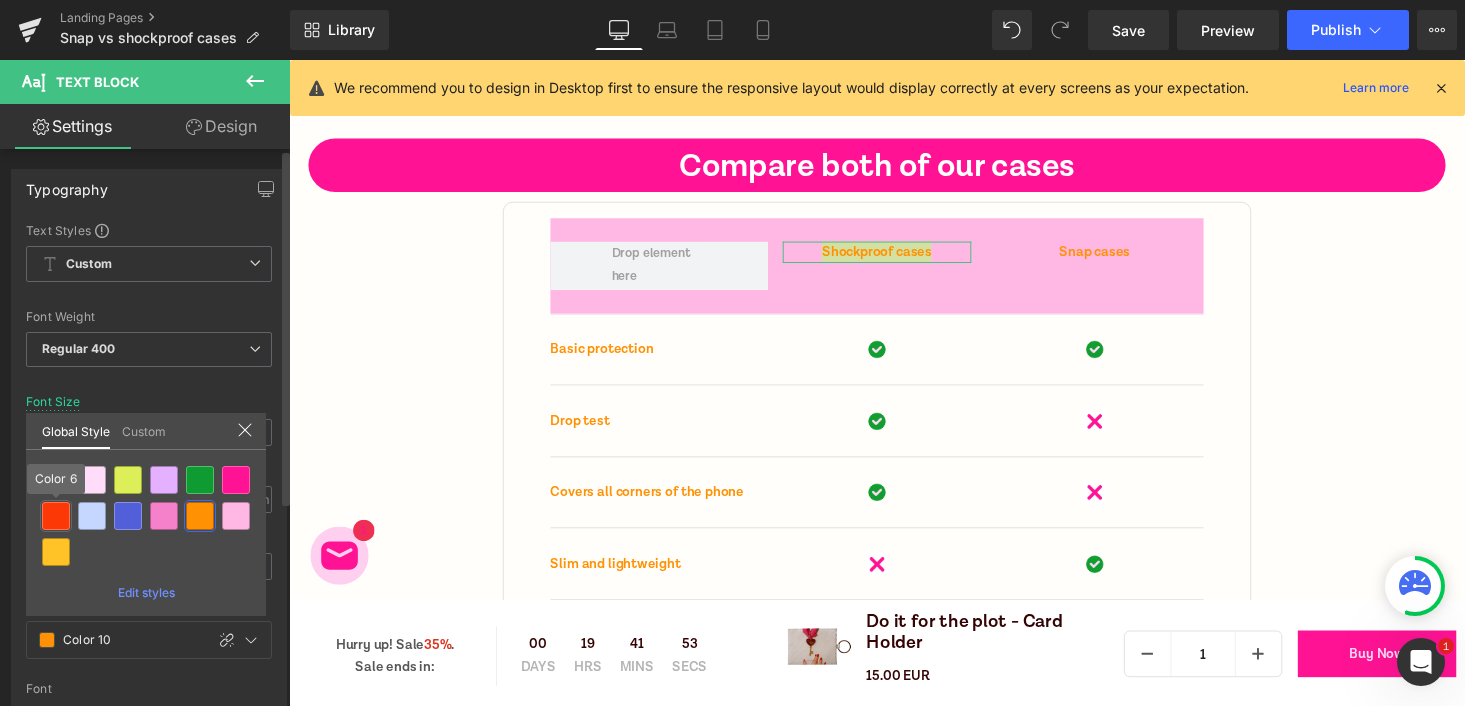 type on "Color 6" 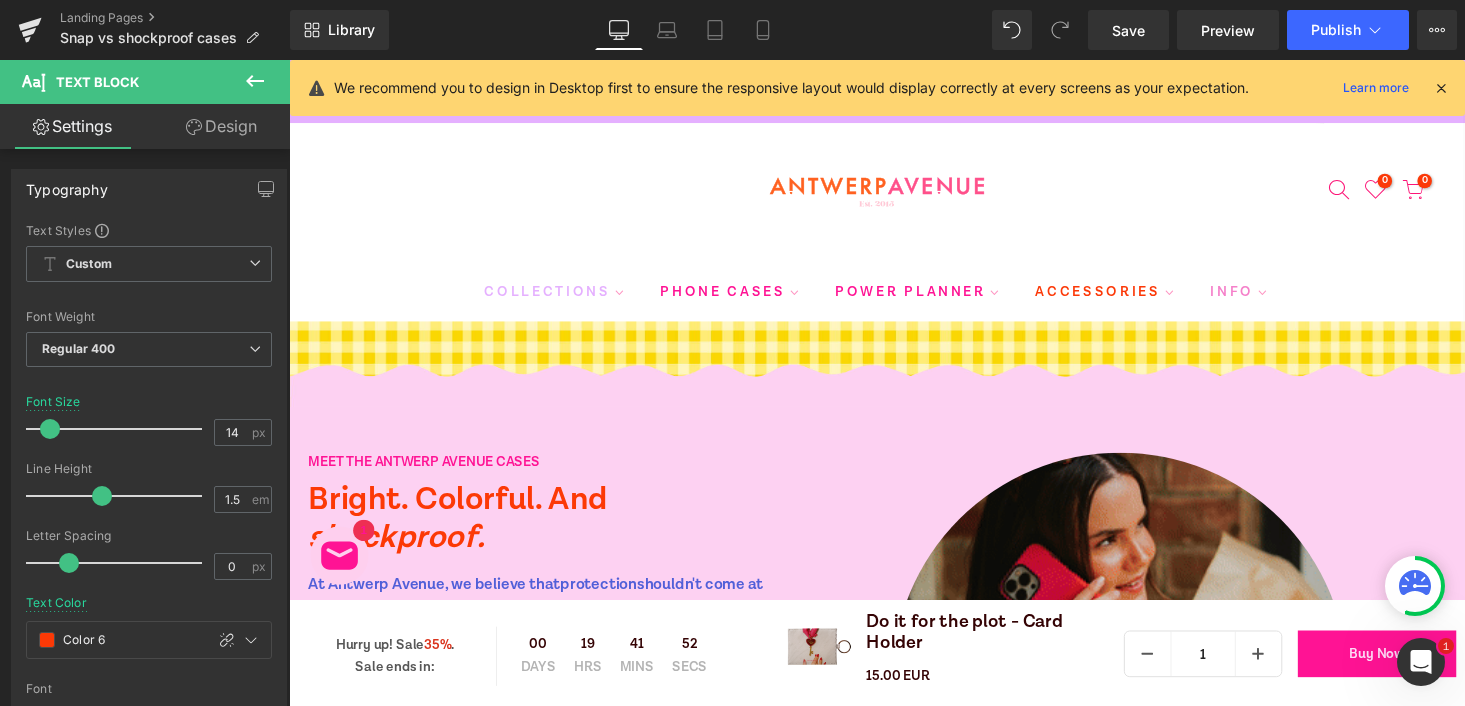 scroll, scrollTop: 7052, scrollLeft: 0, axis: vertical 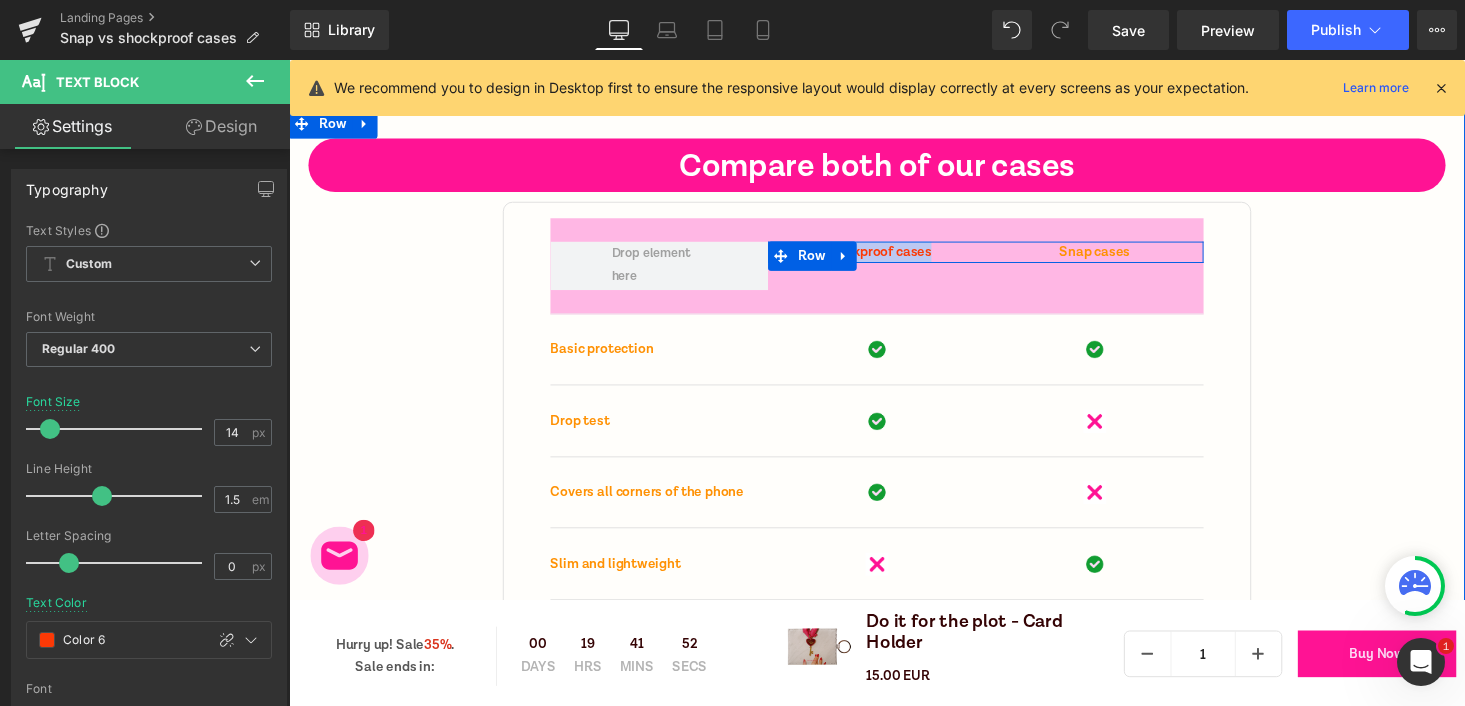 click on "Text Block" at bounding box center (1097, 257) 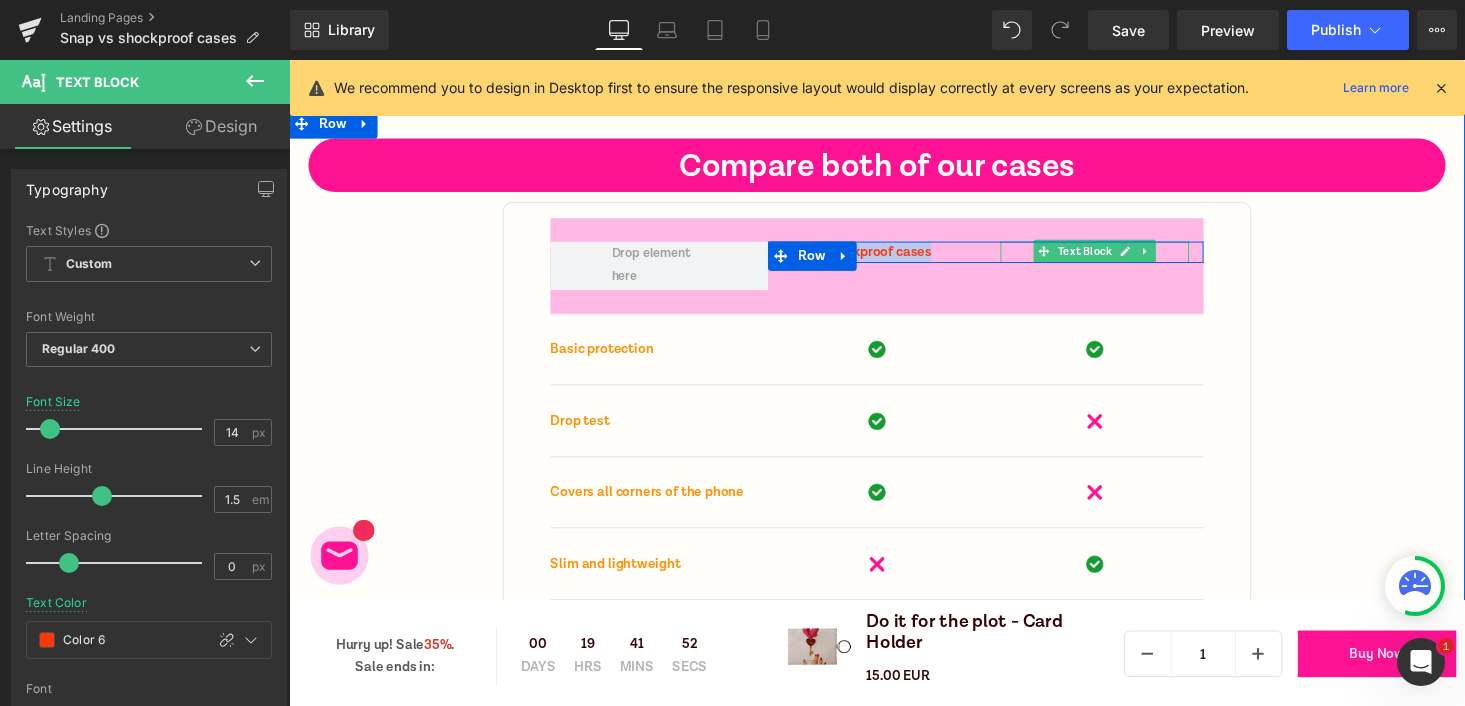 click on "Text Block" at bounding box center (1107, 258) 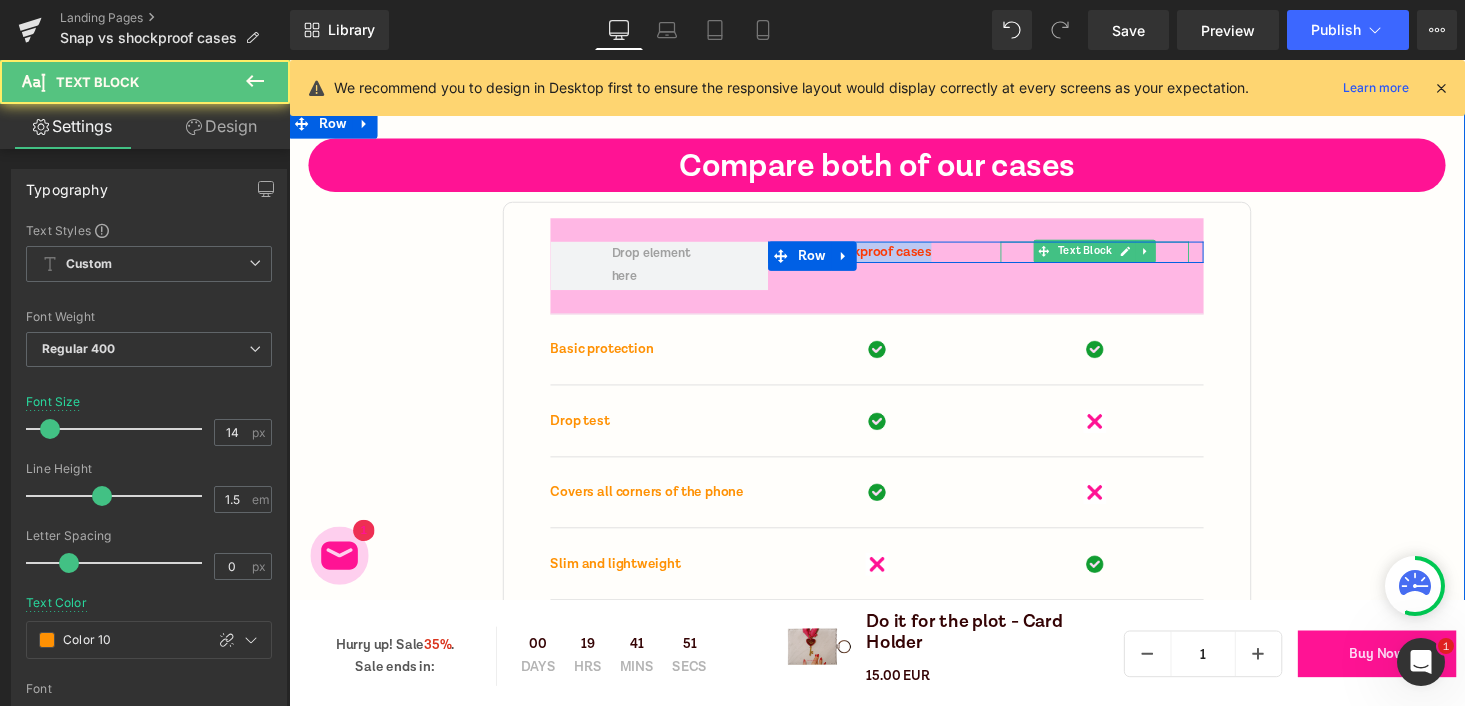 click on "Shockproof cases Text Block         Snap cases Text Block         Row         Row         Basic protection Text Block         Image         Image         Row         Row         Drop test Text Block         Image         Image         Row         Row         Covers all corners of the phone Text Block         Image         Image         Row         Row         Slim and lightweight Text Block         Image         Image         Row         Row         Stunning design Text Block         Image         Image         Row         Row         Women driven Text Block         Image         Image         Row         Row         Row       48px   48px" at bounding box center [894, 492] 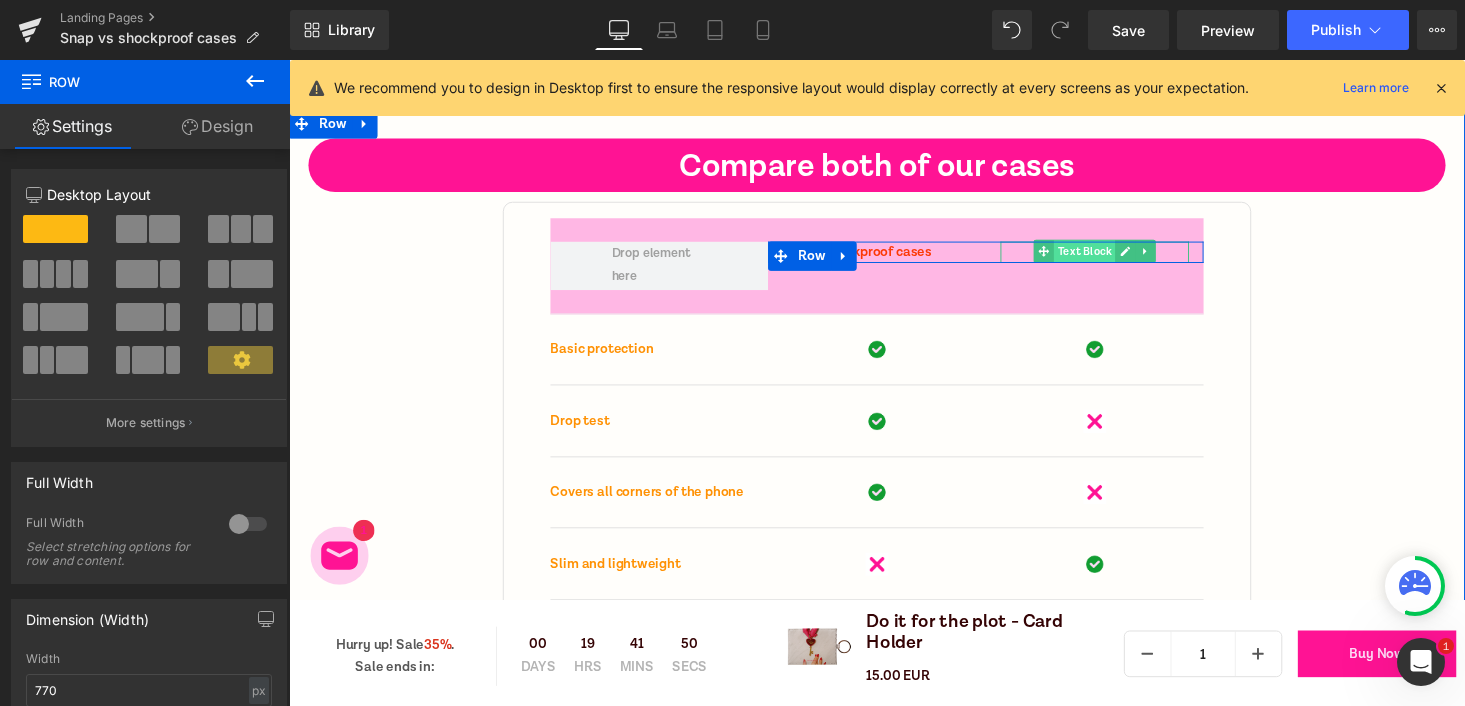 click on "Text Block" at bounding box center (1107, 258) 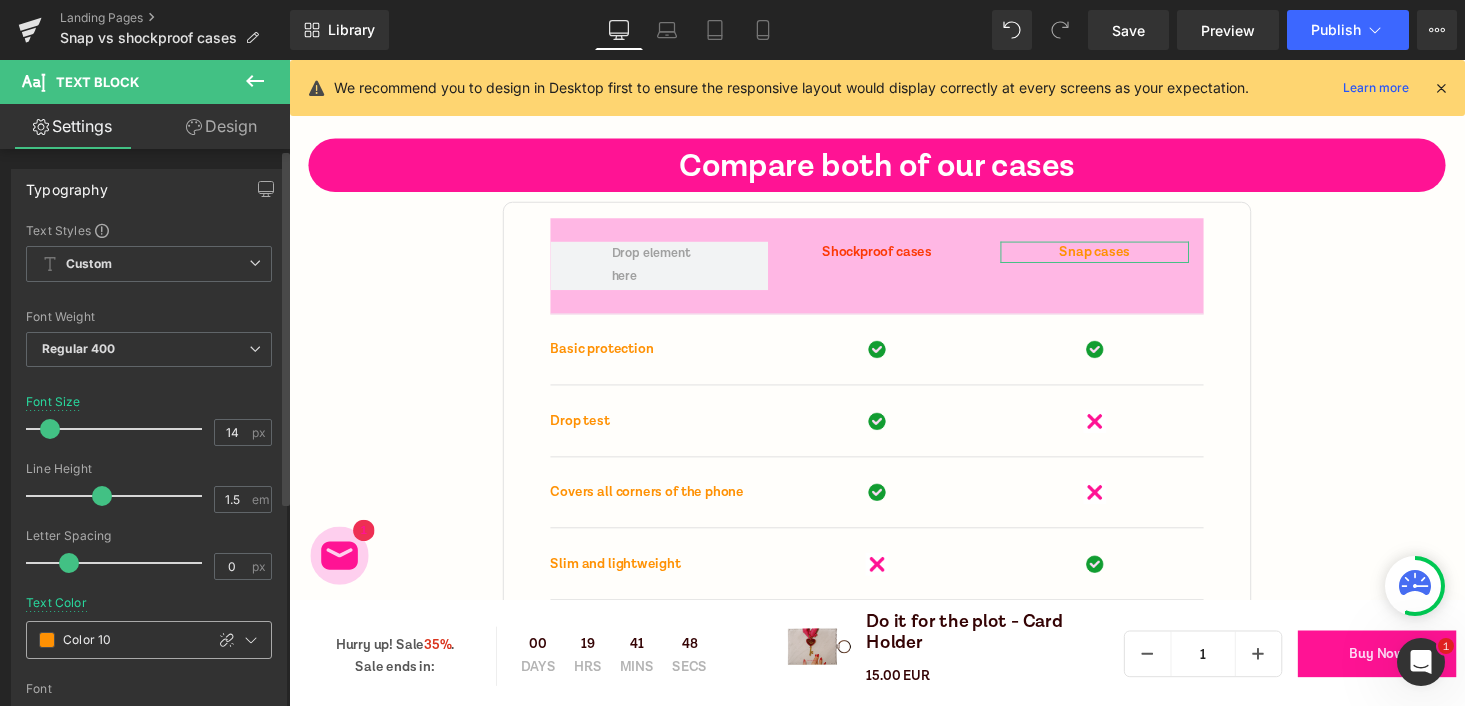 click at bounding box center (47, 640) 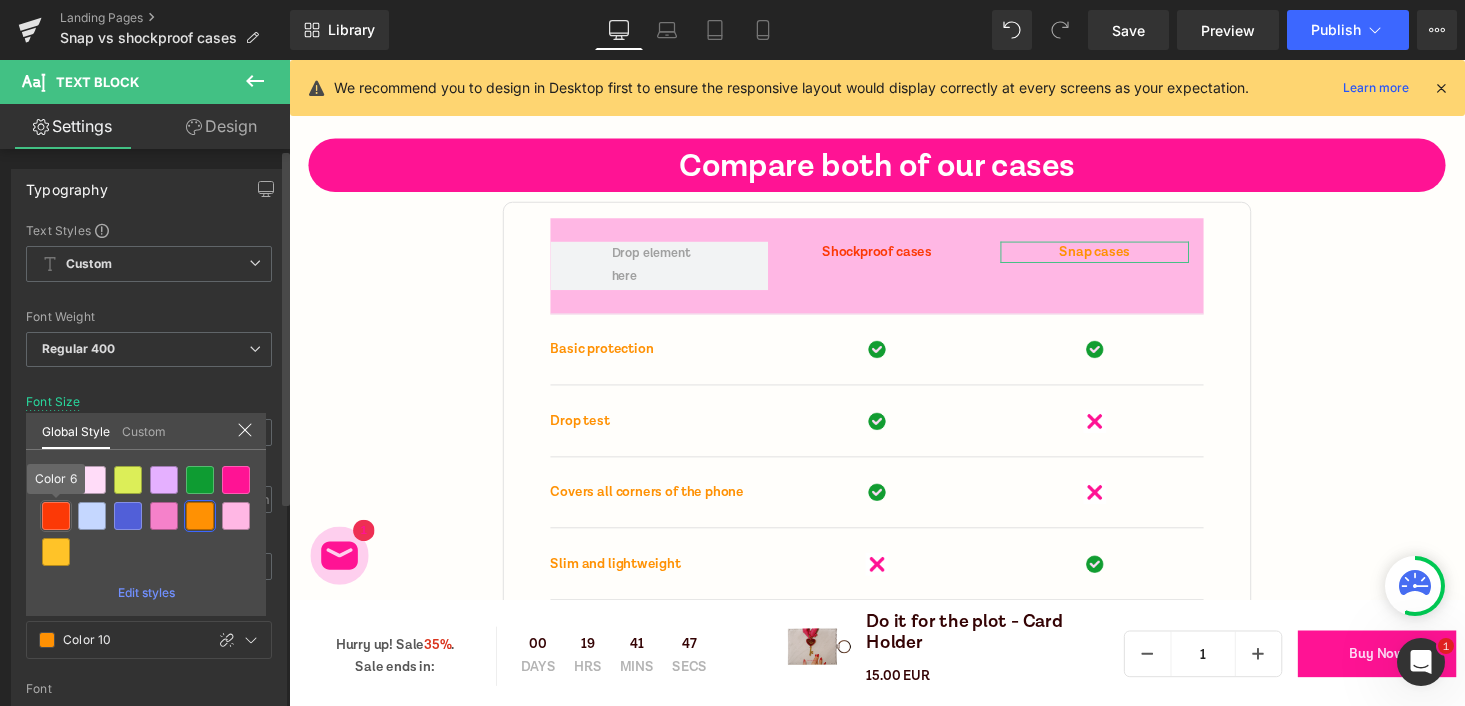 click at bounding box center [56, 516] 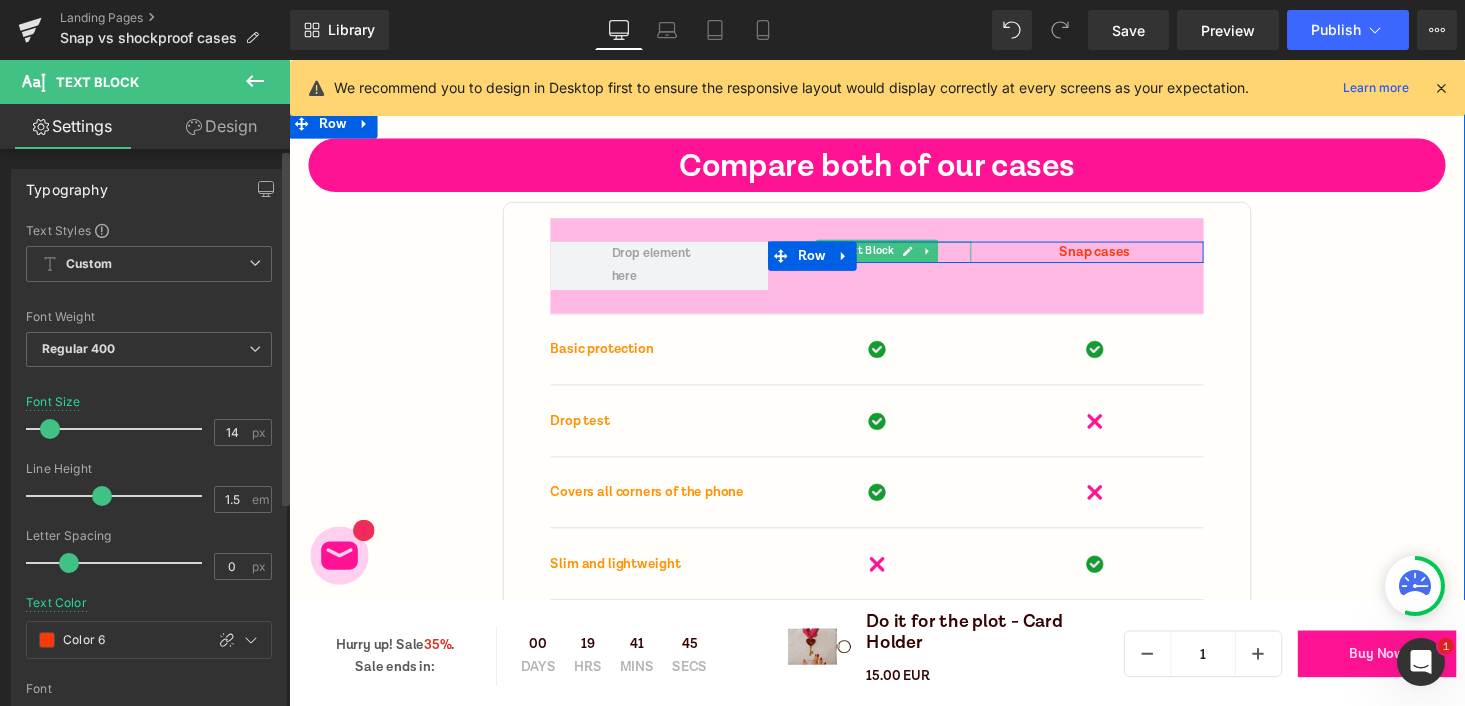 click on "Shockproof cases" at bounding box center (894, 258) 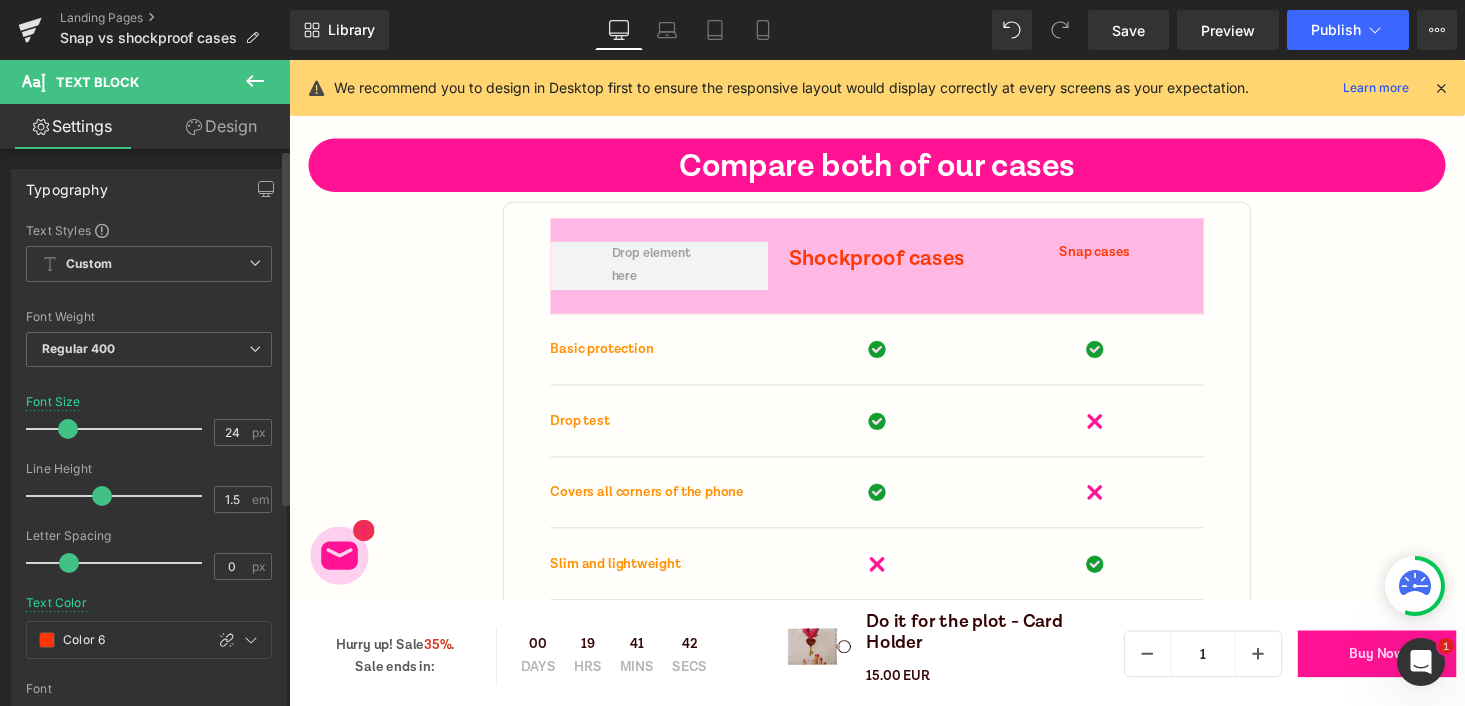 type on "25" 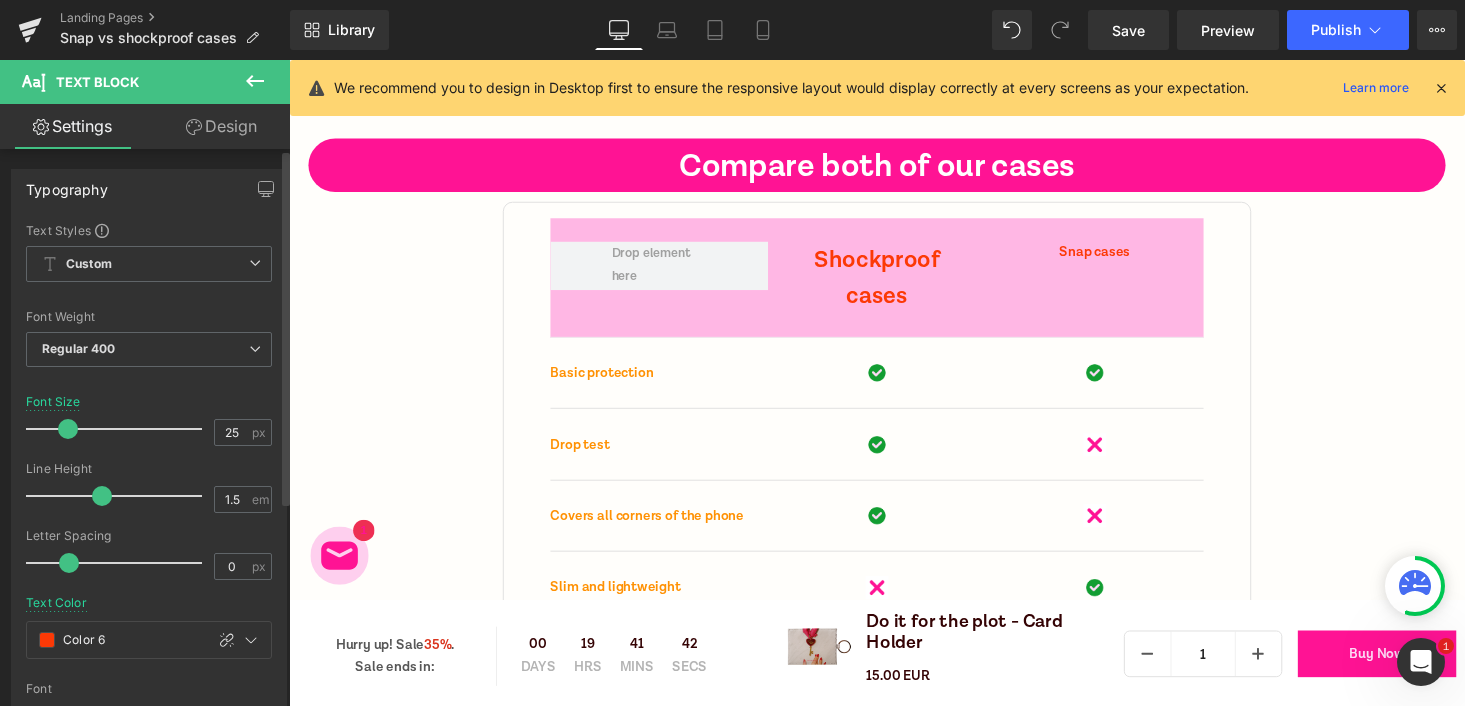 drag, startPoint x: 49, startPoint y: 428, endPoint x: 67, endPoint y: 428, distance: 18 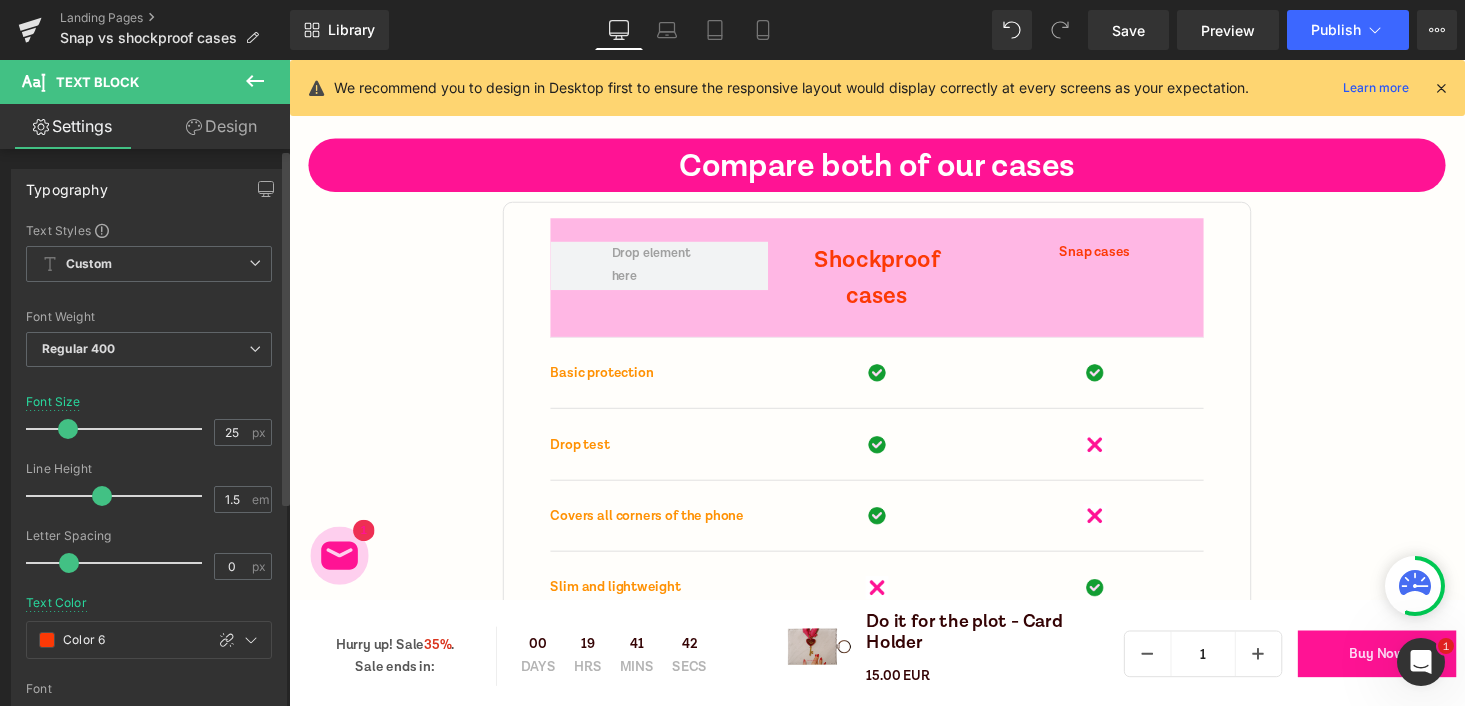 click at bounding box center (68, 429) 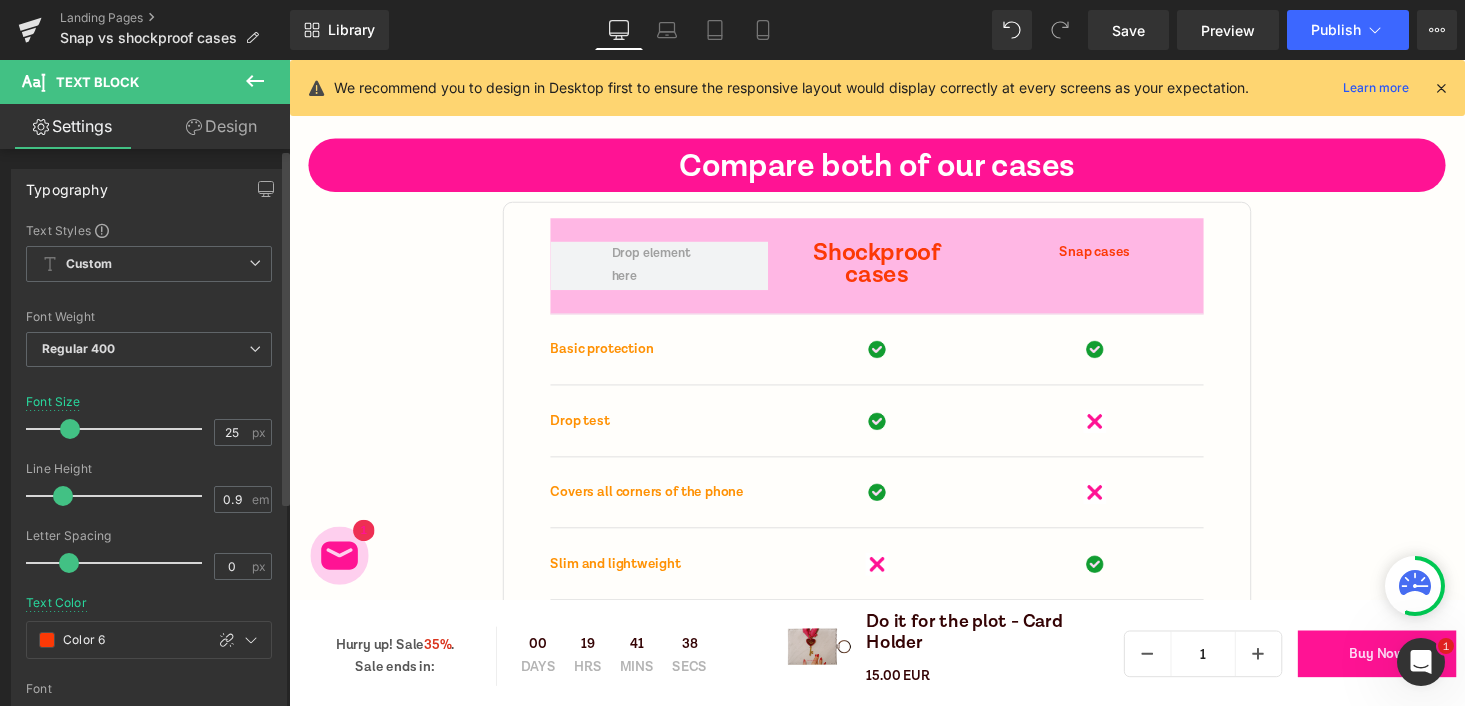 type on "1" 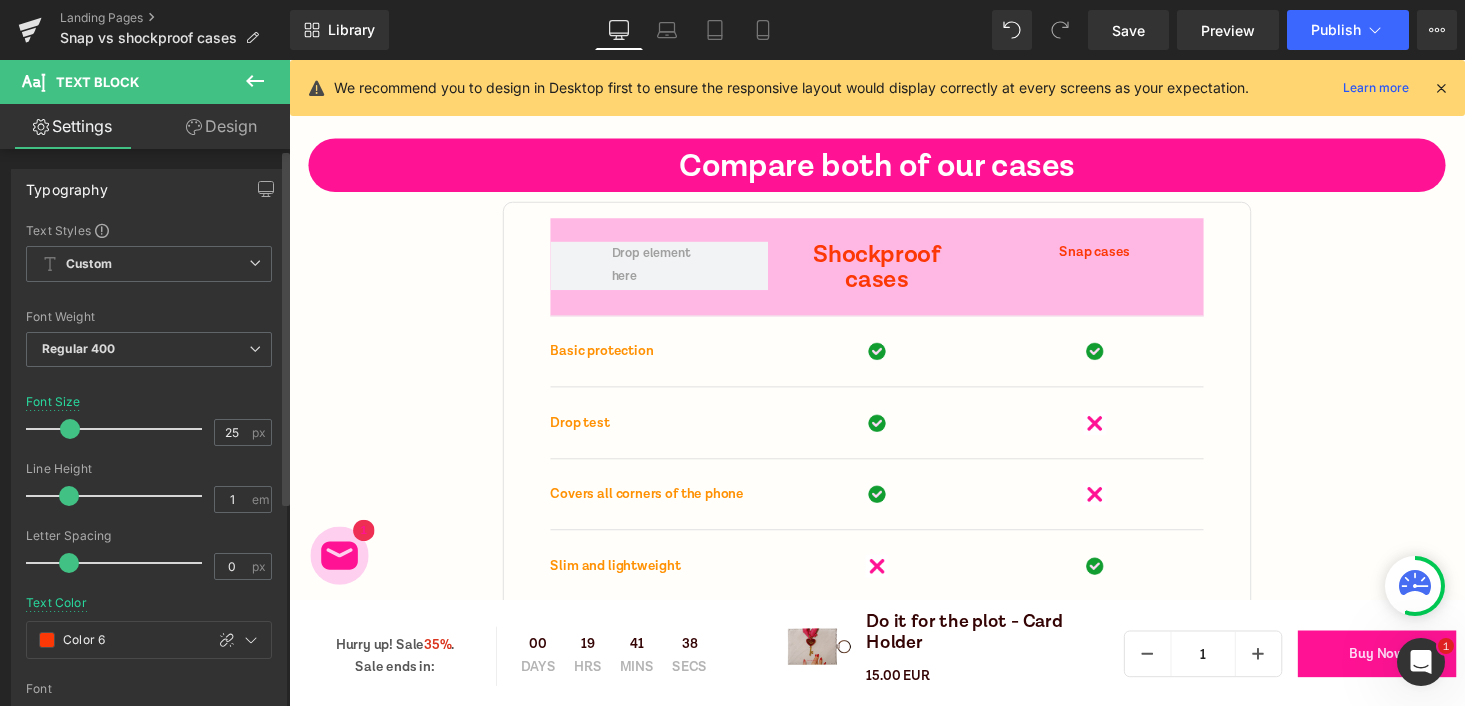 drag, startPoint x: 91, startPoint y: 490, endPoint x: 57, endPoint y: 490, distance: 34 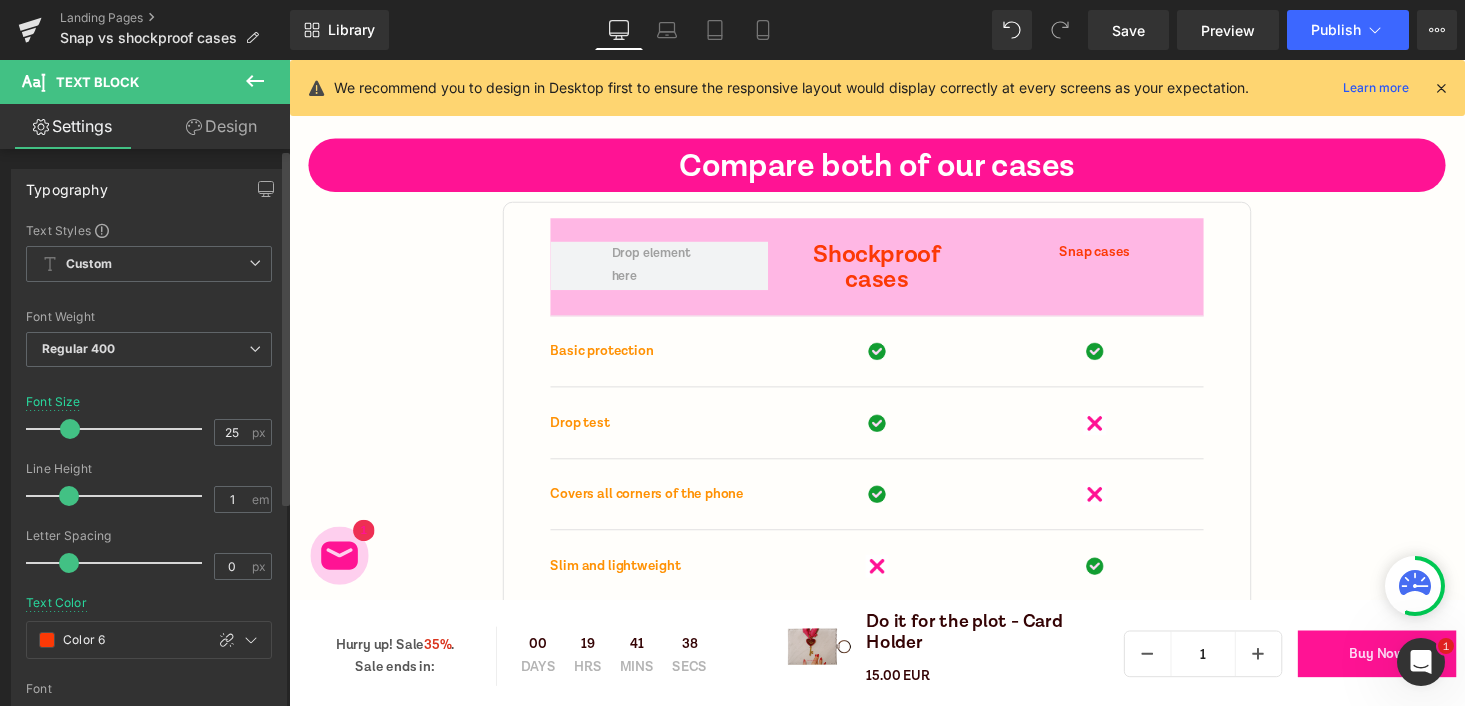 click at bounding box center (119, 496) 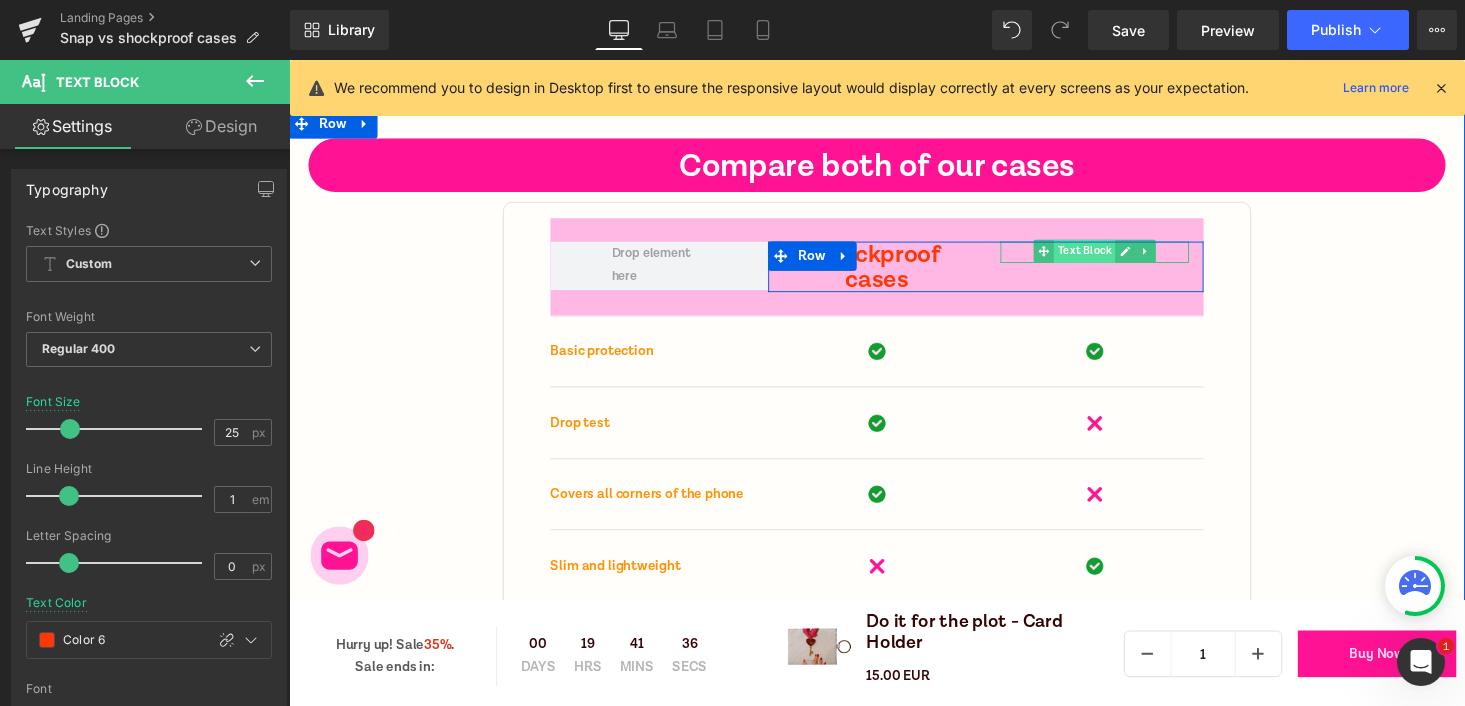 click on "Text Block" at bounding box center [1107, 257] 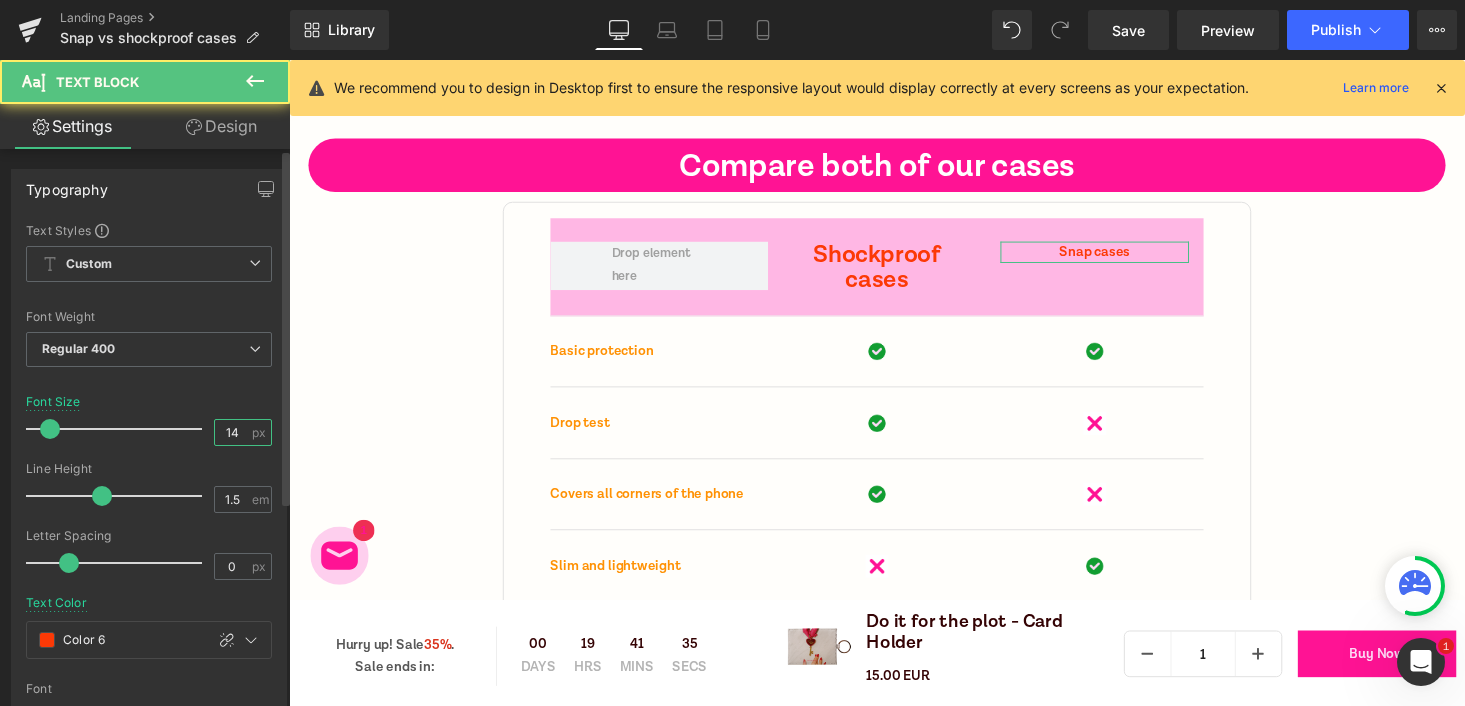 click on "14" at bounding box center [232, 432] 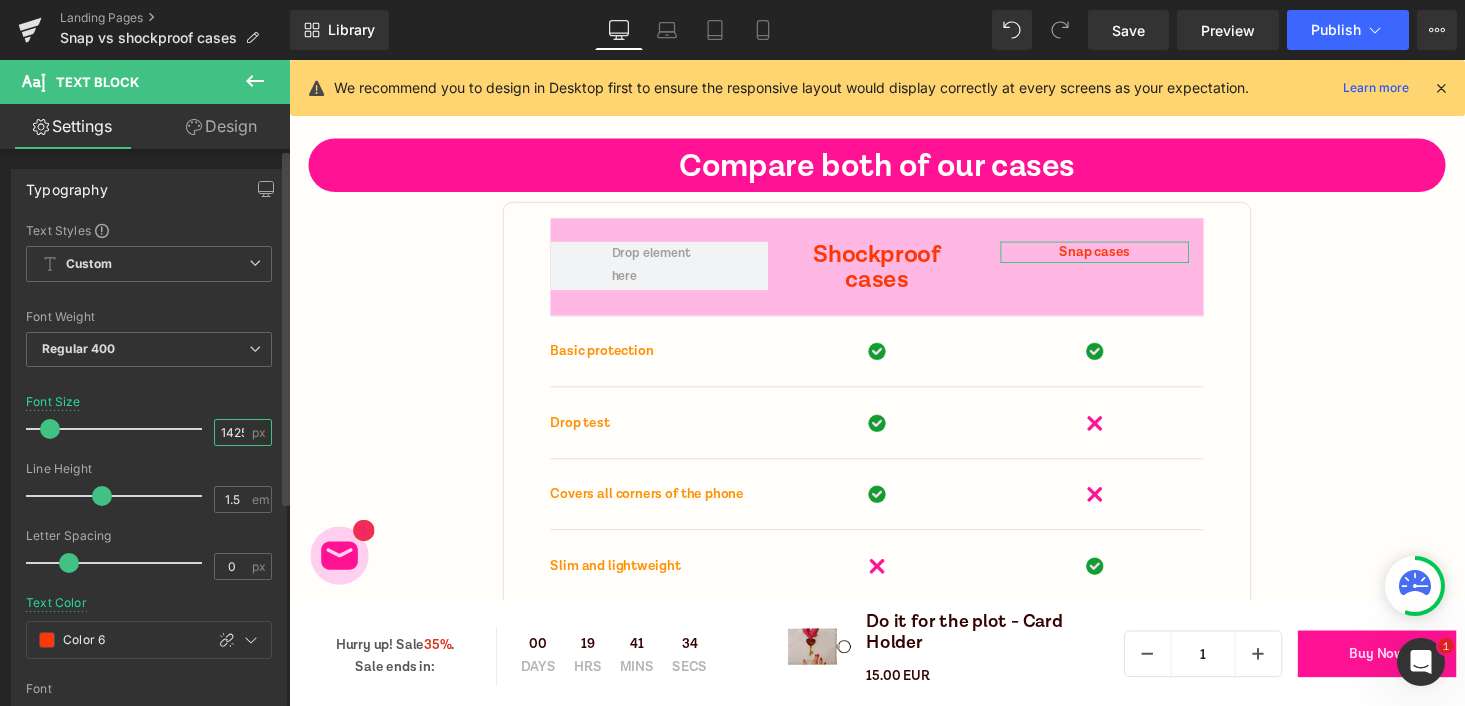 scroll, scrollTop: 0, scrollLeft: 4, axis: horizontal 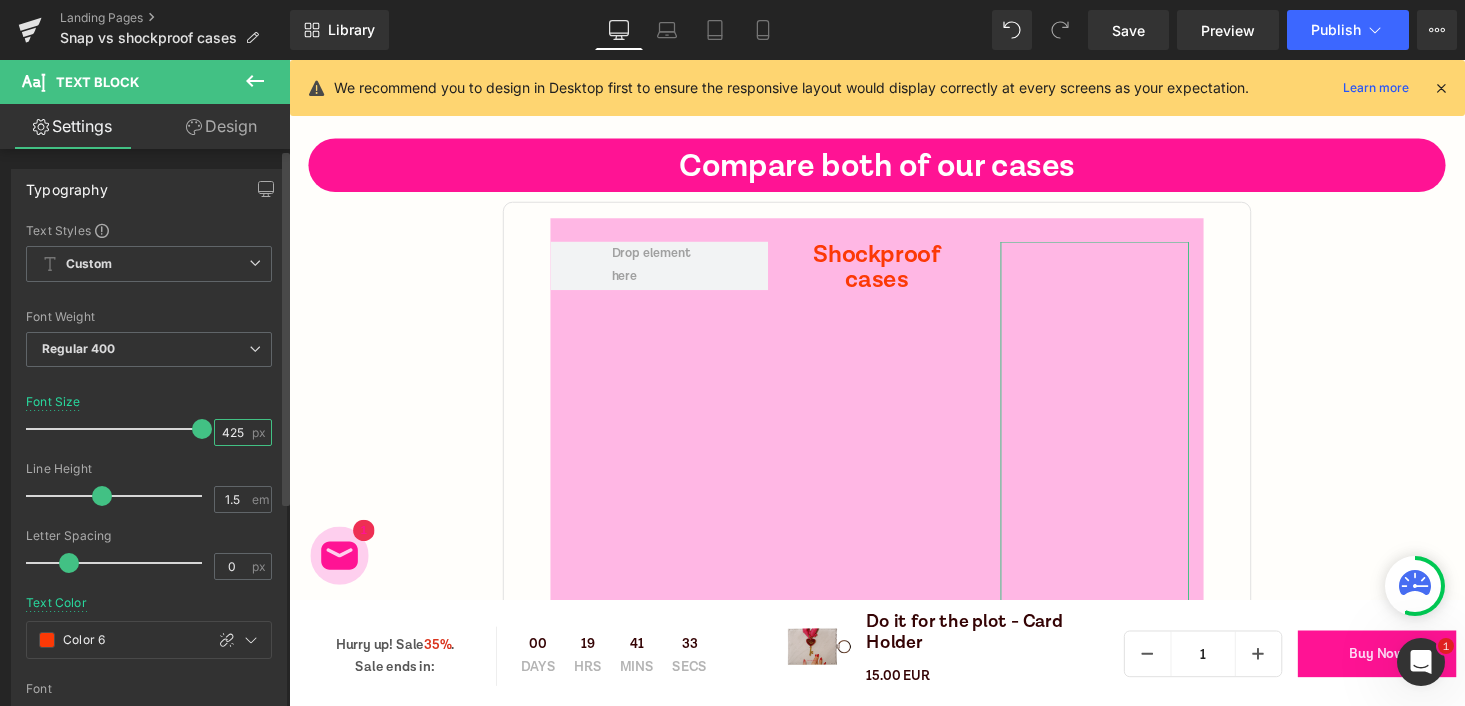 click on "1425" at bounding box center (232, 432) 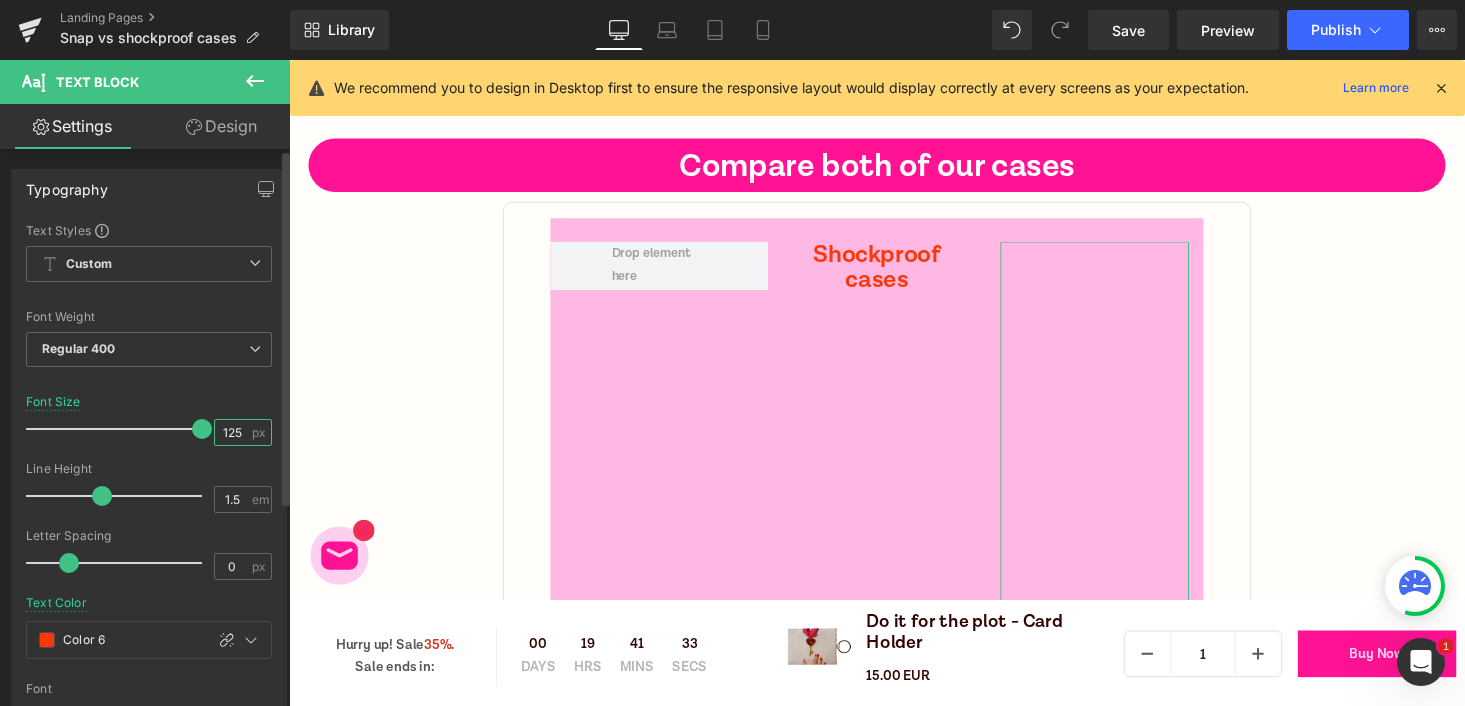 scroll, scrollTop: 0, scrollLeft: 0, axis: both 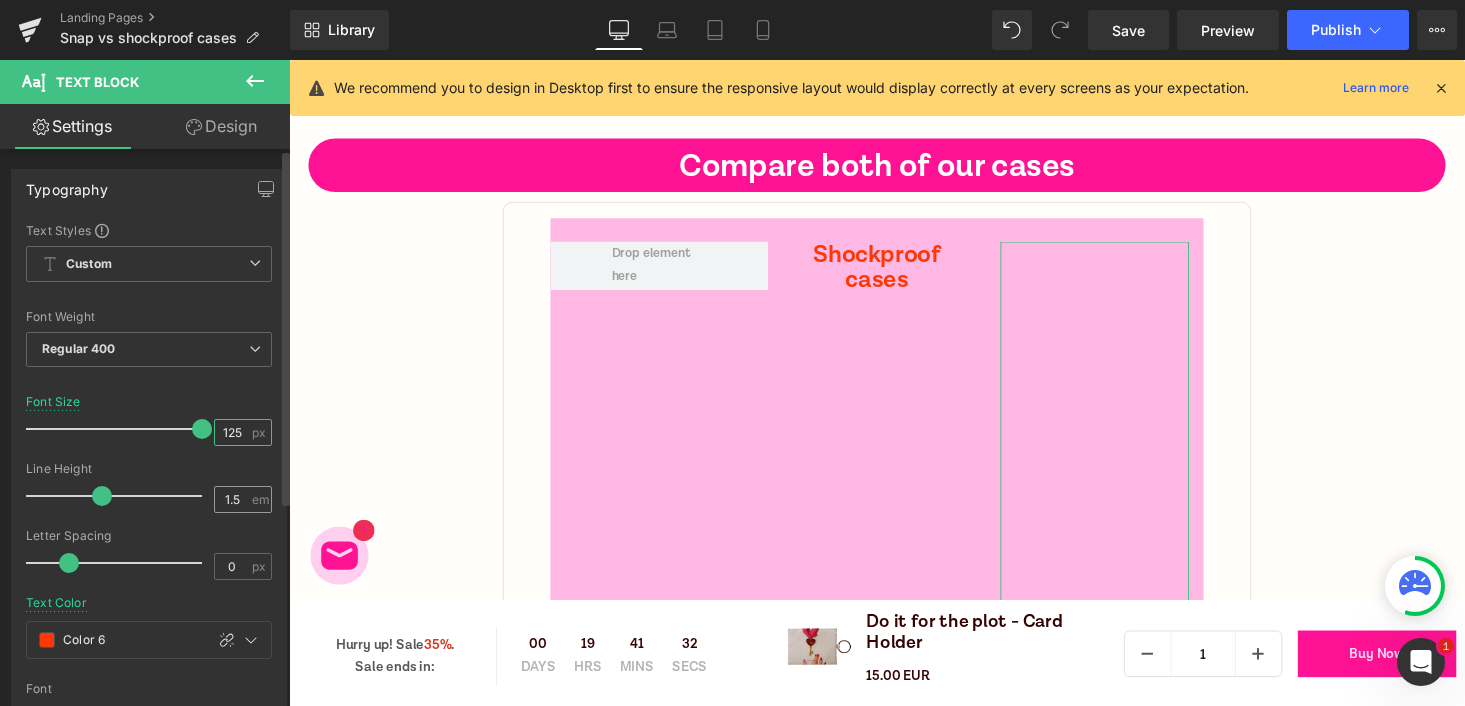 type on "125" 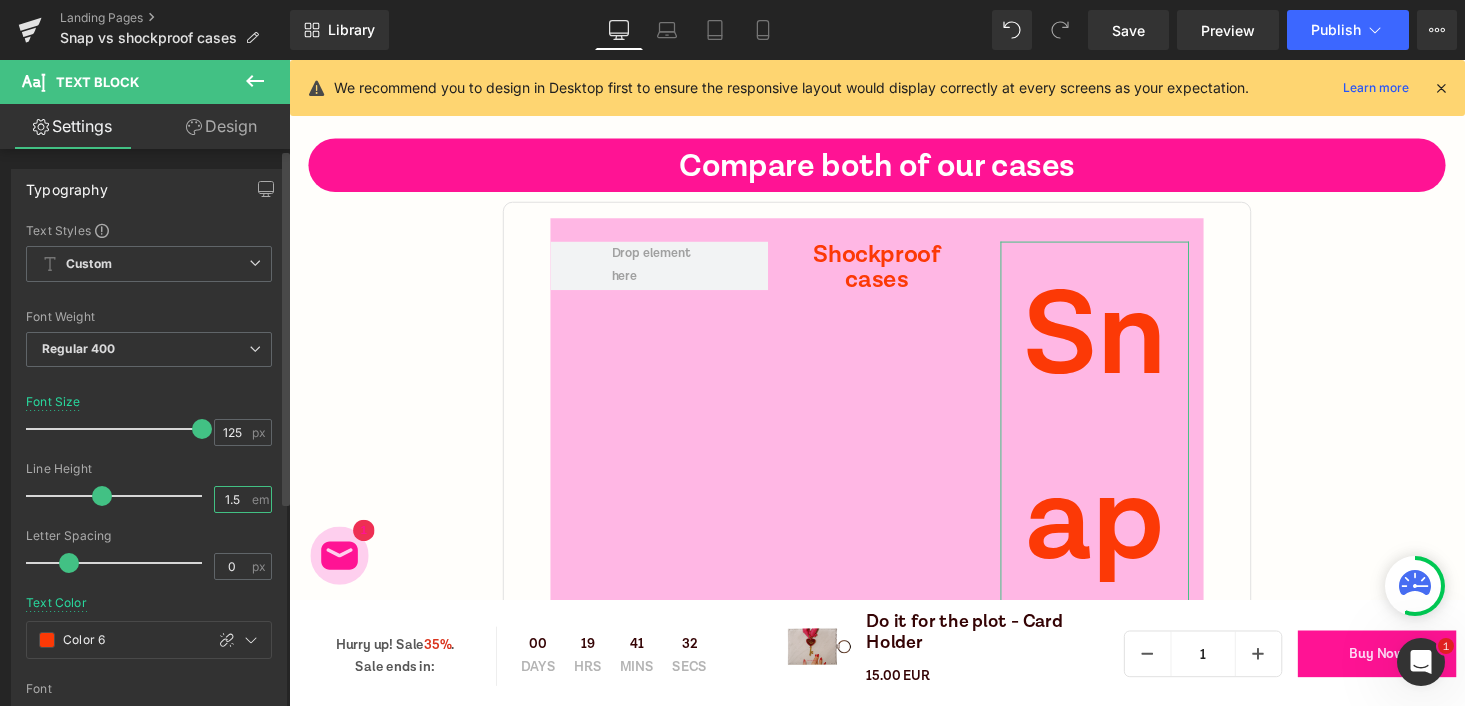 click on "1.5" at bounding box center (232, 499) 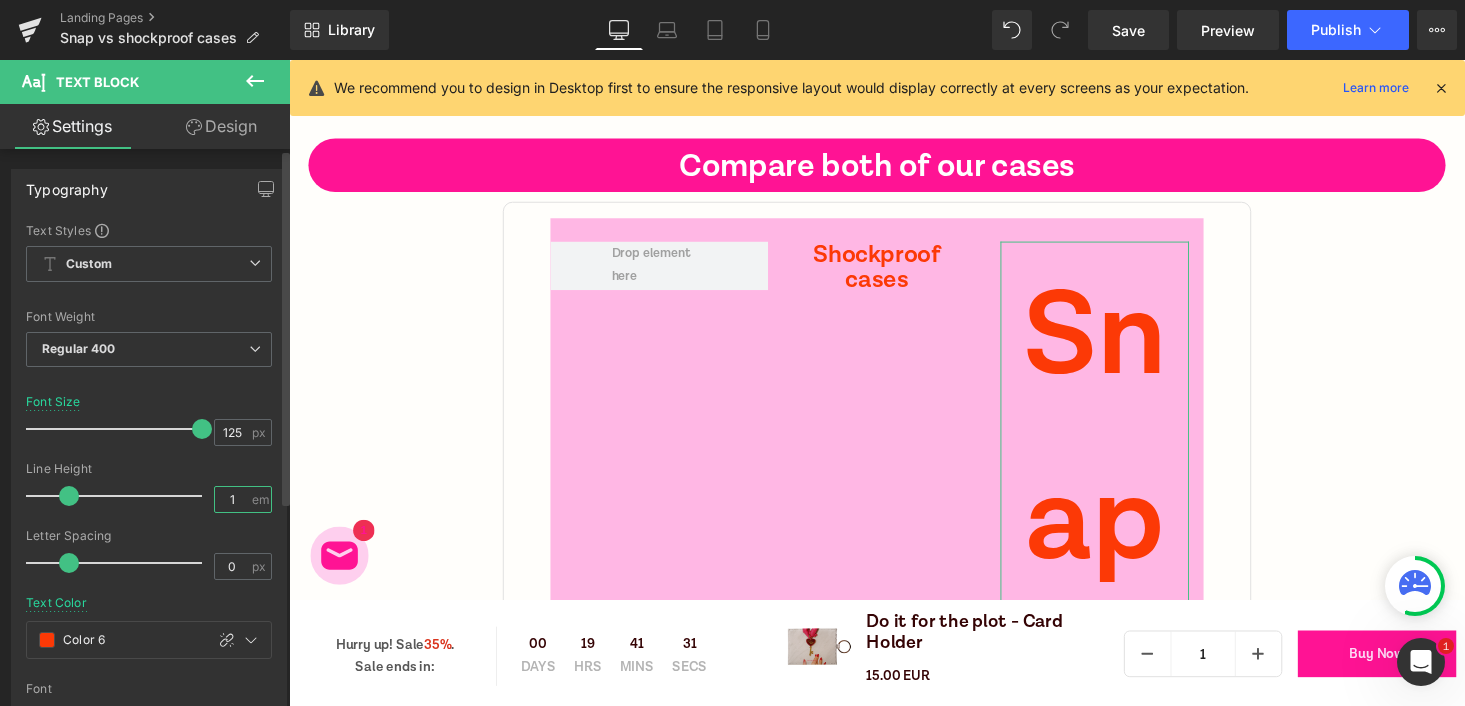 type on "1" 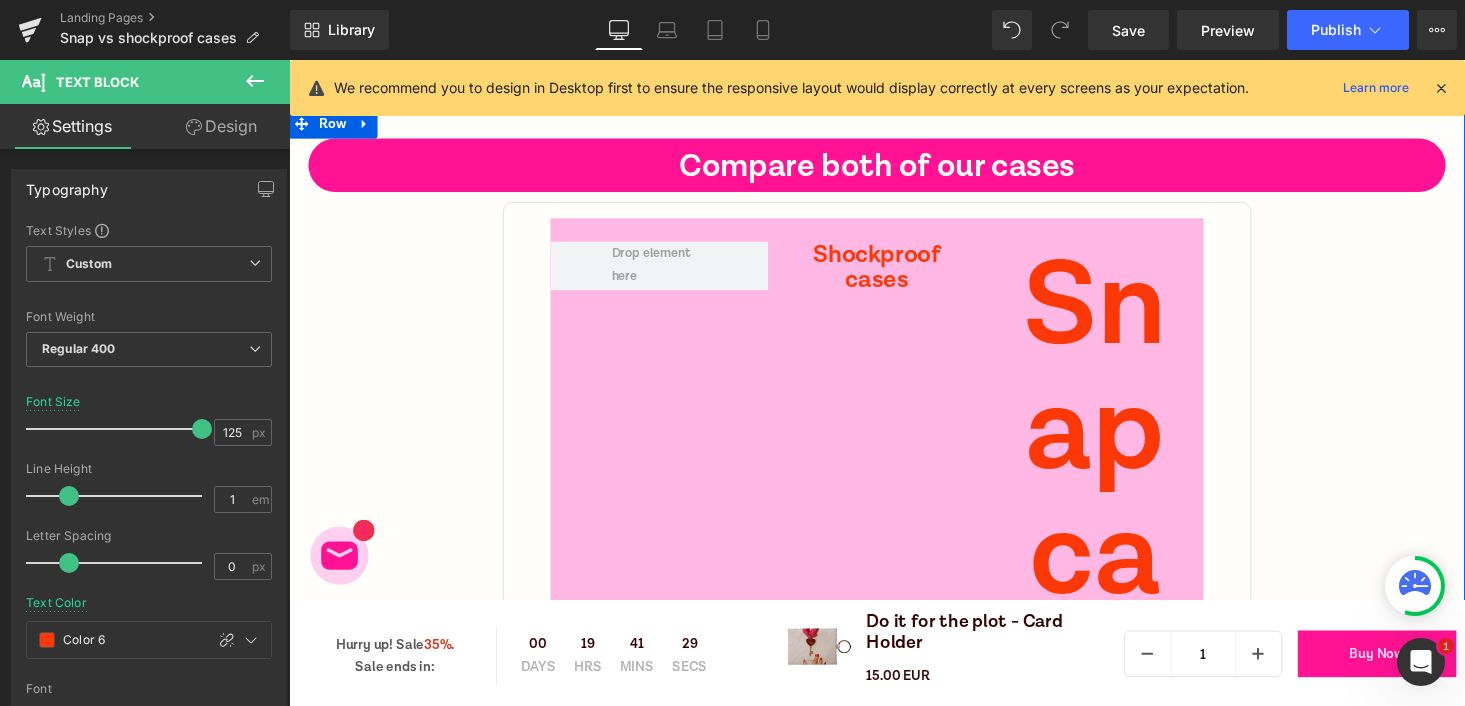 click on "Compare both of our cases Heading         Row         Shockproof cases Text Block         Snap cases Text Block         Row         Row         Basic protection Text Block         Image         Image         Row         Row         Drop test Text Block         Image         Image         Row         Row         Covers all corners of the phone Text Block         Image         Image         Row         Row         Slim and lightweight Text Block         Image         Image         Row         Row         Stunning design Text Block         Image         Image         Row         Row         Women driven Text Block         Image         Image         Row         Row         Row       48px   48px" at bounding box center [894, 678] 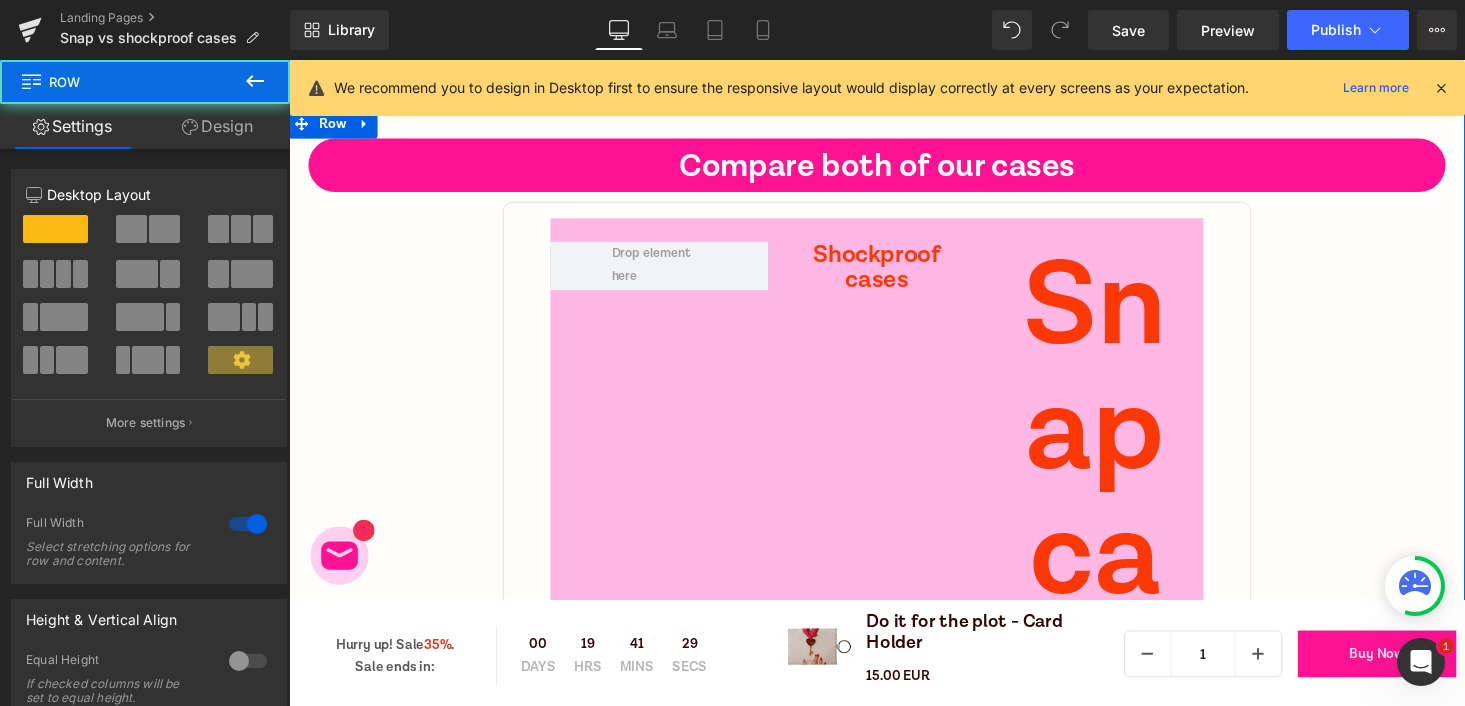 click on "Snap cases" at bounding box center (1118, 507) 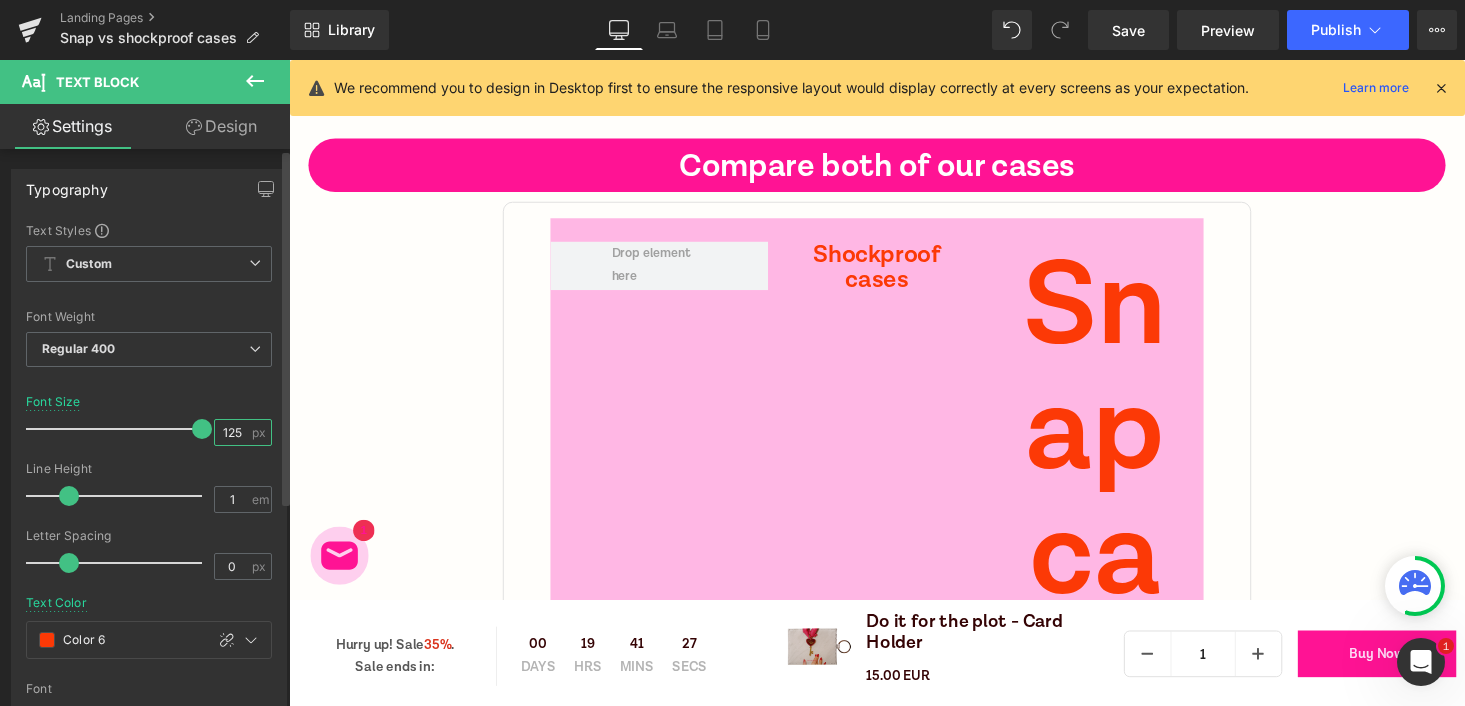 click on "125" at bounding box center [232, 432] 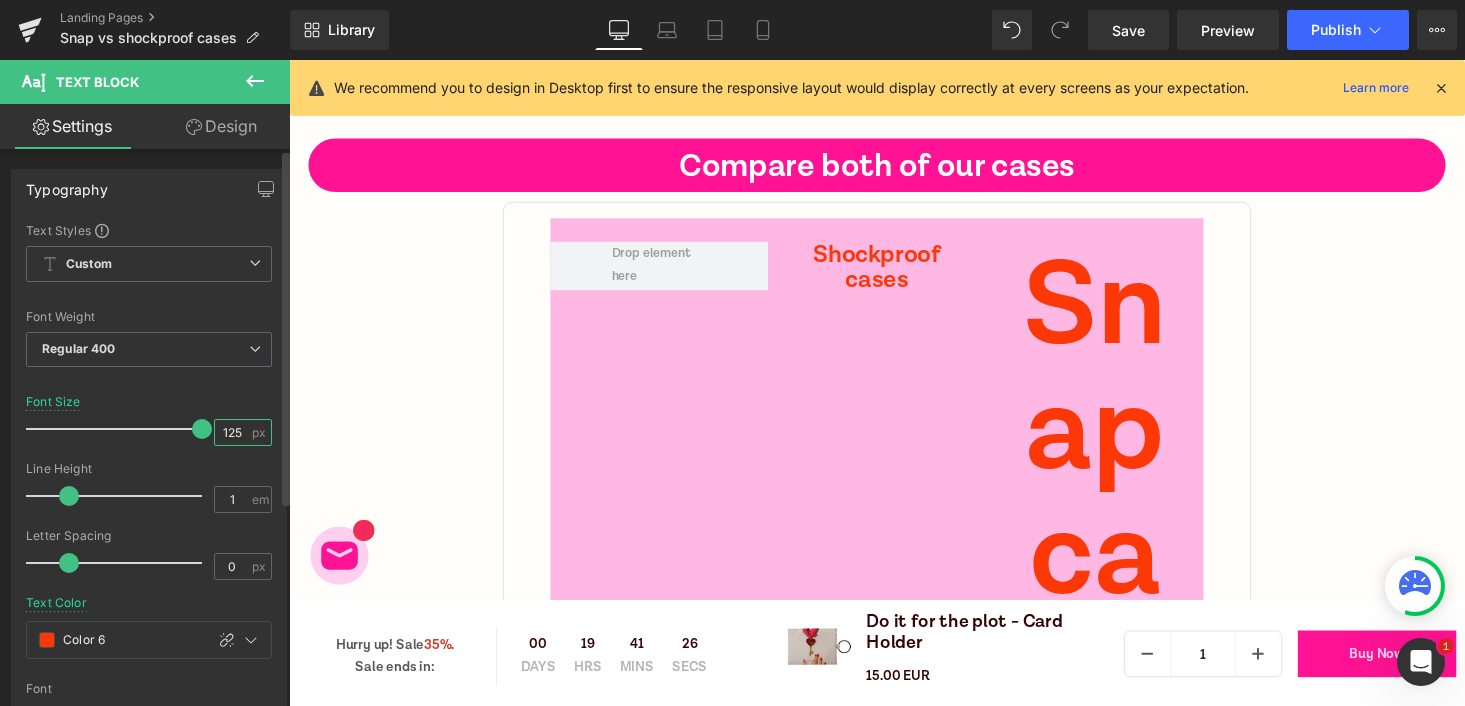 type on "25" 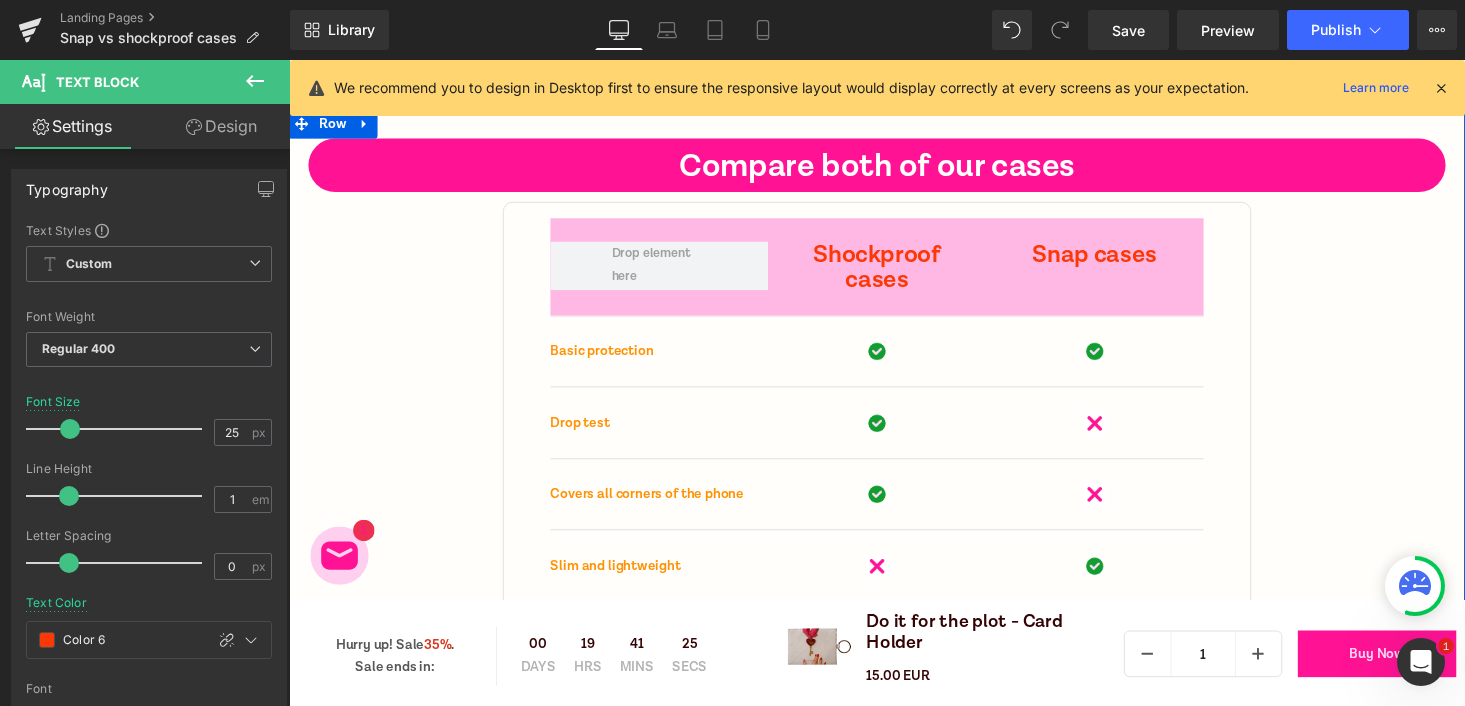 click on "Compare both of our cases Heading         Row         Shockproof cases Text Block         Snap cases Text Block         Row         Row         Basic protection Text Block         Image         Image         Row         Row         Drop test Text Block         Image         Image         Row         Row         Covers all corners of the phone Text Block         Image         Image         Row         Row         Slim and lightweight Text Block         Image         Image         Row         Row         Stunning design Text Block         Image         Image         Row         Row         Women driven Text Block         Image         Image         Row         Row         Row       48px   48px" at bounding box center (894, 446) 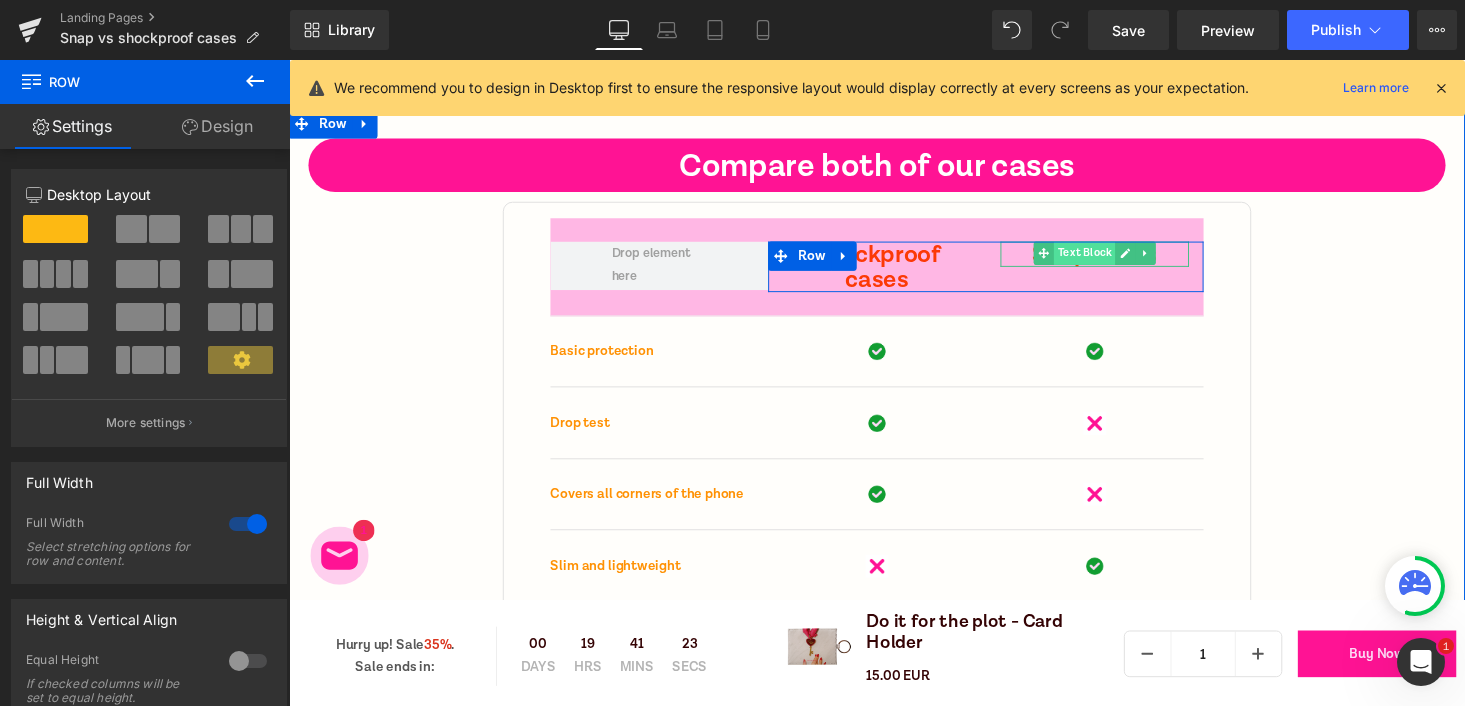 click on "Text Block" at bounding box center (1107, 259) 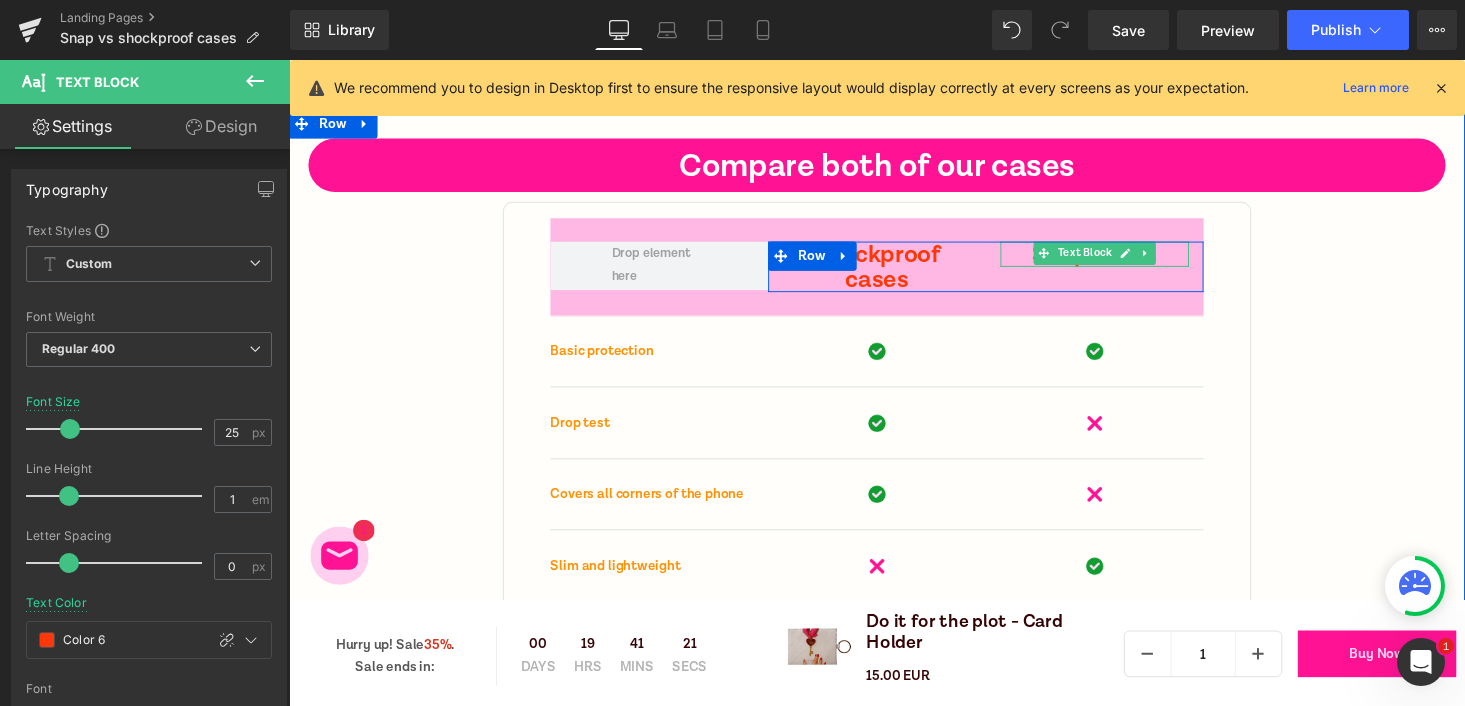 click on "Snap cases" at bounding box center [1118, 260] 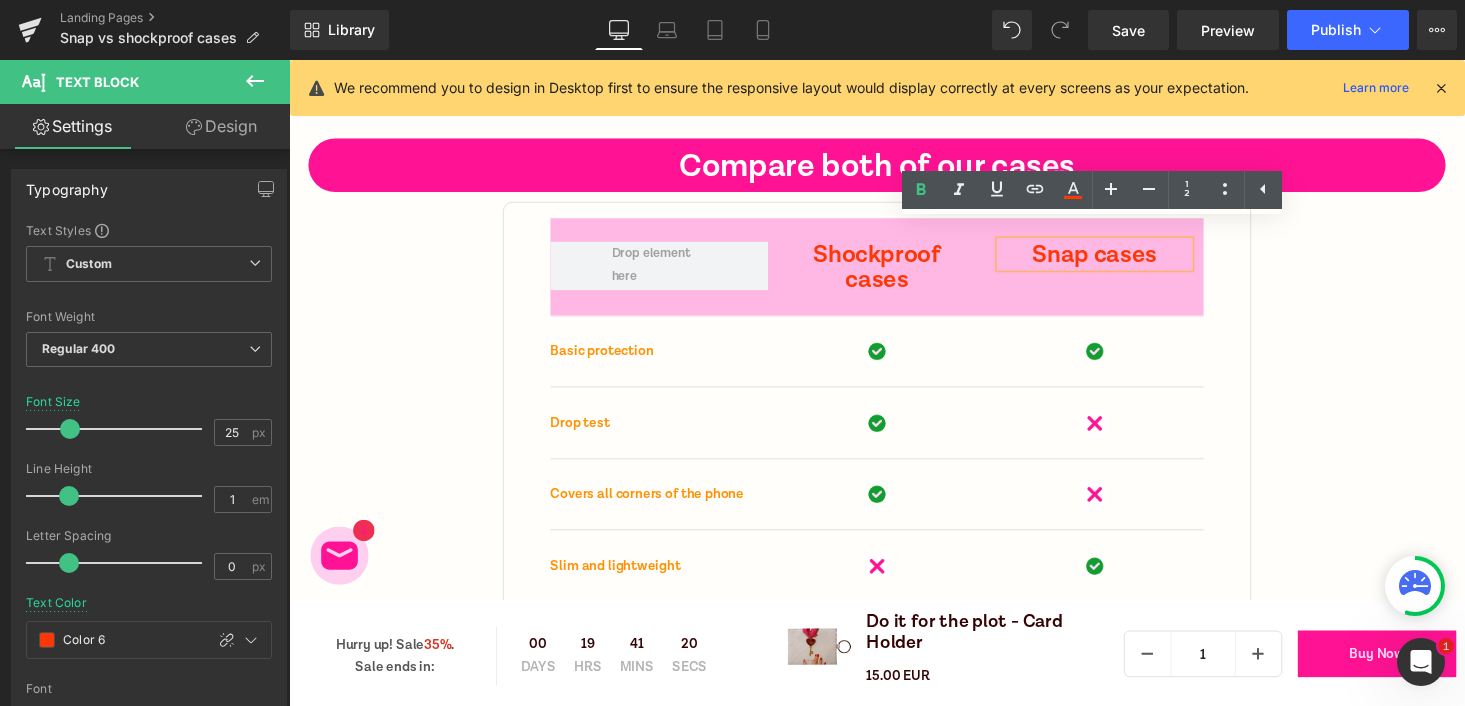 type 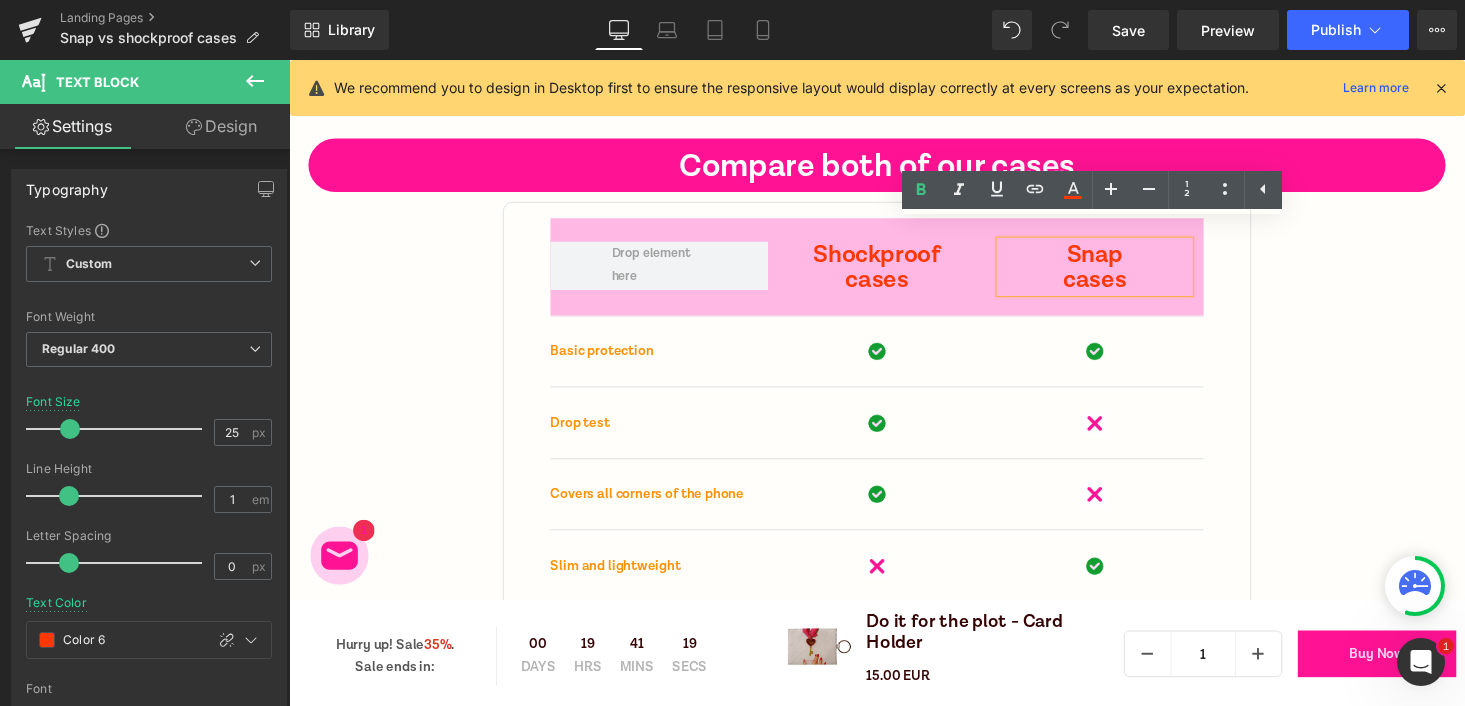 click on "Compare both of our cases Heading         Row         Shockproof cases Text Block         Snap cases Text Block         Row         Row         Basic protection Text Block         Image         Image         Row         Row         Drop test Text Block         Image         Image         Row         Row         Covers all corners of the phone Text Block         Image         Image         Row         Row         Slim and lightweight Text Block         Image         Image         Row         Row         Stunning design Text Block         Image         Image         Row         Row         Women driven Text Block         Image         Image         Row         Row         Row       48px   48px" at bounding box center (894, 446) 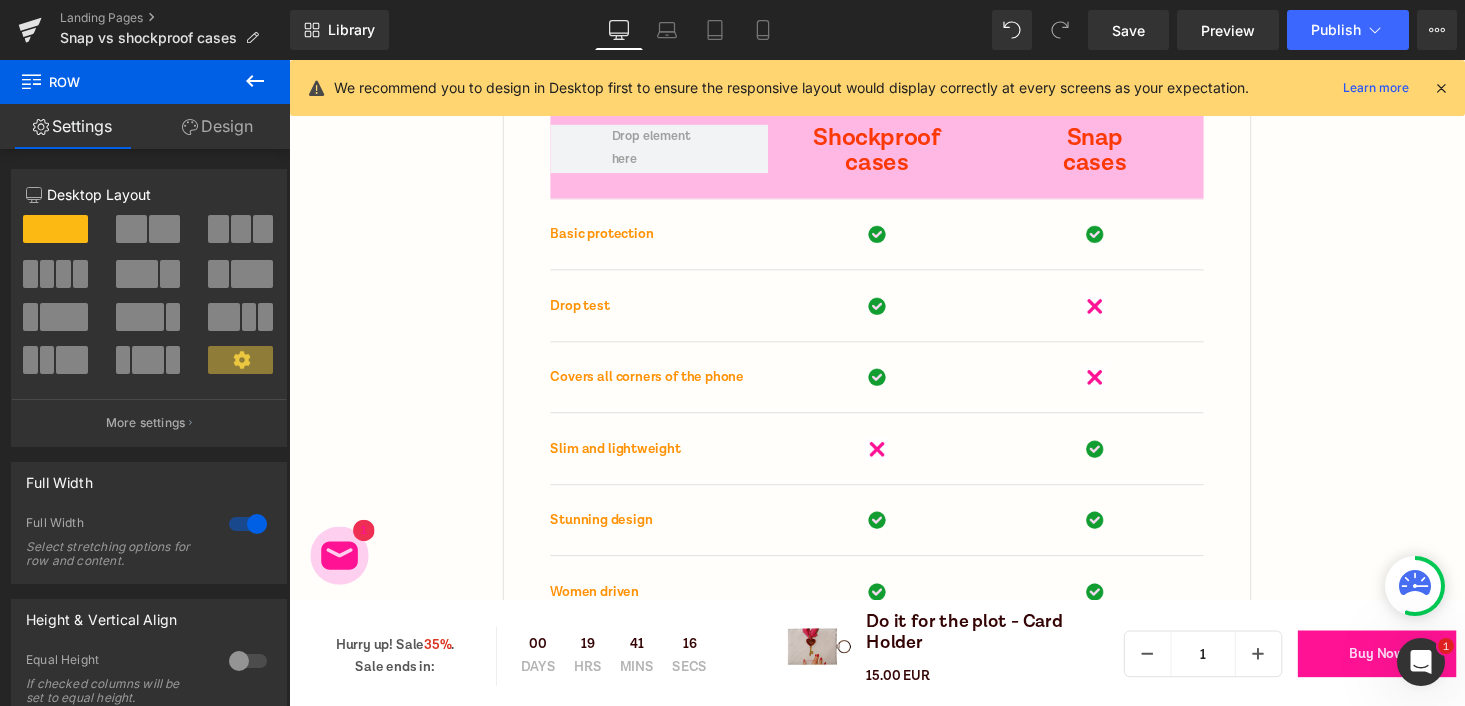 scroll, scrollTop: 7167, scrollLeft: 0, axis: vertical 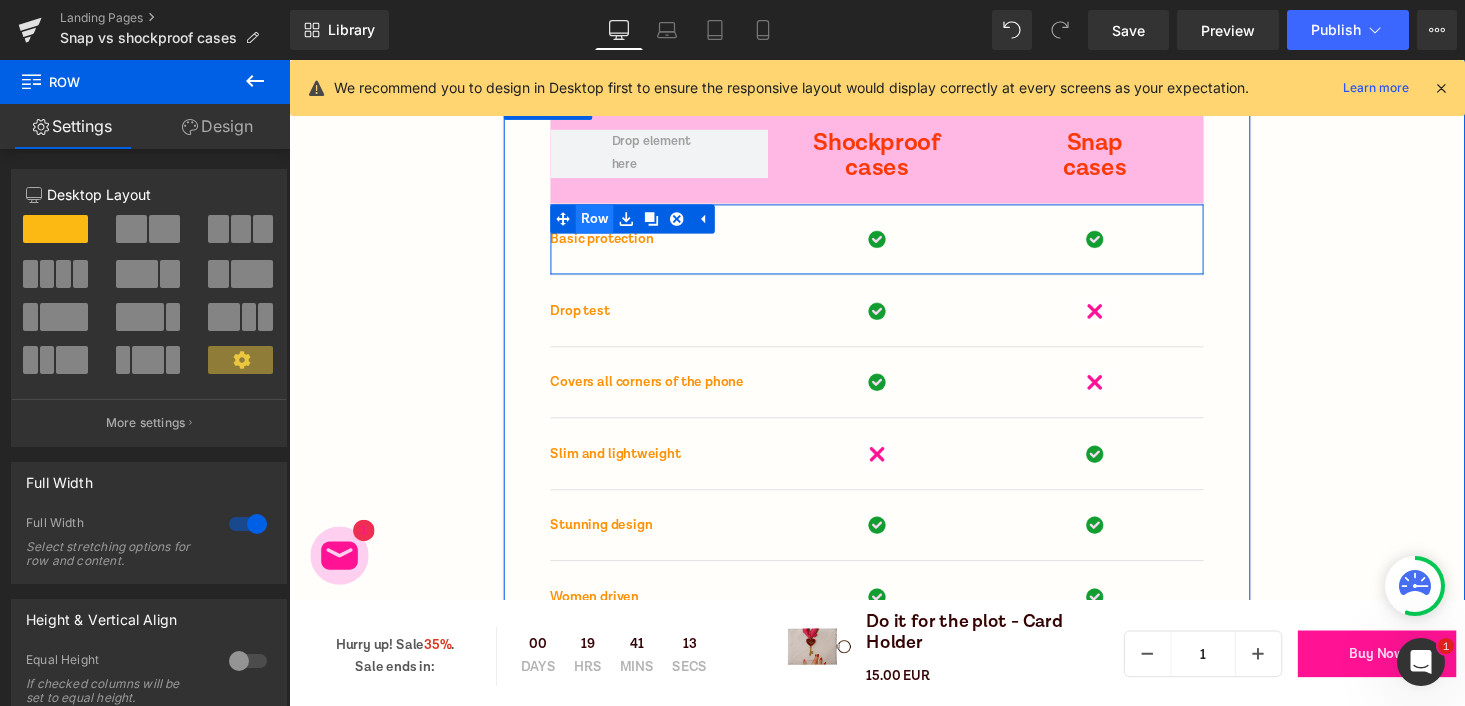 click on "Row" at bounding box center [603, 224] 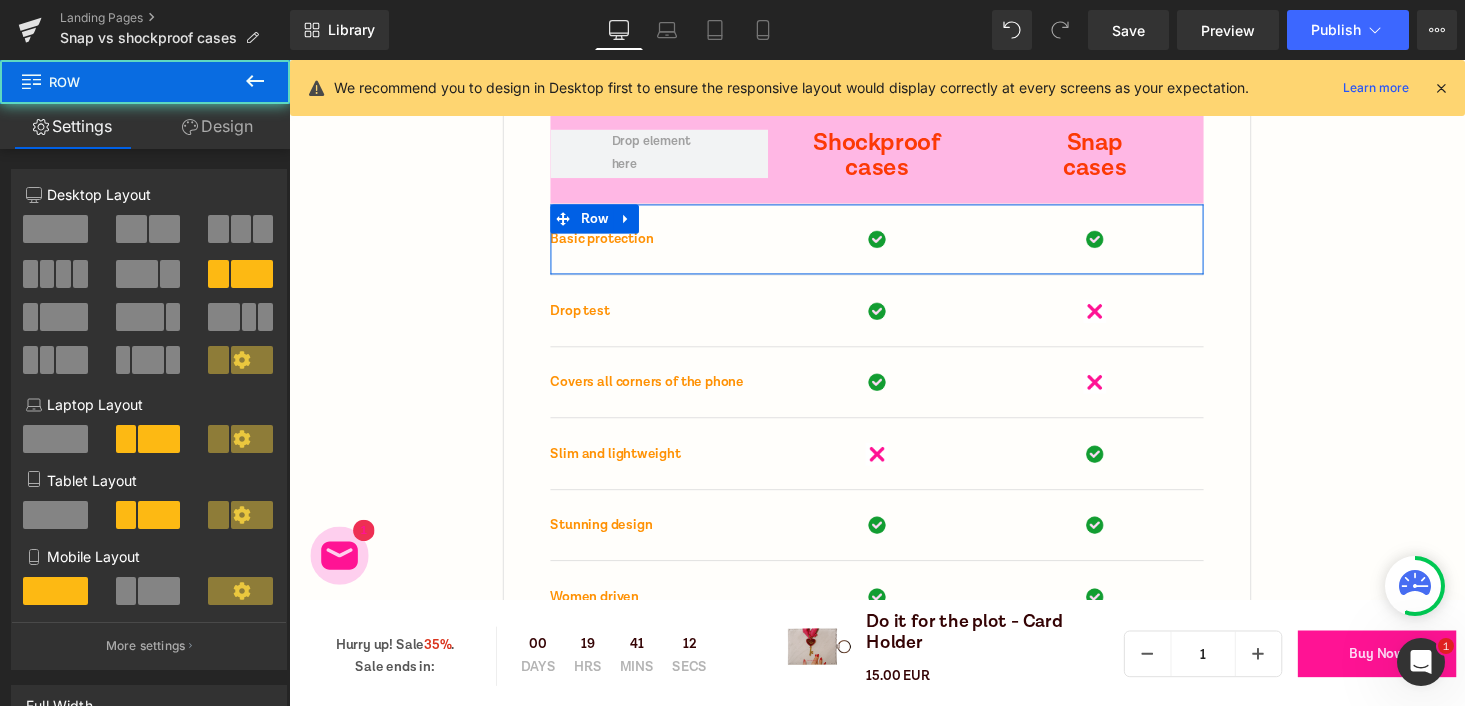 click on "Design" at bounding box center [217, 126] 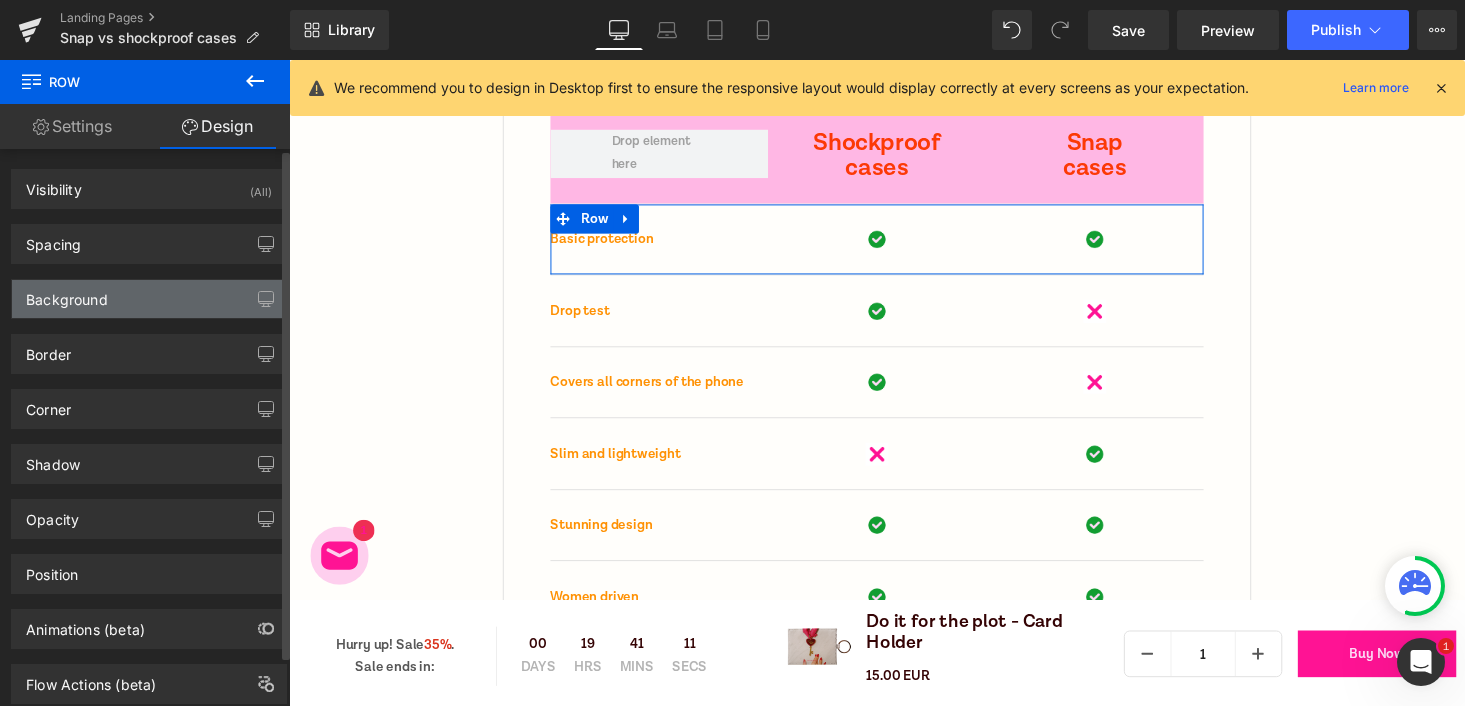 click on "Background" at bounding box center [149, 299] 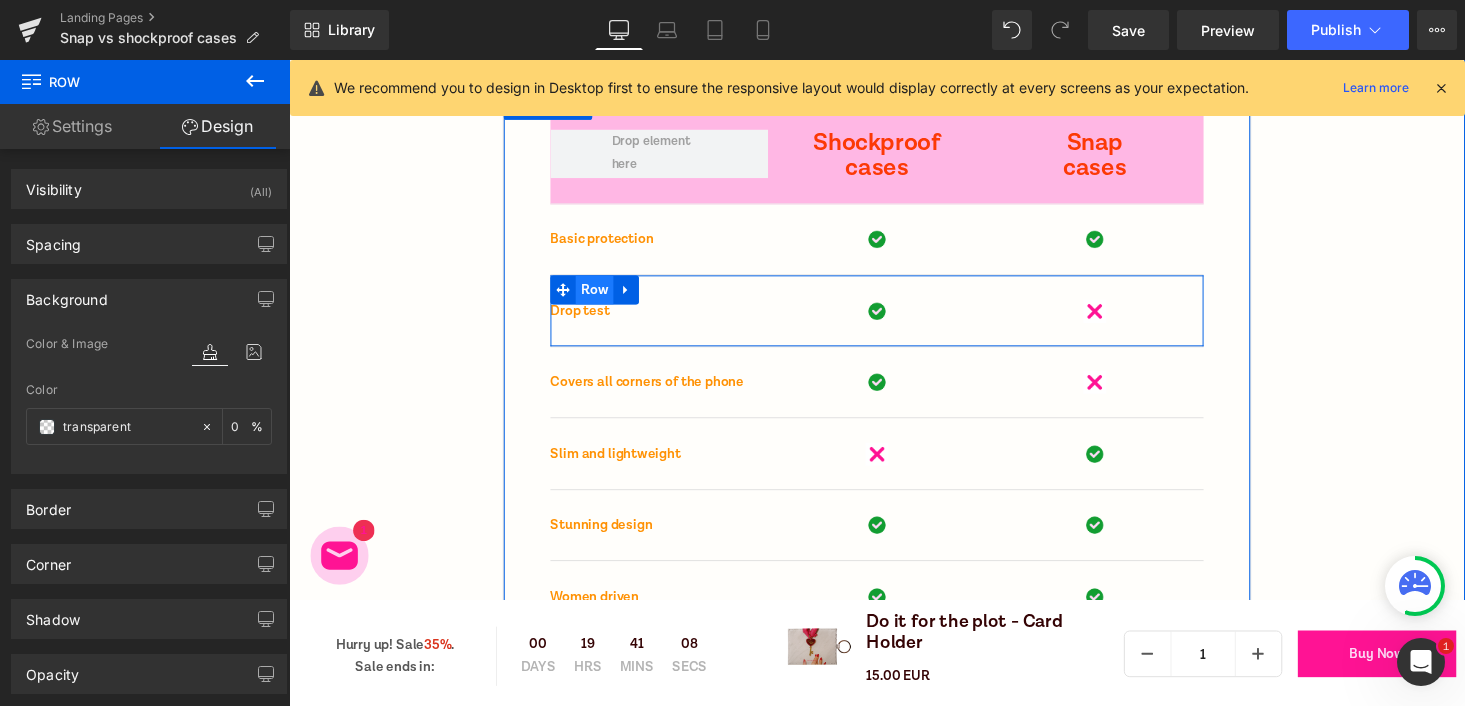 click on "Row" at bounding box center [603, 297] 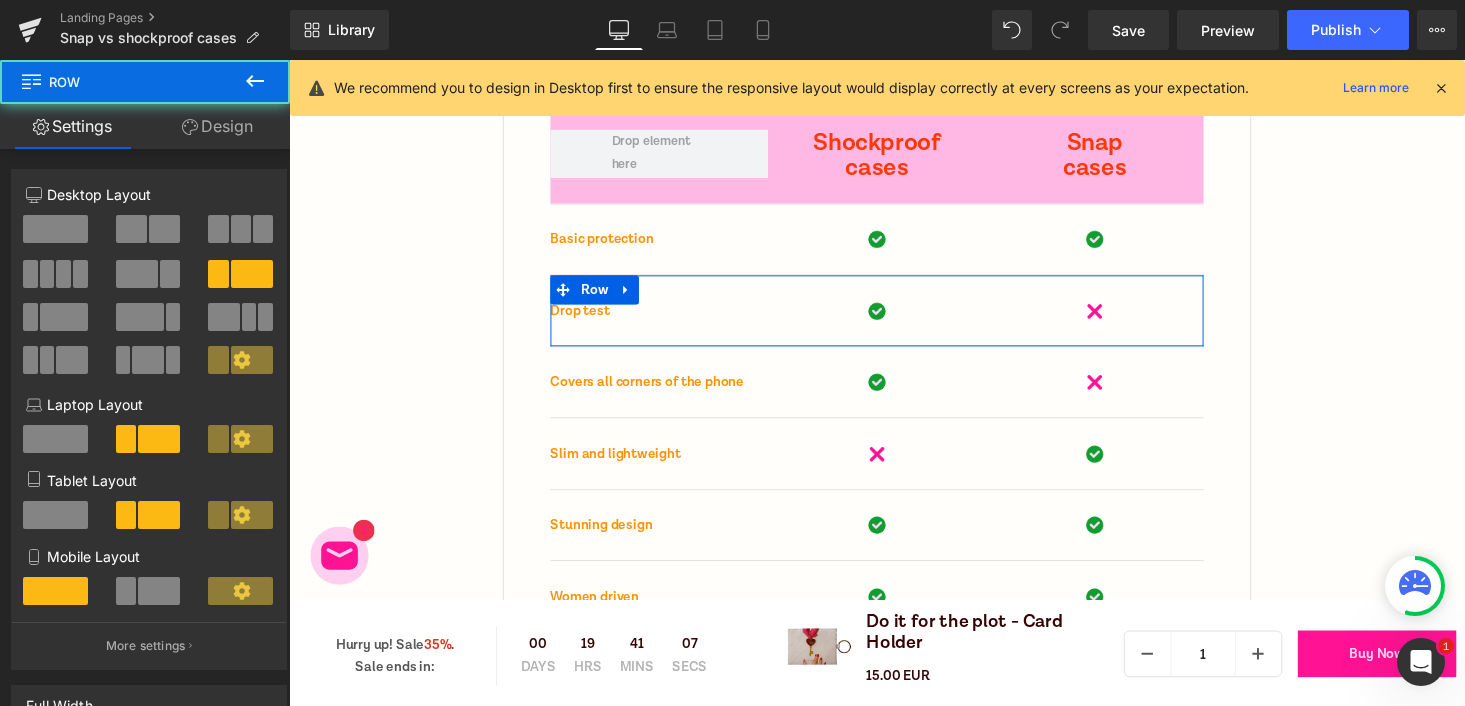 click on "Design" at bounding box center [217, 126] 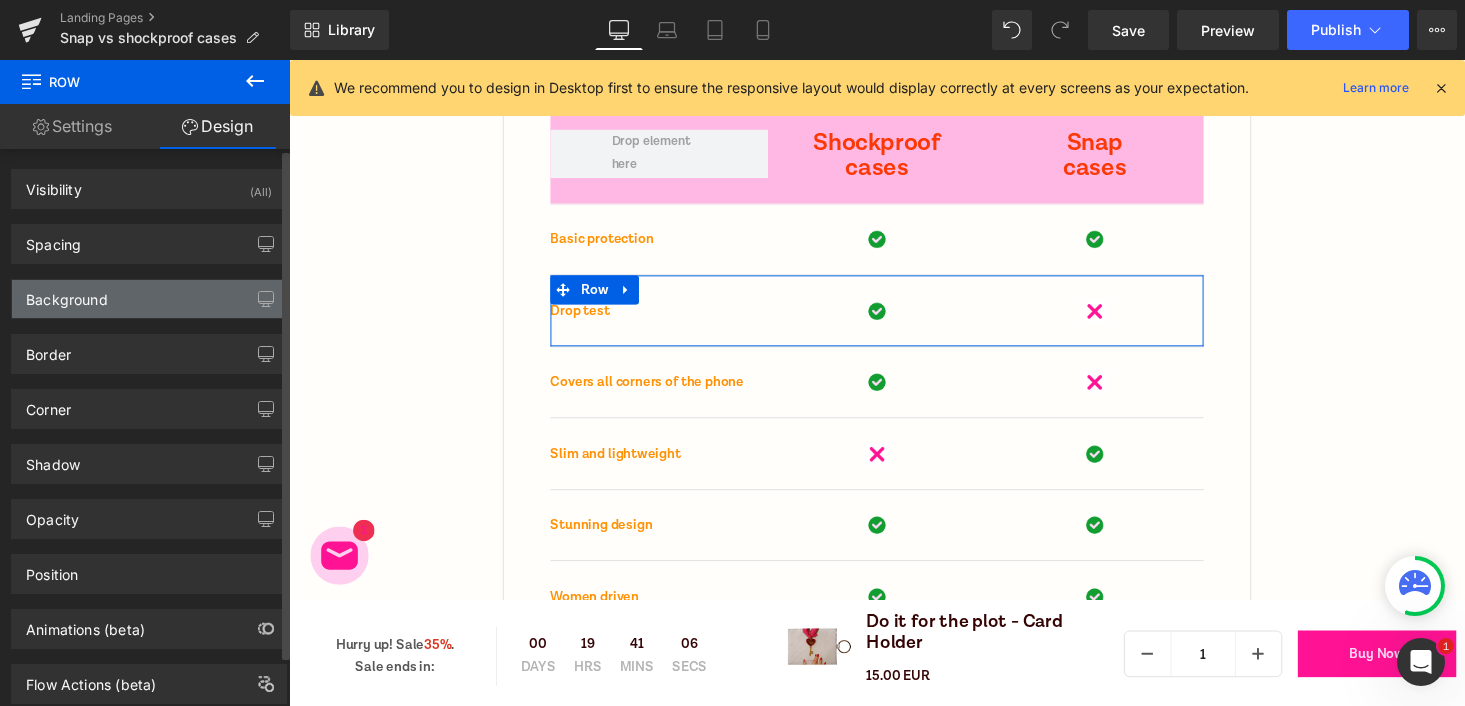 click on "Background" at bounding box center (67, 294) 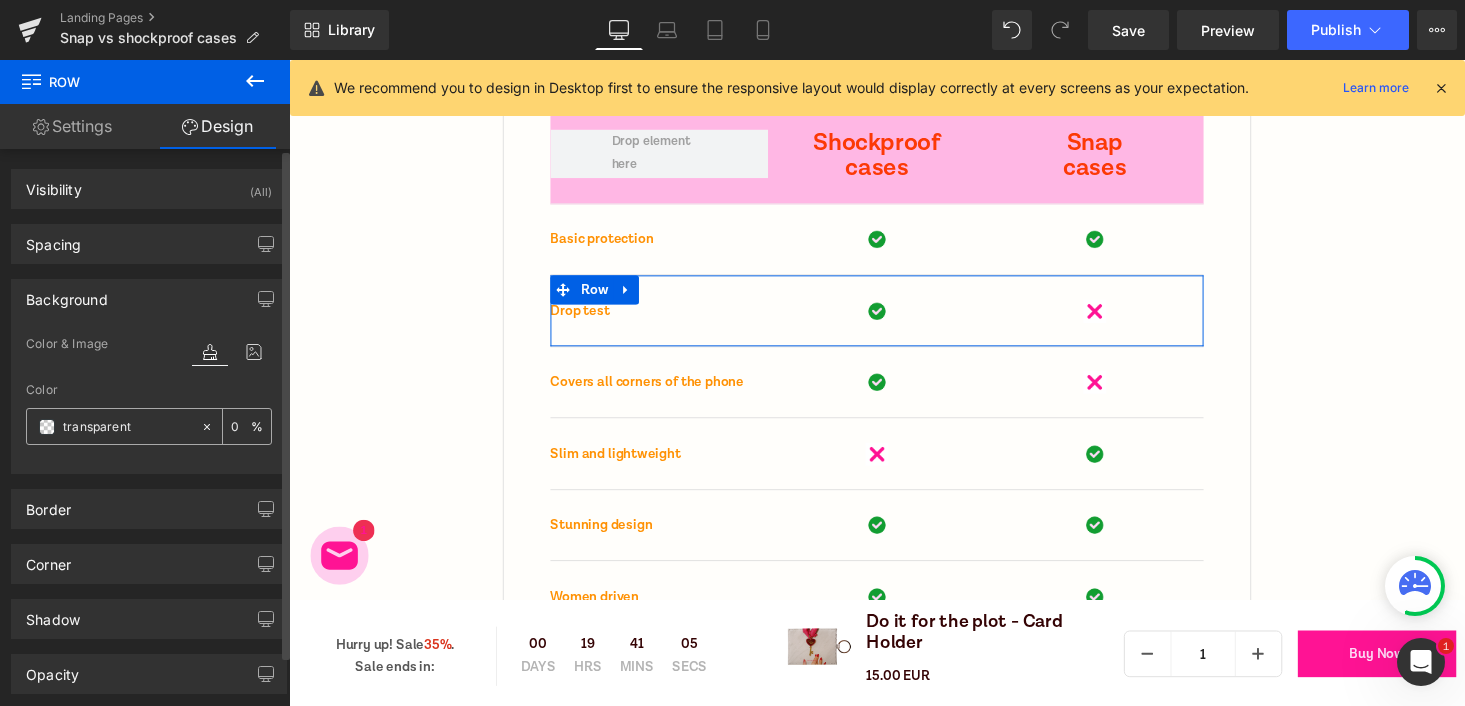 click at bounding box center [47, 427] 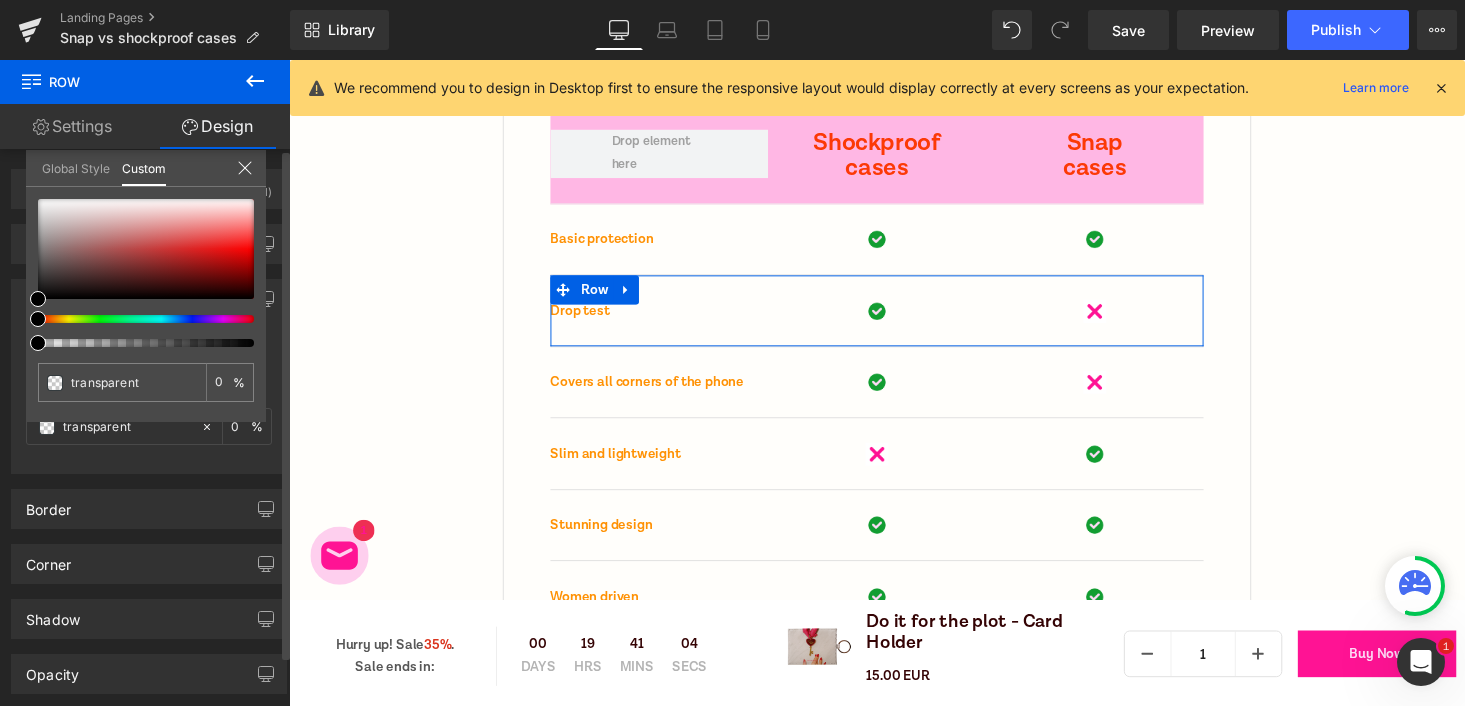 click on "Global Style" at bounding box center [76, 167] 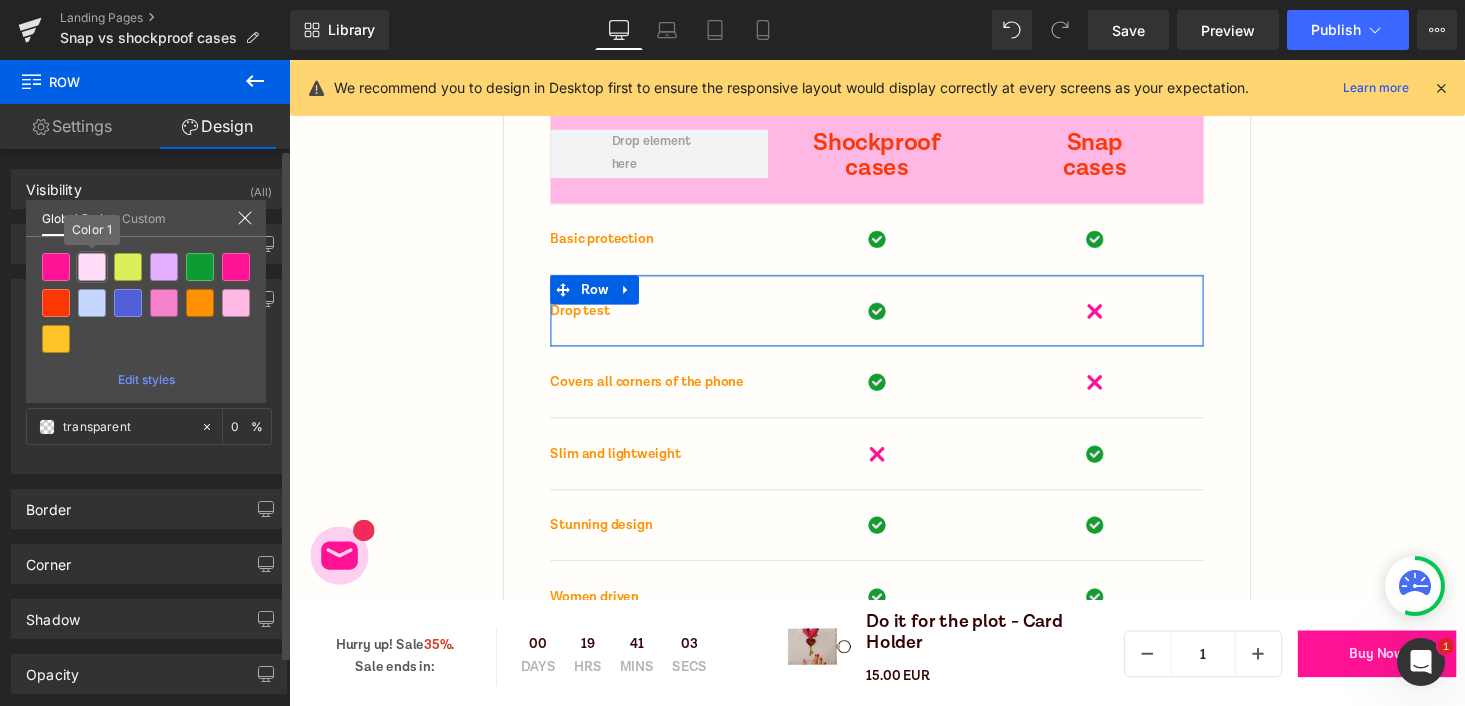 click at bounding box center [92, 267] 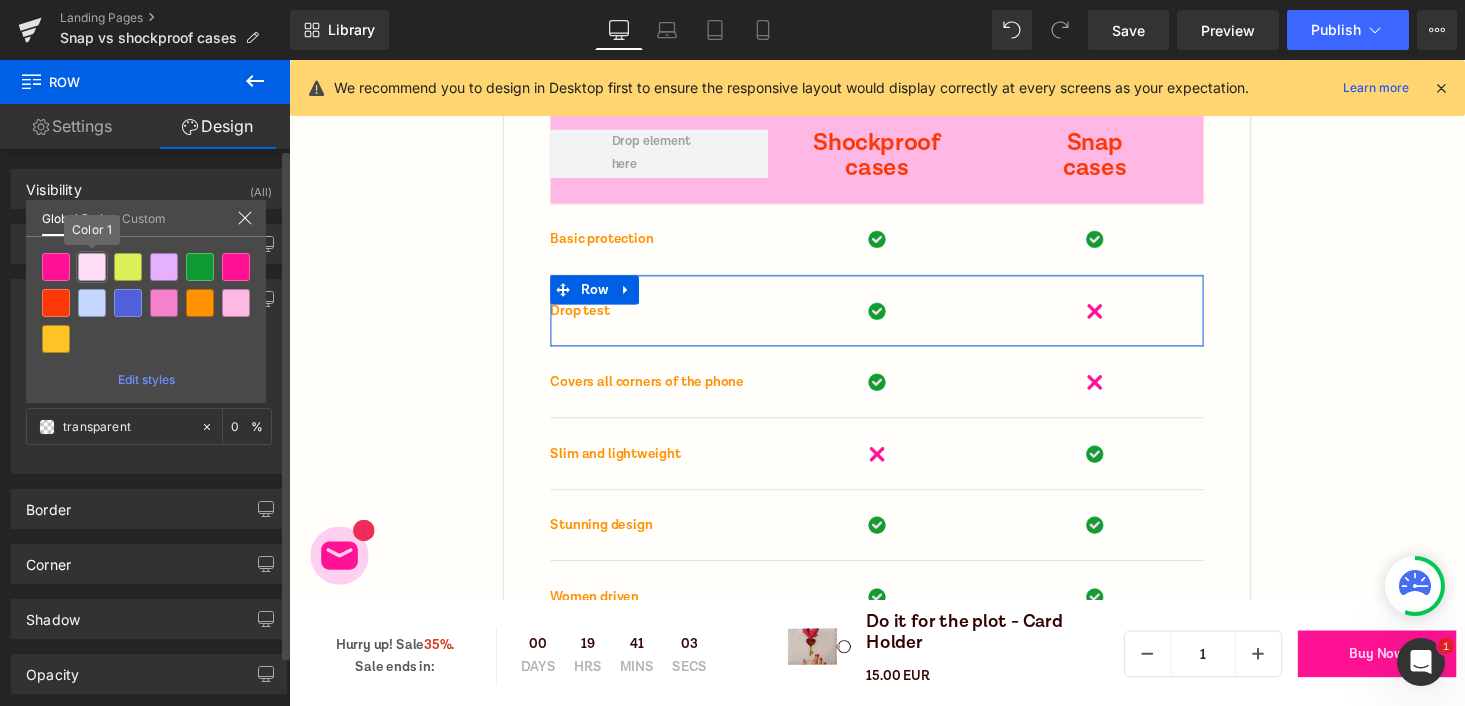 type on "Color 1" 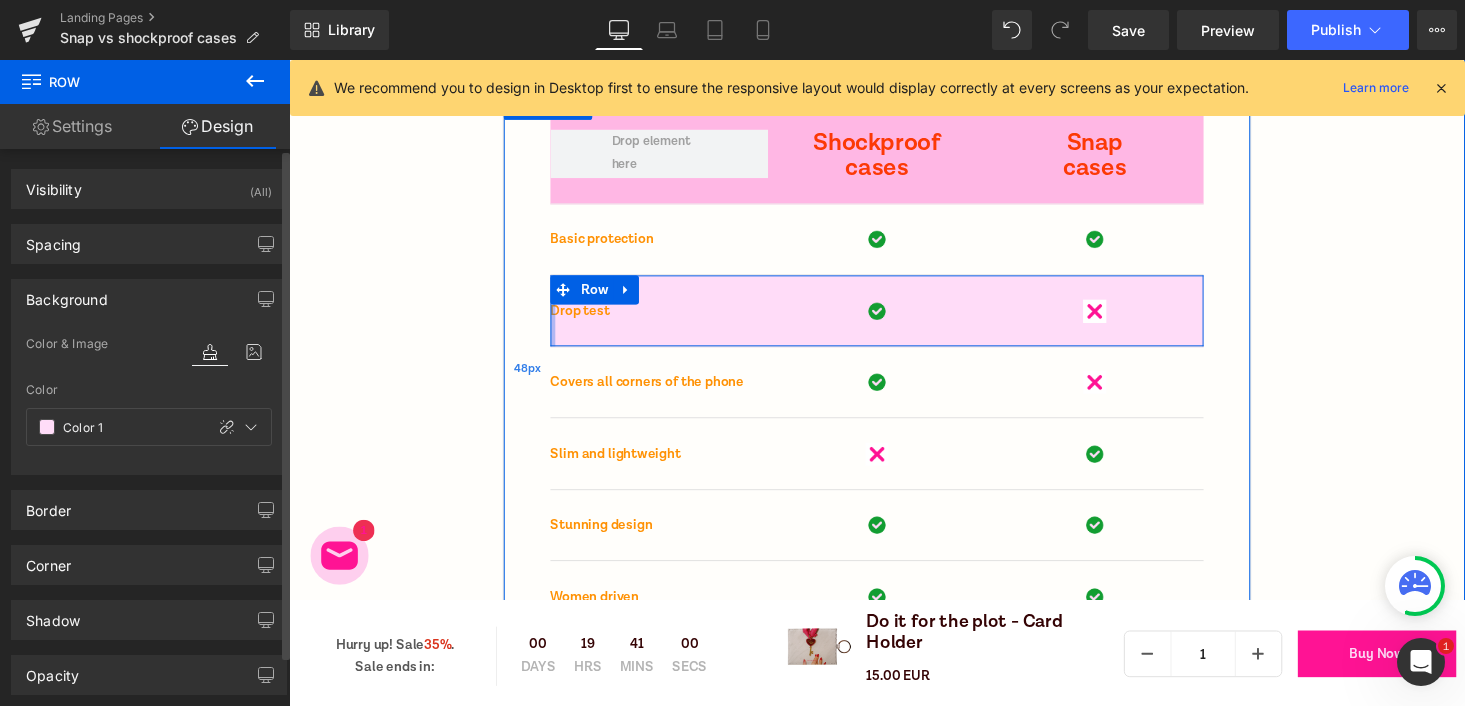 click on "Shockproof cases Text Block         Snap cases Text Block         Row         Row         Basic protection Text Block         Image         Image         Row         Row         Drop test Text Block         Image         Image         Row         Row         Covers all corners of the phone Text Block         Image         Image         Row         Row         Slim and lightweight Text Block         Image         Image         Row         Row         Stunning design Text Block         Image         Image         Row         Row         Women driven Text Block         Image         Image         Row         Row         Row       48px   48px" at bounding box center (894, 378) 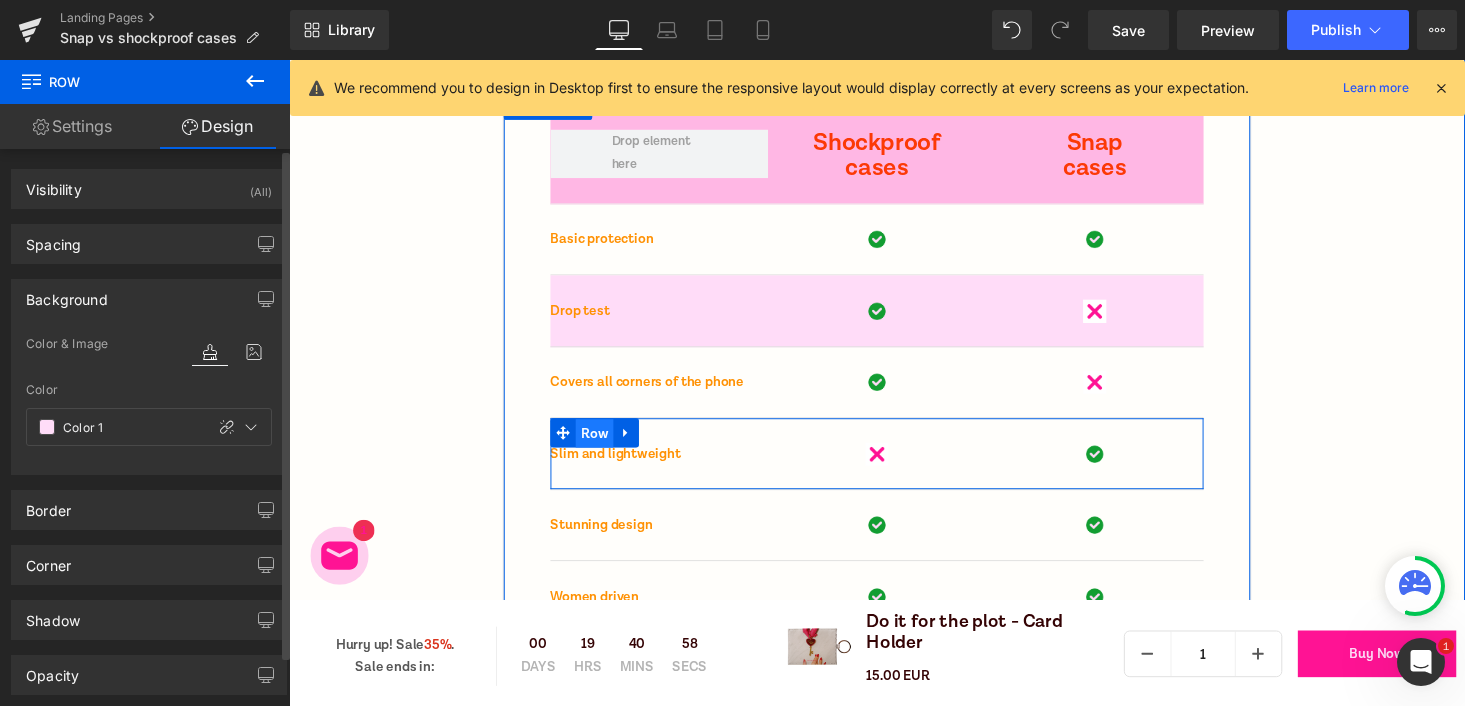 click on "Row" at bounding box center [603, 445] 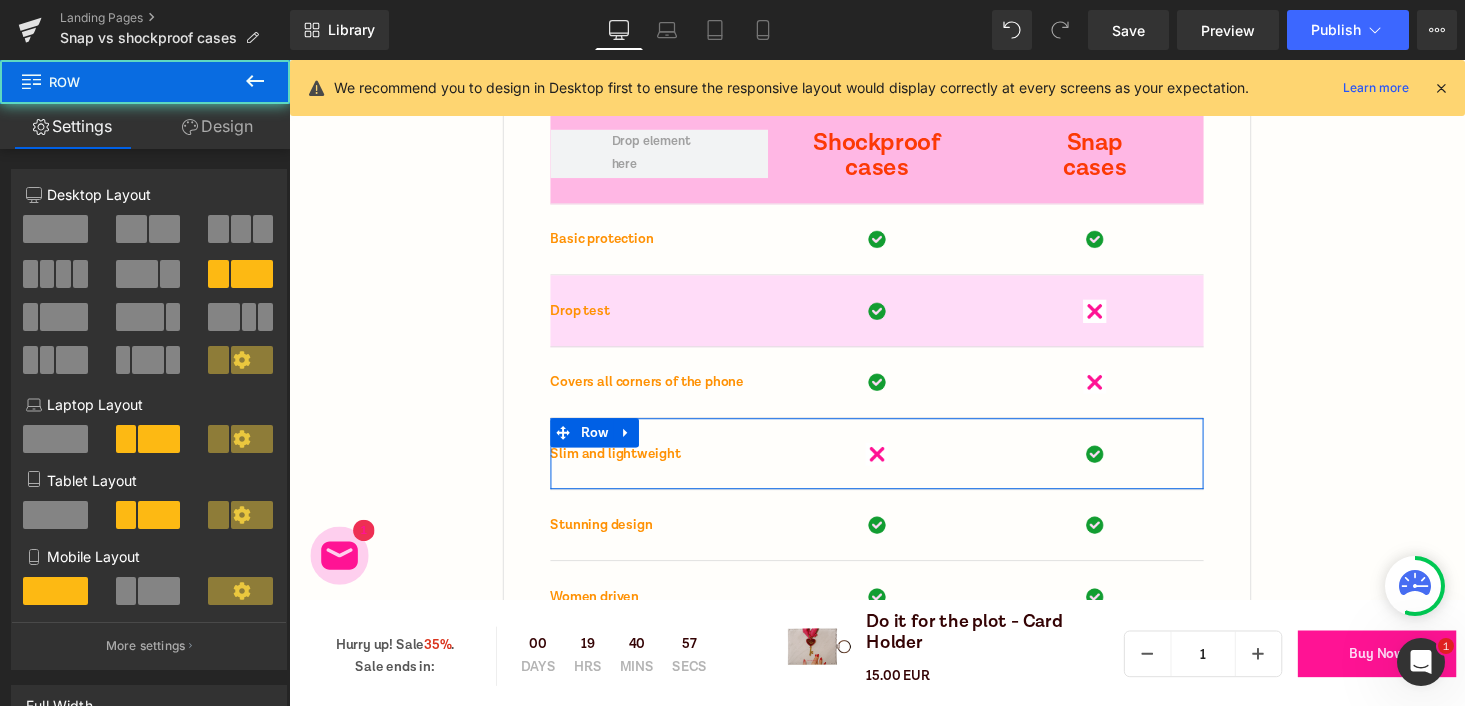 click on "Design" at bounding box center [217, 126] 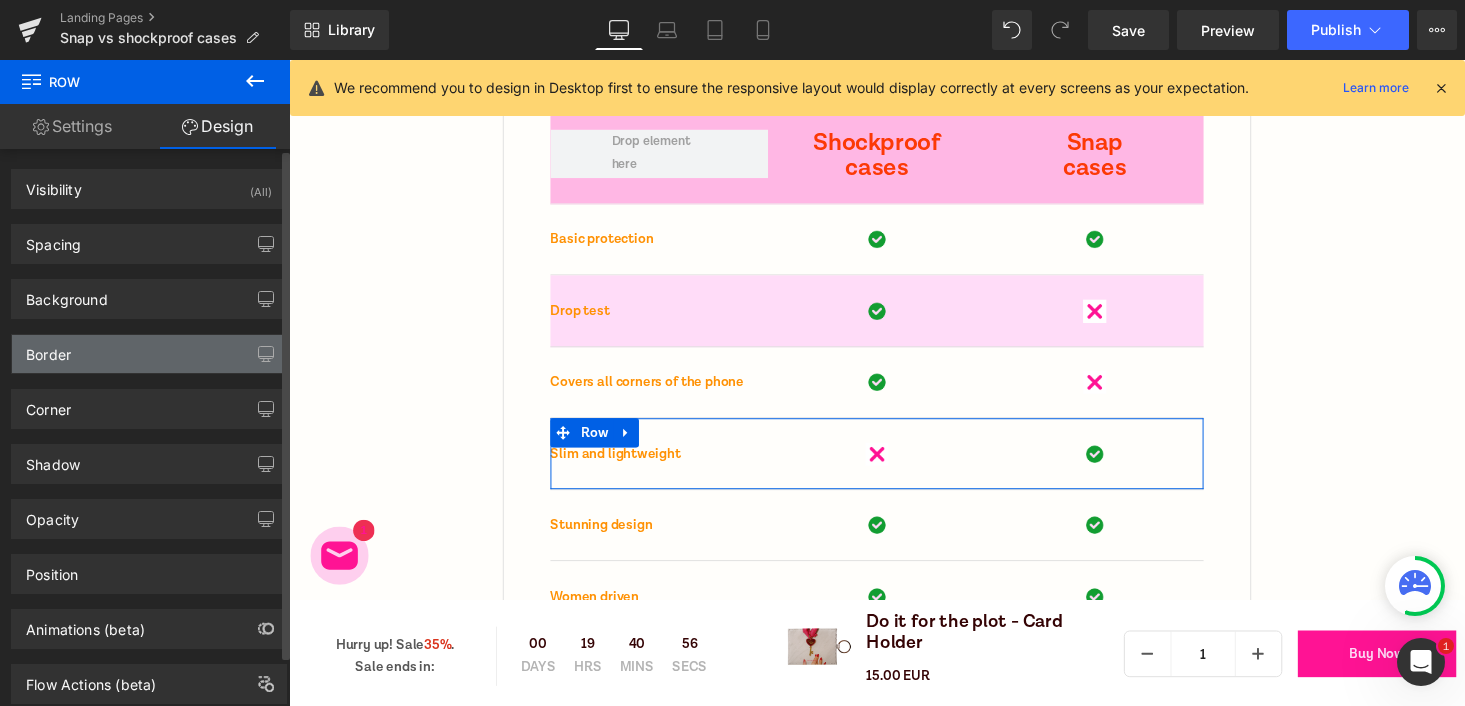 click on "Border" at bounding box center [149, 354] 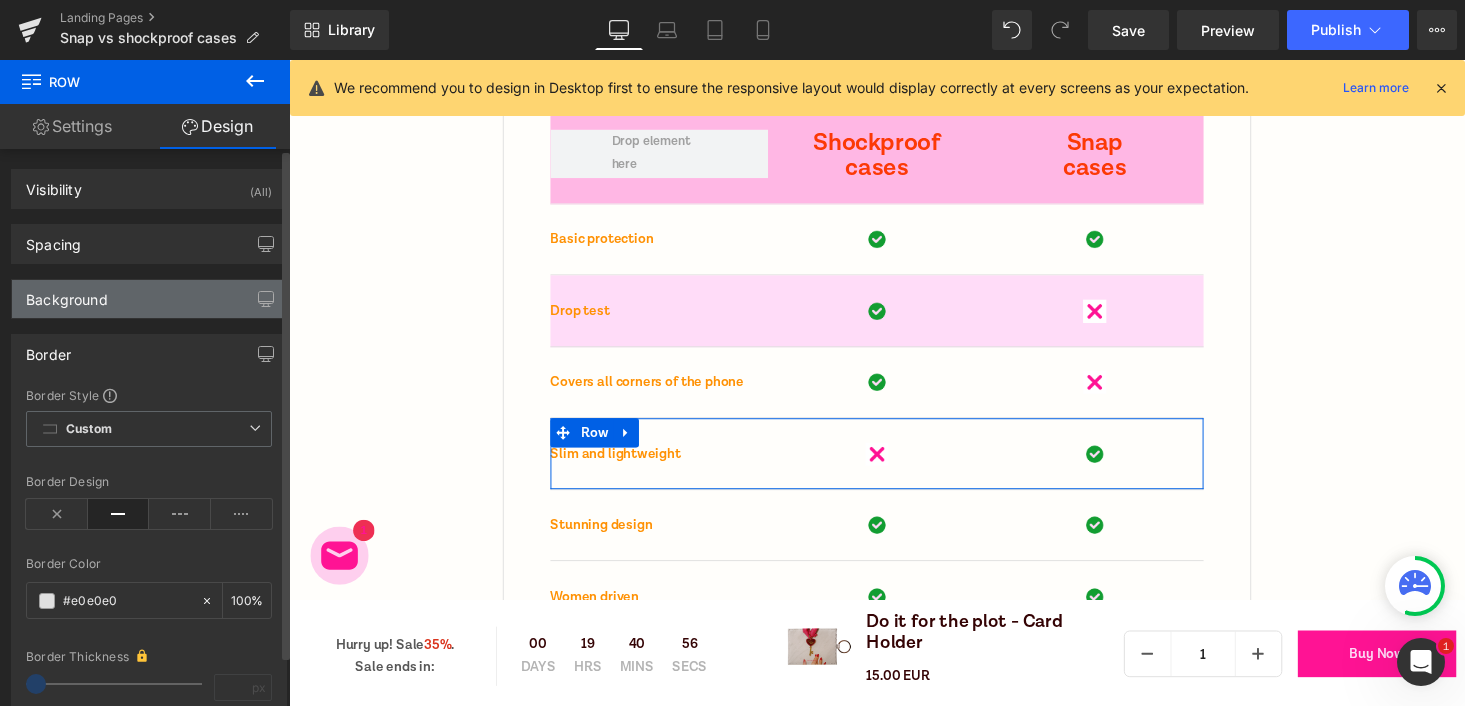 click on "Background" at bounding box center (149, 299) 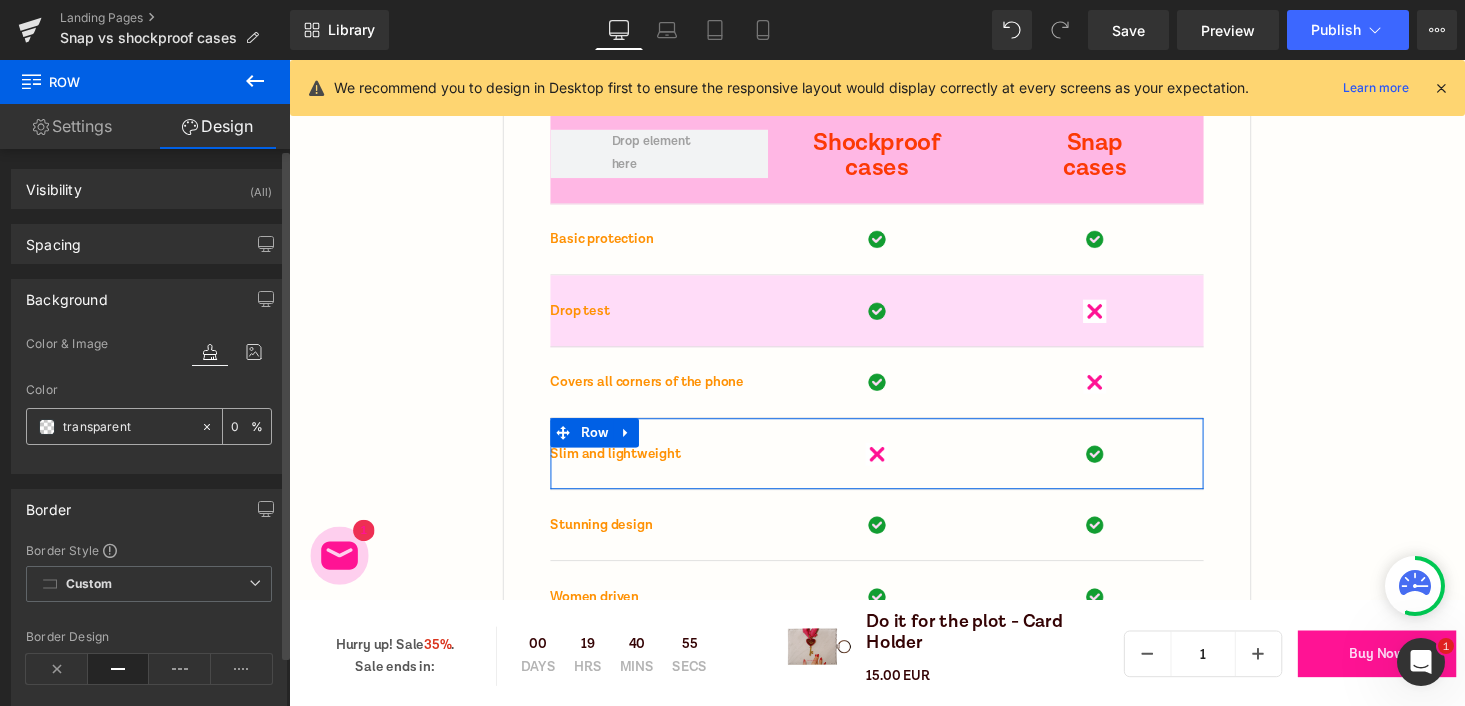 click at bounding box center [47, 427] 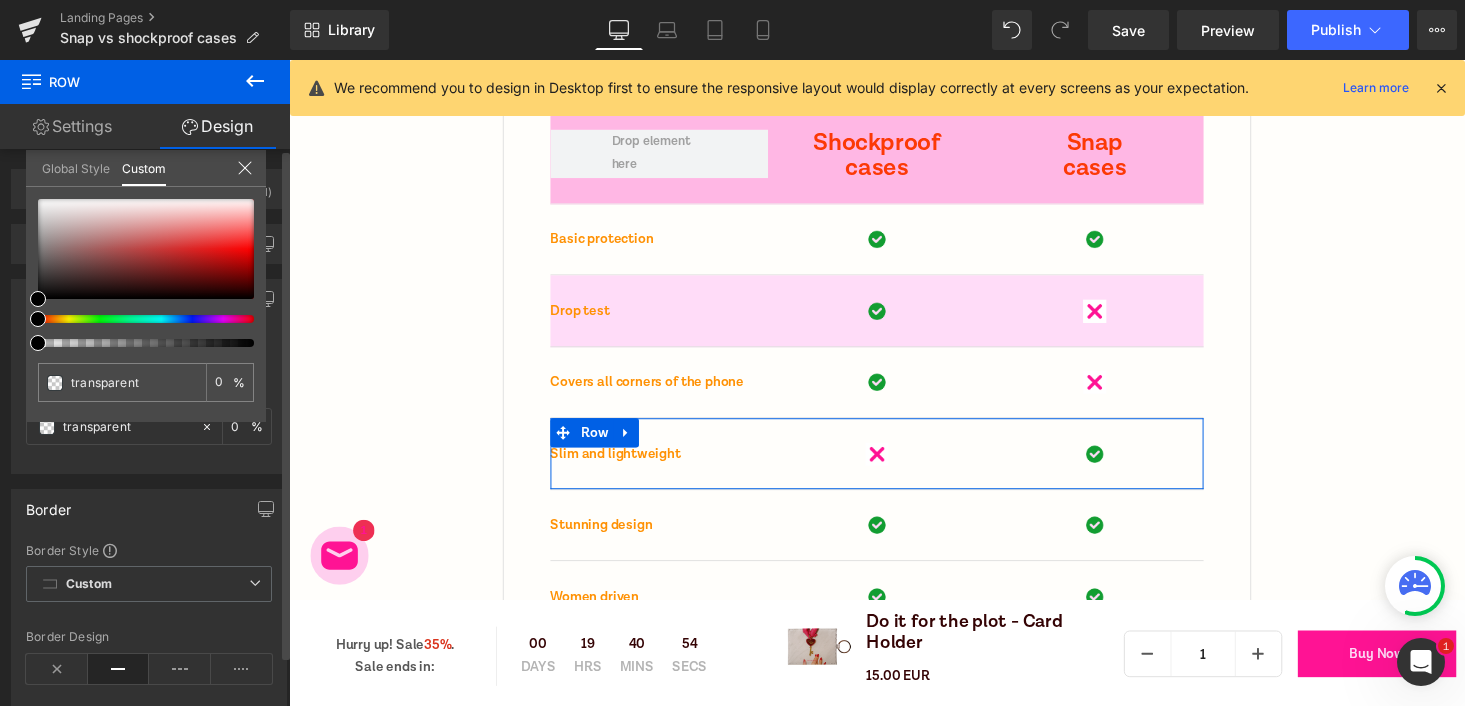 click on "Global Style" at bounding box center (76, 167) 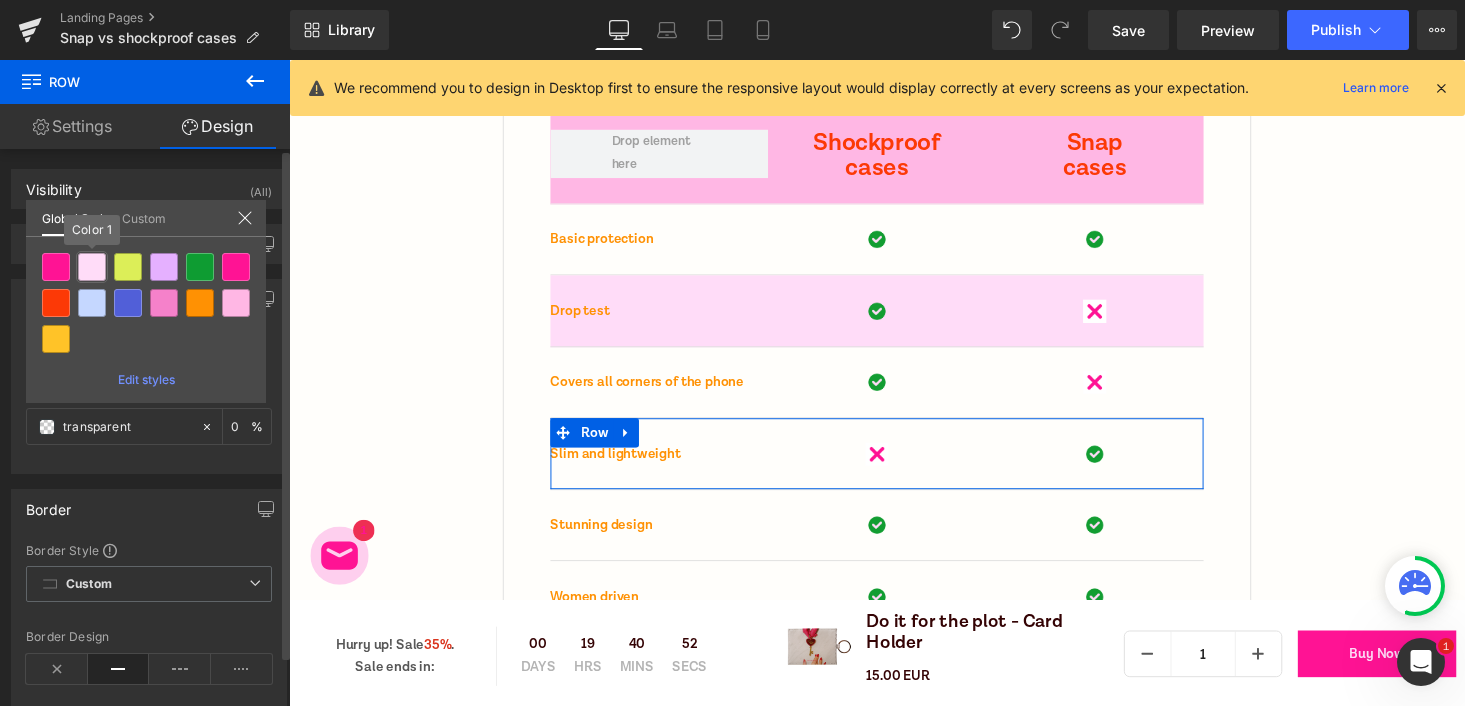 click at bounding box center (146, 303) 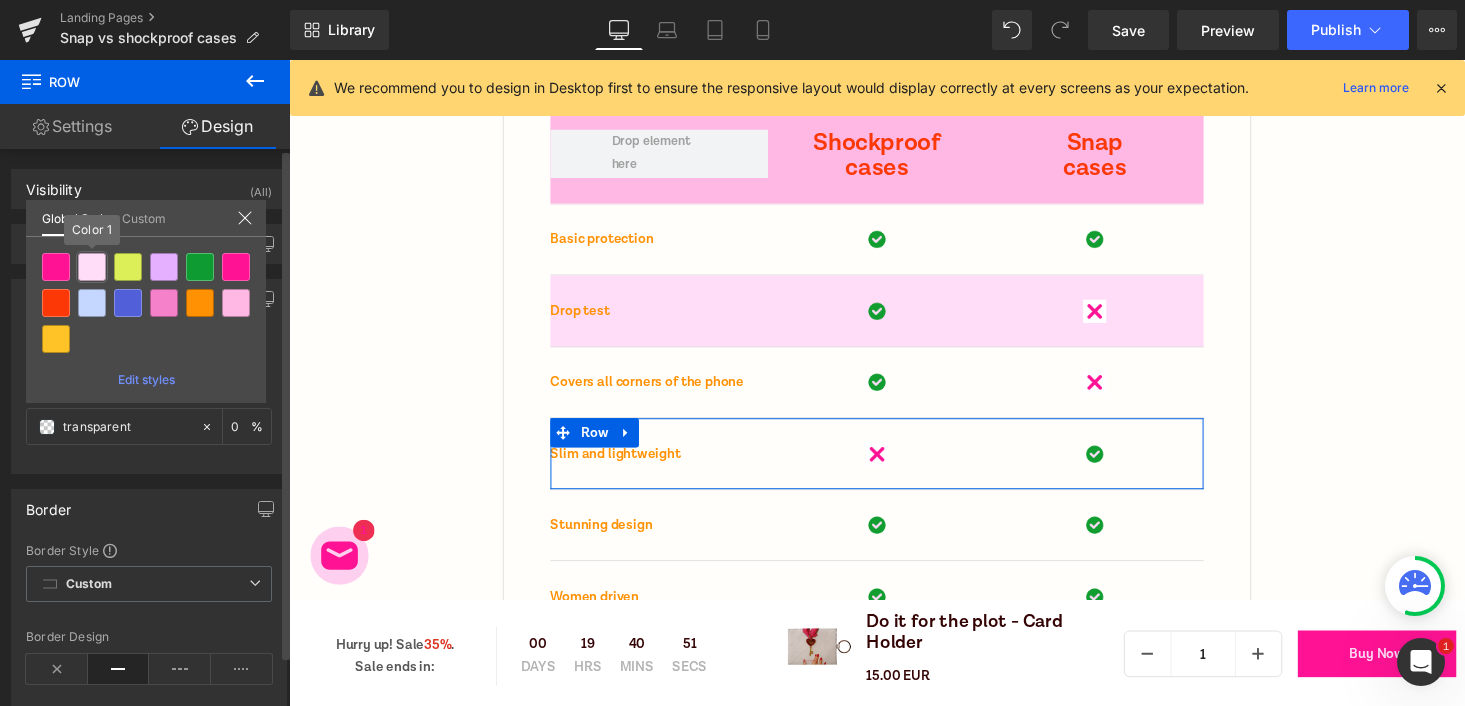 click at bounding box center [92, 267] 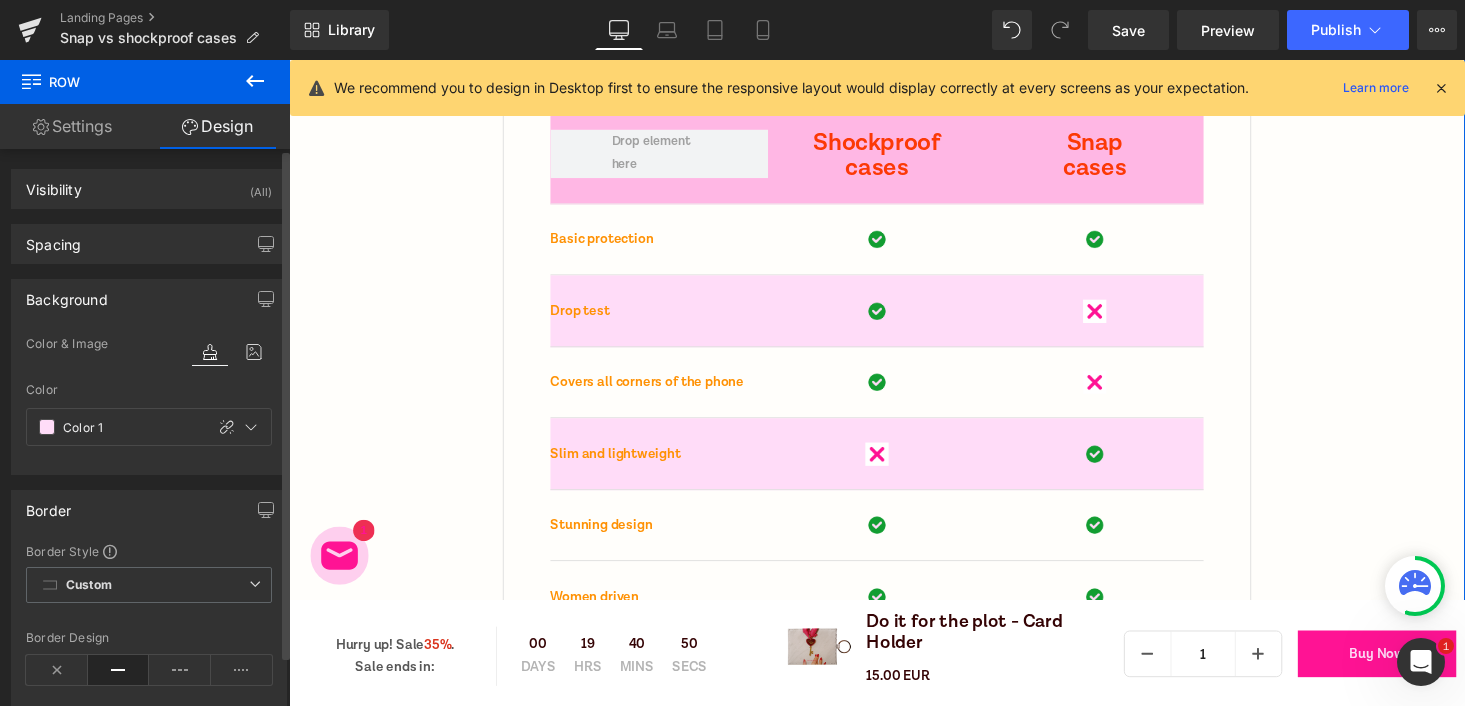 click on "Compare both of our cases Heading         Row         Shockproof cases Text Block         Snap cases Text Block         Row         Row         Basic protection Text Block         Image         Image         Row         Row         Drop test Text Block         Image         Image         Row         Row         Covers all corners of the phone Text Block         Image         Image         Row         Row         Slim and lightweight Text Block         Image         Image         Row         Row         Stunning design Text Block         Image         Image         Row         Row         Women driven Text Block         Image         Image         Row         Row         Row       48px   48px" at bounding box center (894, 331) 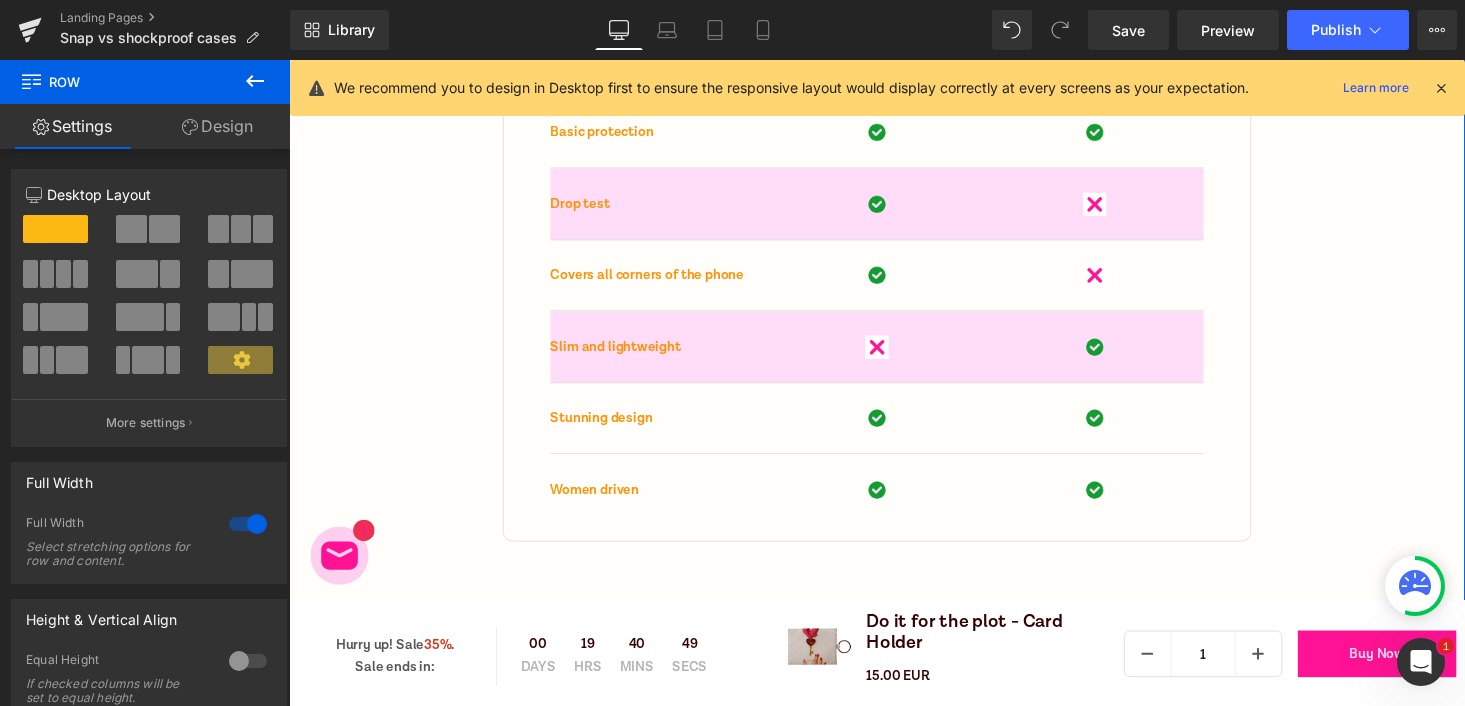 scroll, scrollTop: 7277, scrollLeft: 0, axis: vertical 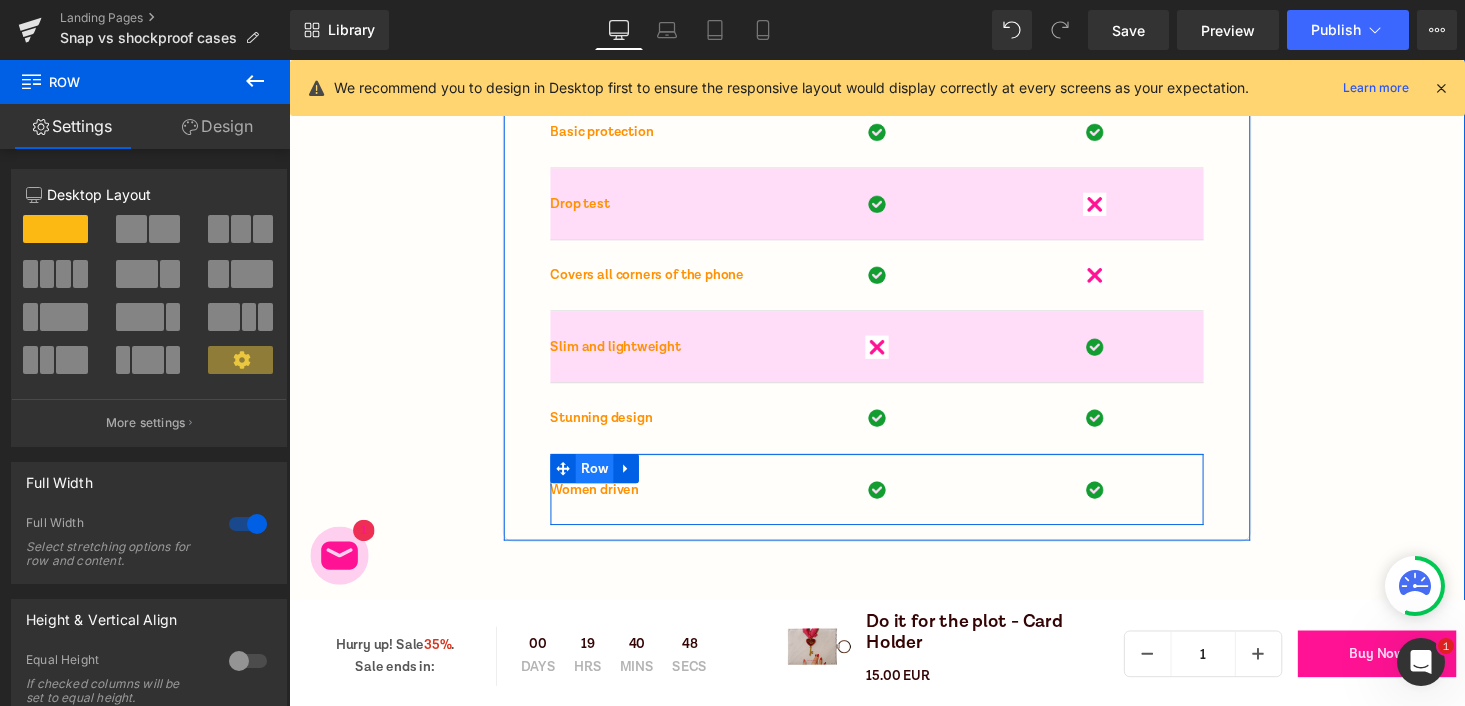 click on "Row" at bounding box center (603, 481) 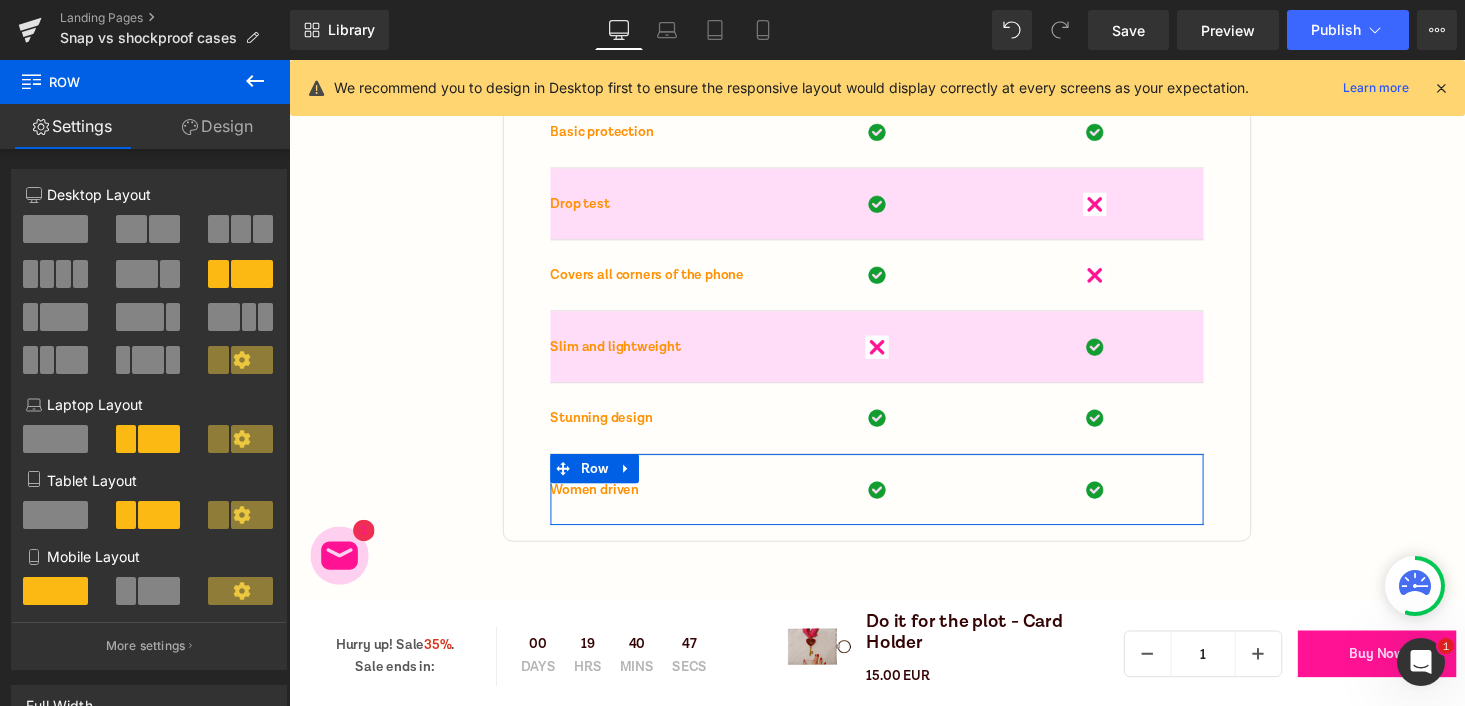 click on "Column Size Customizer 4+8  Desktop Layout                                                                                                                                                                        Laptop Layout                      Tablet Layout                      Mobile Layout                     More settings" at bounding box center (149, 412) 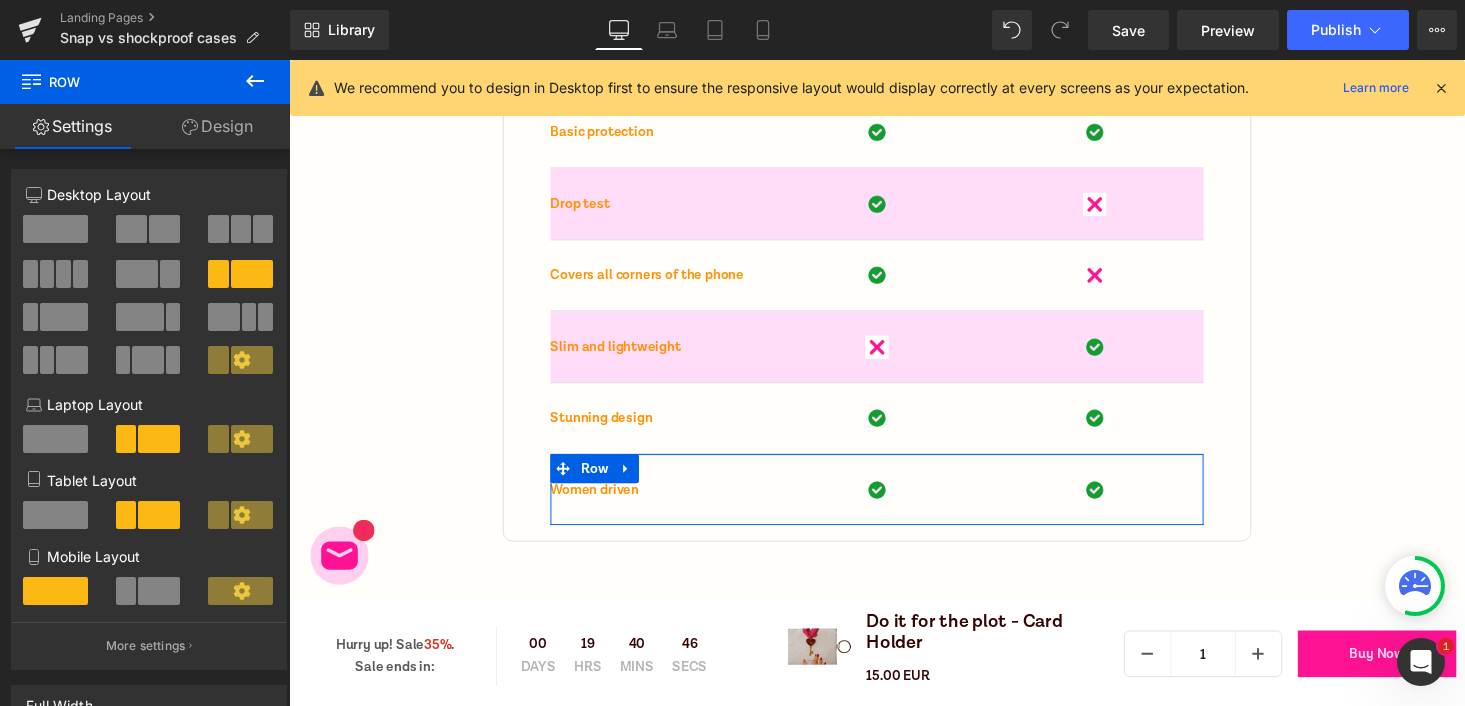 click on "Design" at bounding box center (217, 126) 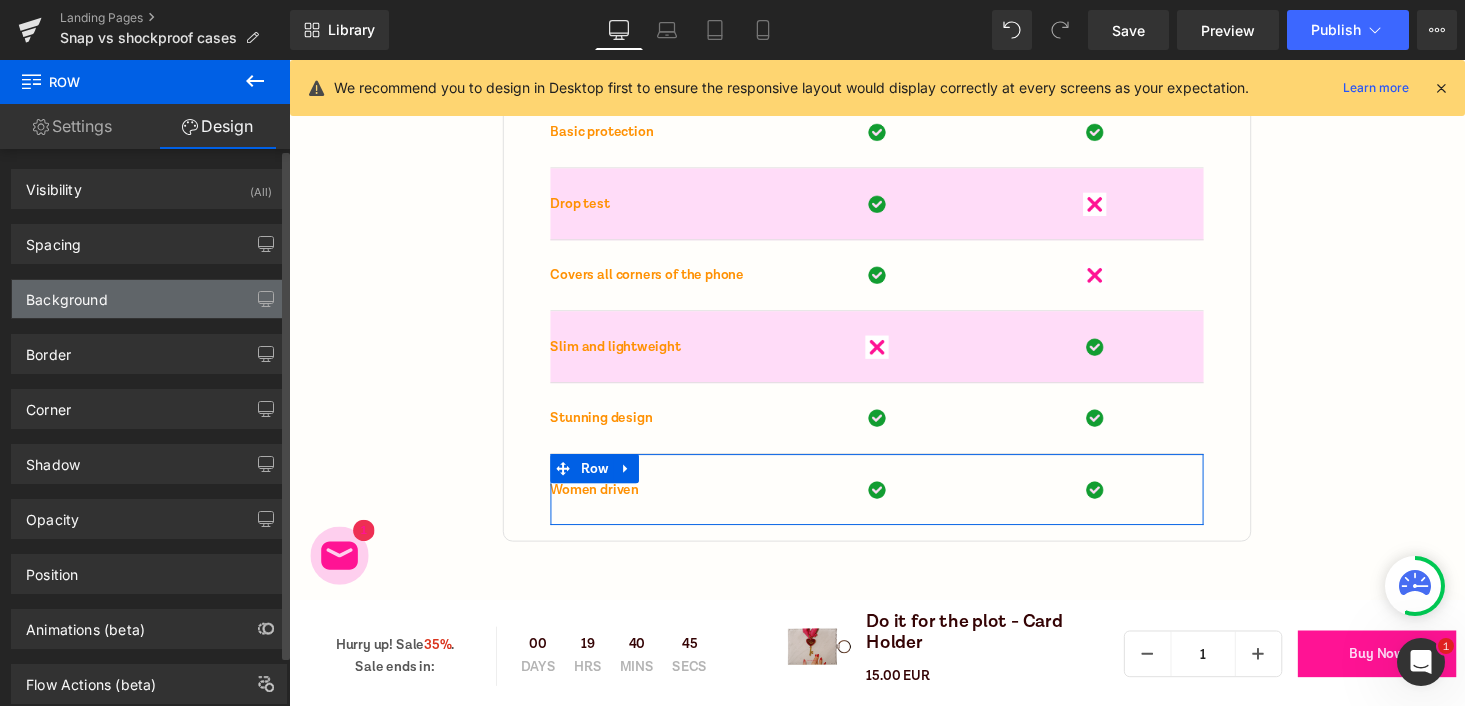 click on "Background" at bounding box center [67, 294] 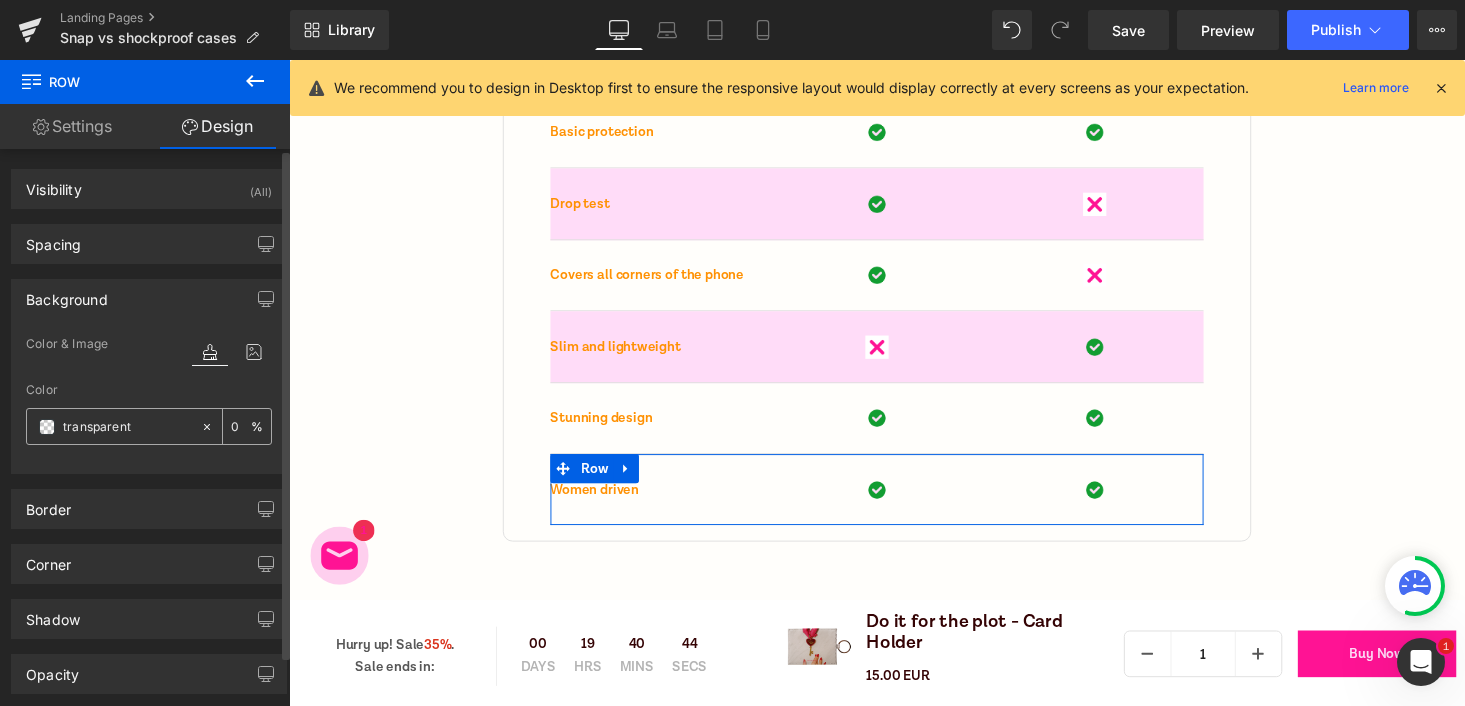 click at bounding box center (47, 427) 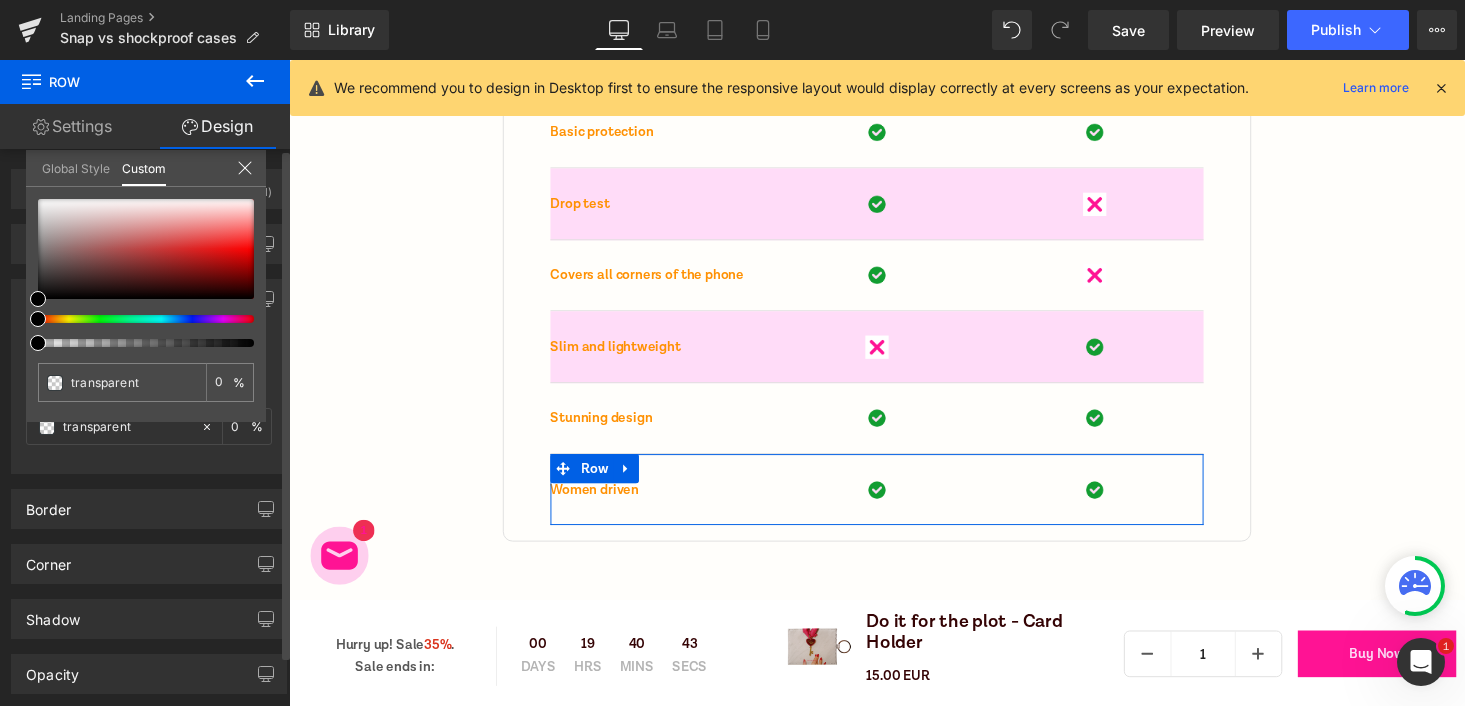 click on "Global Style" at bounding box center [76, 167] 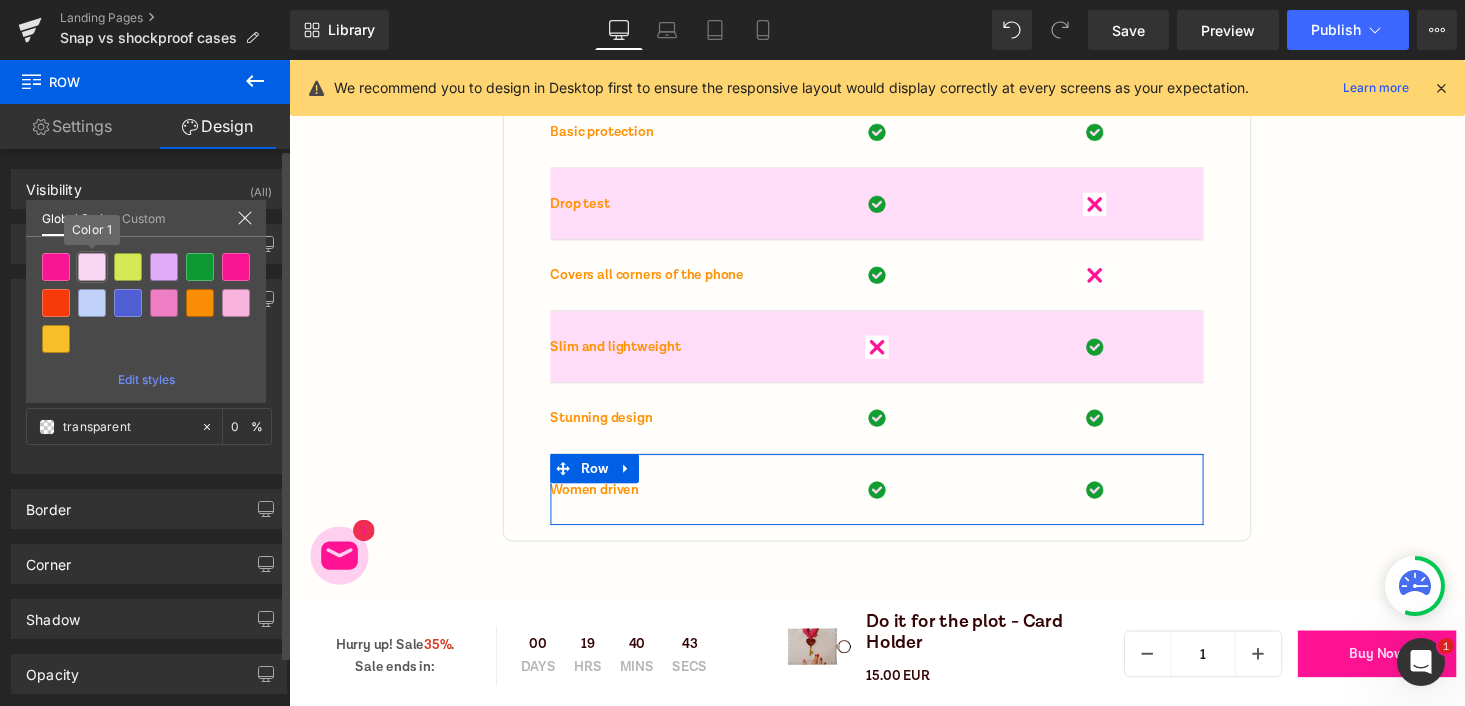 click at bounding box center (92, 267) 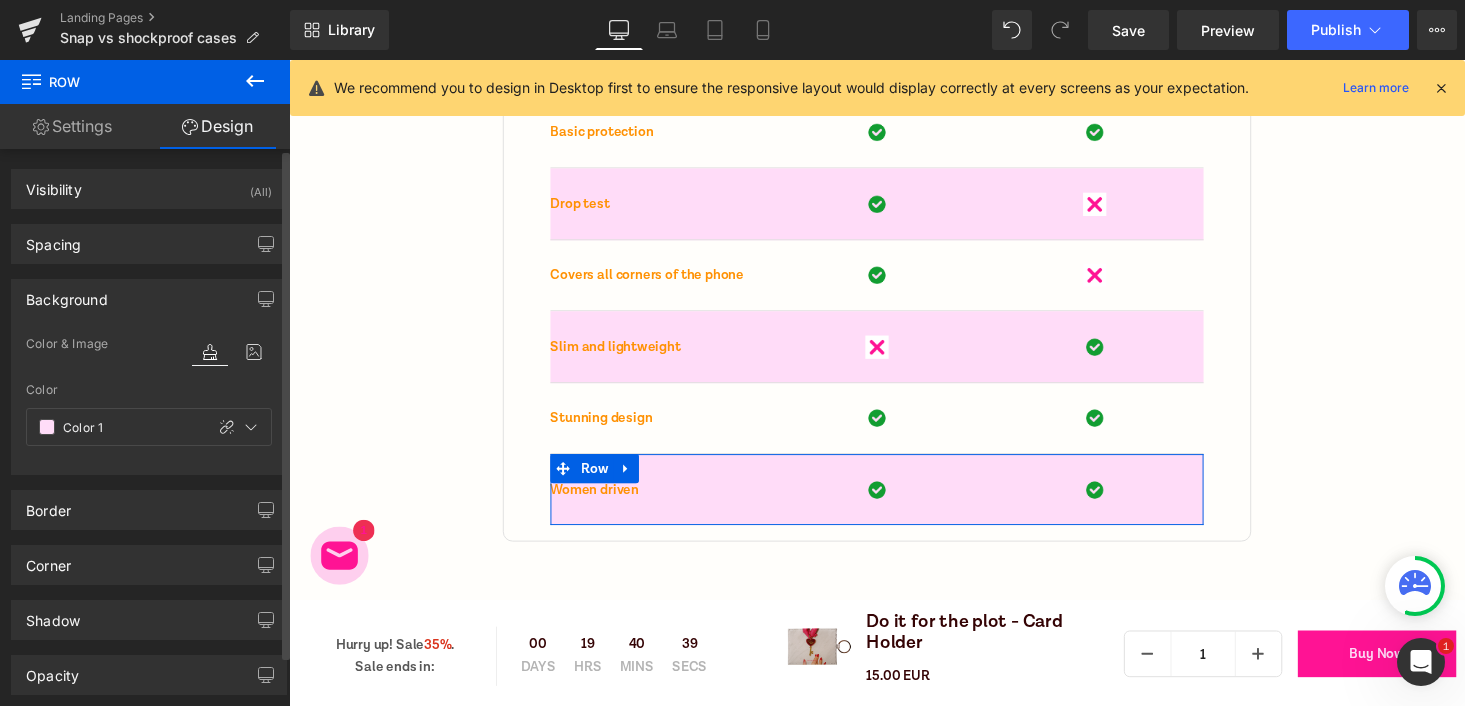 click on "Spacing" at bounding box center (149, 244) 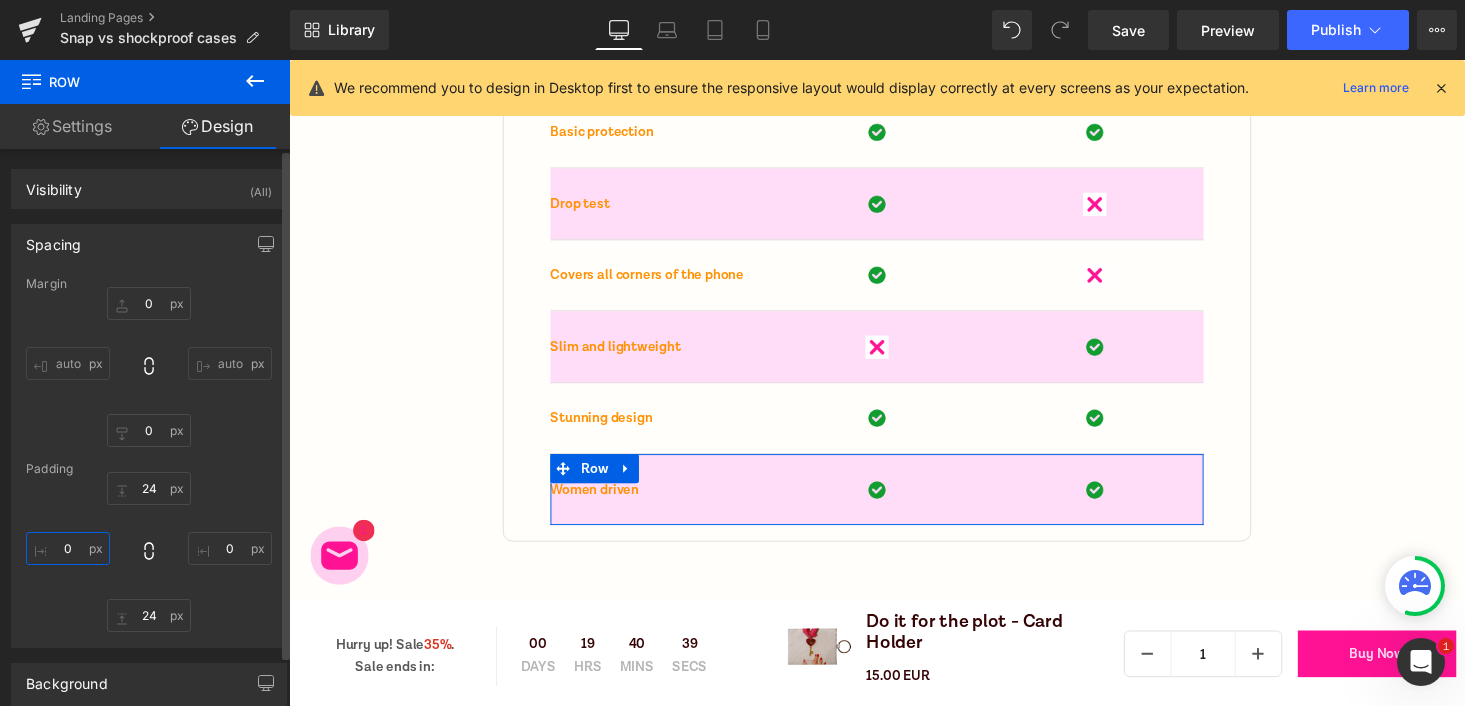 click on "0" at bounding box center [68, 548] 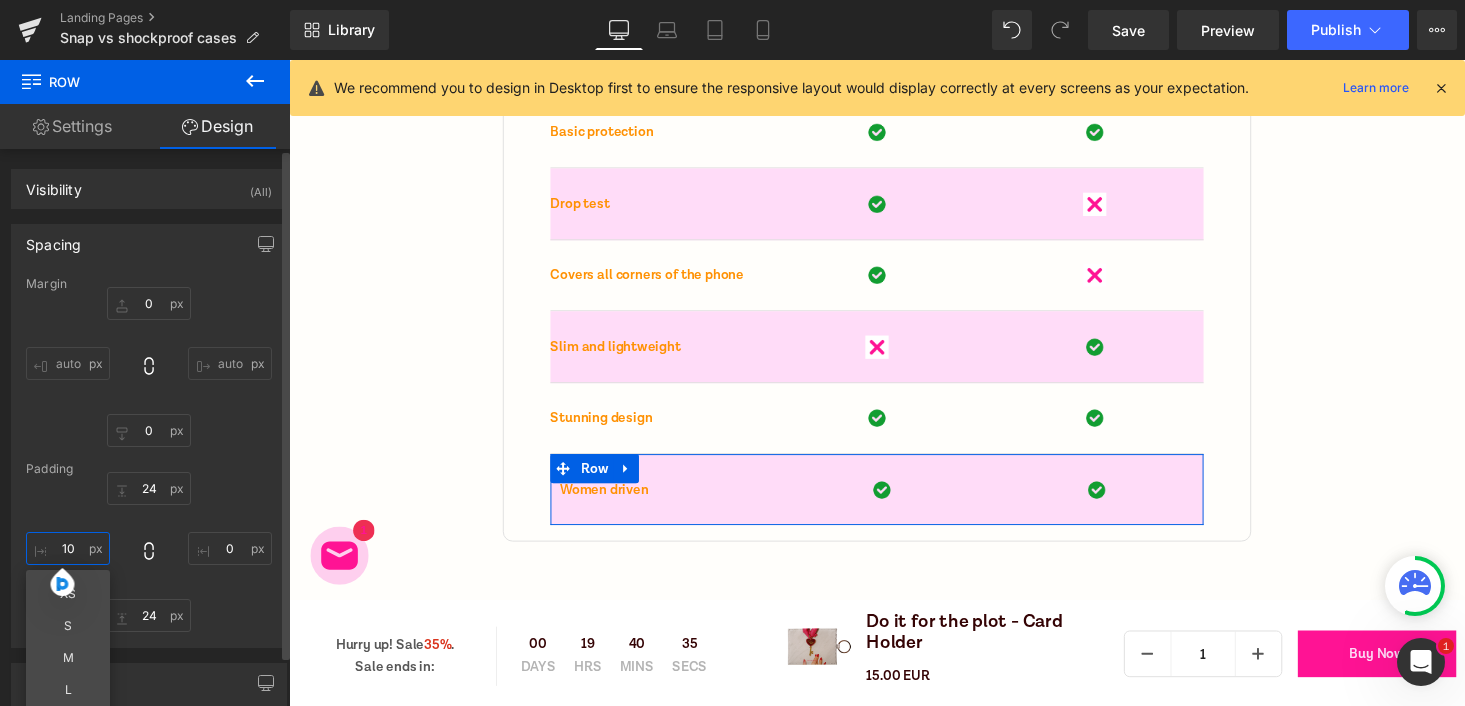 type on "10" 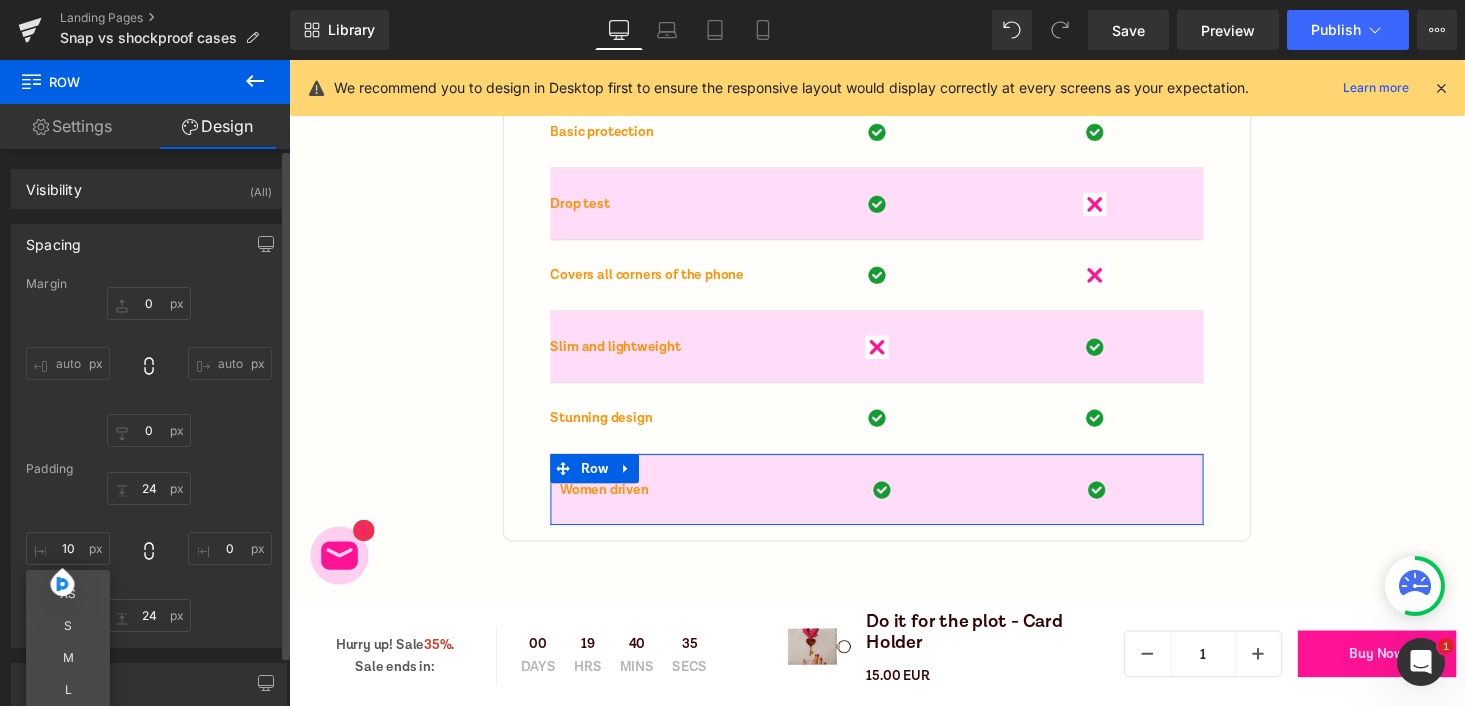 click on "24px 24
0px 0
24px 24
10 10 XS S M L XL Edit Value" at bounding box center (149, 552) 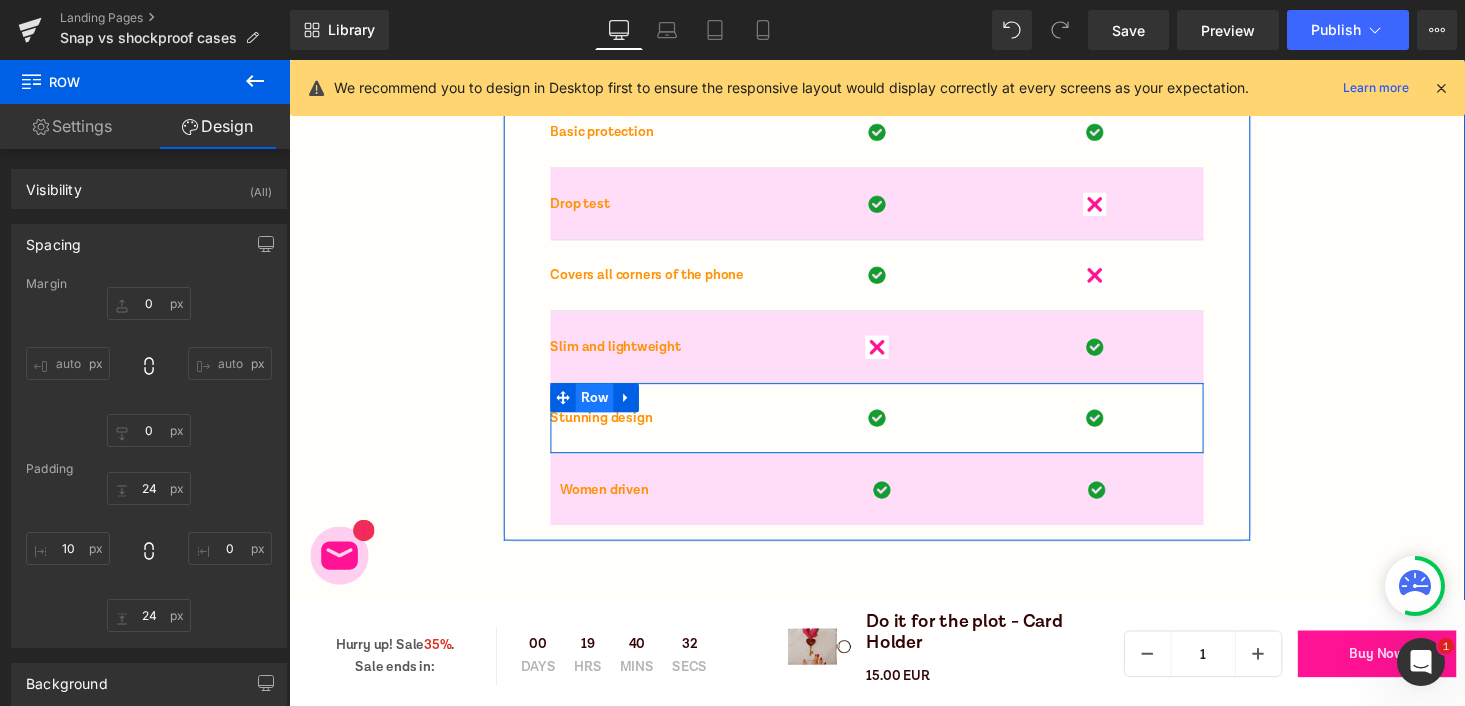 click on "Row" at bounding box center (603, 408) 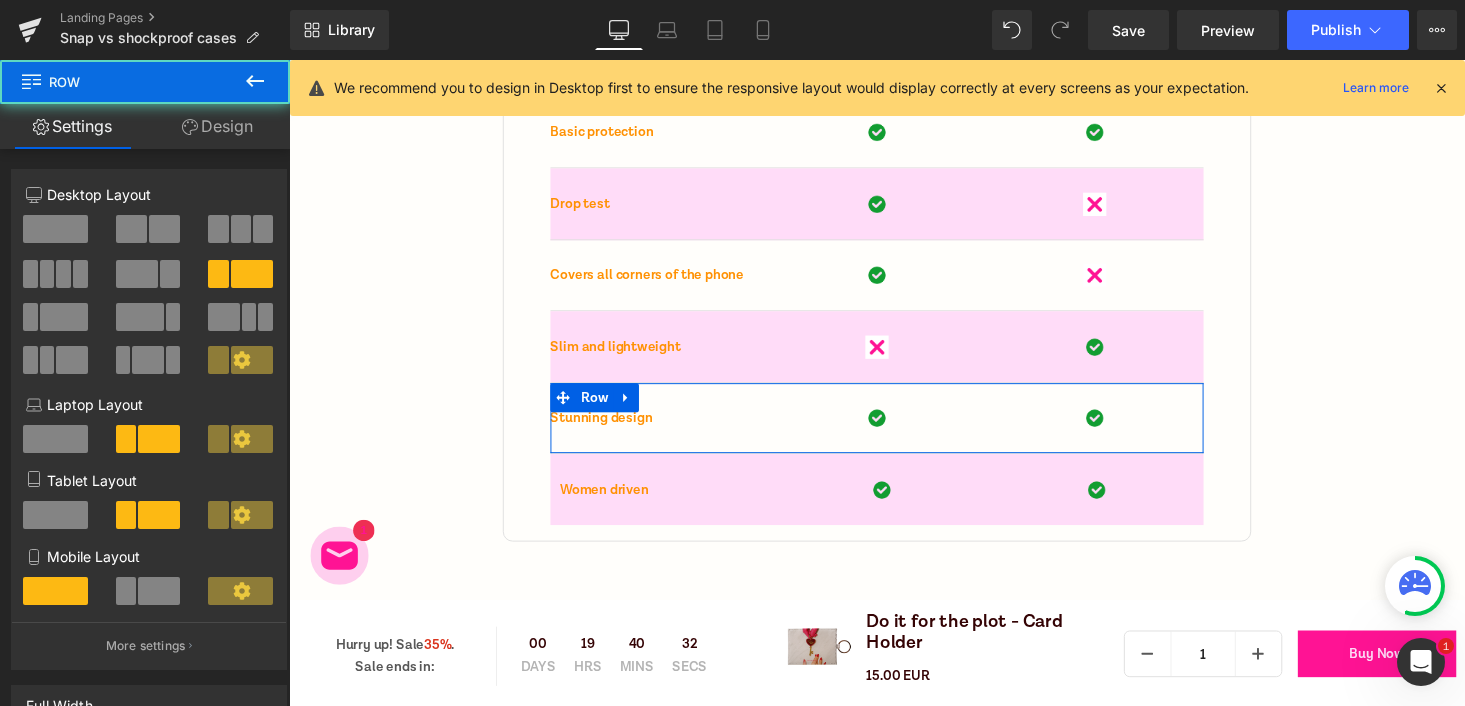 click on "Design" at bounding box center (217, 126) 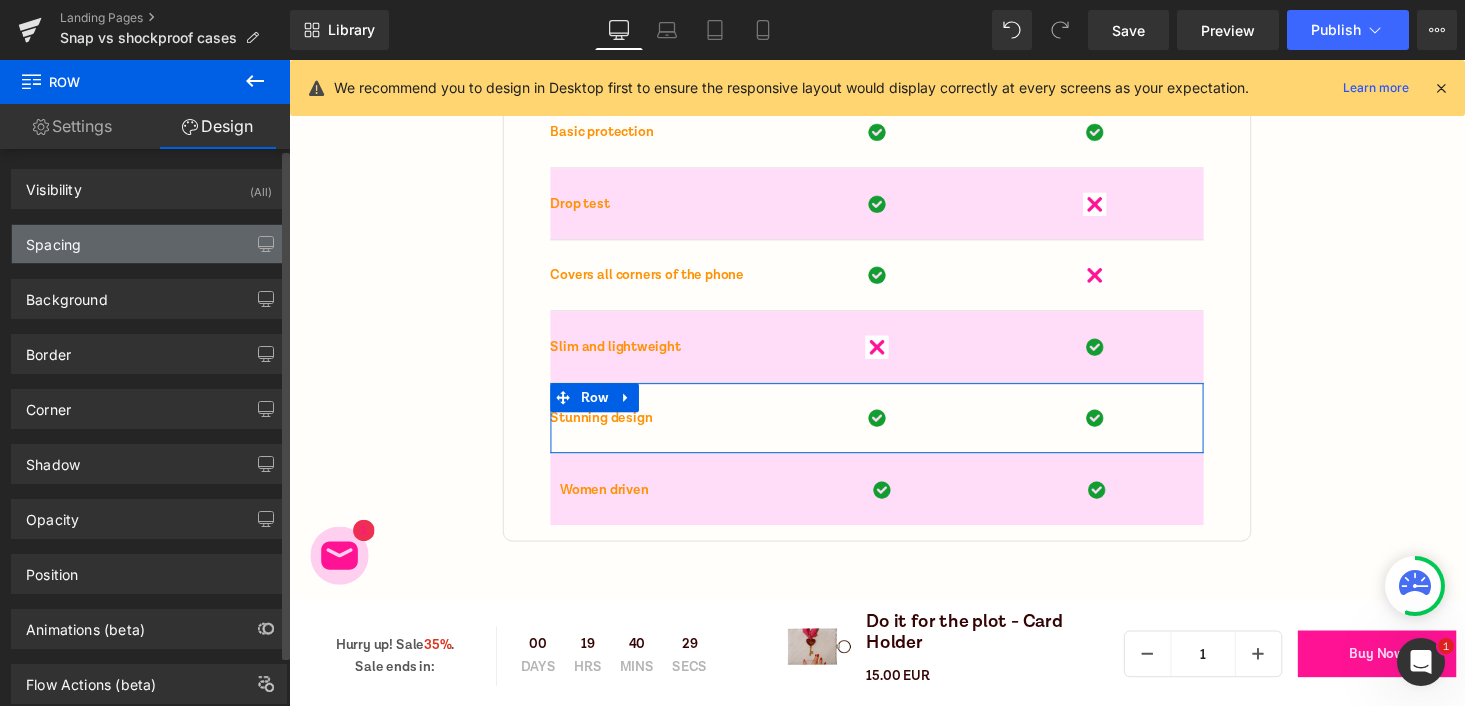 click on "Spacing" at bounding box center [149, 244] 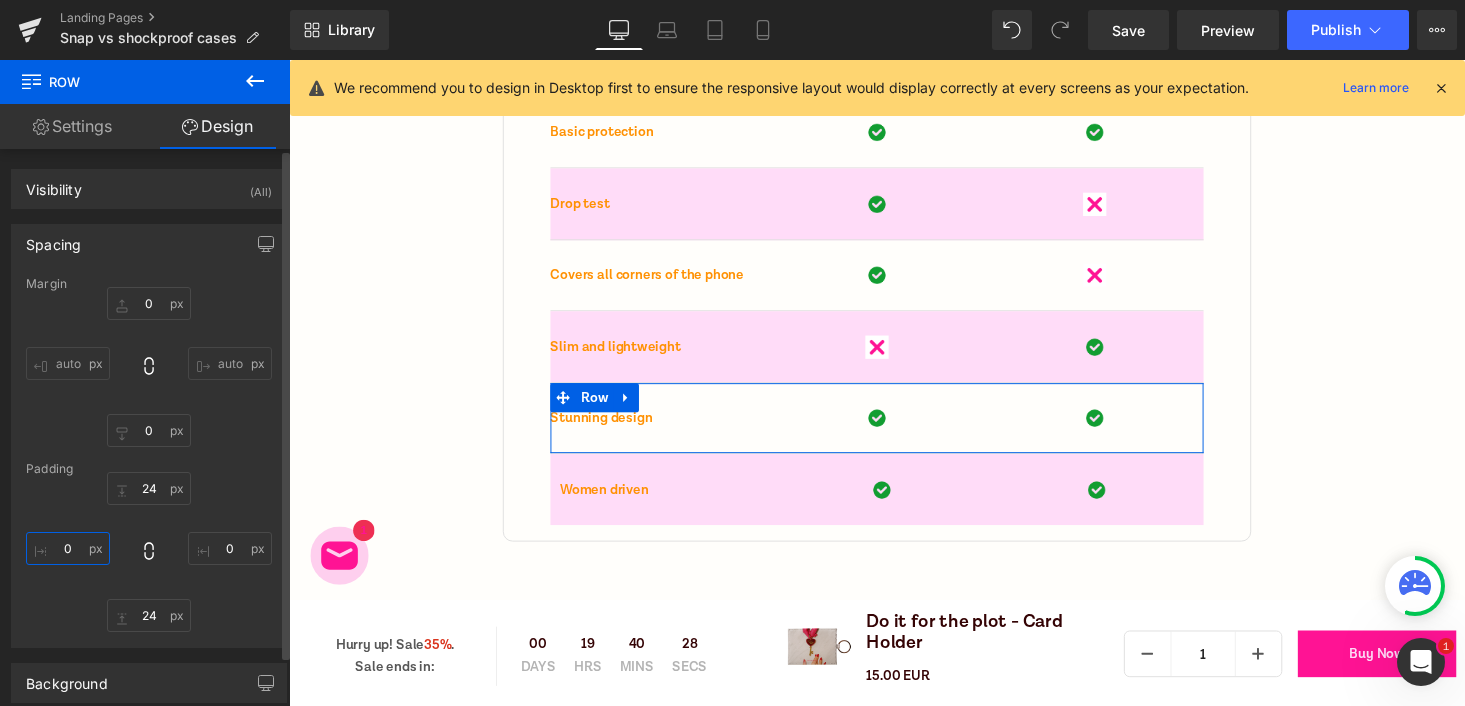 click on "0" at bounding box center (68, 548) 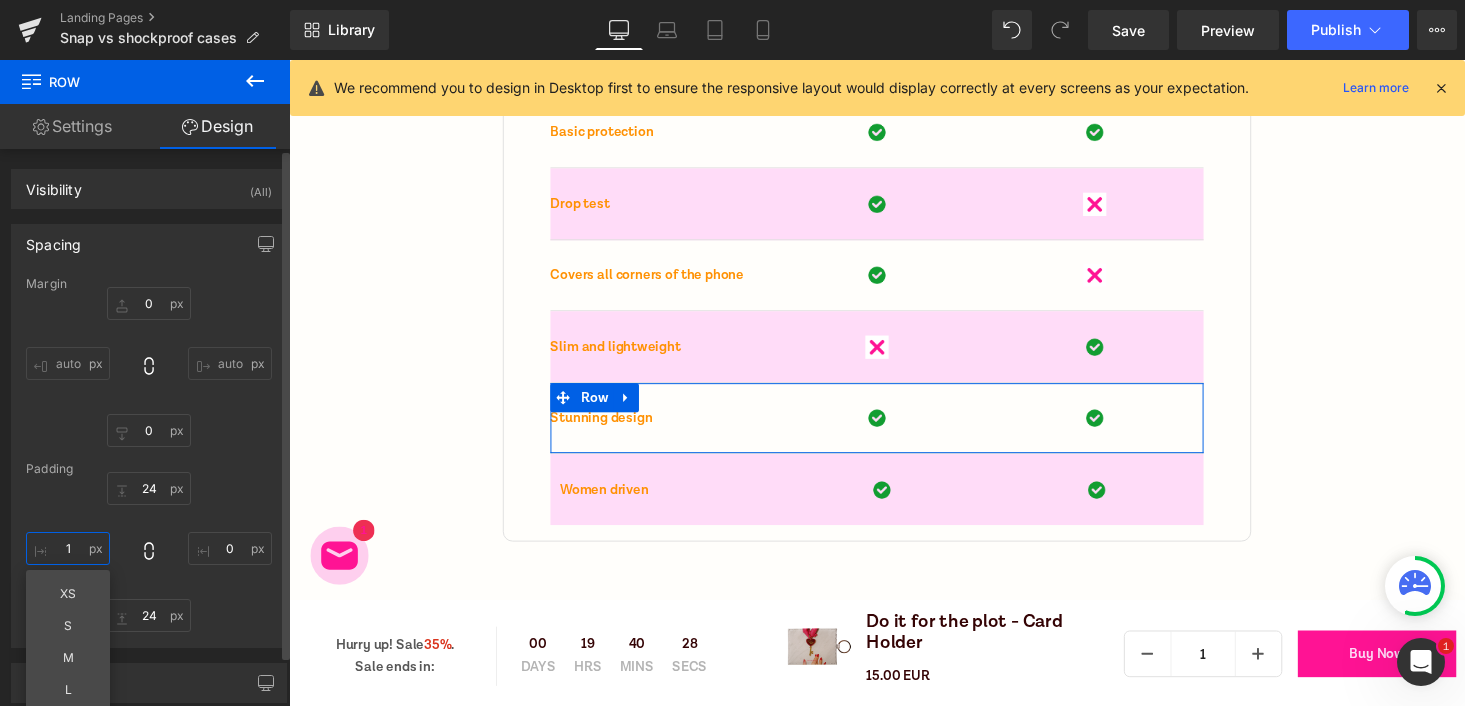 type on "10" 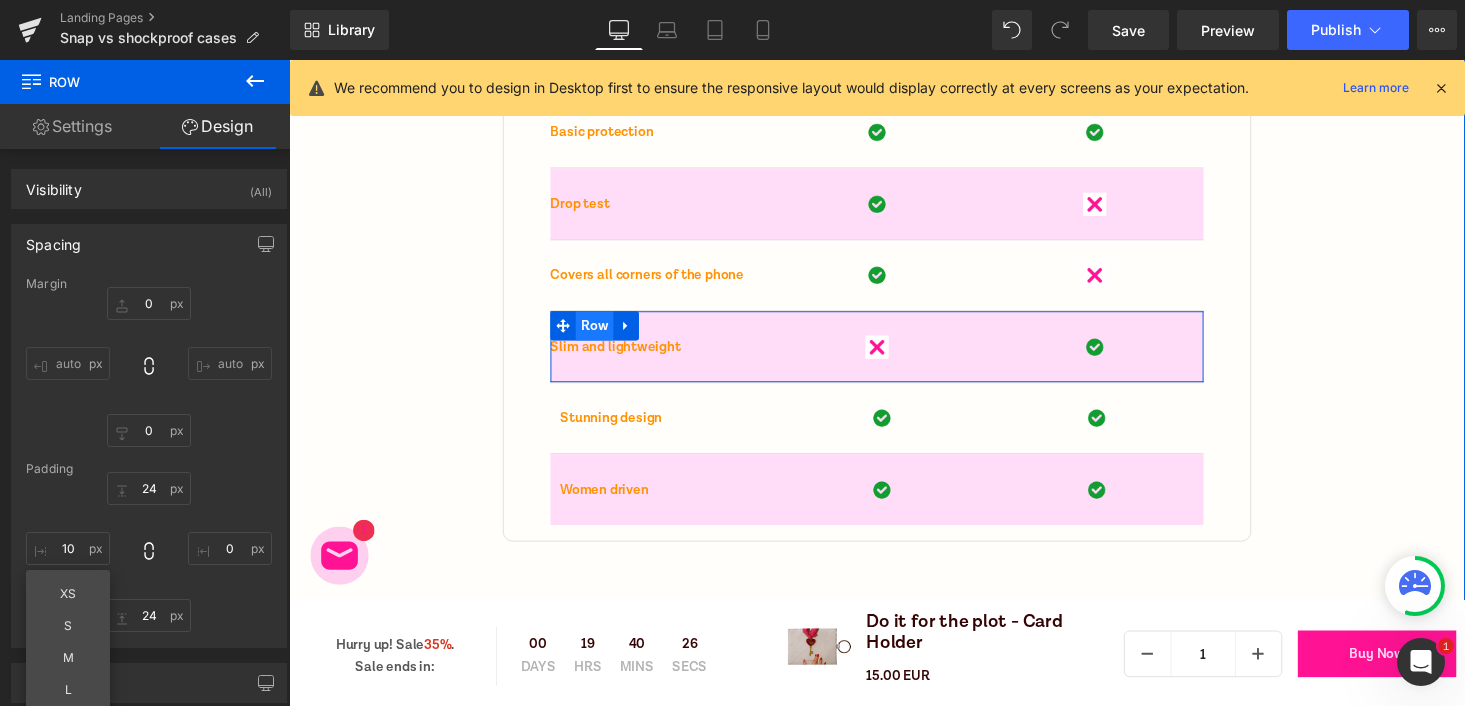 click on "Row" at bounding box center (603, 334) 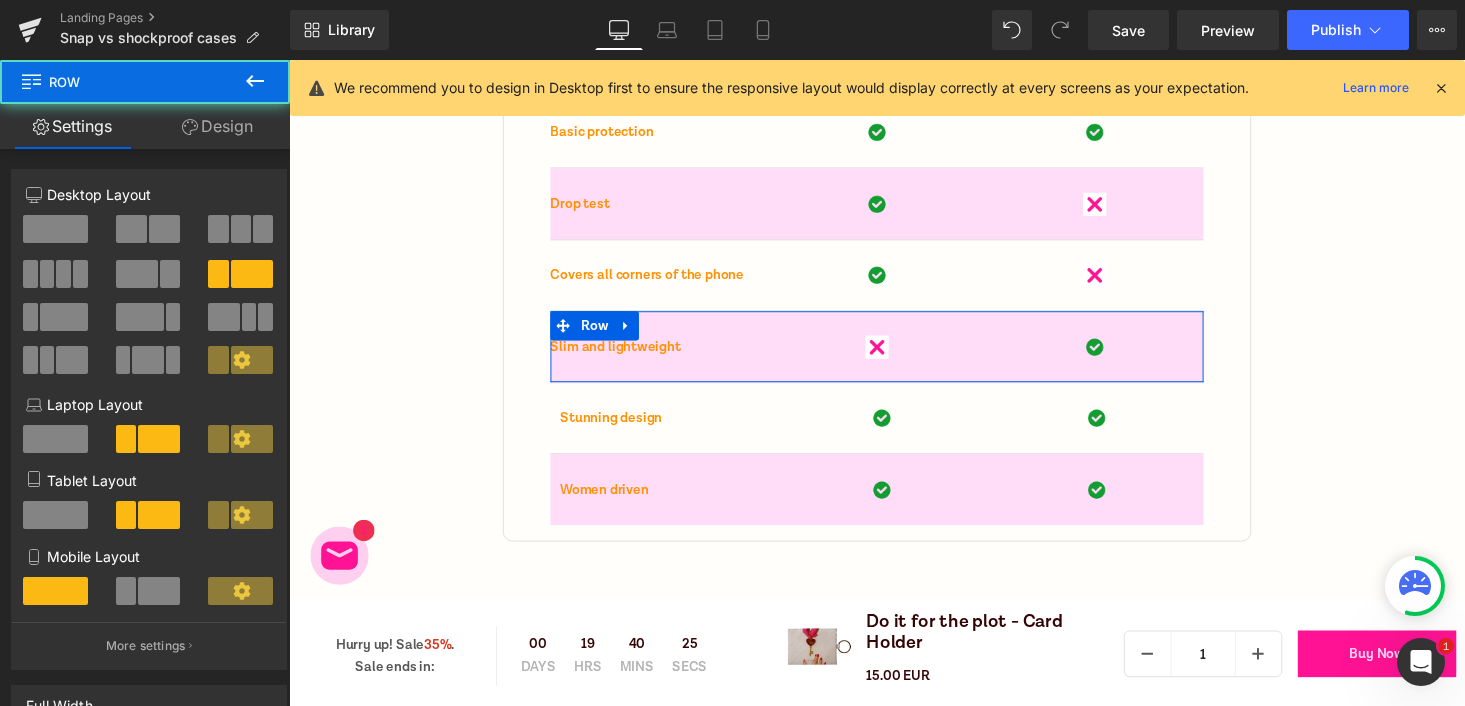 click on "Design" at bounding box center [217, 126] 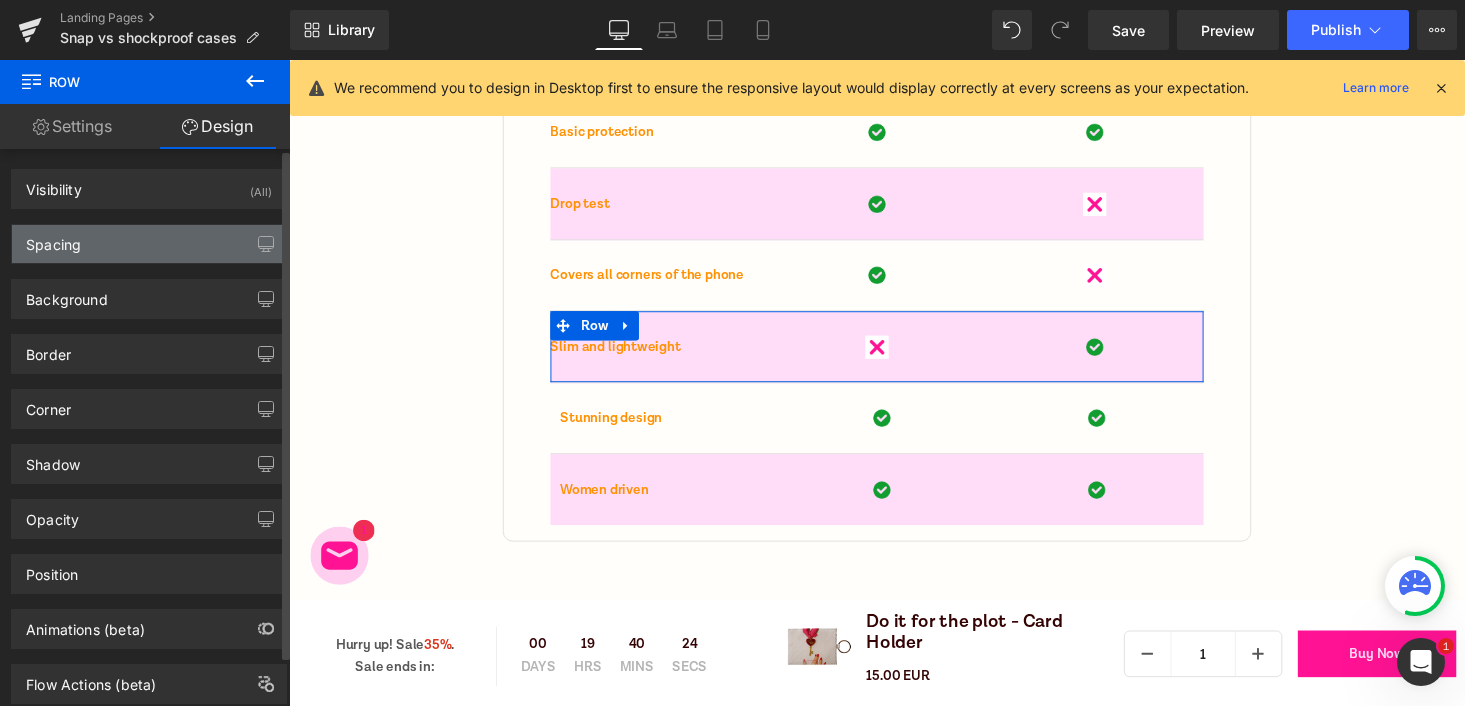 click on "Spacing" at bounding box center (53, 239) 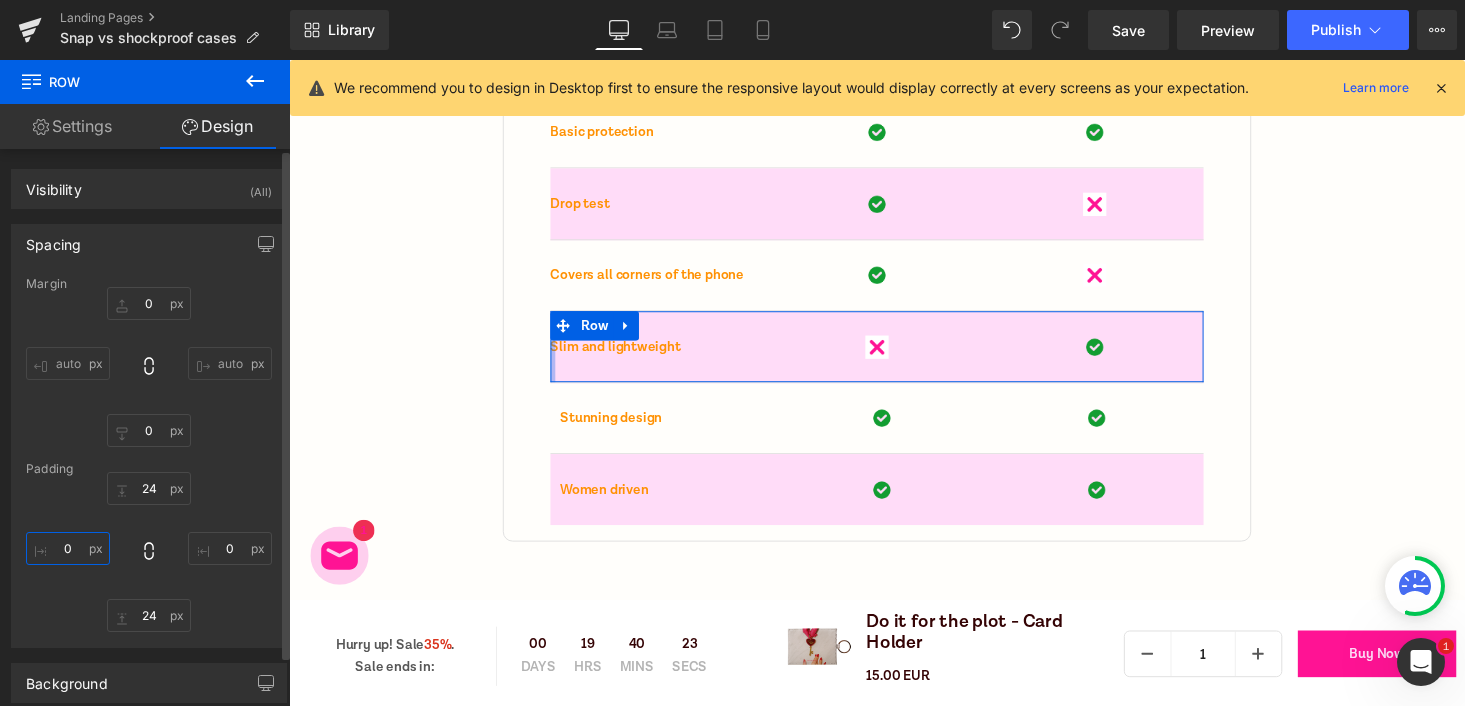 click on "0" at bounding box center [68, 548] 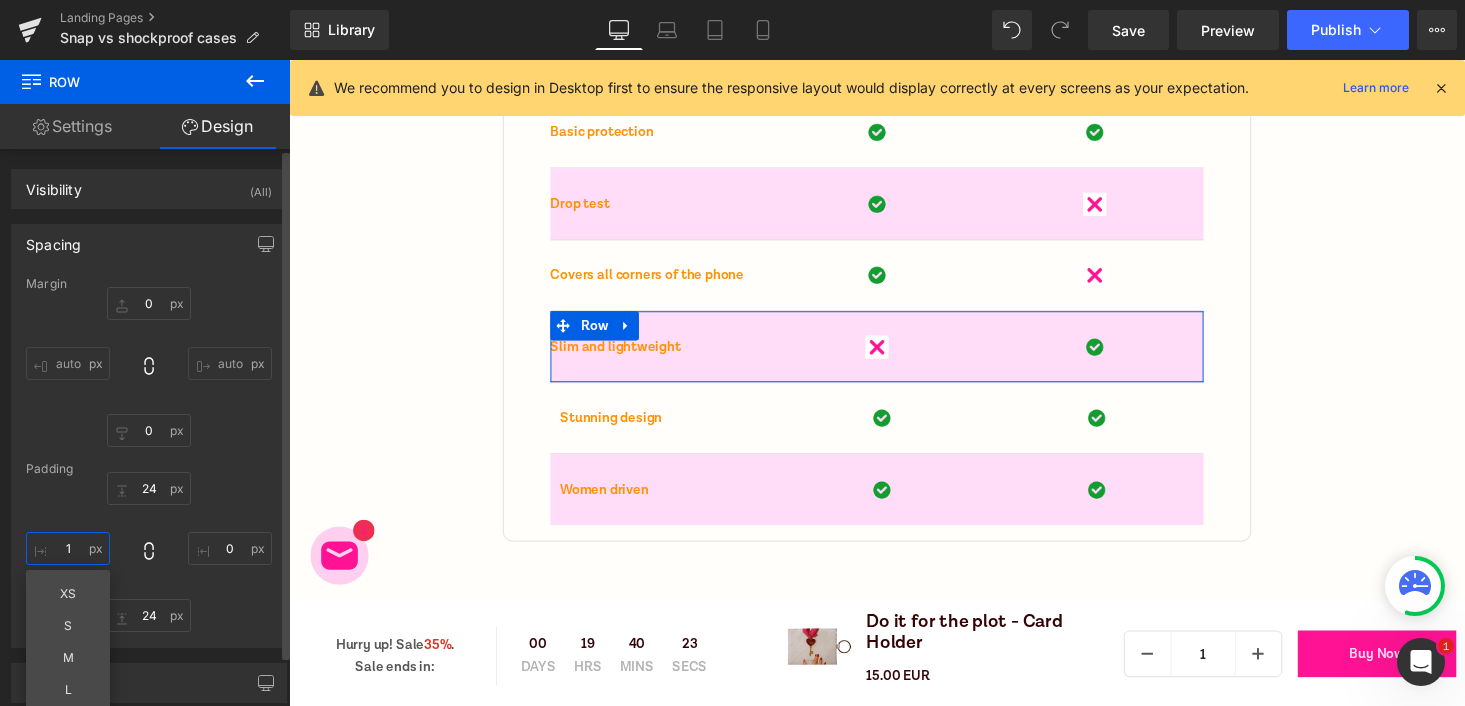type on "10" 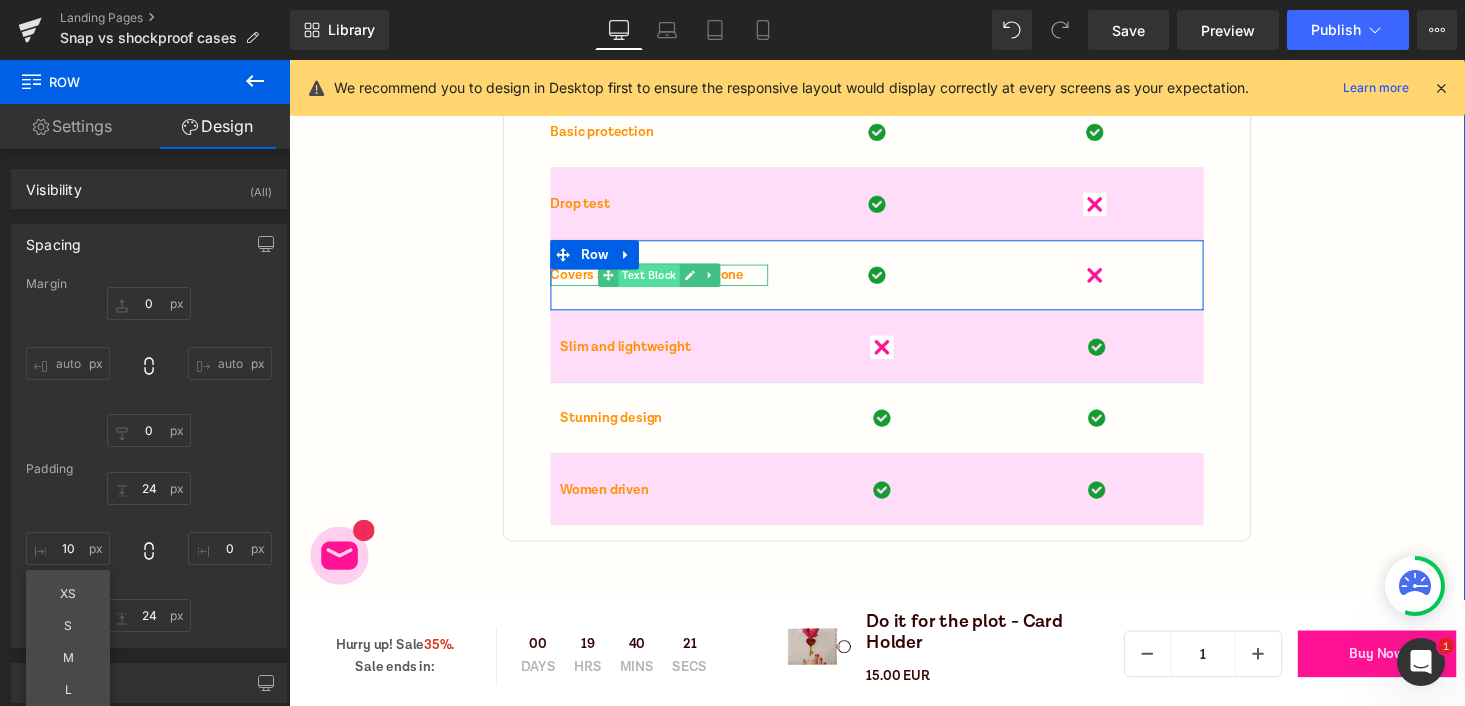 click on "Text Block" at bounding box center (659, 282) 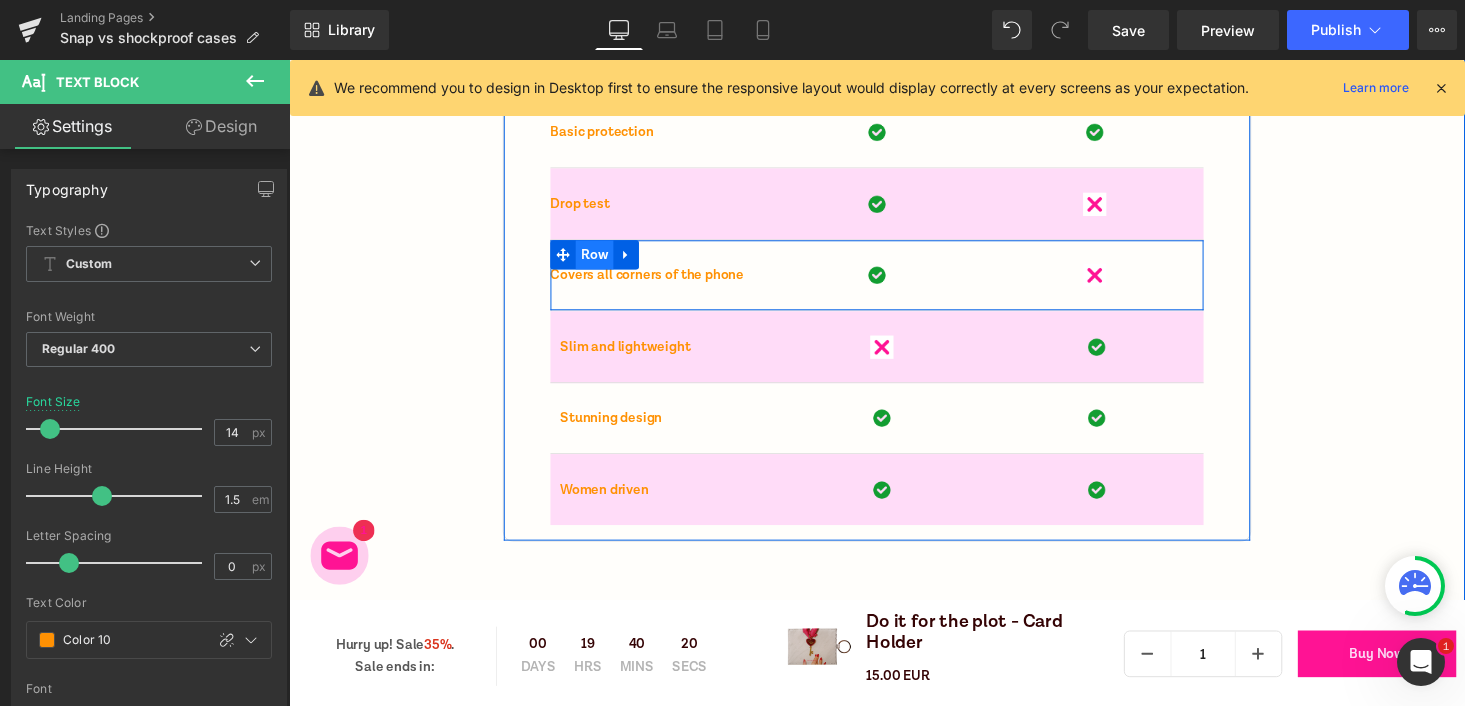 click on "Row" at bounding box center (603, 261) 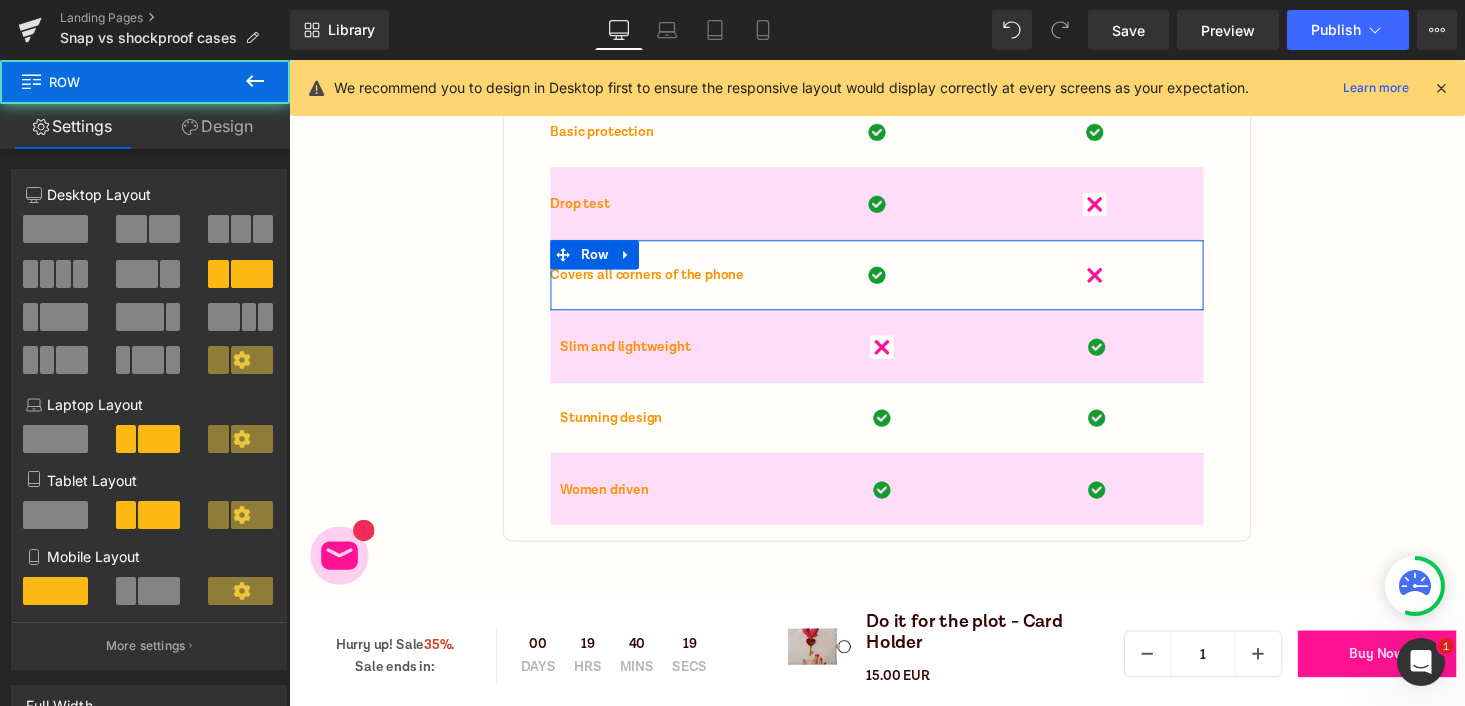 click on "Design" at bounding box center [217, 126] 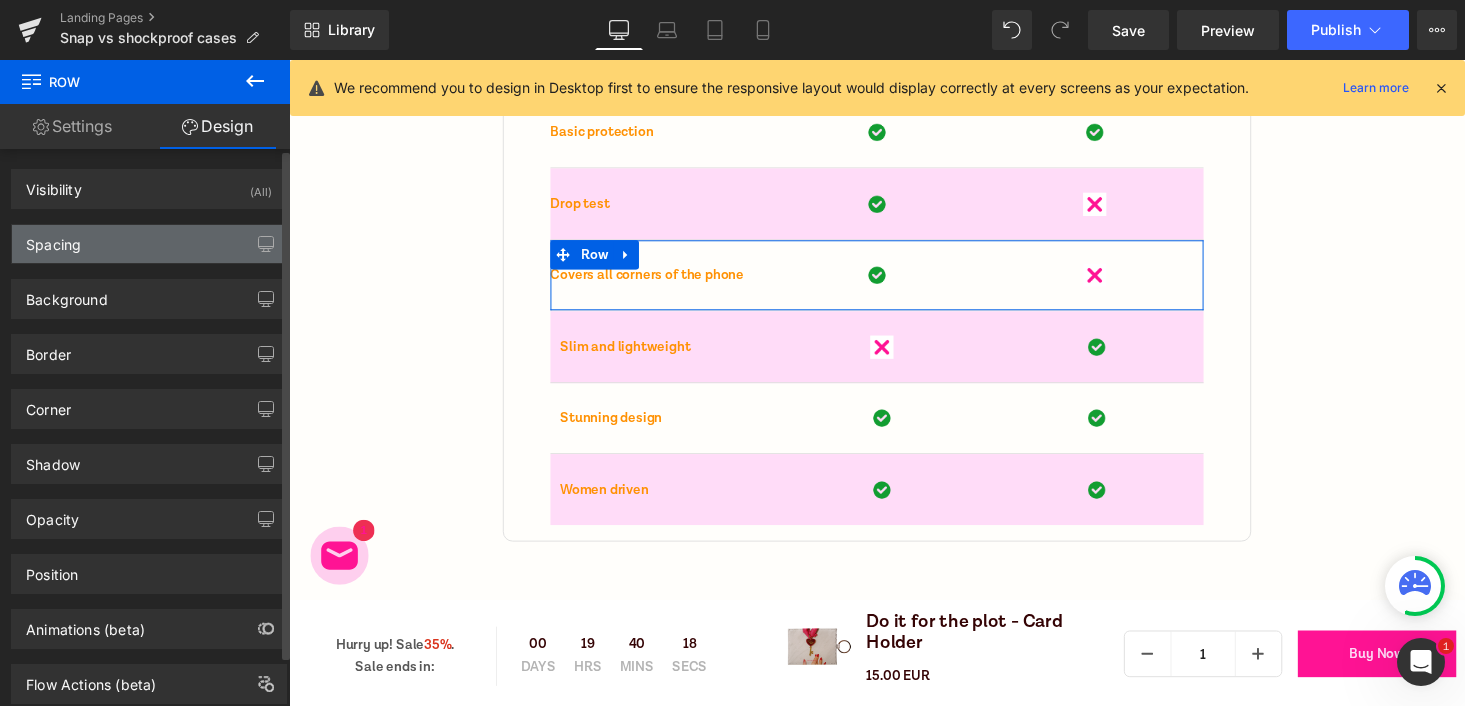 click on "Spacing" at bounding box center (149, 244) 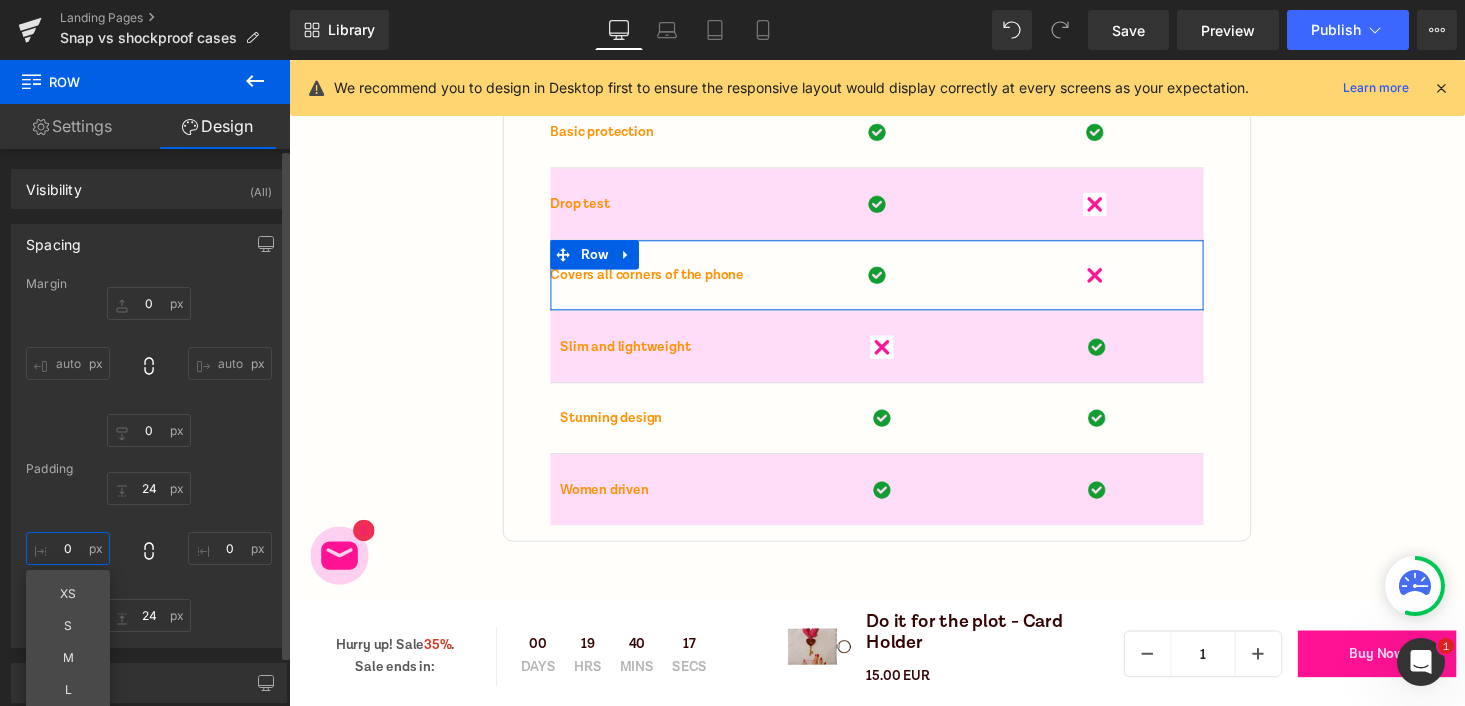 click on "0" at bounding box center (68, 548) 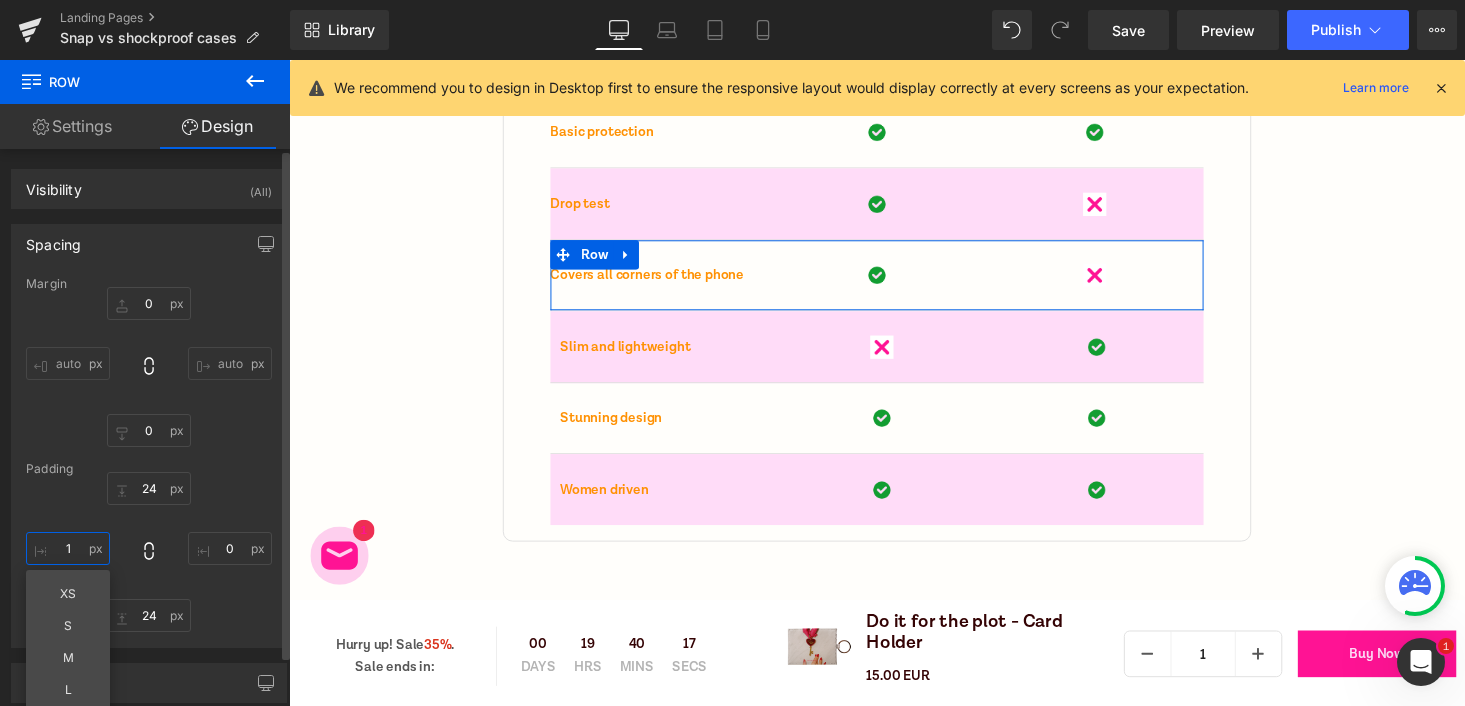 type on "10" 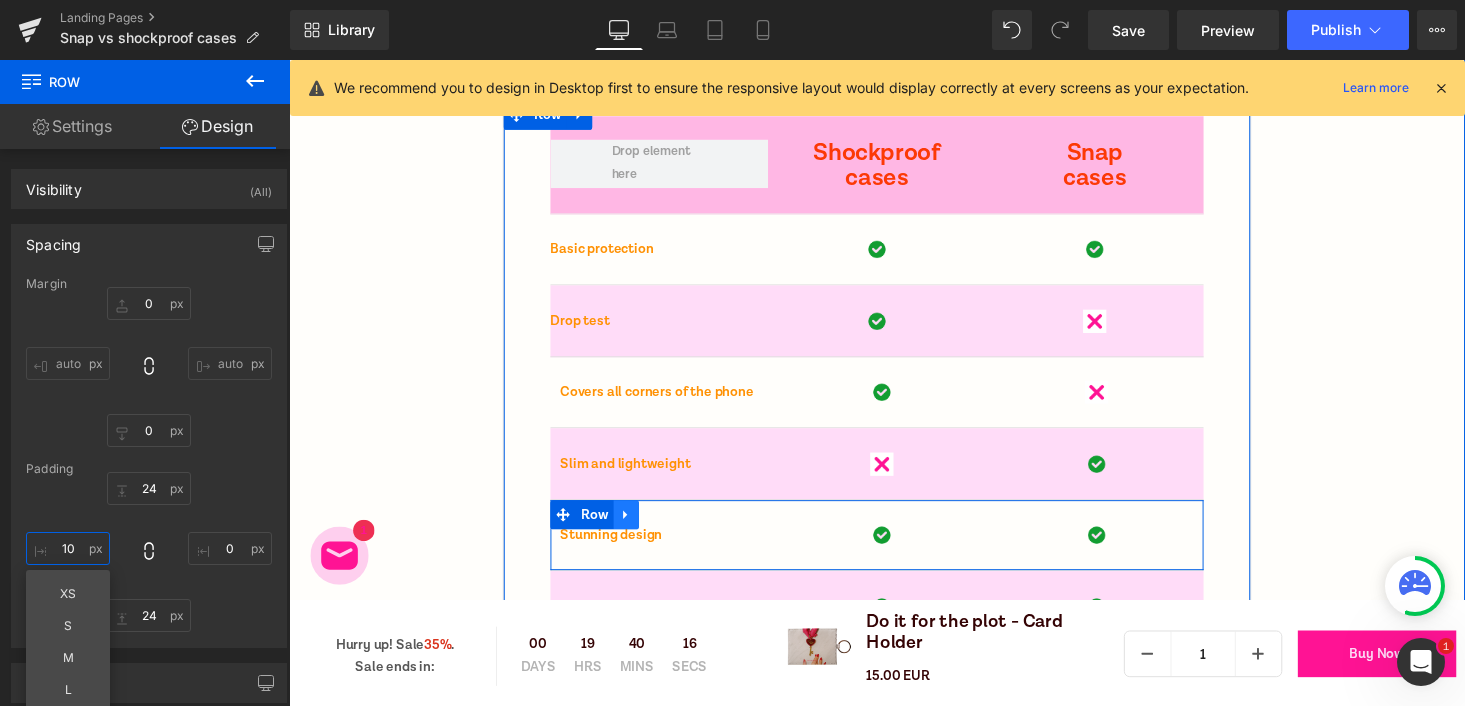 scroll, scrollTop: 7119, scrollLeft: 0, axis: vertical 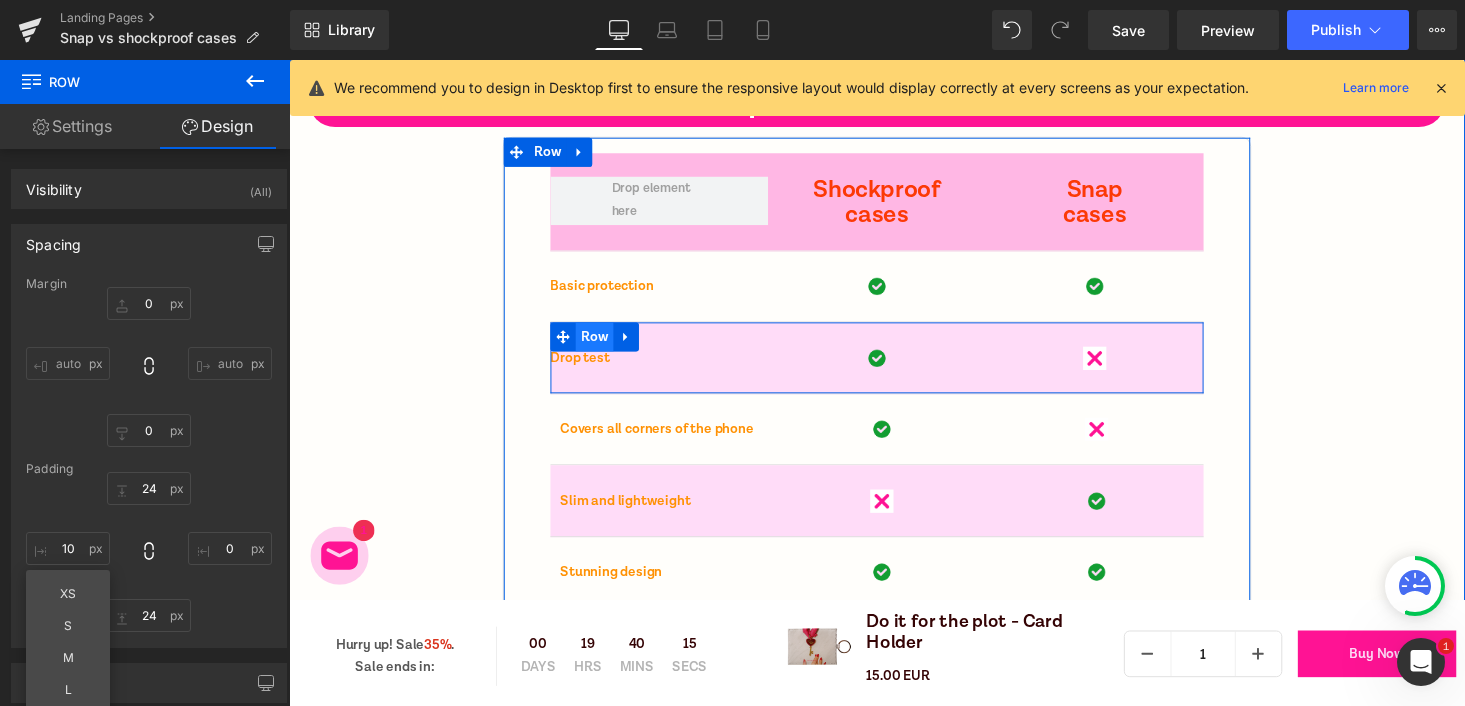 click on "Row" at bounding box center [603, 345] 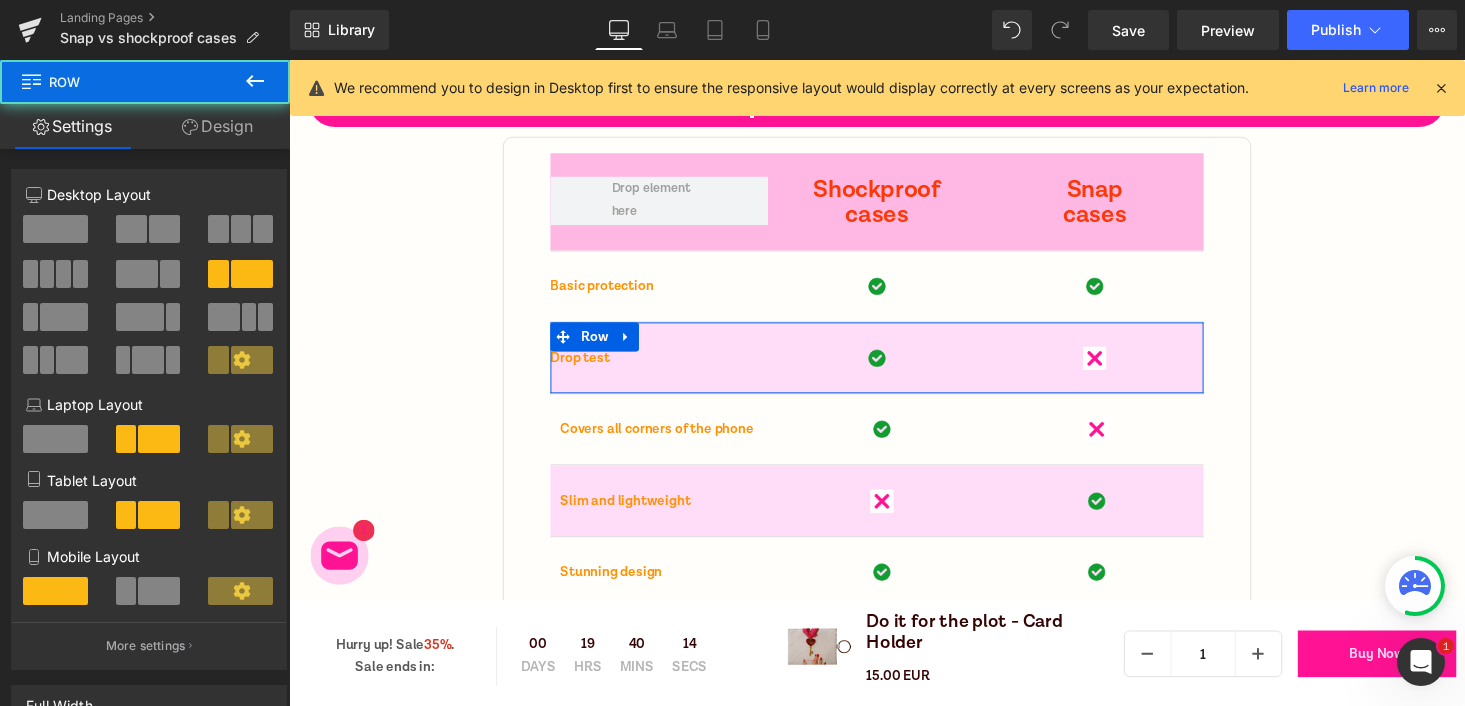 click on "Design" at bounding box center (217, 126) 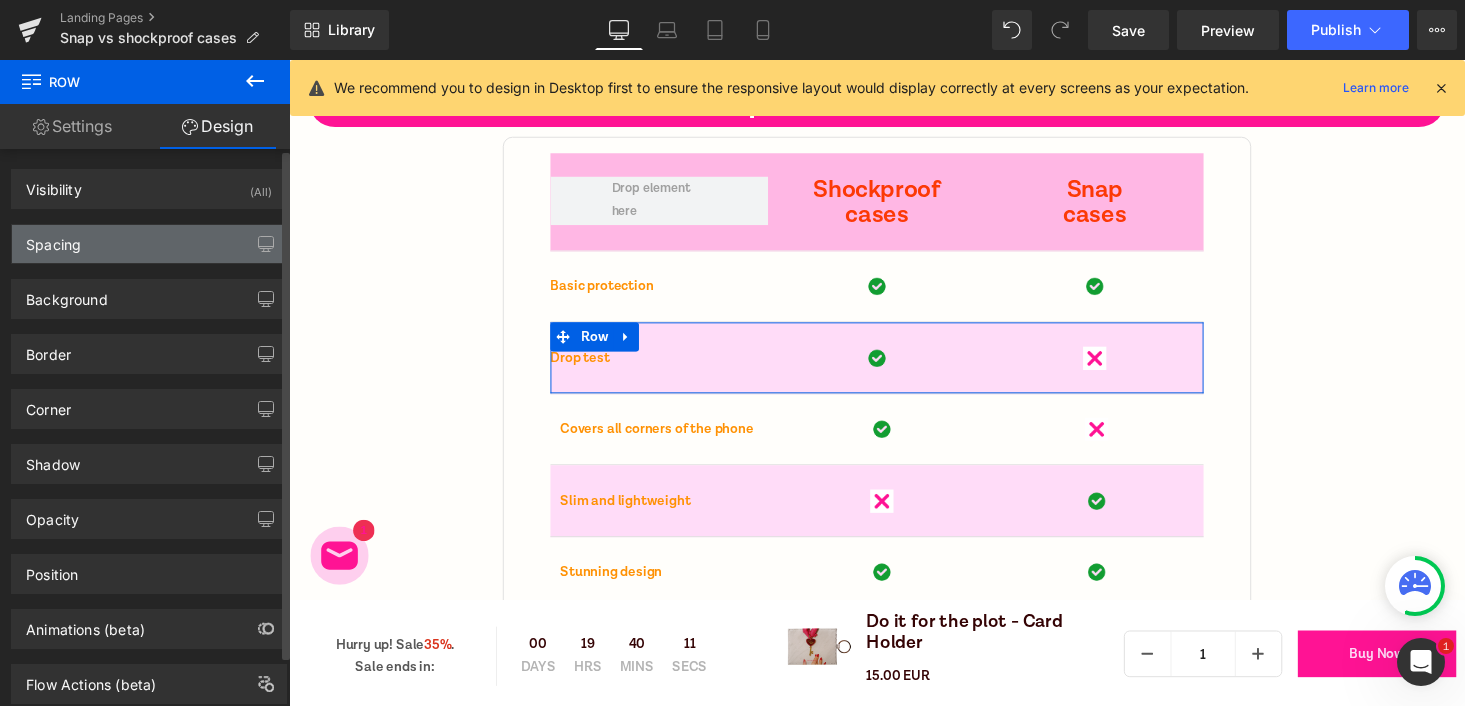 click on "Spacing" at bounding box center (149, 244) 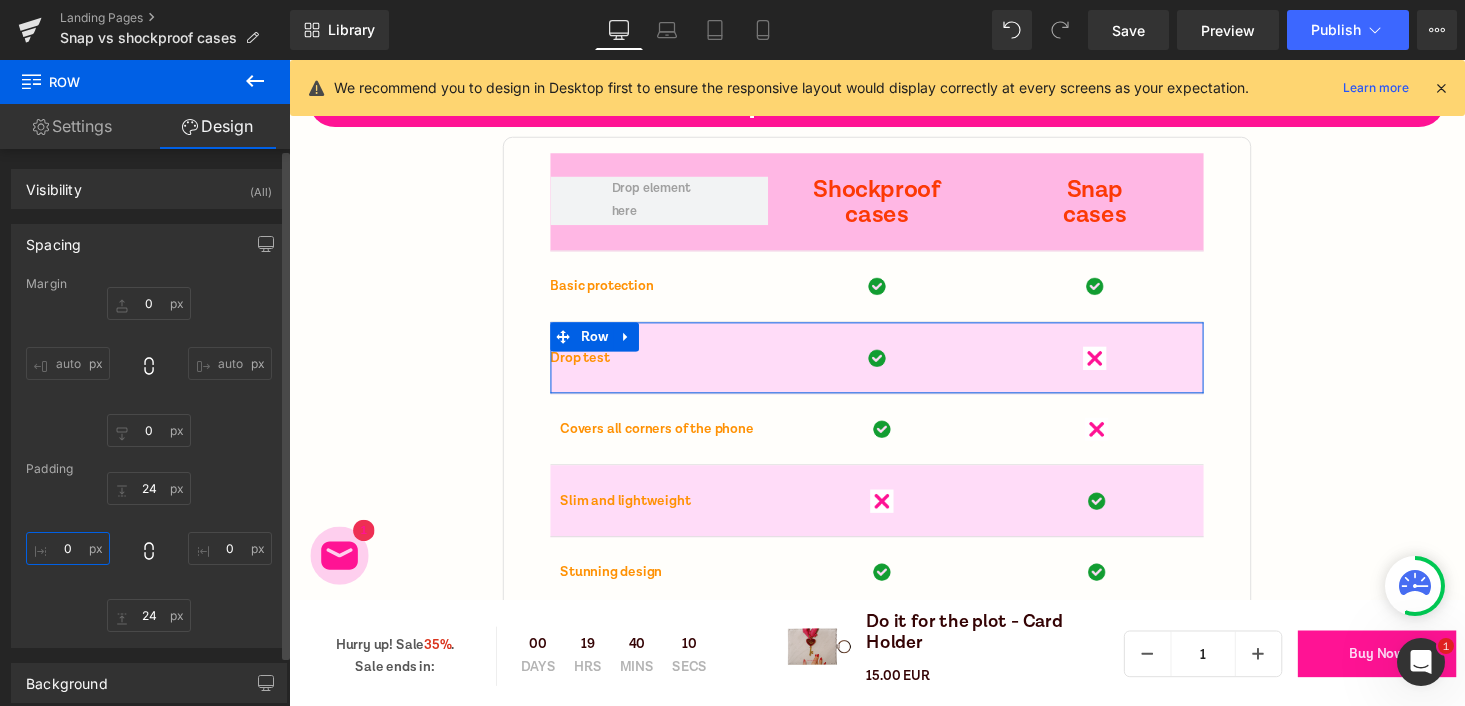 click on "0" at bounding box center [68, 548] 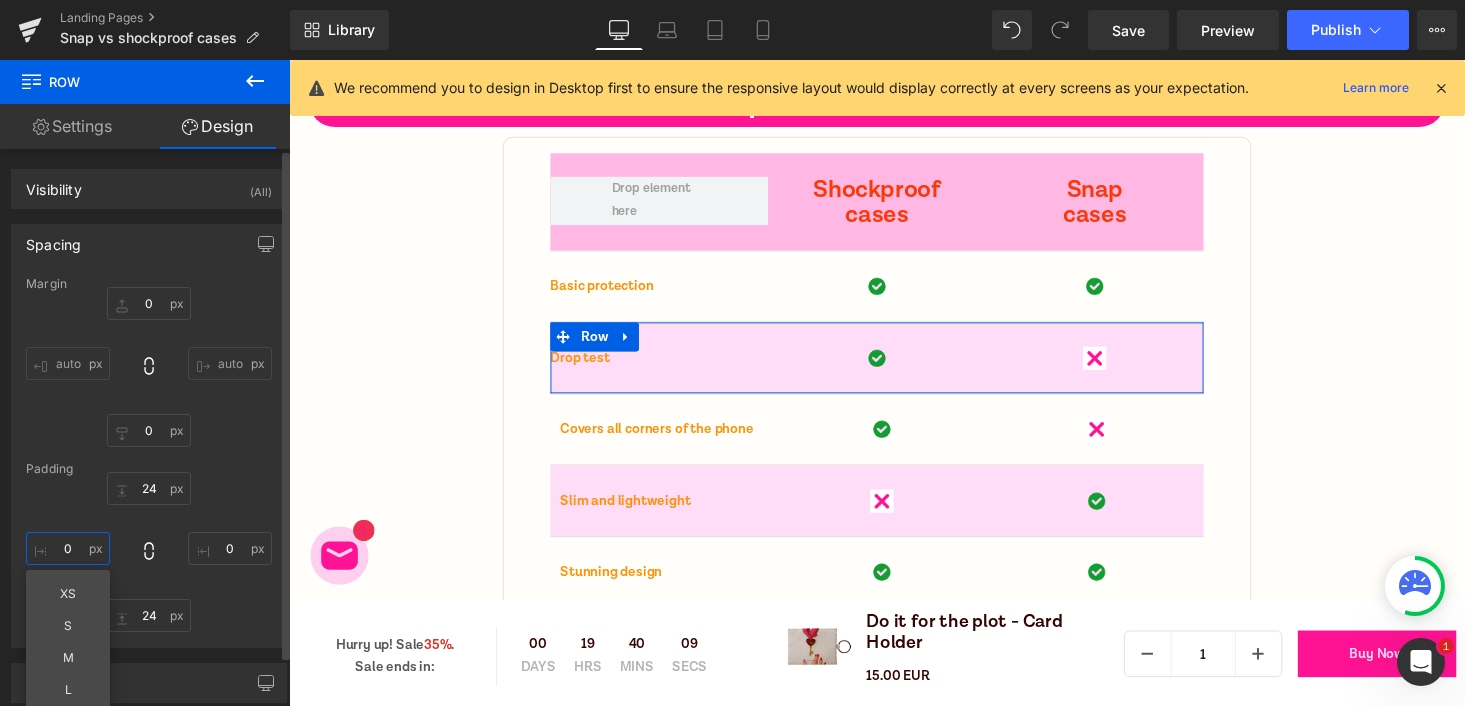 type on "1" 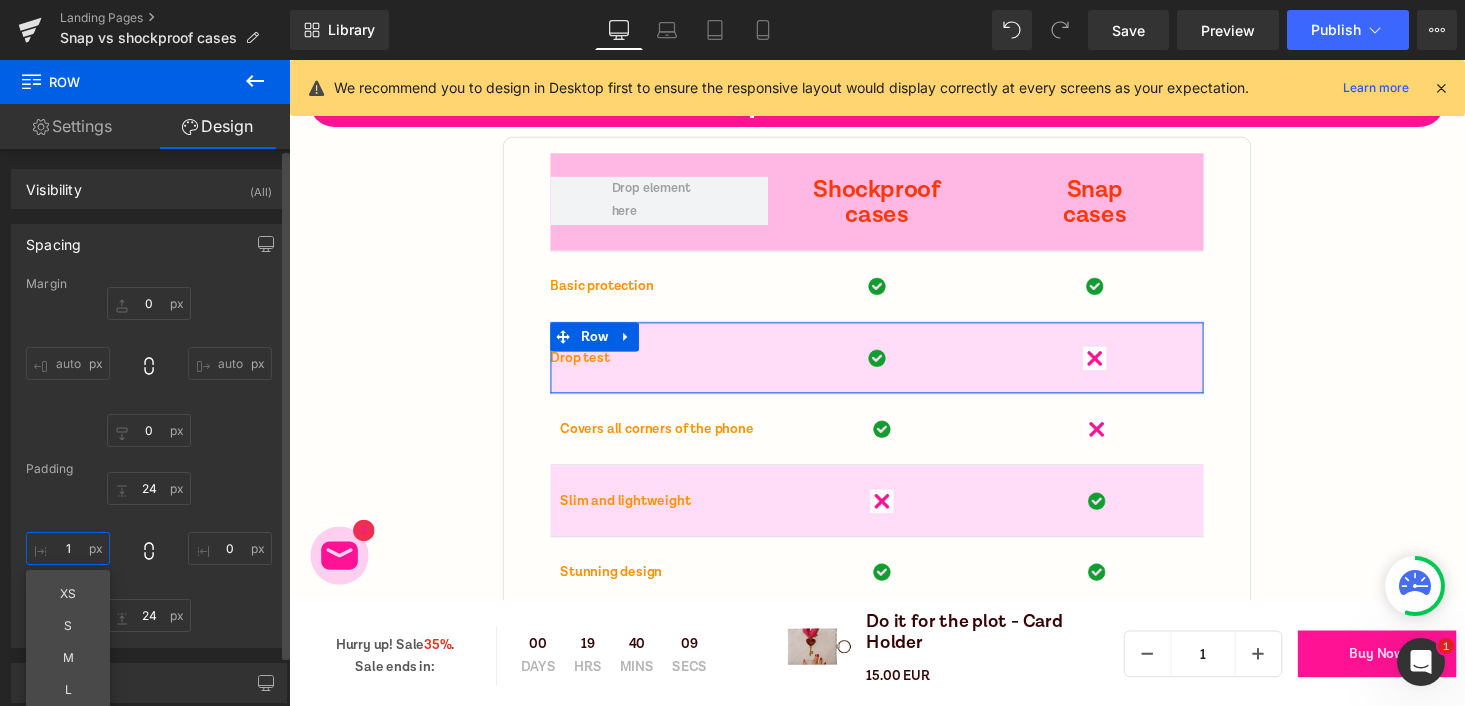 type on "10" 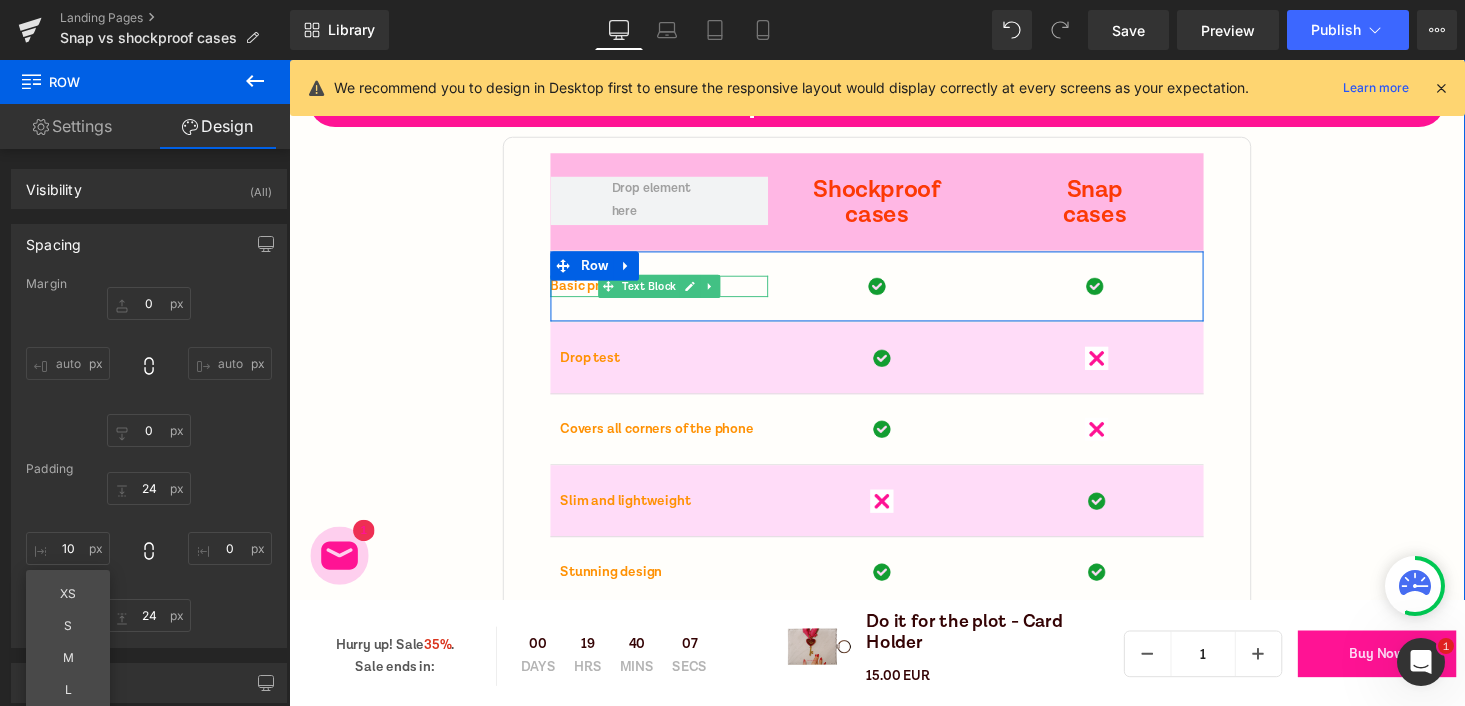 click on "Shockproof cases Text Block         Snap cases Text Block         Row         Row" at bounding box center (894, 206) 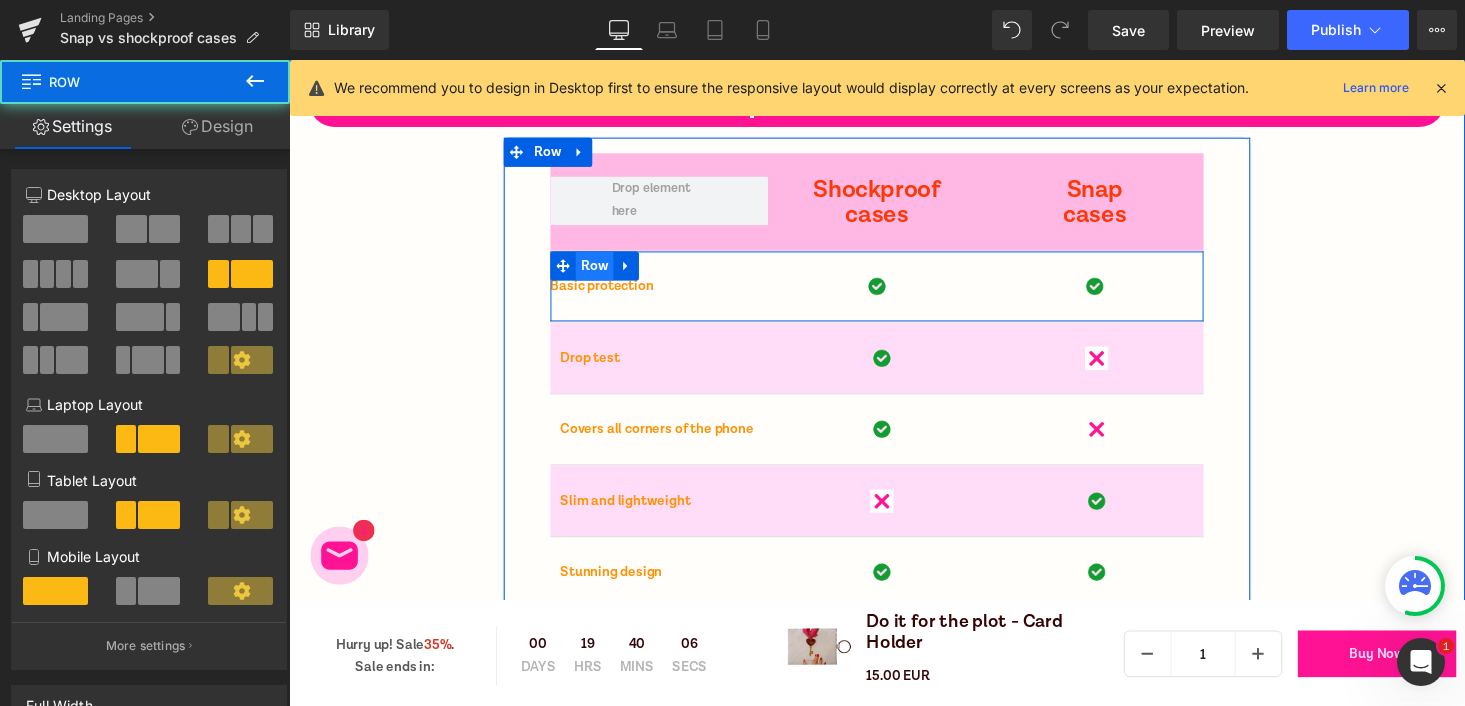 click on "Row" at bounding box center [603, 272] 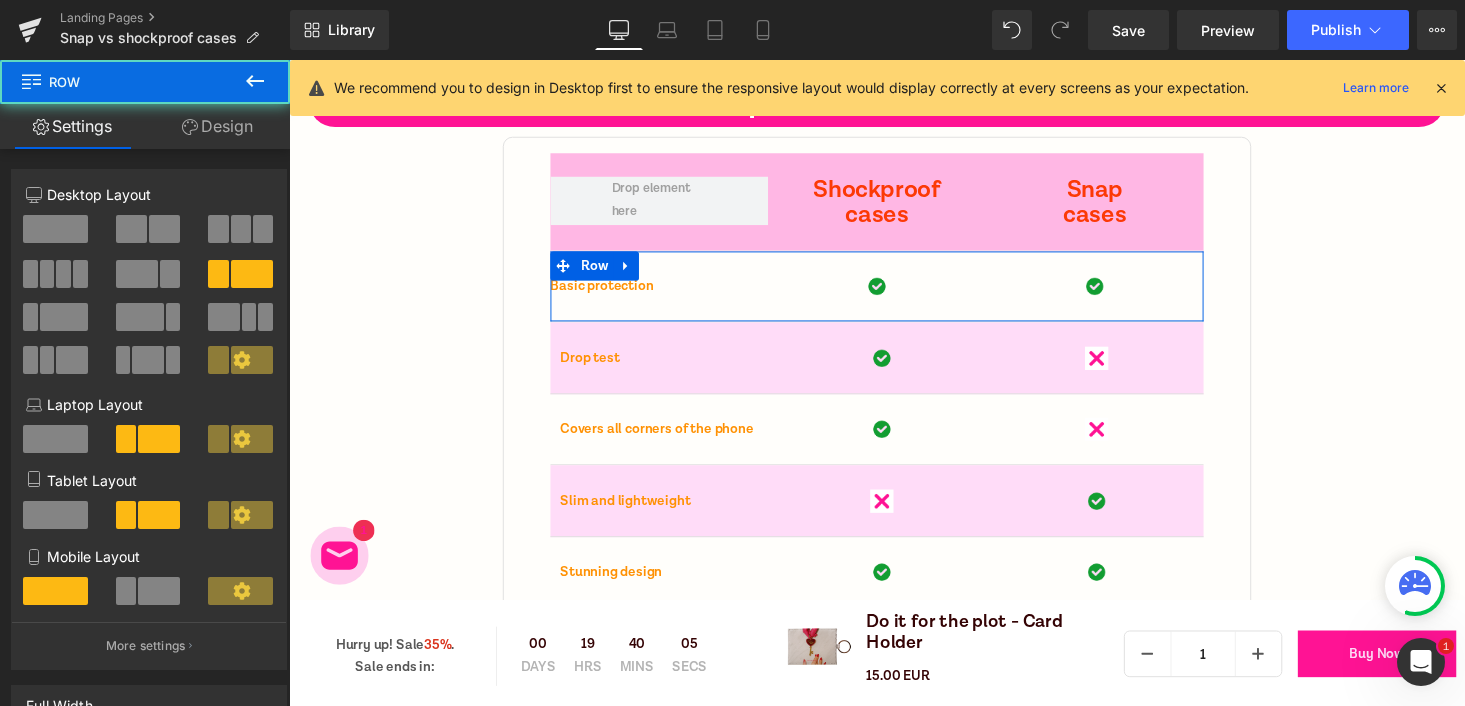 click on "Design" at bounding box center [217, 126] 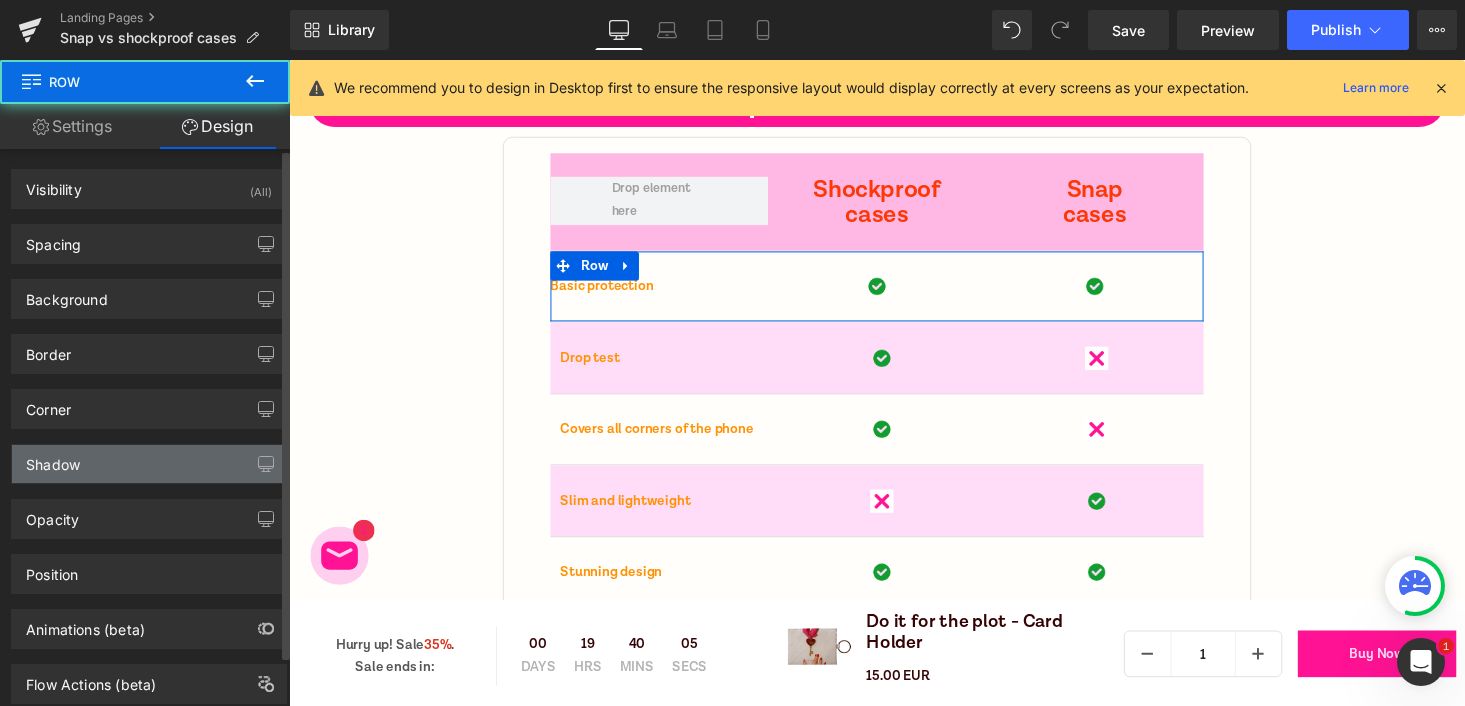 type on "0" 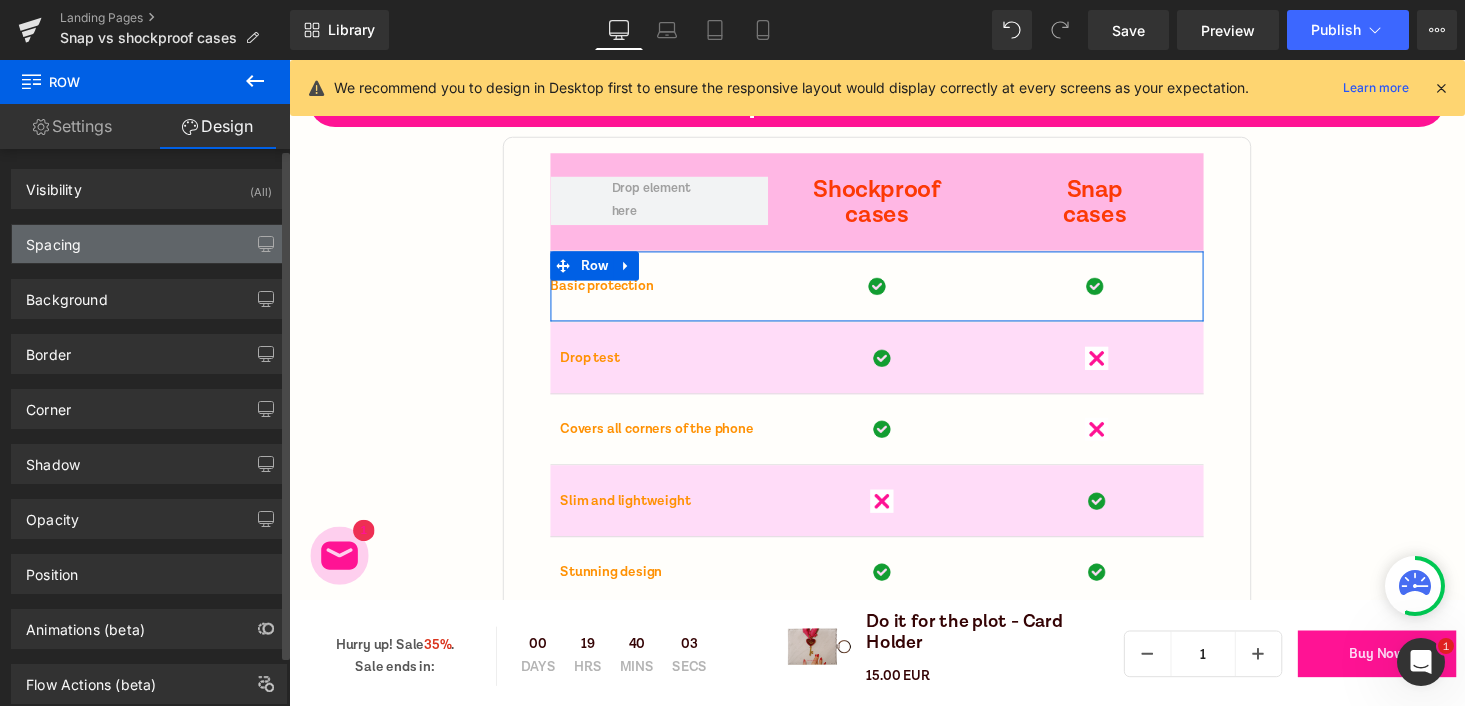 click on "Spacing" at bounding box center (53, 239) 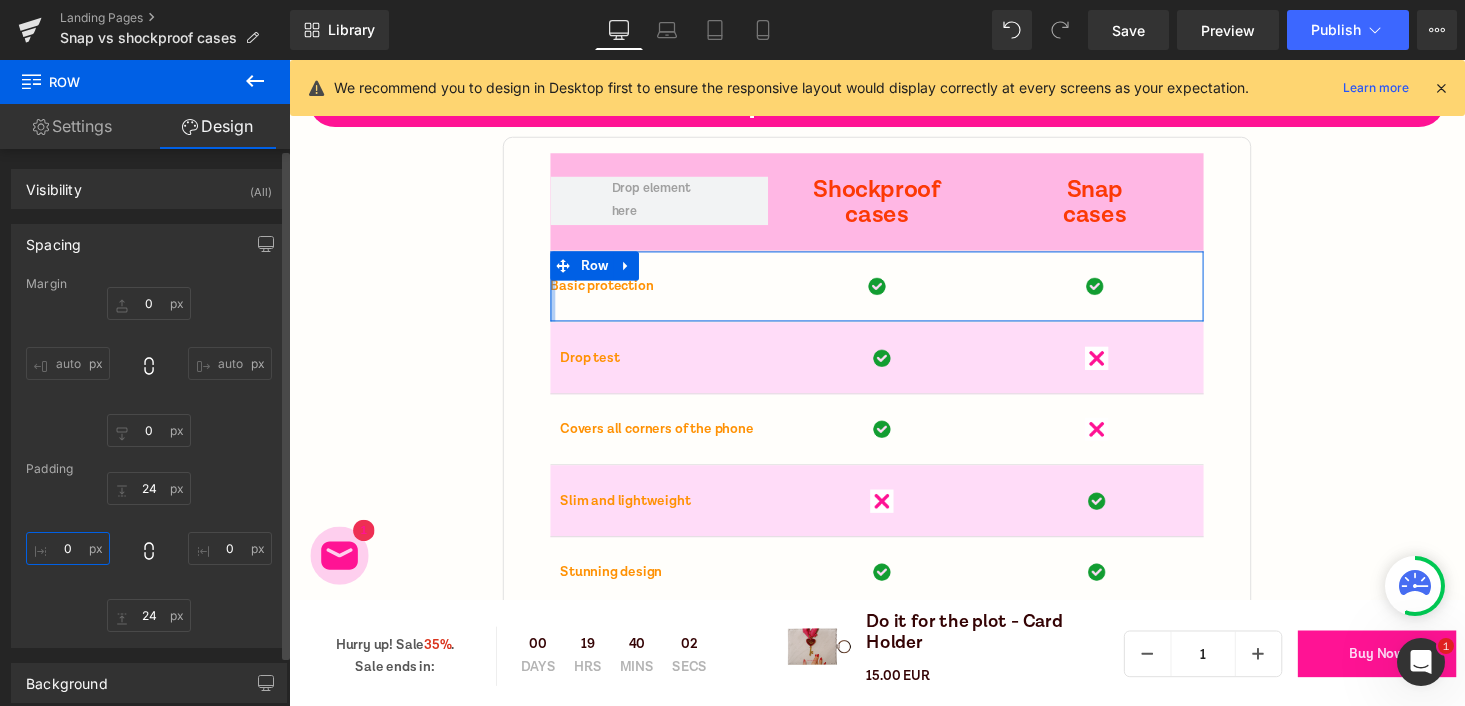 click on "0" at bounding box center [68, 548] 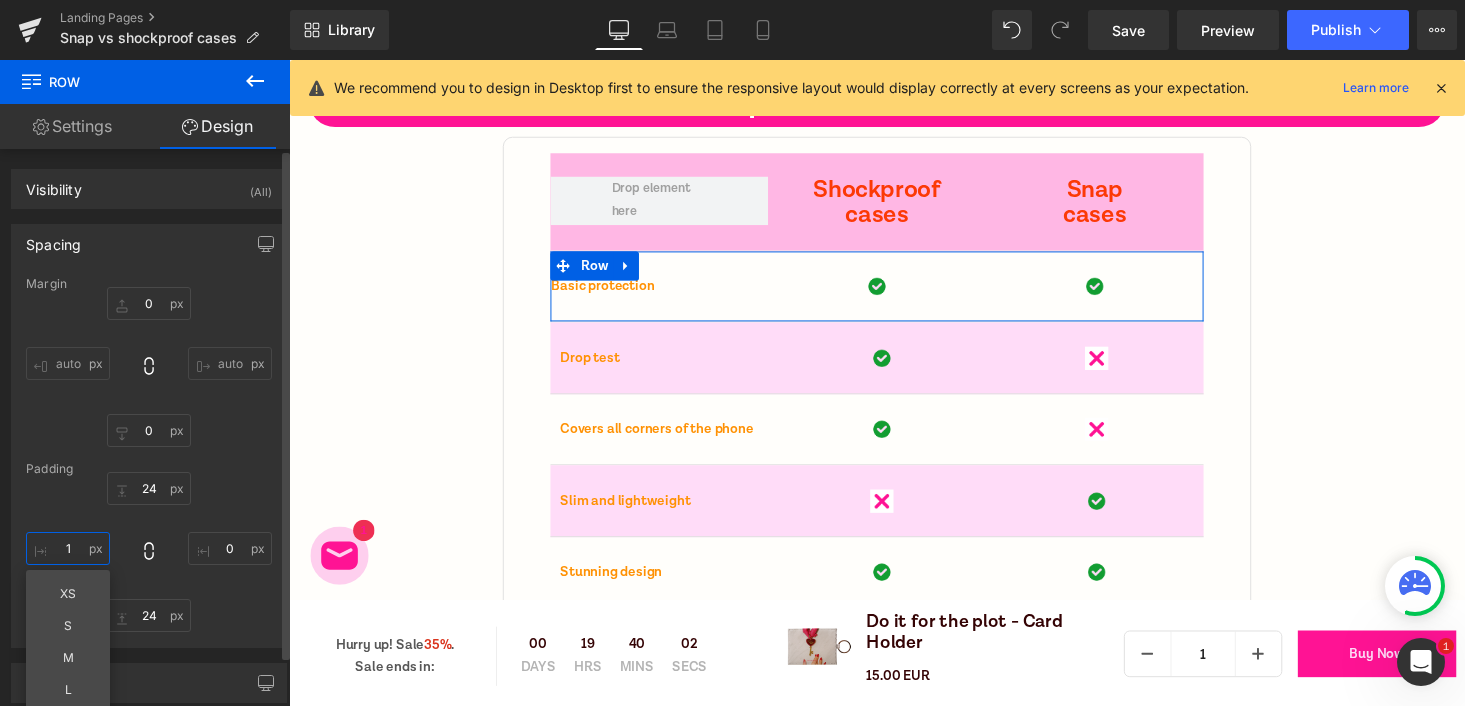 type on "10" 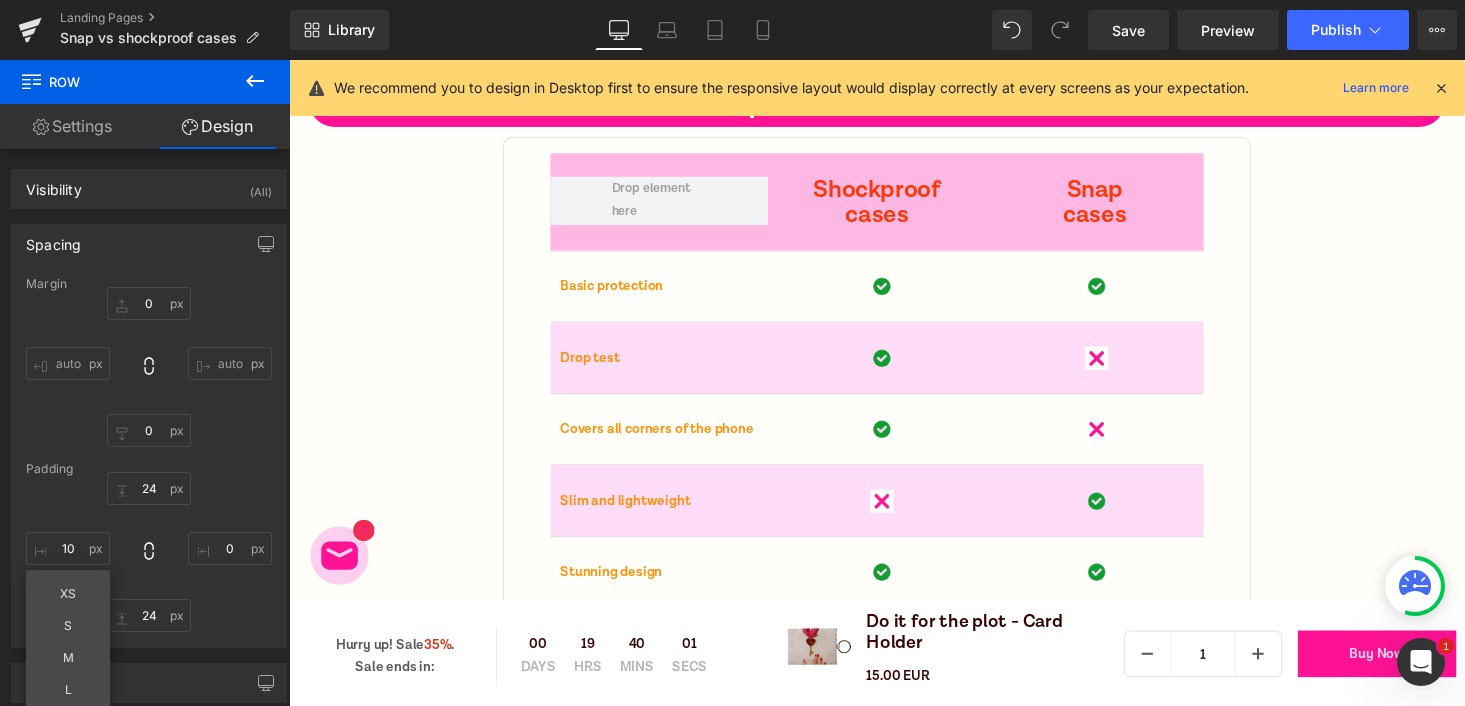 click on "Compare both of our cases Heading         Row         Shockproof cases Text Block         Snap cases Text Block         Row         Row         Basic protection Text Block         Image         Image         Row         Row         Drop test Text Block         Image         Image         Row         Row         Covers all corners of the phone Text Block         Image         Image         Row         Row         Slim and lightweight Text Block         Image         Image         Row         Row         Stunning design Text Block         Image         Image         Row         Row         Women driven Text Block         Image         Image         Row         Row         Row       48px   48px" at bounding box center (894, 379) 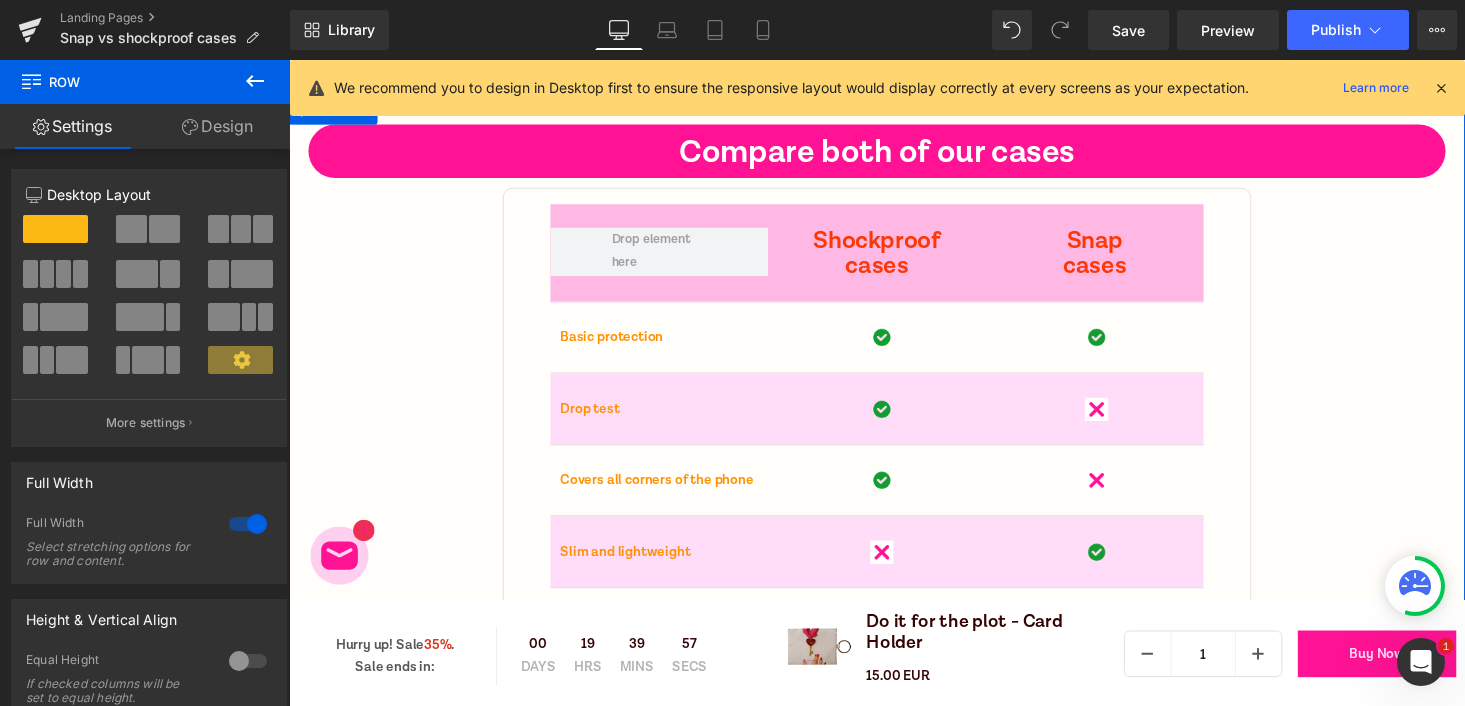 scroll, scrollTop: 7063, scrollLeft: 0, axis: vertical 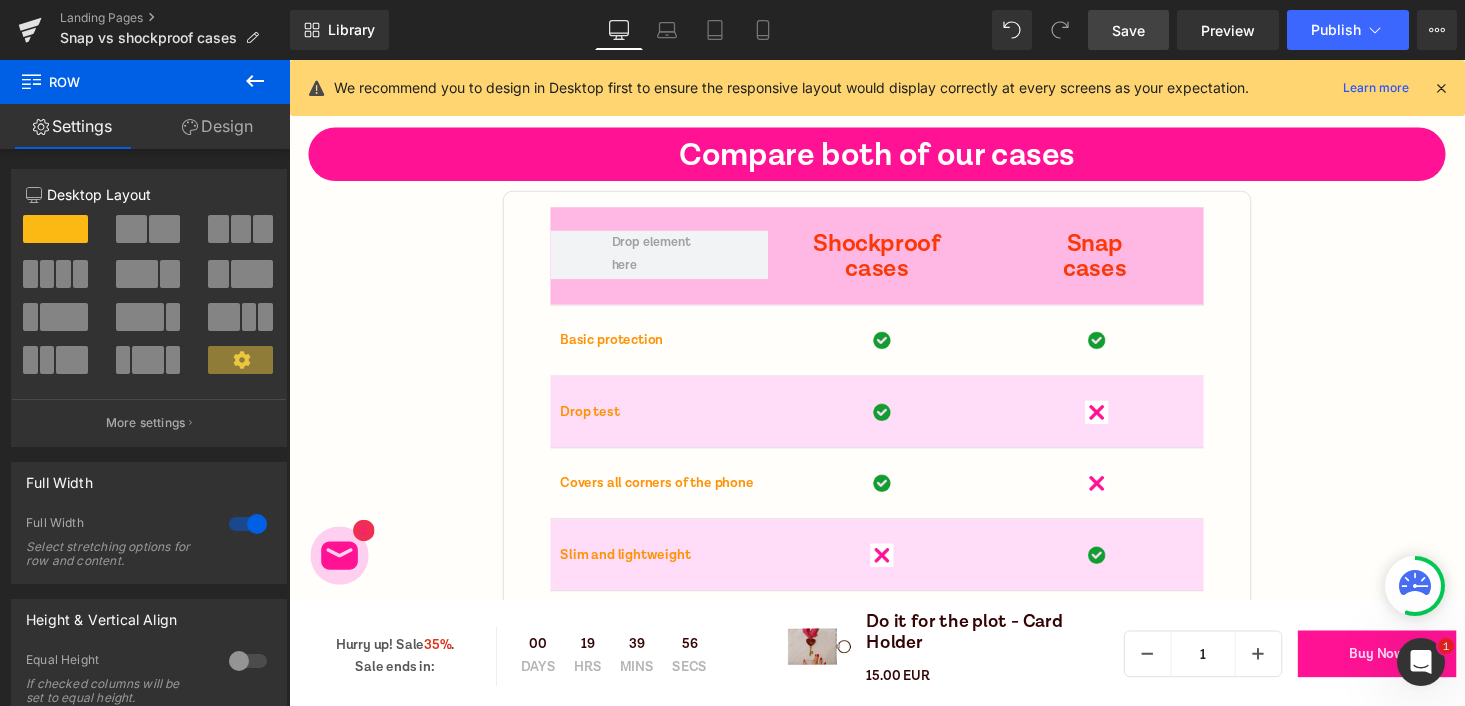 click on "Save" at bounding box center [1128, 30] 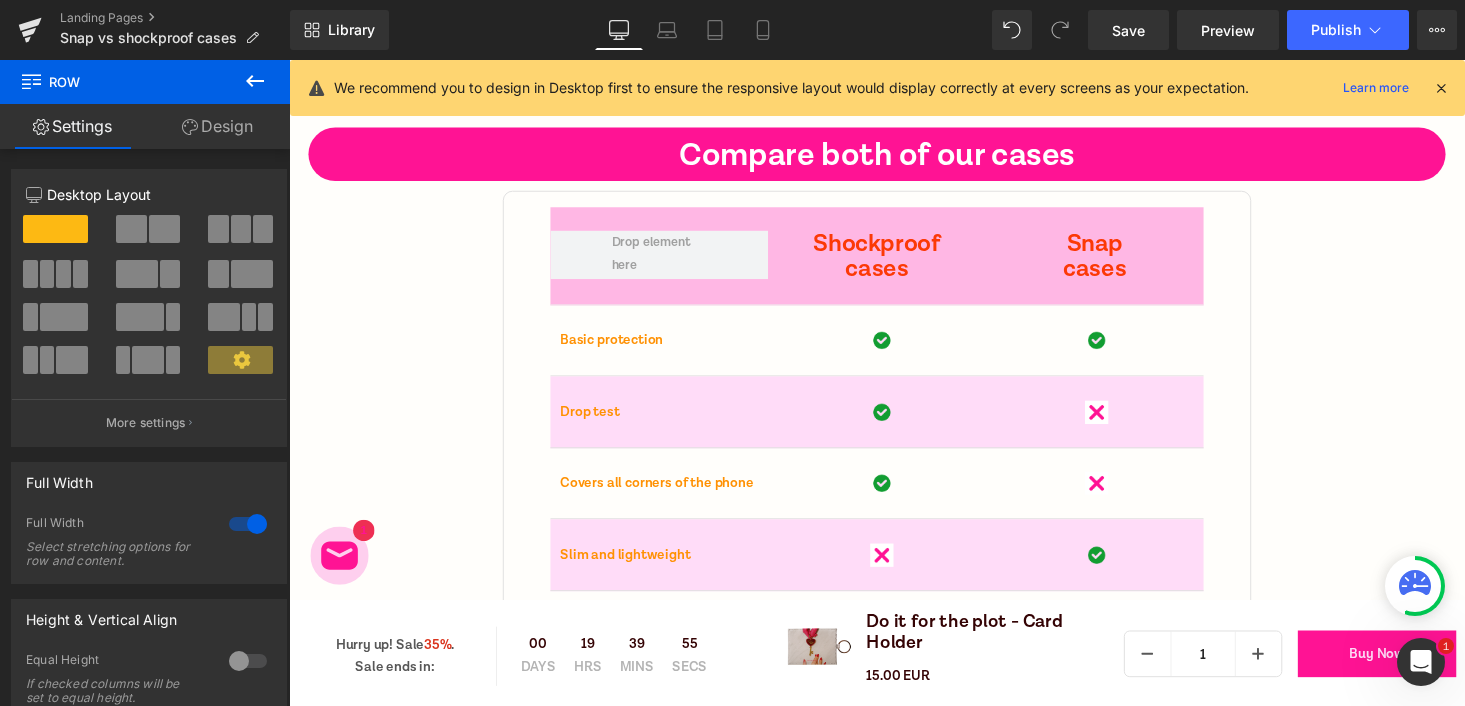 click on "Compare both of our cases" at bounding box center [894, 158] 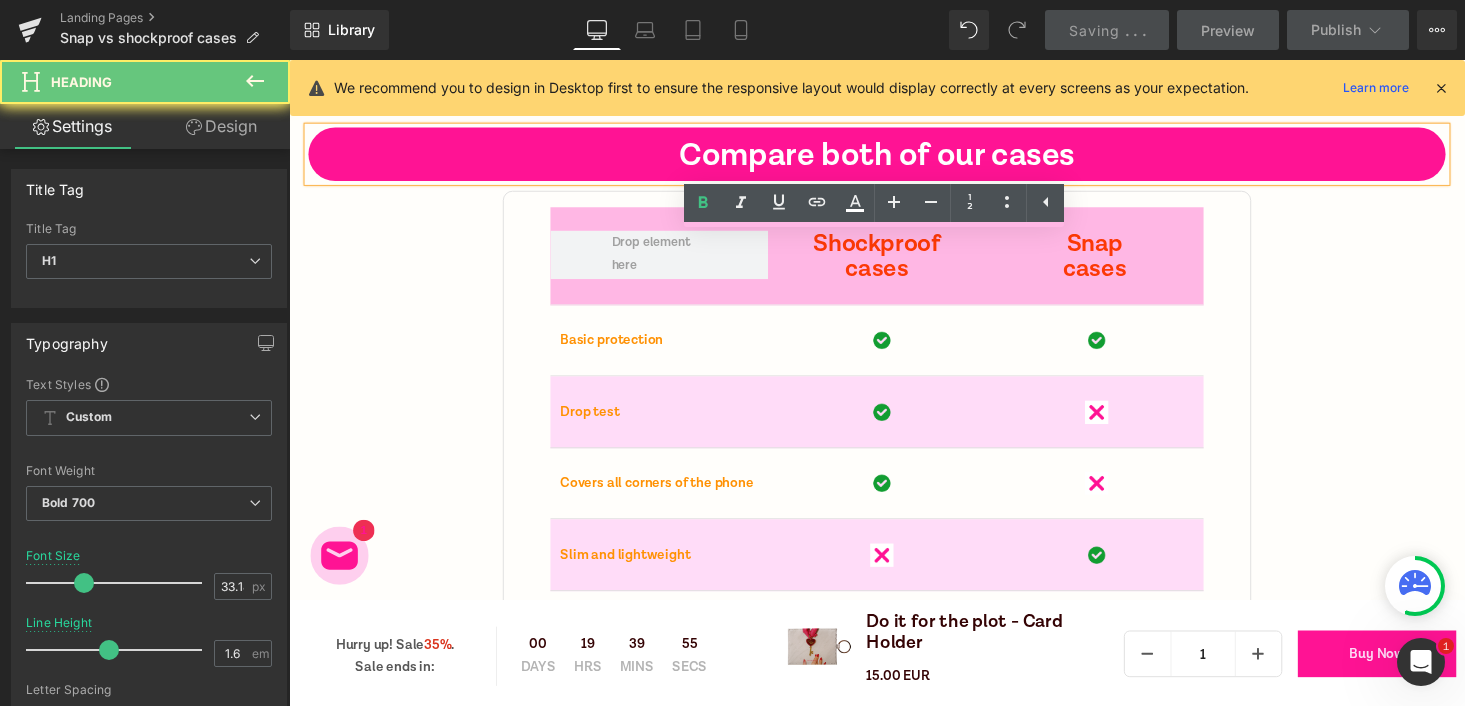 scroll, scrollTop: 6934, scrollLeft: 0, axis: vertical 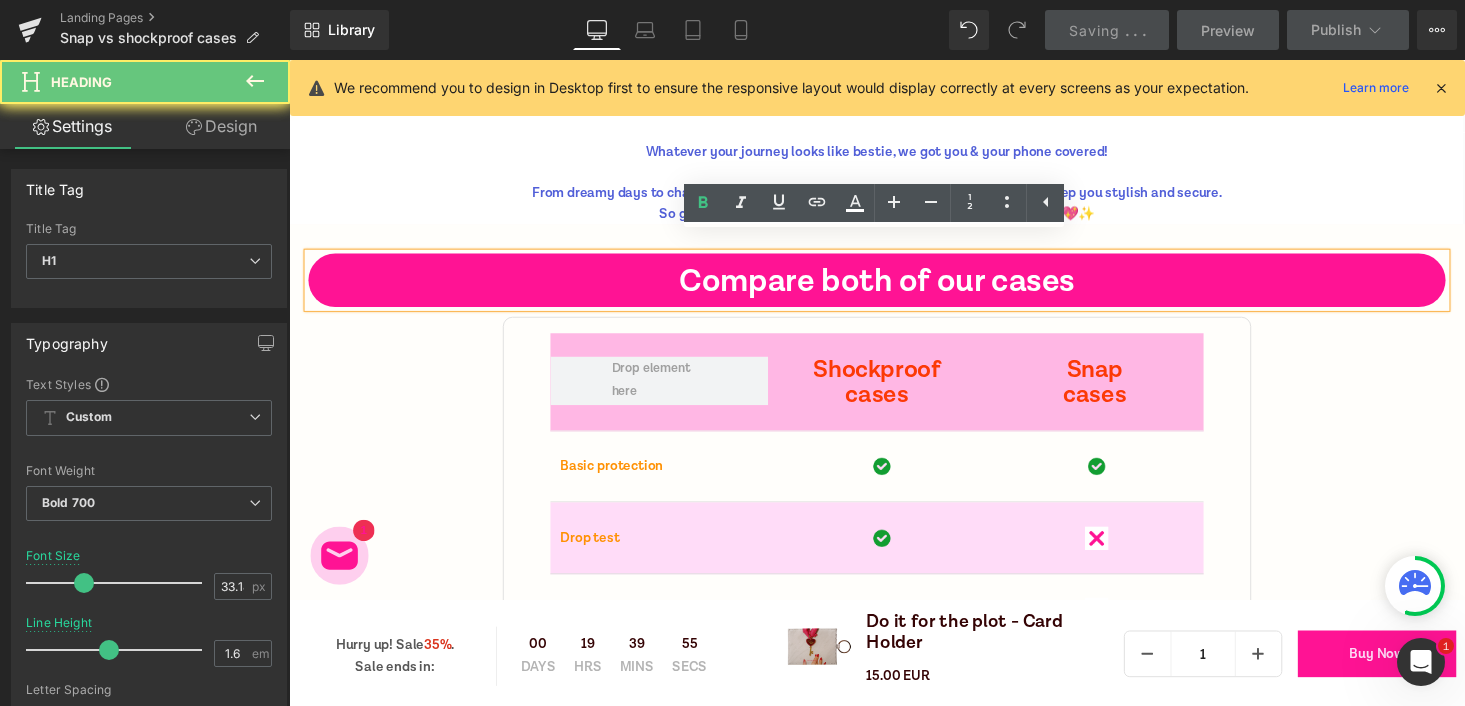 click on "Whatever your journey looks like bestie, we got you & your phone covered!" at bounding box center [894, 155] 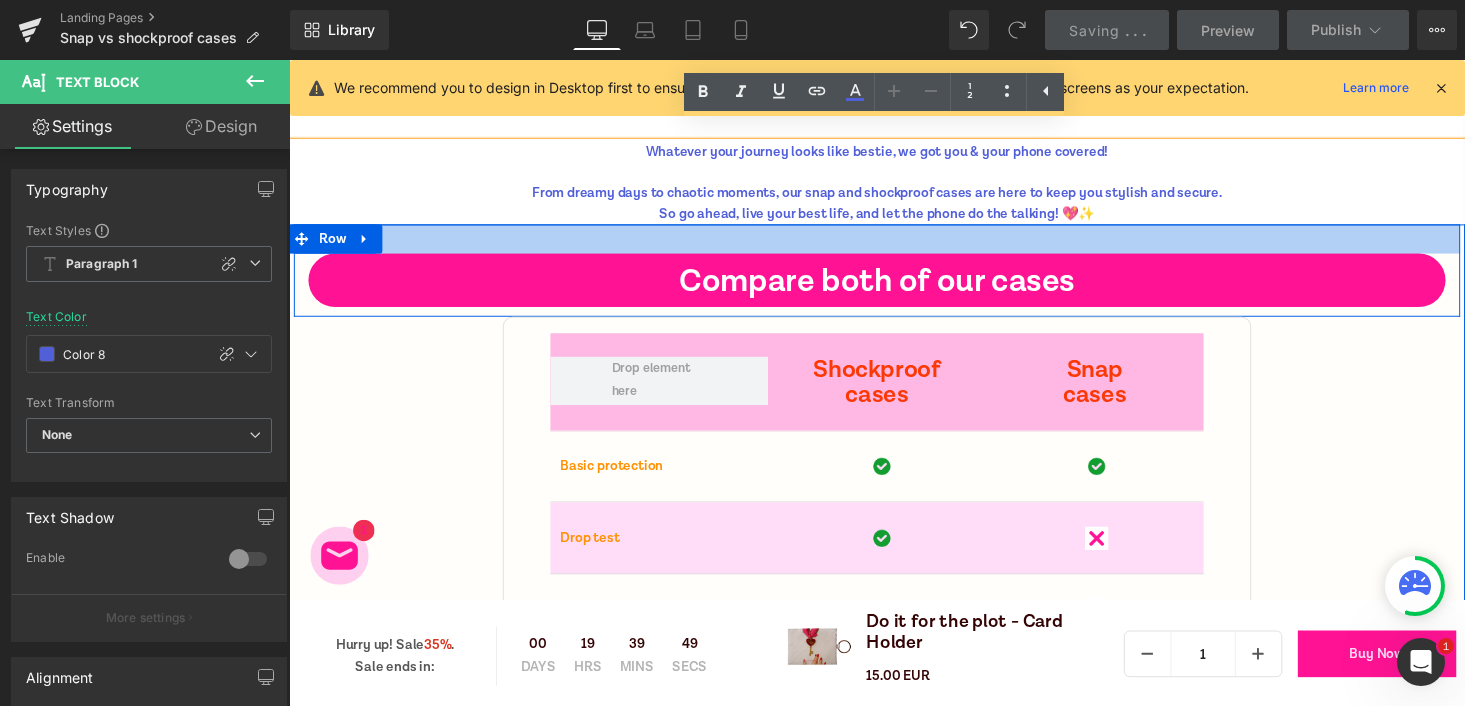 click on "Compare both of our cases" at bounding box center [894, 286] 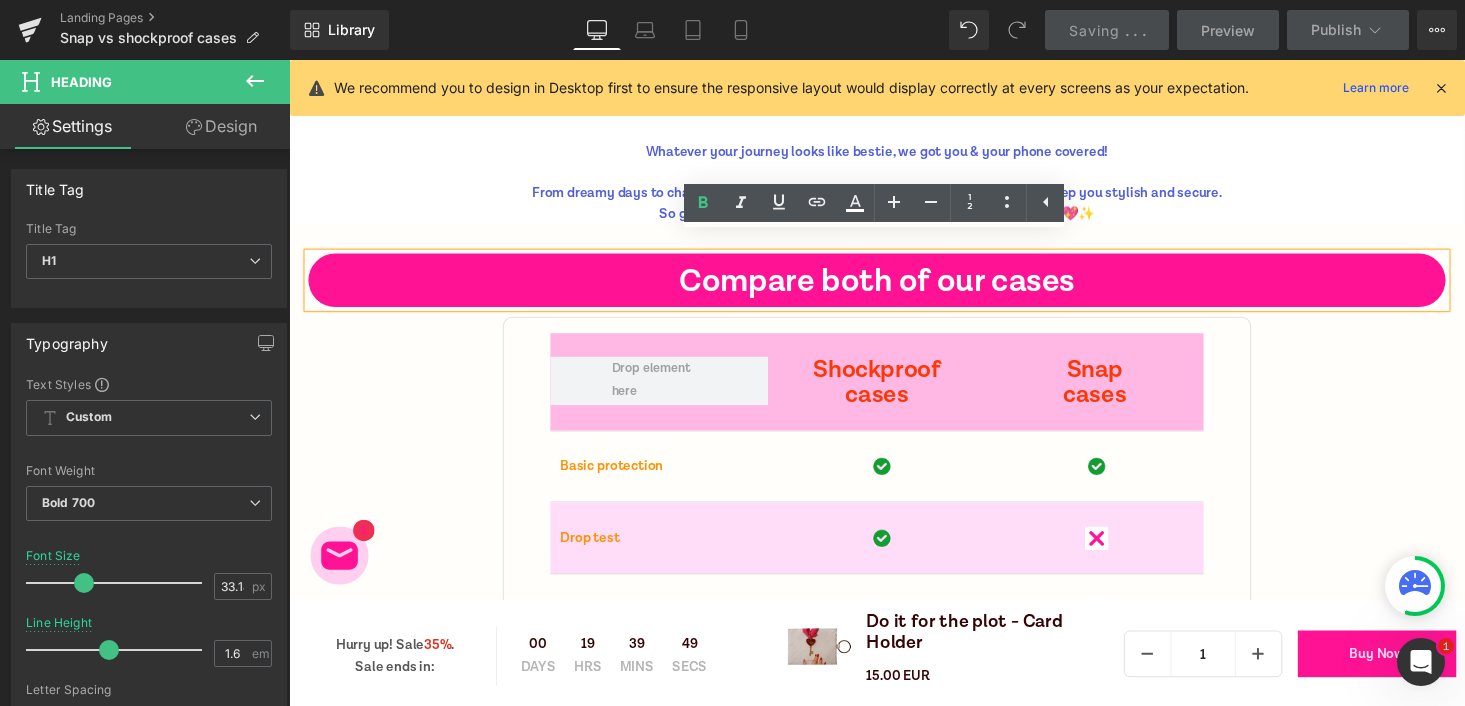 type 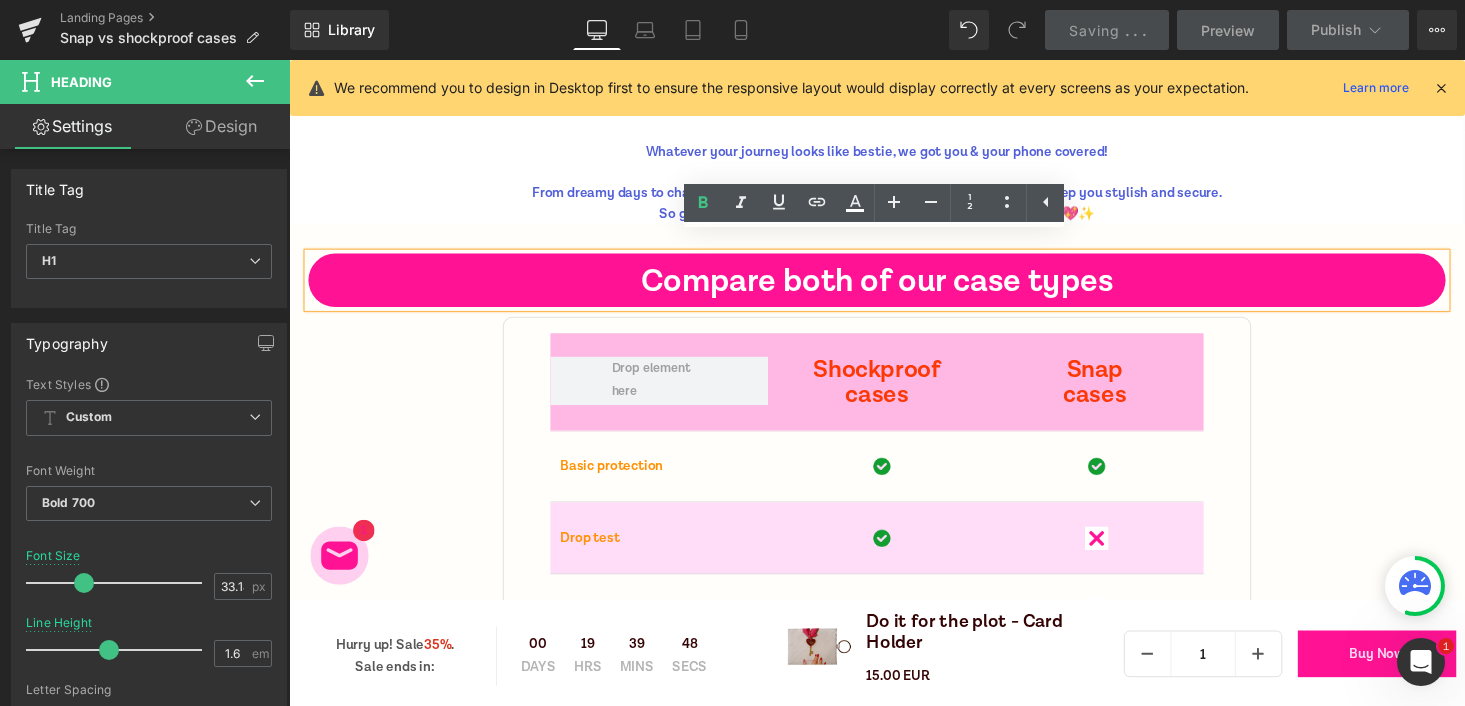 click on "Shockproof cases Text Block         Snap cases Text Block         Row         Row         Basic protection Text Block         Image         Image         Row         Row         Drop test Text Block         Image         Image         Row         Row         Covers all corners of the phone Text Block         Image         Image         Row         Row         Slim and lightweight Text Block         Image         Image         Row         Row         Stunning design Text Block         Image         Image         Row         Row         Women driven Text Block         Image         Image         Row         Row         Row       48px   48px" at bounding box center (894, 611) 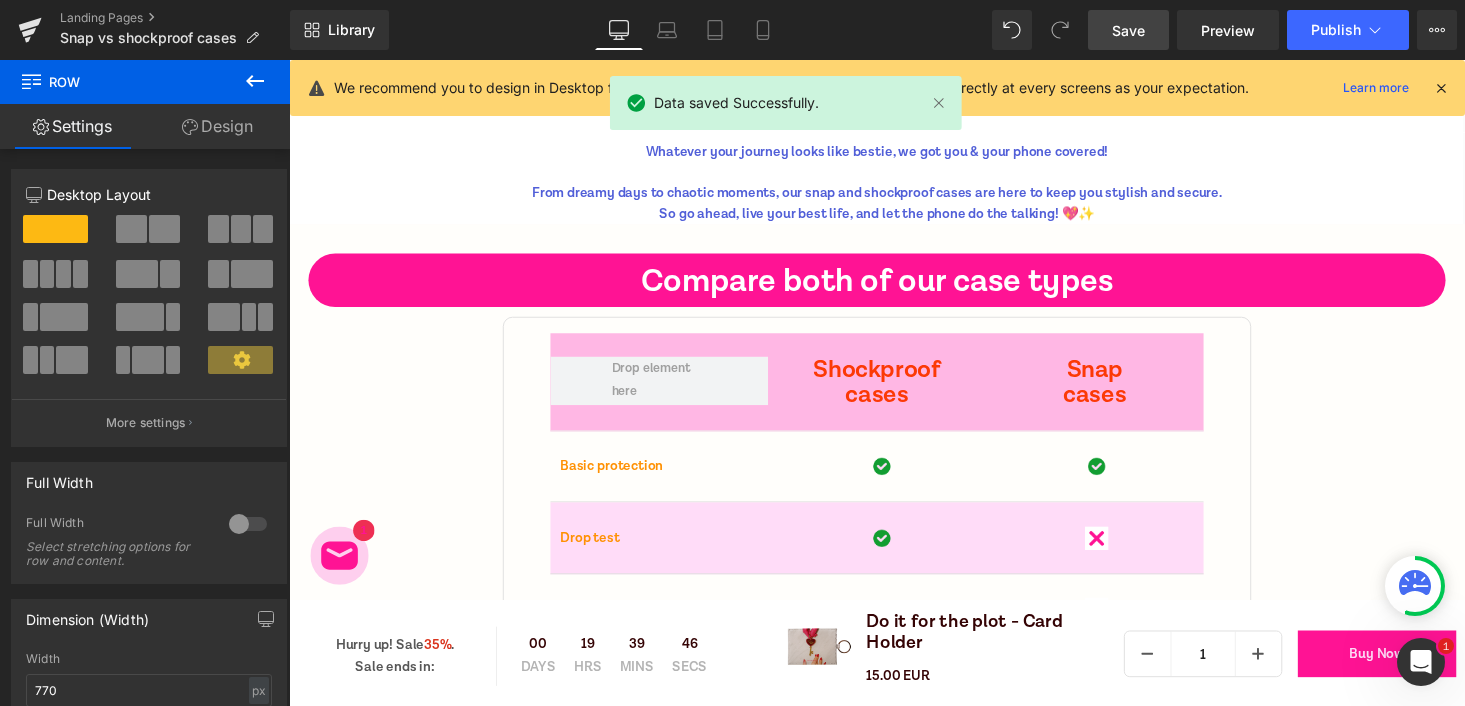 click on "Save" at bounding box center (1128, 30) 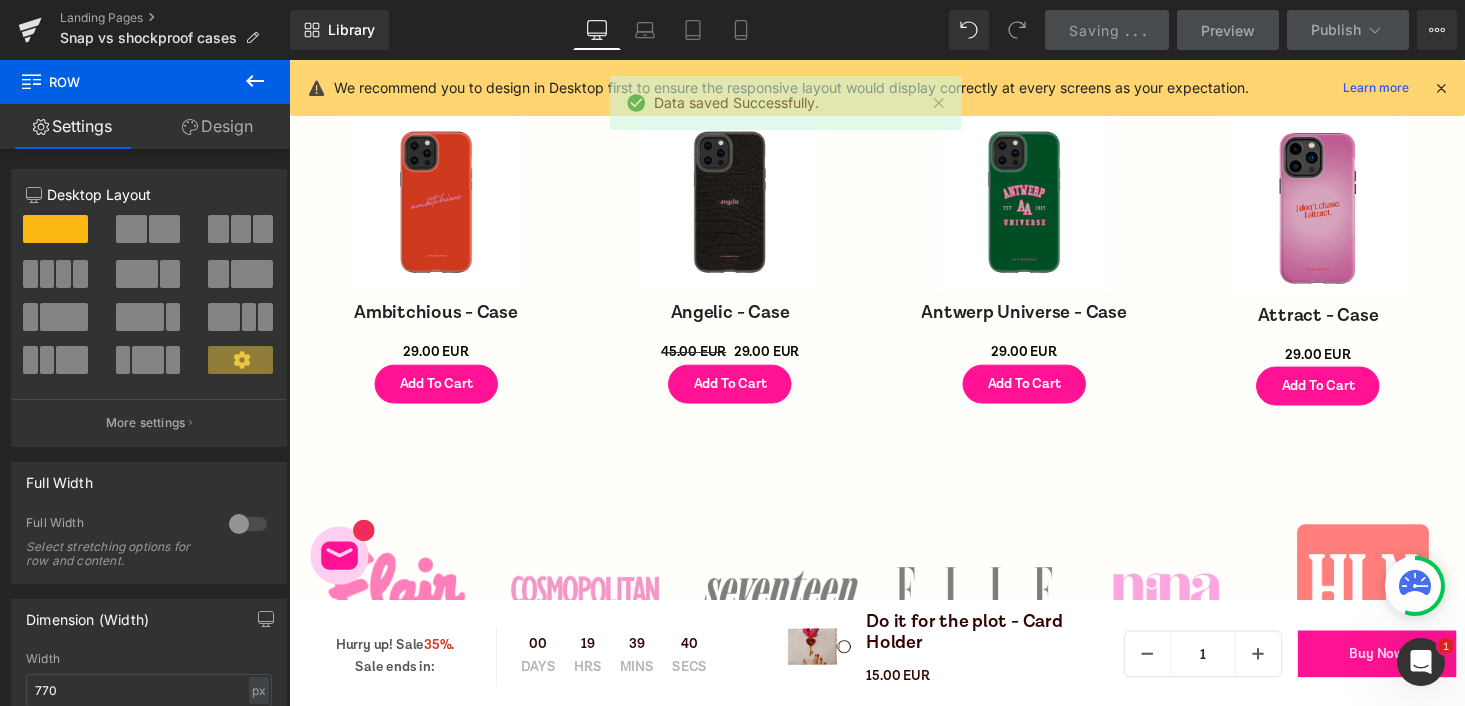 scroll, scrollTop: 8260, scrollLeft: 0, axis: vertical 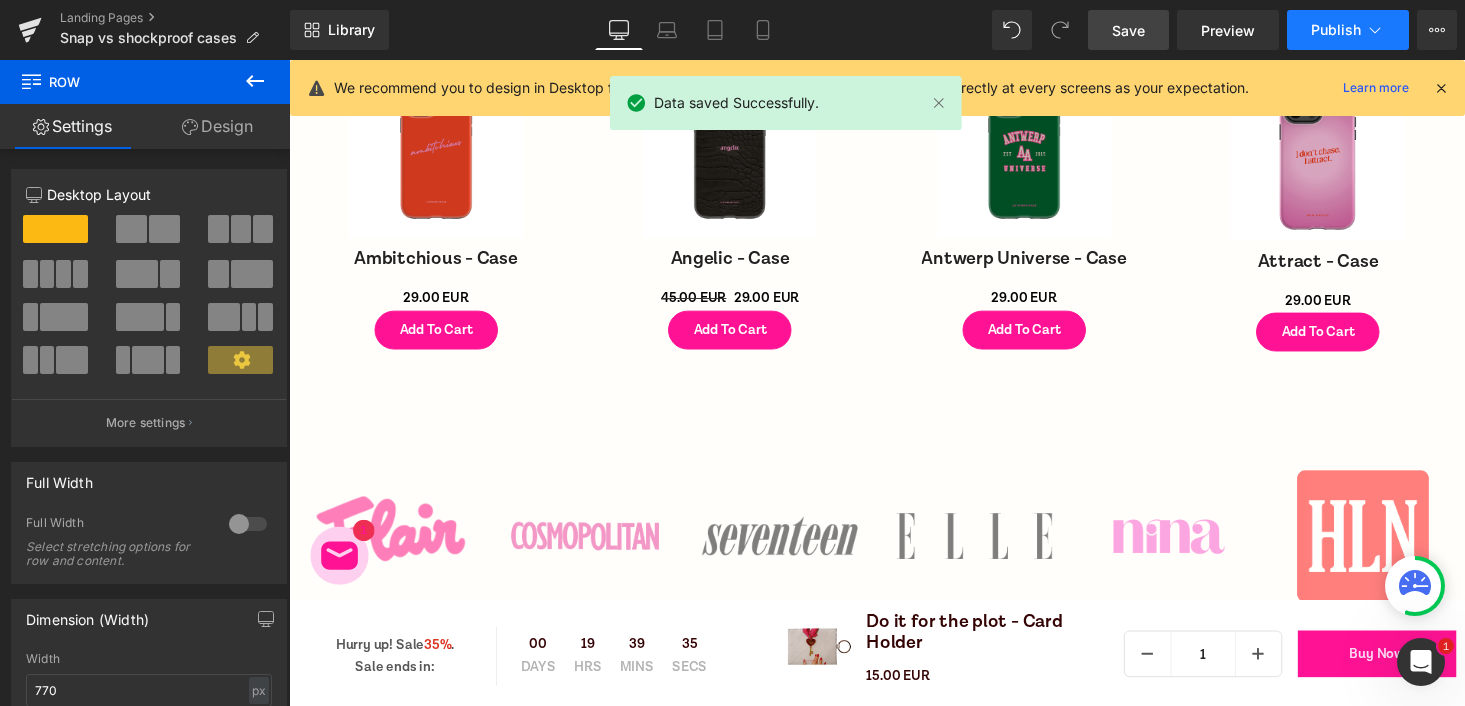 click 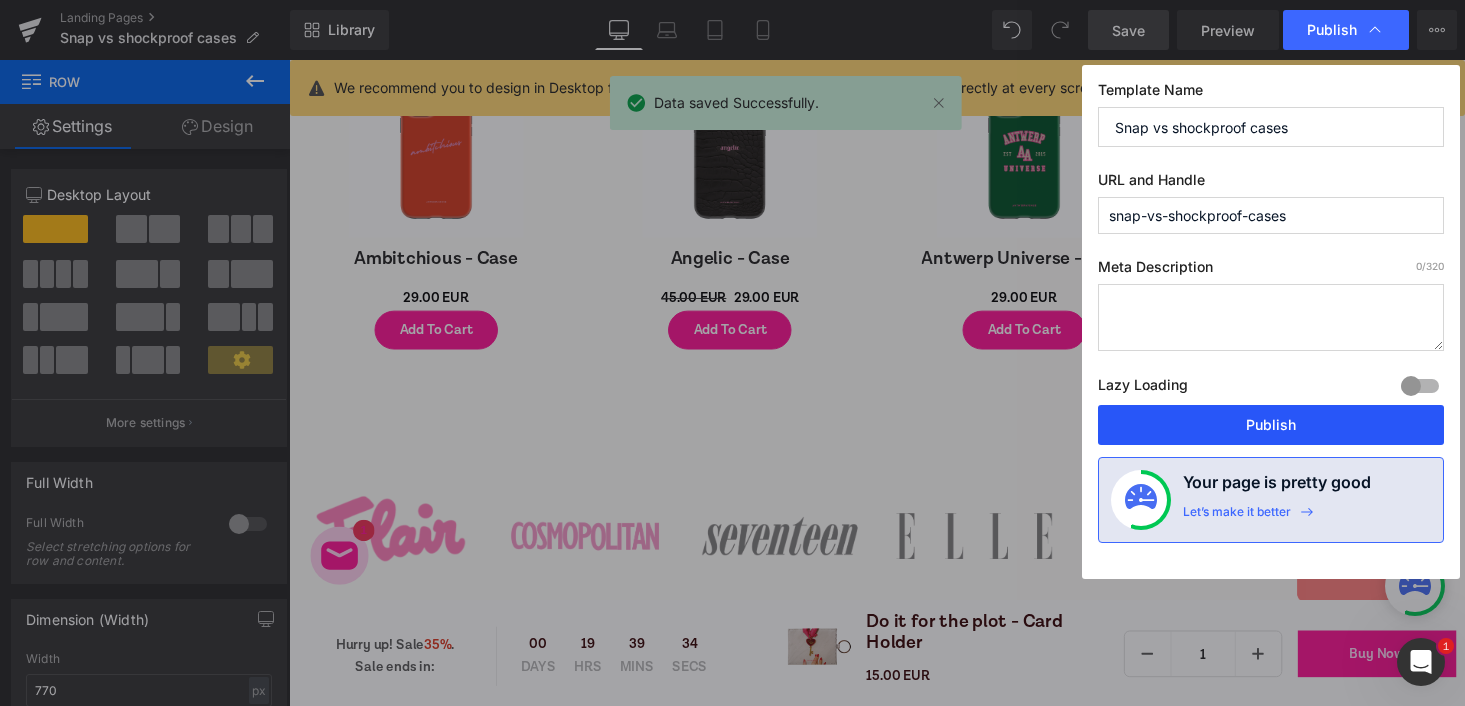 click on "Publish" at bounding box center [1271, 425] 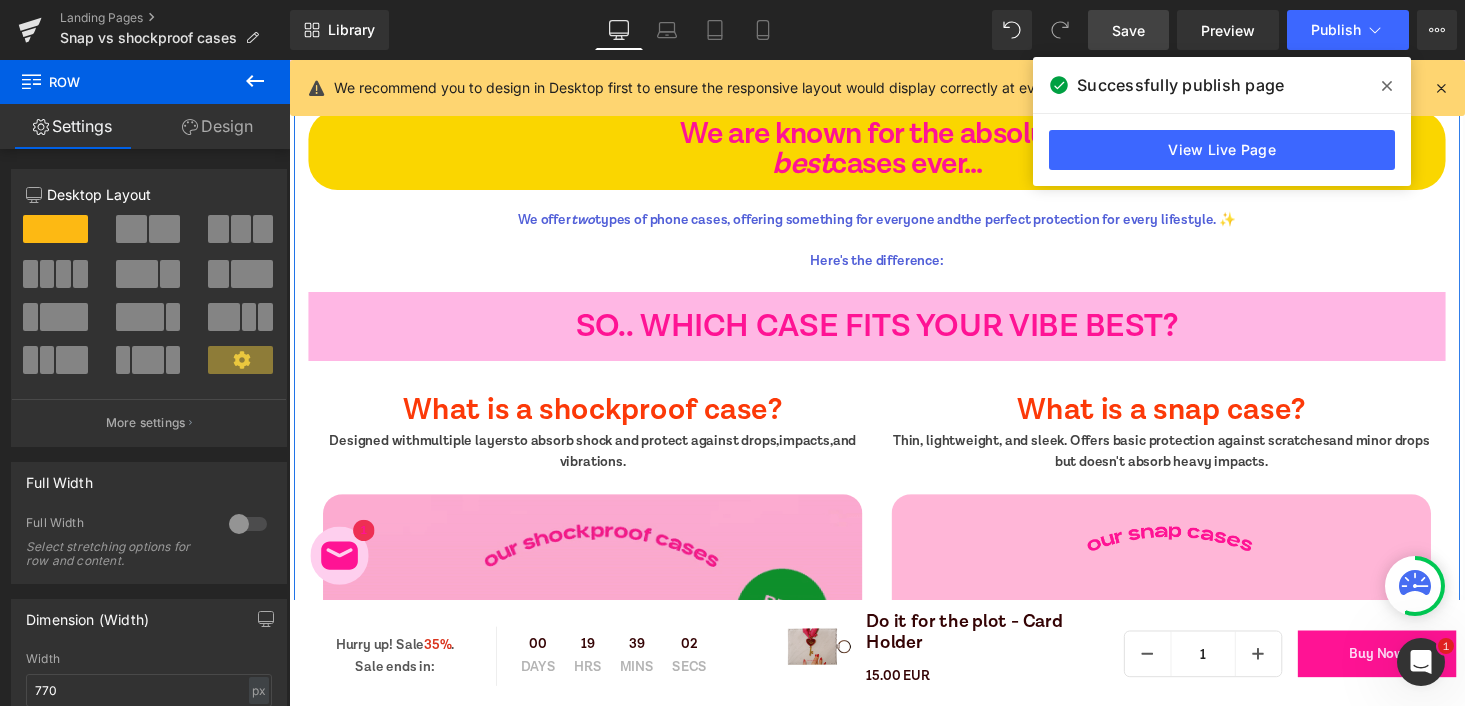 scroll, scrollTop: 912, scrollLeft: 0, axis: vertical 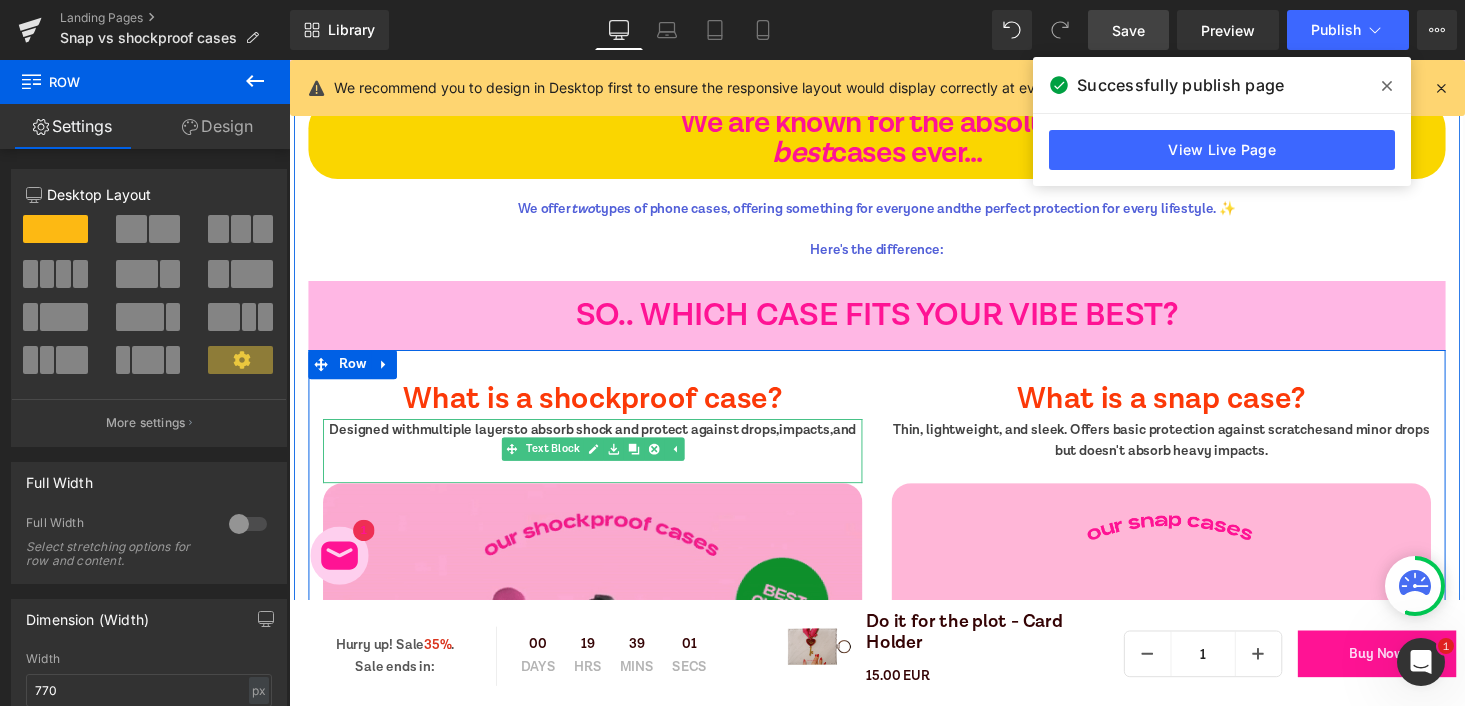 click on "Designed with  multiple layers  to absorb shock and protect against drops," at bounding box center [562, 440] 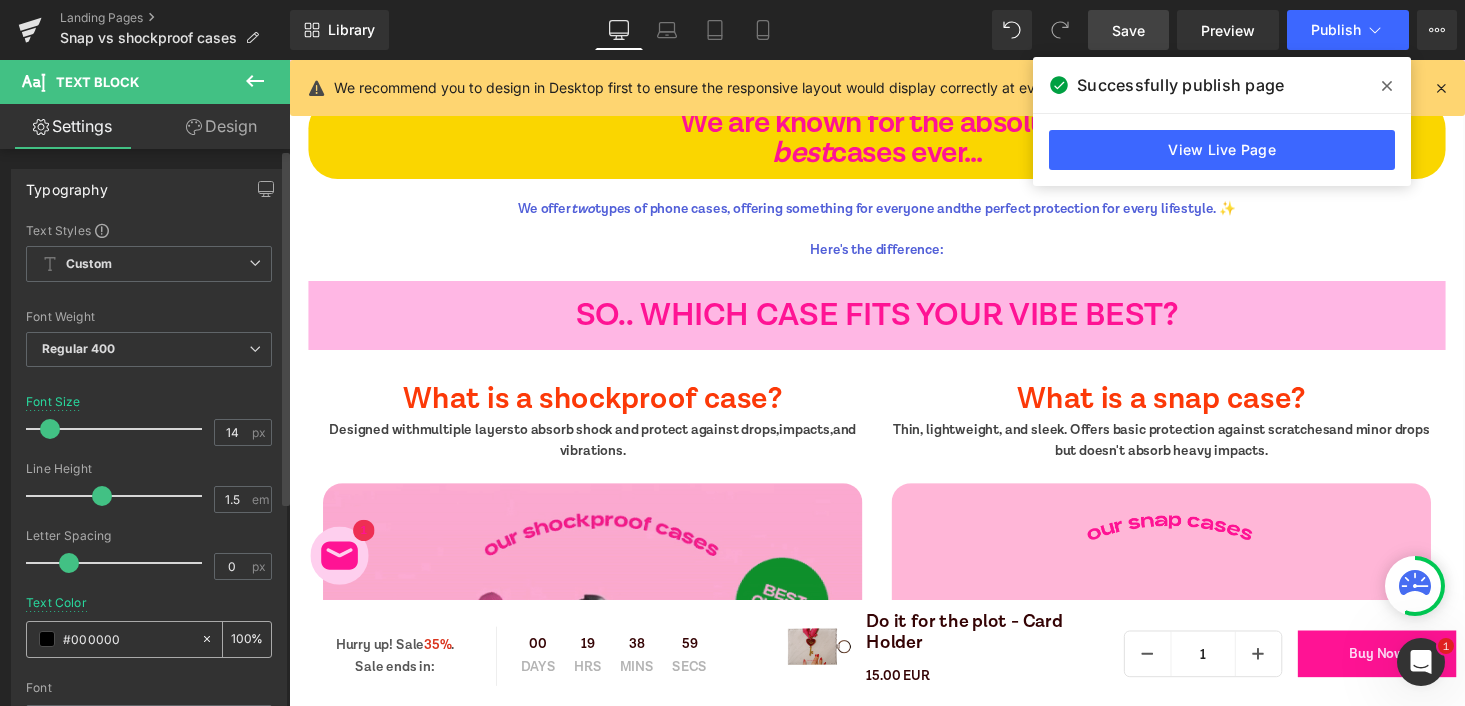 click at bounding box center [47, 639] 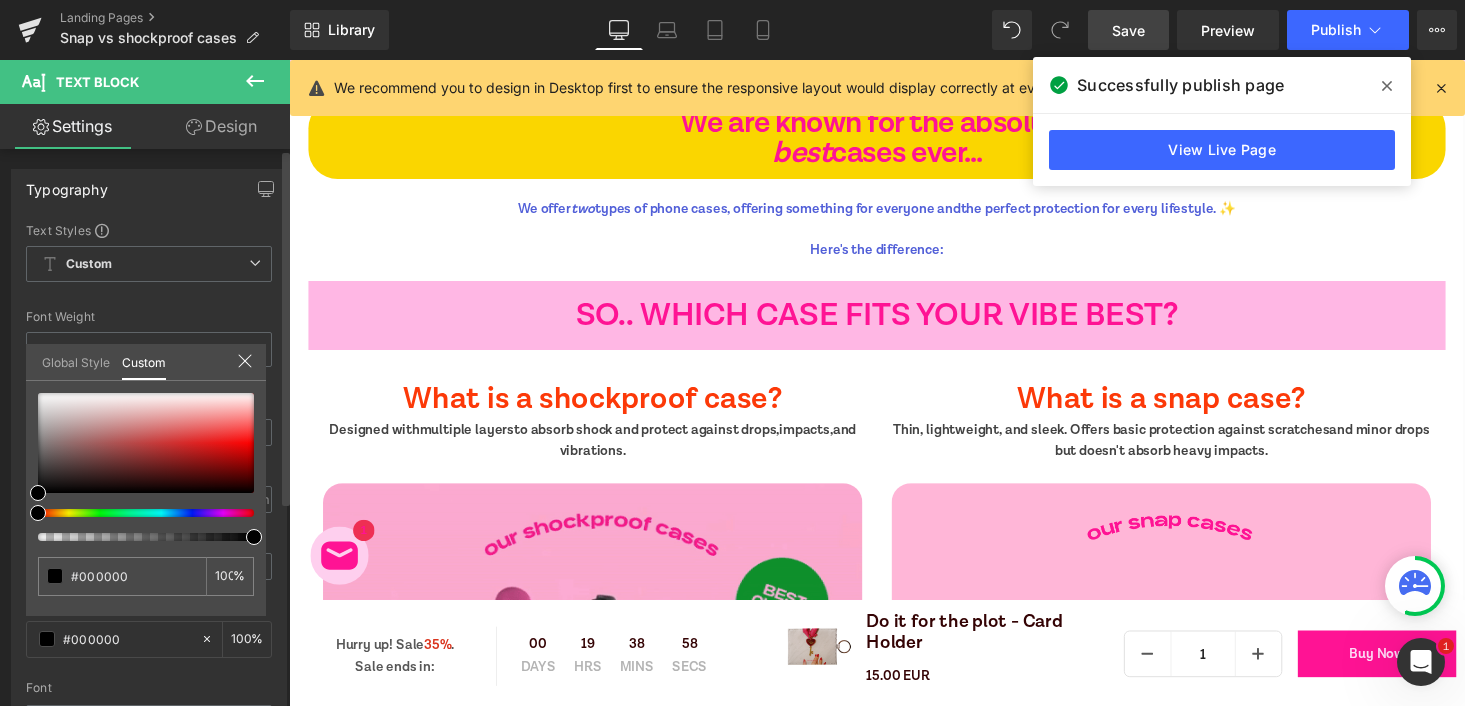 click on "Global Style" at bounding box center [76, 361] 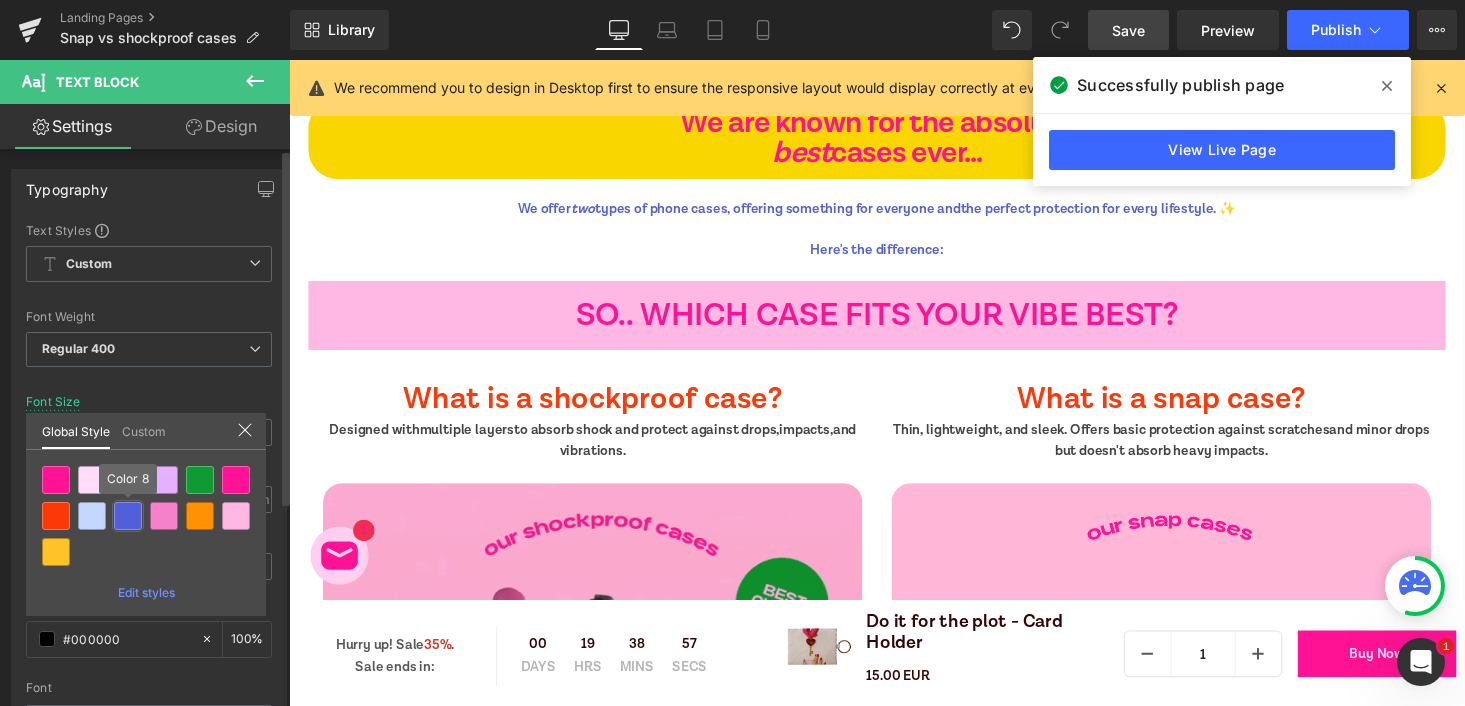 click at bounding box center [128, 516] 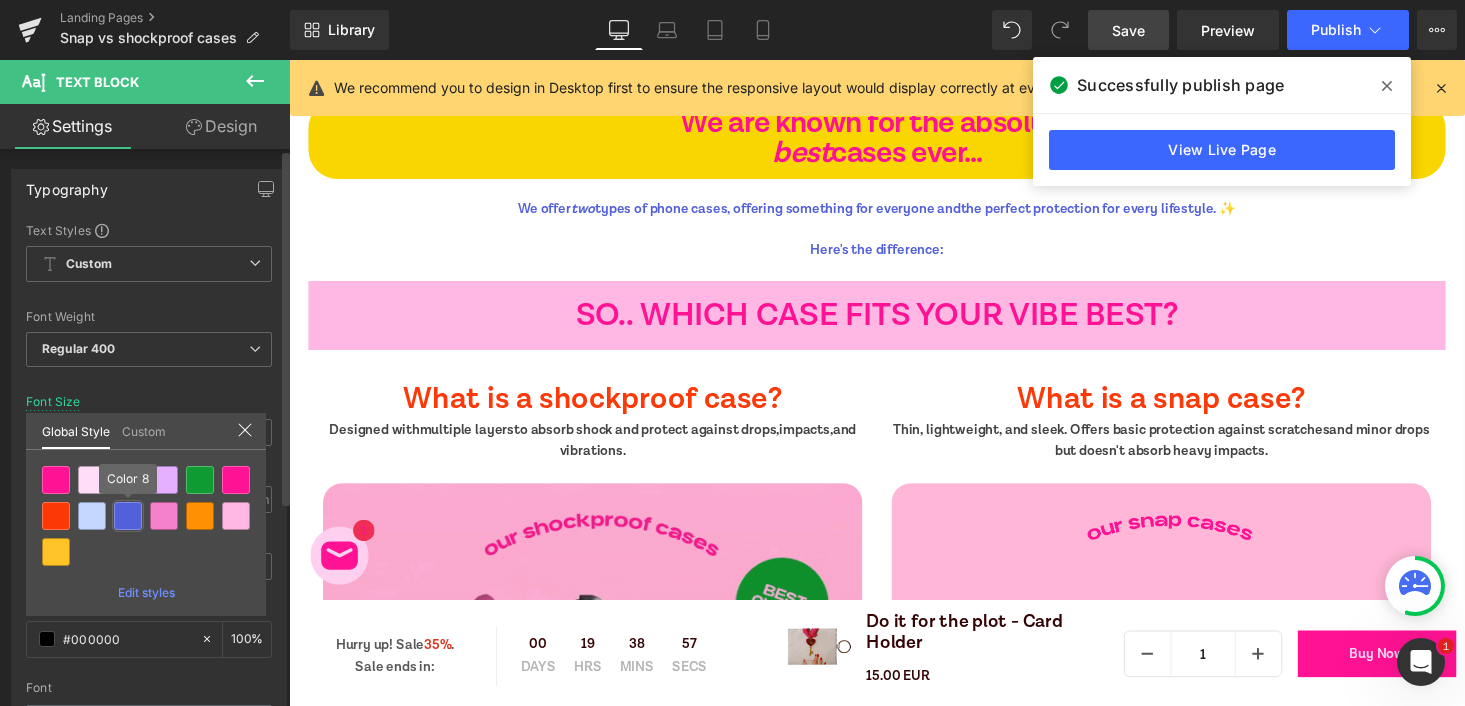 type on "Color 8" 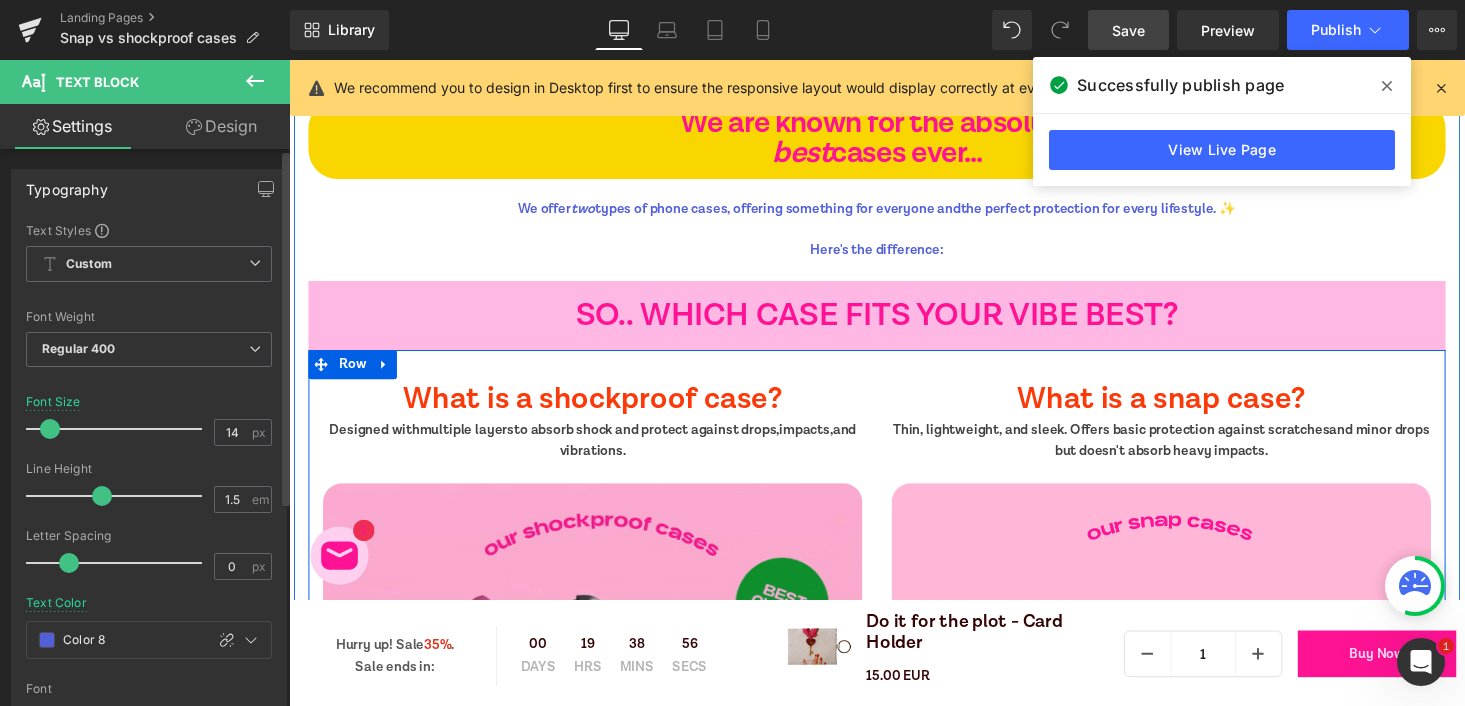 click on "Thin, lightweight, and sleek. Offers basic protection against scratches" at bounding box center [1135, 440] 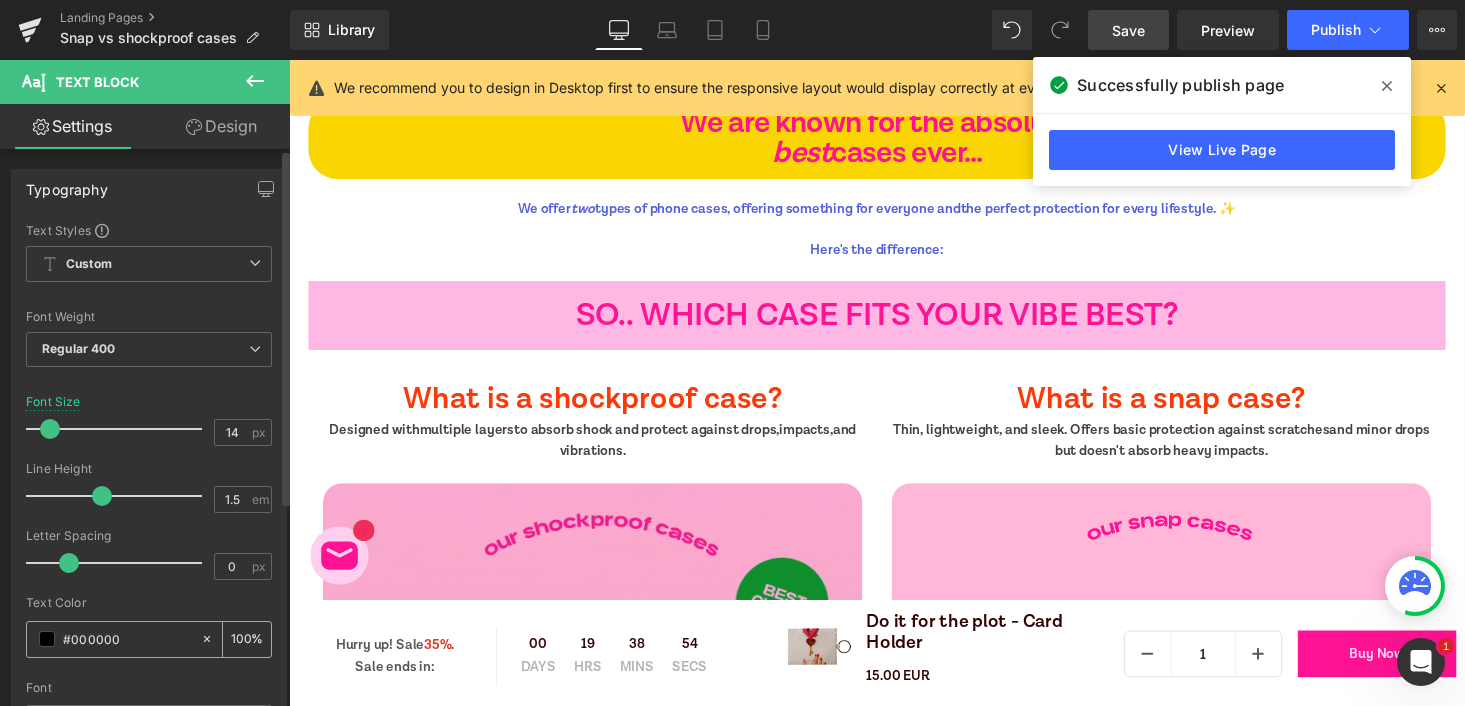 click at bounding box center (47, 639) 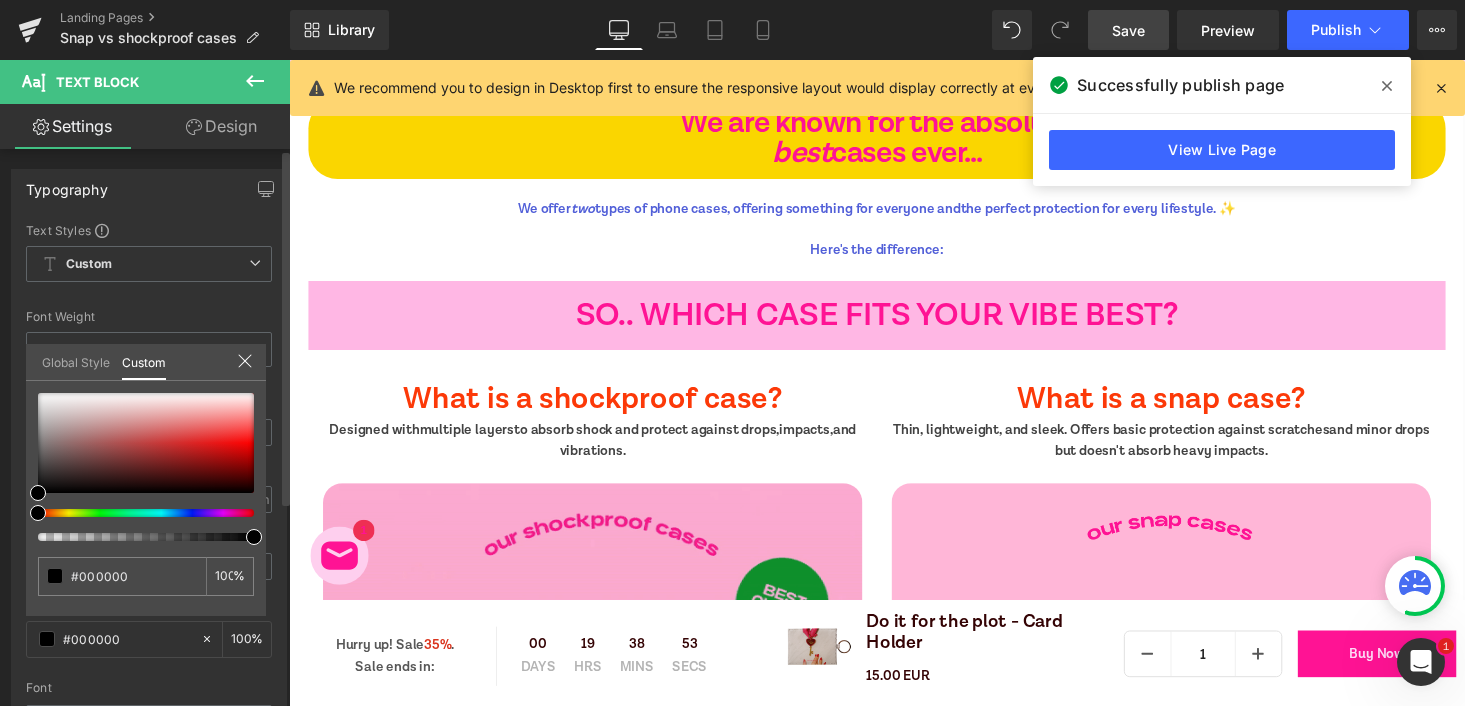 click on "Global Style" at bounding box center [76, 361] 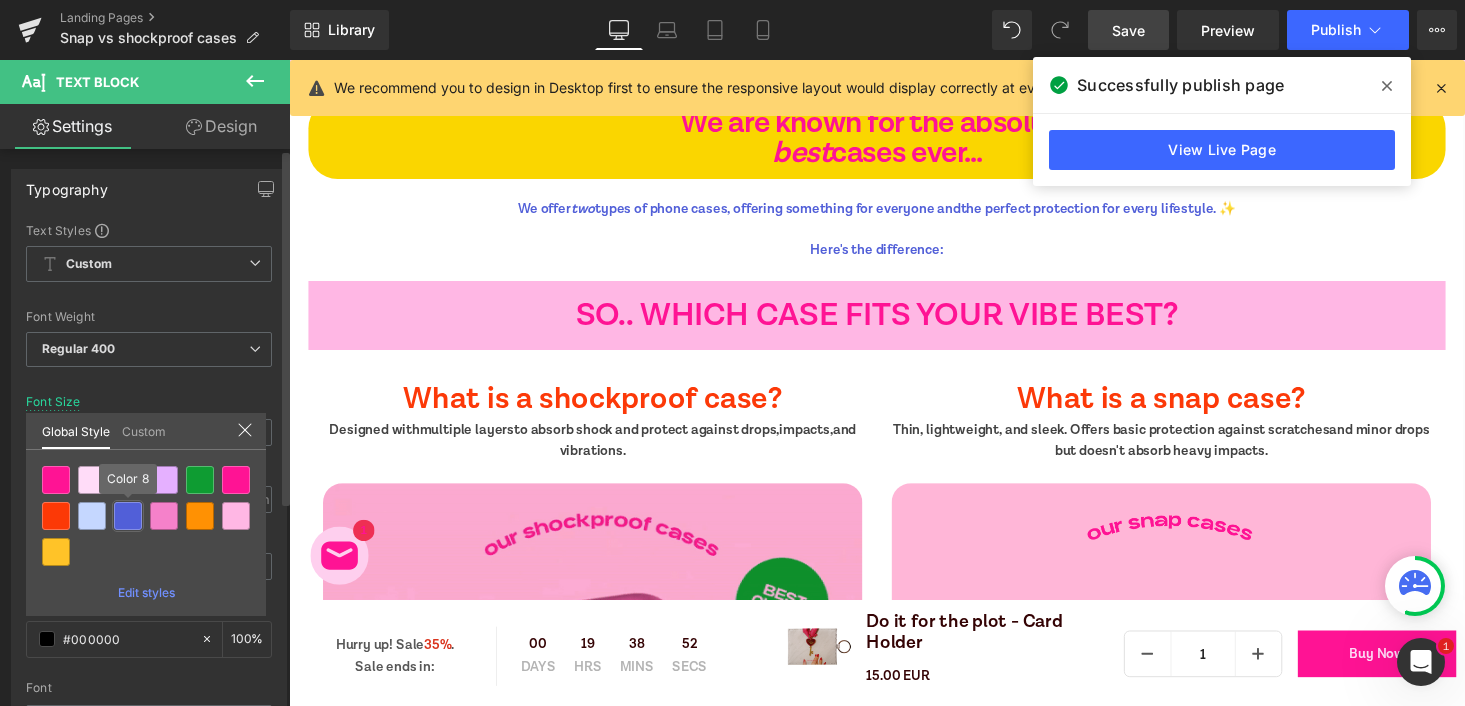click at bounding box center [128, 516] 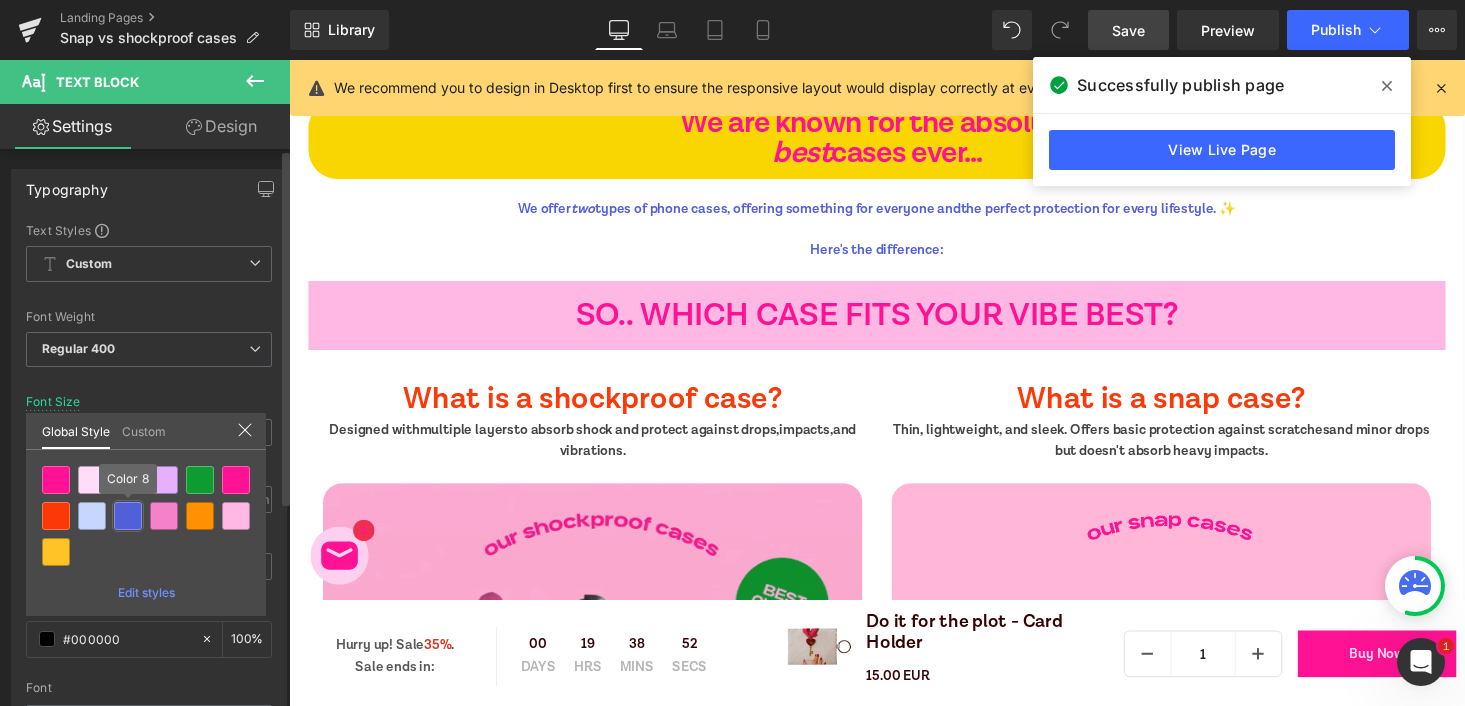 type on "Color 8" 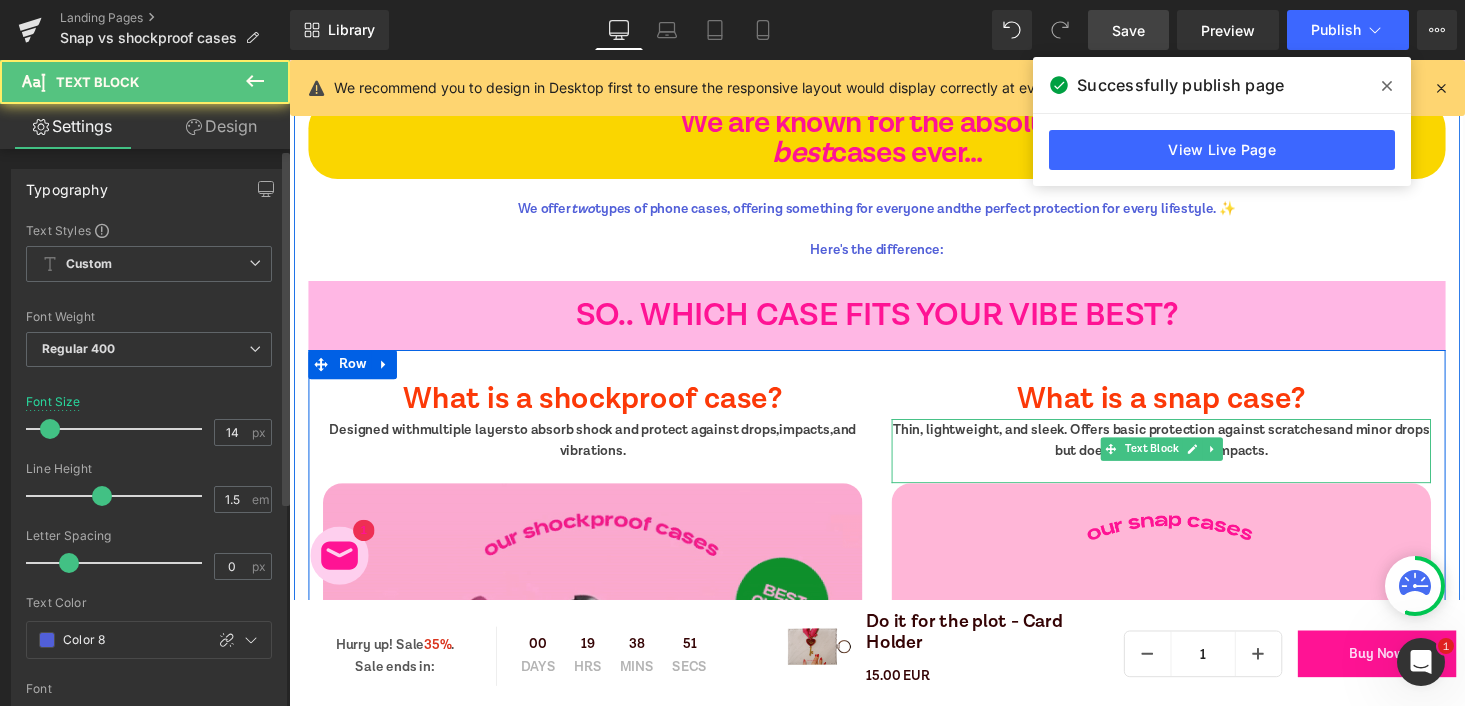 click on "Thin, lightweight, and sleek. Offers basic protection against scratches" at bounding box center [1135, 440] 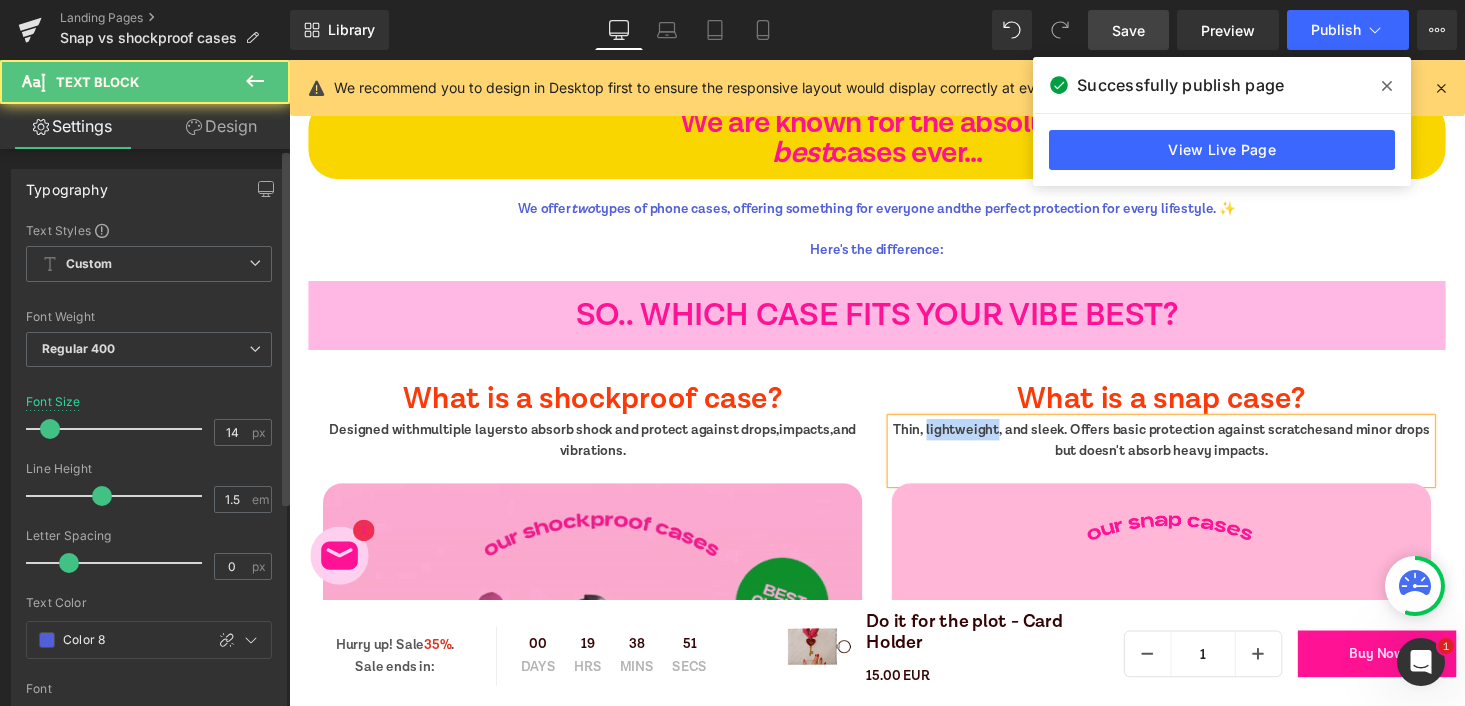 click on "Thin, lightweight, and sleek. Offers basic protection against scratches" at bounding box center (1135, 440) 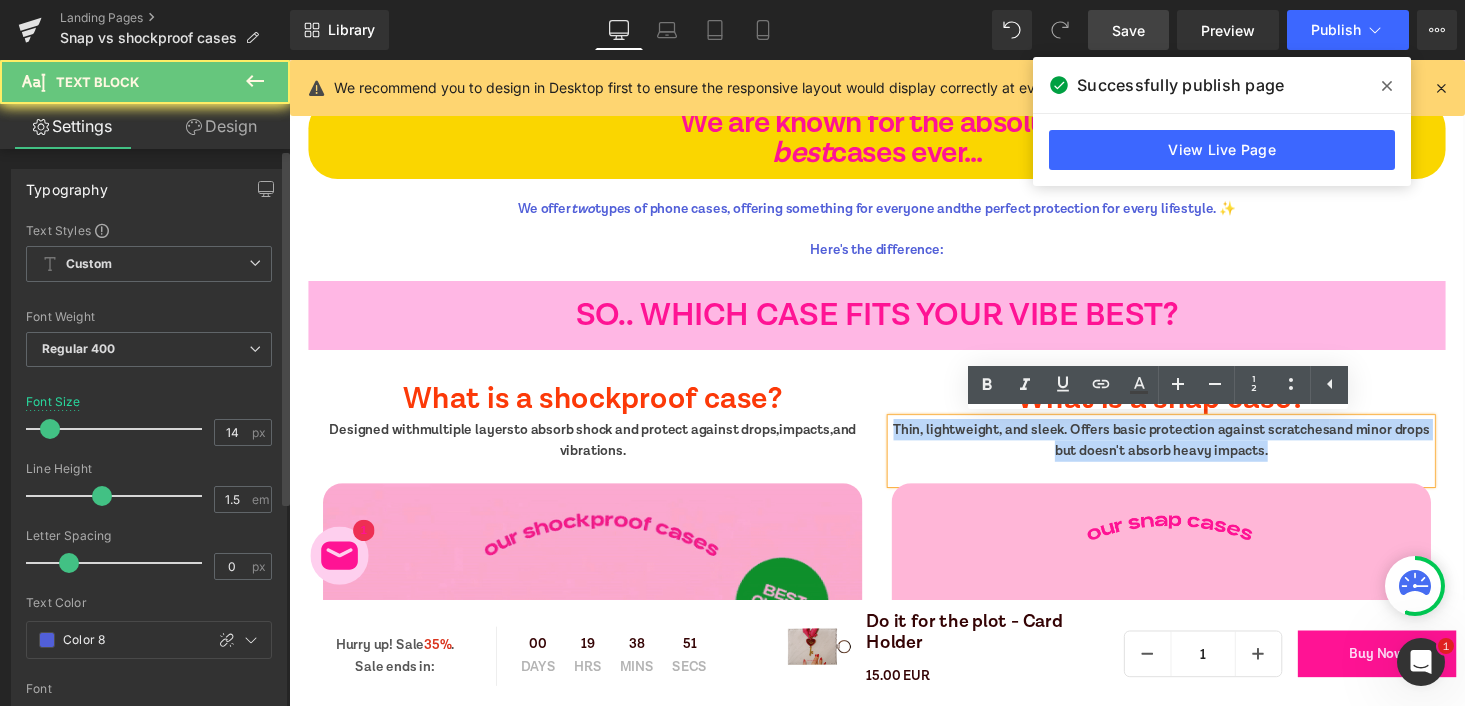 click on "Thin, lightweight, and sleek. Offers basic protection against scratches" at bounding box center (1135, 440) 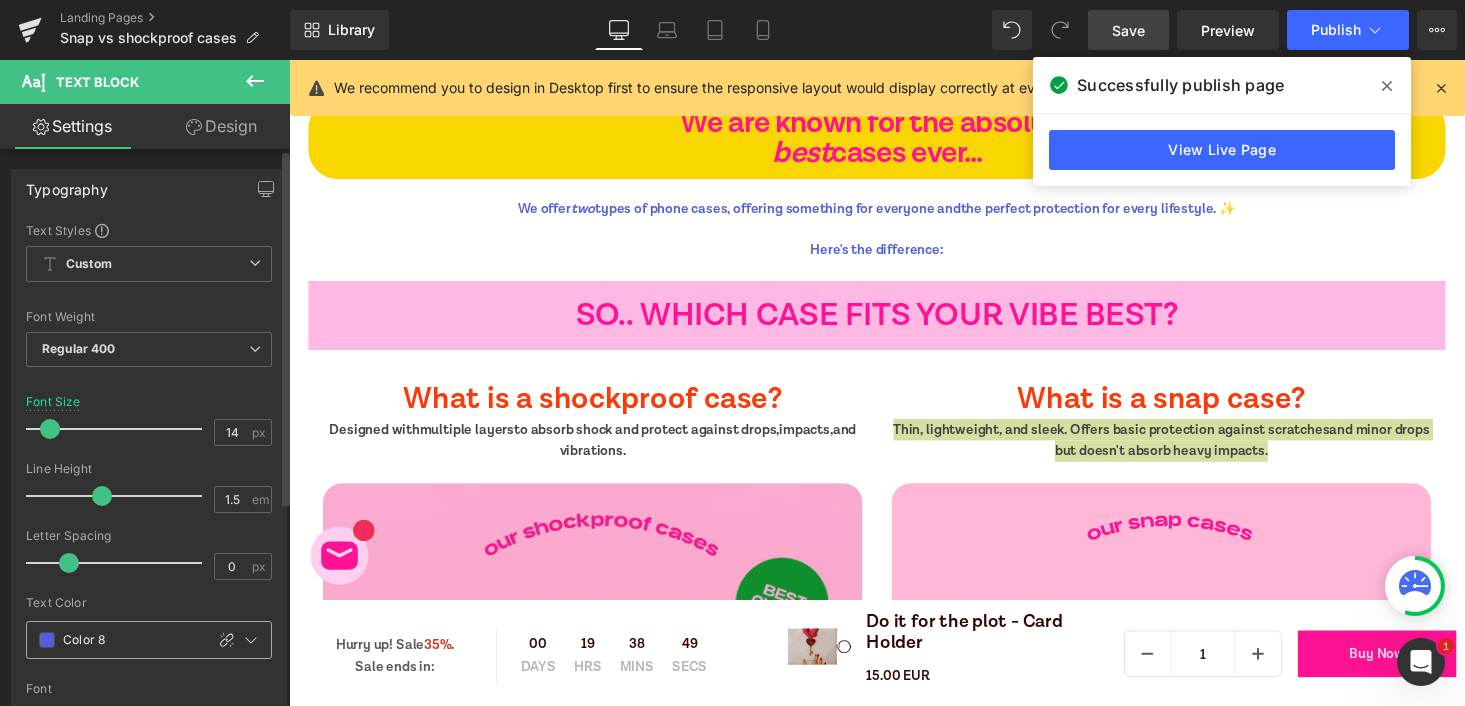 click at bounding box center [47, 640] 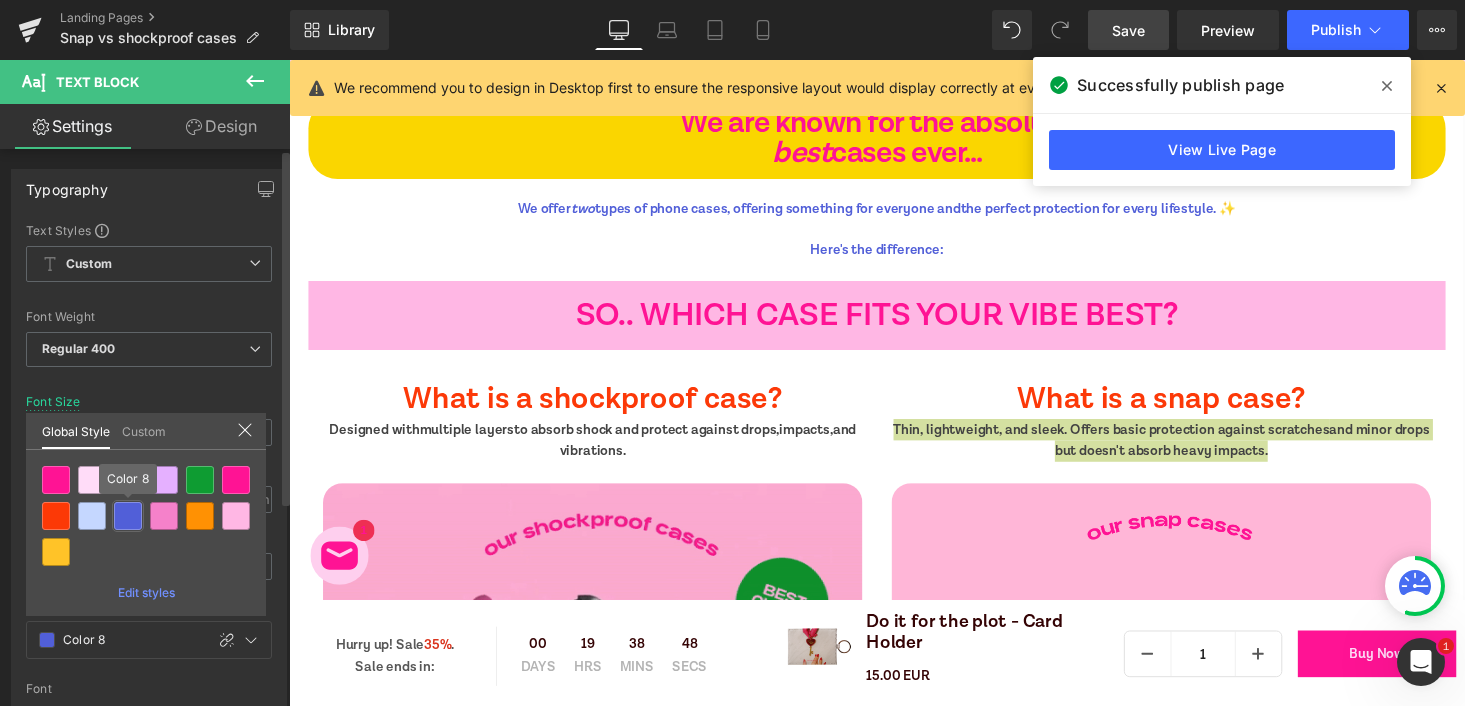 click at bounding box center [128, 516] 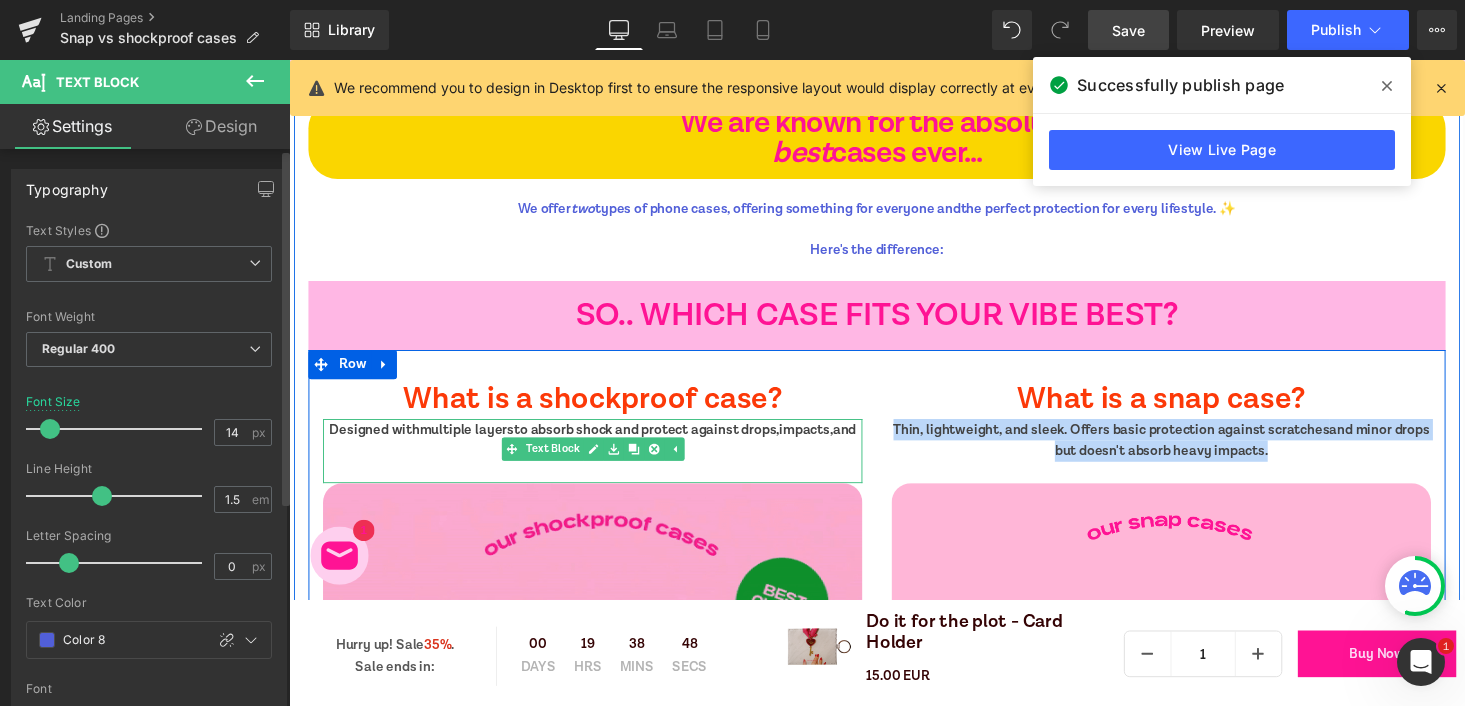 click on "Designed with  multiple layers  to absorb shock and protect against drops," at bounding box center (562, 440) 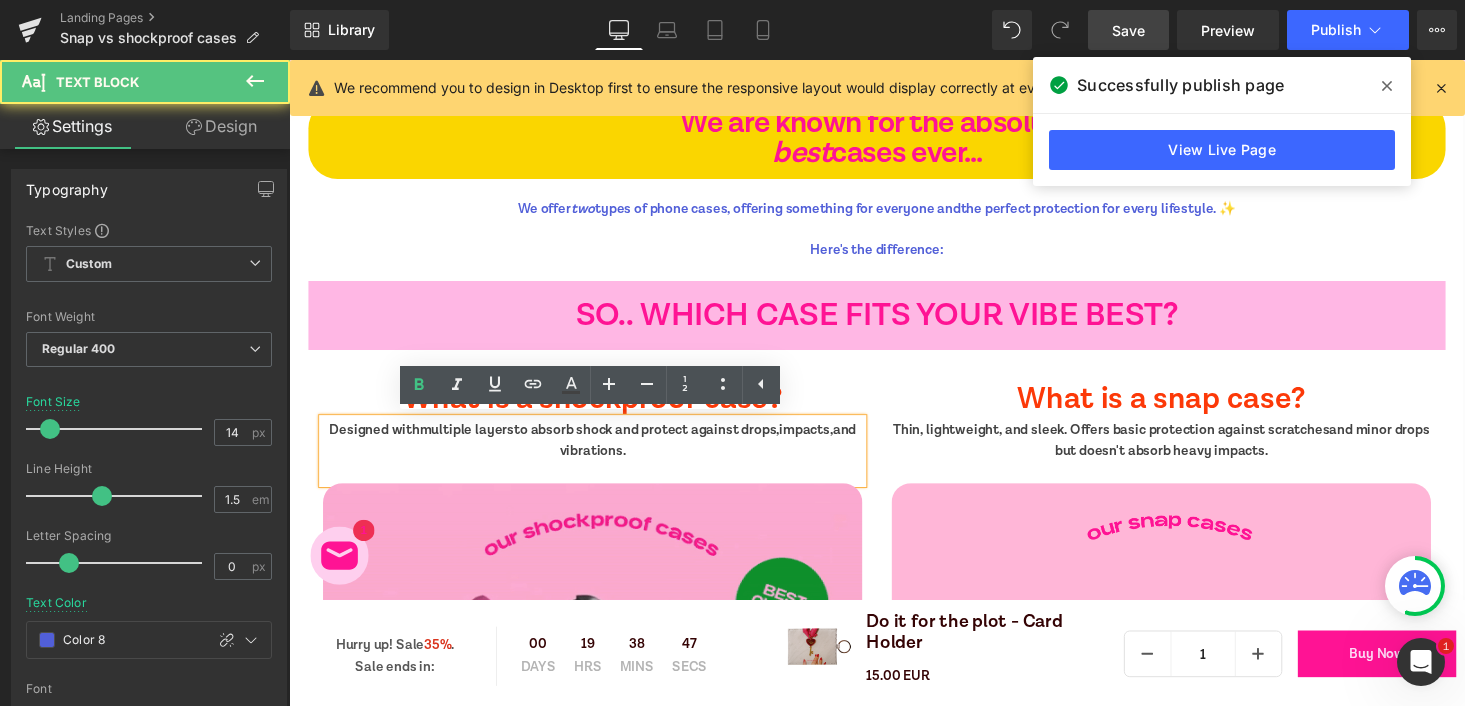 click on "multiple layers" at bounding box center (472, 440) 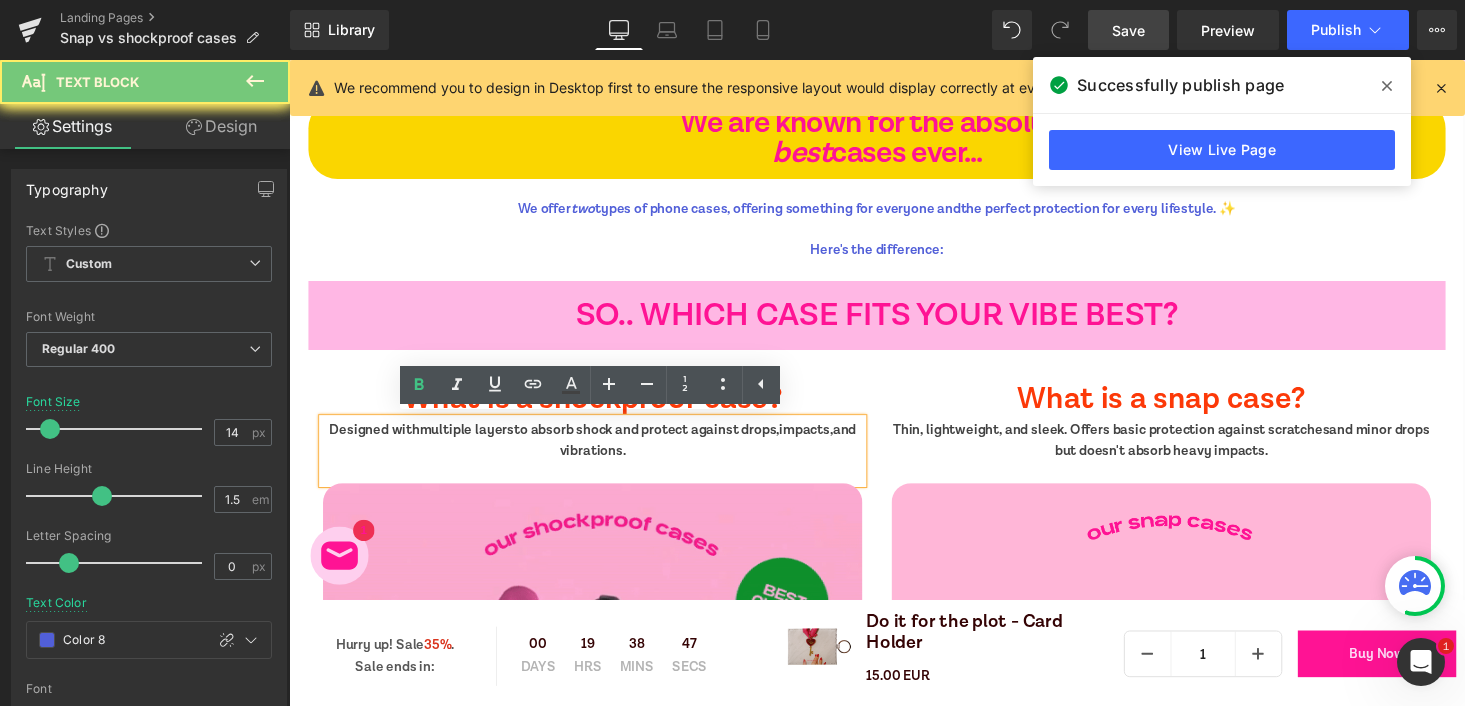 click on "multiple layers" at bounding box center [472, 440] 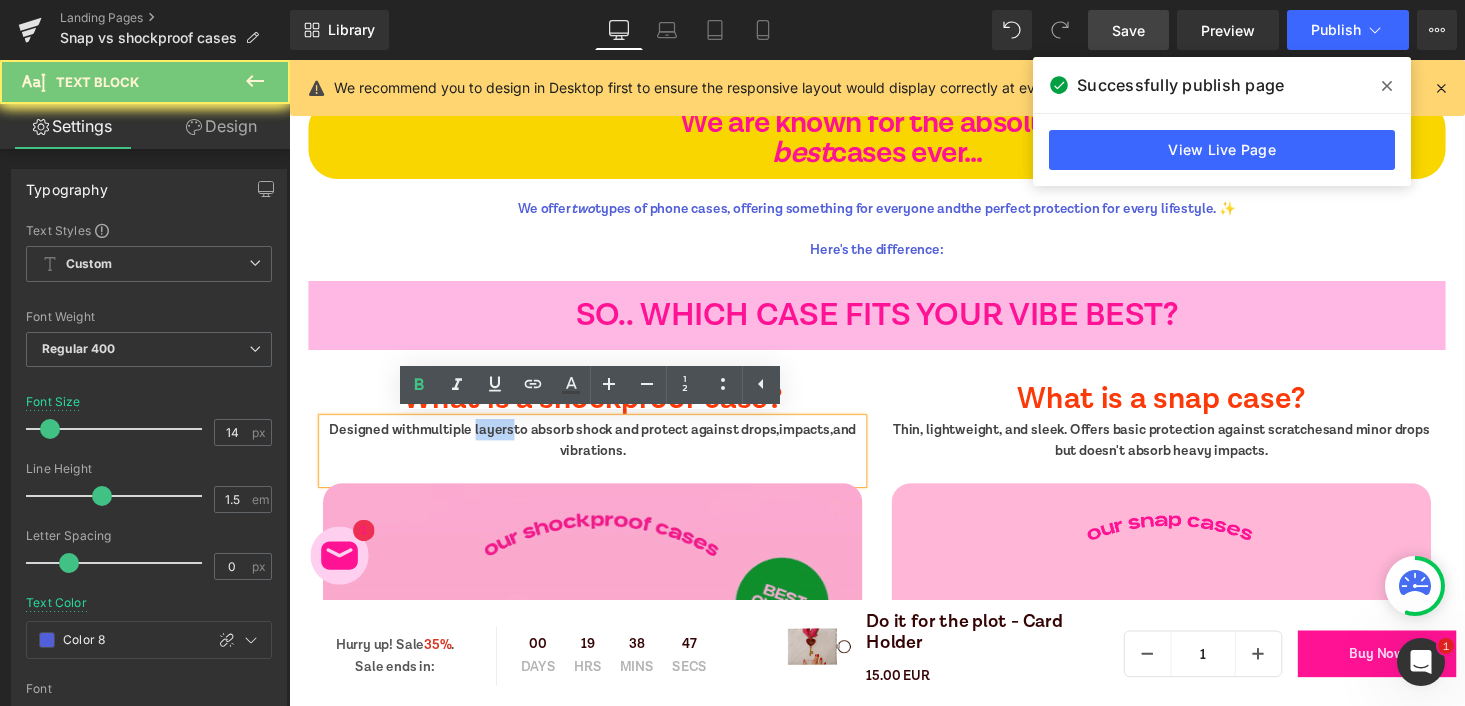 click on "multiple layers" at bounding box center (472, 440) 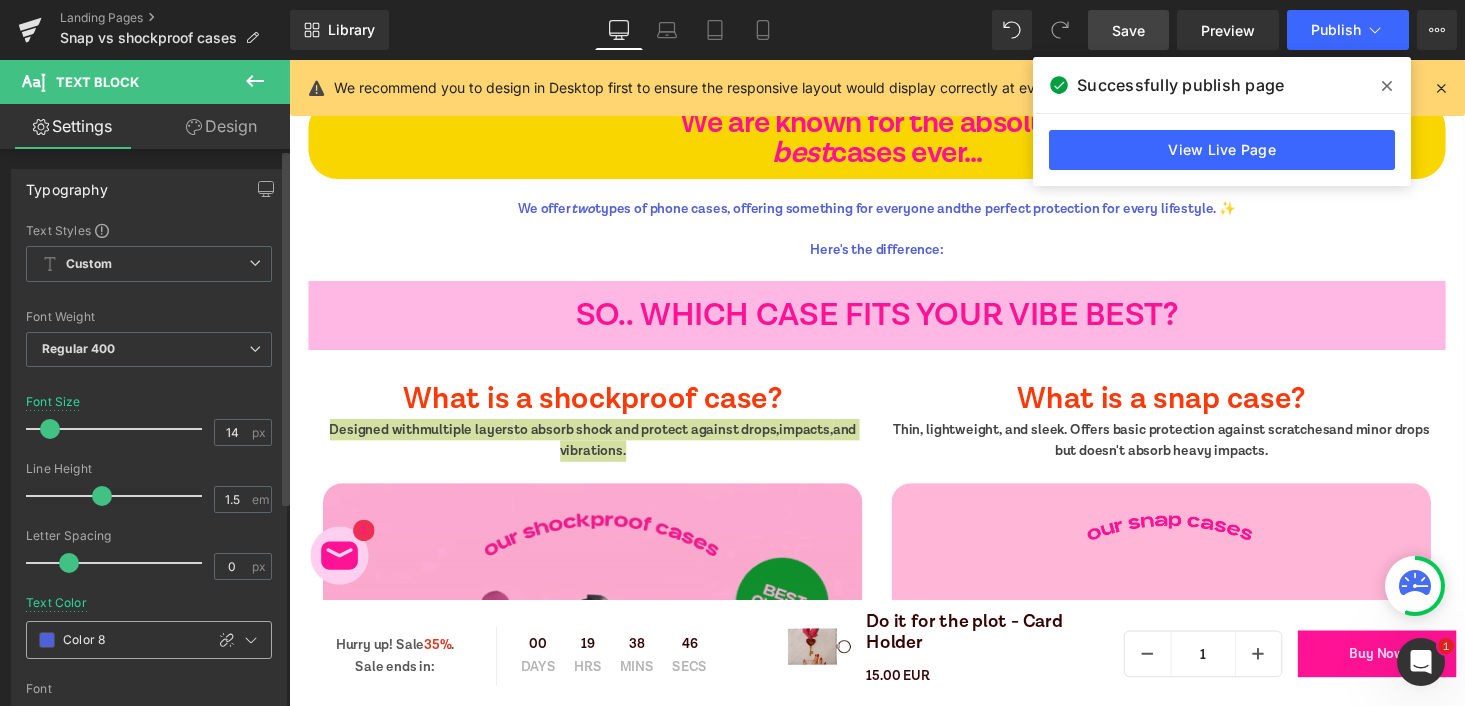 click at bounding box center [47, 640] 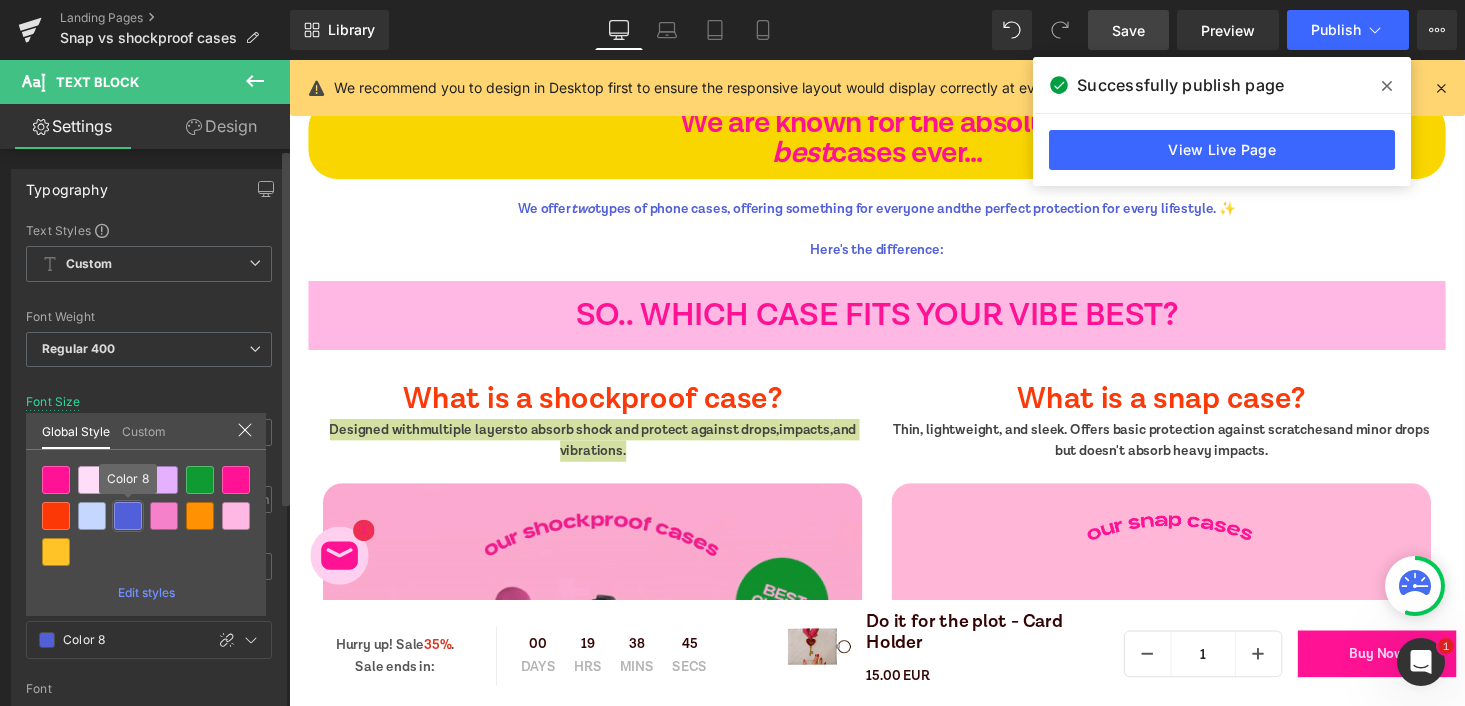 click at bounding box center [128, 516] 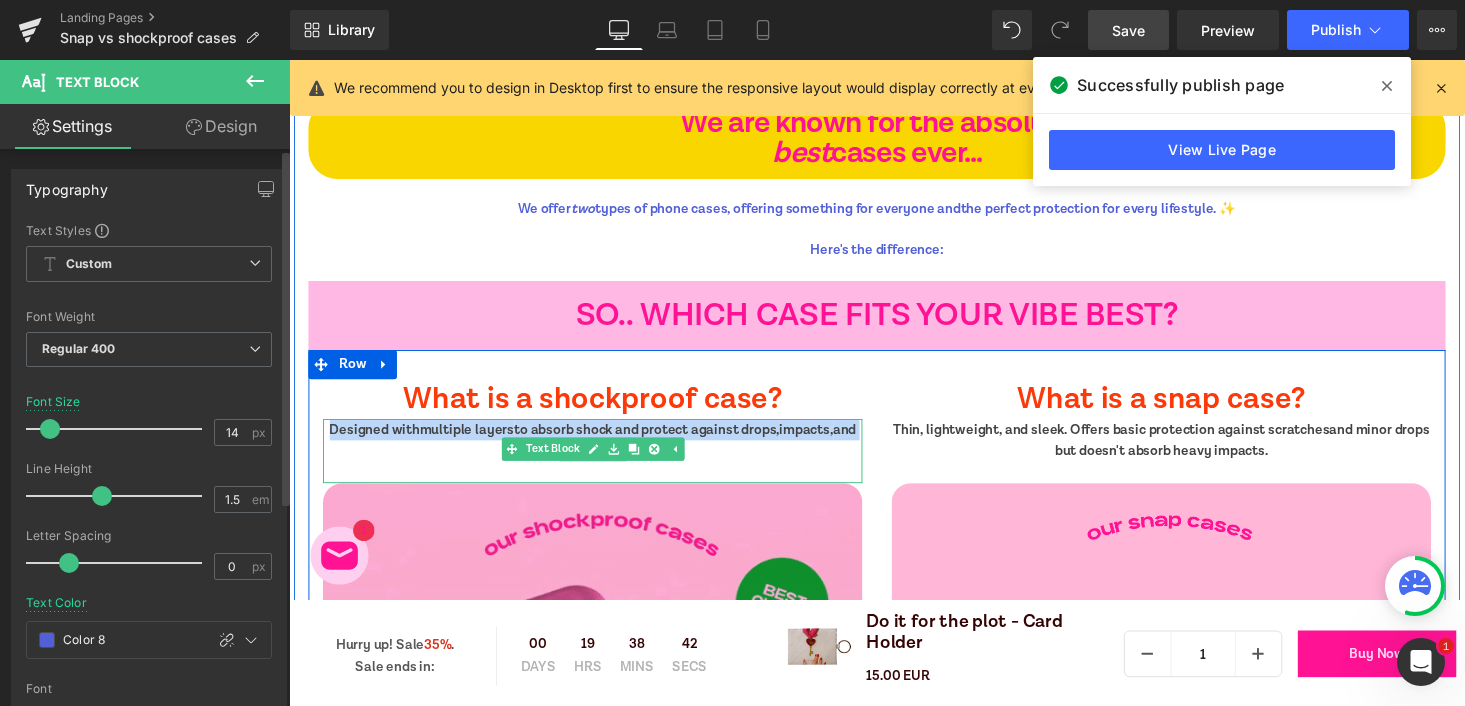 click on "multiple layers" at bounding box center [472, 440] 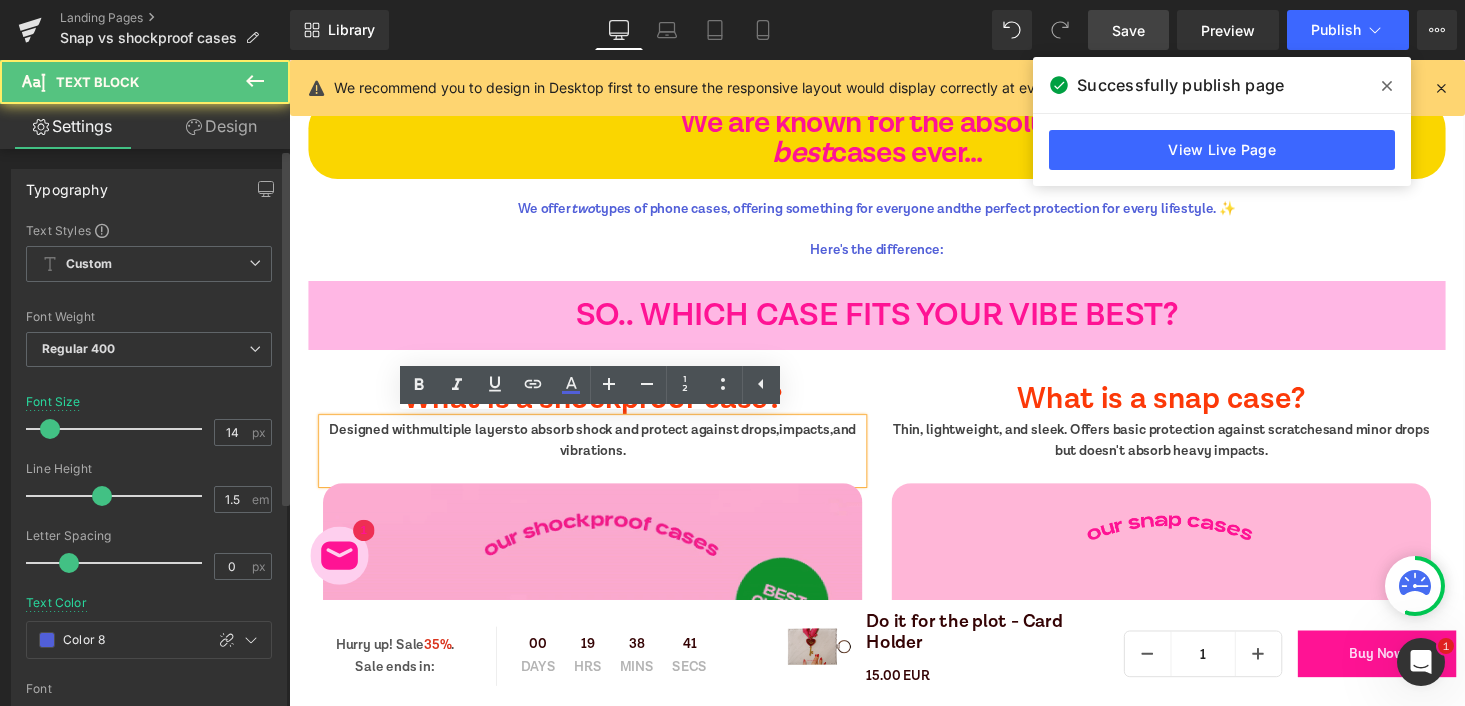 click on "impacts," at bounding box center (821, 440) 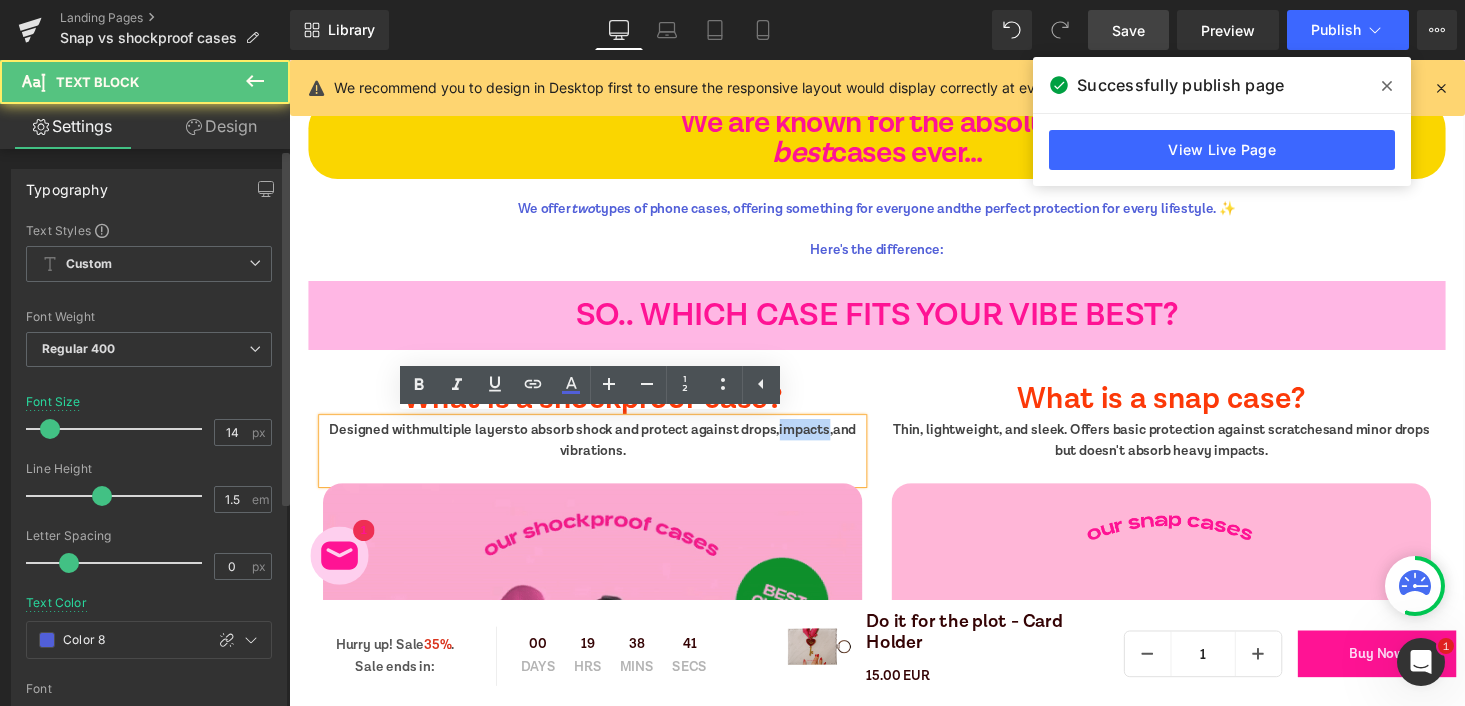 click on "impacts," at bounding box center [821, 440] 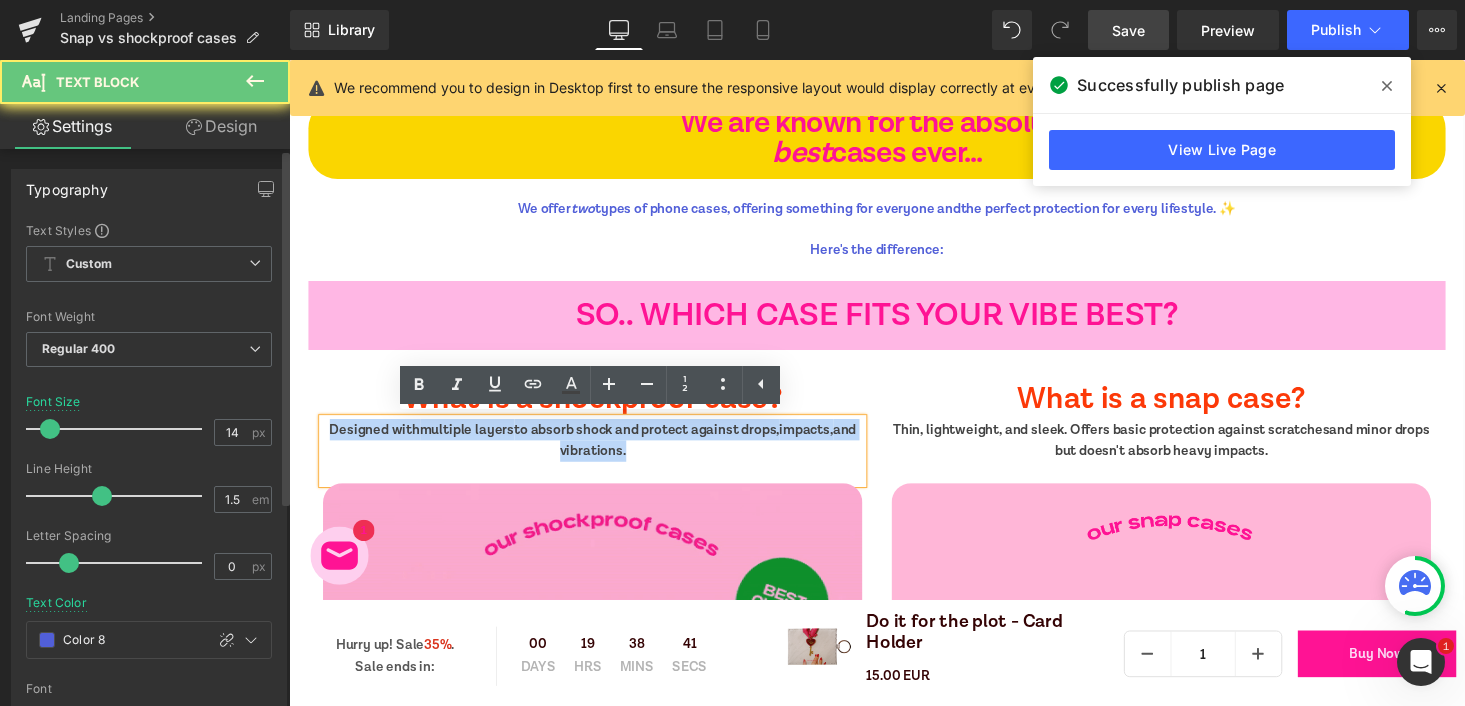 click on "impacts," at bounding box center [821, 440] 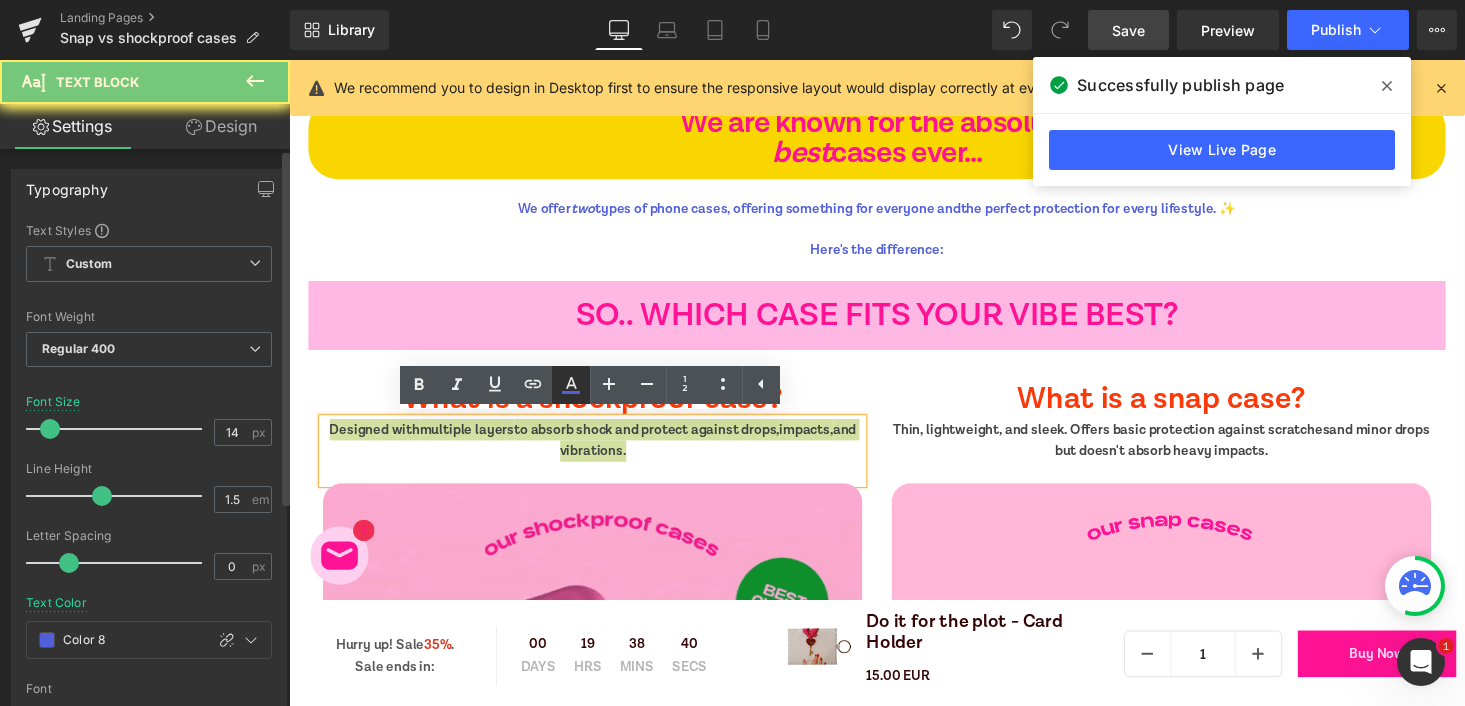 click 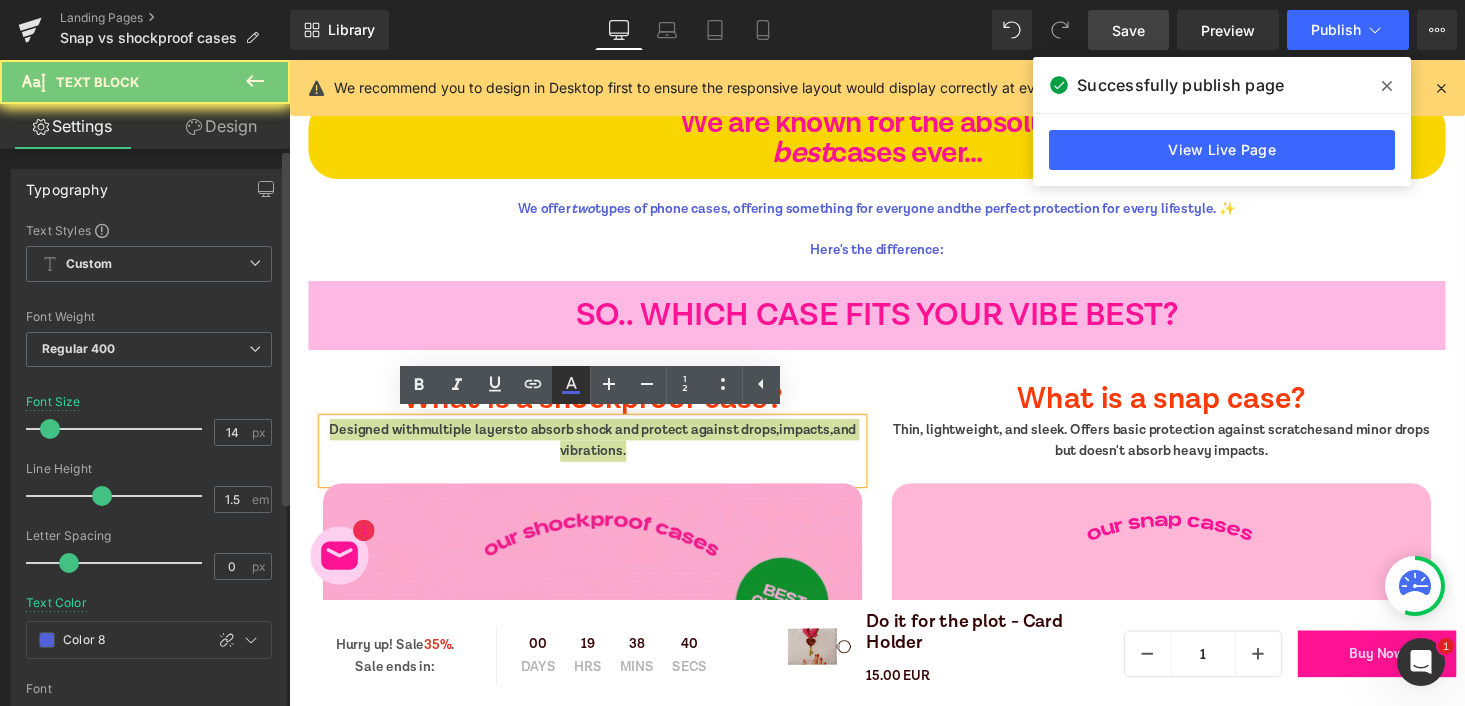 type on "#515fd8" 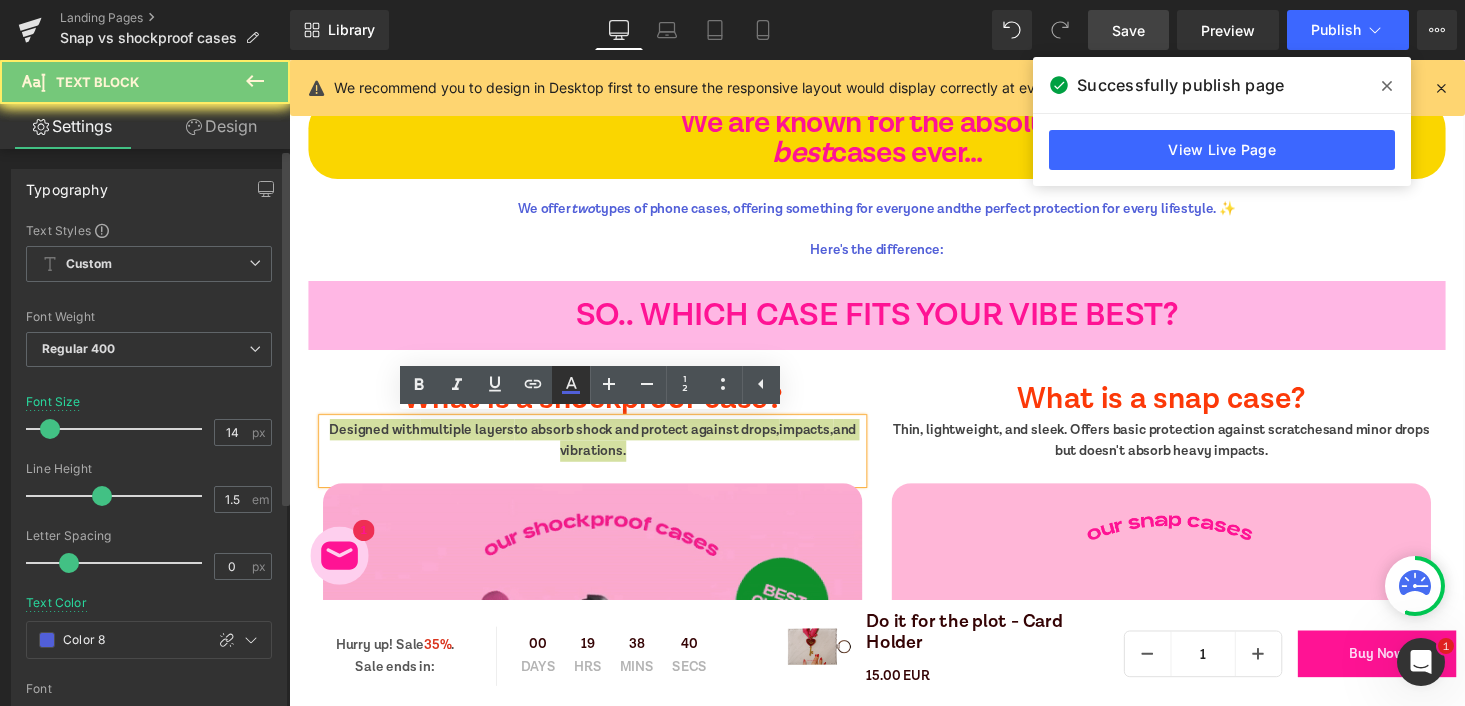 type on "100" 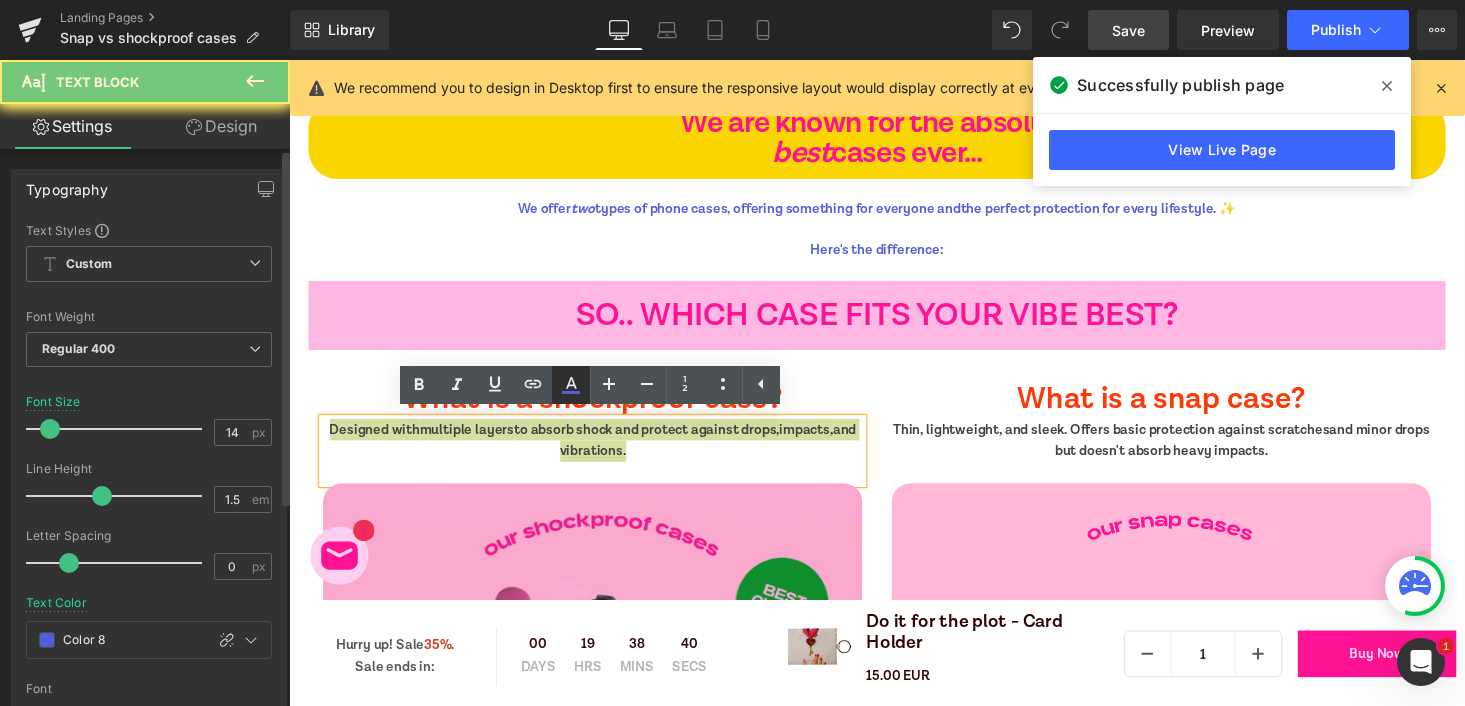 type 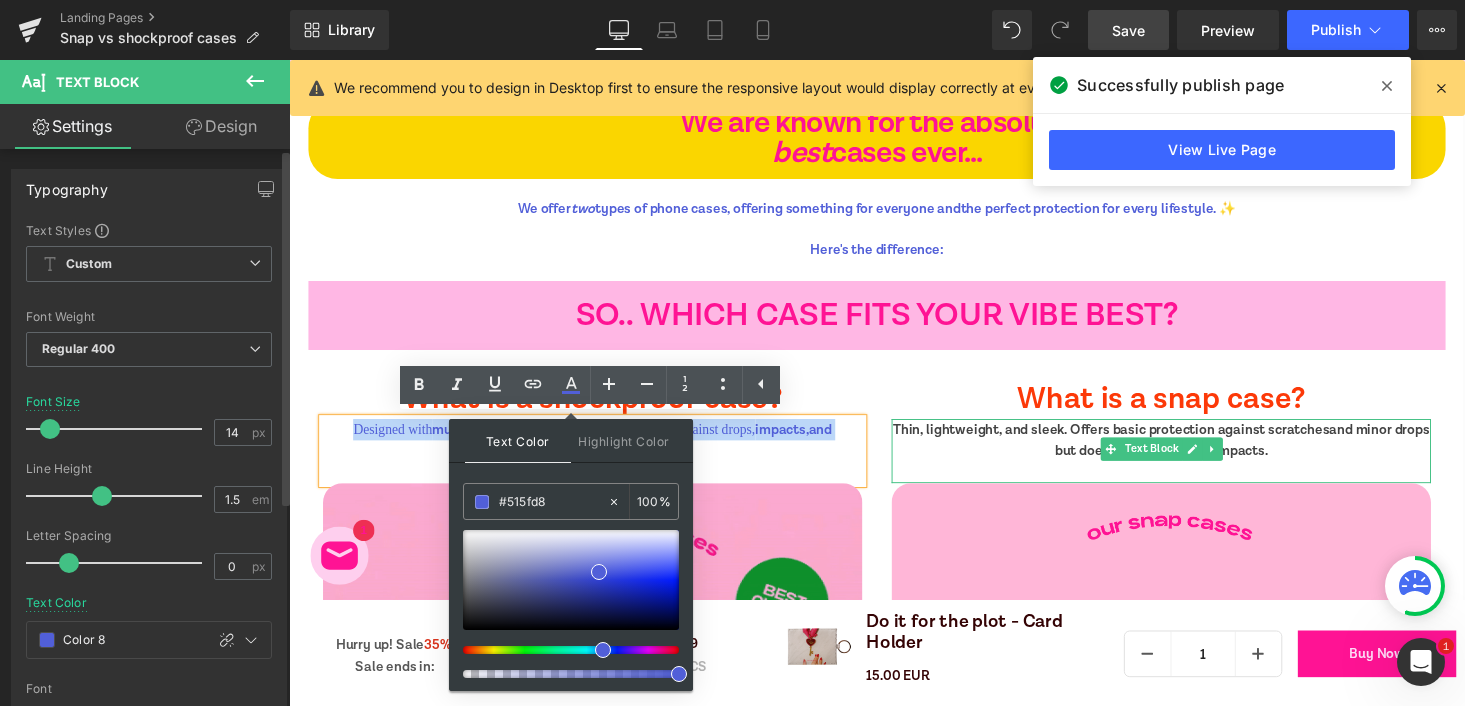 click on "and minor drops but doesn't absorb heavy impacts." at bounding box center (1270, 451) 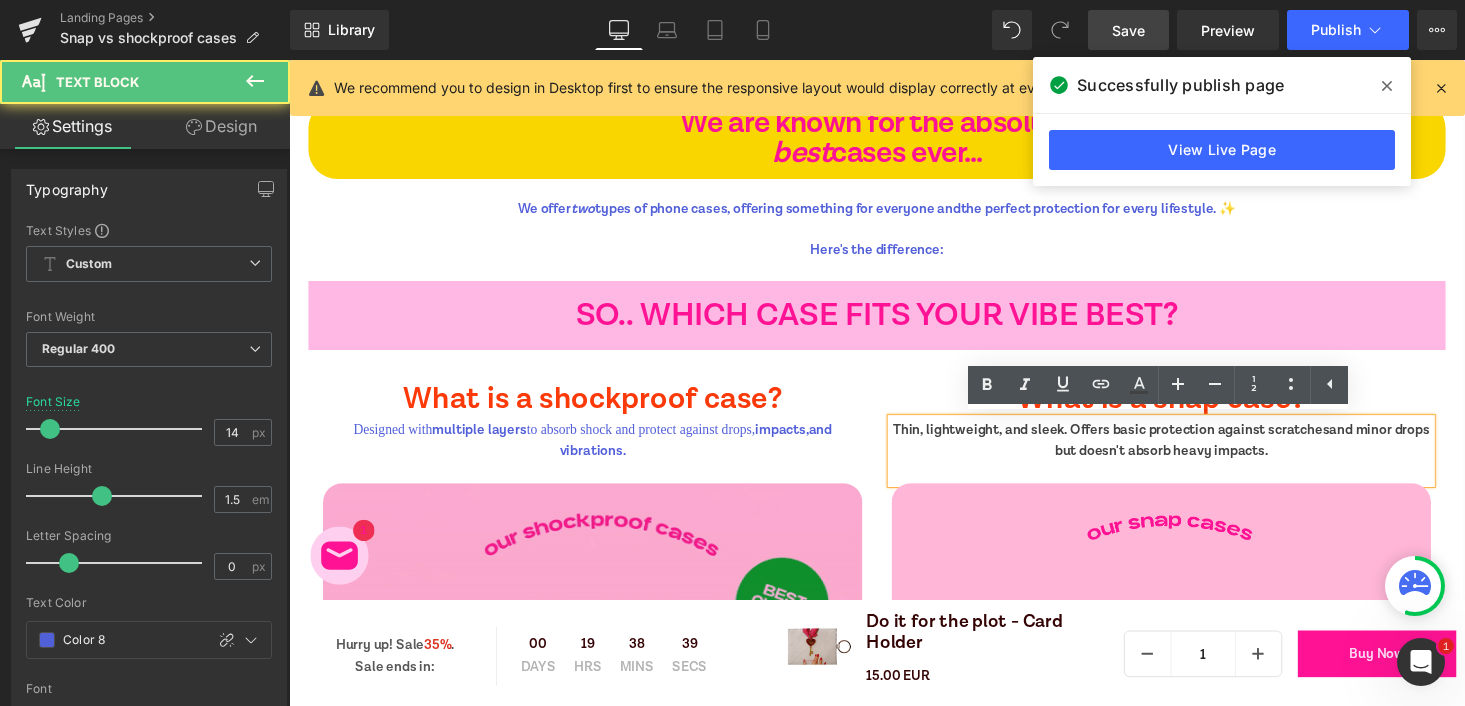 click on "Thin, lightweight, and sleek. Offers basic protection against scratches" at bounding box center (1135, 440) 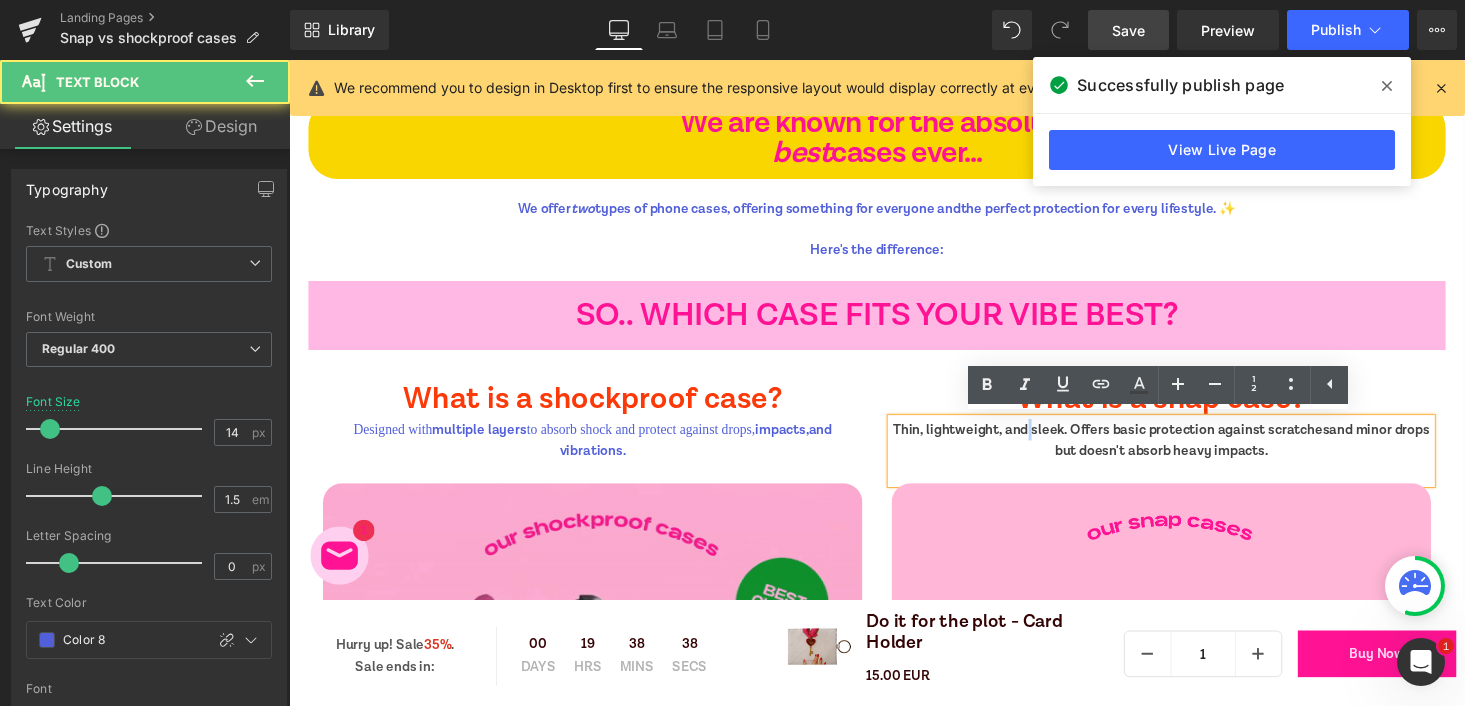 click on "Thin, lightweight, and sleek. Offers basic protection against scratches" at bounding box center [1135, 440] 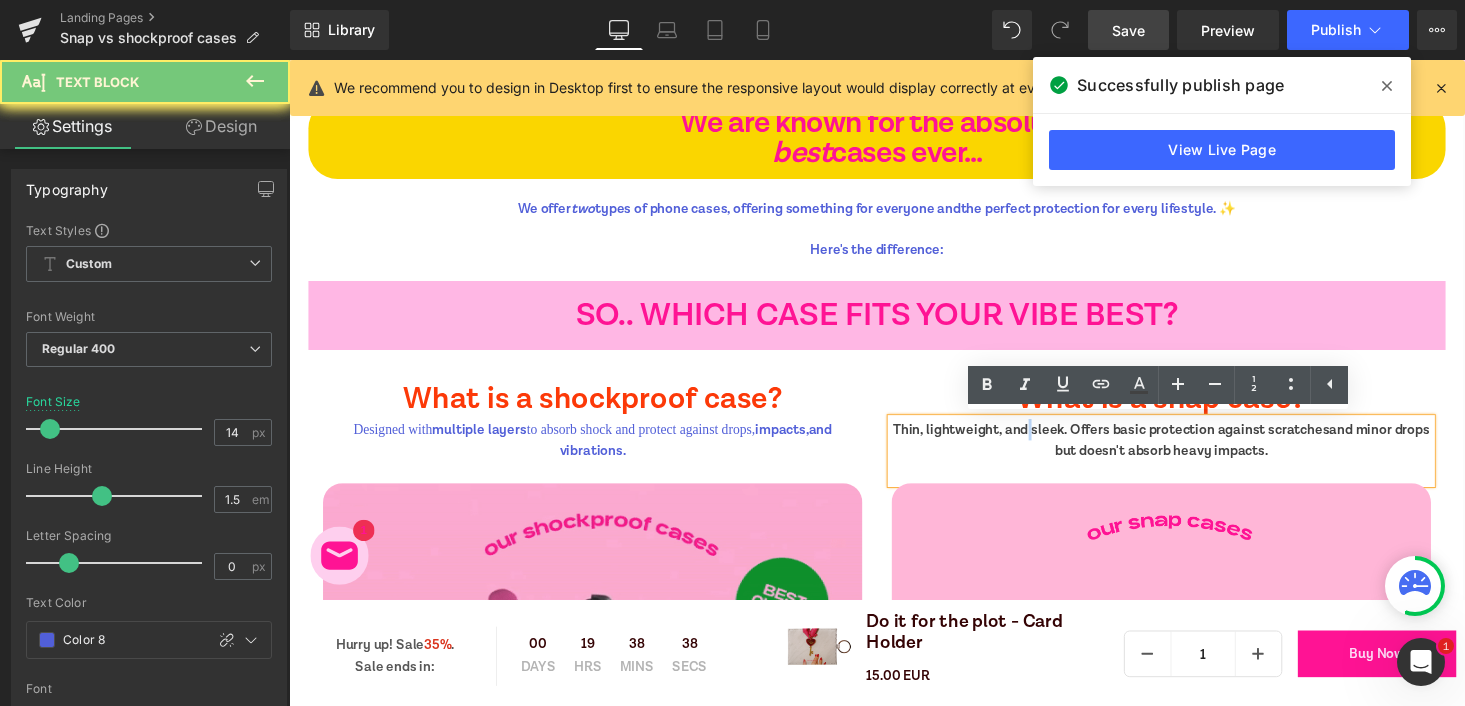 click on "Thin, lightweight, and sleek. Offers basic protection against scratches" at bounding box center (1135, 440) 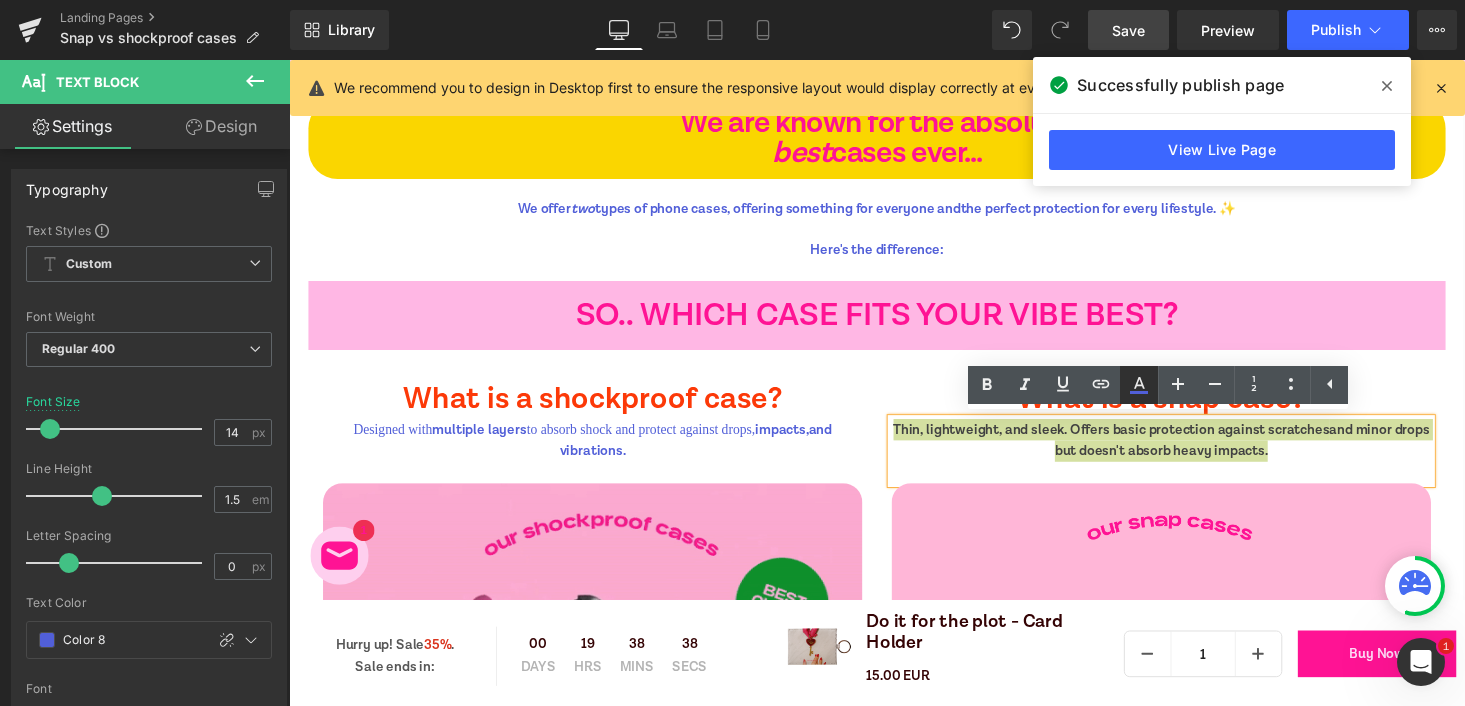 click 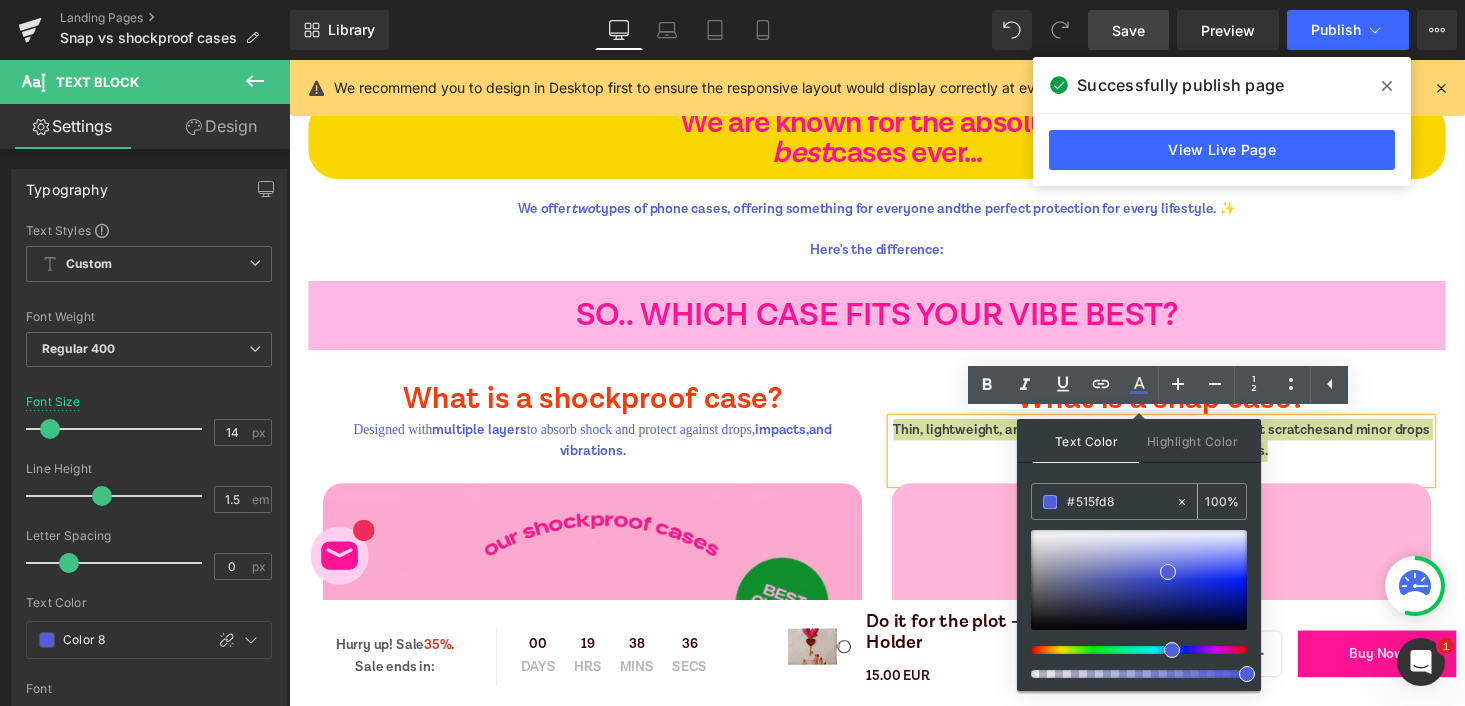 click on "#515fd8" at bounding box center [1121, 502] 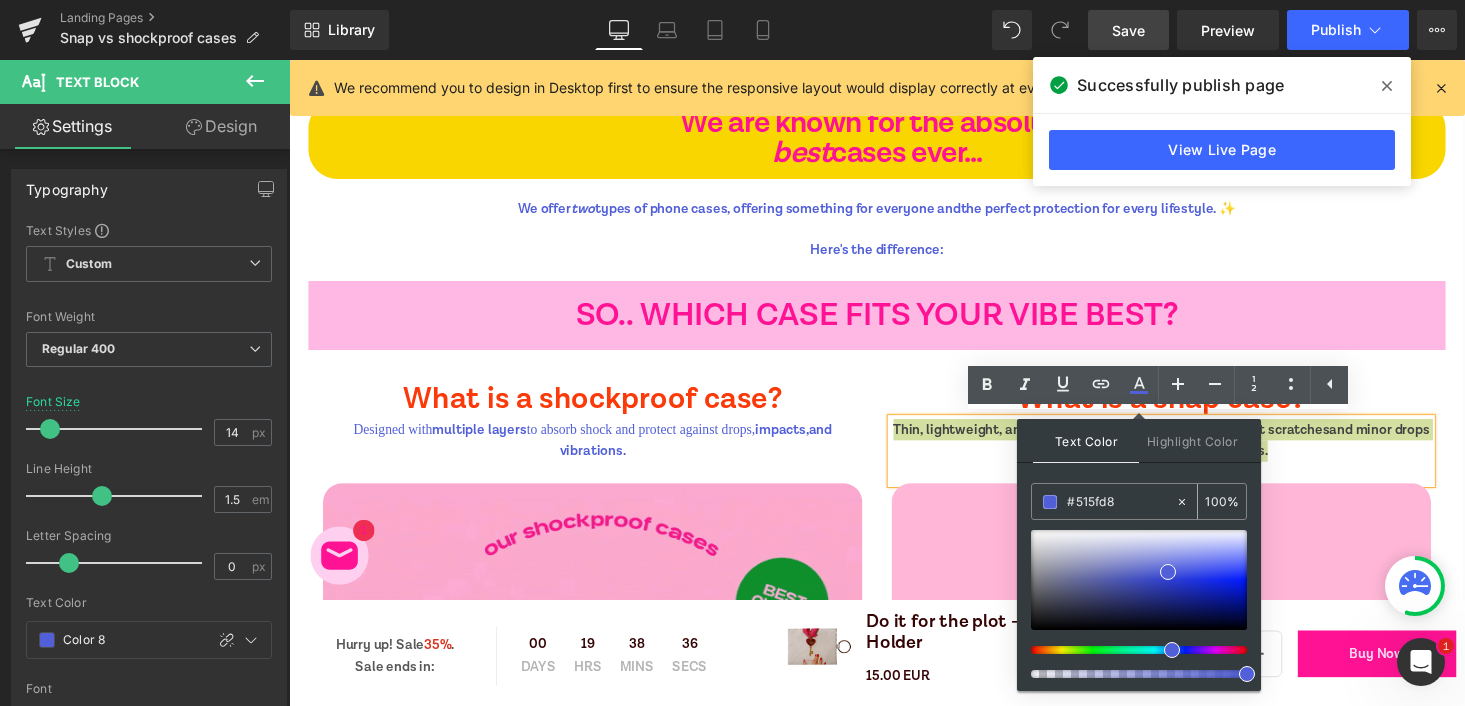 click on "#515fd8" at bounding box center (1103, 501) 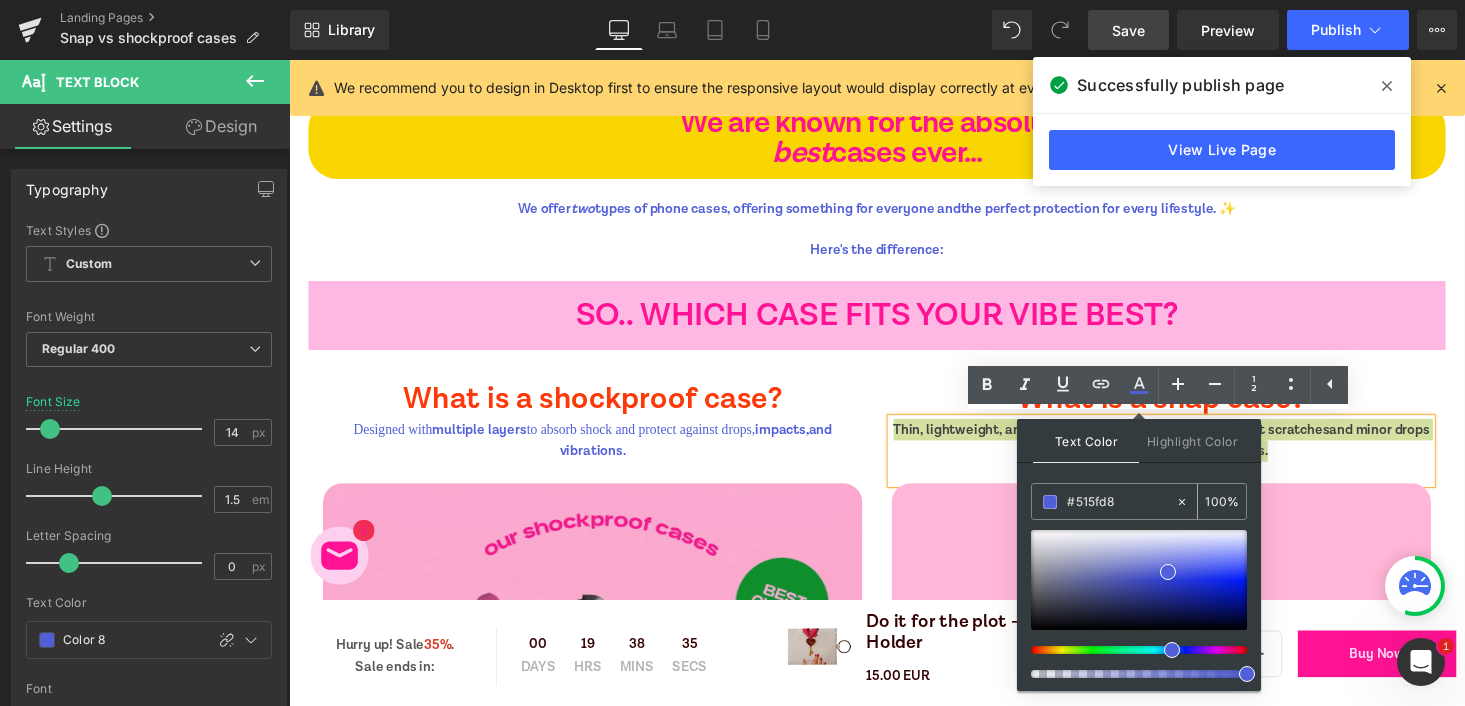 click at bounding box center (1050, 502) 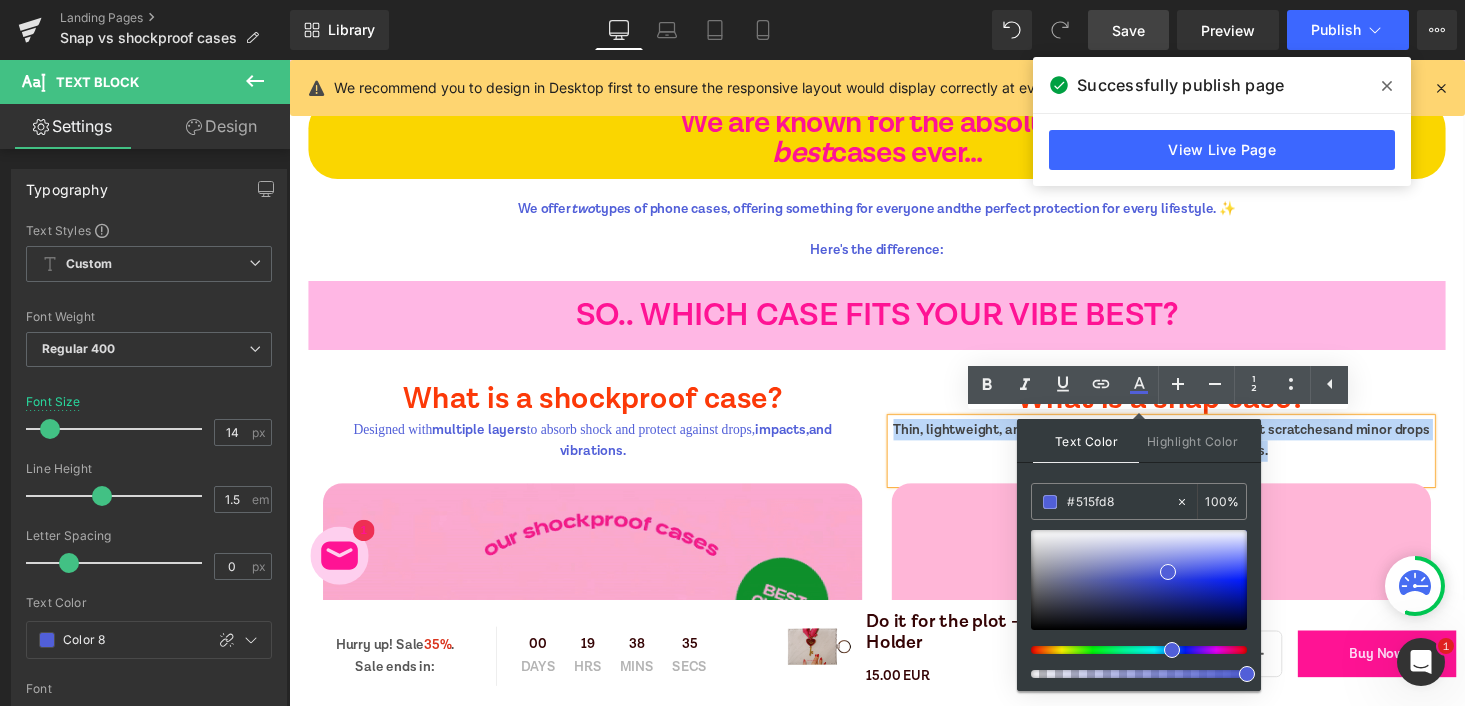 click on "Thin, lightweight, and sleek. Offers basic protection against scratches  and minor drops but doesn't absorb heavy impacts." at bounding box center [1186, 451] 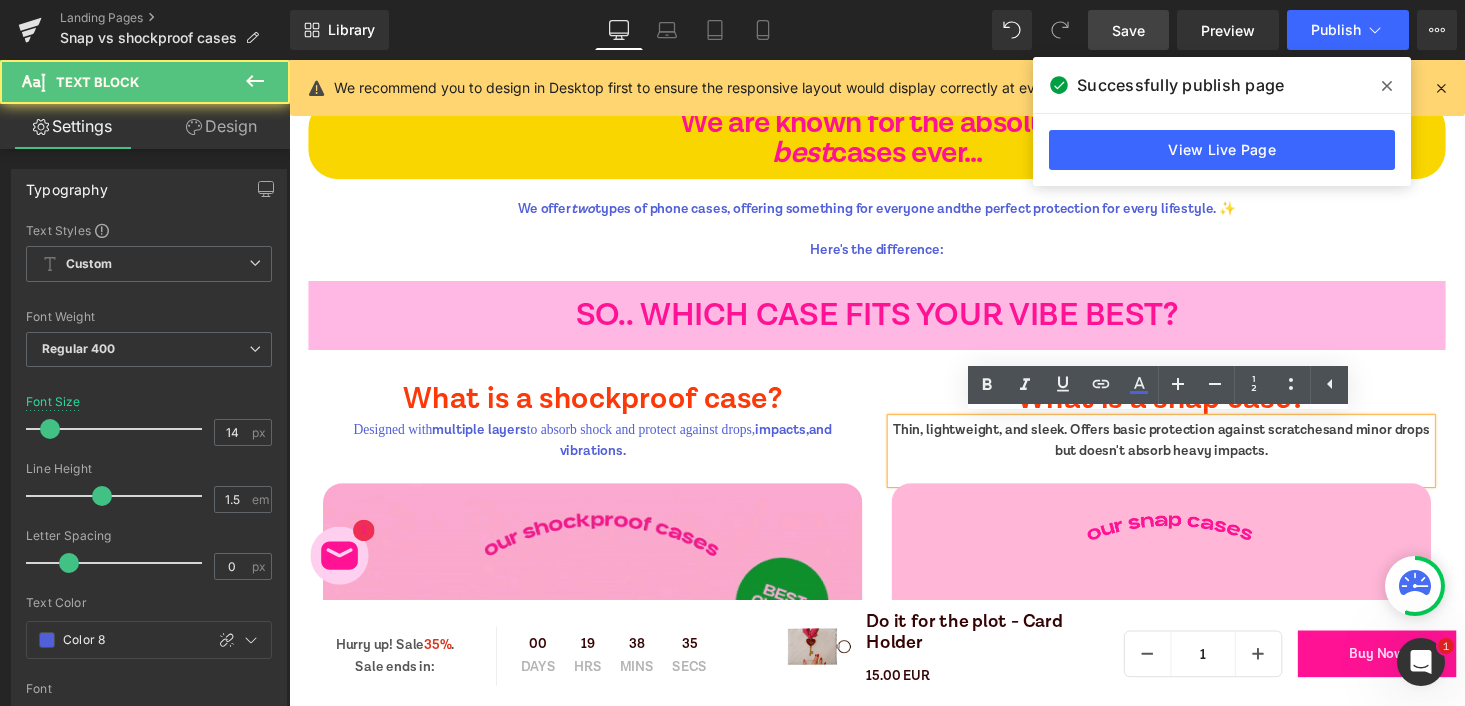 click on "impacts," at bounding box center [796, 440] 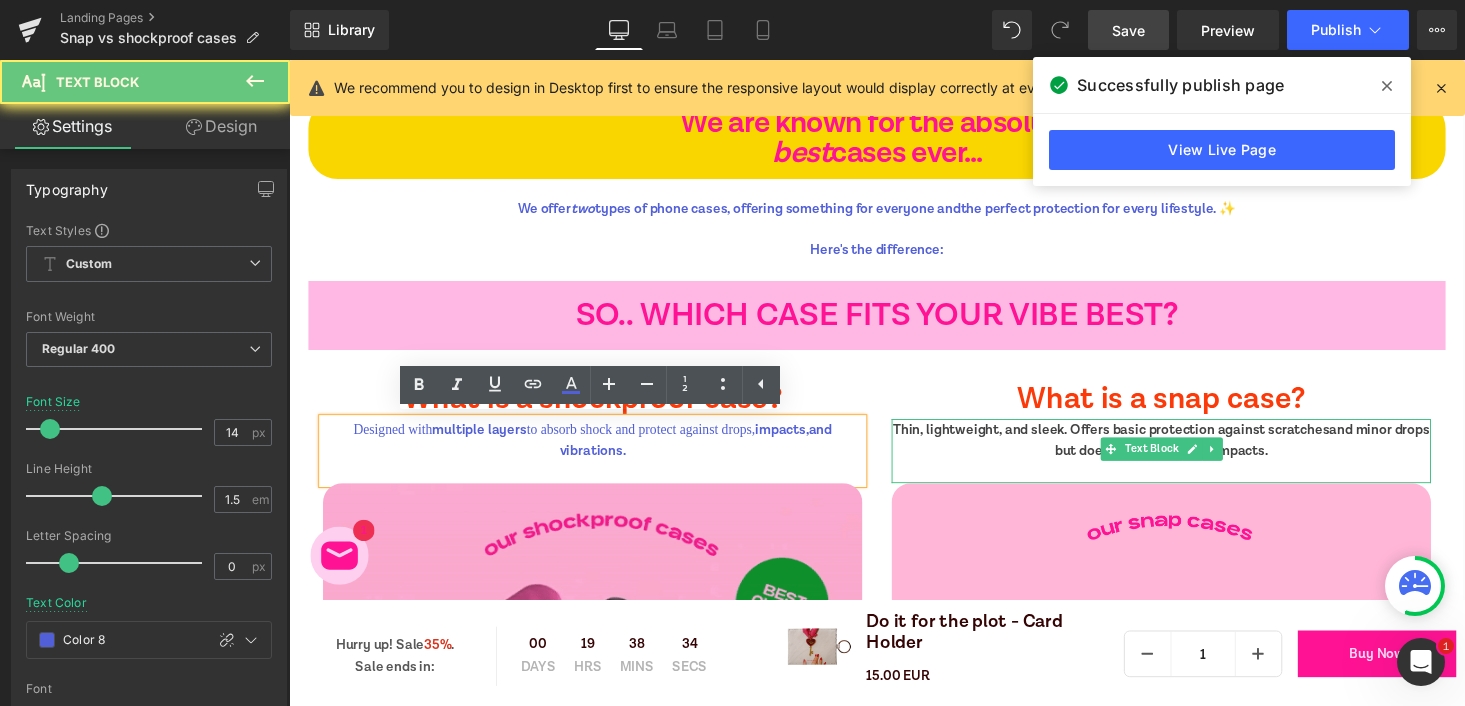 click on "Thin, lightweight, and sleek. Offers basic protection against scratches" at bounding box center [1135, 440] 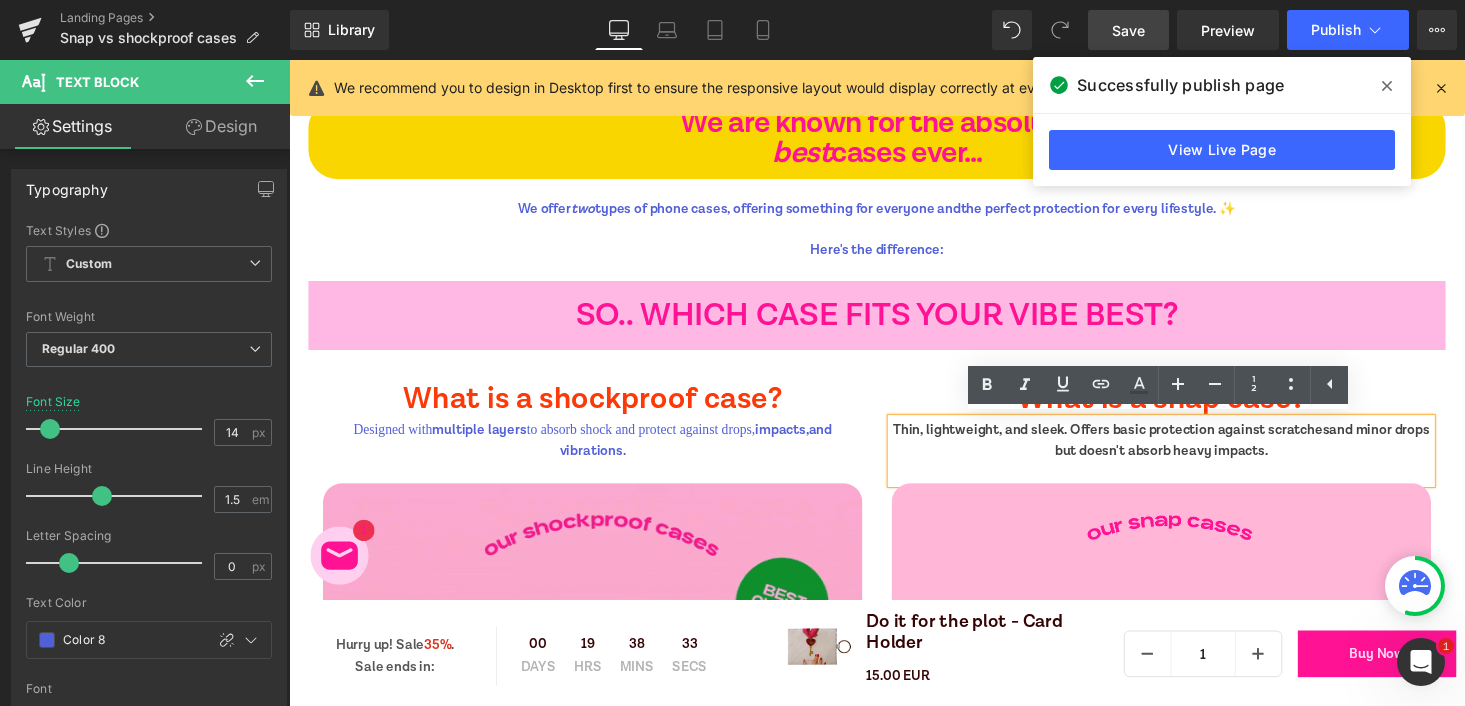 click on "Thin, lightweight, and sleek. Offers basic protection against scratches" at bounding box center [1135, 440] 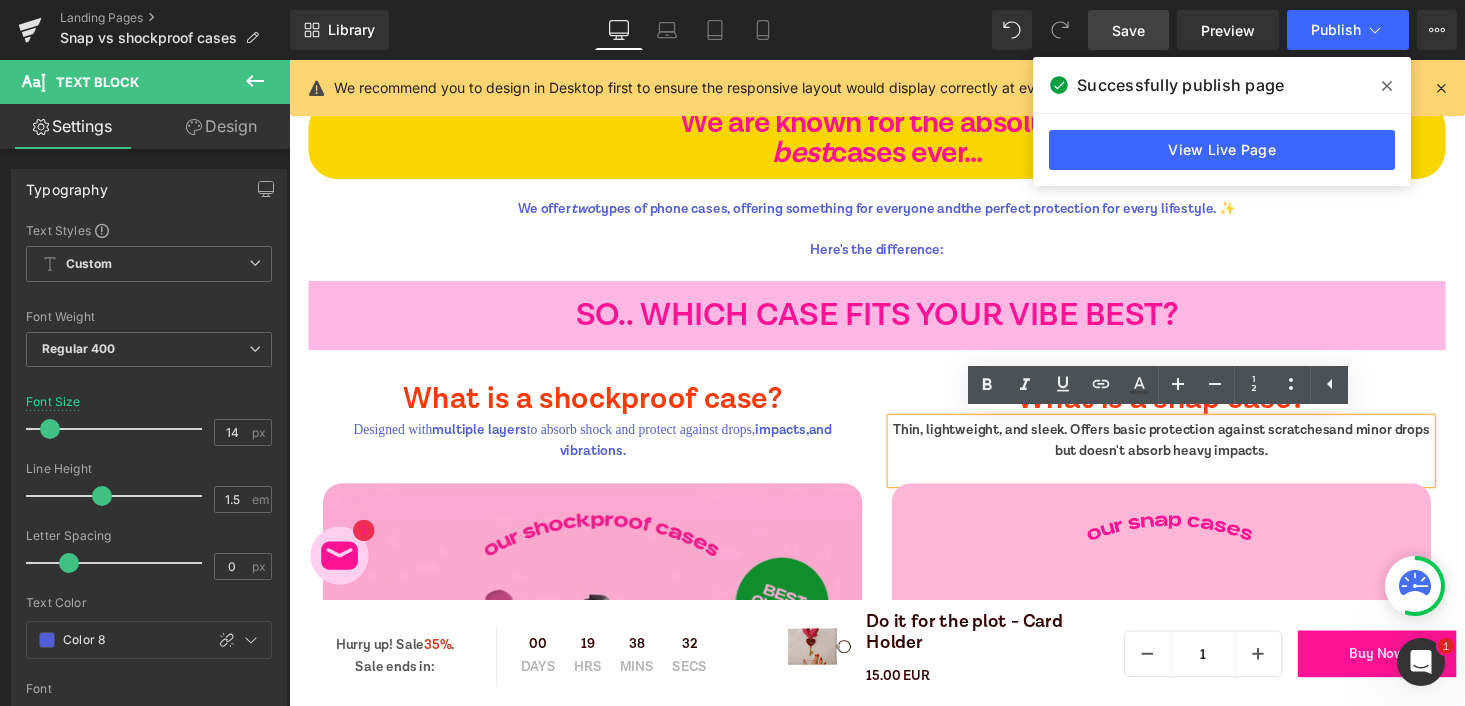 click on "What is a snap case?" at bounding box center (1186, 408) 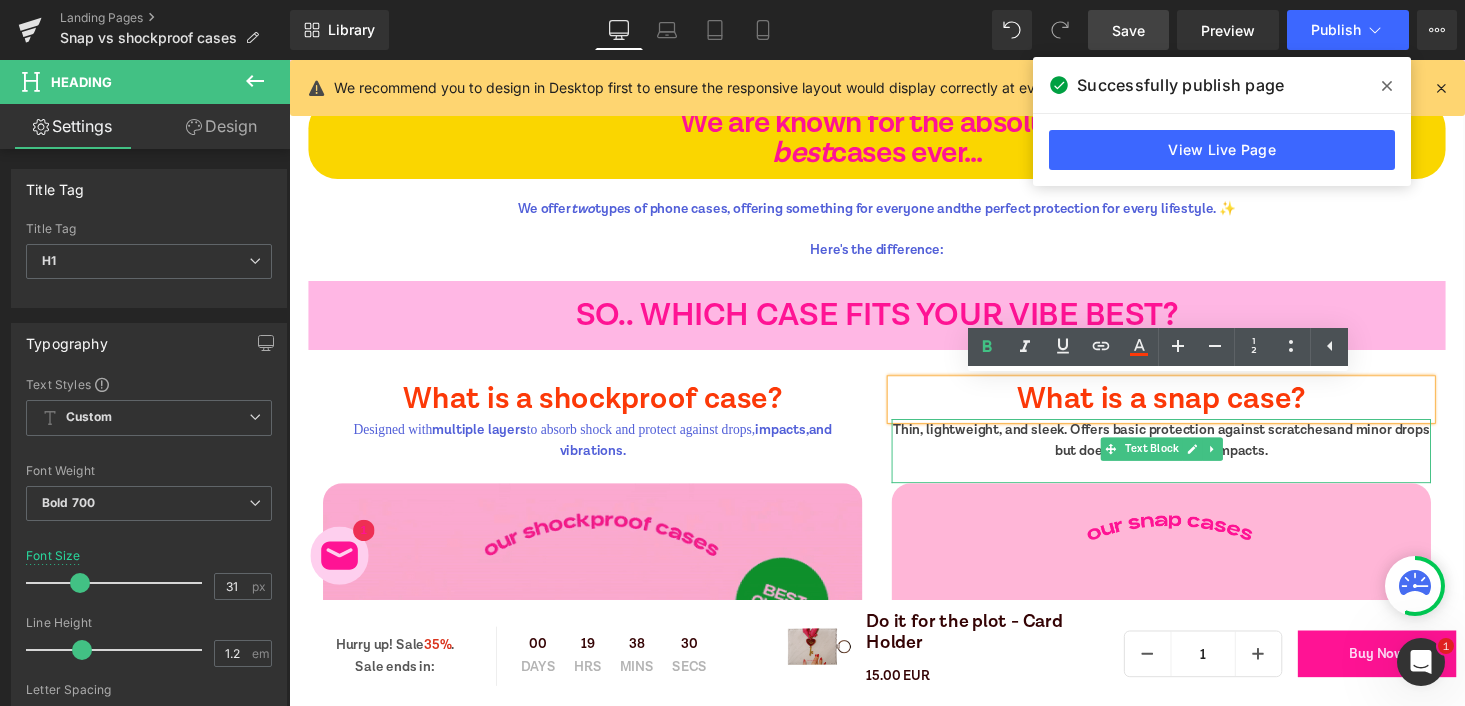 click on "Thin, lightweight, and sleek. Offers basic protection against scratches" at bounding box center (1135, 440) 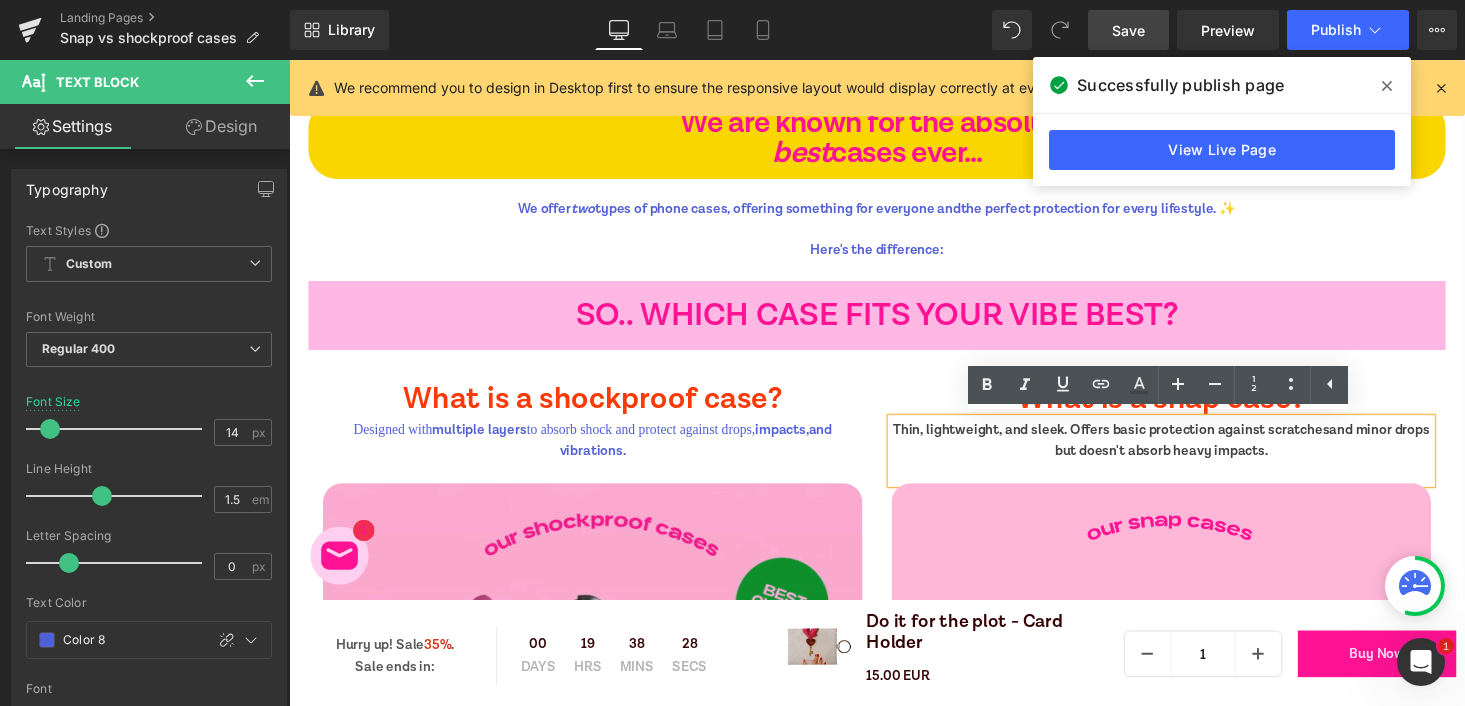 click on "Thin, lightweight, and sleek. Offers basic protection against scratches" at bounding box center [1135, 440] 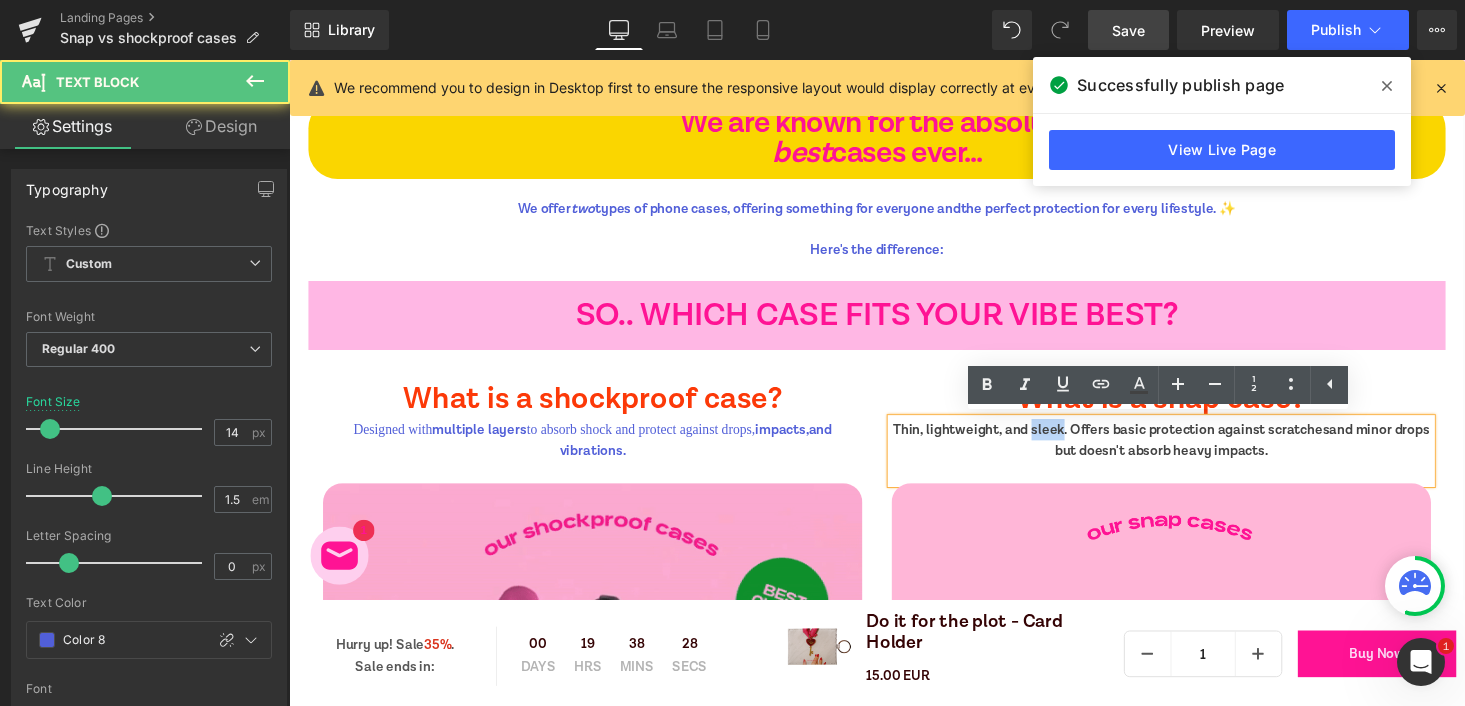 click on "Thin, lightweight, and sleek. Offers basic protection against scratches" at bounding box center [1135, 440] 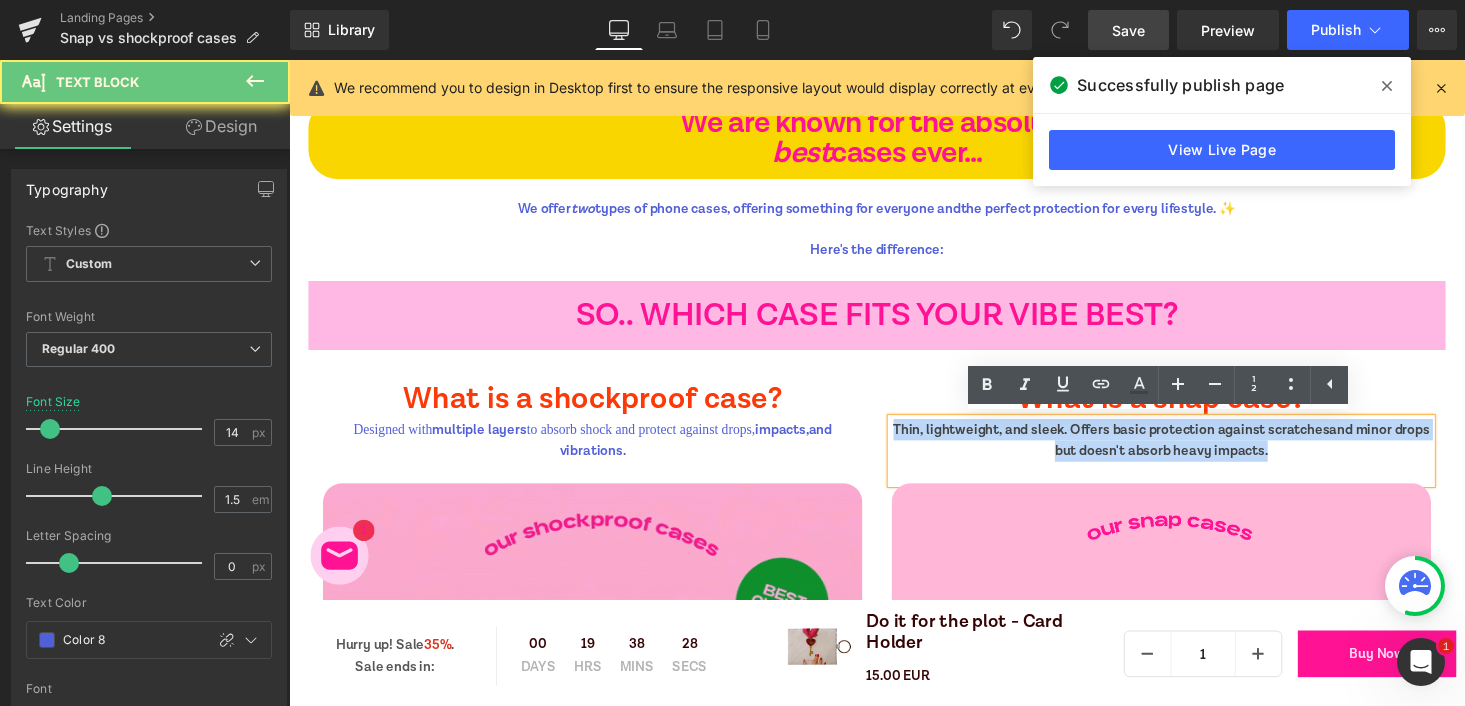 click on "Thin, lightweight, and sleek. Offers basic protection against scratches" at bounding box center [1135, 440] 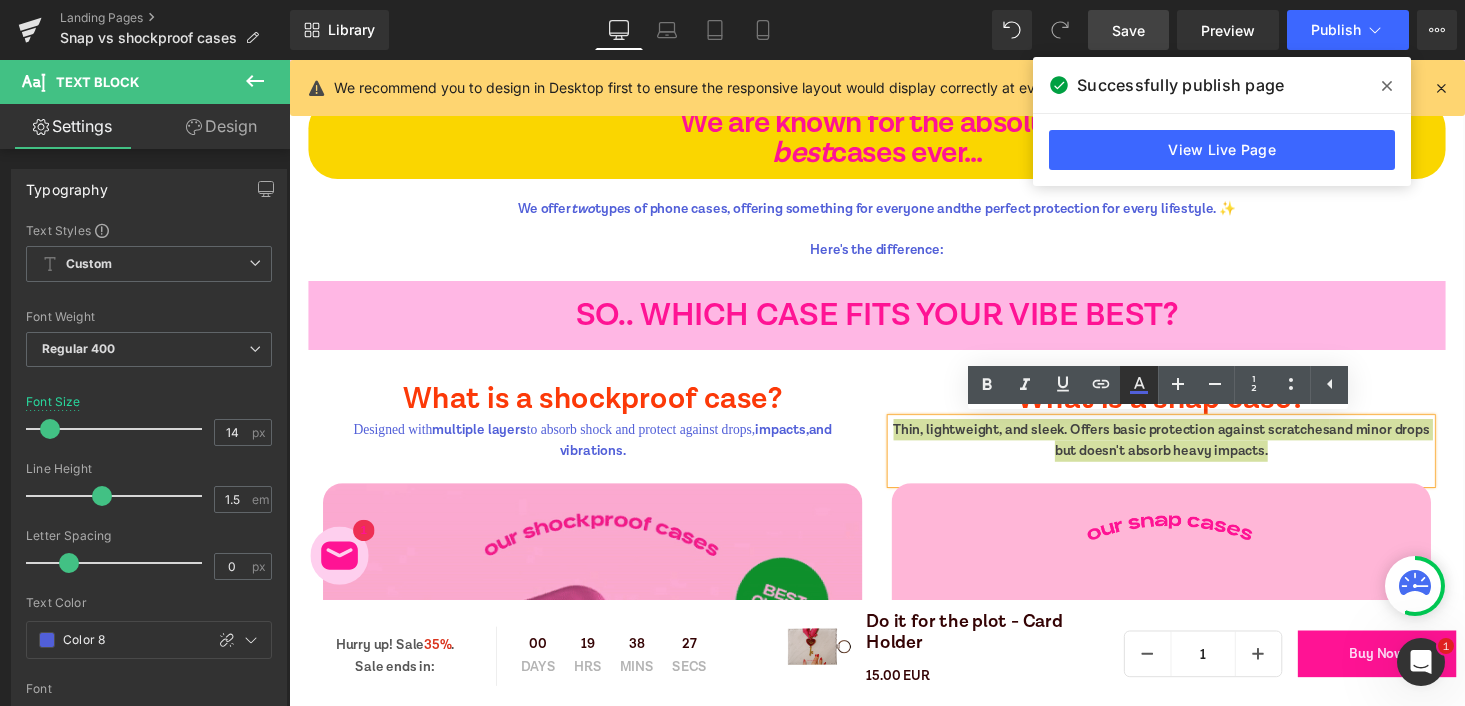 click at bounding box center [1139, 385] 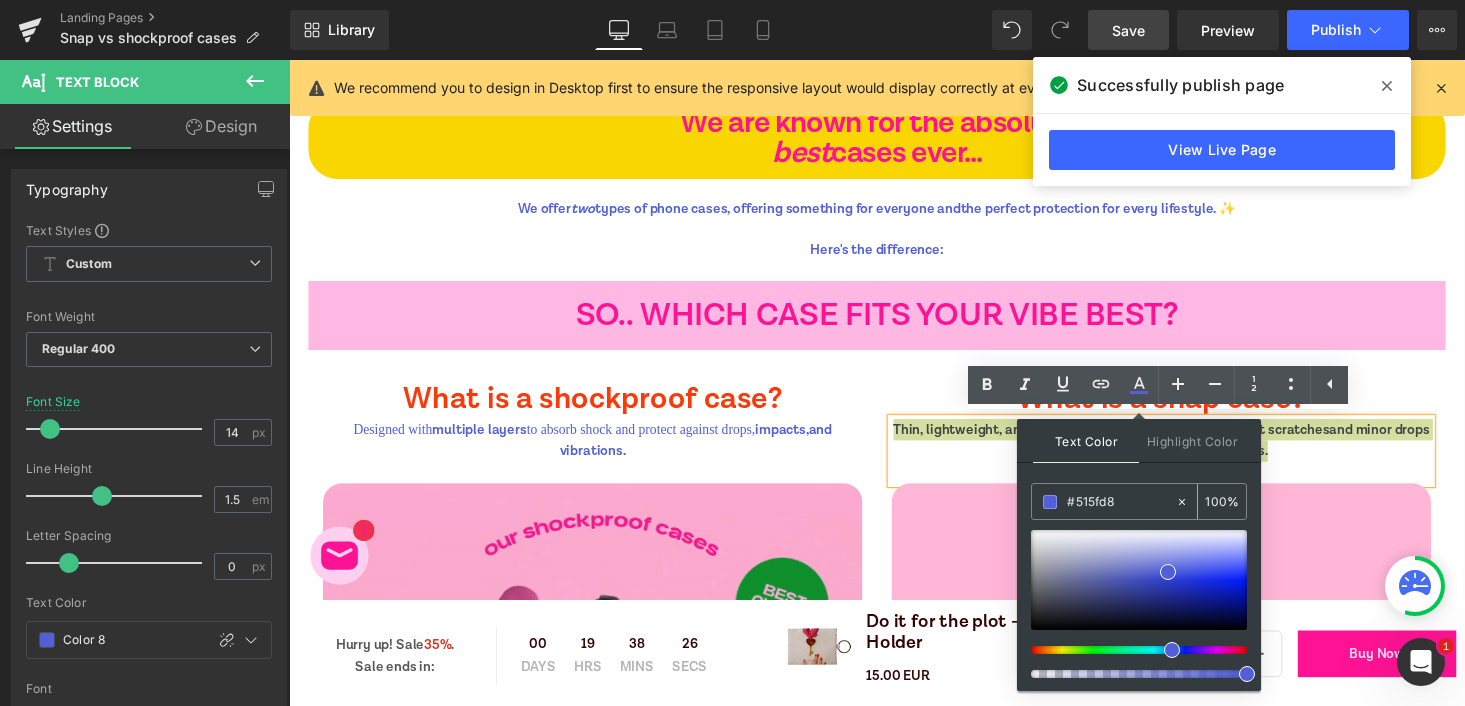 click on "#515fd8" at bounding box center [1121, 502] 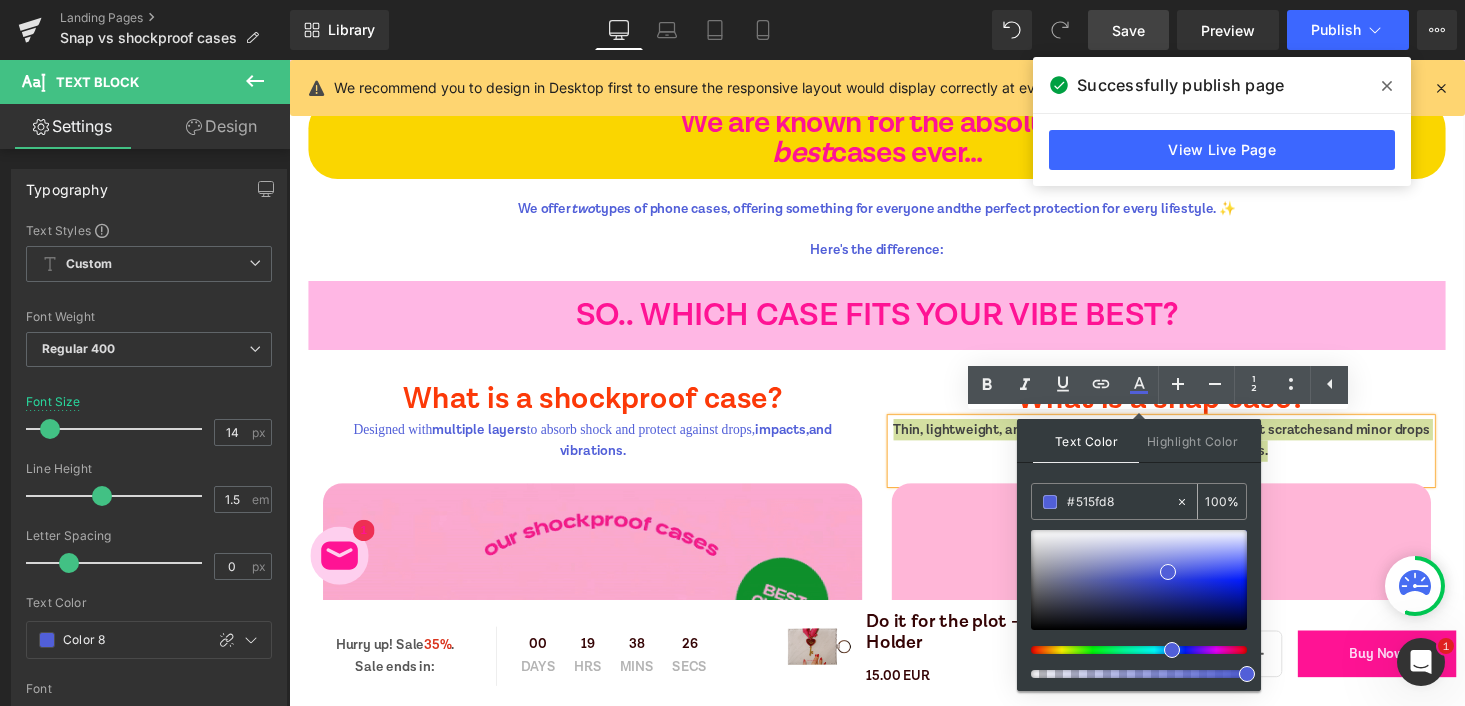 click at bounding box center [1050, 502] 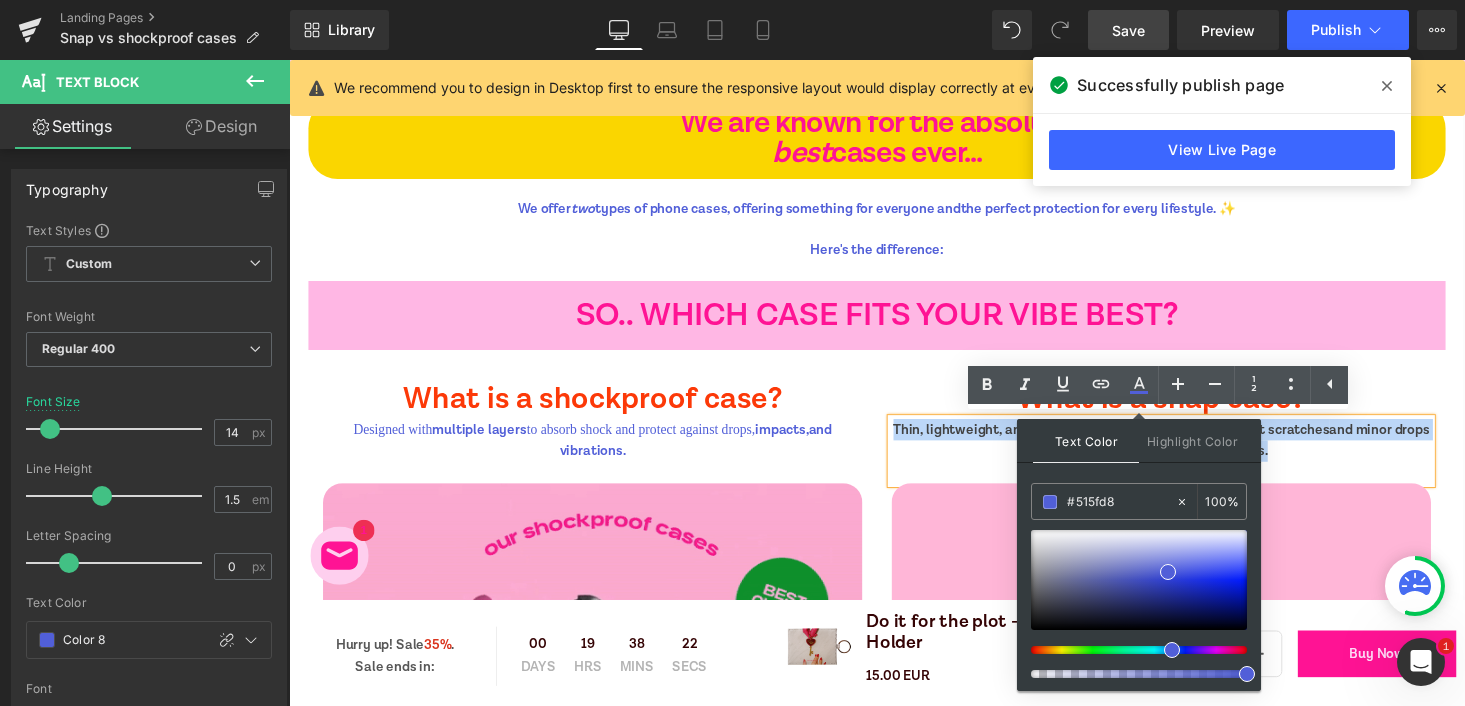 click on "What is a shockproof case? Heading         Designed with  multiple layers  to absorb shock and protect against drops,  impacts,  and vibrations. Text Block         Image         What is a snap case? Heading         Thin, lightweight, and sleek. Offers basic protection against scratches  and minor drops but doesn't absorb heavy impacts. Text Block         Image         Row   31px" at bounding box center (894, 708) 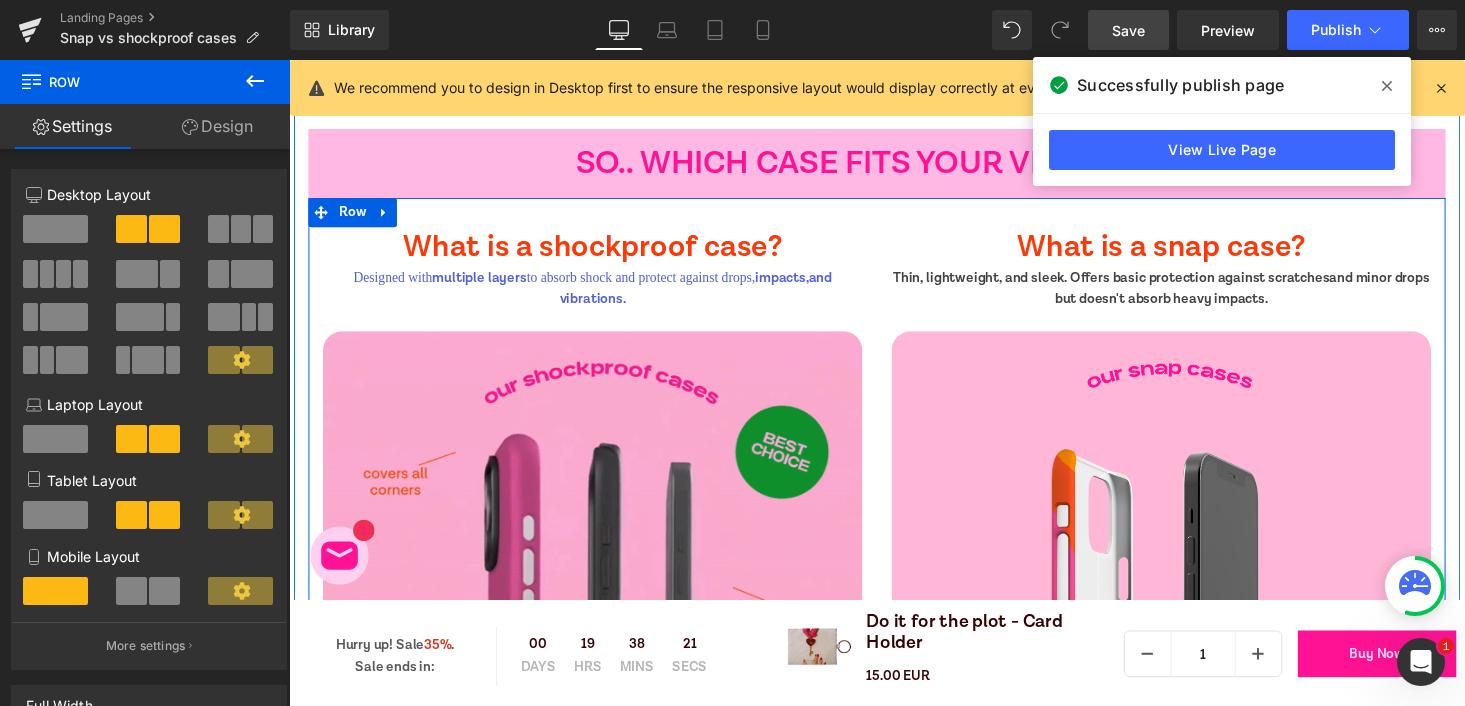 scroll, scrollTop: 1066, scrollLeft: 0, axis: vertical 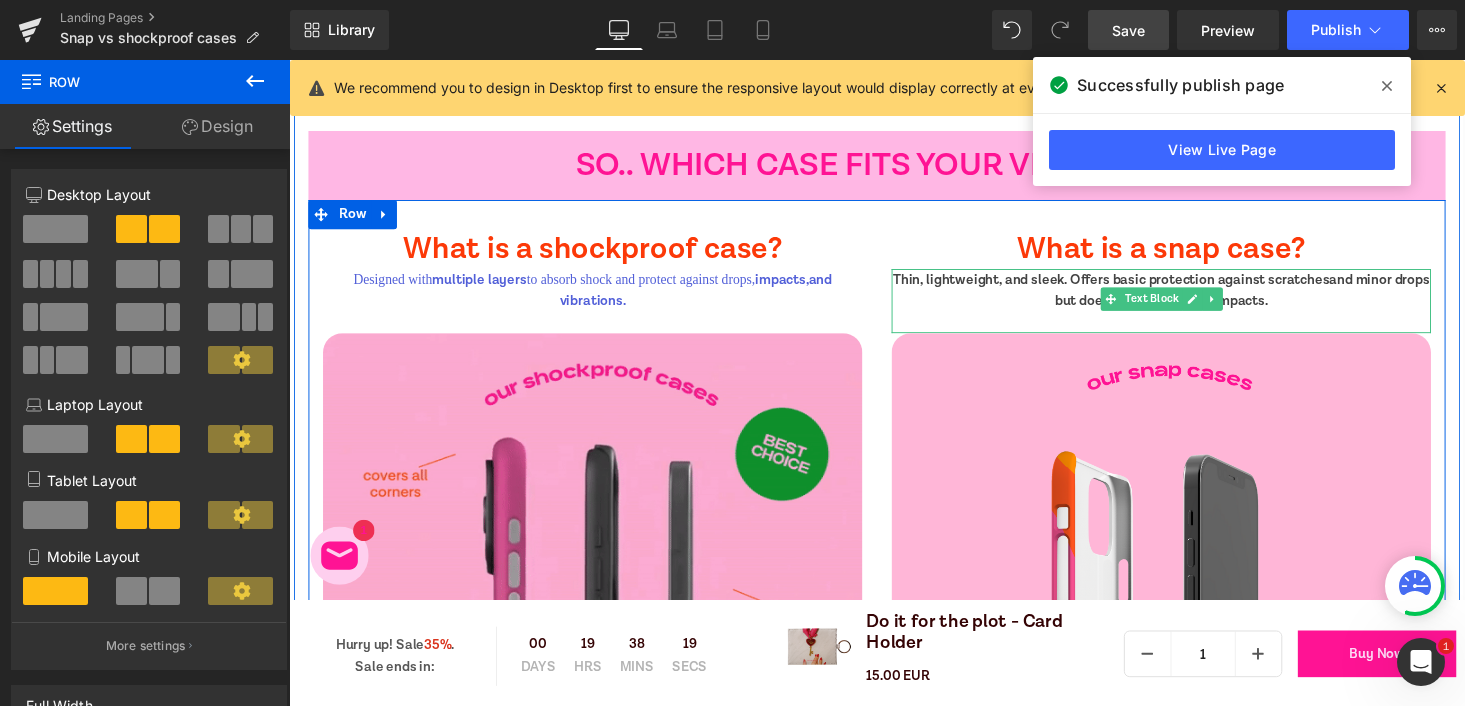 click on "Thin, lightweight, and sleek. Offers basic protection against scratches" at bounding box center (1135, 286) 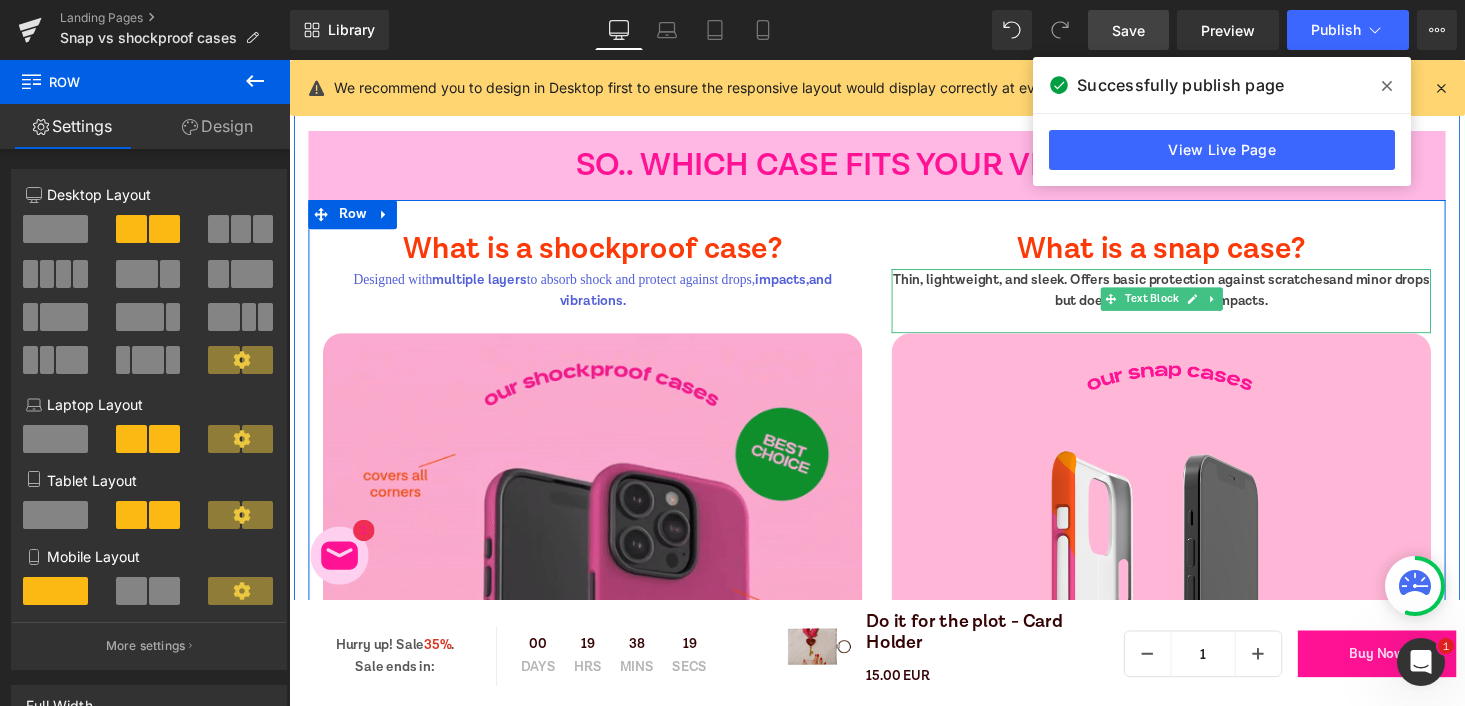 click on "Thin, lightweight, and sleek. Offers basic protection against scratches" at bounding box center [1135, 286] 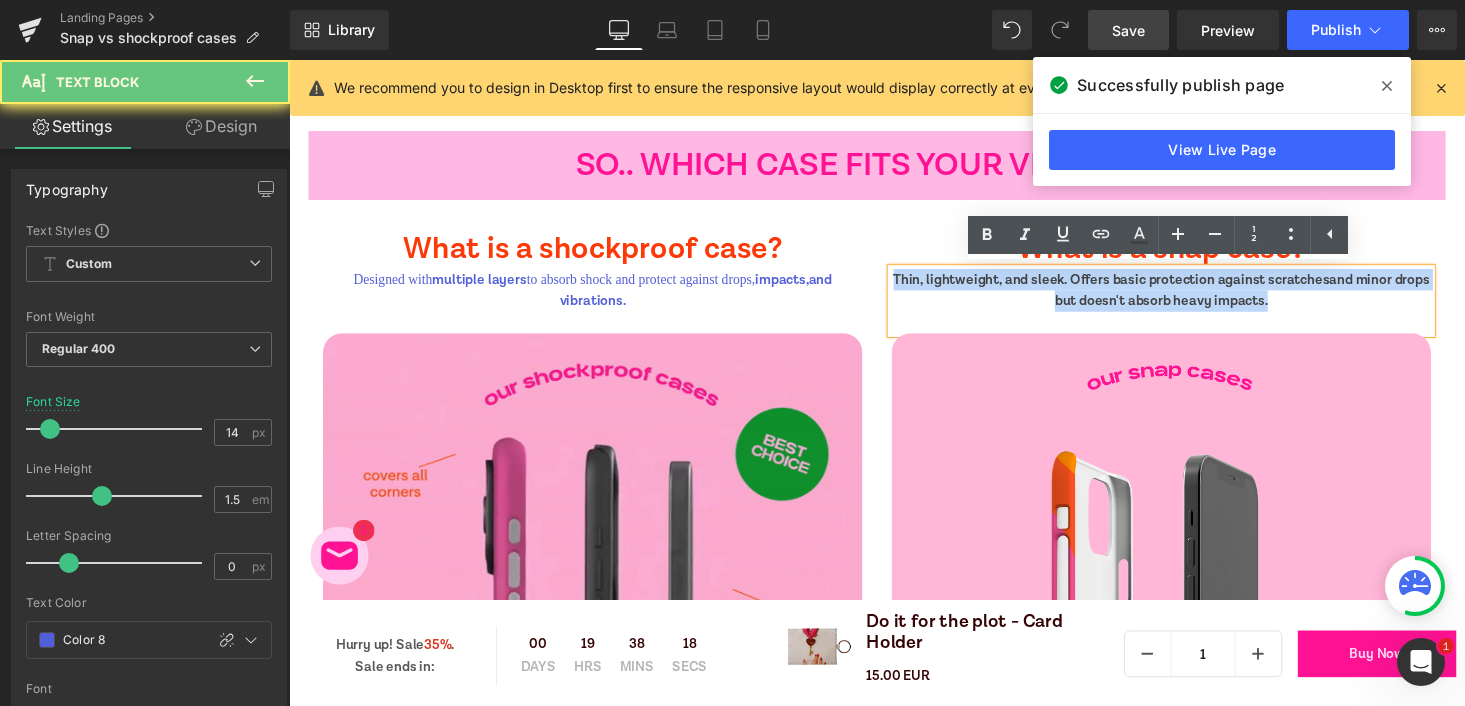 click on "Thin, lightweight, and sleek. Offers basic protection against scratches" at bounding box center (1135, 286) 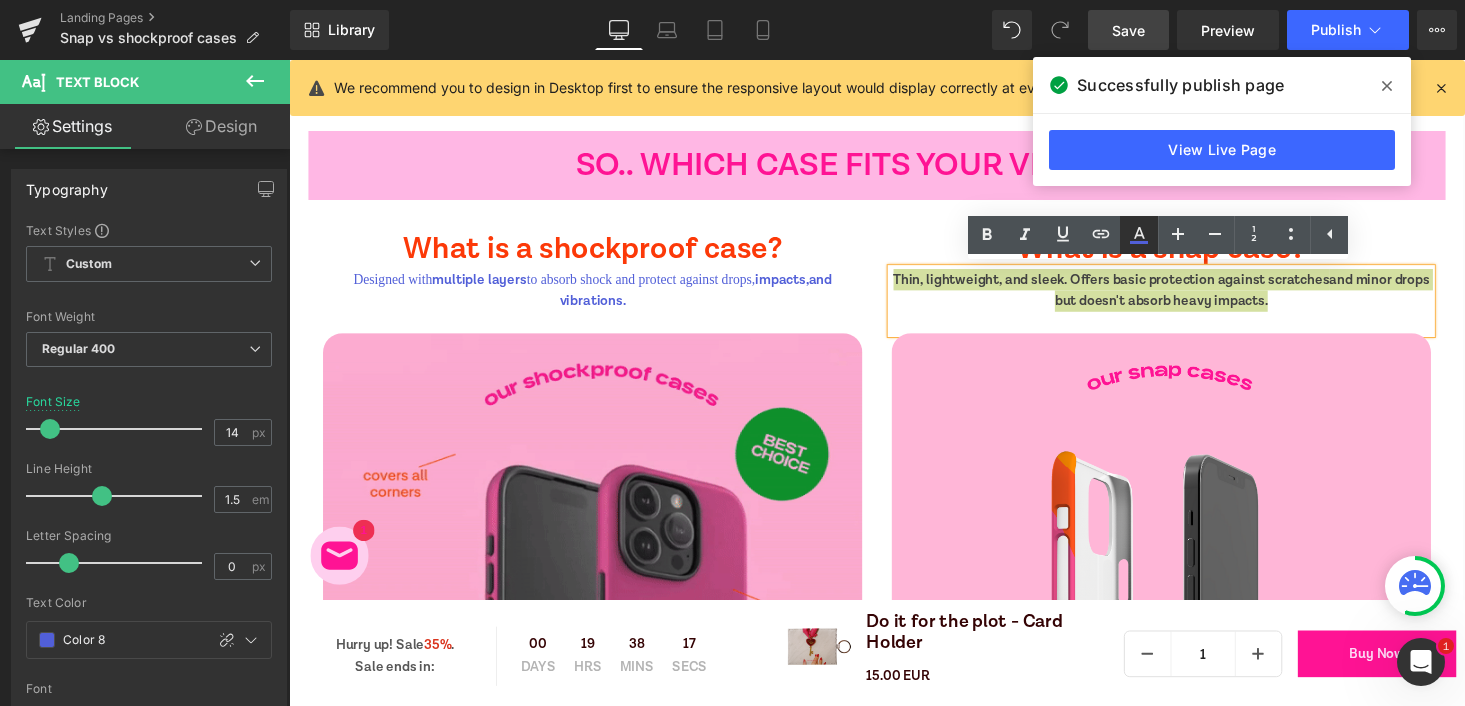 click 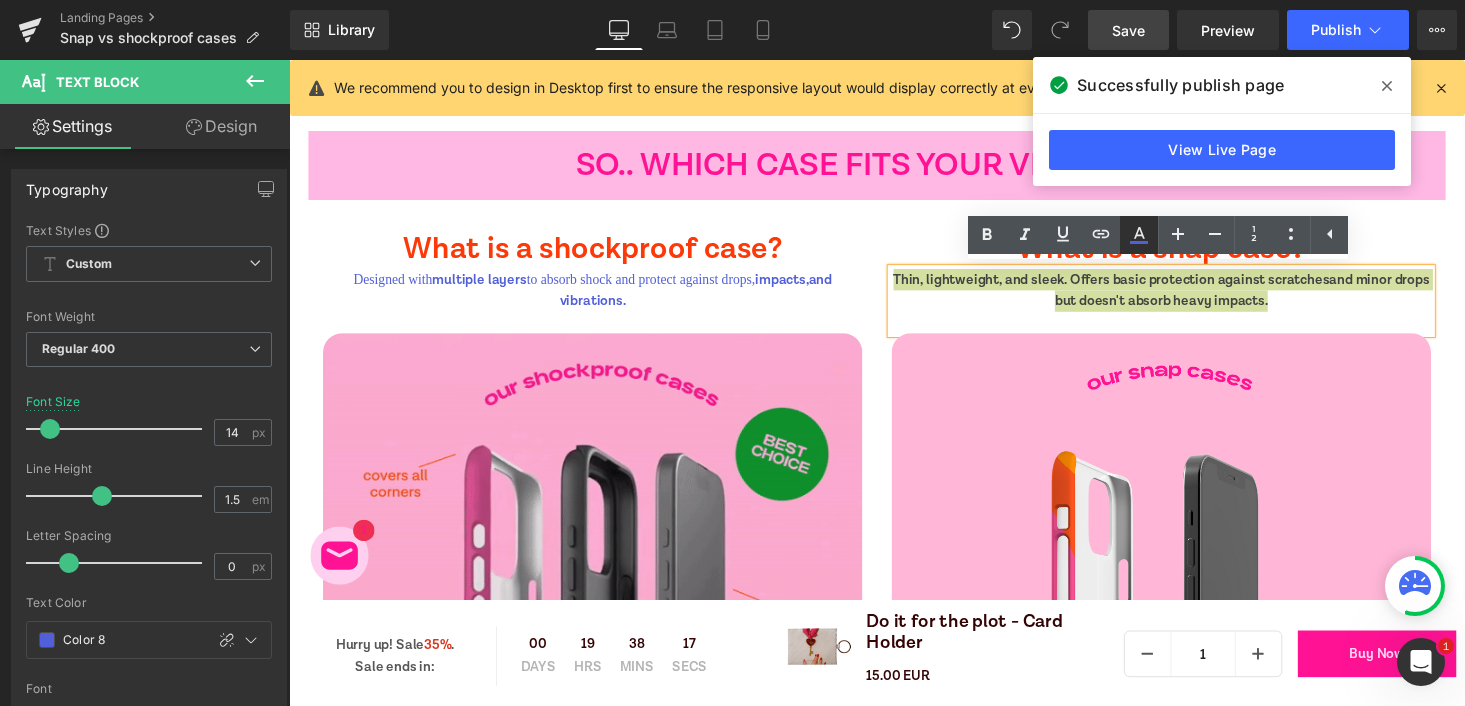type on "100" 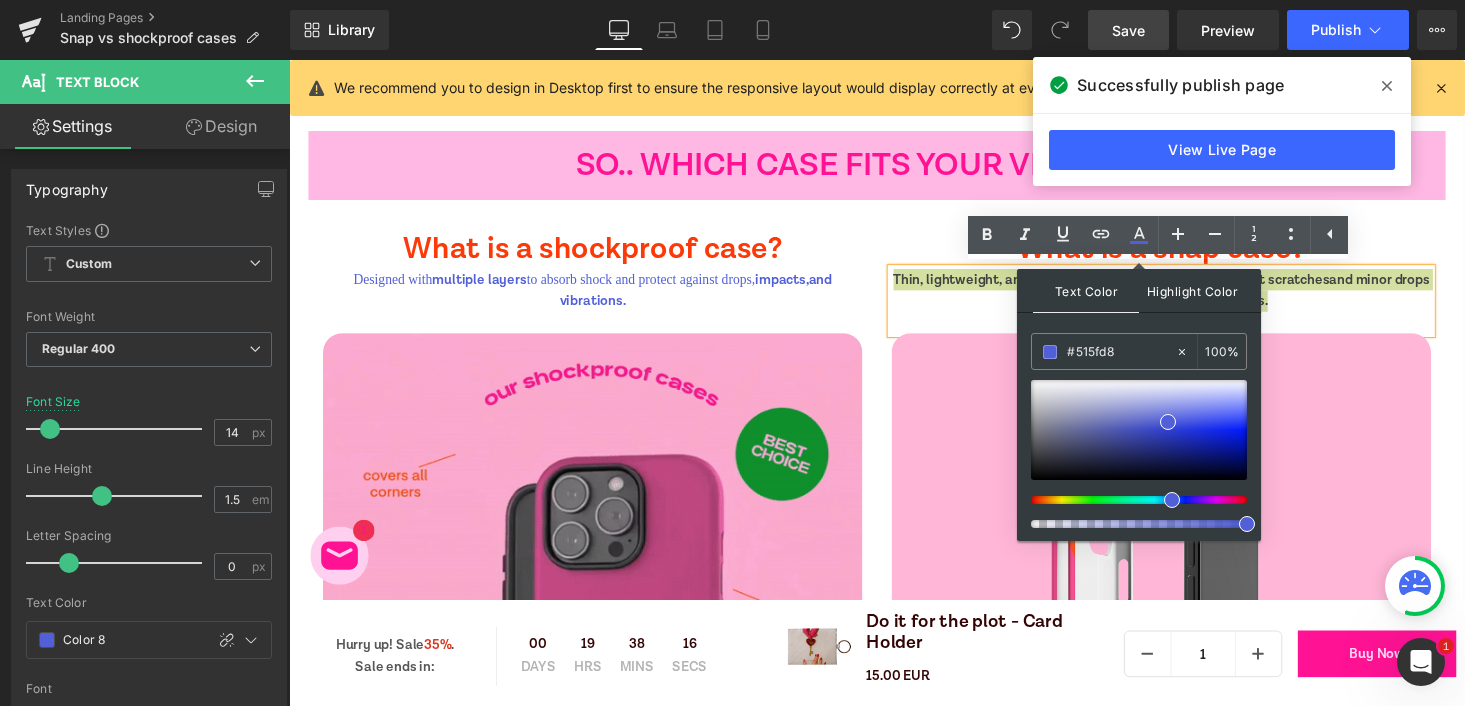 click on "Highlight Color" at bounding box center (1192, 290) 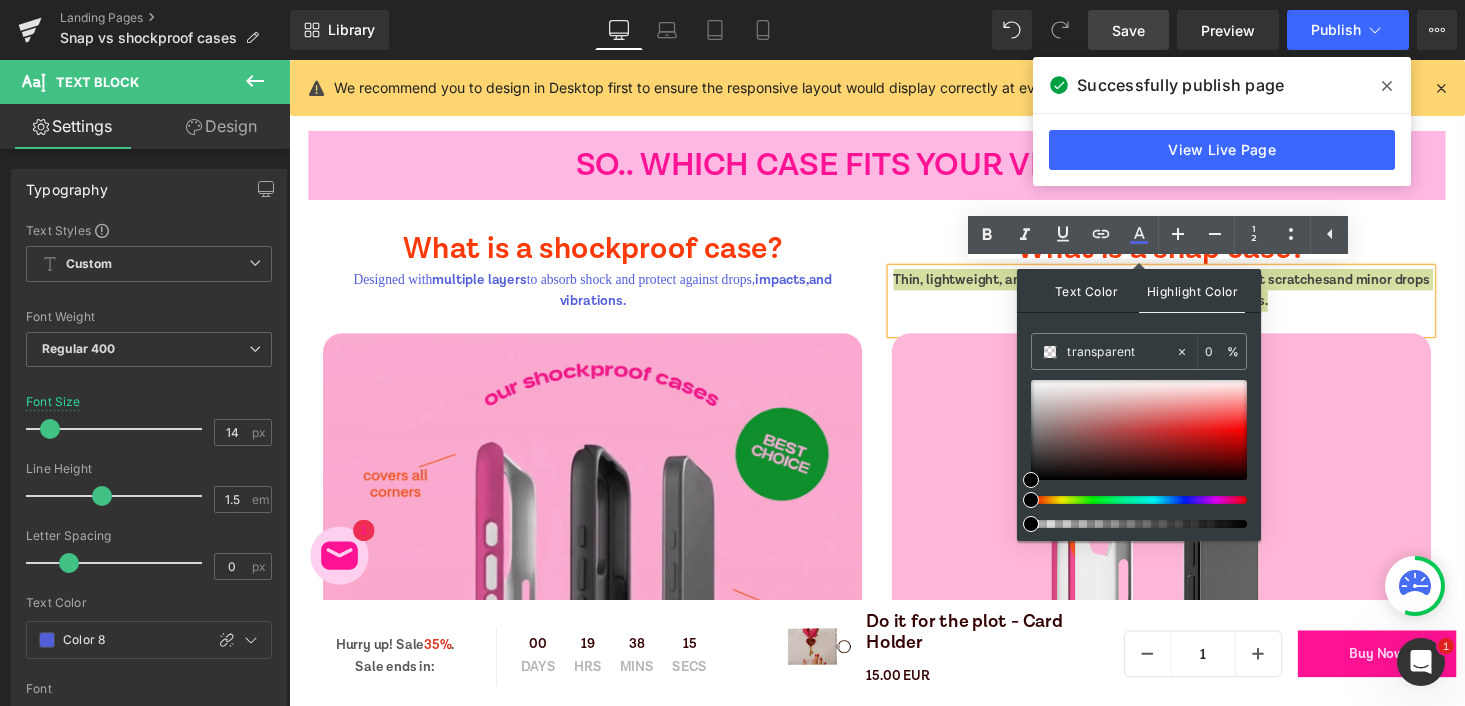 click on "Text Color" at bounding box center [1086, 290] 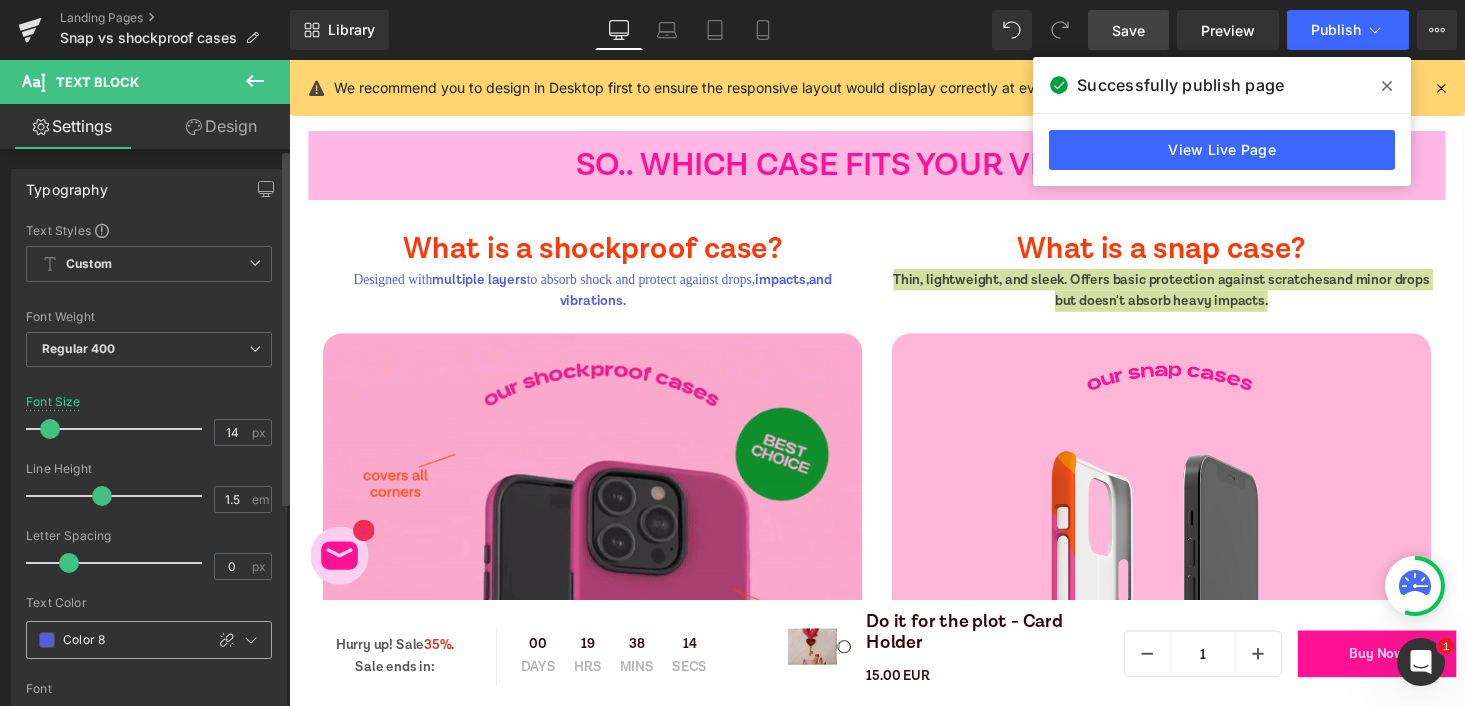 click at bounding box center (47, 640) 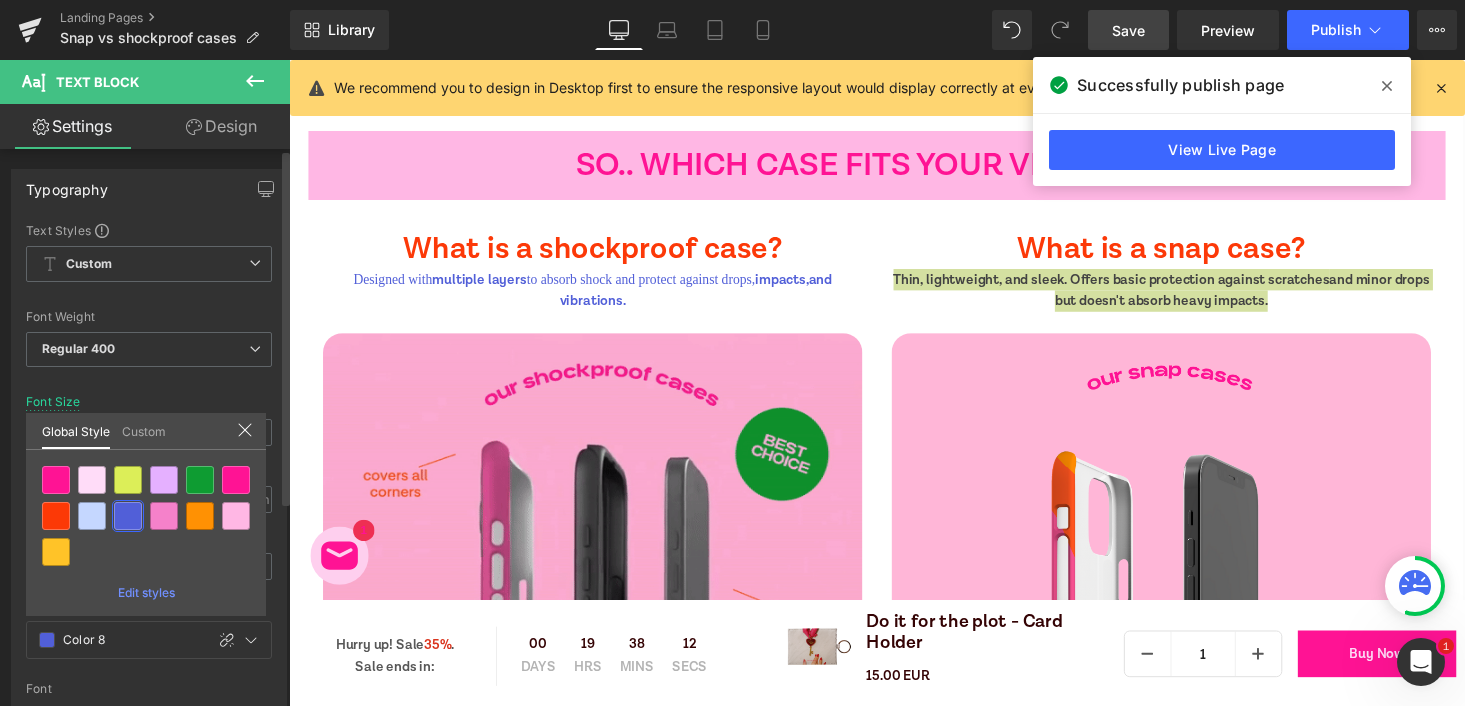click at bounding box center (92, 516) 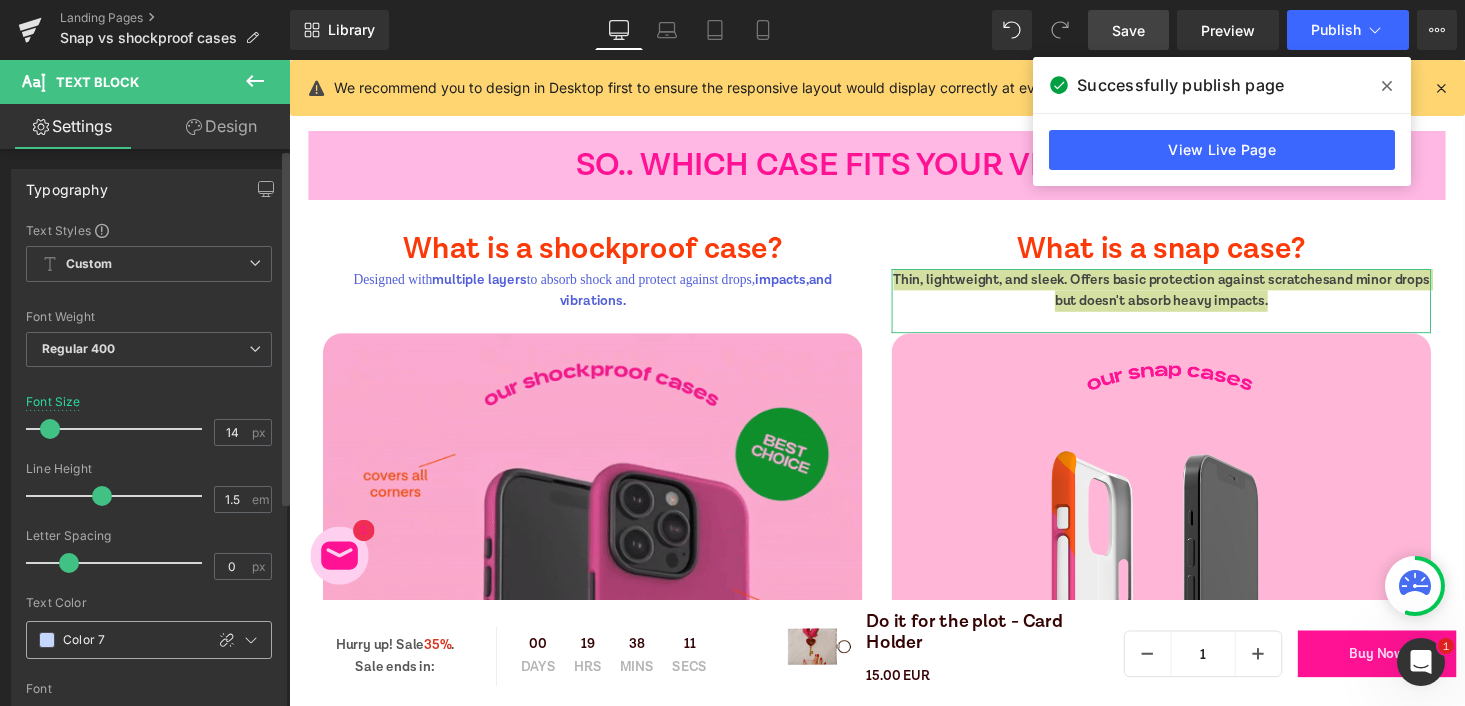 click at bounding box center (47, 640) 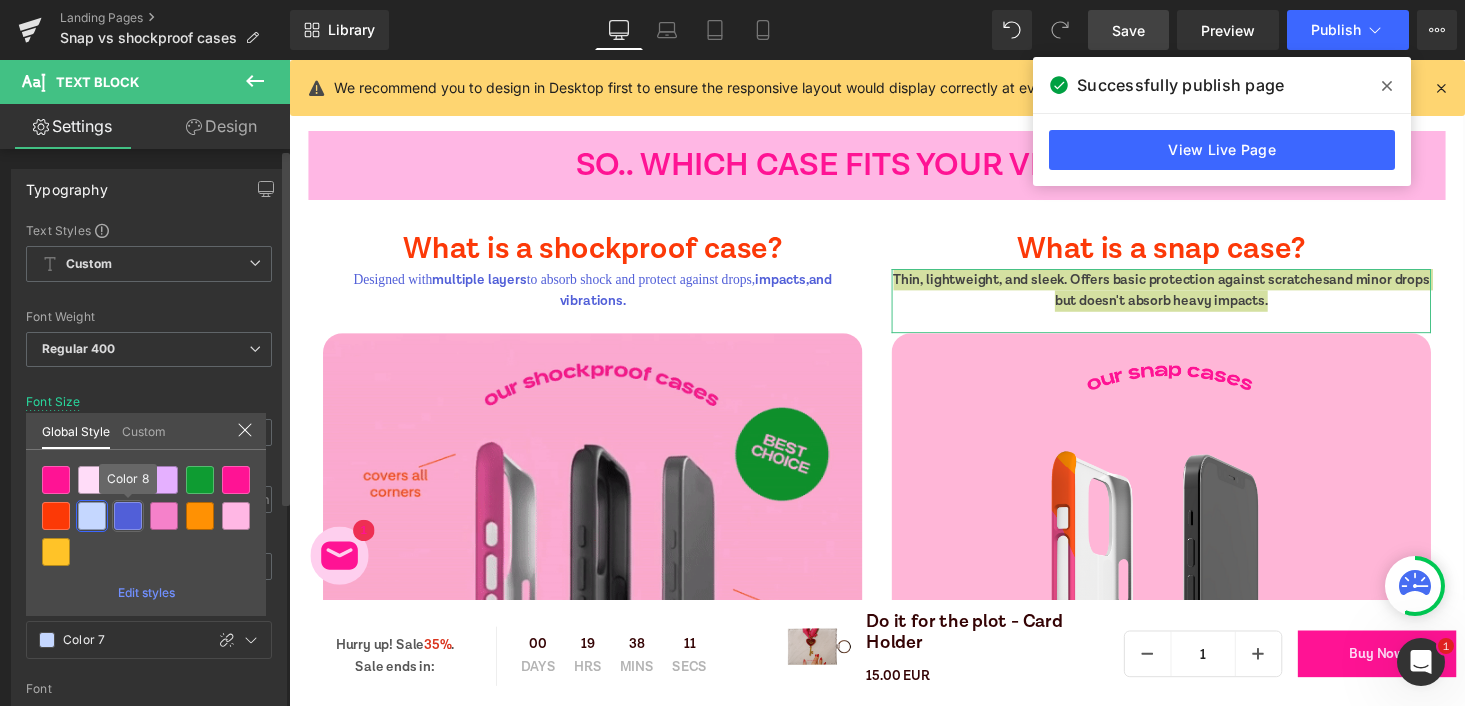 click at bounding box center (128, 516) 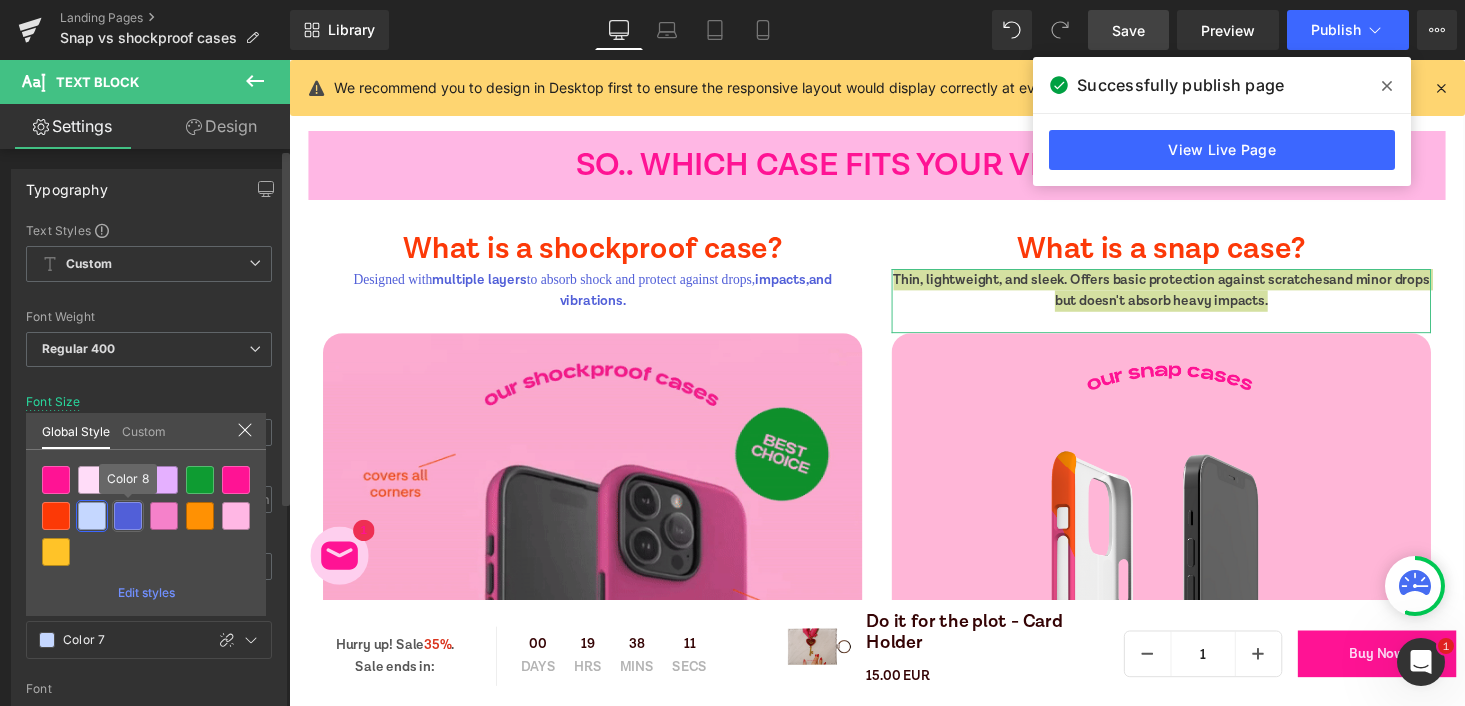 type on "Color 8" 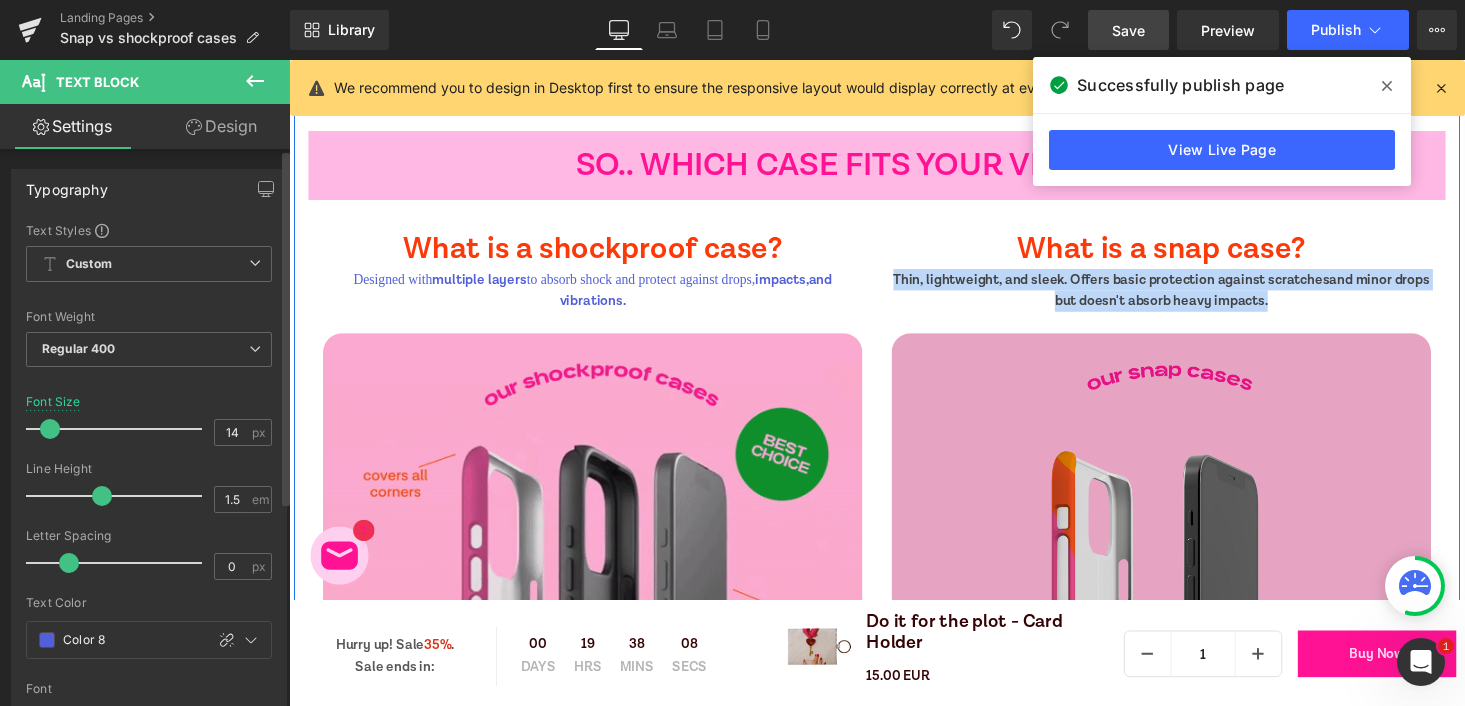 click on "Image" at bounding box center [1186, 618] 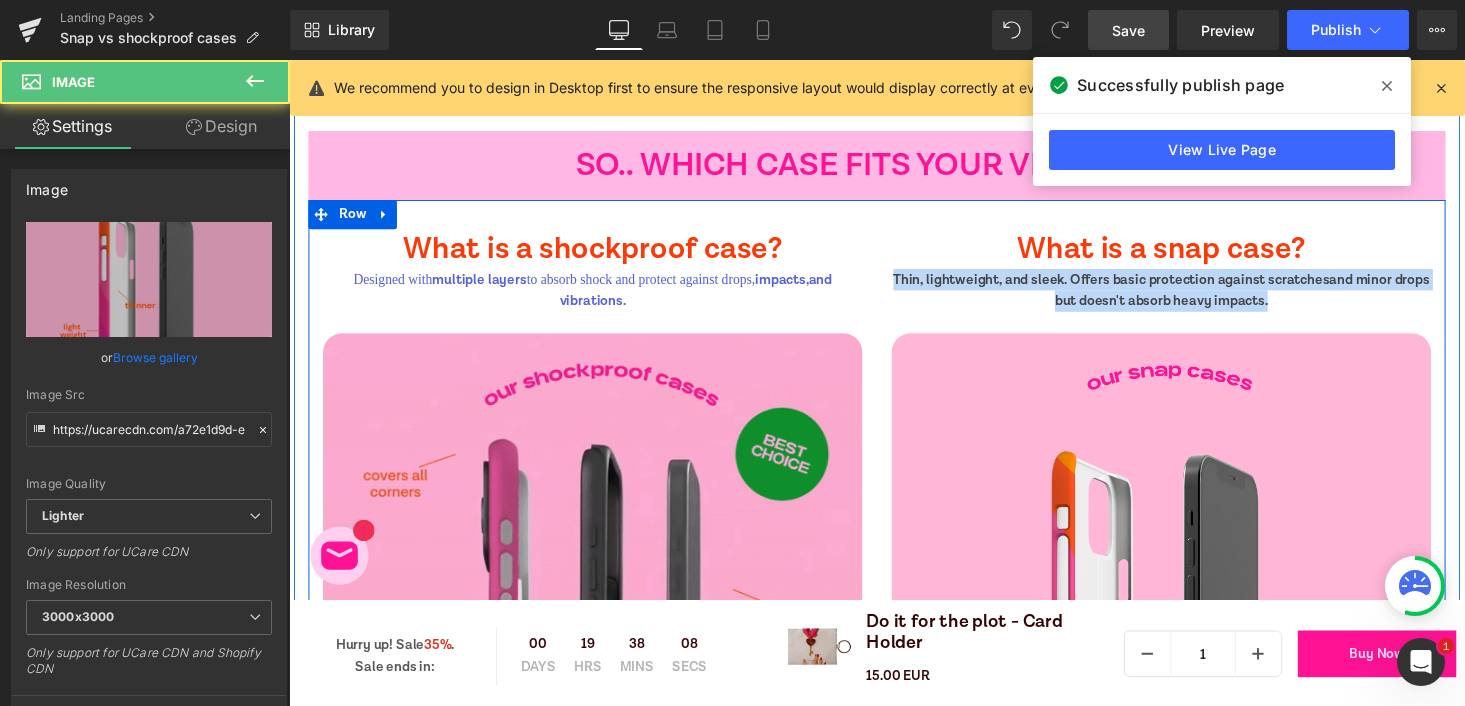 click on "What is a shockproof case? Heading         Designed with  multiple layers  to absorb shock and protect against drops,  impacts,  and vibrations. Text Block         Image         What is a snap case? Heading         Thin, lightweight, and sleek. Offers basic protection against scratches  and minor drops but doesn't absorb heavy impacts. Text Block         Image         Row   31px" at bounding box center (894, 554) 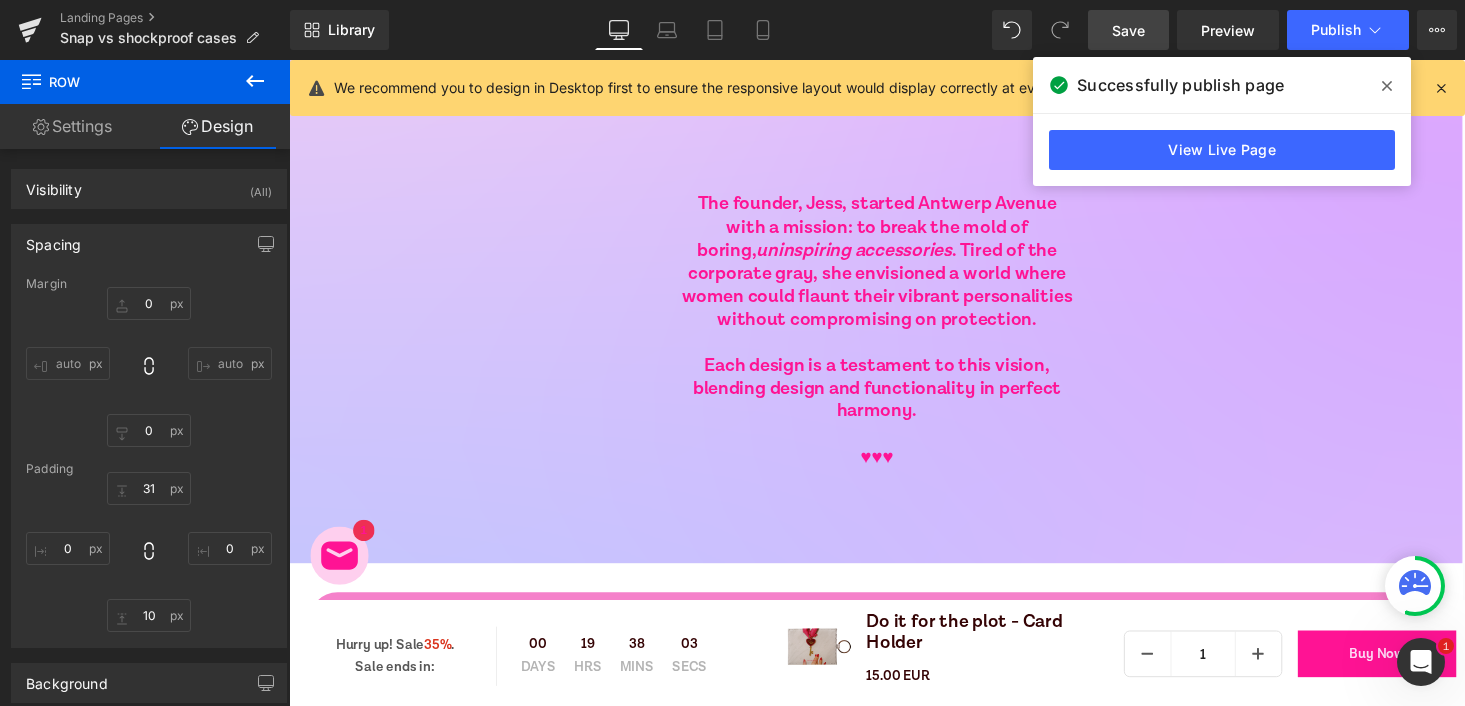 scroll, scrollTop: 4618, scrollLeft: 0, axis: vertical 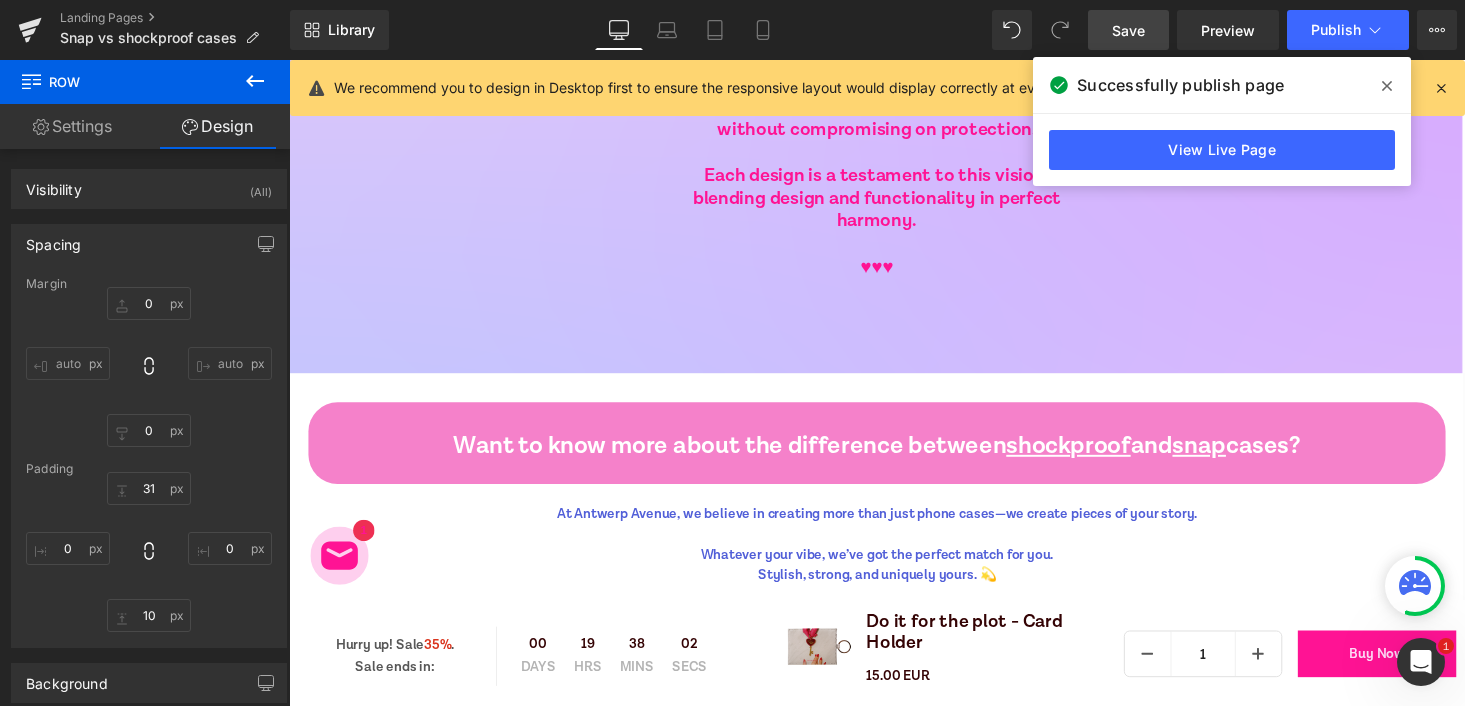 click on "Settings" at bounding box center (72, 126) 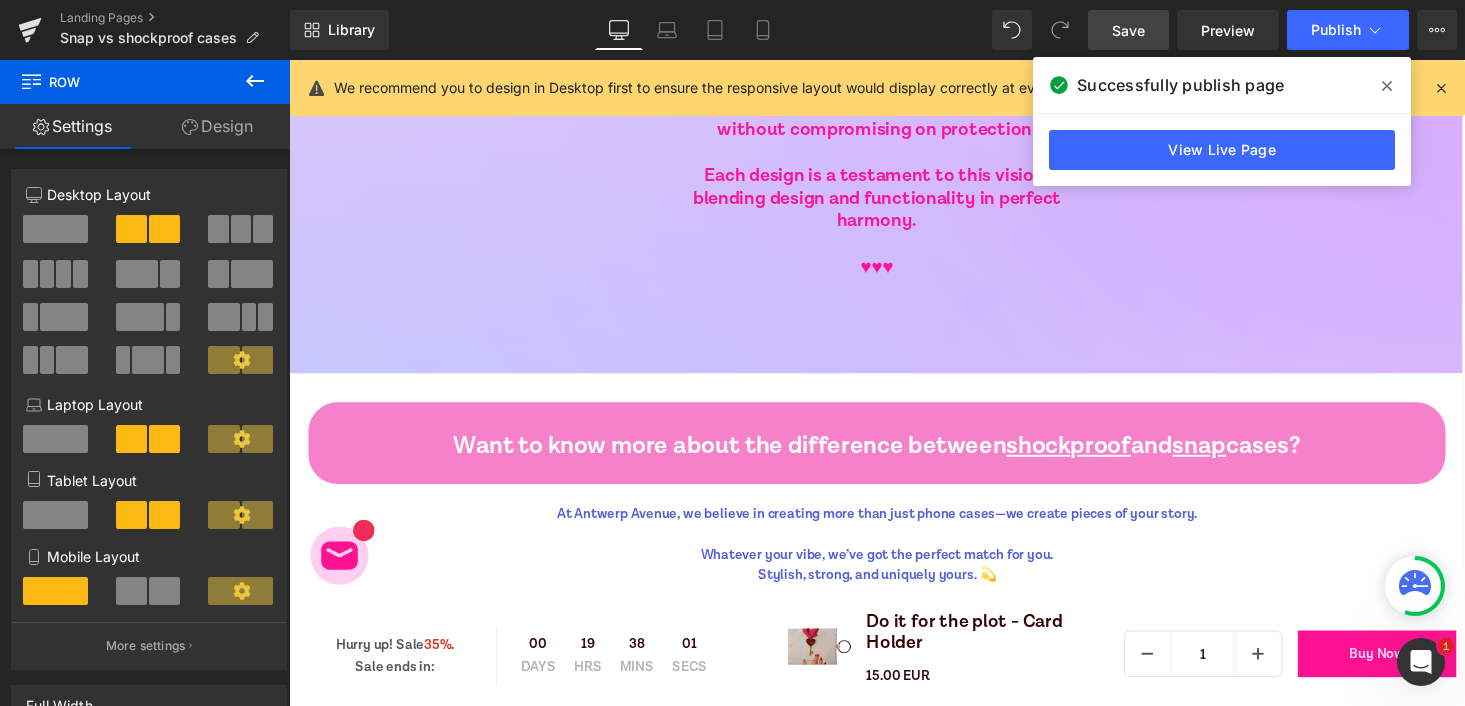 click on "Design" at bounding box center [217, 126] 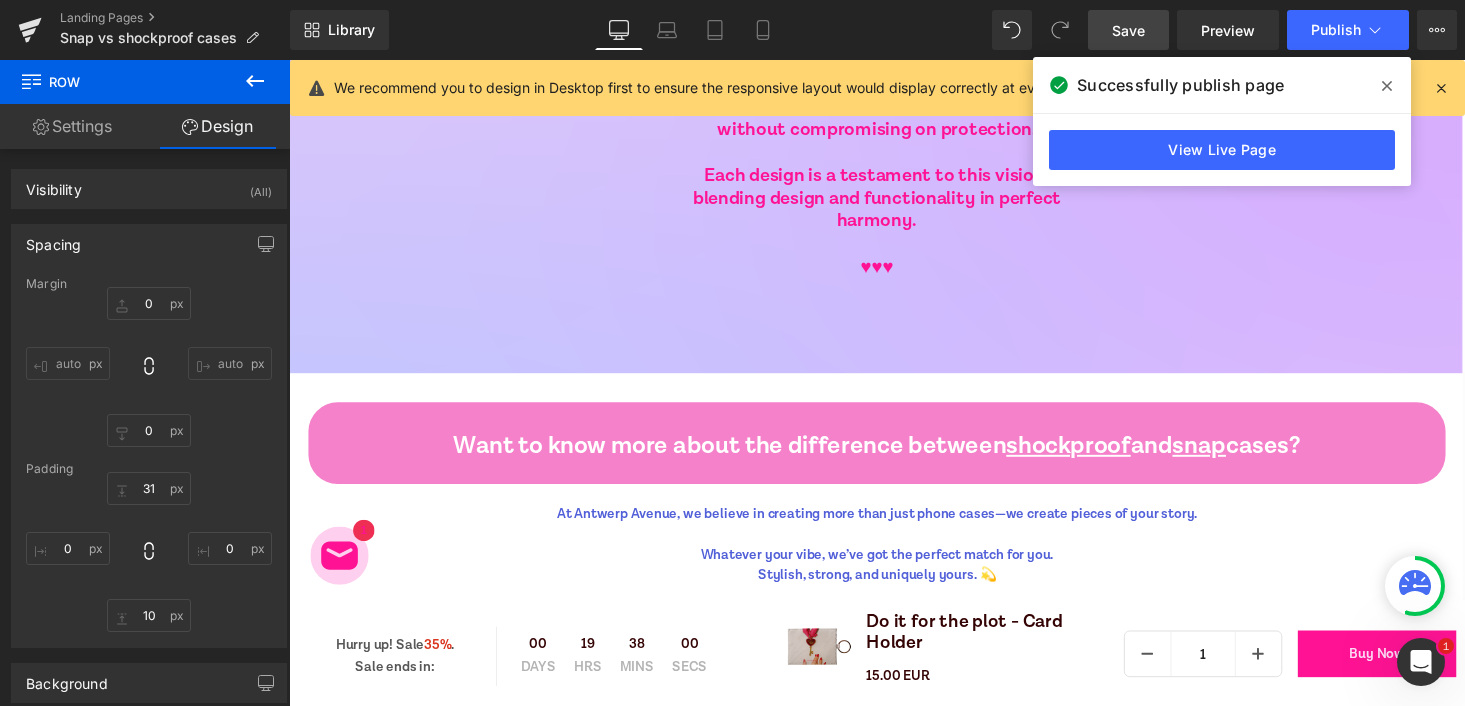 click 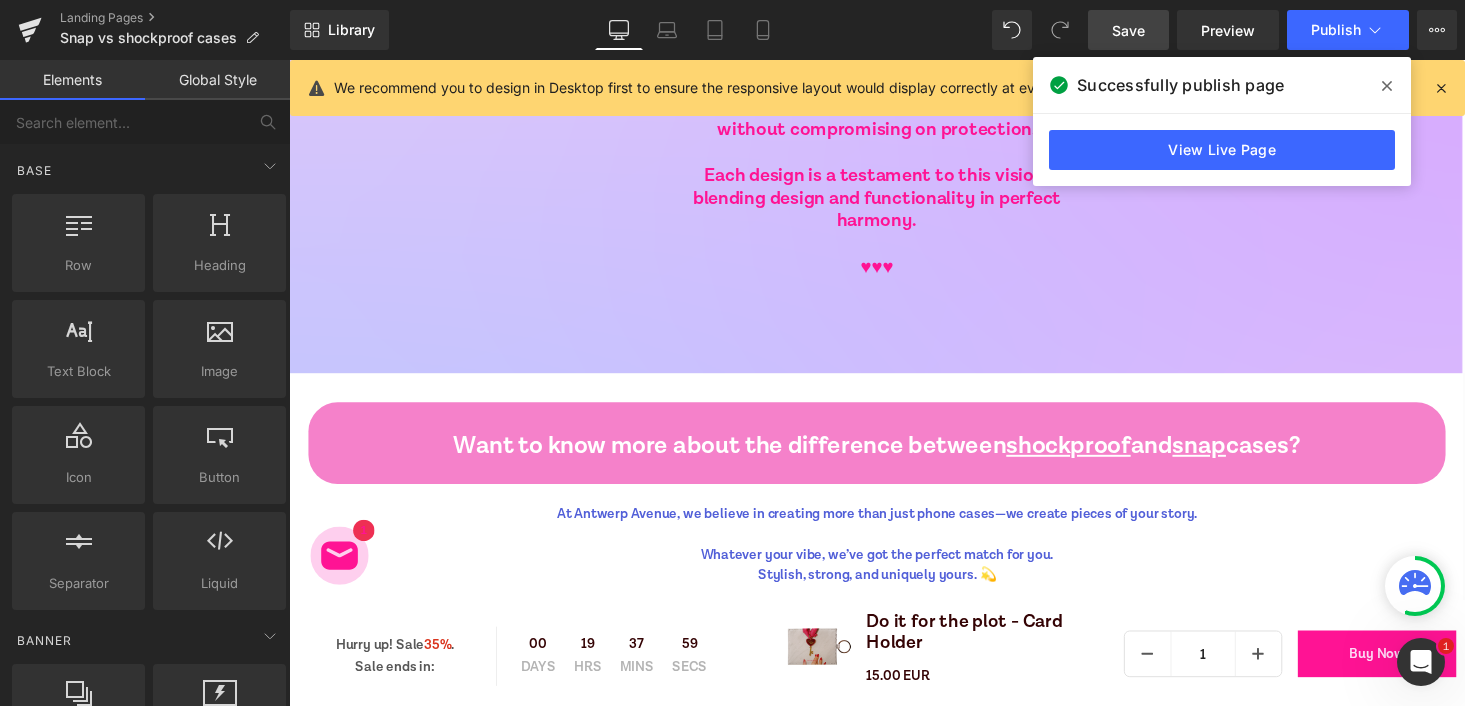 click on "Global Style" at bounding box center [217, 80] 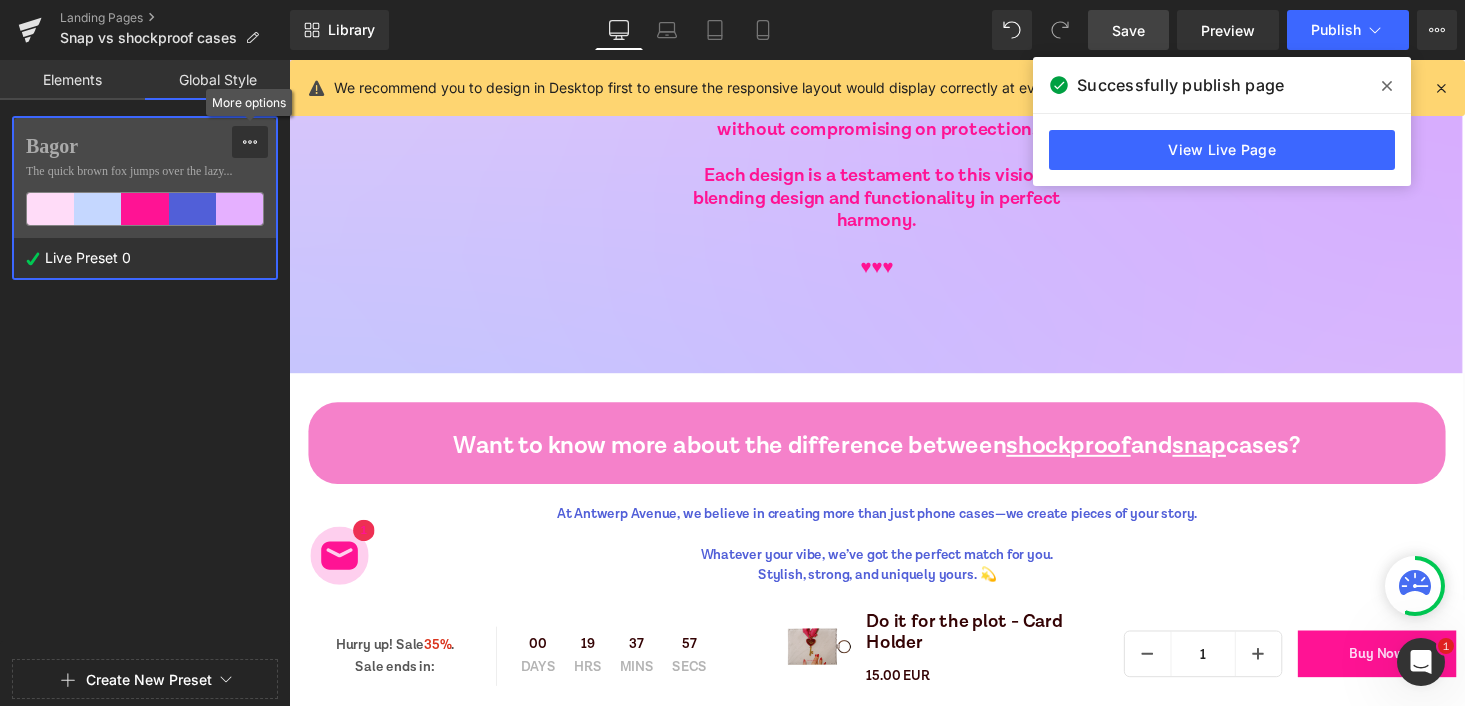 click 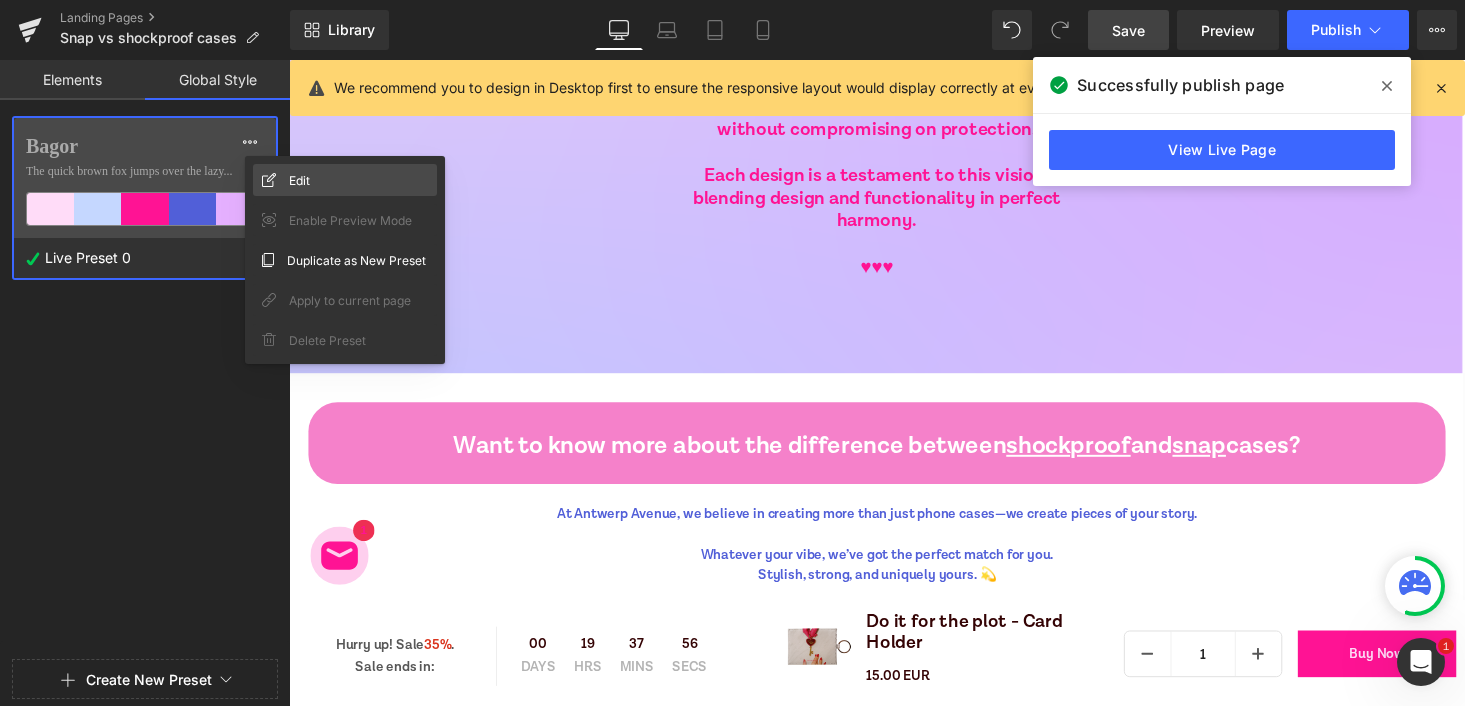 click on "Edit" at bounding box center (345, 180) 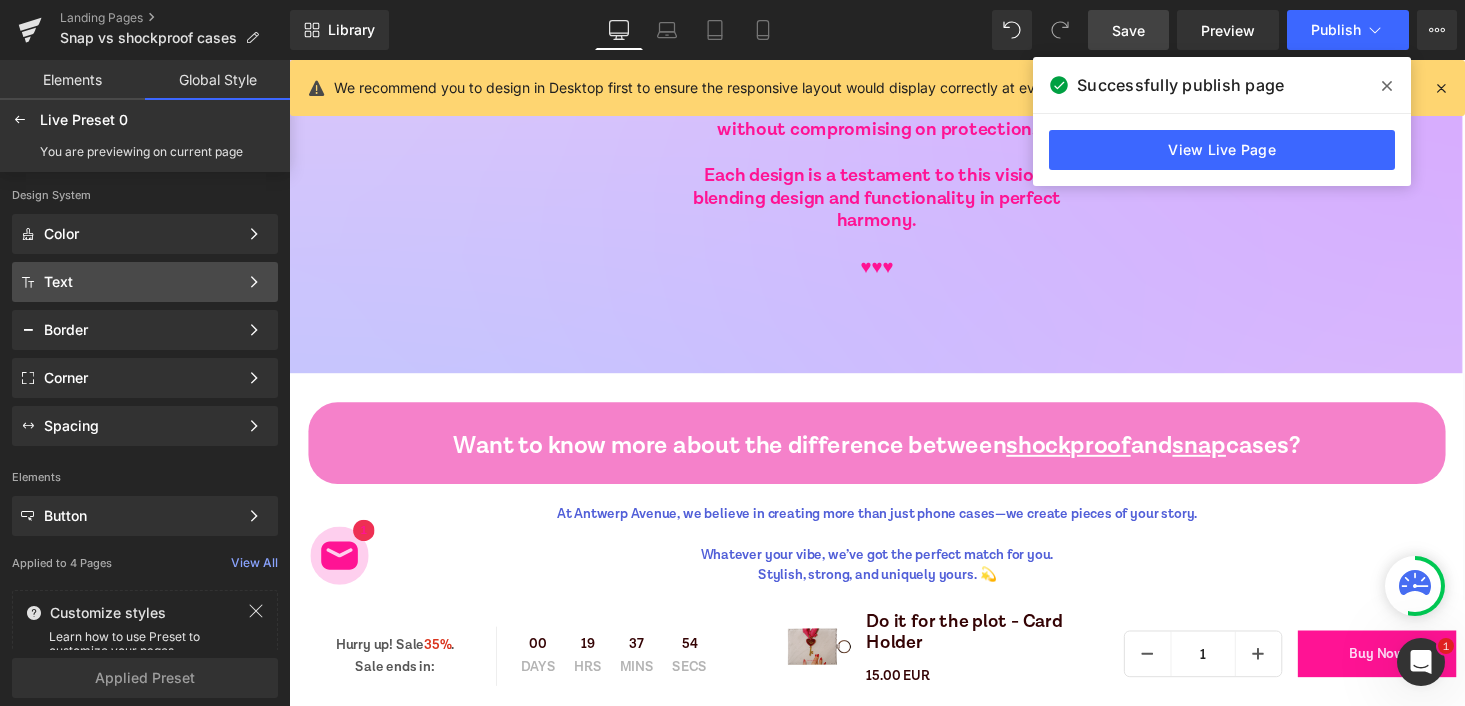 click on "Text Color Style Define a color palette and apply it to your pages 1 of 3 Next" 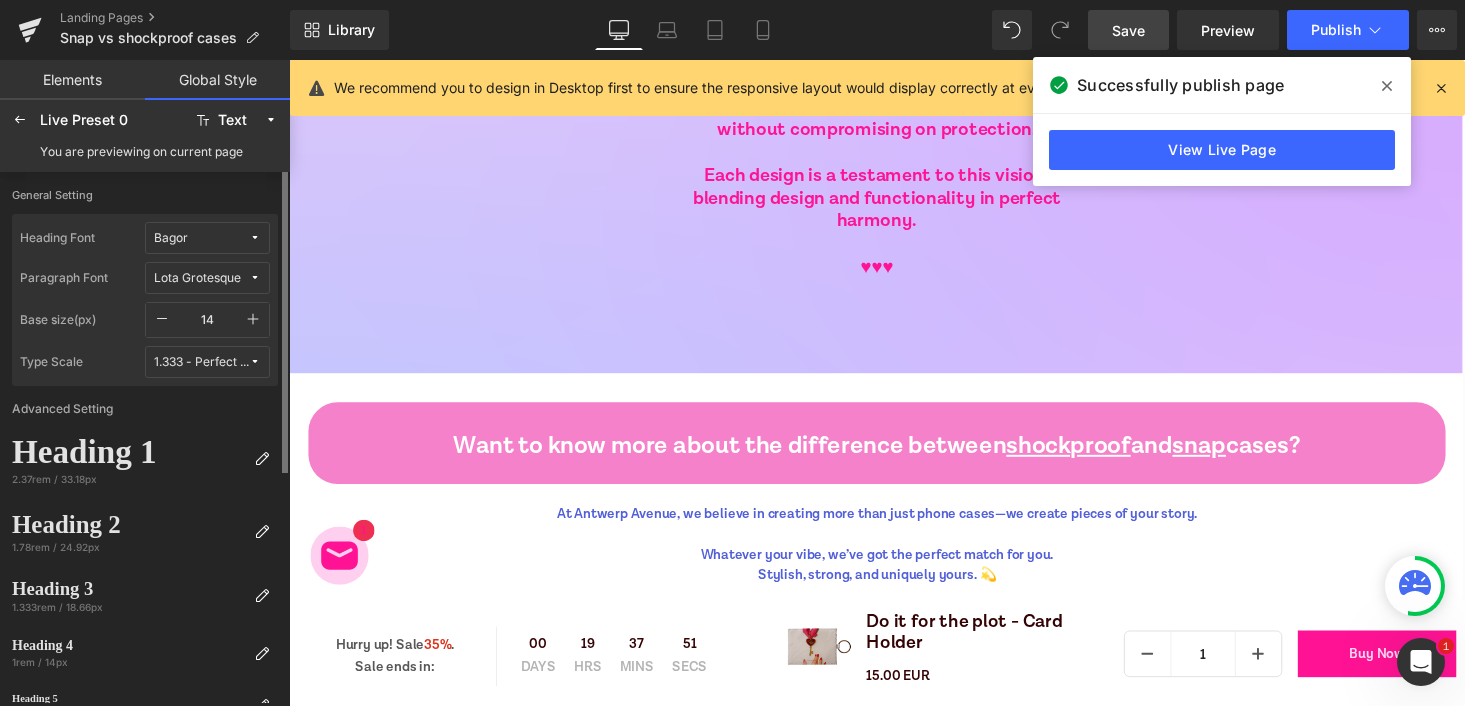 click on "Lota Grotesque" at bounding box center (207, 278) 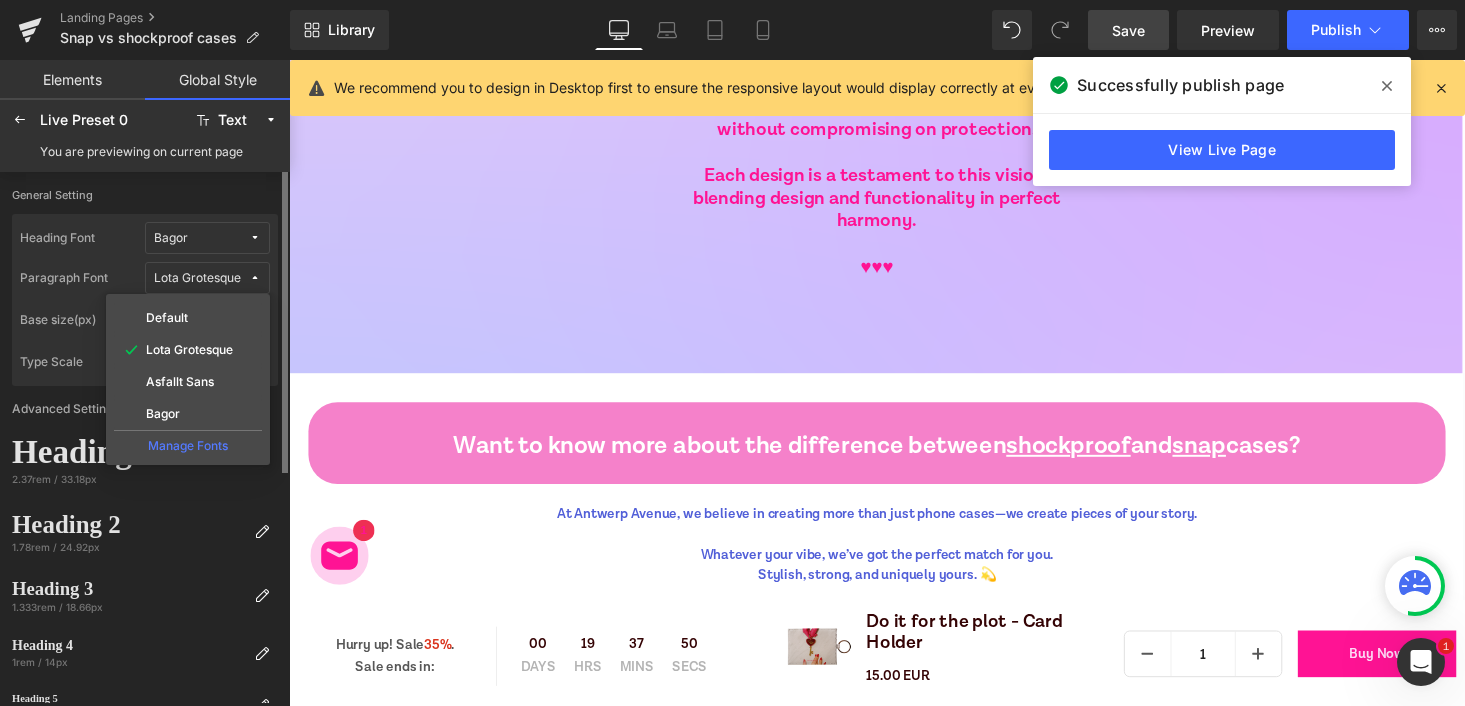 click on "Lota Grotesque" at bounding box center [207, 278] 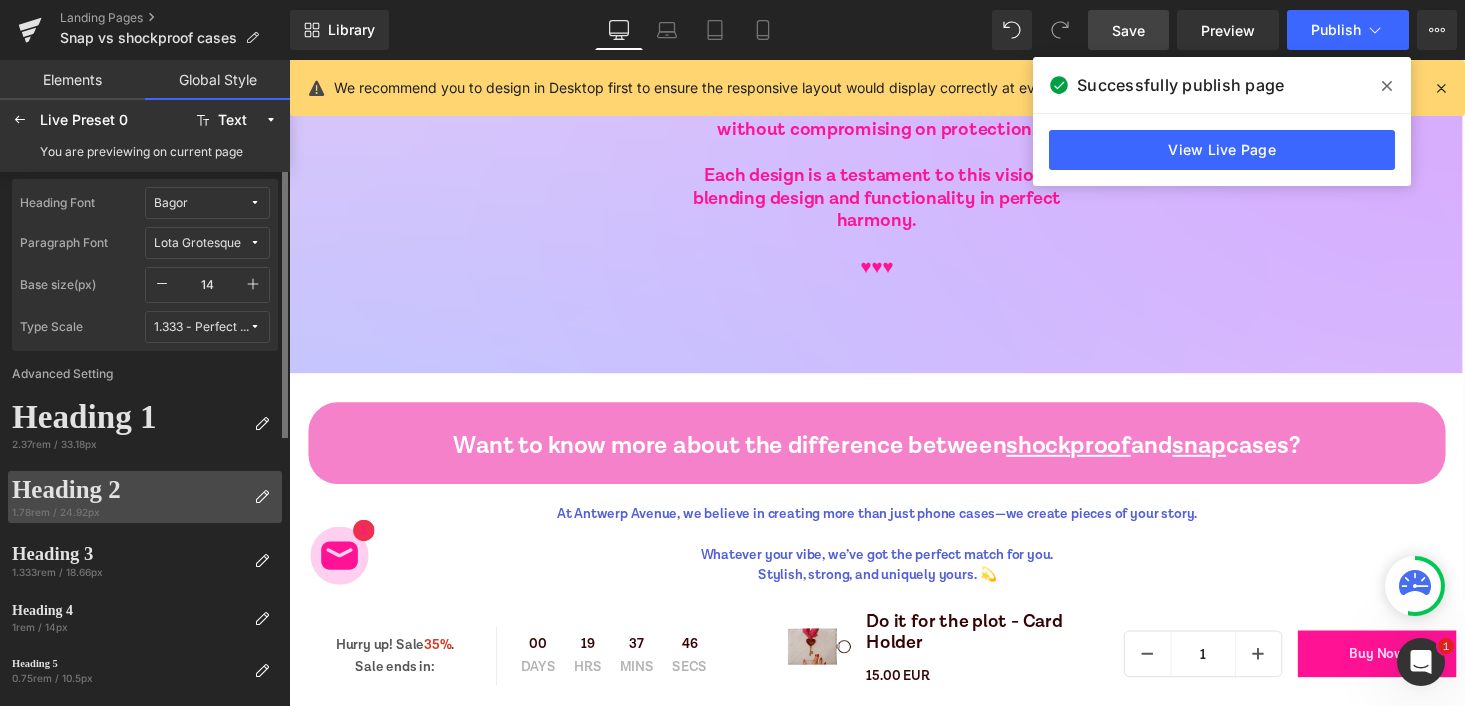 scroll, scrollTop: 0, scrollLeft: 0, axis: both 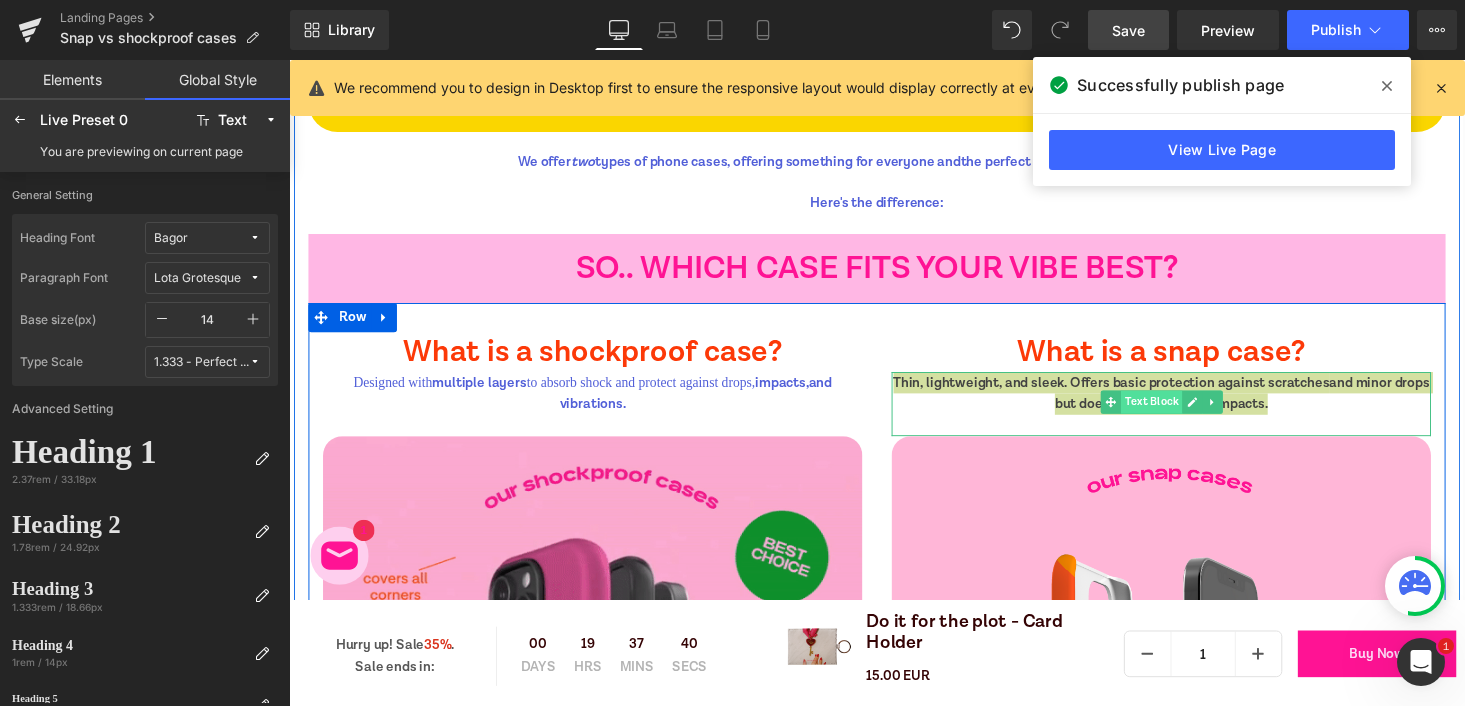 click on "Text Block" at bounding box center [1176, 412] 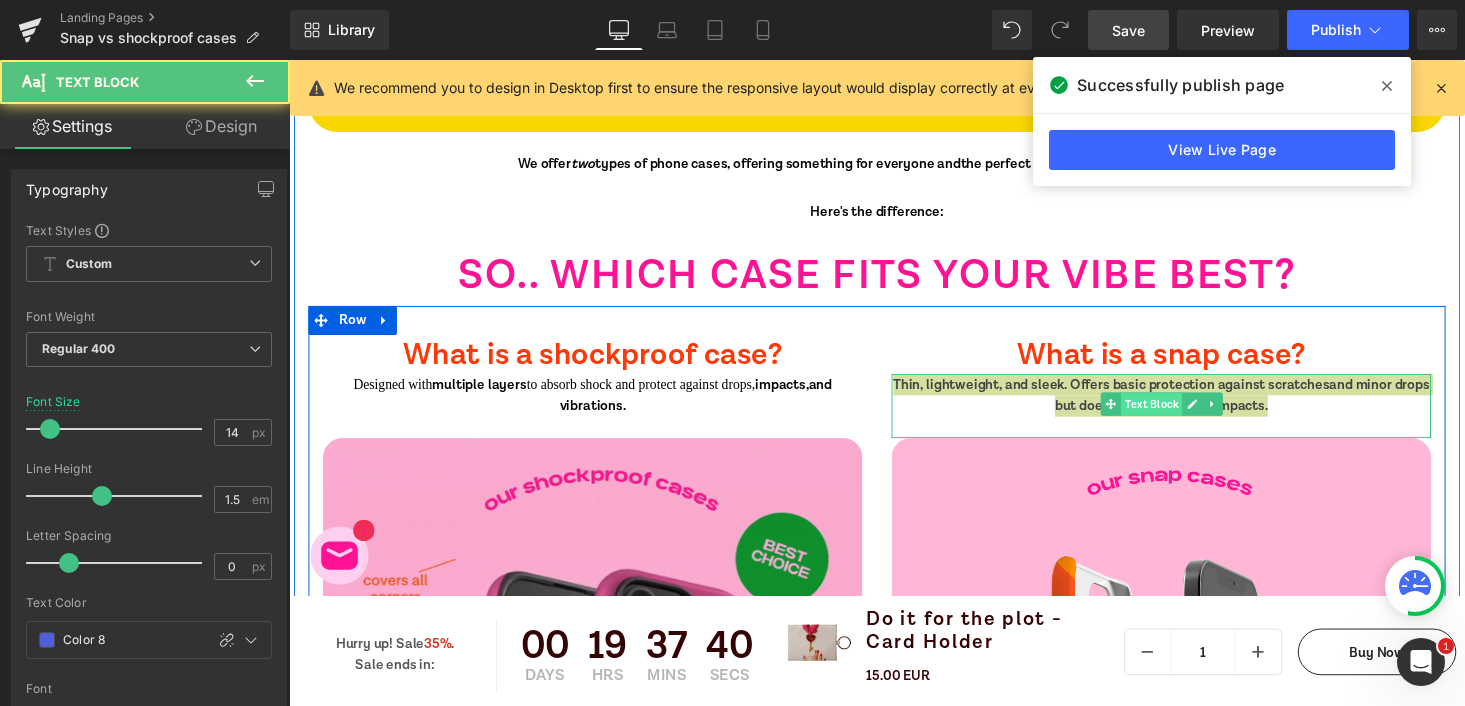 click on "Text Block" at bounding box center (1176, 415) 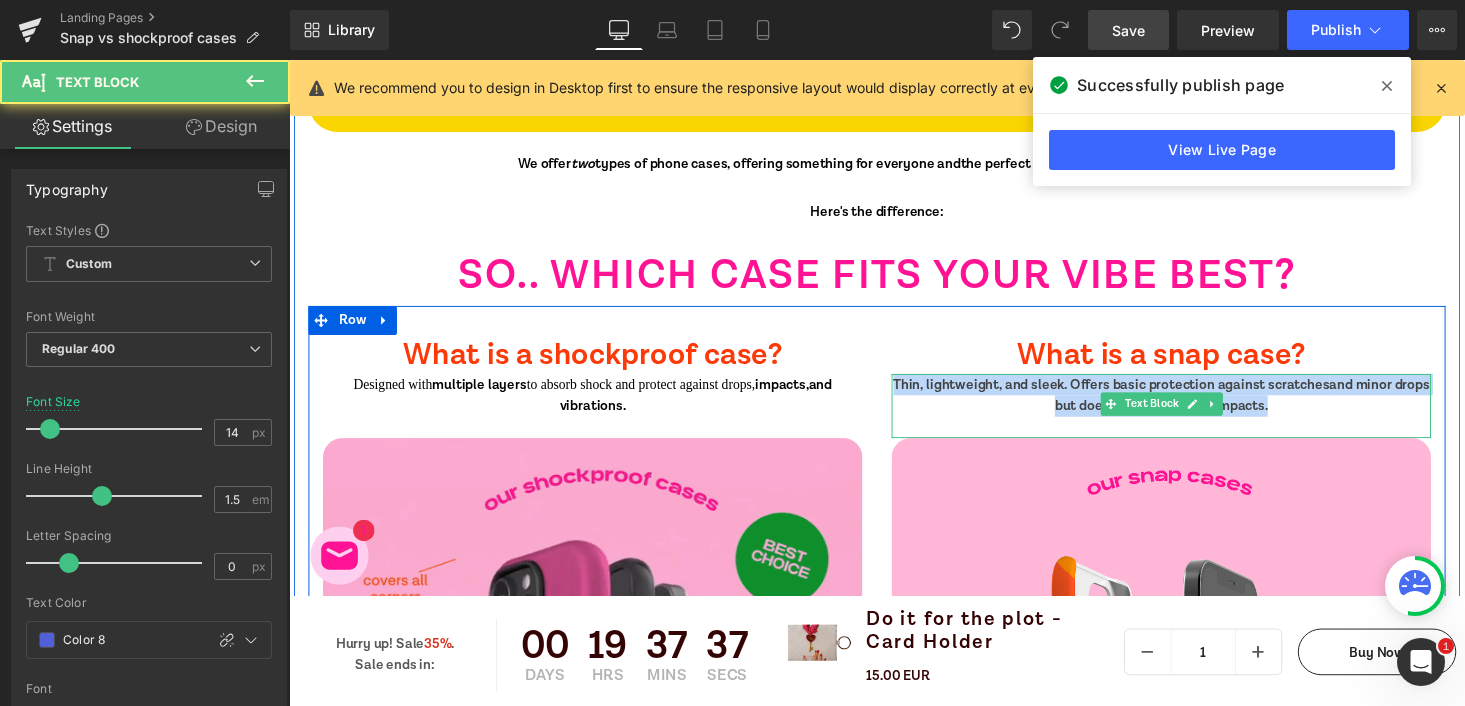 click on "Thin, lightweight, and sleek. Offers basic protection against scratches  and minor drops but doesn't absorb heavy impacts." at bounding box center (1186, 405) 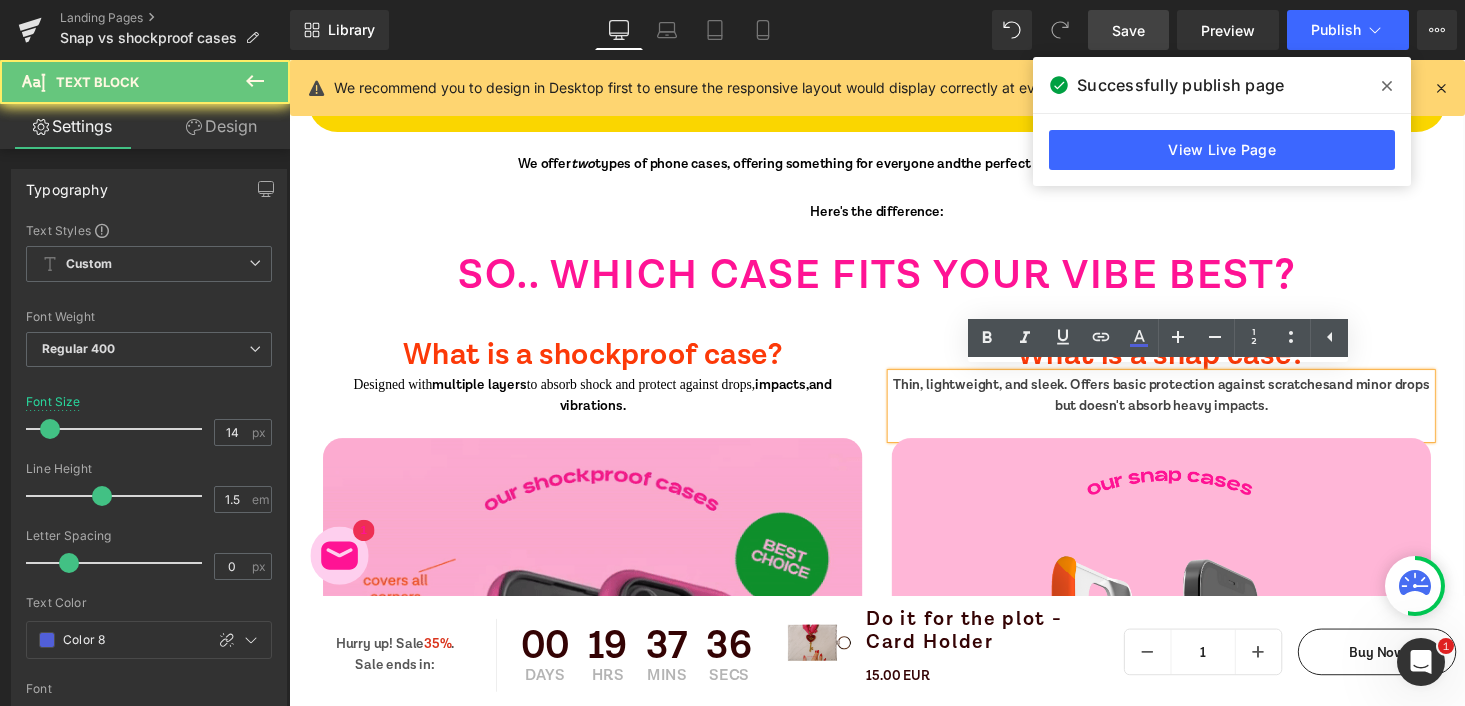 click on "Thin, lightweight, and sleek. Offers basic protection against scratches  and minor drops but doesn't absorb heavy impacts." at bounding box center (1186, 405) 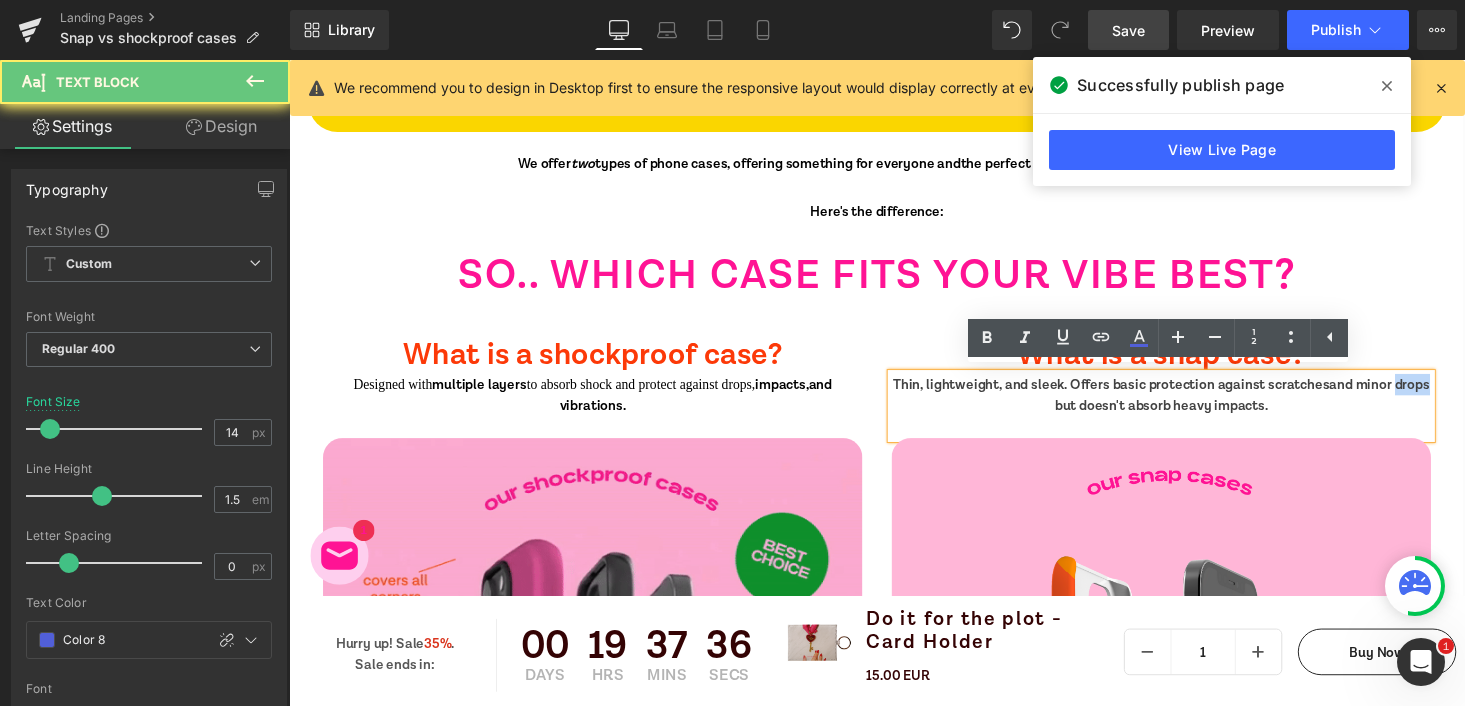 click on "Thin, lightweight, and sleek. Offers basic protection against scratches  and minor drops but doesn't absorb heavy impacts." at bounding box center (1186, 405) 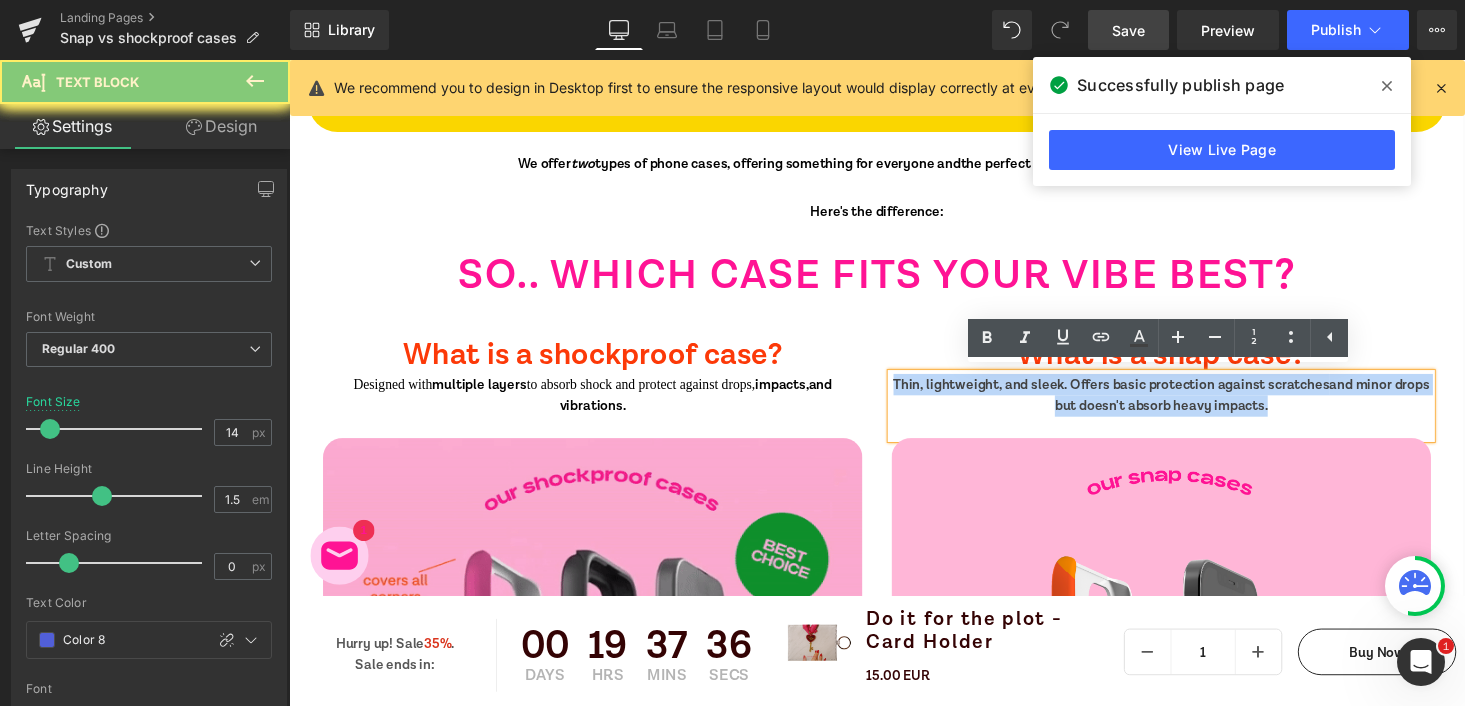 click on "Thin, lightweight, and sleek. Offers basic protection against scratches  and minor drops but doesn't absorb heavy impacts." at bounding box center (1186, 405) 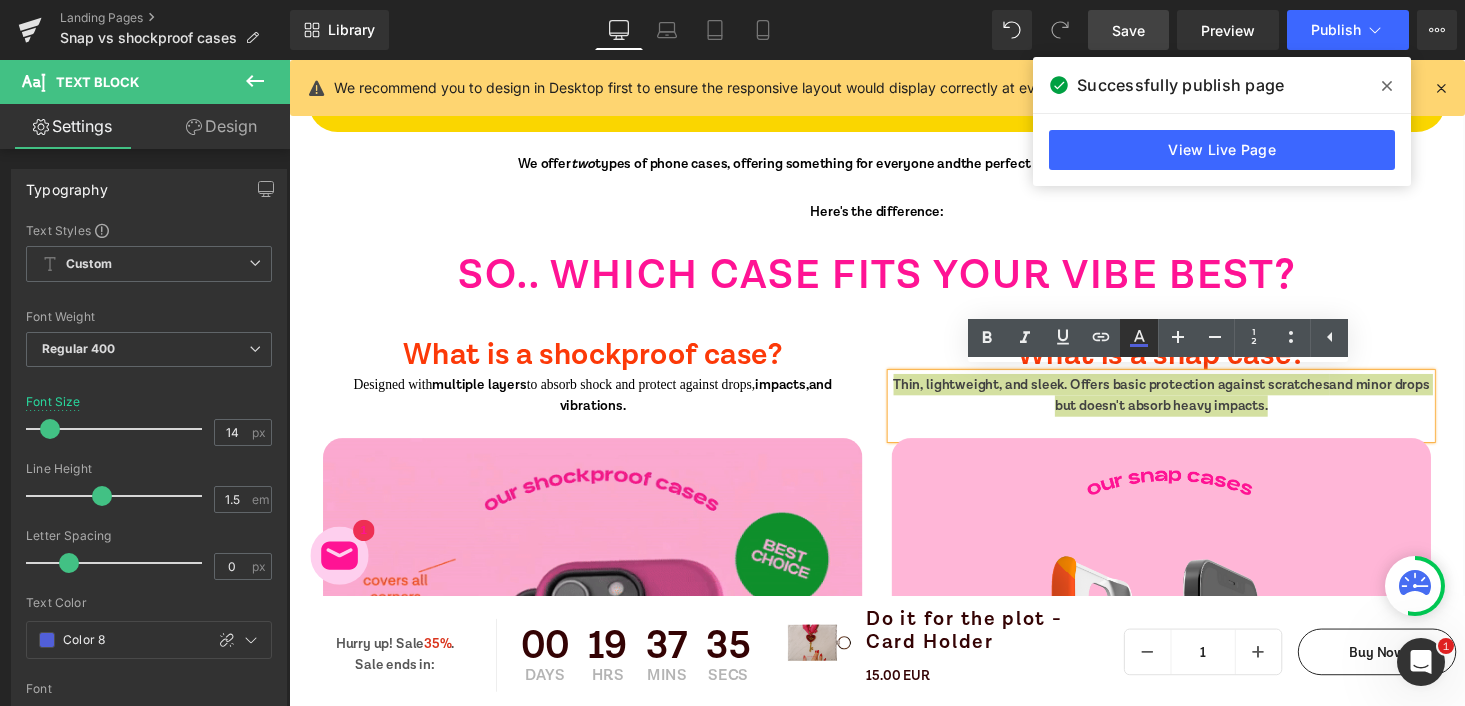 click 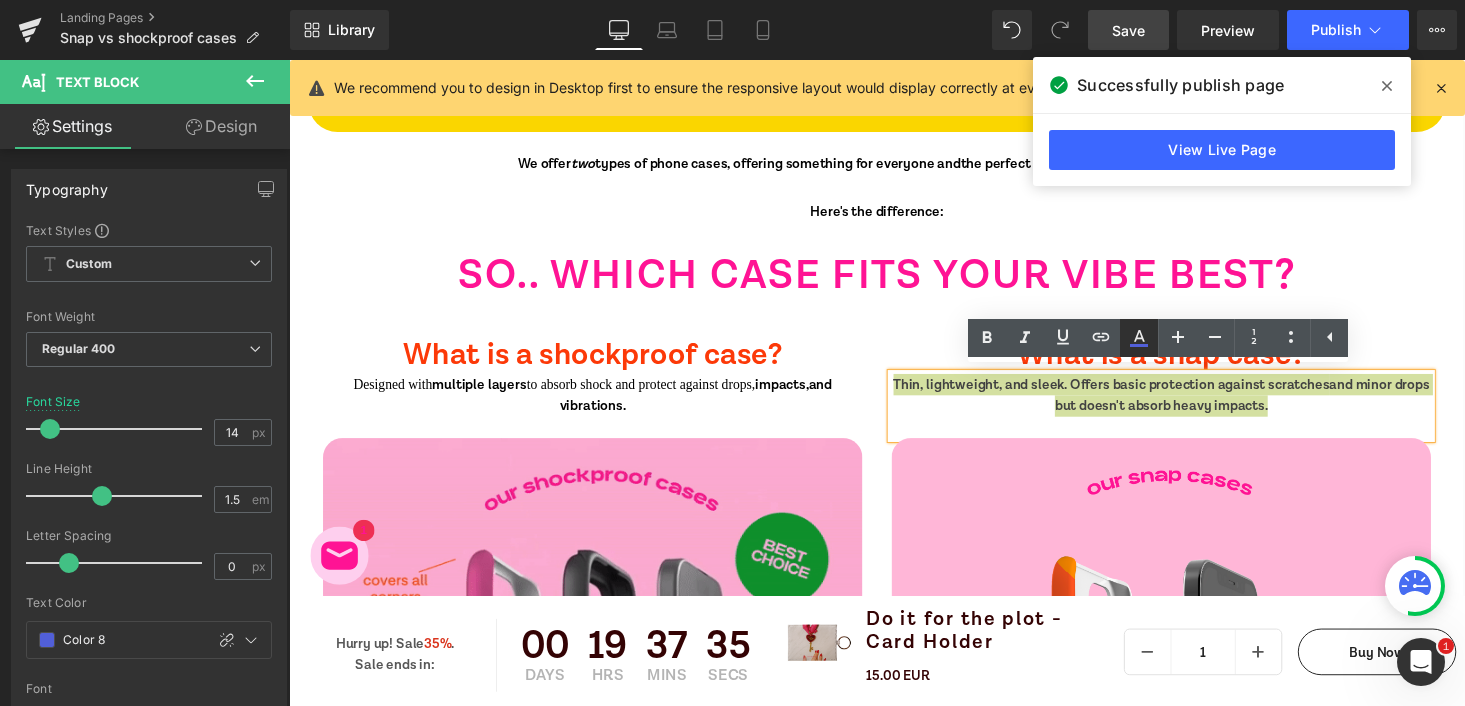 type on "100" 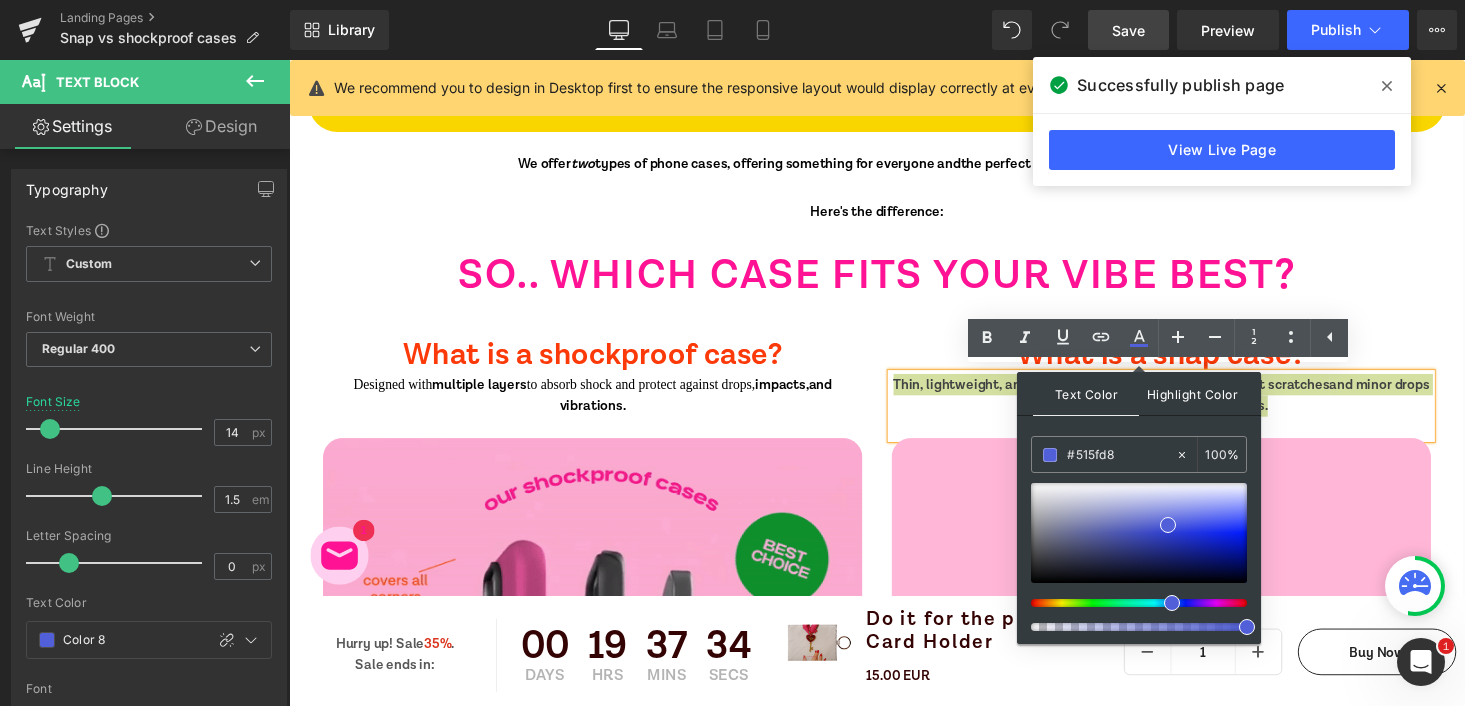 click on "Highlight Color" at bounding box center (1192, 393) 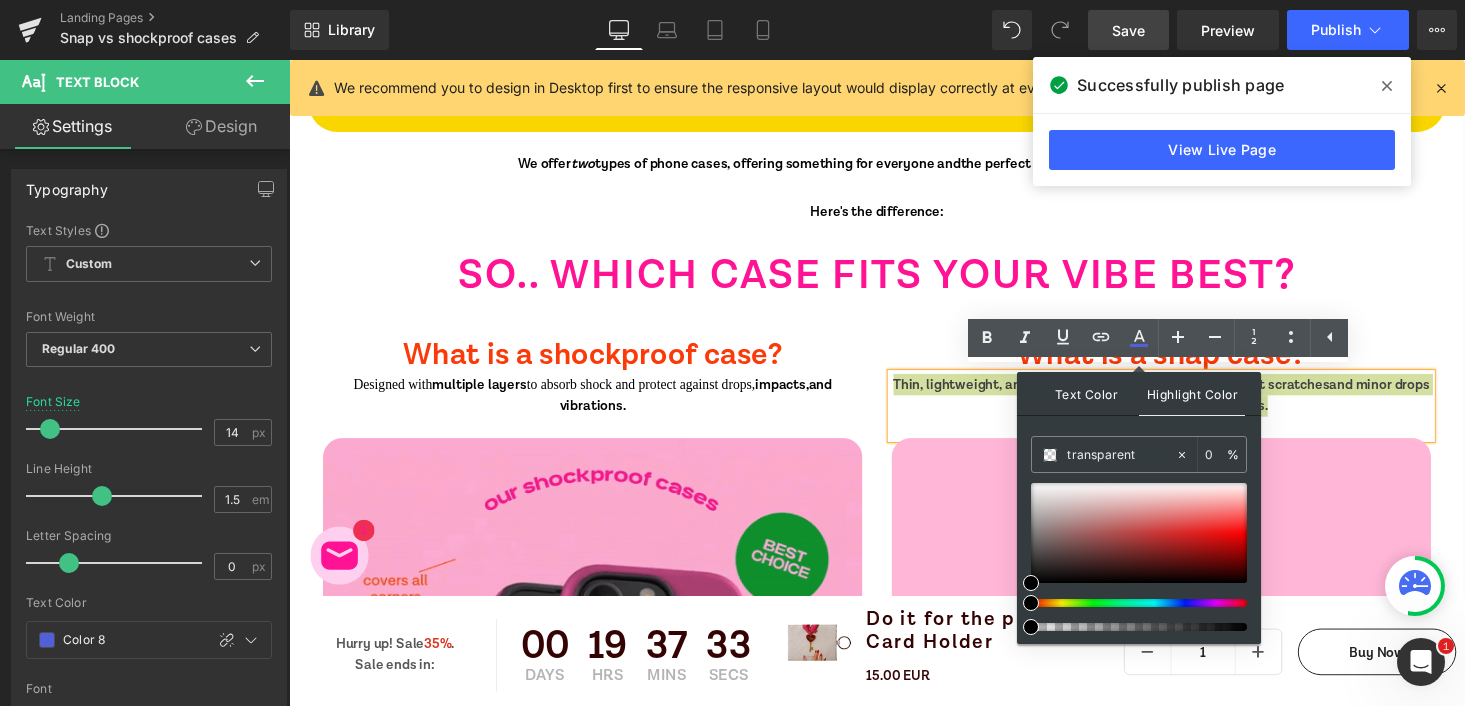 click on "Text Color" at bounding box center (1086, 393) 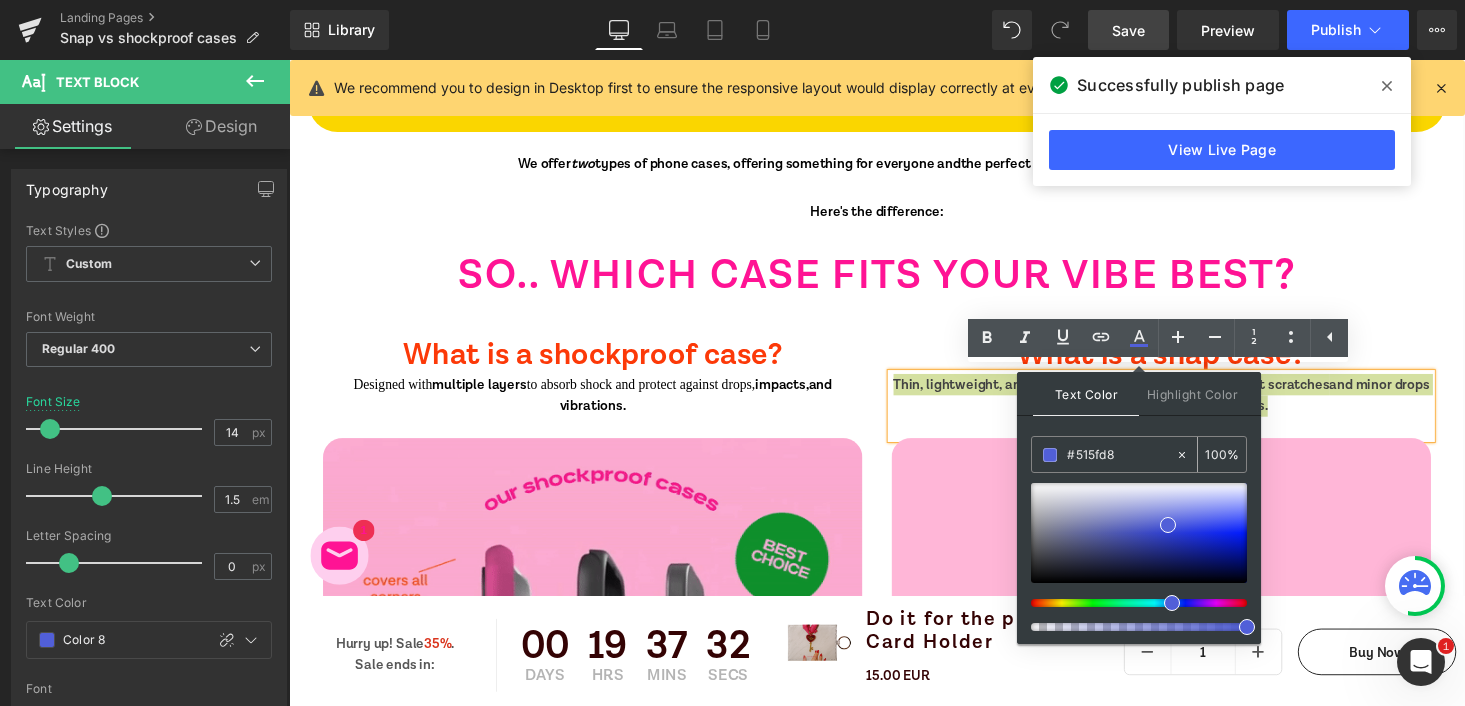 click on "#515fd8" at bounding box center [1121, 455] 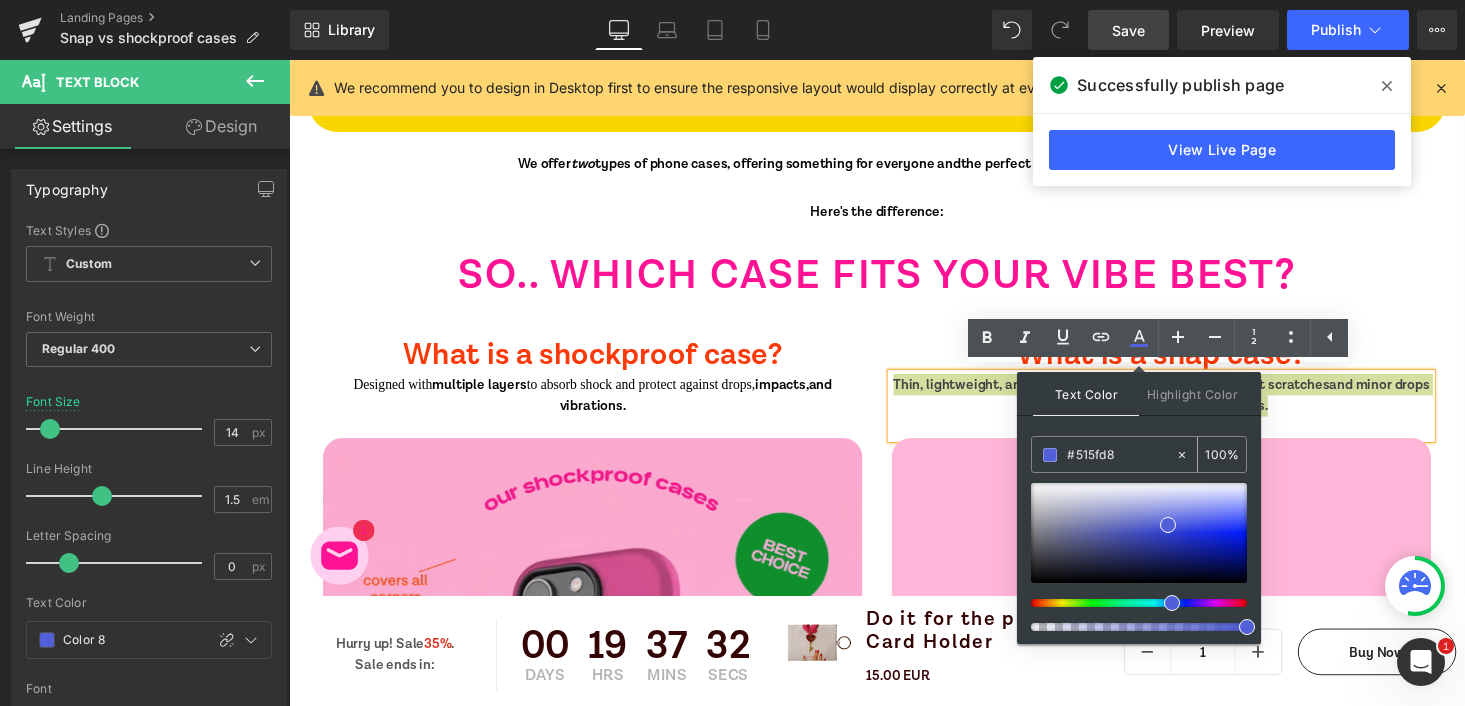 click on "#515fd8" at bounding box center [1121, 455] 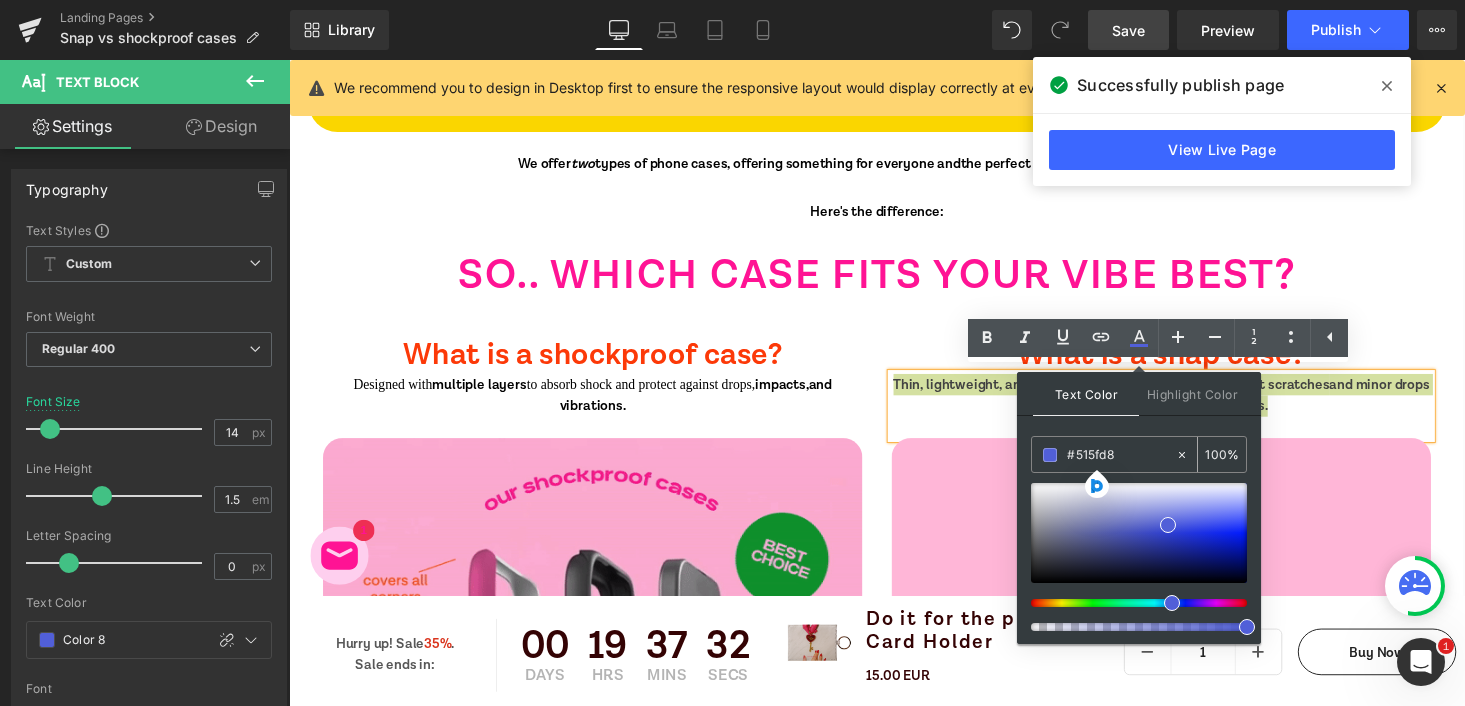 click at bounding box center (1050, 455) 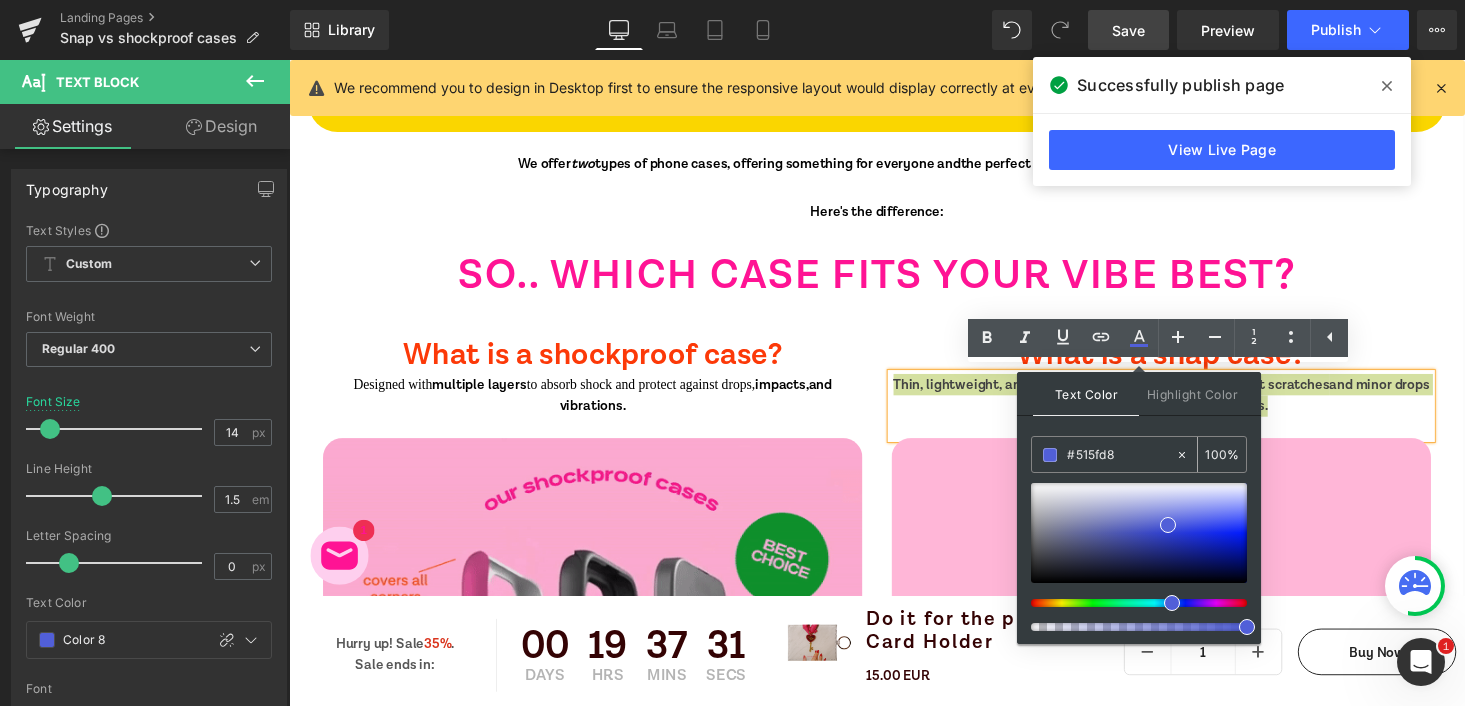 click on "100" at bounding box center (1216, 454) 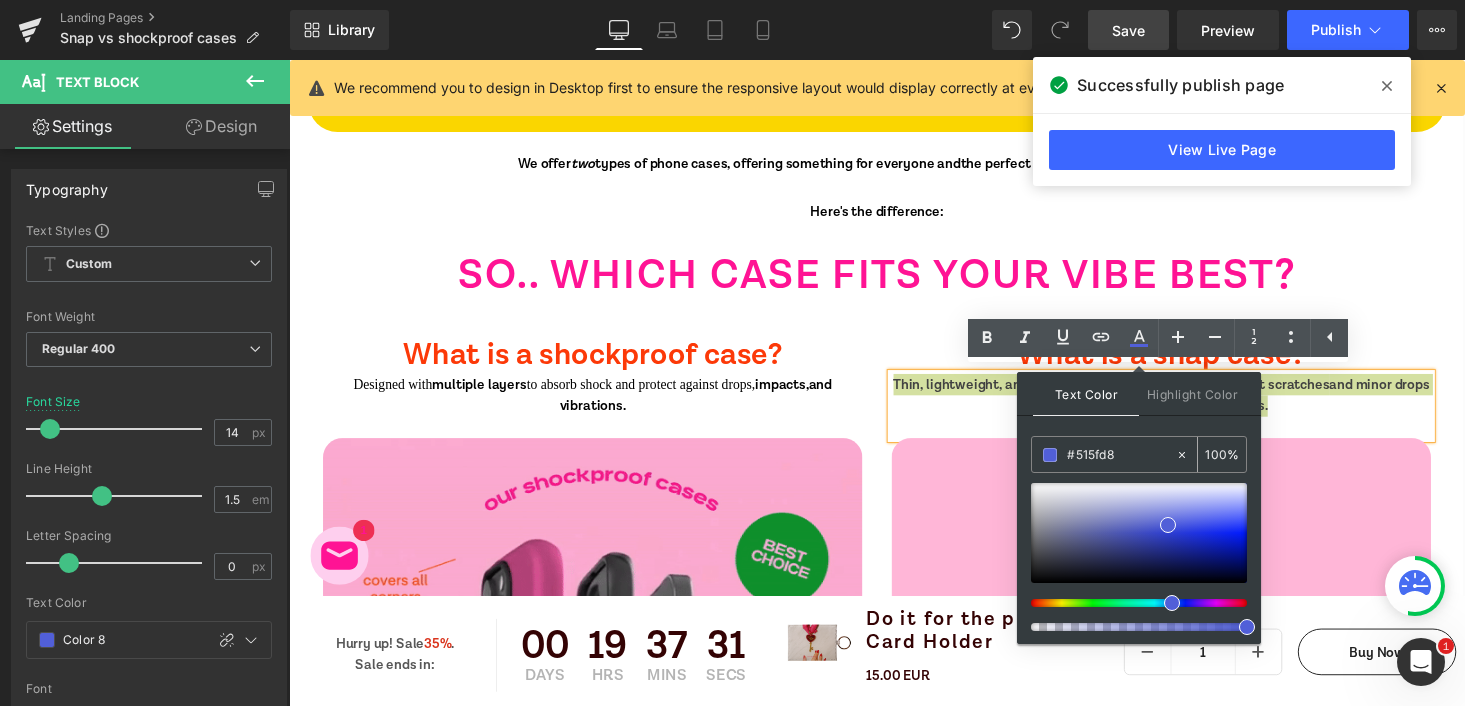 click on "100" at bounding box center [1216, 454] 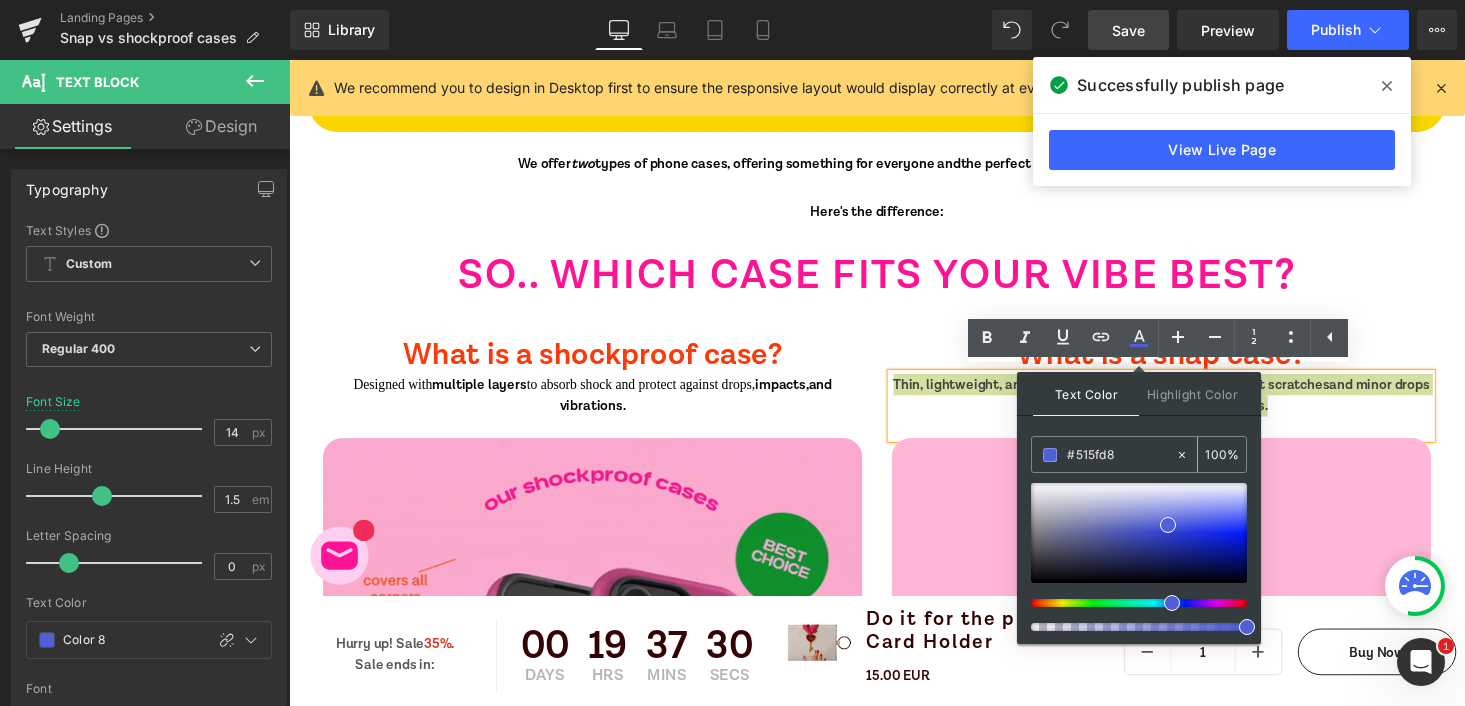 click on "100" at bounding box center (1216, 454) 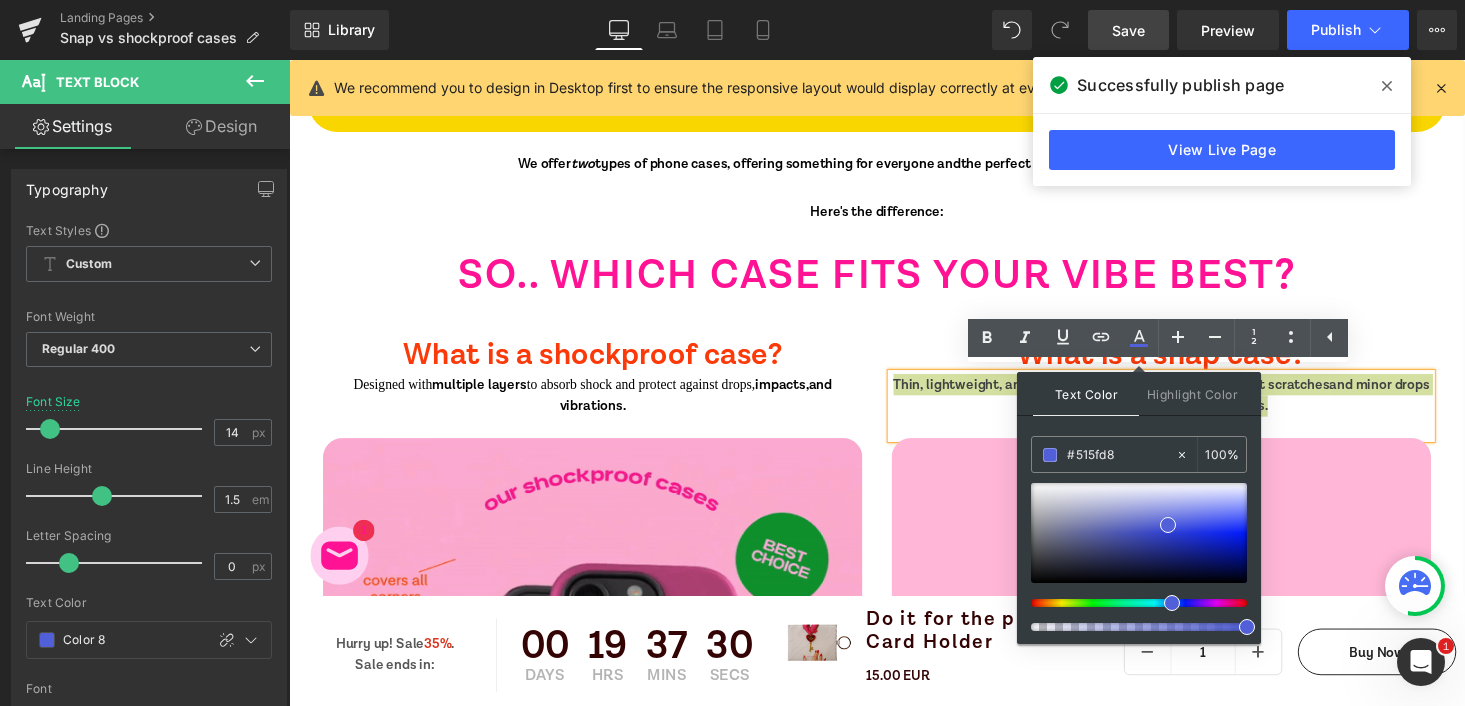 type 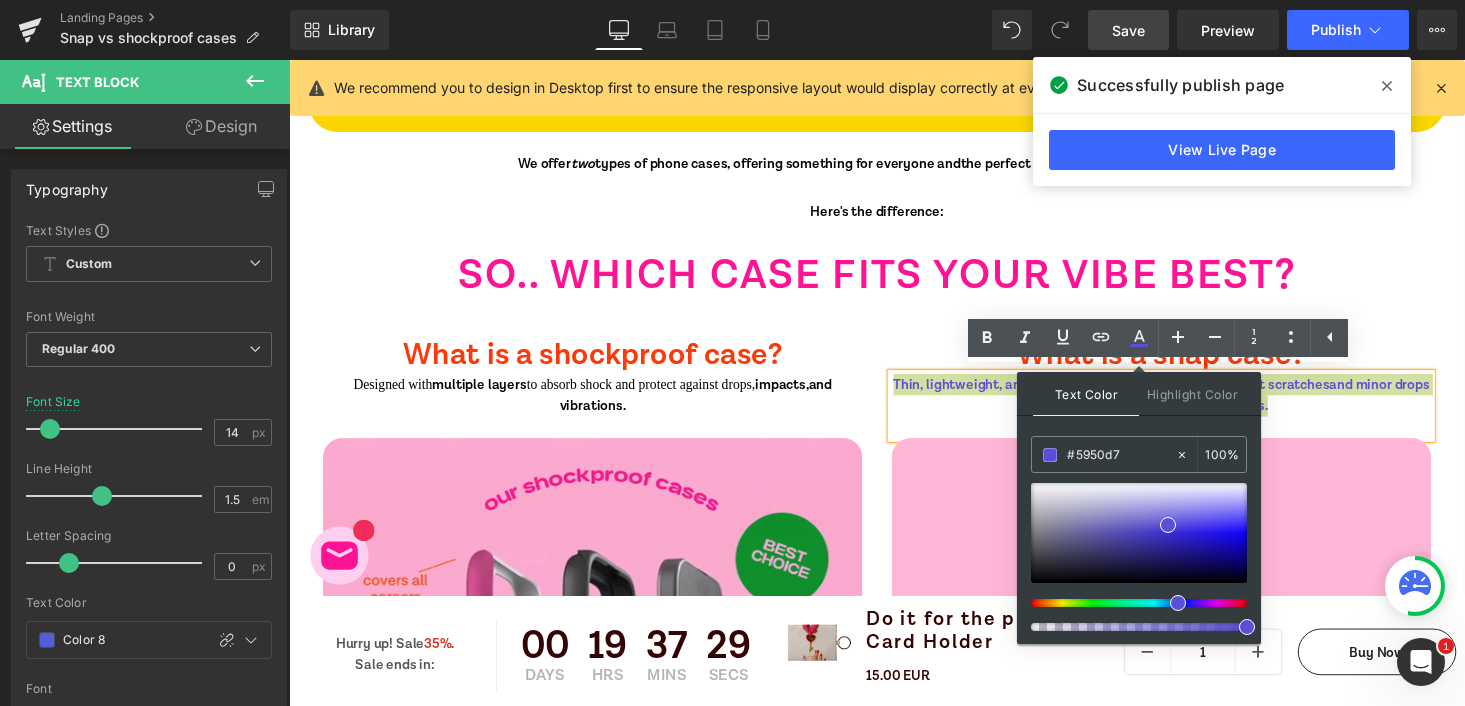 click at bounding box center [1178, 603] 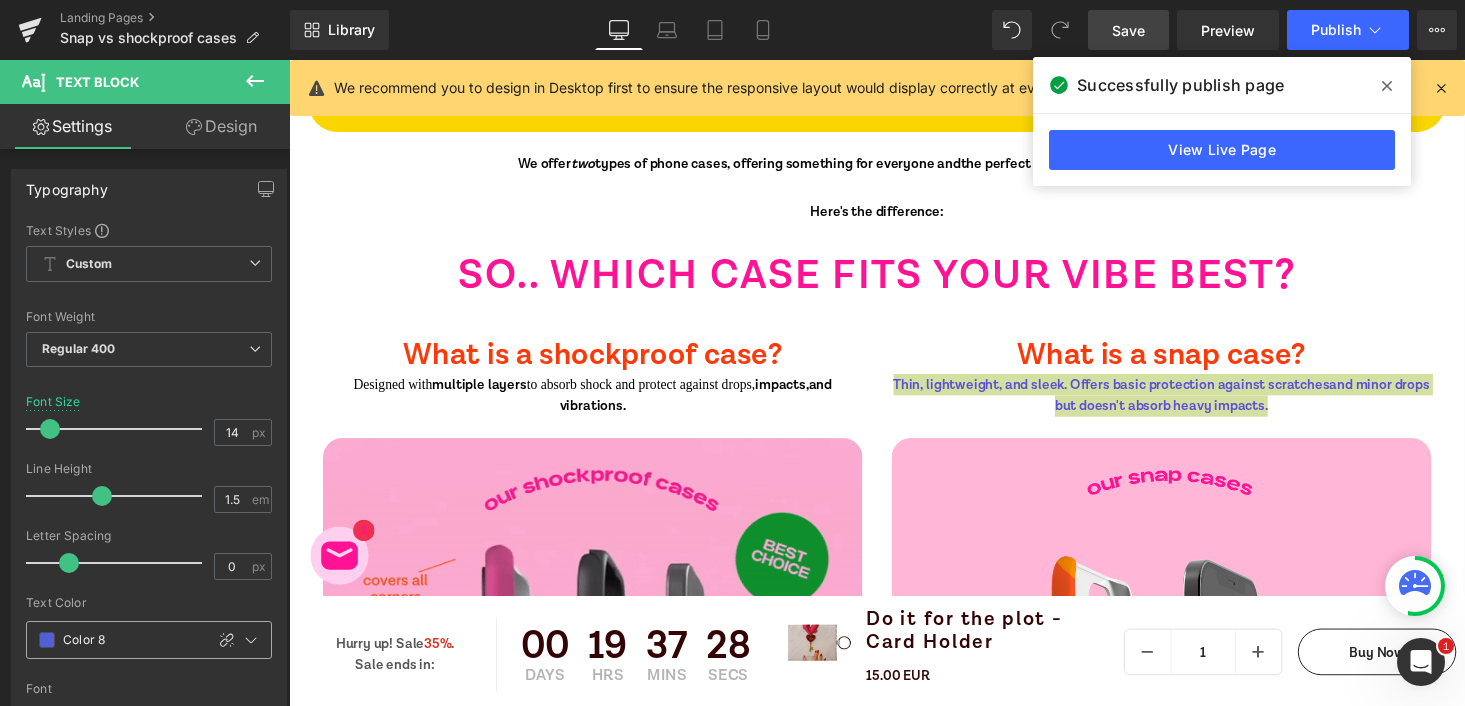 click at bounding box center (47, 640) 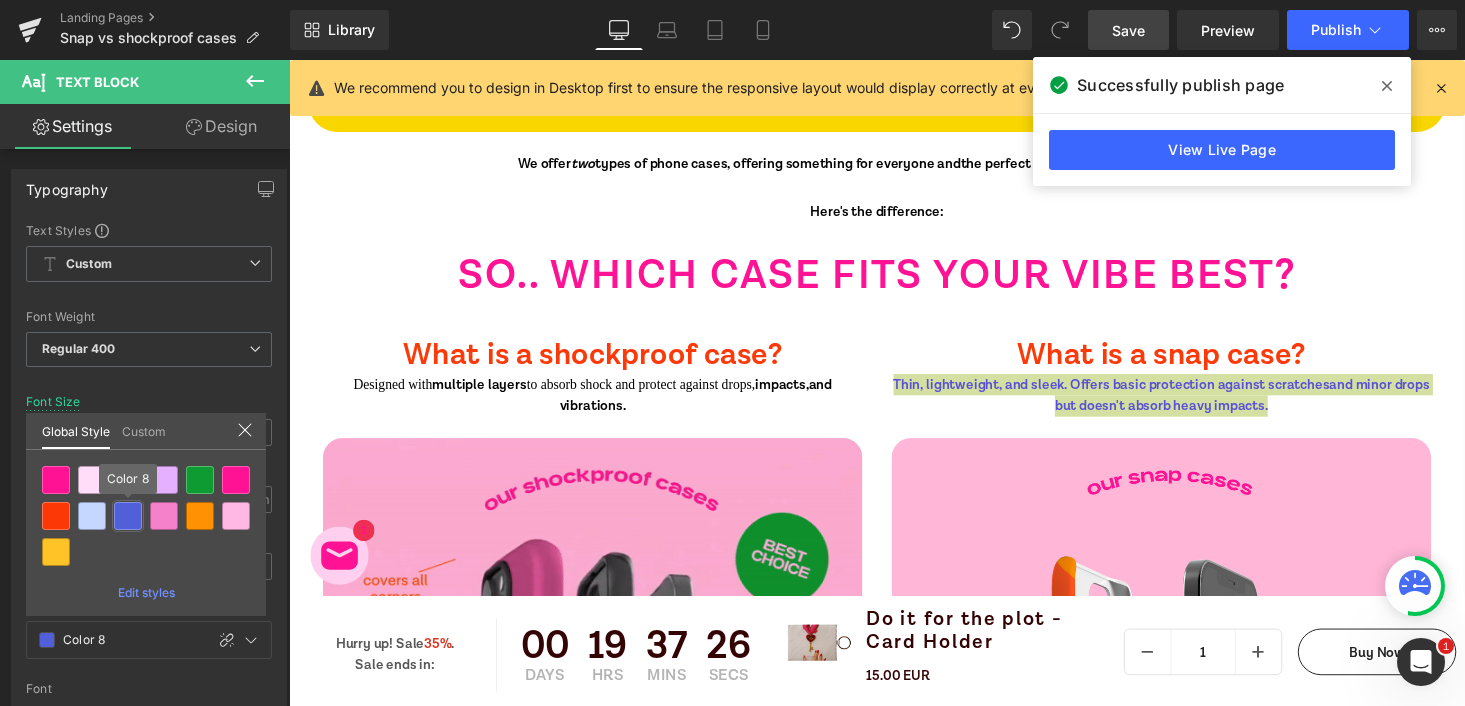 click at bounding box center (128, 516) 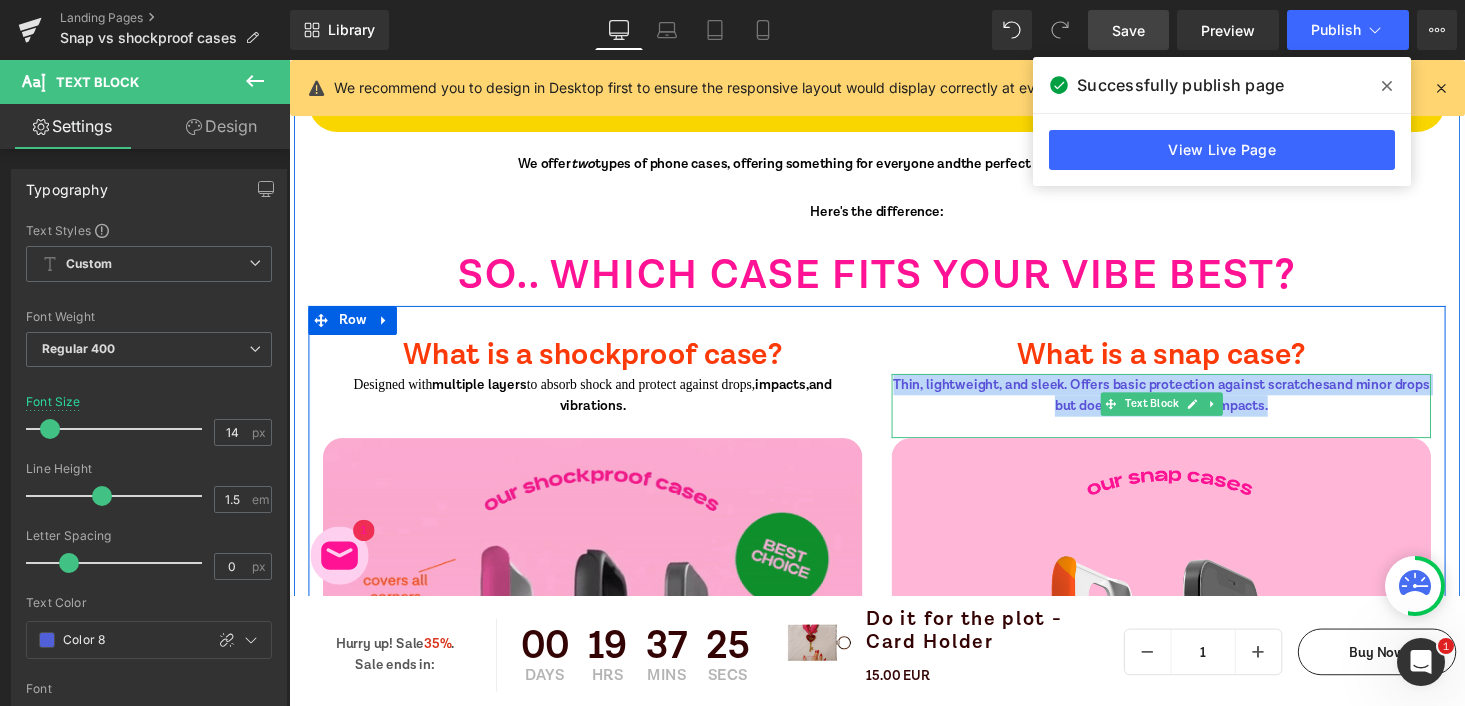 click on "Thin, lightweight, and sleek. Offers basic protection against scratches  and minor drops but doesn't absorb heavy impacts." at bounding box center [1186, 405] 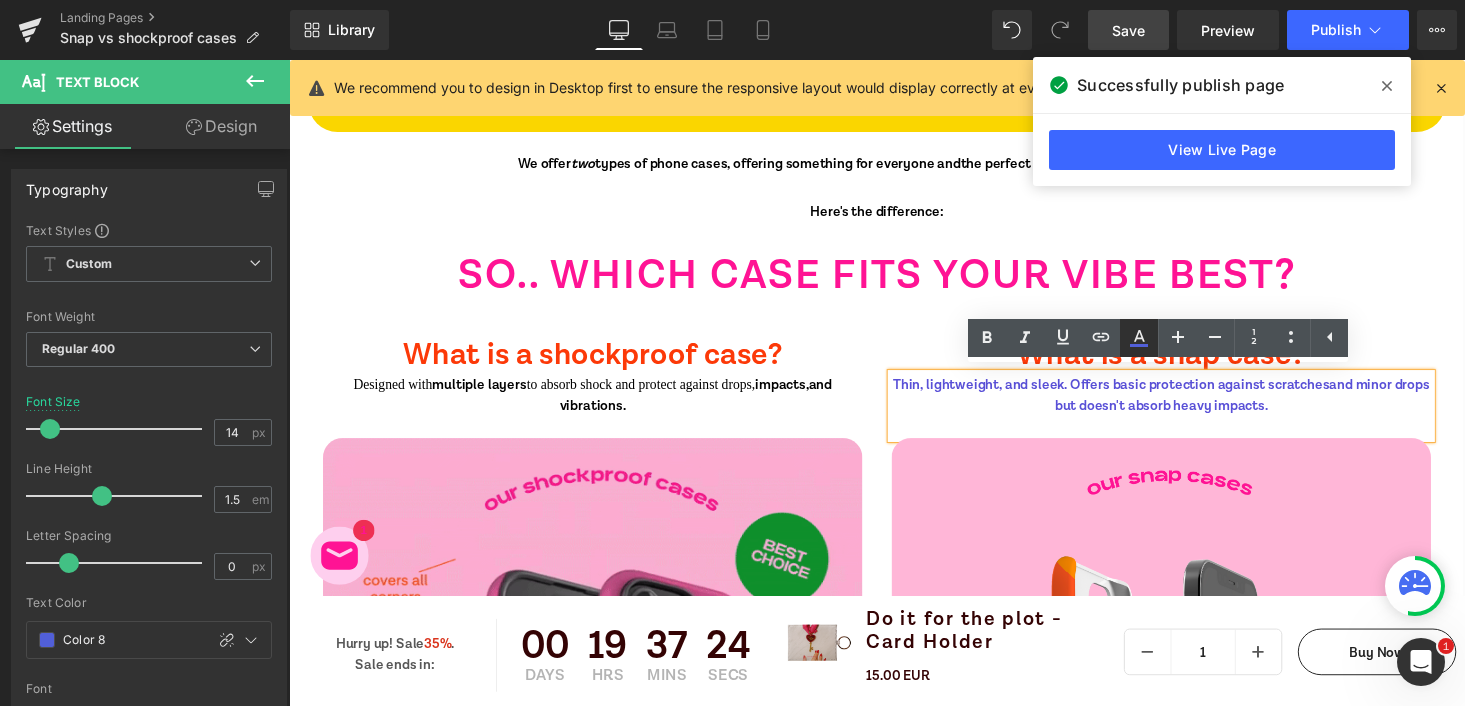 click 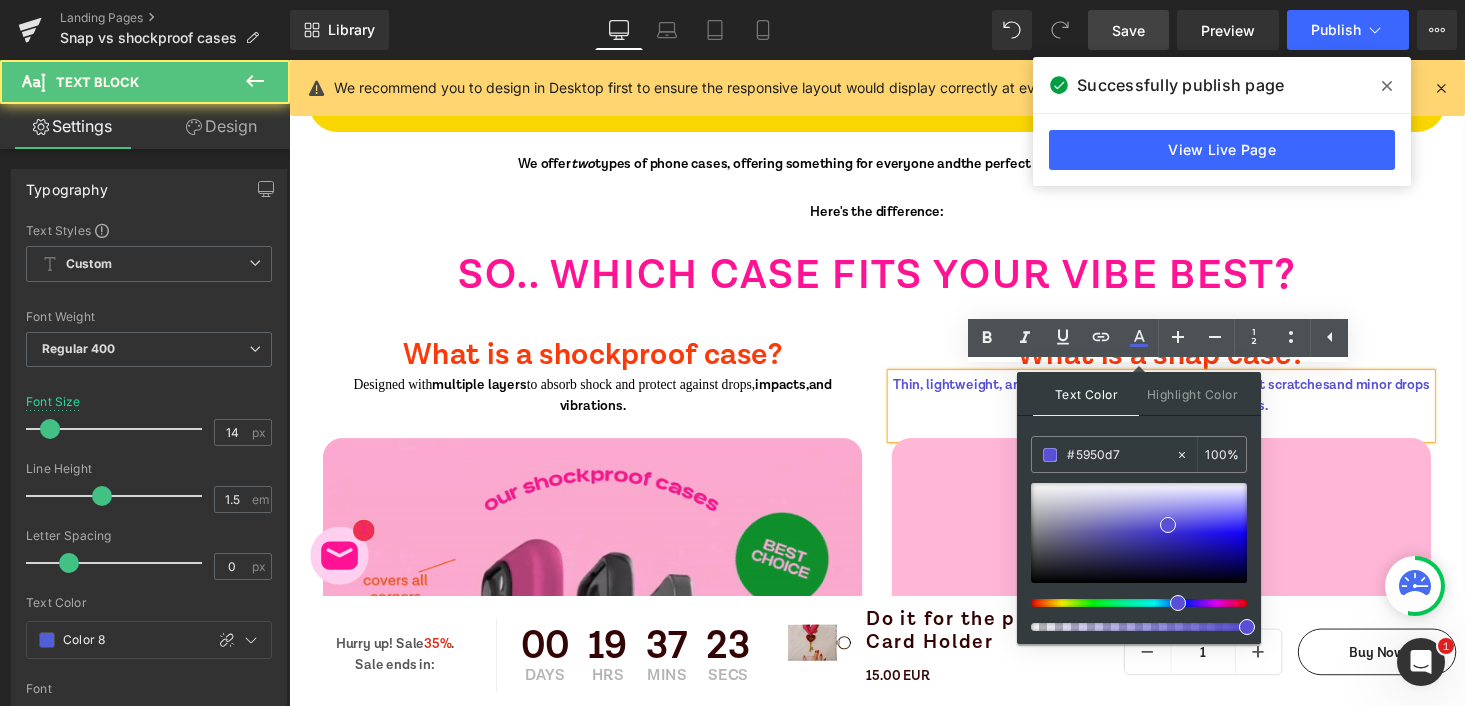 click on "Thin, lightweight, and sleek. Offers basic protection against scratches  and minor drops but doesn't absorb heavy impacts." at bounding box center [1186, 405] 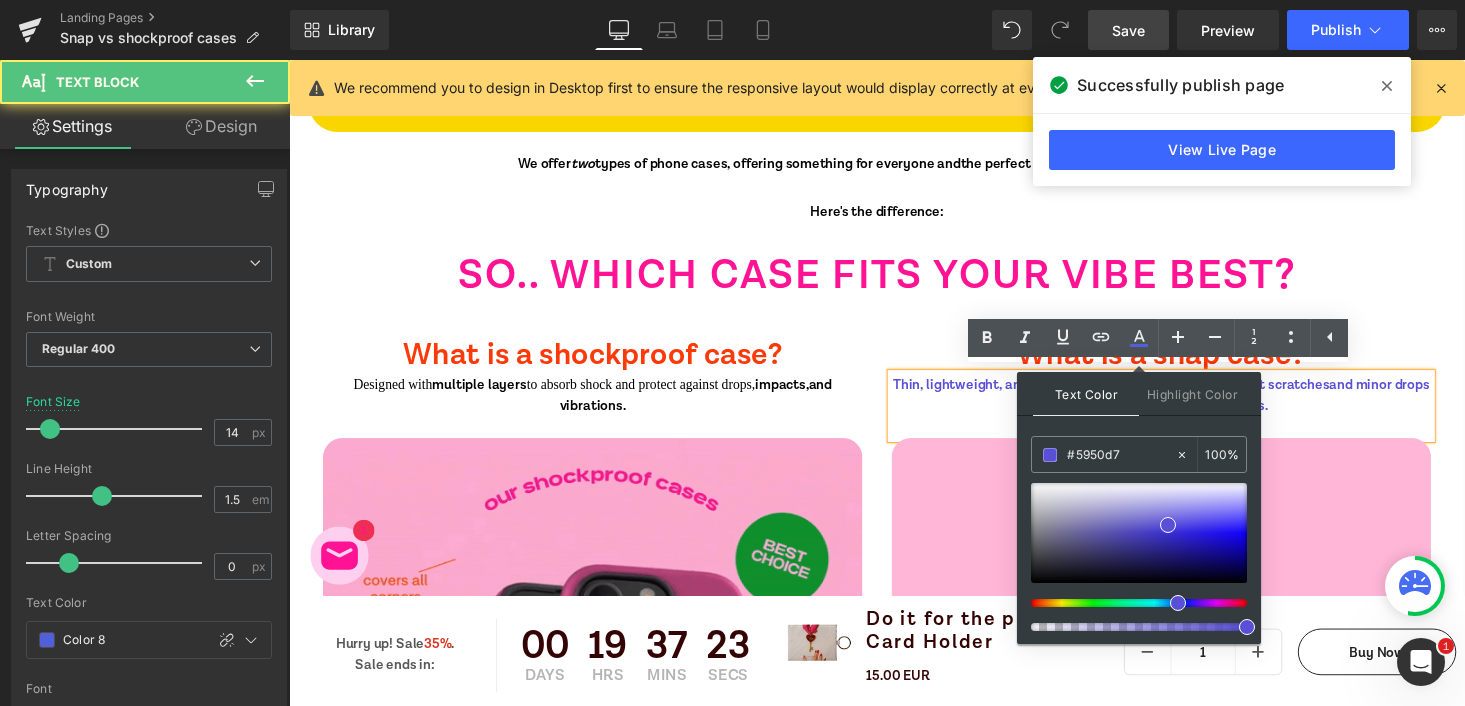 click on "Thin, lightweight, and sleek. Offers basic protection against scratches  and minor drops but doesn't absorb heavy impacts." at bounding box center (1186, 405) 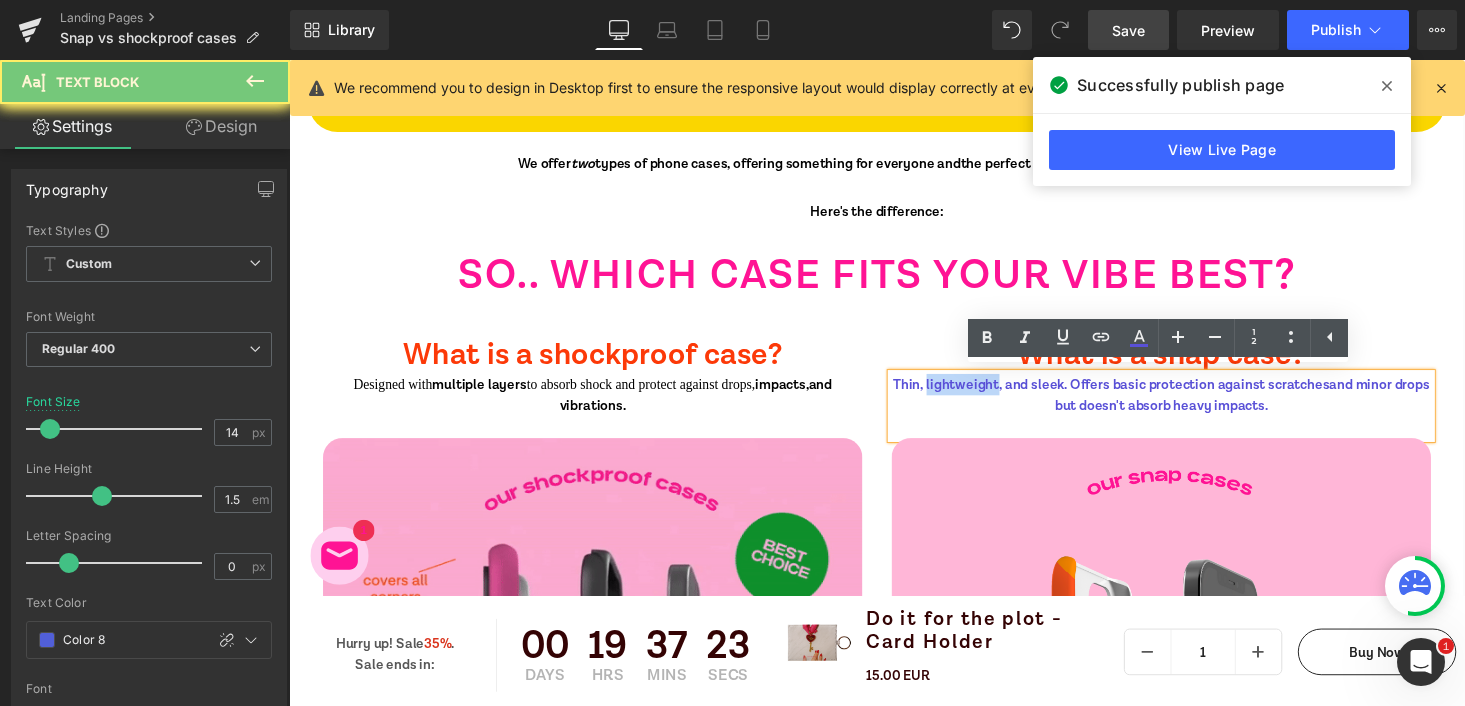 click on "Thin, lightweight, and sleek. Offers basic protection against scratches  and minor drops but doesn't absorb heavy impacts." at bounding box center (1186, 405) 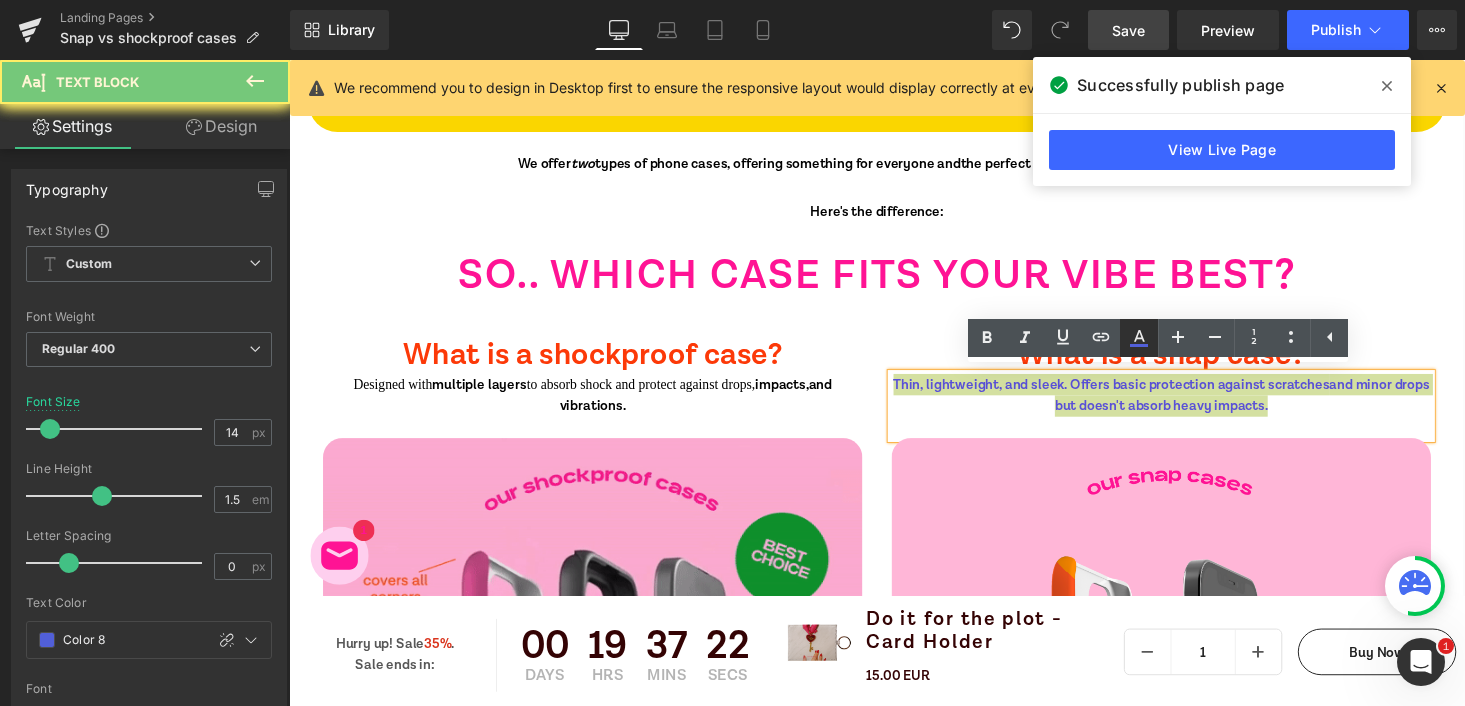 click 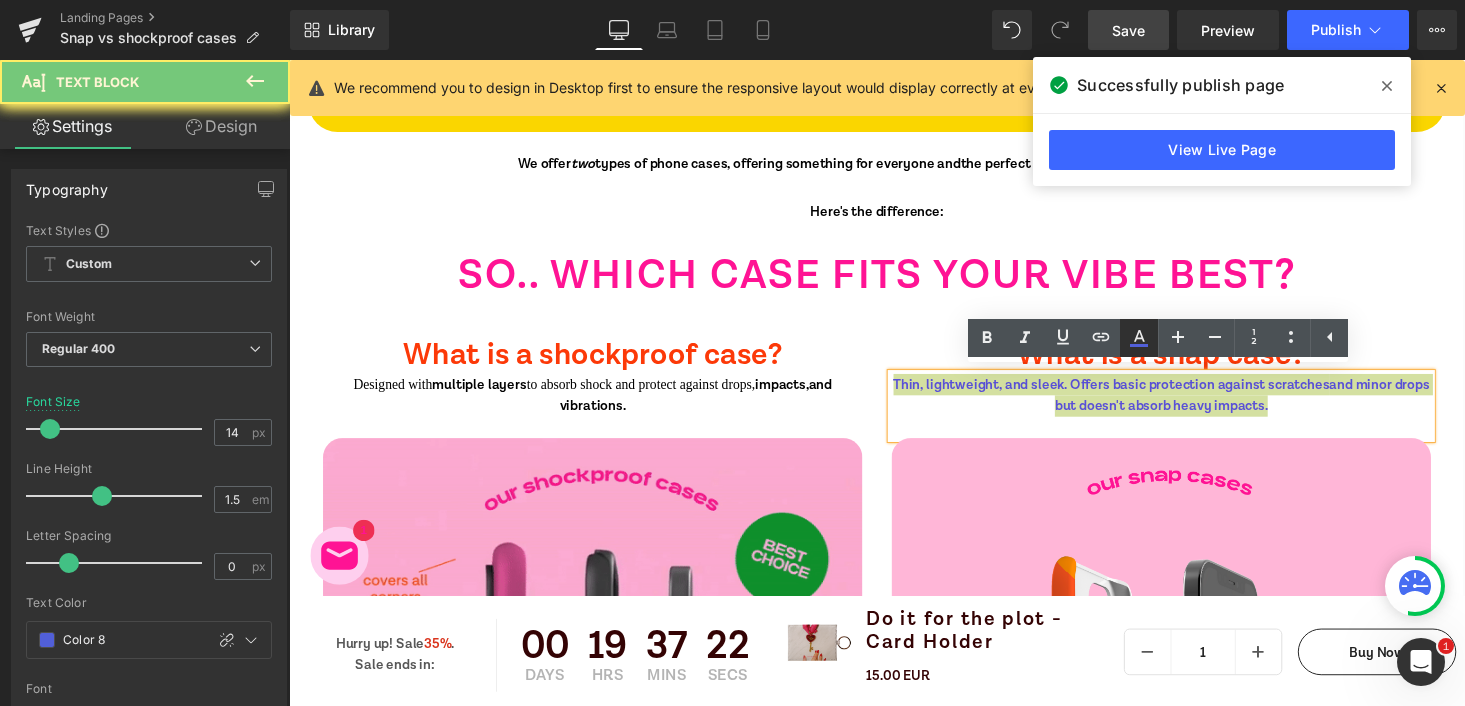type on "#515fd8" 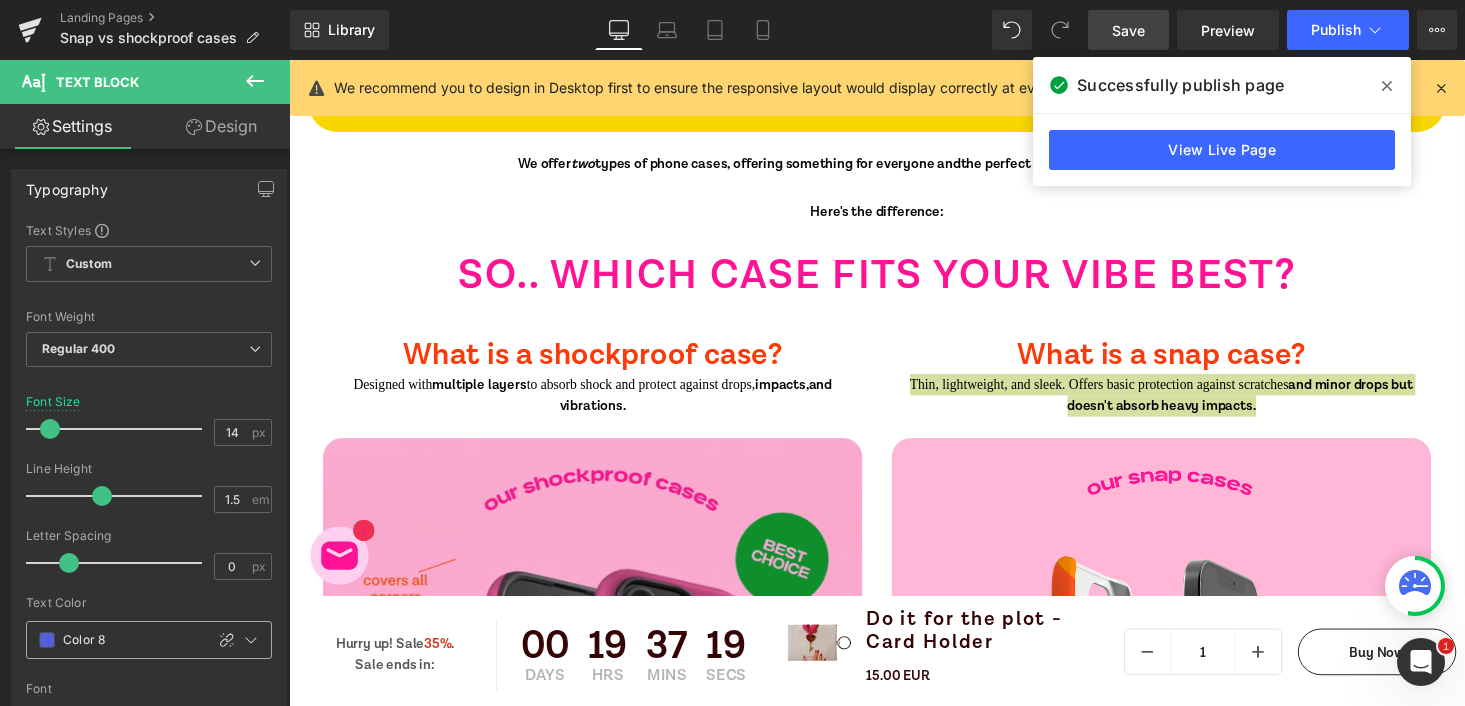 click at bounding box center [47, 640] 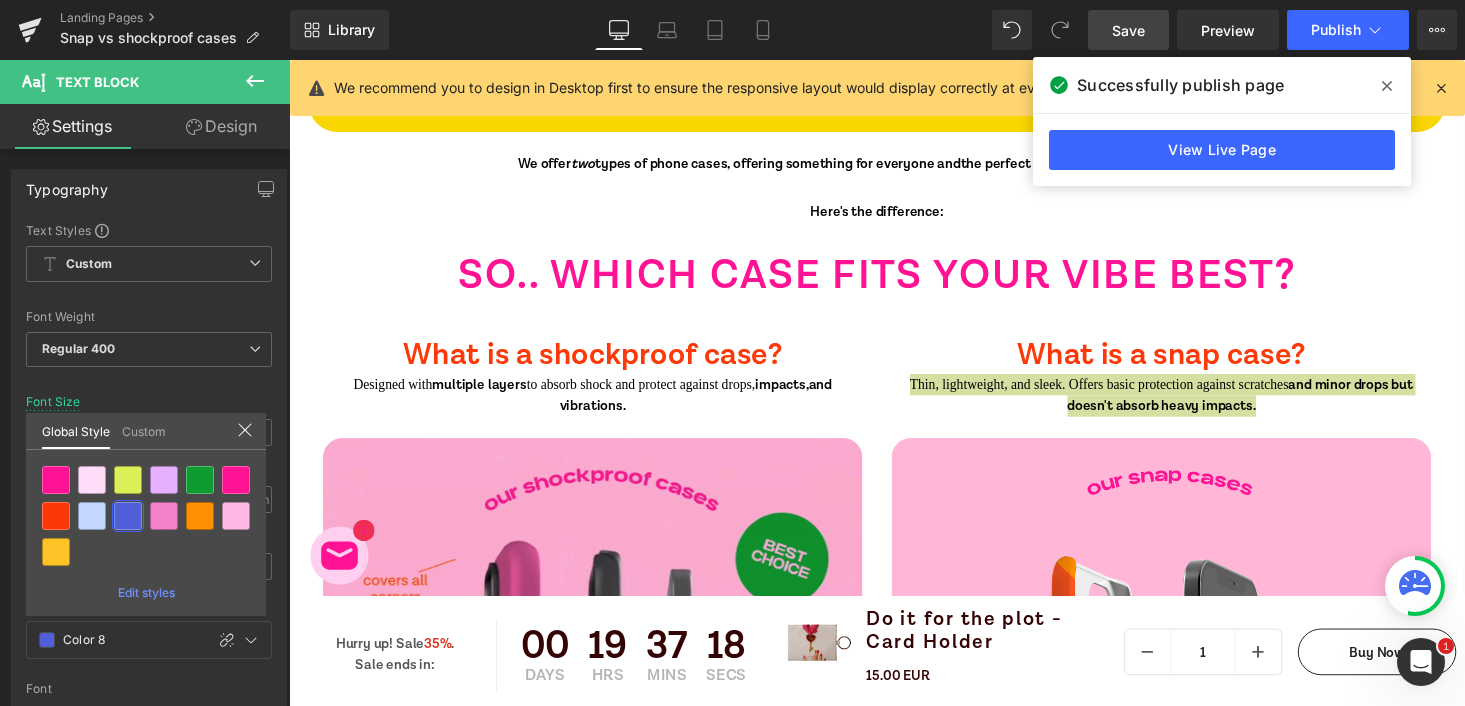 click on "Edit styles" at bounding box center [146, 592] 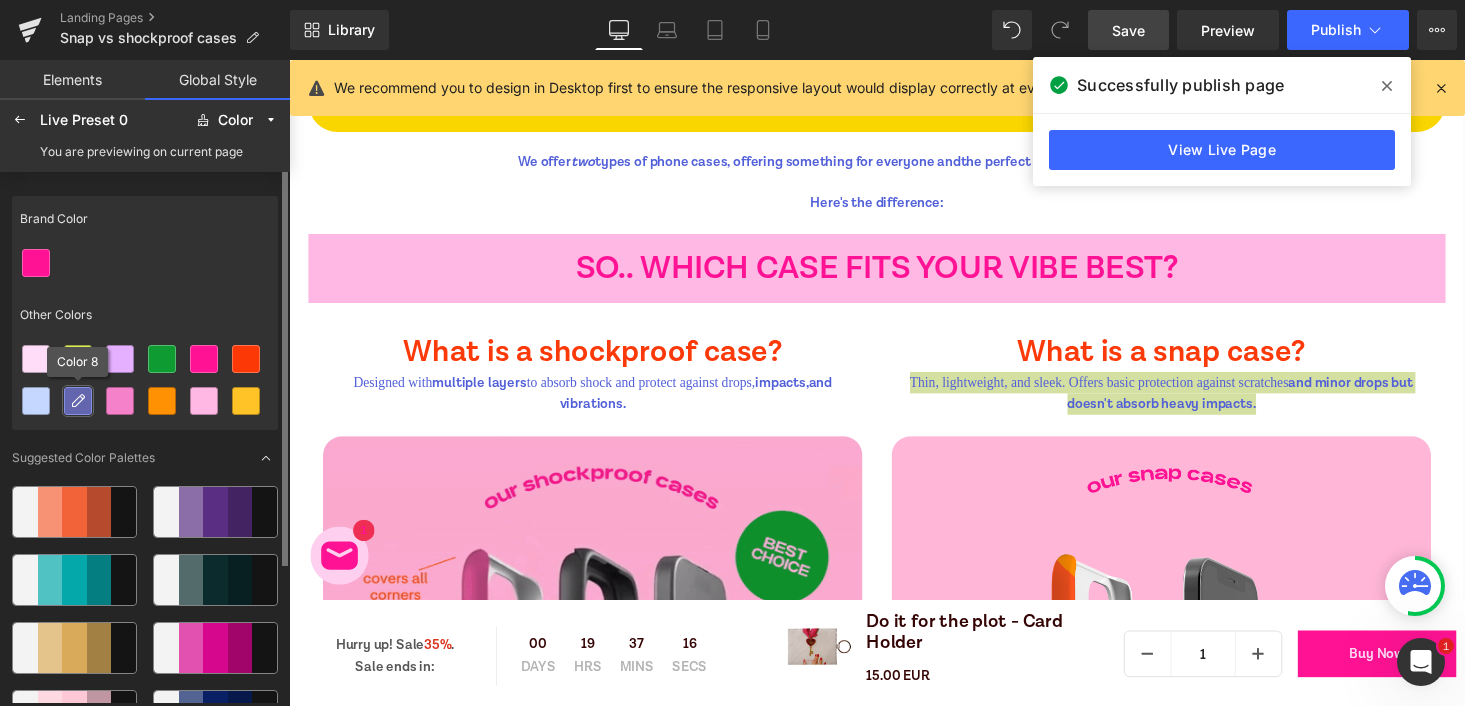 click at bounding box center (78, 401) 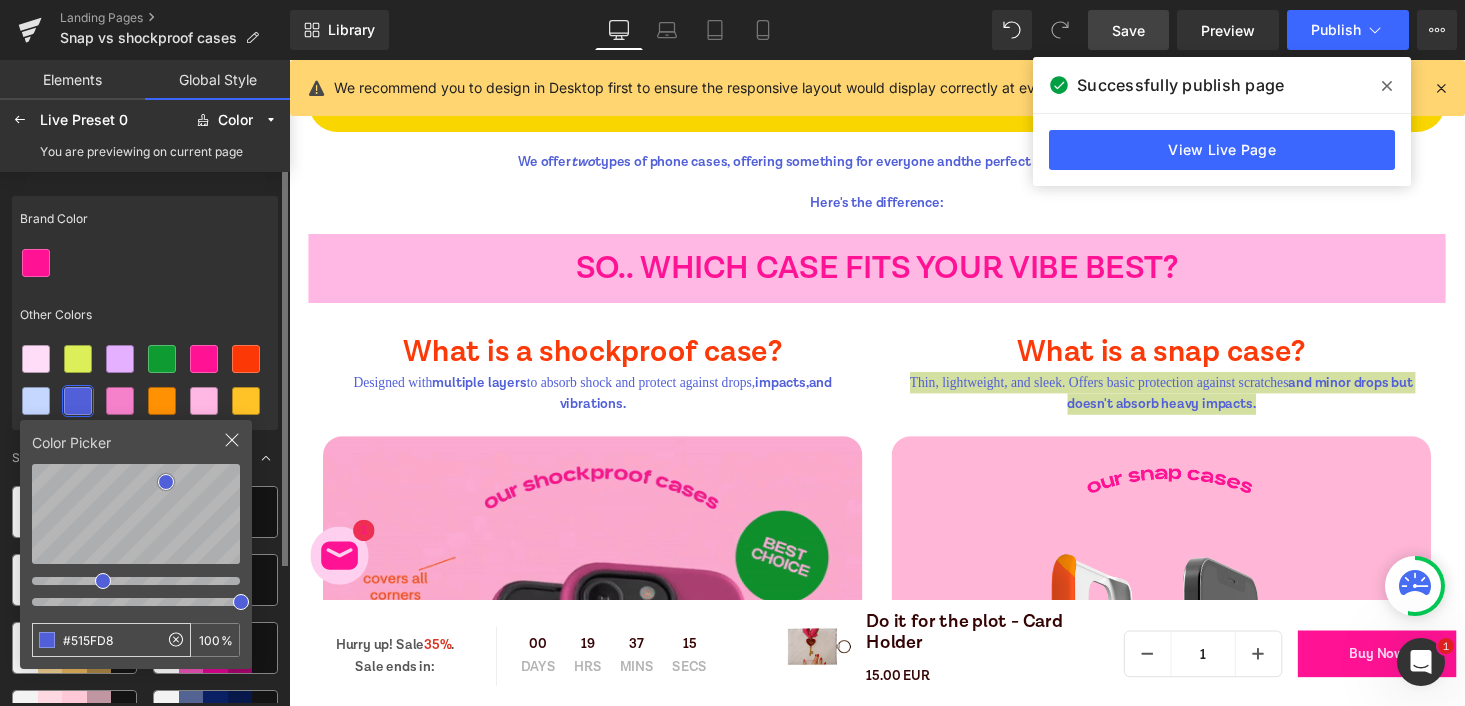 click on "#515FD8" at bounding box center [95, 640] 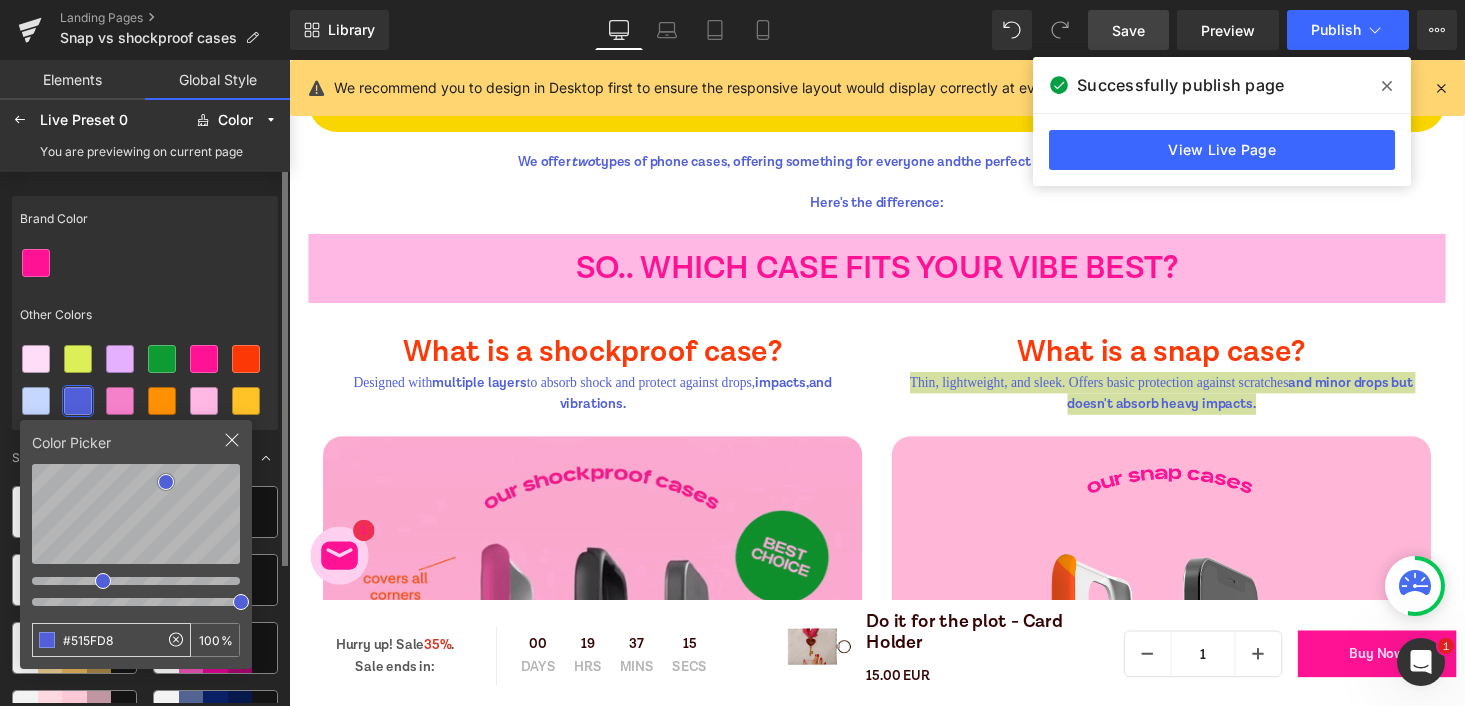 click on "#515FD8" at bounding box center (95, 640) 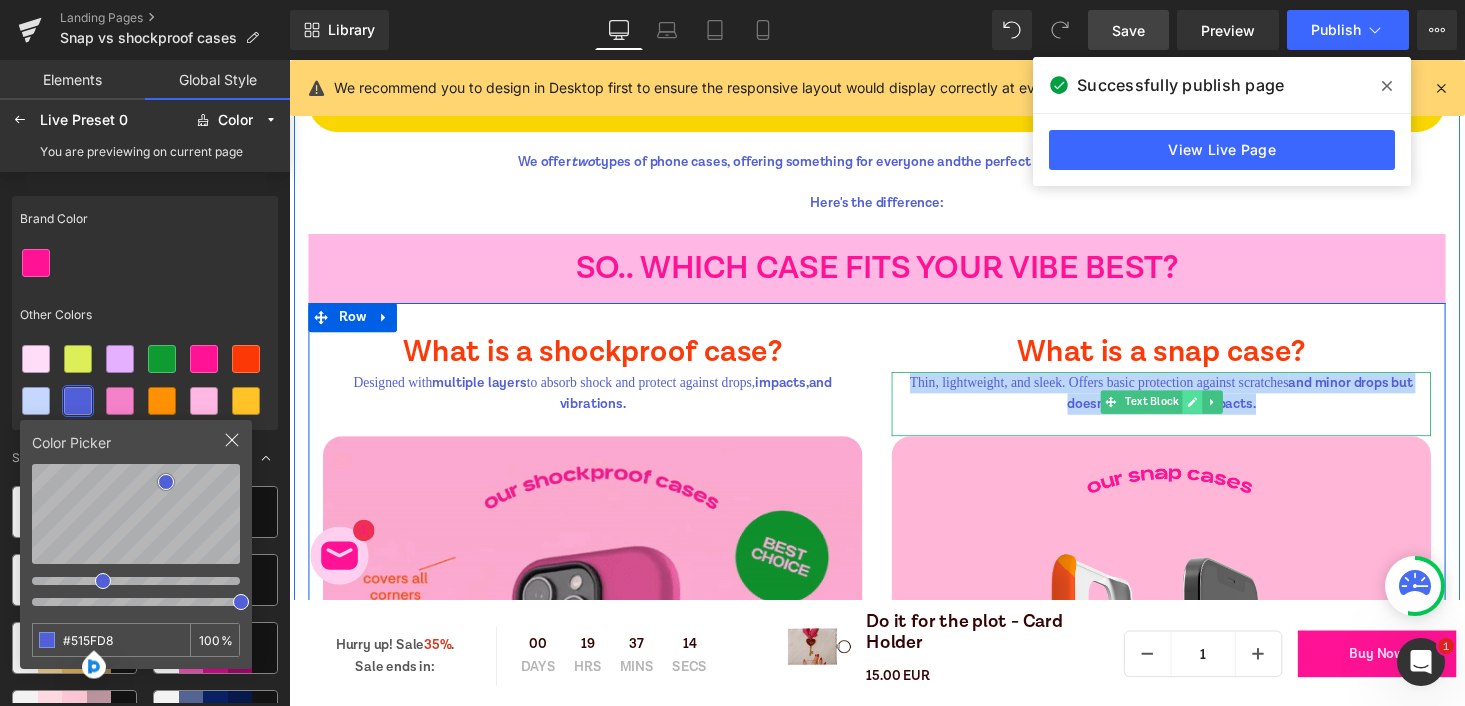 click at bounding box center [1218, 412] 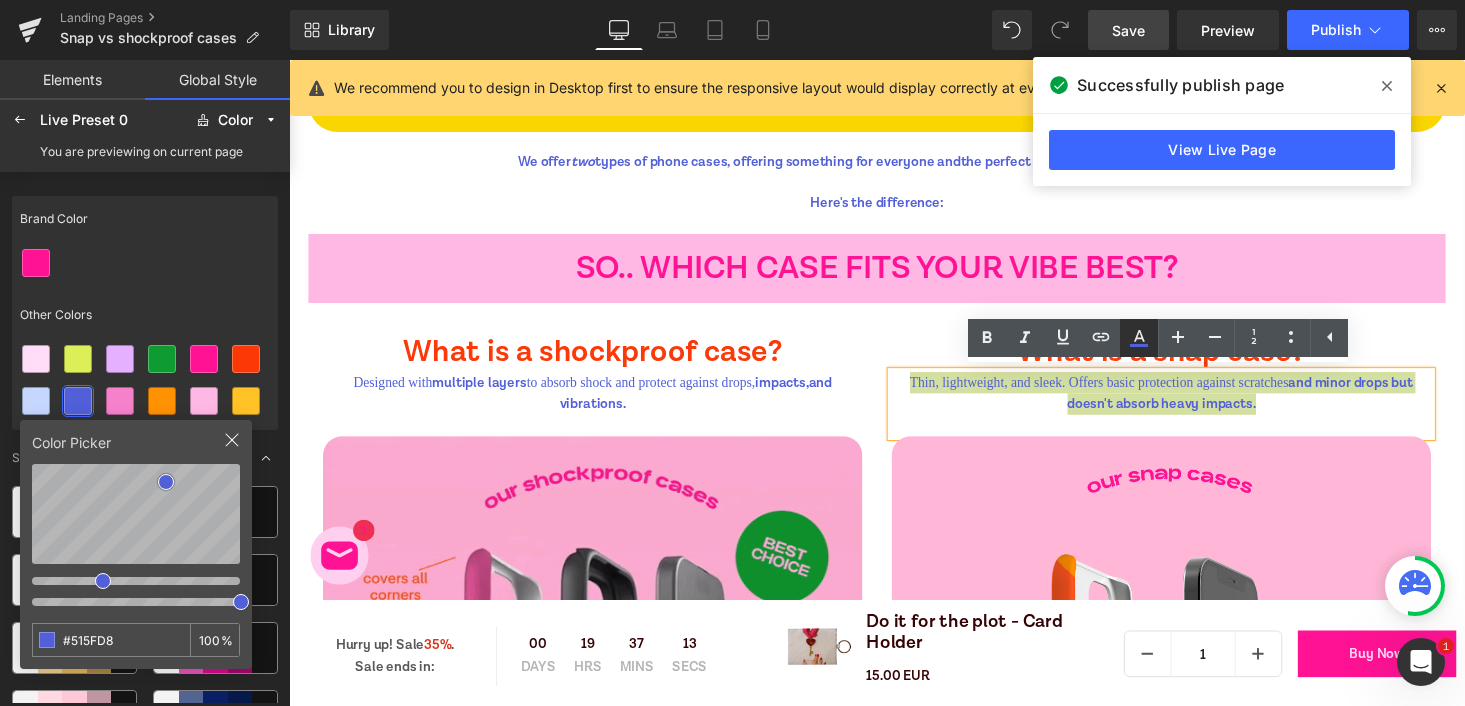 click at bounding box center [1139, 338] 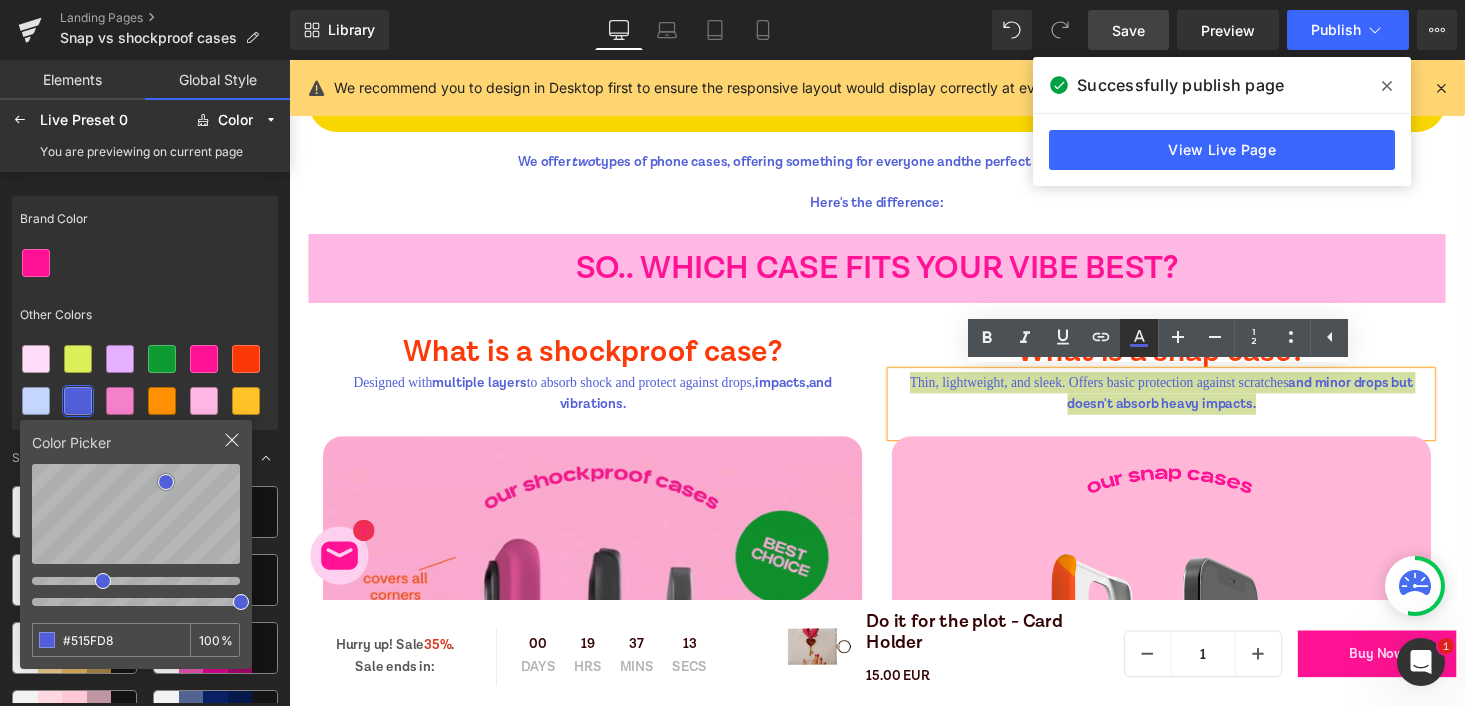 type on "100" 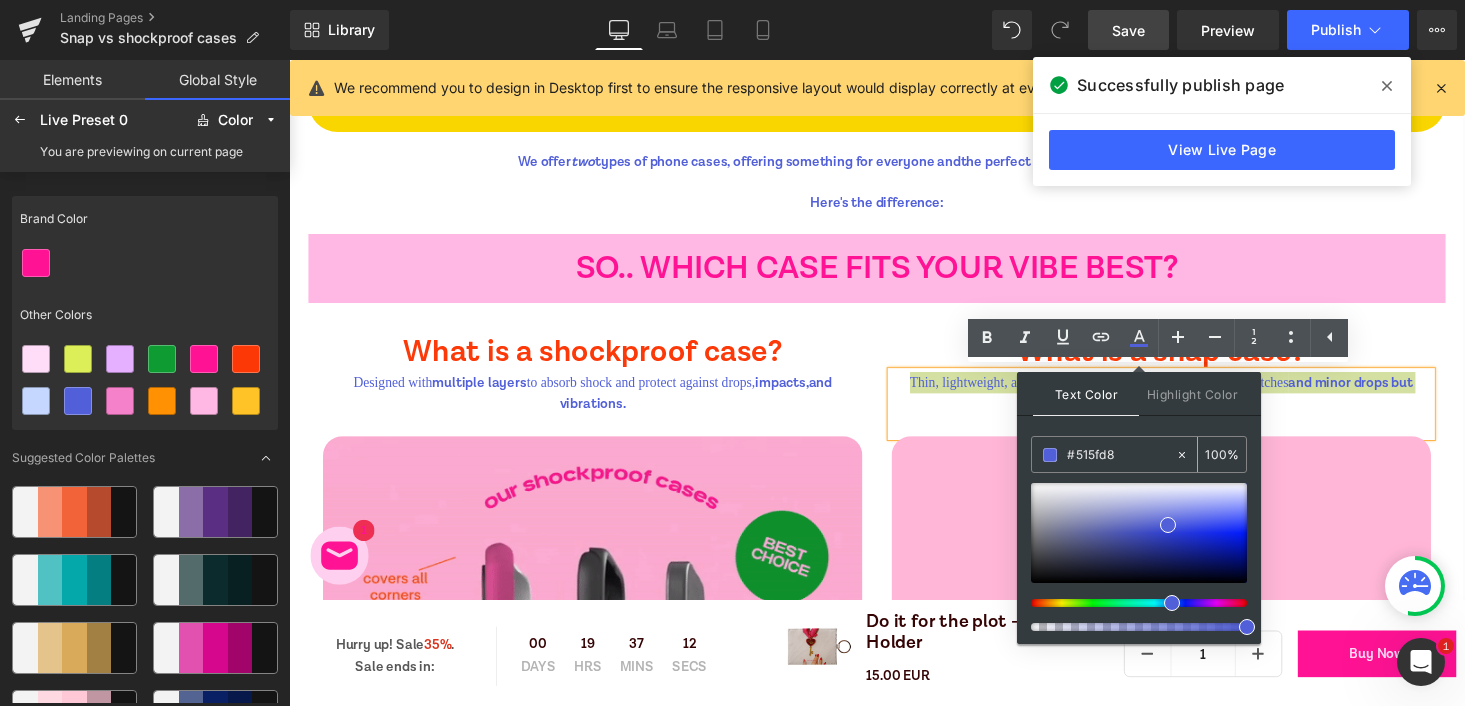 click on "#515fd8" at bounding box center (1121, 455) 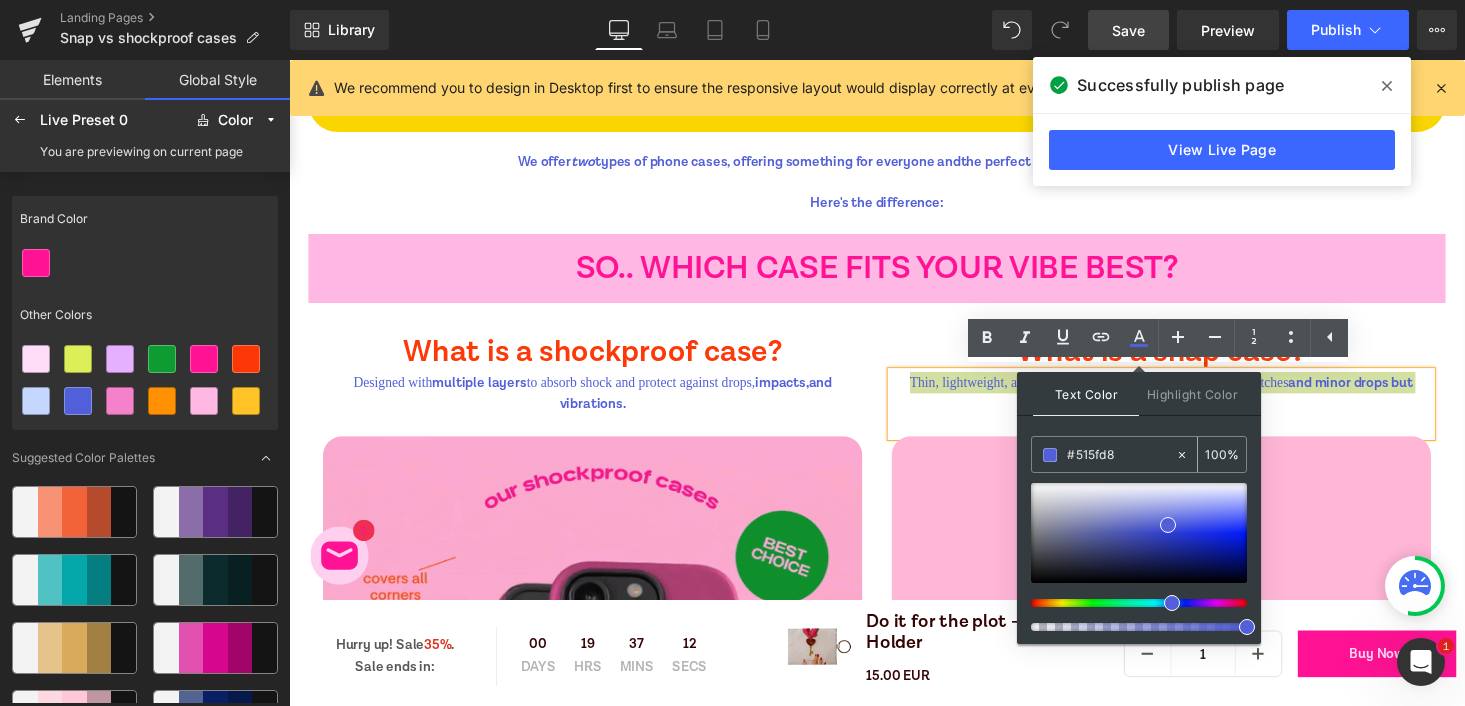 click on "#515fd8" at bounding box center (1121, 455) 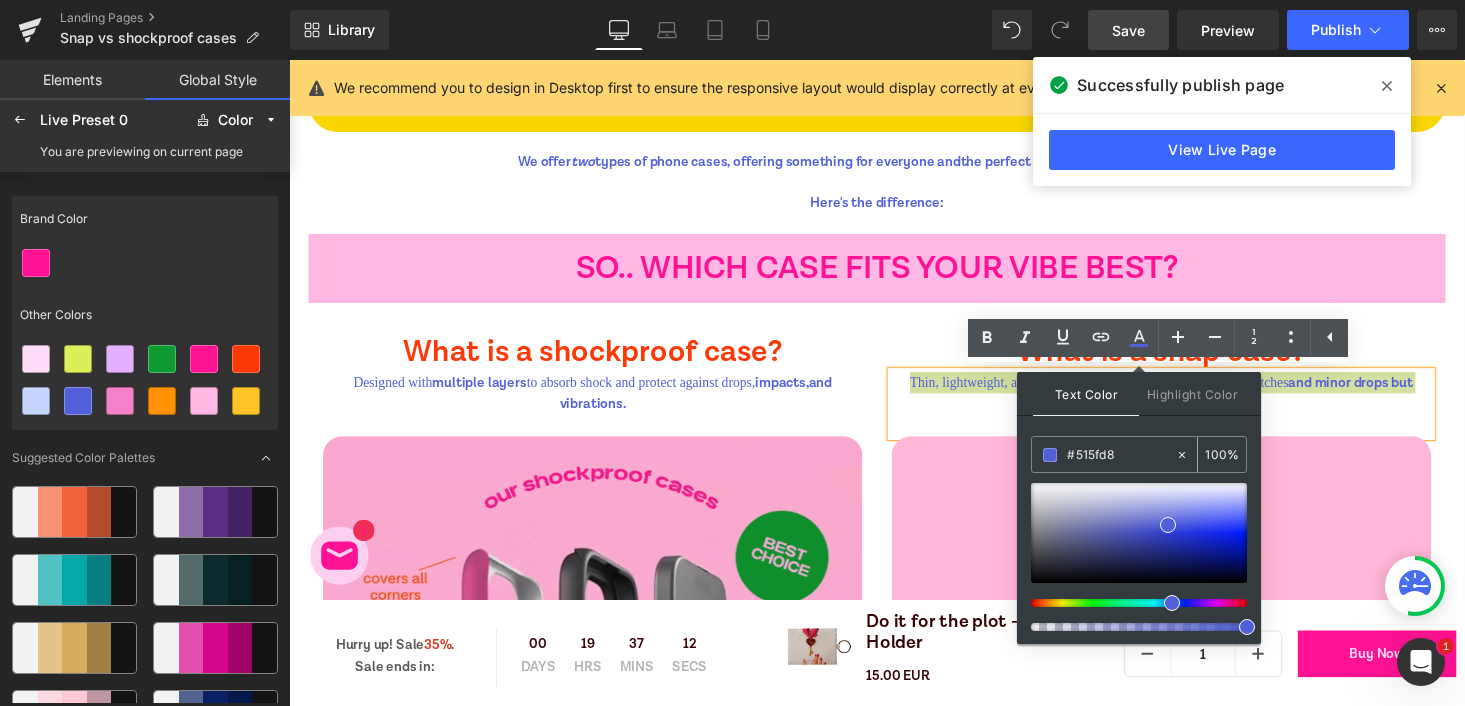 paste on "515FD8" 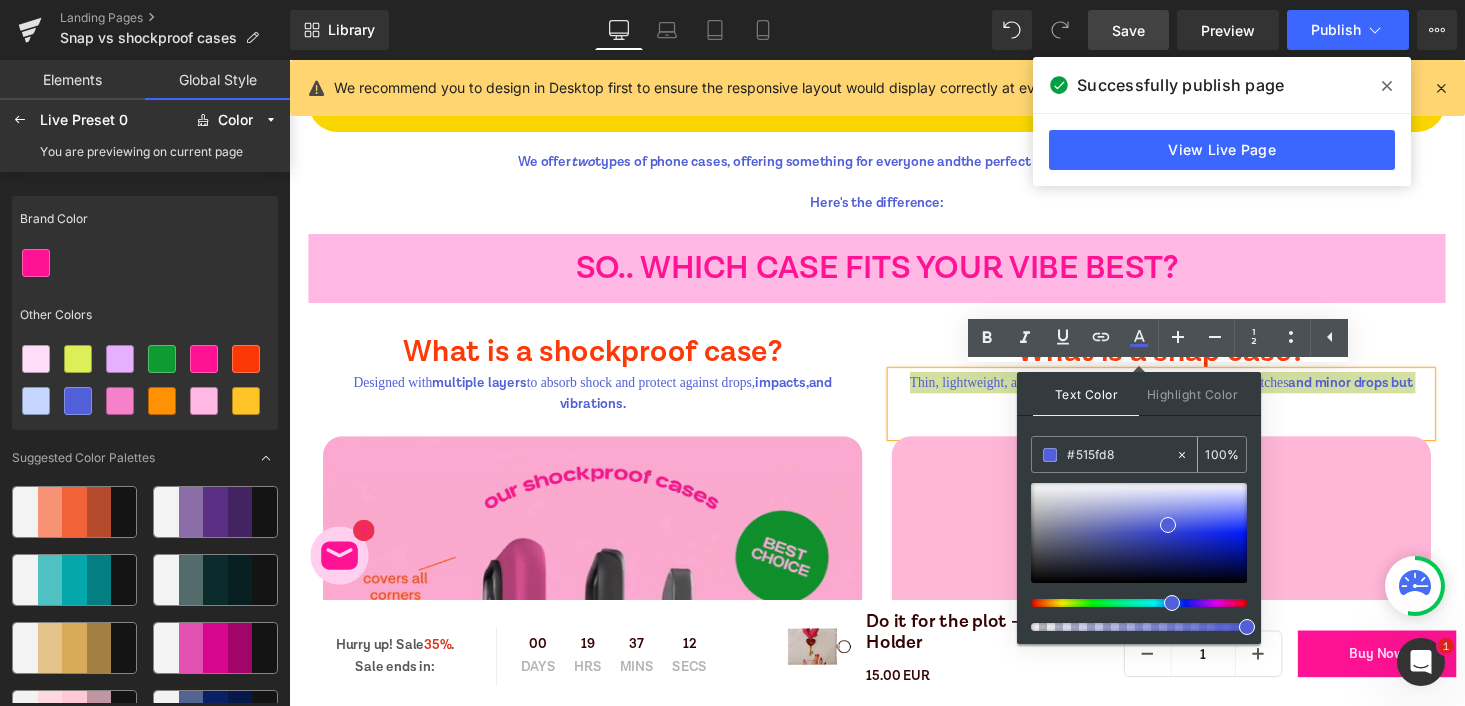type on "515FD8515fd8" 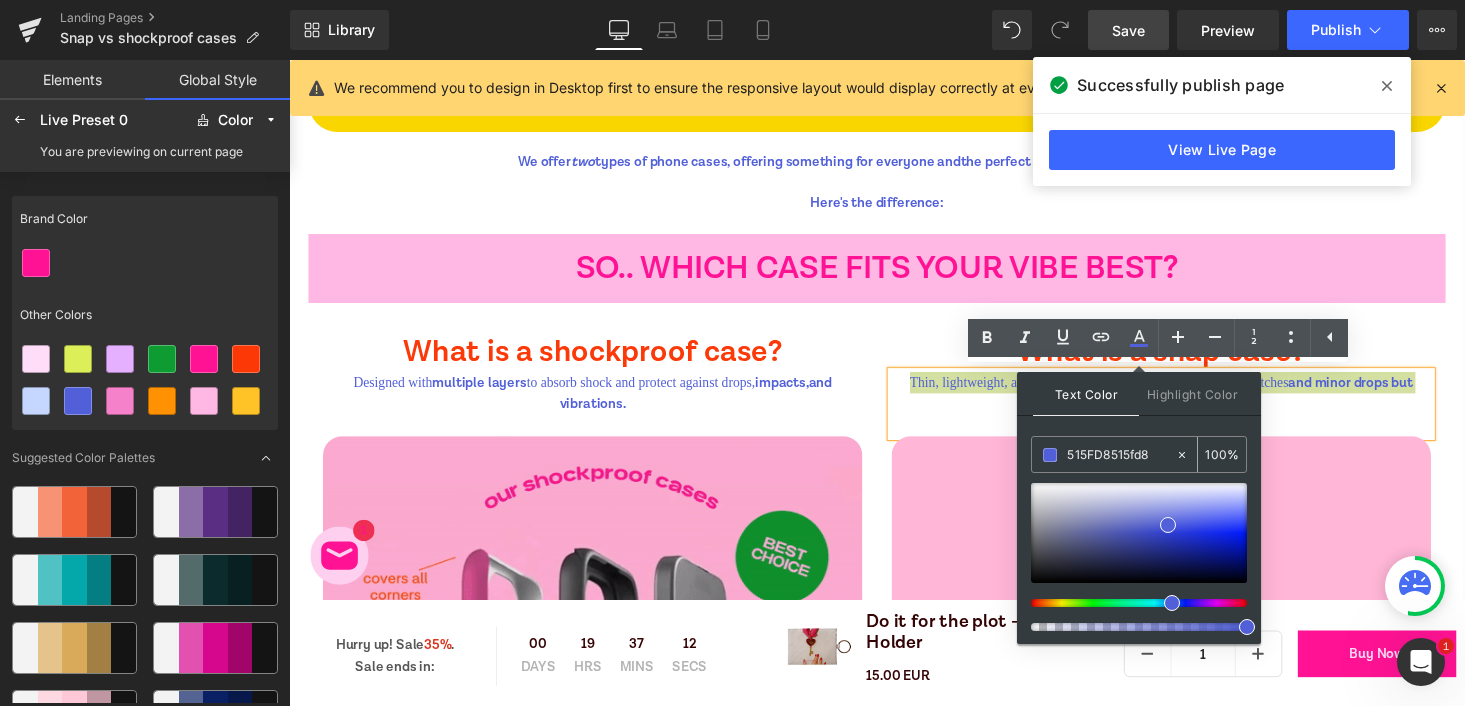 type on "0" 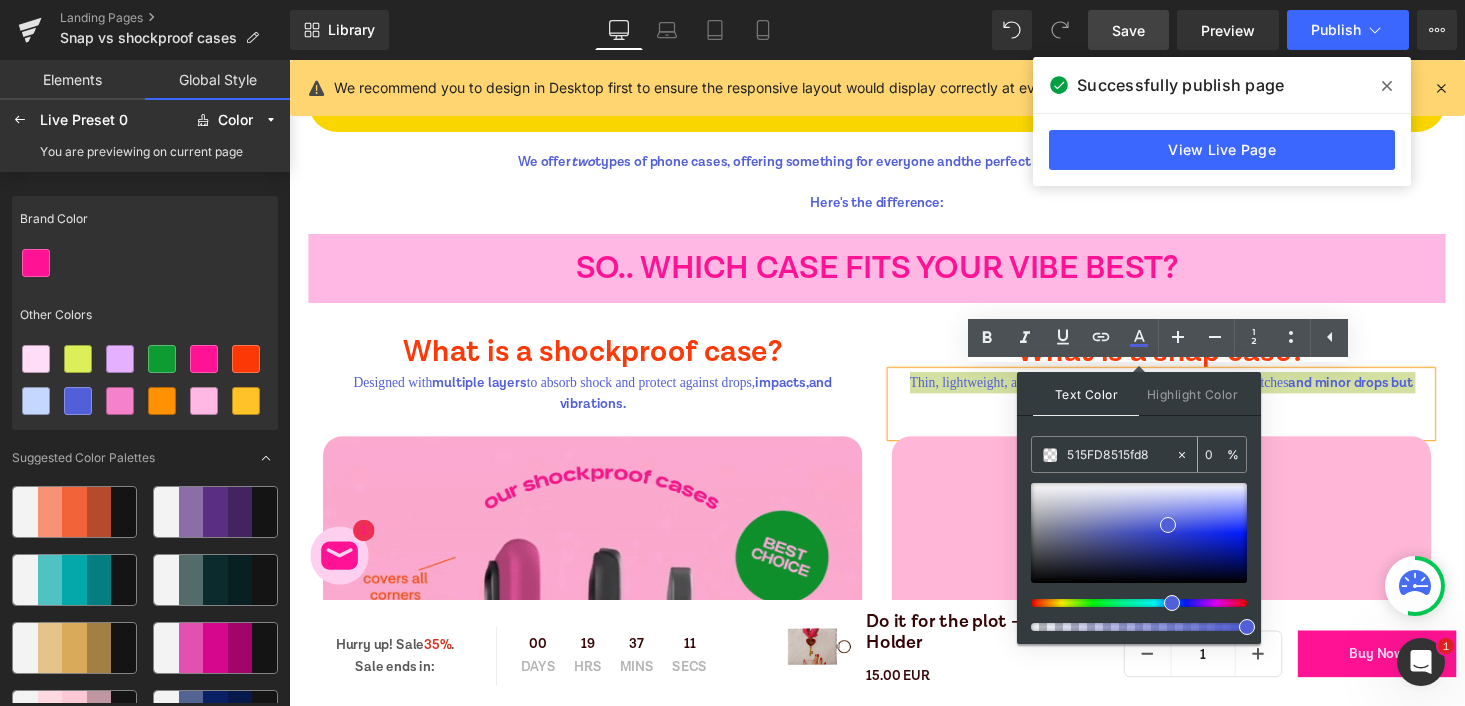 click on "515FD8515fd8" at bounding box center [1121, 455] 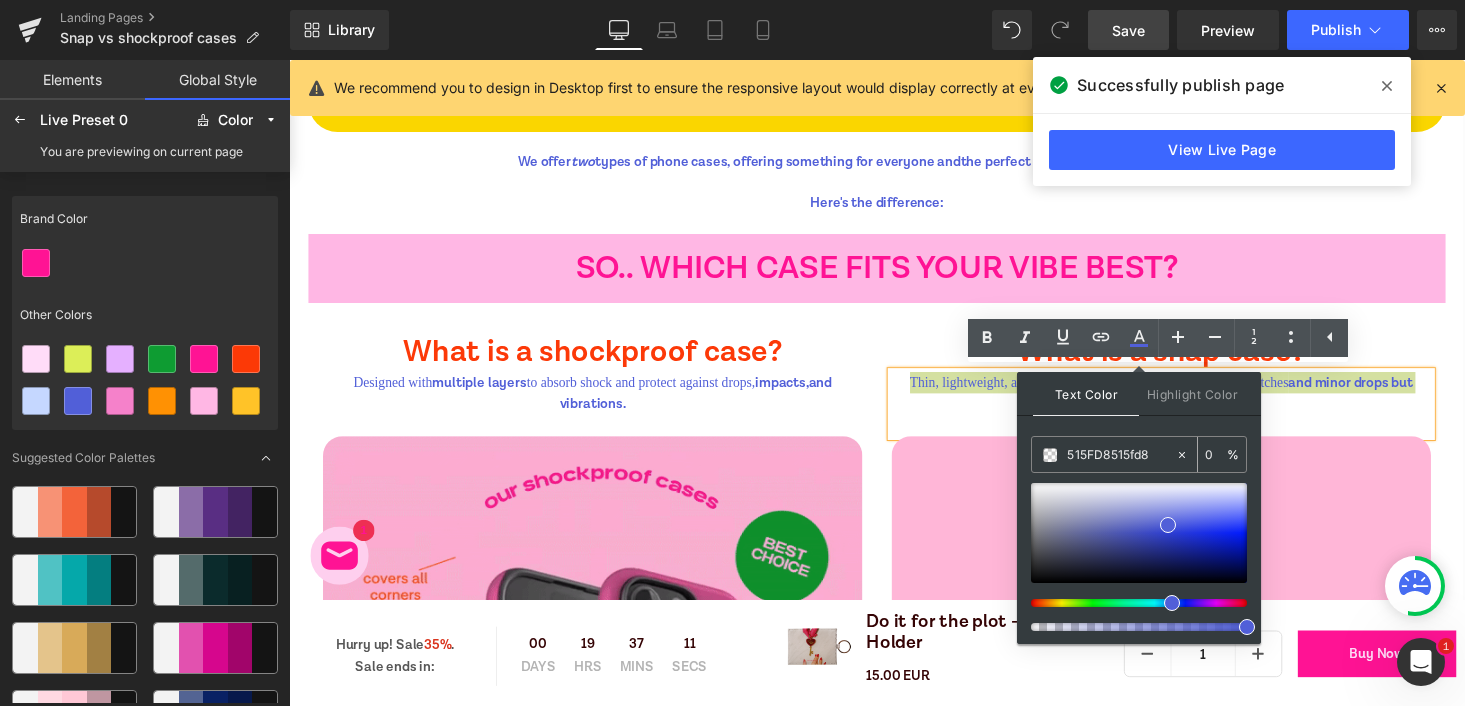 click on "515FD8515fd8" at bounding box center (1121, 455) 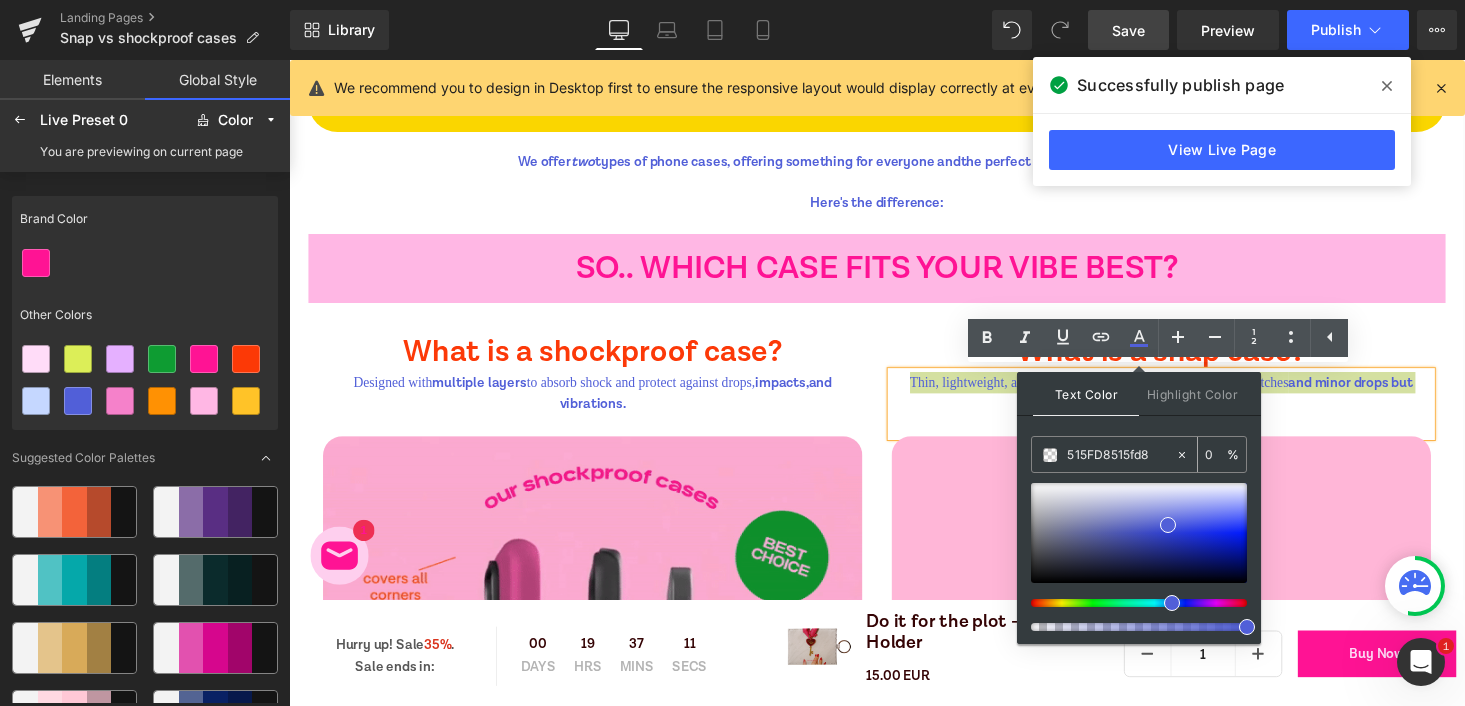 paste 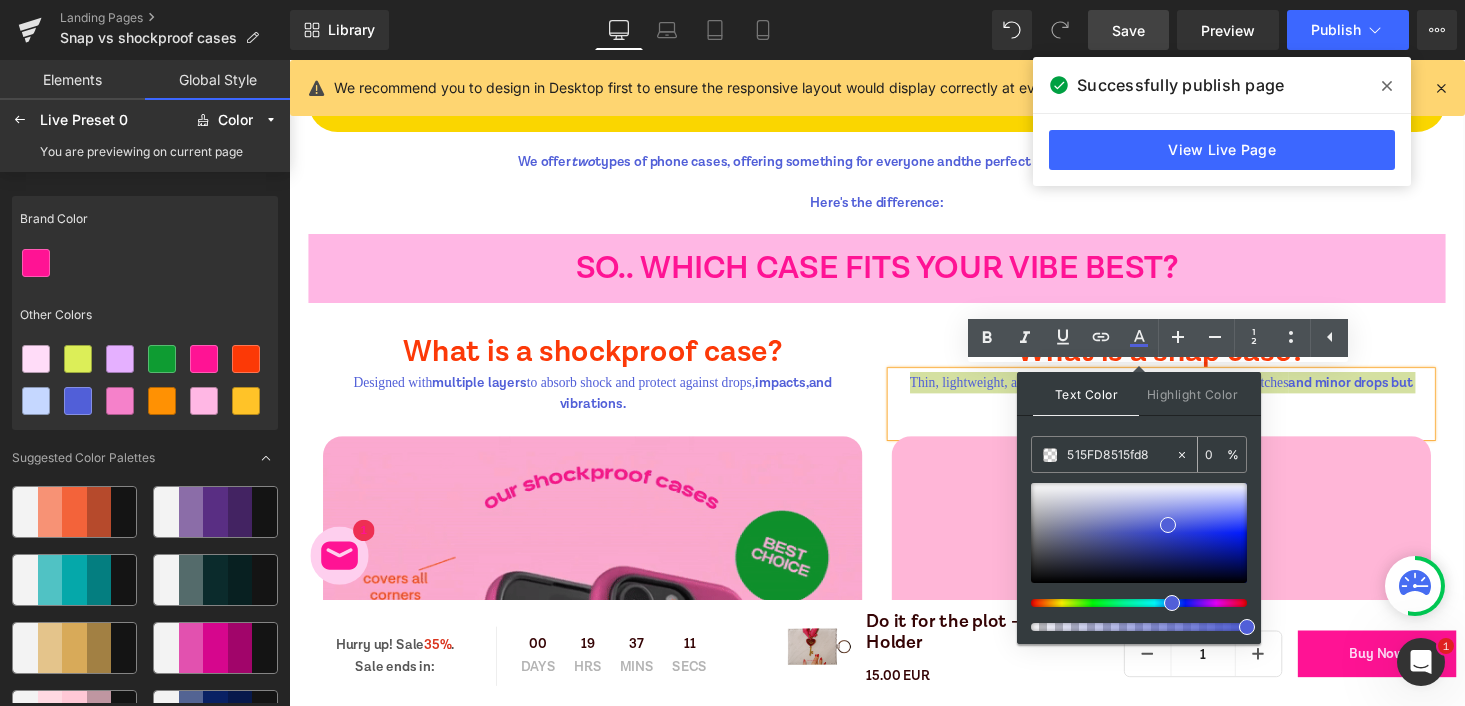 type on "515FD8" 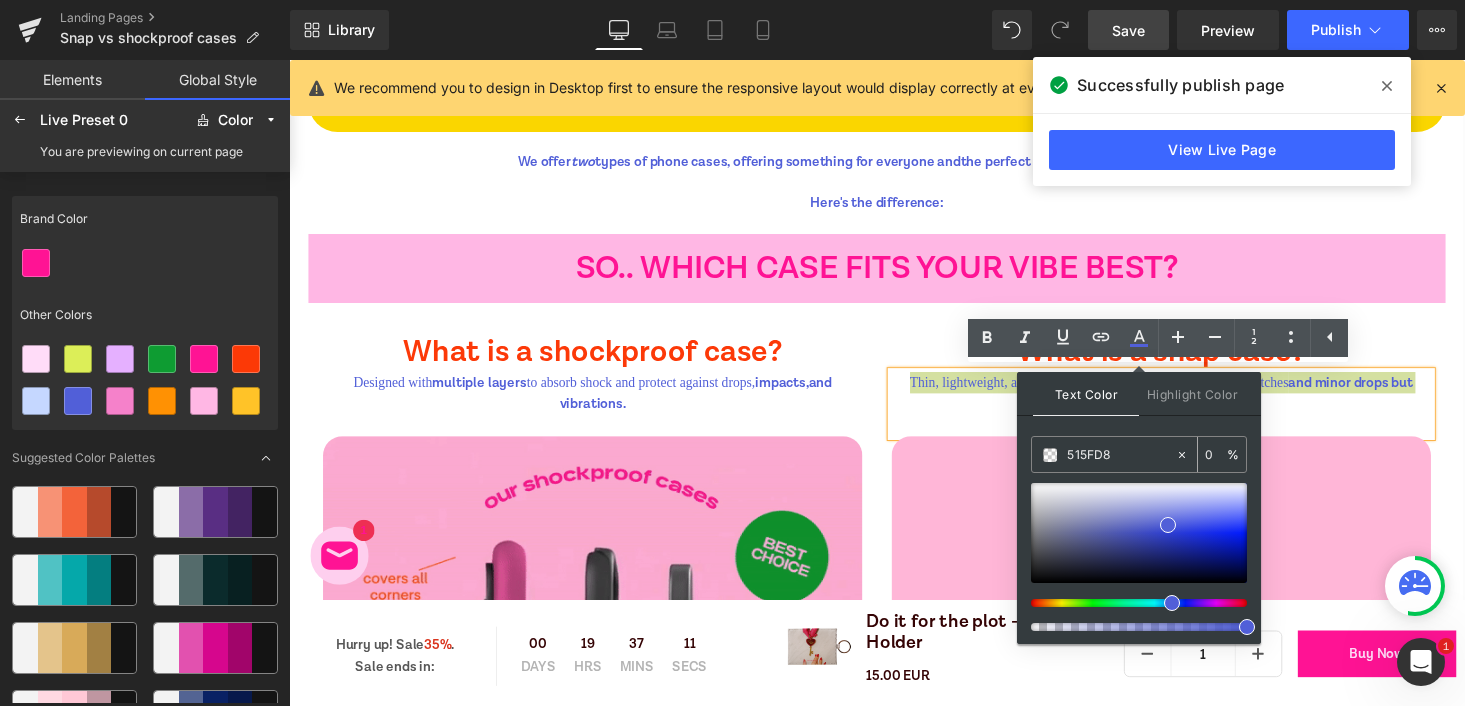 type on "100" 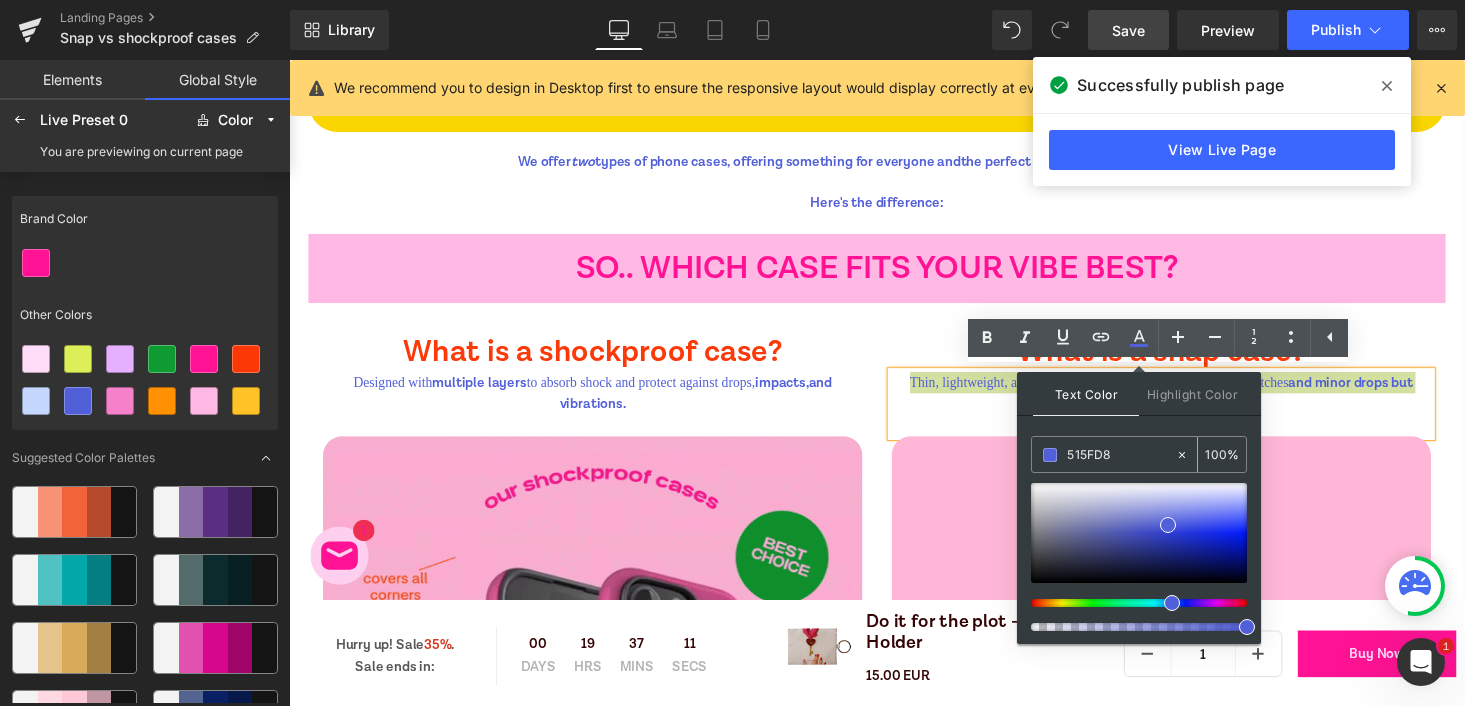 type on "515FD8" 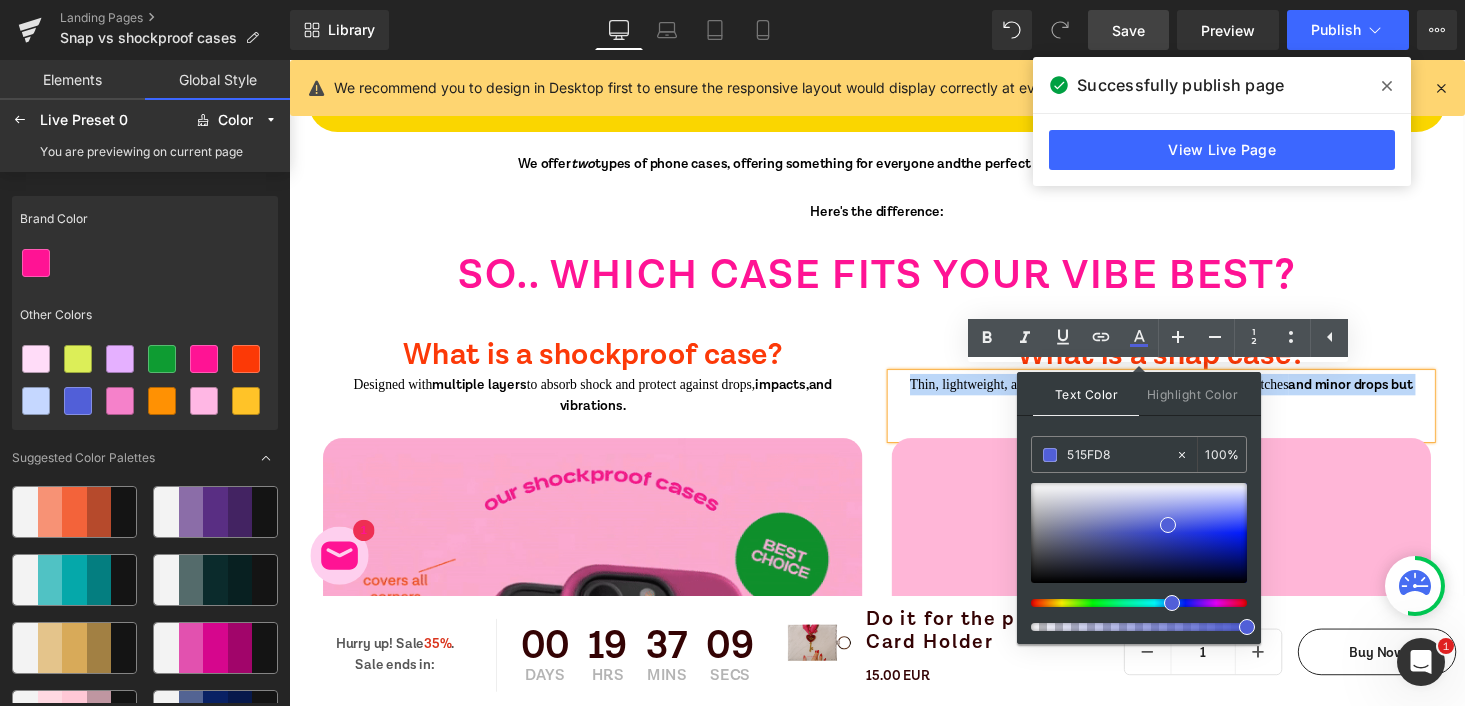 click on "Thin, lightweight, and sleek. Offers basic protection against scratches  and minor drops but doesn't absorb heavy impacts." at bounding box center (1186, 405) 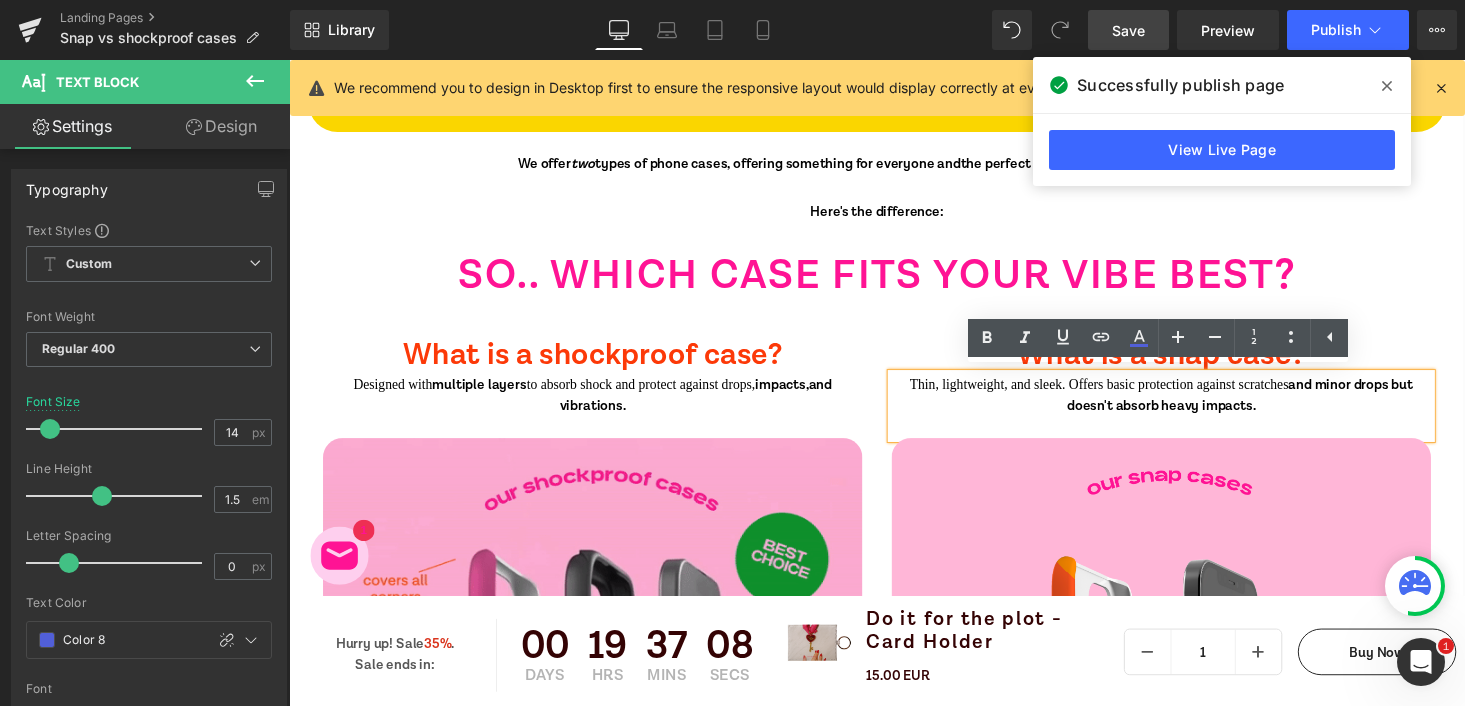 click on "What is a snap case? Heading         Thin, lightweight, and sleek. Offers basic protection against scratches  and minor drops but doesn't absorb heavy impacts. Text Block         Image" at bounding box center (1186, 674) 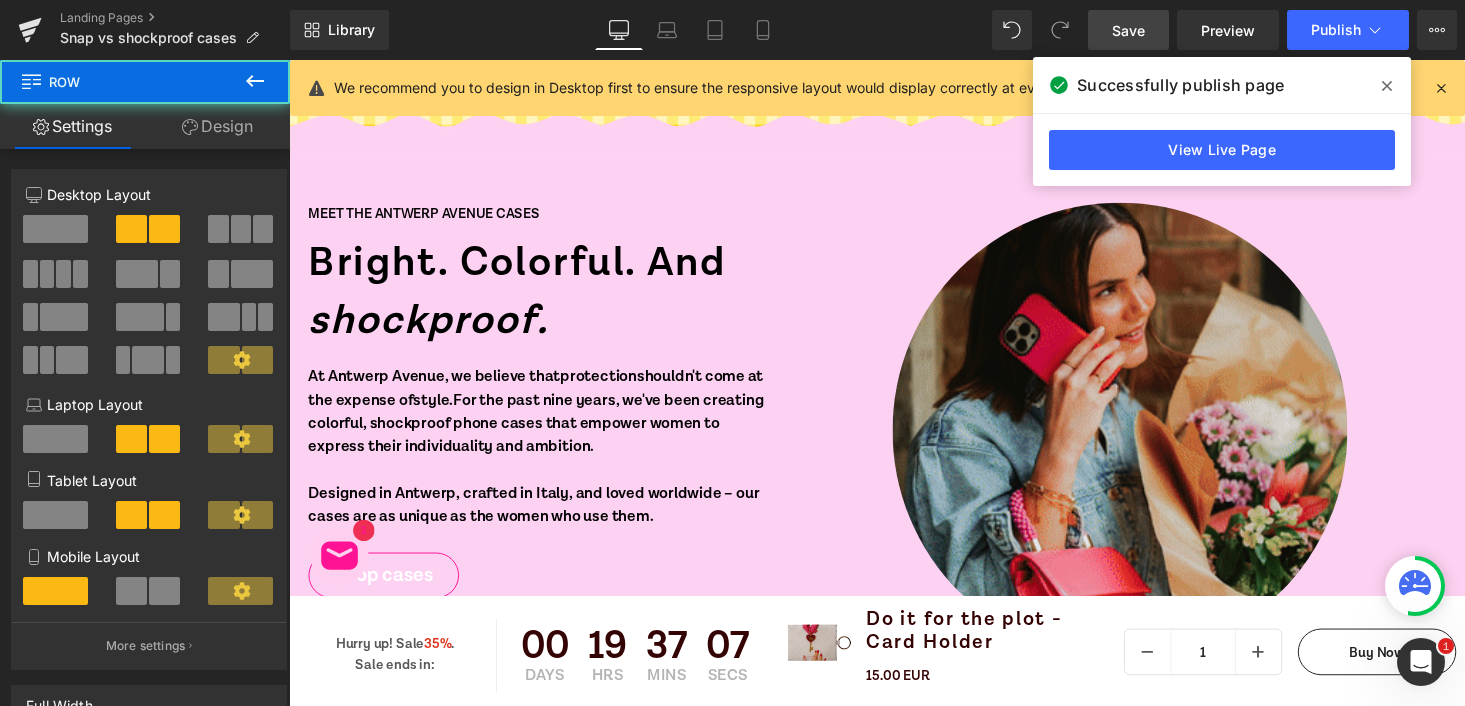 scroll, scrollTop: 91, scrollLeft: 0, axis: vertical 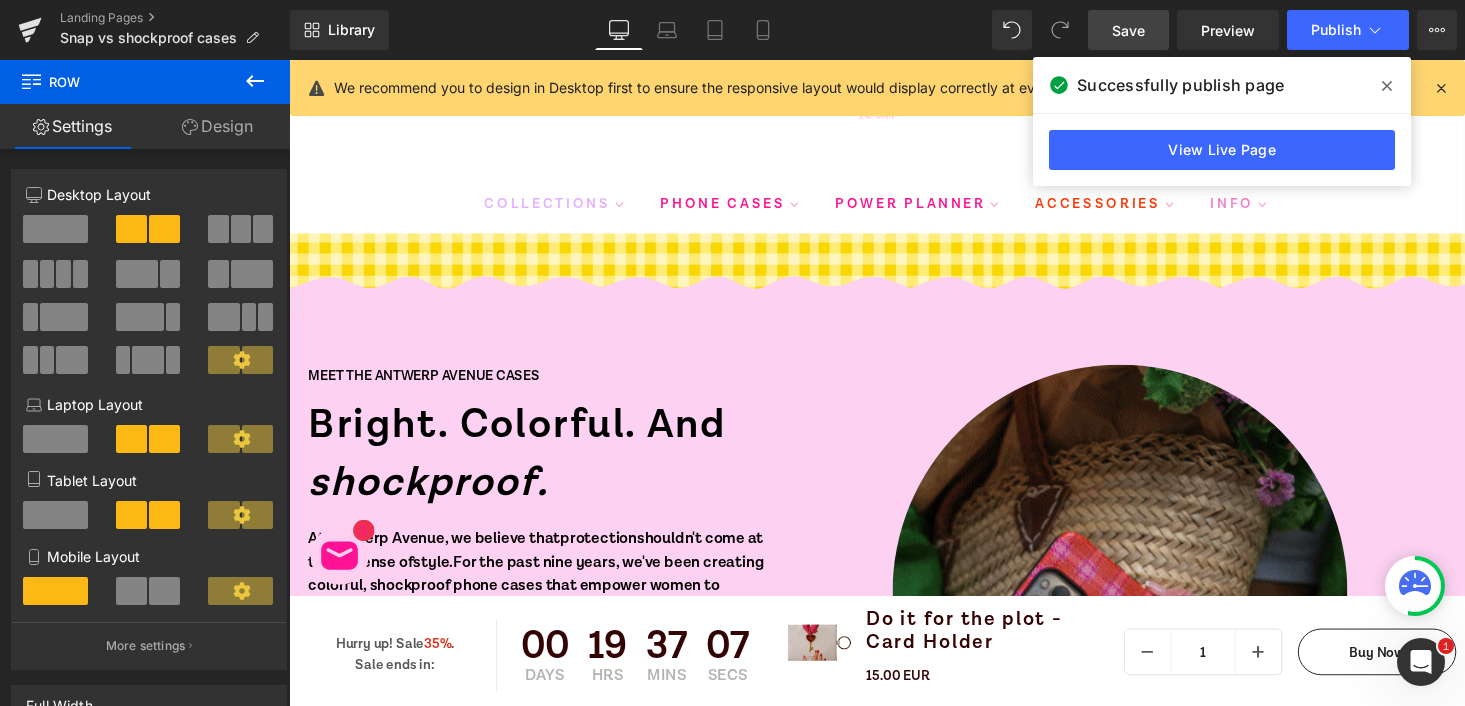 click on "Save" at bounding box center (1128, 30) 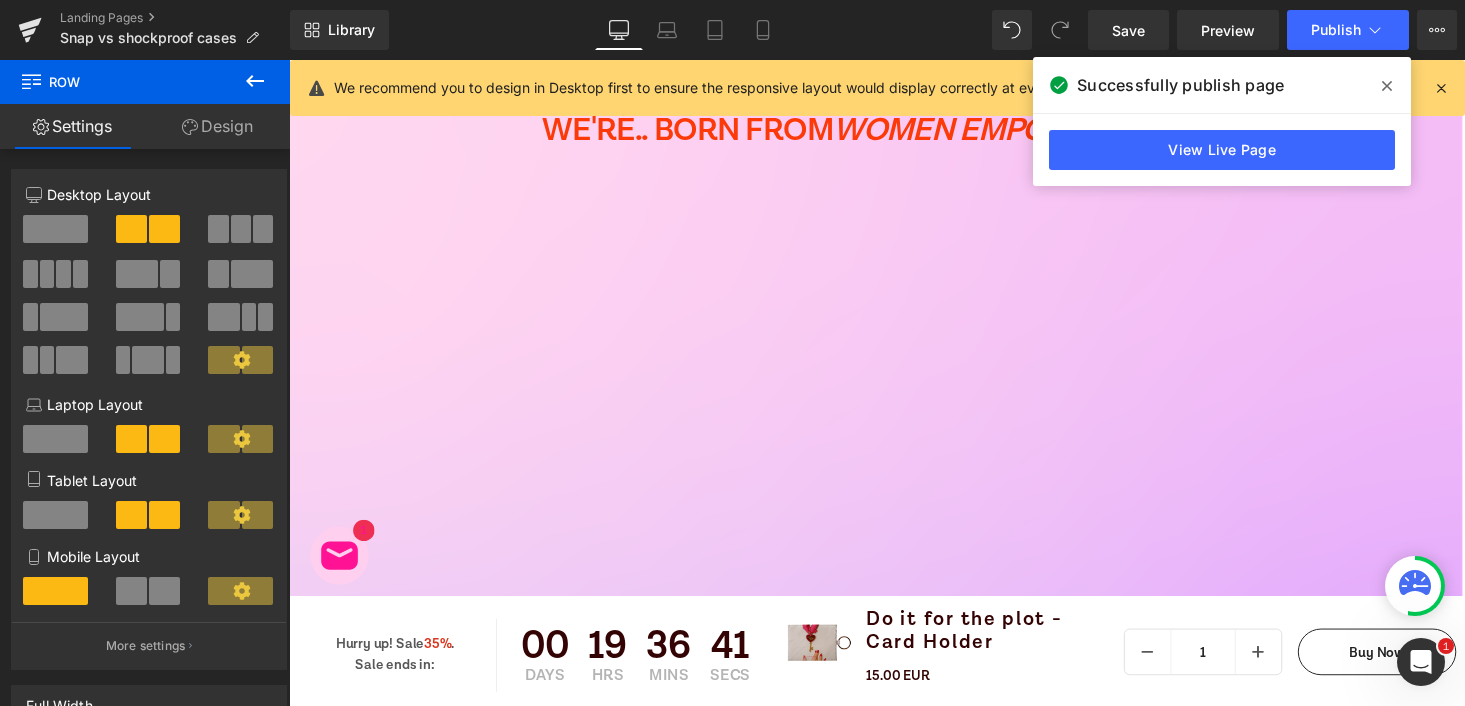 scroll, scrollTop: 3451, scrollLeft: 0, axis: vertical 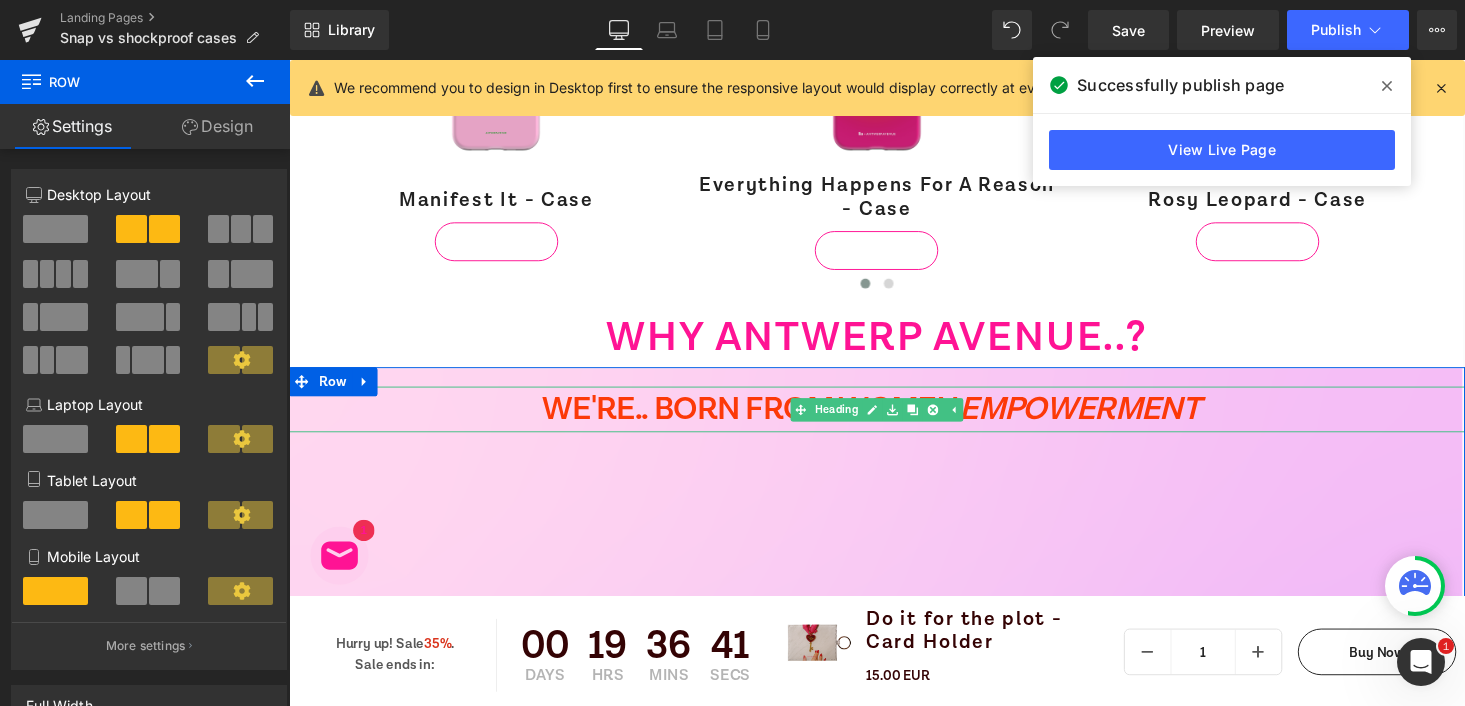 click on "WE'RE.. BORN FROM  WOMEN   EMPOWERMENT  🫶" at bounding box center [894, 419] 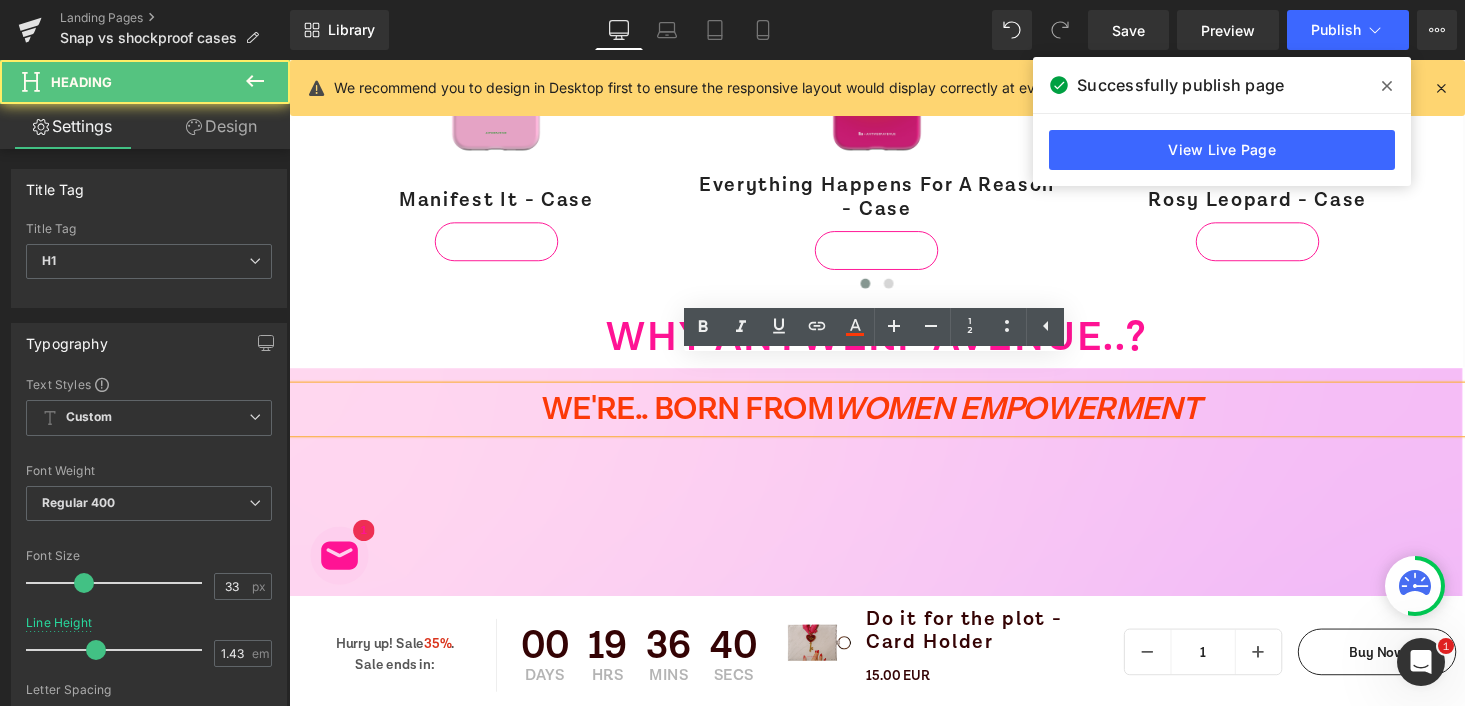 click on "EMPOWERMENT" at bounding box center [1102, 419] 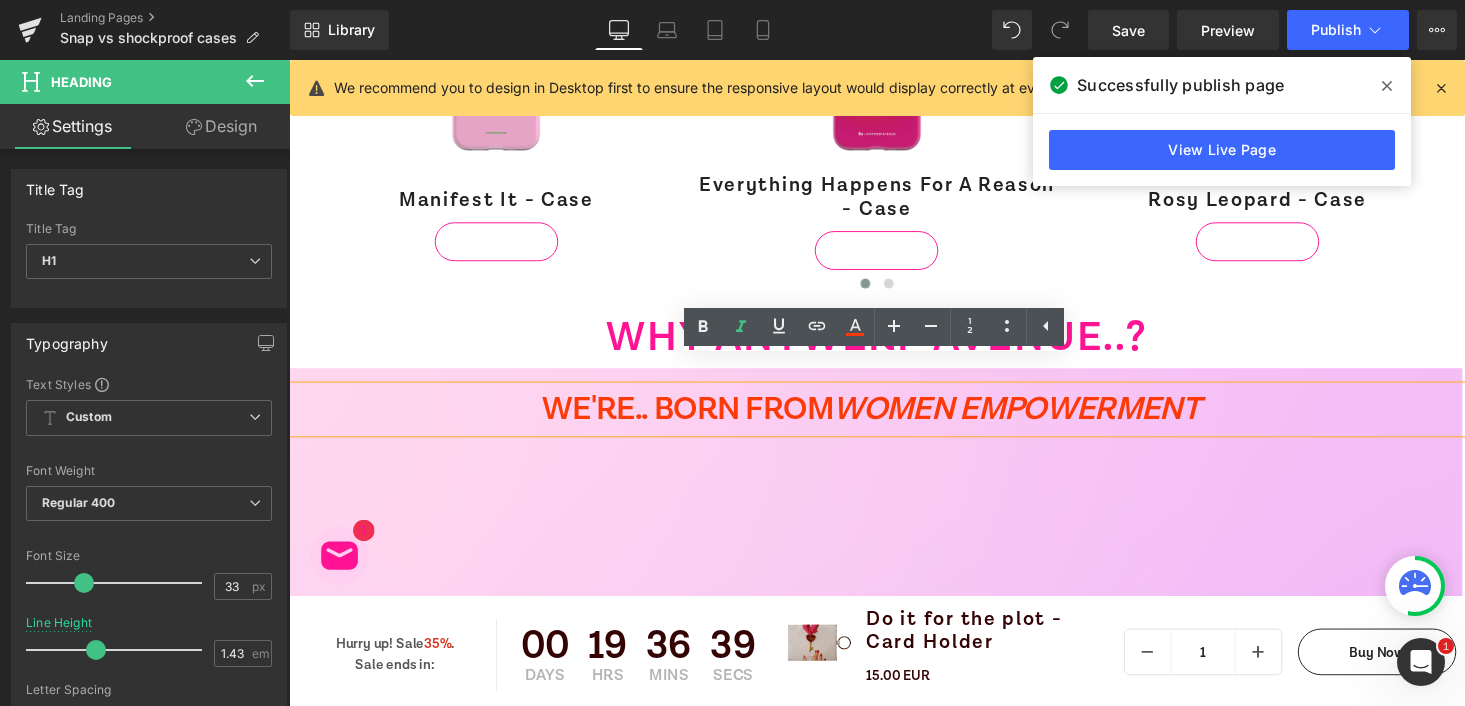 click on "WE'RE.. BORN FROM  WOMEN   EMPOWERMENT  🫶" at bounding box center [894, 419] 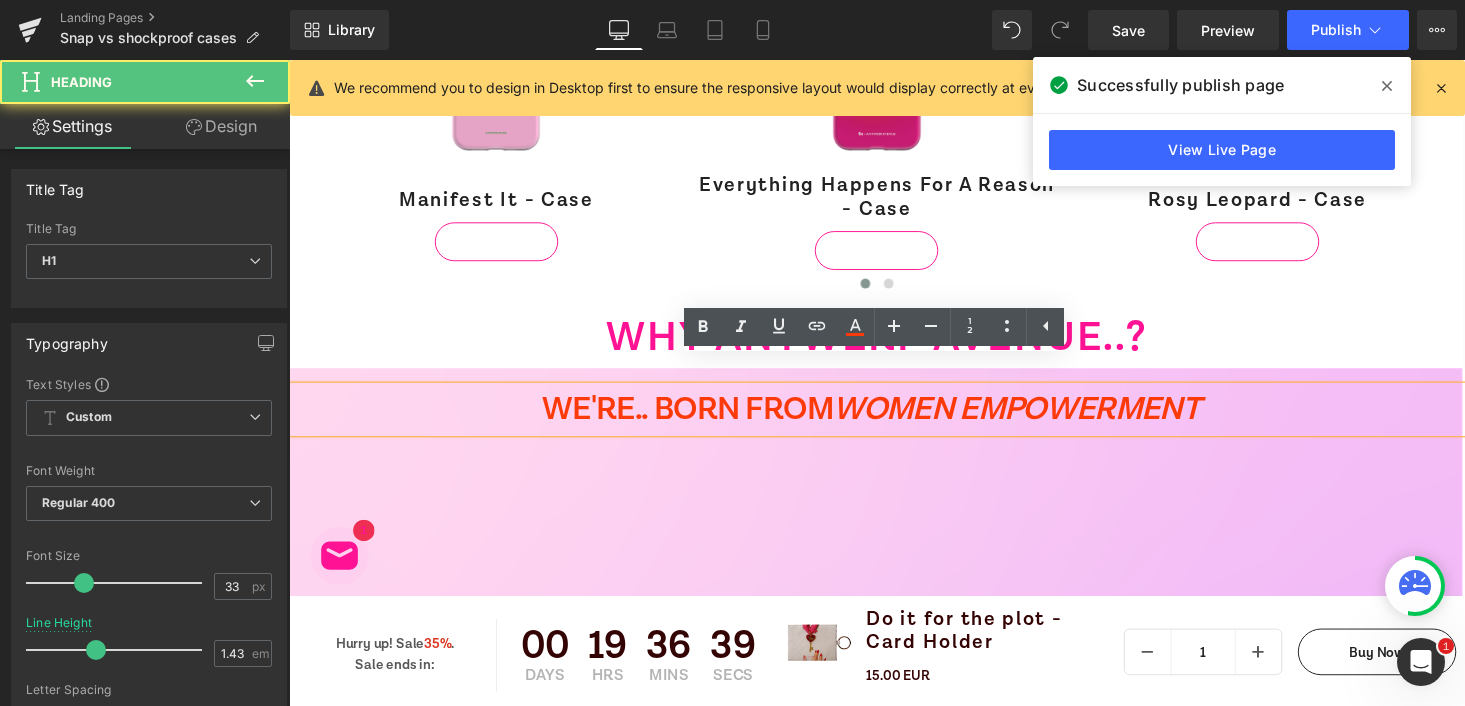 type 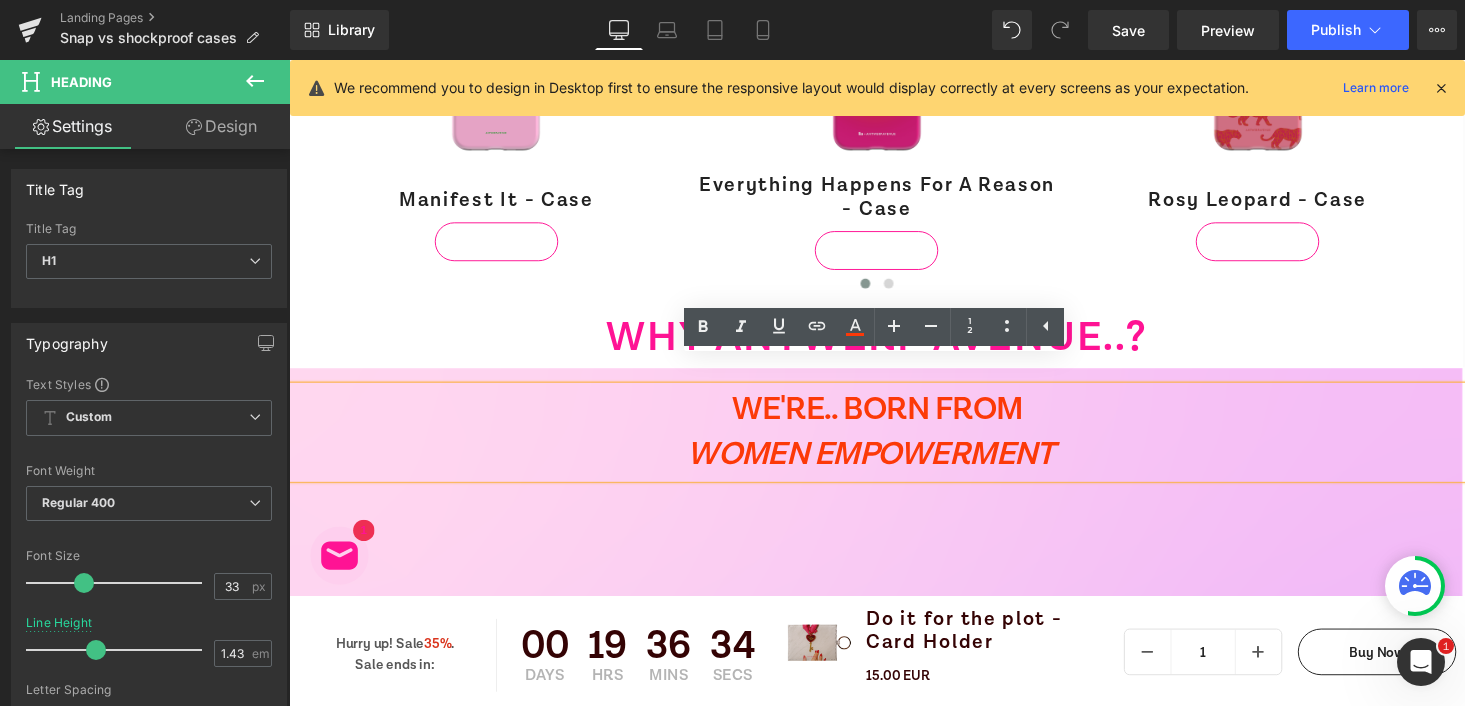 click on "WE'RE.. BORN FROM WOMEN   EMPOWERMENT  🫶" at bounding box center (894, 443) 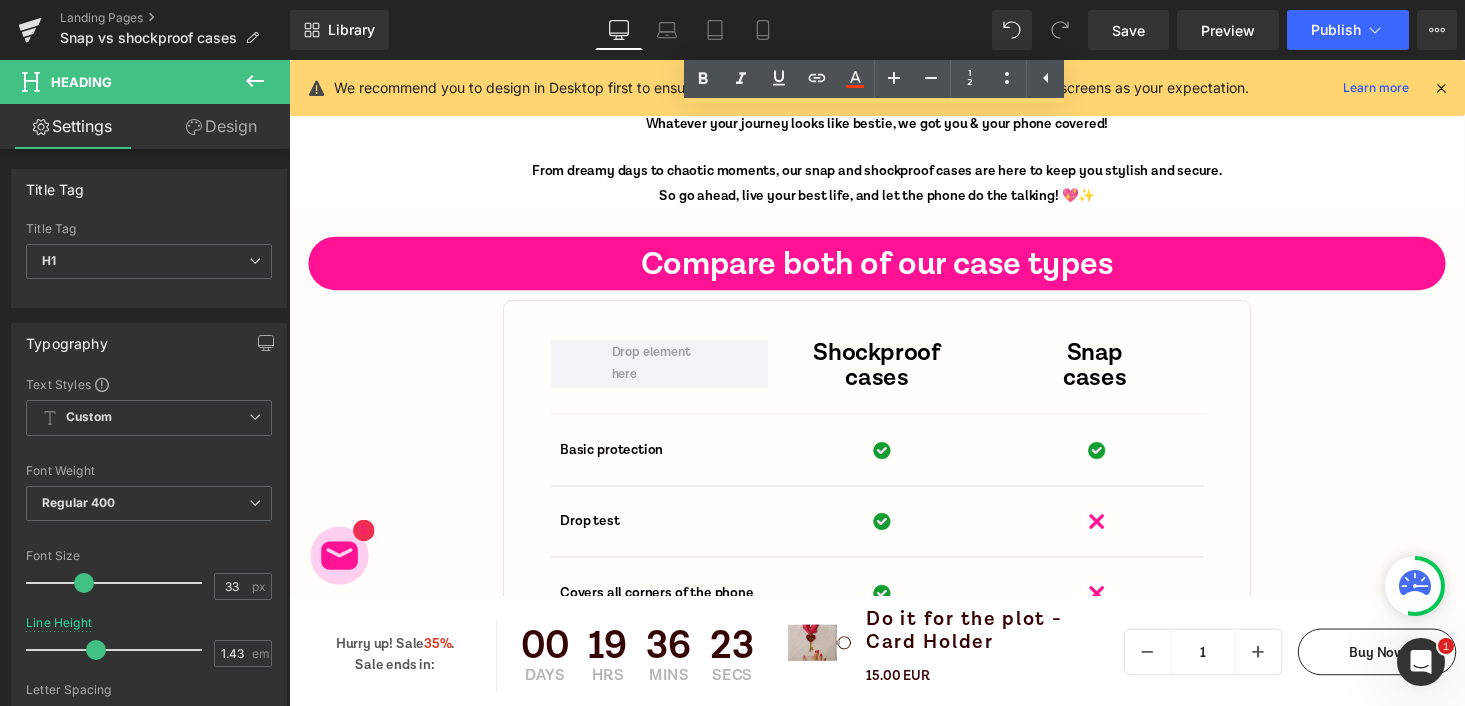 scroll, scrollTop: 7081, scrollLeft: 0, axis: vertical 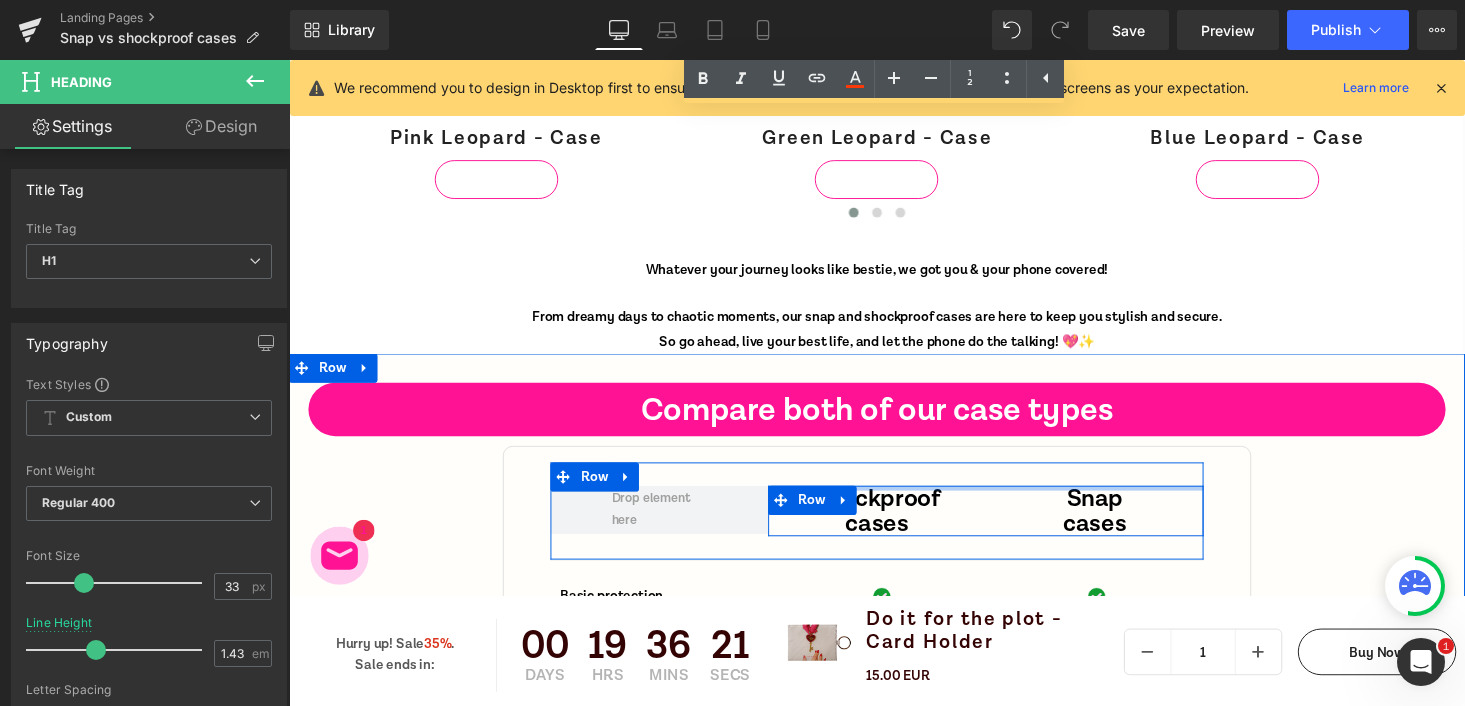 click on "Shockproof cases Text Block" at bounding box center [894, 524] 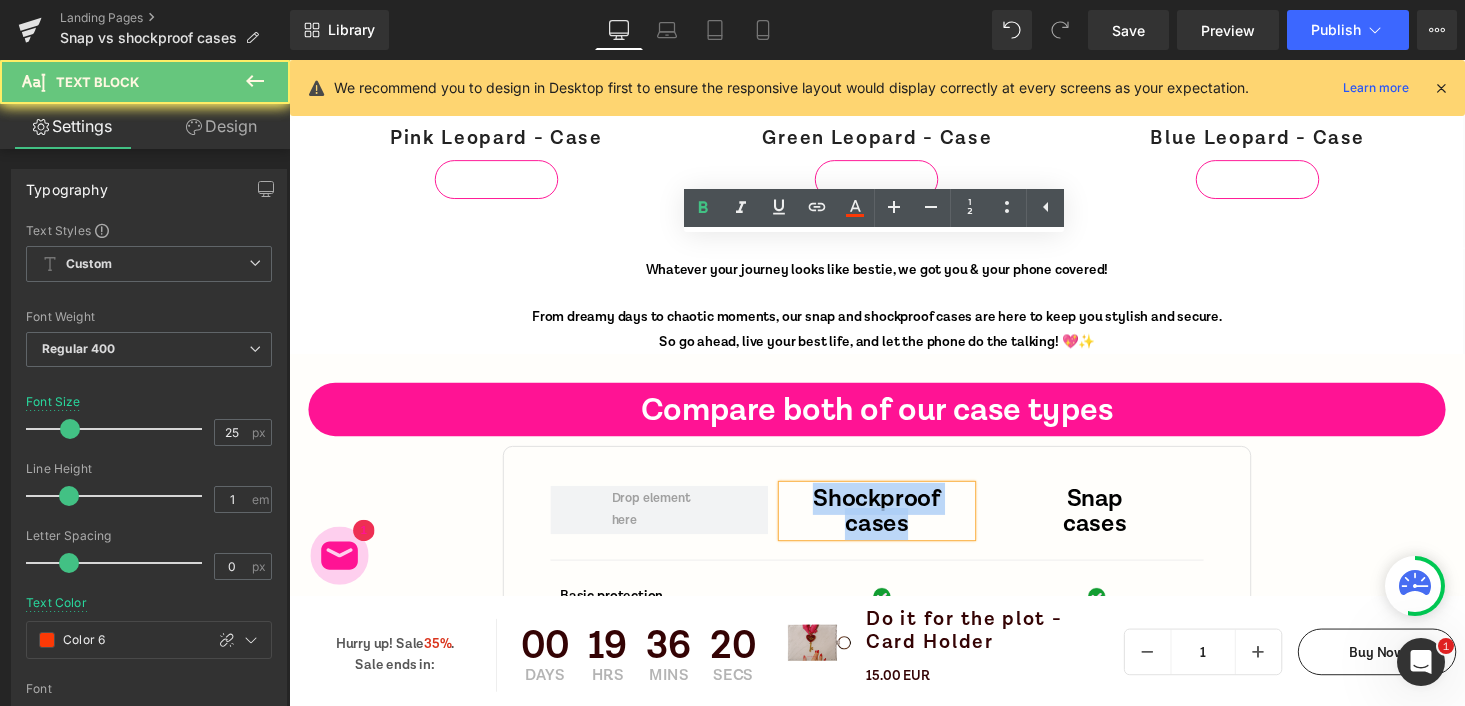 click on "Shockproof cases" at bounding box center (893, 524) 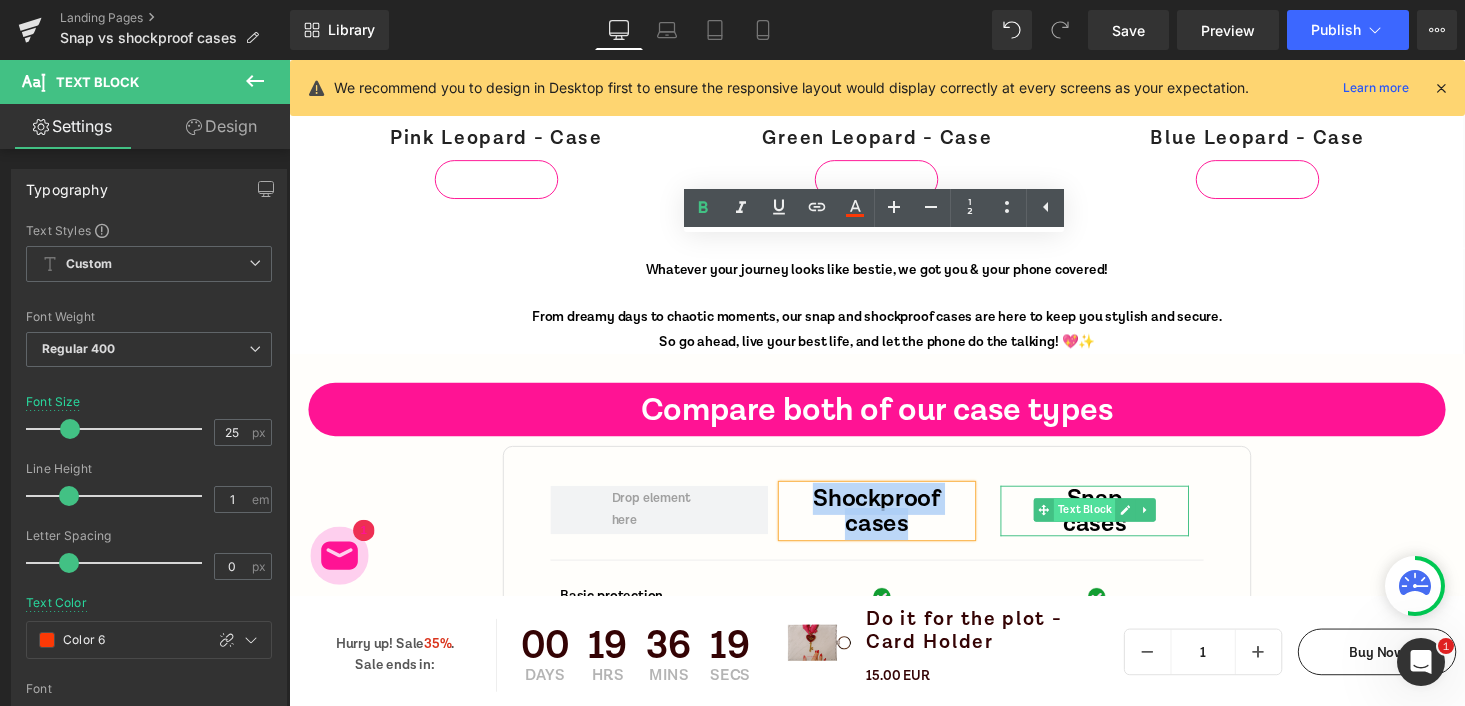 click on "Text Block" at bounding box center [1107, 523] 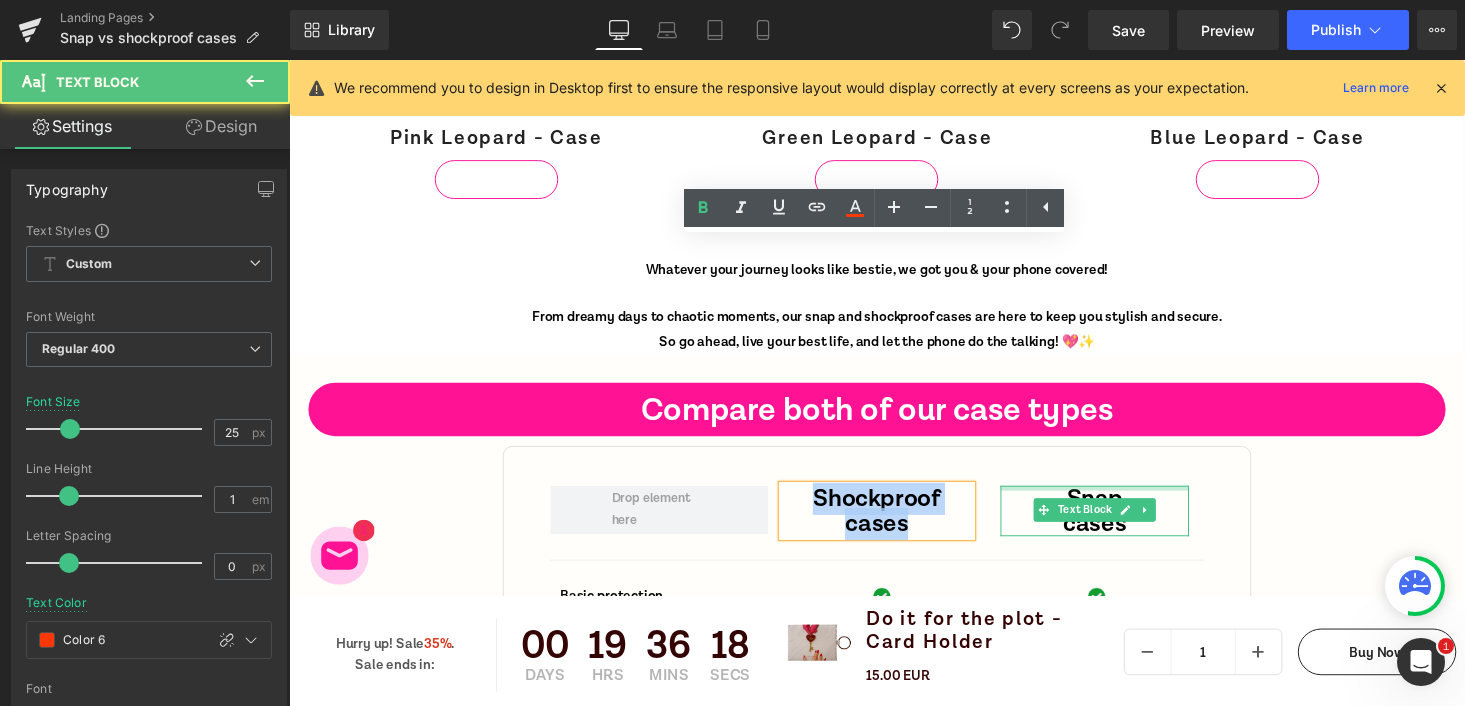 click on "Snap cases Text Block" at bounding box center [1118, 524] 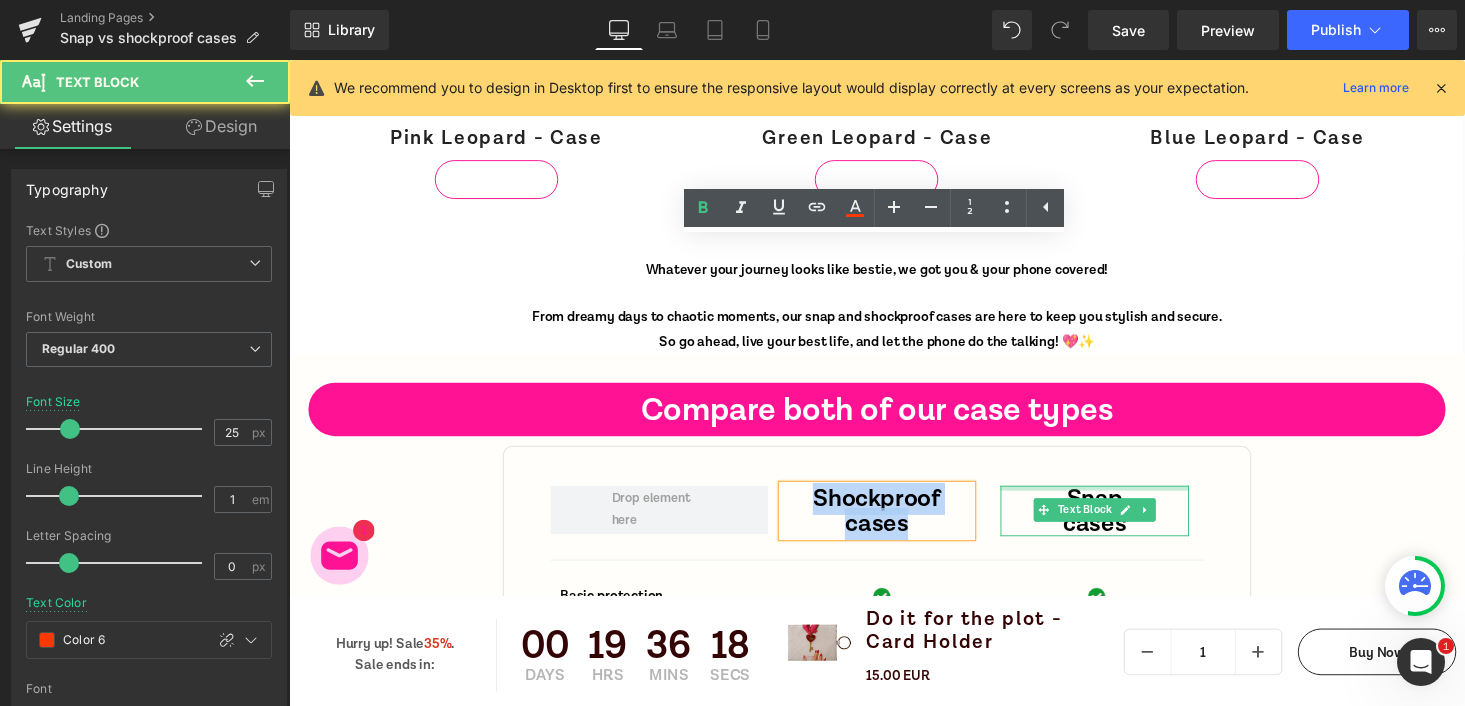 click on "Snap" at bounding box center (1118, 511) 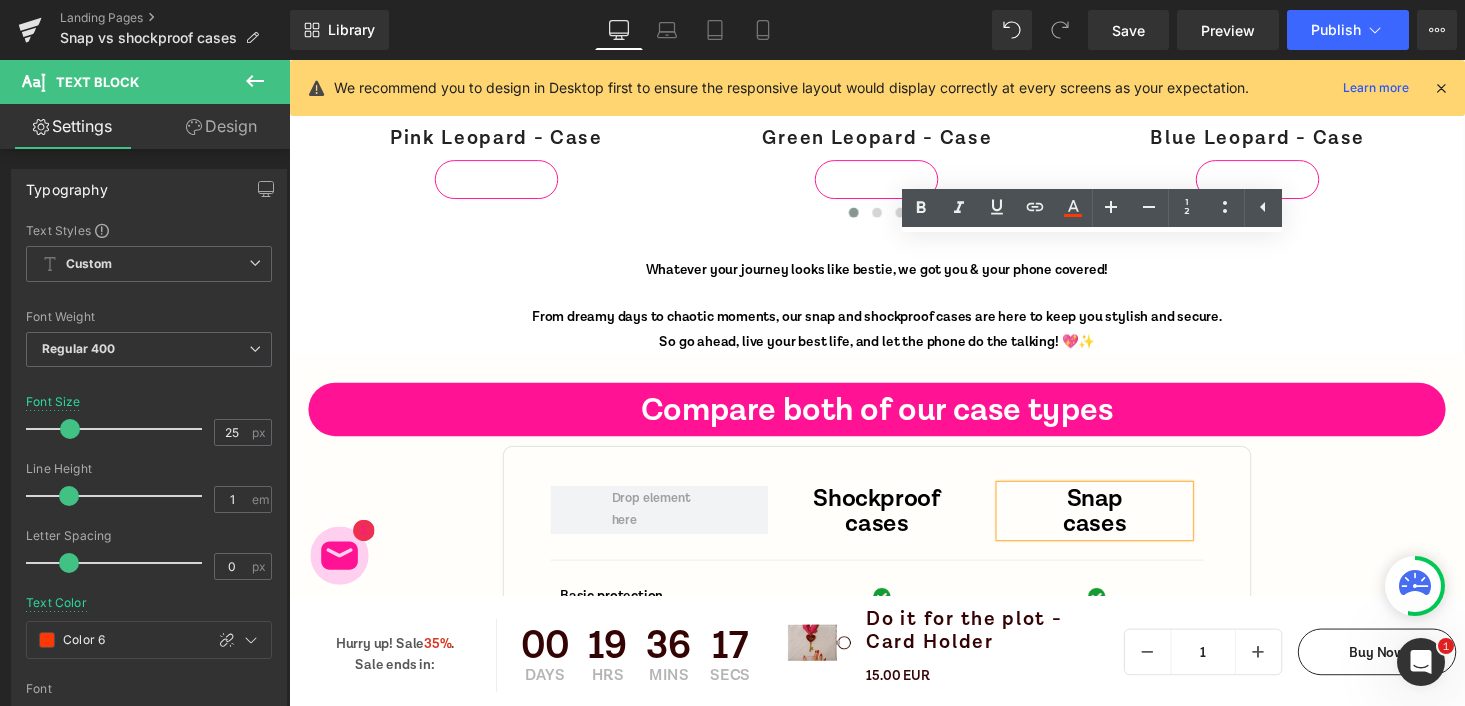 click on "Snap" at bounding box center (1118, 511) 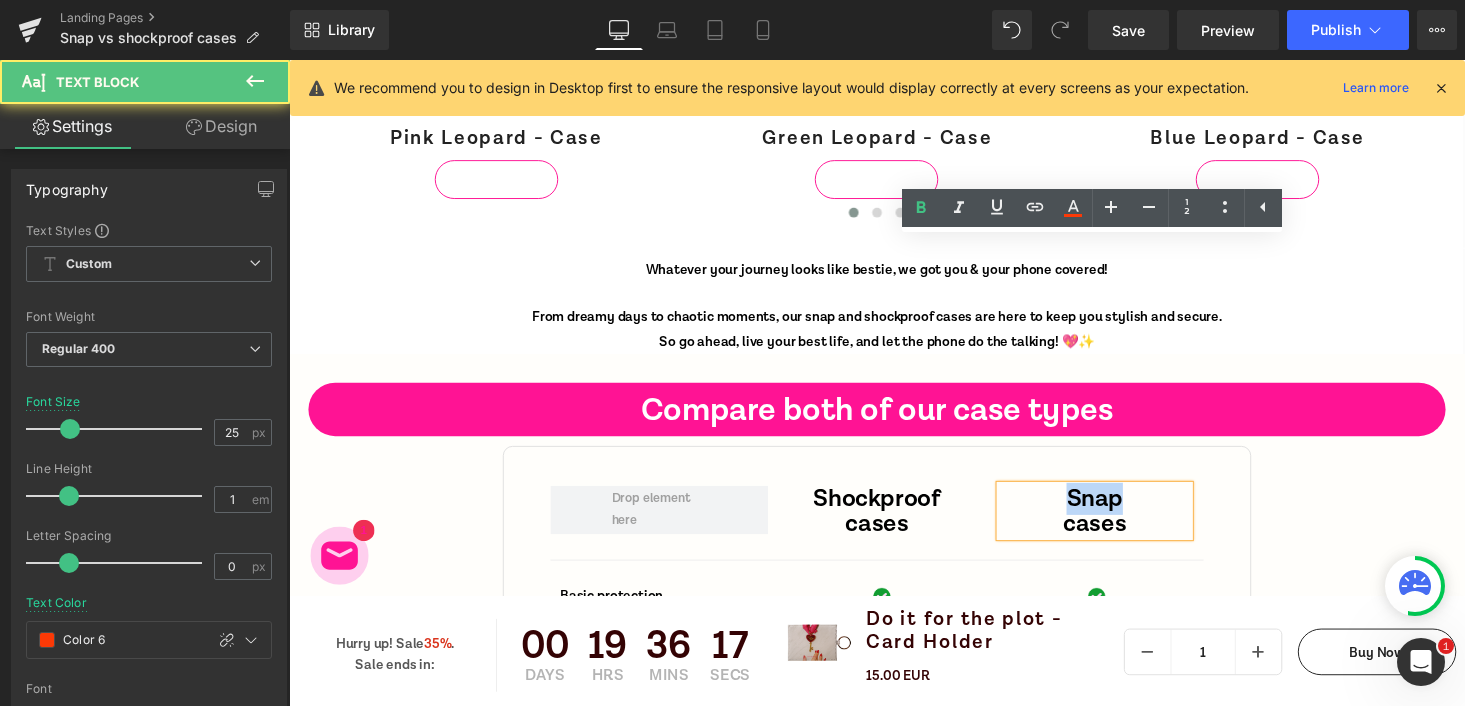 click on "Snap" at bounding box center (1118, 511) 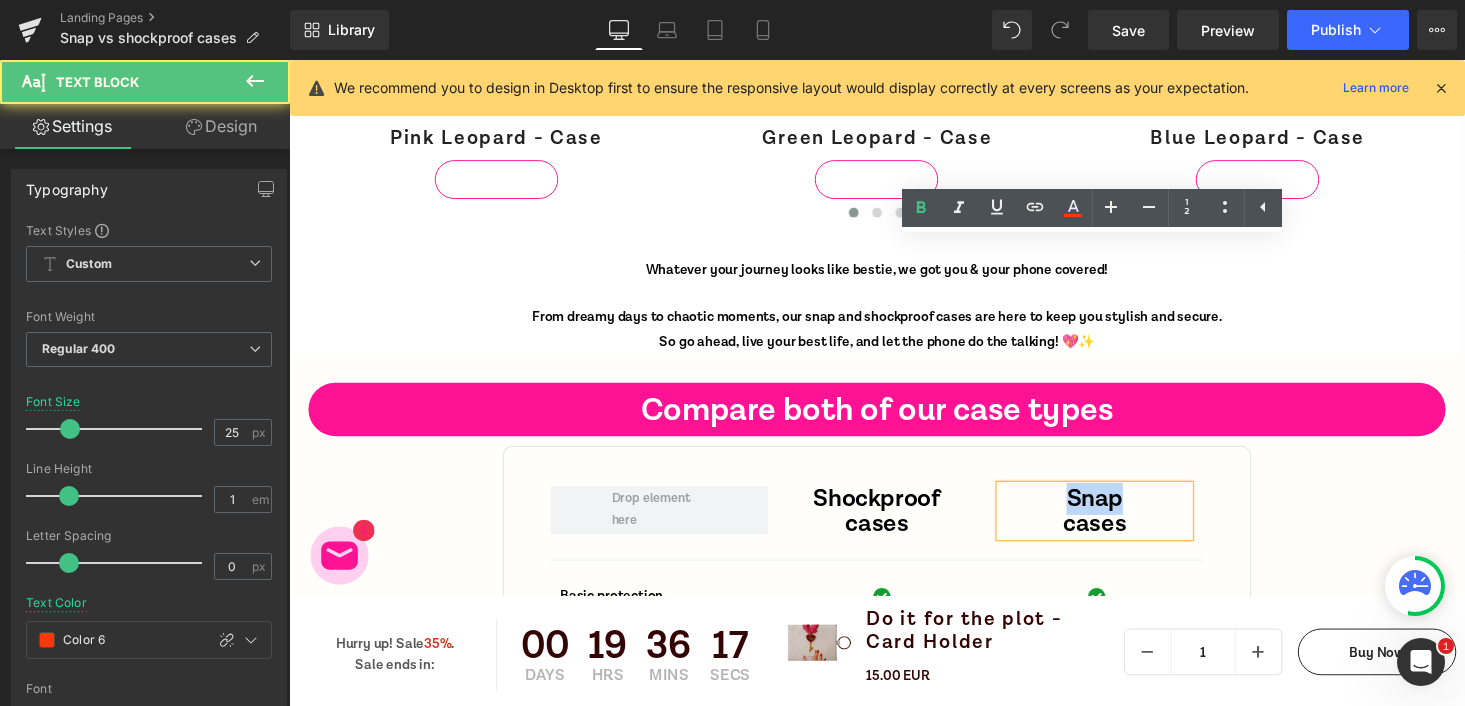 click on "Snap" at bounding box center [1118, 511] 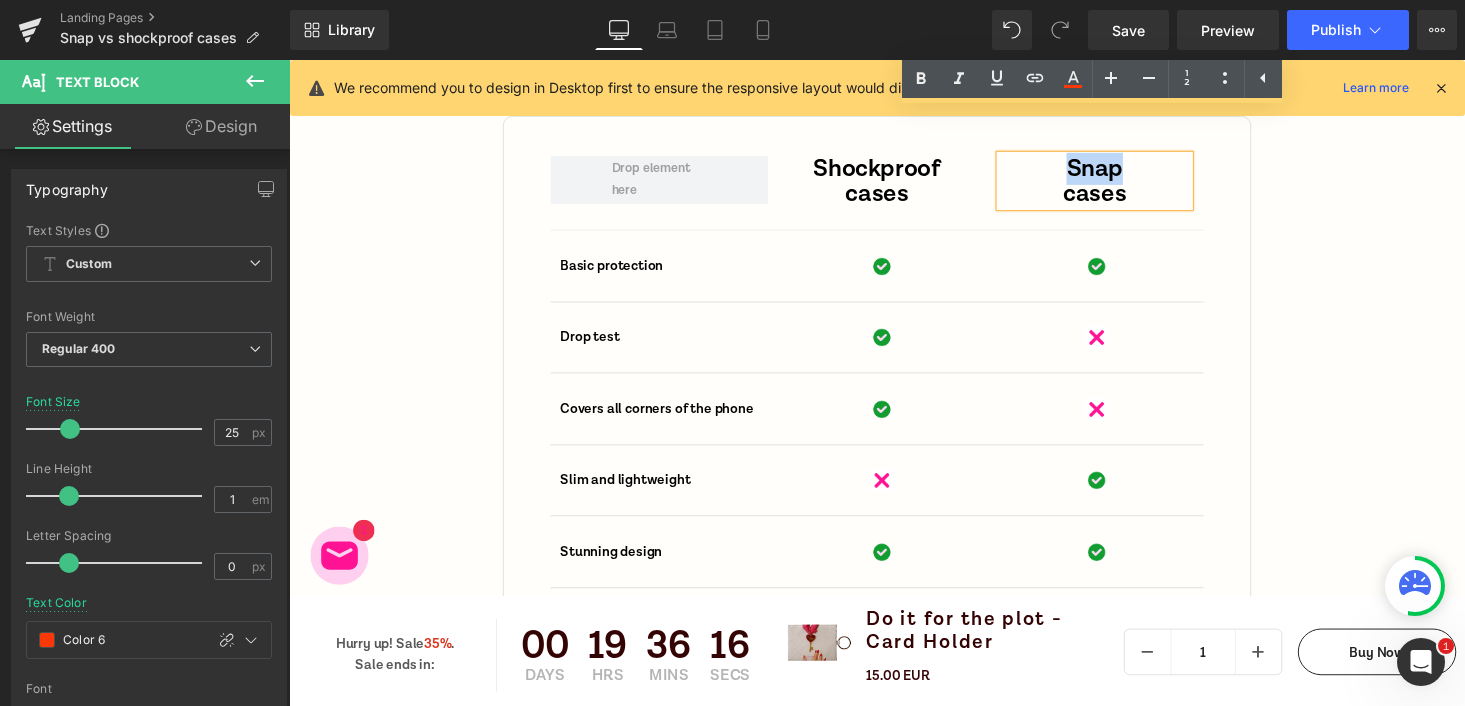 scroll, scrollTop: 7422, scrollLeft: 0, axis: vertical 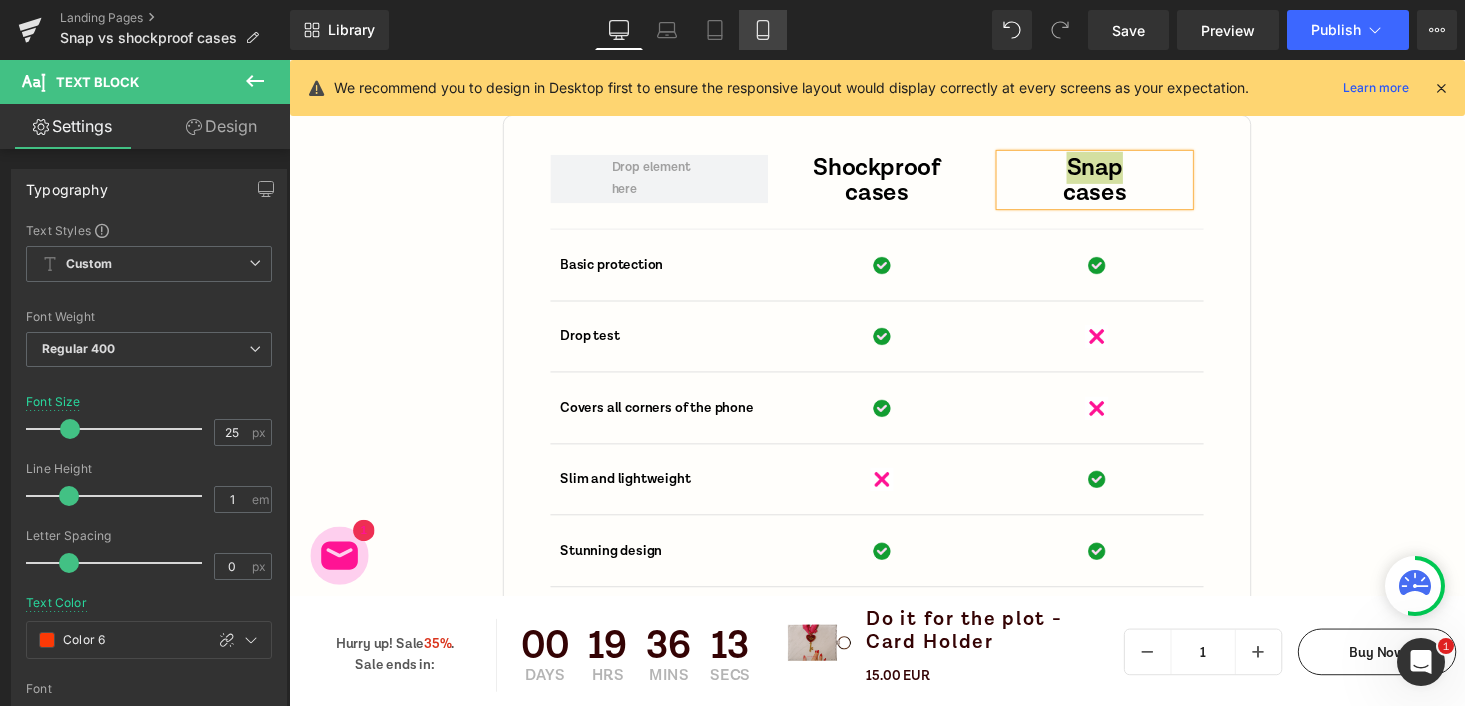 click 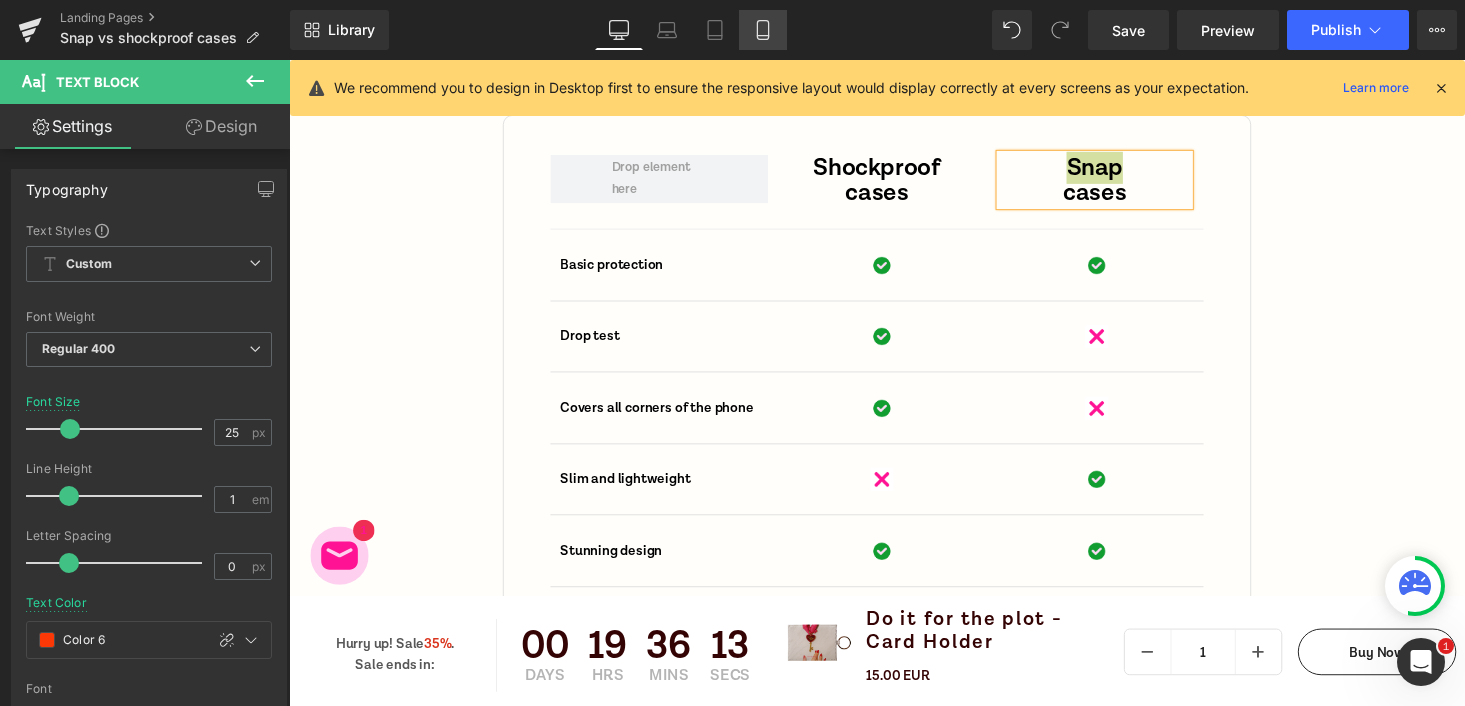 type on "19" 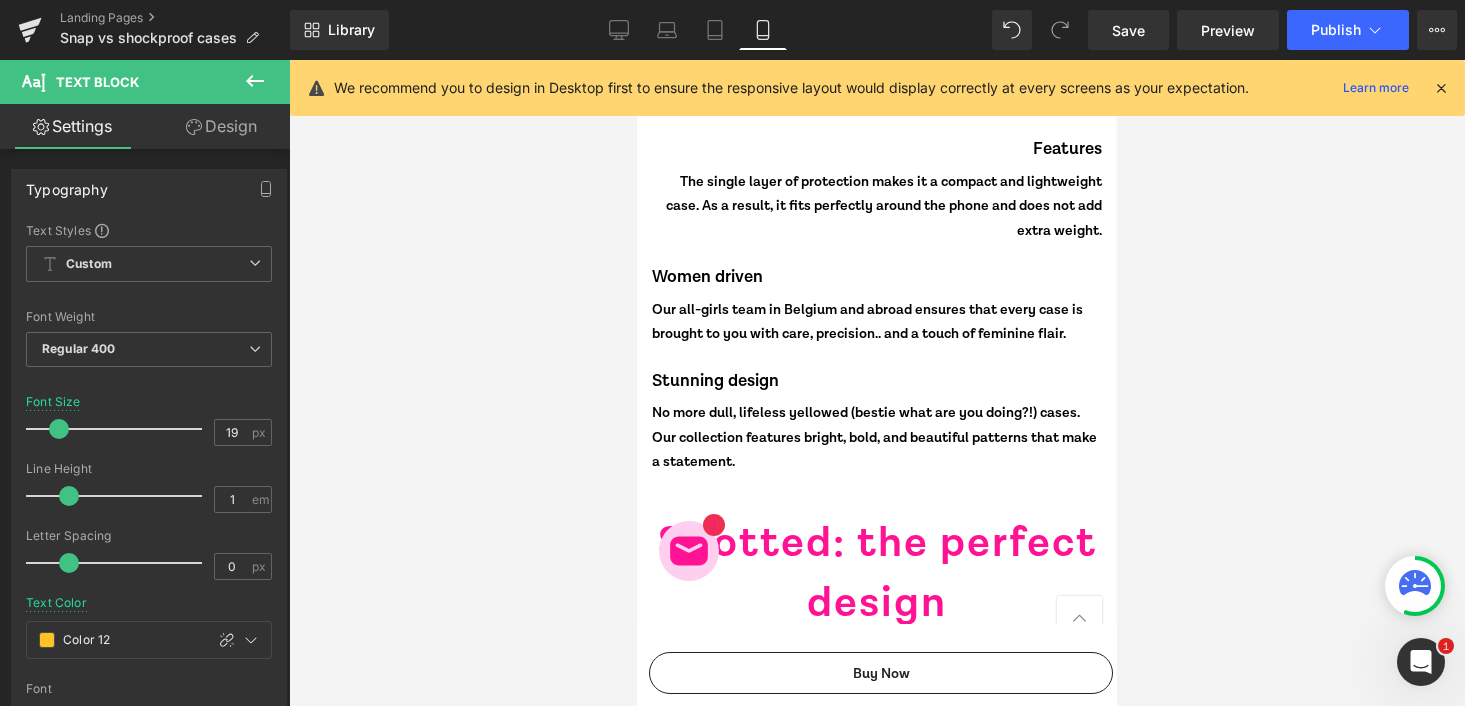 scroll, scrollTop: 8773, scrollLeft: 0, axis: vertical 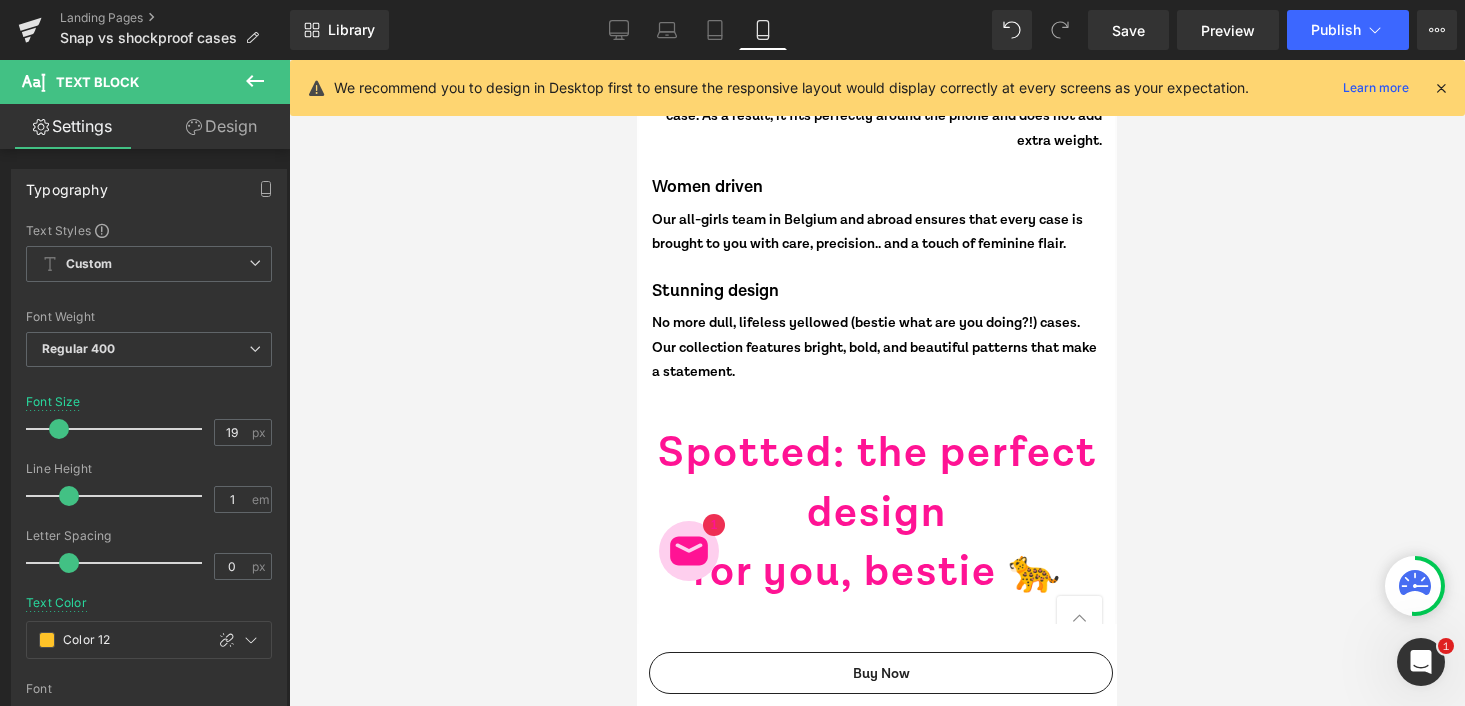 click on "Shockproof cases Text Block" at bounding box center (772, 1480) 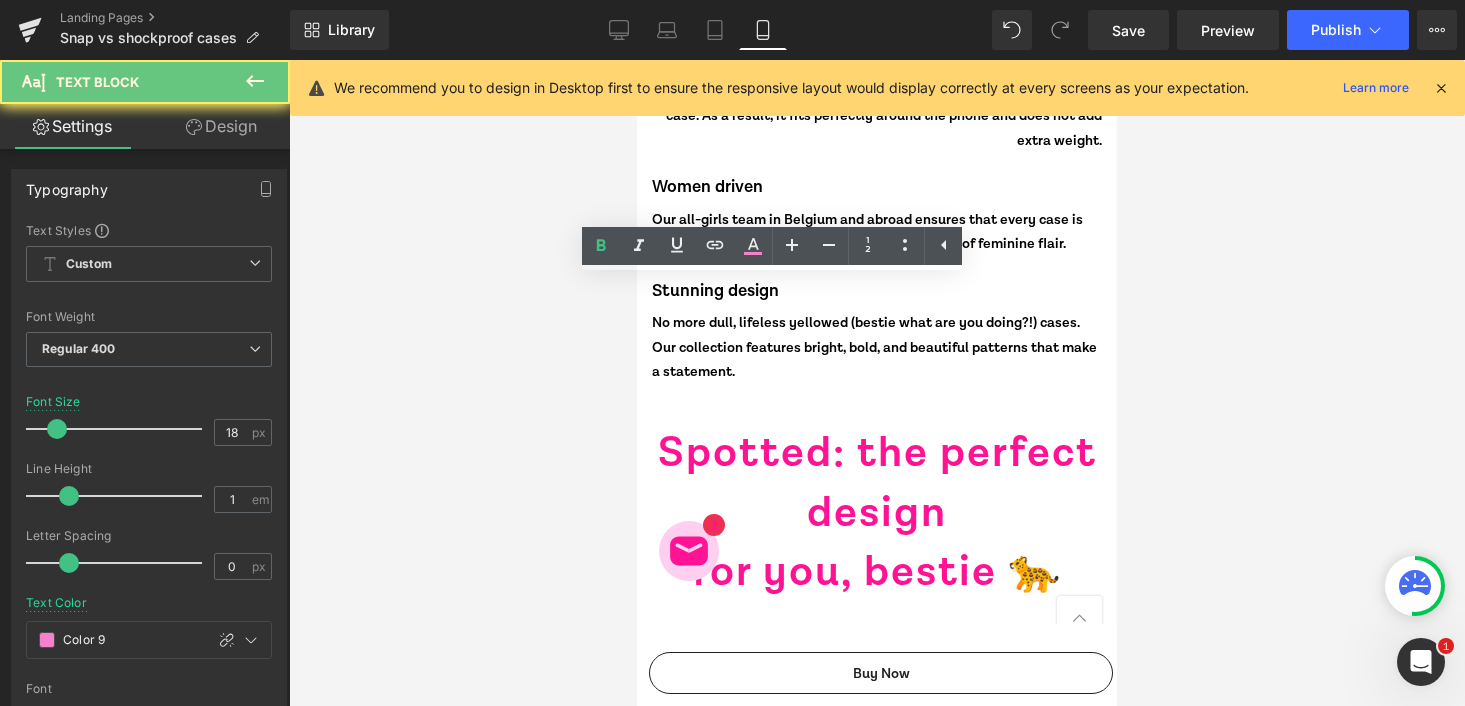 click on "Shockproof cases" at bounding box center (772, 1480) 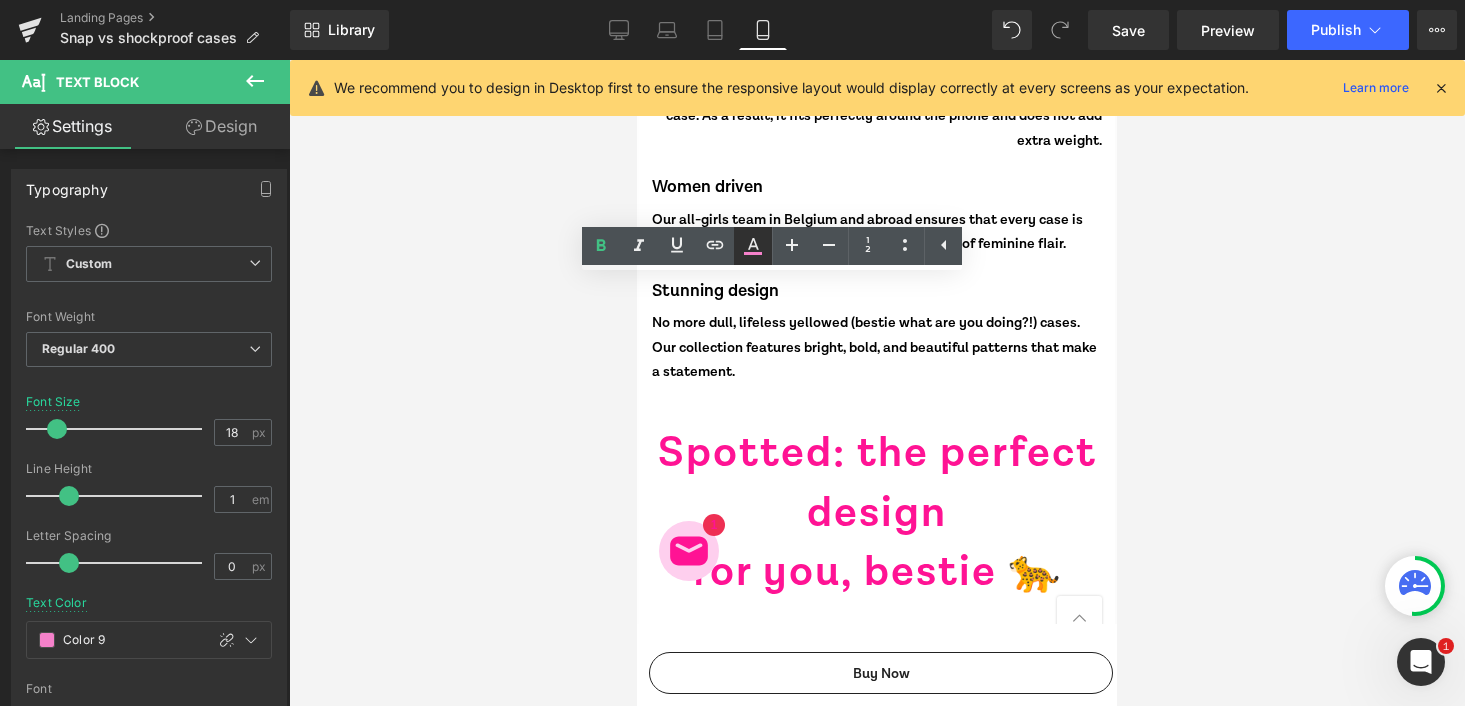 click 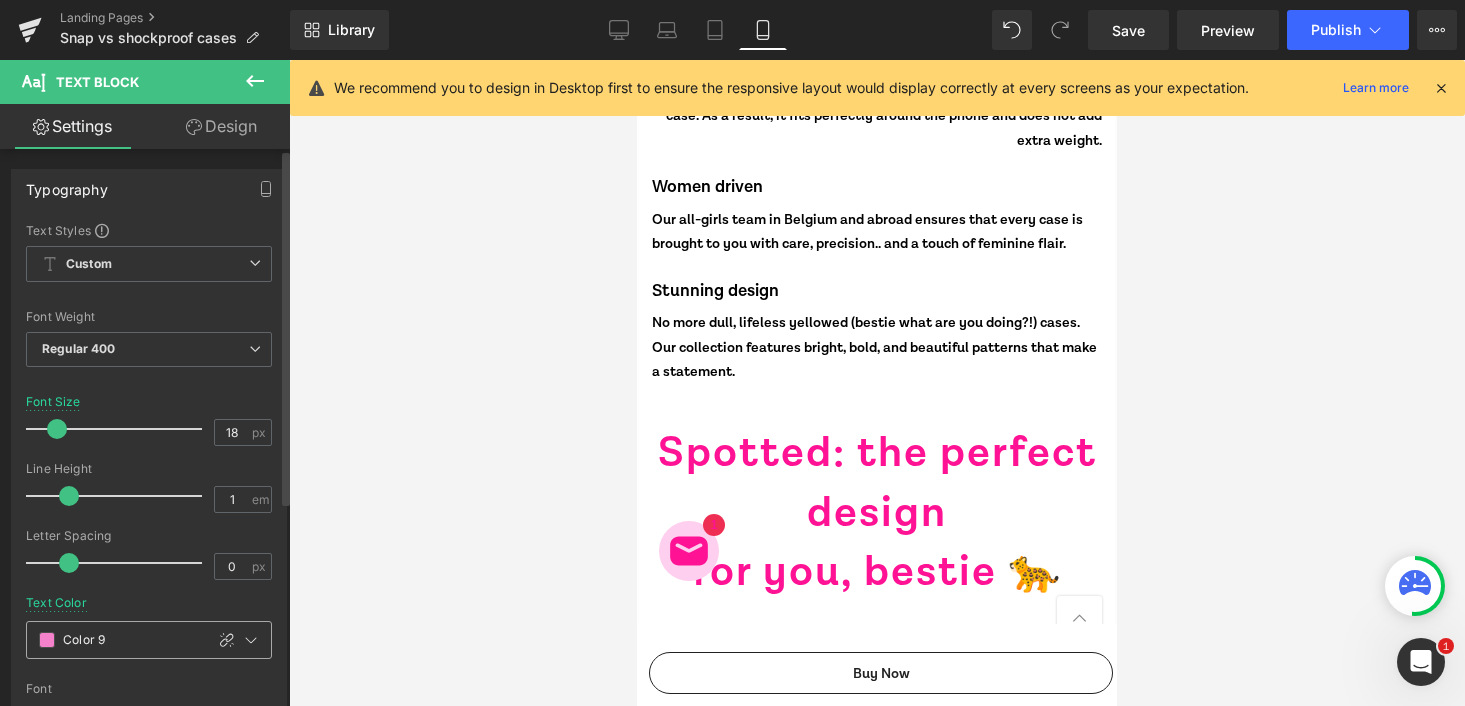 click at bounding box center (47, 640) 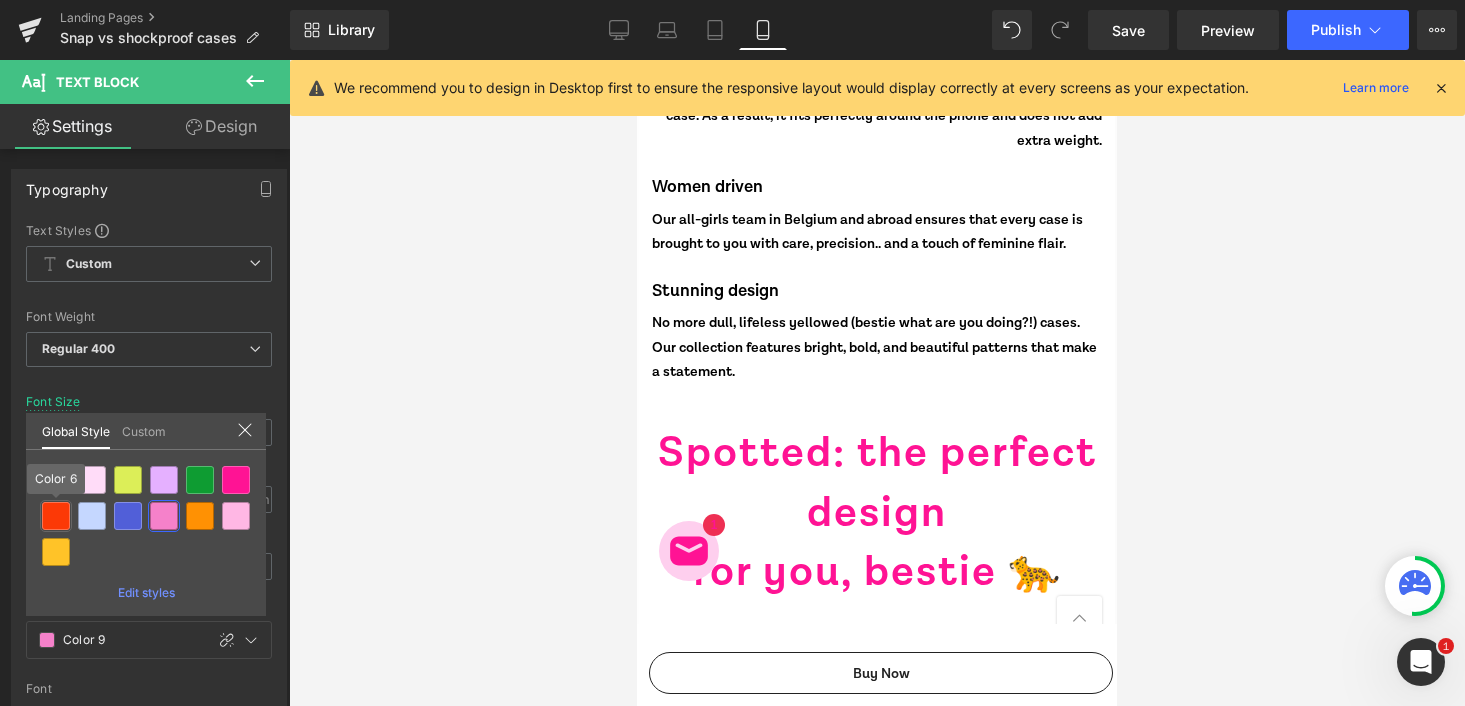 click at bounding box center [56, 516] 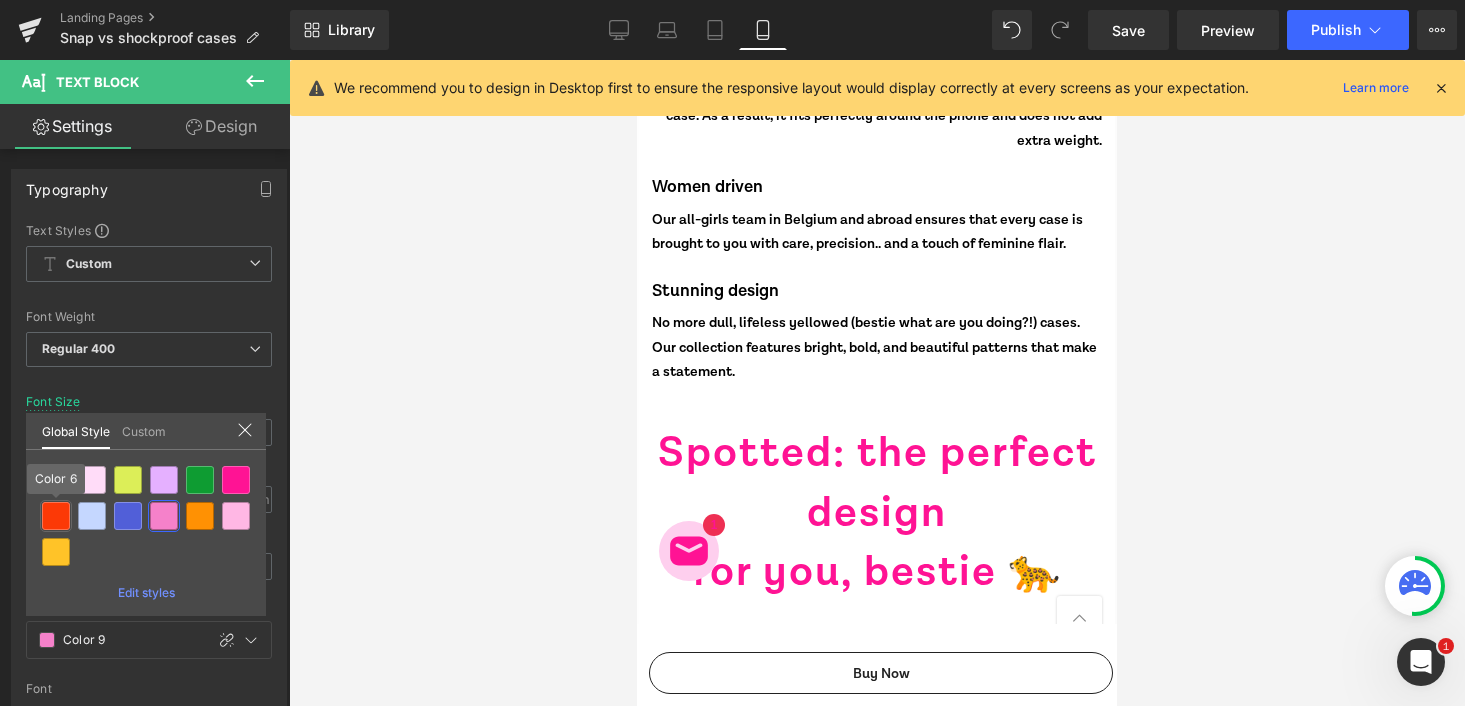 type on "Color 6" 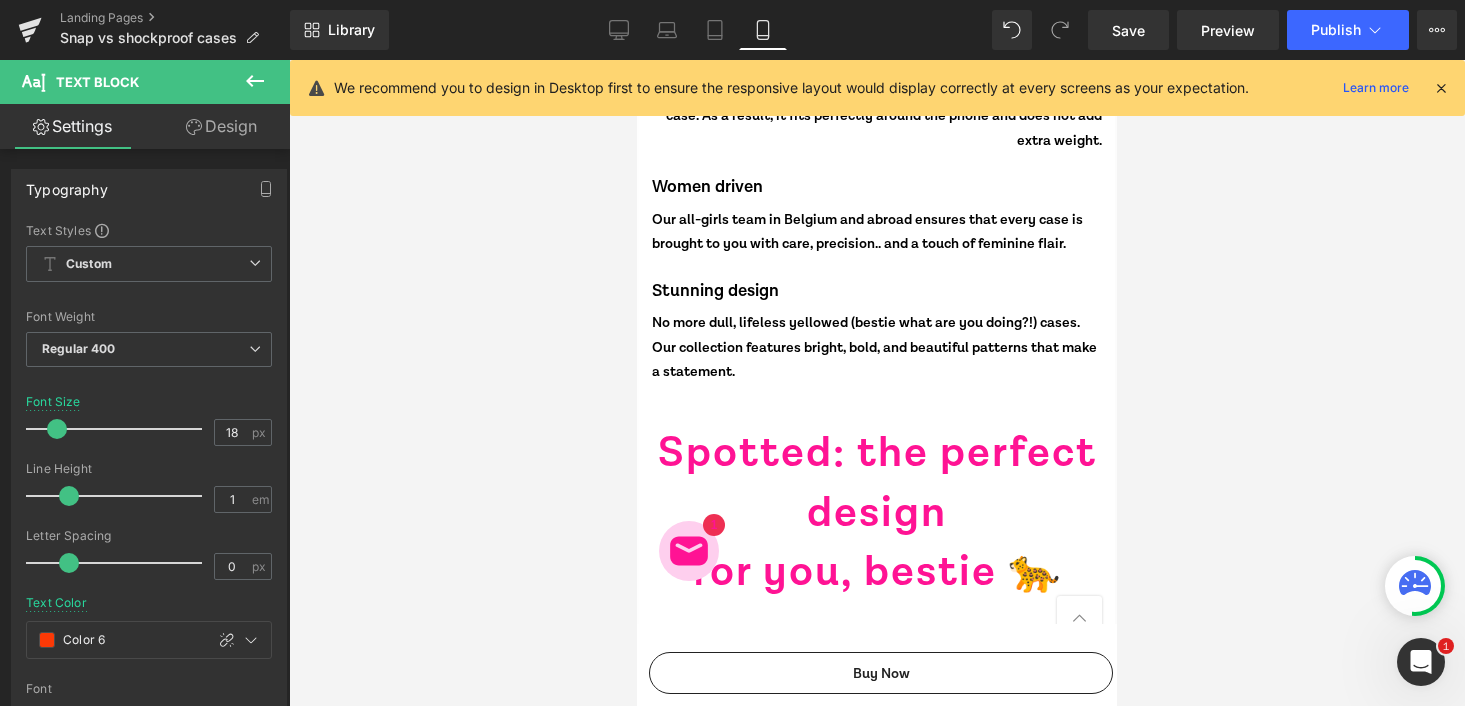 click on "Text Block" at bounding box center [971, 1491] 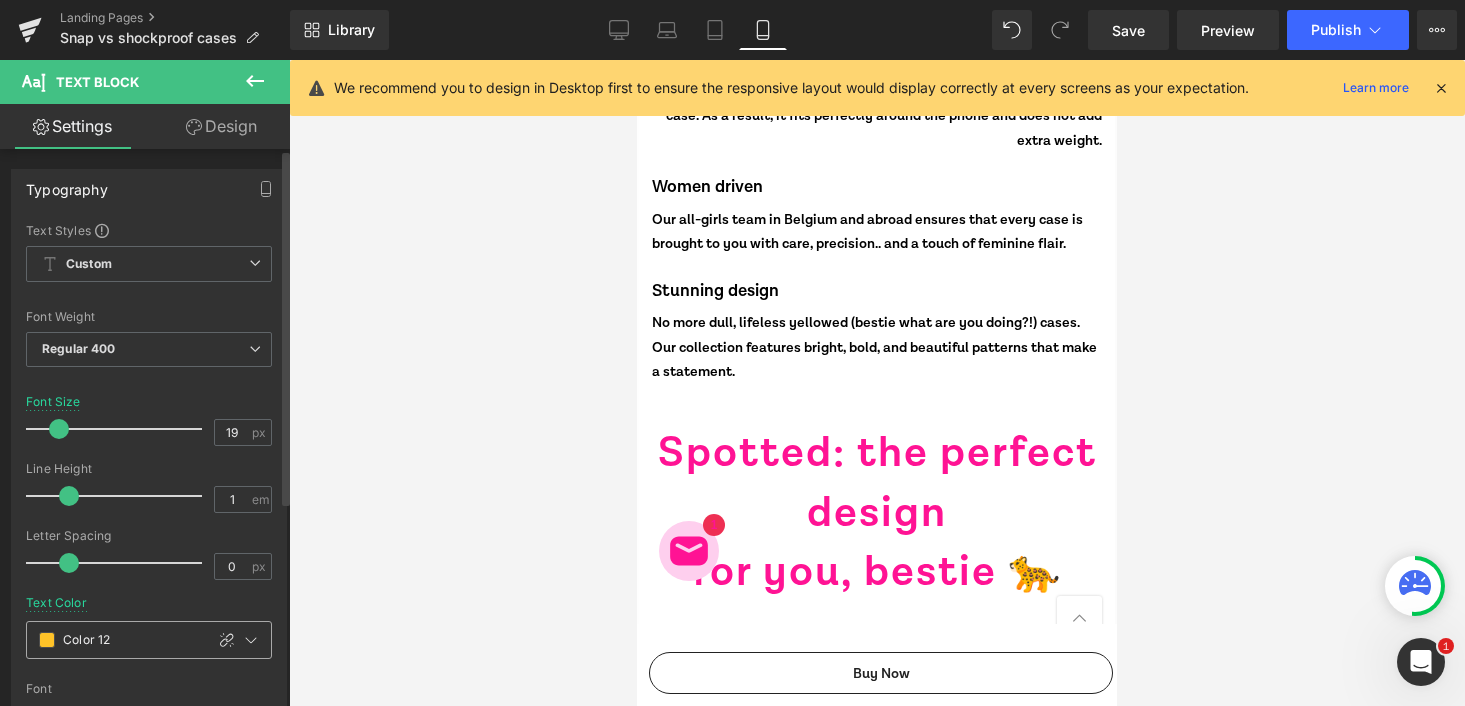 click at bounding box center (47, 640) 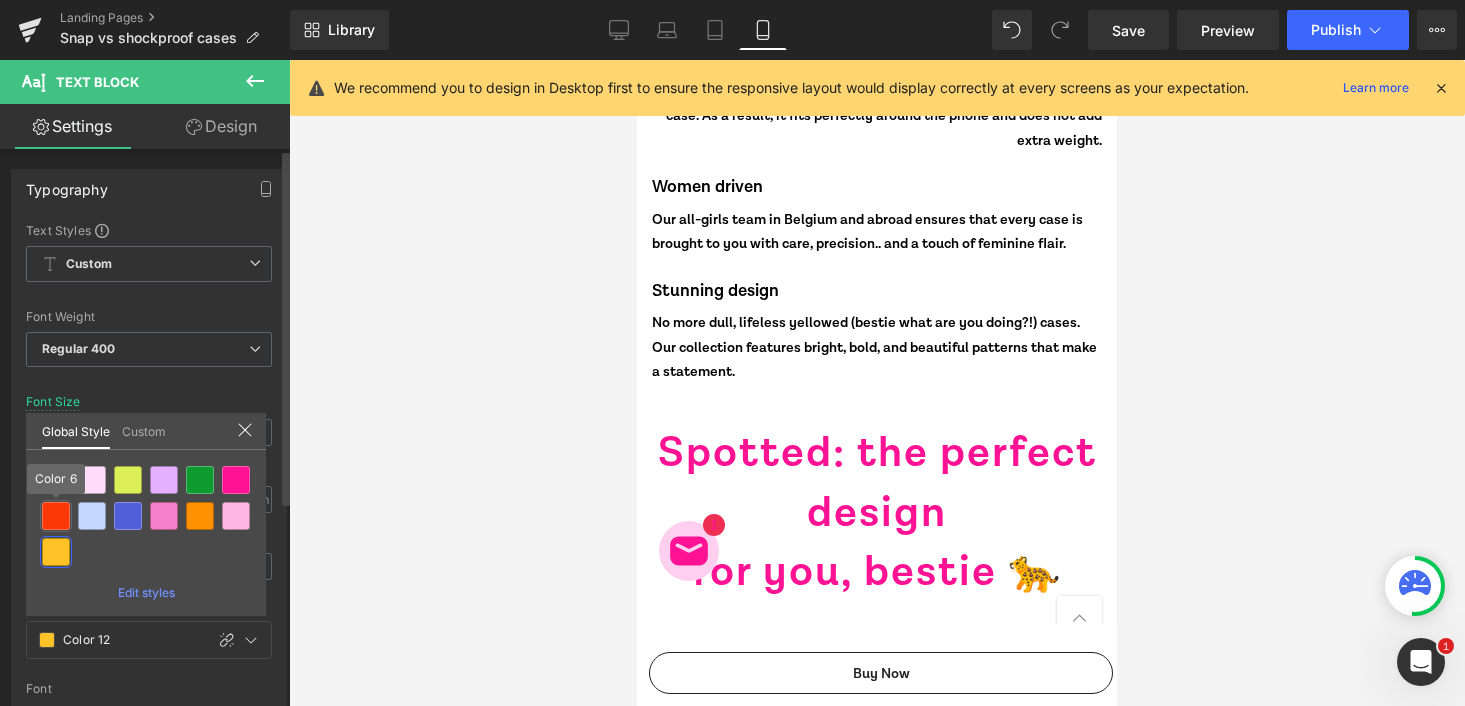 click at bounding box center (56, 516) 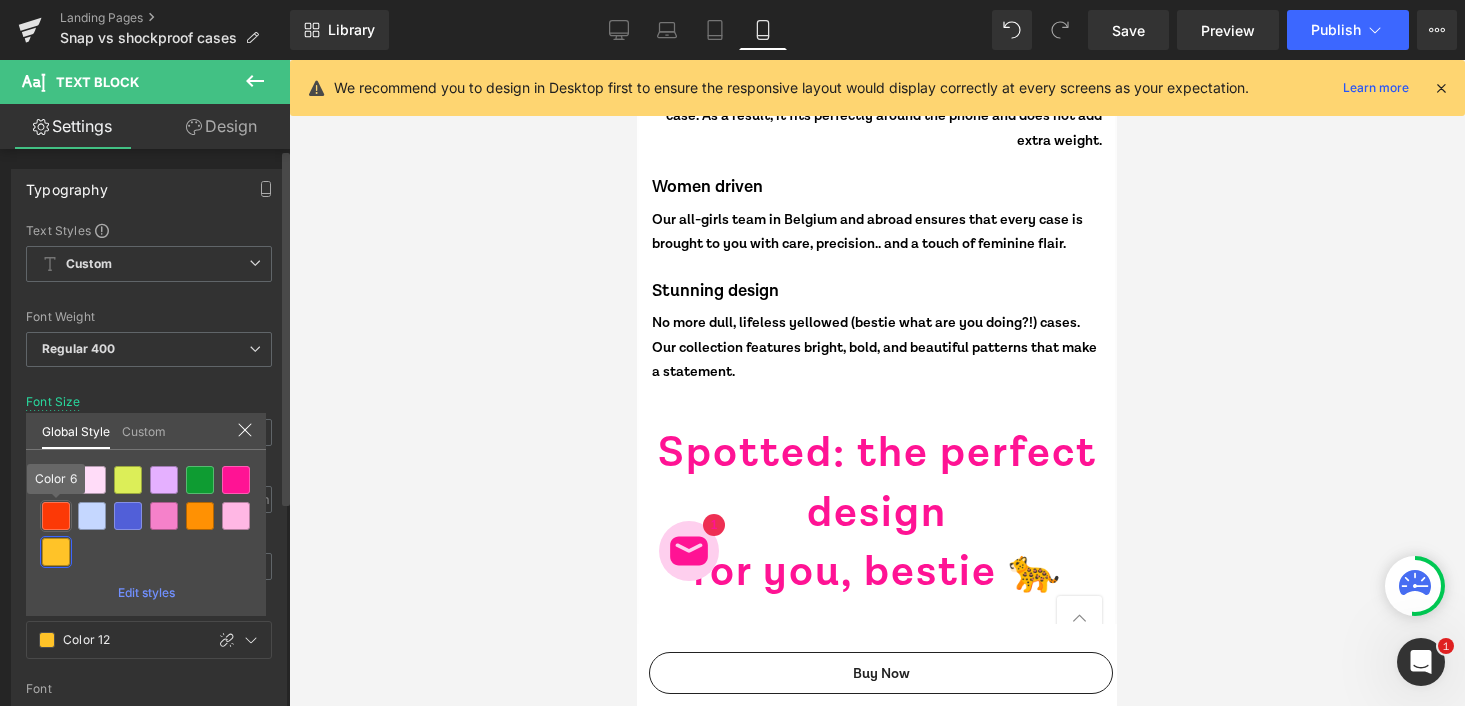 type on "Color 6" 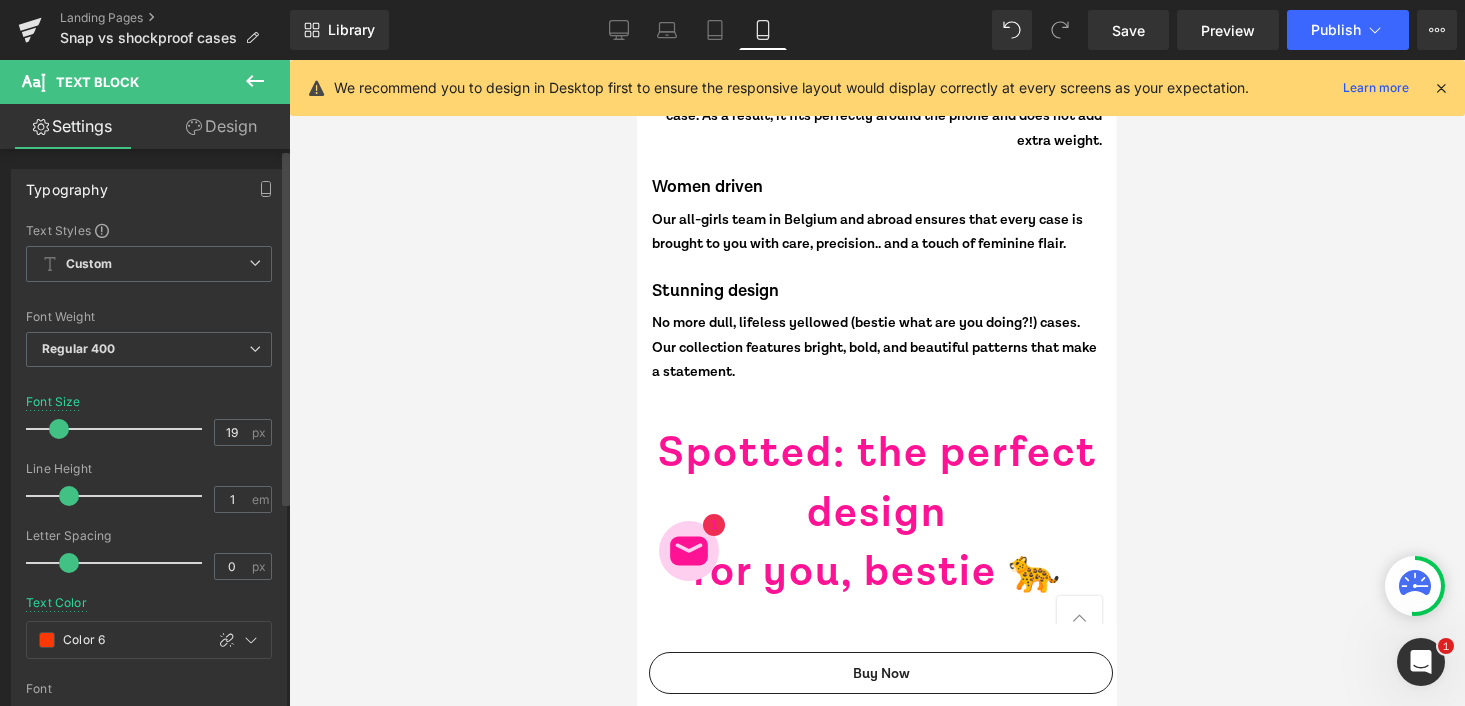 click 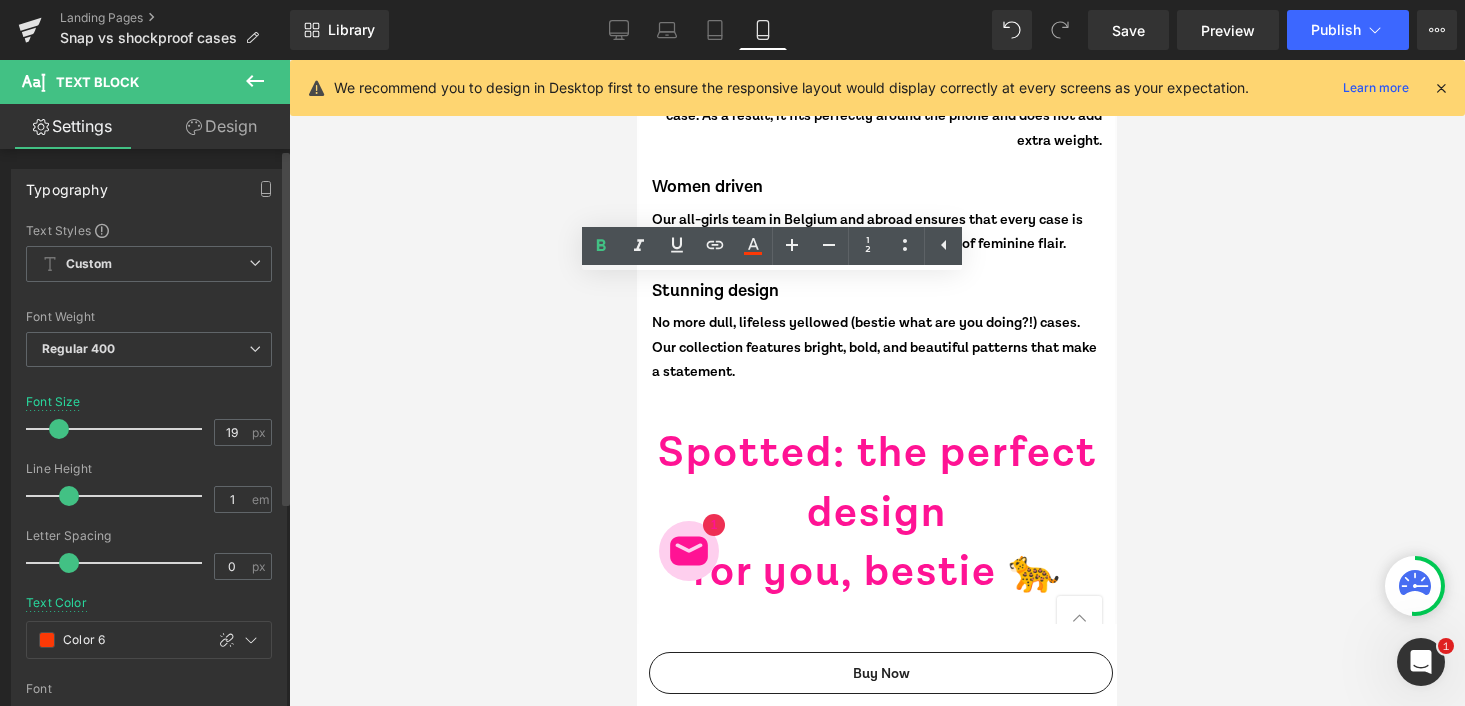 click on "Shockproof cases" at bounding box center (772, 1480) 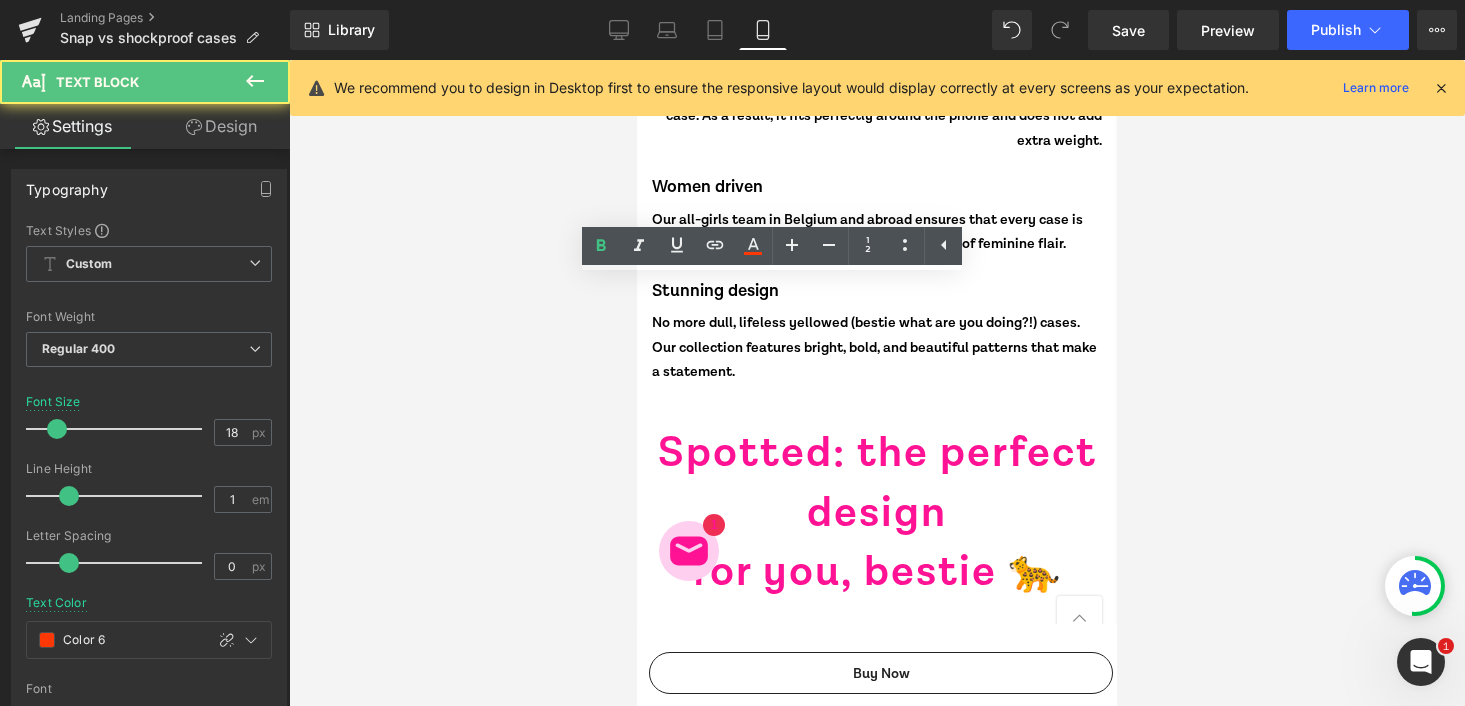 type 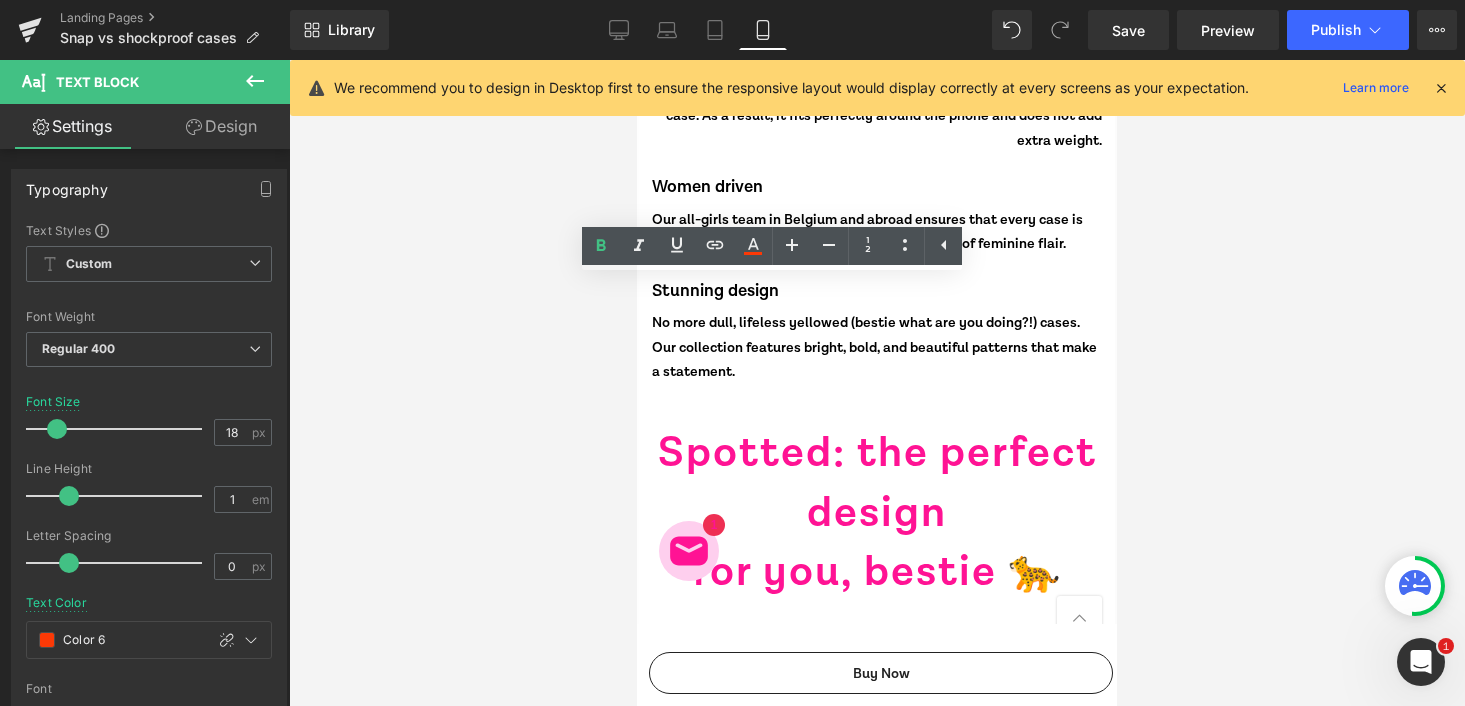 click on "Shockproof" at bounding box center [772, 1480] 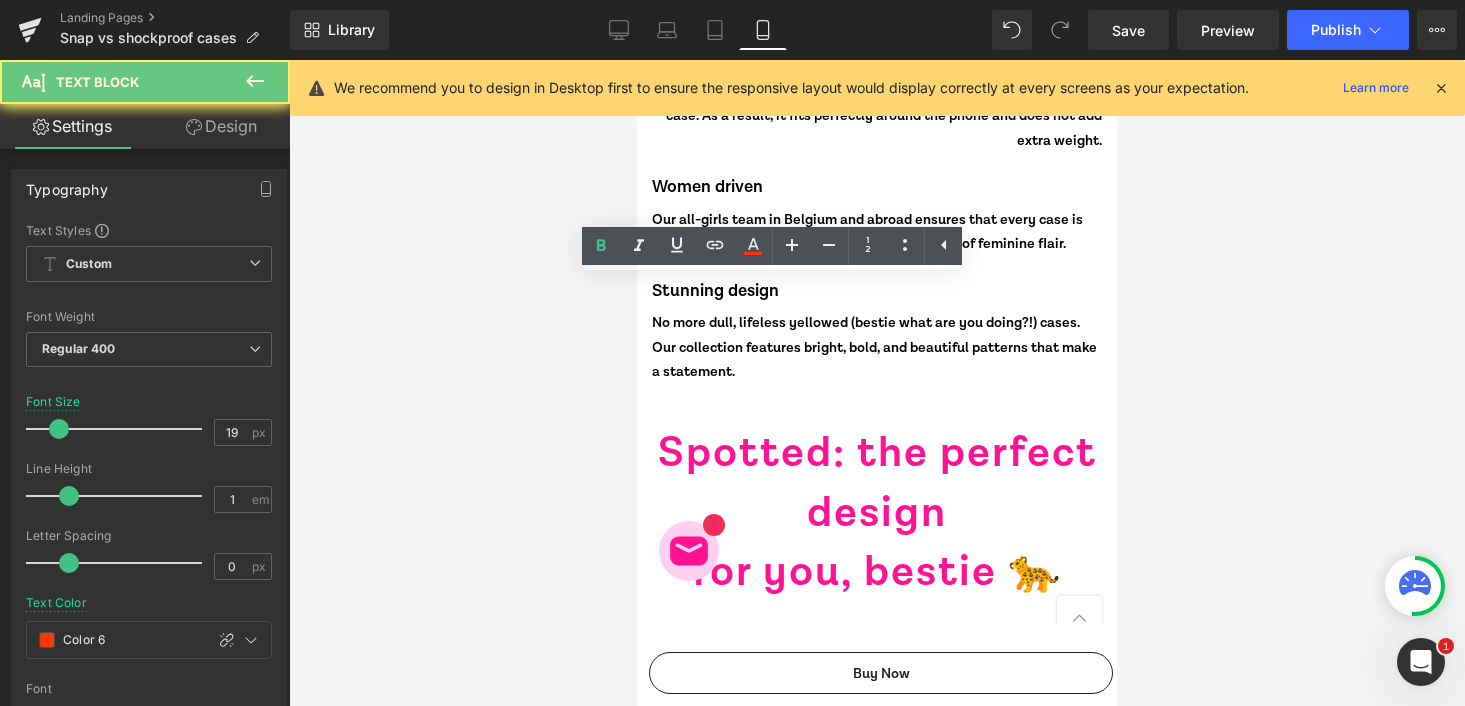 click on "Snap" at bounding box center [982, 1481] 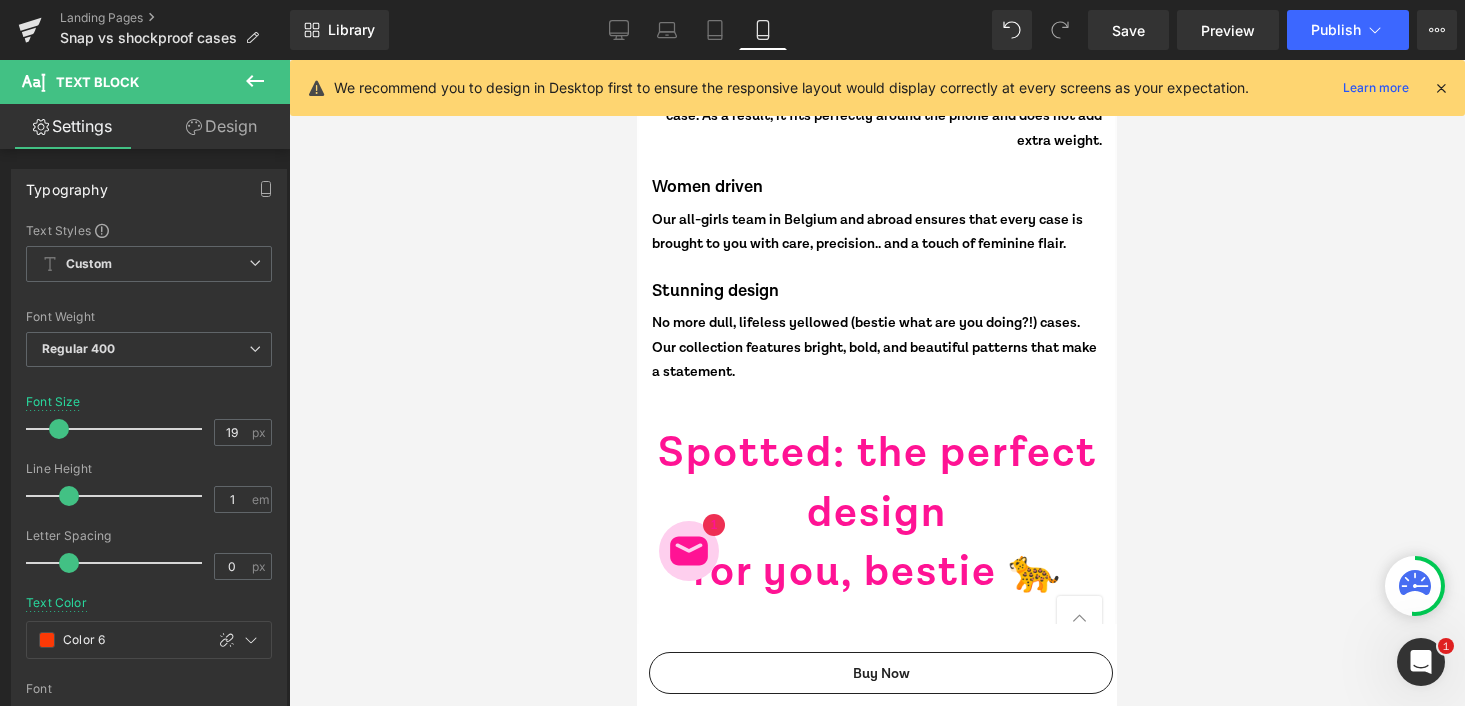 click at bounding box center [877, 383] 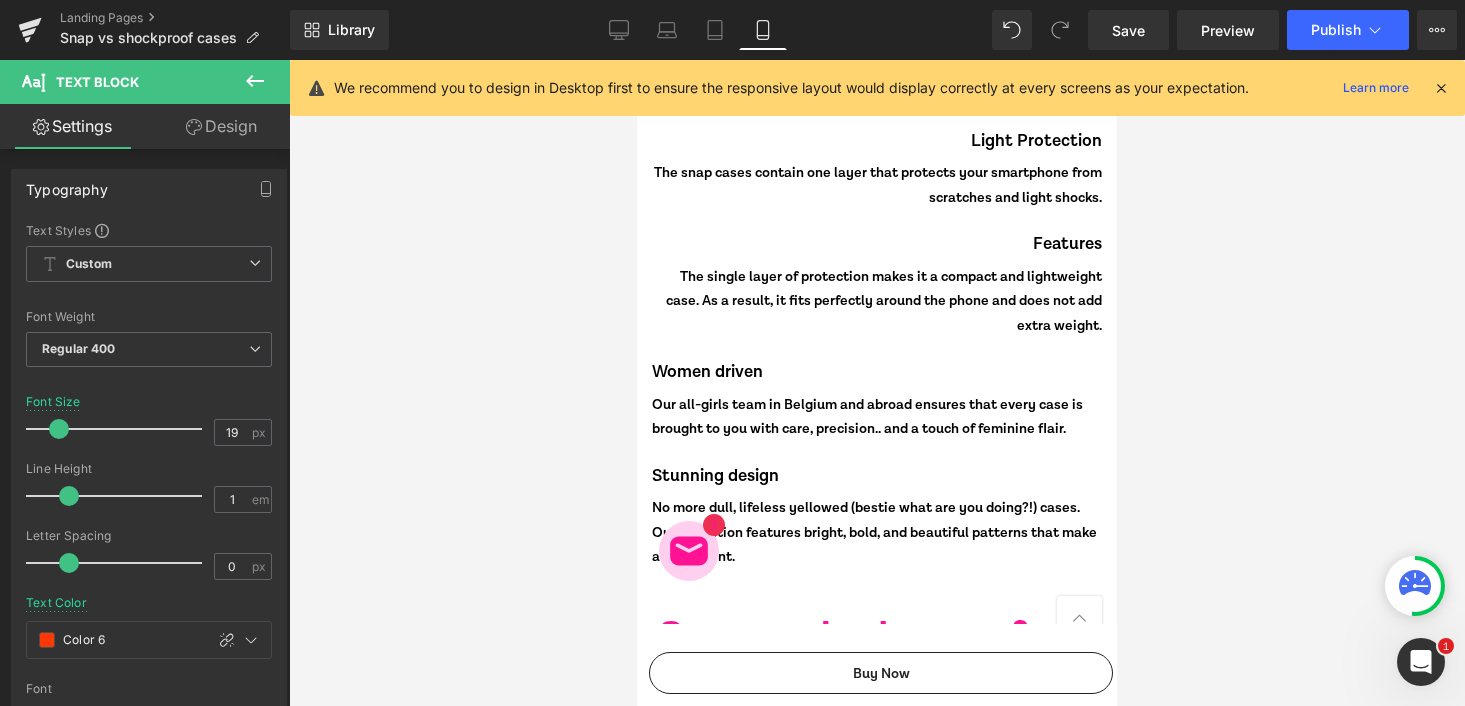 scroll, scrollTop: 8505, scrollLeft: 0, axis: vertical 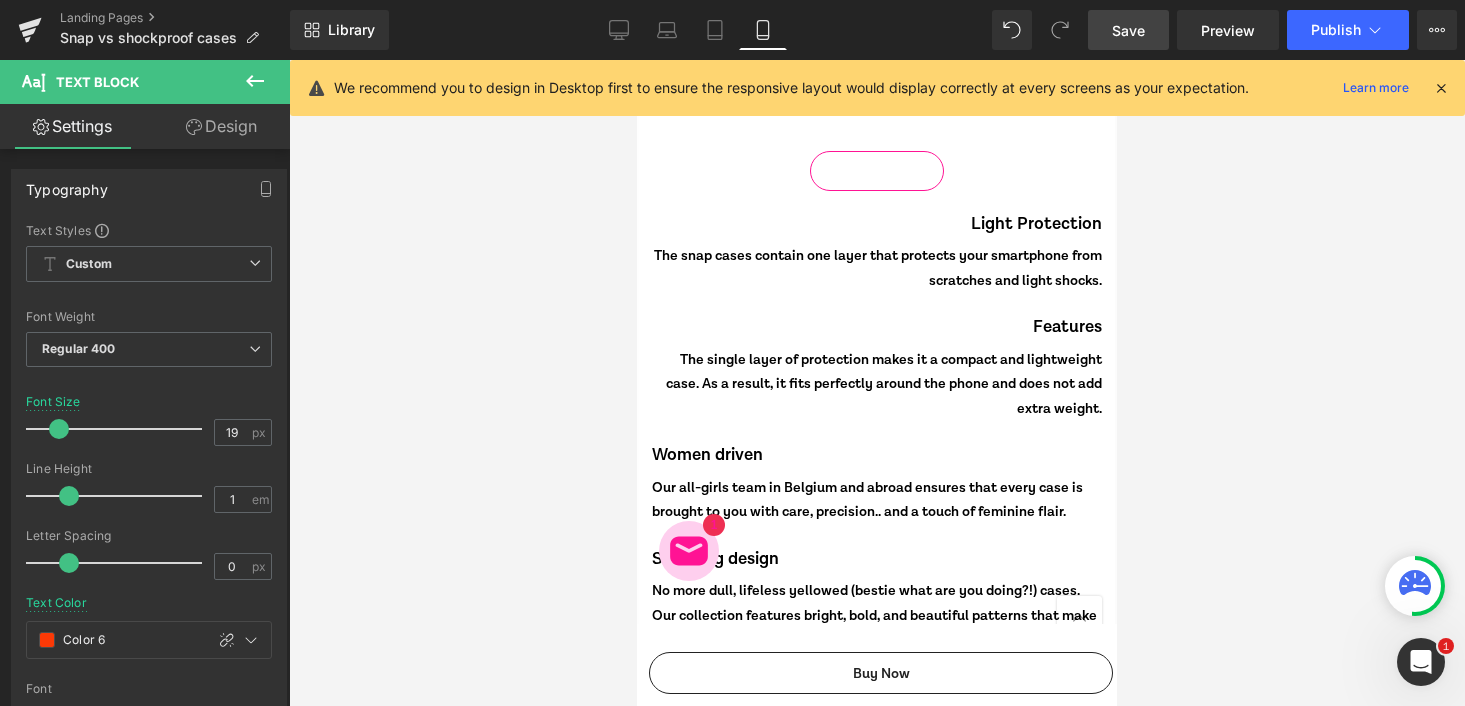 click on "Save" at bounding box center (1128, 30) 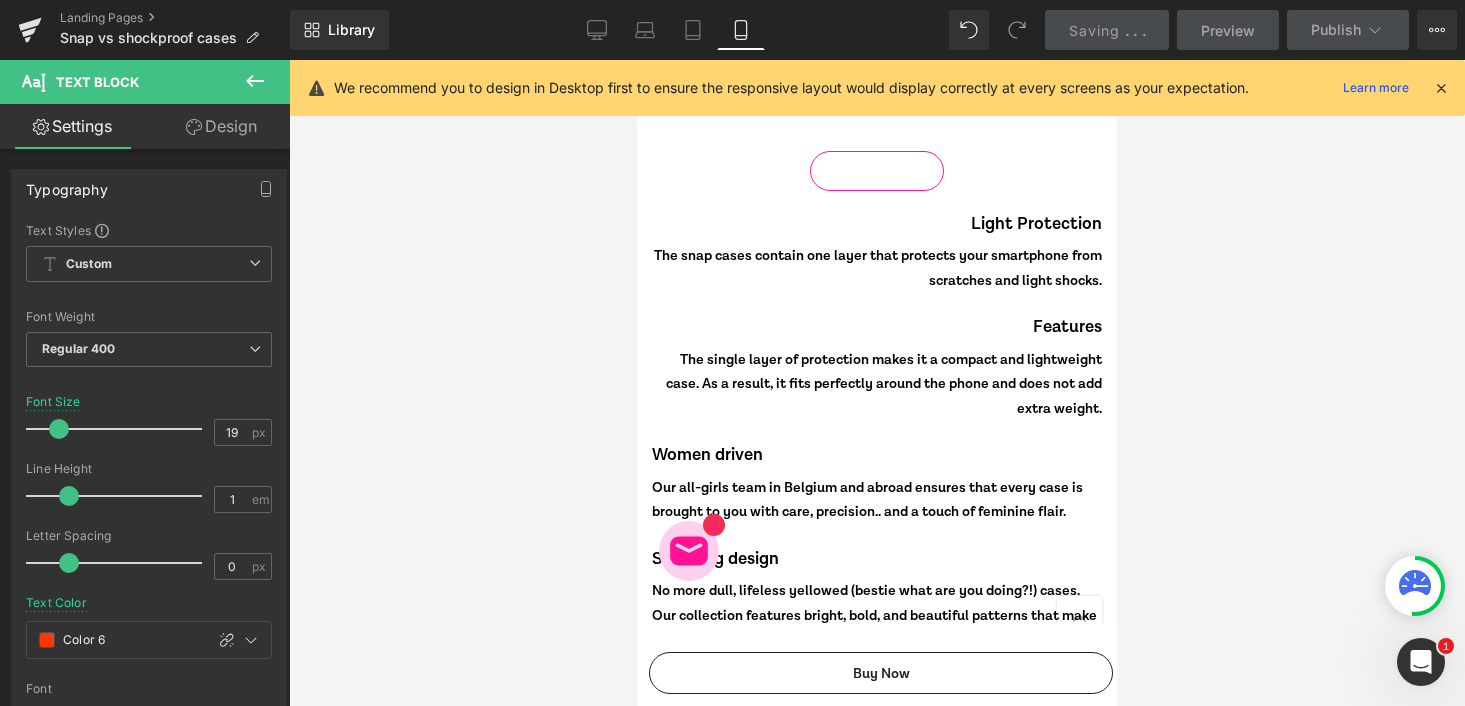click on "Compare both of our case types" at bounding box center [877, 1634] 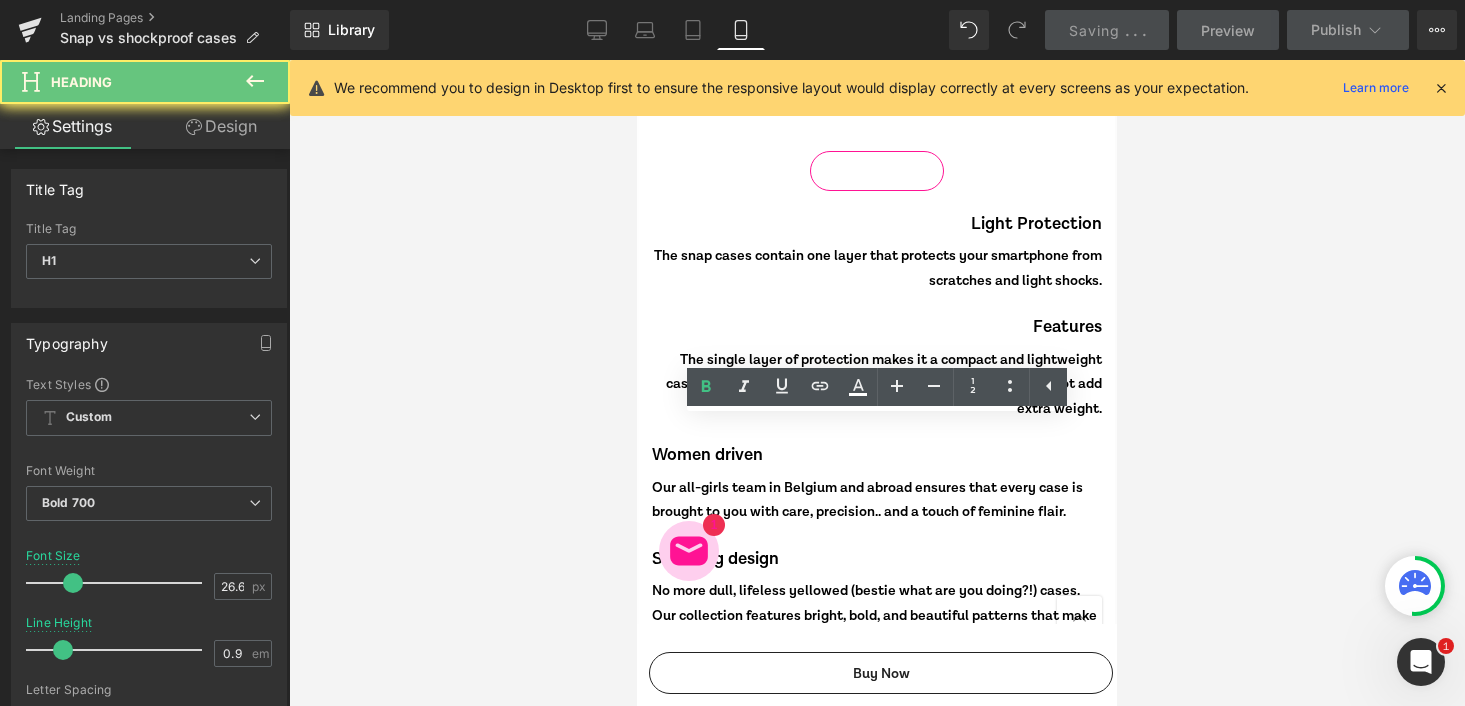 click on "Compare both of our case types" at bounding box center (877, 1634) 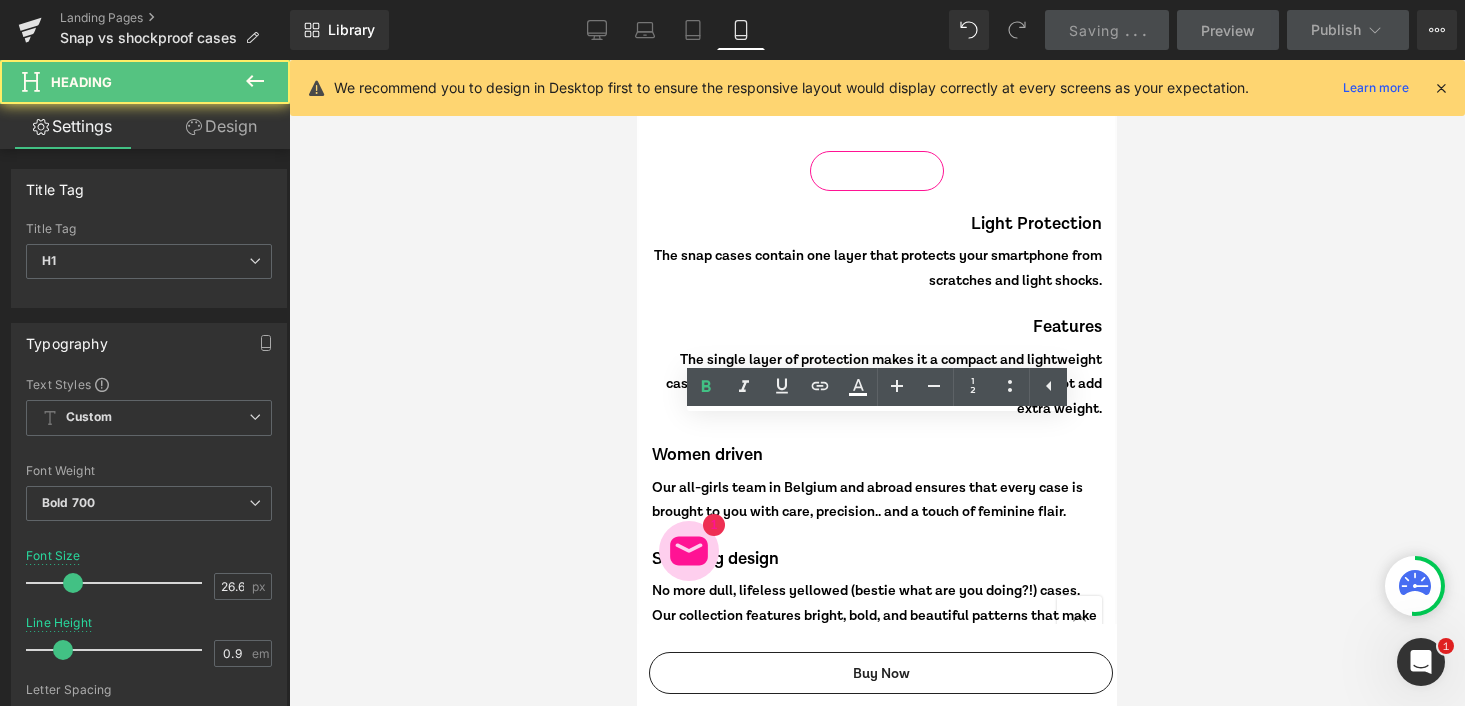 click on "case types" at bounding box center [877, 1659] 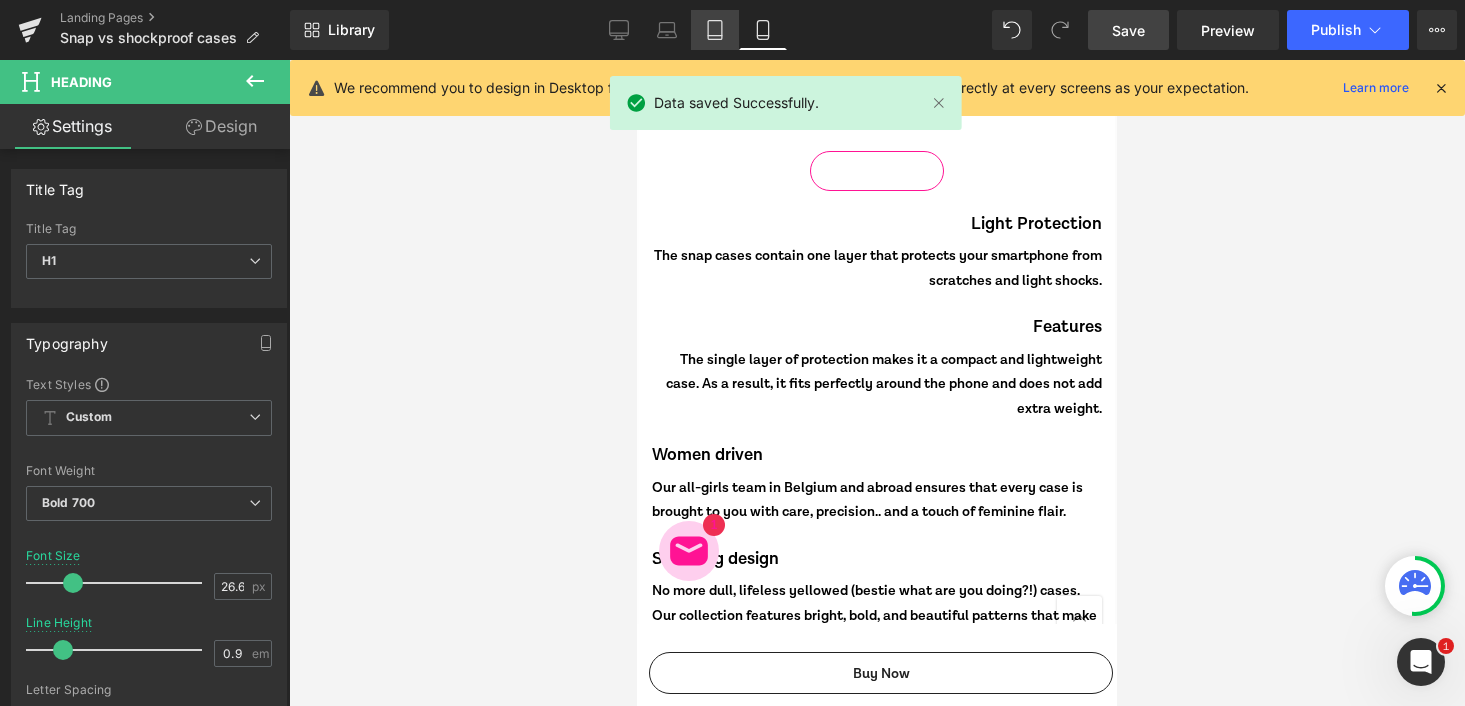 click 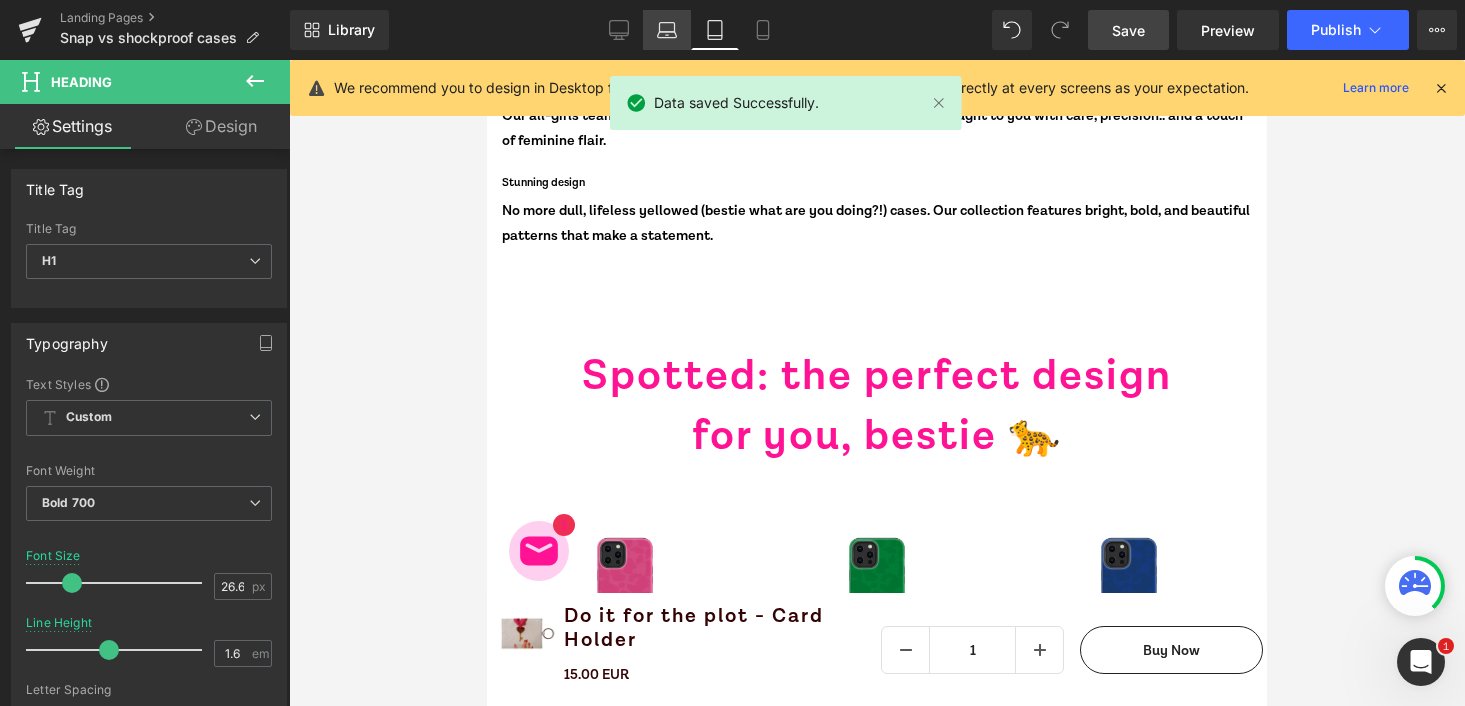 click 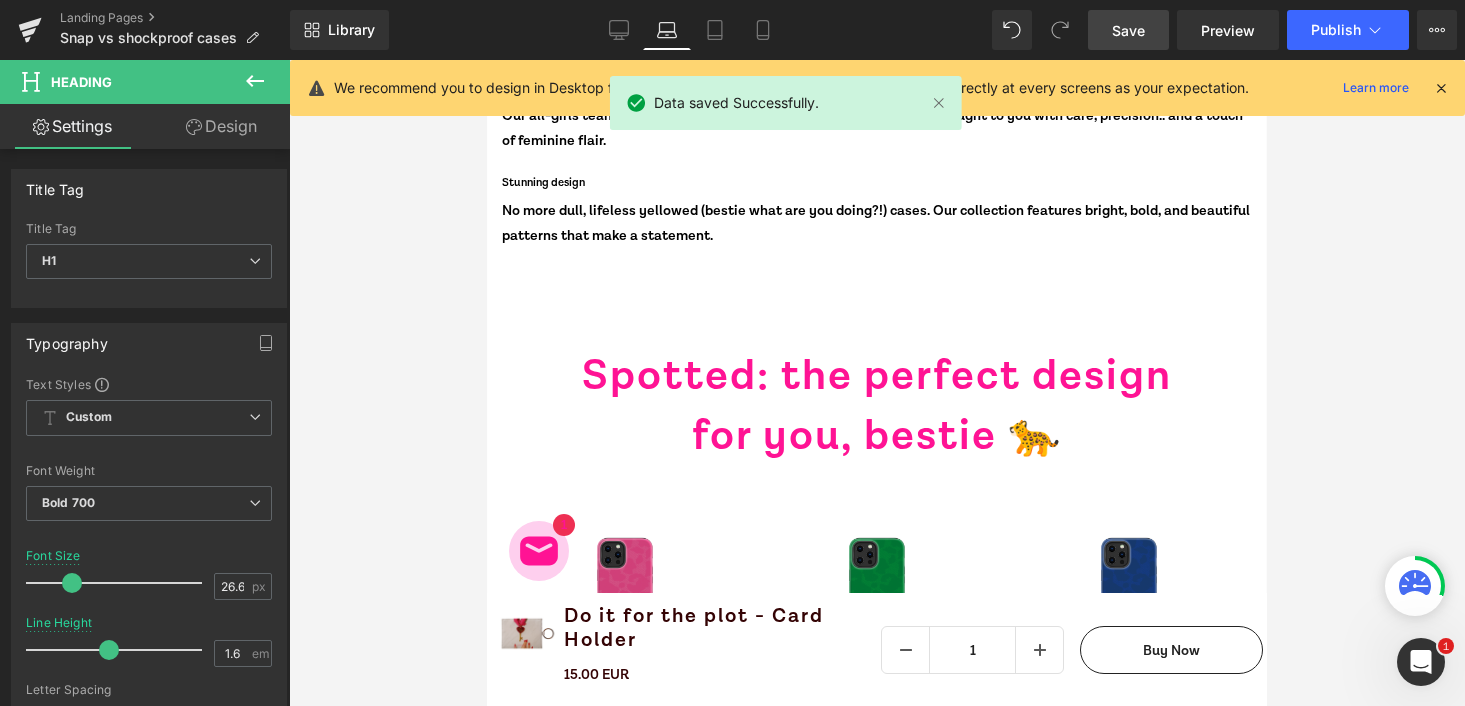 type on "33.18" 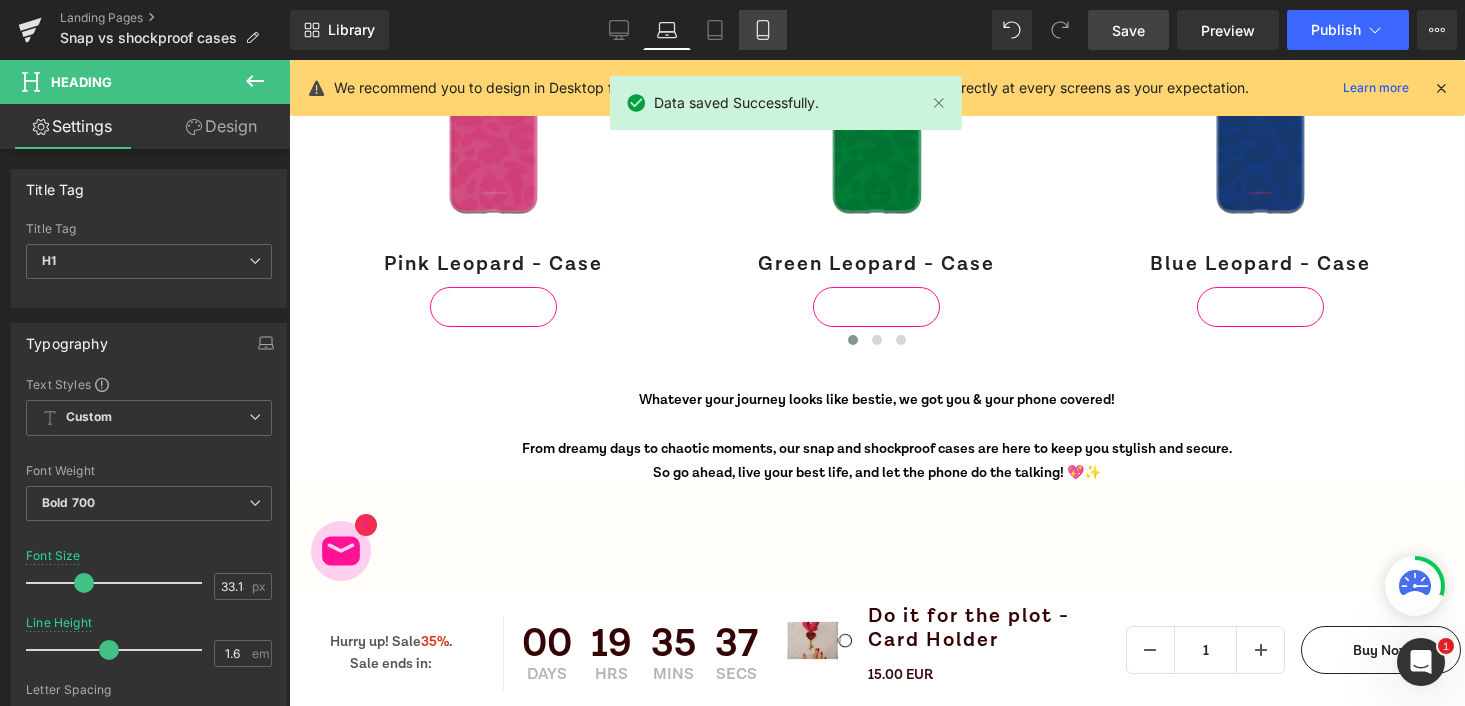 click 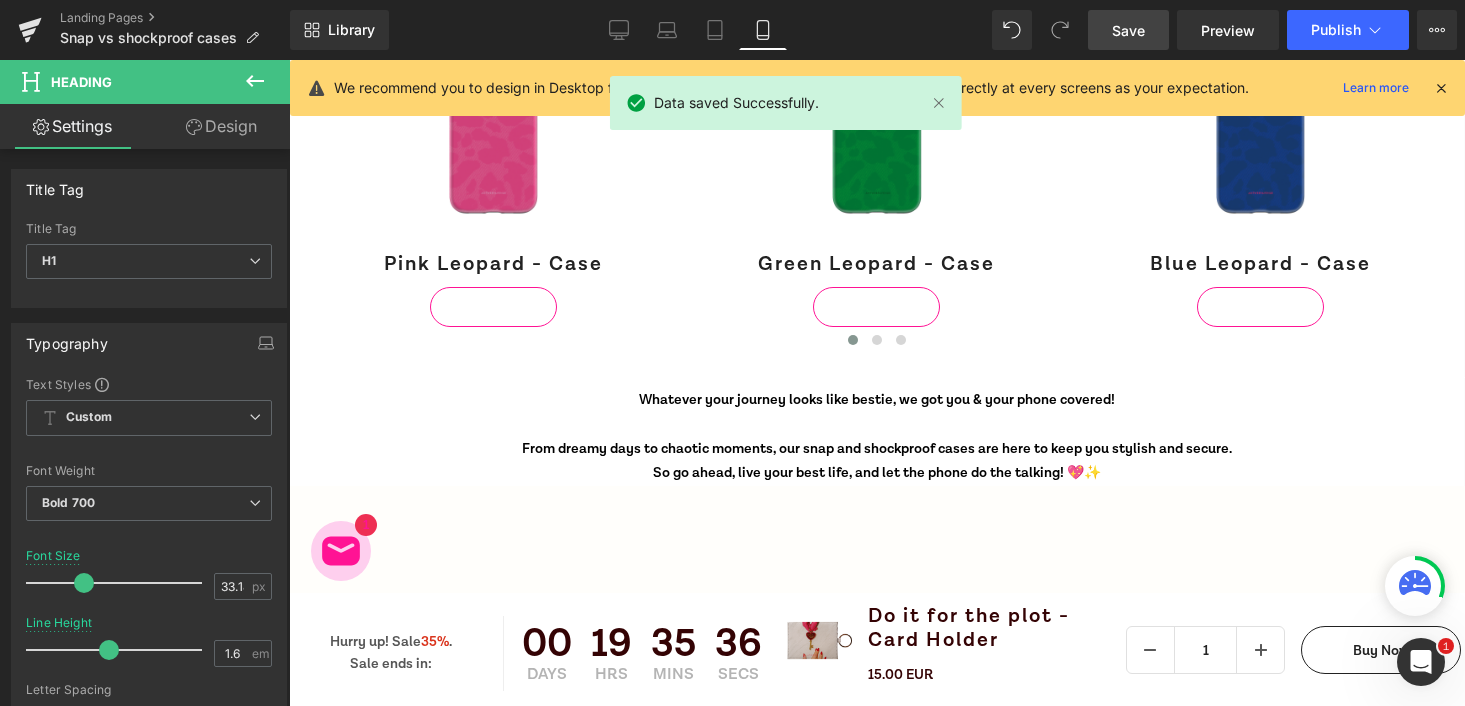 type on "26.6" 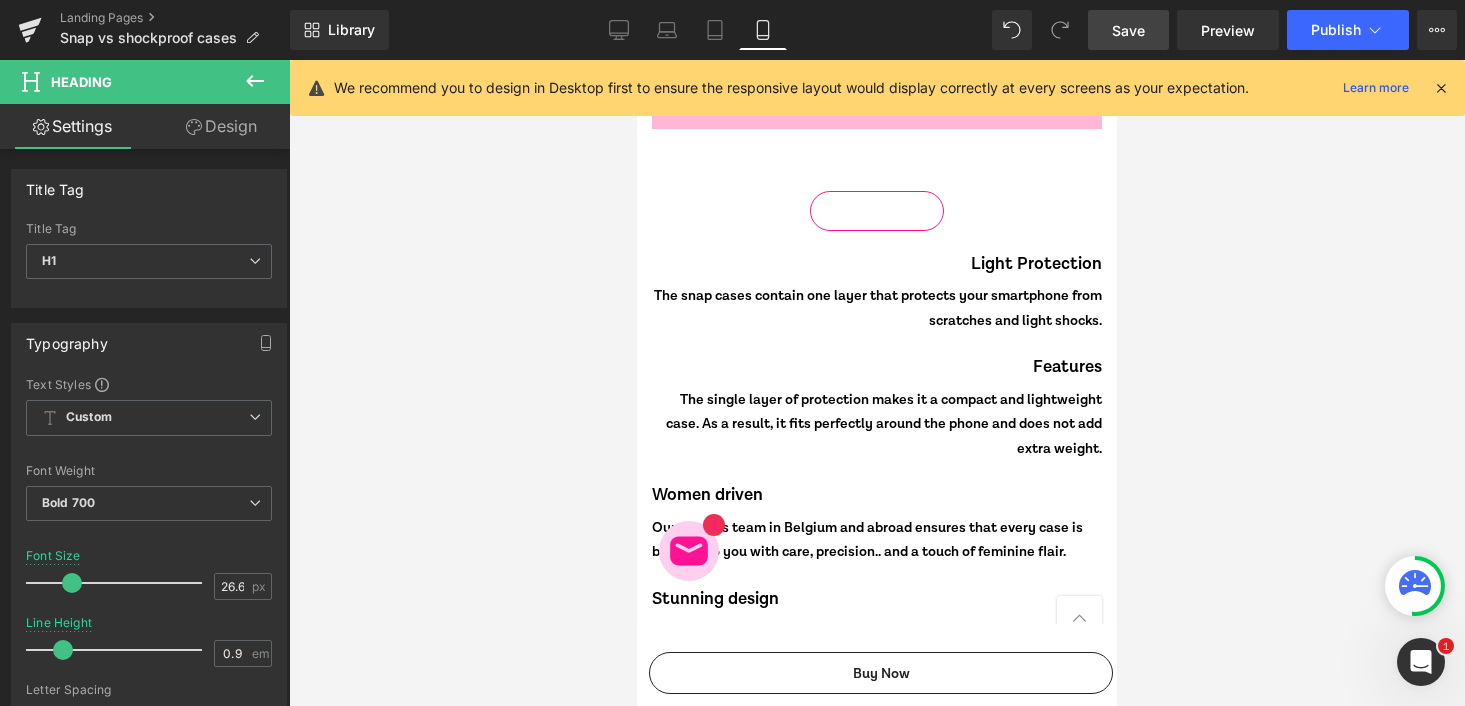 scroll, scrollTop: 8527, scrollLeft: 0, axis: vertical 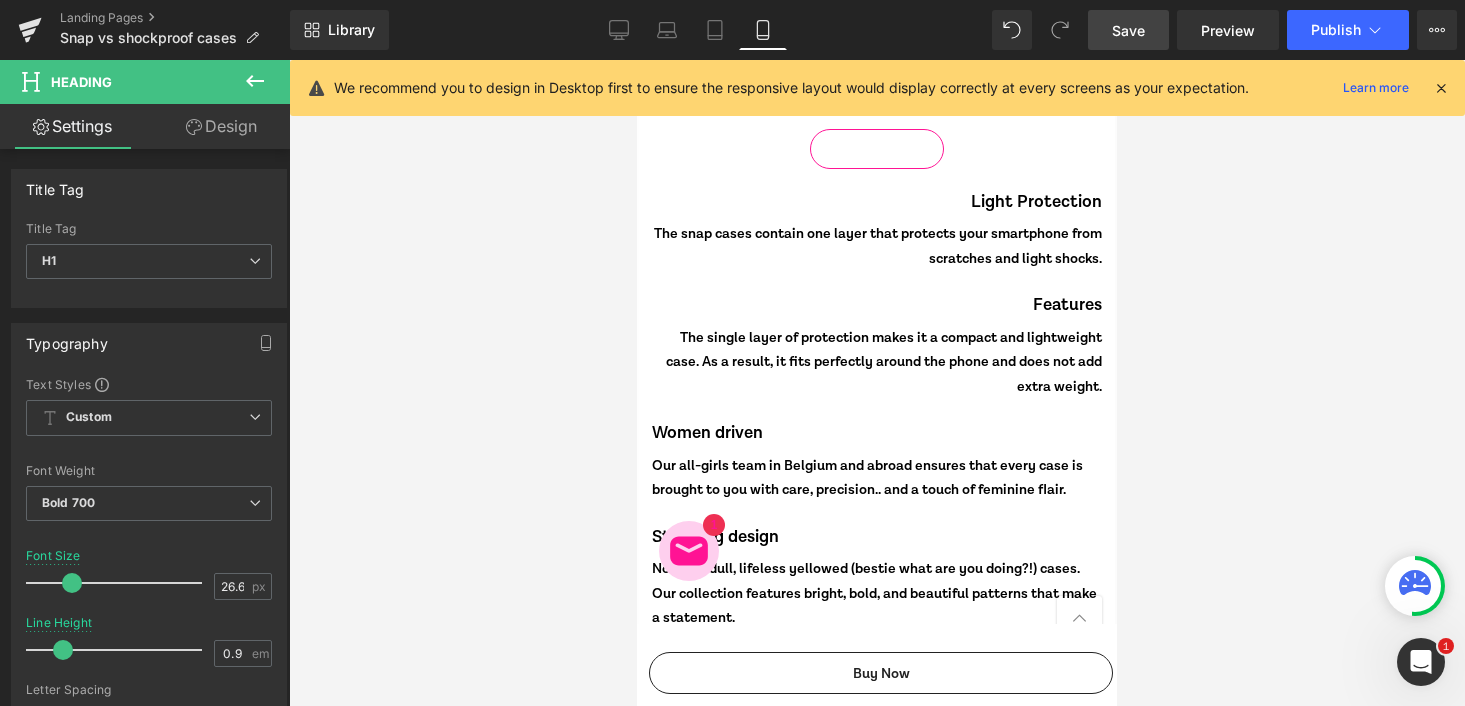 click on "Compare both of our case types Heading         Row" at bounding box center (877, 1615) 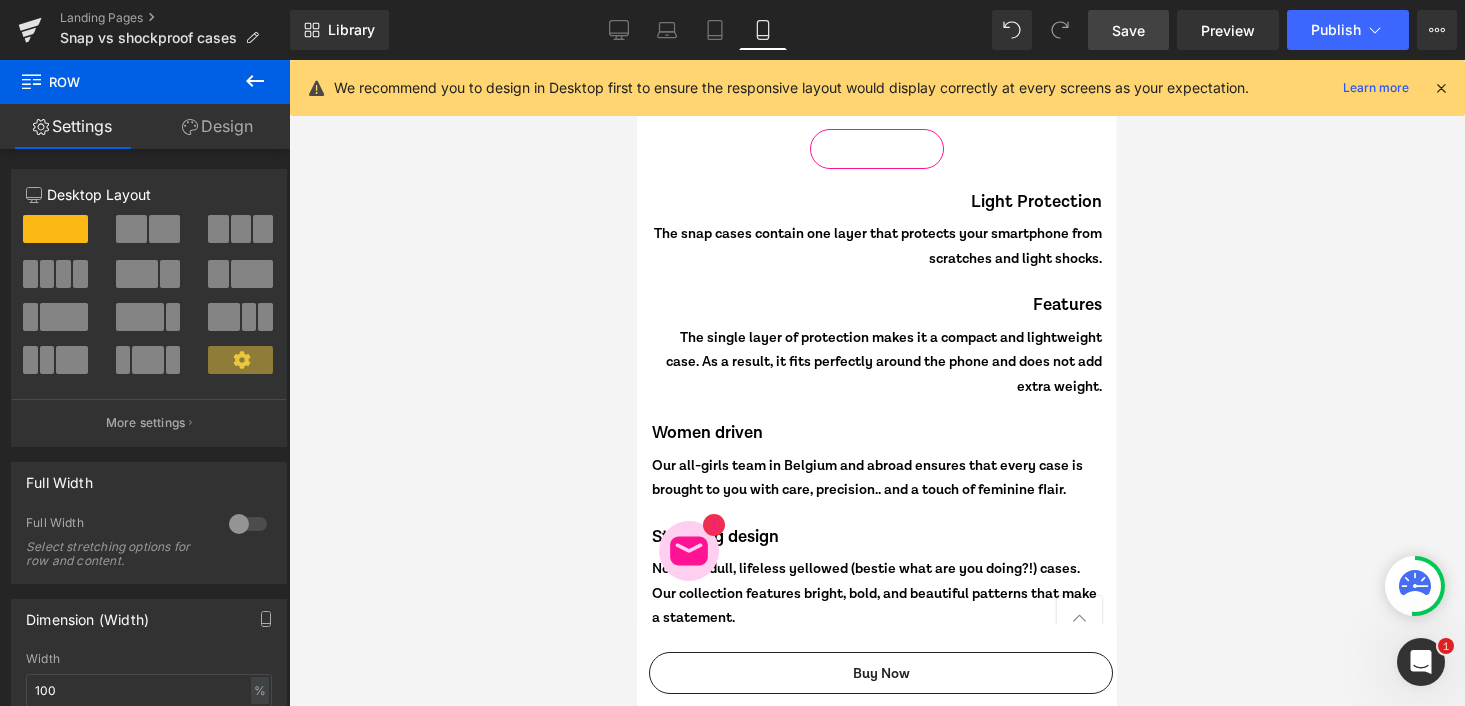 click on "case types" at bounding box center [877, 1637] 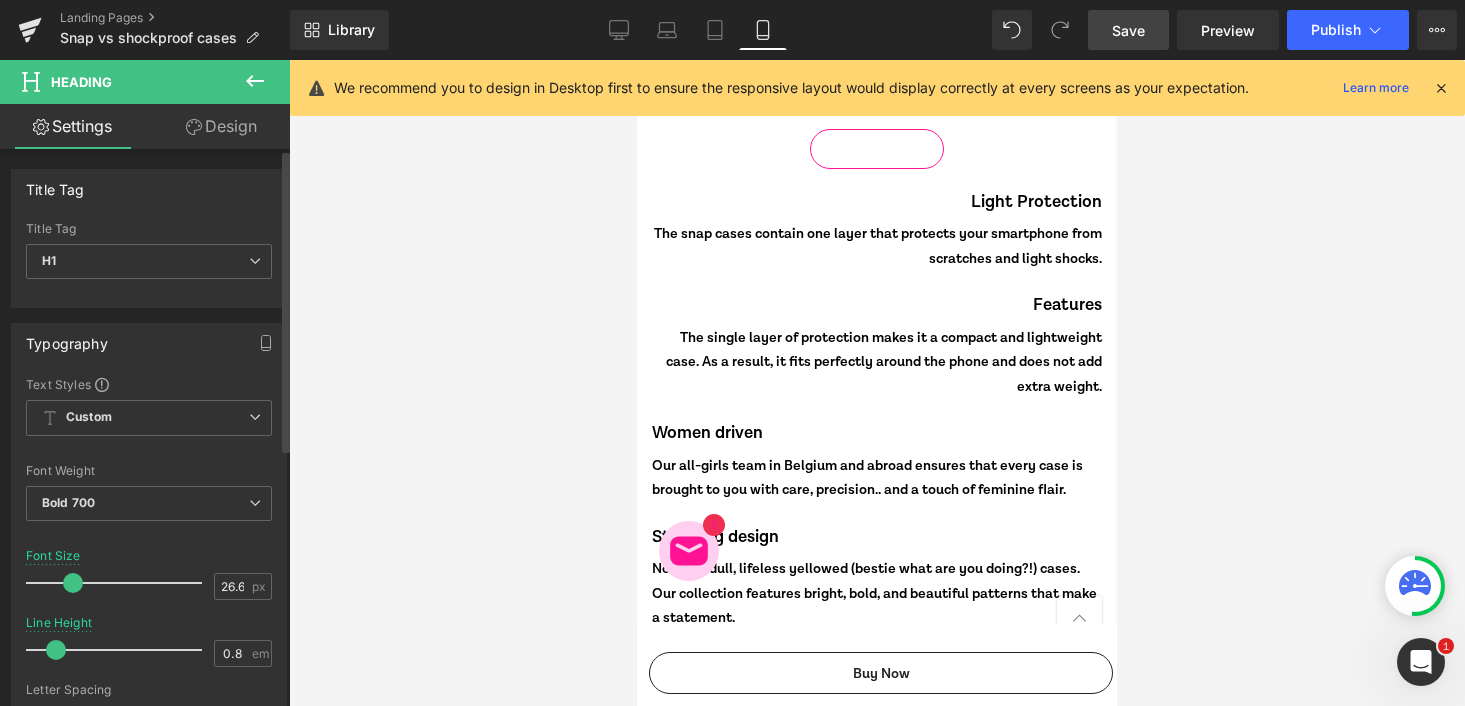 click at bounding box center (56, 650) 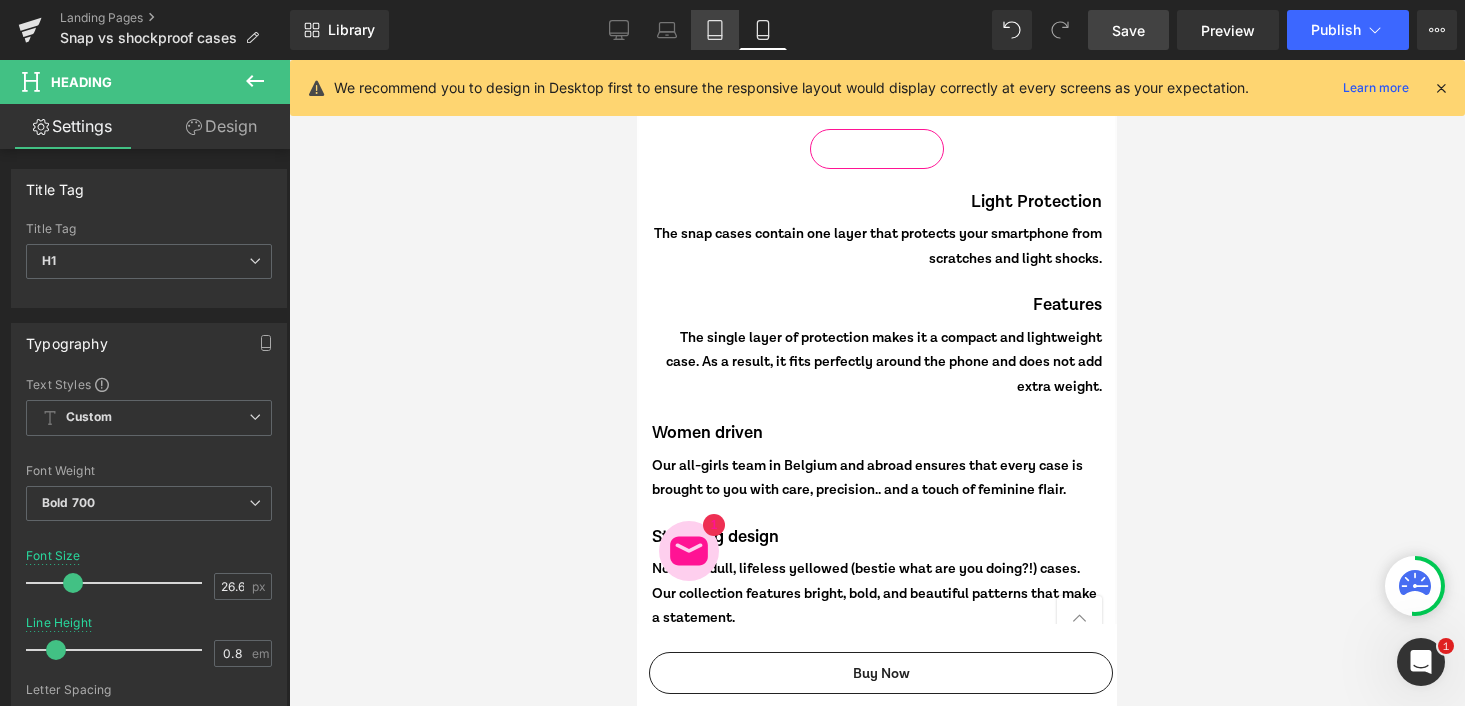 click 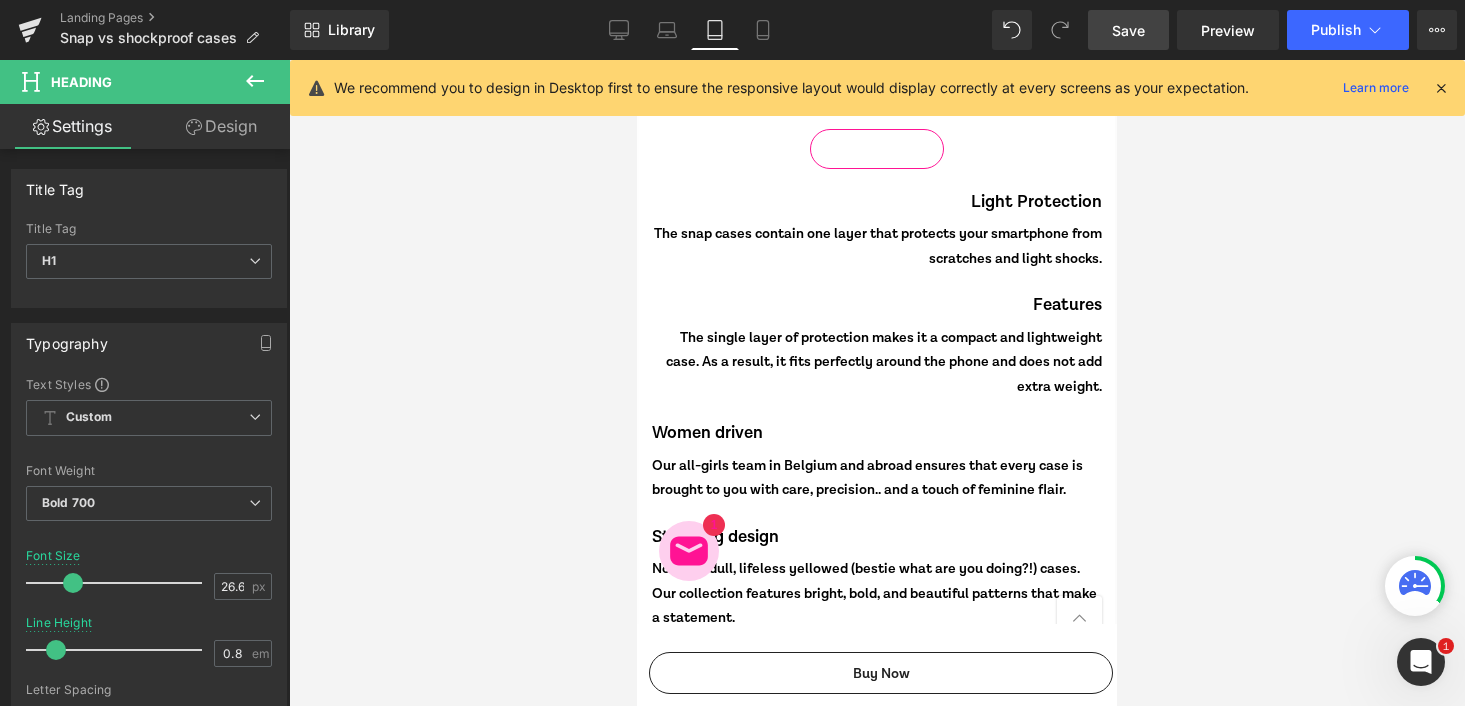 type on "1.6" 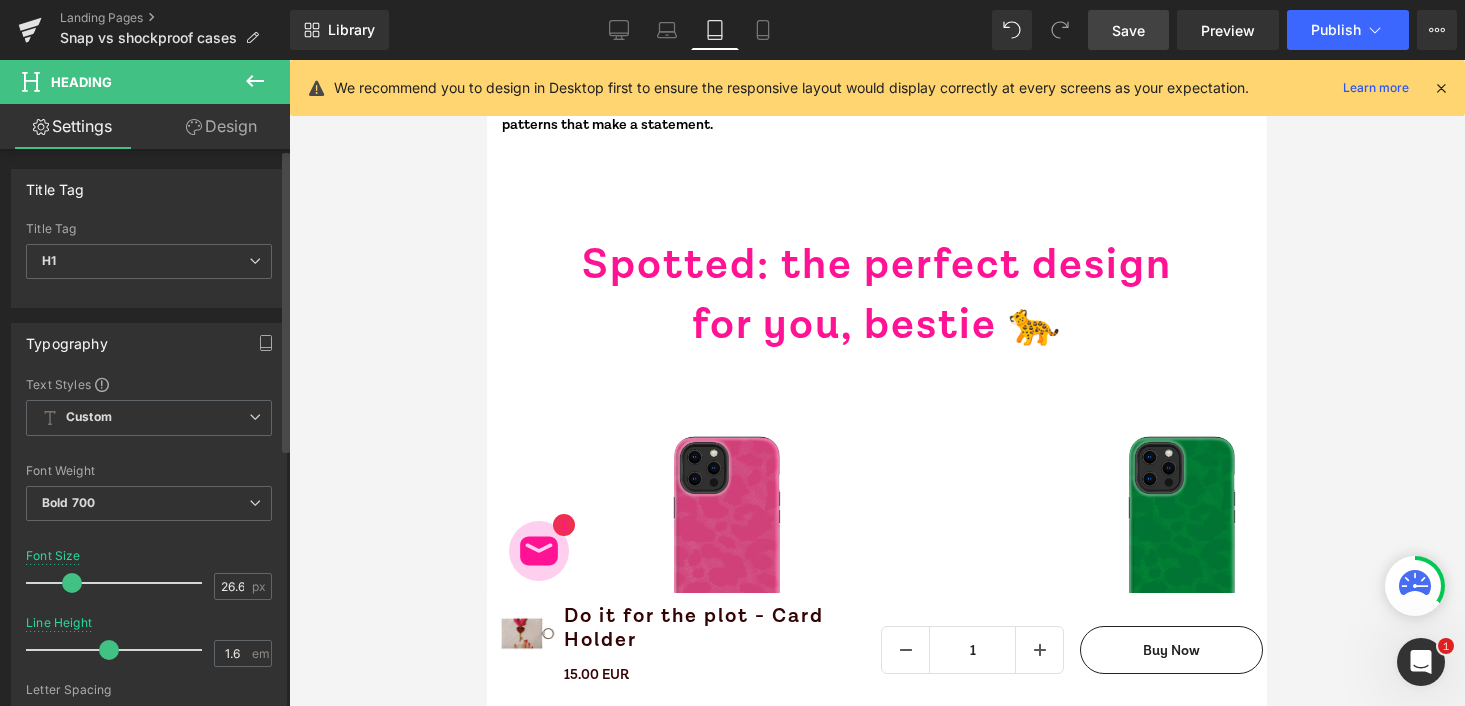 scroll, scrollTop: 8388, scrollLeft: 0, axis: vertical 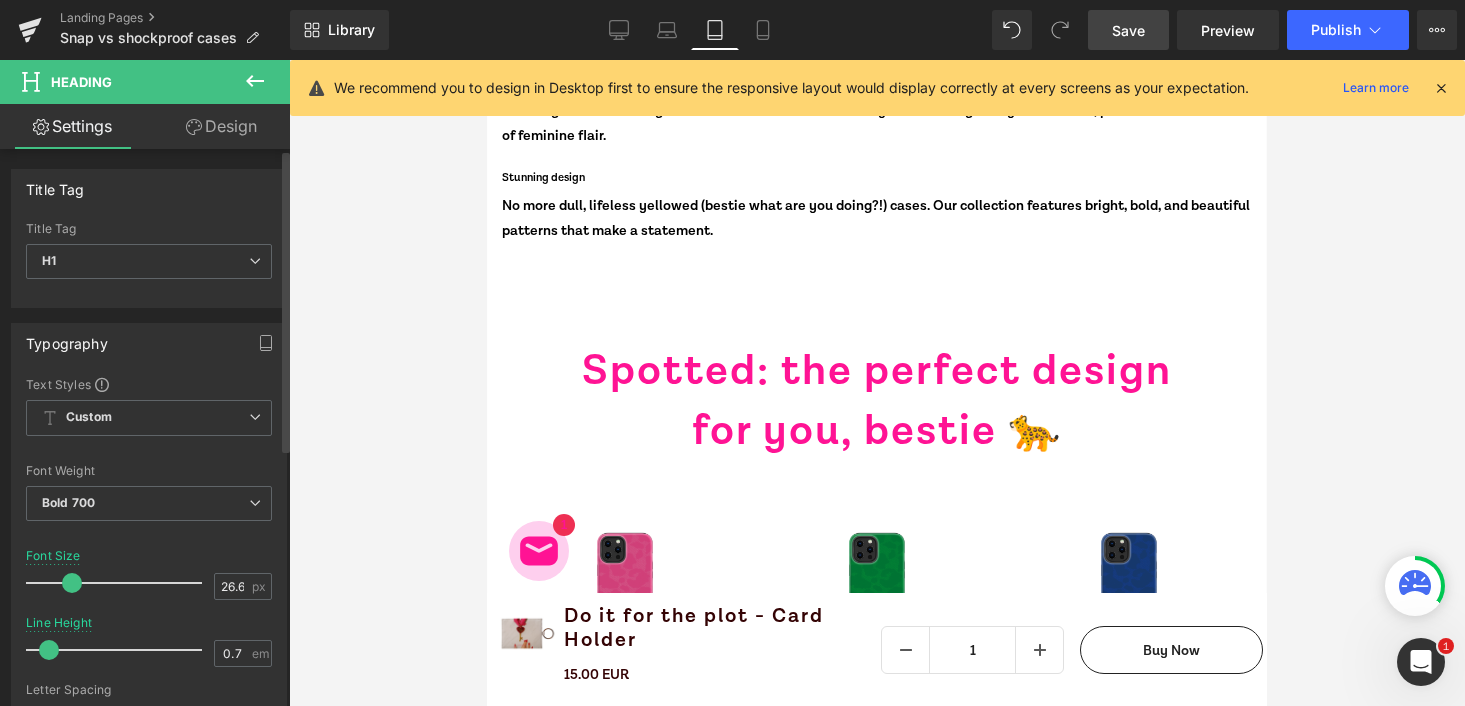 type on "0.8" 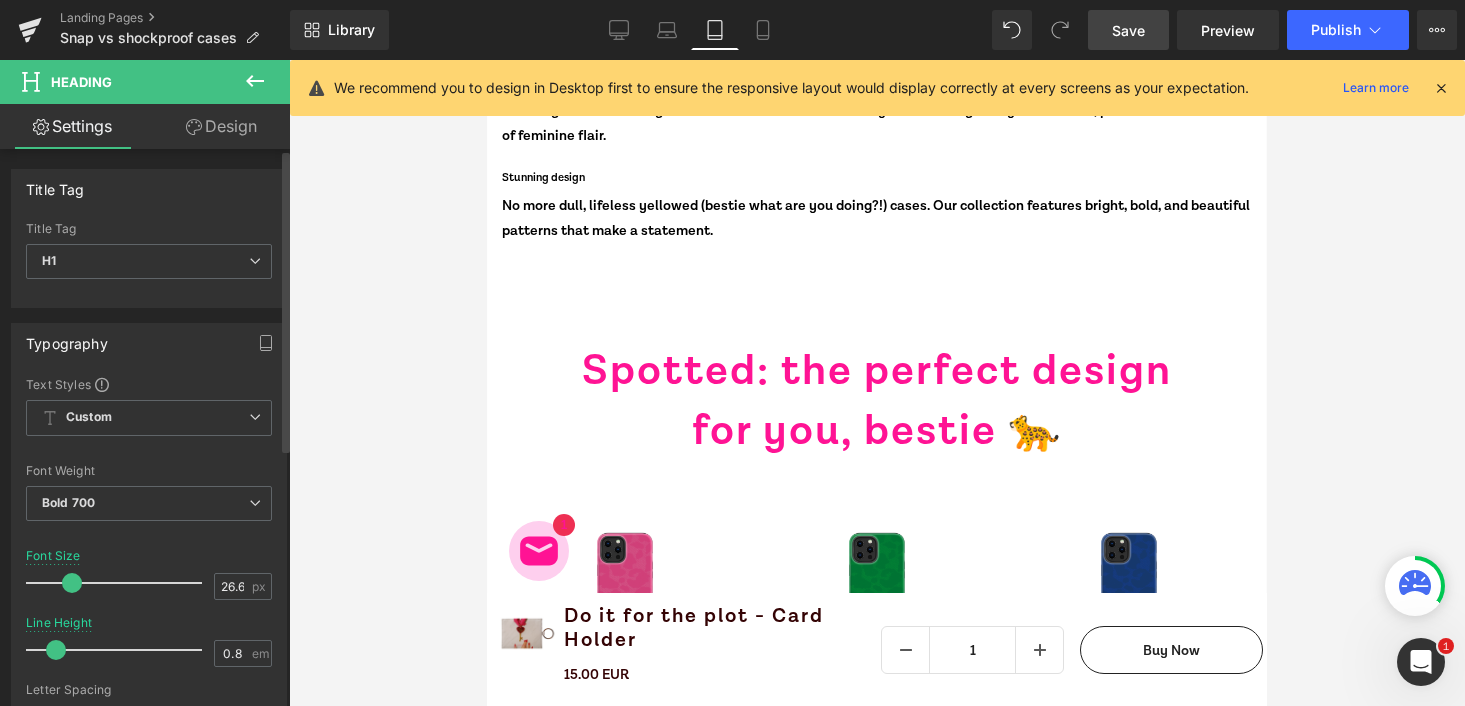 drag, startPoint x: 98, startPoint y: 648, endPoint x: 59, endPoint y: 647, distance: 39.012817 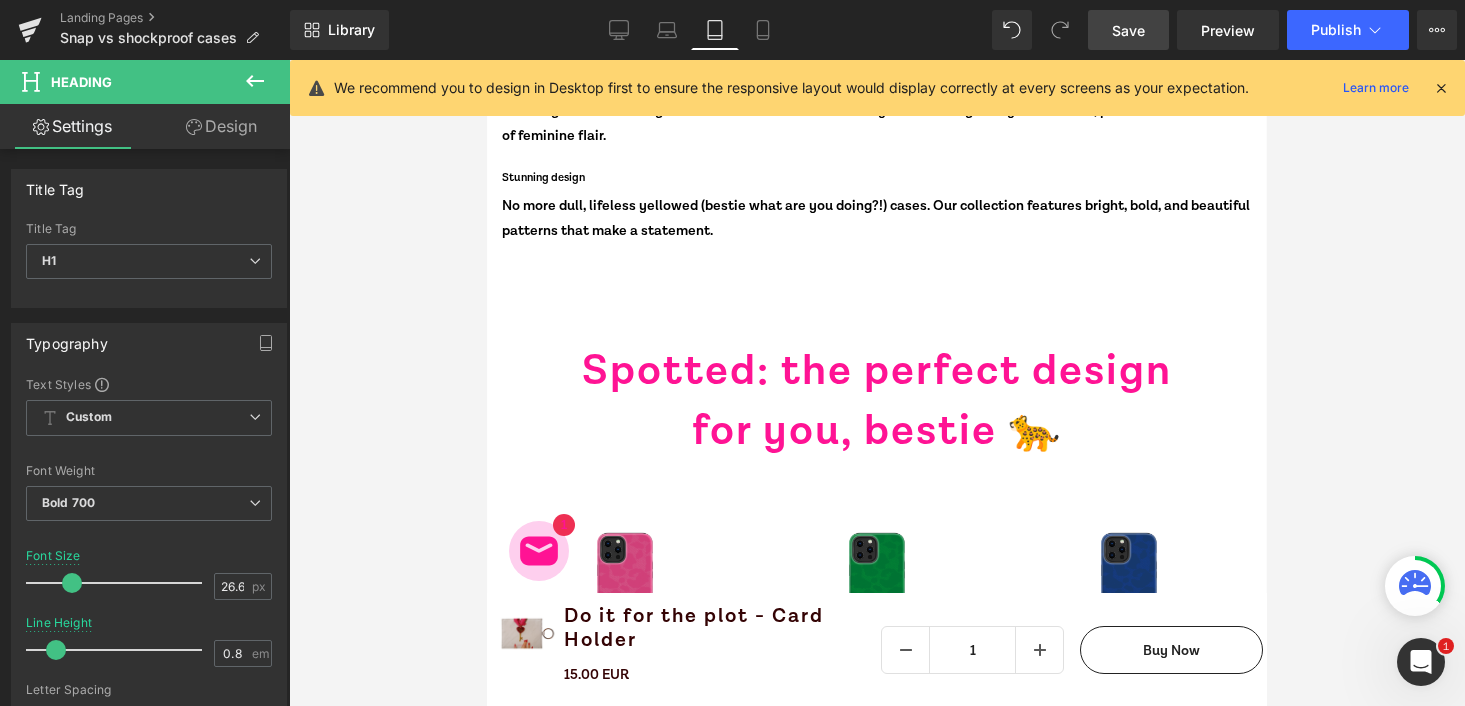 click on "Design" at bounding box center [221, 126] 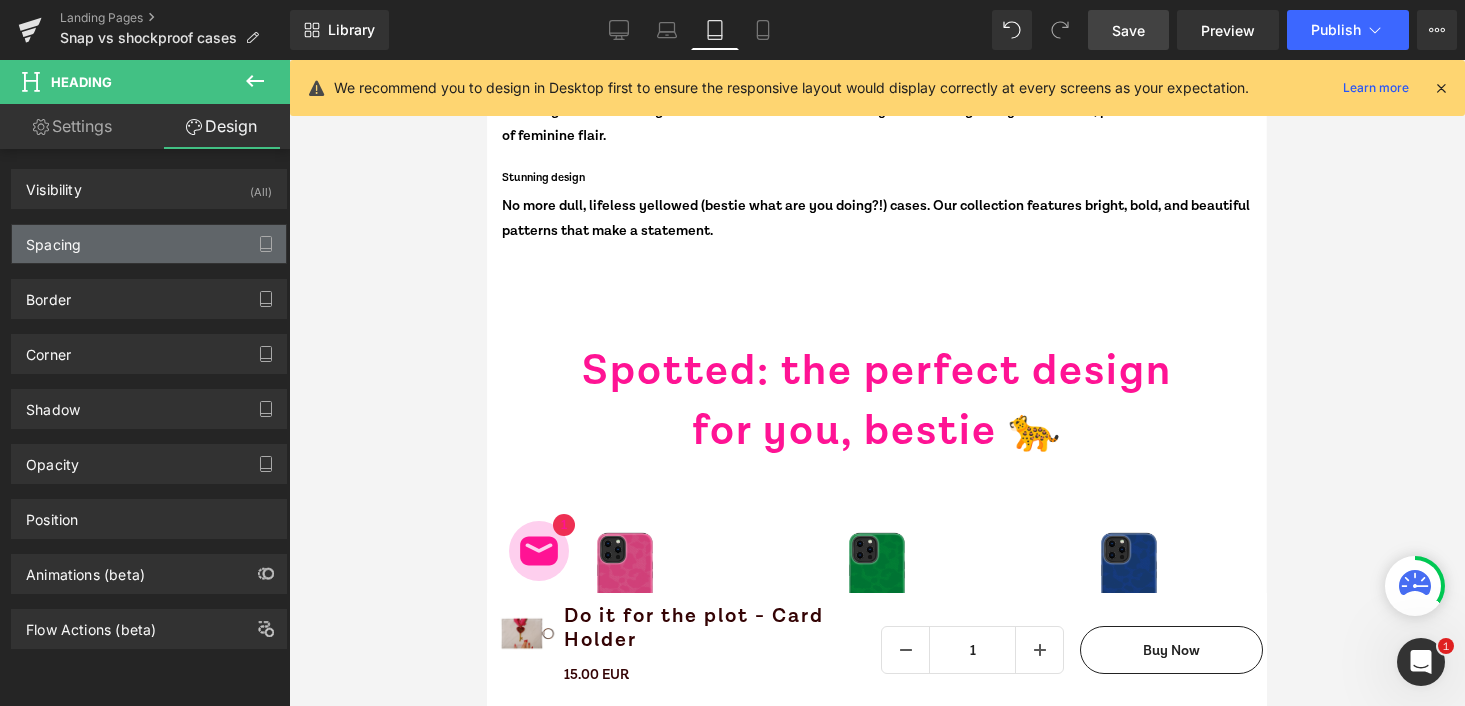 click on "Spacing" at bounding box center [149, 244] 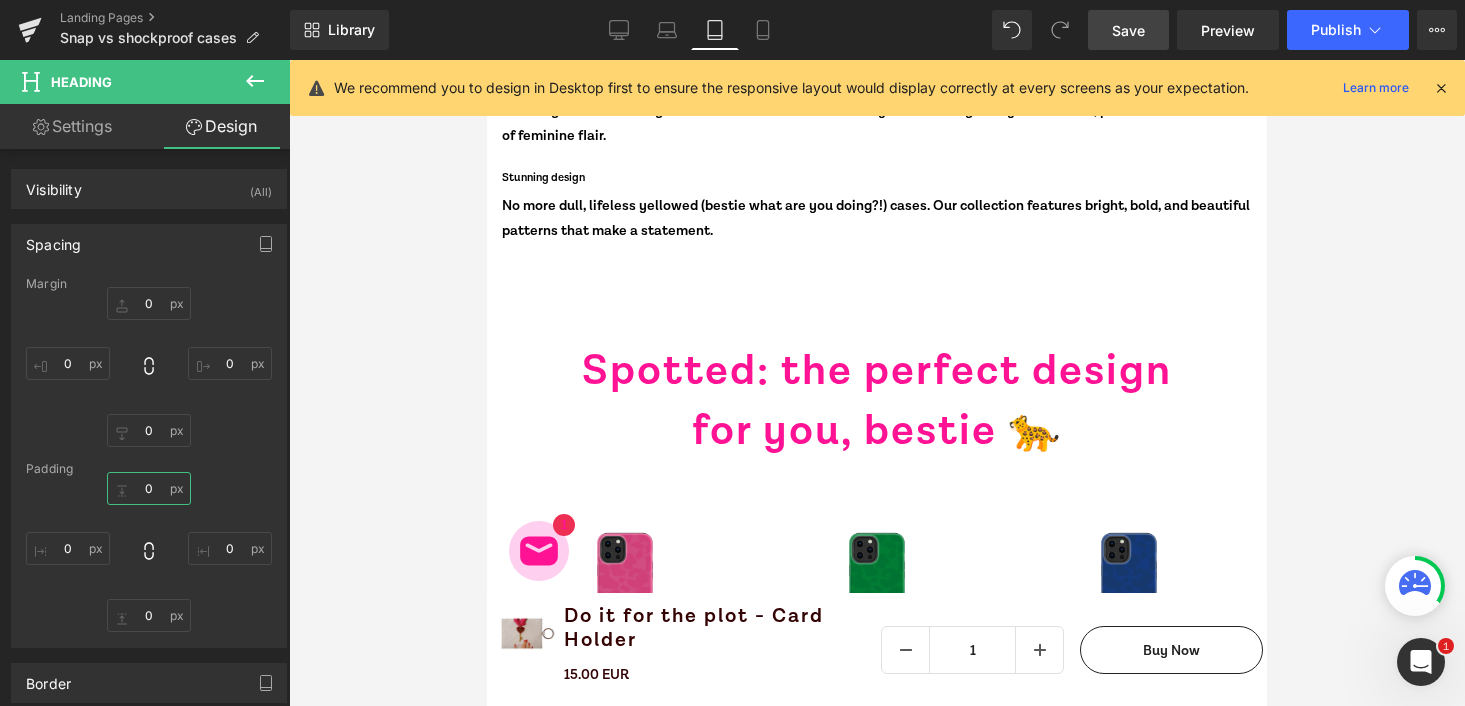 click on "0" at bounding box center (149, 488) 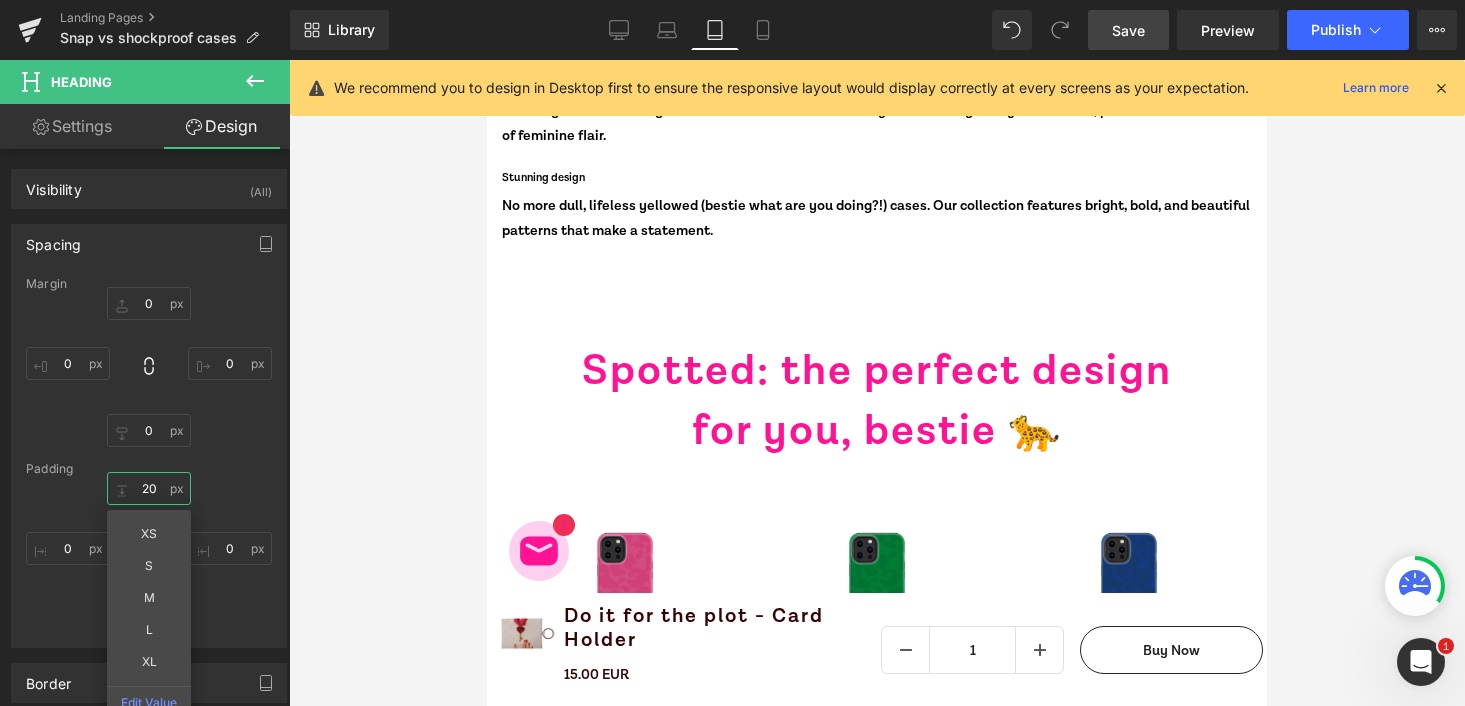 type on "2" 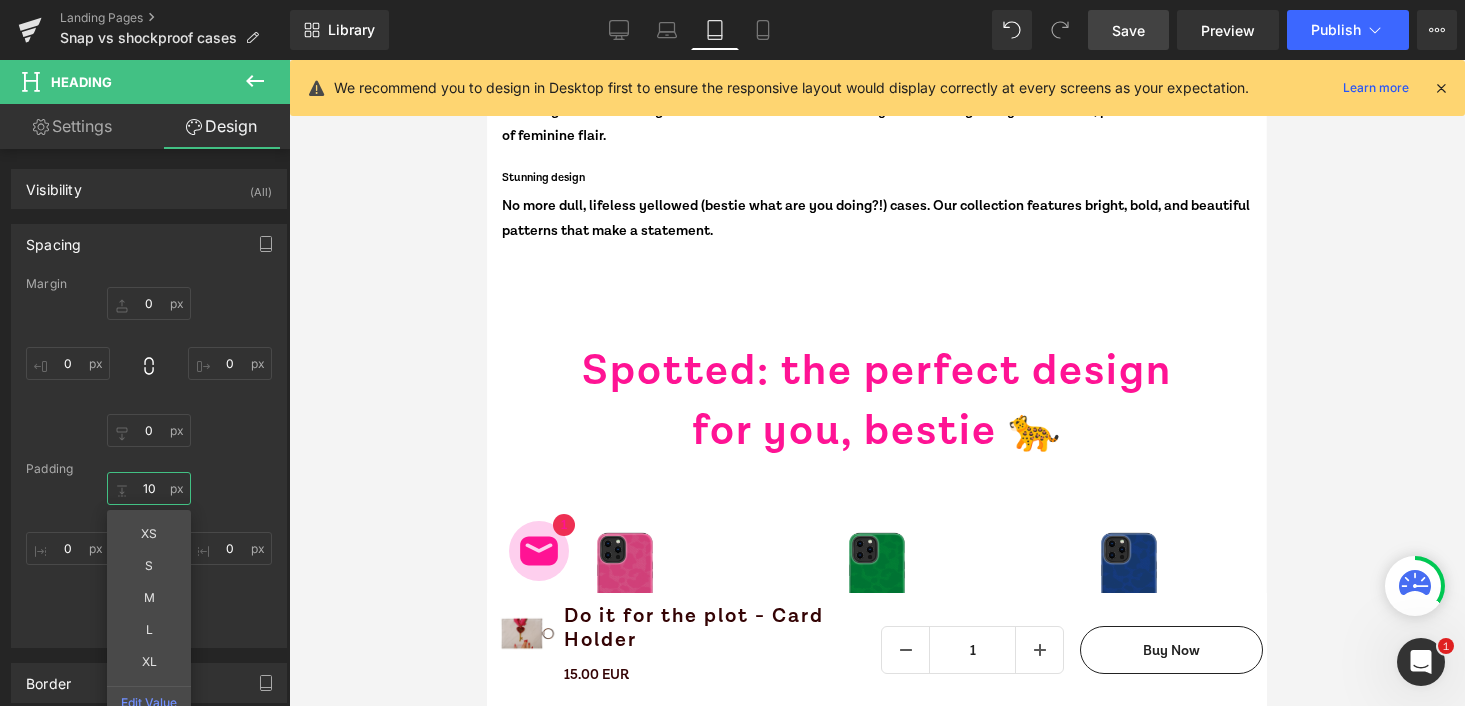 type on "10" 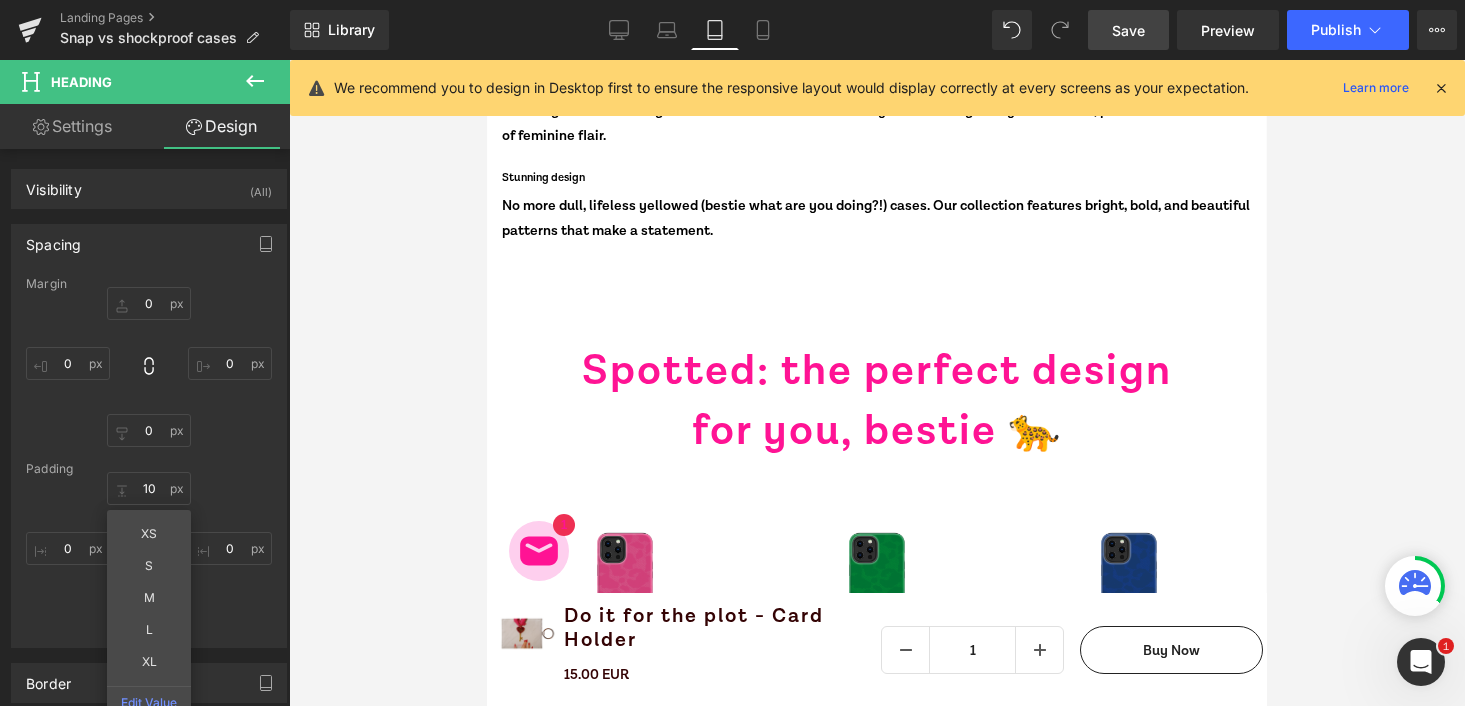 click on "10 10 XS S M L XL Edit Value
0px 0
0px 0
0px 0" at bounding box center [149, 552] 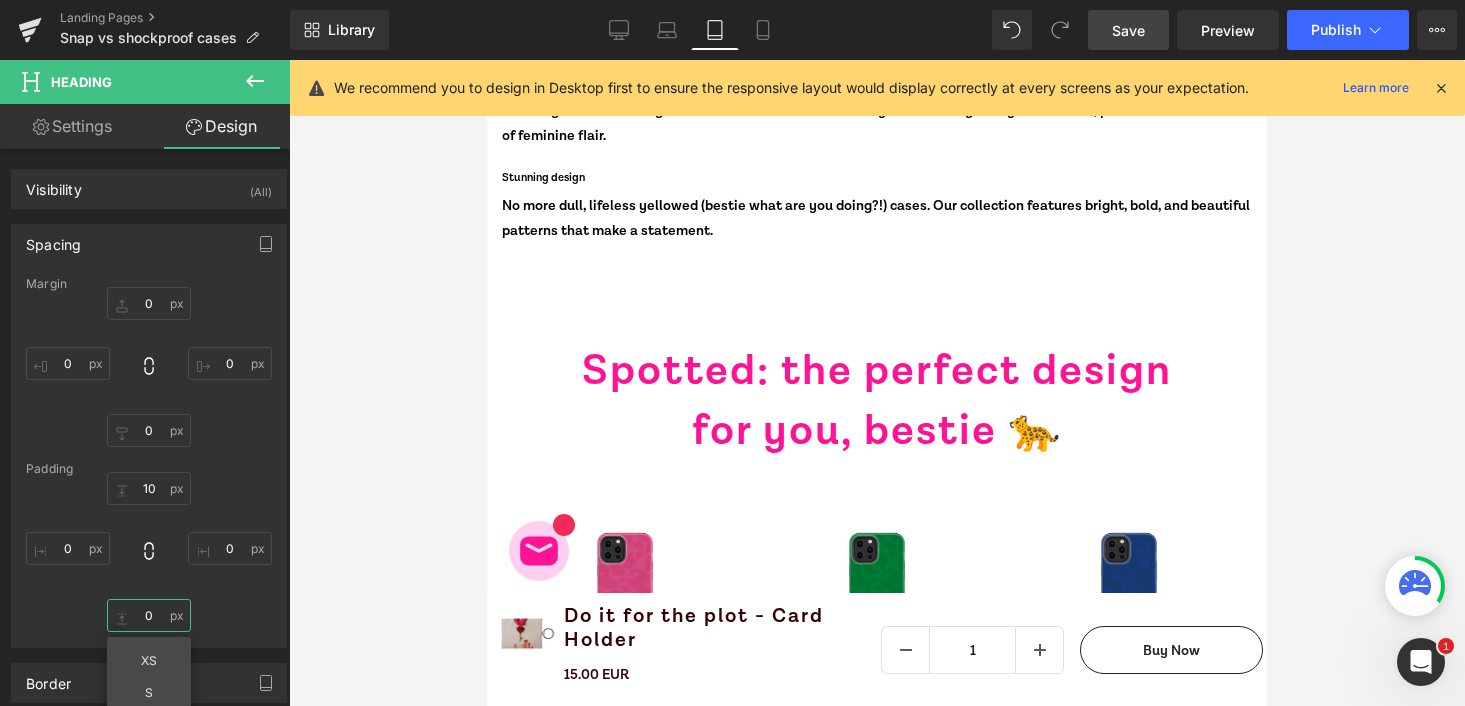 click on "0" at bounding box center [149, 615] 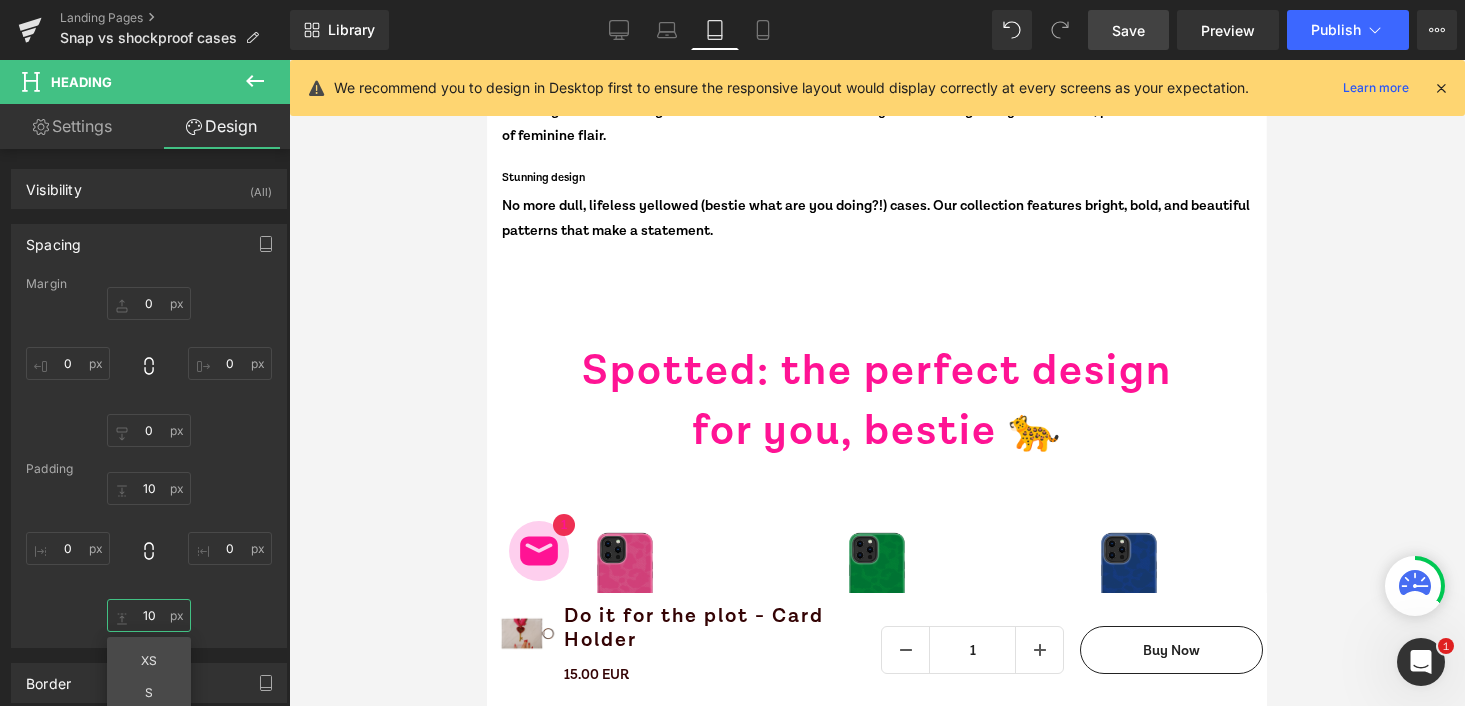 type on "10" 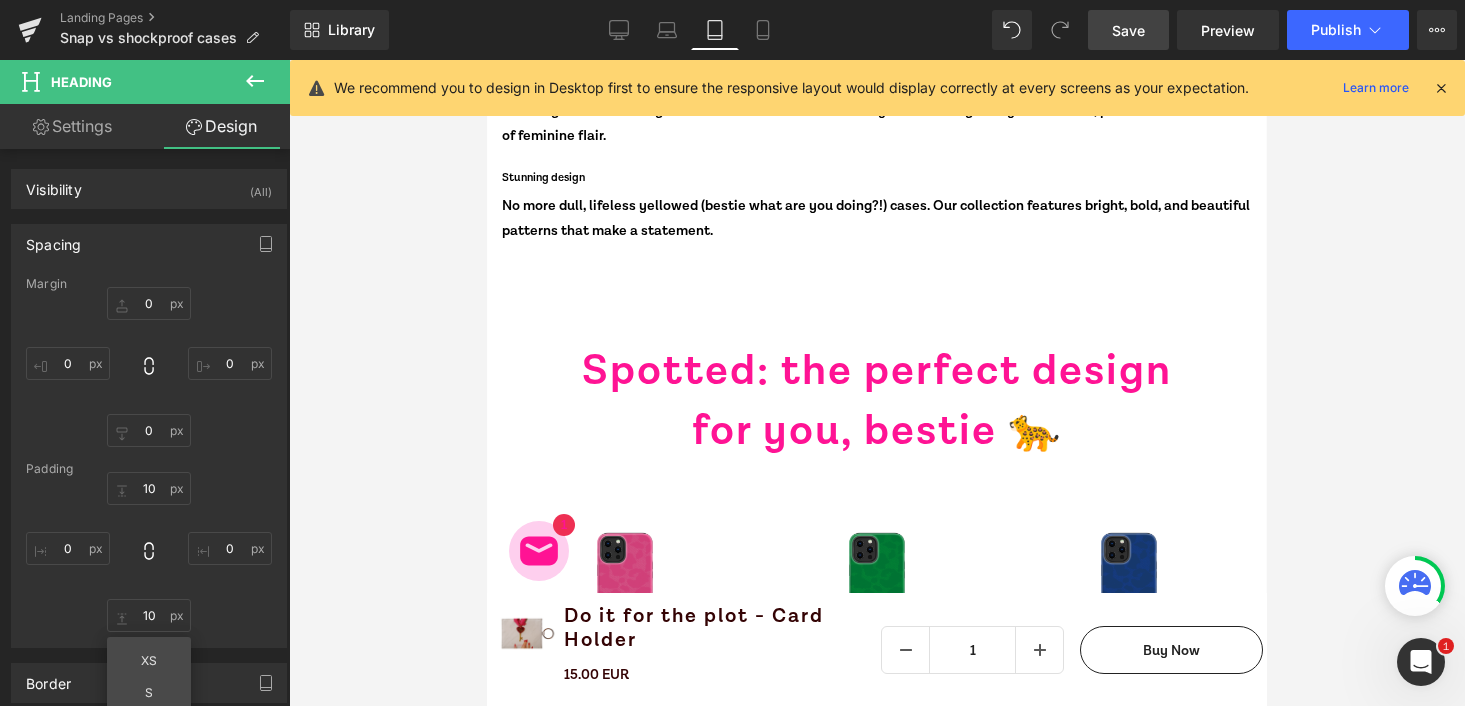 click at bounding box center (877, 383) 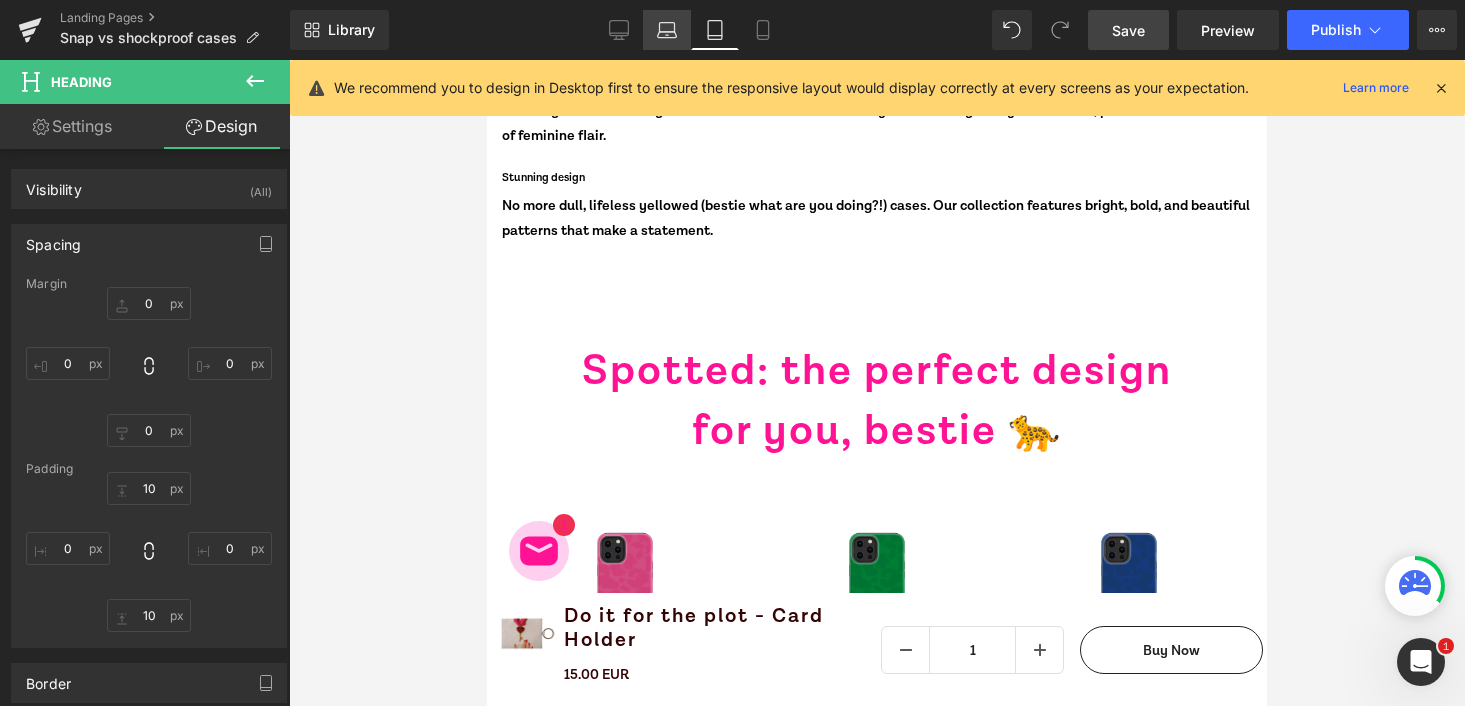 click 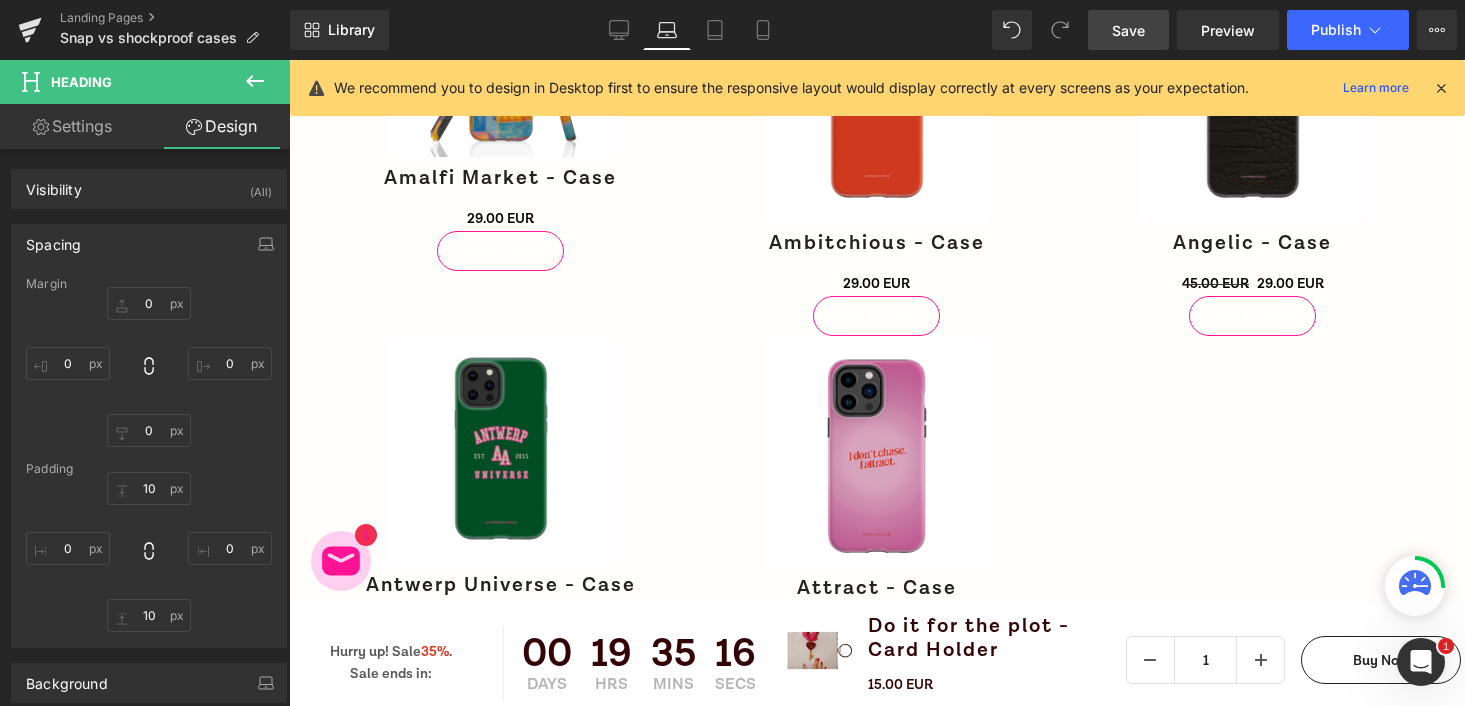 type on "0" 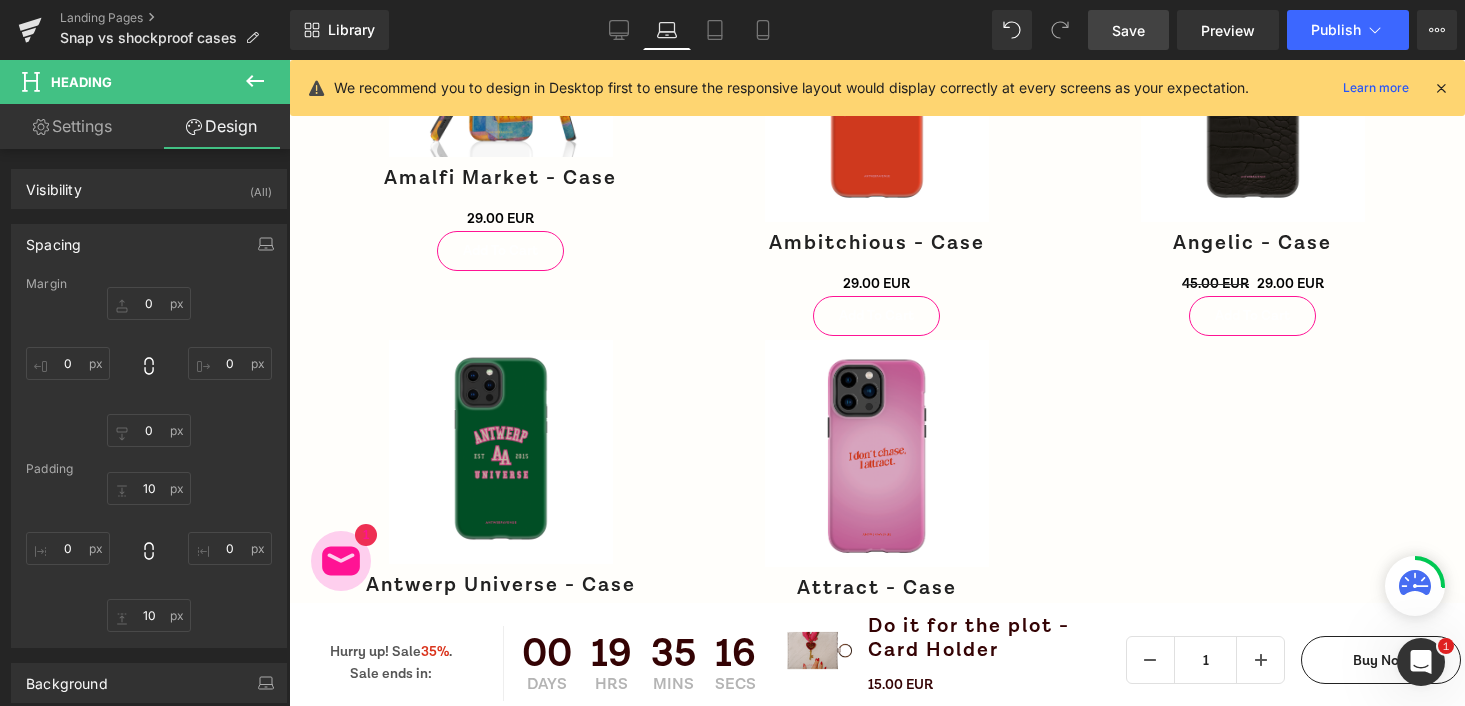 type on "0" 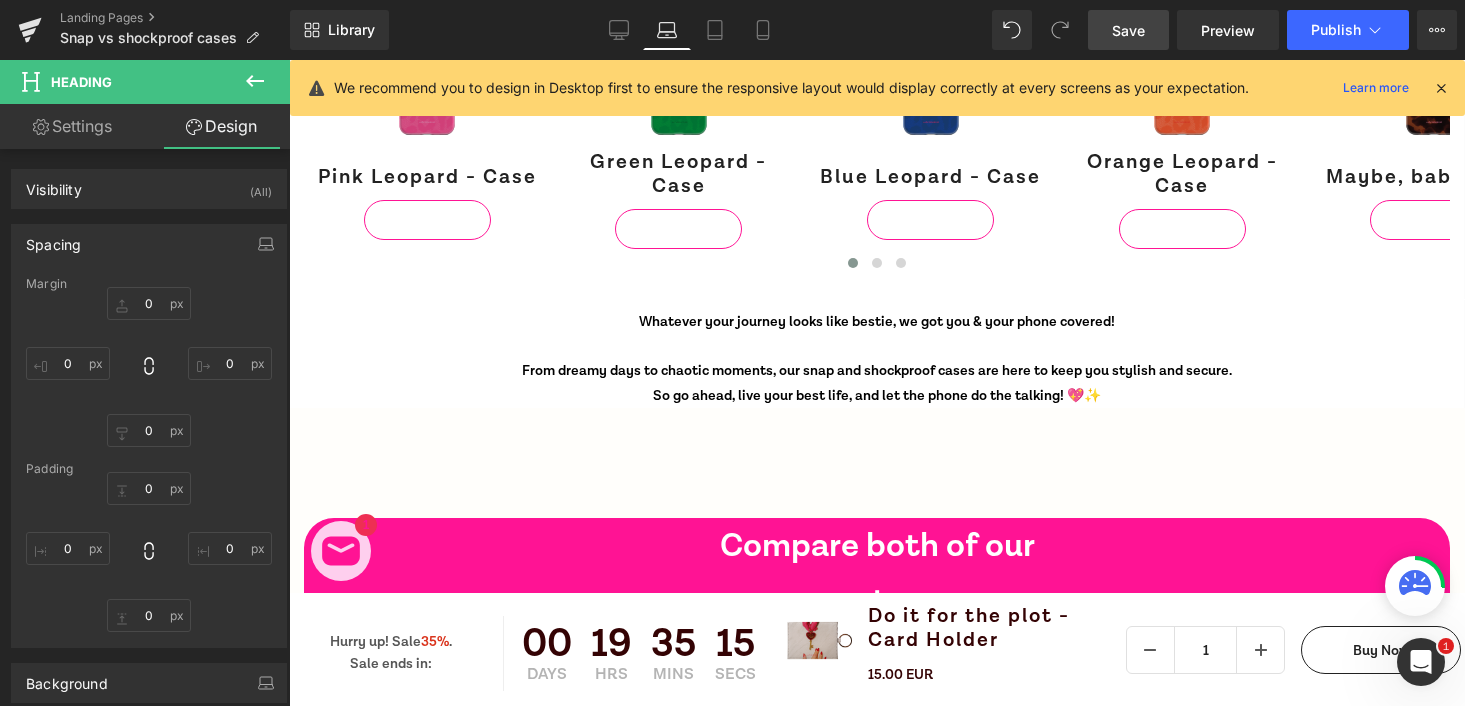 scroll, scrollTop: 6747, scrollLeft: 0, axis: vertical 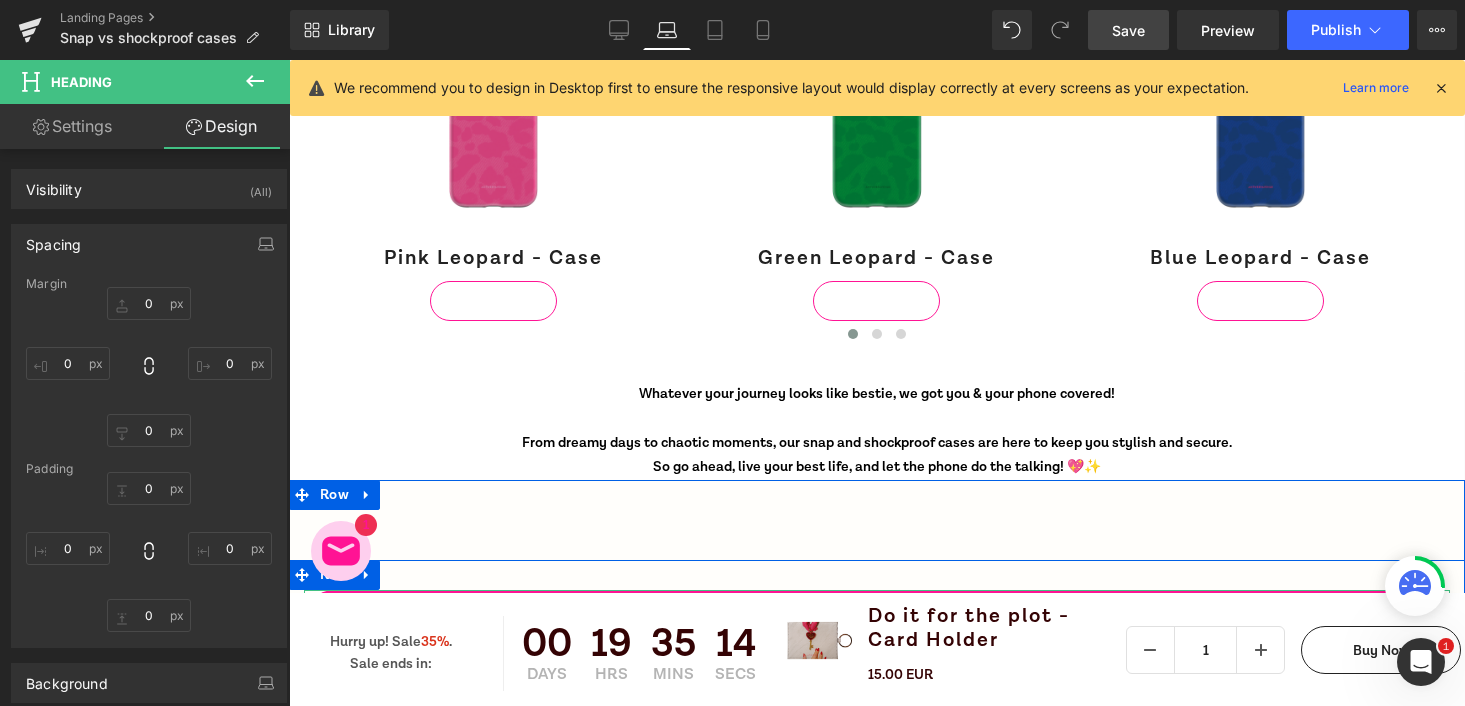 click 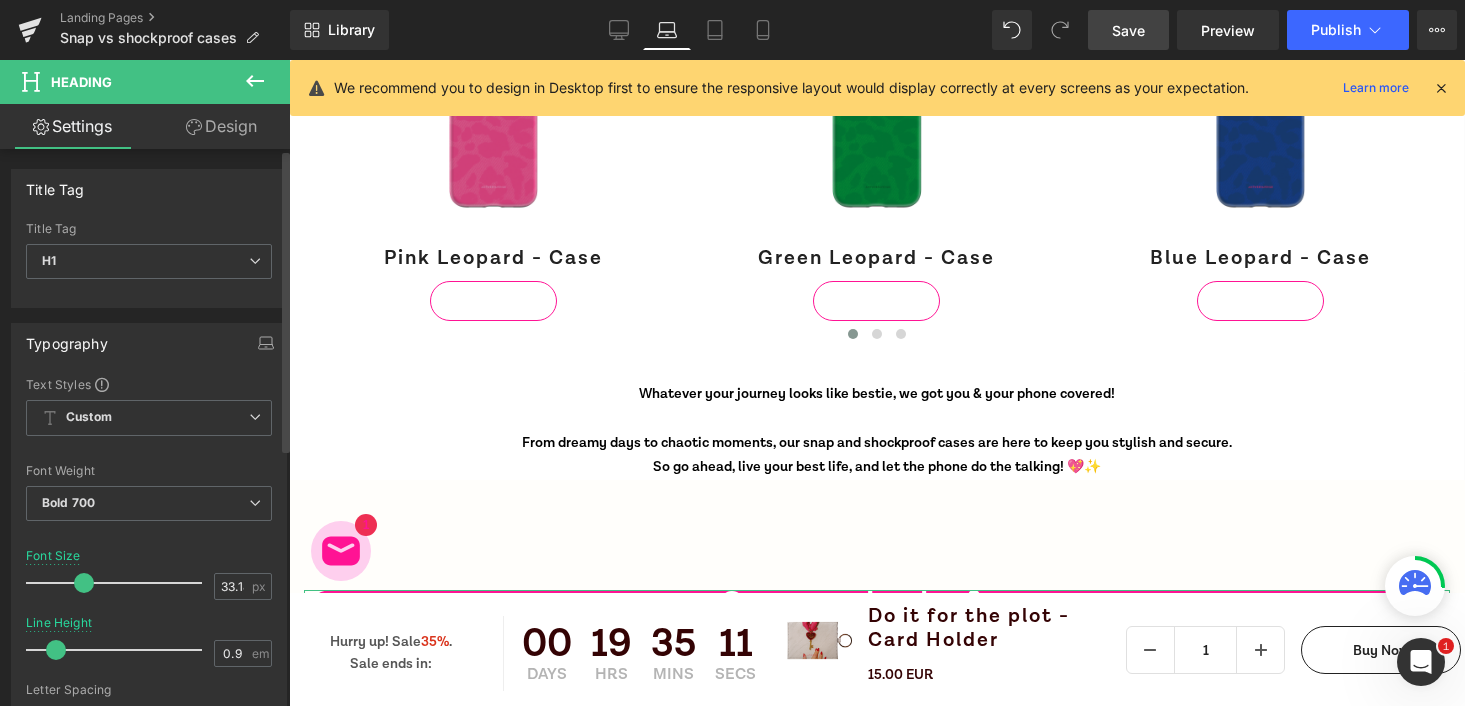 type on "1" 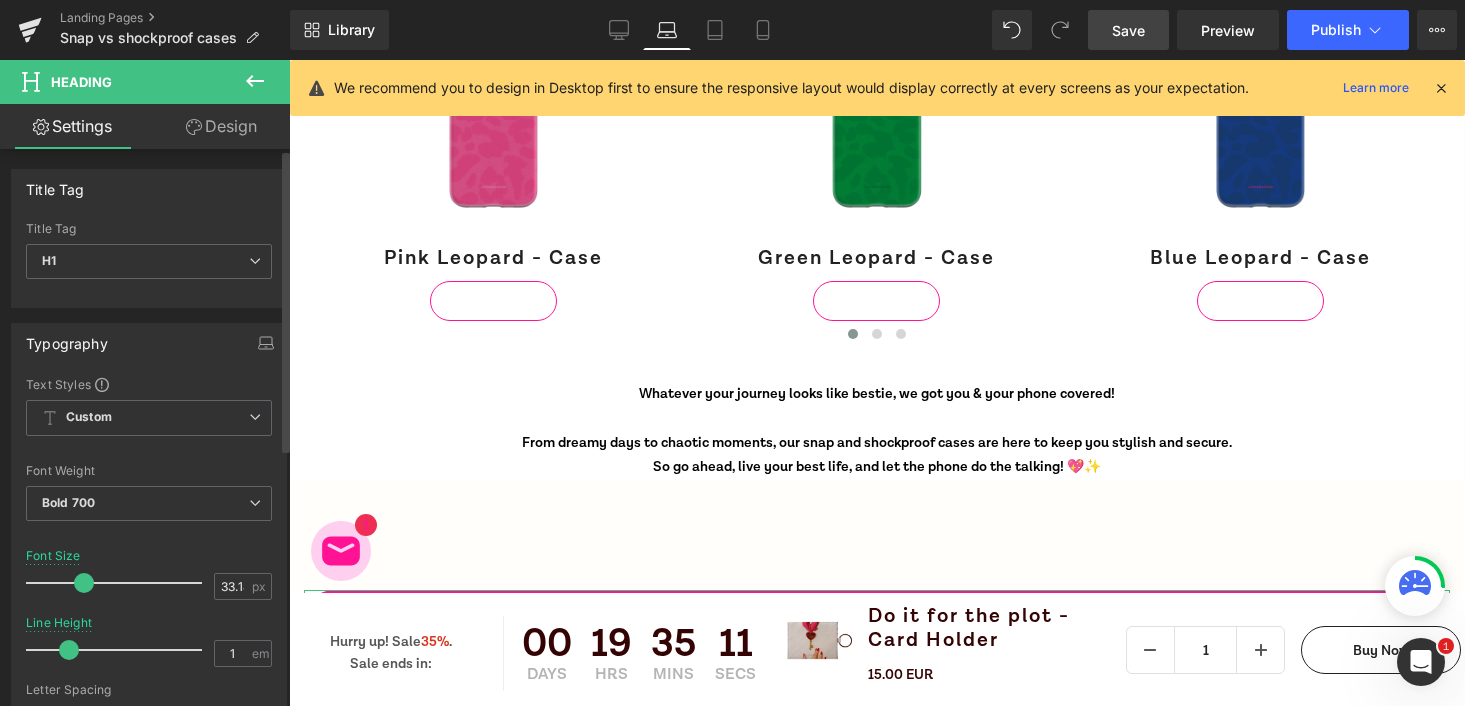 drag, startPoint x: 109, startPoint y: 654, endPoint x: 73, endPoint y: 647, distance: 36.67424 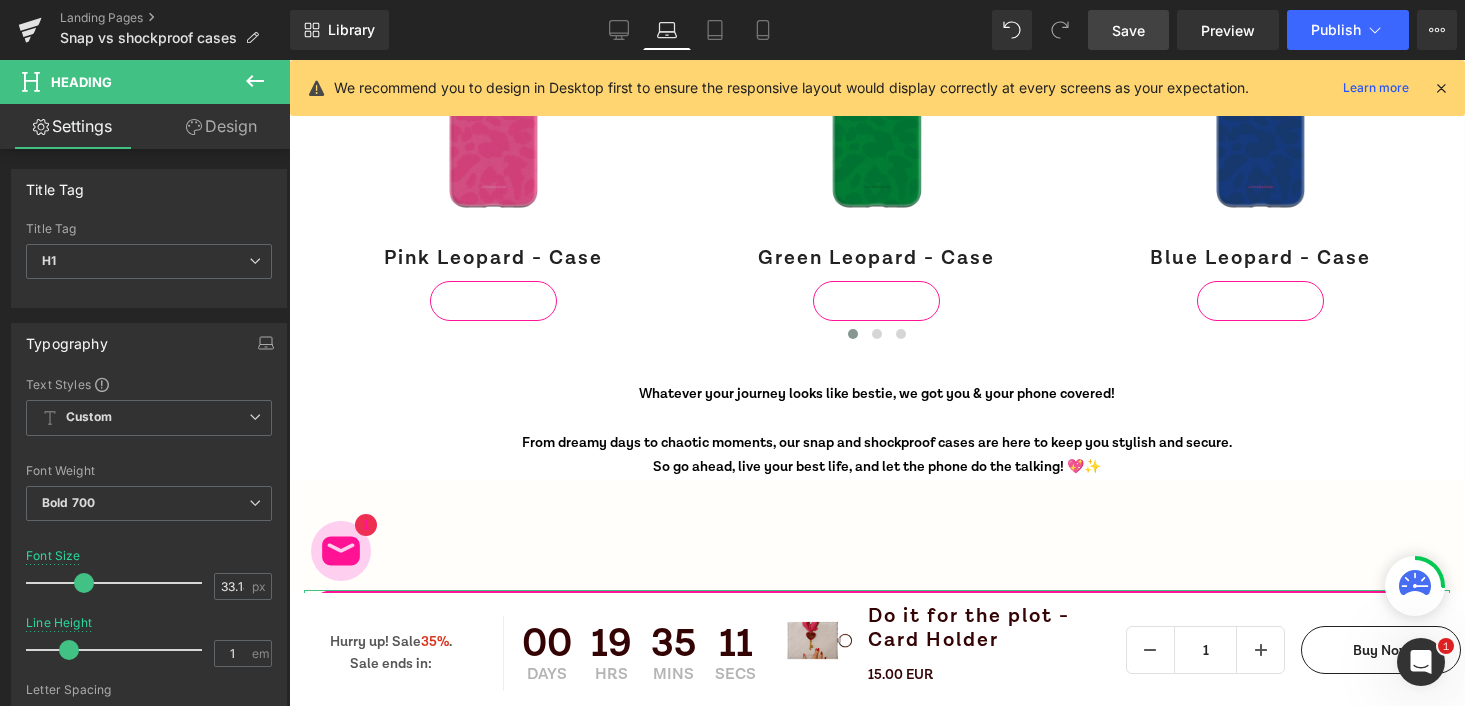 click on "Design" at bounding box center [221, 126] 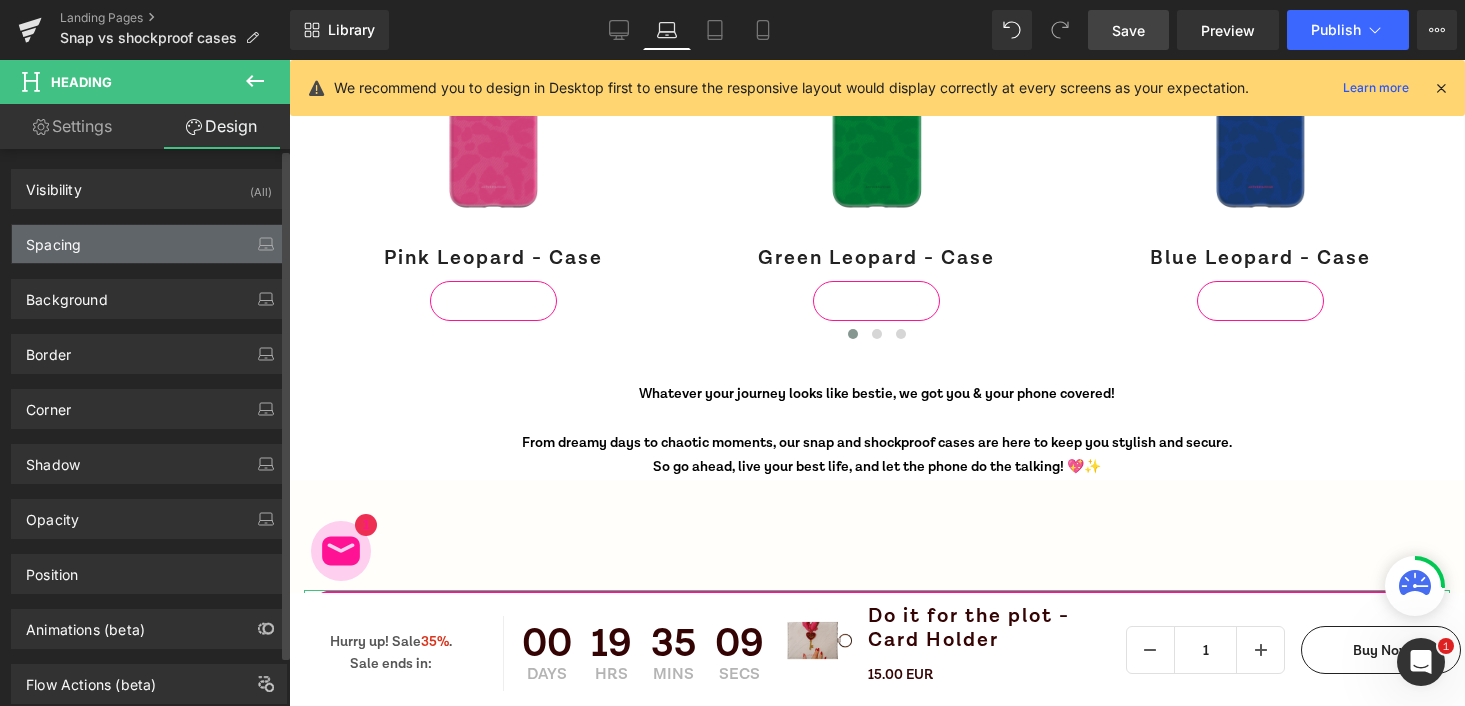 click on "Spacing" at bounding box center (149, 244) 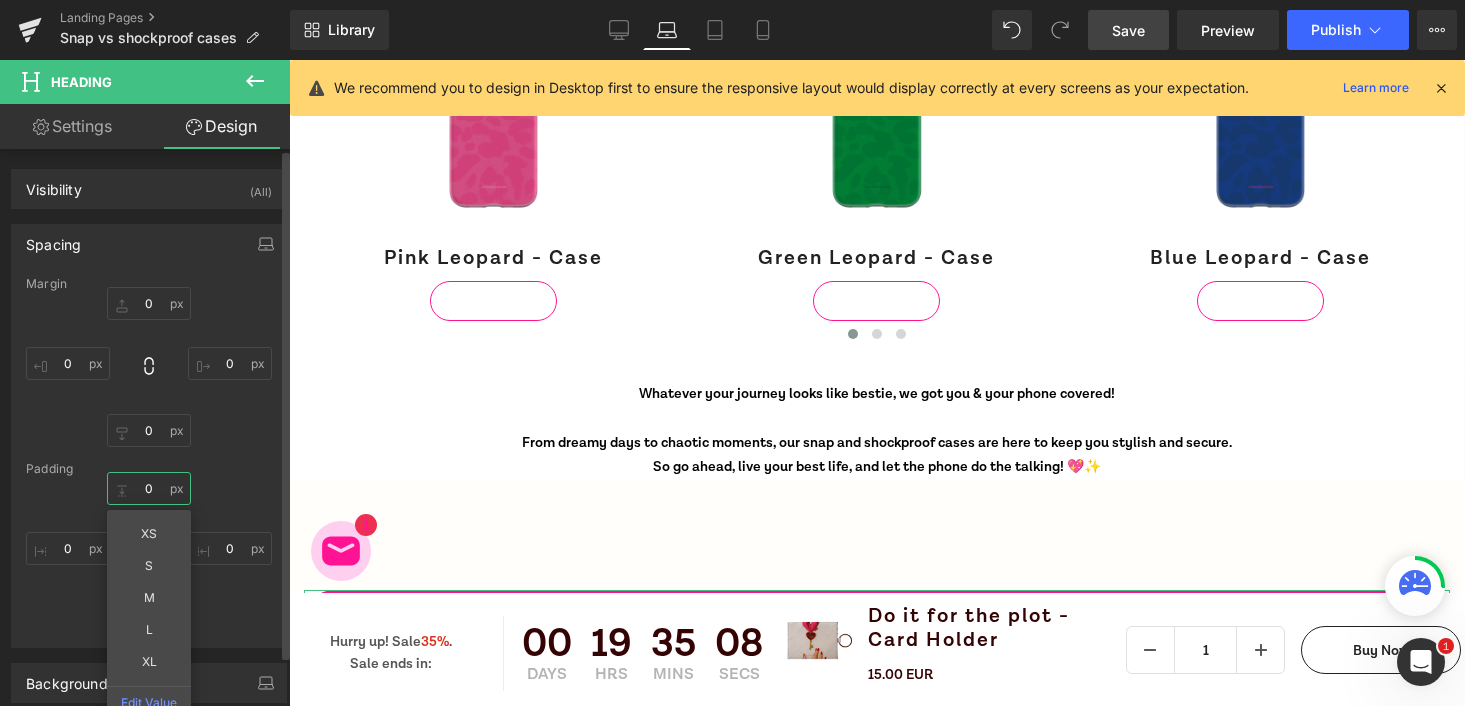 click on "0" at bounding box center [149, 488] 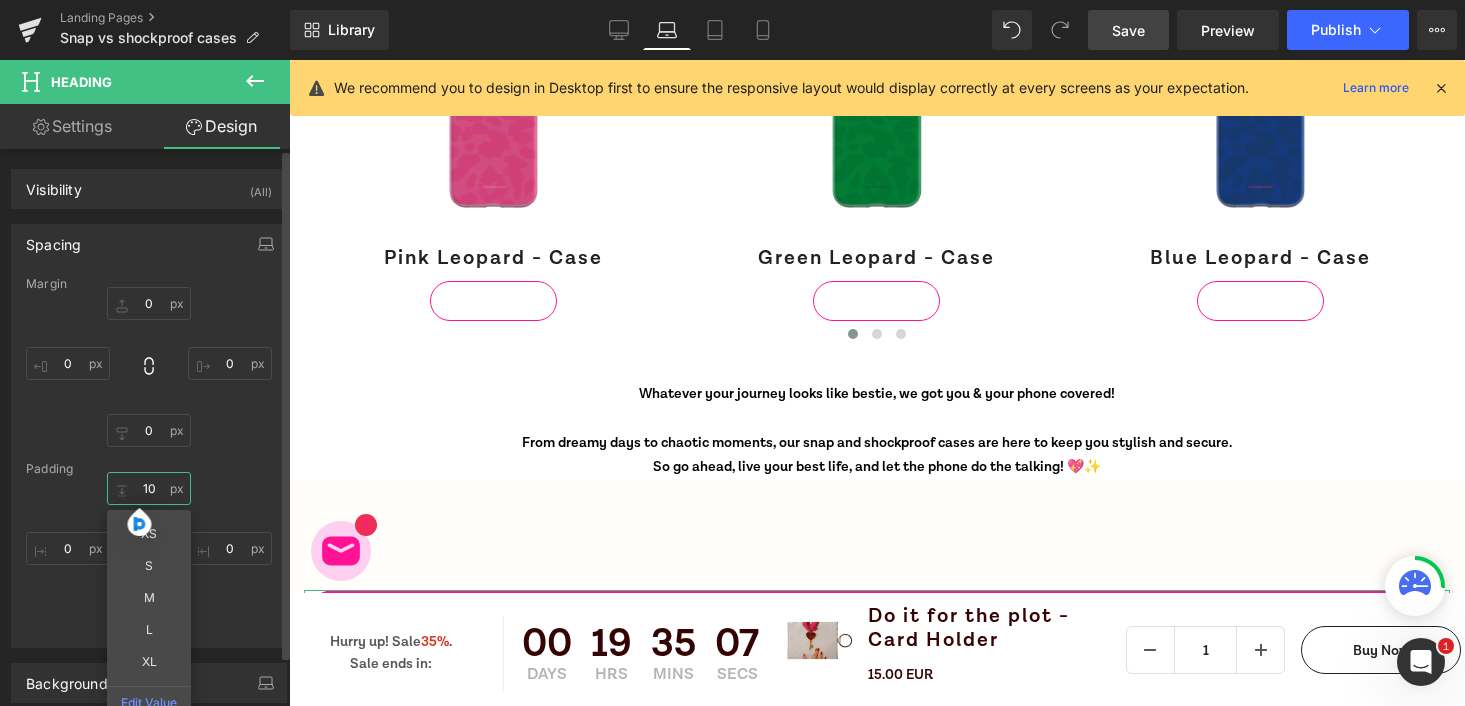 type on "10" 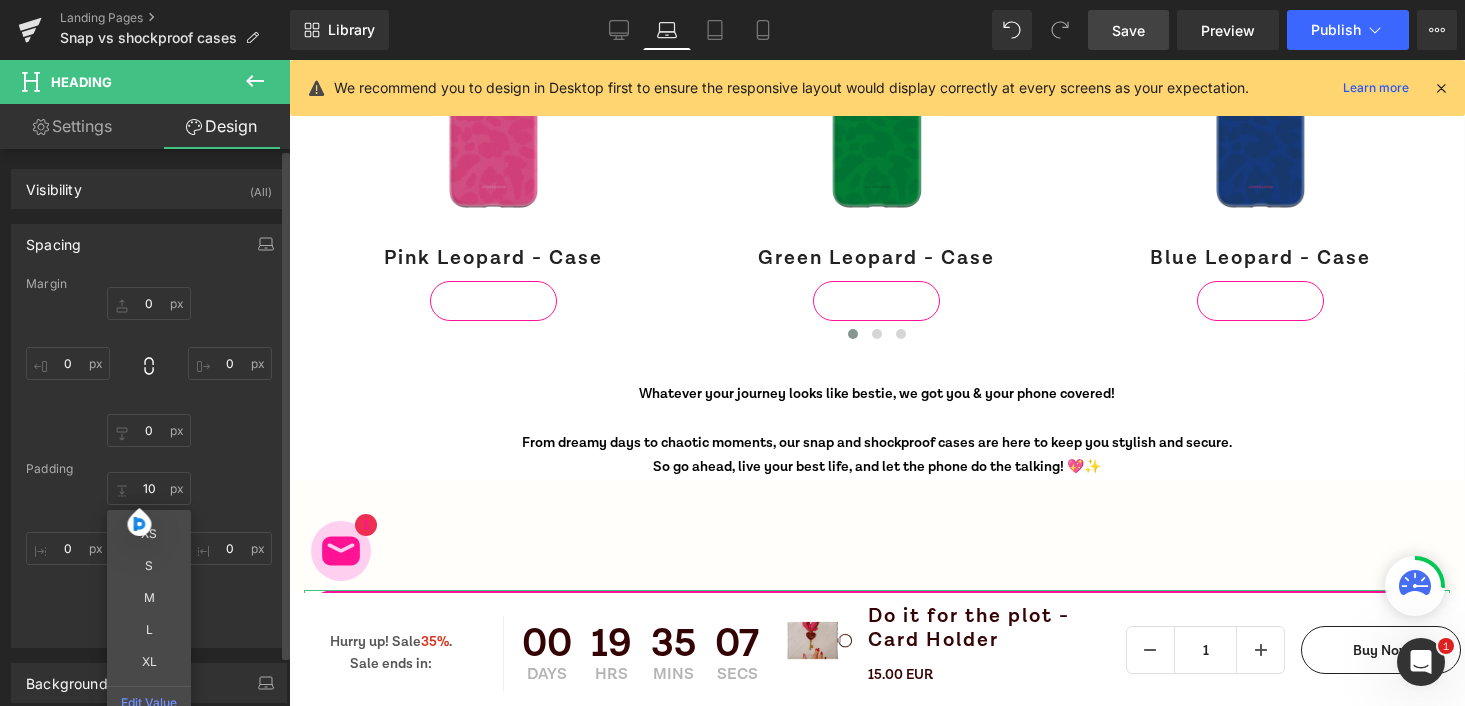 click on "10 10 XS S M L XL Edit Value
0px 0
0px 0
0px 0" at bounding box center [149, 552] 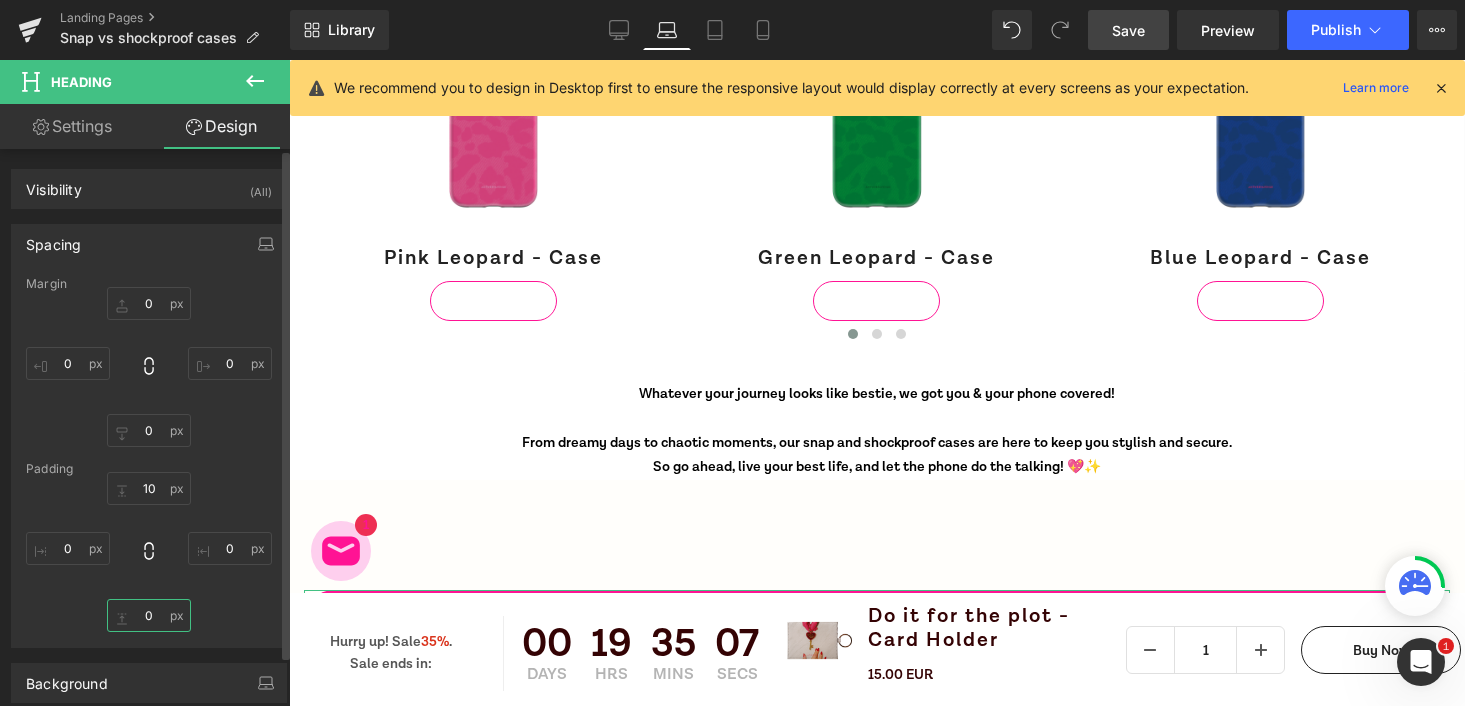 click on "0" at bounding box center [149, 615] 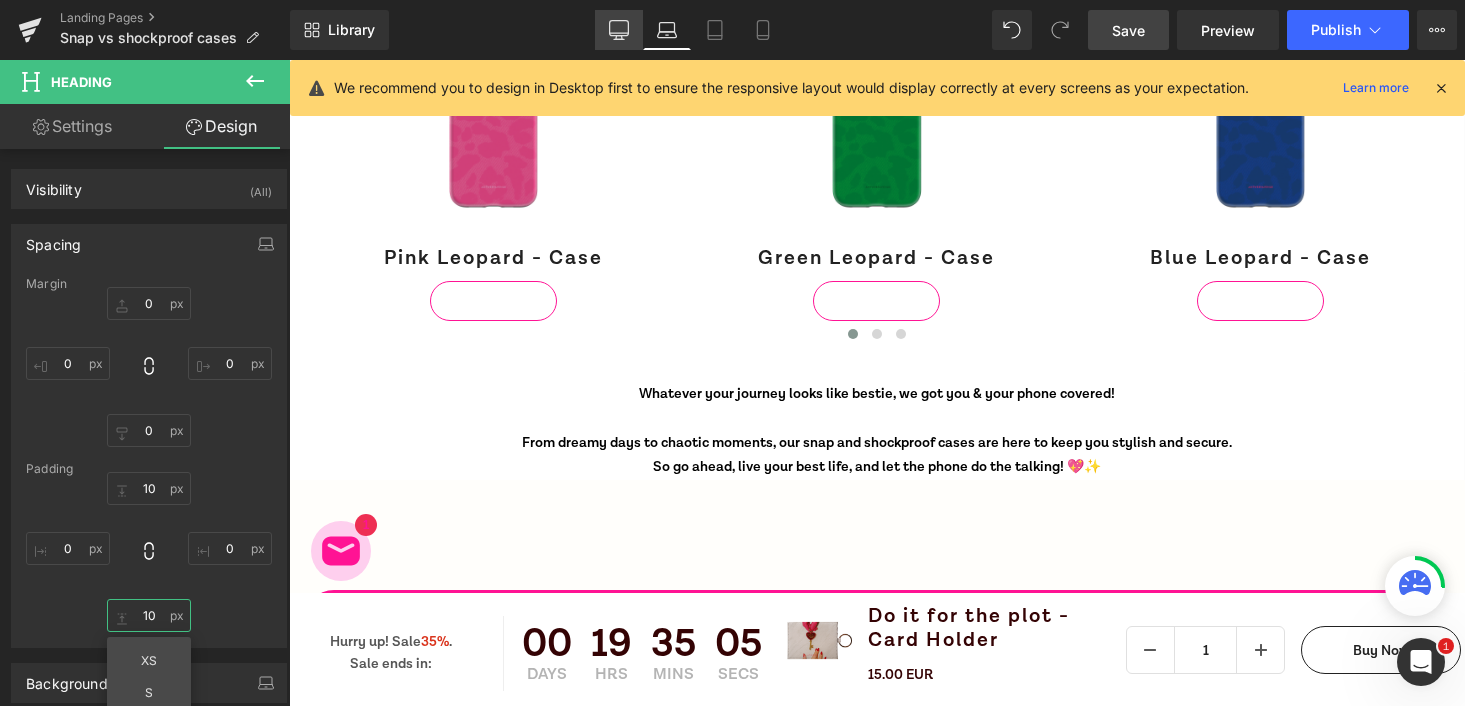 type on "10" 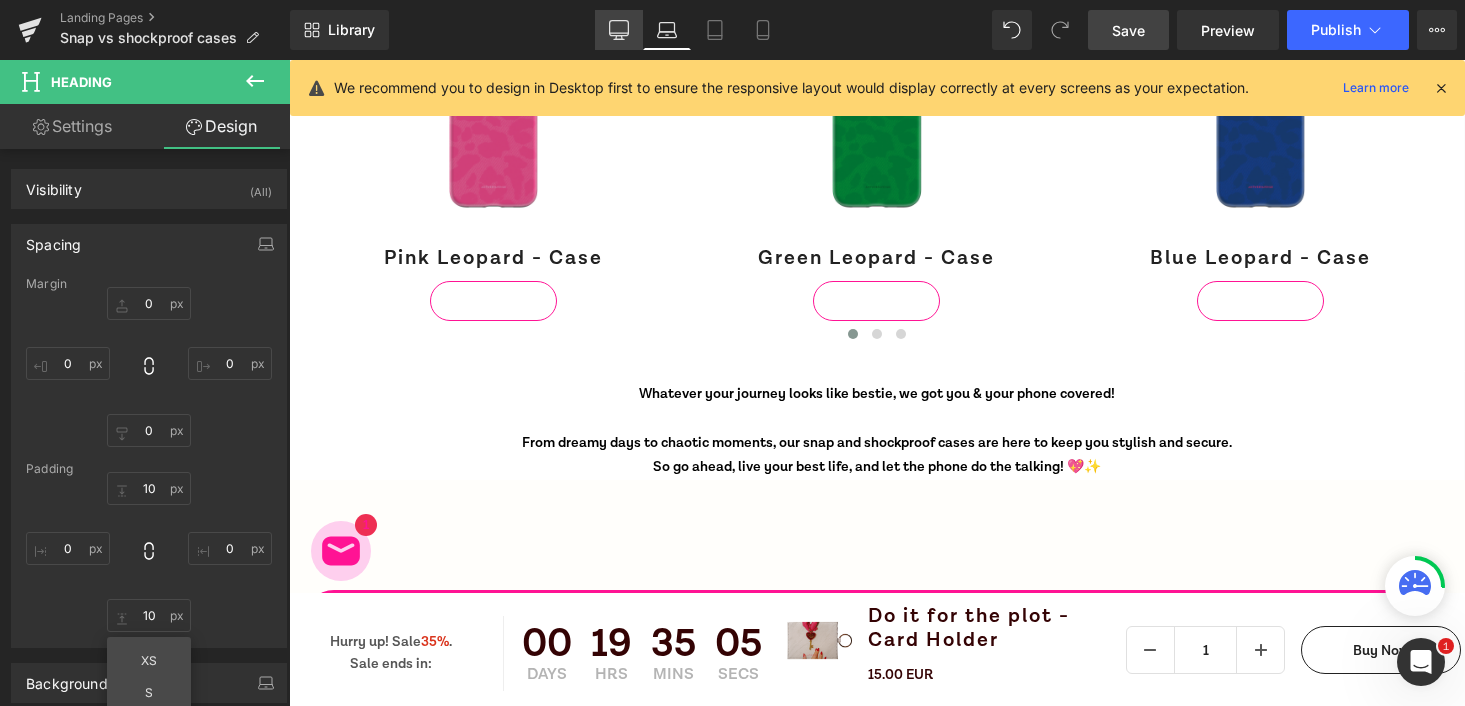 click on "Desktop" at bounding box center (619, 30) 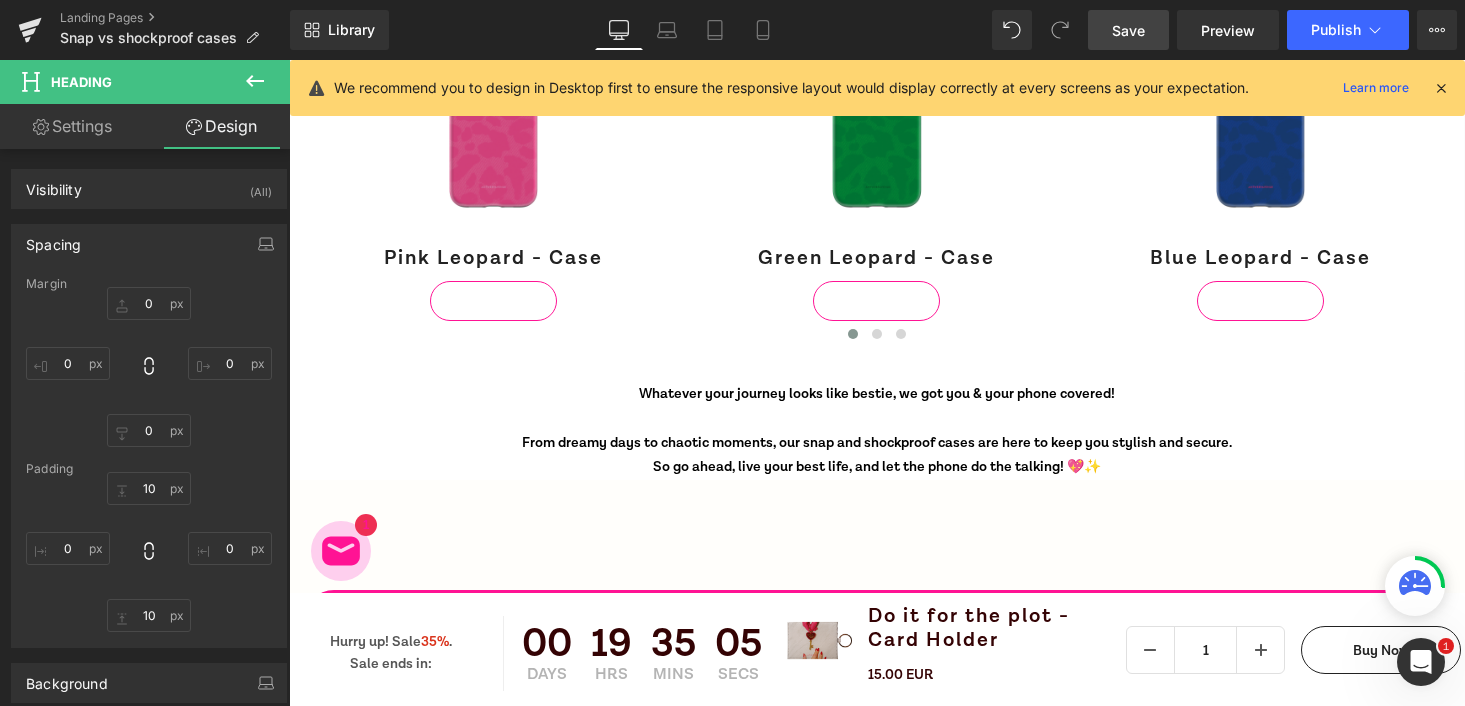 type on "0" 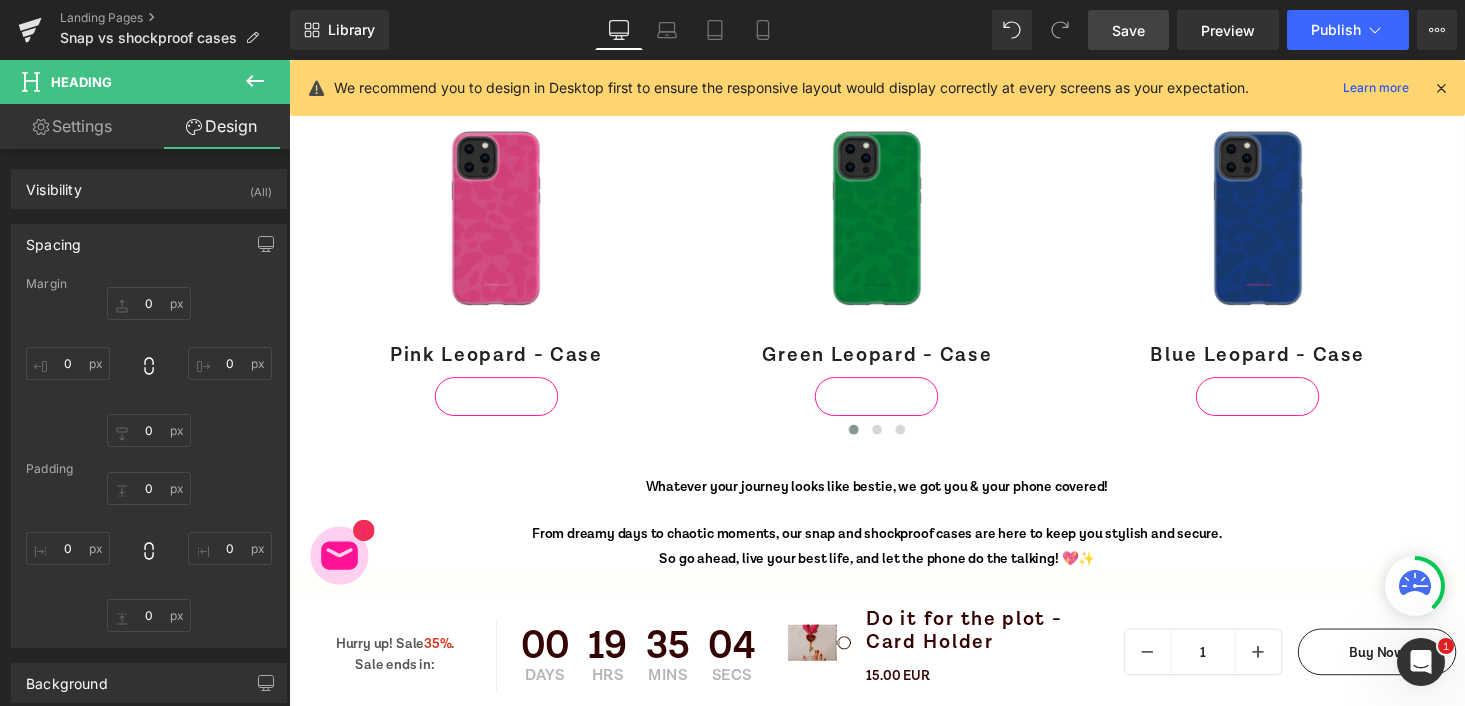 scroll, scrollTop: 6868, scrollLeft: 0, axis: vertical 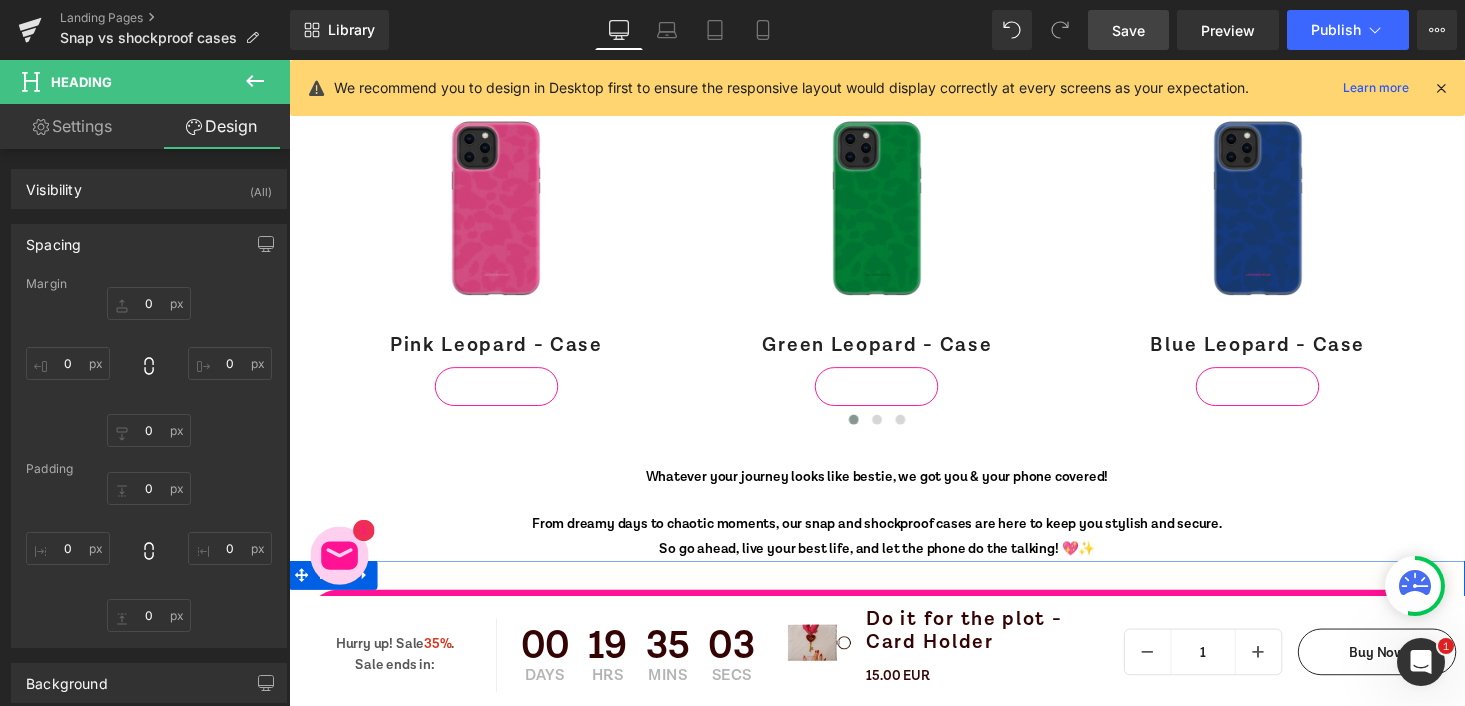click on "Compare both of our case types Heading" at bounding box center [894, 660] 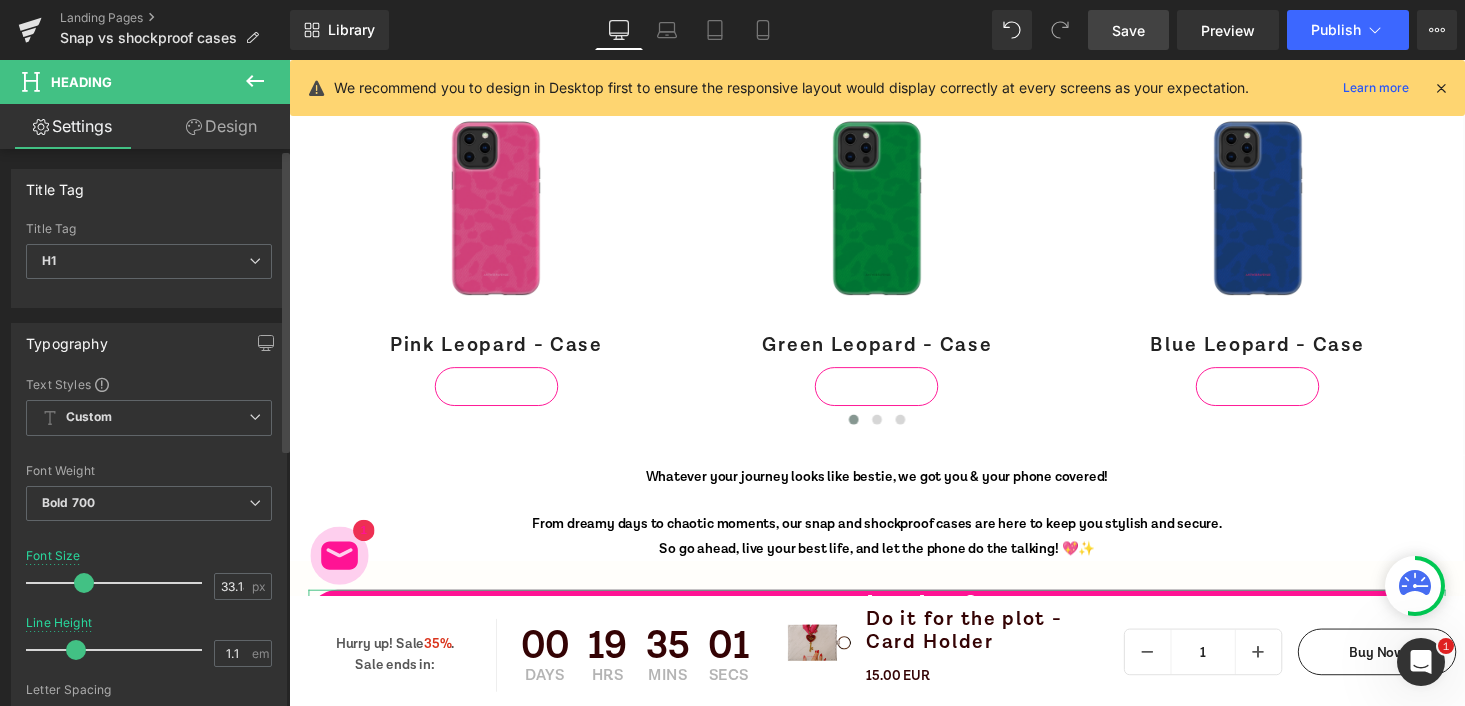 type on "1" 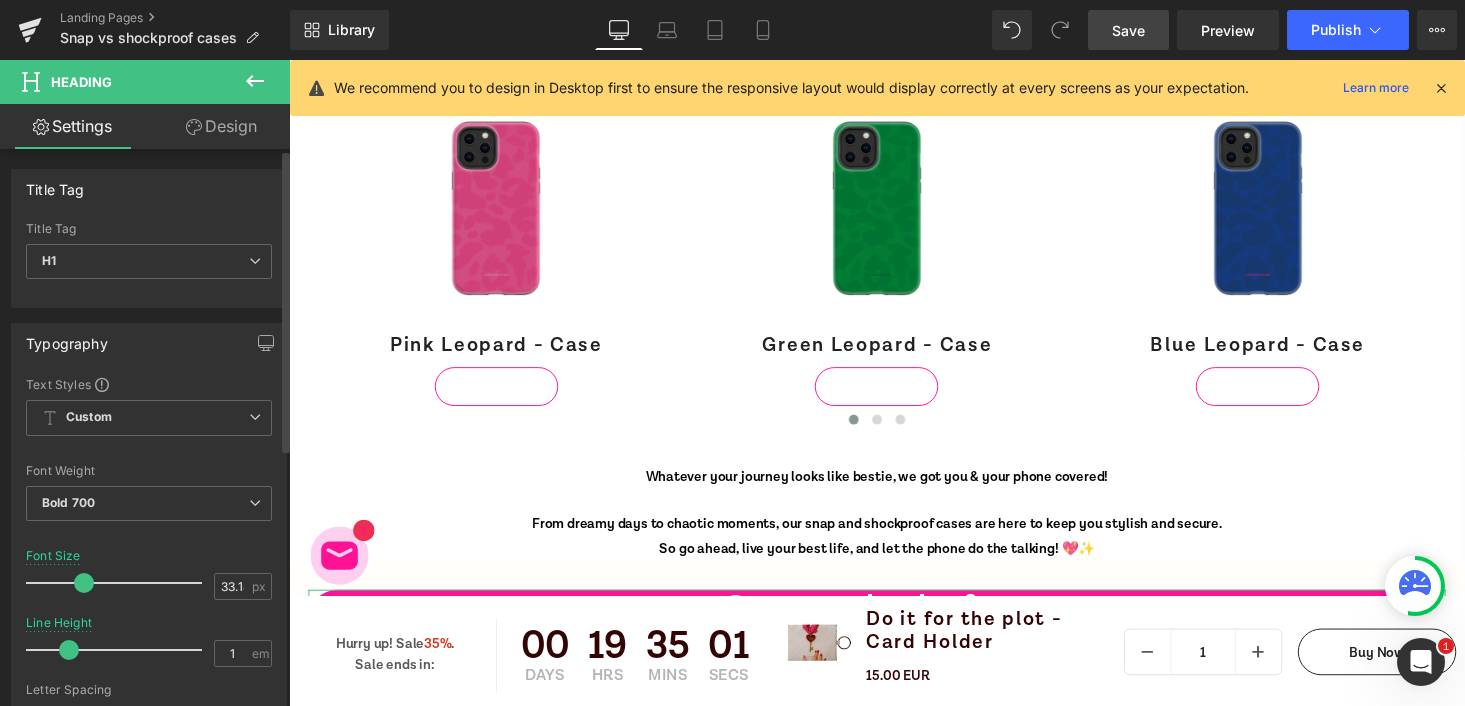 click at bounding box center [119, 650] 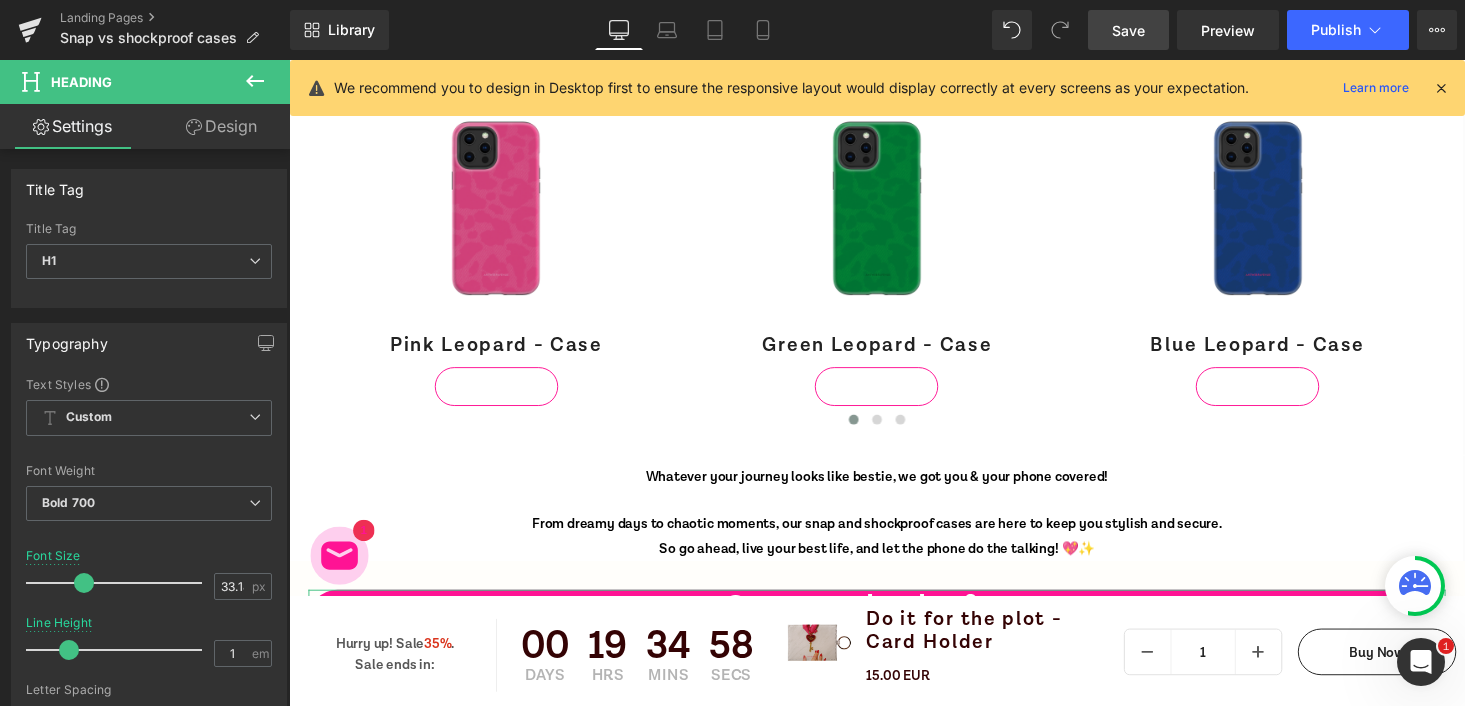 click on "Design" at bounding box center [221, 126] 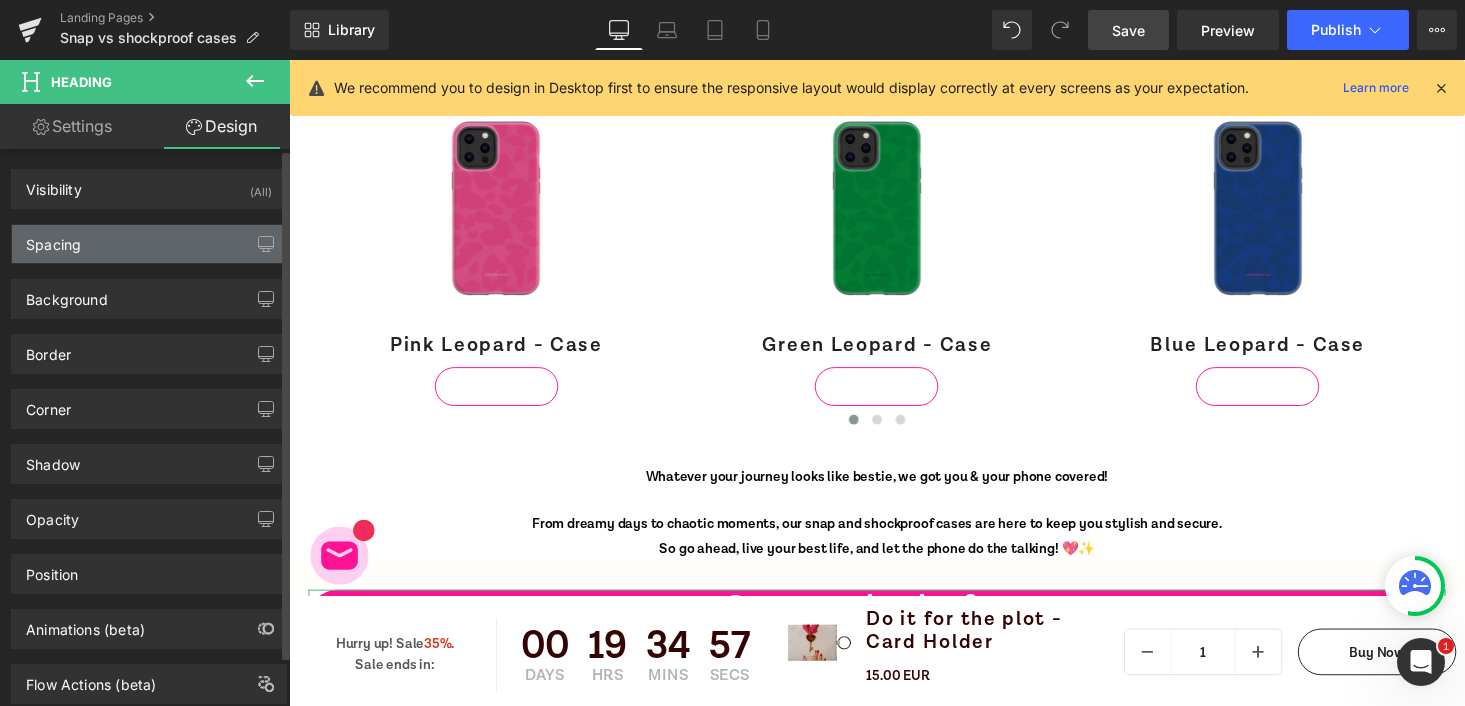 click on "Spacing" at bounding box center (149, 244) 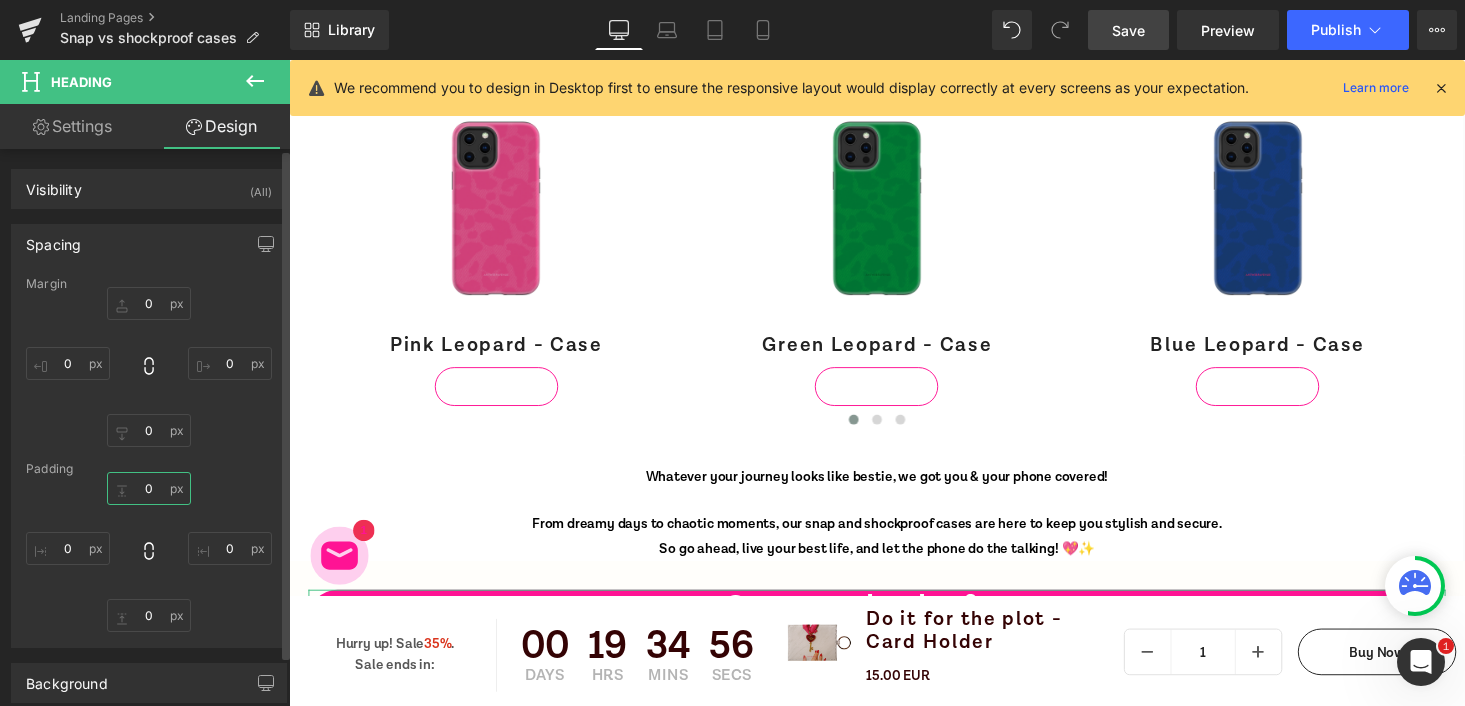 click on "0" at bounding box center [149, 488] 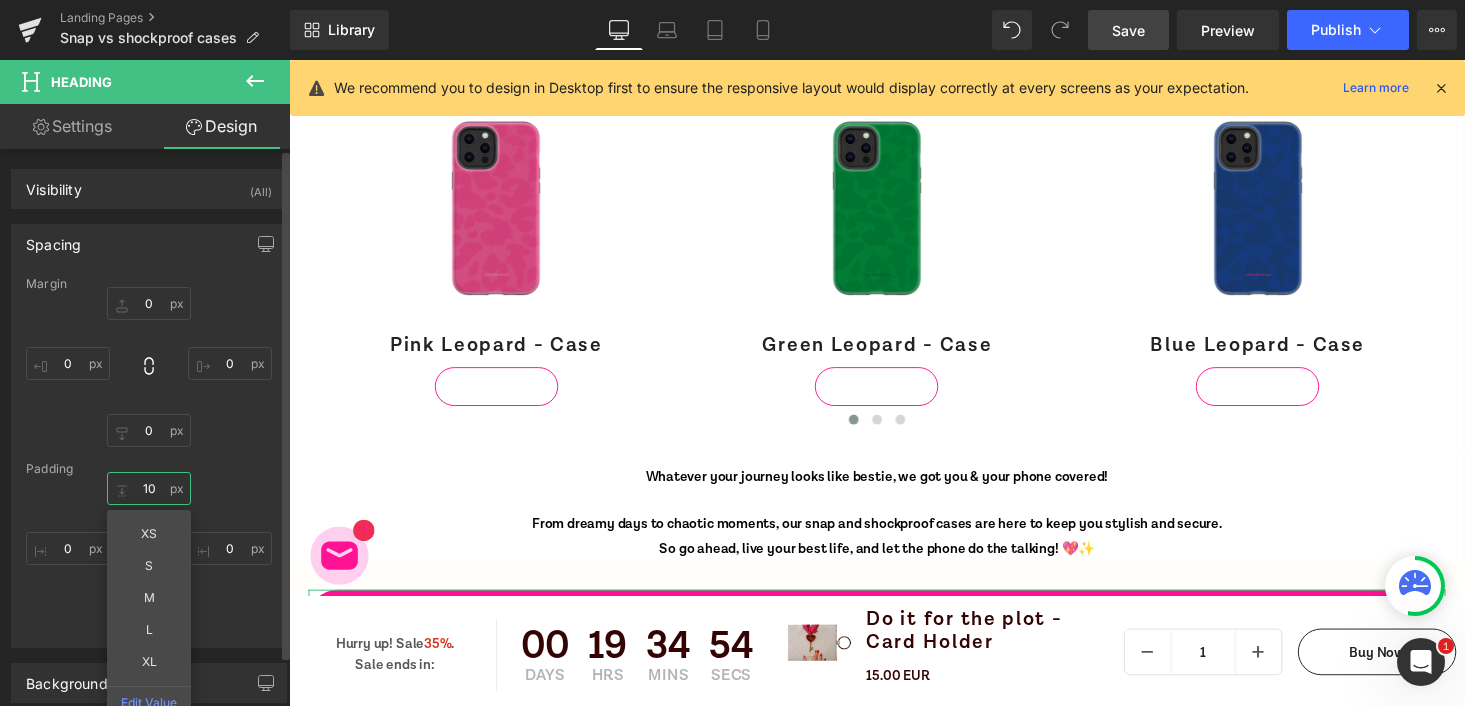 type on "10" 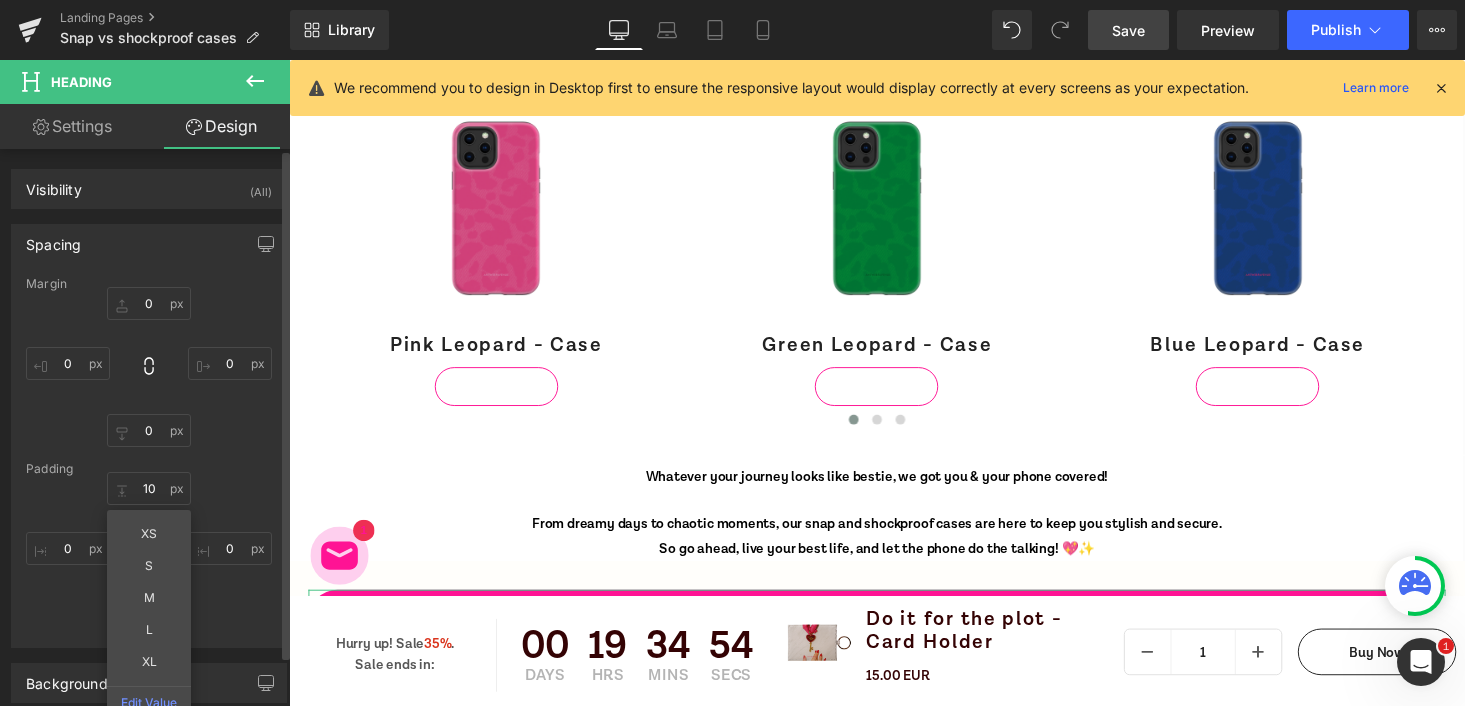 click on "Margin
0px 0
0px 0
0px 0
0px 0
Padding
10 10 XS S M L XL Edit Value
0px 0
0px 0
0px 0" at bounding box center [149, 462] 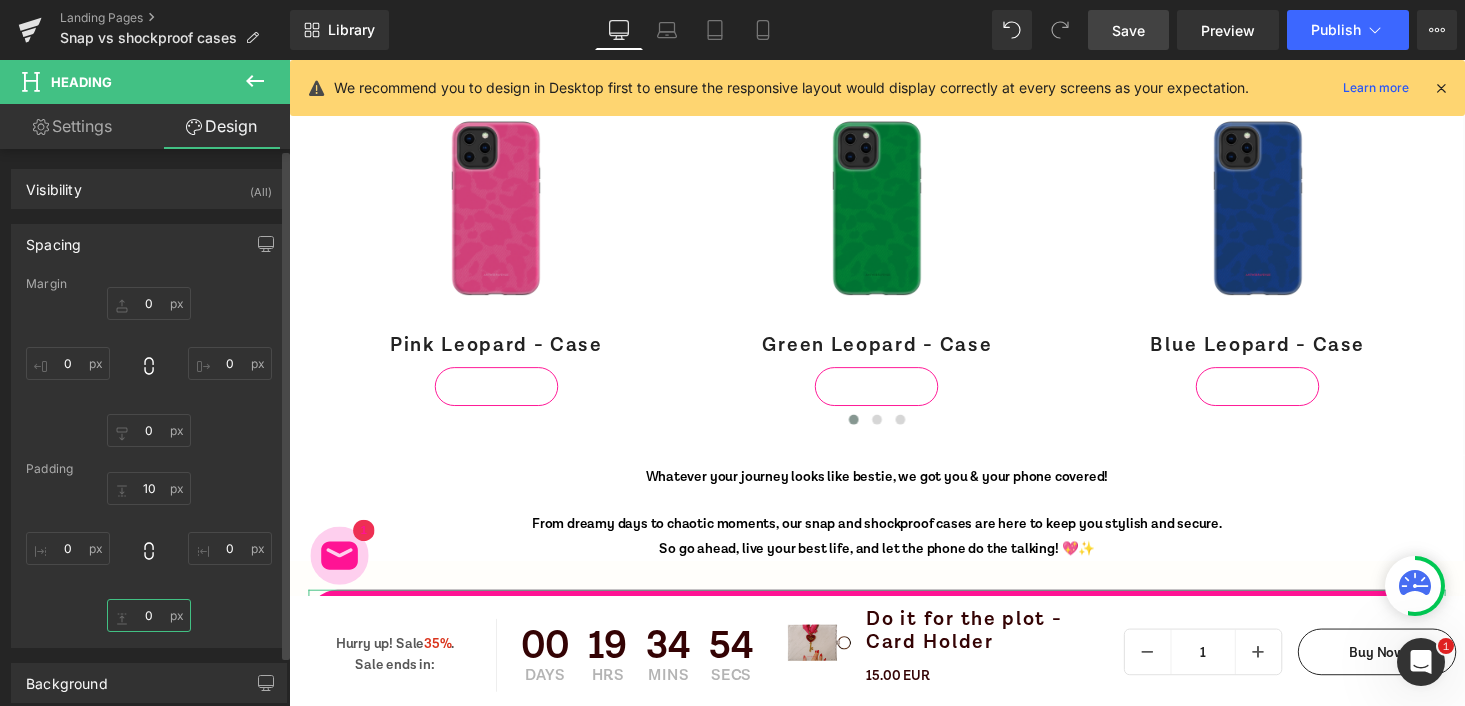 click on "0" at bounding box center [149, 615] 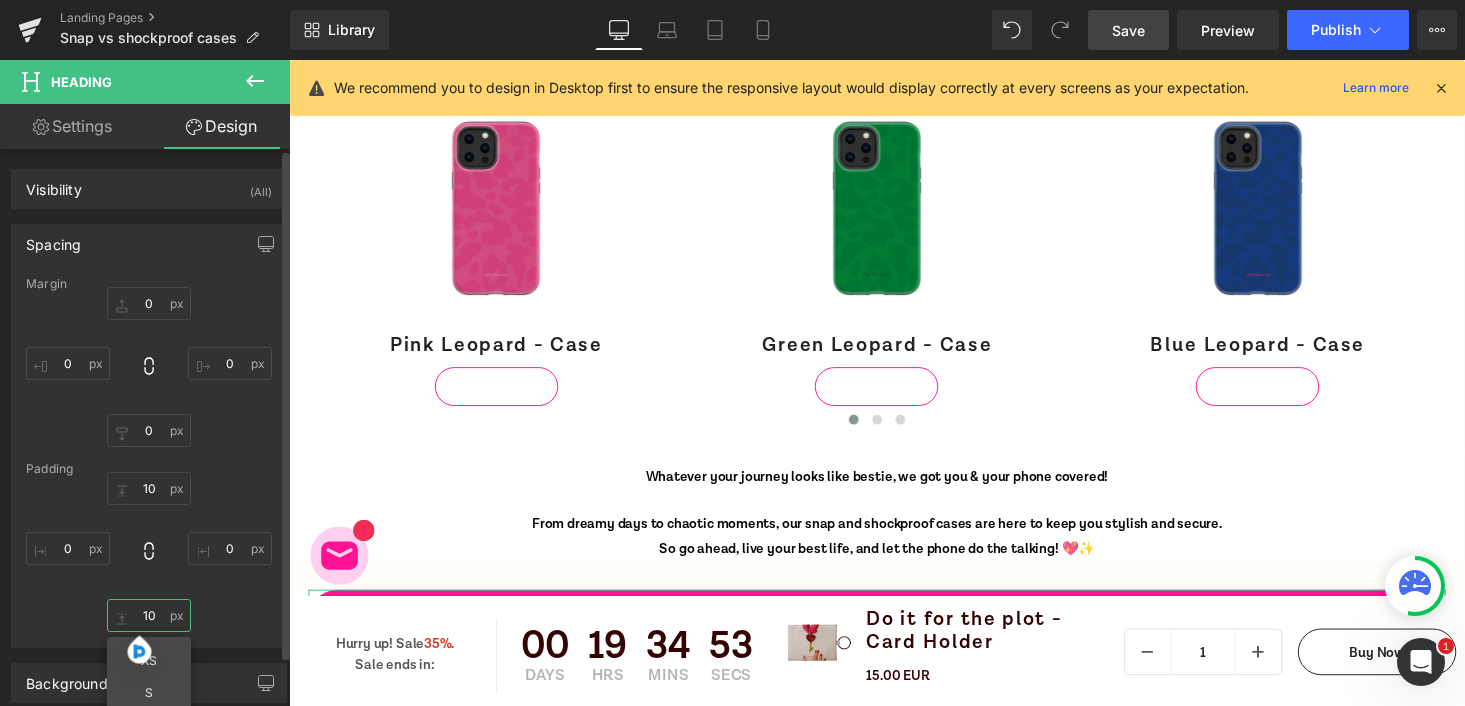 type on "10" 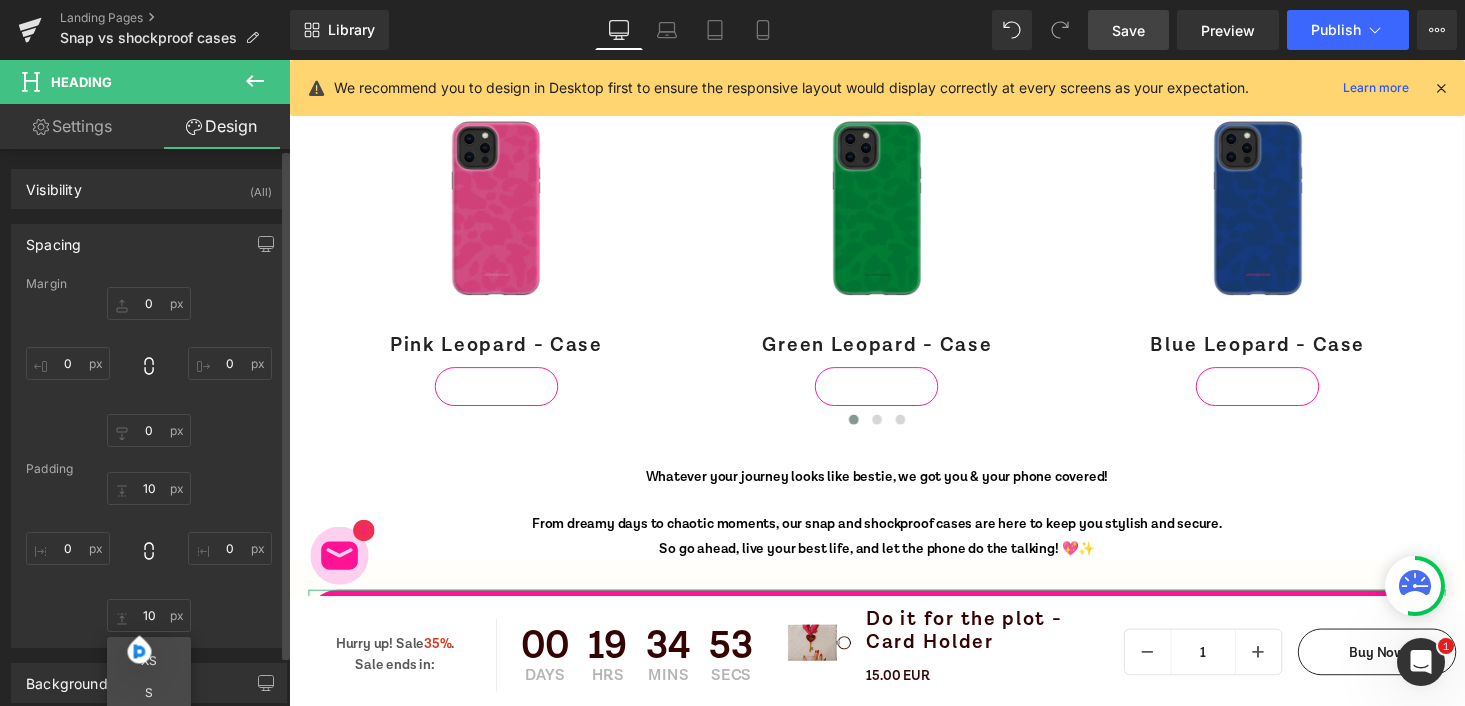 click on "10 10
0px 0
10 10 XS S M L XL Edit Value
0px 0" at bounding box center [149, 552] 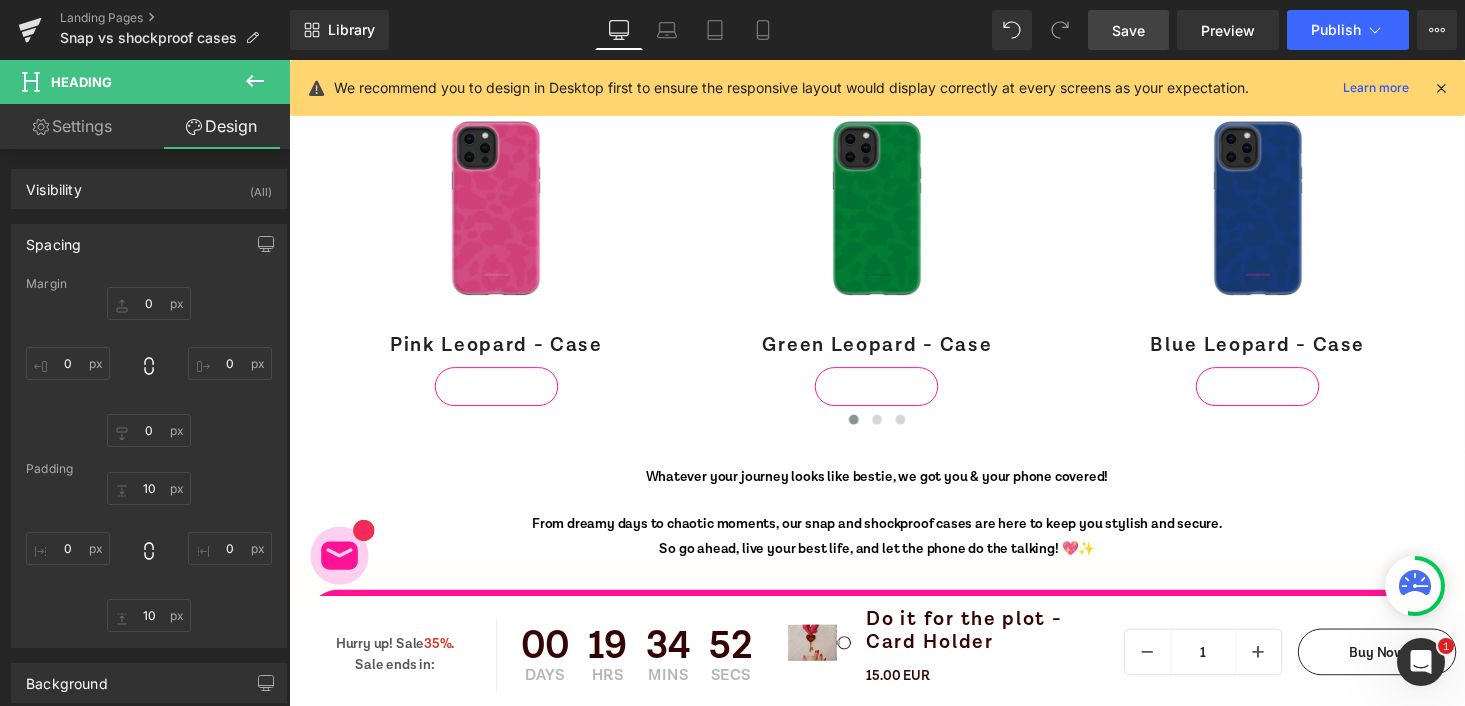 click on "Save" at bounding box center [1128, 30] 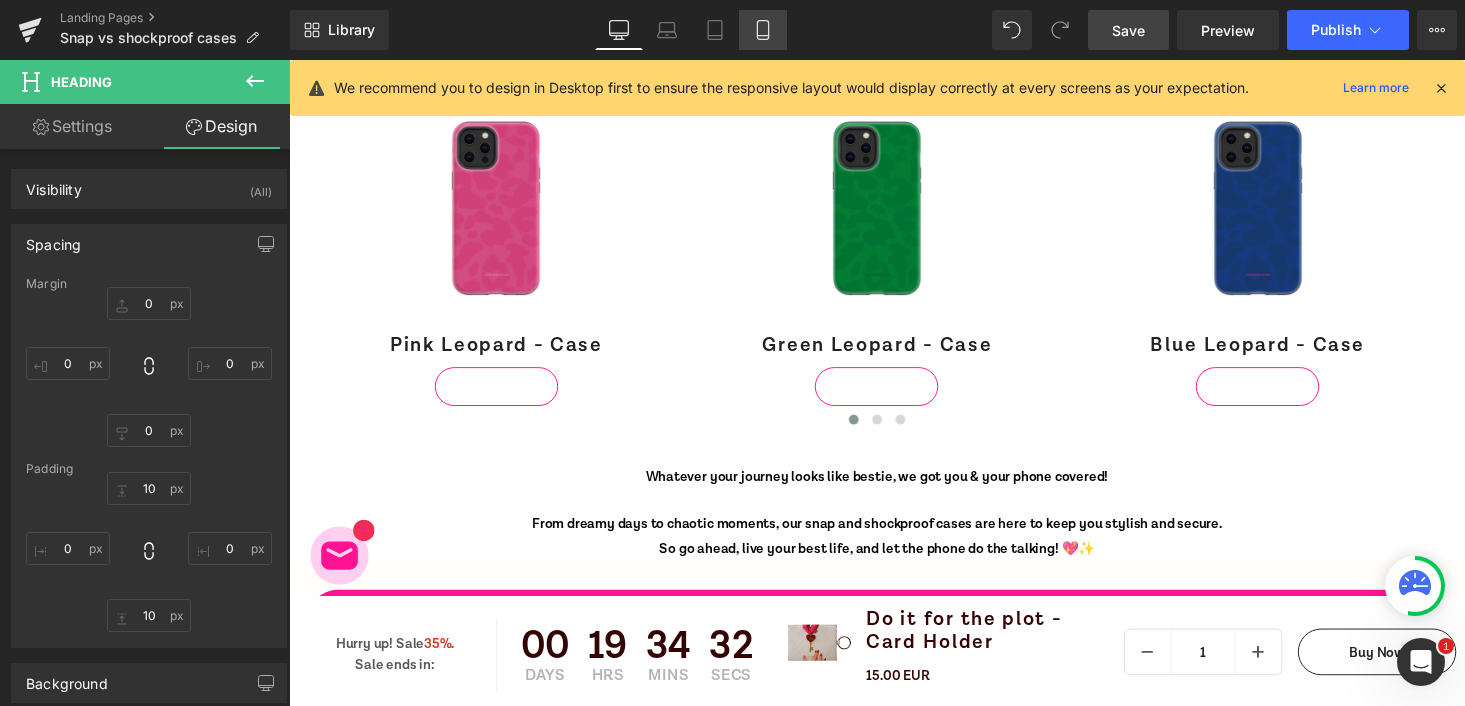 click on "Mobile" at bounding box center [763, 30] 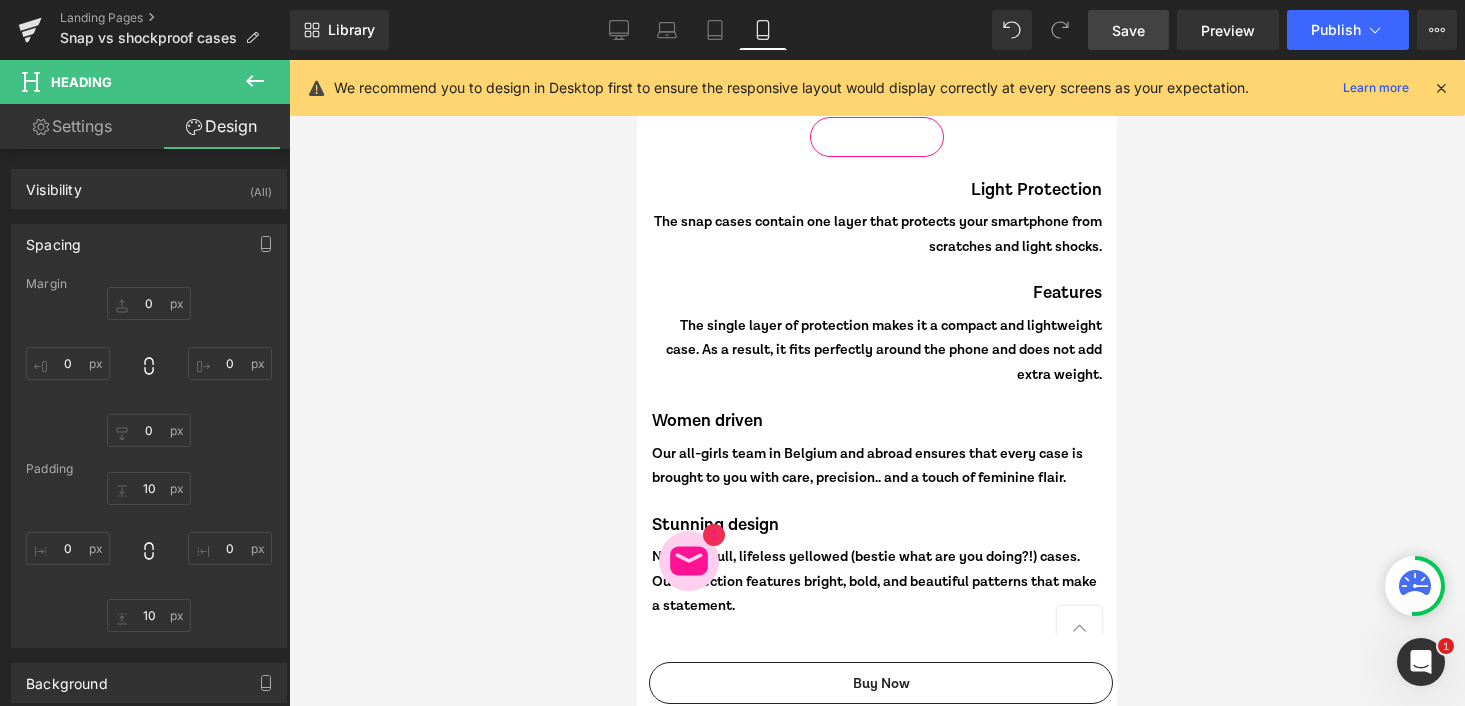 type on "0" 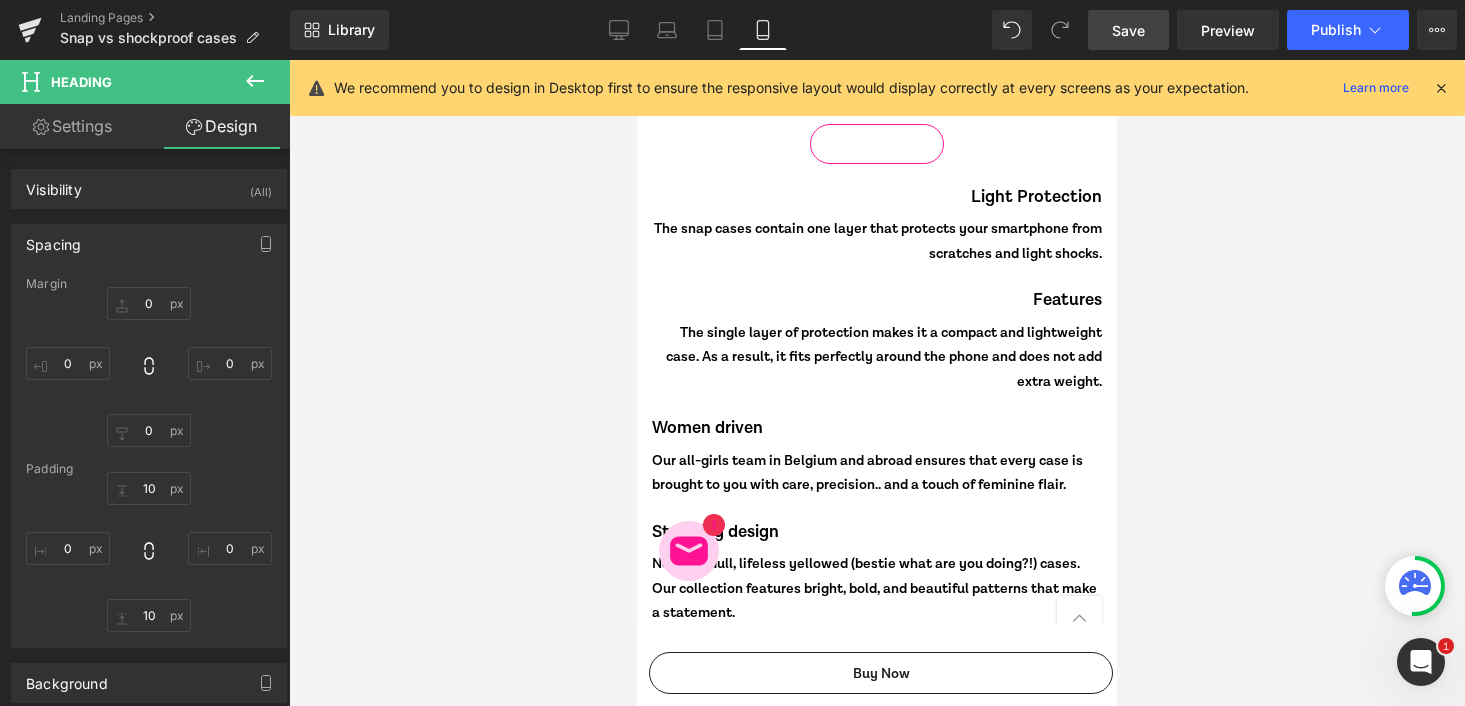 scroll, scrollTop: 8532, scrollLeft: 0, axis: vertical 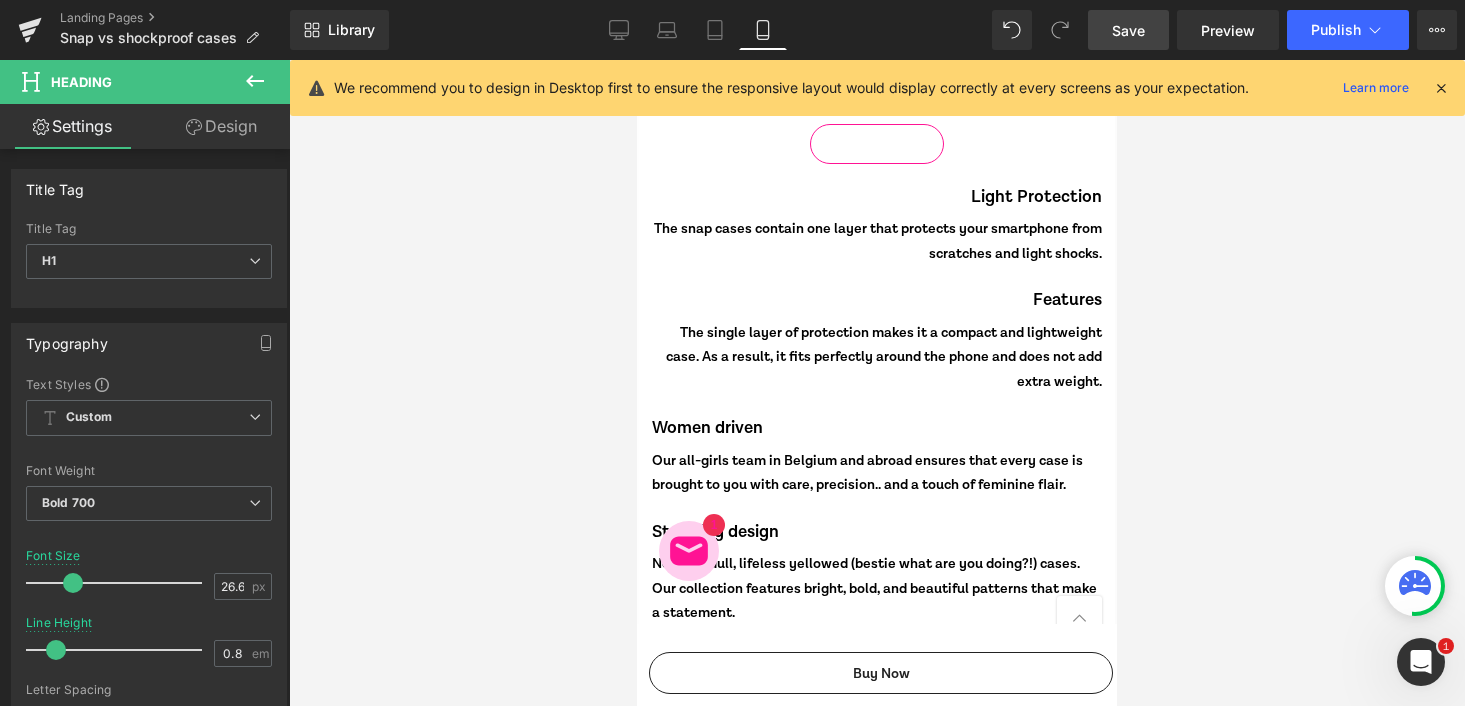 click 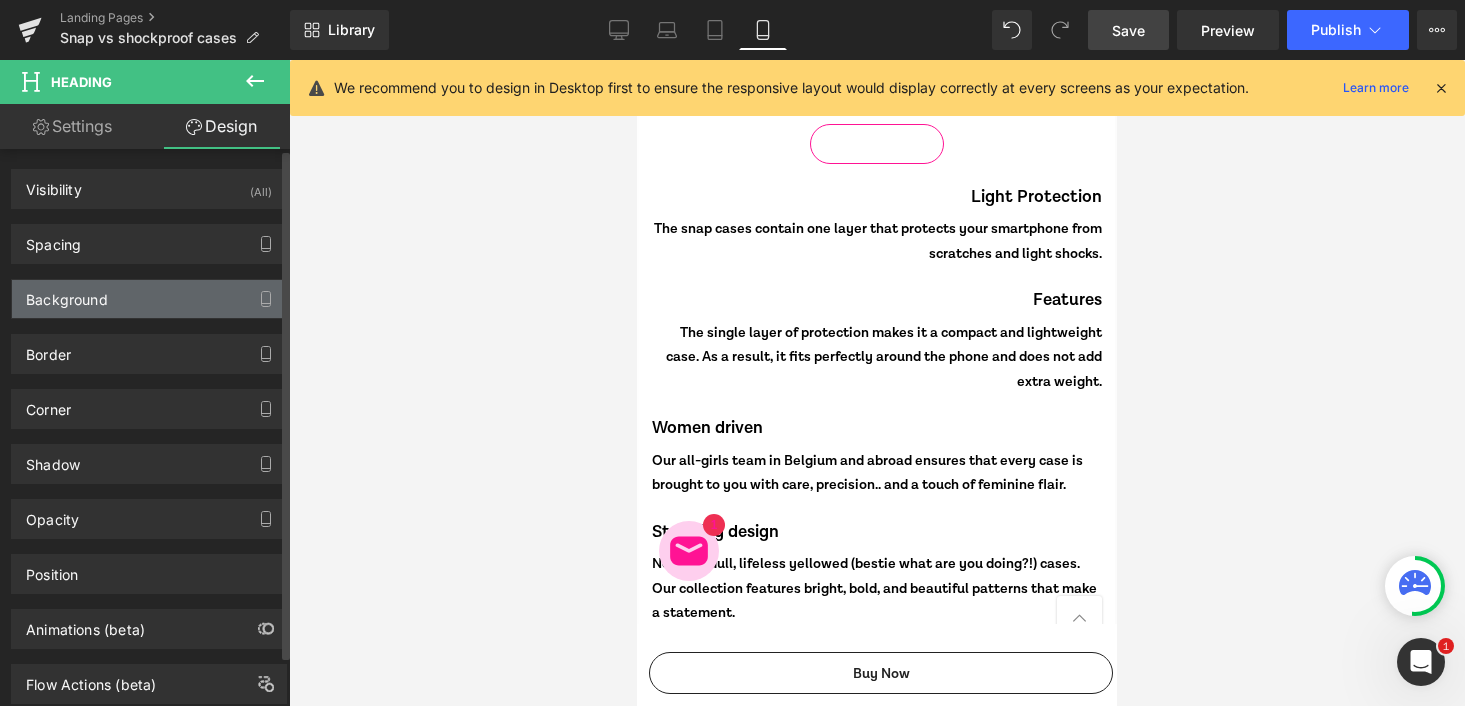 type on "0" 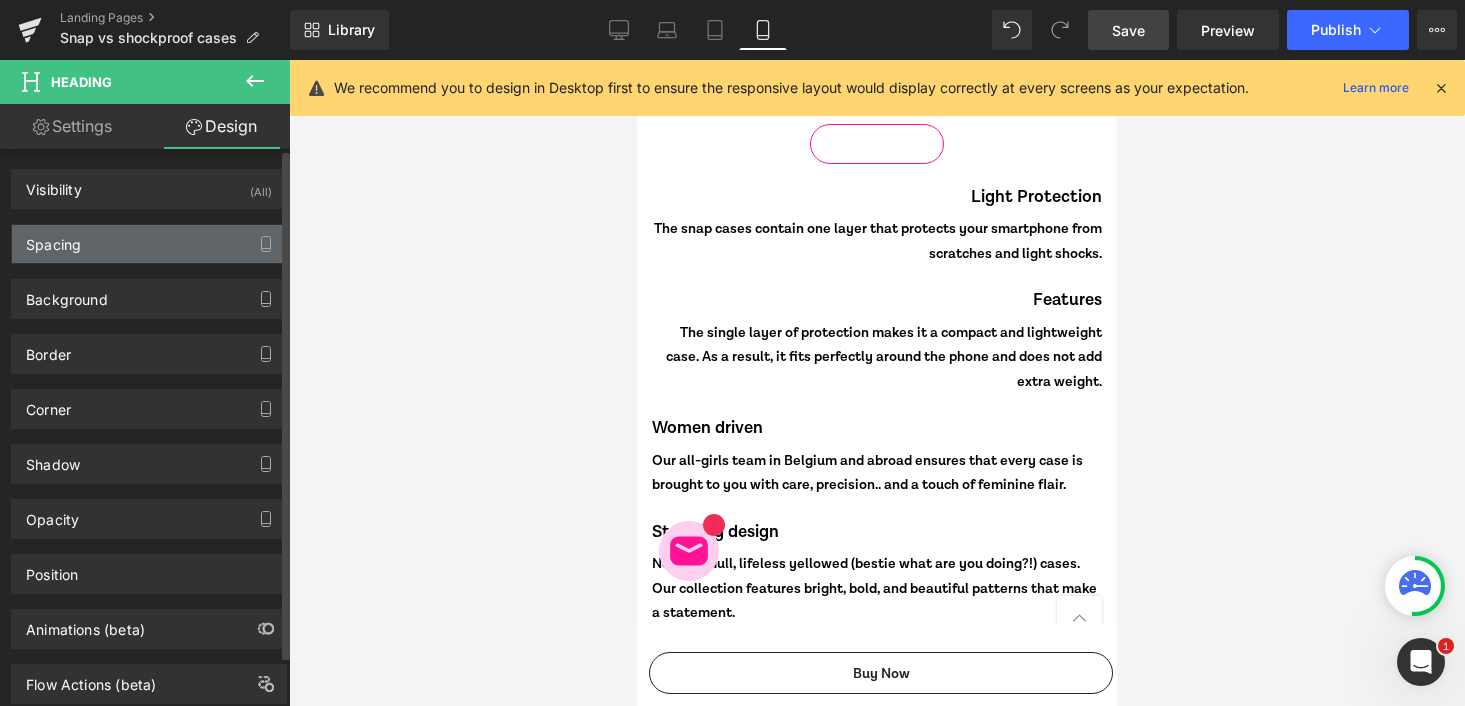 click on "Spacing" at bounding box center (149, 244) 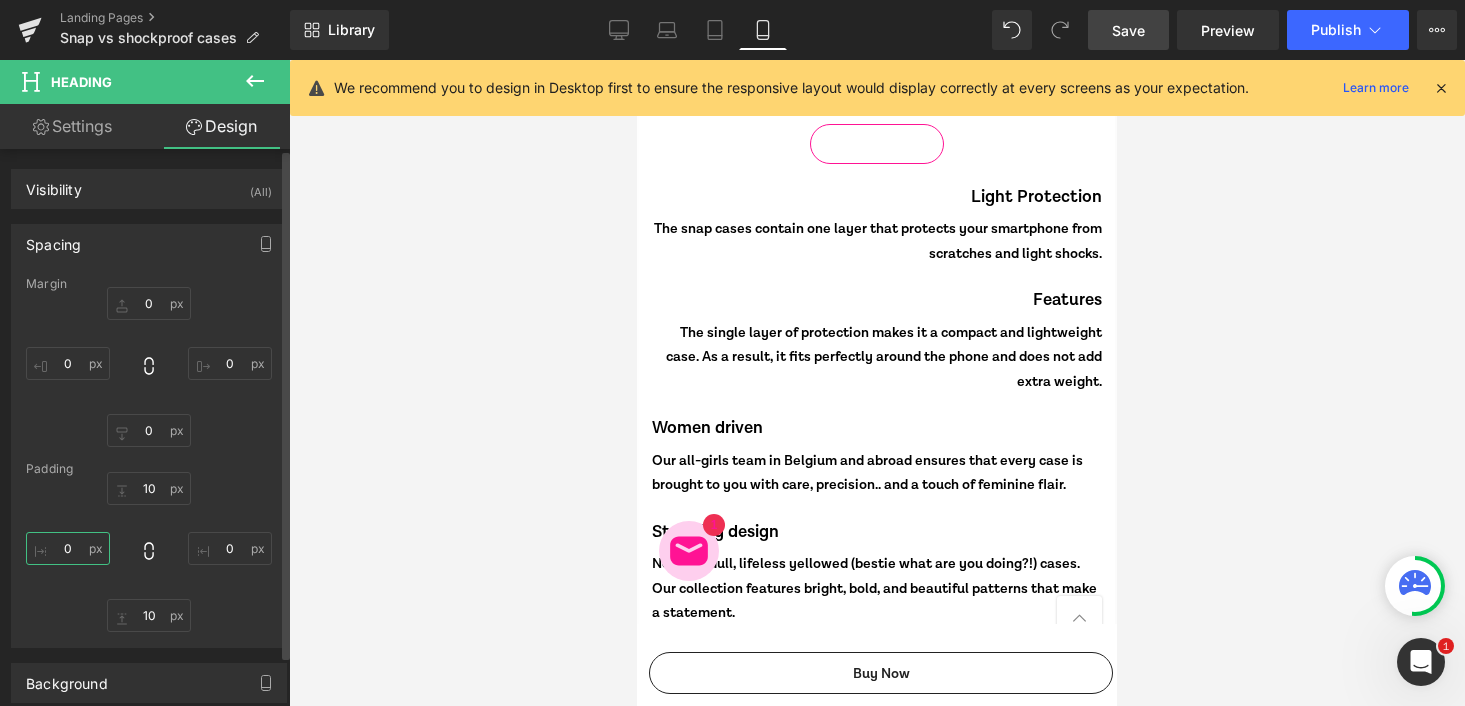 click on "0" at bounding box center (68, 548) 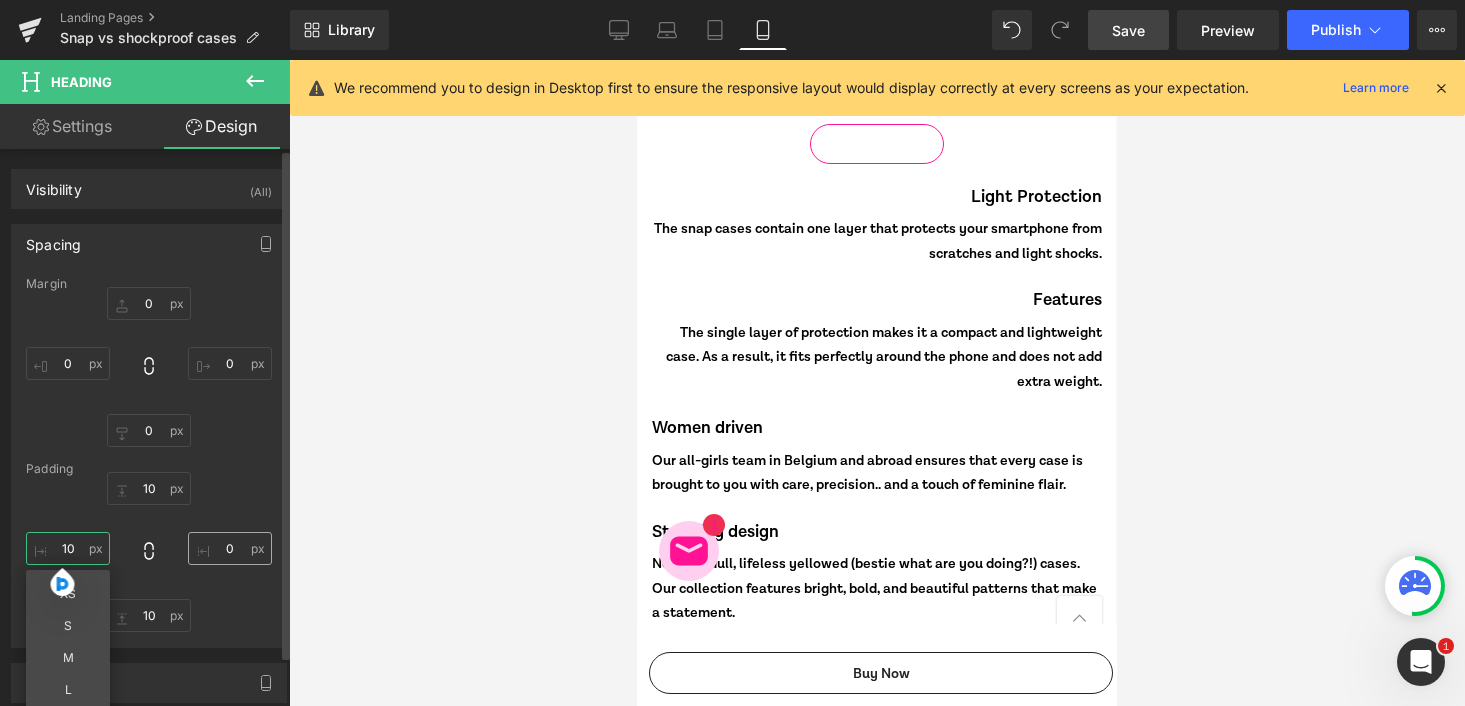 type on "10" 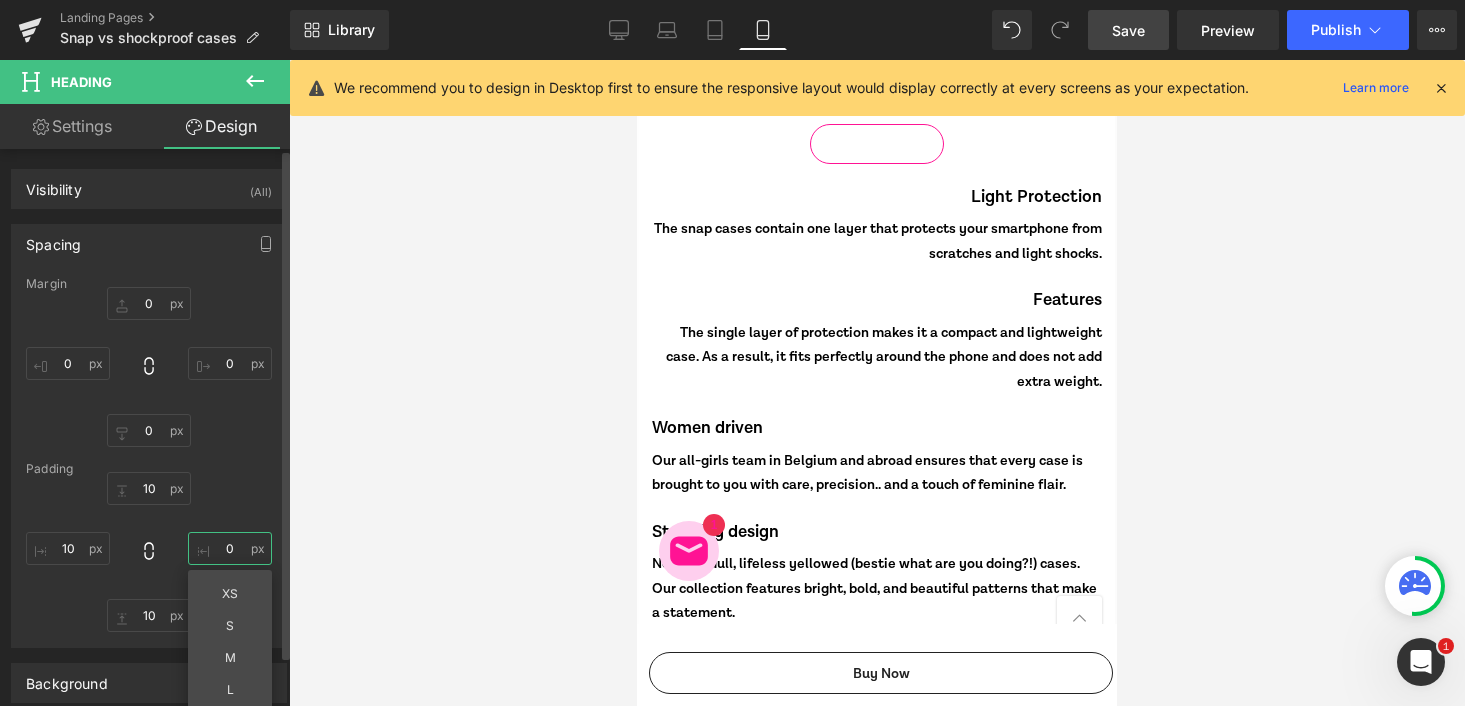 click on "0" at bounding box center (230, 548) 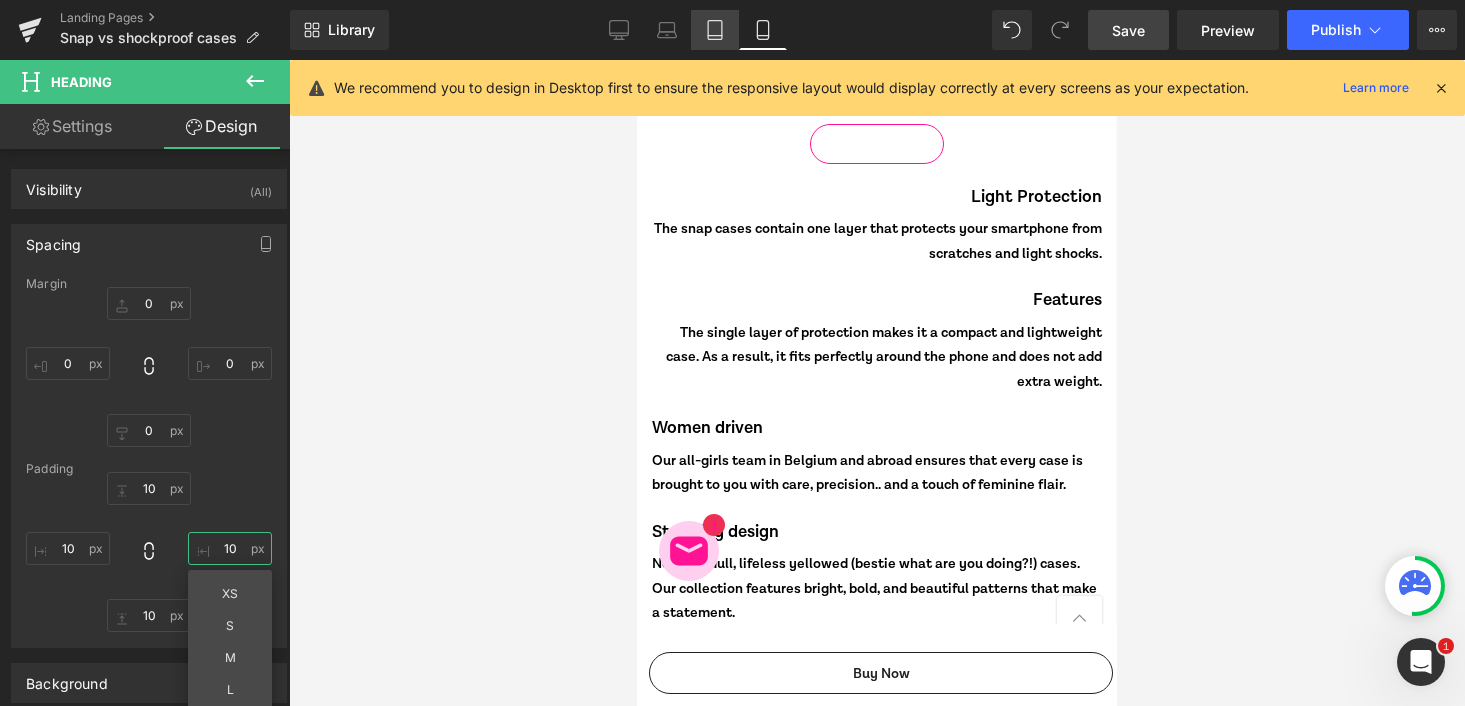 type on "10" 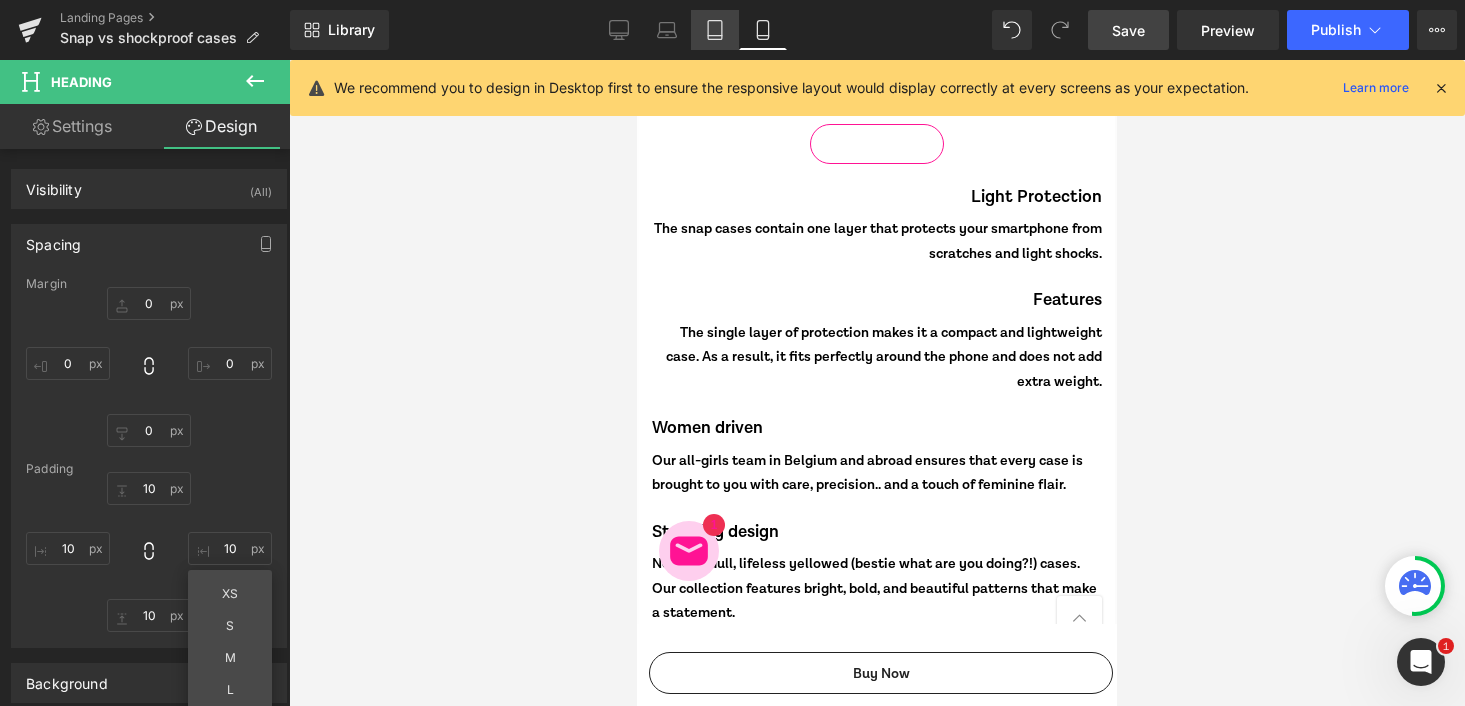 click on "Tablet" at bounding box center [715, 30] 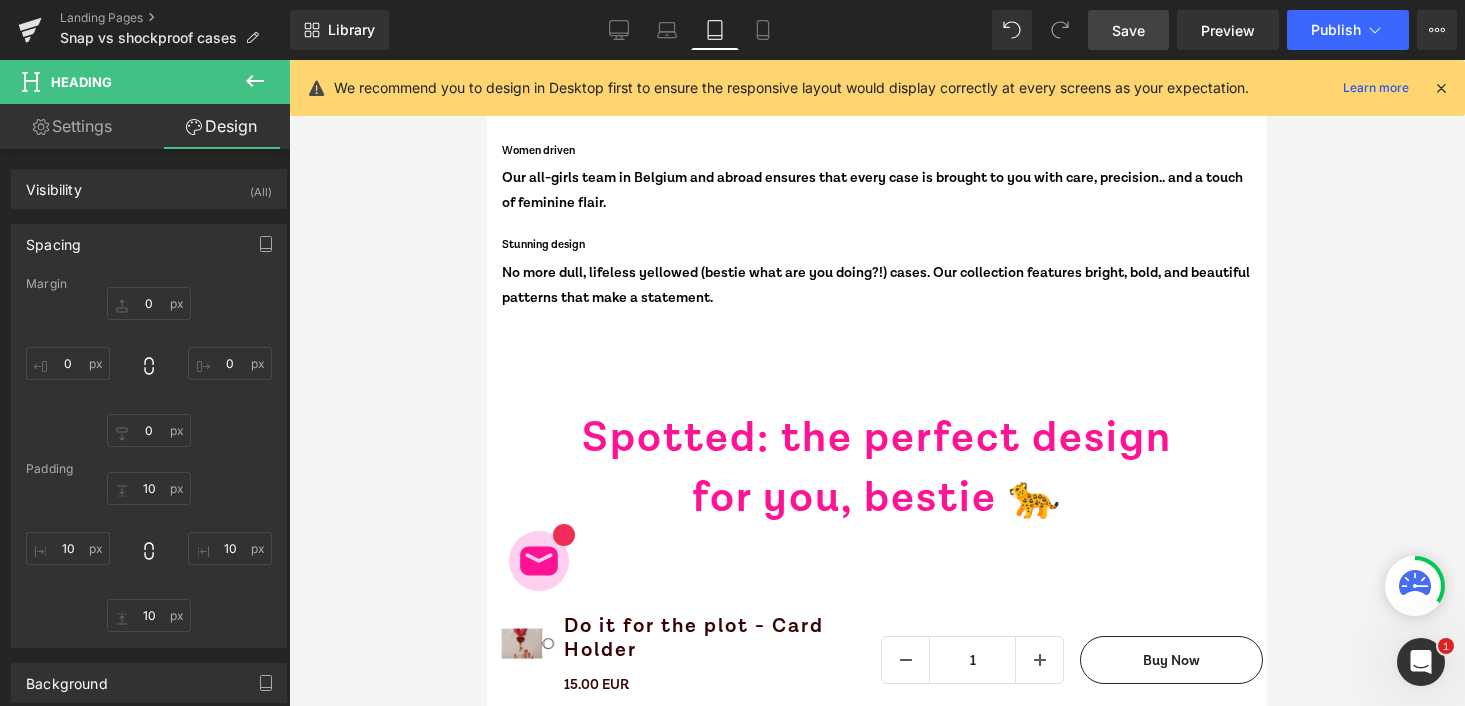 type on "0" 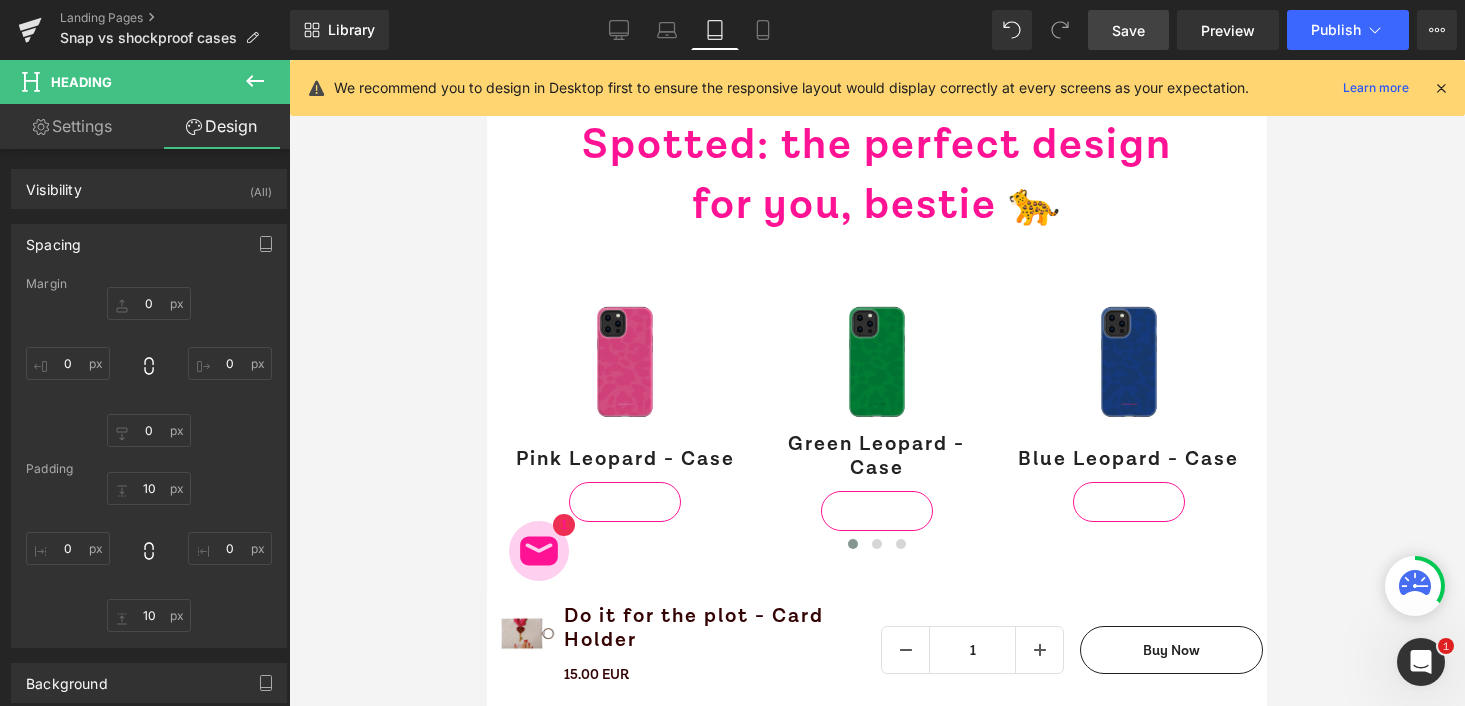 scroll, scrollTop: 8394, scrollLeft: 0, axis: vertical 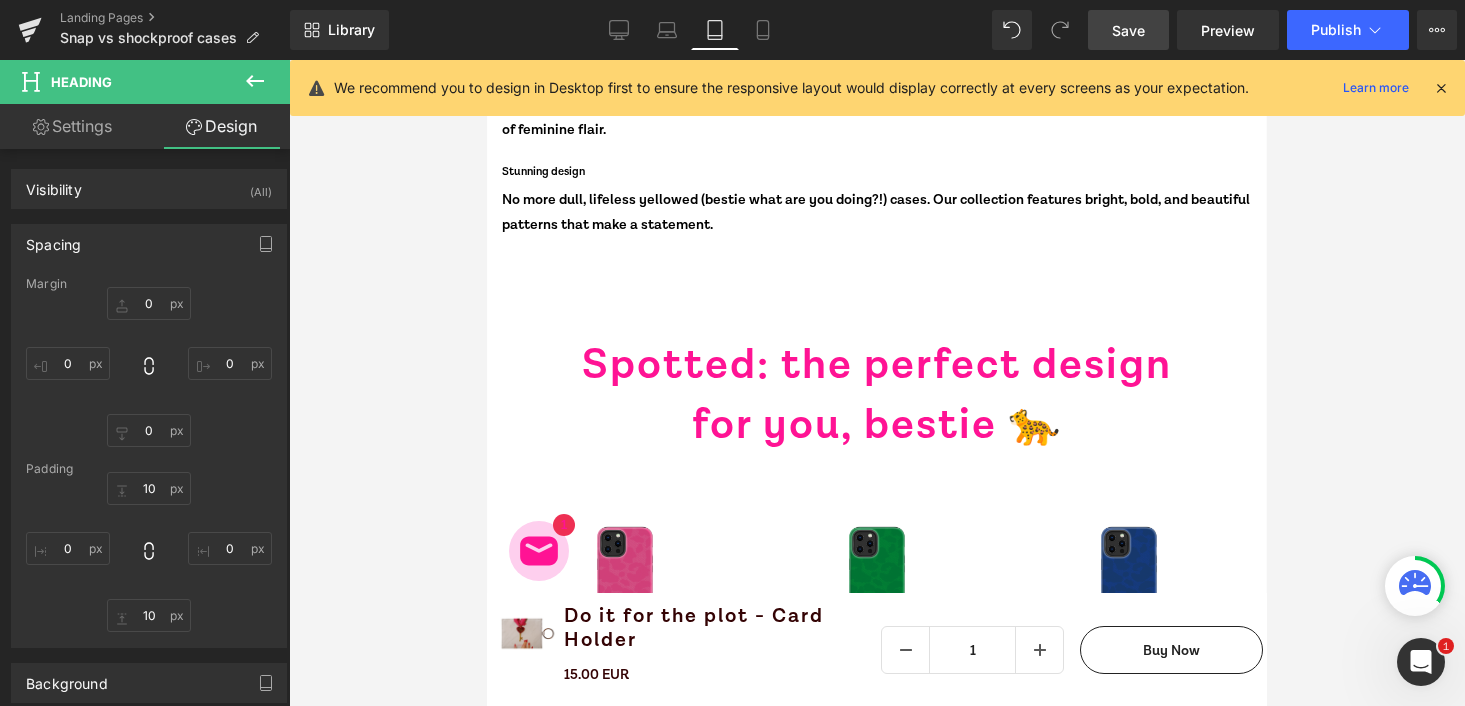 click on "Shockproof cases Text Block         Snap cases Text Block         Row         Row" at bounding box center [877, 1150] 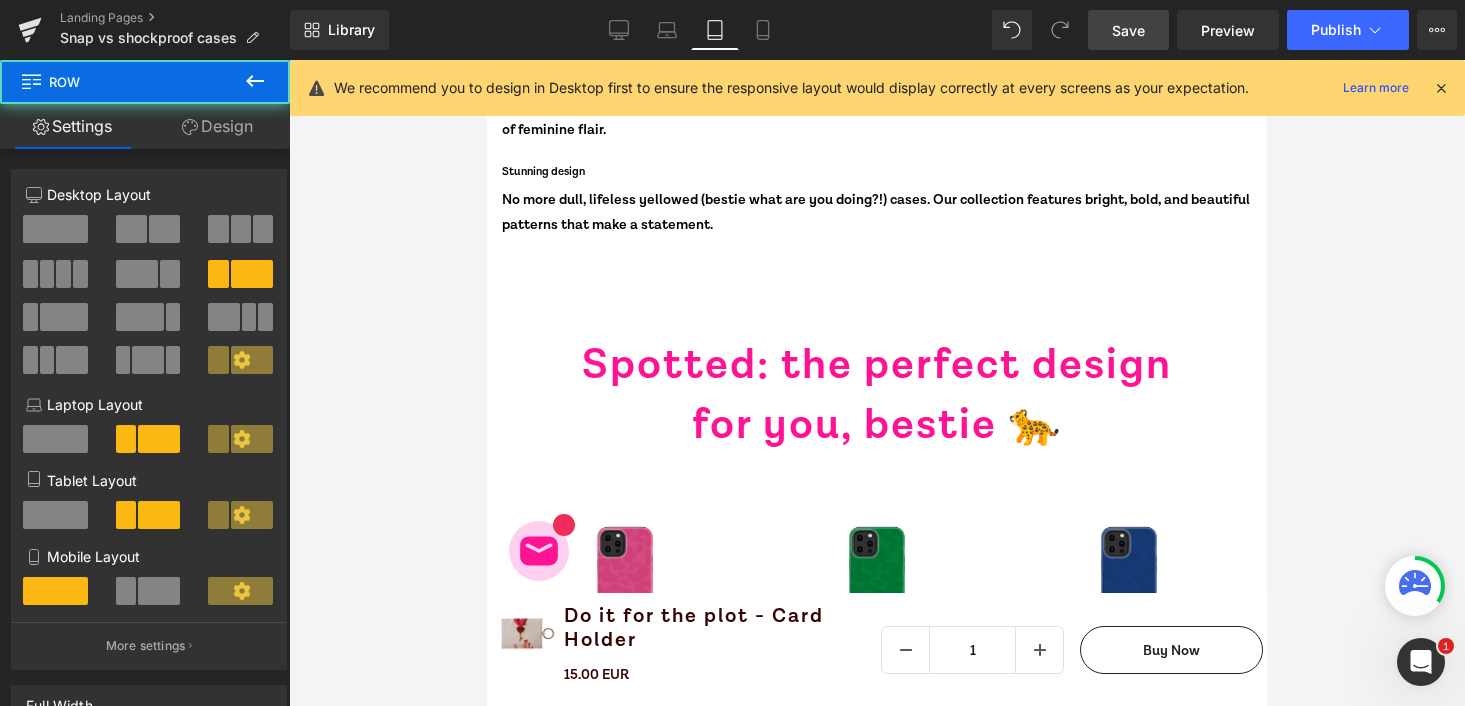 click on "Heading" at bounding box center [731, 1042] 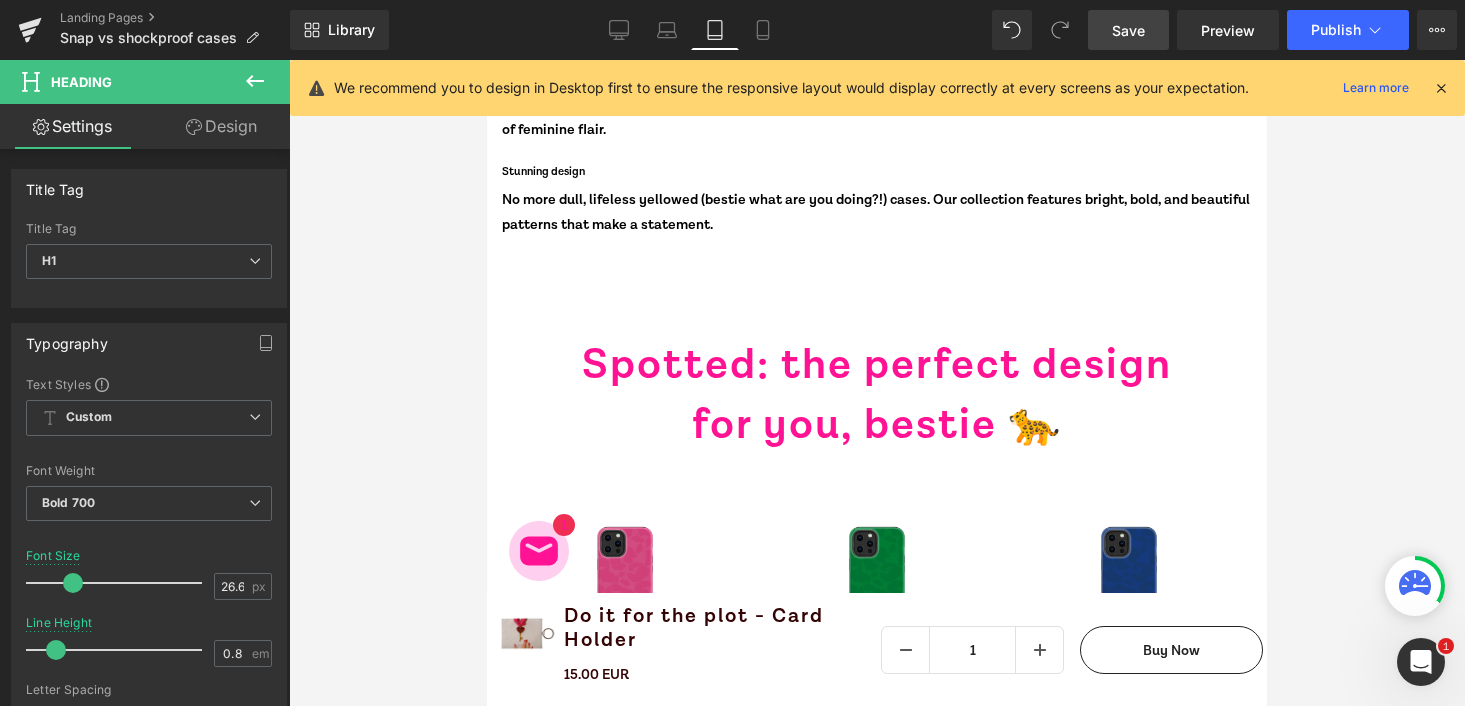 click on "Design" at bounding box center (221, 126) 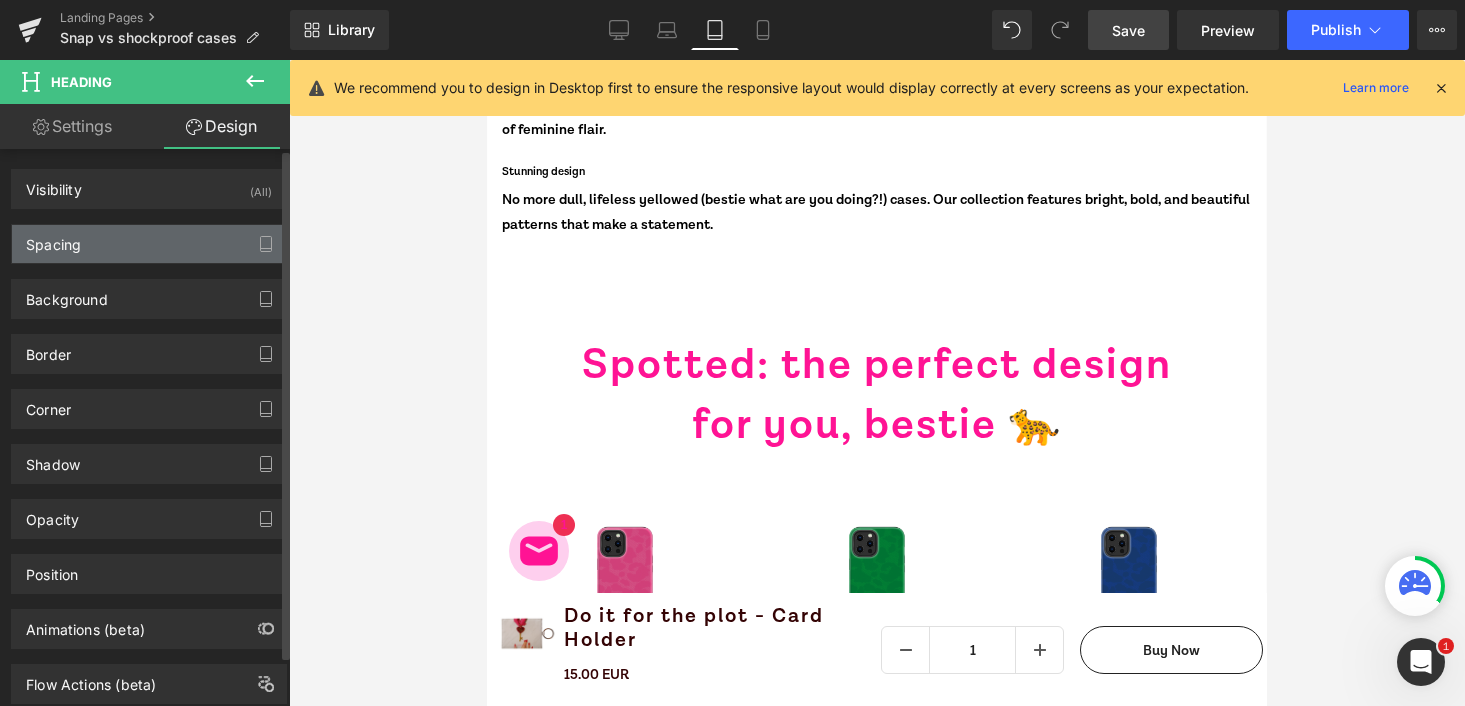 click on "Spacing" at bounding box center [149, 244] 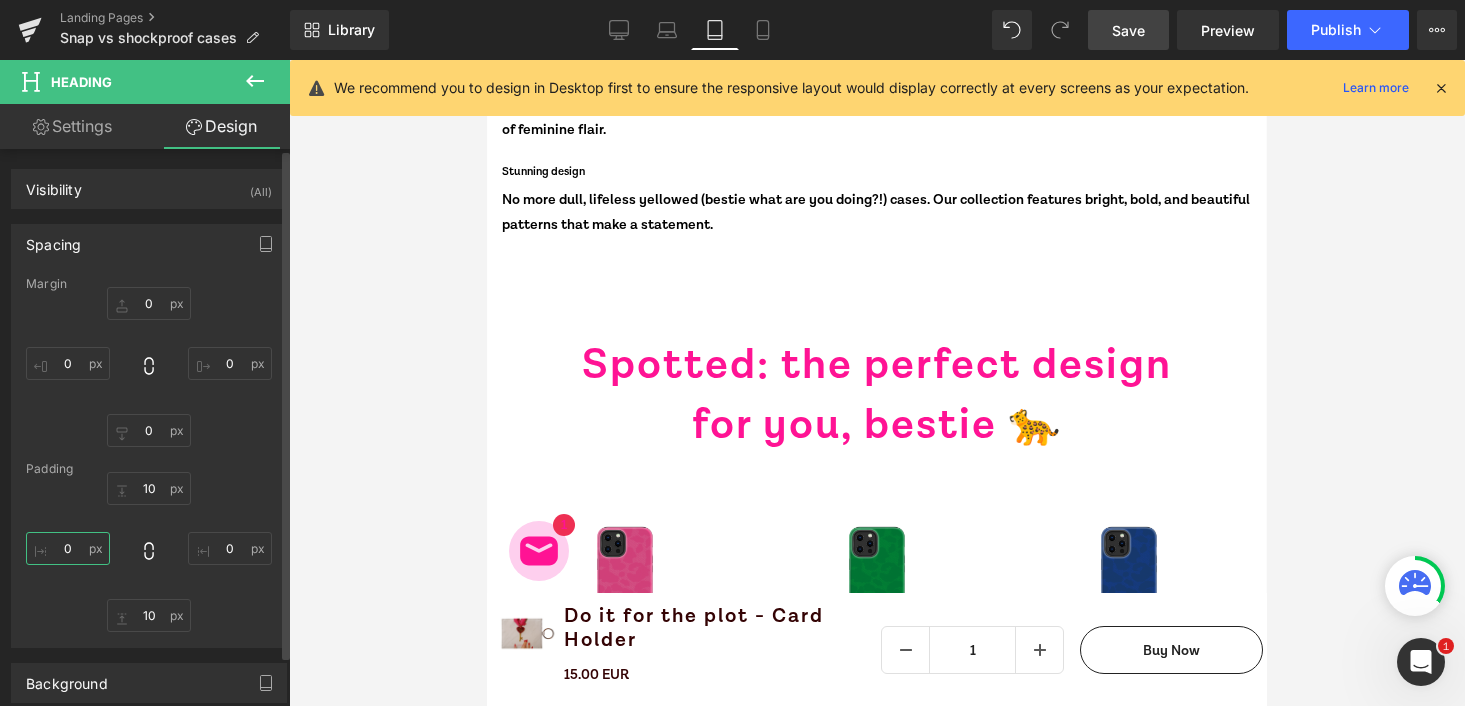 click on "0" at bounding box center [68, 548] 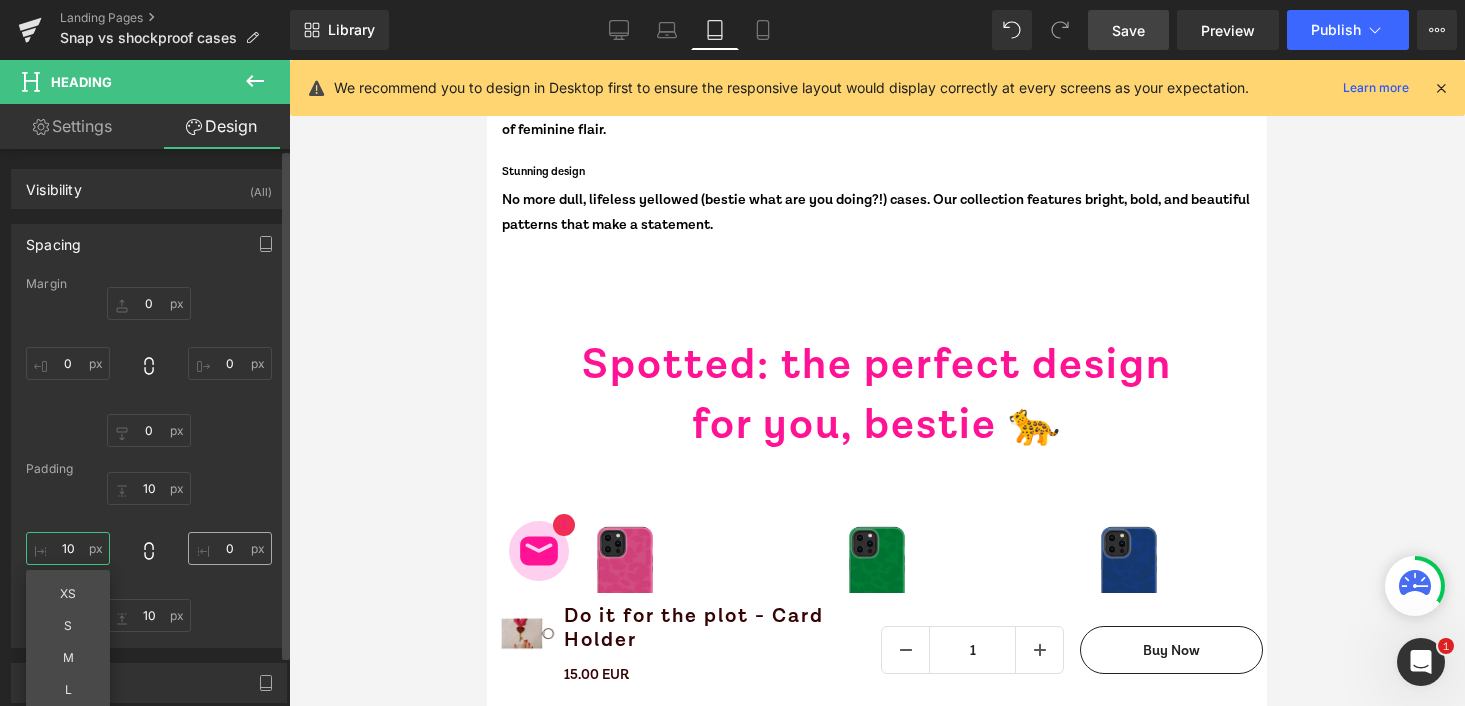 type on "10" 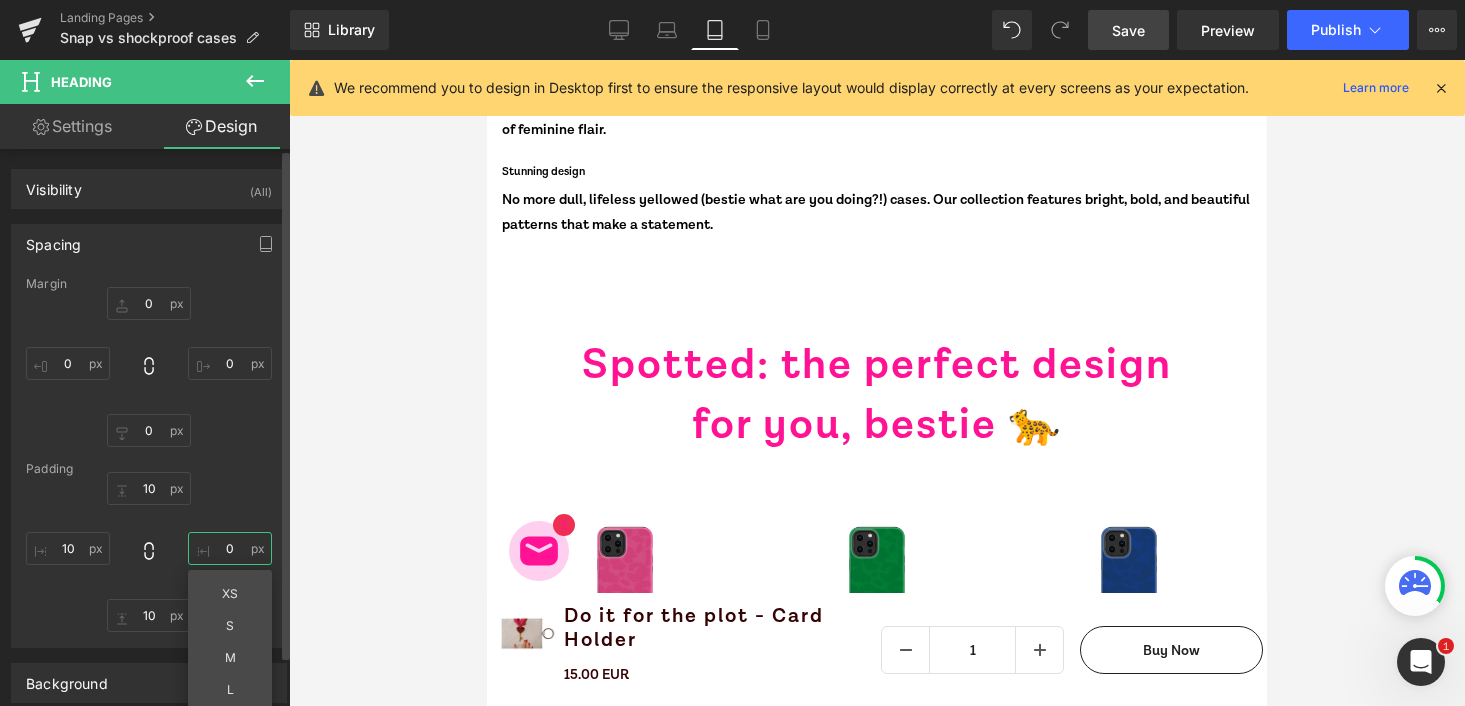 click on "0" at bounding box center [230, 548] 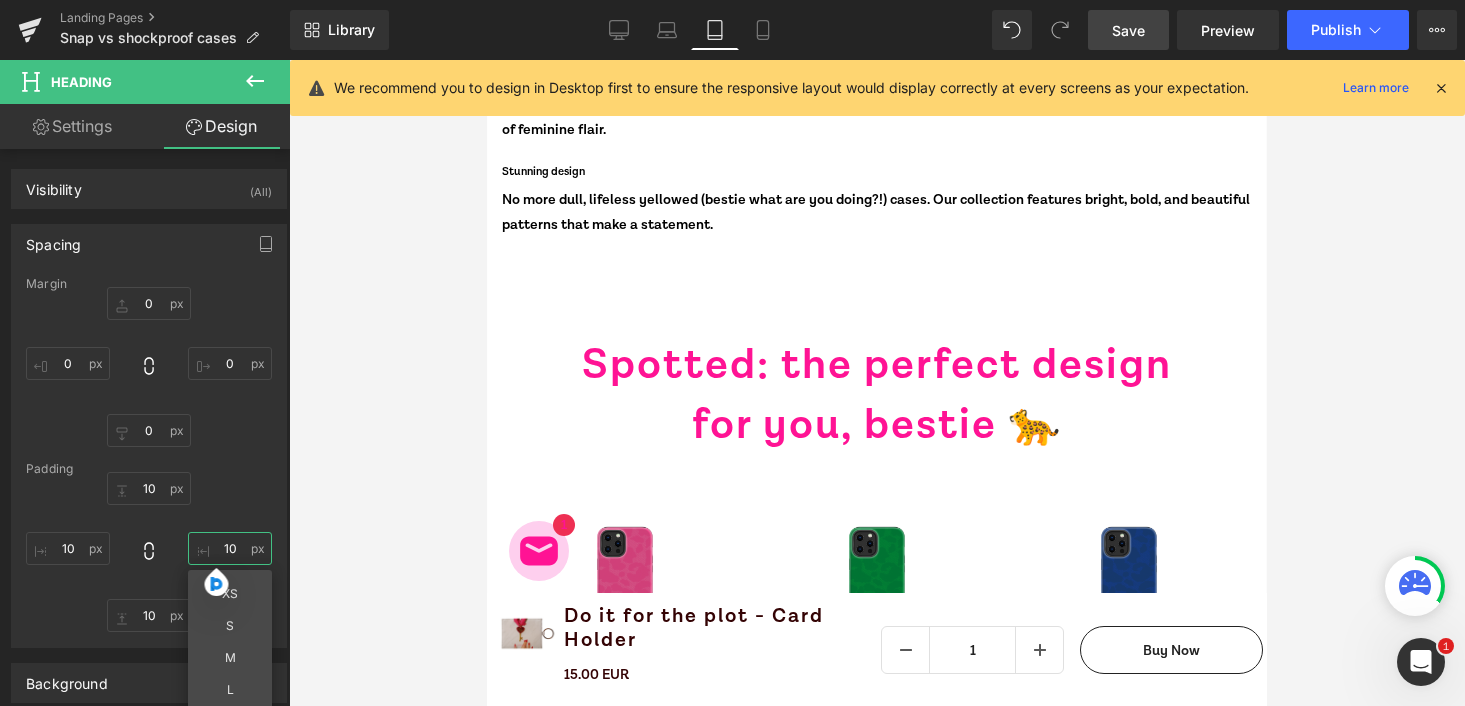 type on "10" 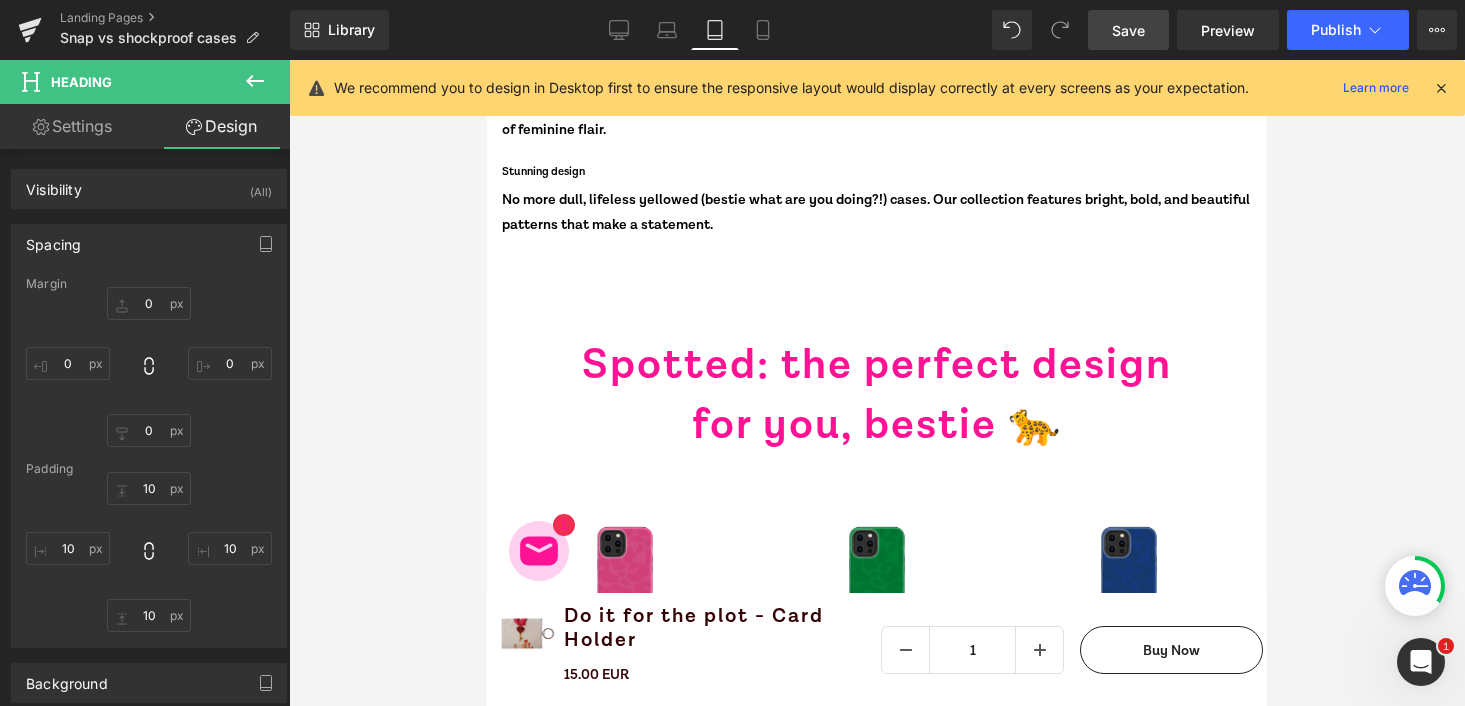 click at bounding box center (877, 383) 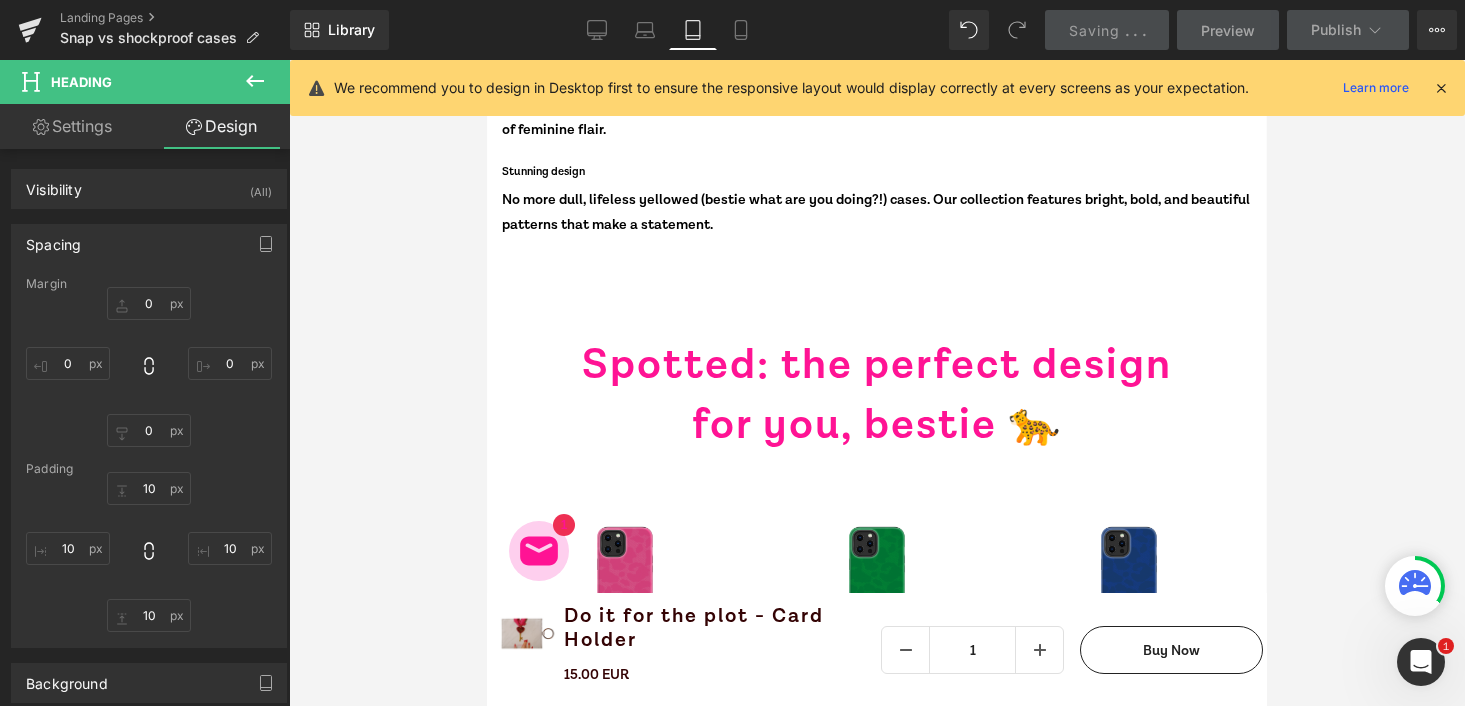 click on "Shockproof cases Text Block" at bounding box center [876, 1142] 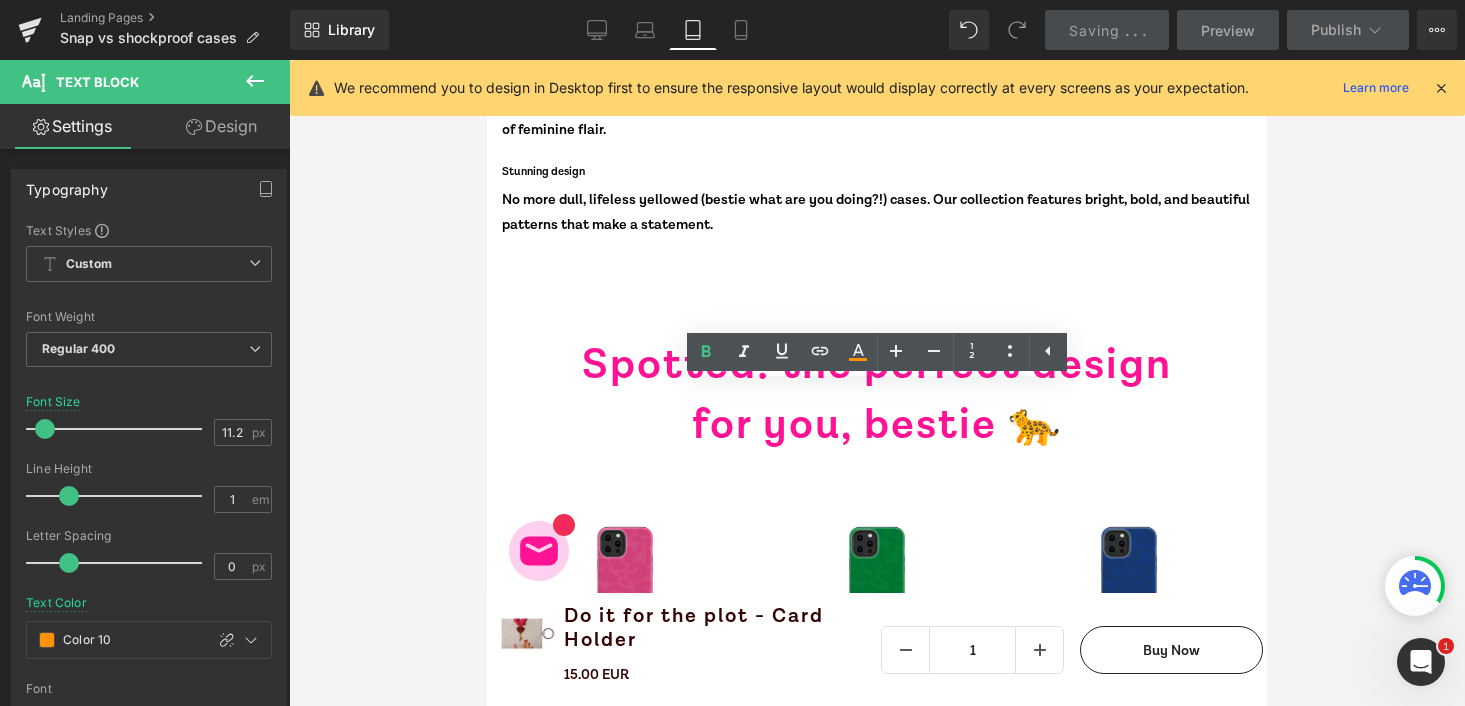 click on "cases" at bounding box center [877, 1153] 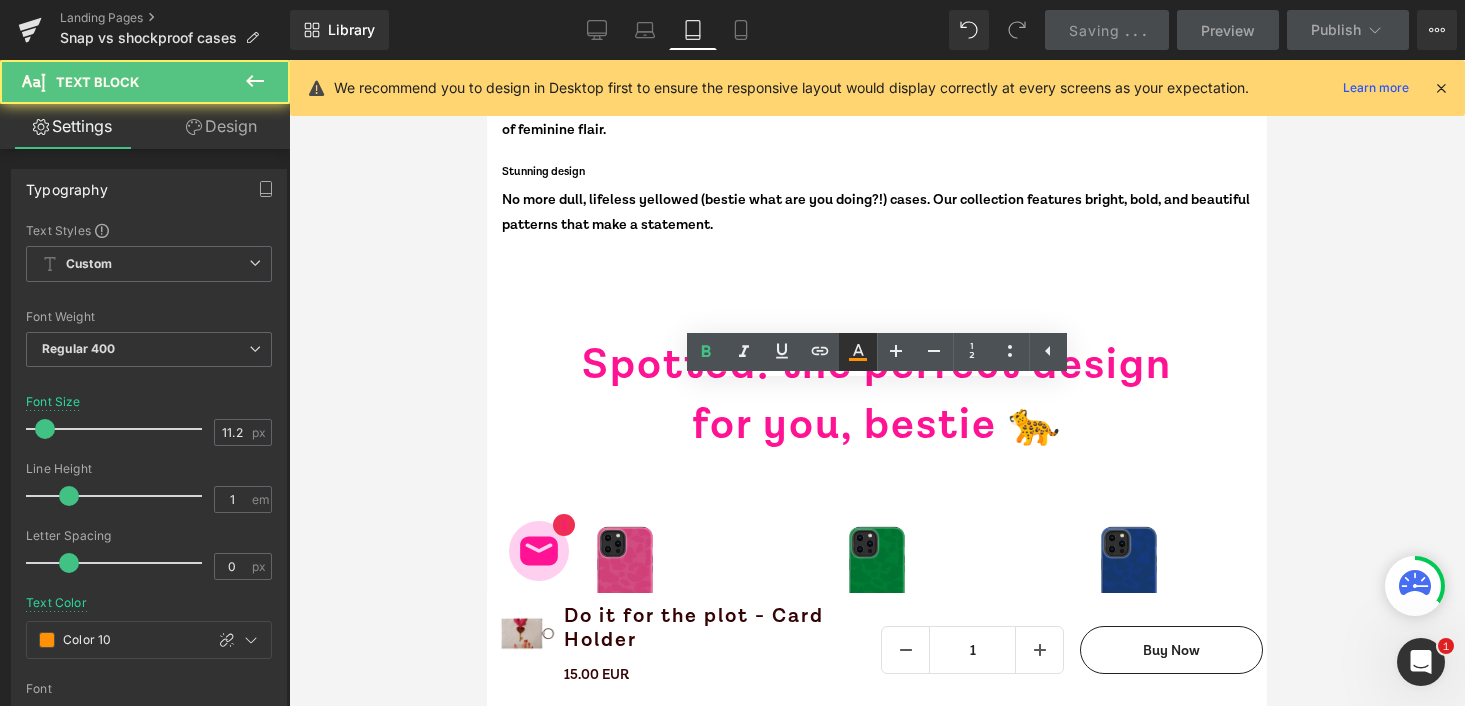 click 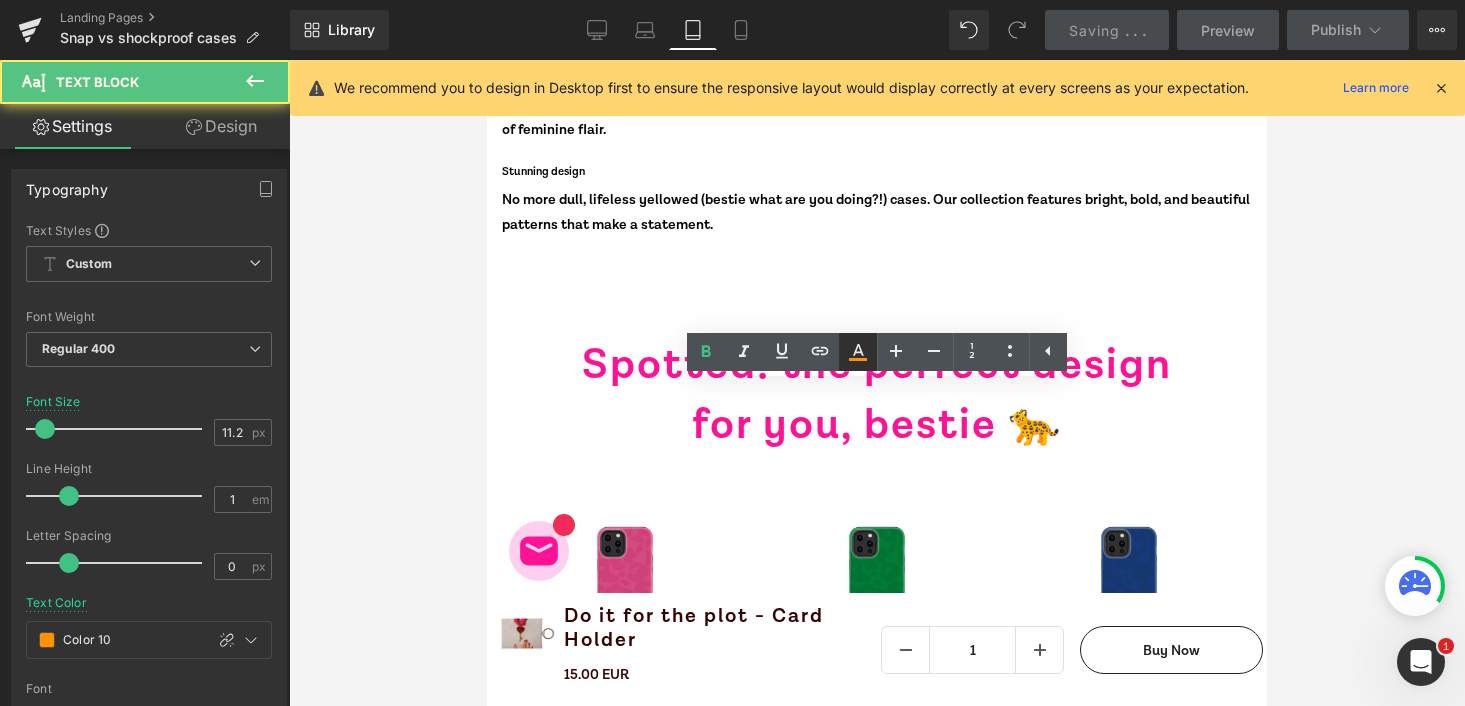 type on "#000000" 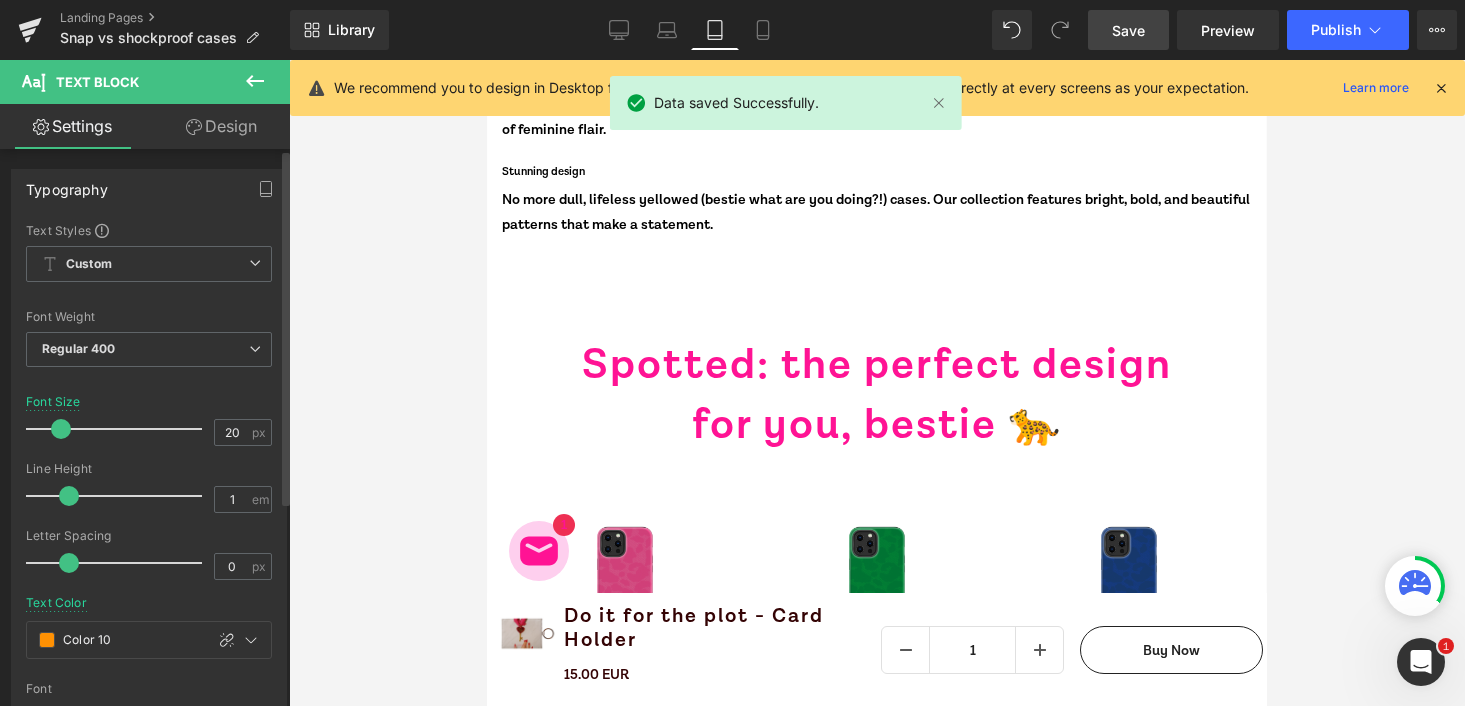 type on "21" 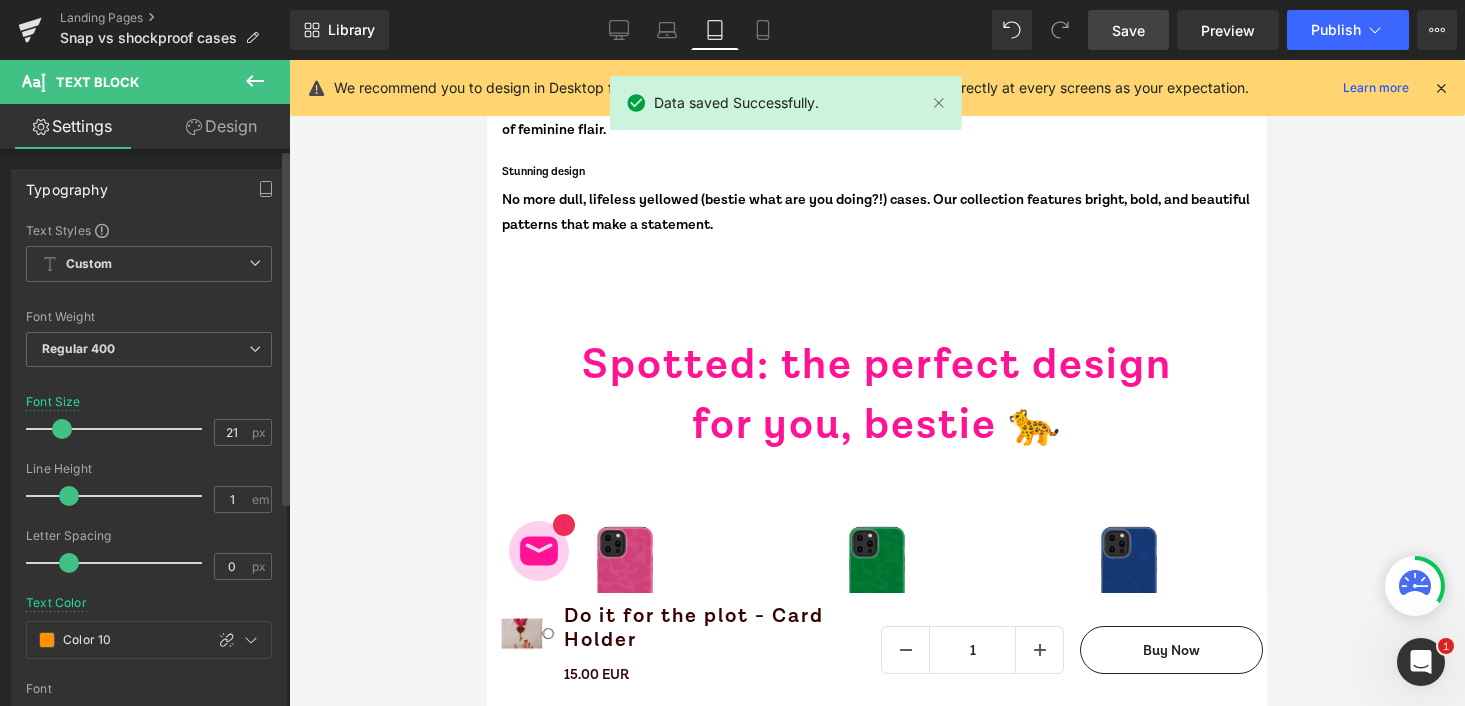 drag, startPoint x: 52, startPoint y: 433, endPoint x: 68, endPoint y: 433, distance: 16 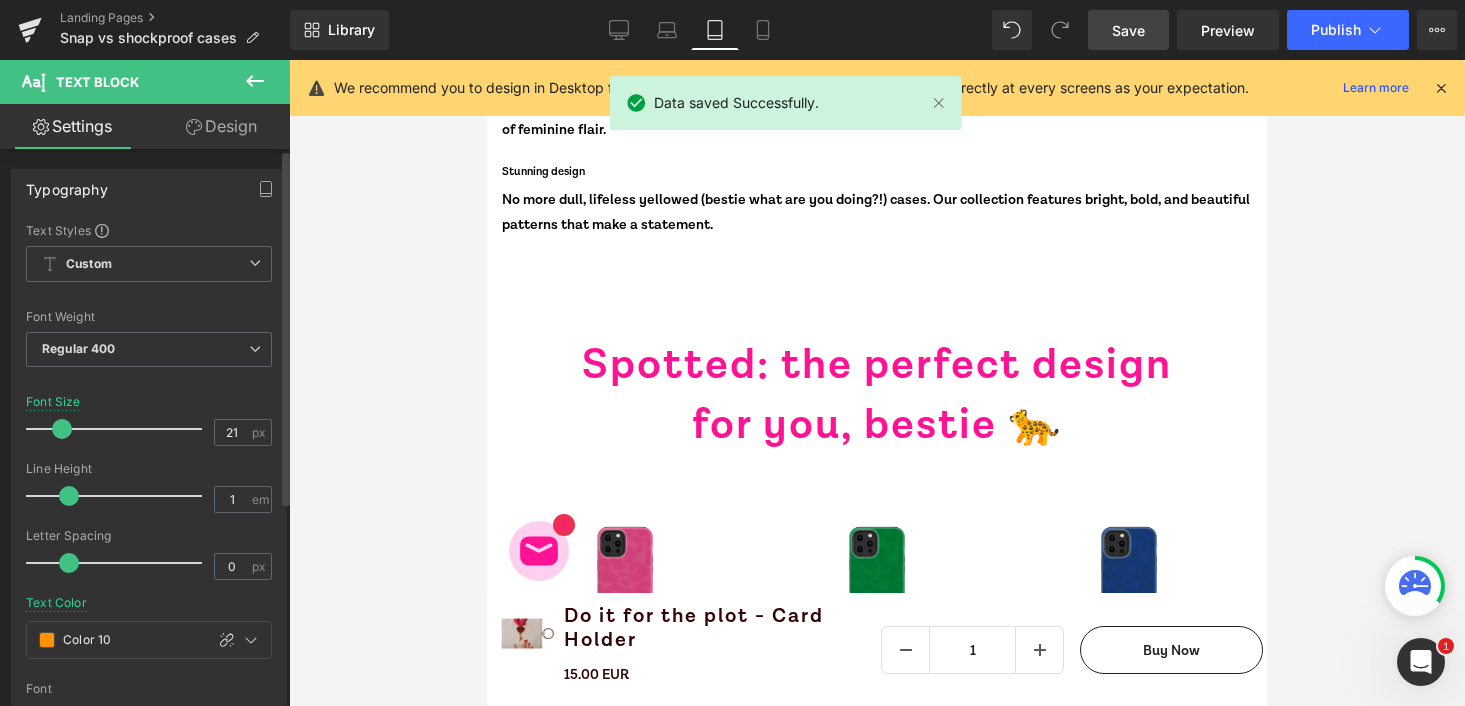 click at bounding box center [62, 429] 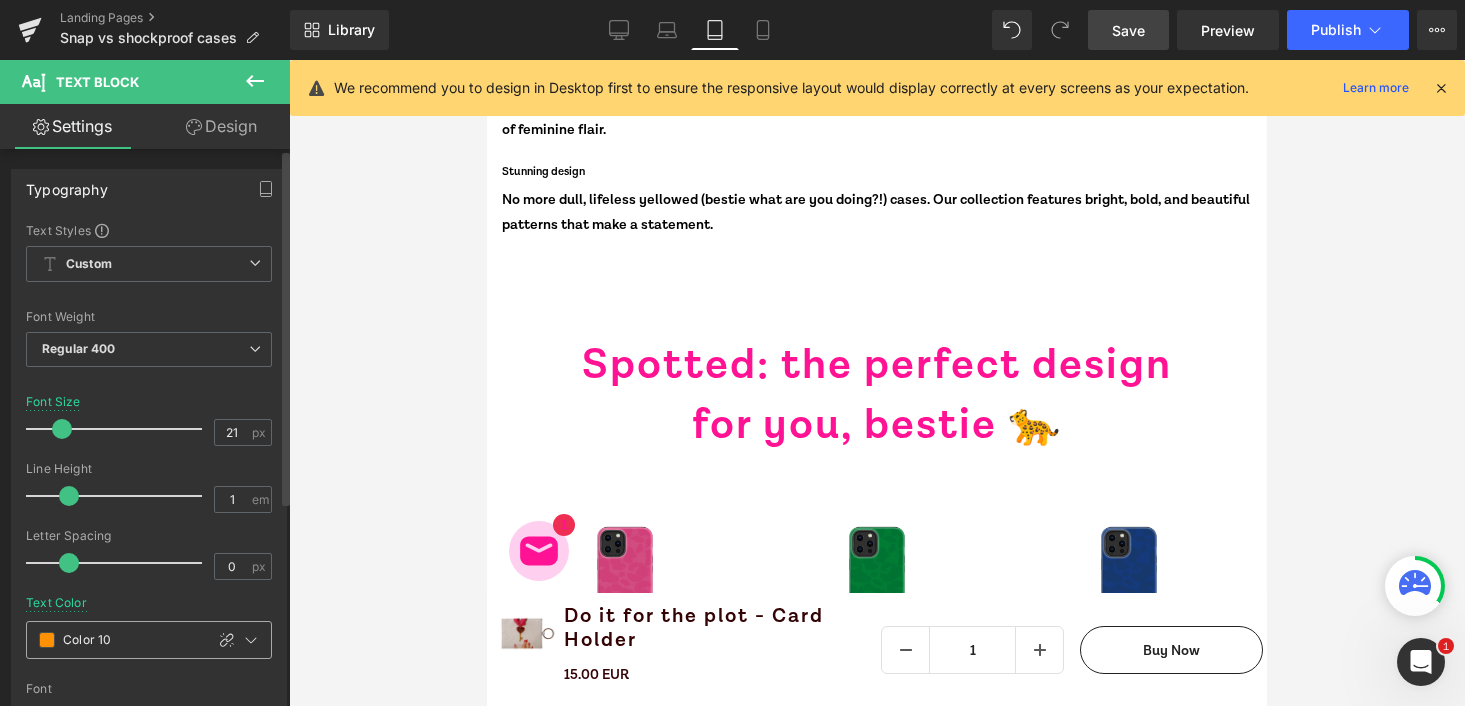 click at bounding box center [47, 640] 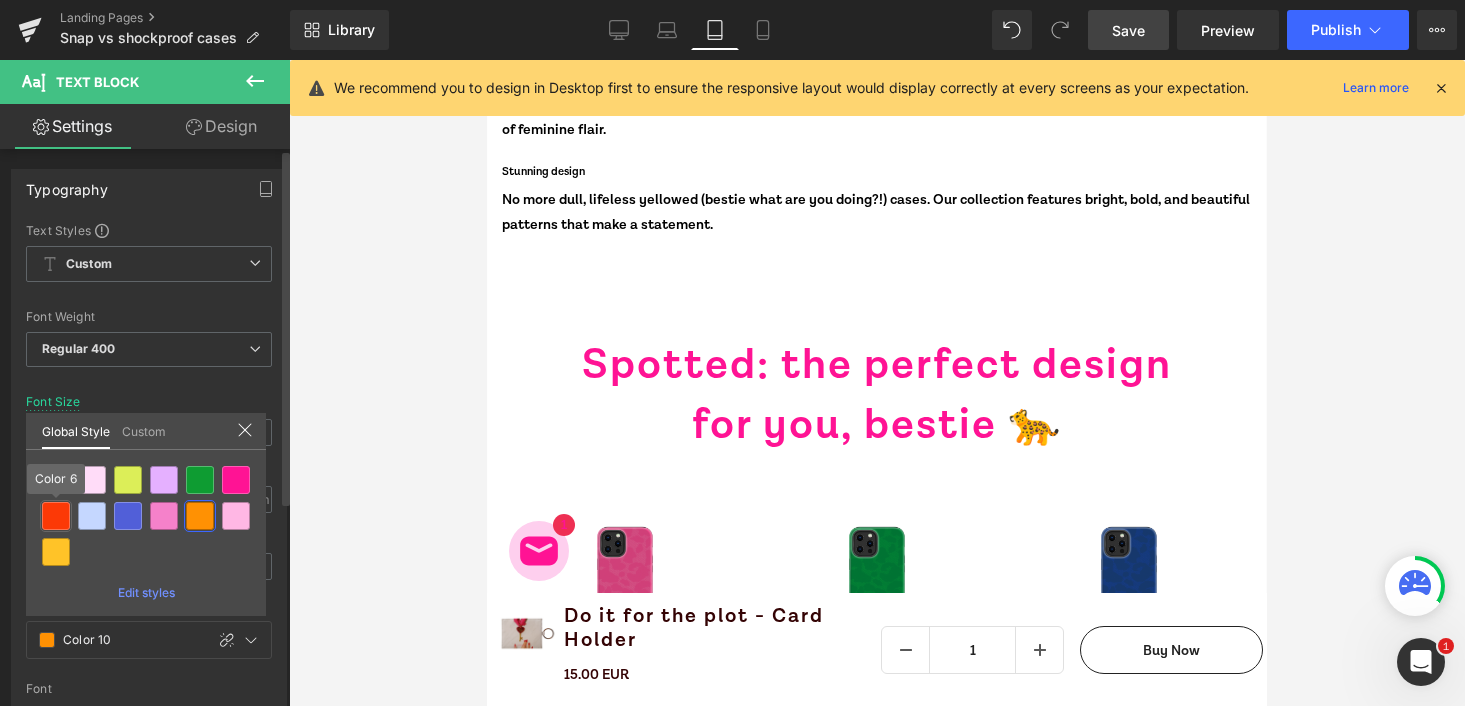 click at bounding box center [56, 516] 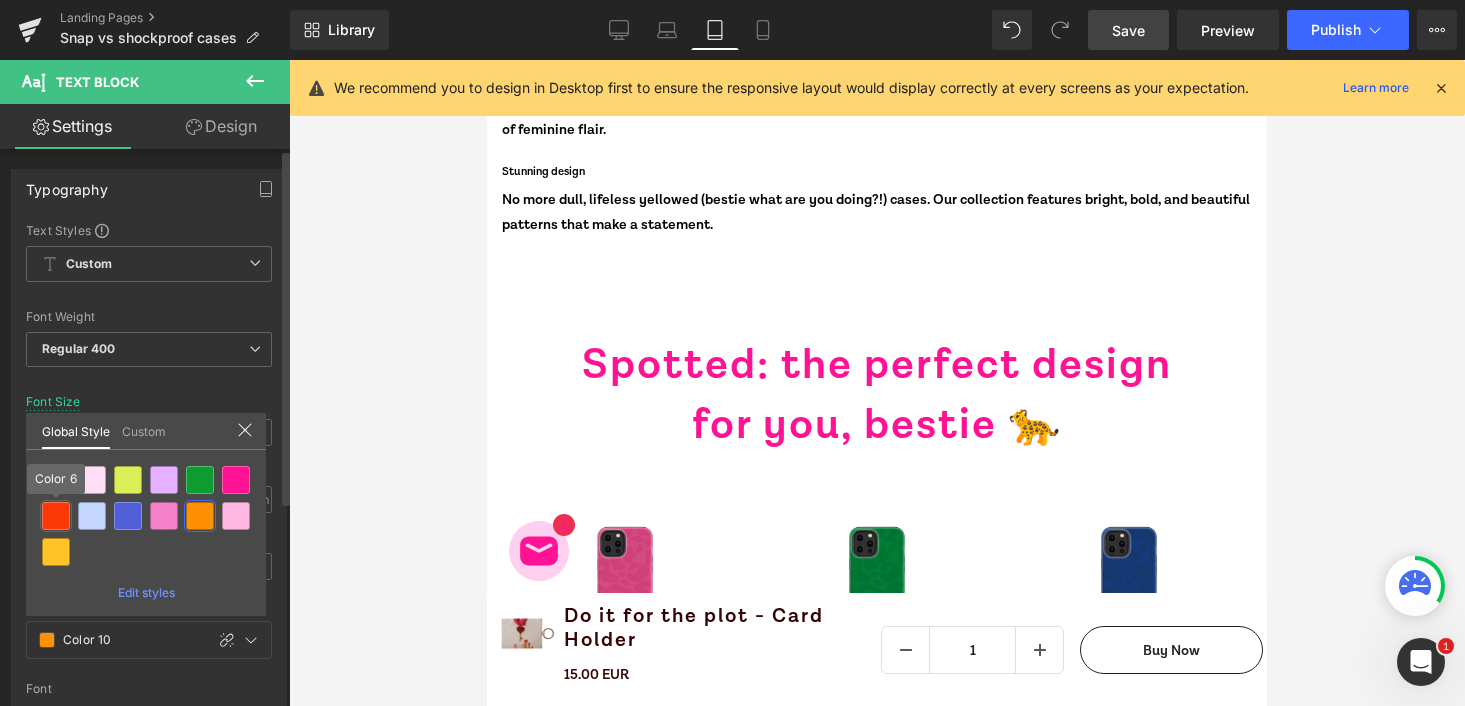 type on "Color 6" 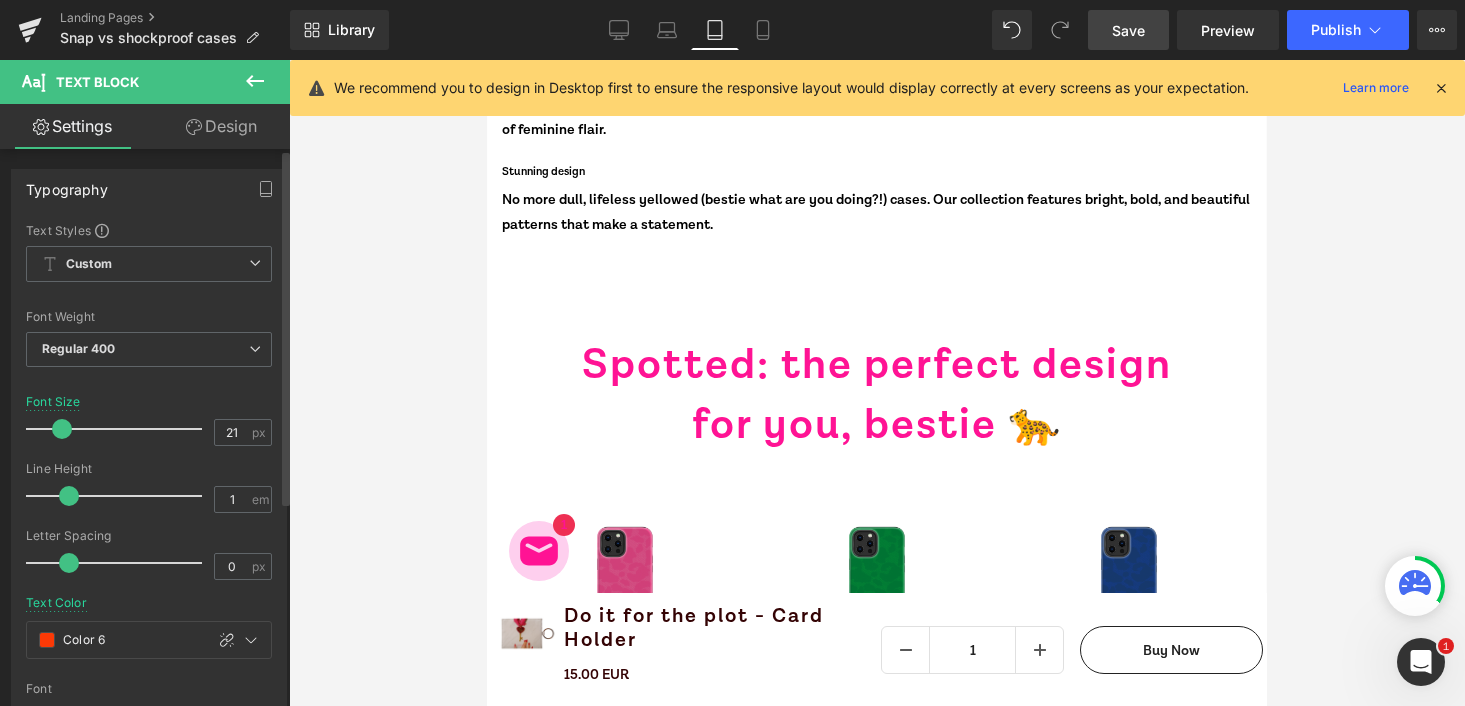click on "Text Block" at bounding box center (1073, 1142) 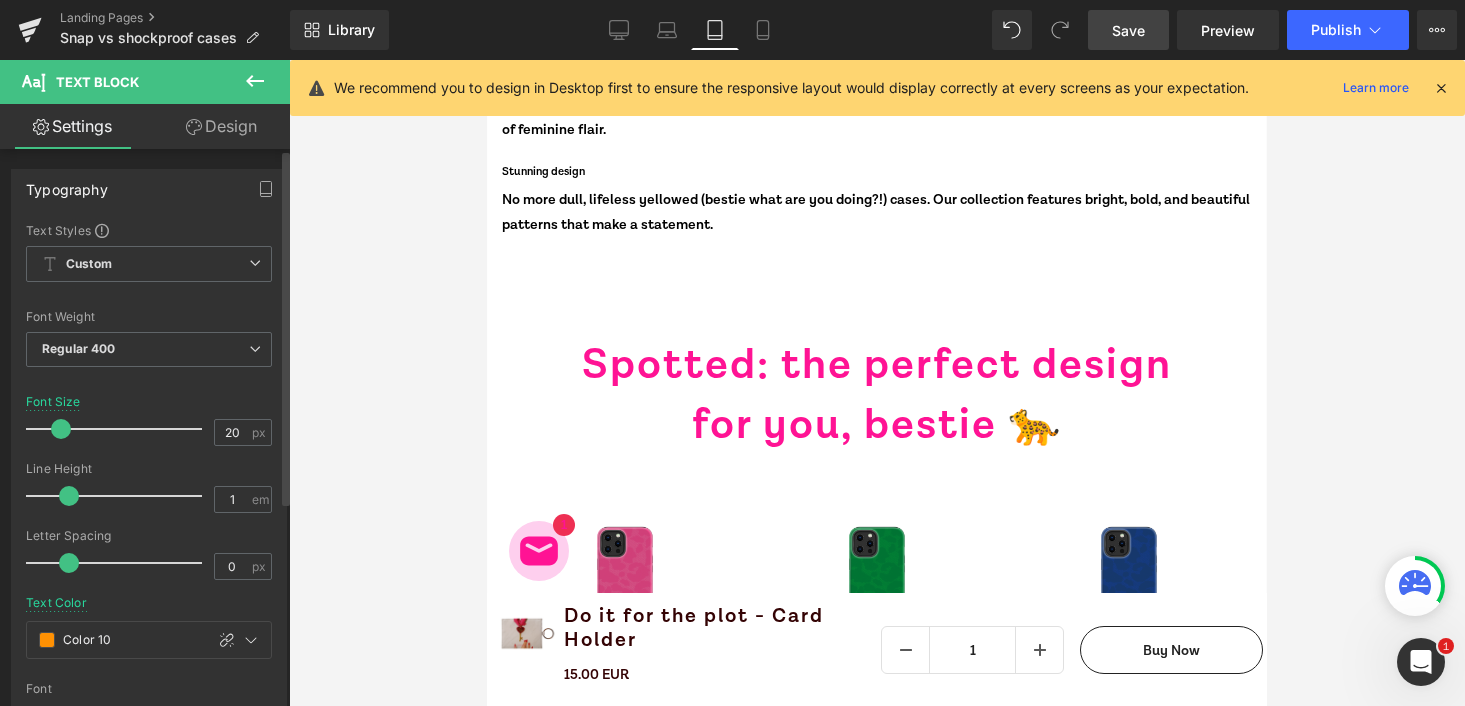 type on "21" 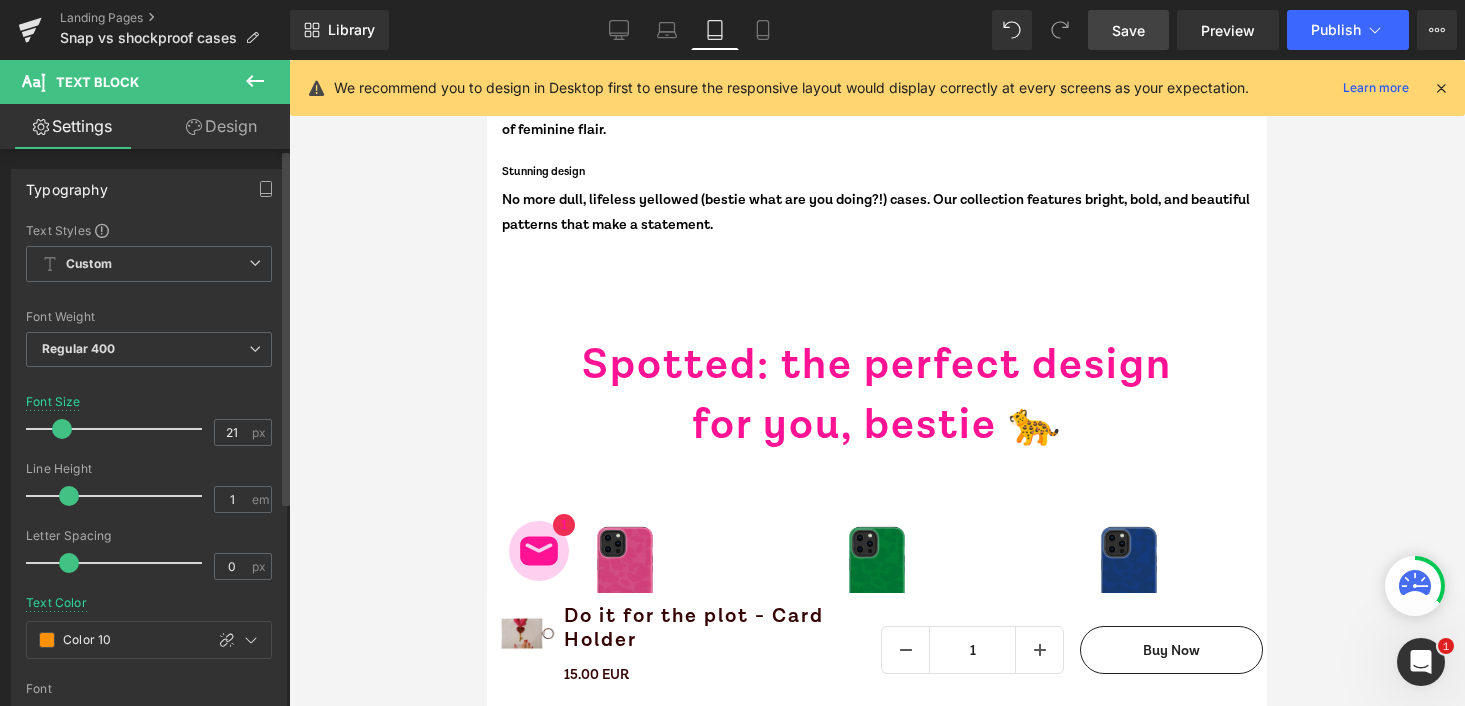 drag, startPoint x: 44, startPoint y: 430, endPoint x: 60, endPoint y: 430, distance: 16 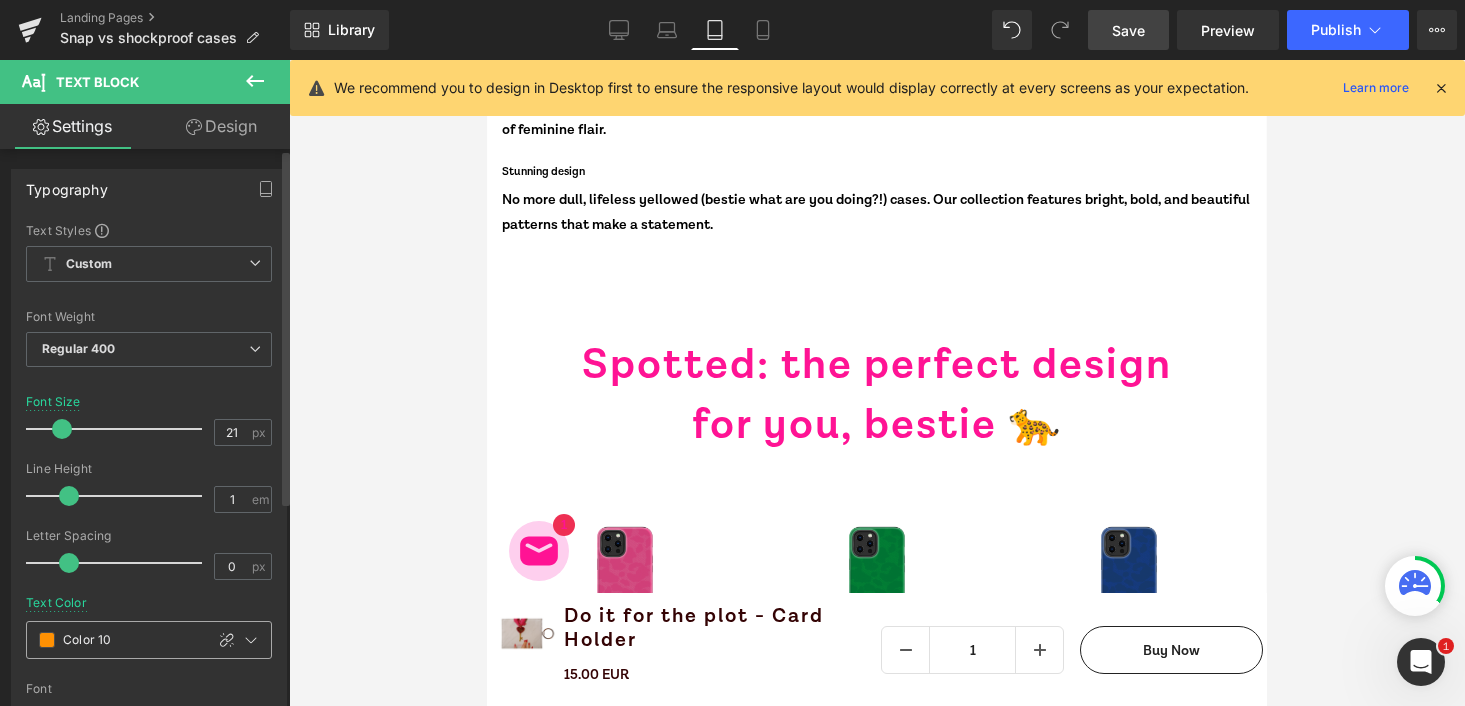 click at bounding box center [47, 640] 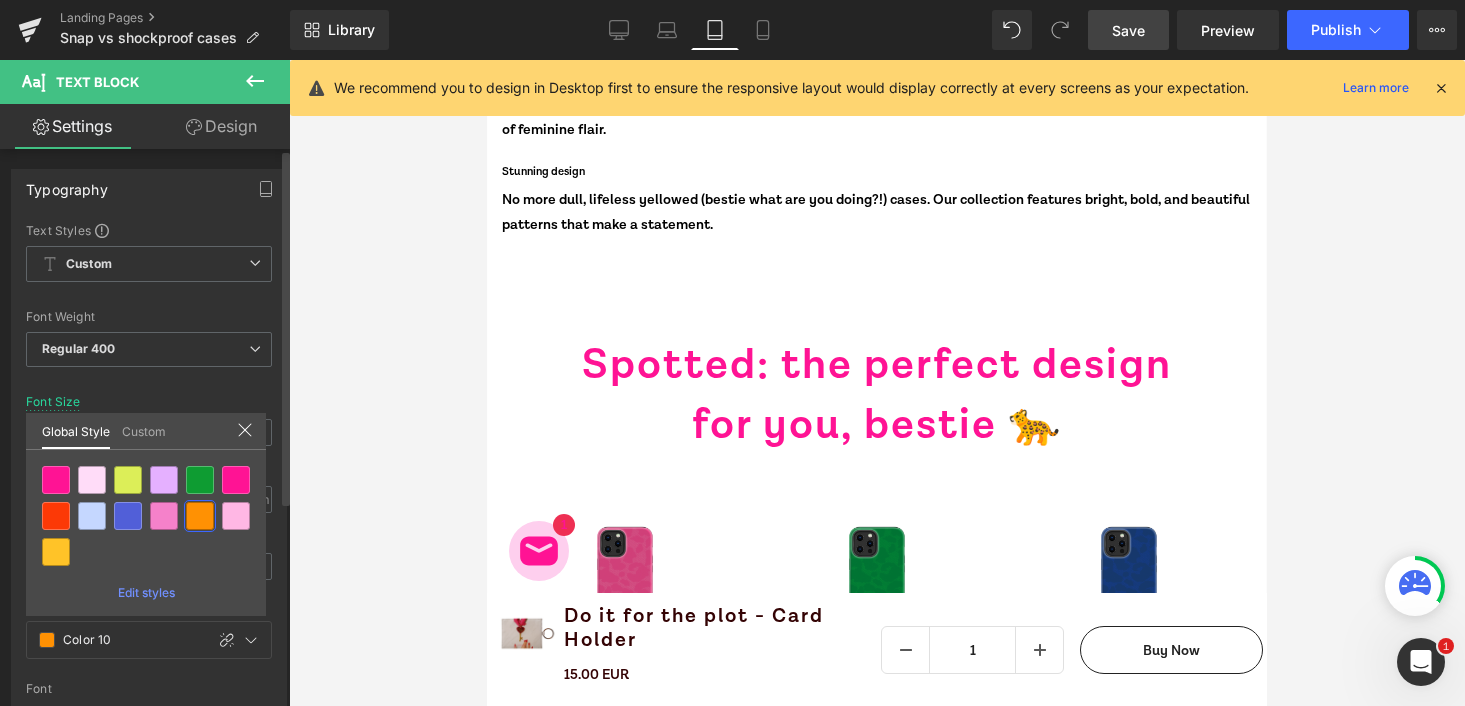 click at bounding box center [56, 516] 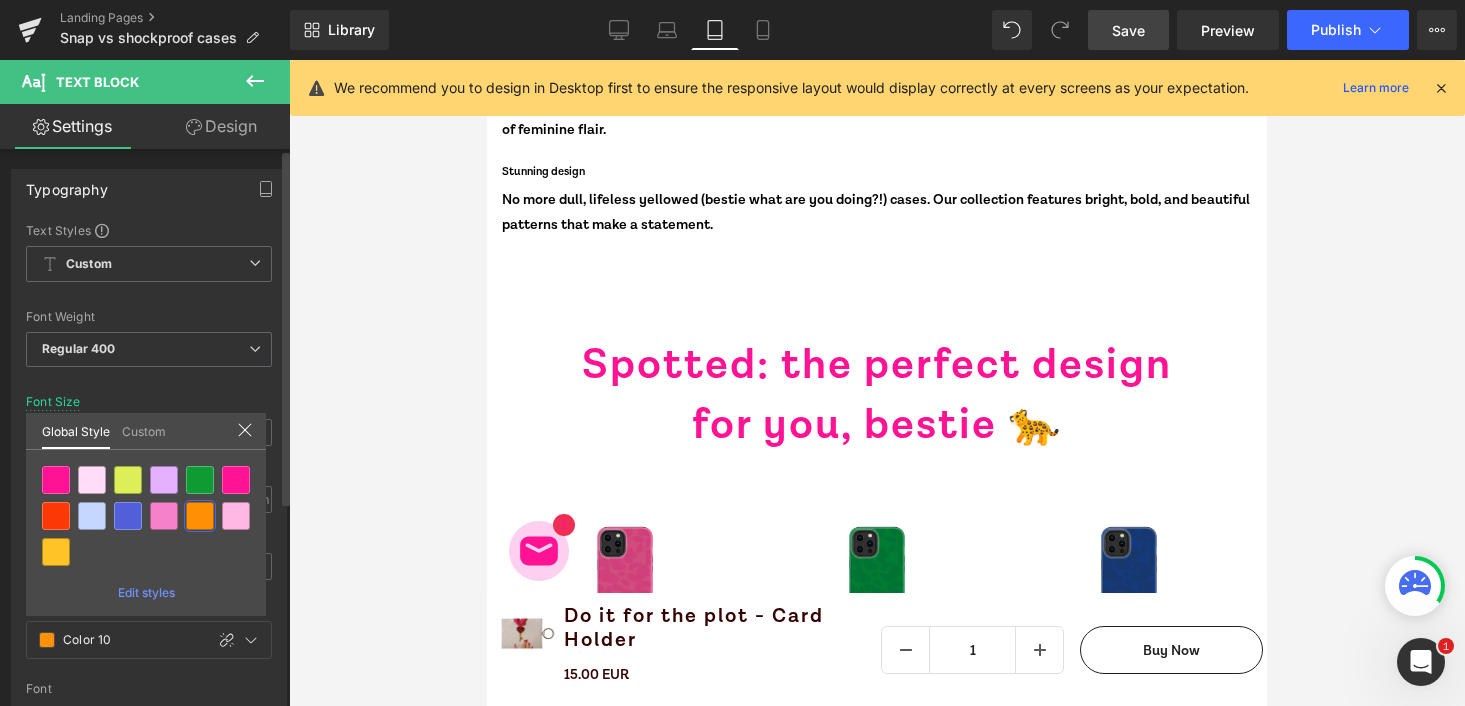 type on "Color 6" 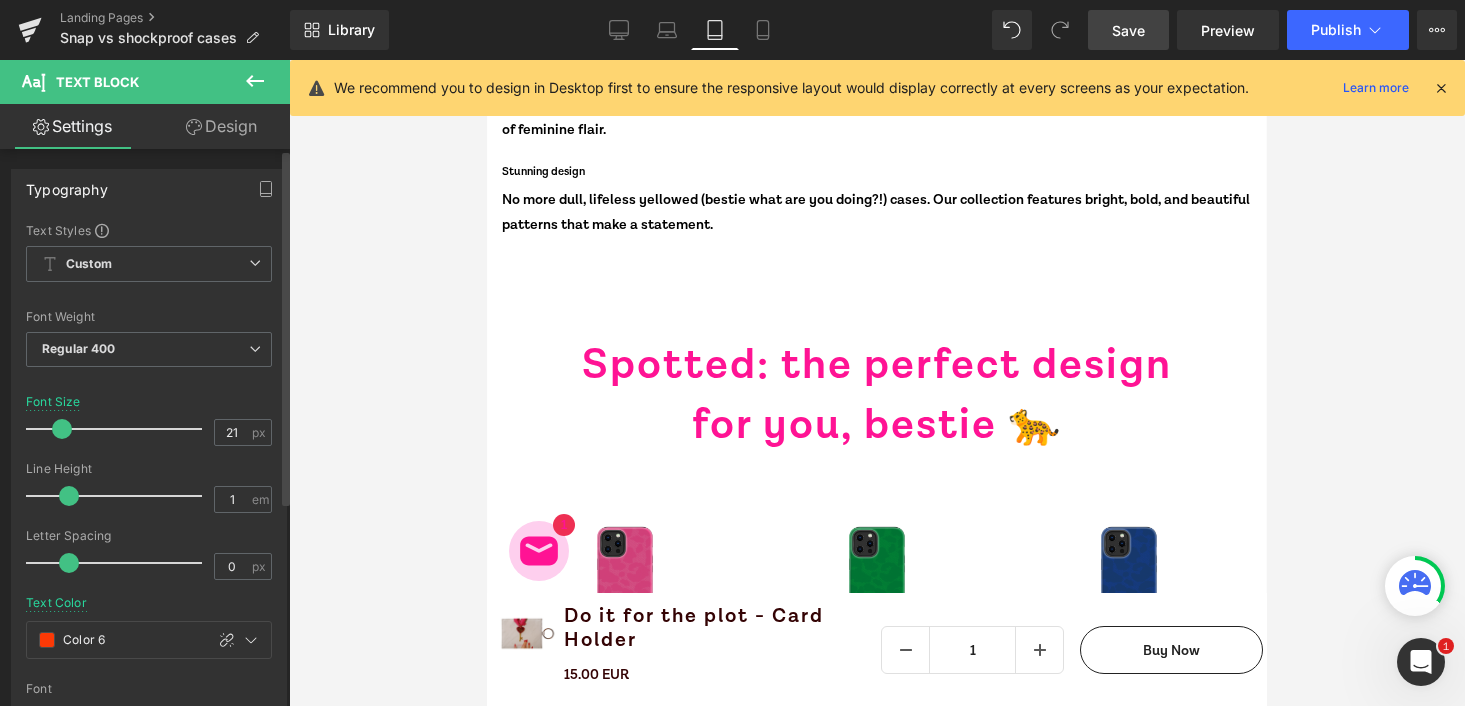 click at bounding box center (877, 383) 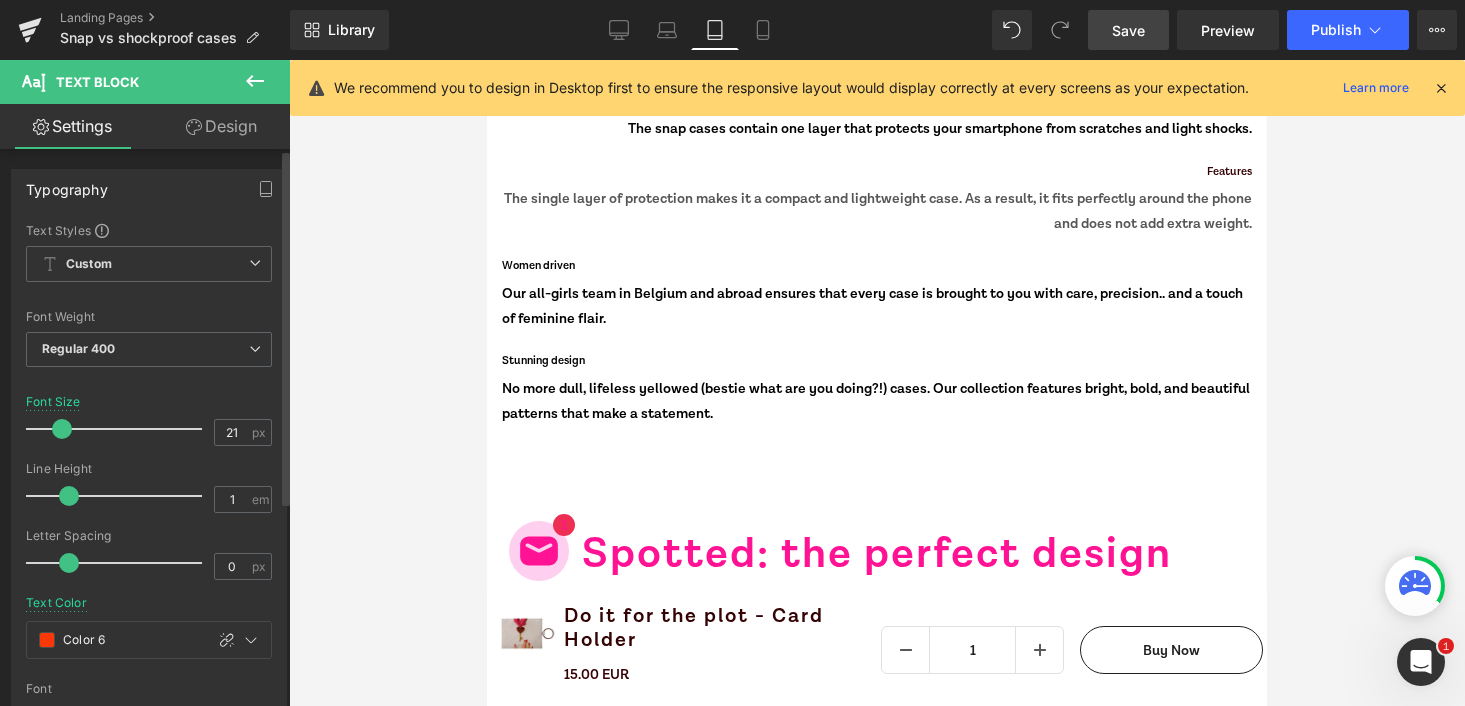 scroll, scrollTop: 8071, scrollLeft: 0, axis: vertical 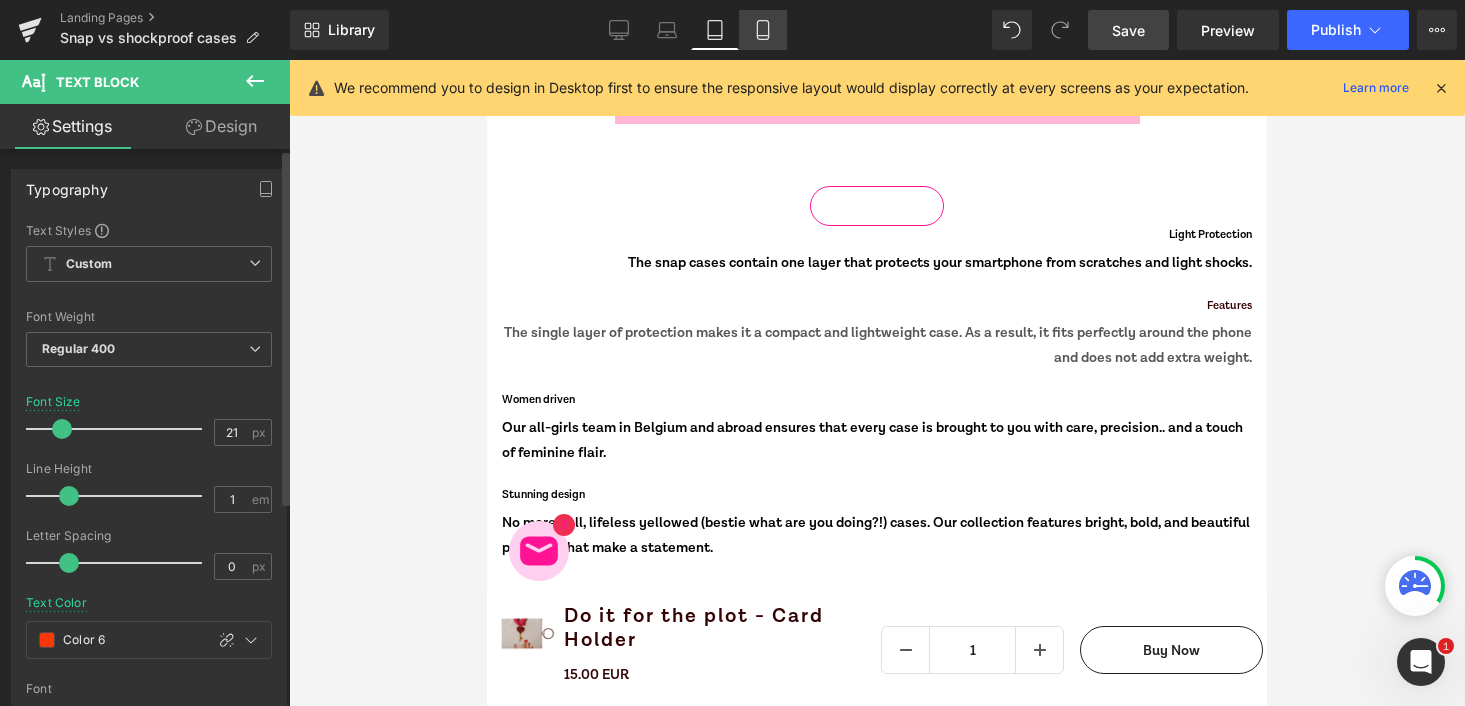 click 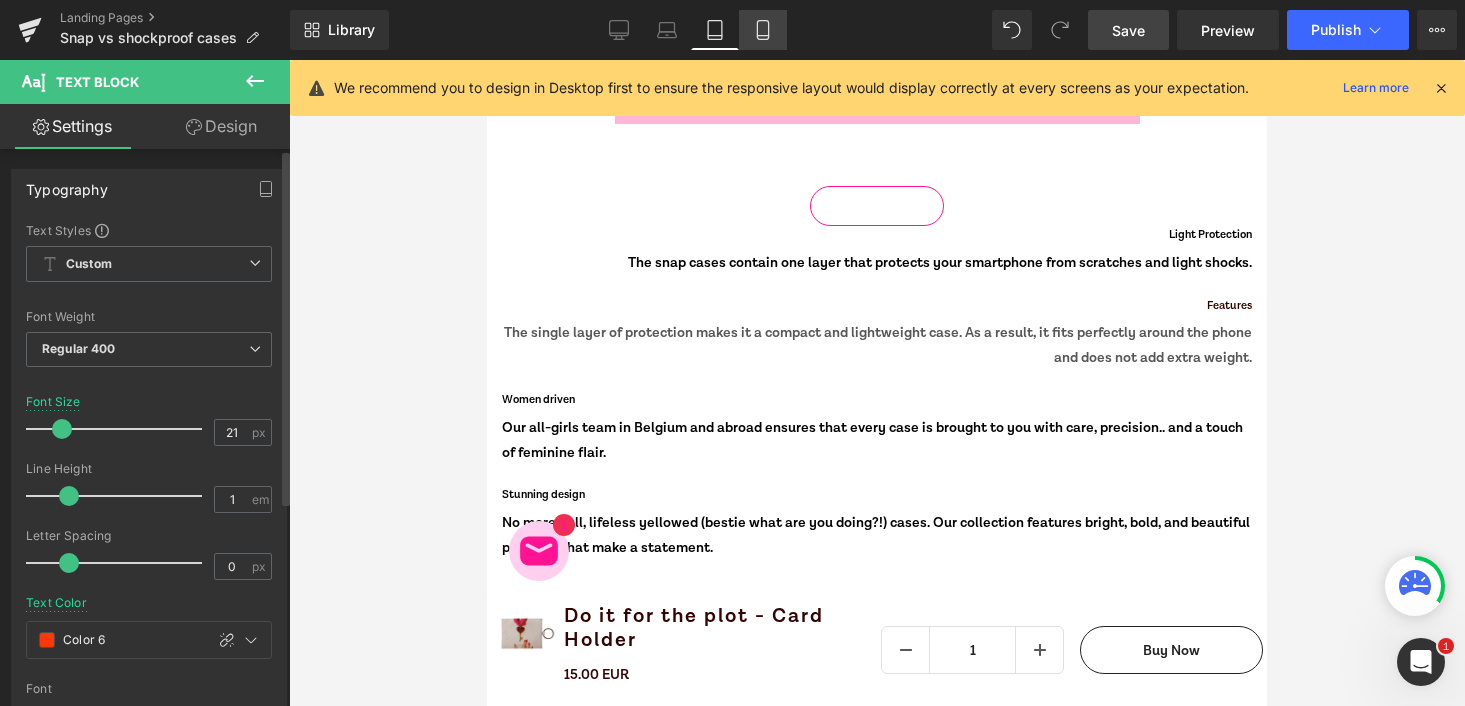 type on "19" 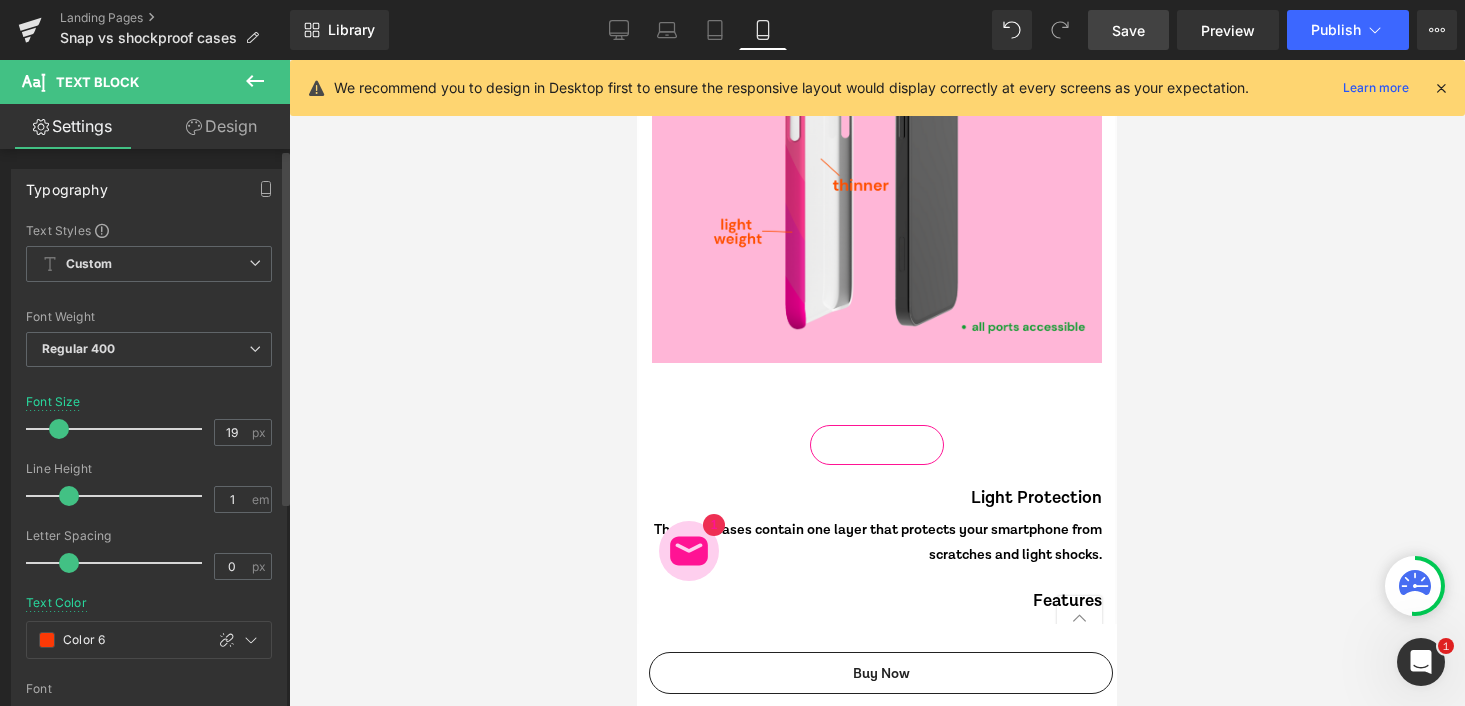 scroll, scrollTop: 8240, scrollLeft: 0, axis: vertical 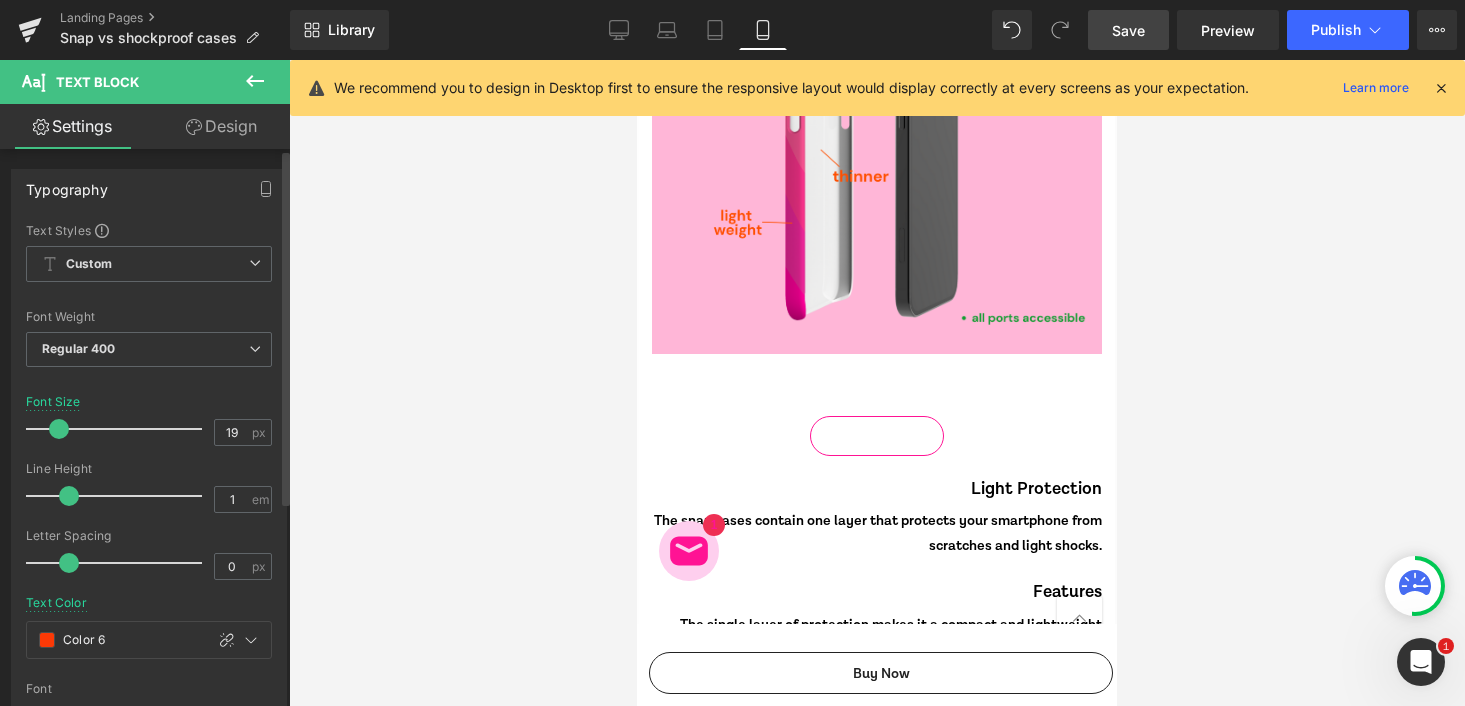 click on "Save" at bounding box center [1128, 30] 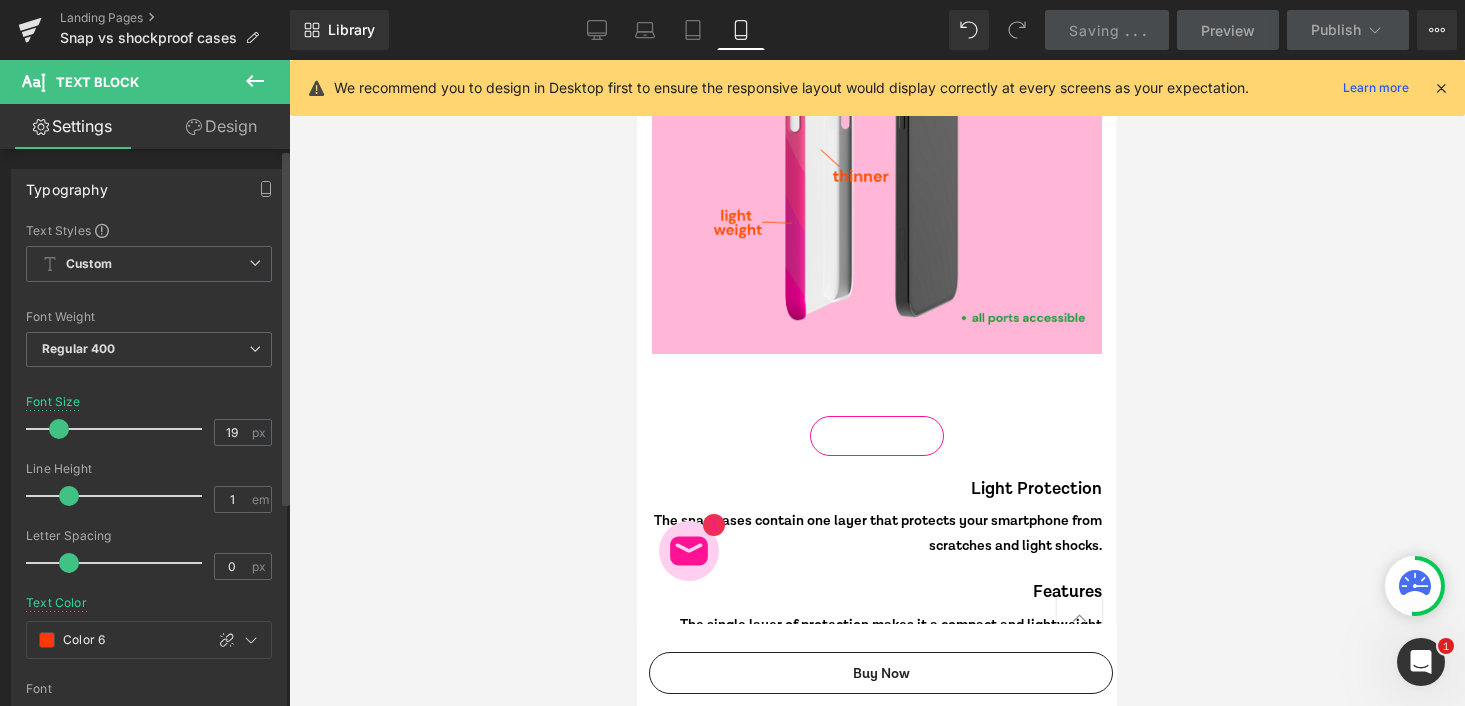 scroll, scrollTop: 7701, scrollLeft: 0, axis: vertical 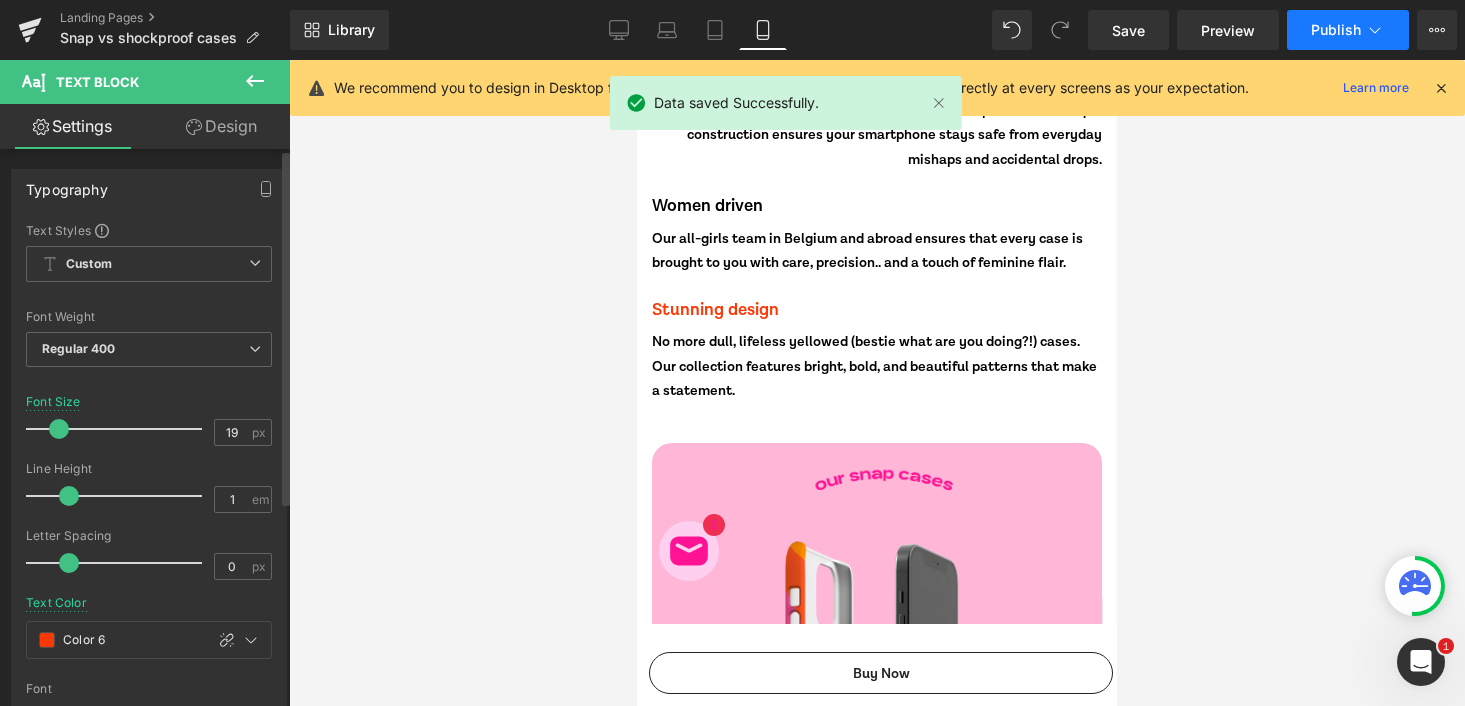 click 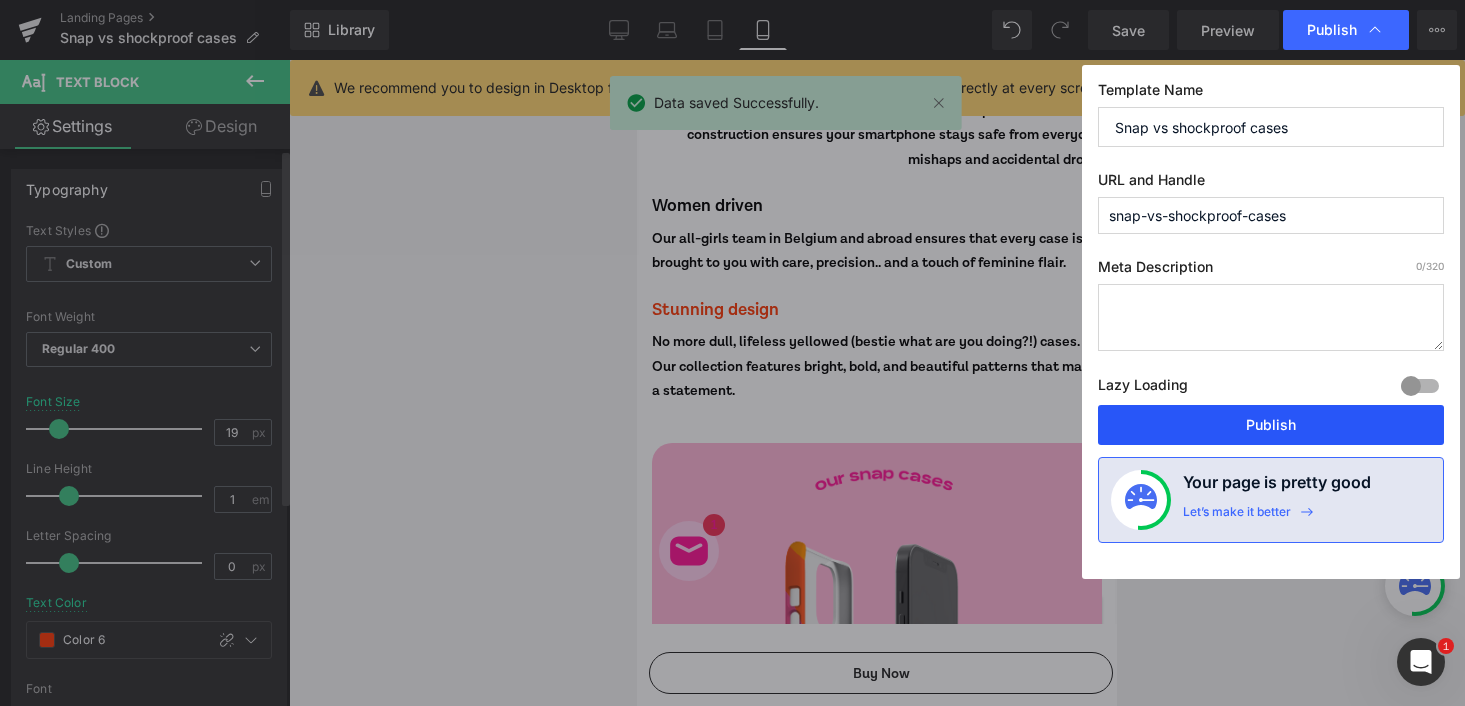 click on "Publish" at bounding box center [1271, 425] 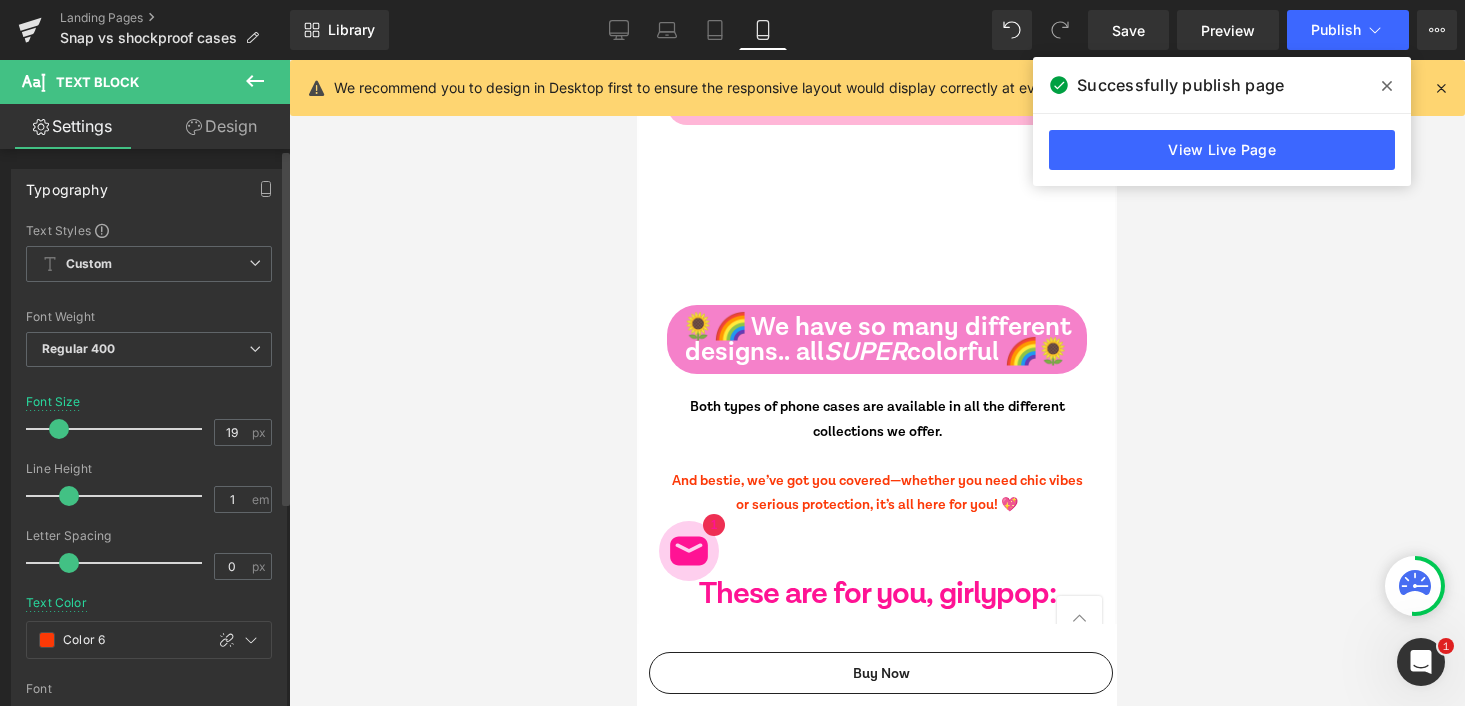 scroll, scrollTop: 2864, scrollLeft: 0, axis: vertical 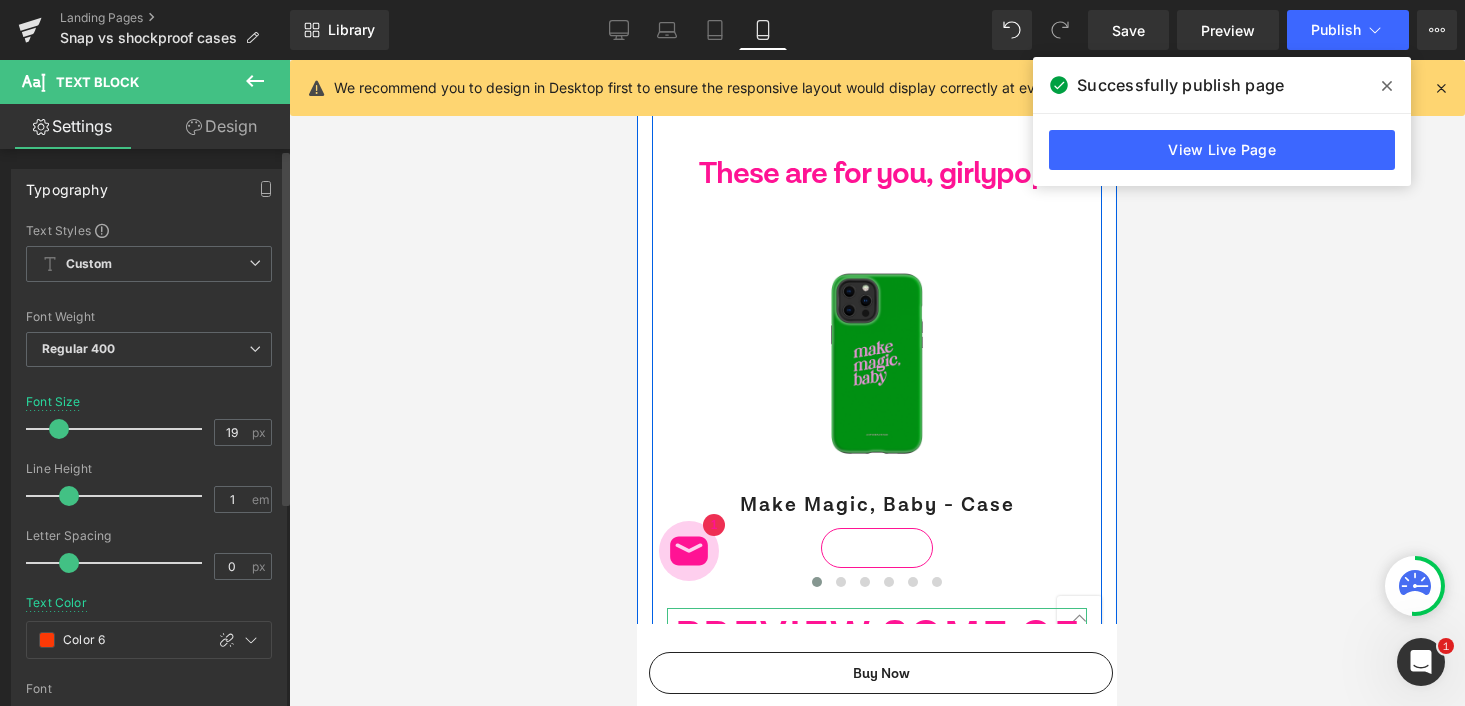 click on "PREVIEW SOME OF OUR COLLECTIONS:" at bounding box center (877, 698) 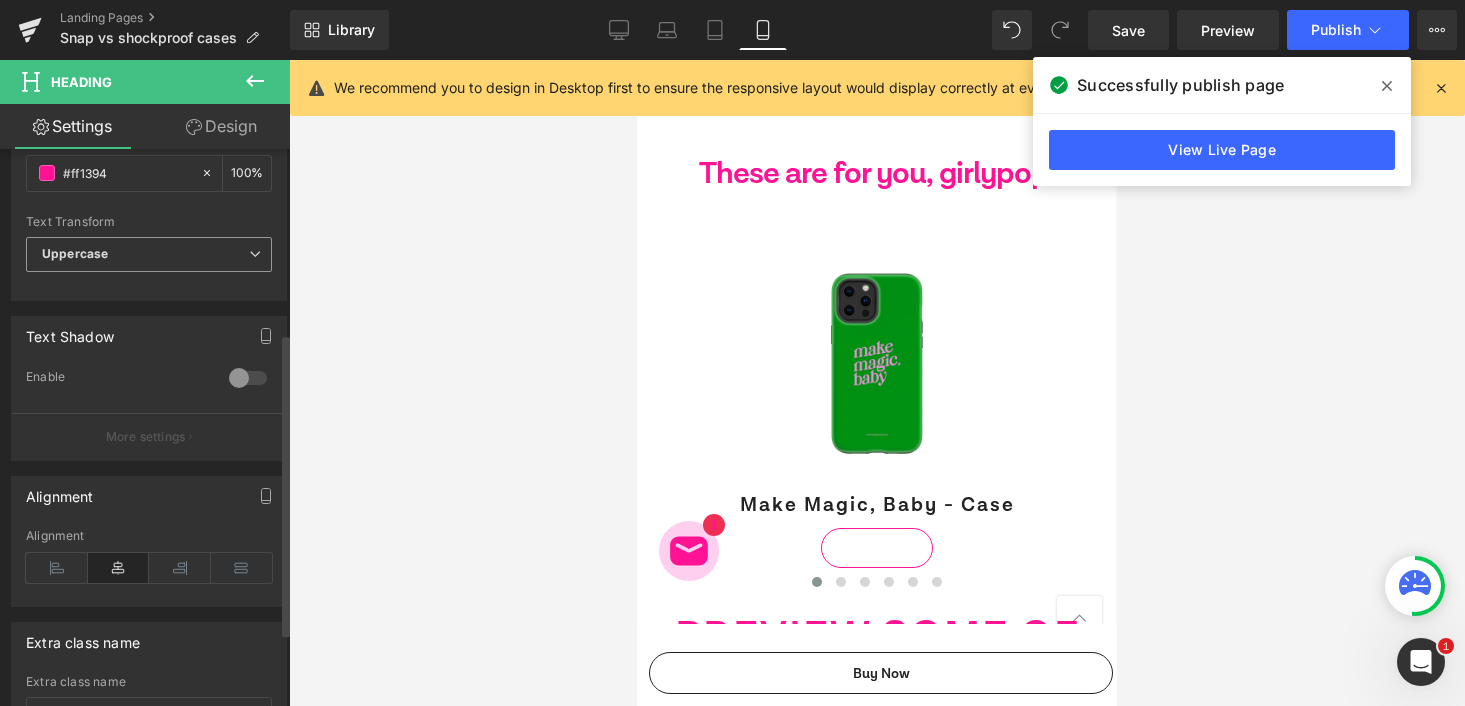 scroll, scrollTop: 338, scrollLeft: 0, axis: vertical 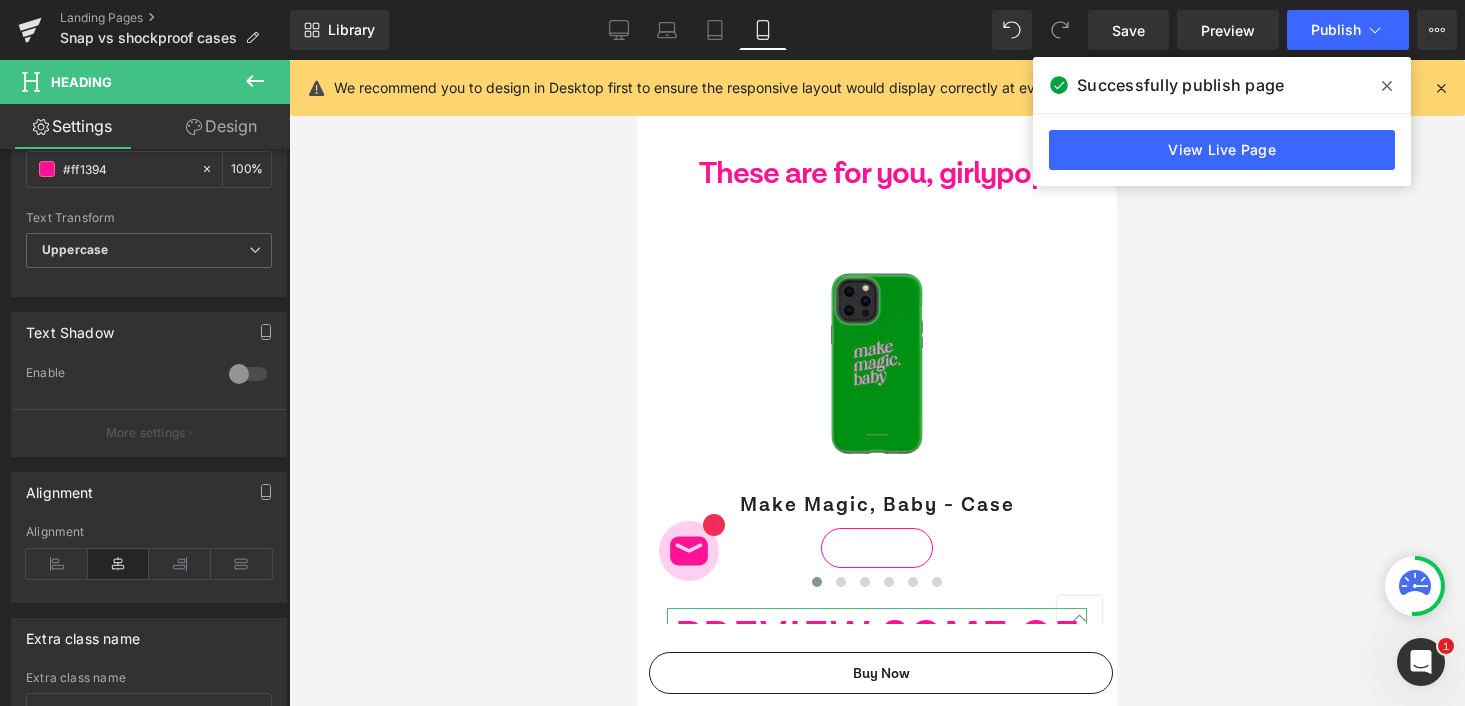 click on "Design" at bounding box center [221, 126] 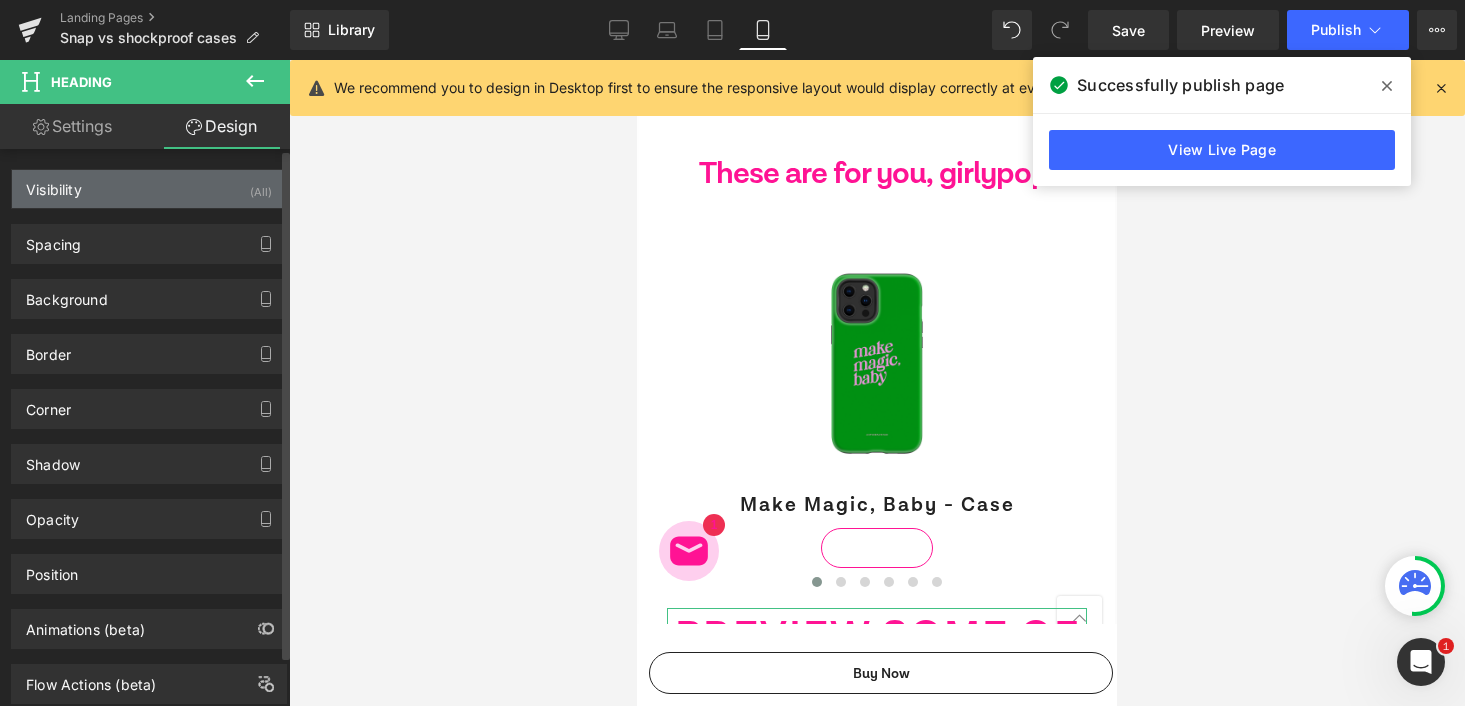 click on "Visibility
(All)" at bounding box center (149, 189) 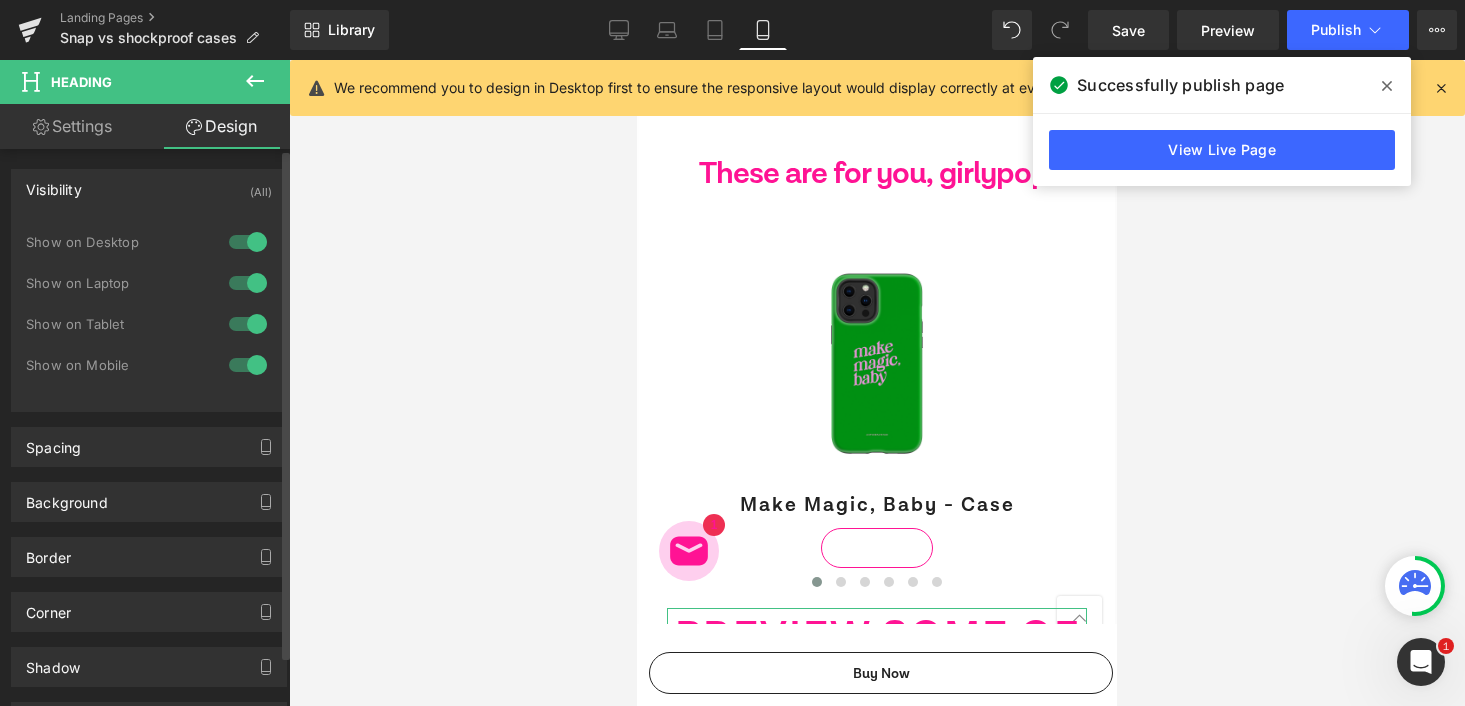 click on "Visibility
(All)" at bounding box center [149, 189] 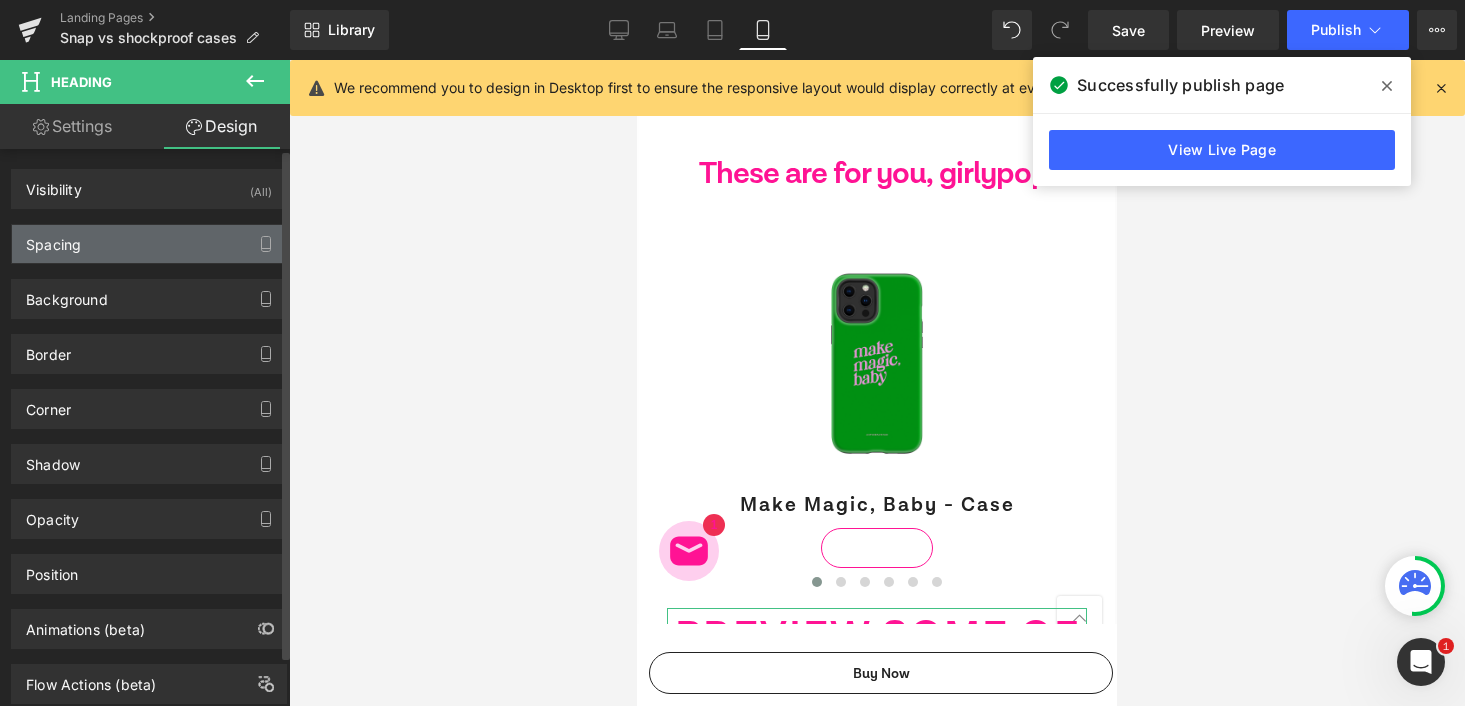 click on "Spacing" at bounding box center (149, 244) 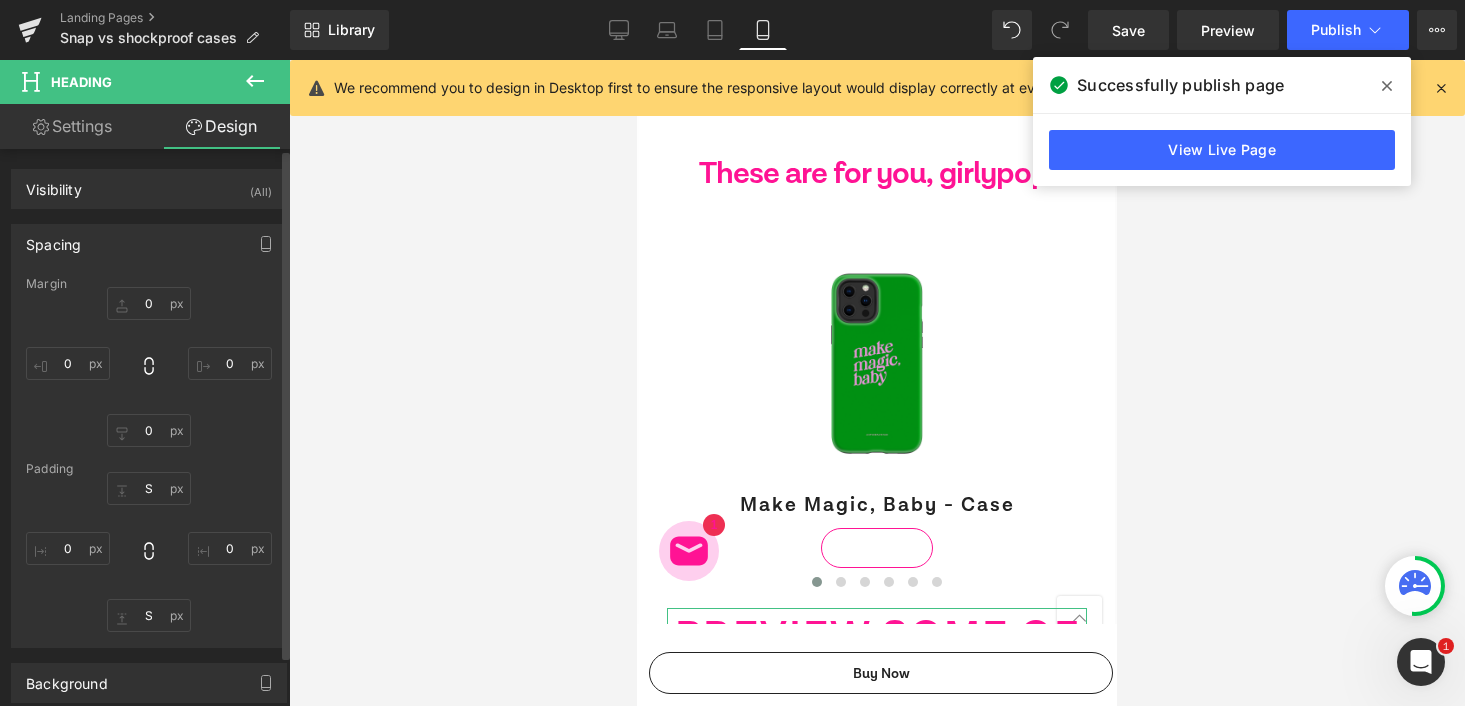 click on "Spacing" at bounding box center [149, 244] 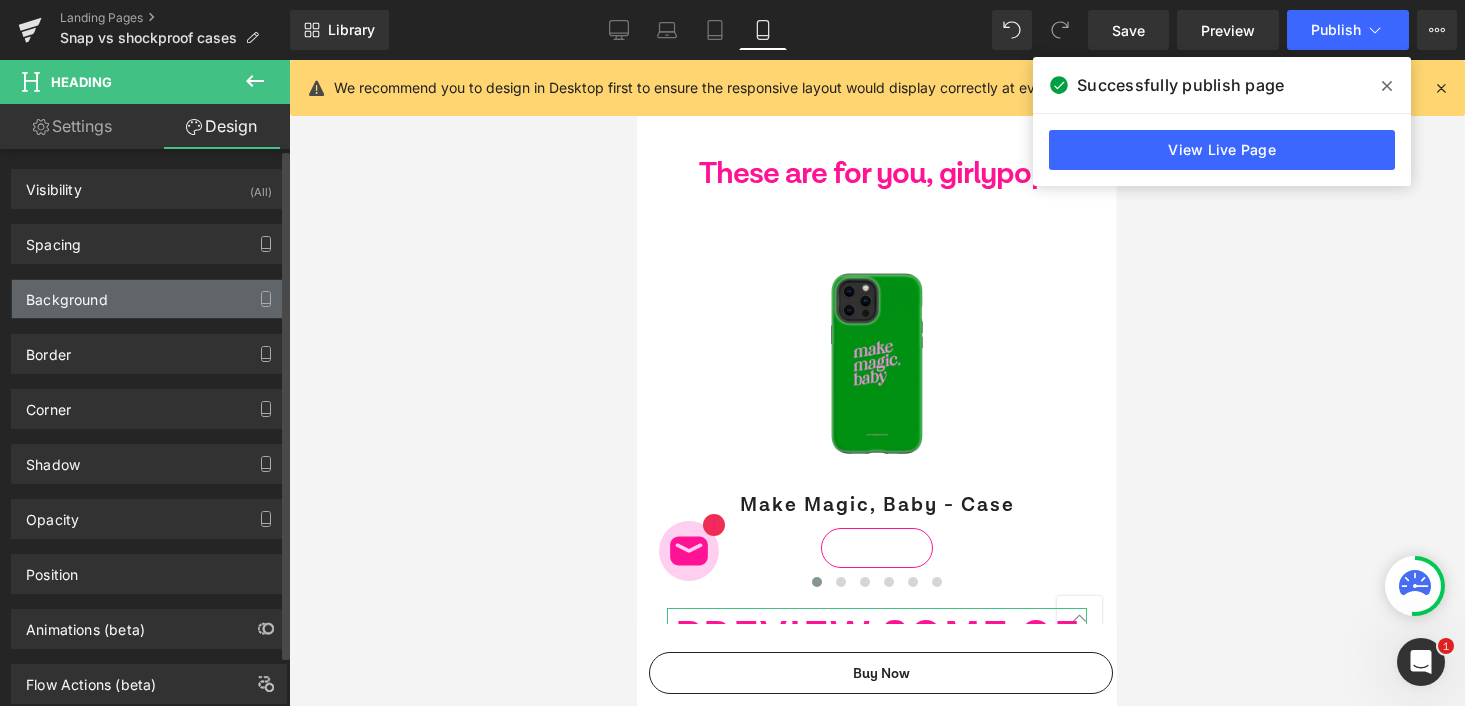 click on "Background" at bounding box center (149, 299) 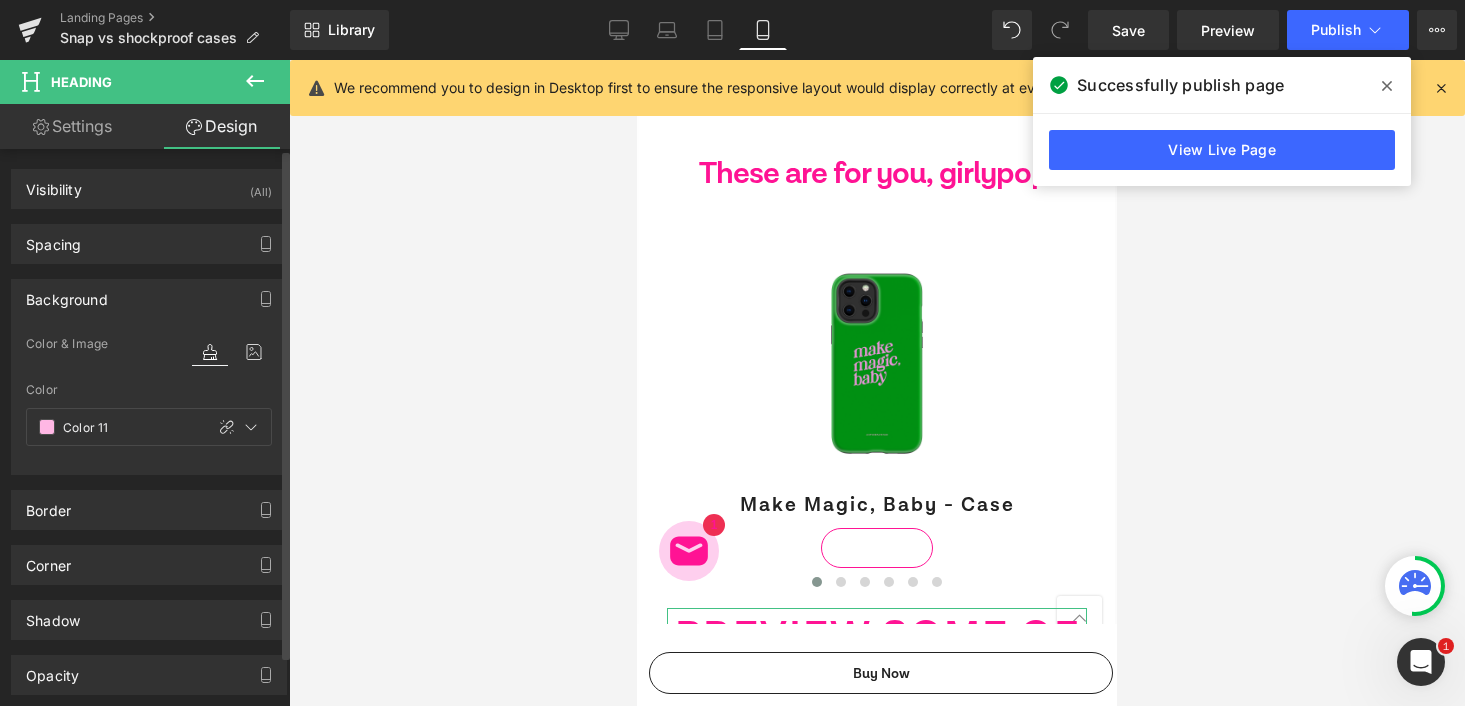 click on "Background" at bounding box center (149, 299) 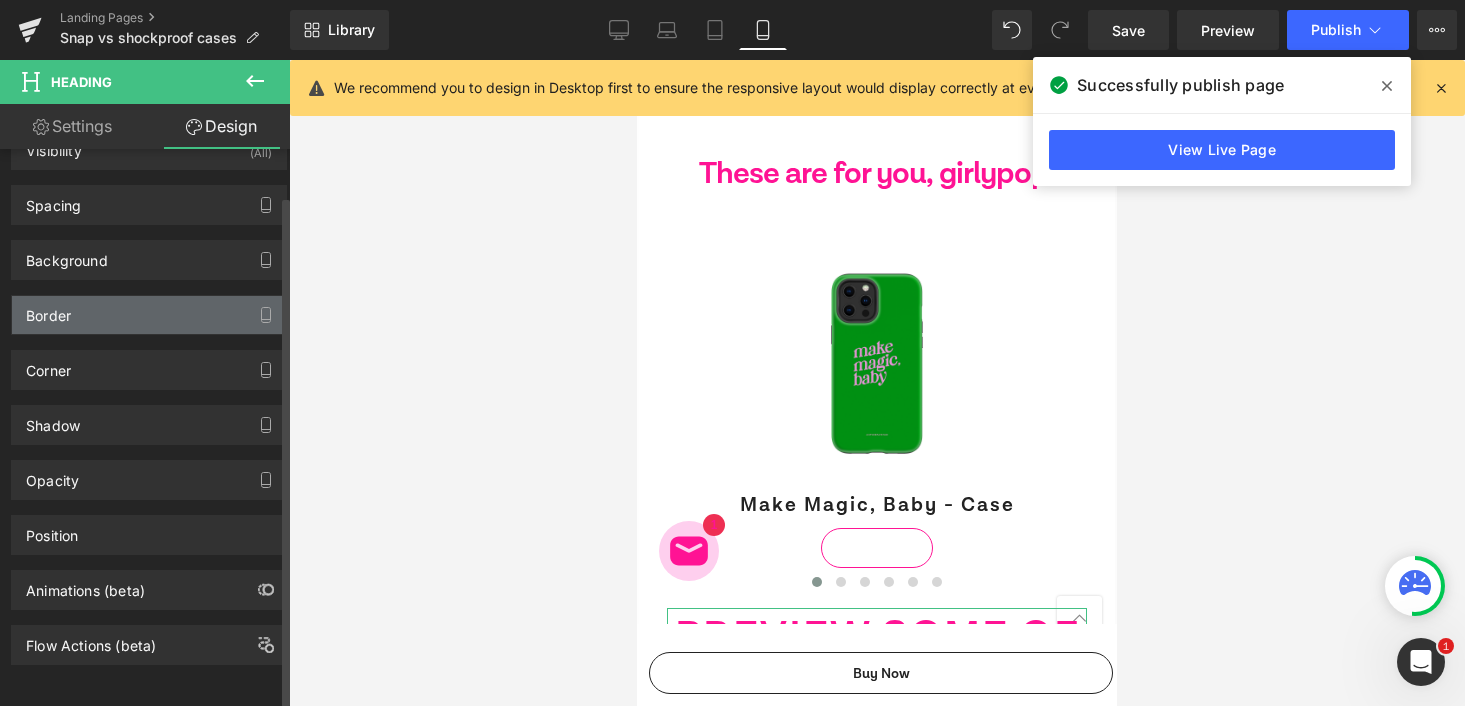 scroll, scrollTop: 52, scrollLeft: 0, axis: vertical 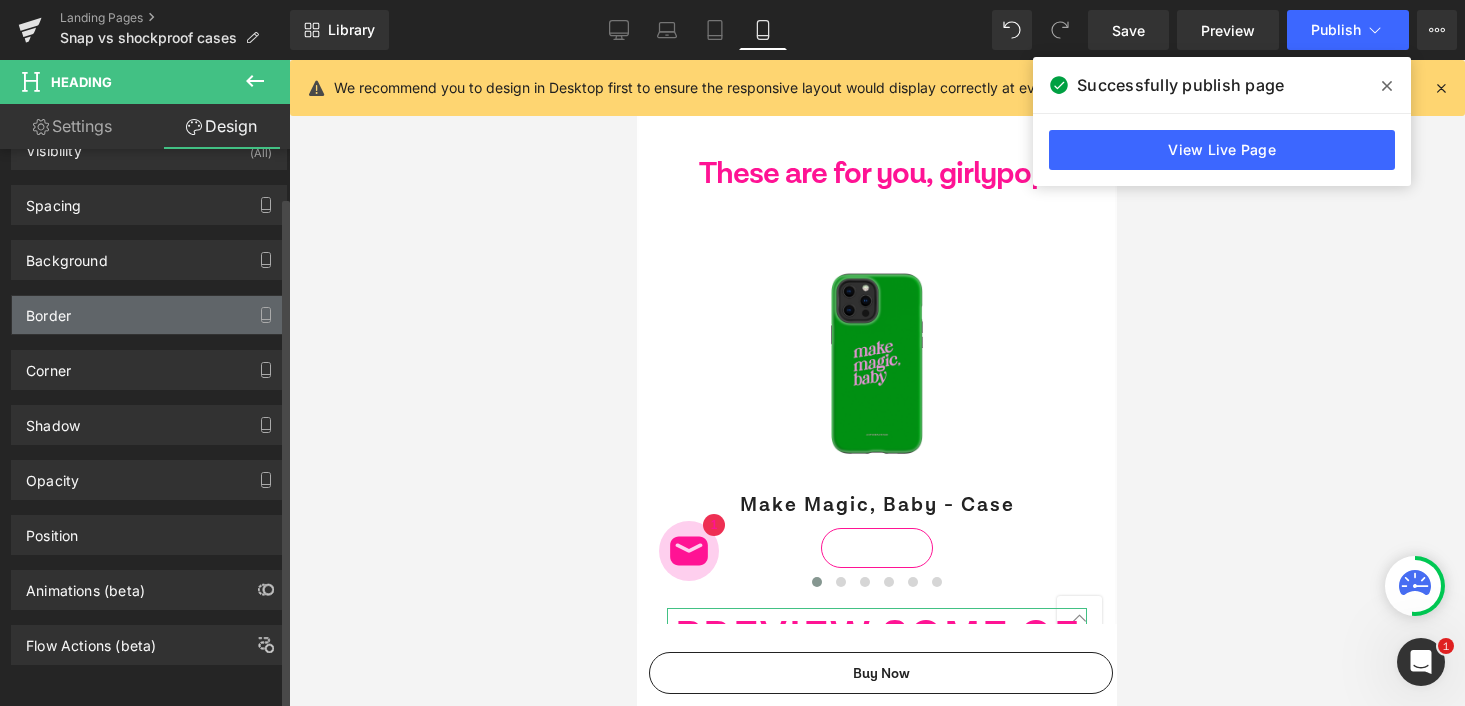 click on "Border" at bounding box center (149, 315) 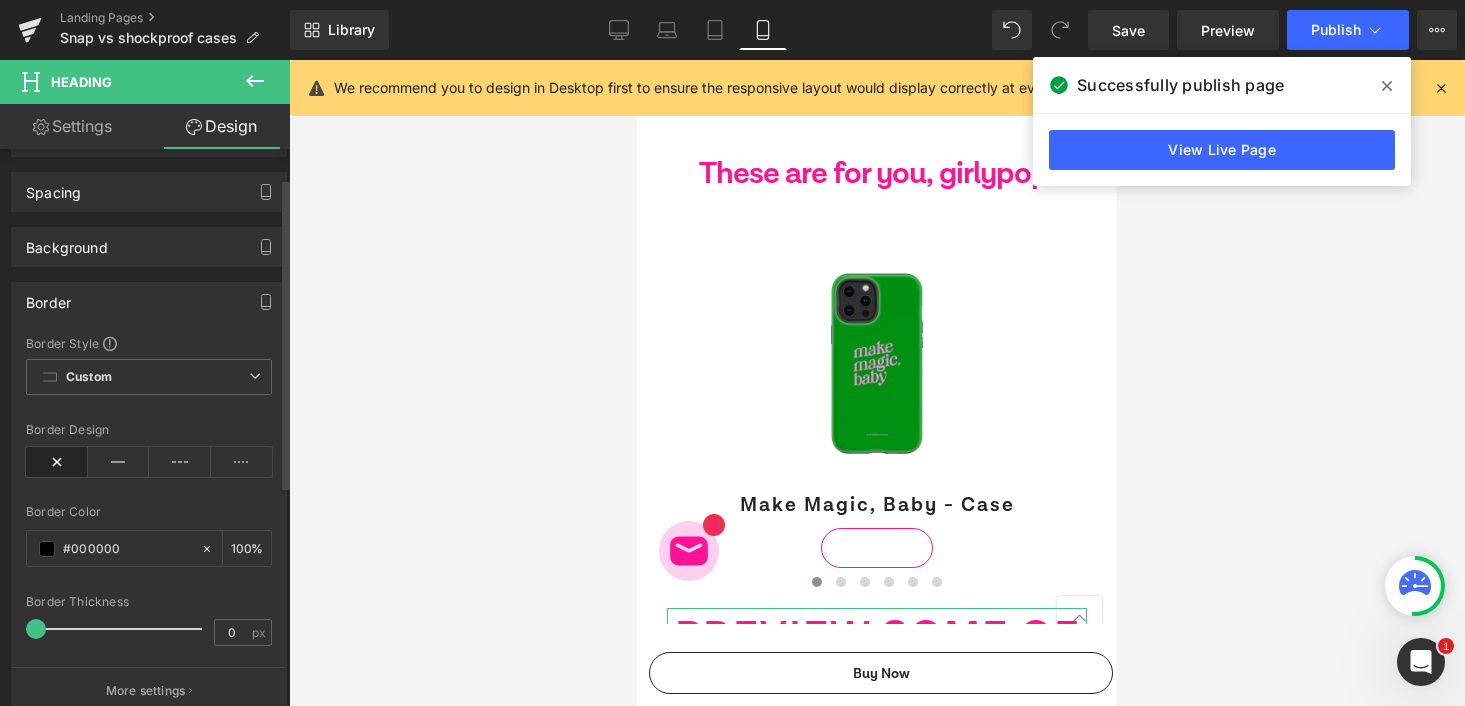 click on "Border" at bounding box center [149, 302] 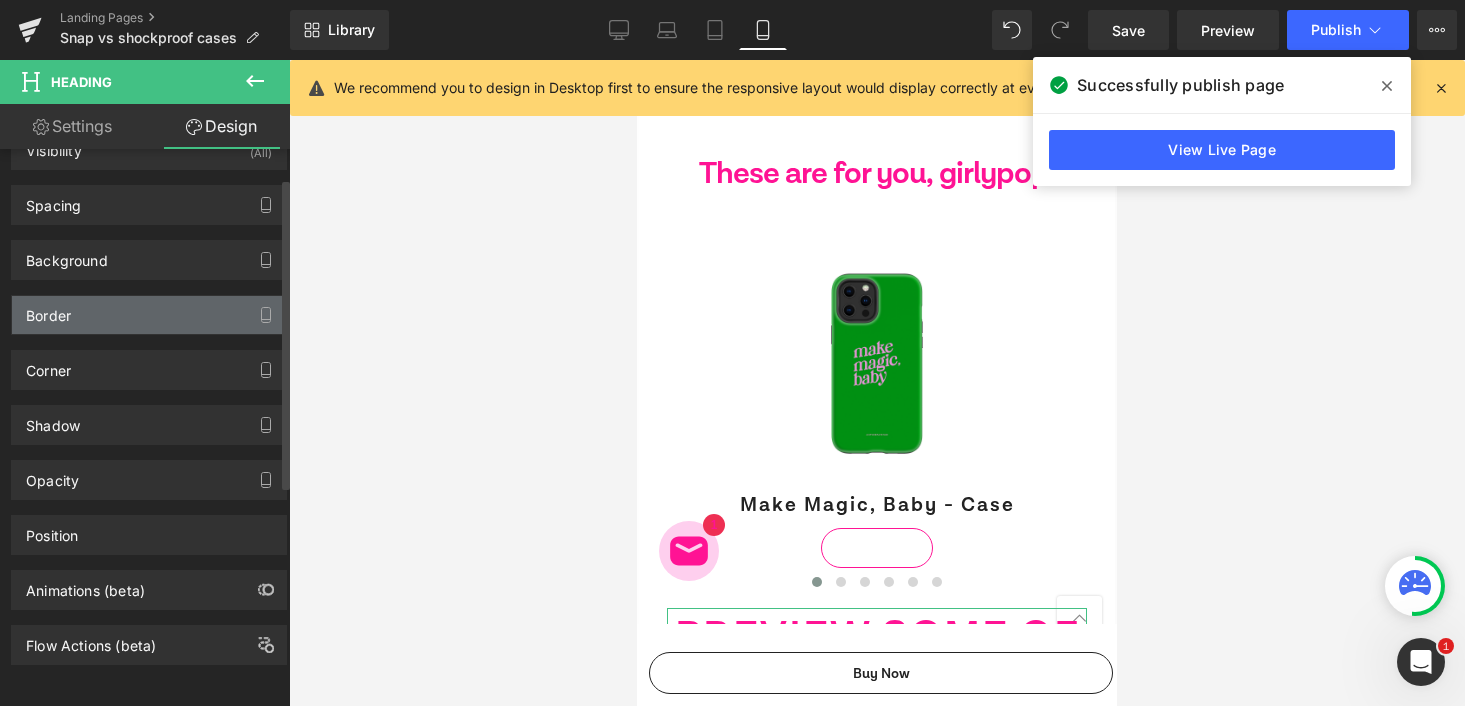 scroll, scrollTop: 55, scrollLeft: 0, axis: vertical 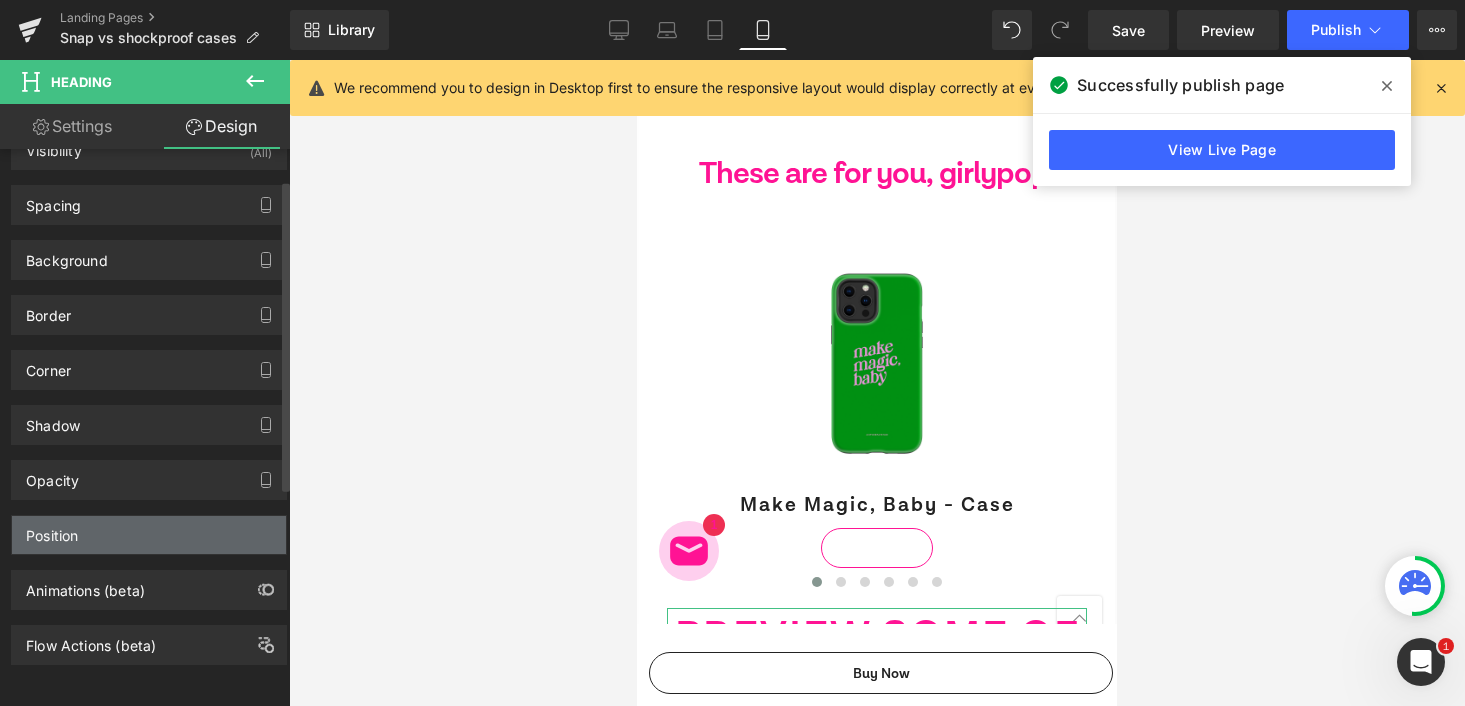 click on "Position" at bounding box center (149, 535) 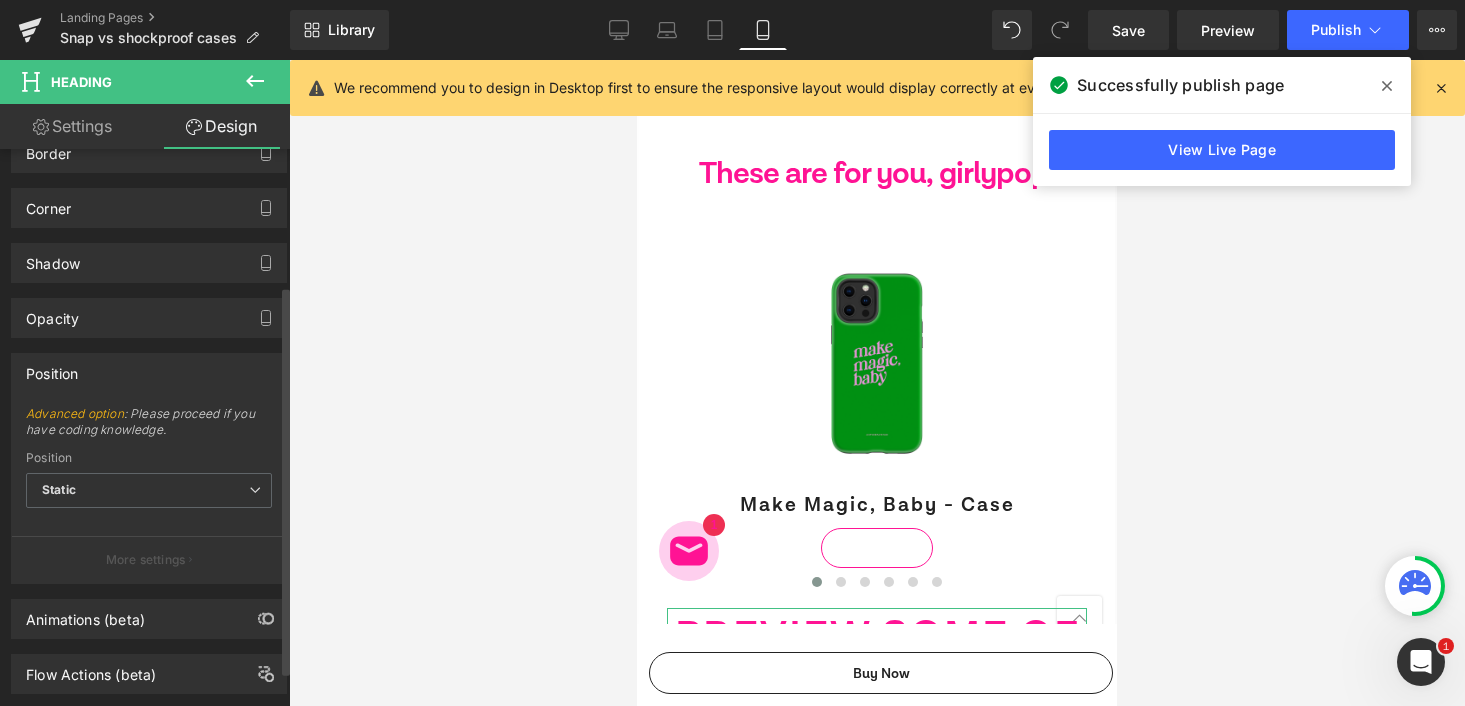 scroll, scrollTop: 203, scrollLeft: 0, axis: vertical 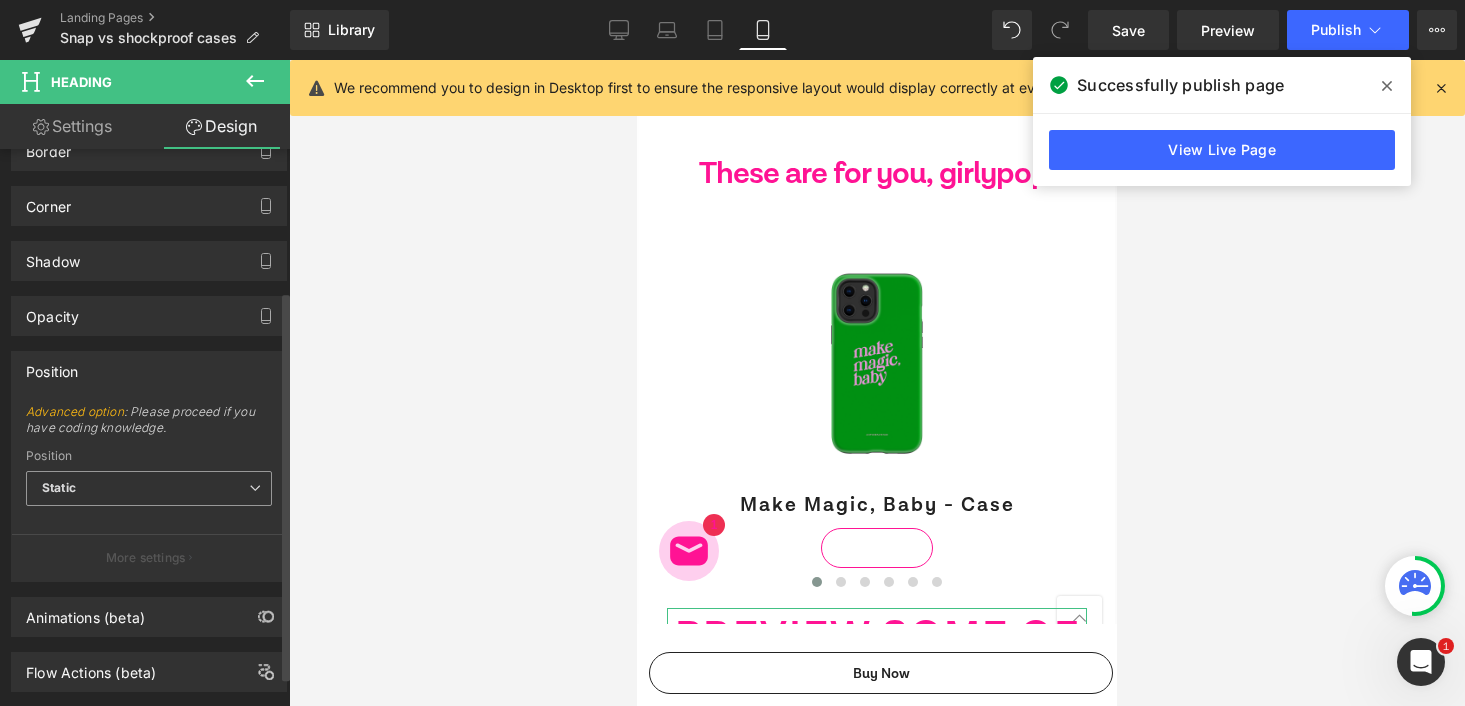 click on "Static" at bounding box center (149, 488) 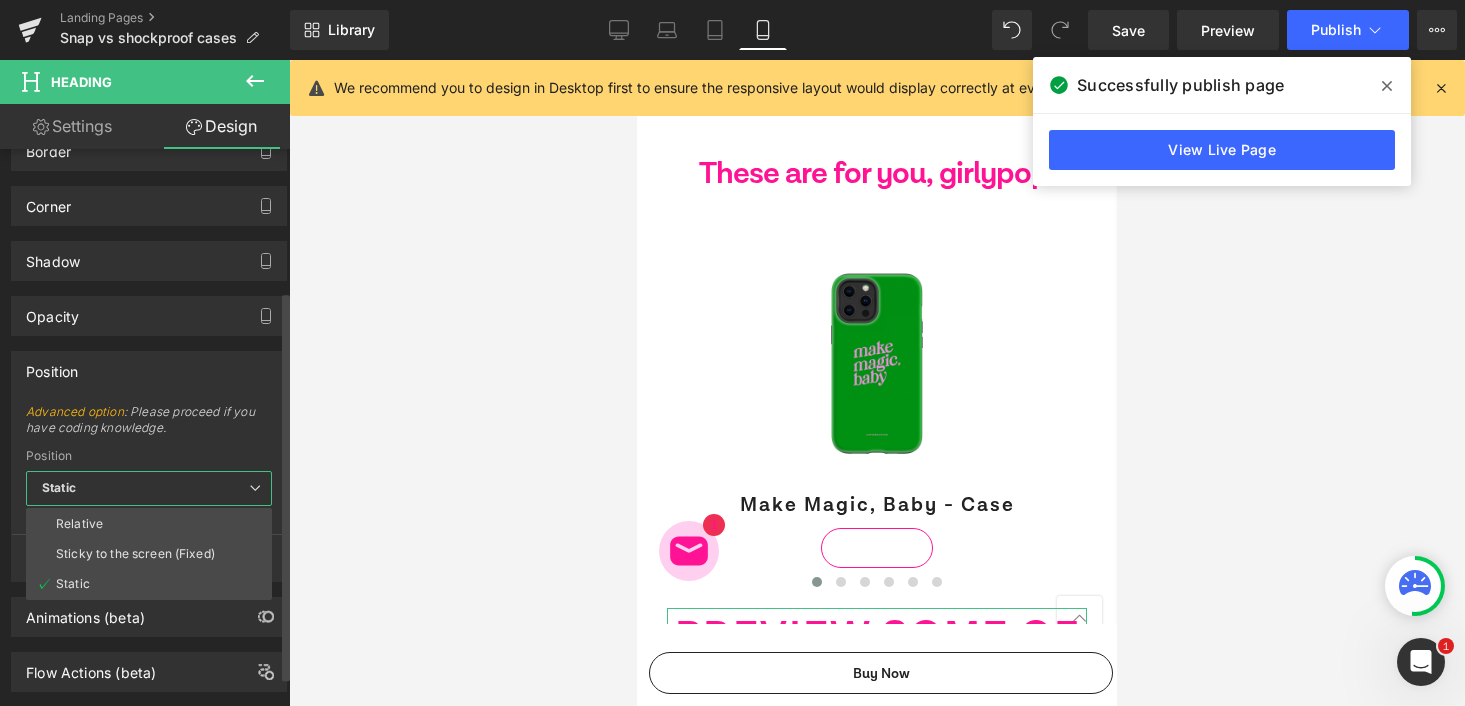 click on "Static" at bounding box center [149, 488] 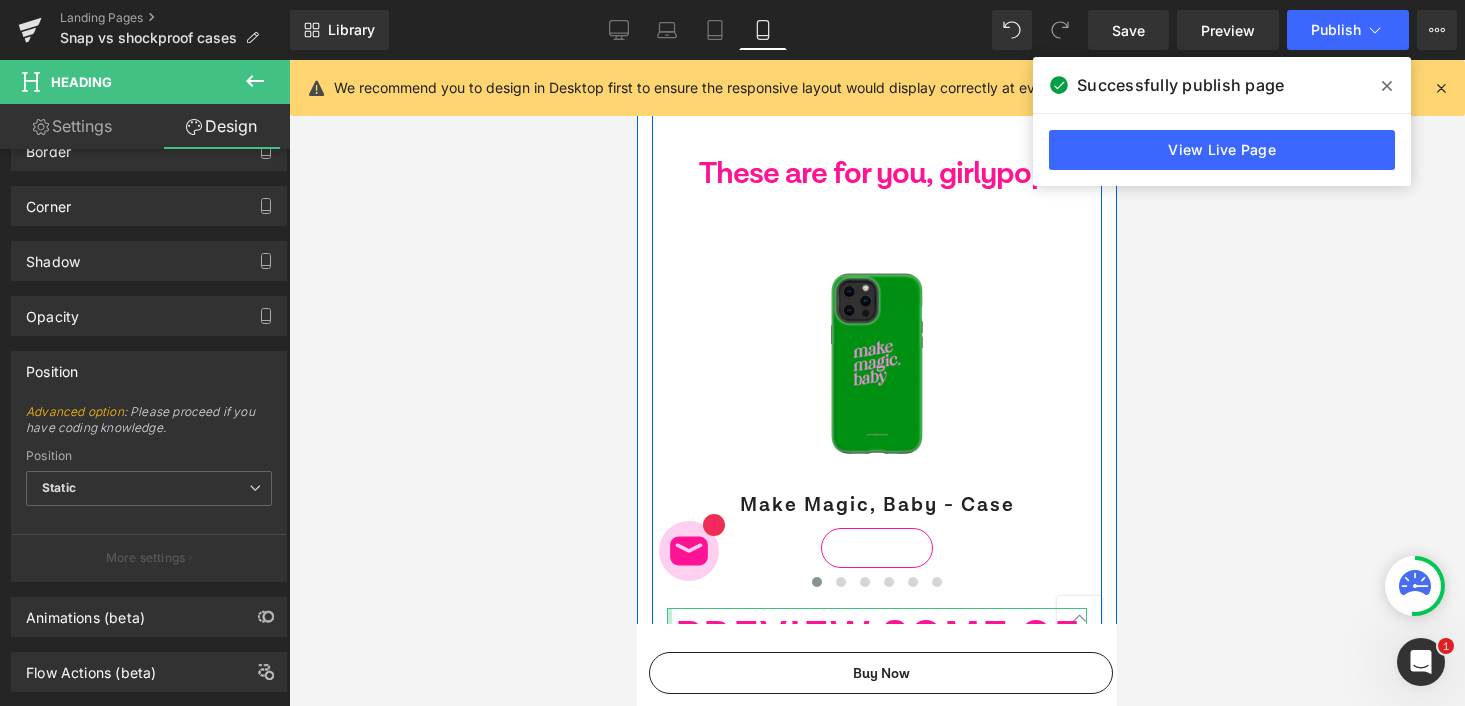 drag, startPoint x: 668, startPoint y: 354, endPoint x: 648, endPoint y: 352, distance: 20.09975 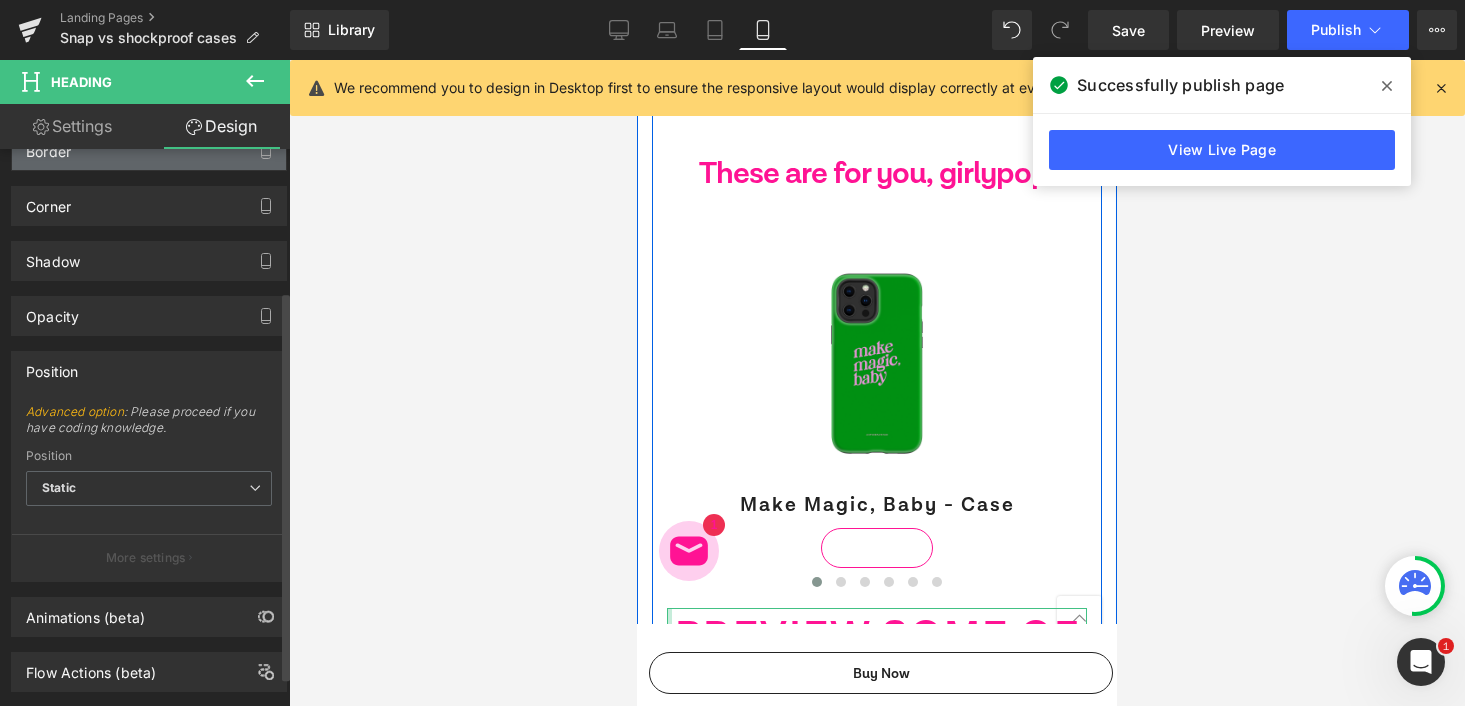 click on "Border" at bounding box center [149, 151] 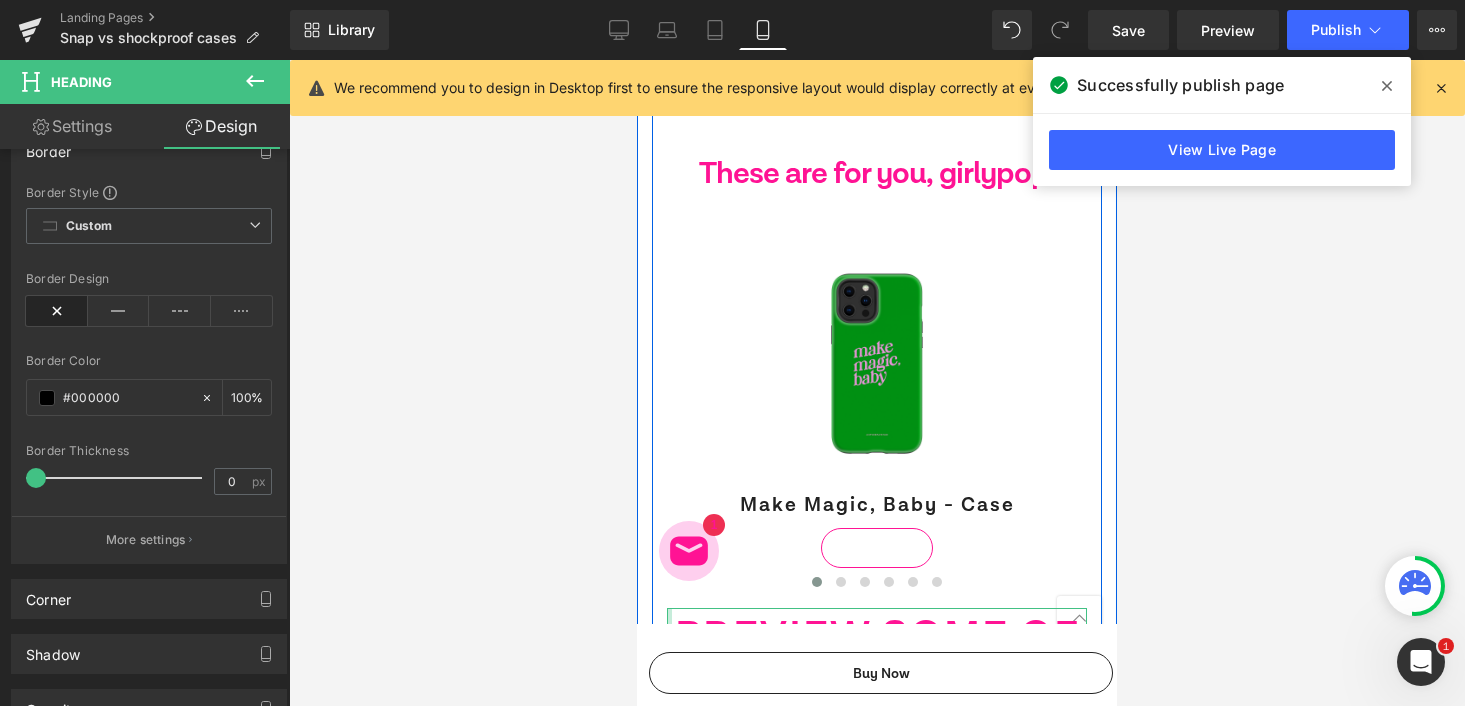 click on "Settings" at bounding box center (72, 126) 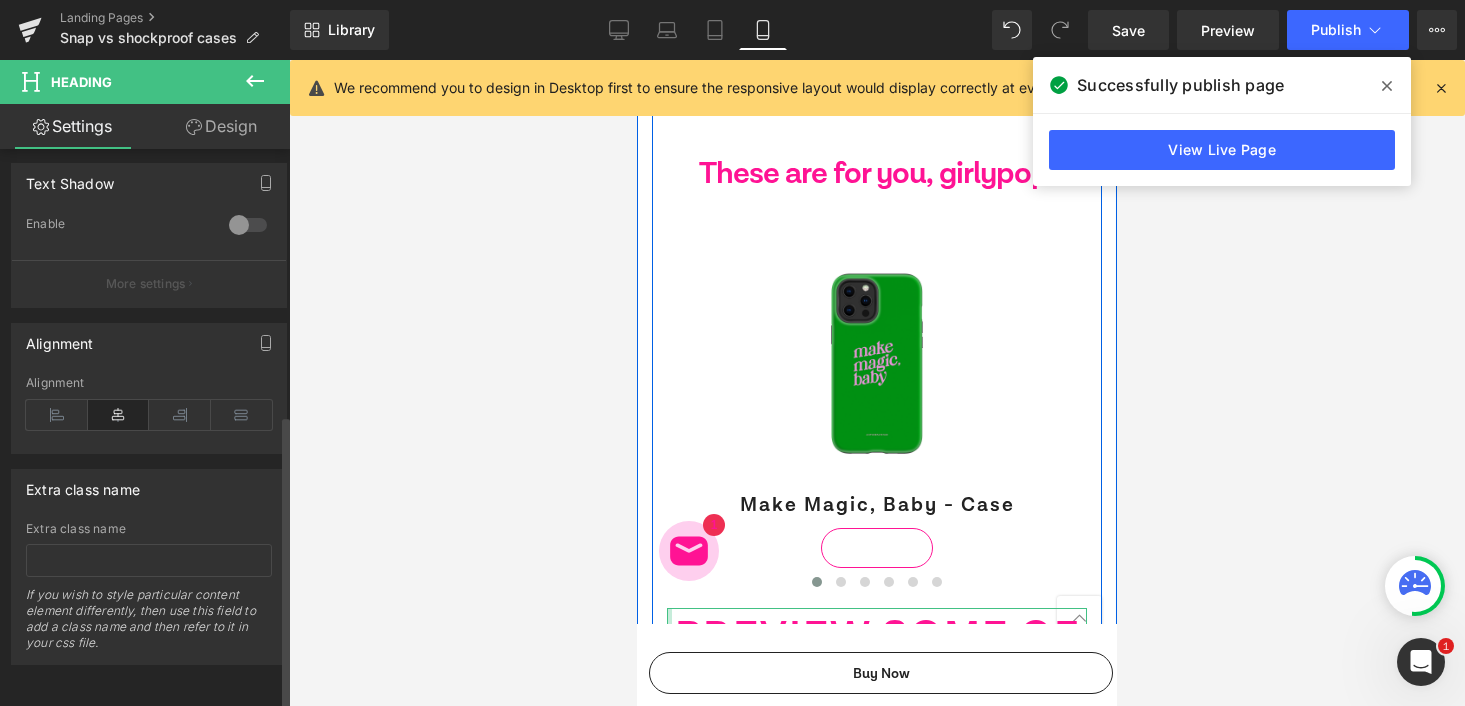 scroll, scrollTop: 501, scrollLeft: 0, axis: vertical 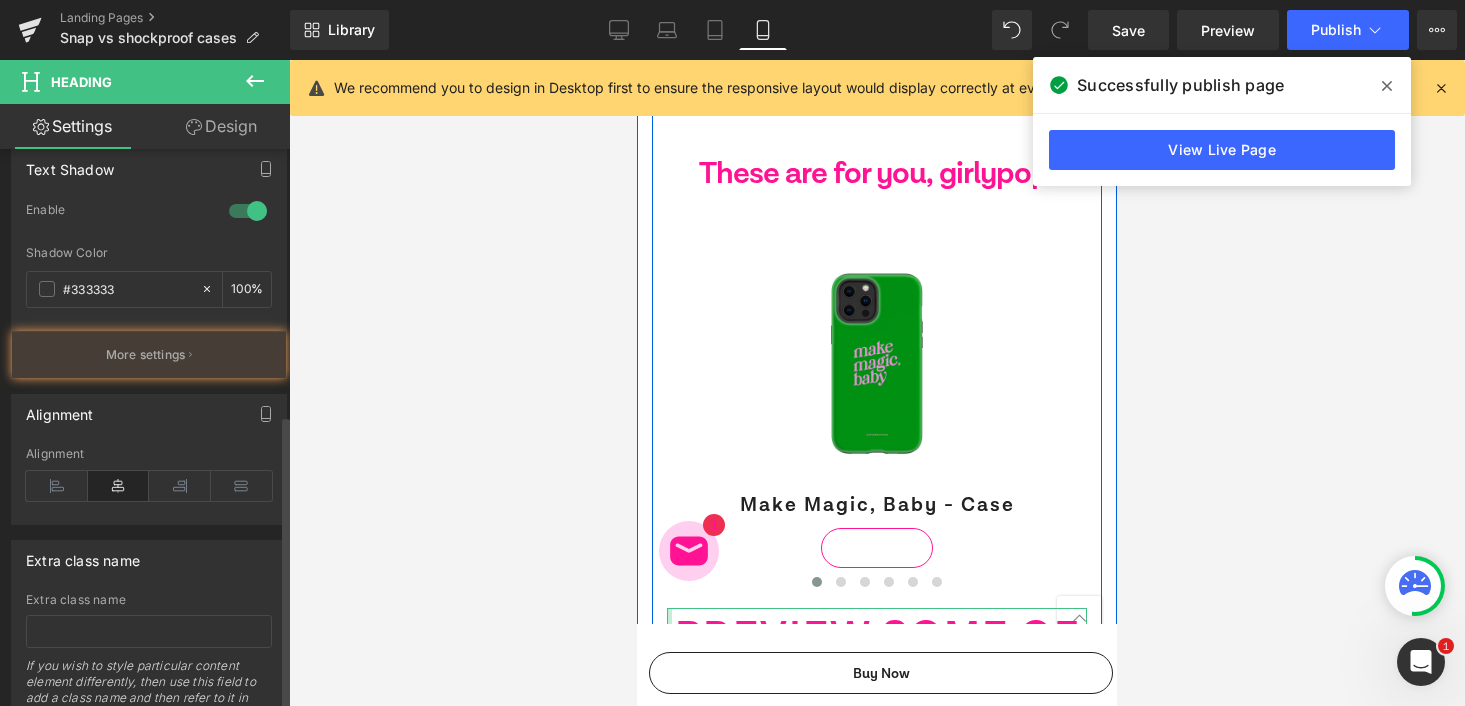click at bounding box center (248, 211) 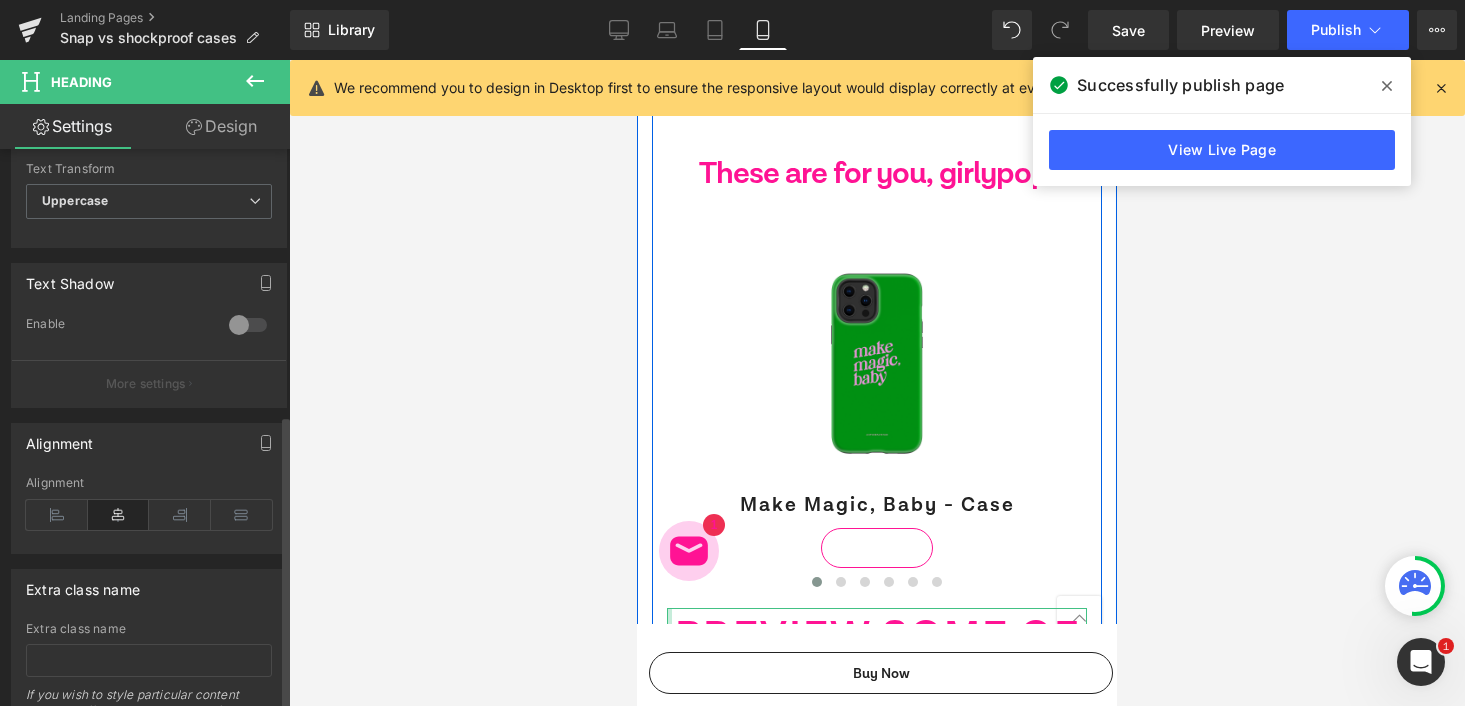 scroll, scrollTop: 0, scrollLeft: 0, axis: both 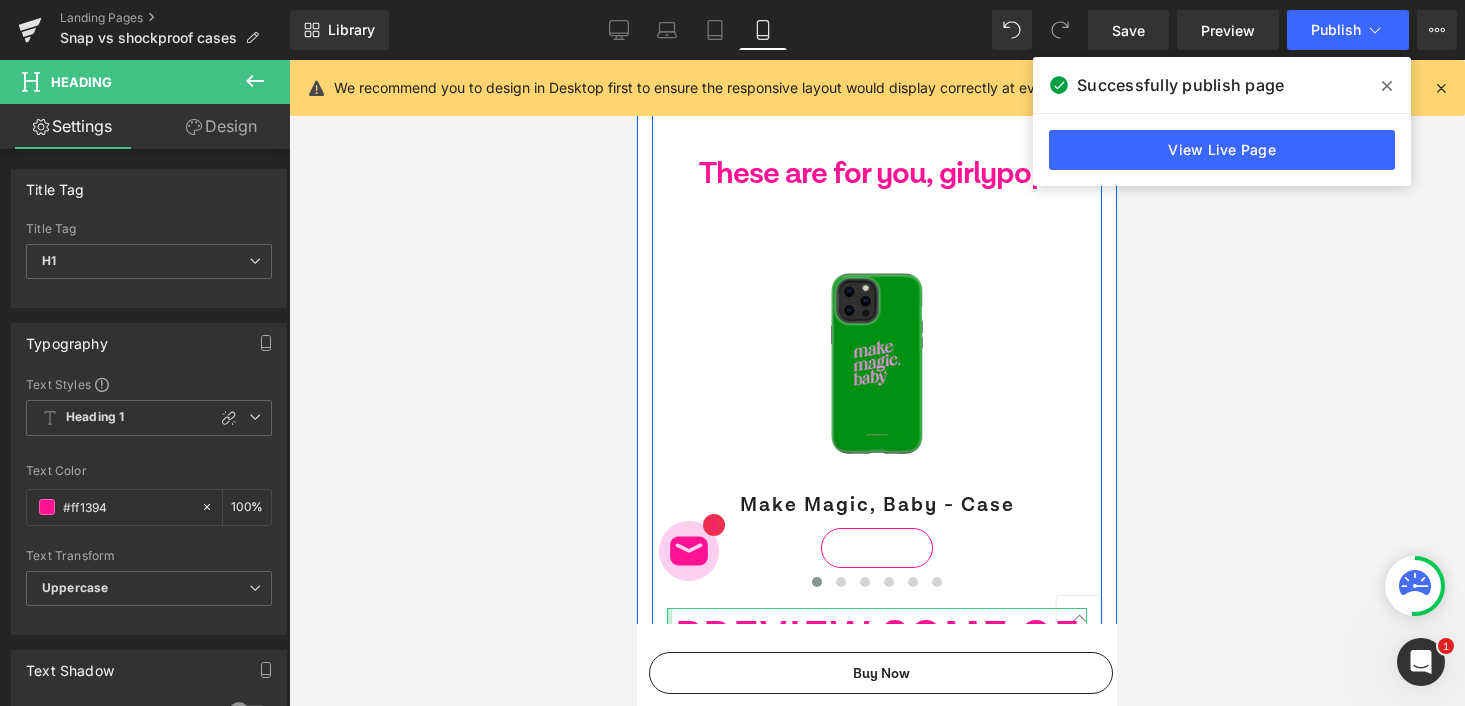 click on "Design" at bounding box center [221, 126] 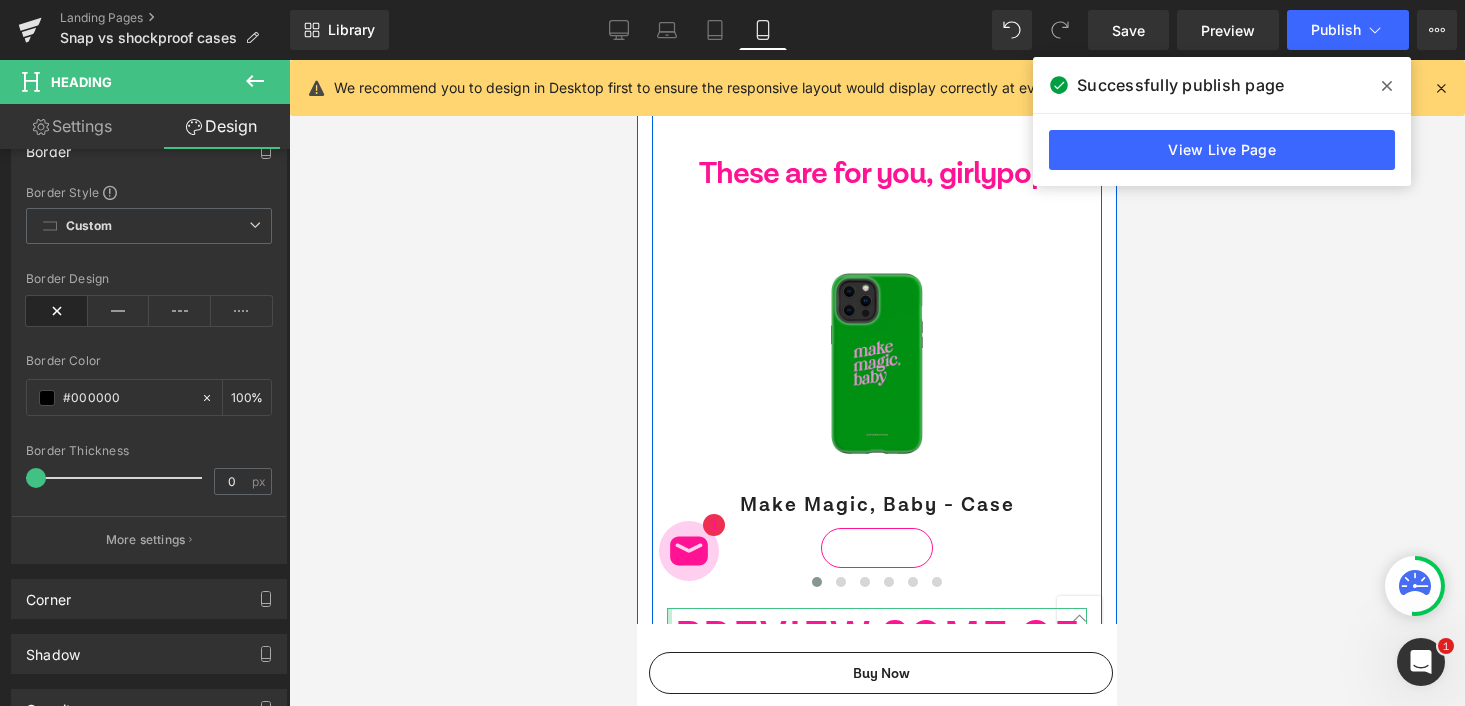 click 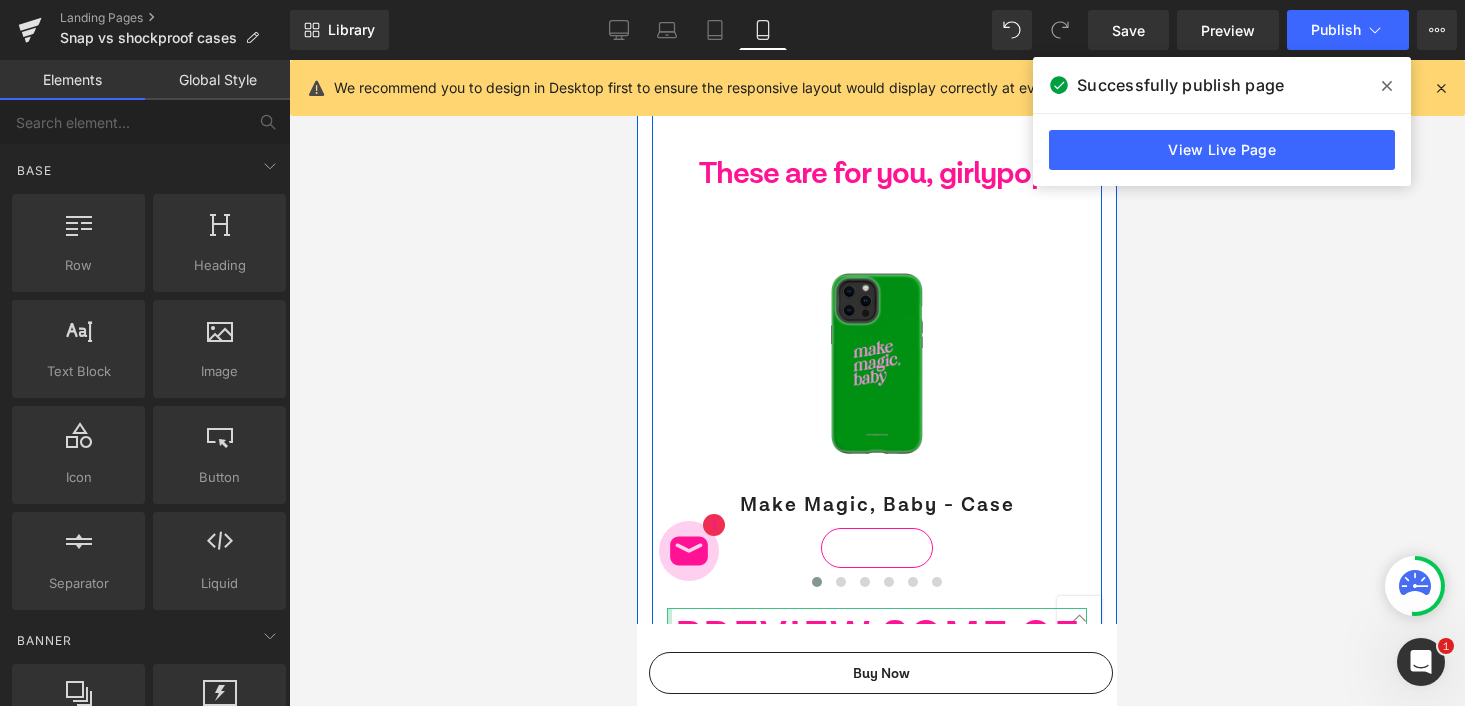 click at bounding box center [877, 383] 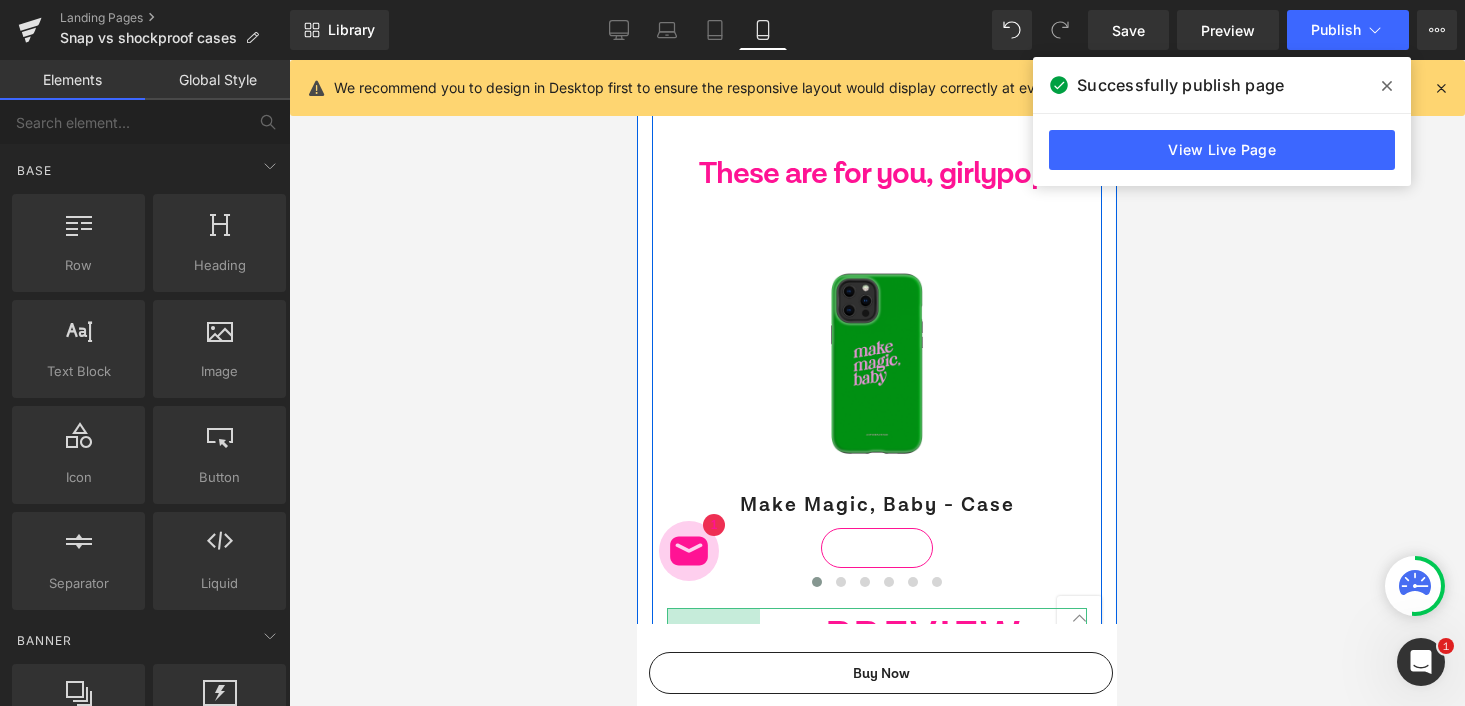 click on "PREVIEW SOME OF OUR COLLECTIONS:" at bounding box center (877, 698) 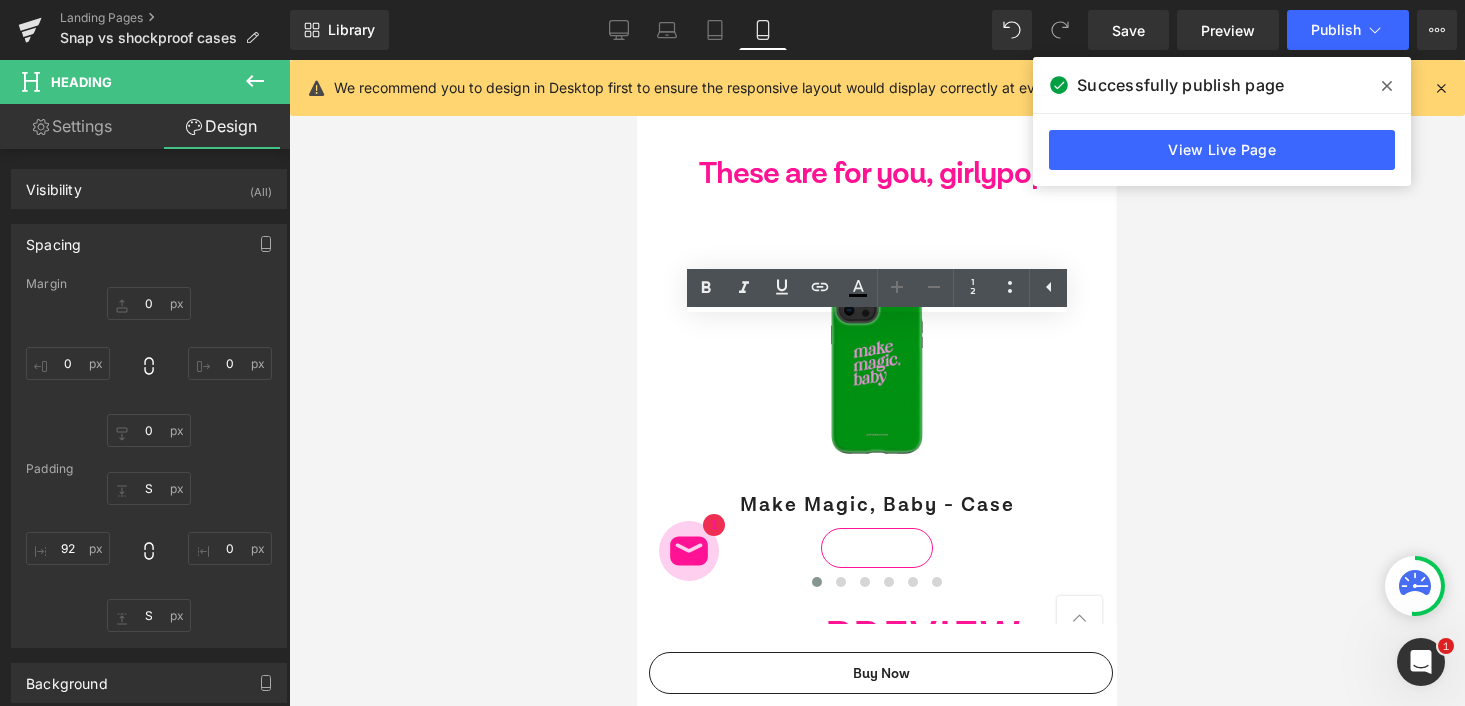 click at bounding box center (877, 383) 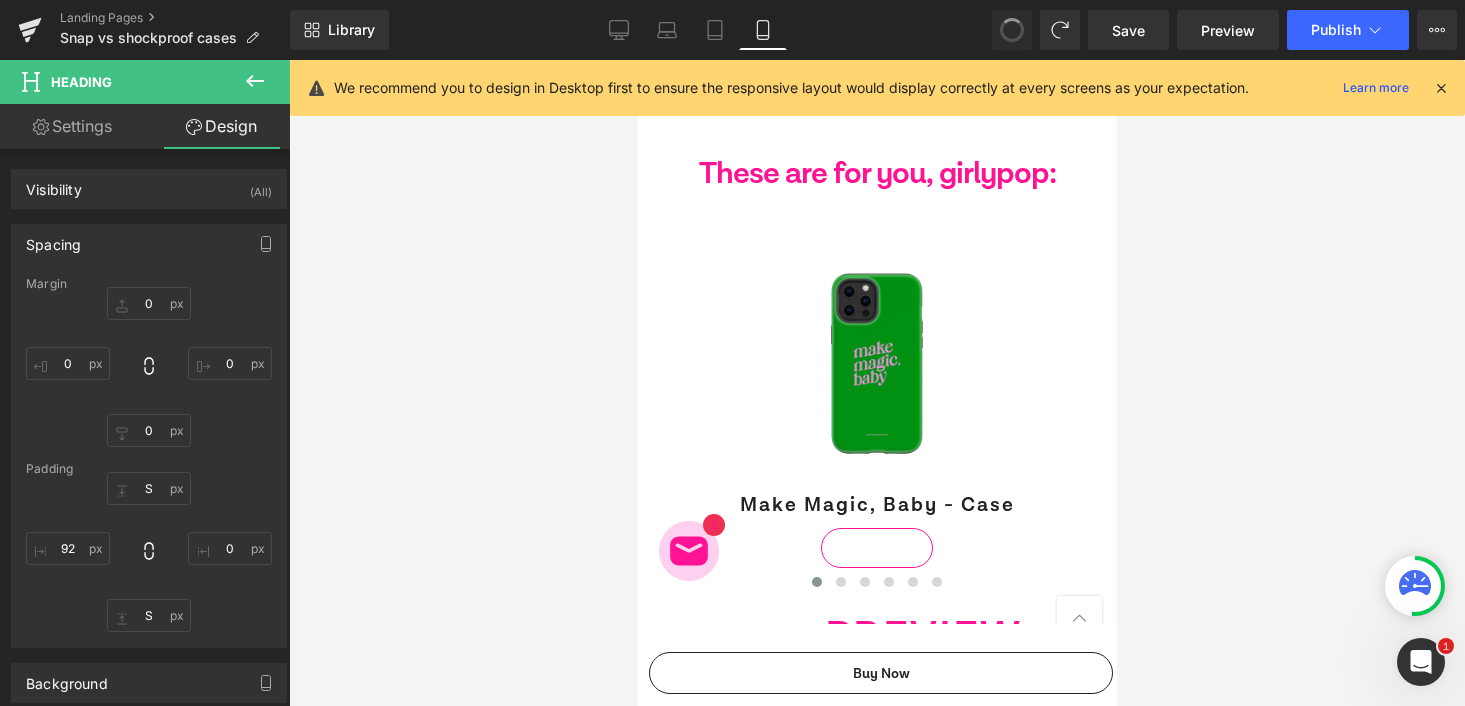 type on "100" 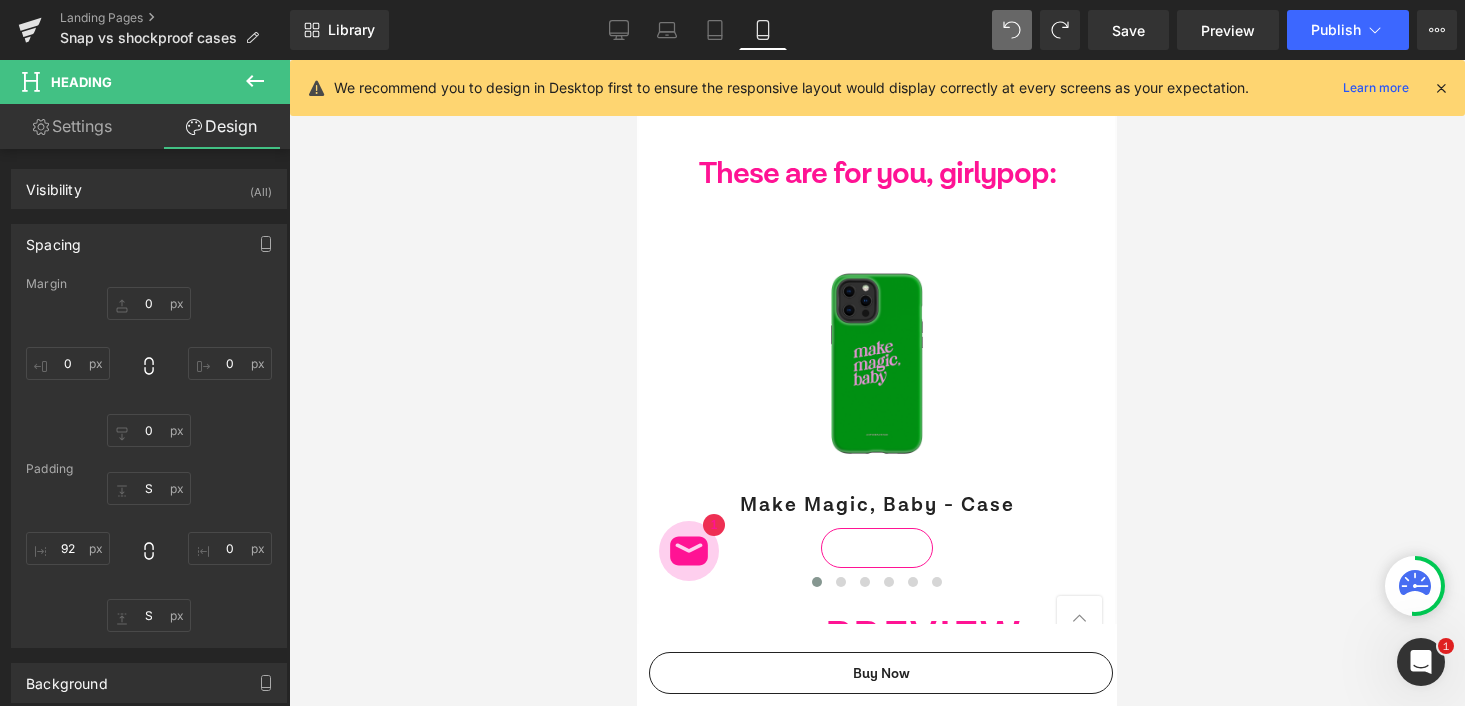 type on "100" 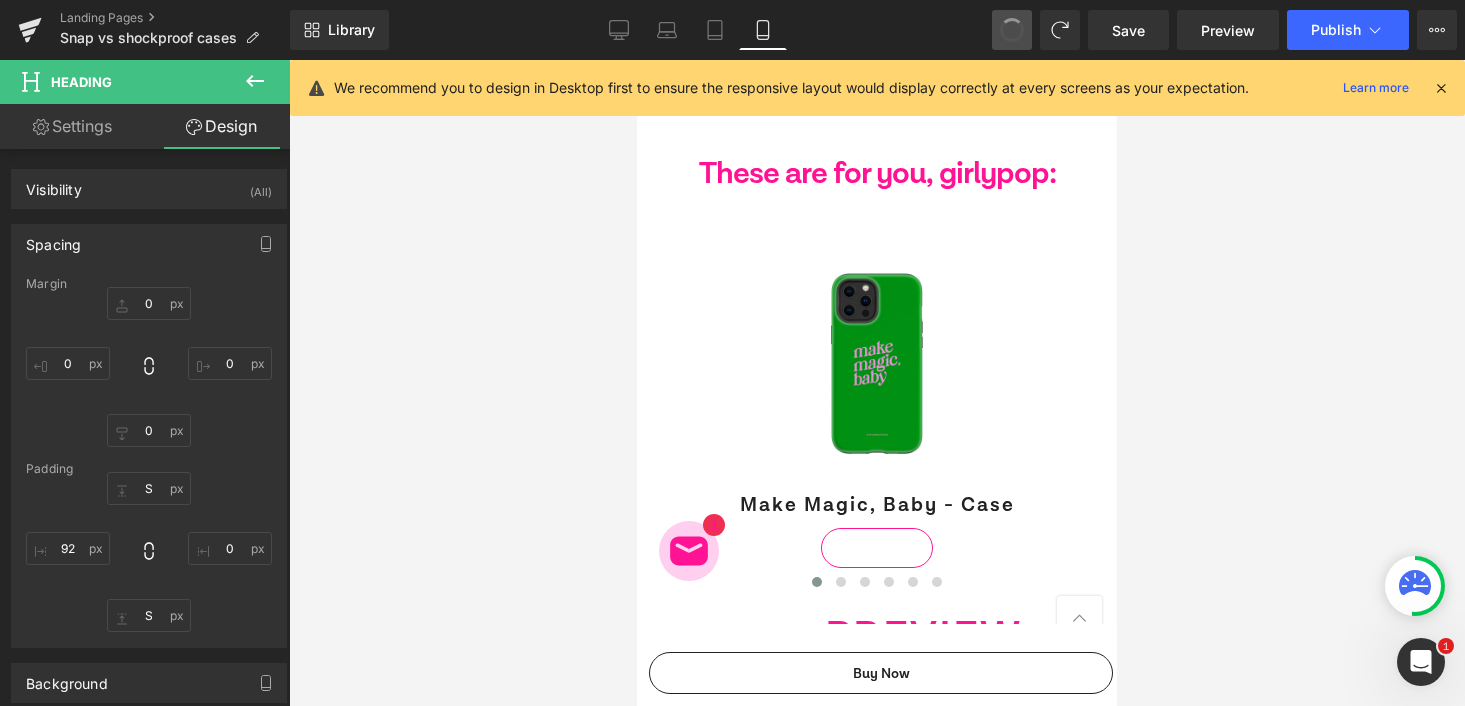 type on "0" 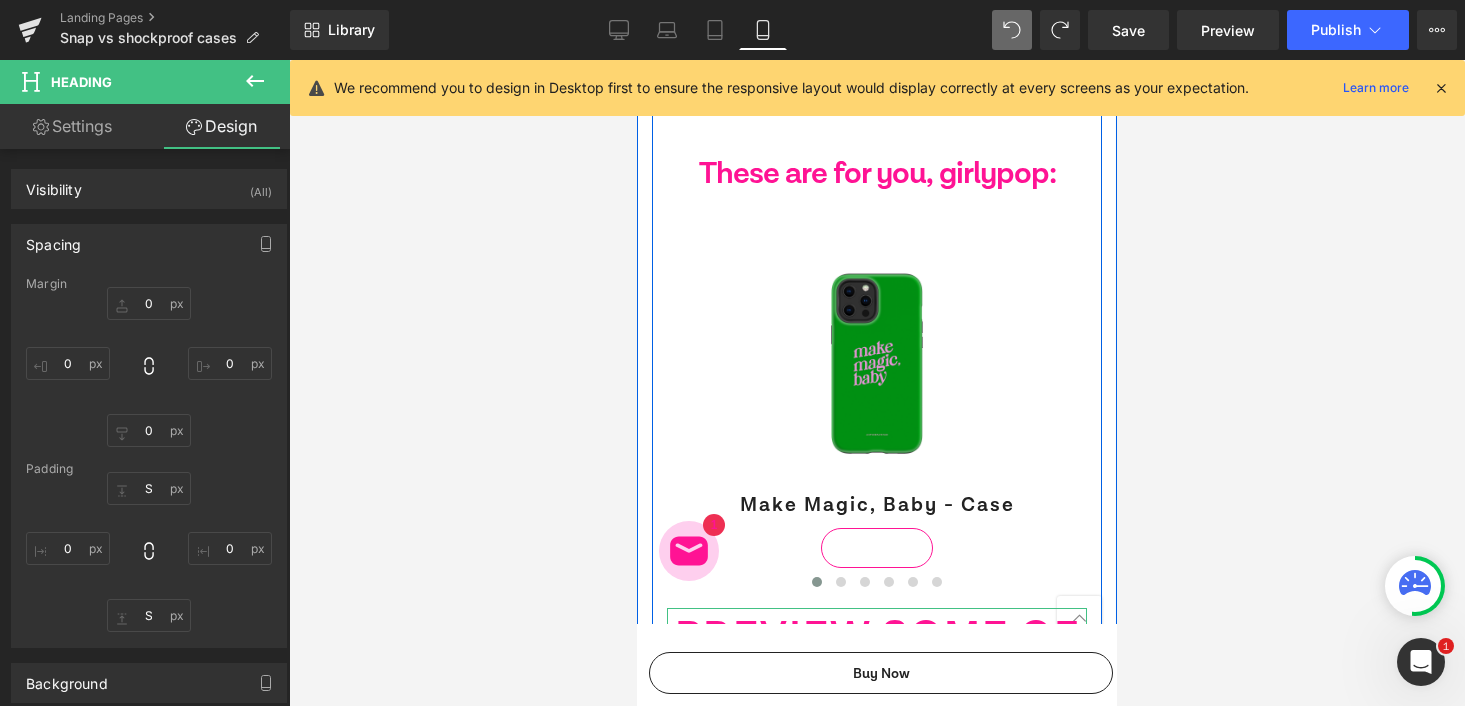 click on "PREVIEW SOME OF OUR COLLECTIONS:" at bounding box center [877, 698] 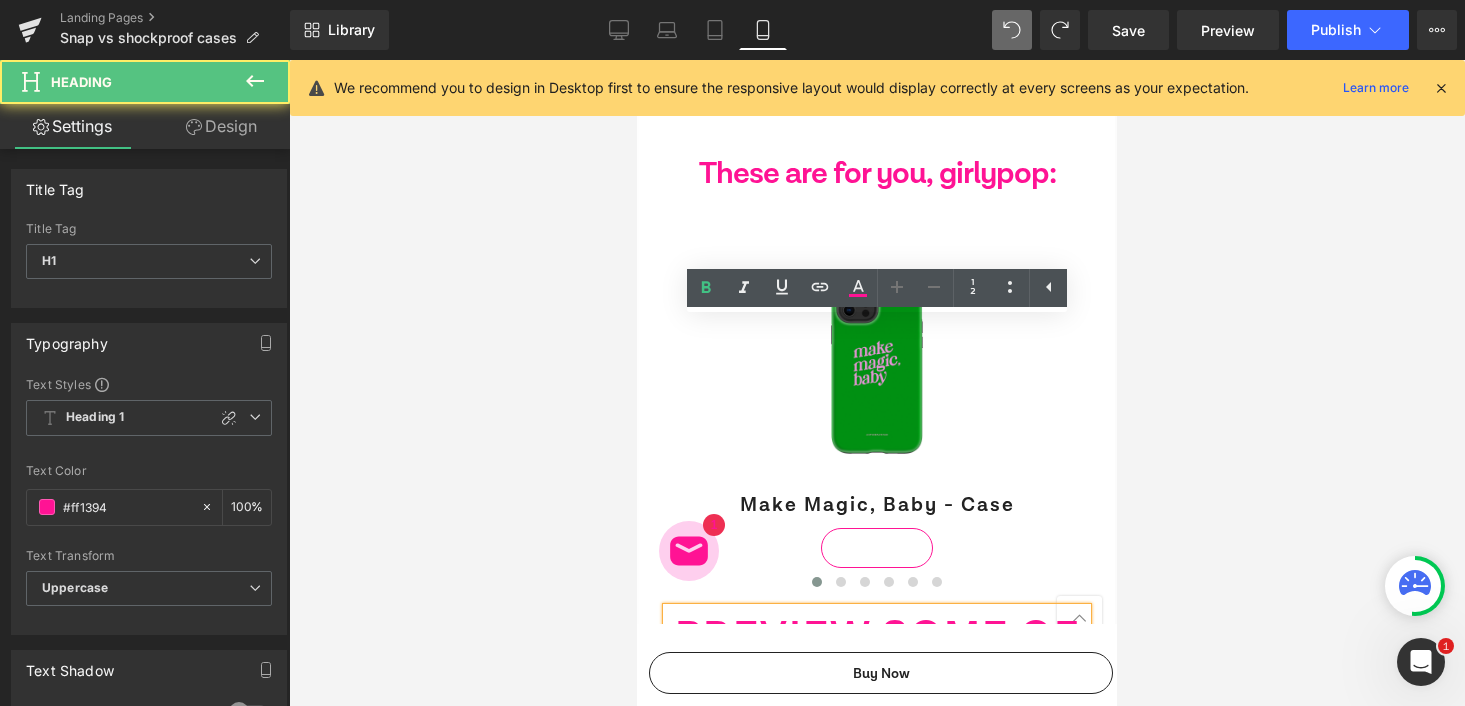 click at bounding box center [877, 383] 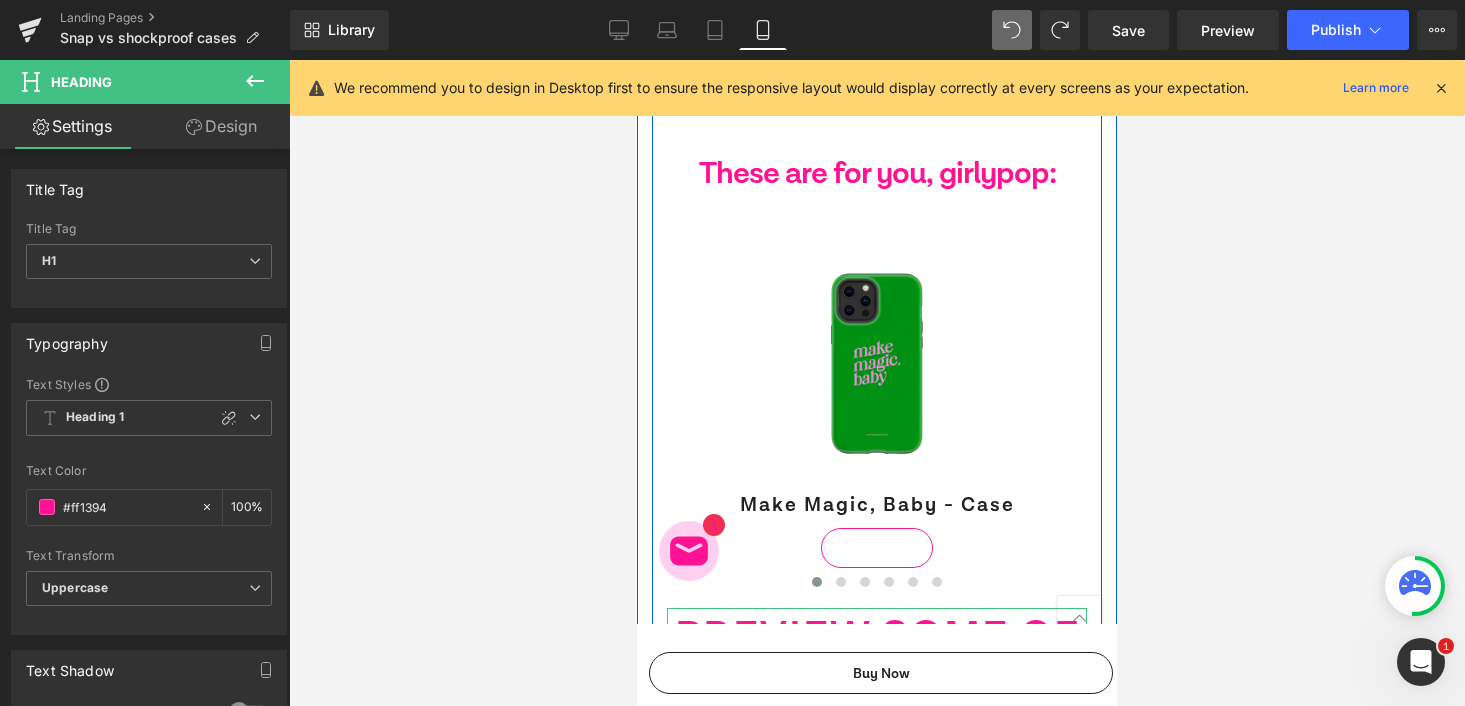 click 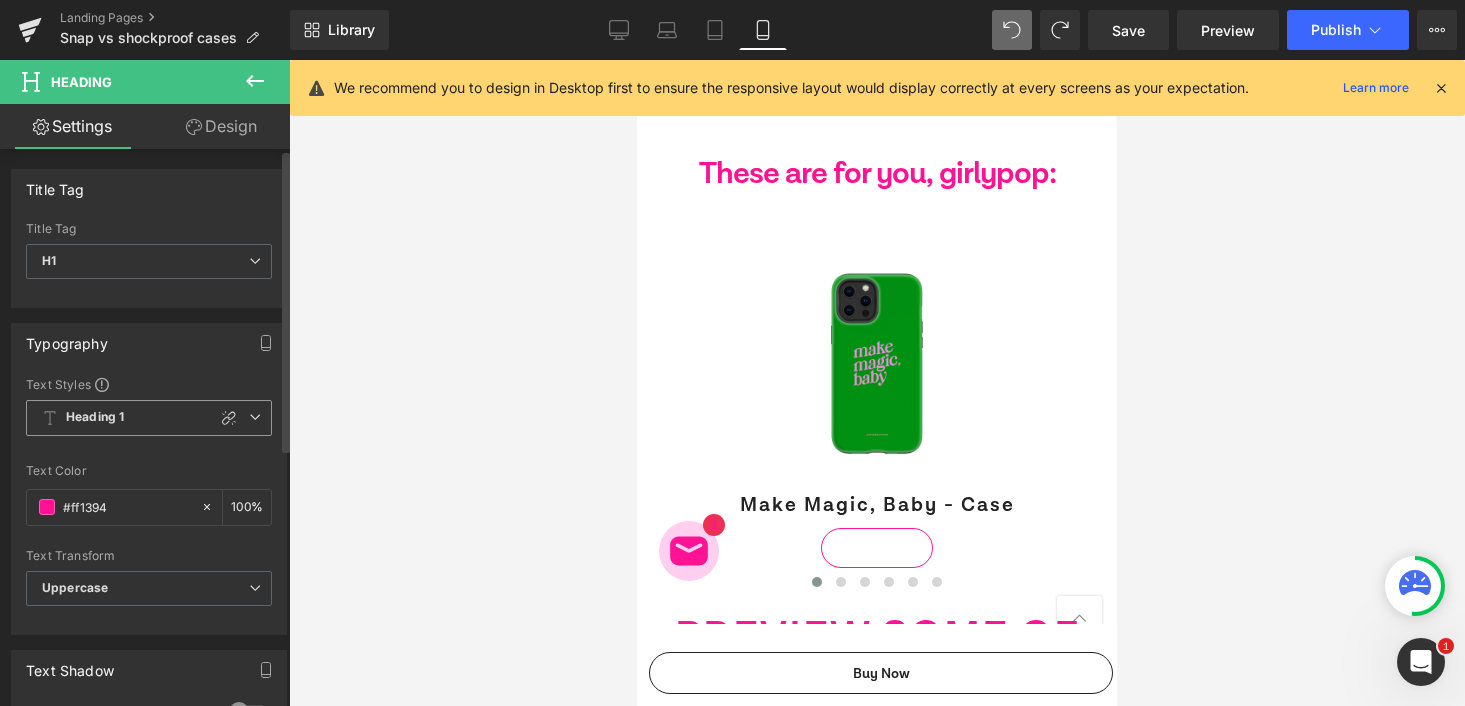 click on "Heading 1" at bounding box center (149, 418) 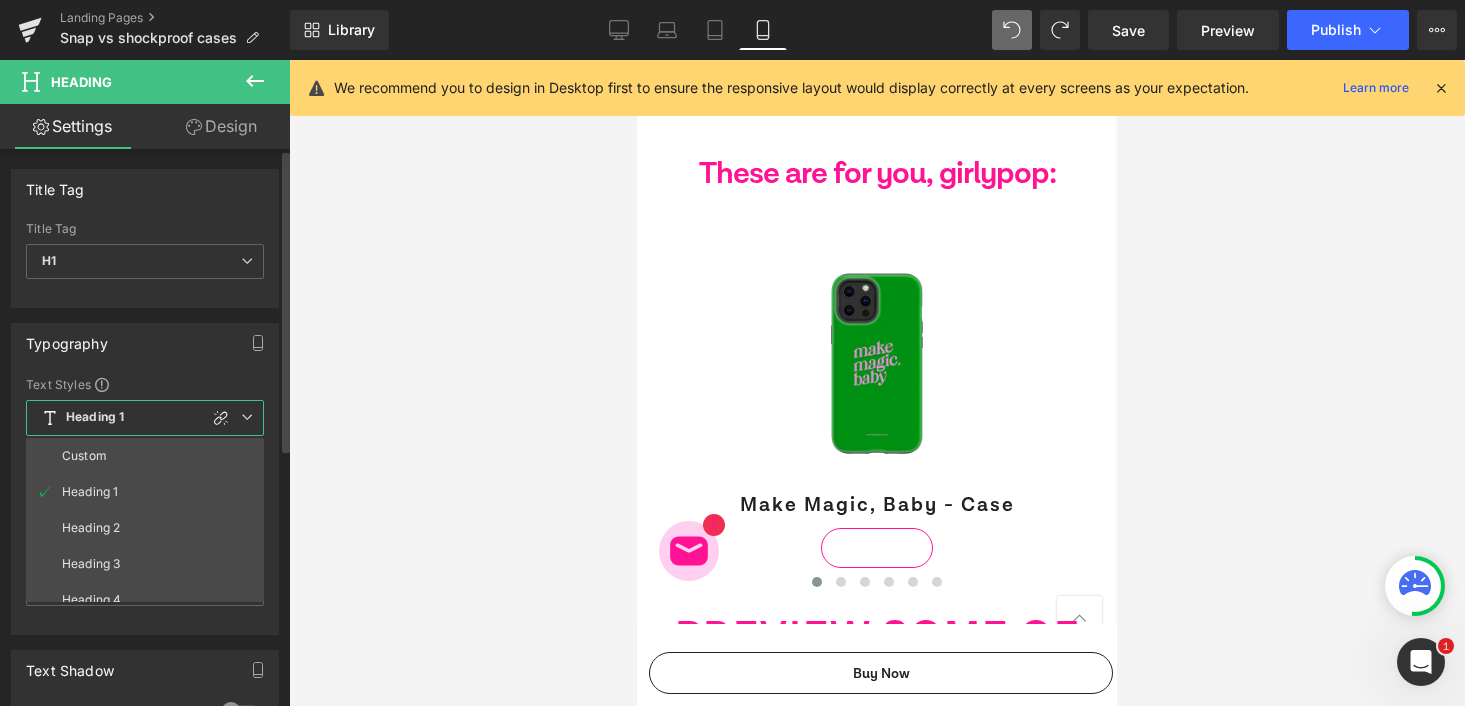 click on "Heading 1" at bounding box center (145, 418) 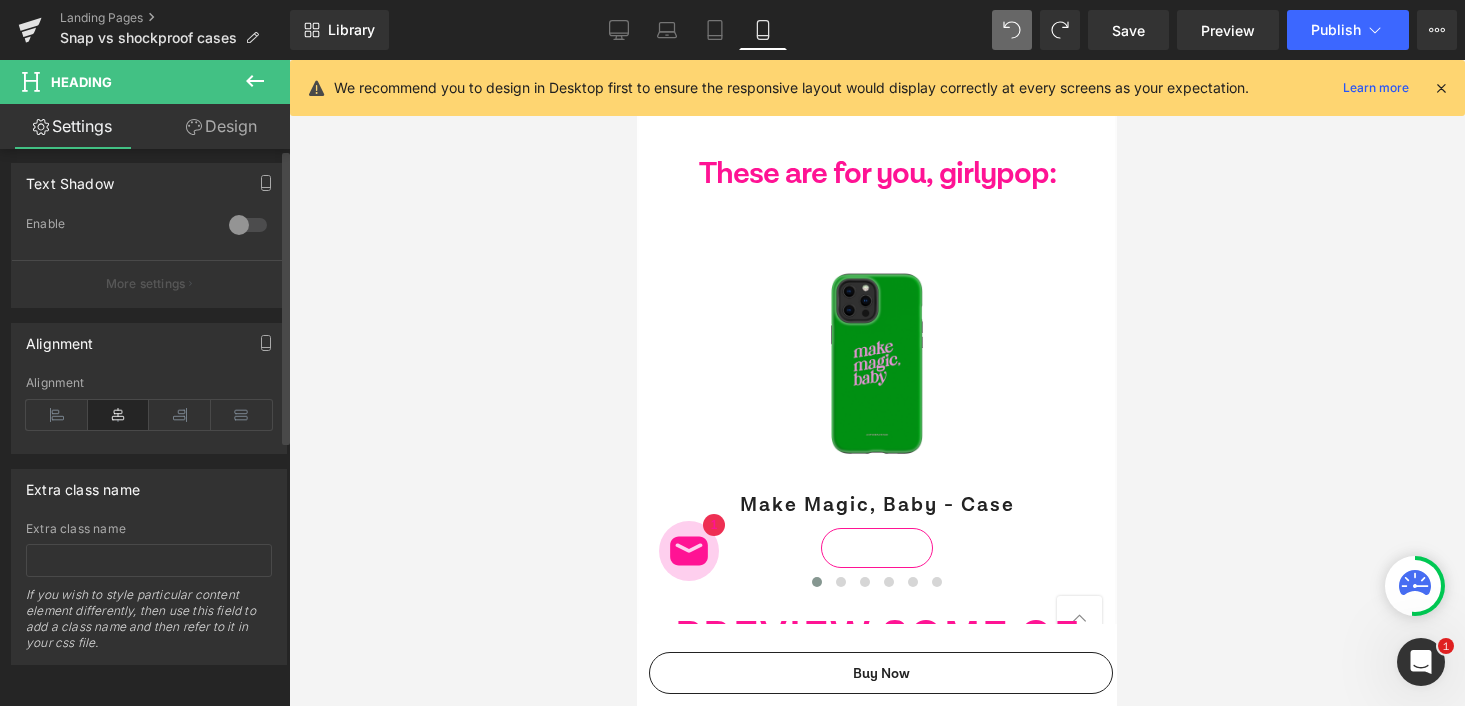 scroll, scrollTop: 0, scrollLeft: 0, axis: both 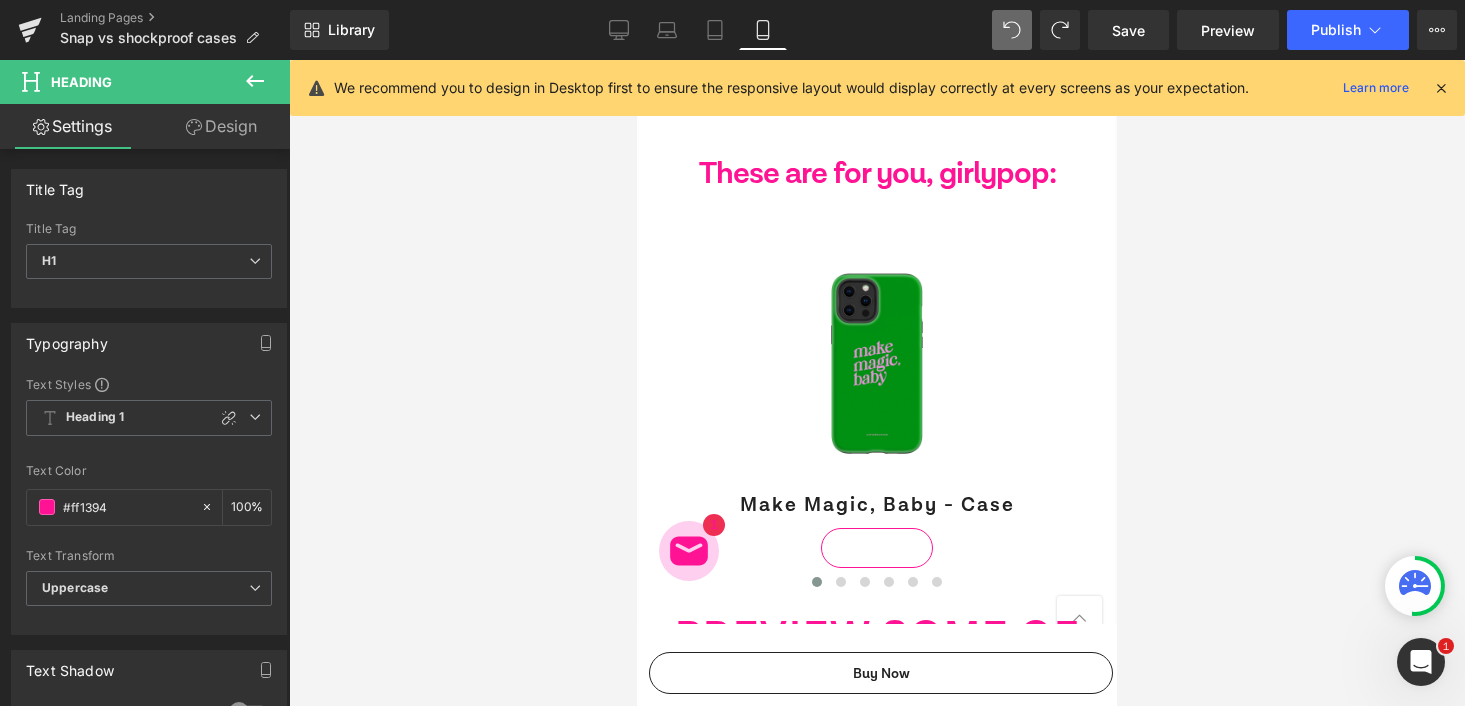 click on "Design" at bounding box center [221, 126] 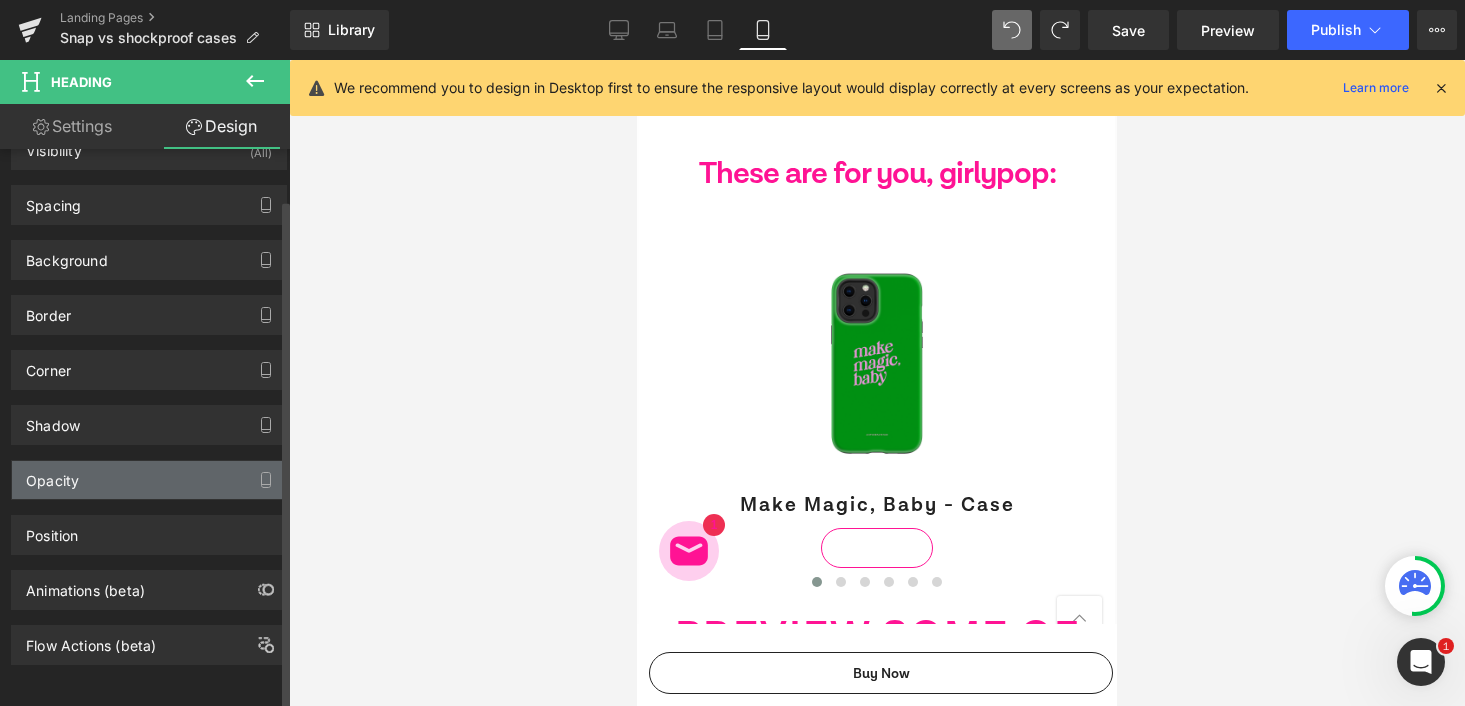 scroll, scrollTop: 0, scrollLeft: 0, axis: both 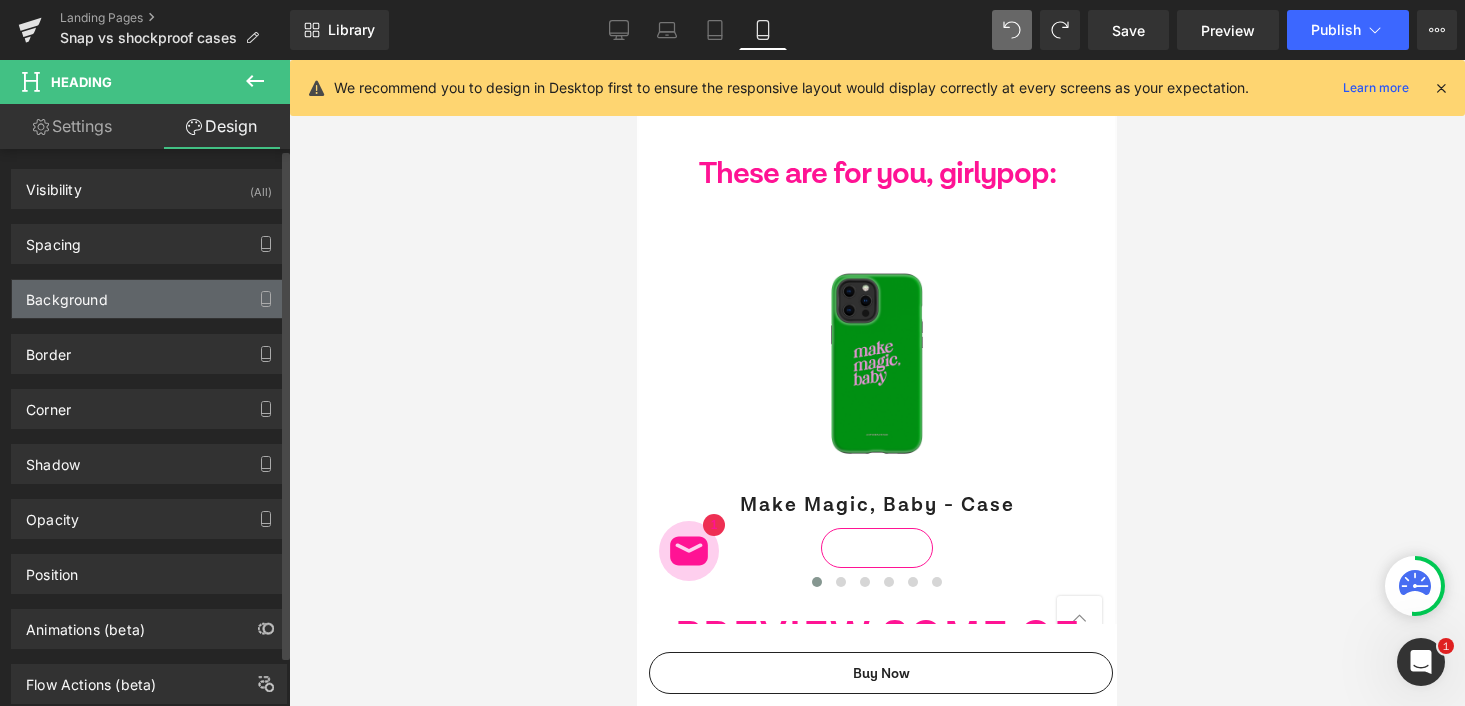 click on "Background" at bounding box center (149, 299) 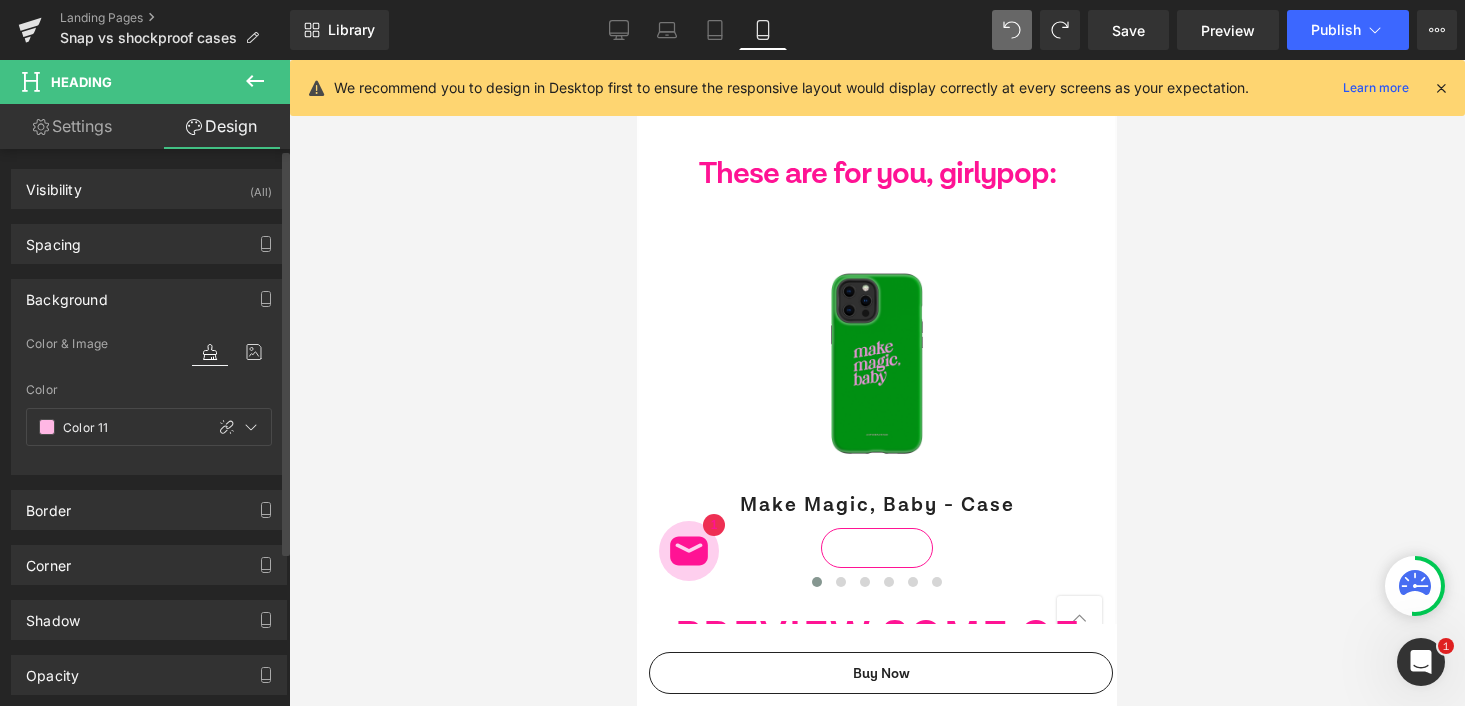 click at bounding box center [232, 371] 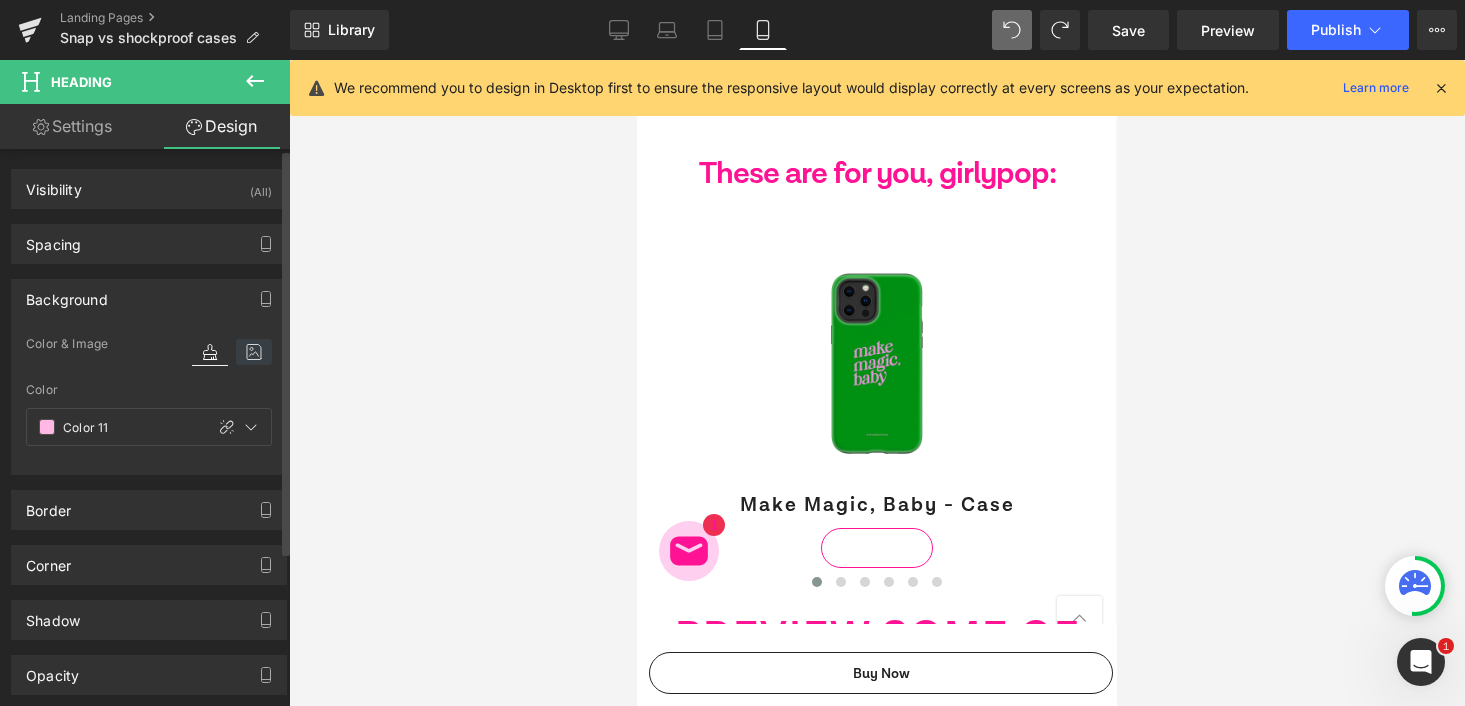 click at bounding box center [254, 352] 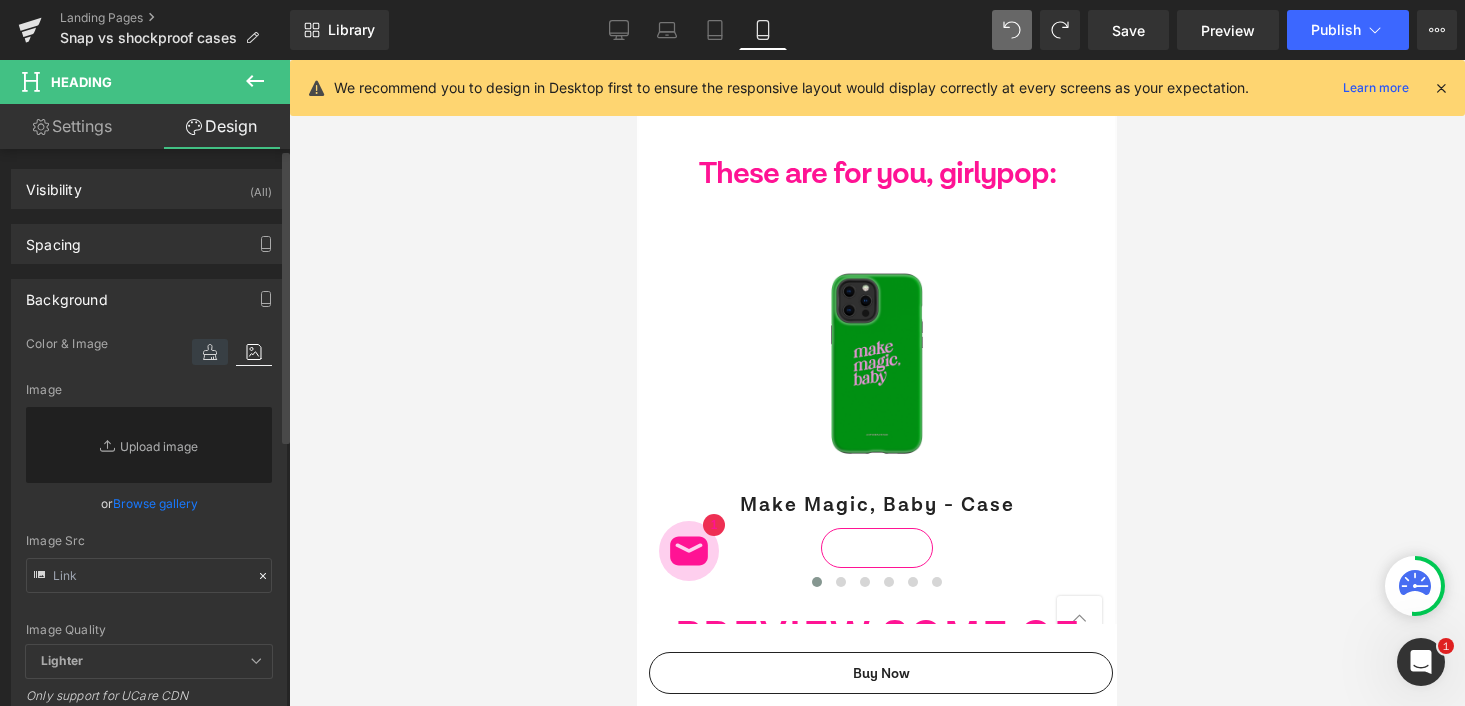 click at bounding box center [210, 352] 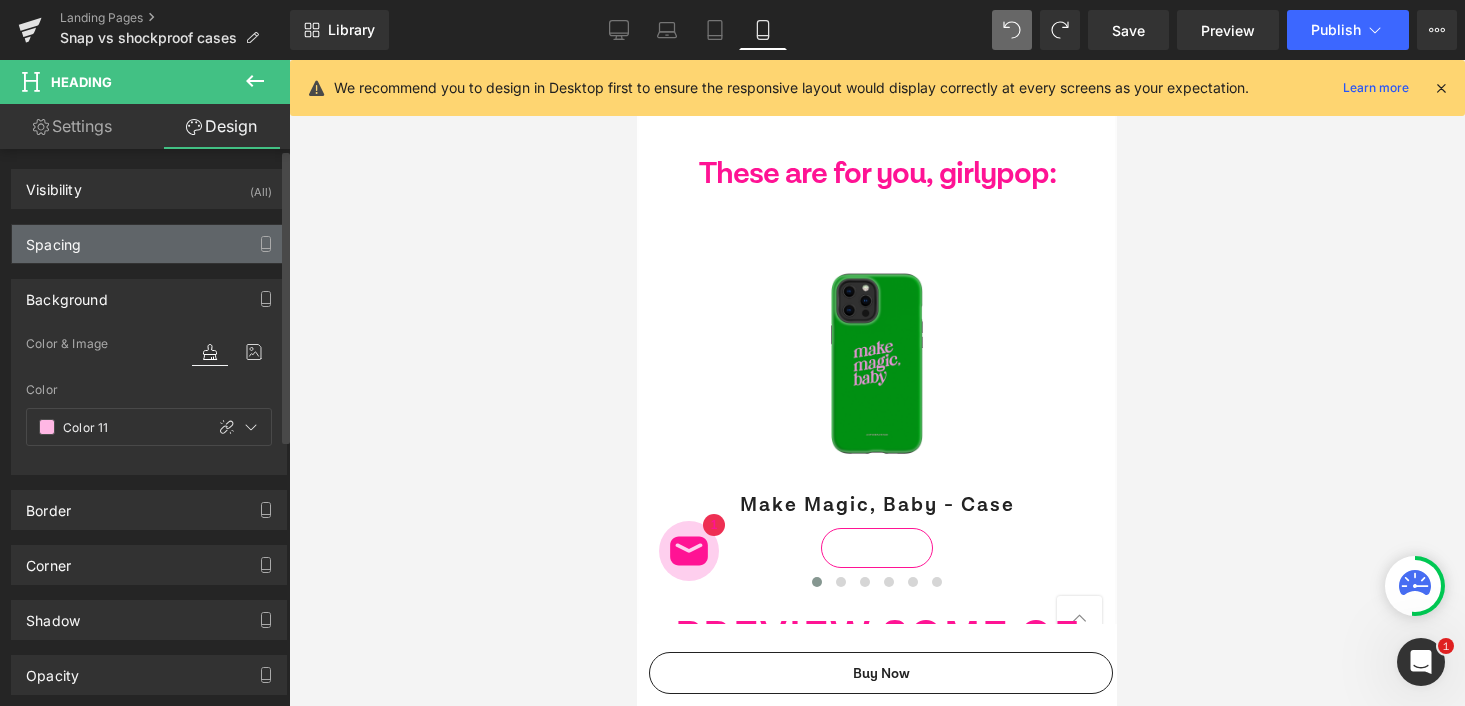 click on "Spacing" at bounding box center (149, 244) 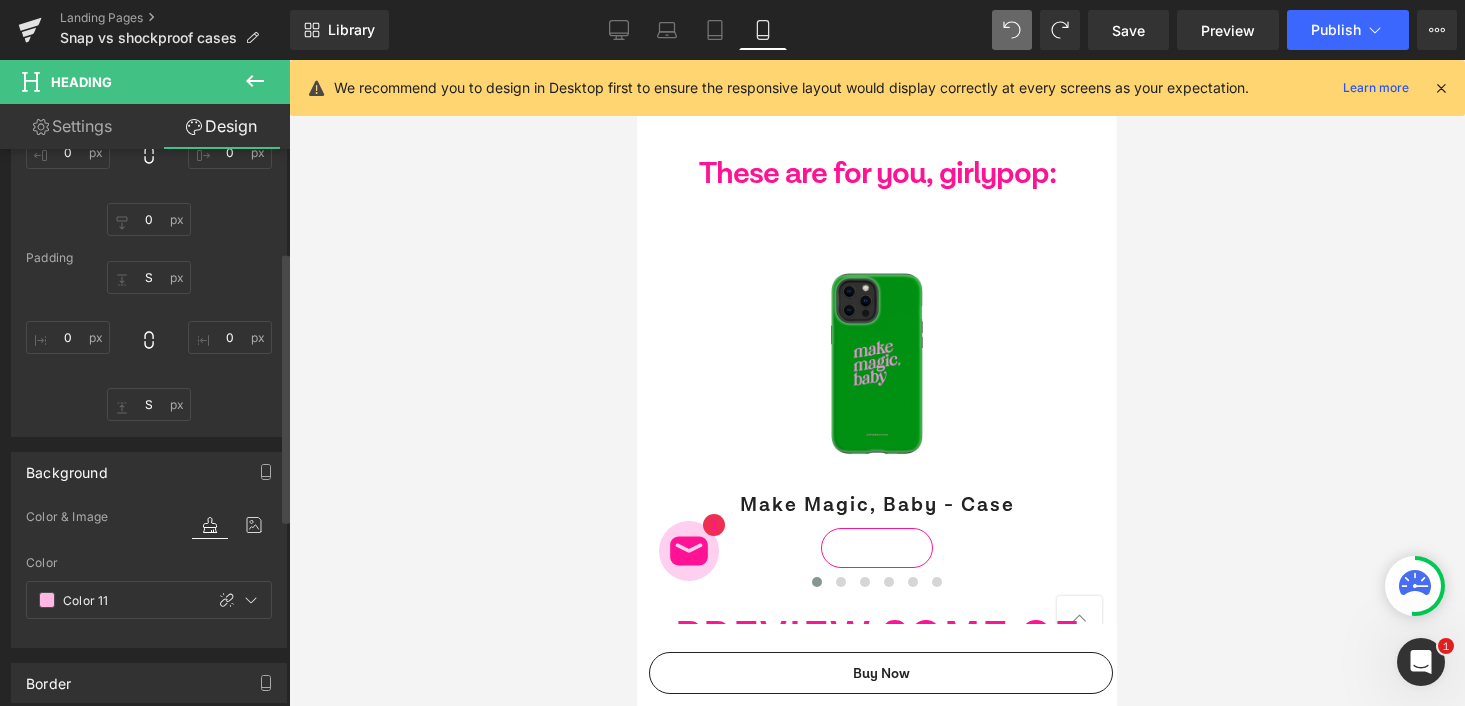 scroll, scrollTop: 0, scrollLeft: 0, axis: both 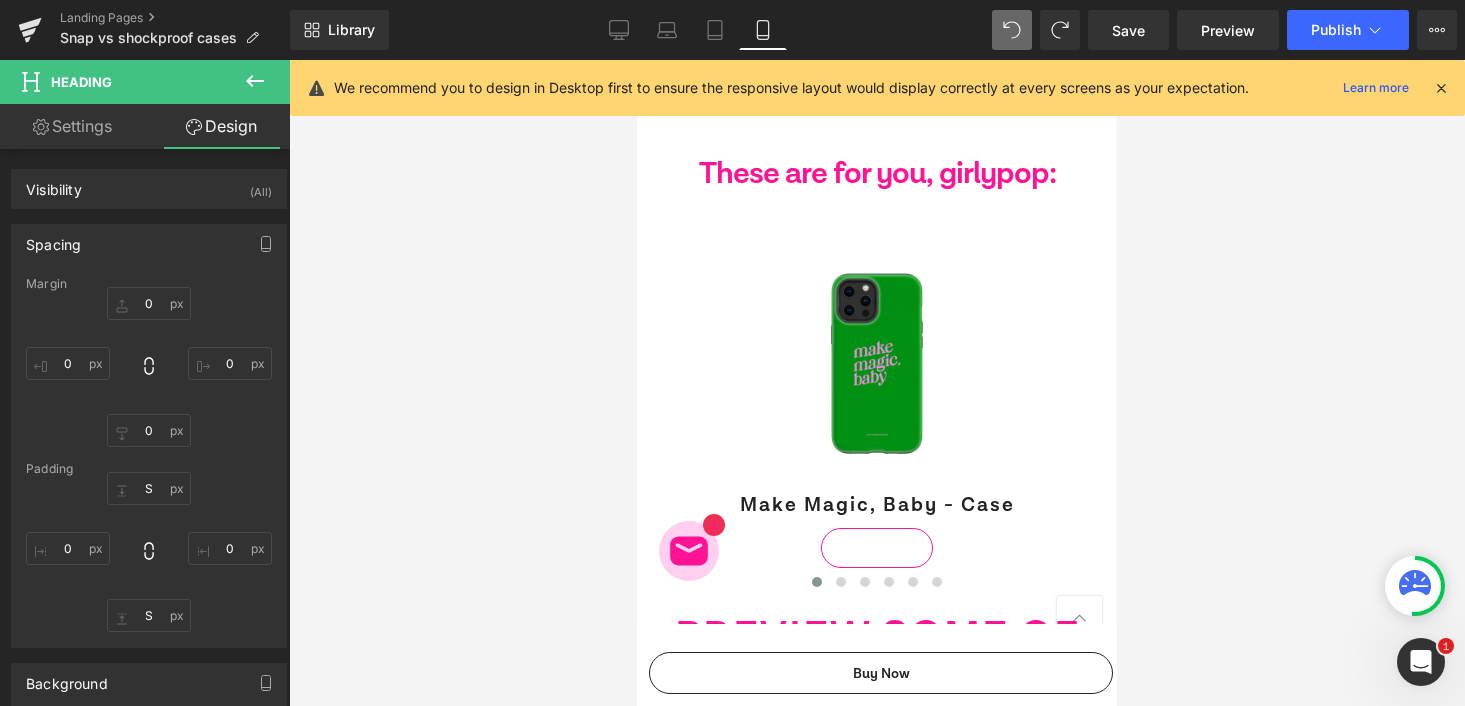 click on "Settings
Design" at bounding box center (145, 126) 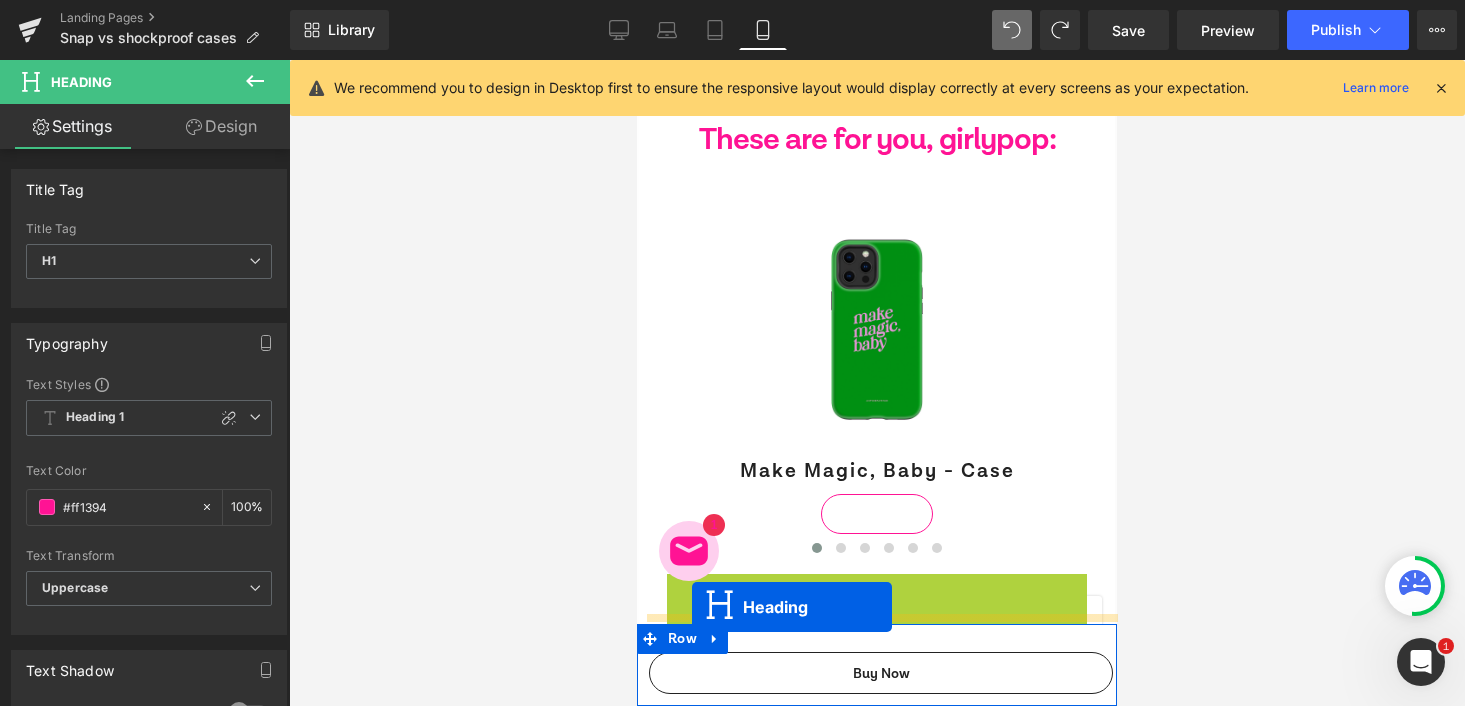 scroll, scrollTop: 2918, scrollLeft: 0, axis: vertical 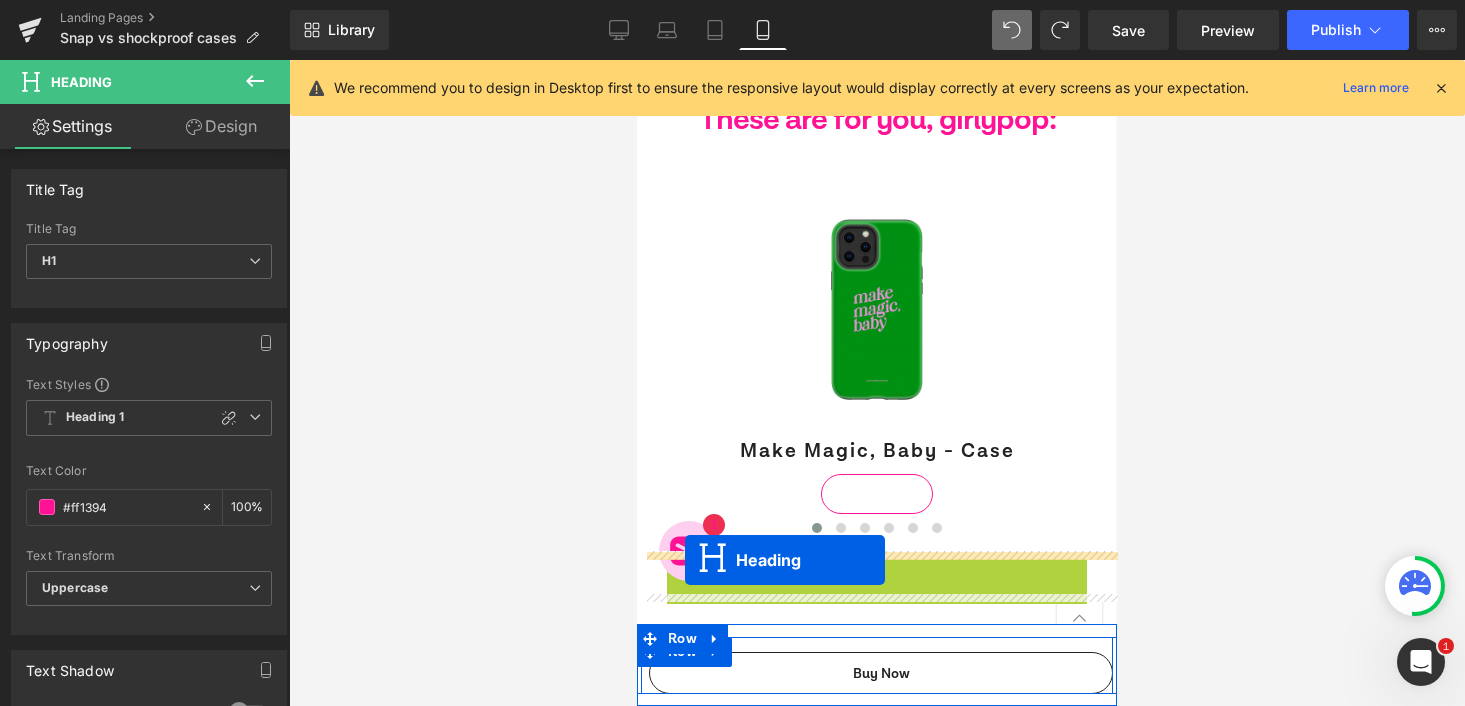 drag, startPoint x: 827, startPoint y: 415, endPoint x: 685, endPoint y: 560, distance: 202.95073 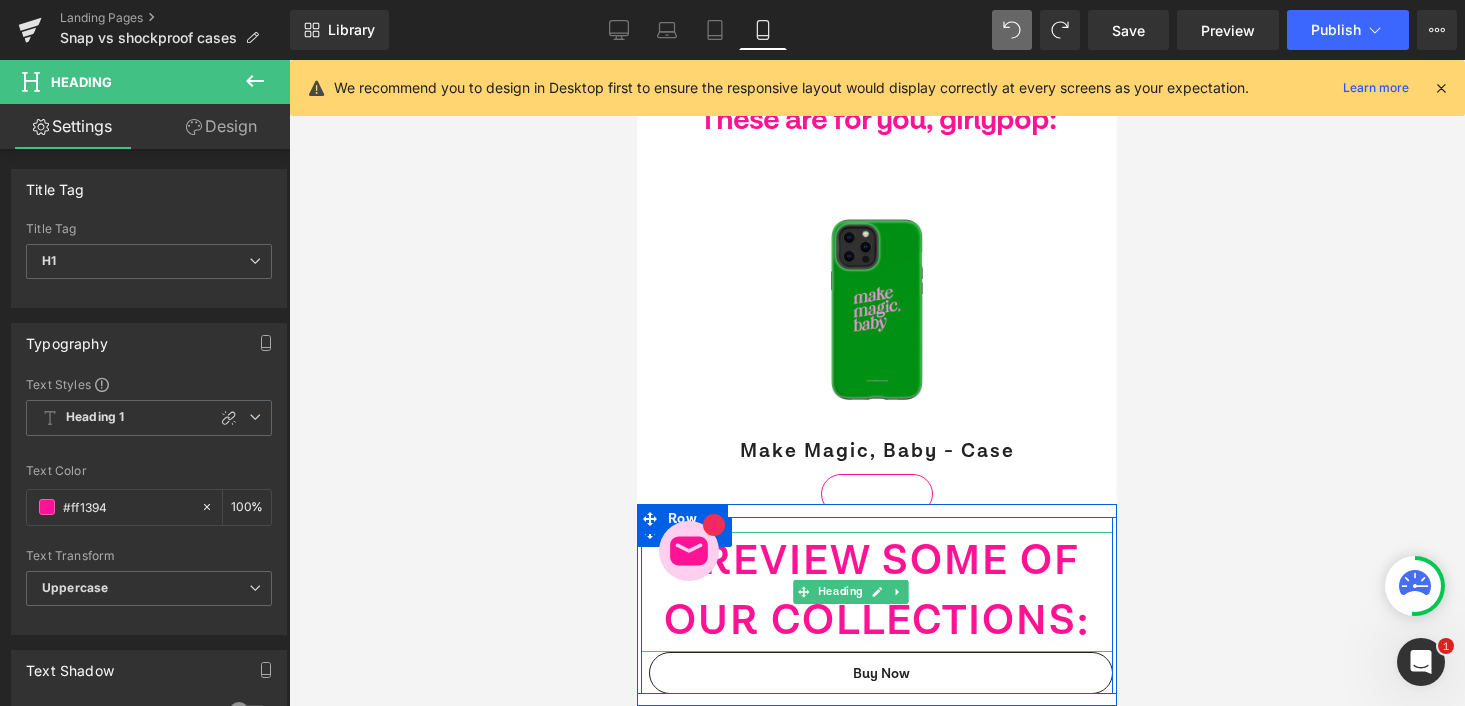 click at bounding box center (877, 383) 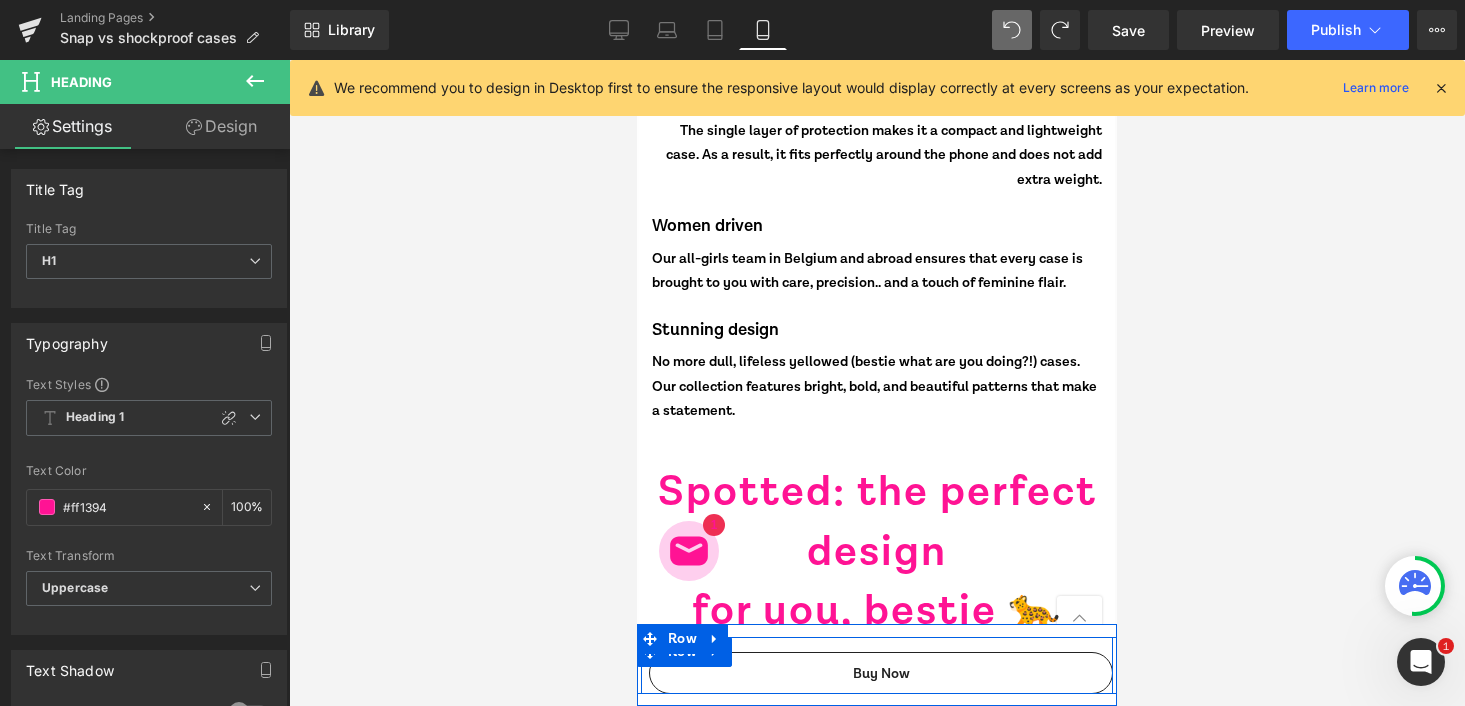 scroll, scrollTop: 8696, scrollLeft: 0, axis: vertical 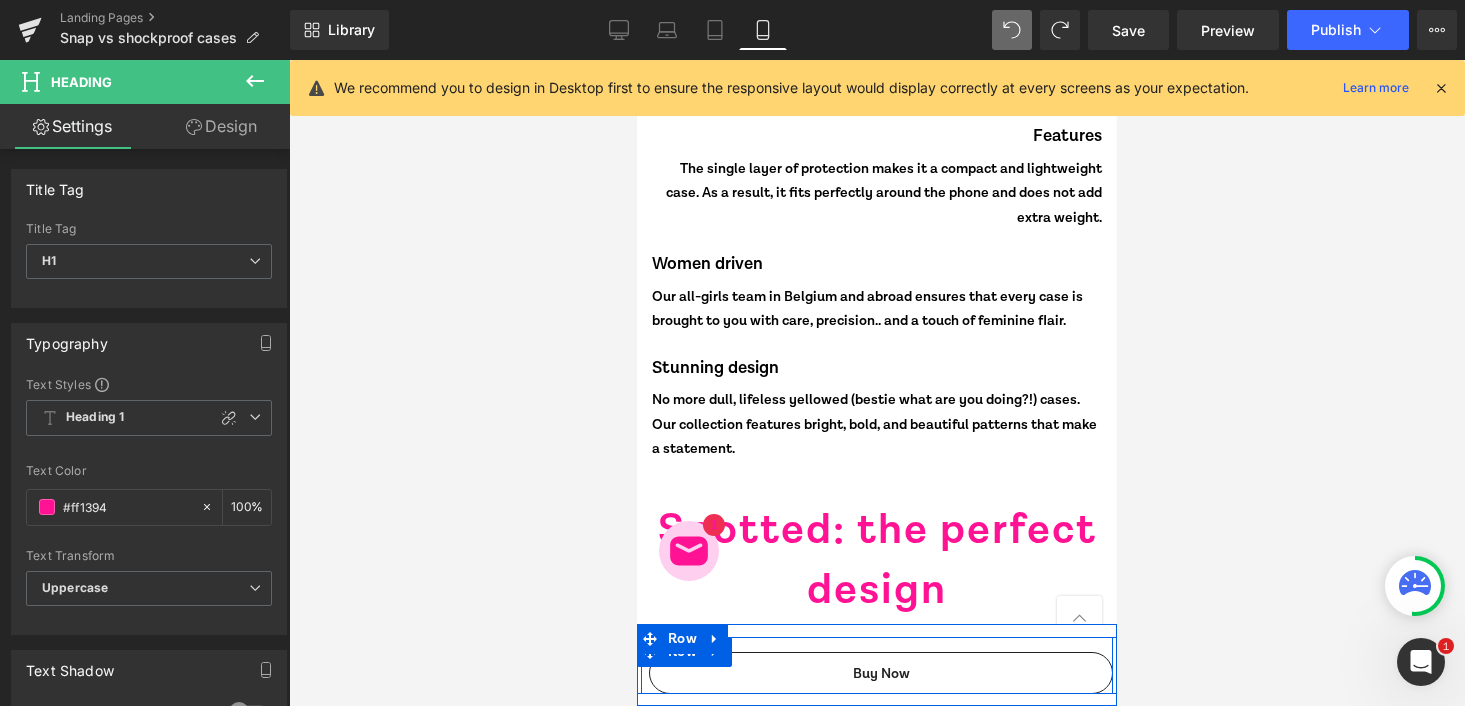 click at bounding box center (877, 1542) 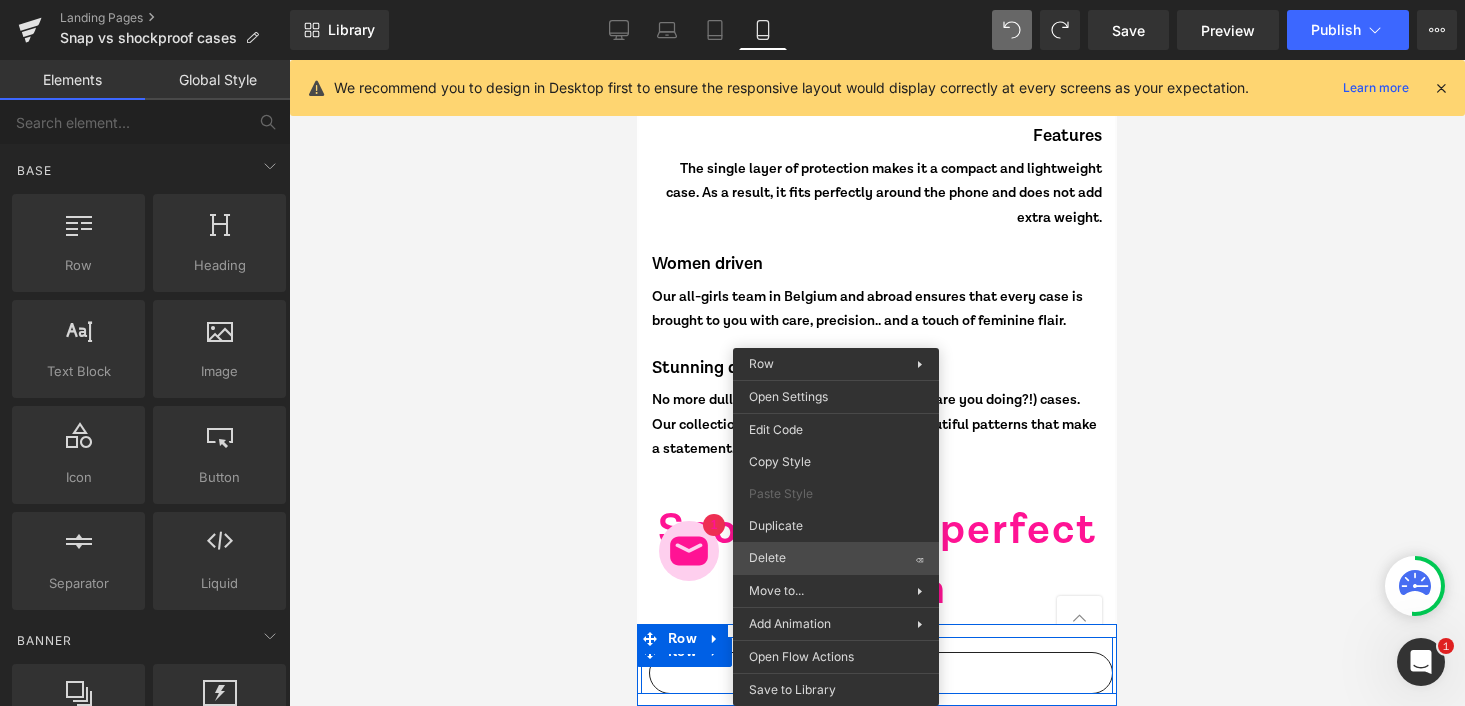 drag, startPoint x: 1422, startPoint y: 620, endPoint x: 785, endPoint y: 560, distance: 639.8195 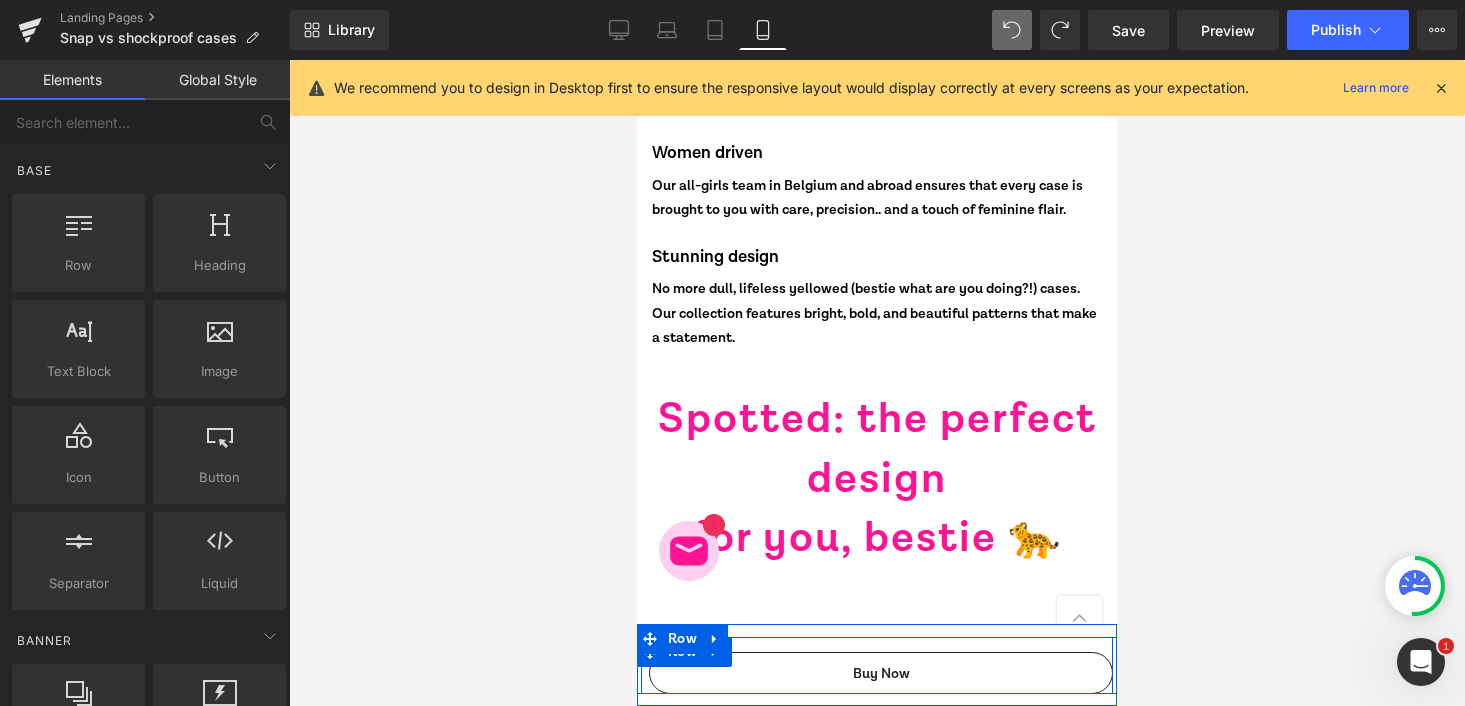 scroll, scrollTop: 8813, scrollLeft: 0, axis: vertical 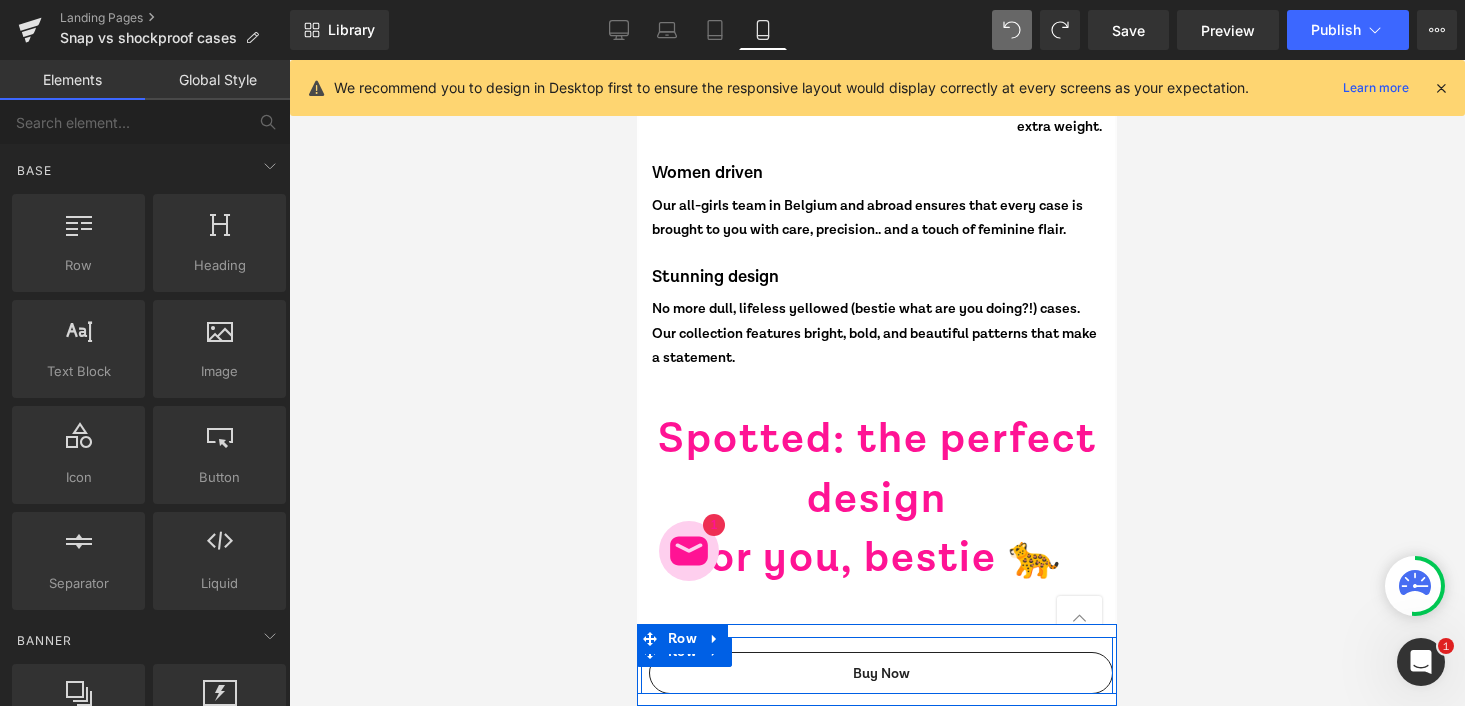 click on "Compare both of our case types Heading" at bounding box center [877, 1362] 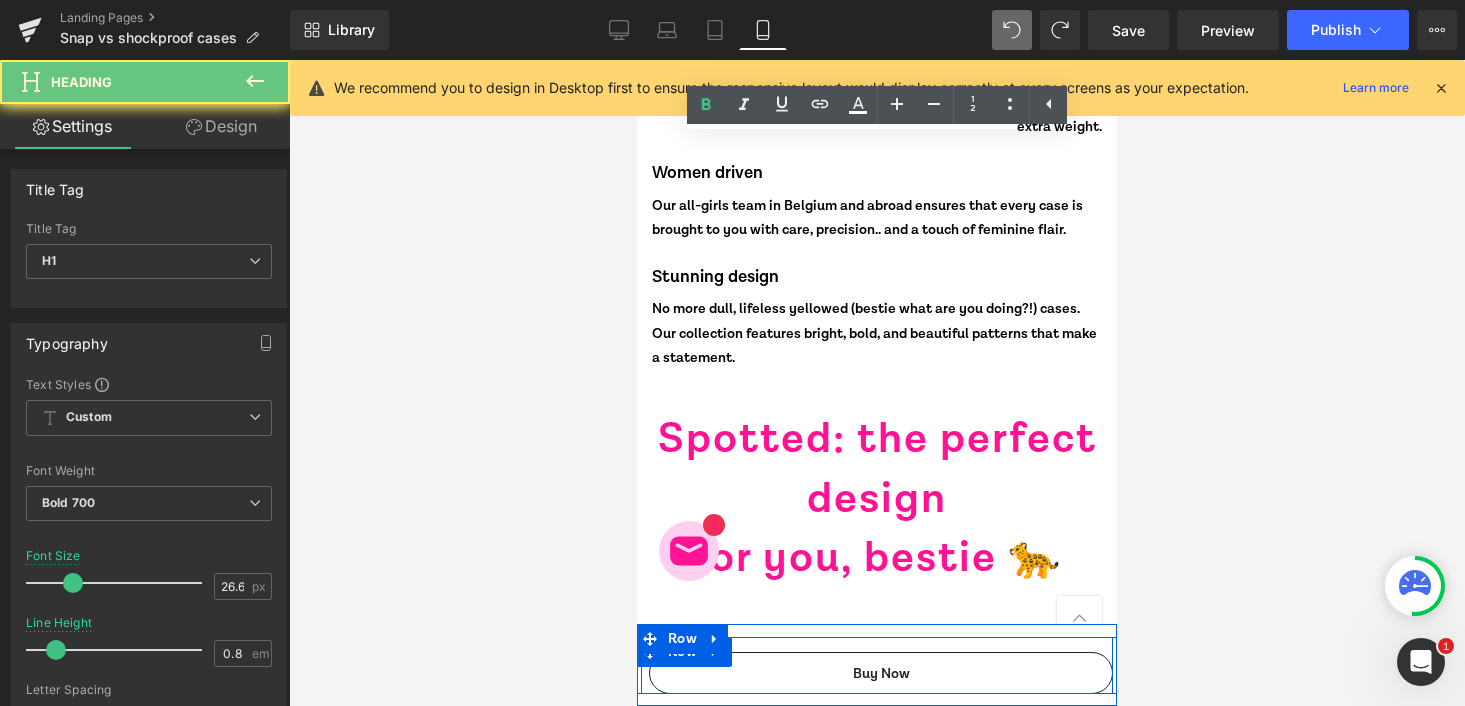 click on "Compare both of our" at bounding box center [877, 1351] 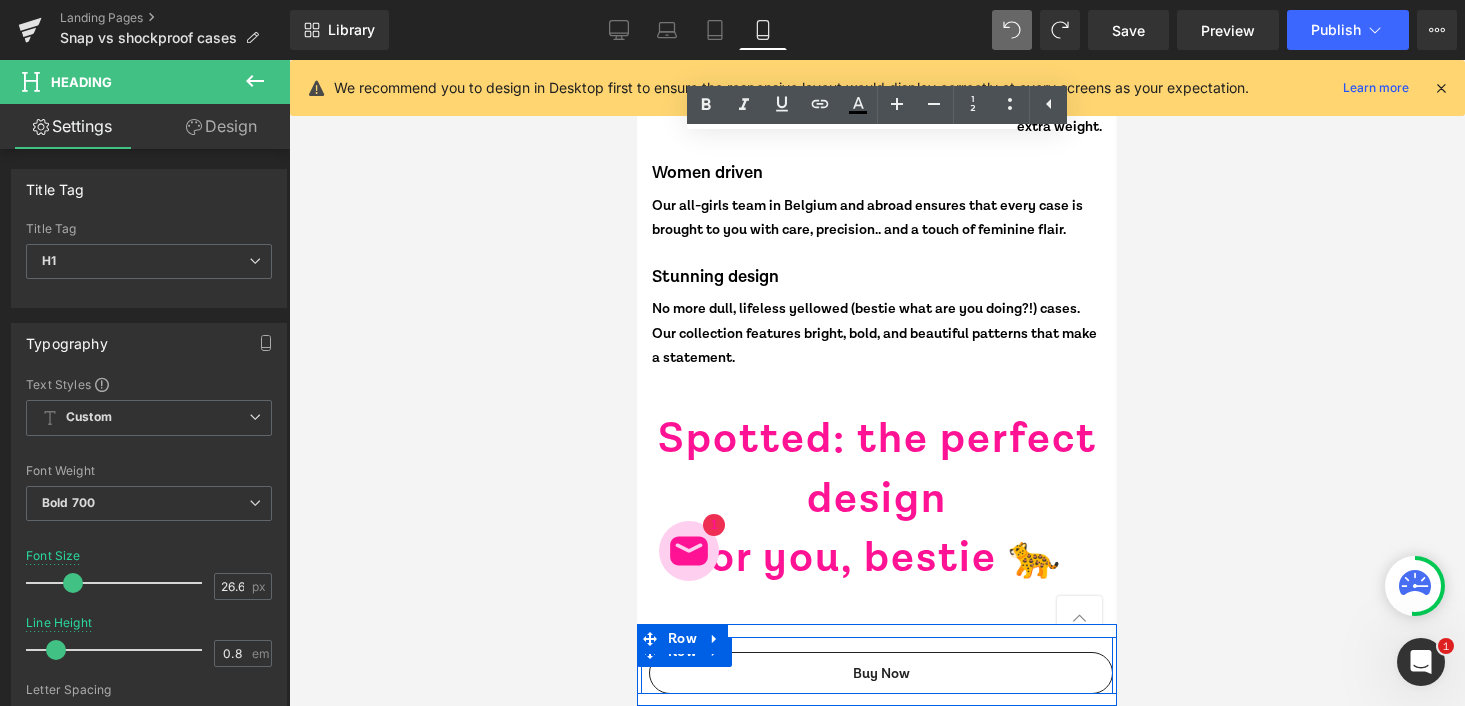 drag, startPoint x: 955, startPoint y: 186, endPoint x: 741, endPoint y: 144, distance: 218.08255 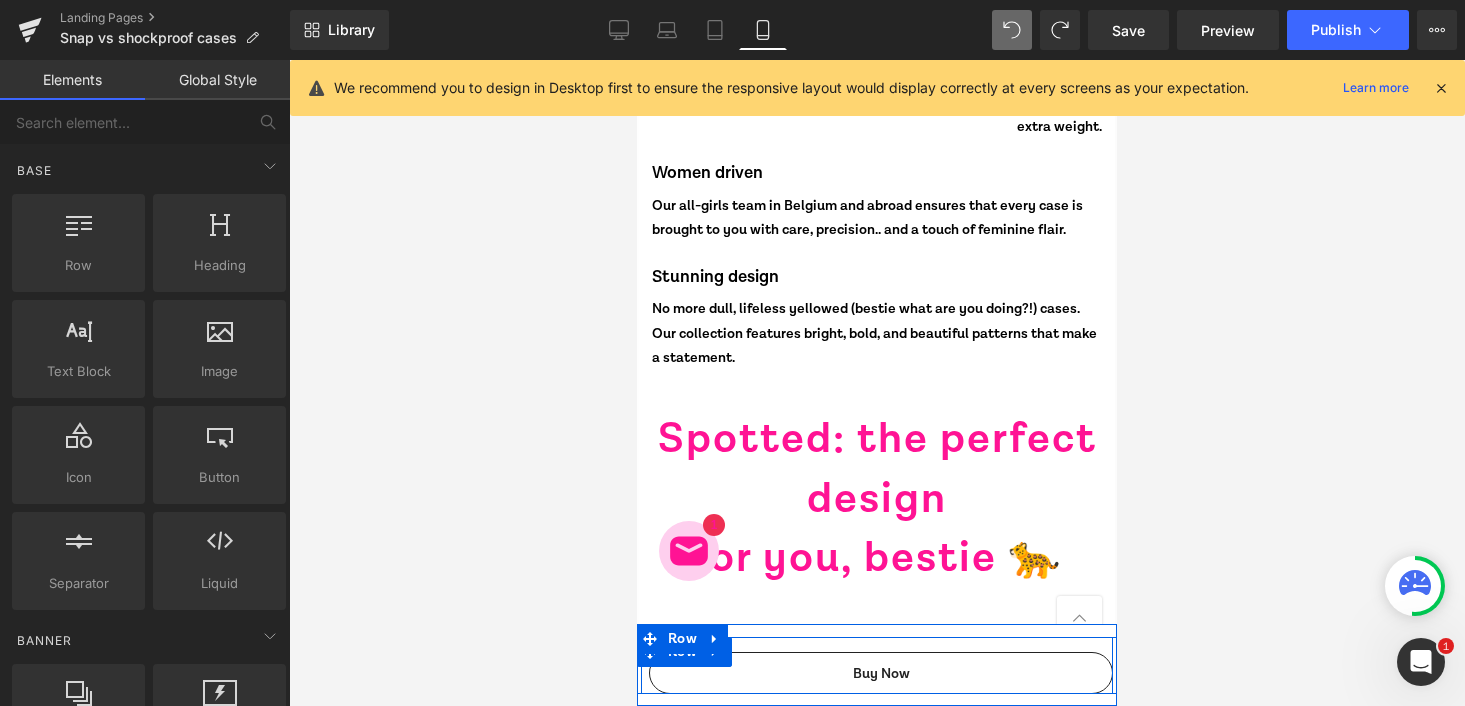 click at bounding box center (877, 1451) 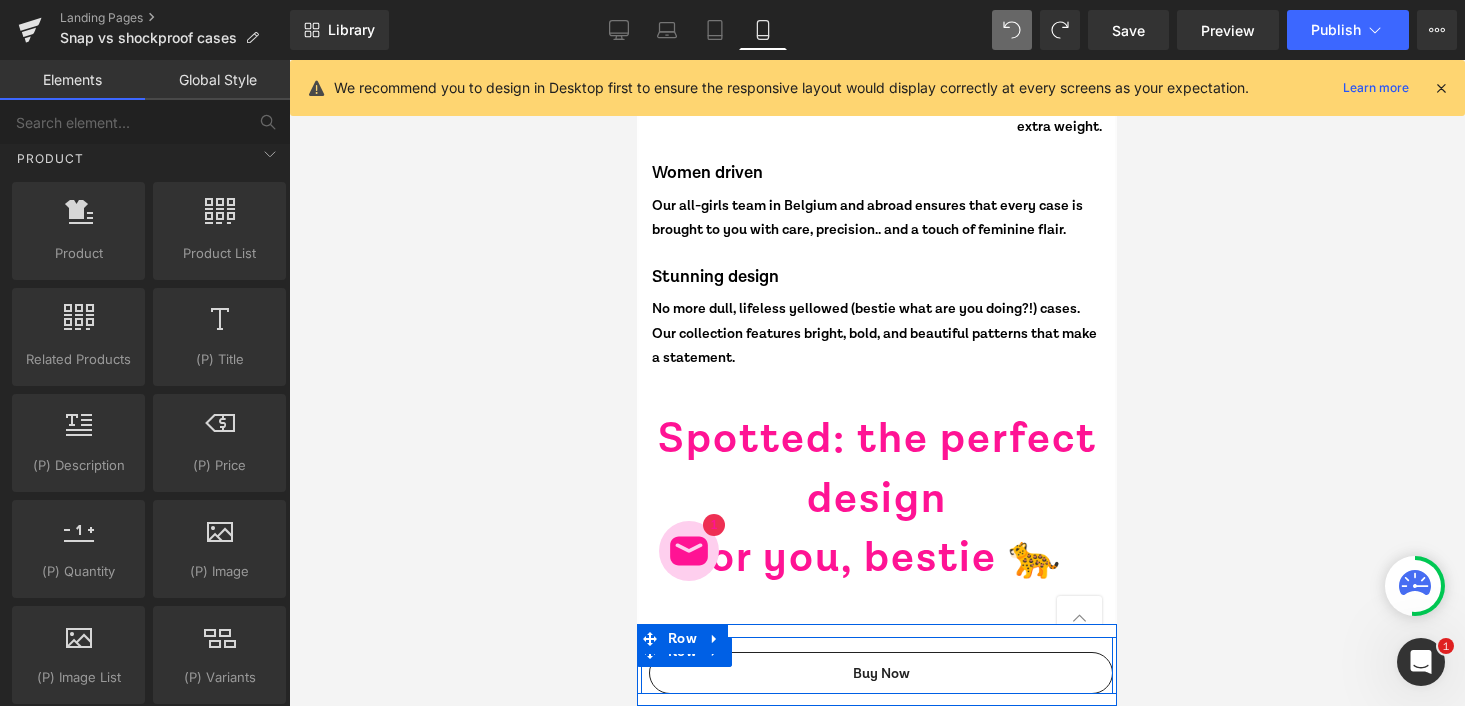 scroll, scrollTop: 0, scrollLeft: 0, axis: both 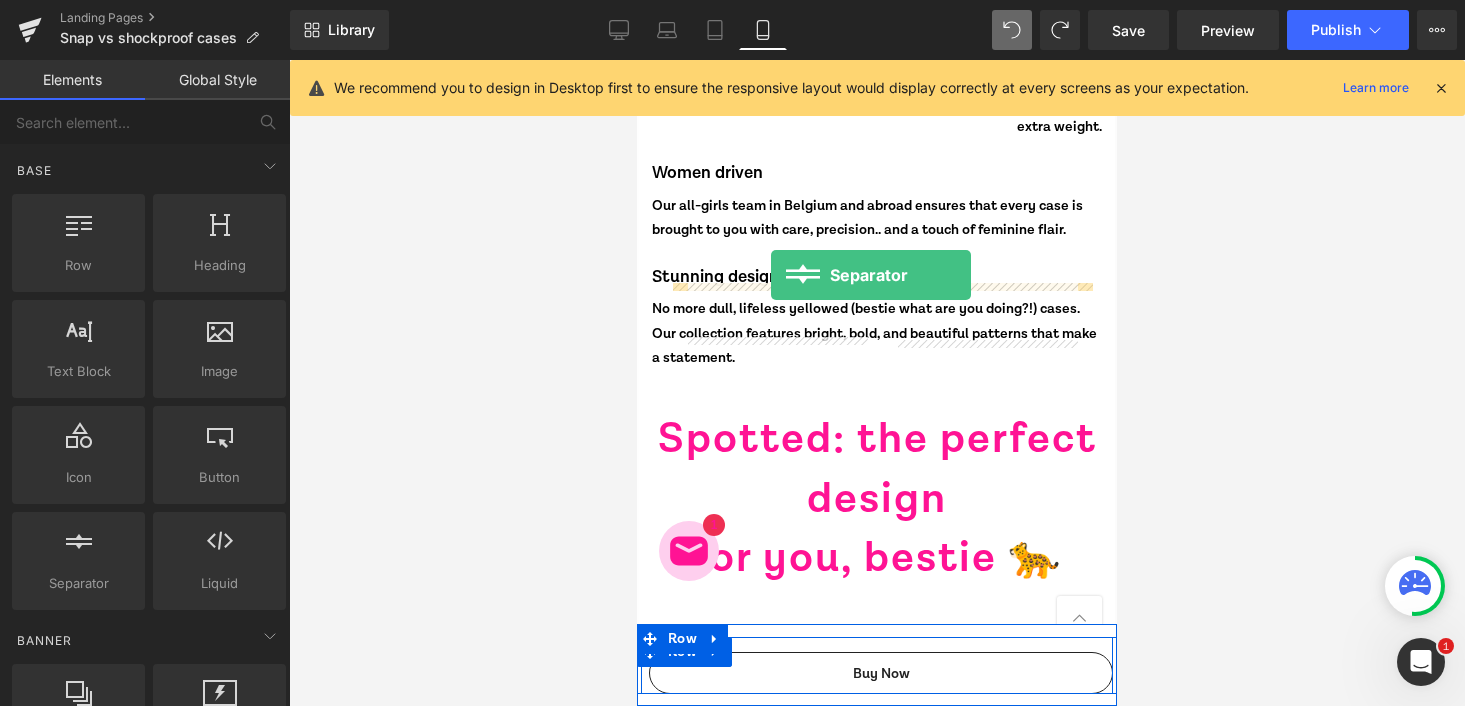 drag, startPoint x: 731, startPoint y: 609, endPoint x: 771, endPoint y: 275, distance: 336.3867 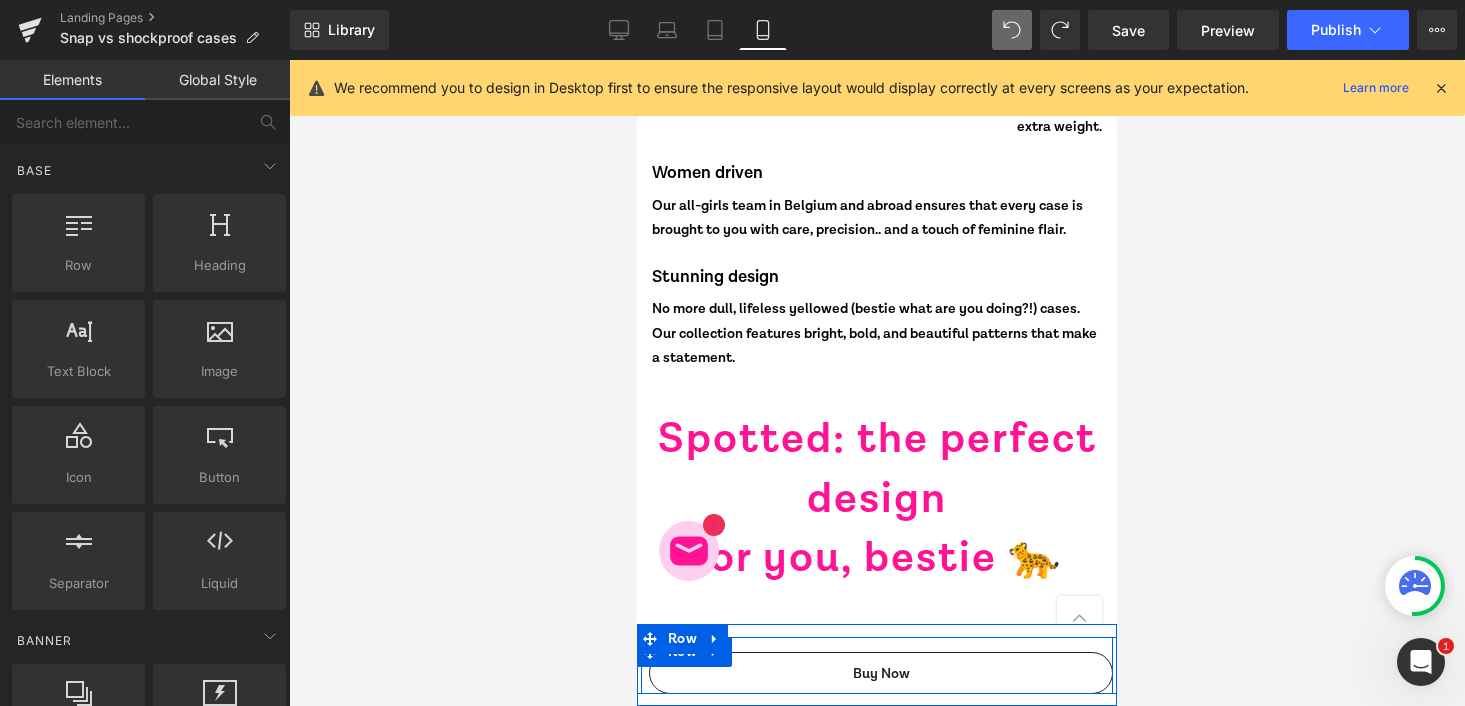 click at bounding box center [877, 1451] 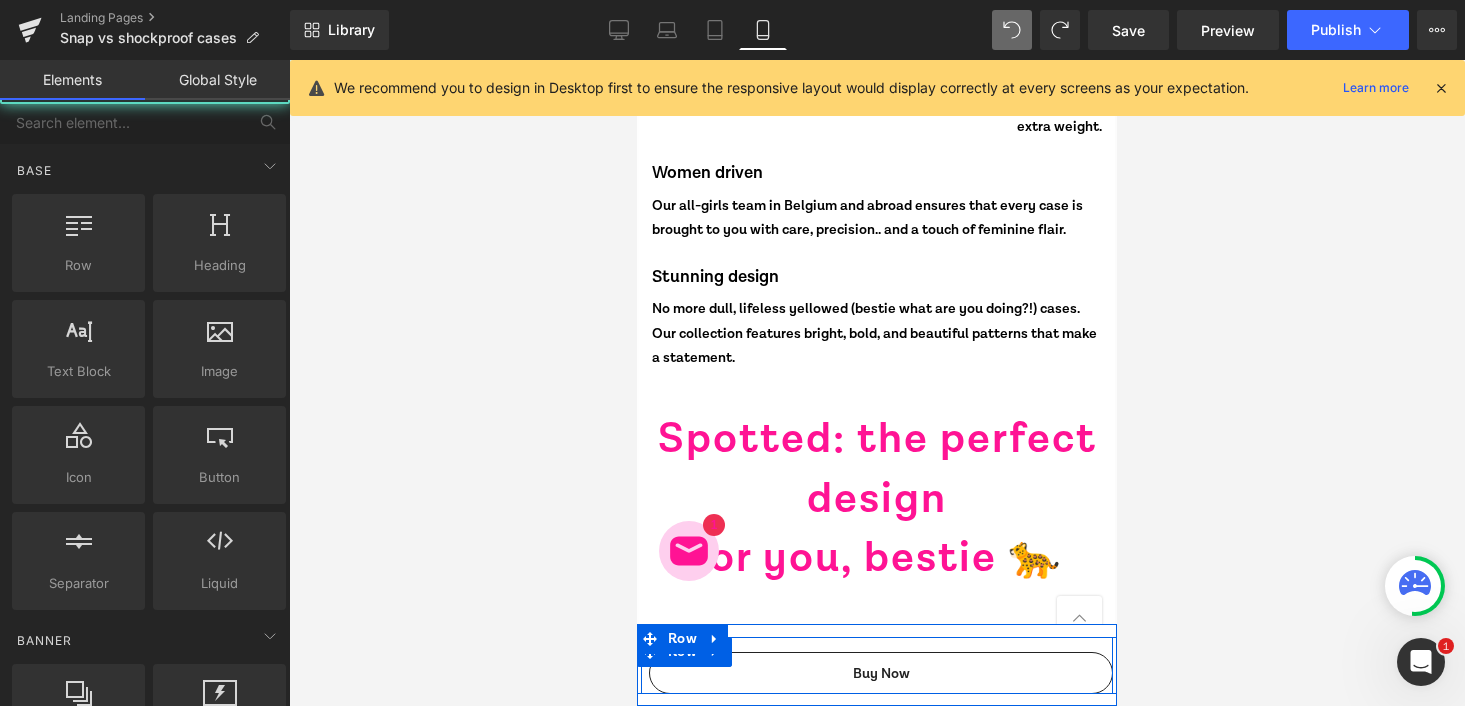 click at bounding box center [877, 1451] 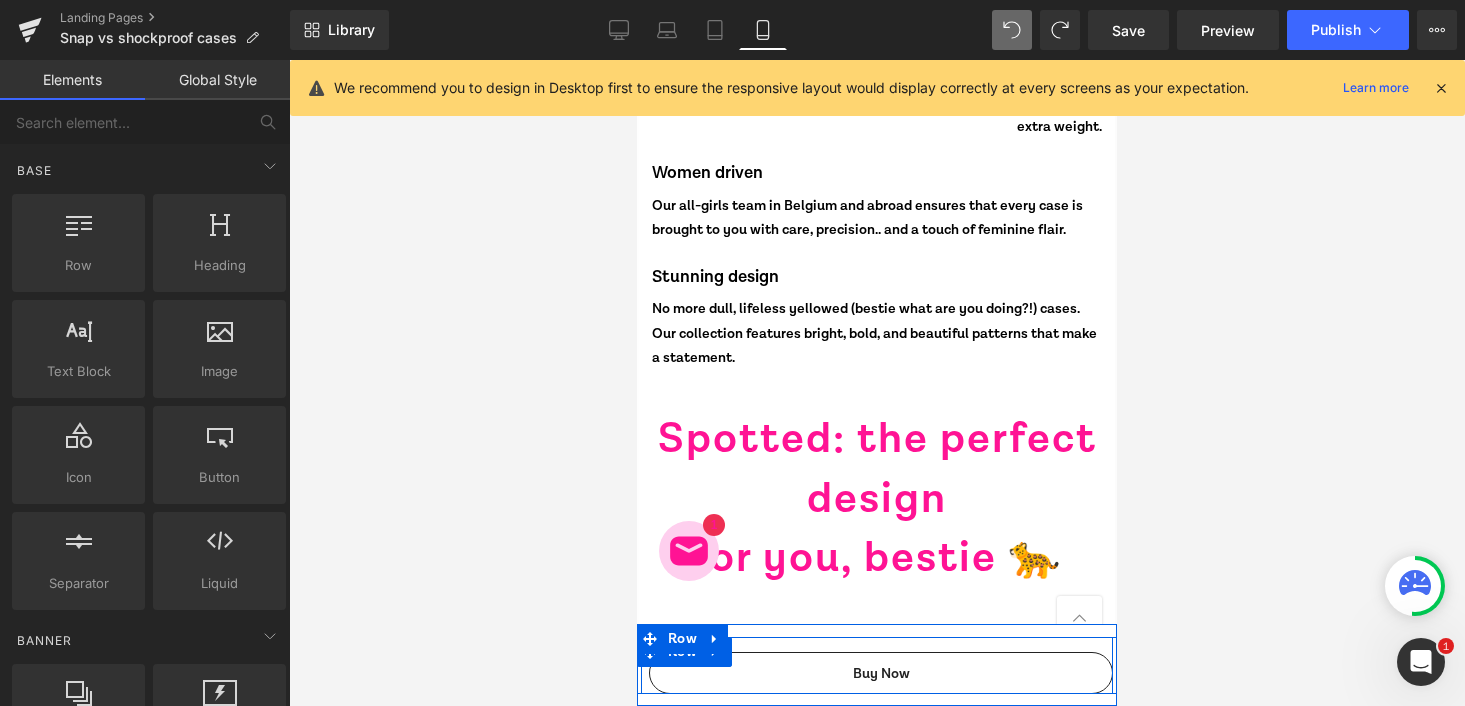 click on "Global Style" at bounding box center (217, 80) 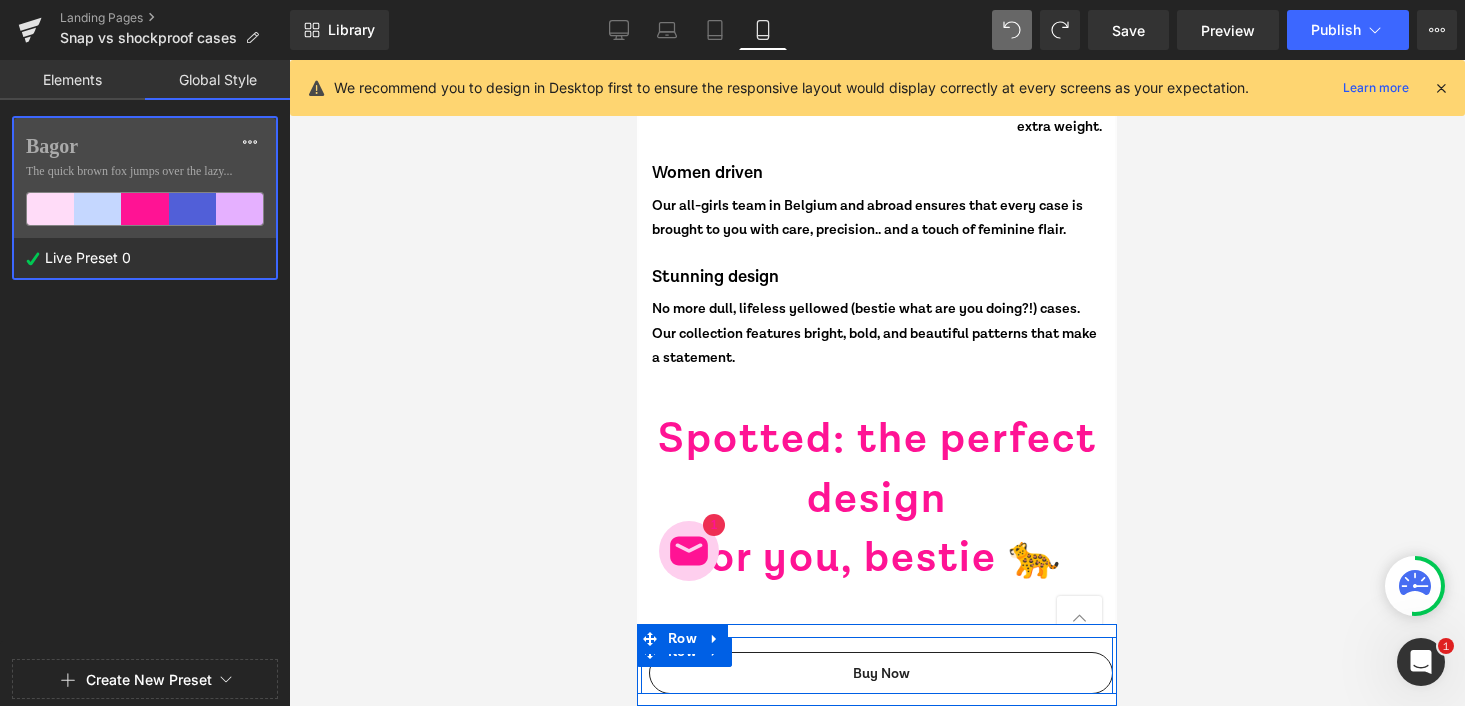 click on "Elements" at bounding box center (72, 80) 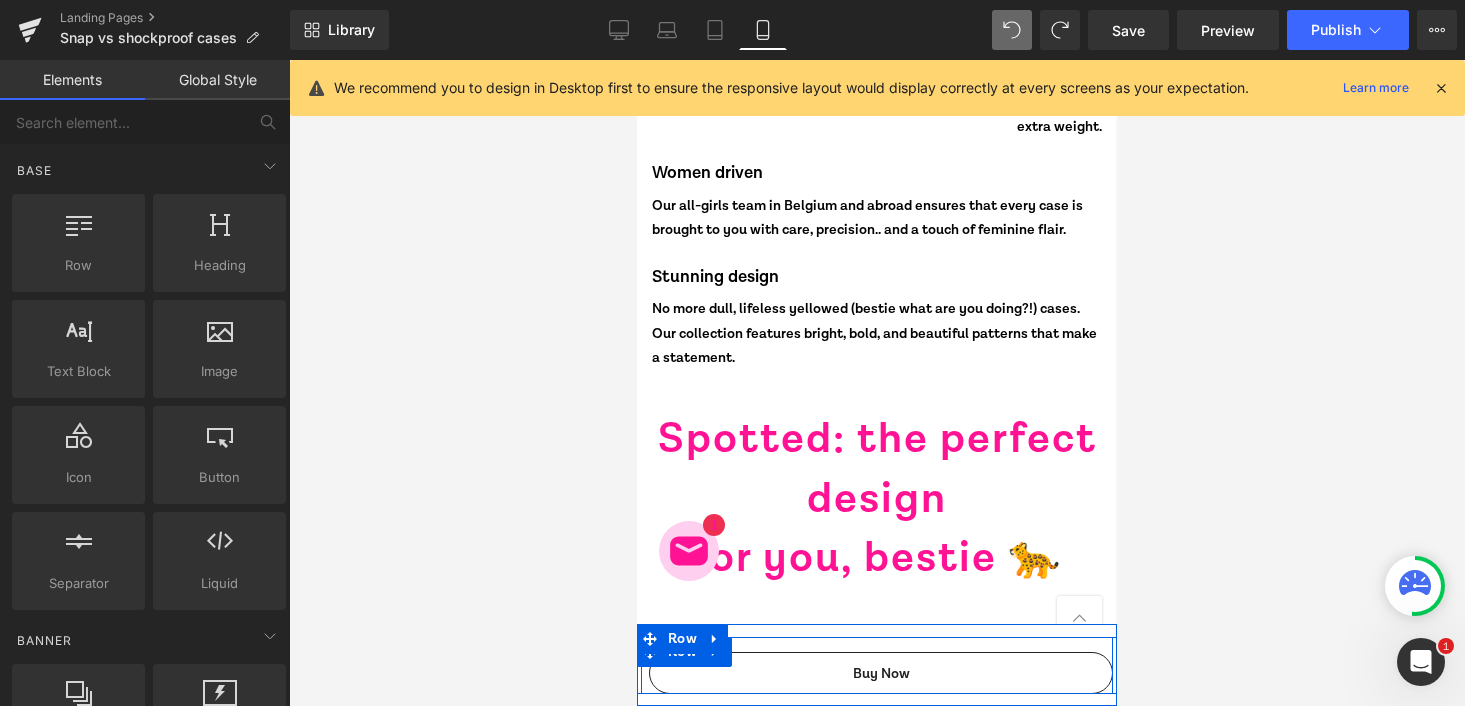 click at bounding box center [877, 1451] 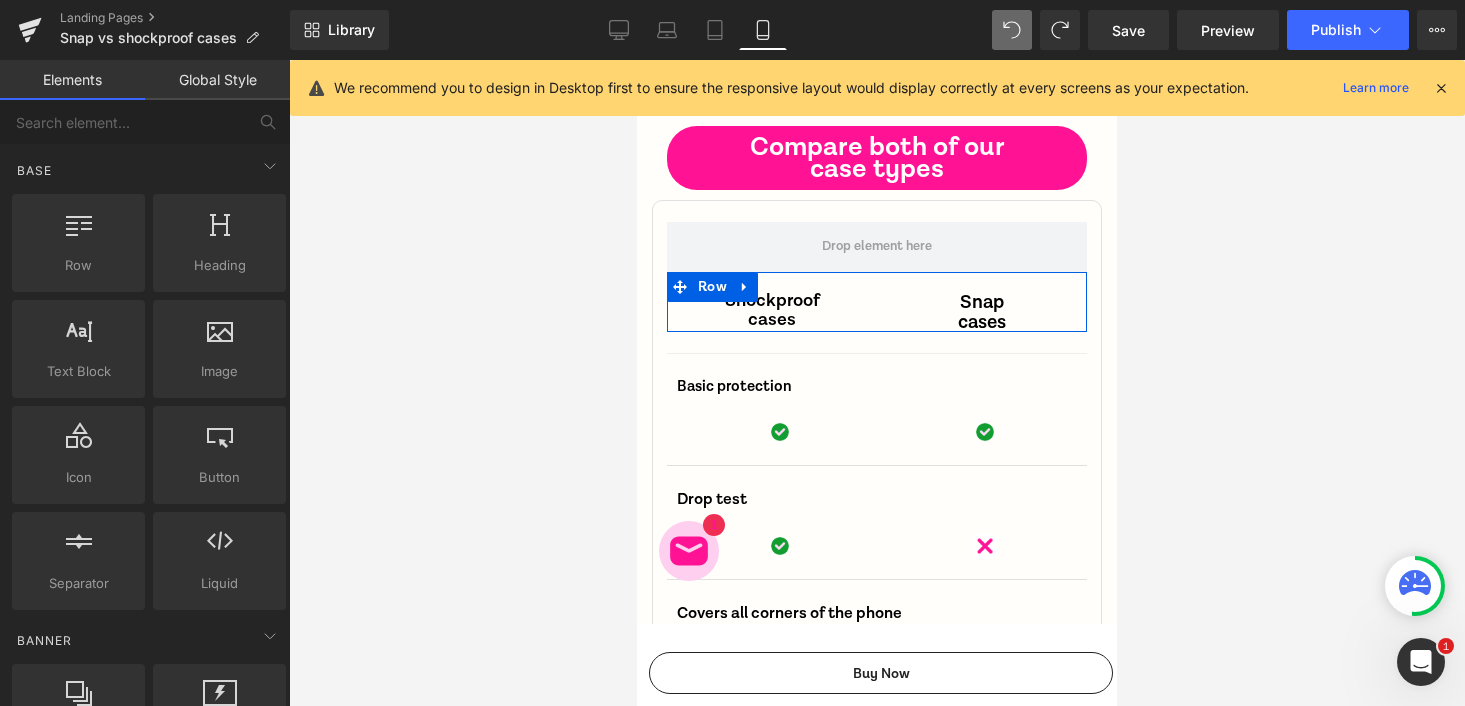 scroll, scrollTop: 9967, scrollLeft: 0, axis: vertical 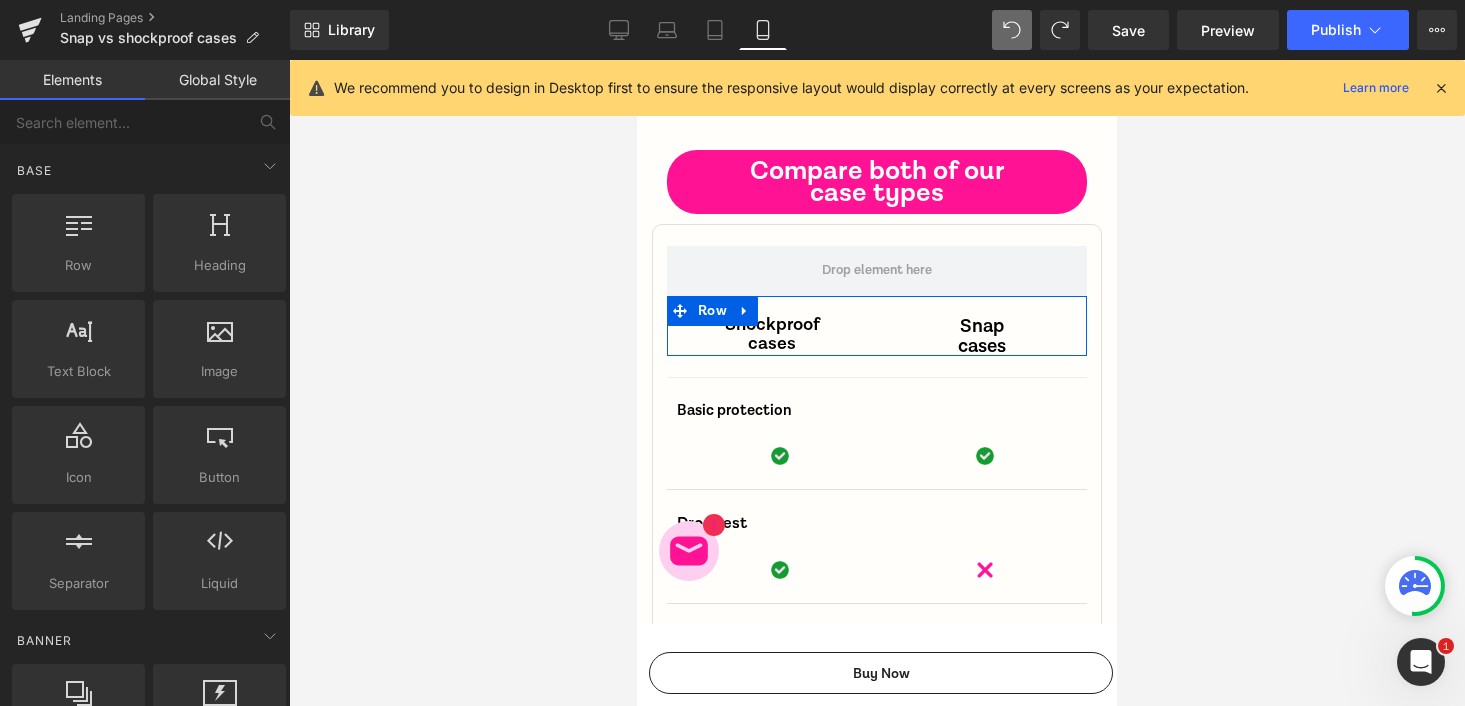 click on "Sale Off" at bounding box center (989, 1700) 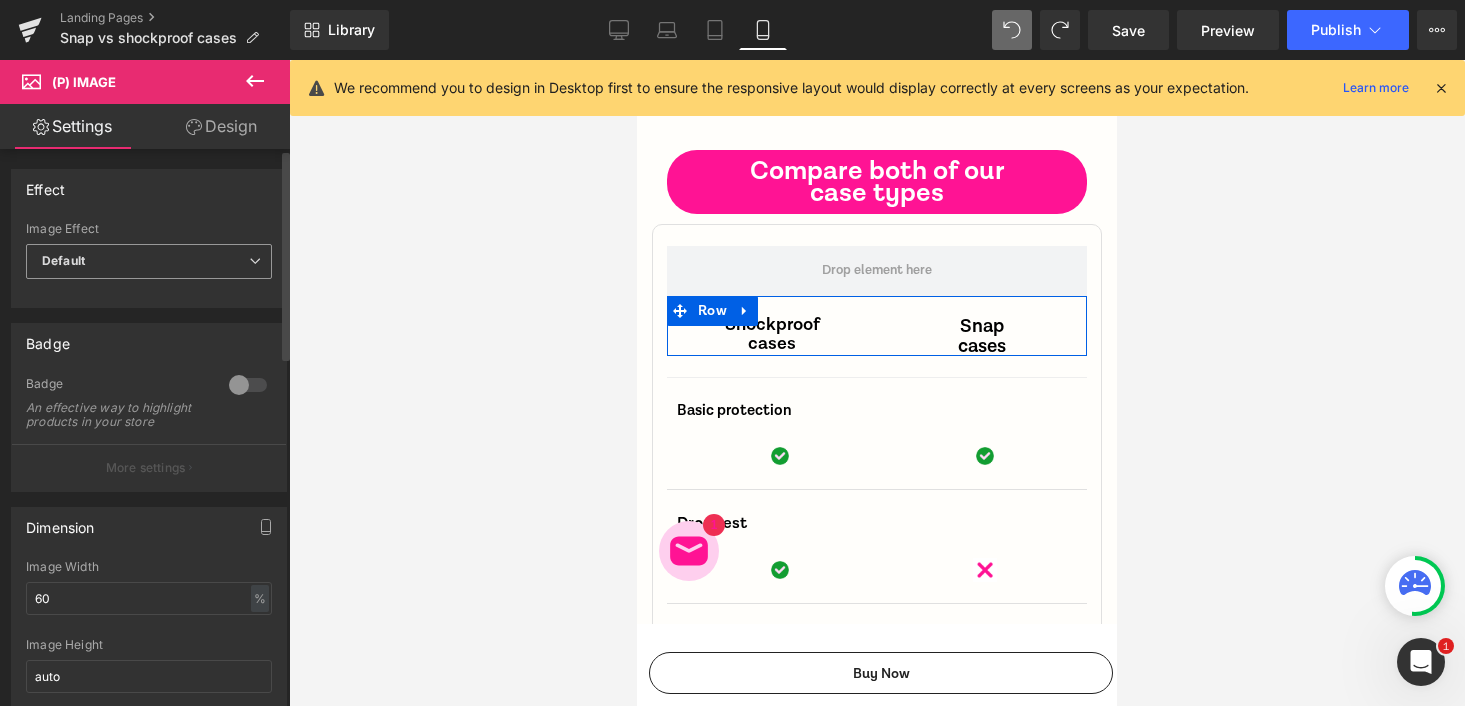click on "Default" at bounding box center (149, 261) 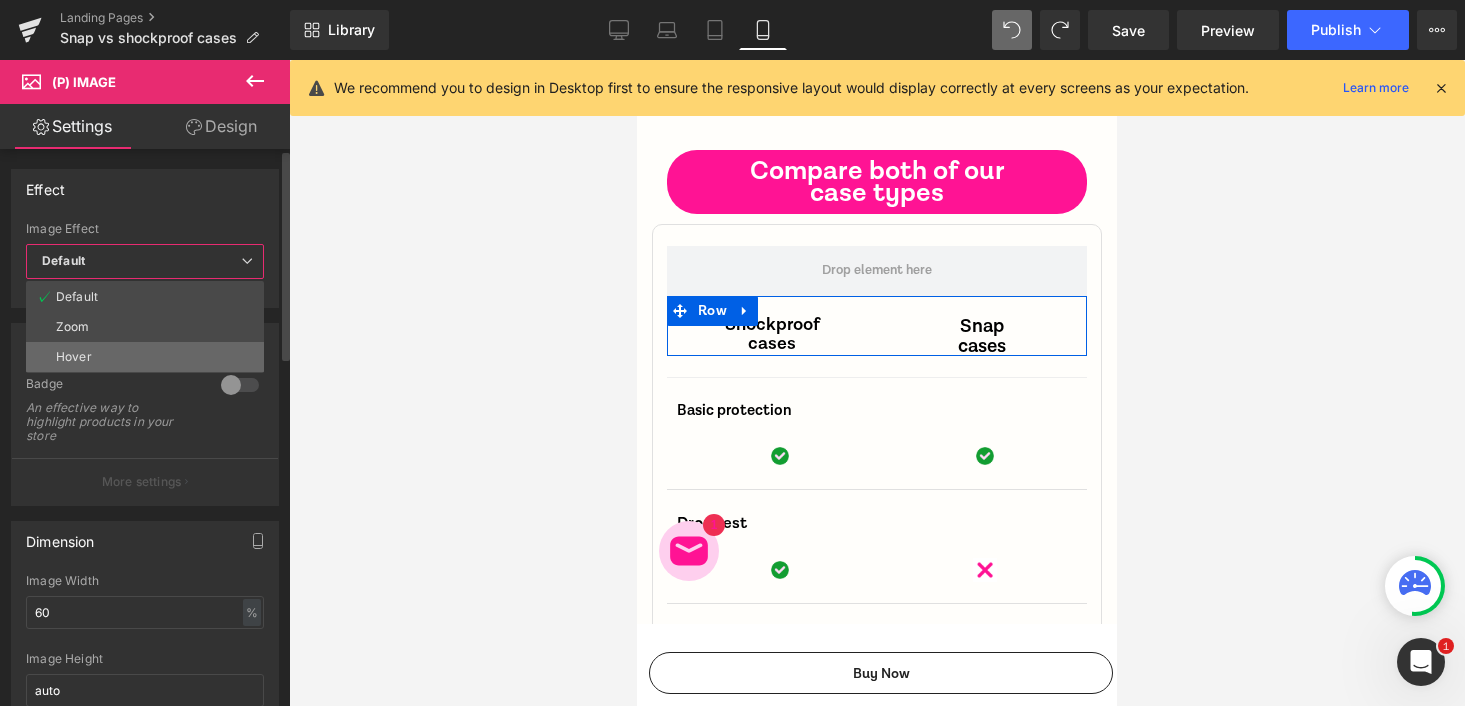 click on "Hover" at bounding box center (145, 357) 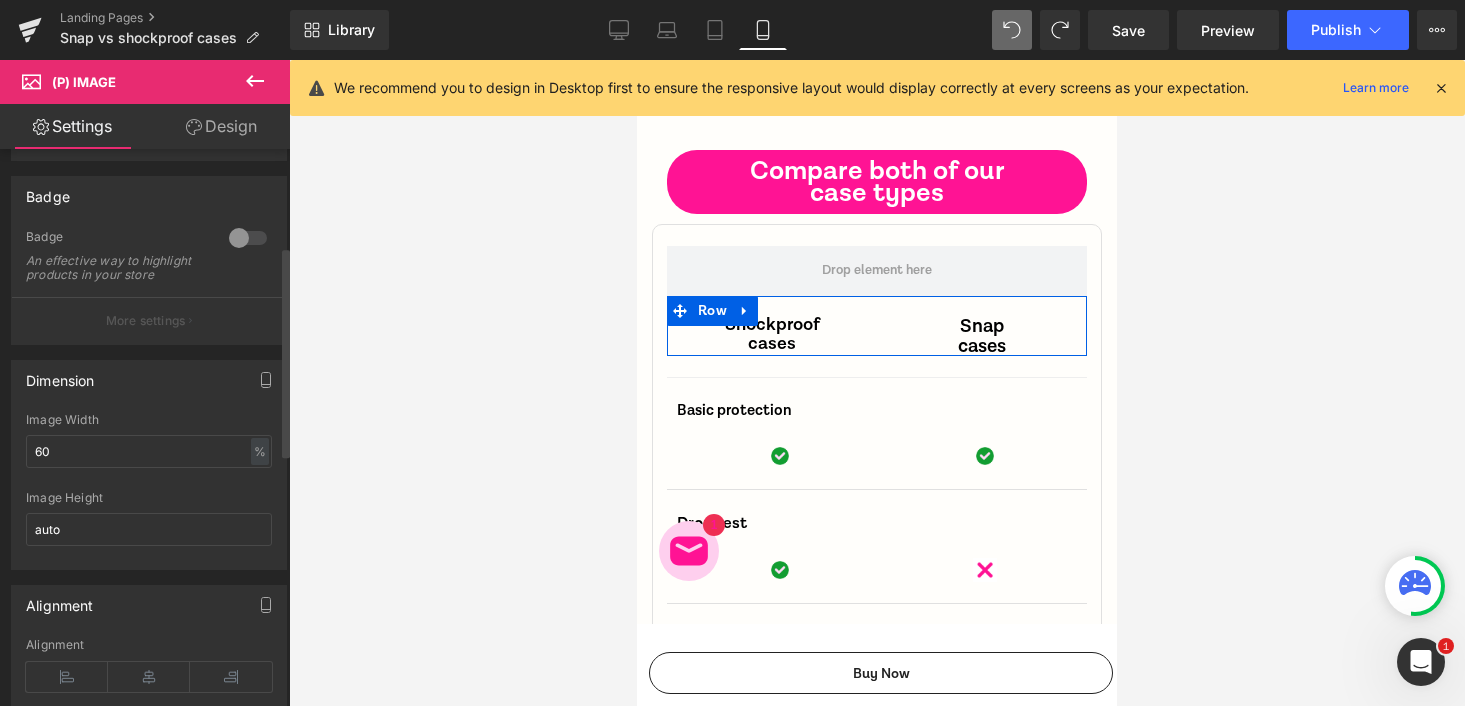 scroll, scrollTop: 257, scrollLeft: 0, axis: vertical 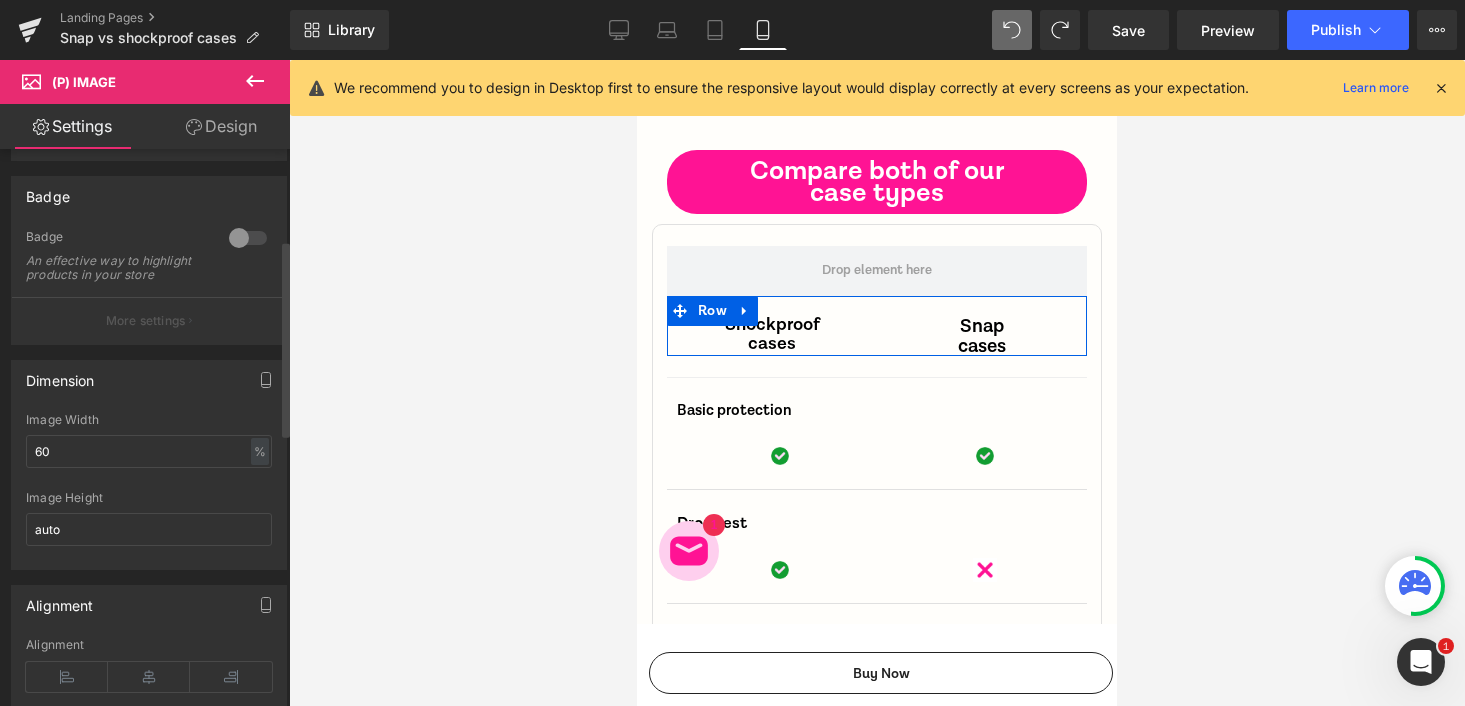 click at bounding box center (248, 238) 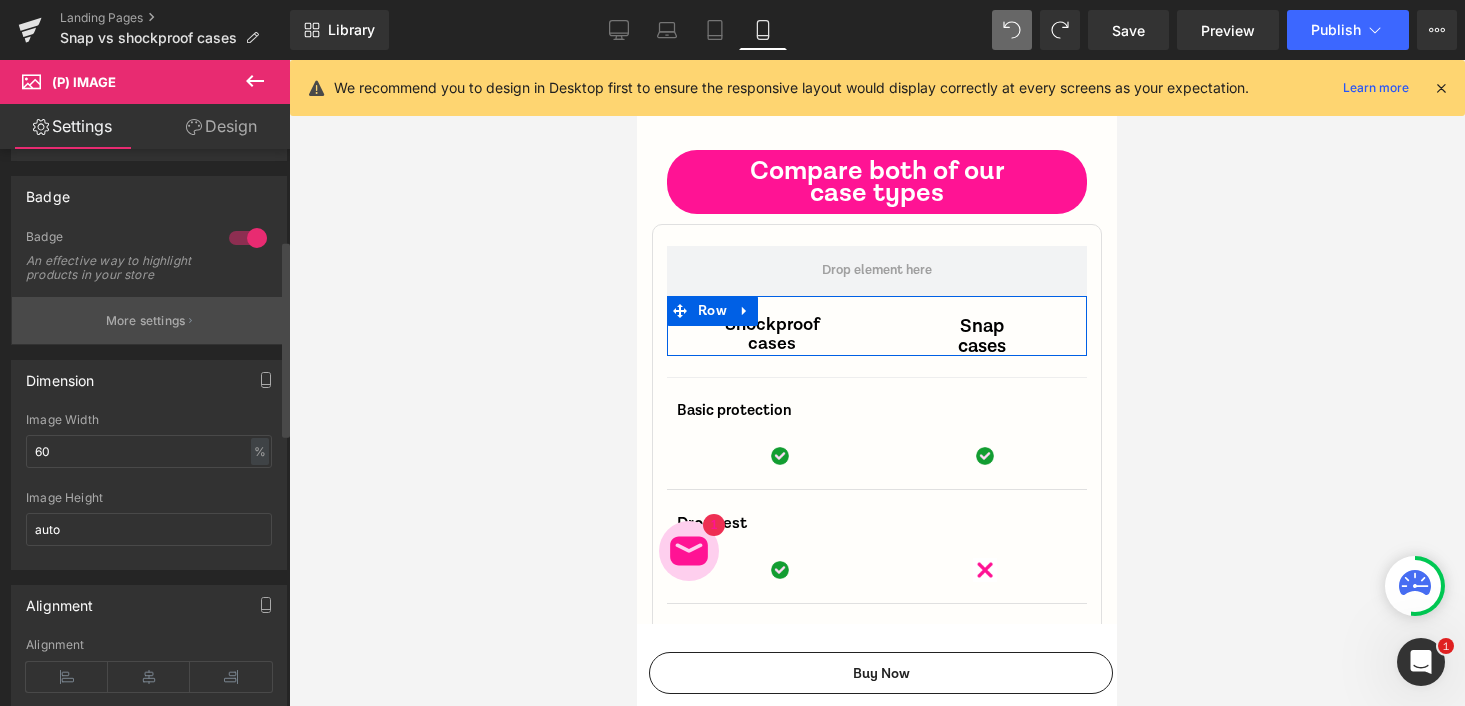 click on "More settings" at bounding box center (149, 320) 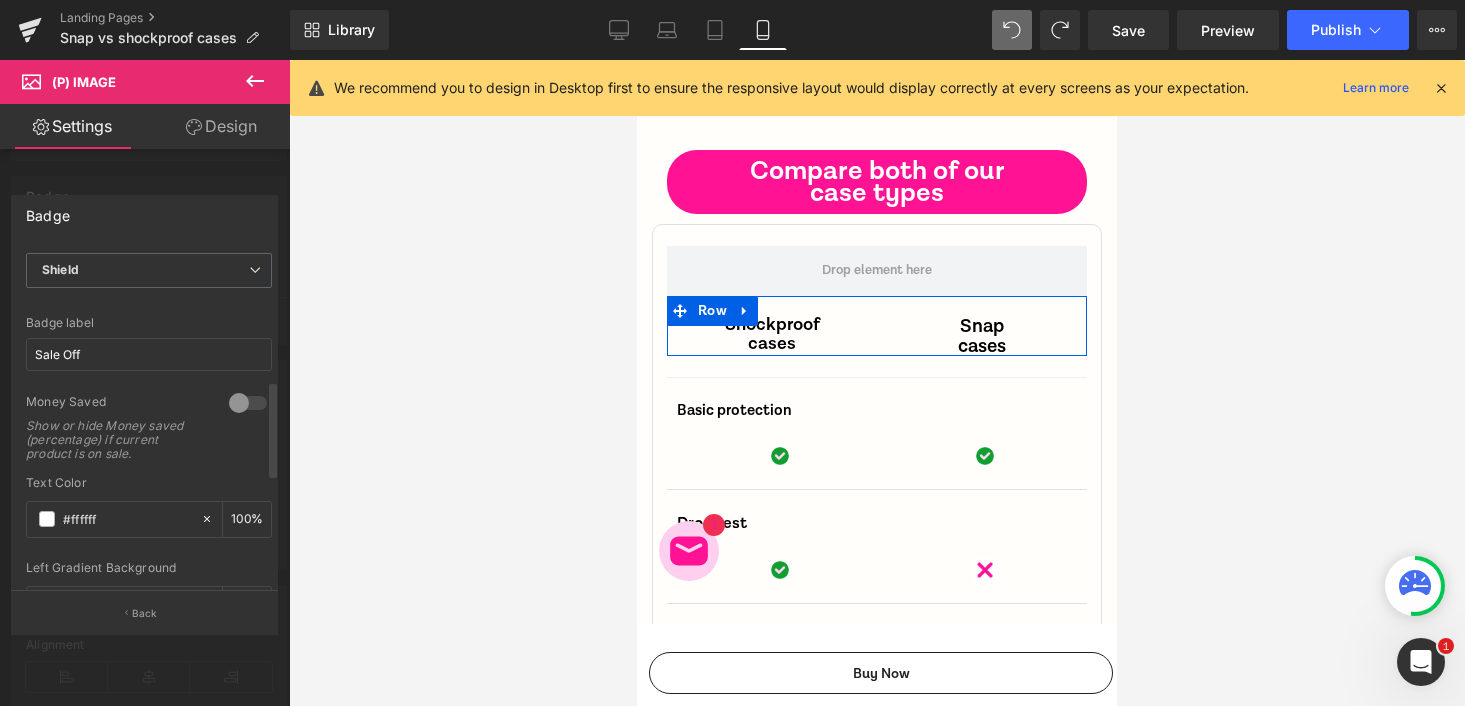 scroll, scrollTop: 461, scrollLeft: 0, axis: vertical 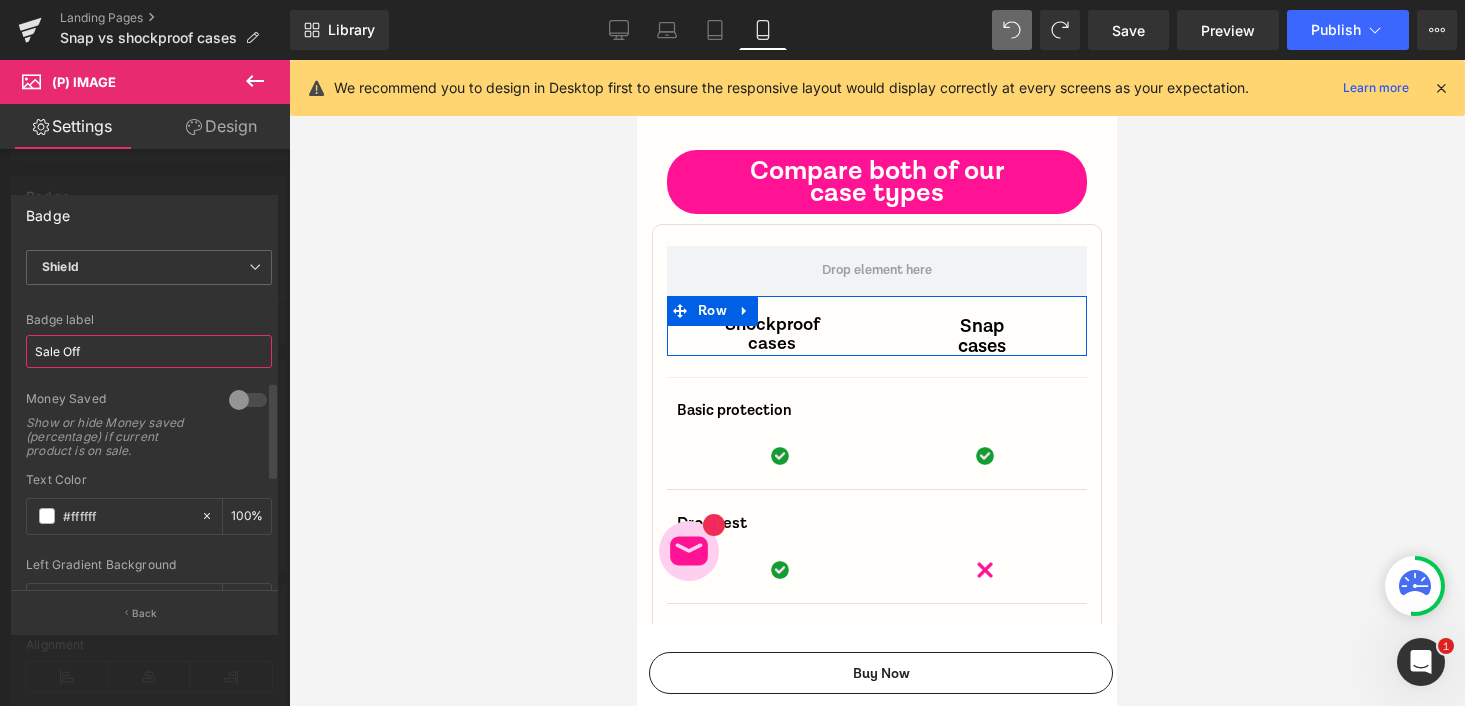 click on "Sale Off" at bounding box center (149, 351) 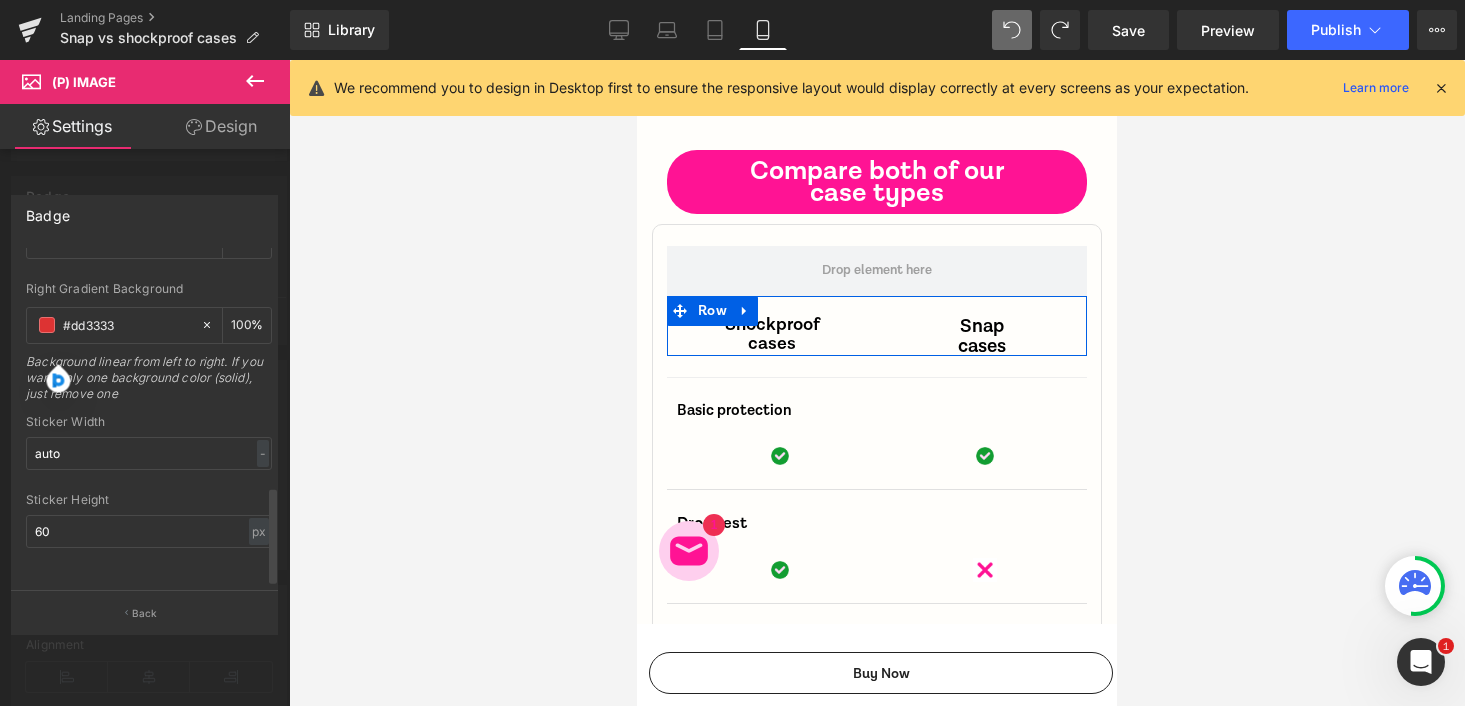 scroll, scrollTop: 0, scrollLeft: 0, axis: both 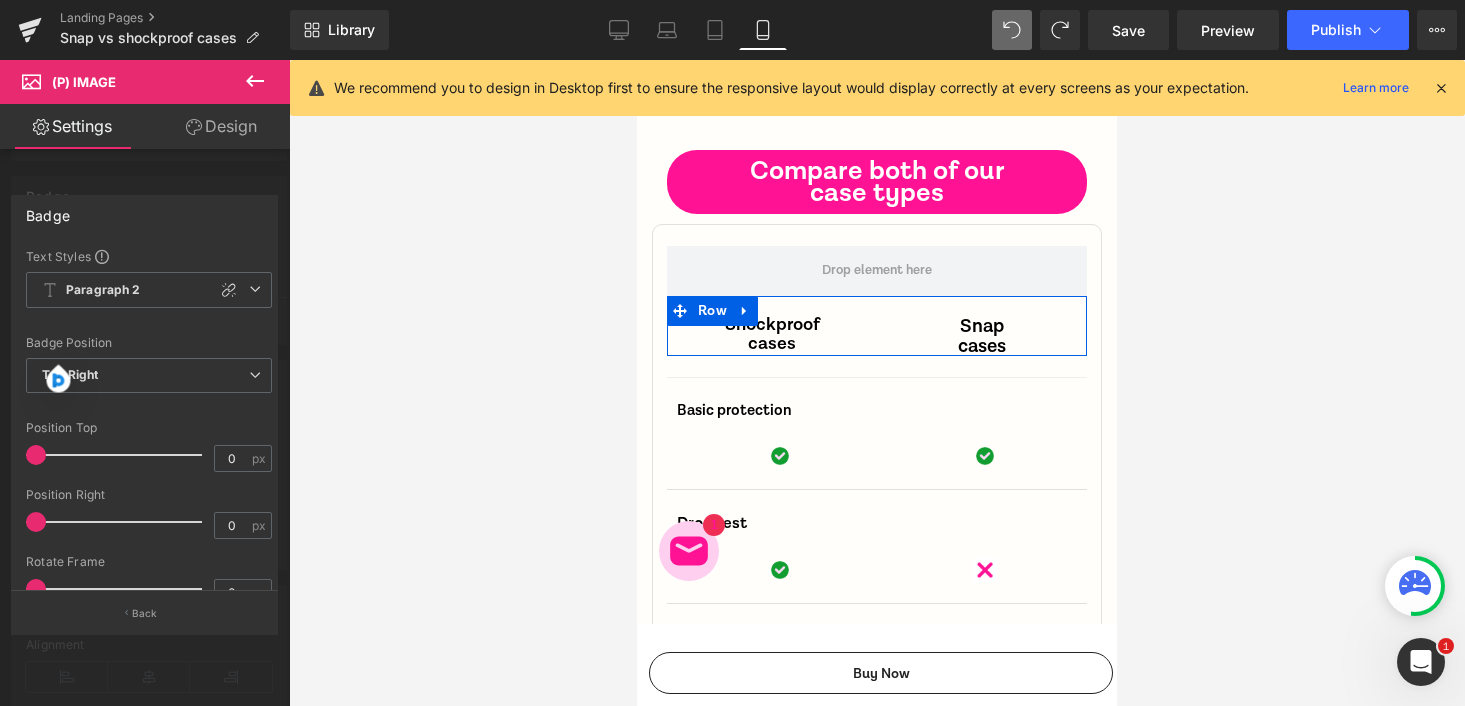 click 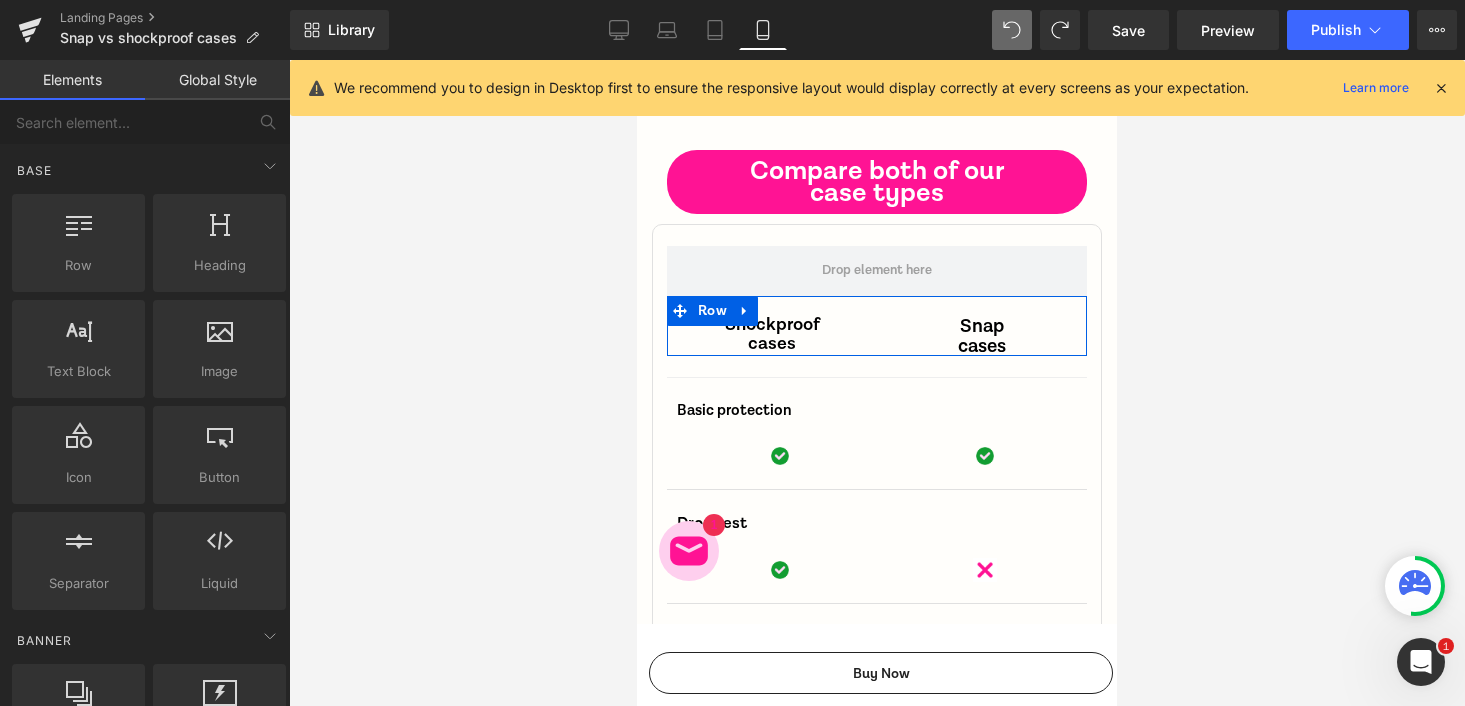 click on "Sale Off" at bounding box center [845, 1683] 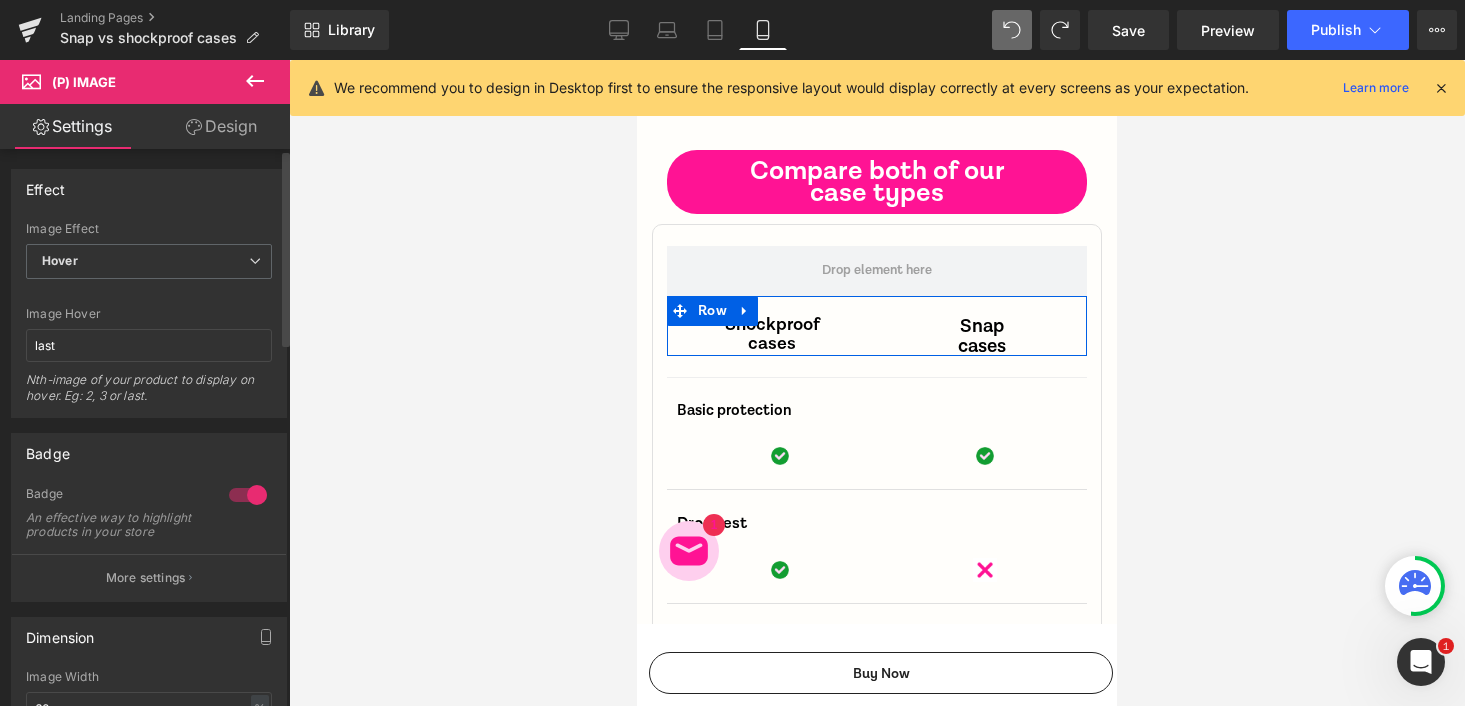 click at bounding box center (248, 495) 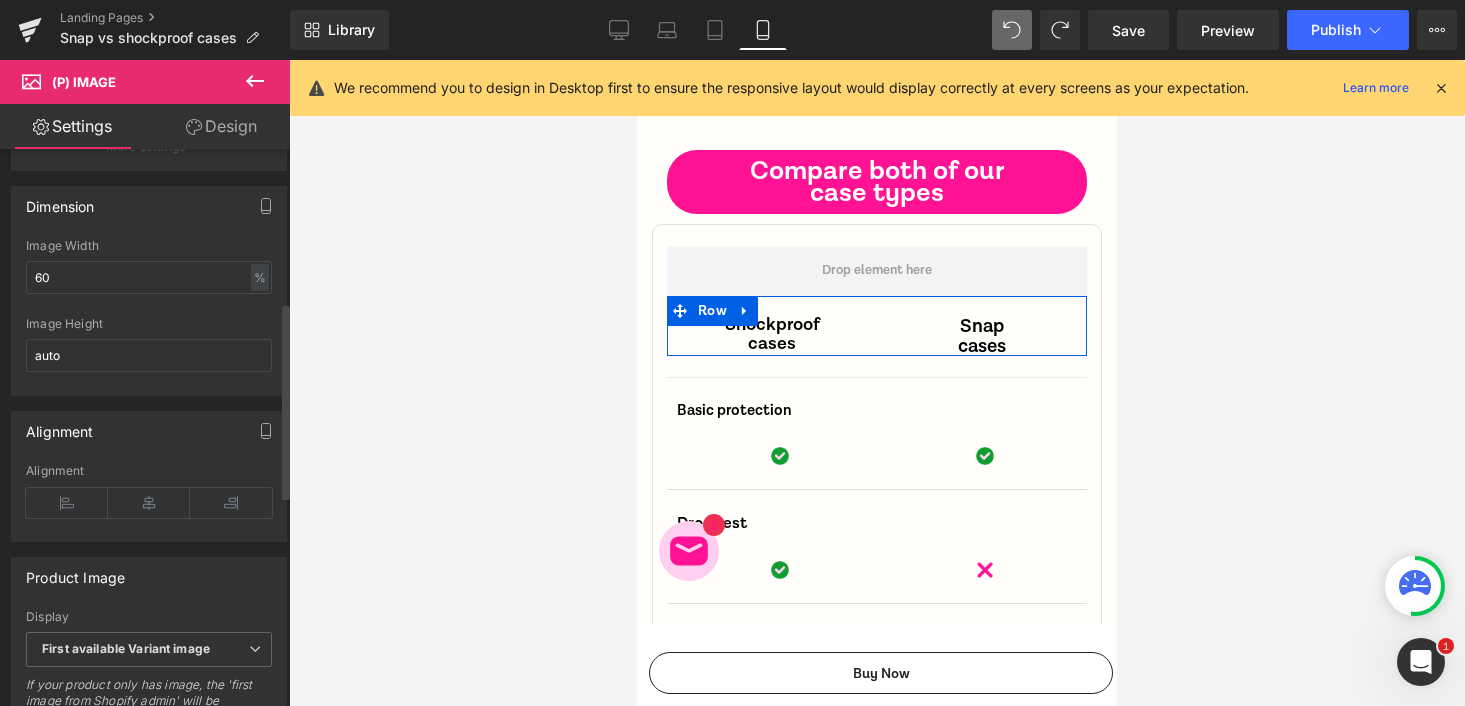 scroll, scrollTop: 434, scrollLeft: 0, axis: vertical 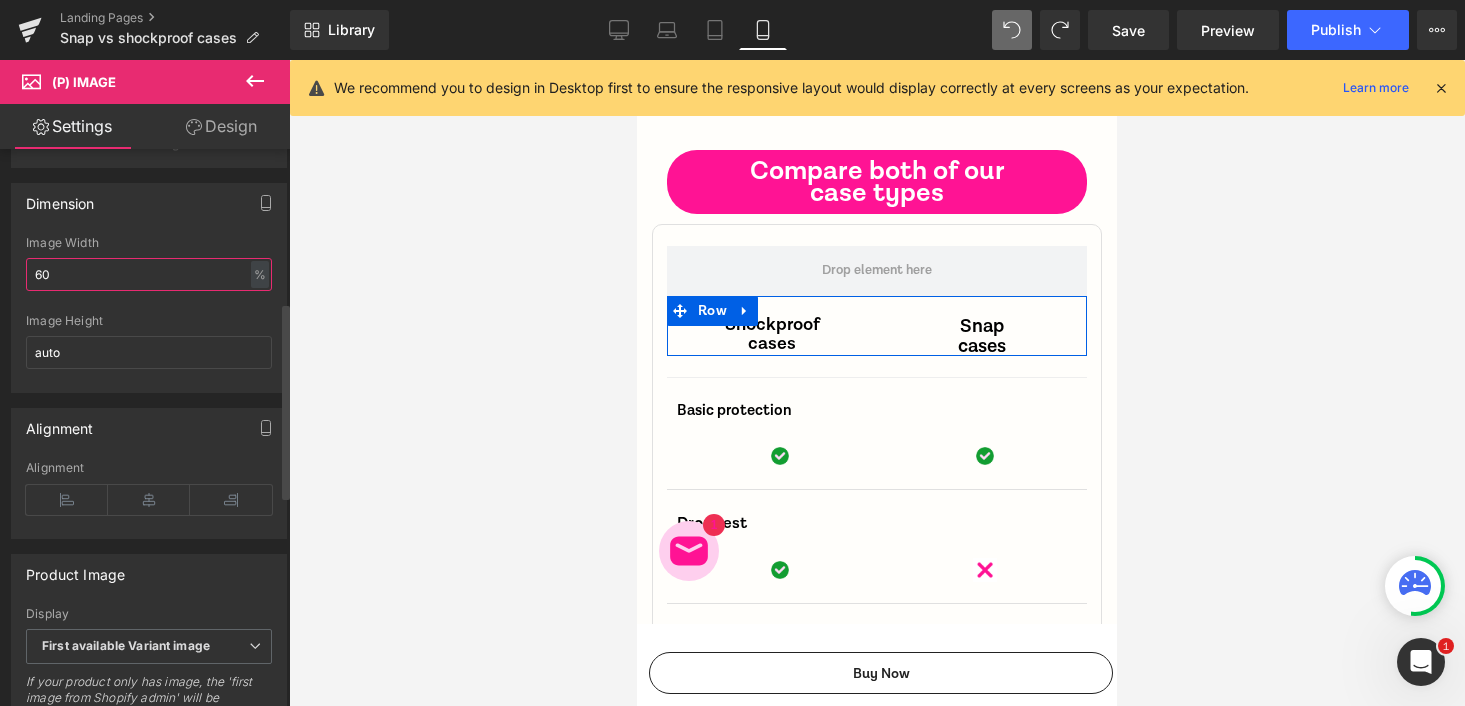 click on "60" at bounding box center [149, 274] 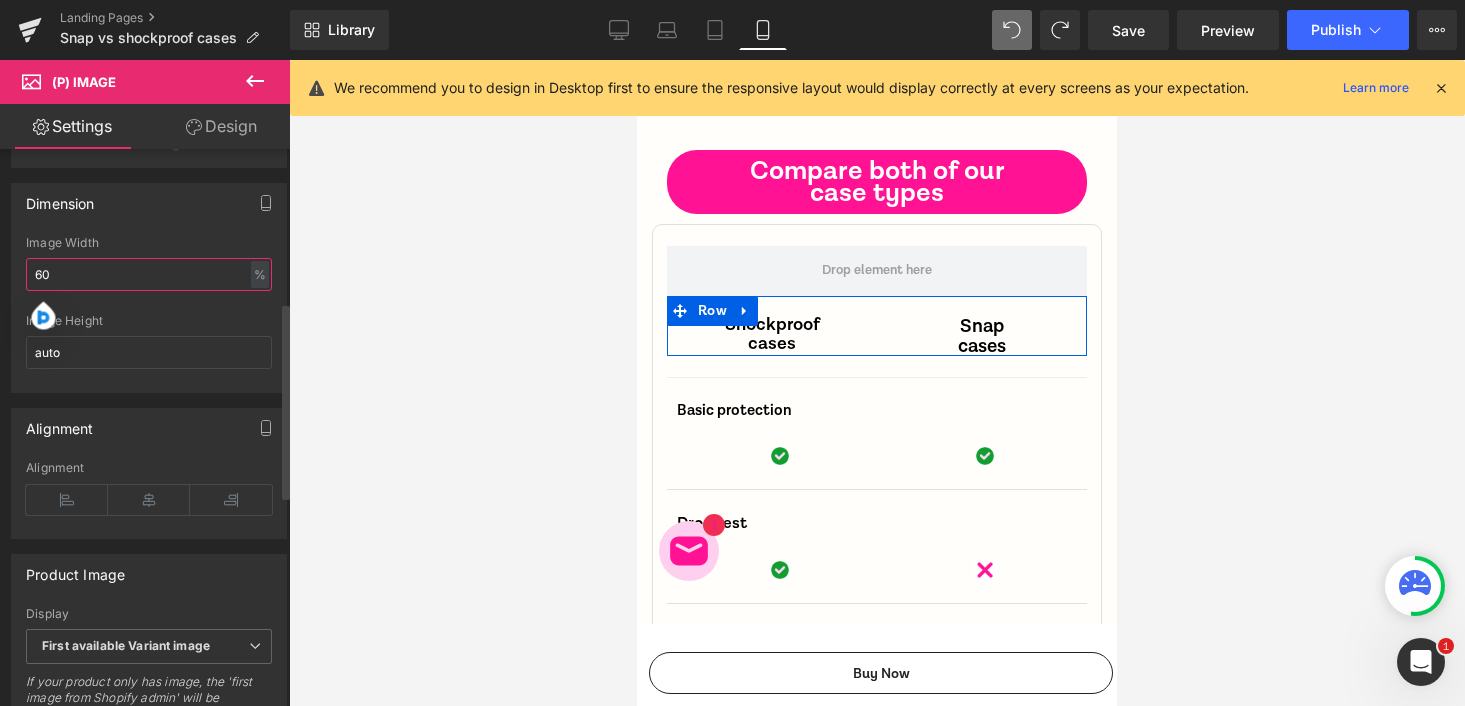 type on "f" 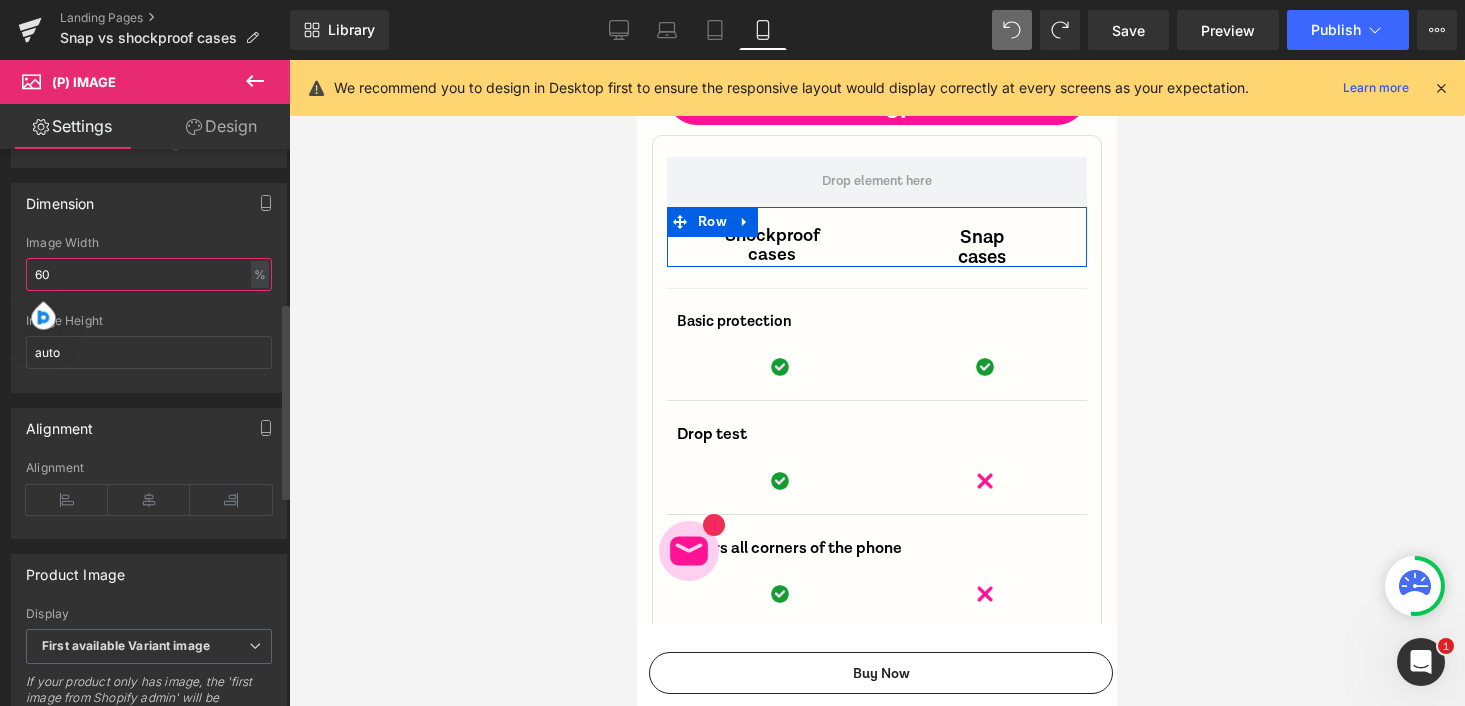 scroll, scrollTop: 9967, scrollLeft: 0, axis: vertical 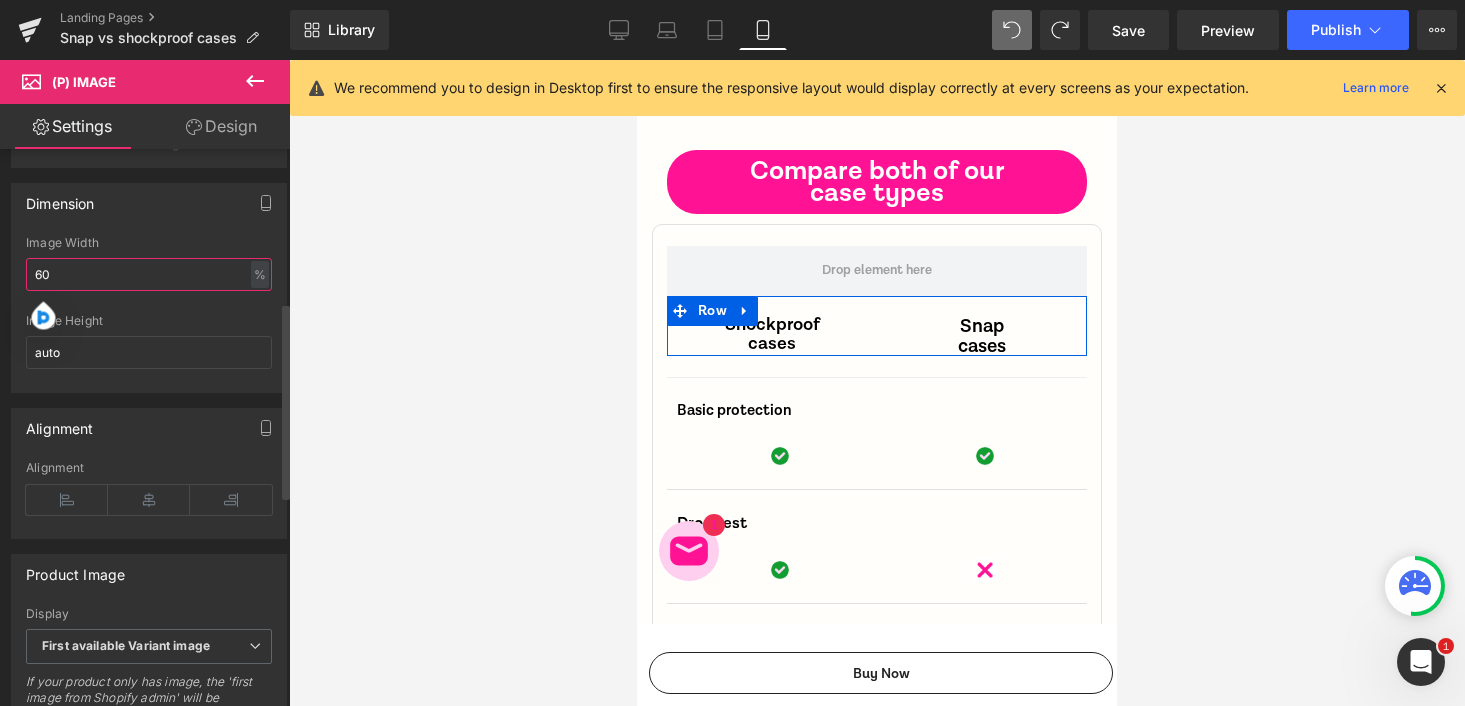 type on "6" 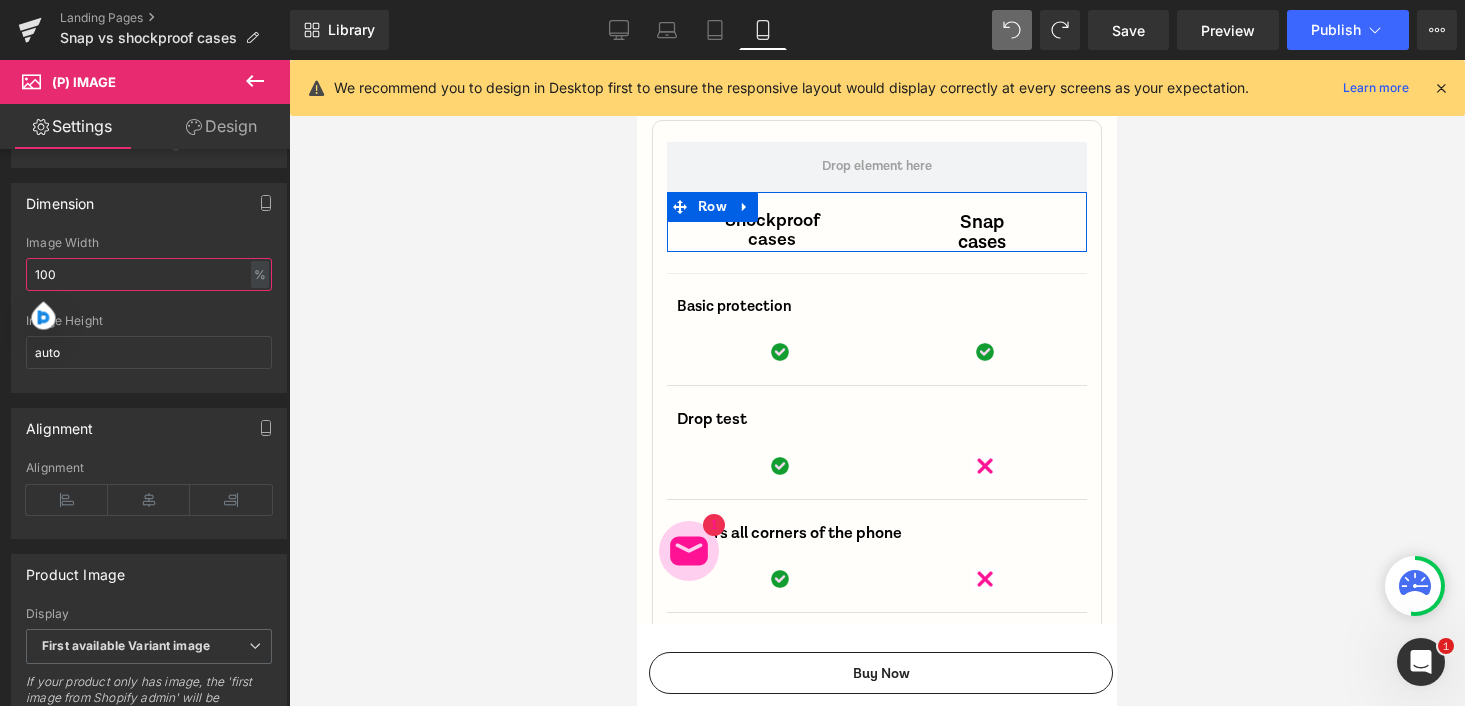 scroll, scrollTop: 10072, scrollLeft: 0, axis: vertical 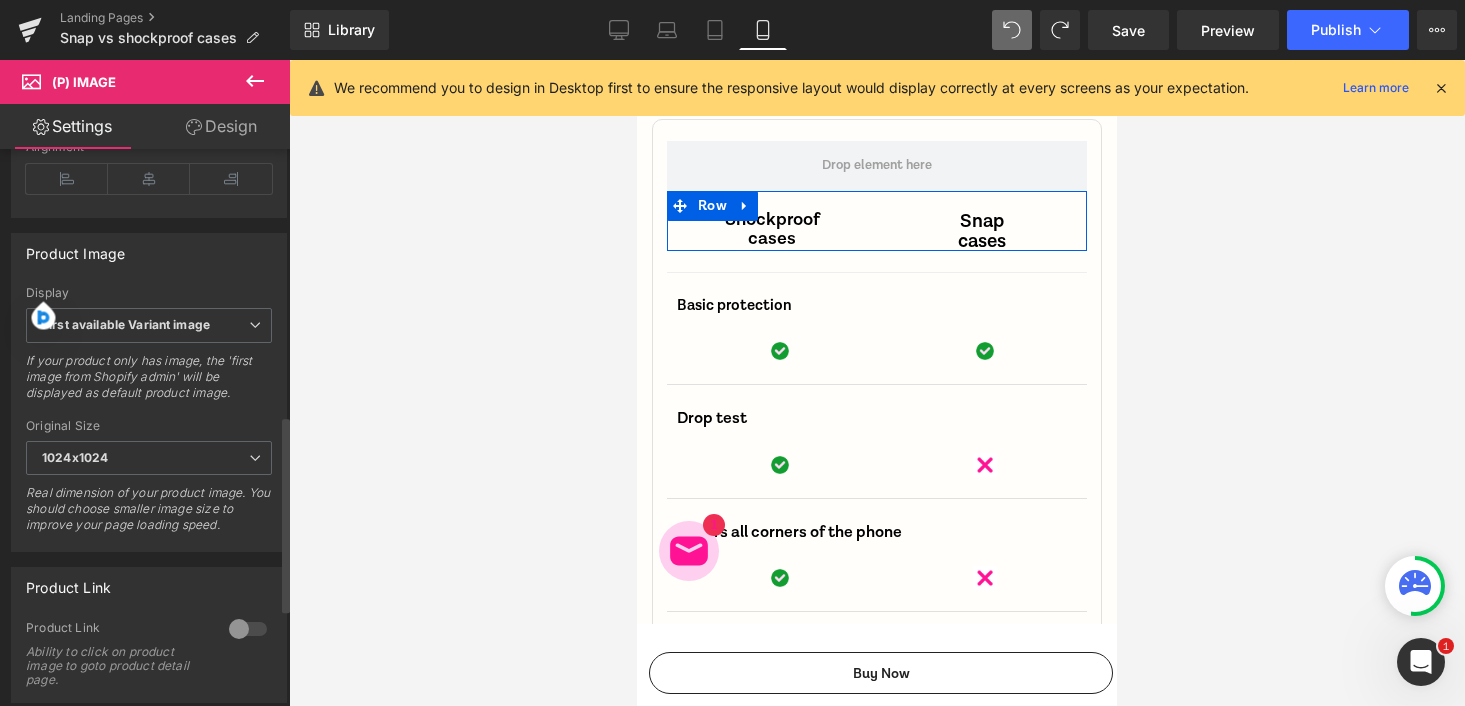 type on "100" 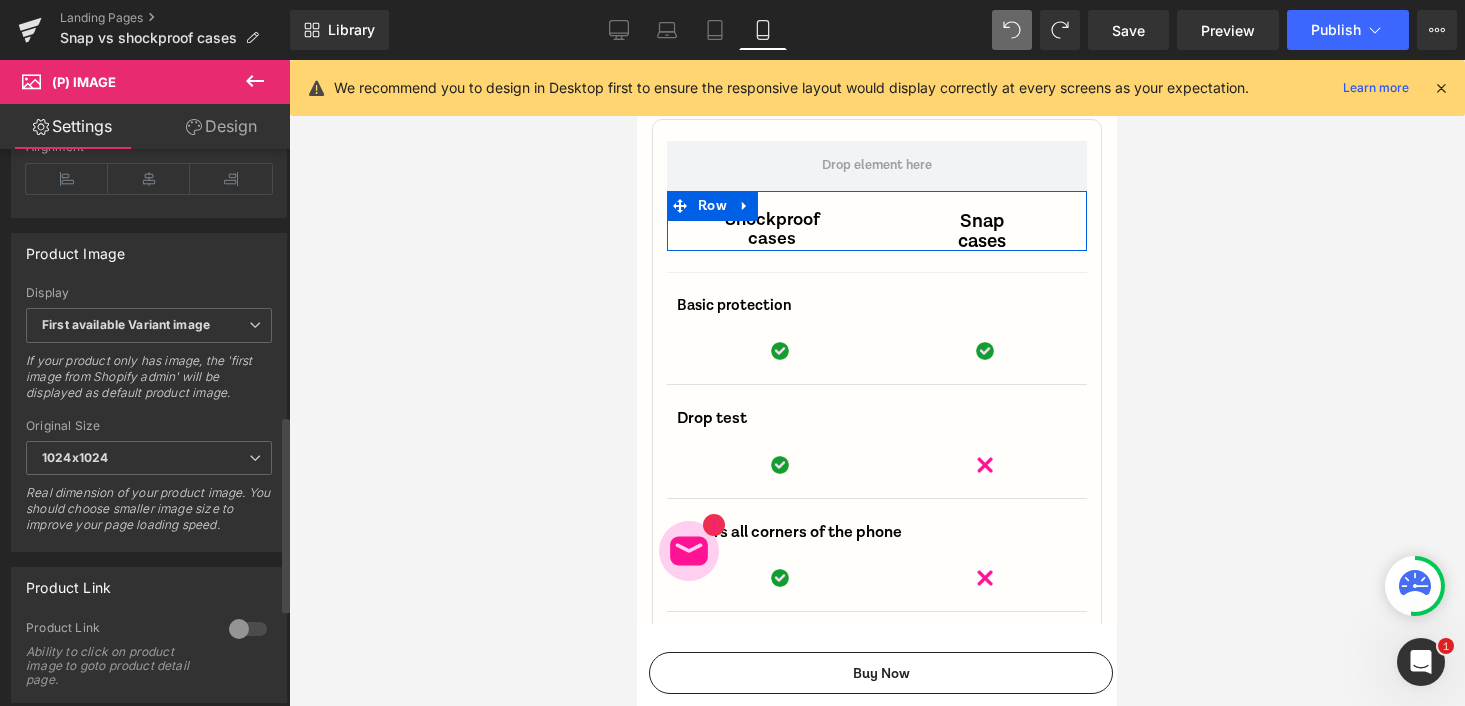 click on "If your product only has image, the 'first image from Shopify admin' will be displayed as default product image." at bounding box center [149, 383] 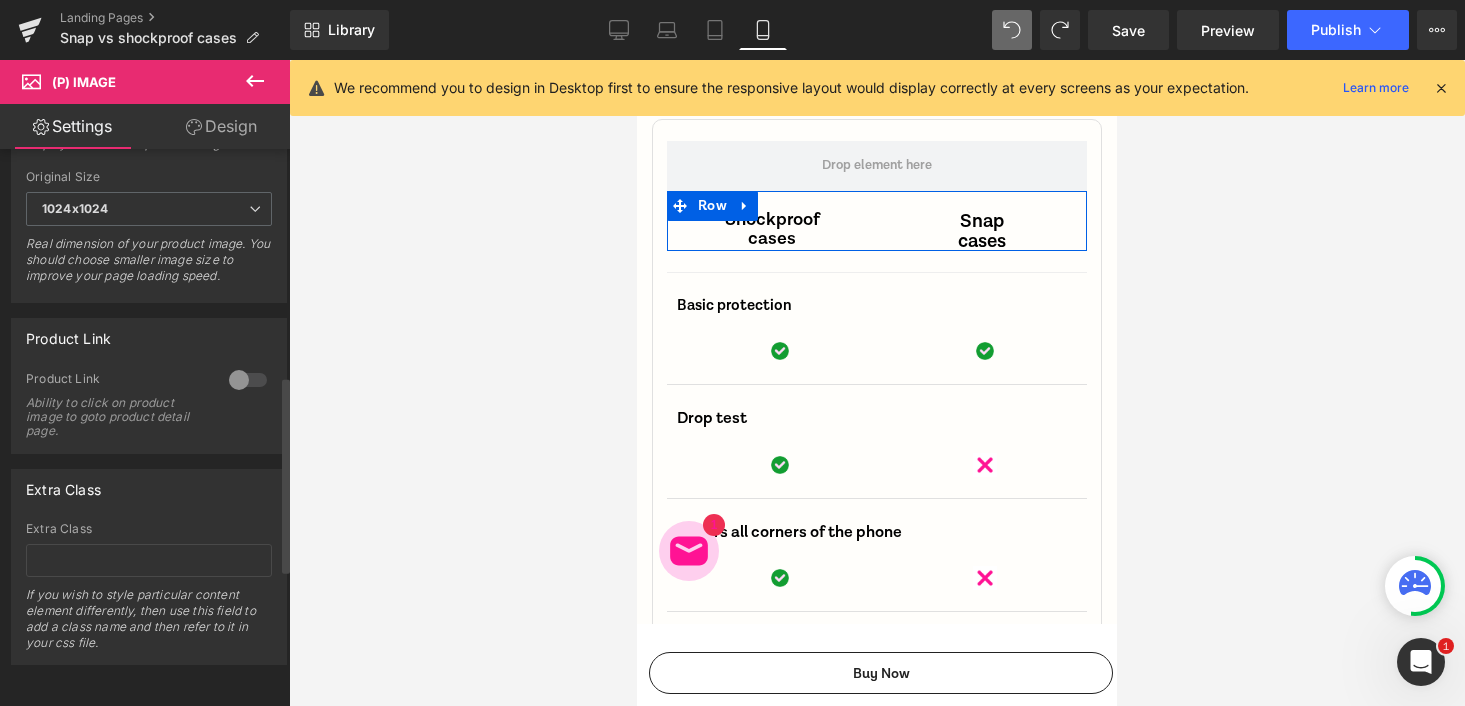 scroll, scrollTop: 0, scrollLeft: 0, axis: both 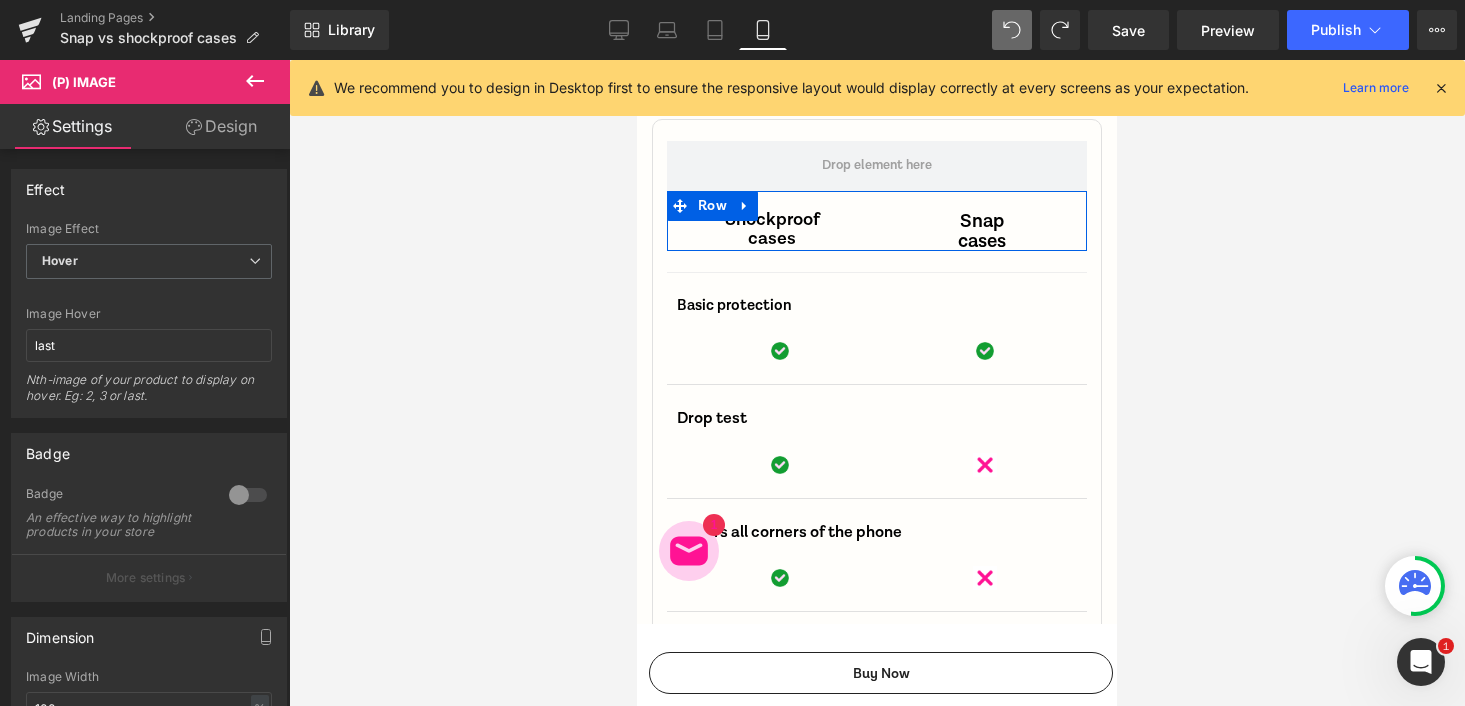 click on "Design" at bounding box center [221, 126] 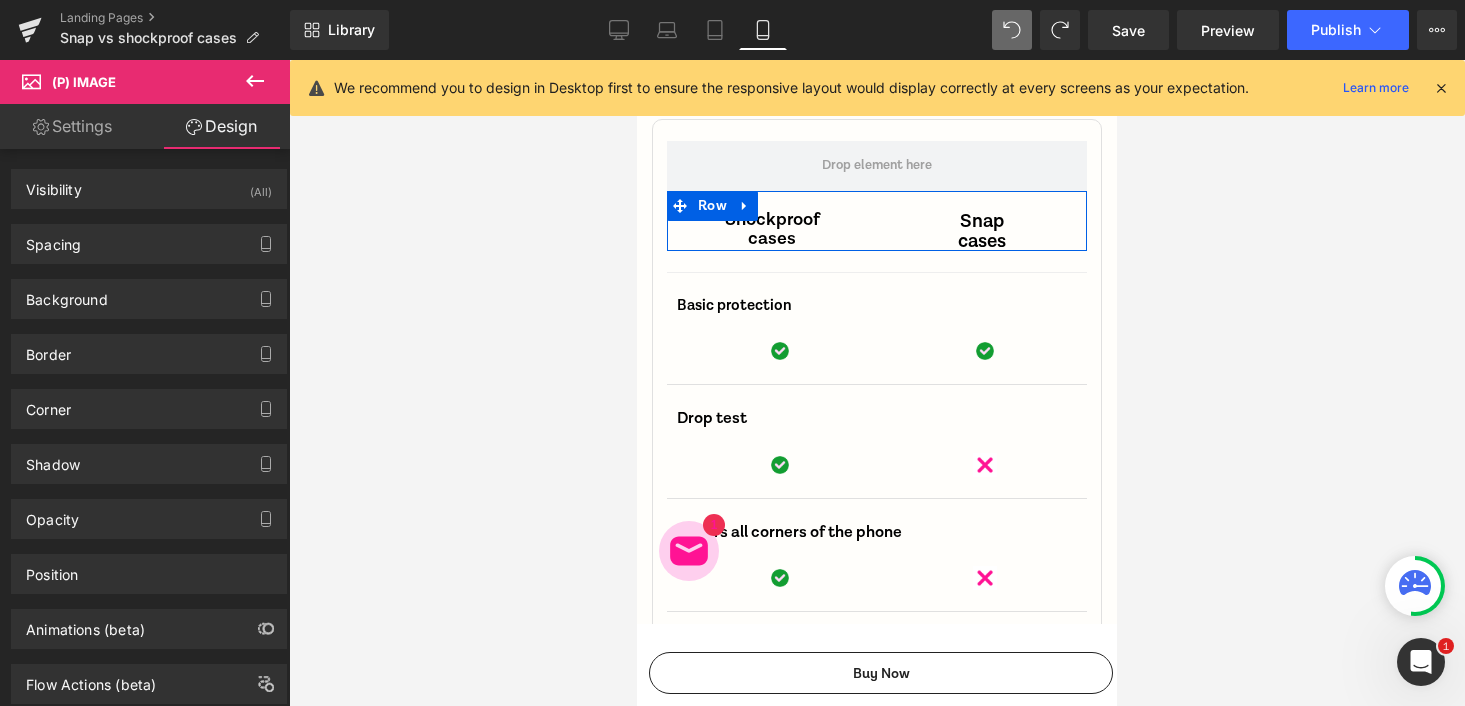 click on "Settings" at bounding box center (72, 126) 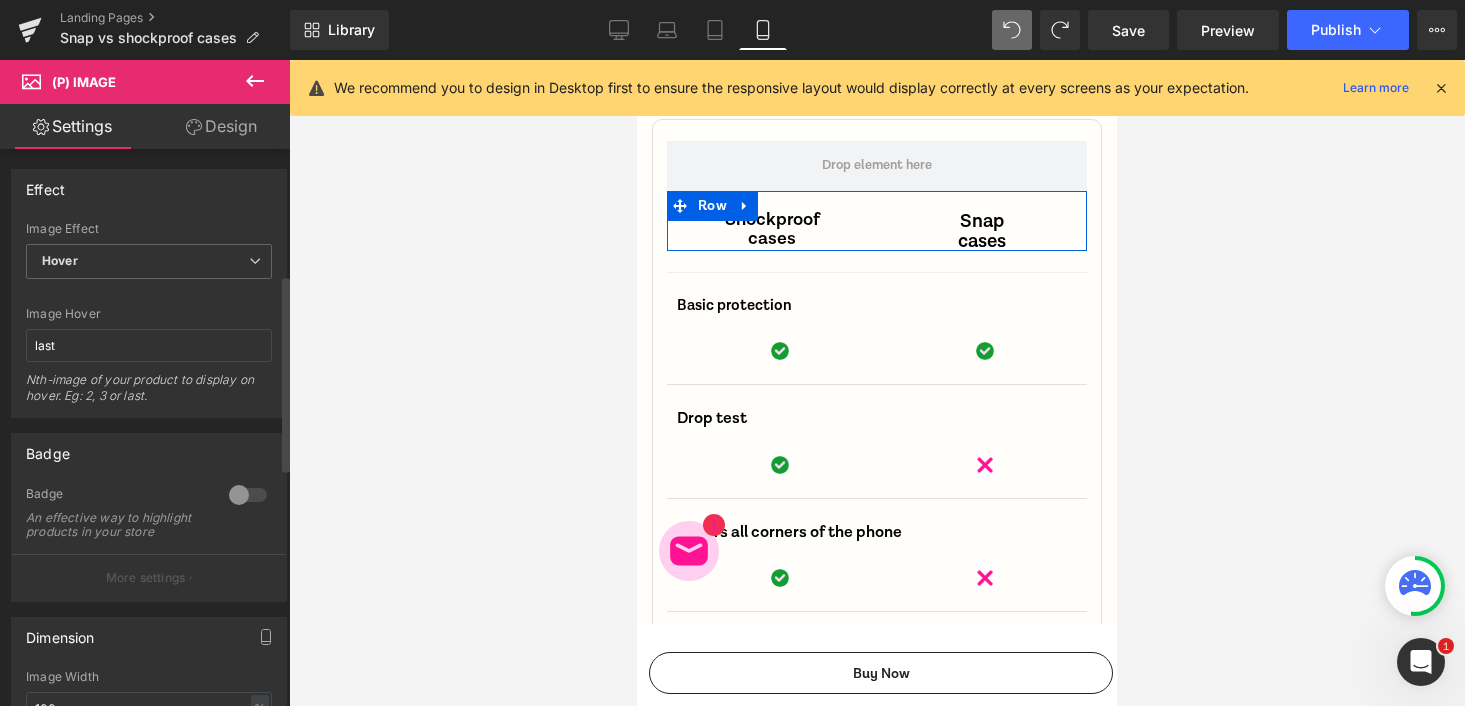 scroll, scrollTop: 1032, scrollLeft: 0, axis: vertical 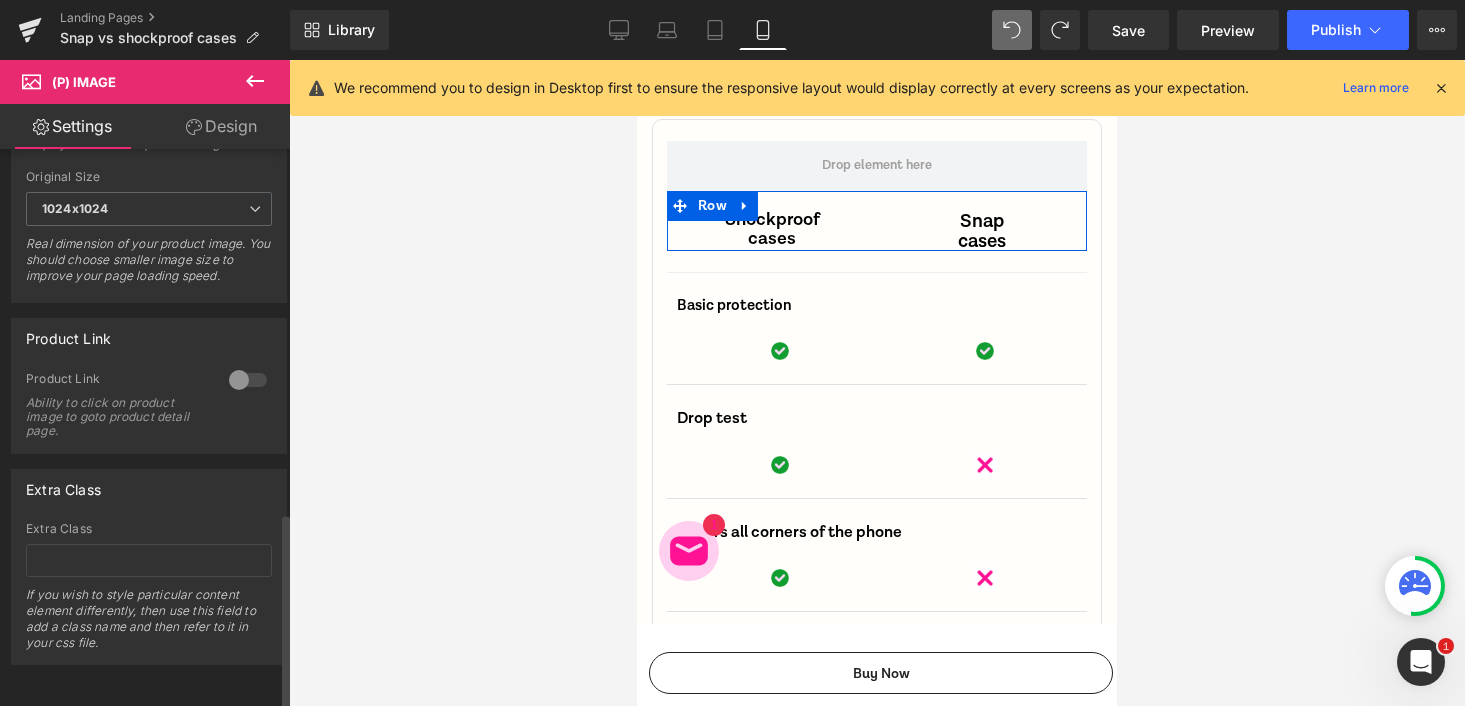 click at bounding box center [248, 380] 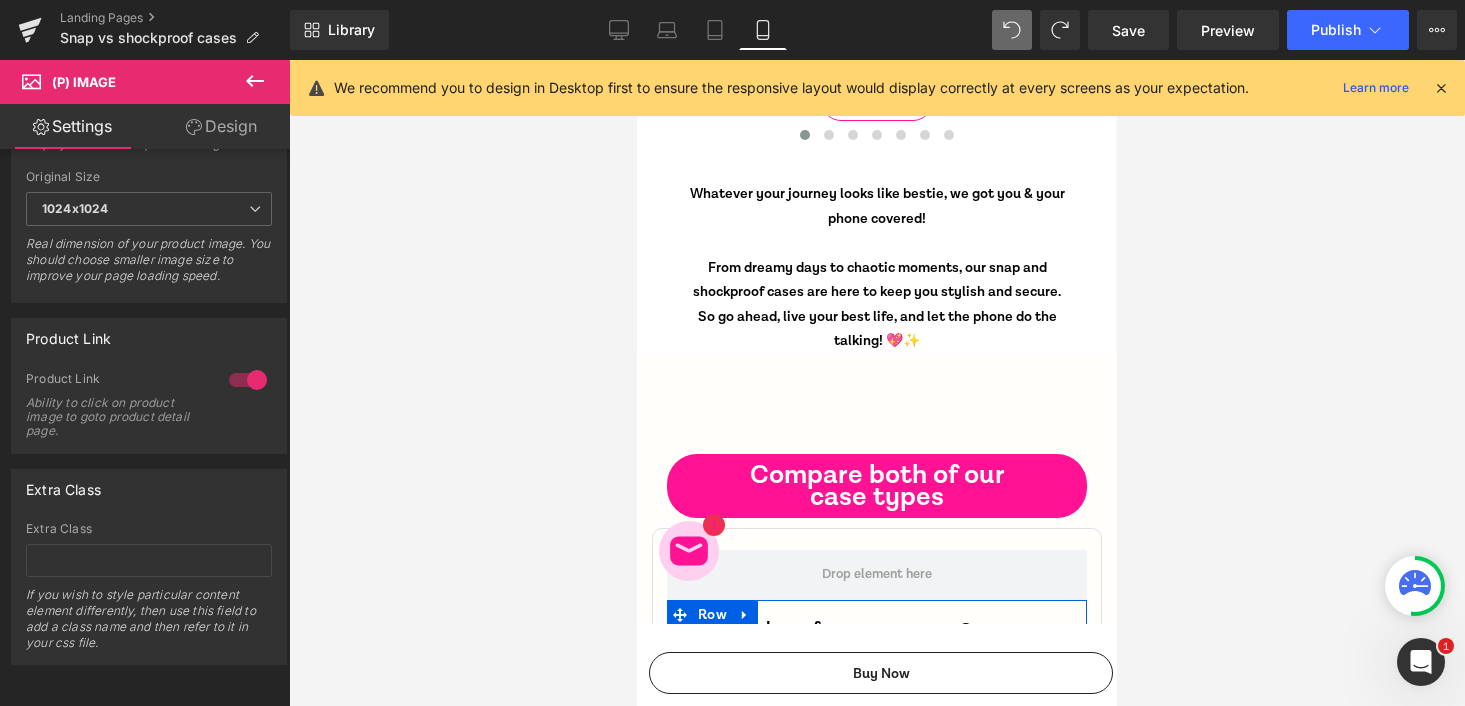 scroll, scrollTop: 9515, scrollLeft: 0, axis: vertical 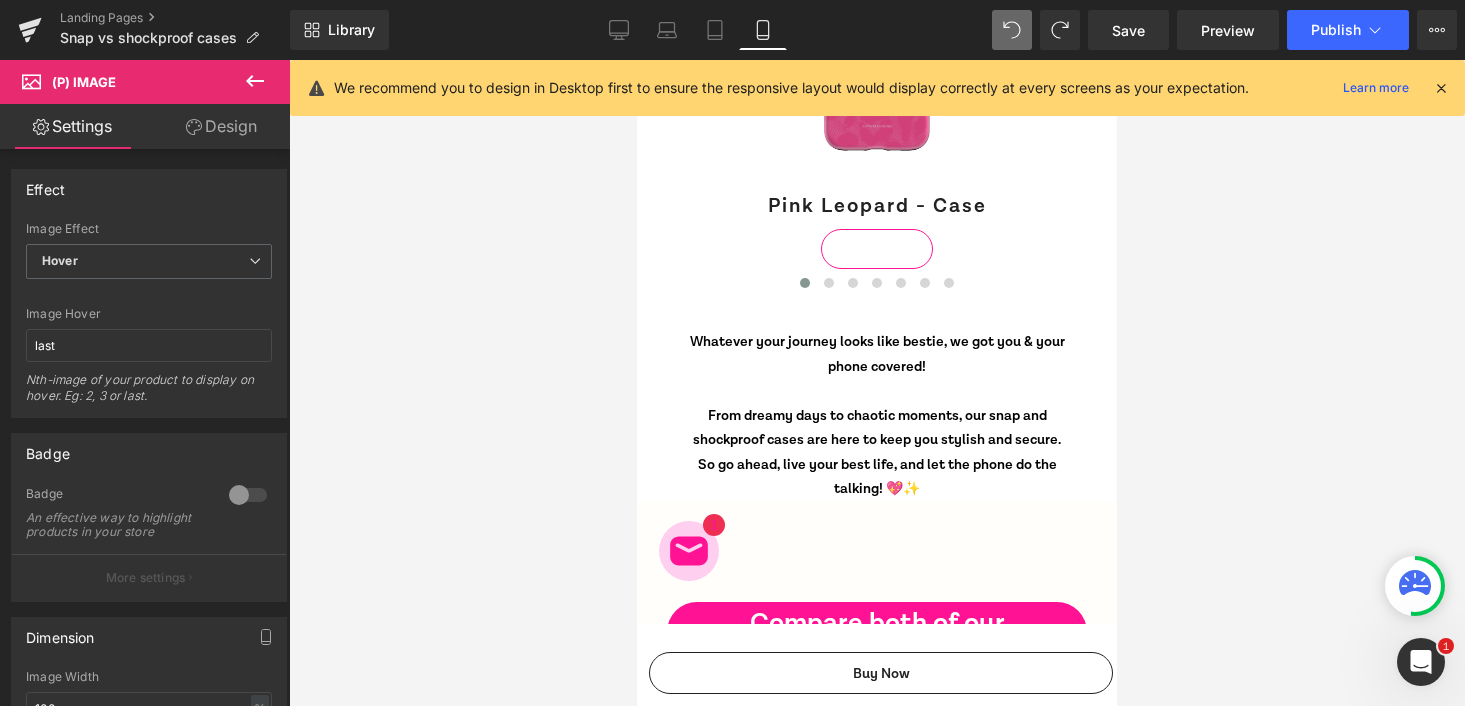 click on "Design" at bounding box center [221, 126] 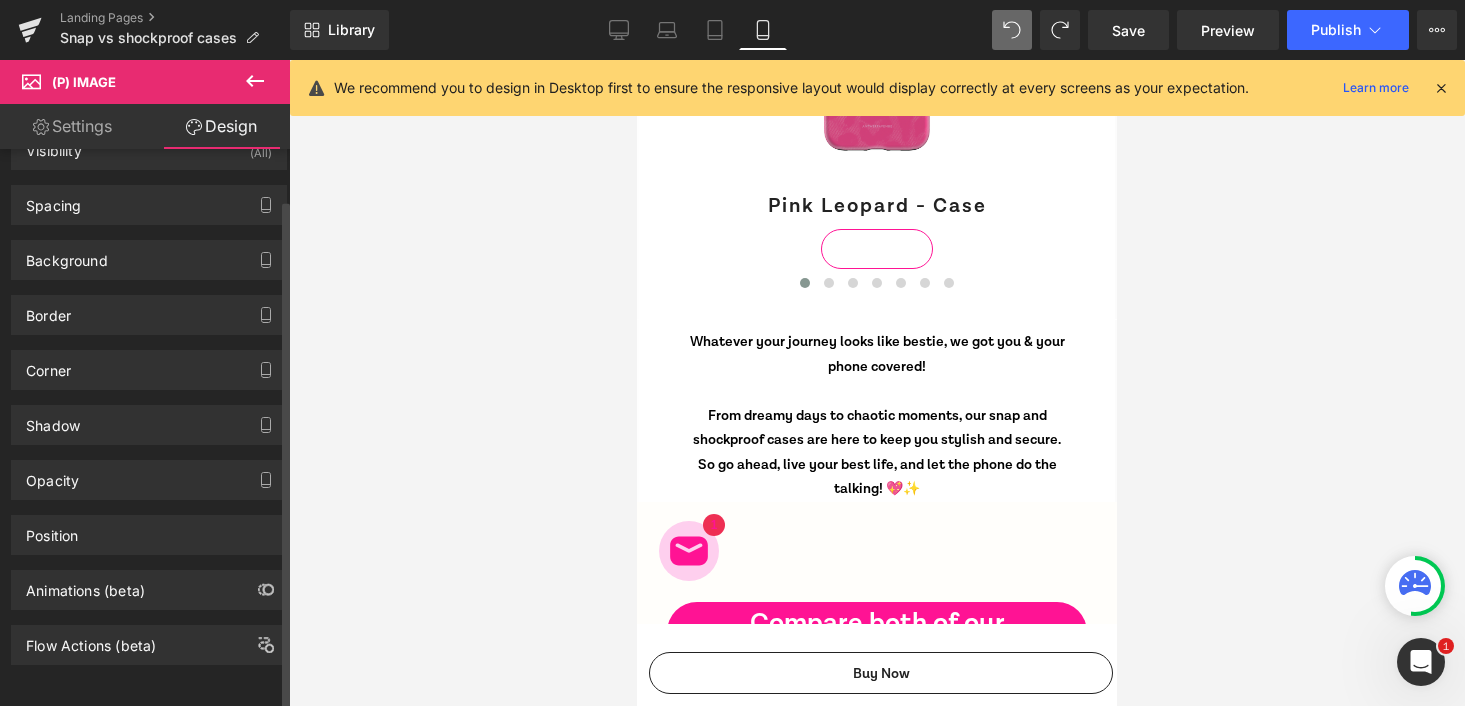 scroll, scrollTop: 54, scrollLeft: 0, axis: vertical 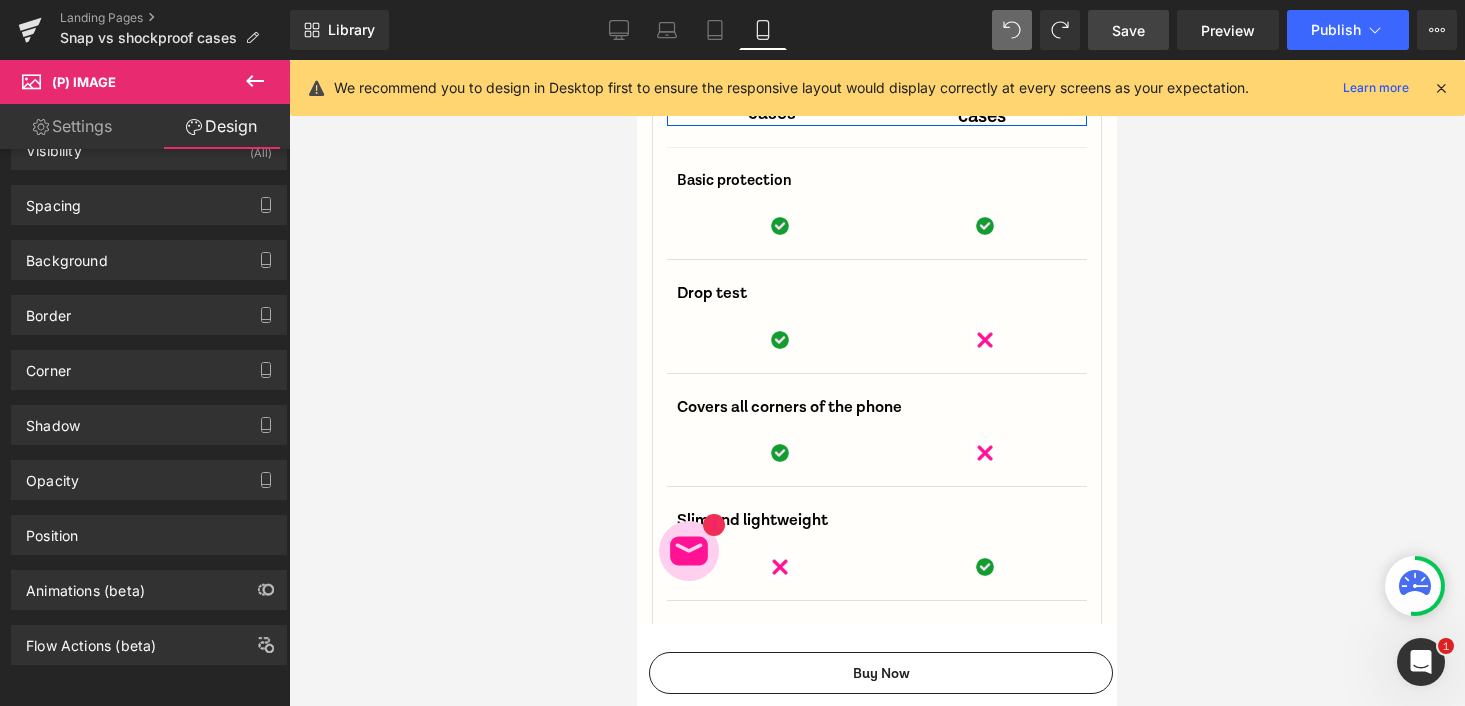 click on "Save" at bounding box center [1128, 30] 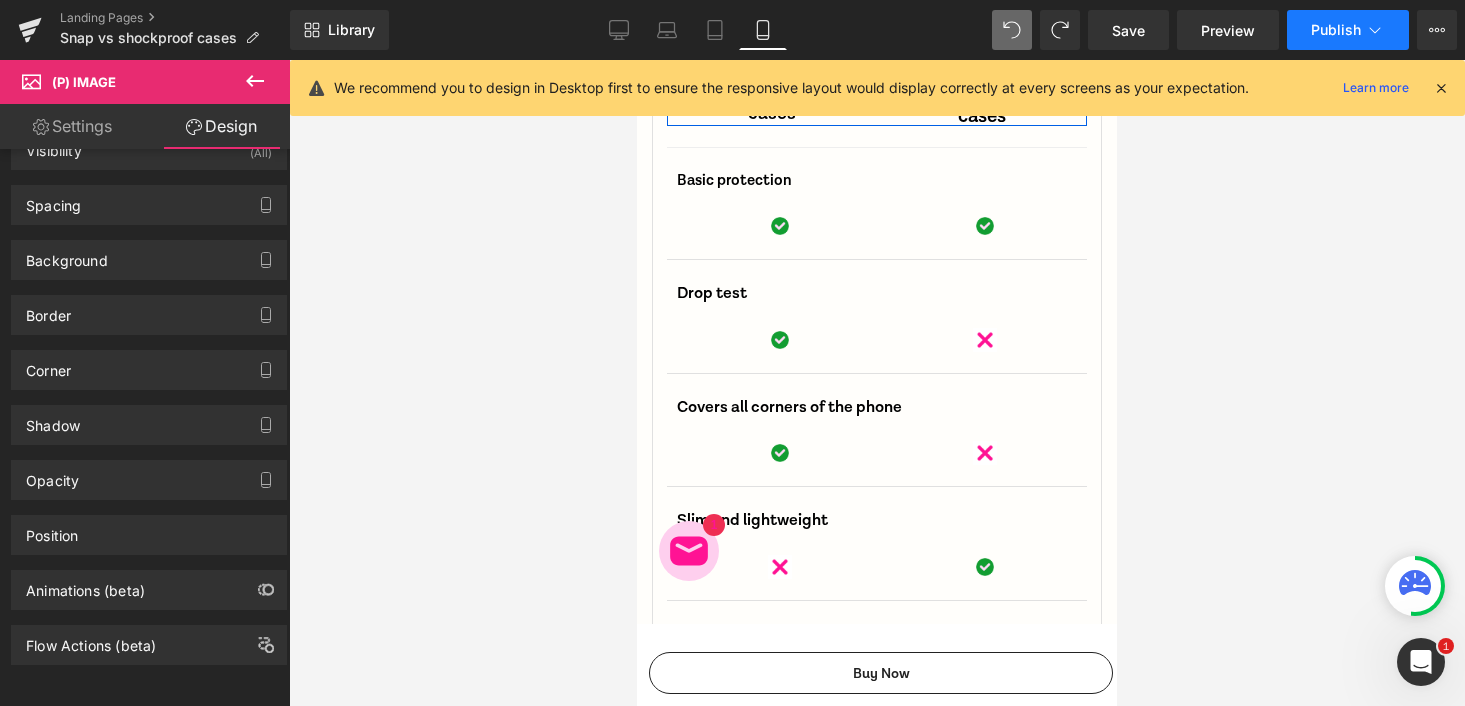 click on "Publish" at bounding box center (1348, 30) 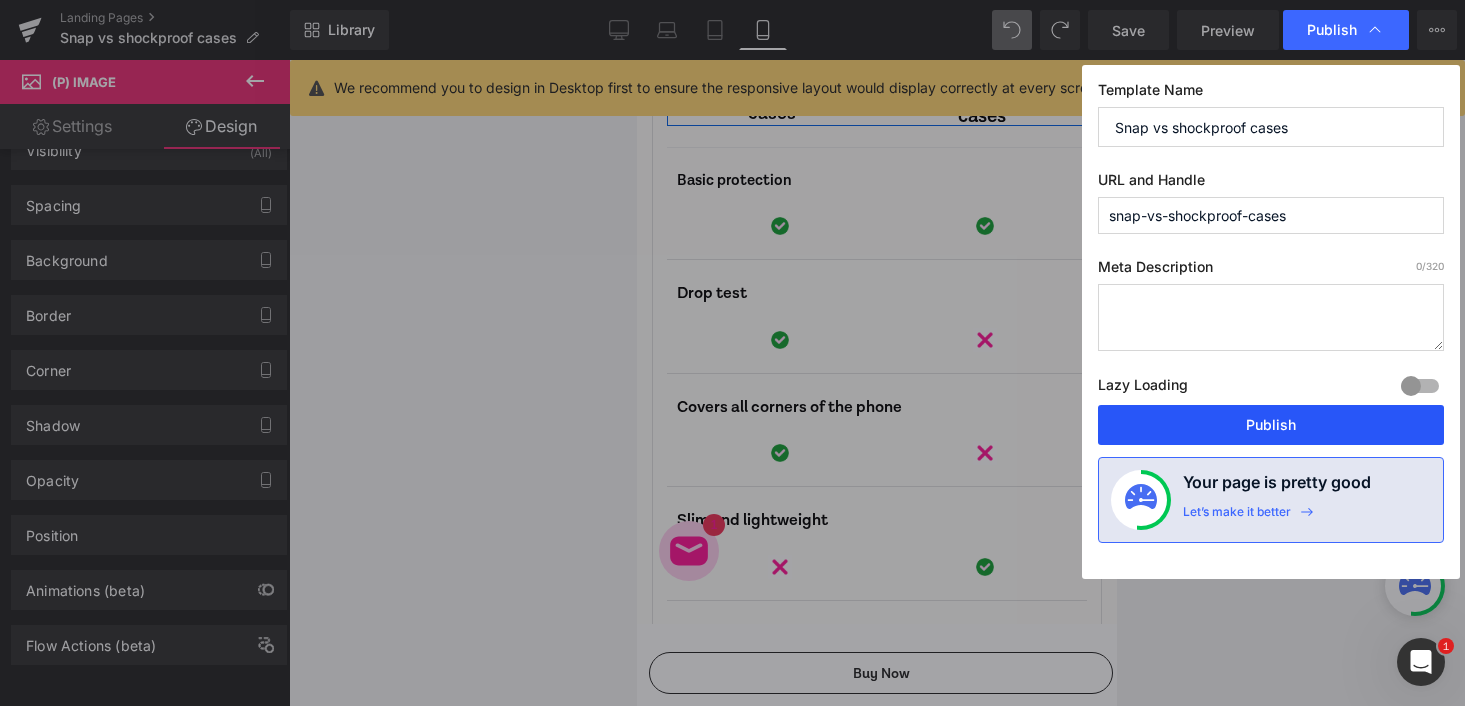 click on "Publish" at bounding box center [1271, 425] 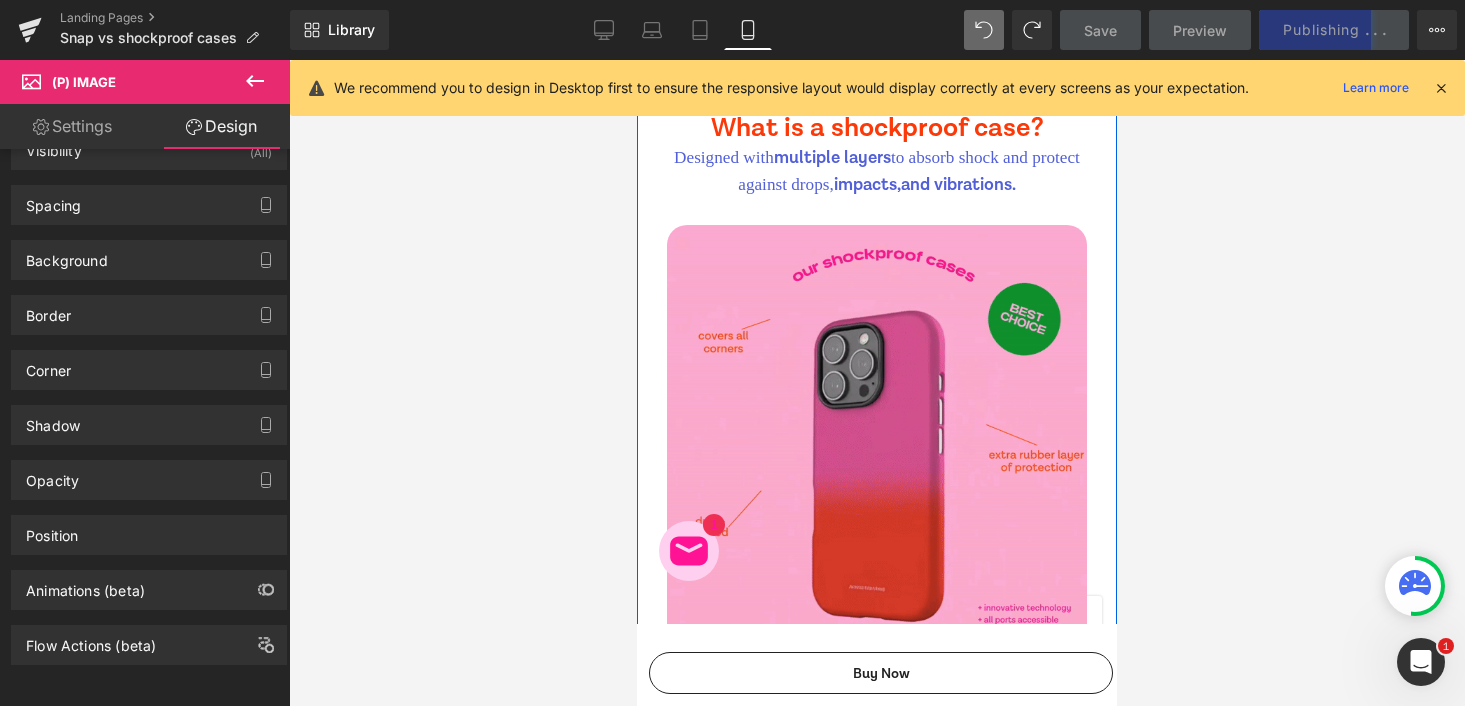 scroll, scrollTop: 1371, scrollLeft: 0, axis: vertical 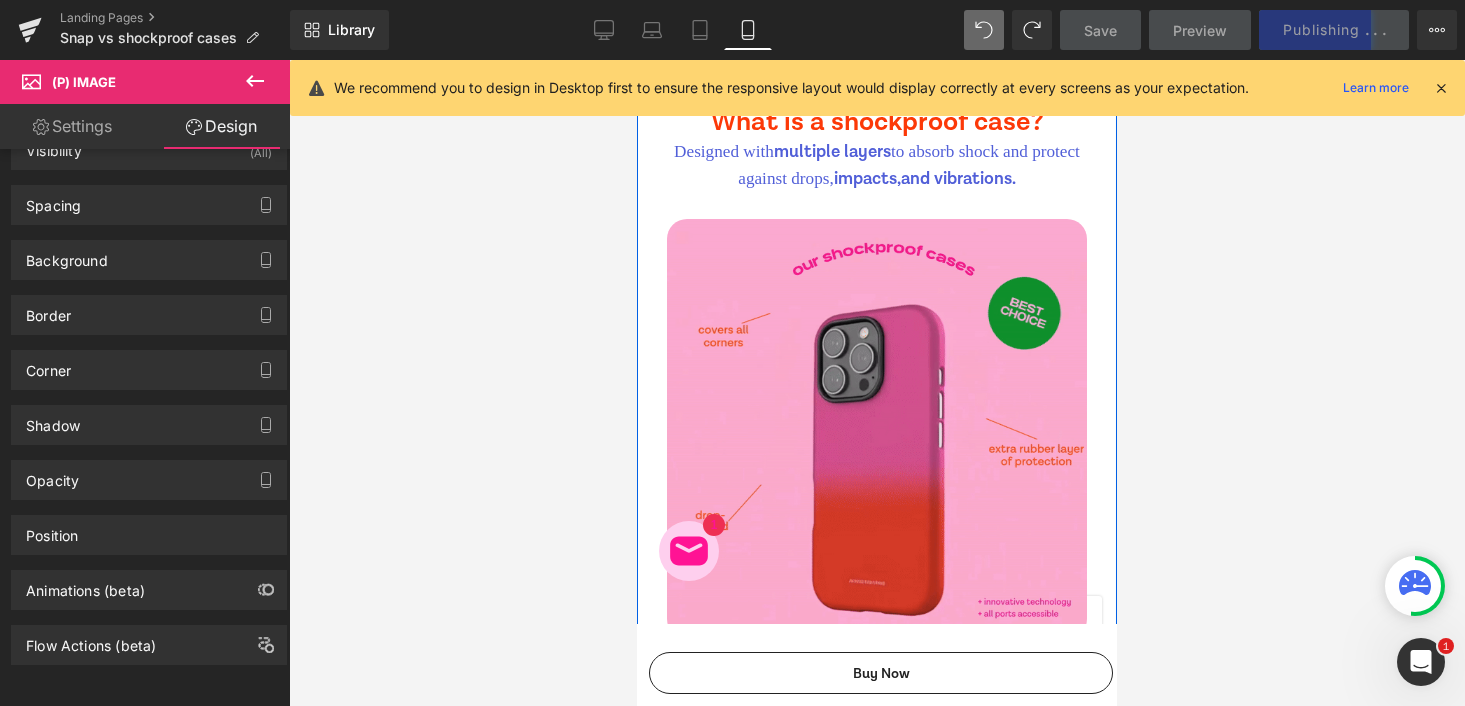 click on "and minor drops but doesn't absorb heavy impacts." at bounding box center (908, 724) 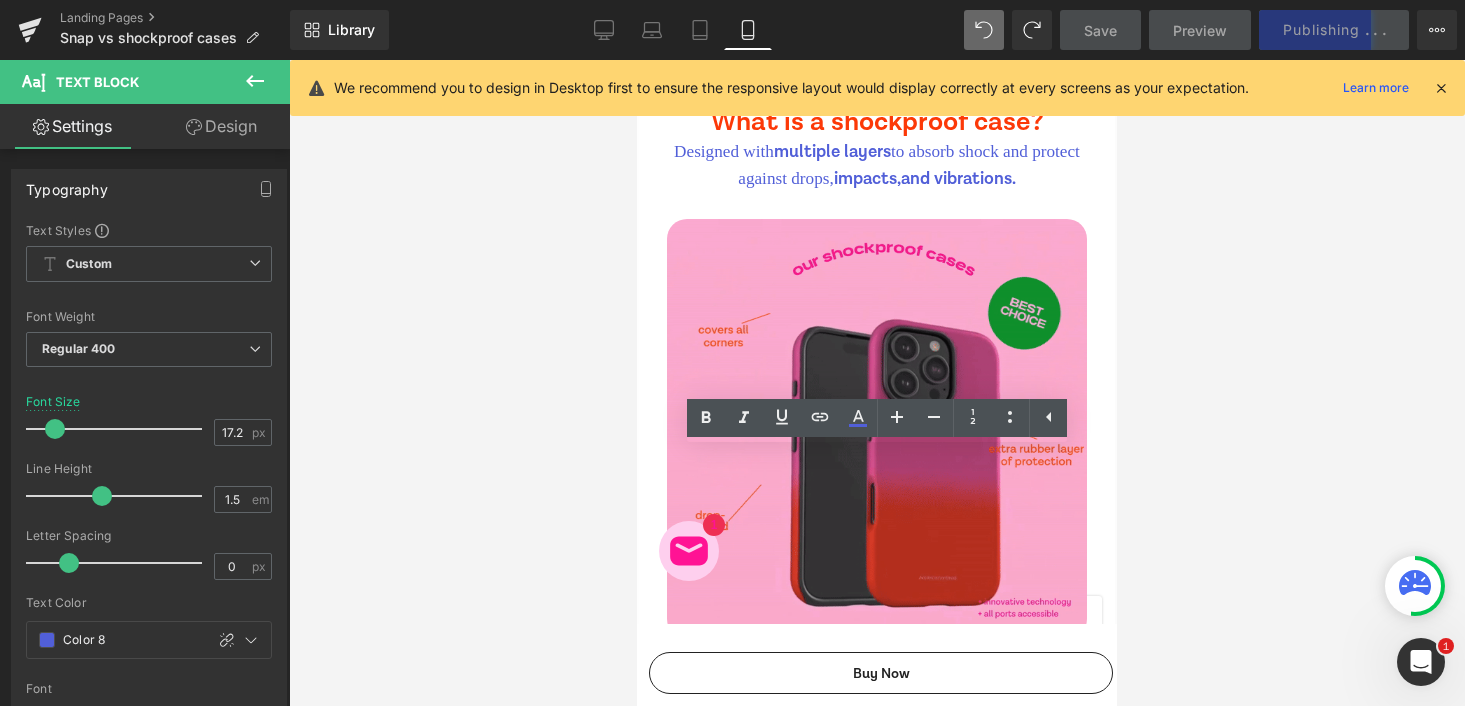 drag, startPoint x: 956, startPoint y: 535, endPoint x: 627, endPoint y: 469, distance: 335.55478 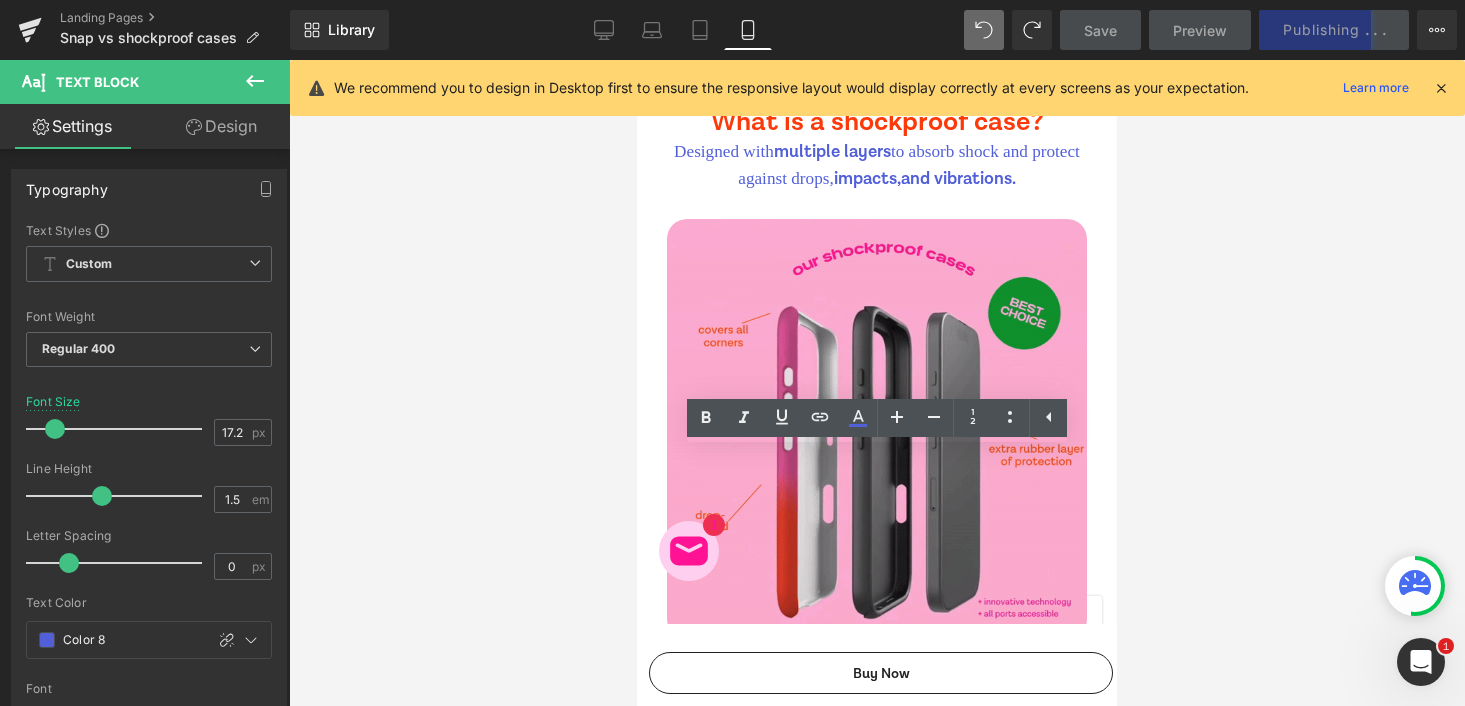 click on "Antwerp Avenue uses cookies to ensure you get the best experience on our website.  Learn More Okay, no probs! Skip to content
close 🐆💖 SHOP NOW: STEVE MADDEN X ANTWERP AVENUE 🐆💖 close
0 0
COLLECTIONS
STEVE MADDEN x ANTWERP AVENUE Retro Ski Club Gingham Girls Tropical Escape 🌴 Lia's Aura Collection ✨ Me Before U Vibrant Essentials Dopamine Follow the Sunset
PHONE CASES
Shop by Type
Snap Shockproof
Shop by Design
Pink Orange + Pink Quotes Happy Pastel Affirmations Leopard Patterns Checkered Hearts Flowers
Shop by Size (iPhone Cases)
iPhone 16 Pro Max iPhone 16 Pro iPhone 16 Plus iPhone 16 iPhone 15 Pro Max iPhone 15 Pro iPhone 15 Plus iPhone 15 iPhone 14 Pro Max iPhone 14 Pro iPhone 14 Plus iPhone 14 iPhone 13 Pro Max" at bounding box center [877, 5939] 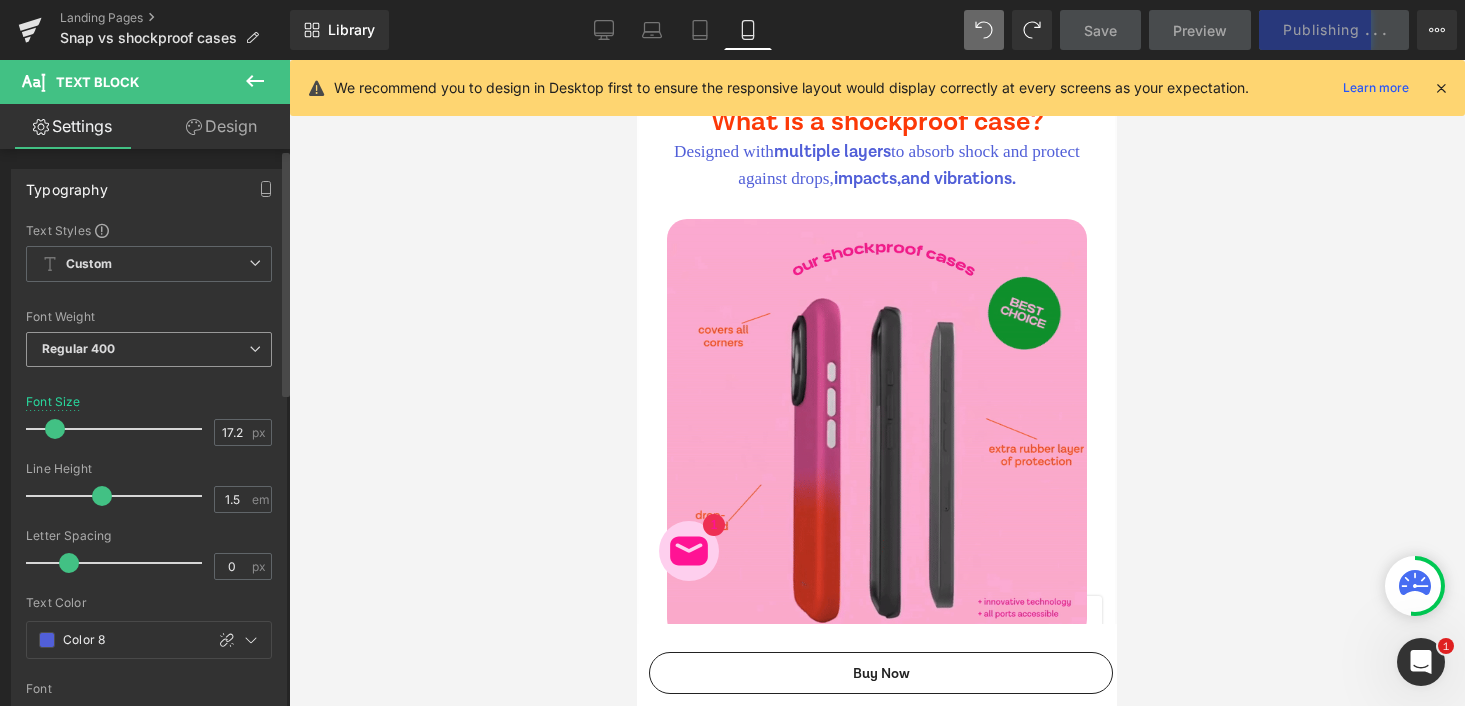 click on "Regular 400" at bounding box center (149, 349) 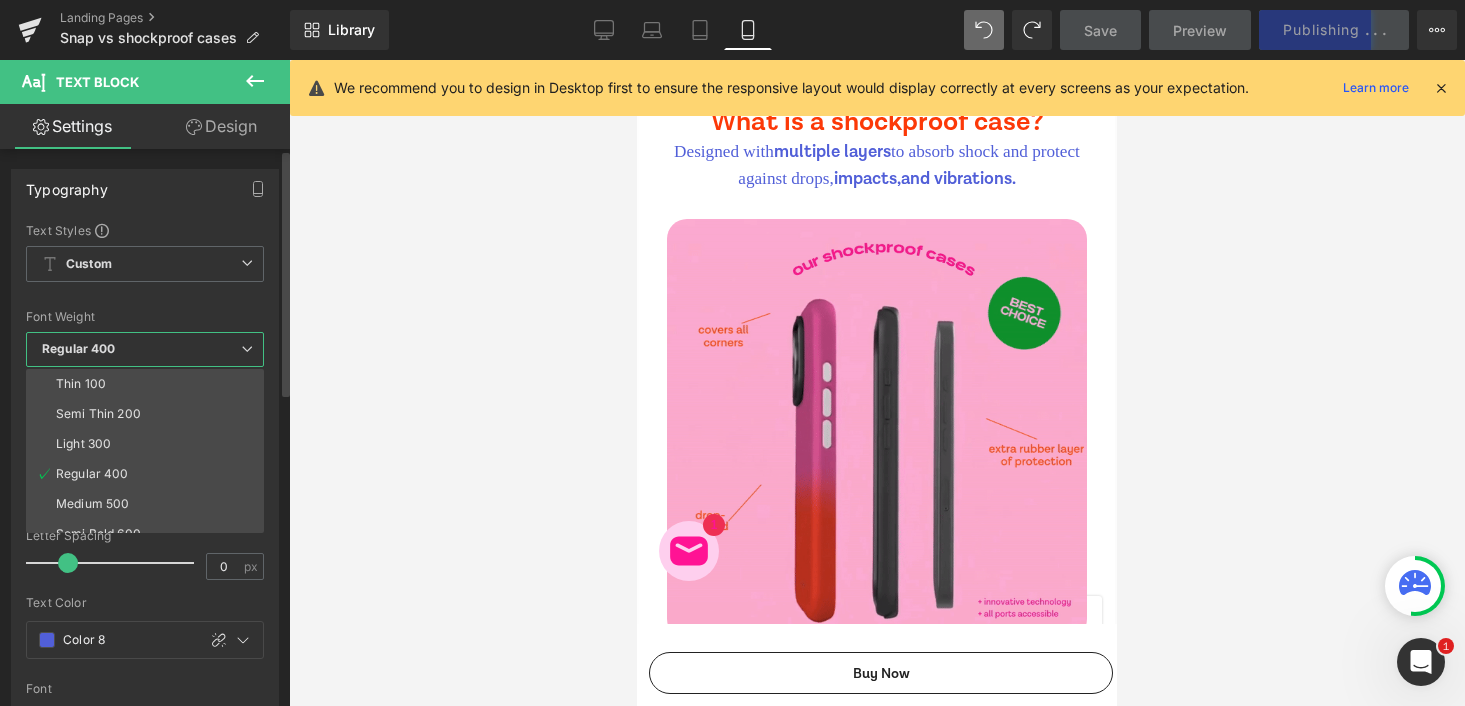 click on "Regular 400" at bounding box center [145, 349] 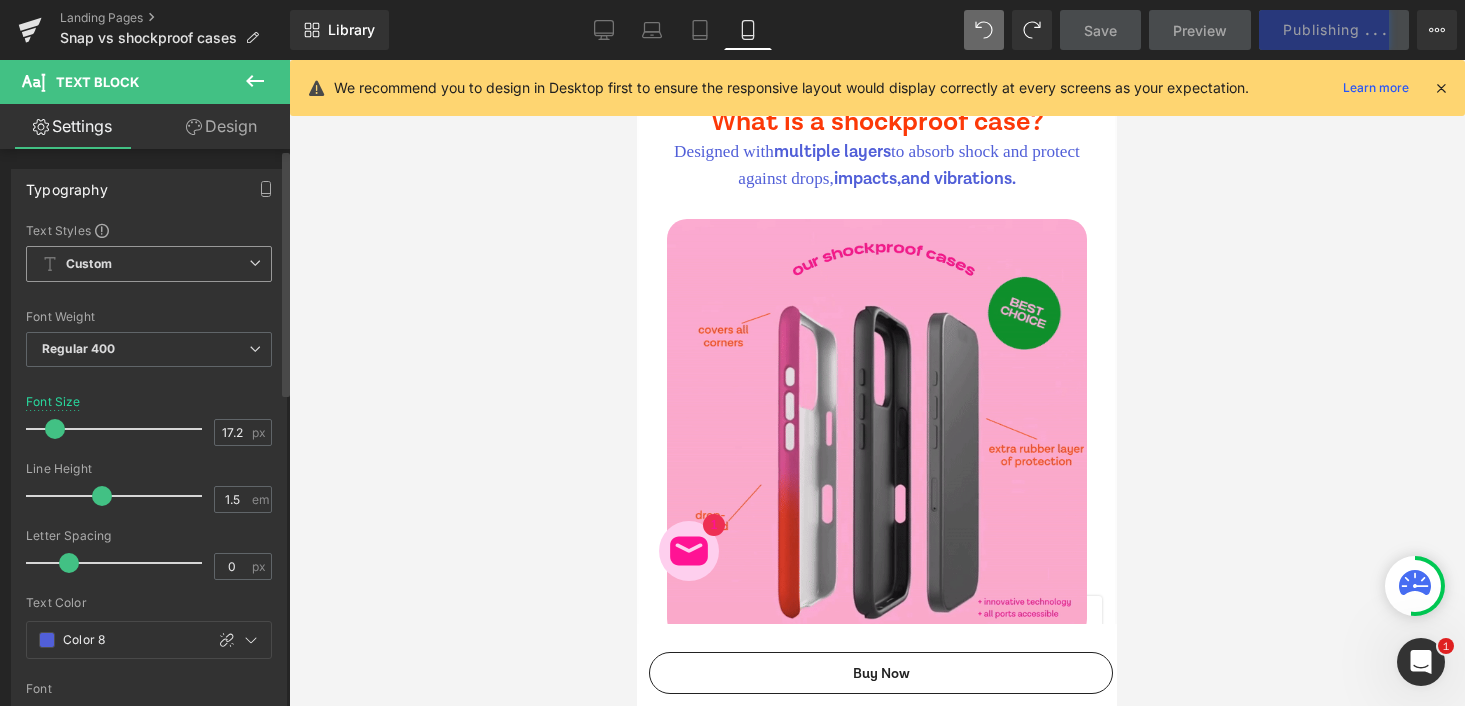 click on "Custom" at bounding box center [149, 264] 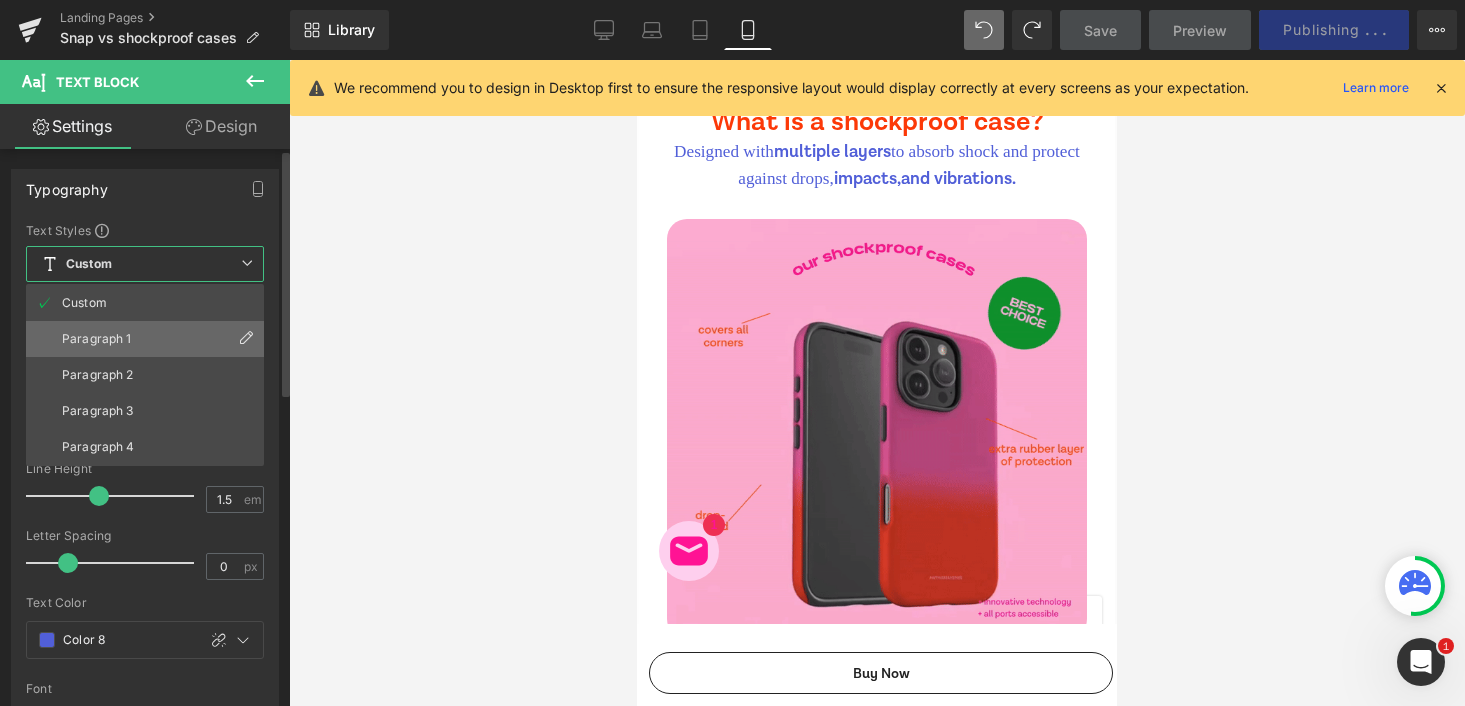 click on "Paragraph 1" at bounding box center (145, 339) 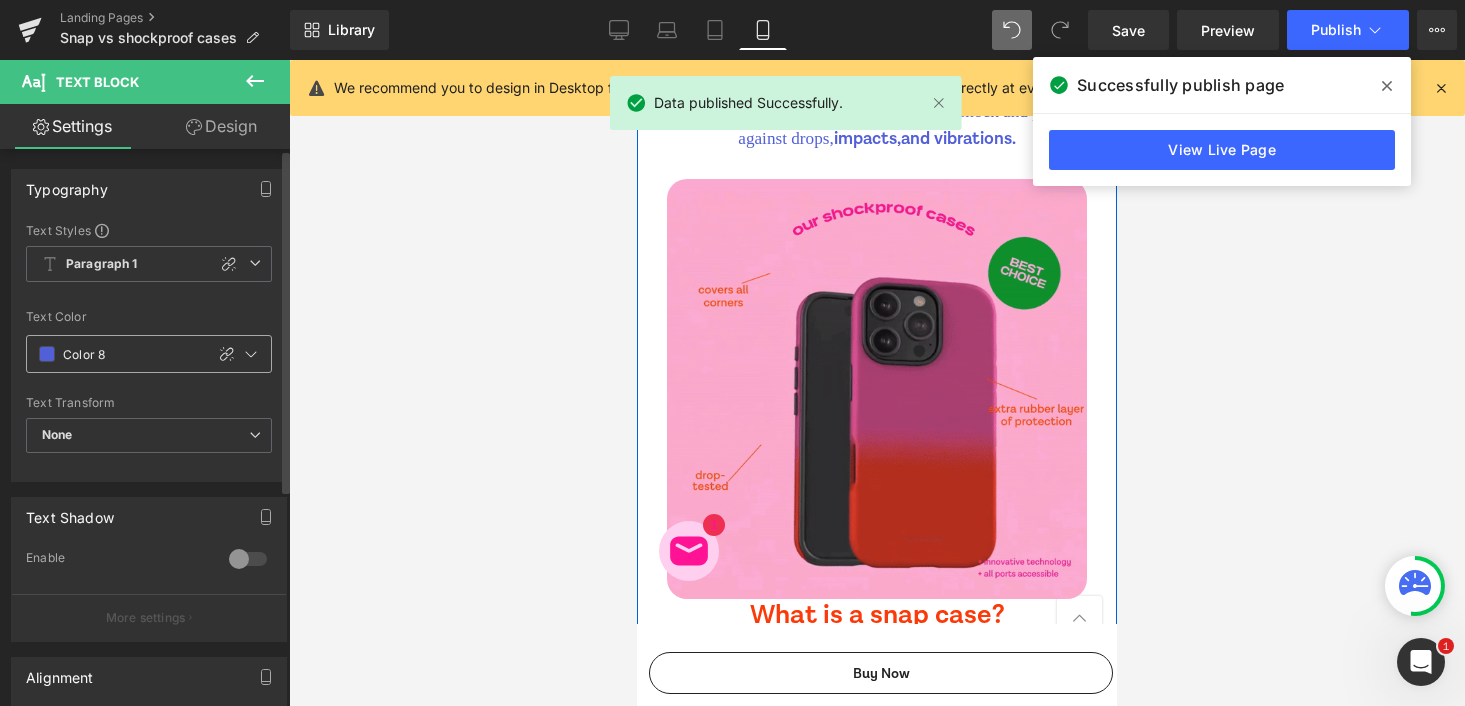 scroll, scrollTop: 1427, scrollLeft: 0, axis: vertical 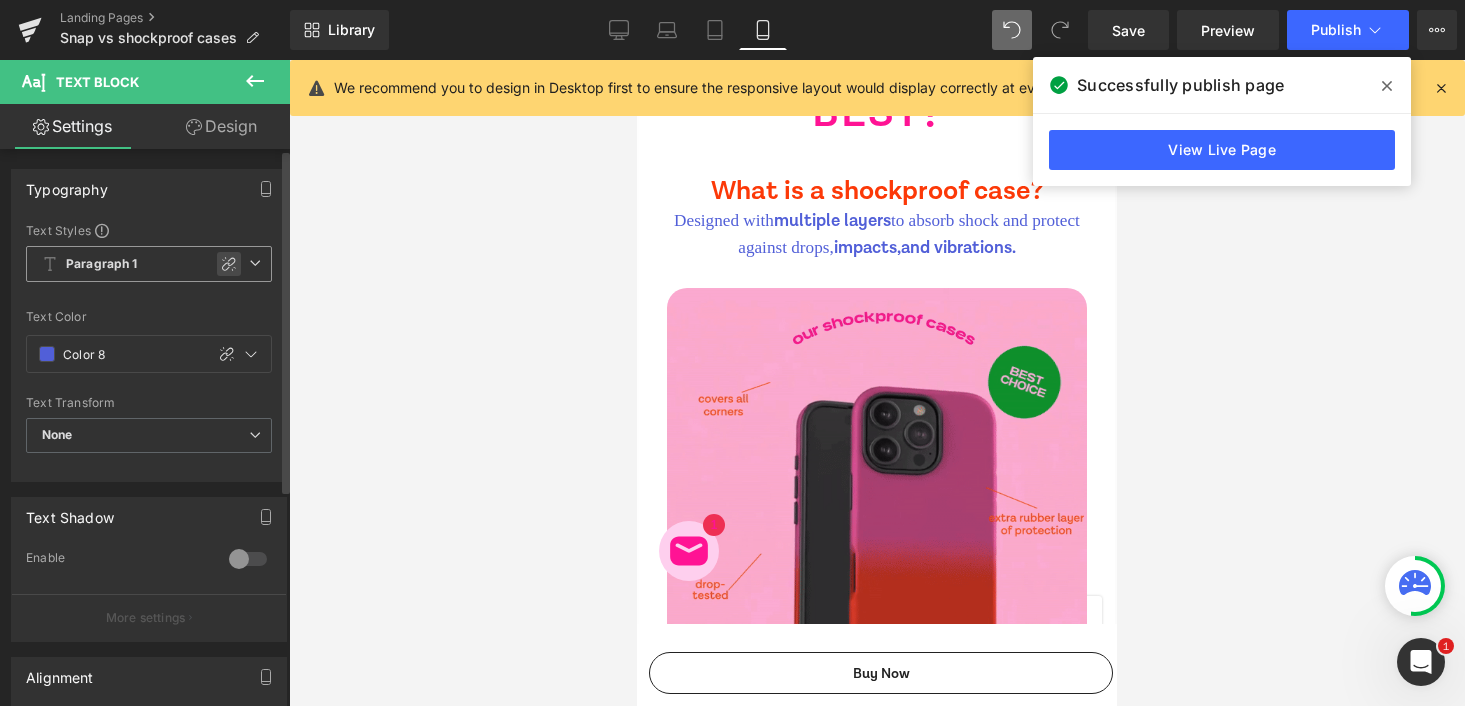 click 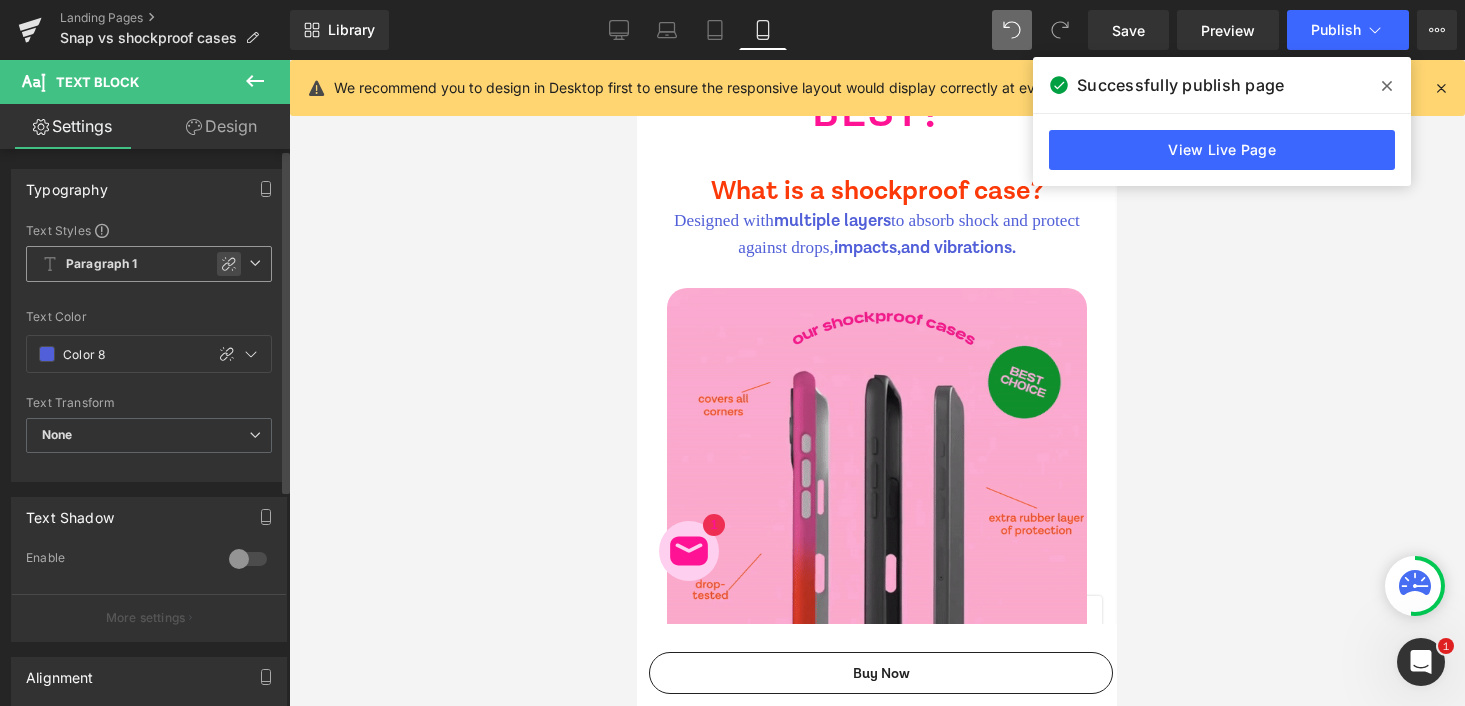 type on "11.2" 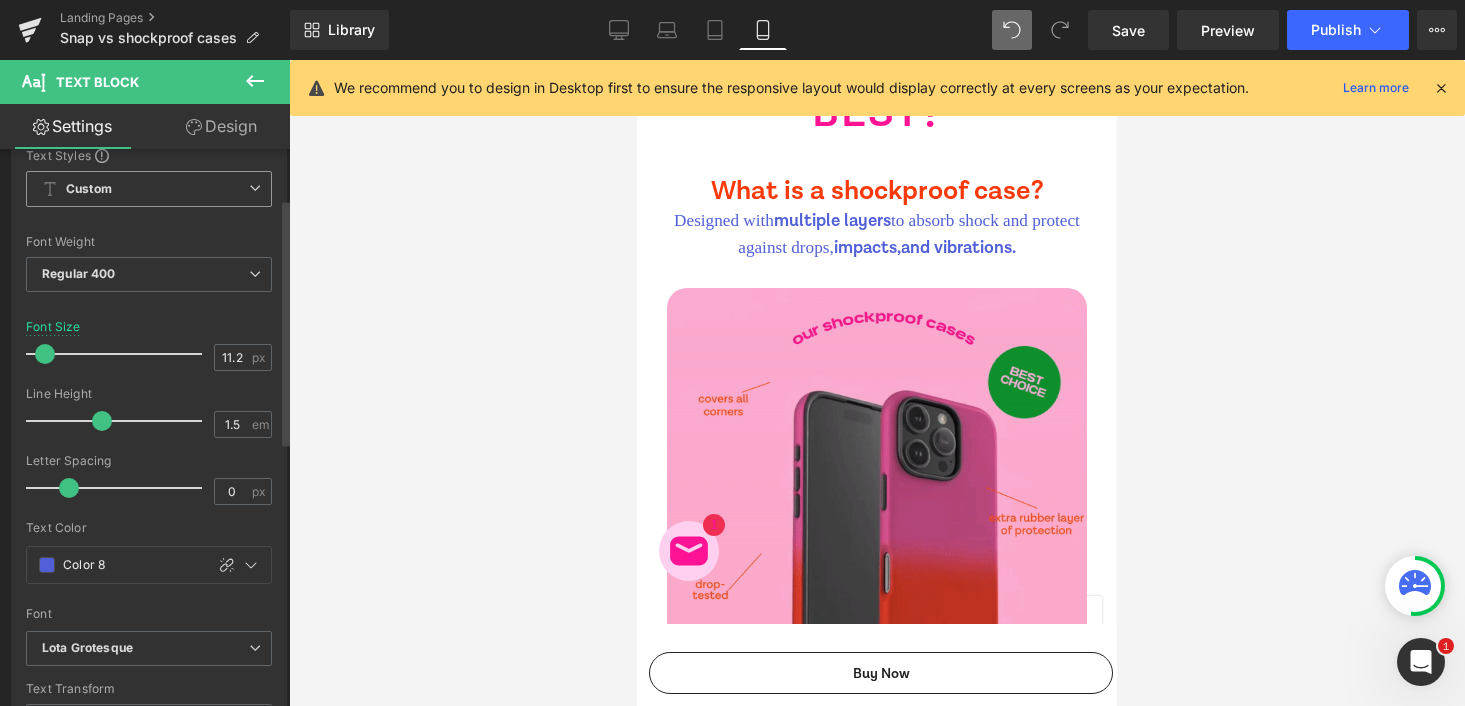 scroll, scrollTop: 112, scrollLeft: 0, axis: vertical 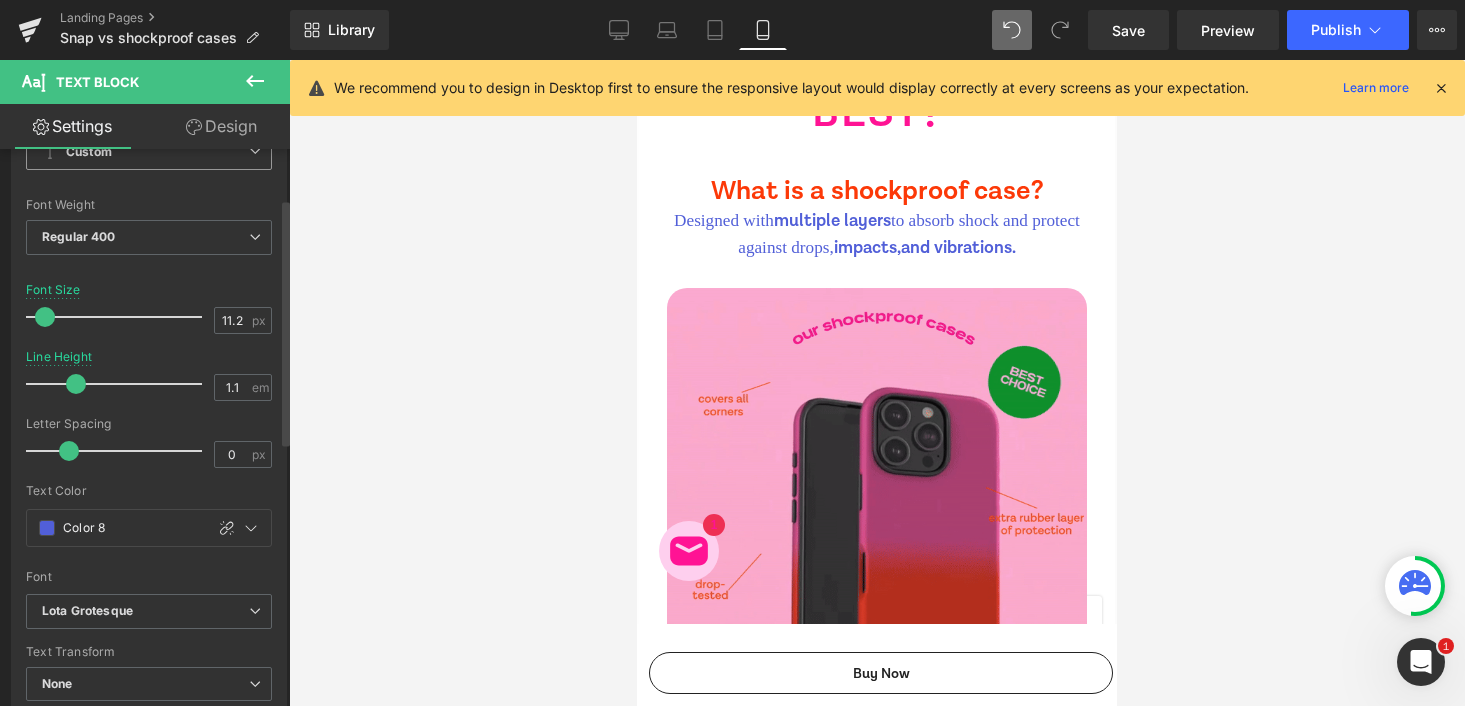 type on "1.2" 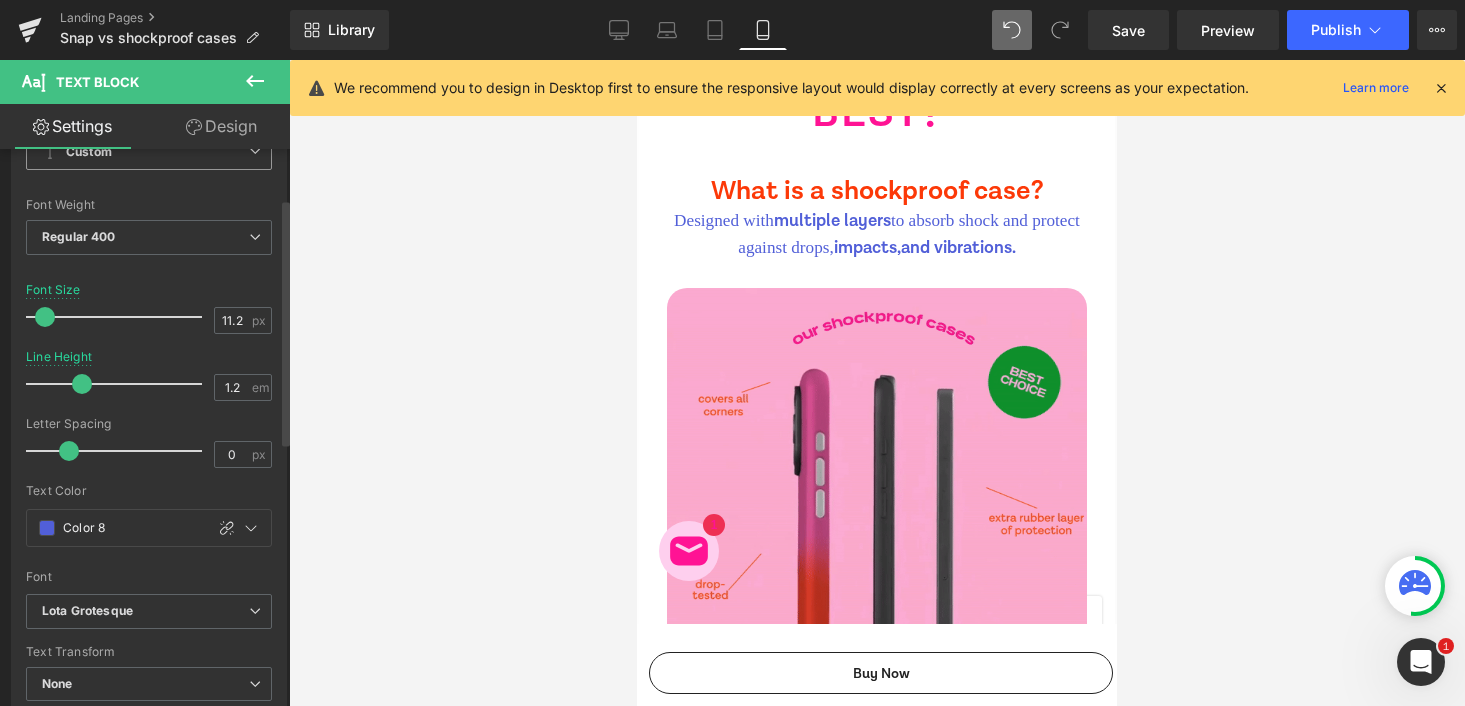 drag, startPoint x: 95, startPoint y: 382, endPoint x: 82, endPoint y: 379, distance: 13.341664 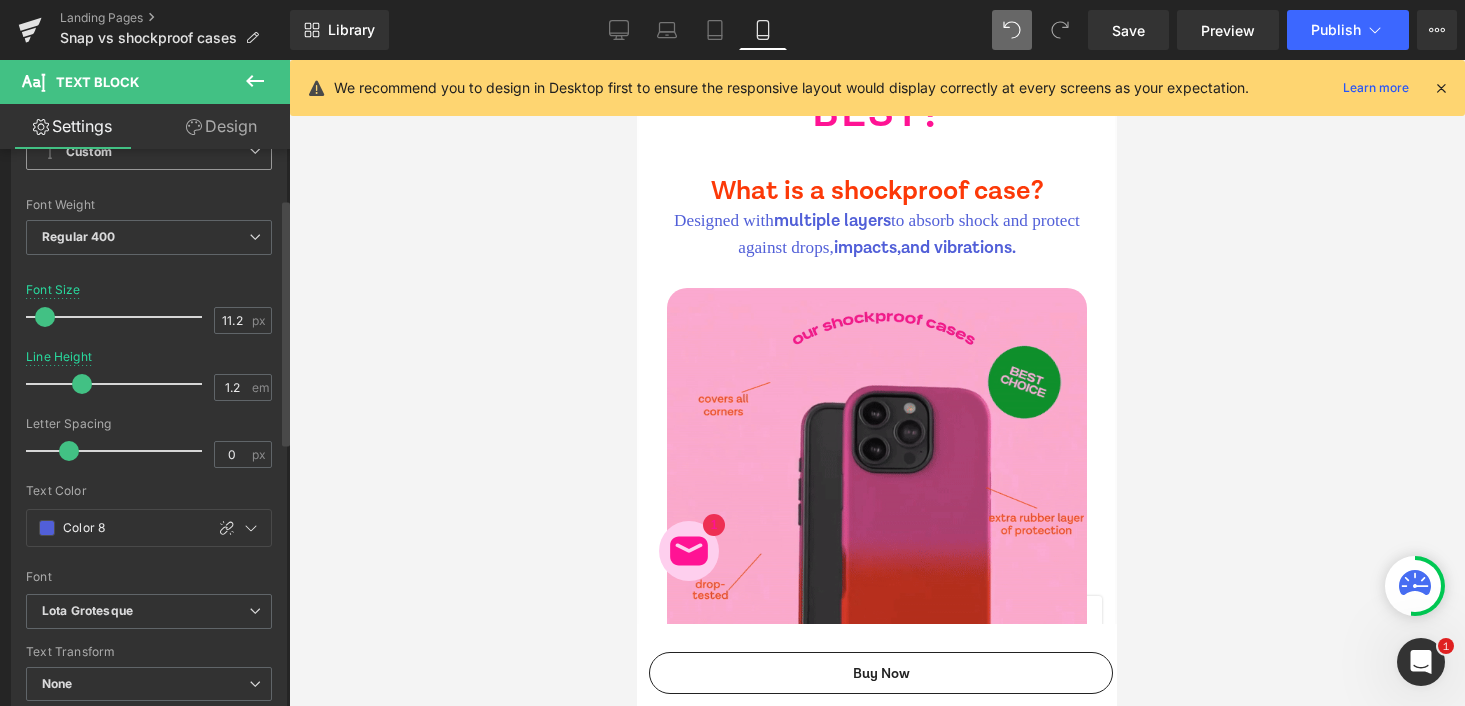 click at bounding box center [82, 384] 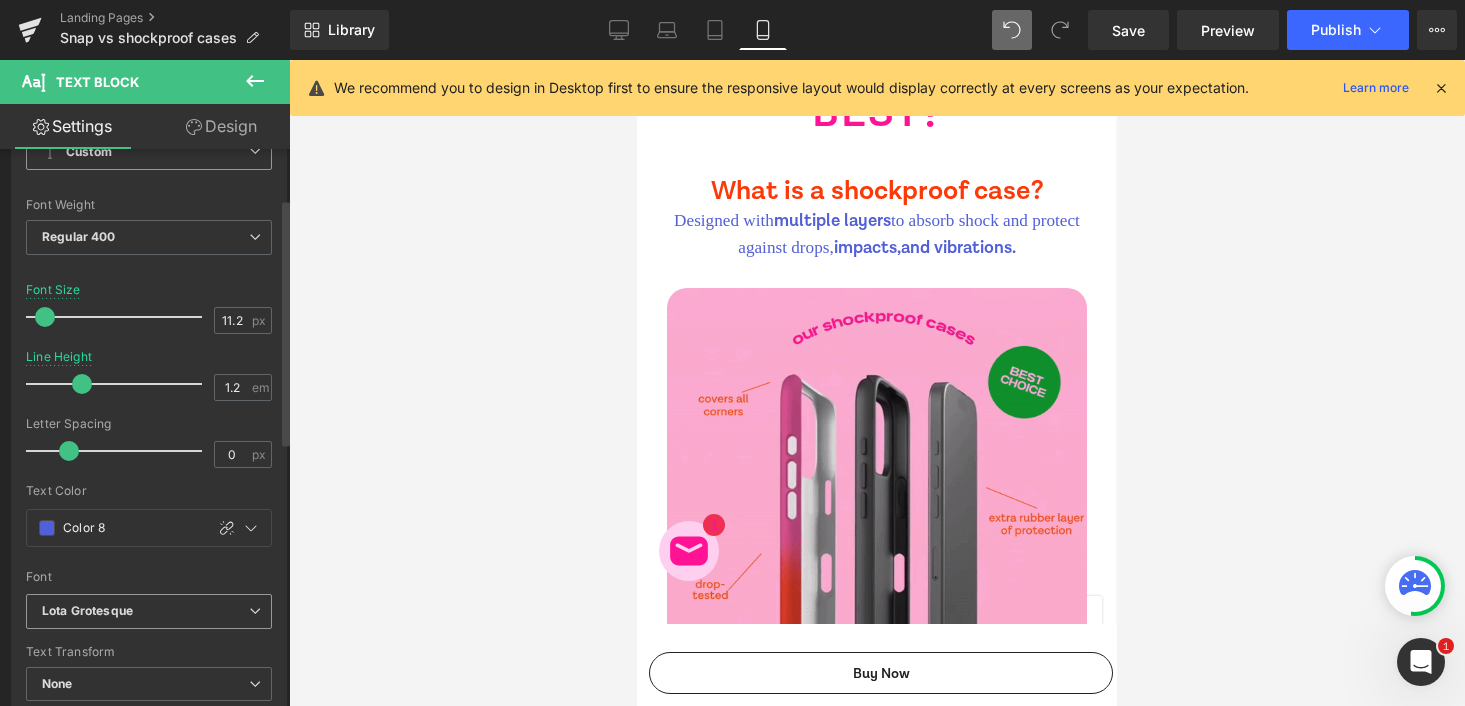 click on "Lota Grotesque" at bounding box center [87, 611] 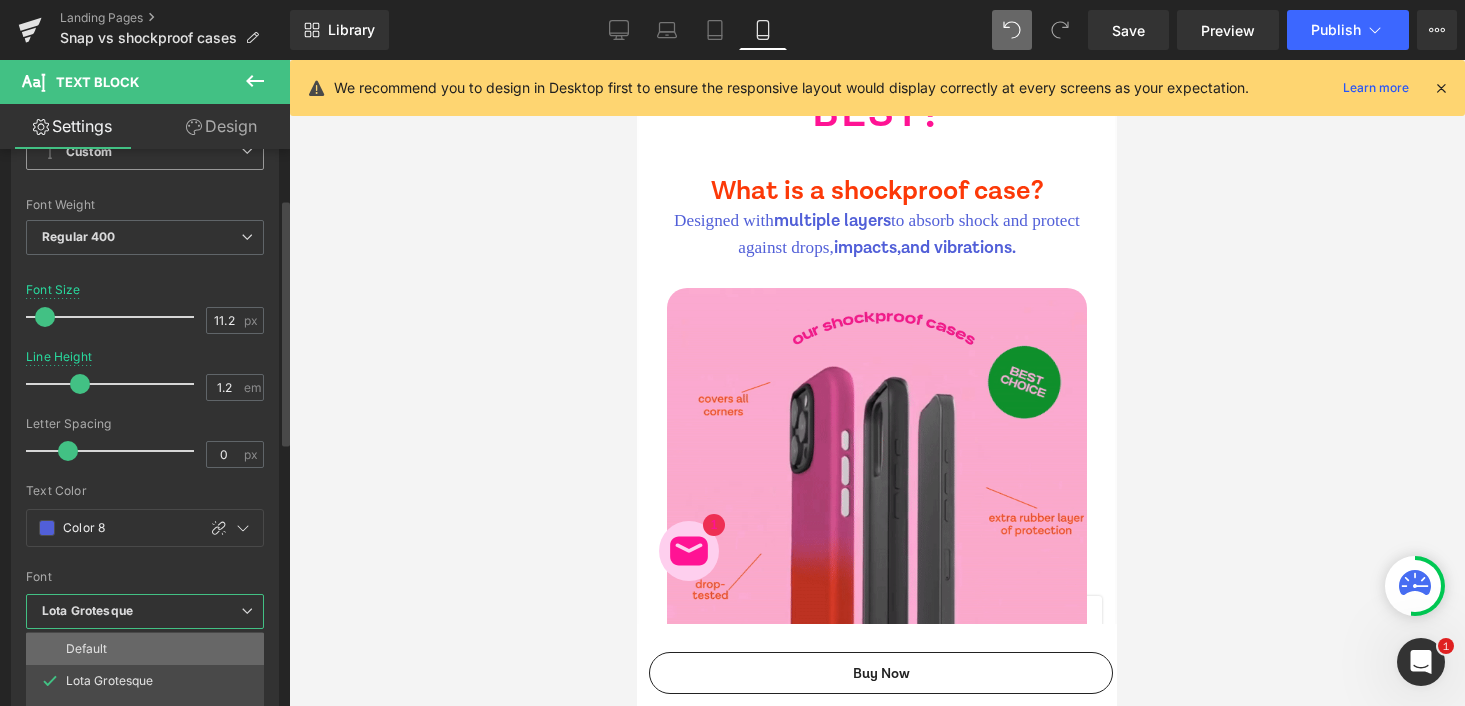 click on "Default" at bounding box center (86, 649) 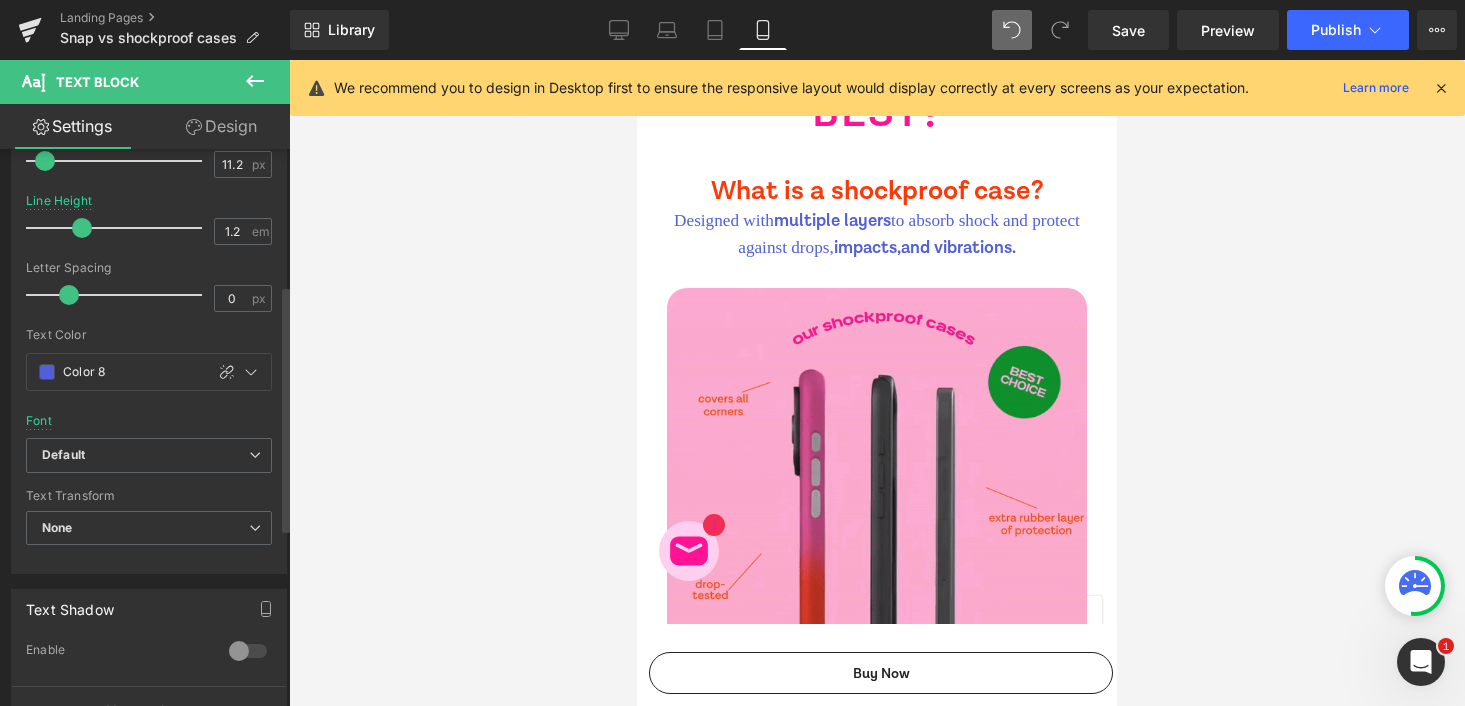 scroll, scrollTop: 307, scrollLeft: 0, axis: vertical 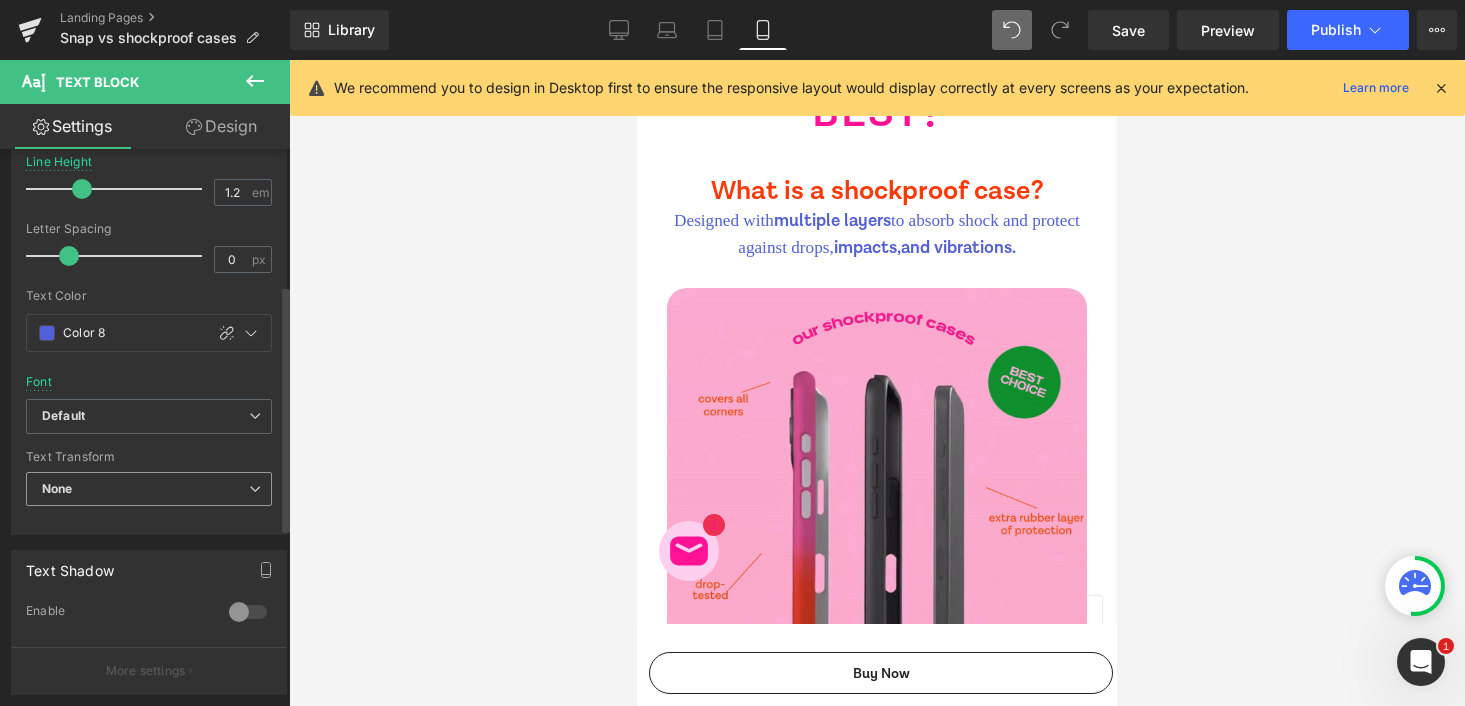 click on "None" at bounding box center (149, 489) 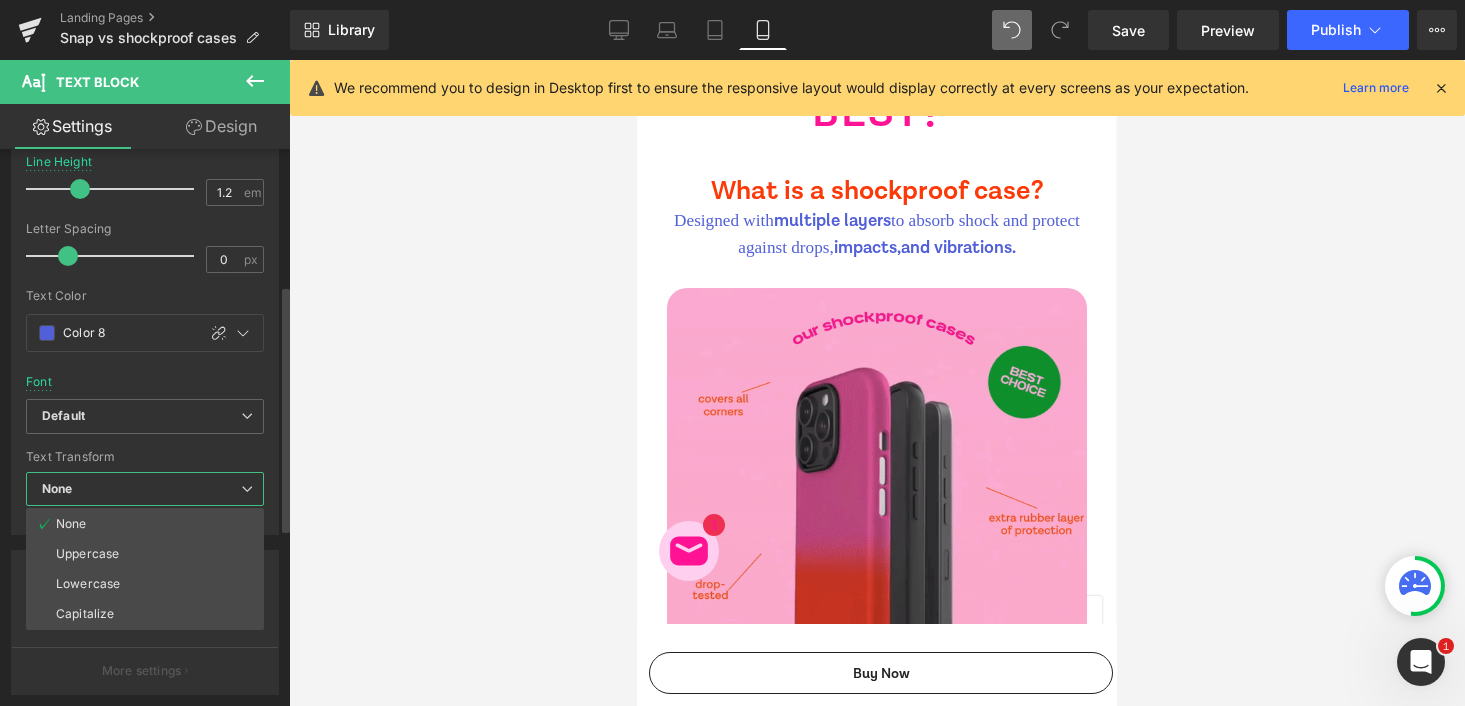 click on "None" at bounding box center (145, 489) 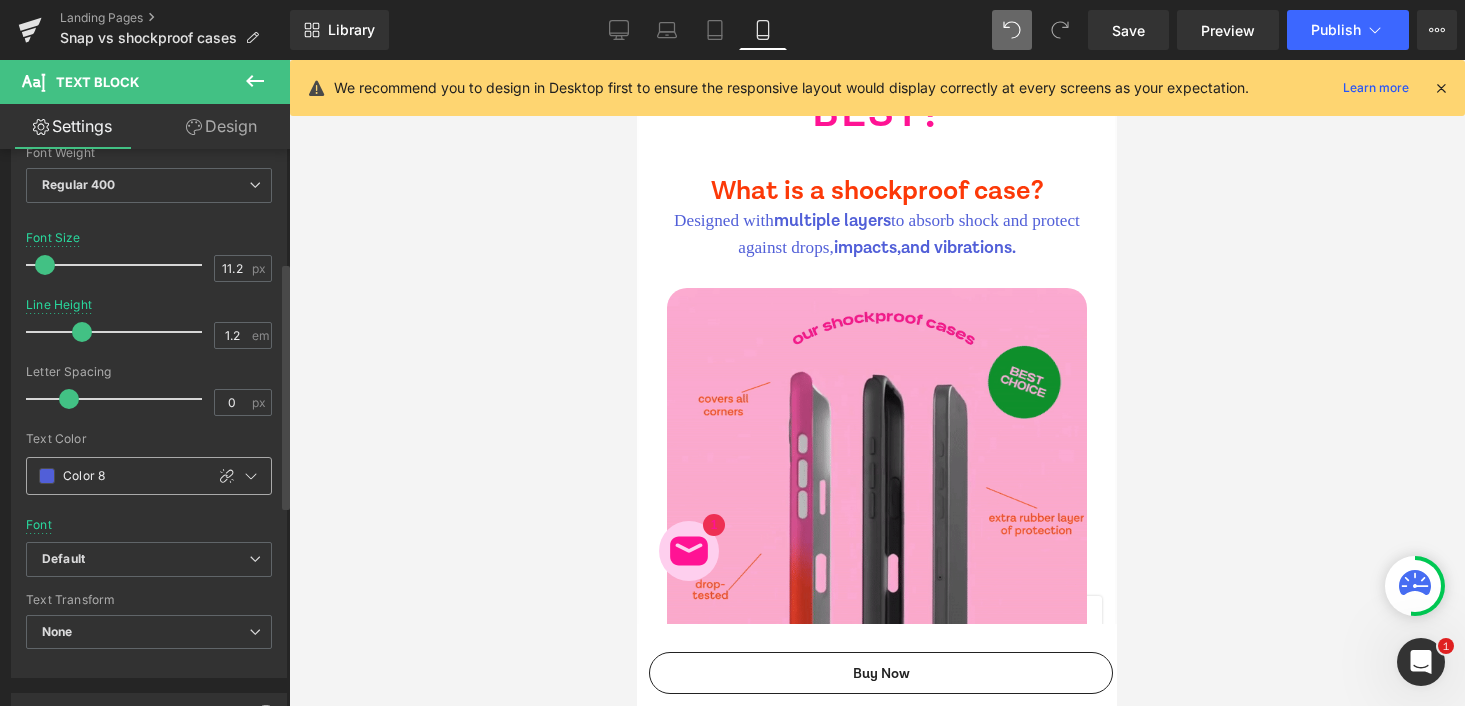 scroll, scrollTop: 277, scrollLeft: 0, axis: vertical 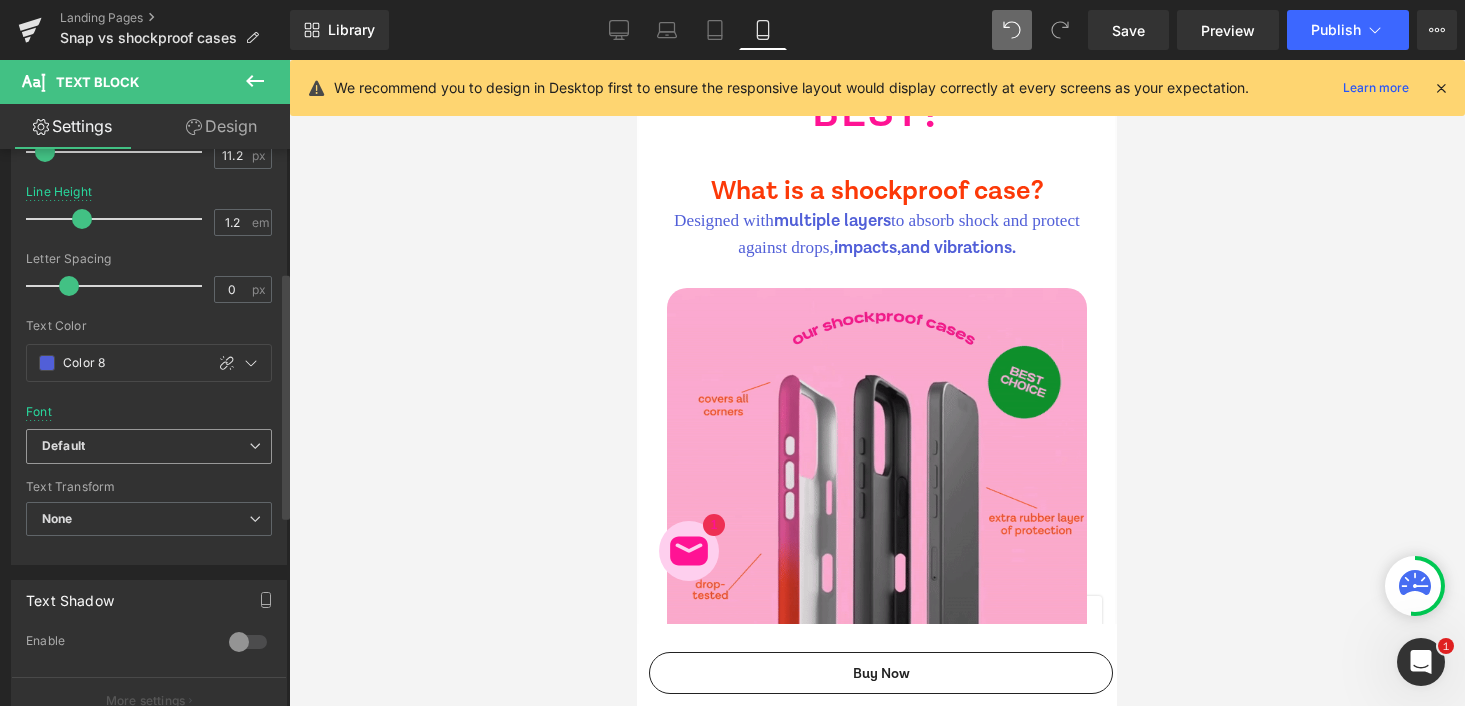 click on "Default" at bounding box center [145, 446] 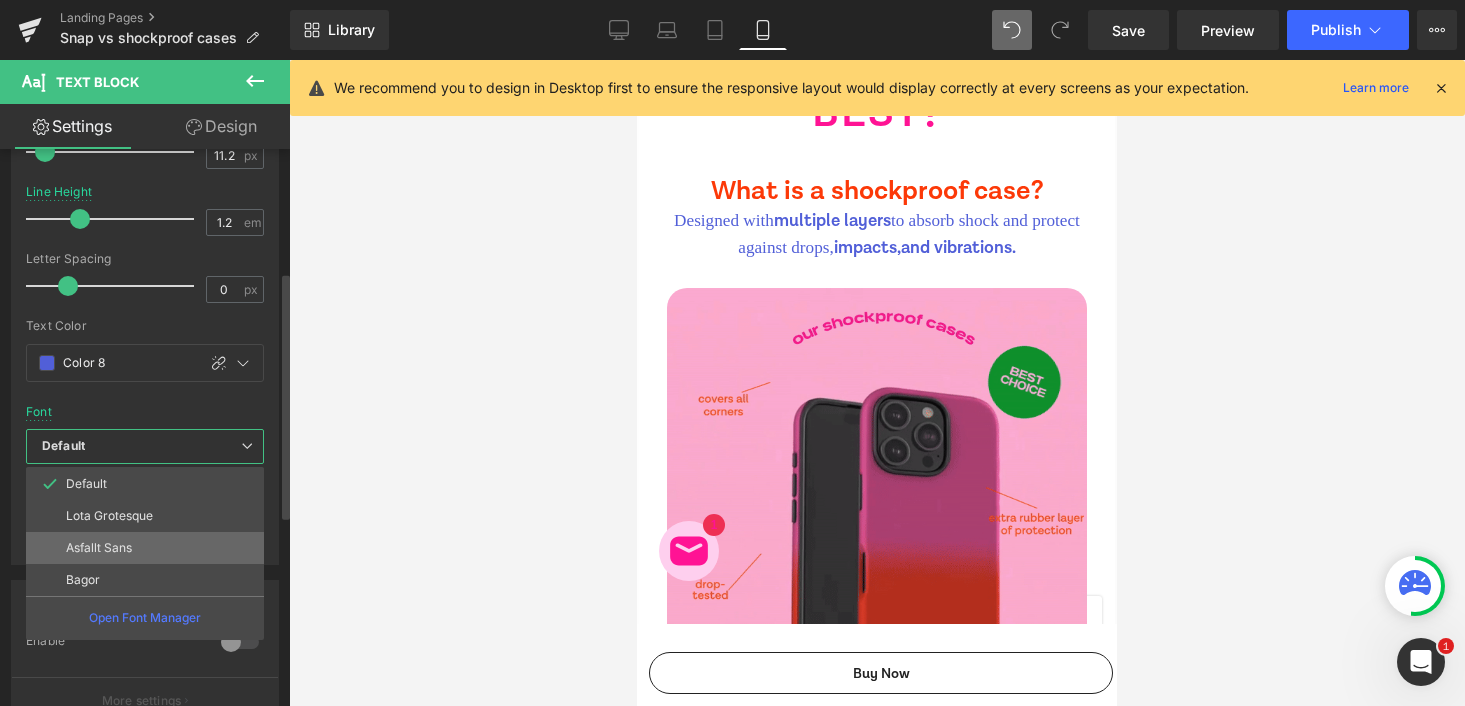 click on "Asfallt Sans" at bounding box center [145, 548] 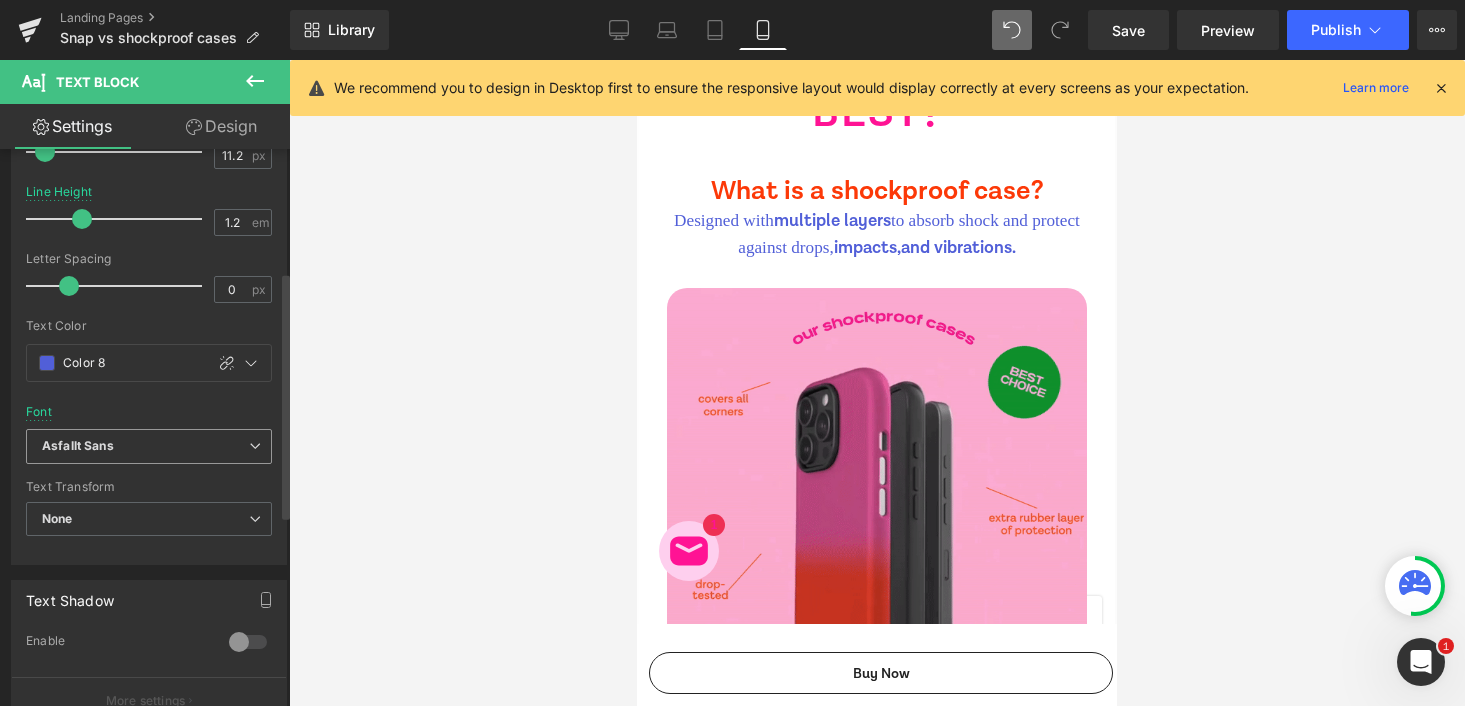 click on "Asfallt Sans" at bounding box center (149, 446) 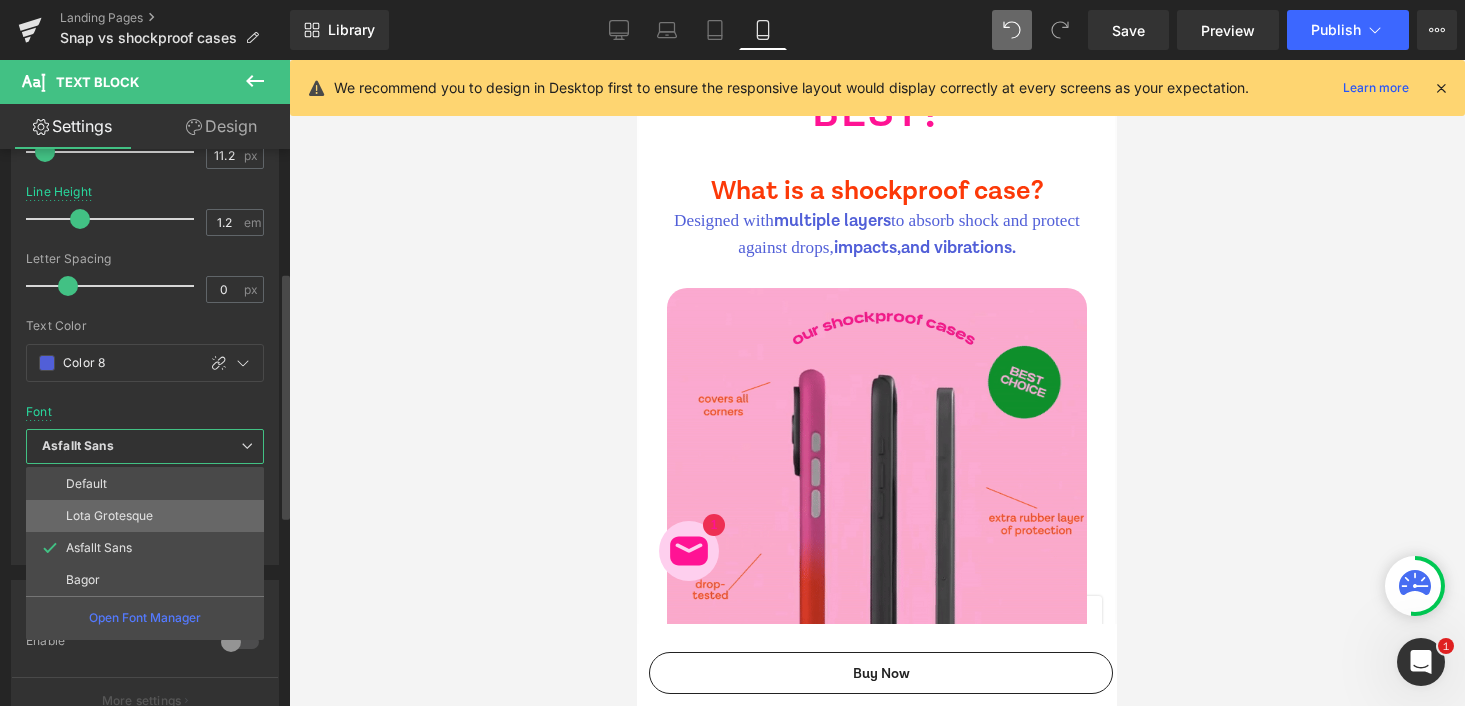 click on "Lota Grotesque" at bounding box center [109, 516] 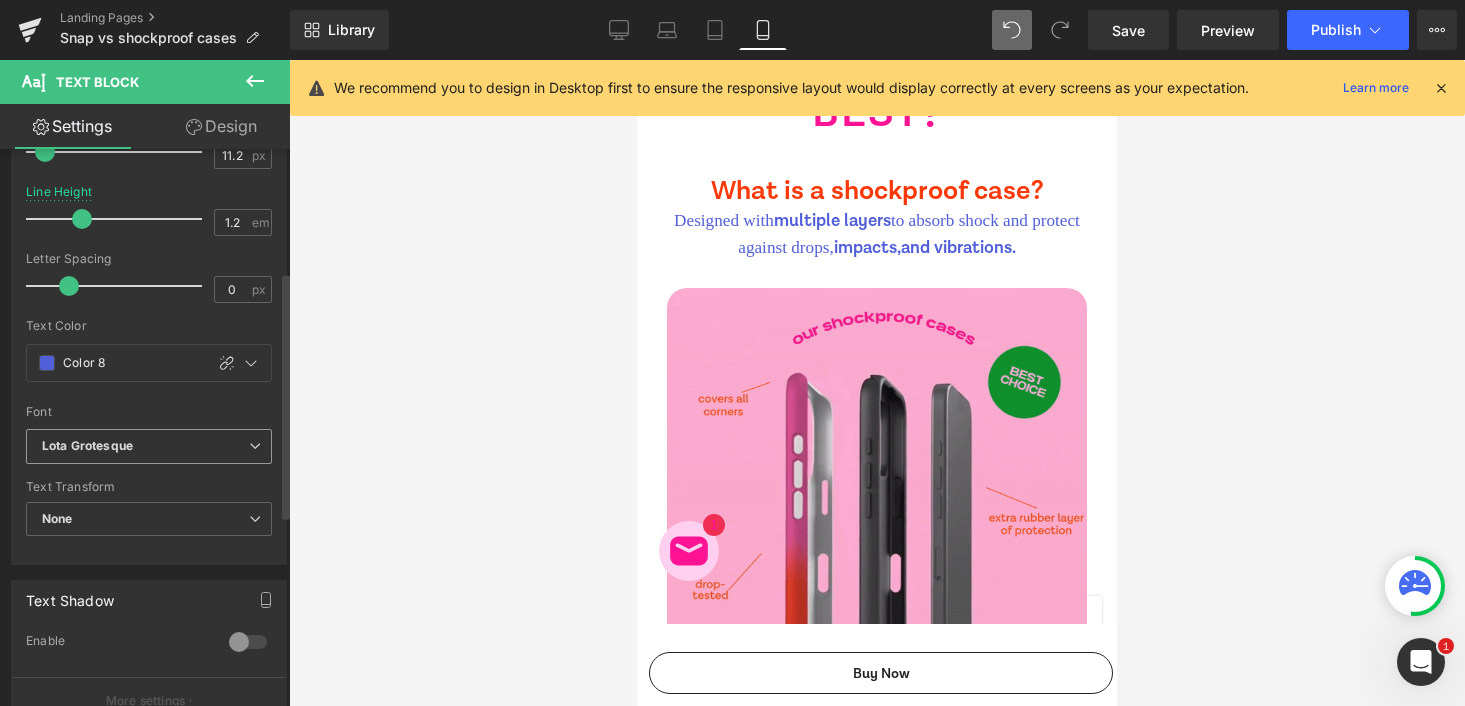 click on "Lota Grotesque" at bounding box center [145, 446] 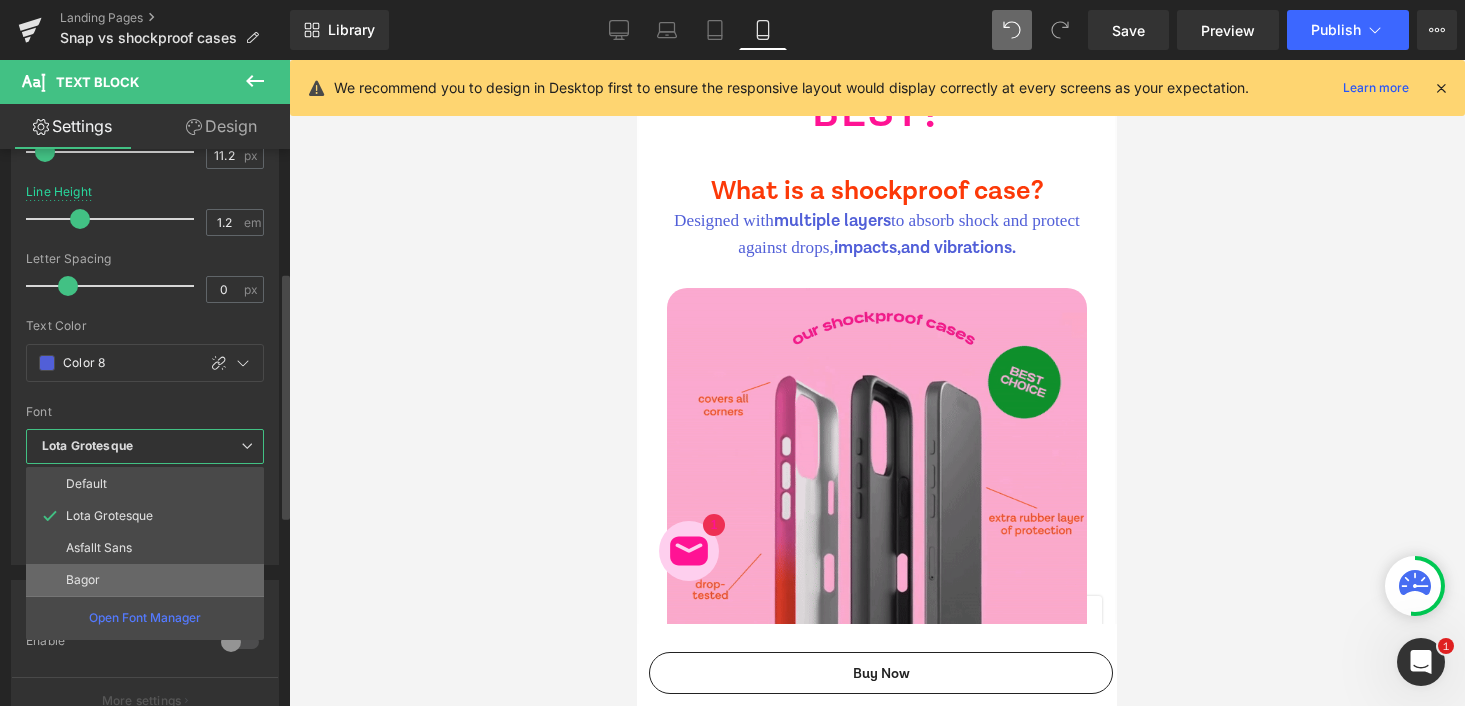 click on "Bagor" at bounding box center (145, 580) 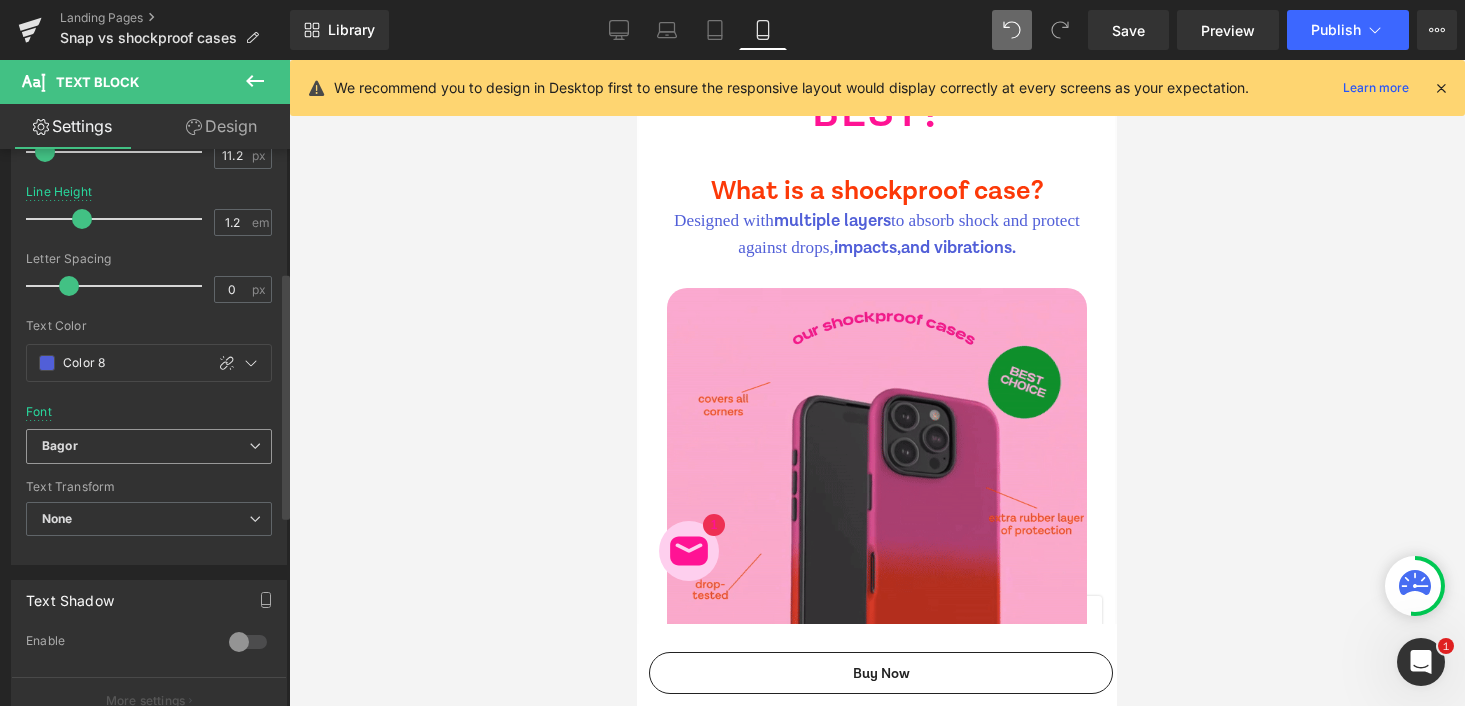 click on "Bagor" at bounding box center [145, 446] 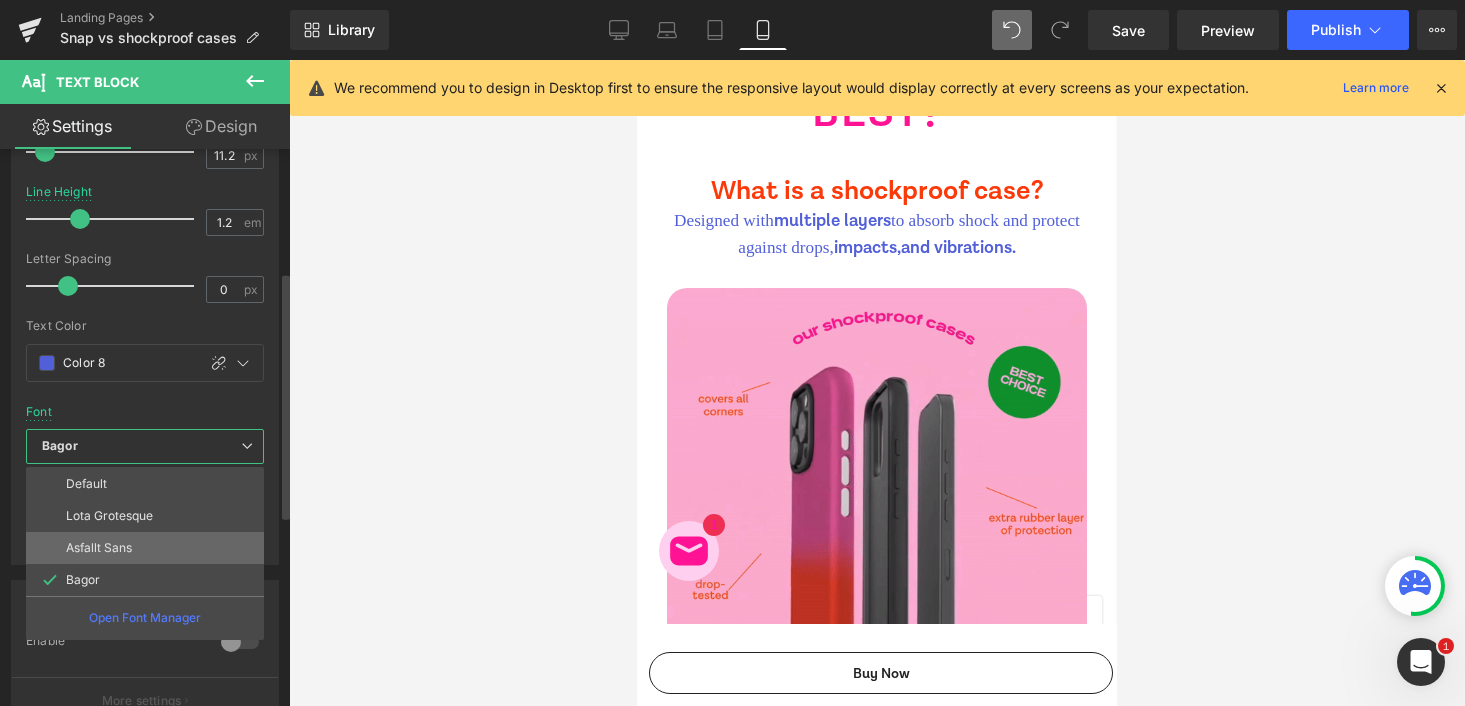 click on "Asfallt Sans" at bounding box center [99, 548] 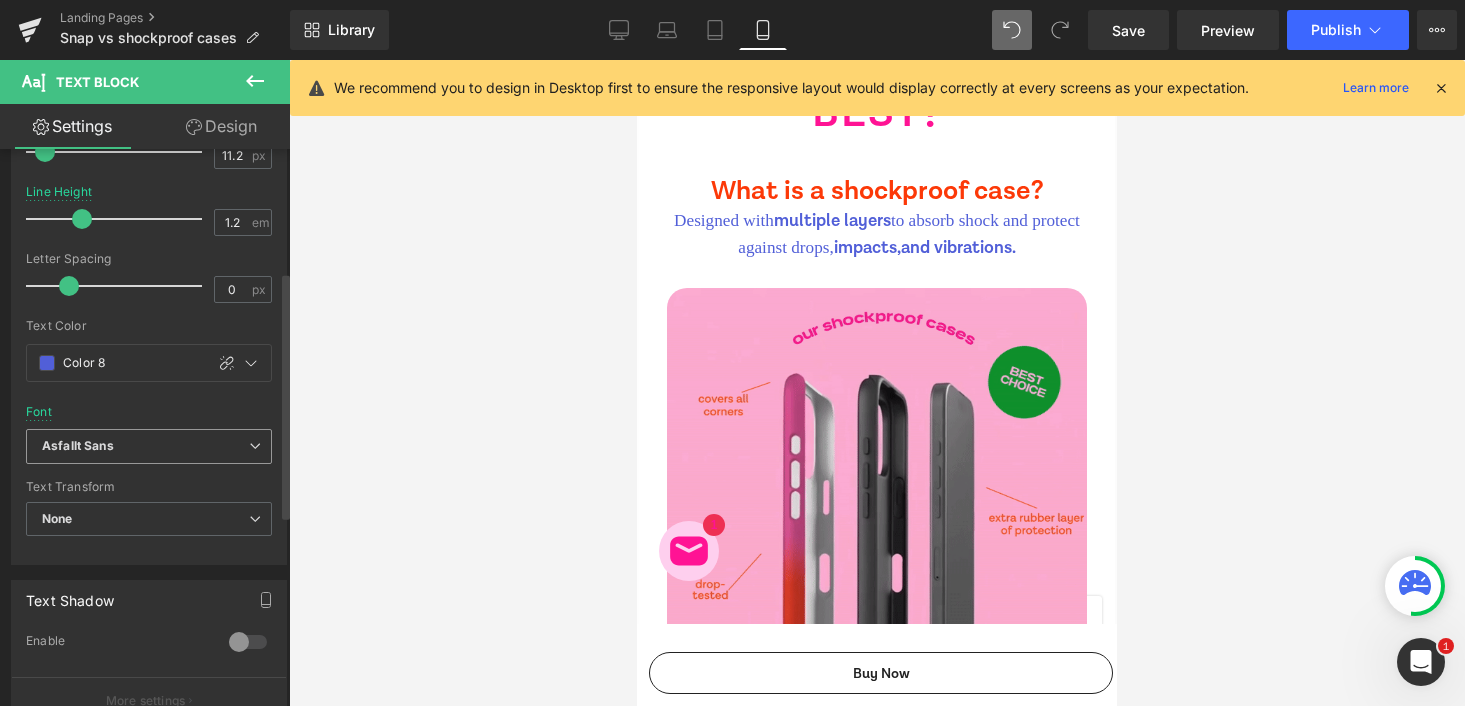 click on "Asfallt Sans" at bounding box center (145, 446) 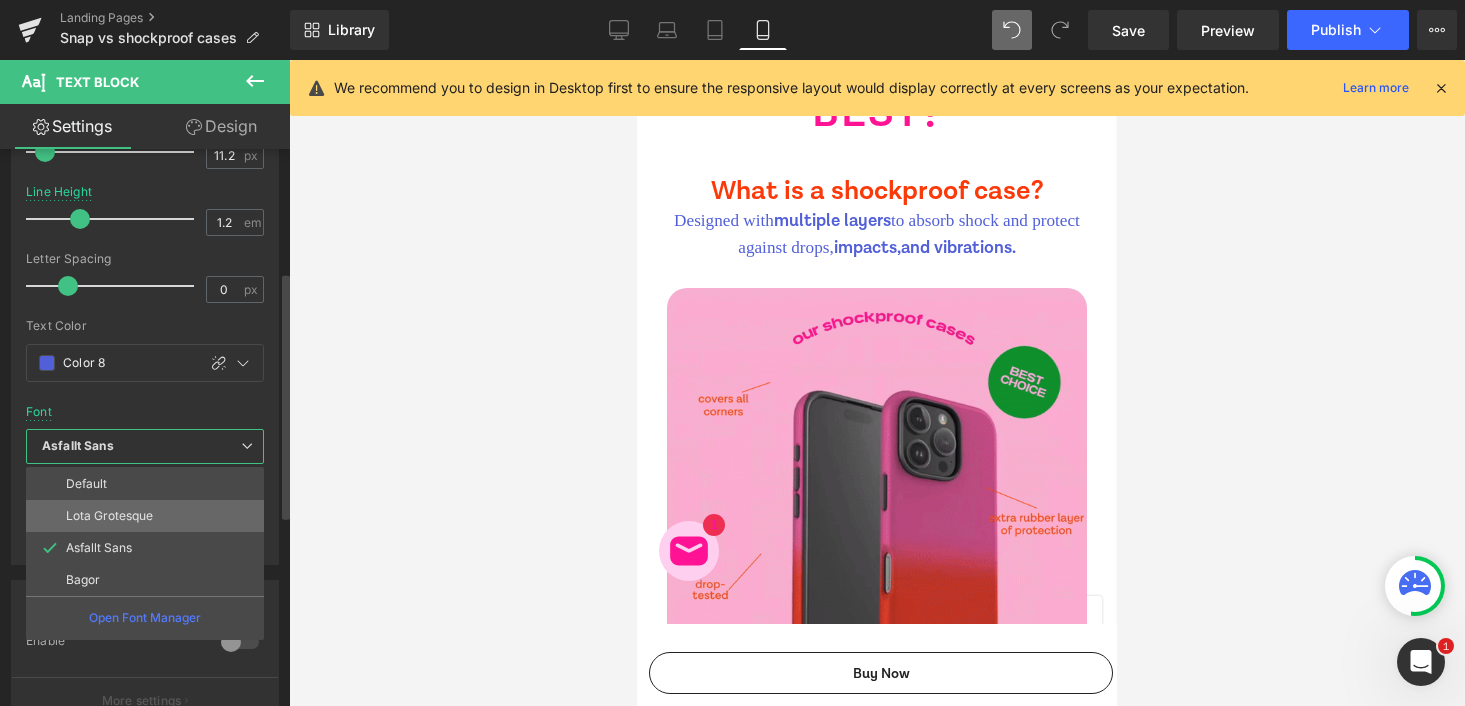 click on "Lota Grotesque" at bounding box center [109, 516] 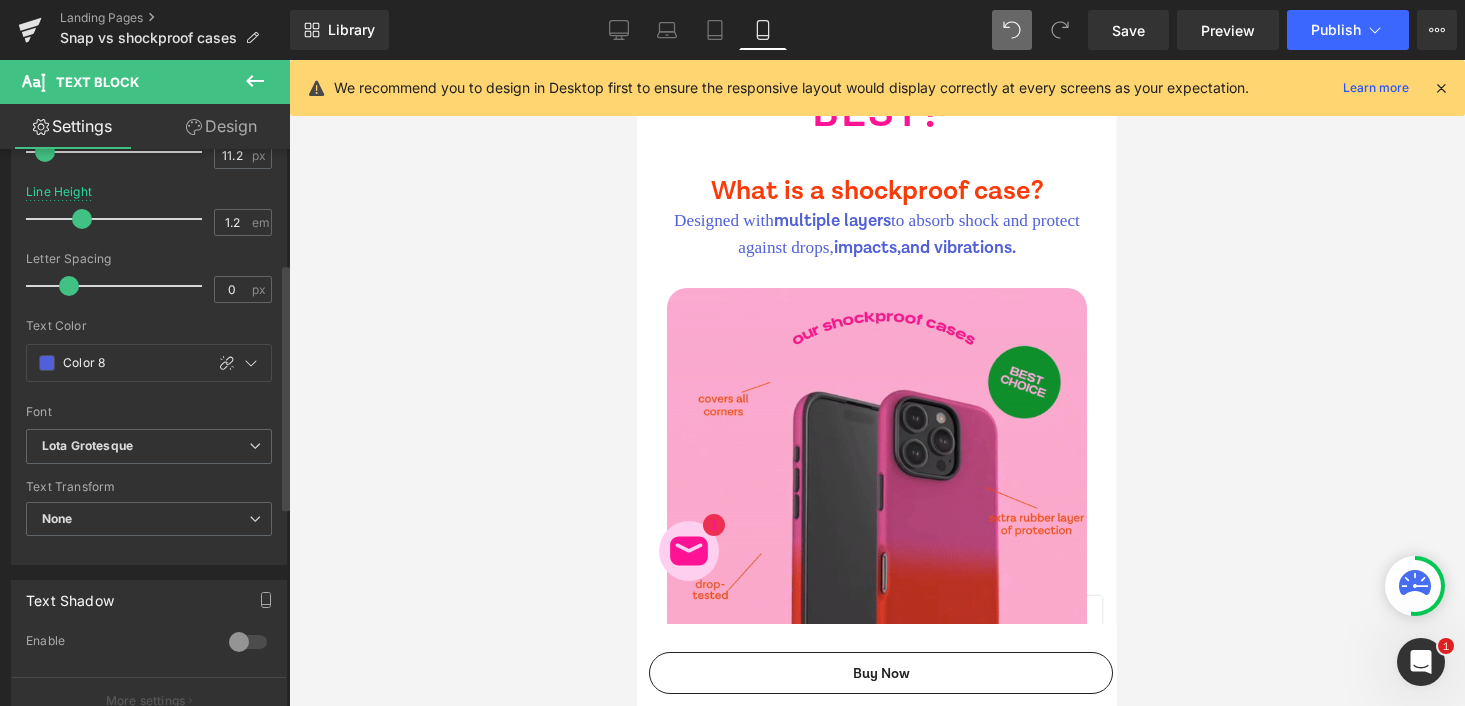 scroll, scrollTop: 255, scrollLeft: 0, axis: vertical 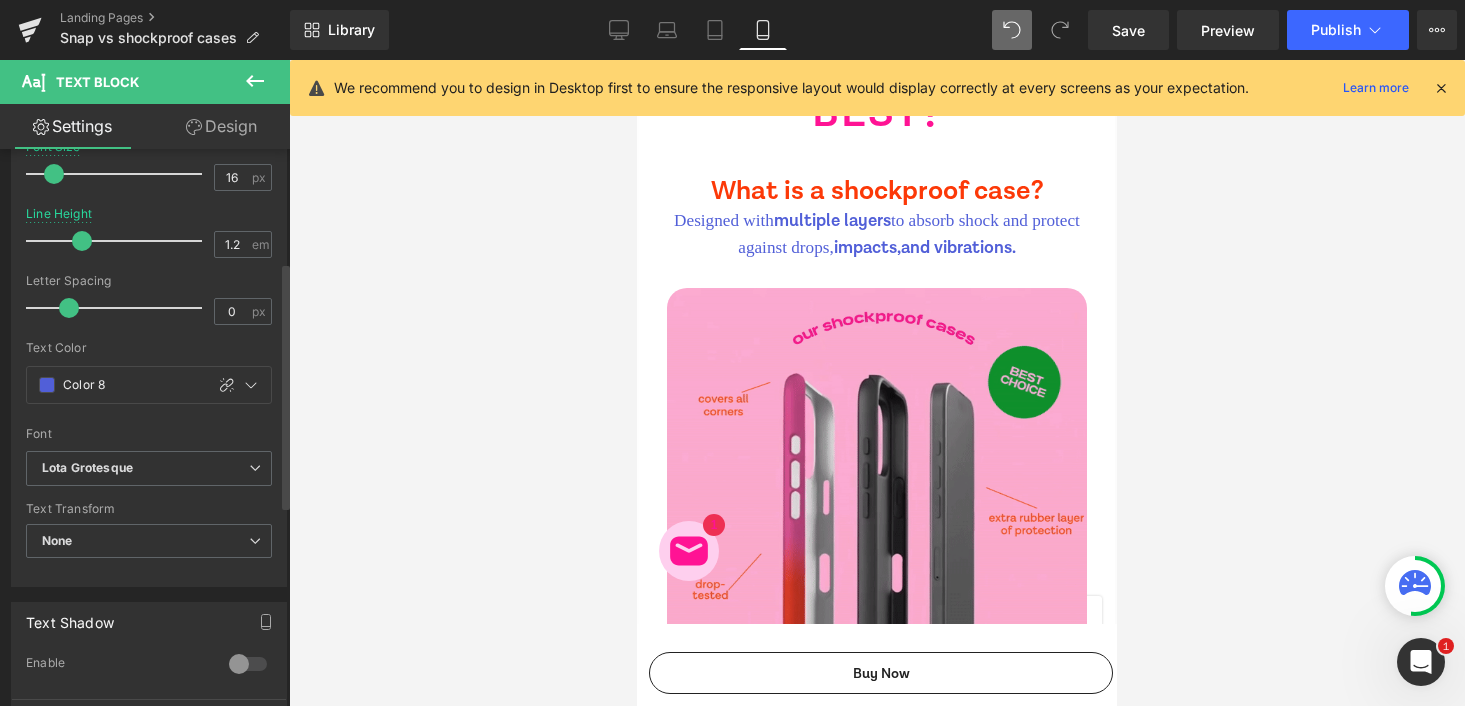 type on "17" 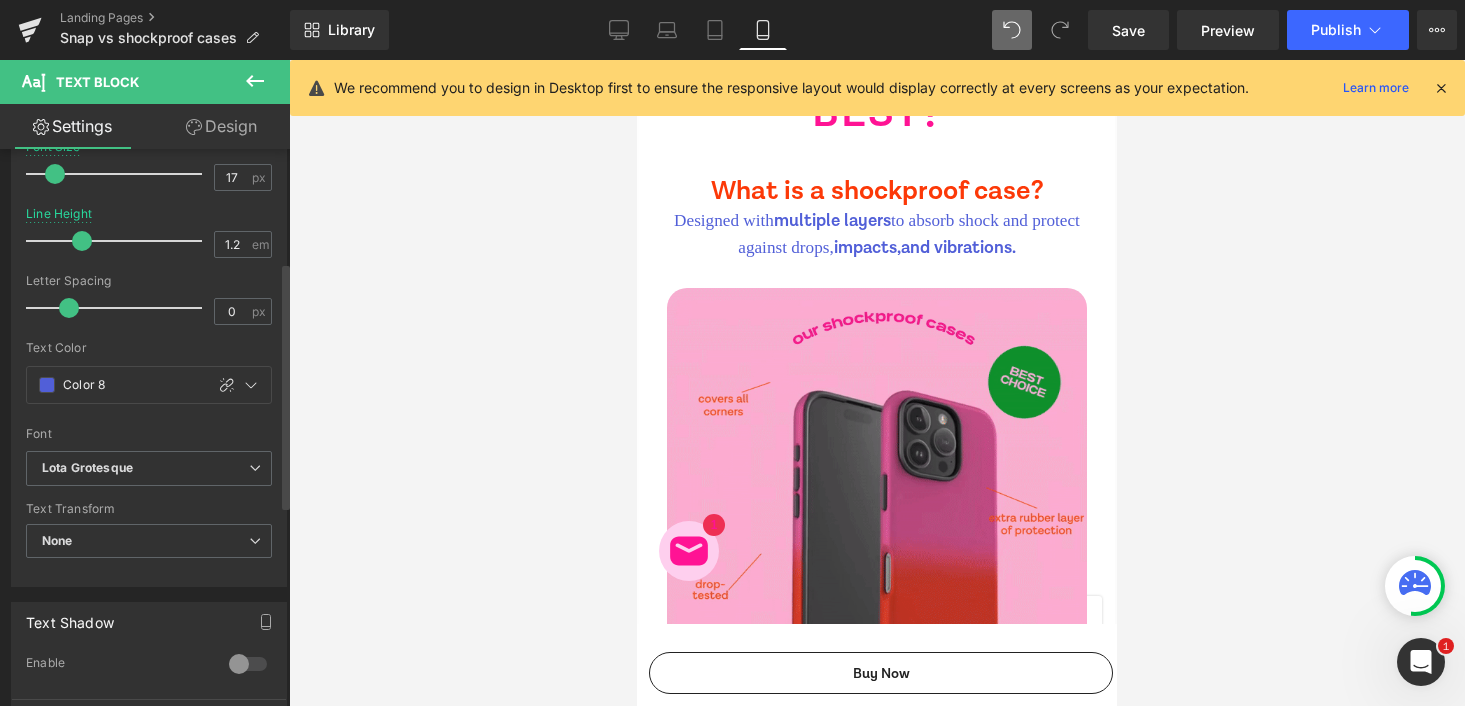 click at bounding box center [55, 174] 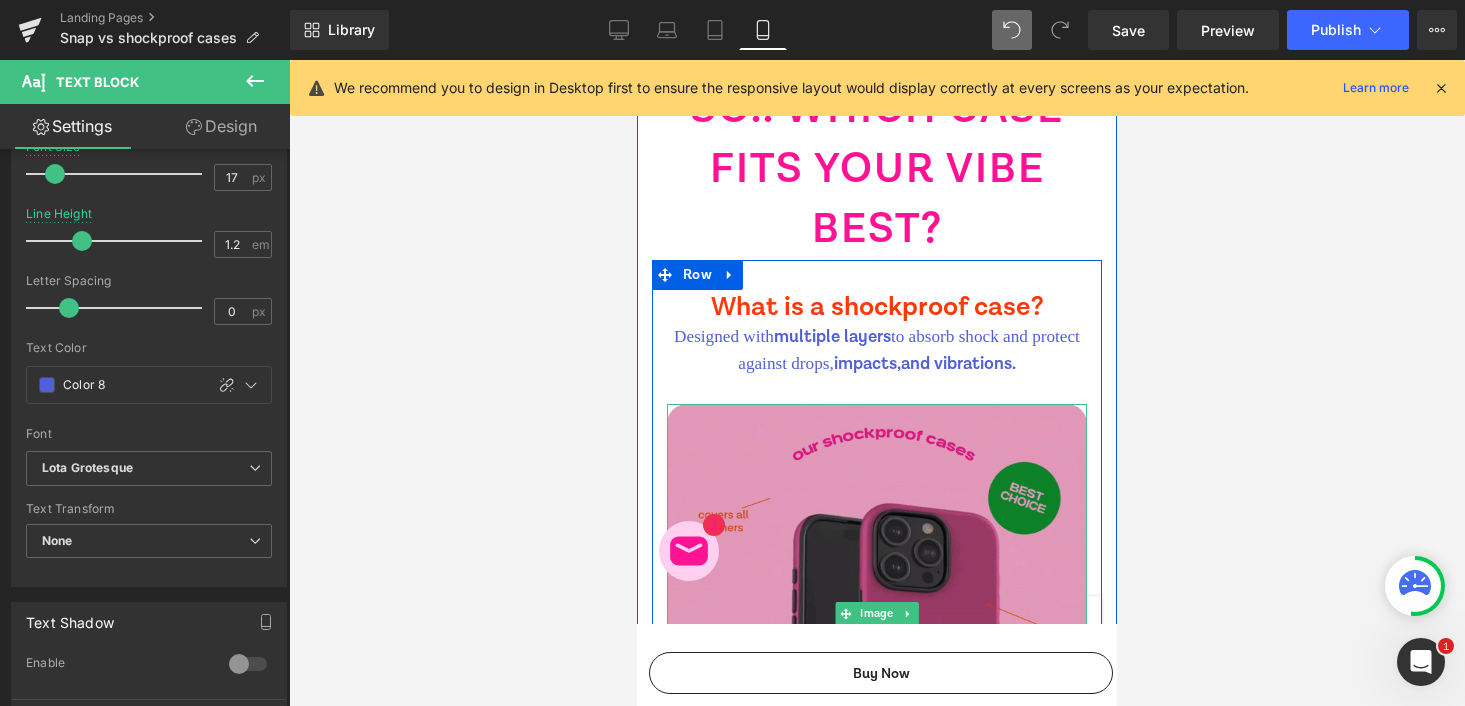 scroll, scrollTop: 1007, scrollLeft: 0, axis: vertical 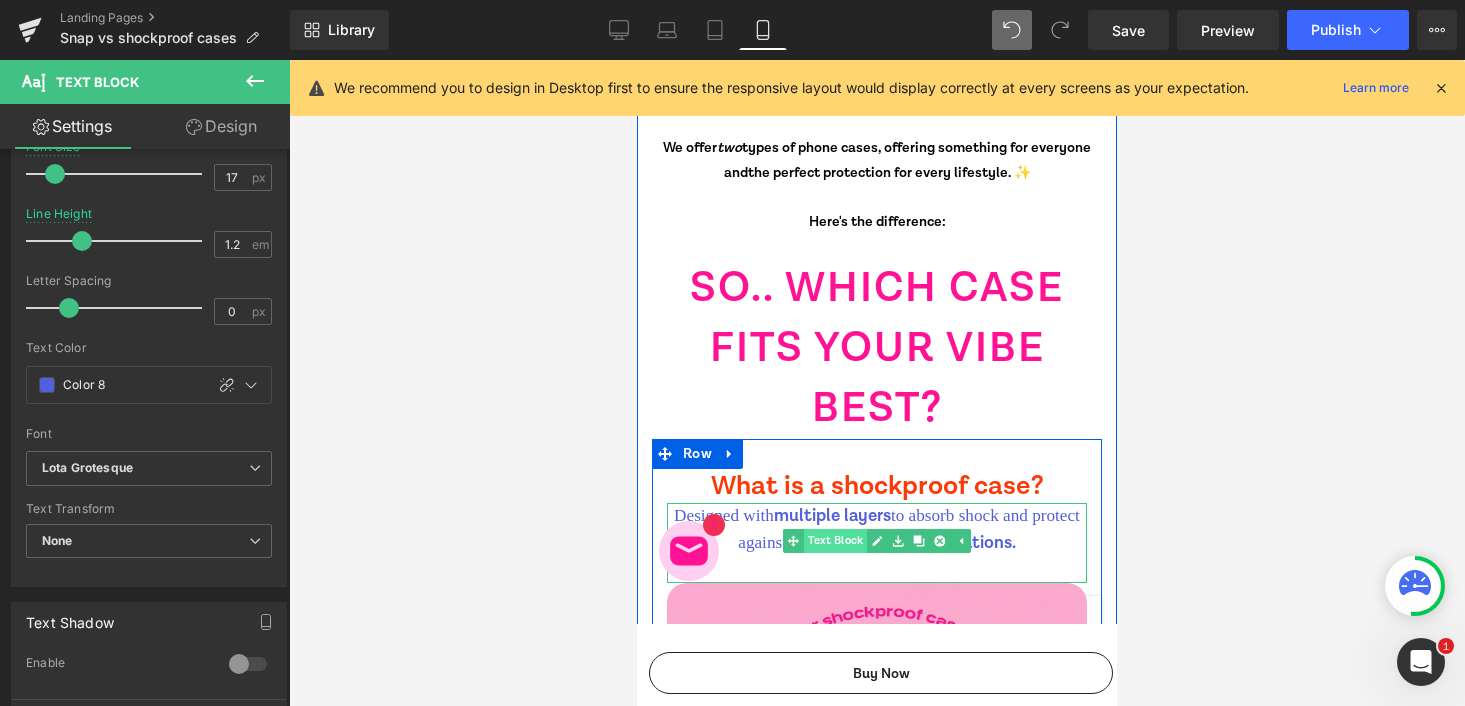 click on "Text Block" at bounding box center (825, 541) 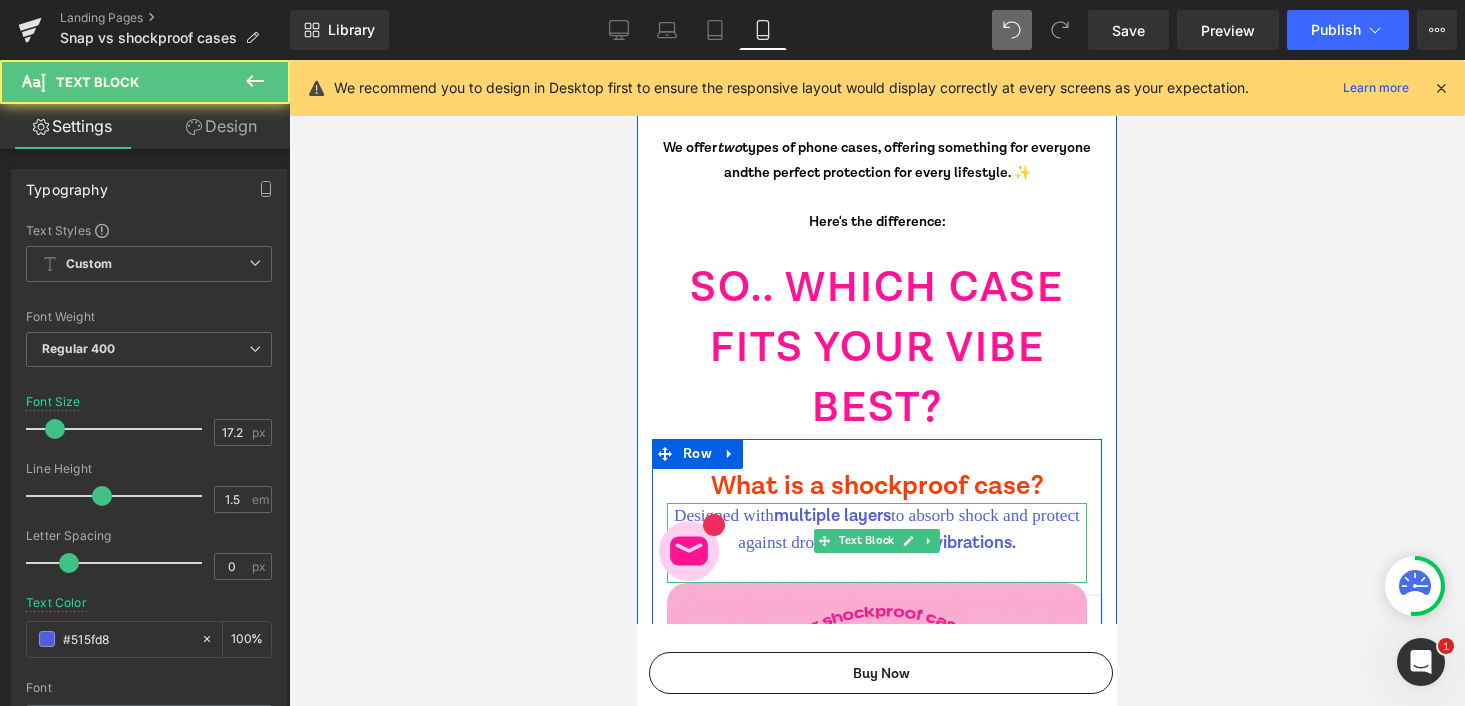 click on "Designed with  multiple layers  to absorb shock and protect against drops,  impacts,  and vibrations." at bounding box center (877, 530) 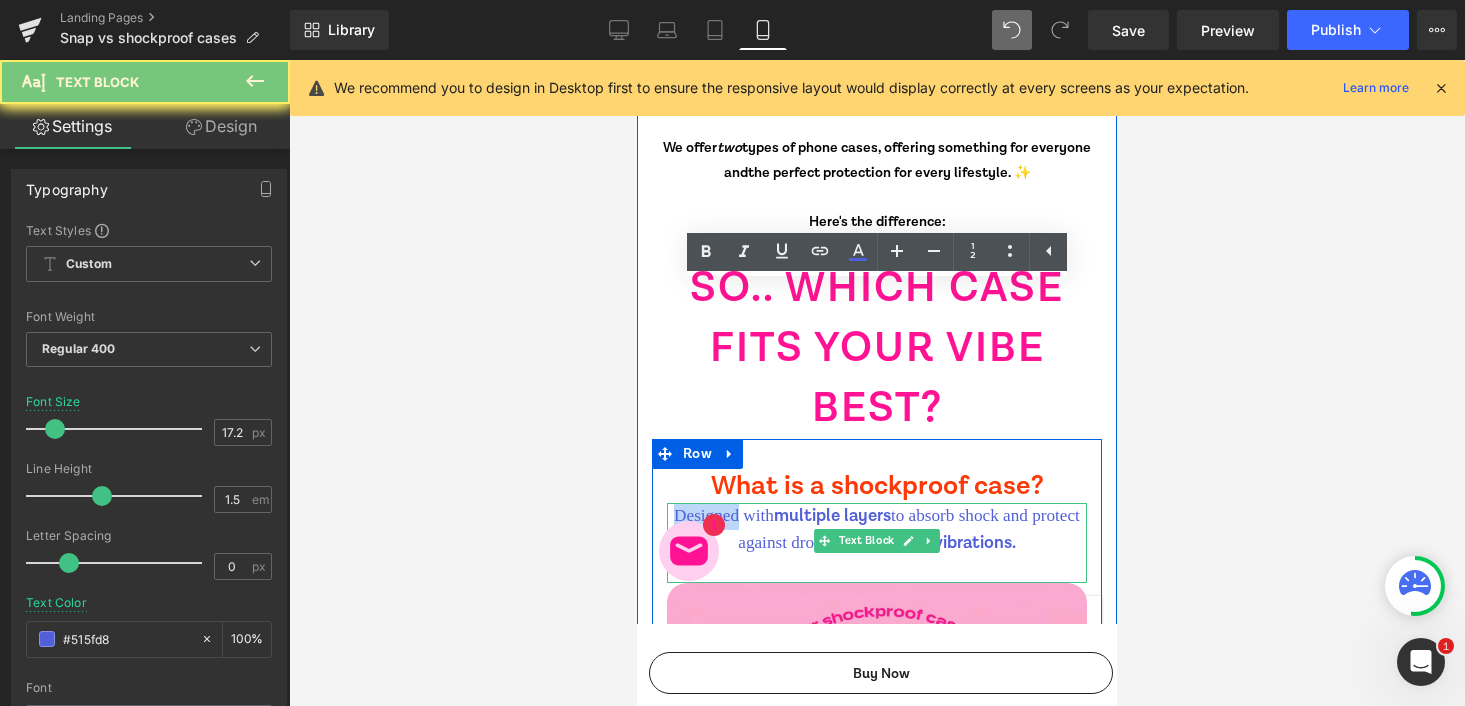 click on "Designed with  multiple layers  to absorb shock and protect against drops,  impacts,  and vibrations." at bounding box center [877, 530] 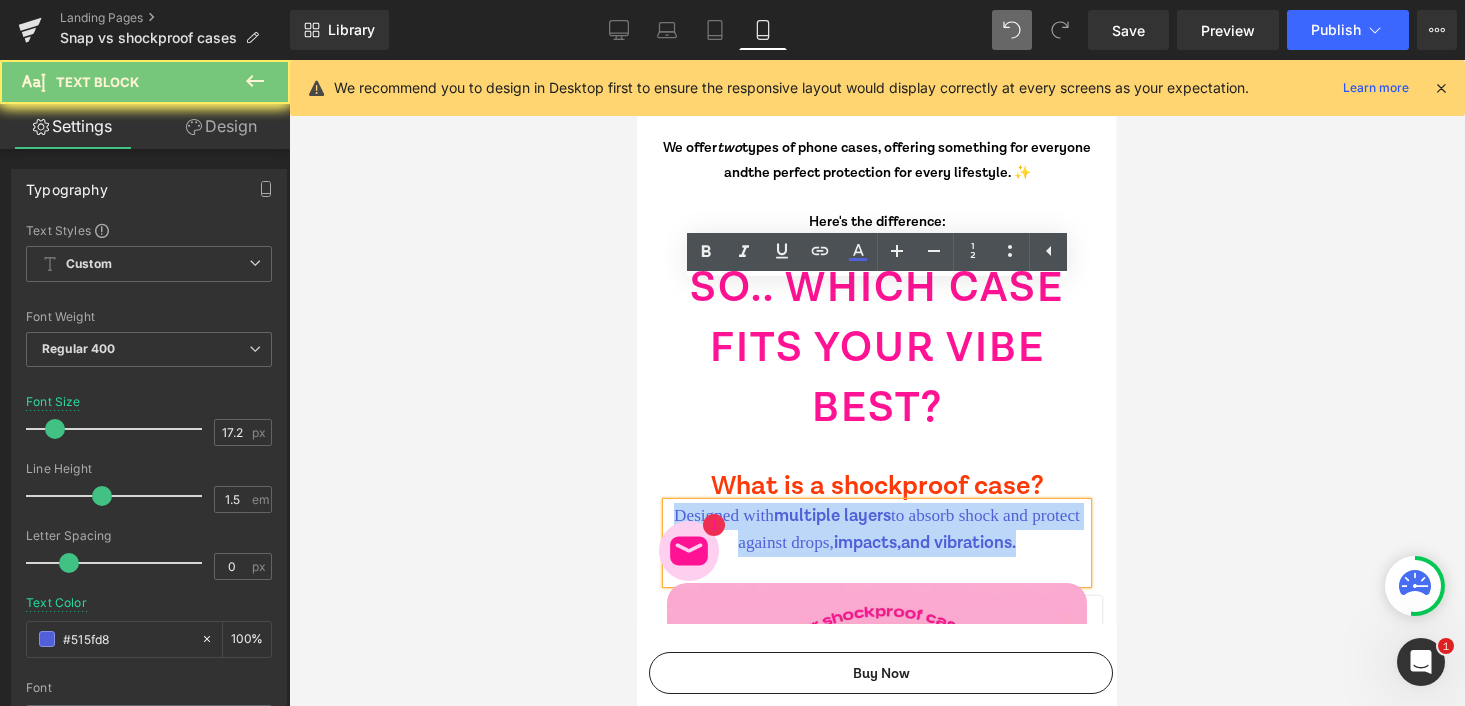 click on "Designed with  multiple layers  to absorb shock and protect against drops,  impacts,  and vibrations." at bounding box center (877, 530) 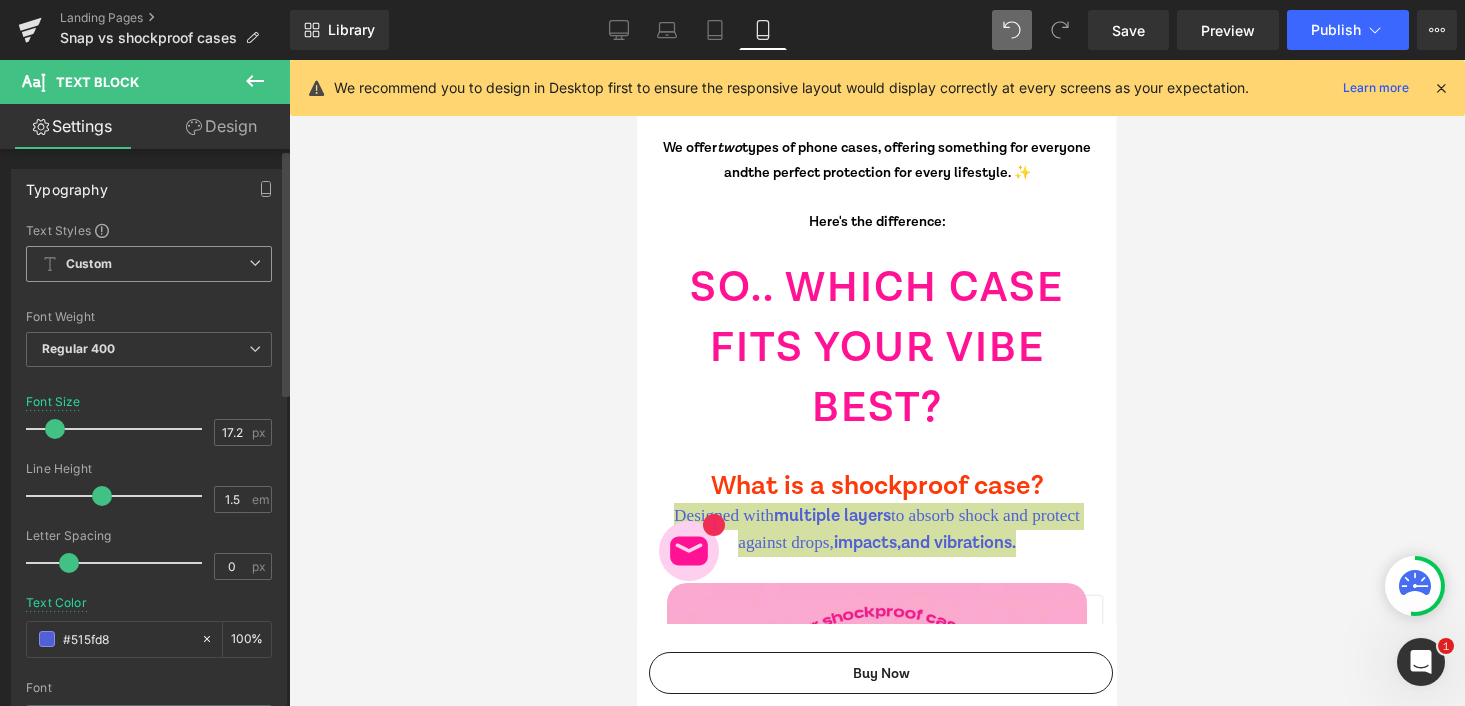 click on "Custom" at bounding box center [149, 264] 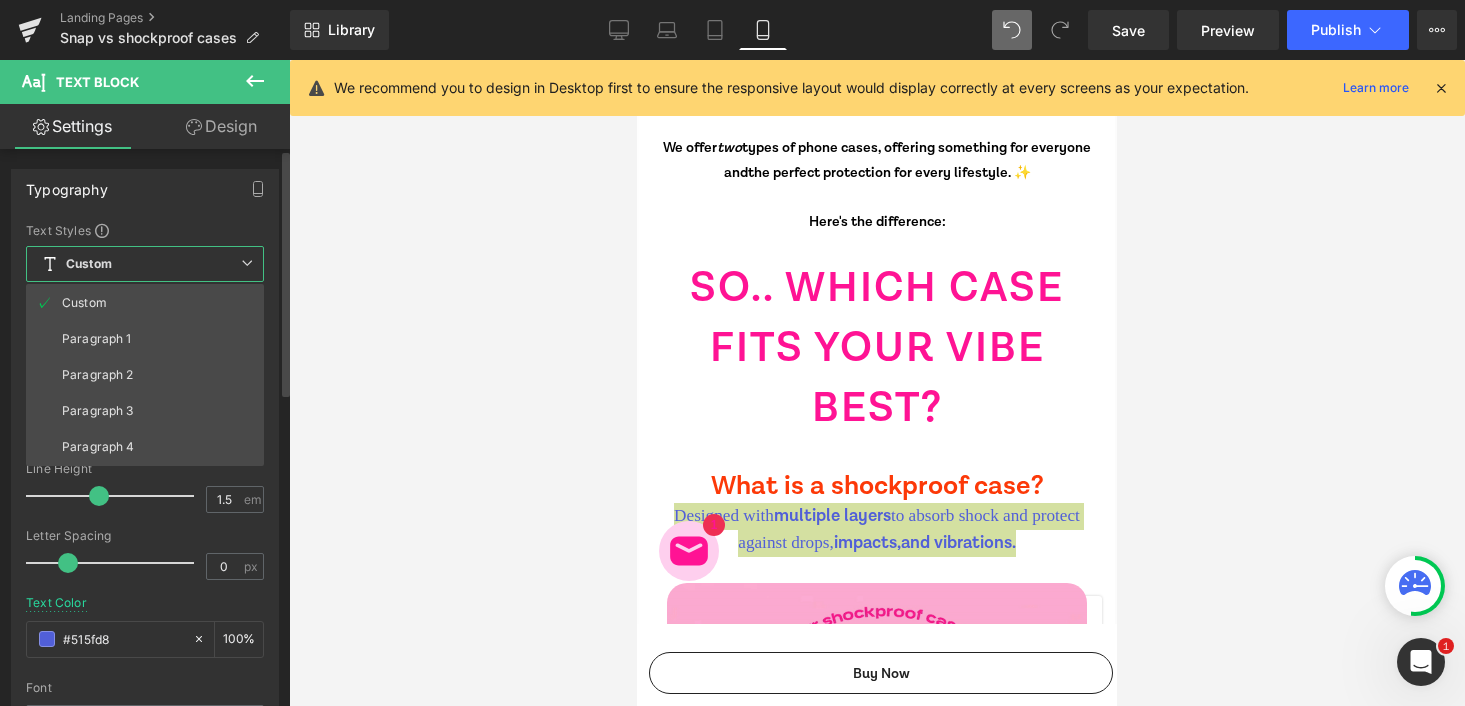 click on "Custom" at bounding box center [145, 264] 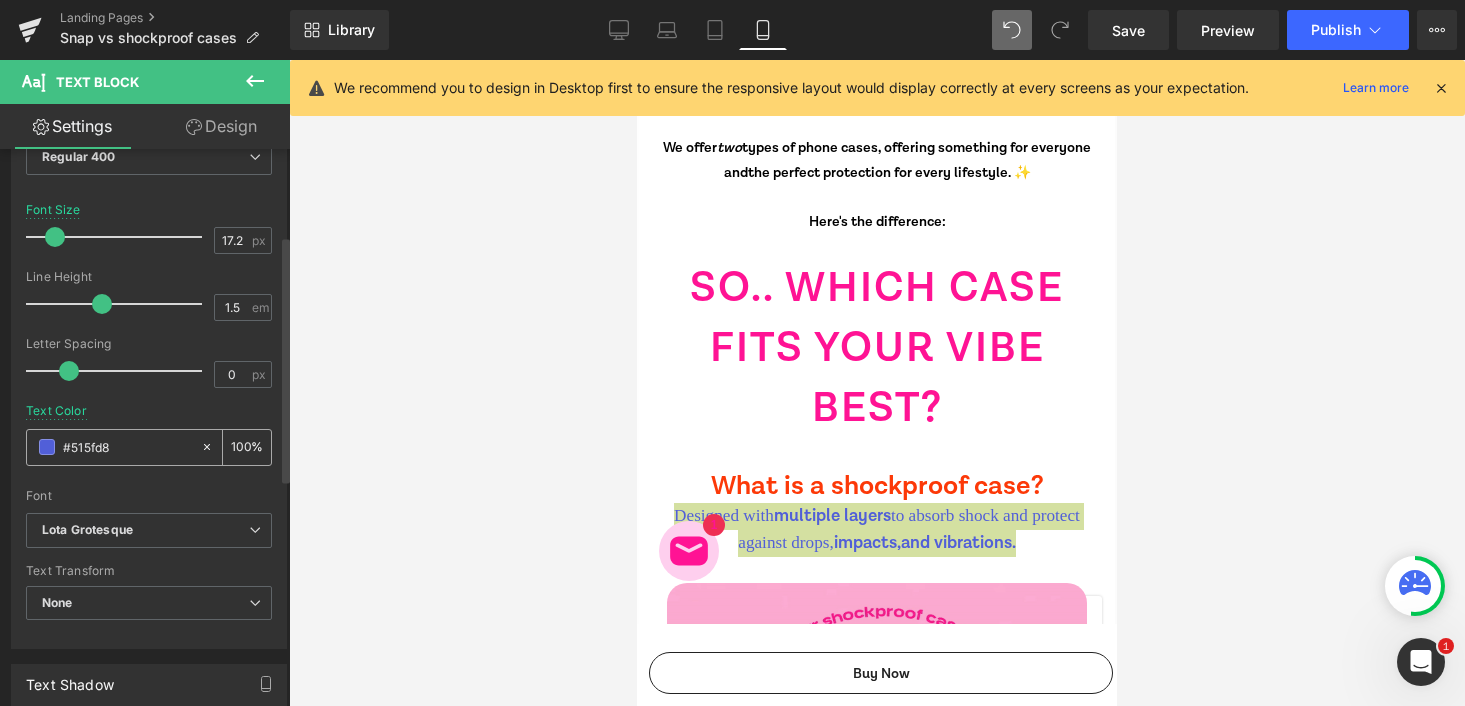 scroll, scrollTop: 195, scrollLeft: 0, axis: vertical 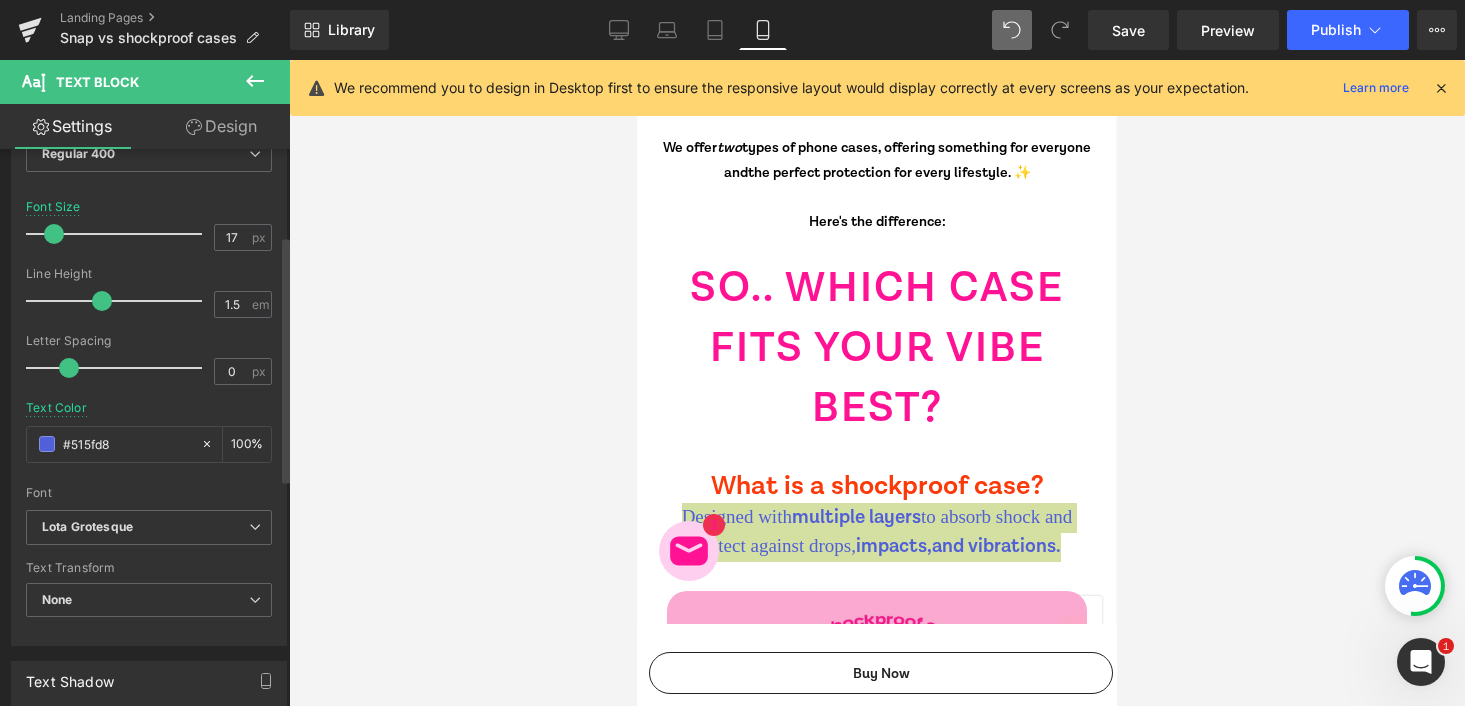 type on "16" 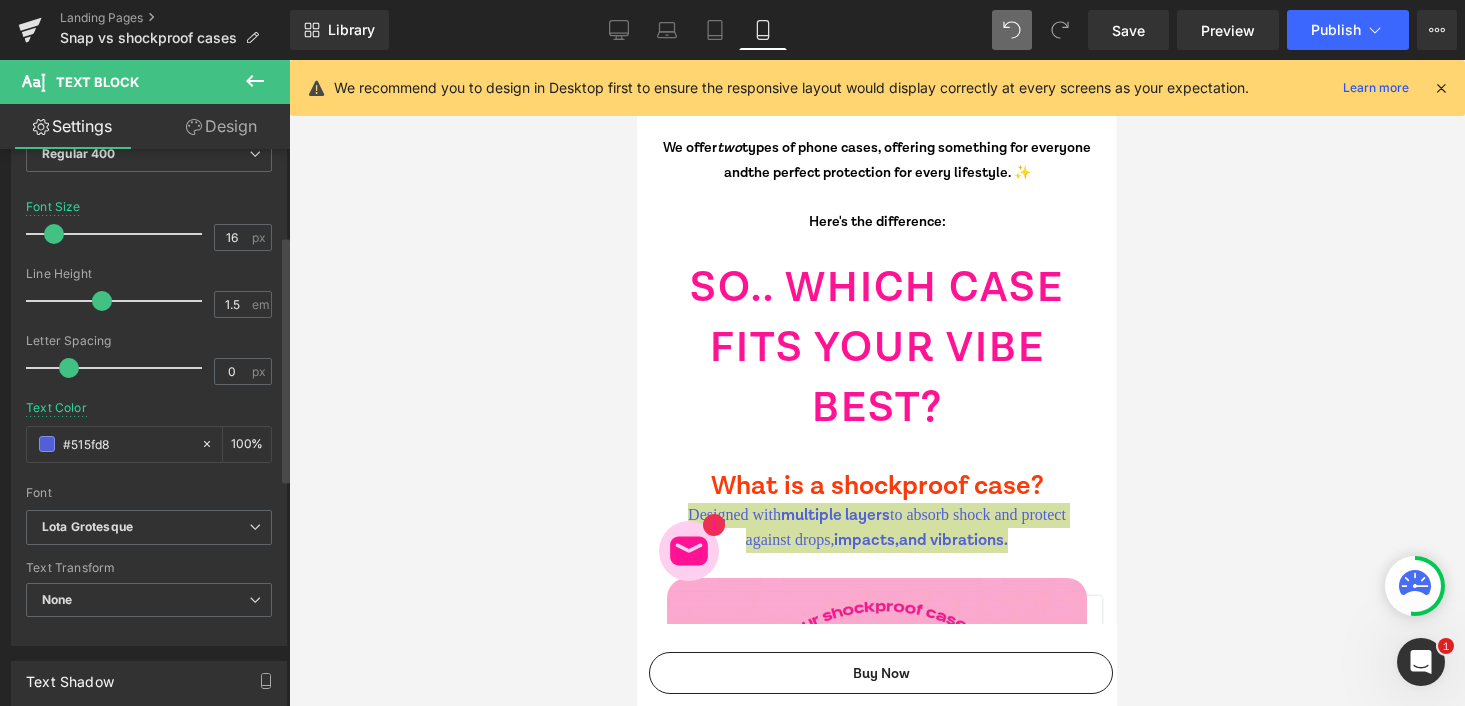 click at bounding box center (54, 234) 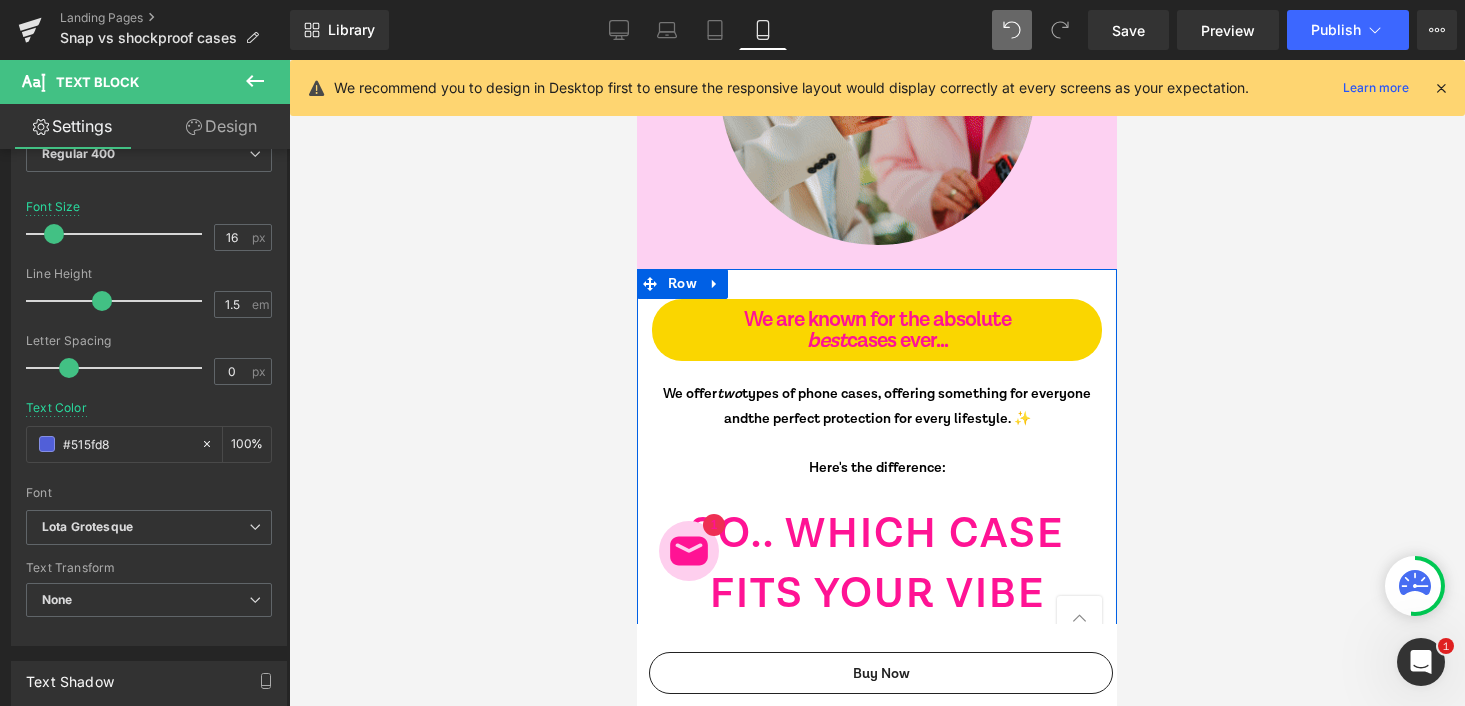 scroll, scrollTop: 756, scrollLeft: 0, axis: vertical 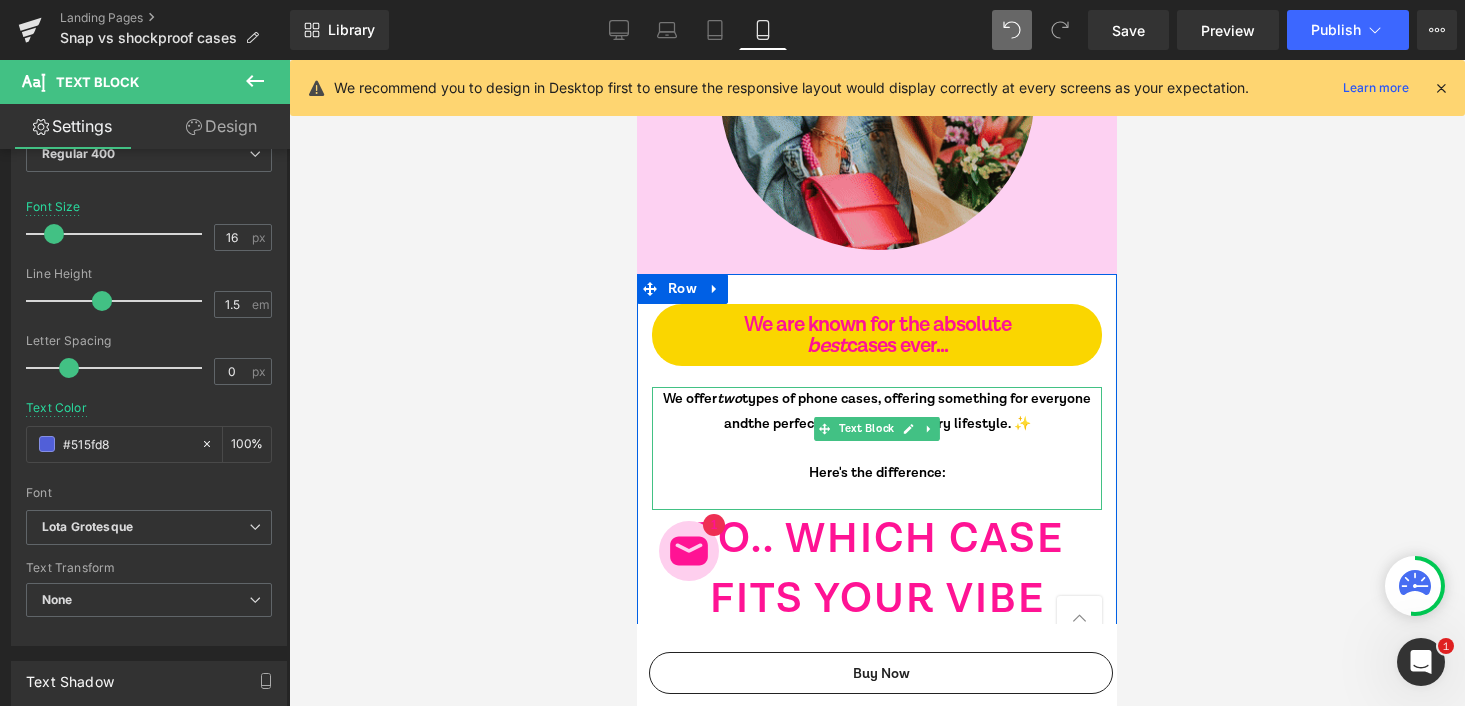click on "Here's the difference:" at bounding box center (877, 485) 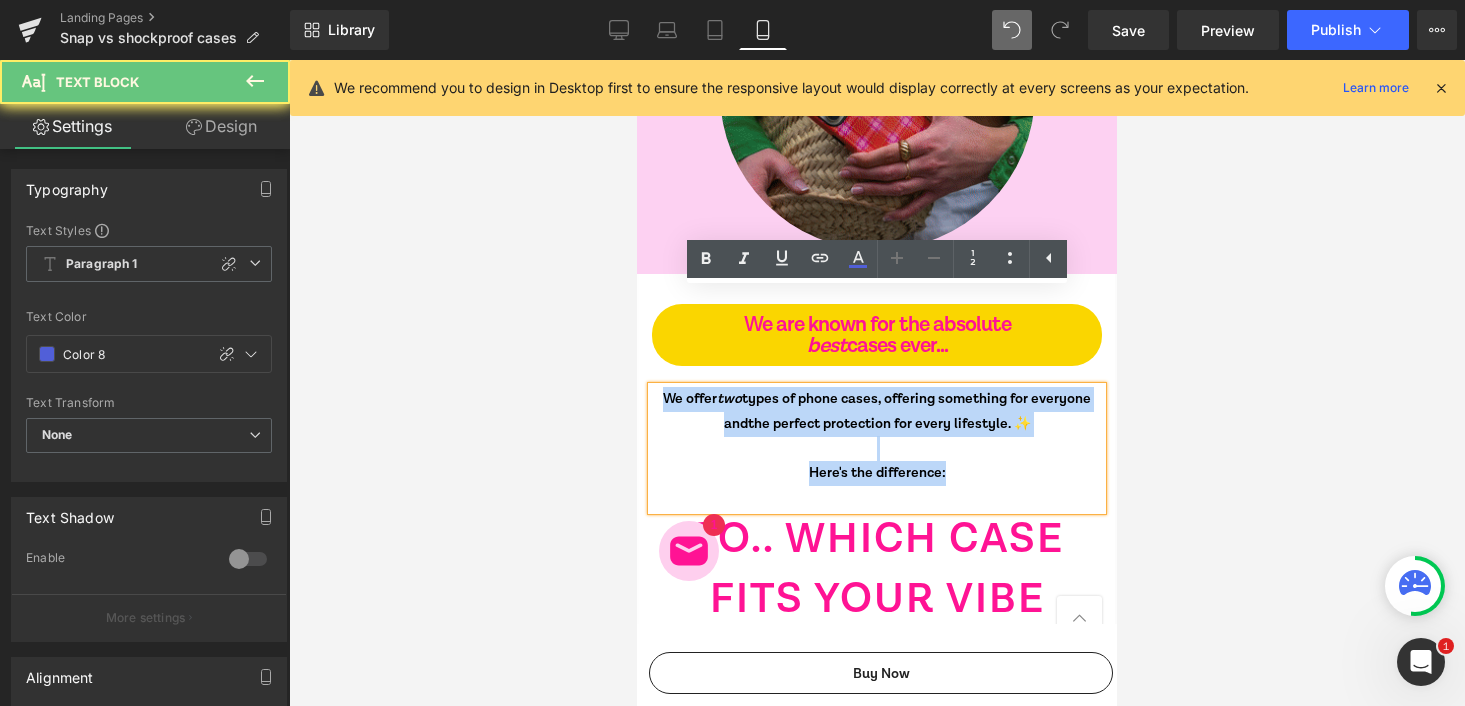 drag, startPoint x: 994, startPoint y: 349, endPoint x: 636, endPoint y: 289, distance: 362.9931 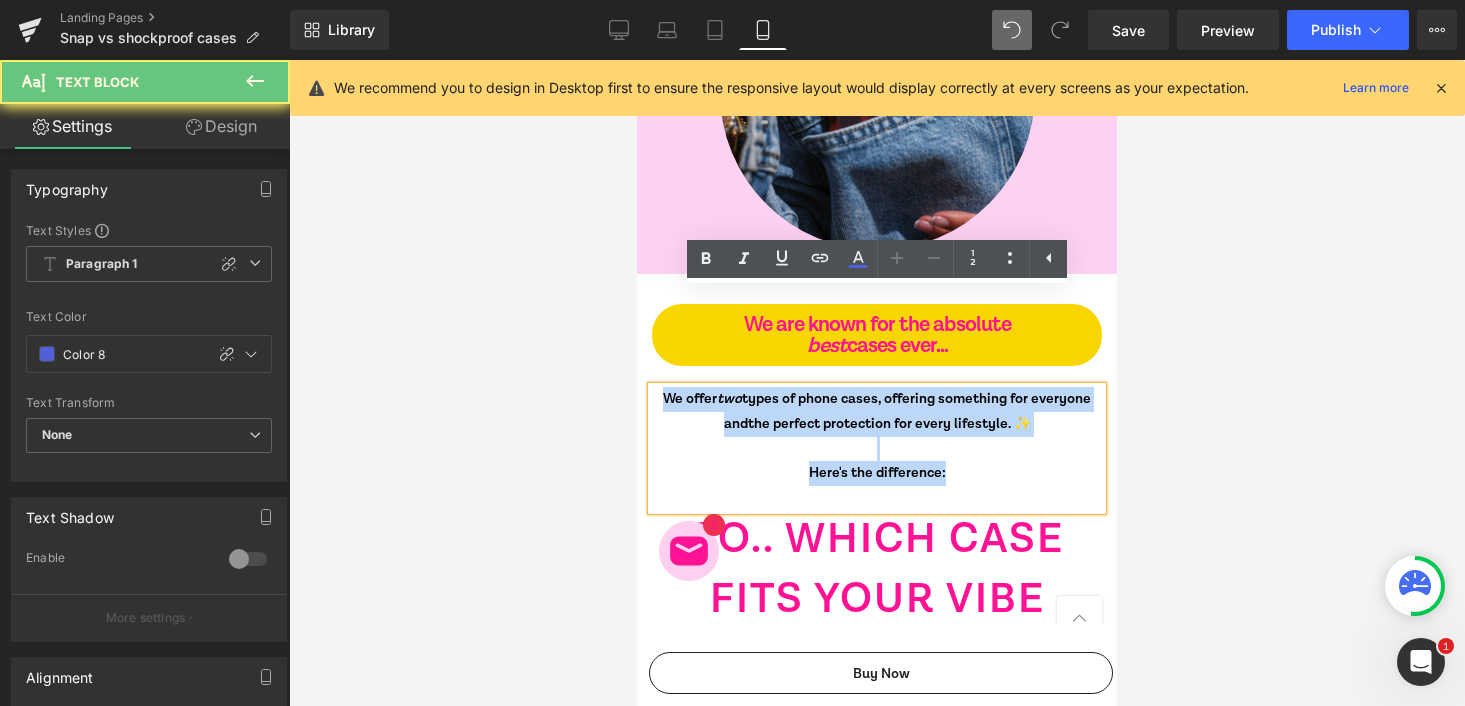 click on "Antwerp Avenue uses cookies to ensure you get the best experience on our website.  Learn More Okay, no probs! Skip to content
close 🐆💖 SHOP NOW: STEVE MADDEN X ANTWERP AVENUE 🐆💖 close
0 0
COLLECTIONS
STEVE MADDEN x ANTWERP AVENUE Retro Ski Club Gingham Girls Tropical Escape 🌴 Lia's Aura Collection ✨ Me Before U Vibrant Essentials Dopamine Follow the Sunset
PHONE CASES
Shop by Type
Snap Shockproof
Shop by Design
Pink Orange + Pink Quotes Happy Pastel Affirmations Leopard Patterns Checkered Hearts Flowers
Shop by Size (iPhone Cases)
iPhone 16 Pro Max iPhone 16 Pro iPhone 16 Plus iPhone 16 iPhone 15 Pro Max iPhone 15 Pro iPhone 15 Plus iPhone 15 iPhone 14 Pro Max iPhone 14 Pro iPhone 14 Plus iPhone 14 iPhone 13 Pro Max" at bounding box center [877, 6539] 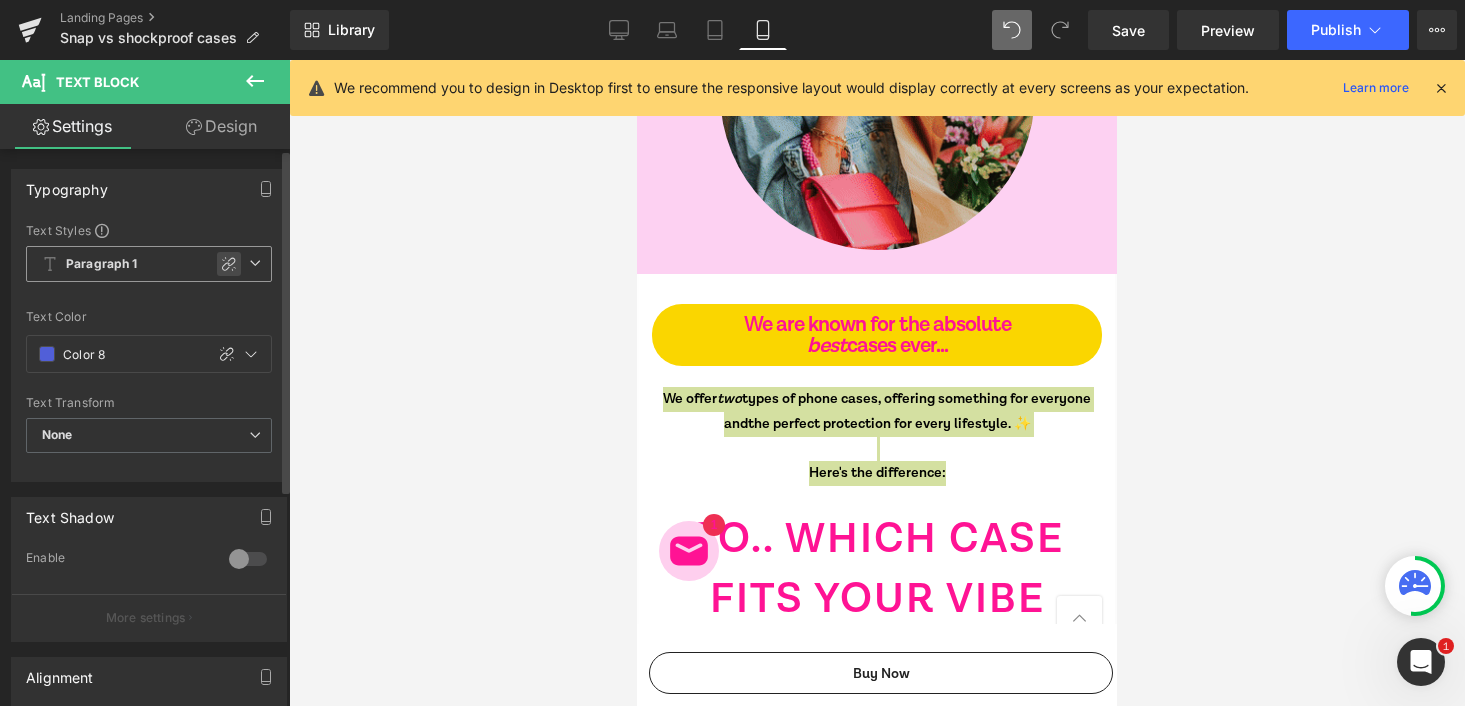 click 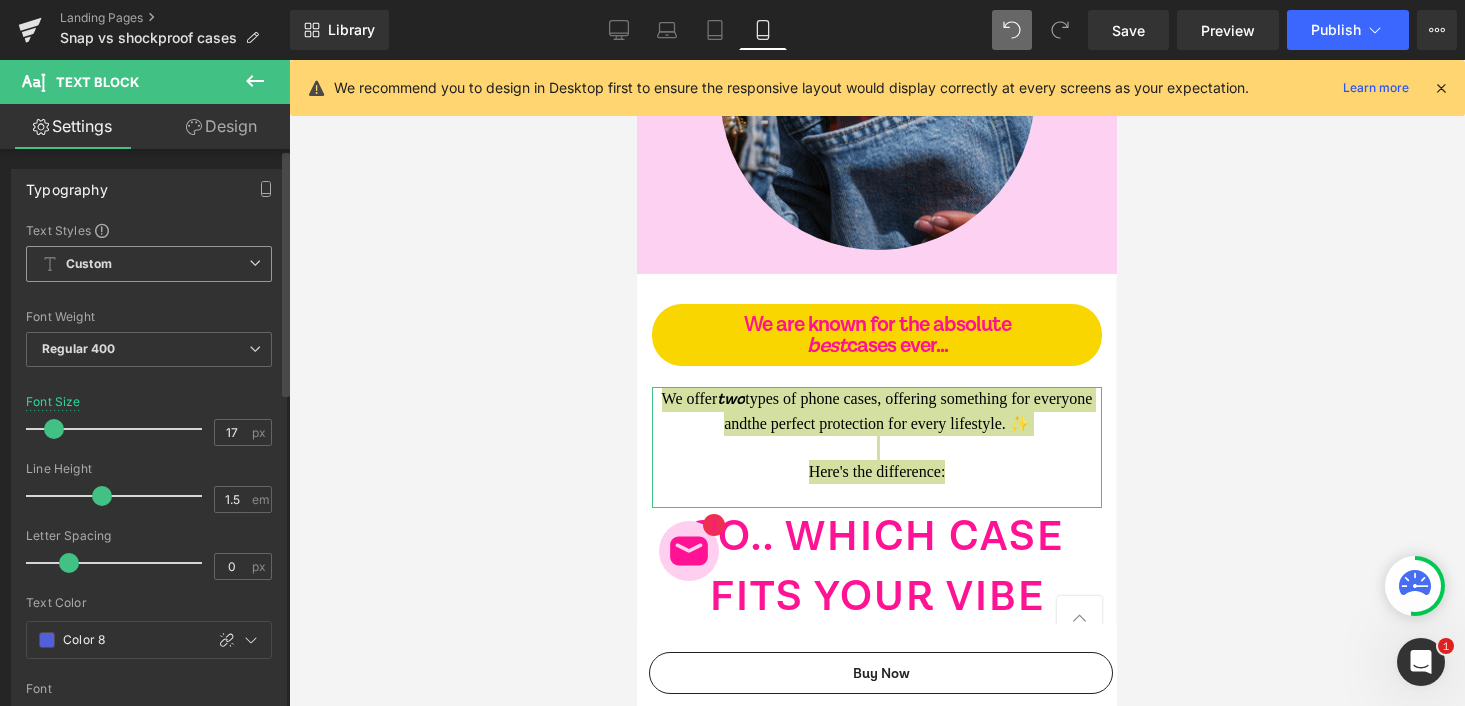 type on "18" 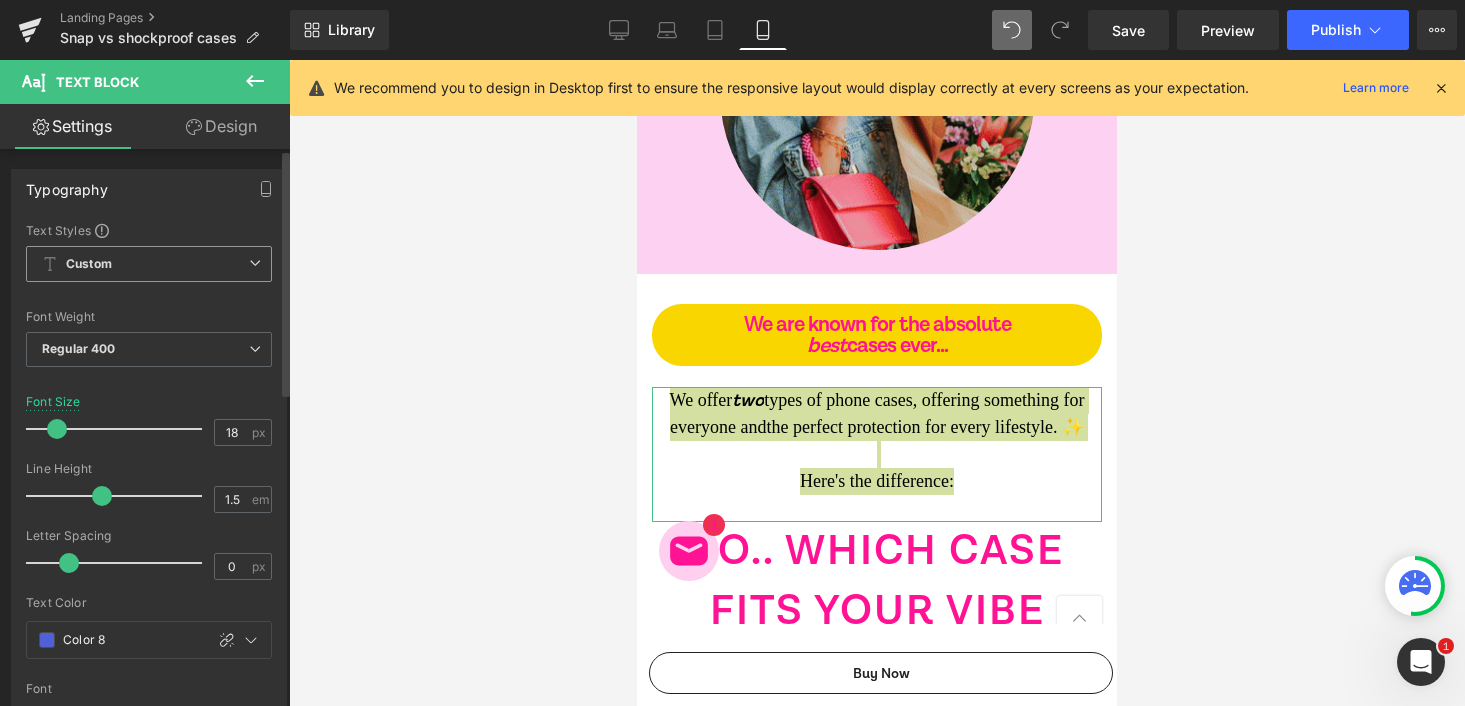 drag, startPoint x: 42, startPoint y: 419, endPoint x: 53, endPoint y: 419, distance: 11 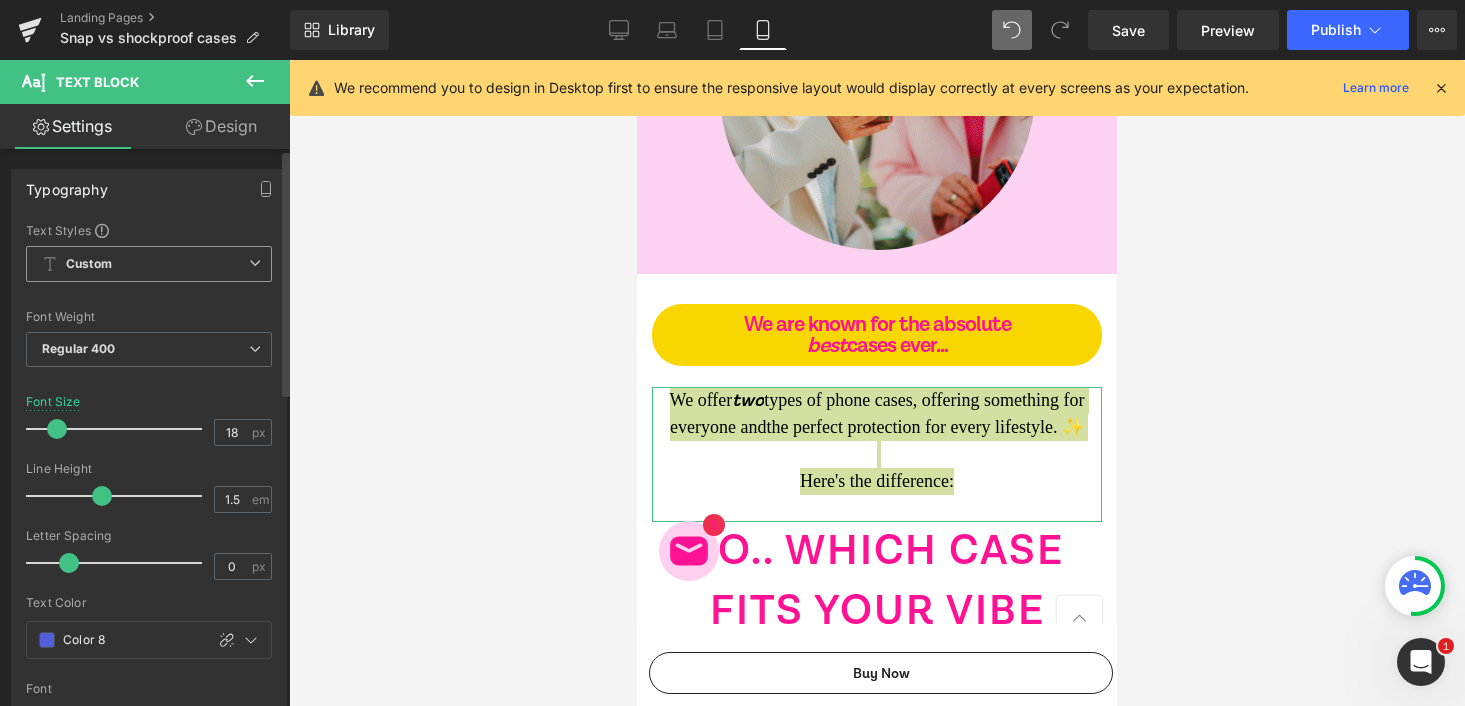 click at bounding box center (57, 429) 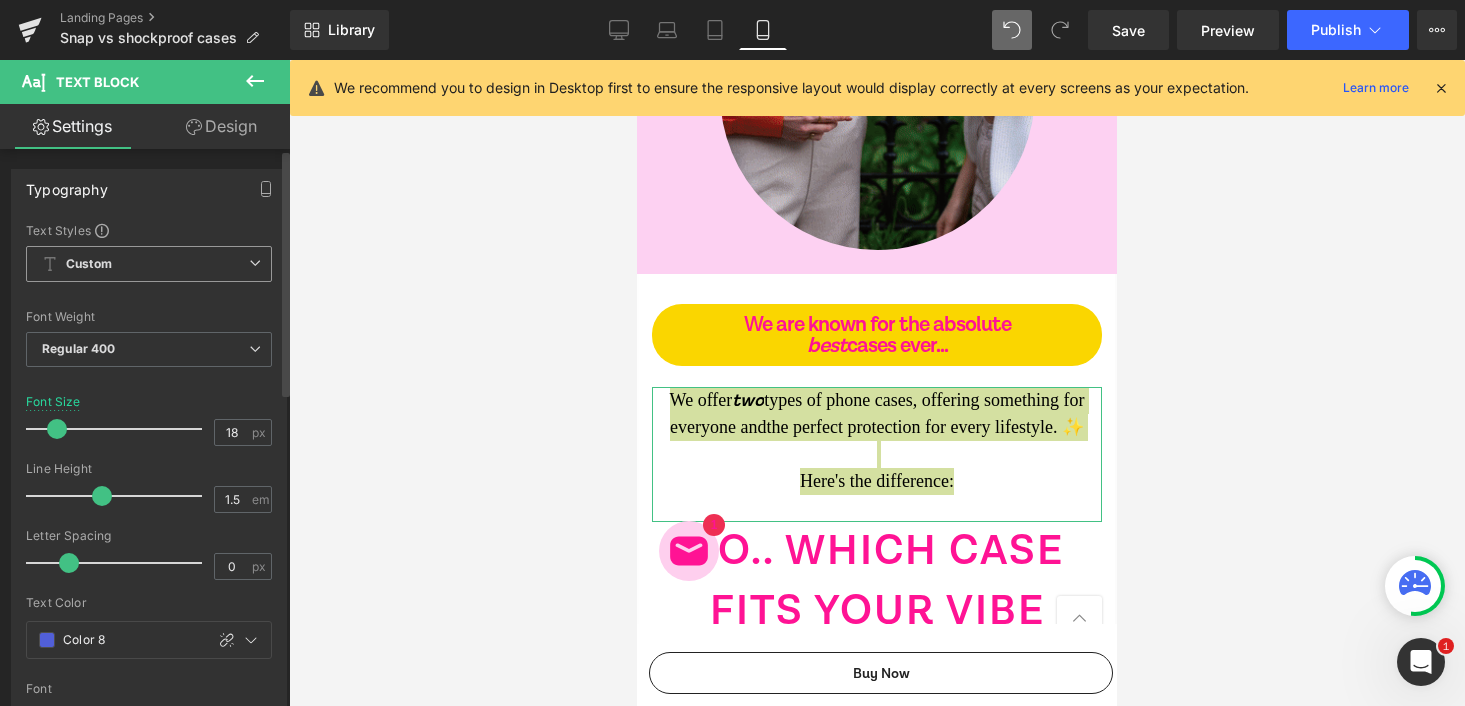 scroll, scrollTop: 139, scrollLeft: 0, axis: vertical 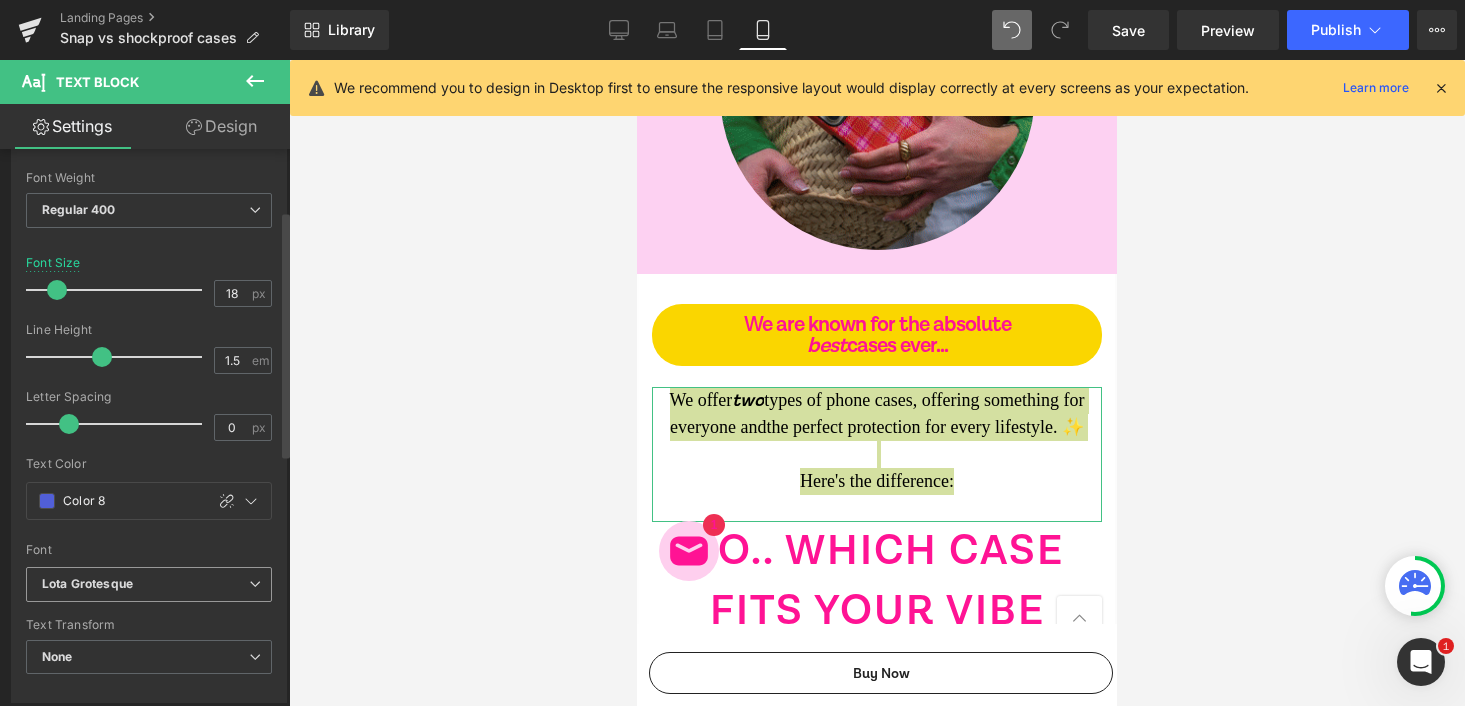 click on "Lota Grotesque" at bounding box center [87, 584] 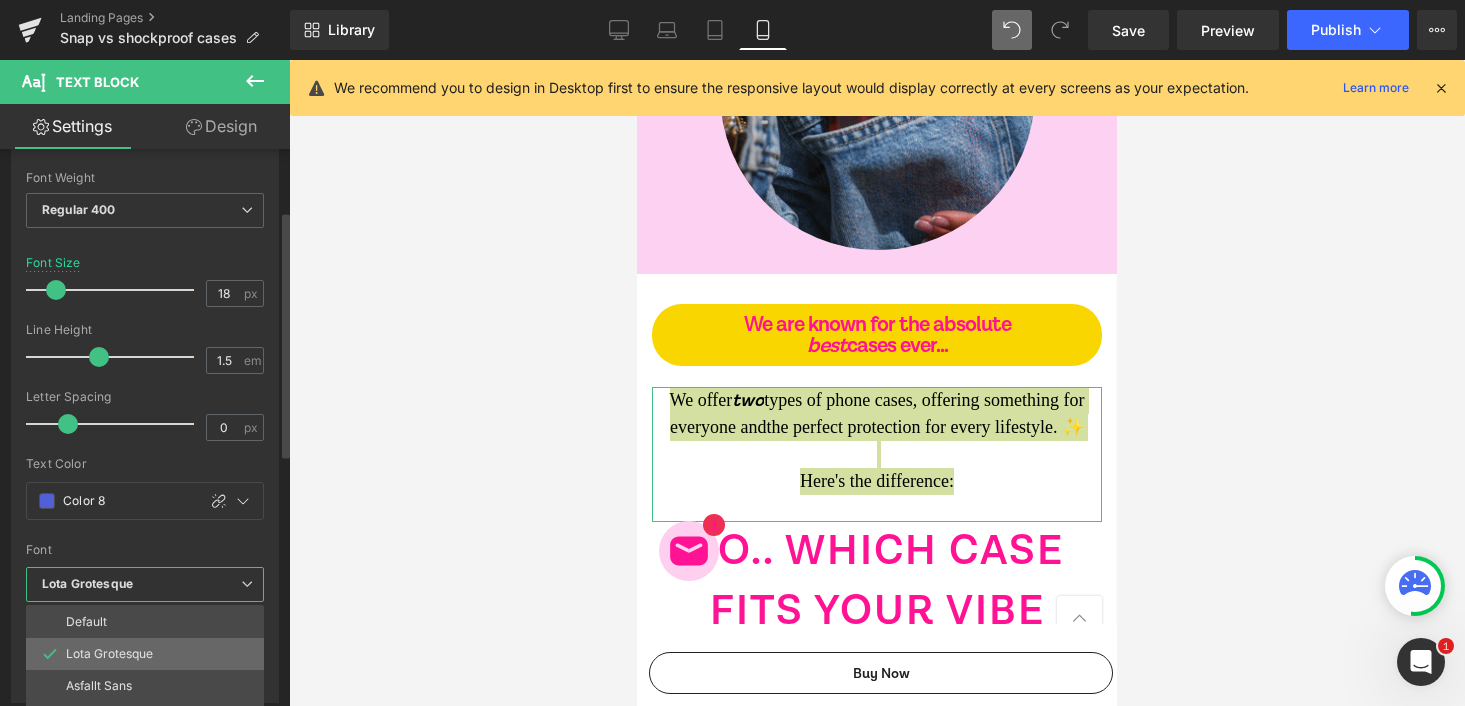 click on "Lota Grotesque" at bounding box center (109, 654) 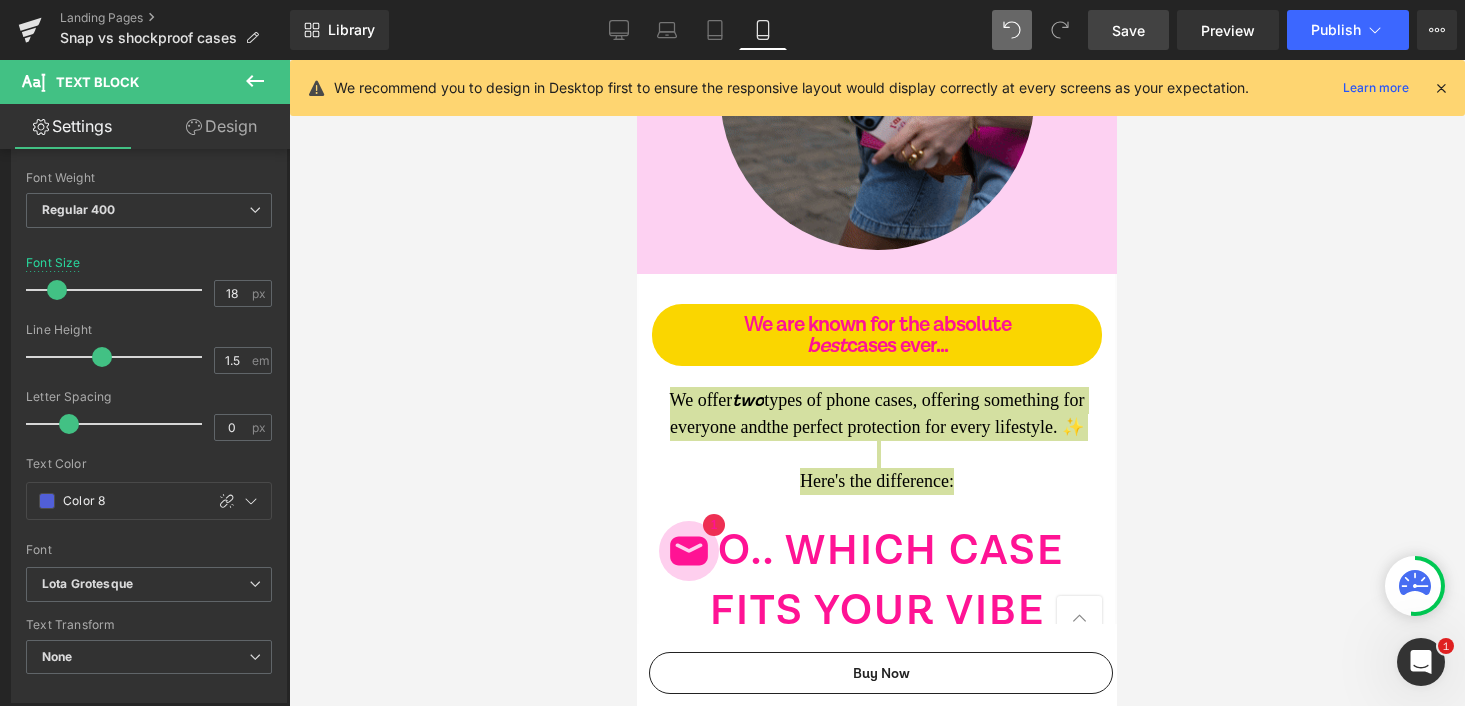 click on "Save" at bounding box center (1128, 30) 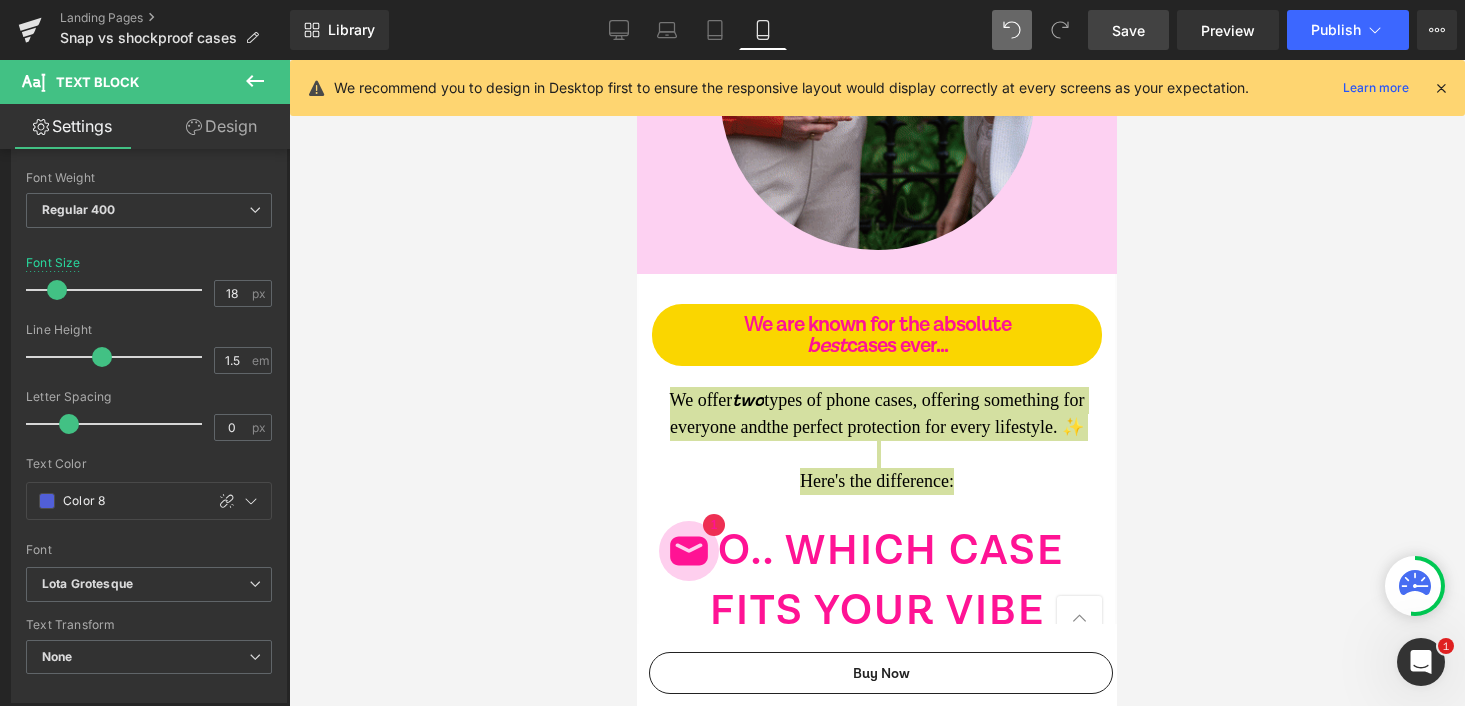 click on "Save" at bounding box center (1128, 30) 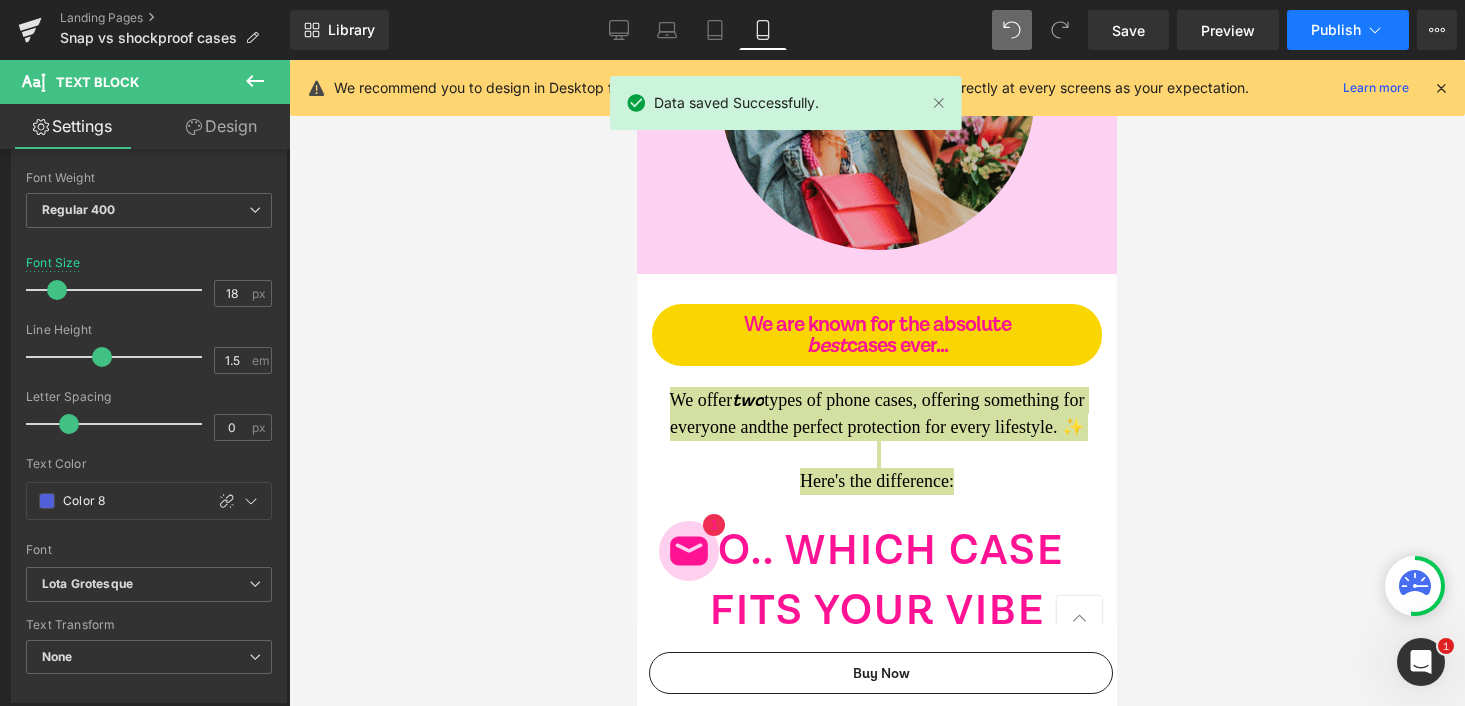 click 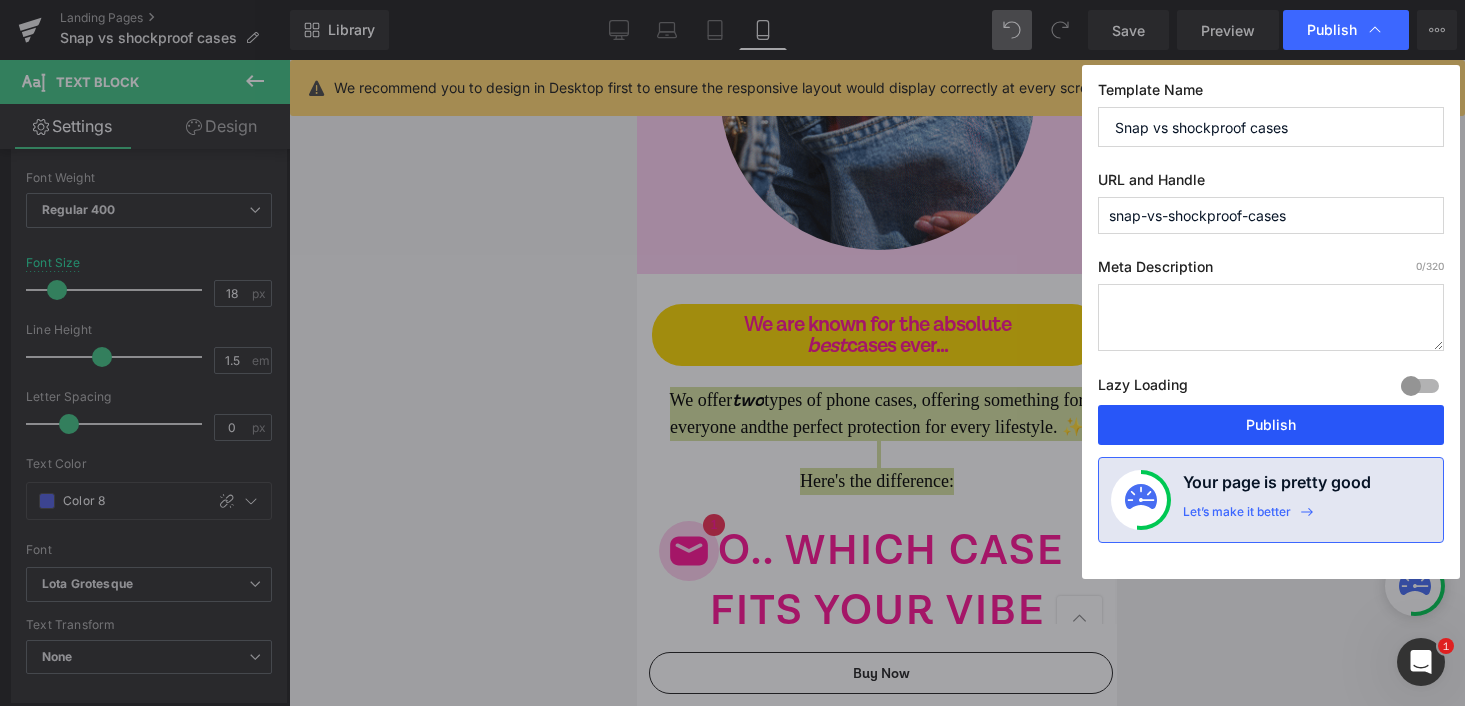 click on "Publish" at bounding box center [1271, 425] 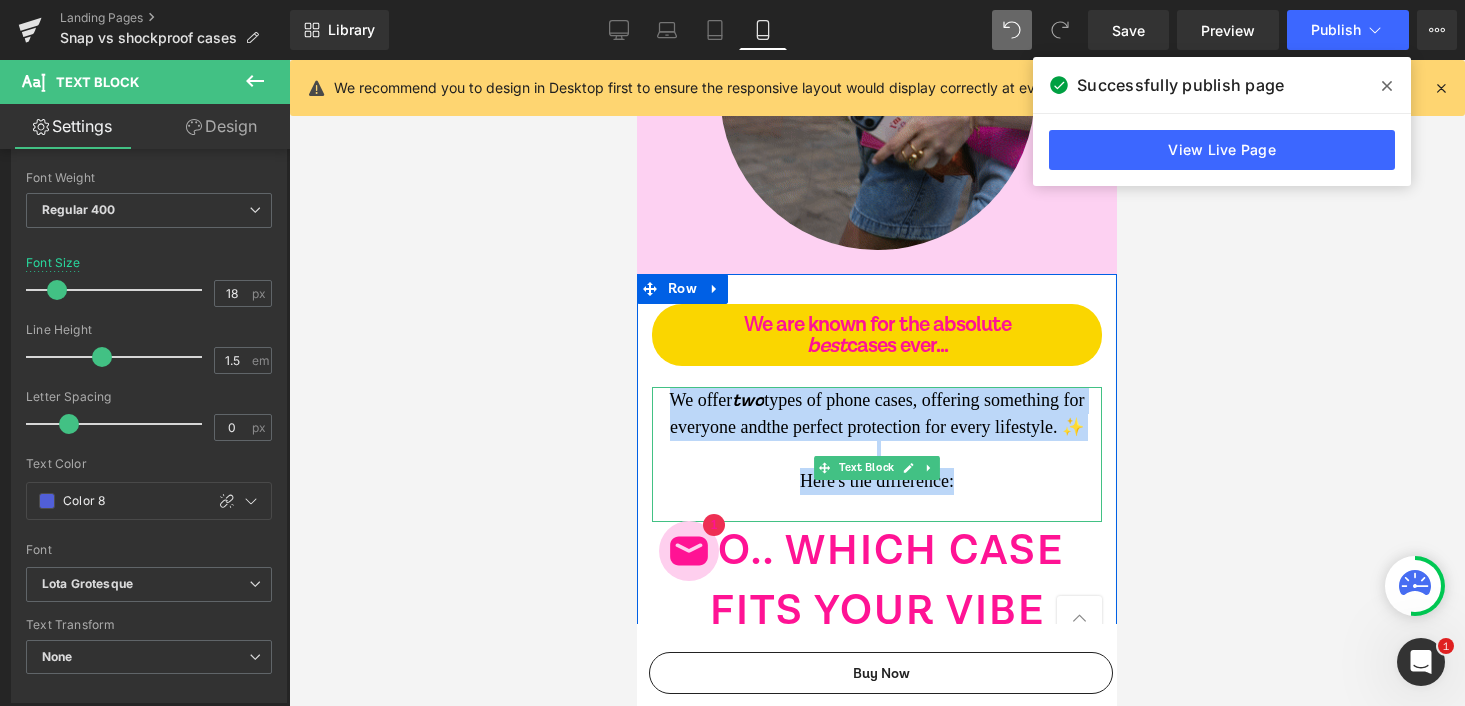 click on "We offer  two  types of phone cases, offering something for everyone and  the perfect protection for every lifestyle. ✨" at bounding box center (877, 414) 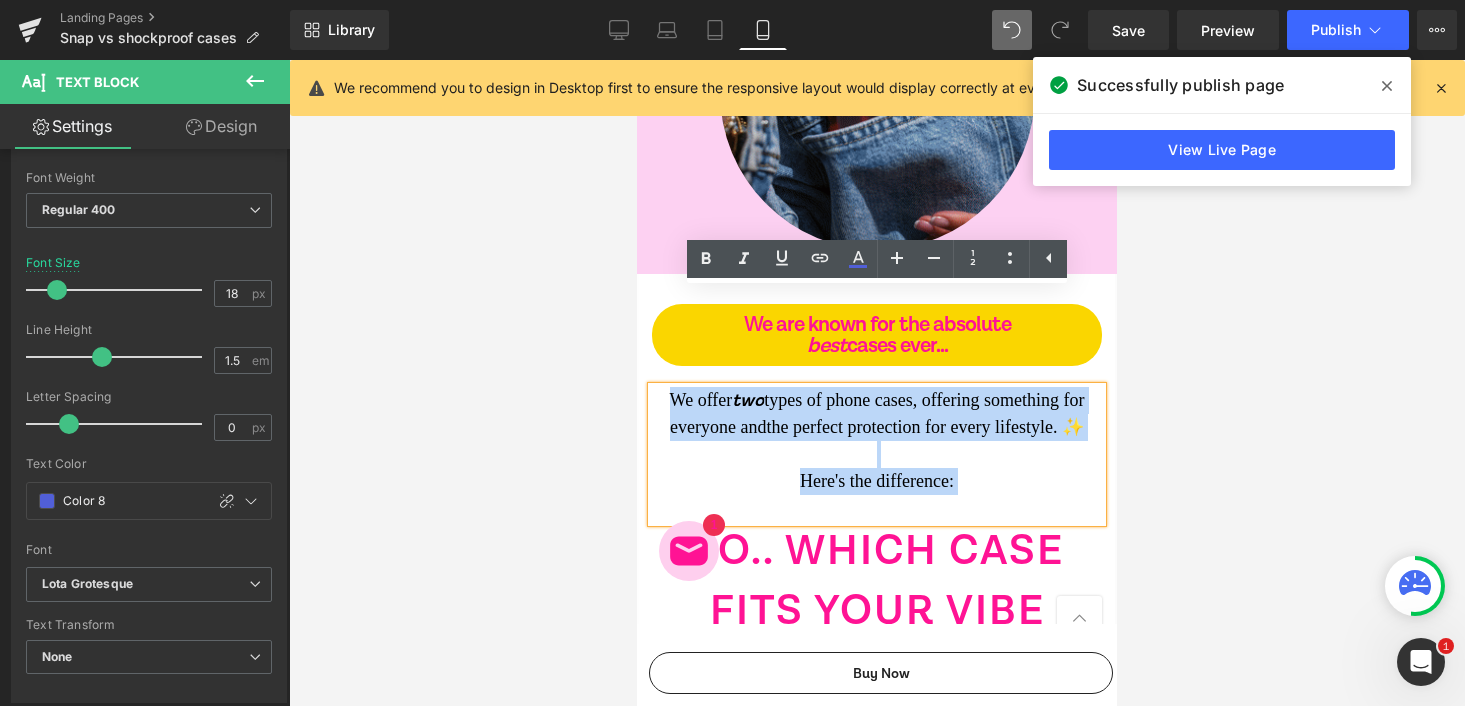 drag, startPoint x: 1016, startPoint y: 432, endPoint x: 616, endPoint y: 301, distance: 420.90497 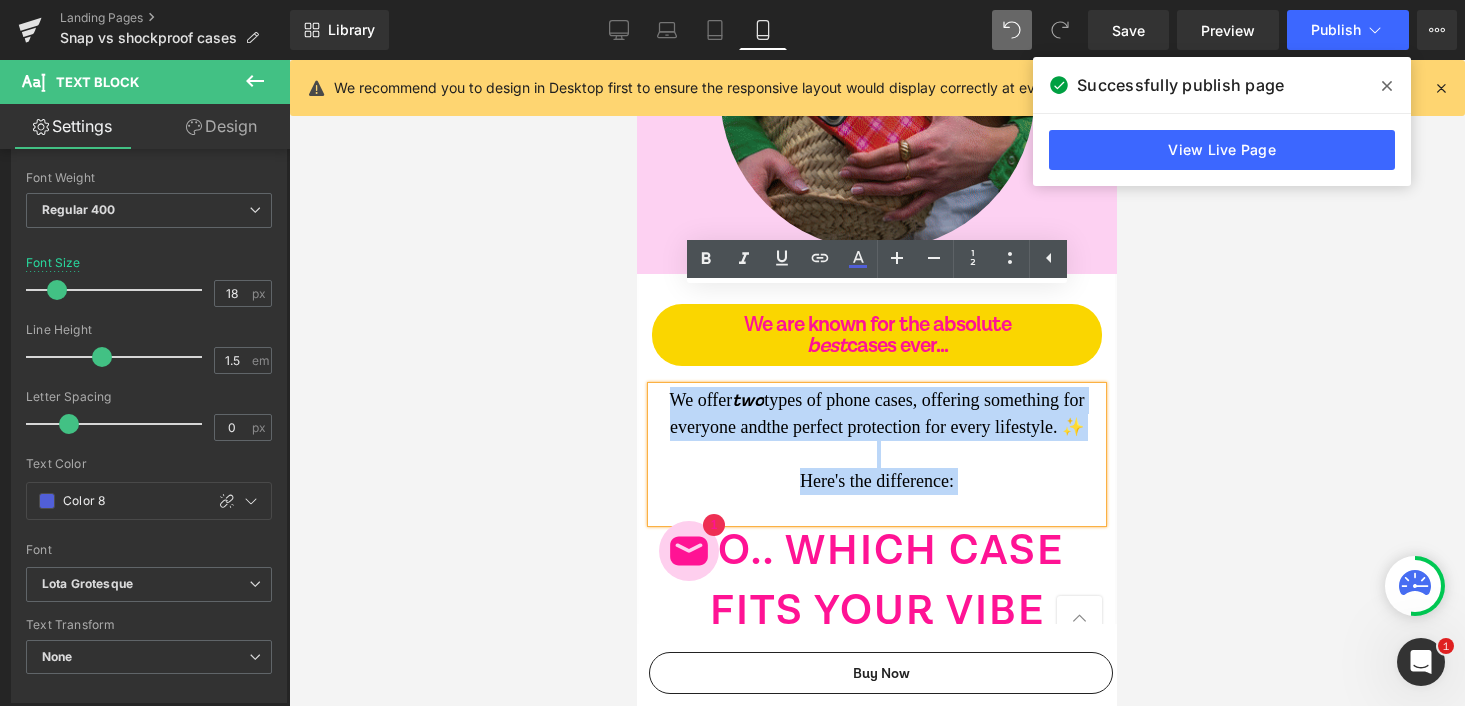 click on "Antwerp Avenue uses cookies to ensure you get the best experience on our website.  Learn More Okay, no probs! Skip to content
close 🐆💖 SHOP NOW: STEVE MADDEN X ANTWERP AVENUE 🐆💖 close
0 0
COLLECTIONS
STEVE MADDEN x ANTWERP AVENUE Retro Ski Club Gingham Girls Tropical Escape 🌴 Lia's Aura Collection ✨ Me Before U Vibrant Essentials Dopamine Follow the Sunset
PHONE CASES
Shop by Type
Snap Shockproof
Shop by Design
Pink Orange + Pink Quotes Happy Pastel Affirmations Leopard Patterns Checkered Hearts Flowers
Shop by Size (iPhone Cases)
iPhone 16 Pro Max iPhone 16 Pro iPhone 16 Plus iPhone 16 iPhone 15 Pro Max iPhone 15 Pro iPhone 15 Plus iPhone 15 iPhone 14 Pro Max iPhone 14 Pro iPhone 14 Plus iPhone 14 iPhone 13 Pro Max" at bounding box center [877, 6546] 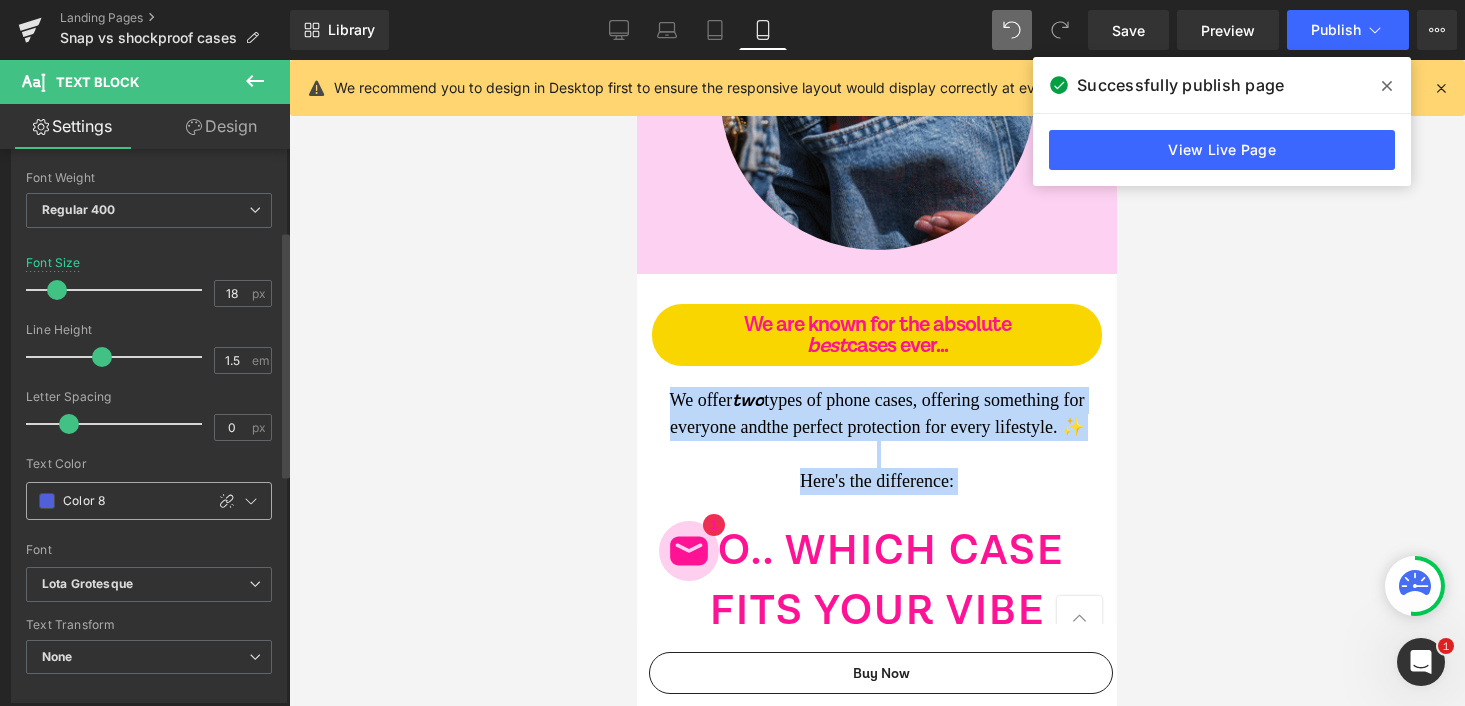 scroll, scrollTop: 185, scrollLeft: 0, axis: vertical 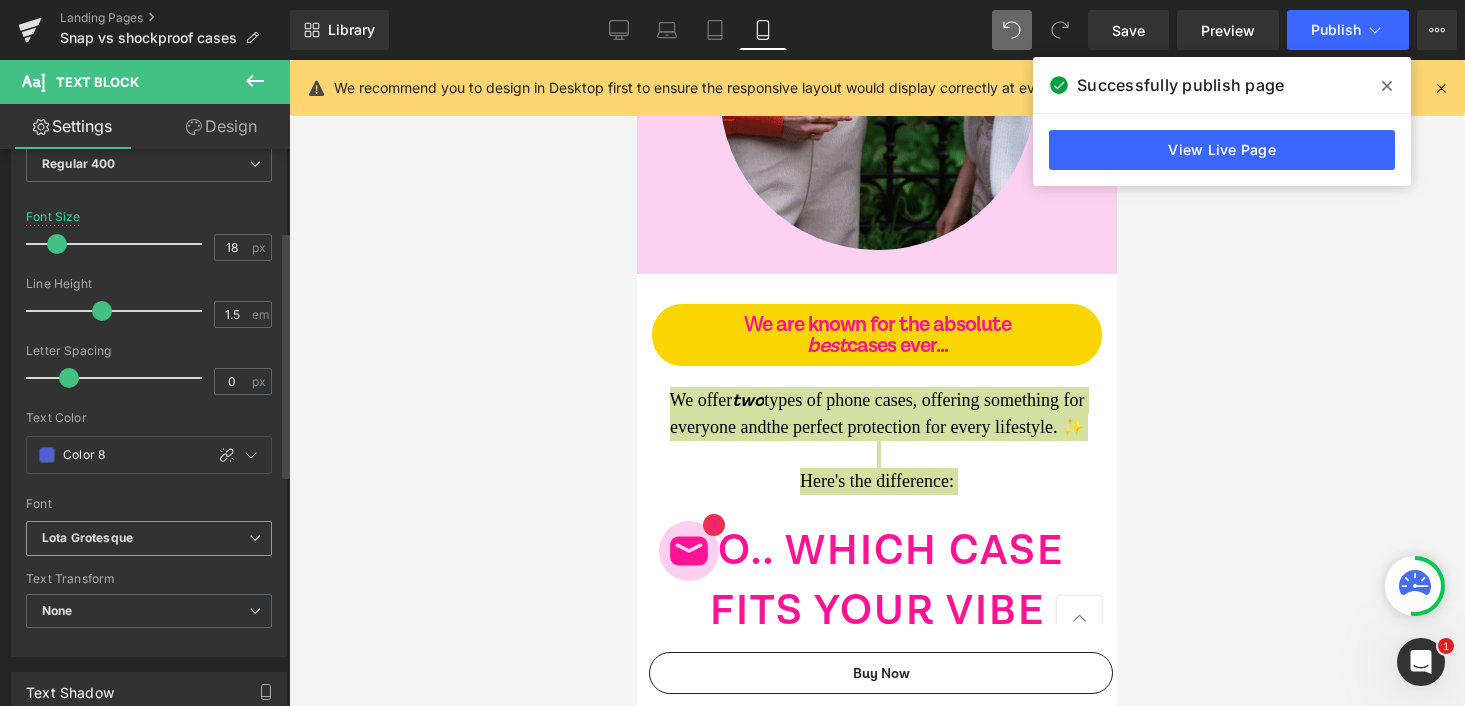 click on "Lota Grotesque" at bounding box center (149, 538) 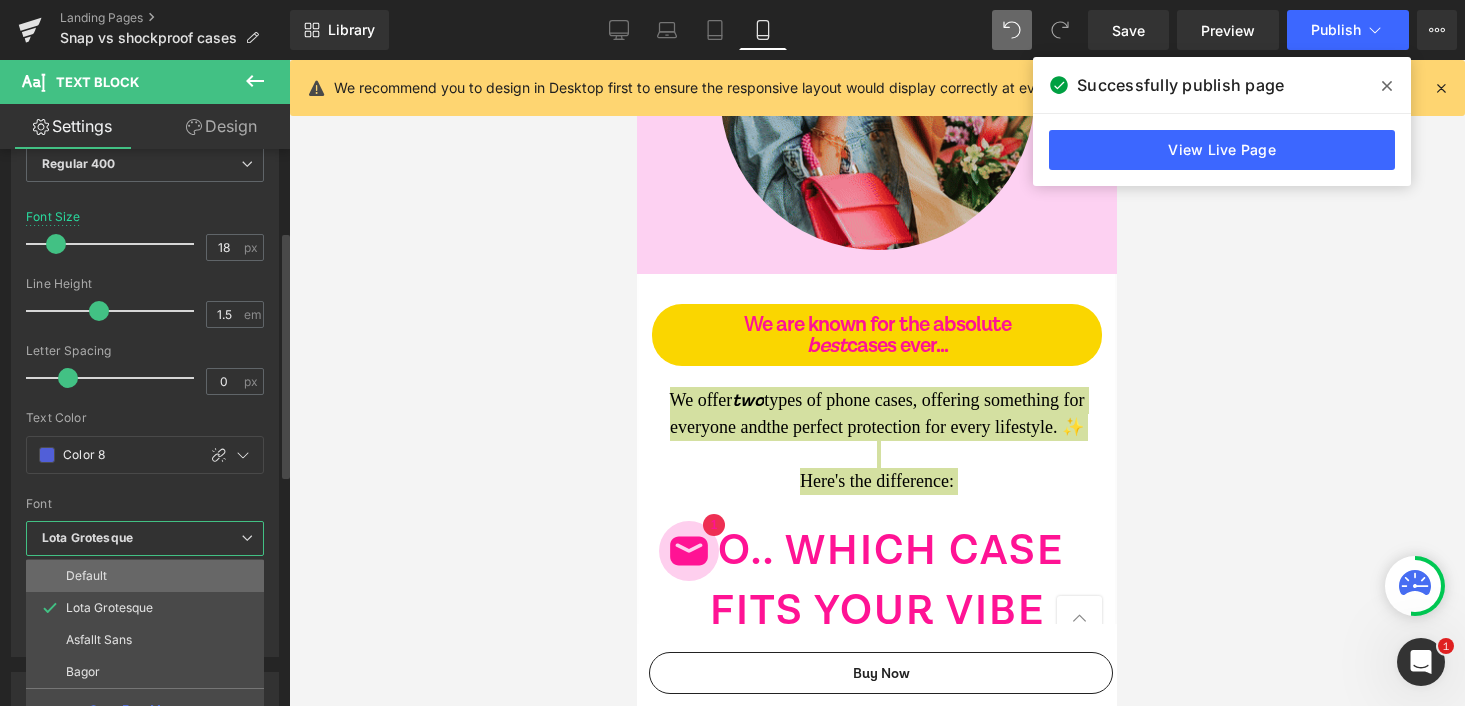 click on "Default" at bounding box center [145, 576] 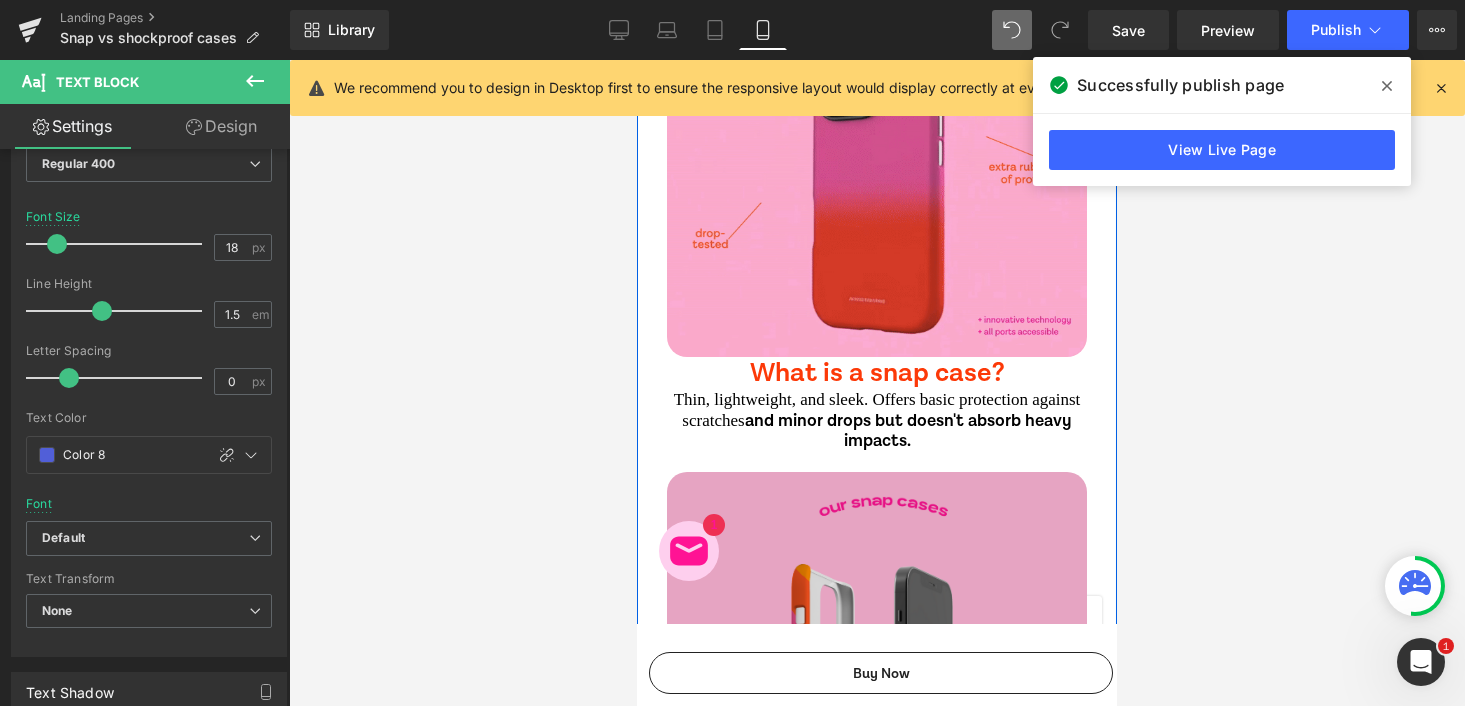 scroll, scrollTop: 1645, scrollLeft: 0, axis: vertical 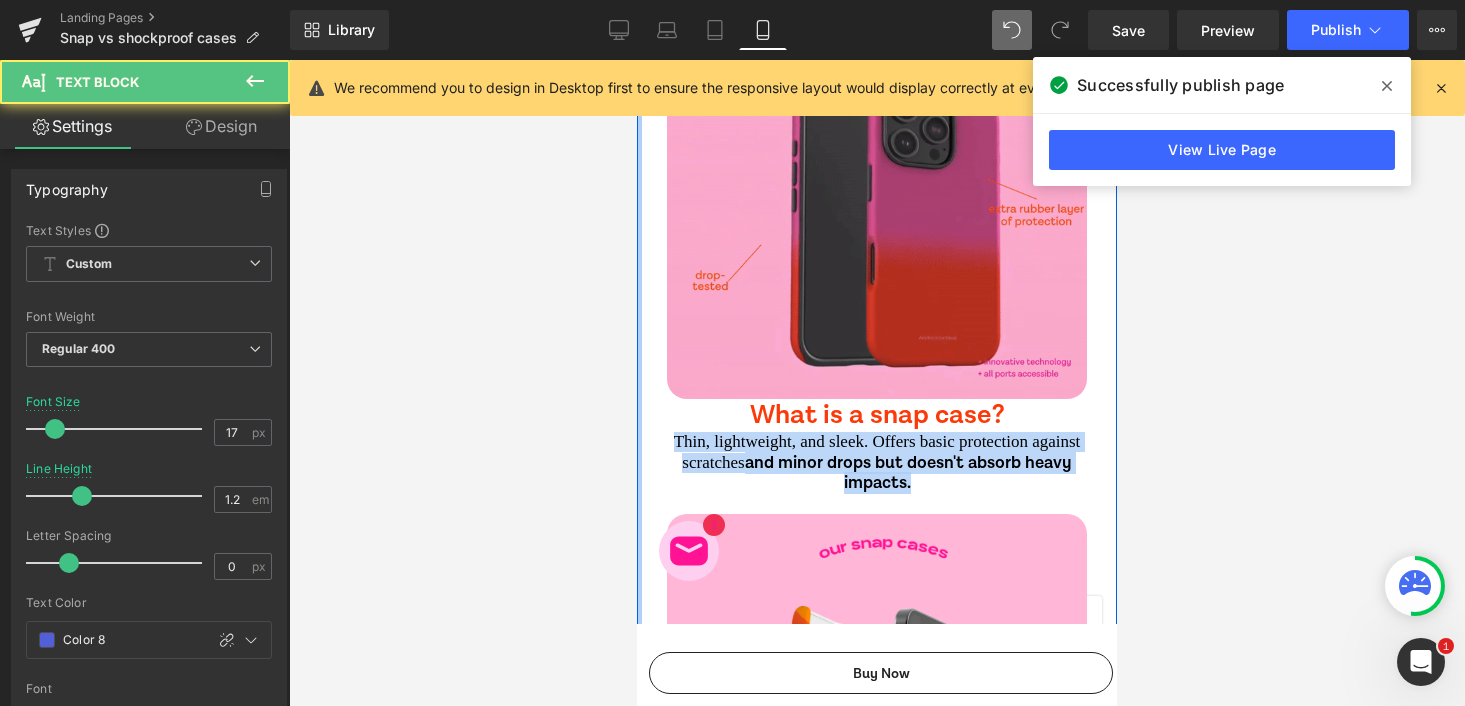 drag, startPoint x: 969, startPoint y: 300, endPoint x: 638, endPoint y: 256, distance: 333.91165 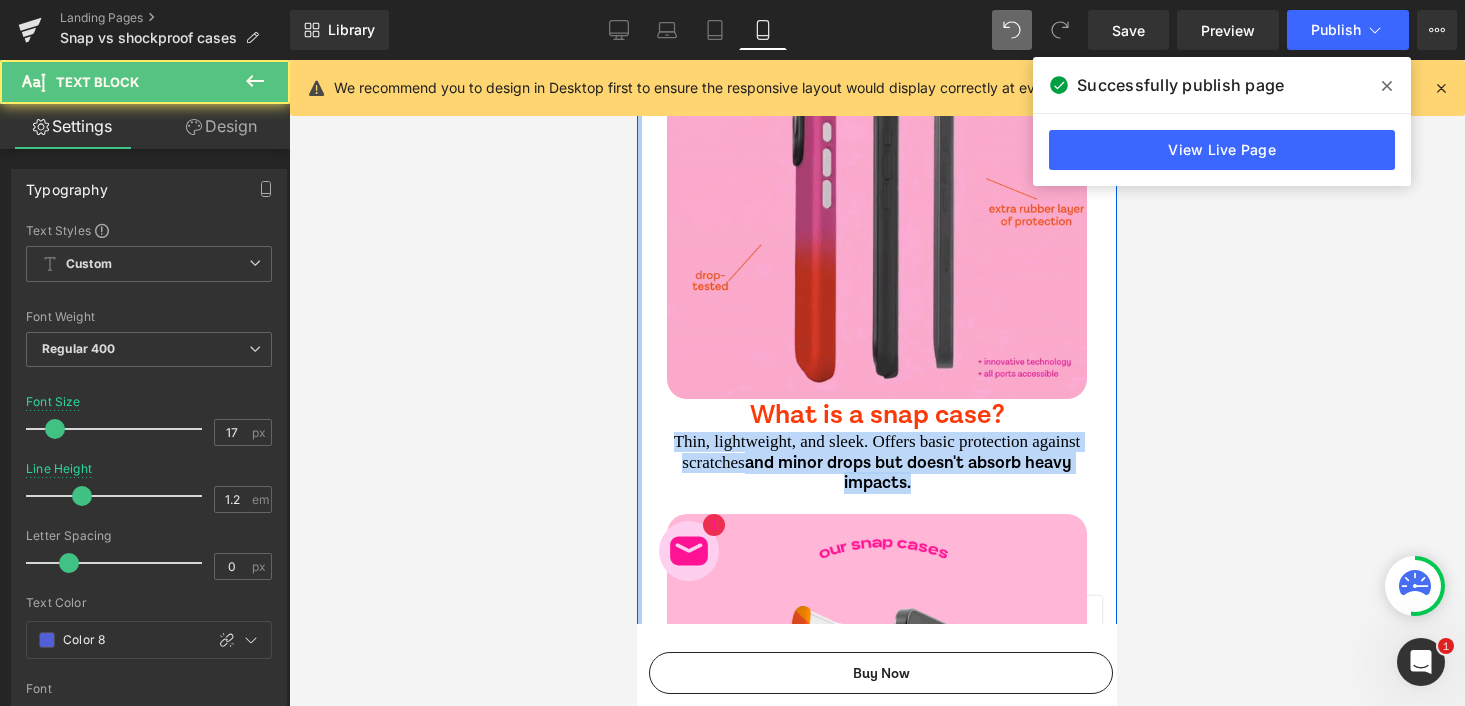 click on "We are known for the absolute  best  cases ever... Heading         Separator         We offer  two  types of phone cases, offering something for everyone and  the perfect protection for every lifestyle. ✨ Here's the difference: Text Block
So.. which case fits your vibe best?
Heading         What is a shockproof case? Heading         Designed with  multiple layers  to absorb shock and protect against drops,  impacts,  and vibrations. Text Block         Image         What is a snap case? Heading         Thin, lightweight, and sleek. Offers basic protection against scratches  and minor drops but doesn't absorb heavy impacts. Text Block         Image         Row   31px       Shop shockproof cases Button         Shop snap cases Button         Row         🌻🌈 We have so many different designs.. all  SUPER  colorful 🌈🌻 Heading         Separator         Both types of phone cases are available in all the different collections we offer.  Text Block         Heading" at bounding box center [877, 1421] 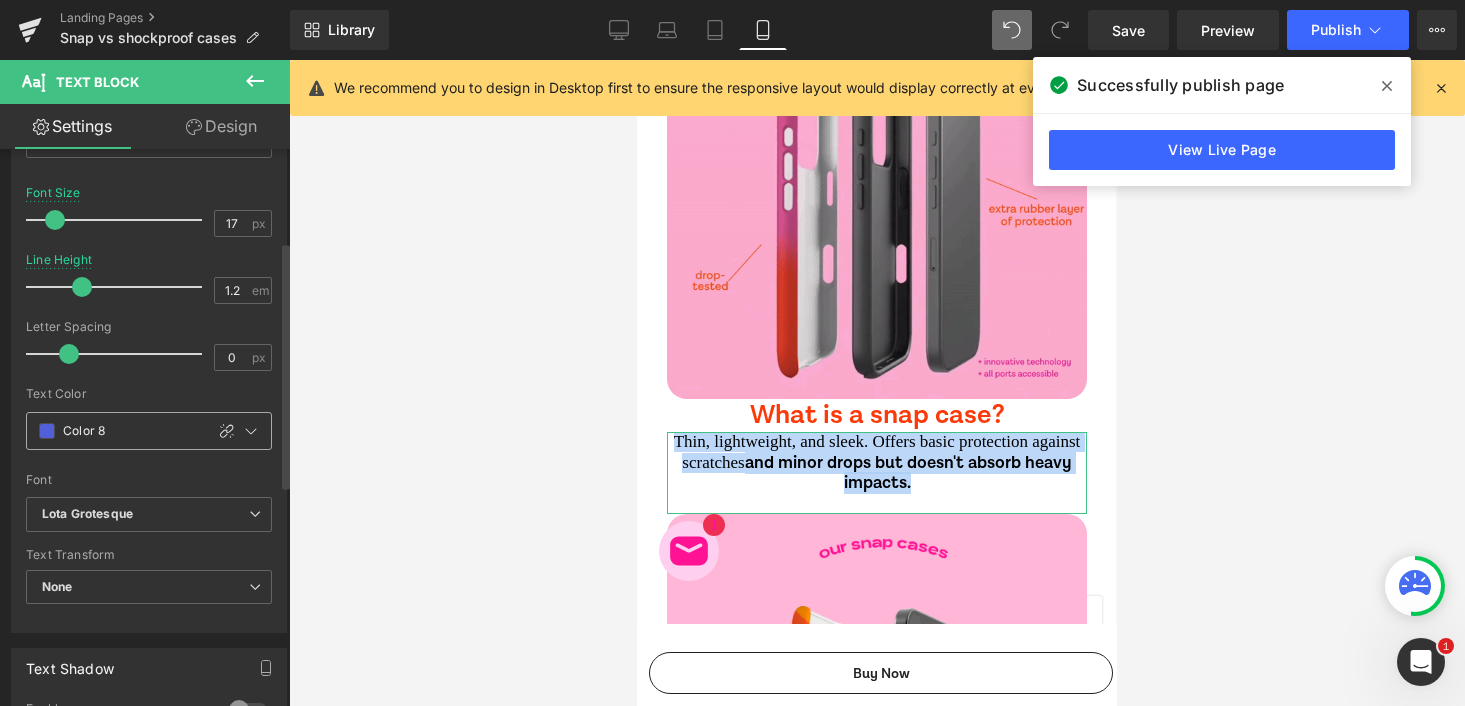 scroll, scrollTop: 238, scrollLeft: 0, axis: vertical 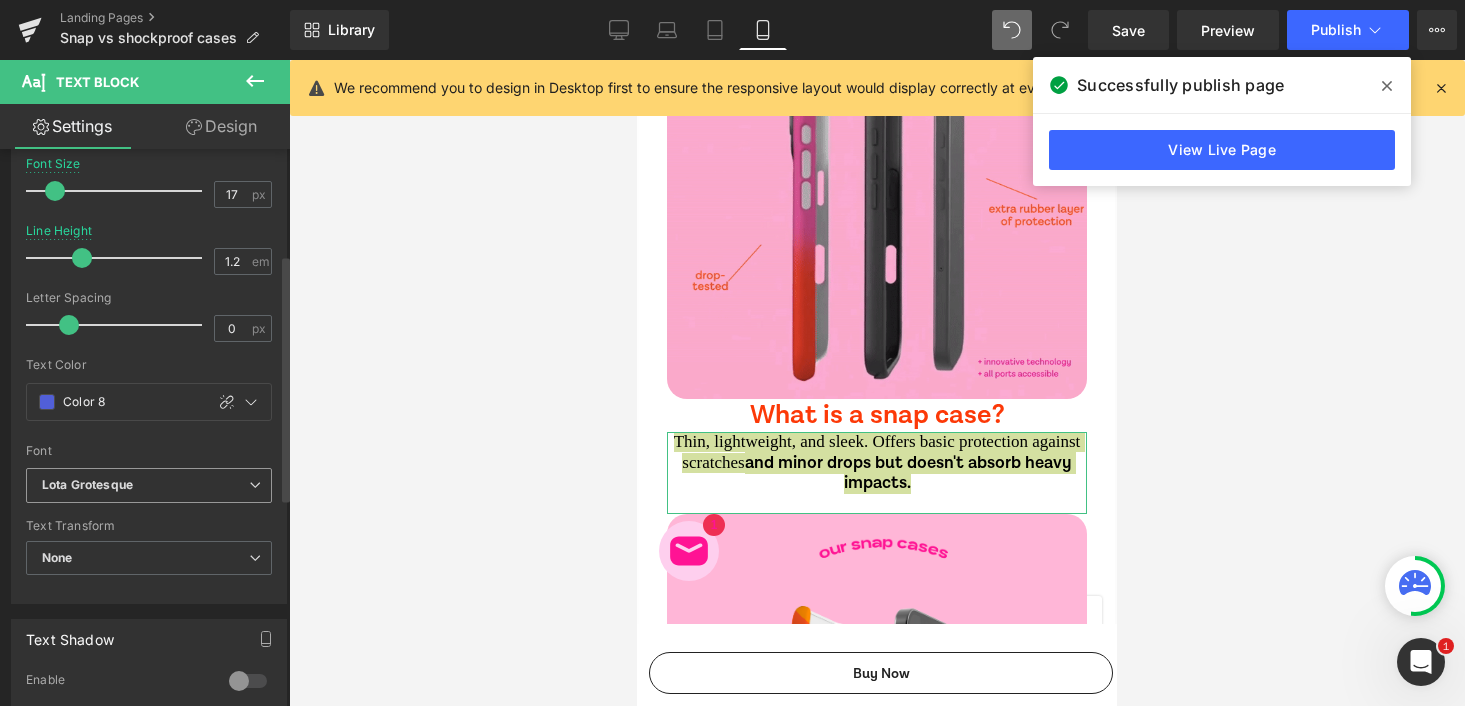 click on "Lota Grotesque" at bounding box center [87, 485] 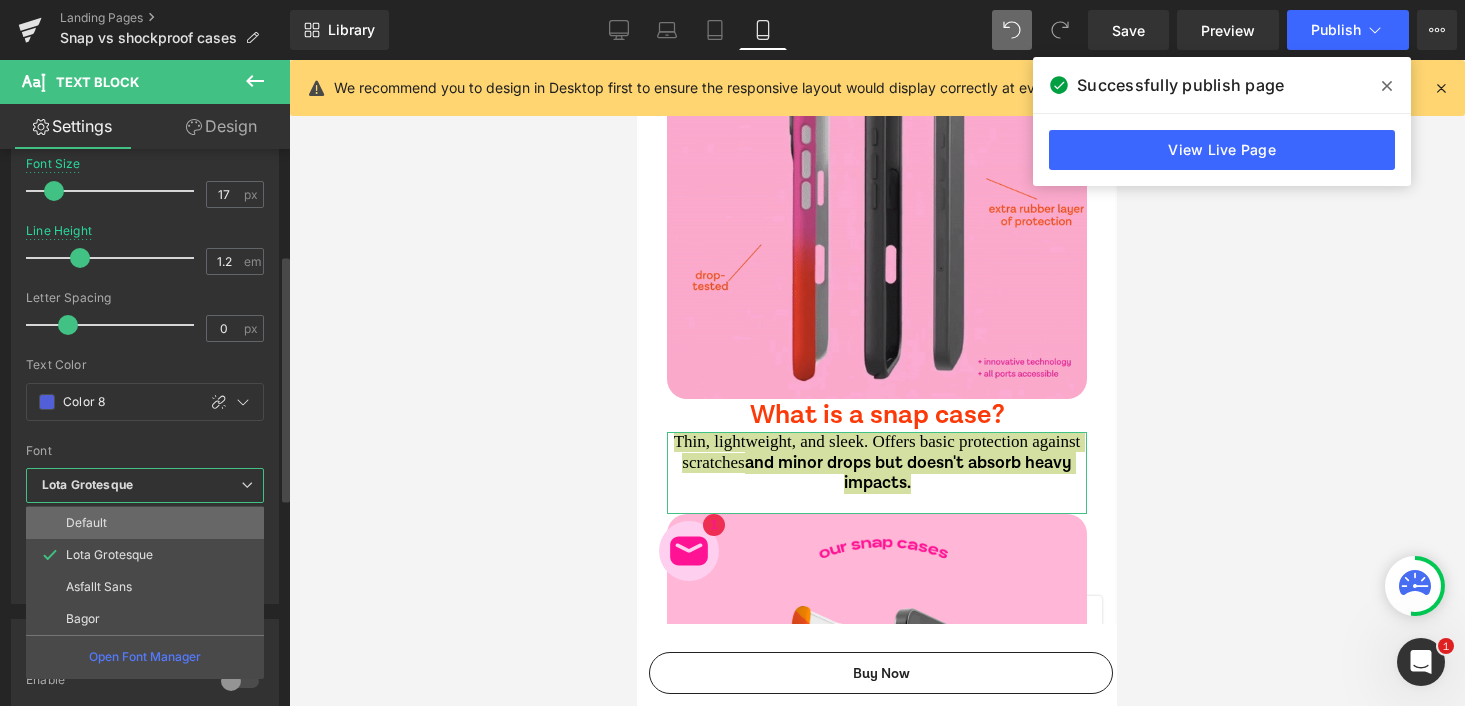 click on "Default" at bounding box center (145, 523) 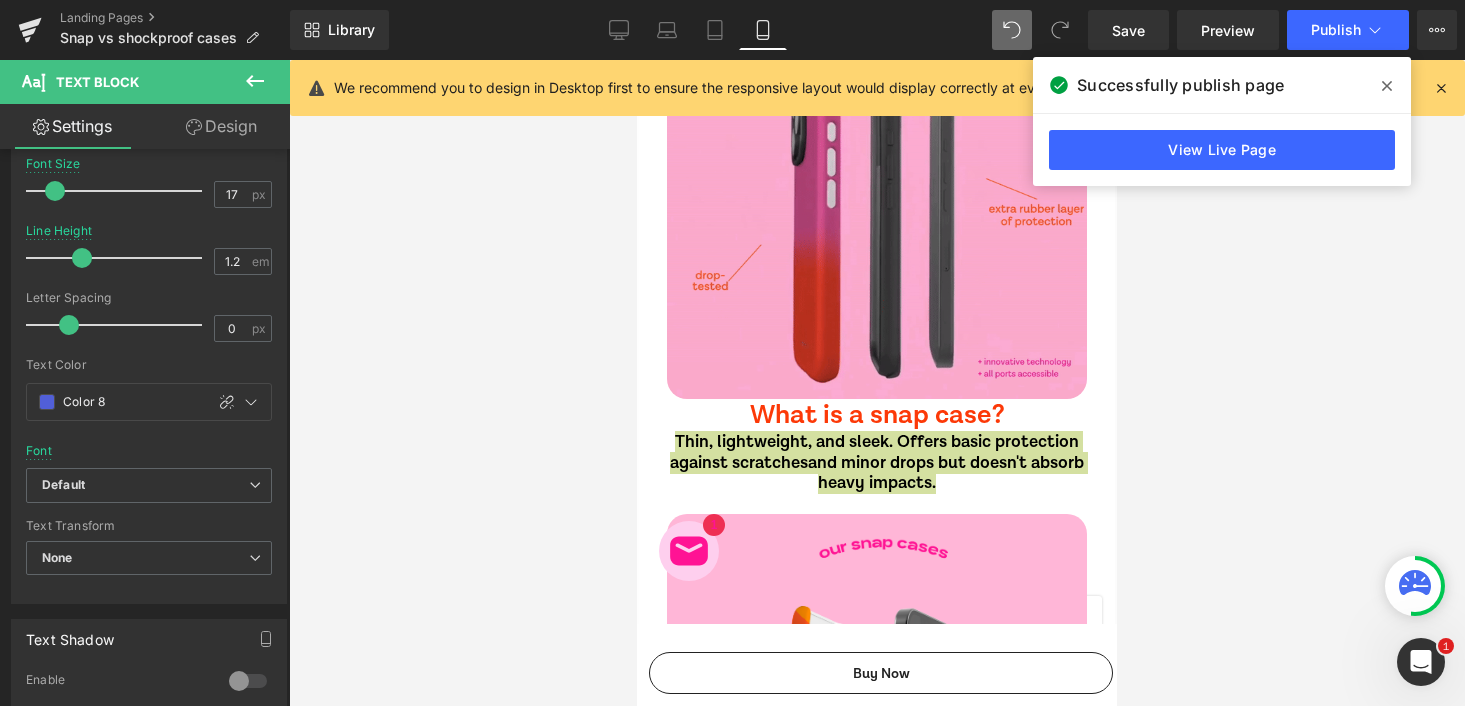 click at bounding box center (877, 383) 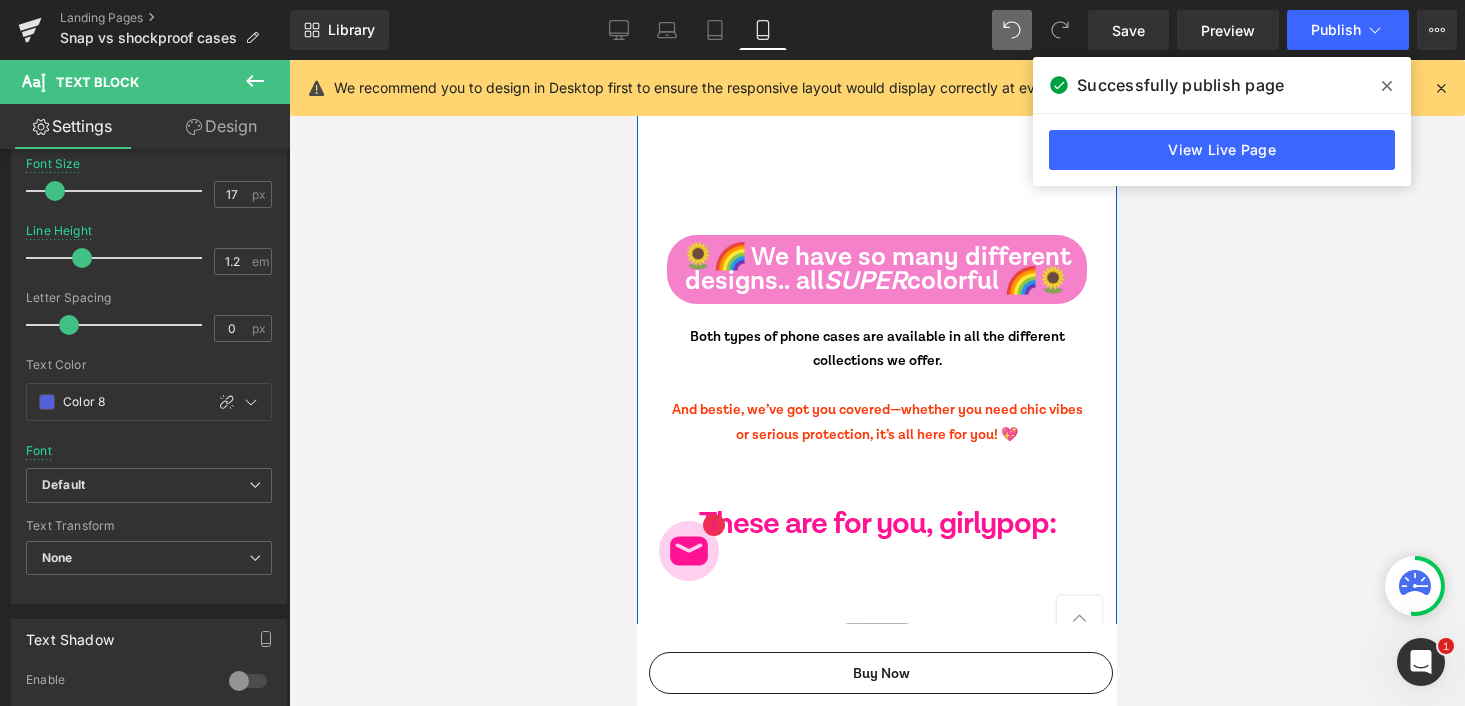 scroll, scrollTop: 2456, scrollLeft: 0, axis: vertical 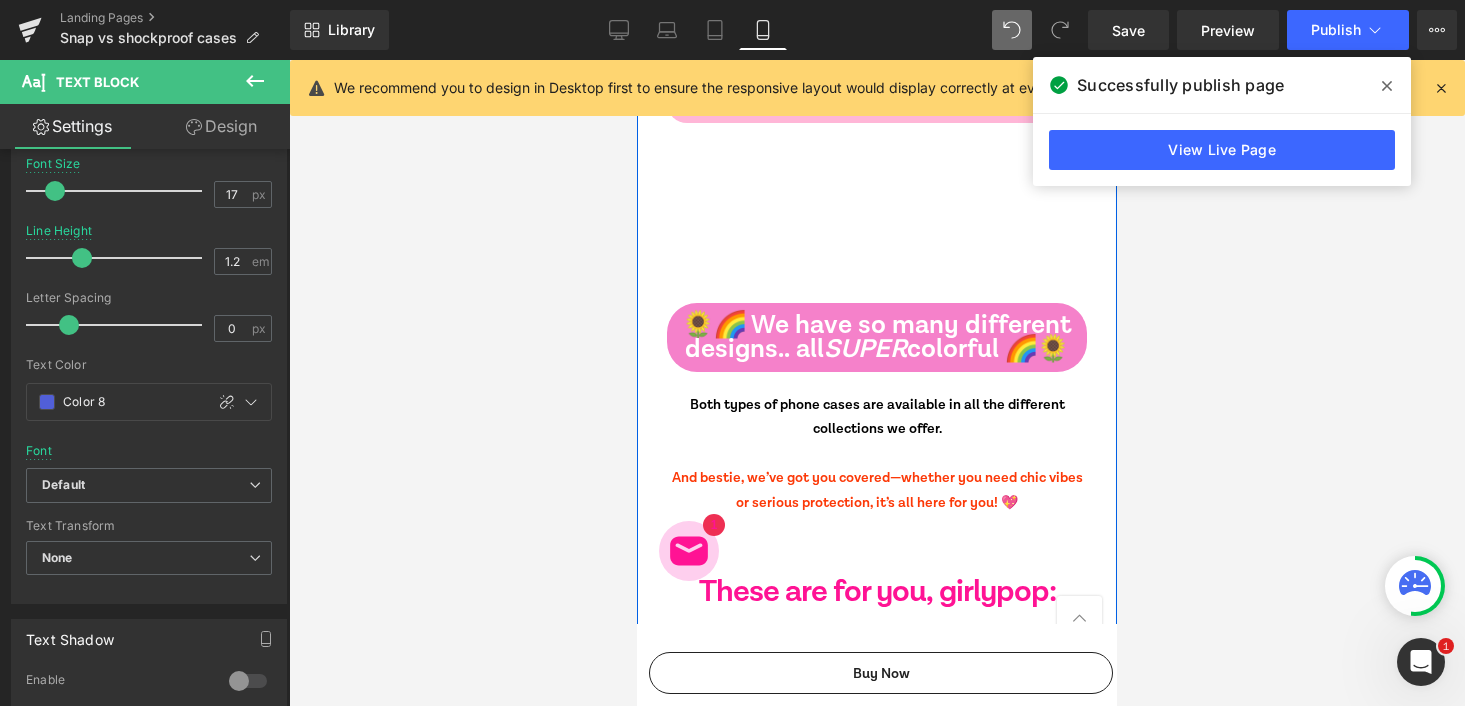 click on "Both types of phone cases are available in all the different collections we offer." at bounding box center [877, 430] 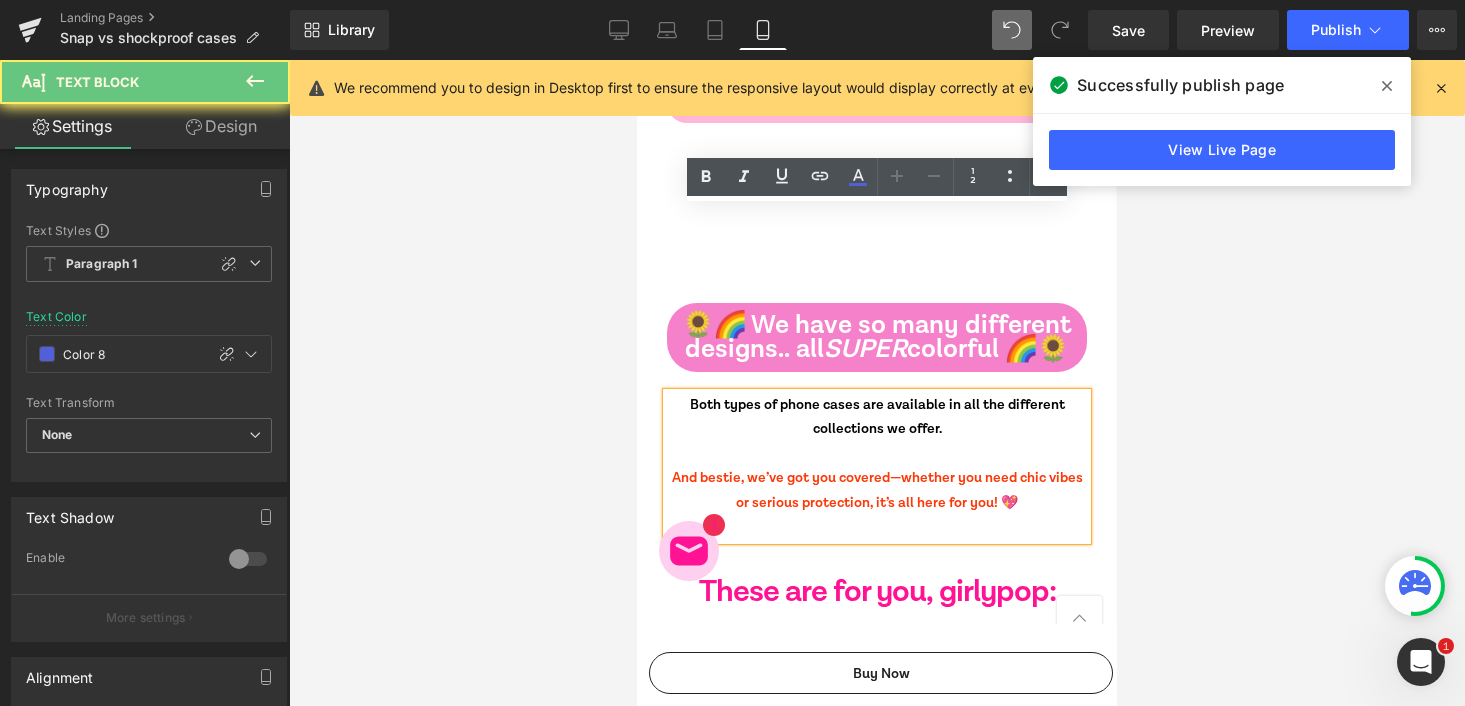 click on "Both types of phone cases are available in all the different collections we offer." at bounding box center (877, 430) 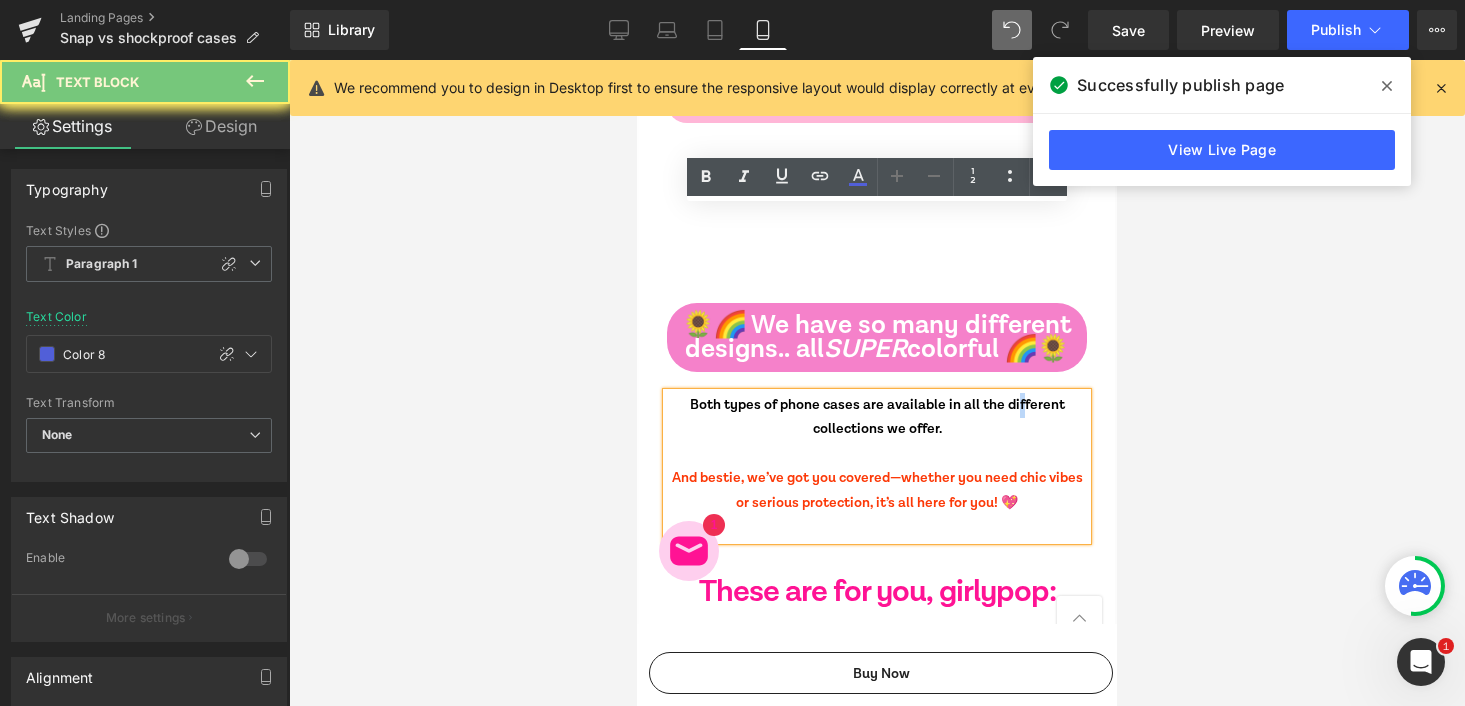 click on "Both types of phone cases are available in all the different collections we offer." at bounding box center [877, 430] 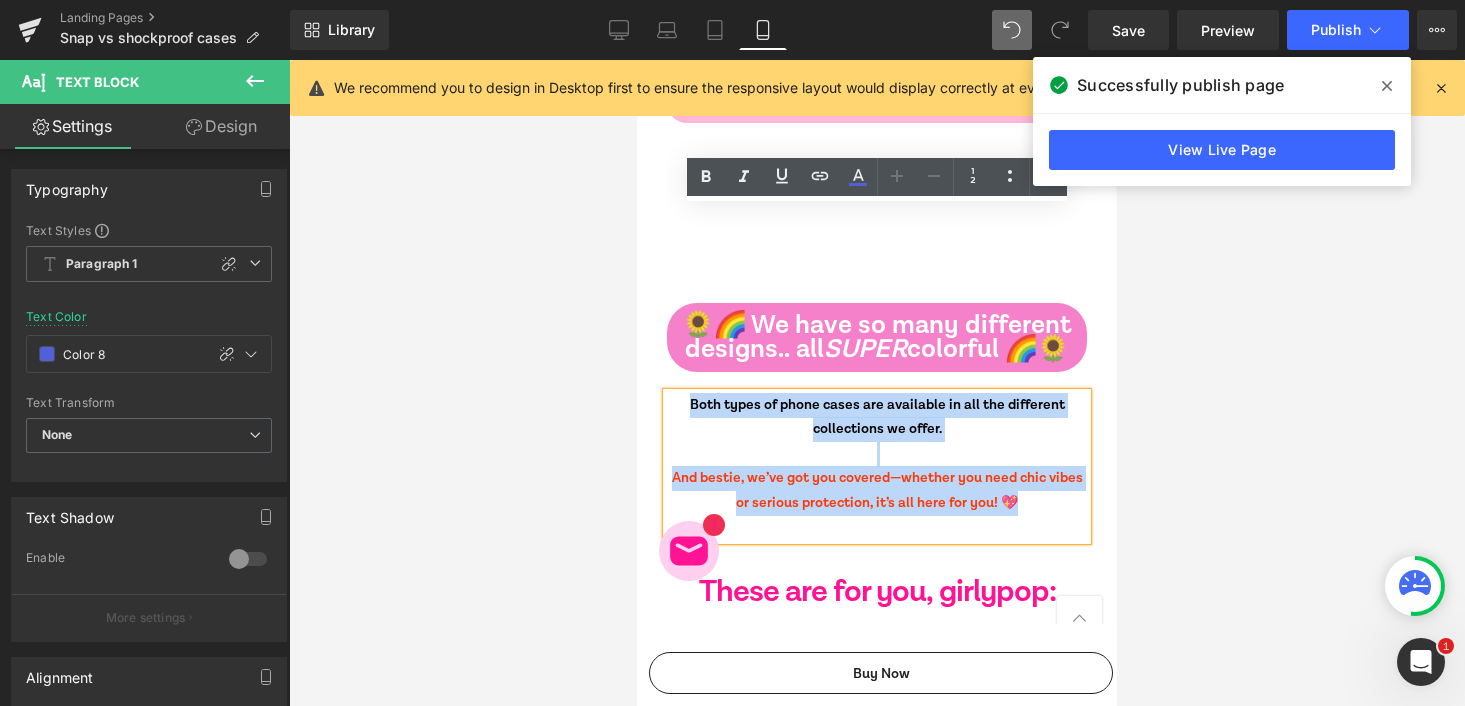 drag, startPoint x: 997, startPoint y: 274, endPoint x: 655, endPoint y: 209, distance: 348.1221 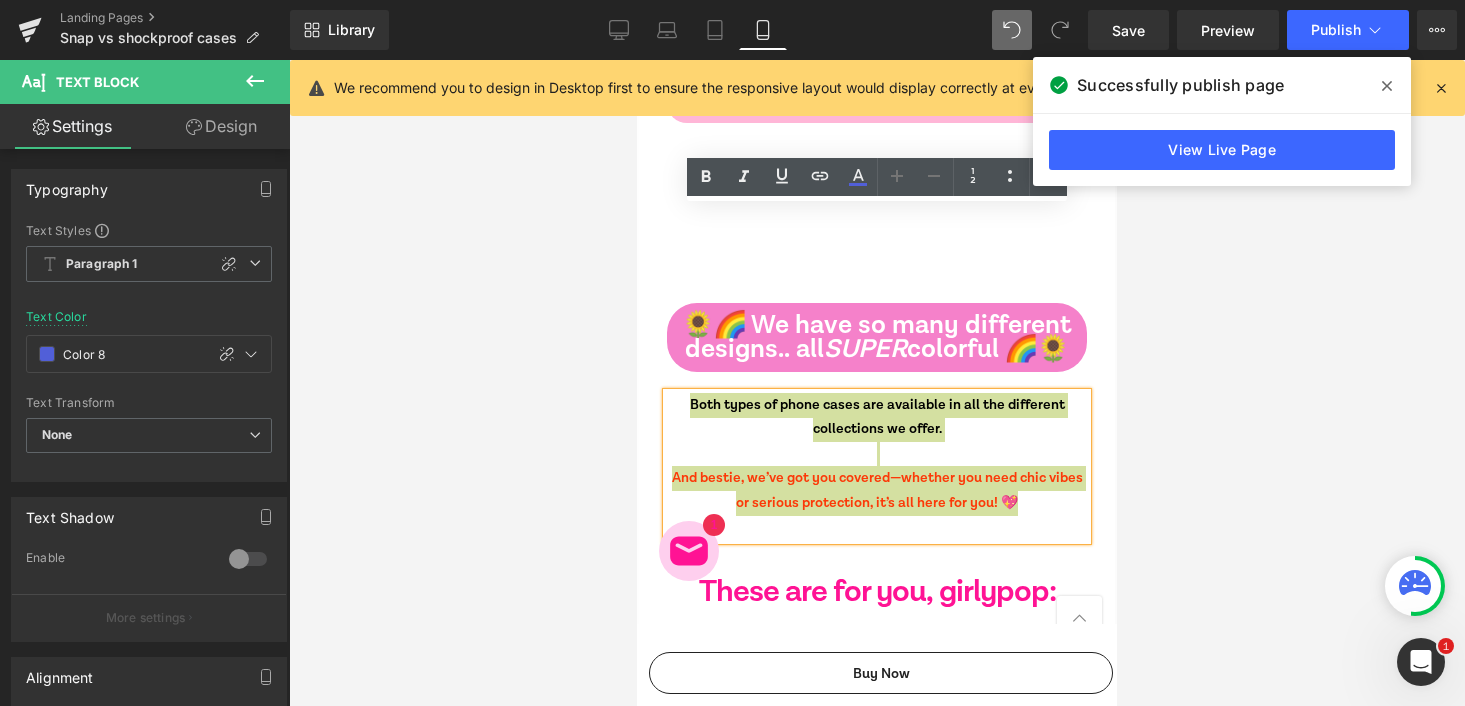 click 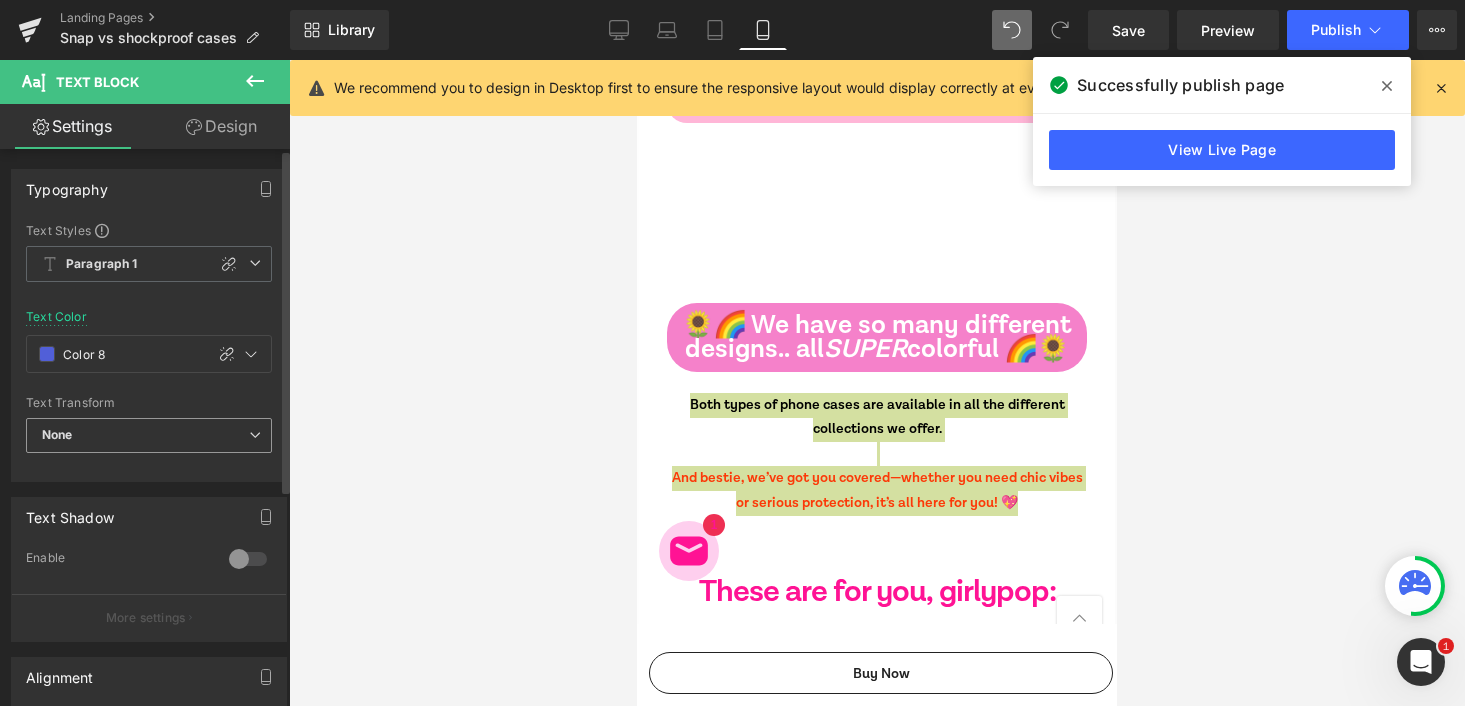 click on "None" at bounding box center [149, 435] 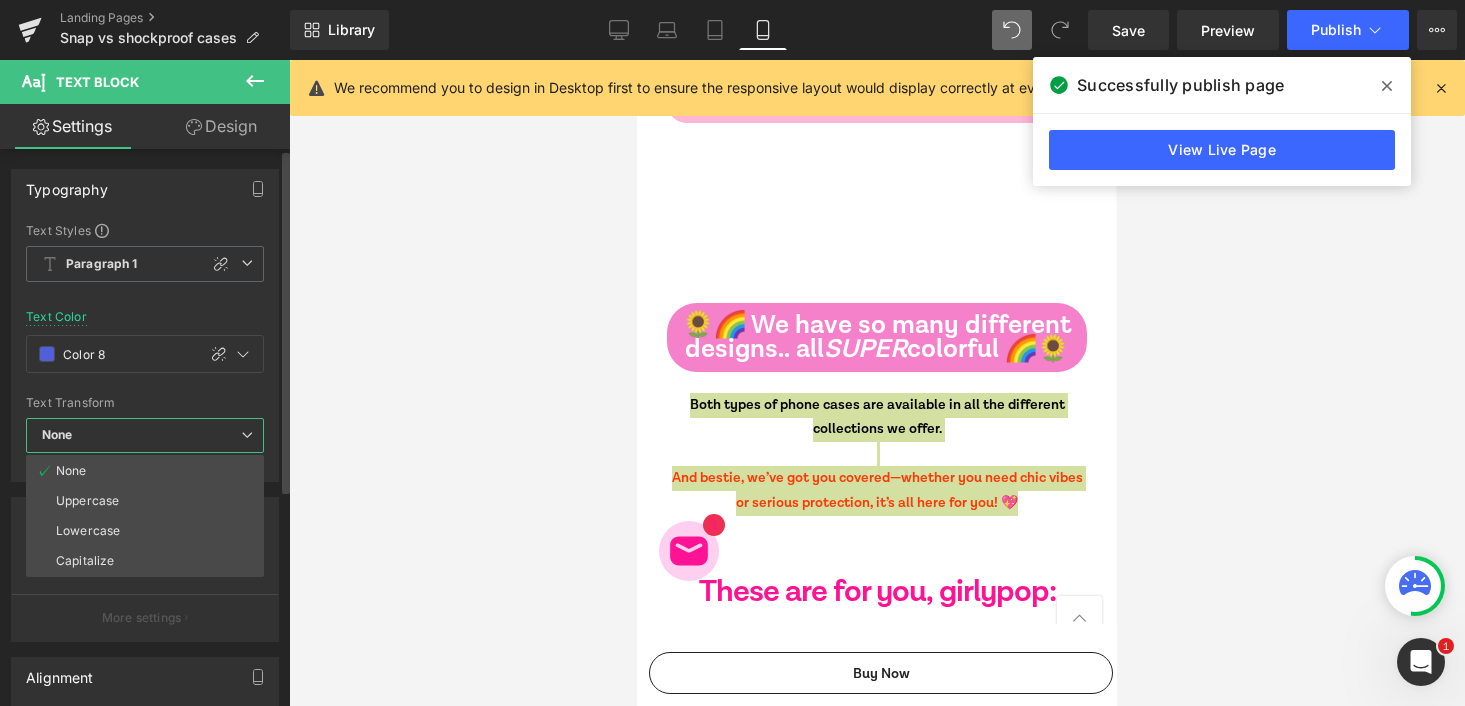 click on "None" at bounding box center [145, 435] 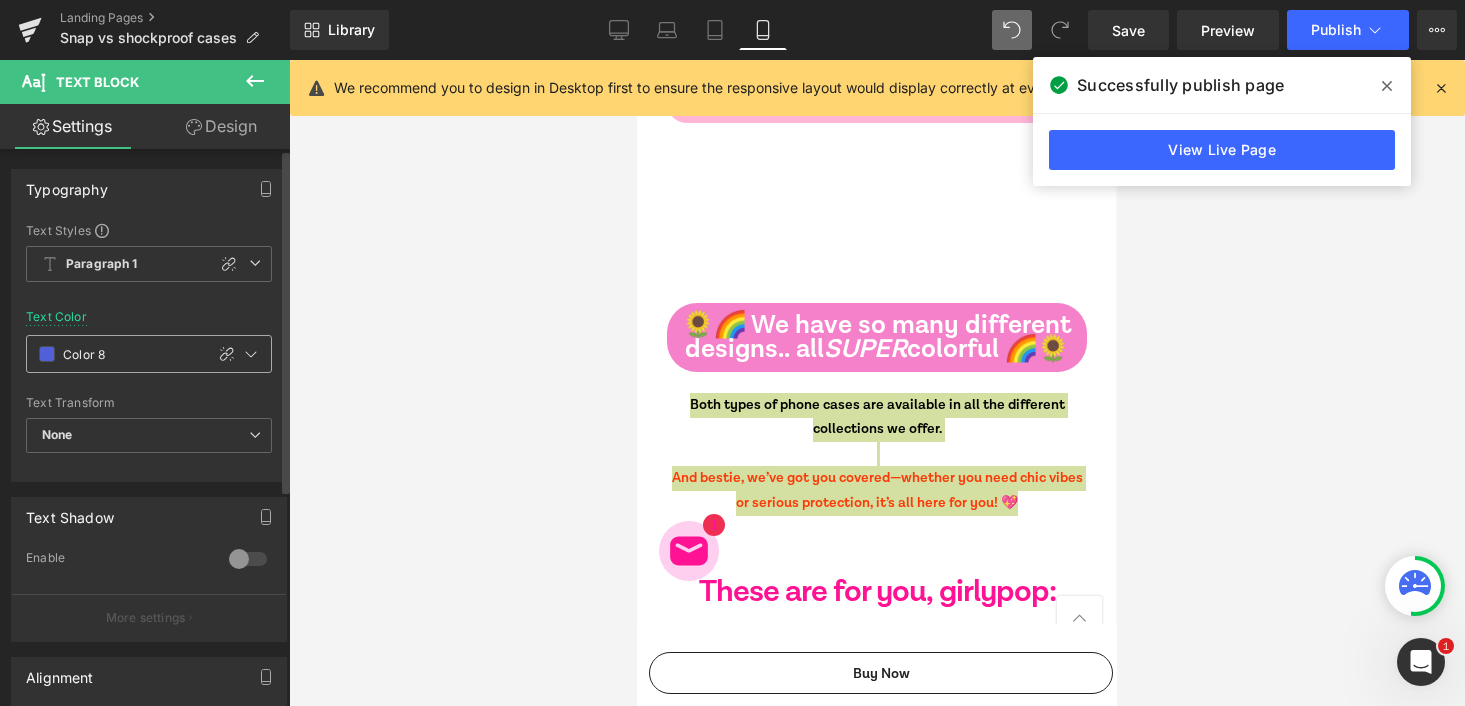 click on "Color 8" at bounding box center [115, 354] 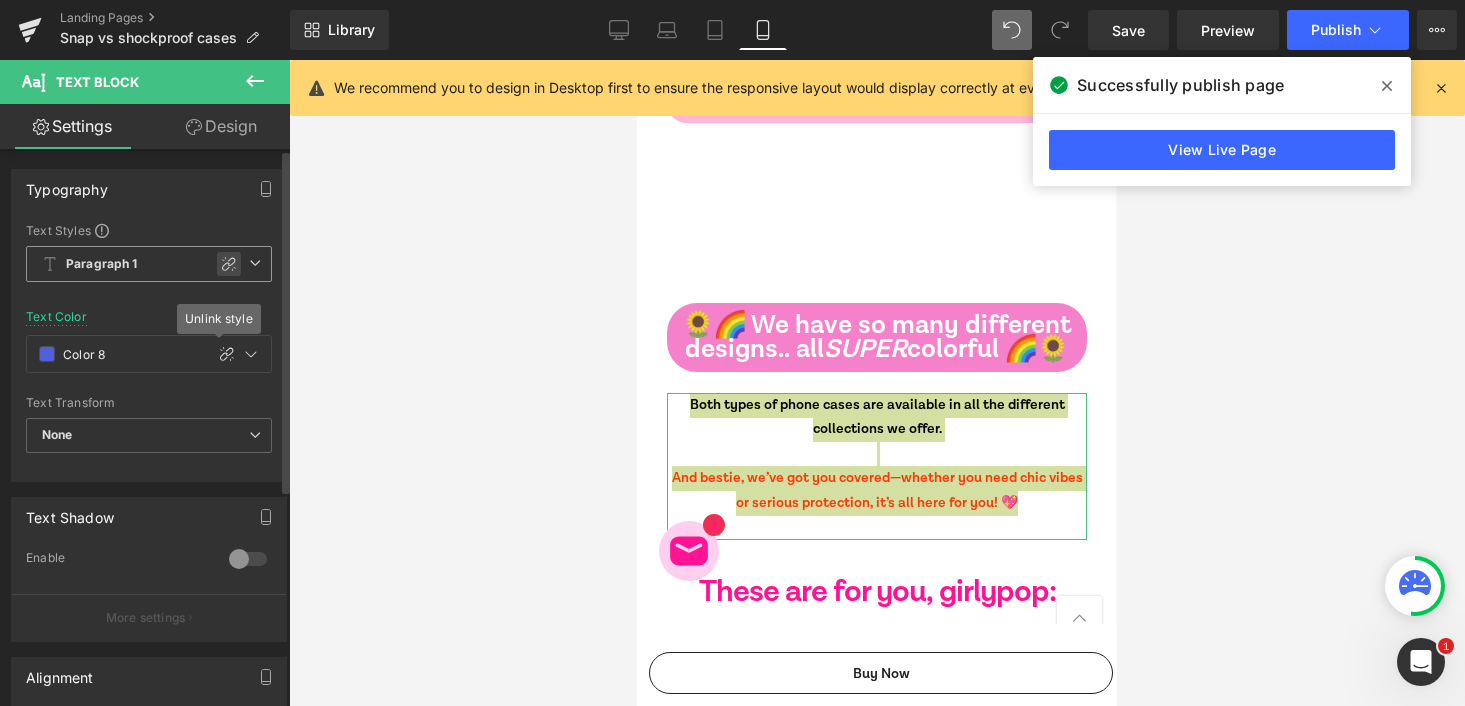 click 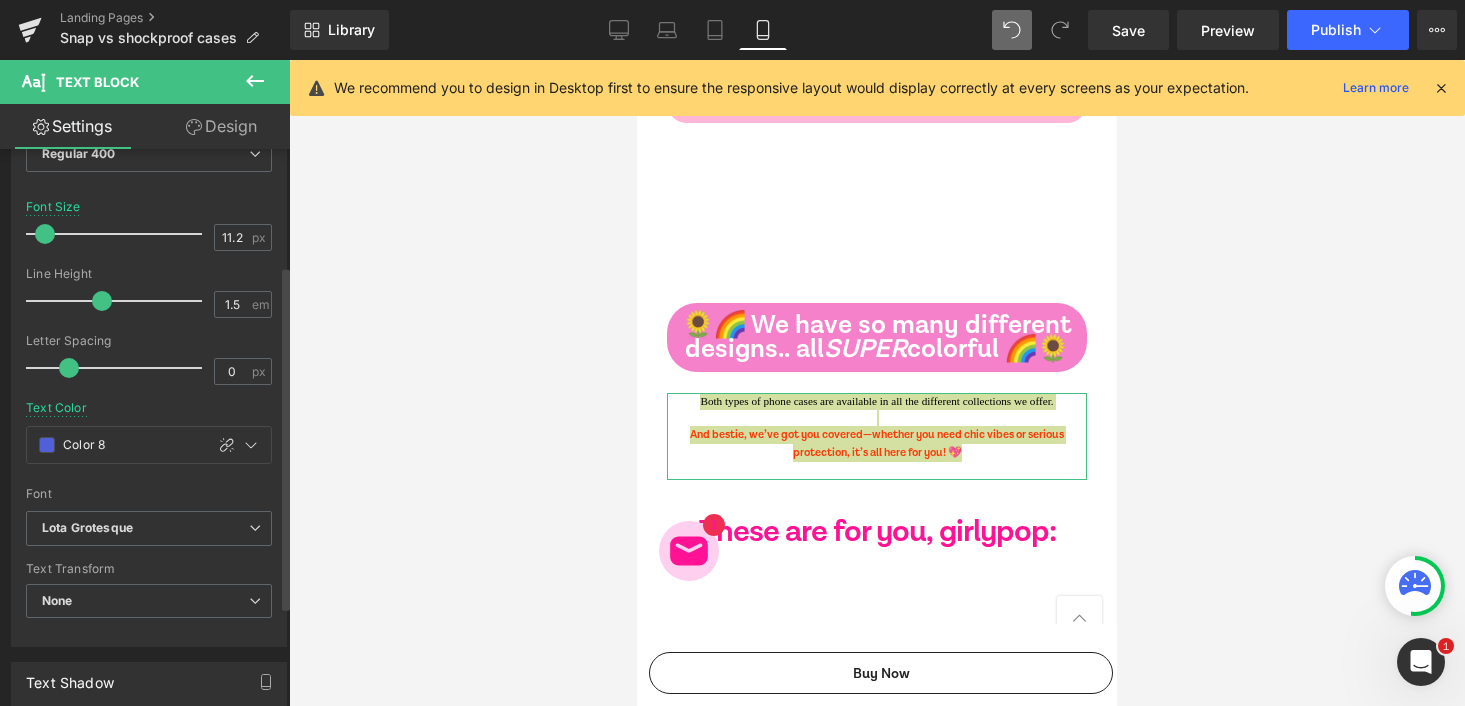 scroll, scrollTop: 199, scrollLeft: 0, axis: vertical 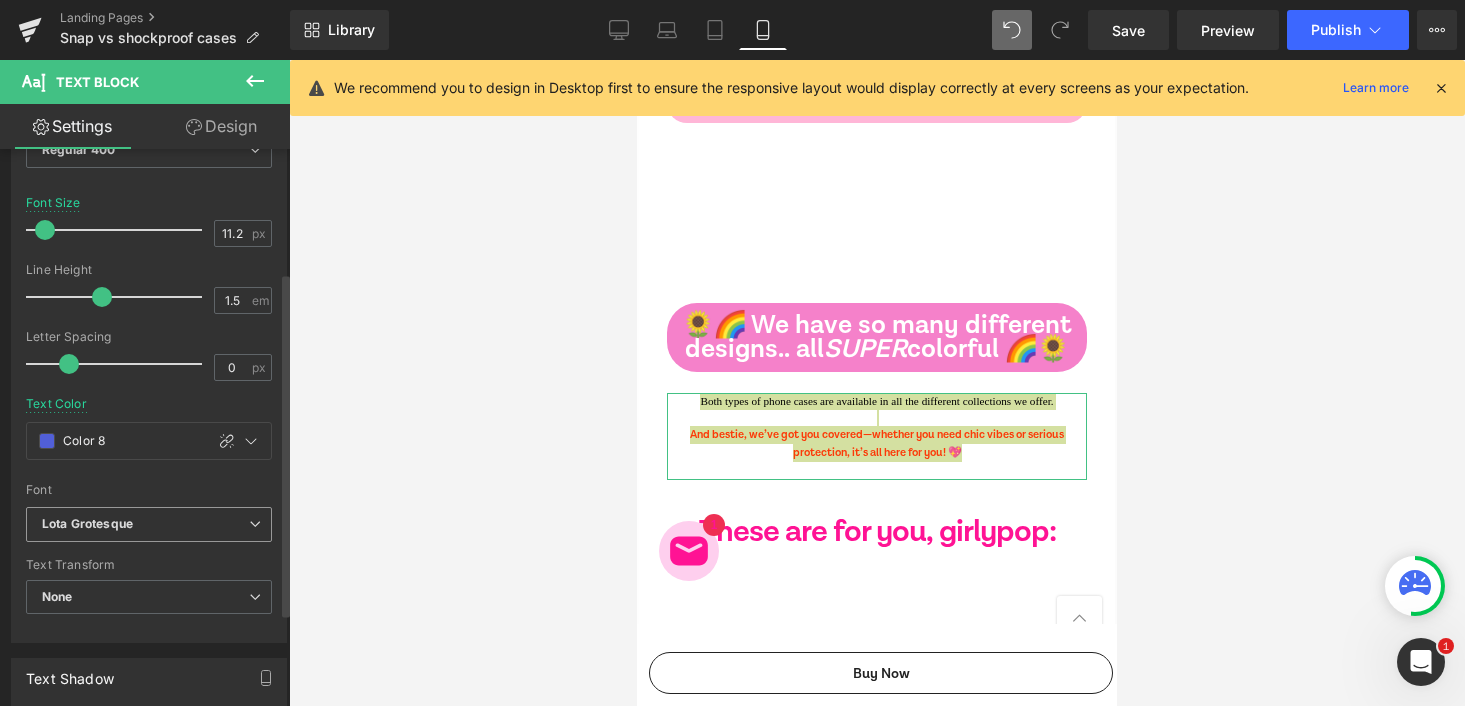 click on "Lota Grotesque" at bounding box center [87, 524] 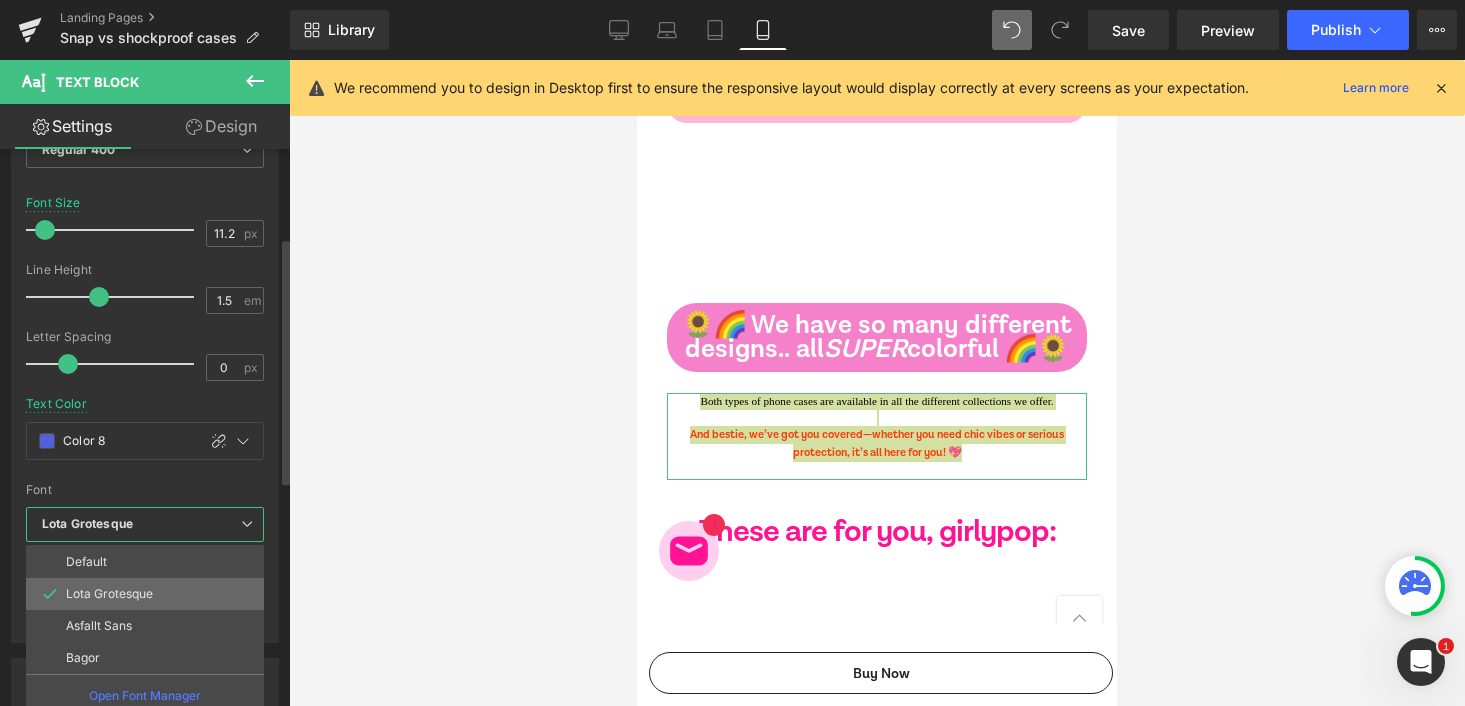 click on "Lota Grotesque" at bounding box center (109, 594) 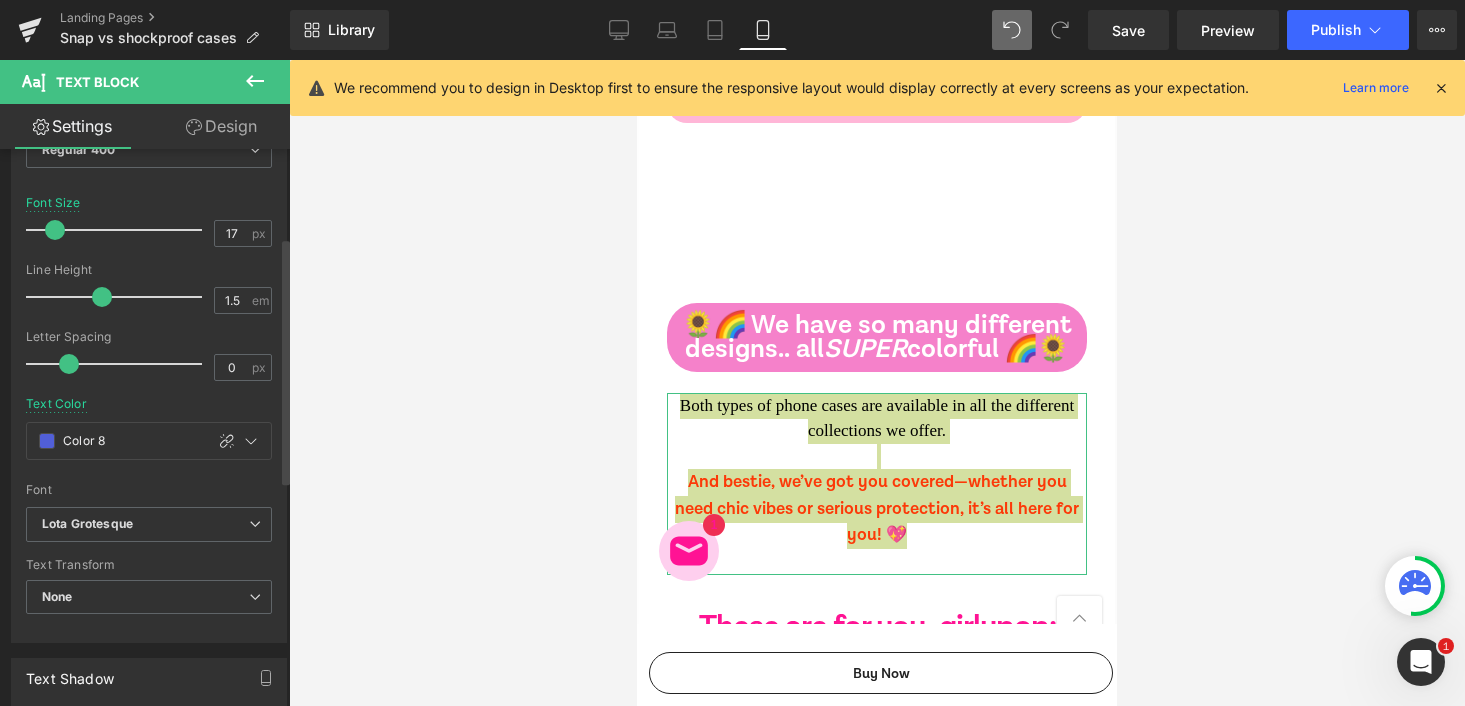 type on "18" 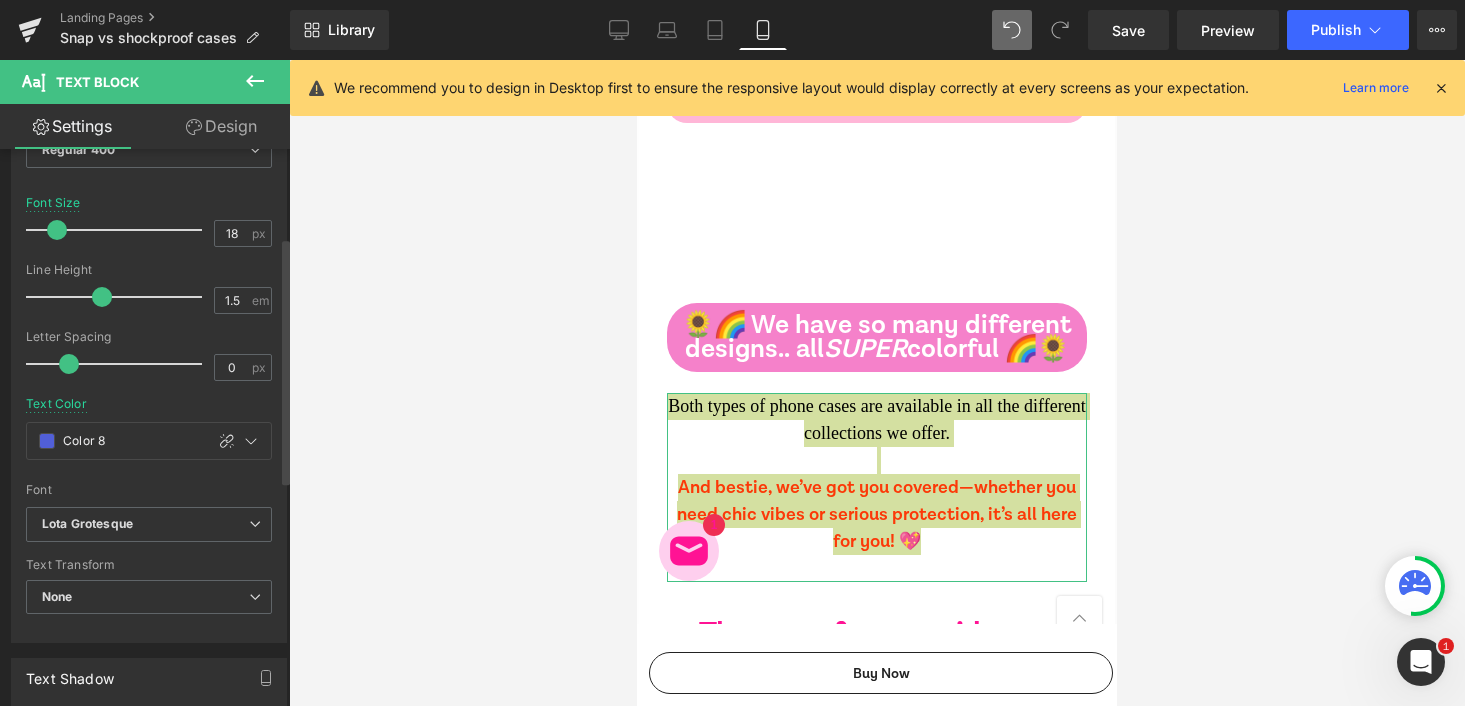 drag, startPoint x: 51, startPoint y: 228, endPoint x: 63, endPoint y: 228, distance: 12 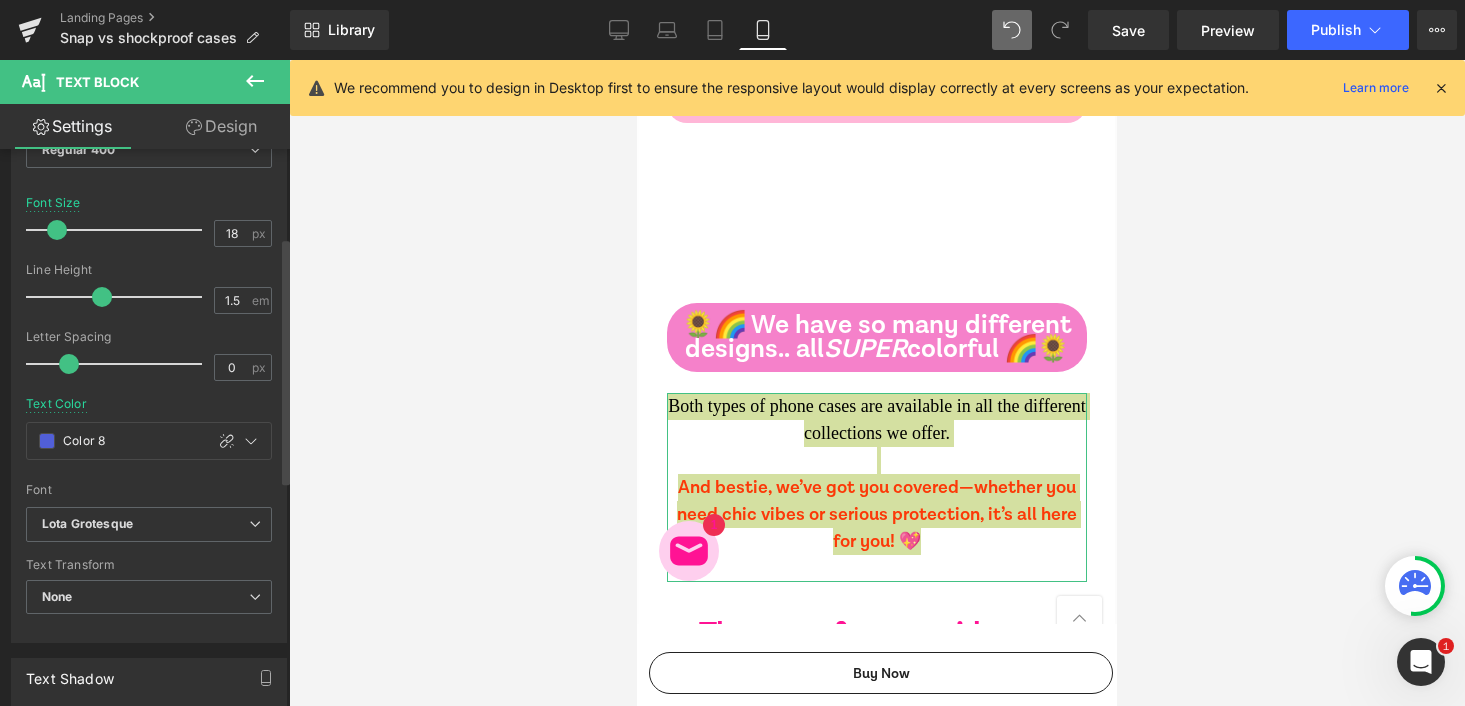 click at bounding box center [57, 230] 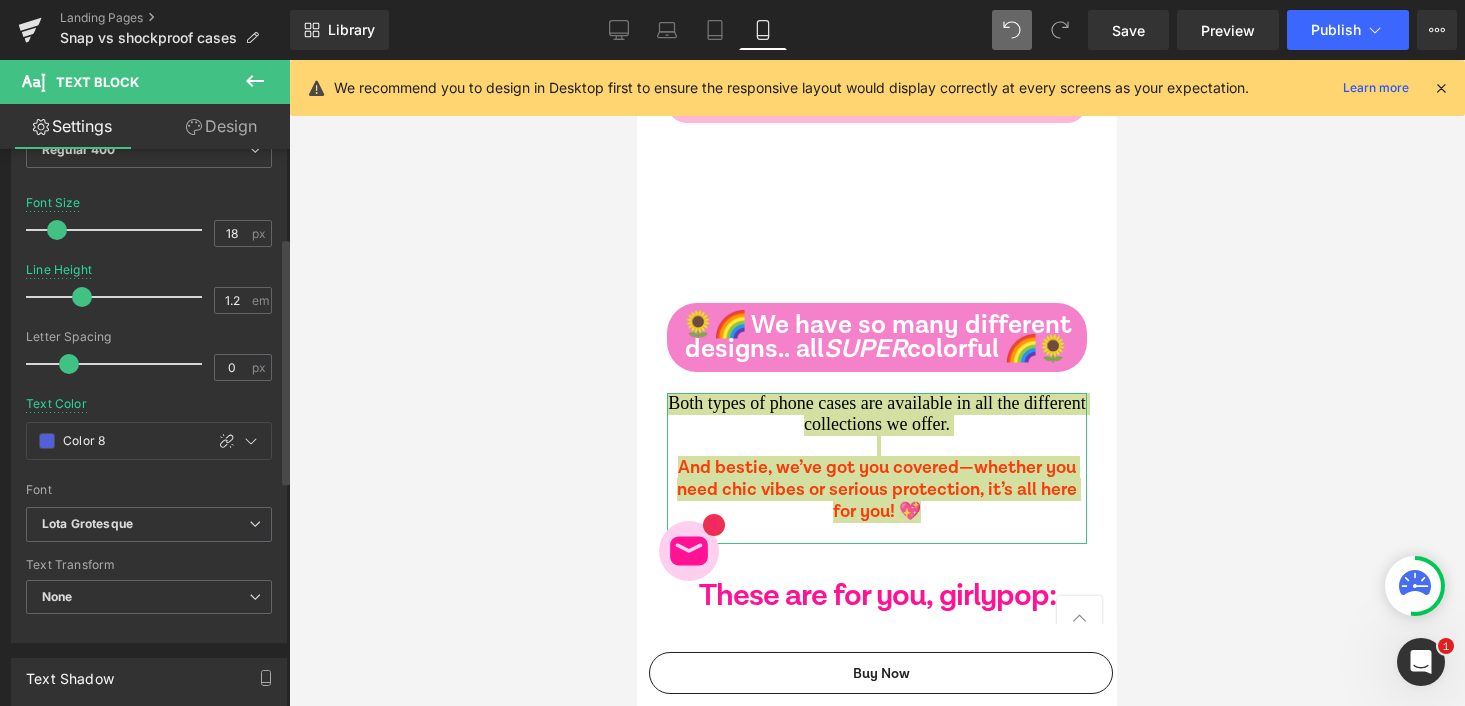 type on "1.1" 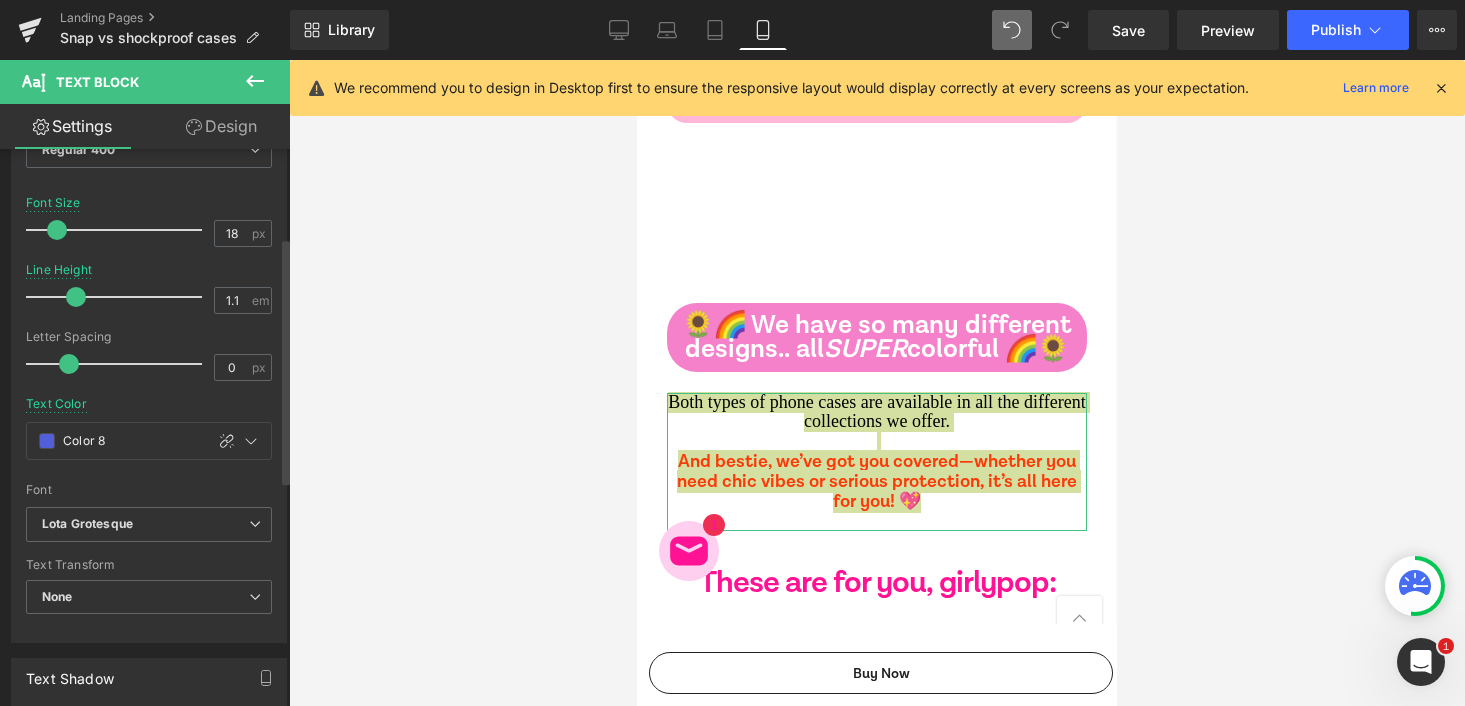 drag, startPoint x: 98, startPoint y: 295, endPoint x: 73, endPoint y: 295, distance: 25 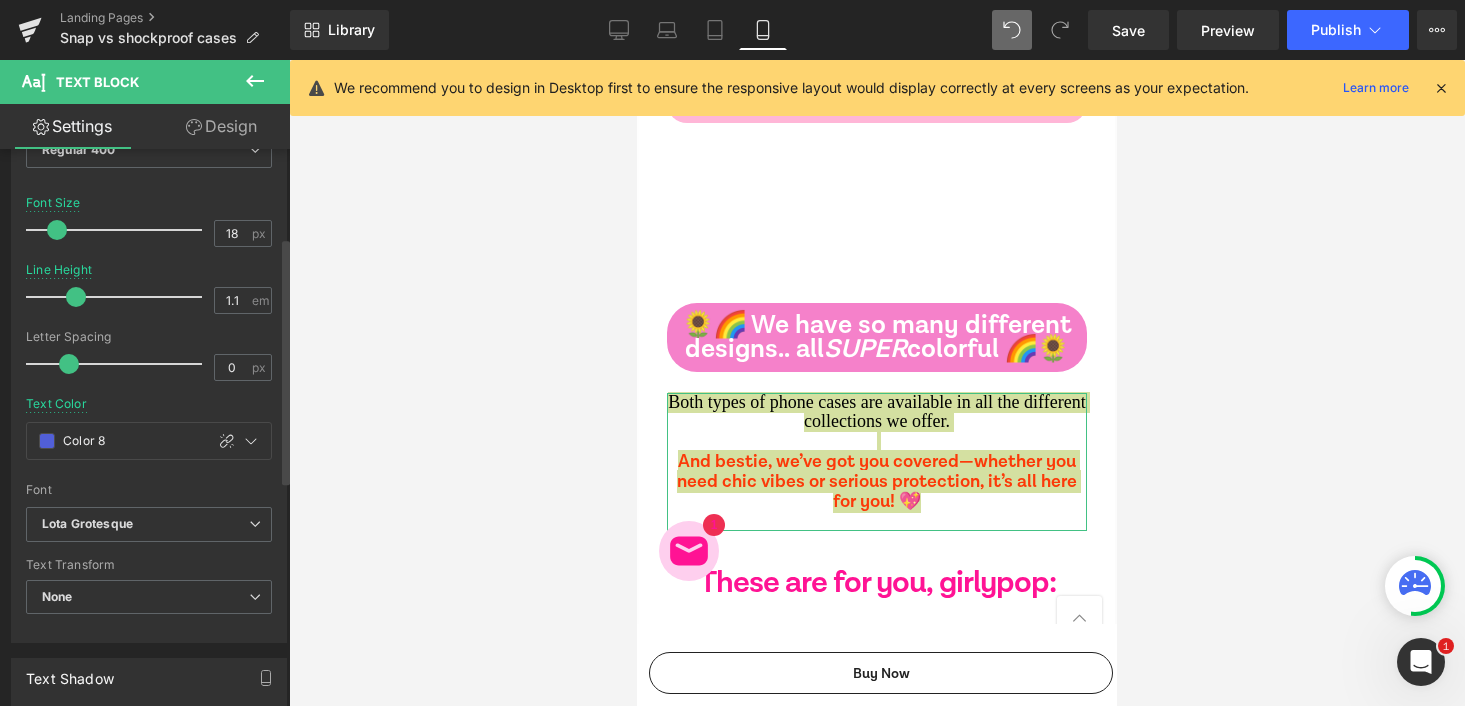 click at bounding box center [76, 297] 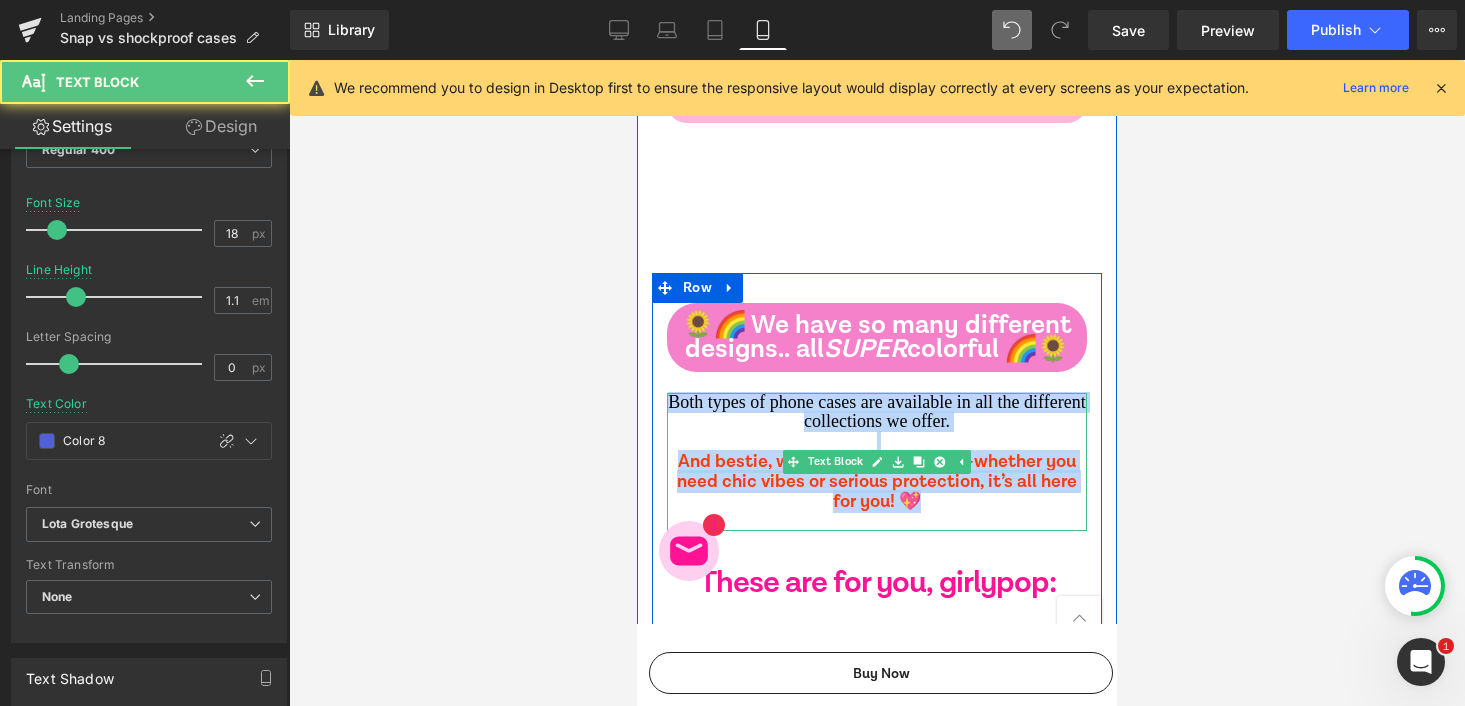 click on "Both types of phone cases are available in all the different collections we offer." at bounding box center (877, 422) 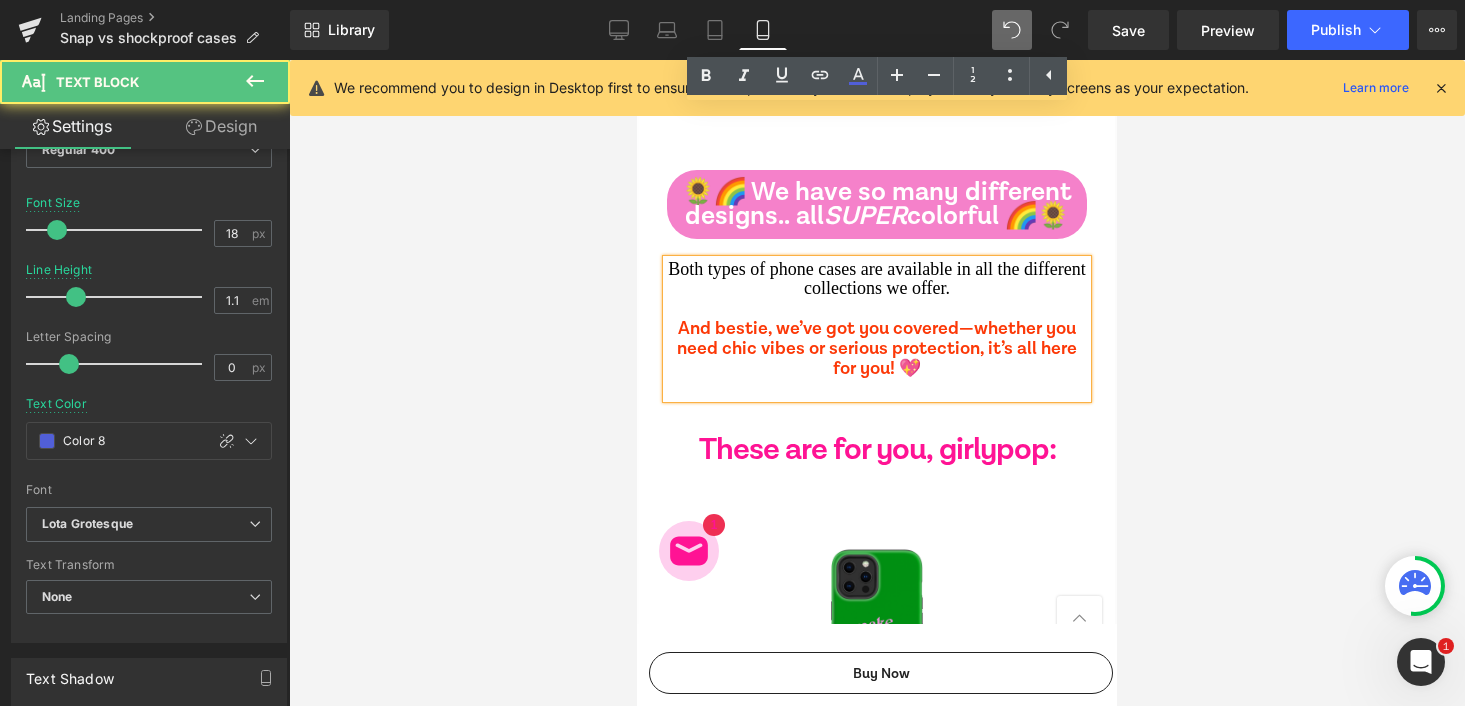 scroll, scrollTop: 2618, scrollLeft: 0, axis: vertical 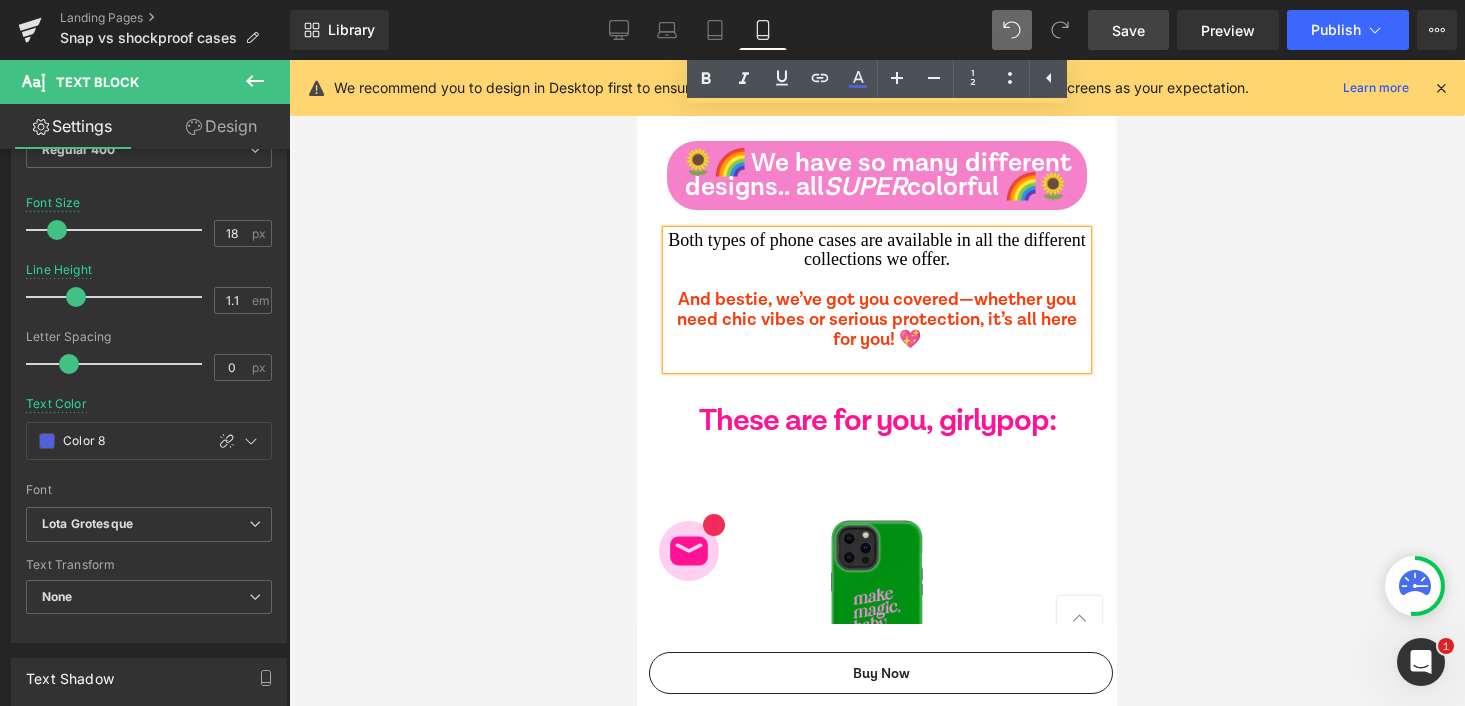 click on "Save" at bounding box center (1128, 30) 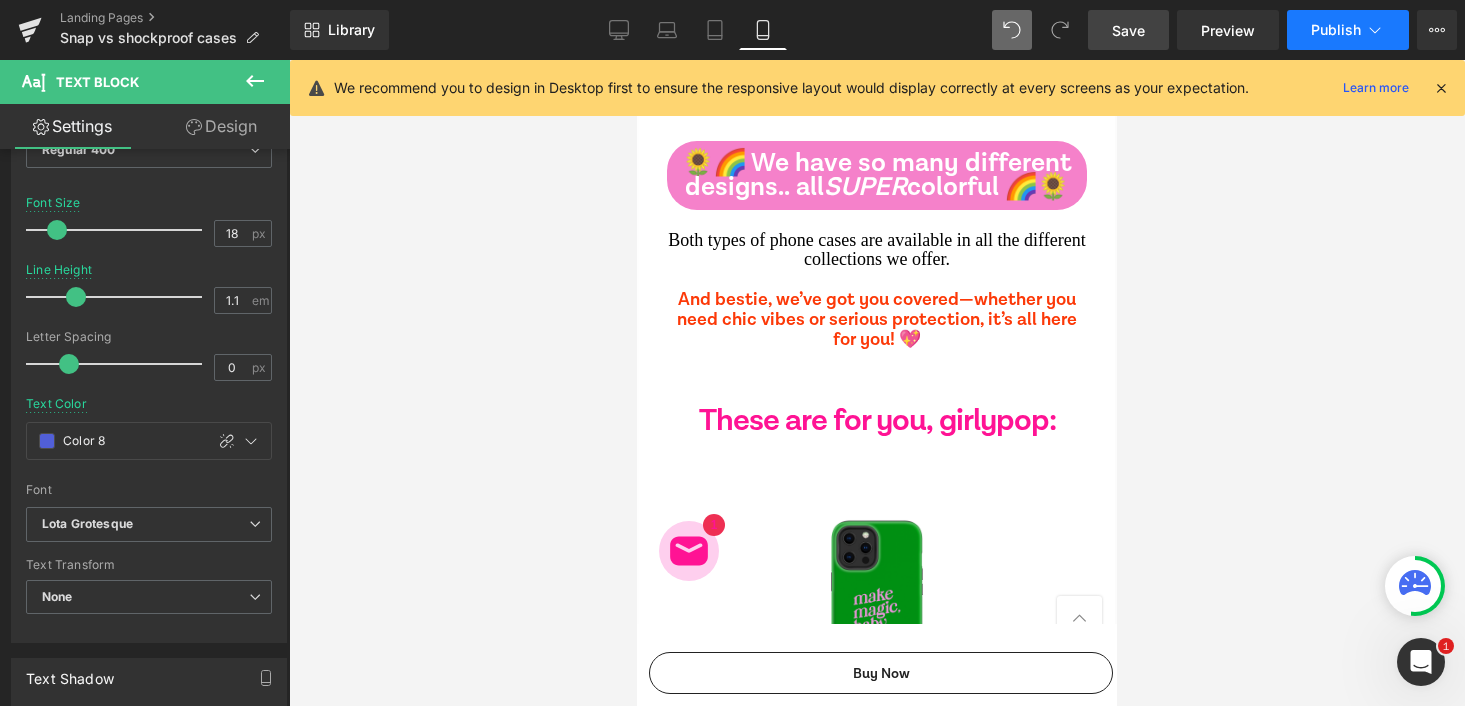 click on "Publish" at bounding box center [1348, 30] 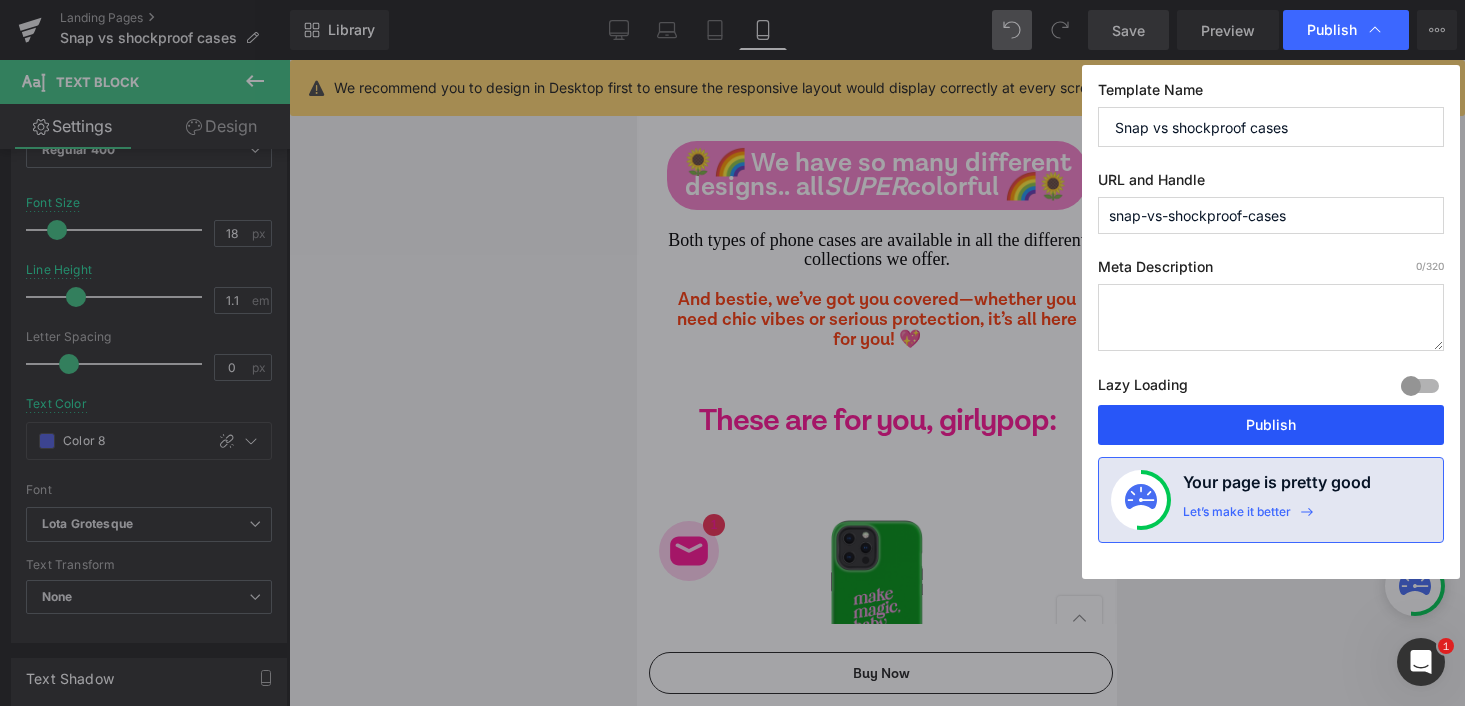 click on "Publish" at bounding box center (1271, 425) 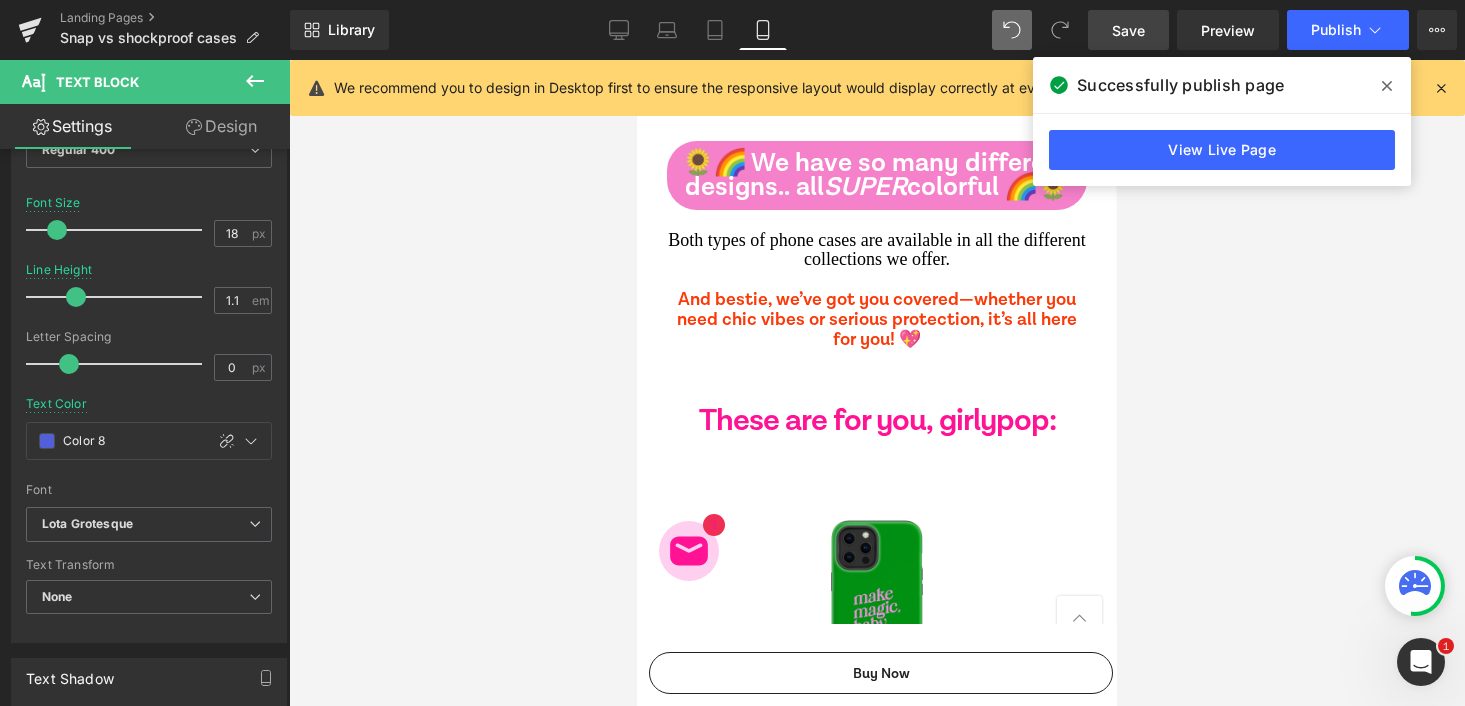 click 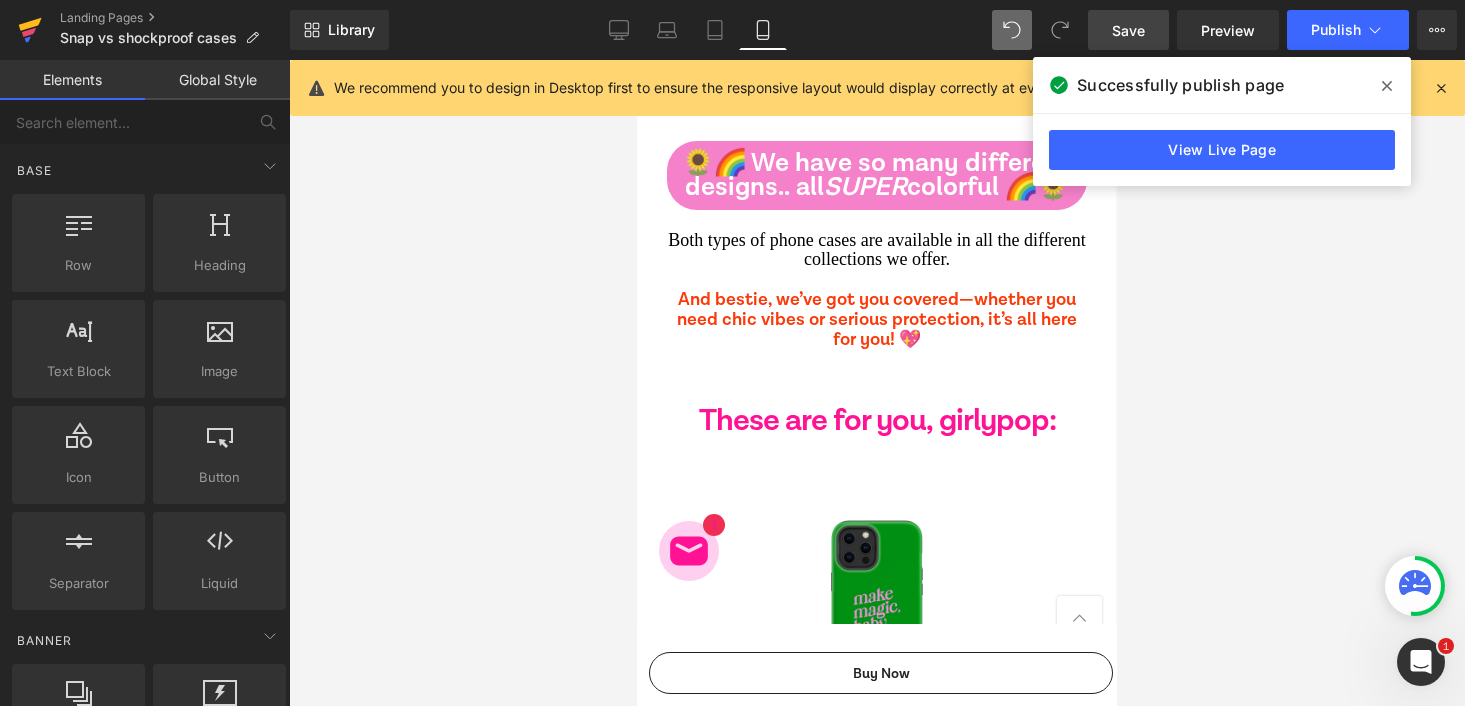 click 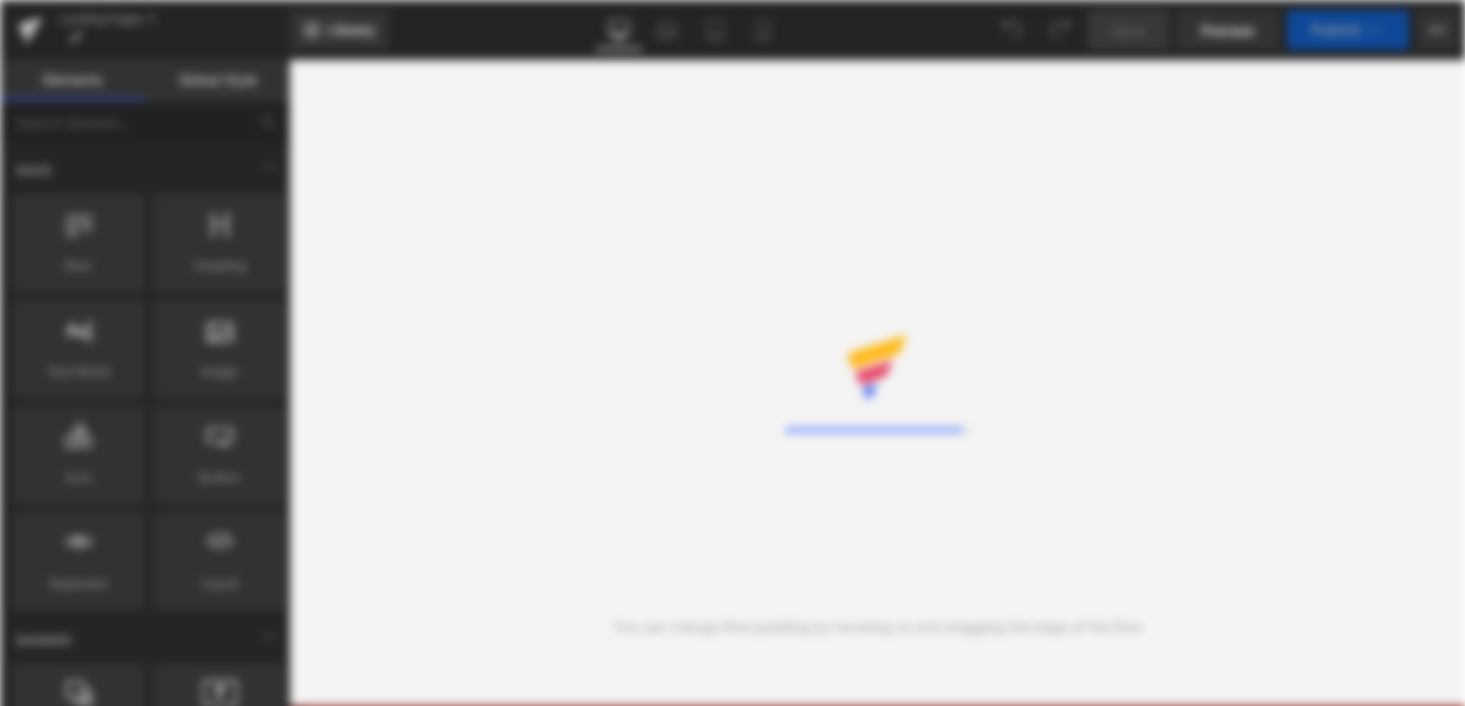 scroll, scrollTop: 0, scrollLeft: 0, axis: both 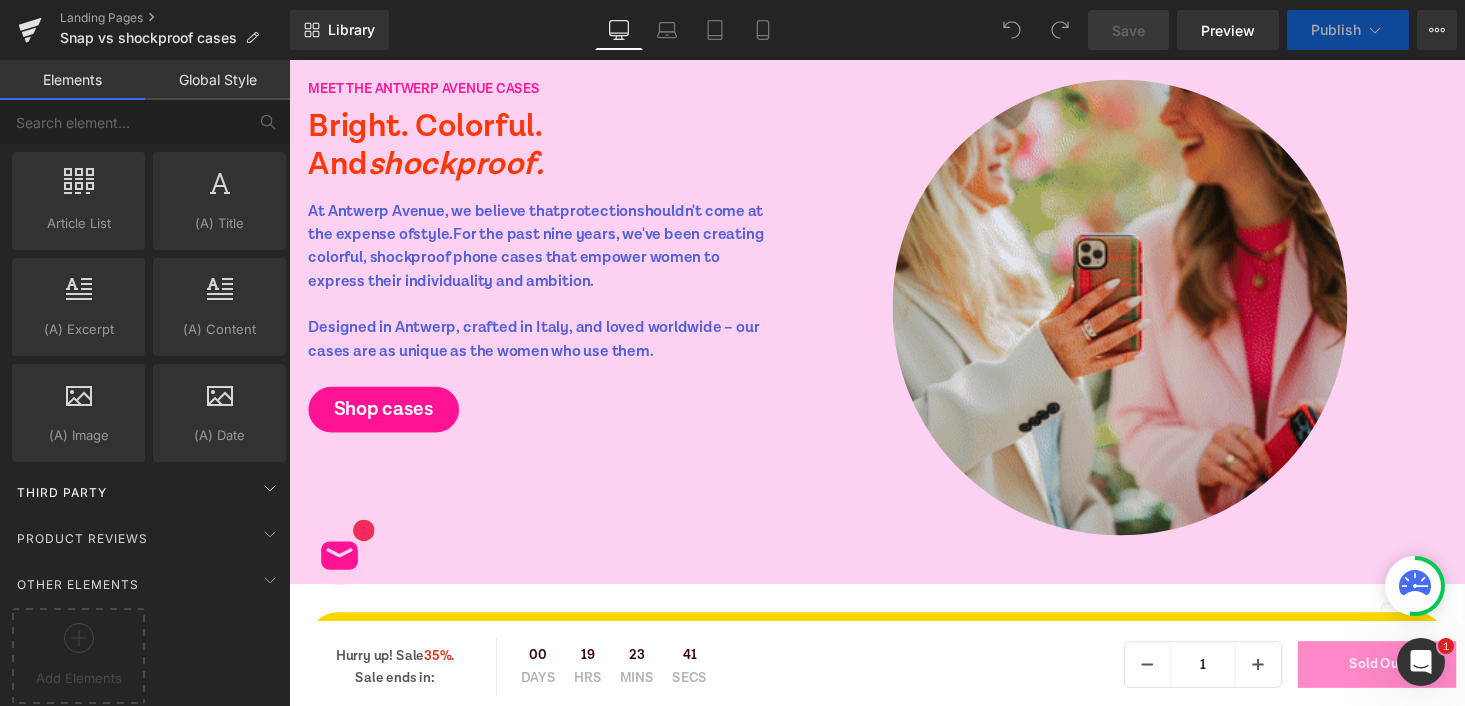 click on "Third Party" at bounding box center (149, 492) 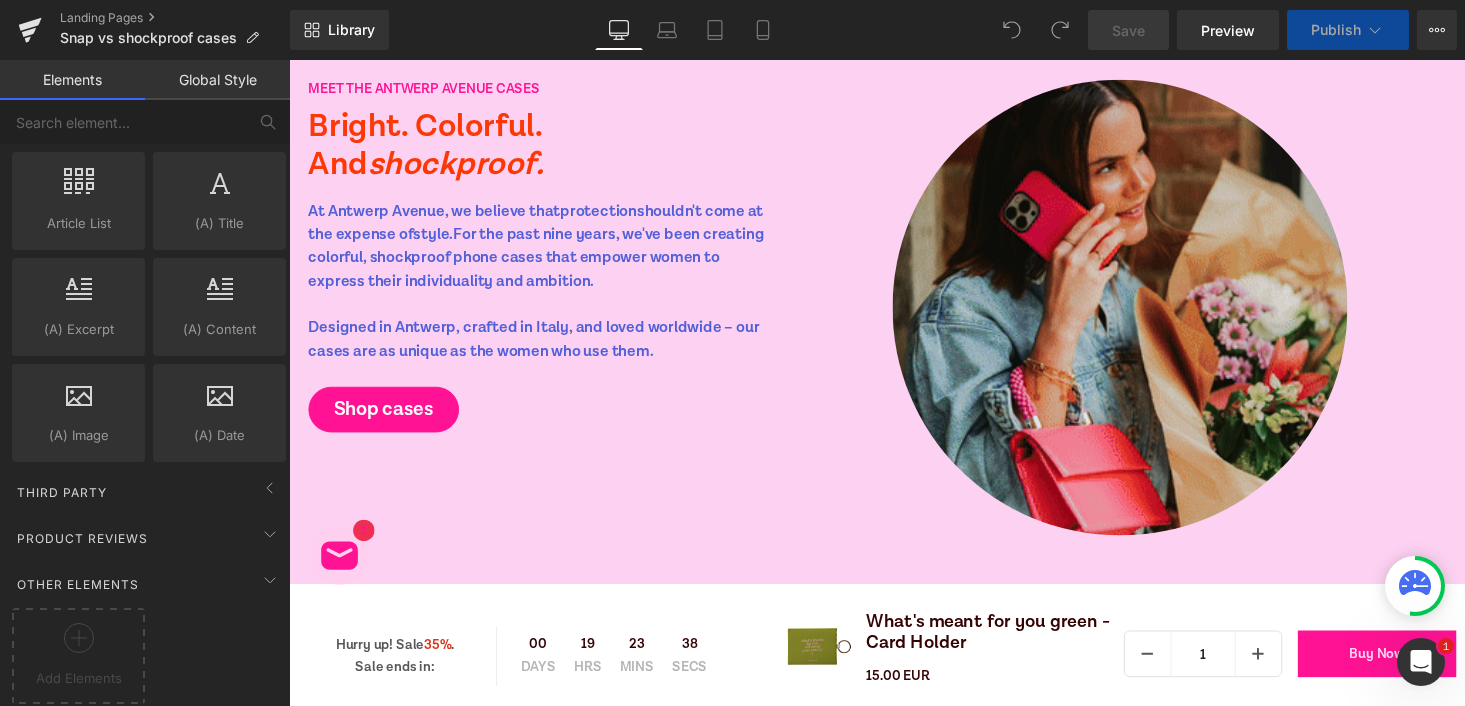 click on "Global Style" at bounding box center [217, 80] 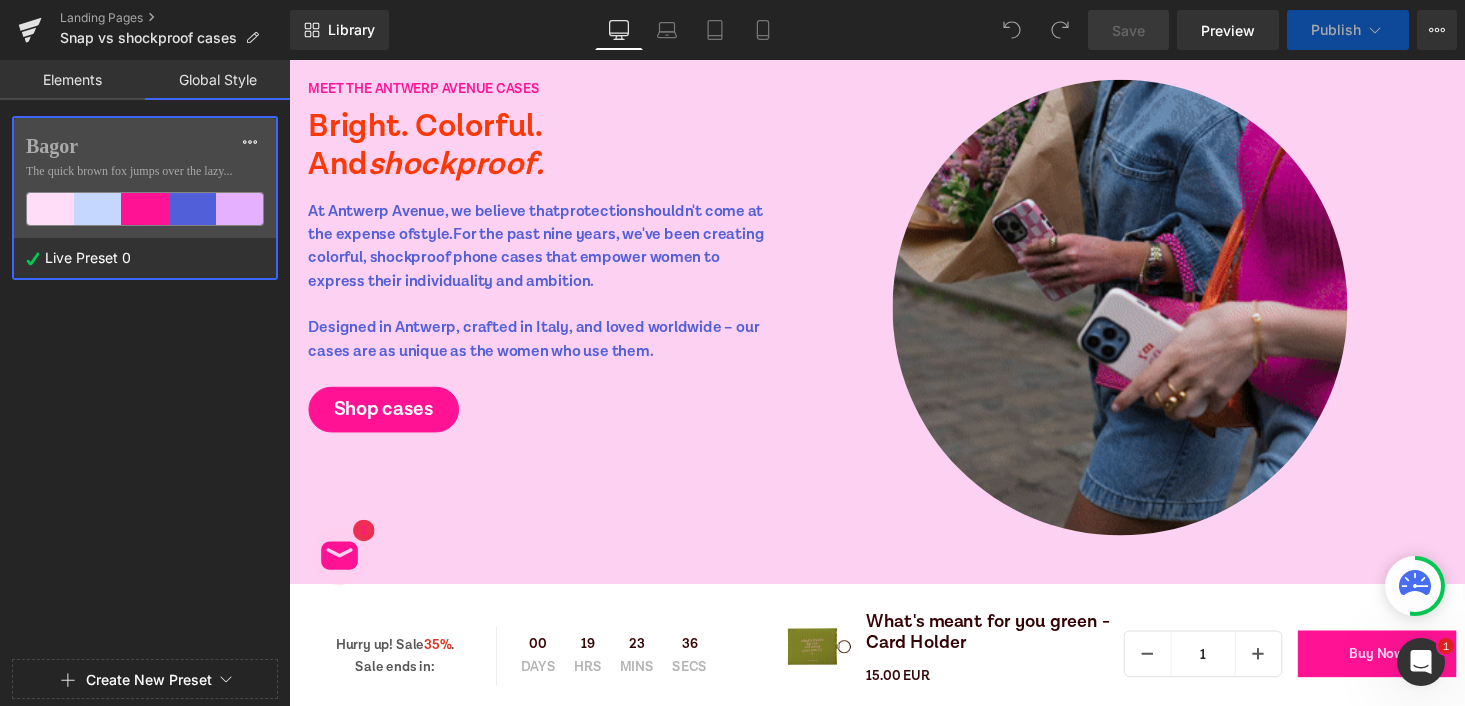 click at bounding box center [239, 209] 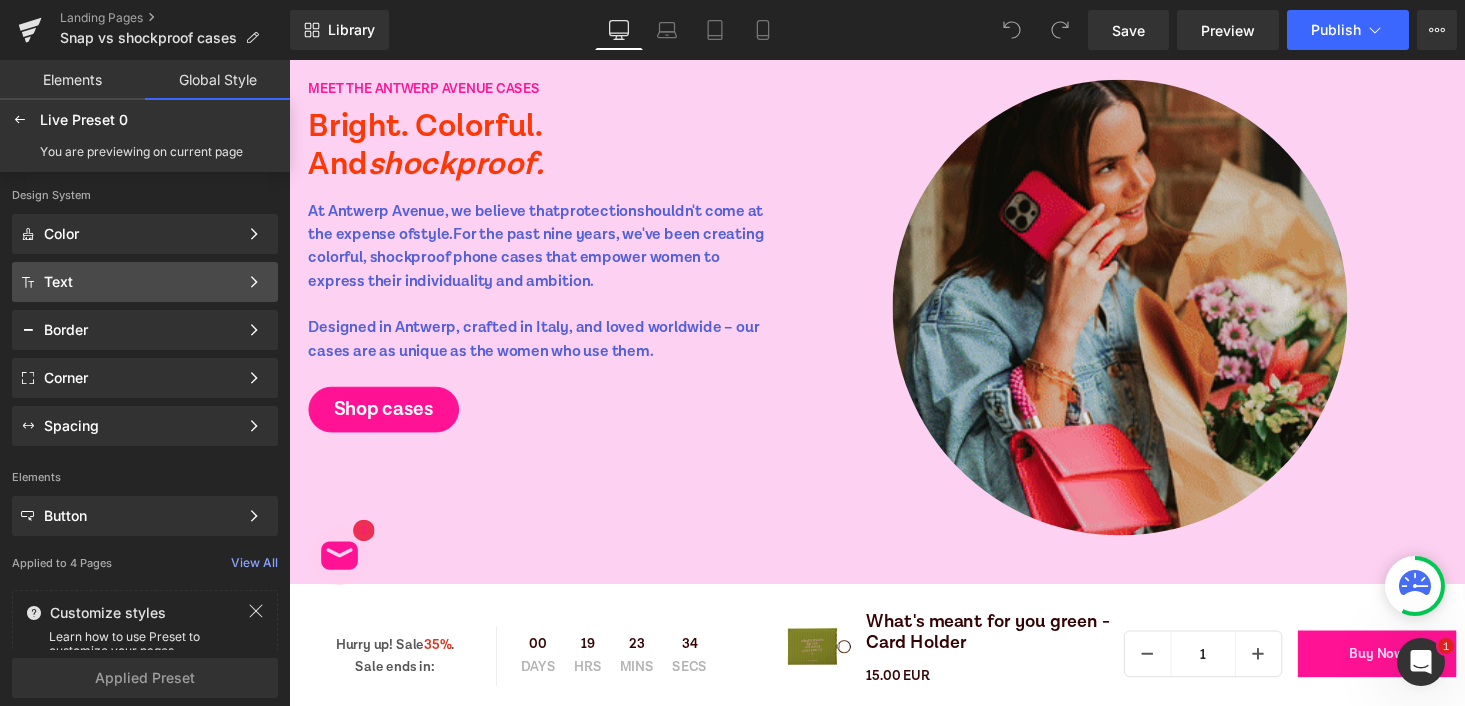 click on "Text" at bounding box center (141, 282) 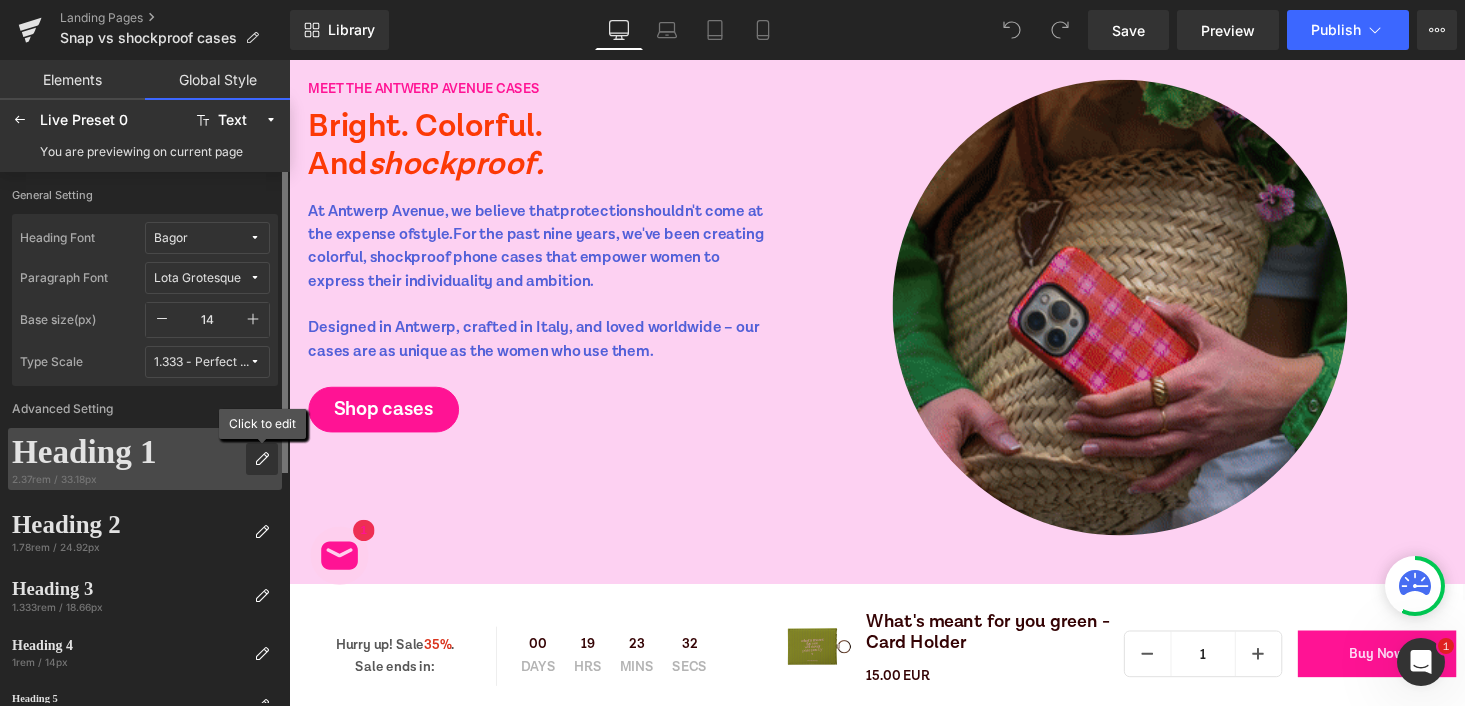 click at bounding box center [262, 459] 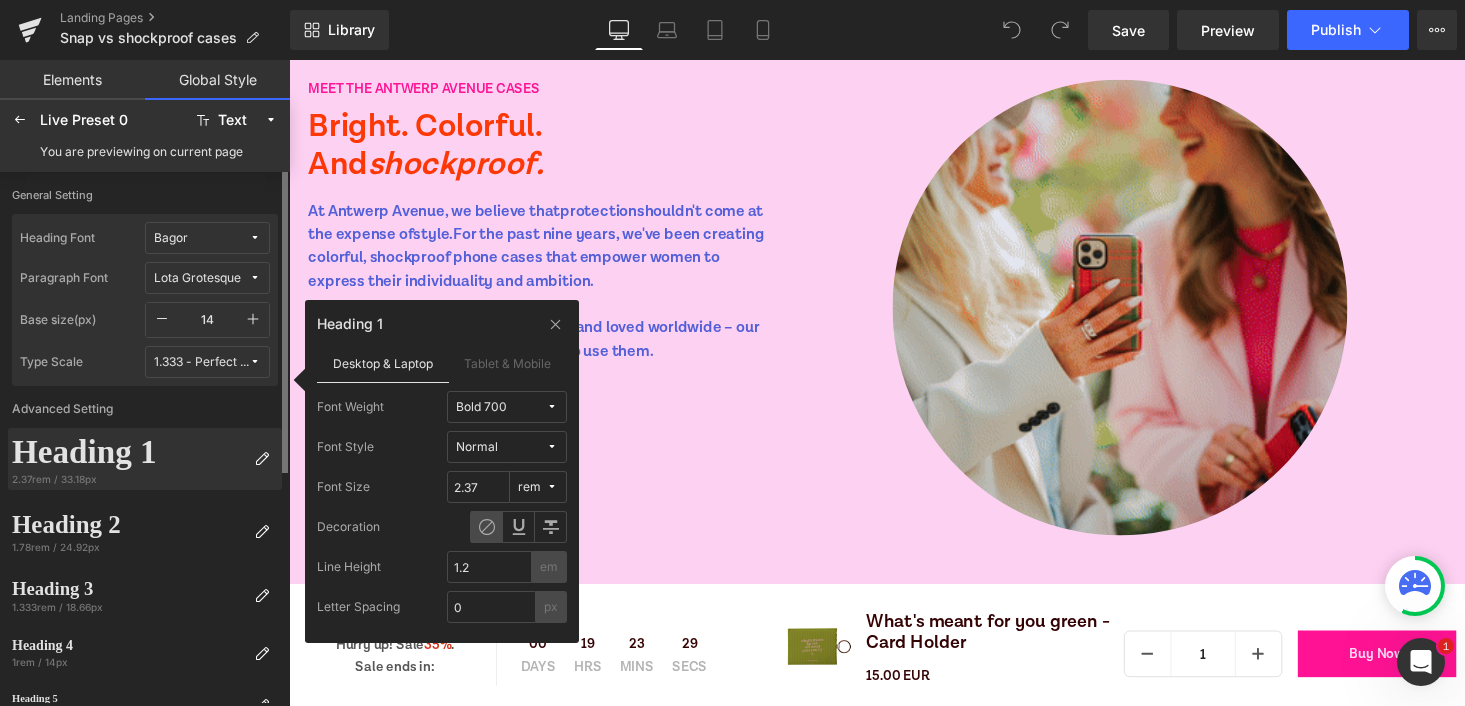 click on "Heading 1" at bounding box center [129, 452] 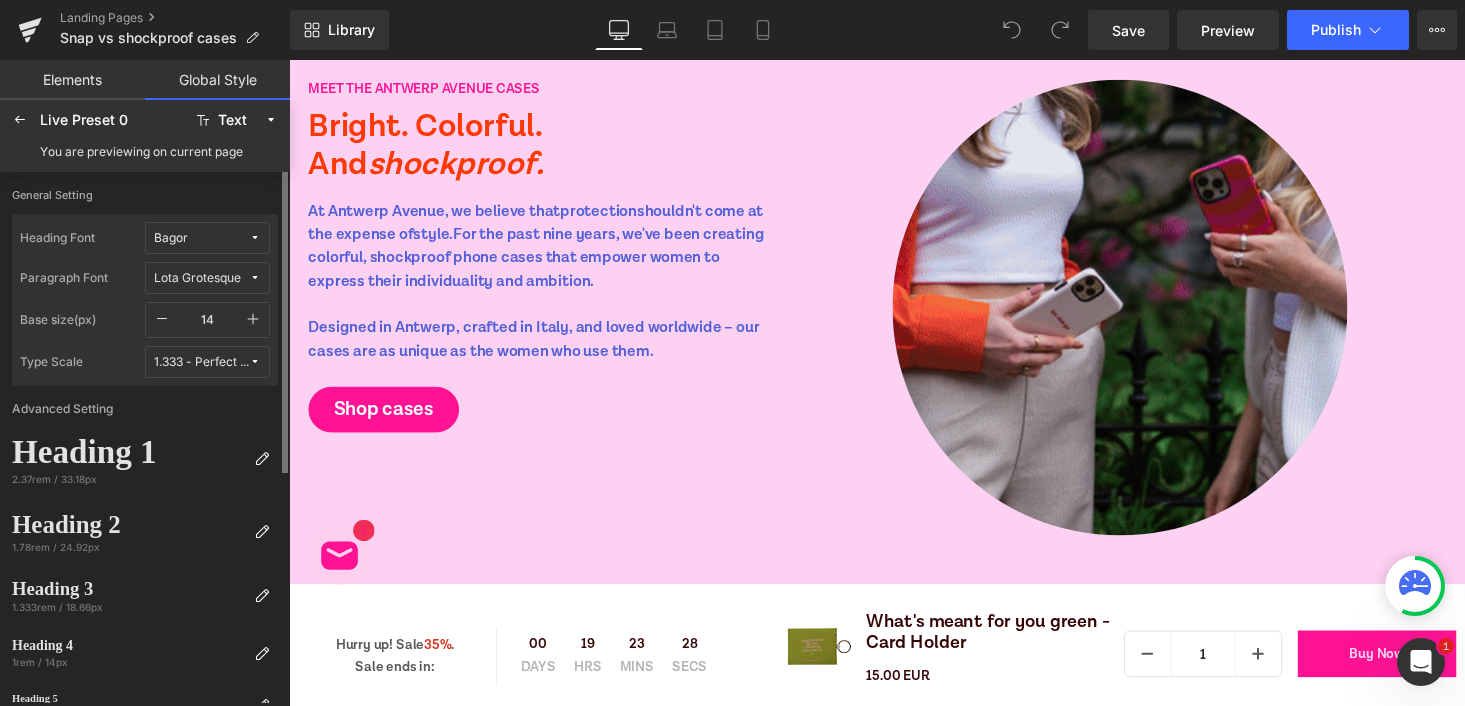 click on "Lota Grotesque" at bounding box center [197, 278] 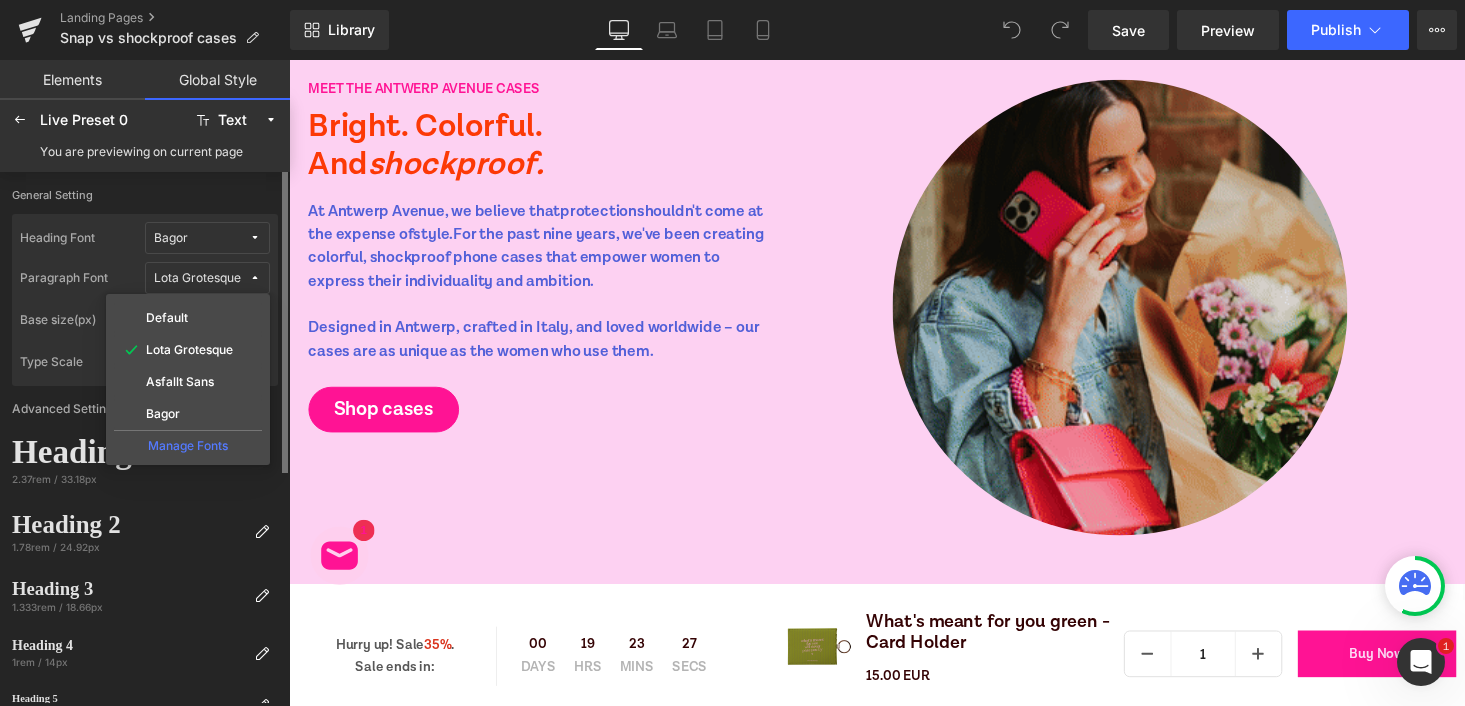 click on "Manage Fonts" 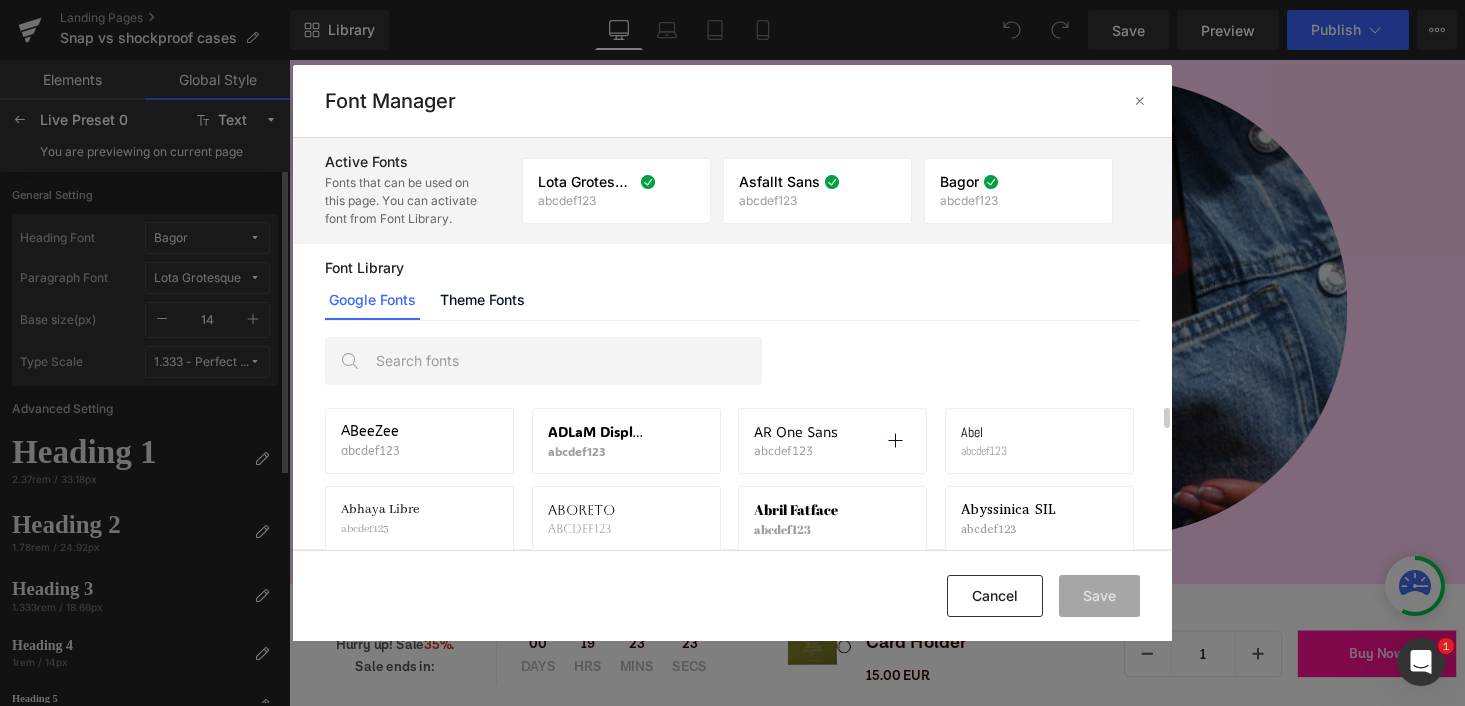 scroll, scrollTop: 14, scrollLeft: 0, axis: vertical 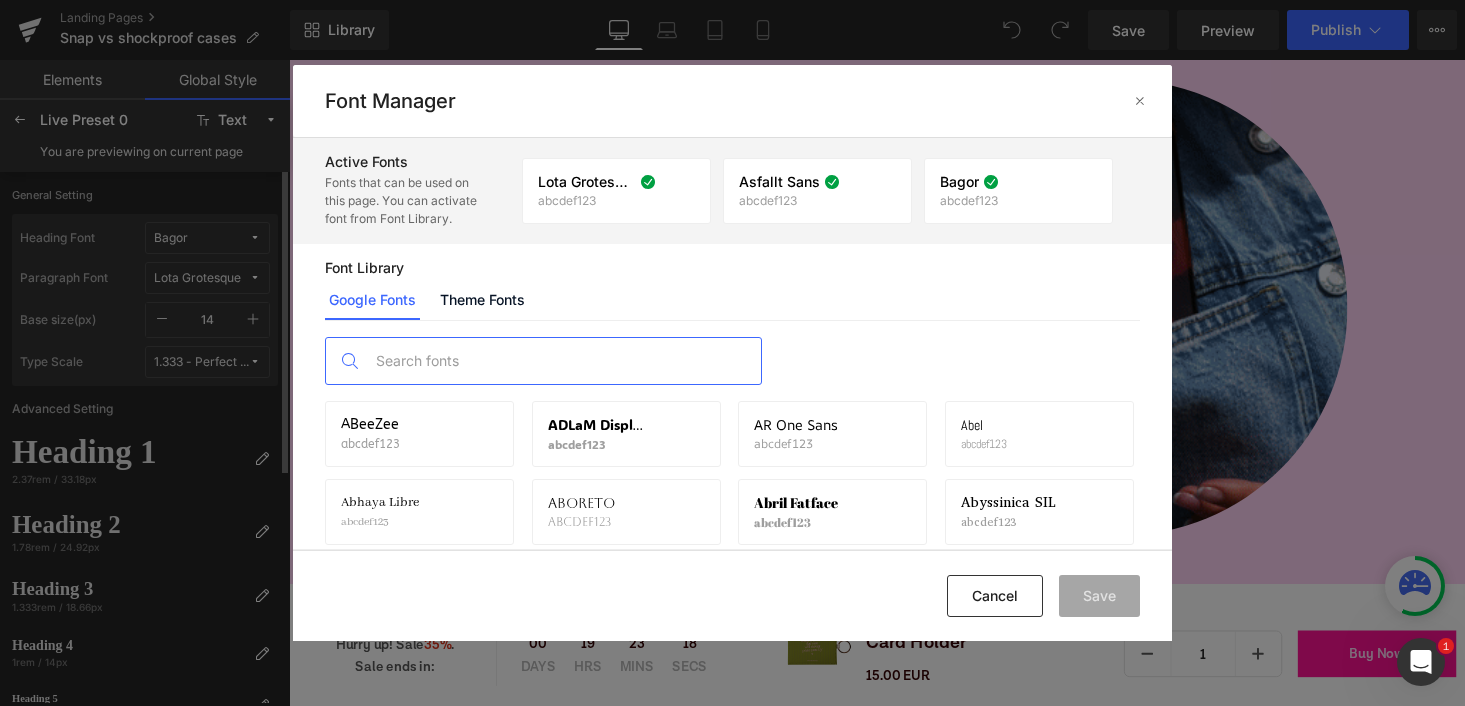 click at bounding box center (563, 361) 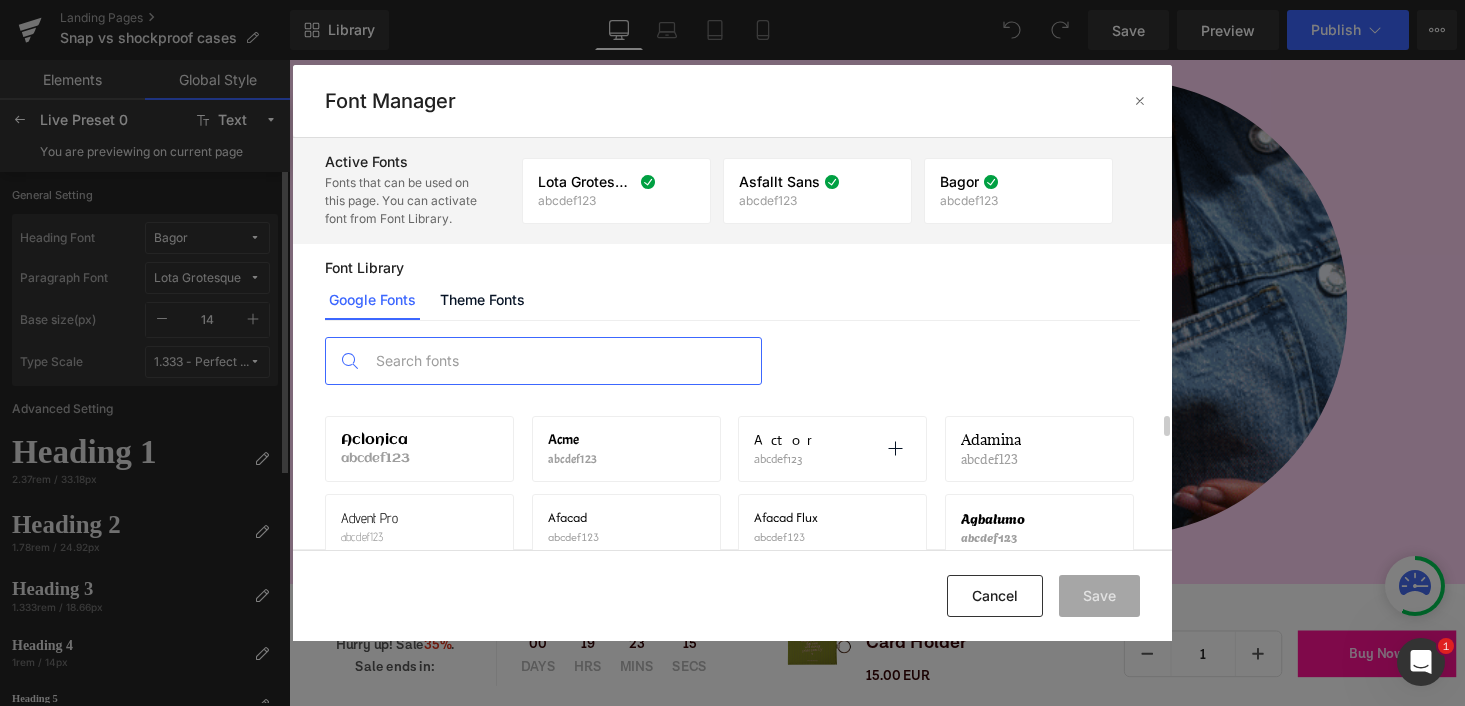 scroll, scrollTop: 0, scrollLeft: 0, axis: both 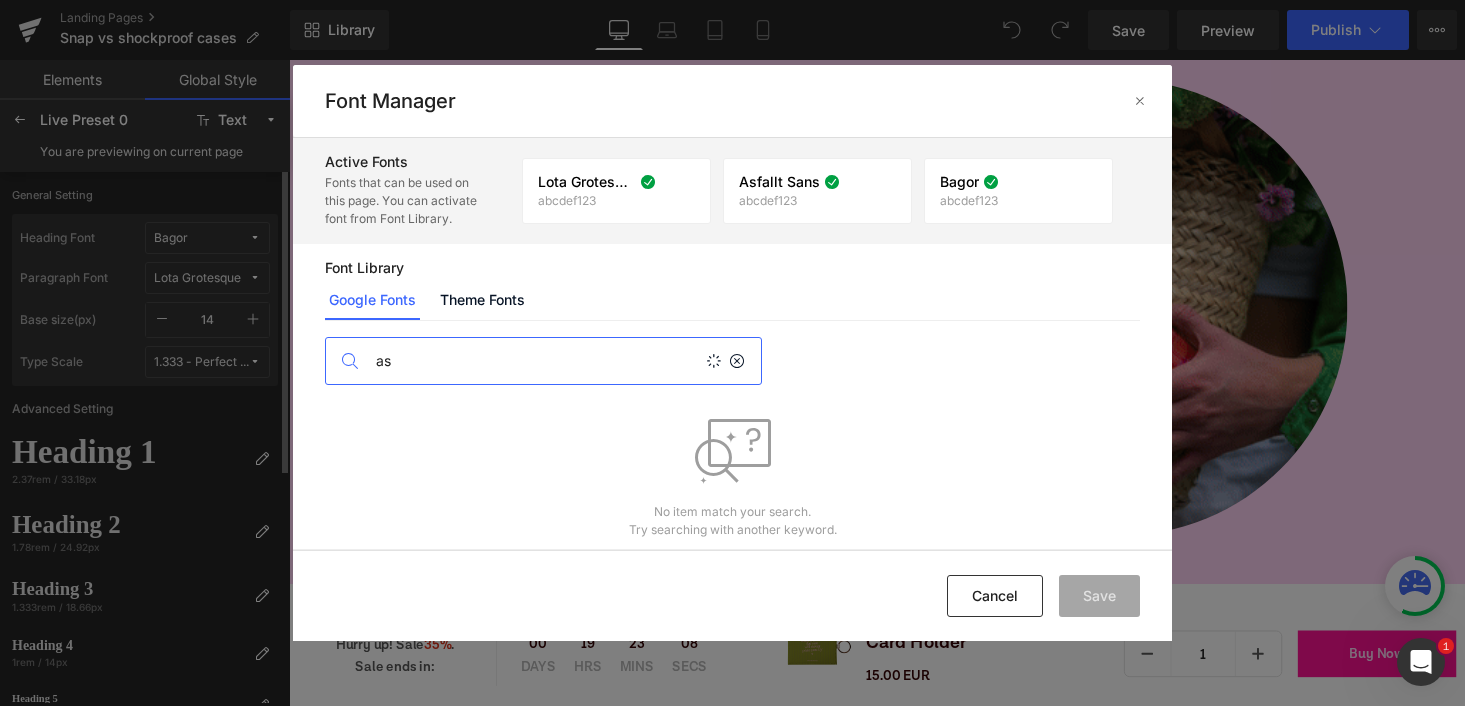 type on "a" 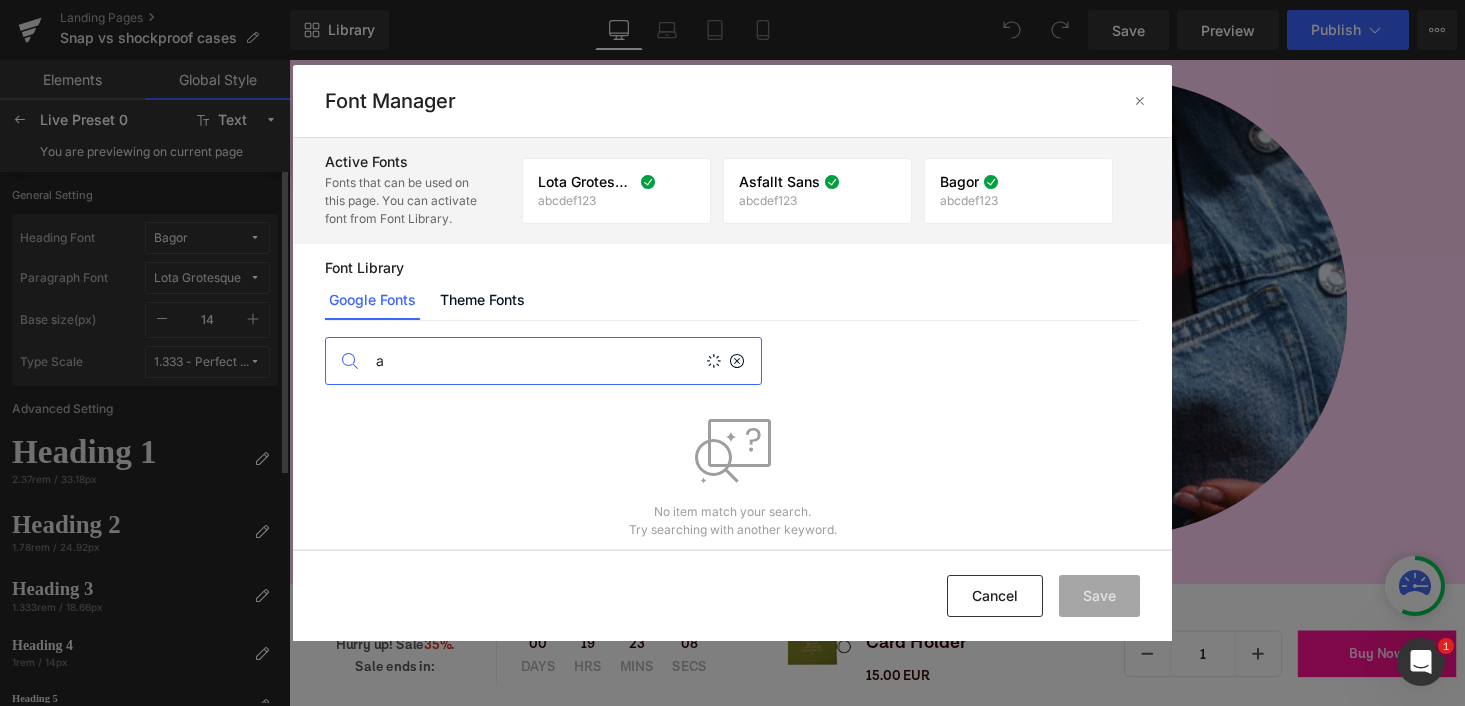 type 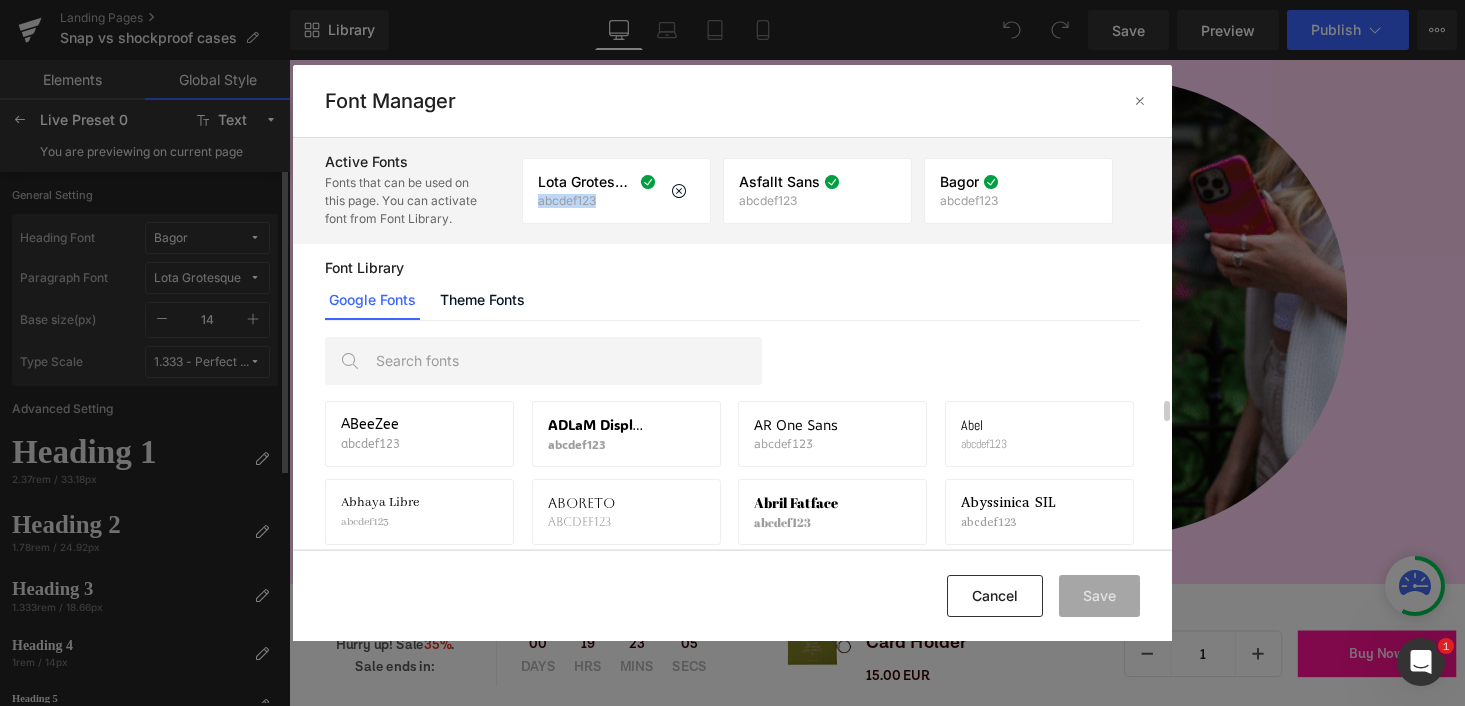 click on "abcdef123" at bounding box center (587, 201) 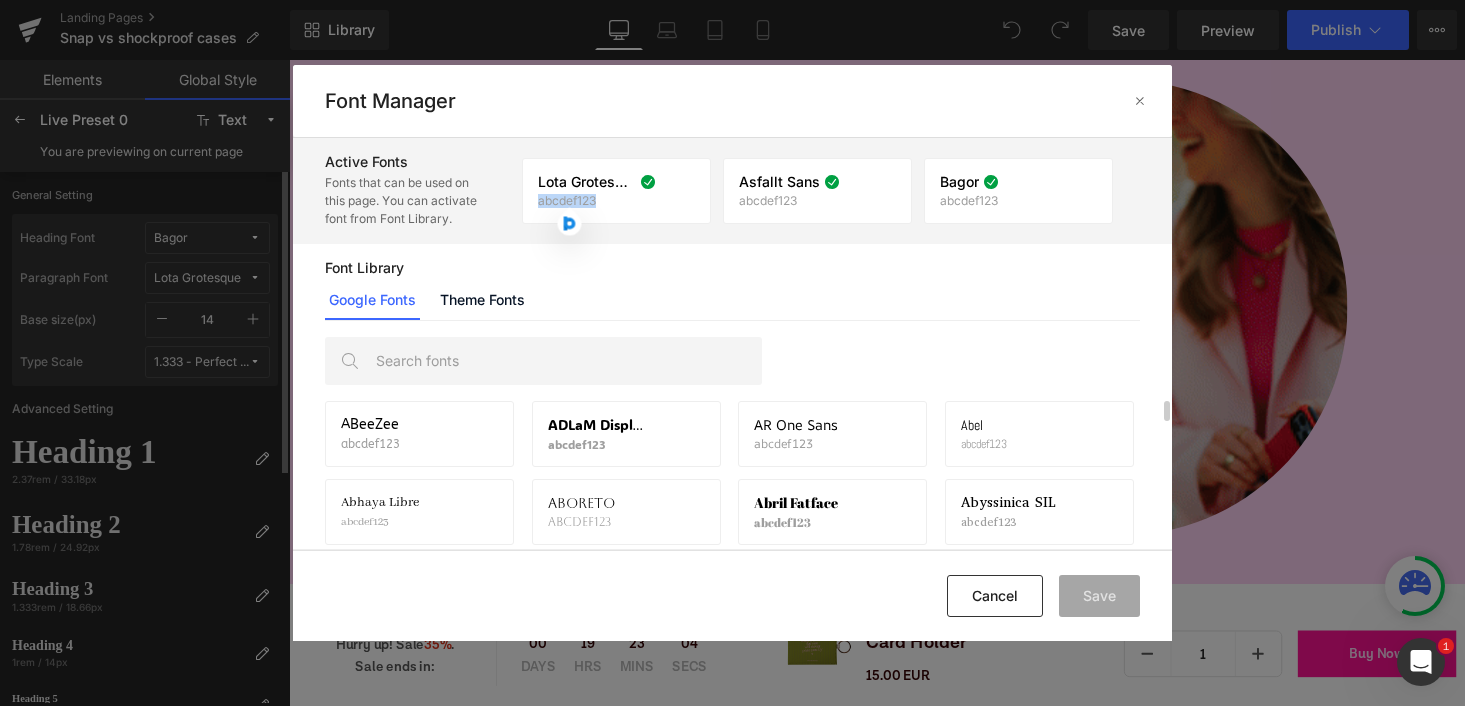 click on "Google Fonts  Theme Fonts" 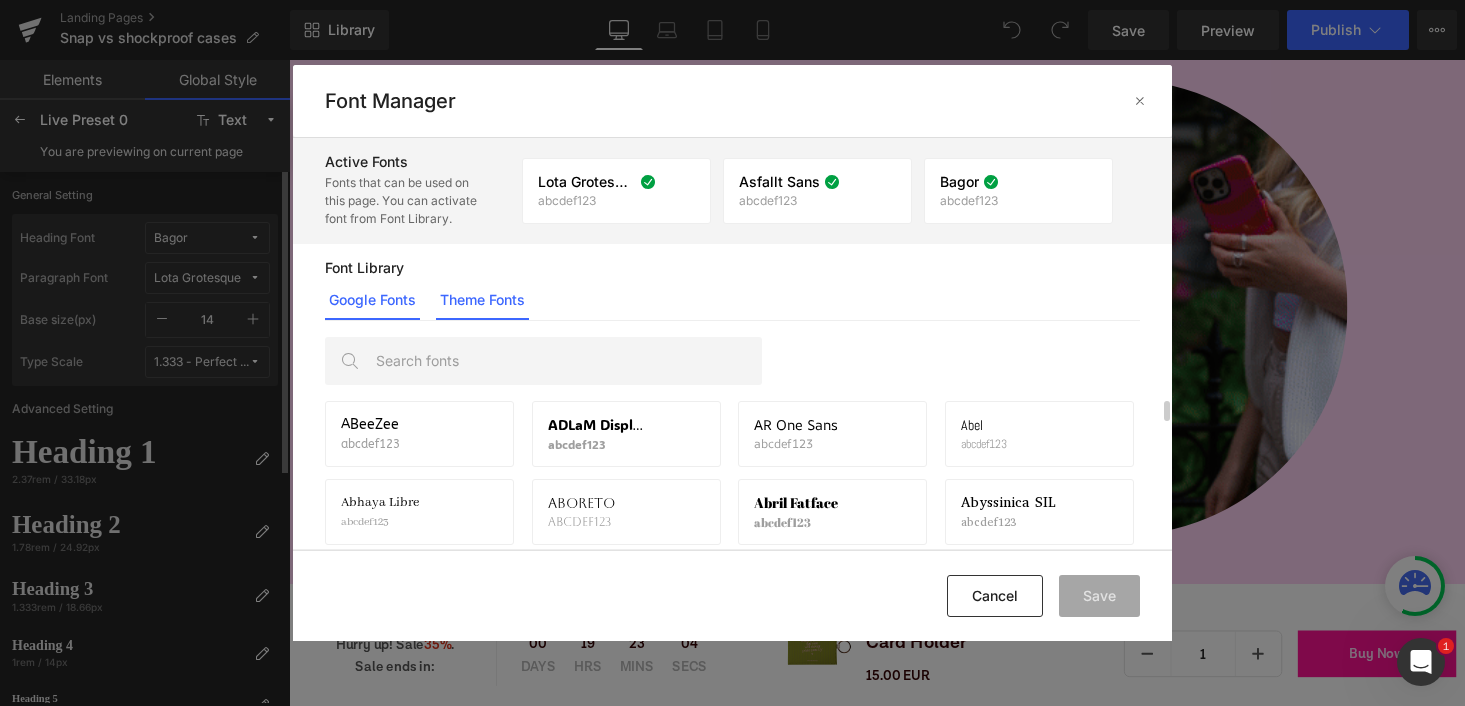 click on "Theme Fonts" 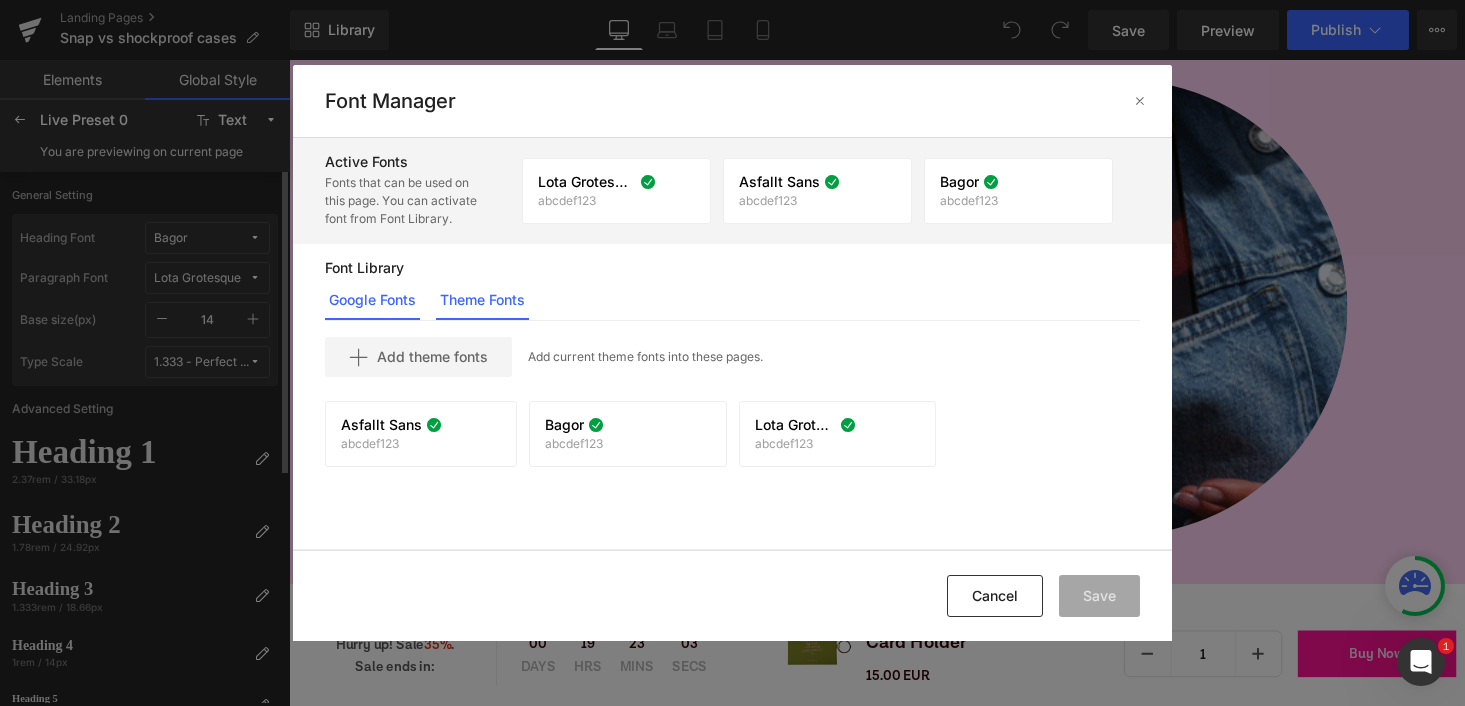 click on "Google Fonts" 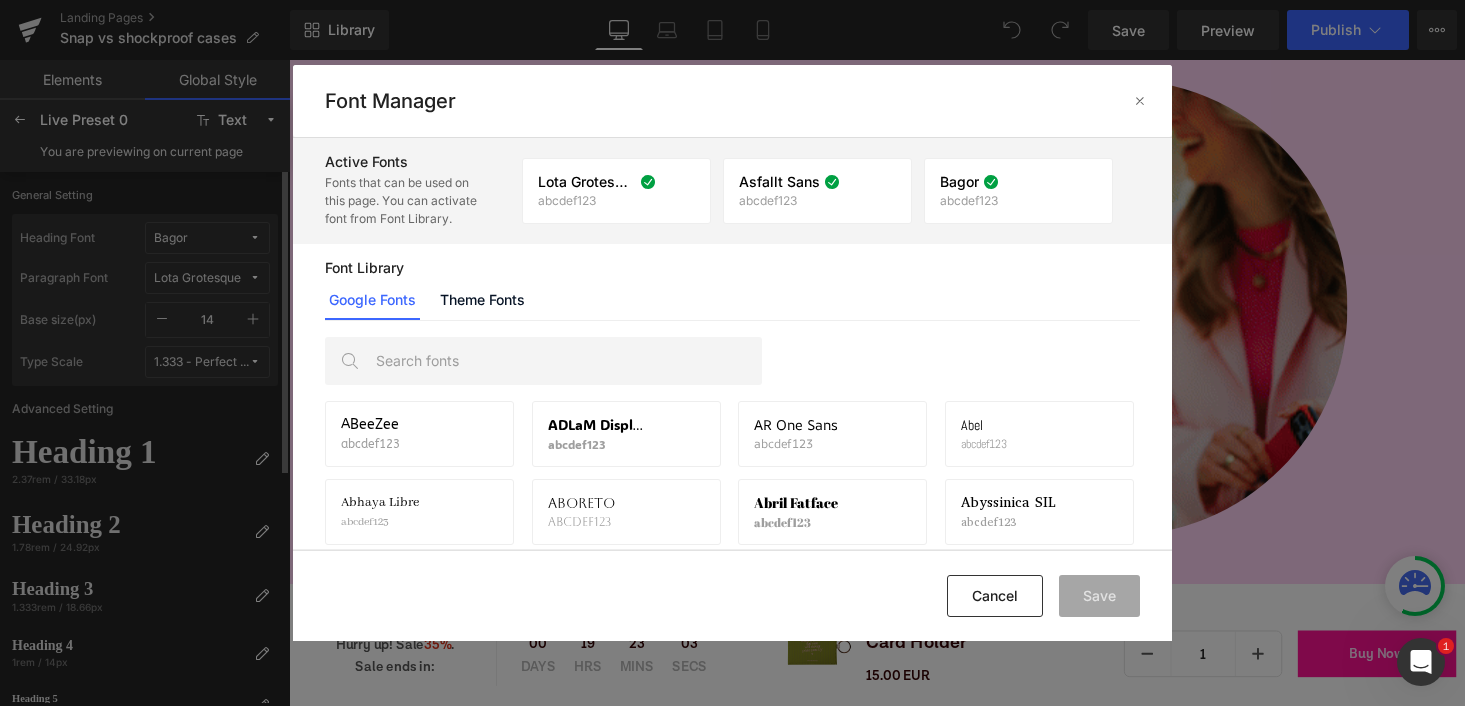 click on "Fonts that can be used on this page. You can activate font from Font Library." at bounding box center (402, 201) 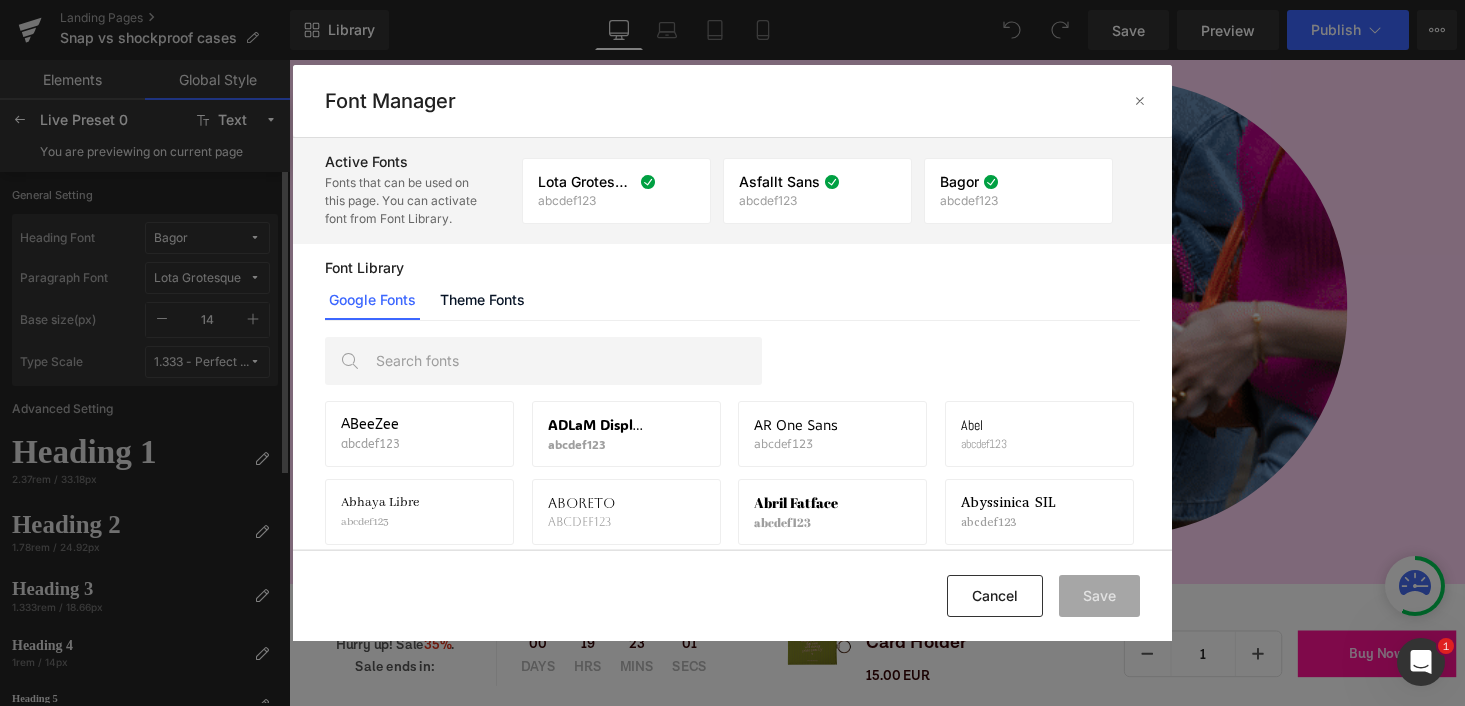 click on "Fonts that can be used on this page. You can activate font from Font Library." at bounding box center (402, 201) 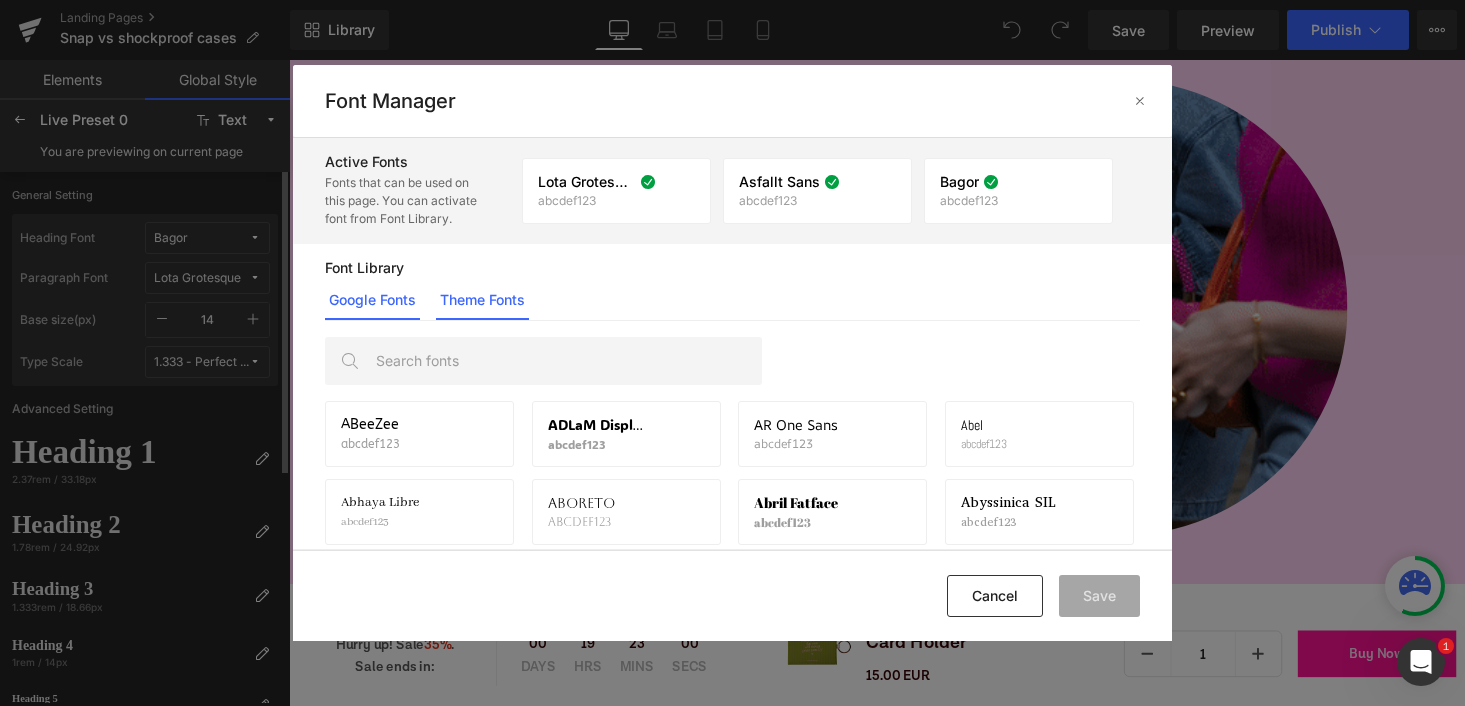 click on "Theme Fonts" 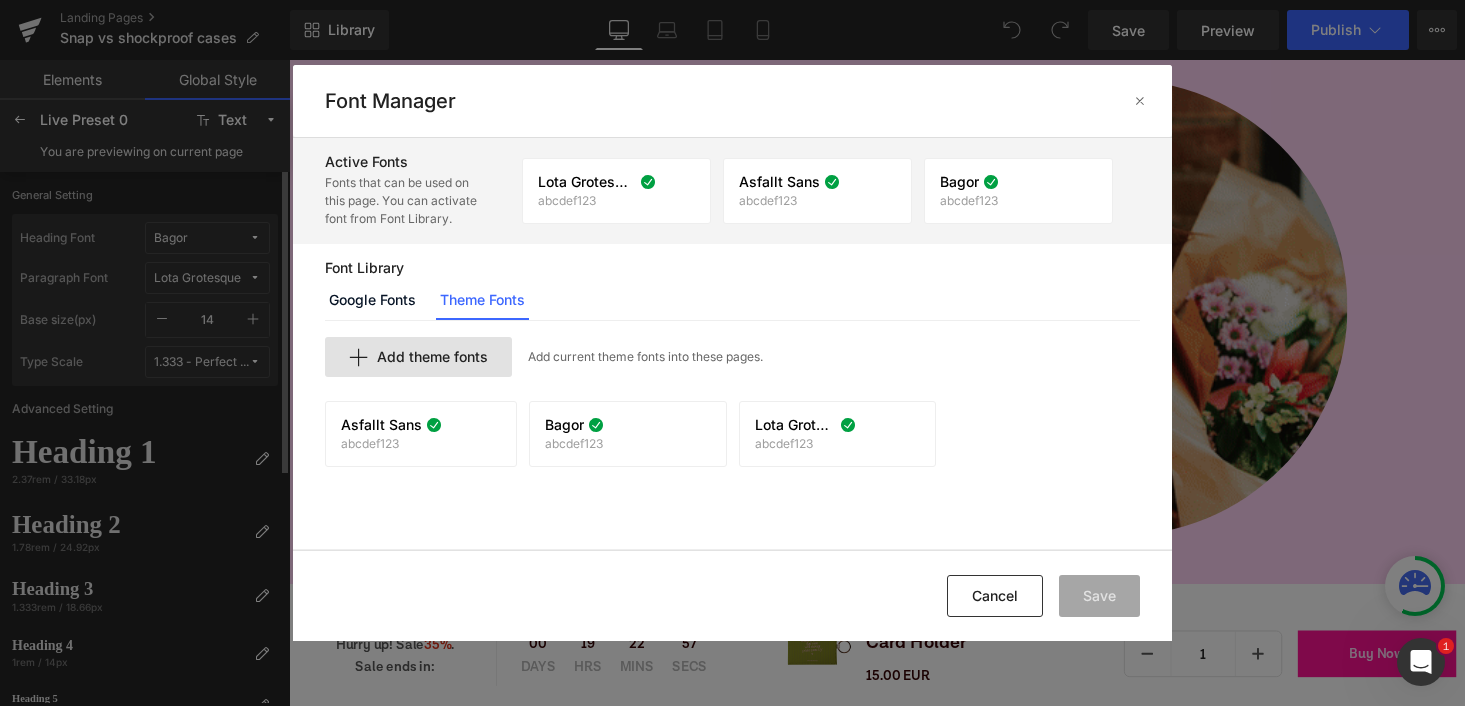 click on "Add theme fonts" at bounding box center (432, 357) 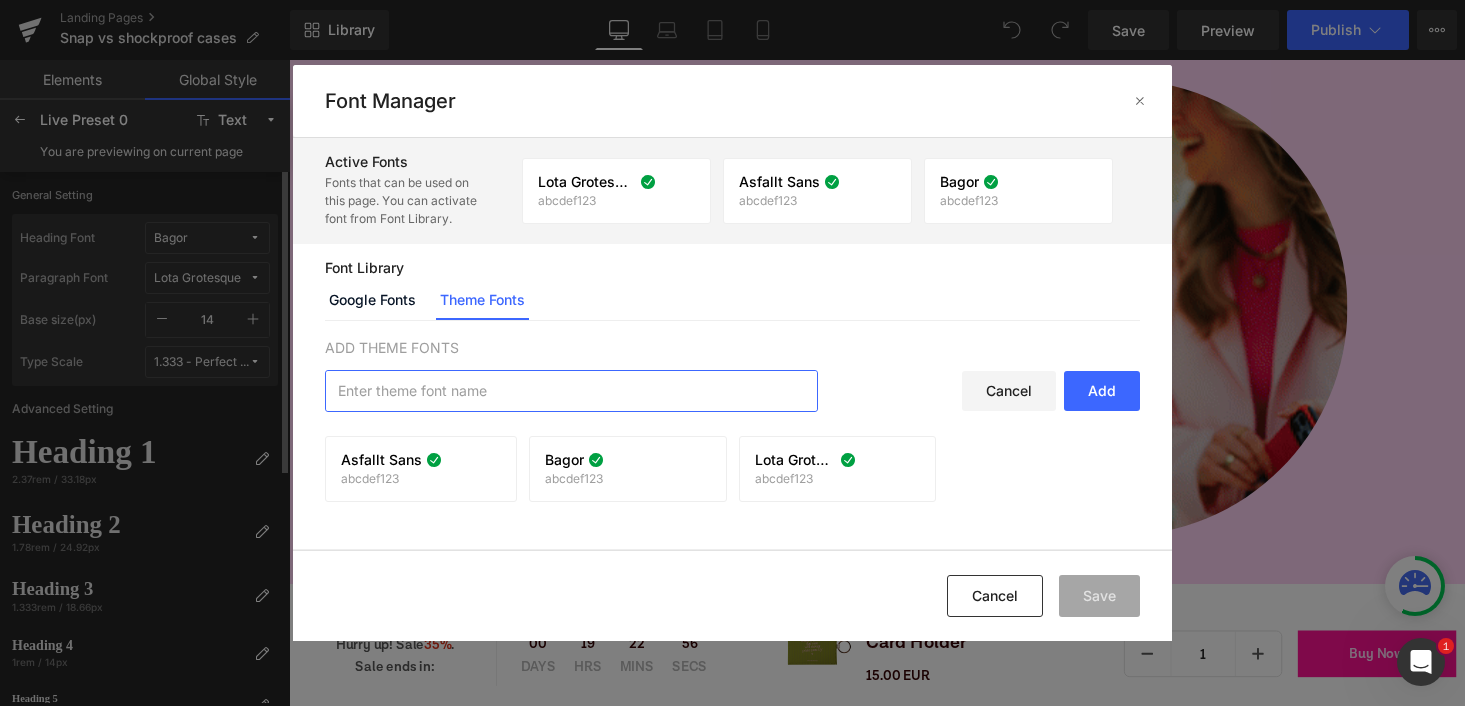 click at bounding box center [571, 391] 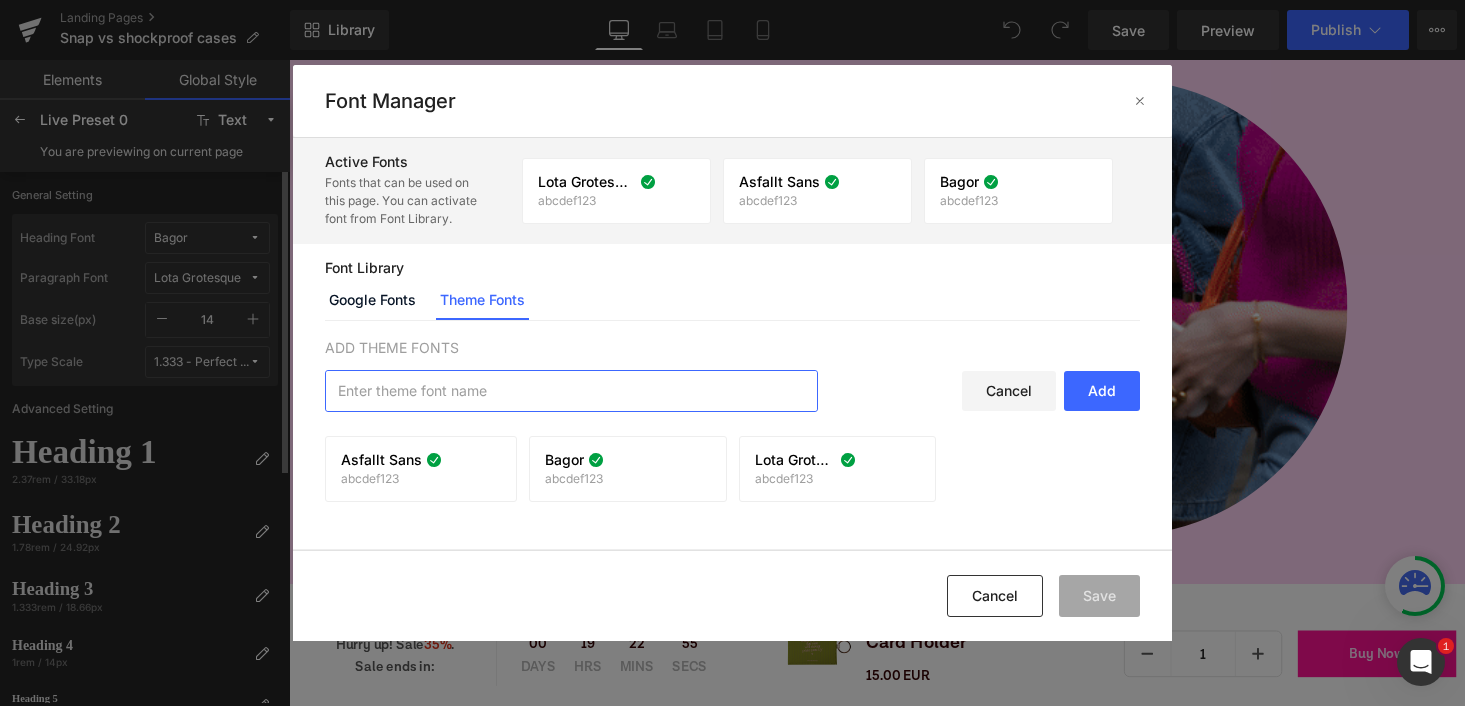 click on "Cancel" at bounding box center [1009, 391] 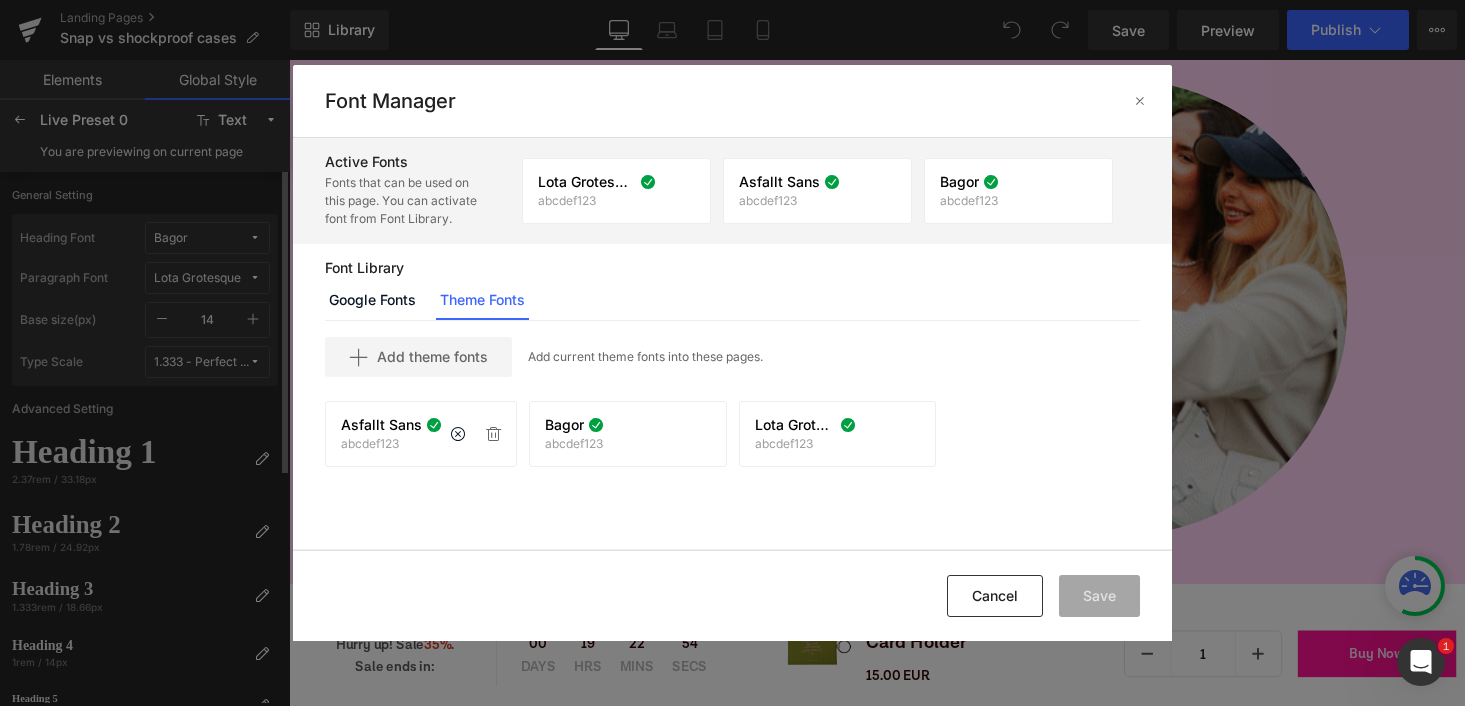 click on "Asfallt Sans abcdef123" at bounding box center (391, 434) 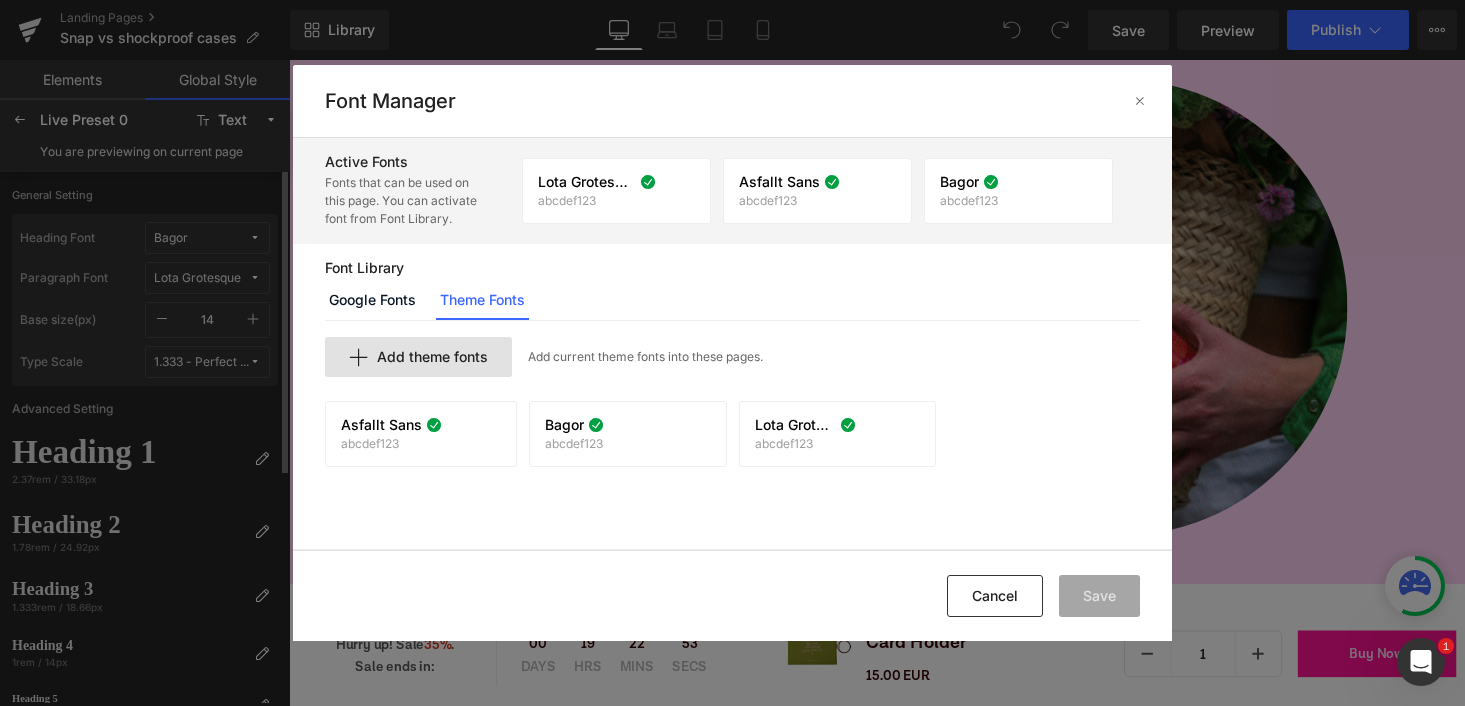 click on "Add theme fonts" at bounding box center (432, 357) 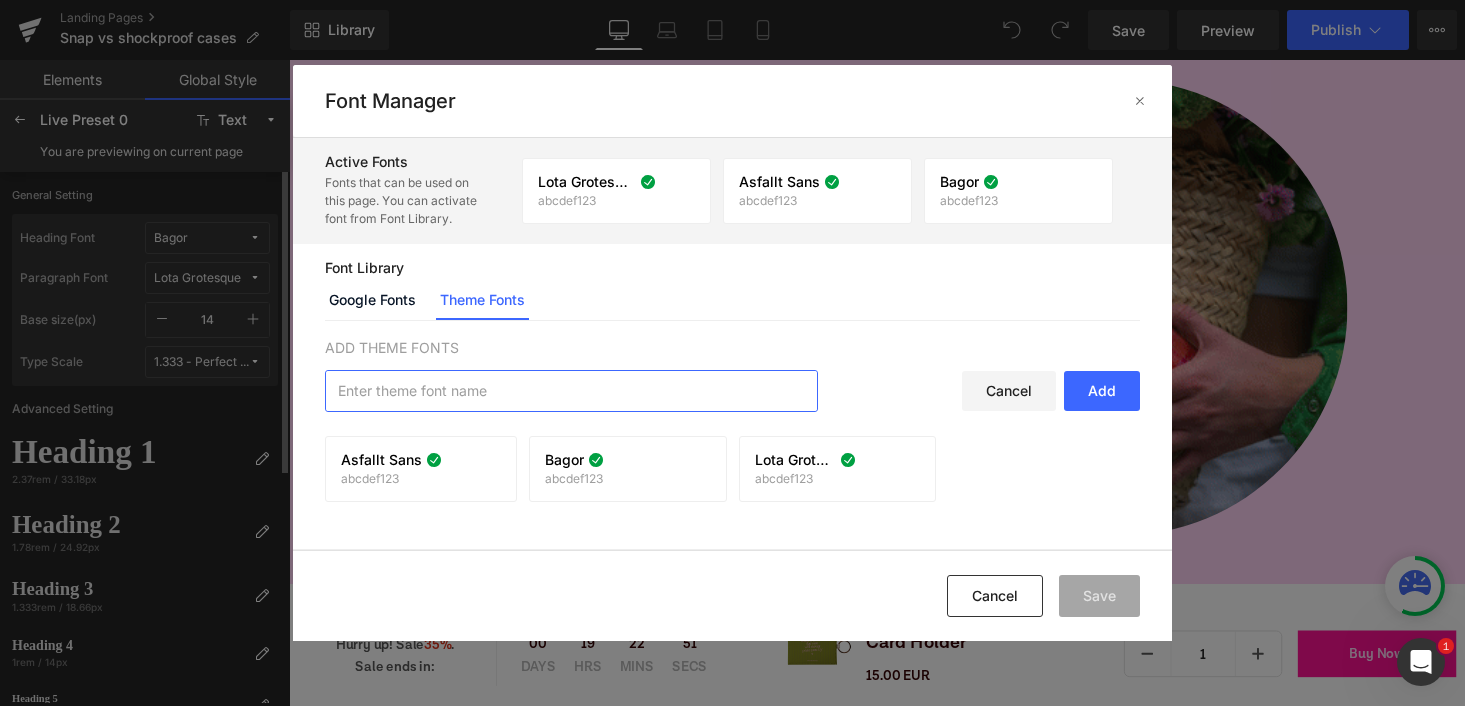 click at bounding box center [571, 391] 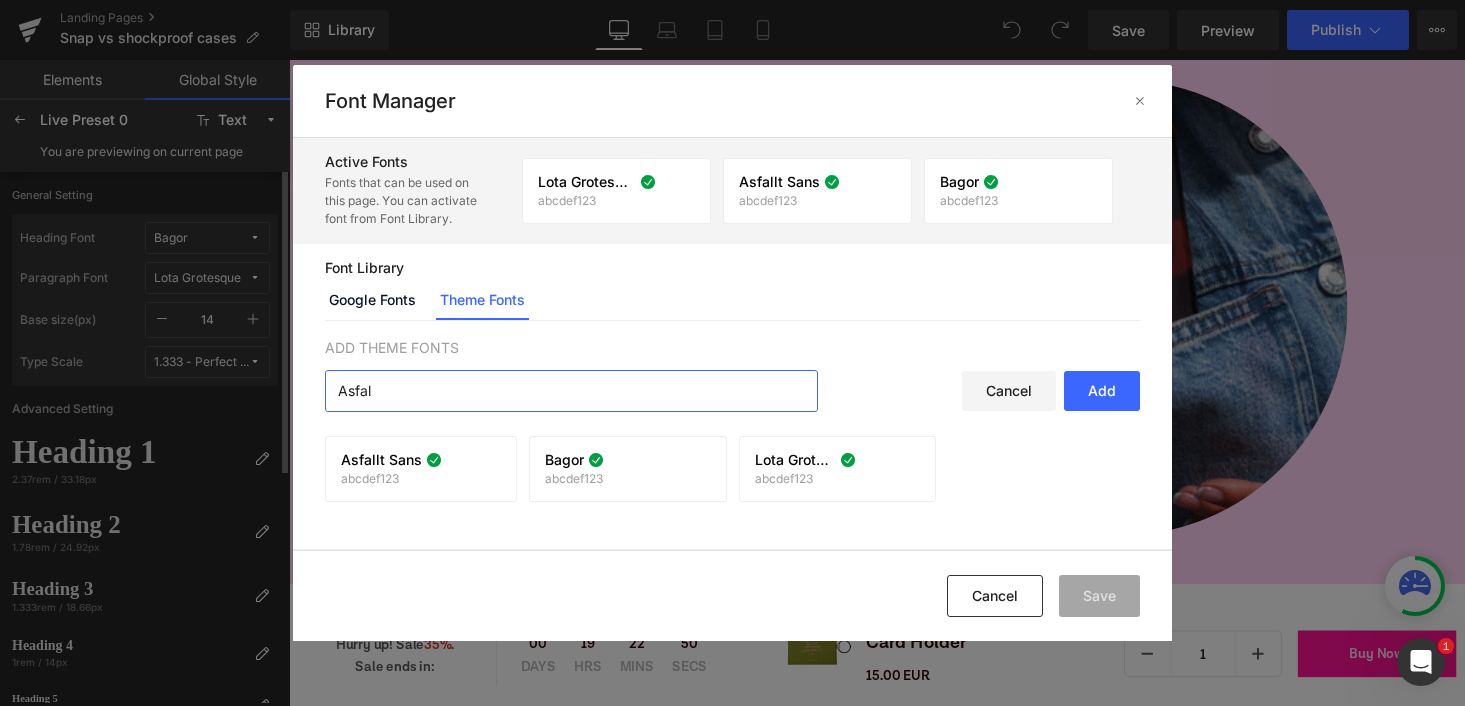 type on "Asfall" 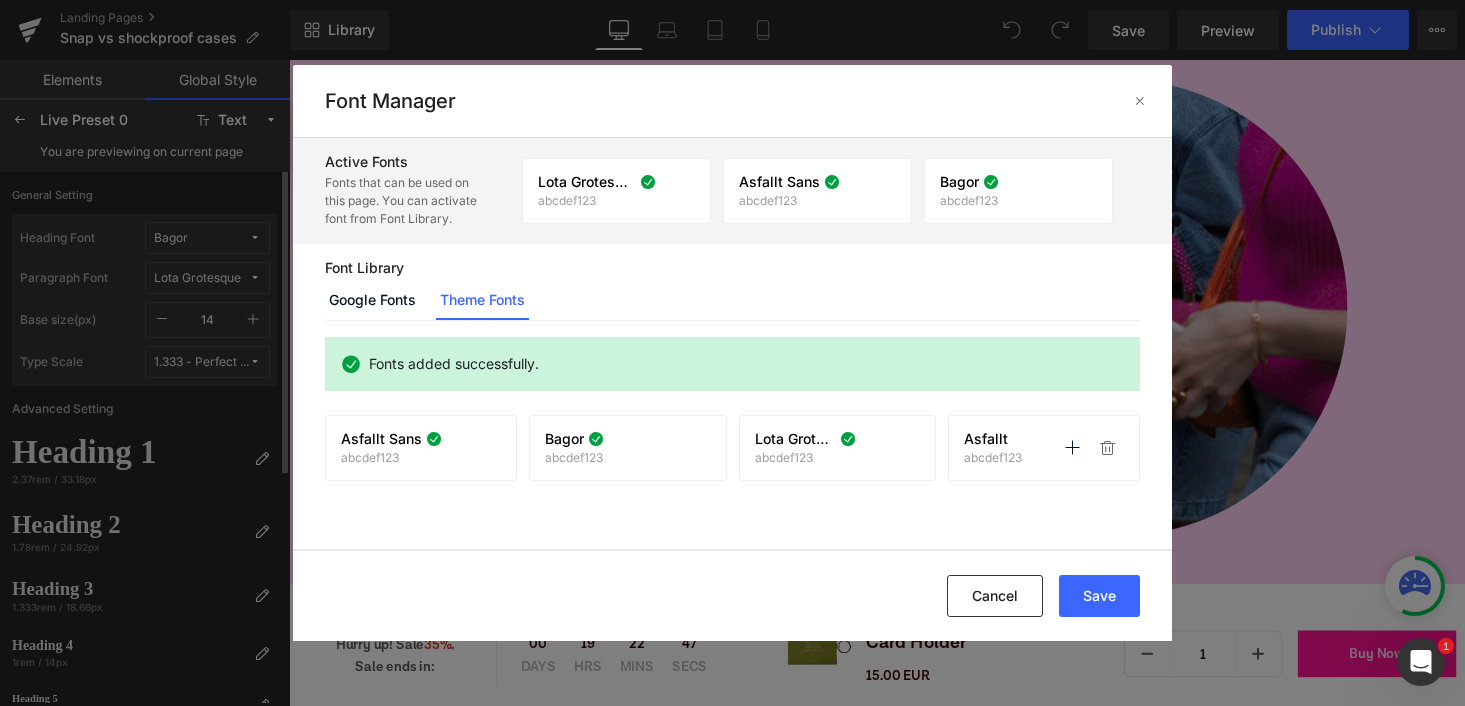 click on "abcdef123" at bounding box center (993, 458) 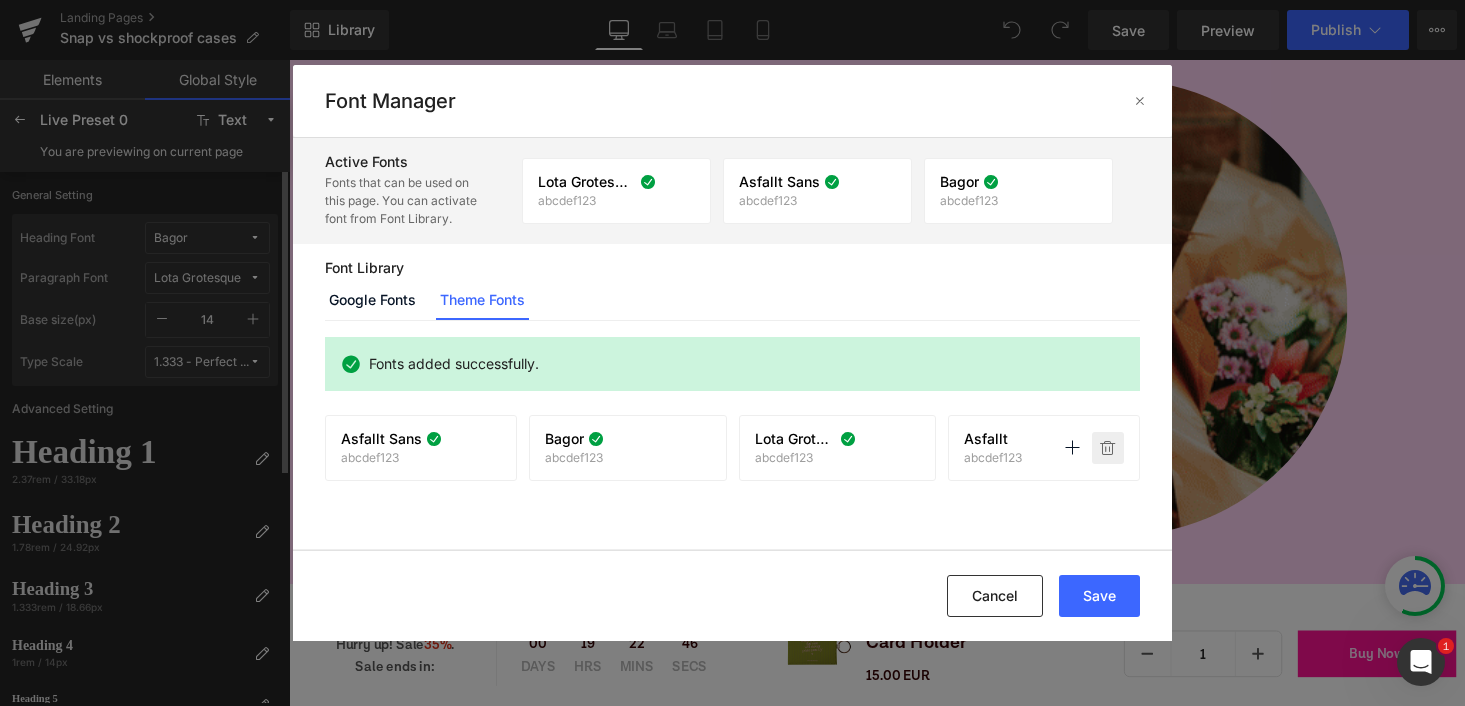 click at bounding box center (1108, 448) 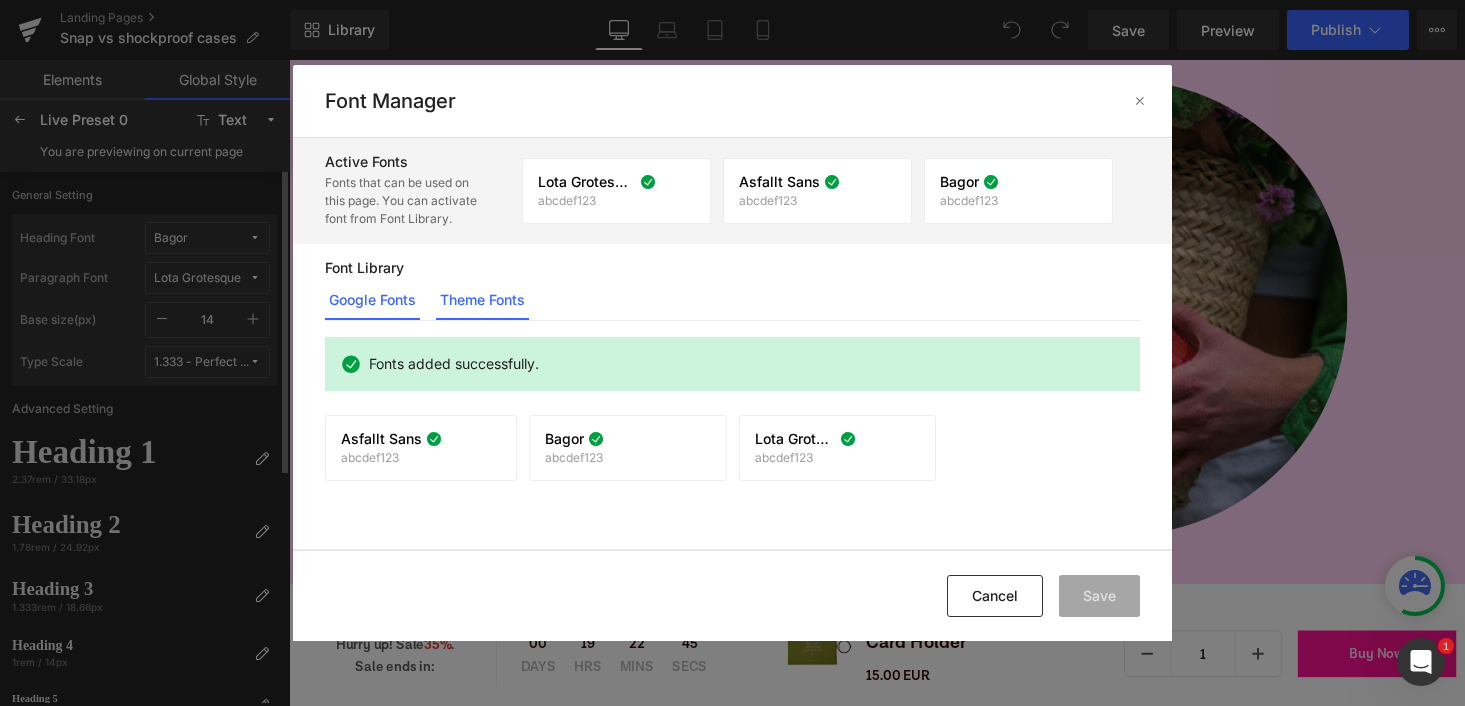 click on "Google Fonts" 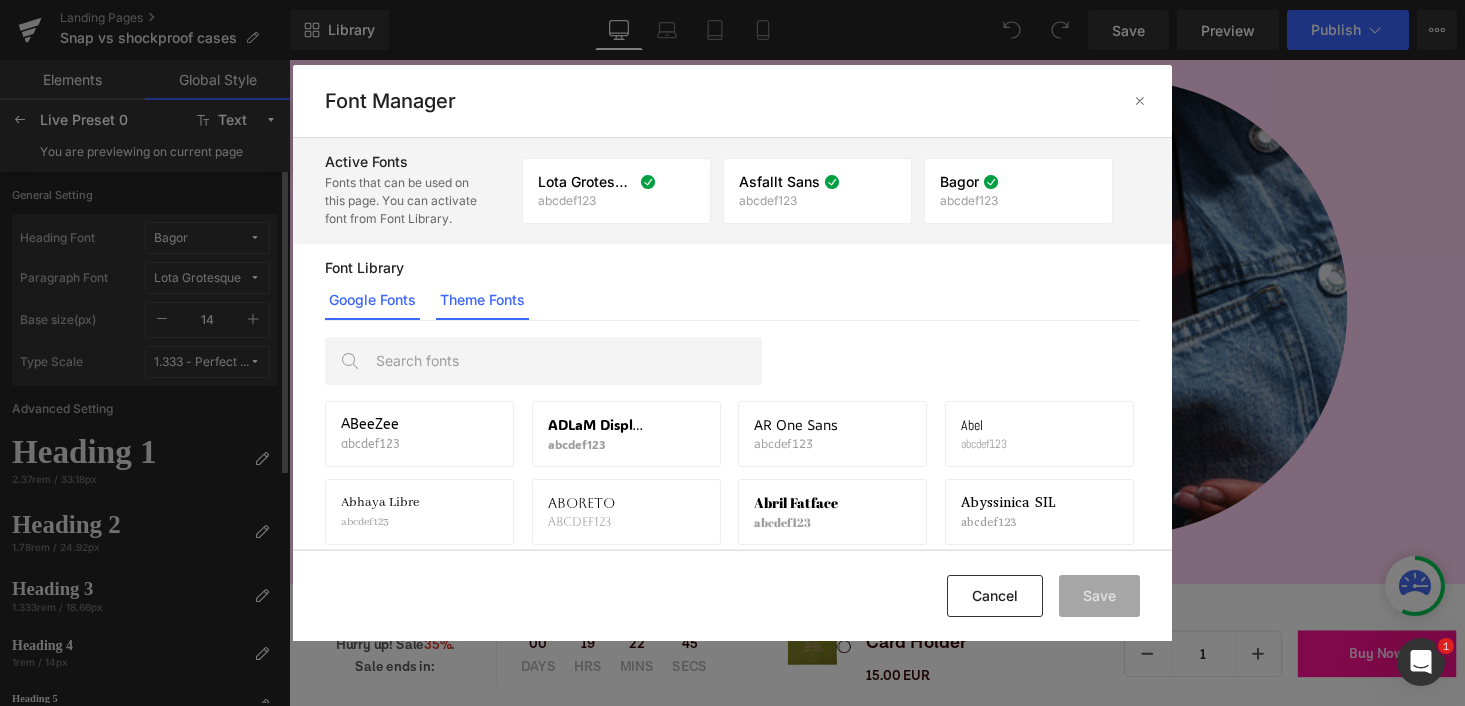 click on "Theme Fonts" 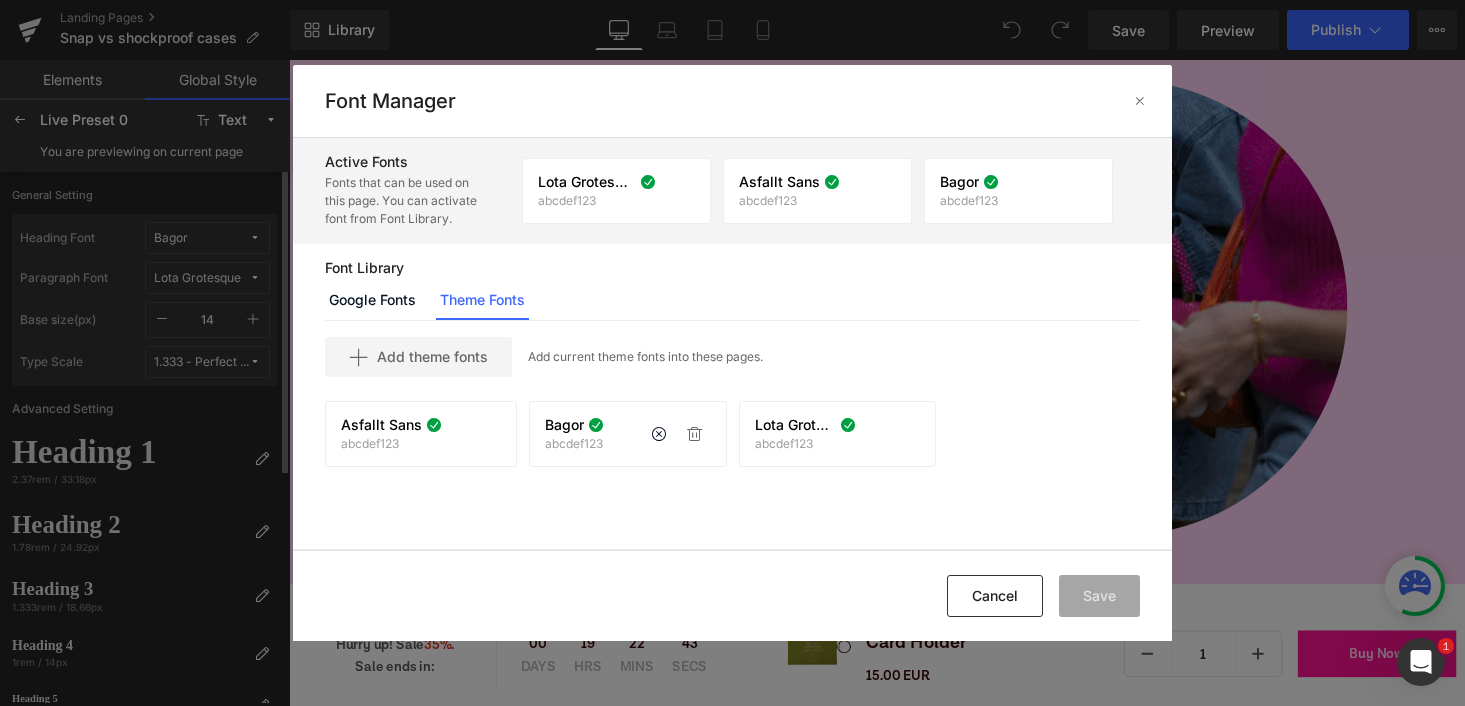 click on "Bagor abcdef123 If you wish to deactivate this font, all applied settings will be removed. If you wish to deactivate this font, all applied settings will be removed." at bounding box center (628, 434) 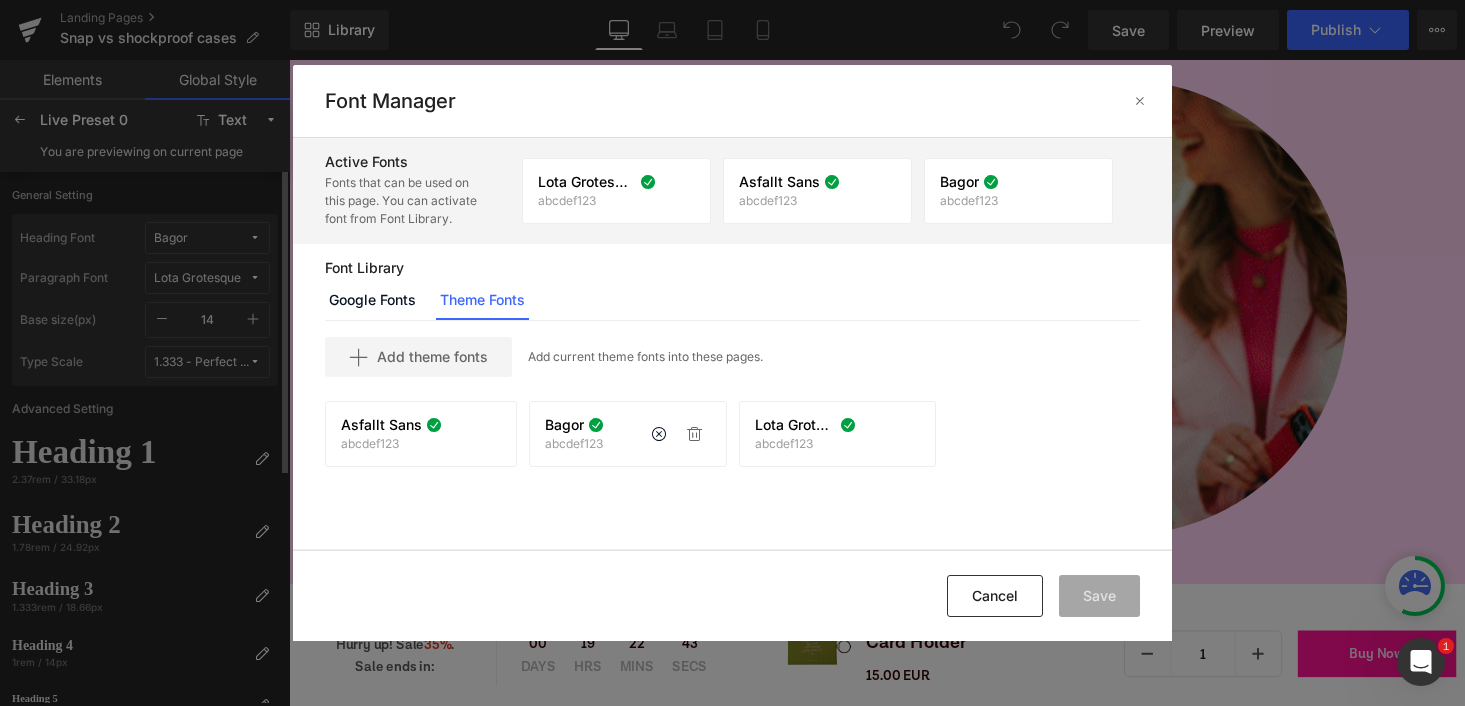click at bounding box center (596, 425) 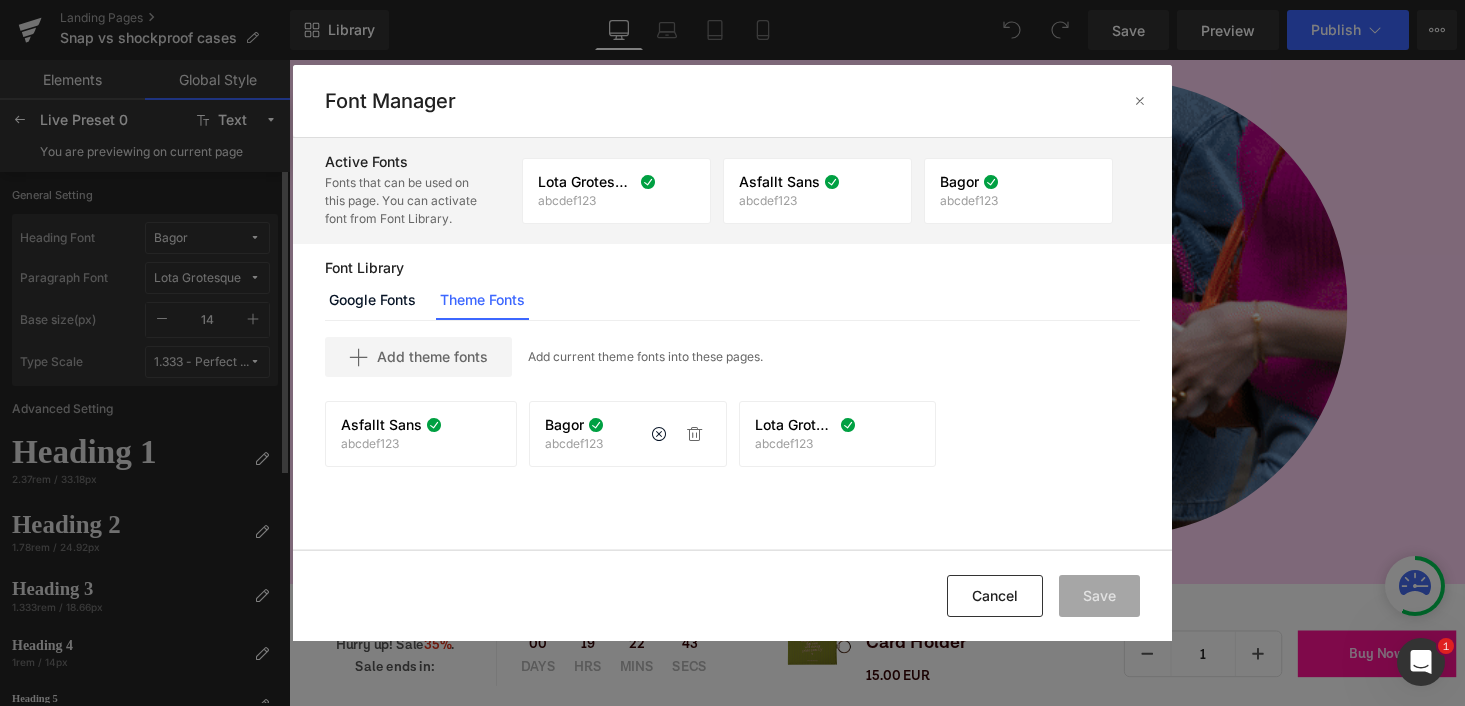 click at bounding box center [596, 425] 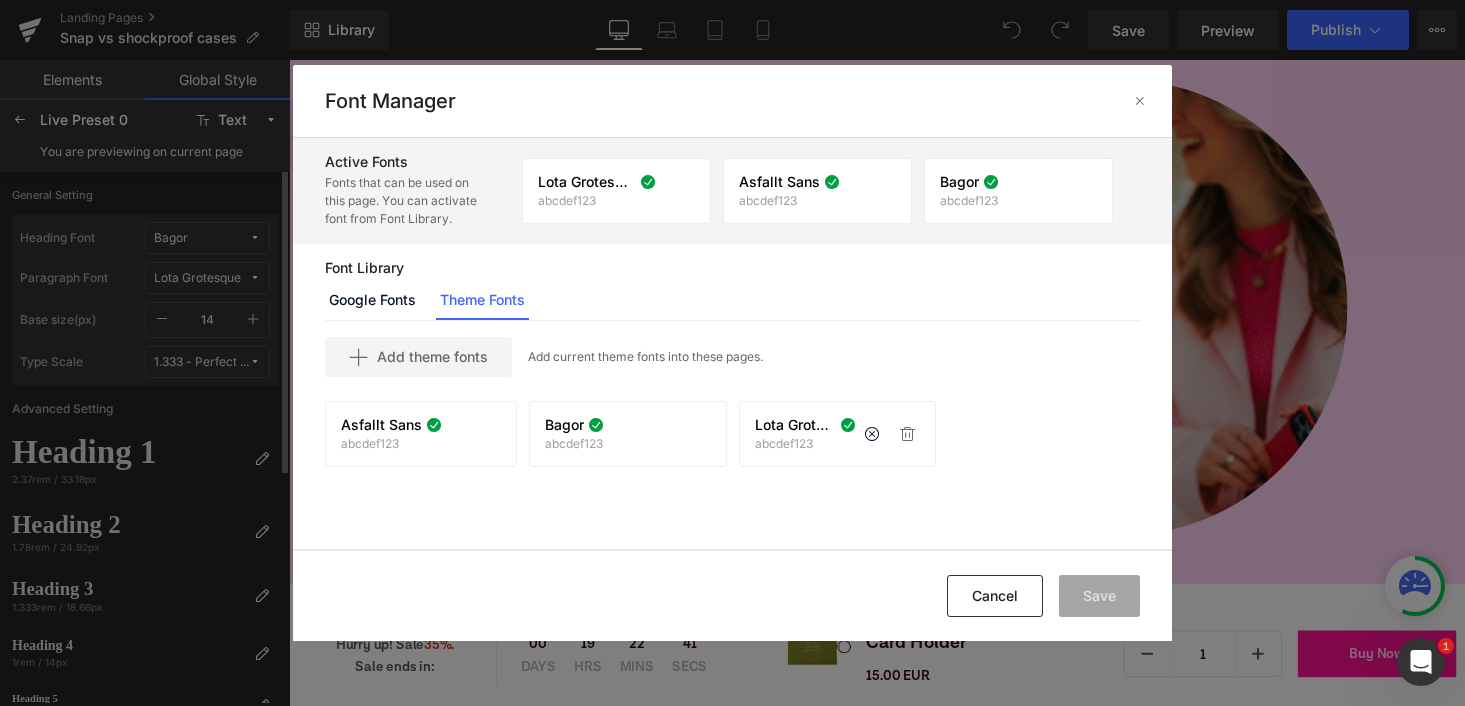 click on "Lota Grotesque" at bounding box center (805, 425) 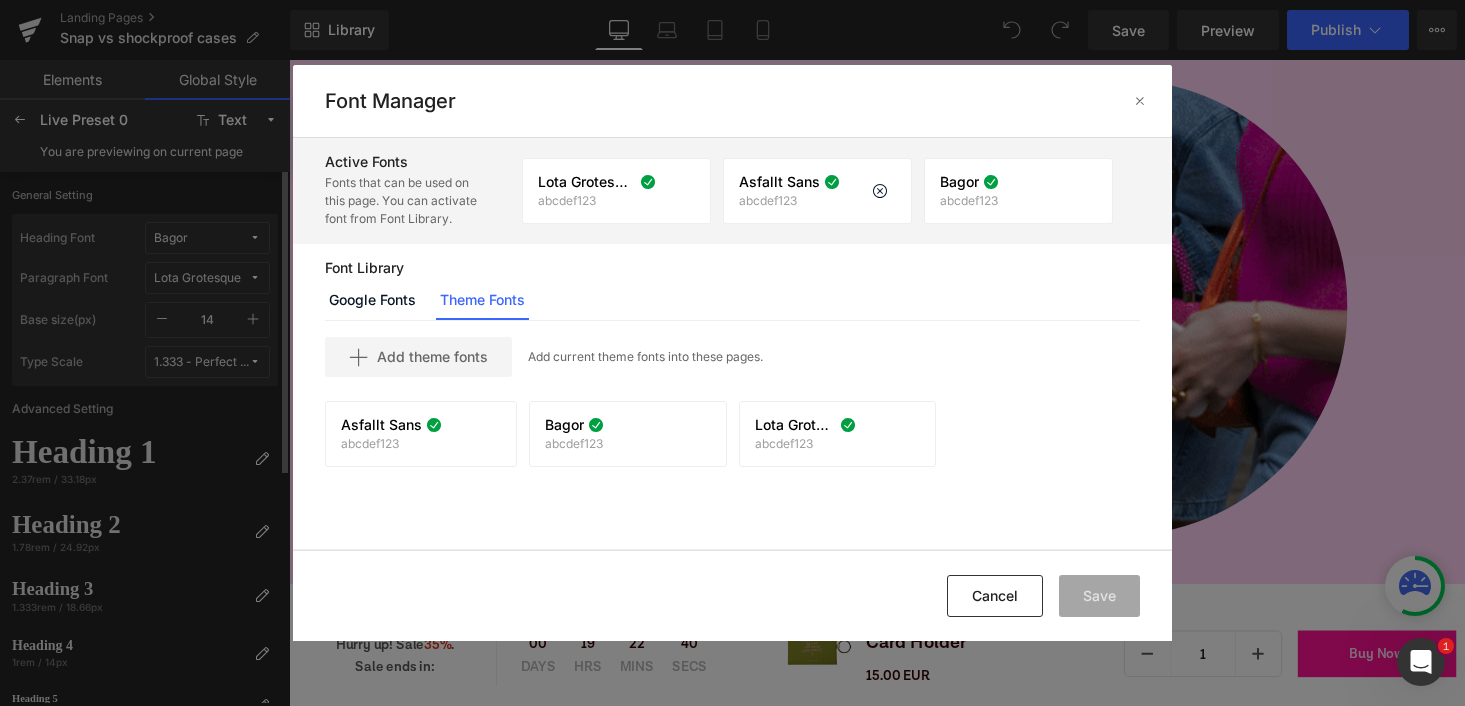 click on "Asfallt Sans" at bounding box center (779, 182) 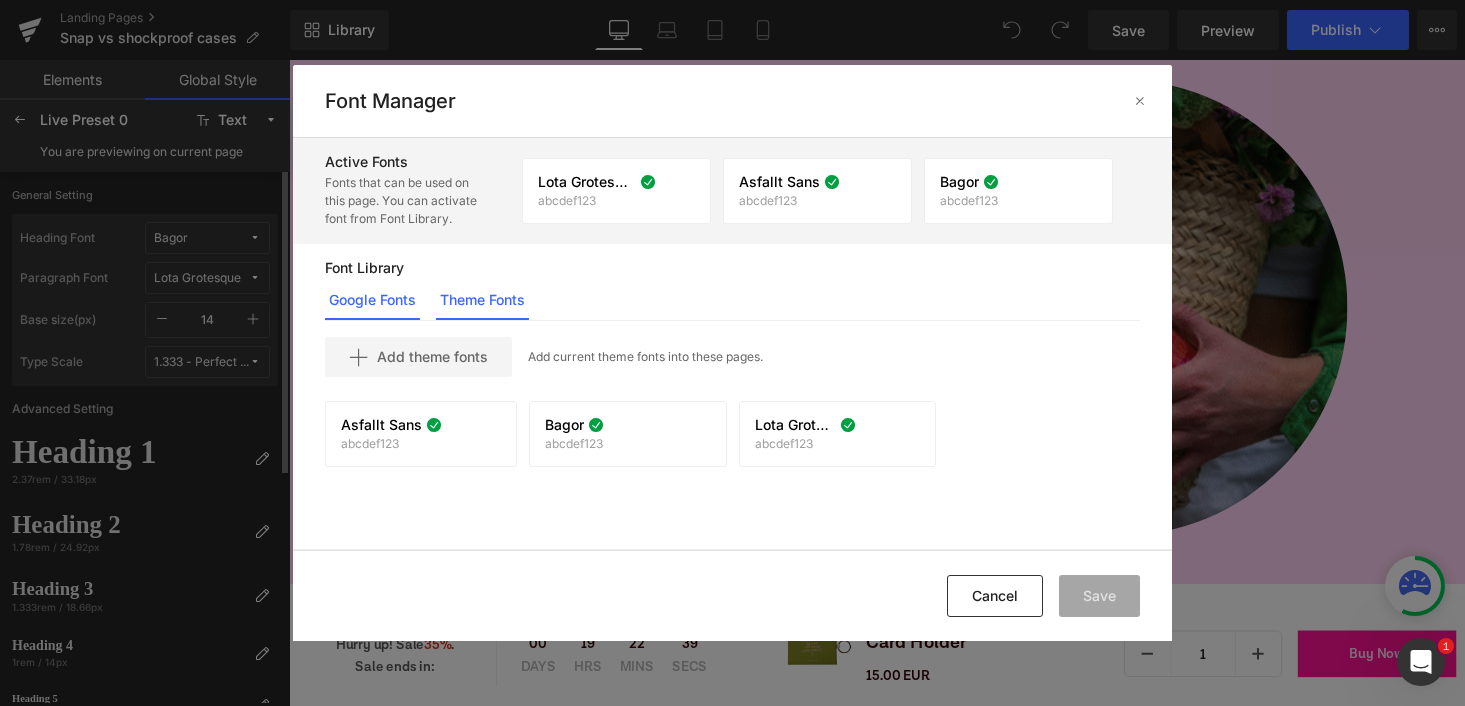 click on "Google Fonts" 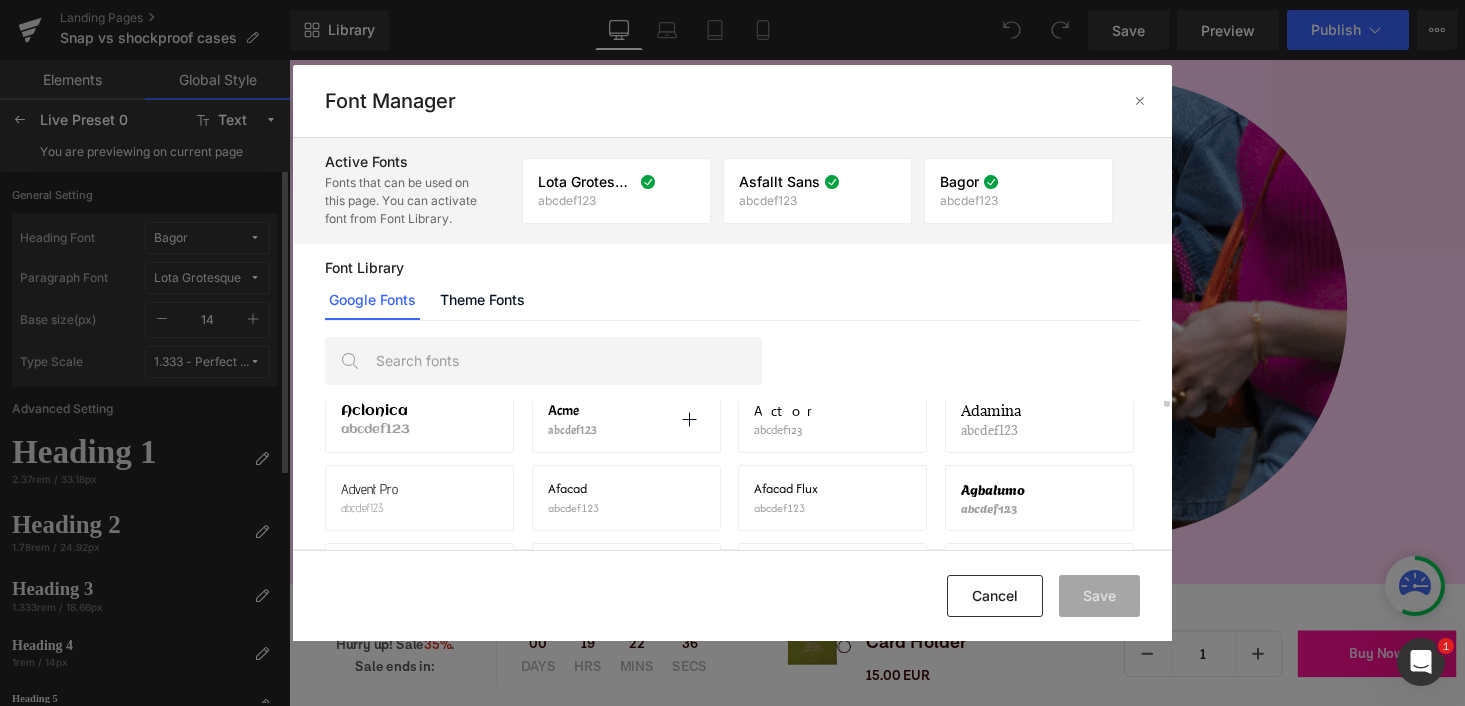 scroll, scrollTop: 214, scrollLeft: 0, axis: vertical 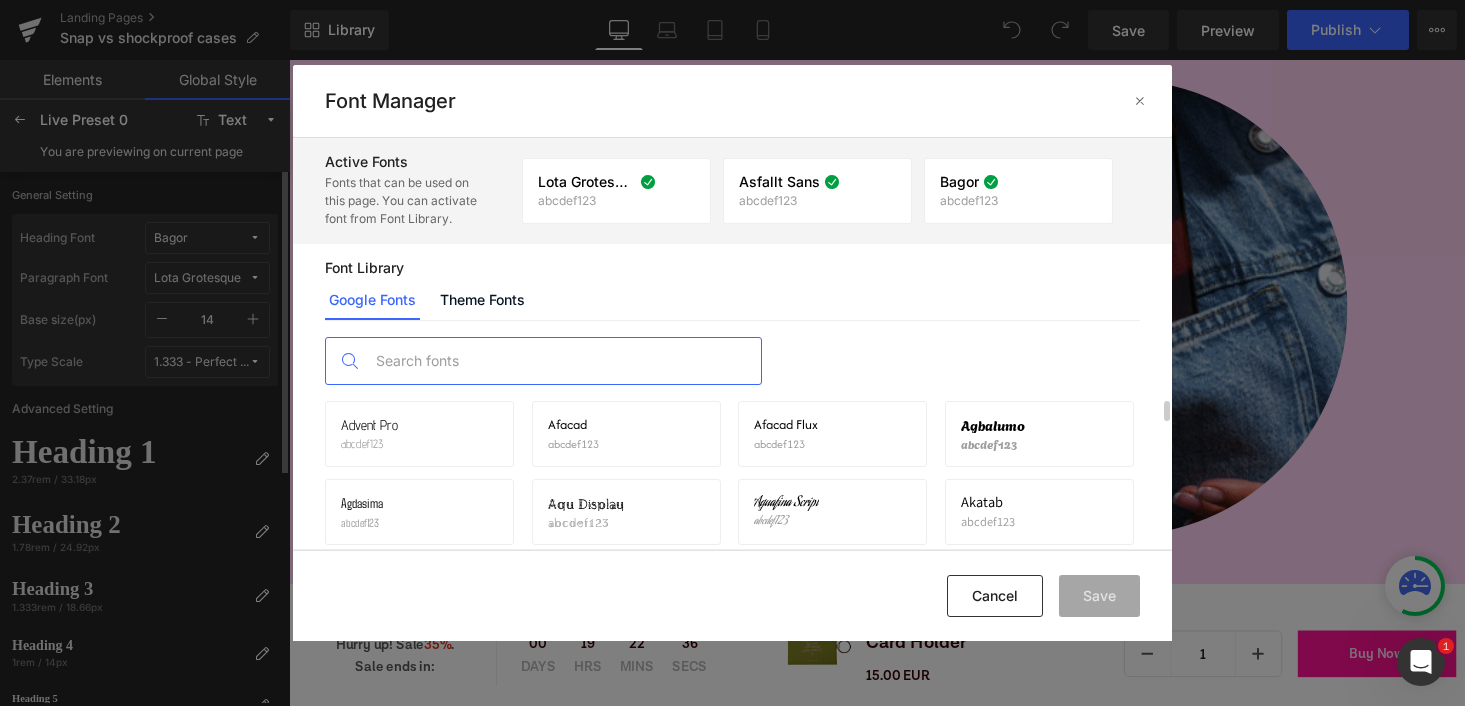 click at bounding box center (563, 361) 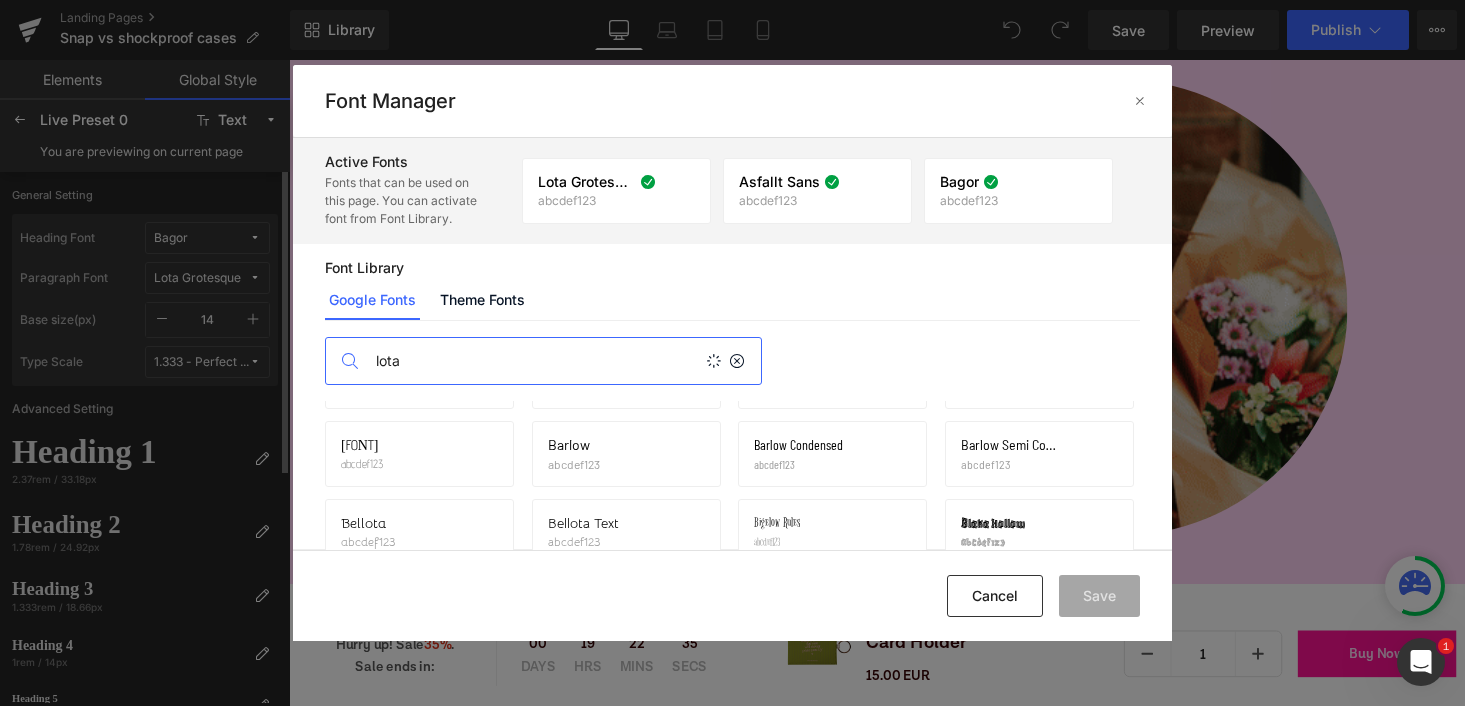 scroll, scrollTop: 0, scrollLeft: 0, axis: both 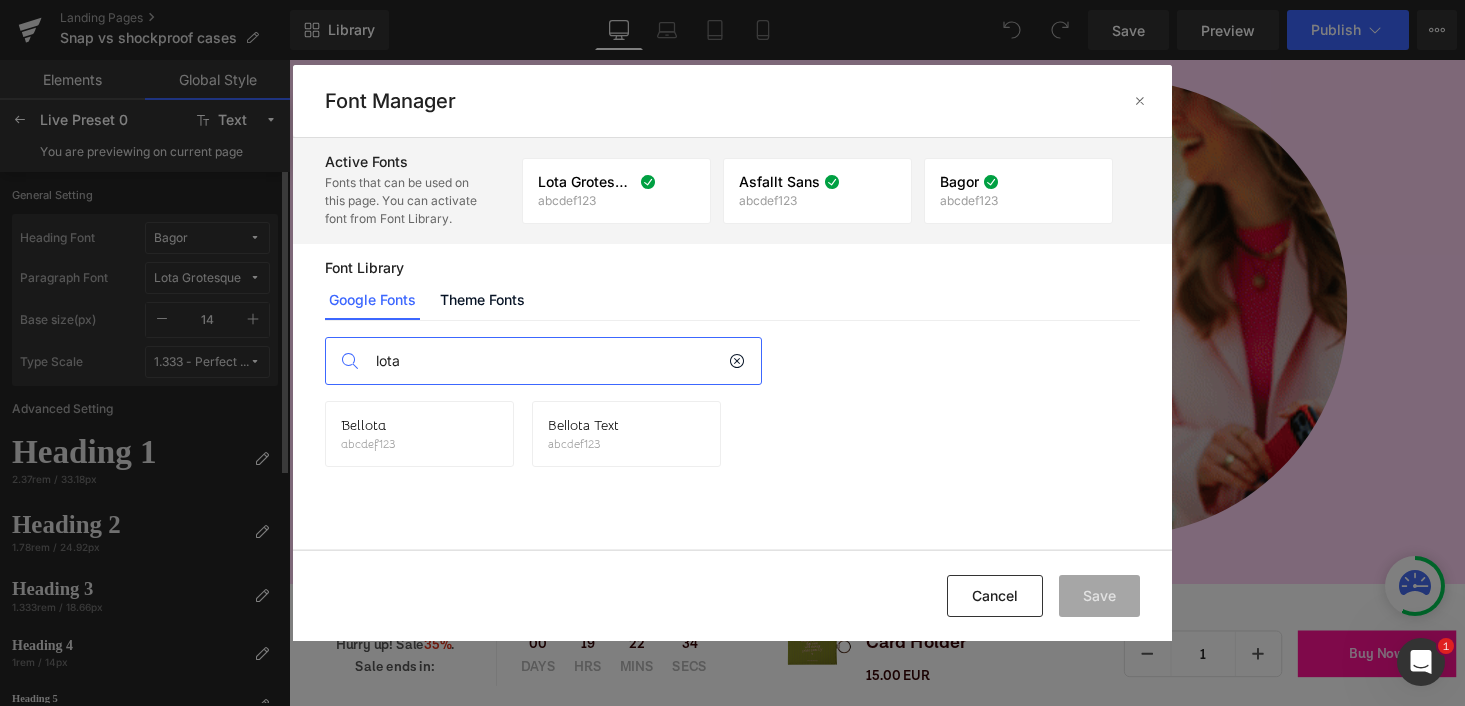 click on "lota" at bounding box center (547, 361) 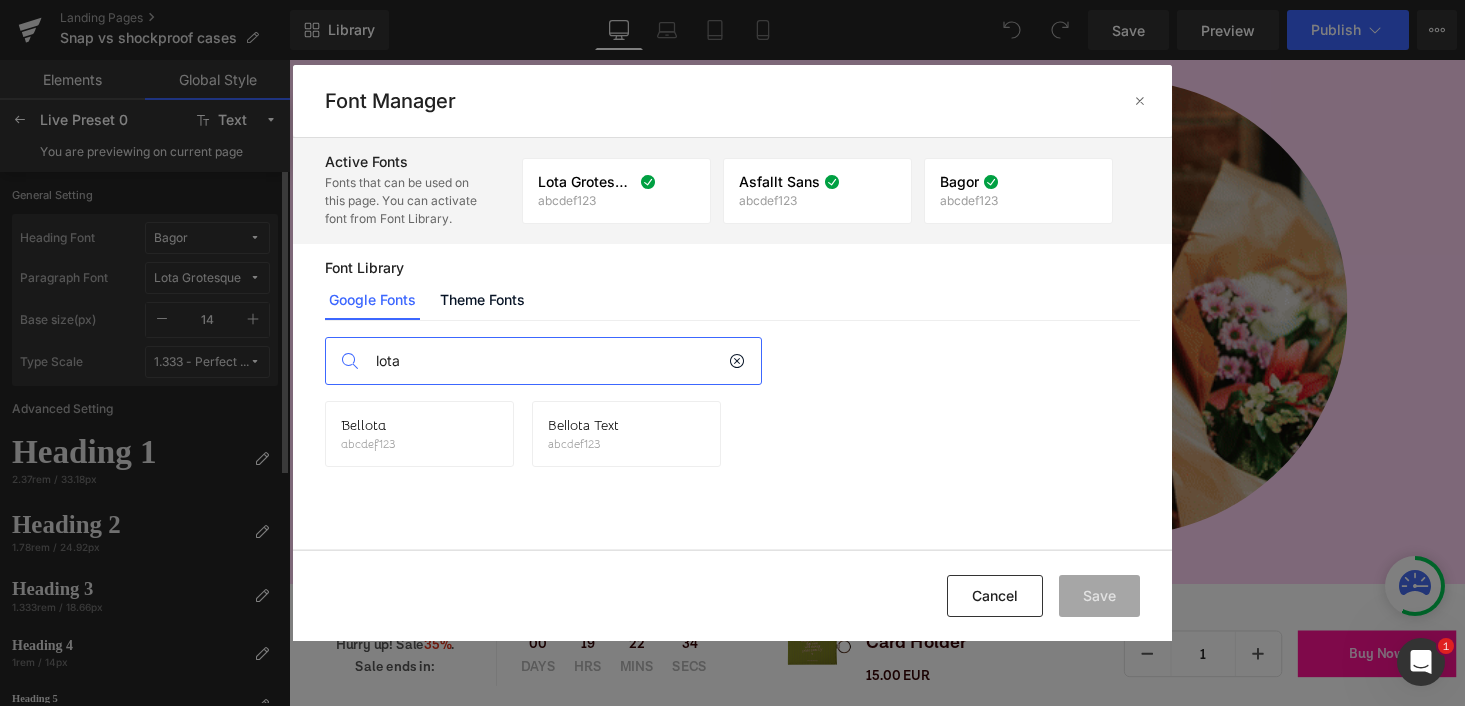 click on "lota" at bounding box center [547, 361] 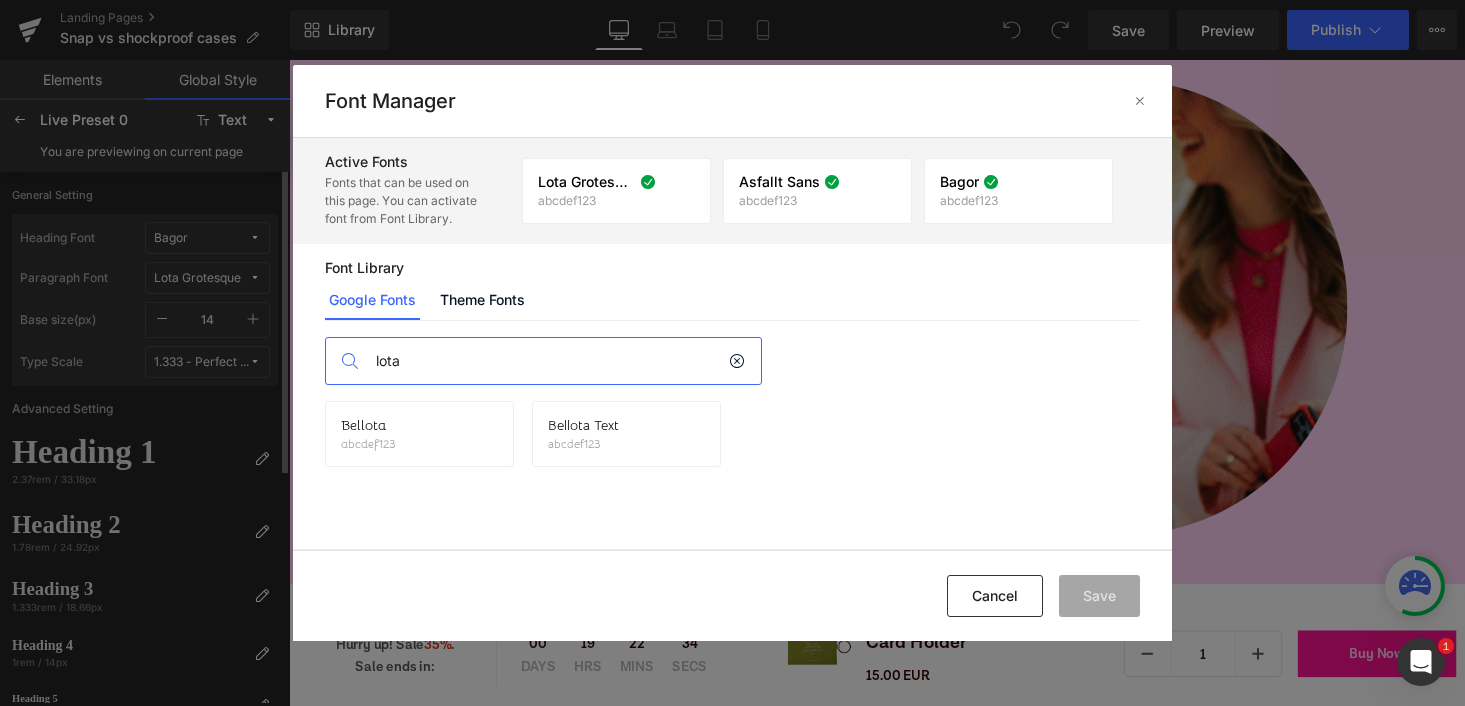 click on "lota" at bounding box center [547, 361] 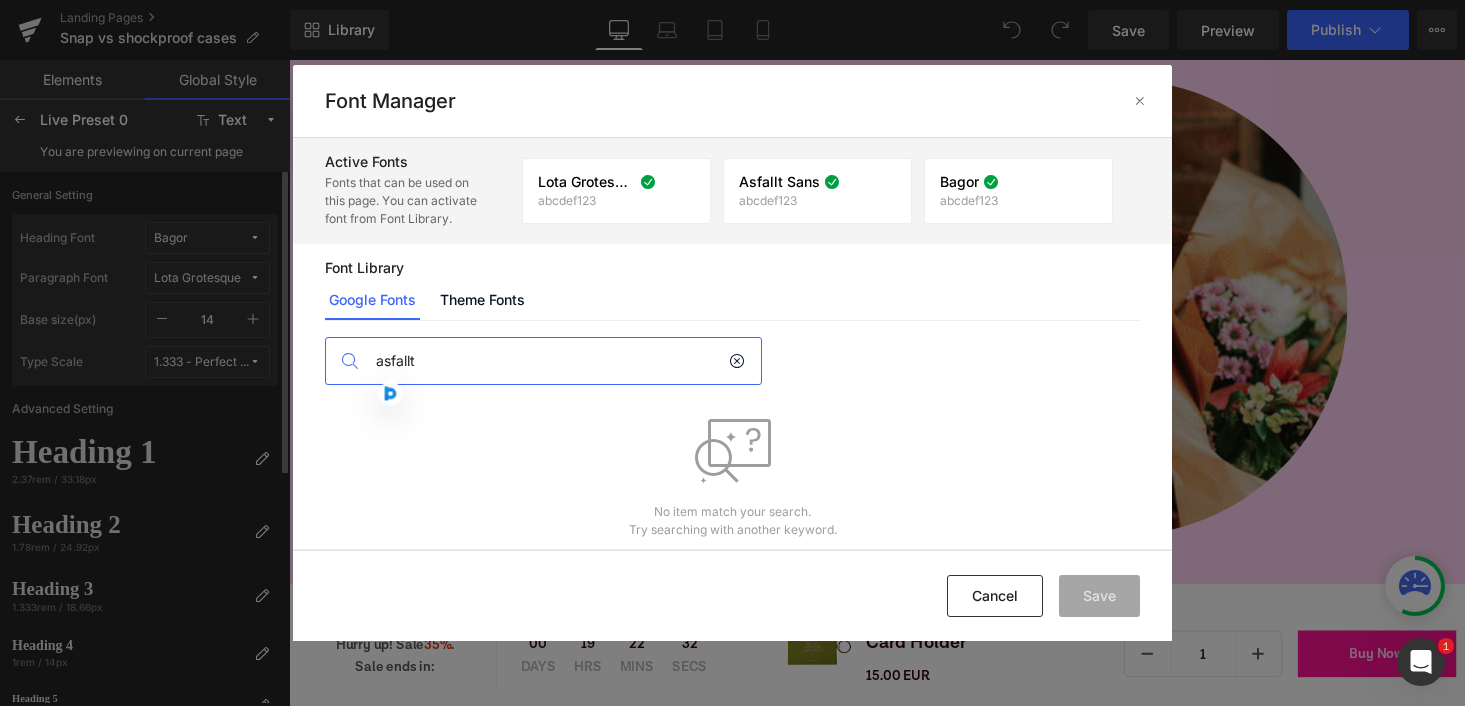 click on "asfallt" at bounding box center (547, 361) 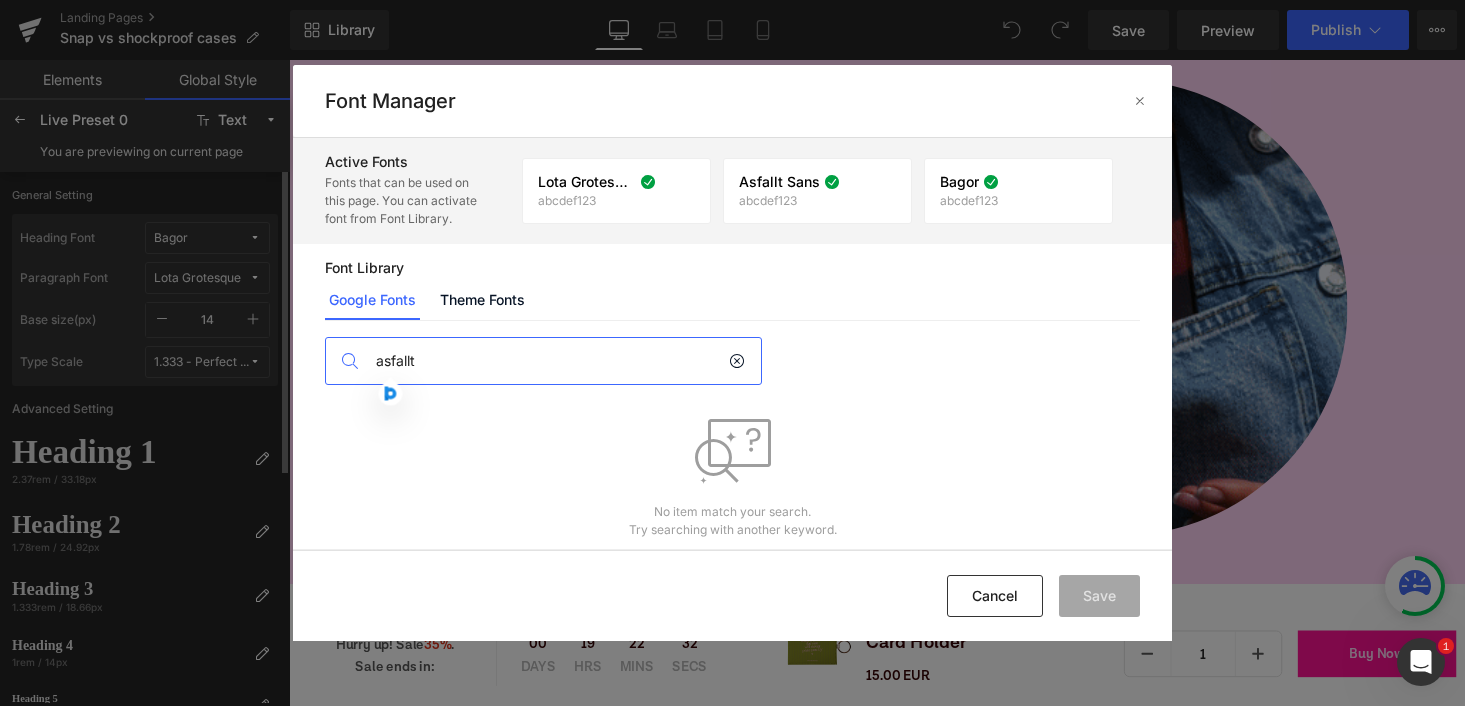 click on "asfallt" at bounding box center [547, 361] 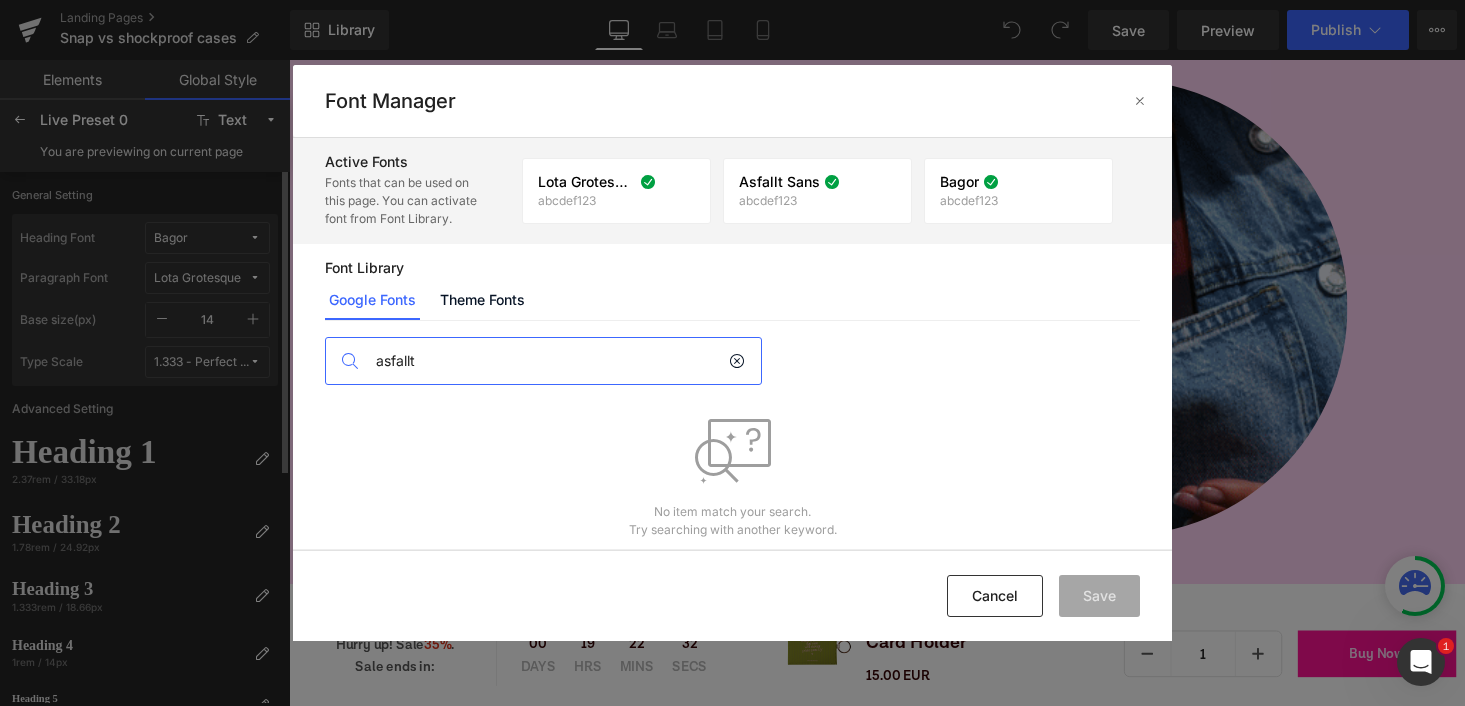 click on "asfallt" at bounding box center (547, 361) 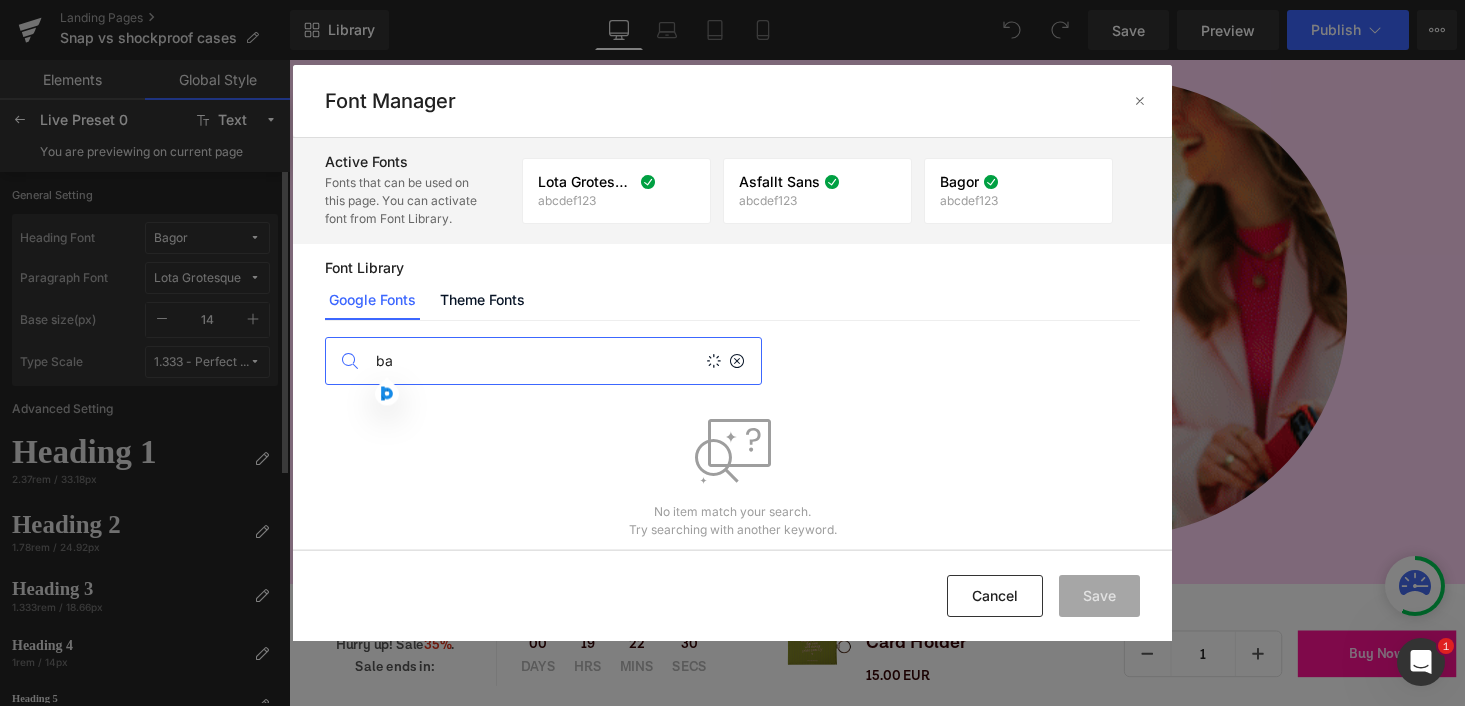 type on "b" 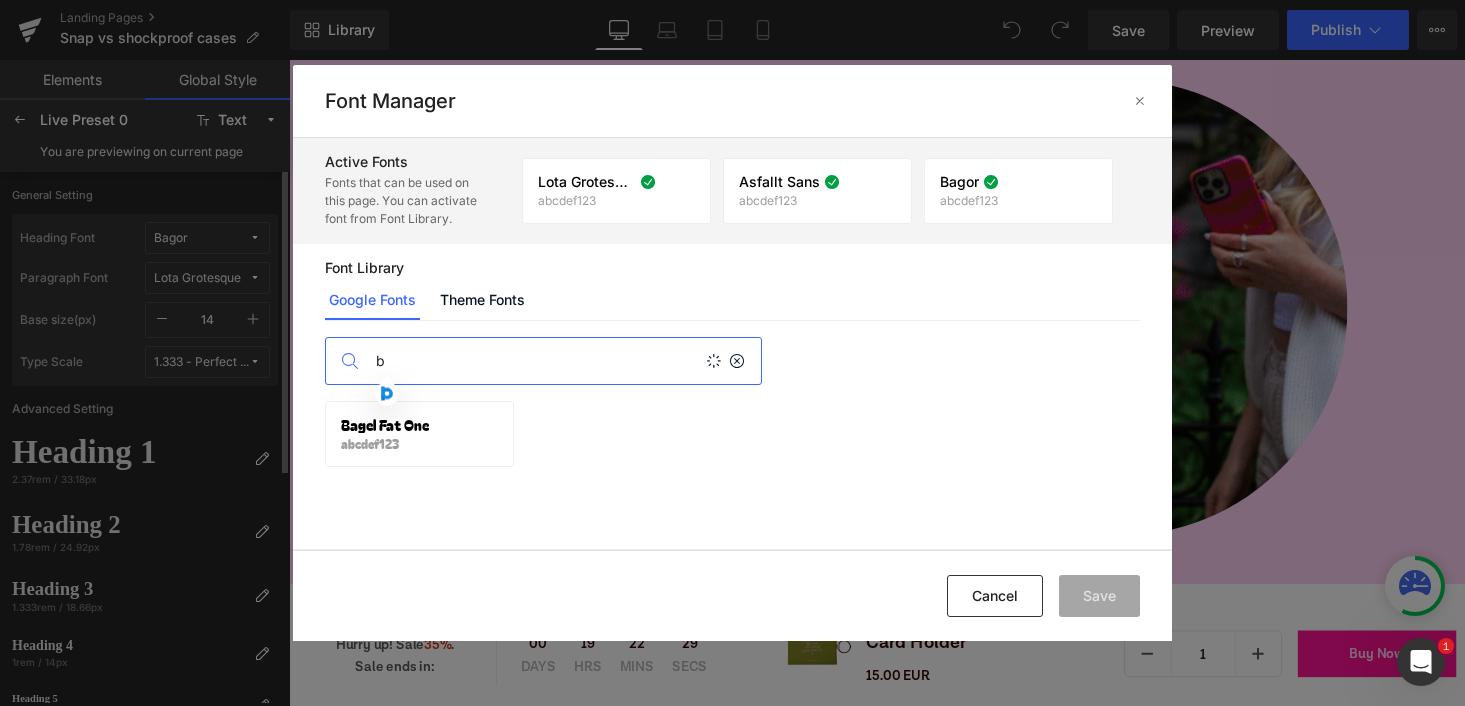 type 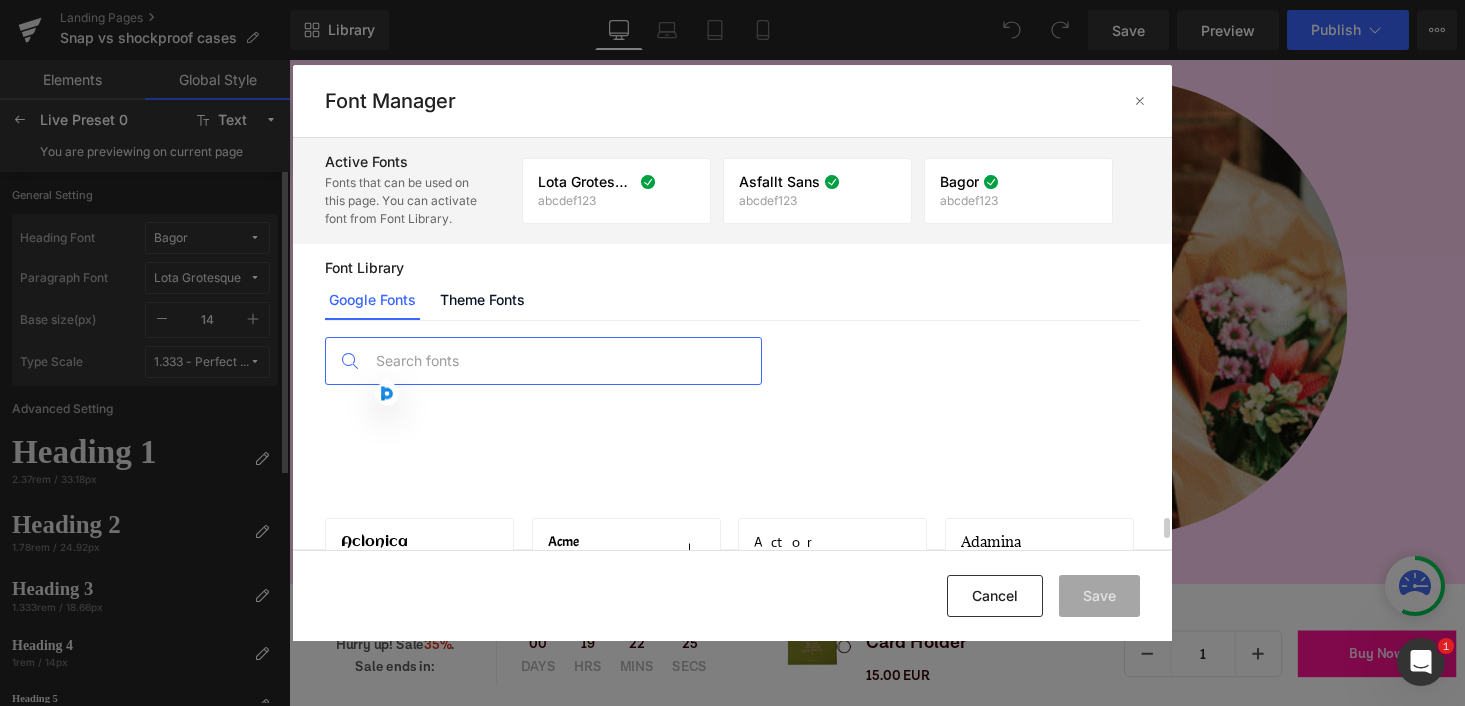 scroll, scrollTop: 0, scrollLeft: 0, axis: both 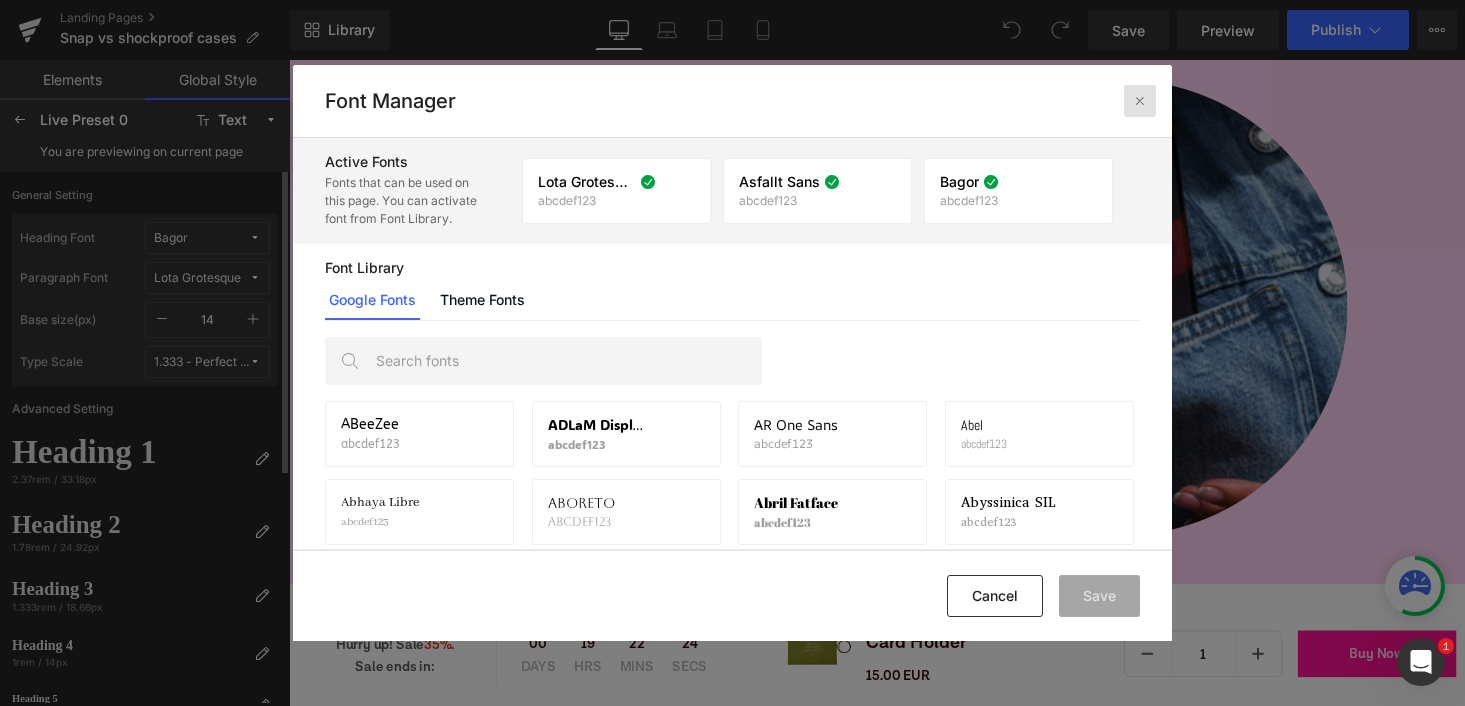 click at bounding box center [1140, 101] 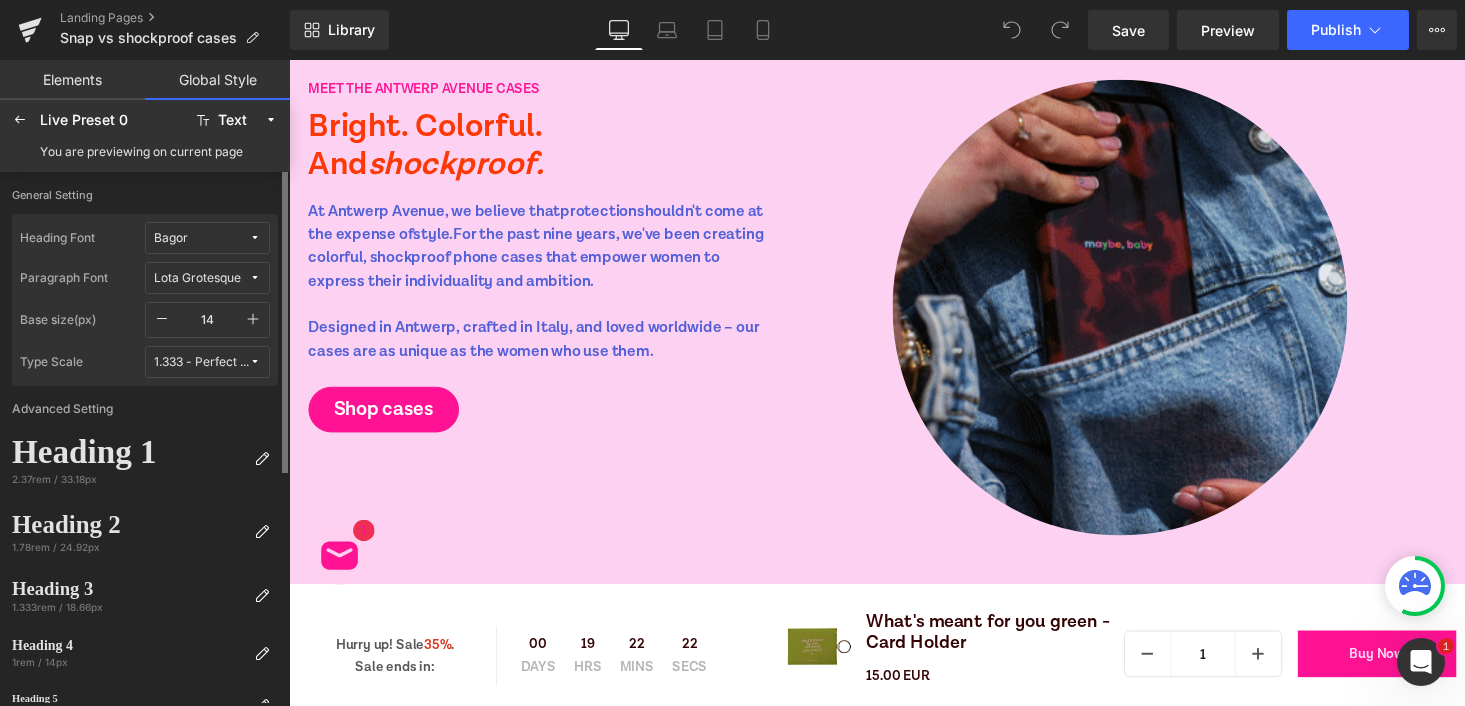click on "Lota Grotesque" at bounding box center (207, 278) 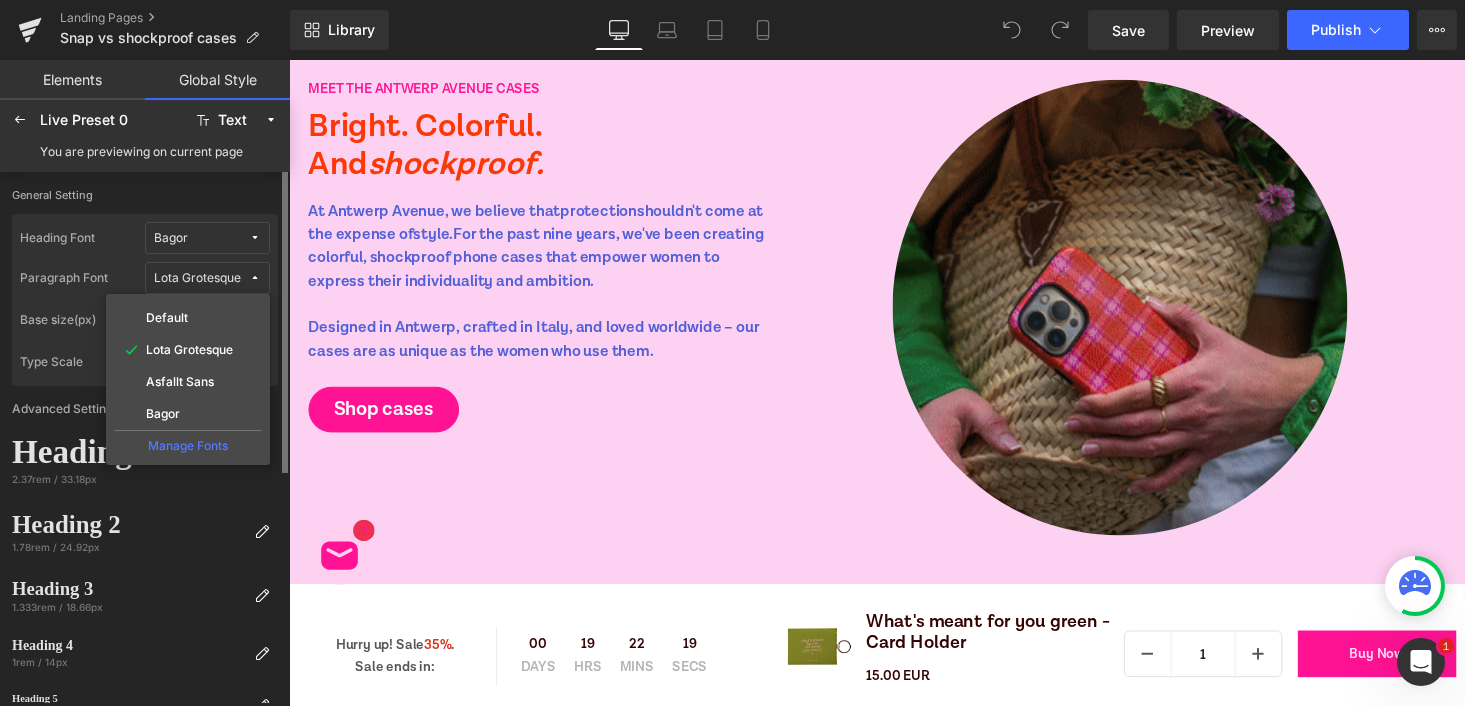 click on "Lota Grotesque" at bounding box center (197, 278) 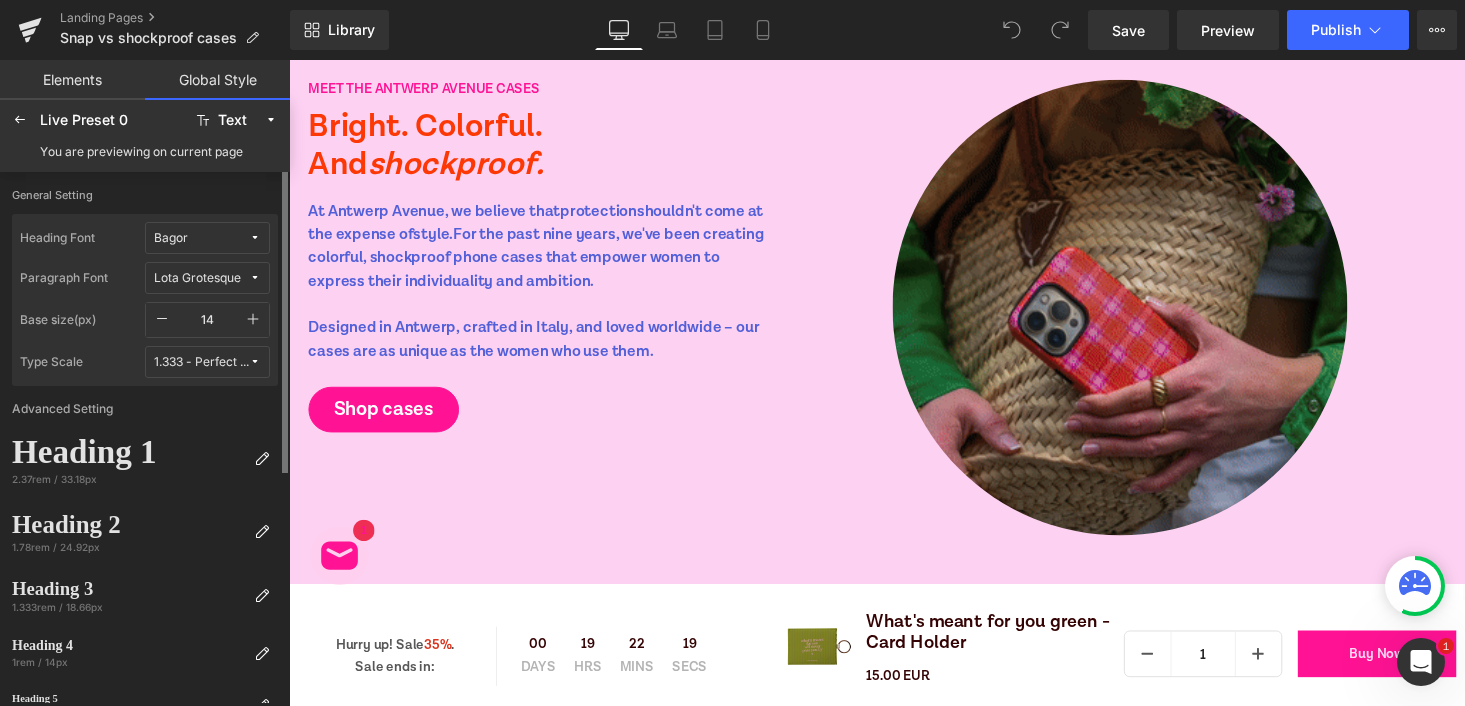 click on "Bagor" at bounding box center (207, 238) 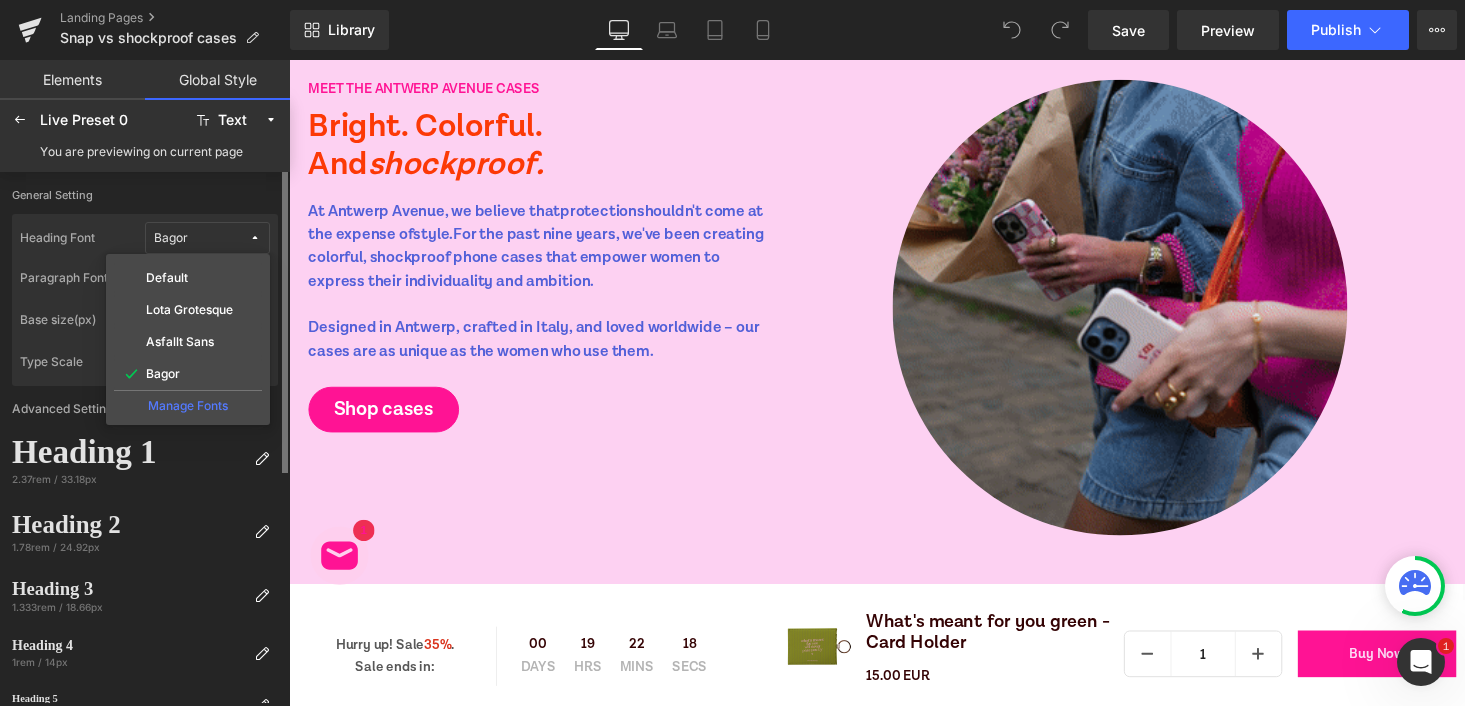 click on "Bagor" at bounding box center [207, 238] 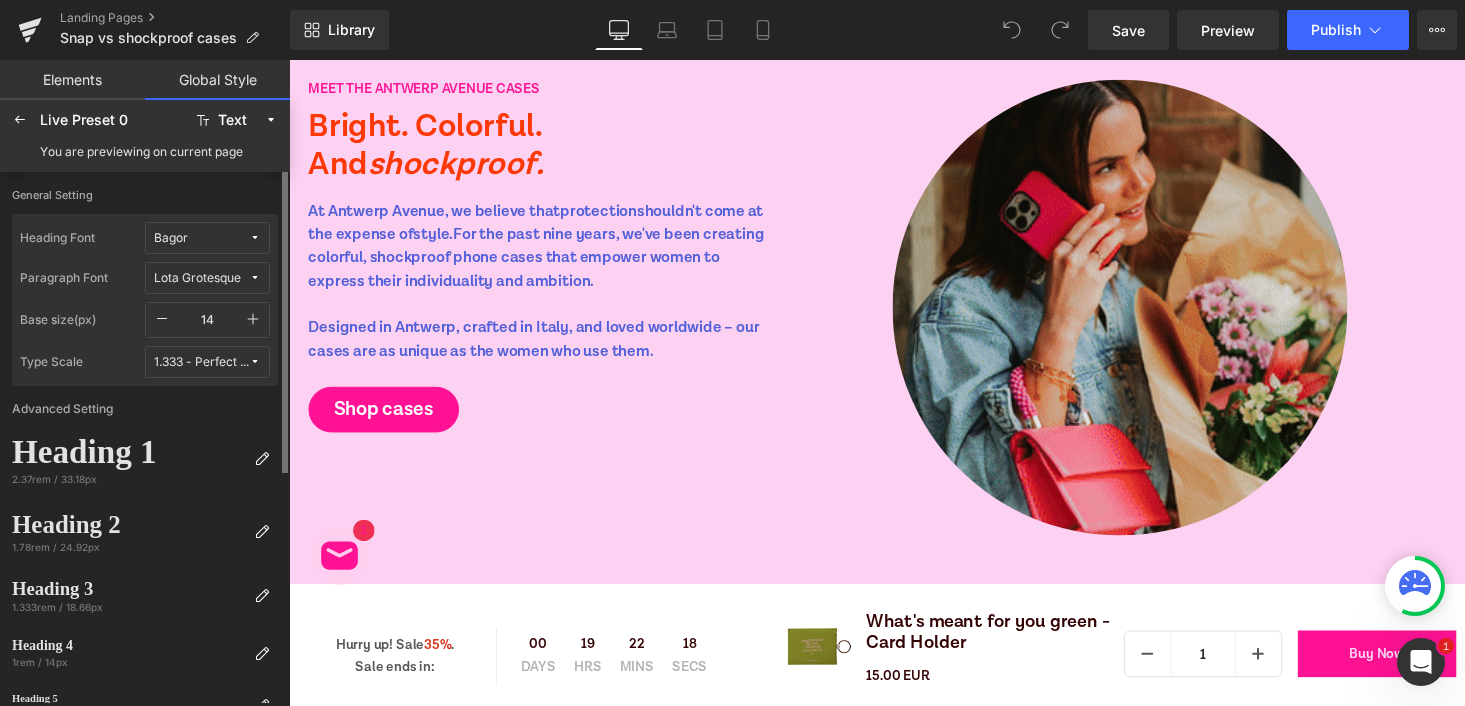 click on "1.333 - Perfect Fourth" at bounding box center (201, 362) 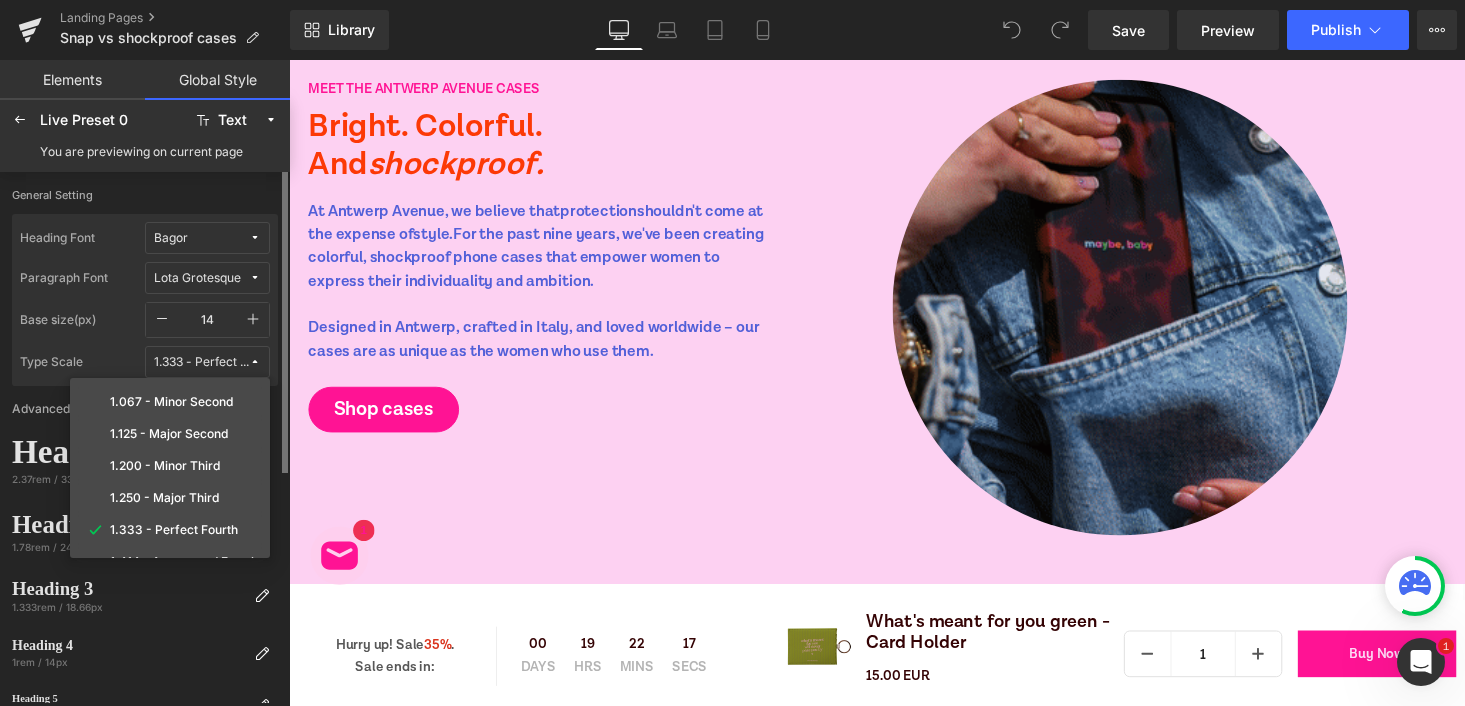 click on "1.333 - Perfect Fourth" at bounding box center (201, 362) 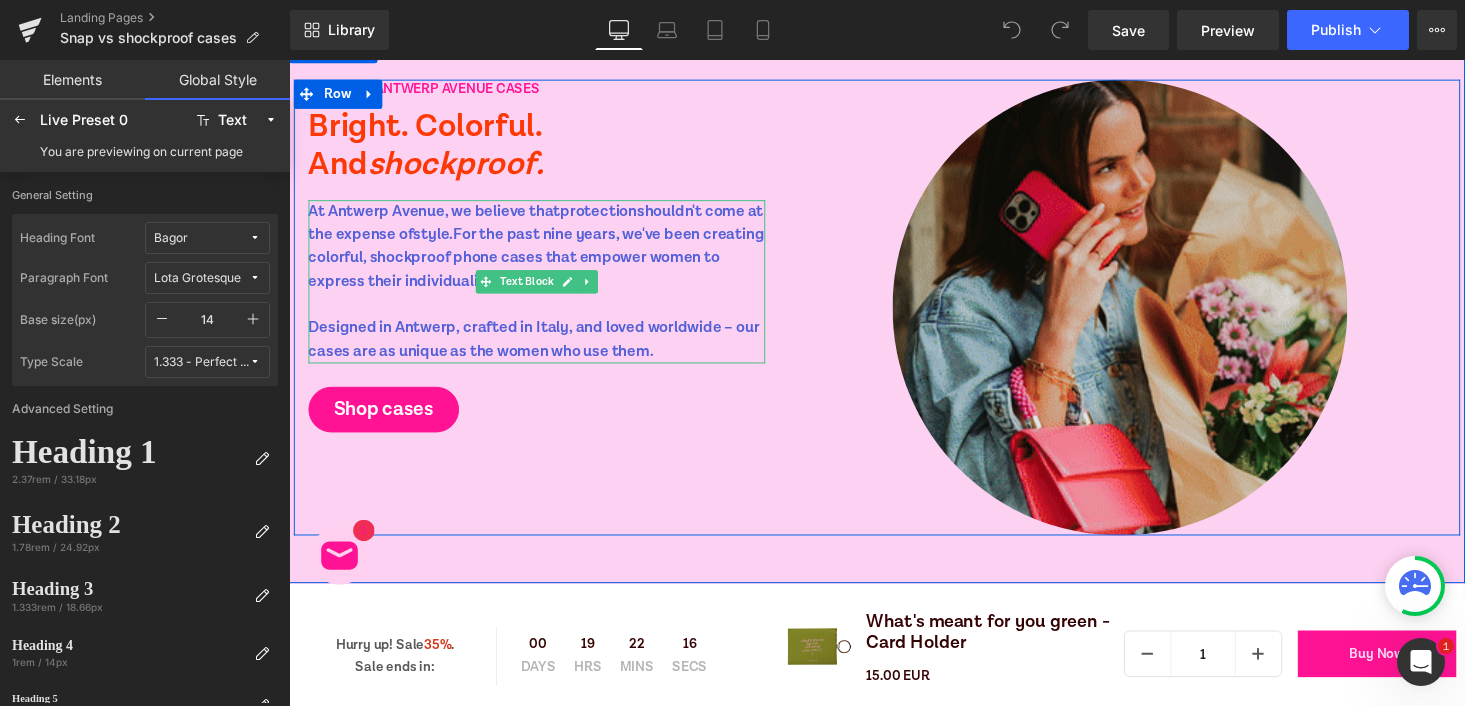 click at bounding box center (544, 312) 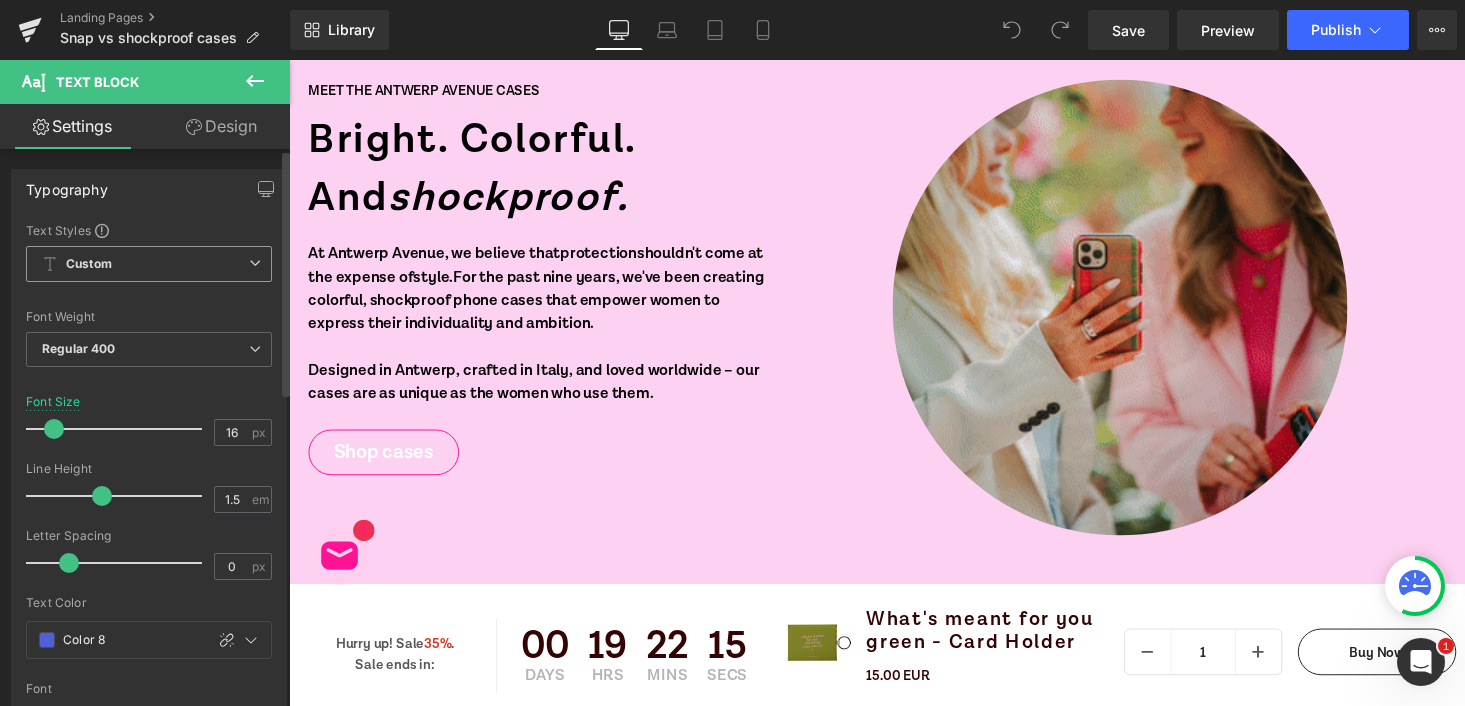 click on "Custom" at bounding box center [149, 264] 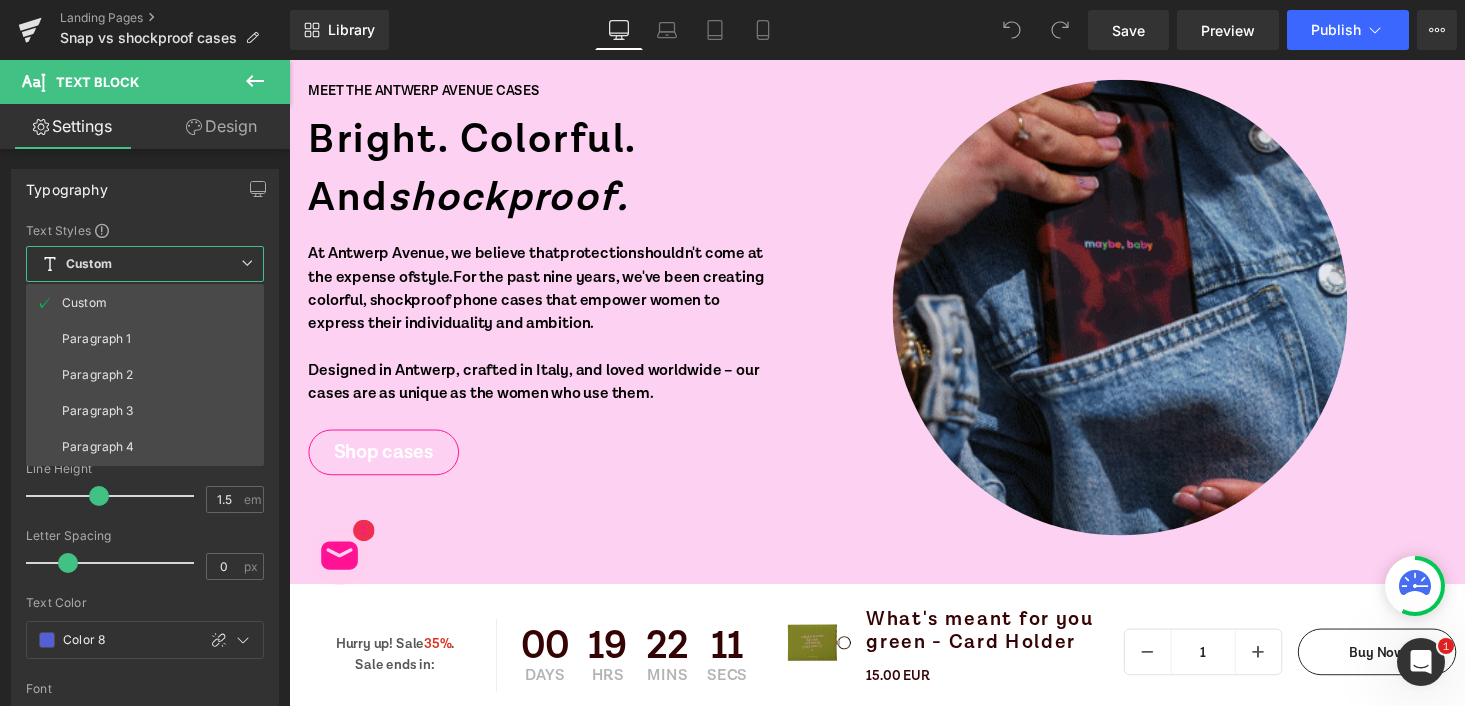 click on "Antwerp Avenue uses cookies to ensure you get the best experience on our website.  Learn More Okay, no probs! Skip to content
close 🐆💖 SHOP NOW: STEVE MADDEN X ANTWERP AVENUE 🐆💖 close
0 0
COLLECTIONS
STEVE MADDEN x ANTWERP AVENUE Retro Ski Club Gingham Girls Tropical Escape 🌴 Lia's Aura Collection ✨ Me Before U Vibrant Essentials Dopamine Follow the Sunset
PHONE CASES
Shop by Type
Snap Shockproof
Shop by Design
Pink Orange + Pink Quotes Happy Pastel Affirmations Leopard Patterns Checkered Hearts Flowers
Shop by Size (iPhone Cases)
iPhone 16 Pro Max iPhone 16 Pro iPhone 16 Plus iPhone 16 iPhone 15 Pro Max iPhone 15 Pro iPhone 15 Plus iPhone 15 iPhone 14 Pro Max iPhone 14 Pro iPhone 14 Plus iPhone 14 iPhone 13 Pro Max" at bounding box center (894, 4869) 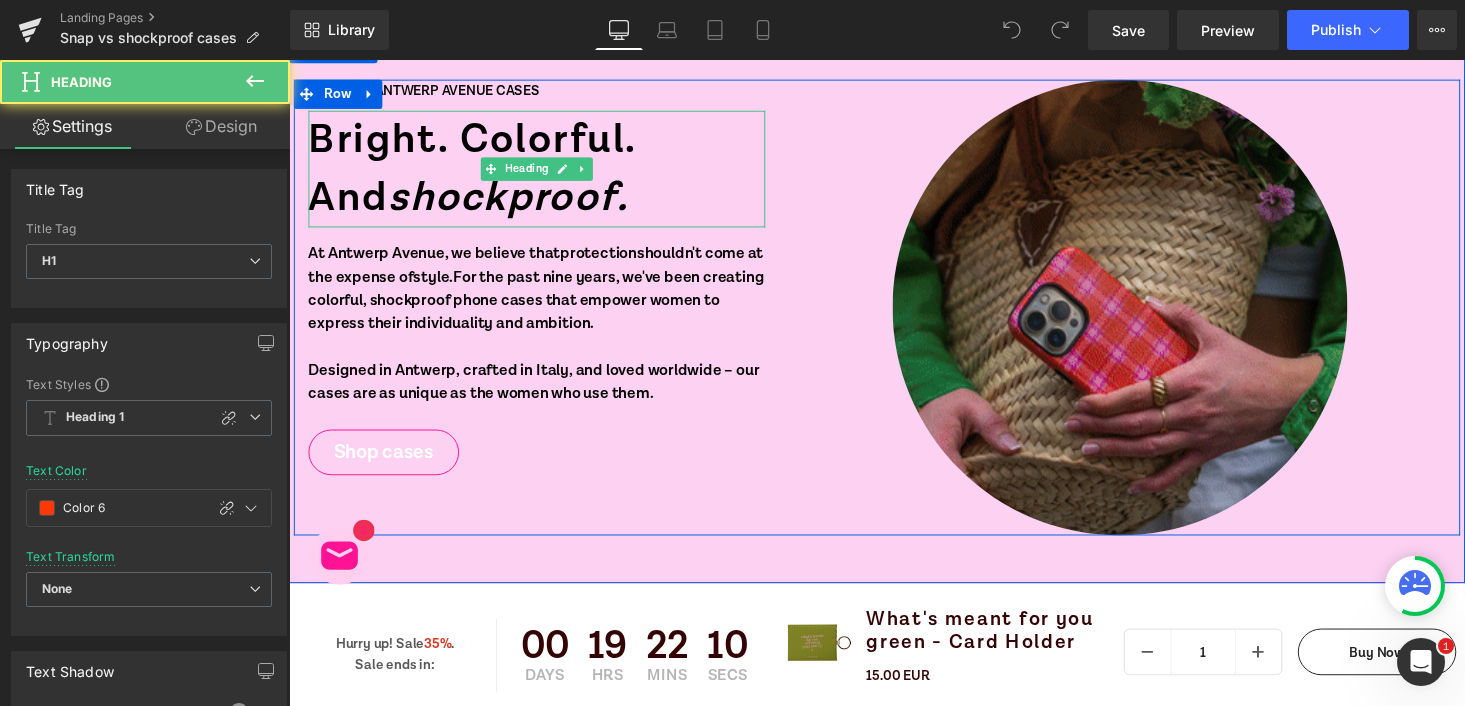 click on "Bright. Colorful. And  shockproof." at bounding box center [544, 172] 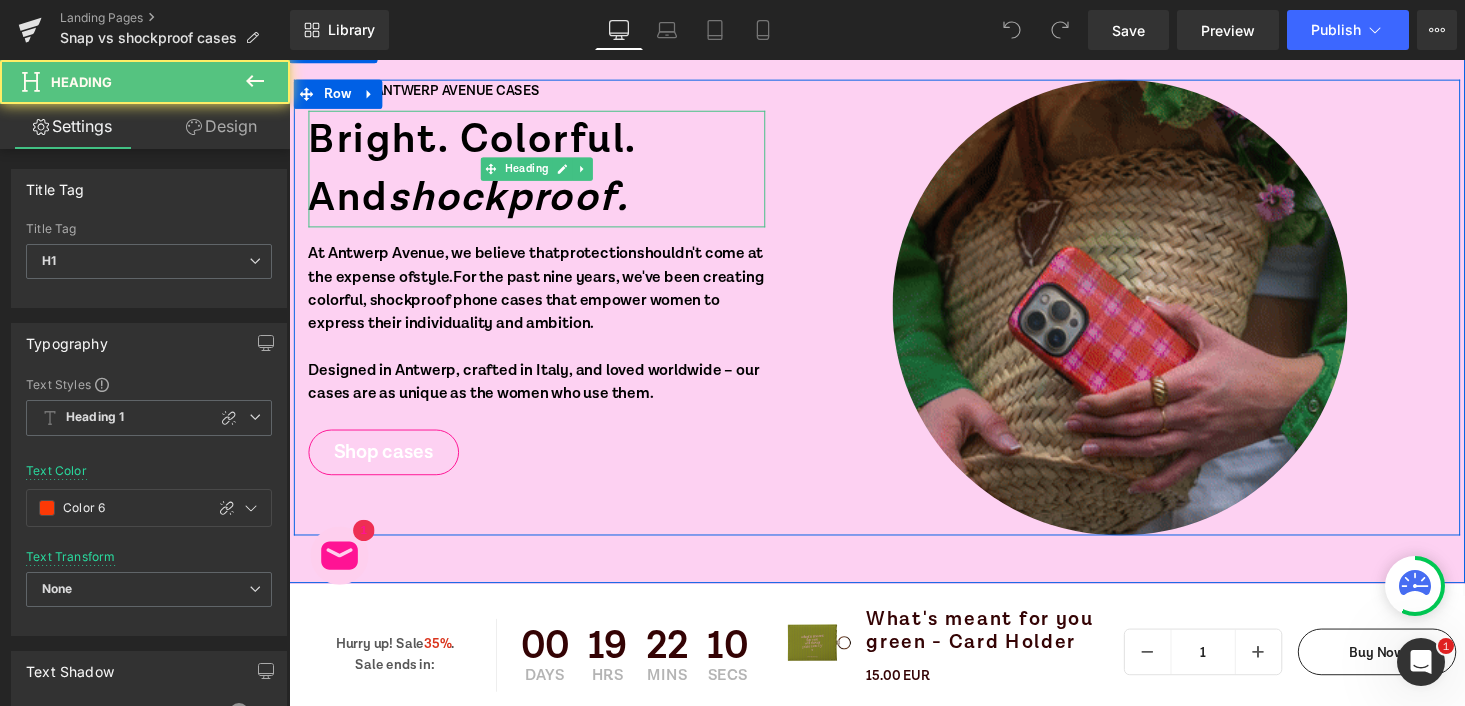 click on "Bright. Colorful. And  shockproof." at bounding box center (544, 172) 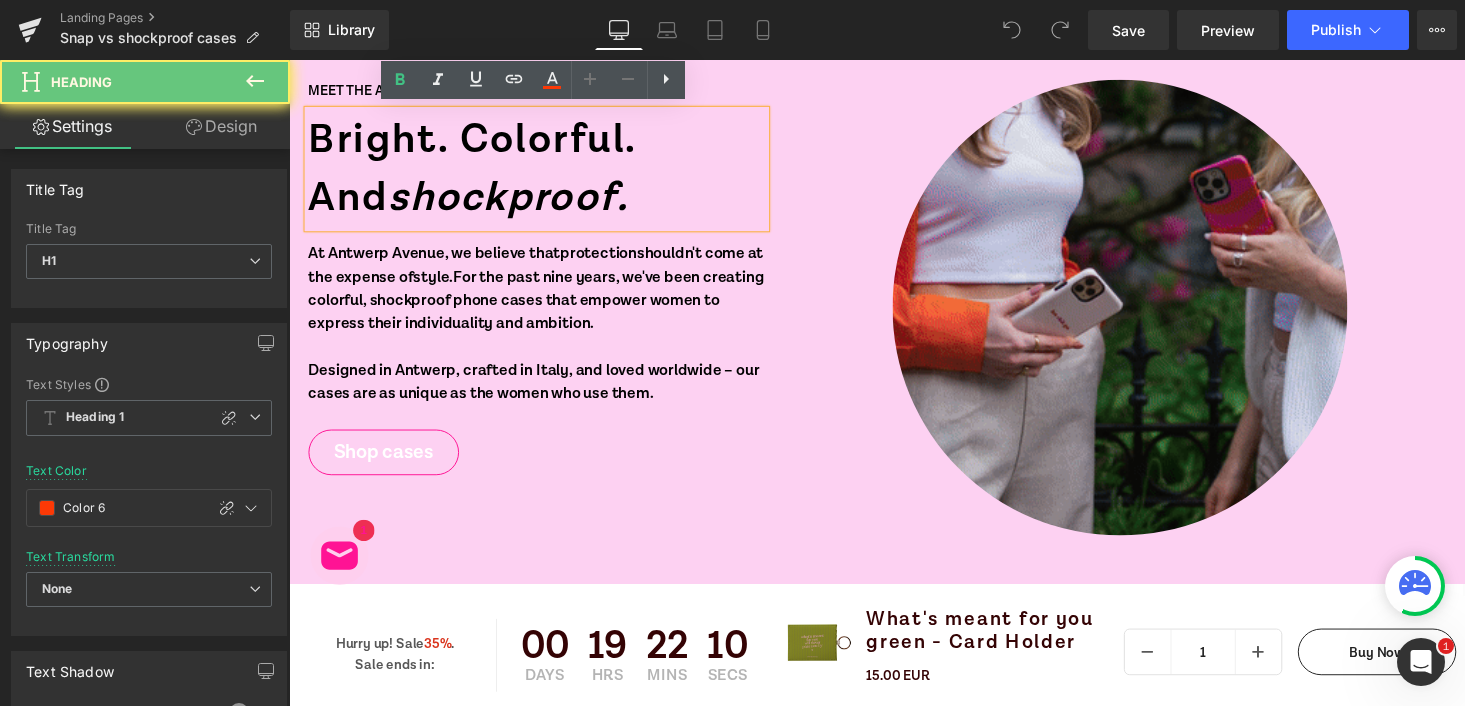 click on "Bright. Colorful. And  shockproof." at bounding box center [544, 172] 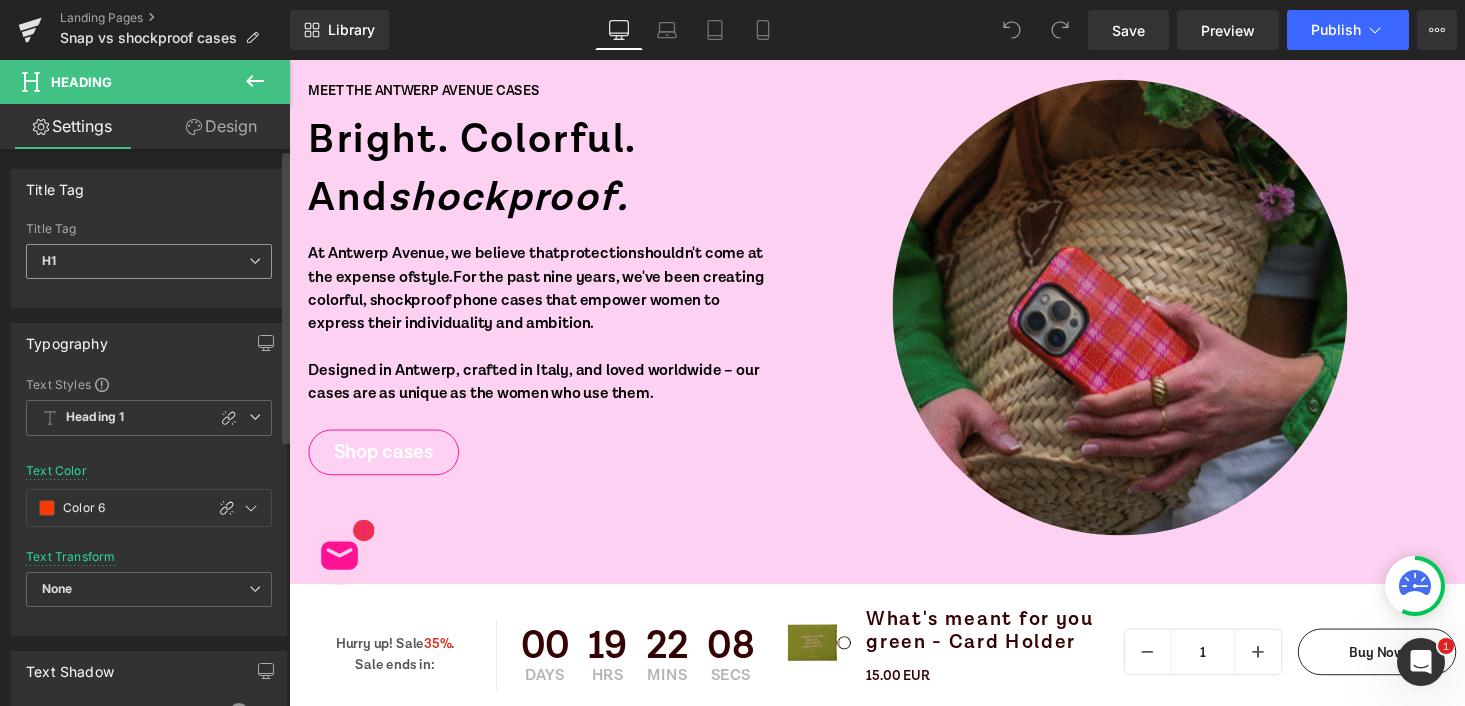click on "H1" at bounding box center (149, 261) 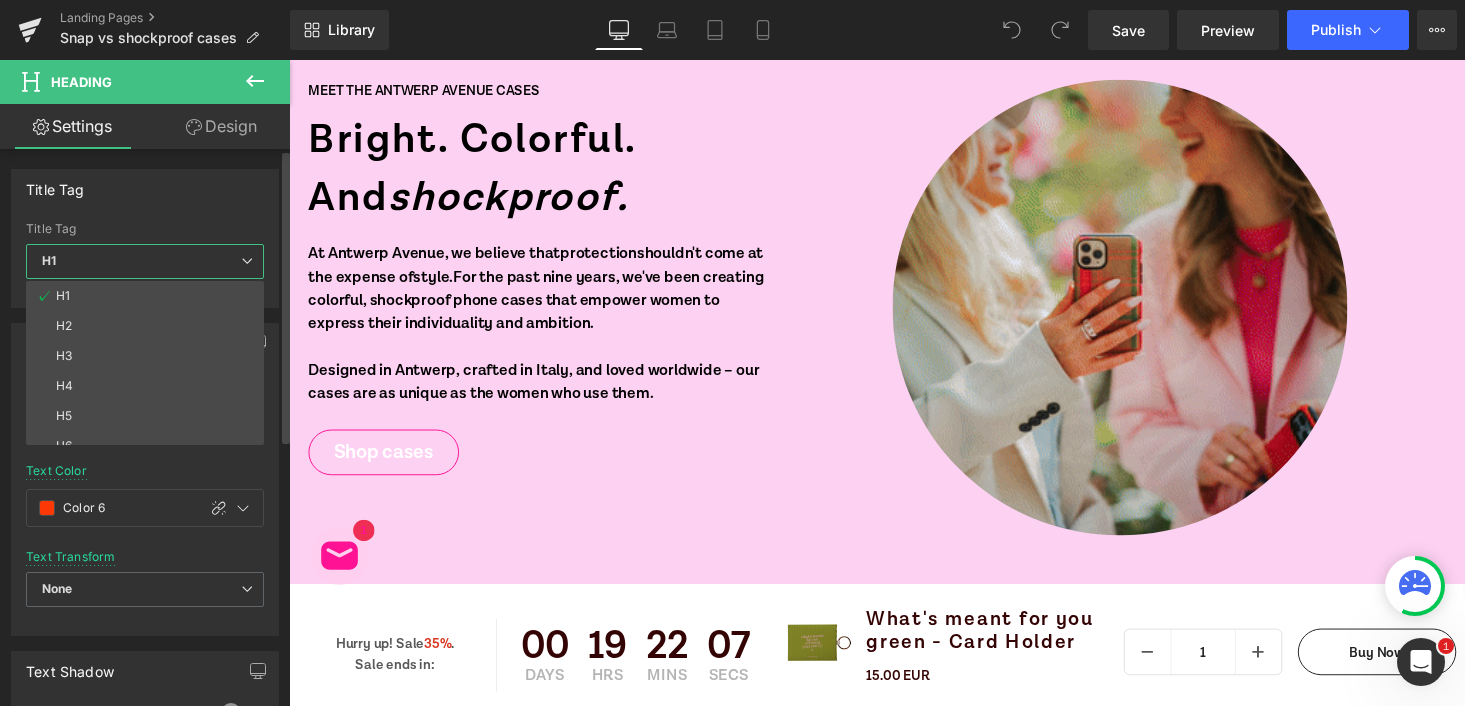 click on "H1" at bounding box center [145, 261] 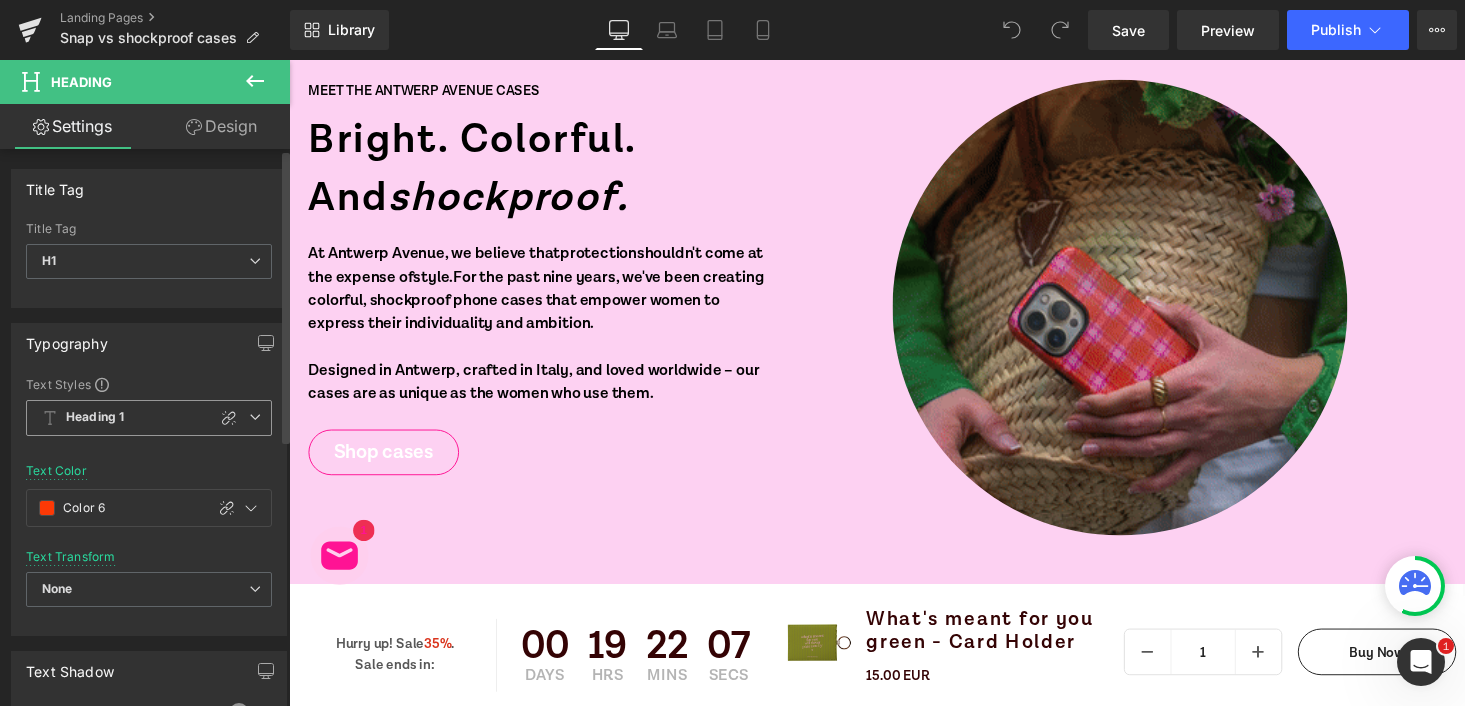 scroll, scrollTop: 503, scrollLeft: 0, axis: vertical 